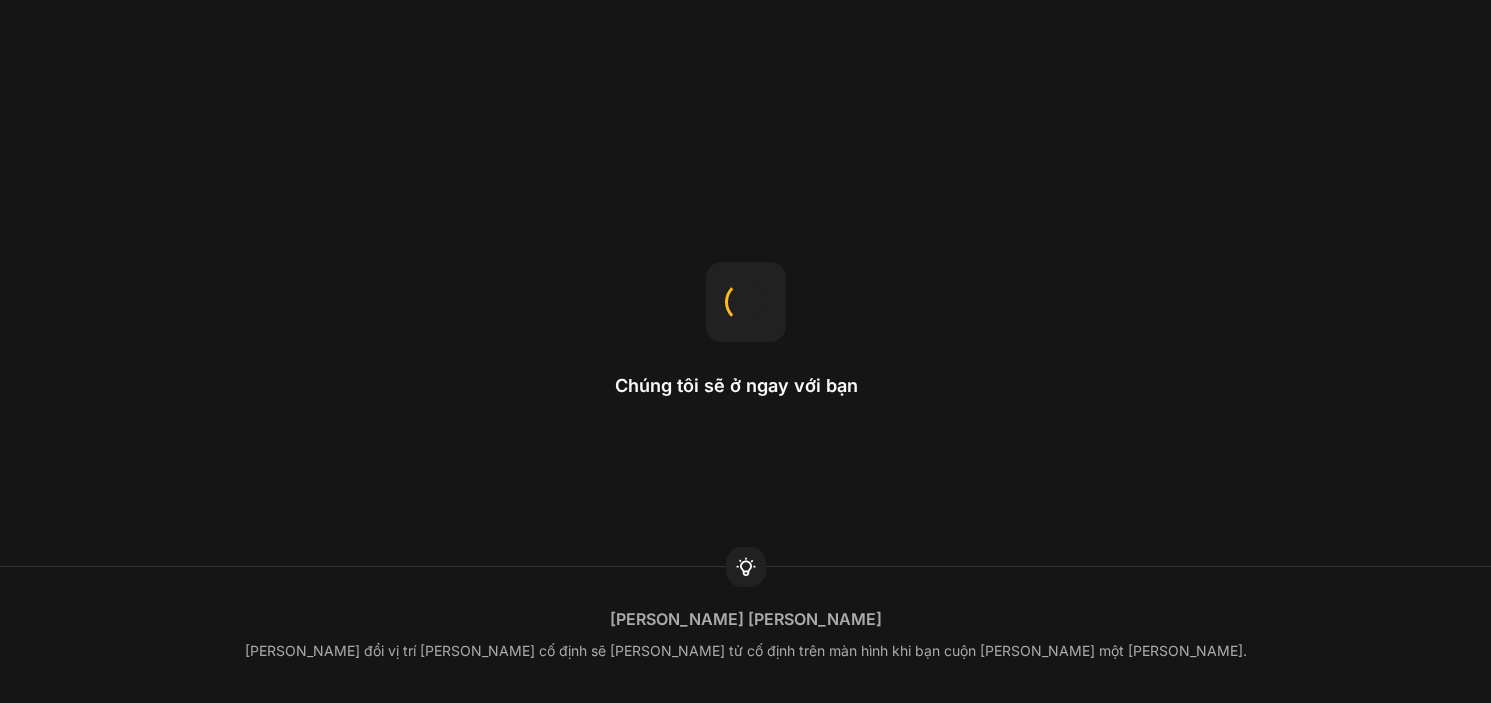 scroll, scrollTop: 0, scrollLeft: 0, axis: both 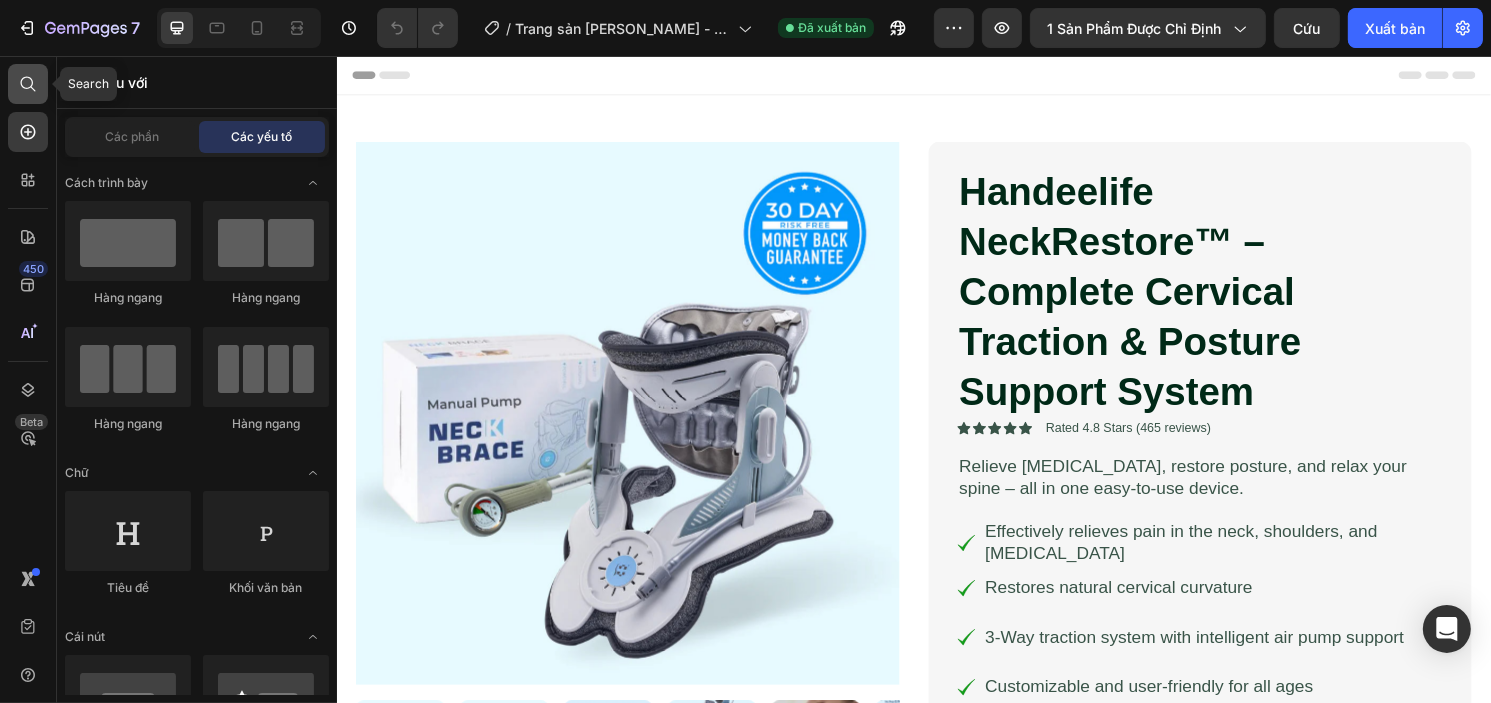 click 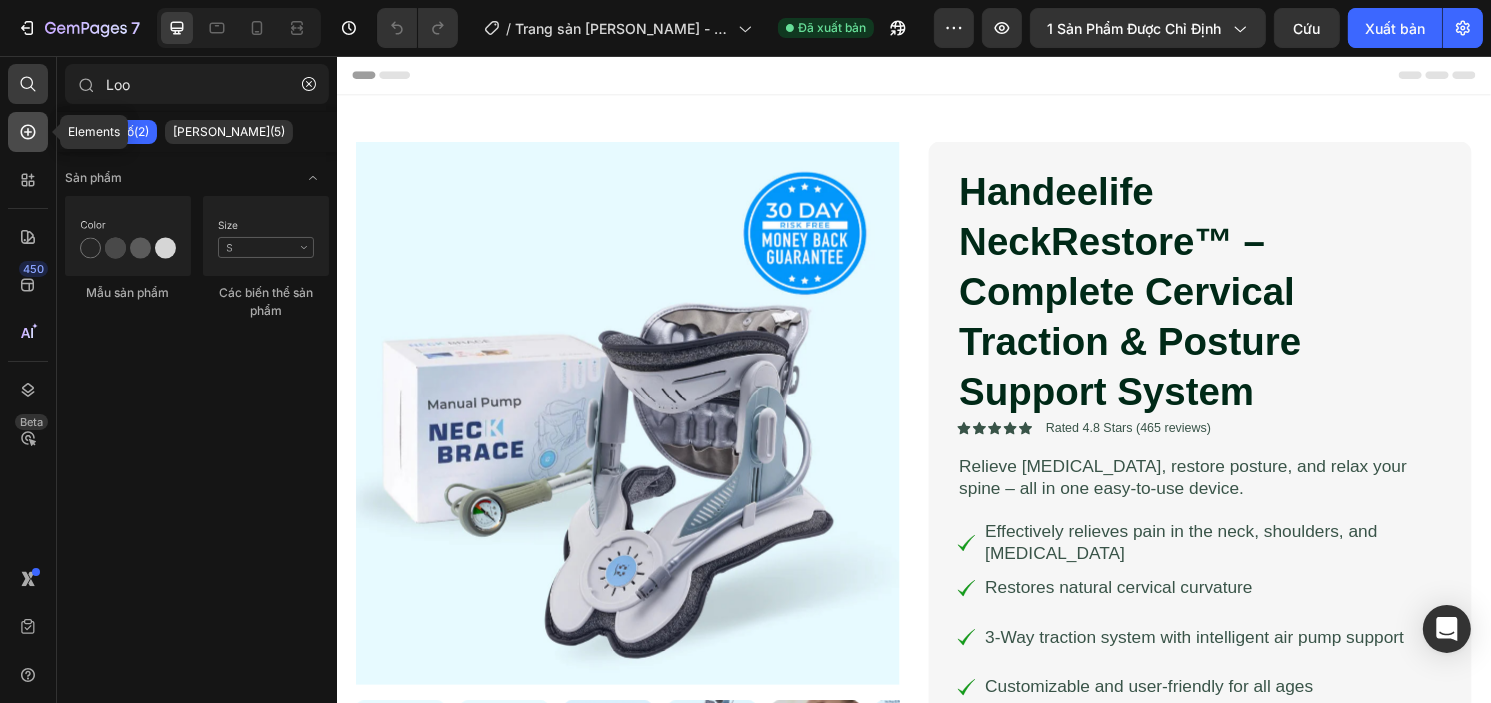 type on "Loo" 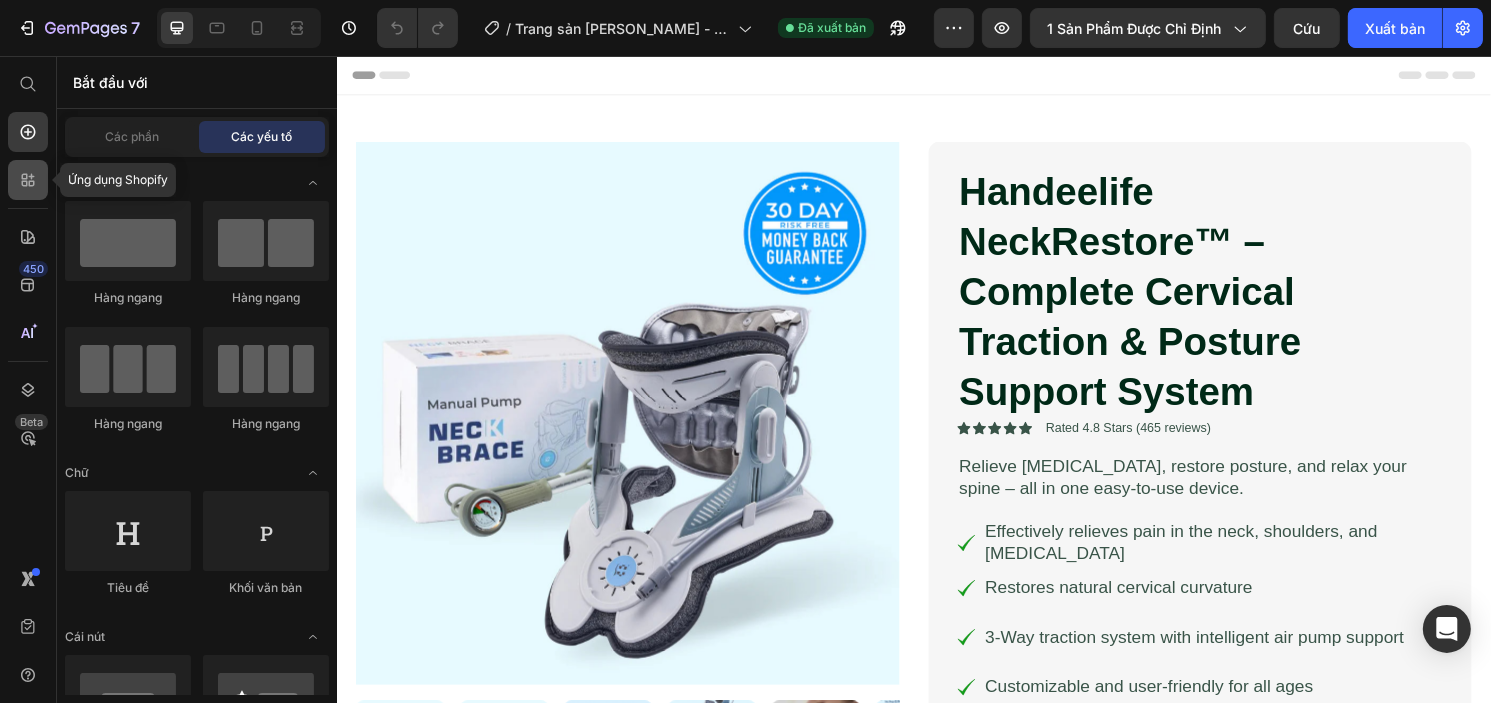 click 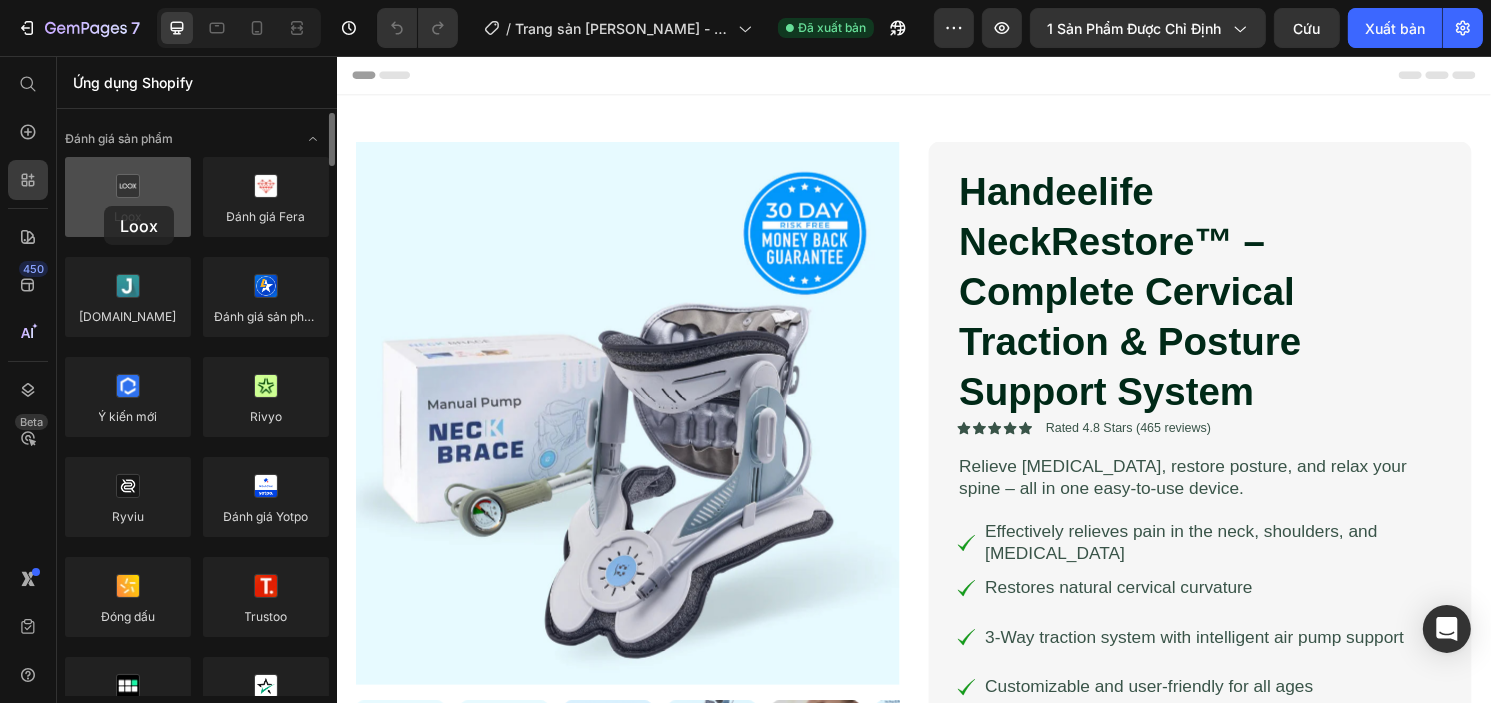 click at bounding box center (128, 197) 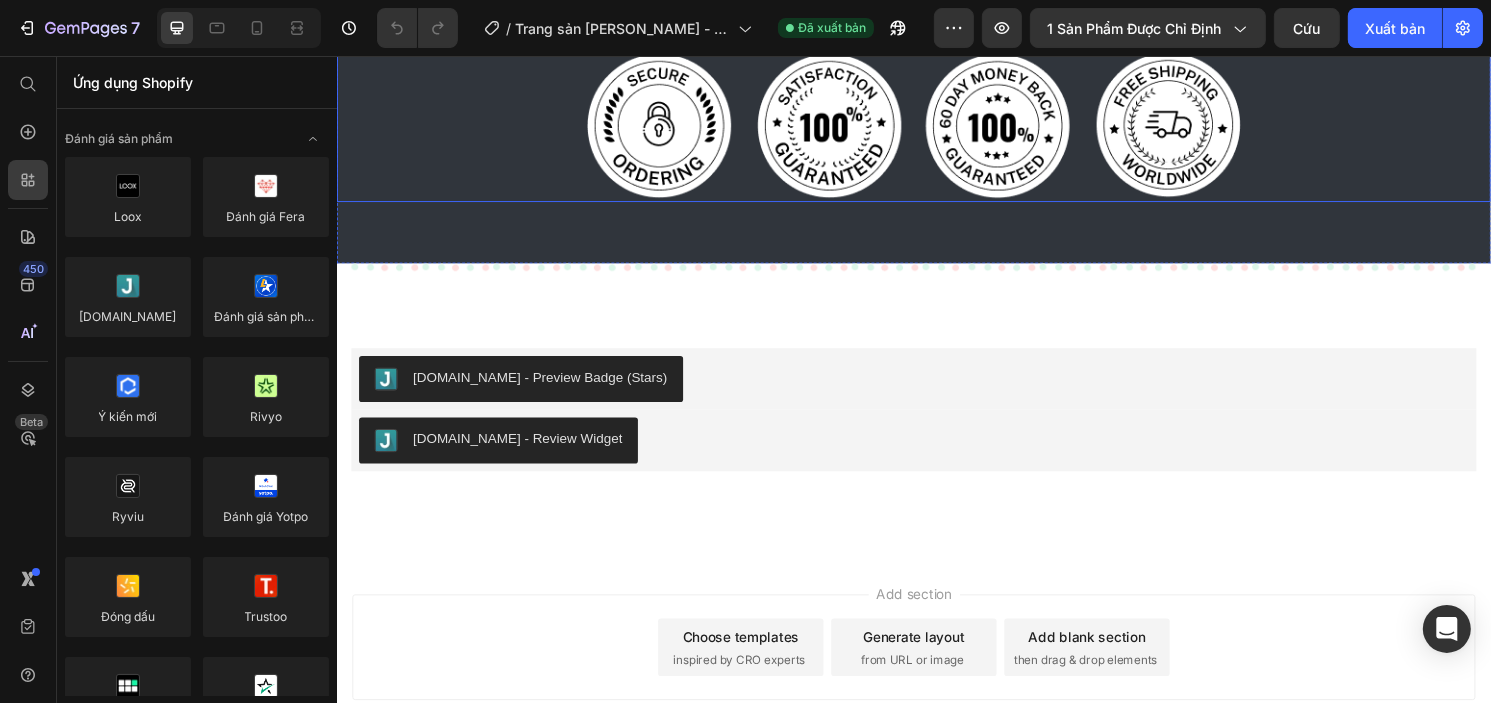 scroll, scrollTop: 10100, scrollLeft: 0, axis: vertical 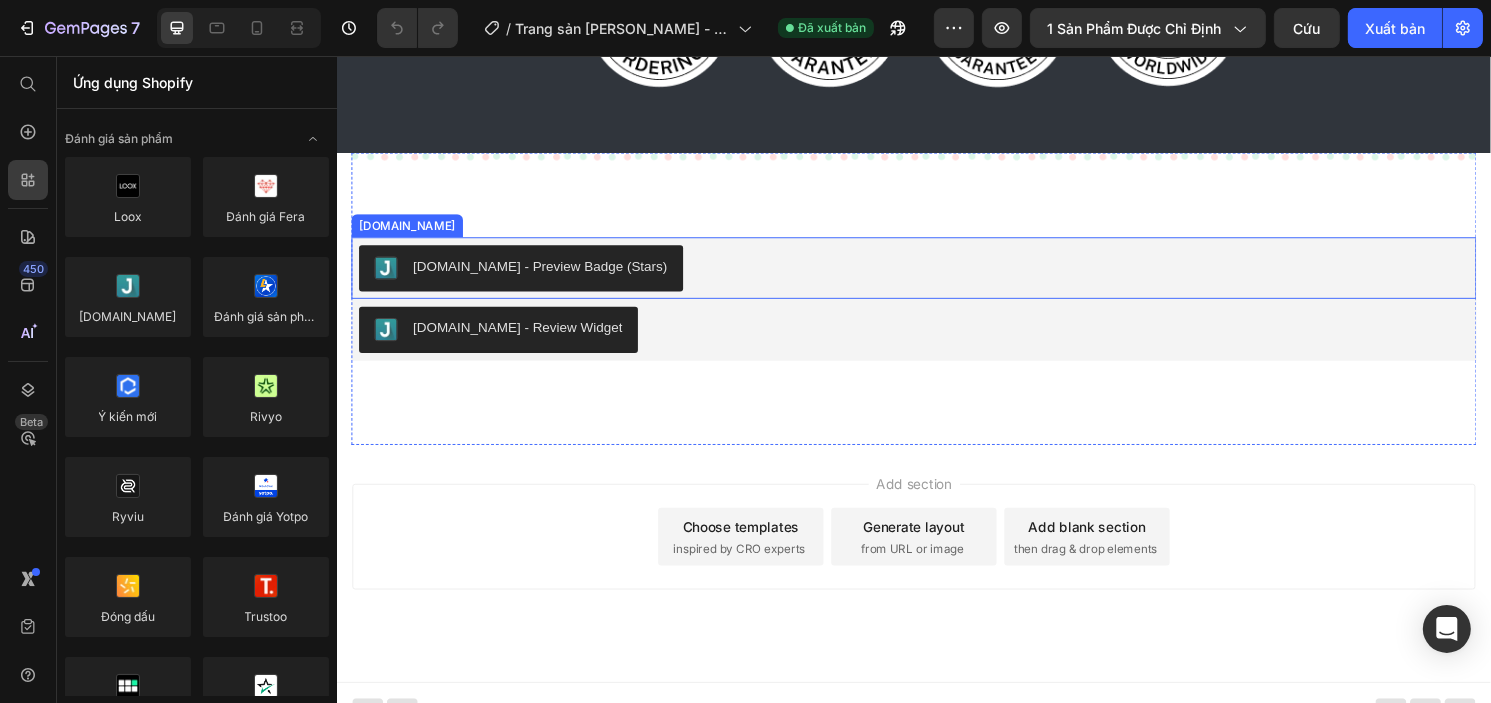 click on "Judge.me - Preview Badge (Stars)" at bounding box center (547, 275) 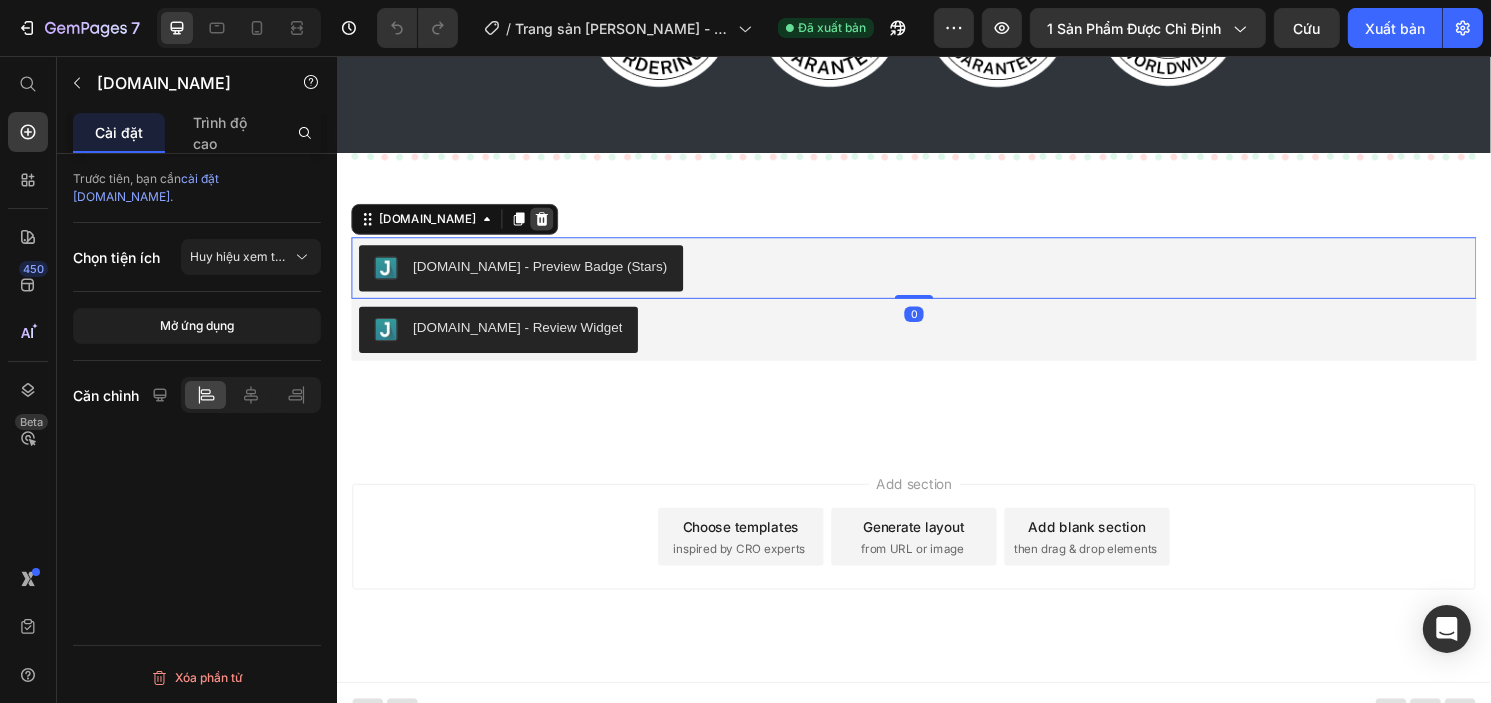 click at bounding box center [549, 226] 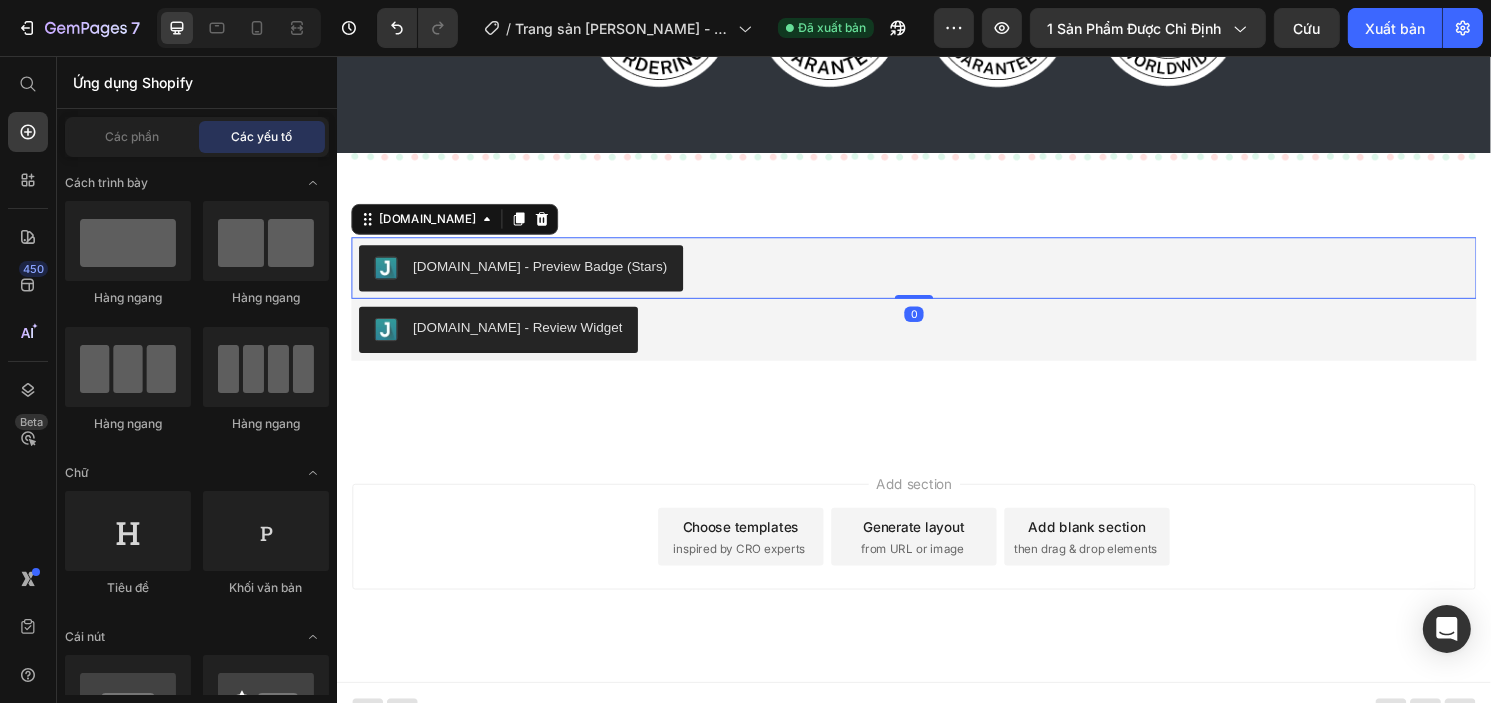 scroll, scrollTop: 10050, scrollLeft: 0, axis: vertical 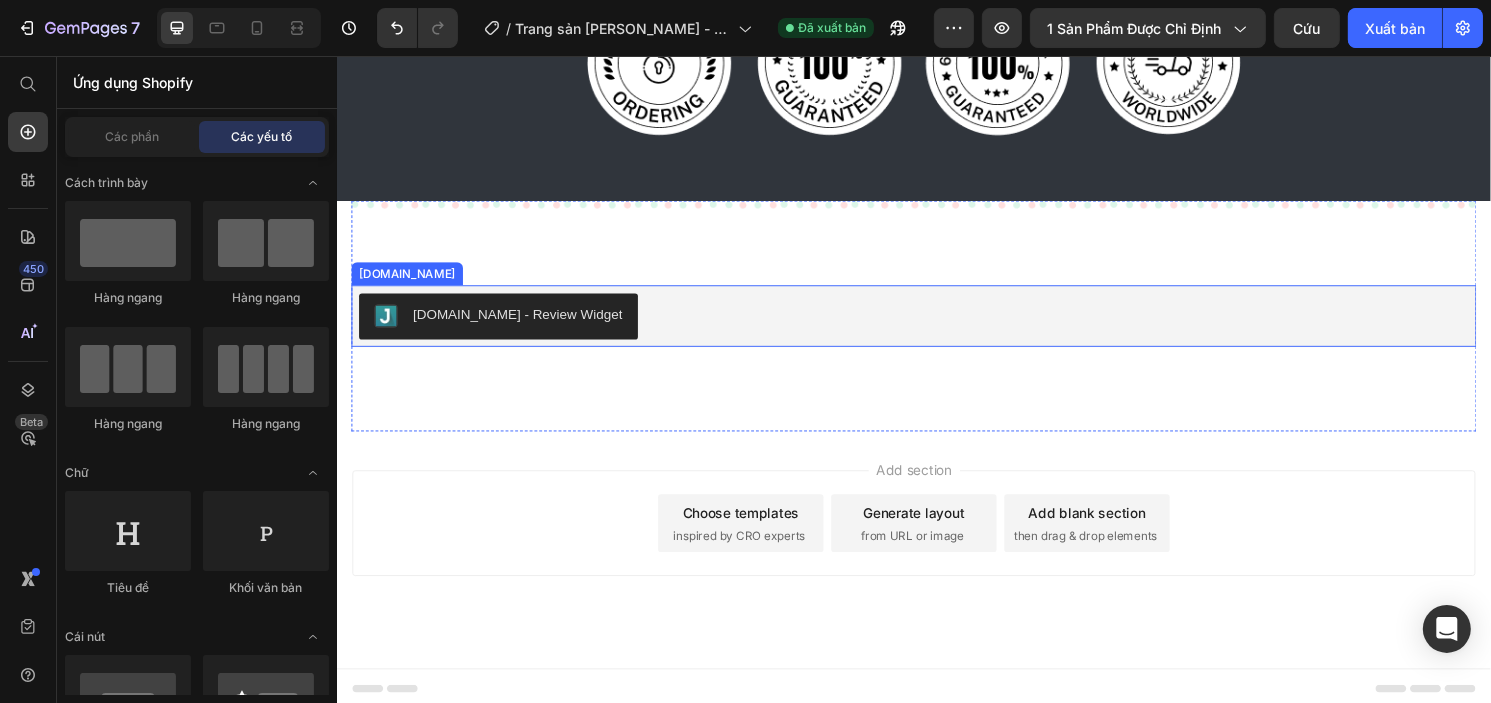 click on "Judge.me - Review Widget" at bounding box center [504, 327] 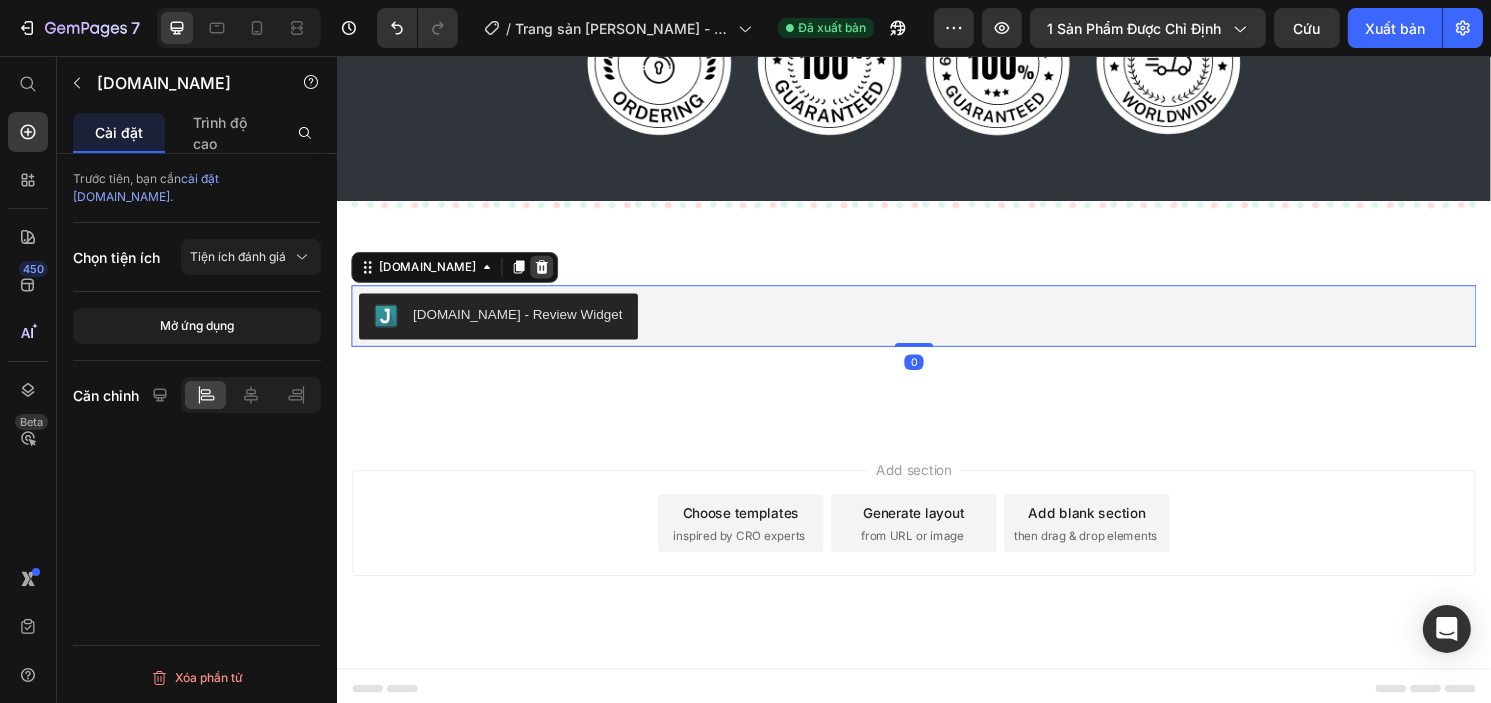 click at bounding box center [549, 276] 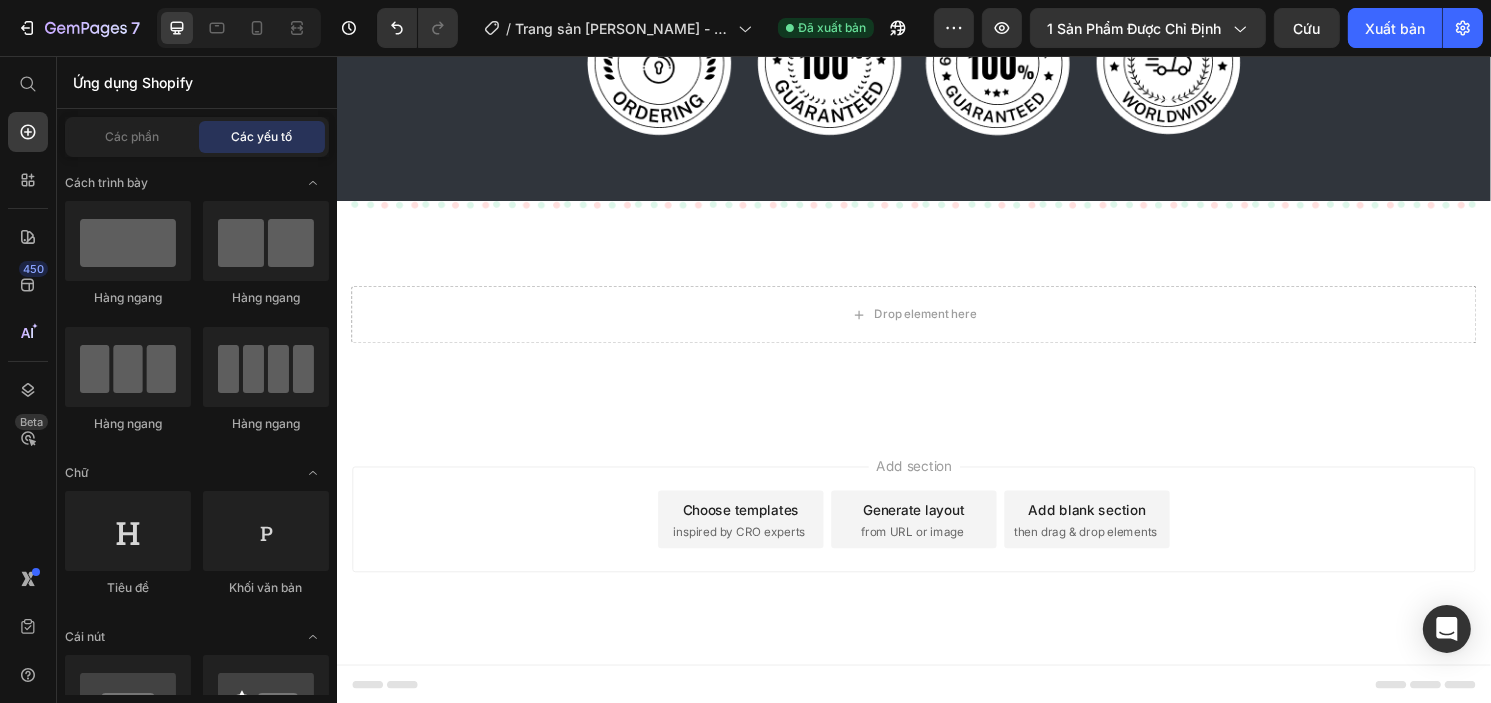 scroll, scrollTop: 10046, scrollLeft: 0, axis: vertical 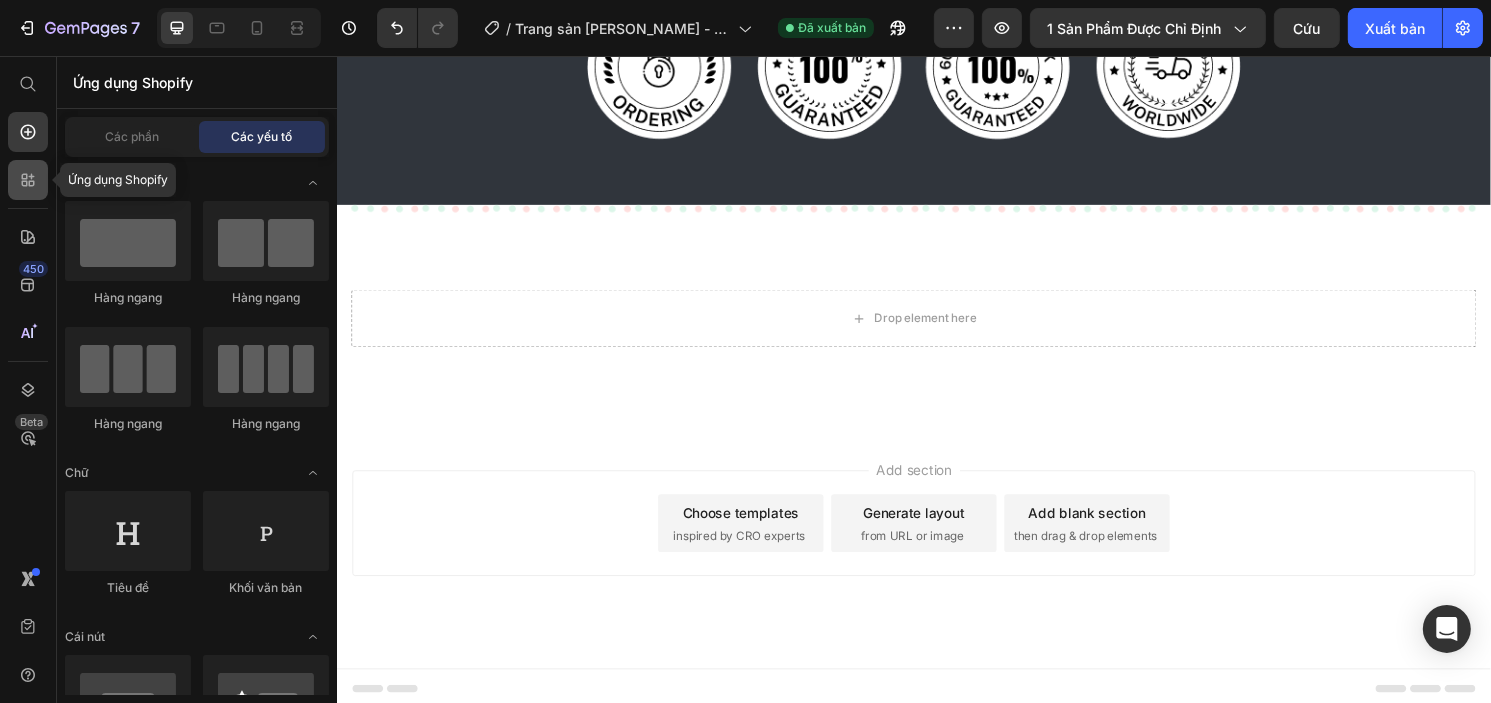click 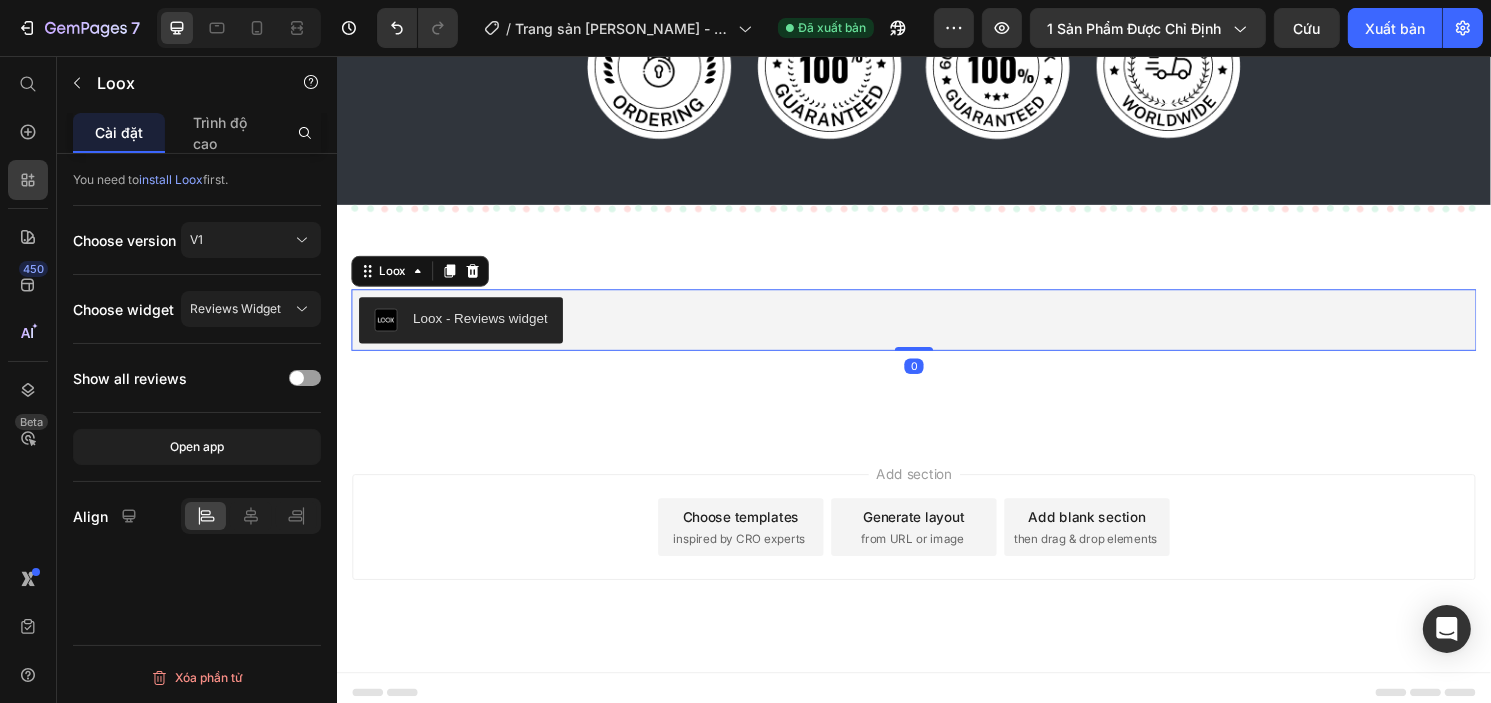 scroll, scrollTop: 10050, scrollLeft: 0, axis: vertical 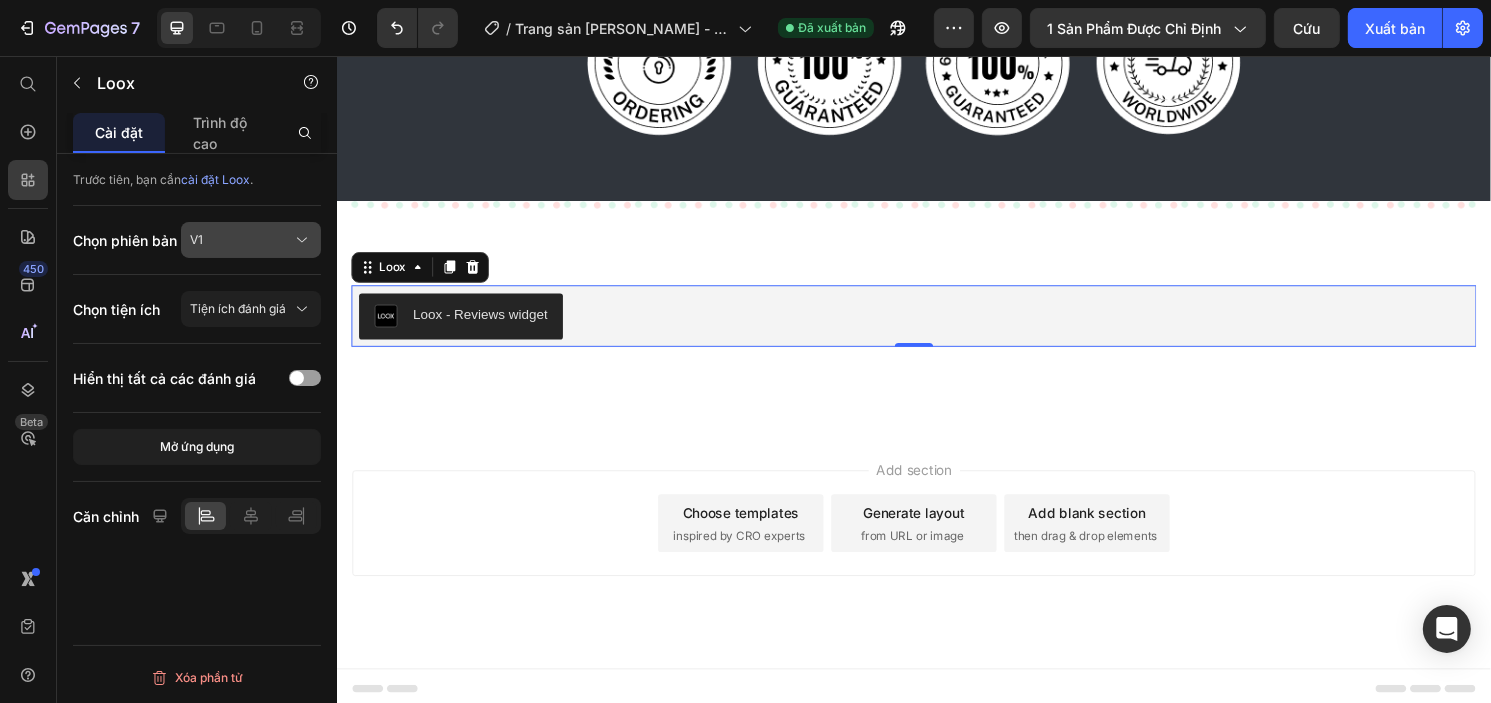 click on "V1" 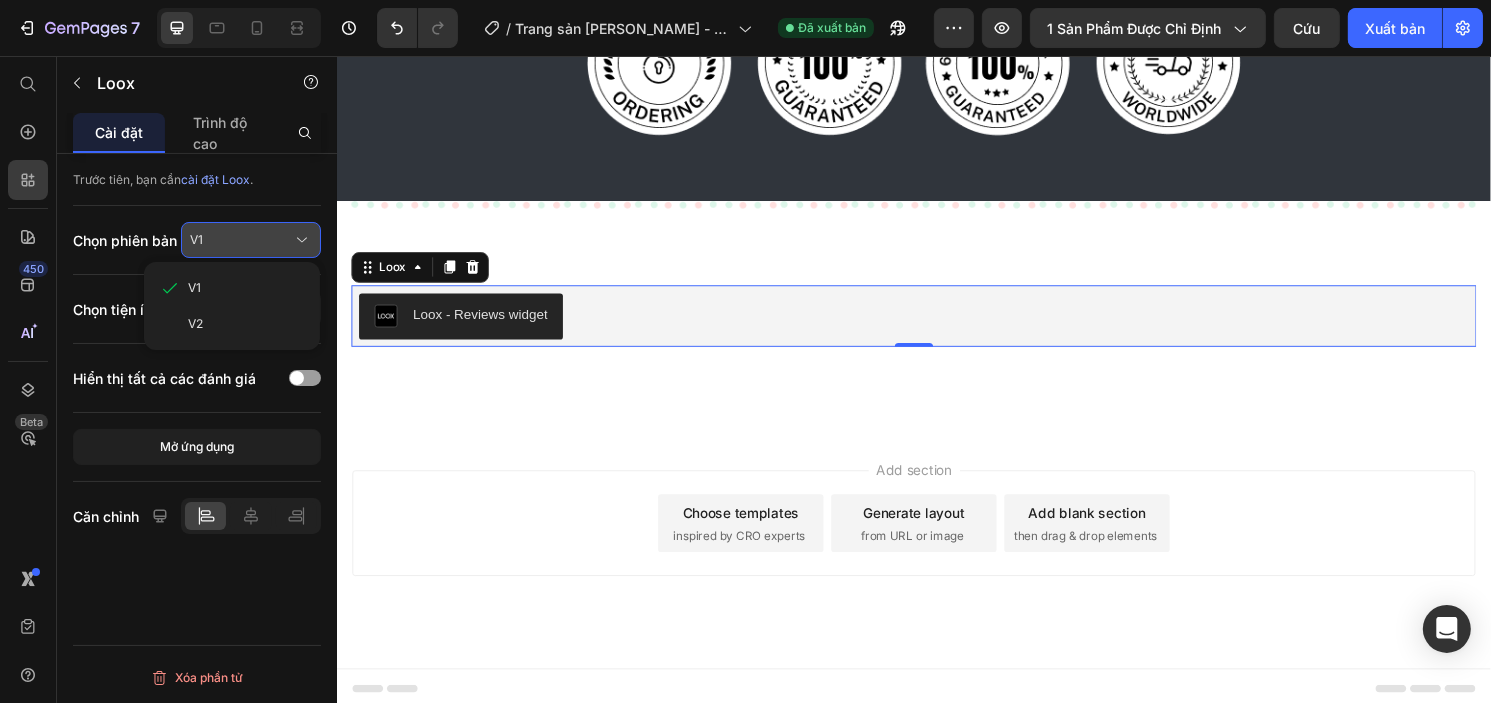 click on "V1" 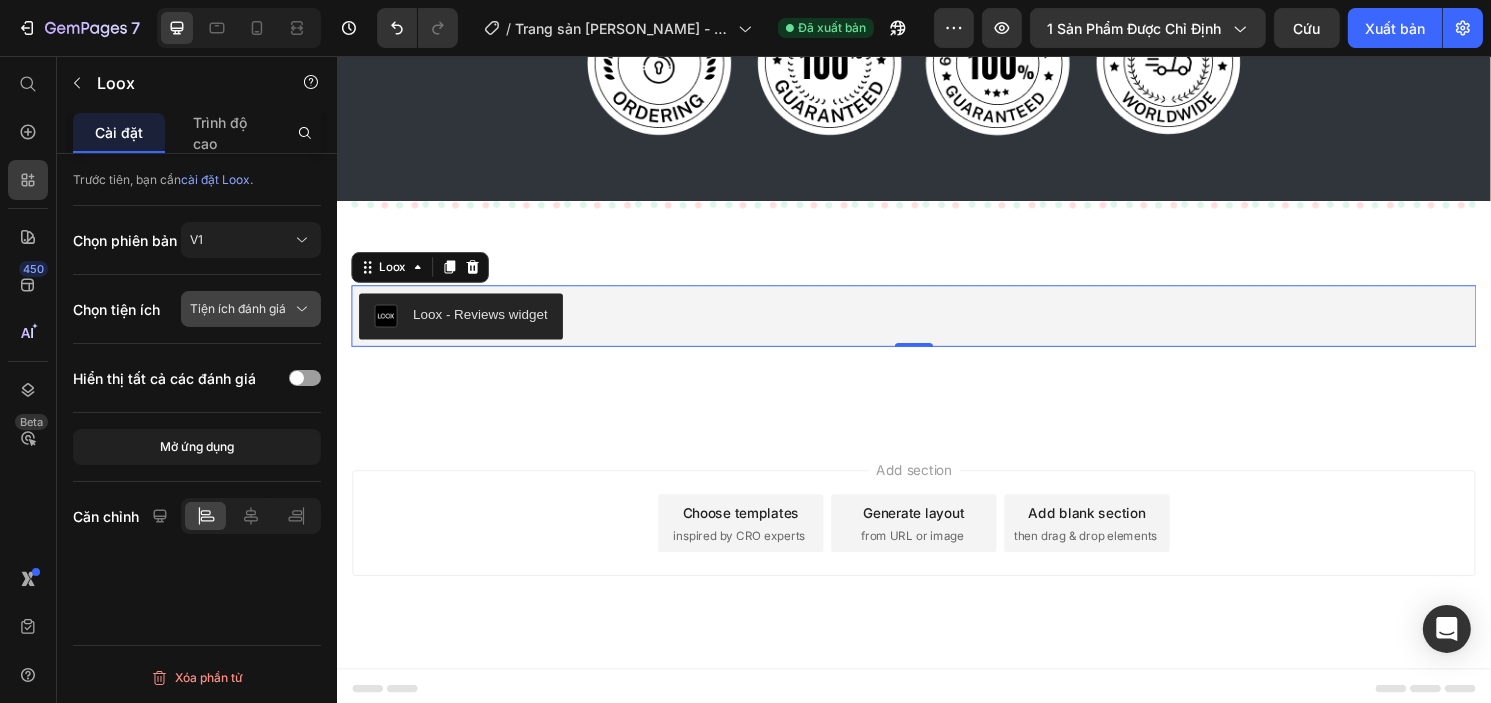 click on "Tiện ích đánh giá" at bounding box center (238, 308) 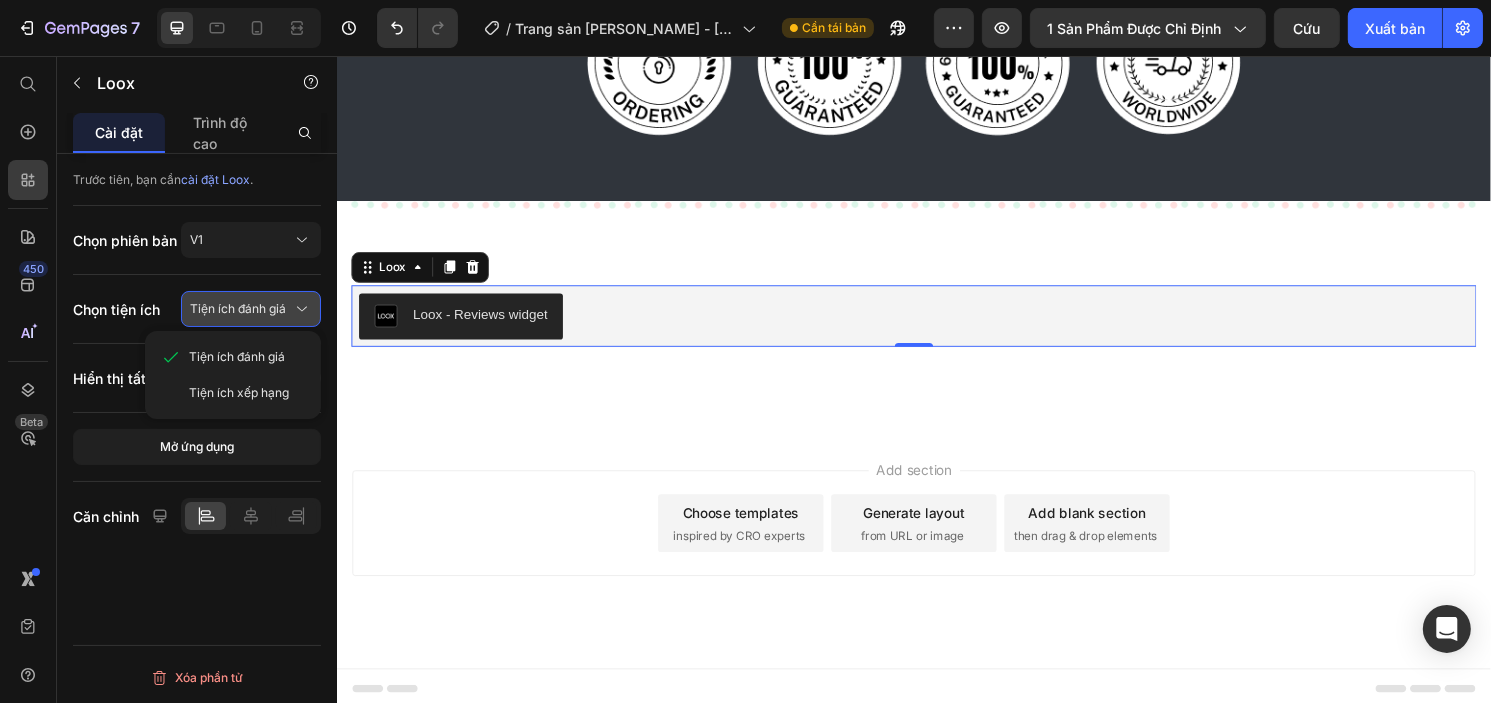 click on "Tiện ích đánh giá" at bounding box center [238, 308] 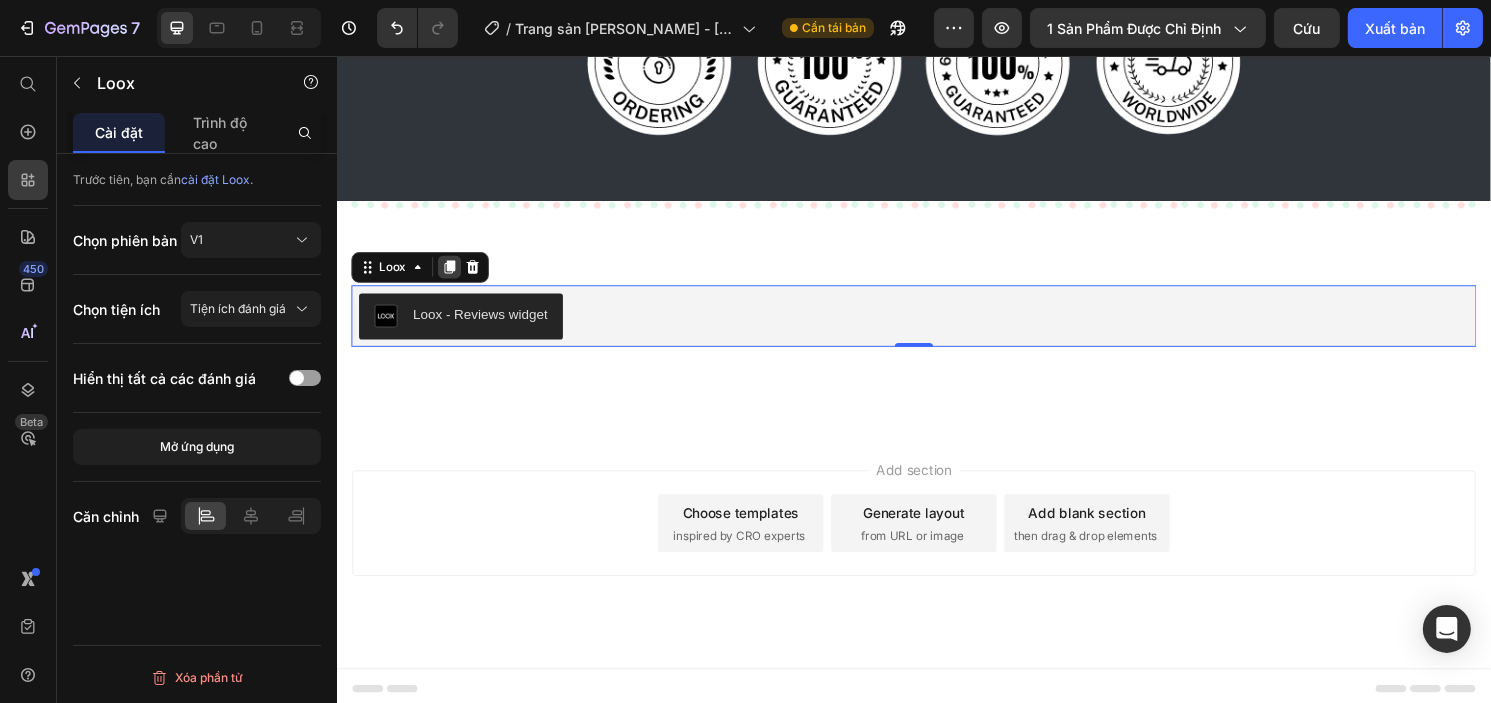 click at bounding box center [453, 276] 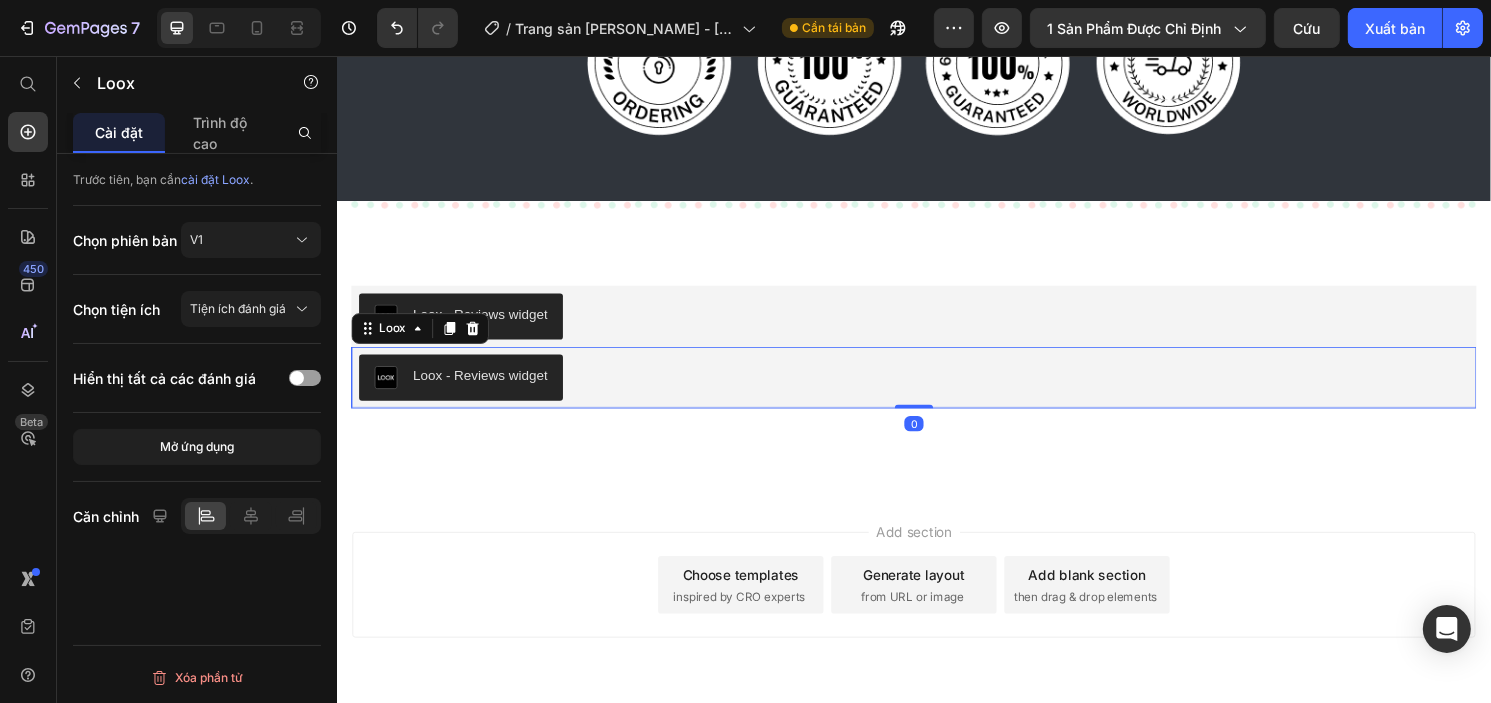 click on "Loox" at bounding box center [422, 340] 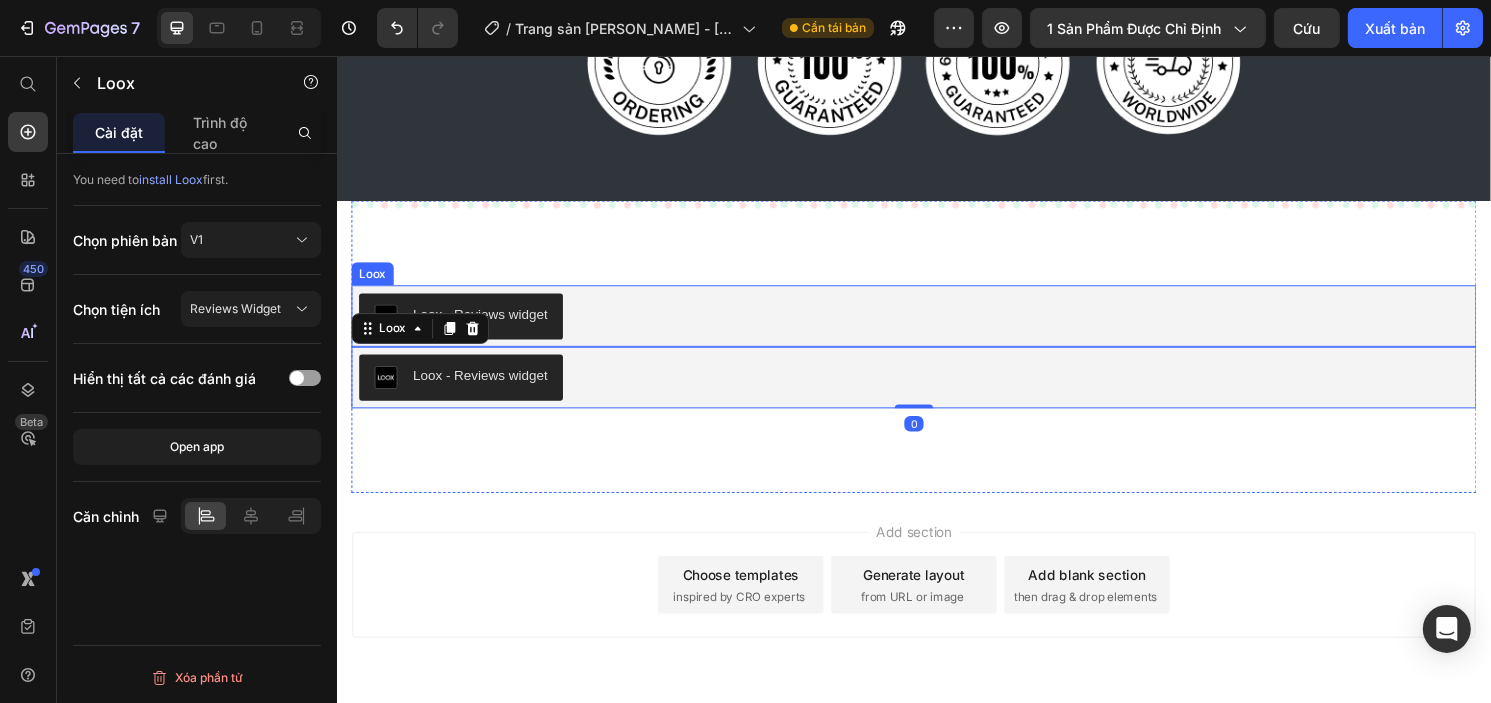 click on "Loox - Reviews widget" at bounding box center [465, 327] 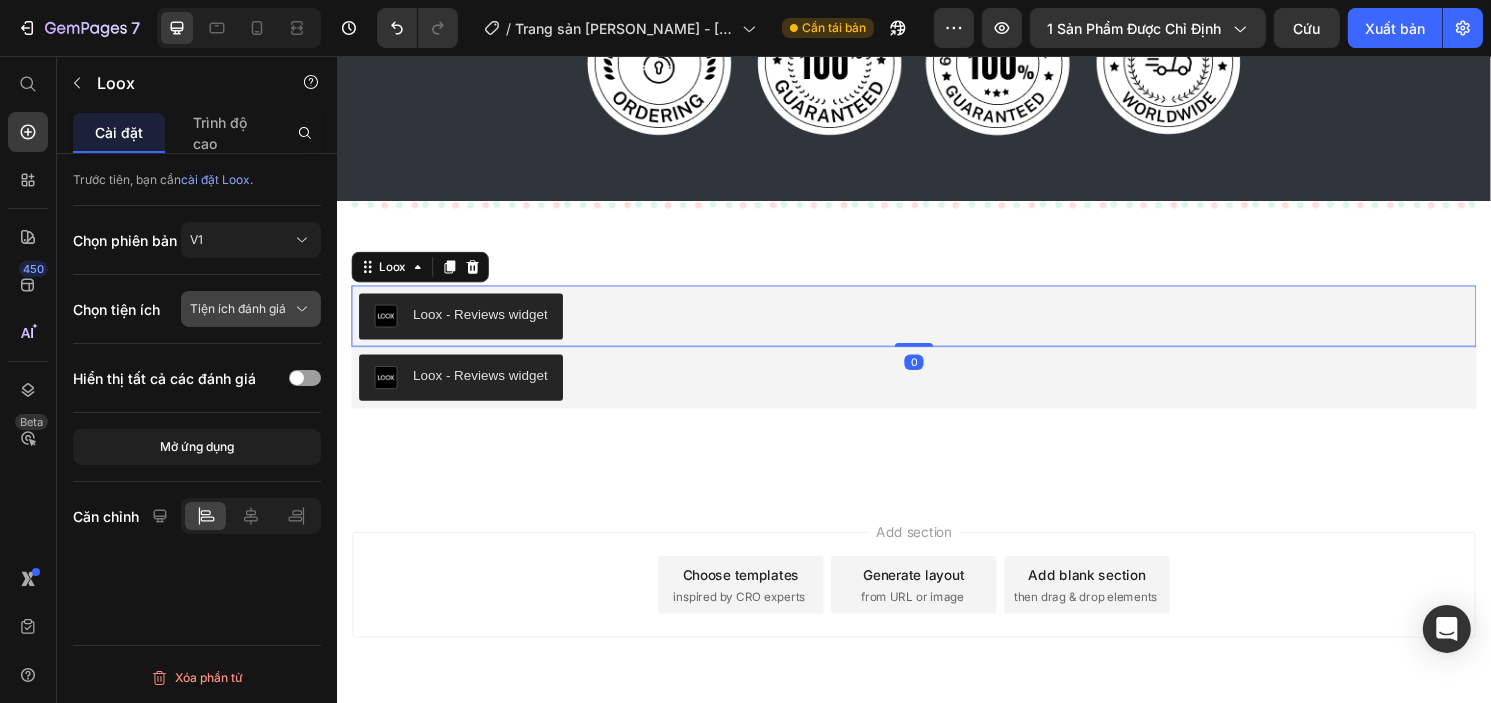 click on "Tiện ích đánh giá" at bounding box center [238, 308] 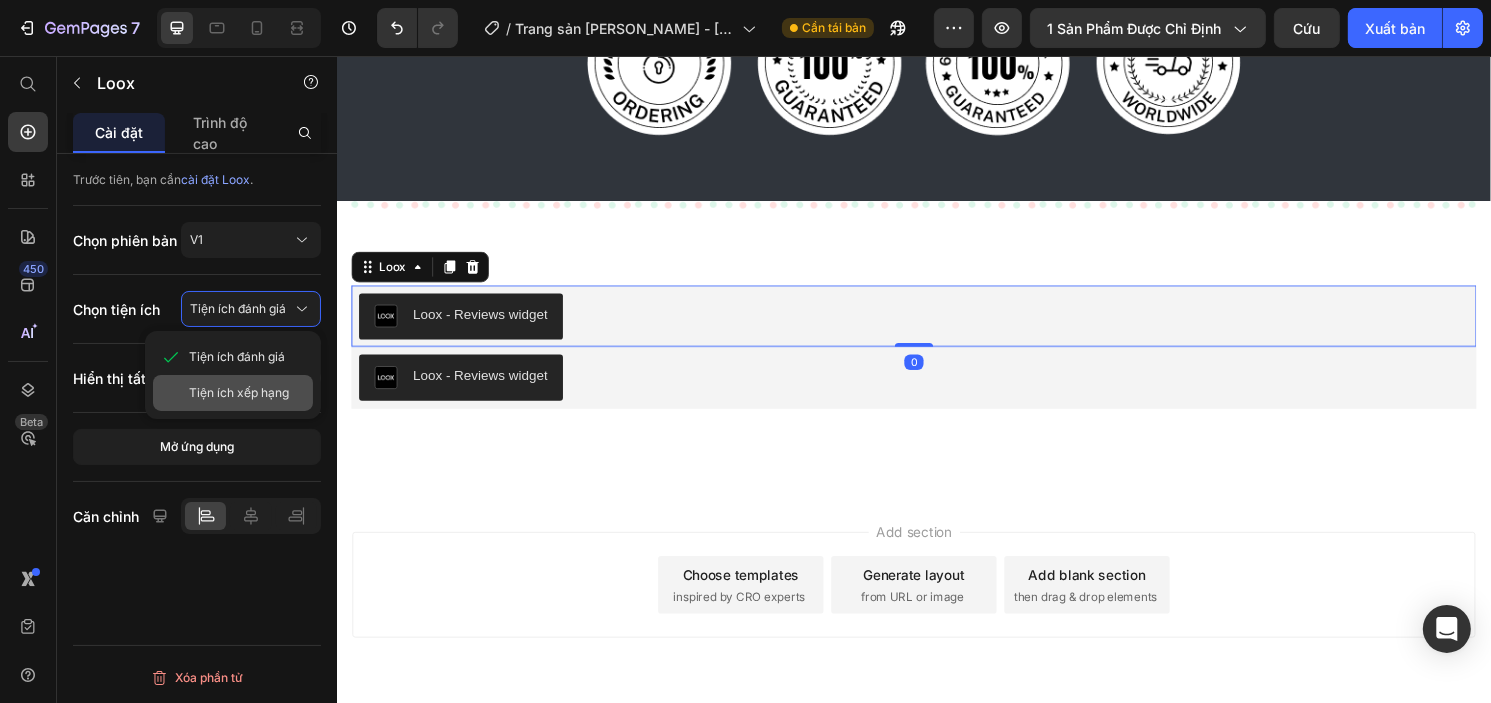 click on "Tiện ích xếp hạng" at bounding box center (239, 392) 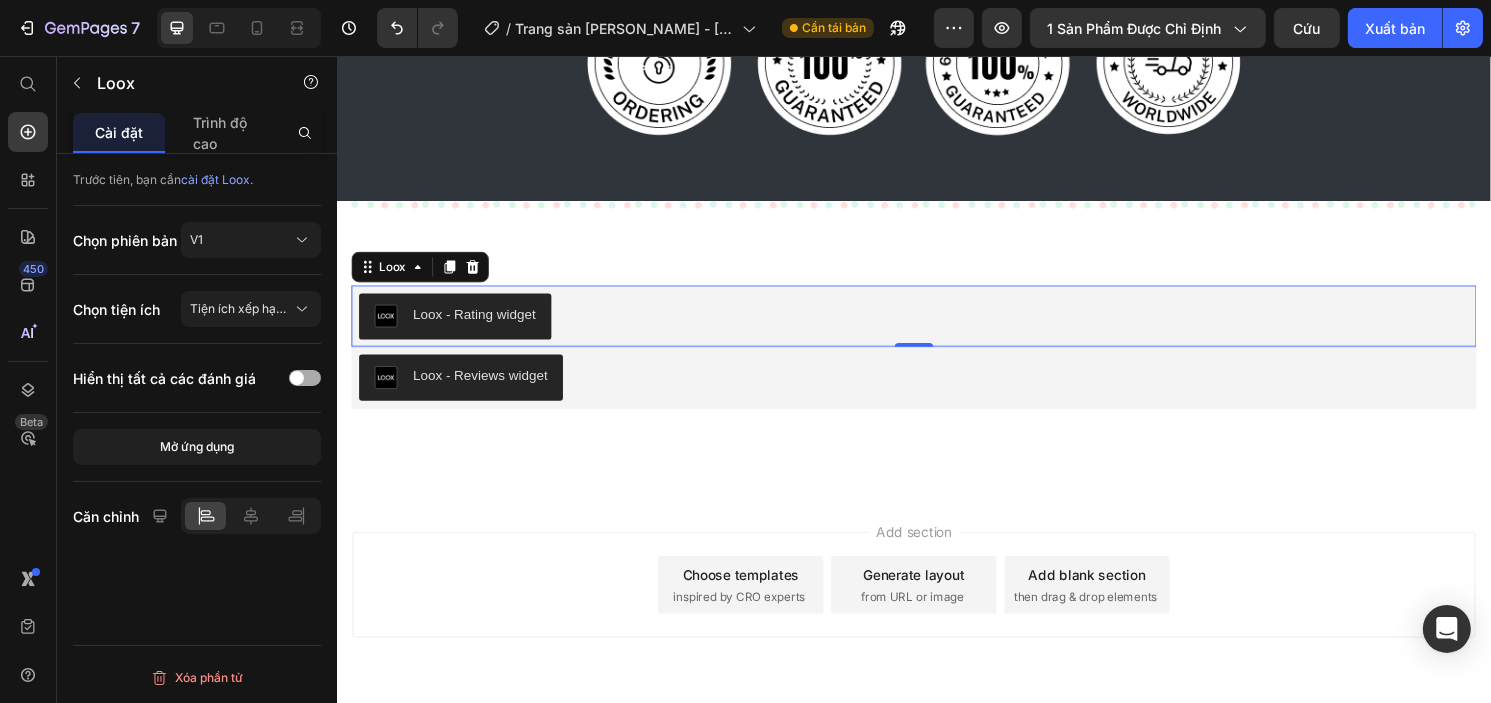 click at bounding box center [305, 378] 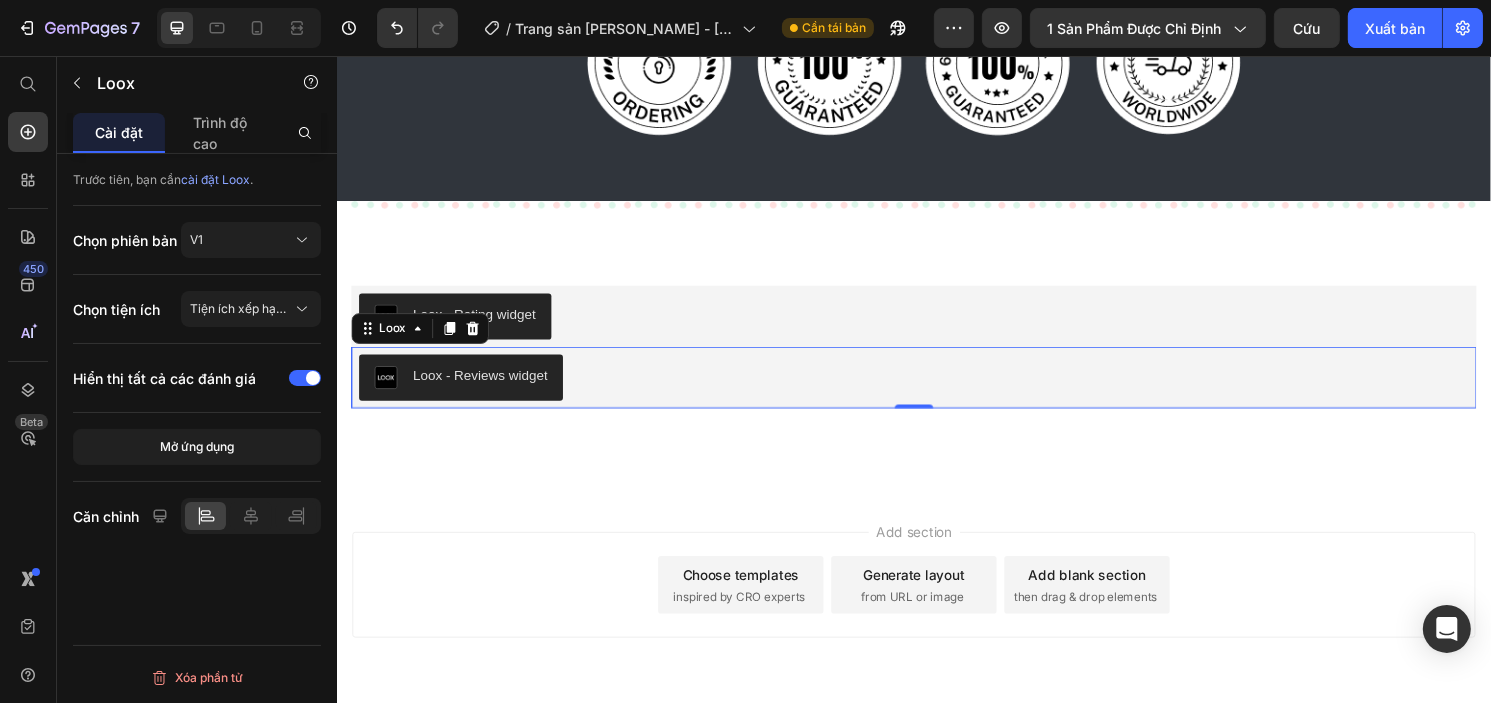 click at bounding box center (387, 391) 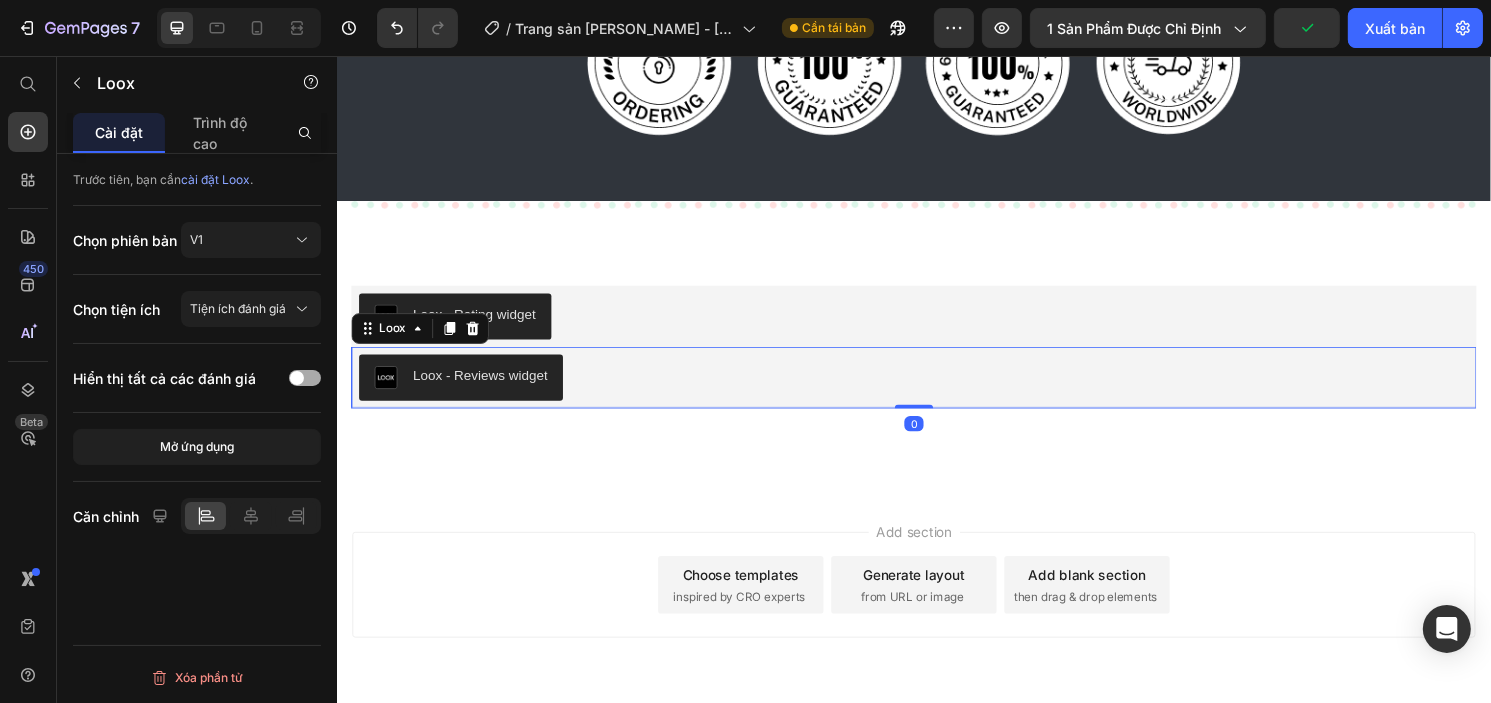click at bounding box center (297, 378) 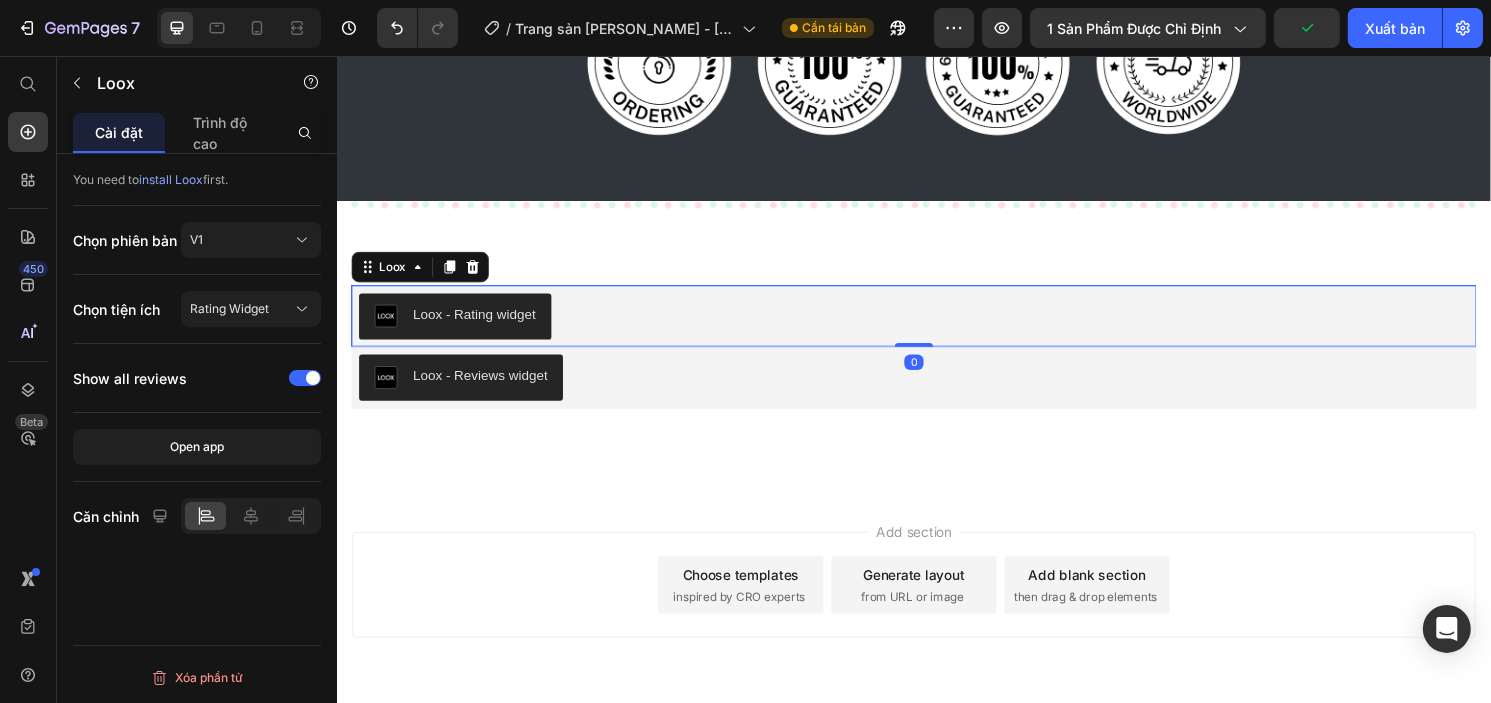 click on "Loox - Rating widget" at bounding box center (479, 325) 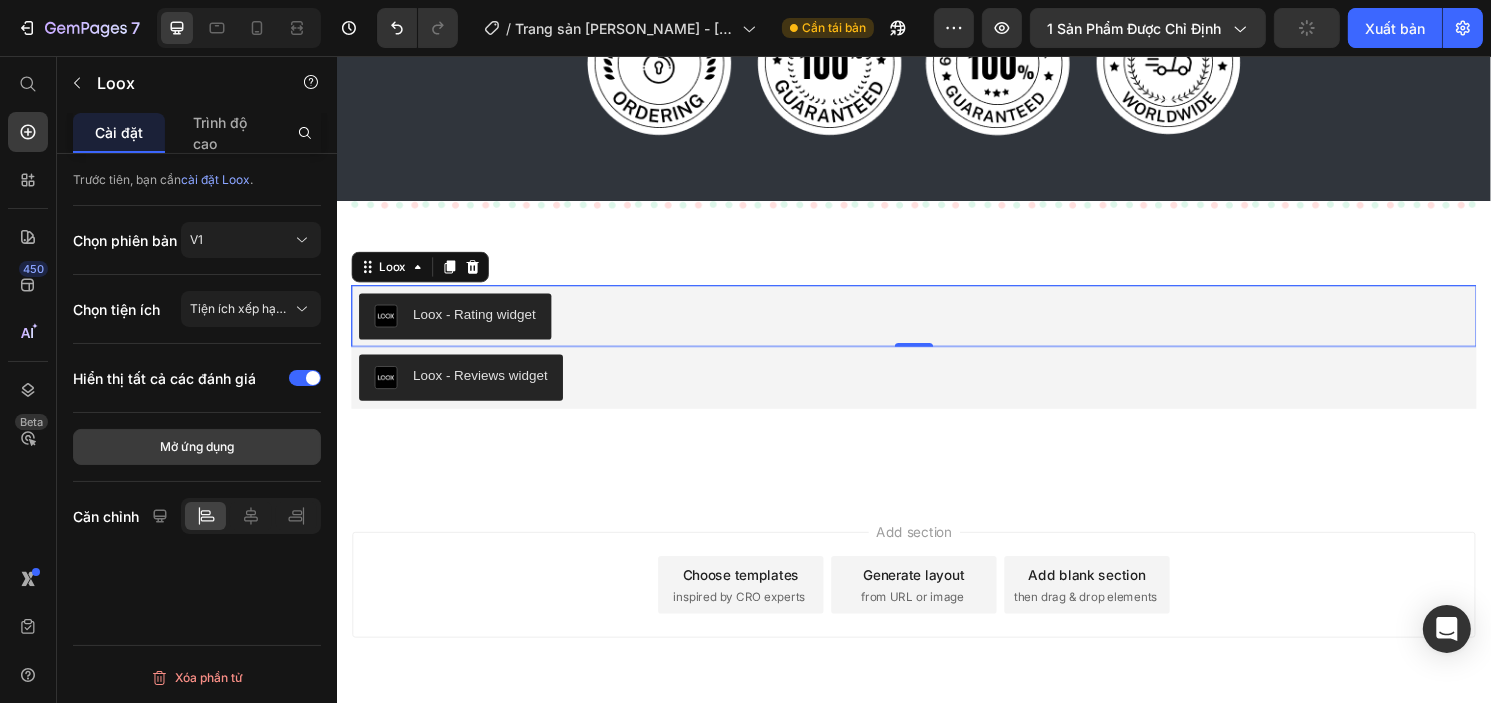 click on "Mở ứng dụng" at bounding box center (197, 447) 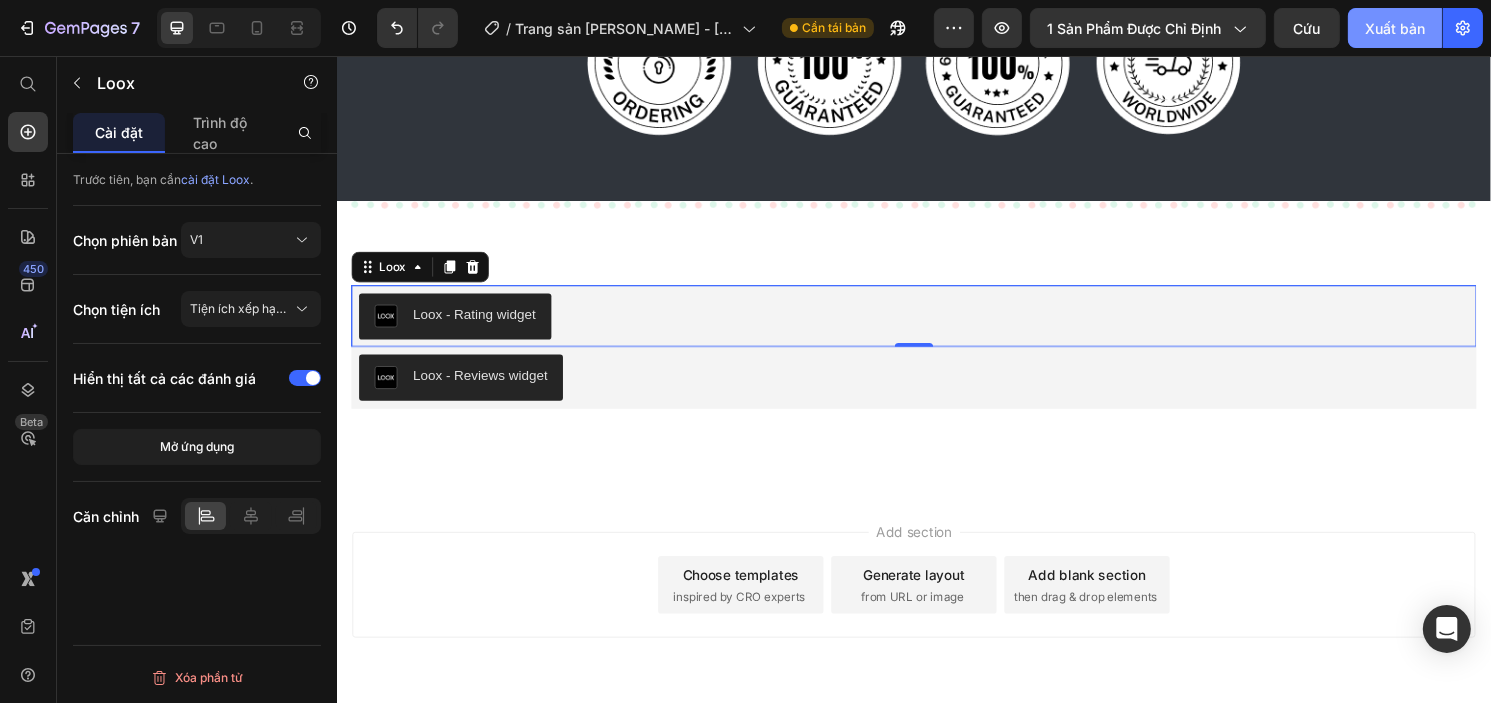 click on "Xuất bản" at bounding box center [1395, 28] 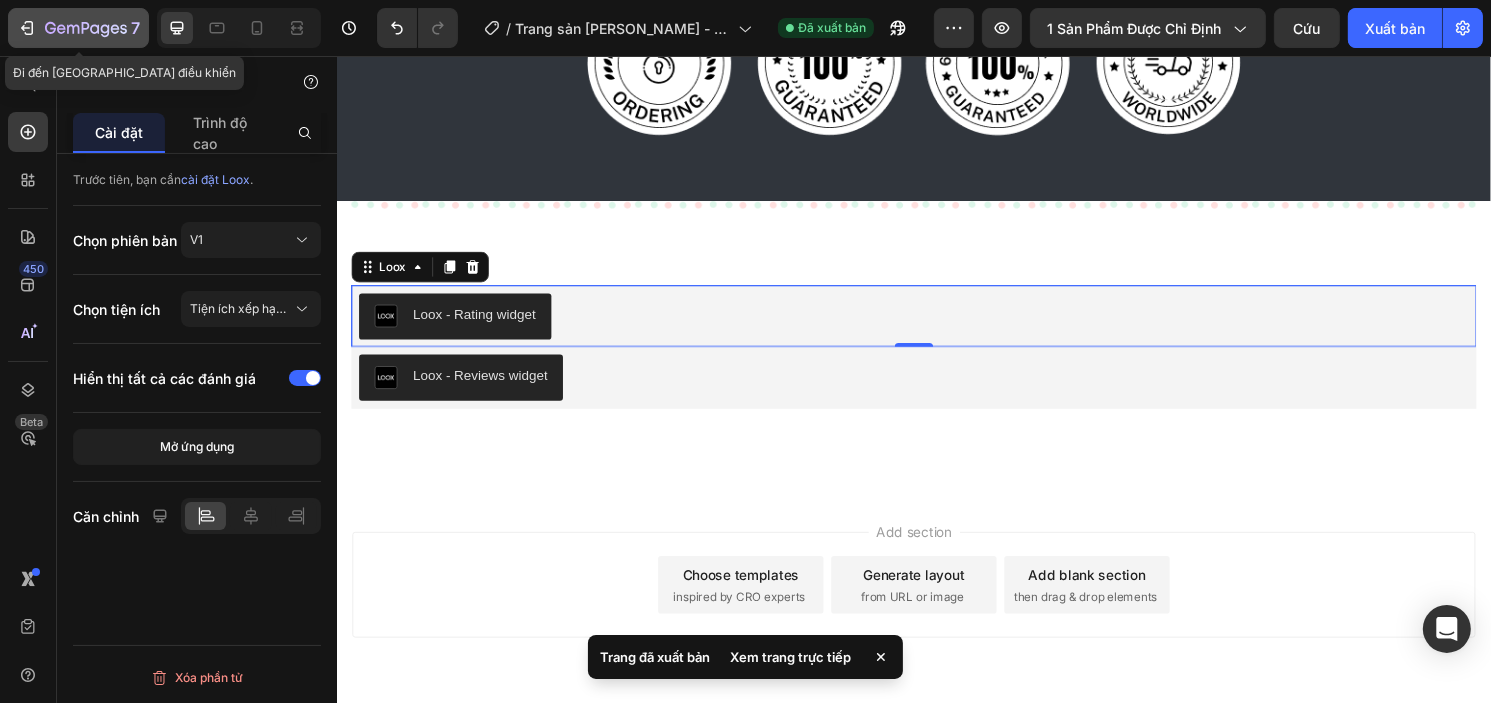 click on "7" 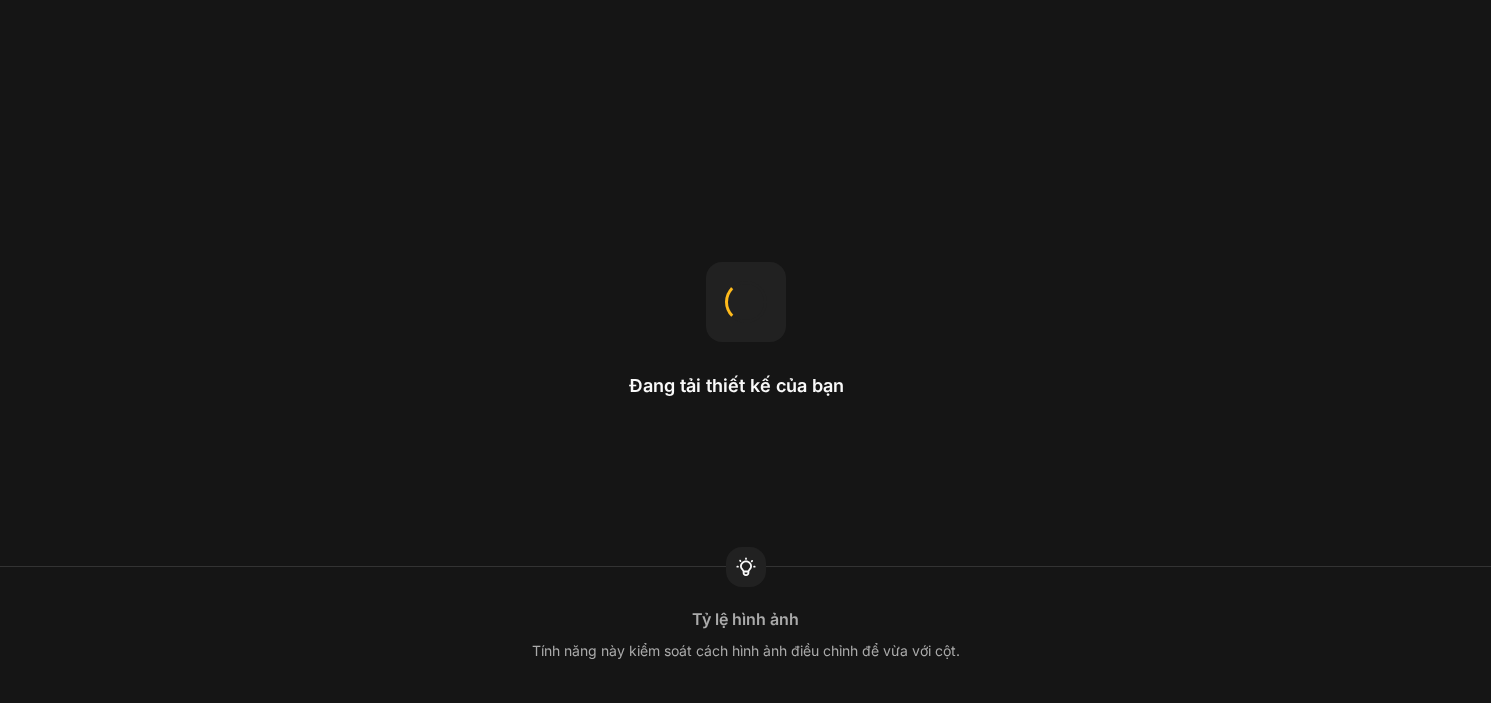 scroll, scrollTop: 0, scrollLeft: 0, axis: both 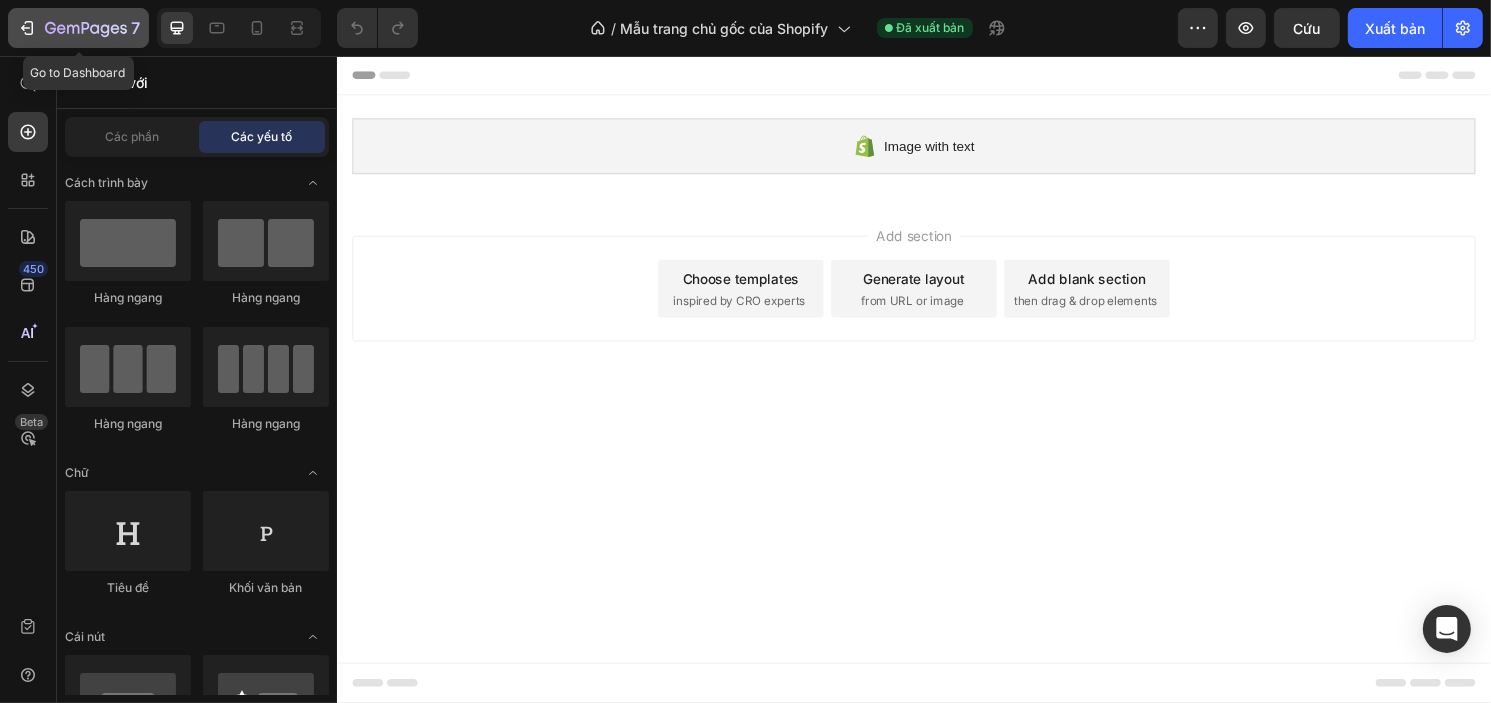click 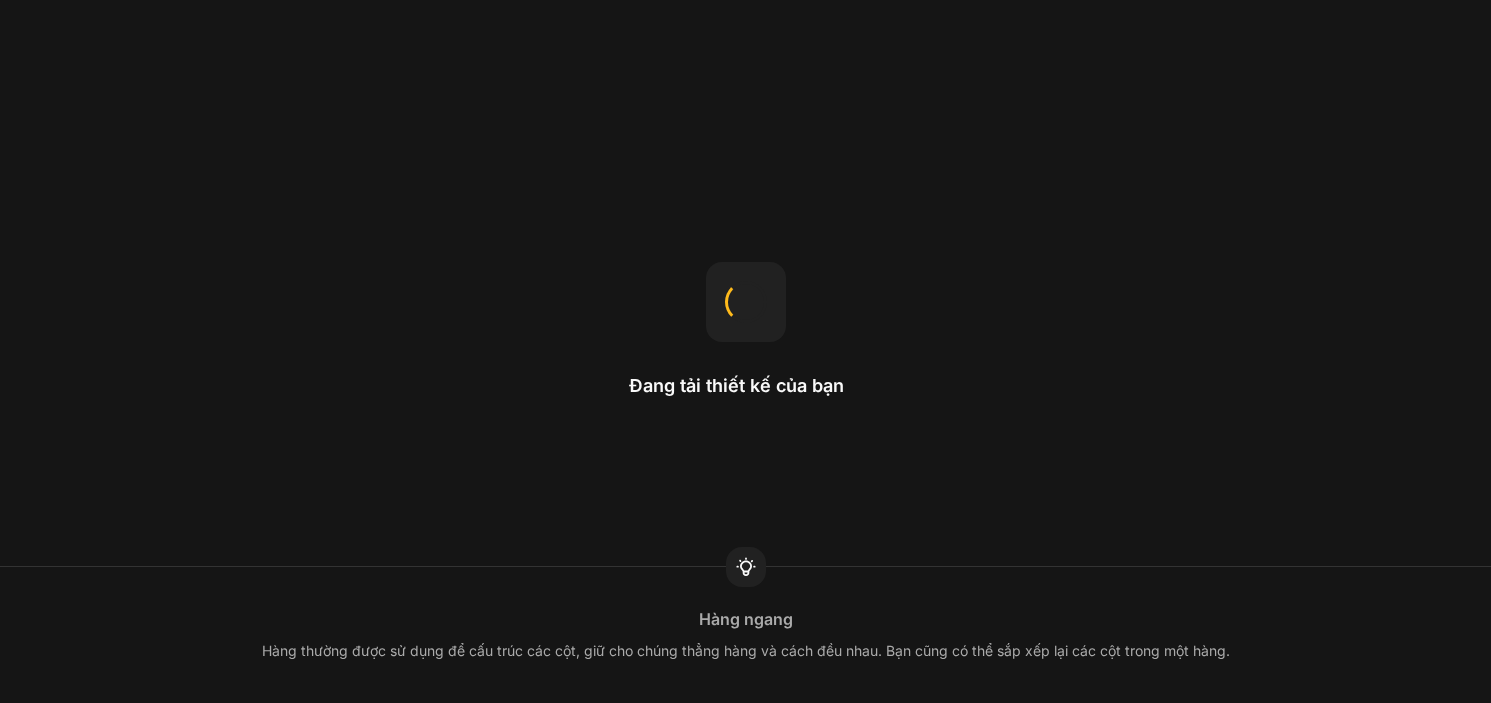 scroll, scrollTop: 0, scrollLeft: 0, axis: both 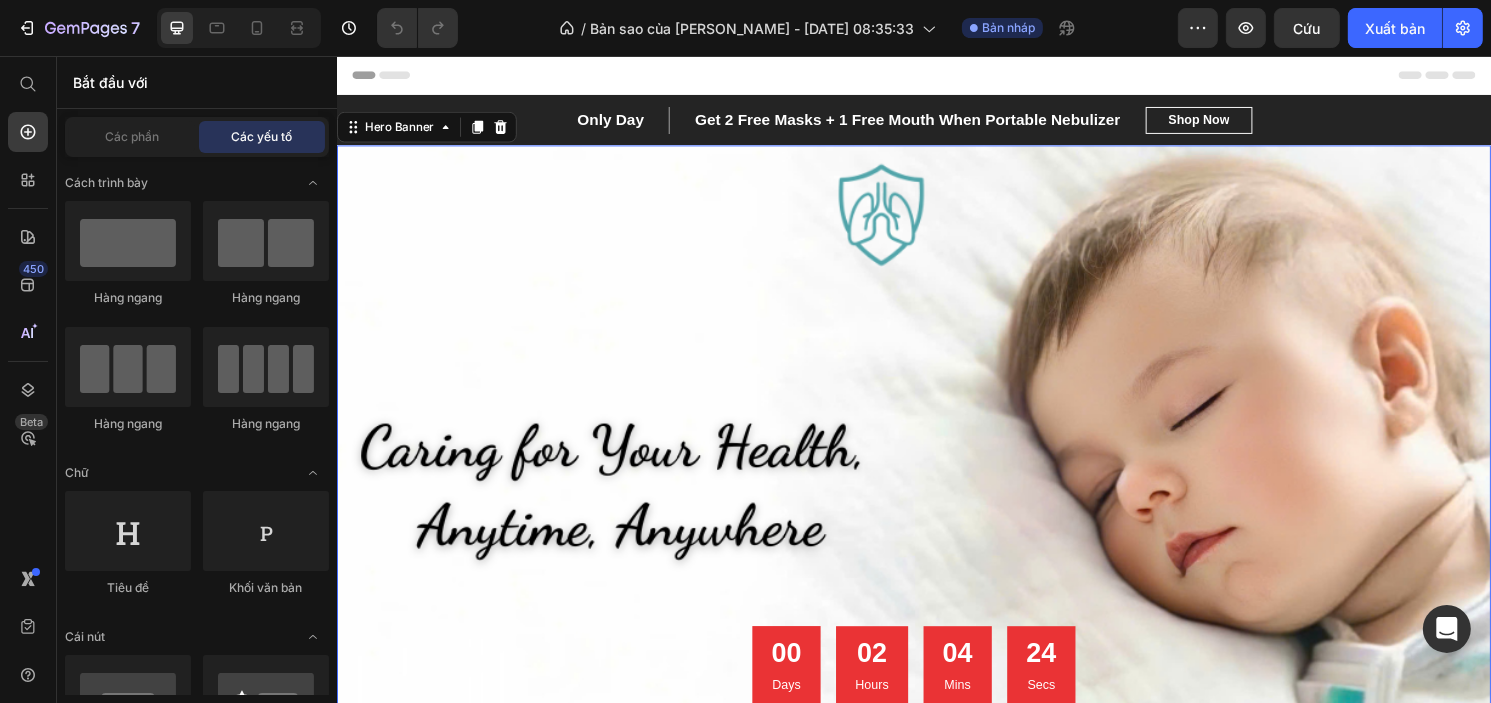 click at bounding box center [936, 499] 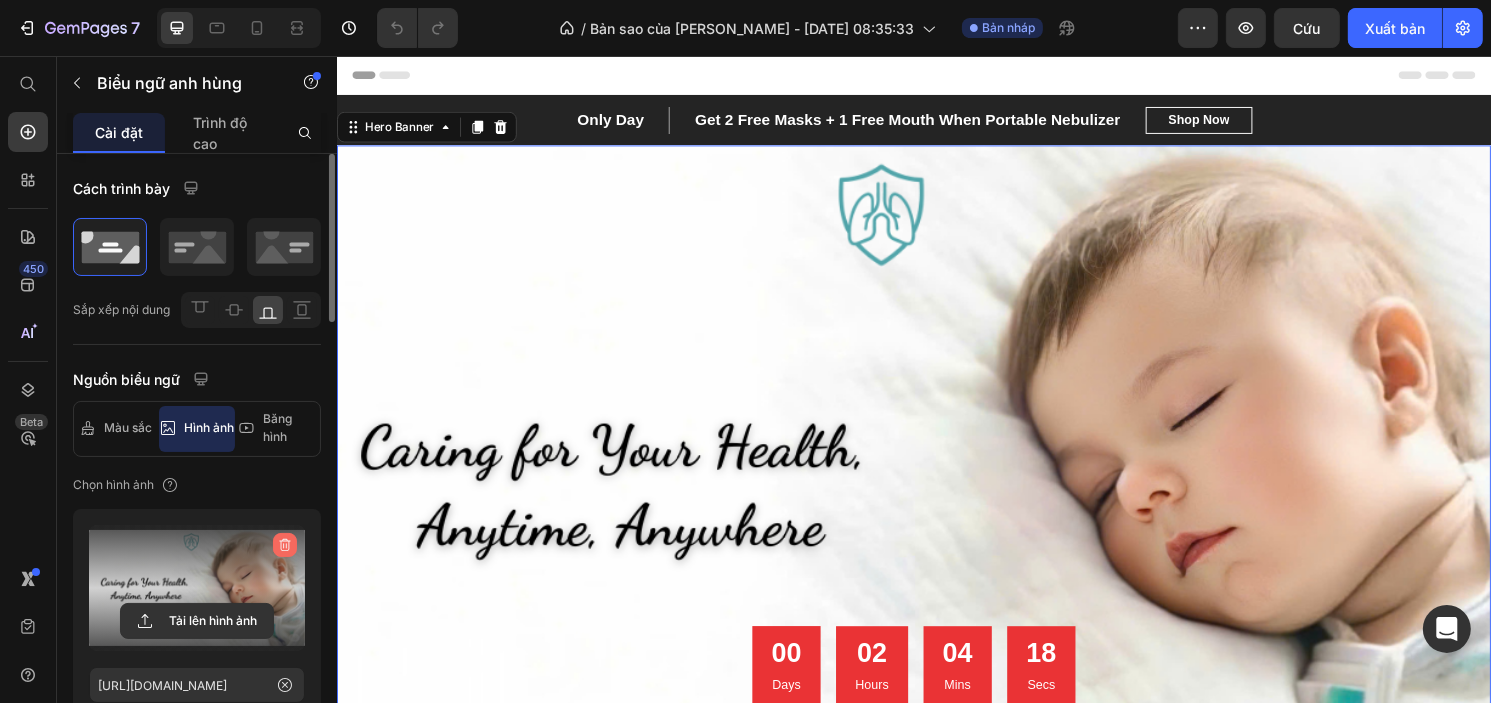 click 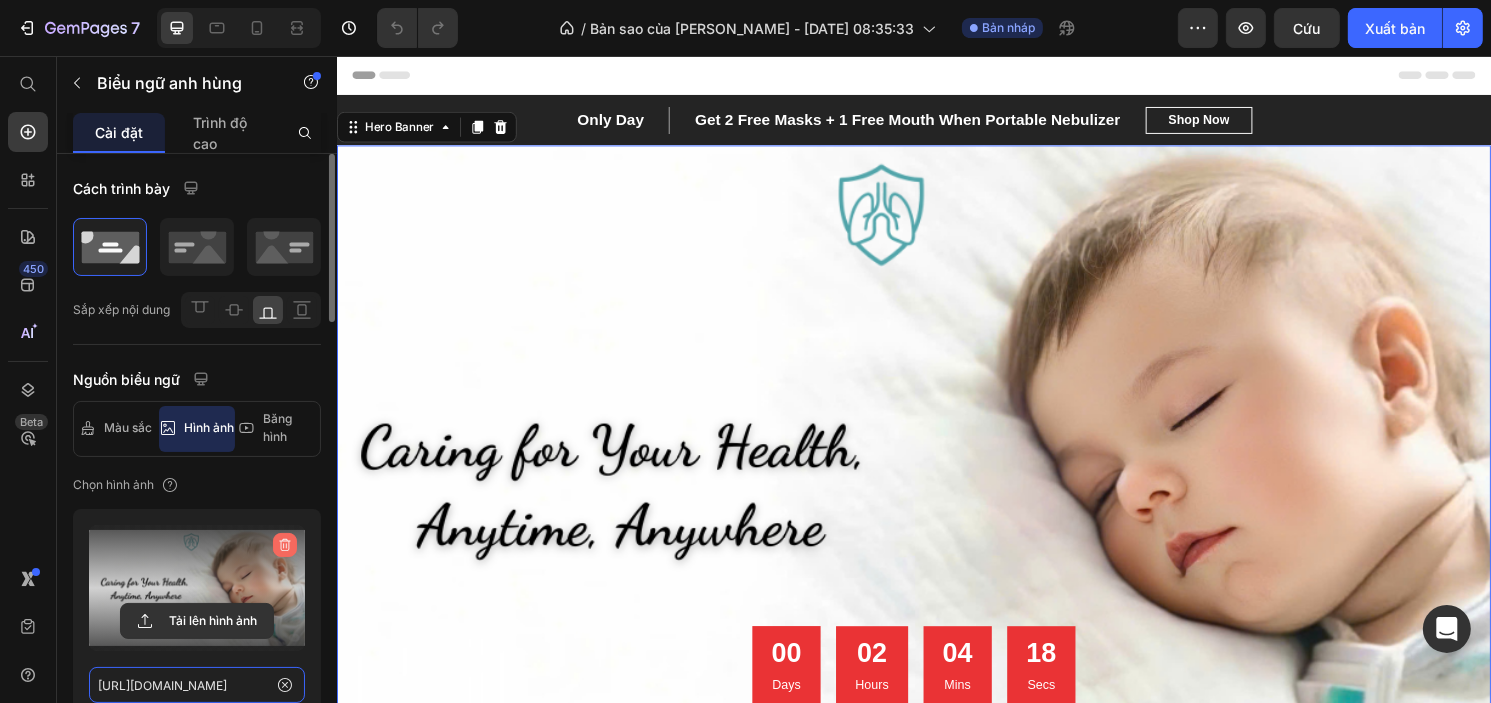 type 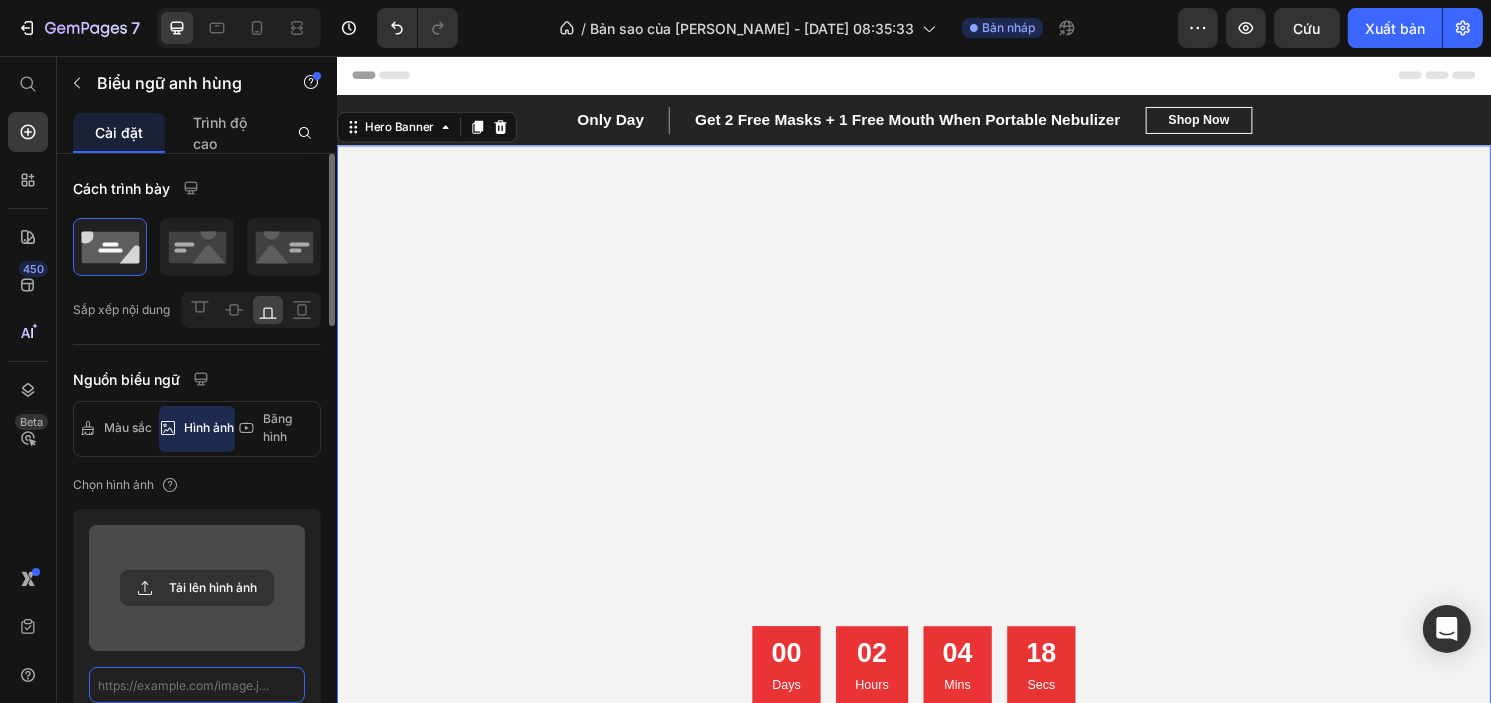 scroll, scrollTop: 0, scrollLeft: 0, axis: both 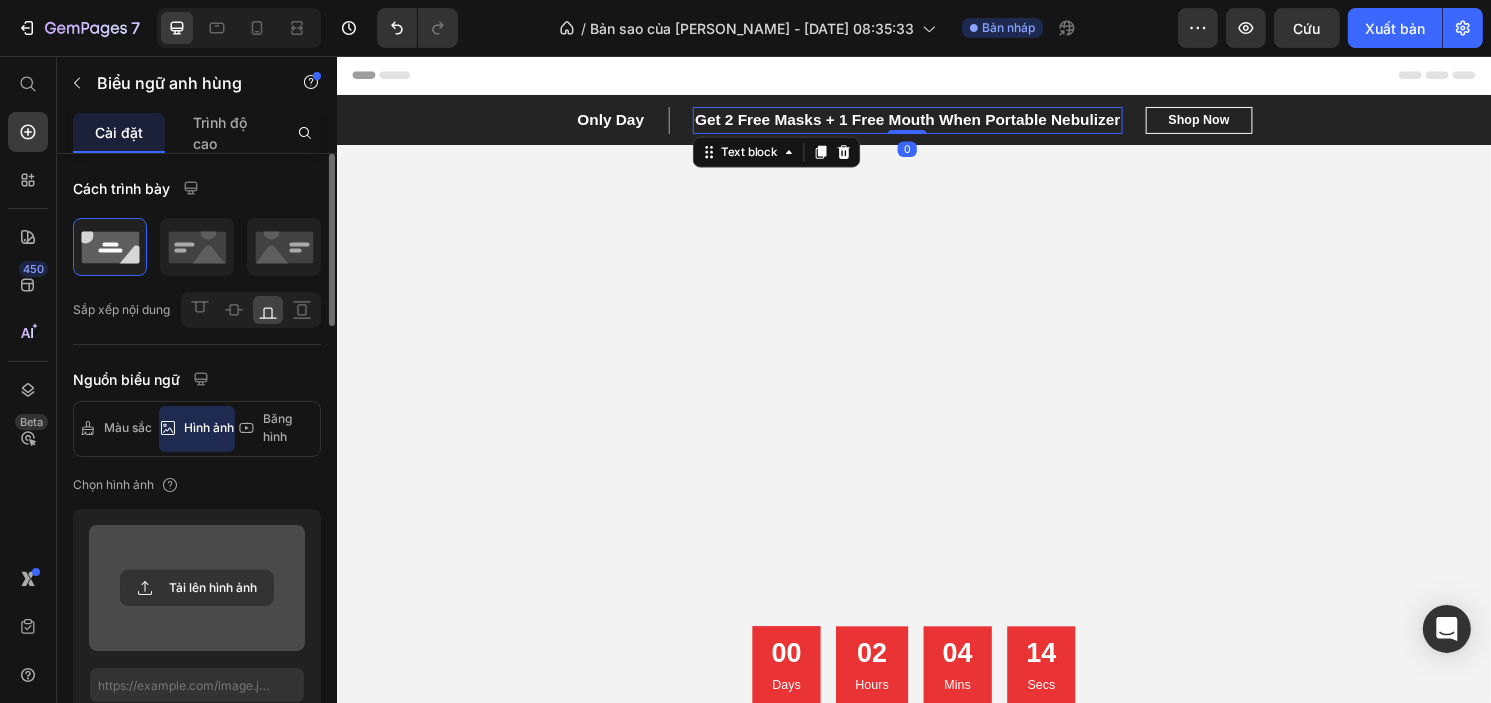 click on "Get 2 Free Masks + 1 Free Mouth When Portable Nebulizer" at bounding box center [929, 123] 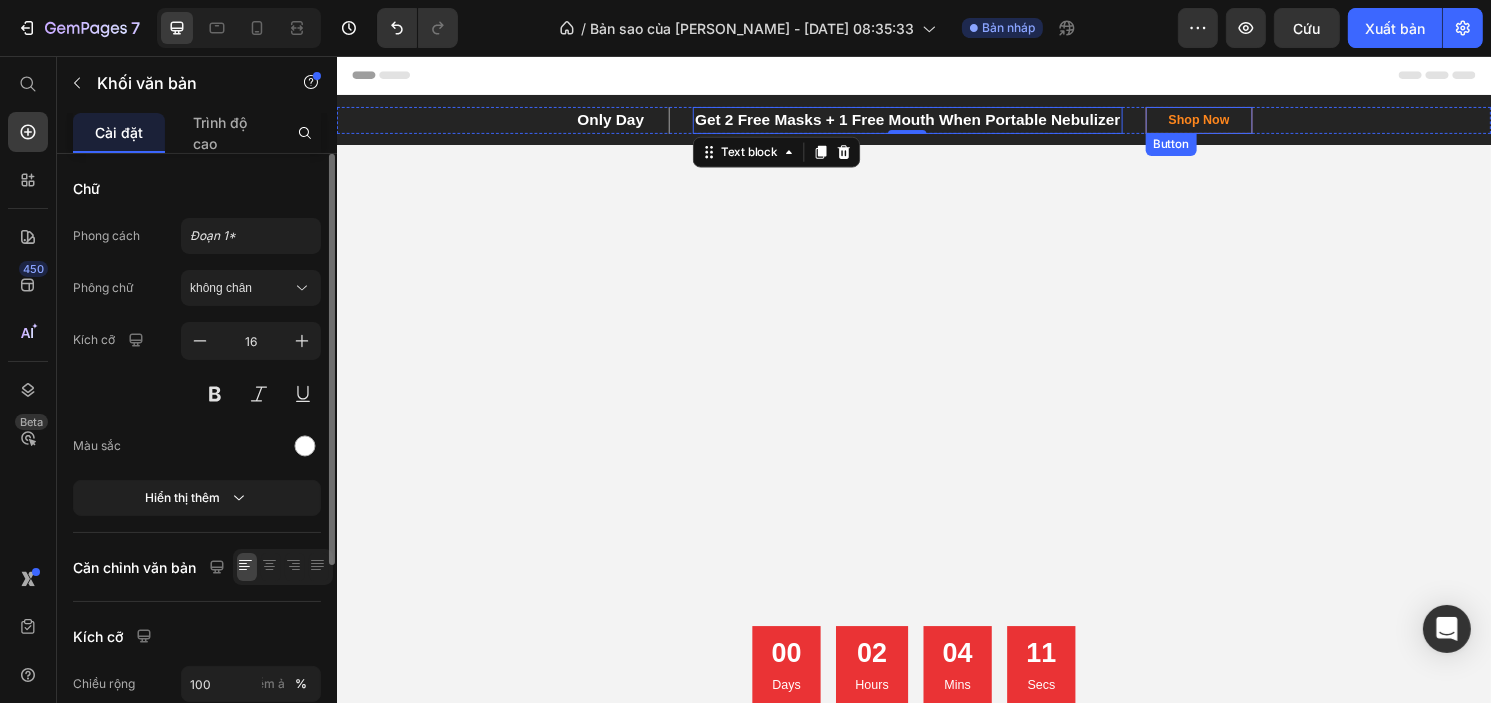 click on "Shop Now" at bounding box center [1233, 123] 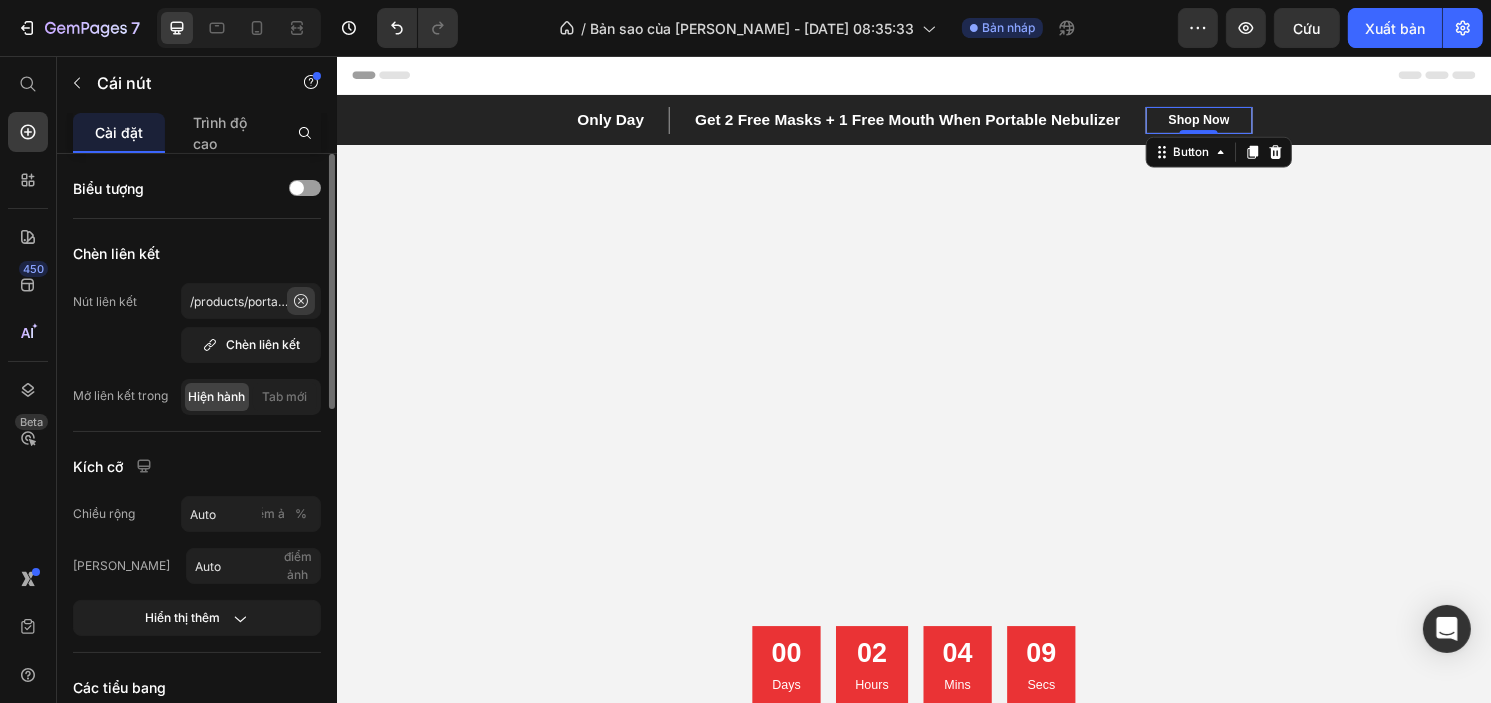 click 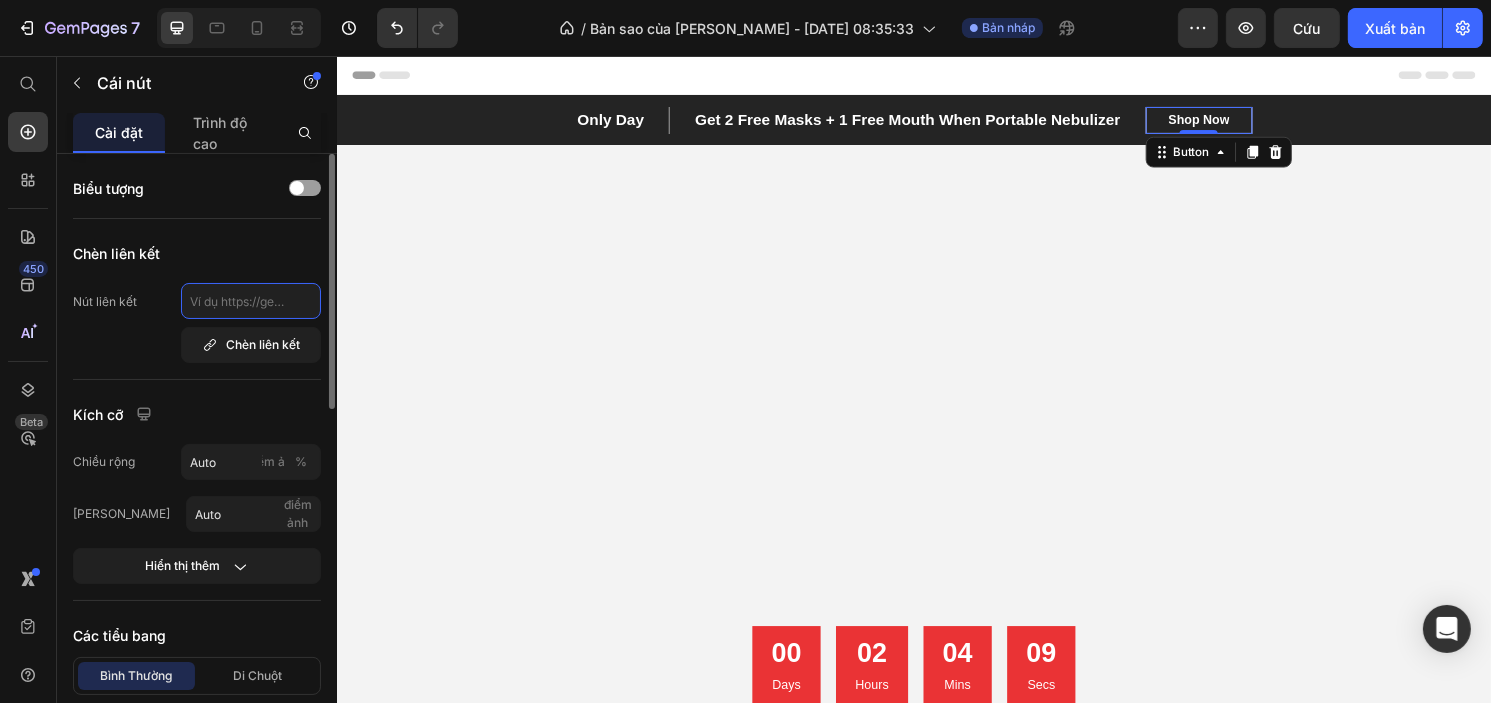 scroll, scrollTop: 0, scrollLeft: 0, axis: both 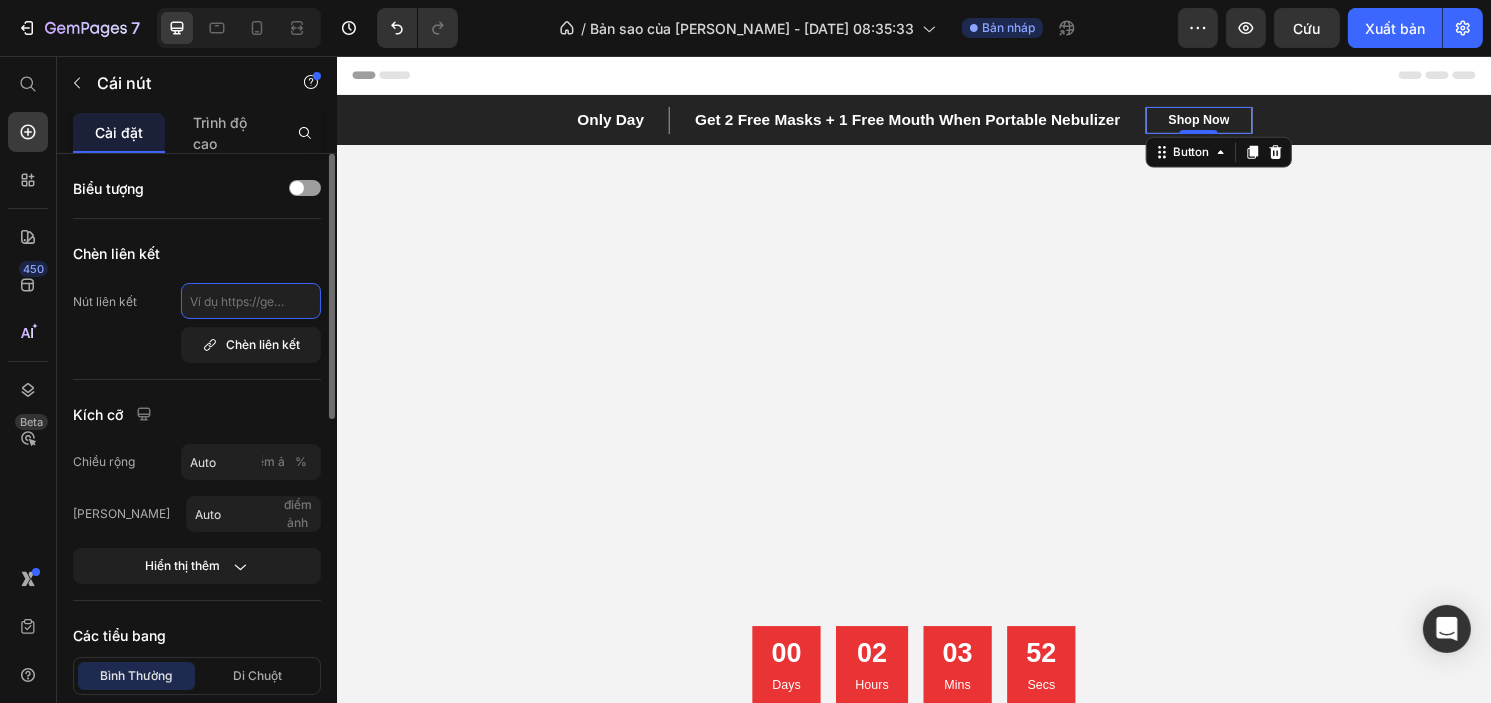paste on "https://handeelife.store/products/handeelife-7-color-beauty-massager" 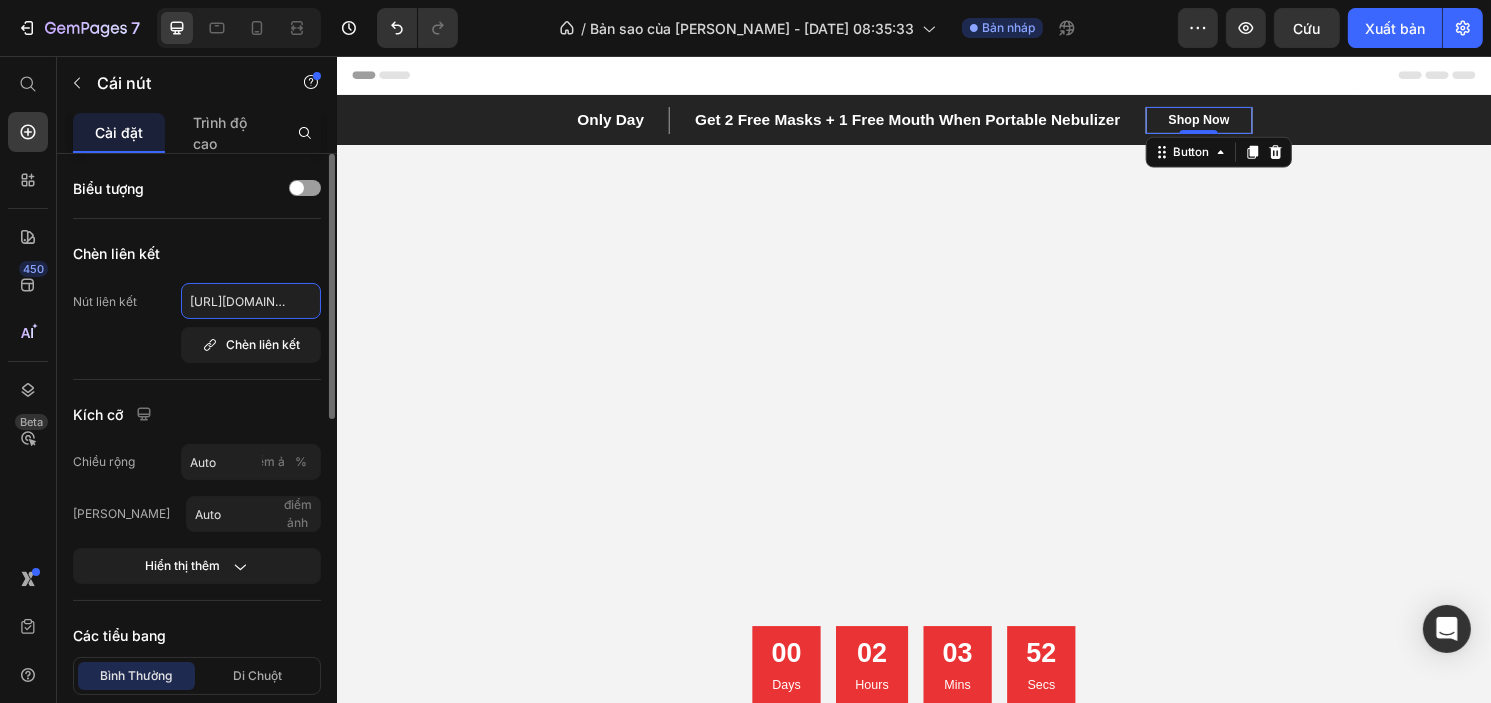 scroll, scrollTop: 0, scrollLeft: 302, axis: horizontal 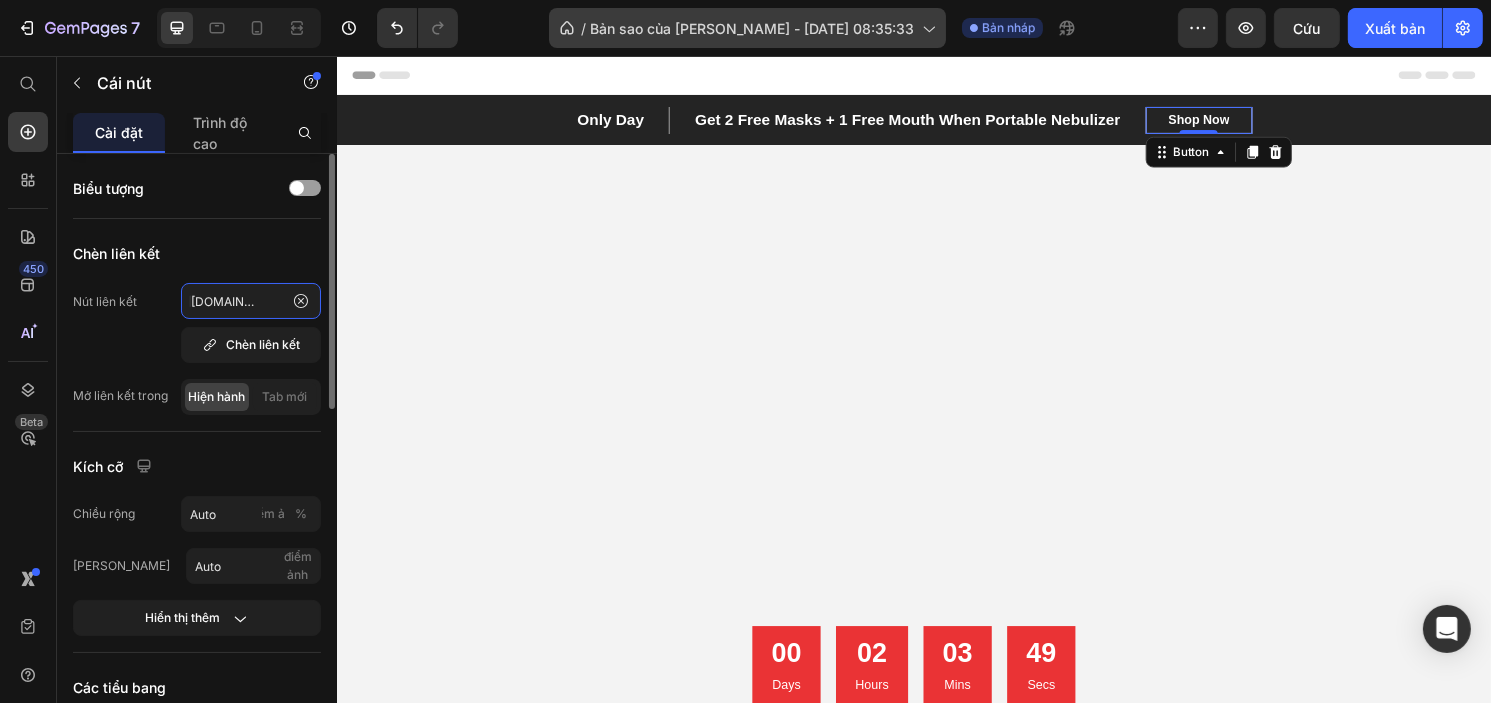 type on "https://handeelife.store/products/handeelife-7-color-beauty-massager" 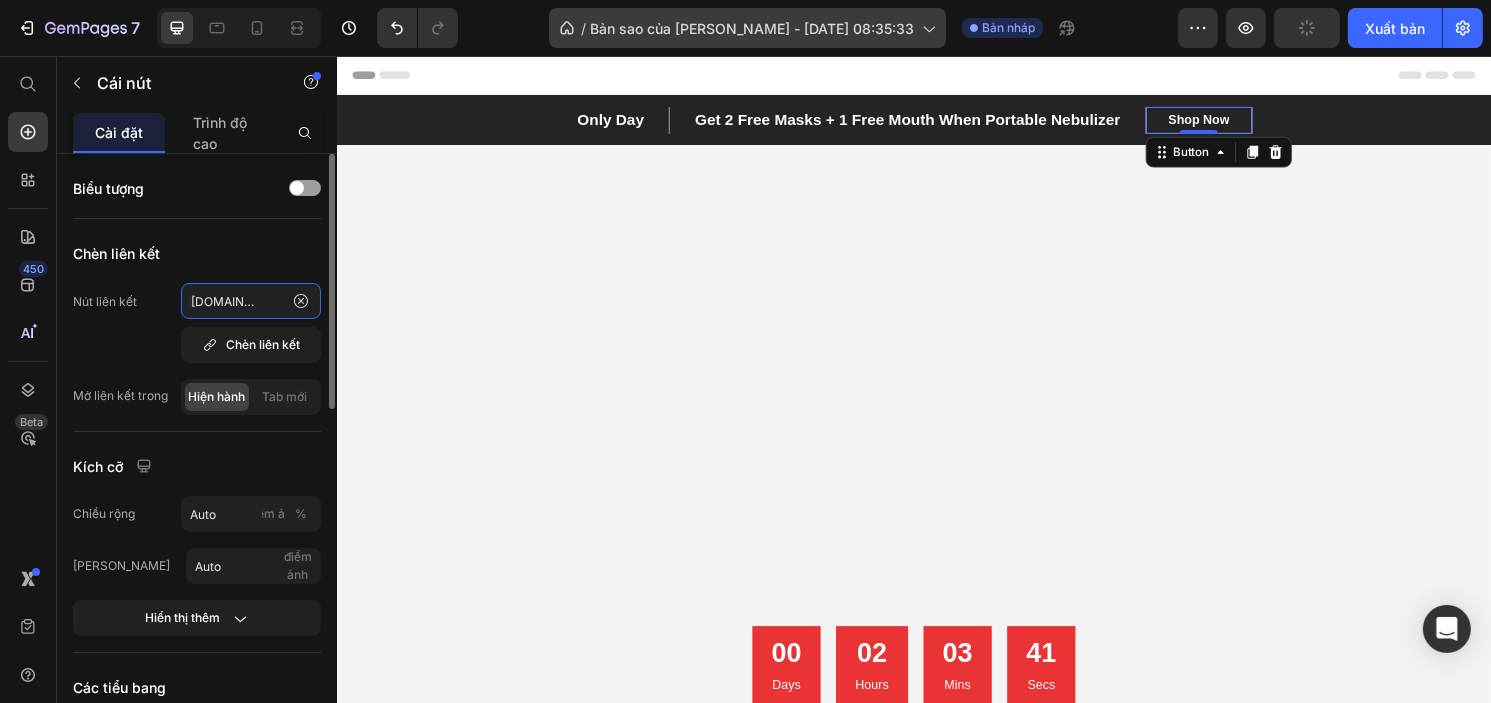 scroll, scrollTop: 0, scrollLeft: 0, axis: both 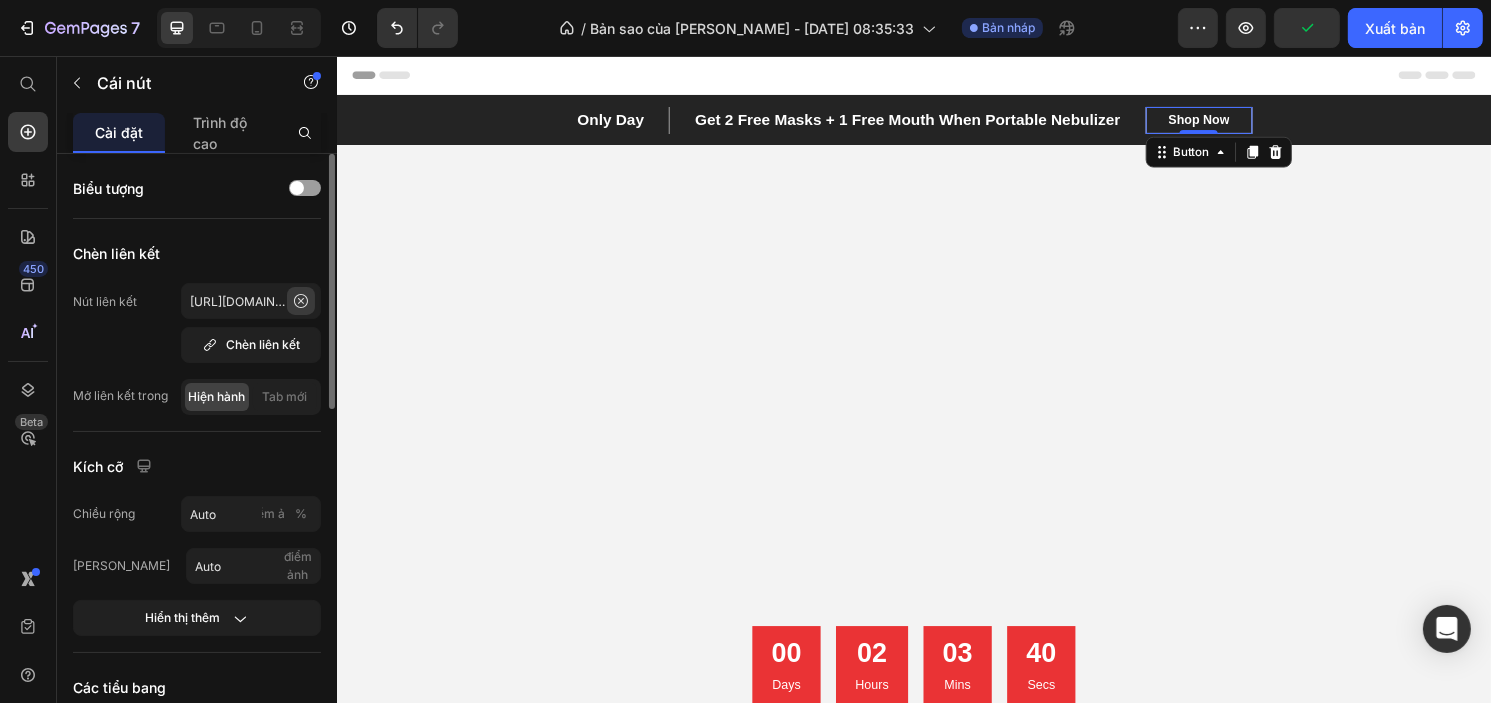 click 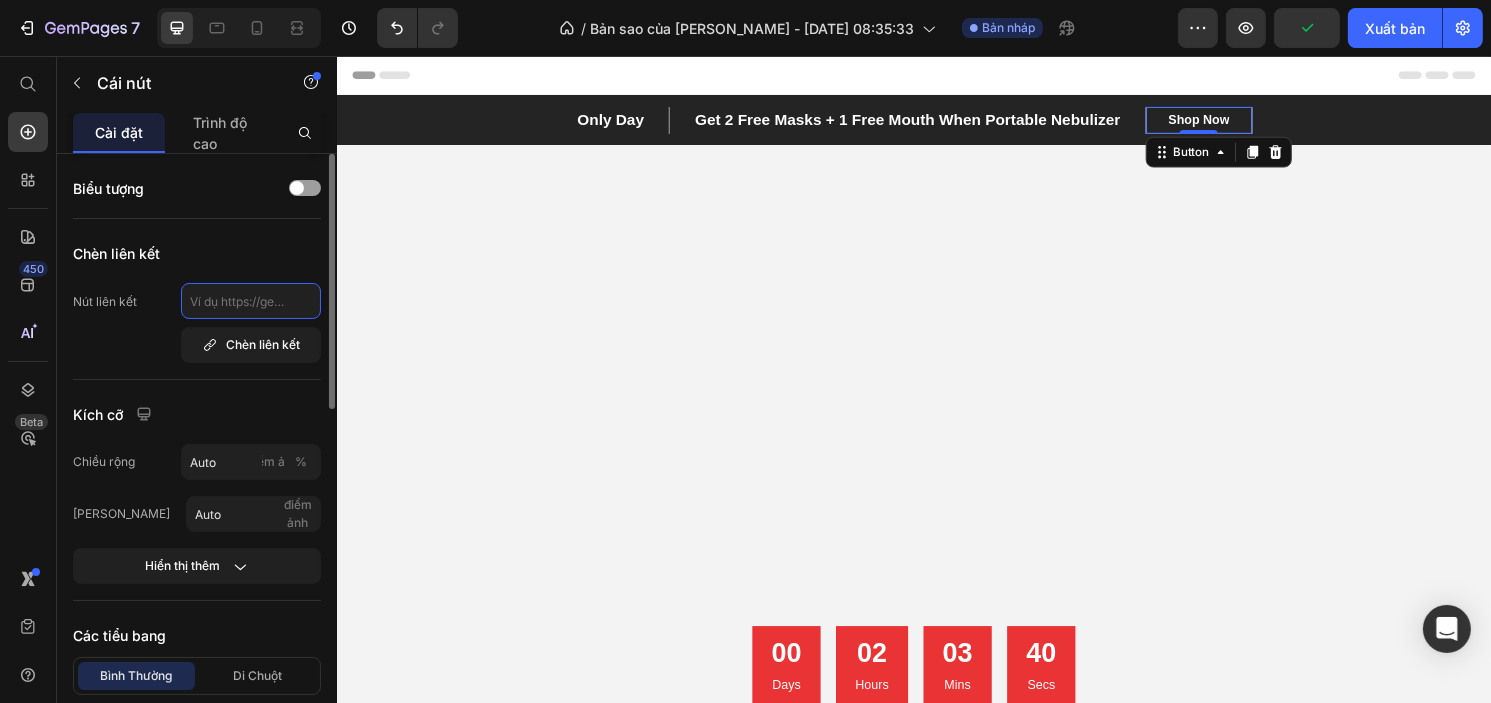 paste on "https://handeelife.store/products/handeelife-neckrestore%E2%84%A2-complete-cervical-traction-posture-support-system" 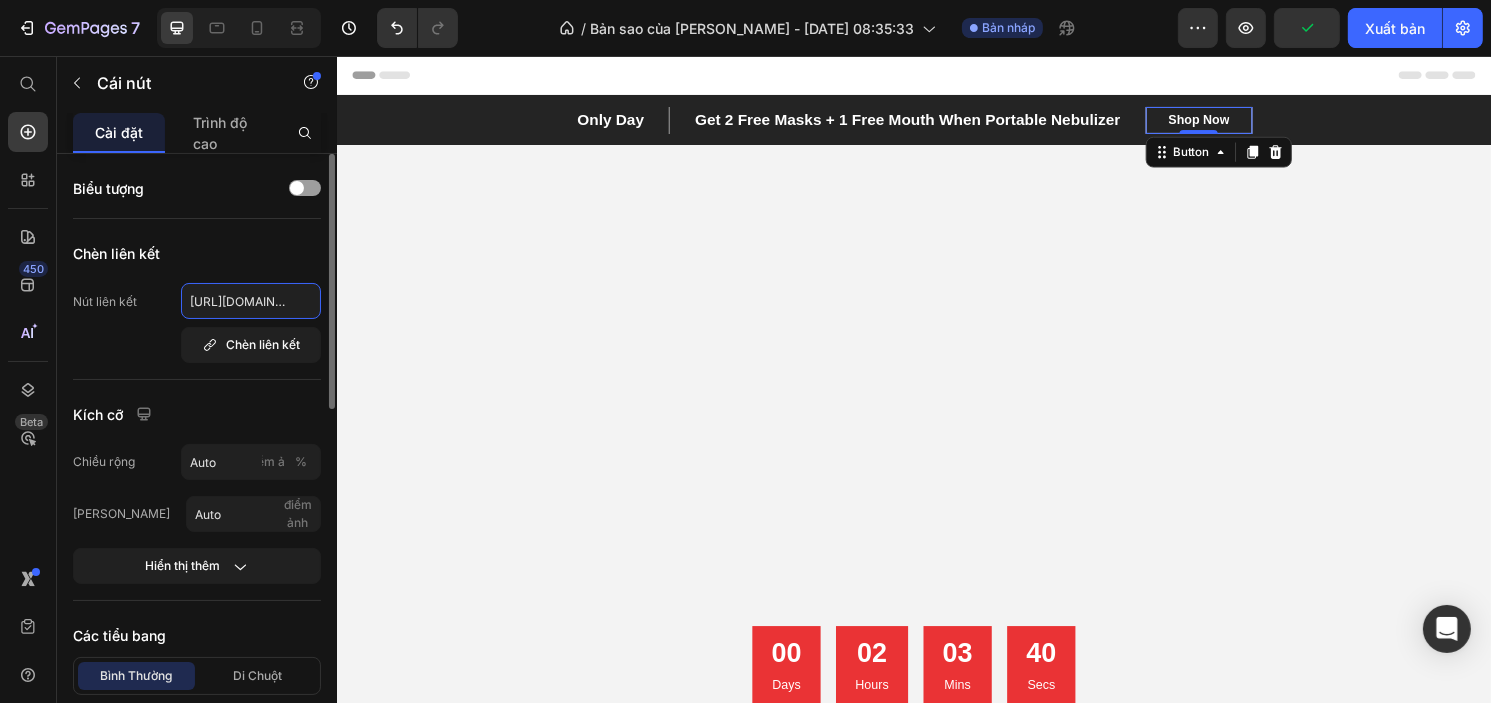 scroll, scrollTop: 0, scrollLeft: 606, axis: horizontal 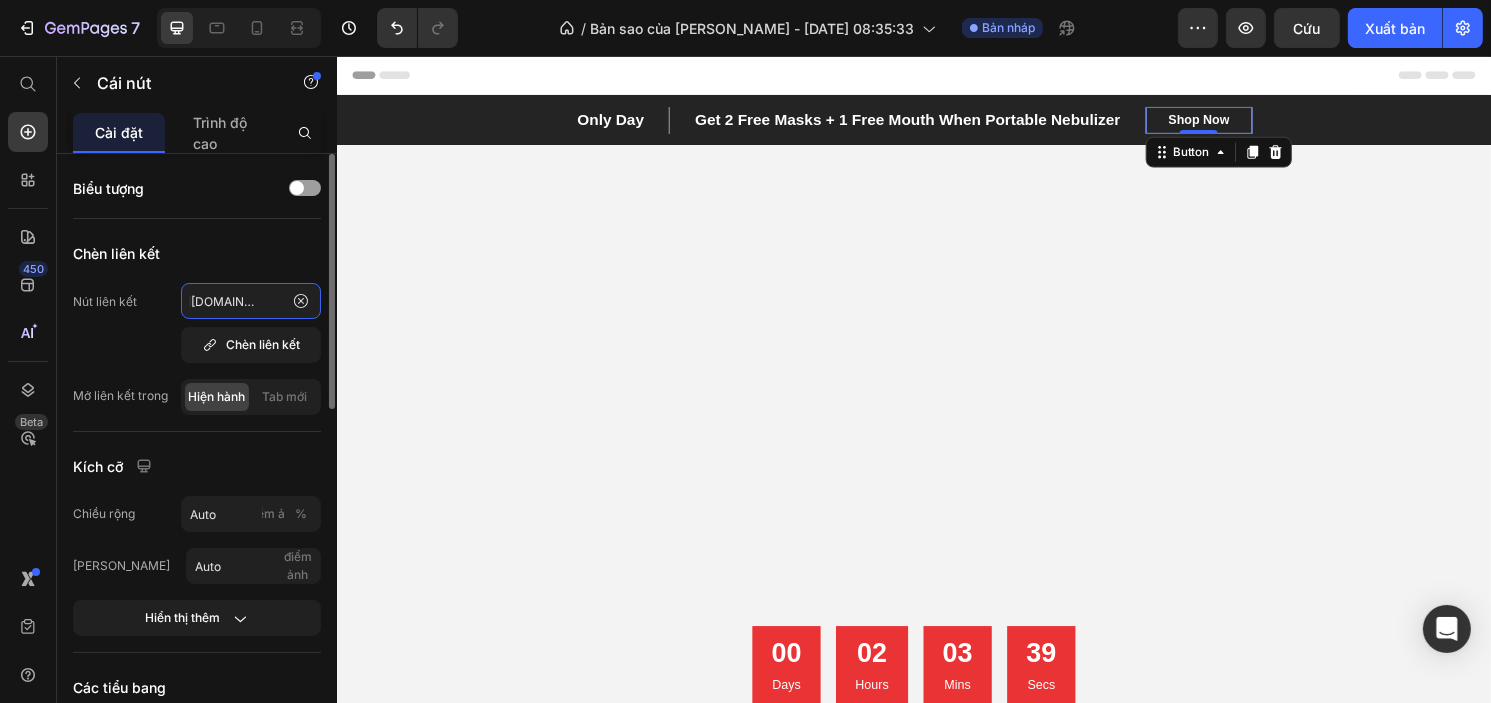 type on "https://handeelife.store/products/handeelife-neckrestore%E2%84%A2-complete-cervical-traction-posture-support-system" 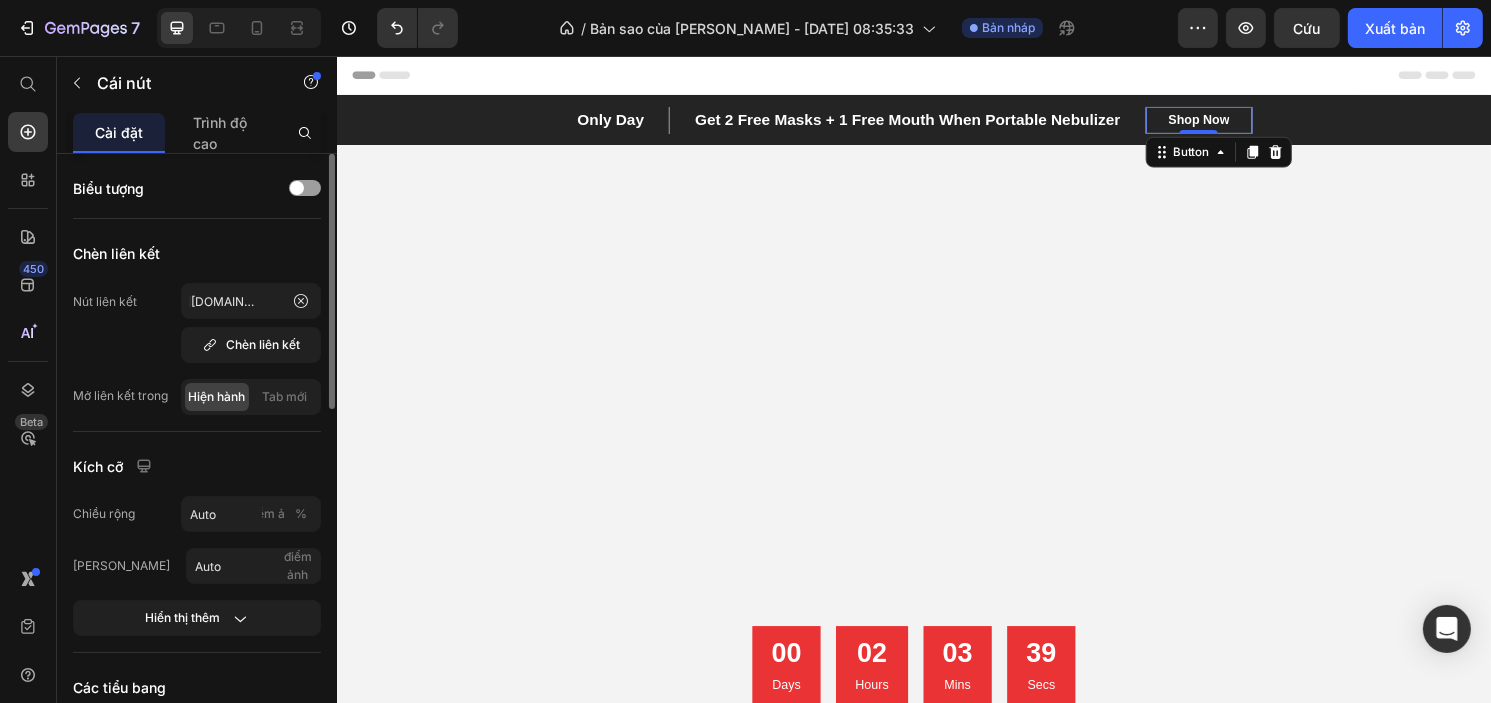 scroll, scrollTop: 0, scrollLeft: 0, axis: both 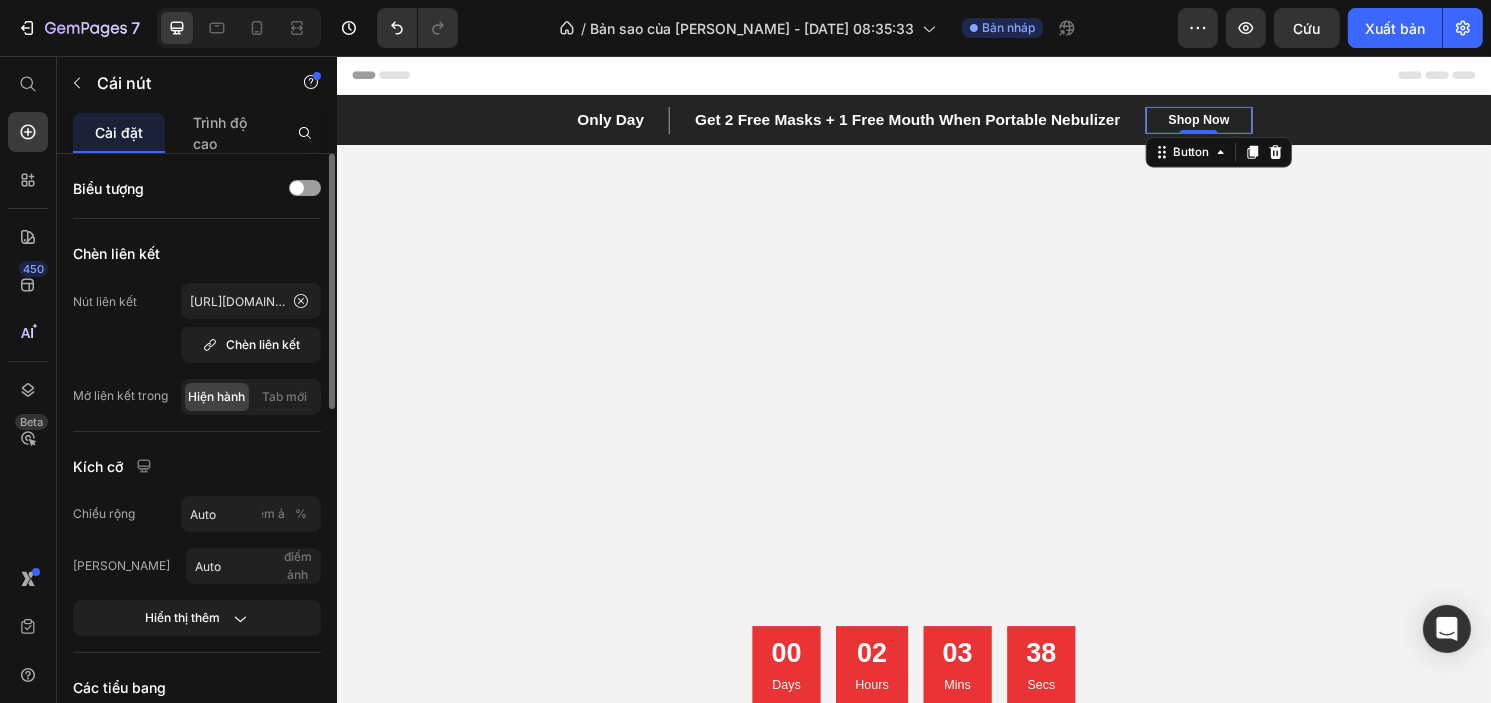 click on "Chèn liên kết" at bounding box center [197, 253] 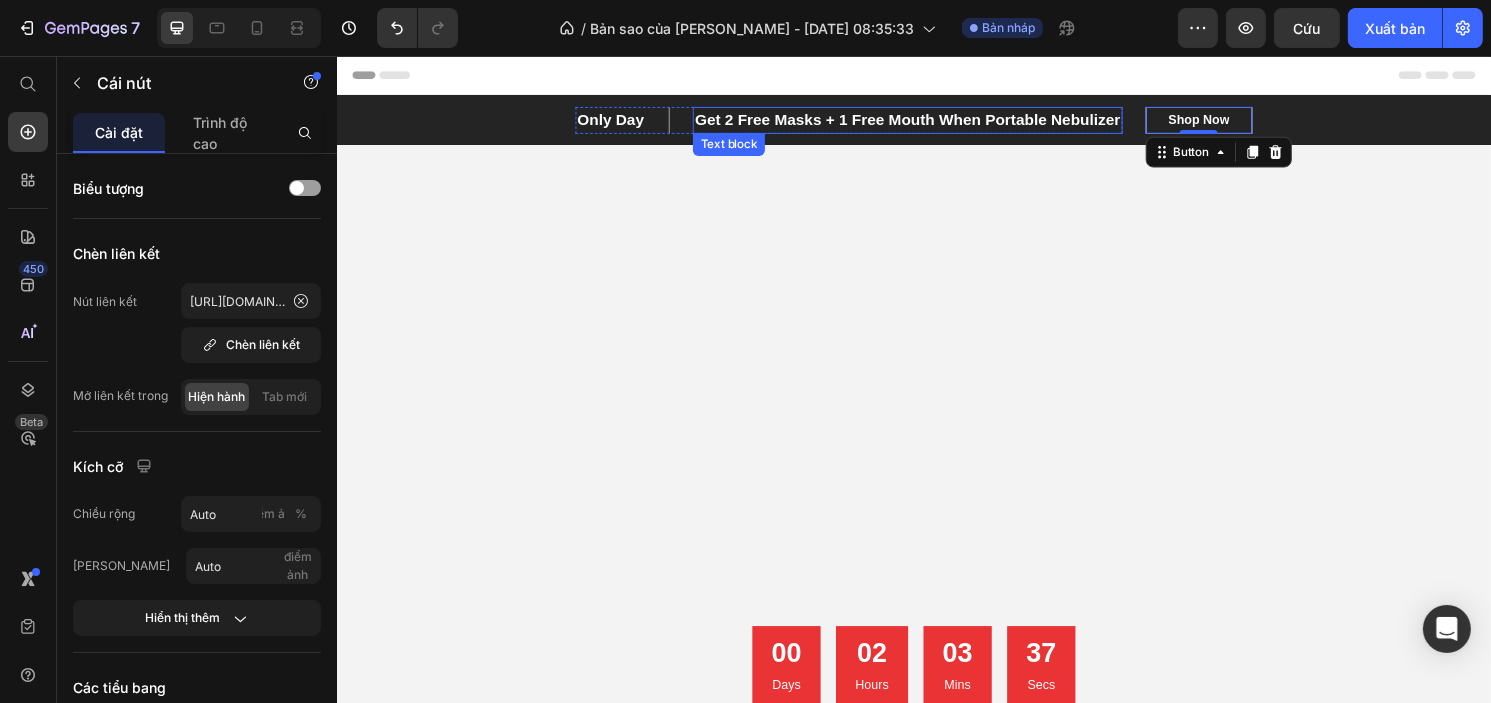 click on "Get 2 Free Masks + 1 Free Mouth When Portable Nebulizer Text block" at bounding box center (929, 123) 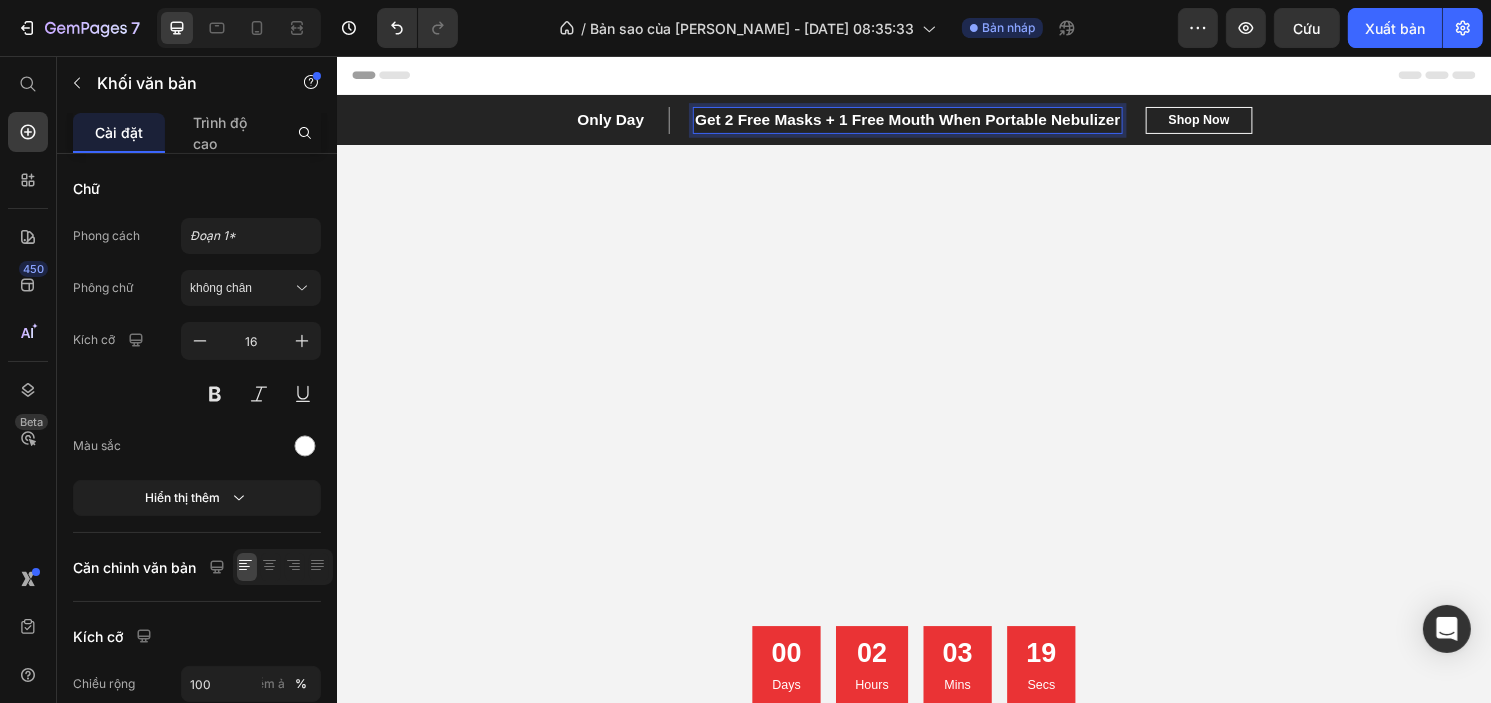 click on "Get 2 Free Masks + 1 Free Mouth When Portable Nebulizer" at bounding box center (929, 123) 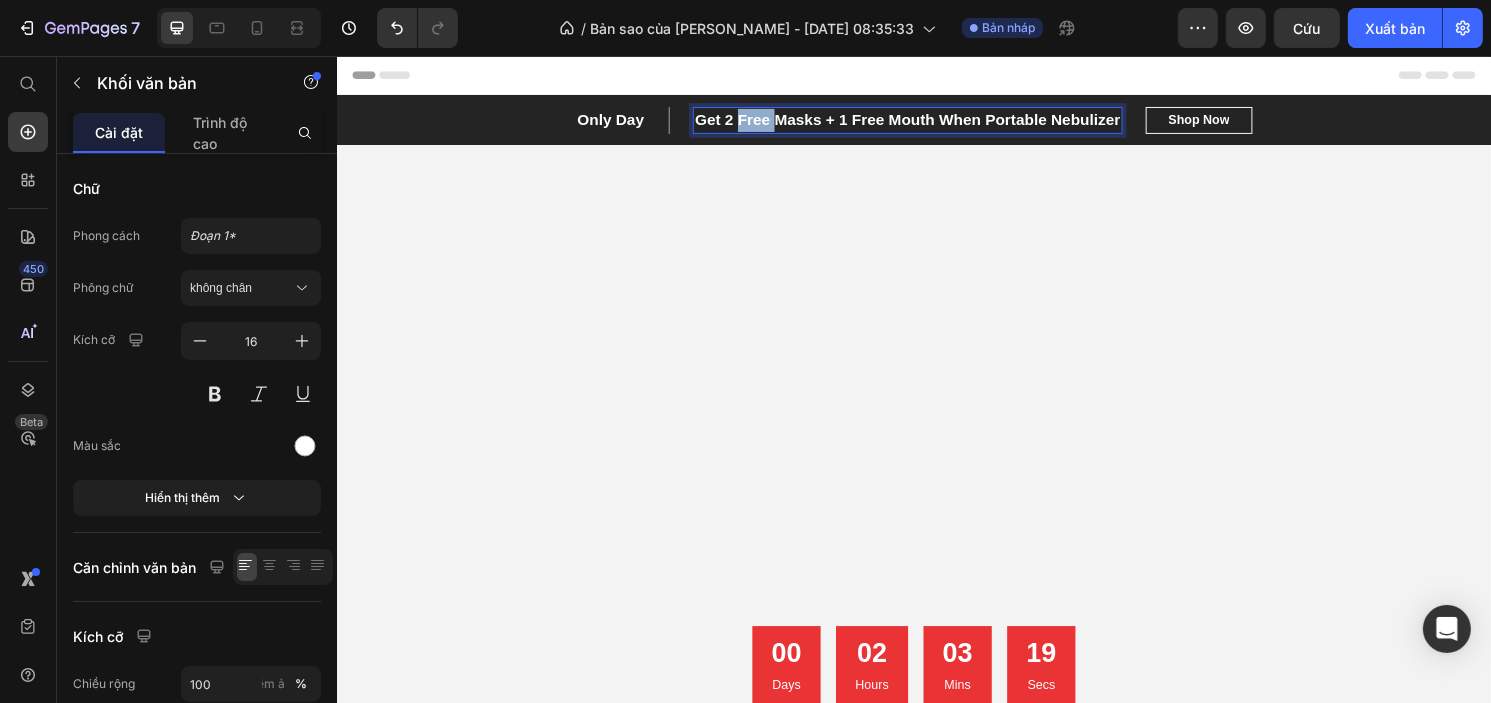 click on "Get 2 Free Masks + 1 Free Mouth When Portable Nebulizer" at bounding box center [929, 123] 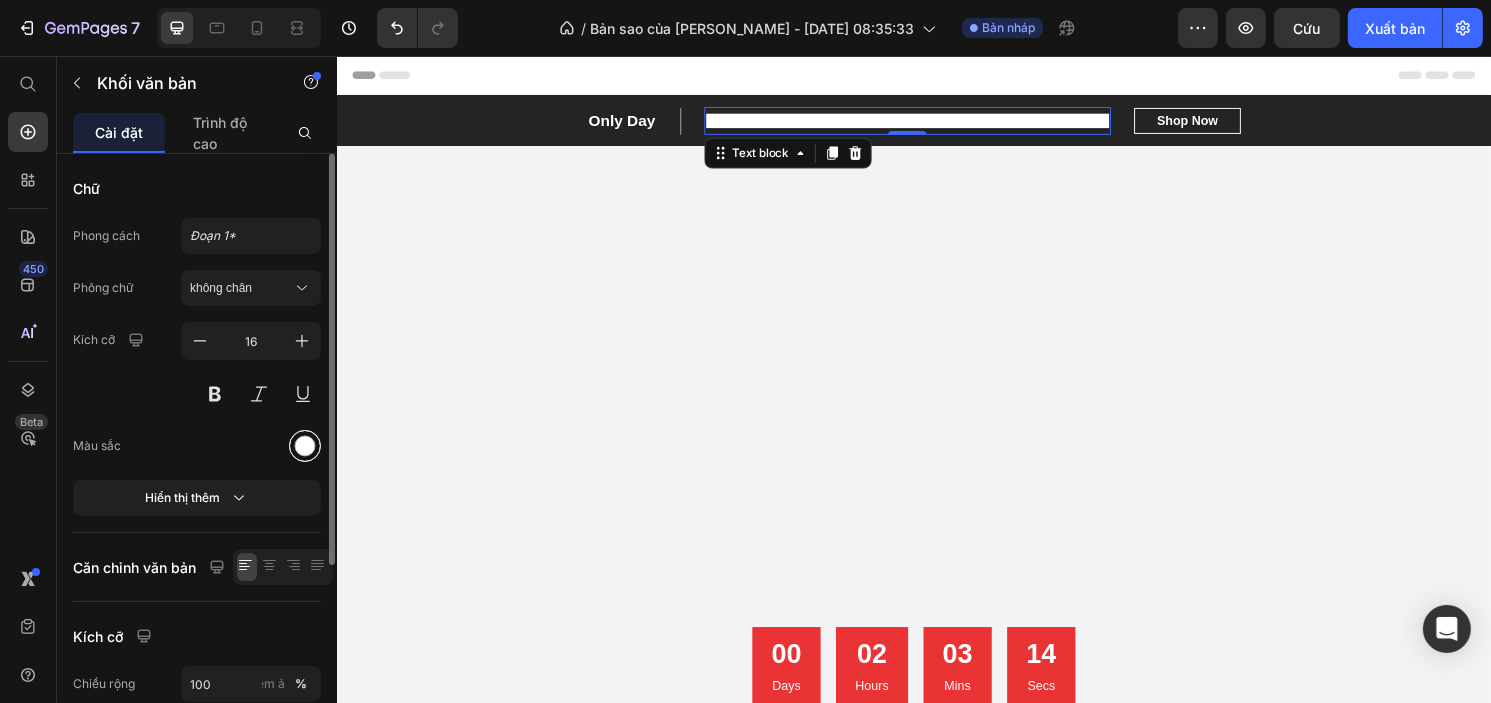 click at bounding box center [305, 446] 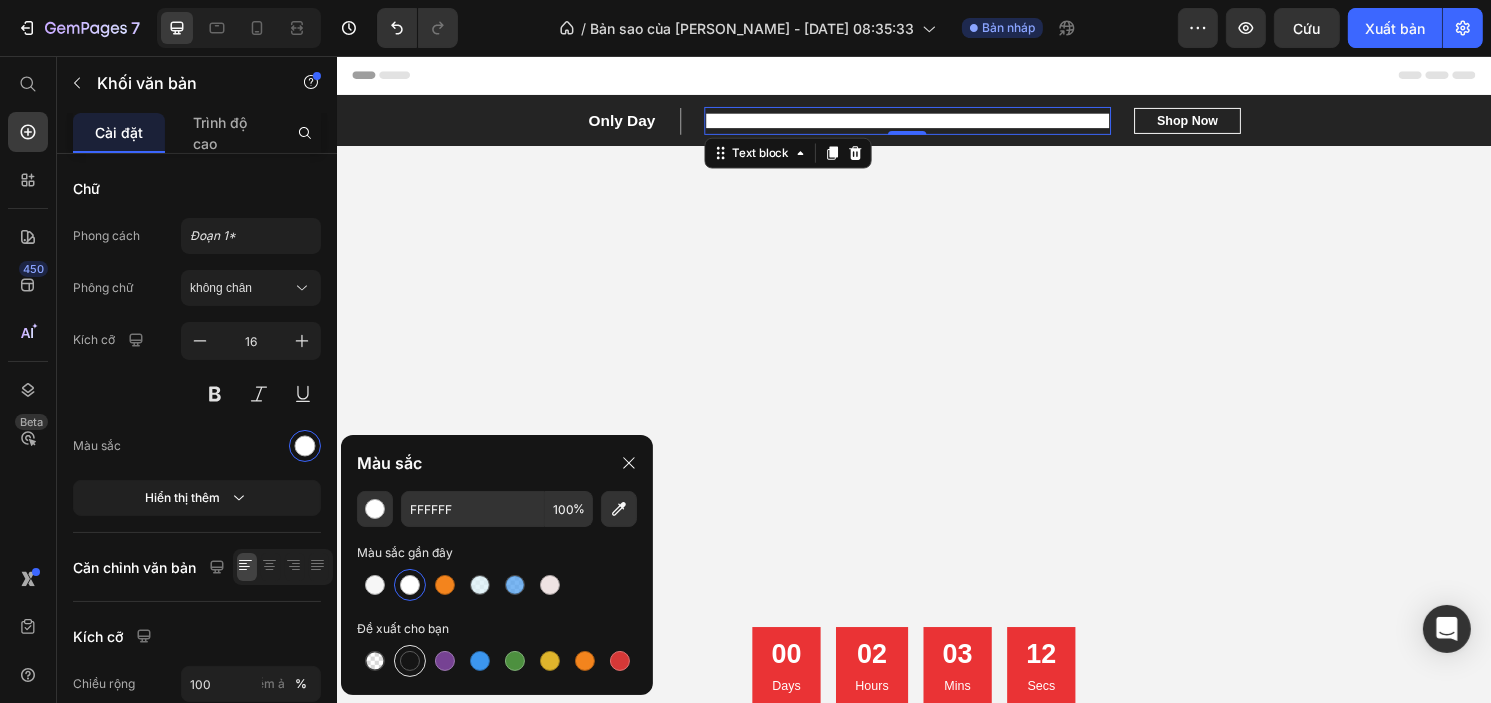 click at bounding box center [410, 661] 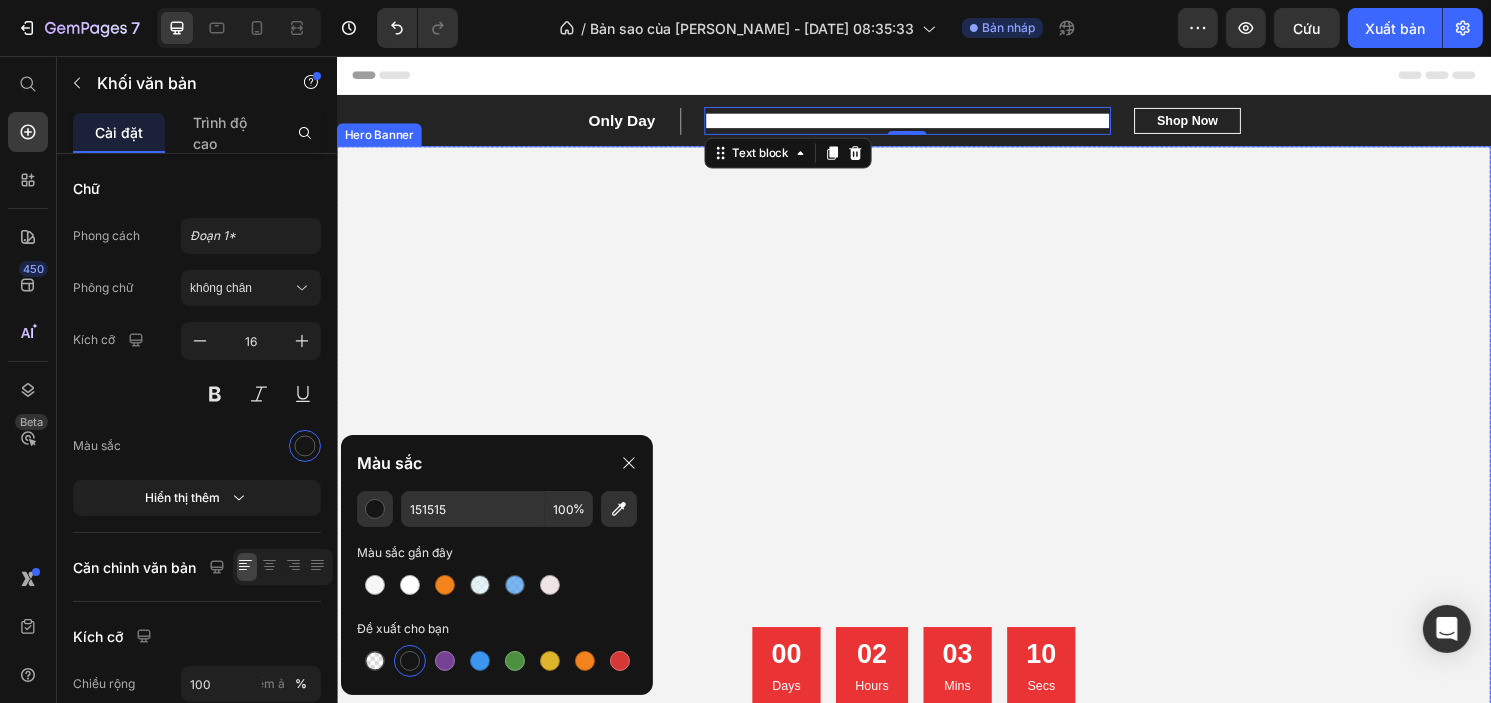click at bounding box center (936, 500) 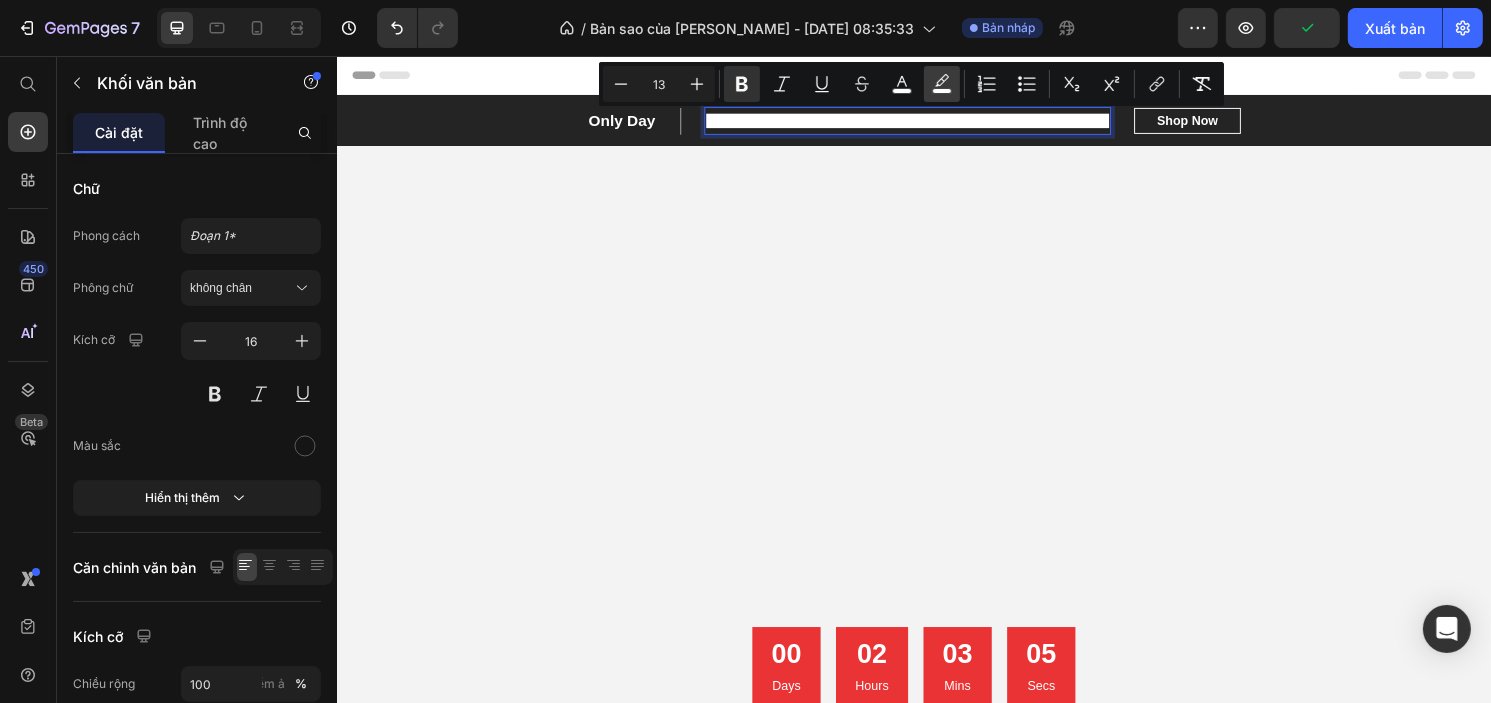 click on "color" at bounding box center (942, 84) 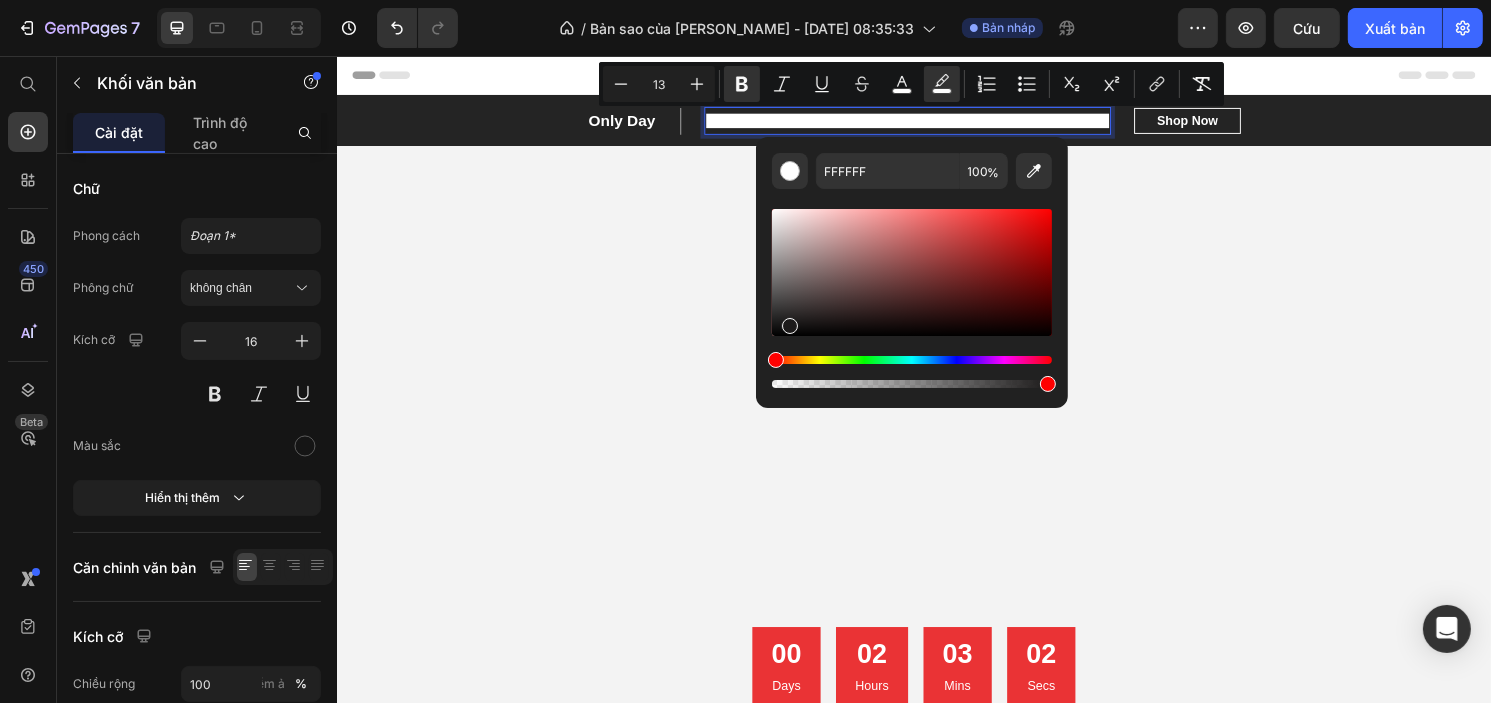 click at bounding box center (912, 272) 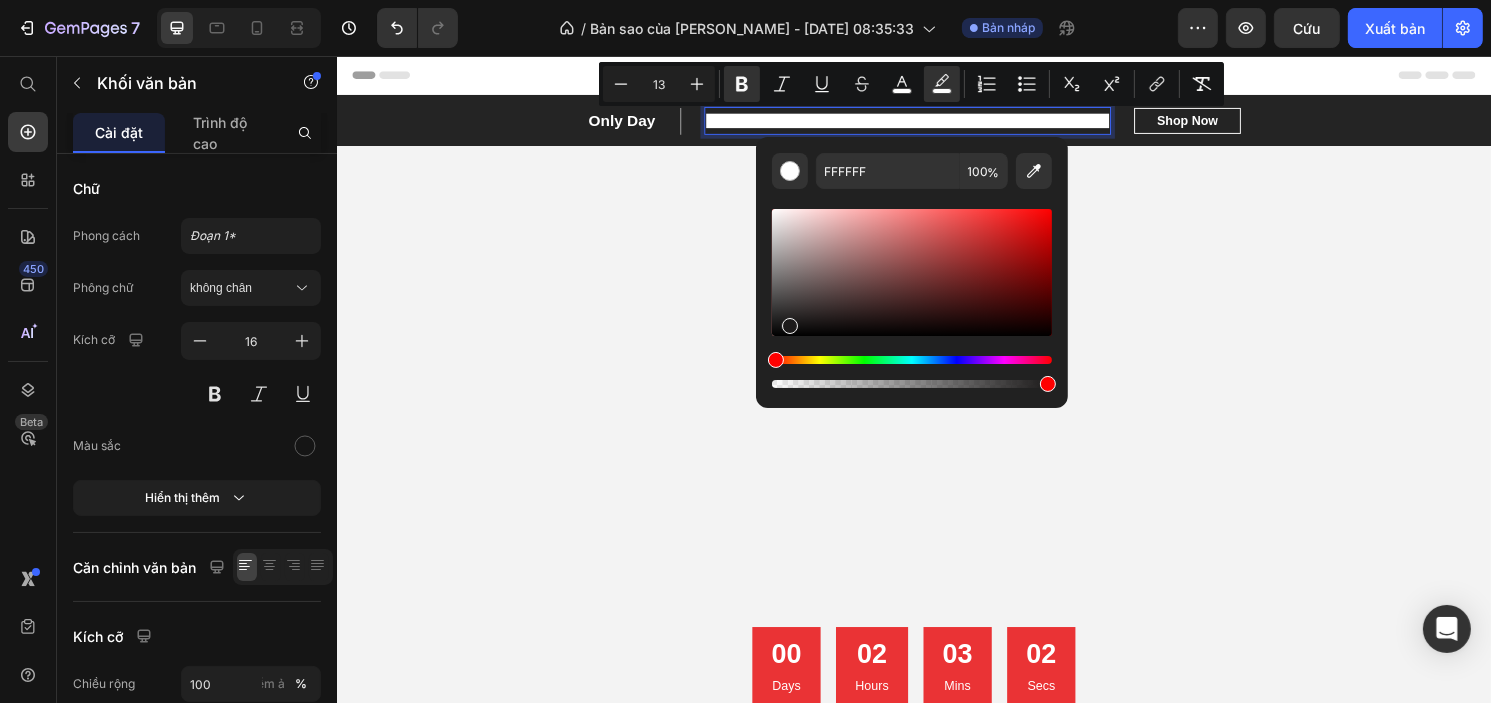 type on "1C1A1A" 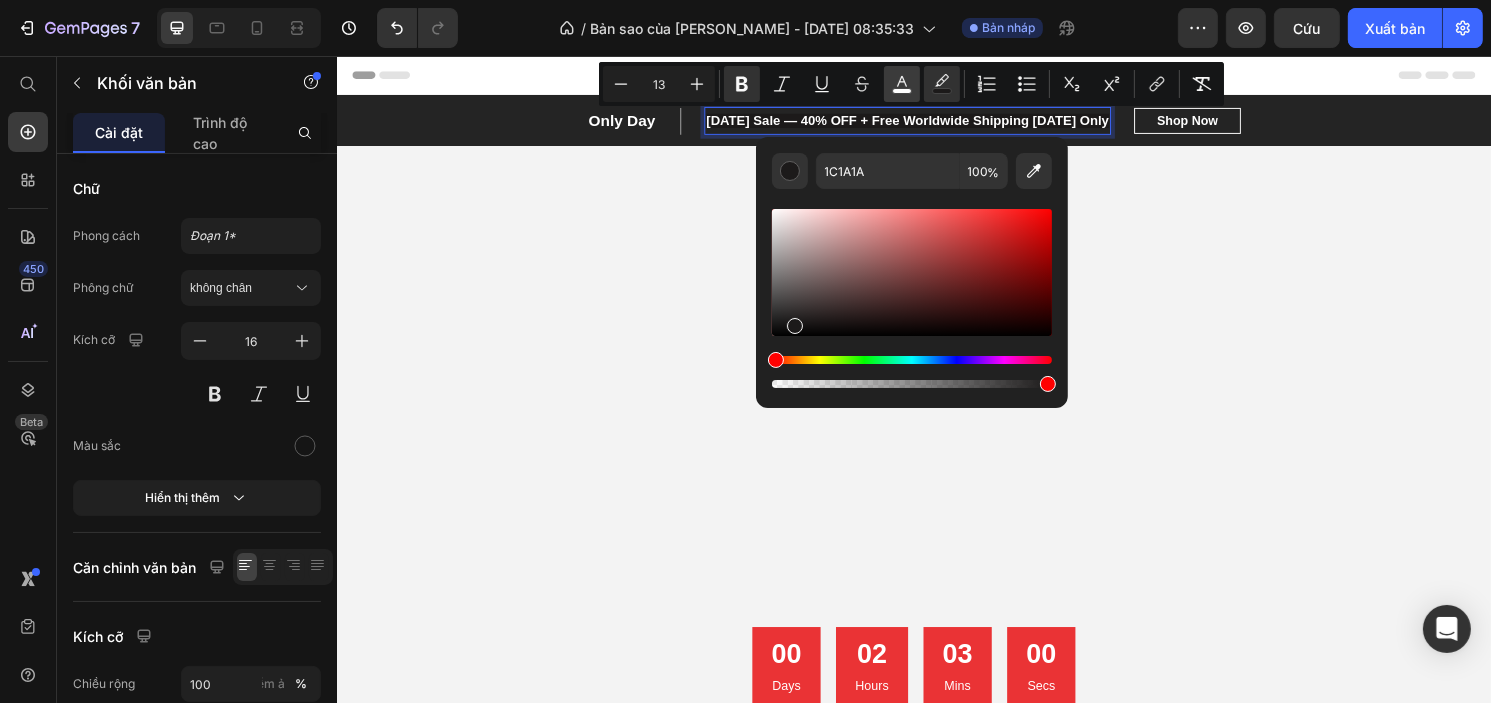 click 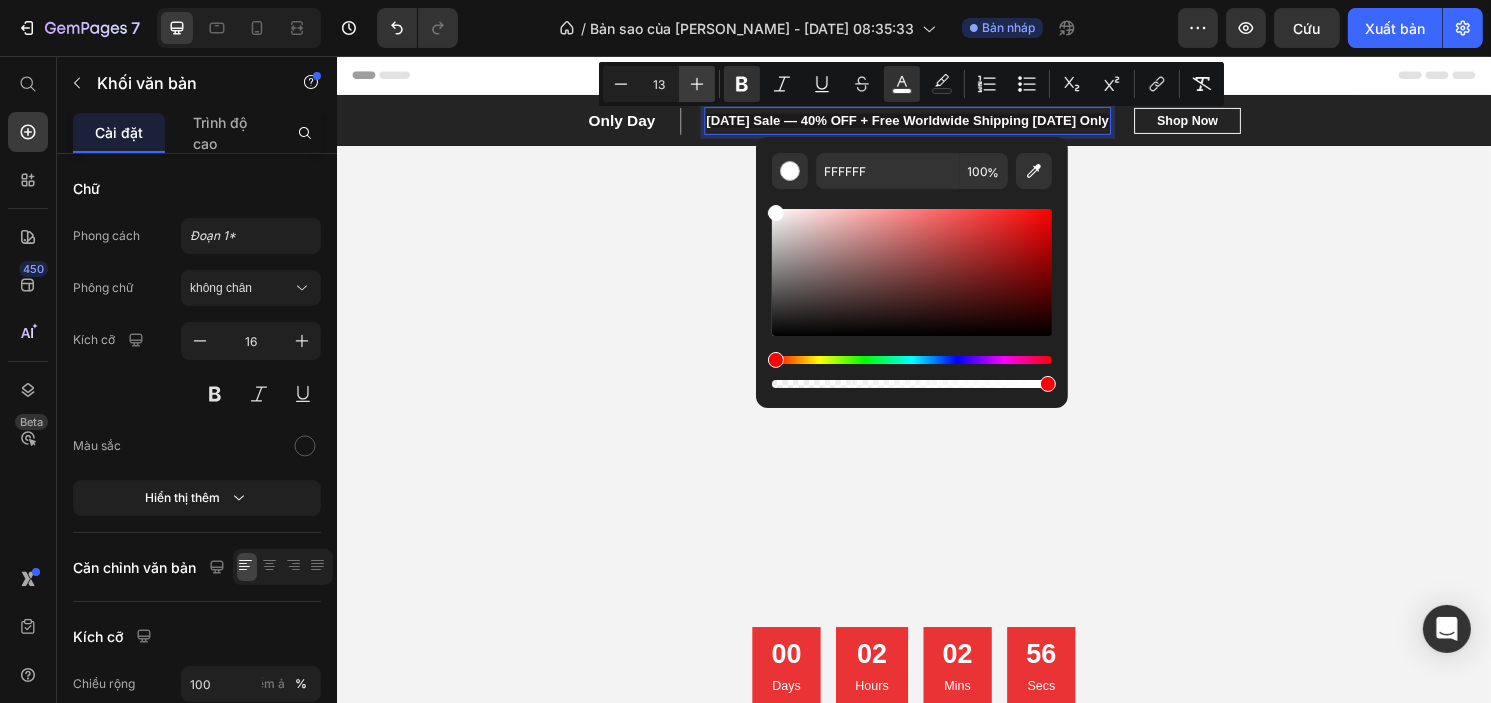click 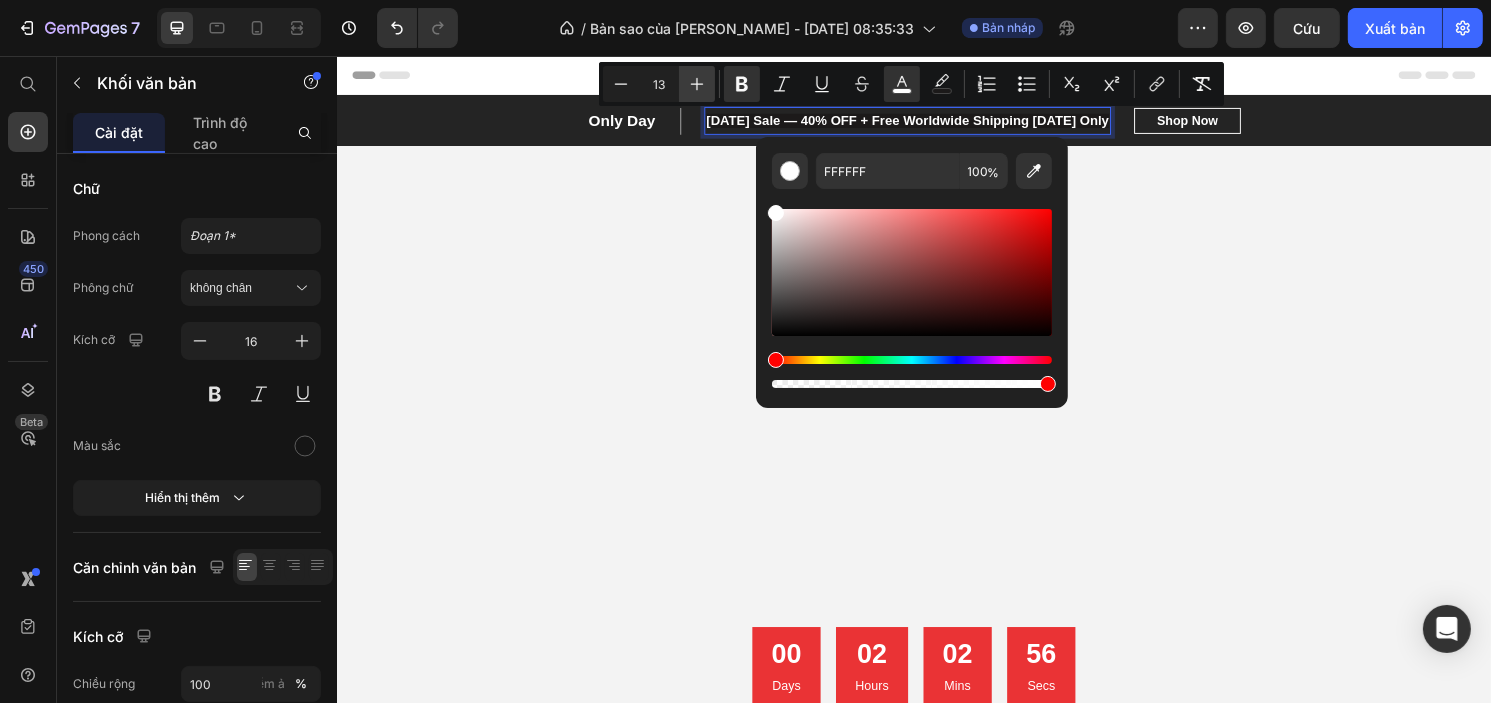 type on "14" 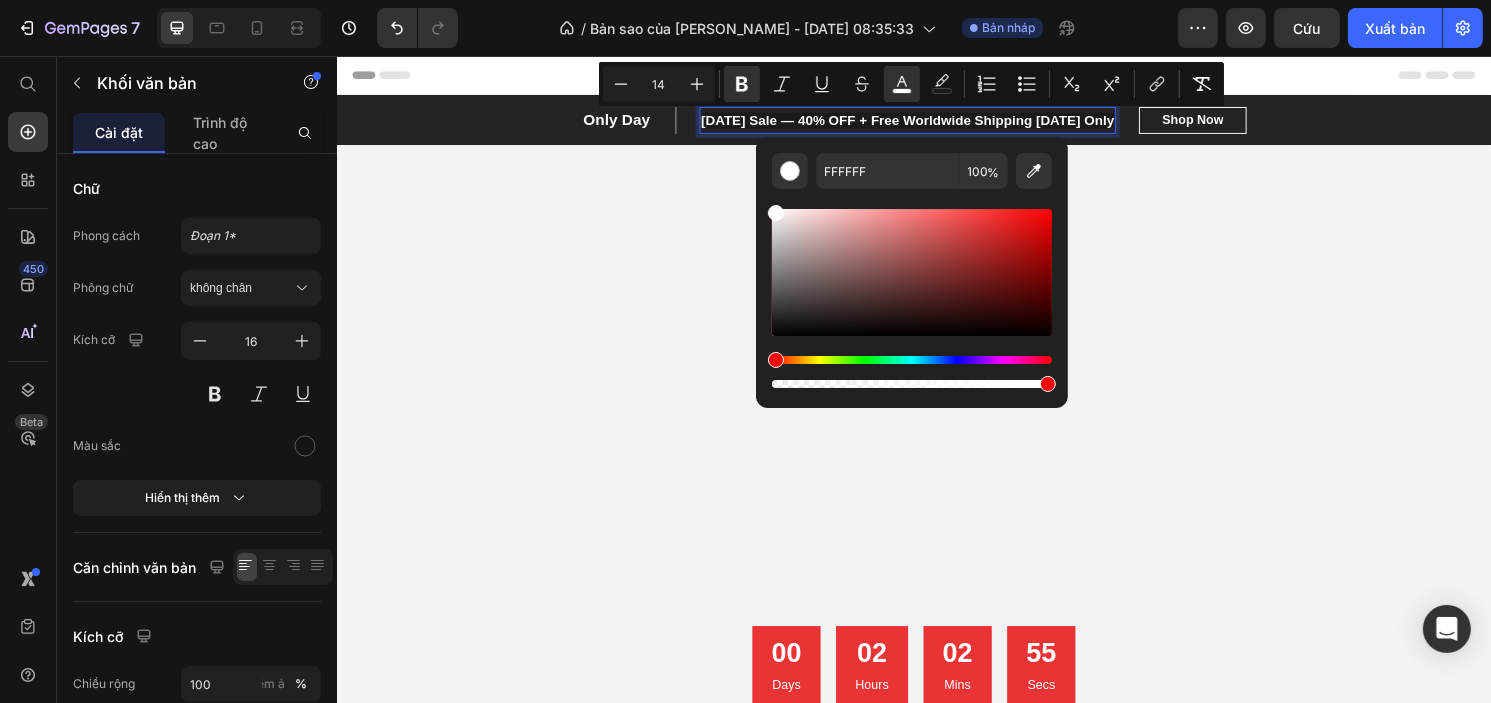 click on "4th of July Sale — 40% OFF + Free Worldwide Shipping Today Only" at bounding box center [930, 123] 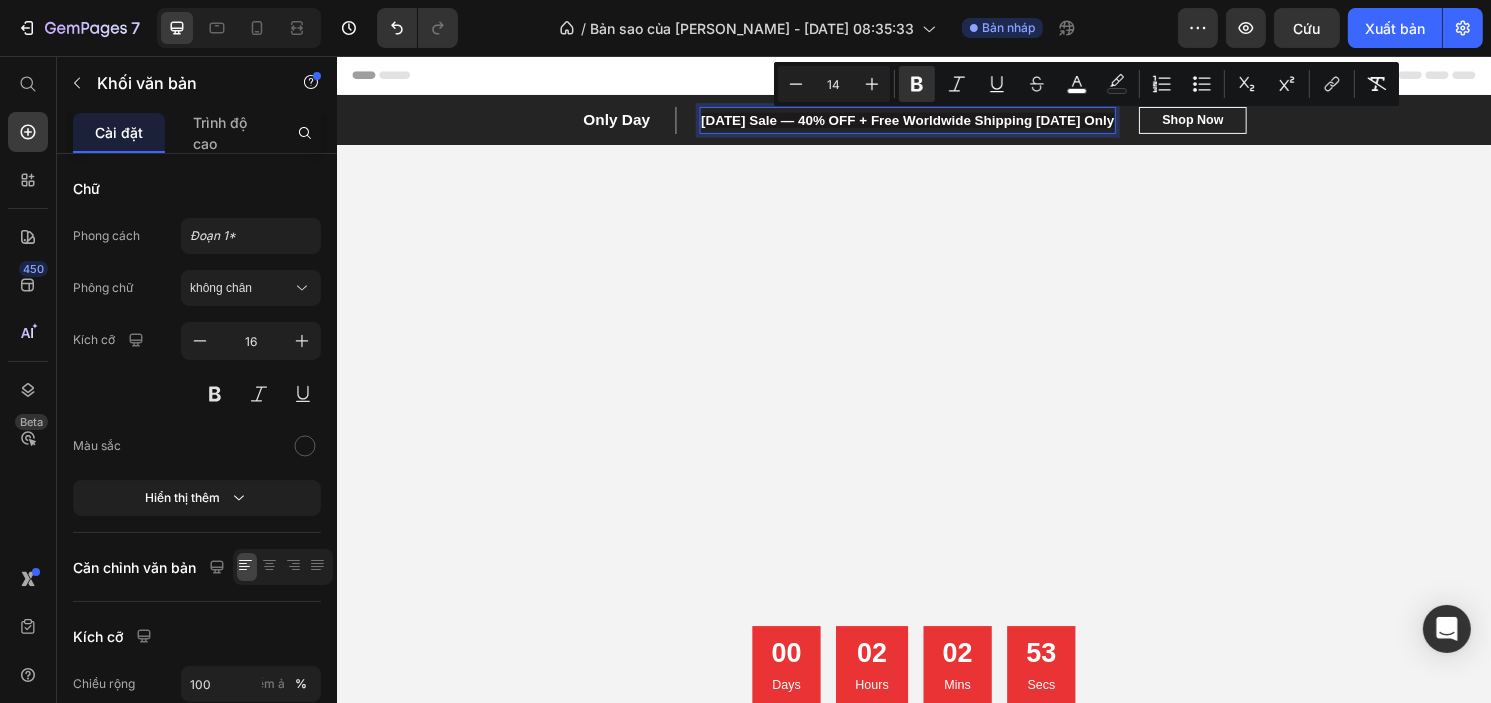 click on "Only Day Text block 4th of July Sale — 40% OFF + Free Worldwide Shipping Today Only Text block   0 Row Get 2 Free Masks + 1 Free Mouth When Portable Nebulizer Text block Shop Now Button Row" at bounding box center [936, 123] 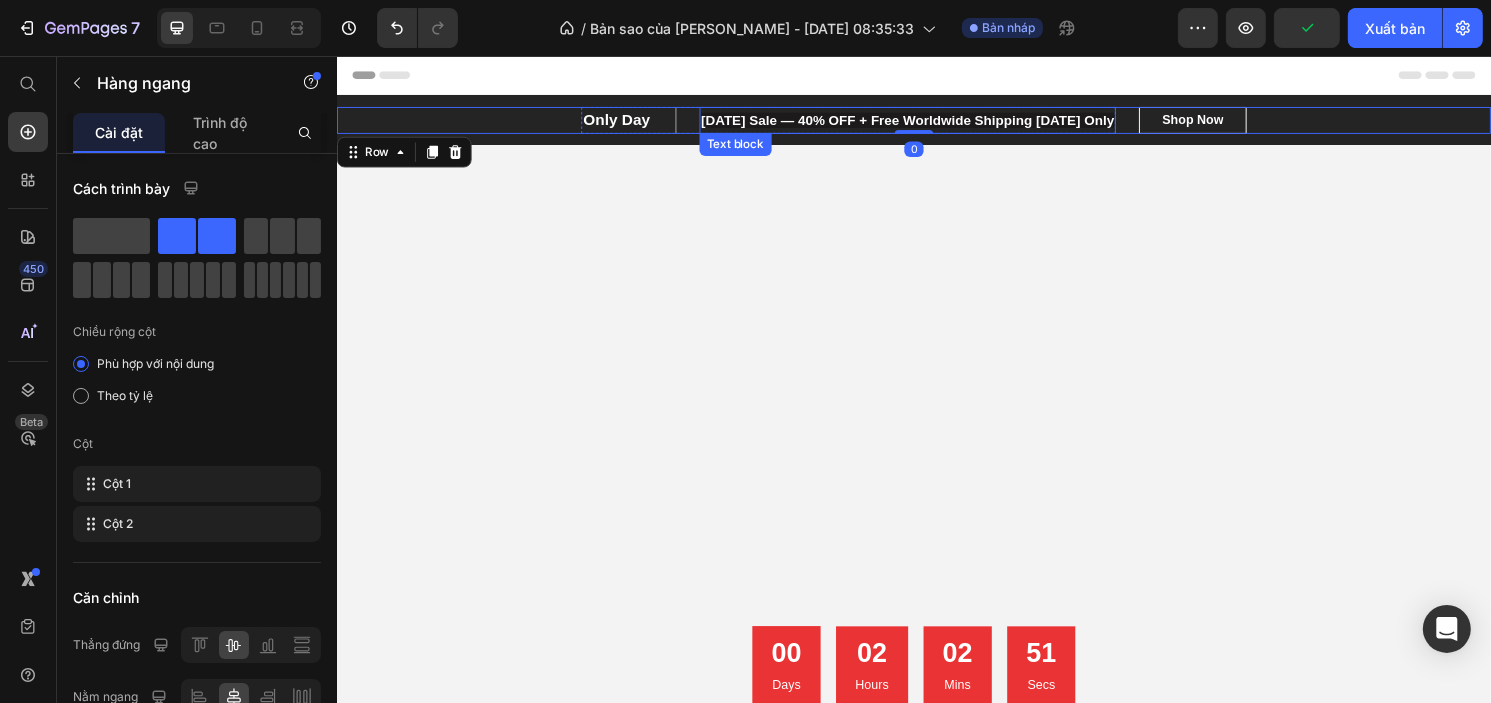 click on "4th of July Sale — 40% OFF + Free Worldwide Shipping Today Only" at bounding box center (930, 123) 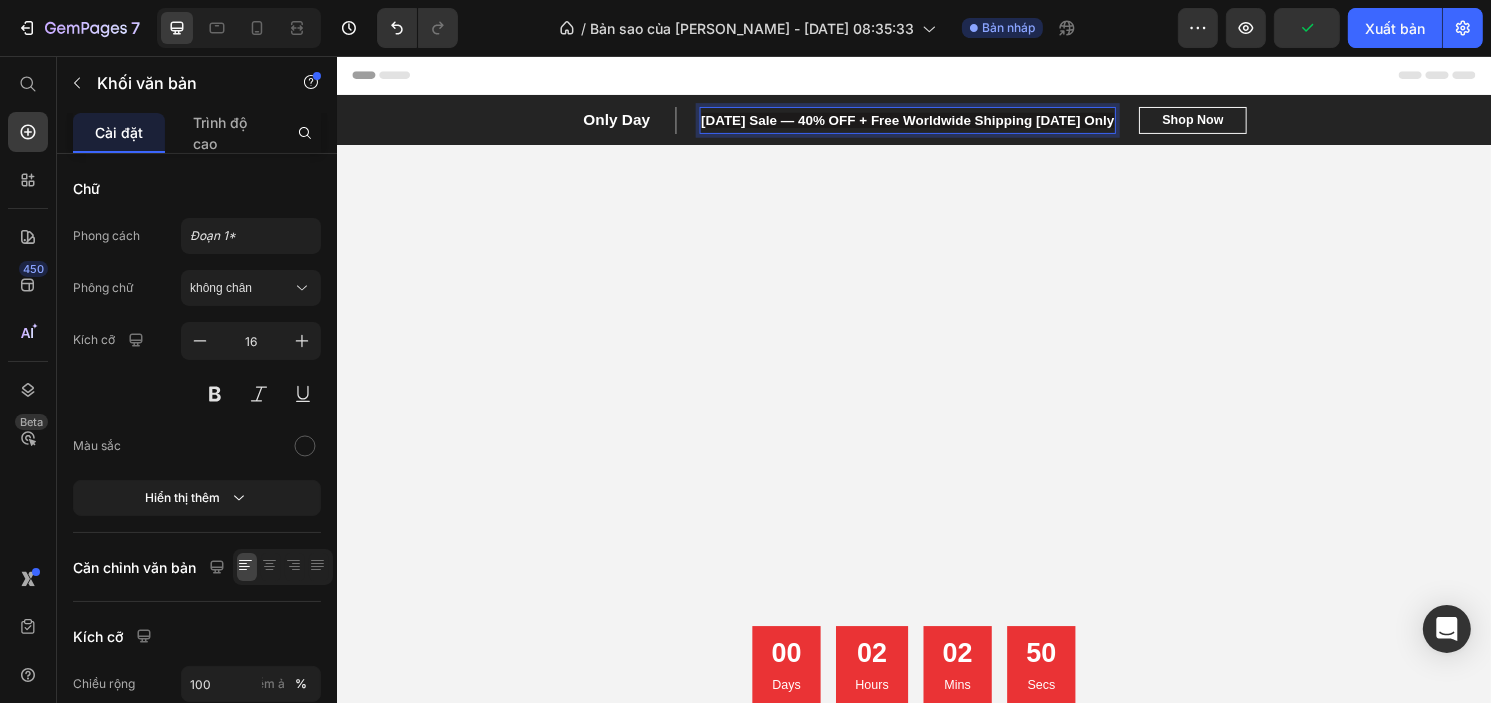 click on "4th of July Sale — 40% OFF + Free Worldwide Shipping Today Only" at bounding box center (930, 123) 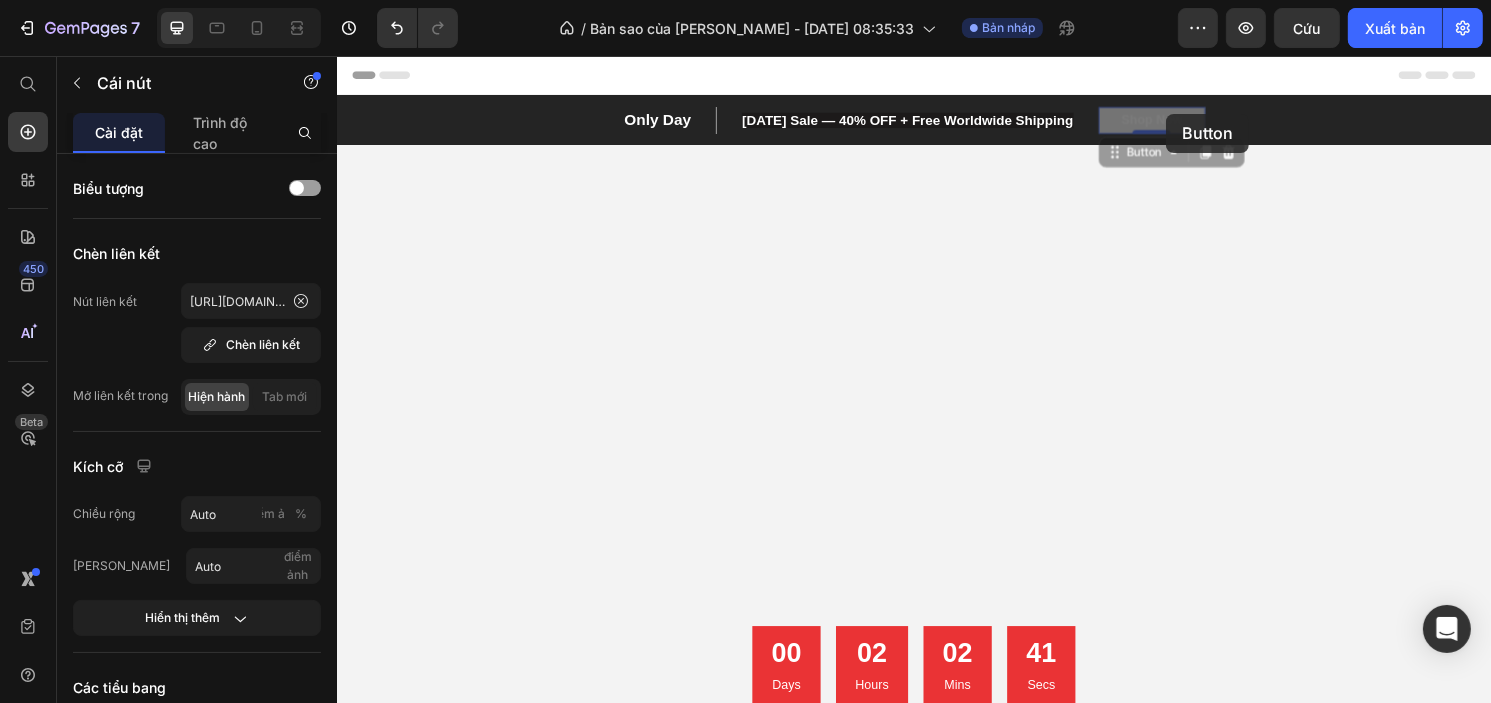 drag, startPoint x: 1198, startPoint y: 116, endPoint x: 1186, endPoint y: 114, distance: 12.165525 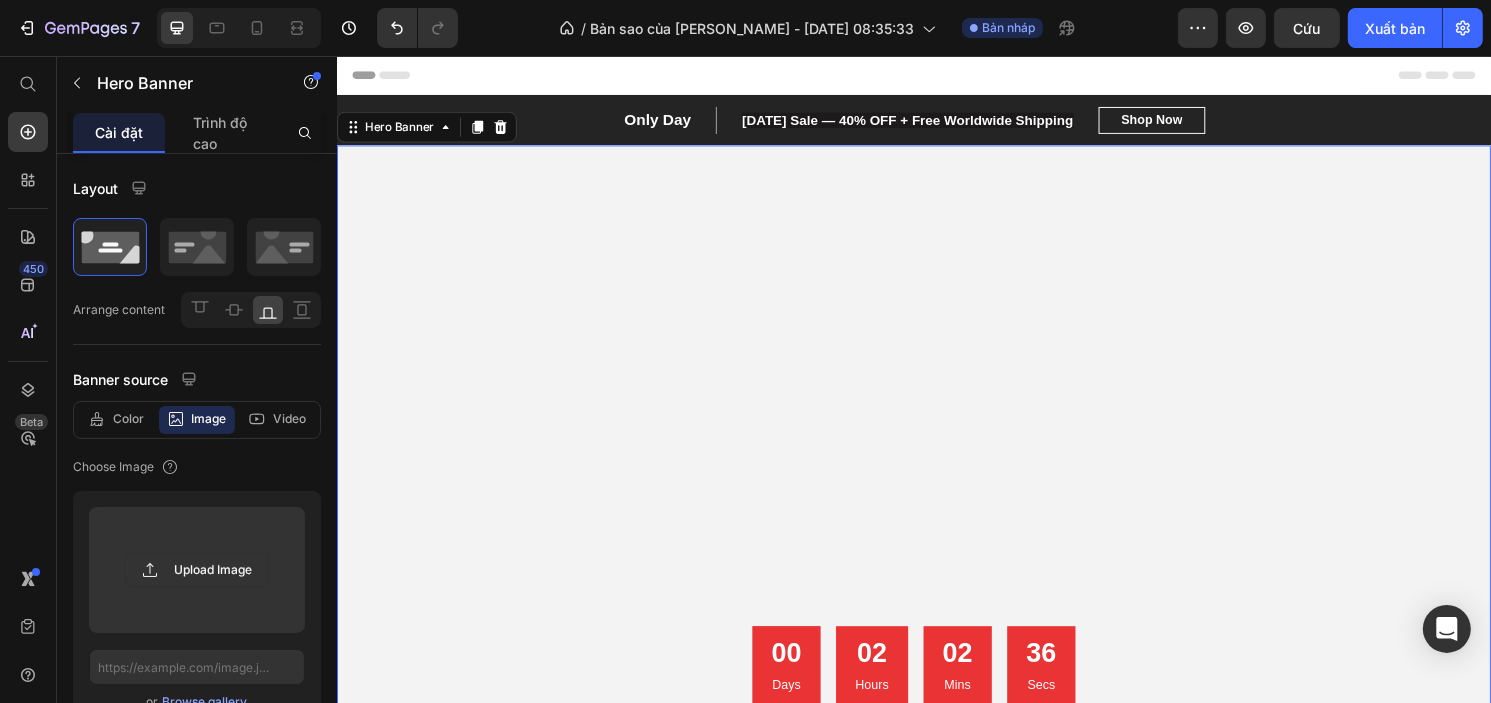 click at bounding box center (936, 499) 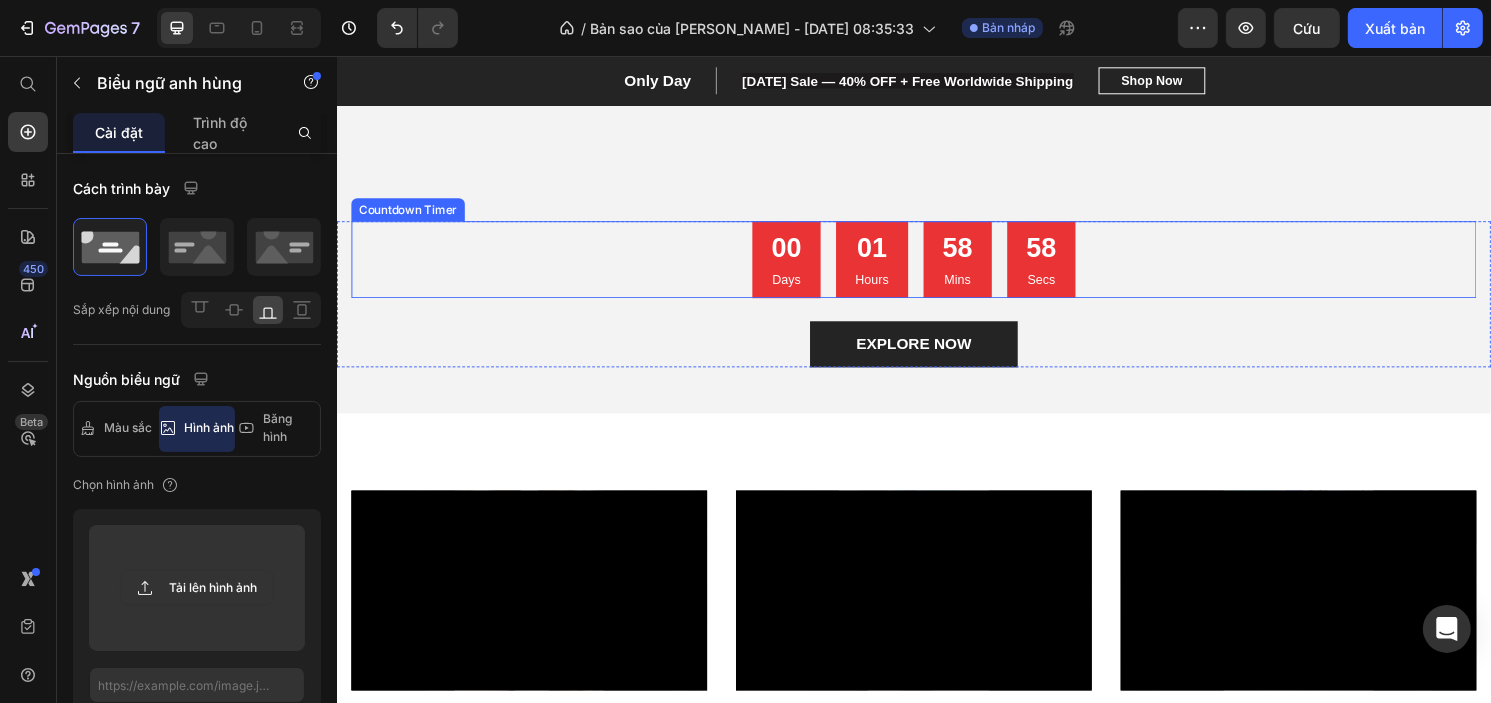 scroll, scrollTop: 400, scrollLeft: 0, axis: vertical 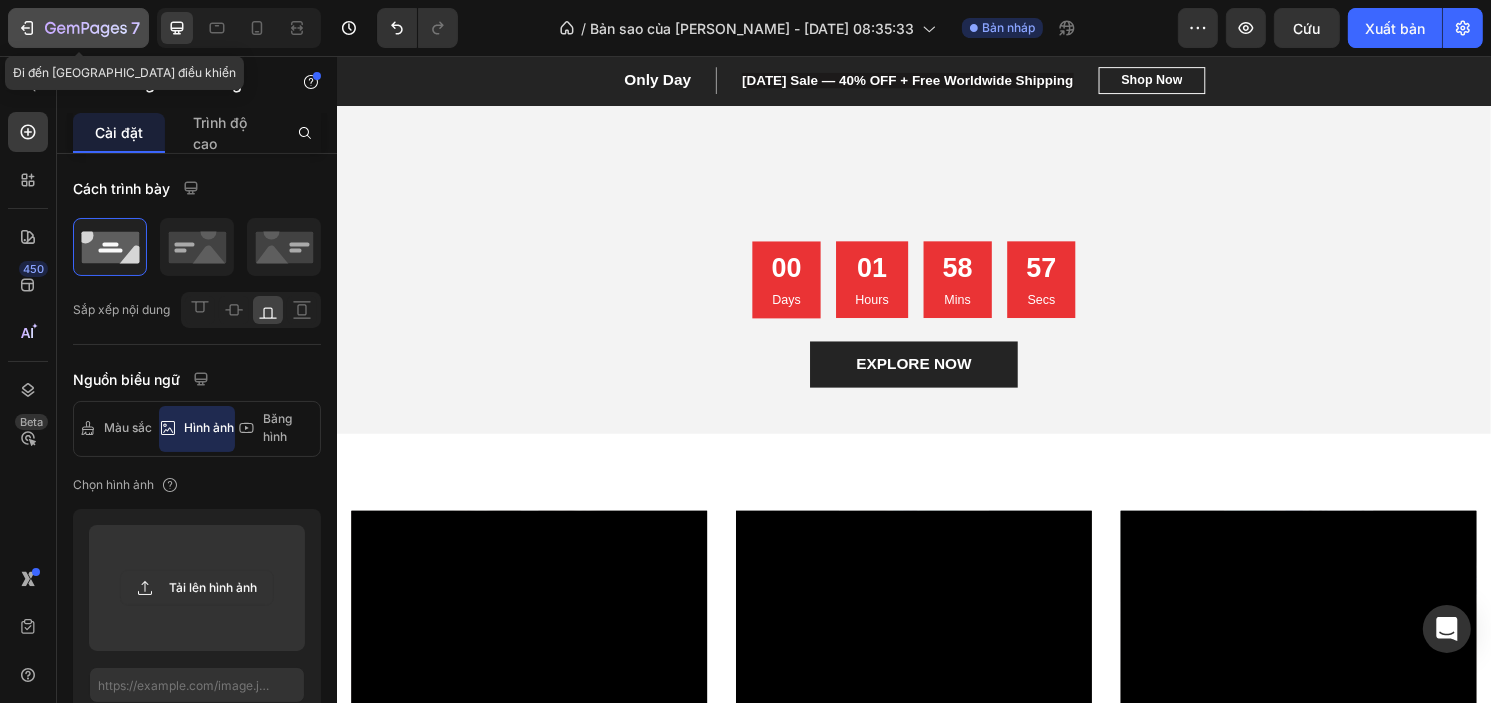click 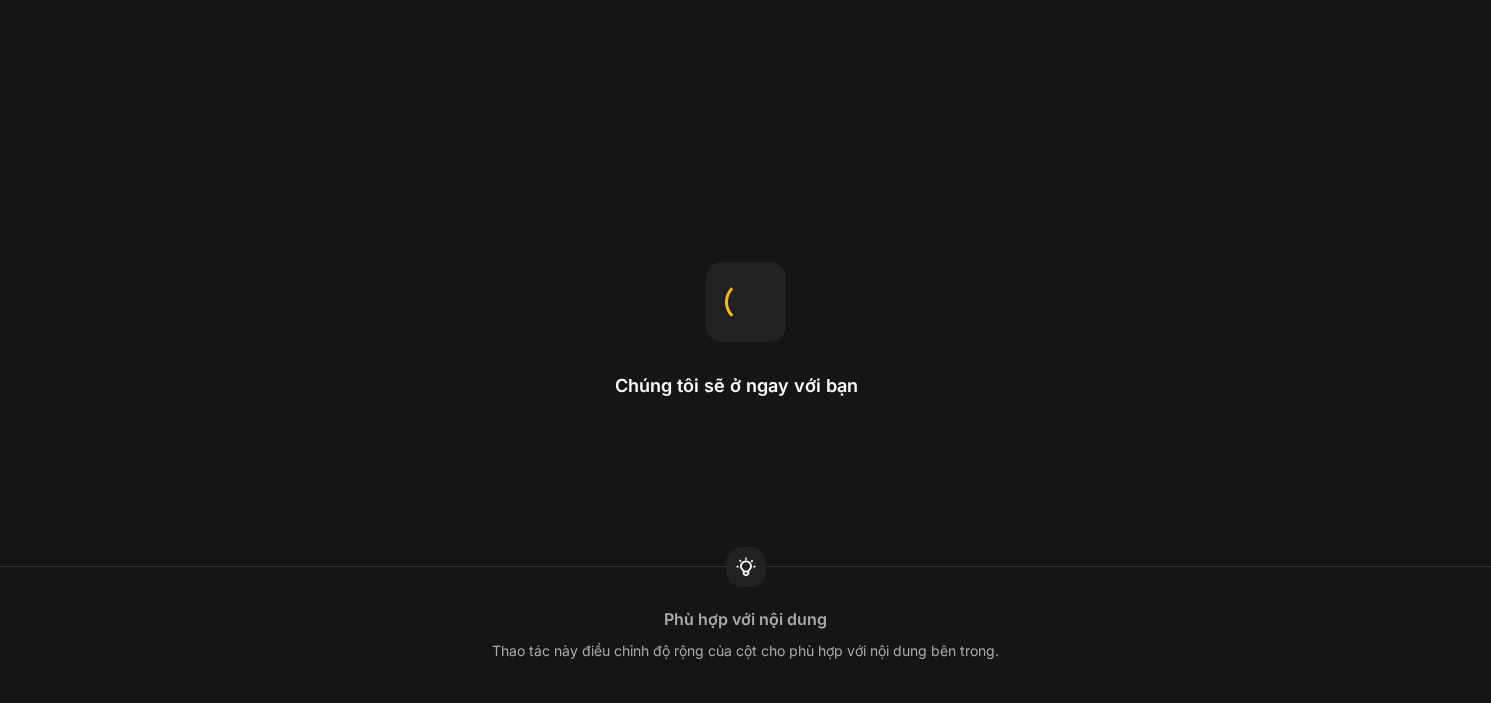 scroll, scrollTop: 0, scrollLeft: 0, axis: both 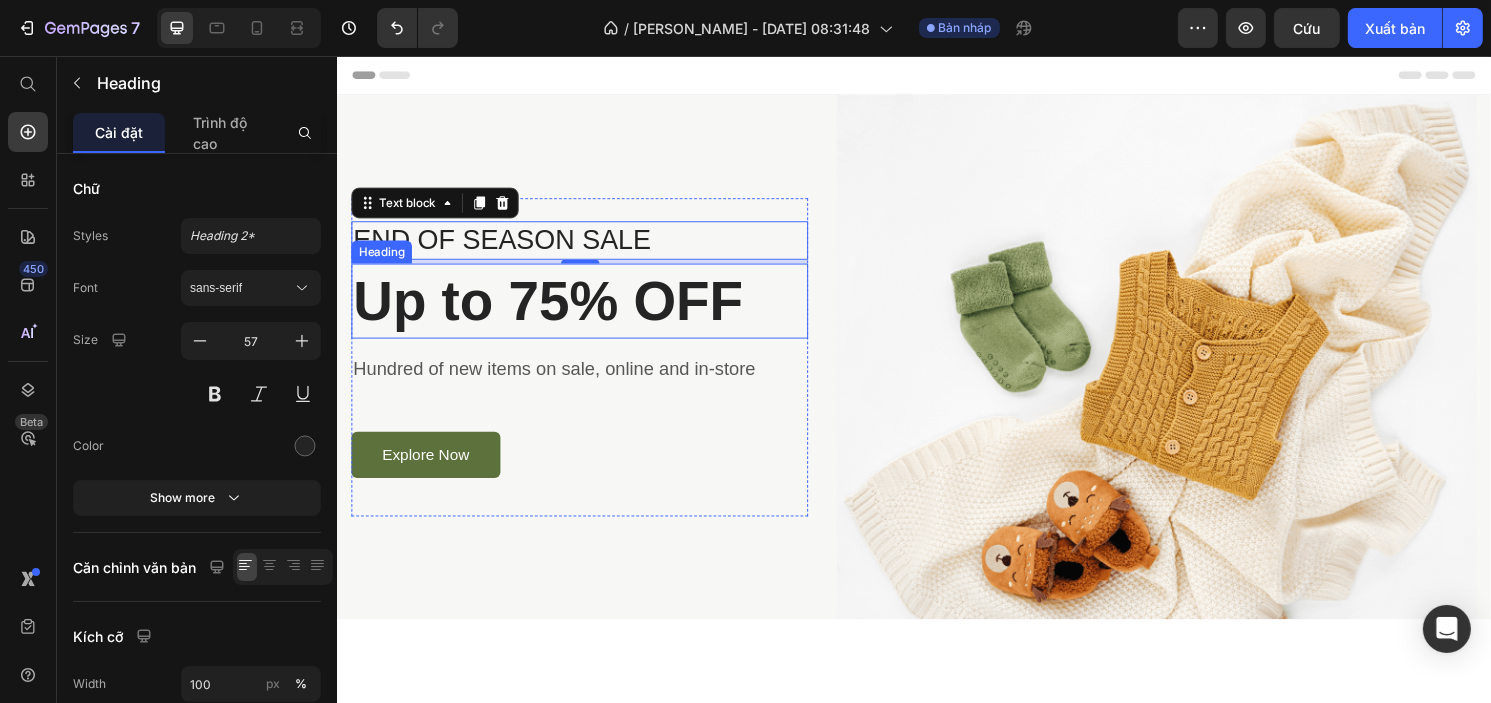 click on "Up to 75% OFF" at bounding box center (588, 311) 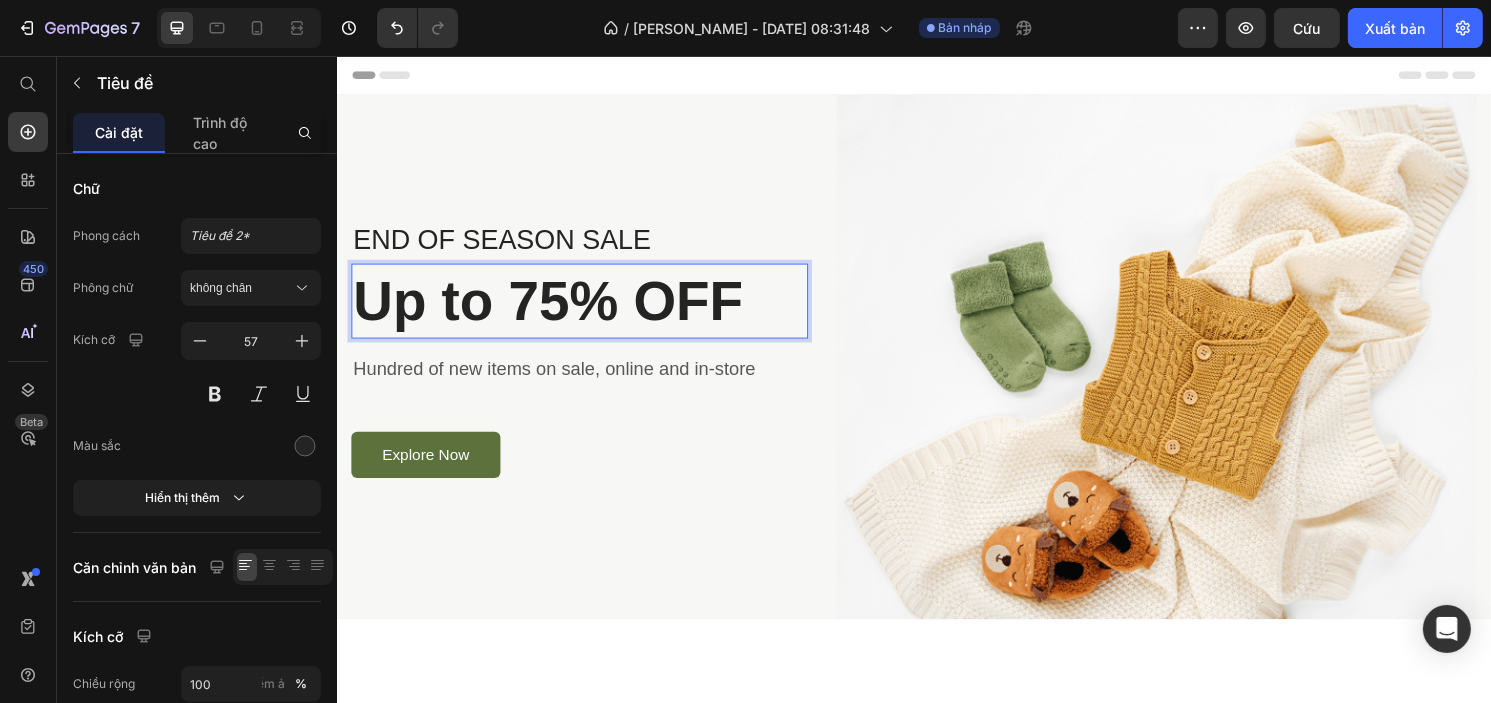 click on "Up to 75% OFF" at bounding box center [588, 311] 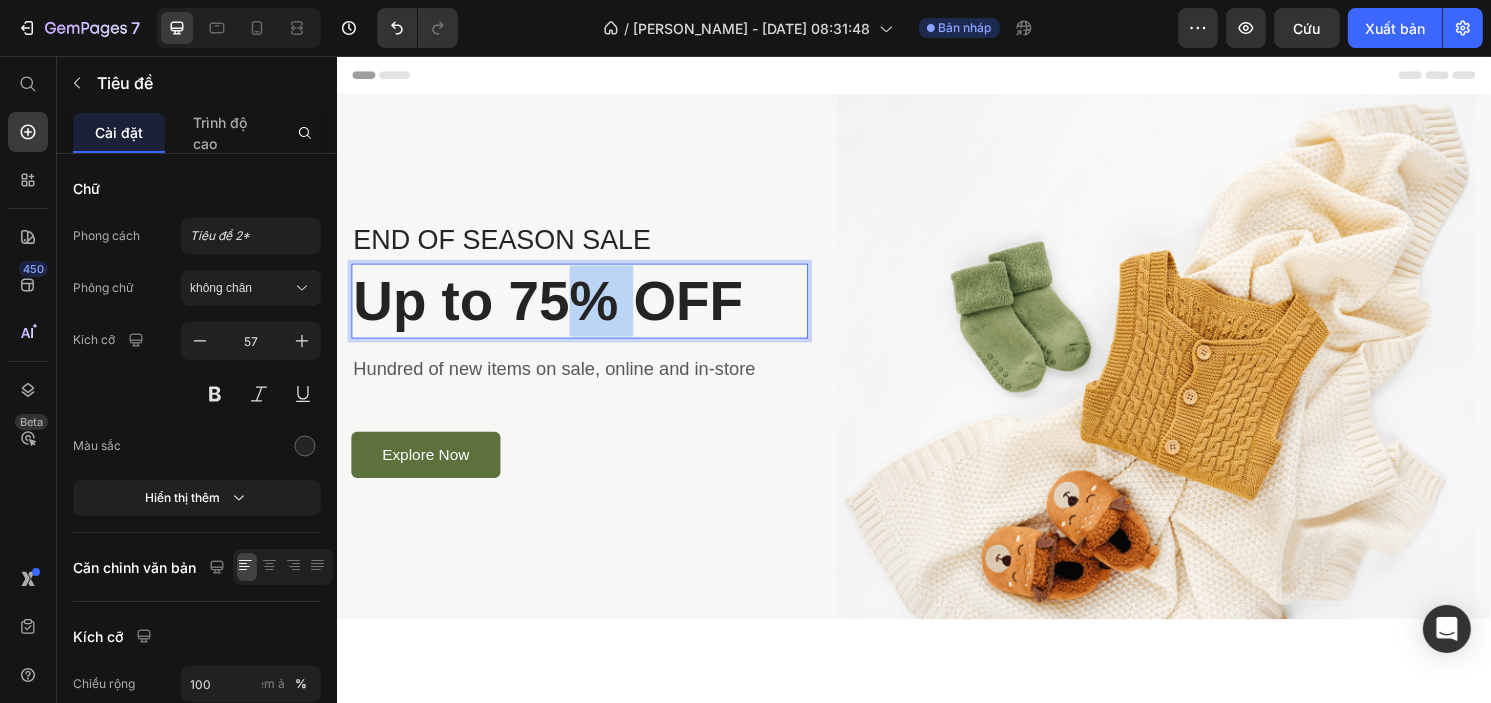 click on "Up to 75% OFF" at bounding box center [588, 311] 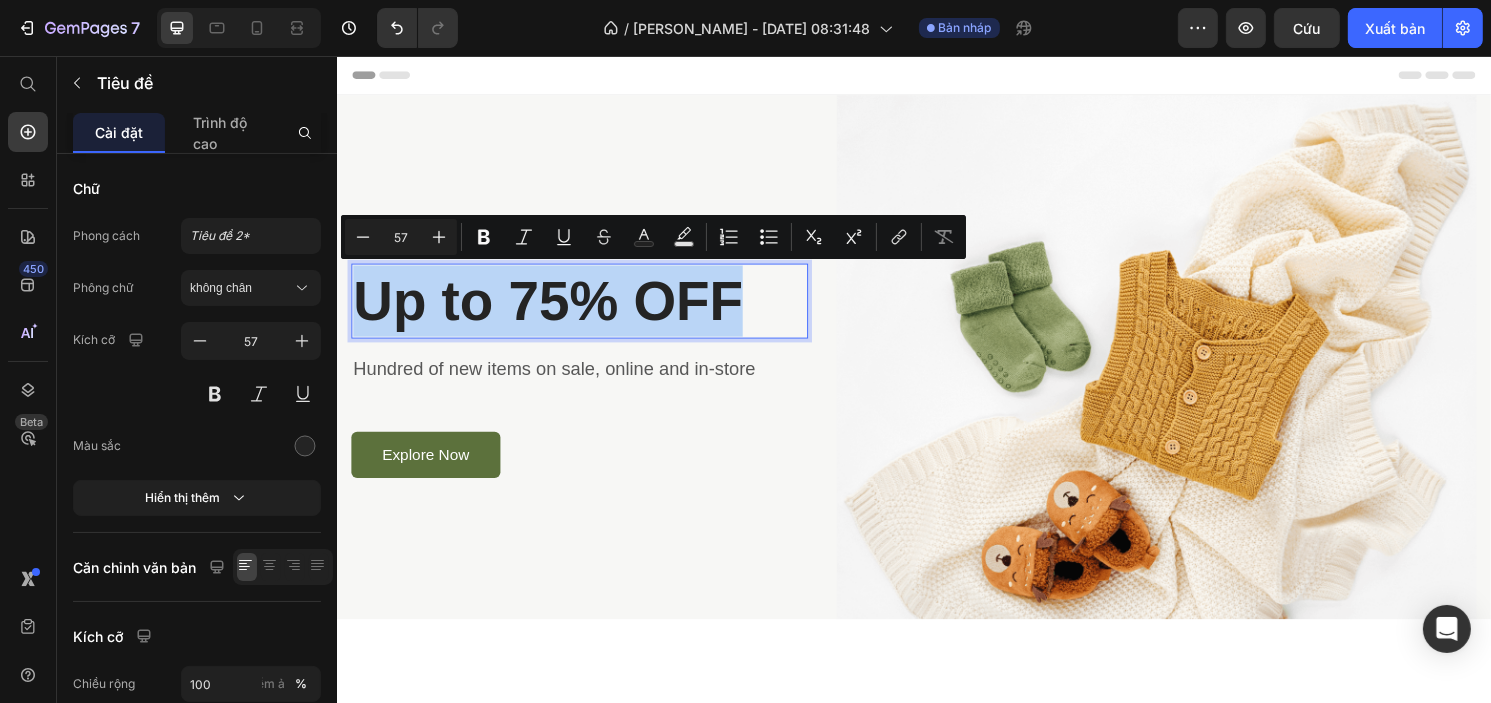 click on "Up to 75% OFF" at bounding box center [588, 311] 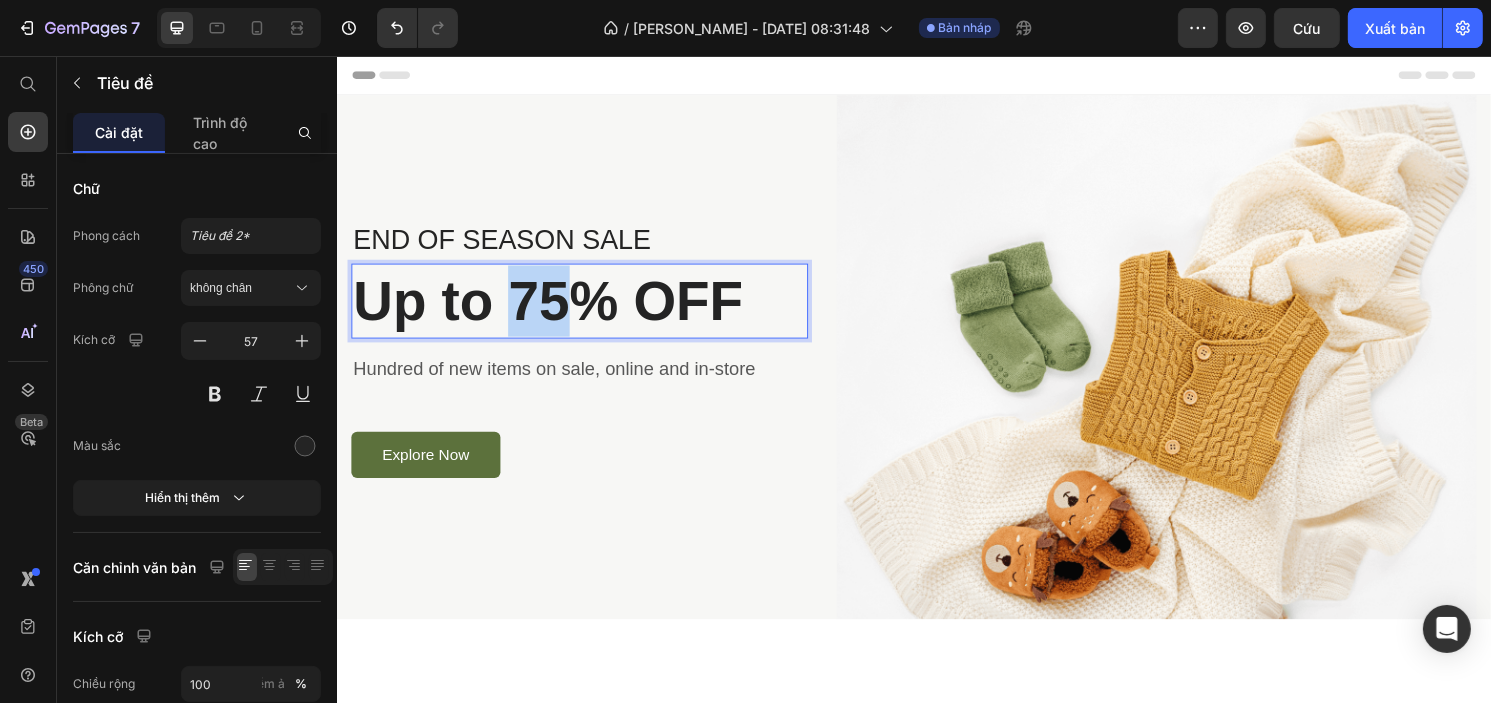 drag, startPoint x: 570, startPoint y: 302, endPoint x: 527, endPoint y: 307, distance: 43.289722 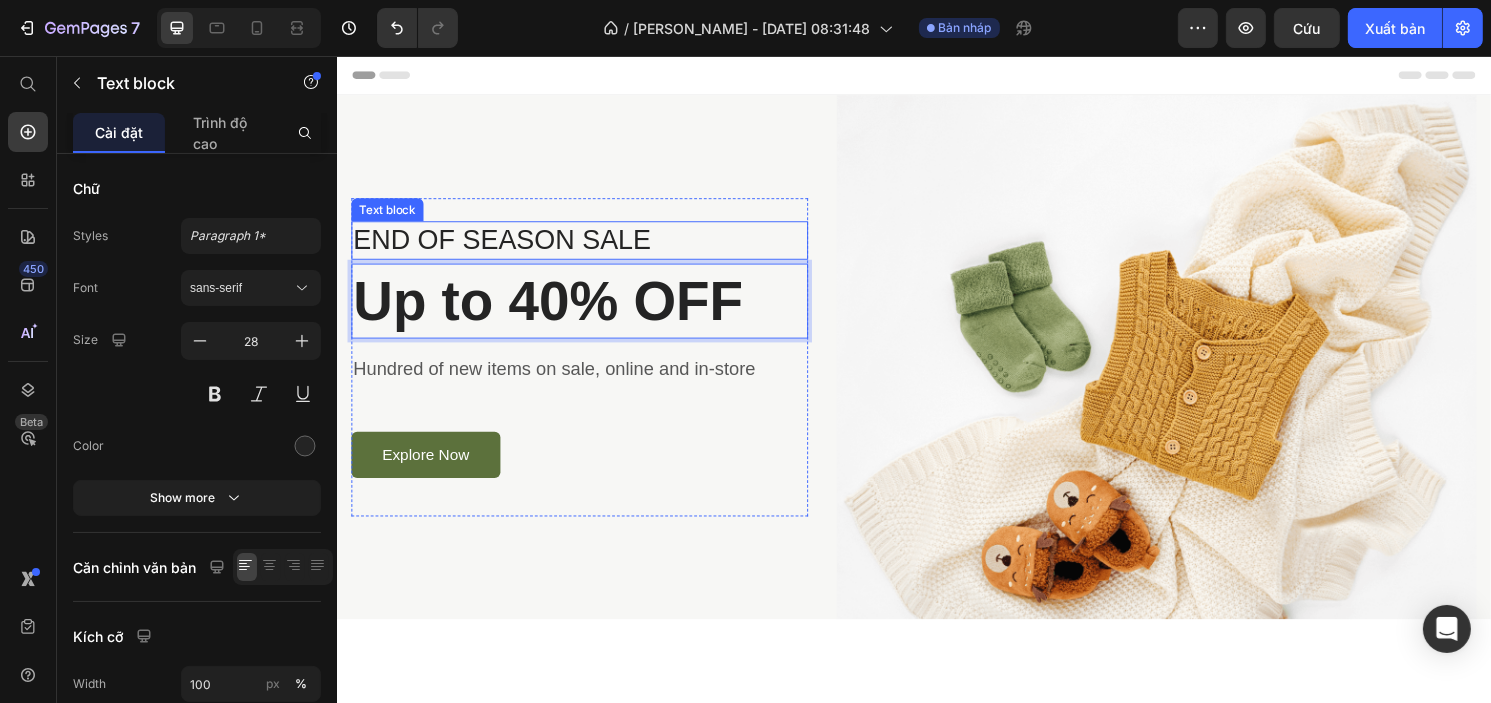 click on "END OF SEASON SALE" at bounding box center [588, 248] 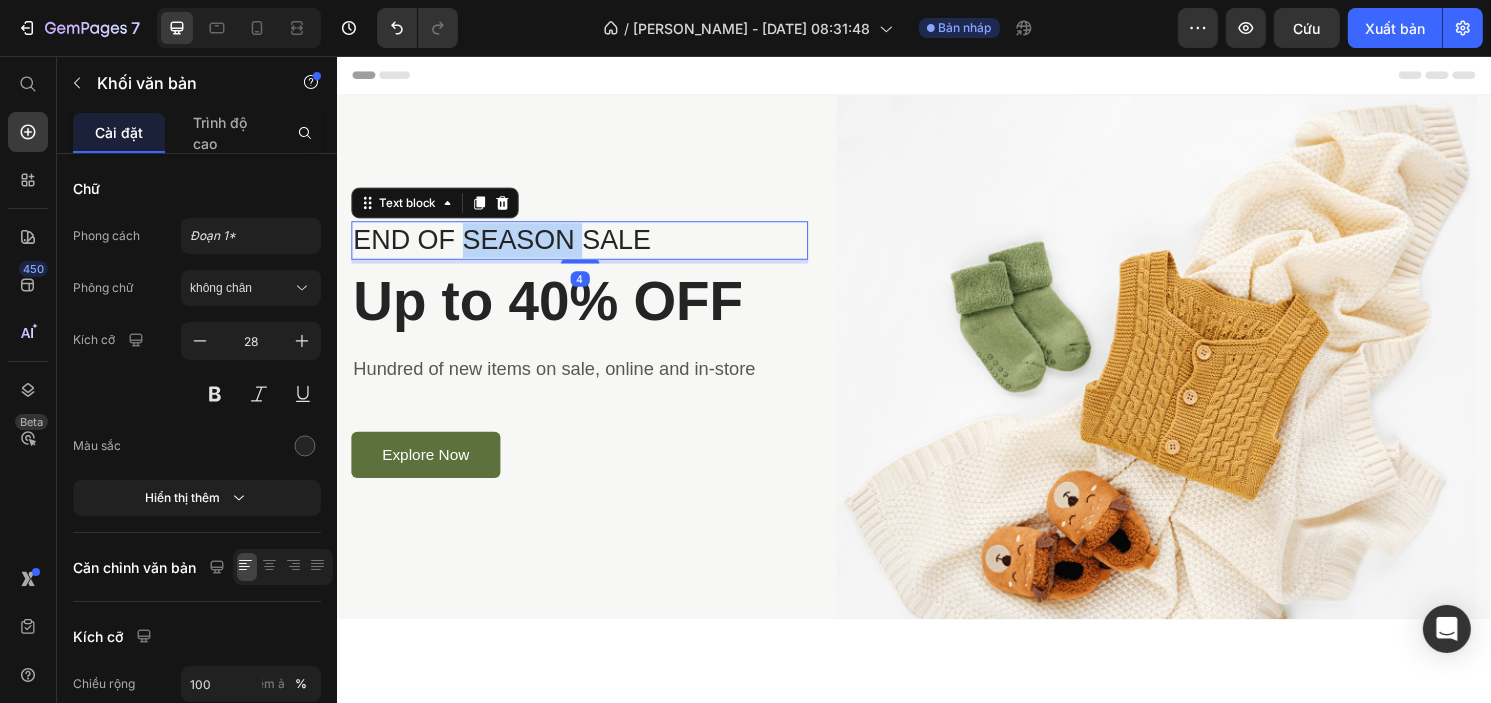 click on "END OF SEASON SALE" at bounding box center (588, 248) 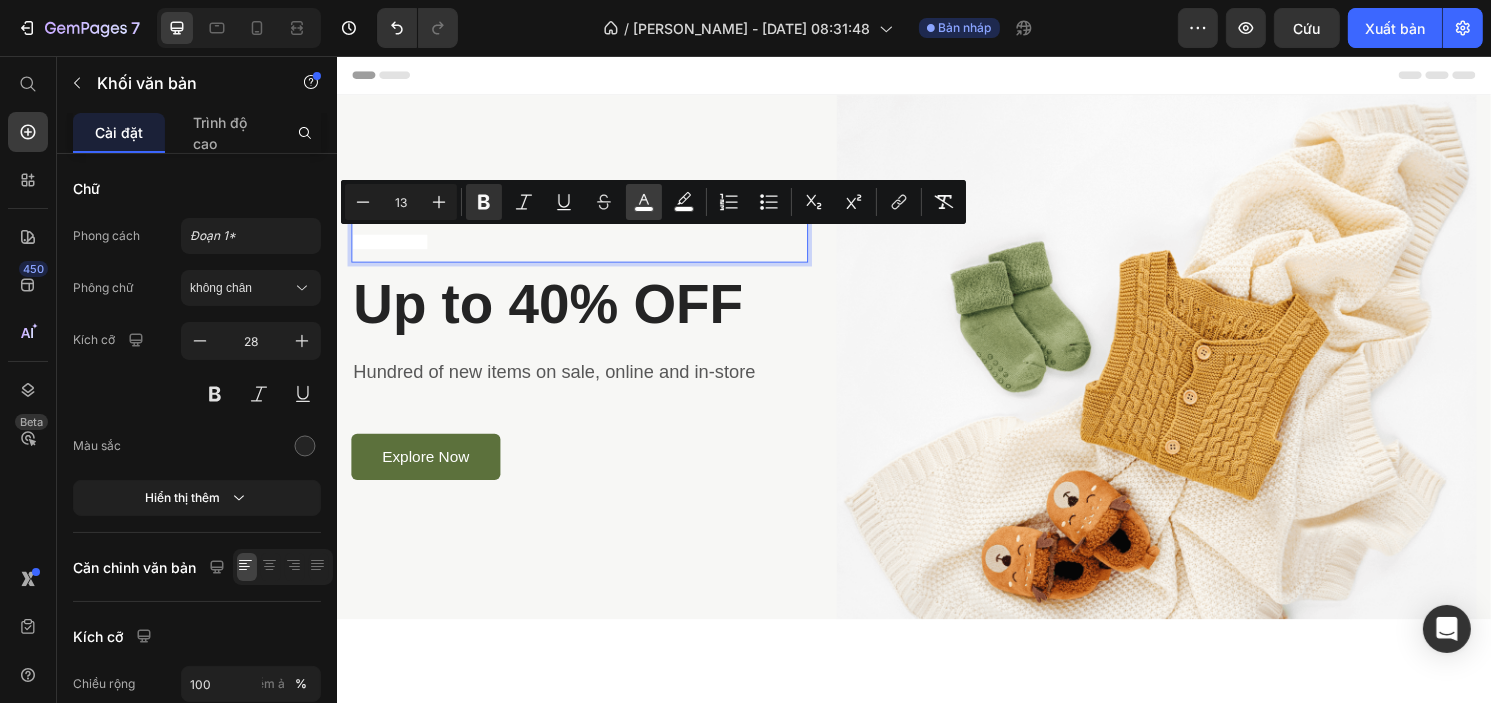 click 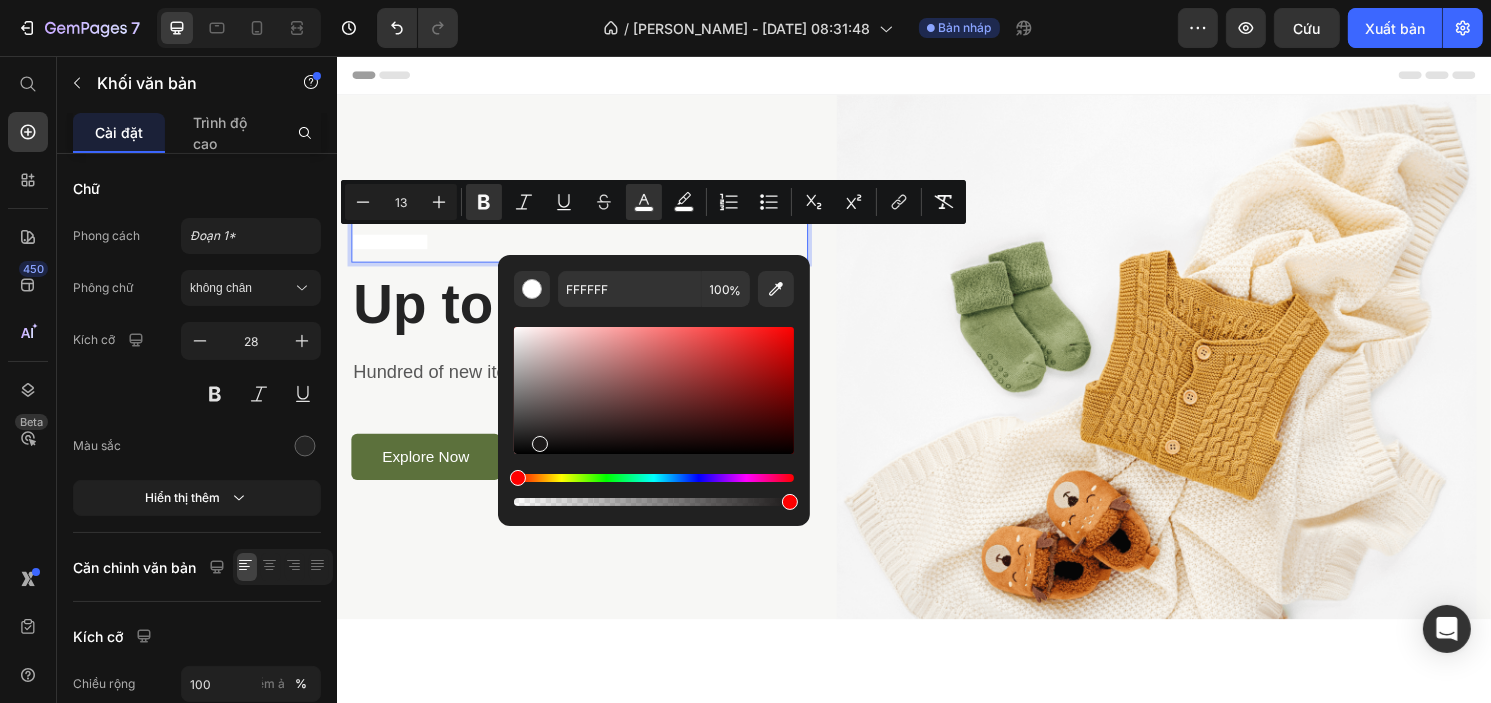 click at bounding box center (654, 390) 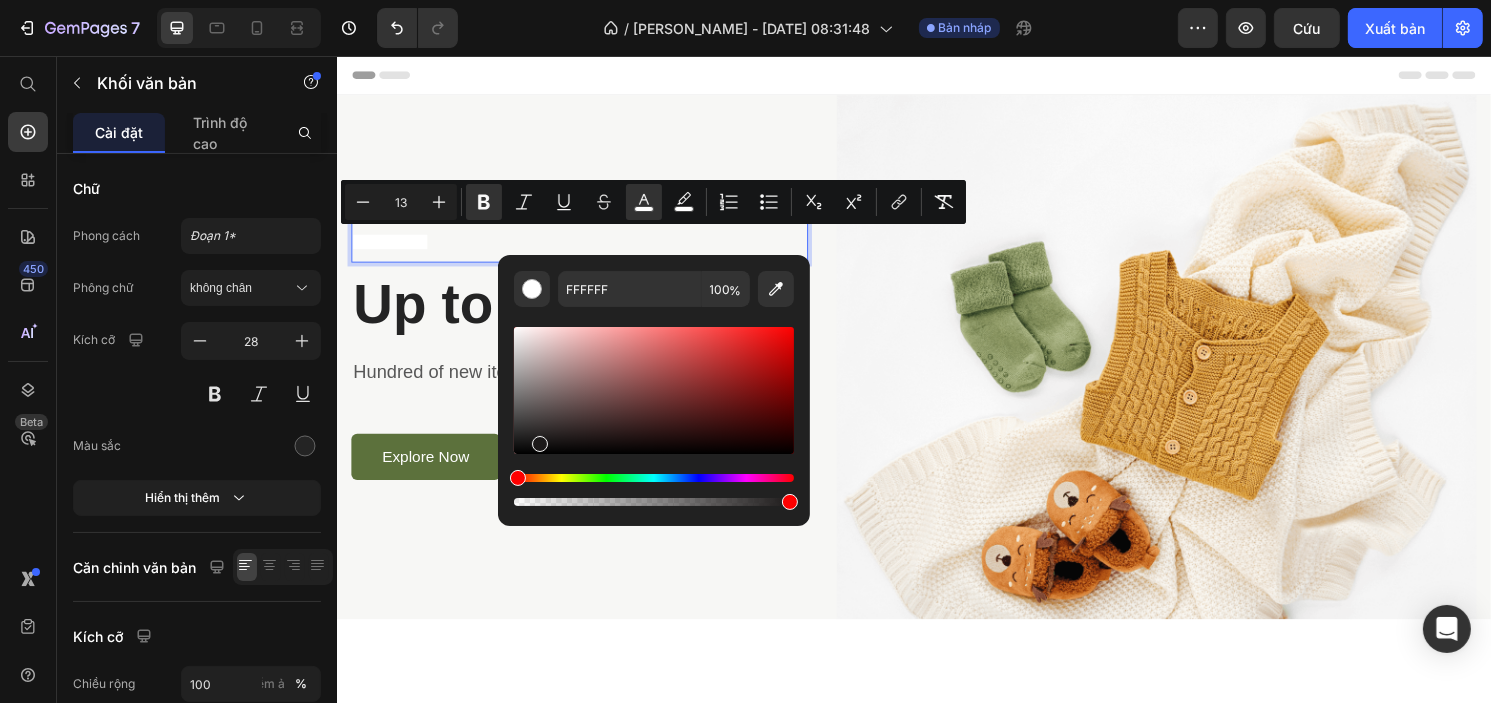 type on "1C1919" 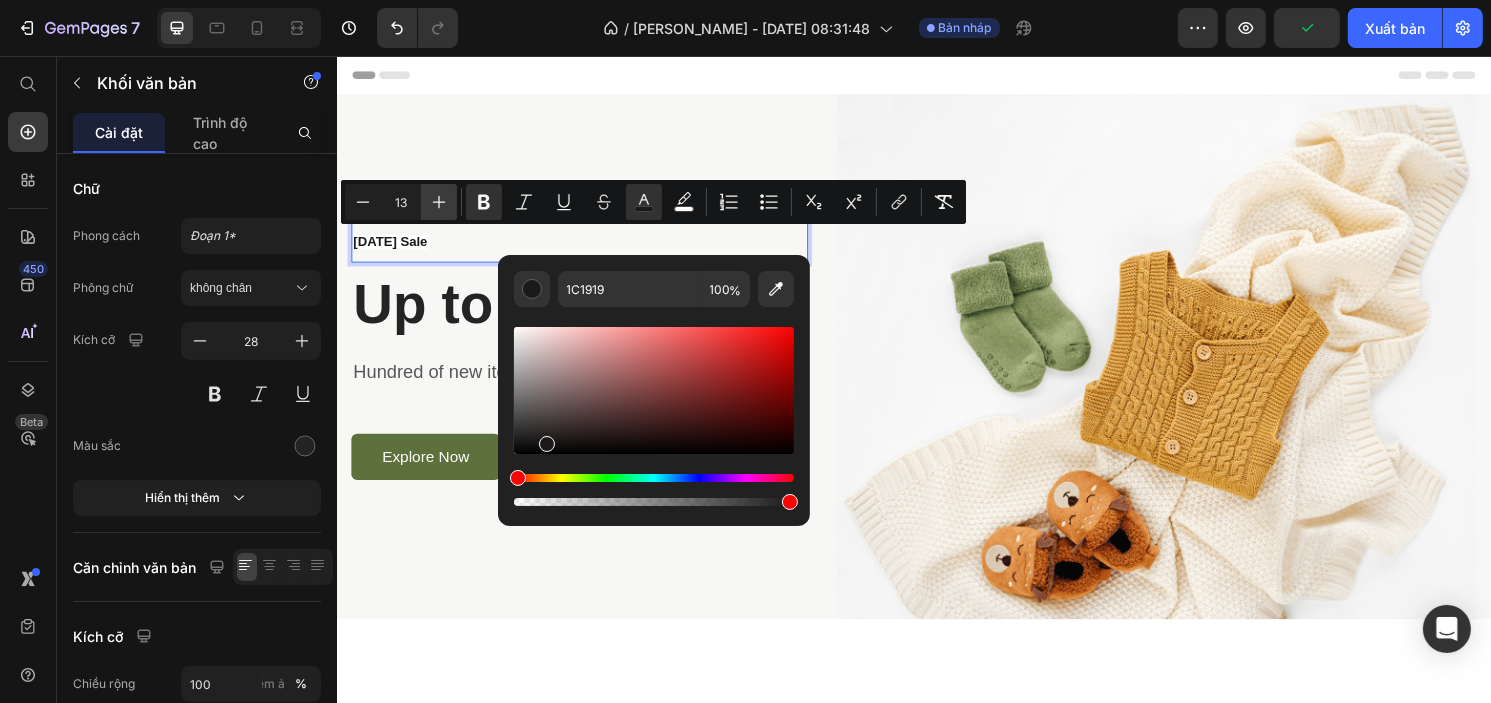 click 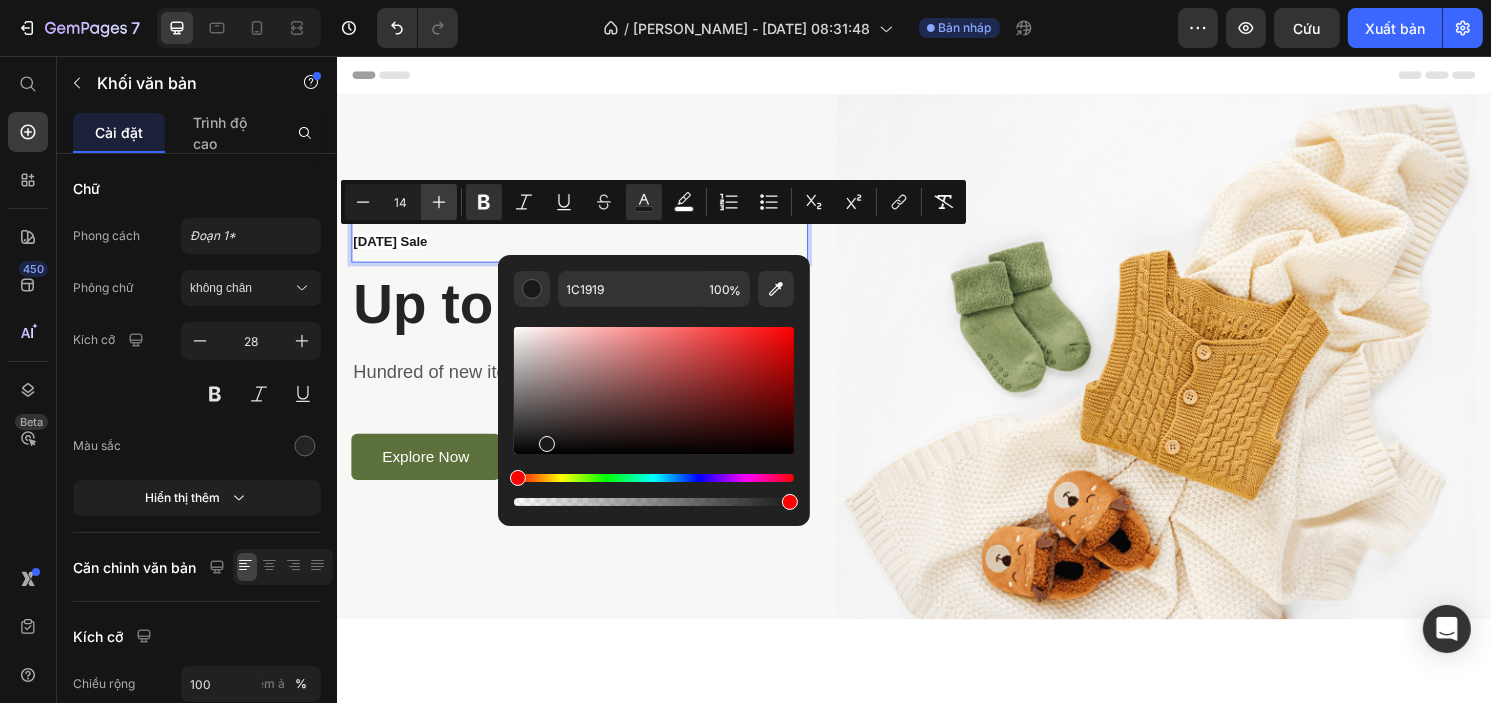 click 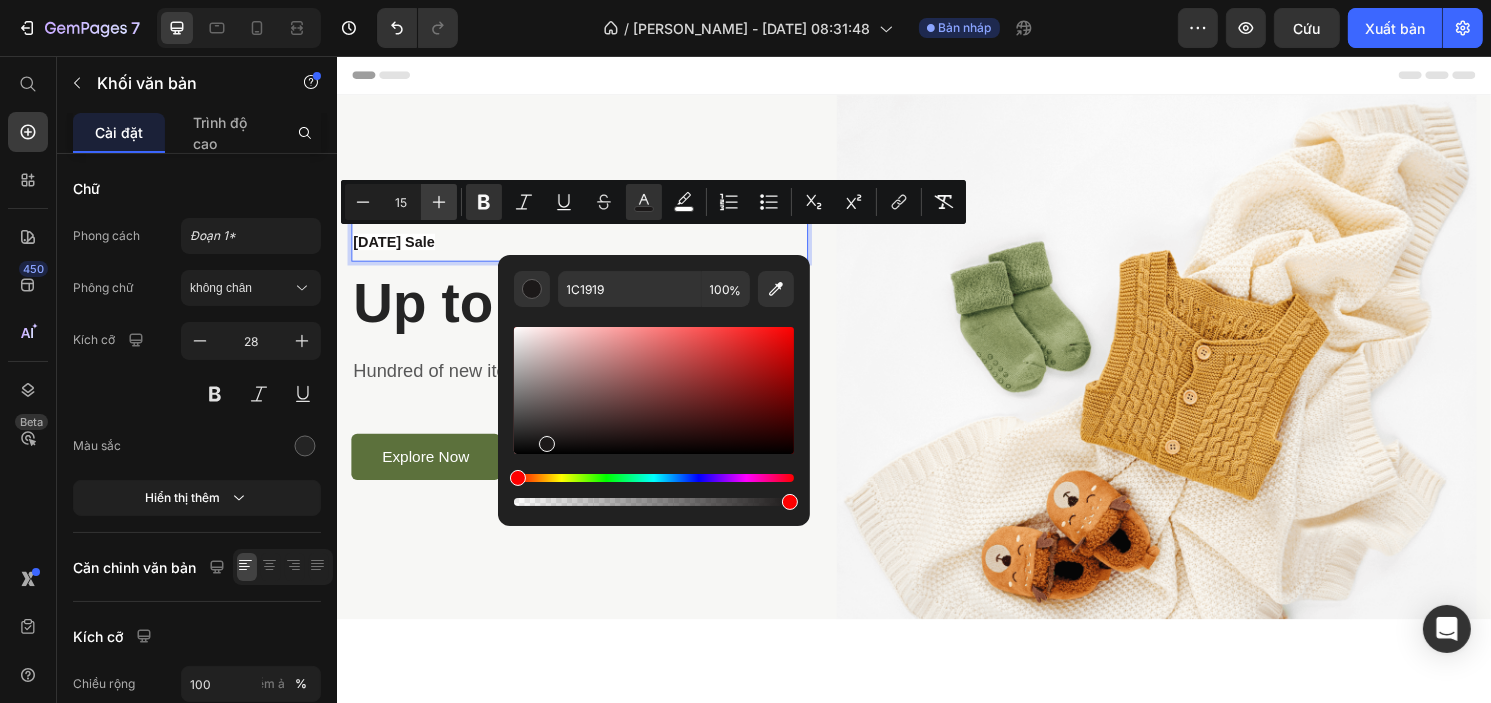 click 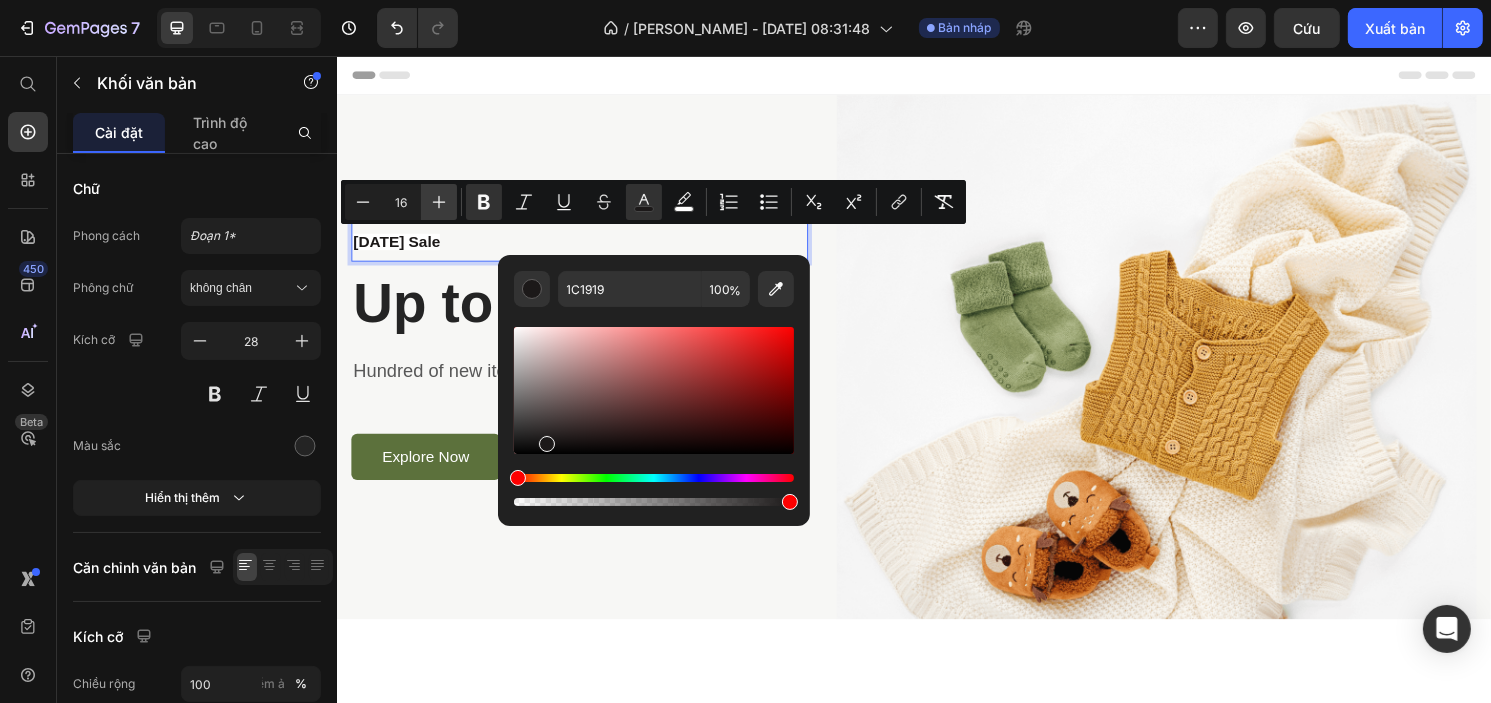 click 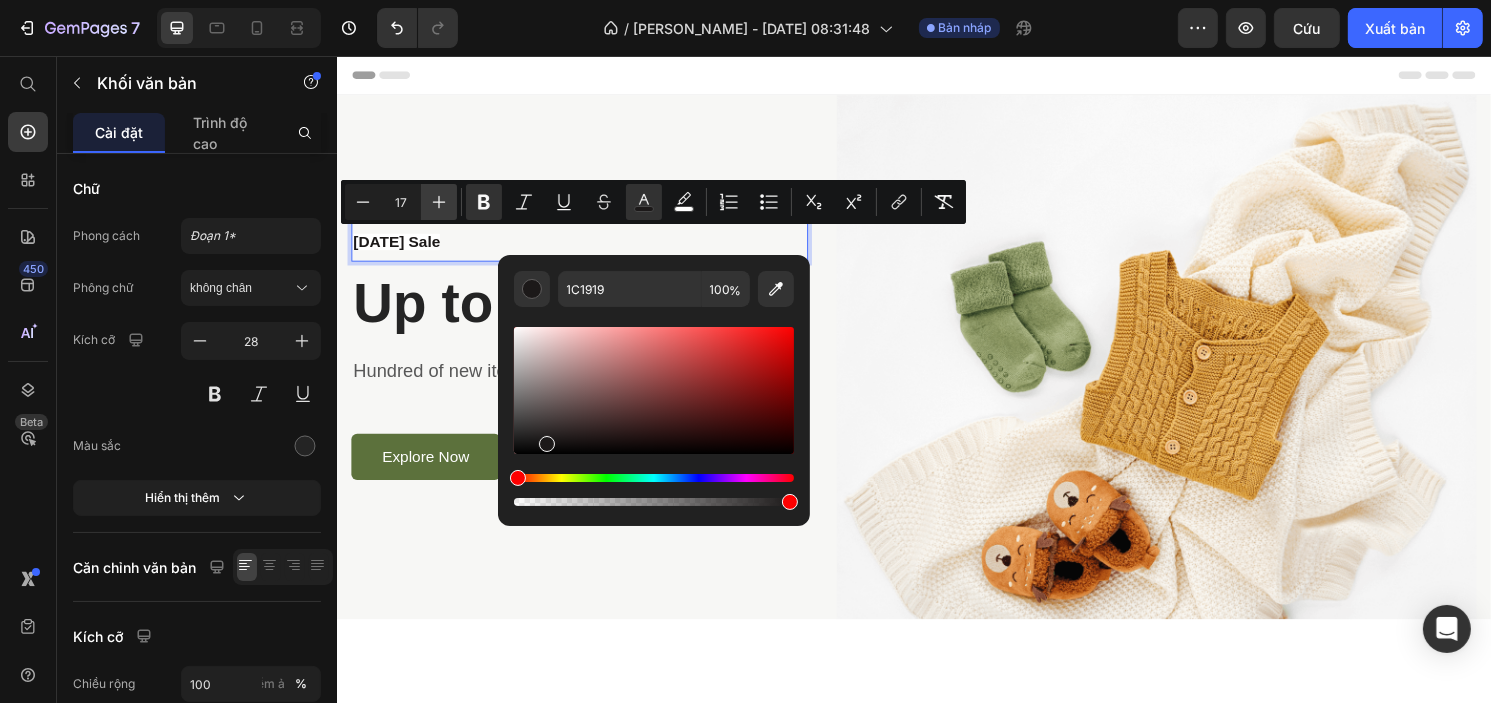click 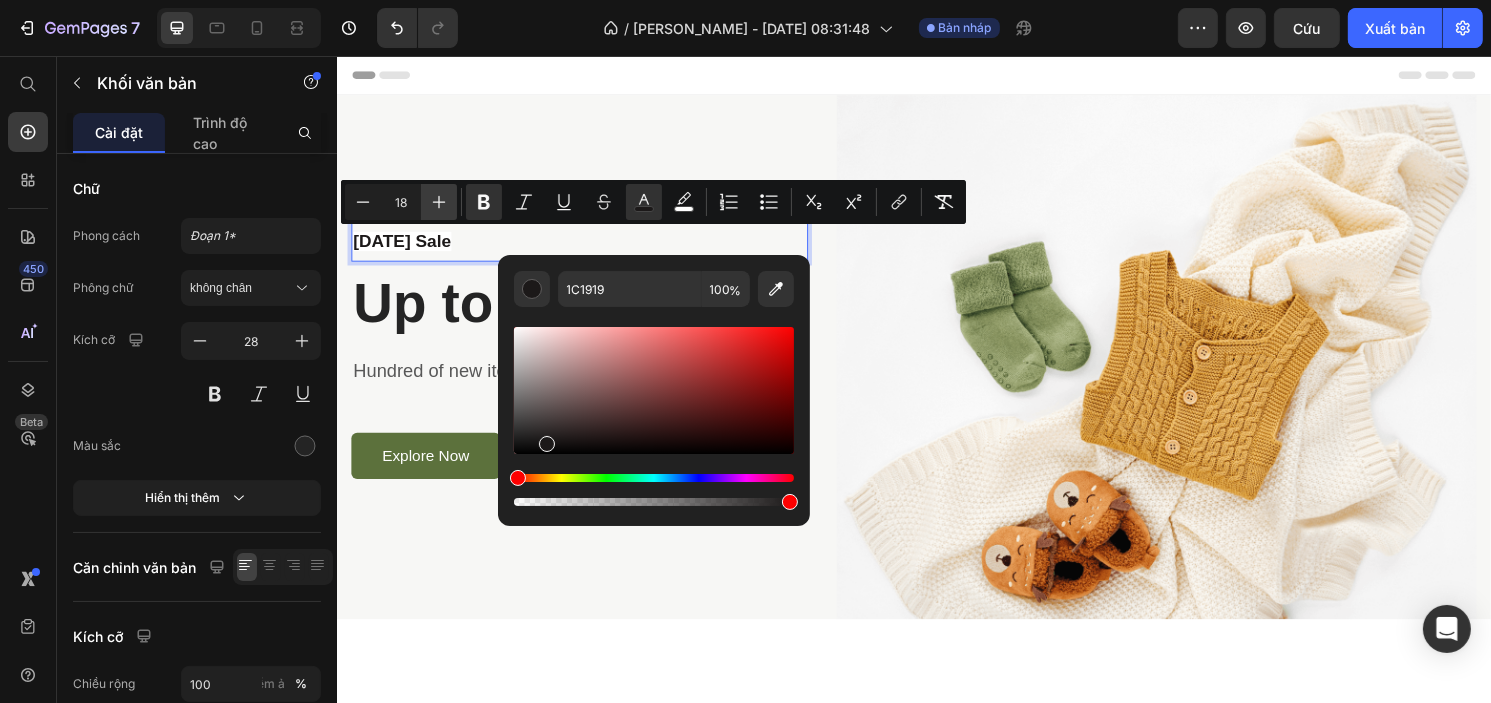click 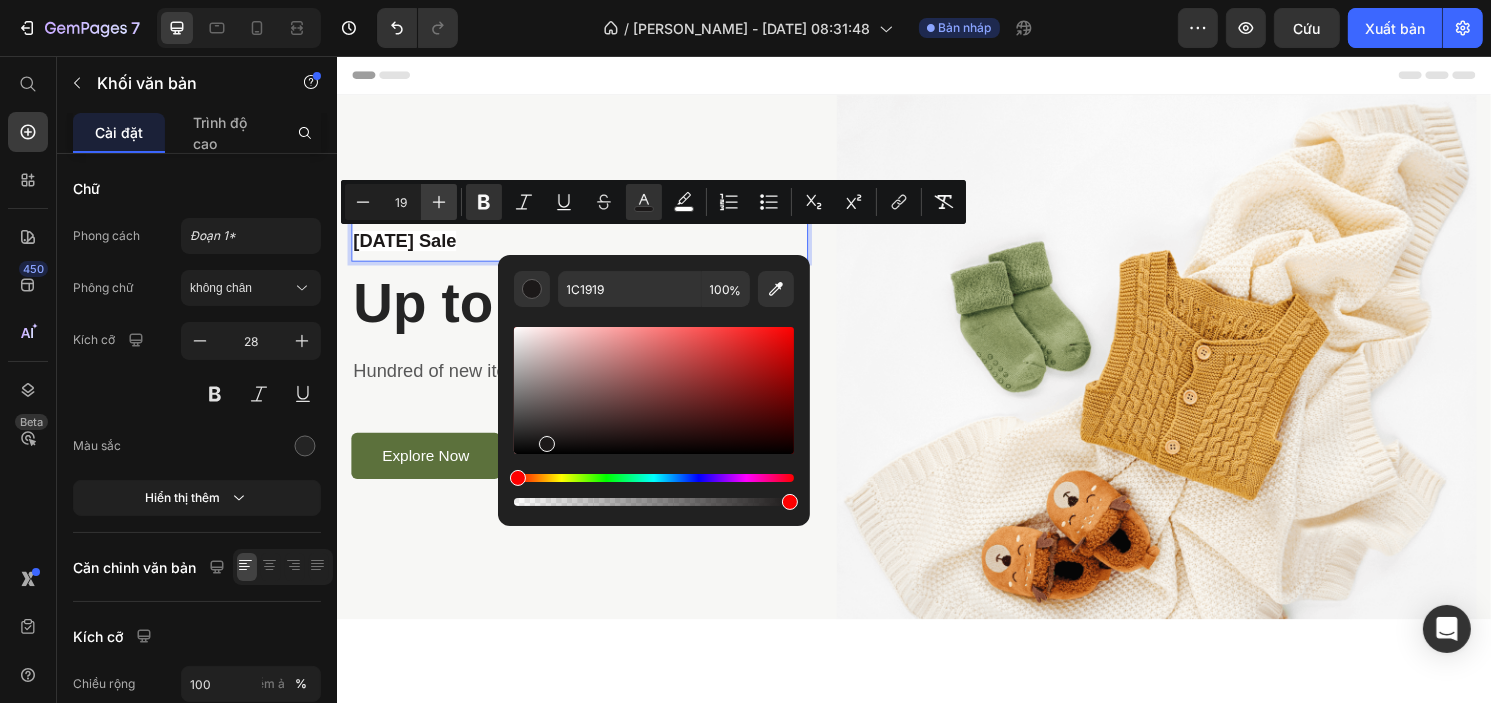 click 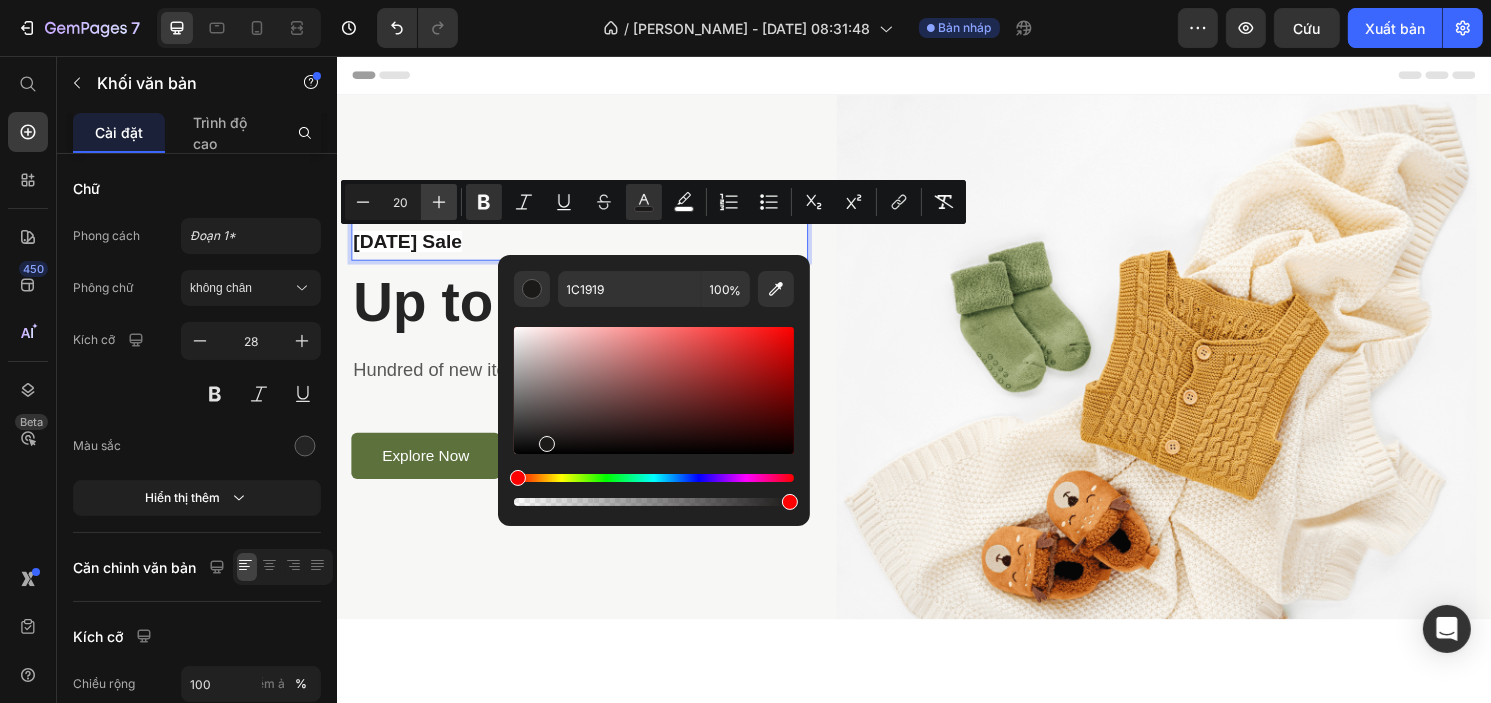 click 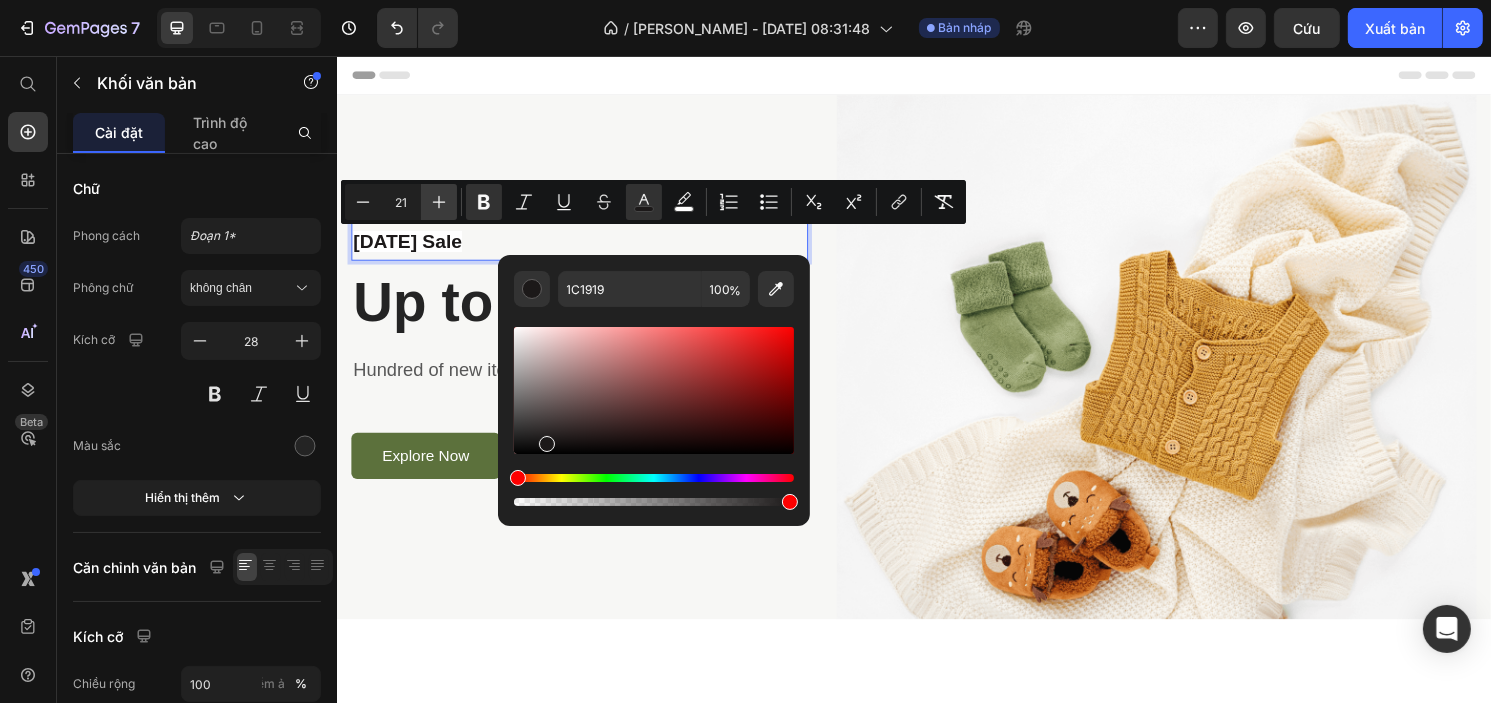 click 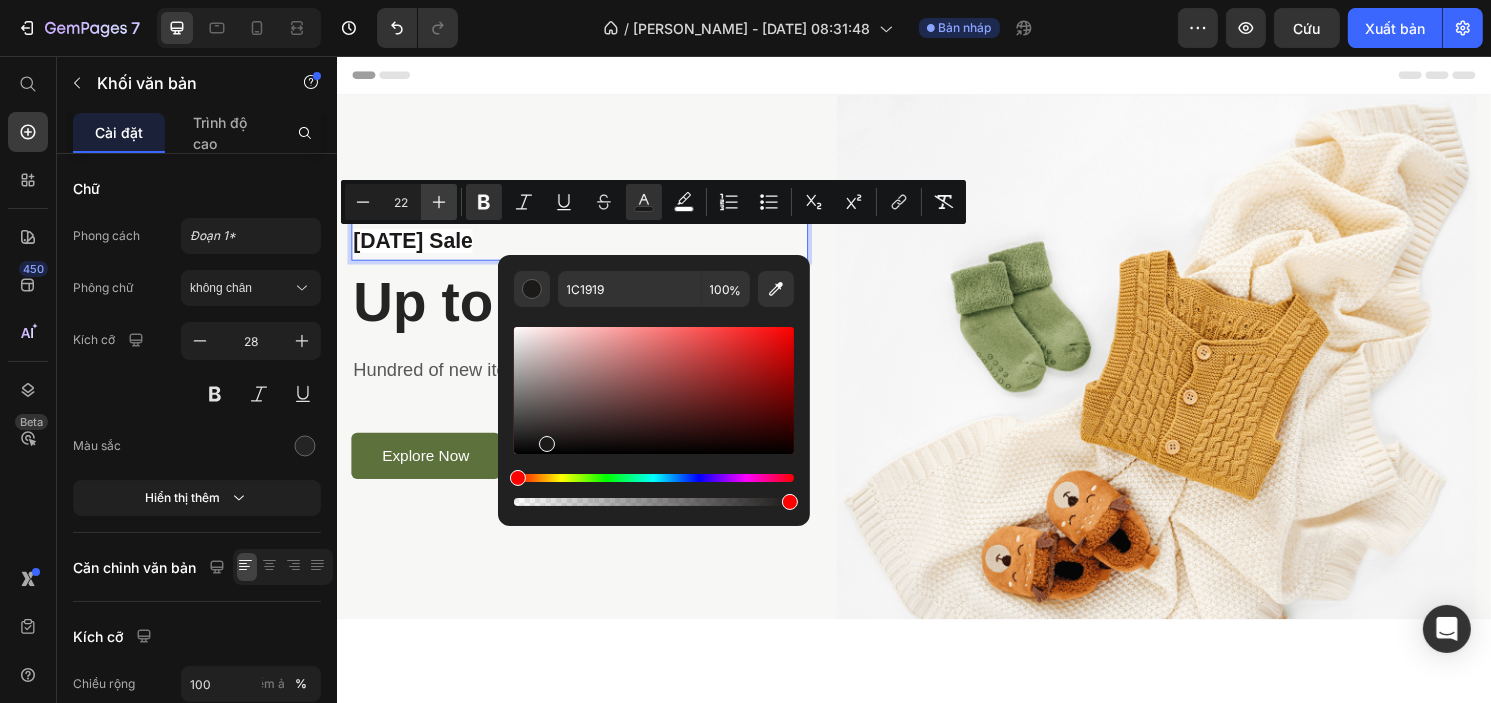 click 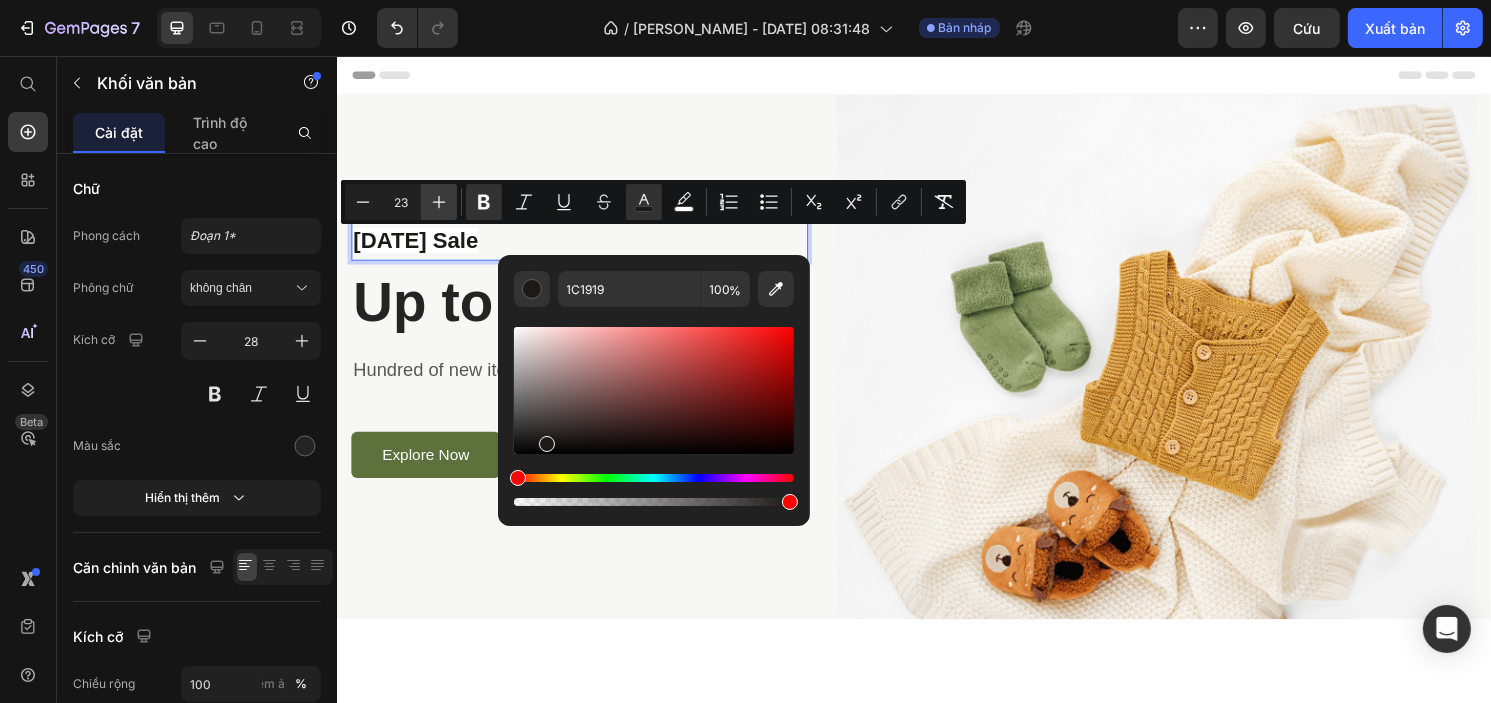 click 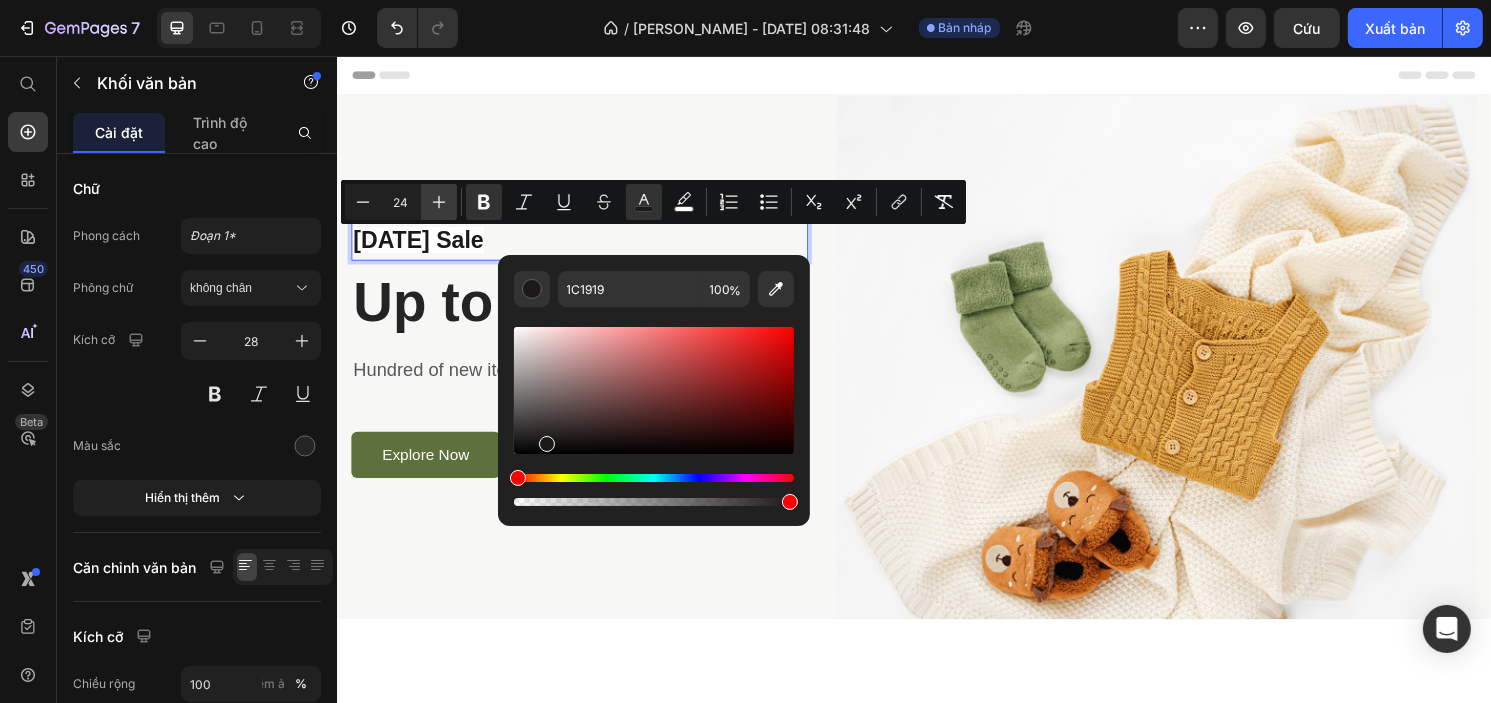 click 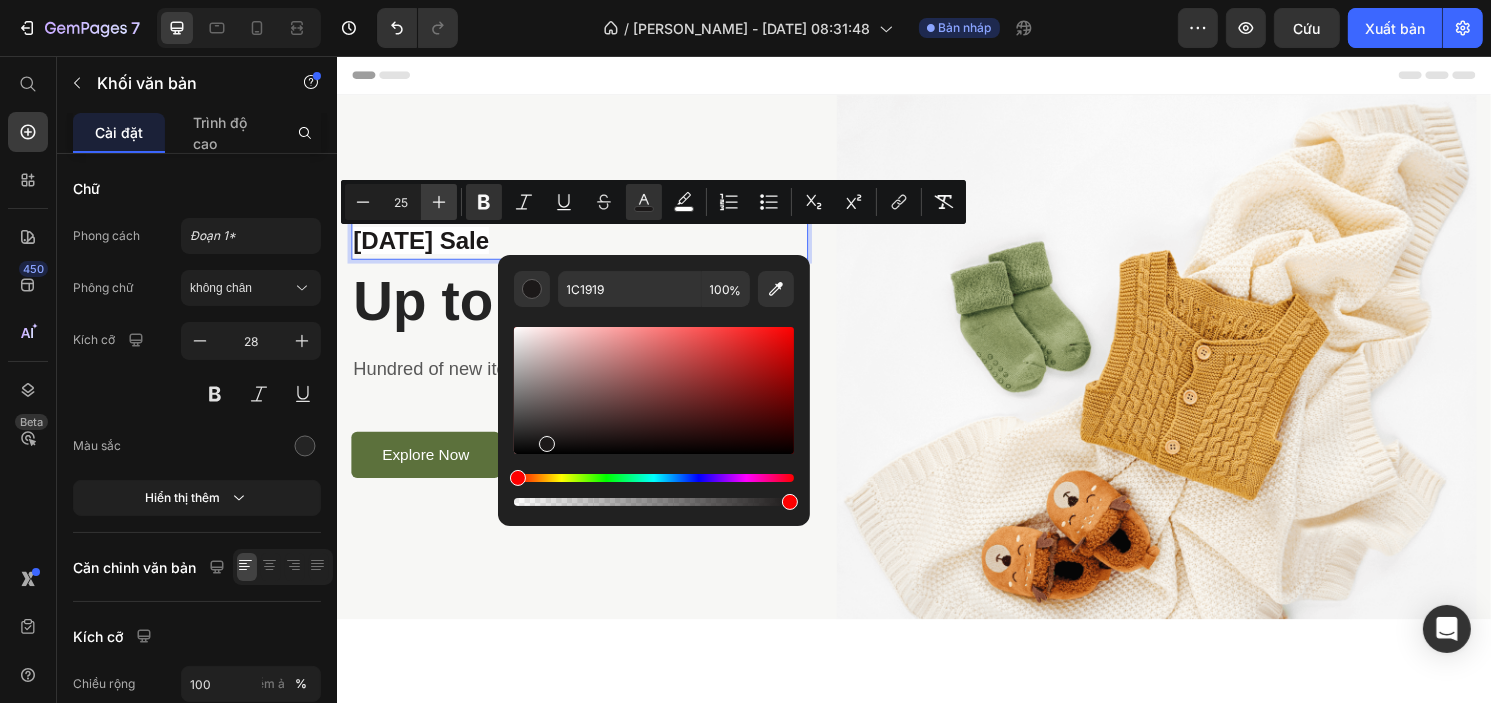 click 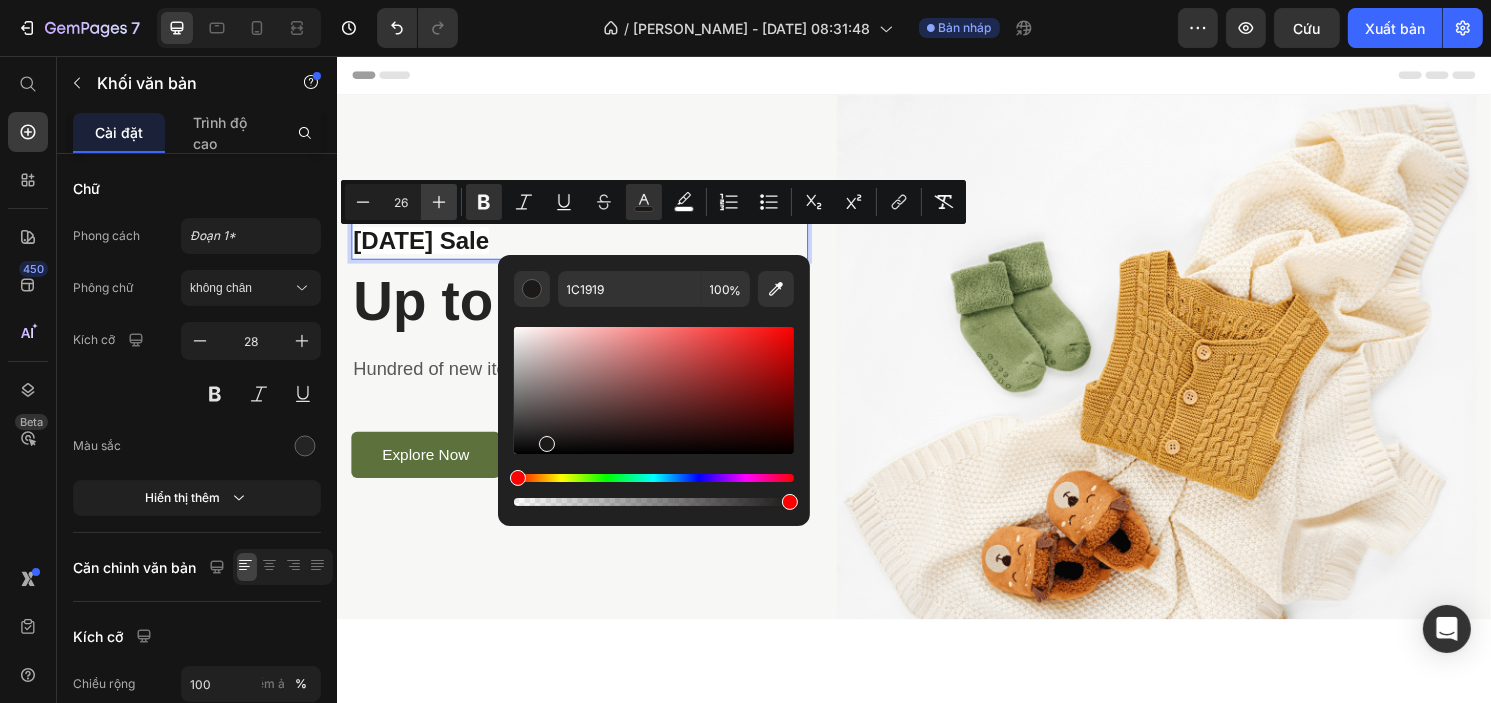 click 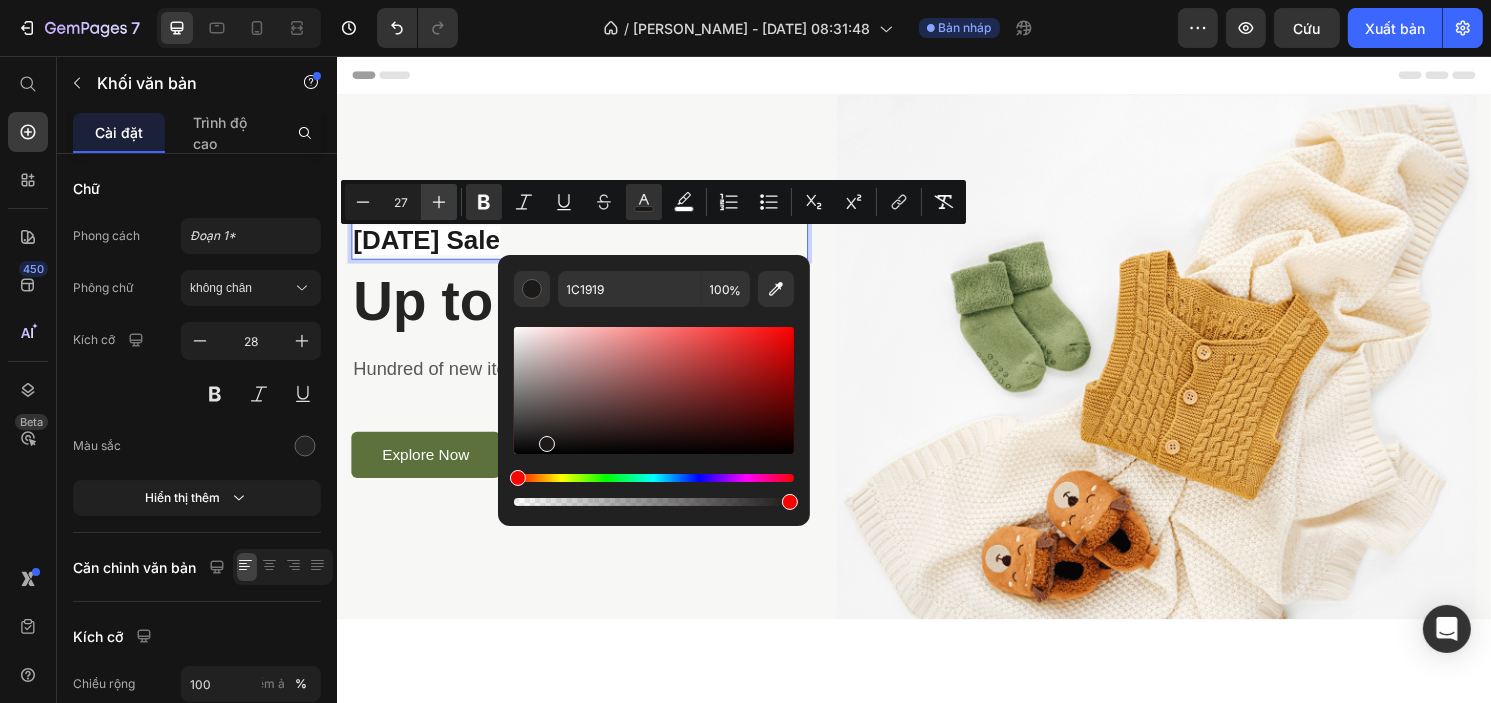 click 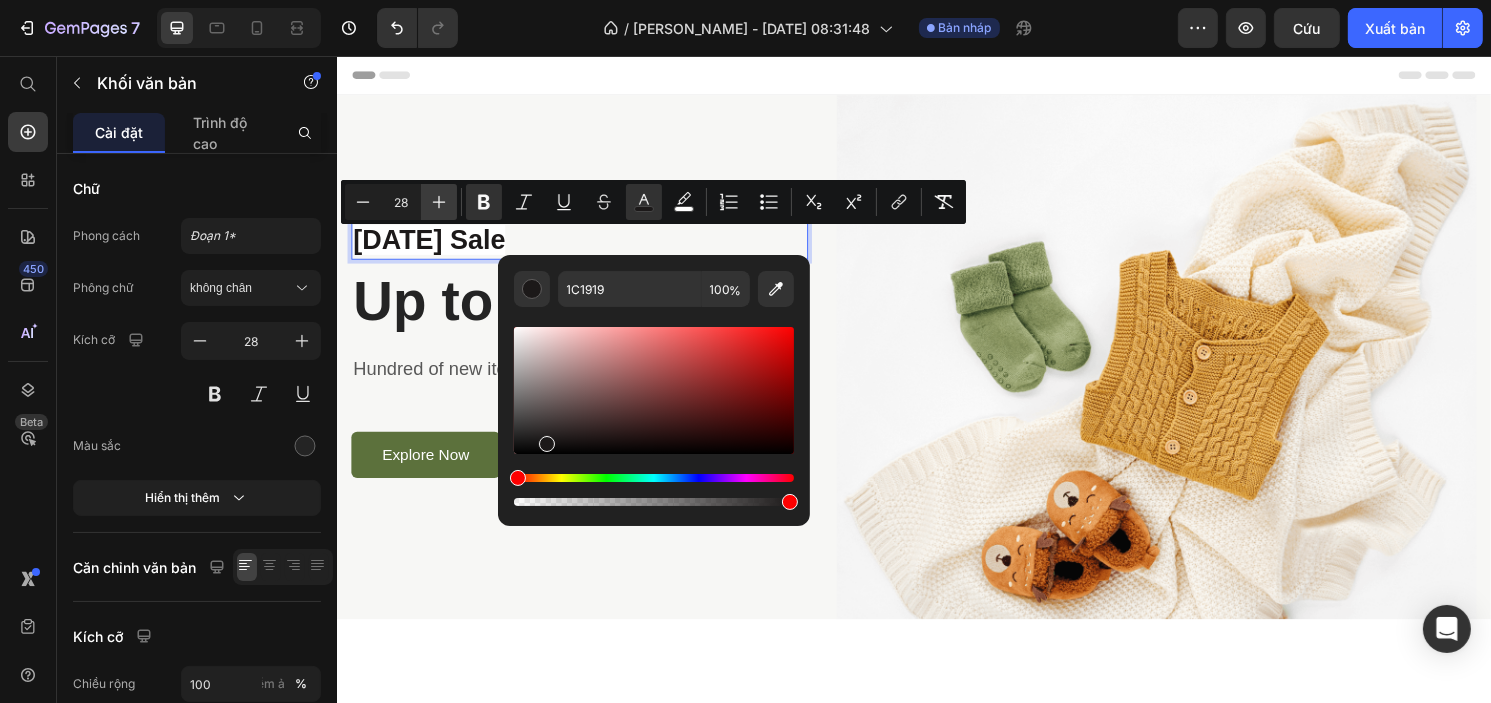 click 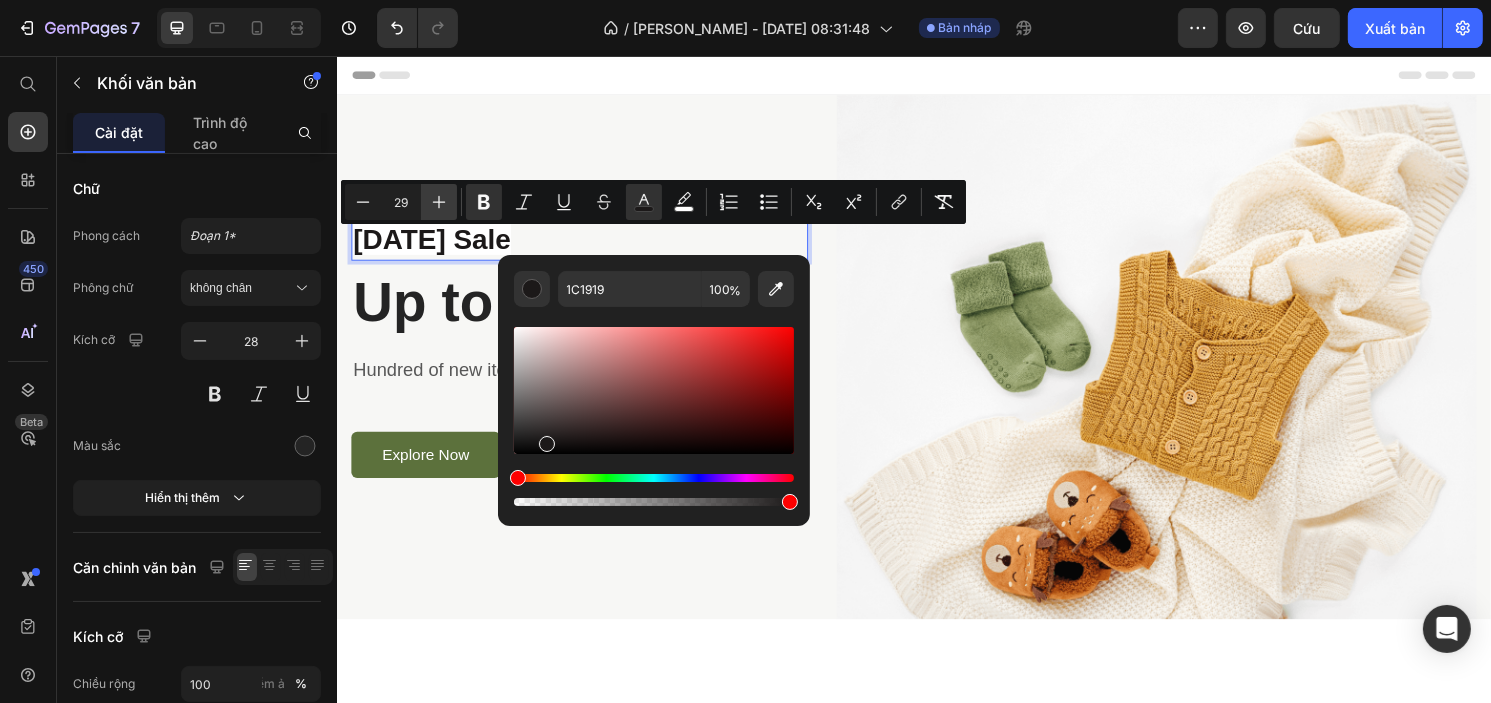 click 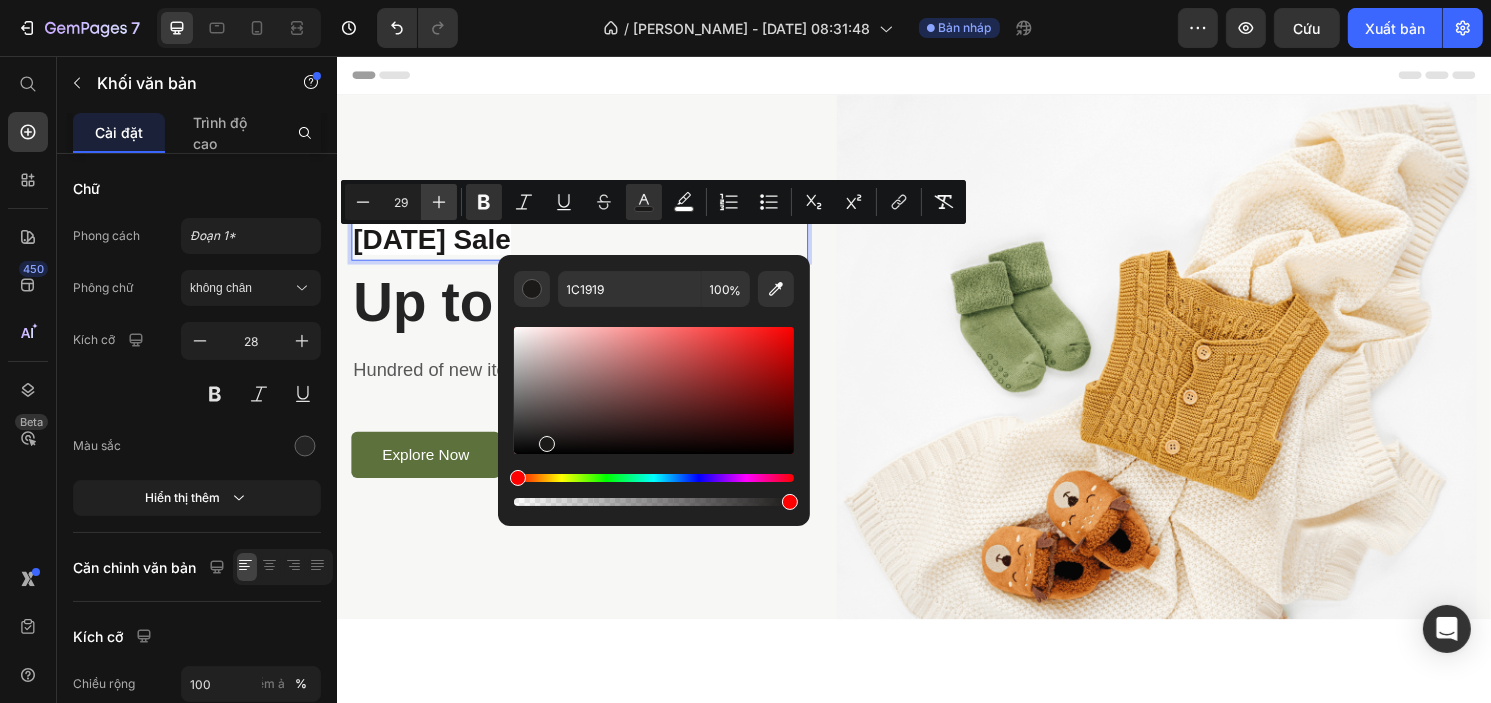 type on "30" 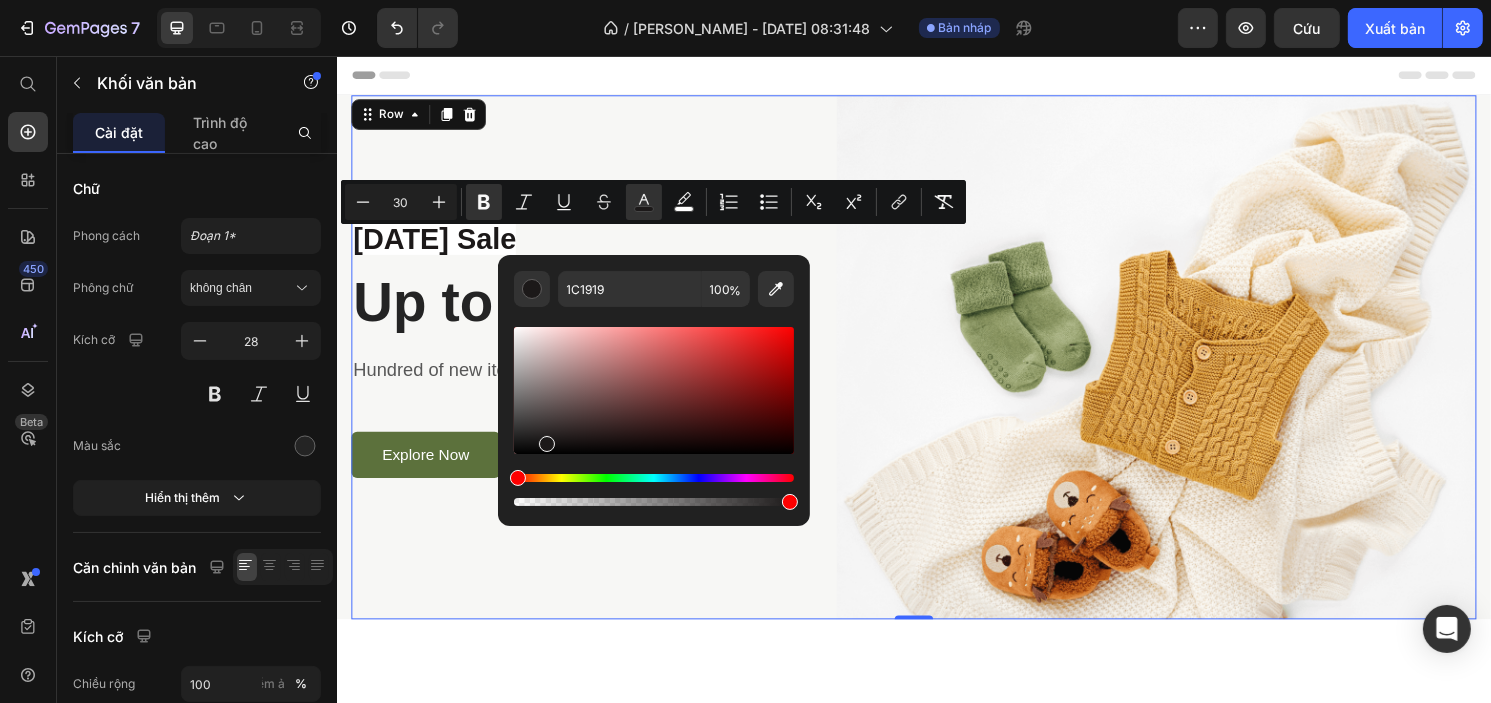 click on "4th of July Sale Text block Up to 40% OFF Heading Hundred of new items on sale, online and in-store Text block Explore Now Button Row" at bounding box center [588, 369] 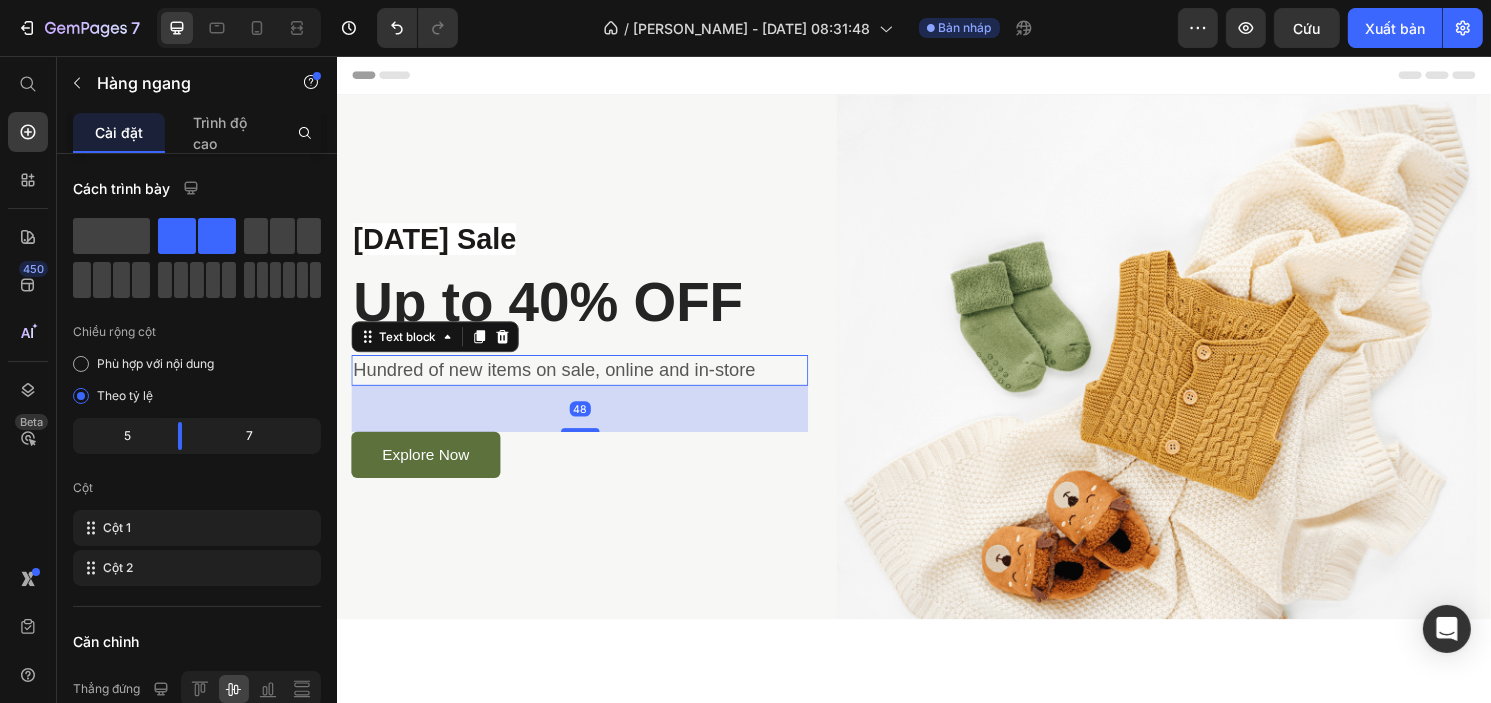 click on "Hundred of new items on sale, online and in-store" at bounding box center [588, 383] 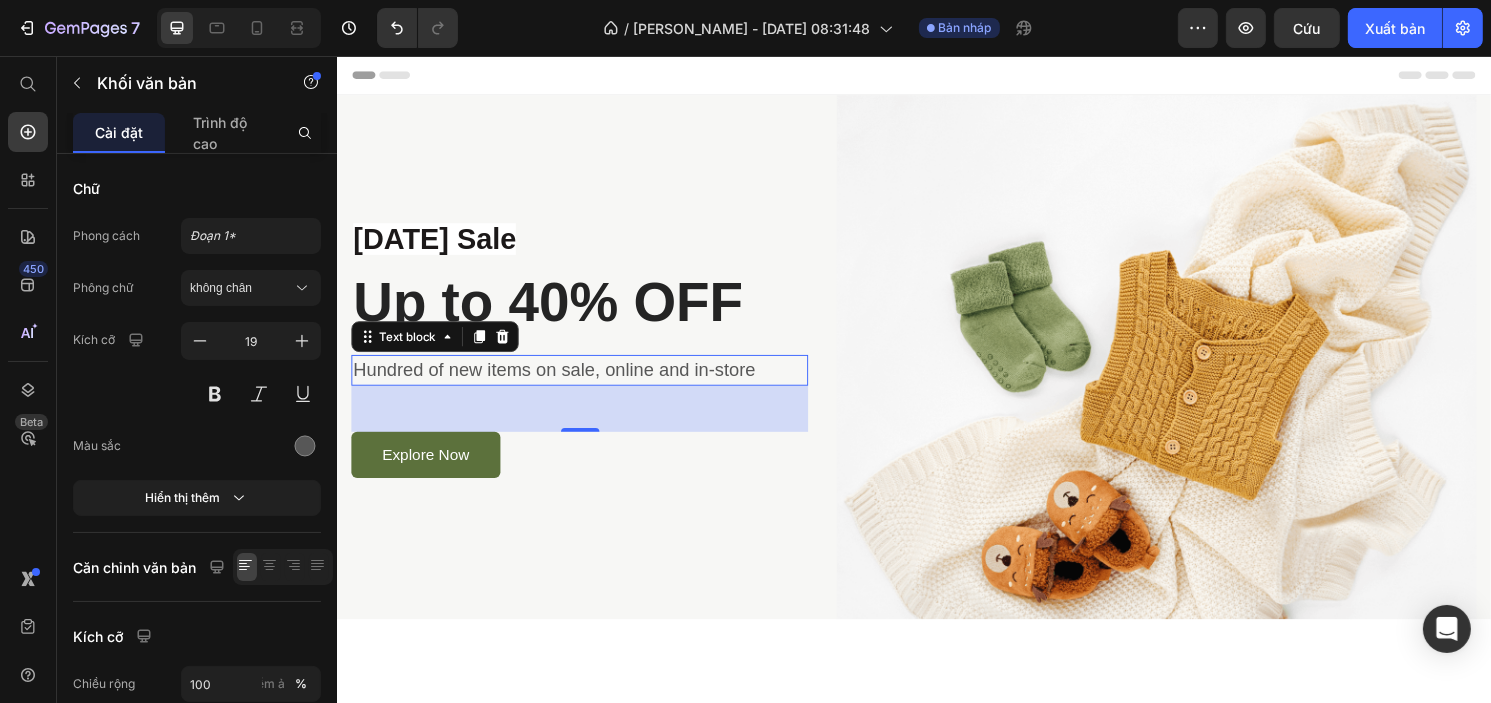 click on "Hundred of new items on sale, online and in-store" at bounding box center (588, 383) 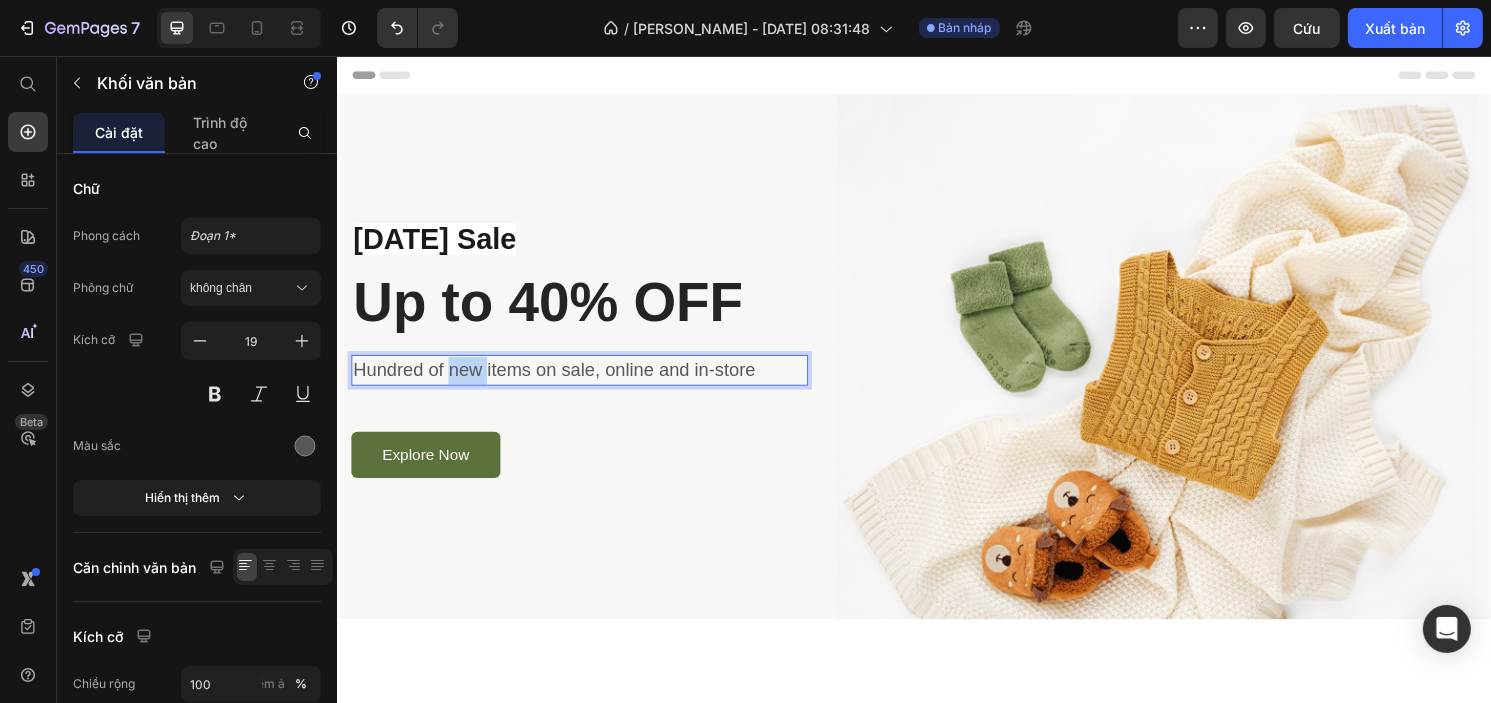 click on "Hundred of new items on sale, online and in-store" at bounding box center [588, 383] 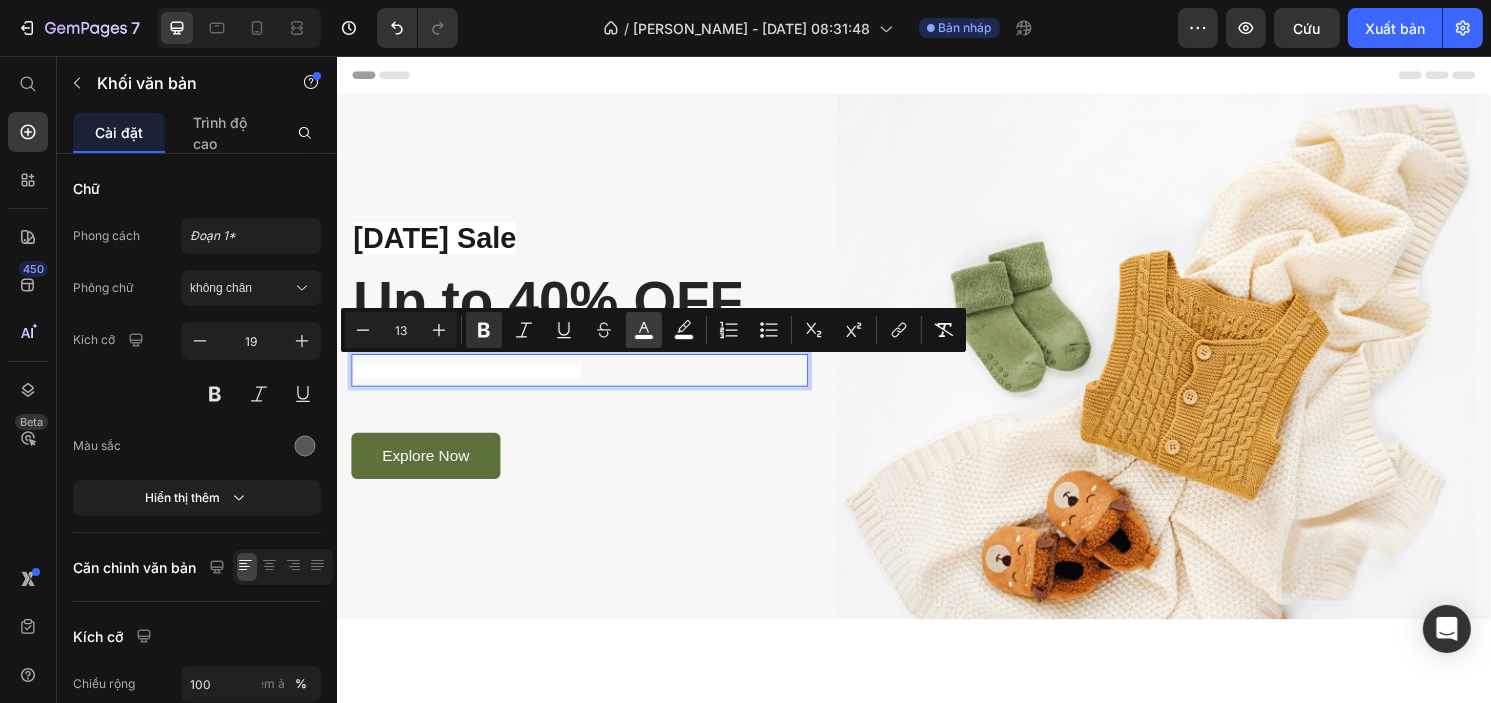 click 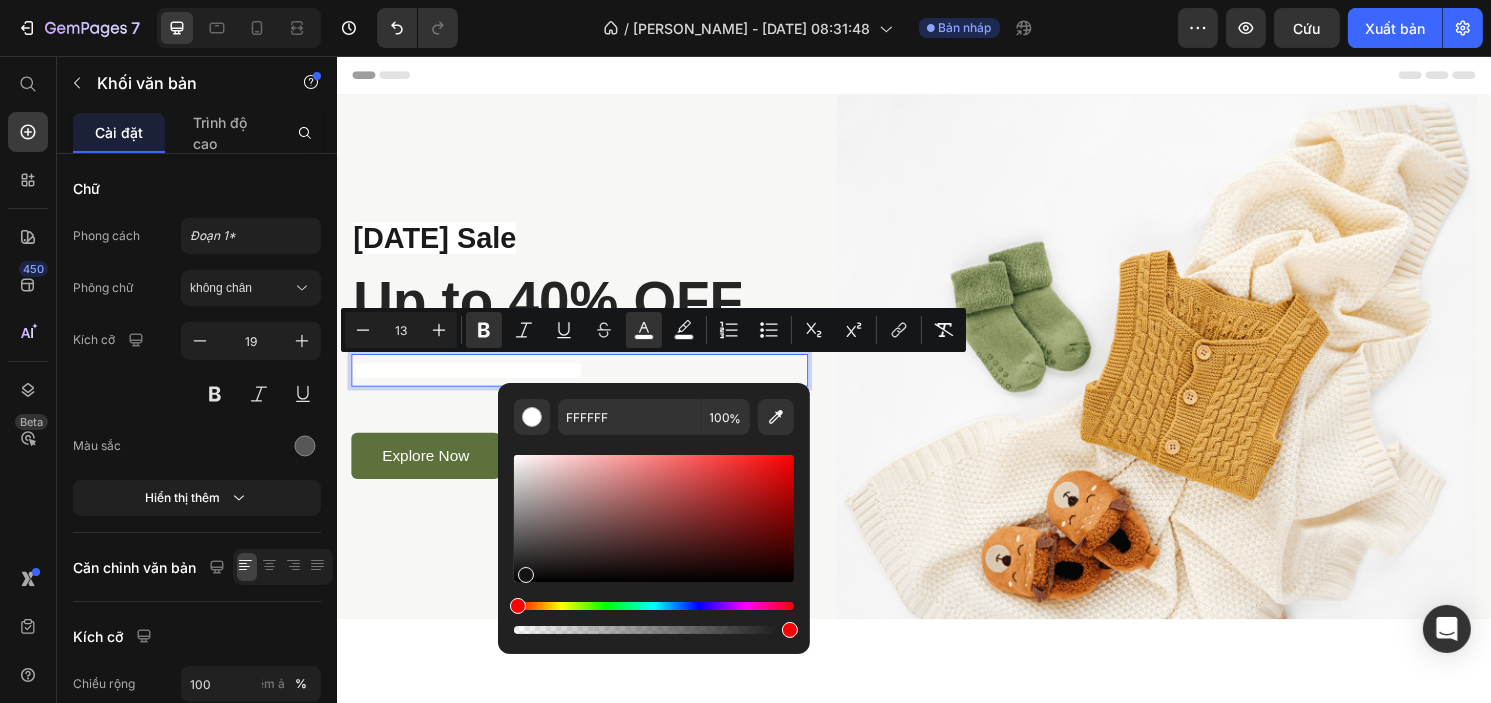 click at bounding box center (654, 518) 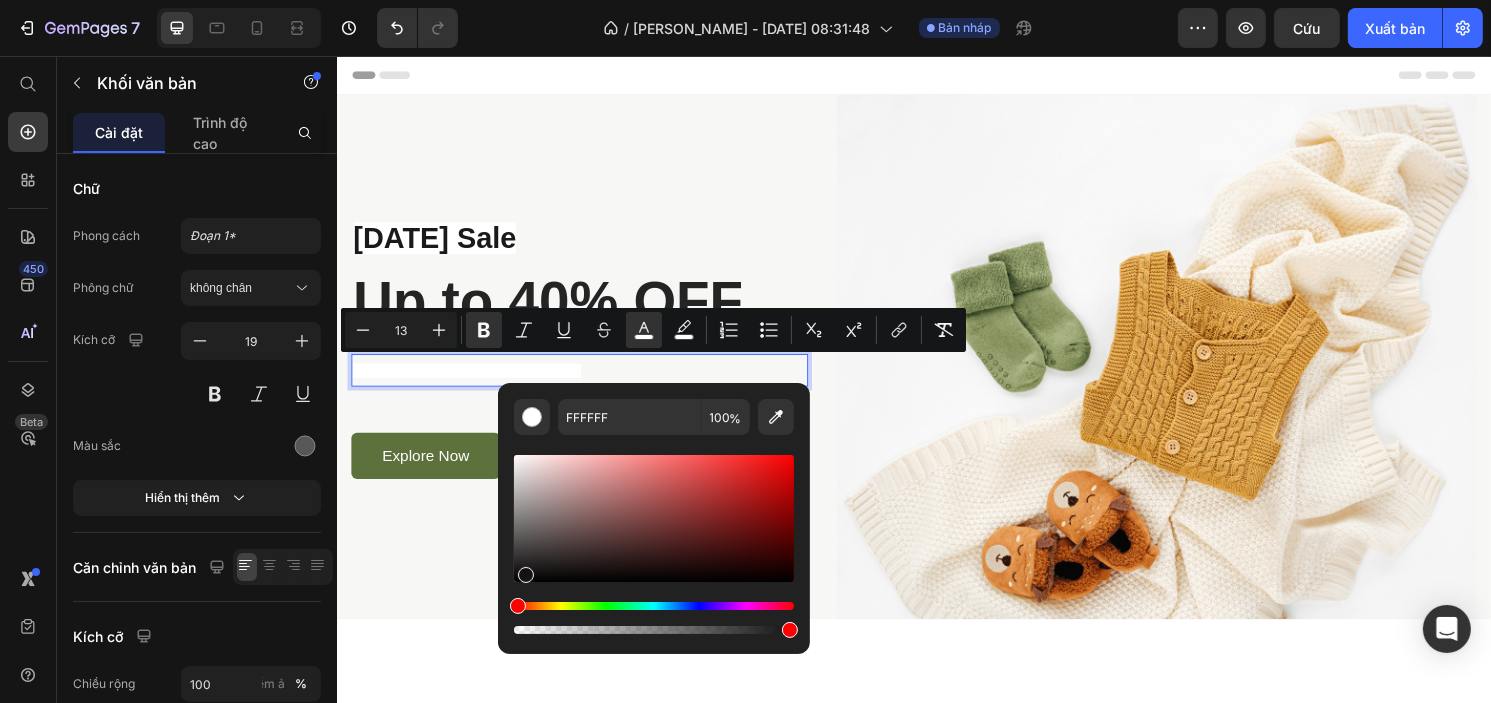 type on "141313" 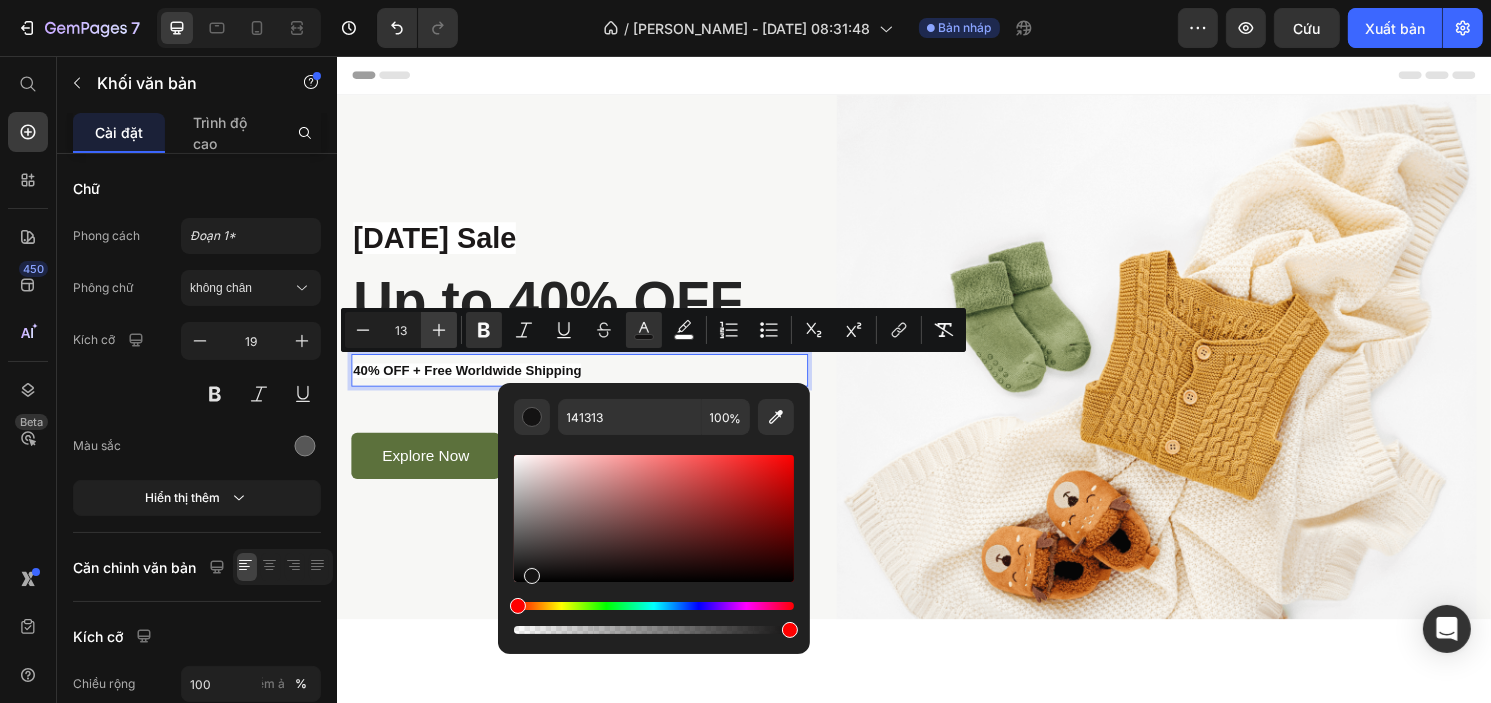 click 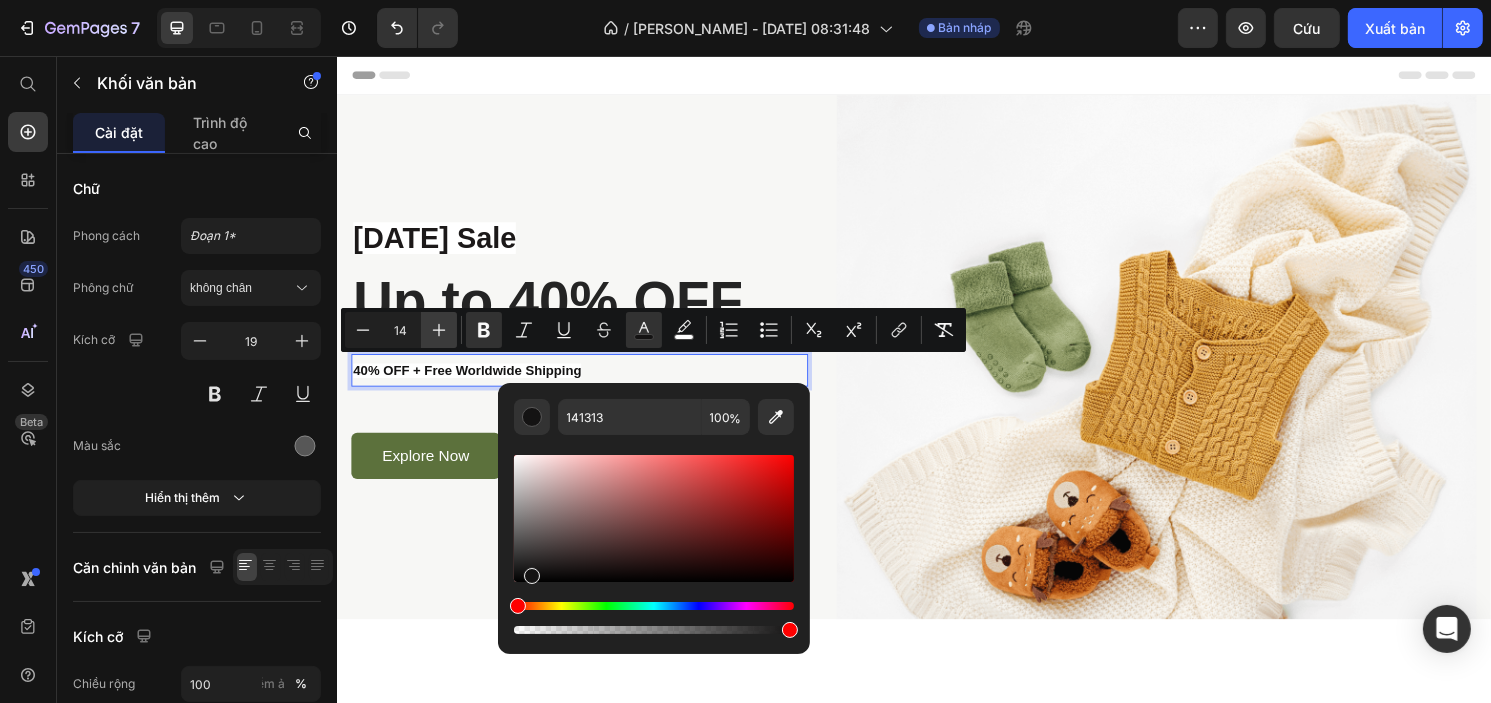 click 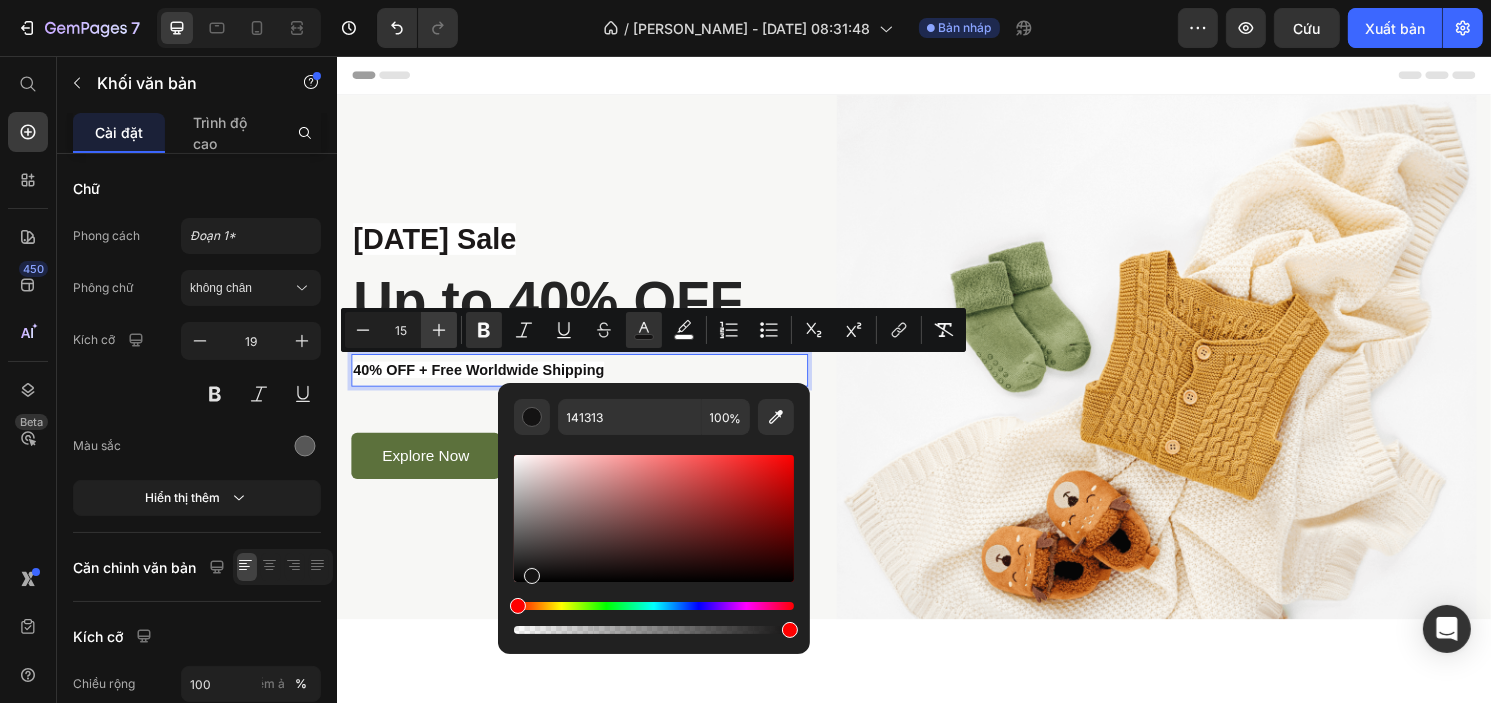 click 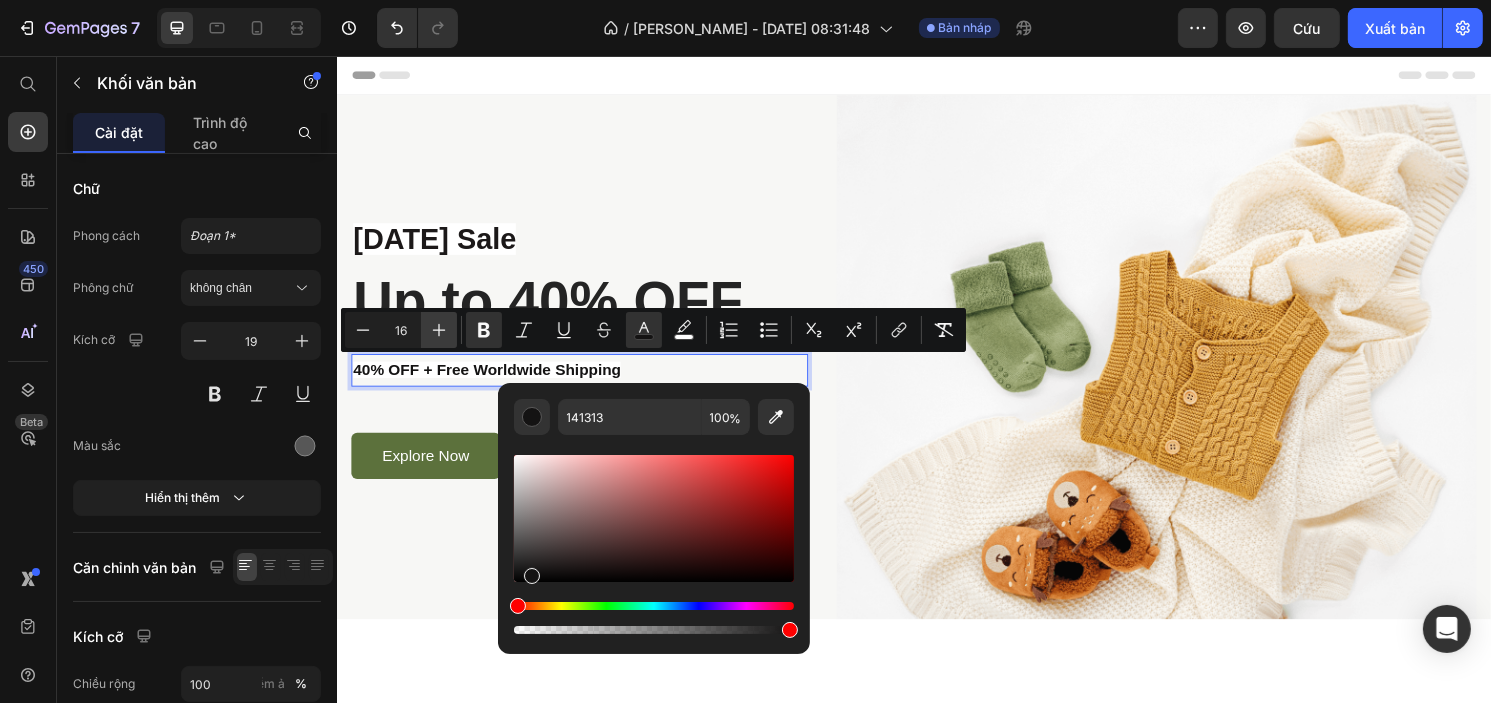 click 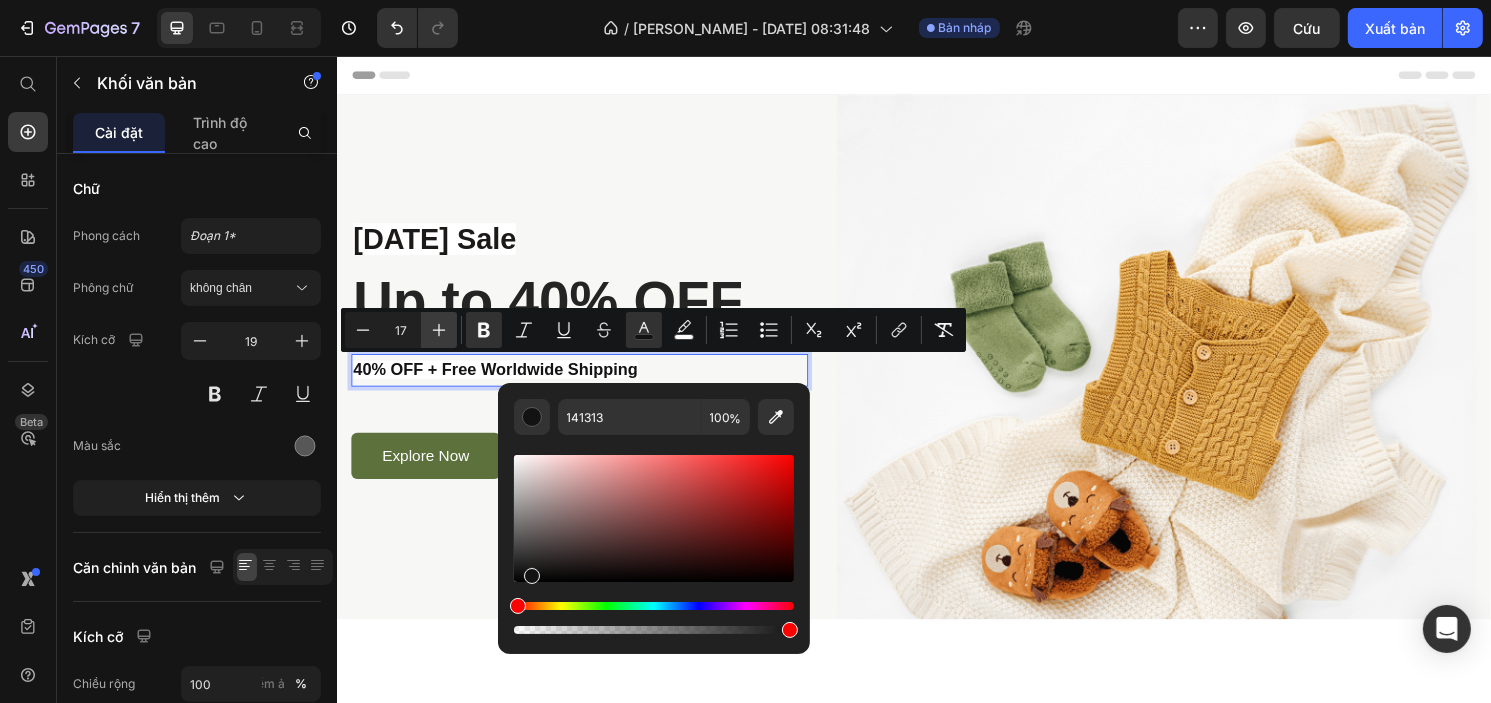 click 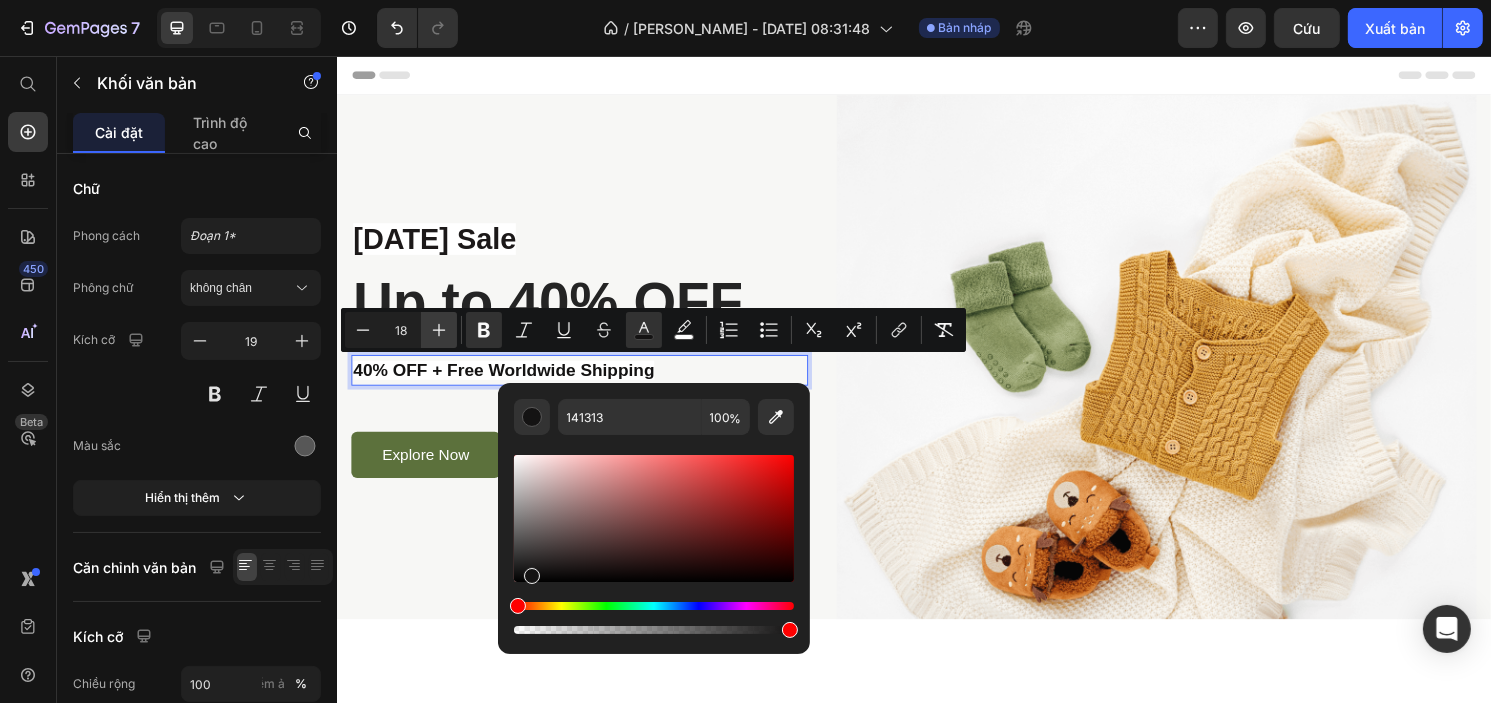 click 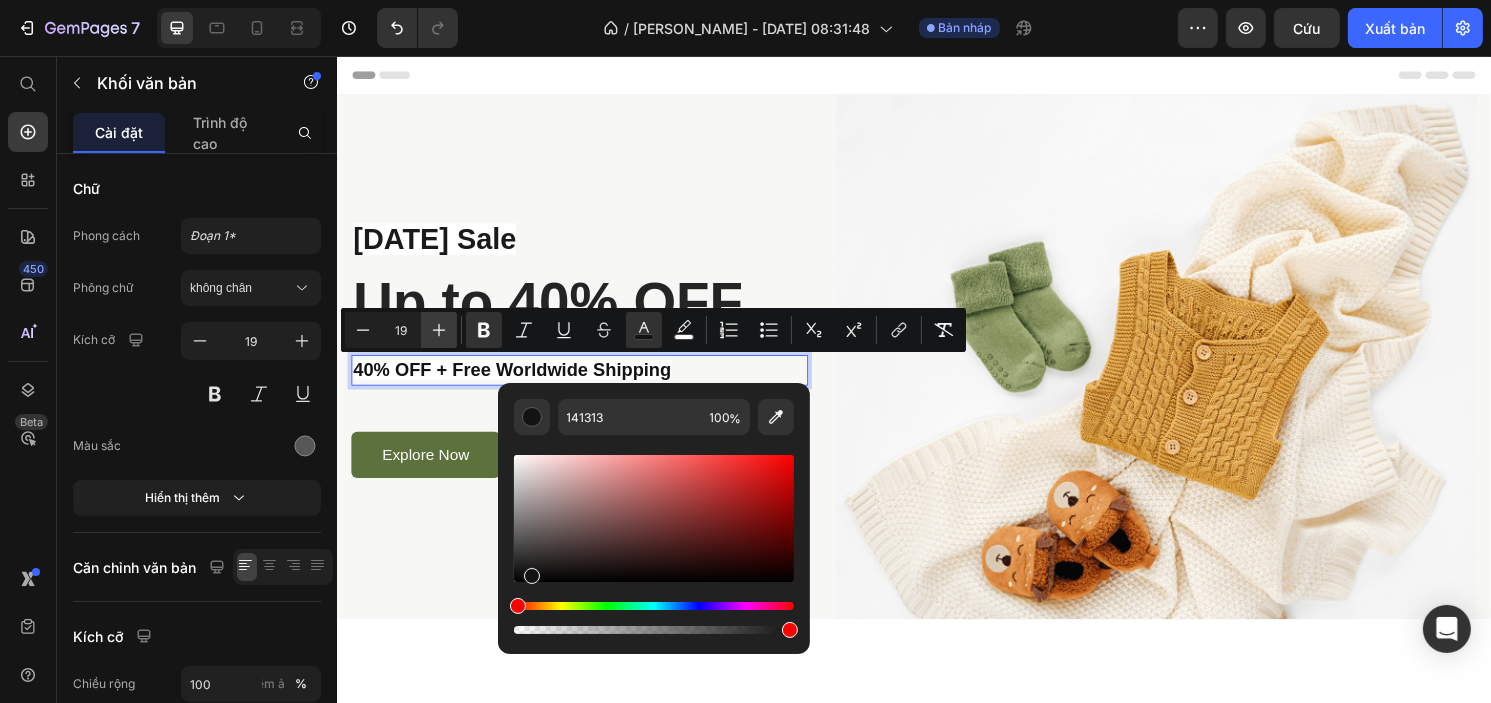 click 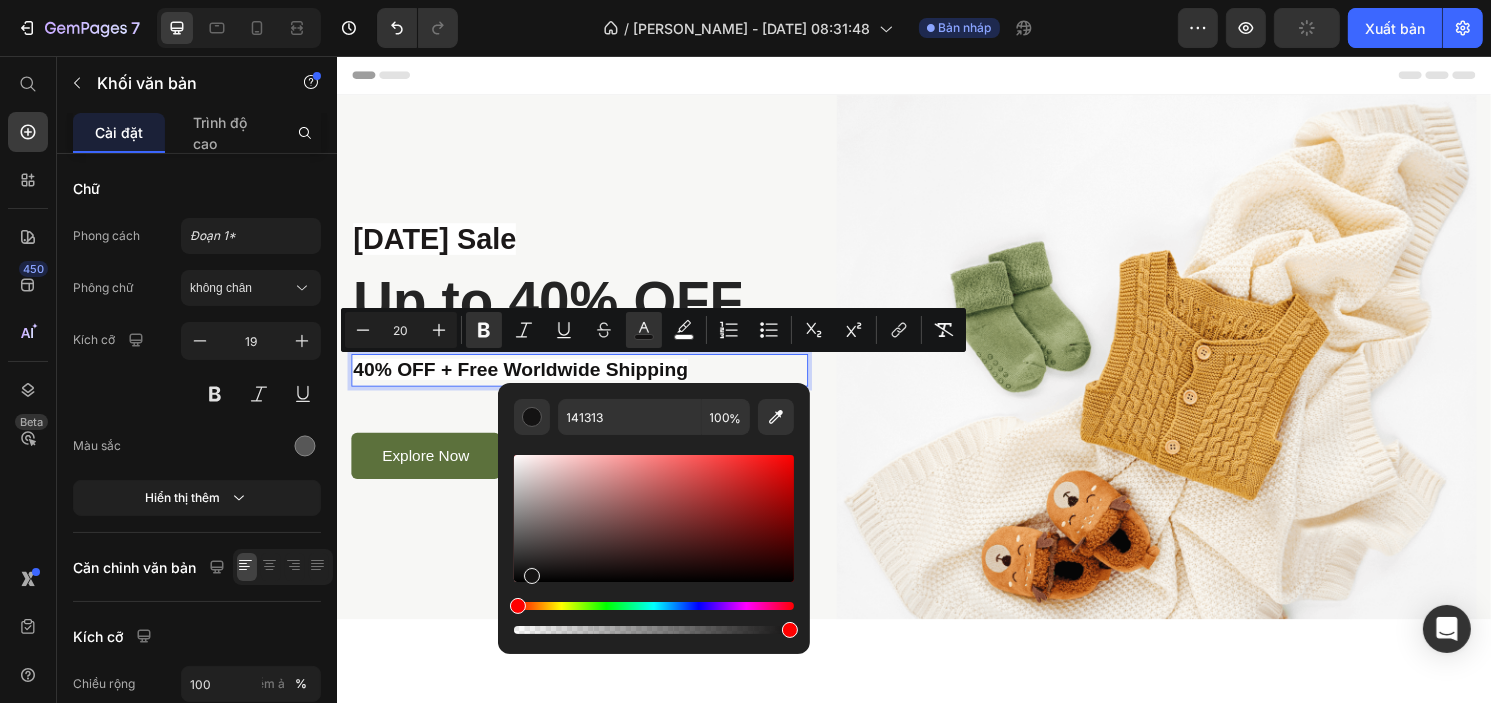 click on "40% OFF + Free Worldwide Shipping" at bounding box center [527, 382] 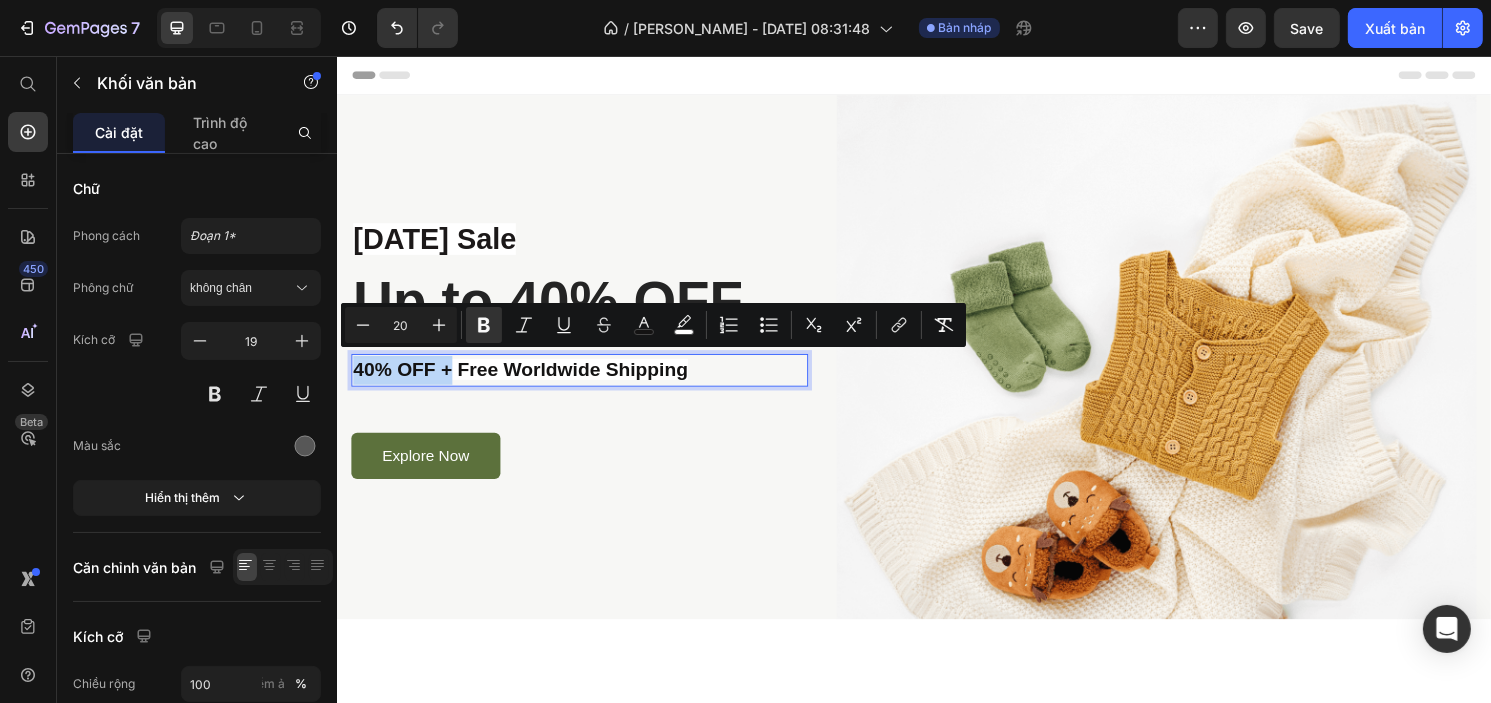drag, startPoint x: 455, startPoint y: 379, endPoint x: 321, endPoint y: 386, distance: 134.18271 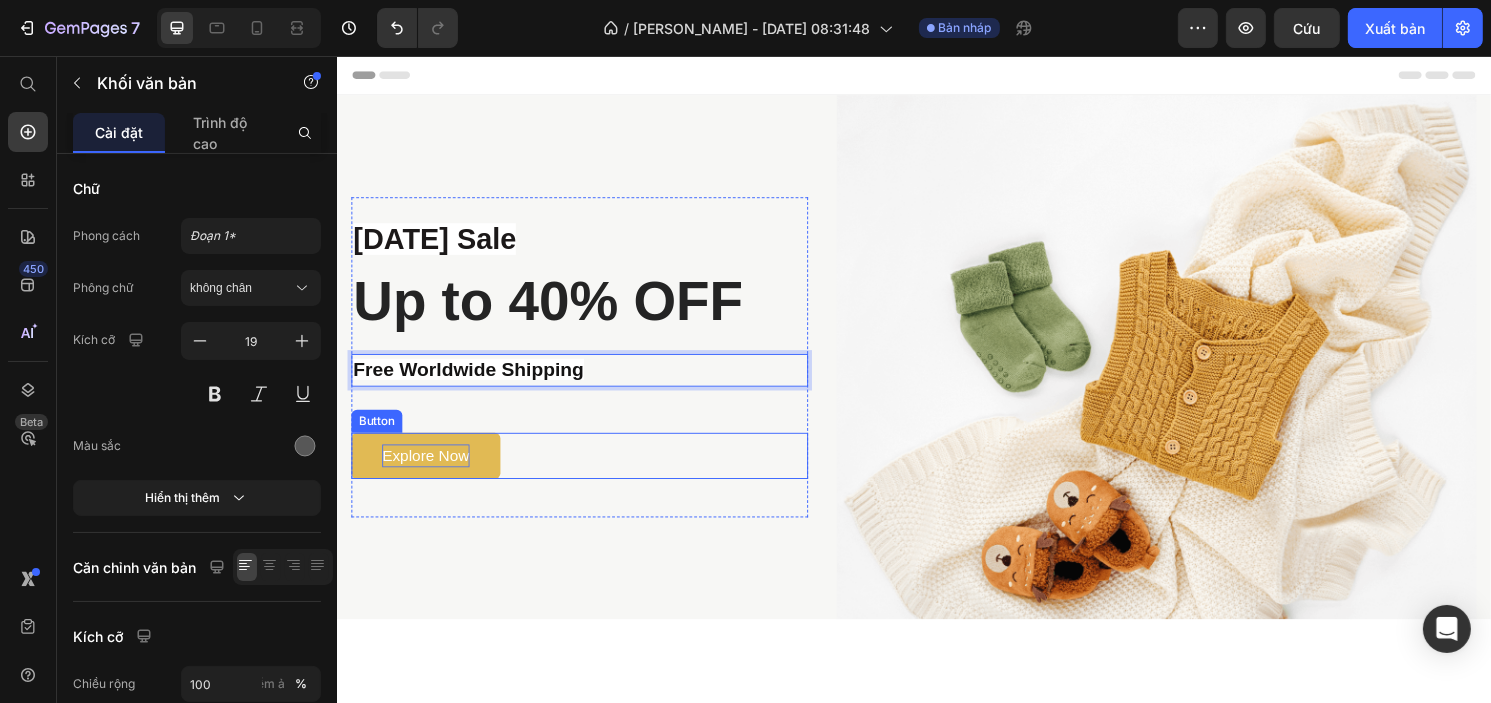 click on "Explore Now" at bounding box center (428, 472) 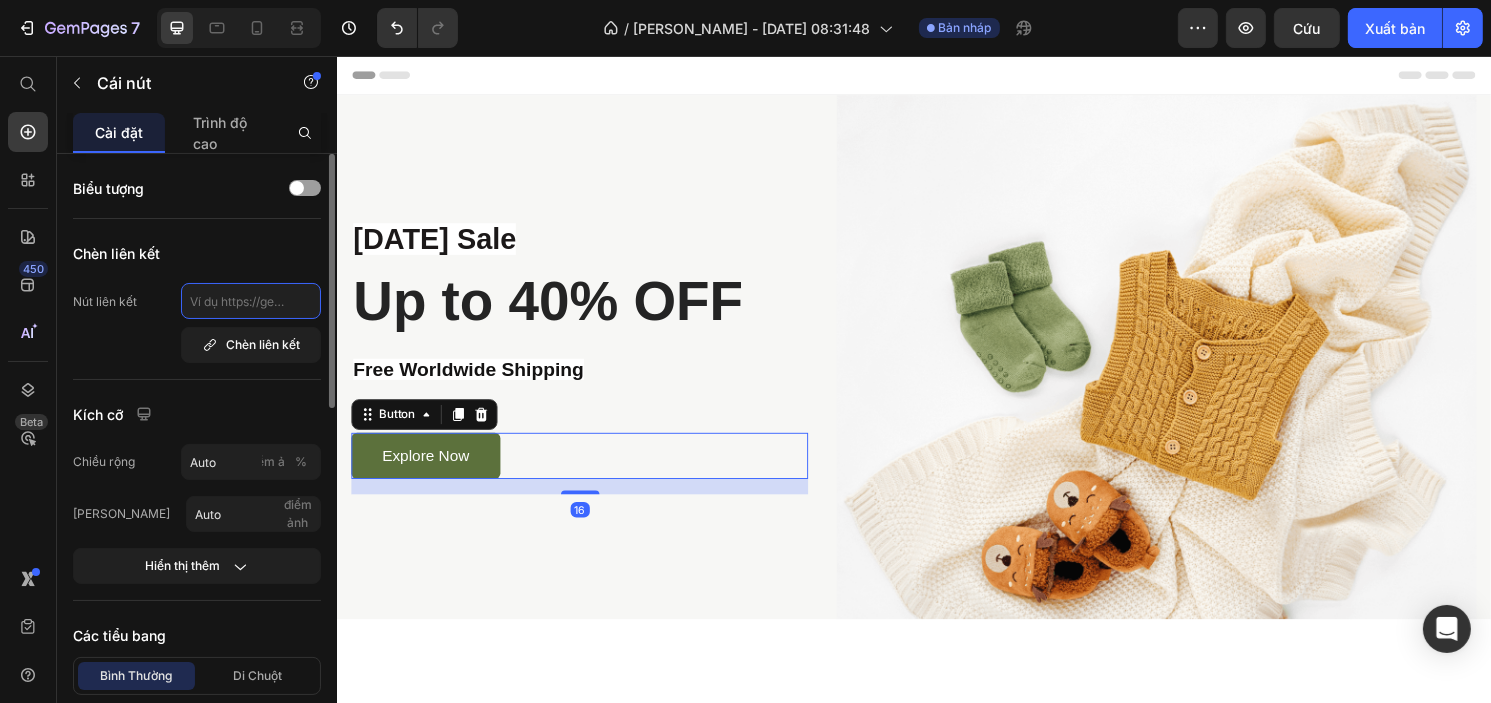click 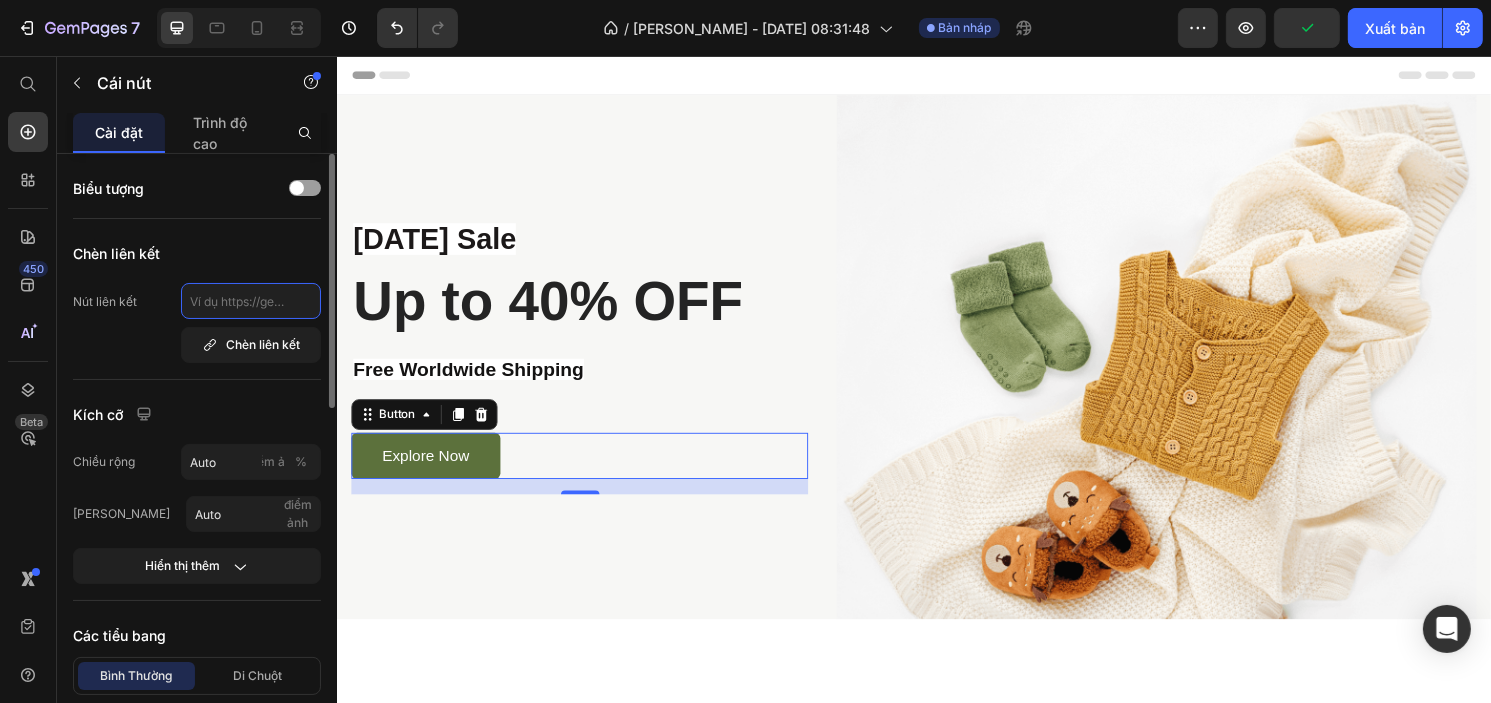 paste on "https://handeelife.store/products/handeelife-neckrestore%E2%84%A2-complete-cervical-traction-posture-support-system" 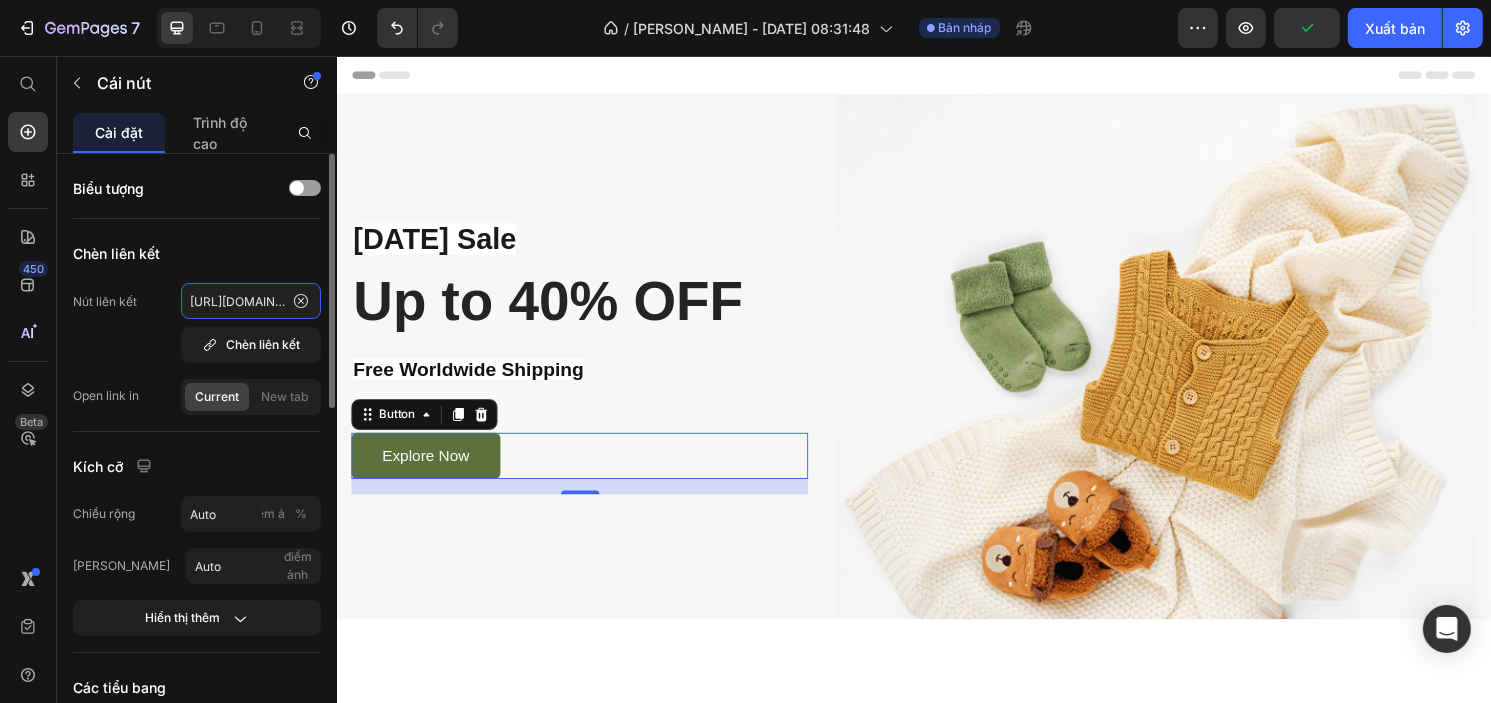 scroll, scrollTop: 0, scrollLeft: 606, axis: horizontal 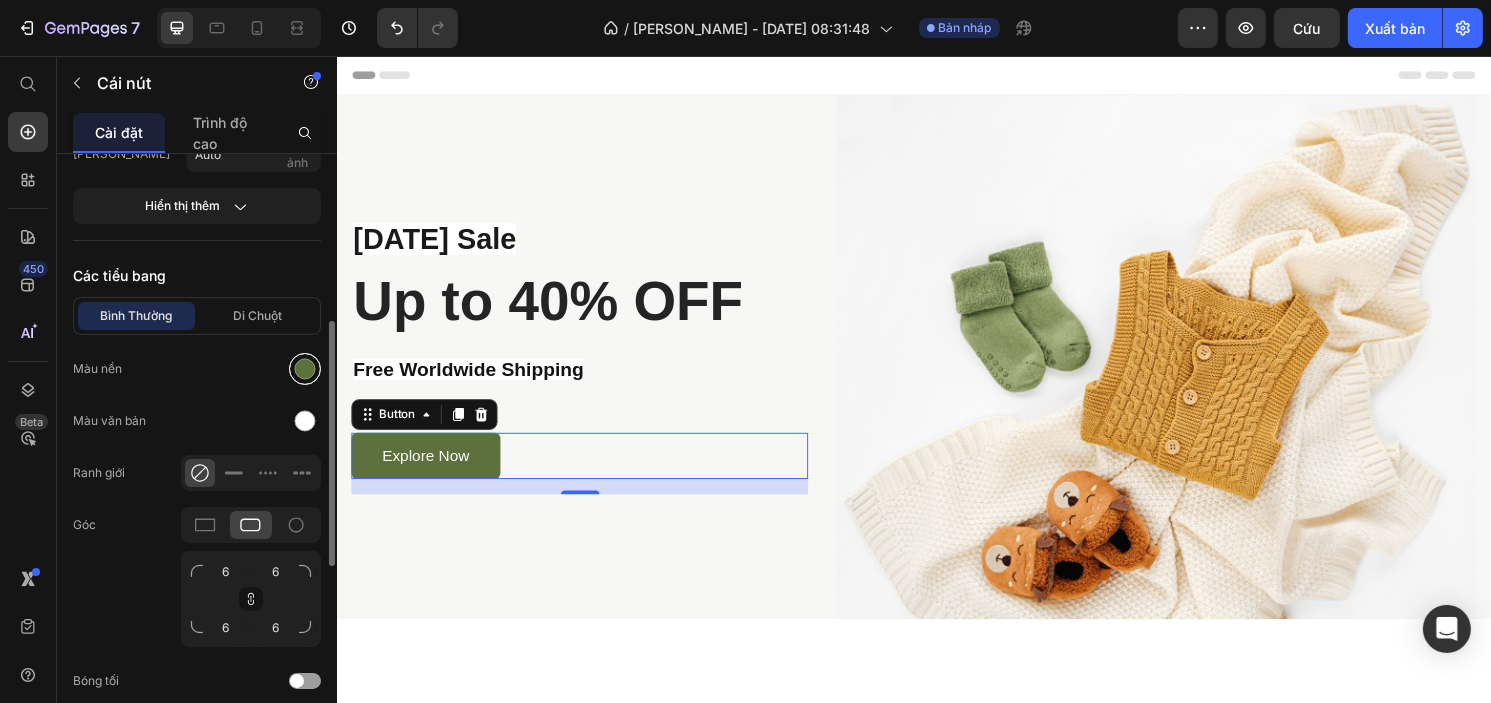 type on "https://handeelife.store/products/handeelife-neckrestore%E2%84%A2-complete-cervical-traction-posture-support-system" 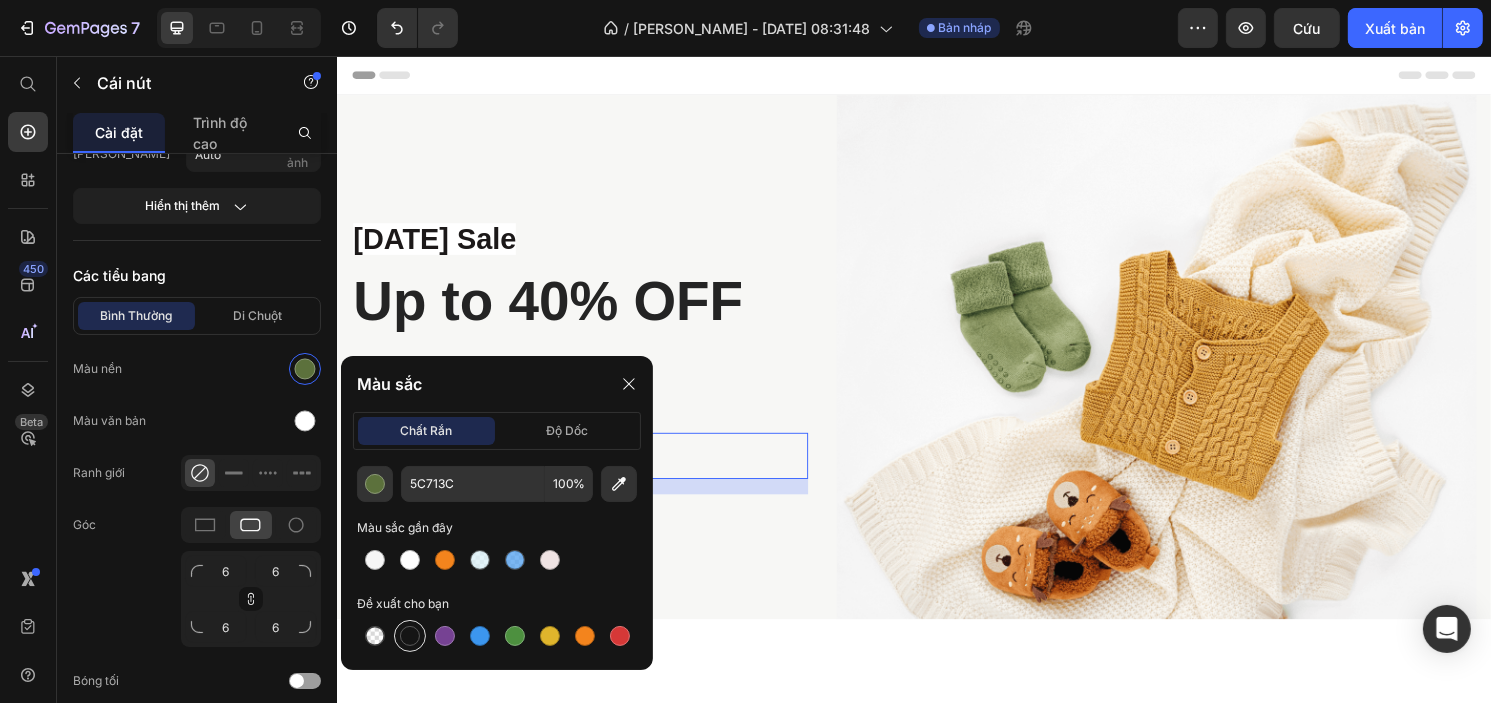 drag, startPoint x: 484, startPoint y: 640, endPoint x: 397, endPoint y: 619, distance: 89.498604 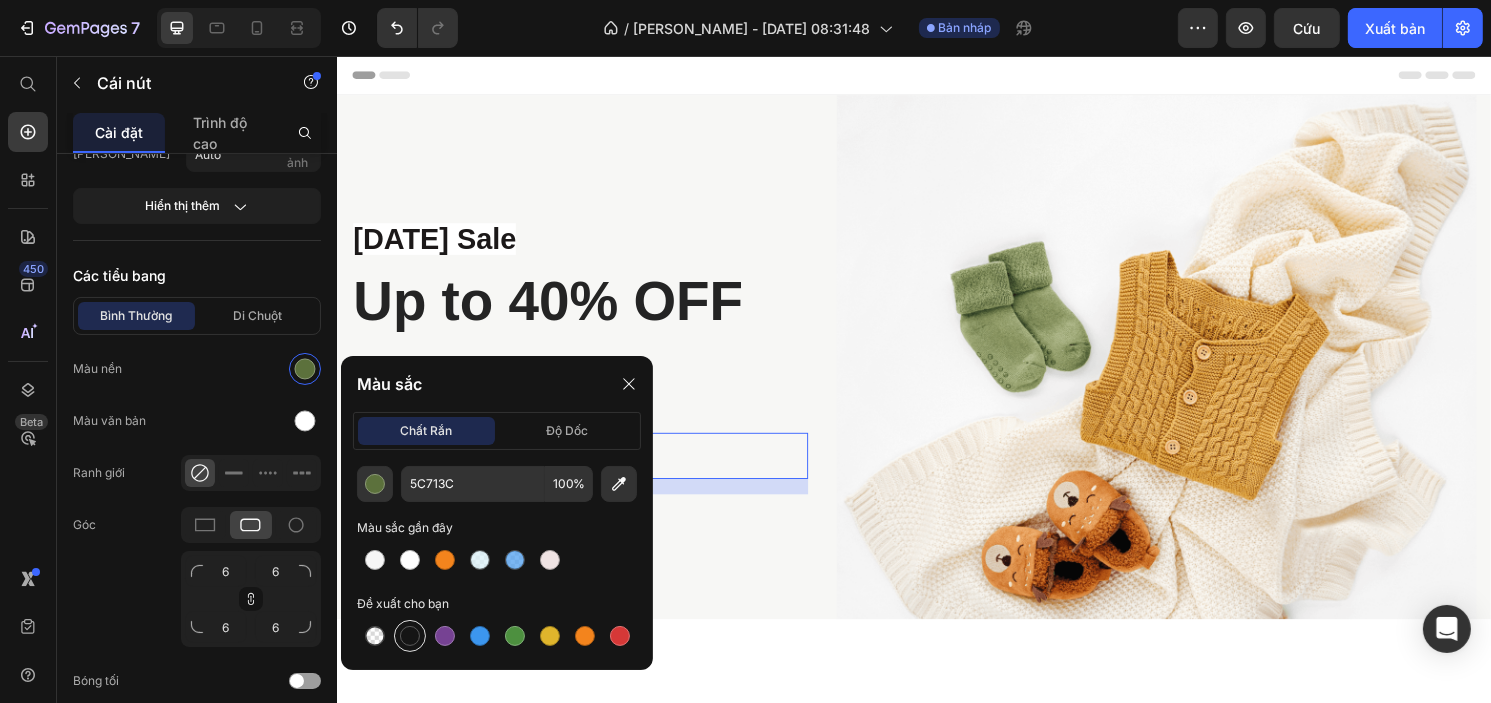 click at bounding box center [480, 636] 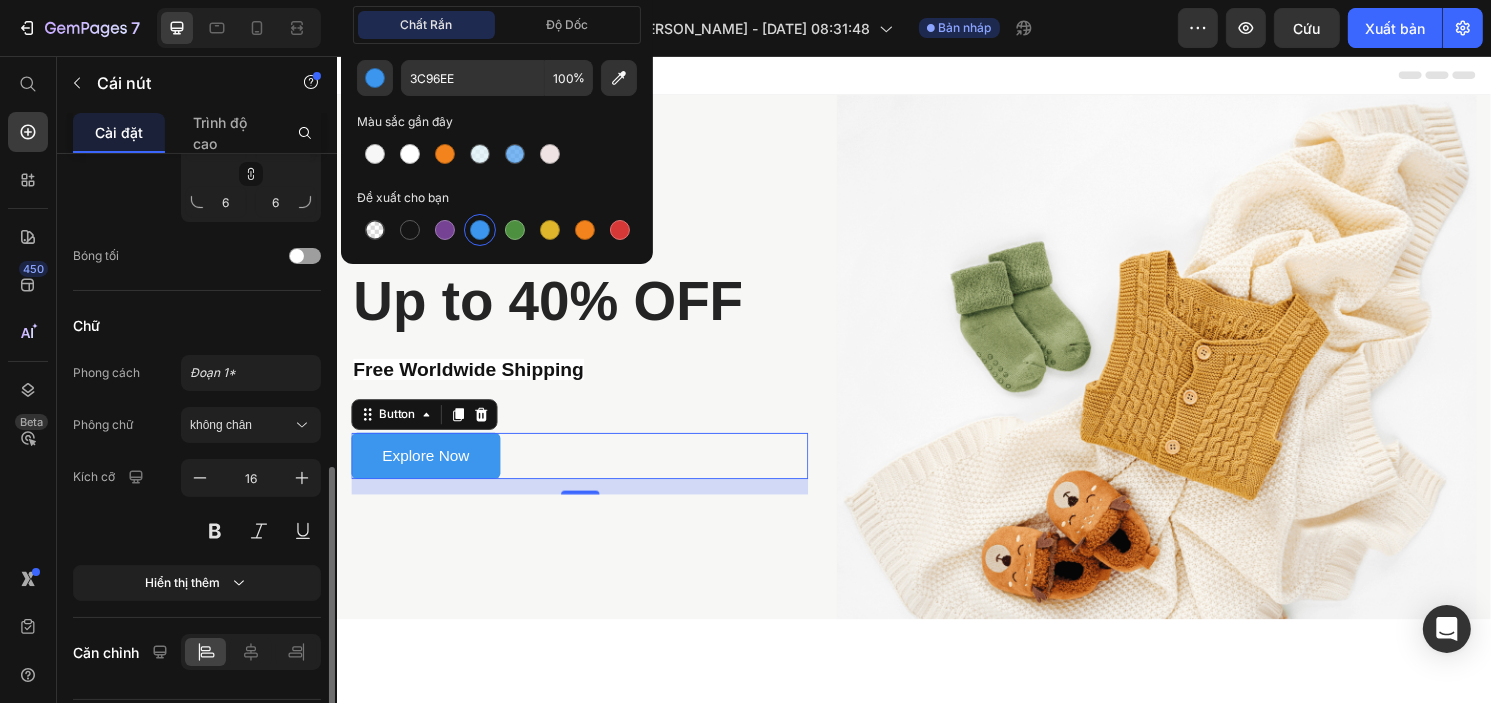 scroll, scrollTop: 847, scrollLeft: 0, axis: vertical 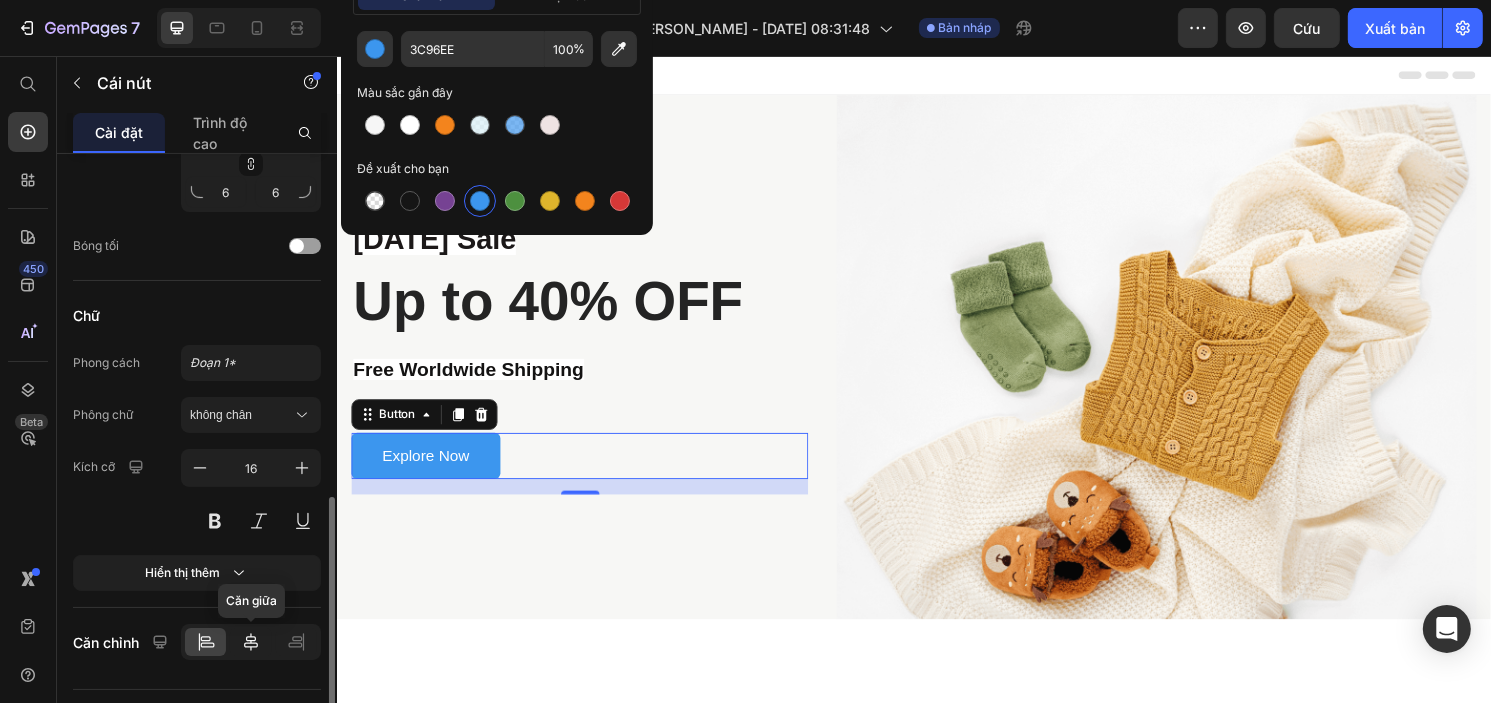 click 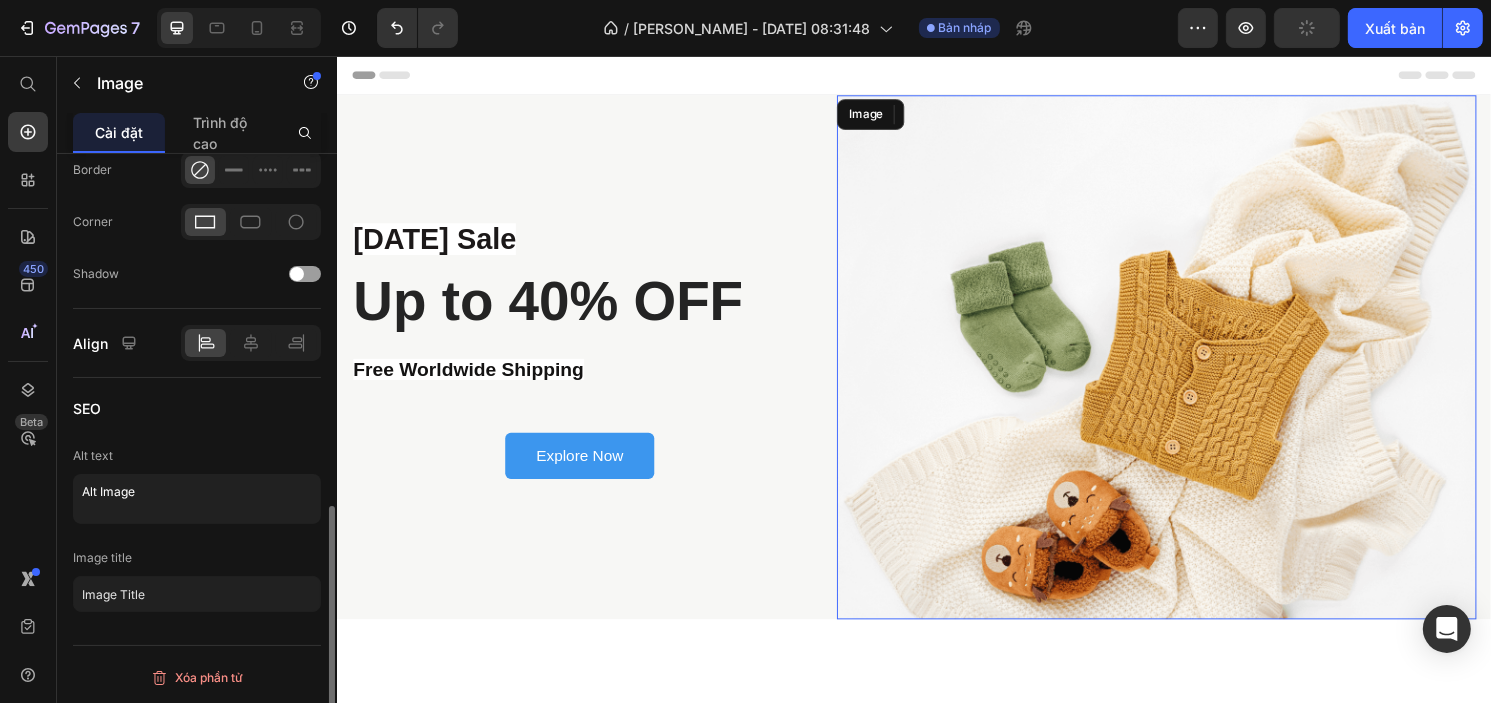 click at bounding box center [1188, 369] 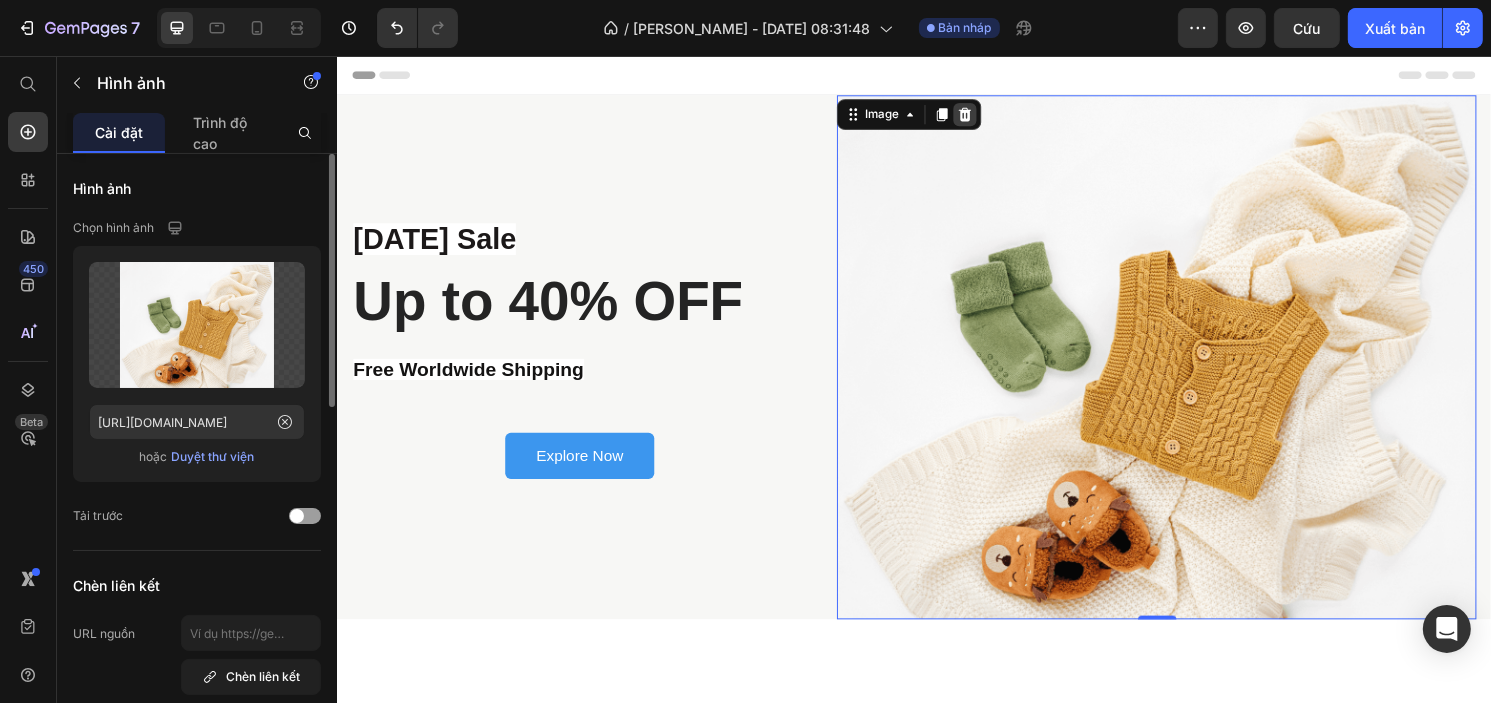 click at bounding box center (989, 117) 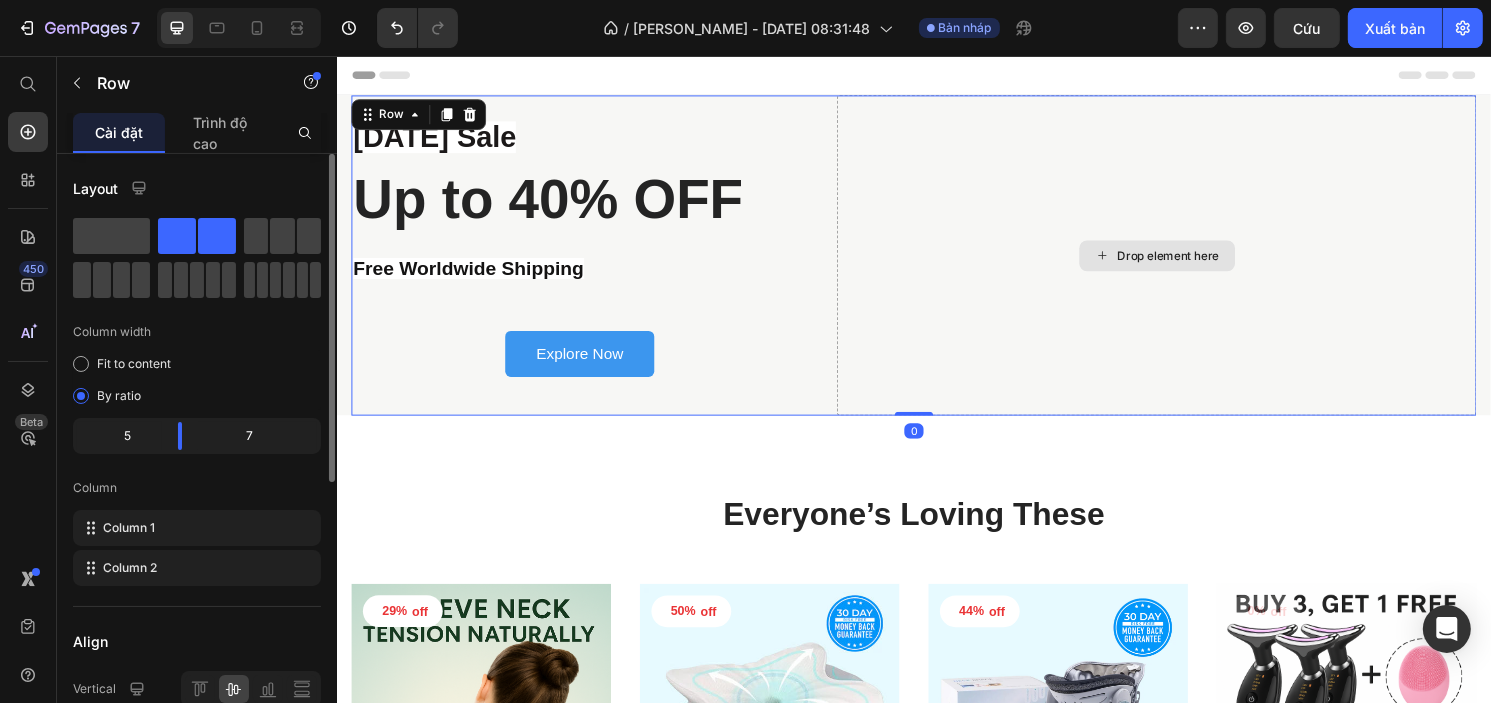 click on "Drop element here" at bounding box center [1188, 263] 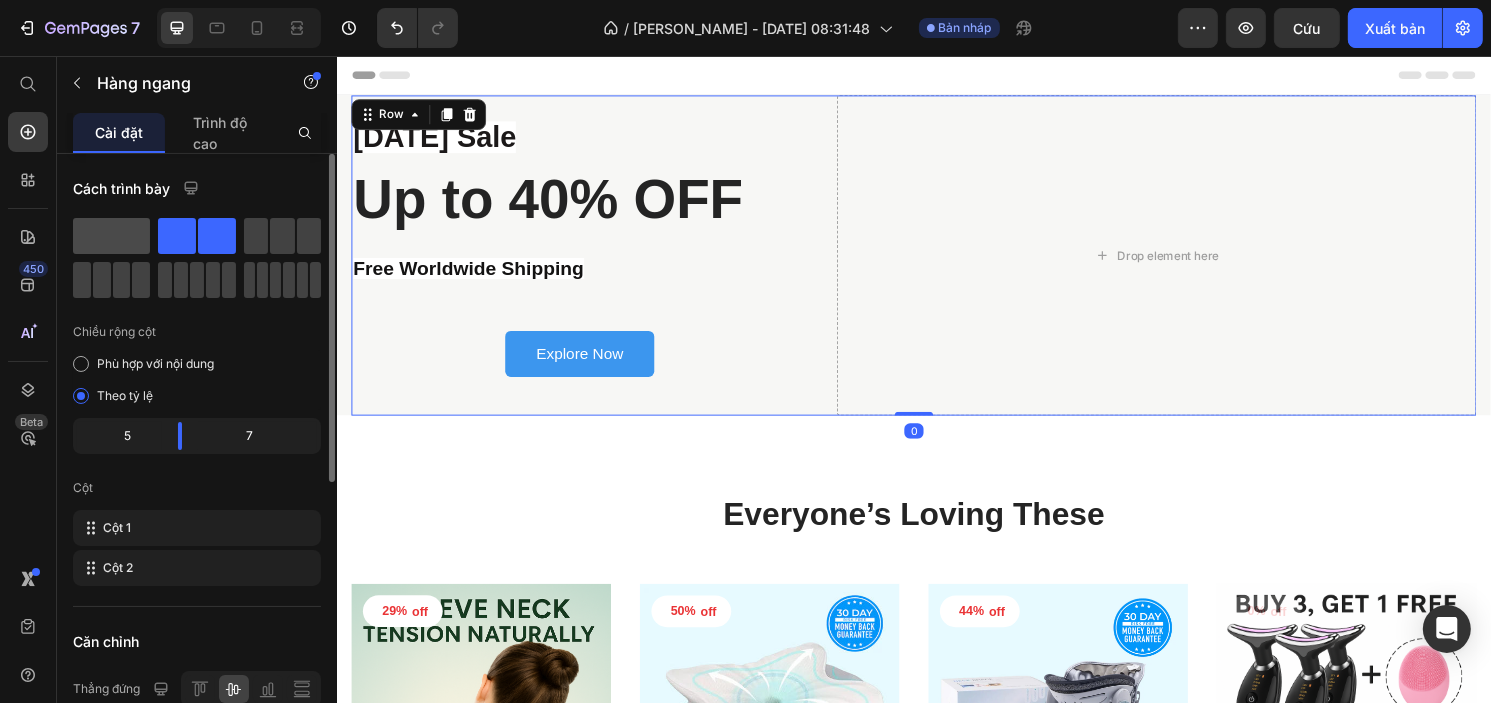 click 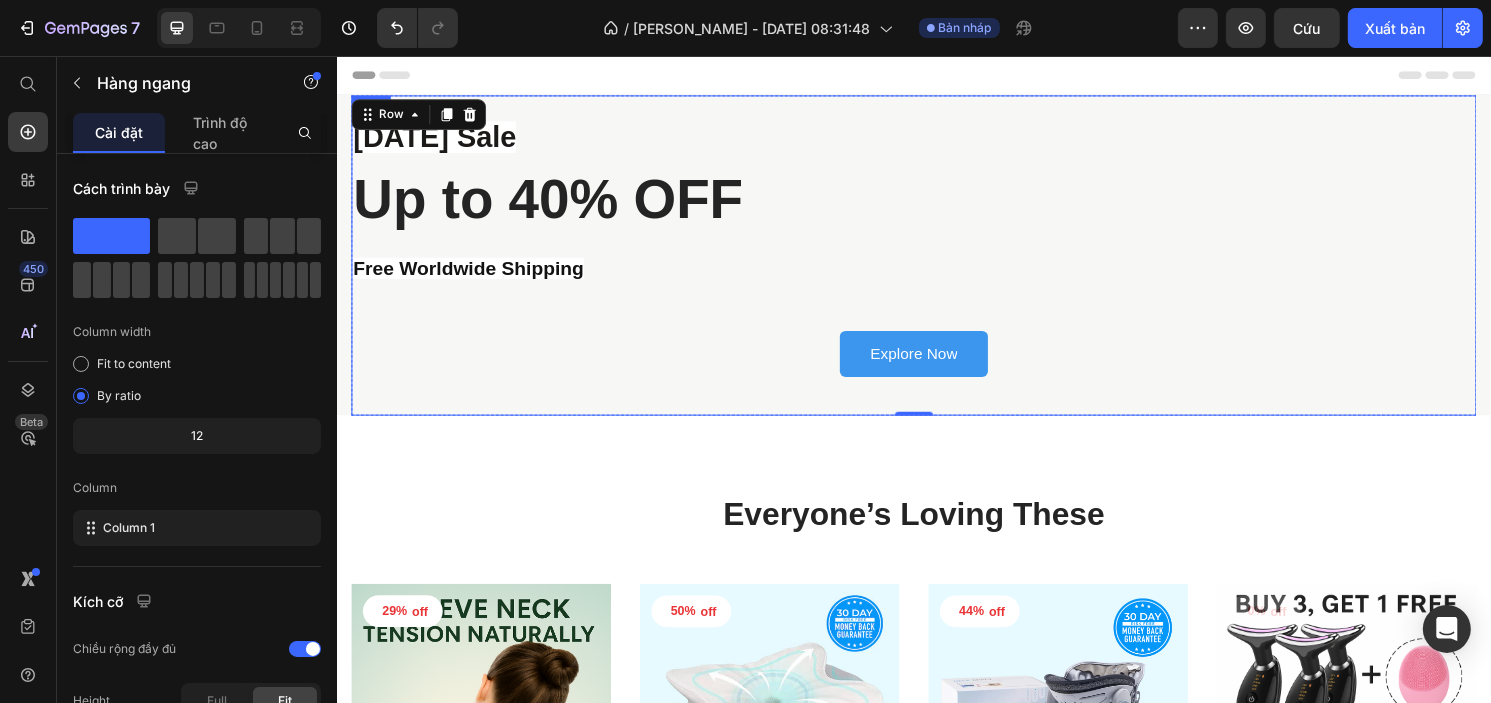 click on "4th of July Sale Text block Up to 40% OFF Heading  Free Worldwide Shipping Text block Explore Now Button Row" at bounding box center [936, 263] 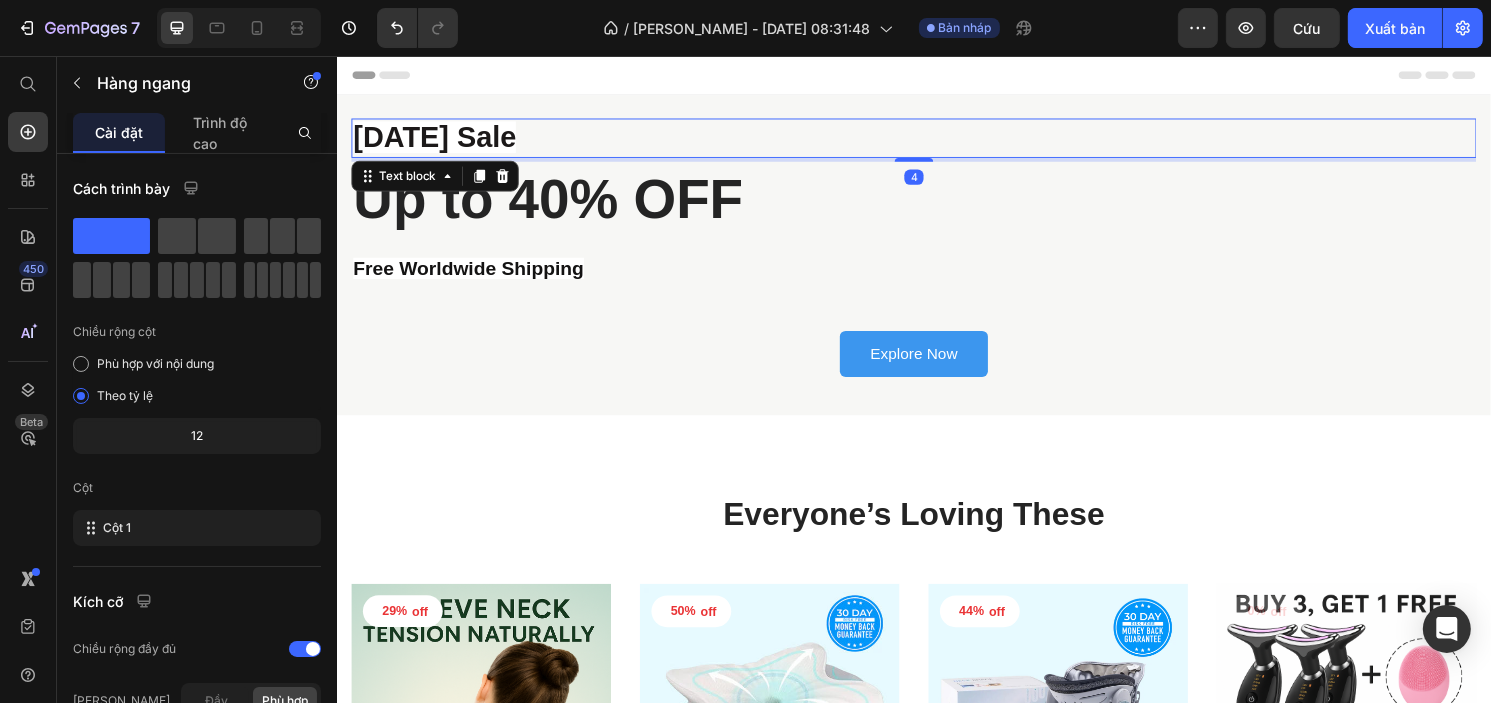 click on "4th of July Sale" at bounding box center [936, 141] 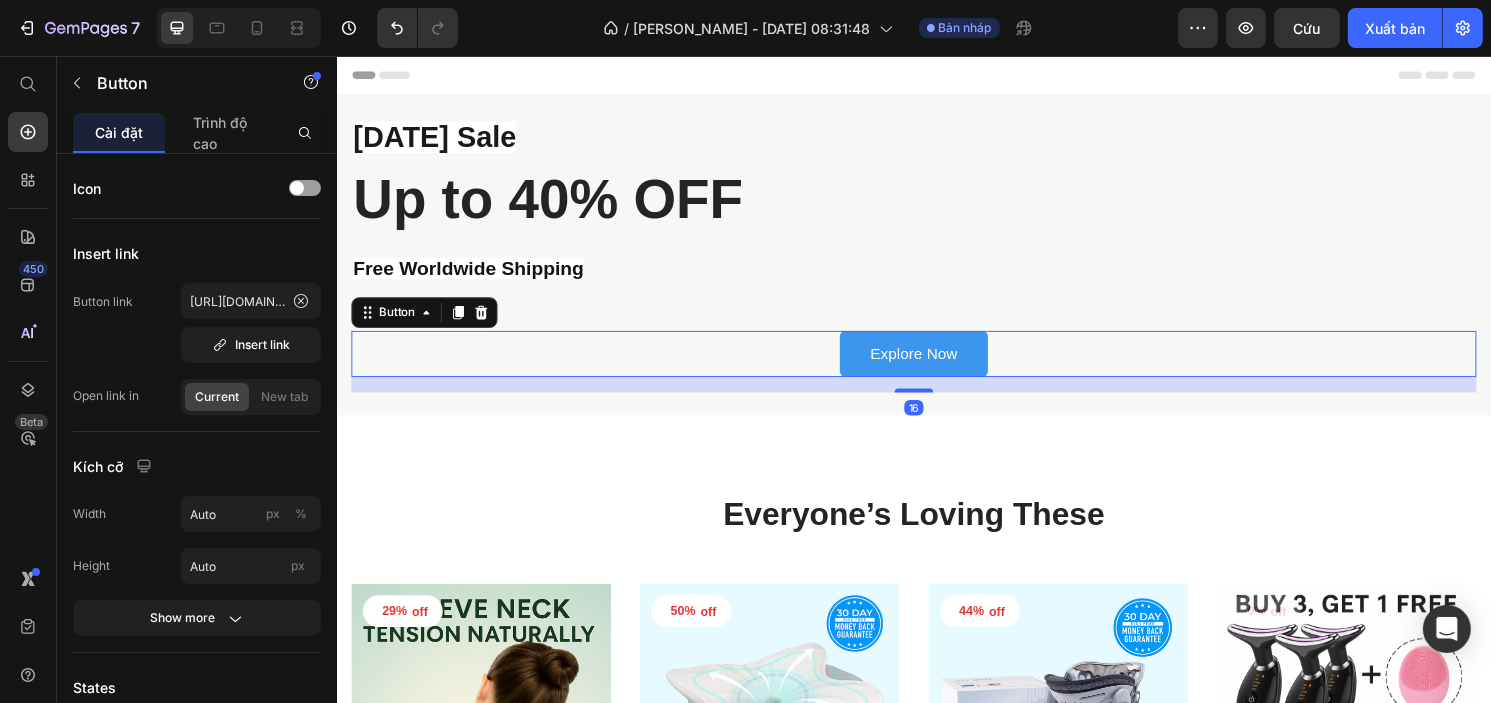 click on "Explore Now Button   16" at bounding box center [936, 366] 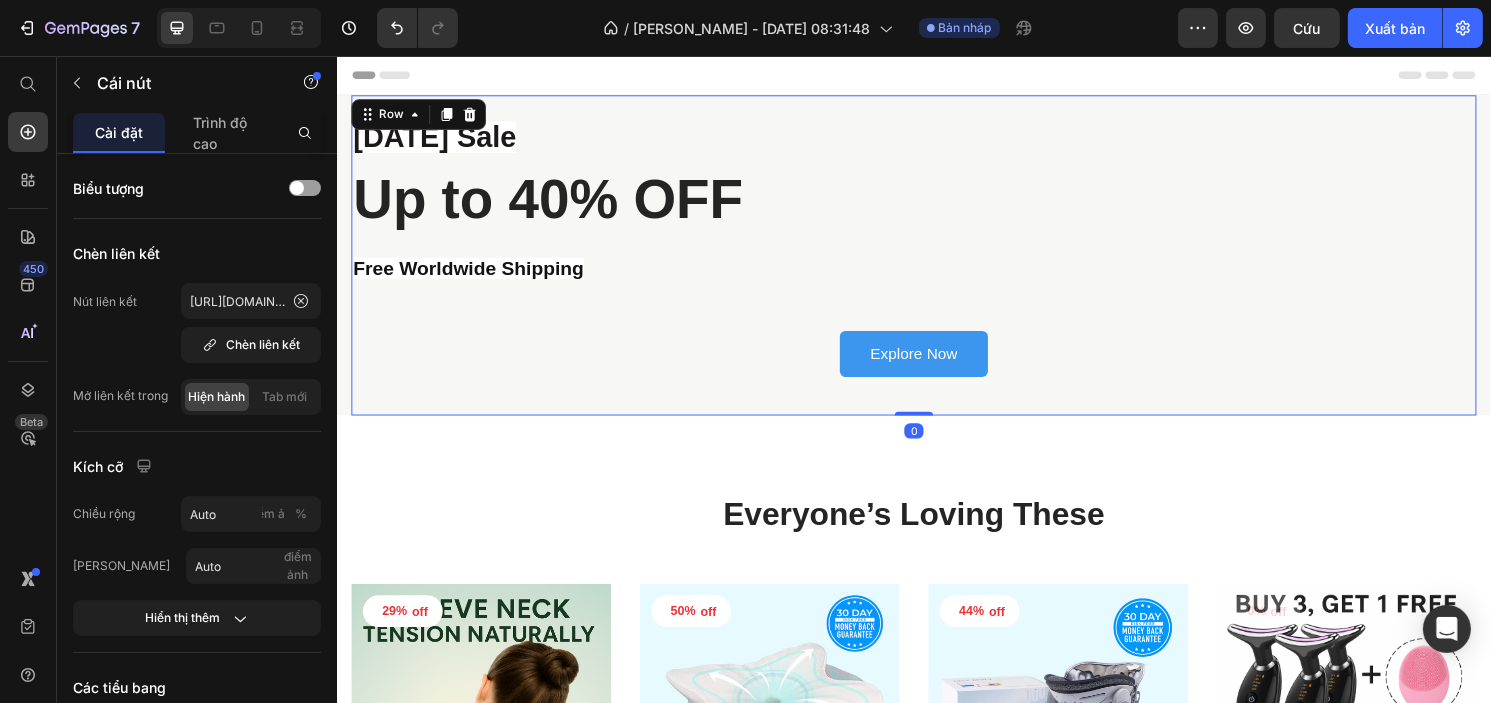 click on "4th of July Sale Text block Up to 40% OFF Heading  Free Worldwide Shipping Text block Explore Now Button Row   0" at bounding box center [936, 263] 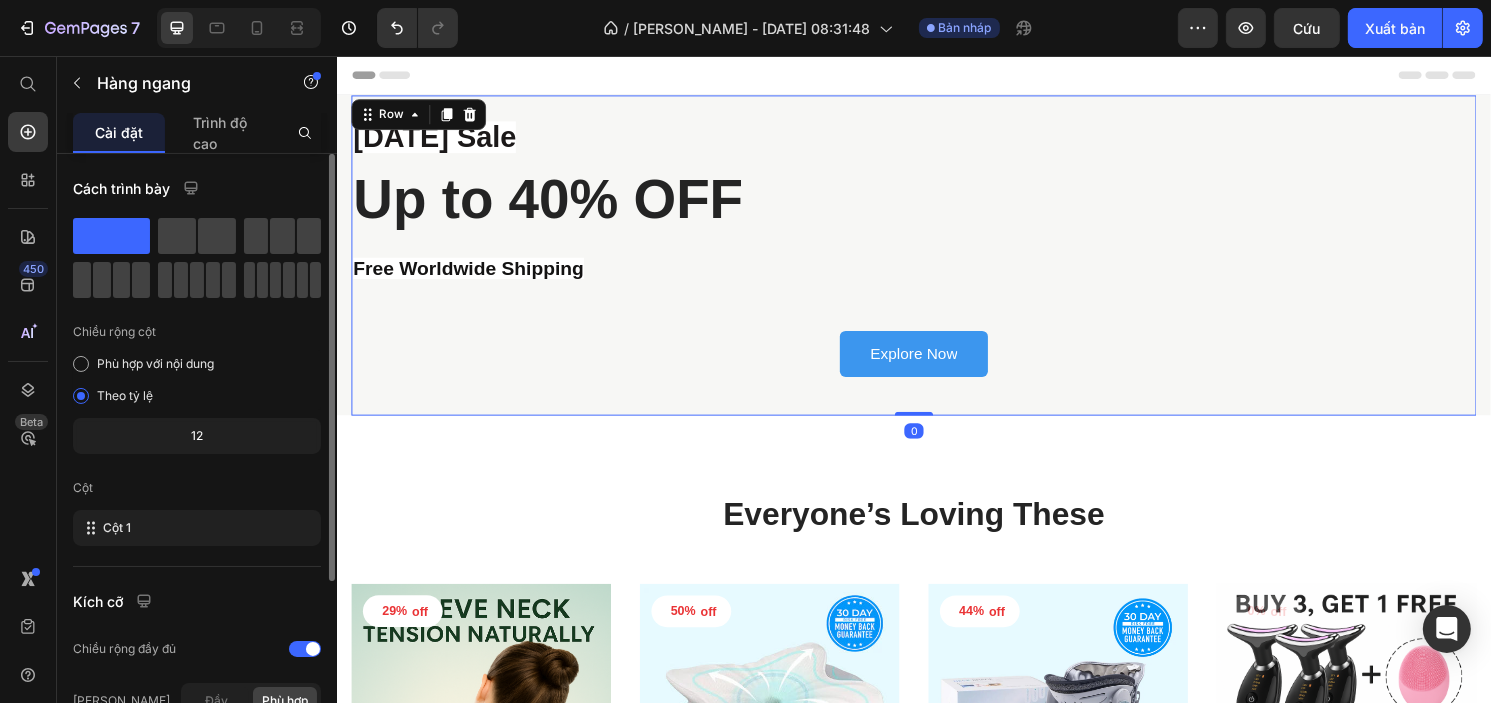 scroll, scrollTop: 252, scrollLeft: 0, axis: vertical 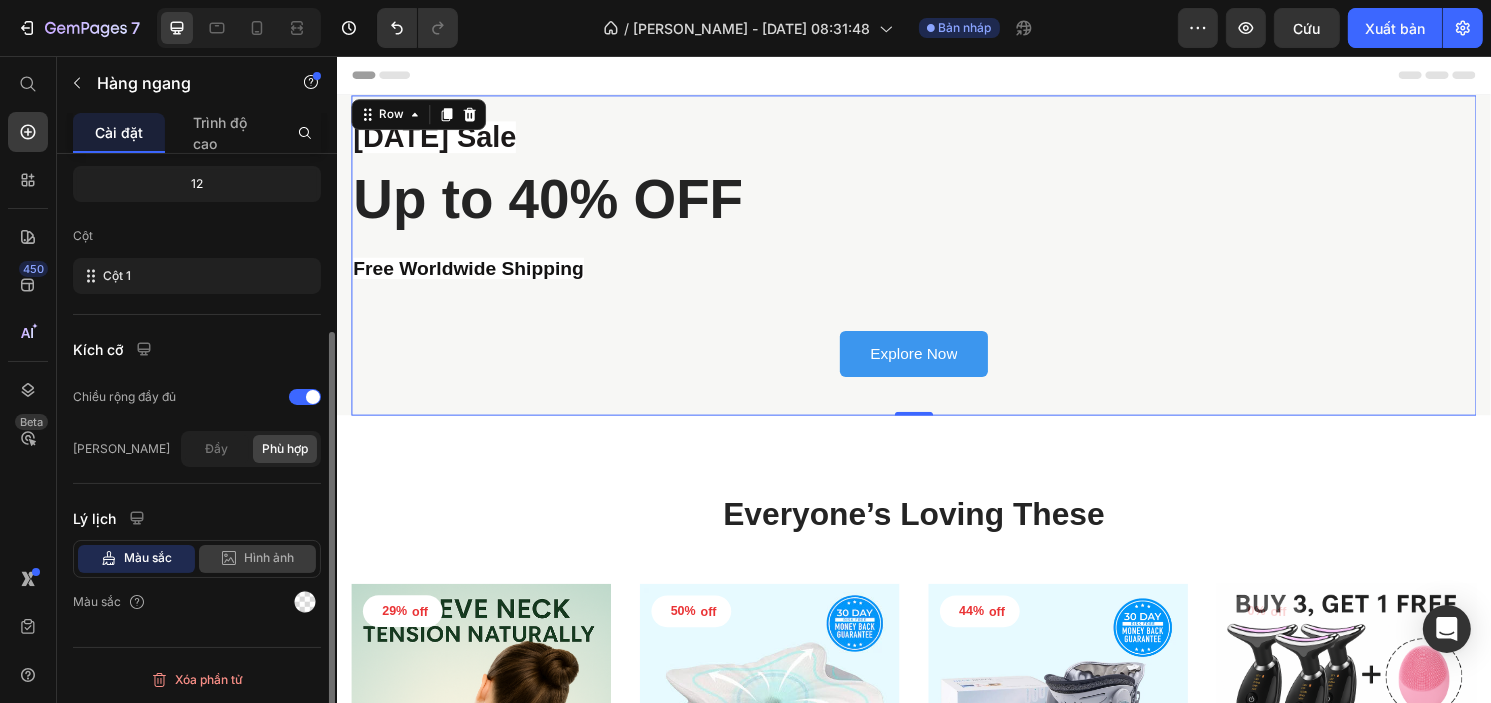 click on "Hình ảnh" at bounding box center (270, 557) 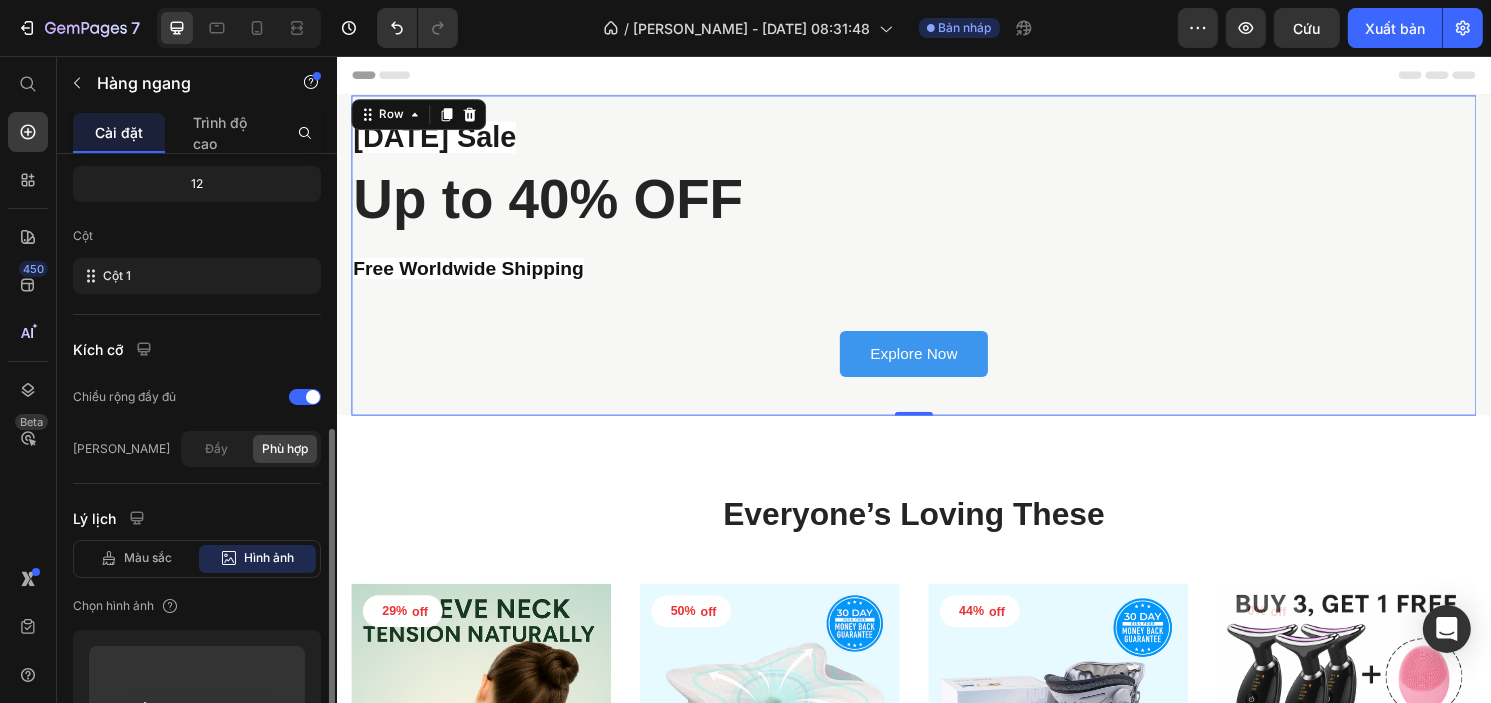 scroll, scrollTop: 452, scrollLeft: 0, axis: vertical 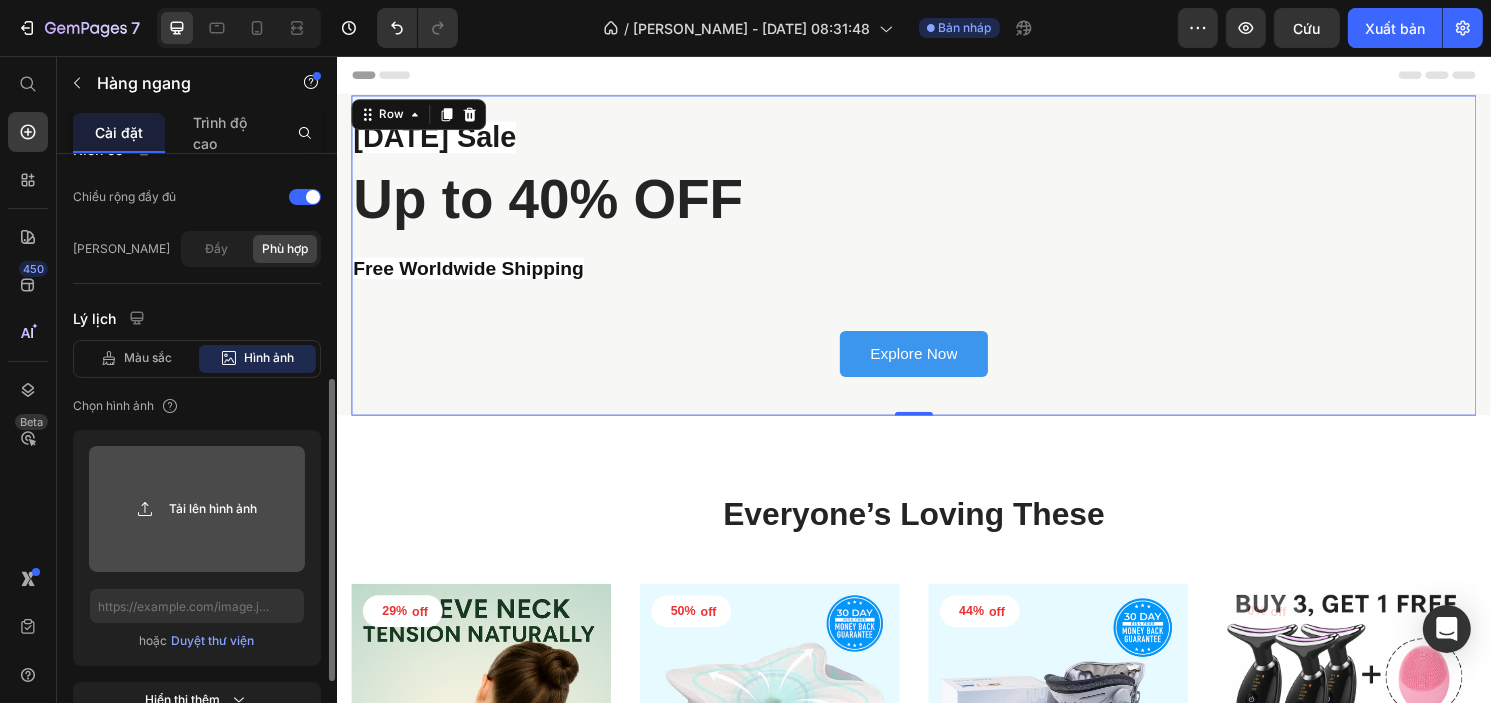 click 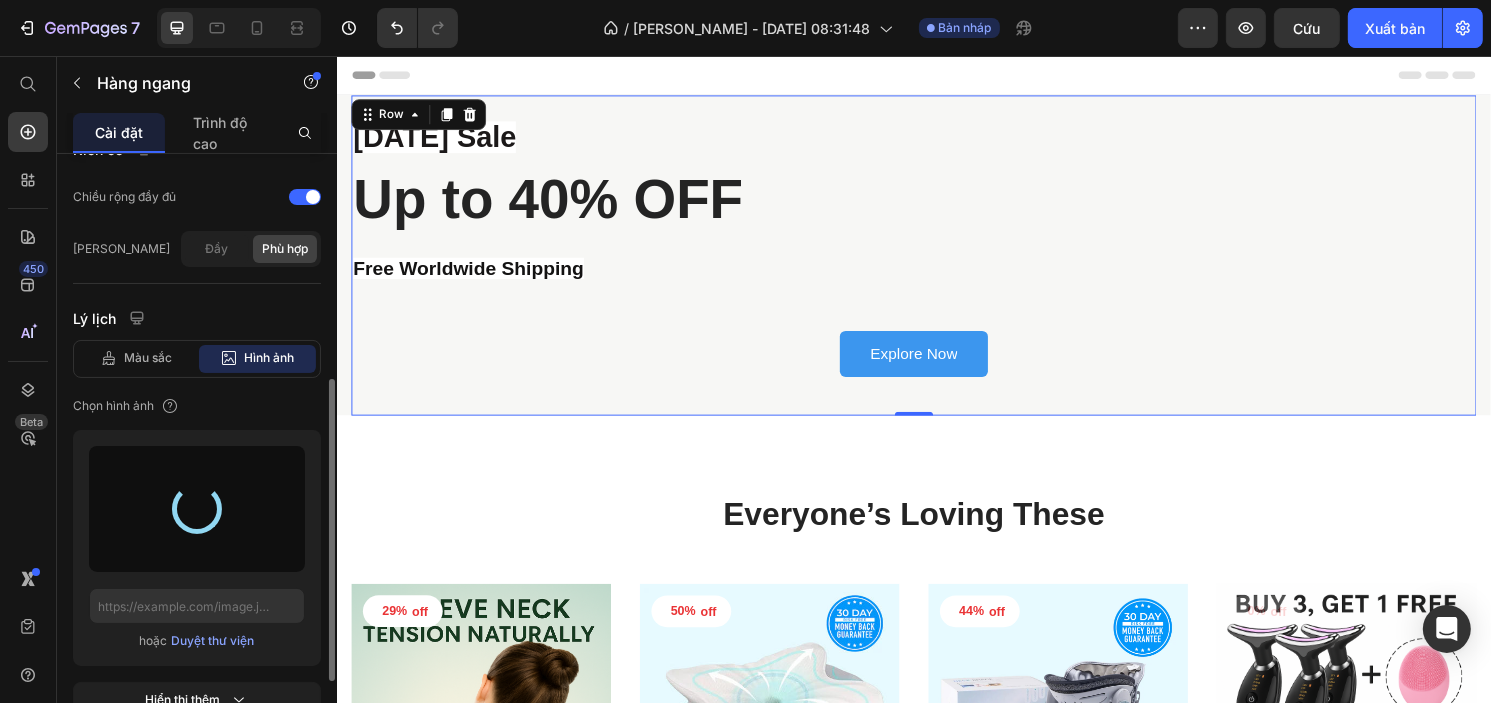 type on "https://cdn.shopify.com/s/files/1/0750/9285/2965/files/gempages_569540175701476222-4eb4854c-27cc-4e32-a091-af464ebd1d87.jpg" 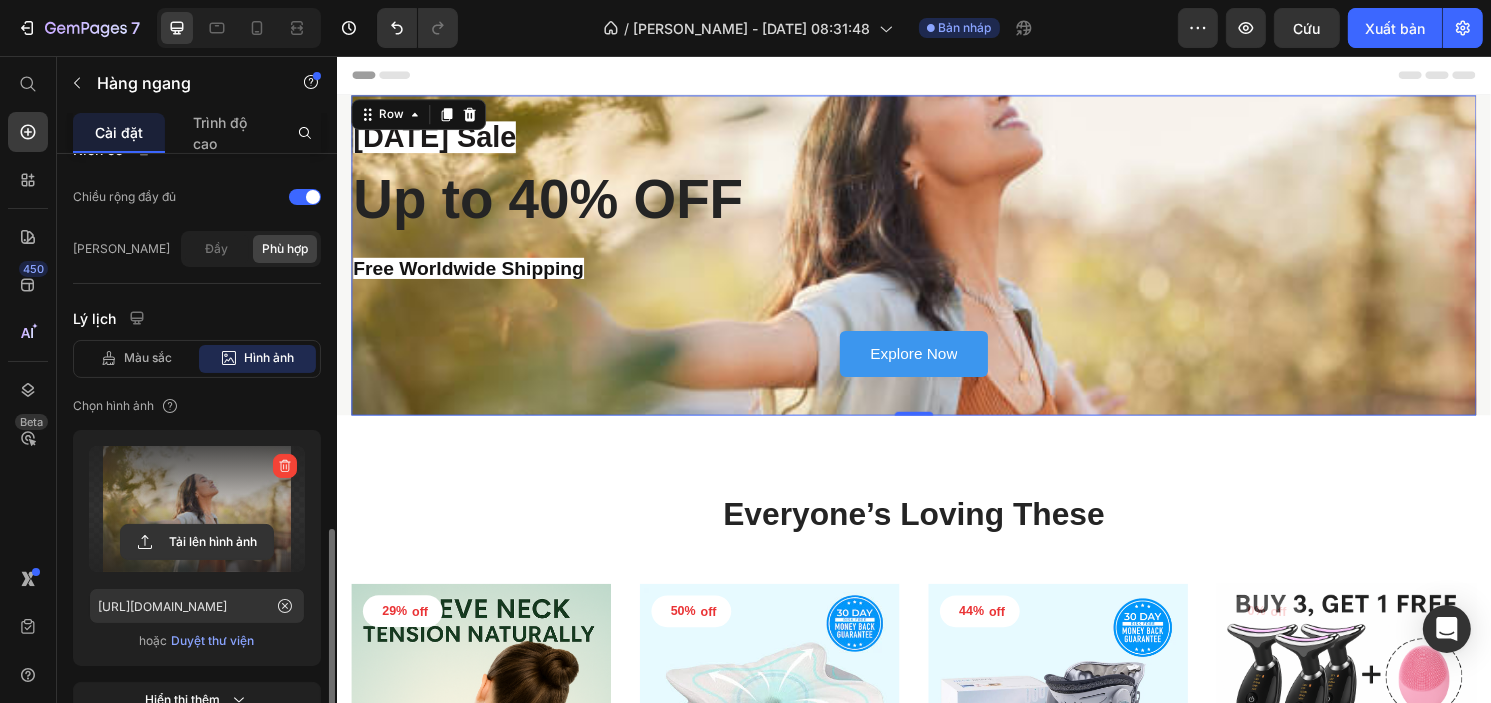 scroll, scrollTop: 608, scrollLeft: 0, axis: vertical 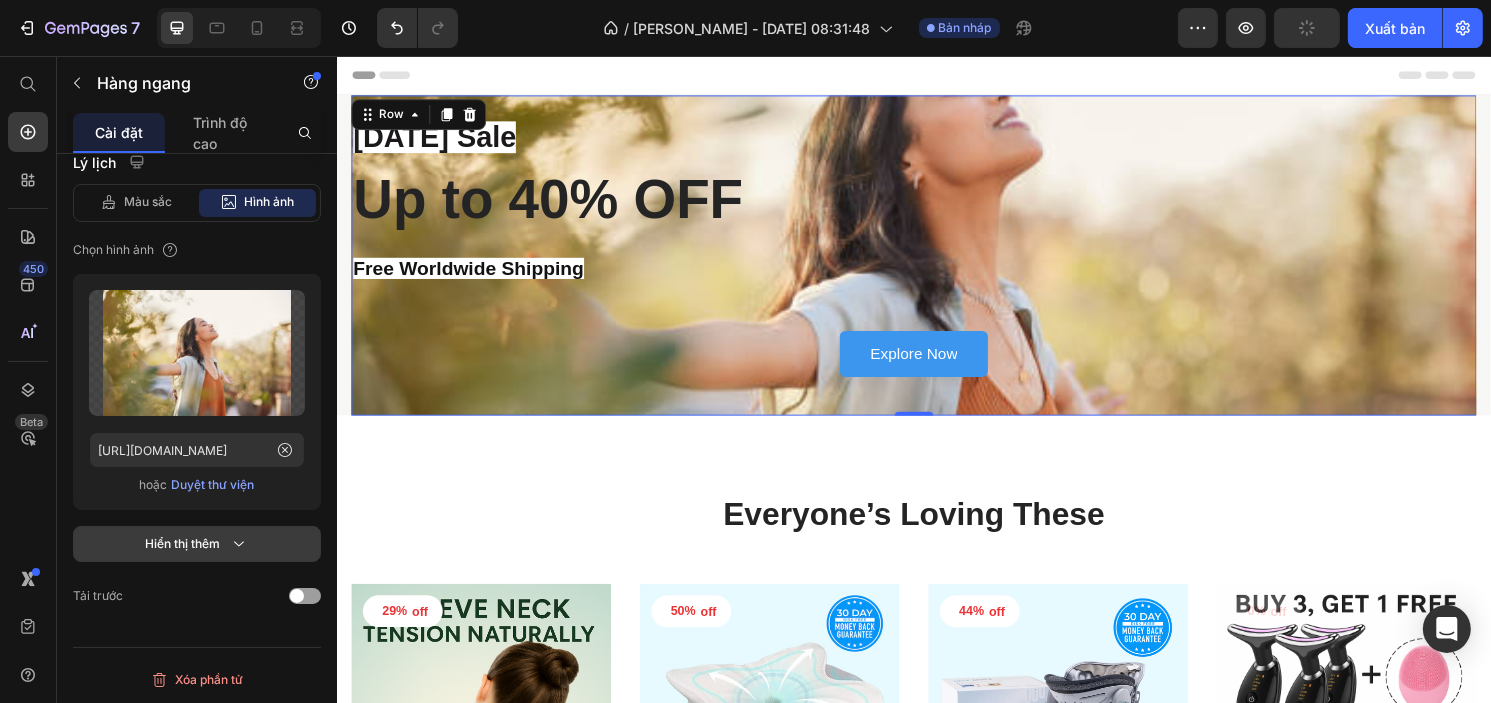 click on "Hiển thị thêm" at bounding box center [197, 544] 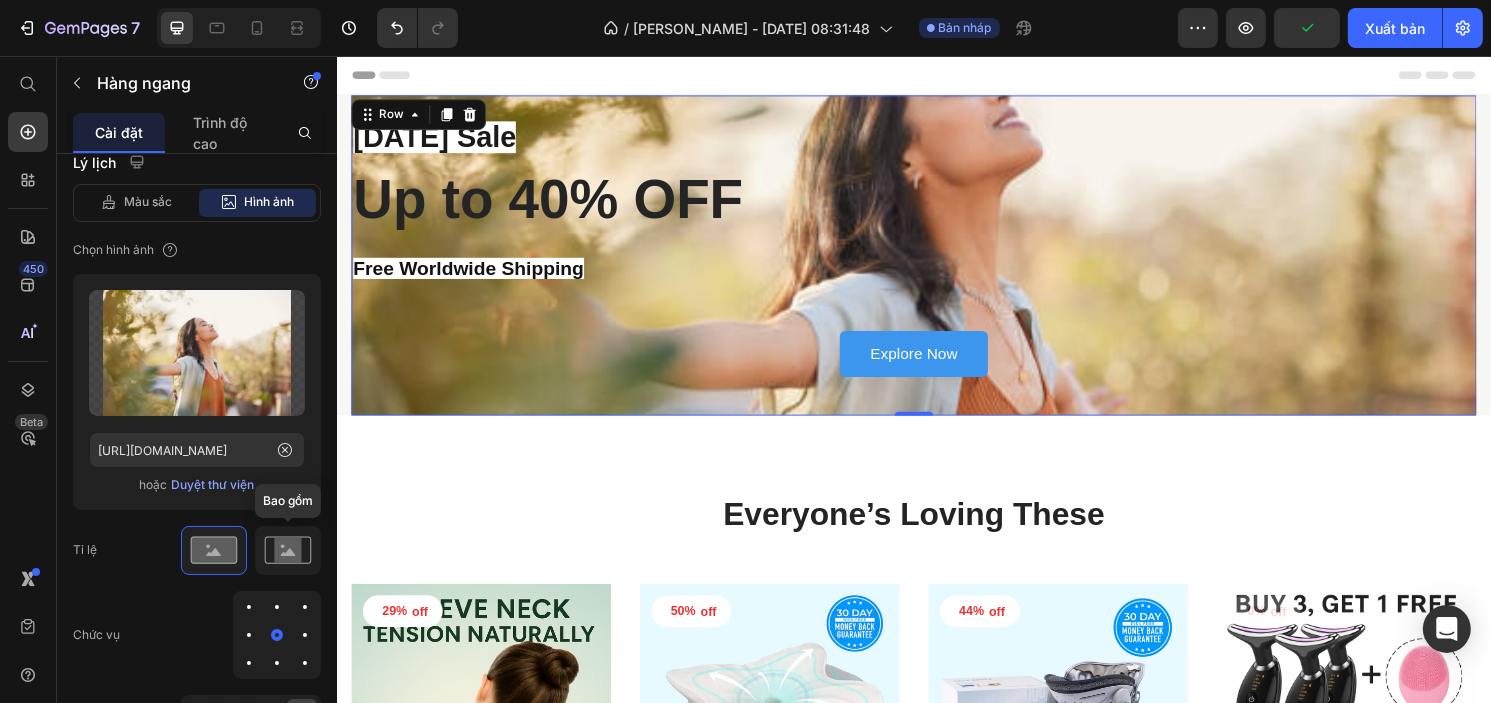 click 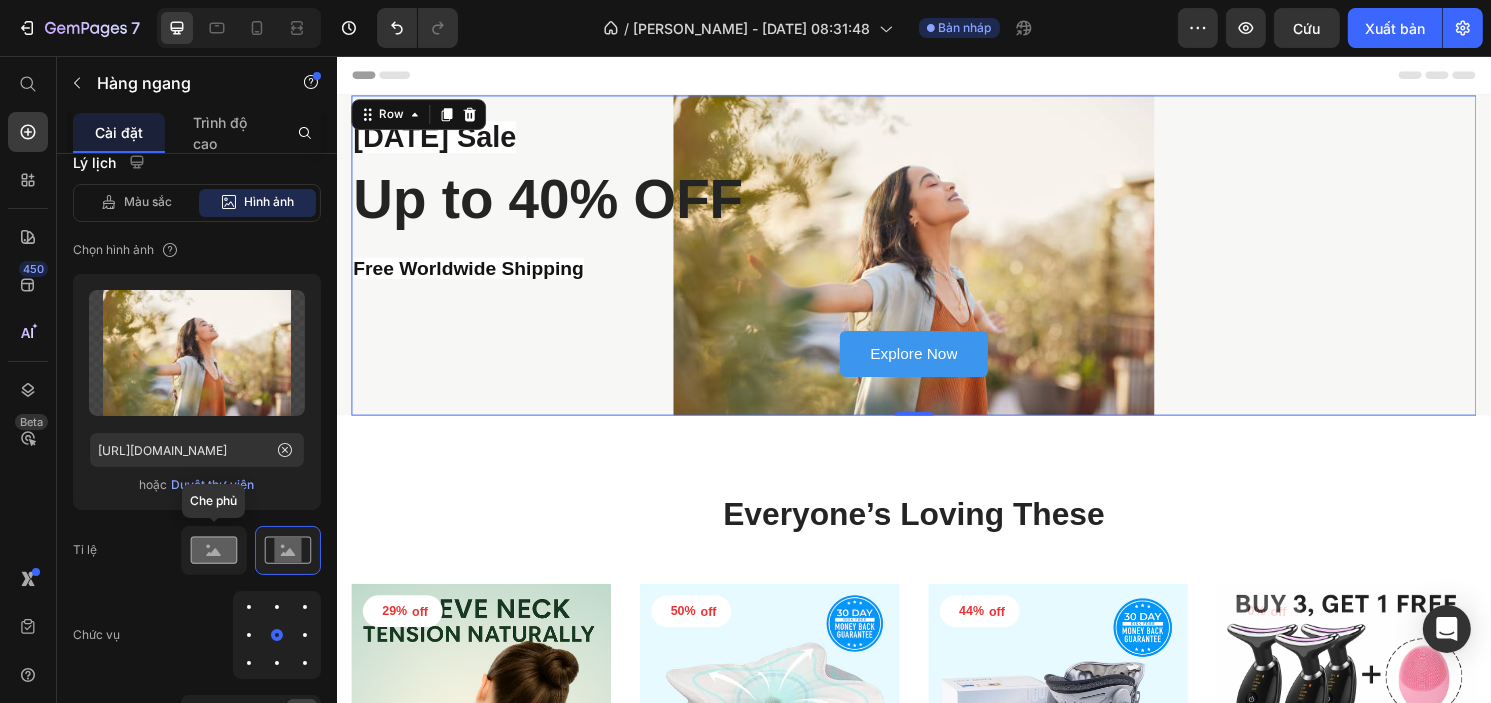 click 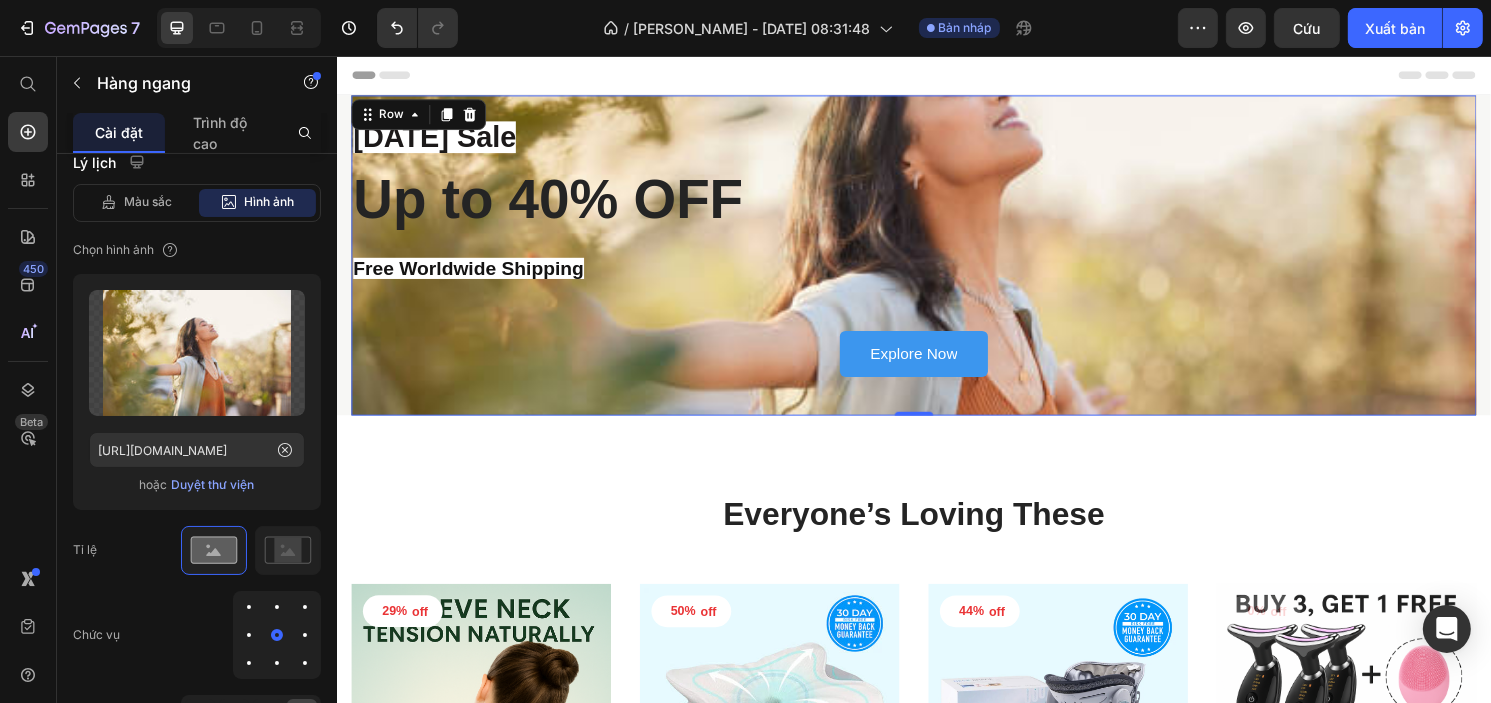 click at bounding box center [277, 607] 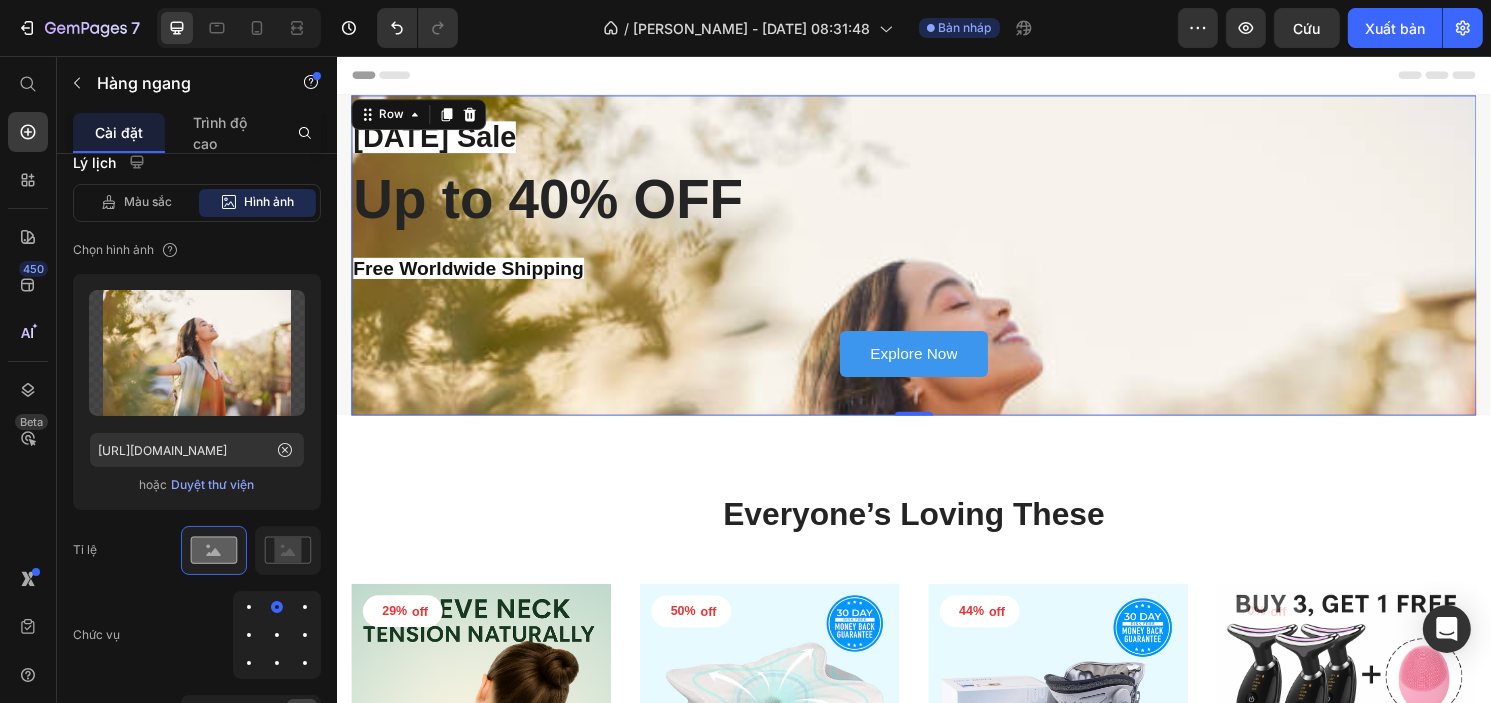click at bounding box center [277, 635] 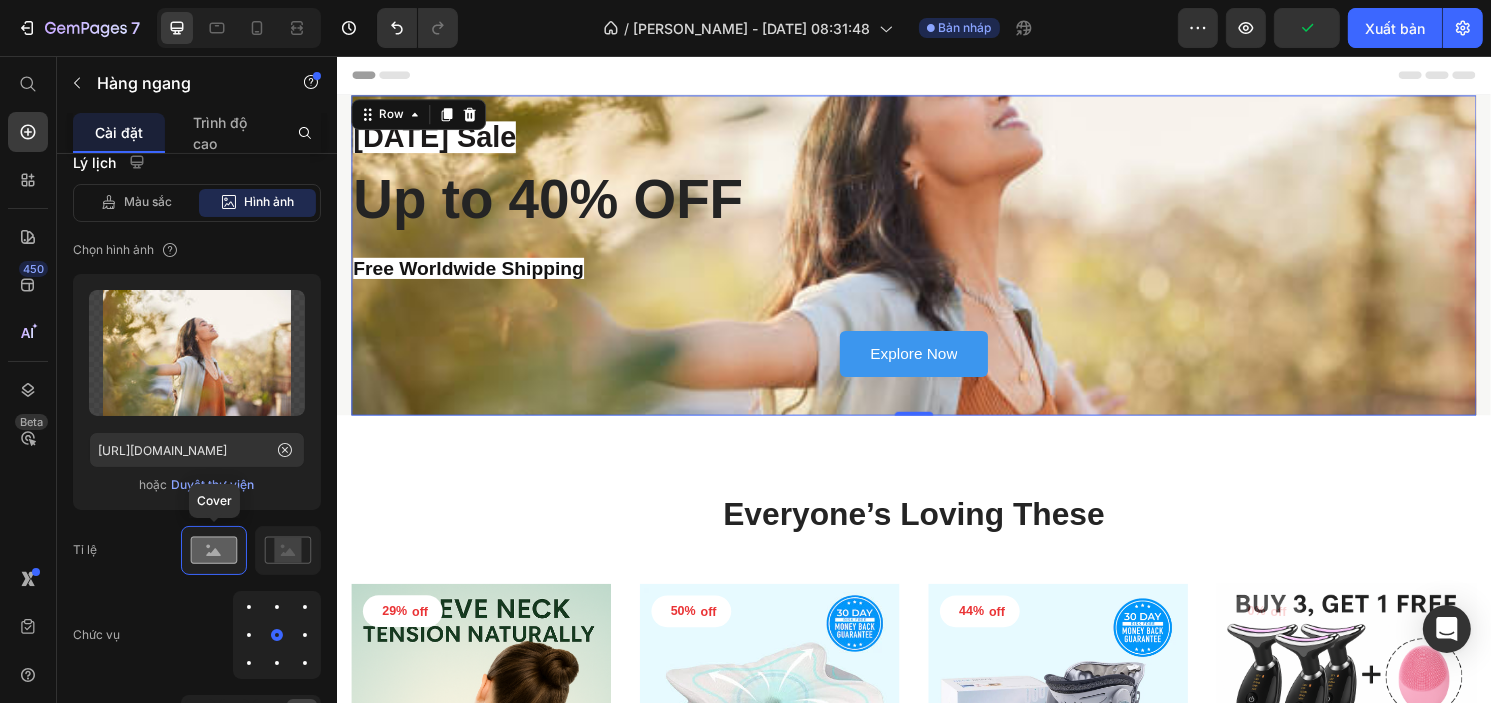 scroll, scrollTop: 708, scrollLeft: 0, axis: vertical 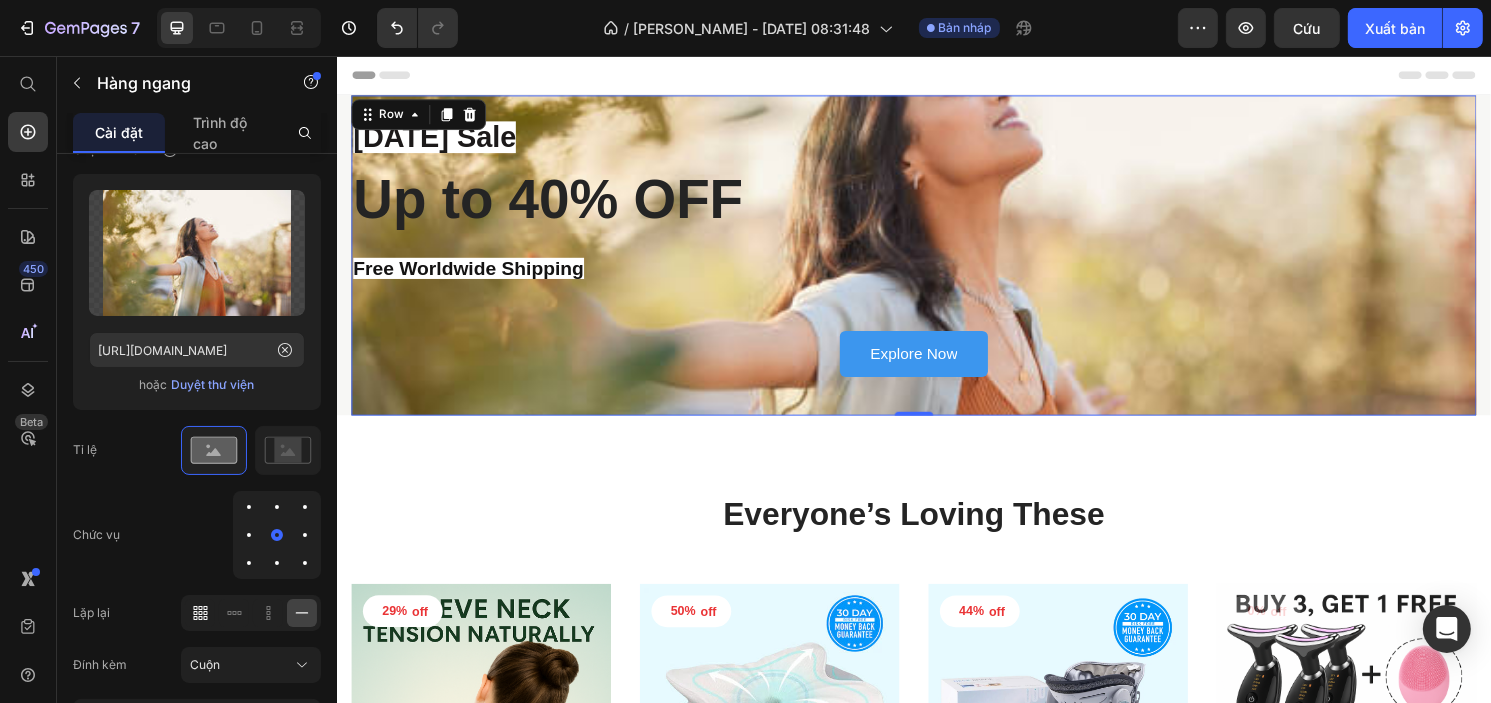 click 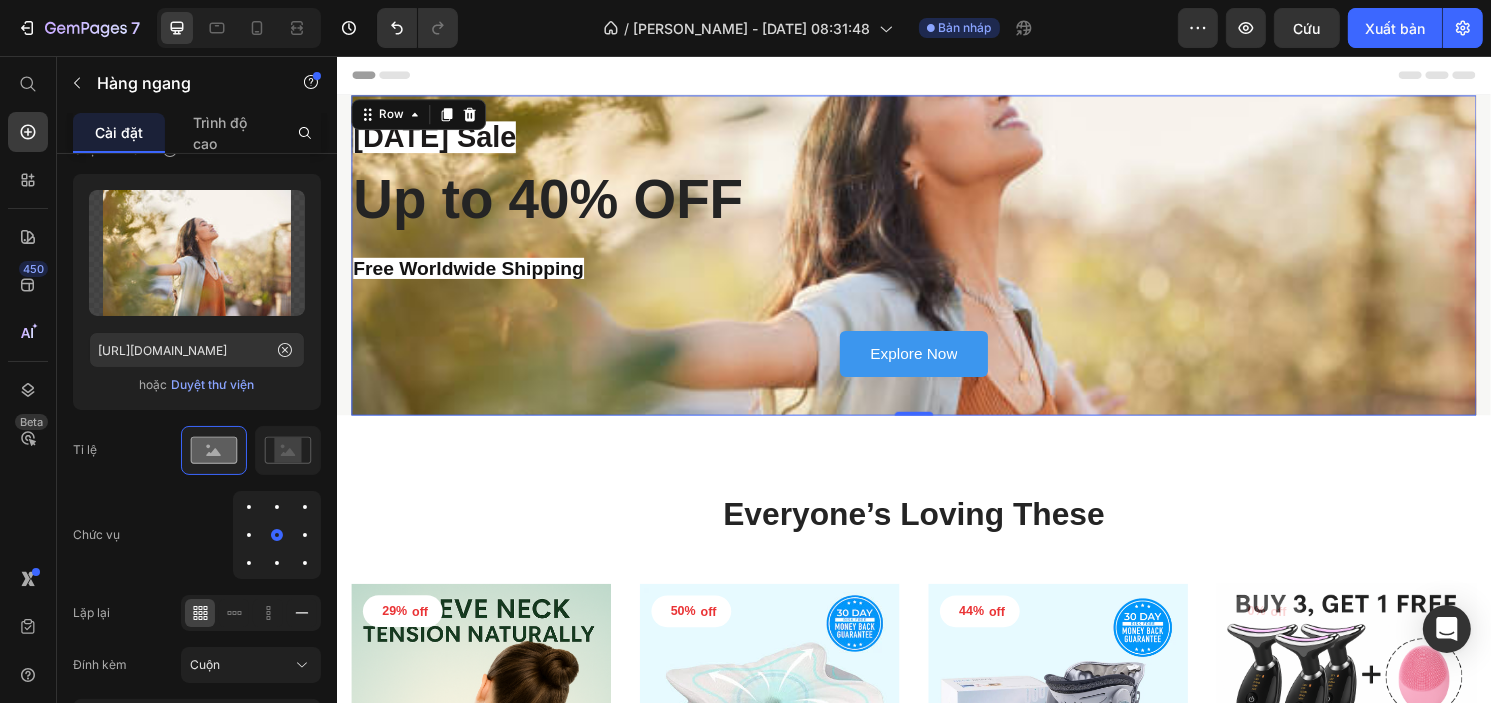 click 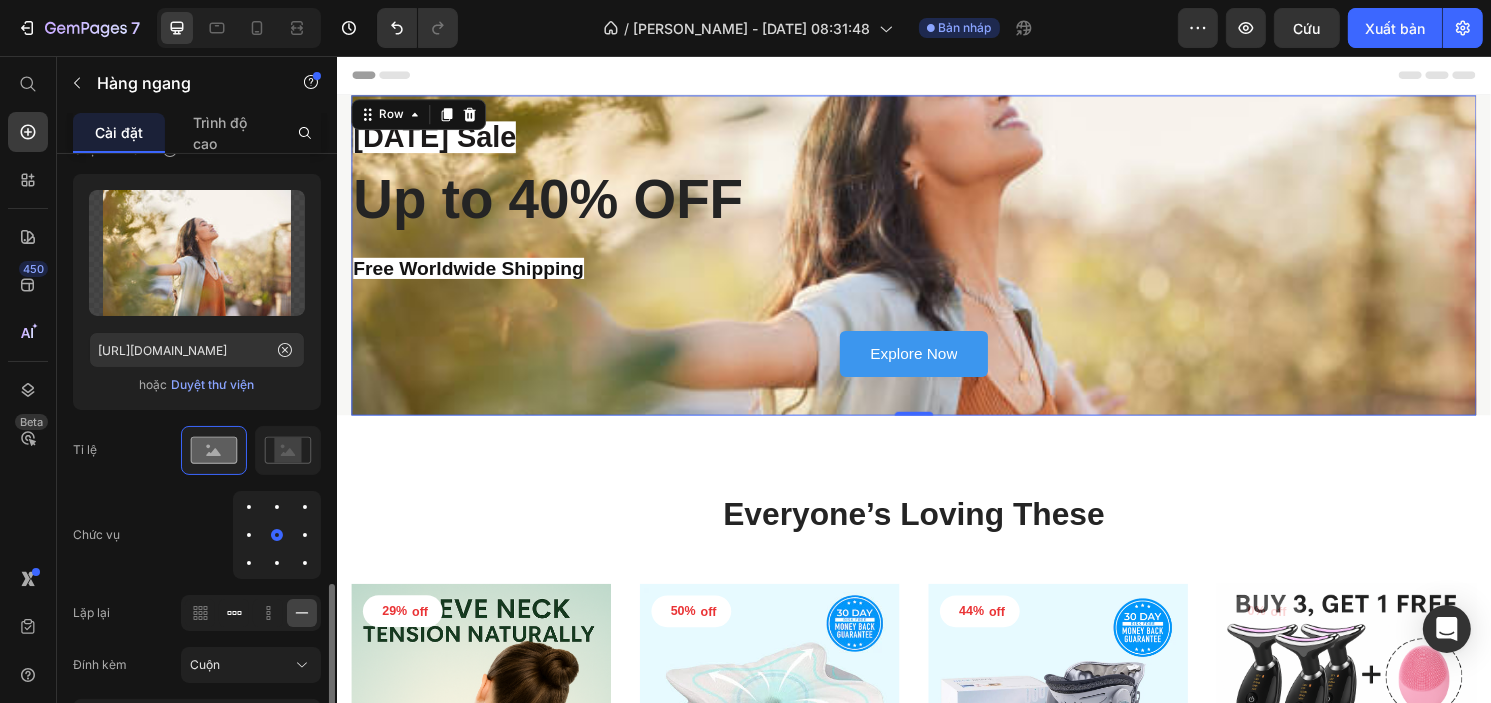 scroll, scrollTop: 808, scrollLeft: 0, axis: vertical 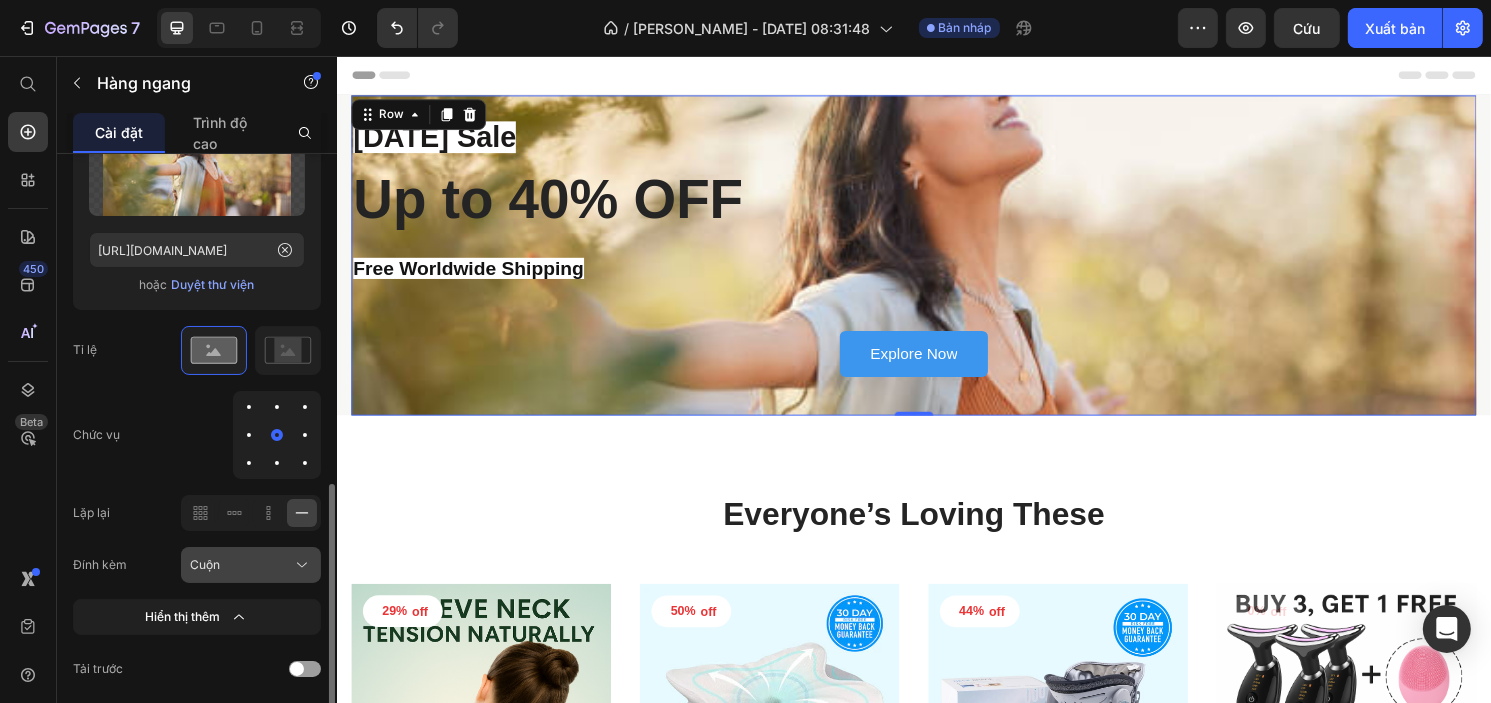 click on "Cuộn" 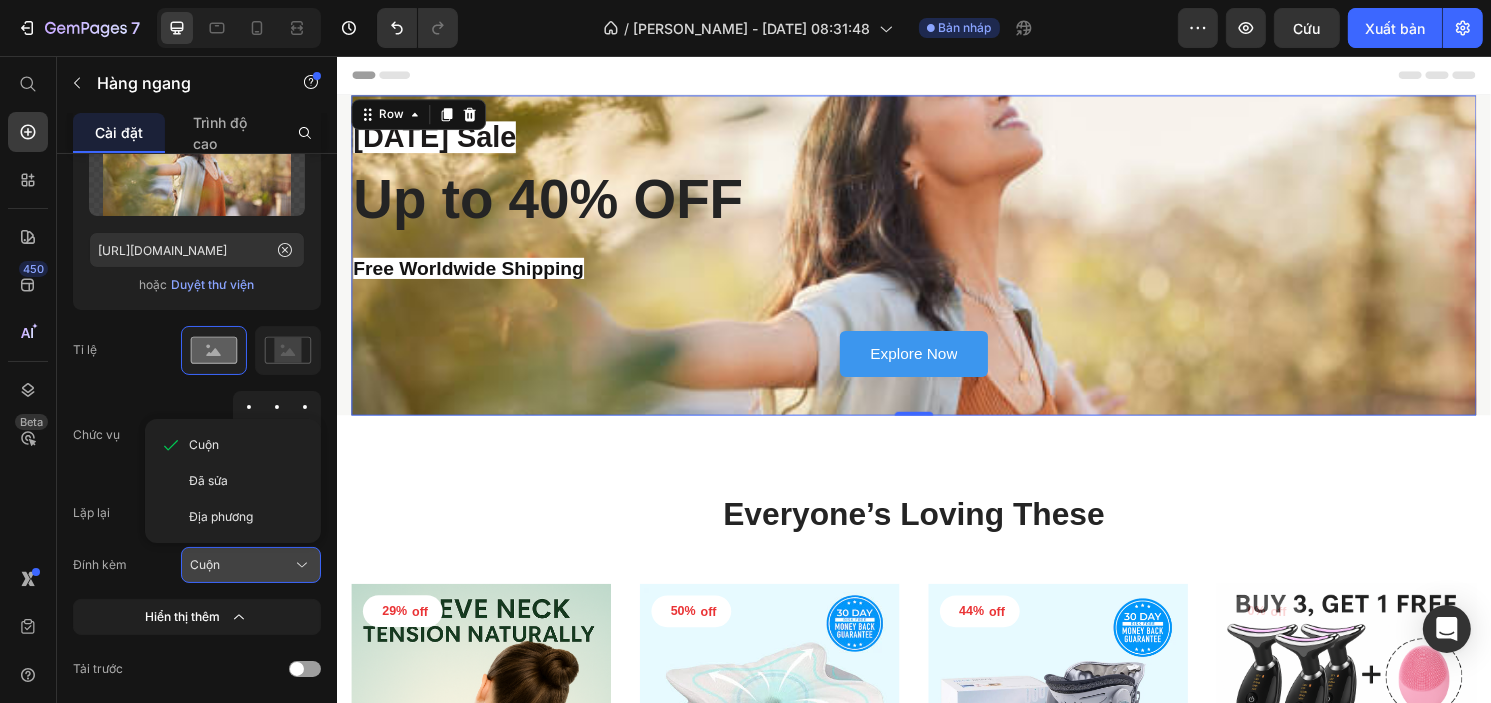 click on "Cuộn" 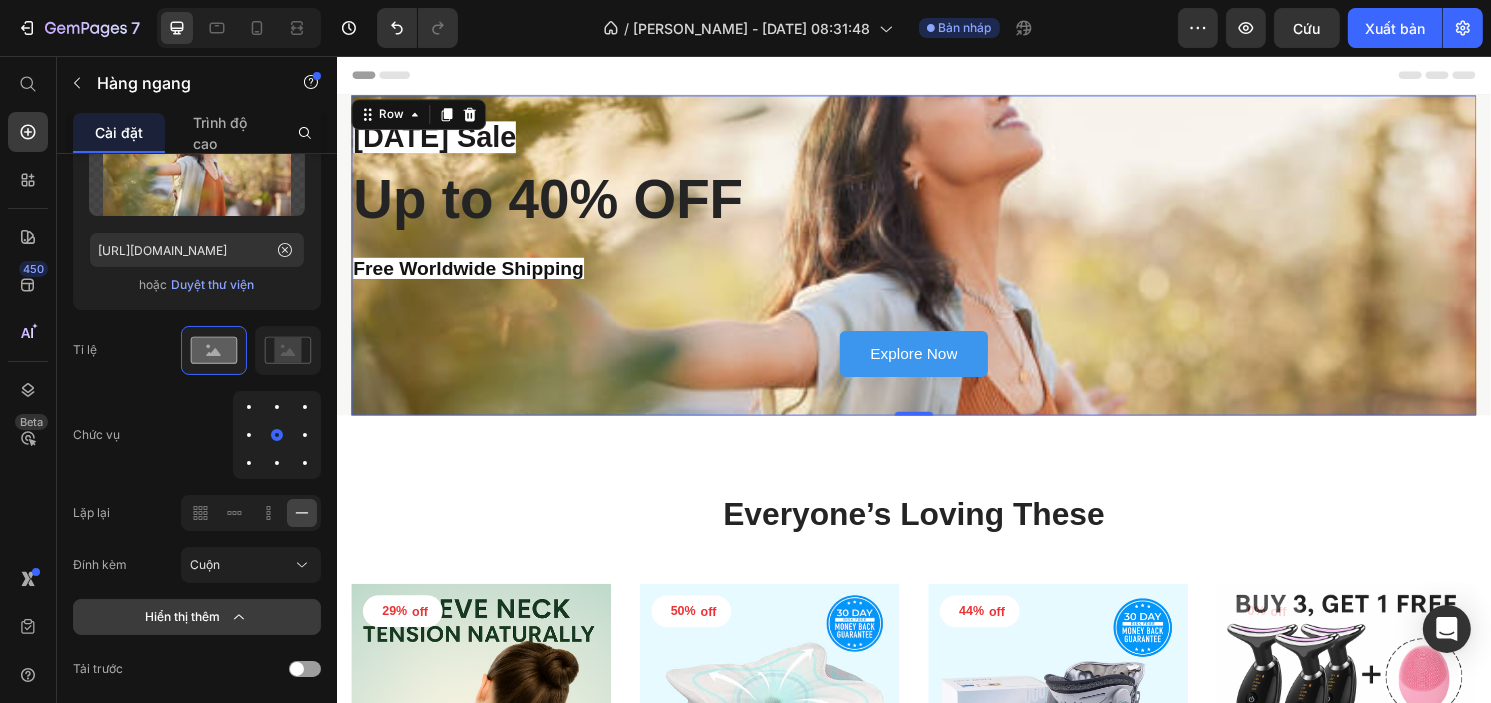 click on "Hiển thị thêm" at bounding box center (197, 617) 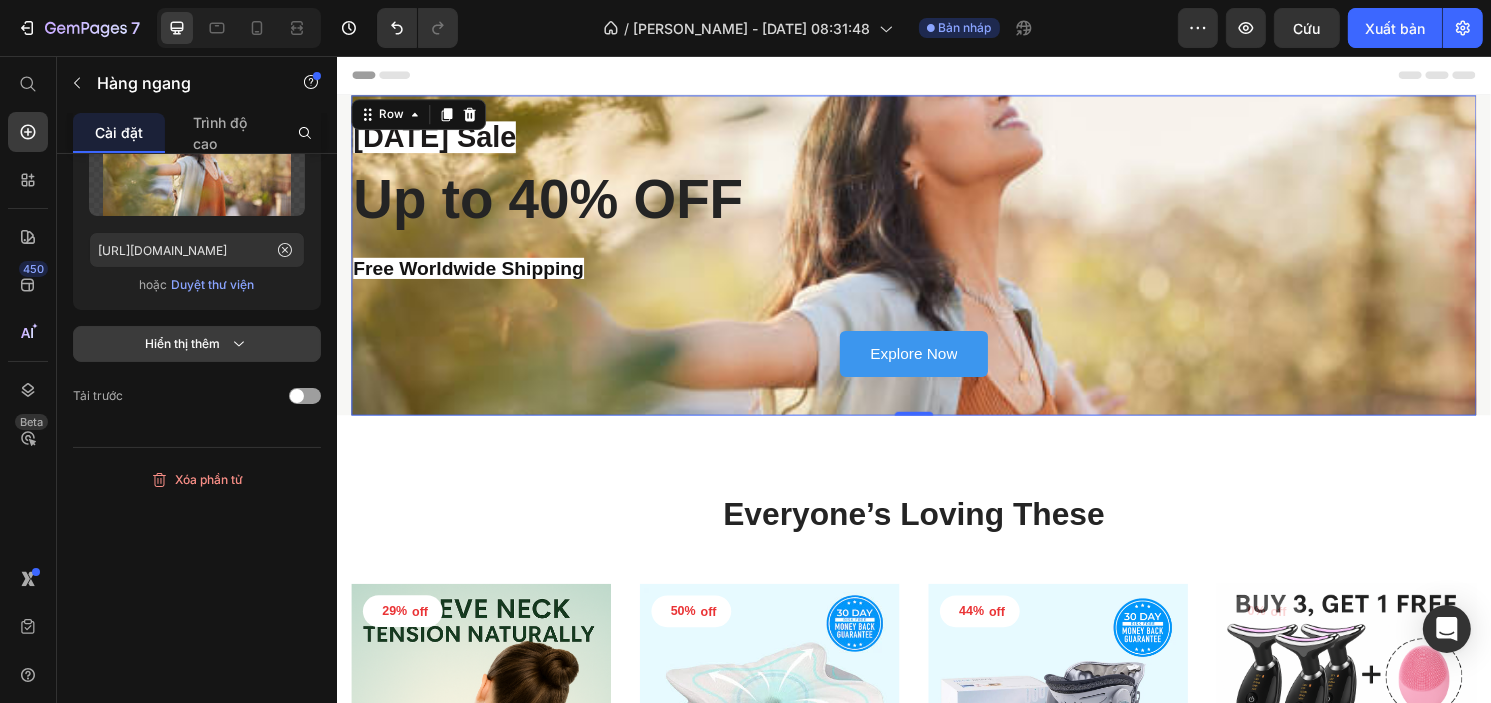 click 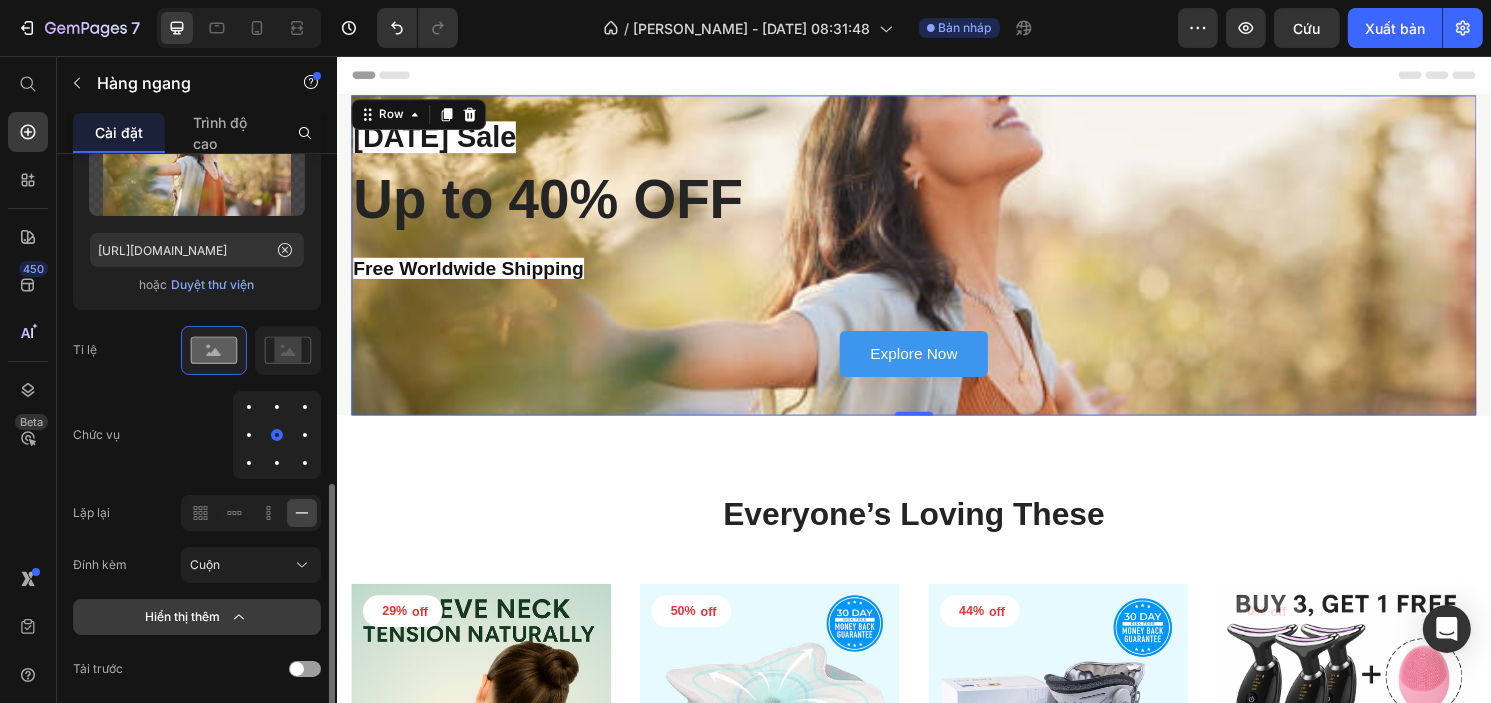 scroll, scrollTop: 880, scrollLeft: 0, axis: vertical 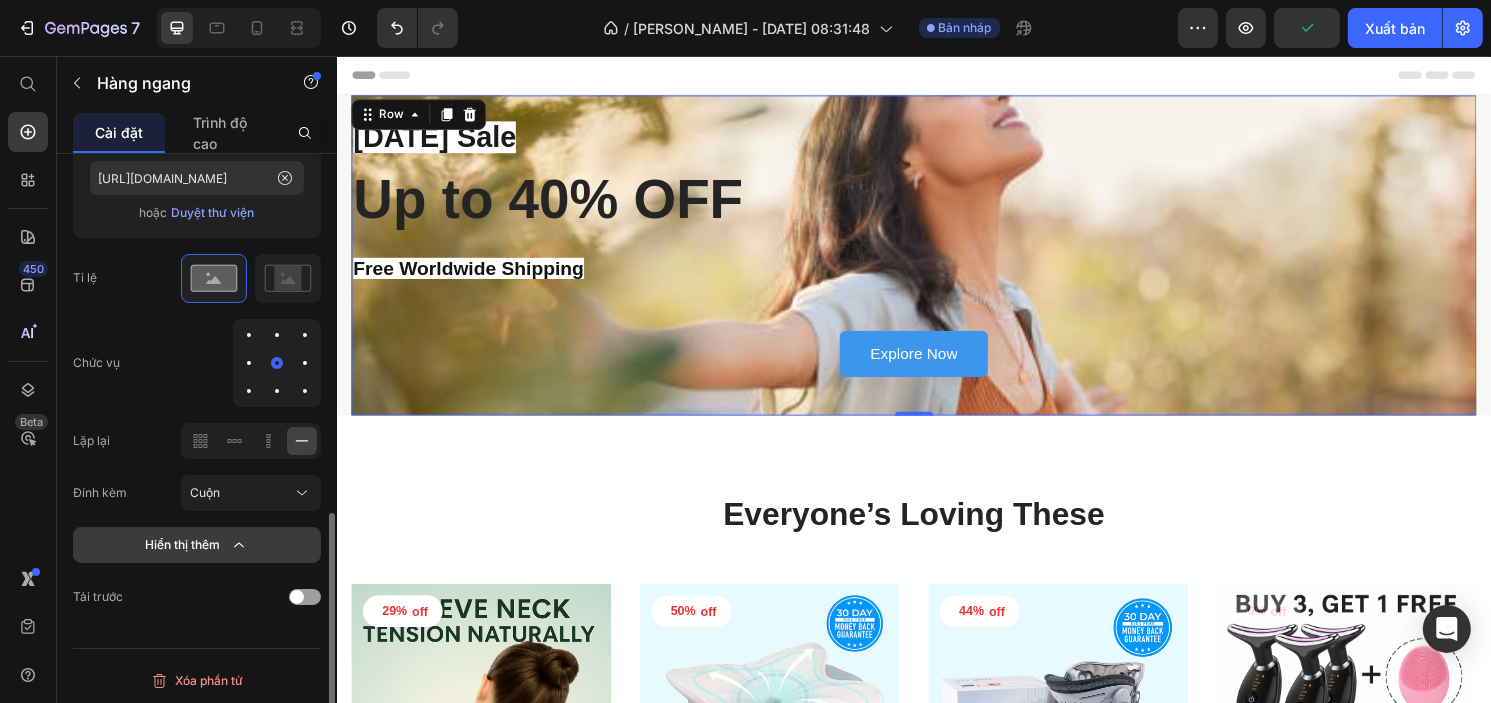 click at bounding box center (249, 363) 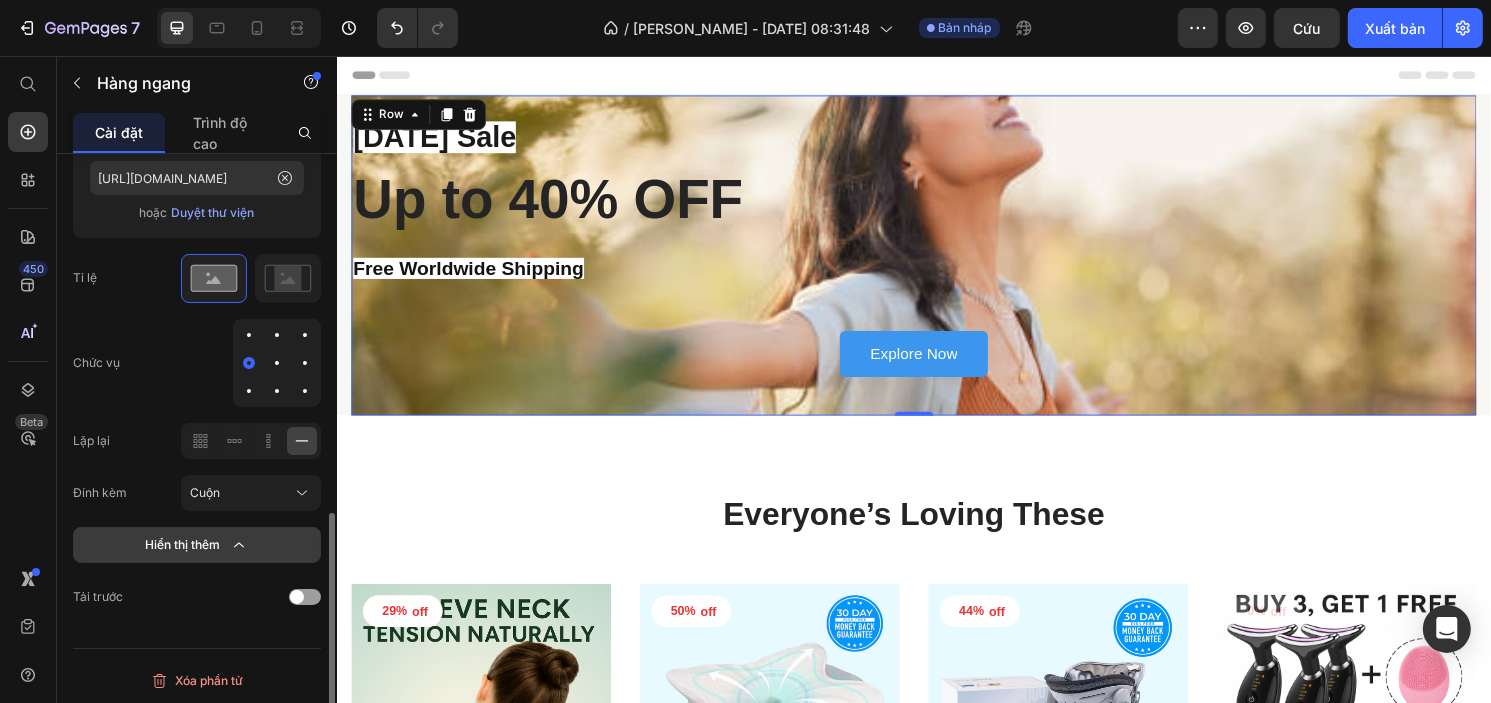 click at bounding box center (277, 391) 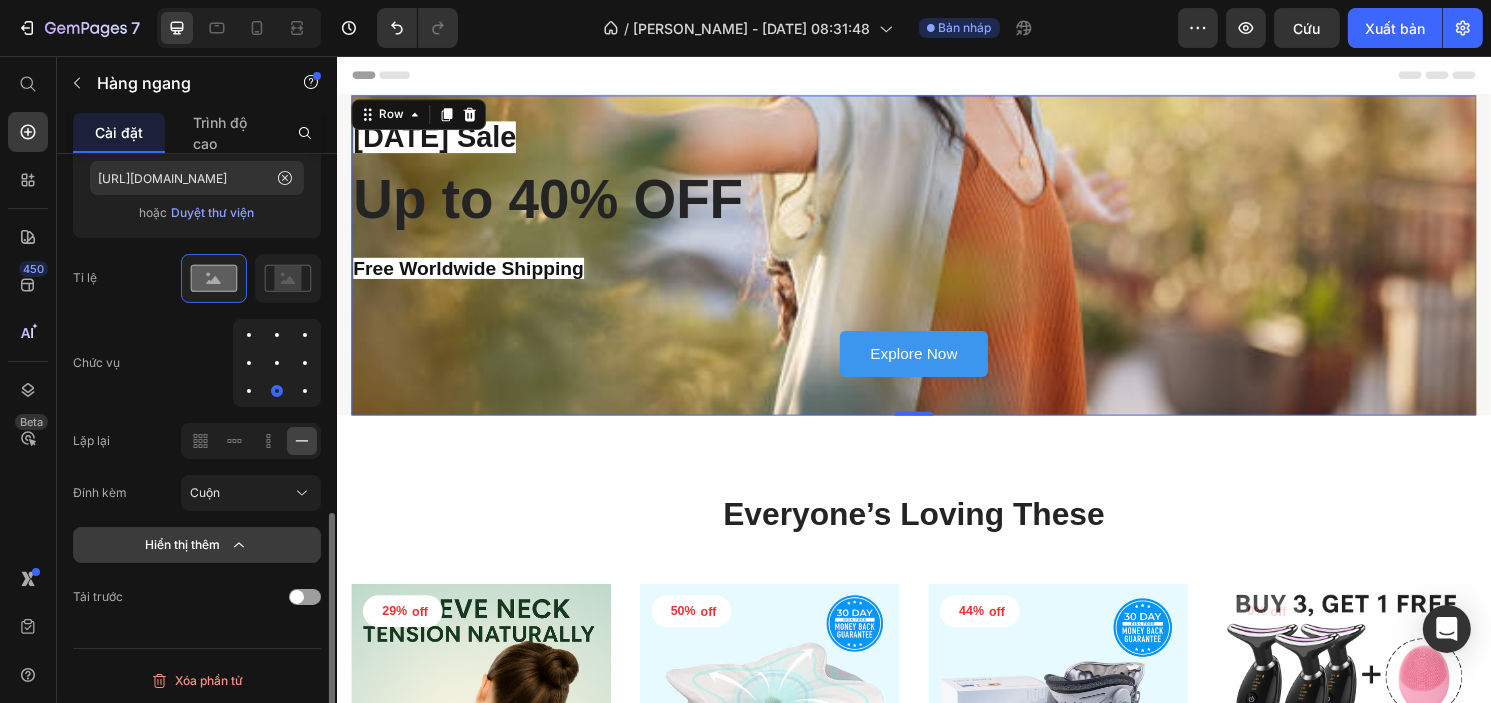 click at bounding box center (277, 363) 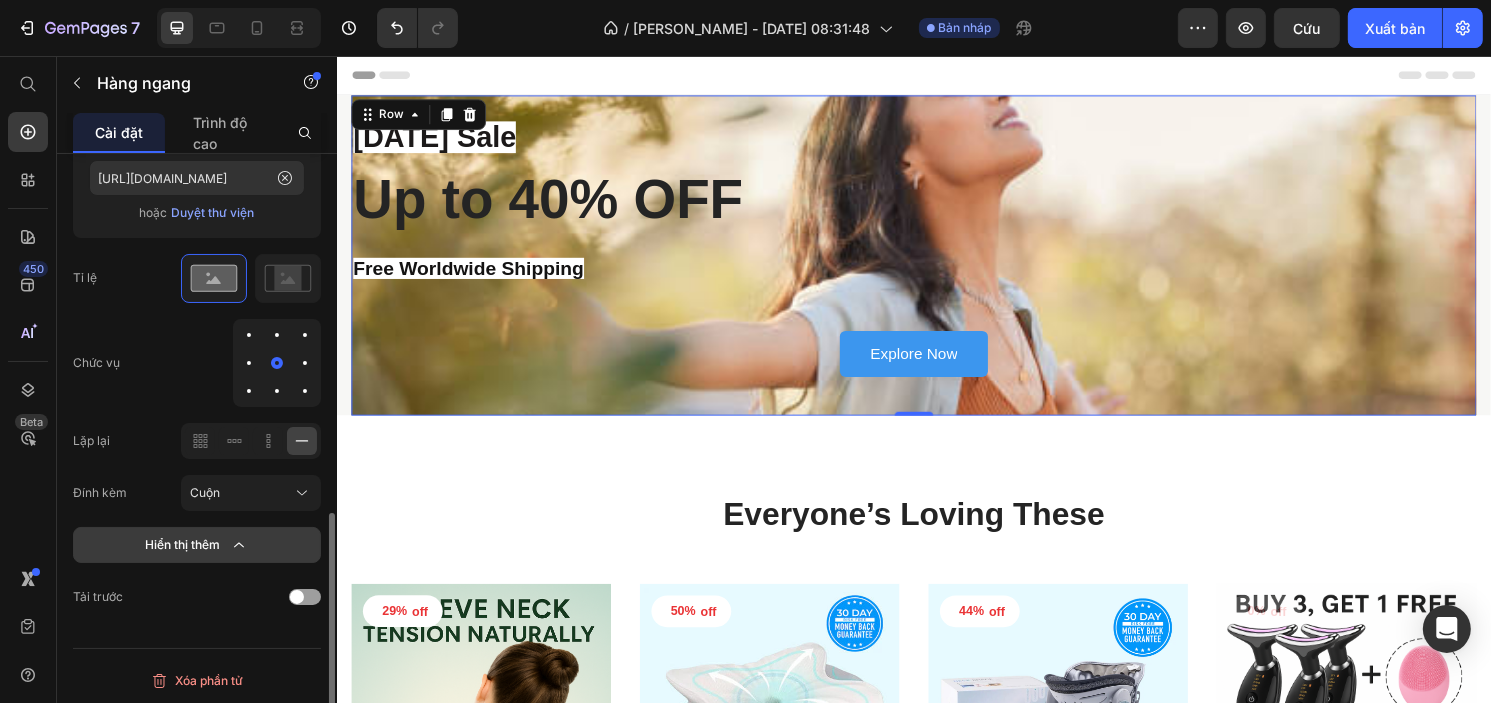 click at bounding box center [277, 335] 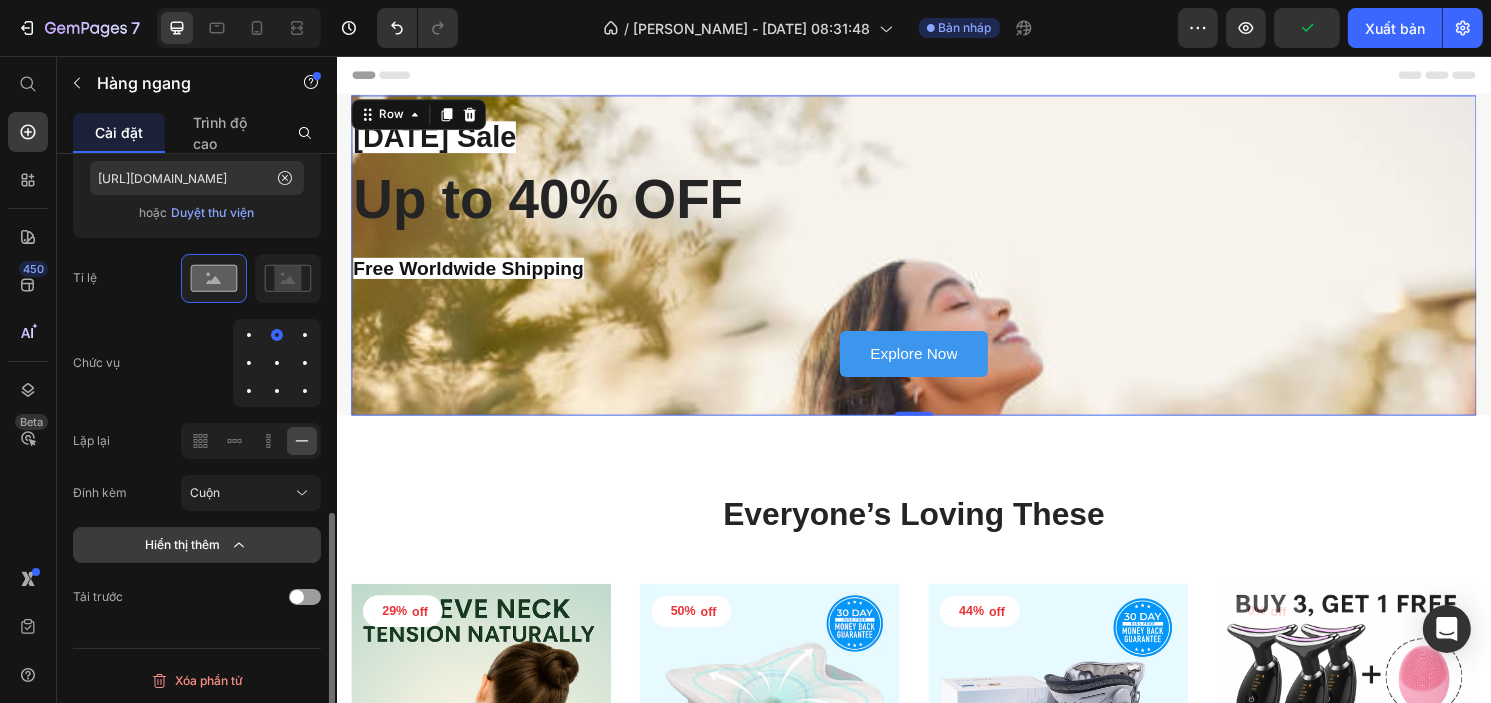 click at bounding box center (277, 363) 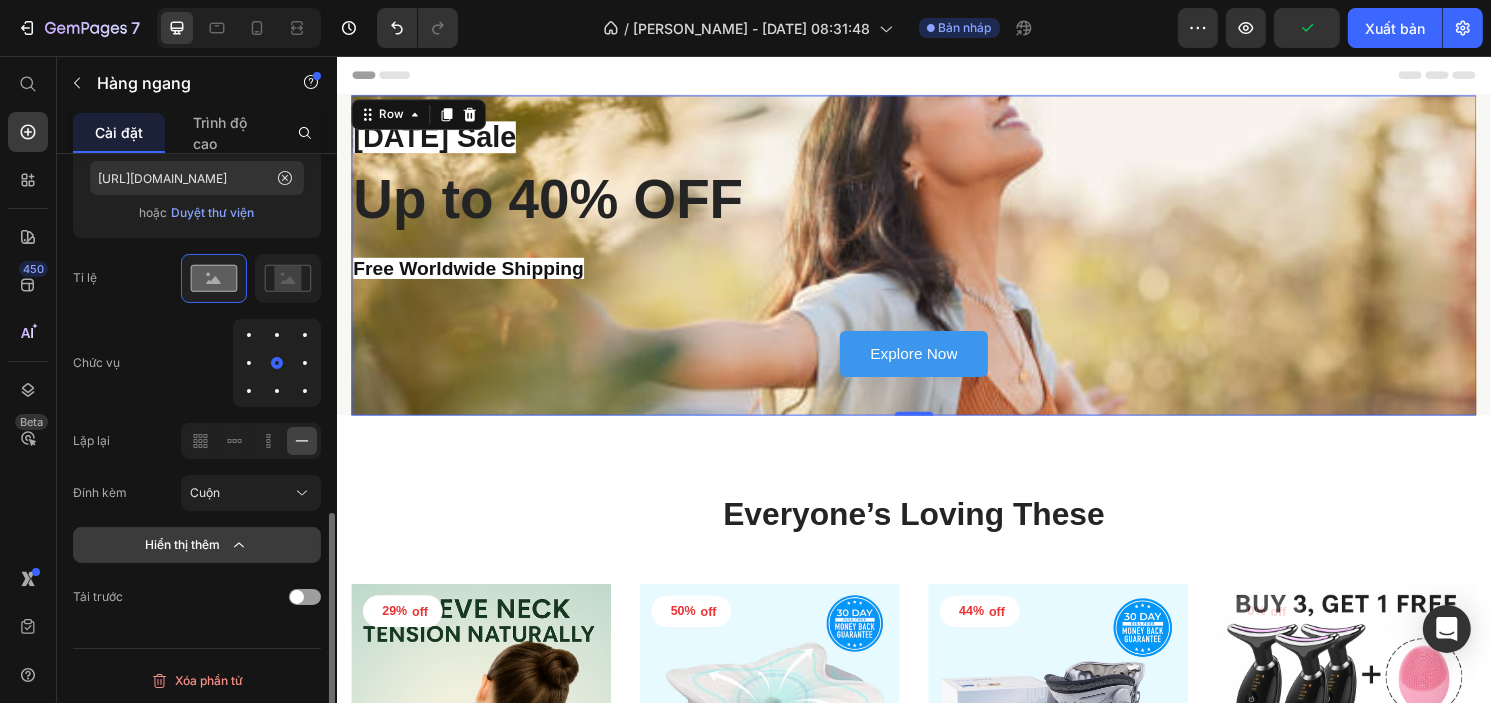 click at bounding box center (277, 335) 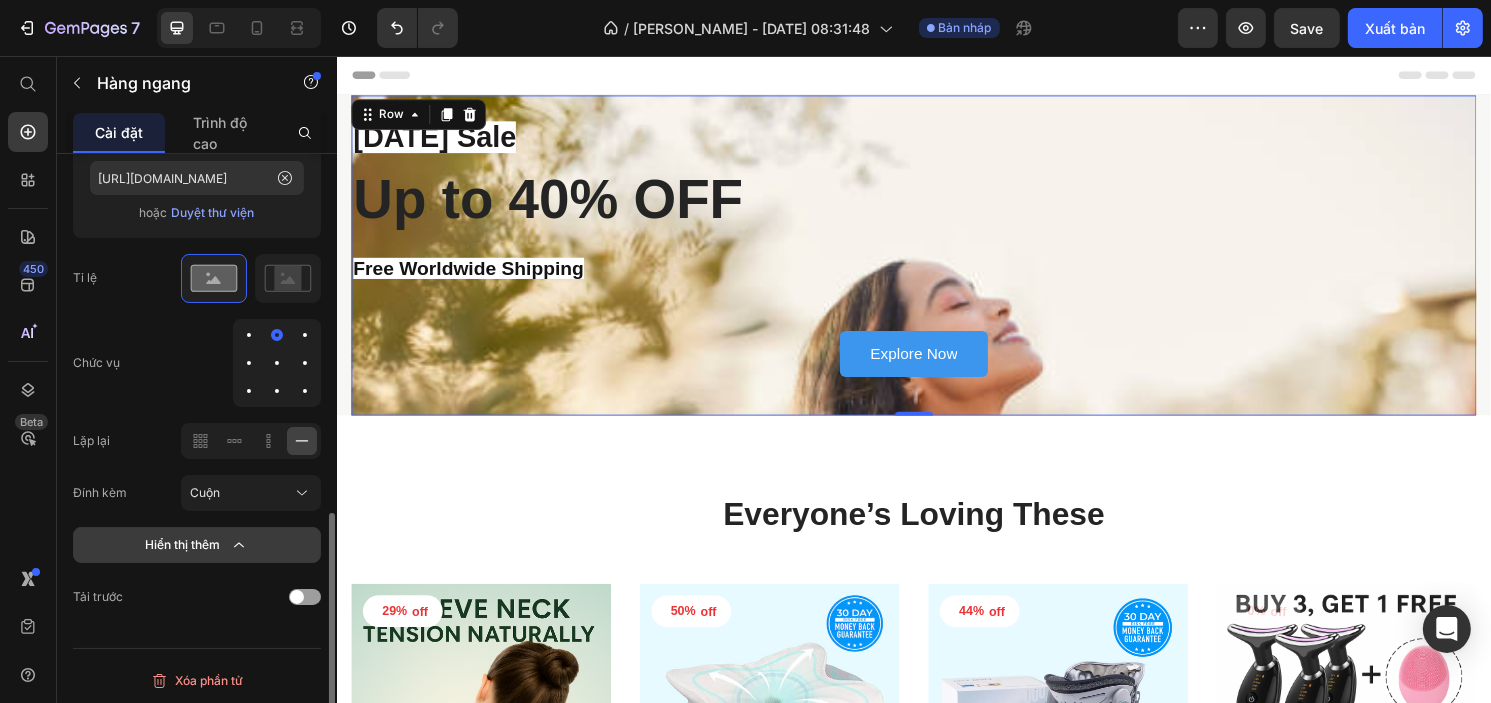click at bounding box center (277, 363) 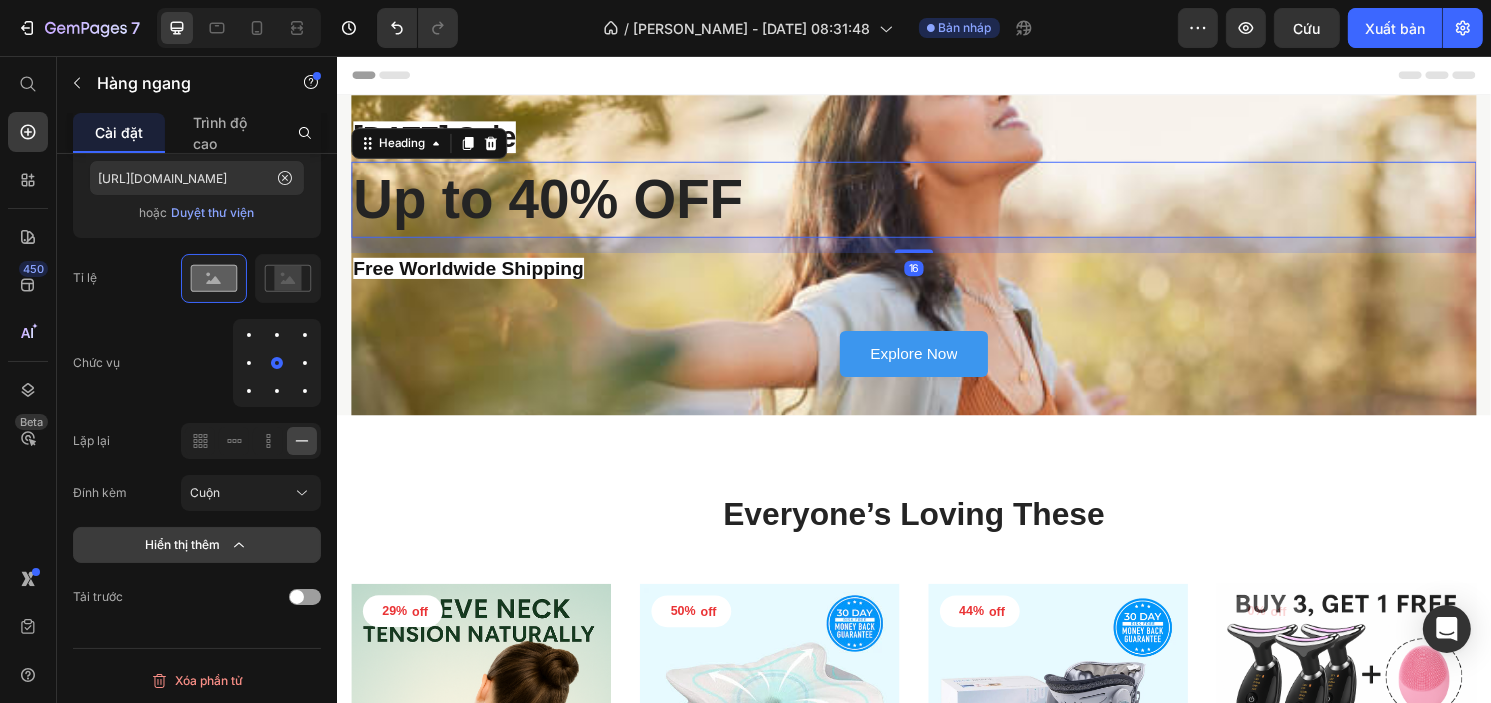 scroll, scrollTop: 0, scrollLeft: 0, axis: both 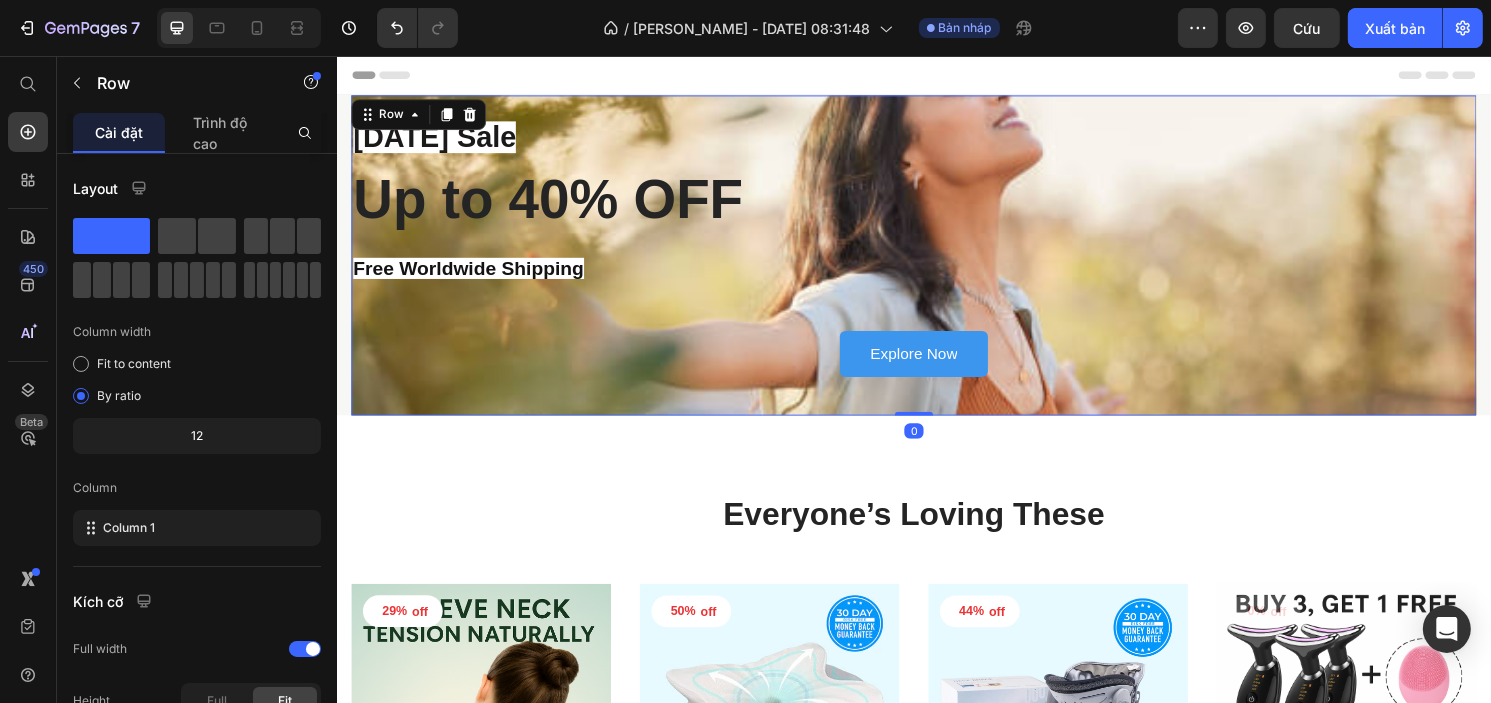 click on "4th of July Sale Text block Up to 40% OFF Heading  Free Worldwide Shipping Text block Explore Now Button" at bounding box center [936, 263] 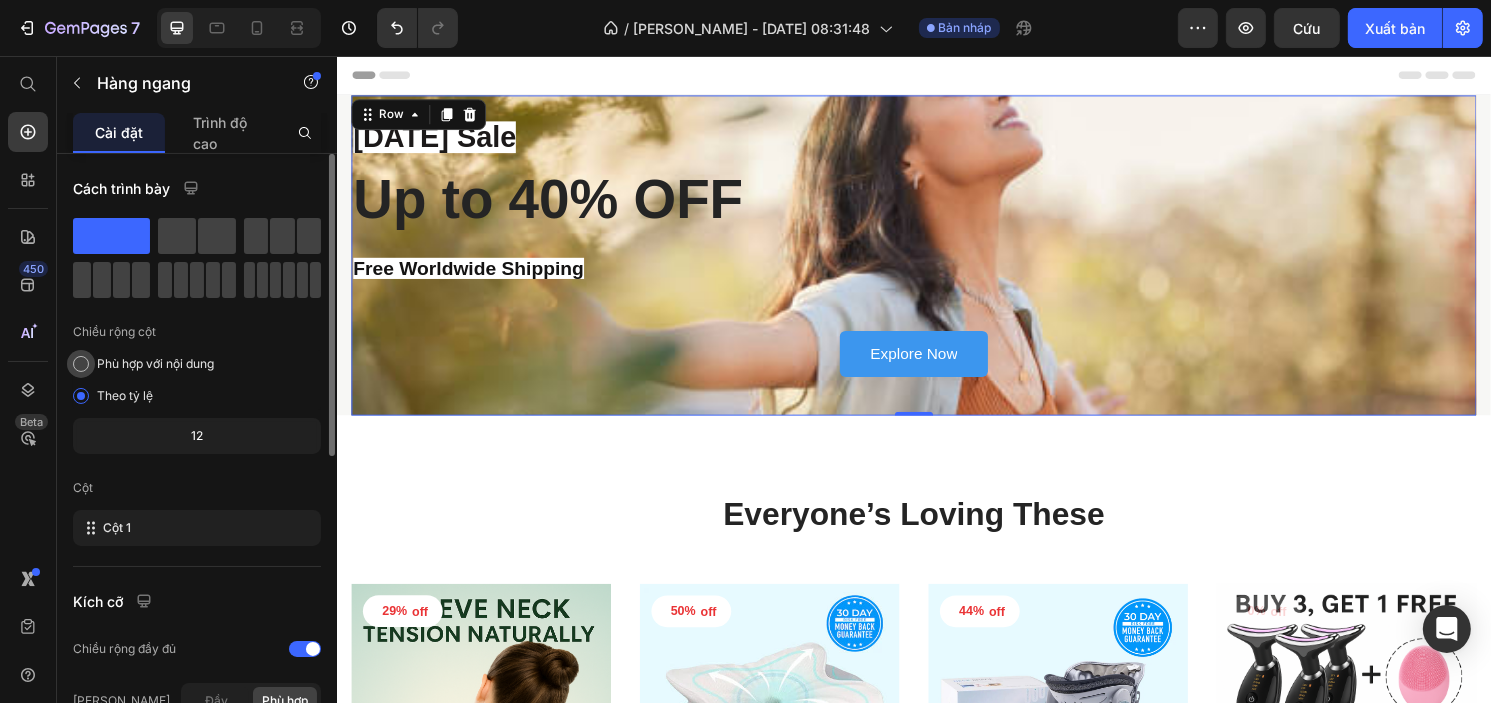 click on "Phù hợp với nội dung" 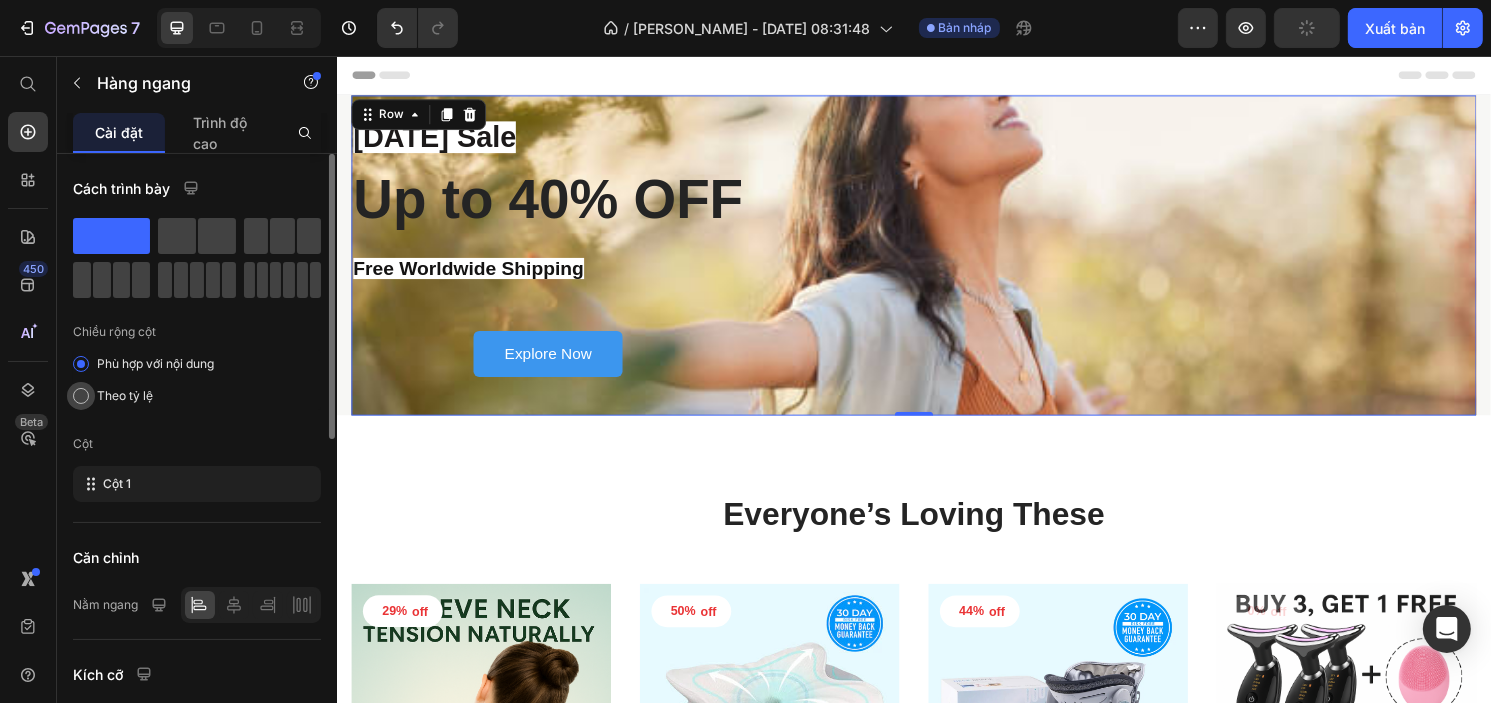 click on "Theo tỷ lệ" 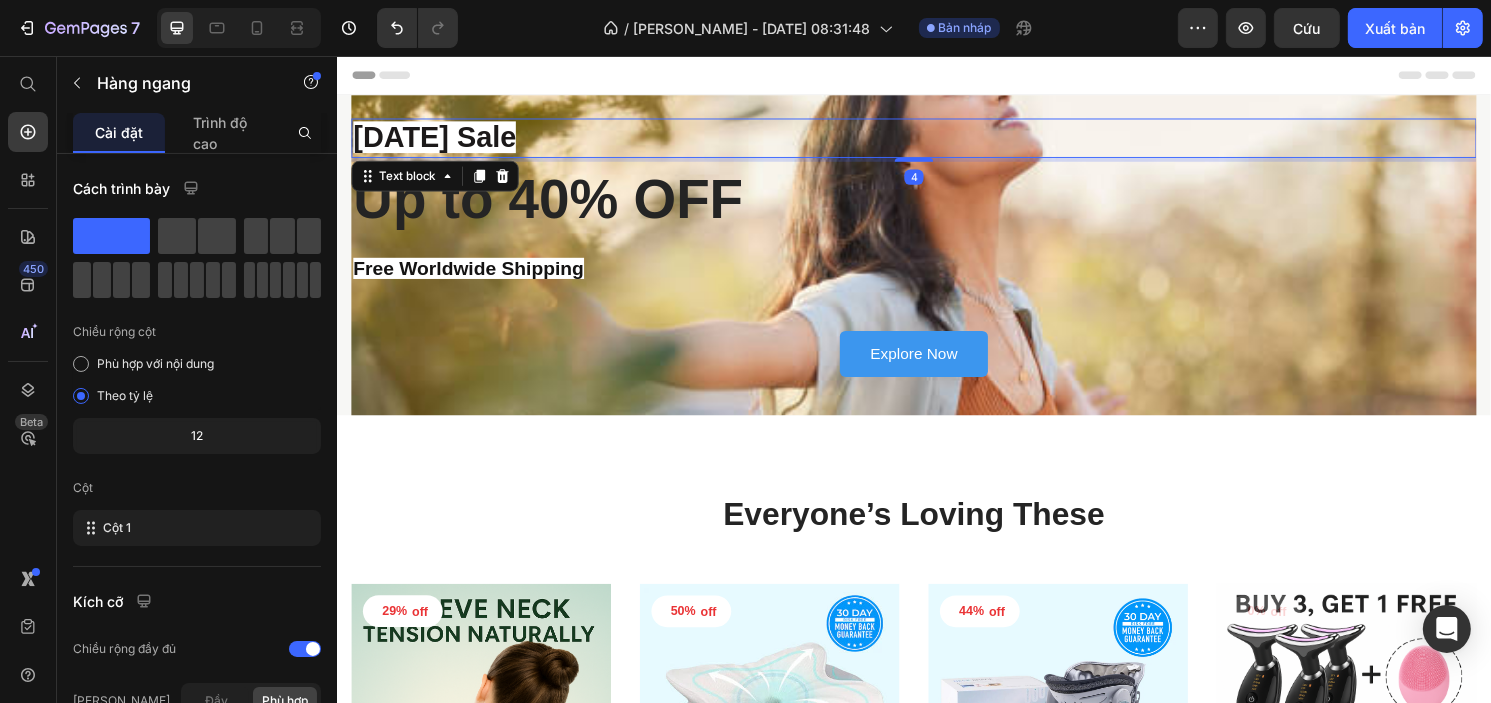 click on "4th of July Sale" at bounding box center (936, 141) 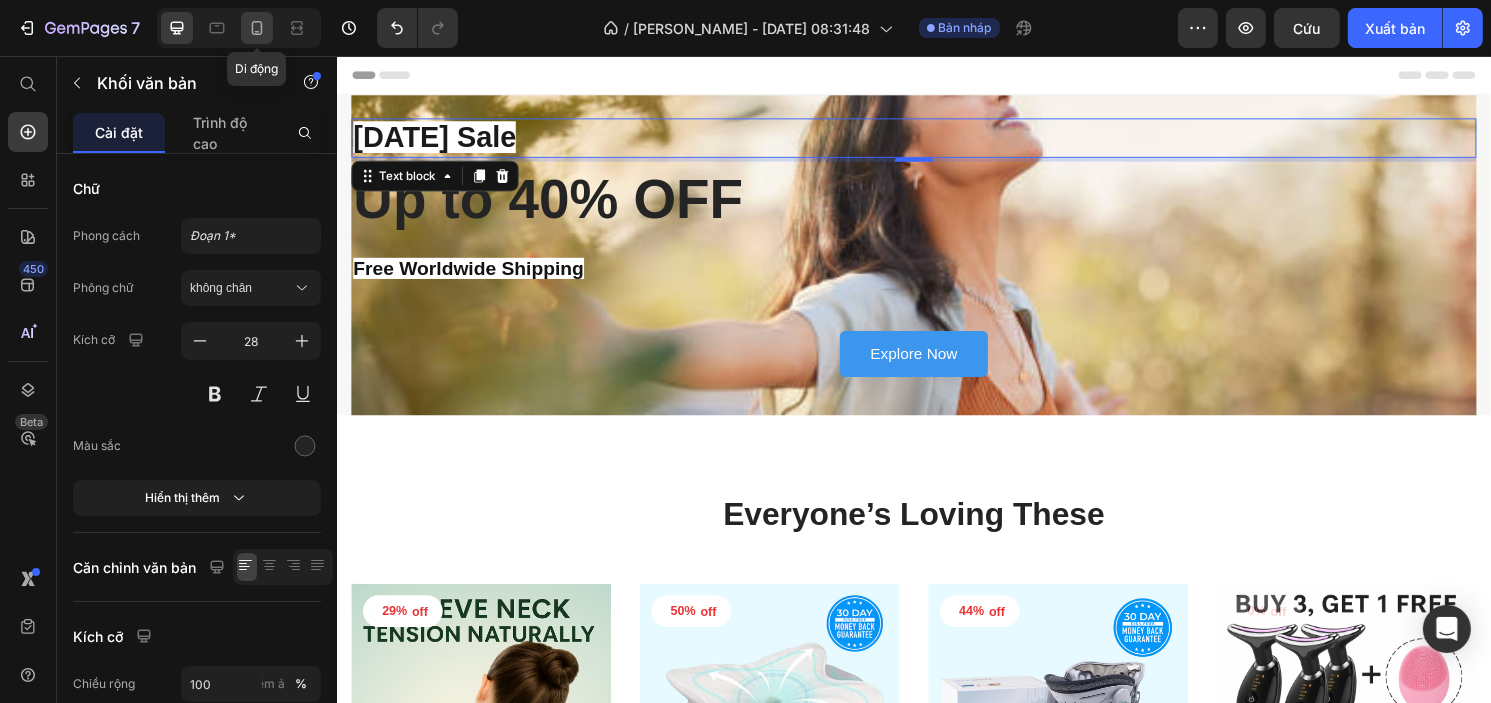 click 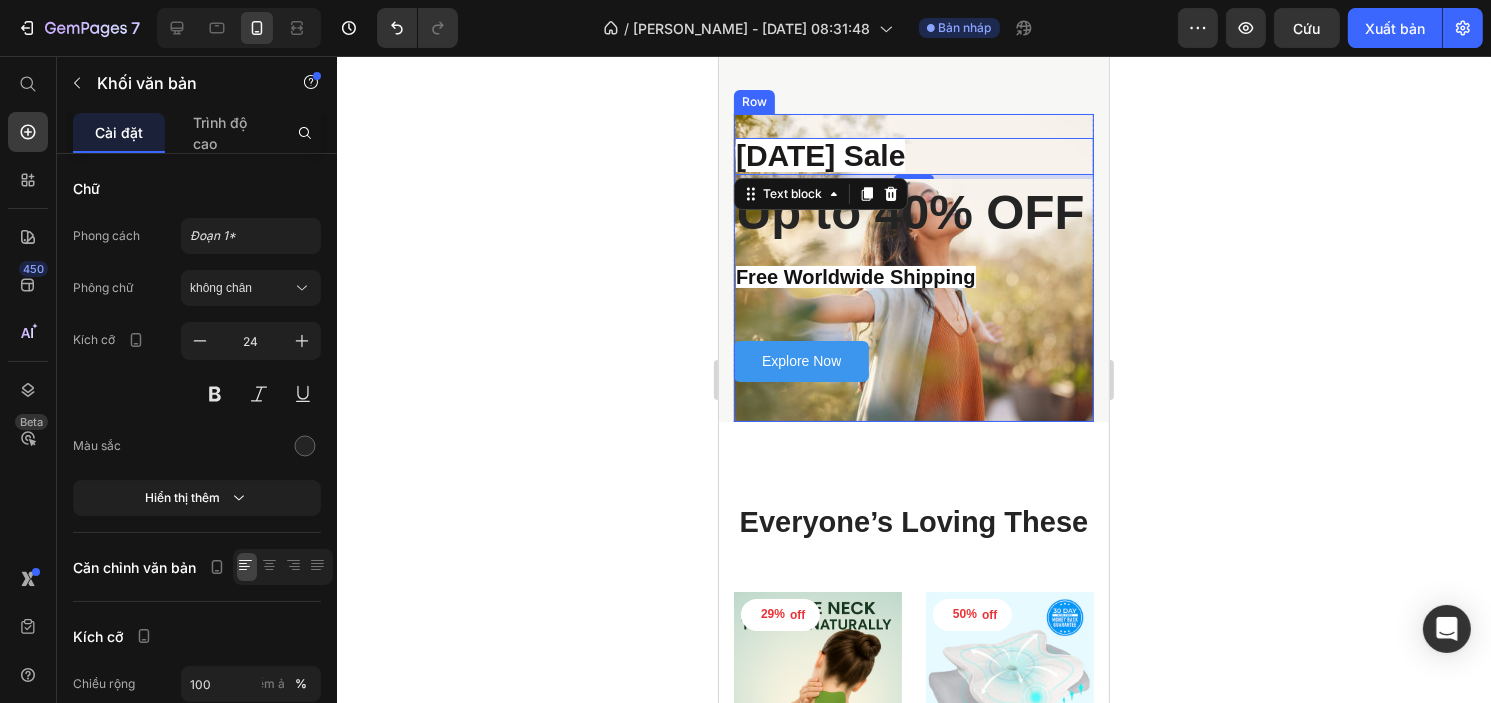 scroll, scrollTop: 75, scrollLeft: 0, axis: vertical 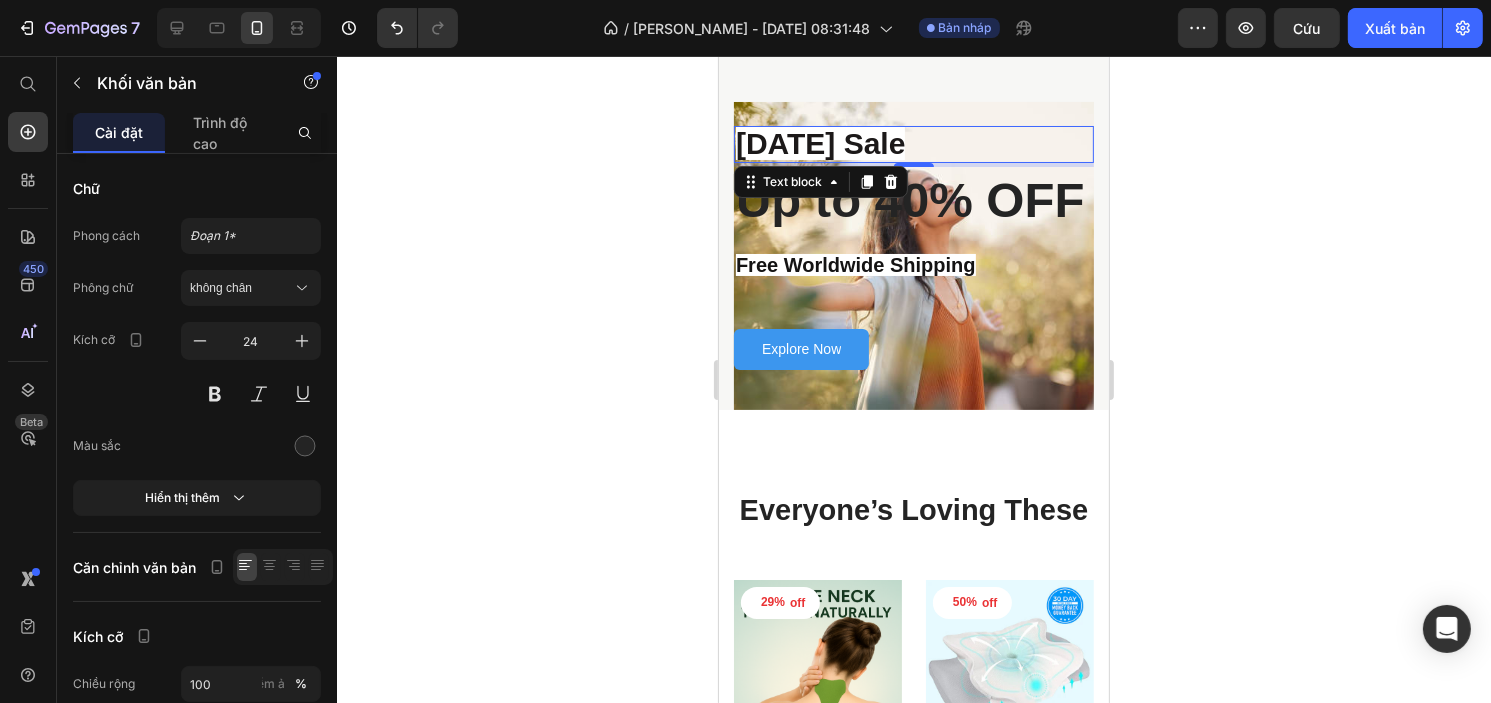 click 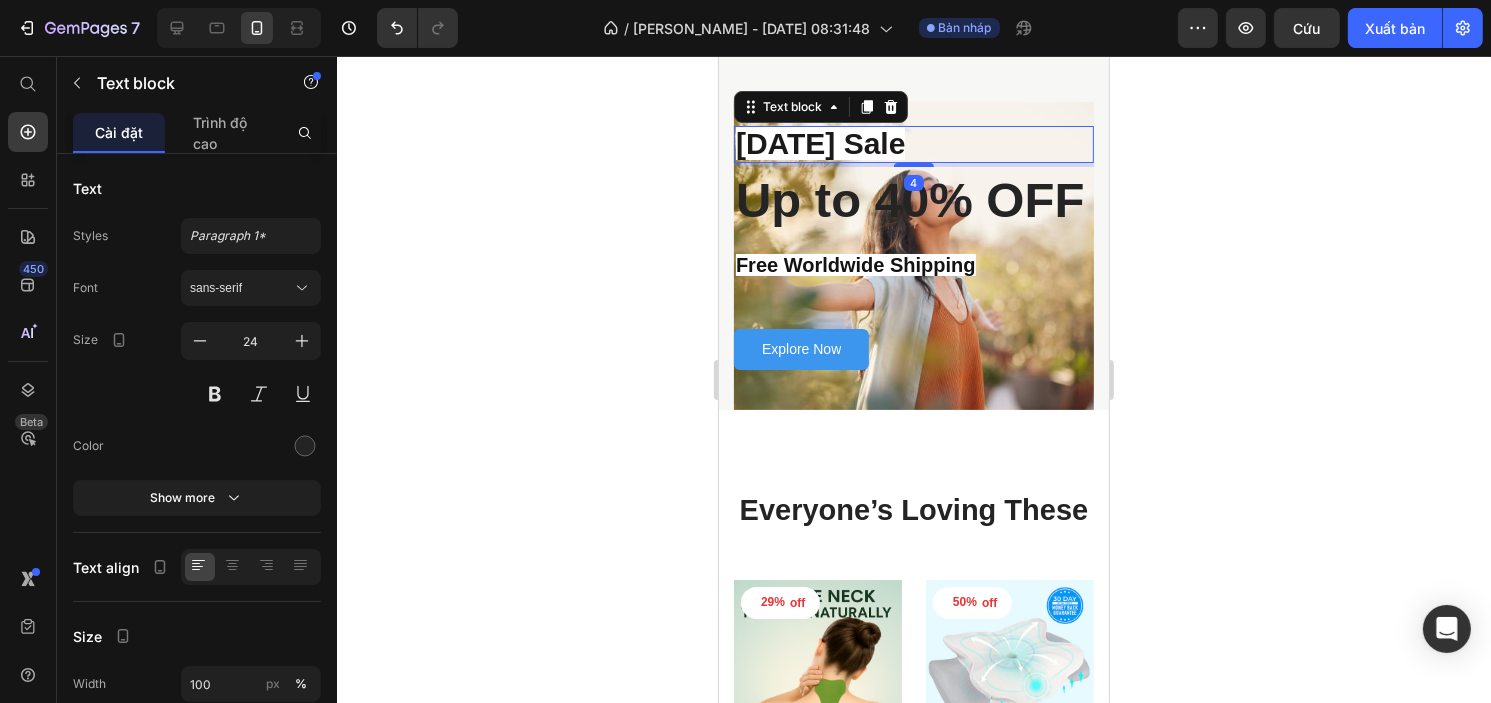click on "4th of July Sale" at bounding box center (819, 143) 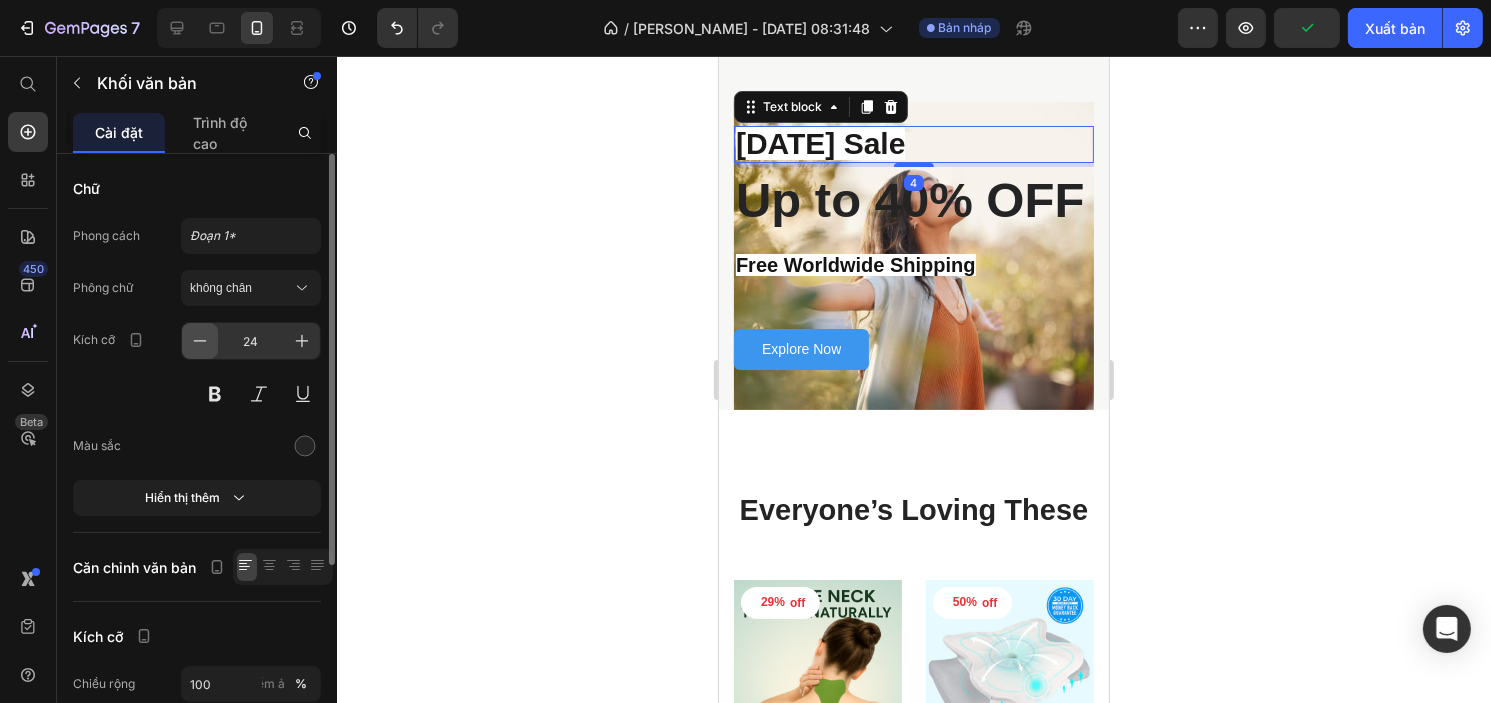 click 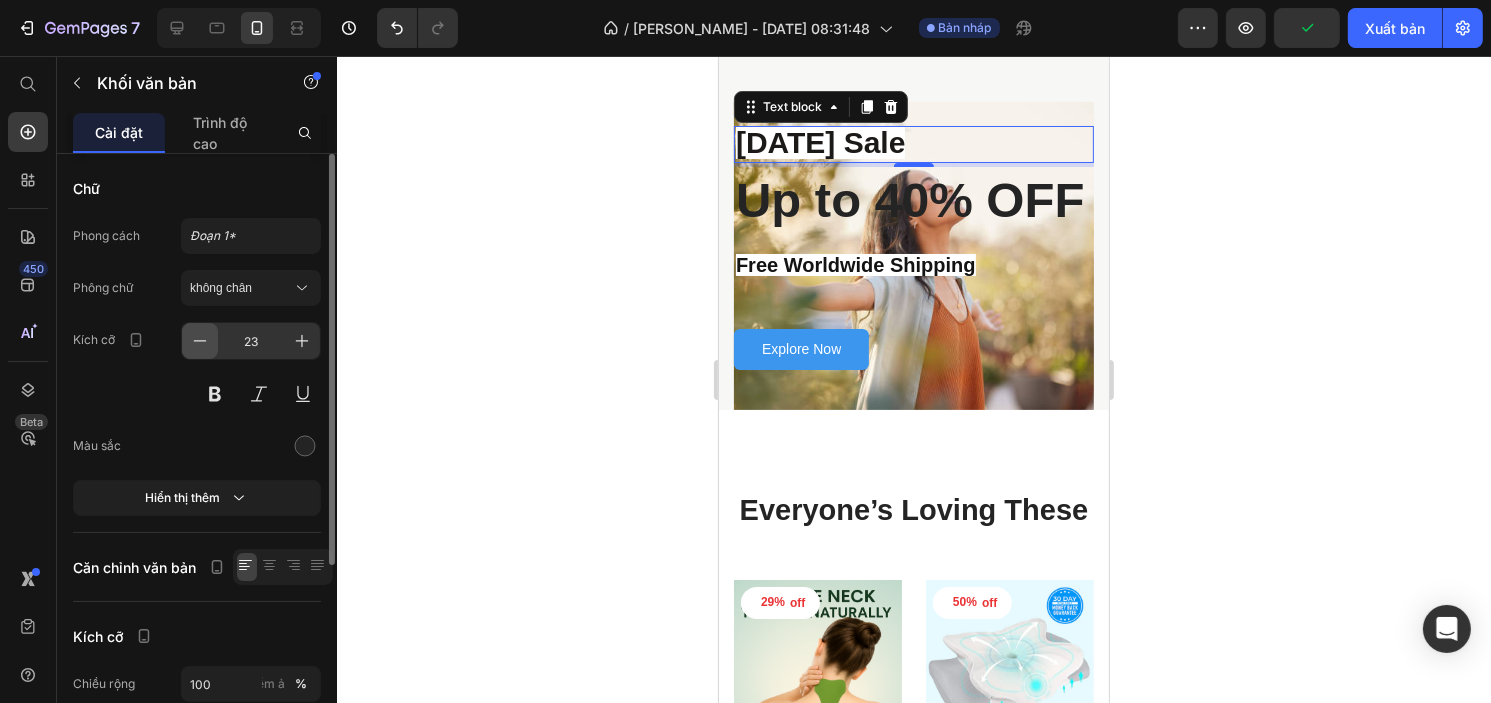 click 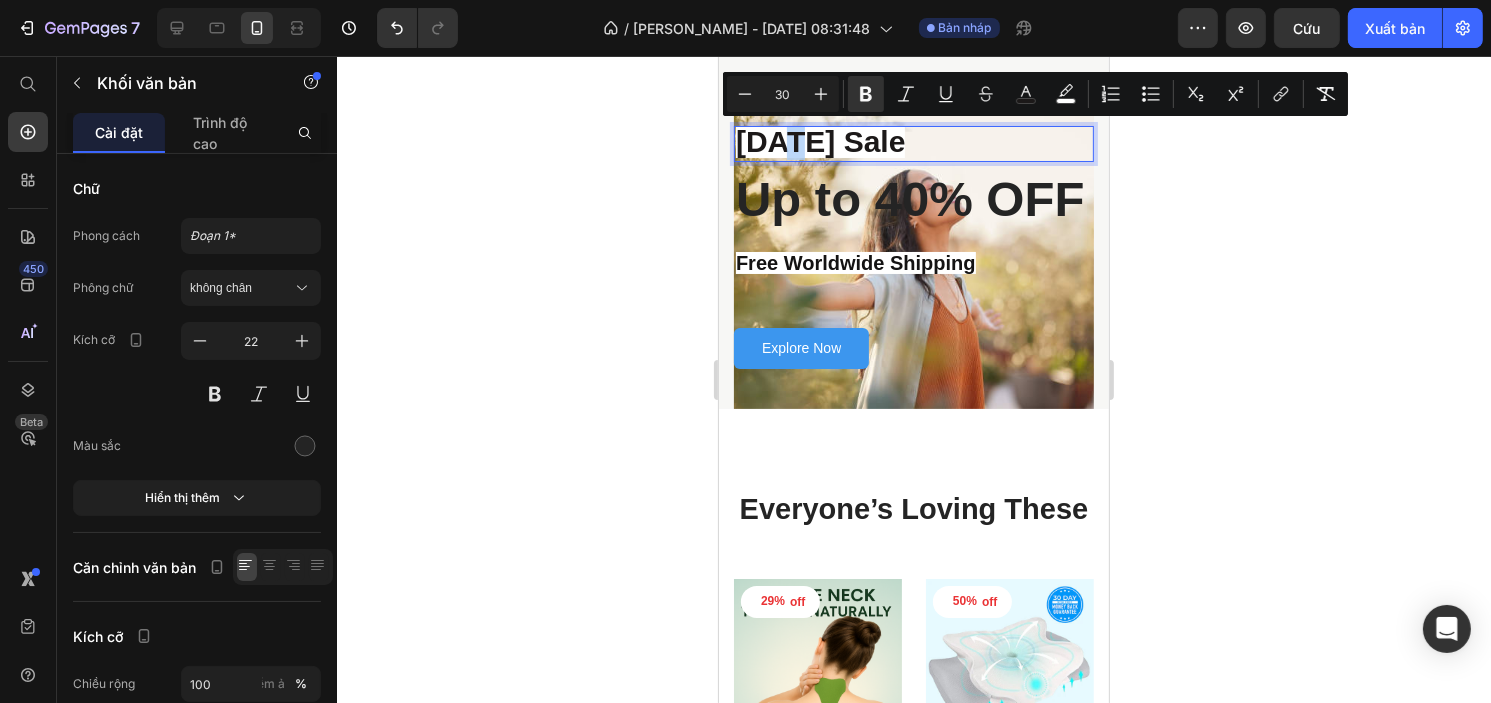 click on "4th of July Sale" at bounding box center (819, 141) 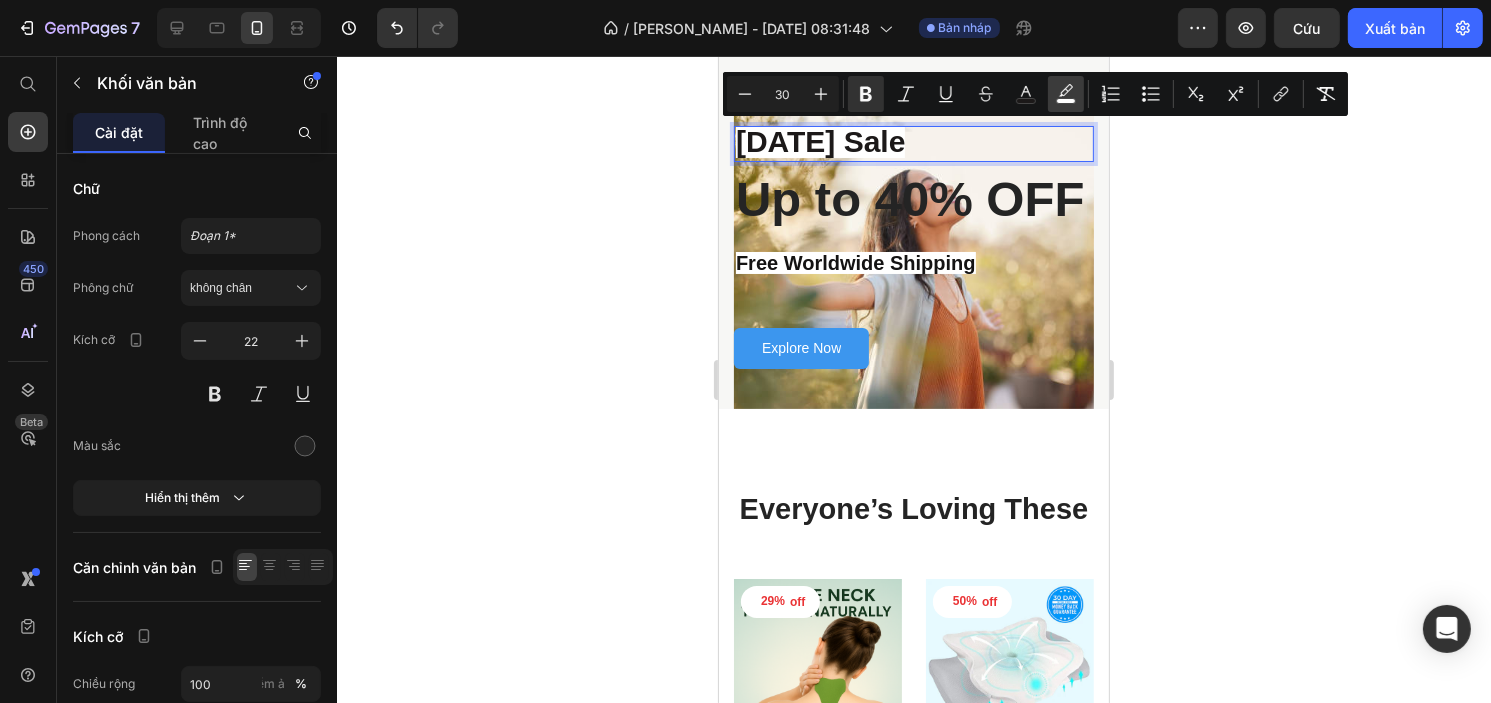 click 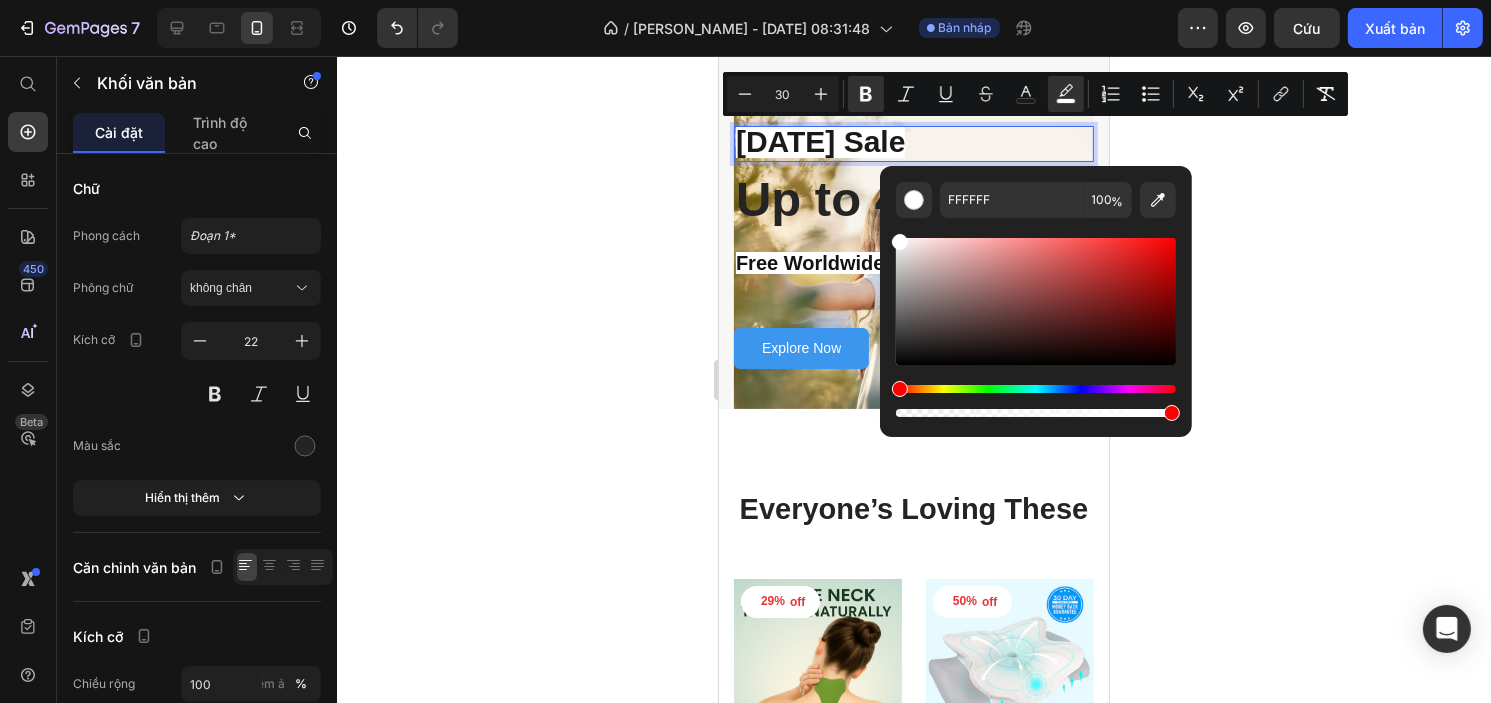 click 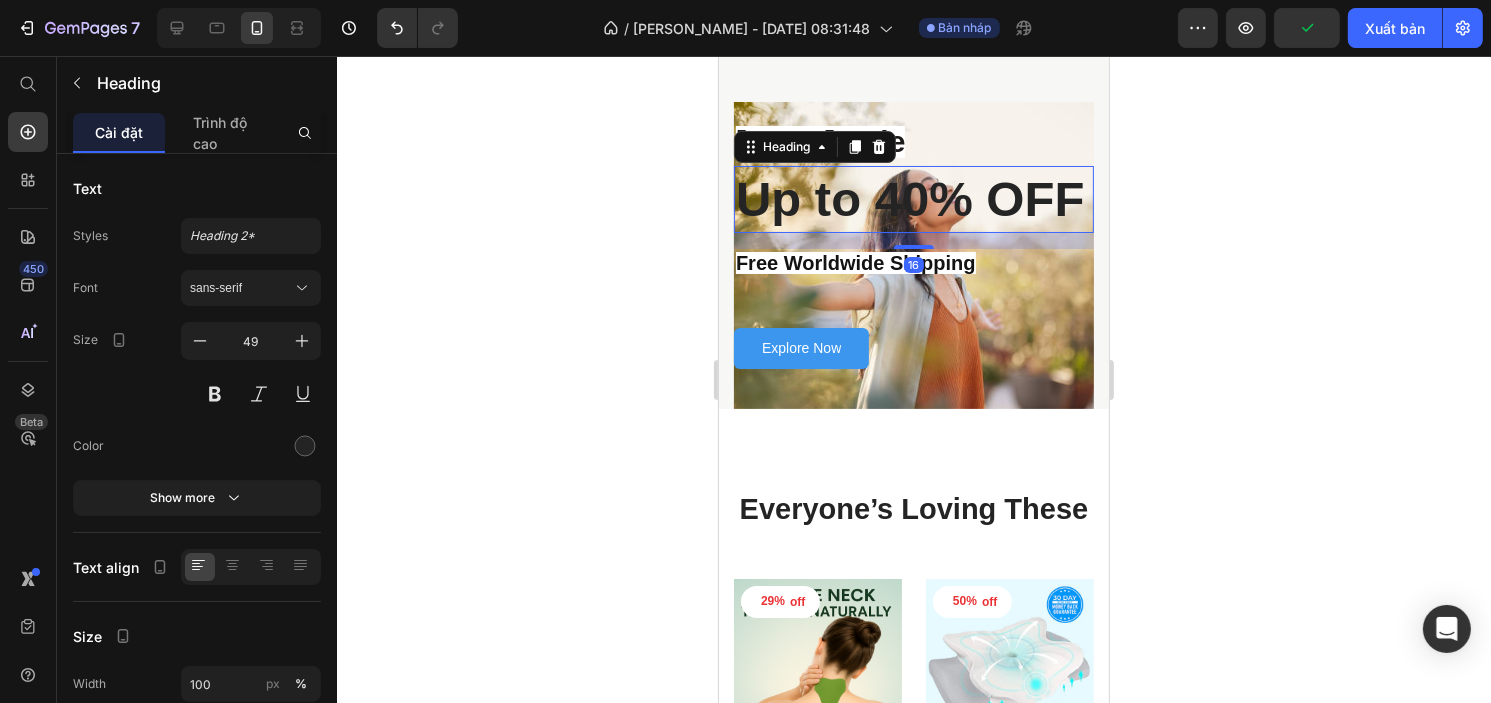 click on "Up to 40% OFF" at bounding box center [913, 200] 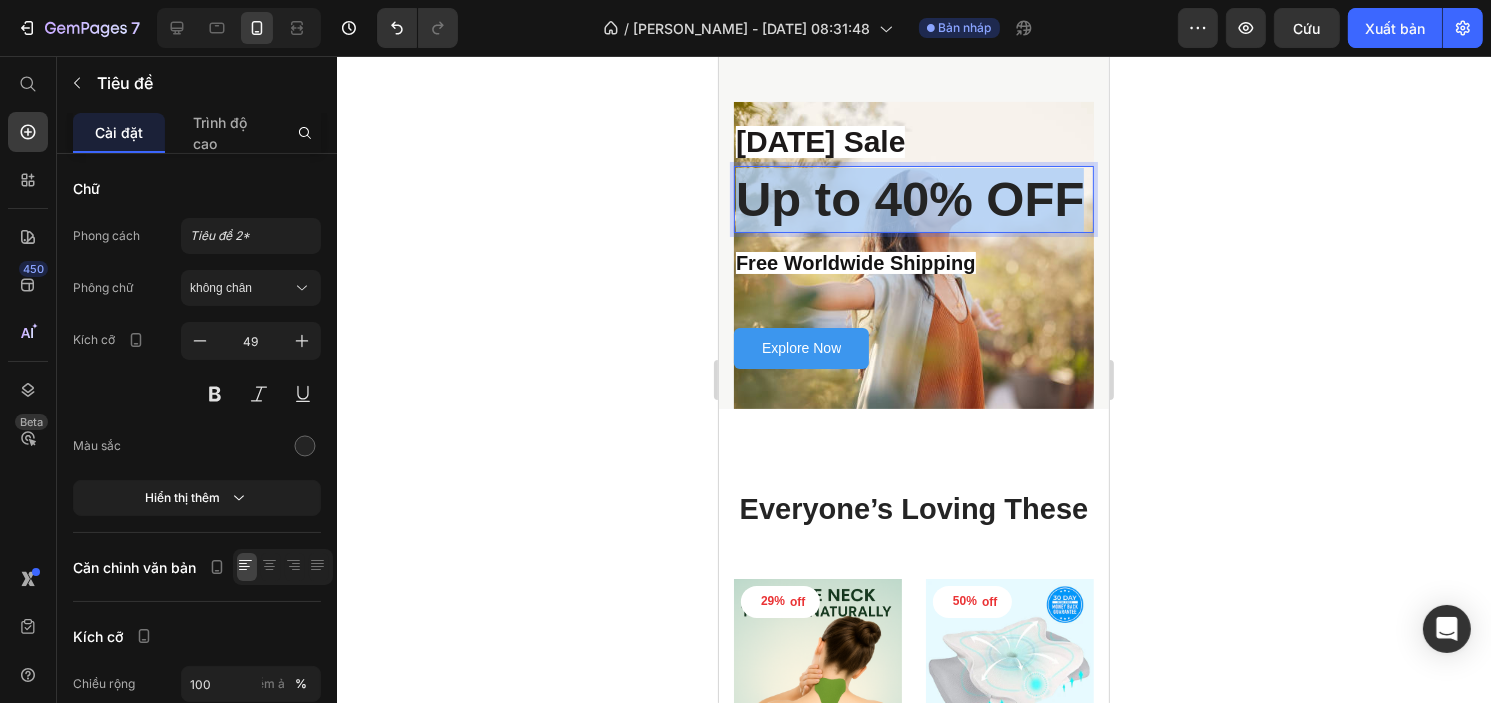click on "Up to 40% OFF" at bounding box center [913, 200] 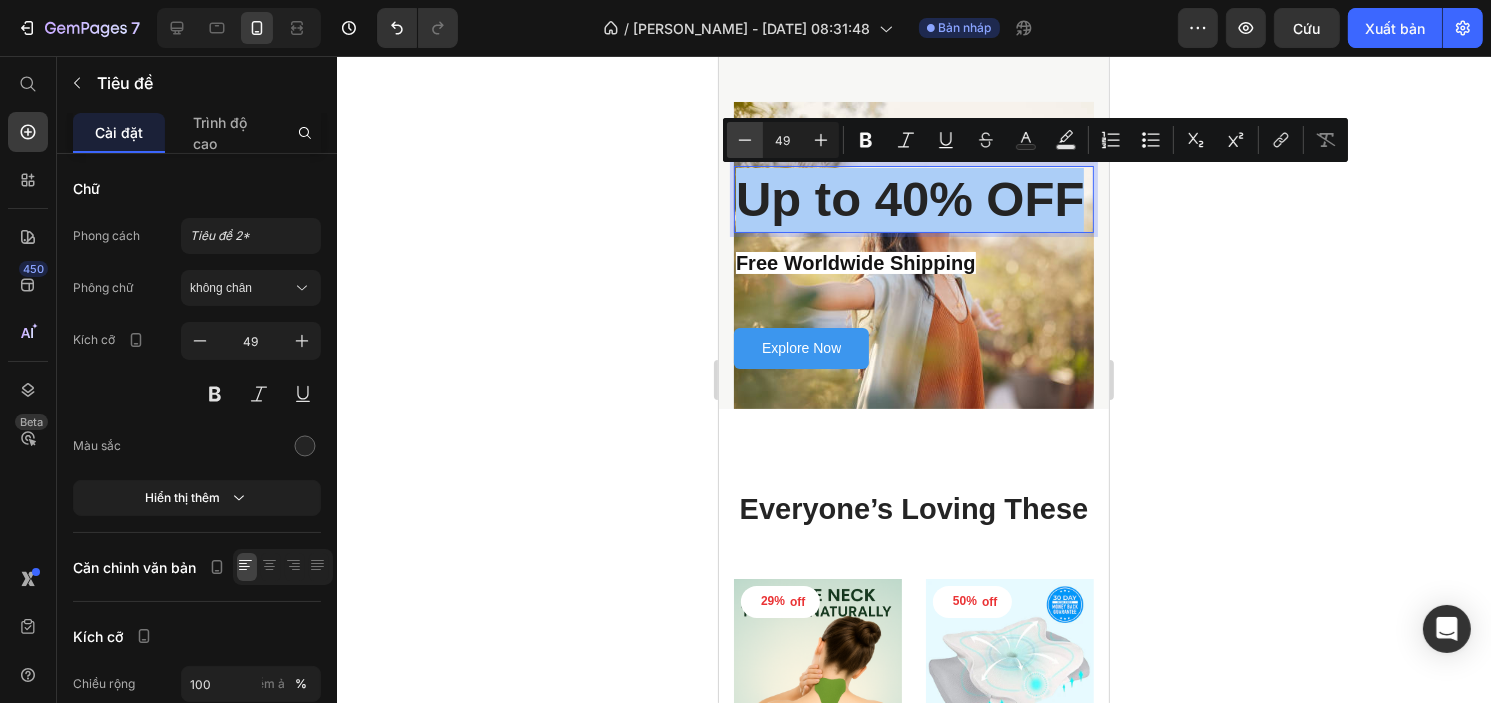 click 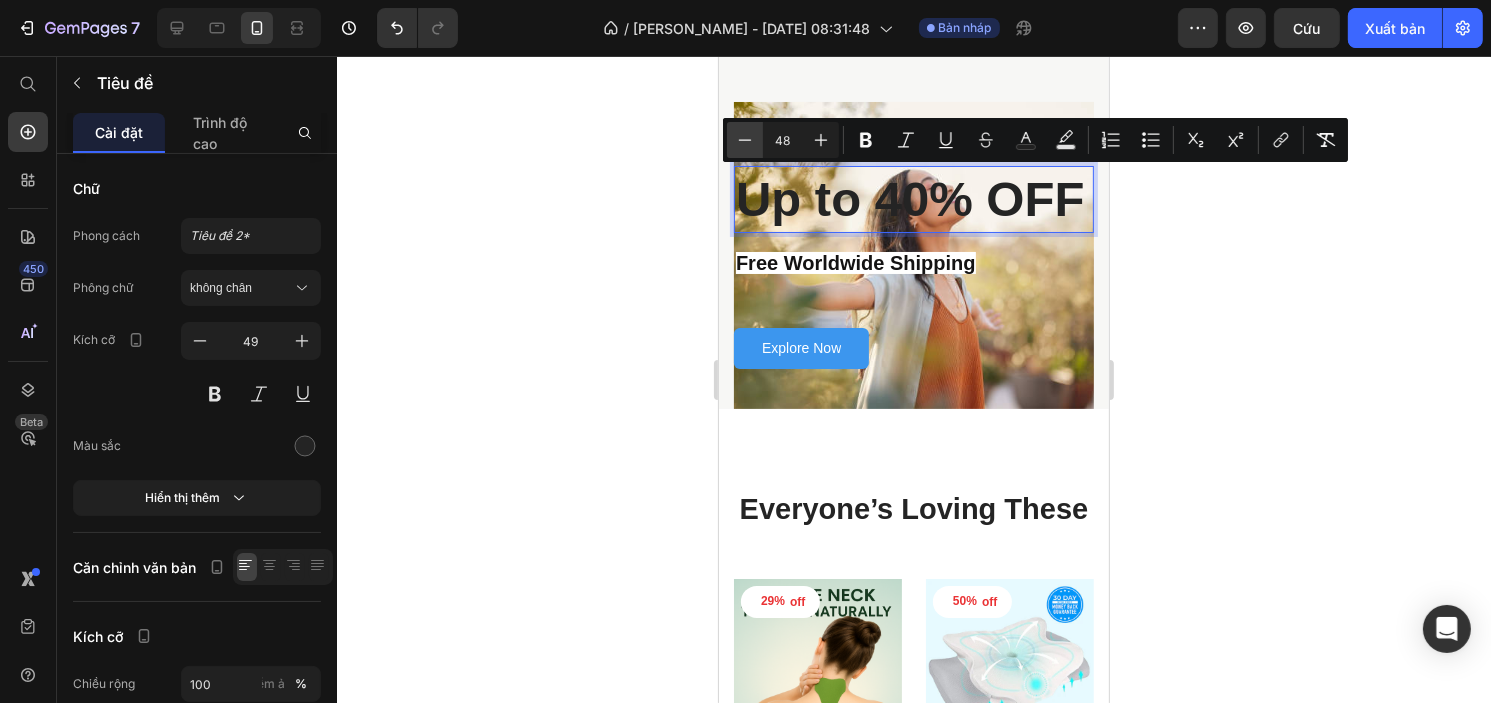 click 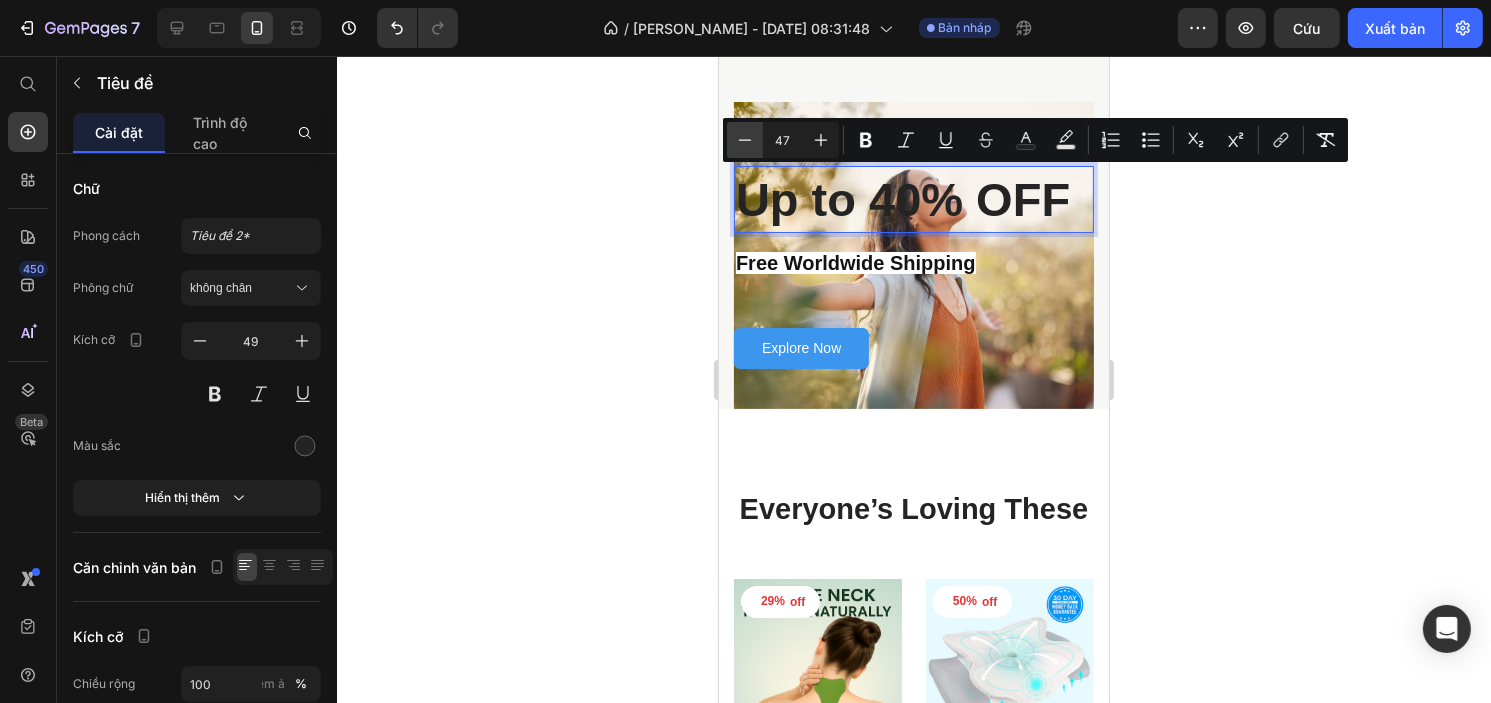 click 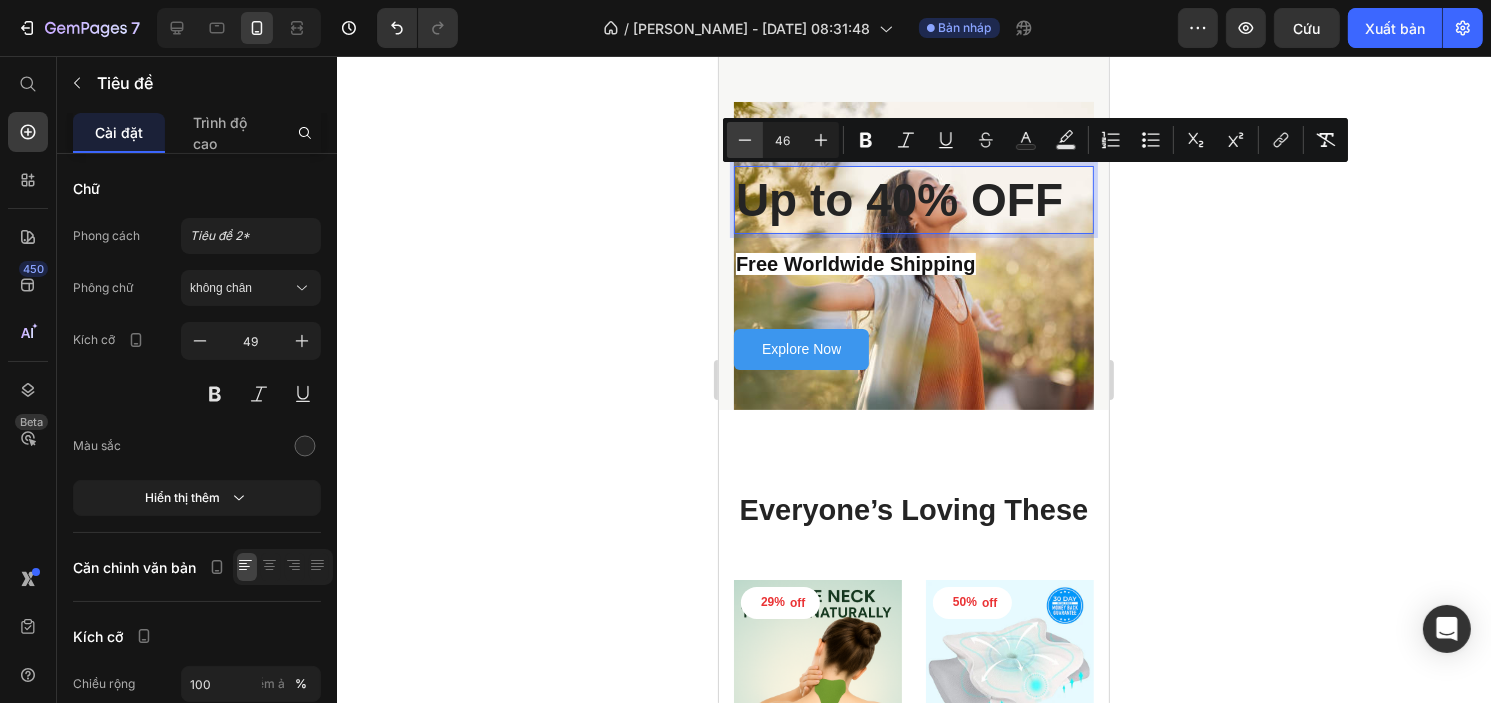 click 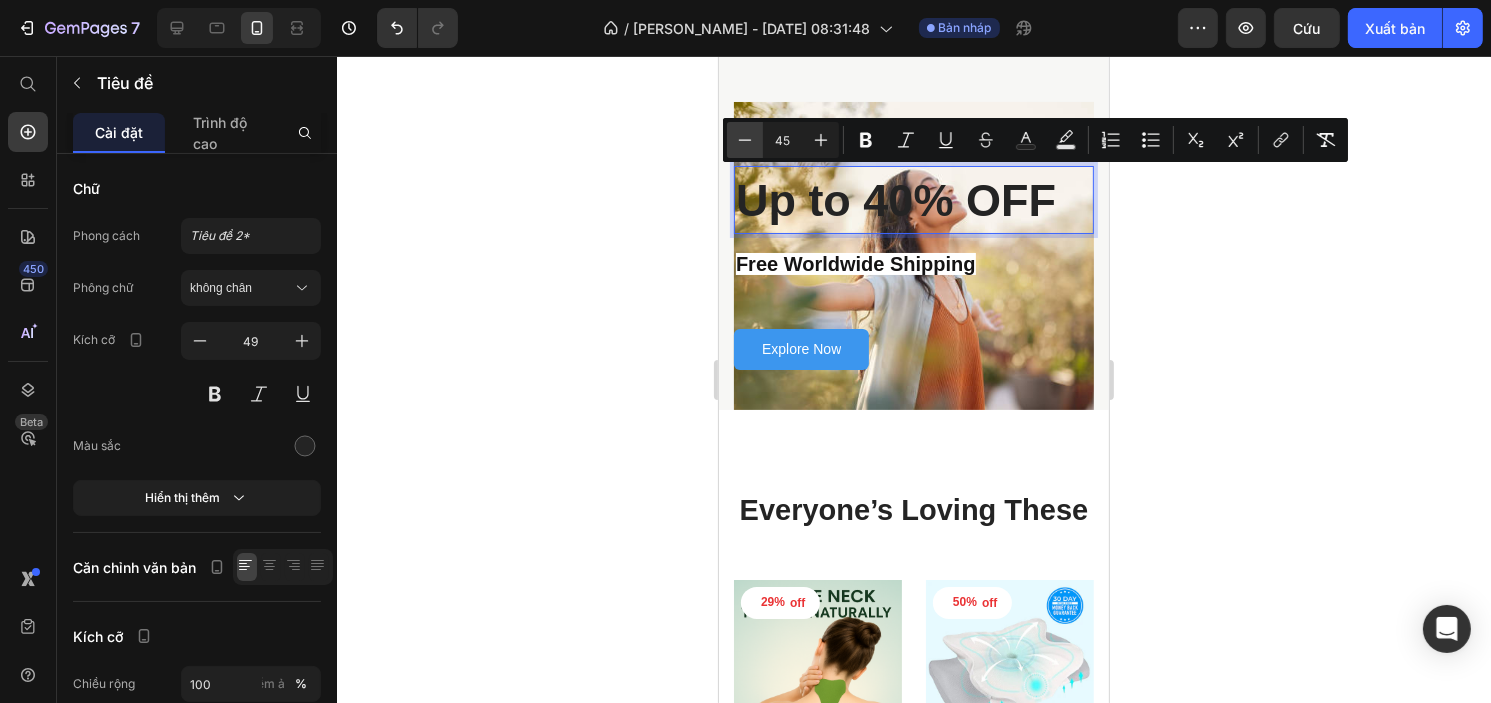 click 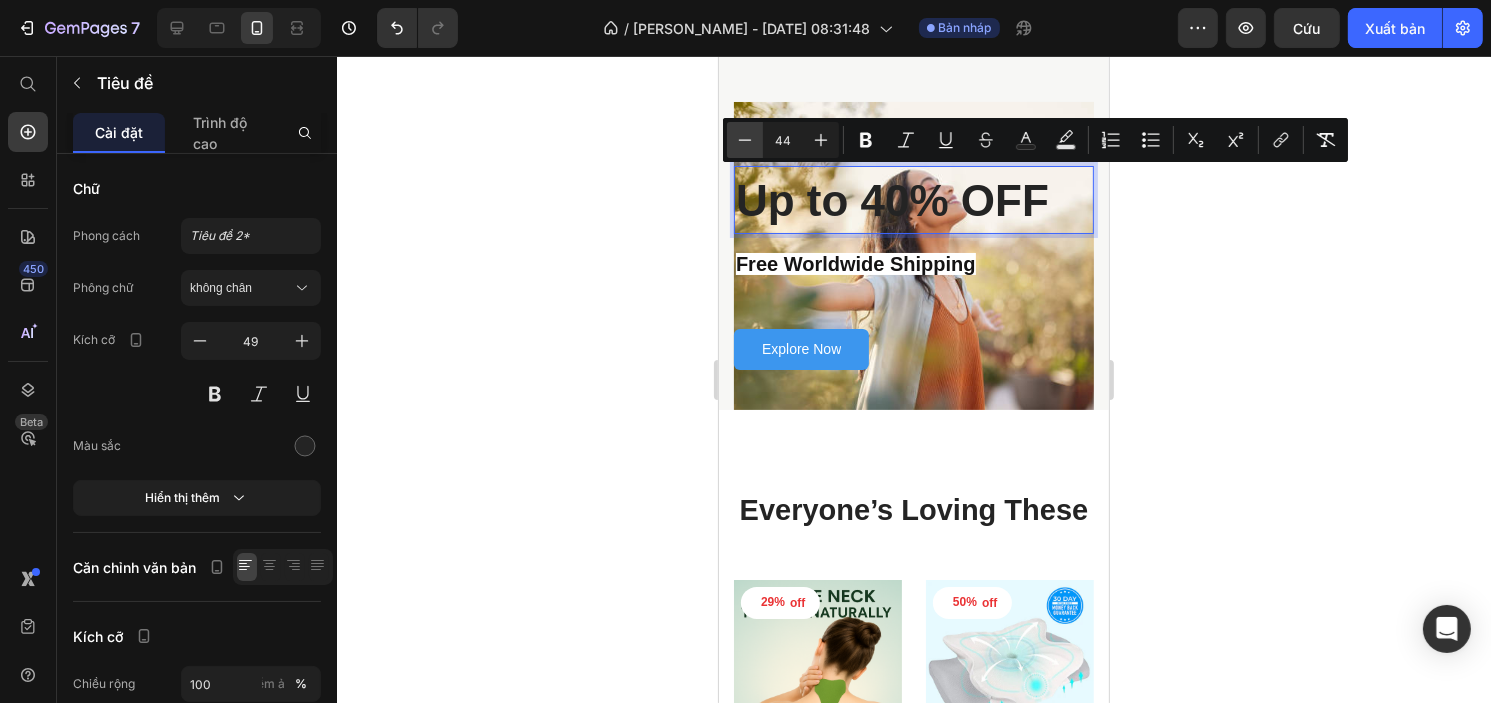 click 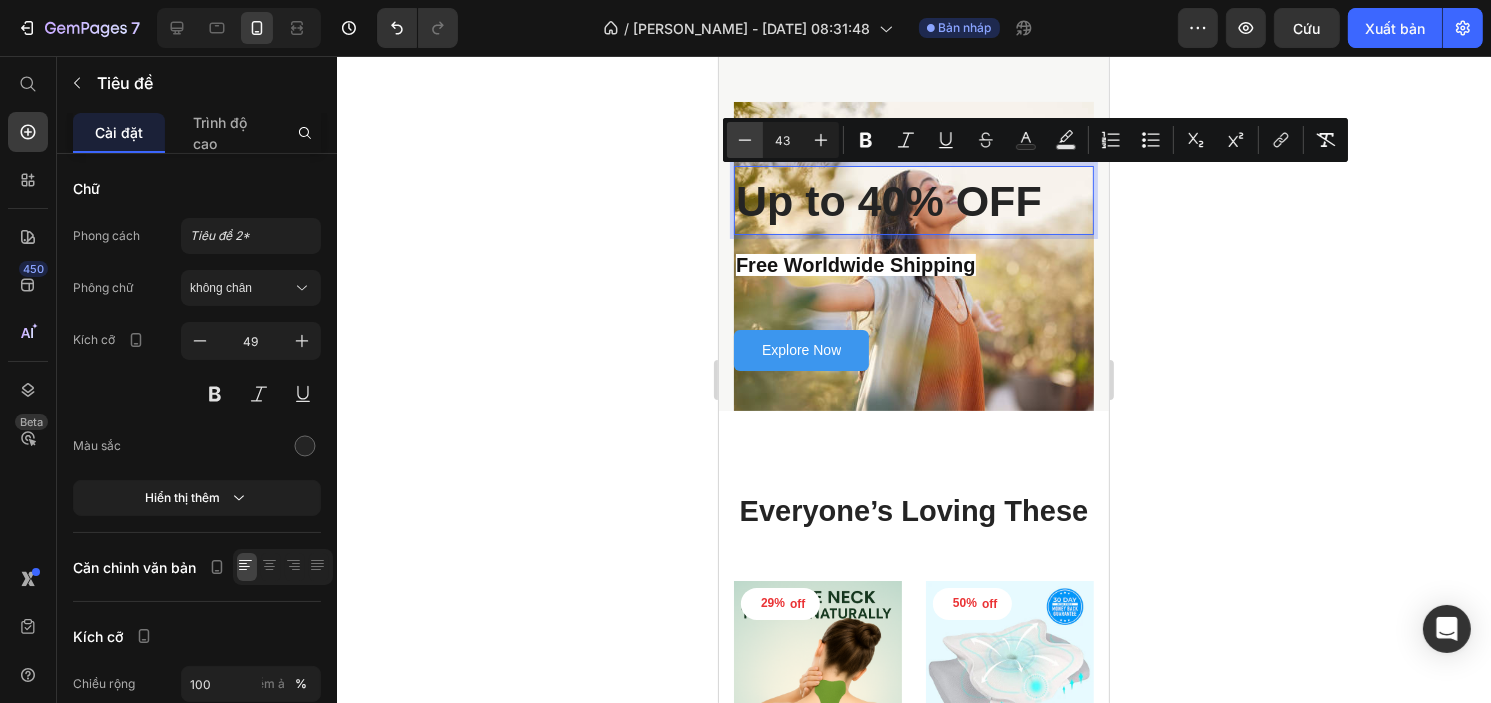 click 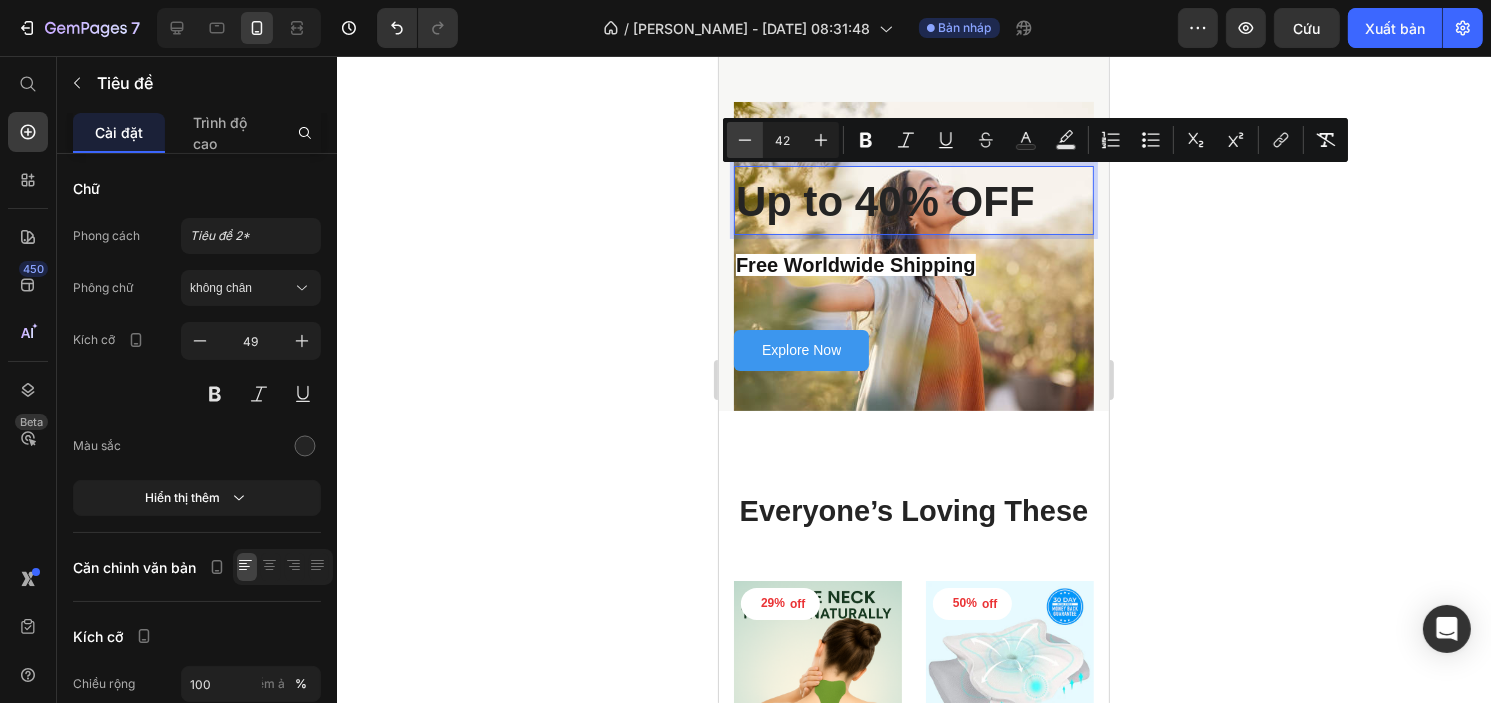 click 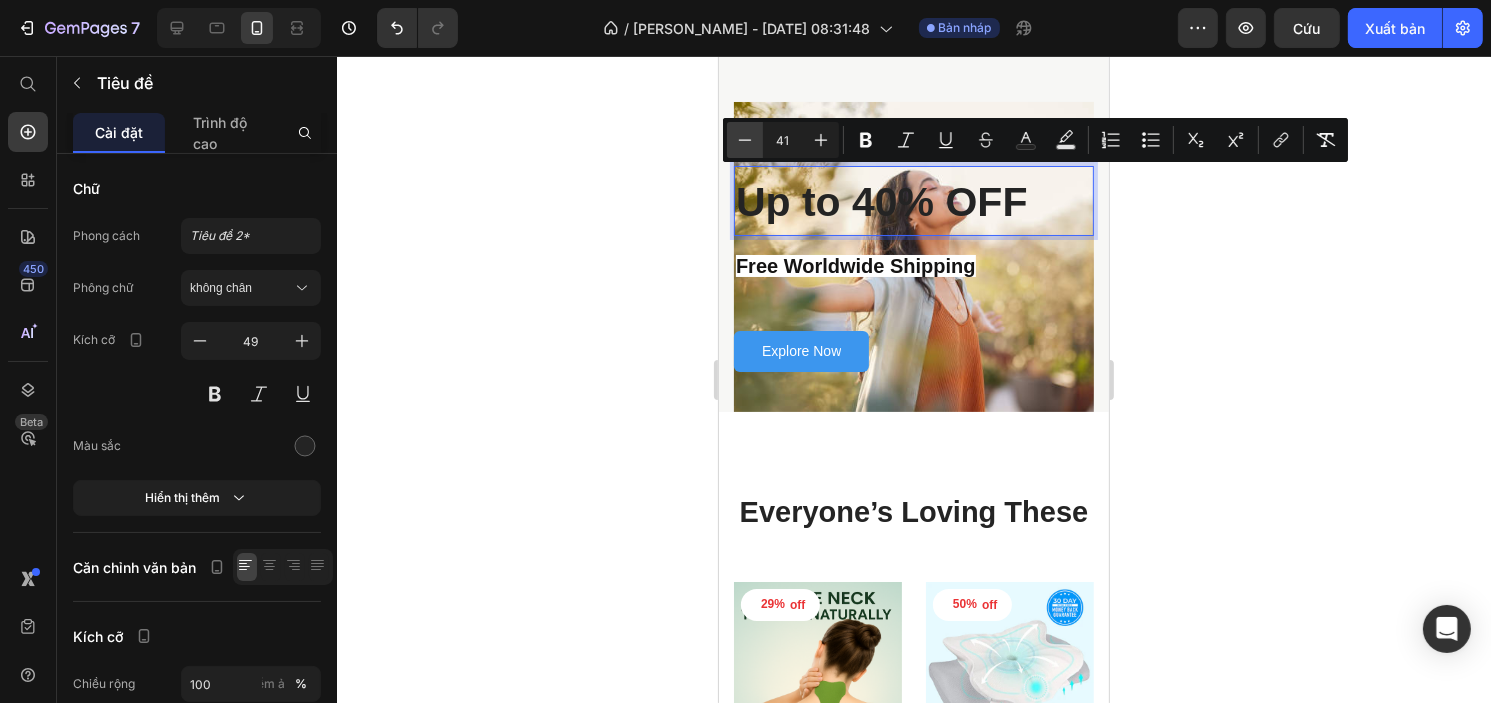 click 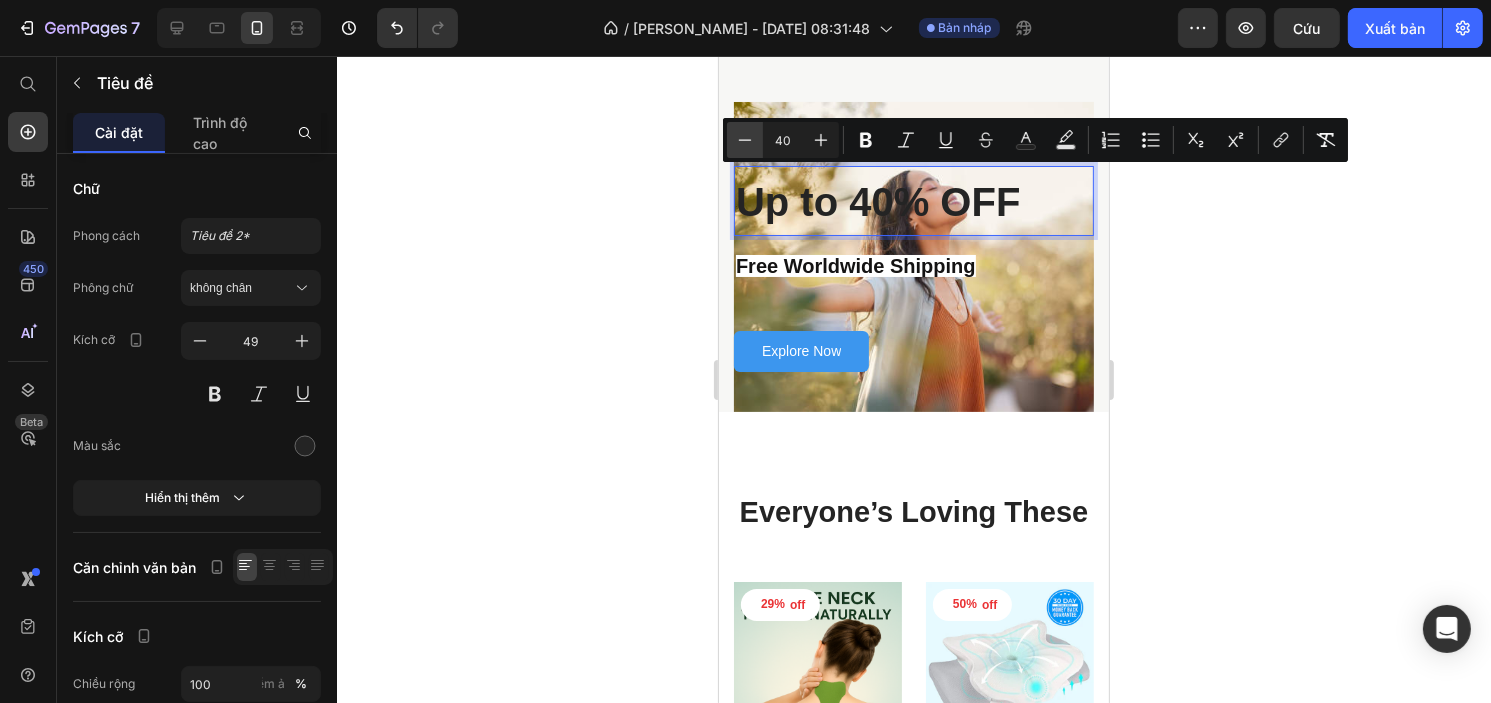 click 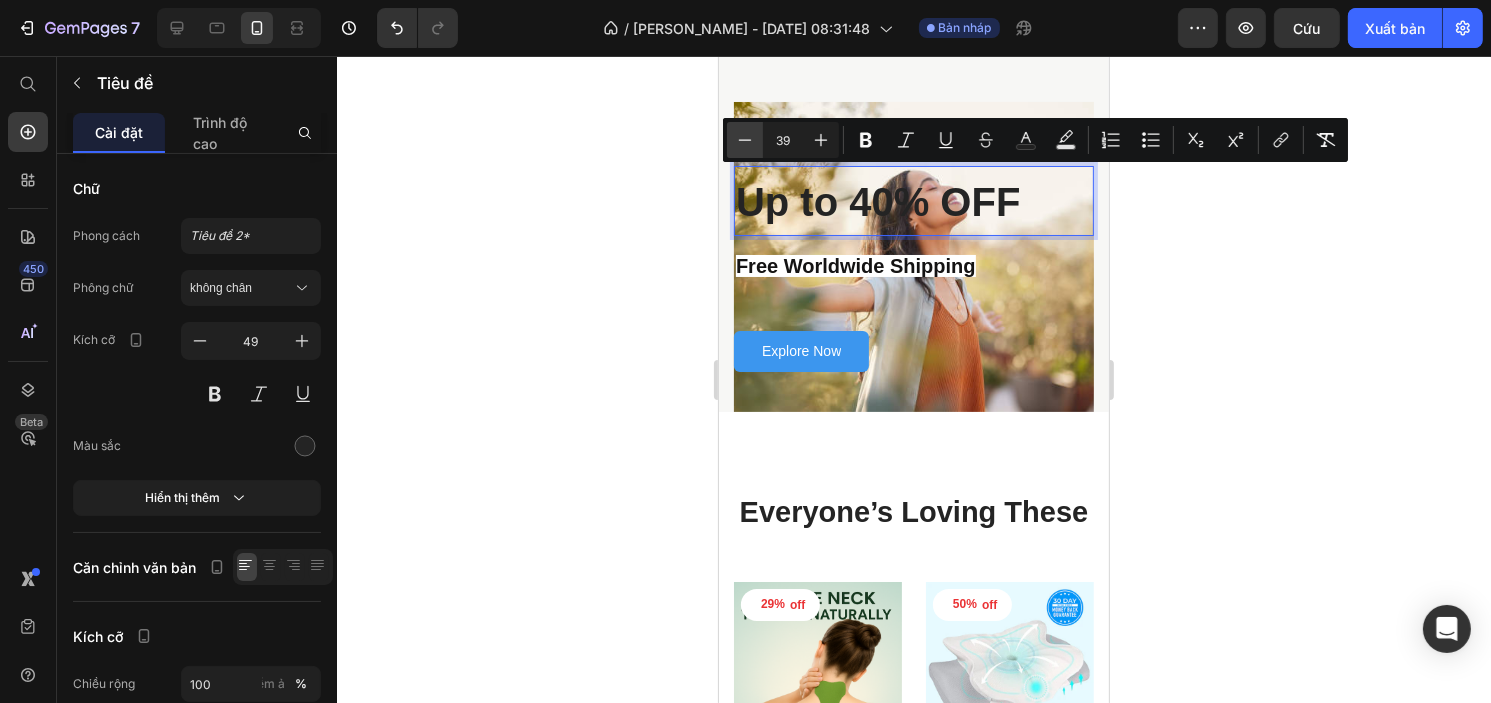 click 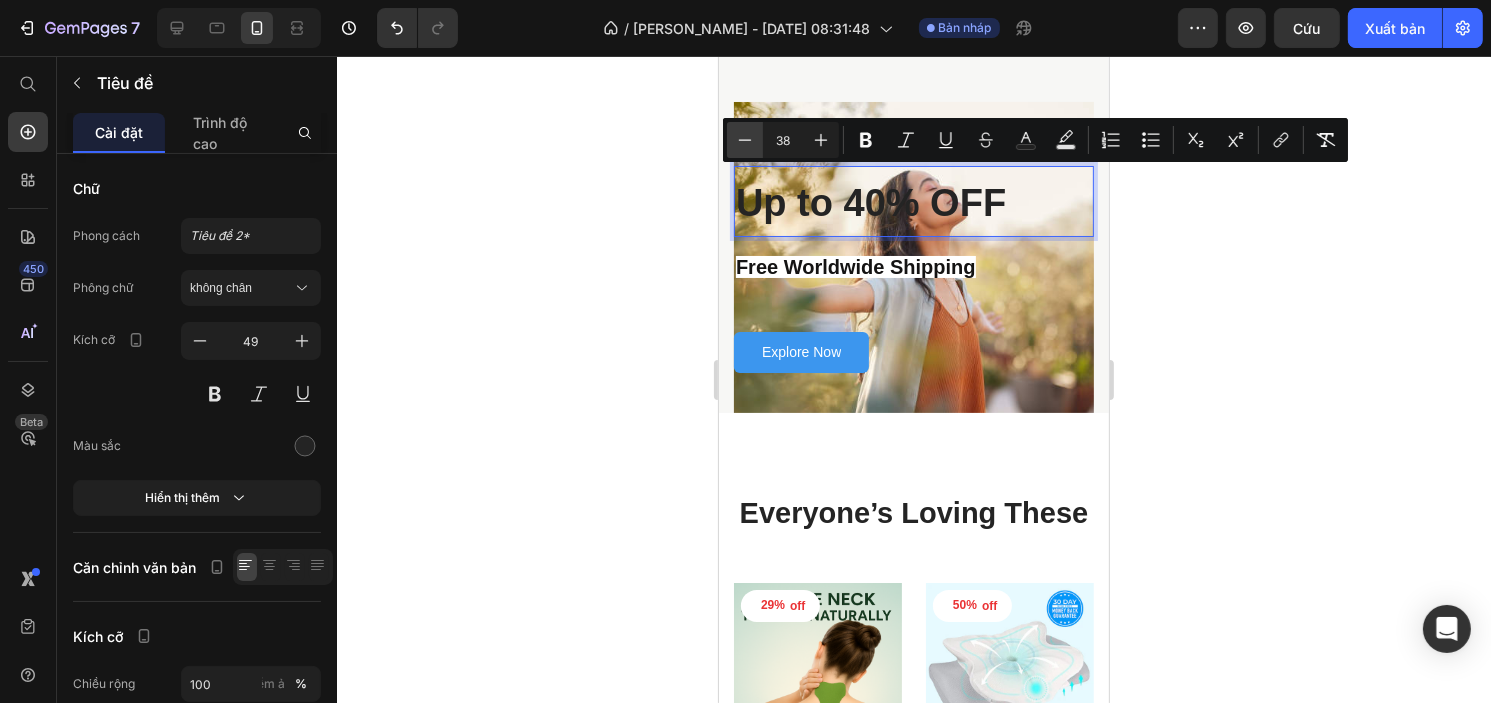 click 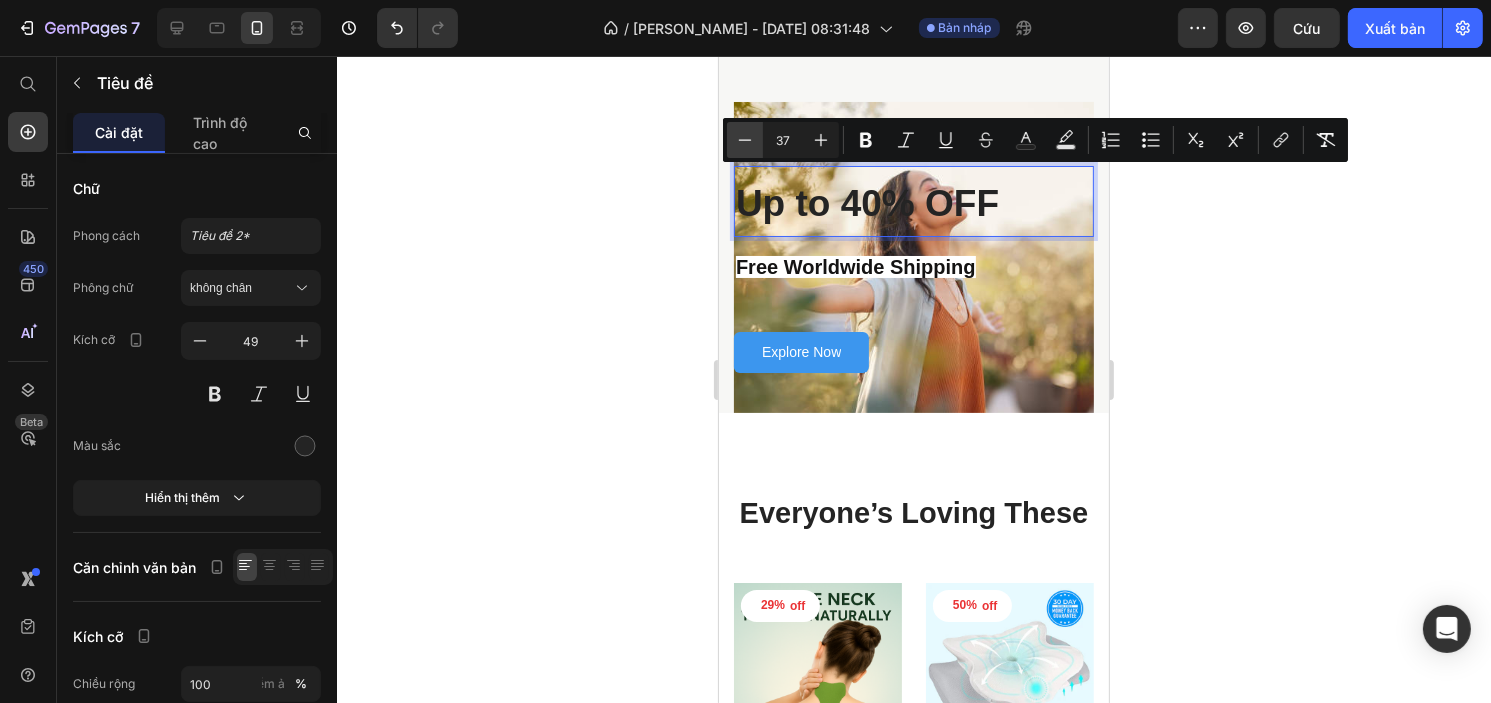 click 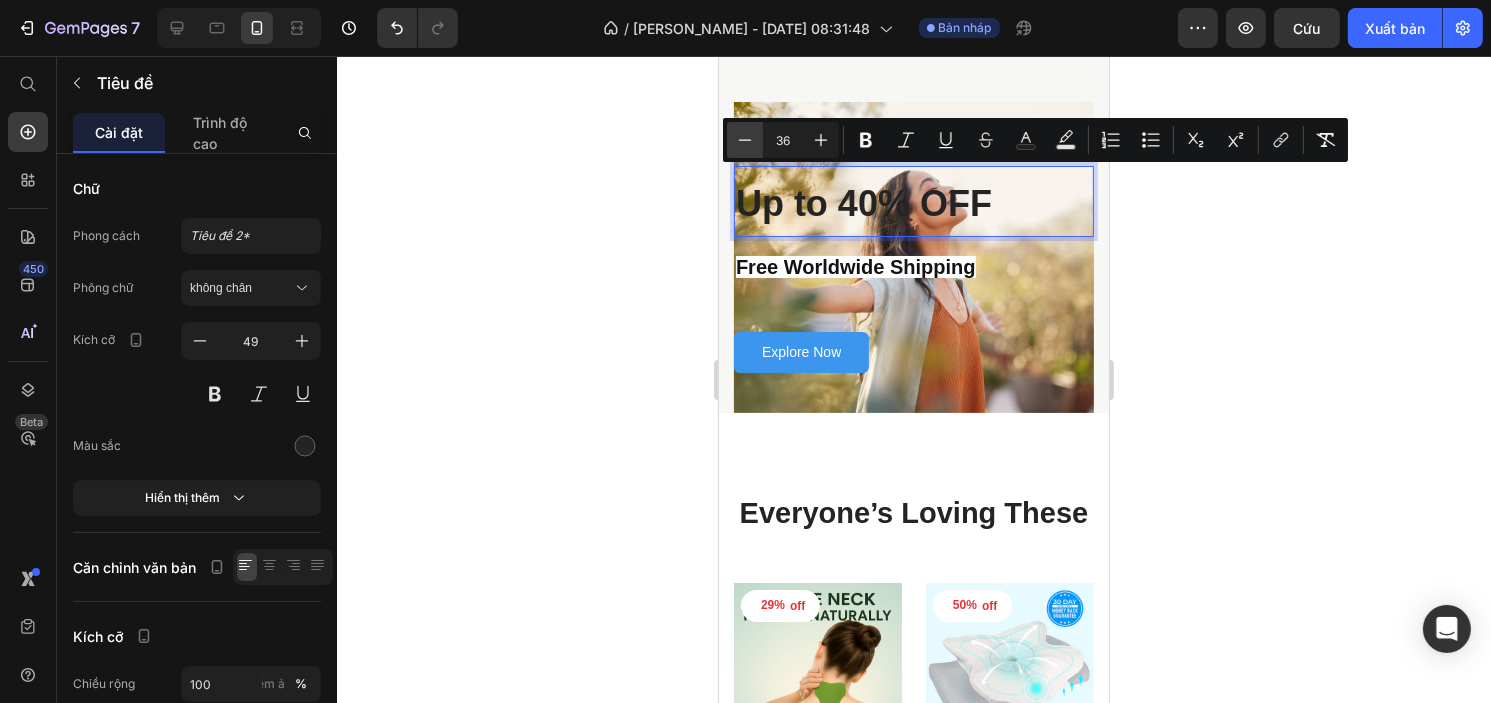 click 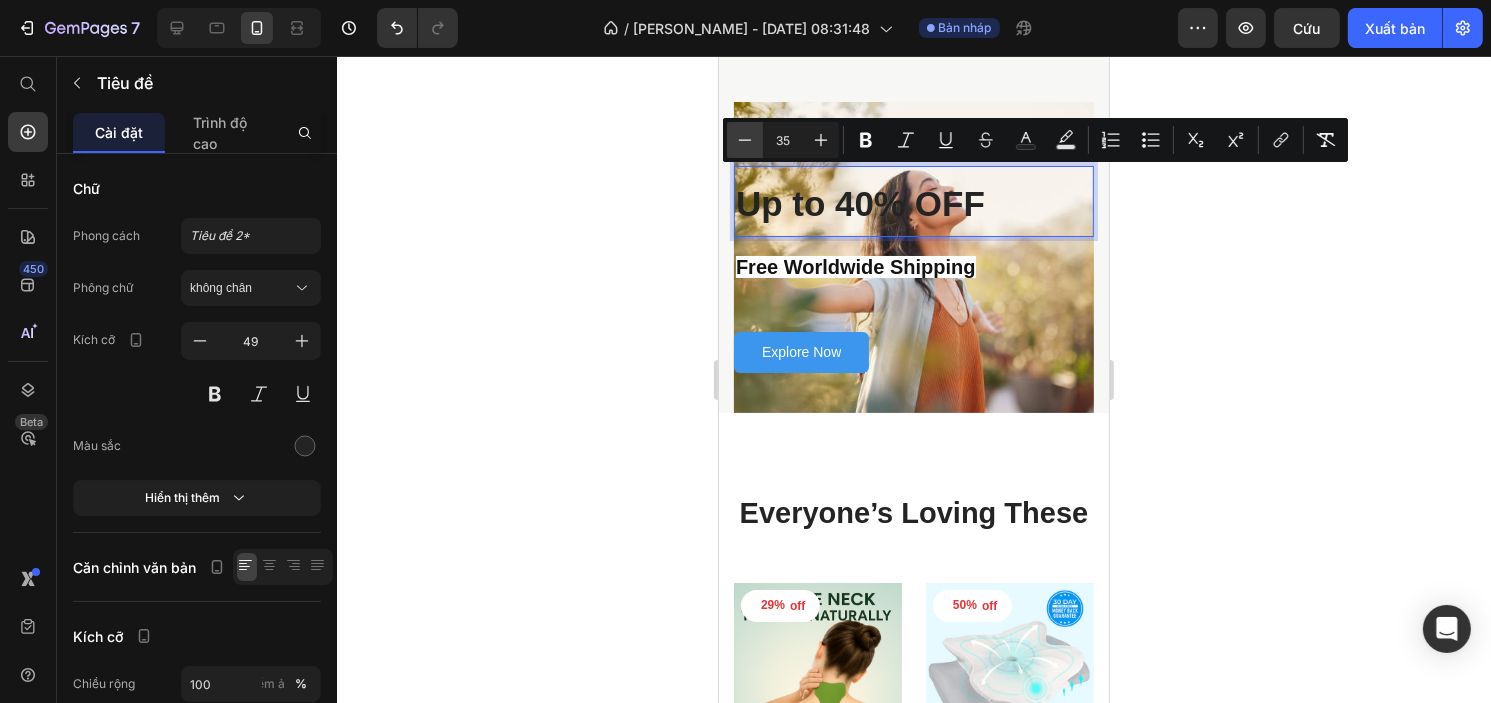 click 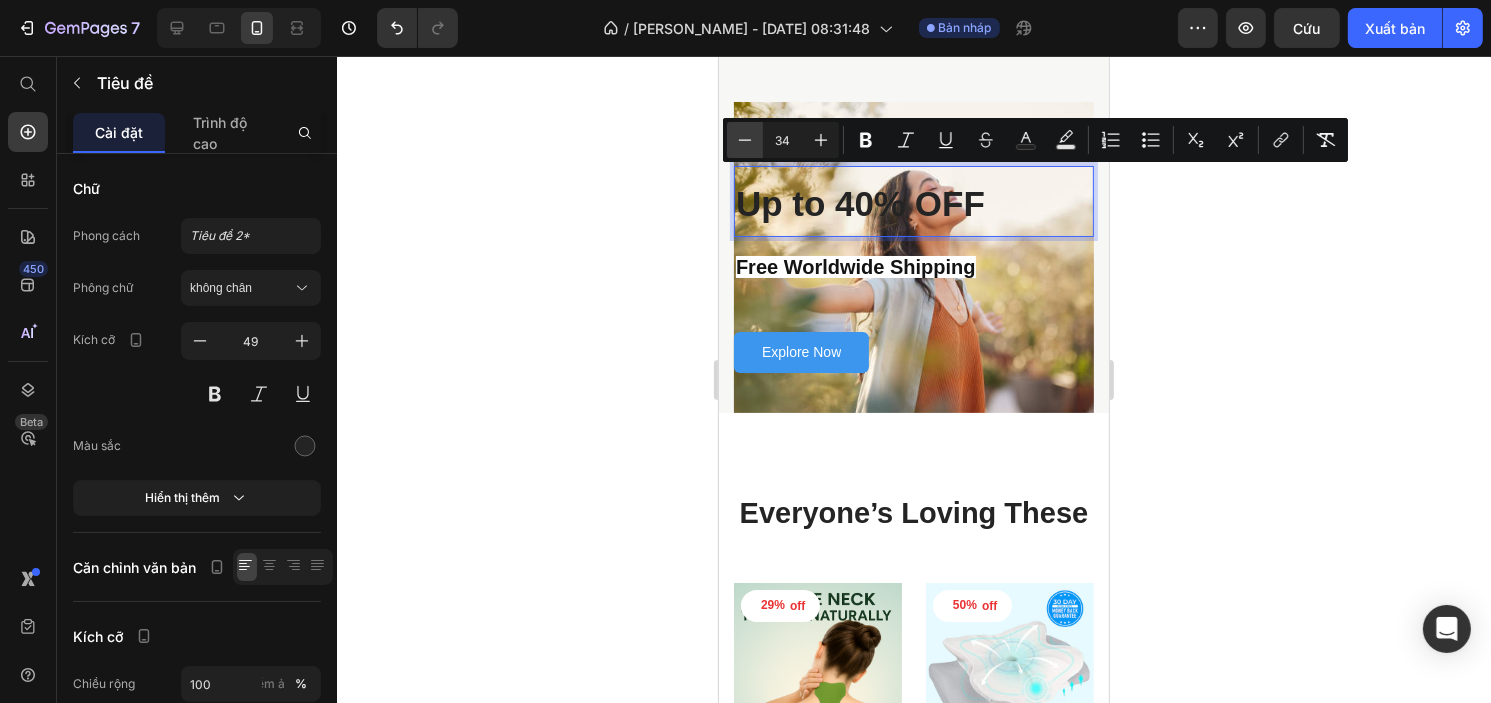 click 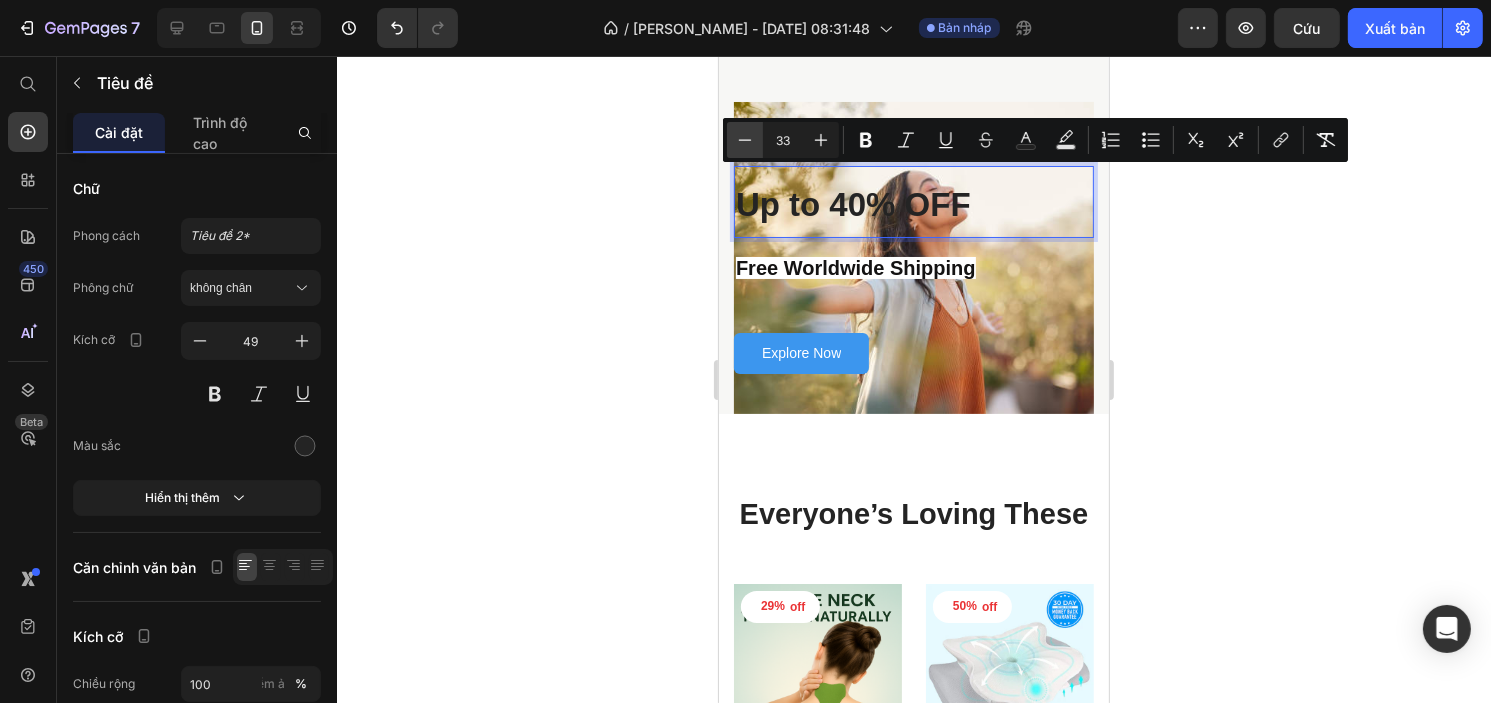 click 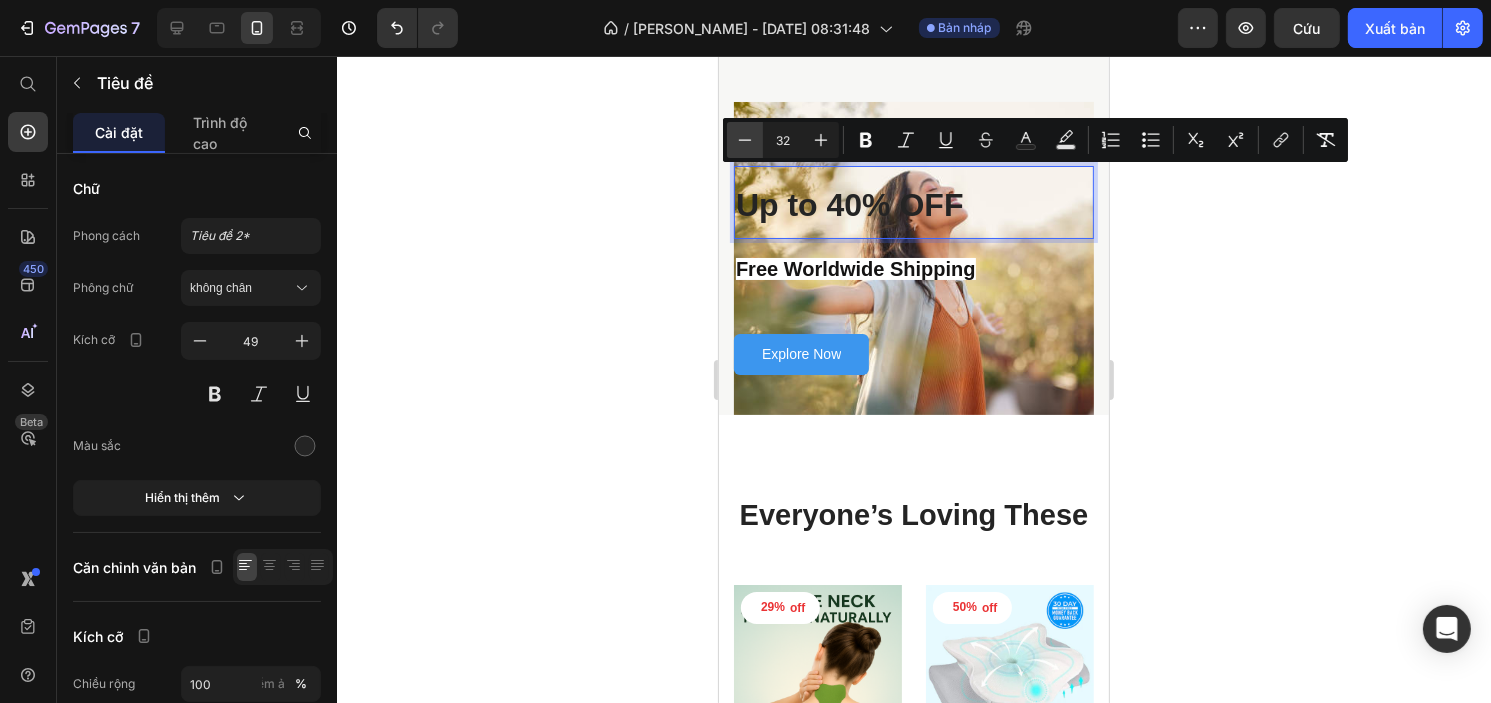 click 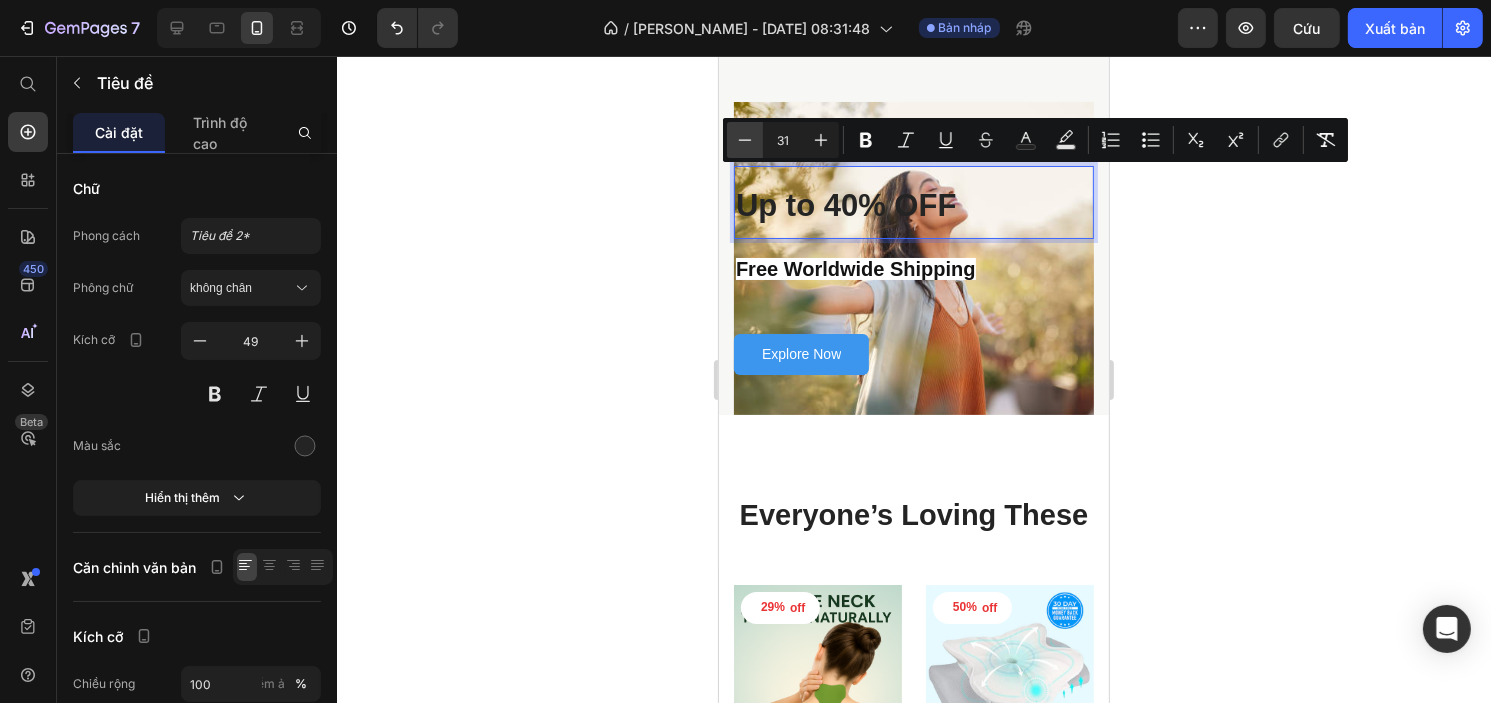click 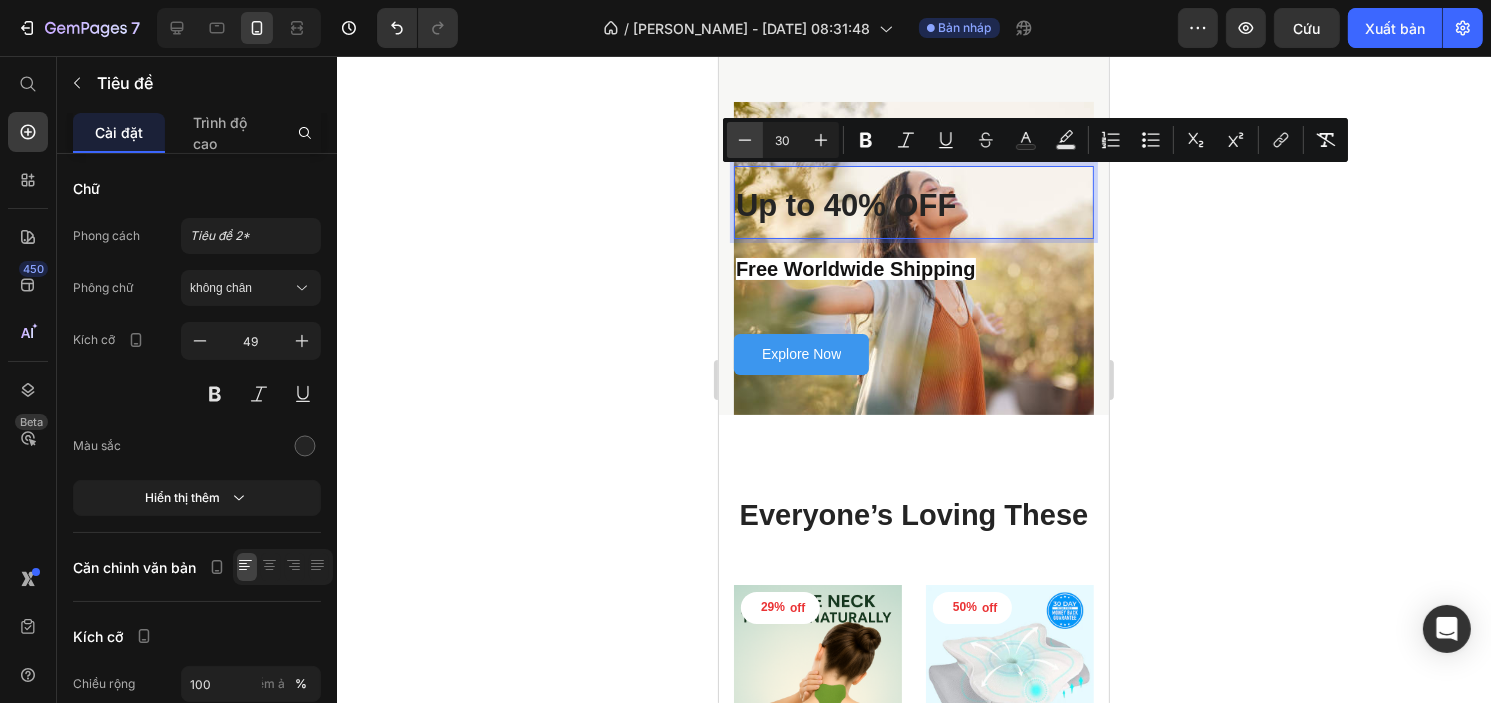 click 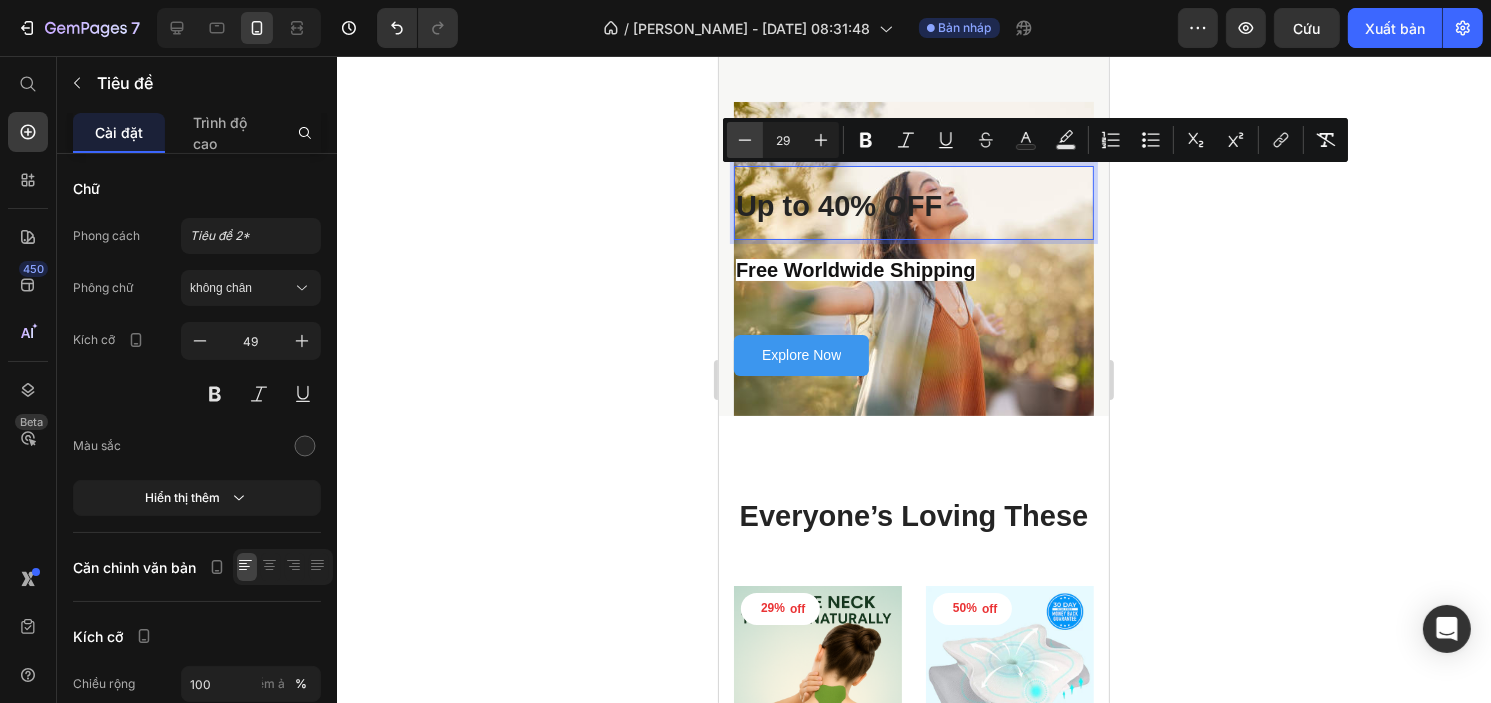 click 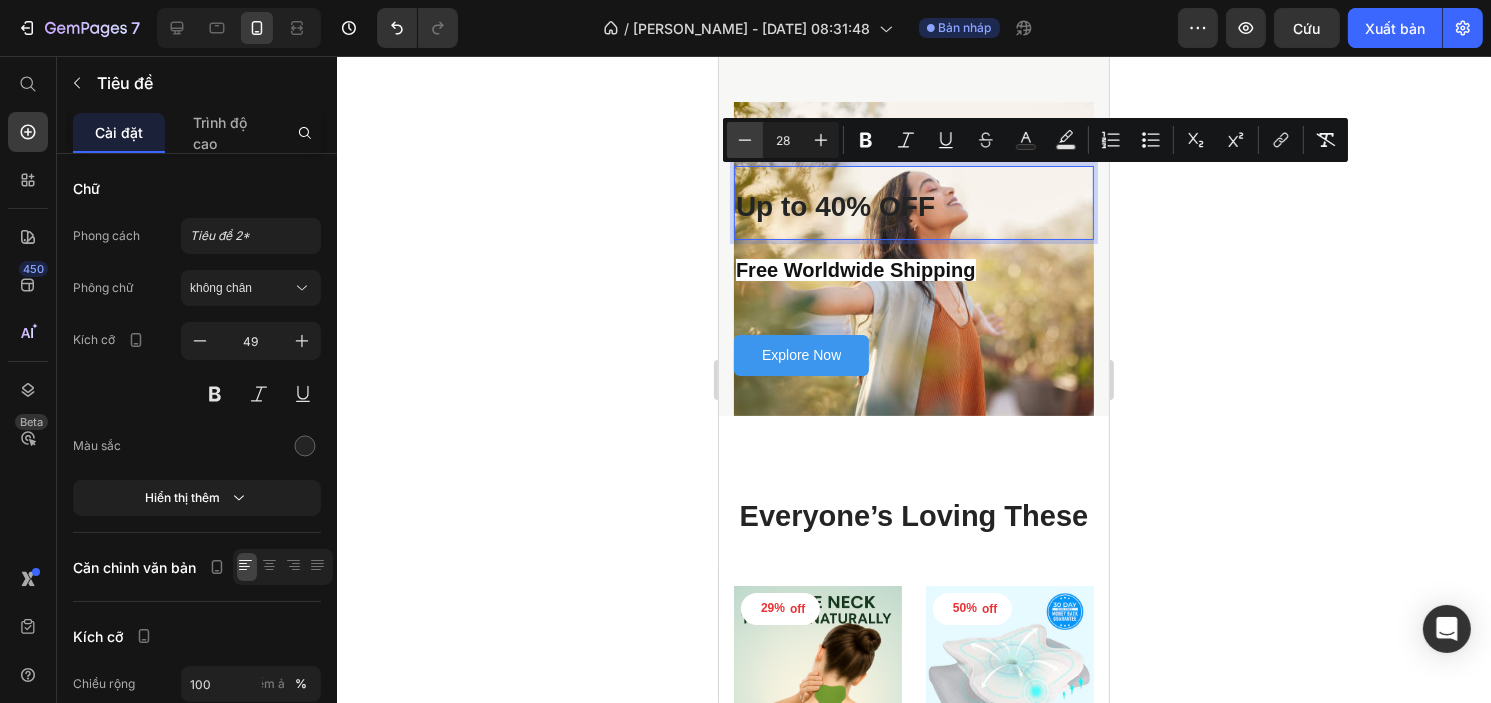 click 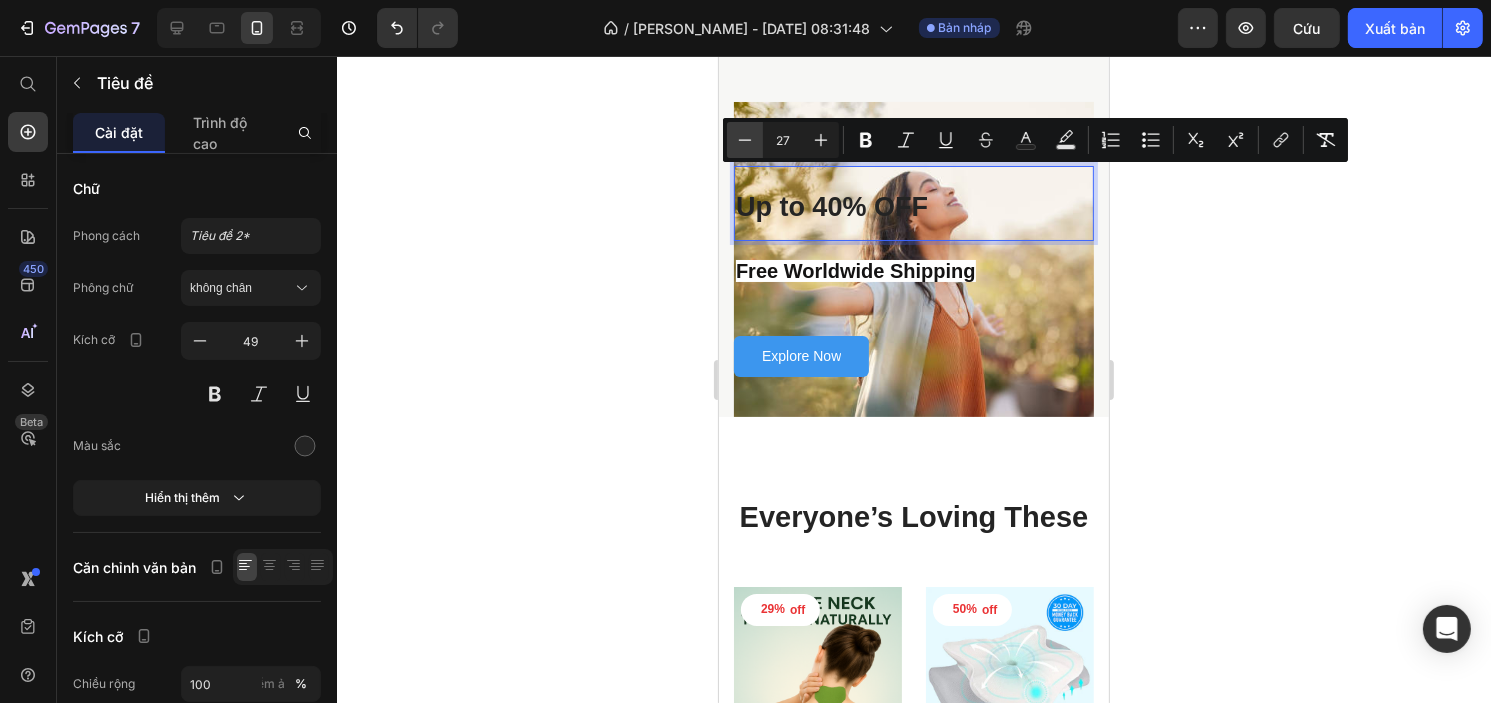 click 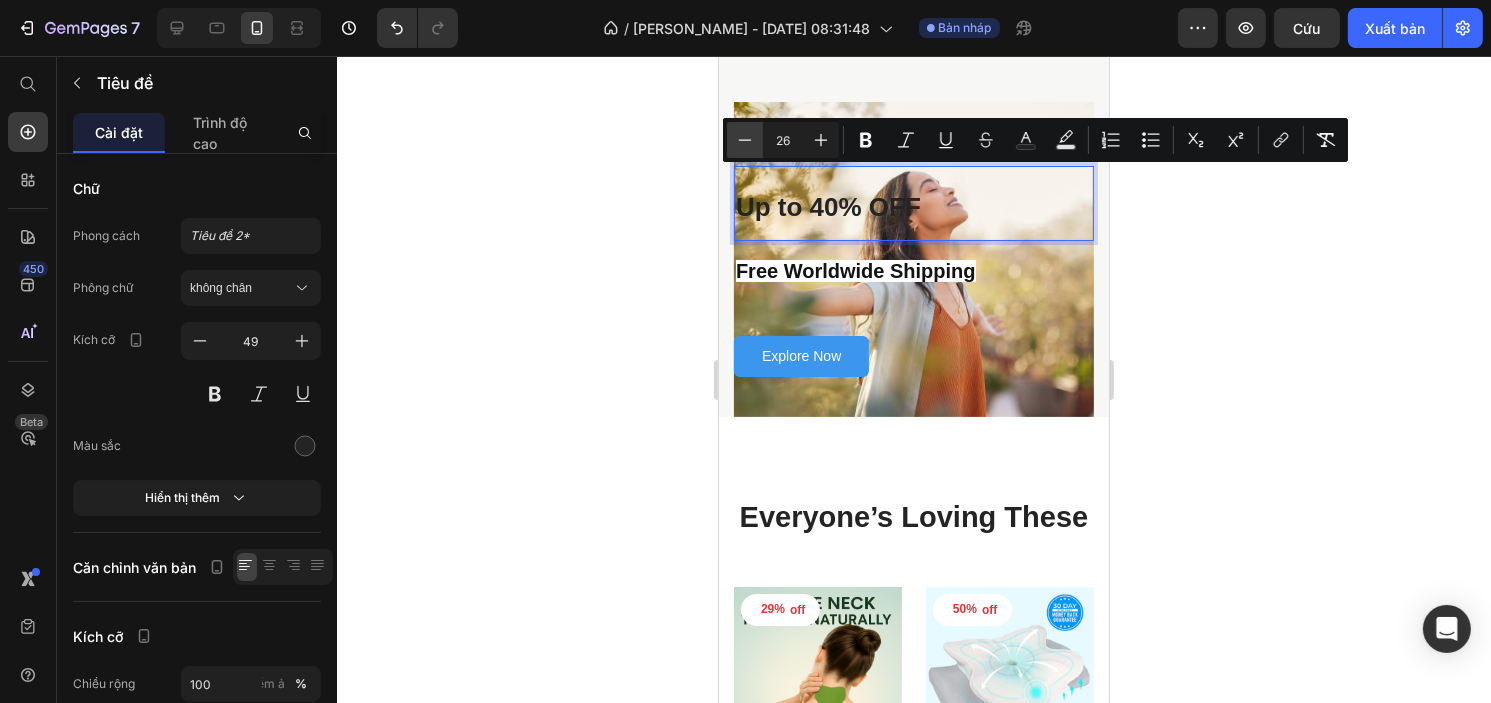 click 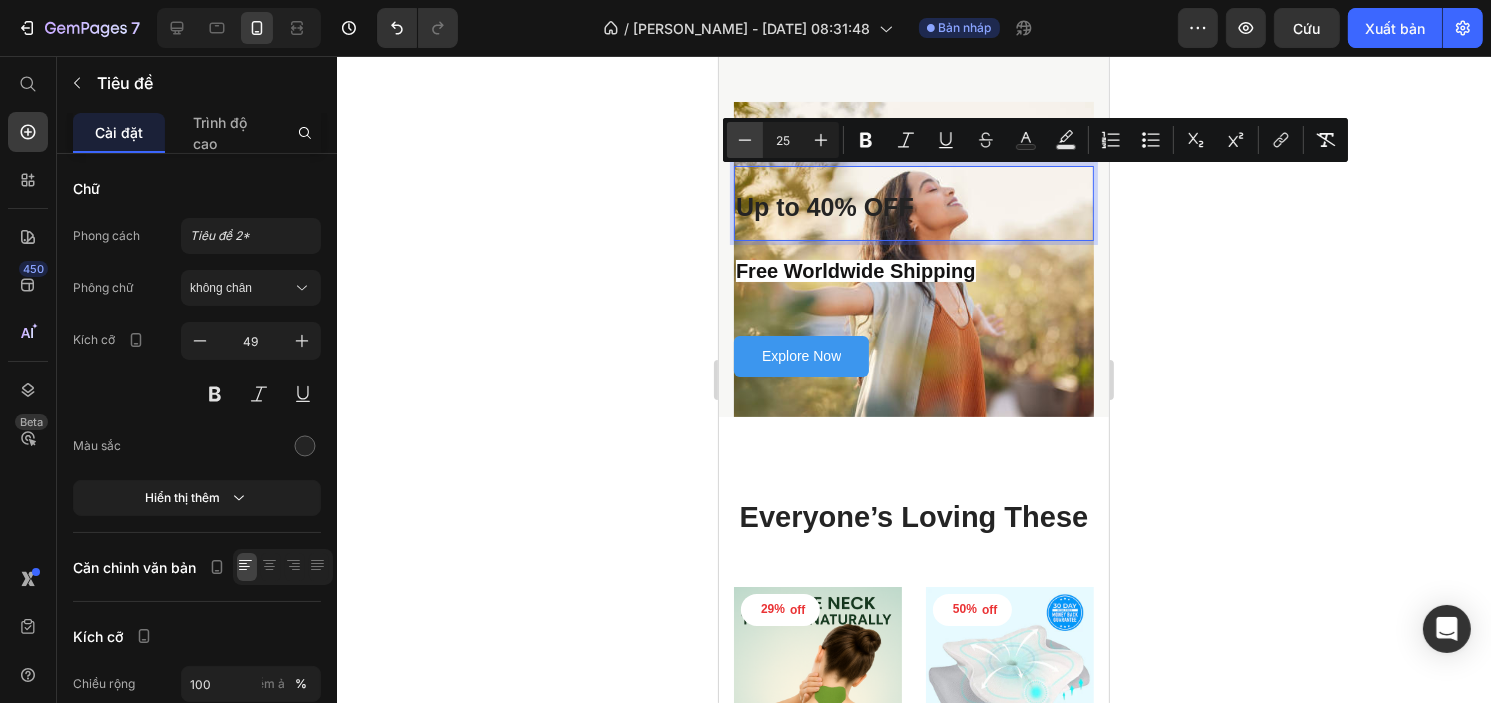 click 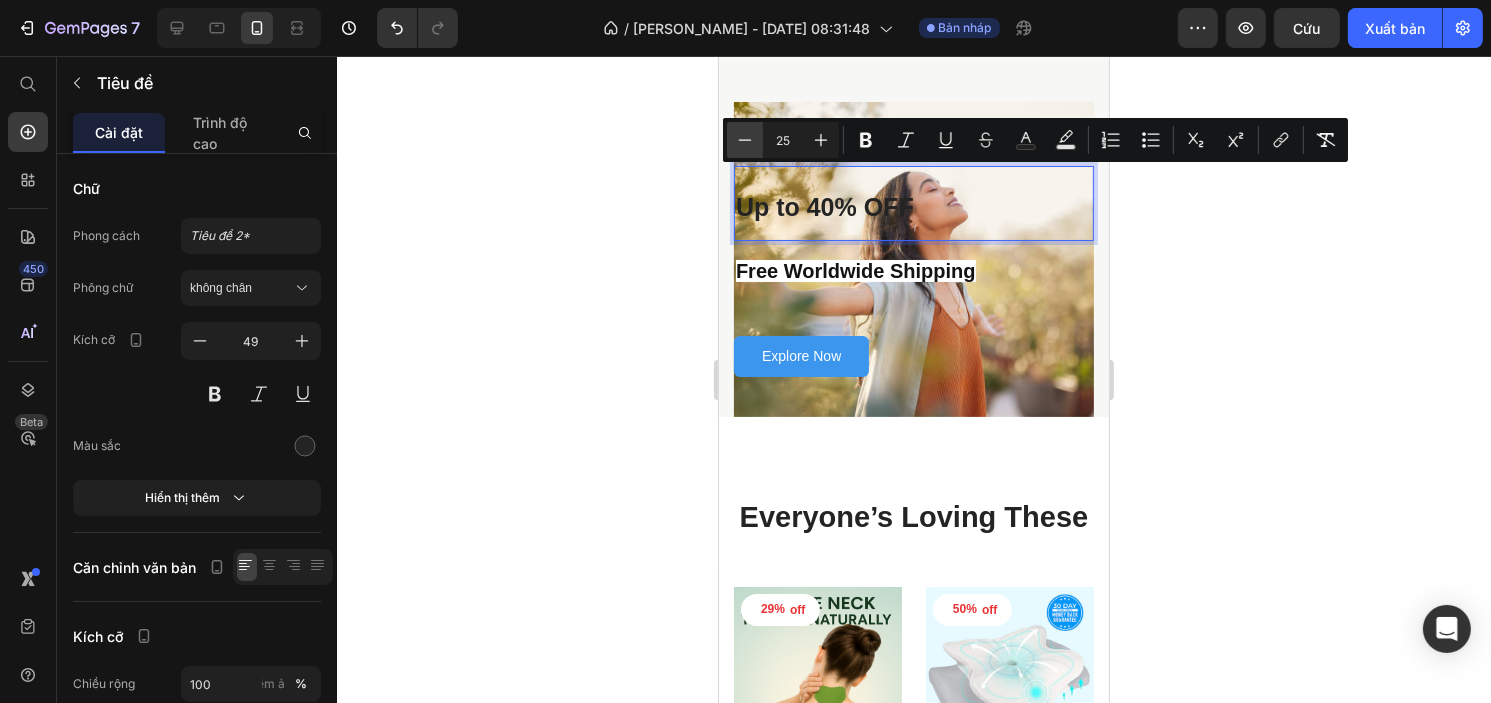 type on "24" 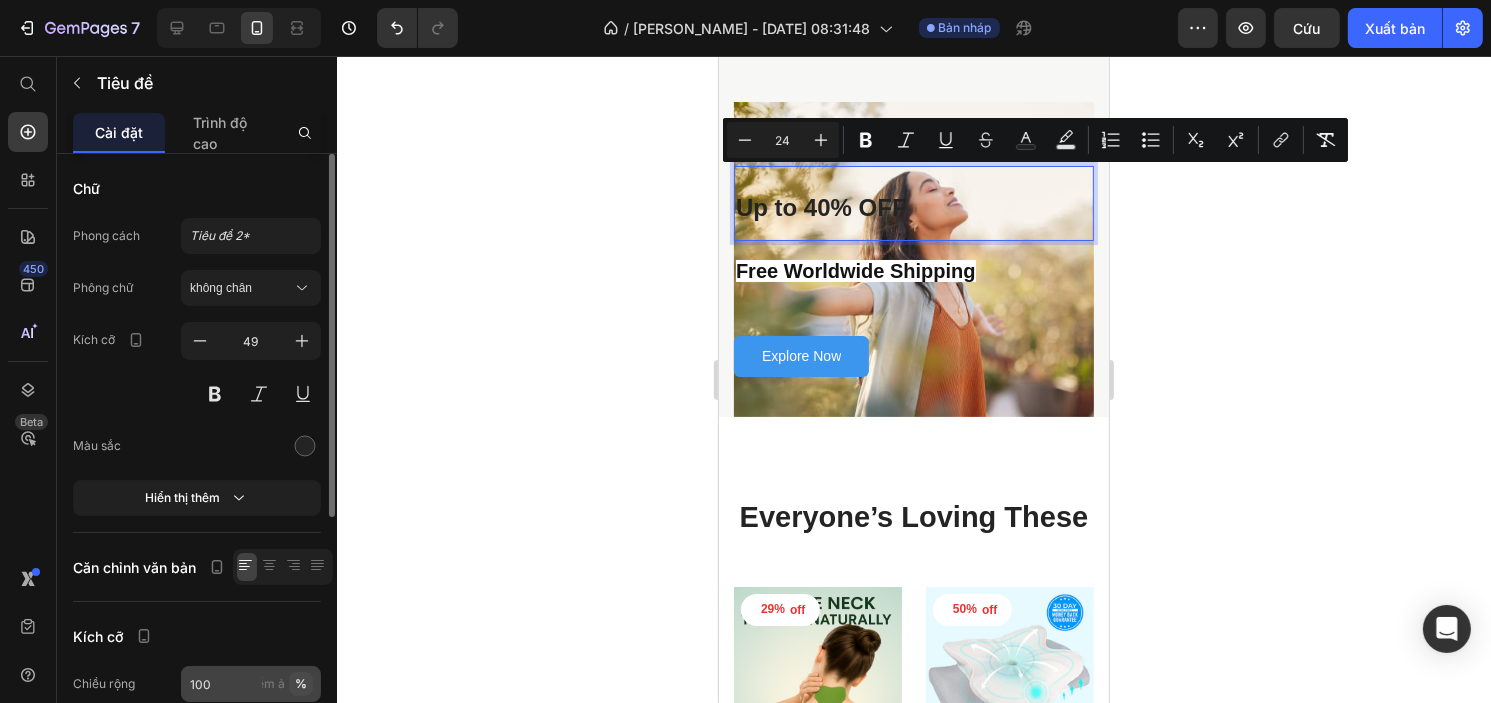 scroll, scrollTop: 200, scrollLeft: 0, axis: vertical 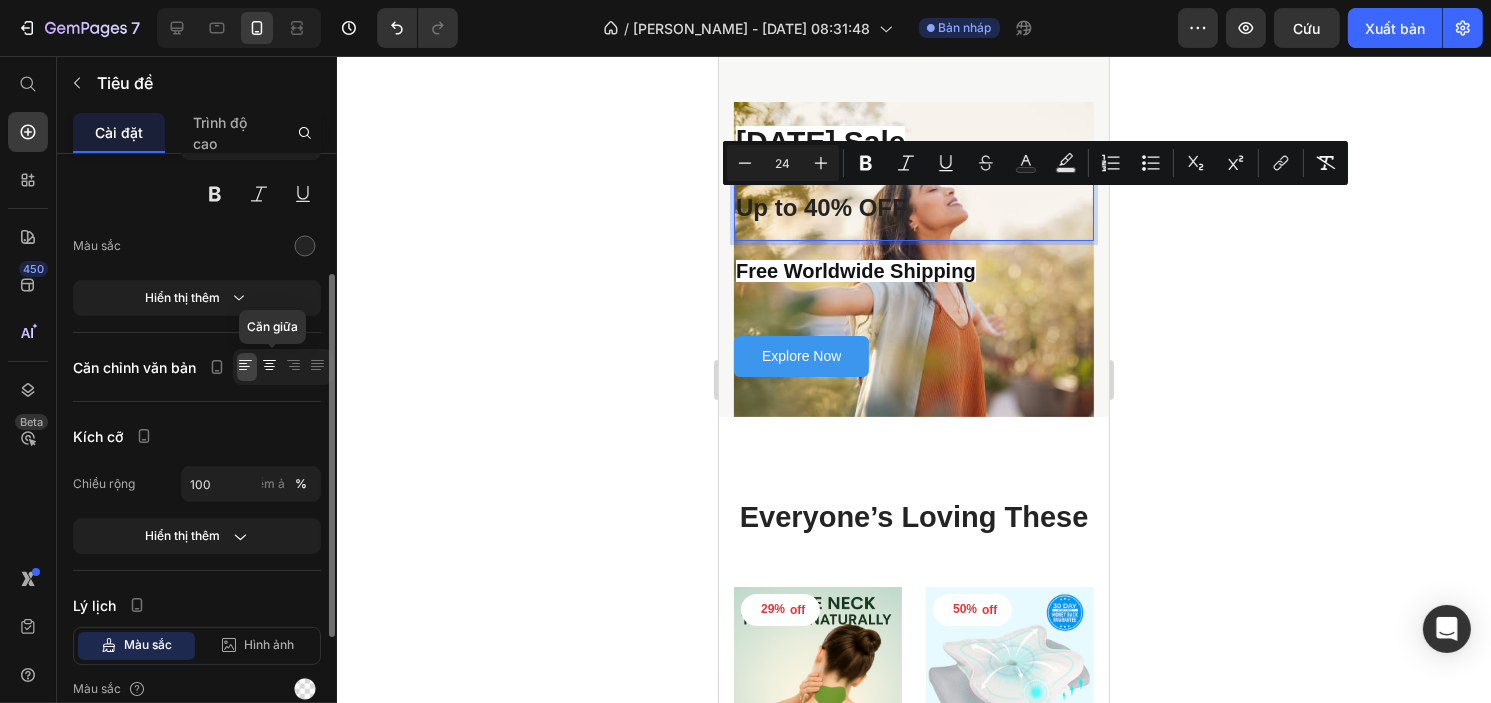 click 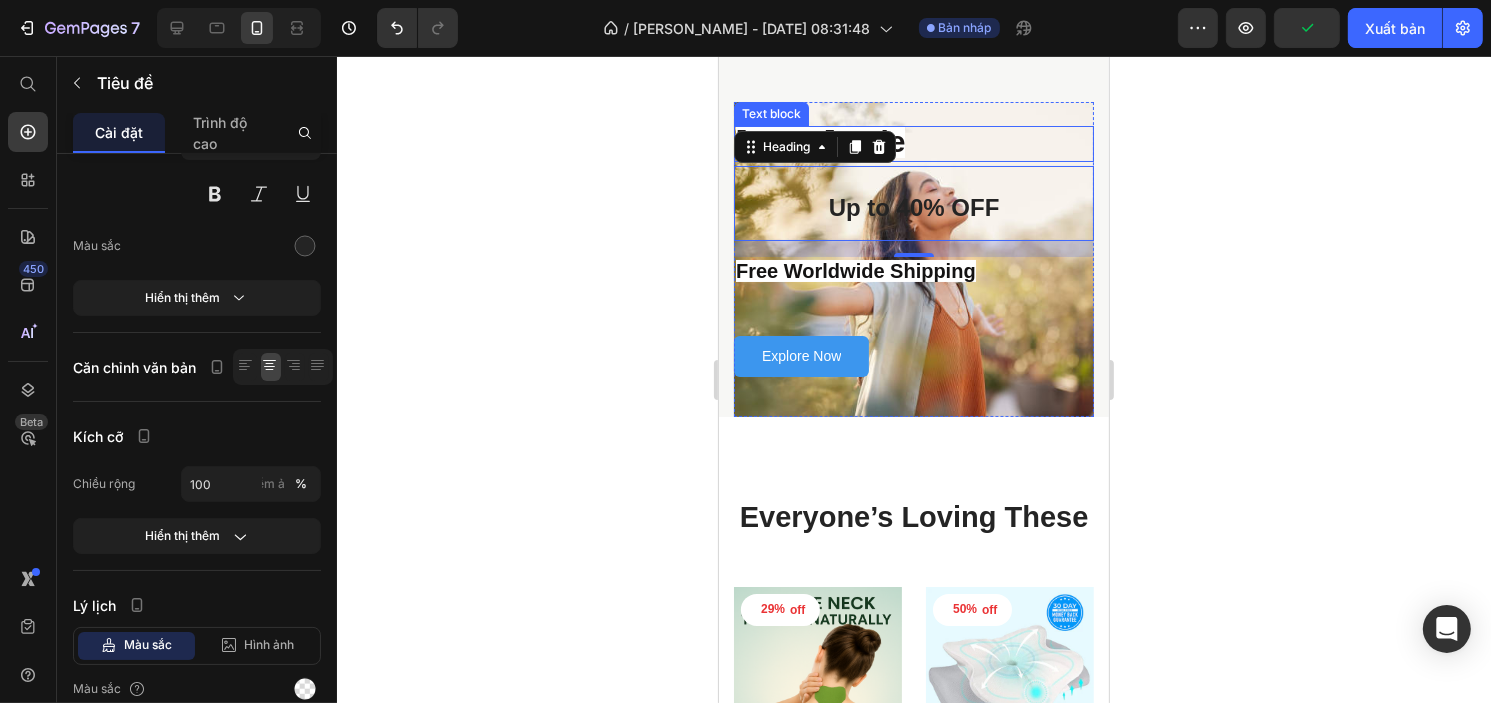 click on "4th of July Sale" at bounding box center (913, 144) 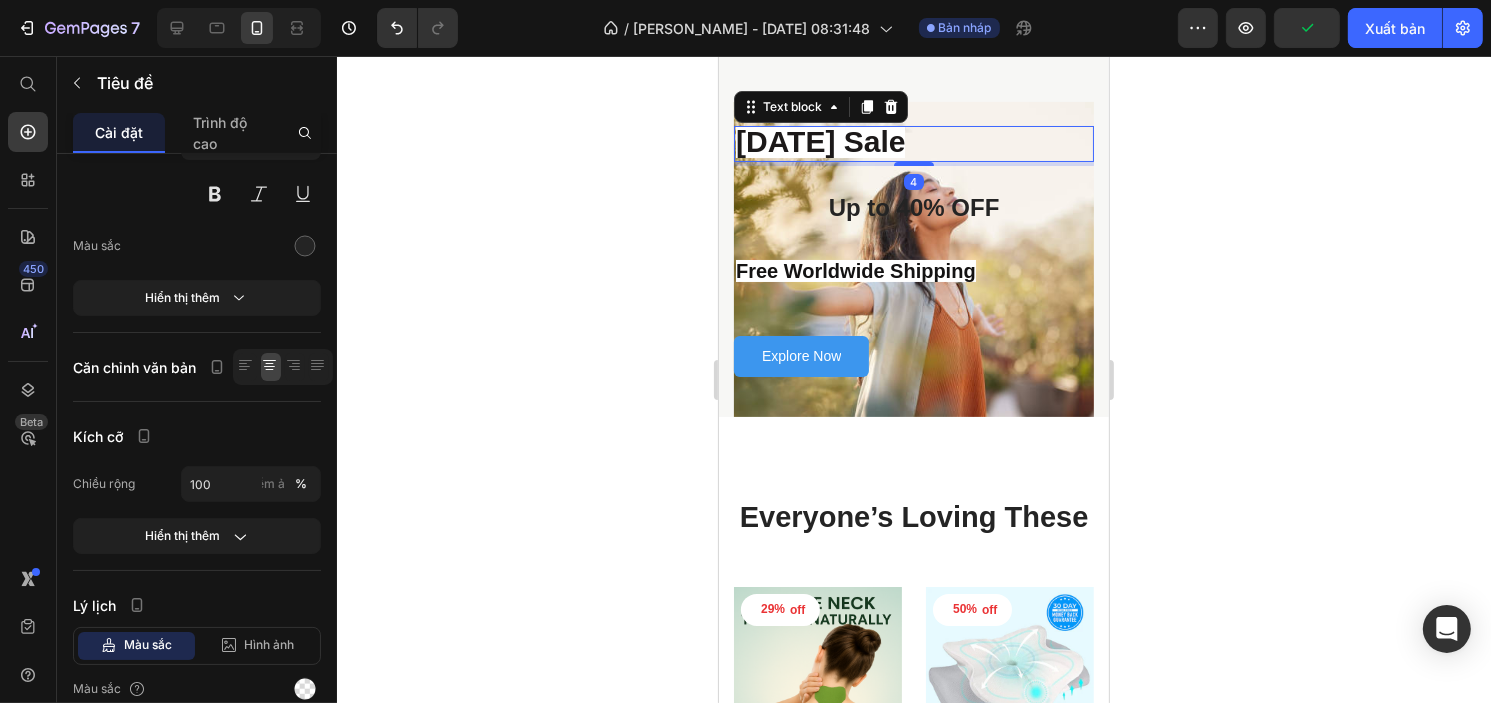 scroll, scrollTop: 0, scrollLeft: 0, axis: both 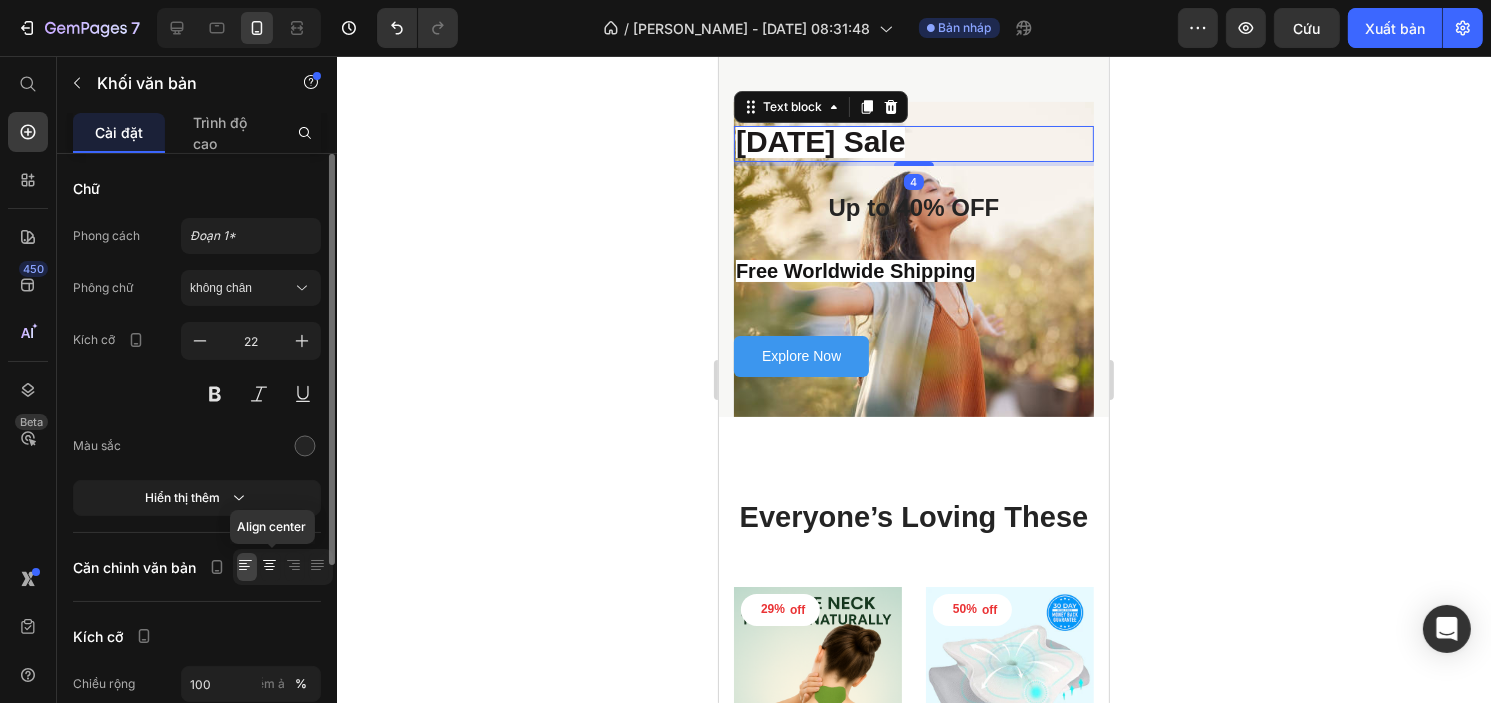 click 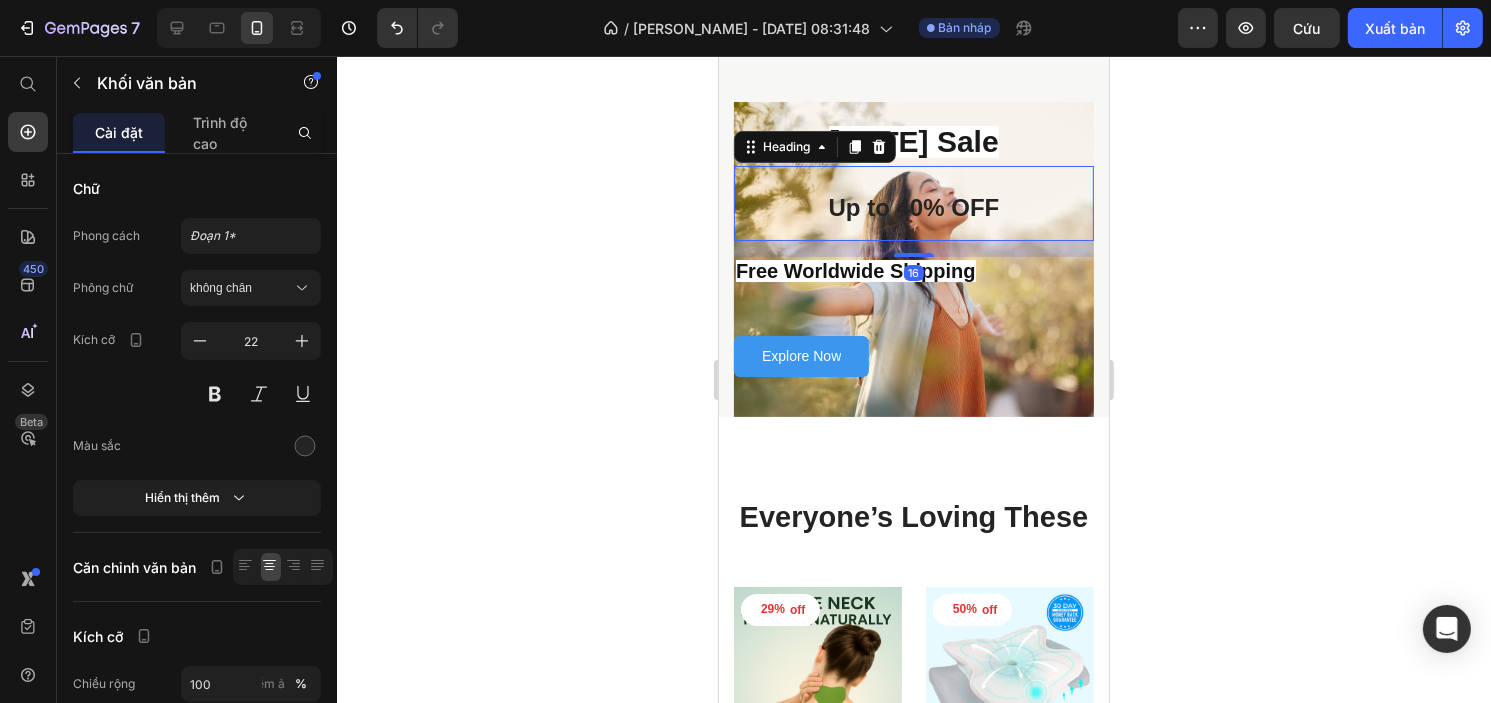 click on "Up to 40% OFF" at bounding box center [913, 207] 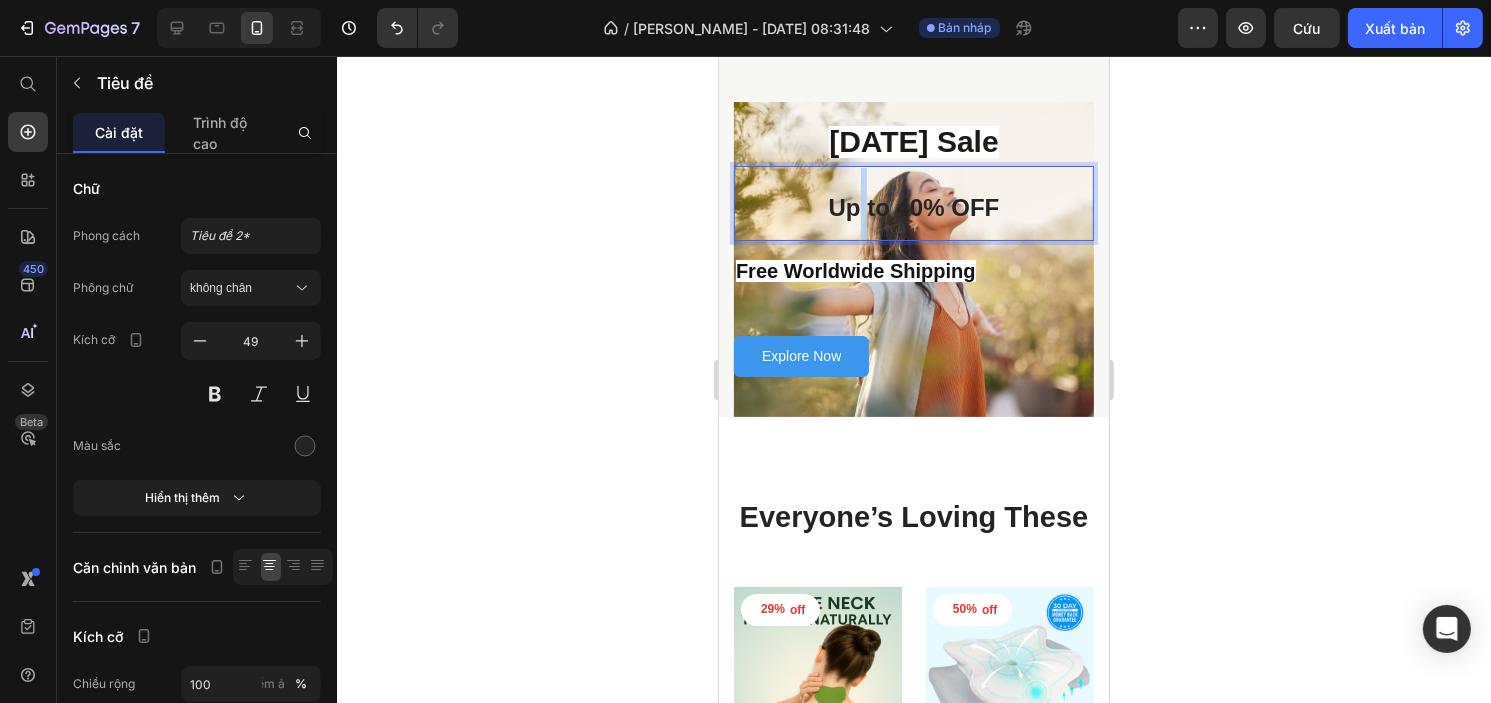 click on "Up to 40% OFF" at bounding box center [913, 207] 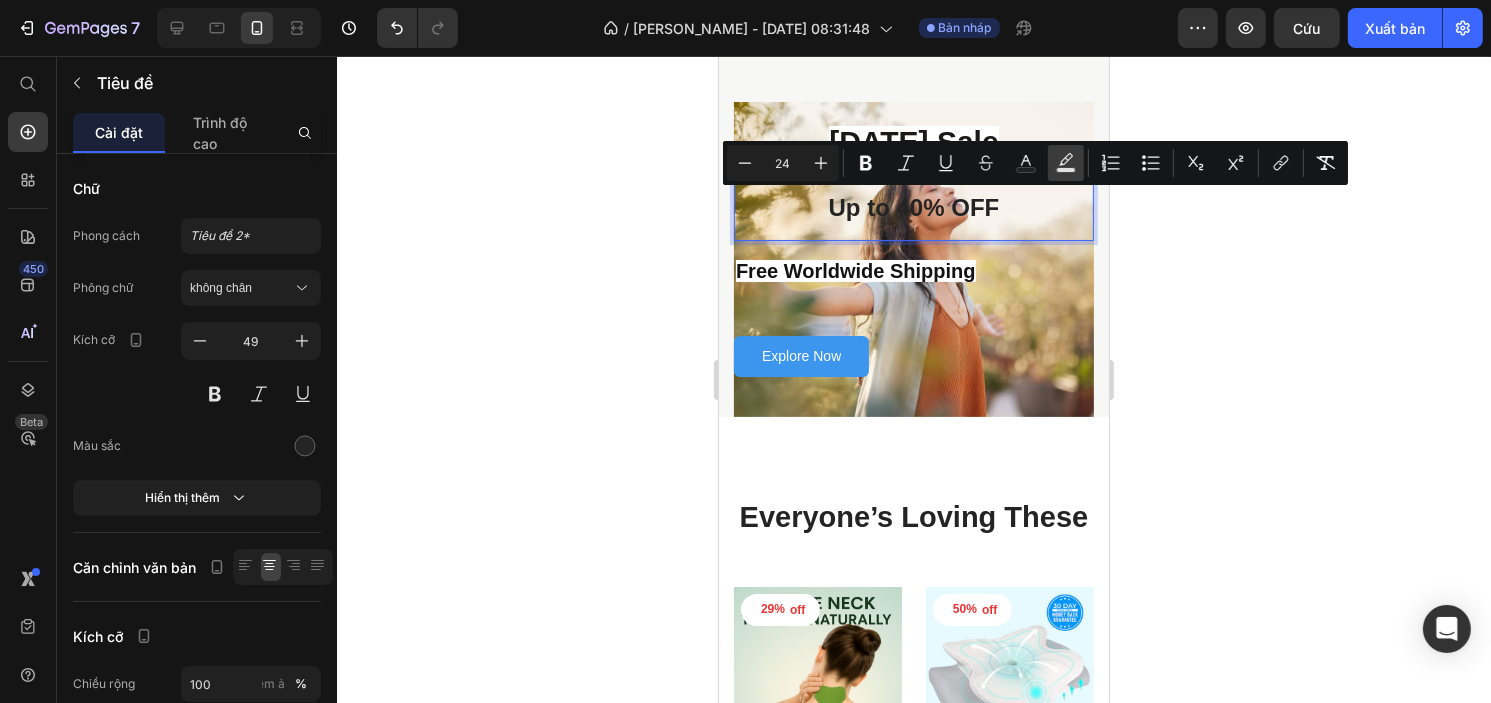 click 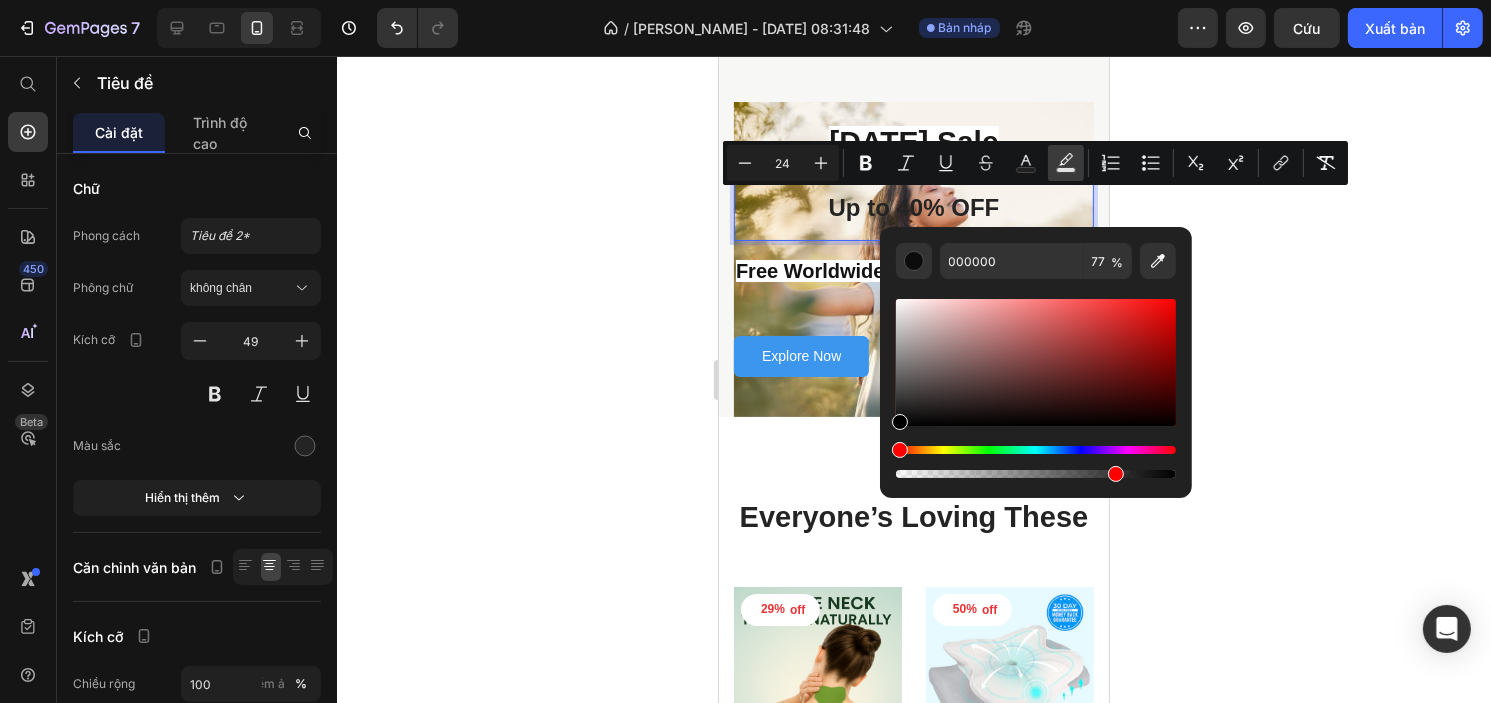 click 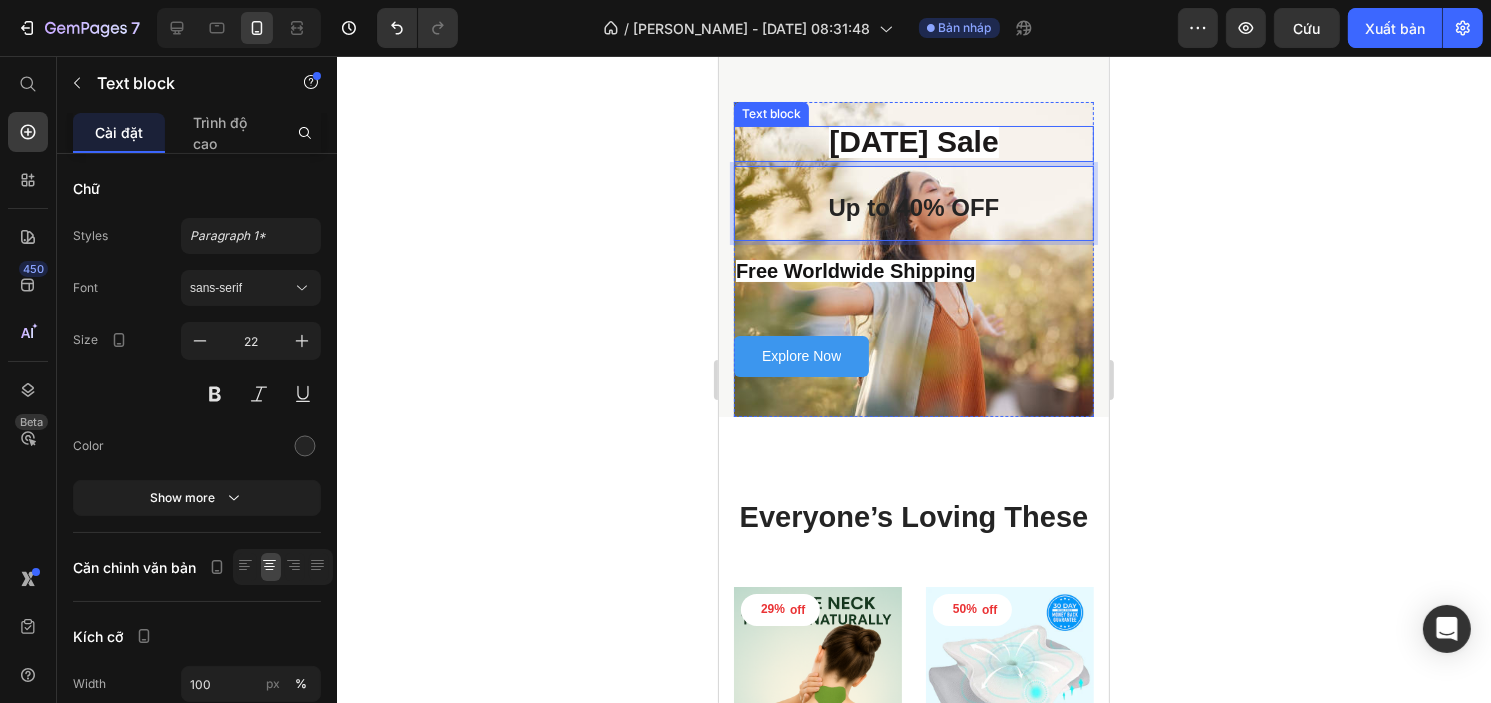 click on "4th of July Sale" at bounding box center (912, 141) 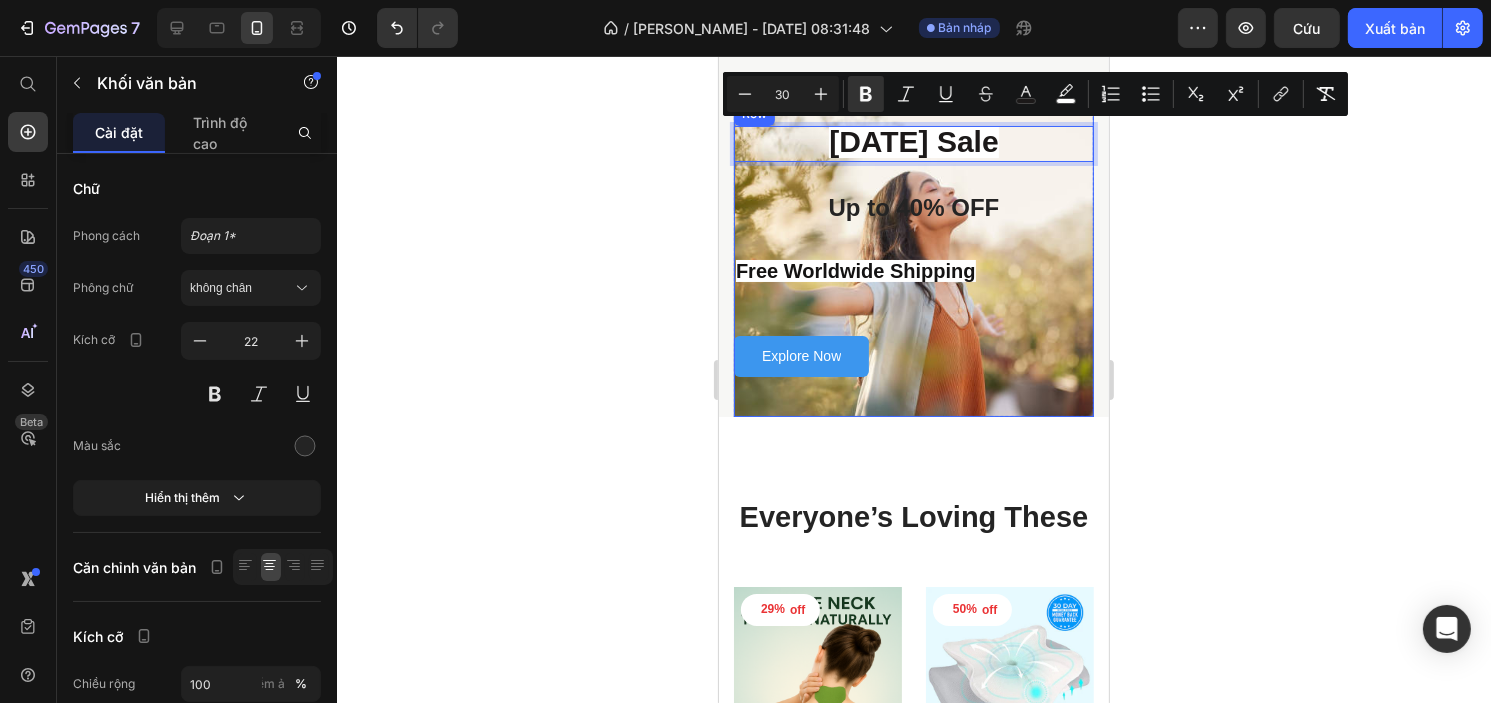 drag, startPoint x: 796, startPoint y: 139, endPoint x: 1013, endPoint y: 123, distance: 217.58907 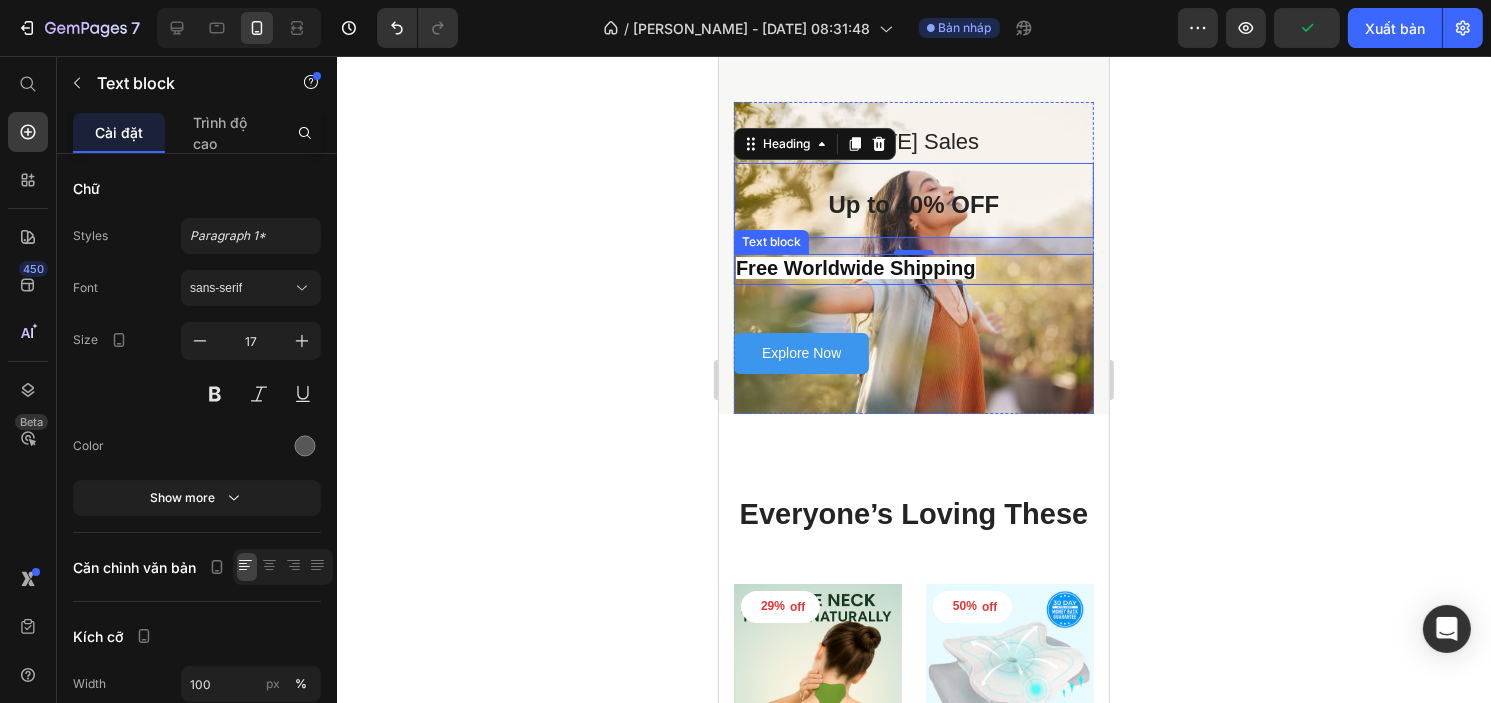 click on "Free Worldwide Shipping" at bounding box center (855, 268) 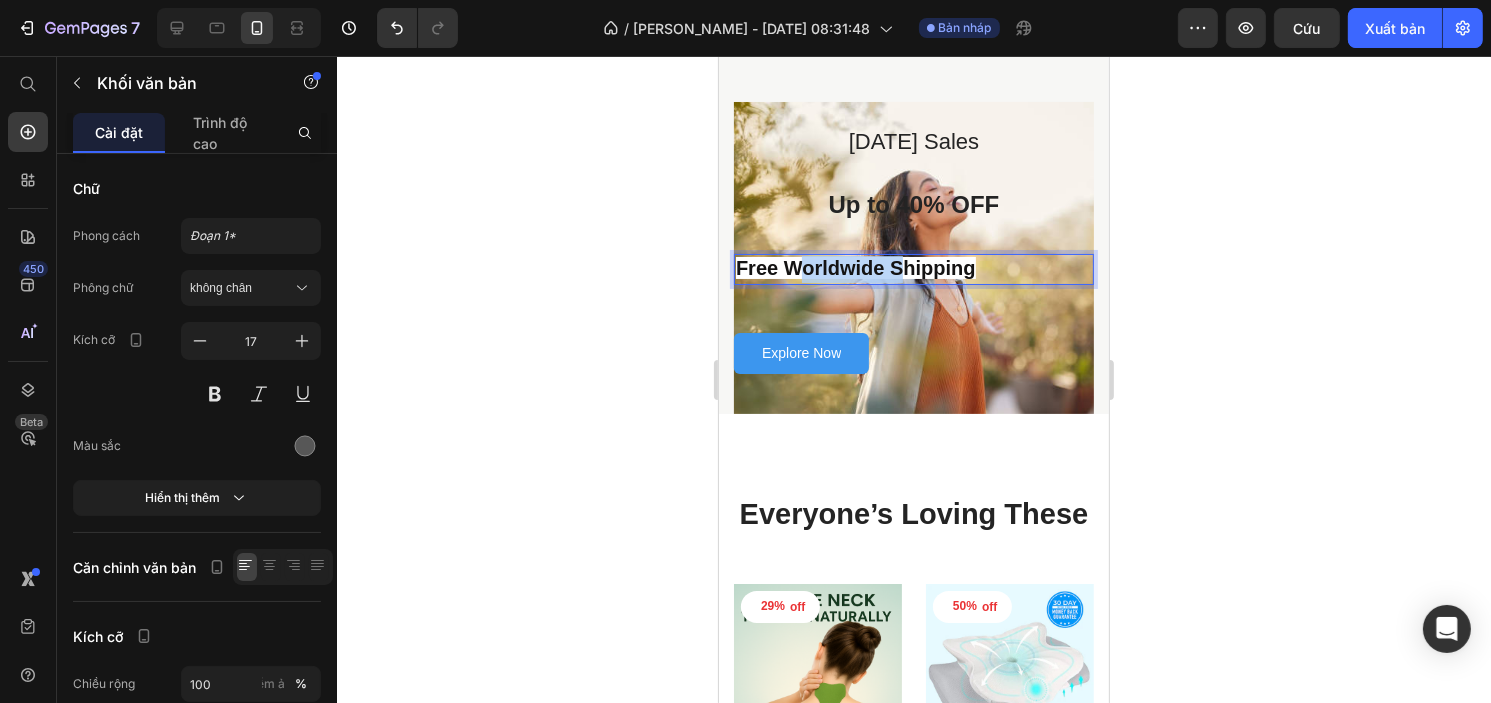 click on "Free Worldwide Shipping" at bounding box center (855, 268) 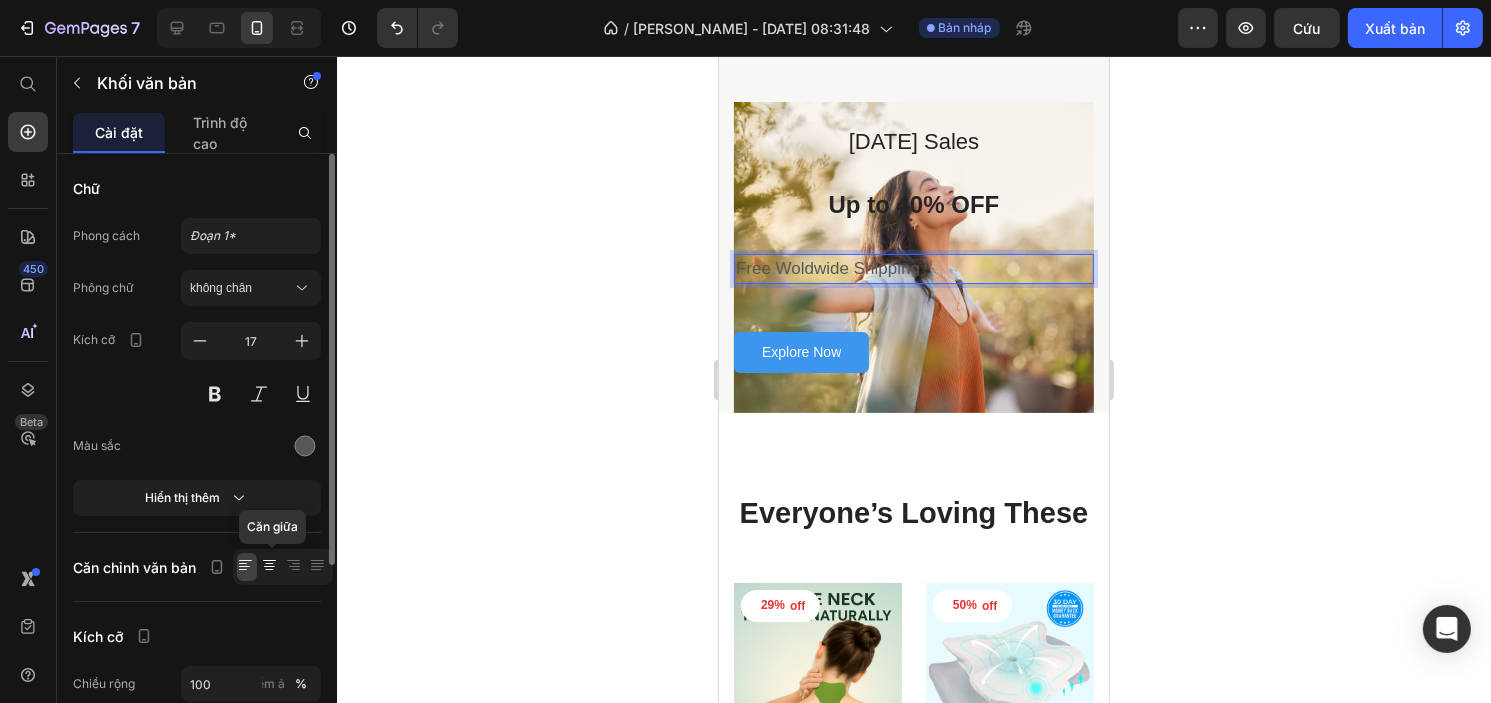 click 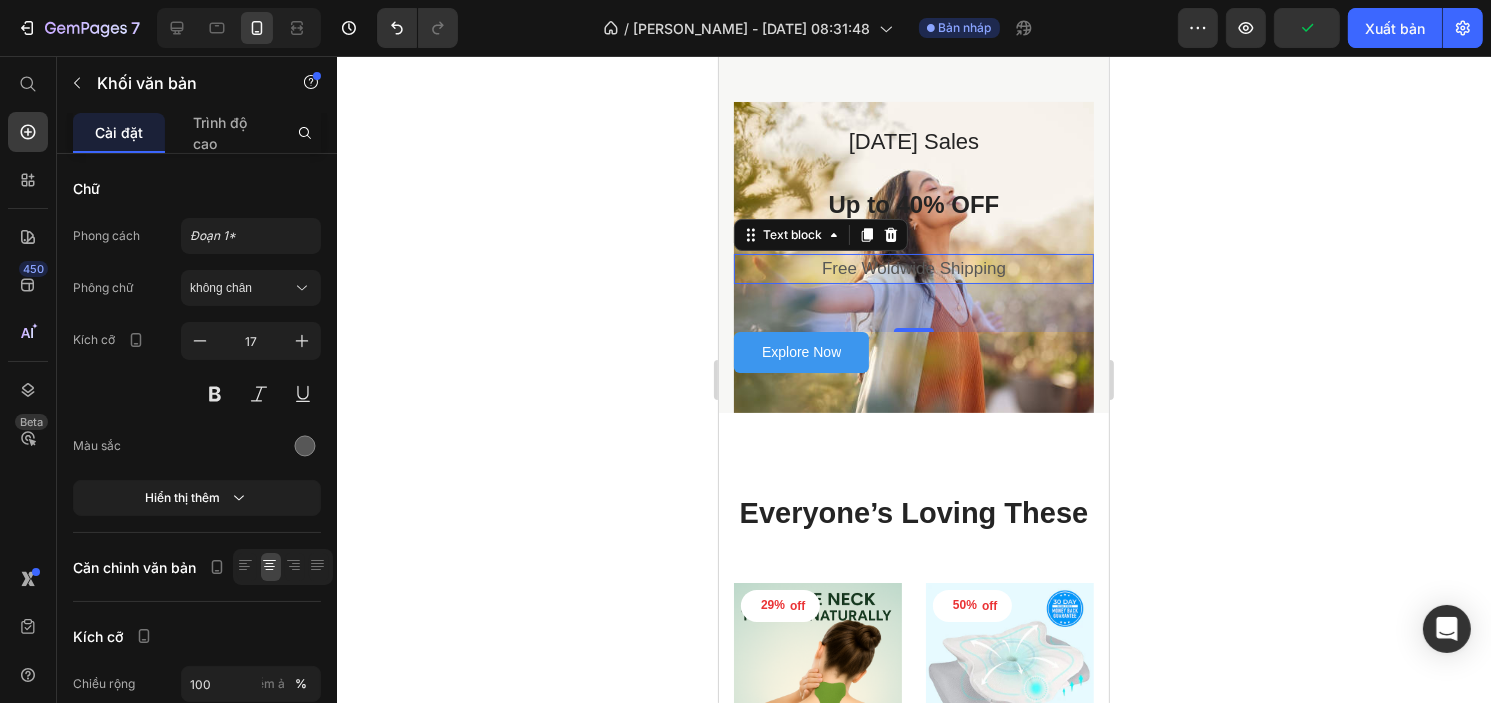click 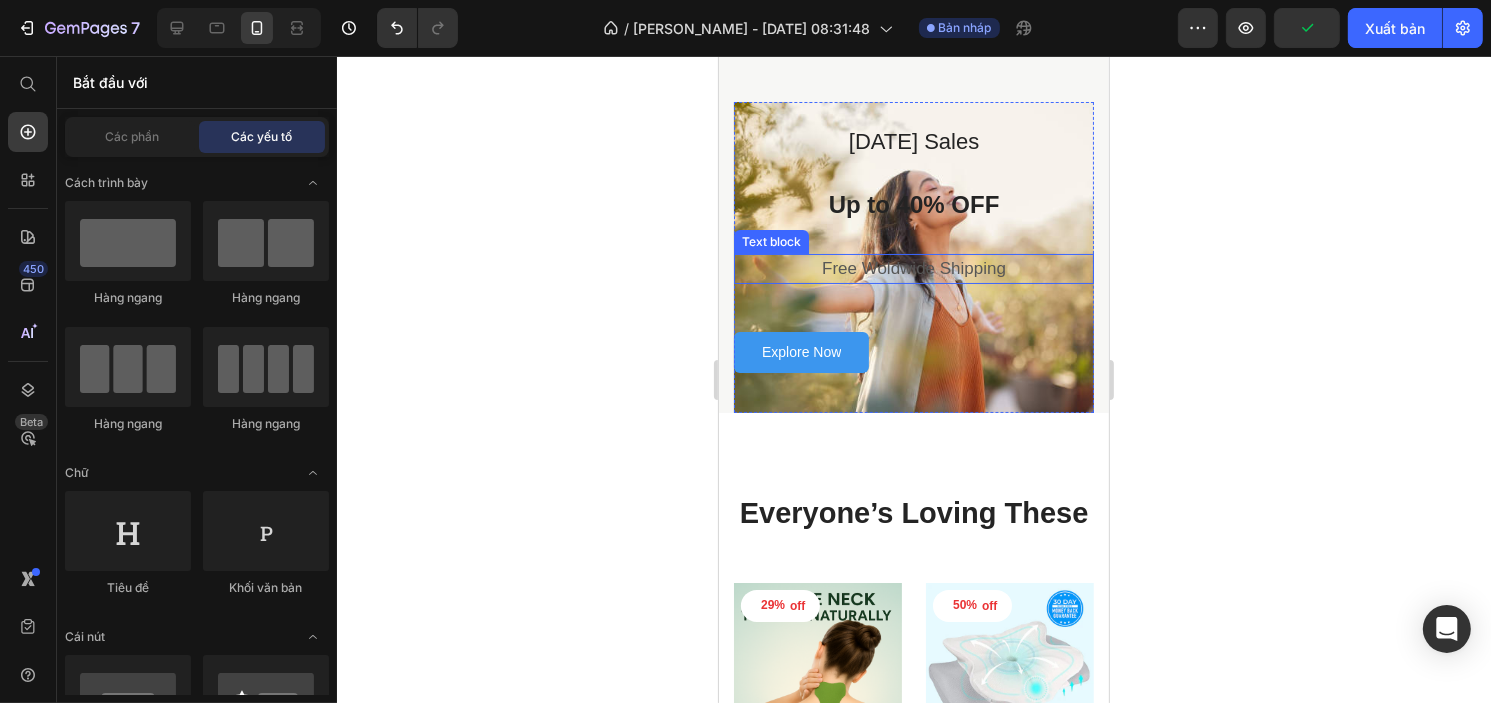 click on "Free Woldwide Shipping" at bounding box center (913, 269) 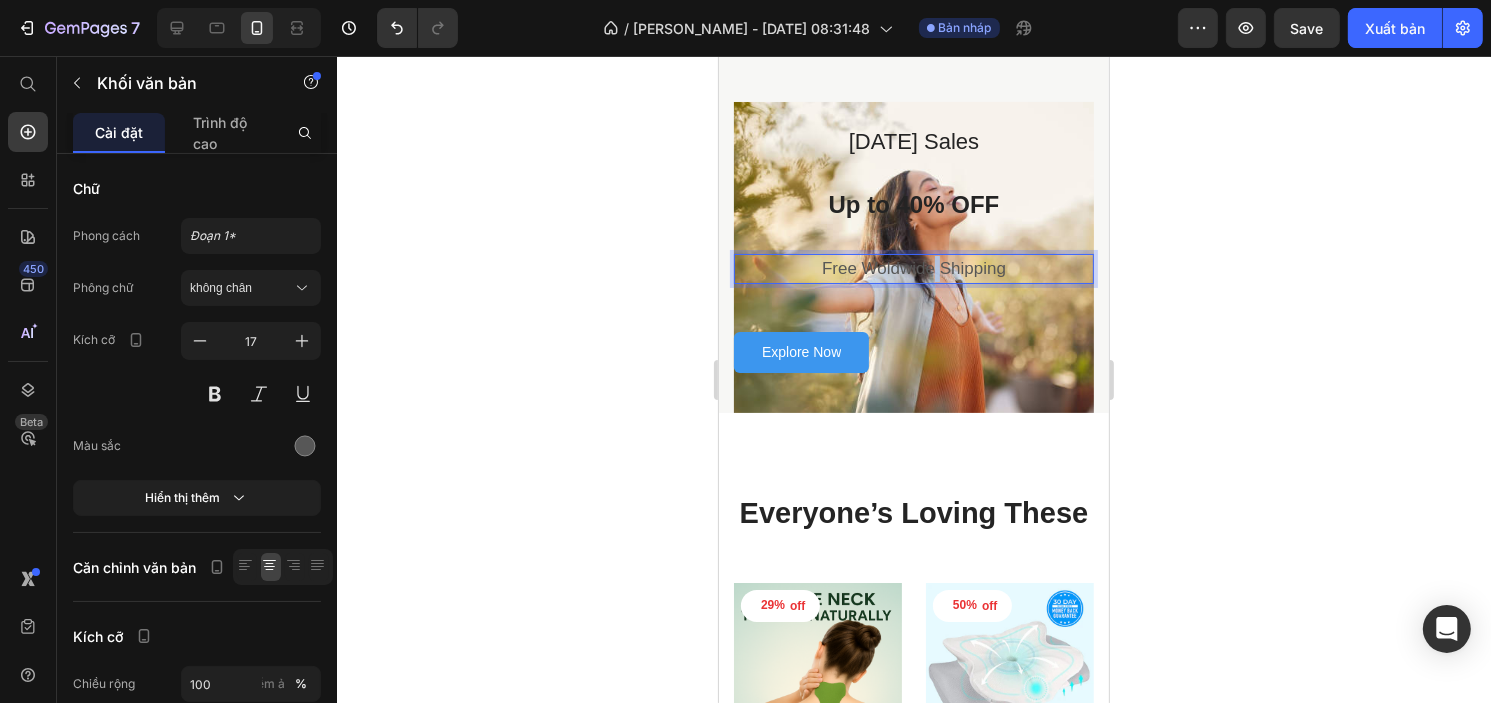 click on "Free Woldwide Shipping" at bounding box center (913, 269) 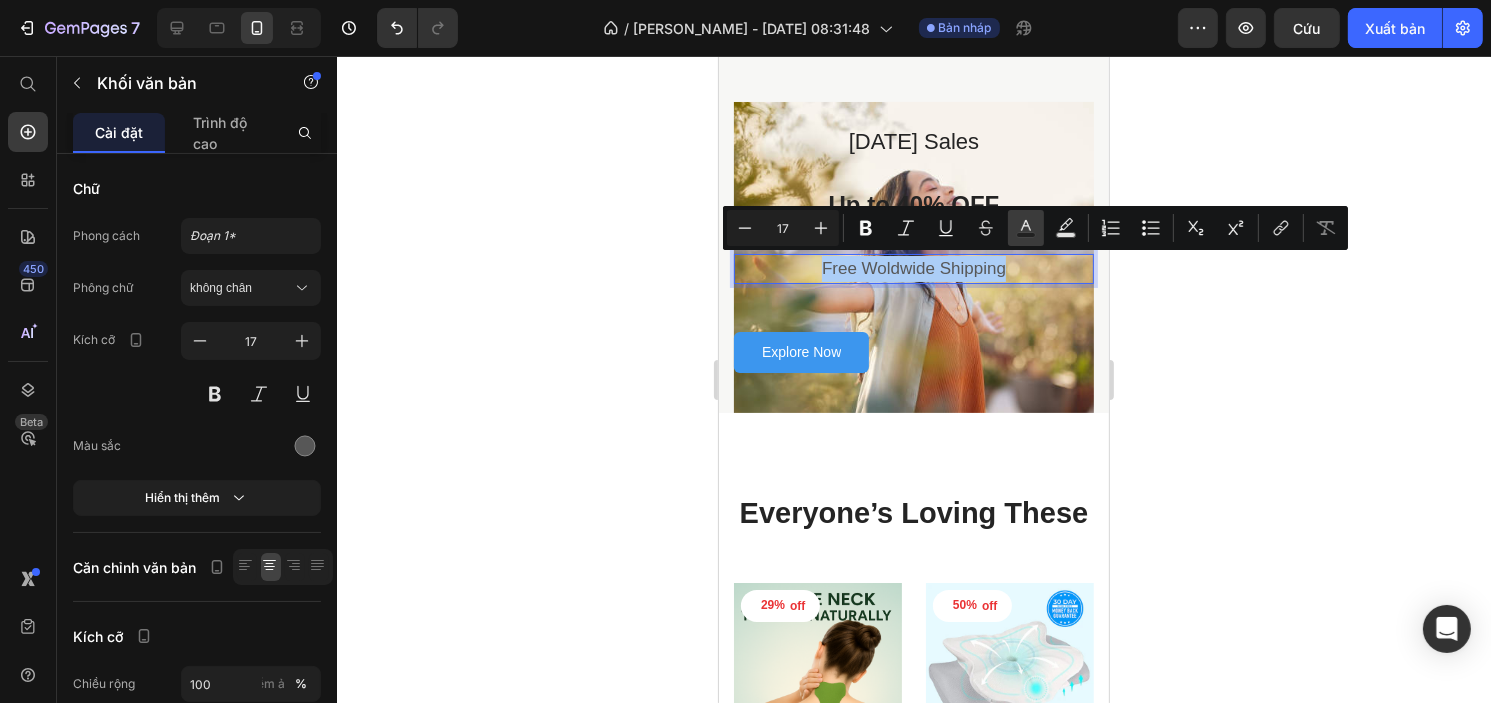 click on "Text Color" at bounding box center [1026, 228] 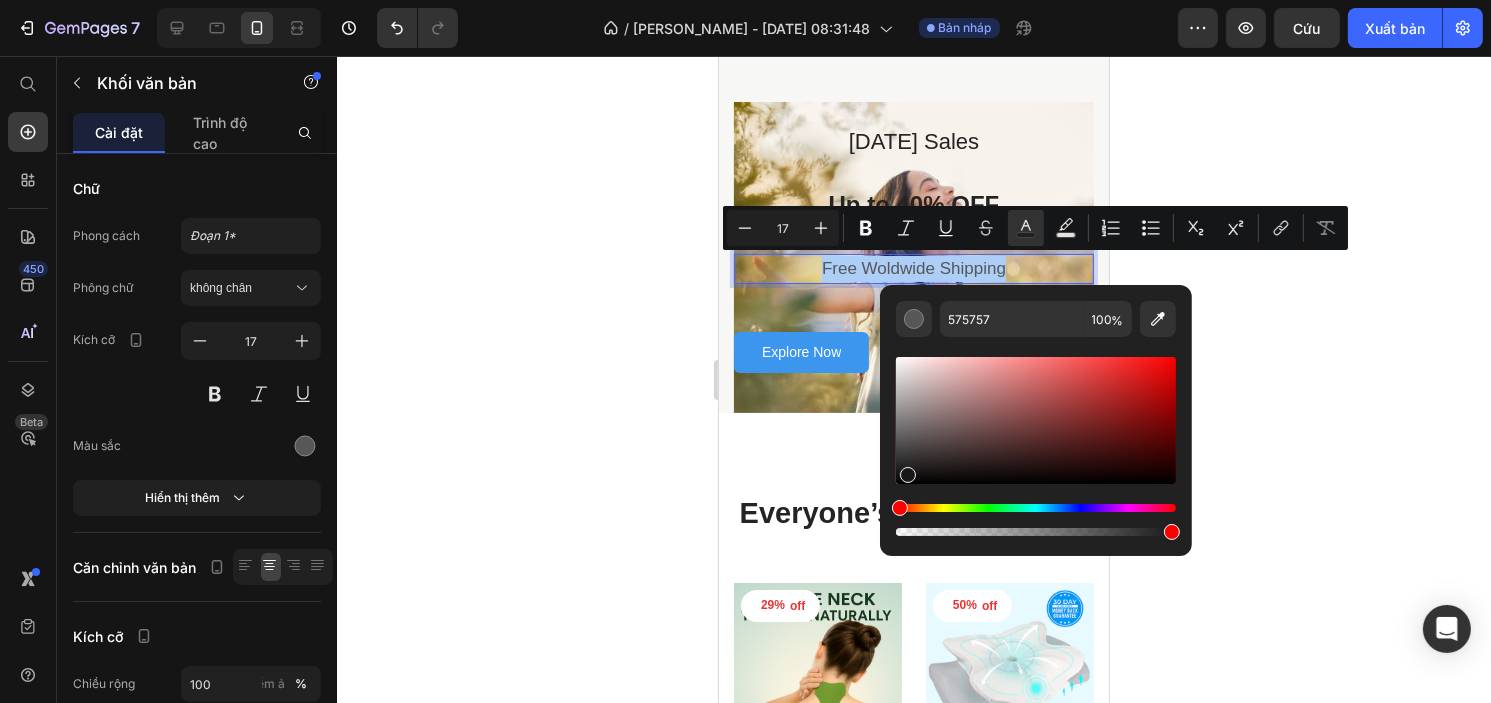 click at bounding box center [1036, 420] 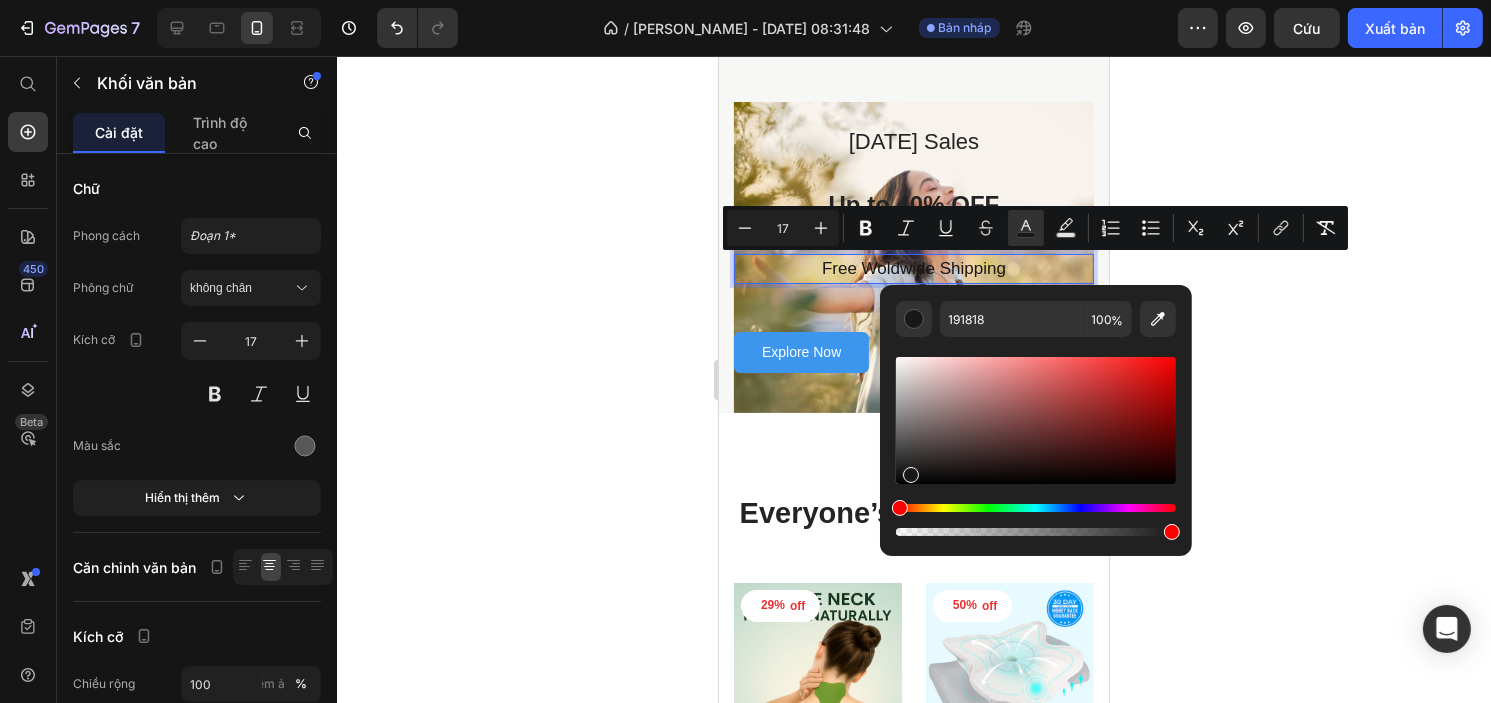 click at bounding box center (1036, 446) 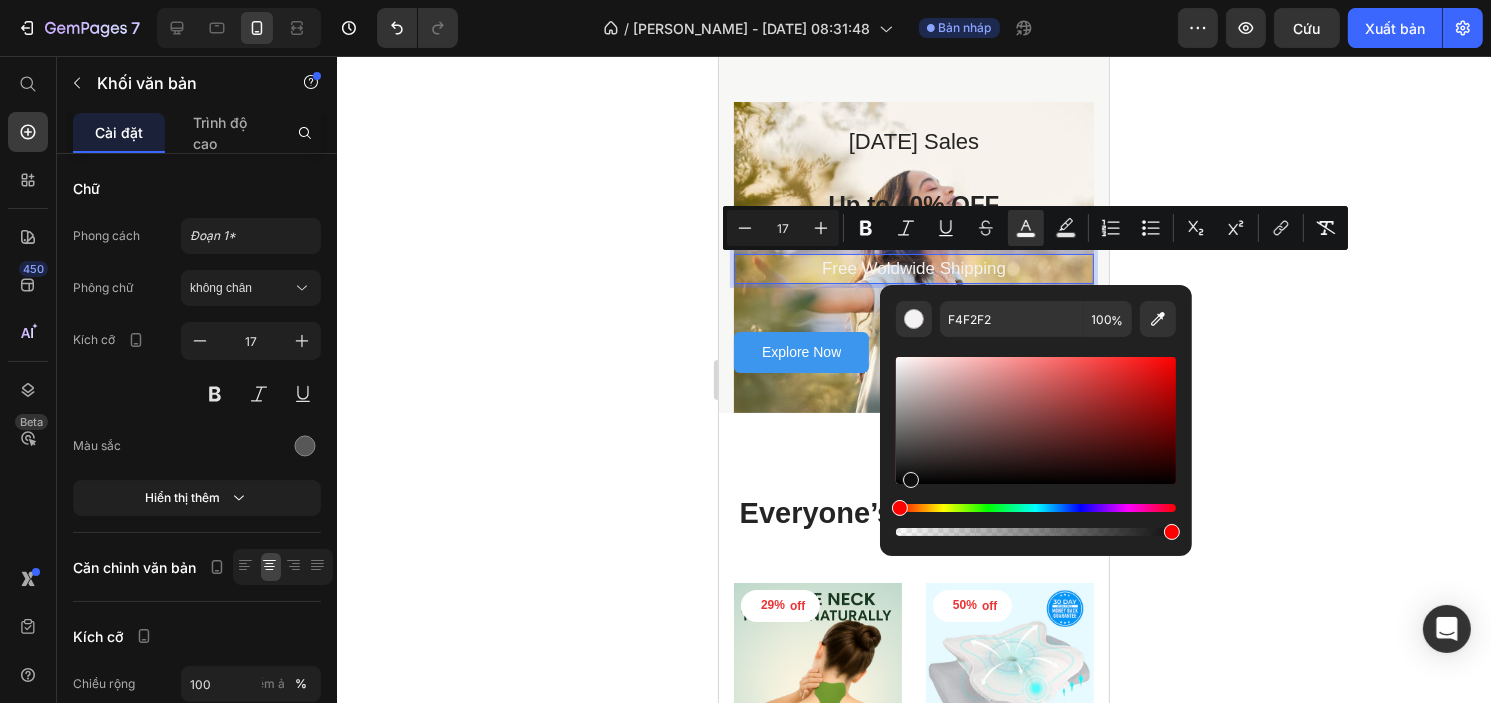 click at bounding box center (1036, 420) 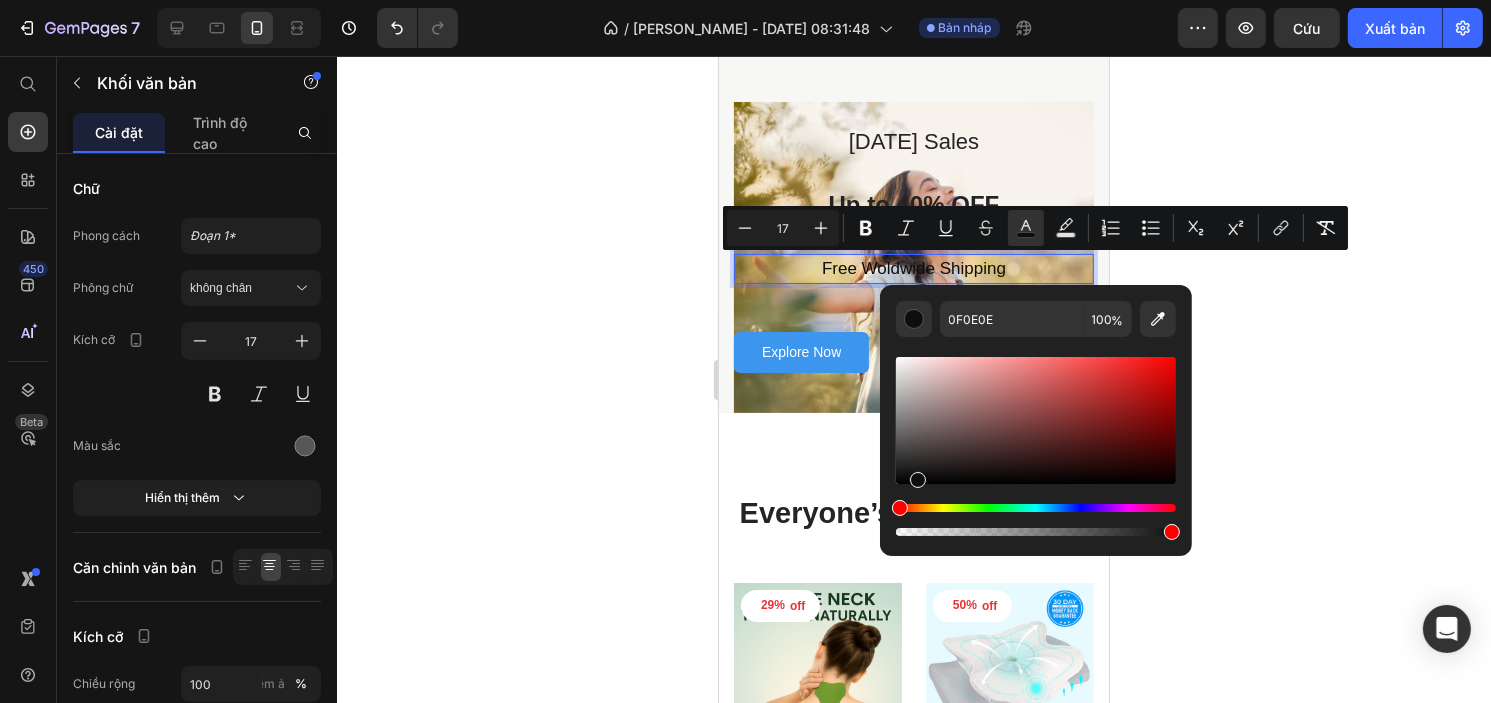 click 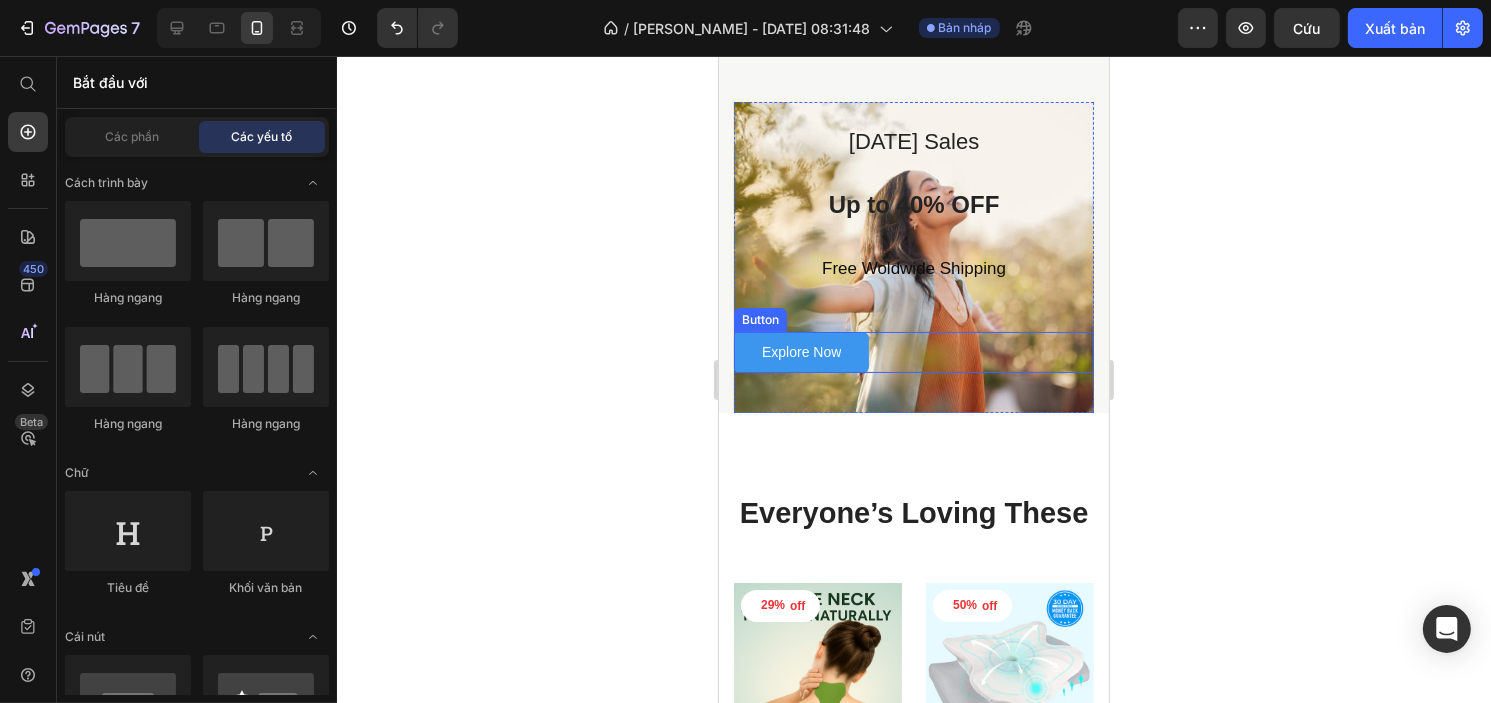 click on "Explore Now Button" at bounding box center [913, 352] 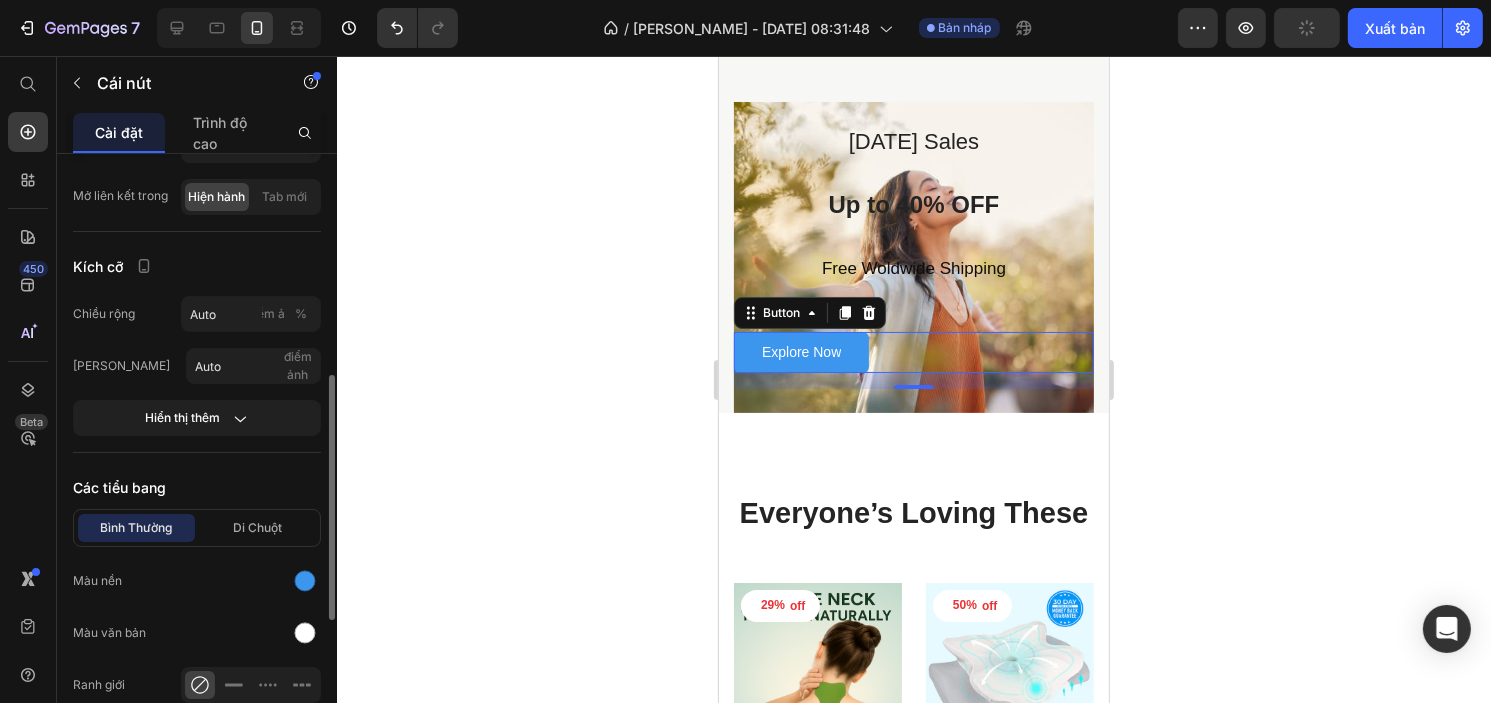 scroll, scrollTop: 300, scrollLeft: 0, axis: vertical 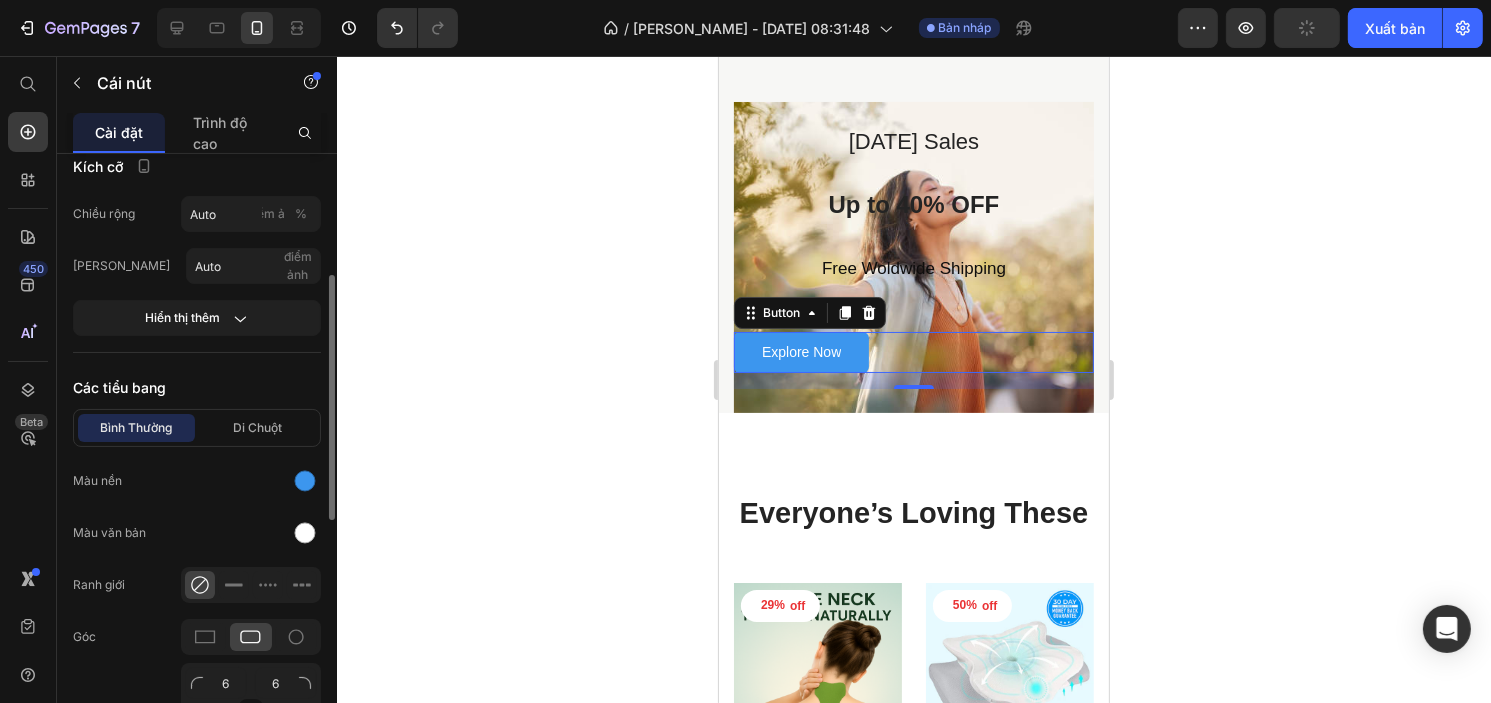 click 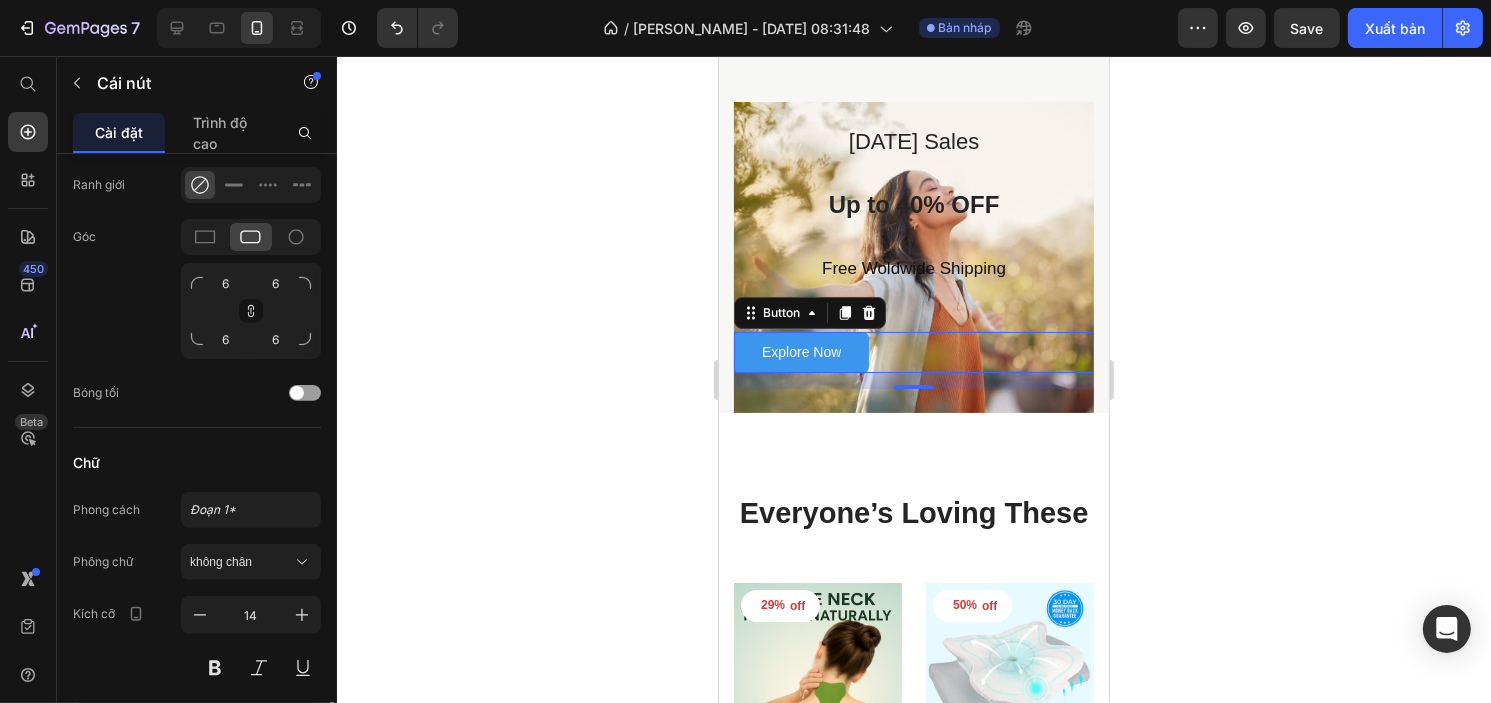 scroll, scrollTop: 888, scrollLeft: 0, axis: vertical 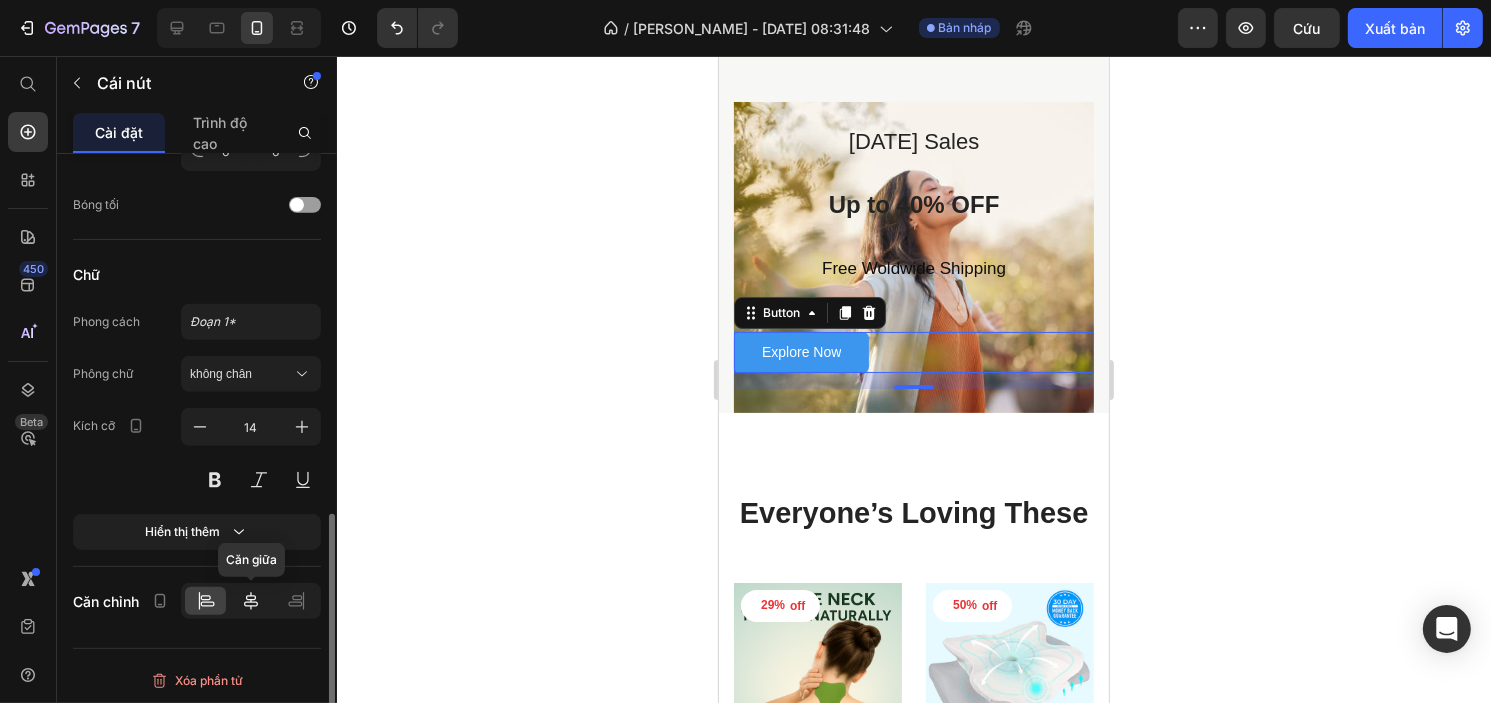 click 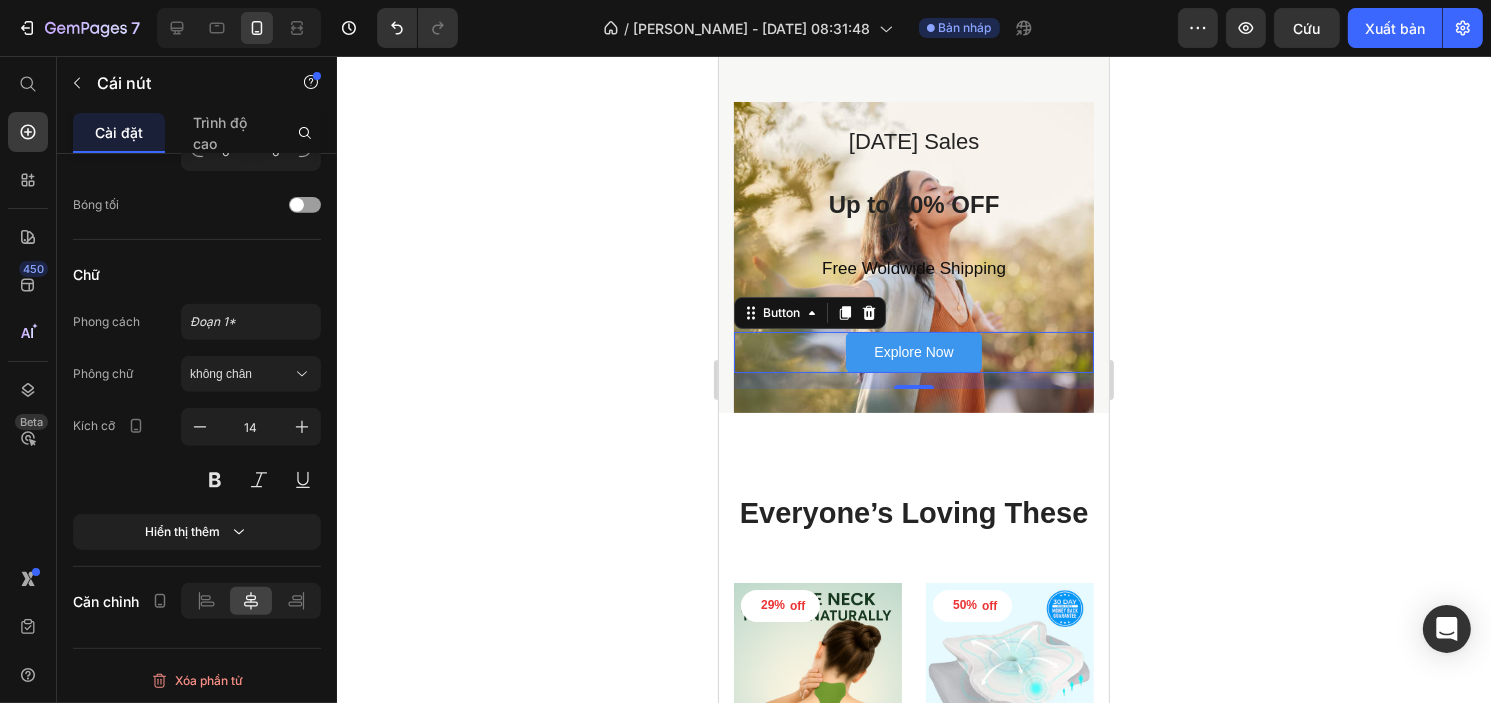 click 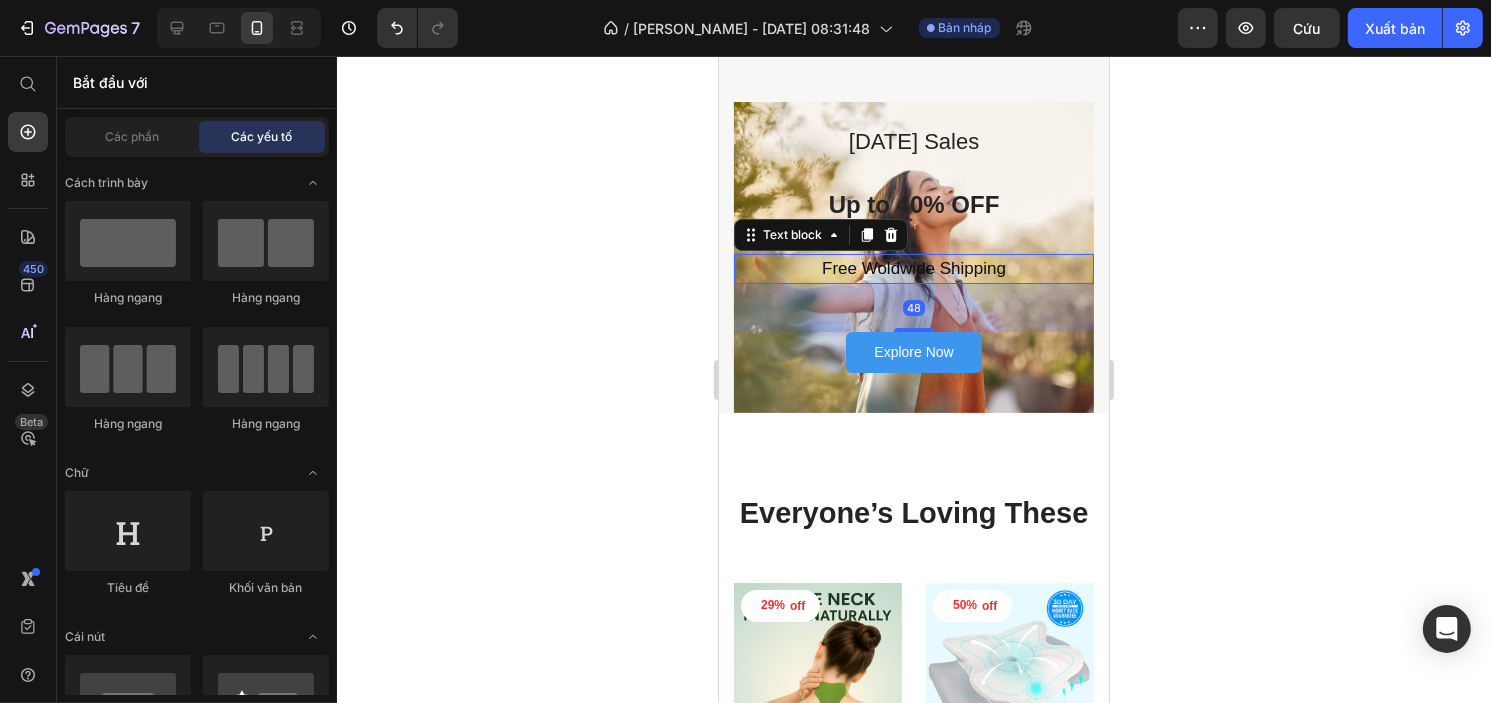 scroll, scrollTop: 0, scrollLeft: 0, axis: both 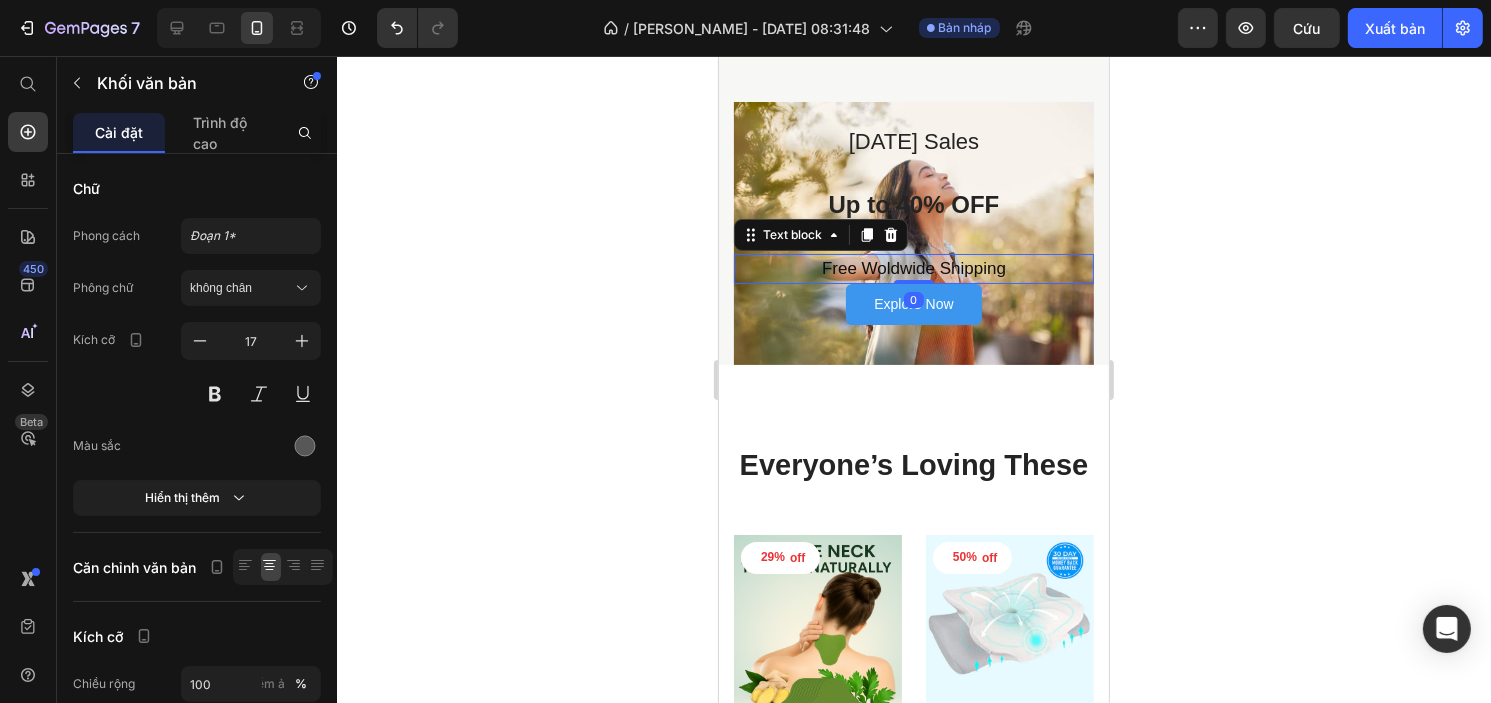 drag, startPoint x: 899, startPoint y: 328, endPoint x: 904, endPoint y: 275, distance: 53.235325 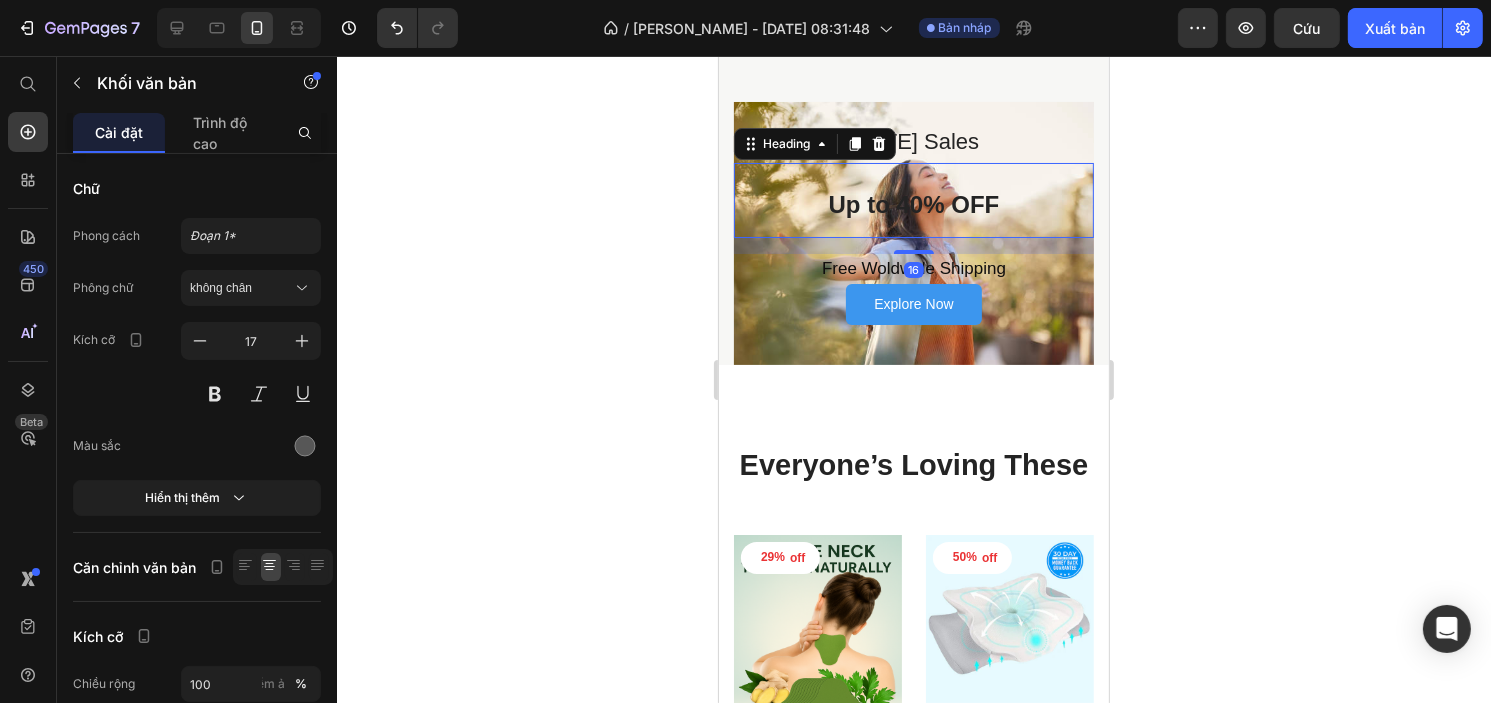 click on "Up to 40% OFF" at bounding box center (913, 204) 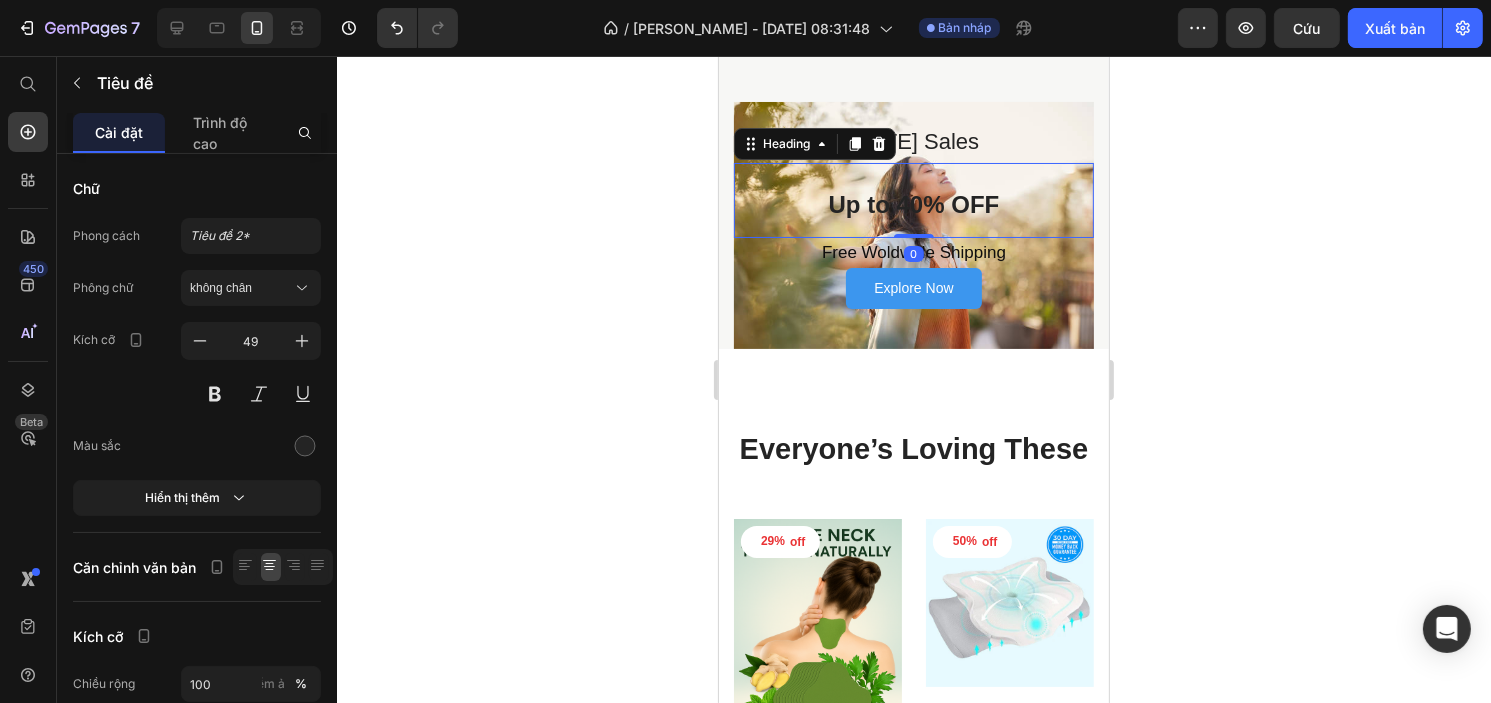 drag, startPoint x: 910, startPoint y: 252, endPoint x: 922, endPoint y: 203, distance: 50.447994 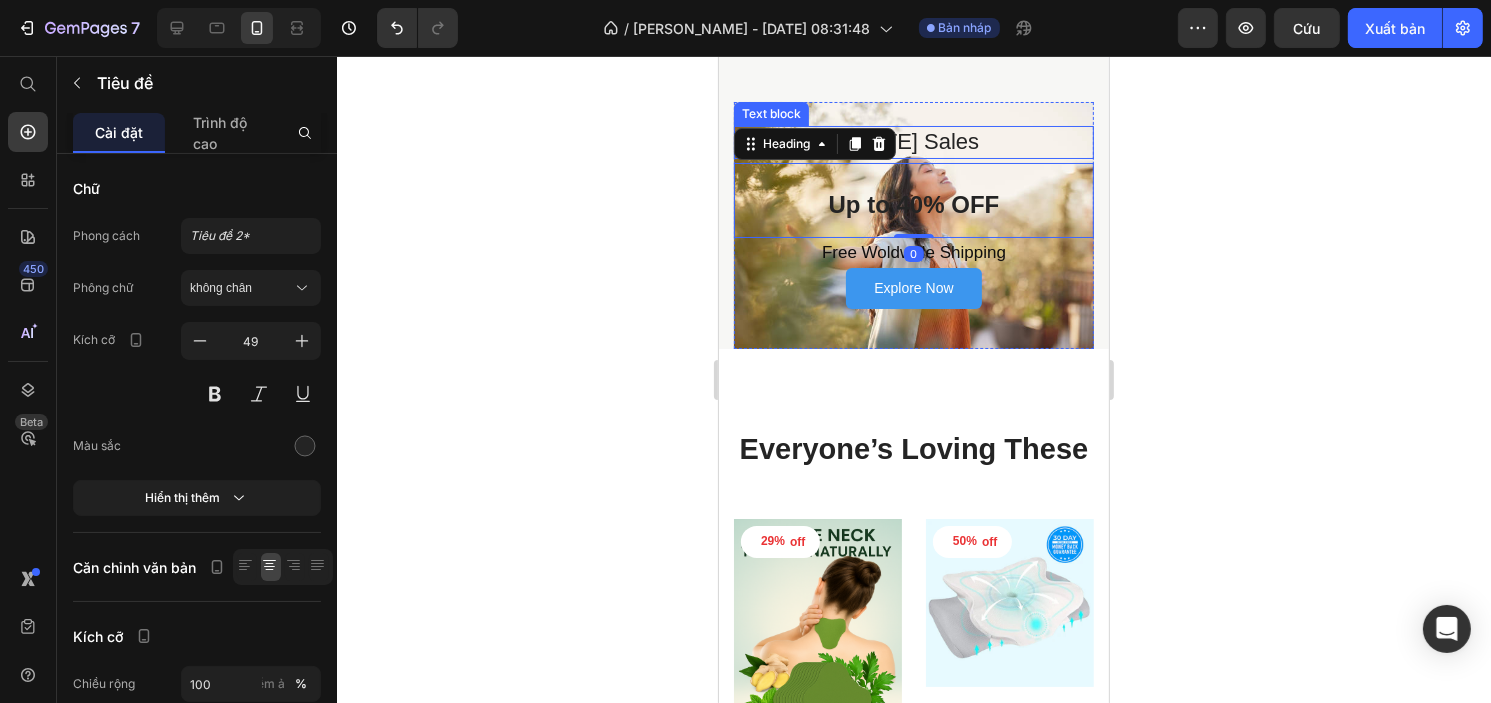 click on "4Th Of July Sales" at bounding box center [913, 142] 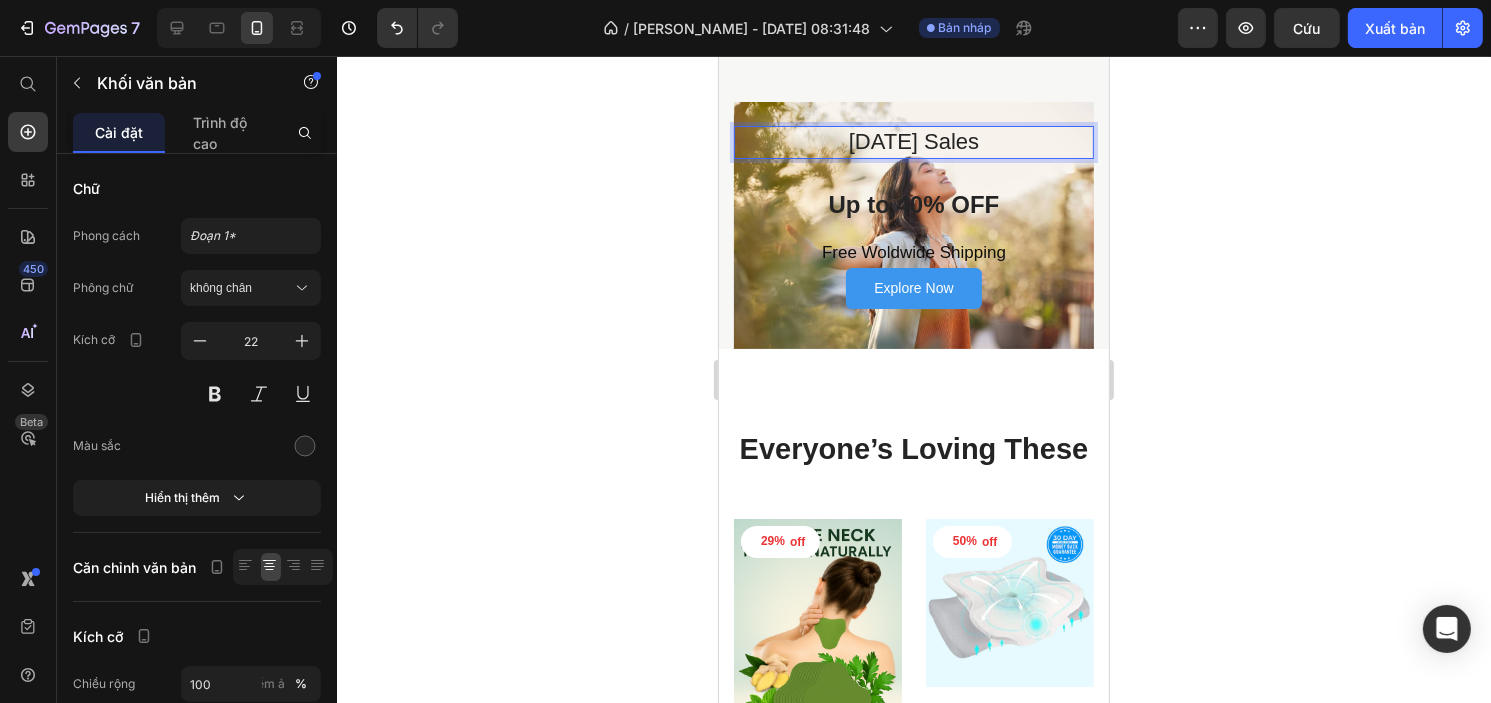 drag, startPoint x: 907, startPoint y: 152, endPoint x: 908, endPoint y: 140, distance: 12.0415945 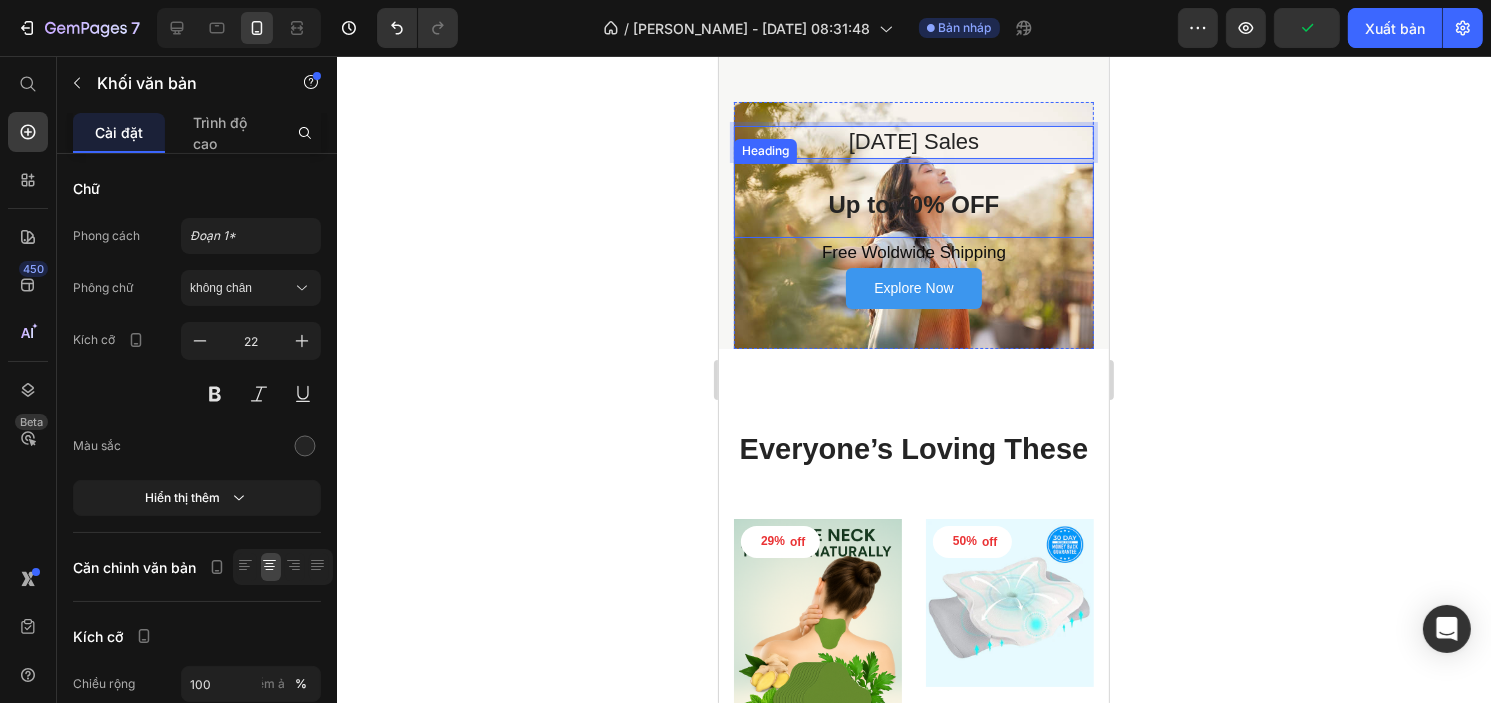 click on "⁠⁠⁠⁠⁠⁠⁠ Up to 40% OFF" at bounding box center (913, 201) 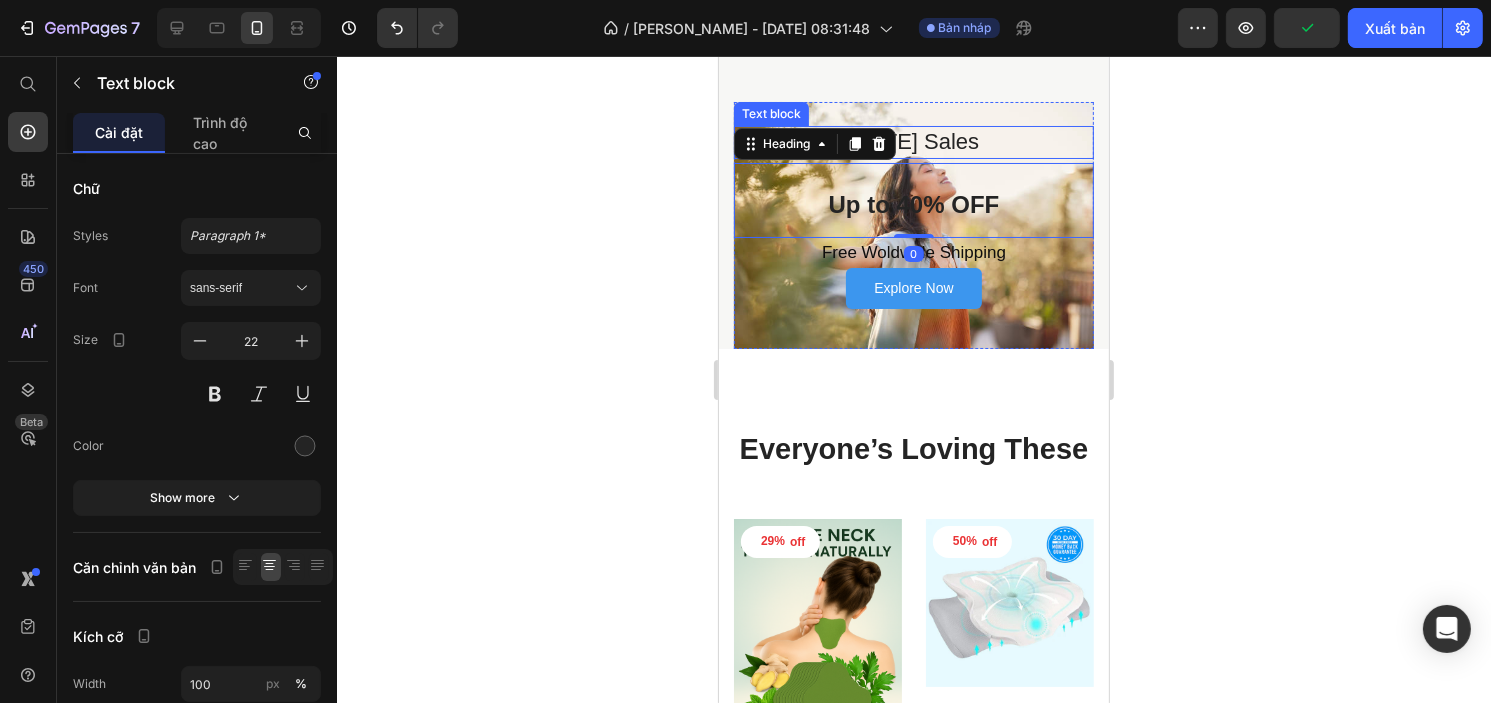 click on "4Th Of July Sales" at bounding box center (913, 142) 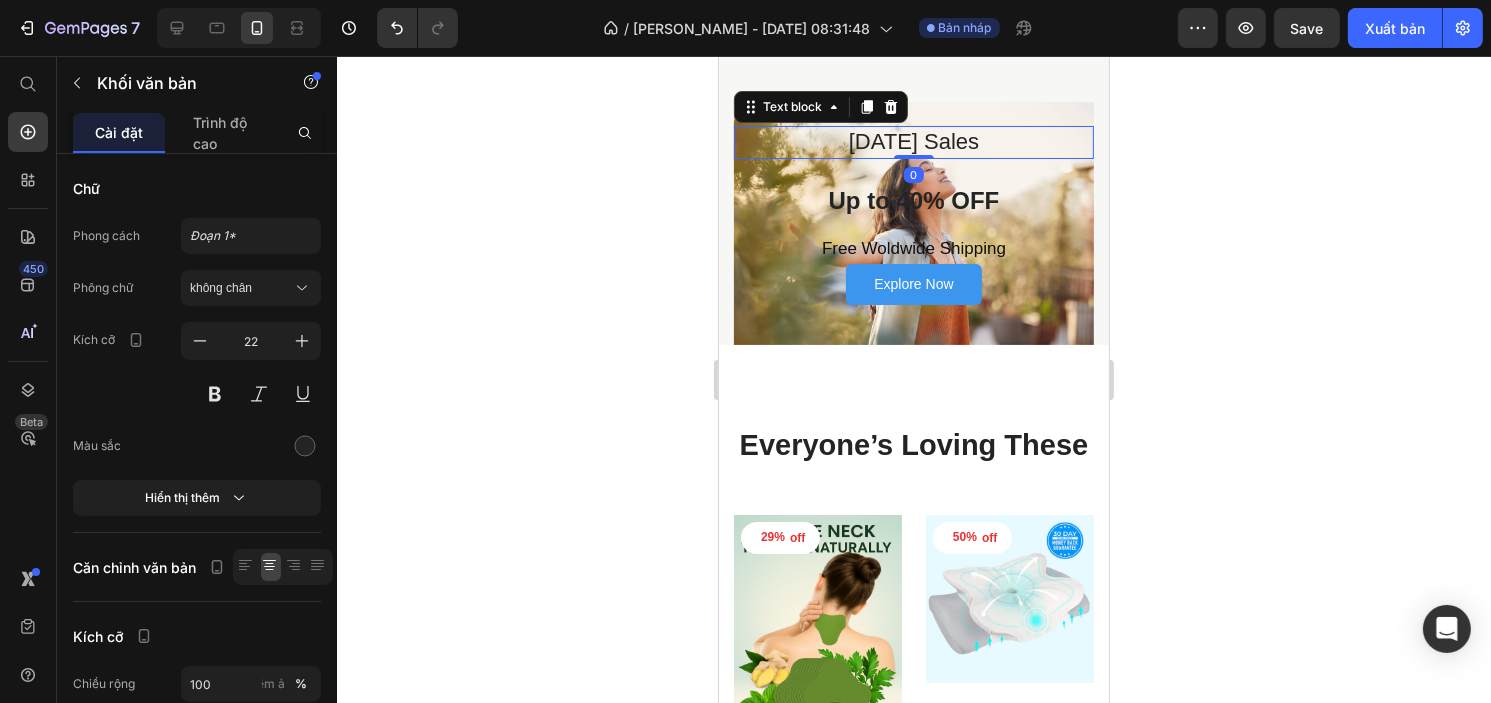 drag, startPoint x: 901, startPoint y: 158, endPoint x: 905, endPoint y: 141, distance: 17.464249 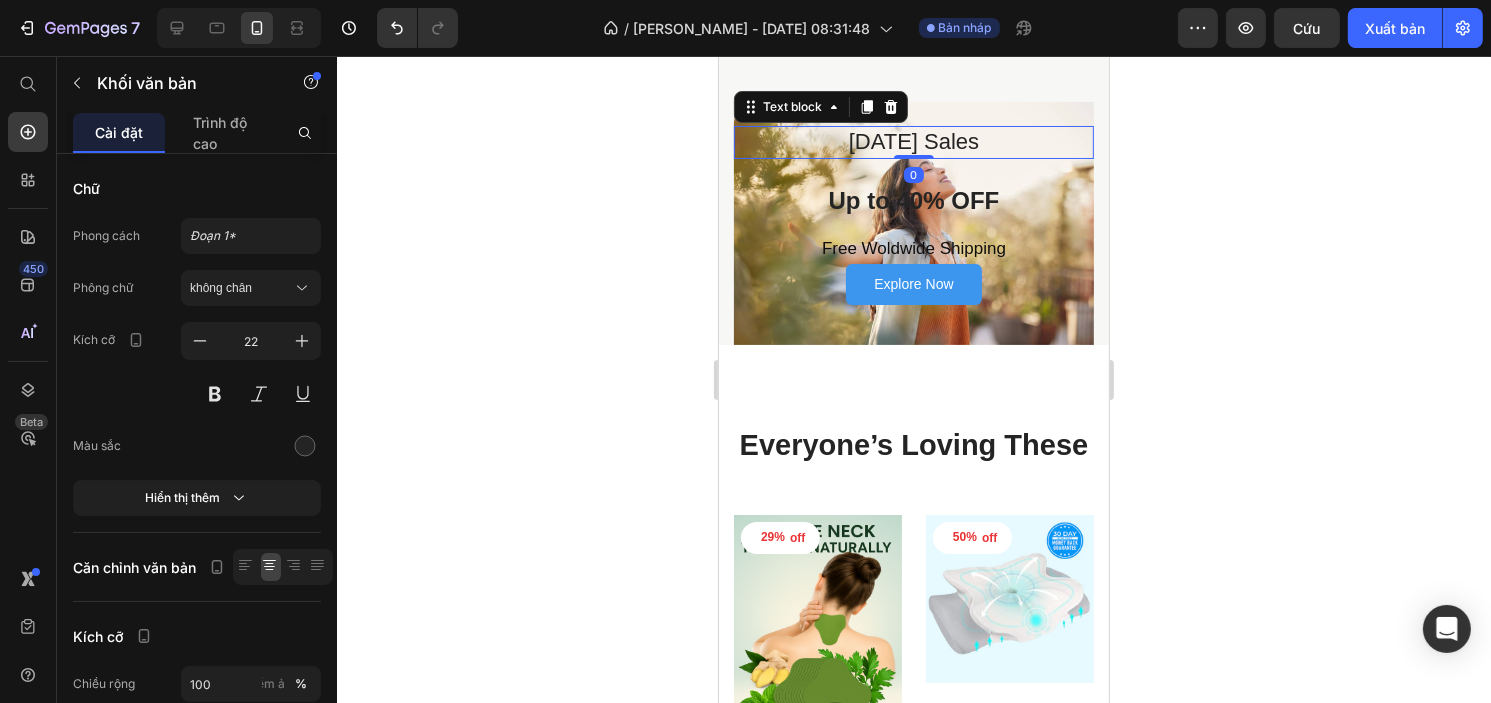 click 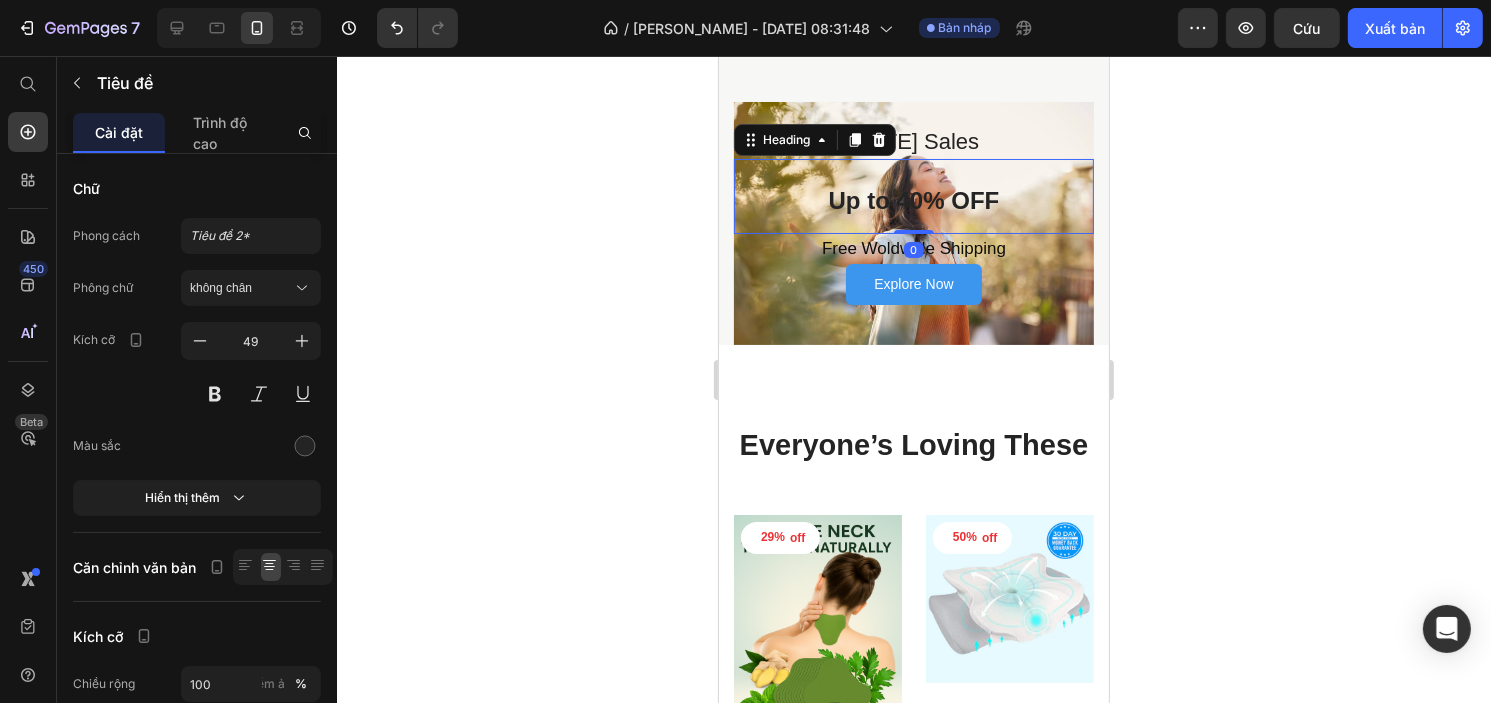 drag, startPoint x: 847, startPoint y: 205, endPoint x: 855, endPoint y: 160, distance: 45.705578 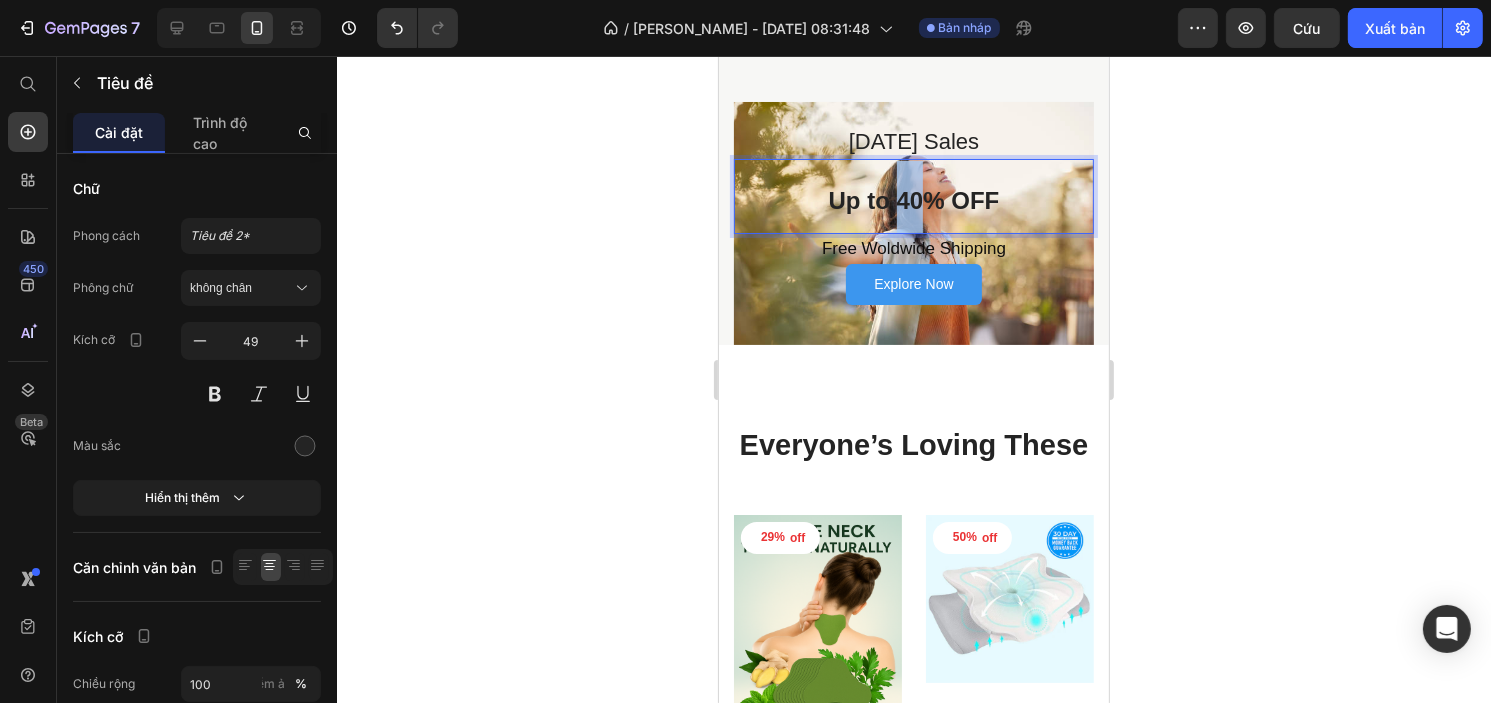 click on "Up to 40% OFF" at bounding box center (913, 200) 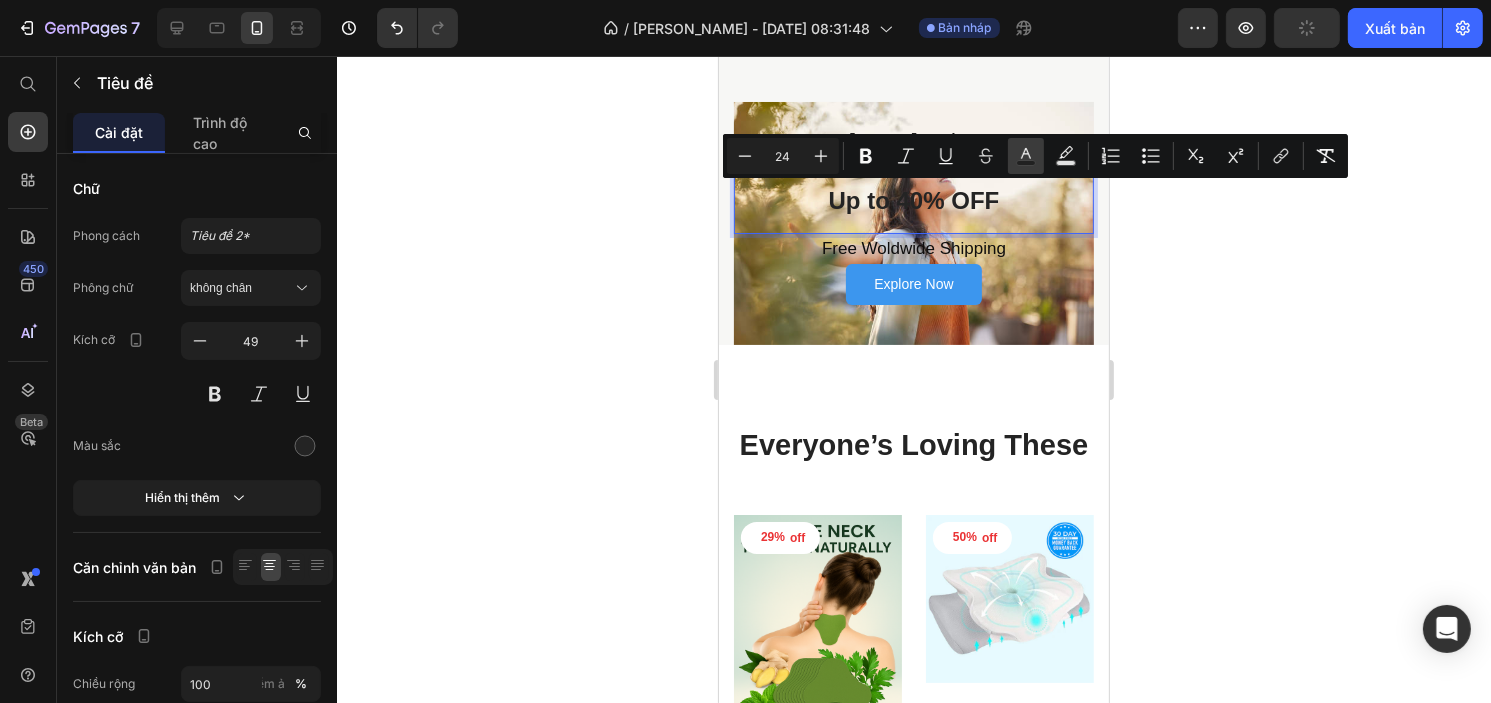 click 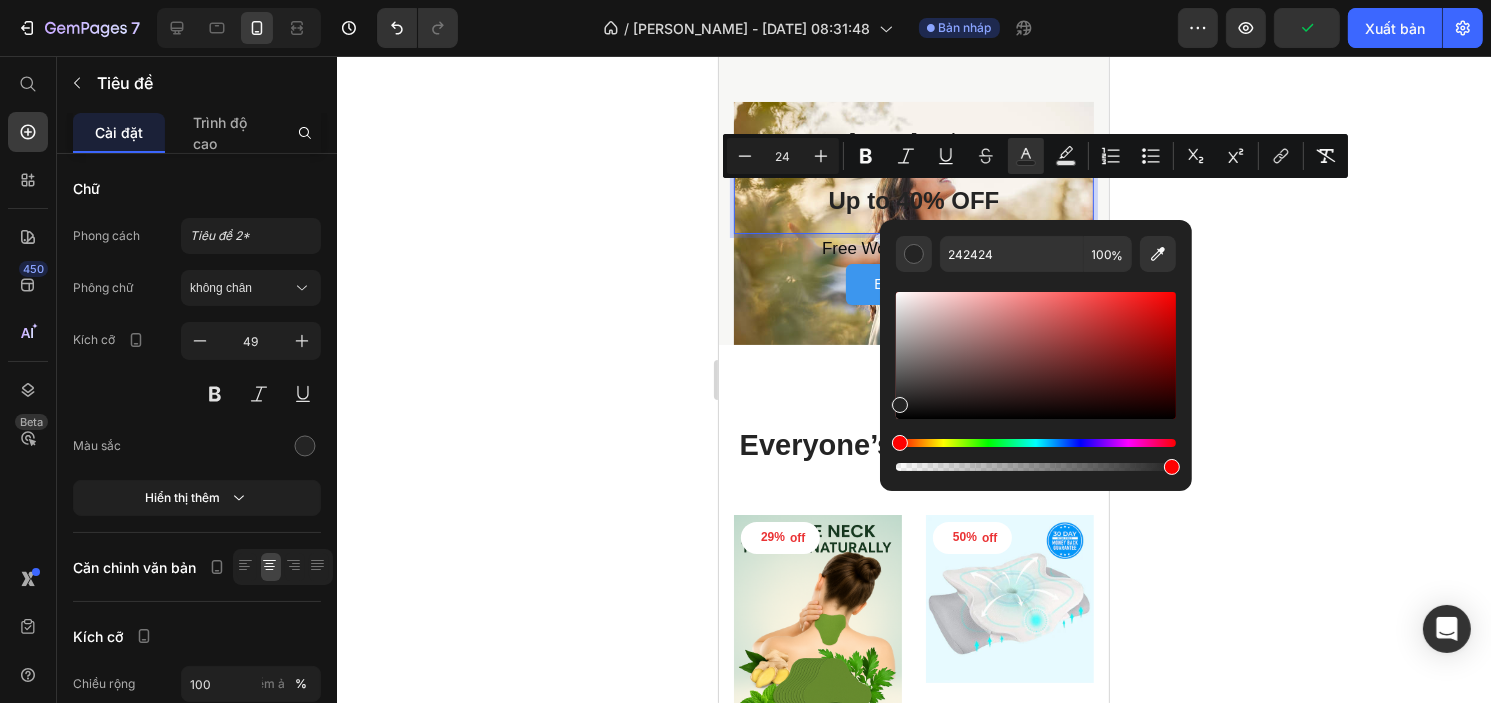 click at bounding box center (1036, 355) 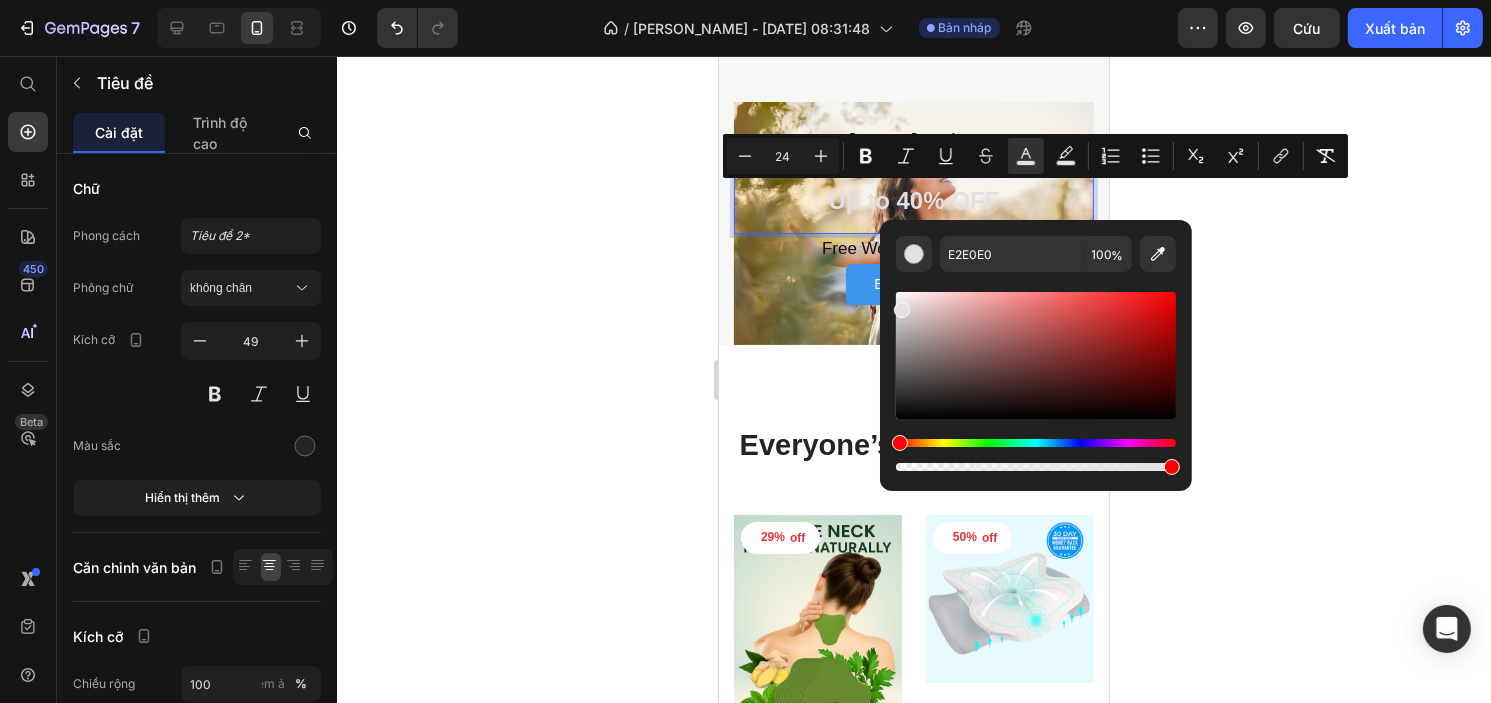 click 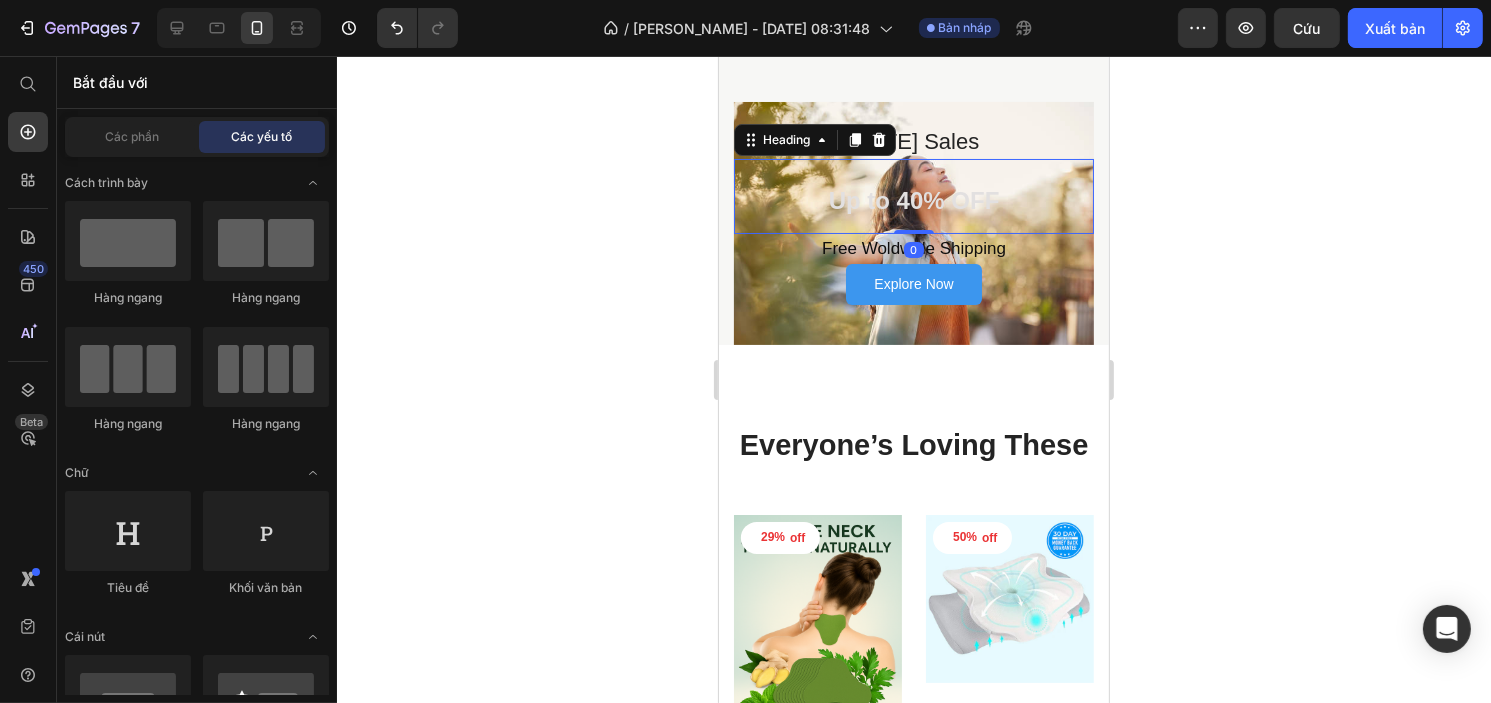click on "Up to 40% OFF" at bounding box center (913, 200) 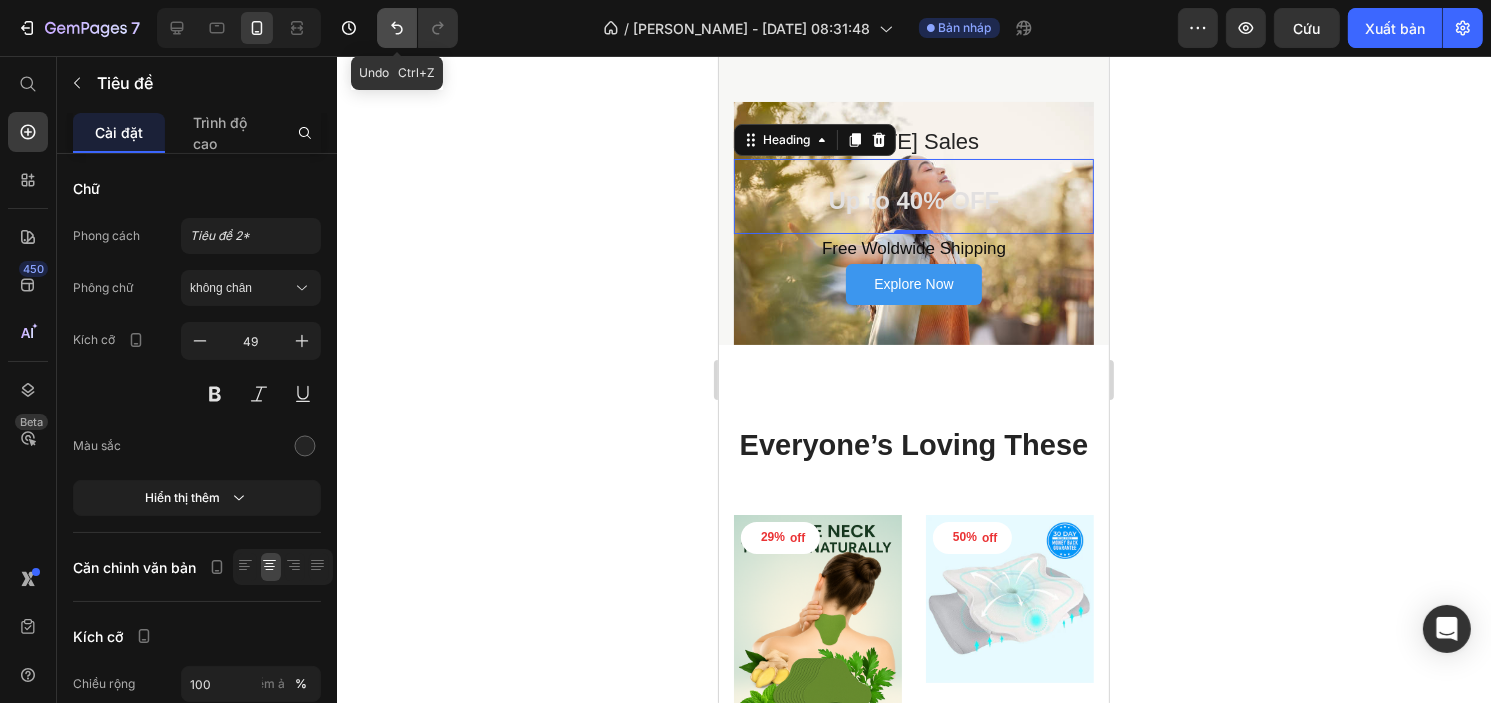 click 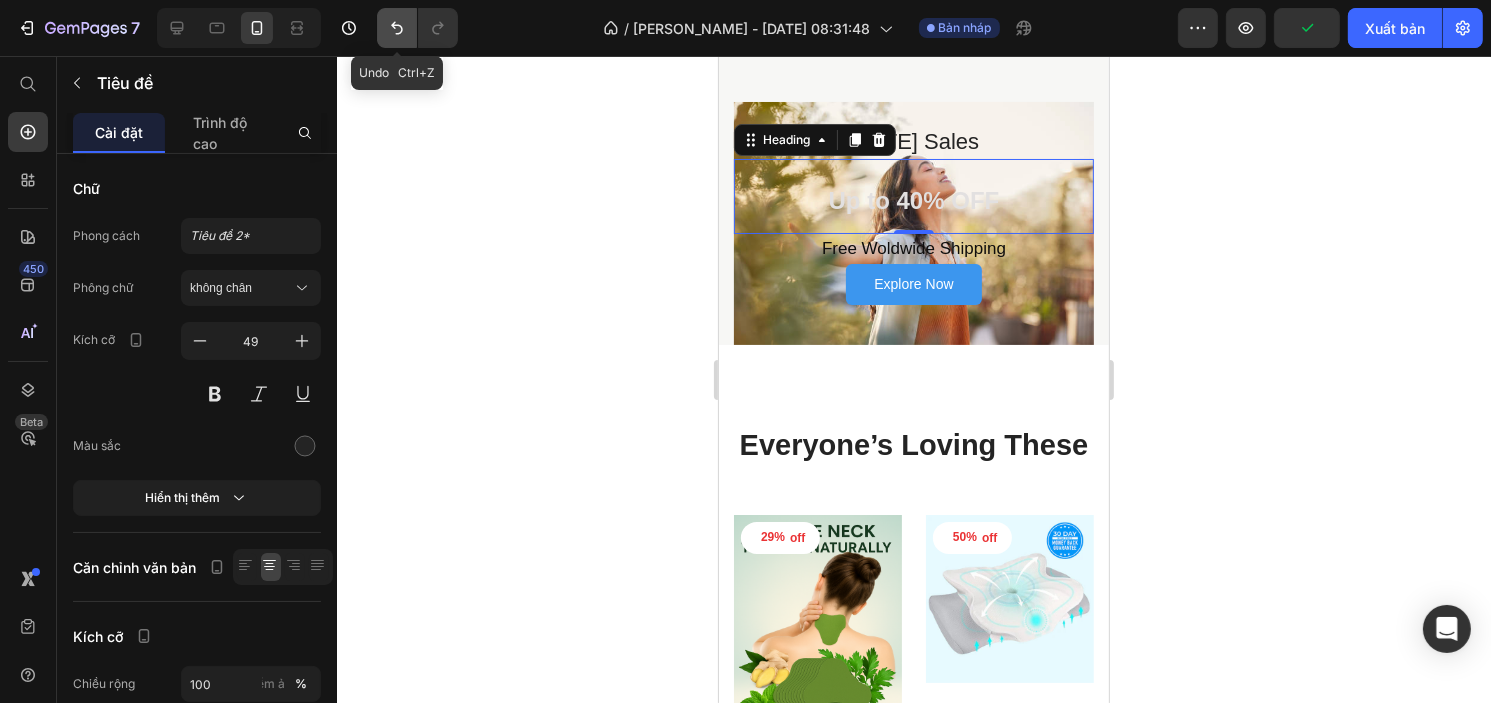 click 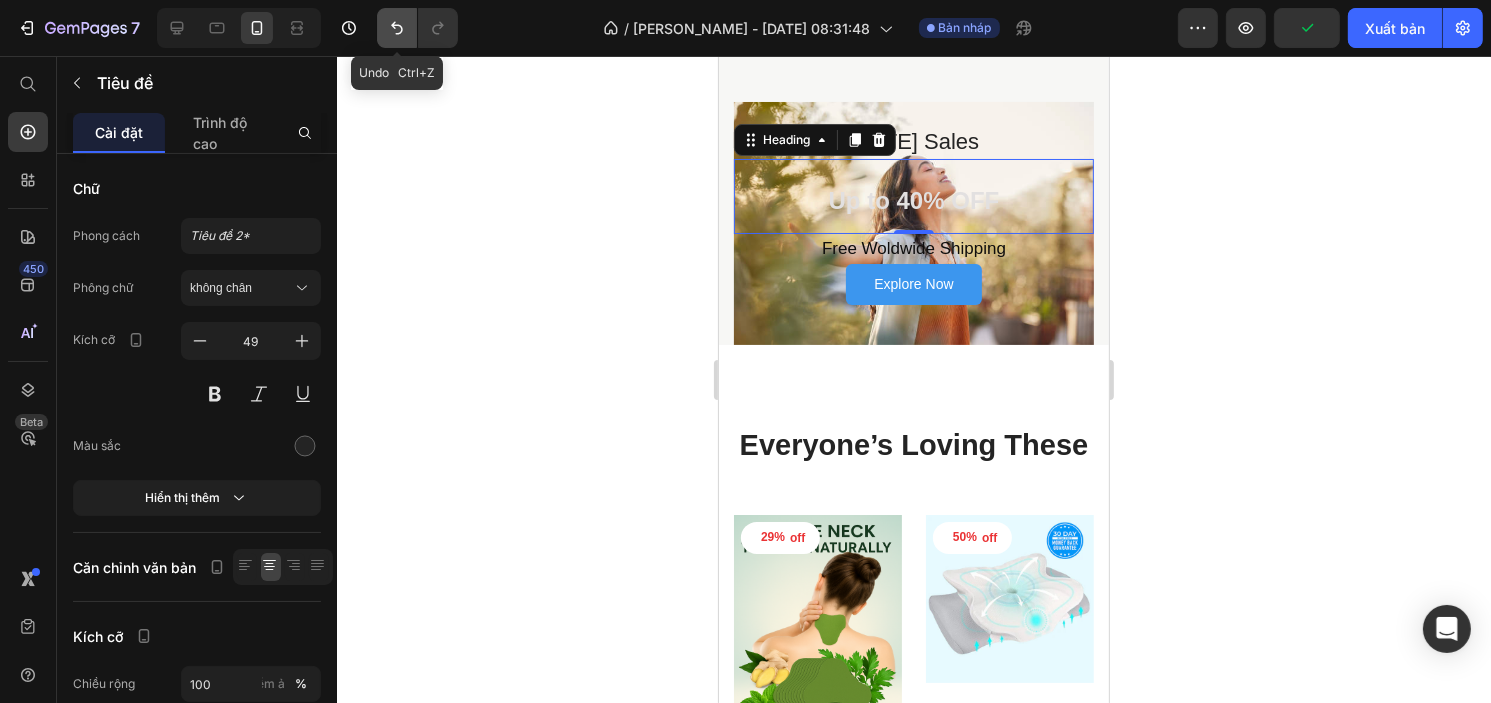 click 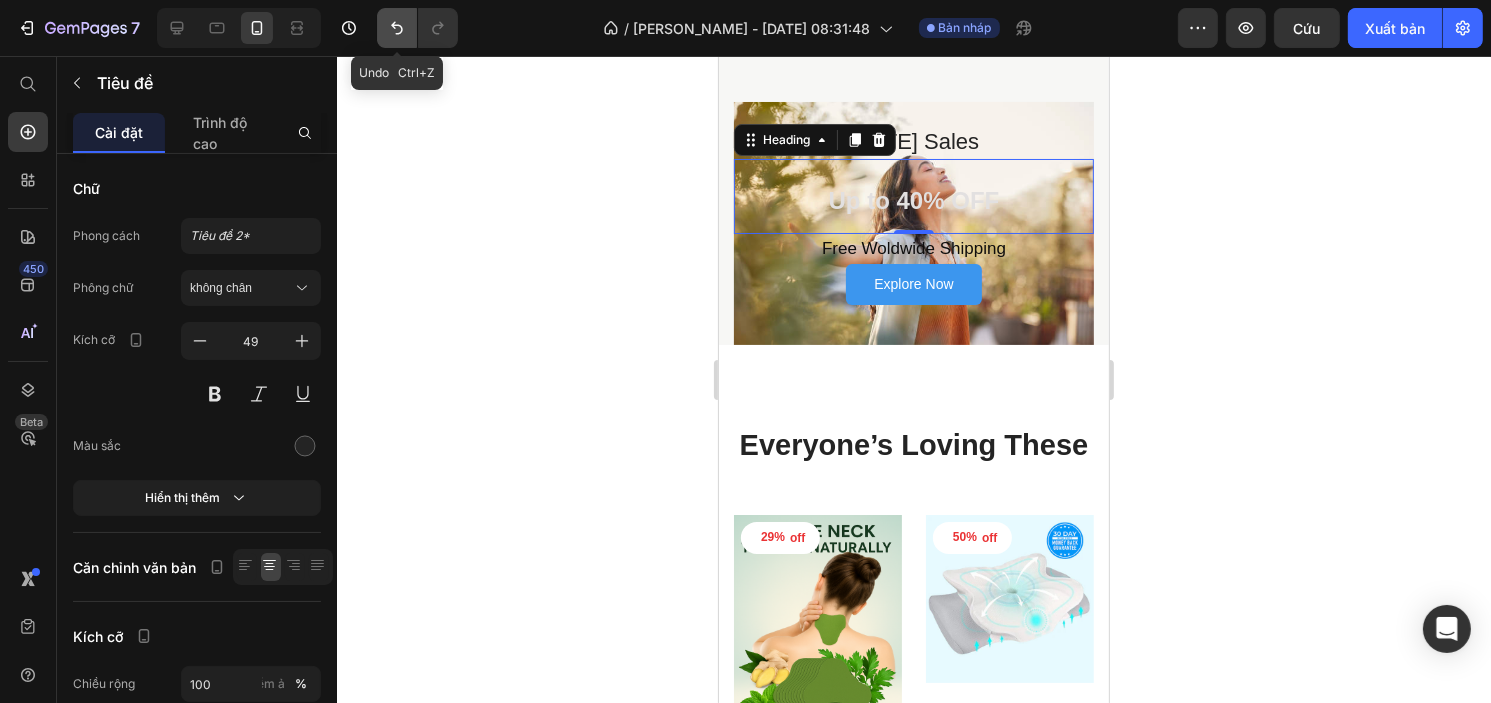 click 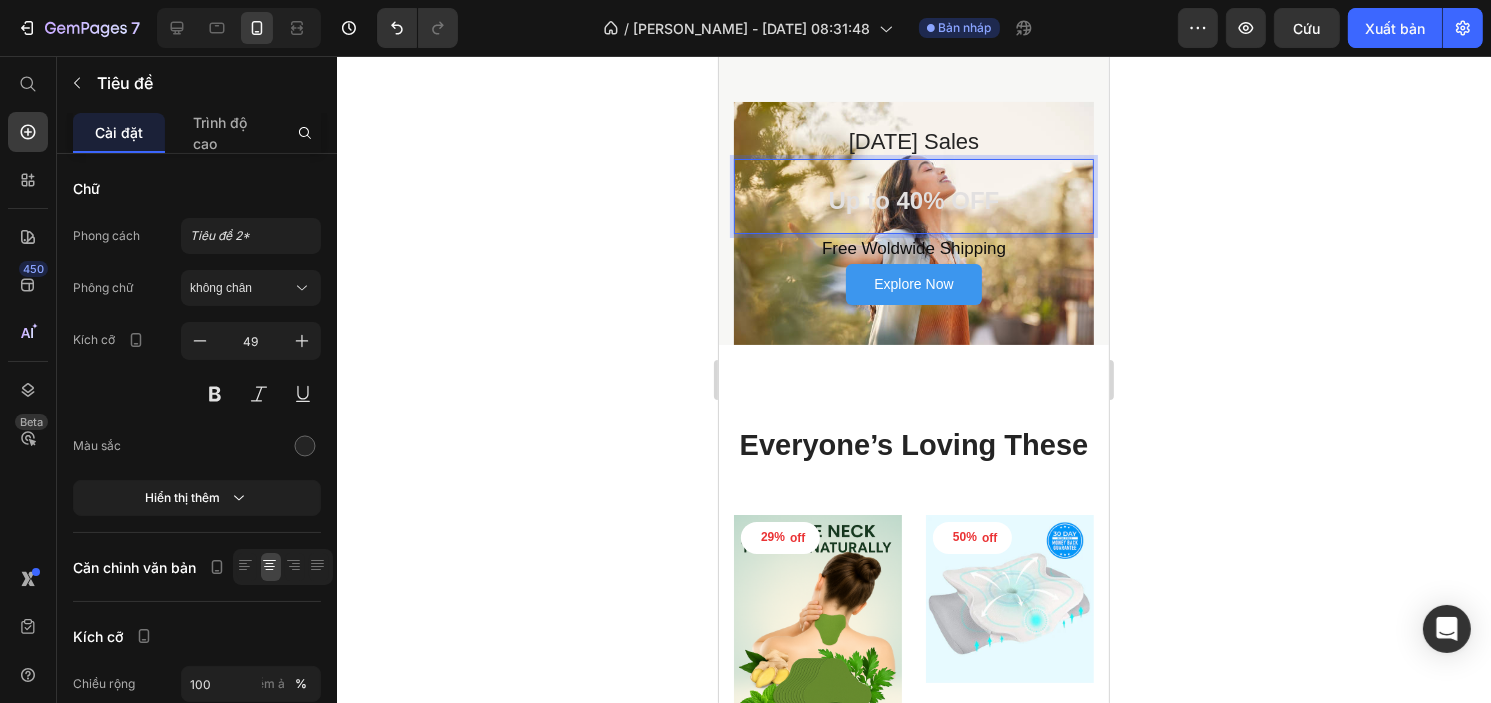 click on "Up to 40% OFF" at bounding box center (913, 197) 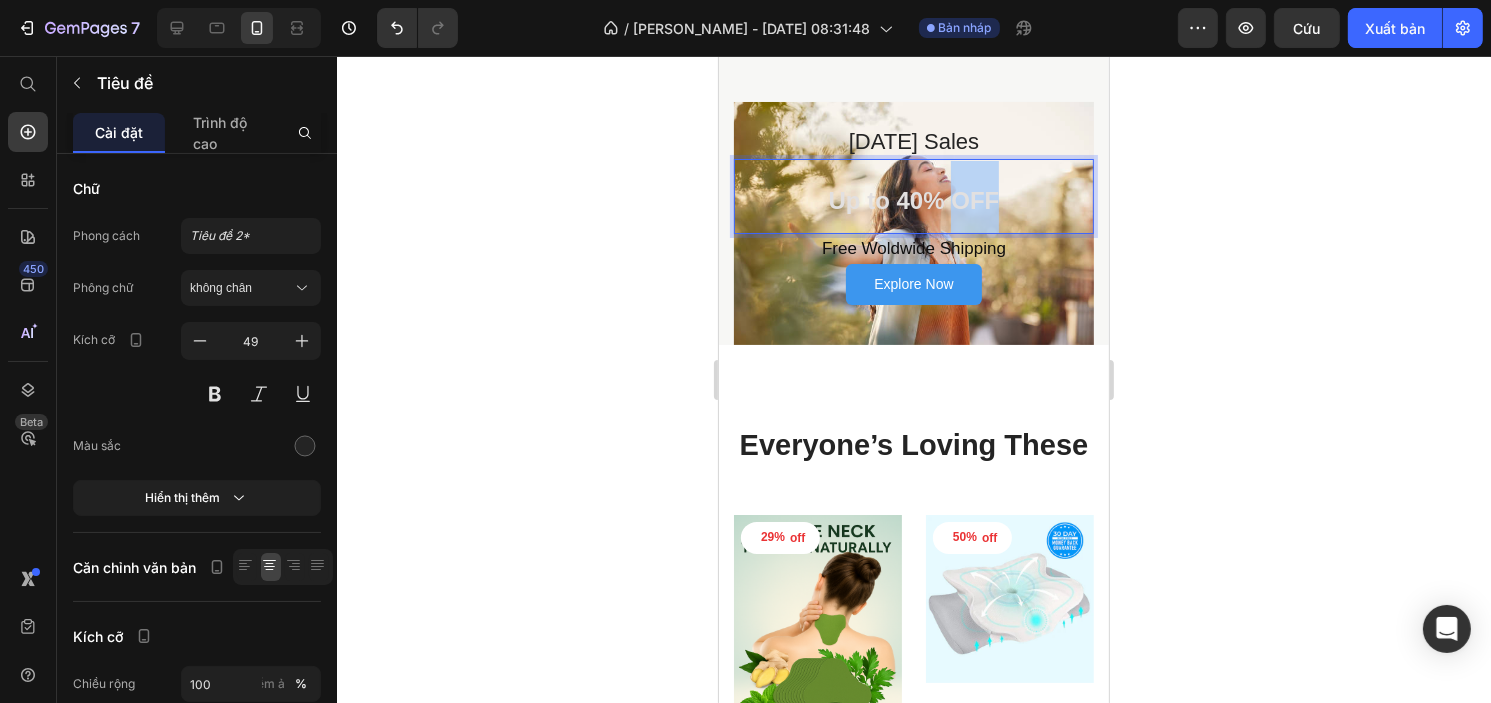 click on "Up to 40% OFF" at bounding box center (913, 197) 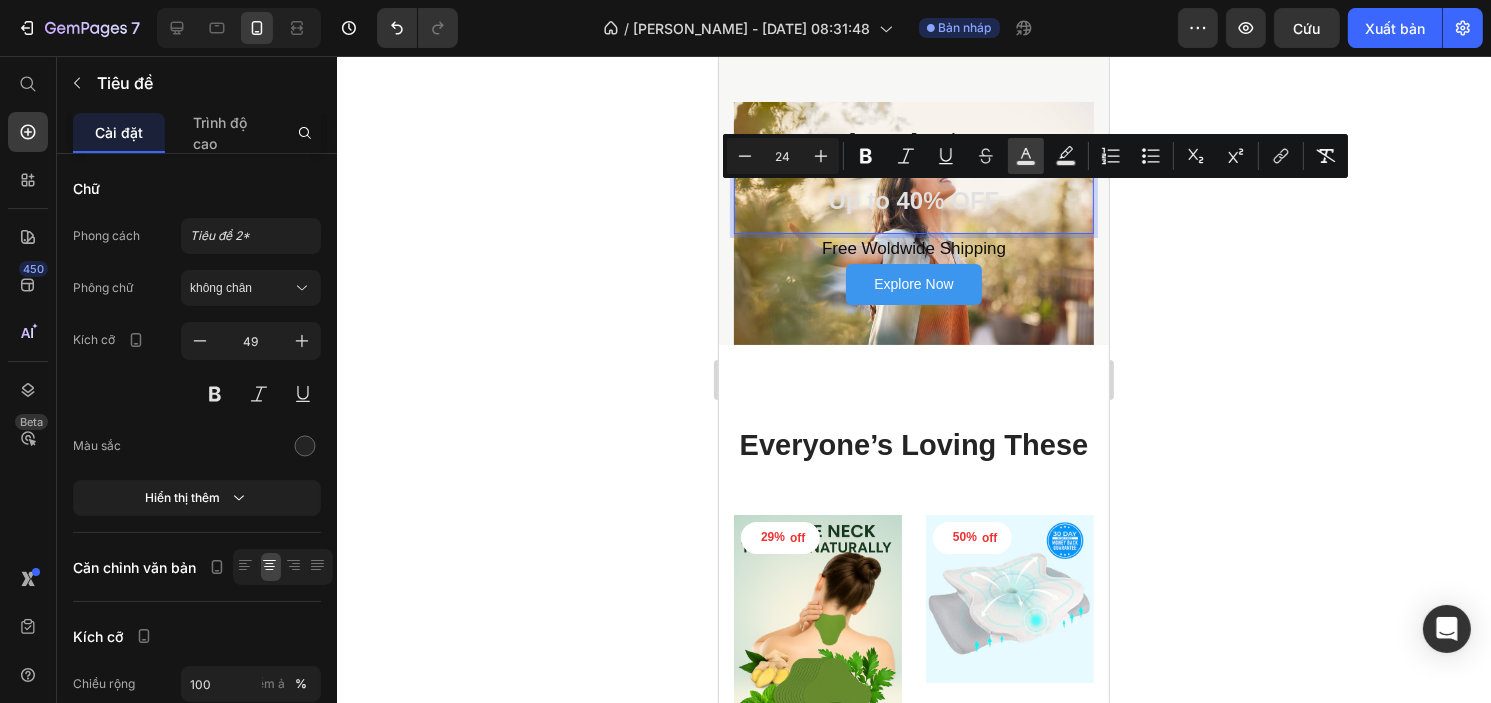 click 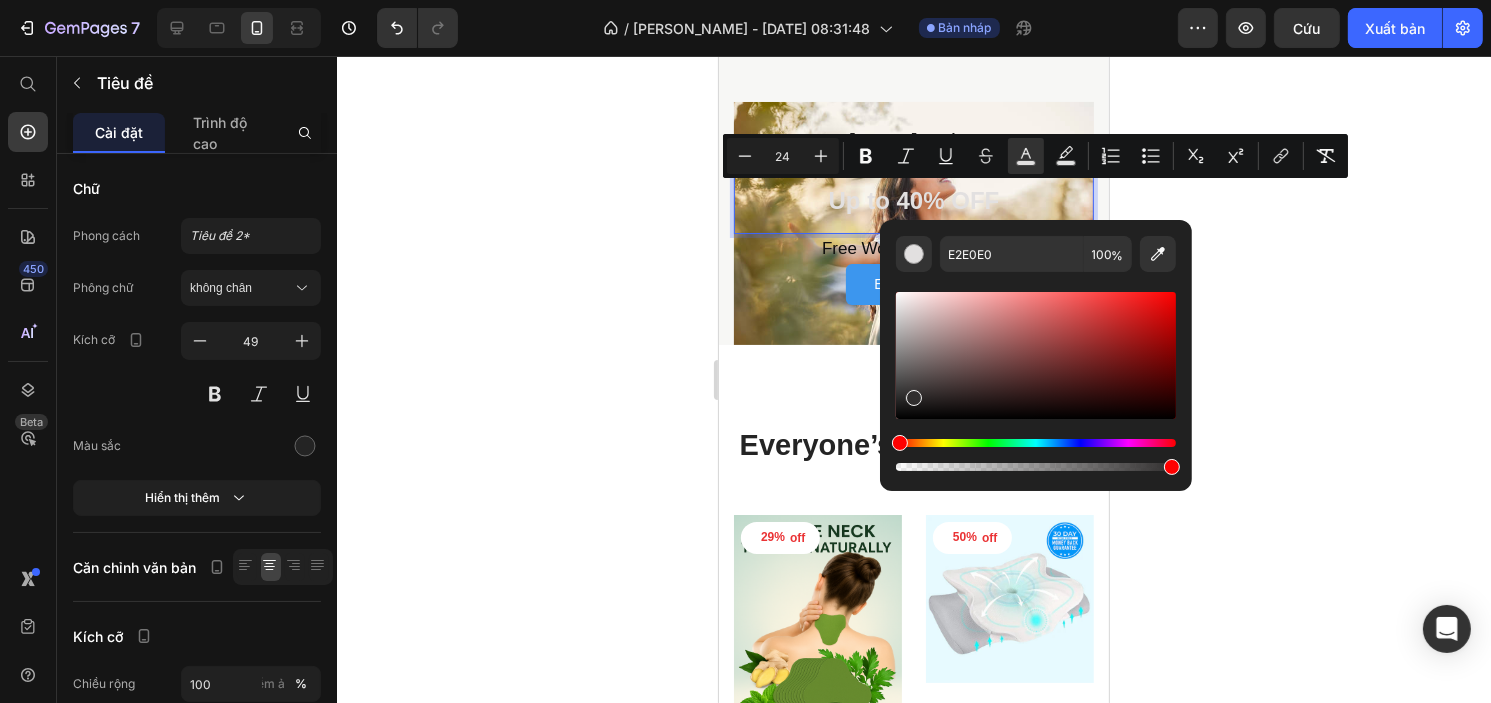 click at bounding box center [1036, 355] 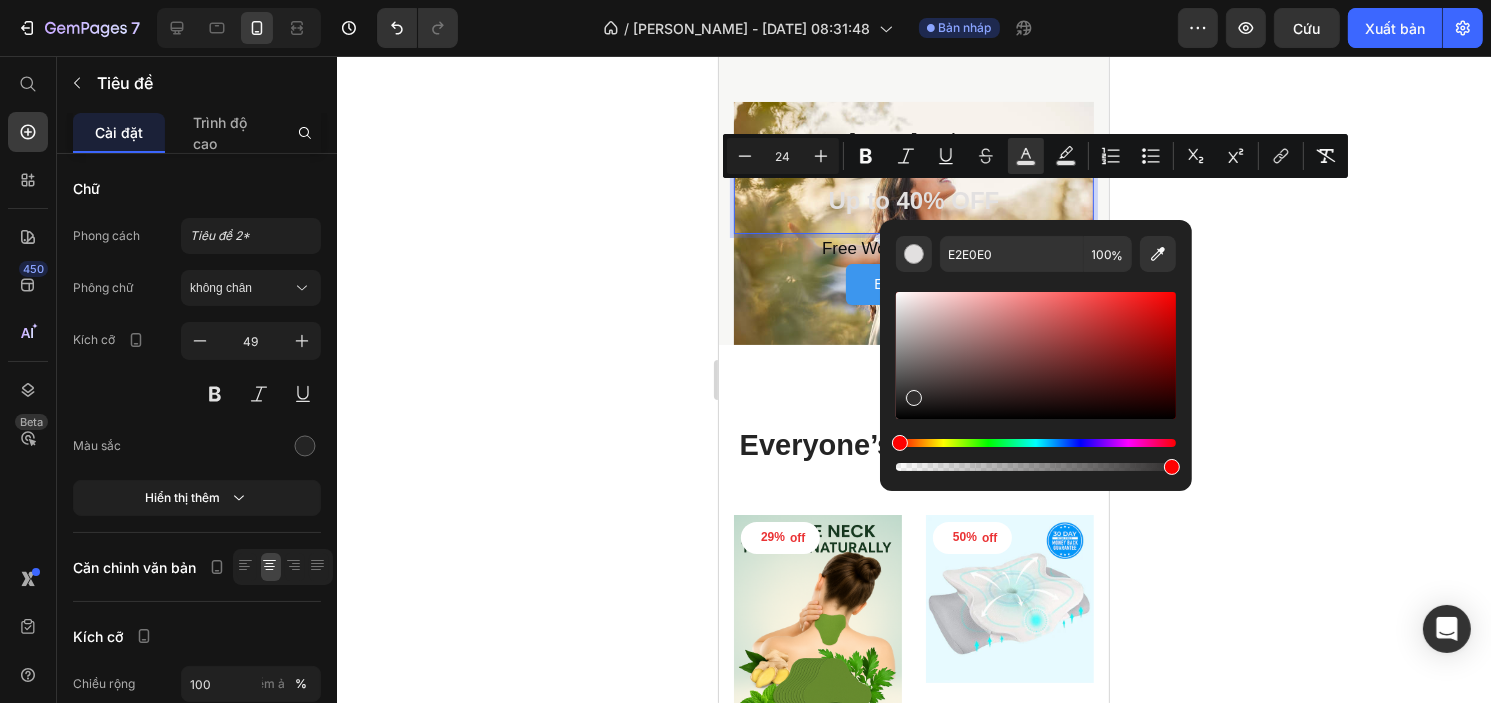 type on "302E2E" 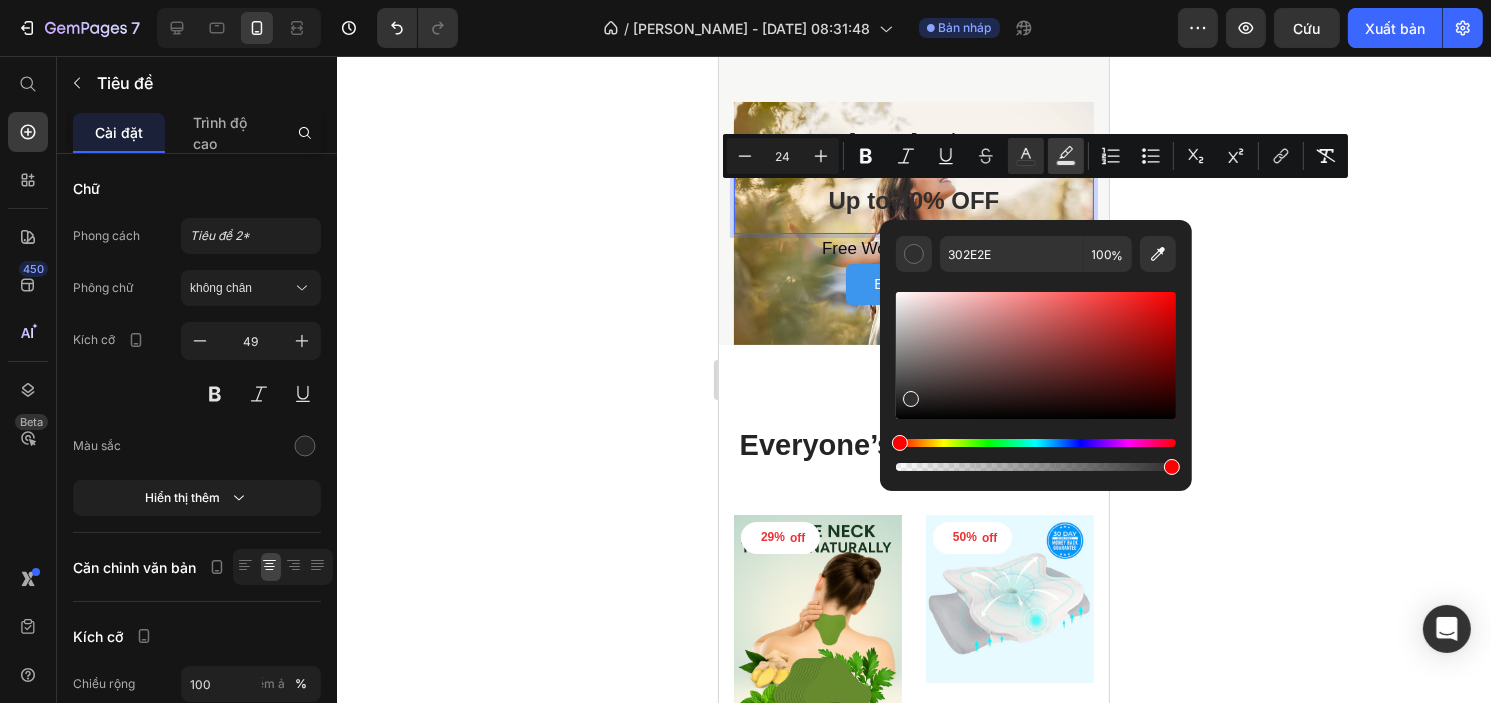 click 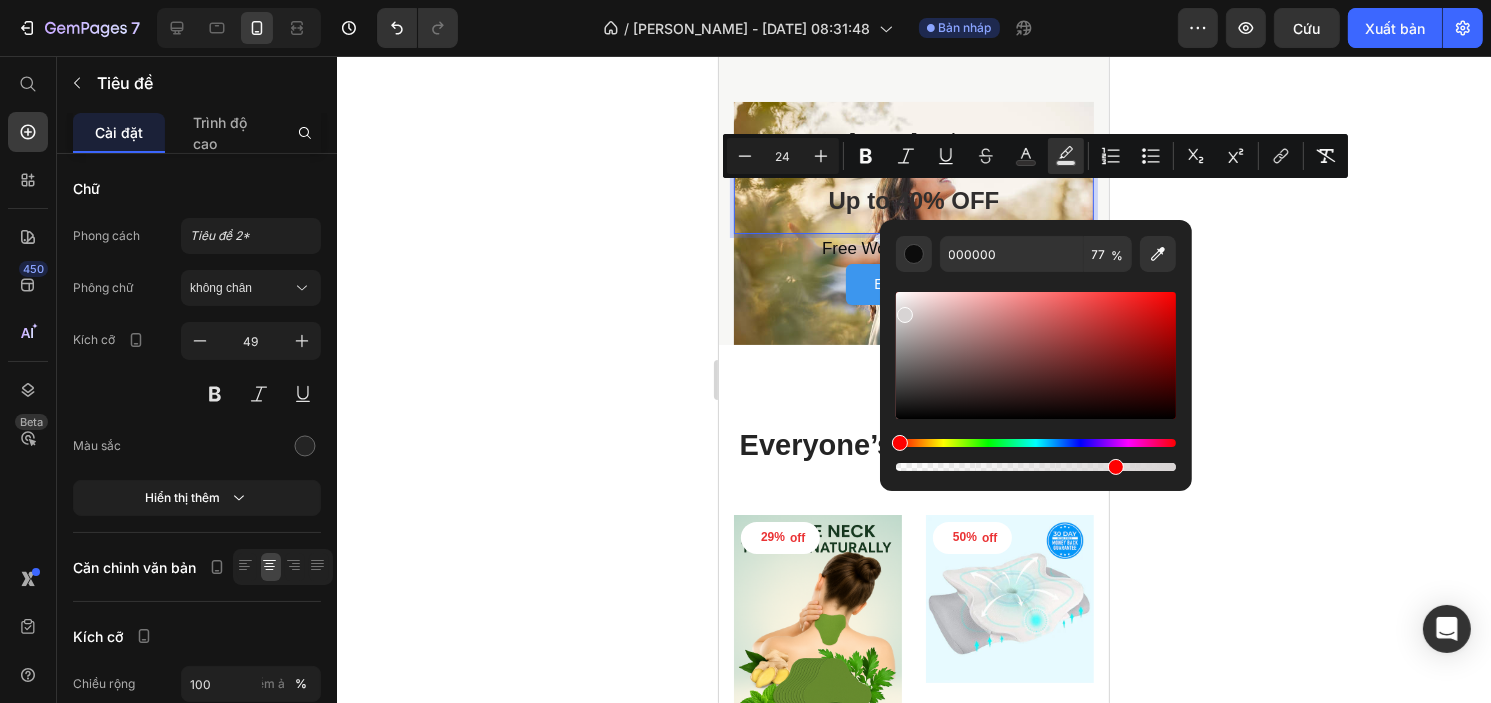 click at bounding box center [1036, 355] 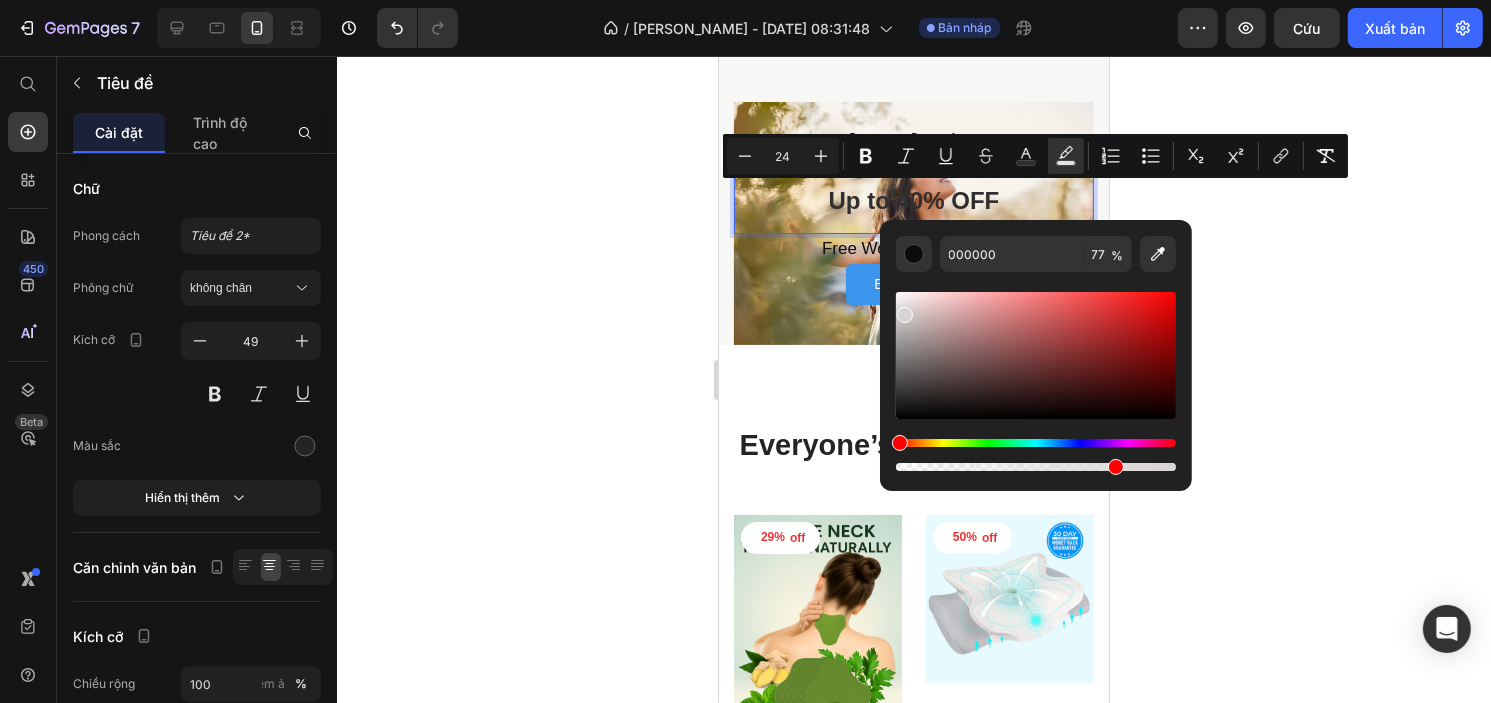 type on "D8D4D4" 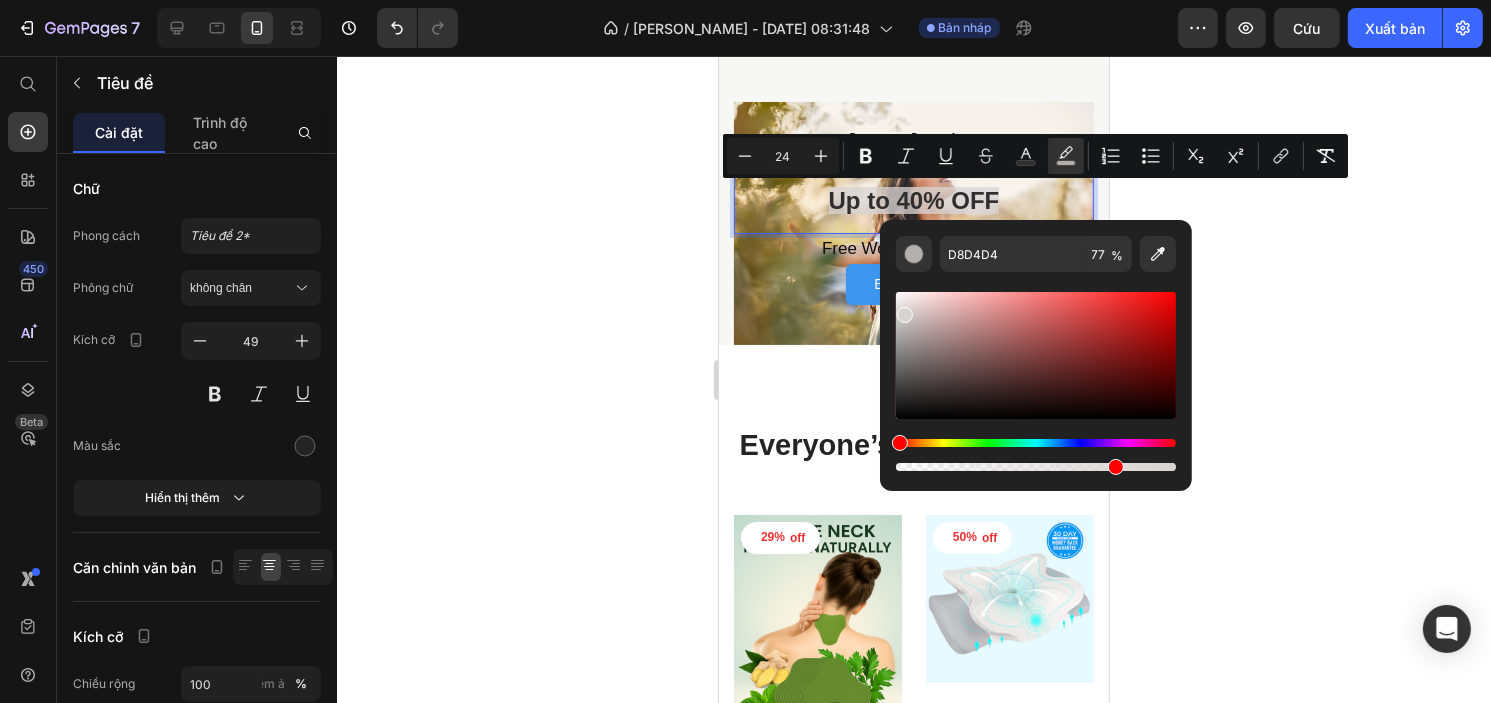 click 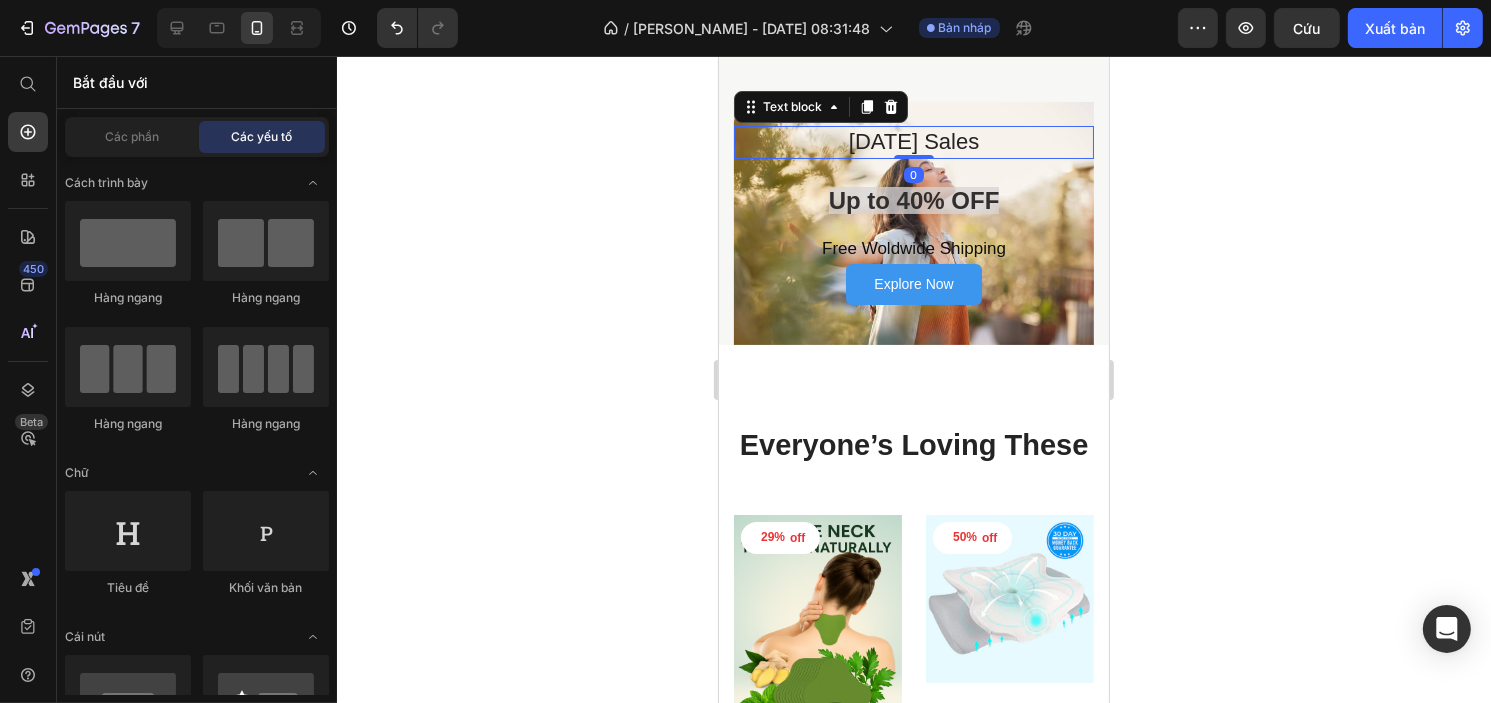 click on "4Th Of July Sales" at bounding box center [913, 142] 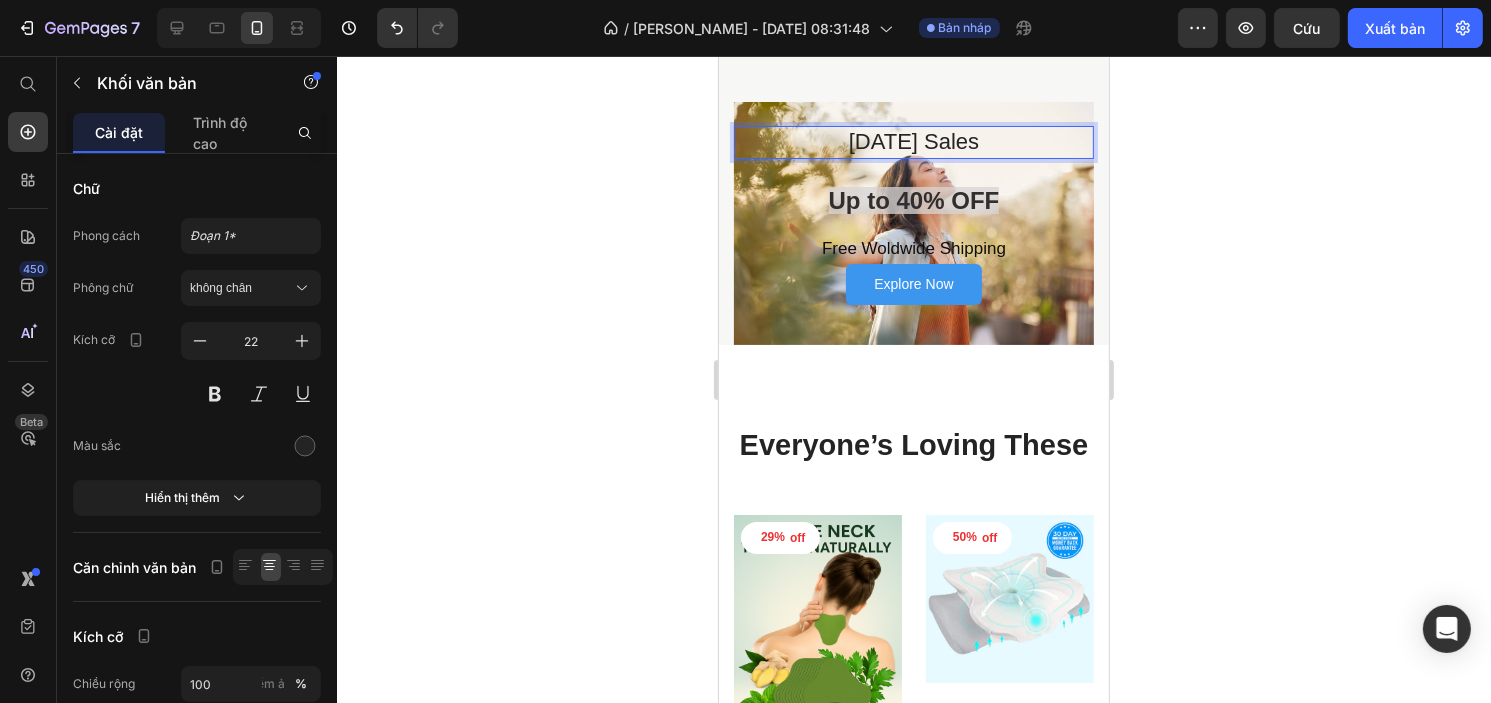 click on "4Th Of July Sales" at bounding box center (913, 142) 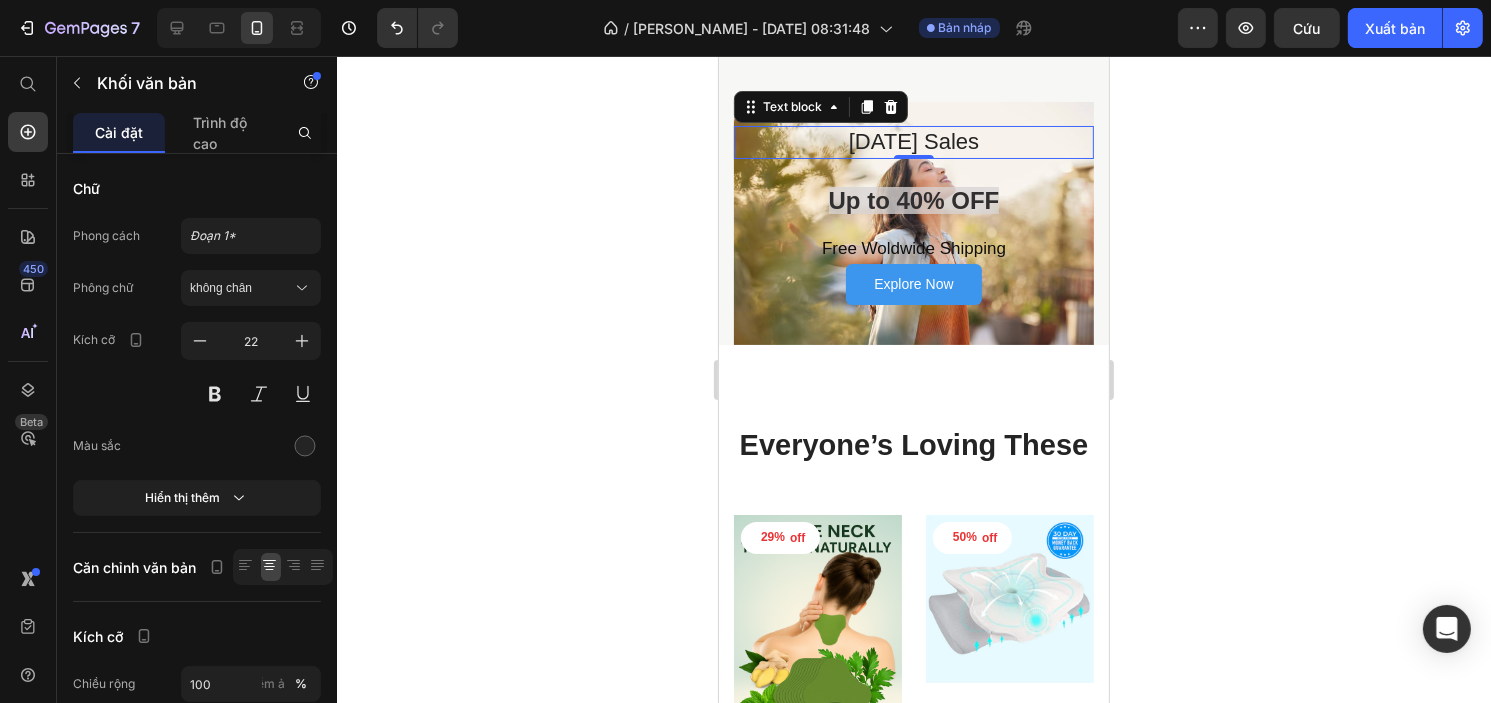 click 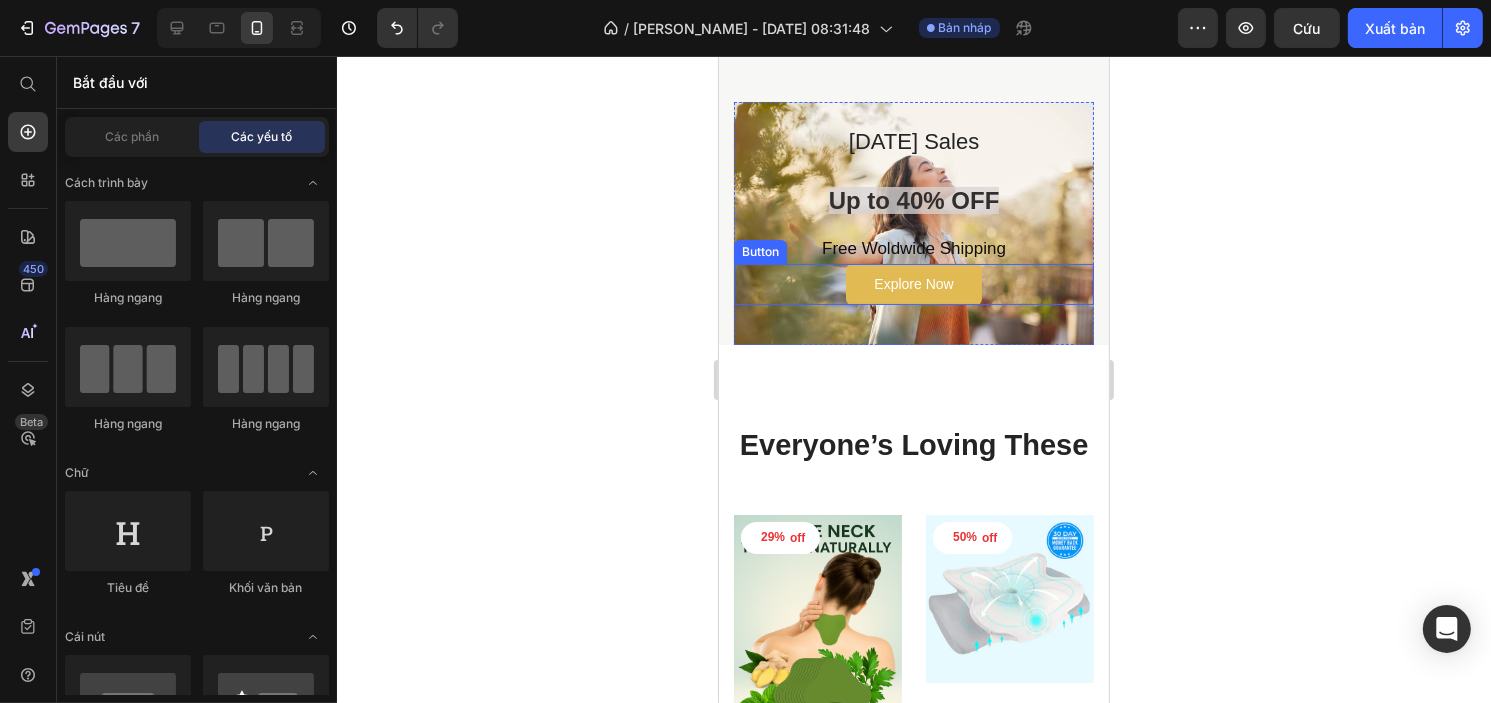 click on "Explore Now" at bounding box center (912, 284) 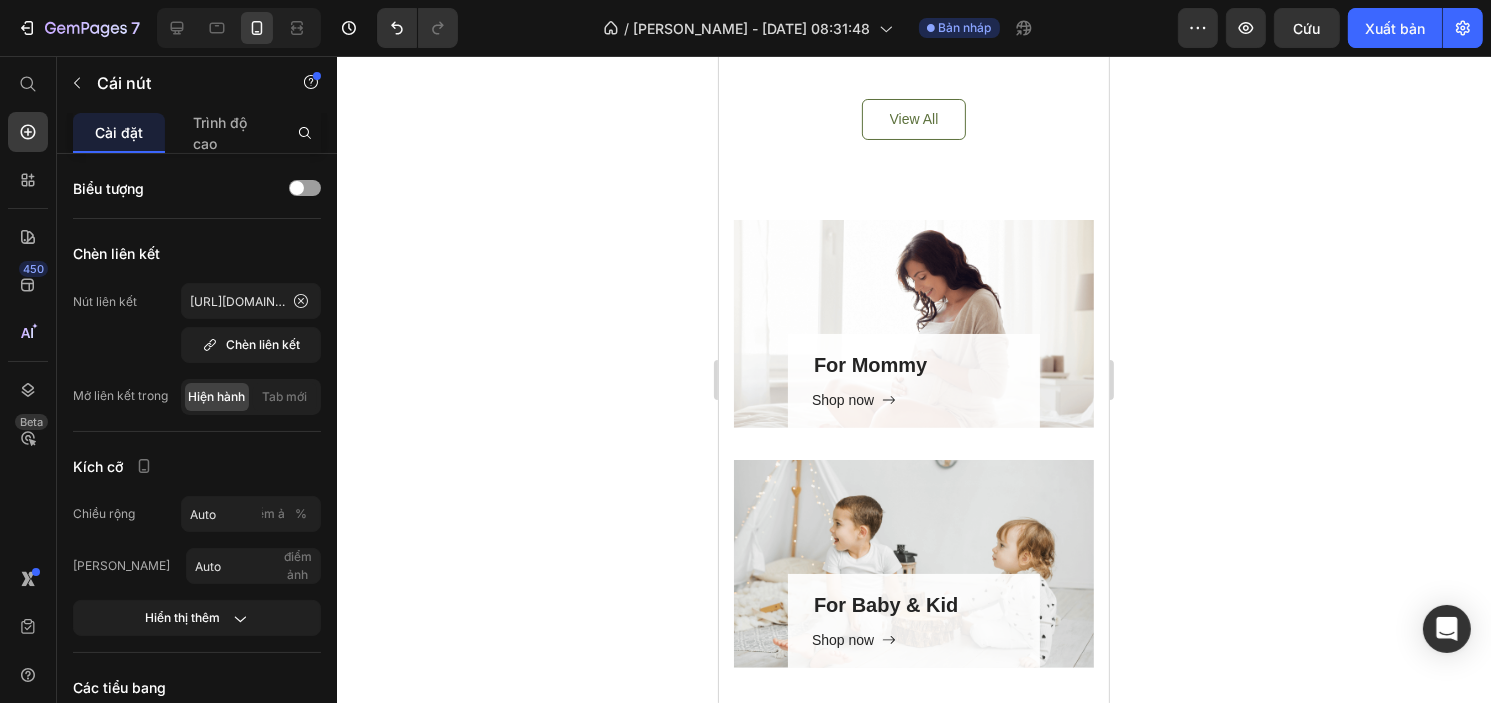 scroll, scrollTop: 1475, scrollLeft: 0, axis: vertical 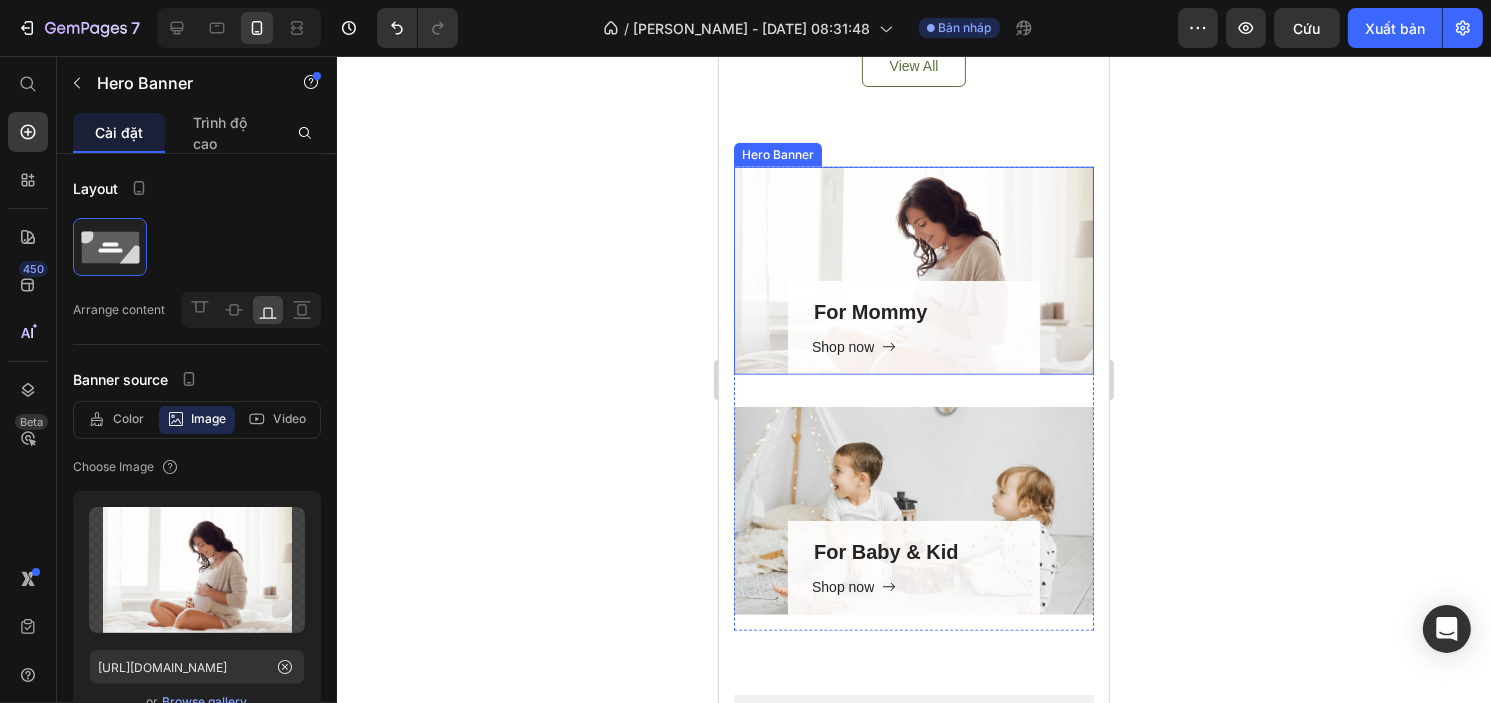 click on "For Mommy Heading
Shop now Button Row" at bounding box center (913, 271) 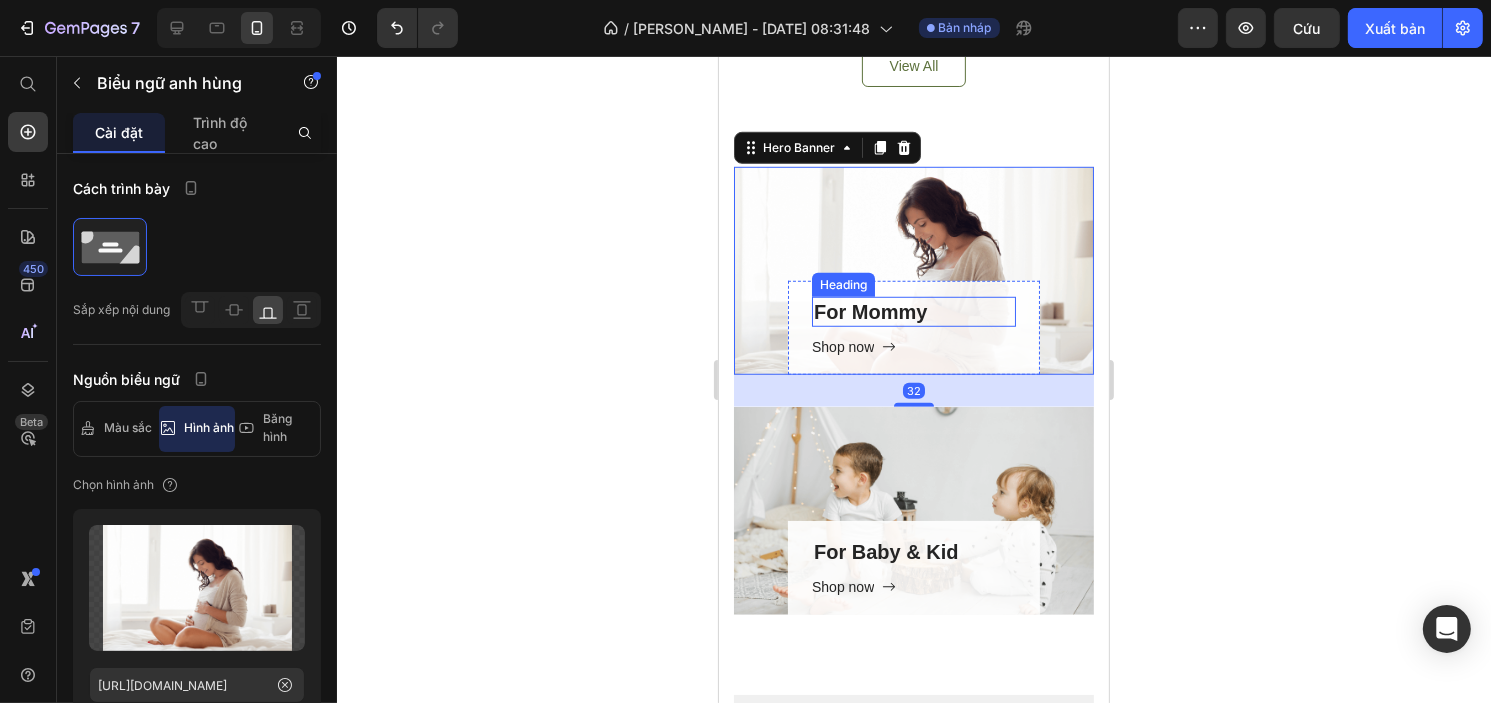 click on "For Mommy" at bounding box center [913, 312] 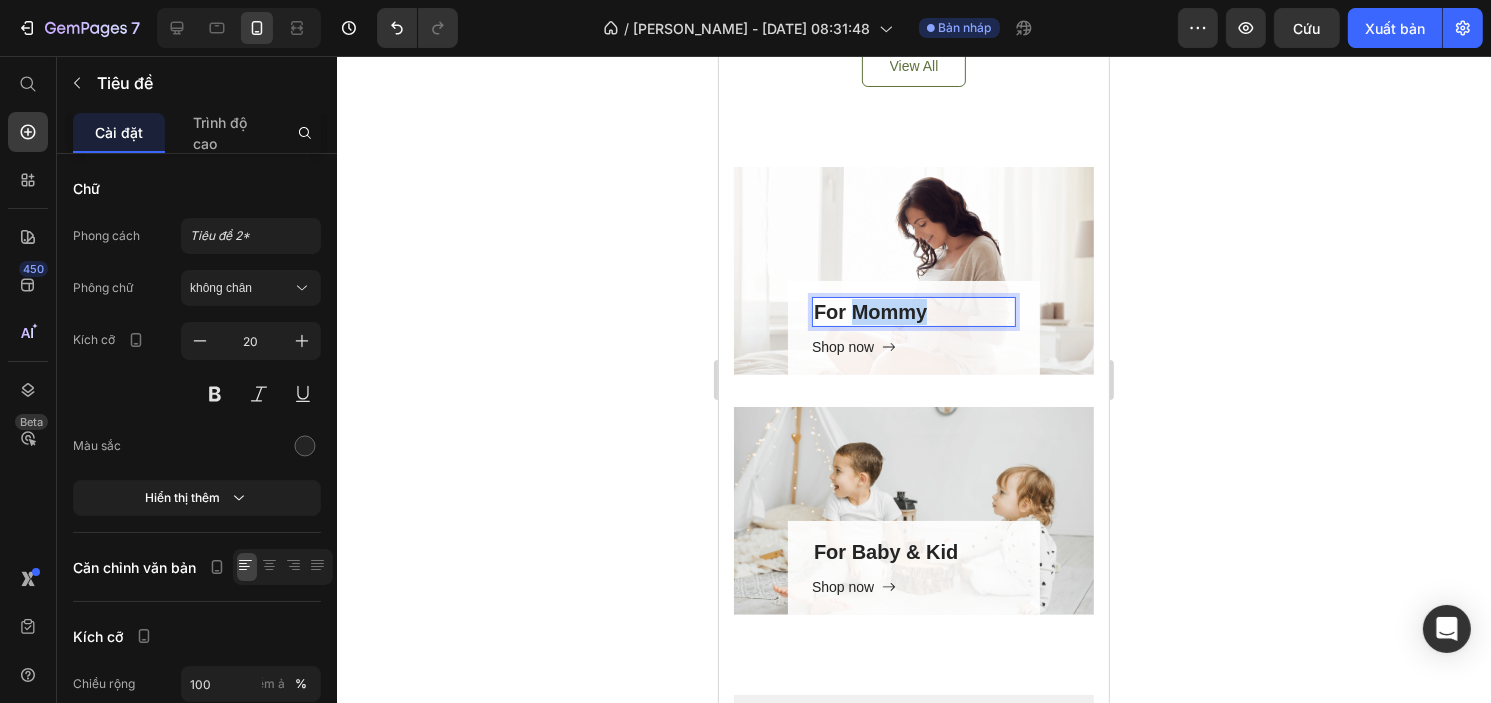 click on "For Mommy" at bounding box center [913, 312] 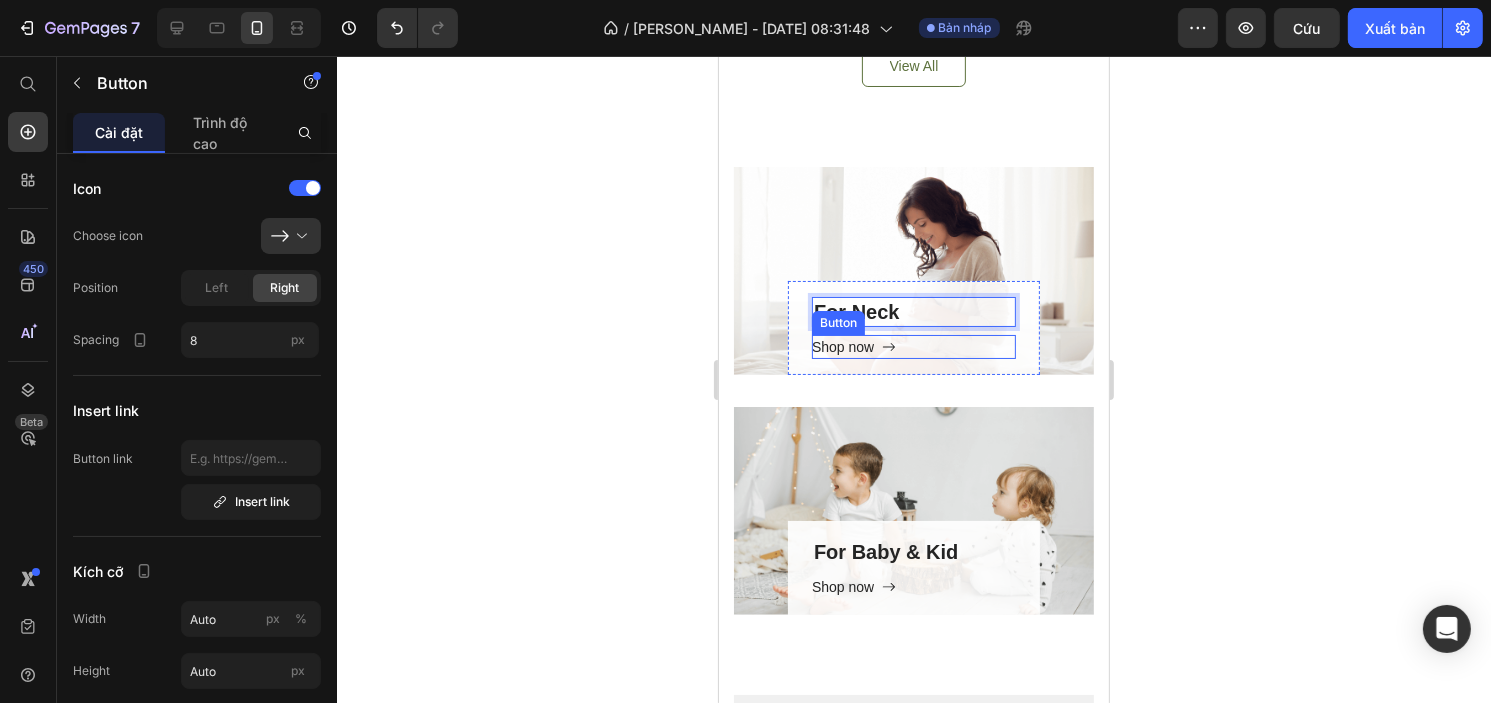 click on "Shop now Button" at bounding box center [913, 347] 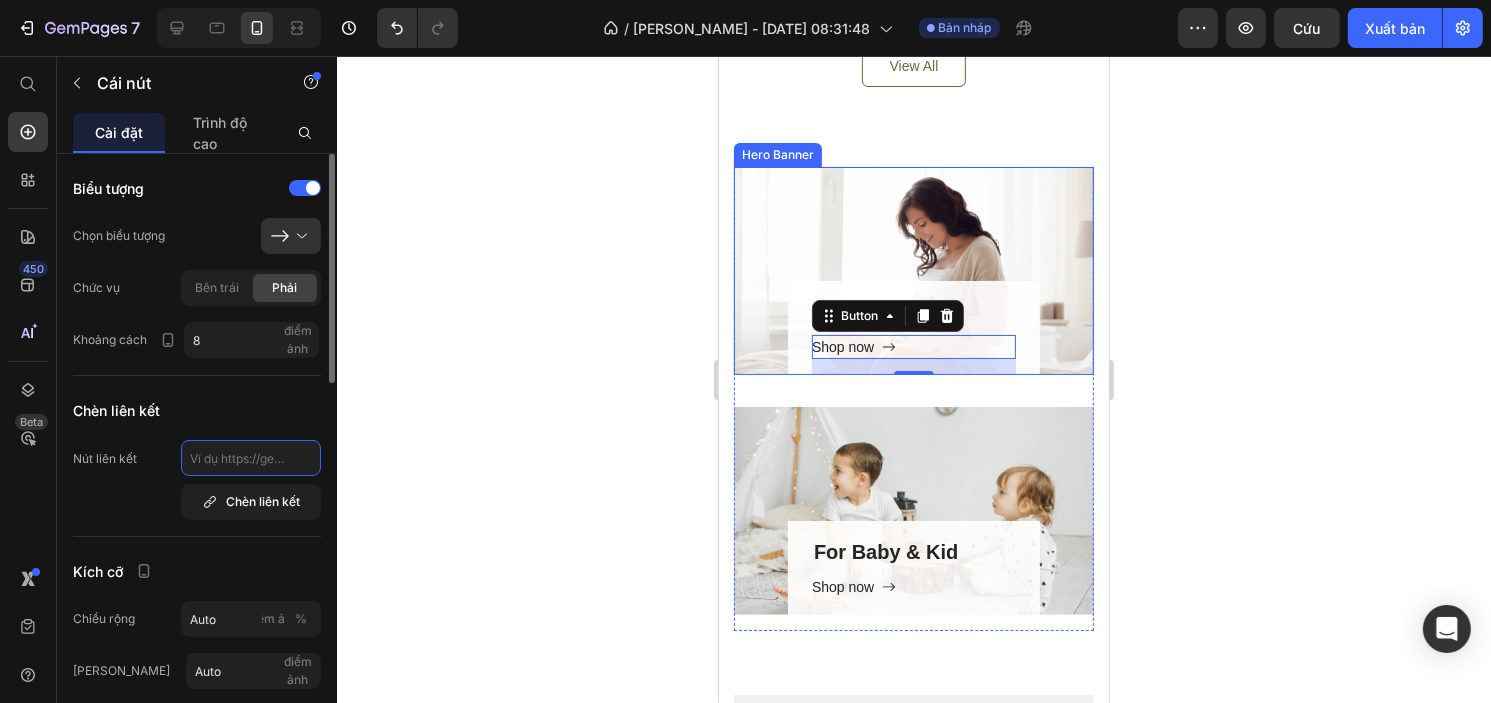 click 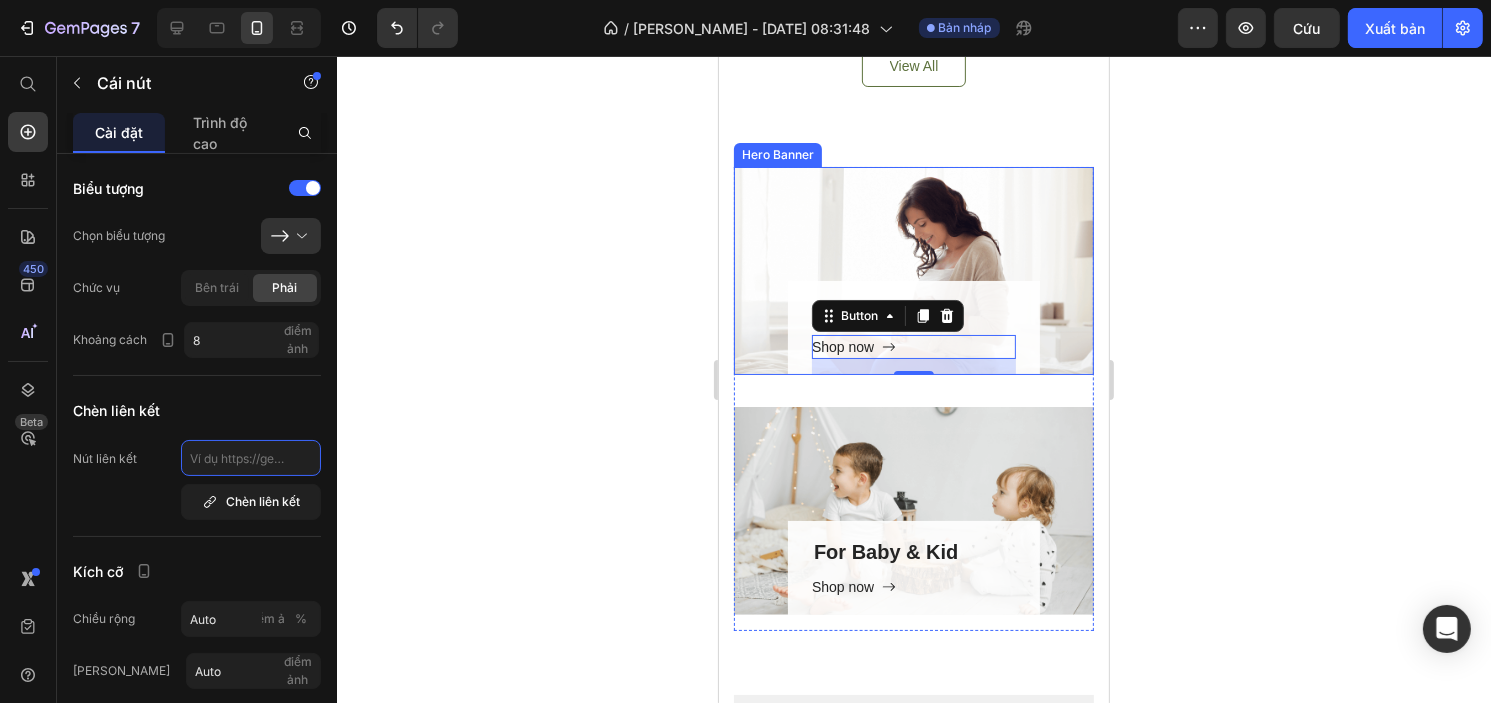 paste on "https://handeelife.store/products/handeelife-neckrestore%E2%84%A2-complete-cervical-traction-posture-support-system" 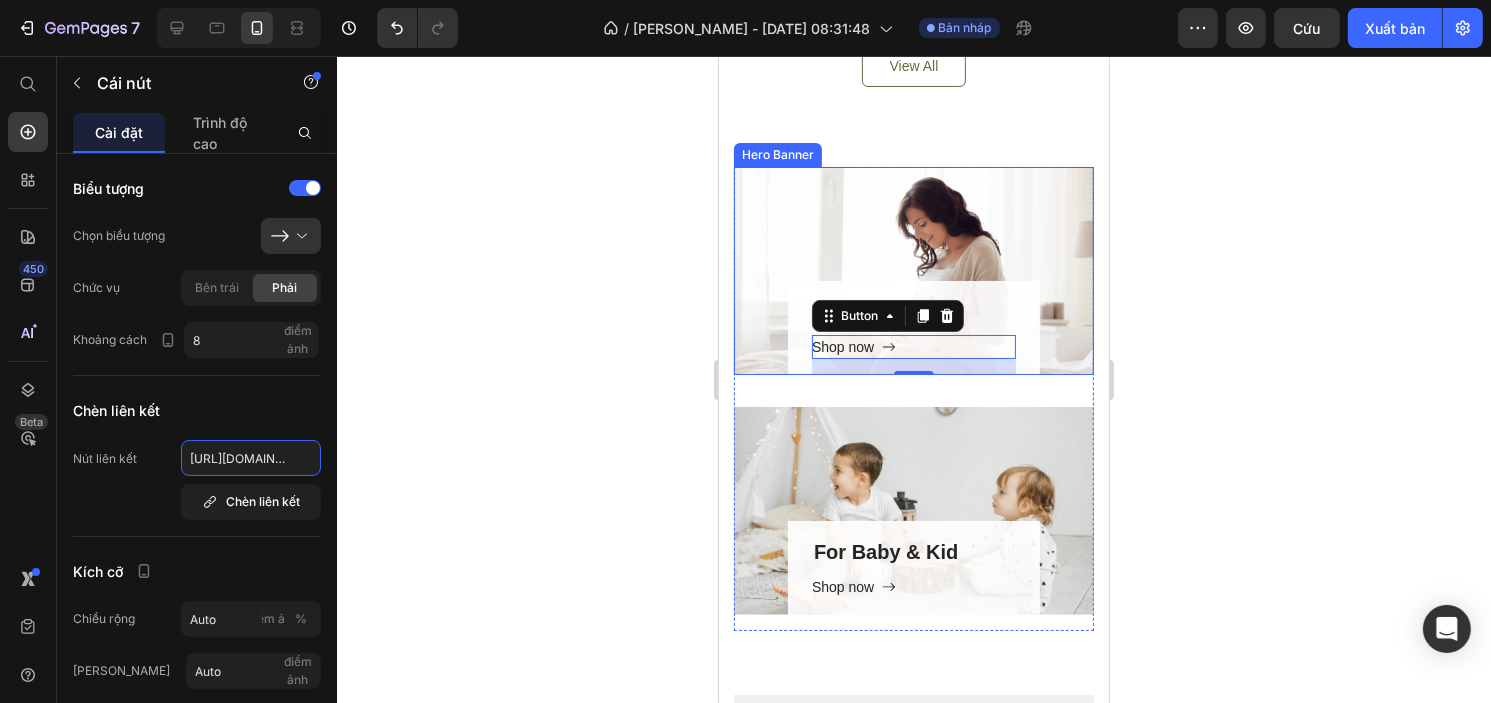 scroll, scrollTop: 0, scrollLeft: 606, axis: horizontal 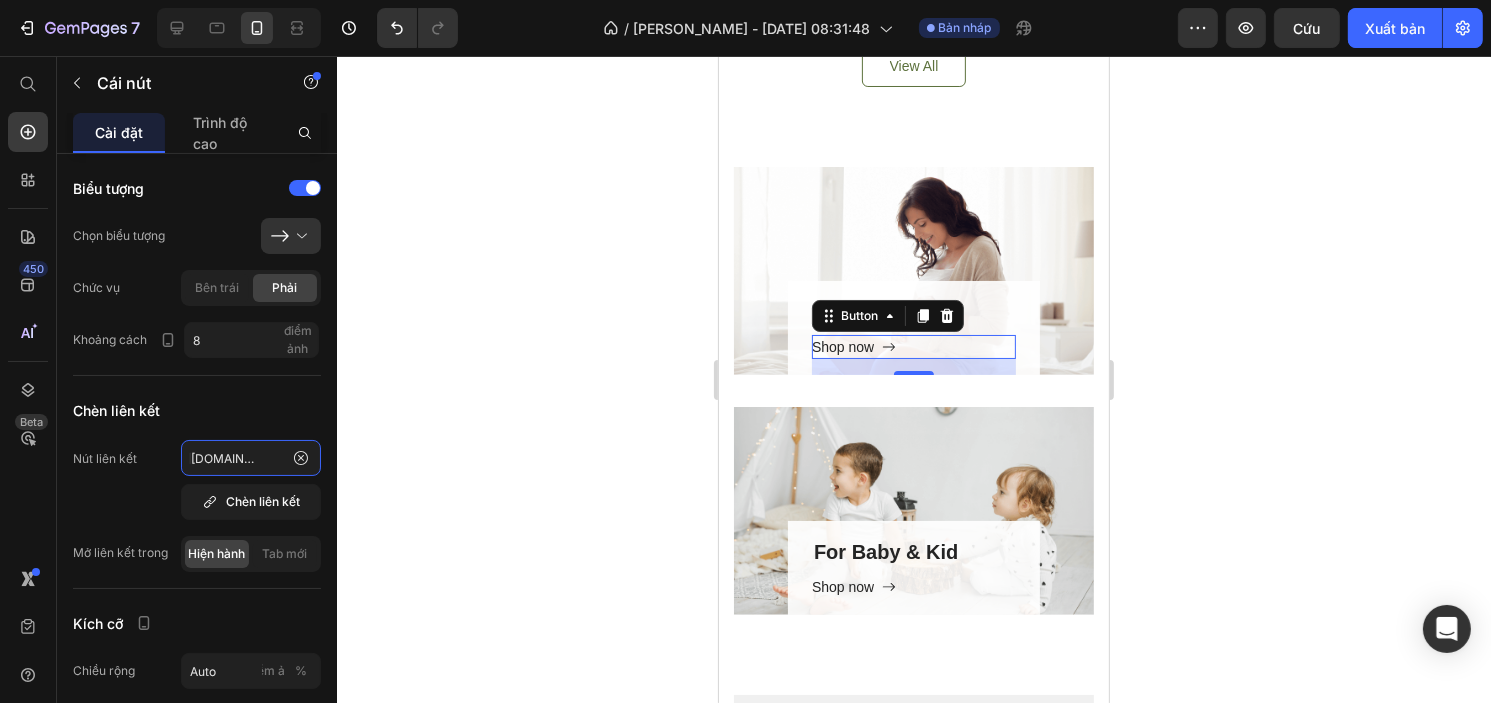 type on "https://handeelife.store/products/handeelife-neckrestore%E2%84%A2-complete-cervical-traction-posture-support-system" 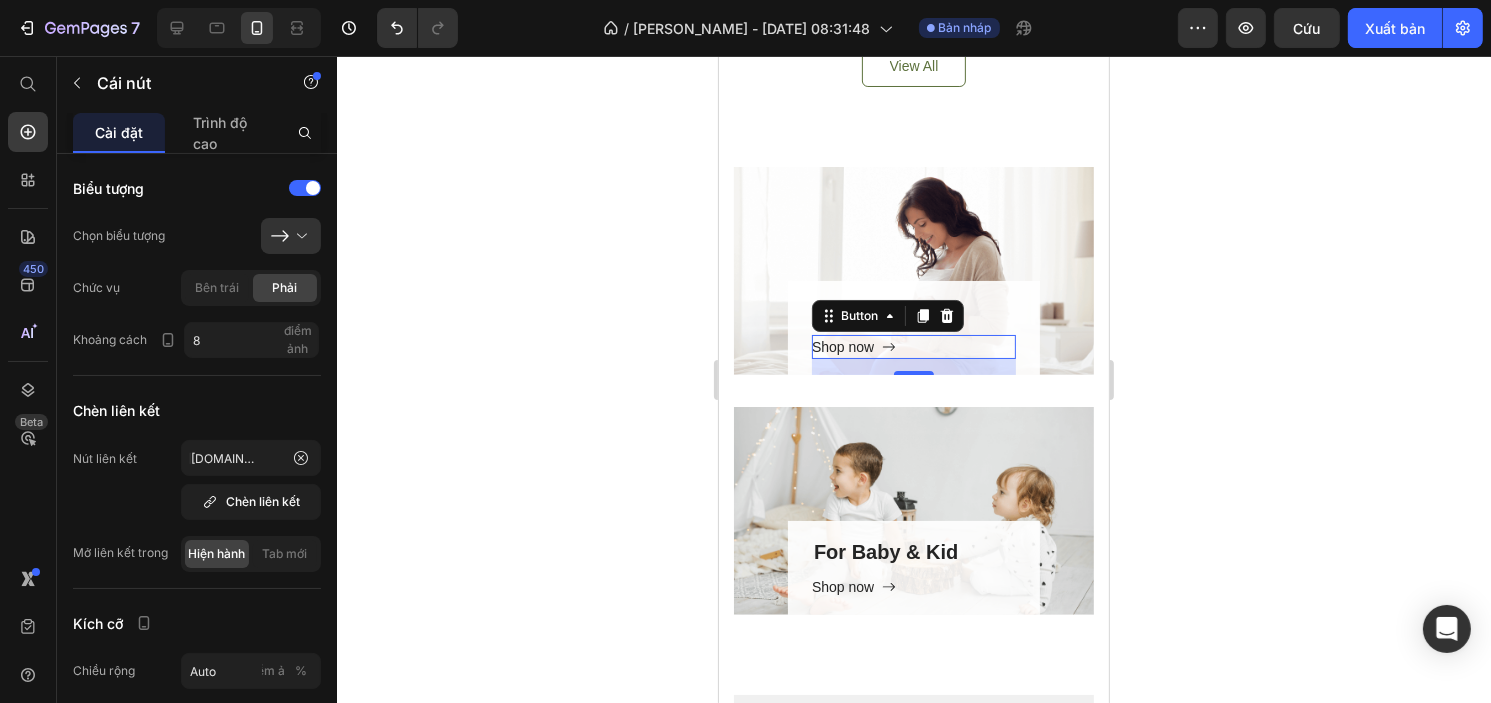 scroll, scrollTop: 0, scrollLeft: 0, axis: both 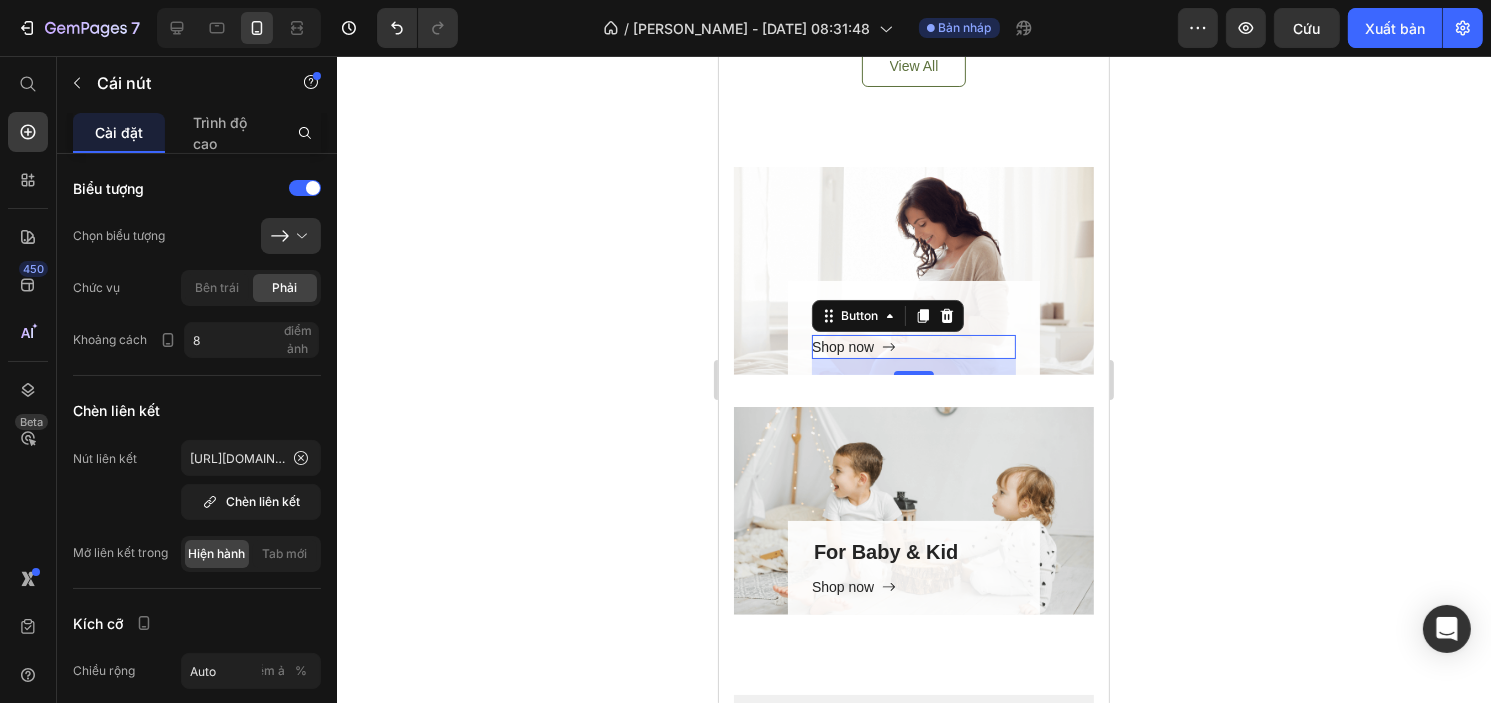 click 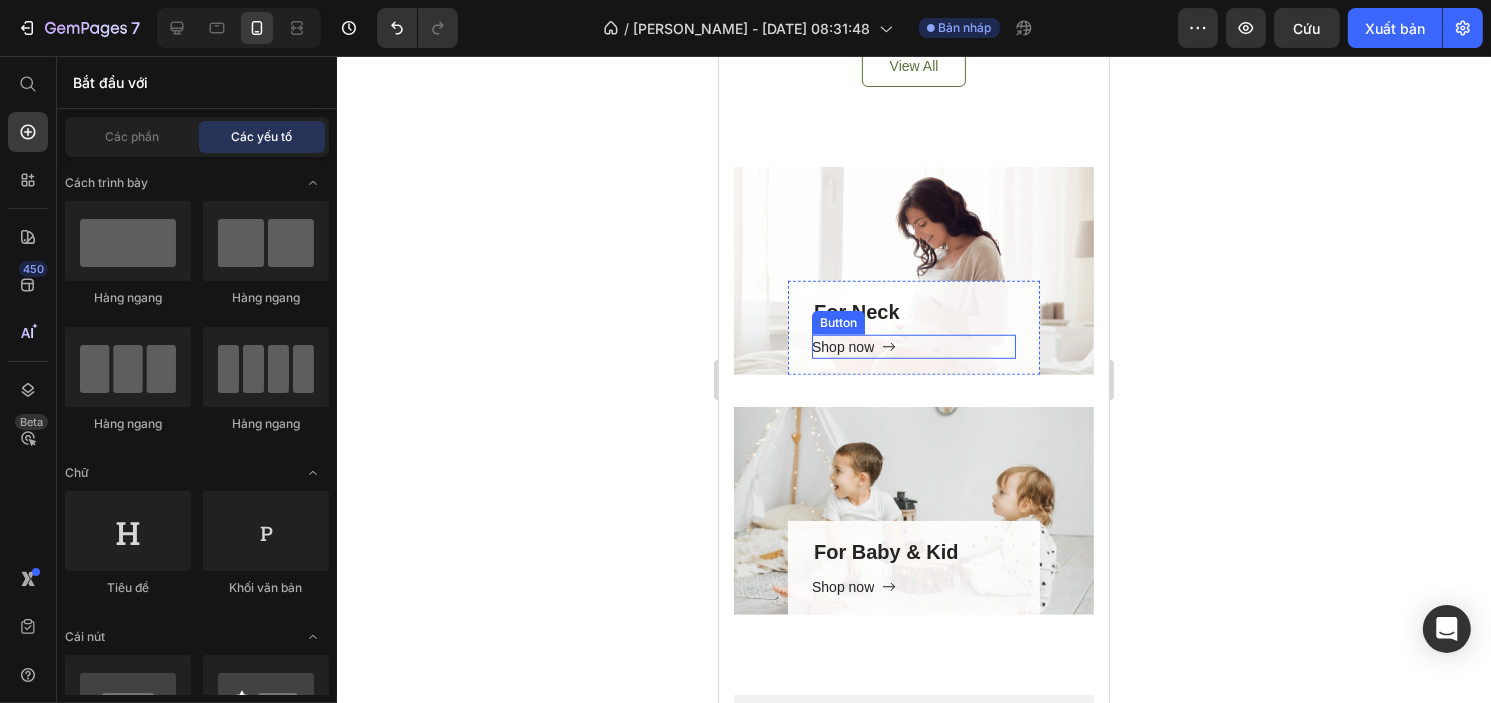 click 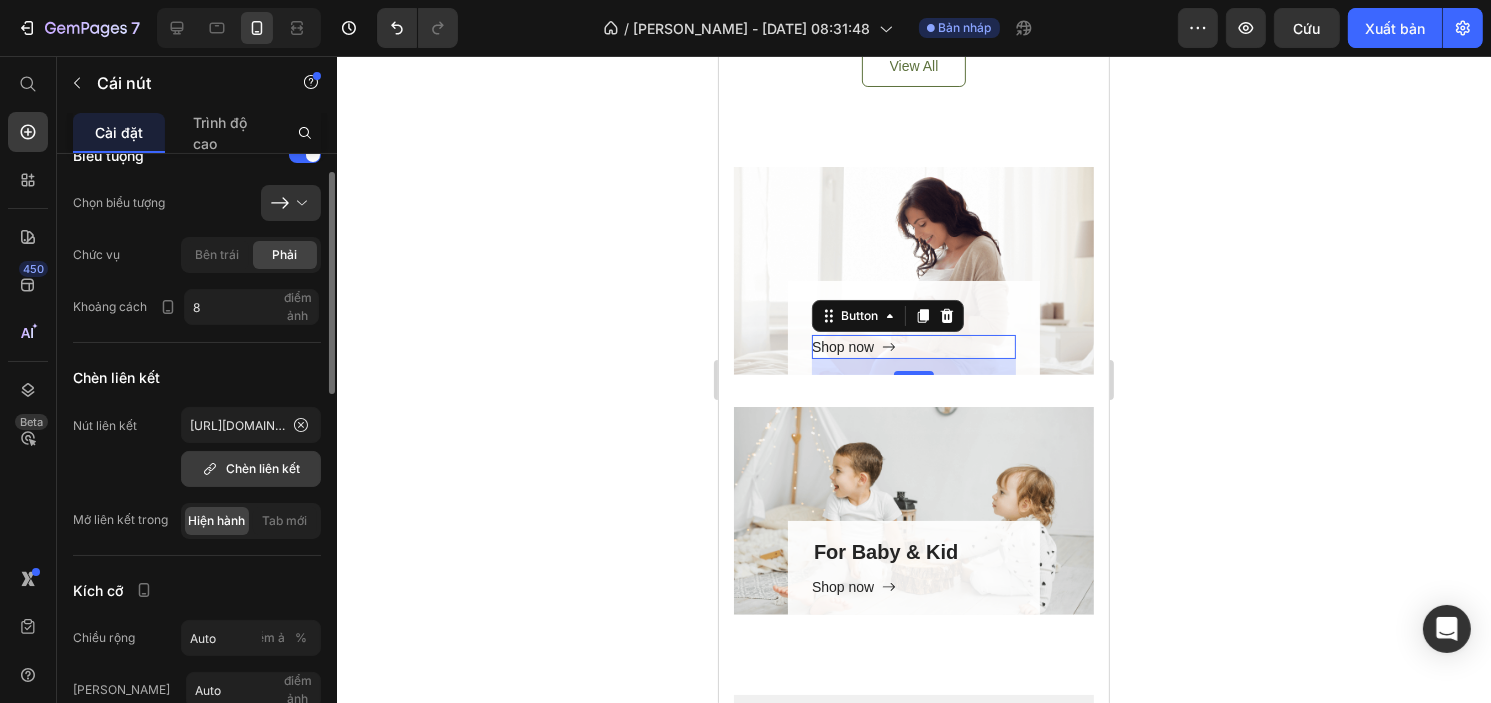 scroll, scrollTop: 105, scrollLeft: 0, axis: vertical 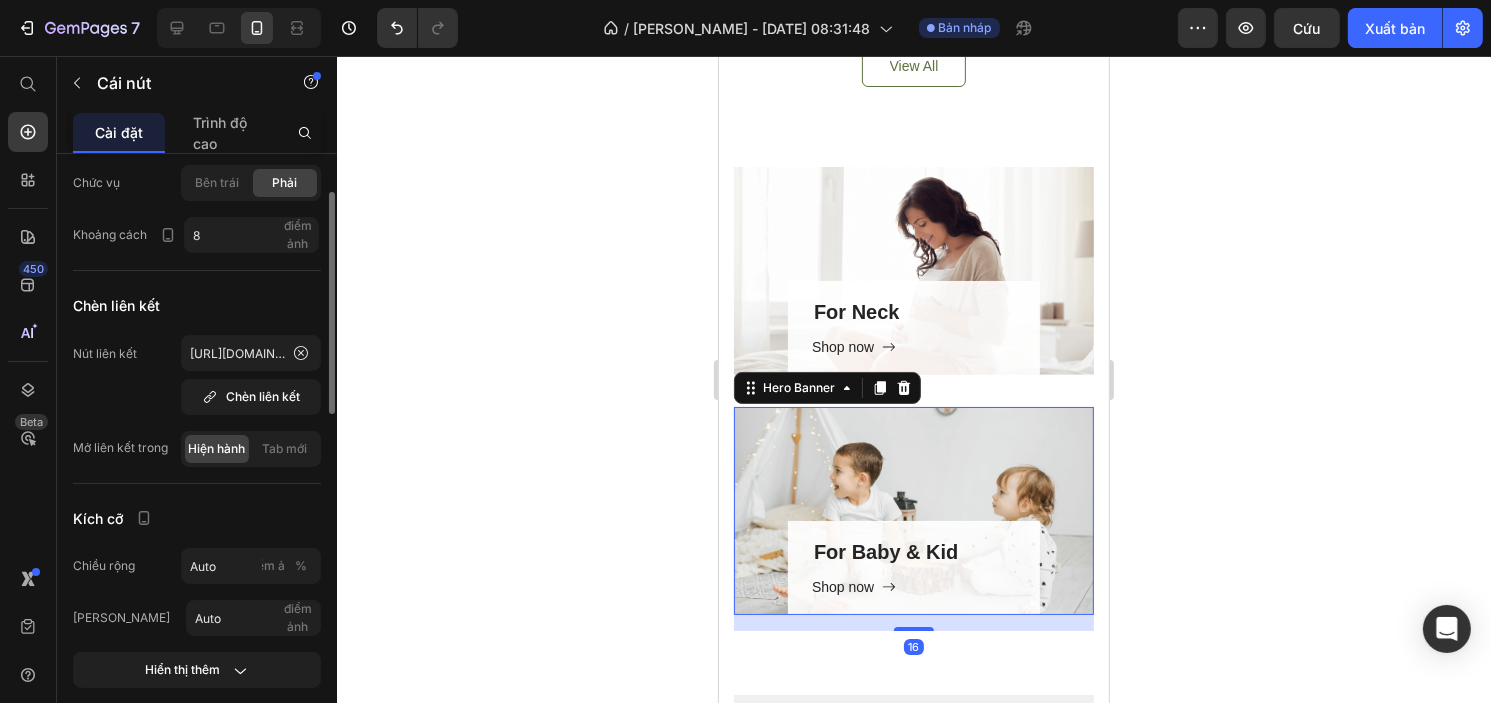 click on "For Baby & Kid Heading
Shop now Button Row" at bounding box center [913, 511] 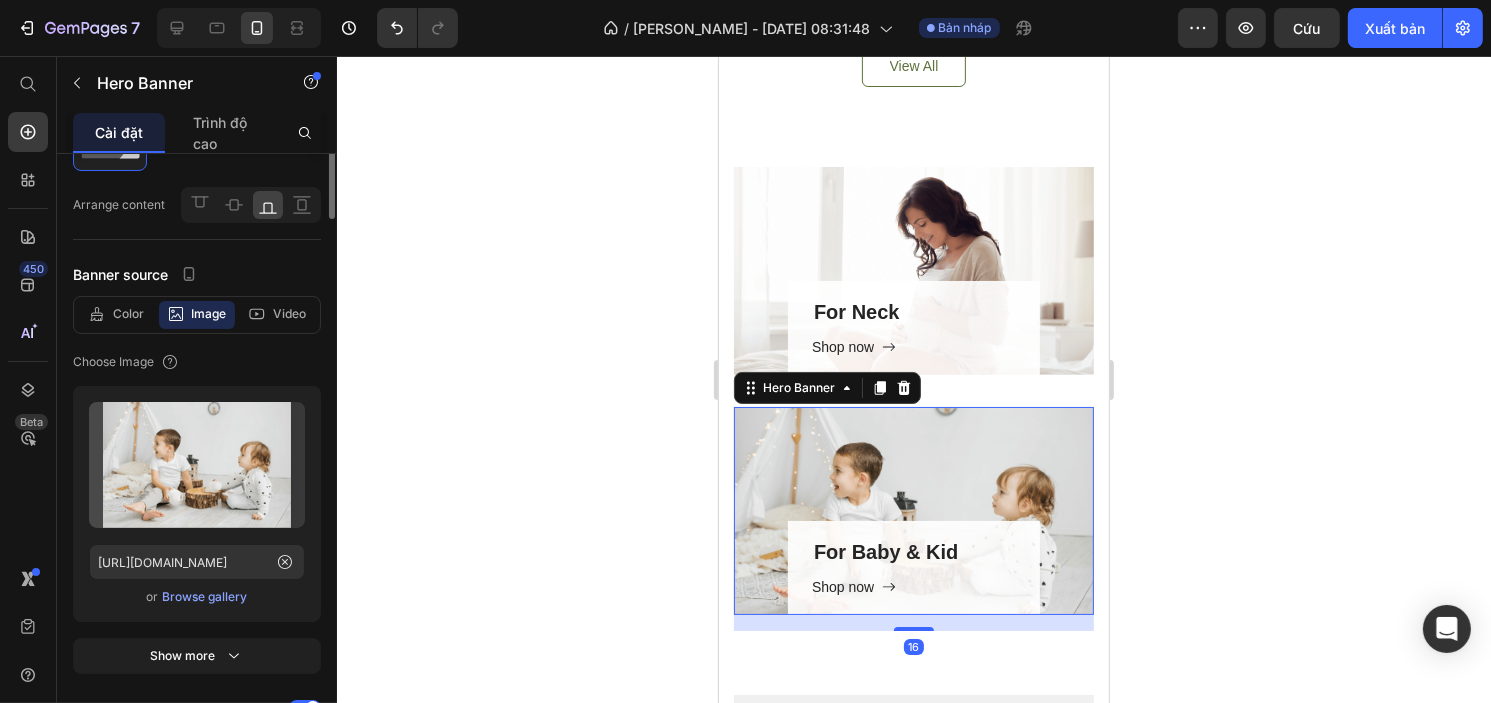 scroll, scrollTop: 0, scrollLeft: 0, axis: both 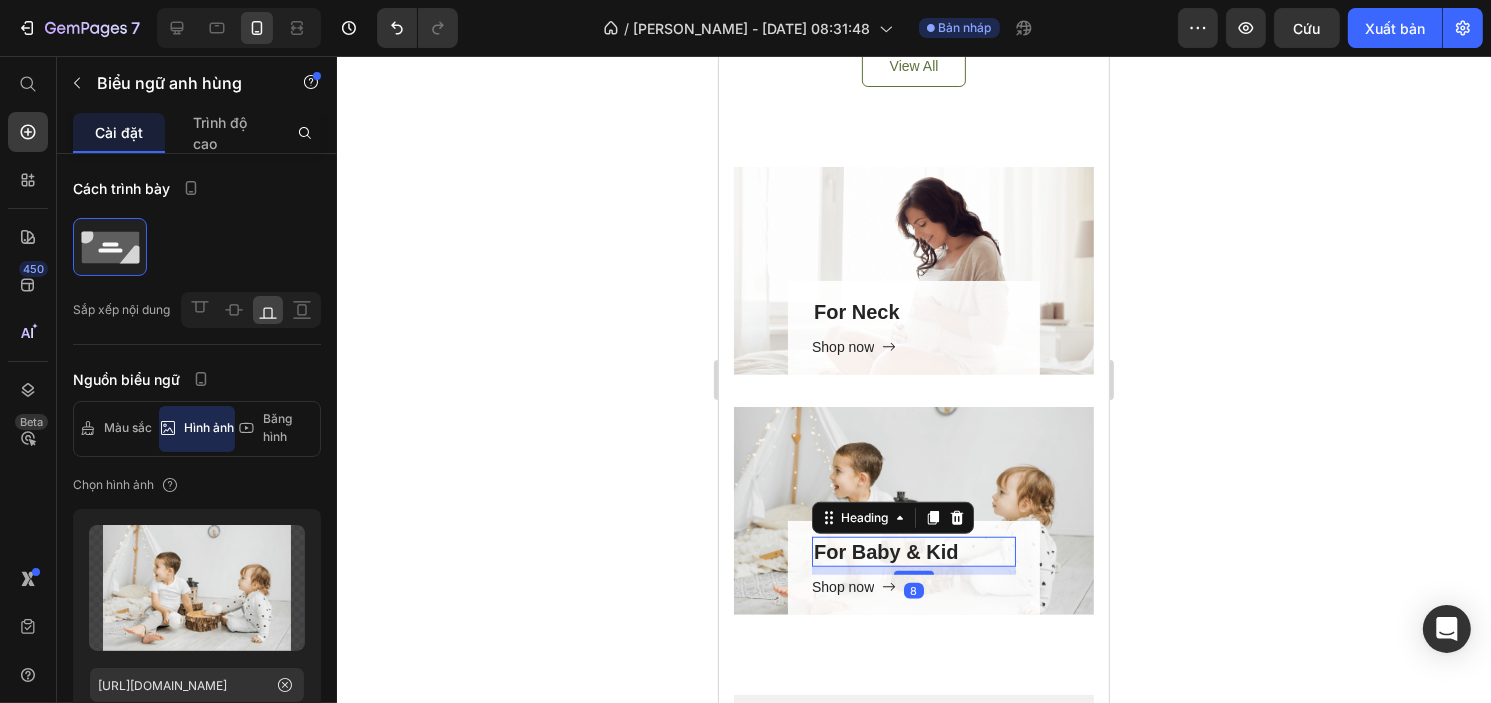 click on "For Baby & Kid" at bounding box center [913, 552] 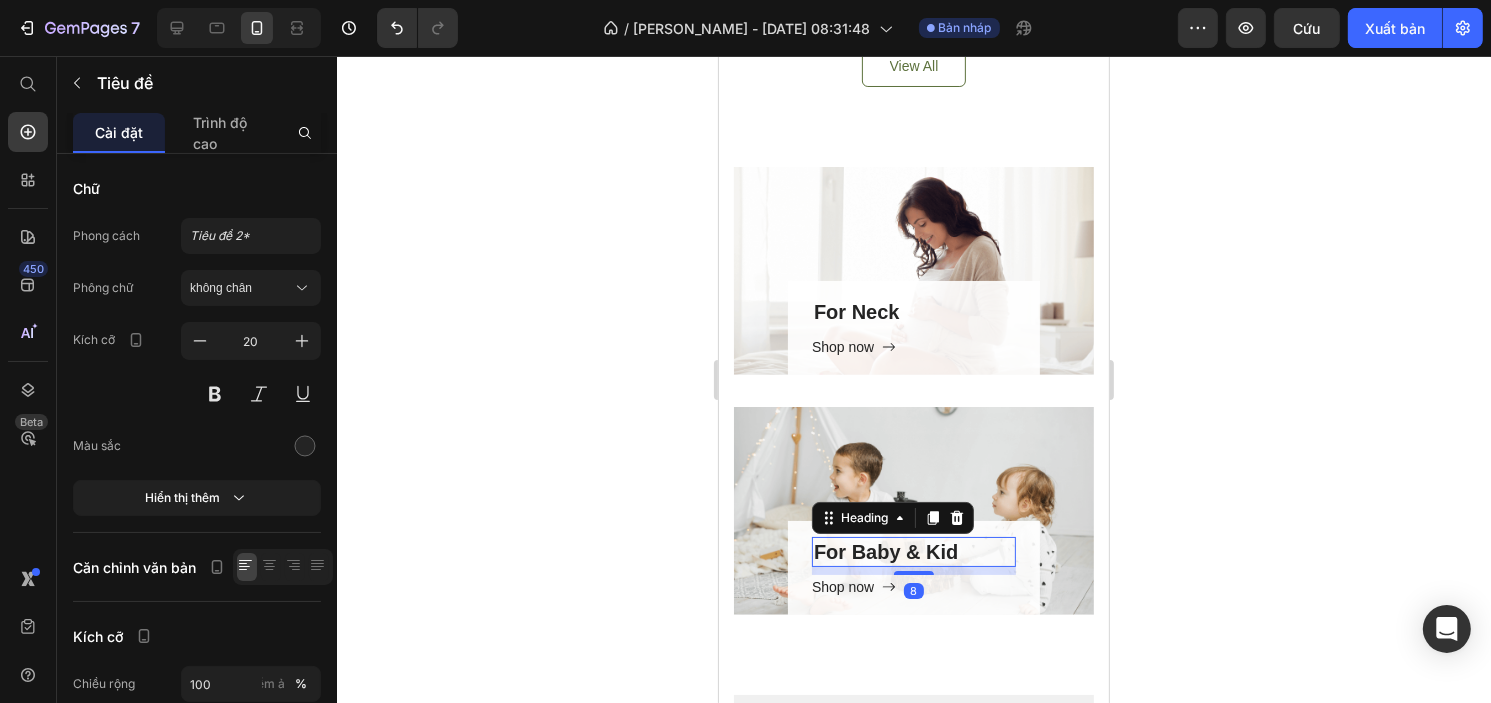 click on "For Baby & Kid" at bounding box center [913, 552] 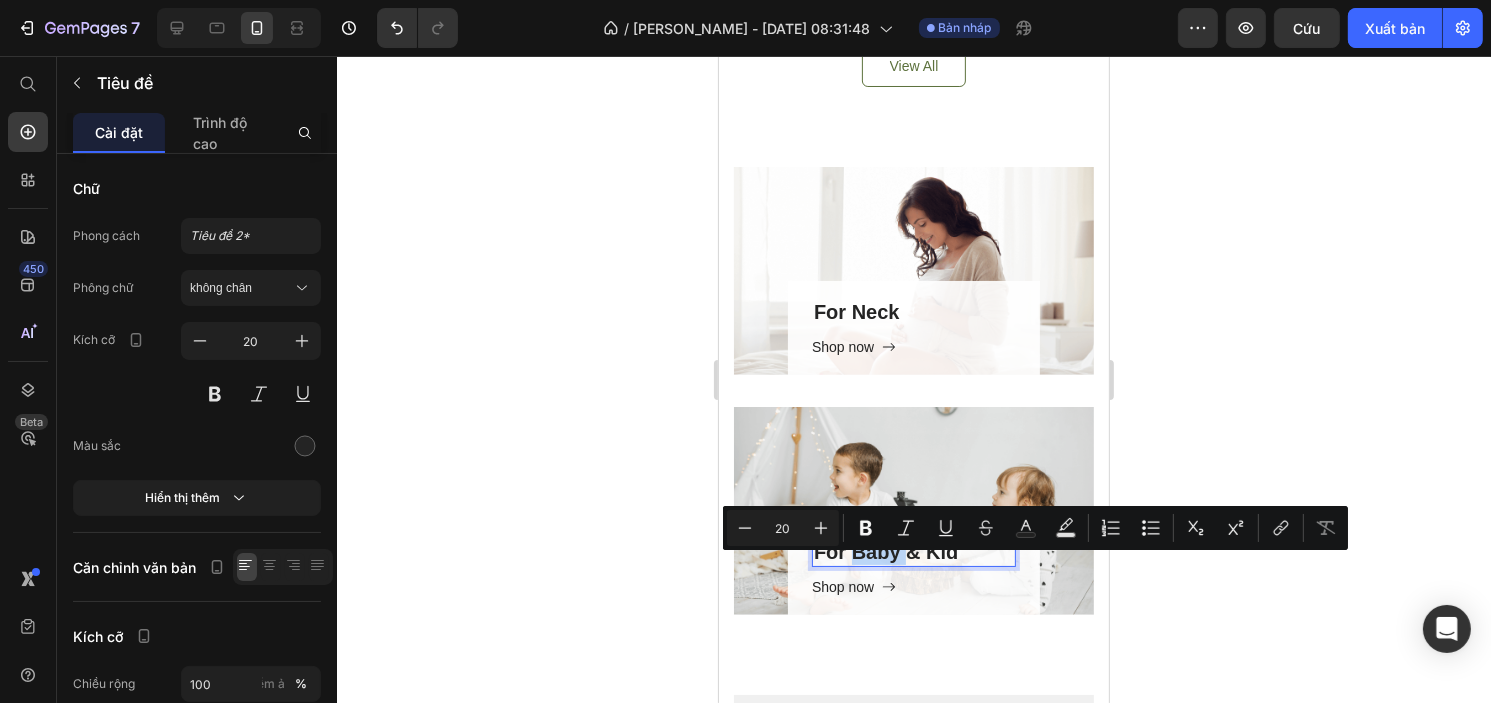 click on "For Baby & Kid" at bounding box center [913, 552] 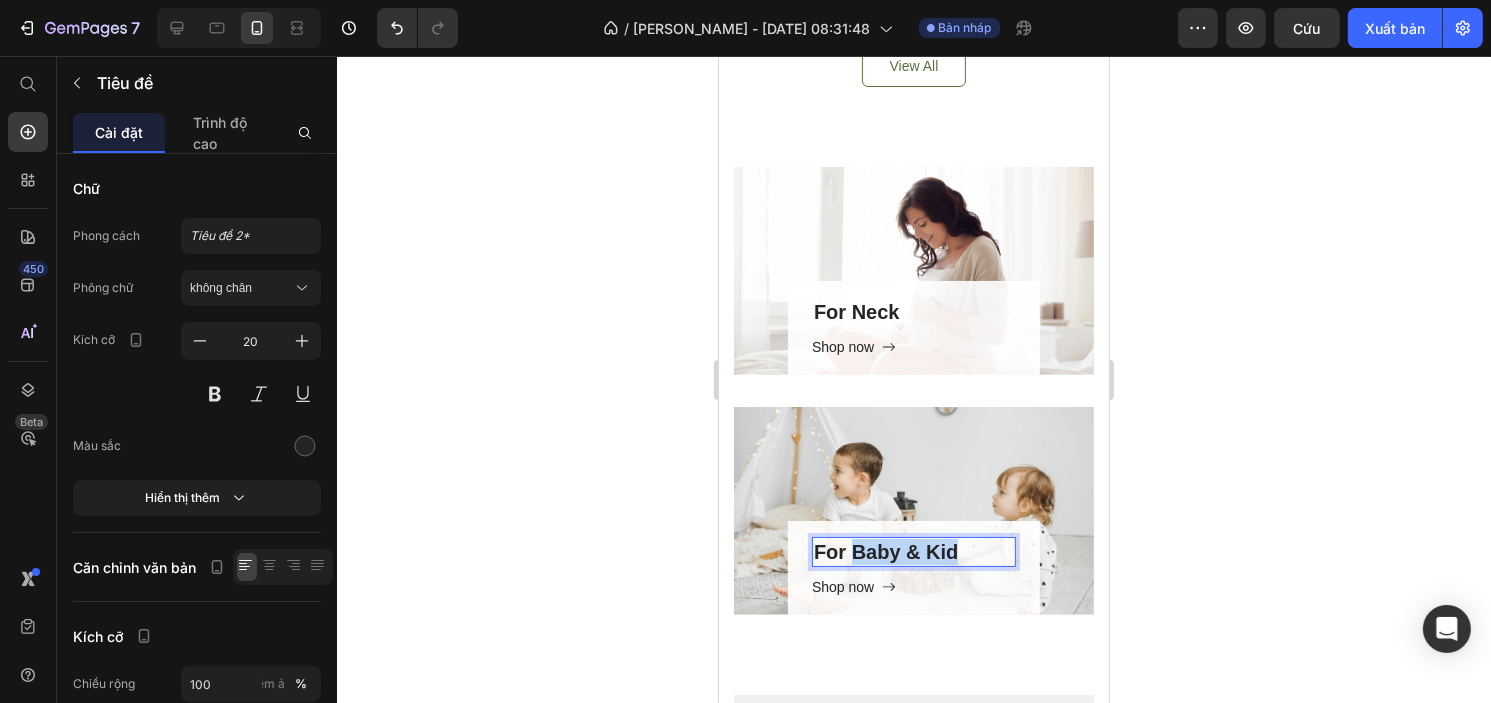 drag, startPoint x: 849, startPoint y: 561, endPoint x: 955, endPoint y: 559, distance: 106.01887 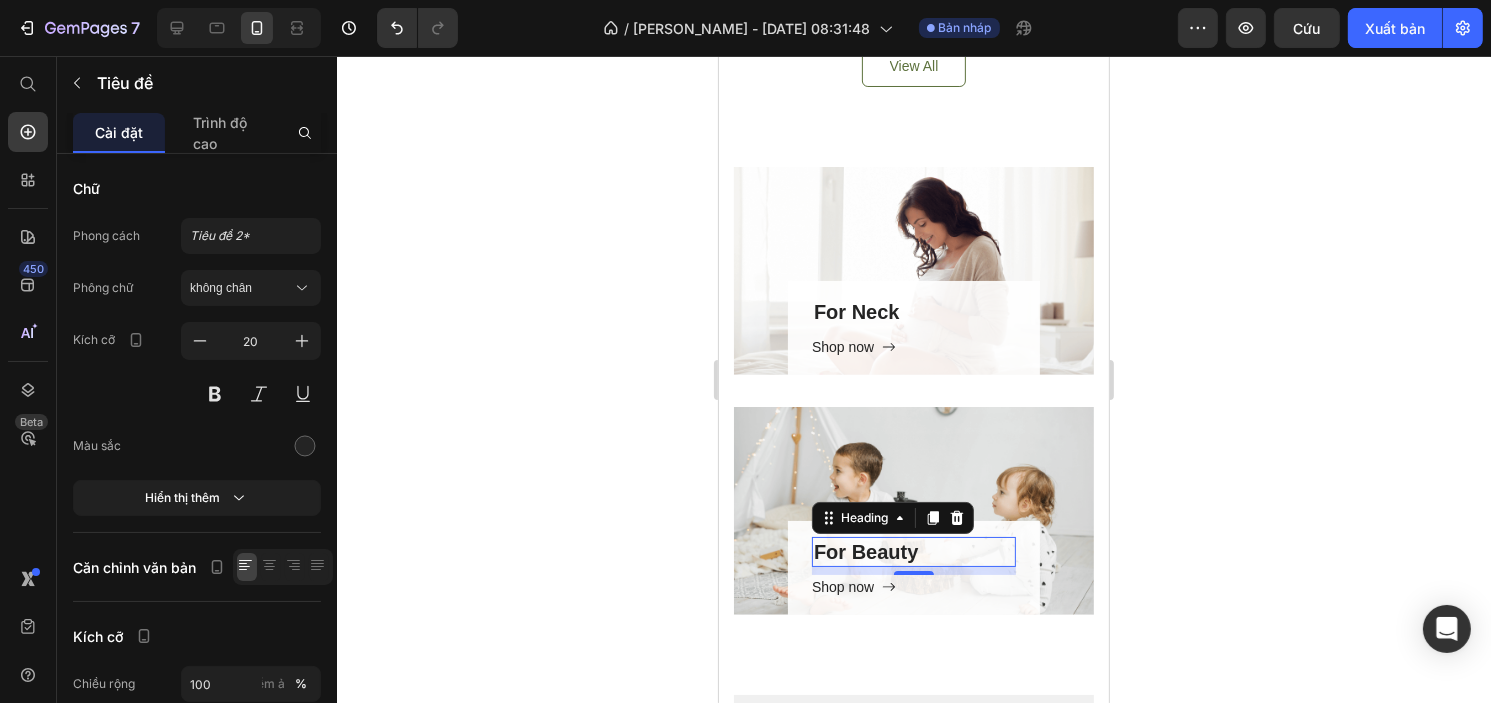 click 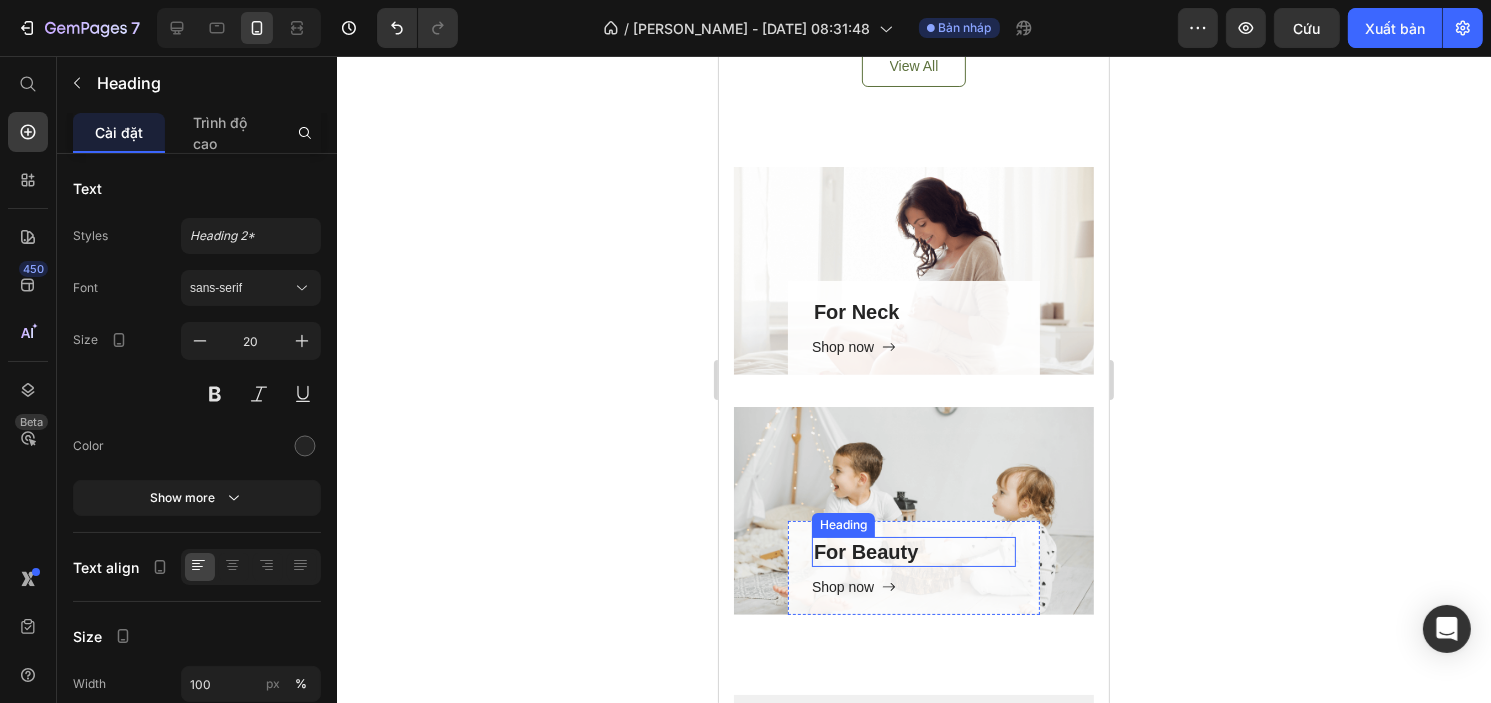 click on "For Beauty" at bounding box center (913, 552) 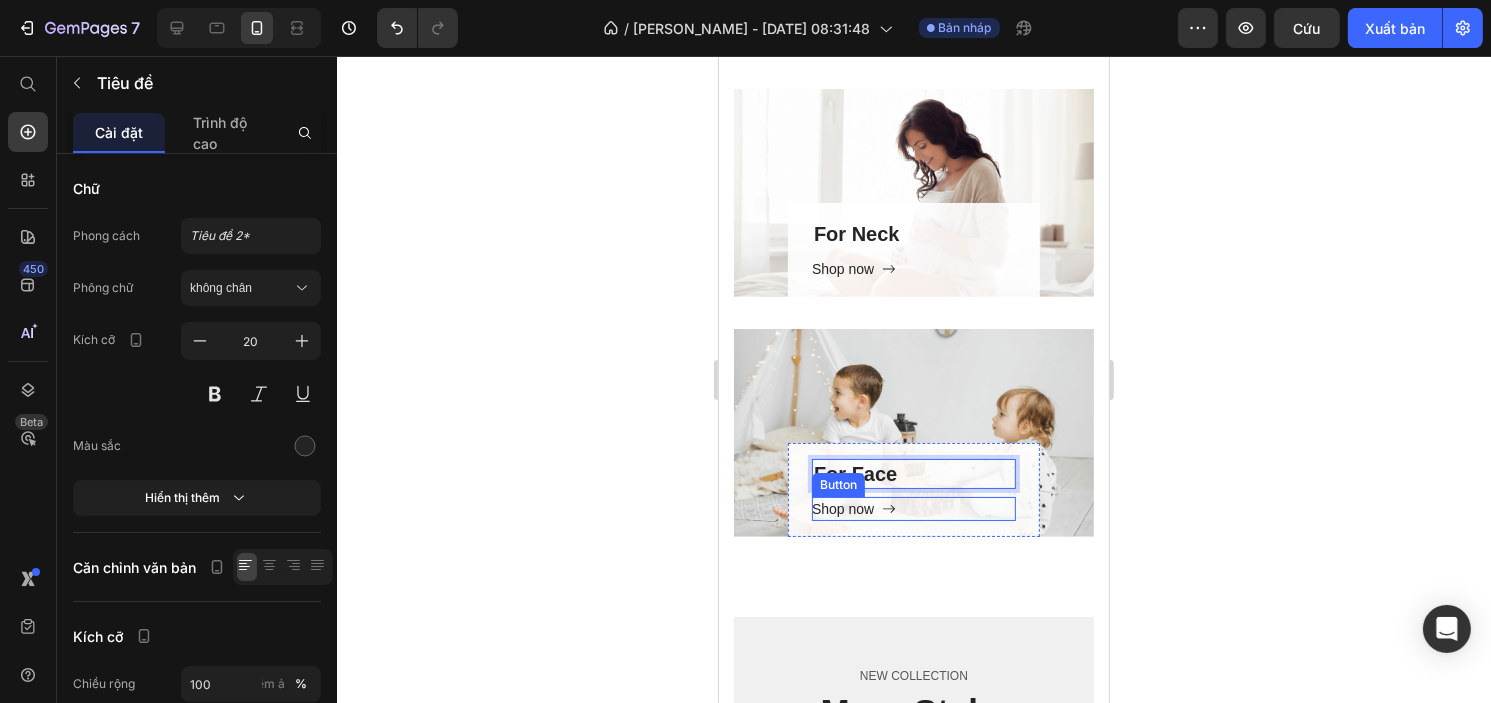 scroll, scrollTop: 687, scrollLeft: 0, axis: vertical 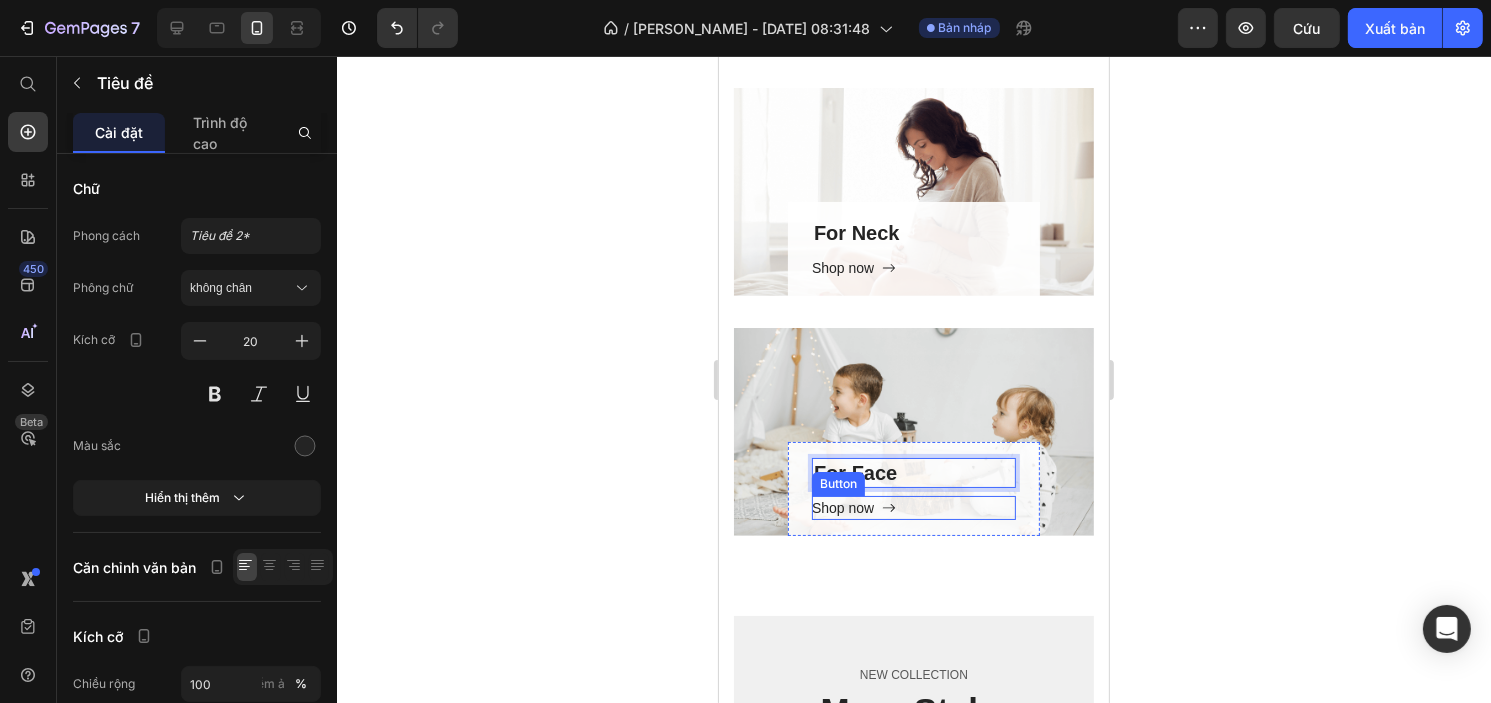 click 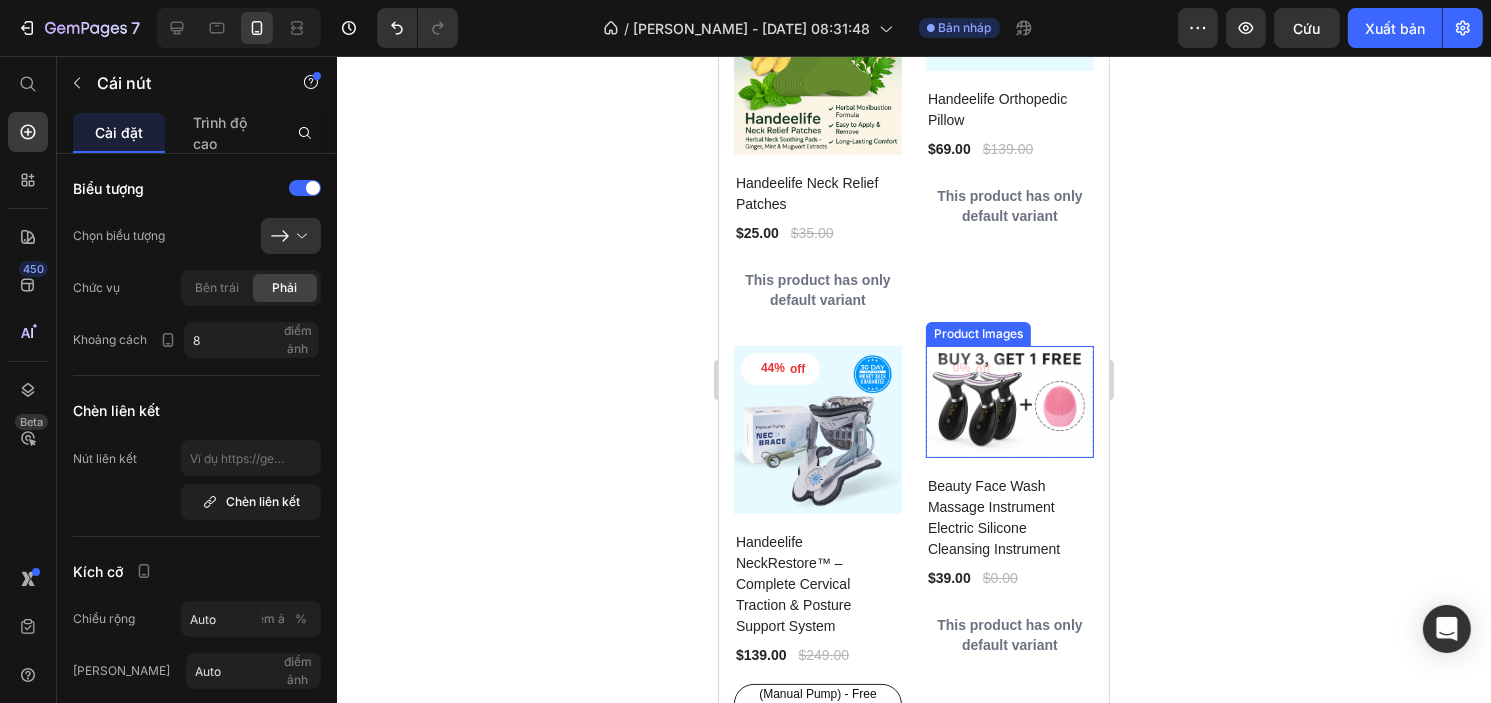 click at bounding box center [1009, 402] 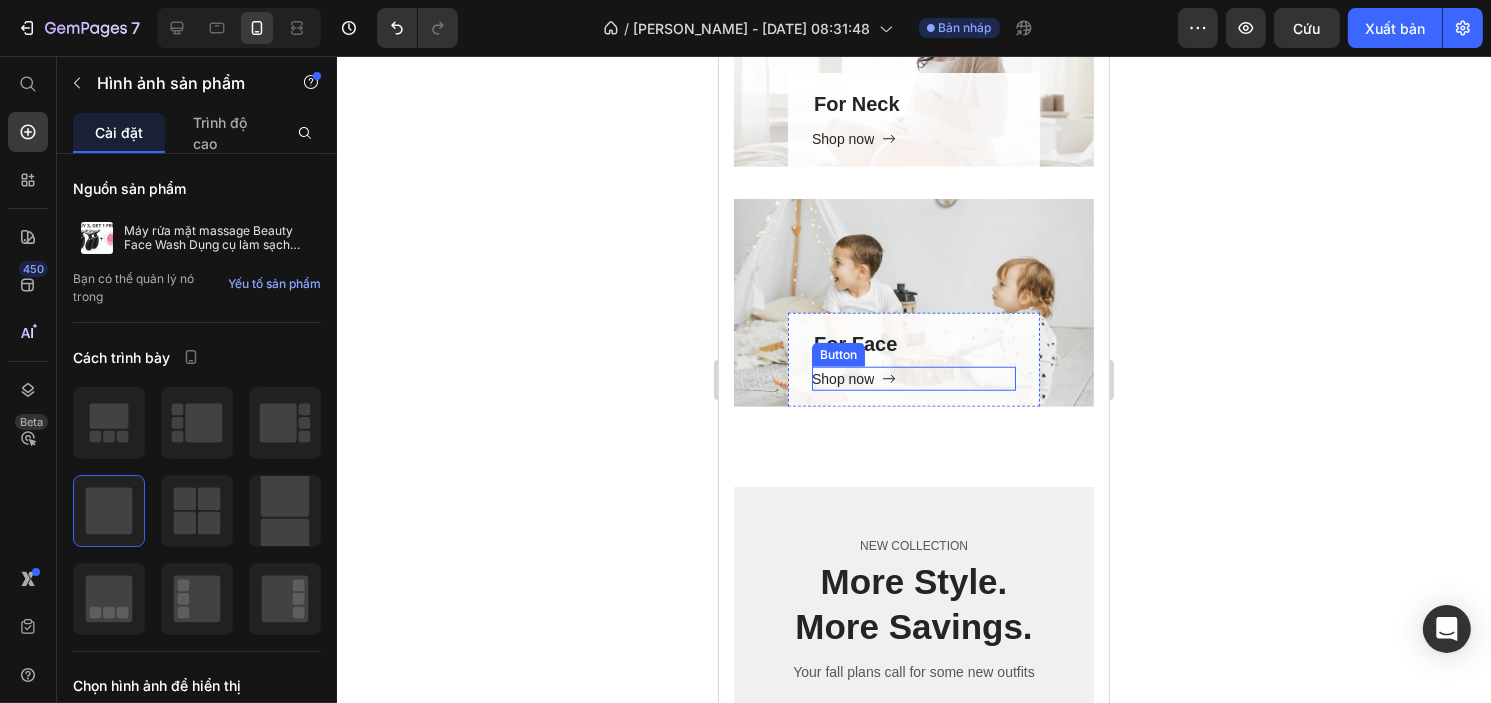scroll, scrollTop: 1687, scrollLeft: 0, axis: vertical 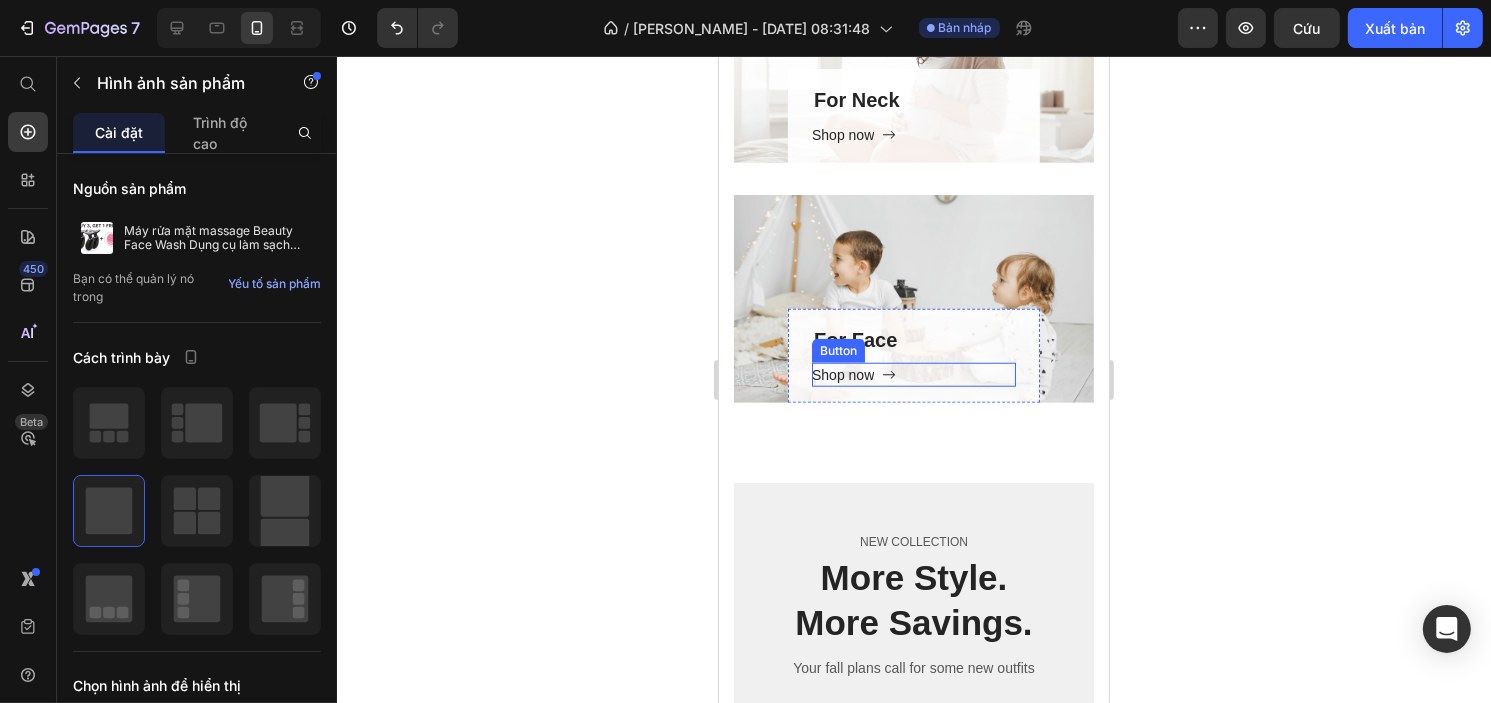 click on "Shop now Button" at bounding box center [913, 375] 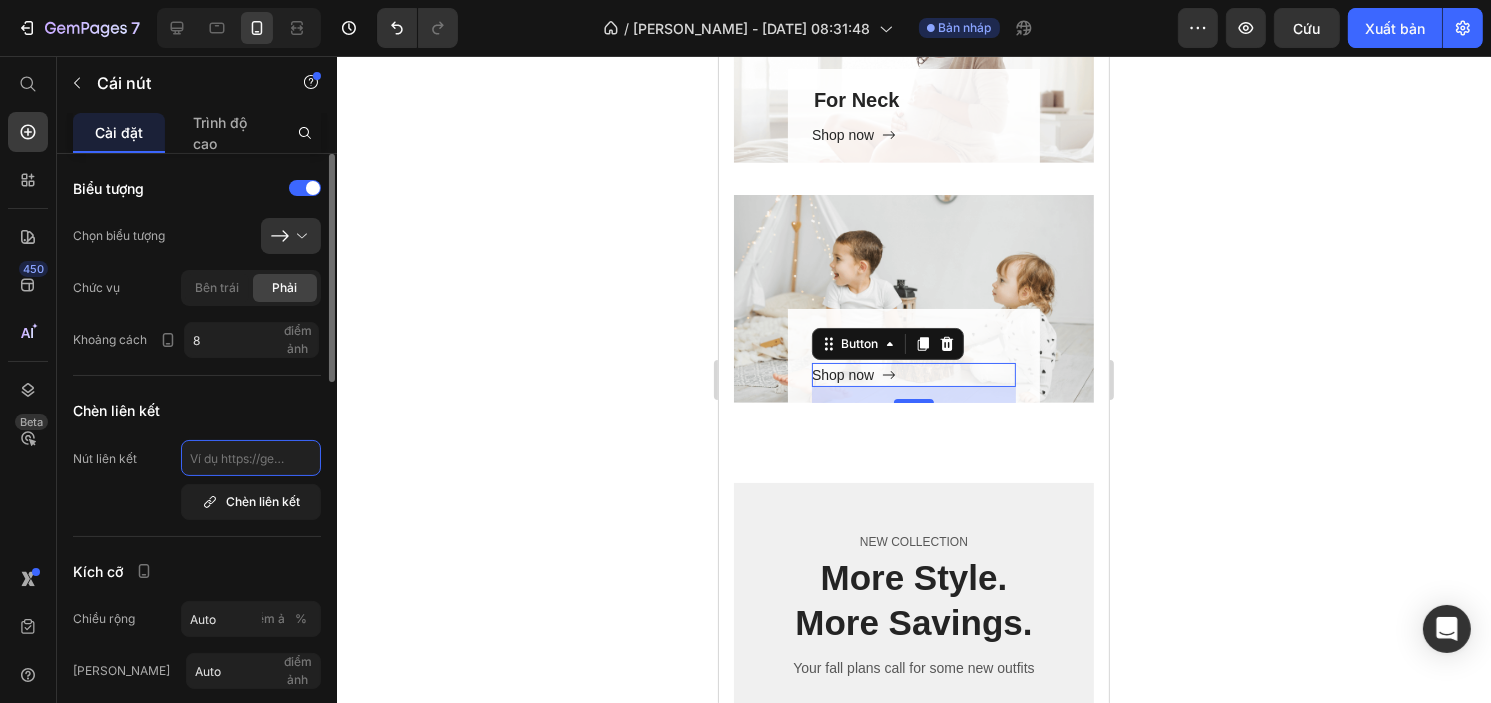 click 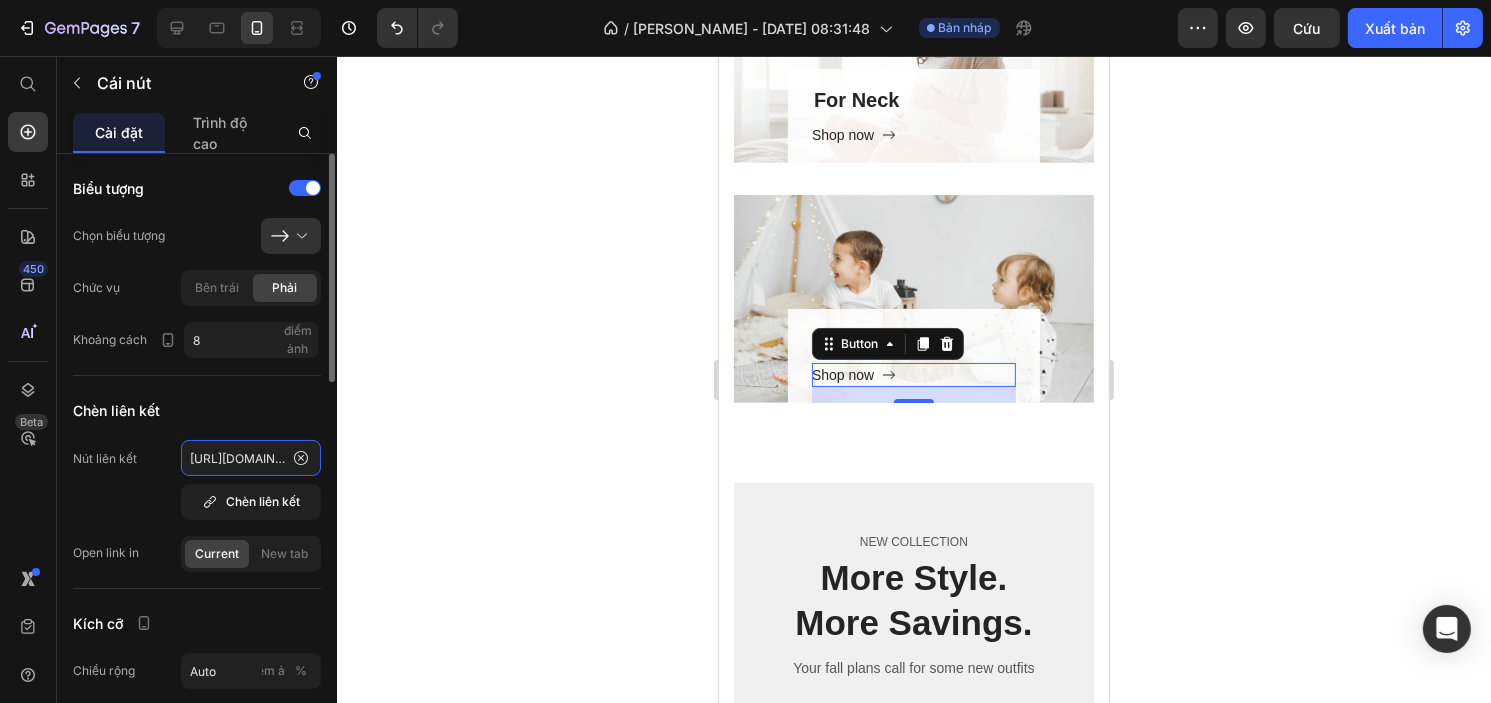 scroll, scrollTop: 0, scrollLeft: 302, axis: horizontal 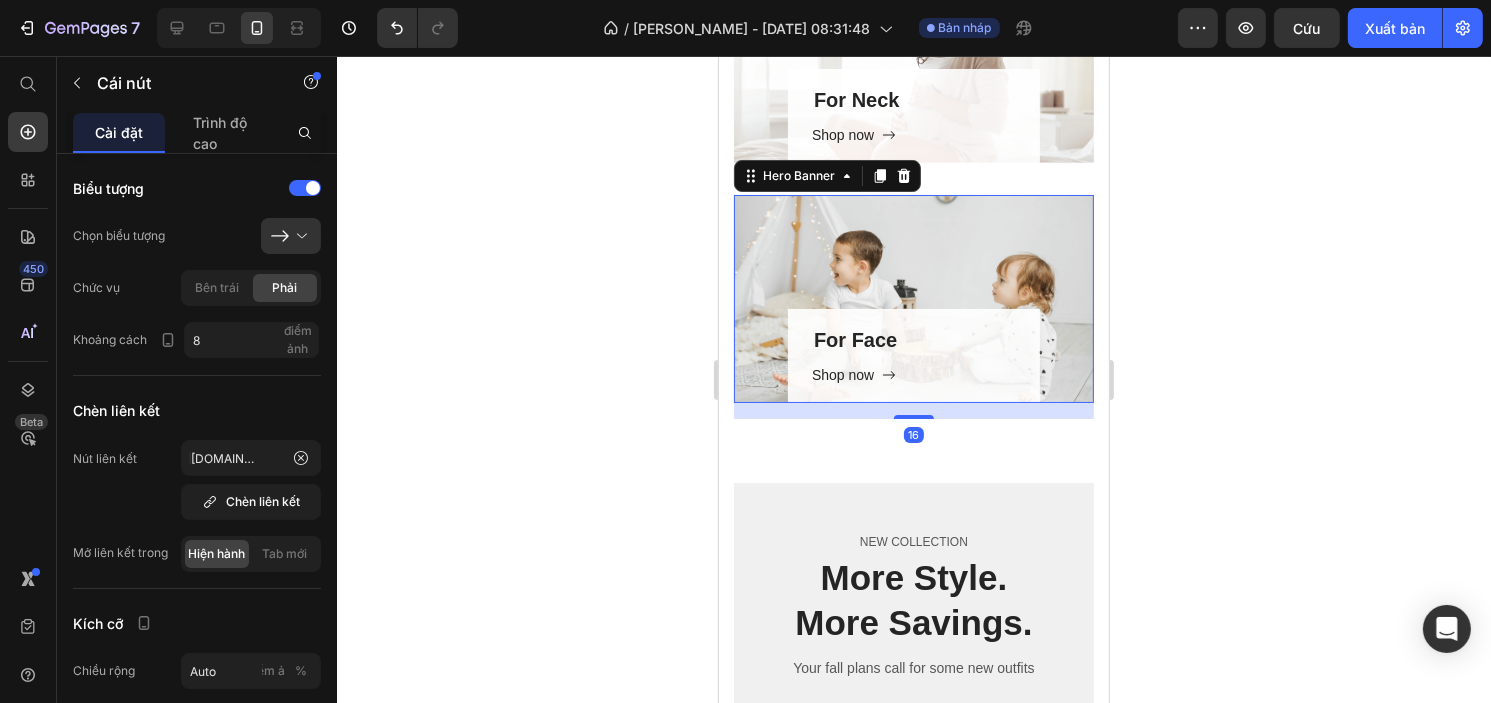 click on "For Face Heading
Shop now Button Row" at bounding box center (913, 299) 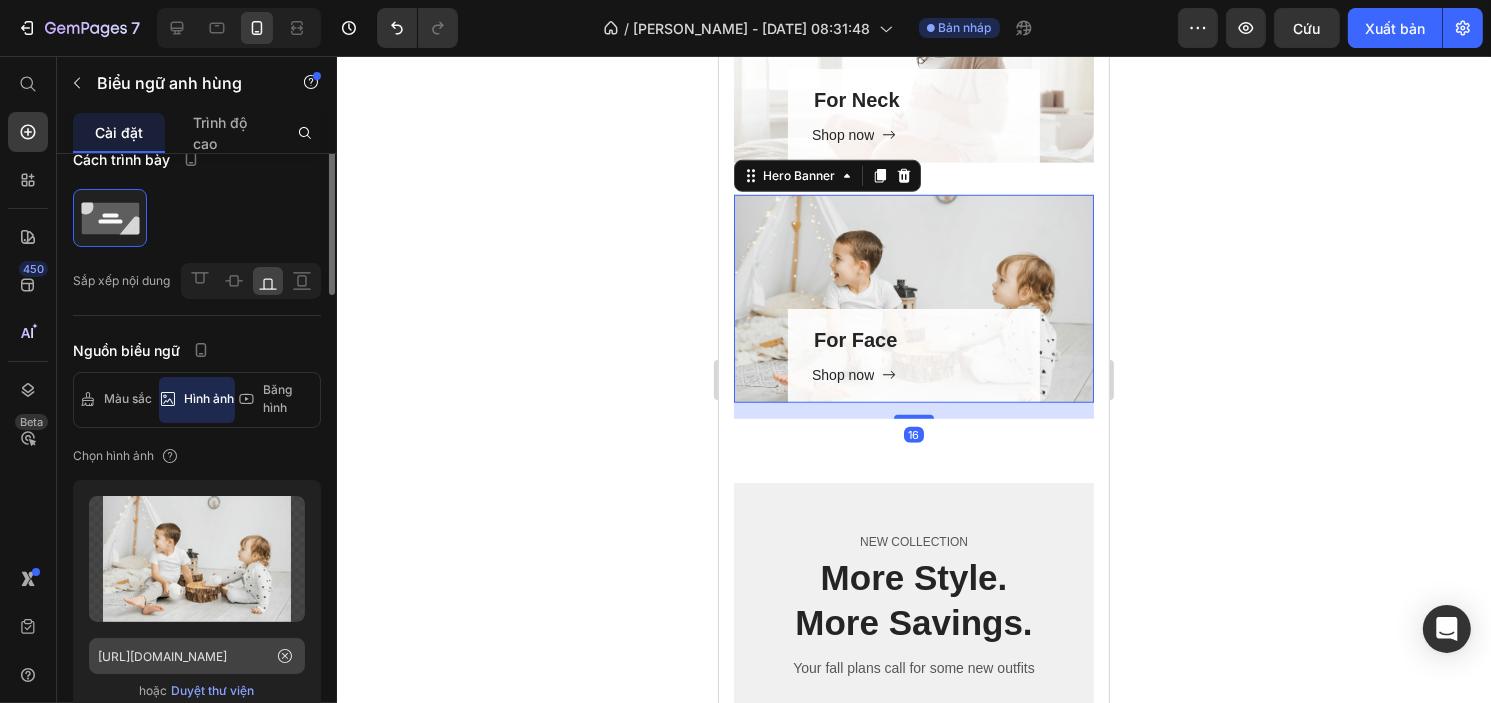 scroll, scrollTop: 36, scrollLeft: 0, axis: vertical 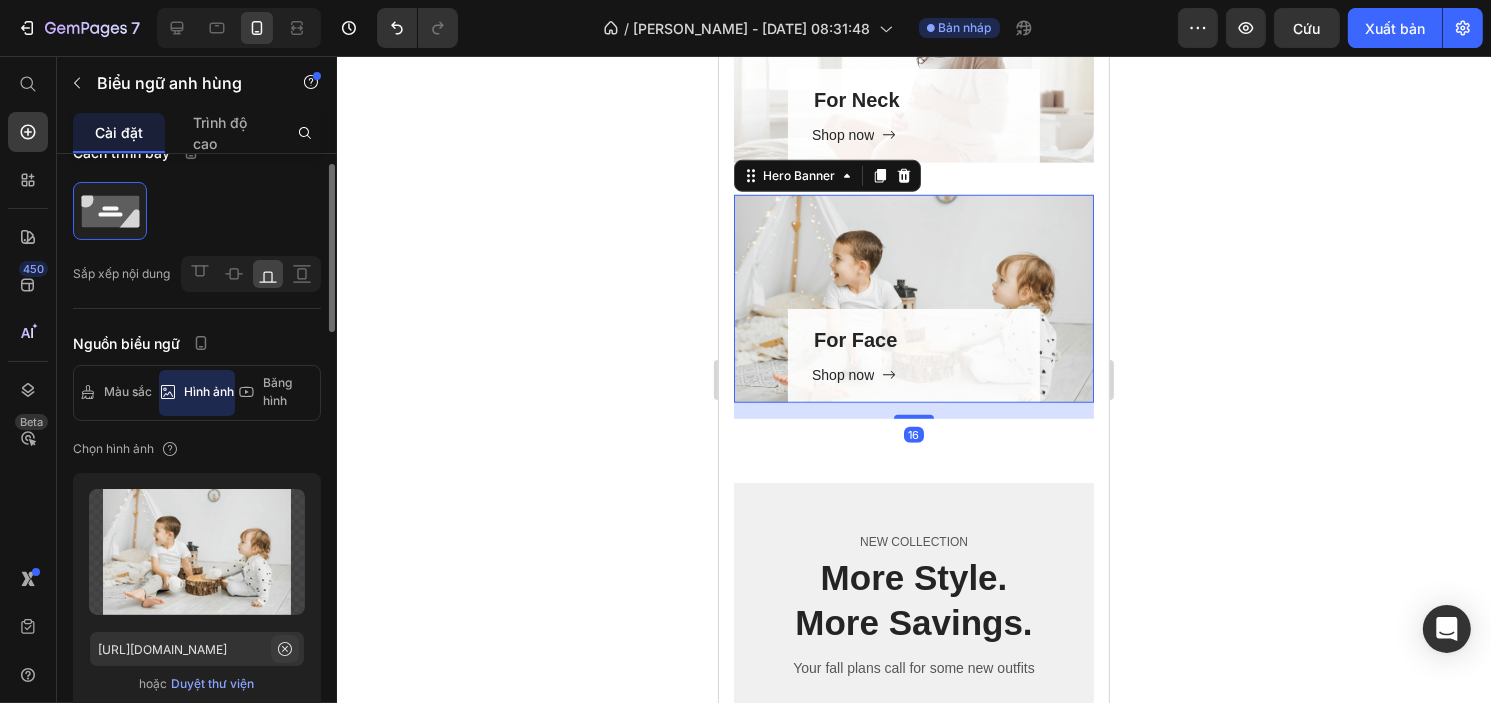 click 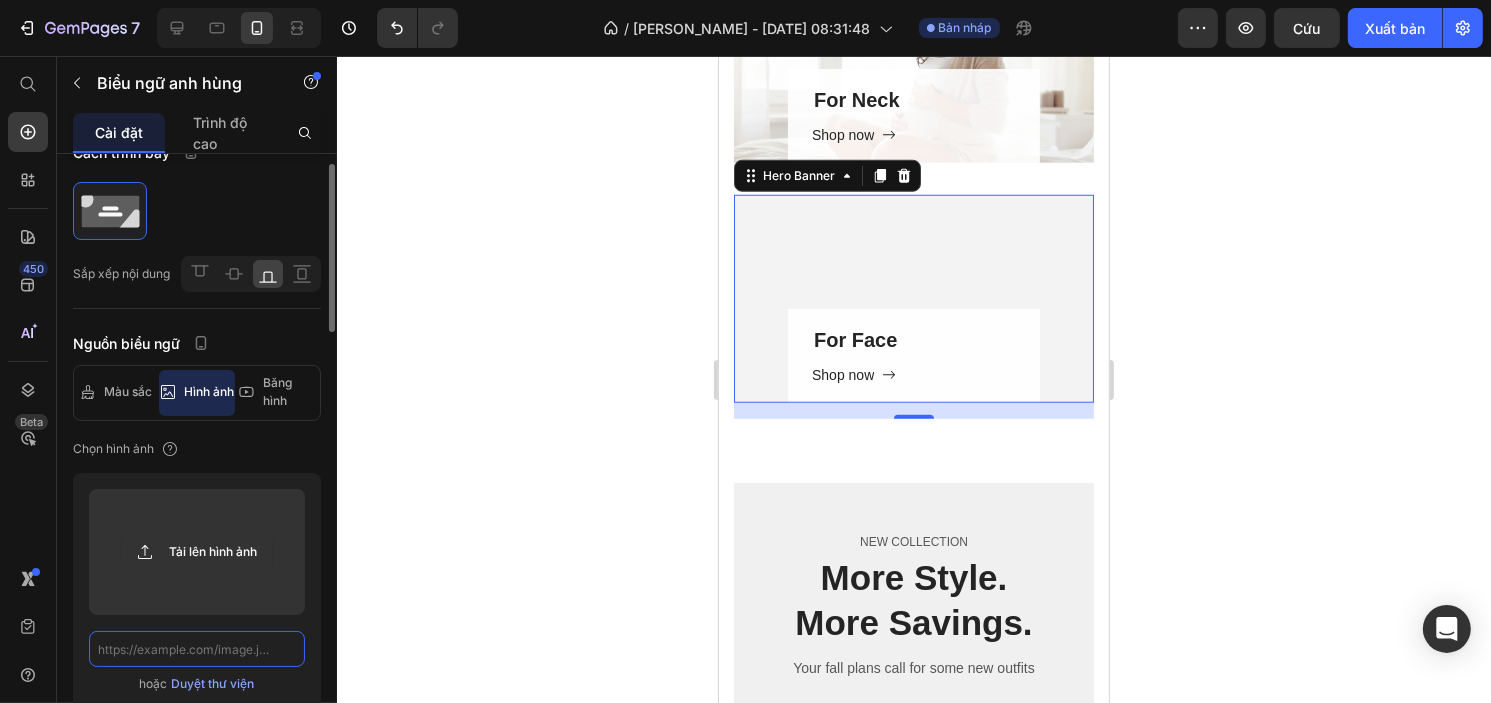scroll, scrollTop: 0, scrollLeft: 0, axis: both 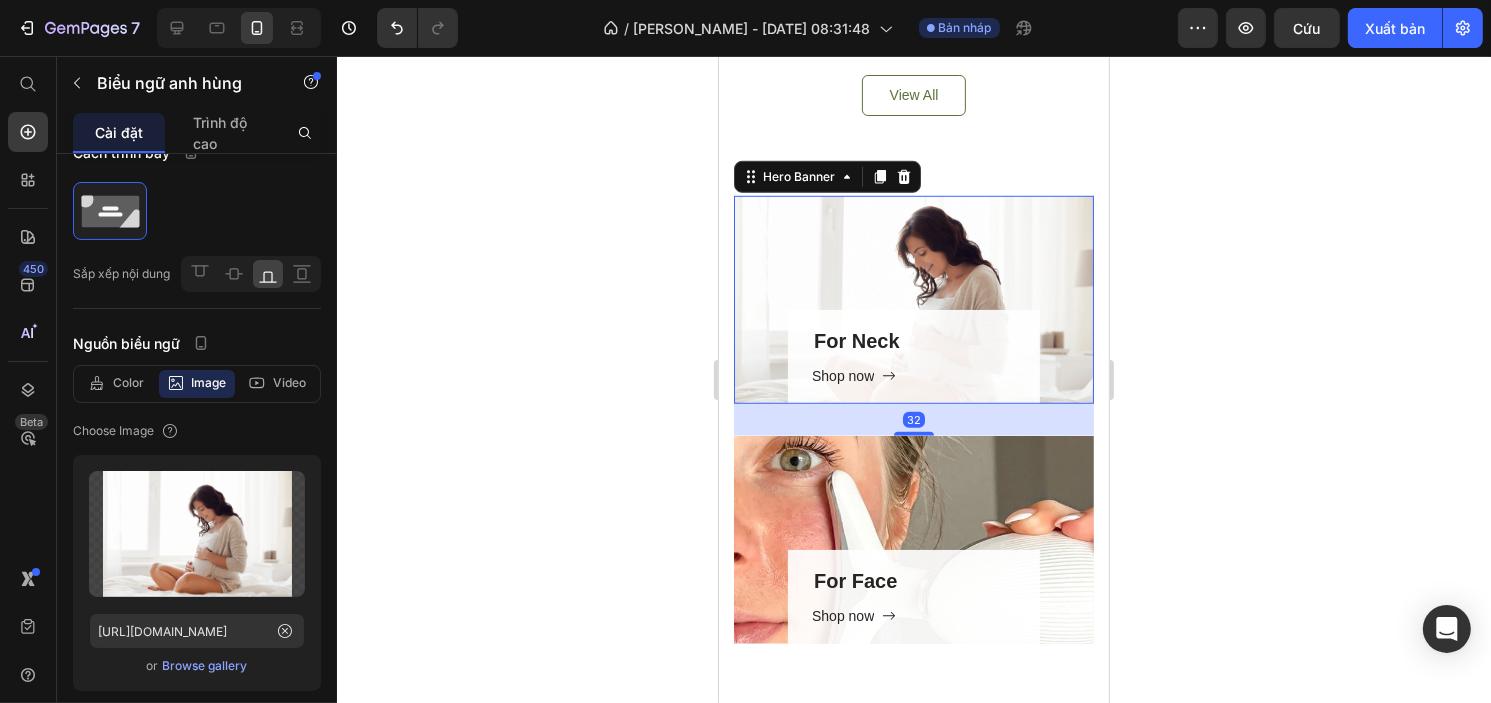 click on "For Neck Heading
Shop now Button Row" at bounding box center (913, 300) 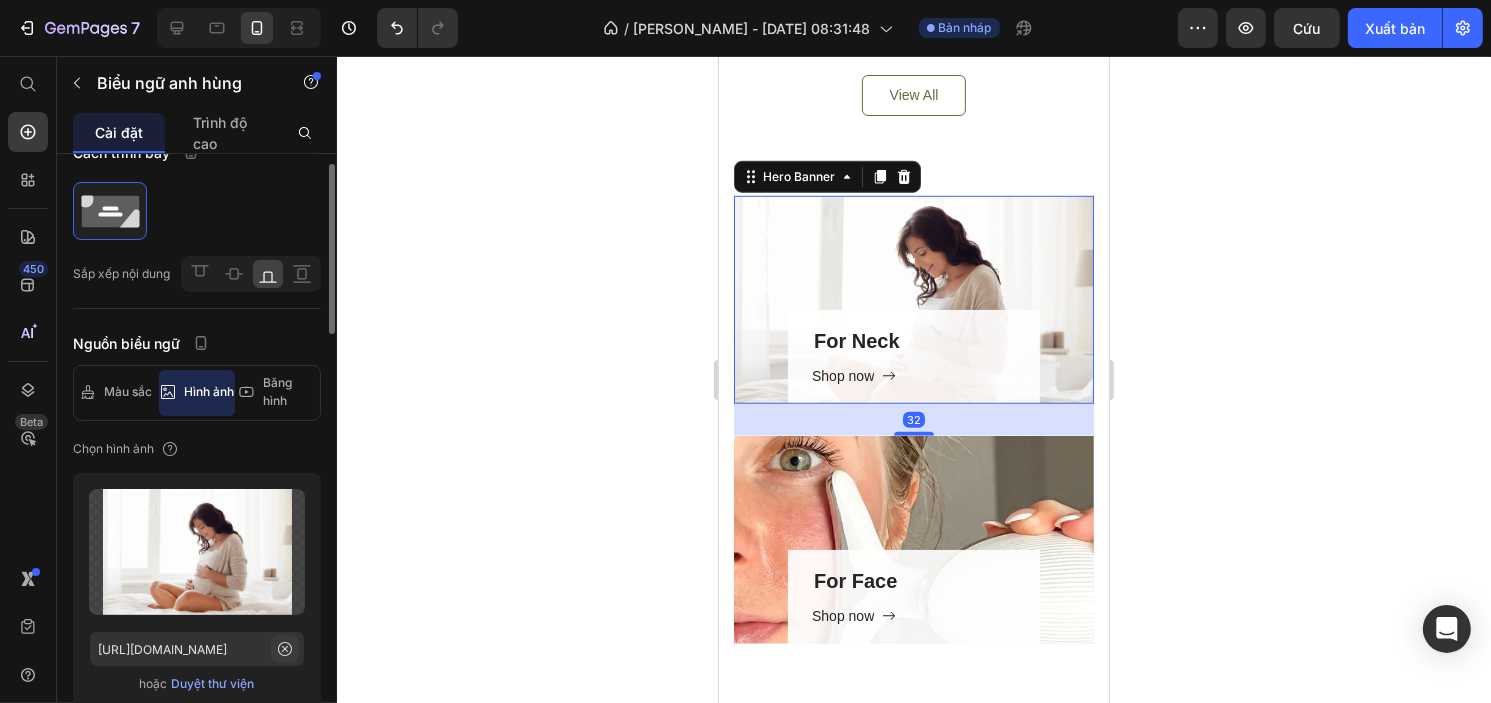 click 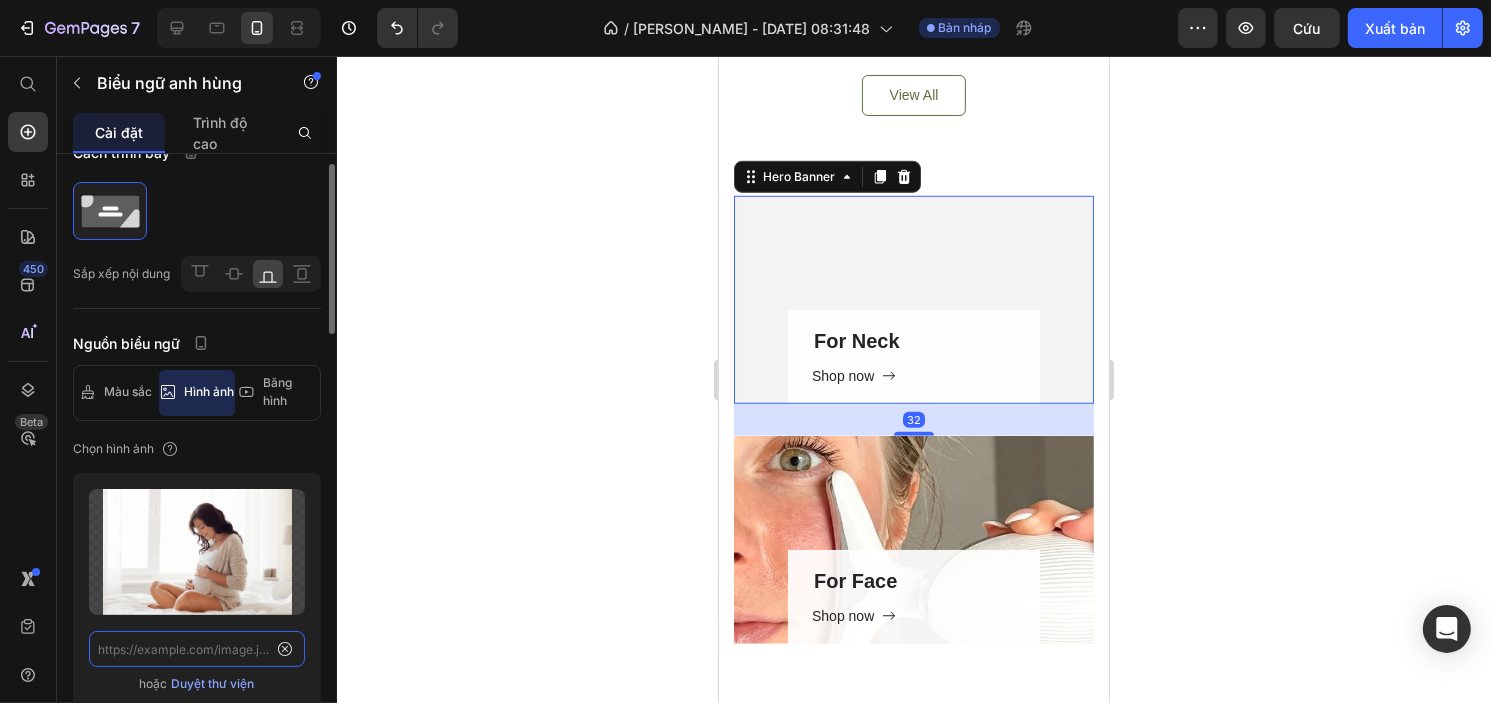 scroll, scrollTop: 0, scrollLeft: 0, axis: both 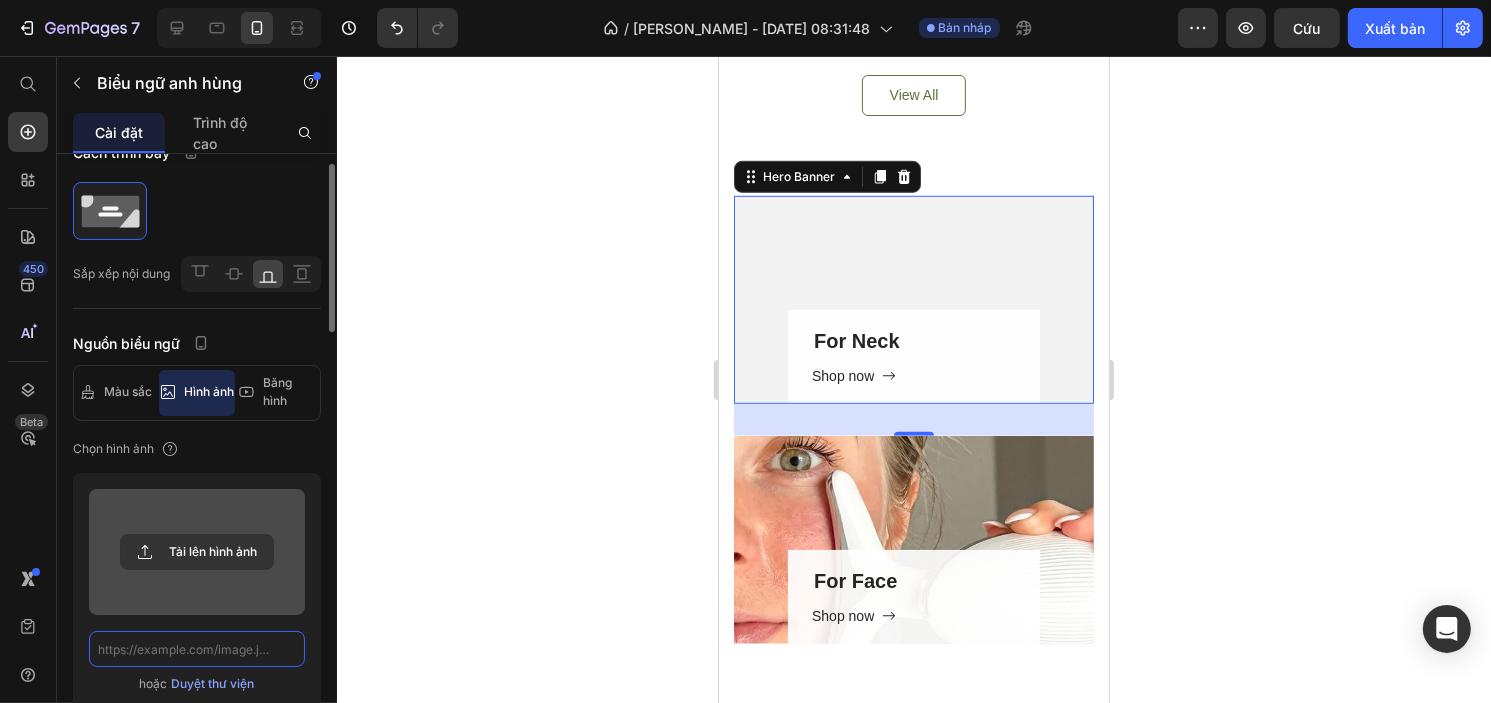 paste on "https://cdn.shopify.com/s/files/1/0750/9285/2965/files/1692676589-104.avif?v=1752027020" 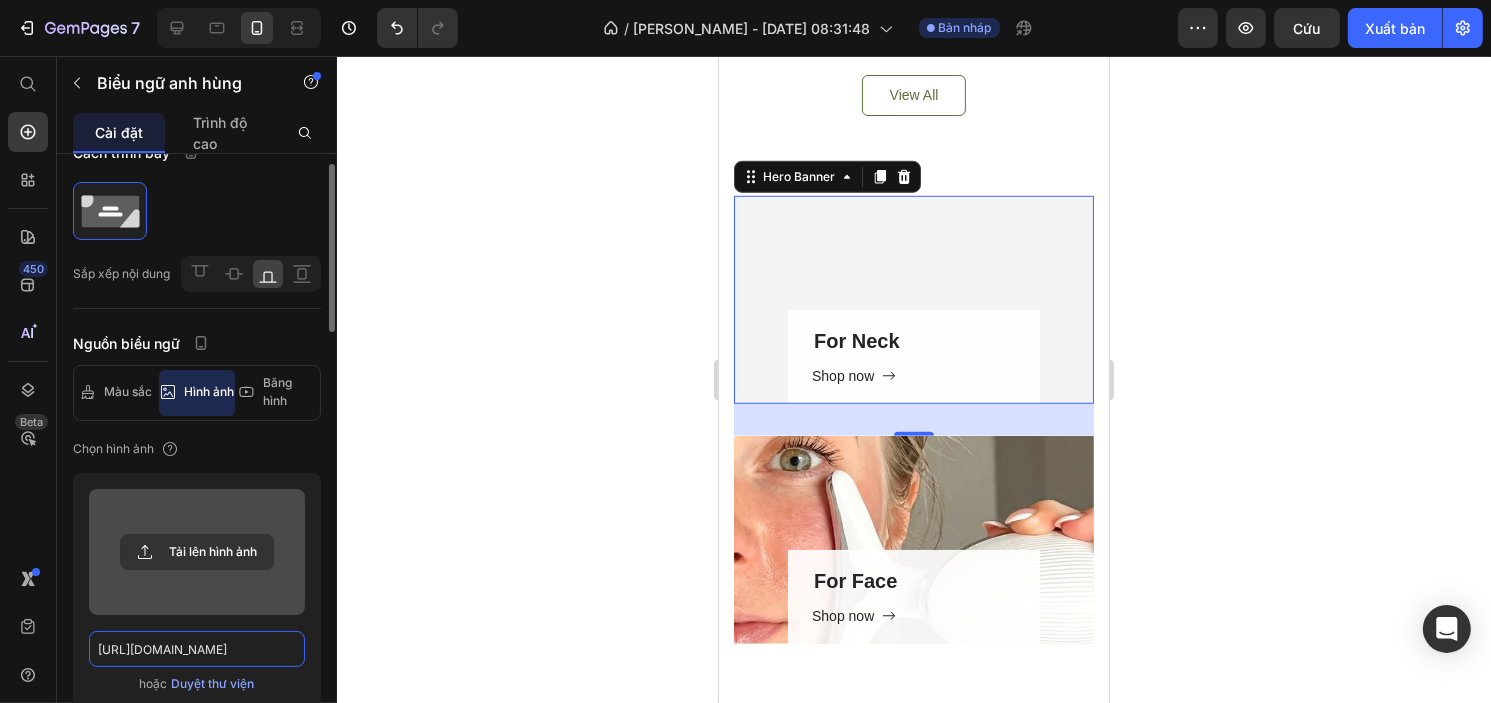 scroll, scrollTop: 0, scrollLeft: 351, axis: horizontal 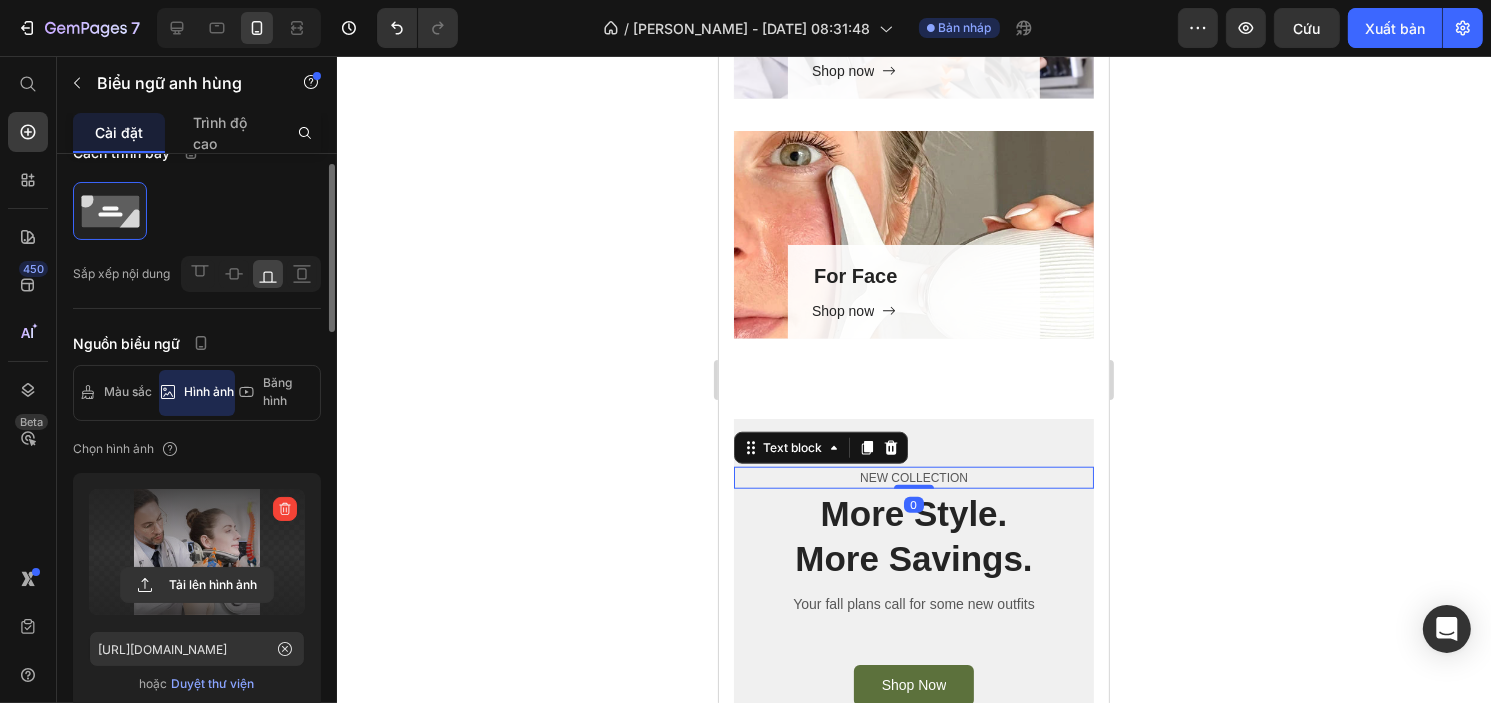 click on "NEW COLLECTION" at bounding box center (913, 478) 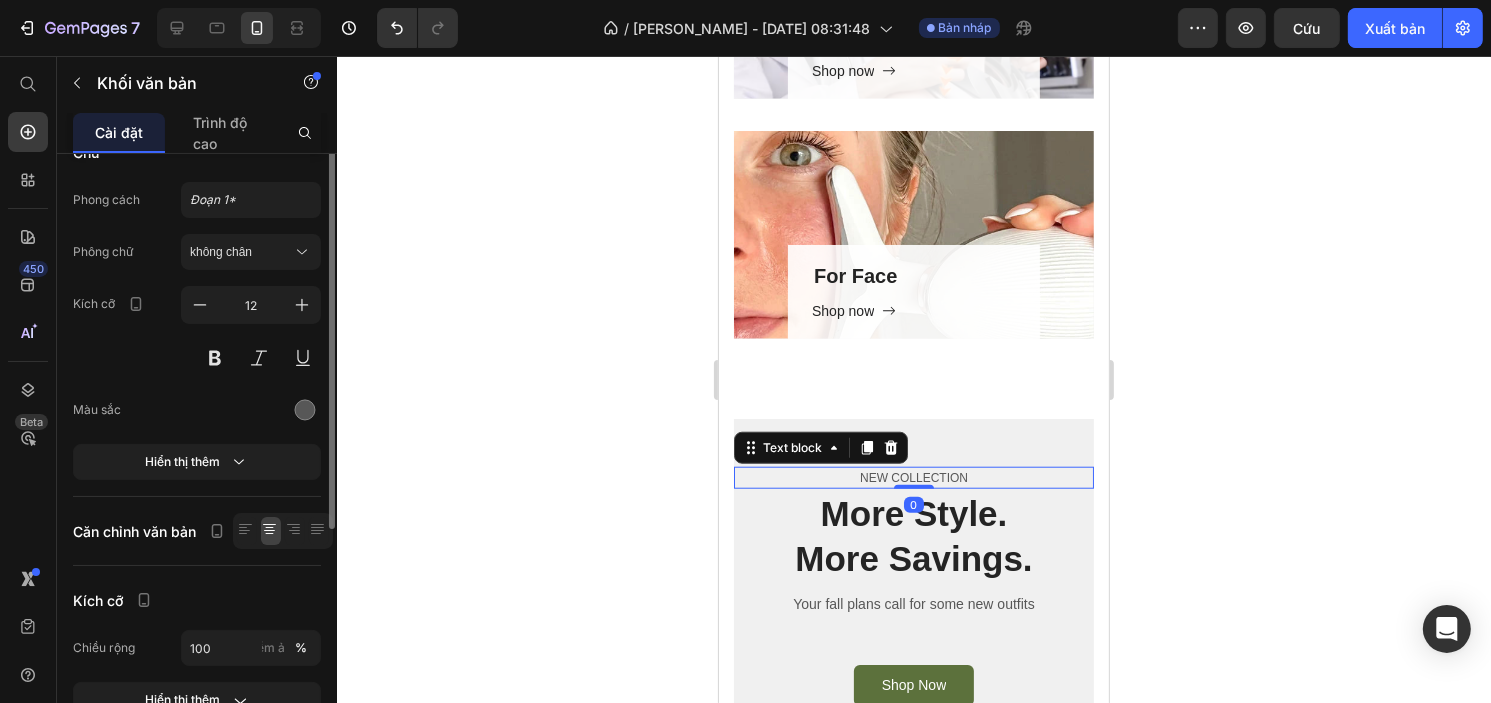 scroll, scrollTop: 0, scrollLeft: 0, axis: both 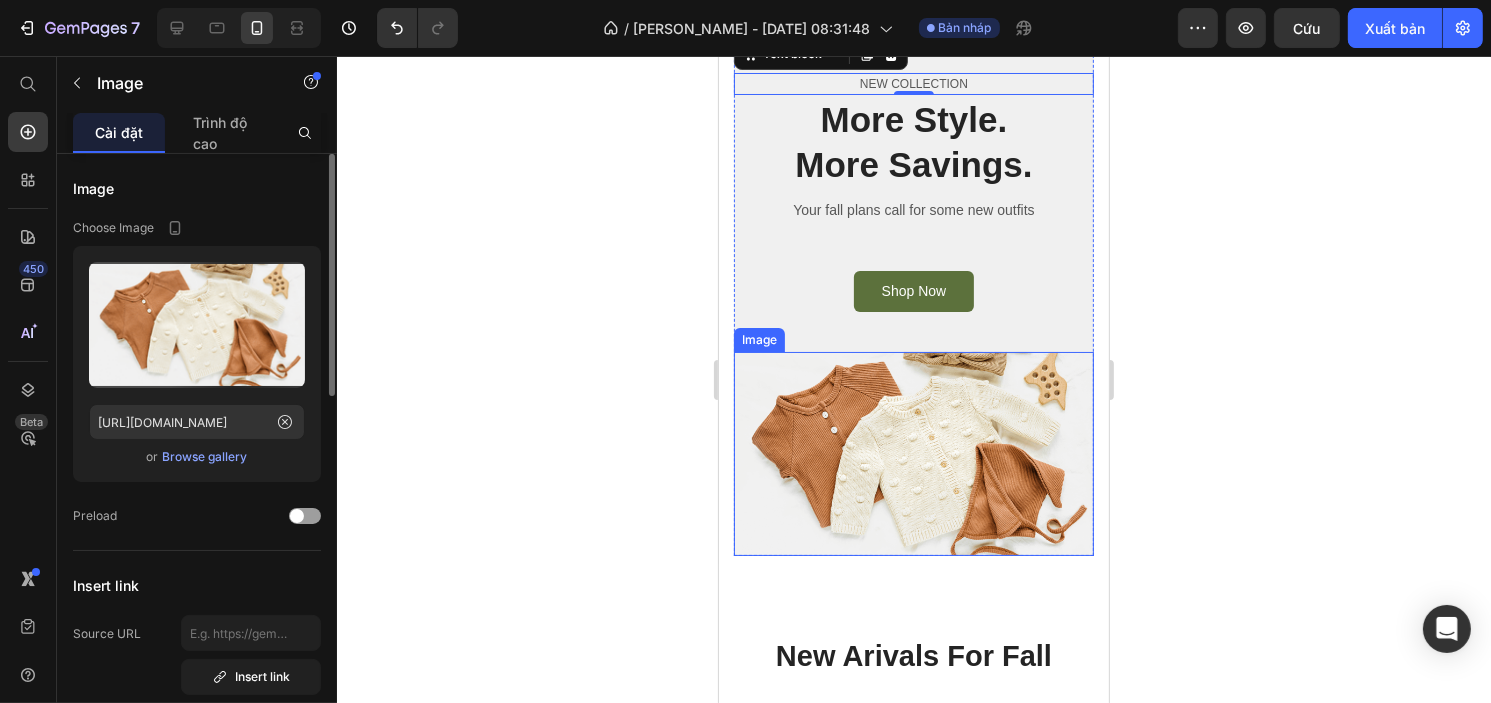 click at bounding box center (913, 454) 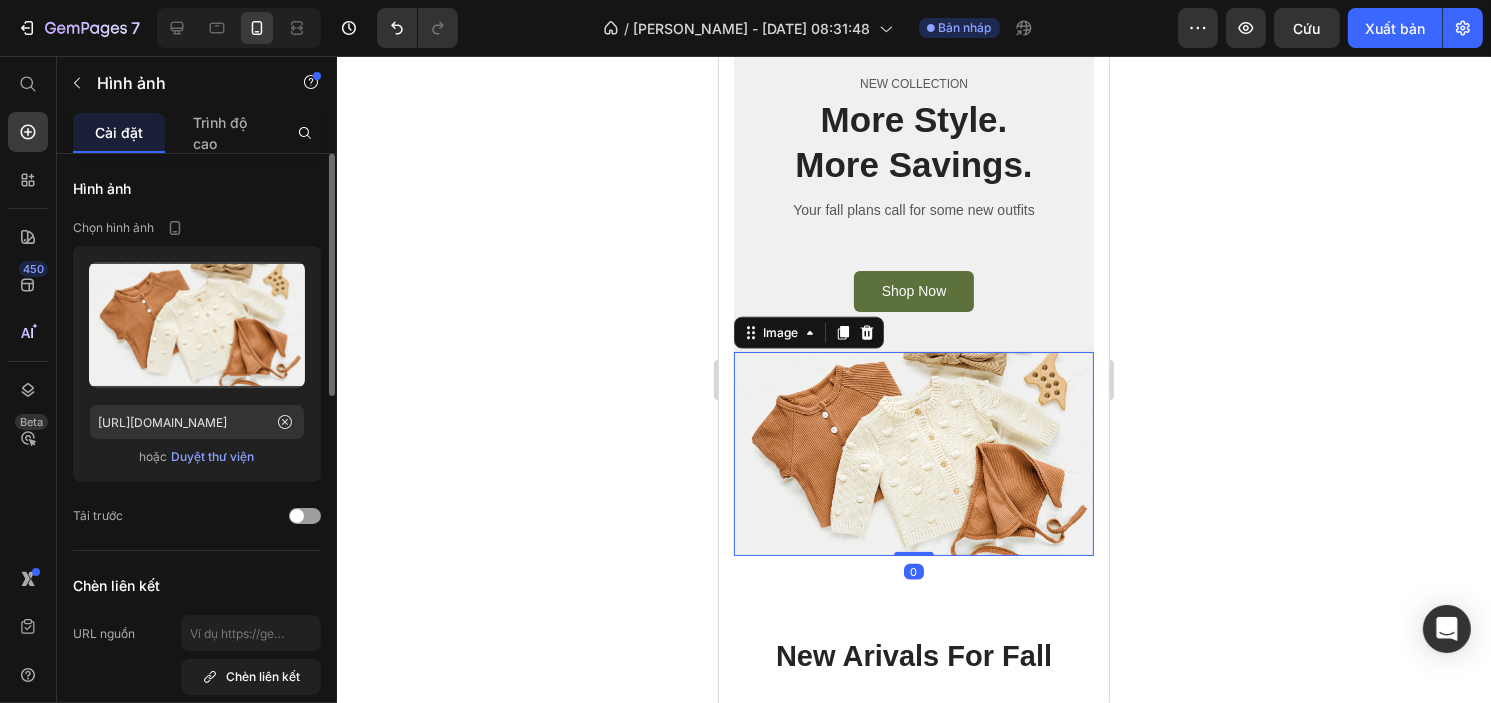 click 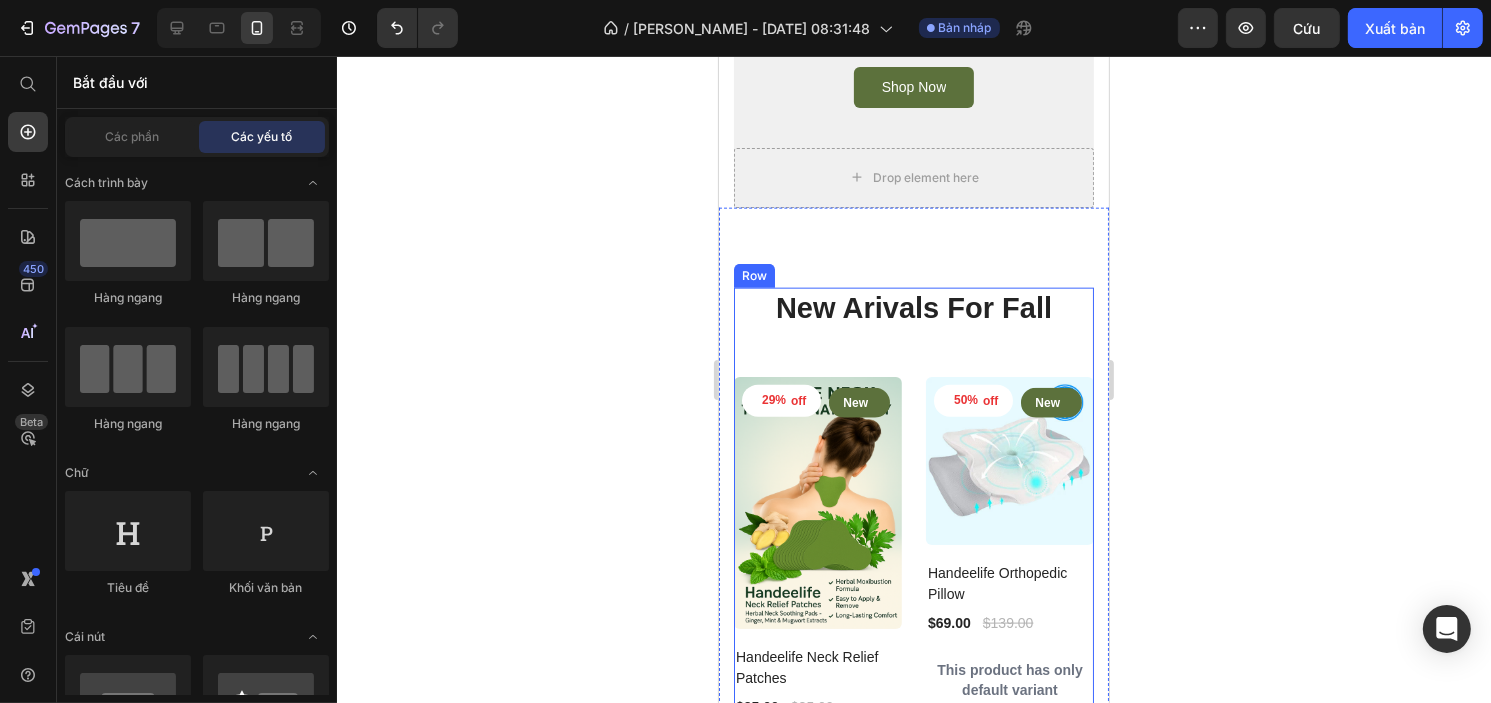 scroll, scrollTop: 2366, scrollLeft: 0, axis: vertical 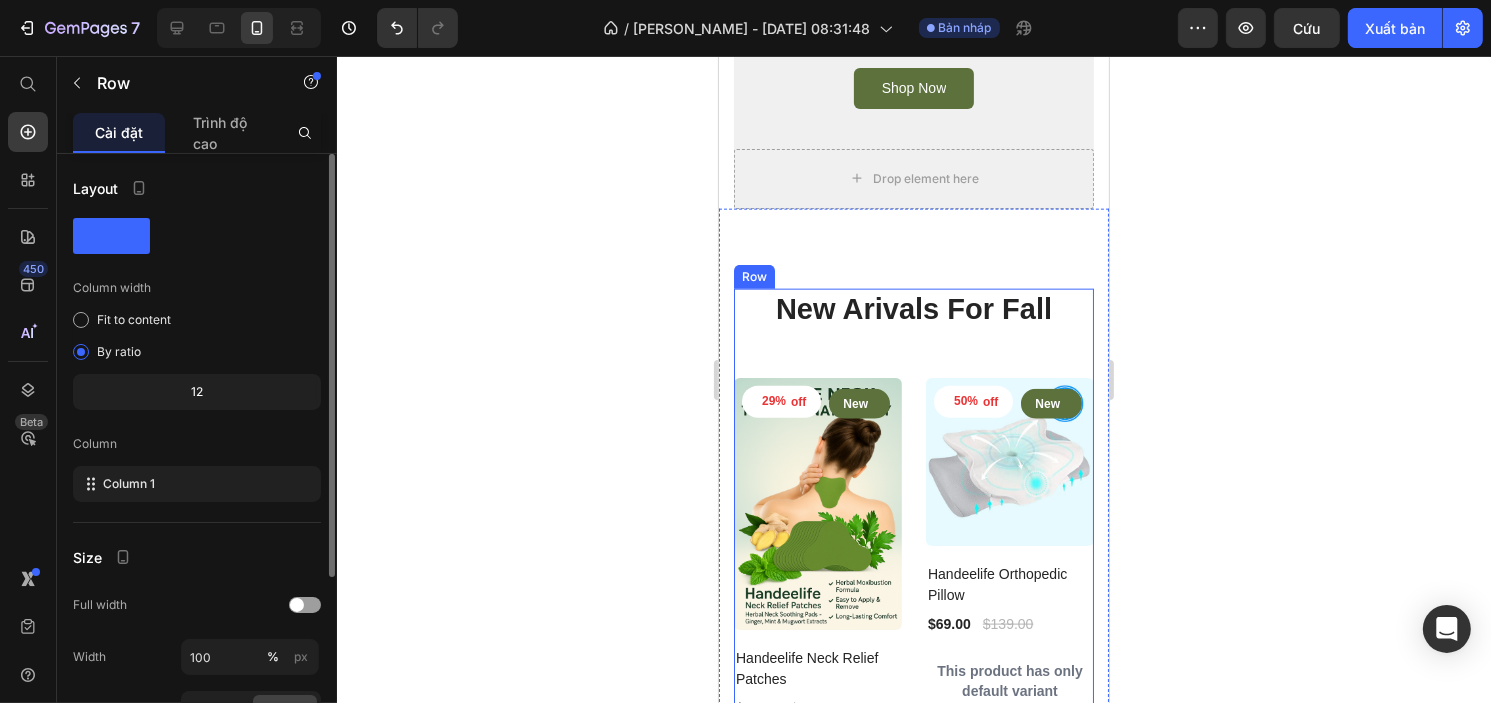click on "New Arivals For Fall Heading 29% off Product Tag New Text block Row Row Product Images Row Handeelife Neck Relief Patches Product Title $25.00 Product Price $35.00 Product Price Row This product has only default variant Product Variants & Swatches Row 50% off Product Tag New Text block Row Row Product Images Row Handeelife Orthopedic Pillow Product Title $69.00 Product Price $139.00 Product Price Row This product has only default variant Product Variants & Swatches Row 44% off Product Tag New Text block Row Row Product Images Row Handeelife NeckRestore™ – Complete Cervical Traction & Posture Support System Product Title $139.00 Product Price $249.00 Product Price Row (Manual Pump) - Free Shipping Included (Automatic Pump) - Free Shipping Included Product Variants & Swatches Row 0% off Product Tag New Text block Row Row Product Images Row Beauty Face Wash Massage Instrument Electric Silicone Cleansing Instrument Product Title $39.00 Product Price $0.00 Product Price Row Product Variants & Swatches Row" at bounding box center [913, 779] 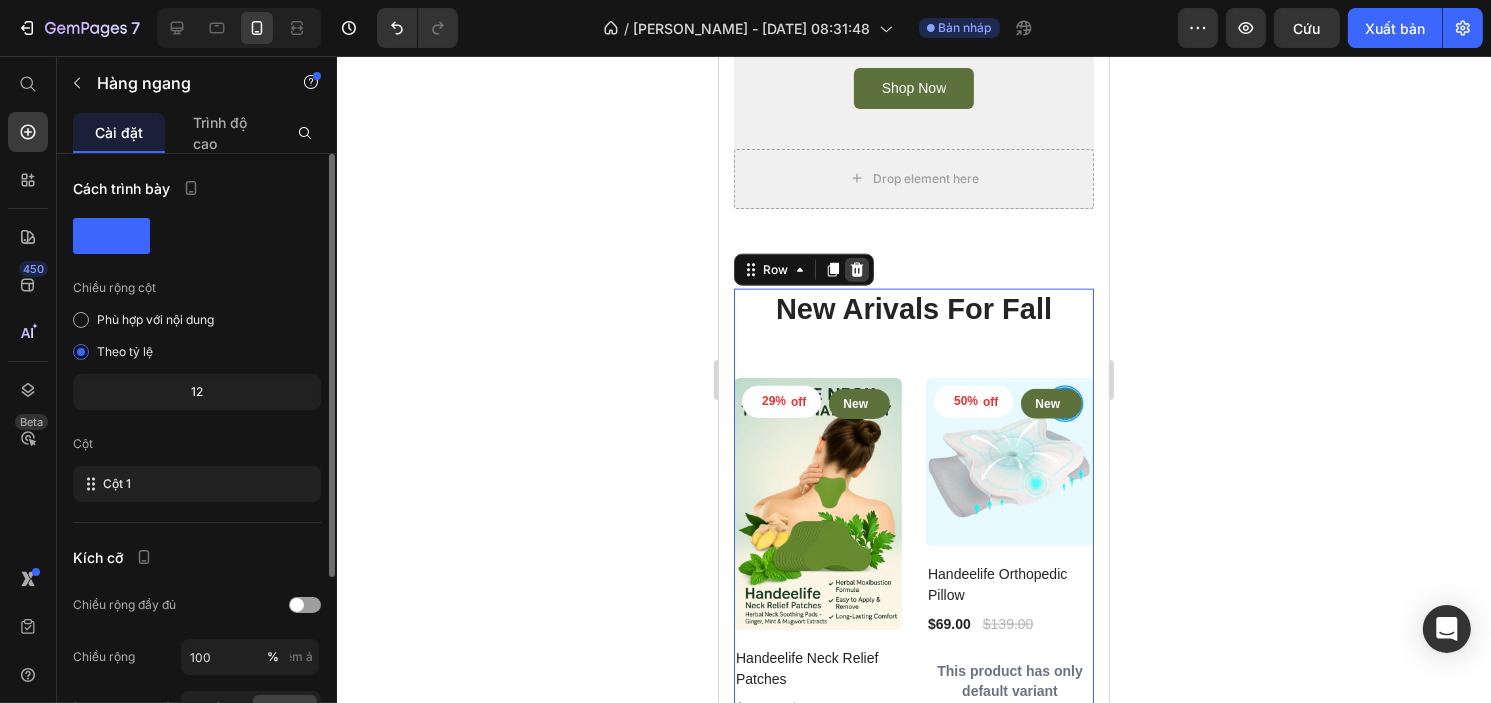 click 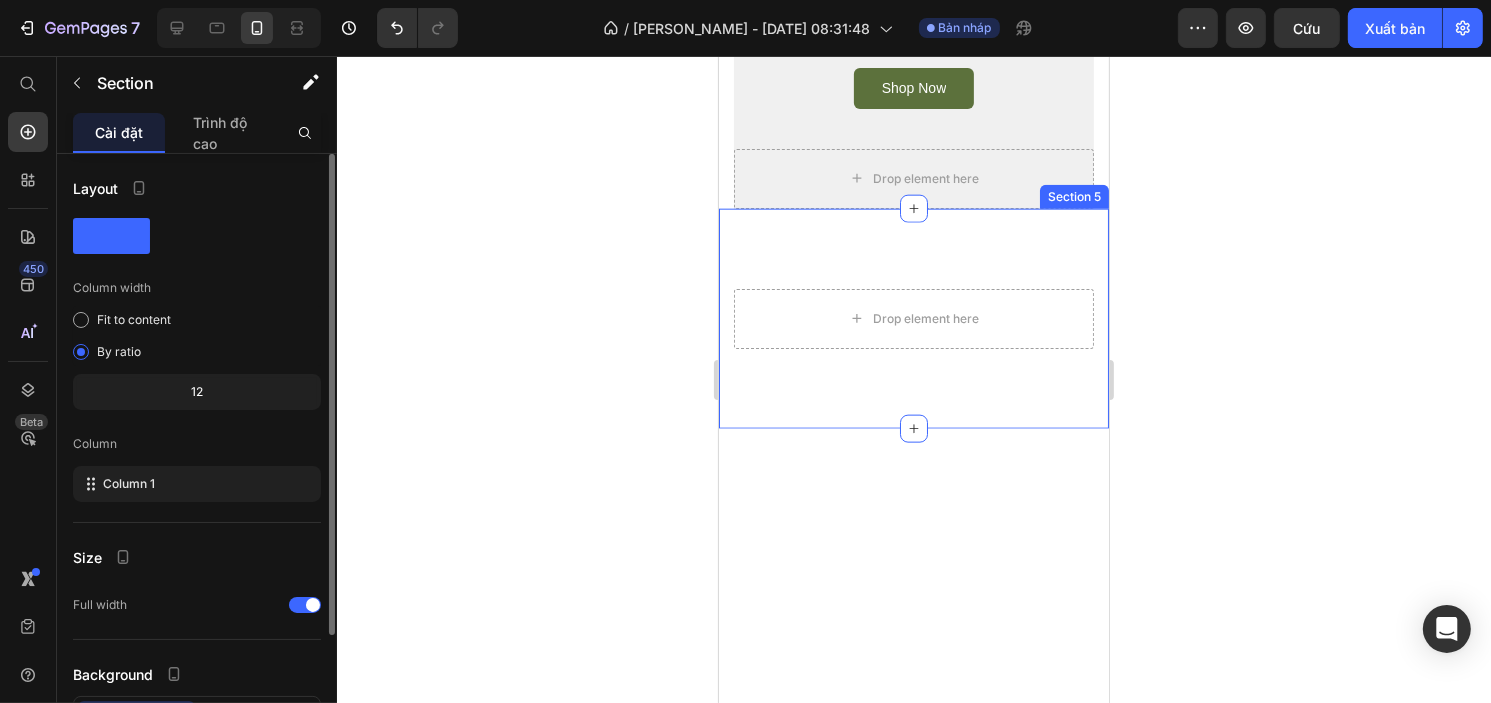 click on "Drop element here Section 5" at bounding box center (913, 319) 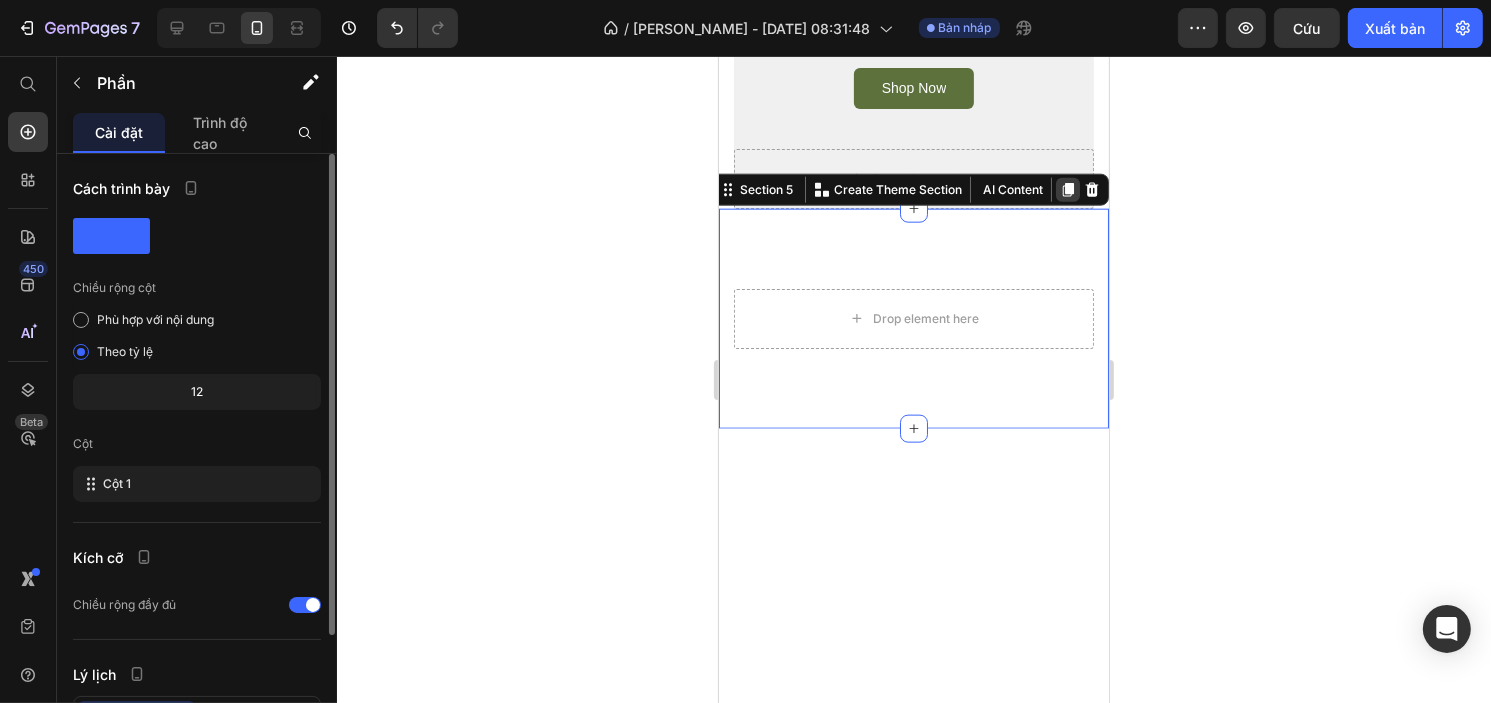 click at bounding box center (1067, 190) 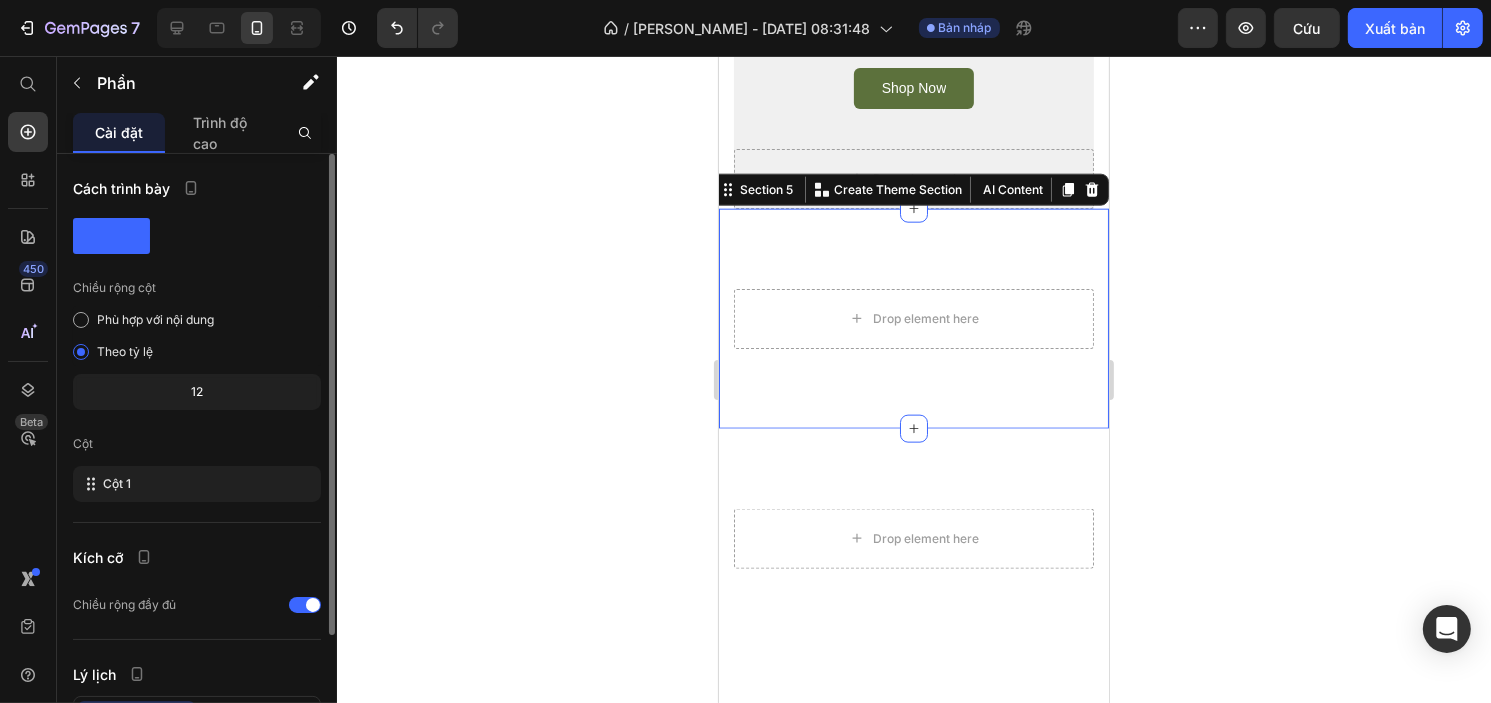 click on "Drop element here Section 5   Create Theme Section AI Content Write with GemAI What would you like to describe here? Tone and Voice Persuasive Product Handeelife Neck Relief Patches Show more Generate" at bounding box center [913, 319] 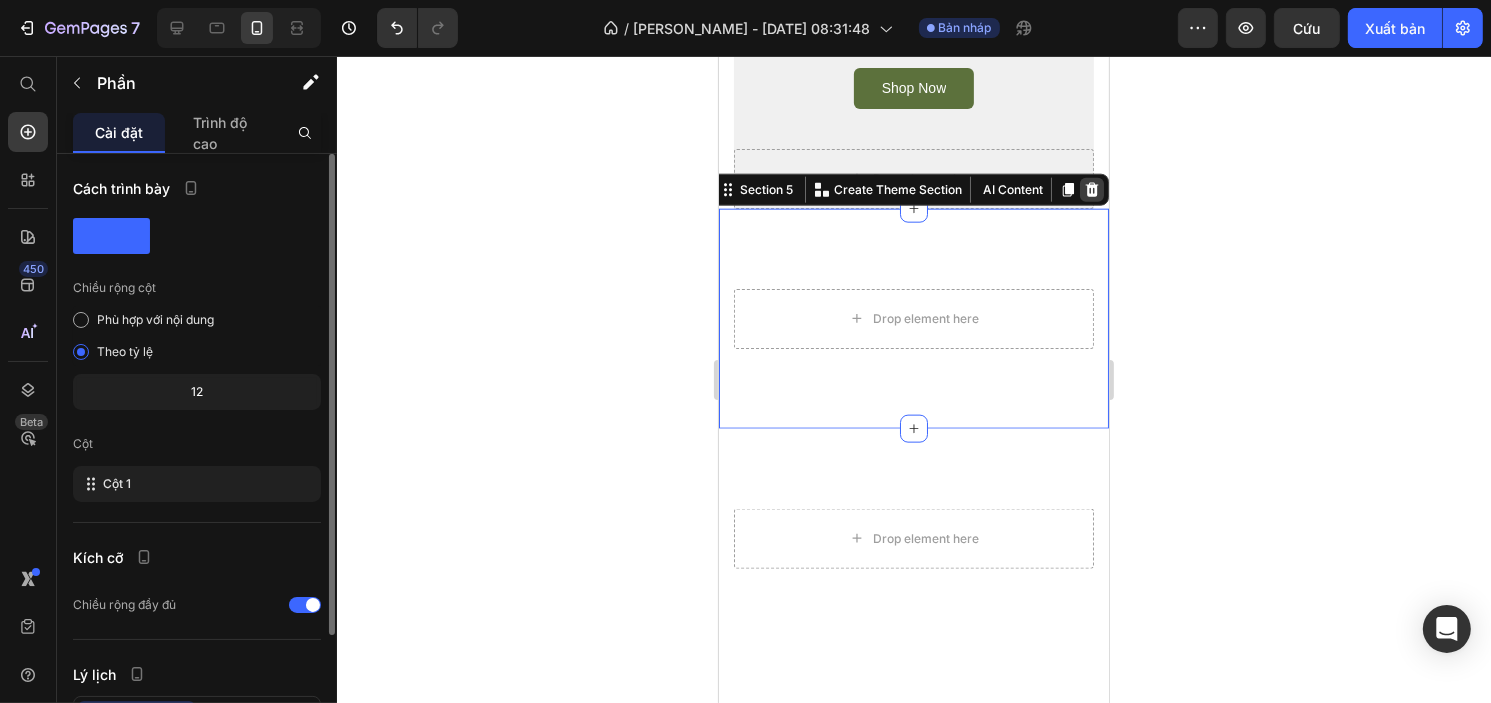 click 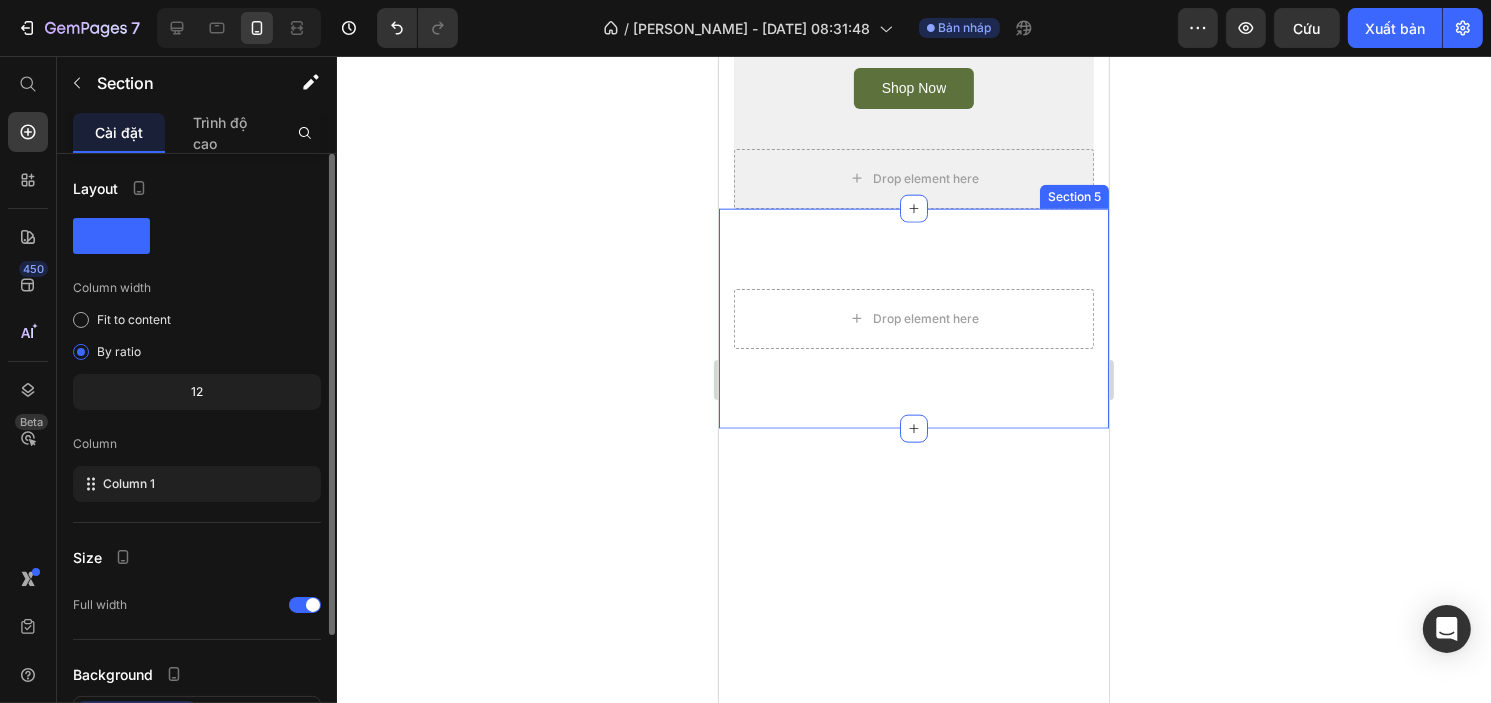 click on "Drop element here Section 5" at bounding box center [913, 319] 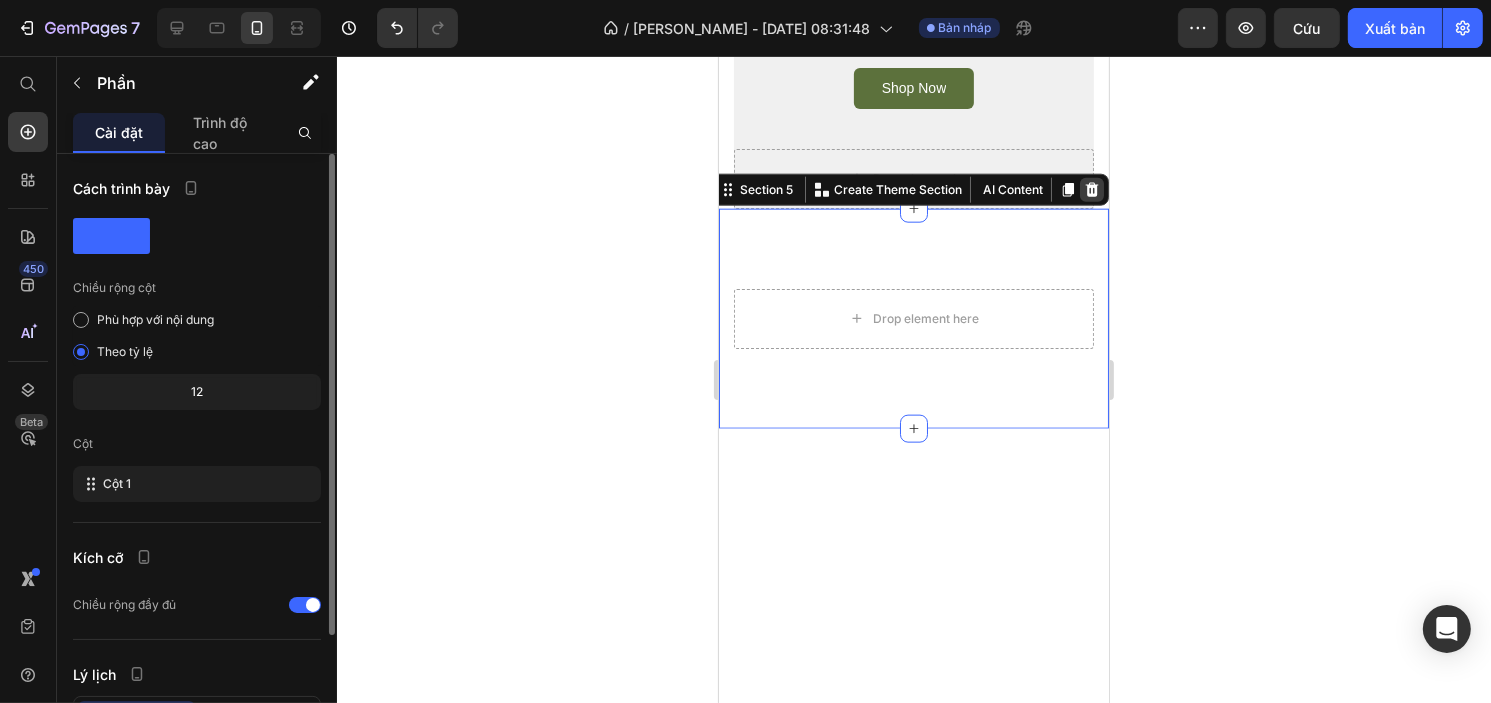 click at bounding box center [1091, 190] 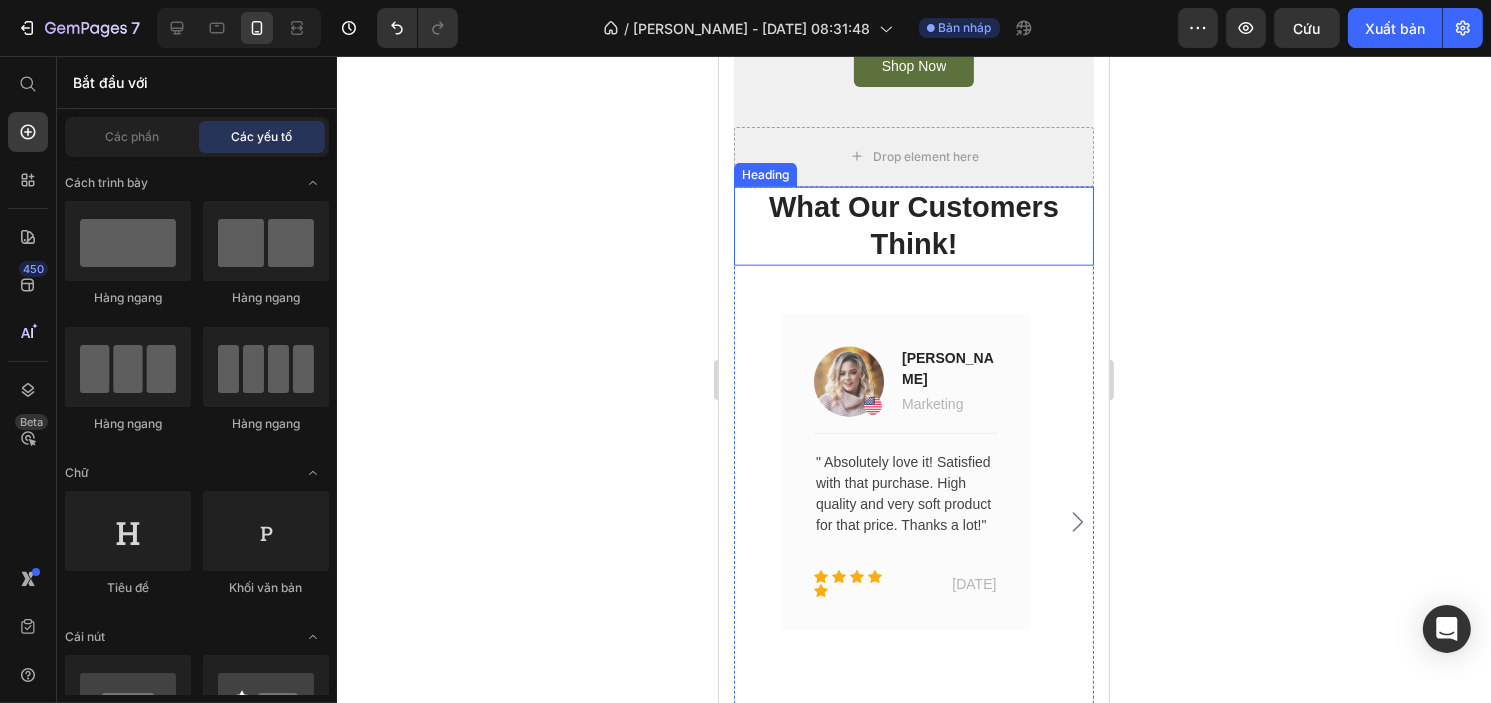 scroll, scrollTop: 2381, scrollLeft: 0, axis: vertical 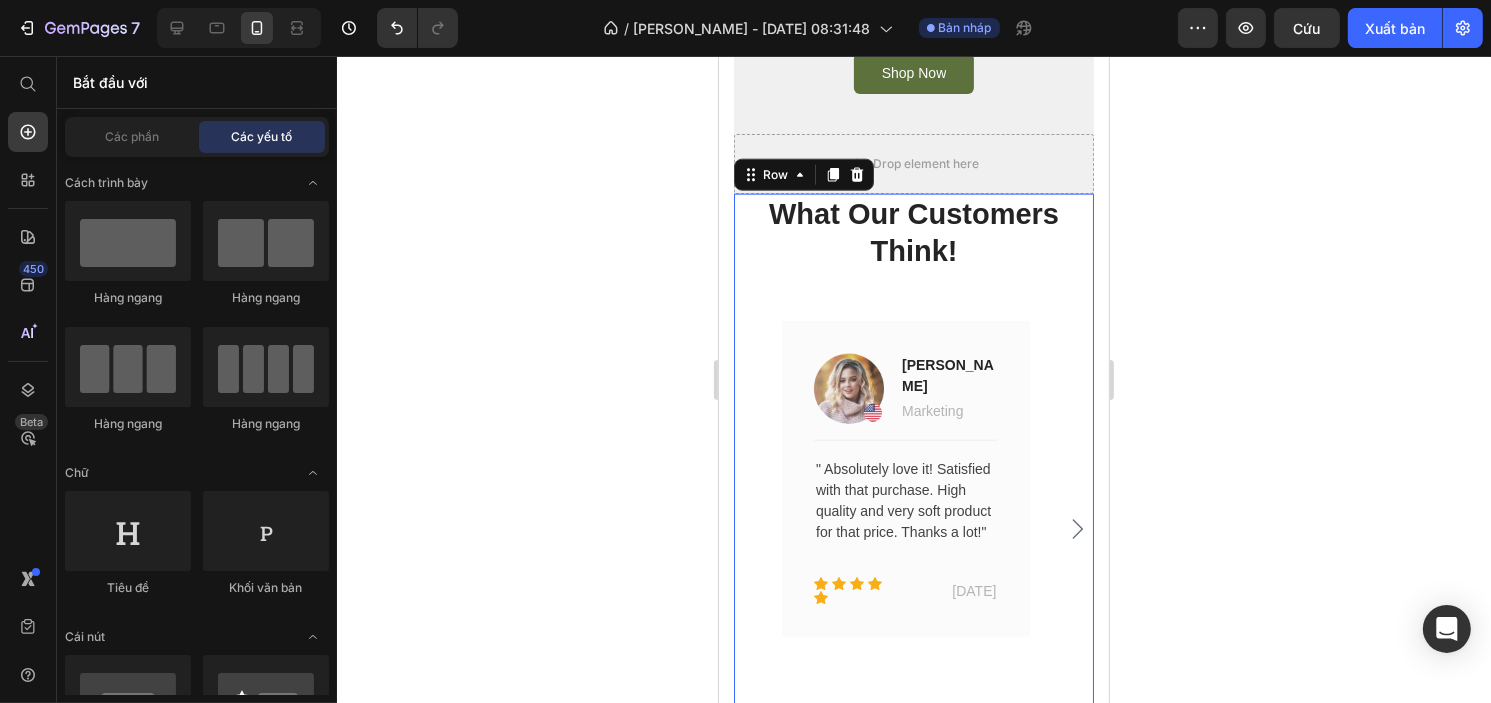 click on "What Our Customers Think! Heading
Image Jacintha McKinsey Text block Marketing Text block Row                Title Line " Absolutely love it! Satisfied with that purchase. High quality and very soft product for that price. Thanks a lot!" Text block Icon Icon Icon Icon Icon Icon List Hoz 09 Feb, 2022 Text block Row Row Image Nicole Smith Text block Design Director Text block Row                Title Line “Excellent quality! So much love and care was put into these clothes! Highly recommend for everyone" Text block Icon Icon Icon Icon Icon Icon List Hoz 13 Jun, 2022 Text block Row Row Image Jane Wood Text block Financial Advisor Text block Row                Title Line "Beautiful naturally dyed colors!! If you're looking for toddler clothes, I highly recommend this shop!!" Text block Icon Icon Icon Icon Icon Icon List Hoz 29 May, 2022 Text block Row Row Image Christine L Text block Account Manager Text block Row                Title Line Text block Icon Icon Icon Icon Icon Icon List Hoz Row" at bounding box center [913, 487] 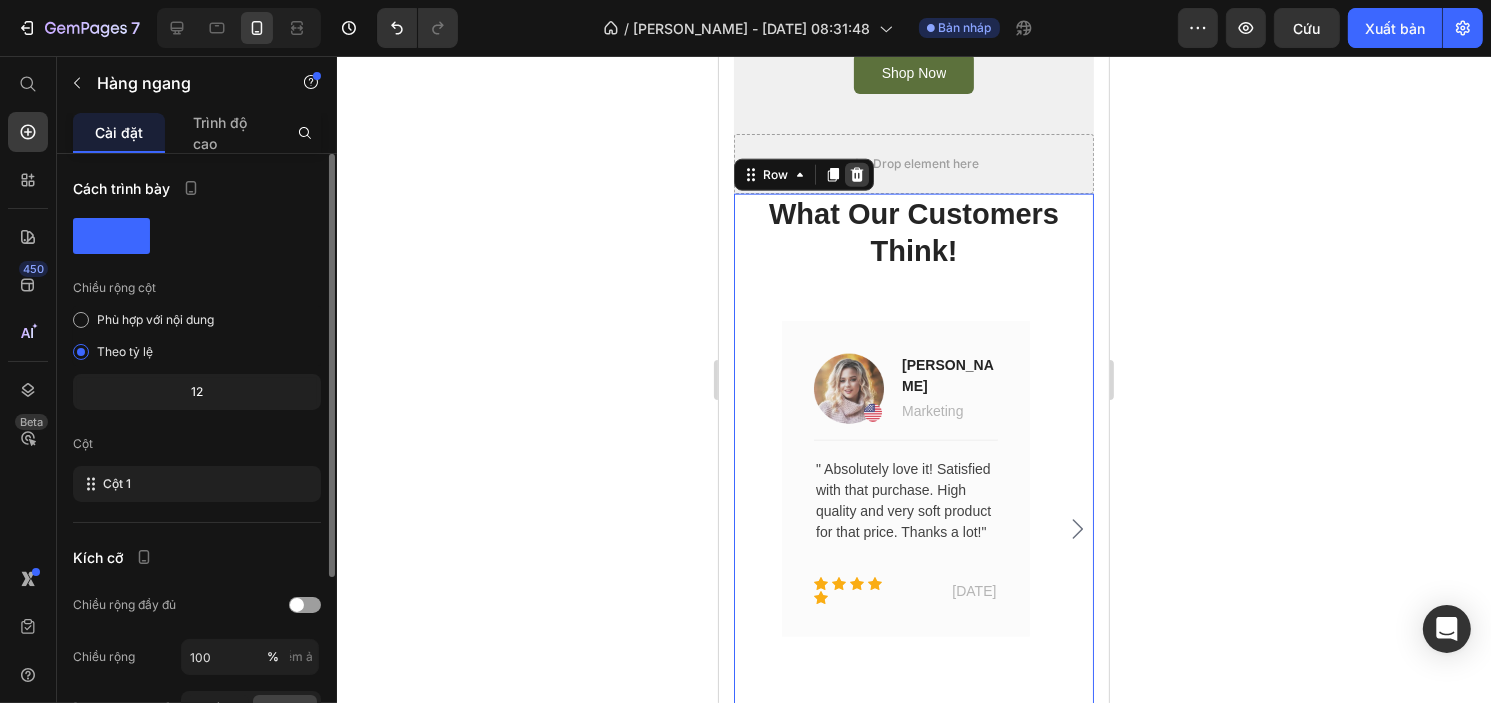 click 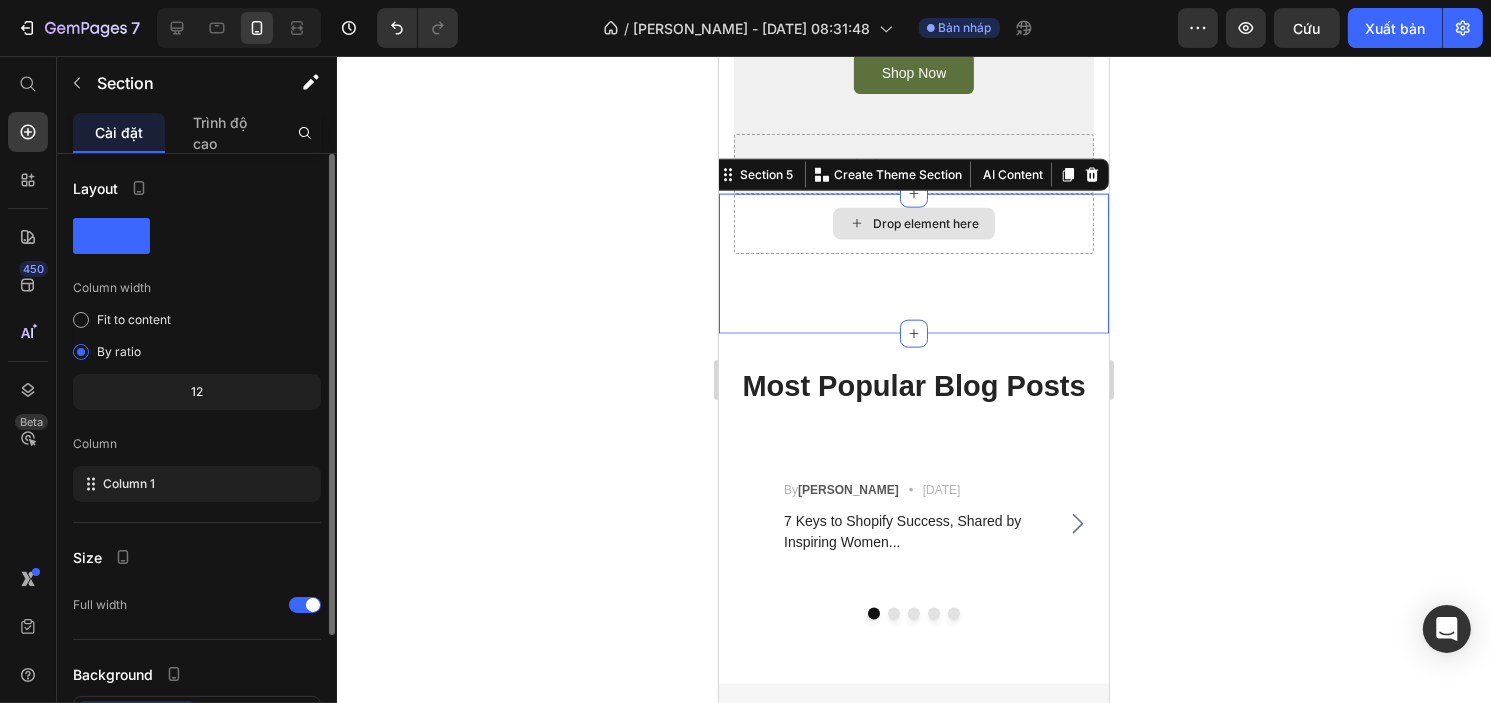 click on "Drop element here" at bounding box center (913, 224) 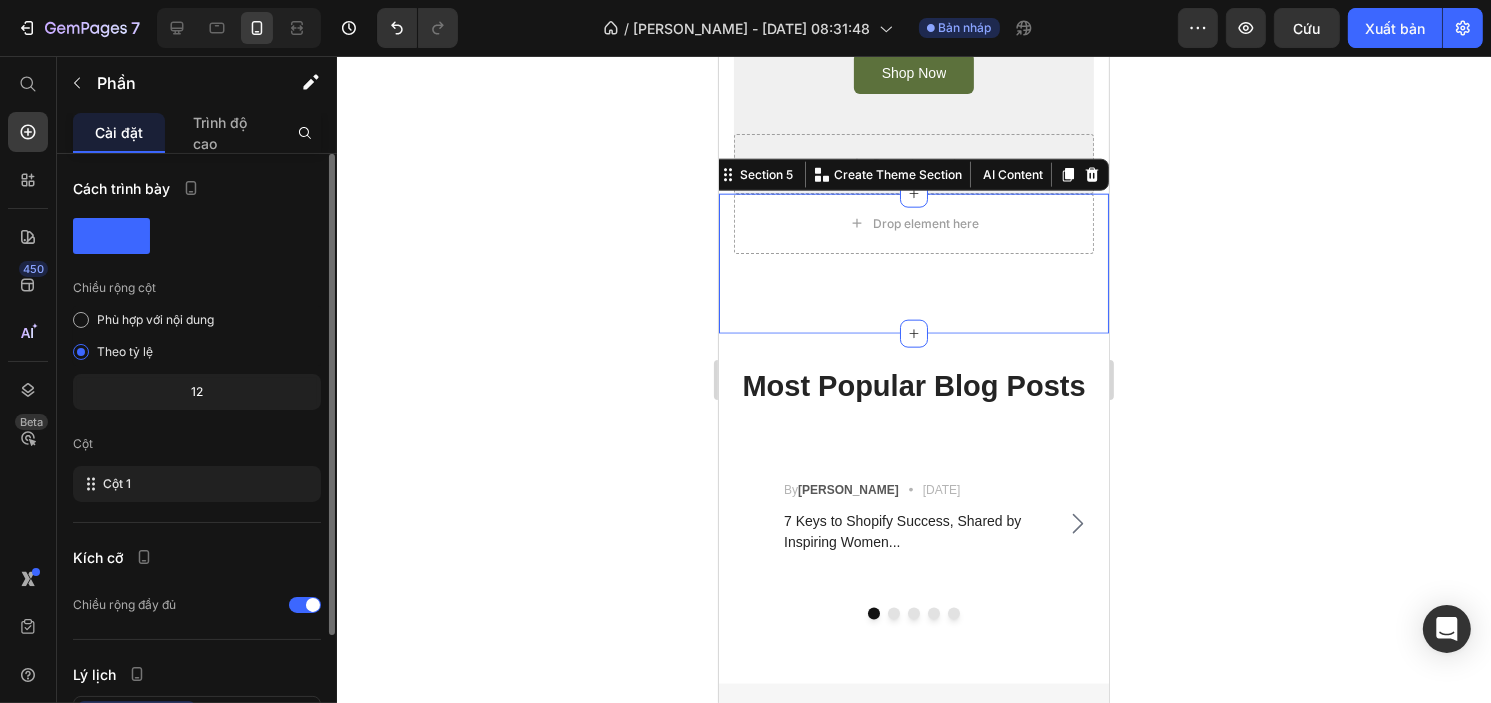 drag, startPoint x: 1076, startPoint y: 176, endPoint x: 1047, endPoint y: 163, distance: 31.780497 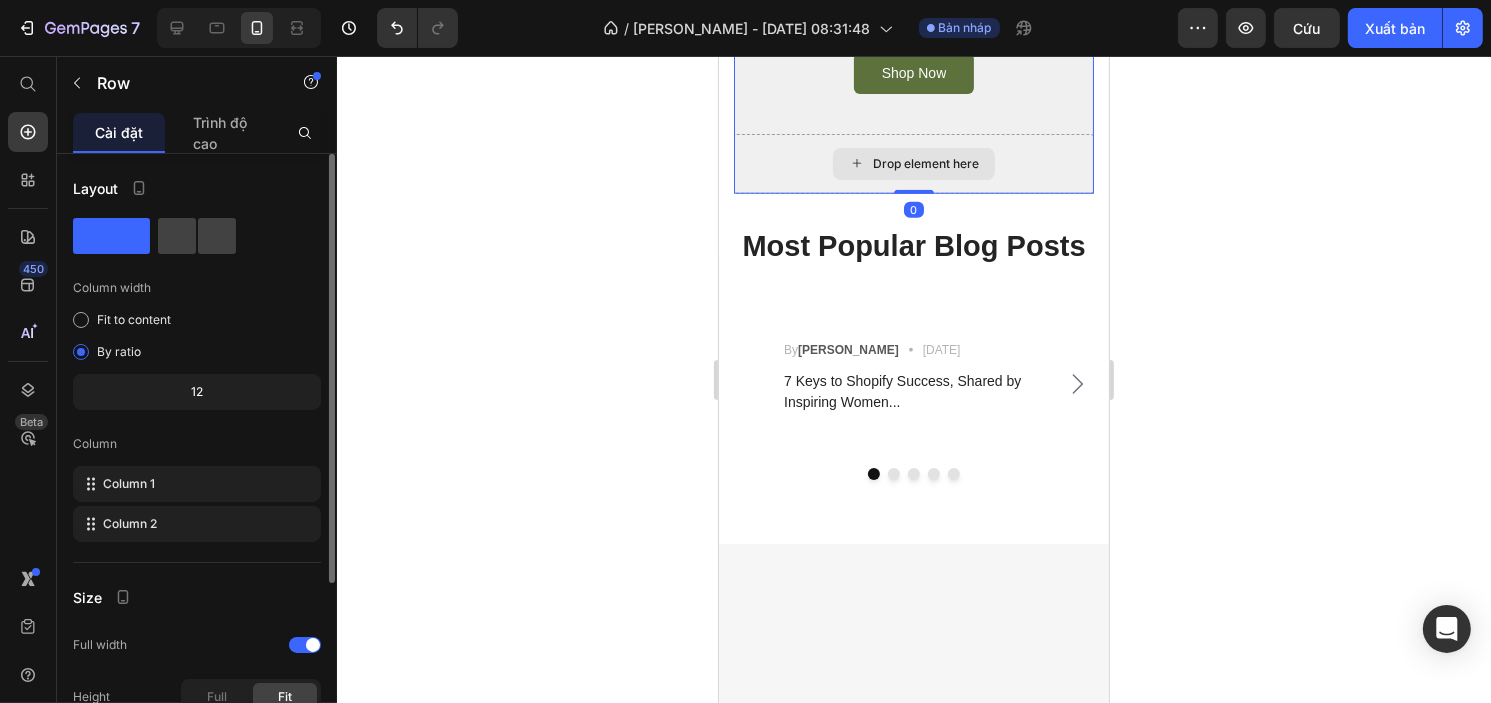 click on "Drop element here" at bounding box center [913, 164] 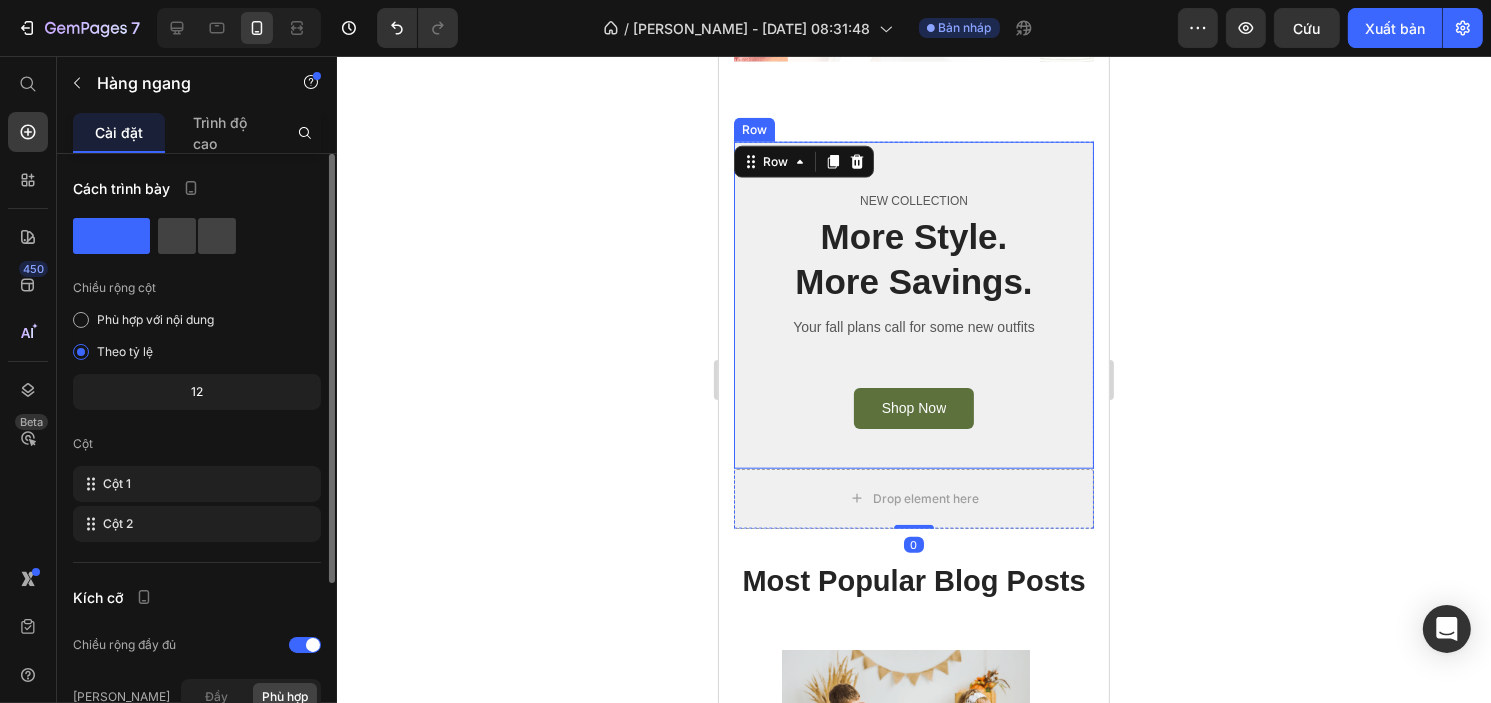 scroll, scrollTop: 2029, scrollLeft: 0, axis: vertical 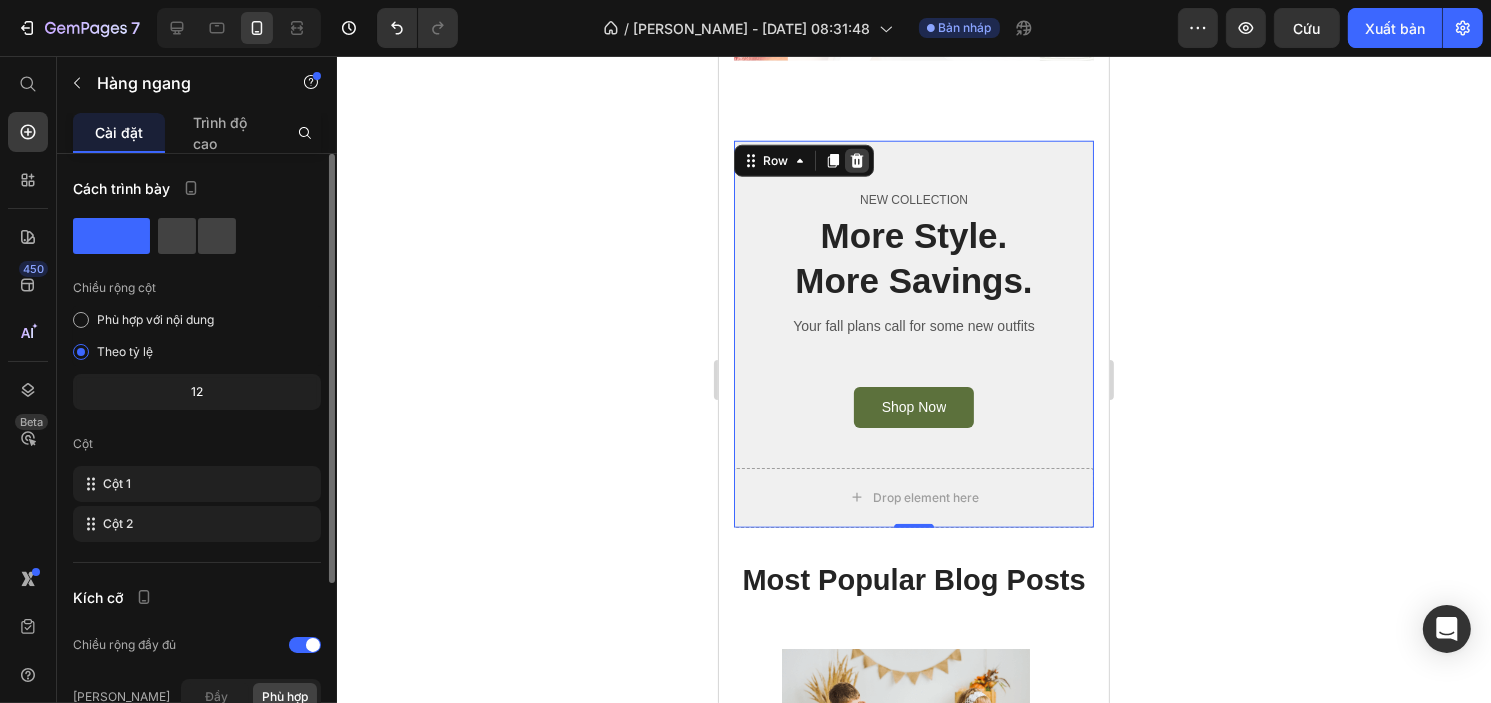 click 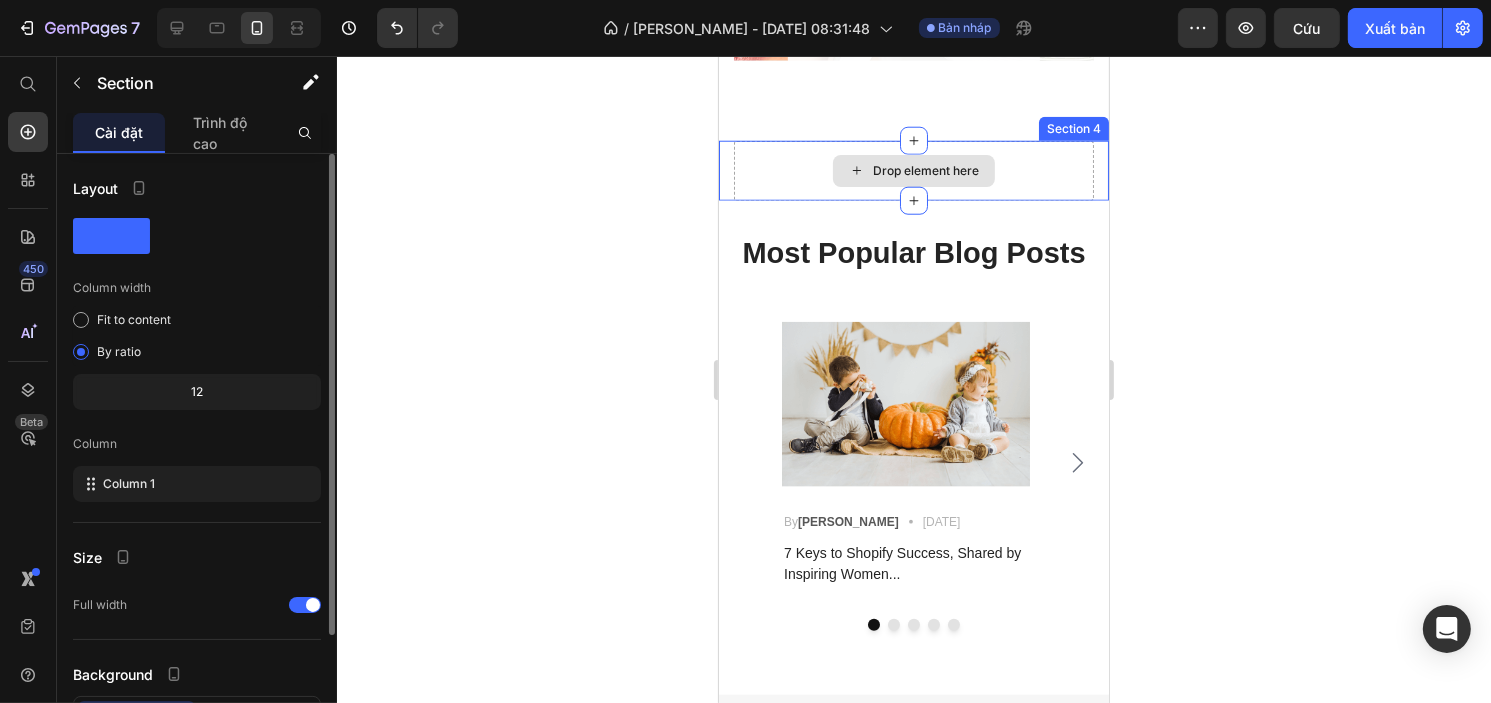 click on "Drop element here" at bounding box center [913, 171] 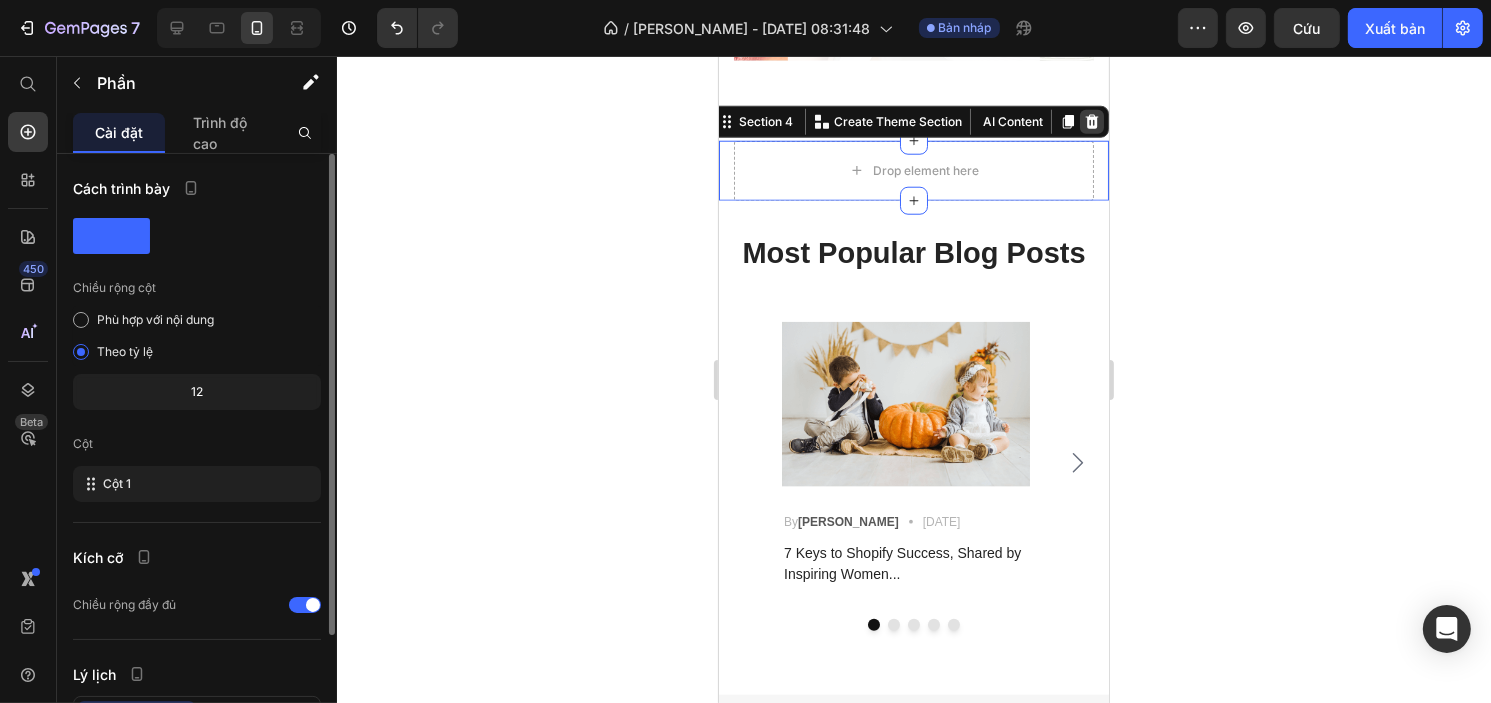 click 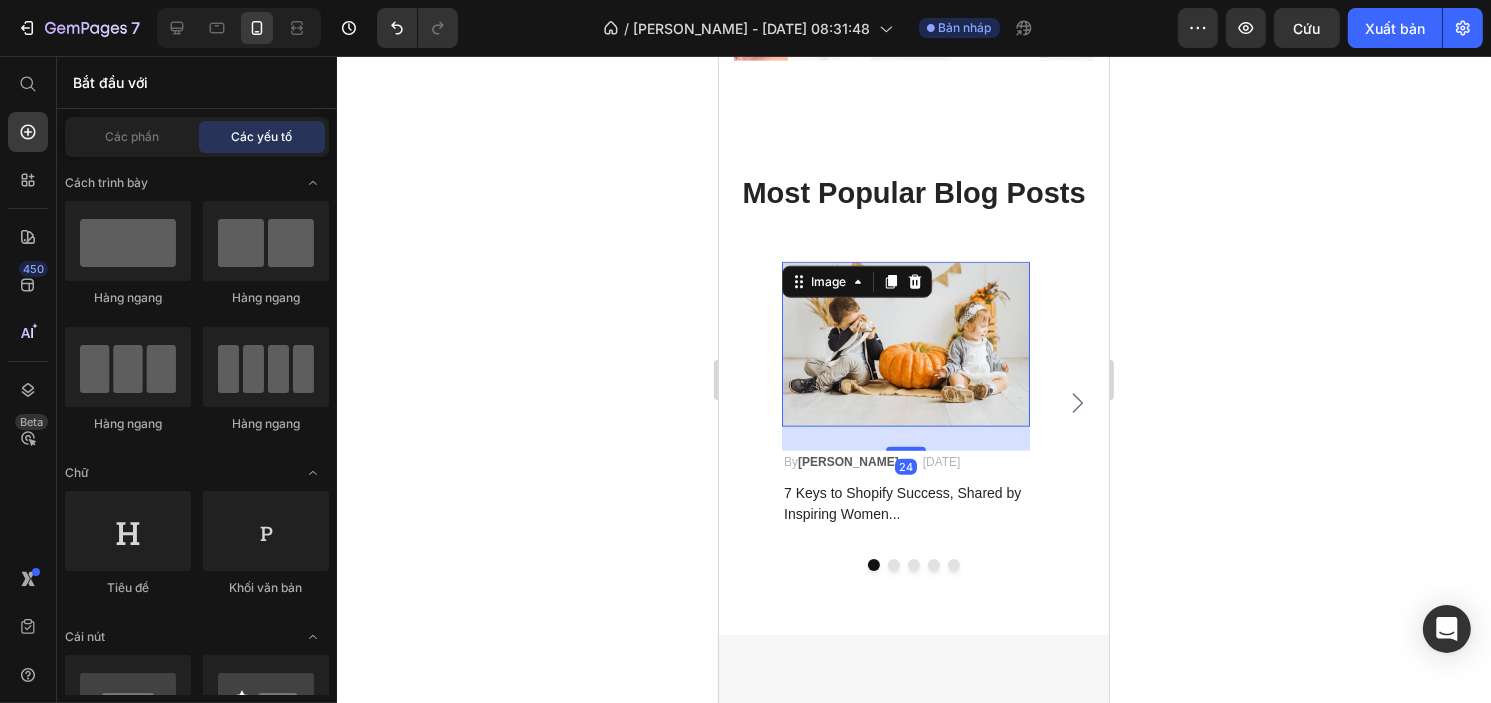 click at bounding box center (905, 344) 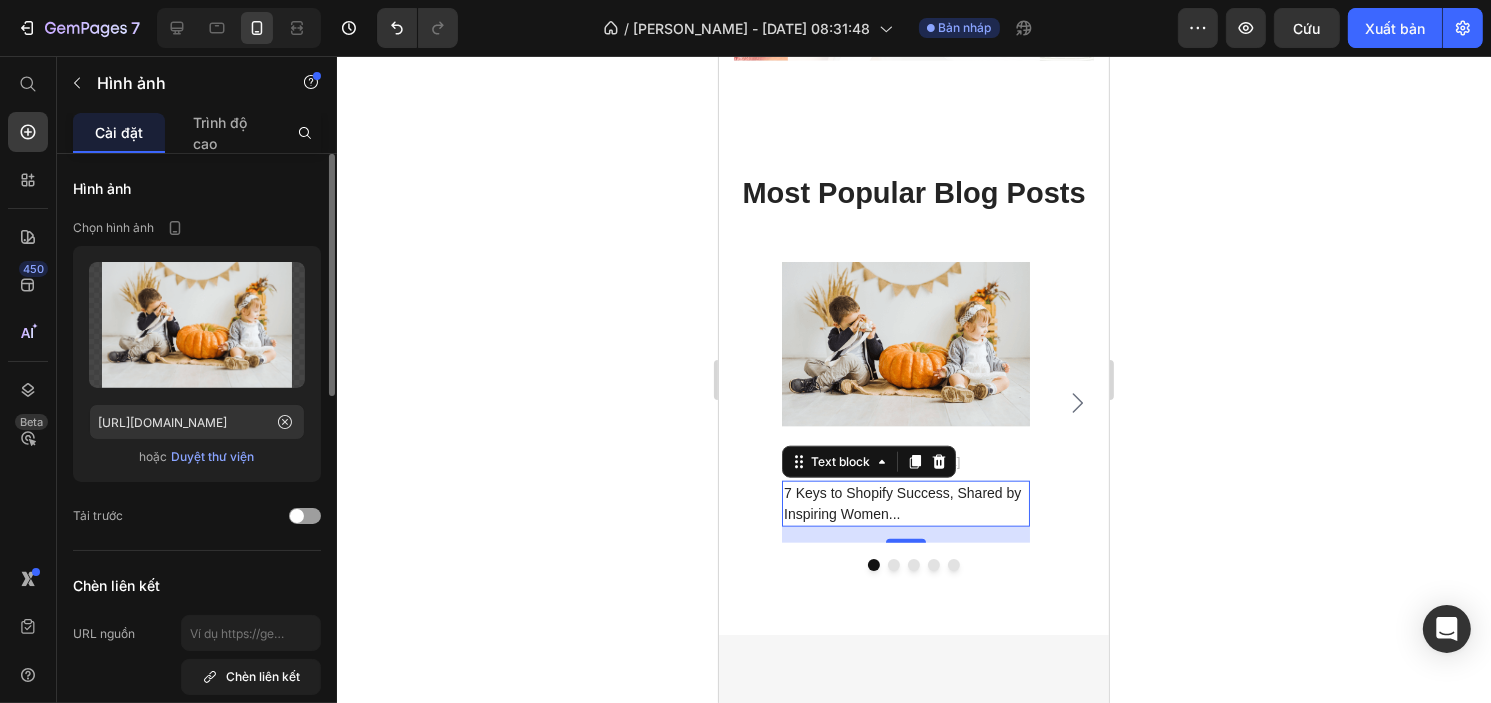 click on "7 Keys to Shopify Success, Shared by Inspiring Women..." at bounding box center [905, 504] 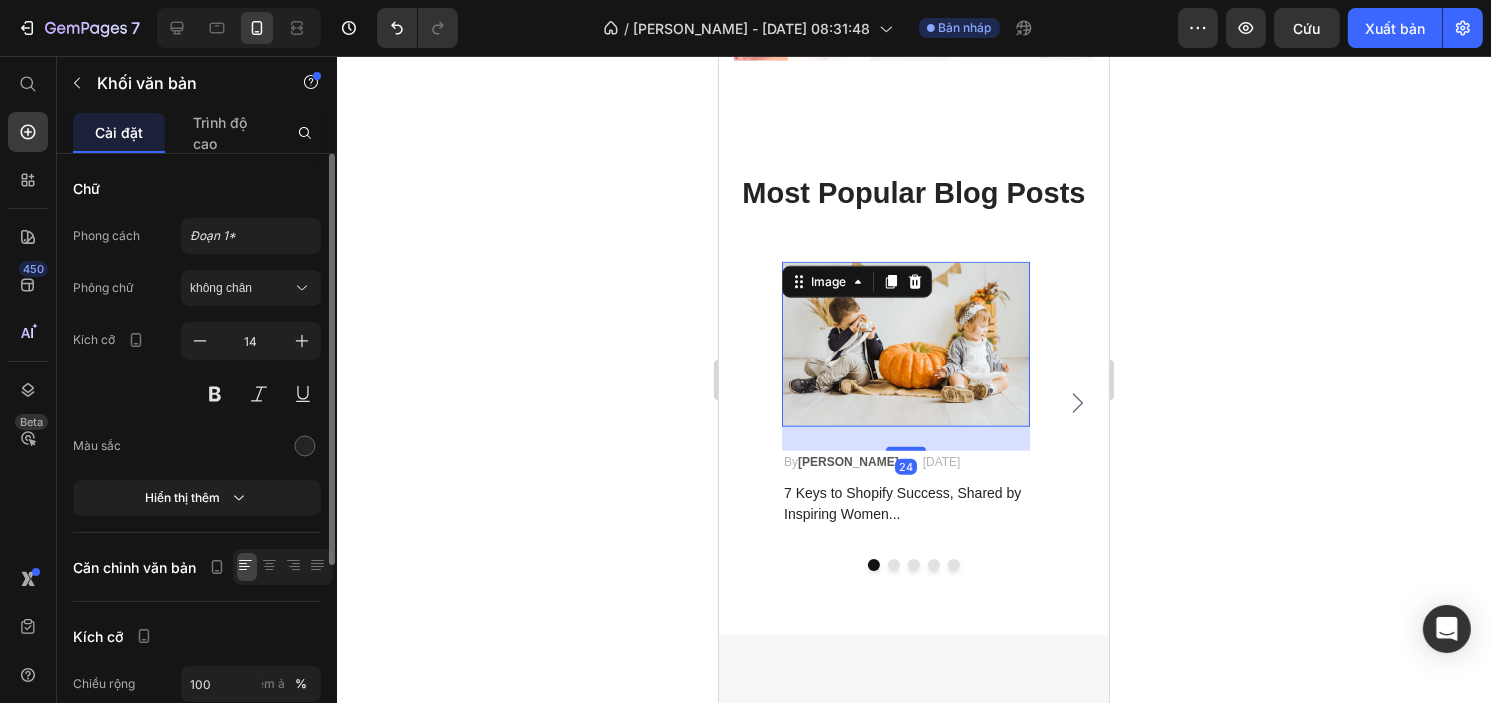 click at bounding box center [905, 344] 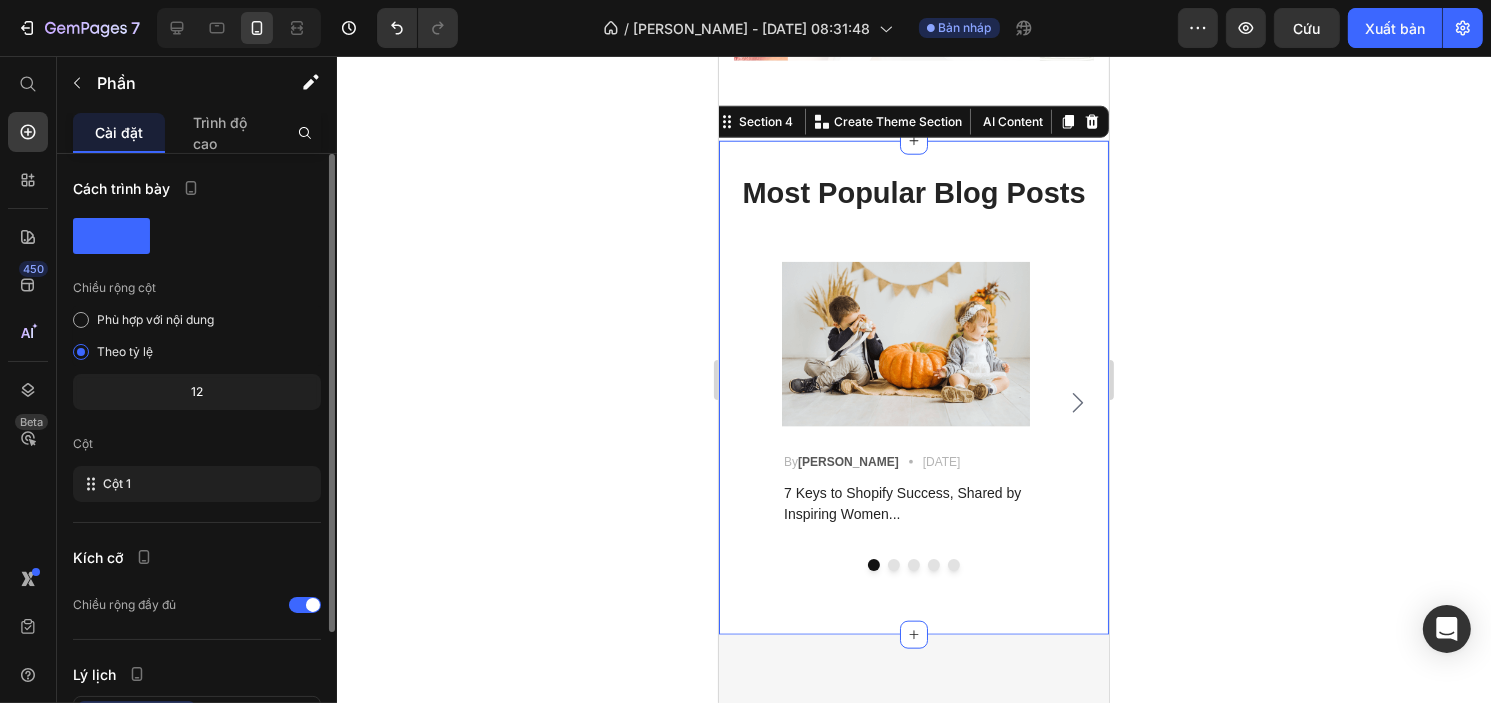 click on "Most Popular Blog Posts Heading
Image By  Robin Text block
Icon May 23,2022 Text block Row 7 Keys to Shopify Success, Shared by Inspiring Women... Text block Image By  Robin Text block
Icon May 23,2022 Text block Row Inspiration Made Easy: Products That Empower Your Life Text block Image By  Robin Text block
Icon May 23,2022 Text block Row Independent Play: 8 Easy Ways to Help Baby or Toddler Enjoy It Text block Image By  Zoro Text block
Icon May 23,2022 Text block Row Transitioning from New Mom to Kindergarten Mom Text block Image By  Zoro Text block
Icon May 23,2022 Text block Row How To Prepare A Successful Website For Black Friday Text block
Carousel Row Section 4   Create Theme Section AI Content Write with GemAI What would you like to describe here? Tone and Voice Persuasive Product Handeelife Neck Relief Patches Show more Generate" at bounding box center [913, 388] 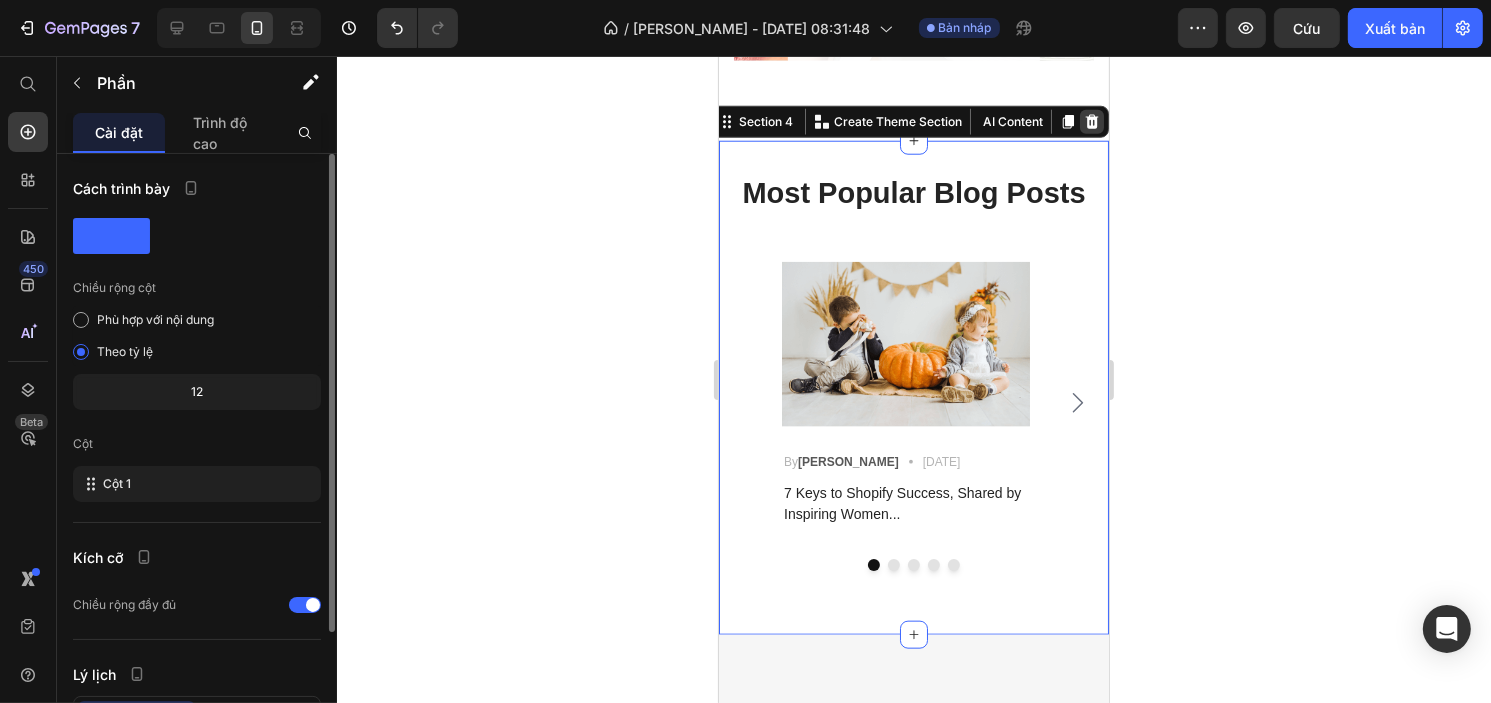 click 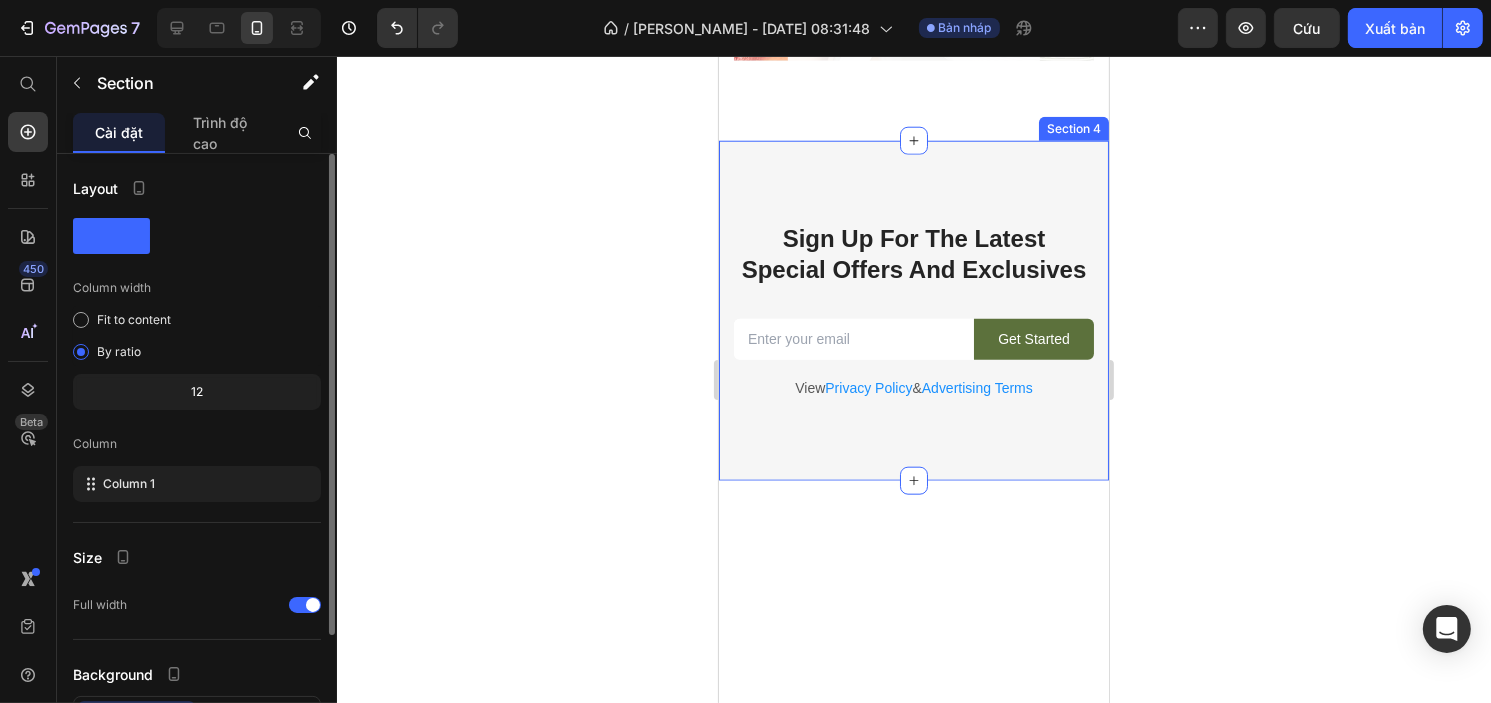 click on "Sign Up For The Latest  Special Offers And Exclusives Heading Email Field Get Started Submit Button Row View  Privacy Policy  &  Advertising Terms Text block Newsletter Row Section 4" at bounding box center [913, 311] 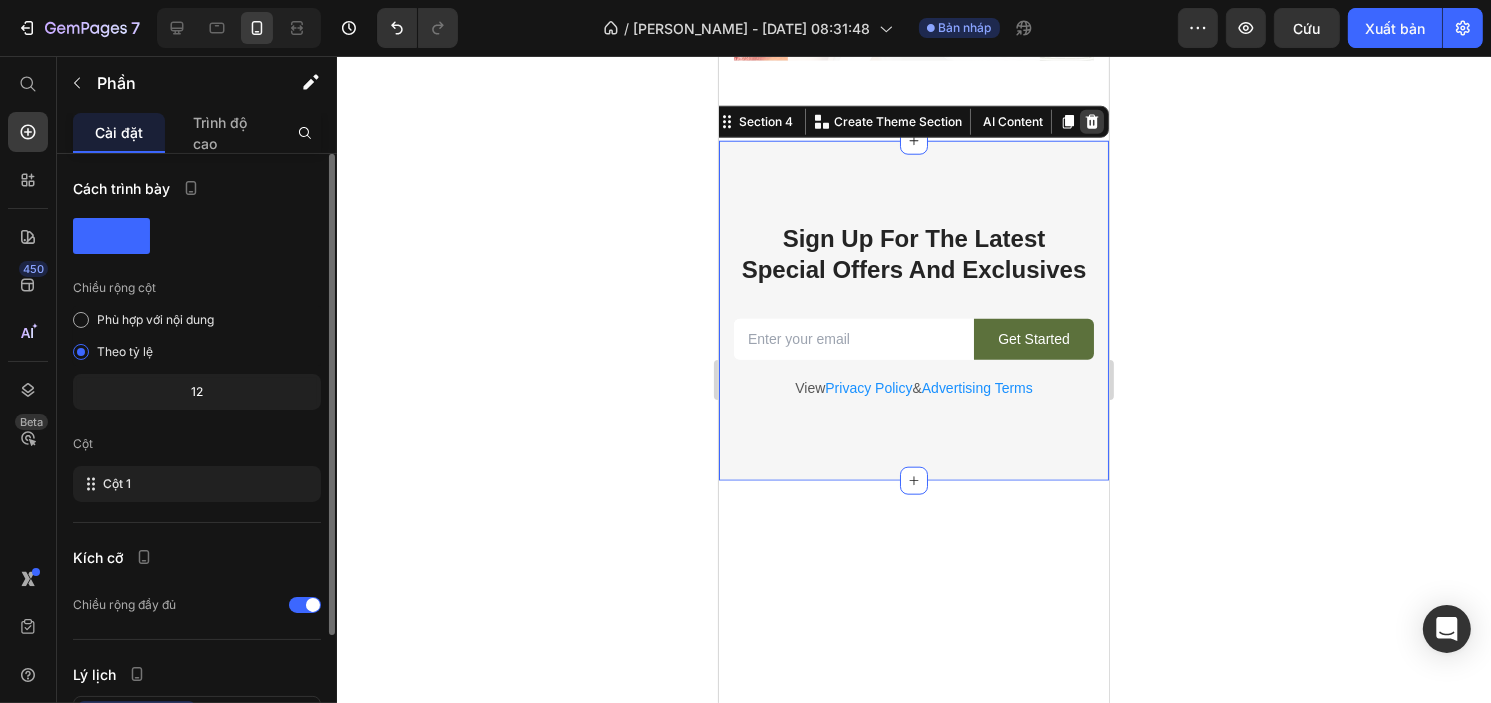 click 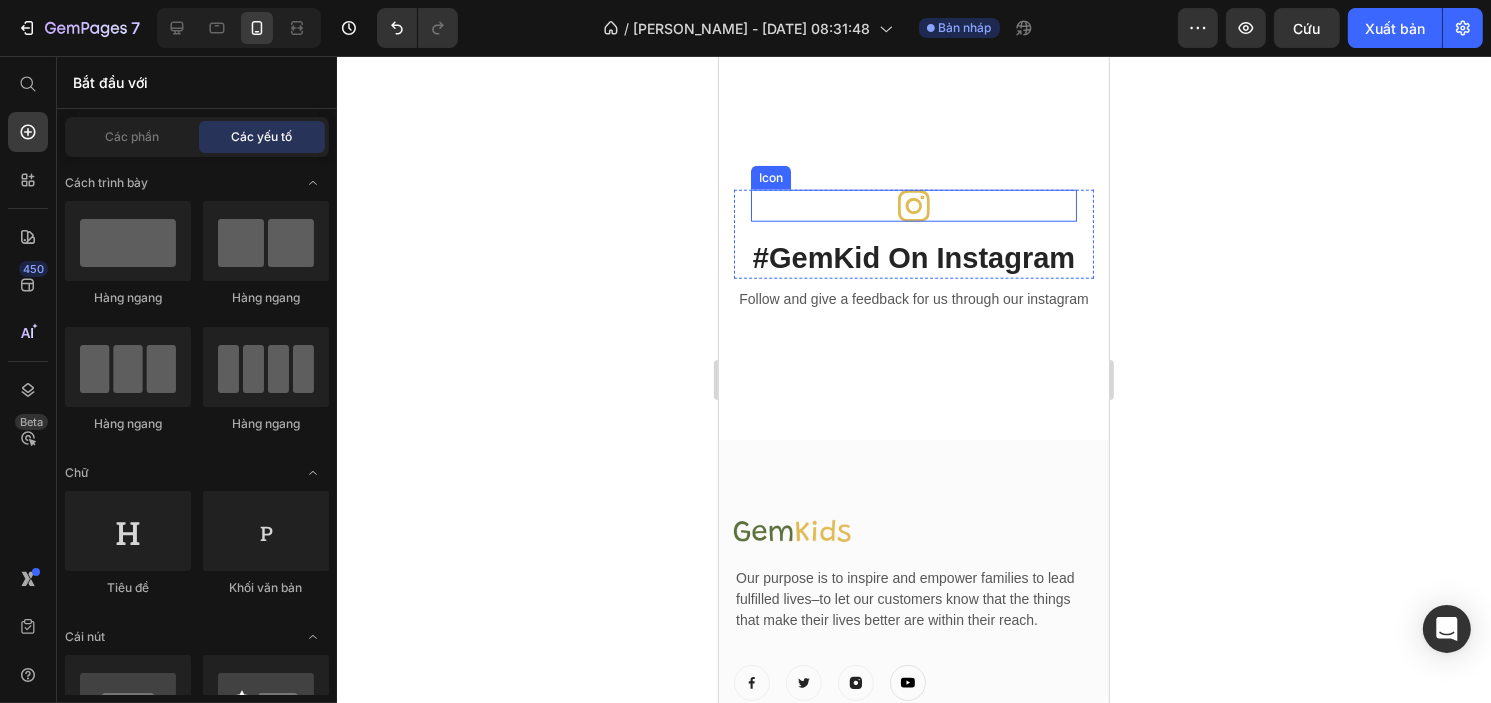 scroll, scrollTop: 2058, scrollLeft: 0, axis: vertical 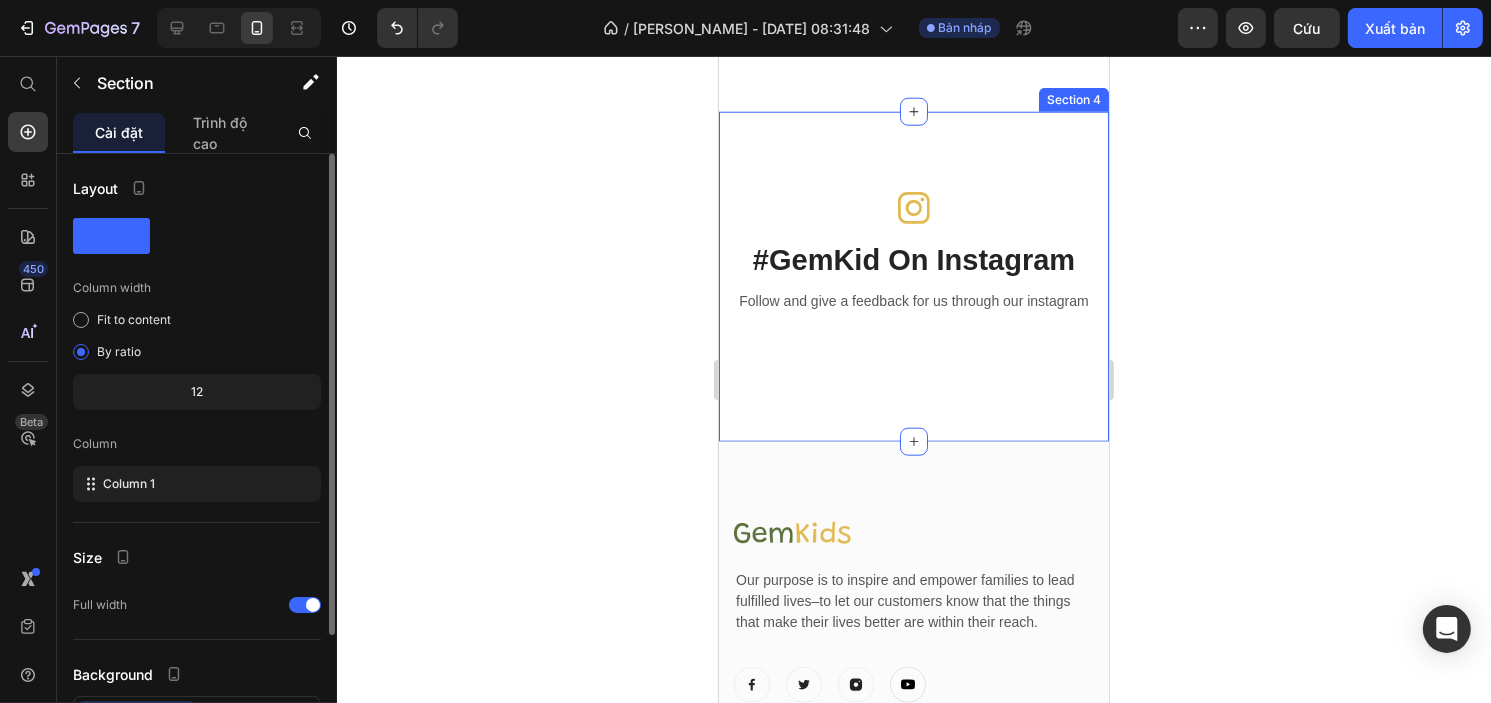 click on "#GemKid On Instagram Heading
Icon Row Follow and give a feedback for us through our instagram Text block Image Image Image Image Image Carousel Row Section 4" at bounding box center [913, 277] 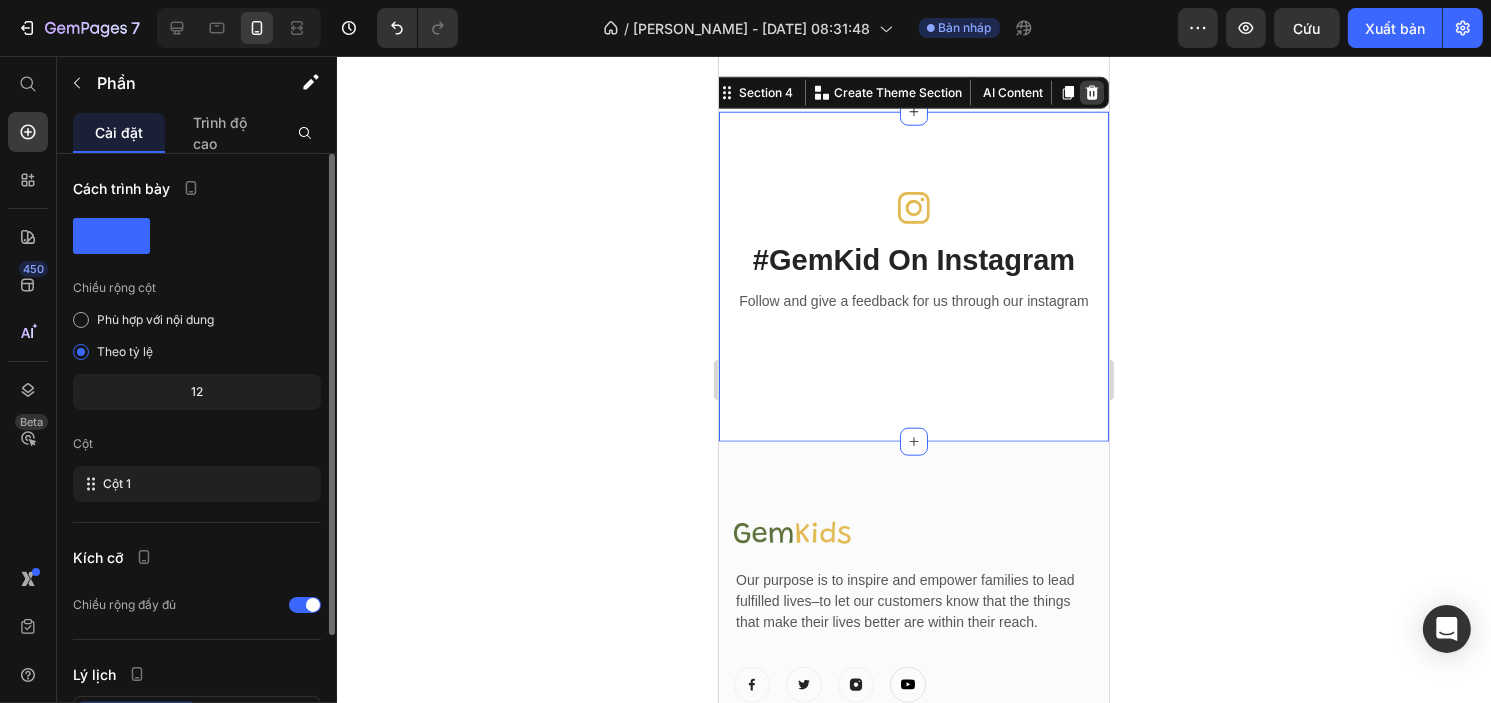 click 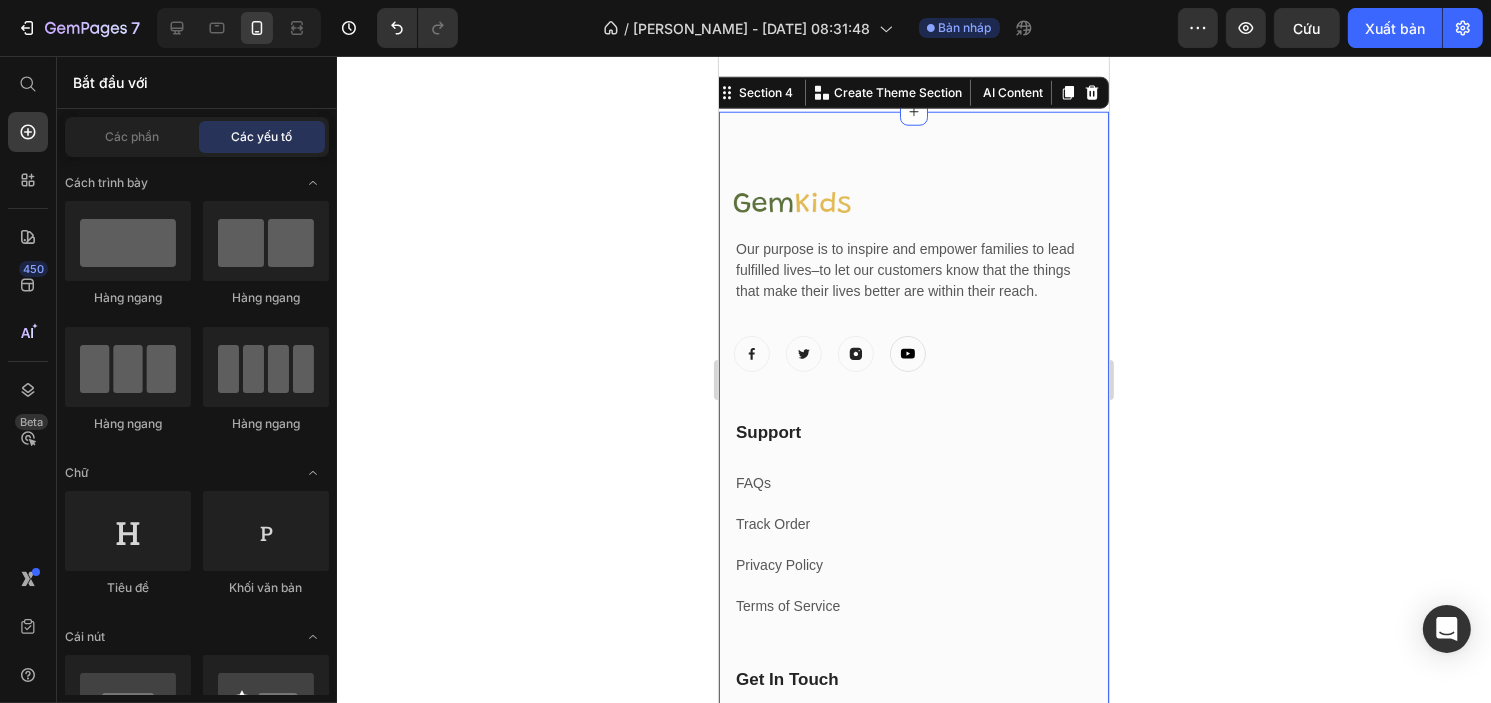 click on "Image Our purpose is to inspire and empower families to lead fulfilled lives–to let our customers know that the things that make their lives better are within their reach.  Text block Image Image Image Image Icon List Hoz Support Text block FAQs Text block Track Order Text block Privacy Policy Text block Terms of Service Text block Get In Touch Text block 184 Main Rd E, St Albans VIC 3021, Australia Text block +391(0)35 2568 Text block support@gmail.com Text block Row Section 4   Create Theme Section AI Content Write with GemAI What would you like to describe here? Tone and Voice Persuasive Product Handeelife Neck Relief Patches Show more Generate" at bounding box center (913, 502) 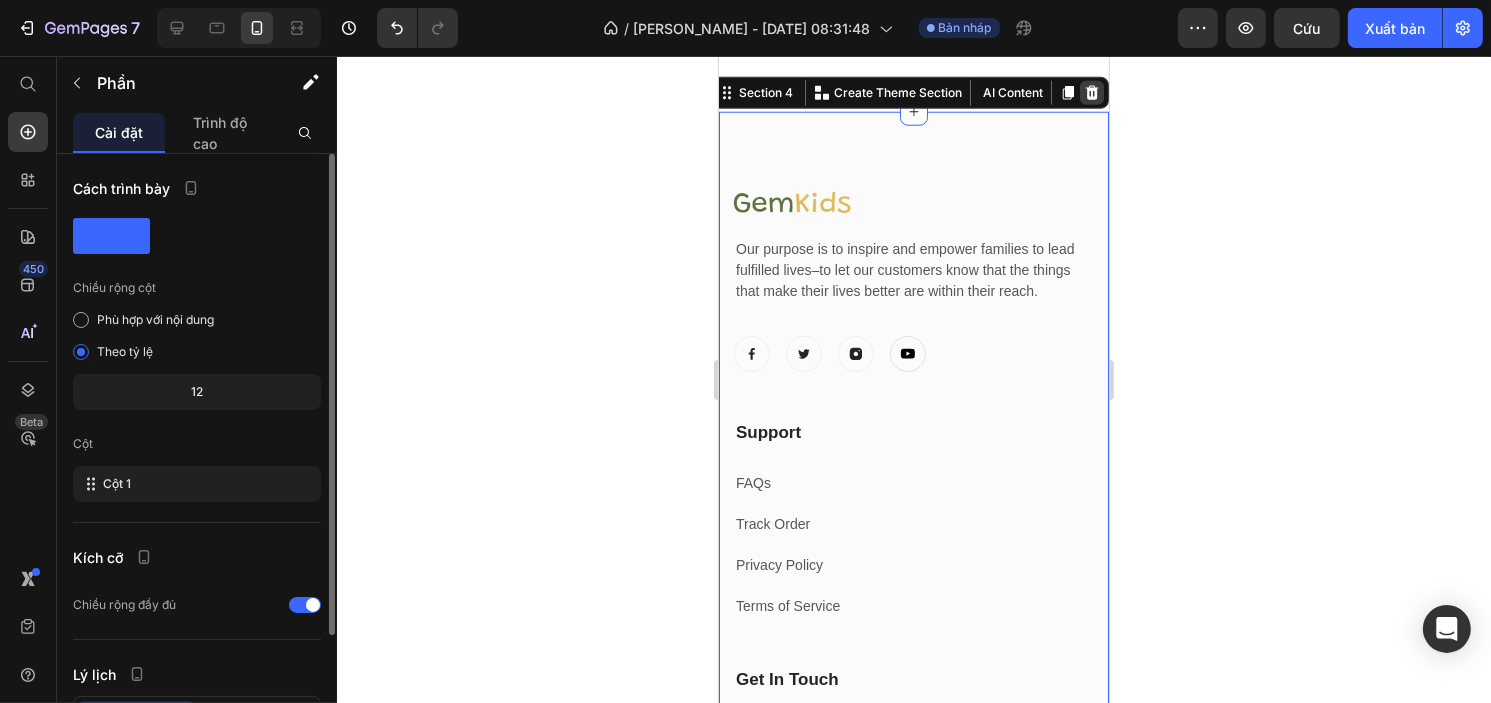 click 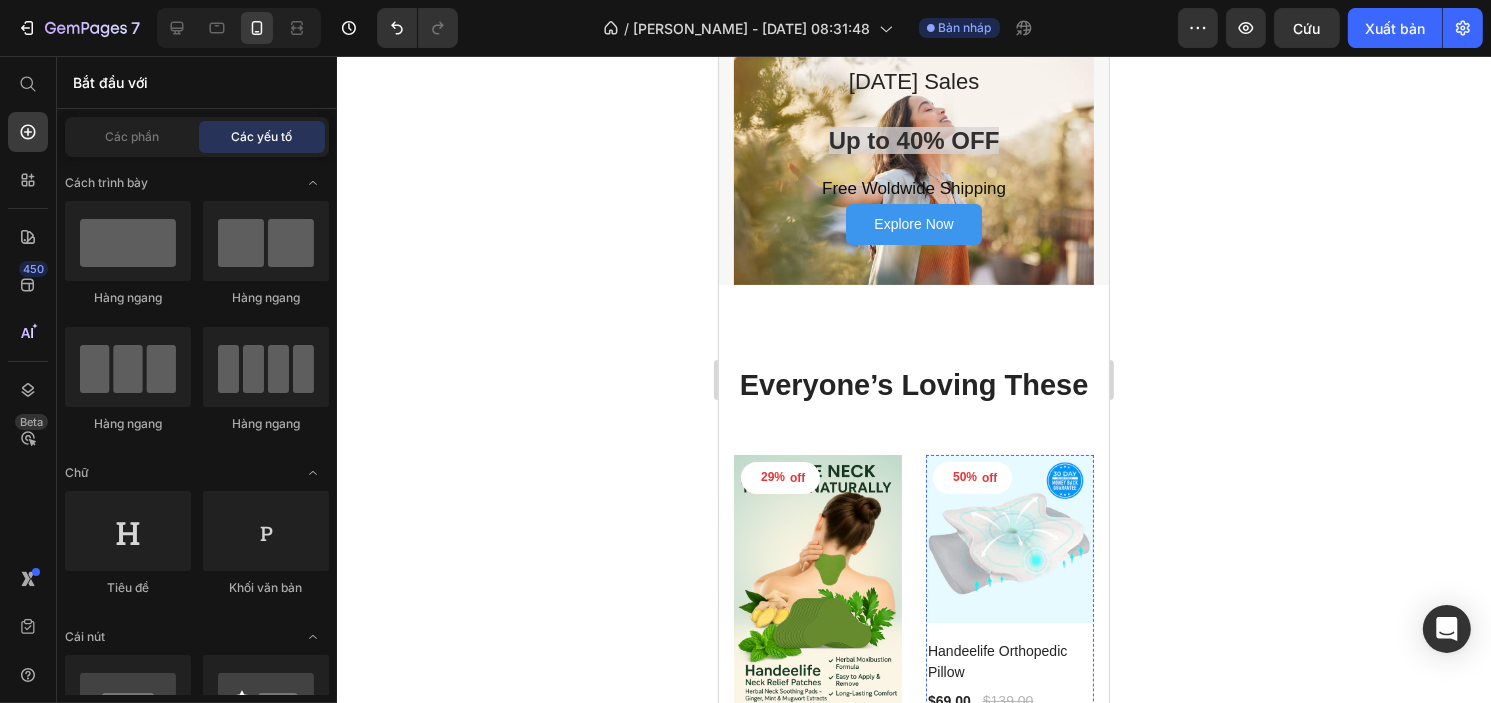 scroll, scrollTop: 0, scrollLeft: 0, axis: both 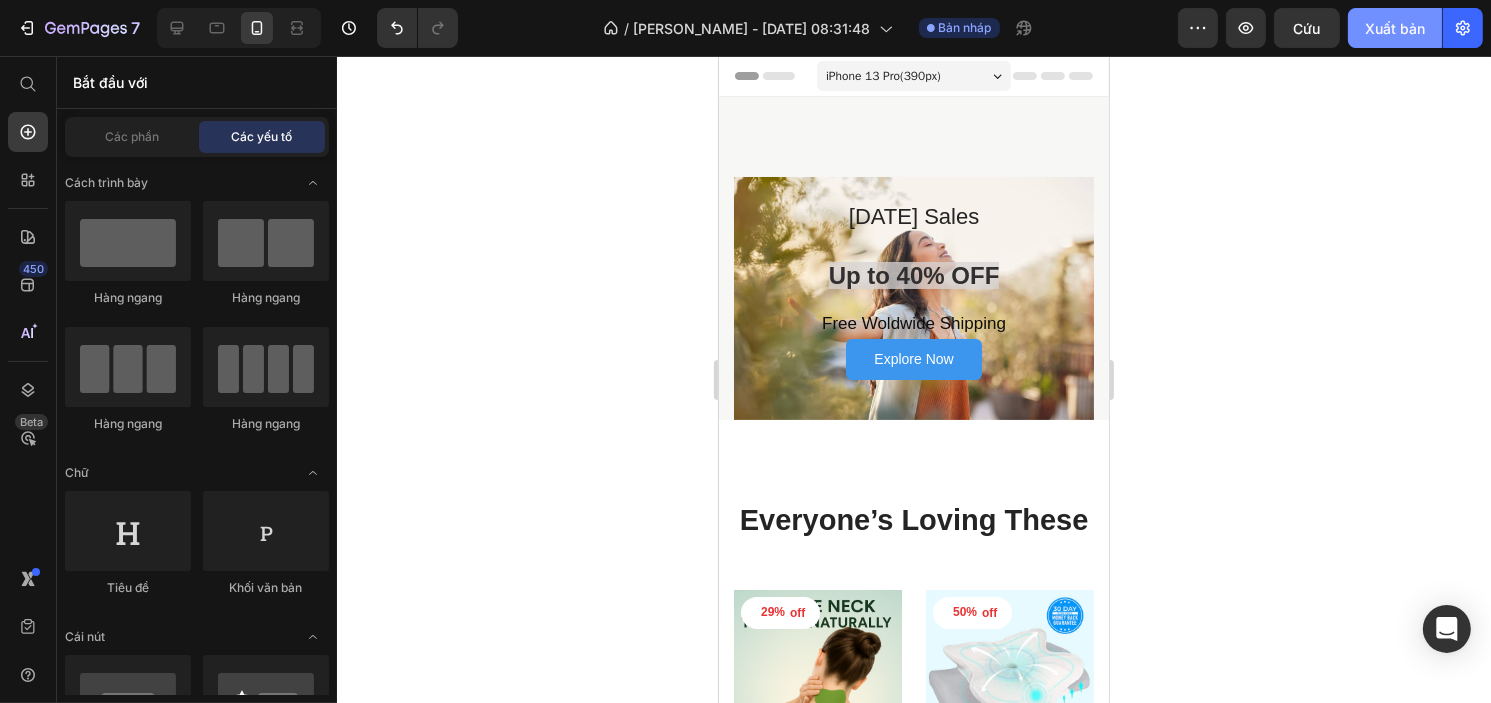 click on "Xuất bản" 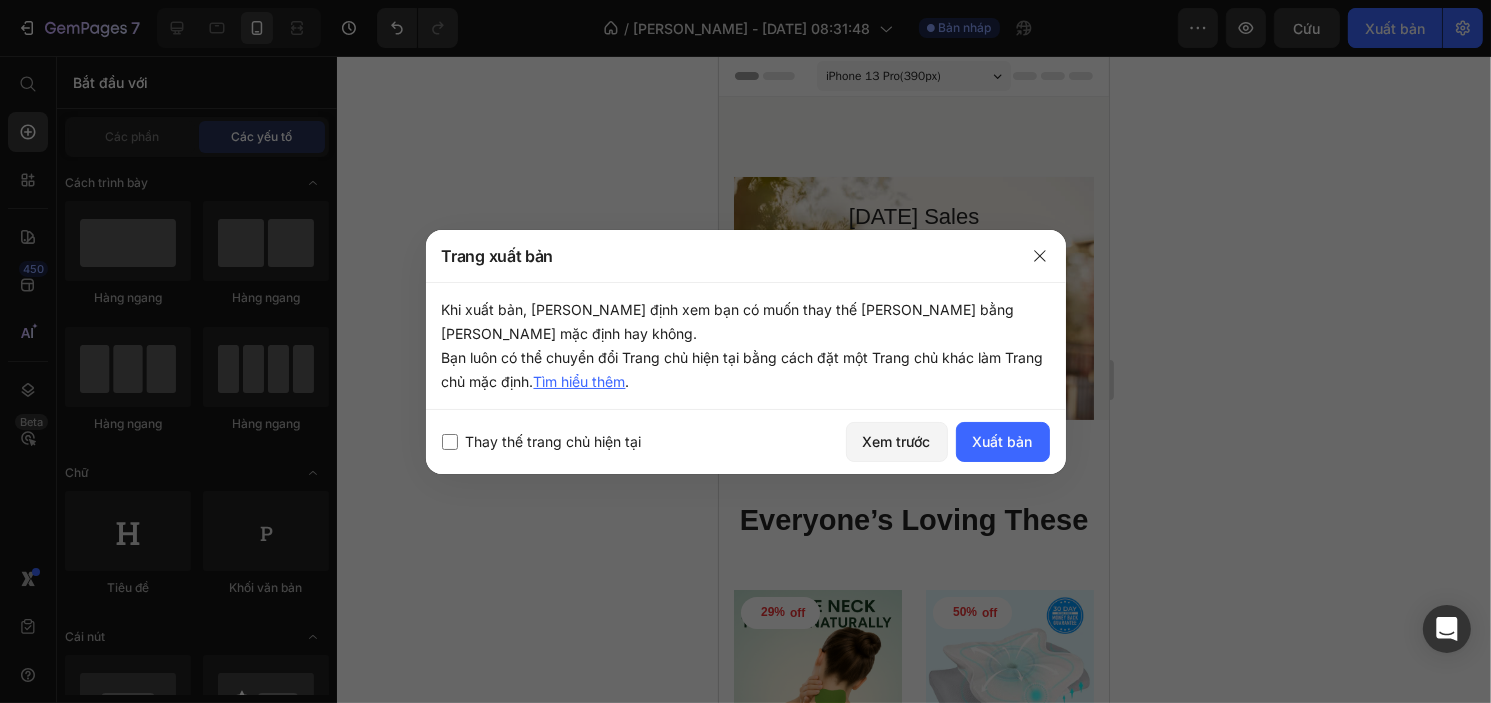click on "Thay thế trang chủ hiện tại" at bounding box center (550, 442) 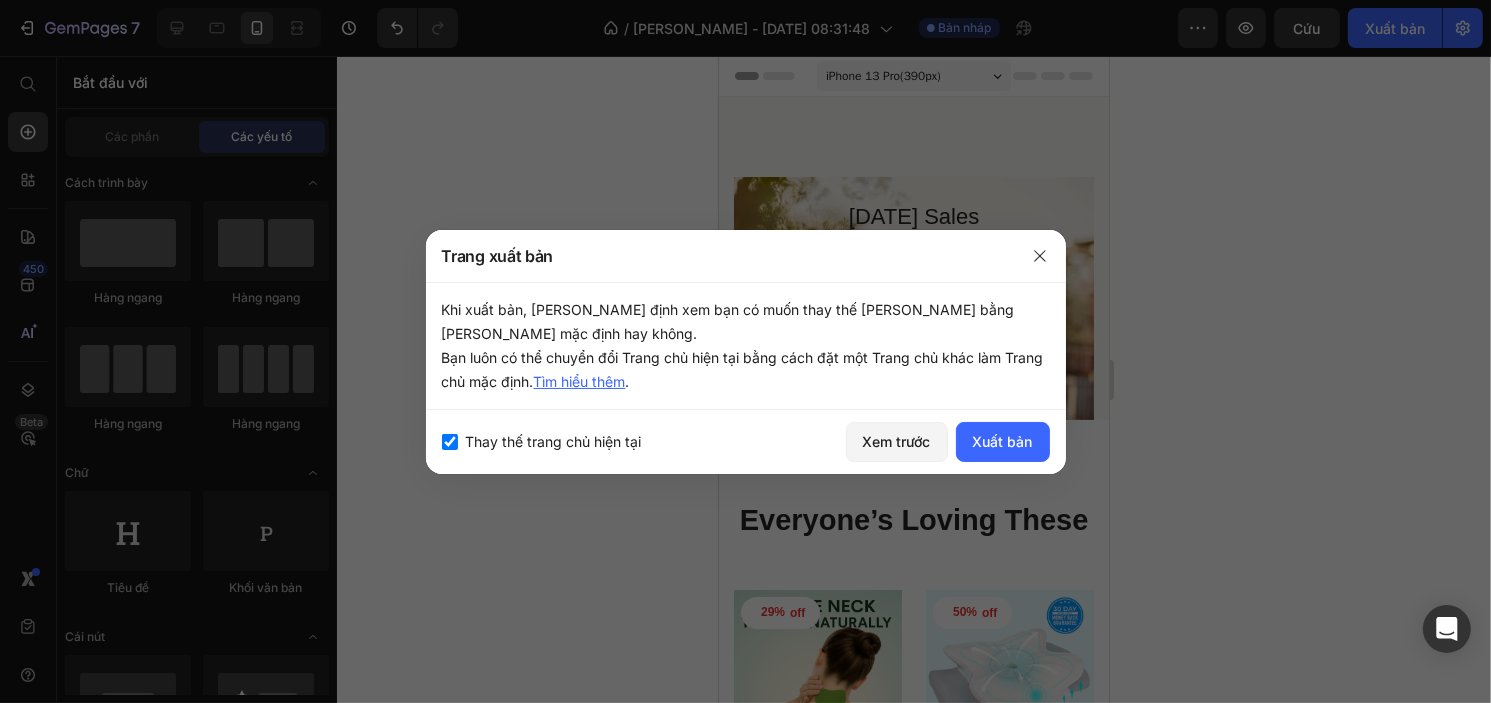 checkbox on "true" 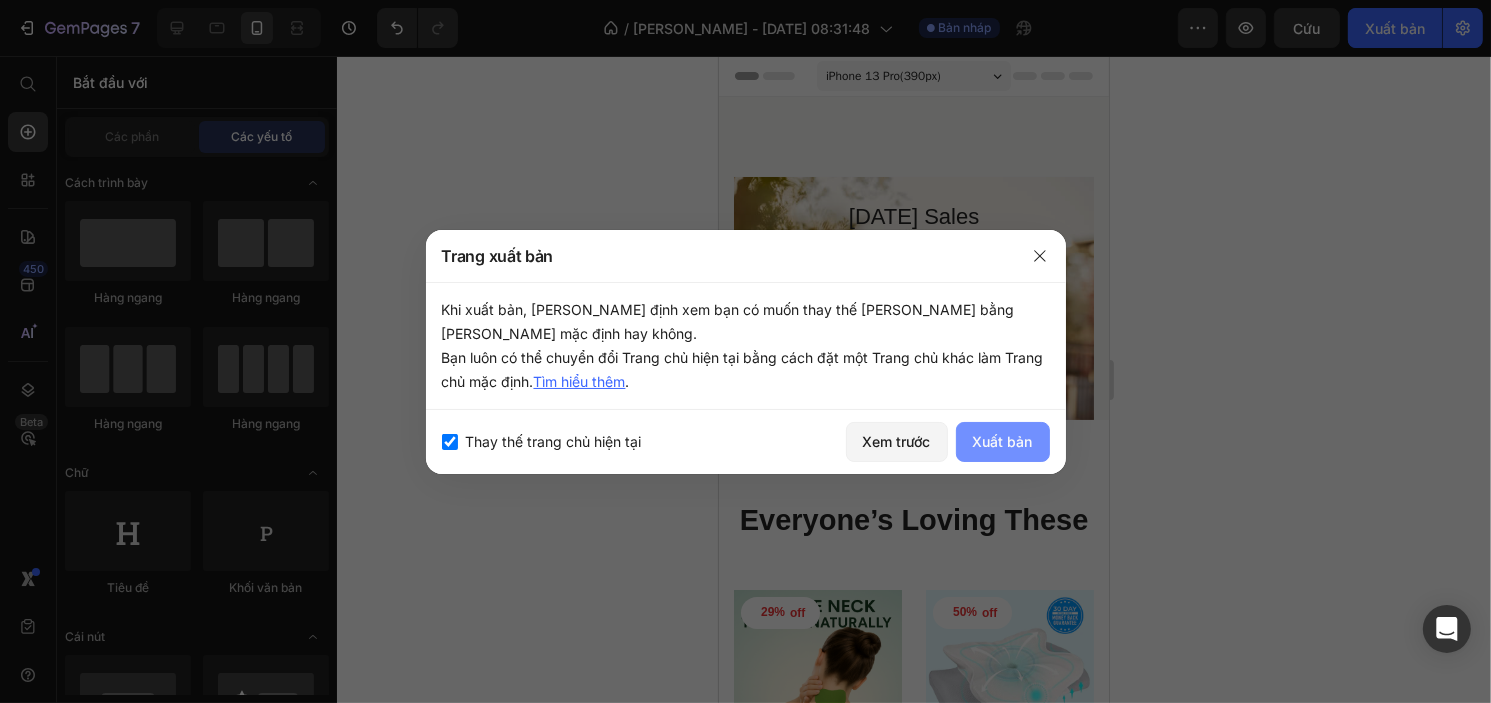 click on "Xuất bản" at bounding box center (1003, 442) 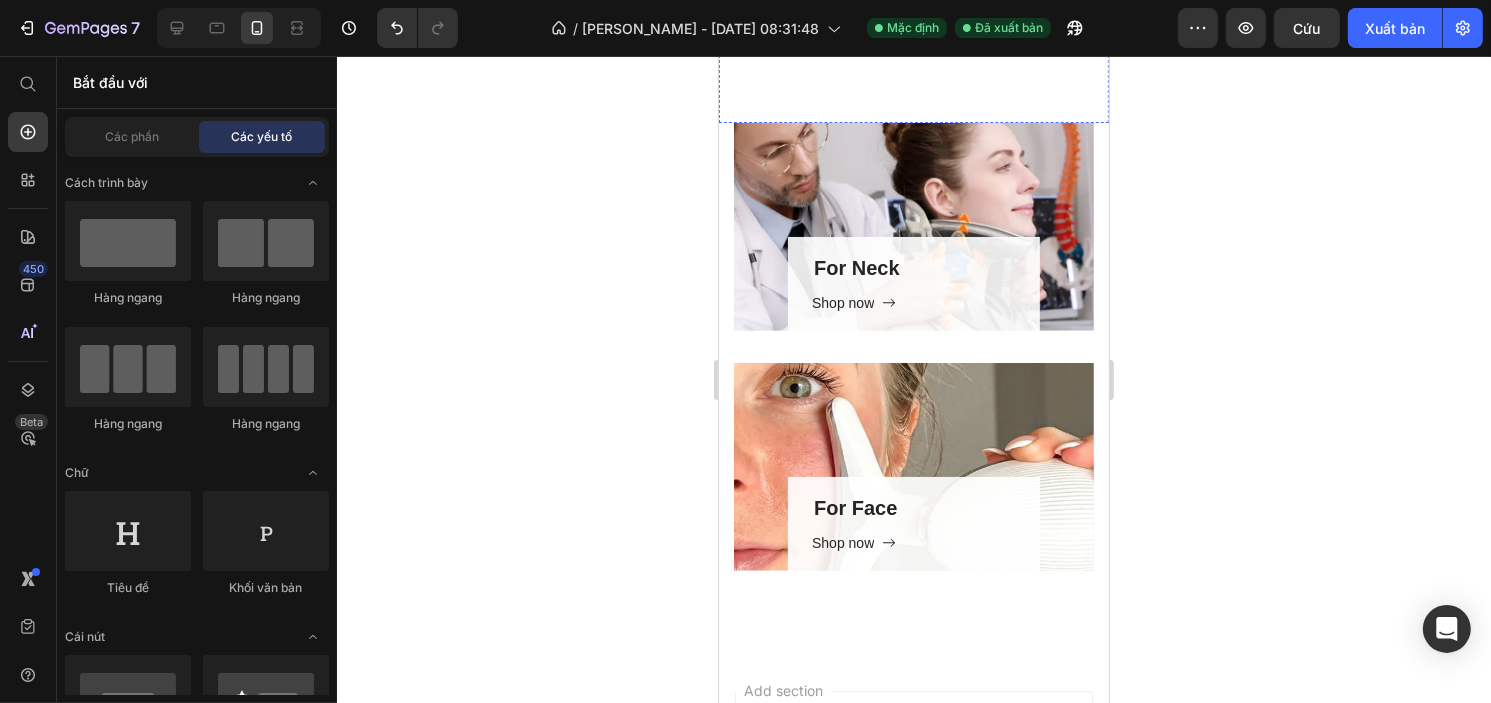 scroll, scrollTop: 1600, scrollLeft: 0, axis: vertical 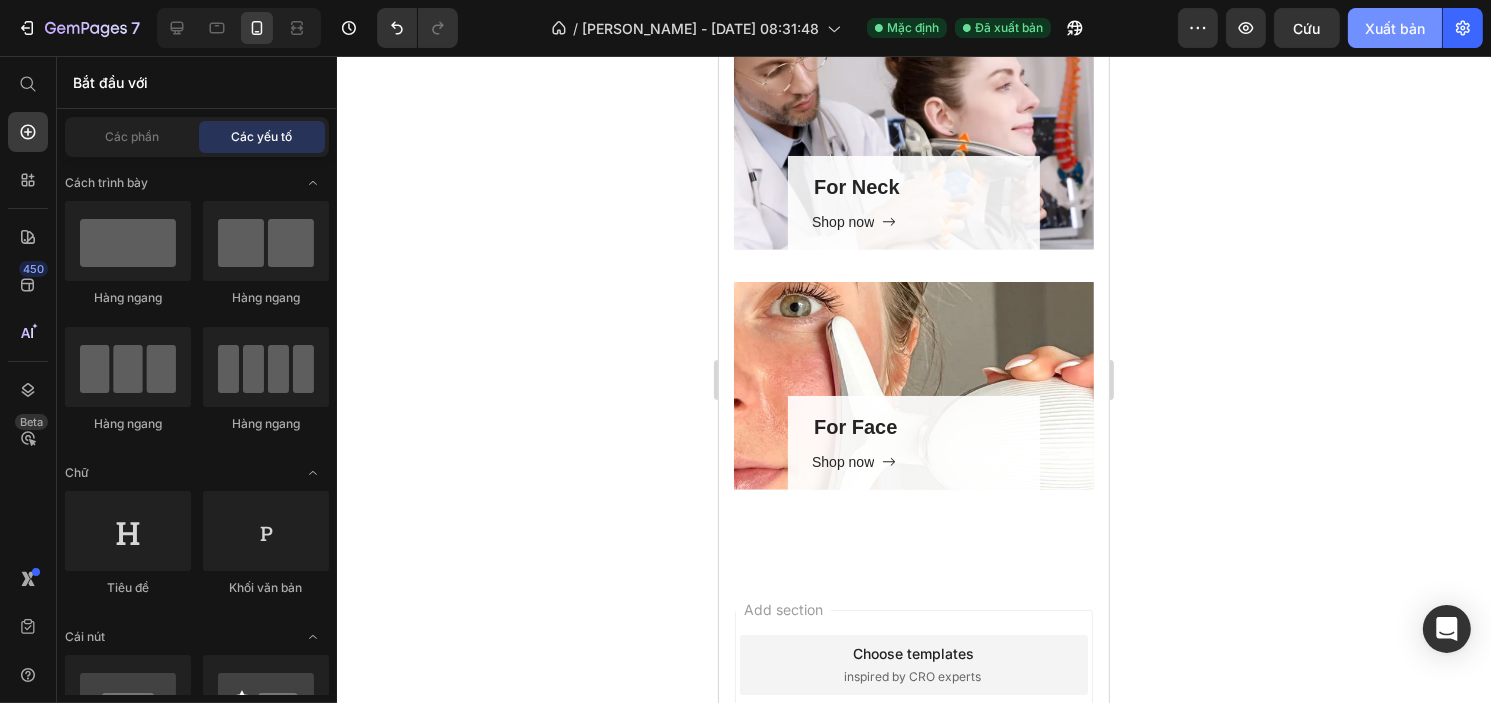 click on "Xuất bản" at bounding box center (1395, 28) 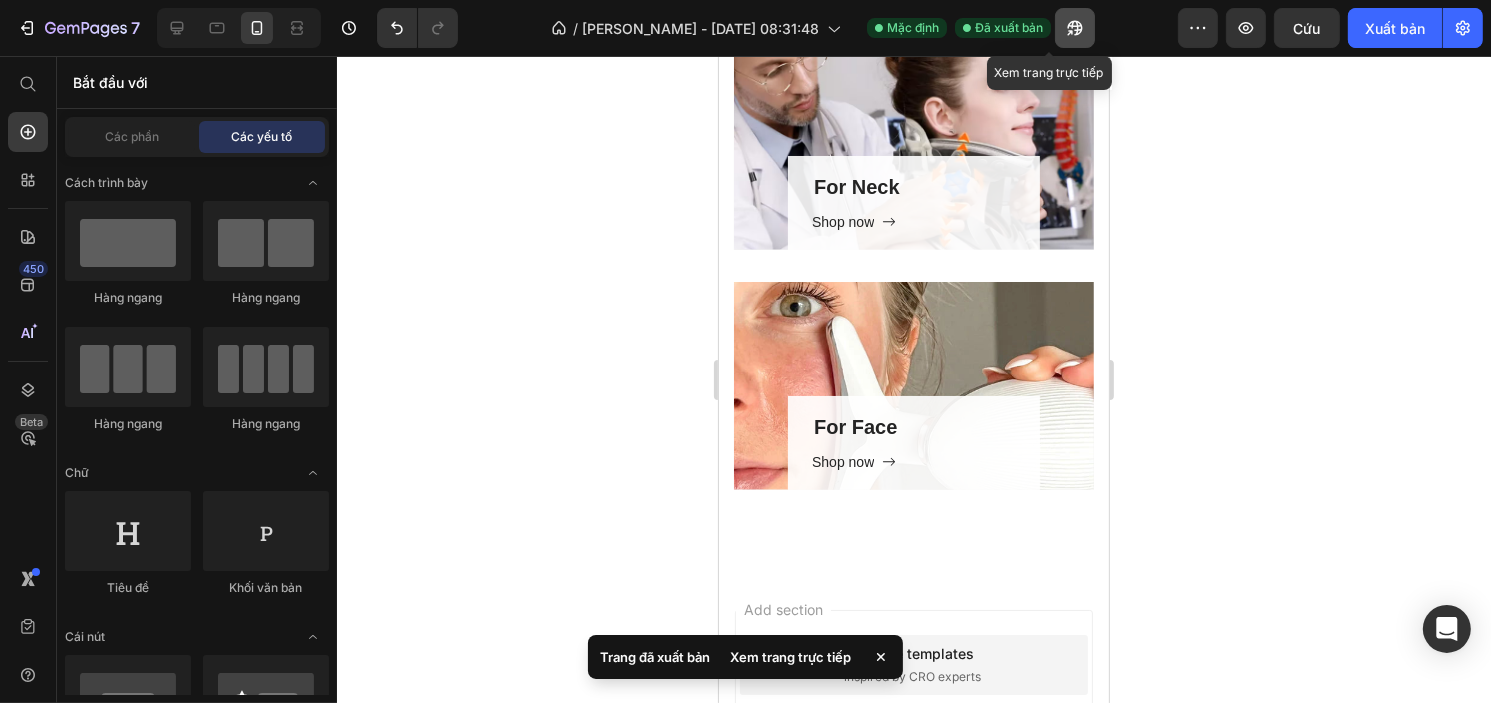 click 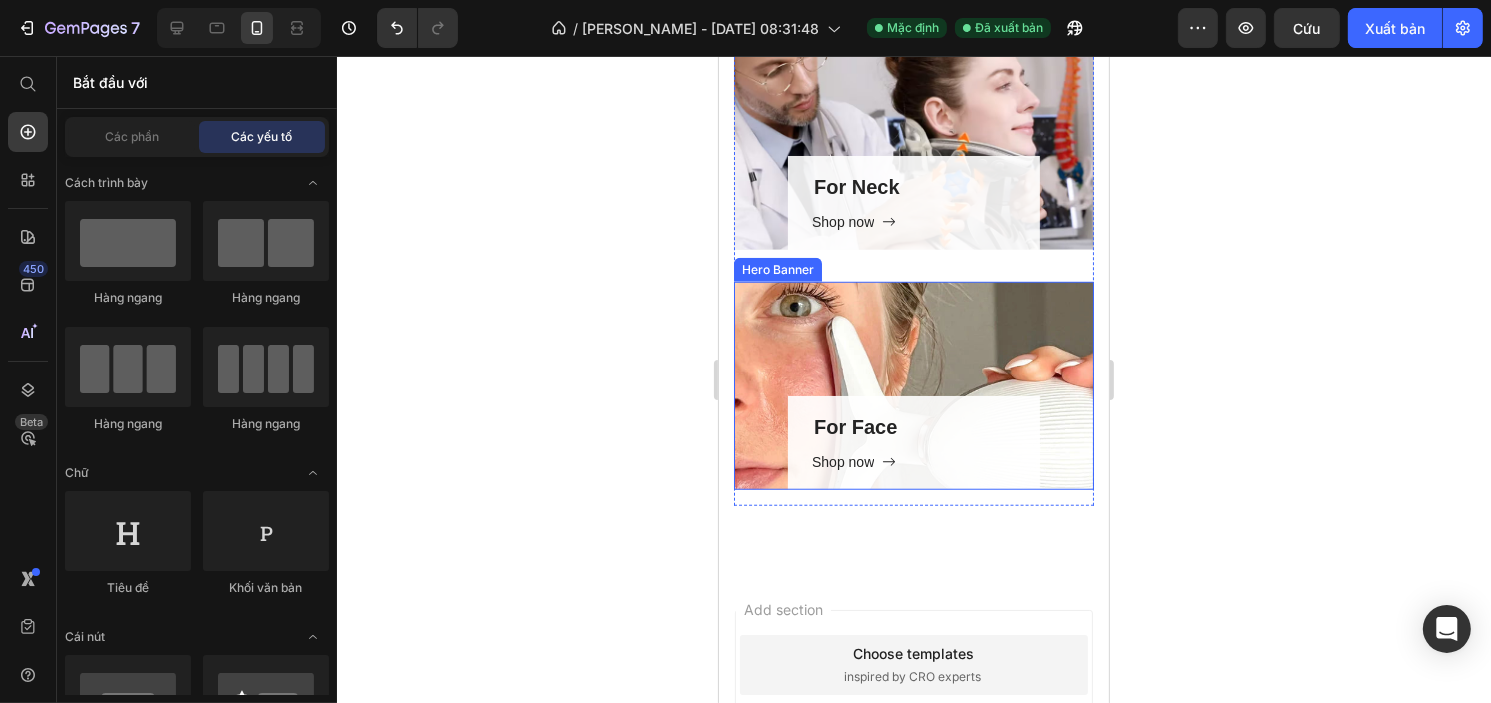 scroll, scrollTop: 1500, scrollLeft: 0, axis: vertical 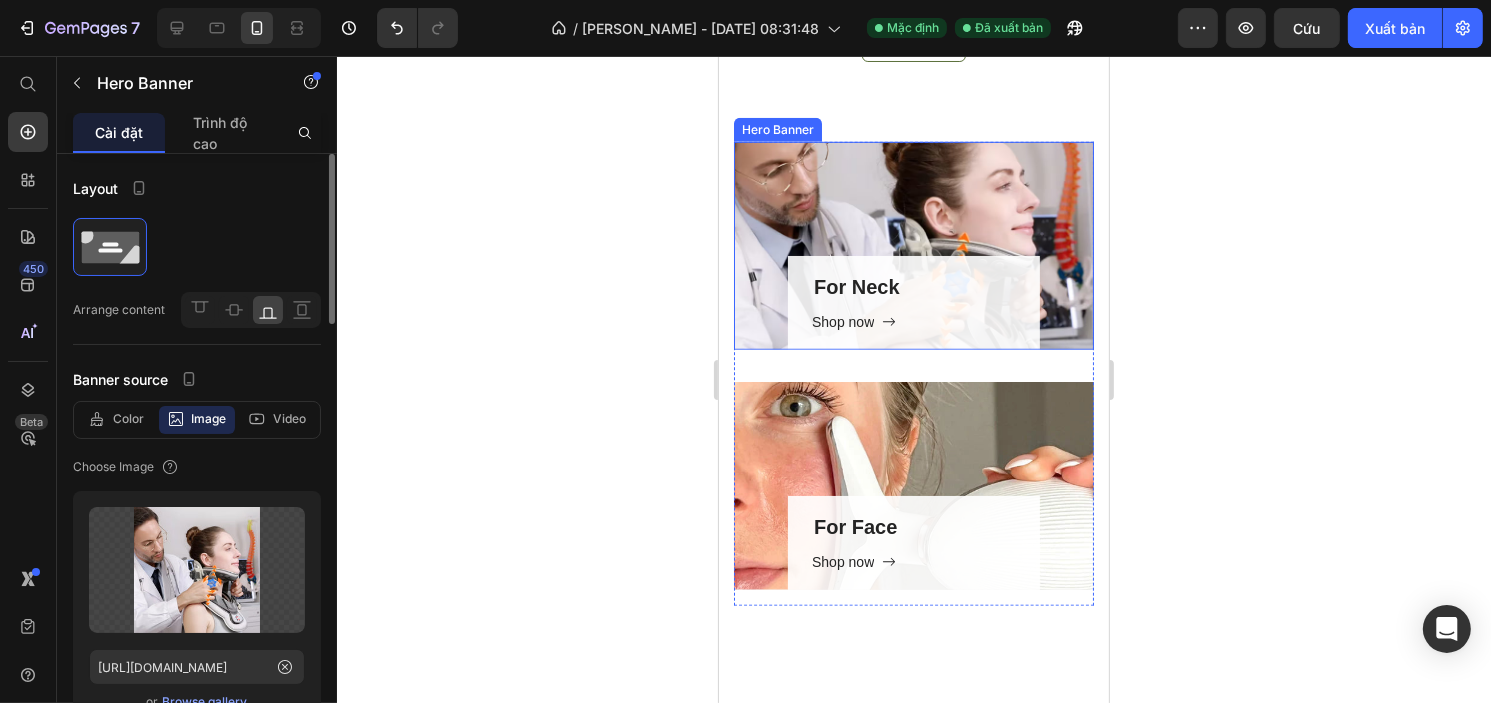 click on "For Neck Heading
Shop now Button Row" at bounding box center (913, 246) 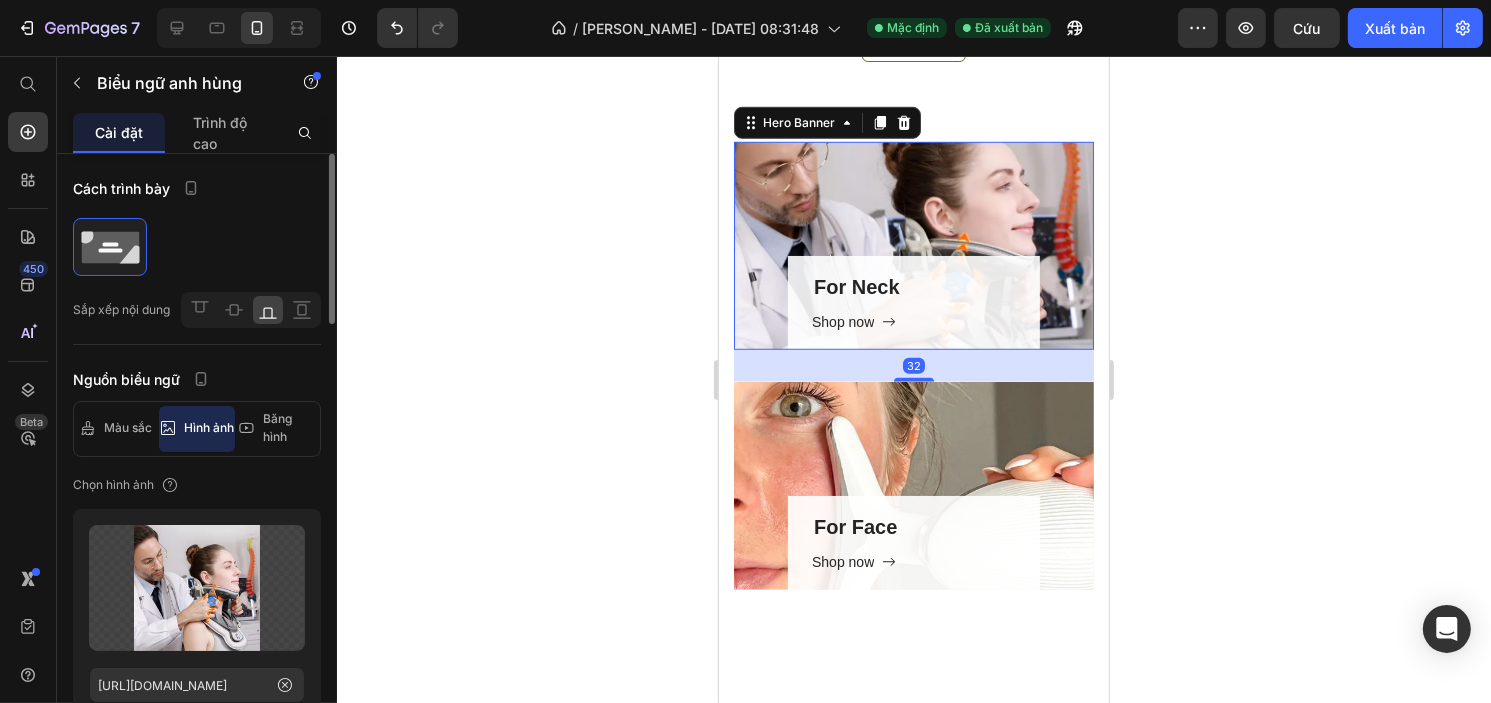 scroll, scrollTop: 100, scrollLeft: 0, axis: vertical 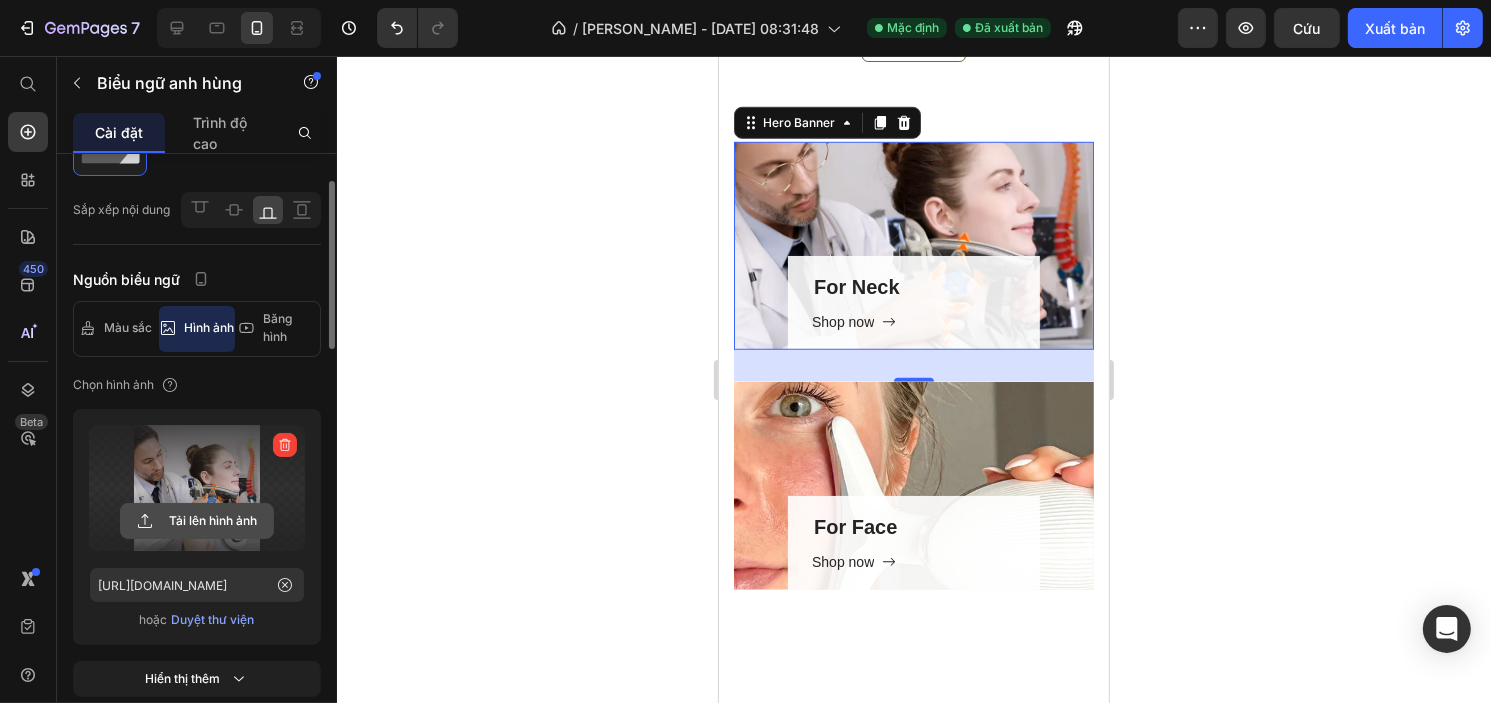 click 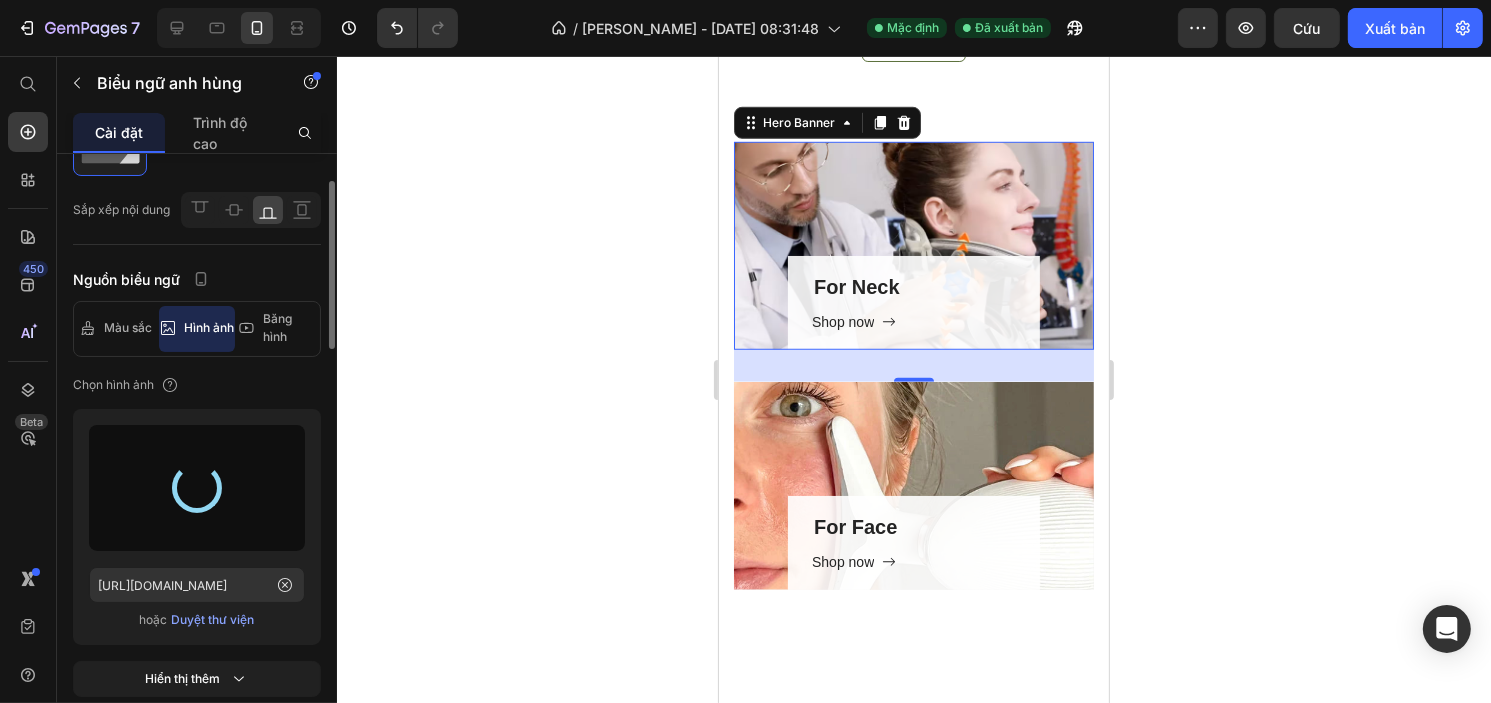 type on "https://cdn.shopify.com/s/files/1/0750/9285/2965/files/gempages_569540175701476222-50854516-f8f0-44c3-9f23-3d472158872d.avif" 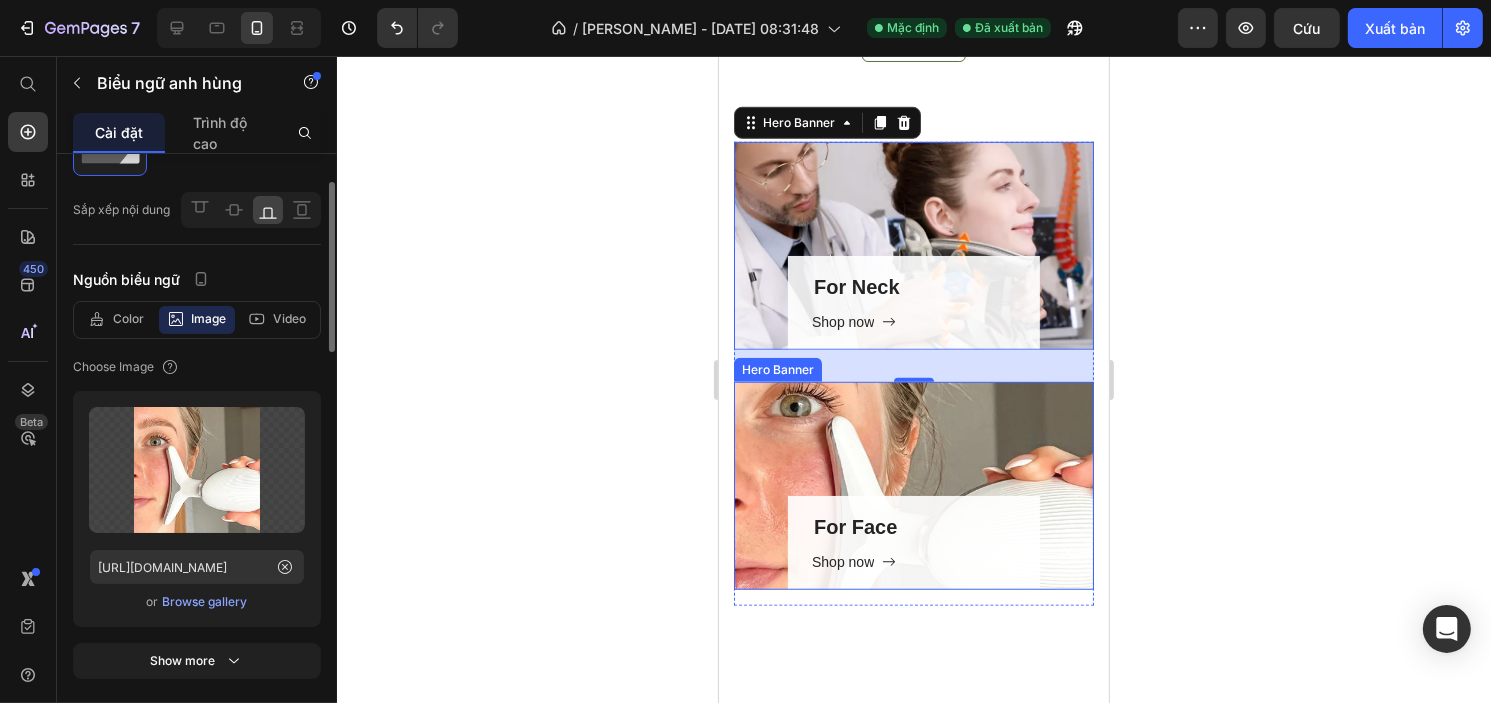 click on "For Face Heading
Shop now Button Row" at bounding box center (913, 486) 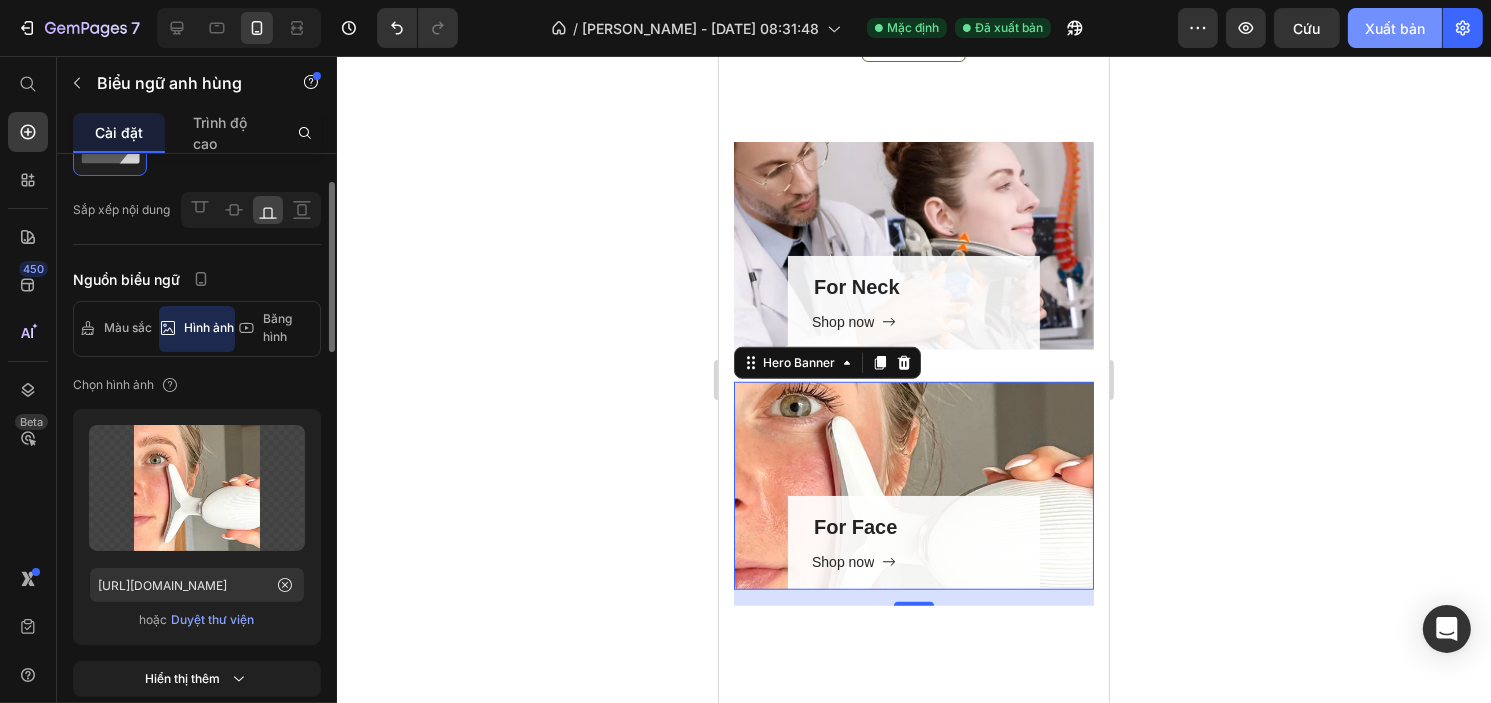 click on "Xuất bản" 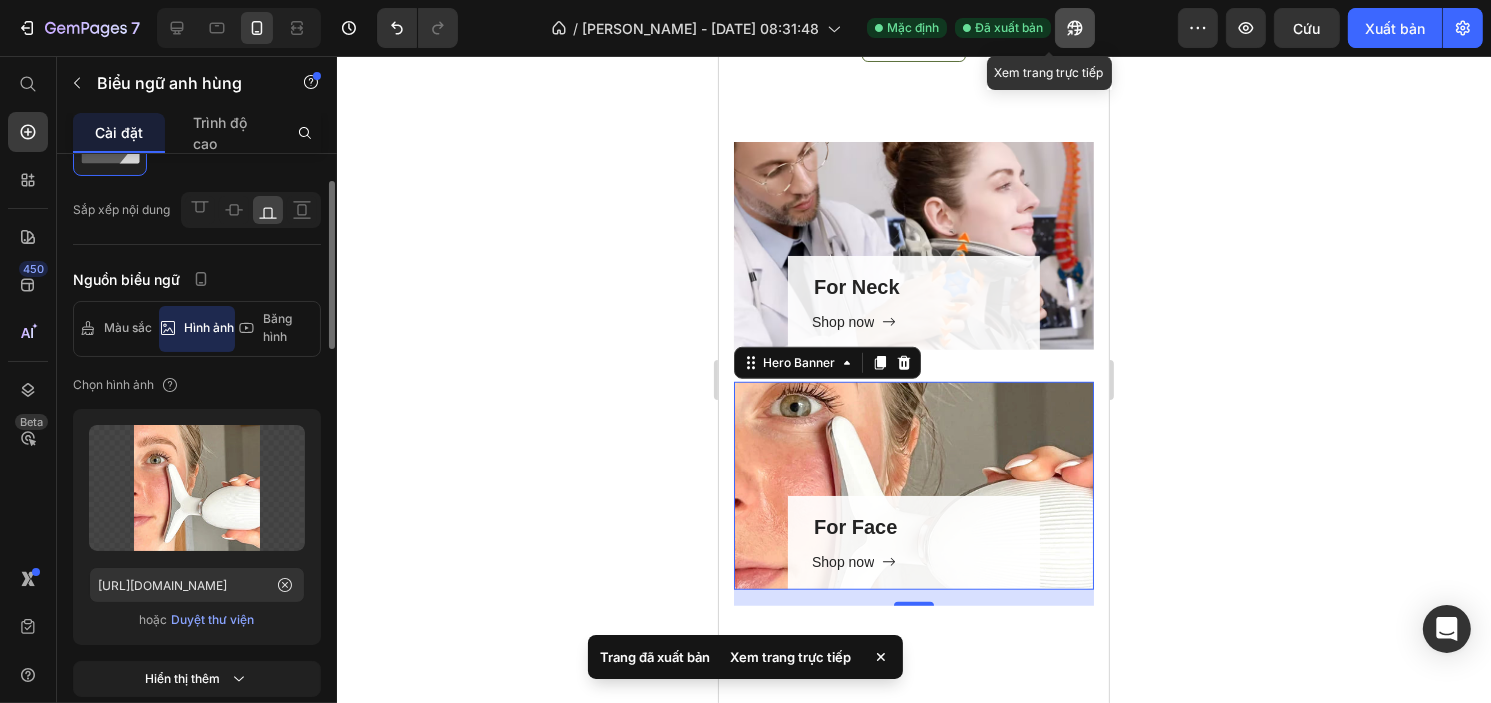 click 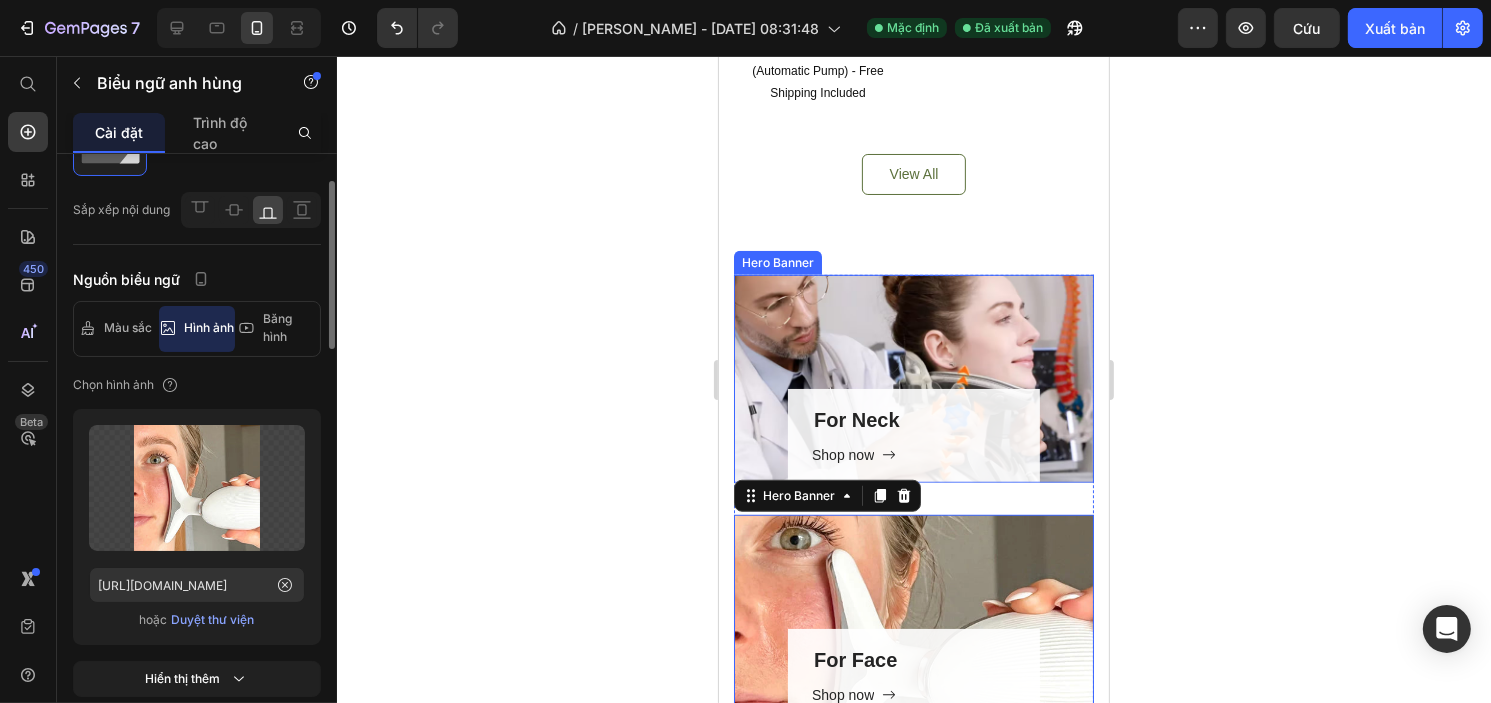scroll, scrollTop: 1200, scrollLeft: 0, axis: vertical 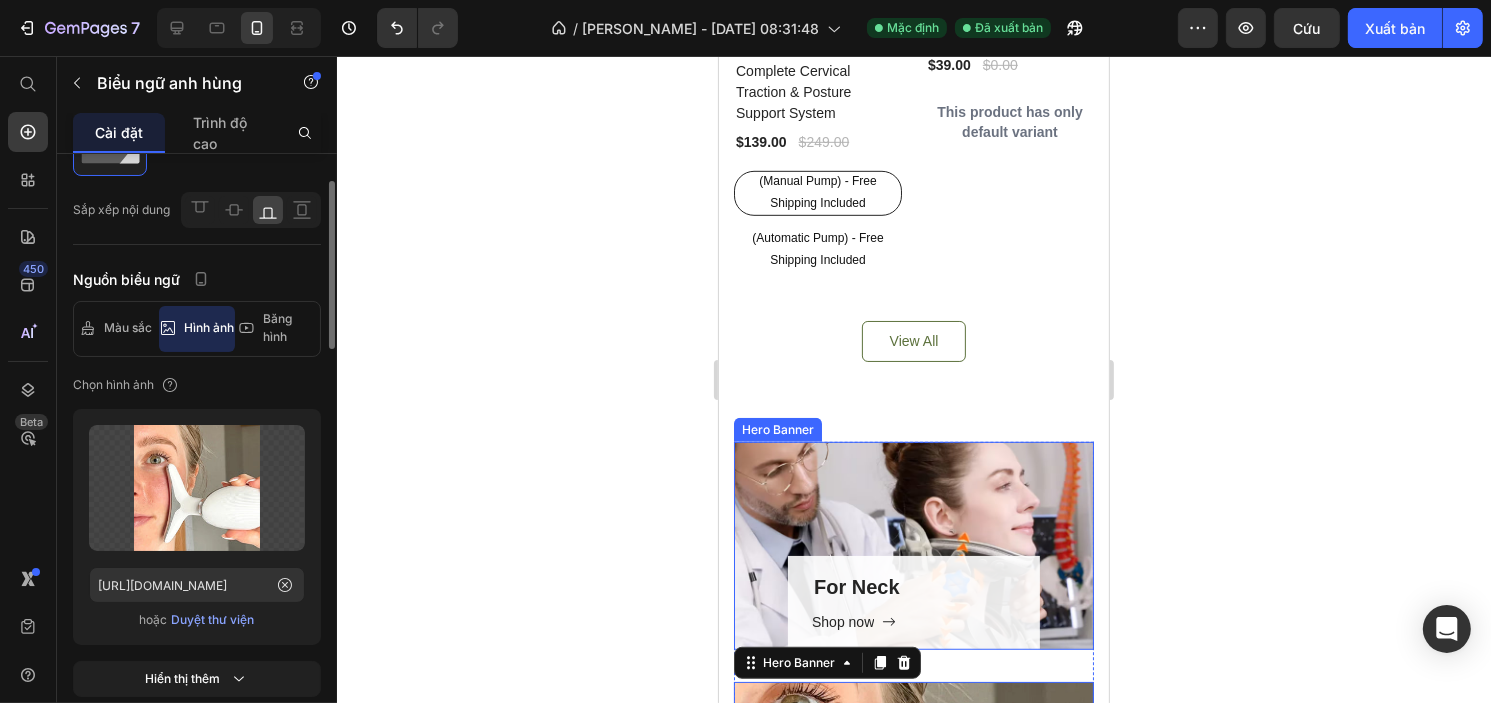 click on "For Neck Heading
Shop now Button Row" at bounding box center [913, 546] 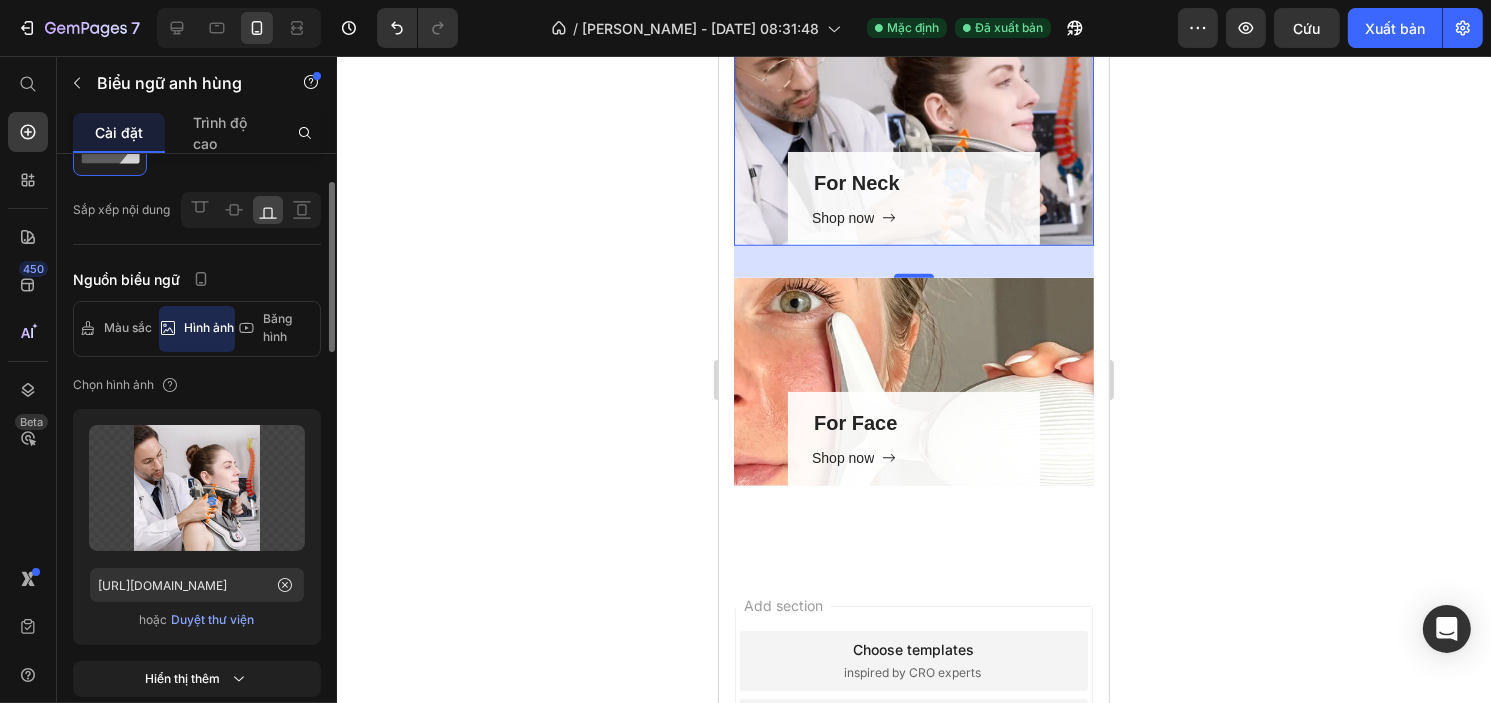scroll, scrollTop: 1600, scrollLeft: 0, axis: vertical 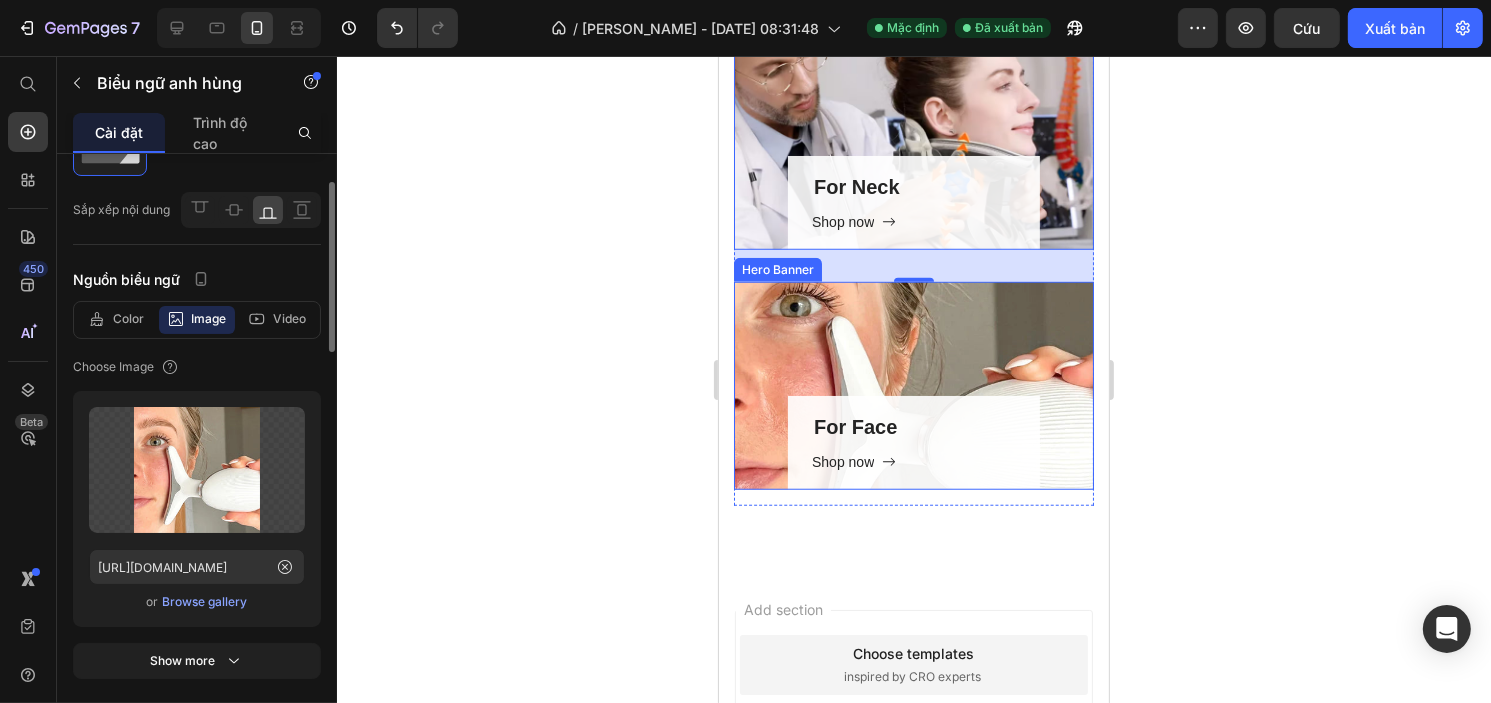 click on "For Face Heading
Shop now Button Row" at bounding box center [913, 386] 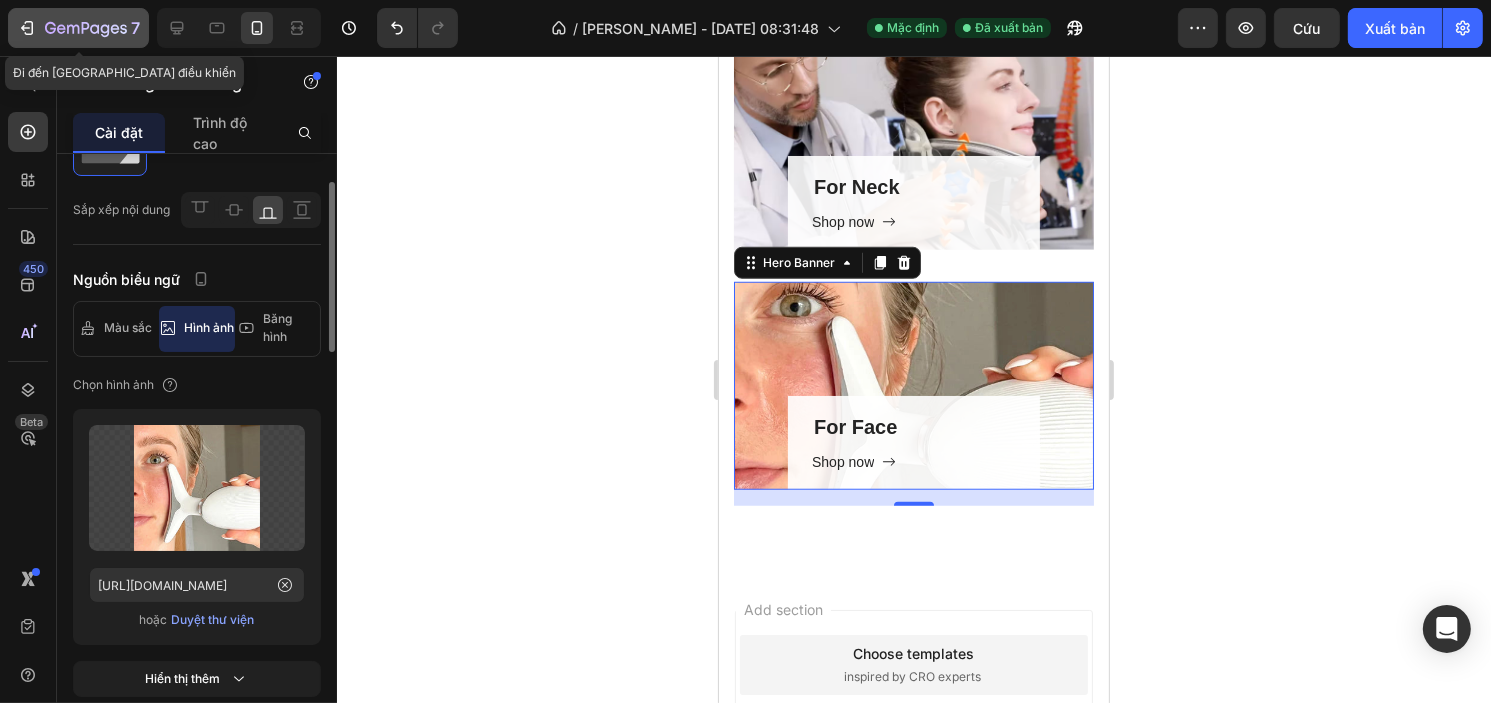 click on "7" 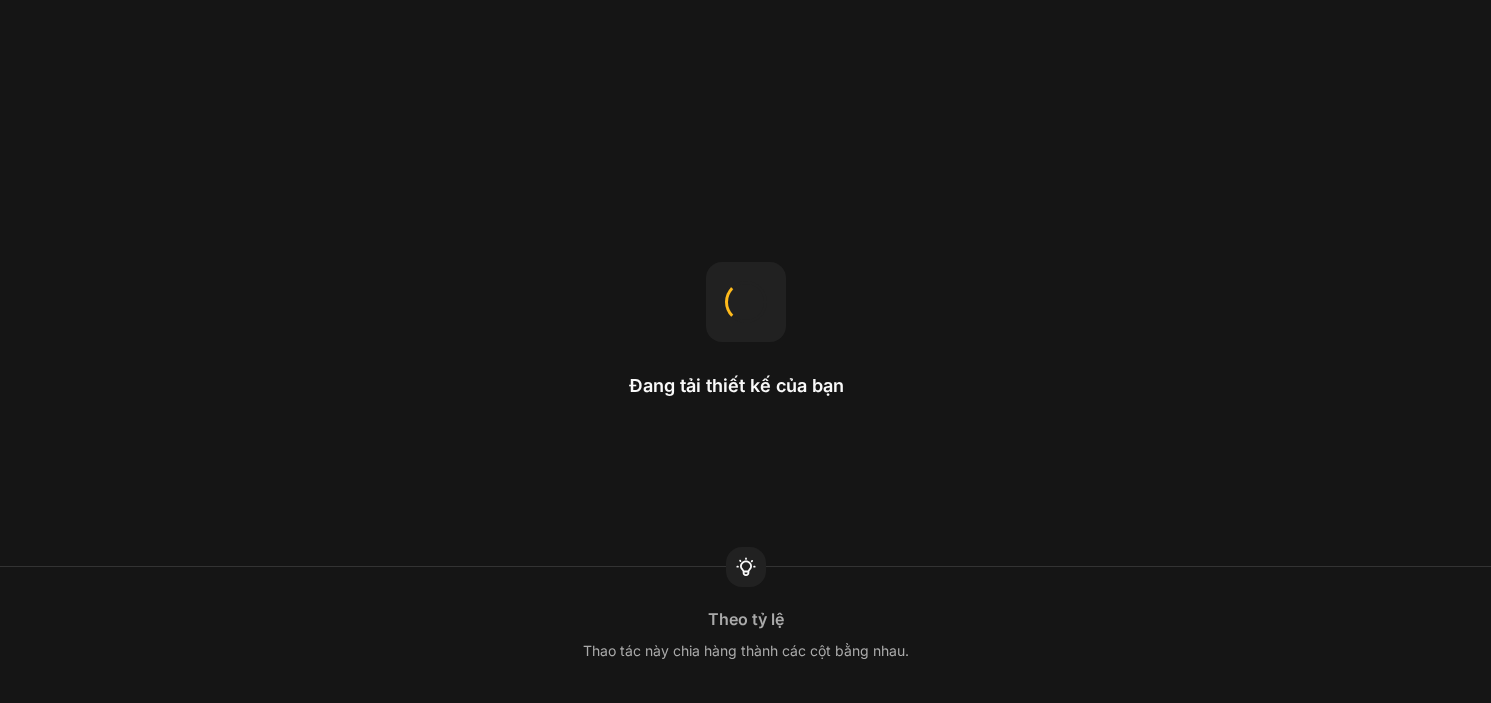 scroll, scrollTop: 0, scrollLeft: 0, axis: both 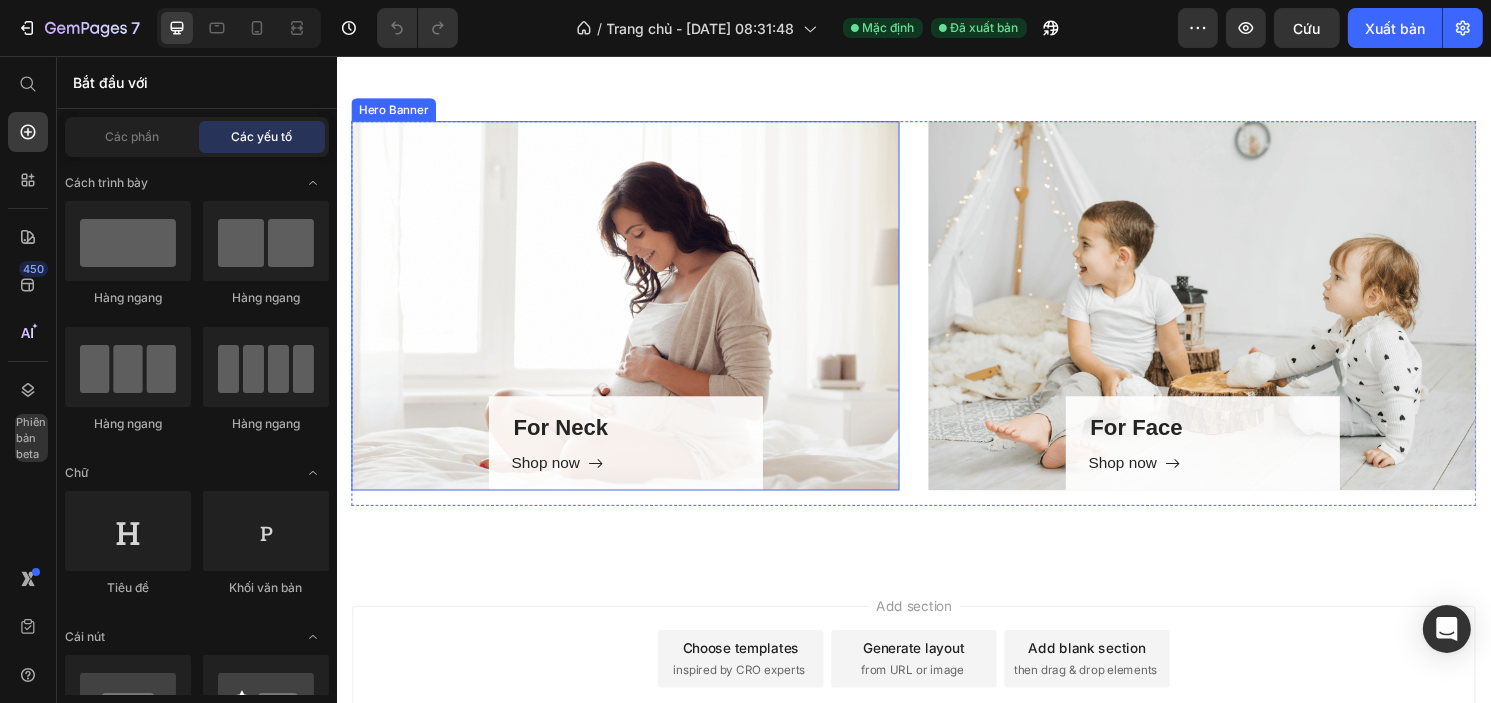 click on "For Neck Heading
Shop now Button Row" at bounding box center [636, 316] 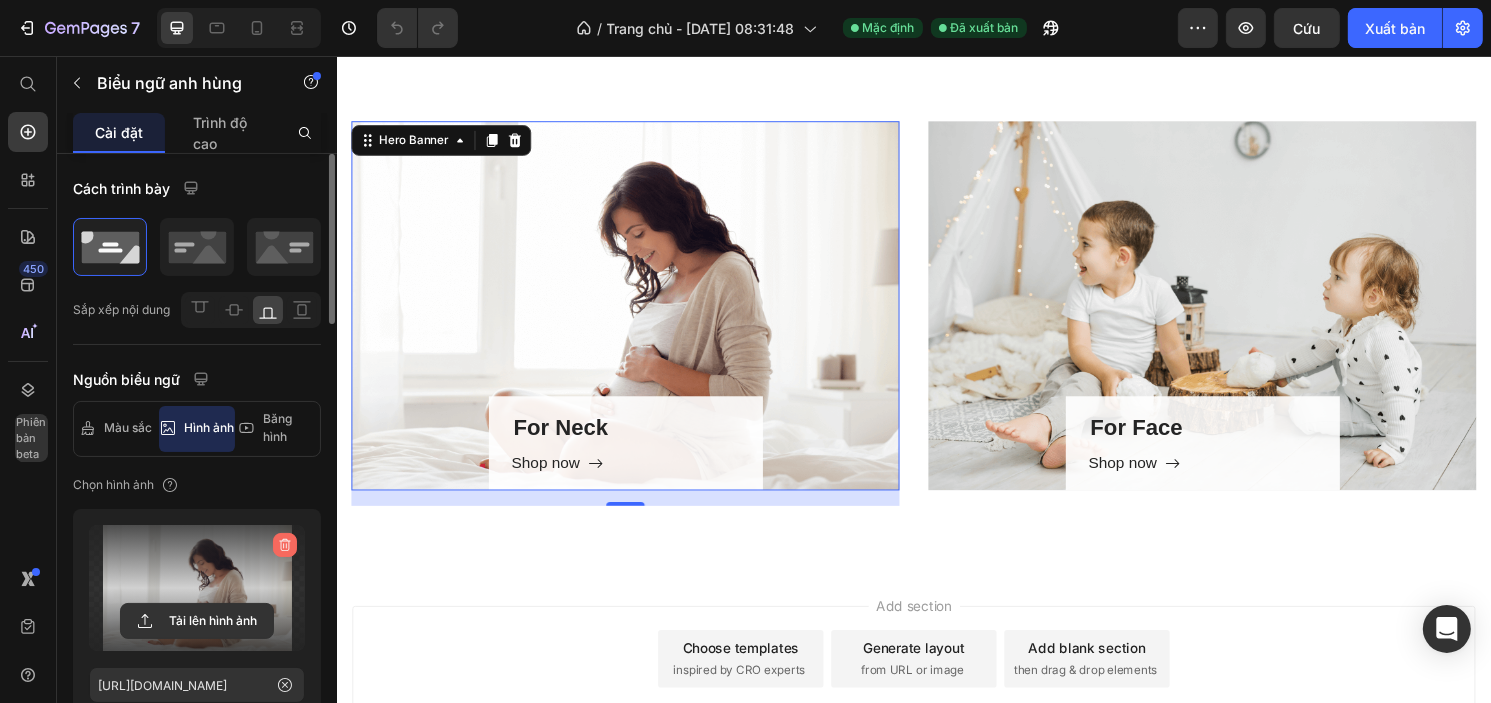 click 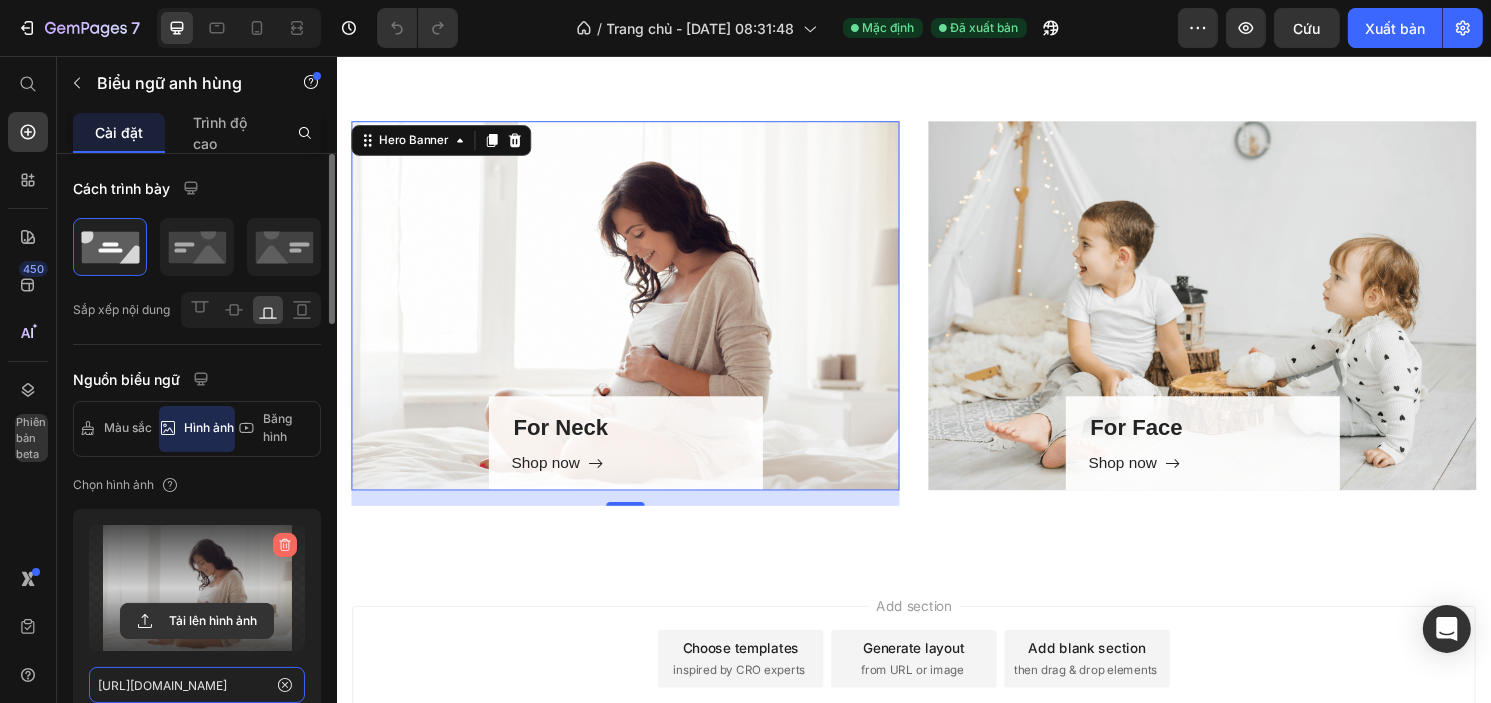 type 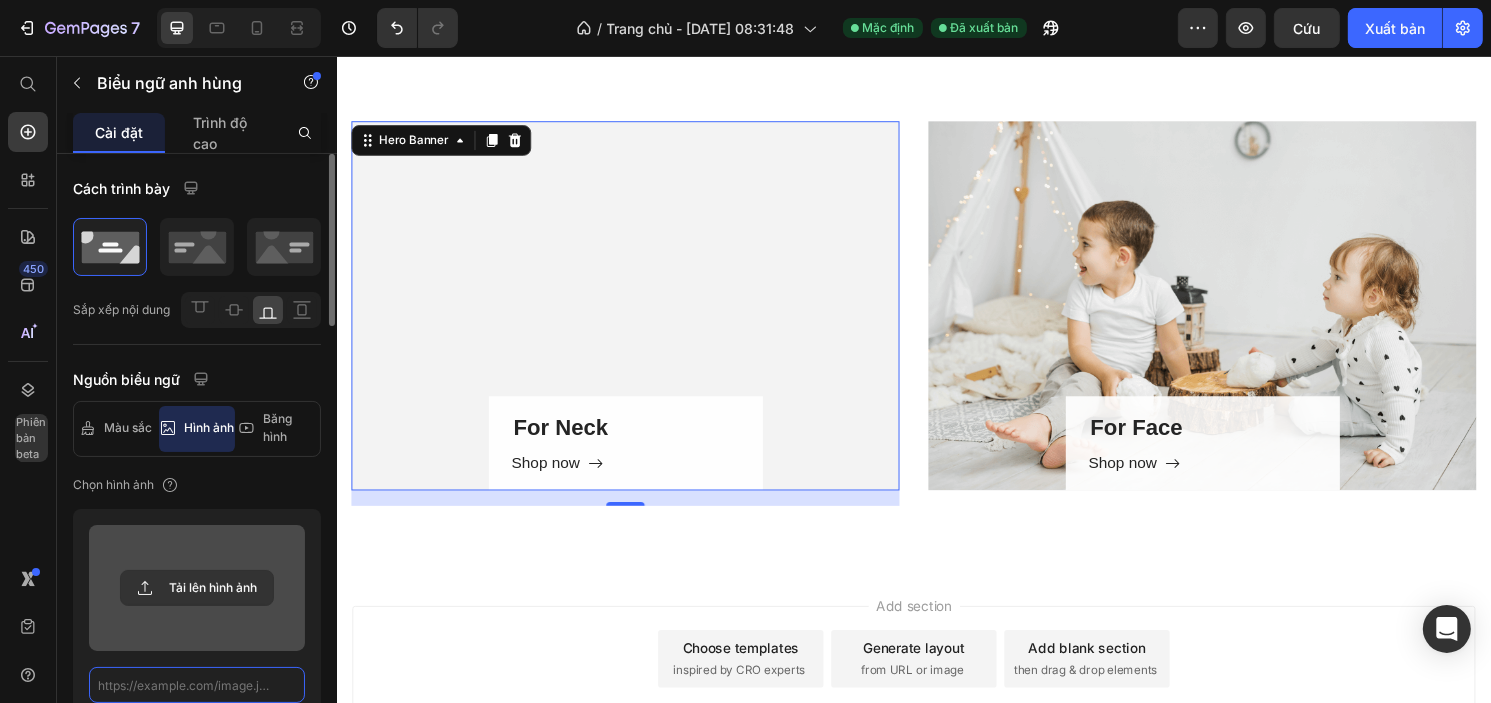 scroll, scrollTop: 0, scrollLeft: 0, axis: both 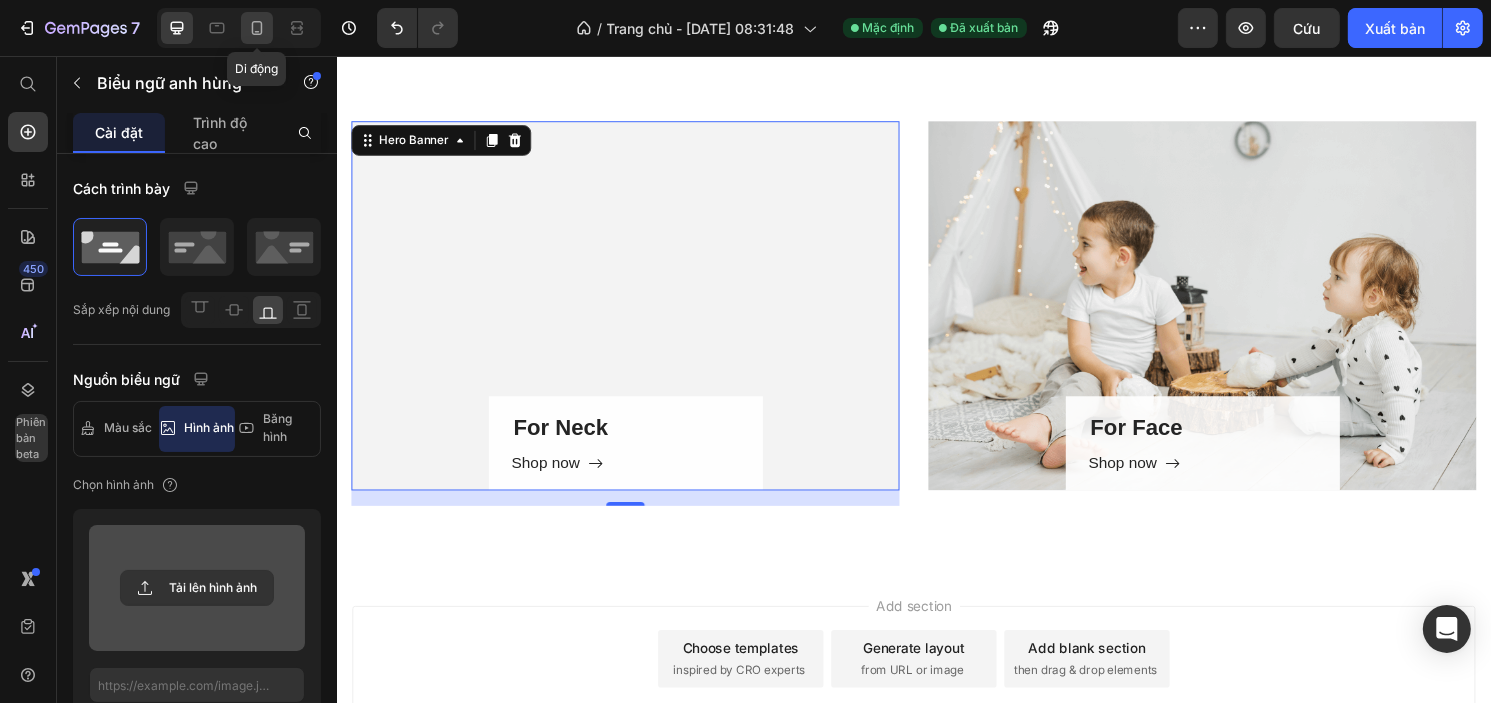 click 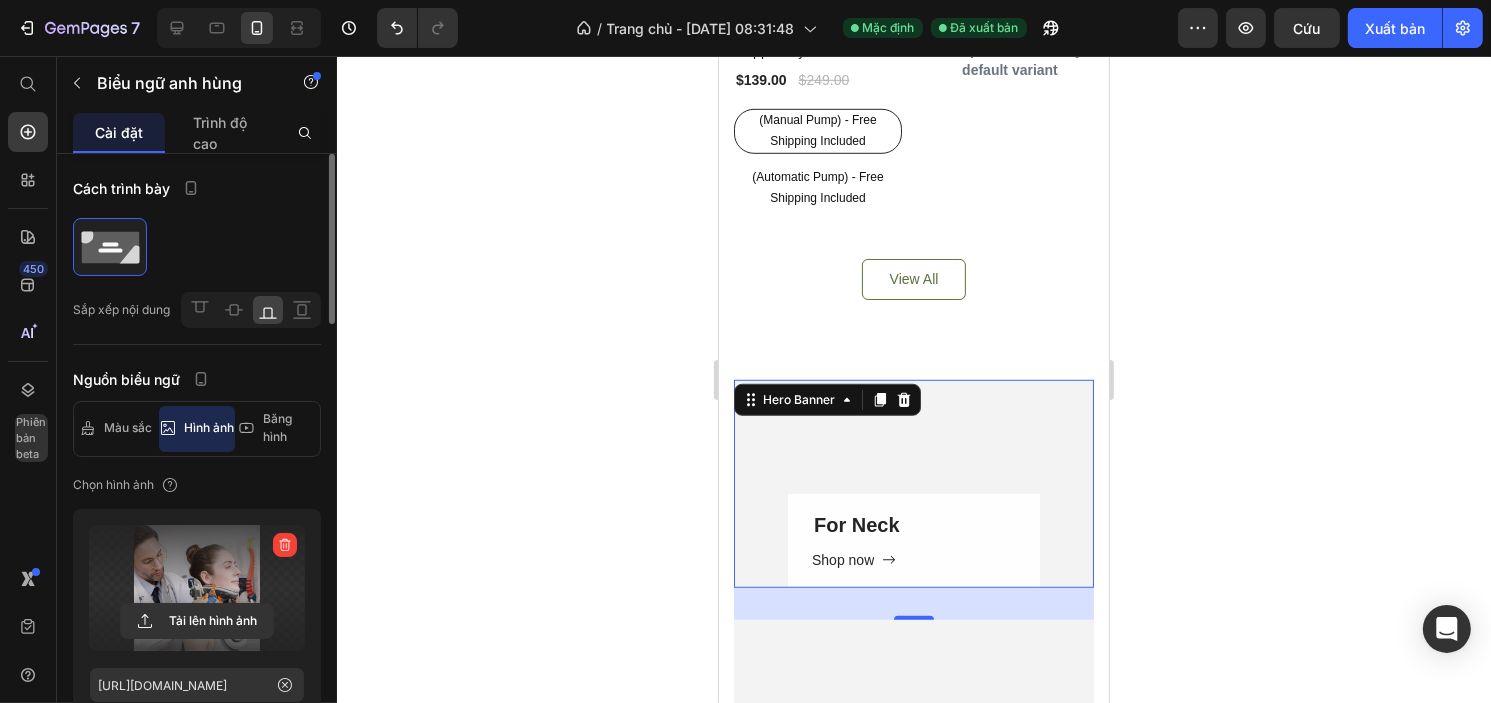 scroll, scrollTop: 1633, scrollLeft: 0, axis: vertical 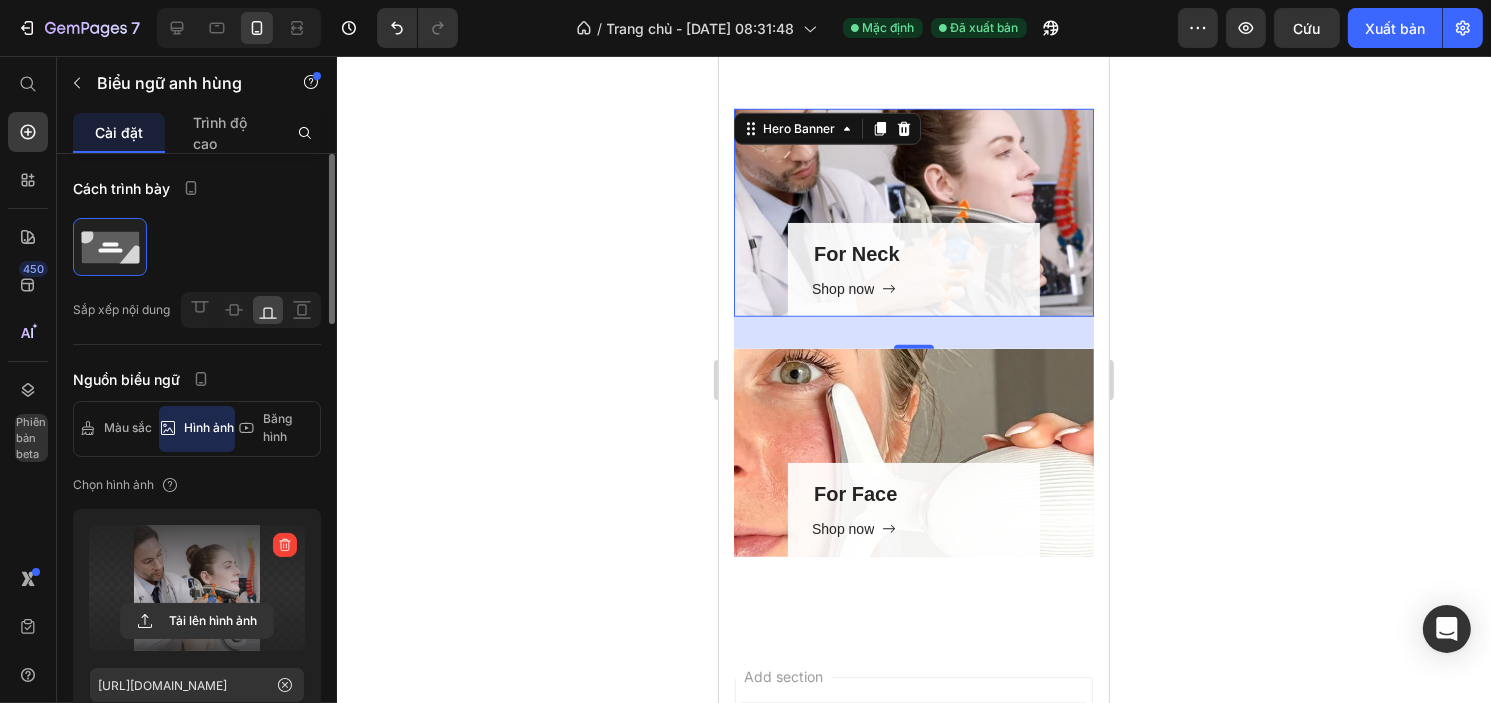 click at bounding box center [197, 588] 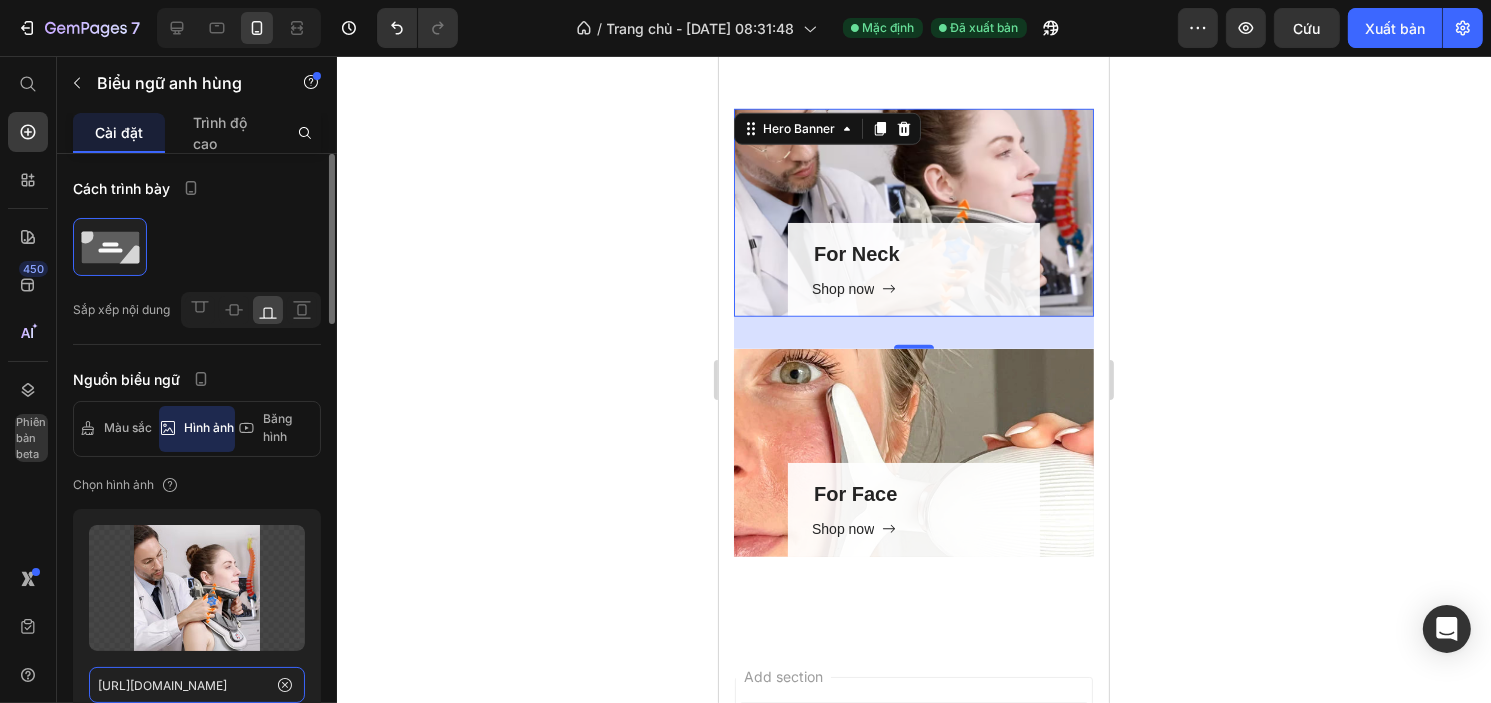click on "[URL][DOMAIN_NAME]" 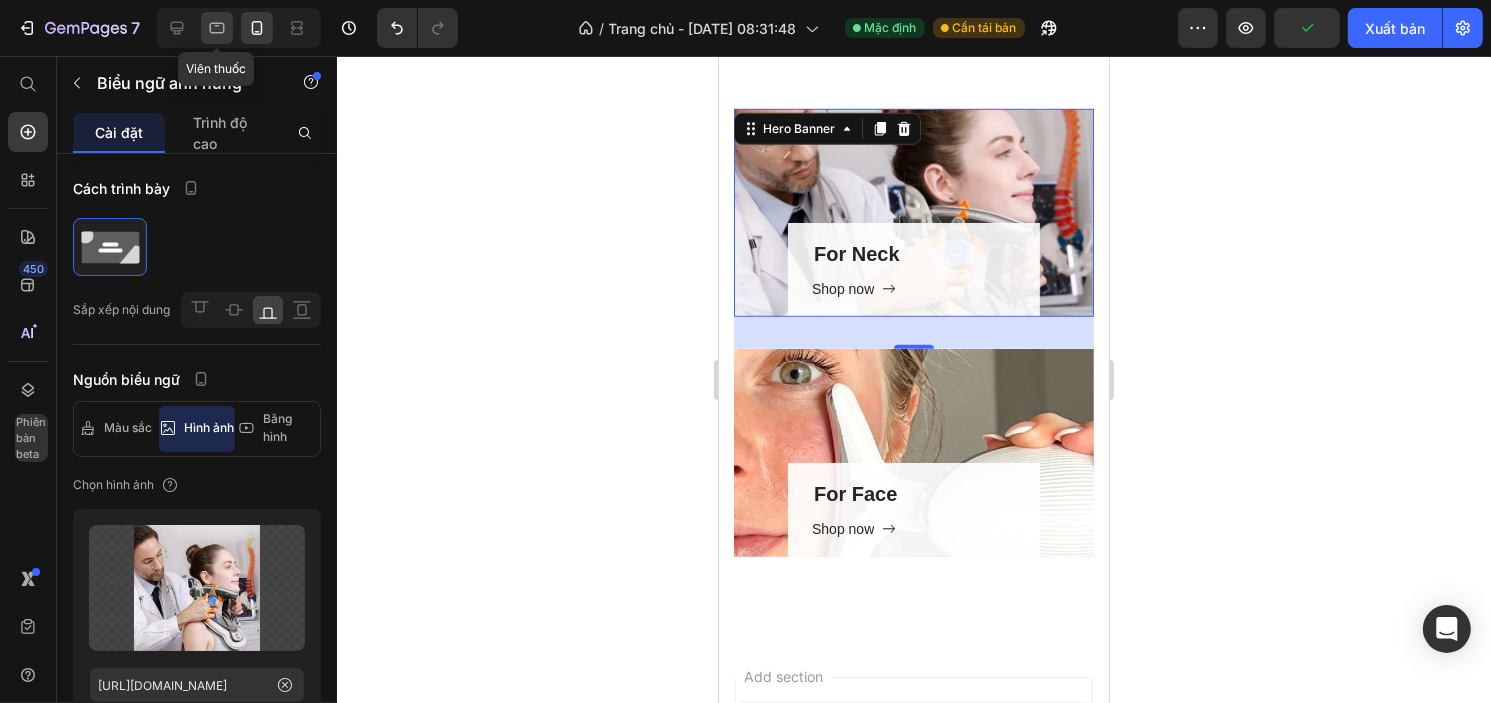 click 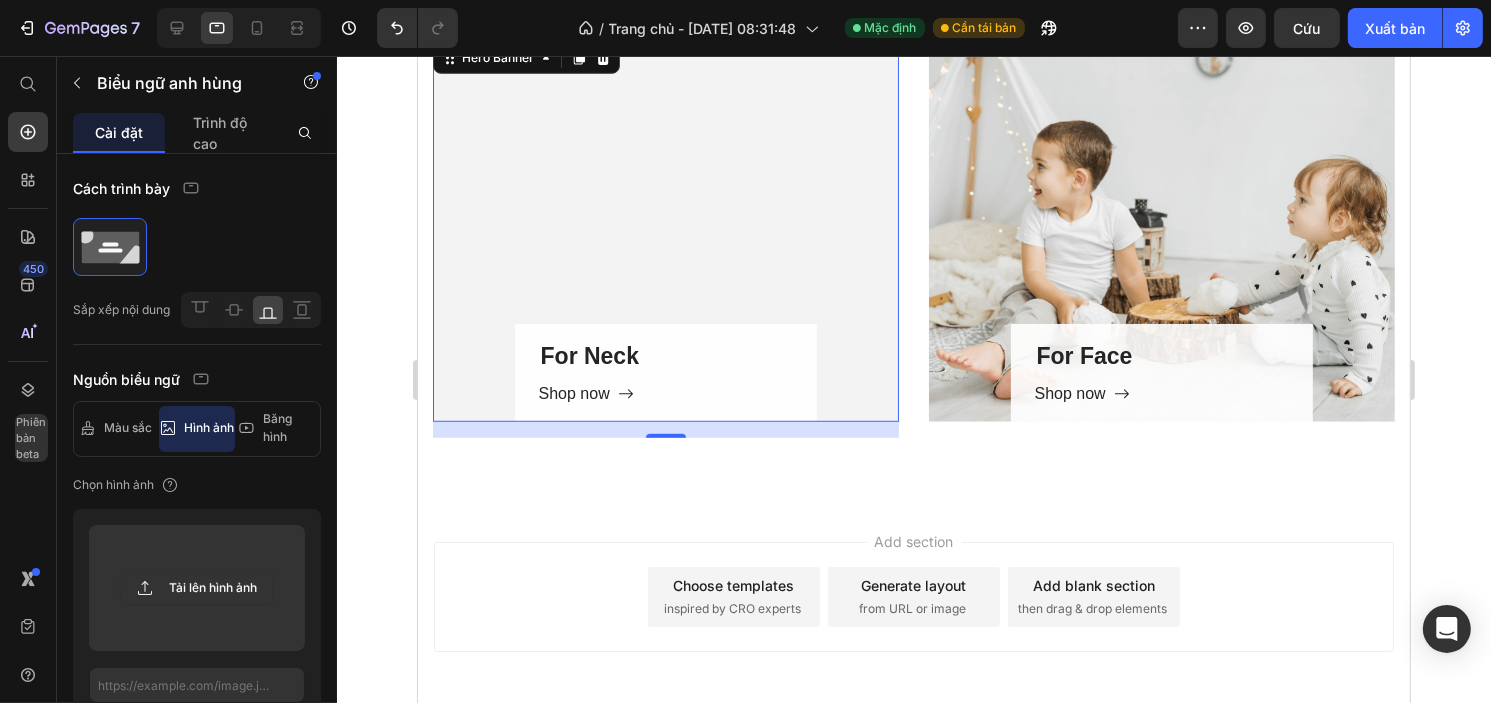 scroll, scrollTop: 1157, scrollLeft: 0, axis: vertical 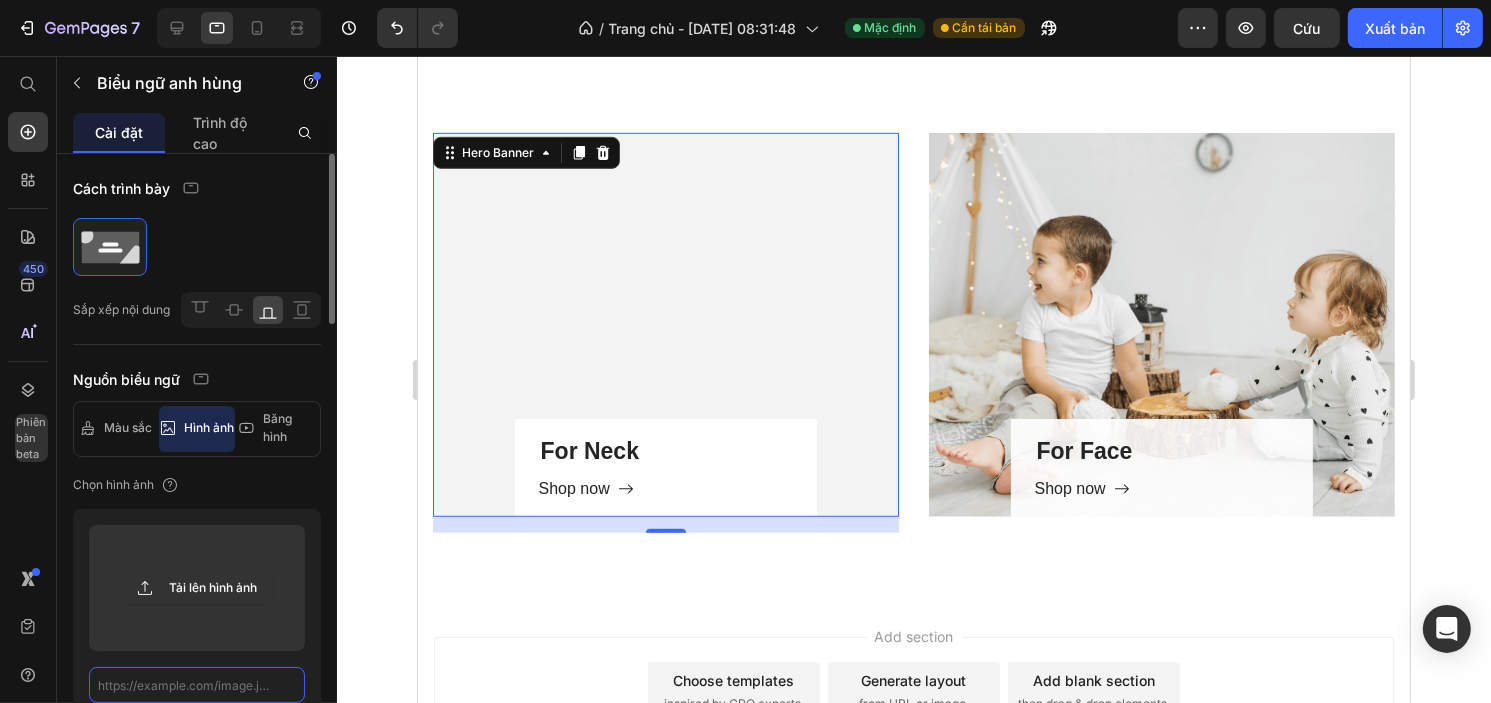 click 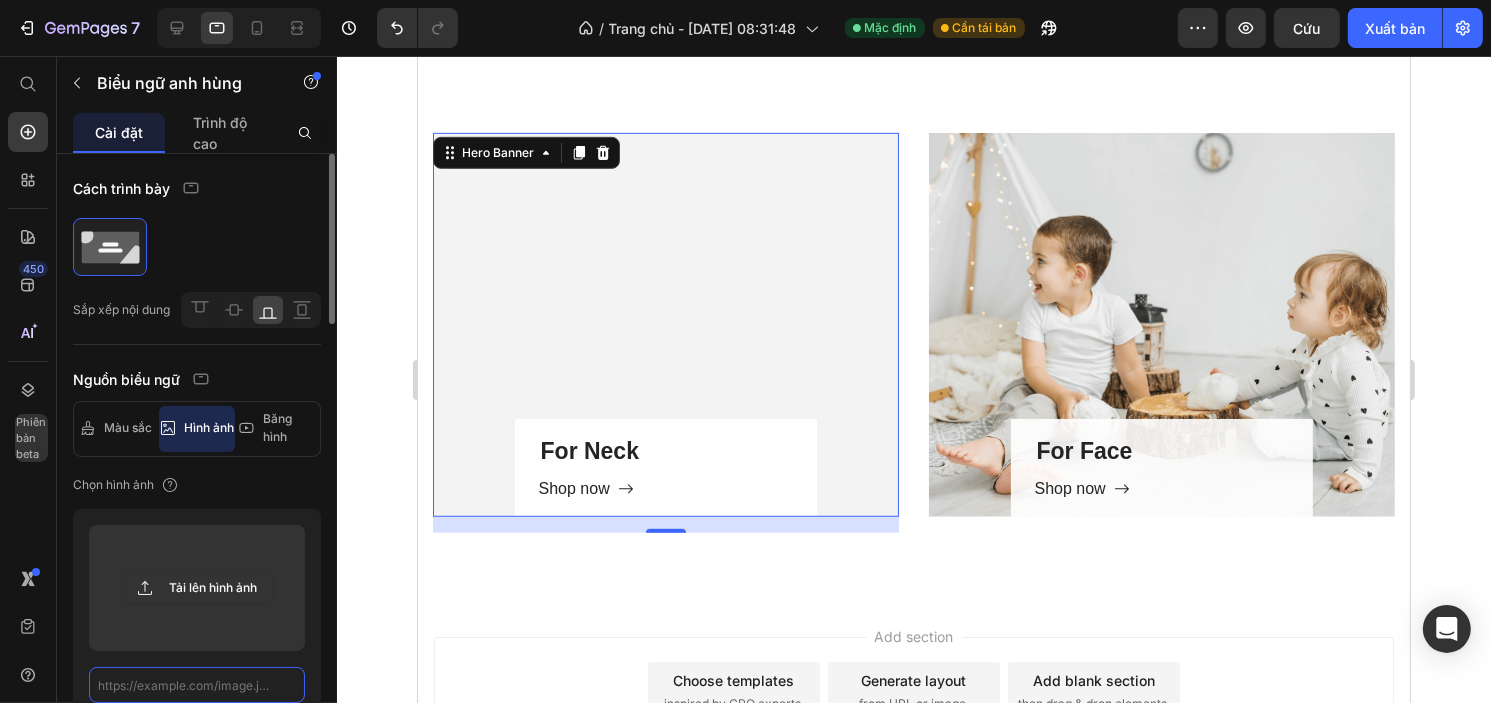 paste on "[URL][DOMAIN_NAME]" 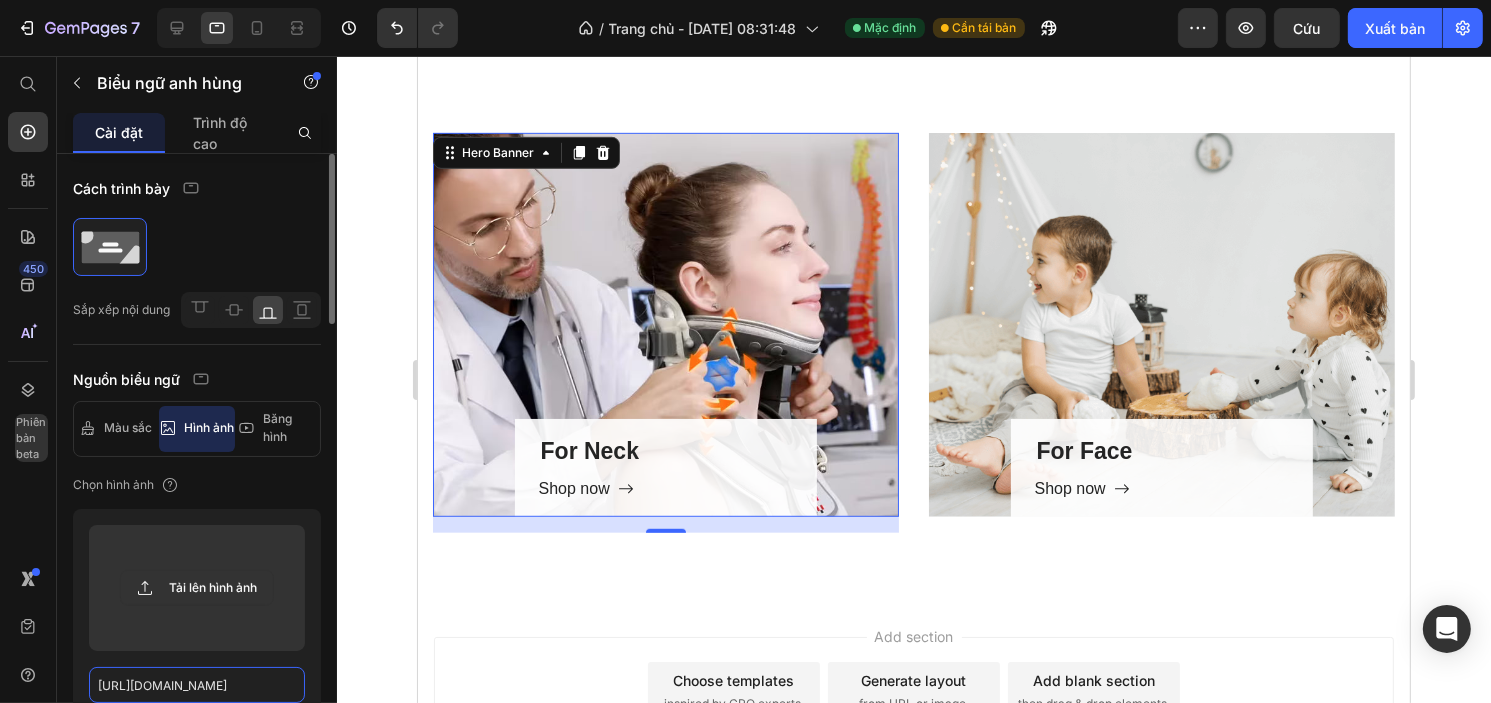 scroll, scrollTop: 0, scrollLeft: 604, axis: horizontal 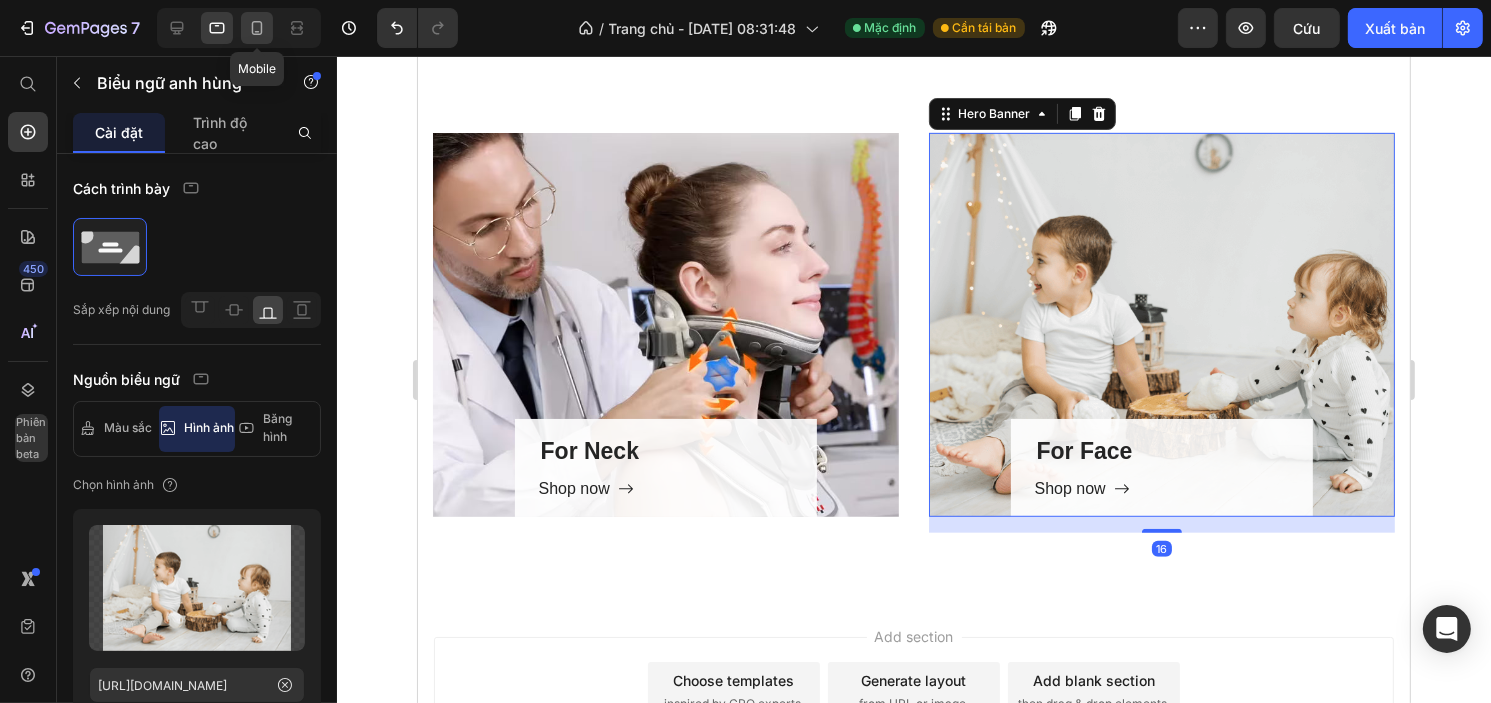 click 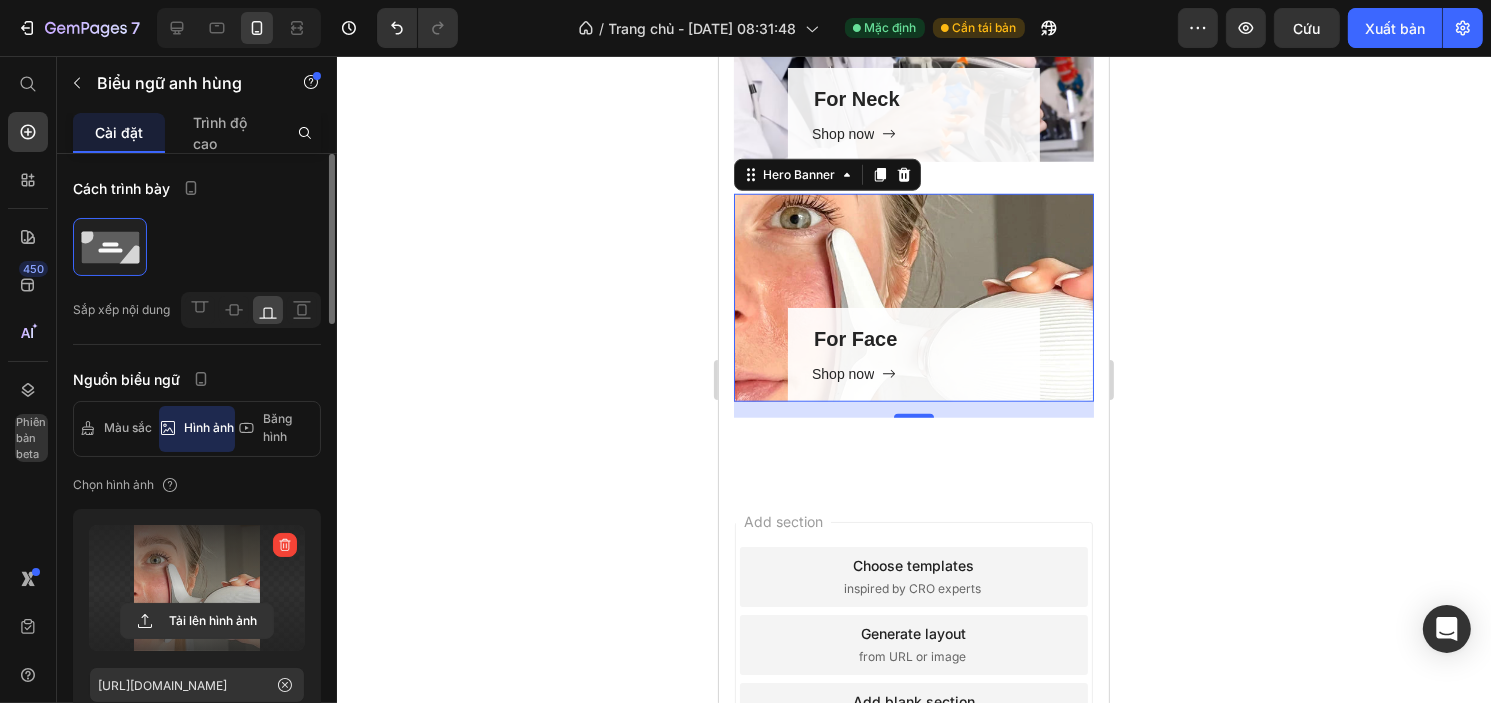 scroll, scrollTop: 1873, scrollLeft: 0, axis: vertical 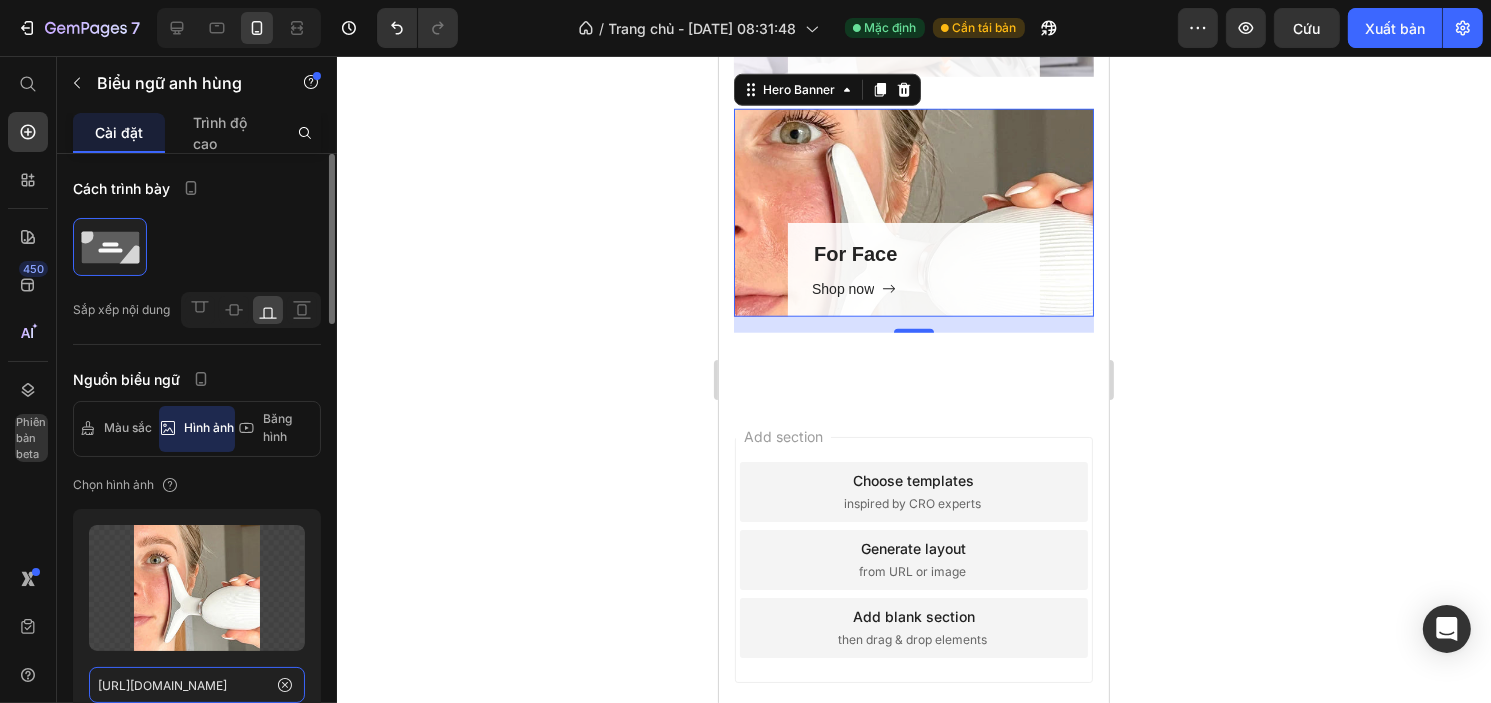 click on "[URL][DOMAIN_NAME]" 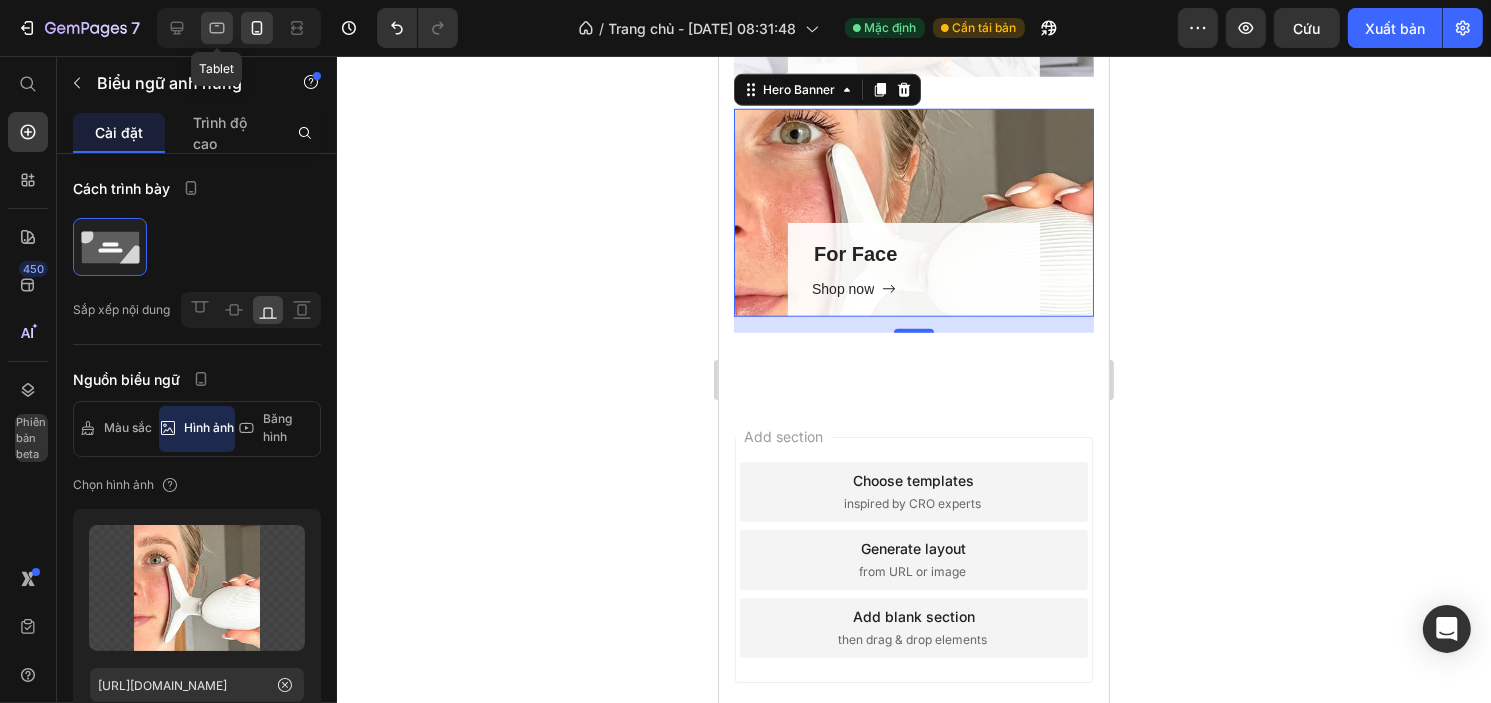 click 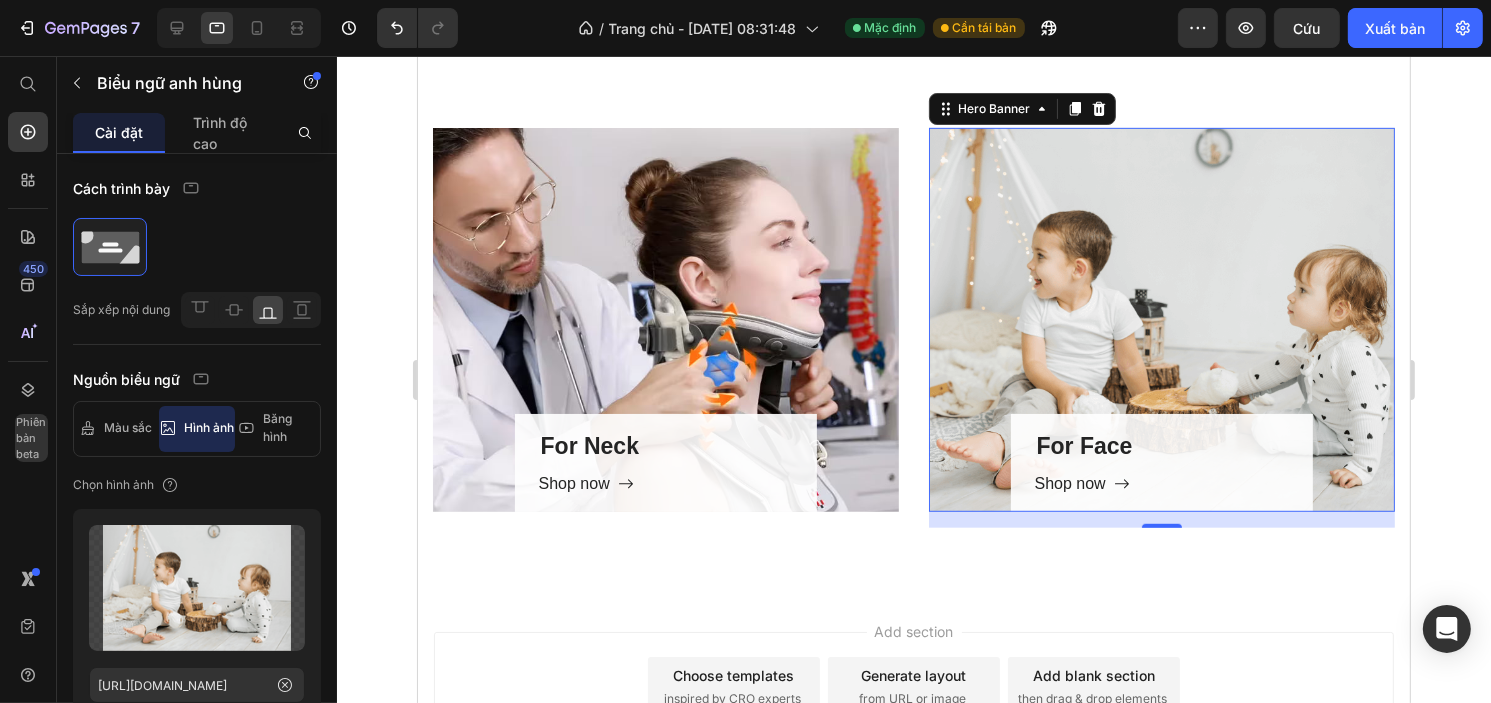 scroll, scrollTop: 1157, scrollLeft: 0, axis: vertical 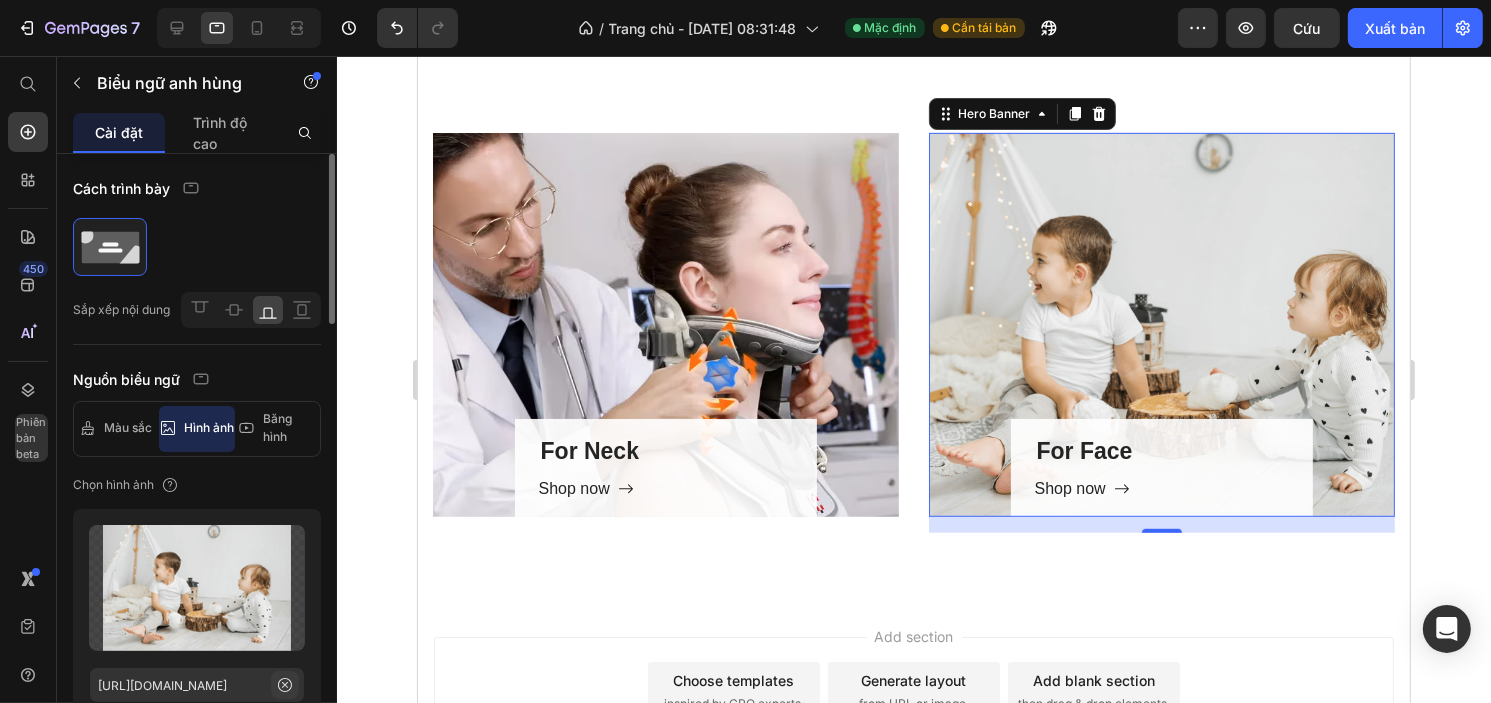 click 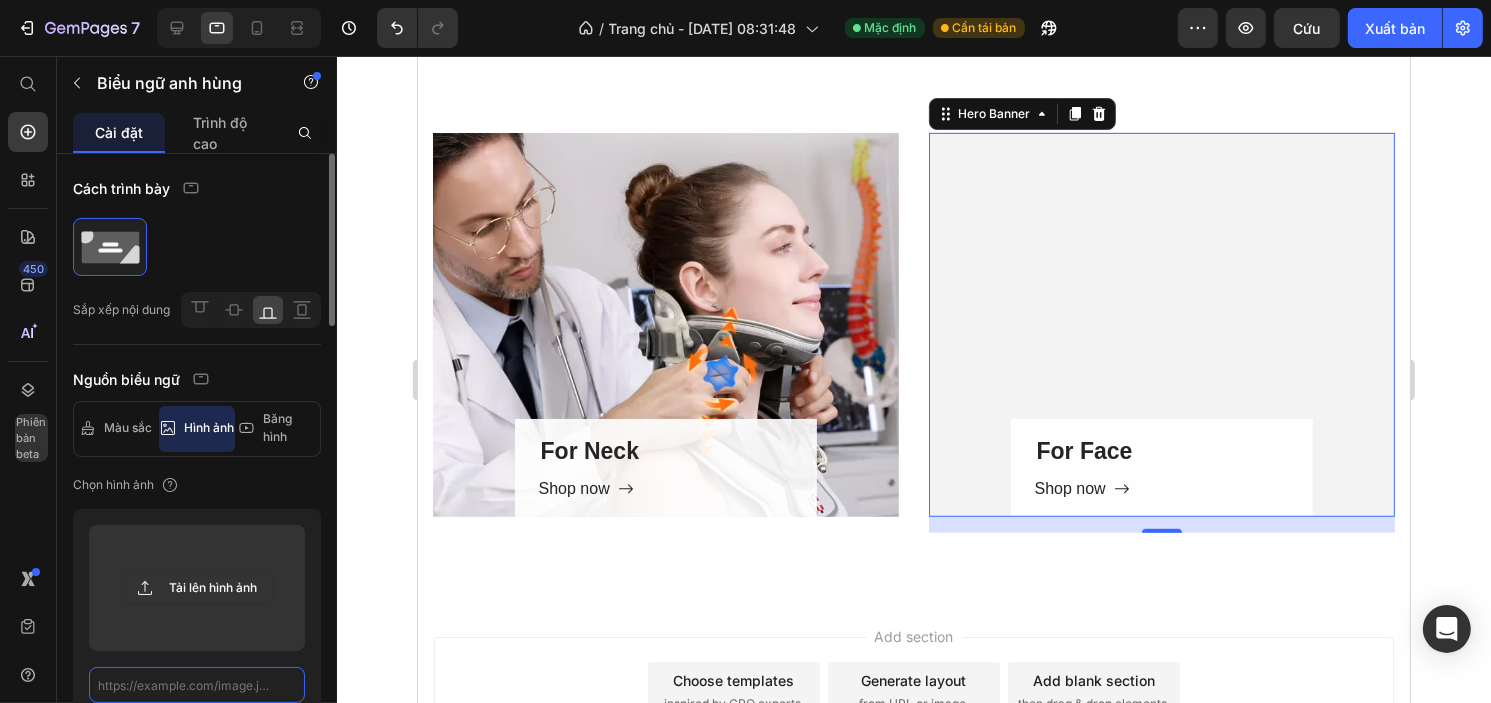 scroll, scrollTop: 0, scrollLeft: 0, axis: both 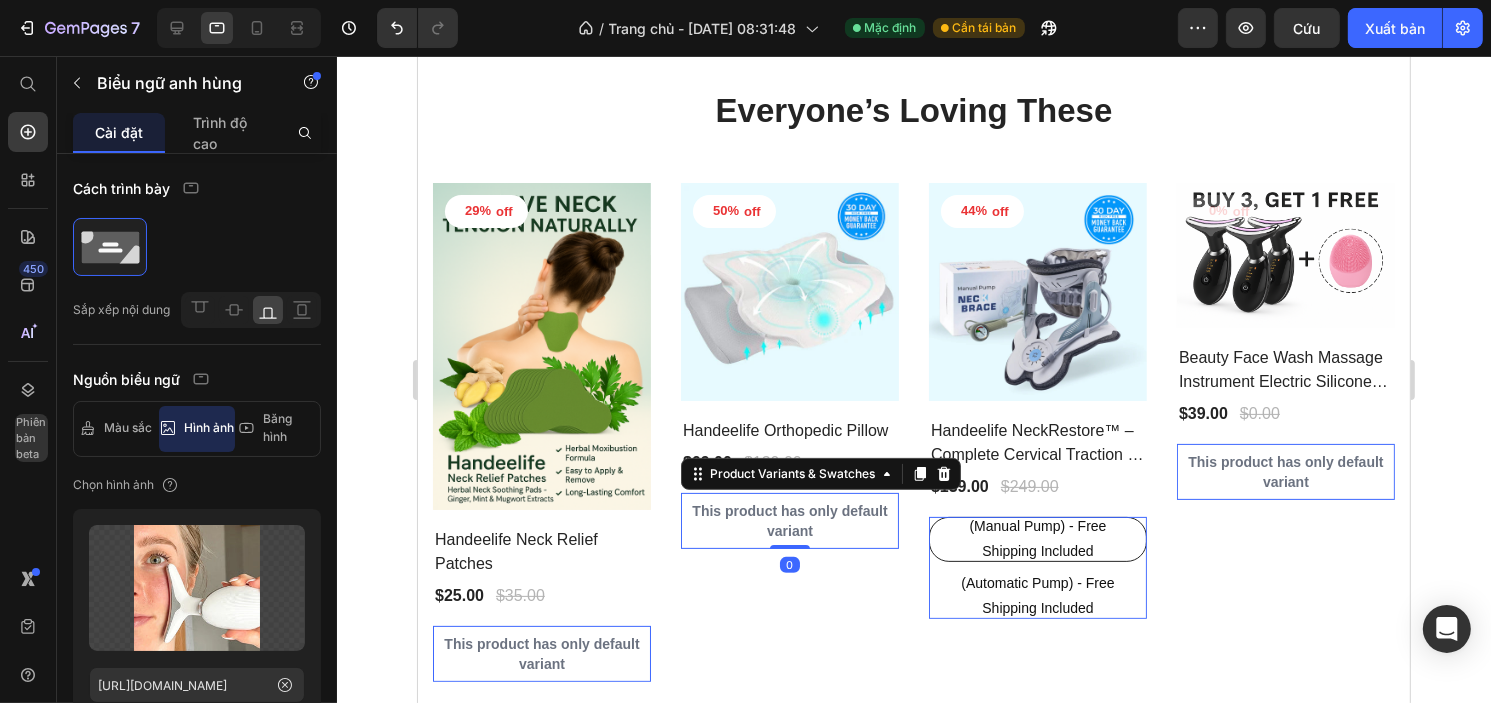 click on "This product has only default variant" at bounding box center [541, 654] 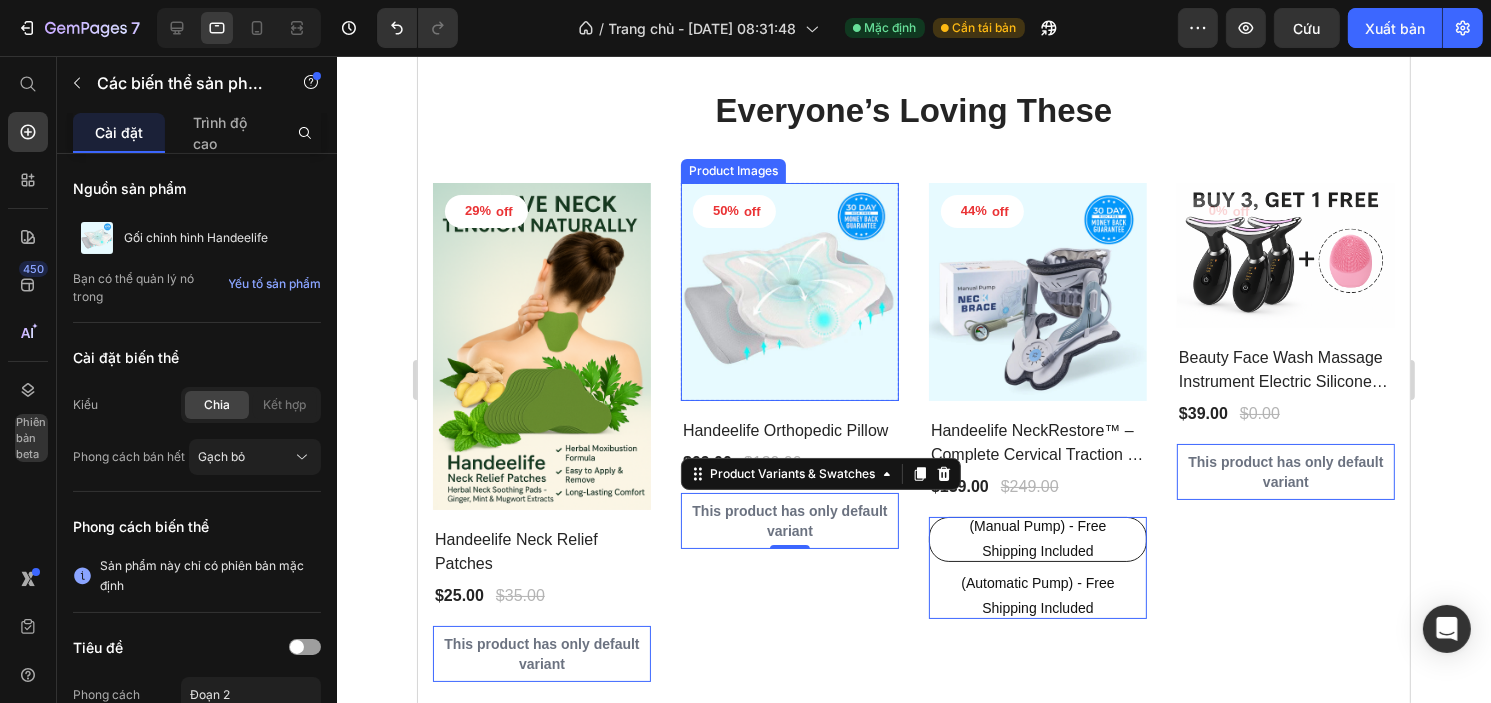 scroll, scrollTop: 332, scrollLeft: 0, axis: vertical 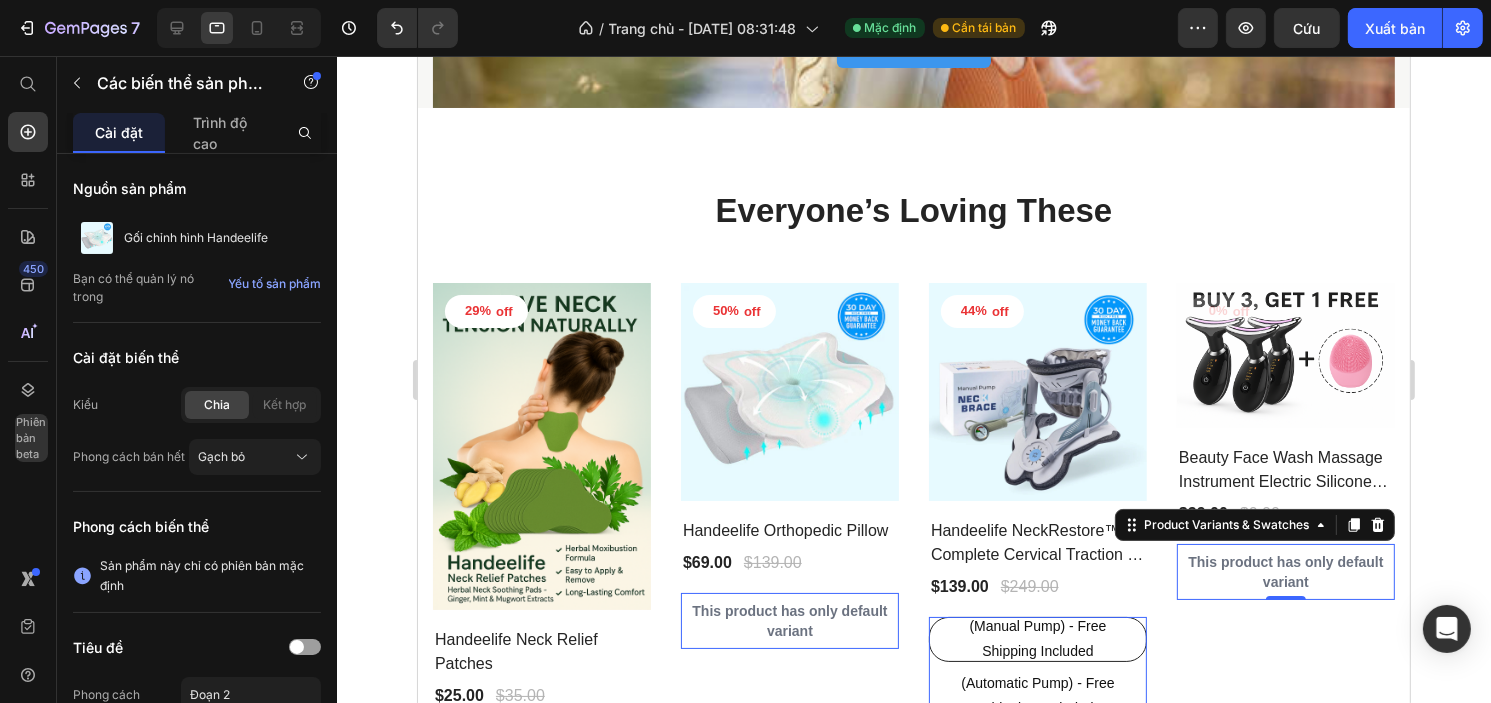 click on "This product has only default variant" at bounding box center [541, 754] 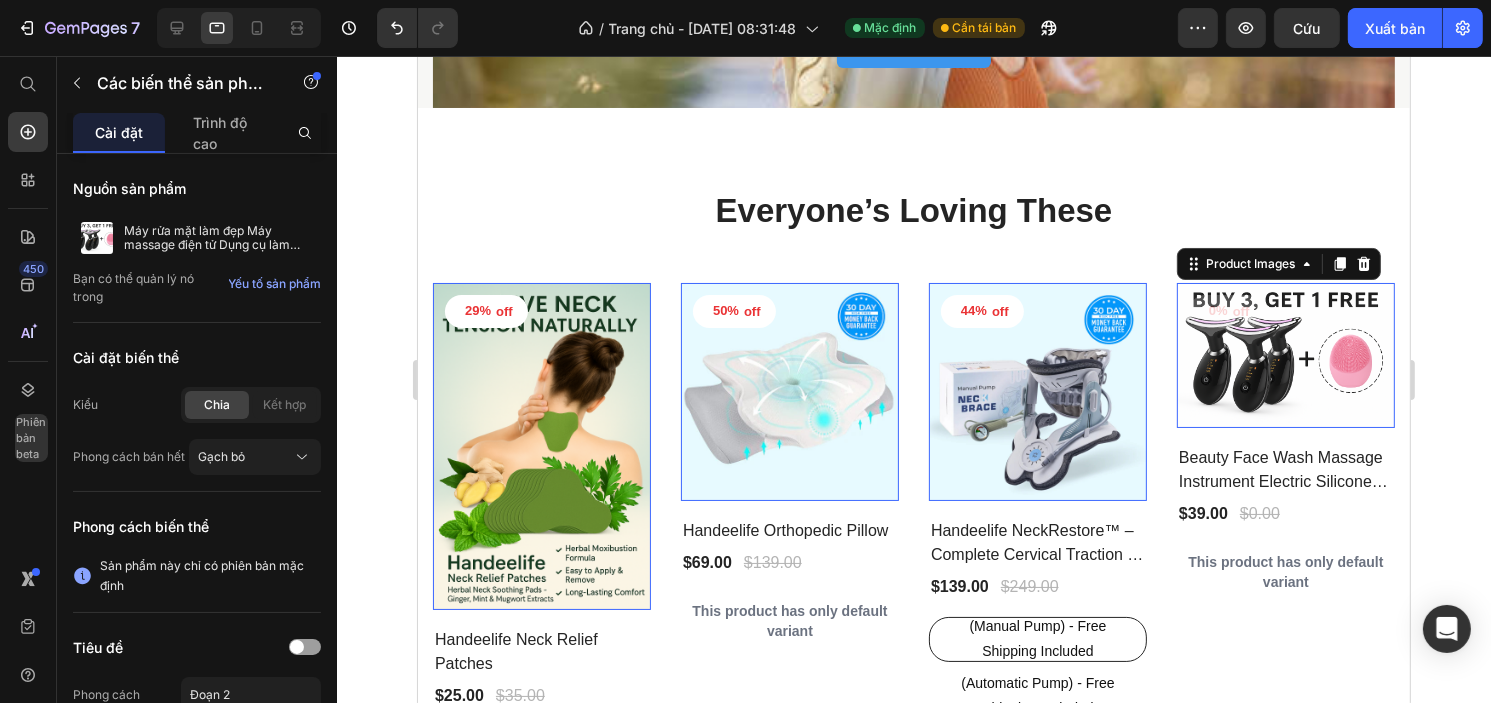 click at bounding box center [1285, 355] 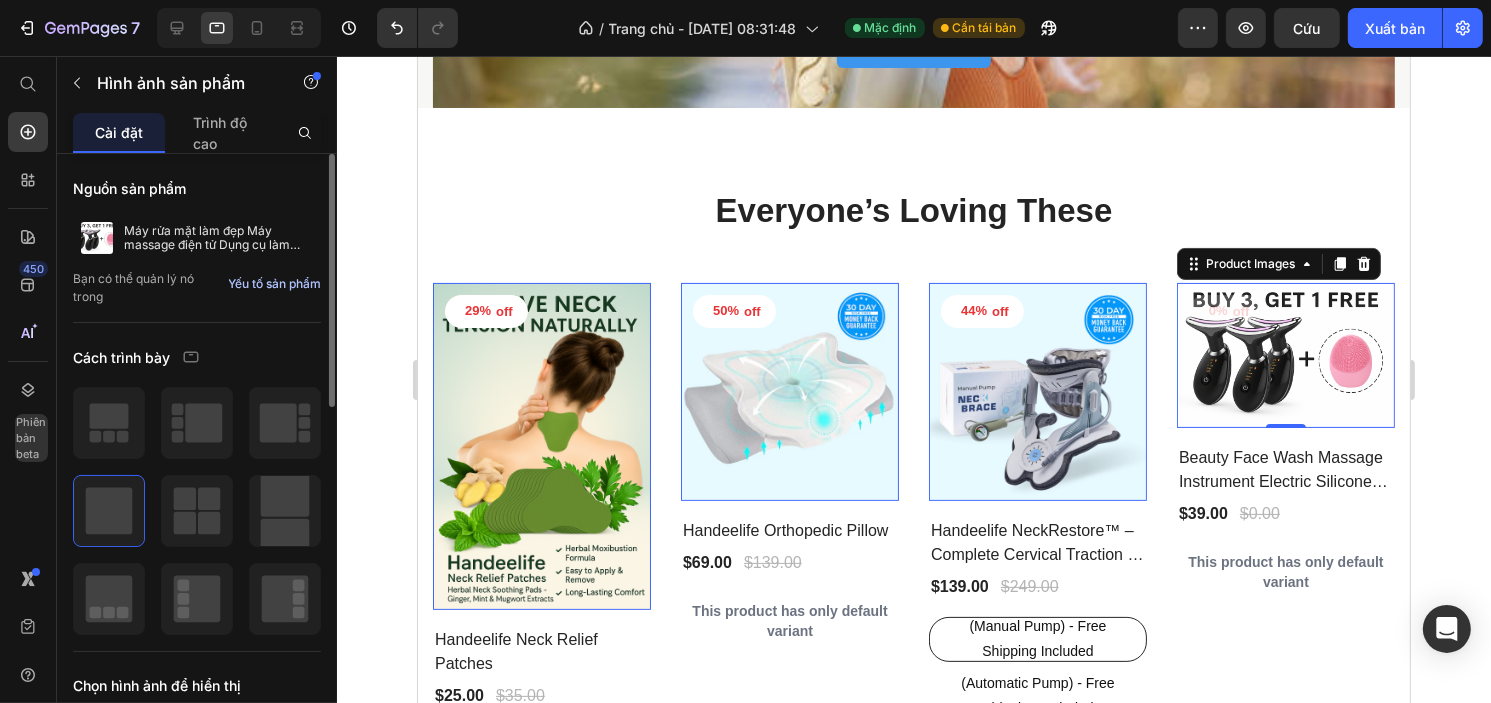 click on "Yếu tố sản phẩm" at bounding box center [274, 283] 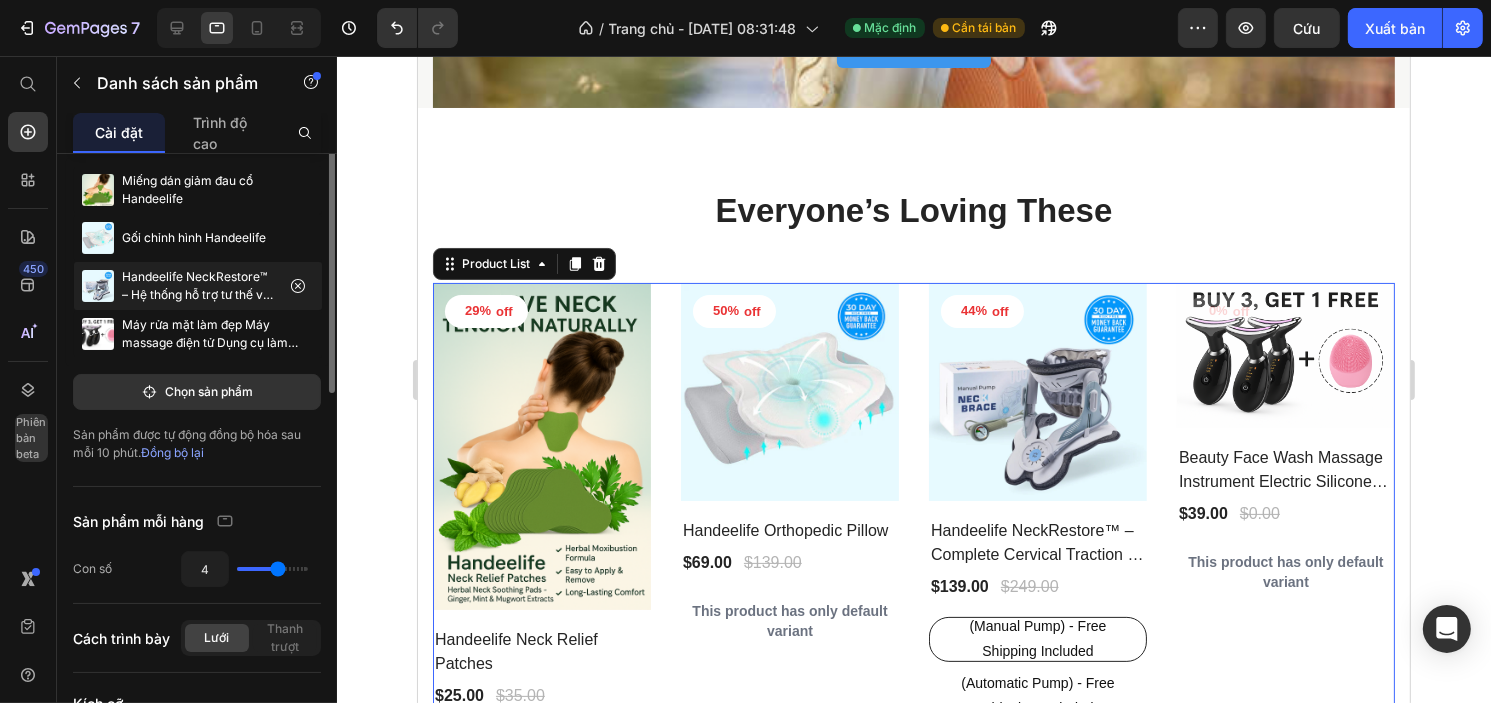 scroll, scrollTop: 0, scrollLeft: 0, axis: both 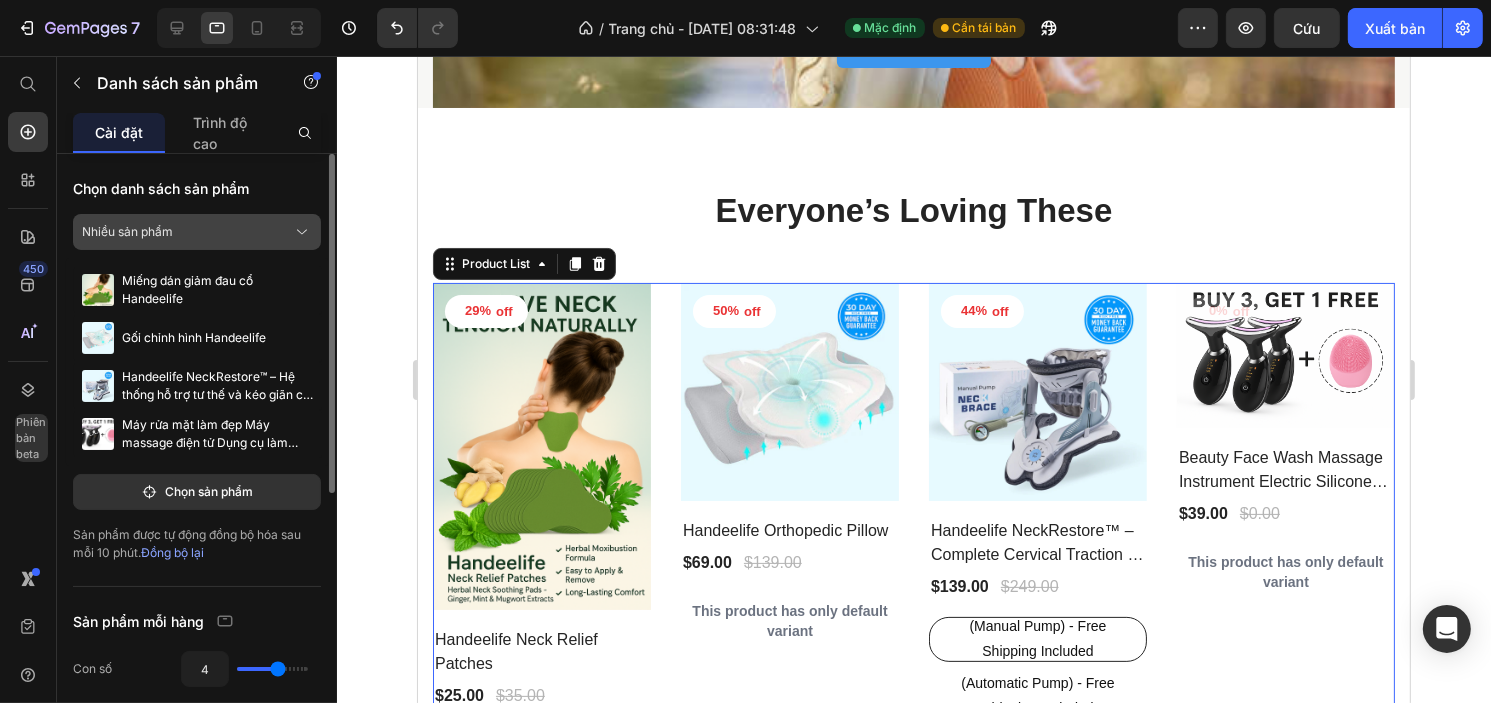 click on "Nhiều sản phẩm" 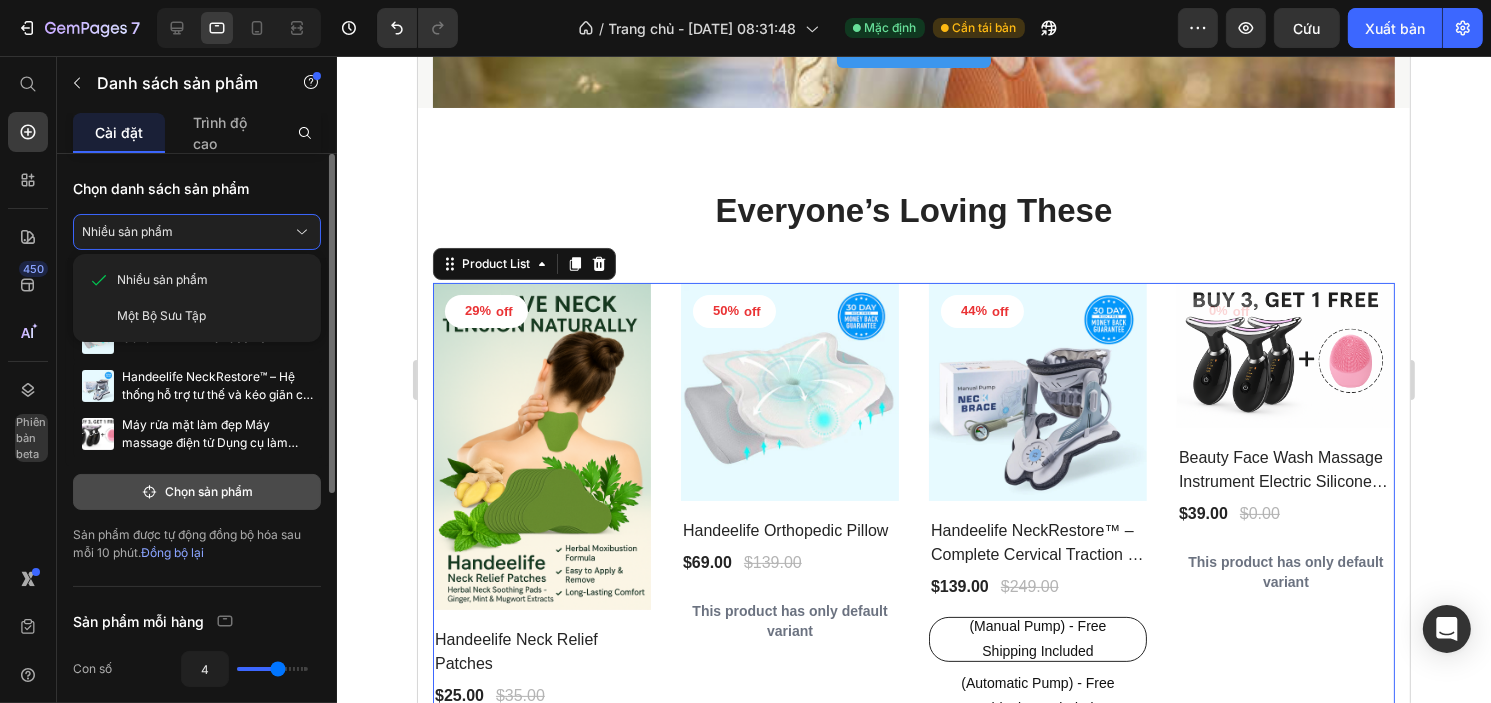 click on "Chọn sản phẩm" at bounding box center (209, 491) 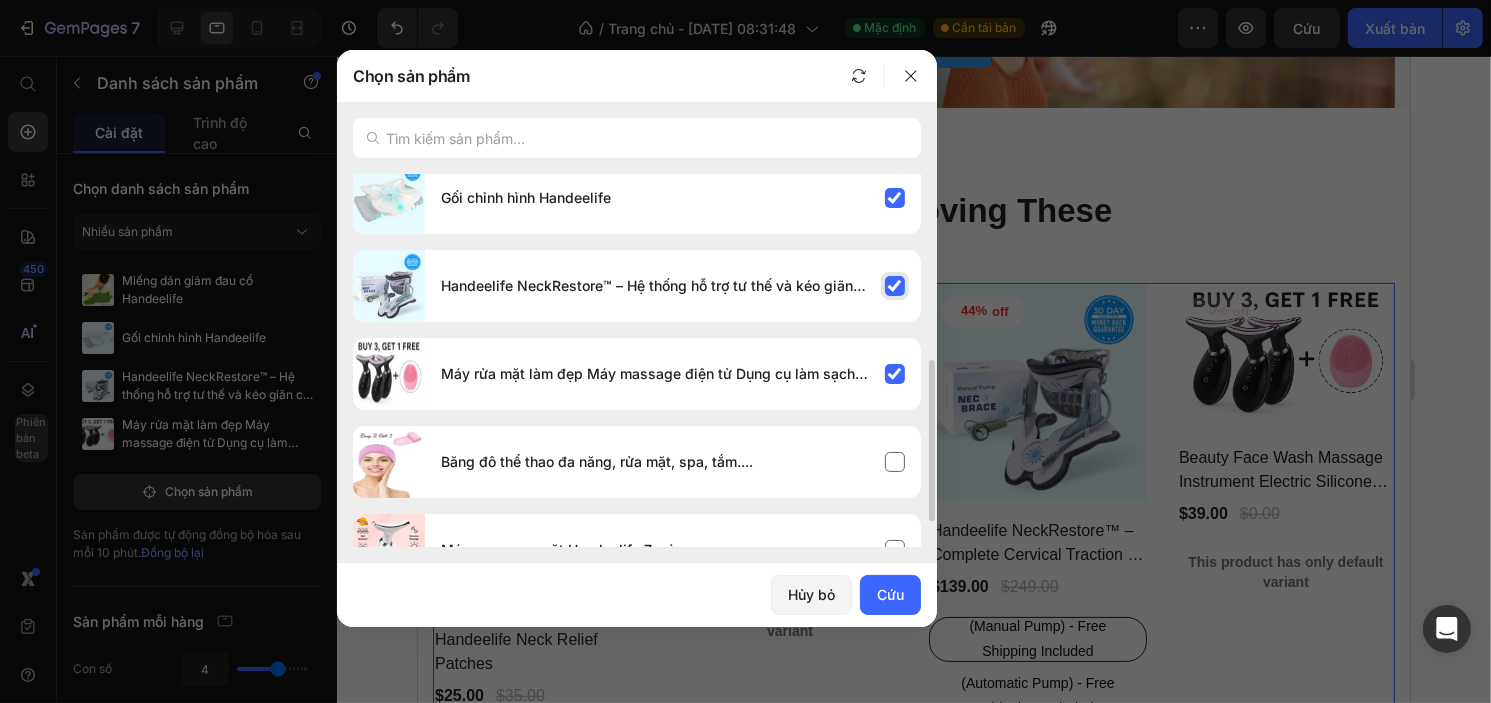 scroll, scrollTop: 200, scrollLeft: 0, axis: vertical 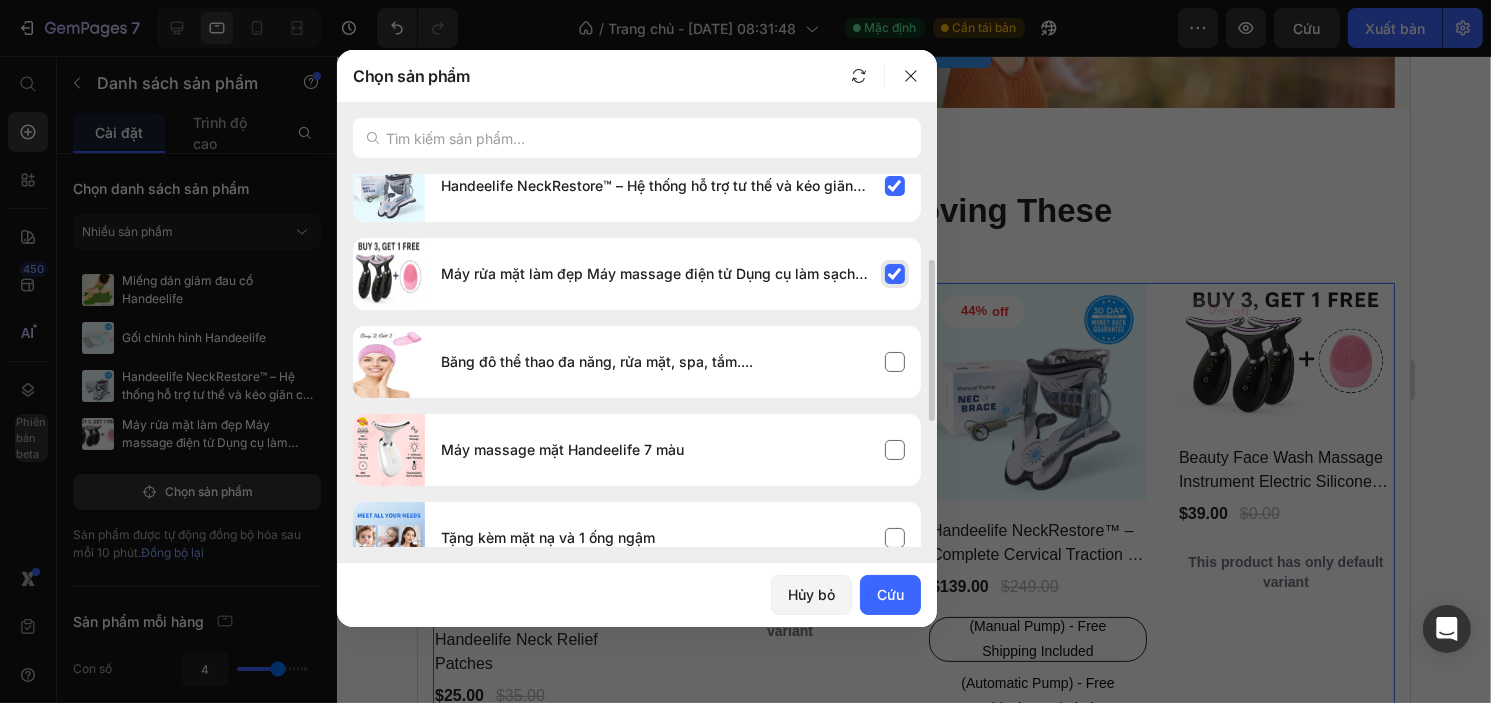 click on "Máy rửa mặt làm đẹp Máy massage điện tử Dụng cụ làm sạch bằng silicon" at bounding box center (673, 274) 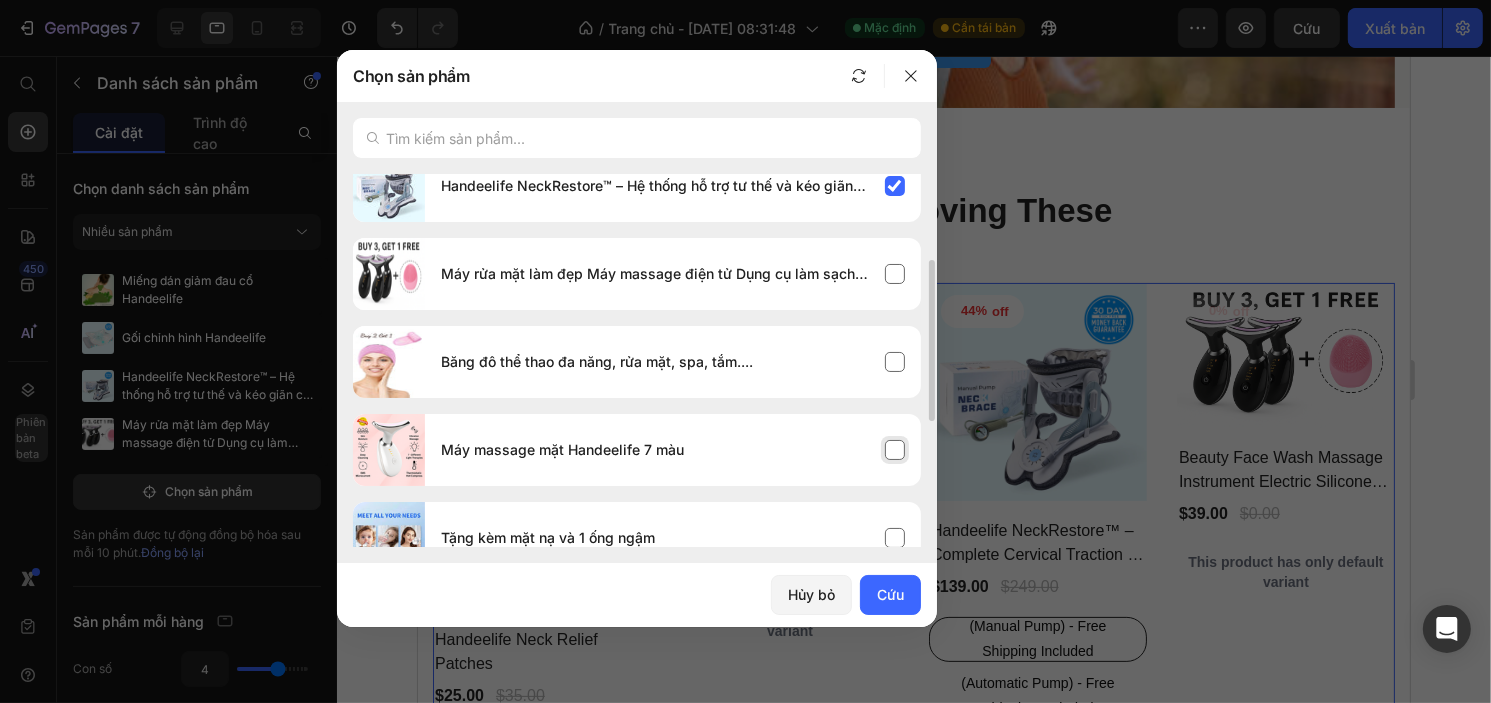 click on "Máy massage mặt Handeelife 7 màu" at bounding box center [673, 450] 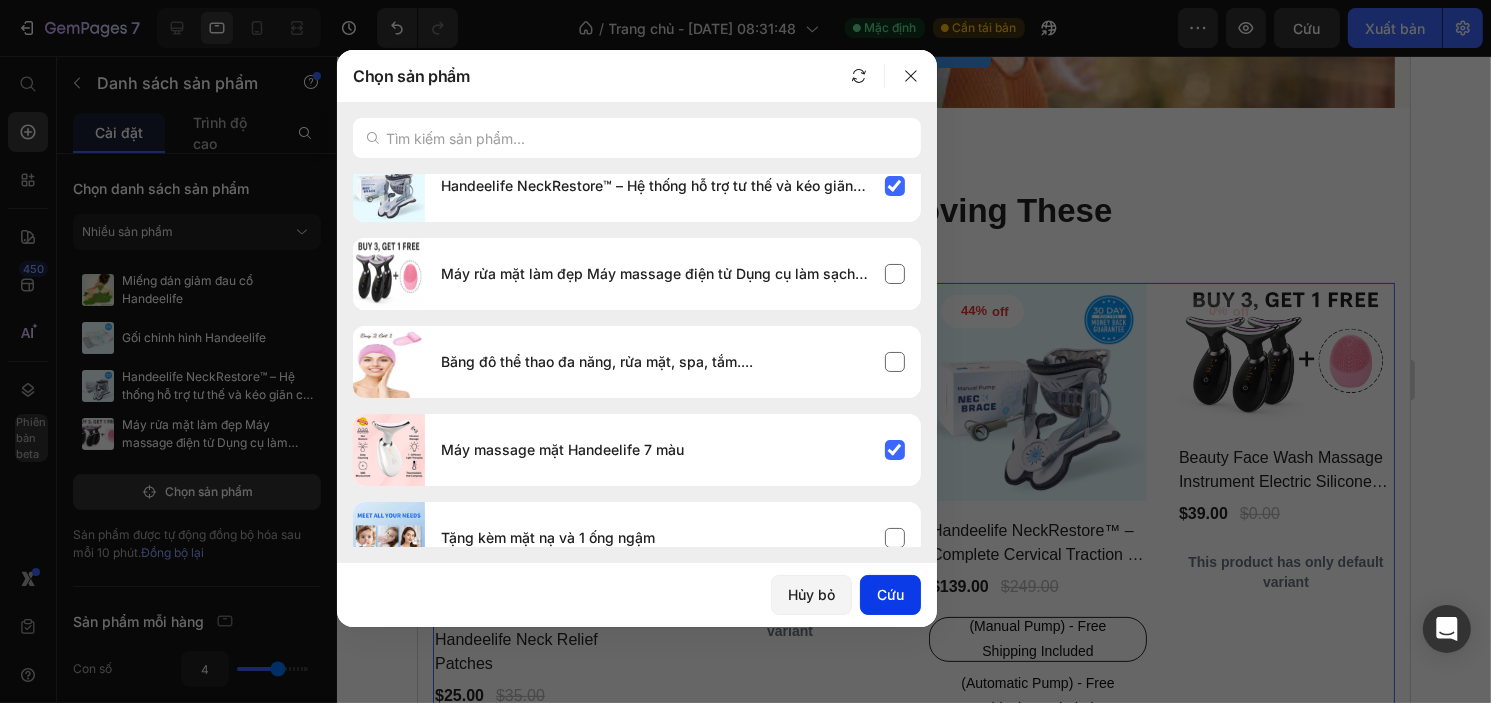 click on "Cứu" at bounding box center [890, 594] 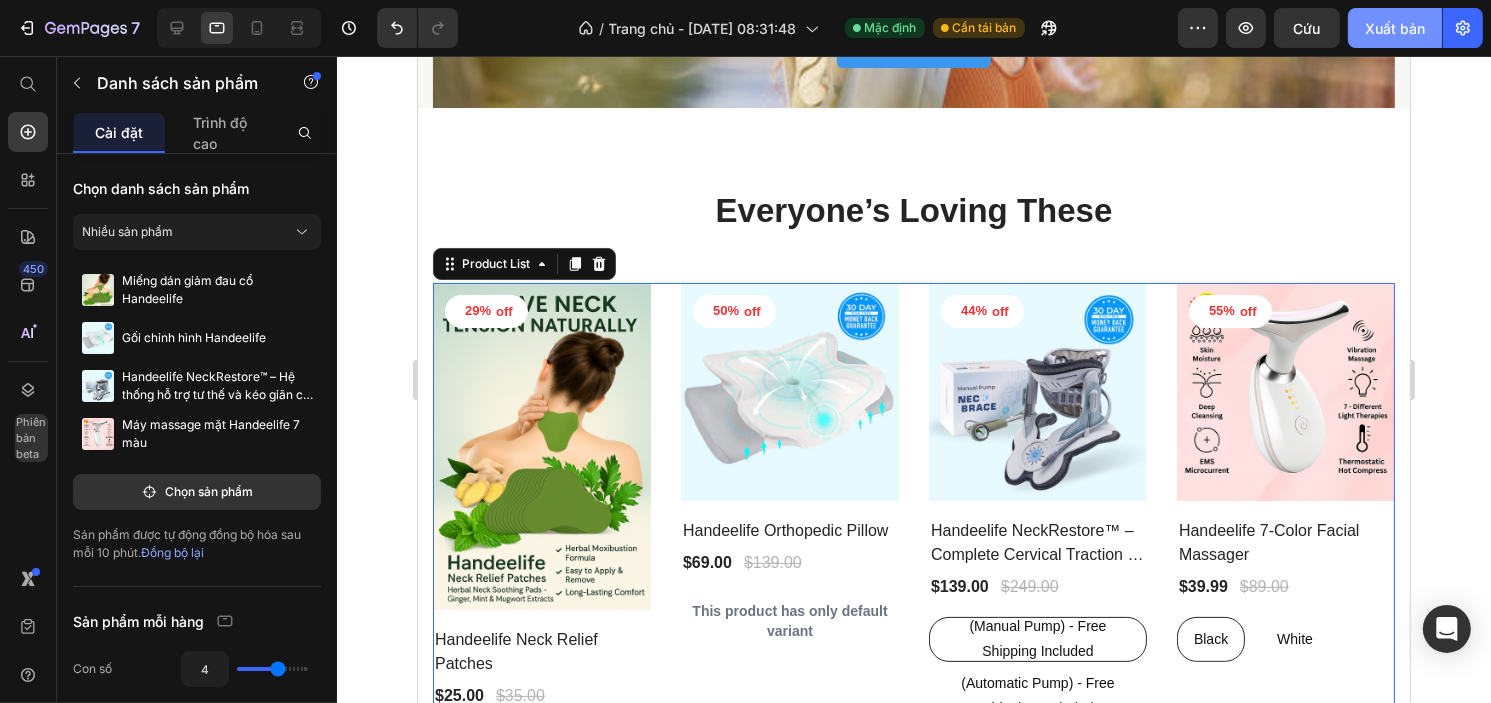 click on "Xuất bản" 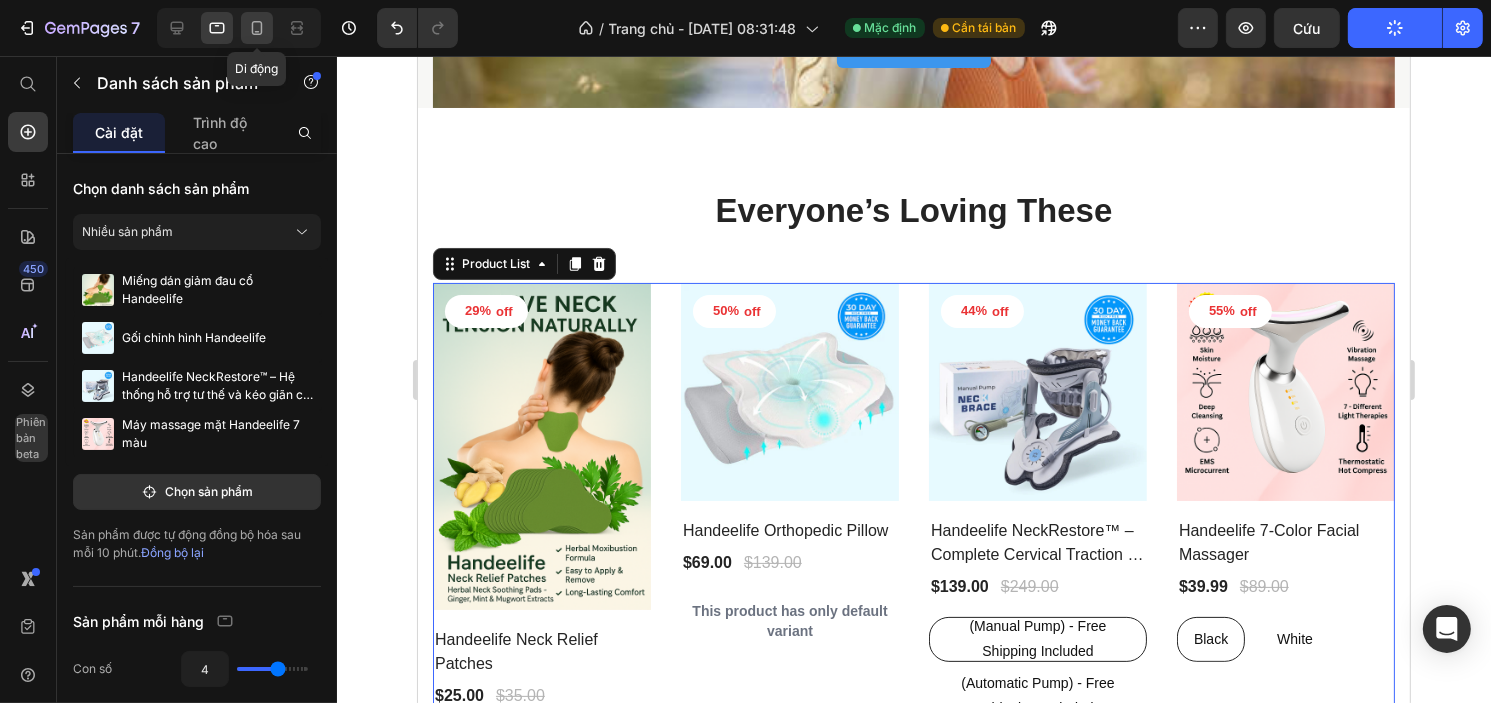 click 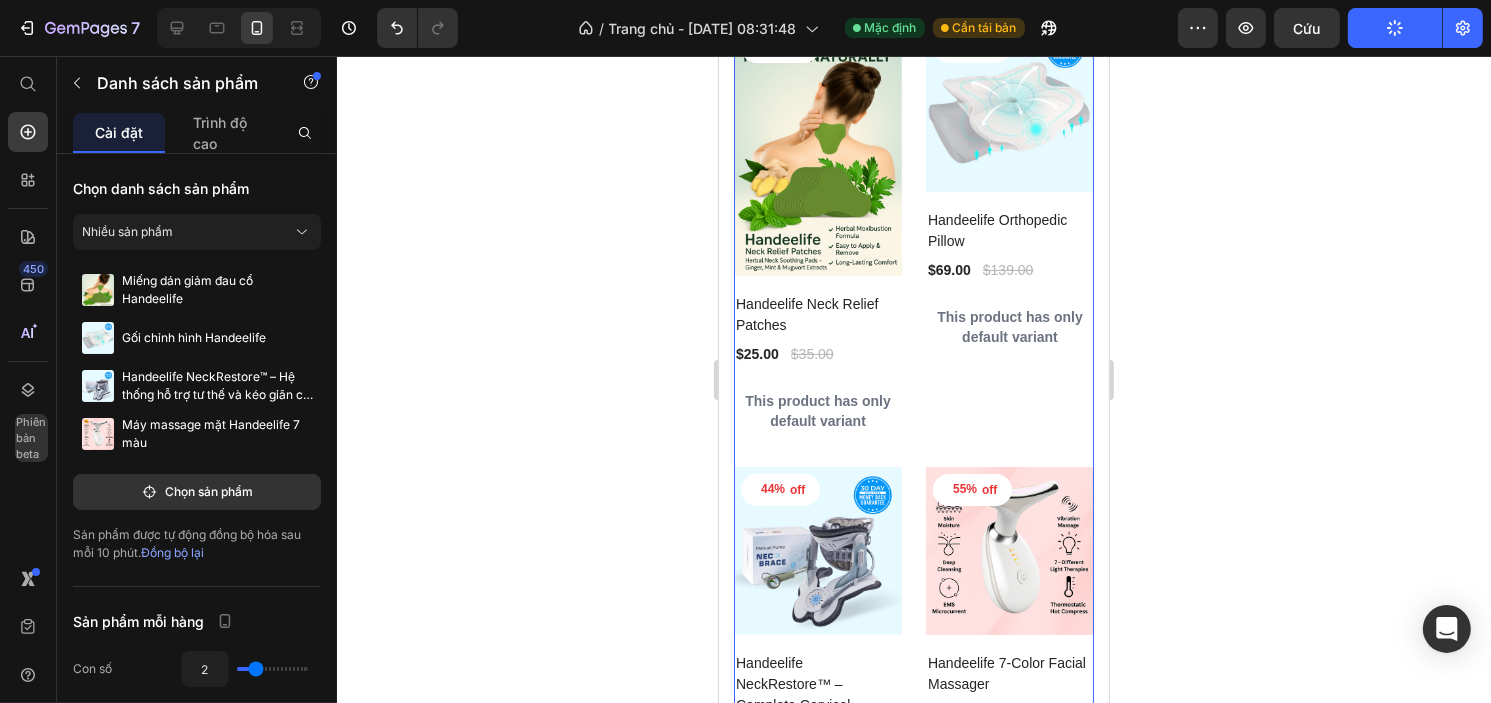 scroll, scrollTop: 600, scrollLeft: 0, axis: vertical 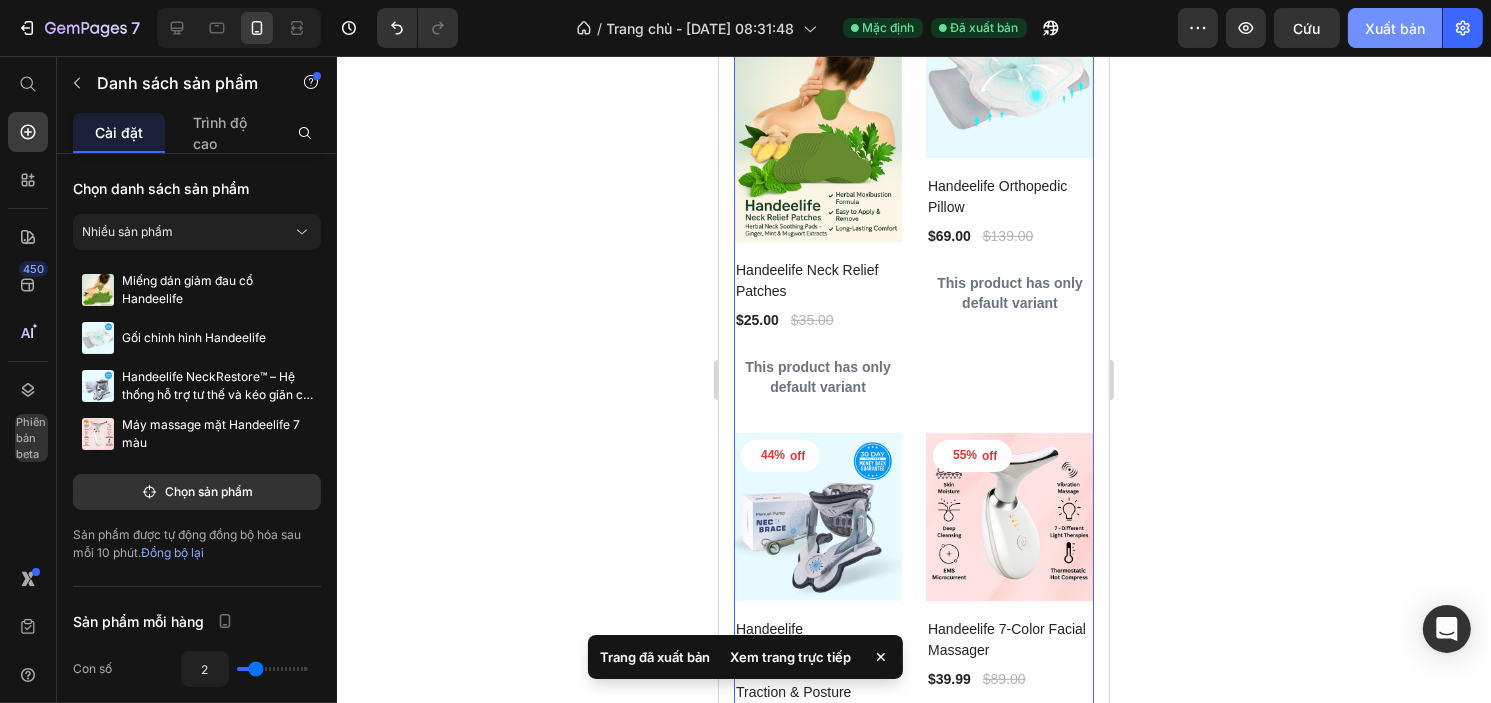 click on "Xuất bản" at bounding box center (1395, 28) 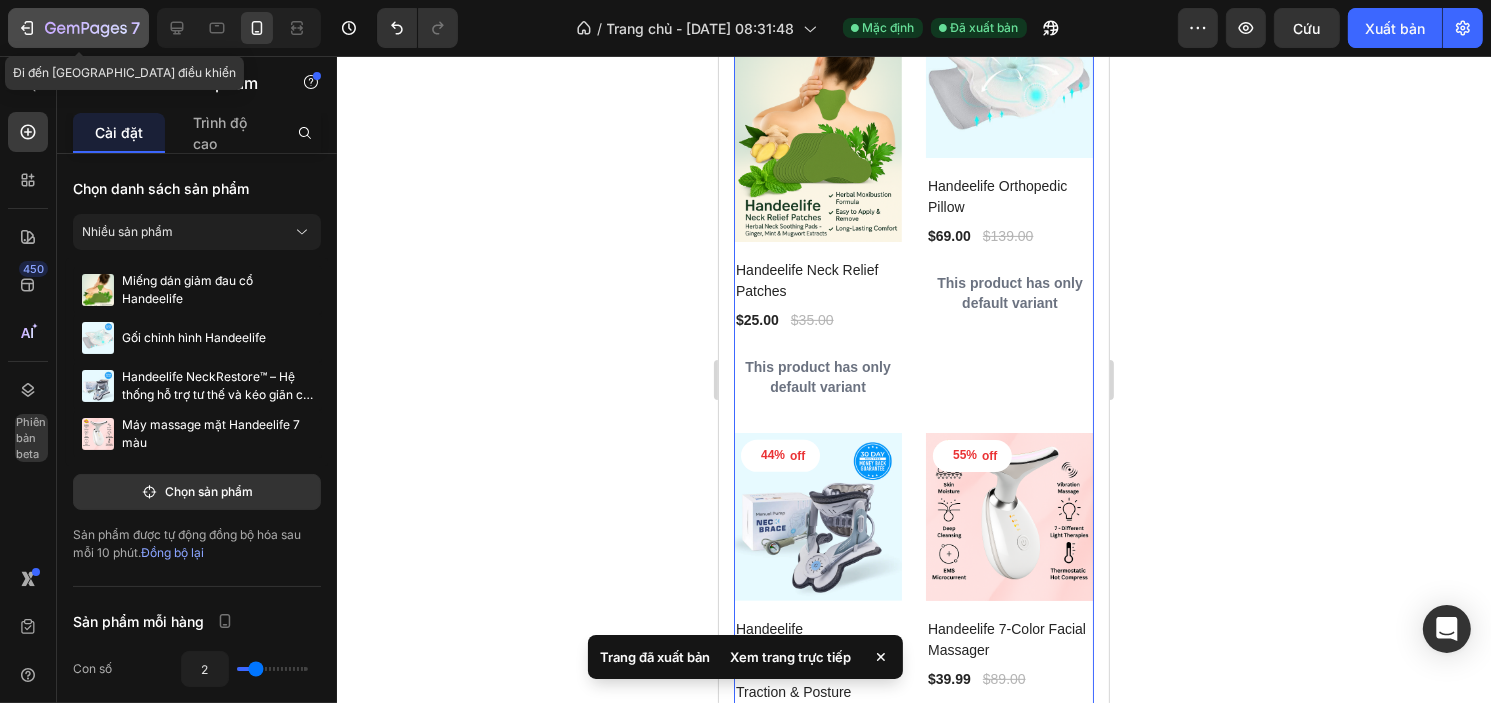 click 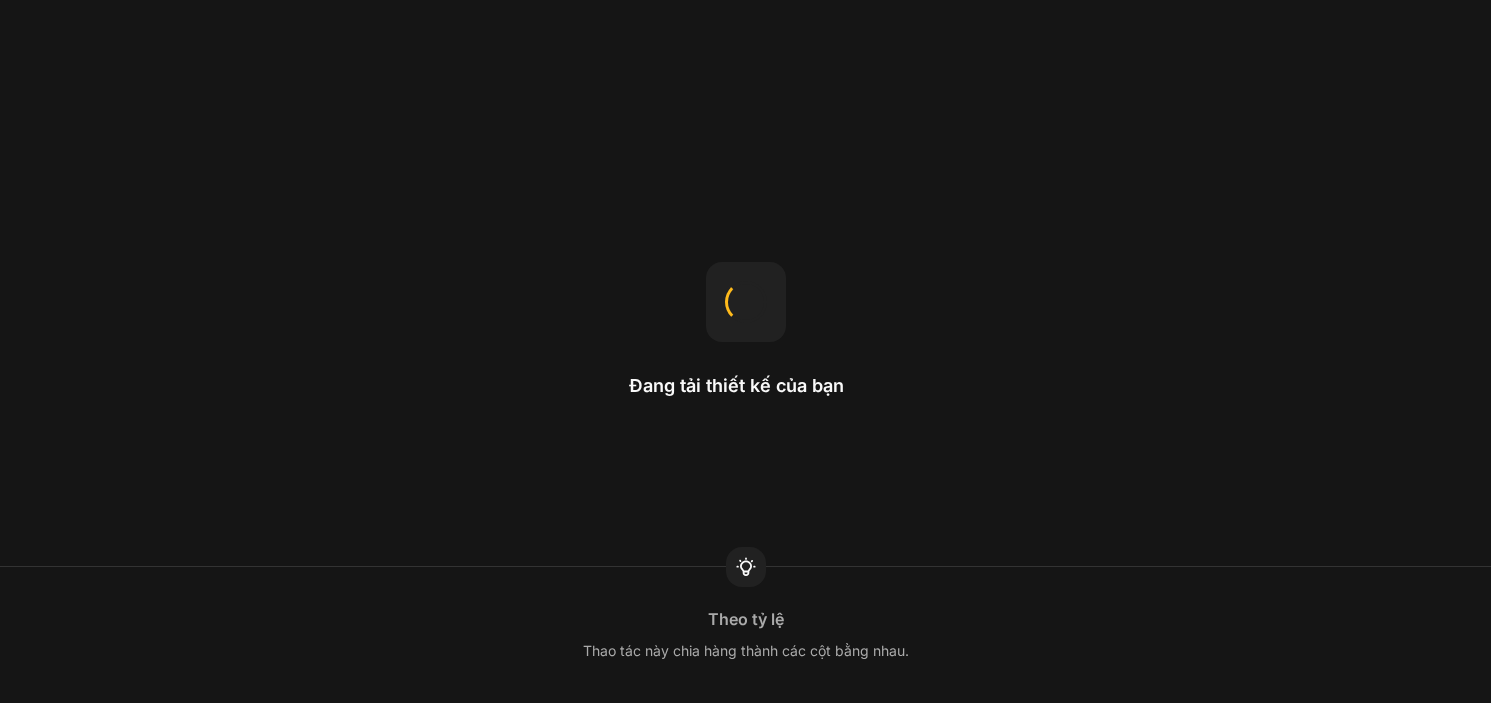 scroll, scrollTop: 0, scrollLeft: 0, axis: both 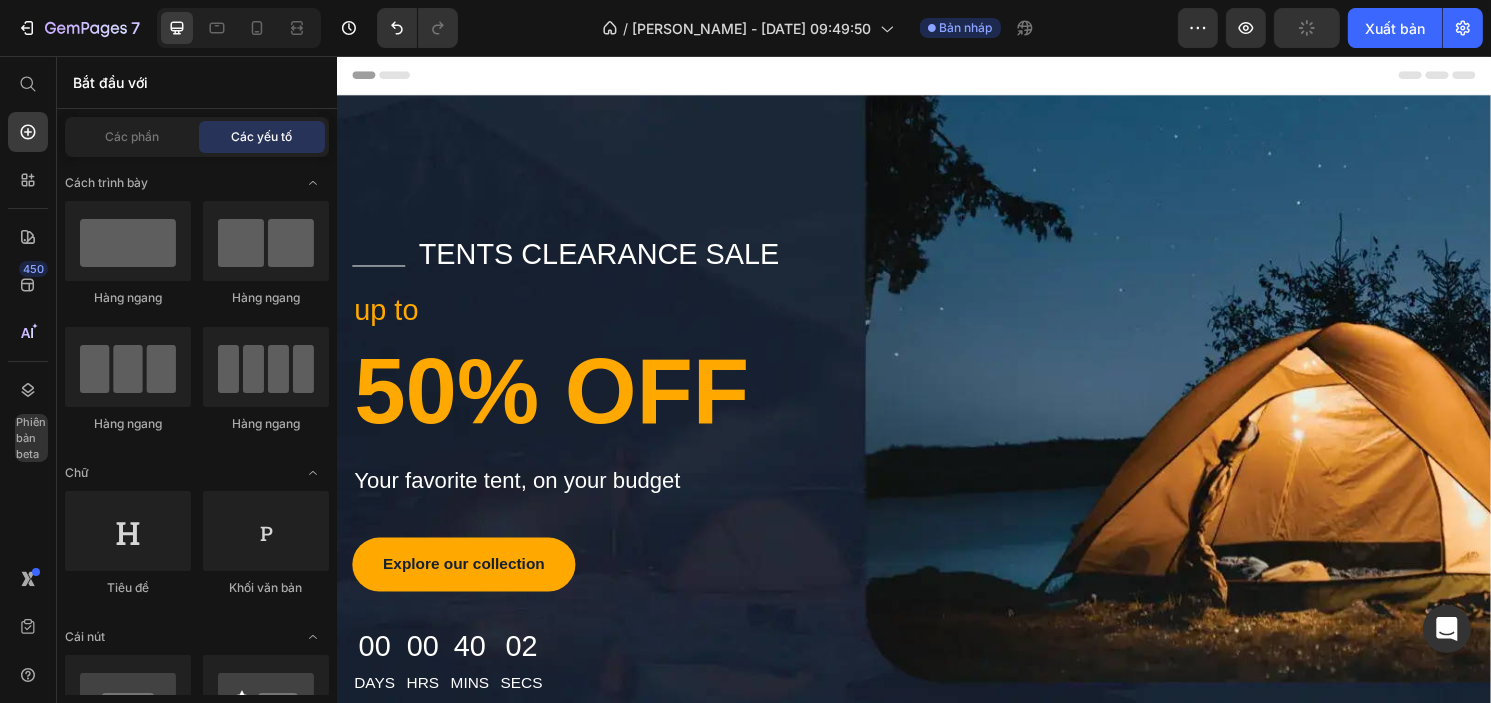 click on "Header" at bounding box center (936, 76) 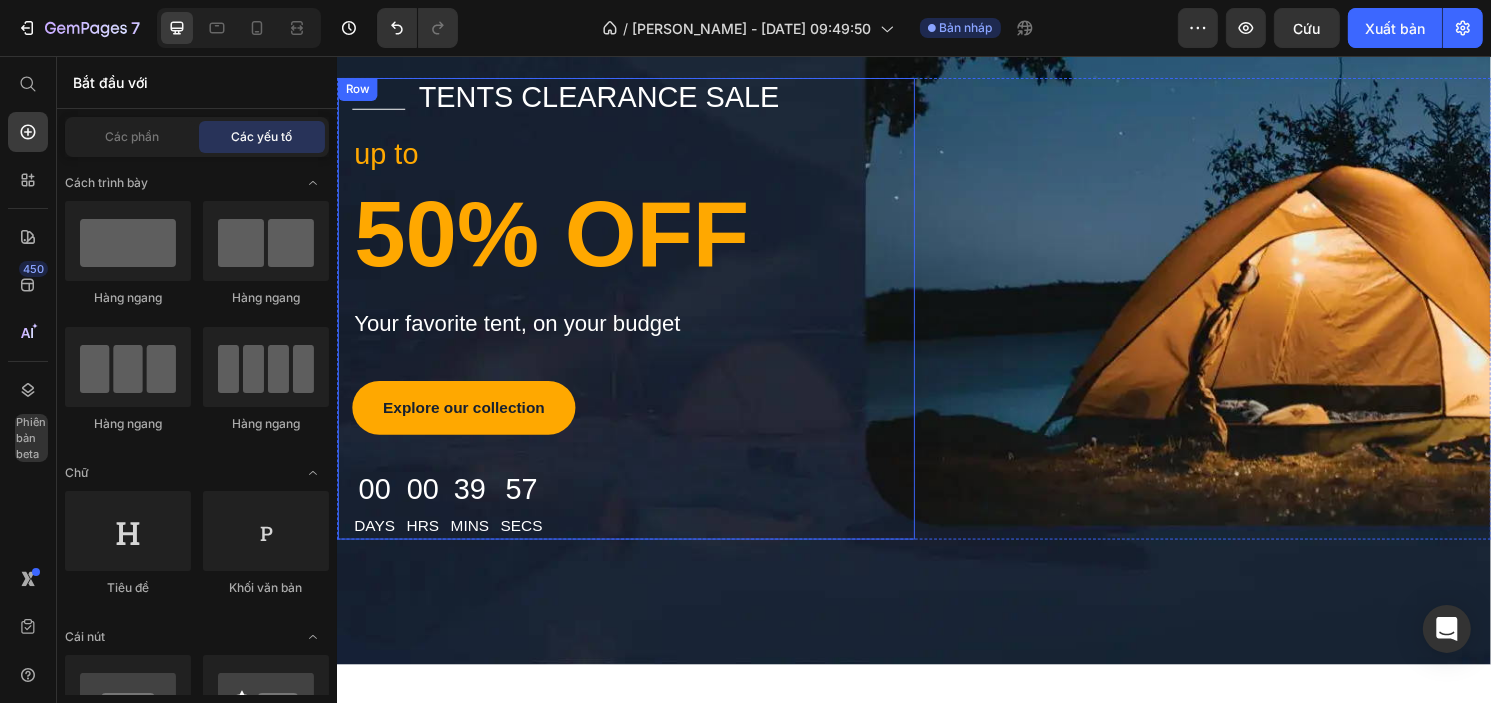 scroll, scrollTop: 0, scrollLeft: 0, axis: both 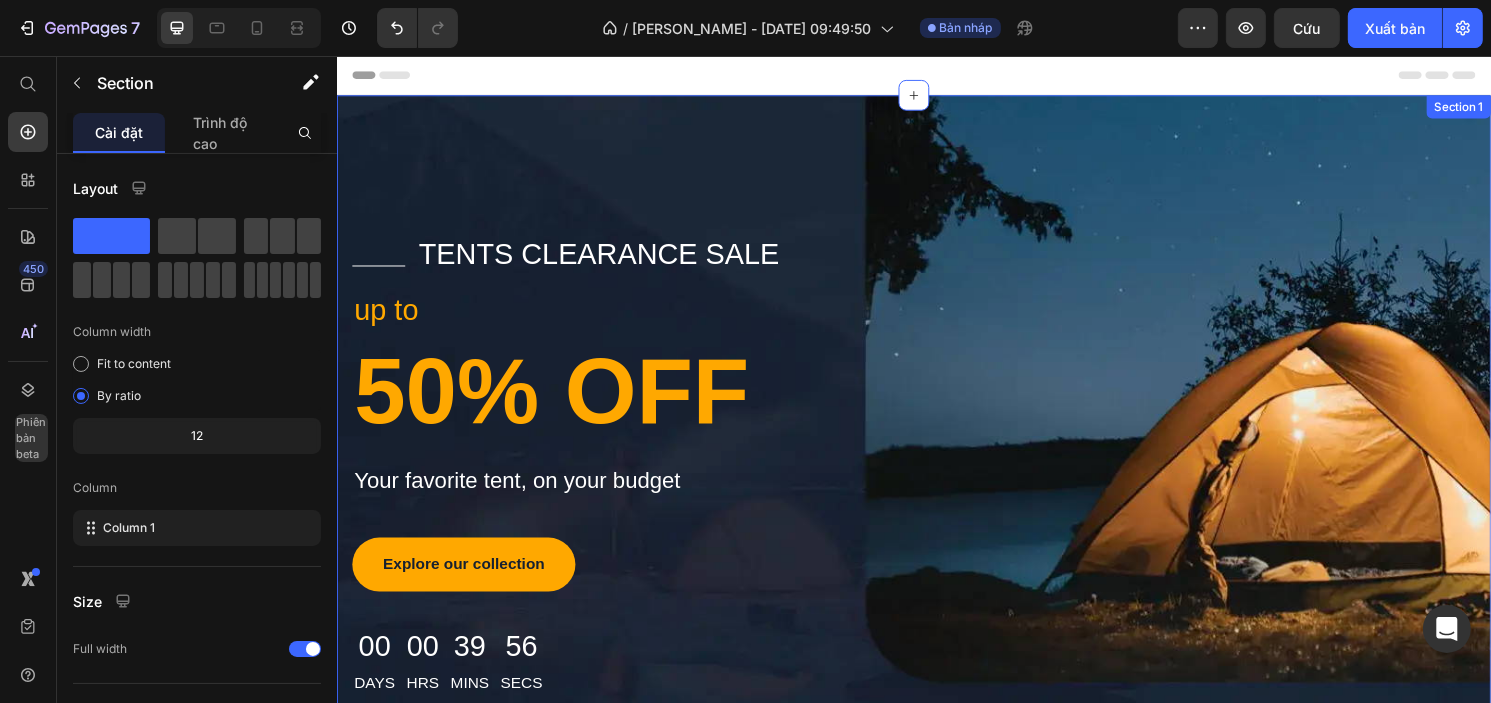 click on "Title Line tents clearance sale Text block Row up to Text block 50% OFF   Heading Your favorite tent, on your budget  Text block Explore our collection Button 00 Days 00 Hrs 39 Mins 56 Secs Countdown Timer Row Row Section 1" at bounding box center [936, 474] 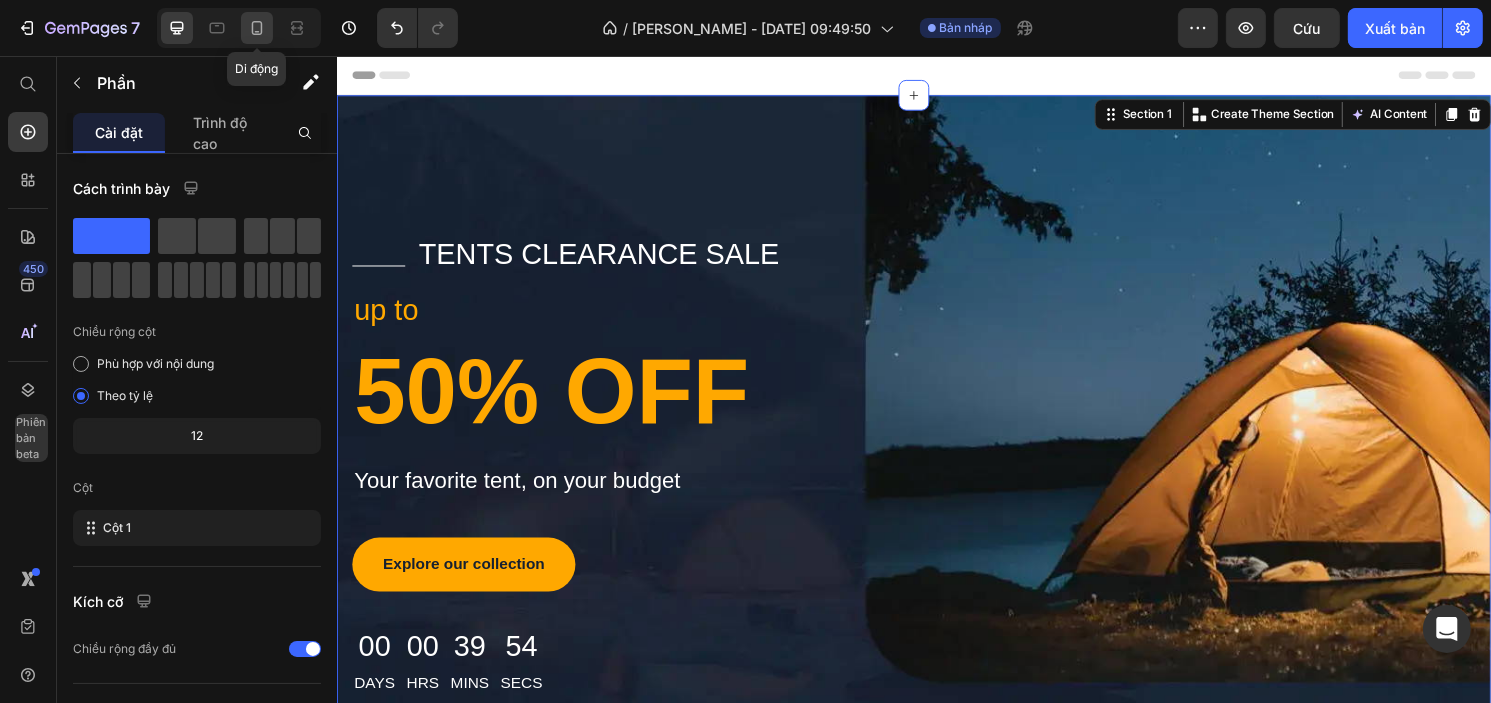 click 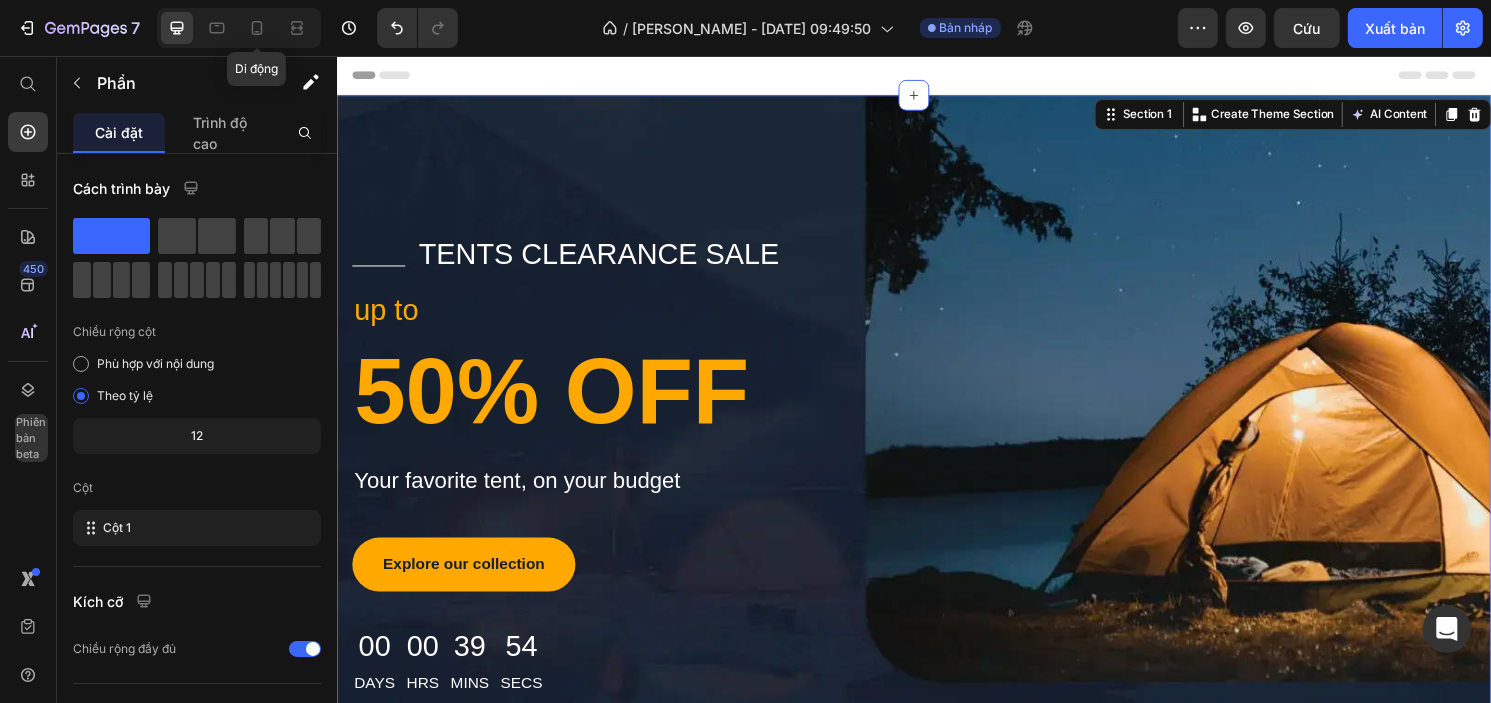 type on "[URL][DOMAIN_NAME]" 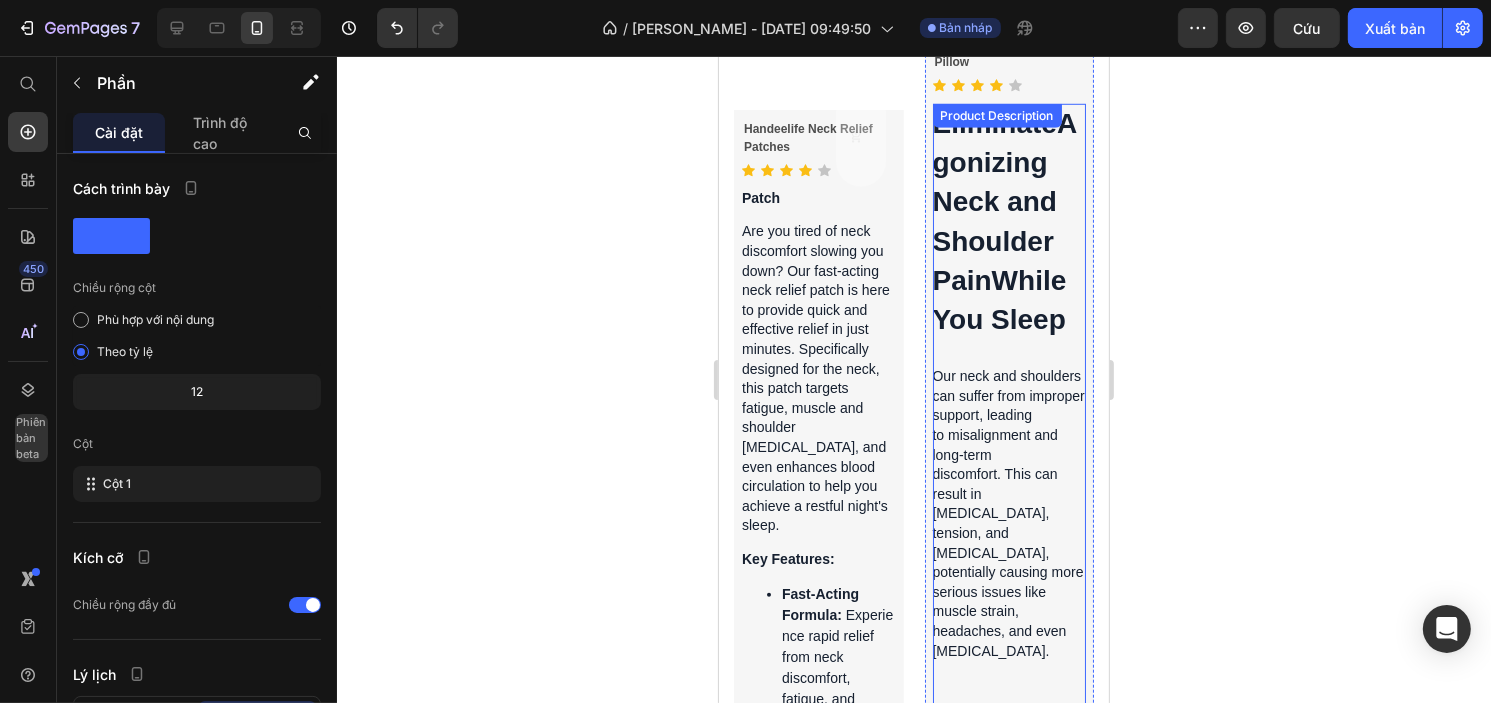 scroll, scrollTop: 1400, scrollLeft: 0, axis: vertical 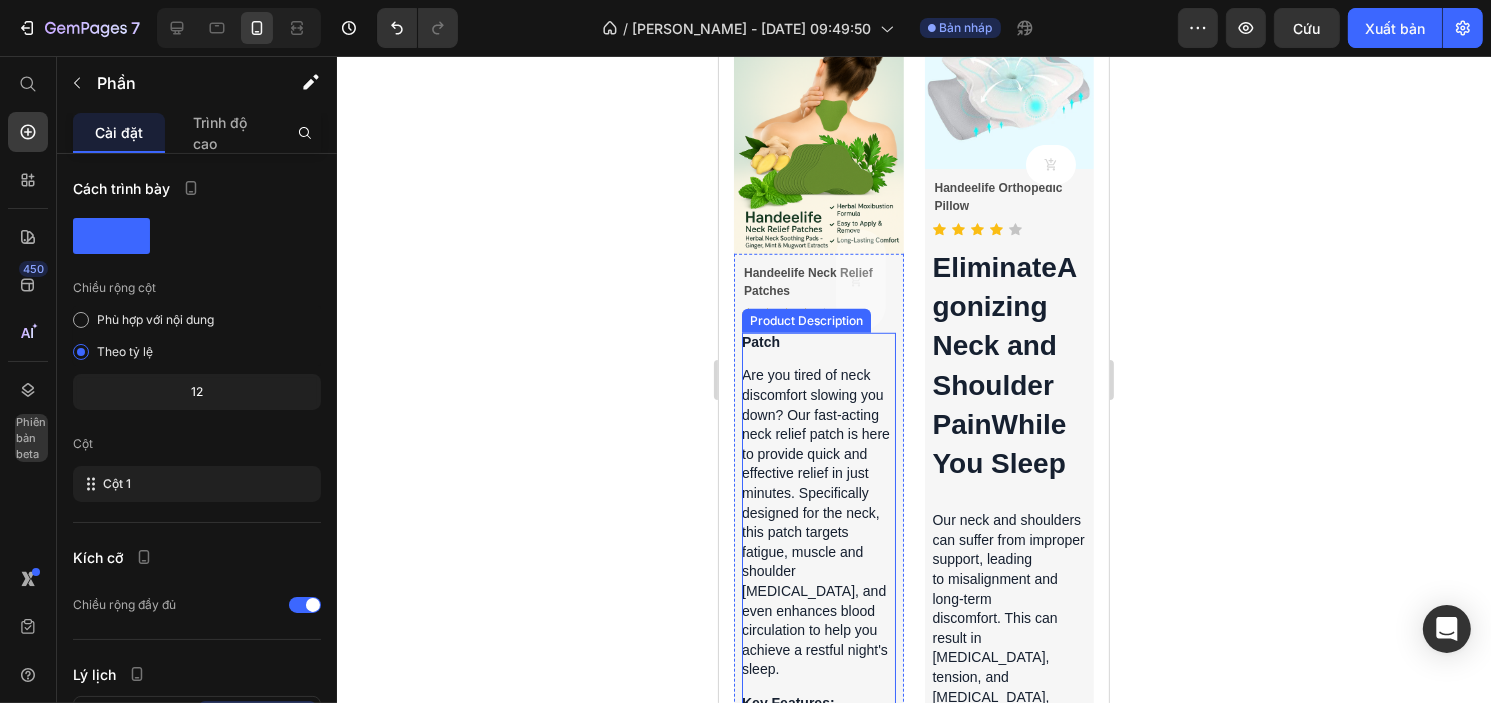 click on "Are you tired of neck discomfort slowing you down? Our fast-acting neck relief patch is here to provide quick and effective relief in just minutes. Specifically designed for the neck, this patch targets fatigue, muscle and shoulder [MEDICAL_DATA], and even enhances blood circulation to help you achieve a restful night's sleep." at bounding box center (818, 523) 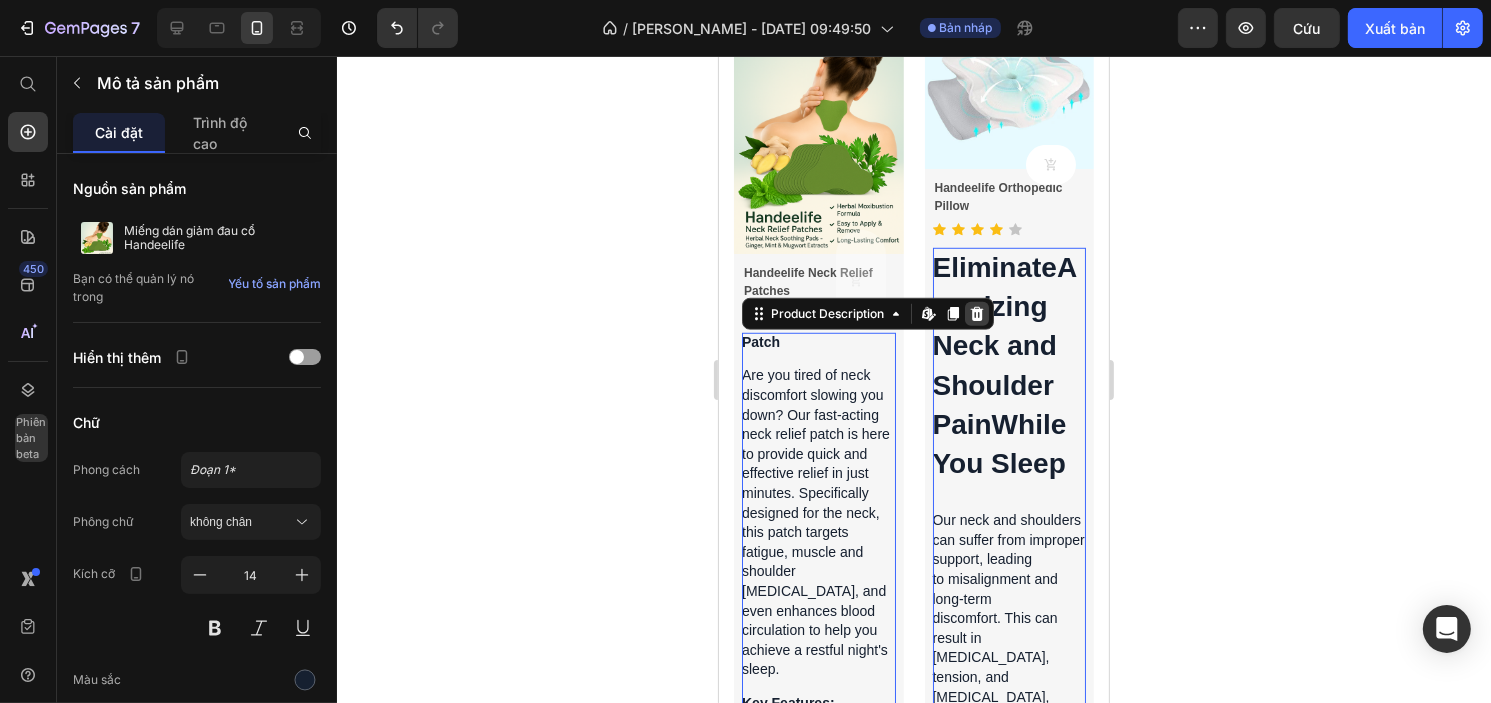 click at bounding box center [976, 314] 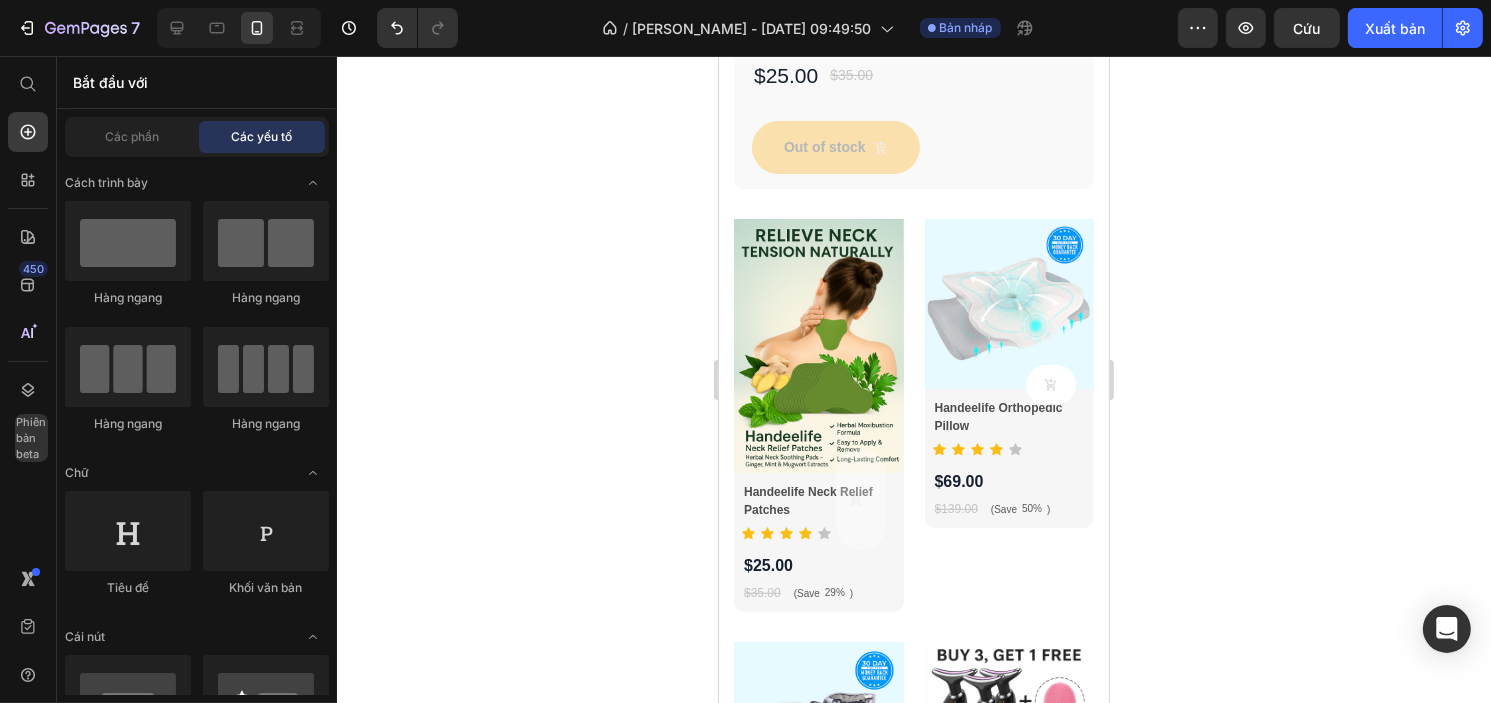 scroll, scrollTop: 1000, scrollLeft: 0, axis: vertical 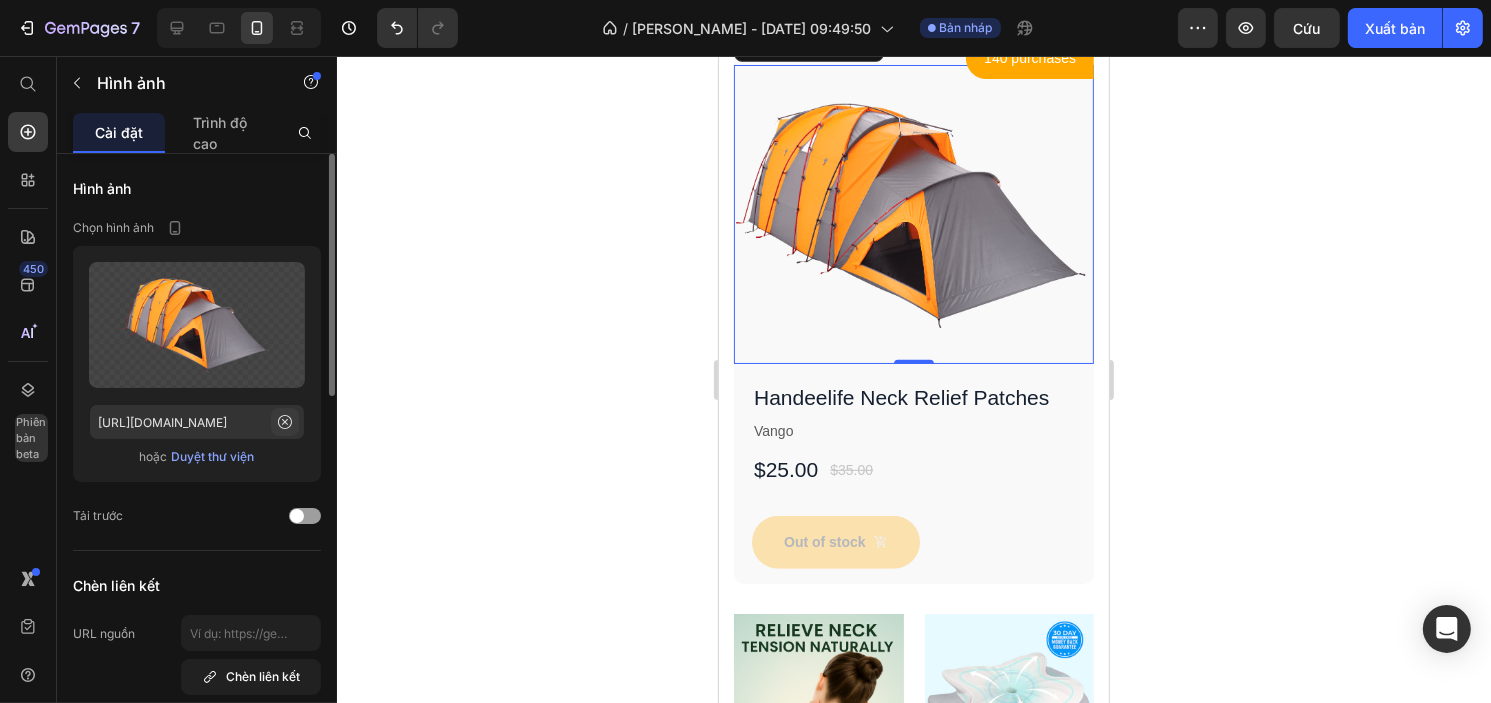 click 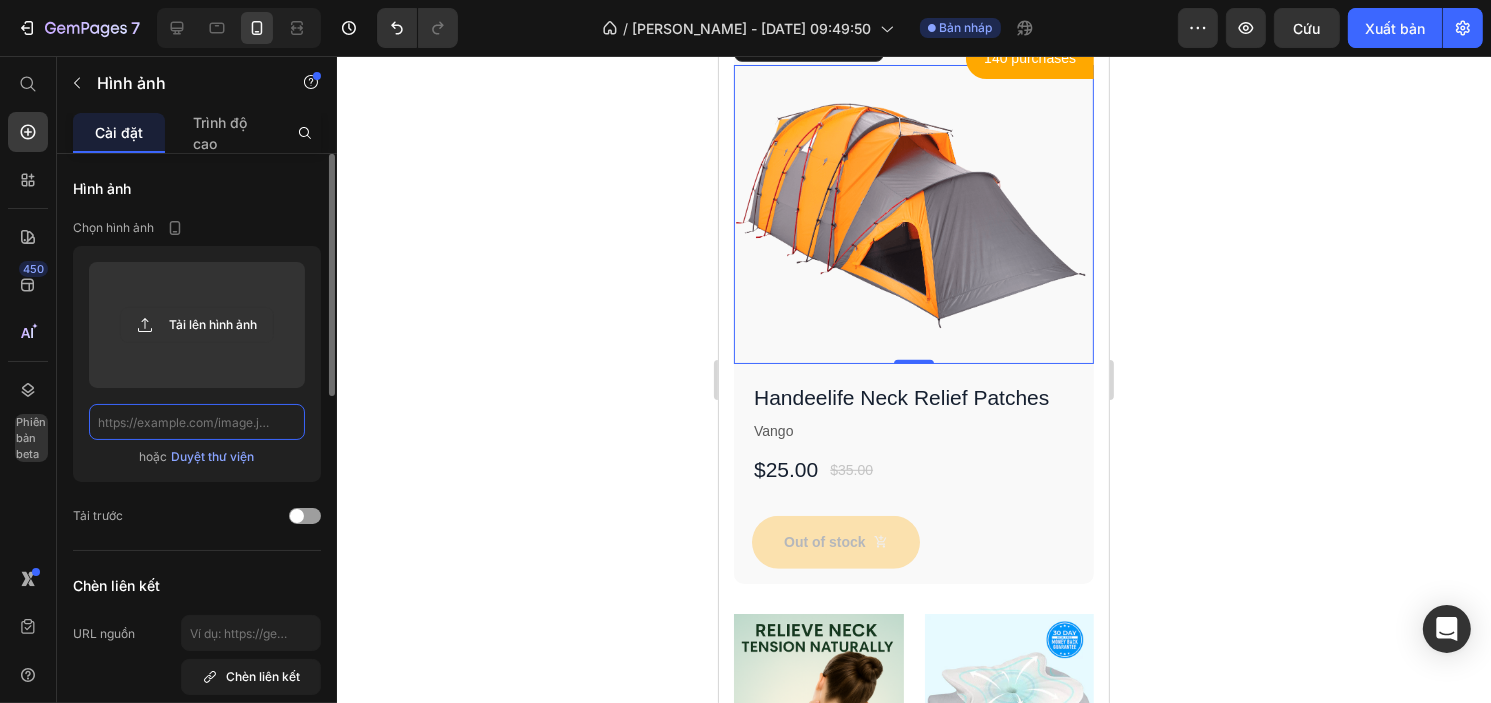 scroll, scrollTop: 0, scrollLeft: 0, axis: both 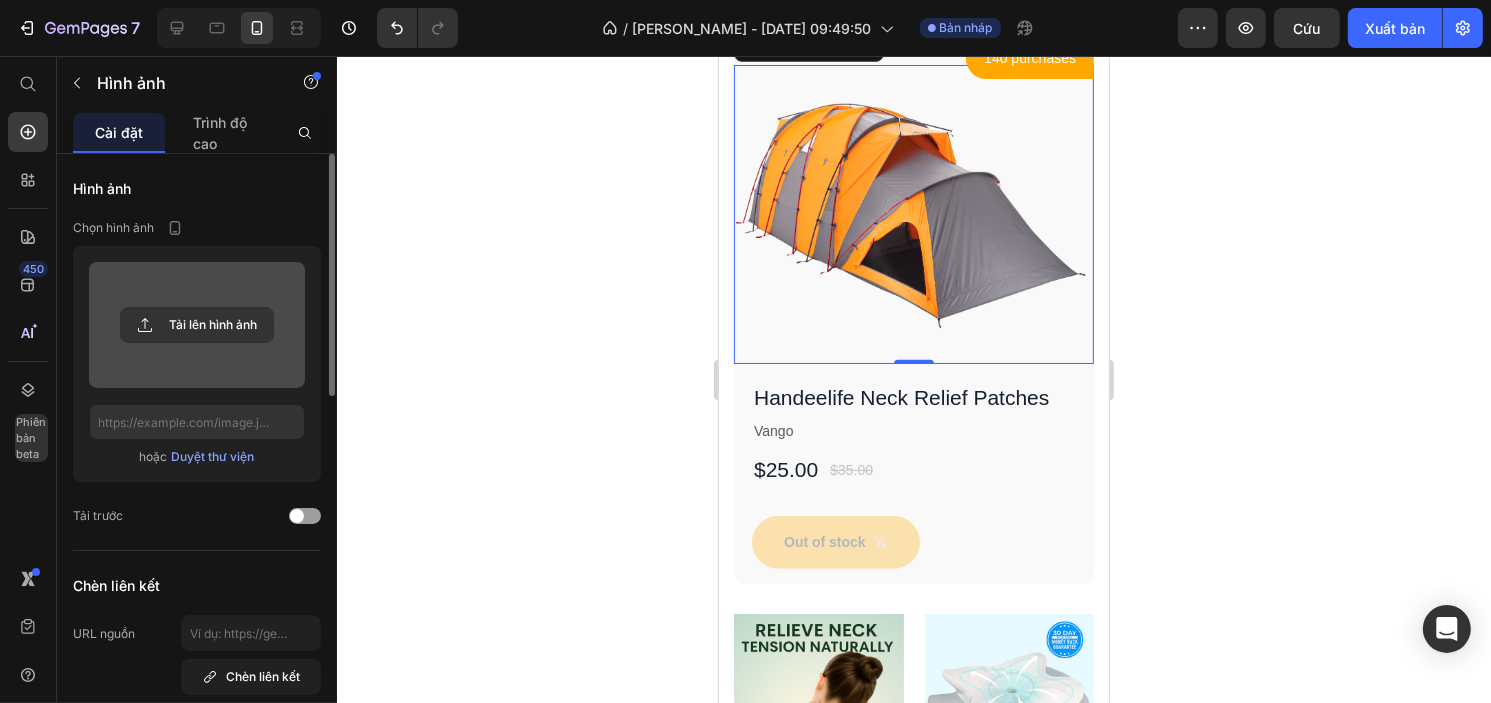 click at bounding box center (197, 325) 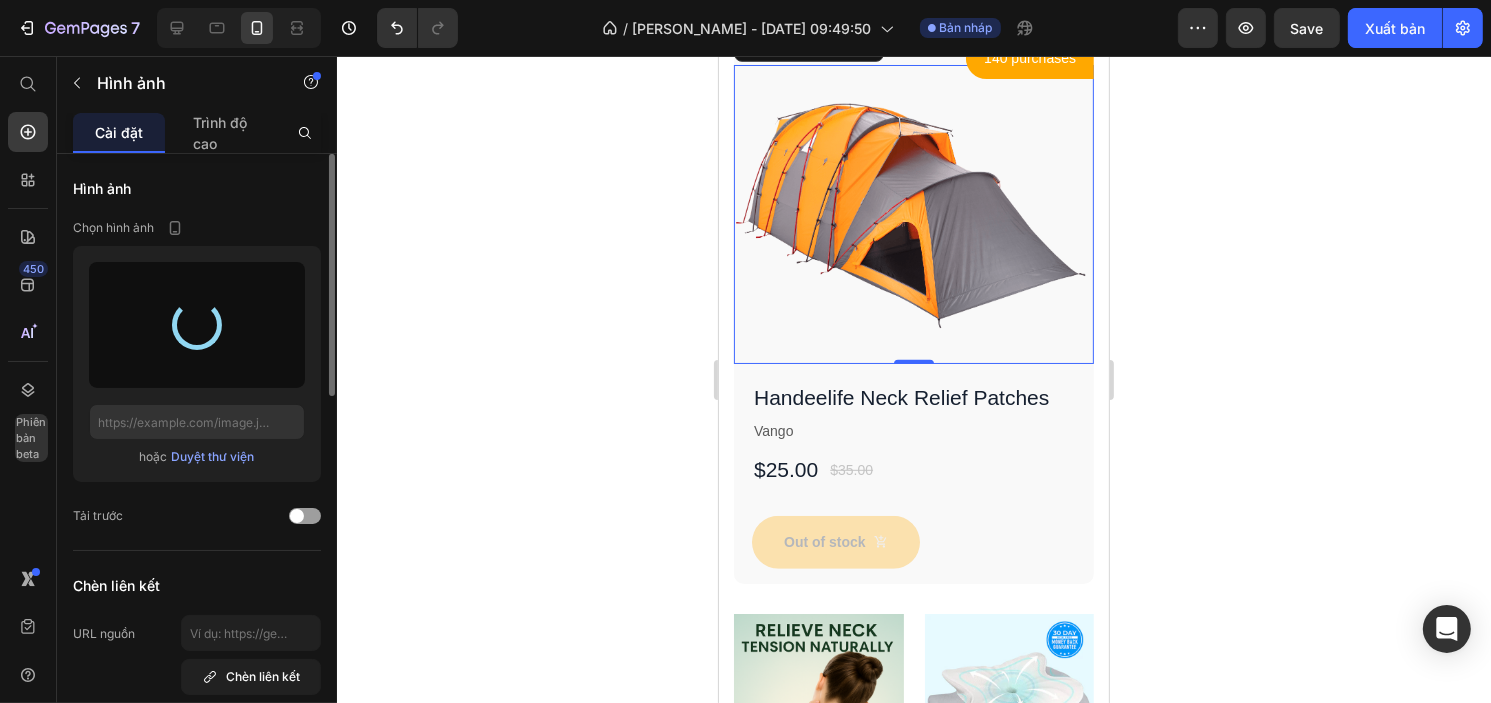 type on "https://cdn.shopify.com/s/files/1/0750/9285/2965/files/gempages_569540175701476222-5fa007fe-6d9c-47e0-af16-b74812f34d28.webp" 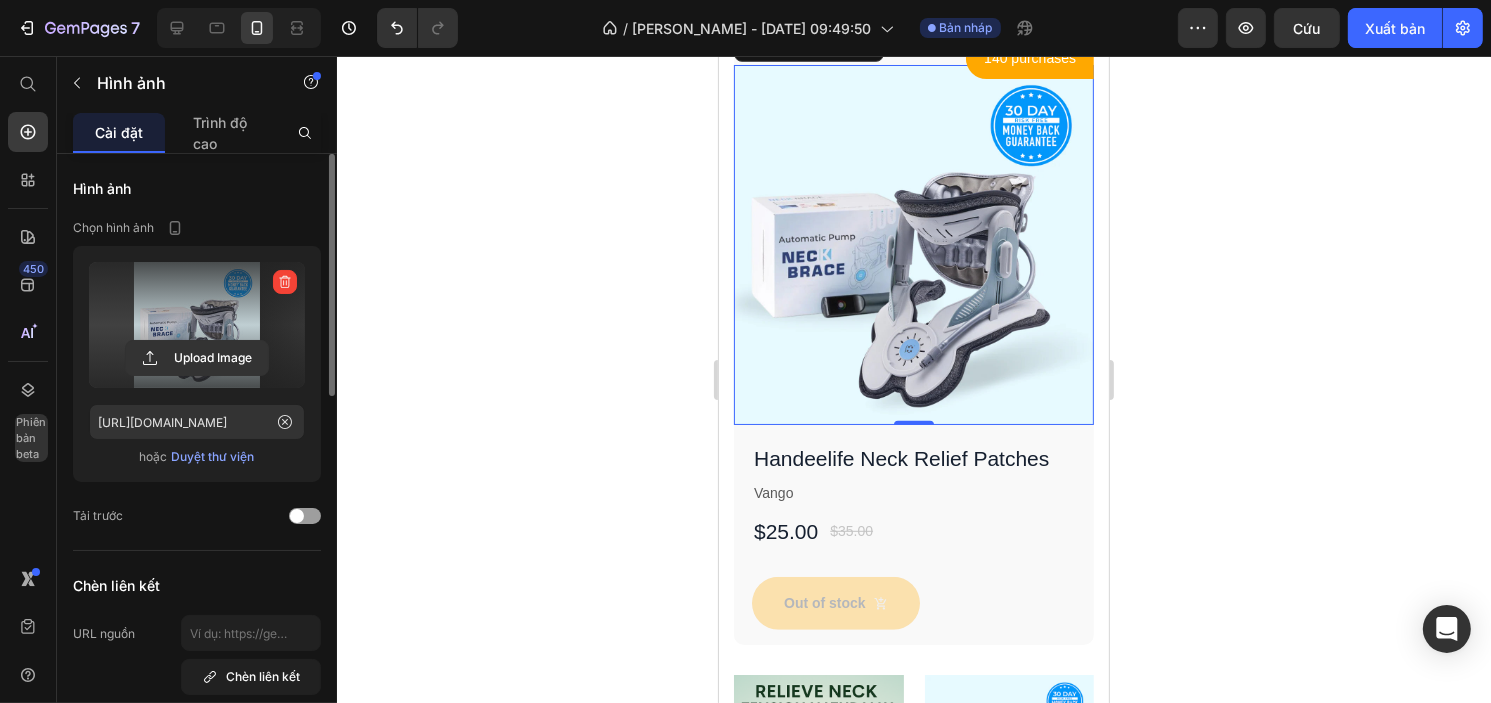 scroll, scrollTop: 1058, scrollLeft: 0, axis: vertical 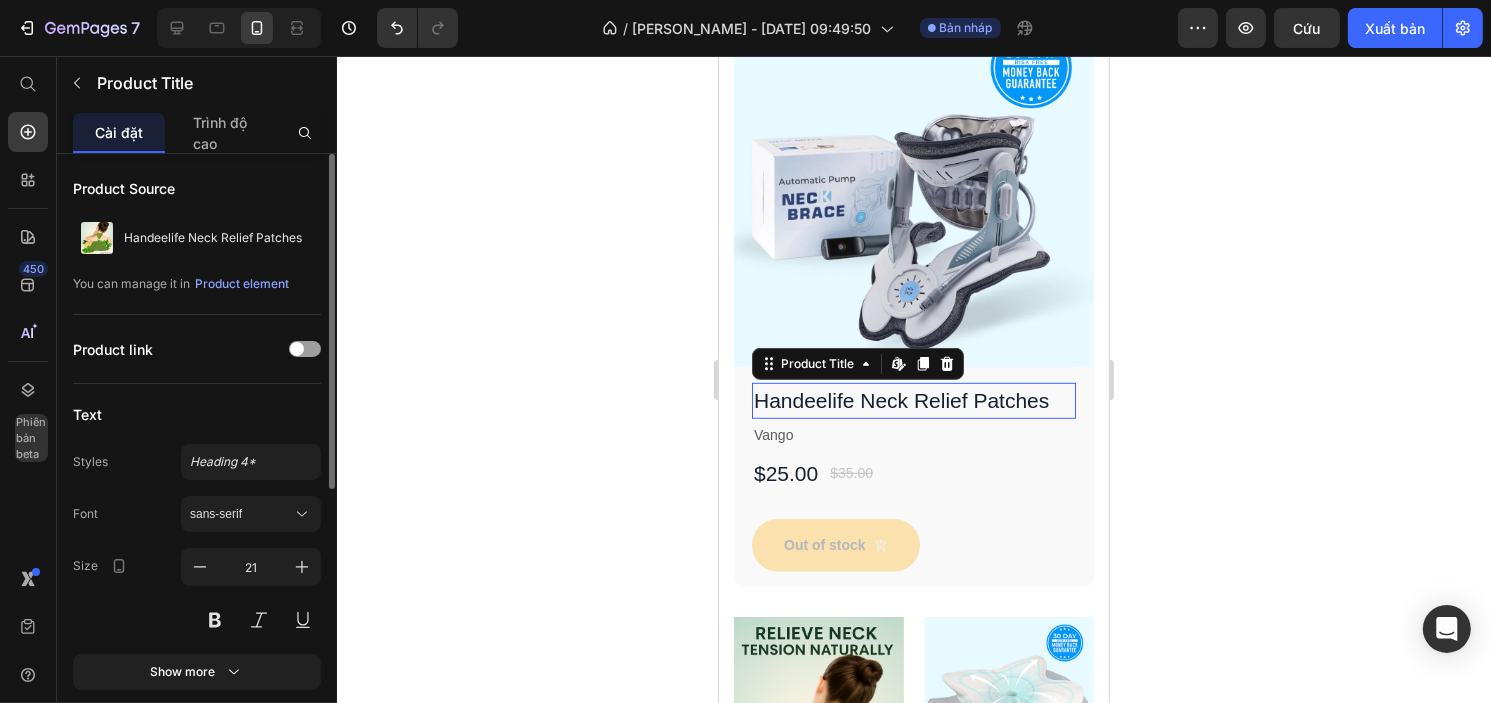 click on "Handeelife Neck Relief Patches" at bounding box center (913, 401) 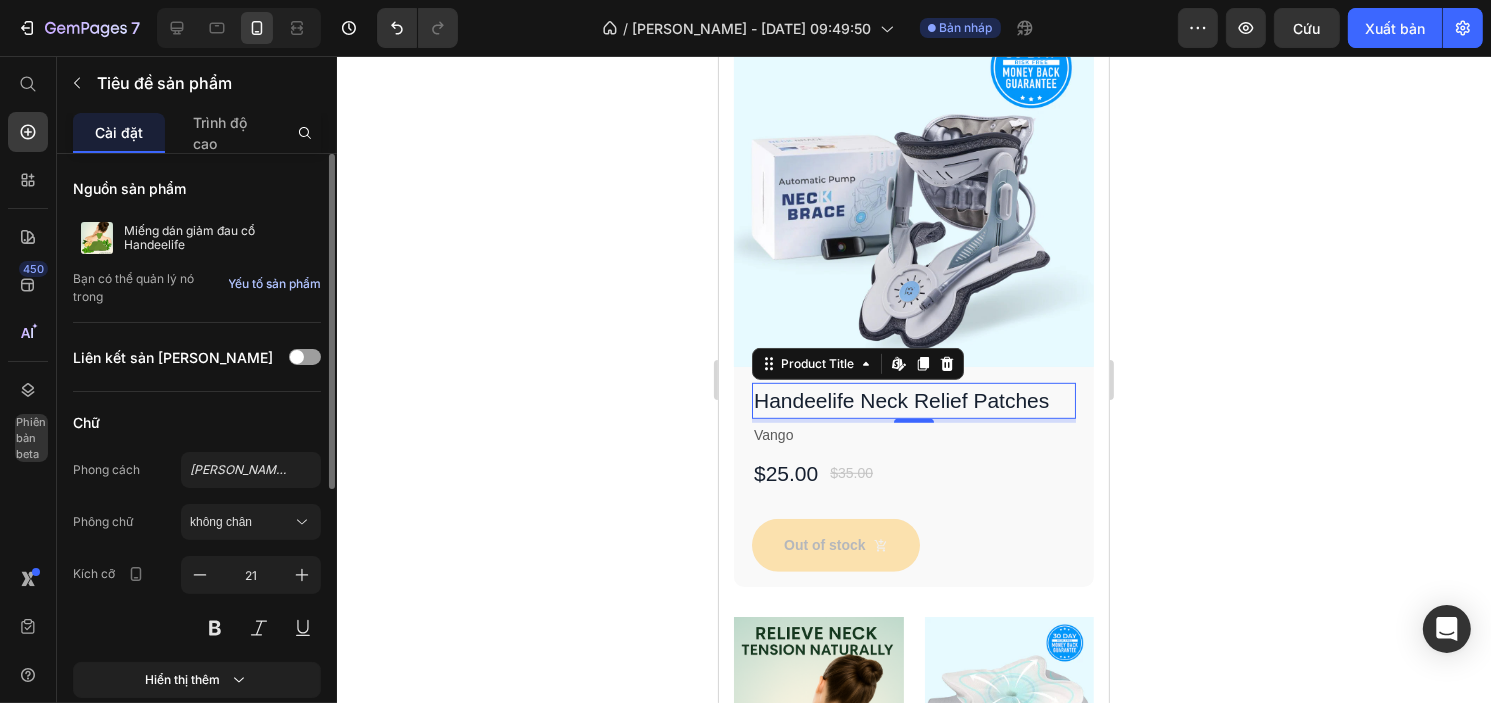 click on "Yếu tố sản phẩm" at bounding box center (274, 284) 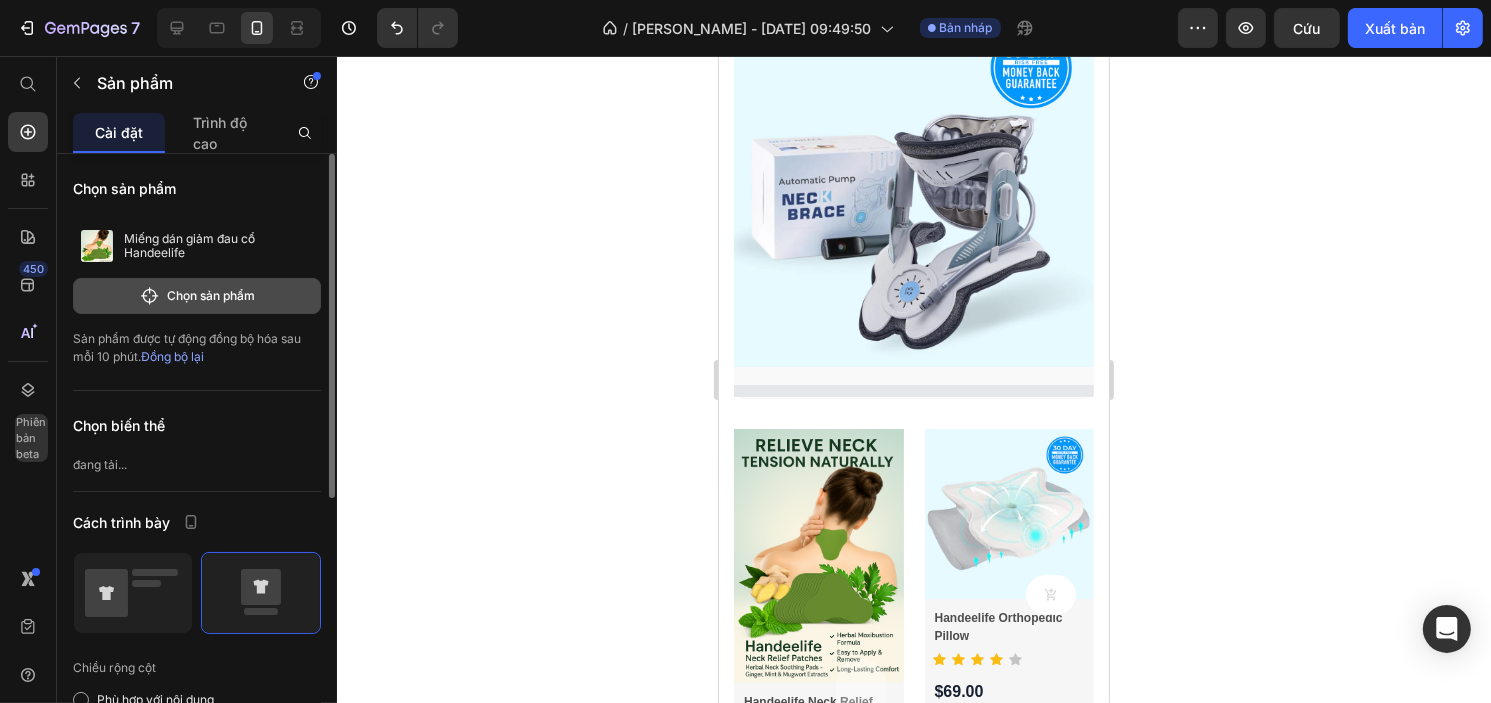 click on "Chọn sản phẩm" at bounding box center [211, 295] 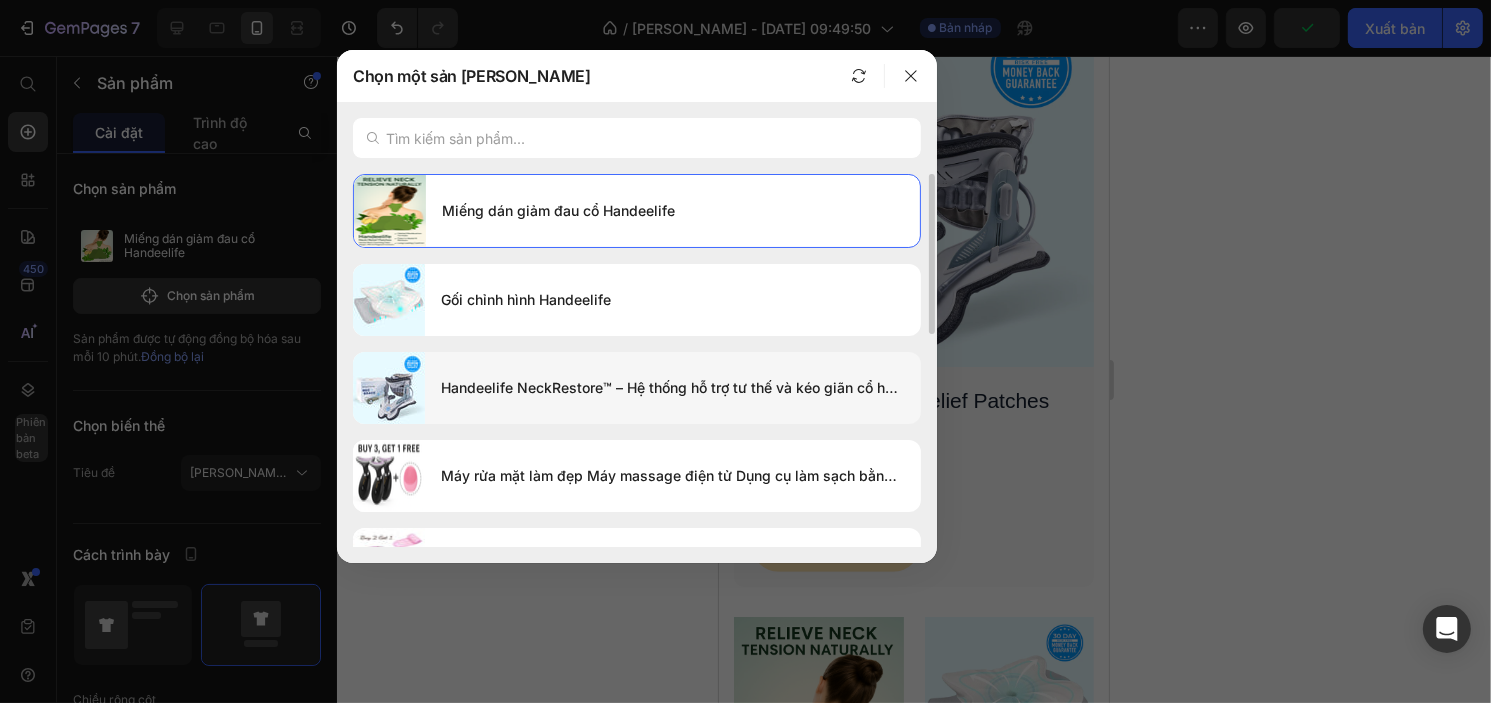 click on "Handeelife NeckRestore™ – Hệ thống hỗ trợ tư thế và kéo giãn cổ hoàn chỉnh" at bounding box center (673, 388) 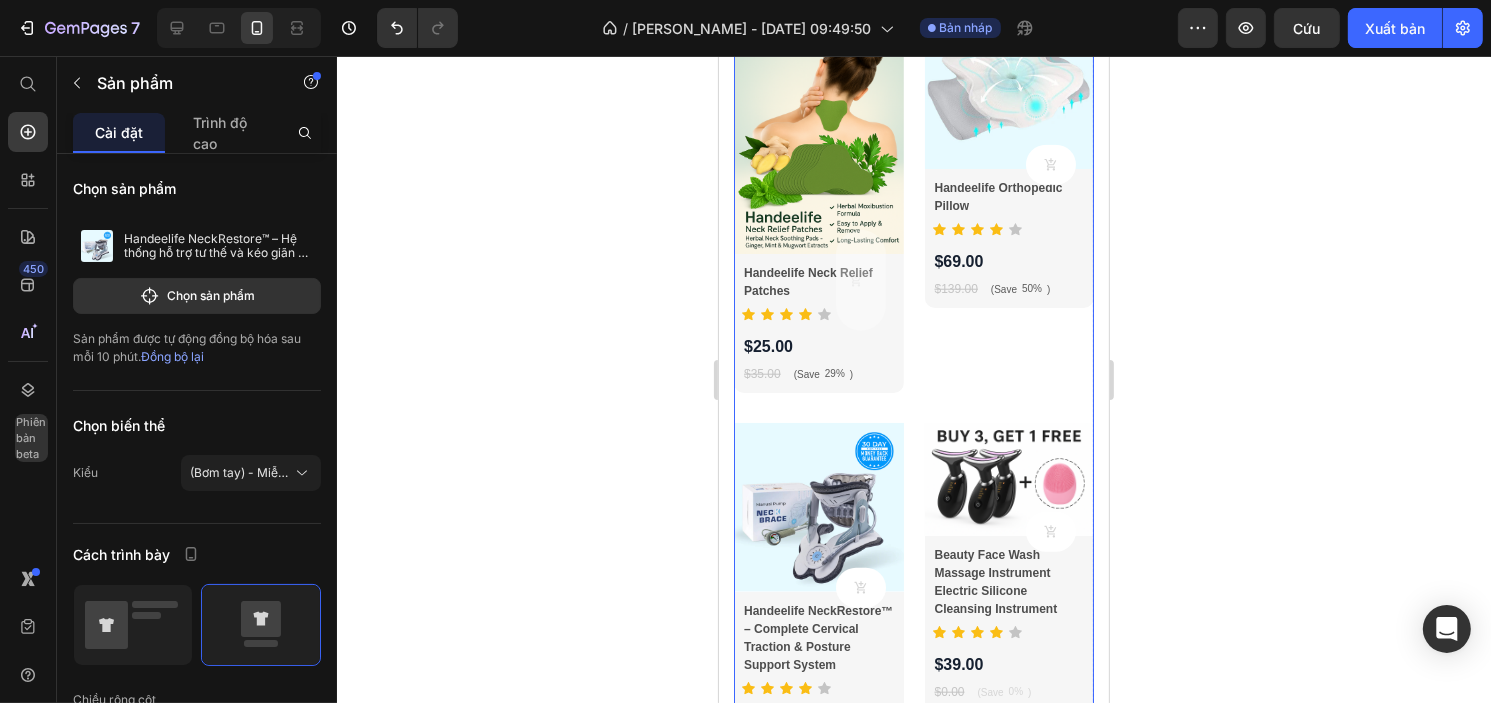 scroll, scrollTop: 1858, scrollLeft: 0, axis: vertical 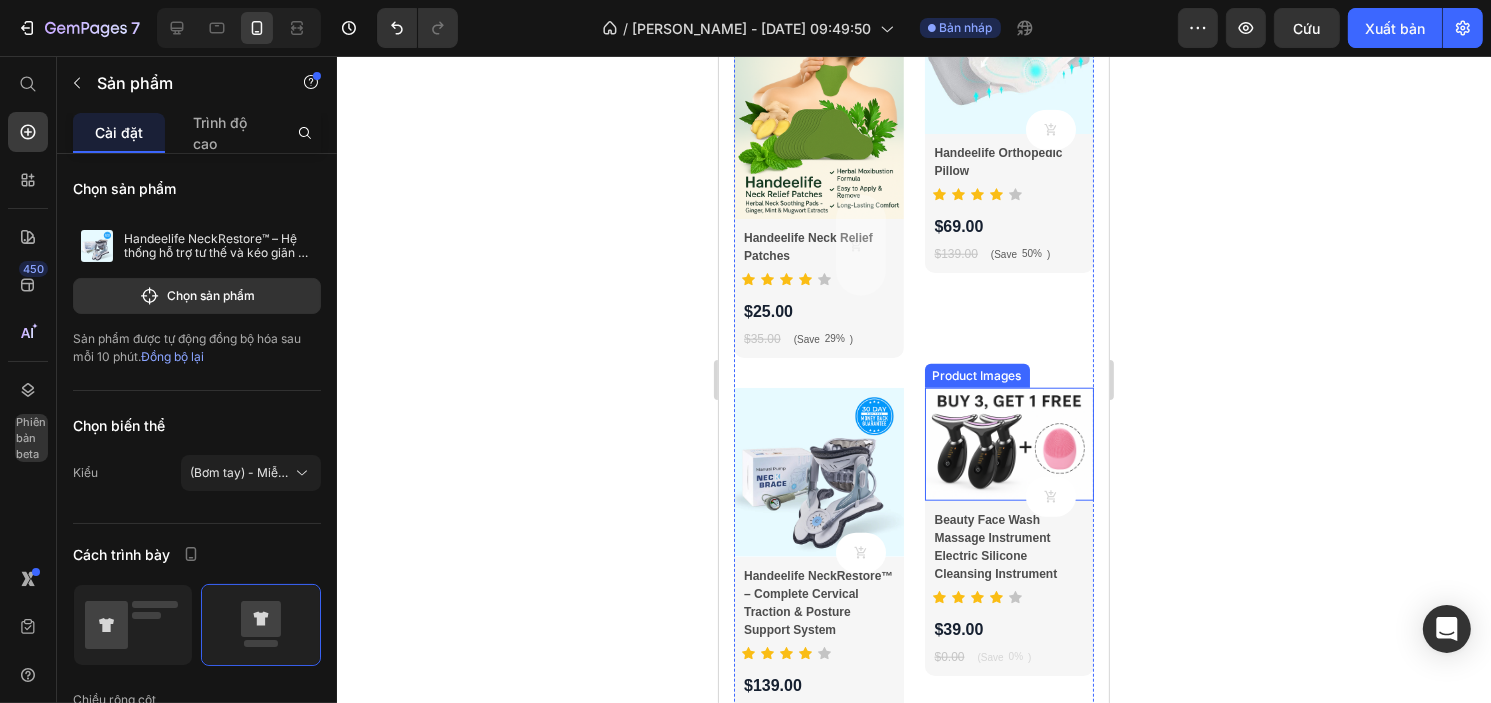 click at bounding box center [1009, 444] 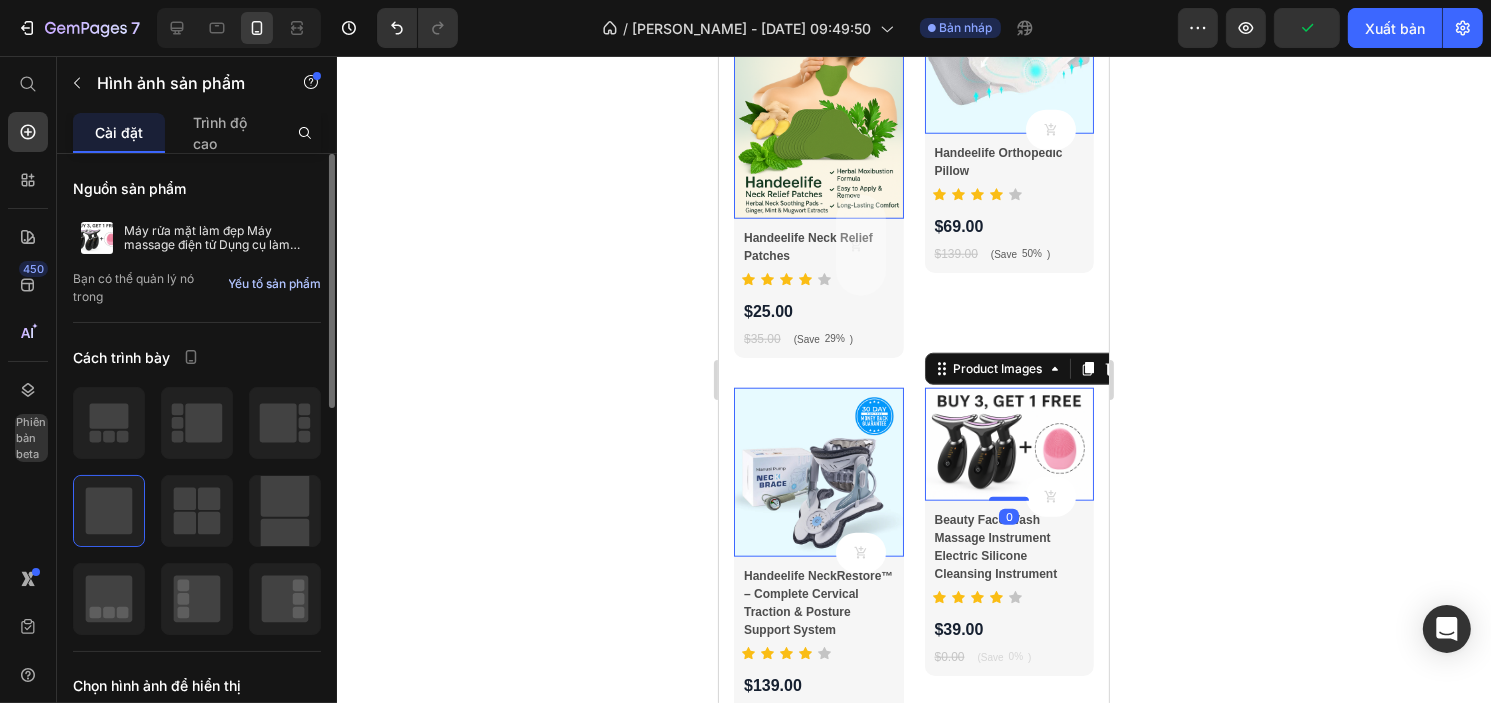 click on "Yếu tố sản phẩm" at bounding box center (274, 283) 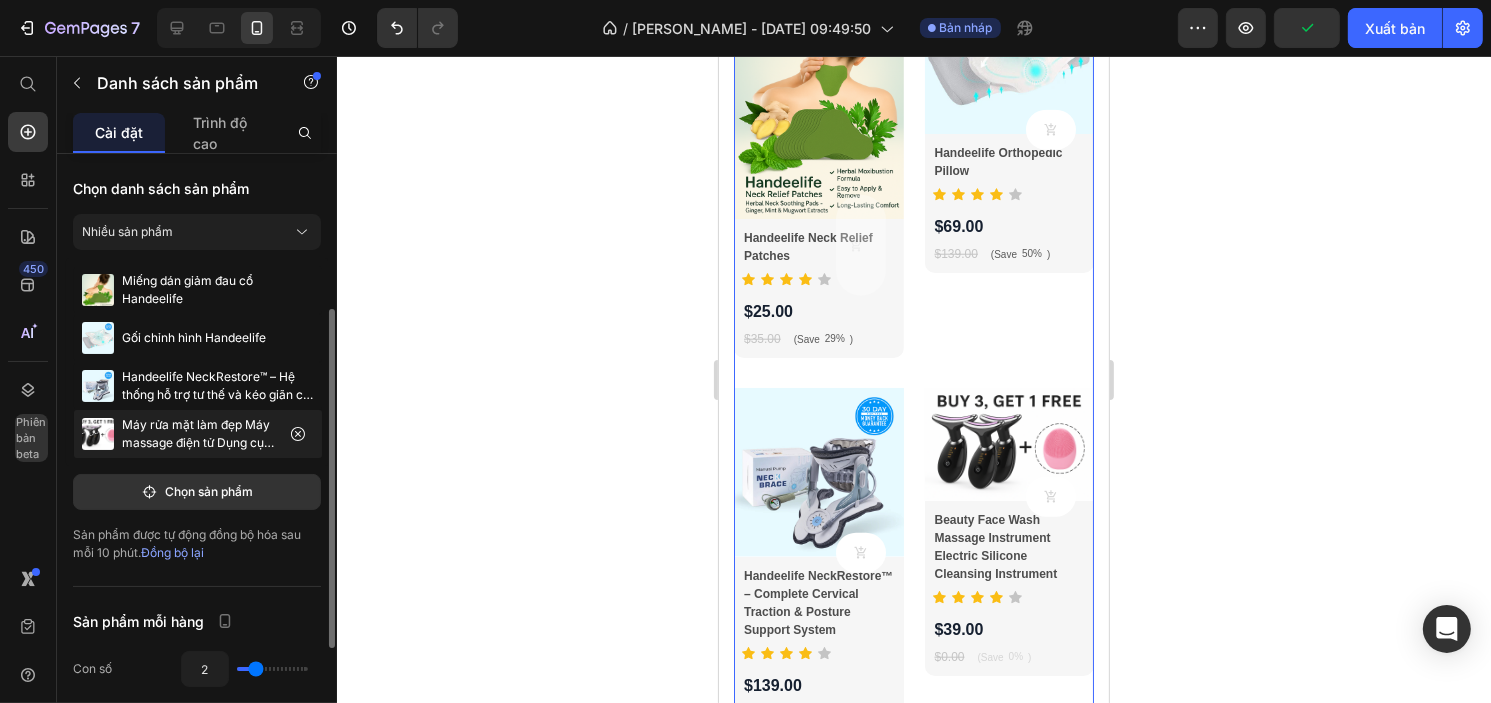 scroll, scrollTop: 100, scrollLeft: 0, axis: vertical 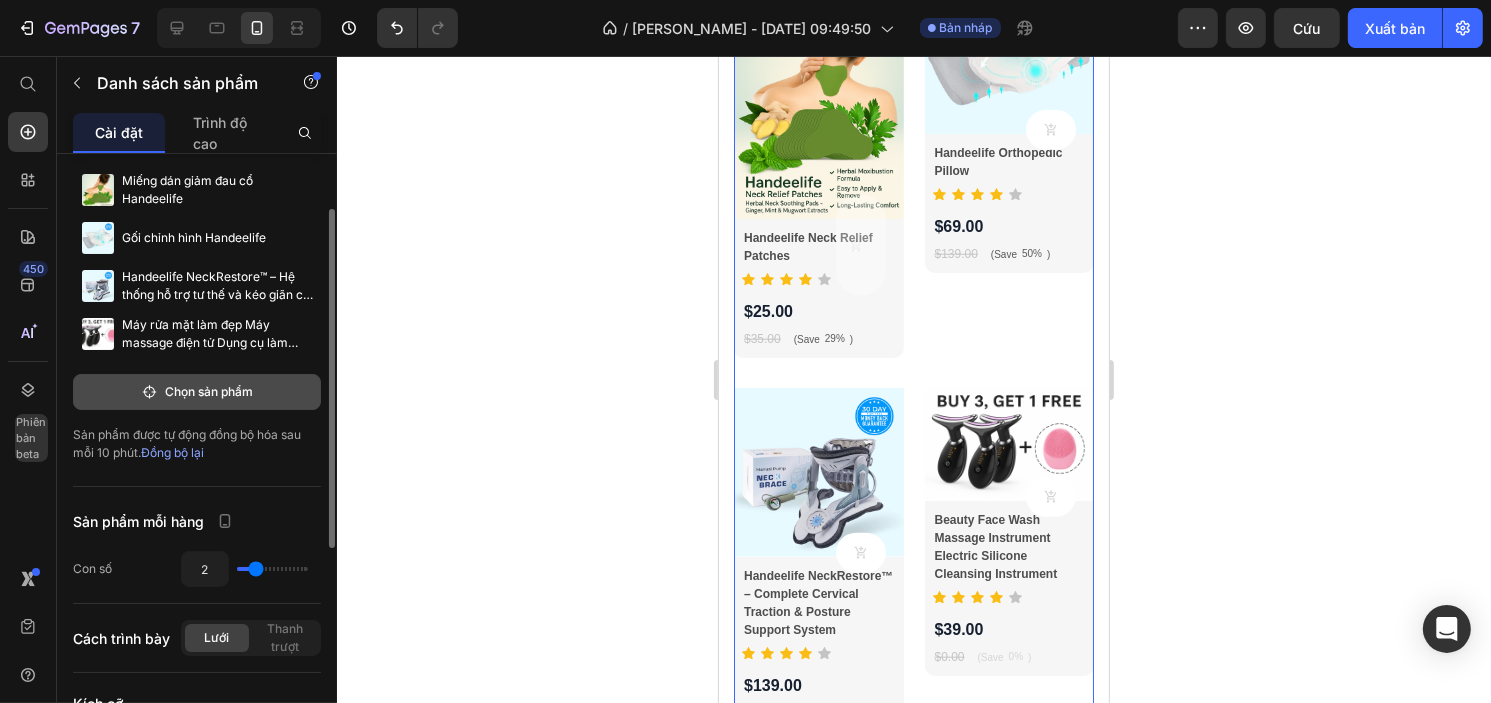 click on "Chọn sản phẩm" at bounding box center [209, 391] 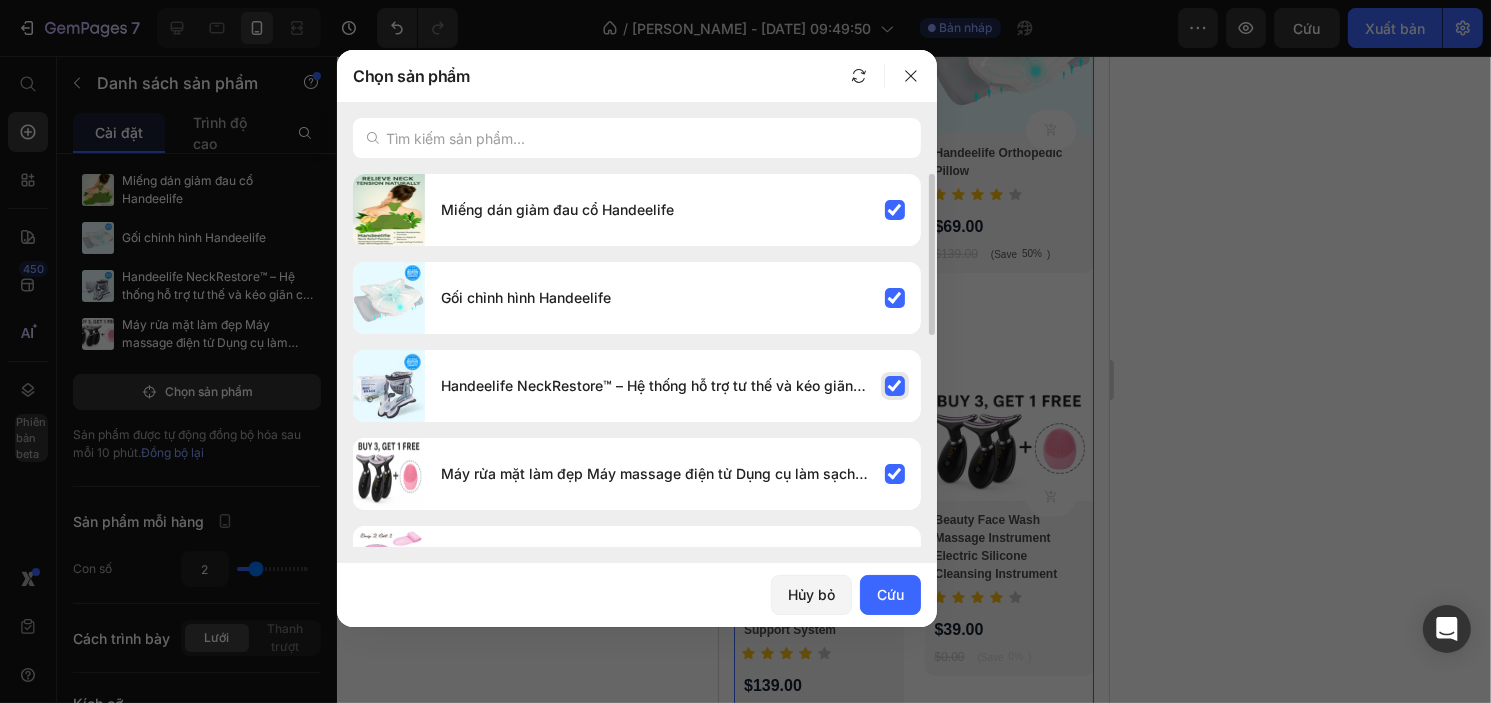 scroll, scrollTop: 200, scrollLeft: 0, axis: vertical 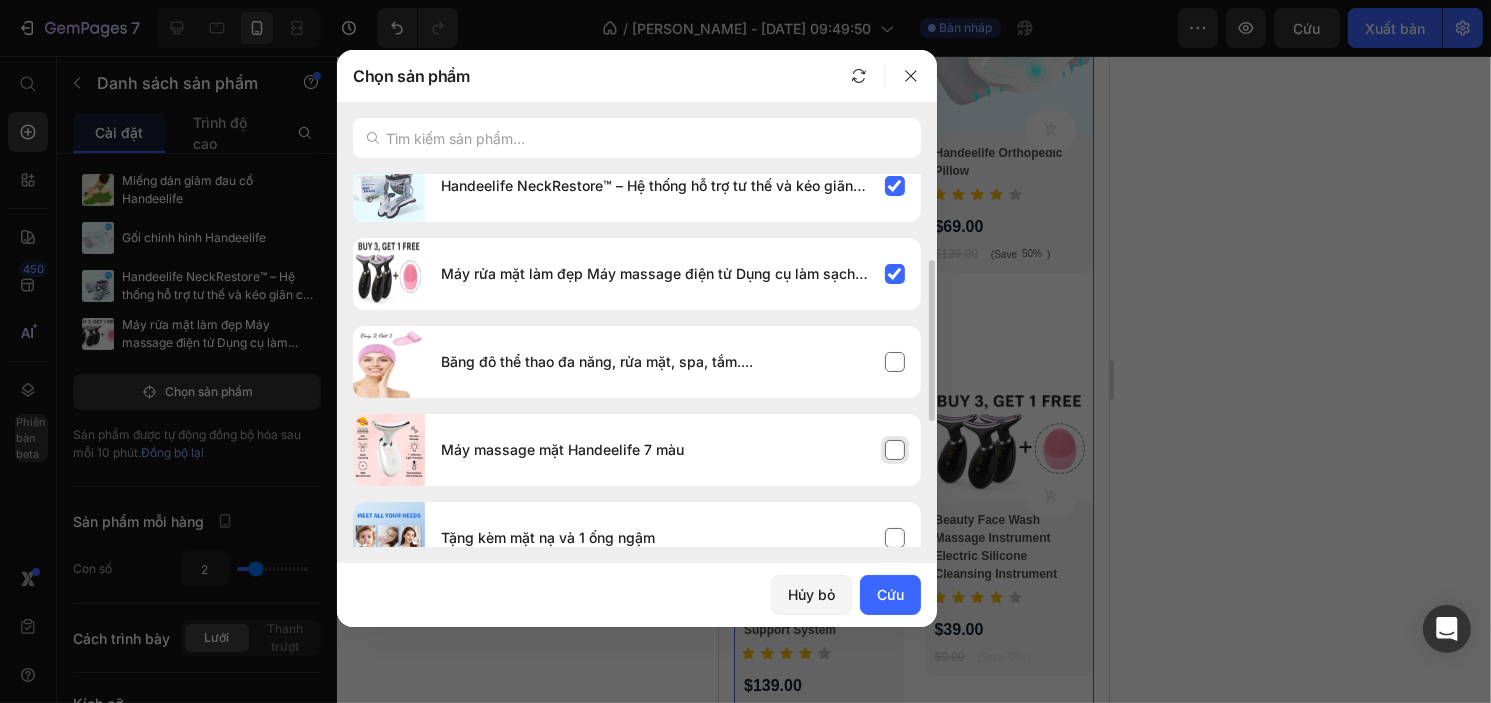 click on "Máy massage mặt Handeelife 7 màu" at bounding box center [673, 450] 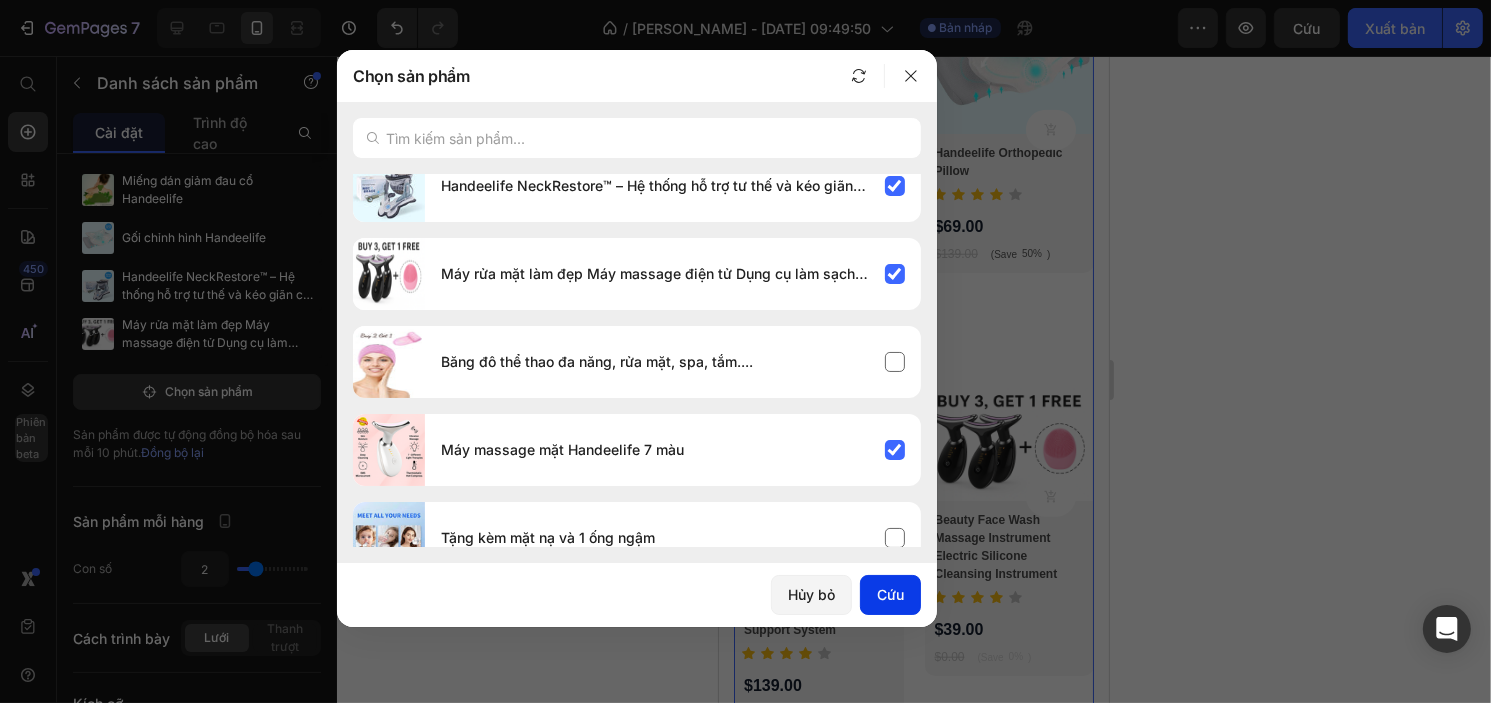 click on "Cứu" at bounding box center (890, 594) 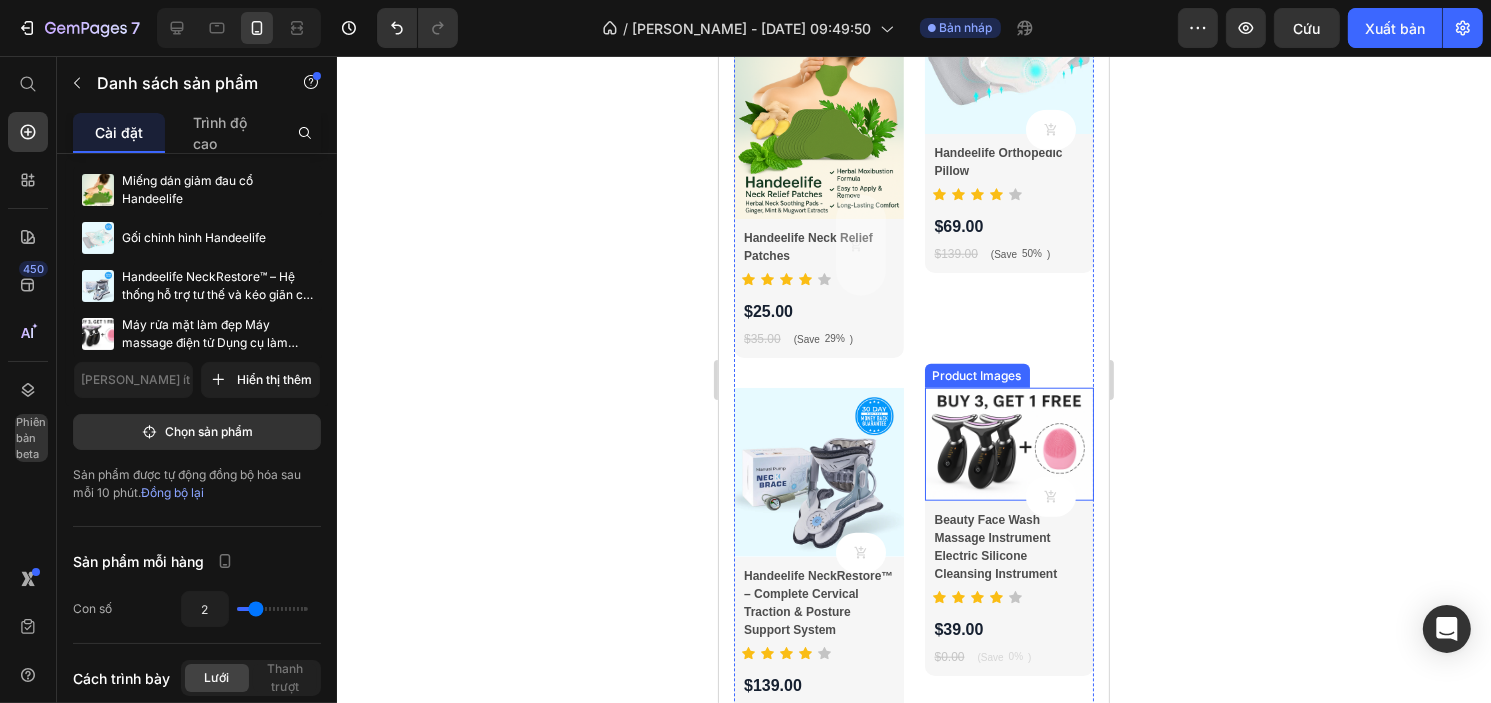 click at bounding box center (1009, 444) 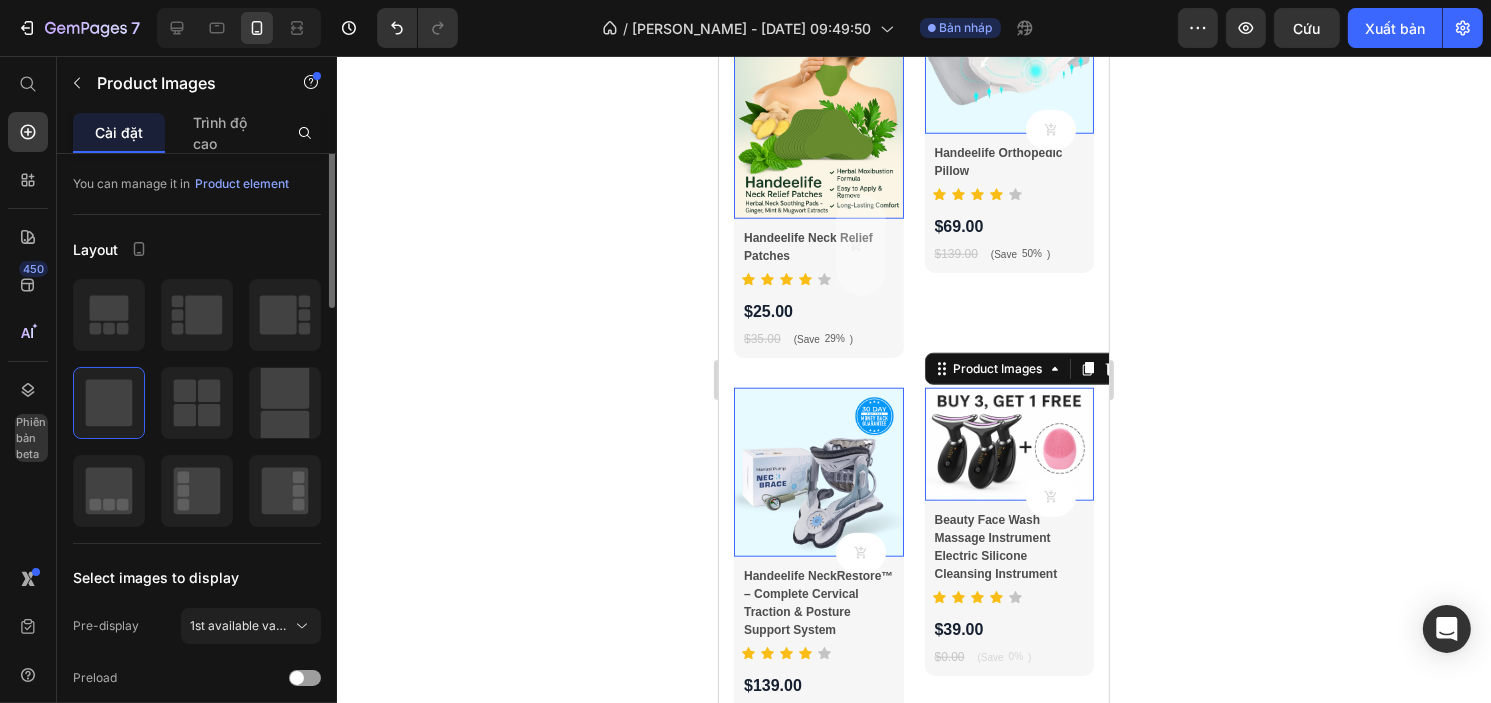 scroll, scrollTop: 0, scrollLeft: 0, axis: both 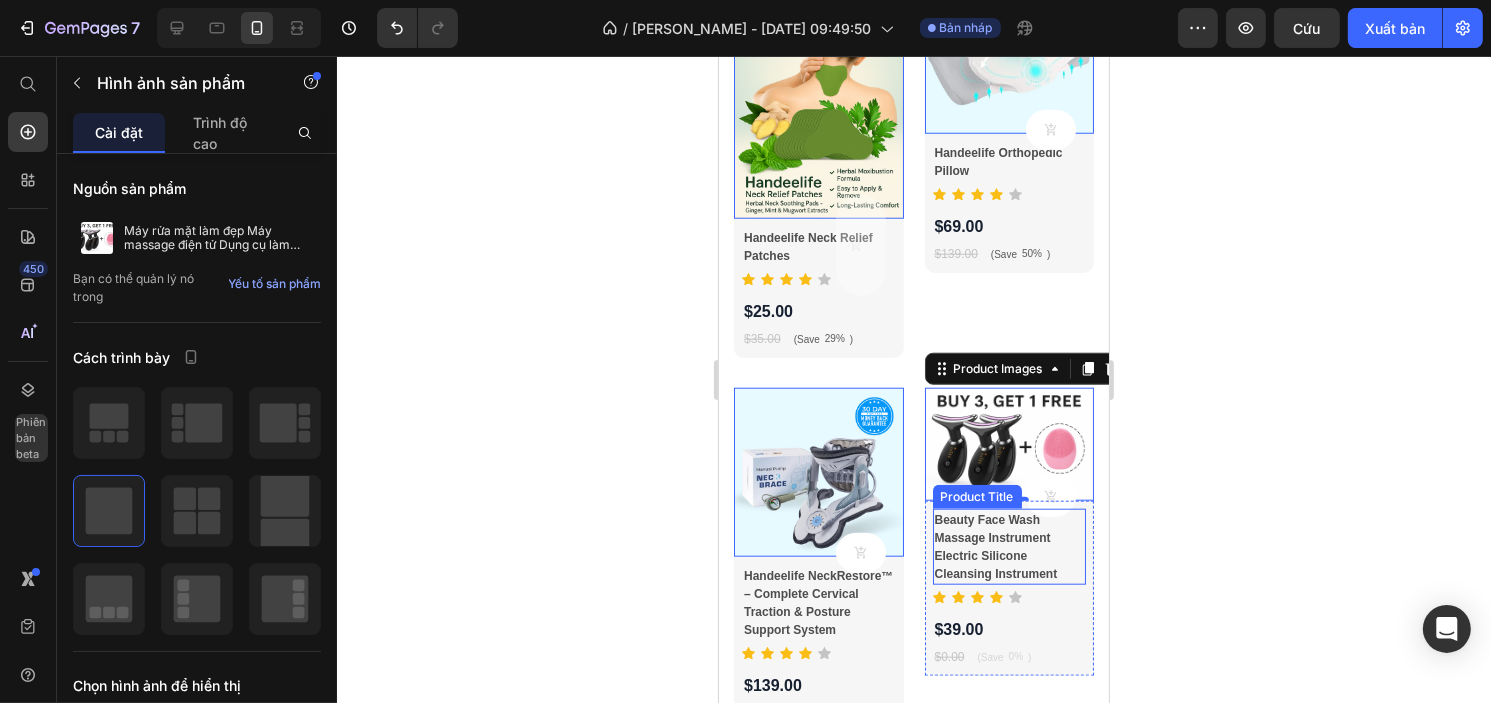 click on "Beauty Face Wash Massage Instrument Electric Silicone Cleansing Instrument" at bounding box center (818, 247) 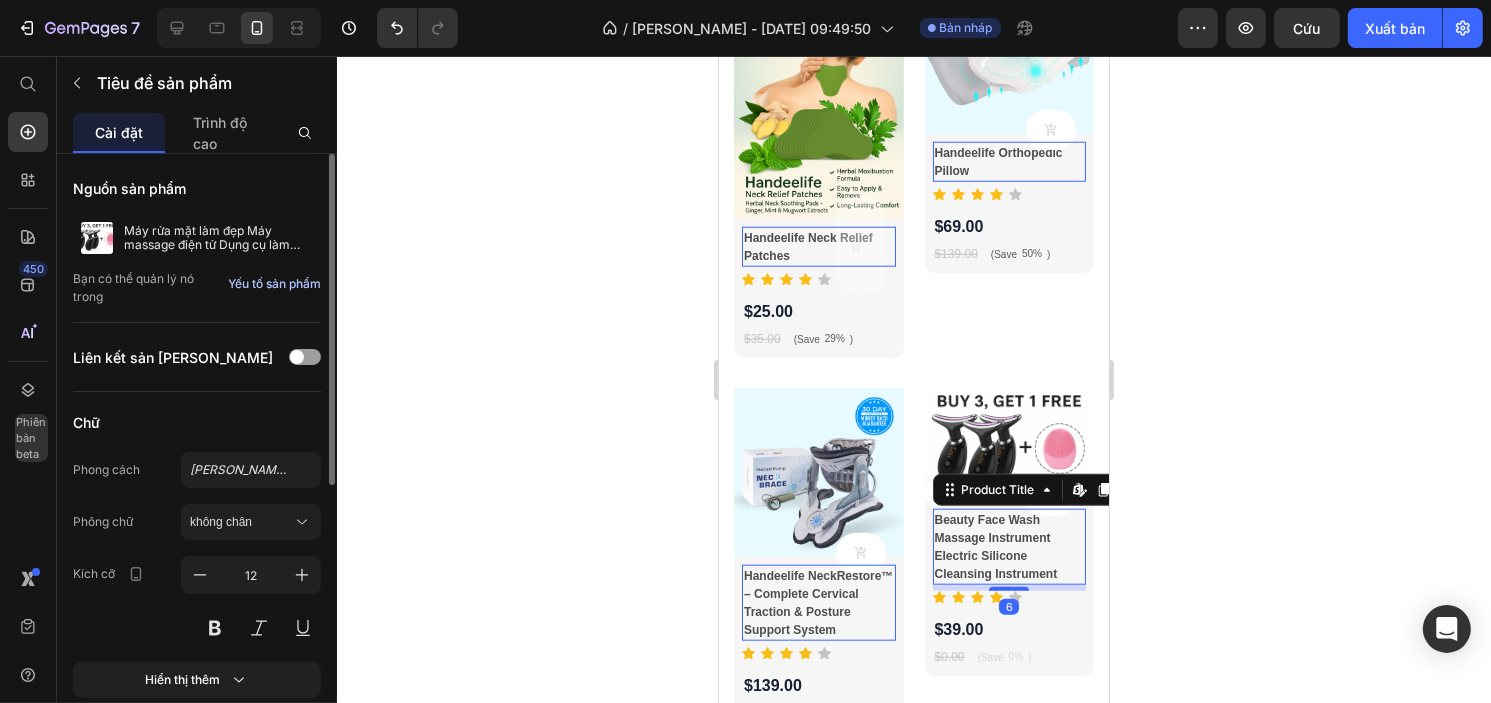 click on "Yếu tố sản phẩm" at bounding box center [274, 284] 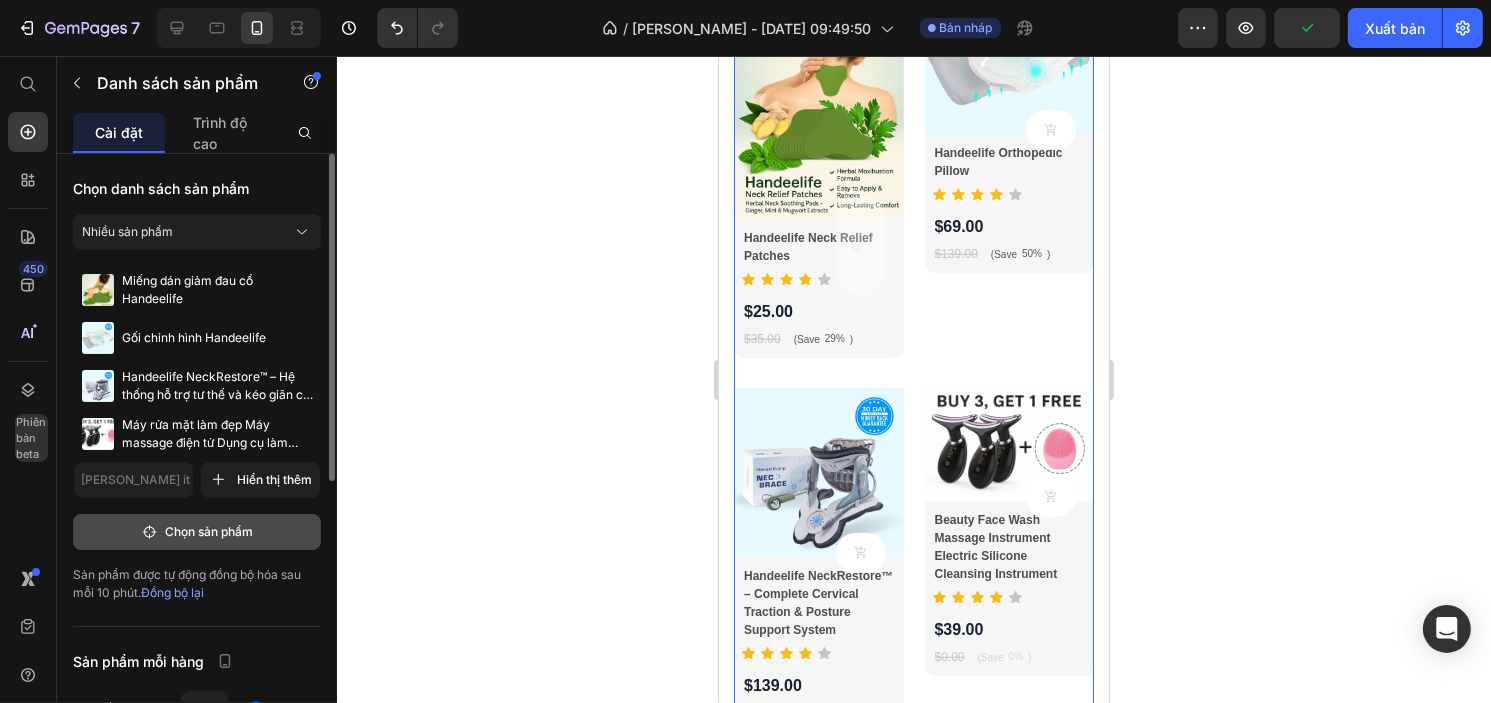 click on "Chọn sản phẩm" 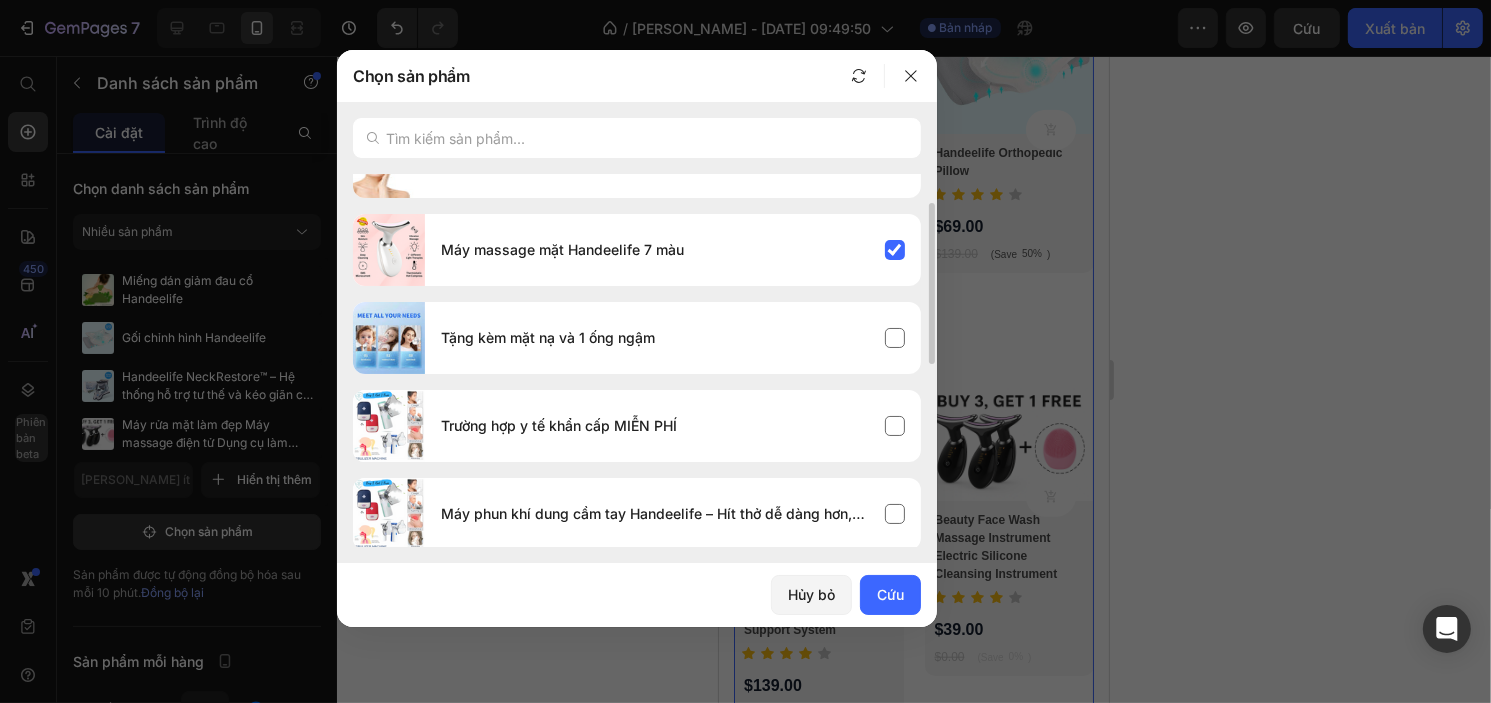scroll, scrollTop: 200, scrollLeft: 0, axis: vertical 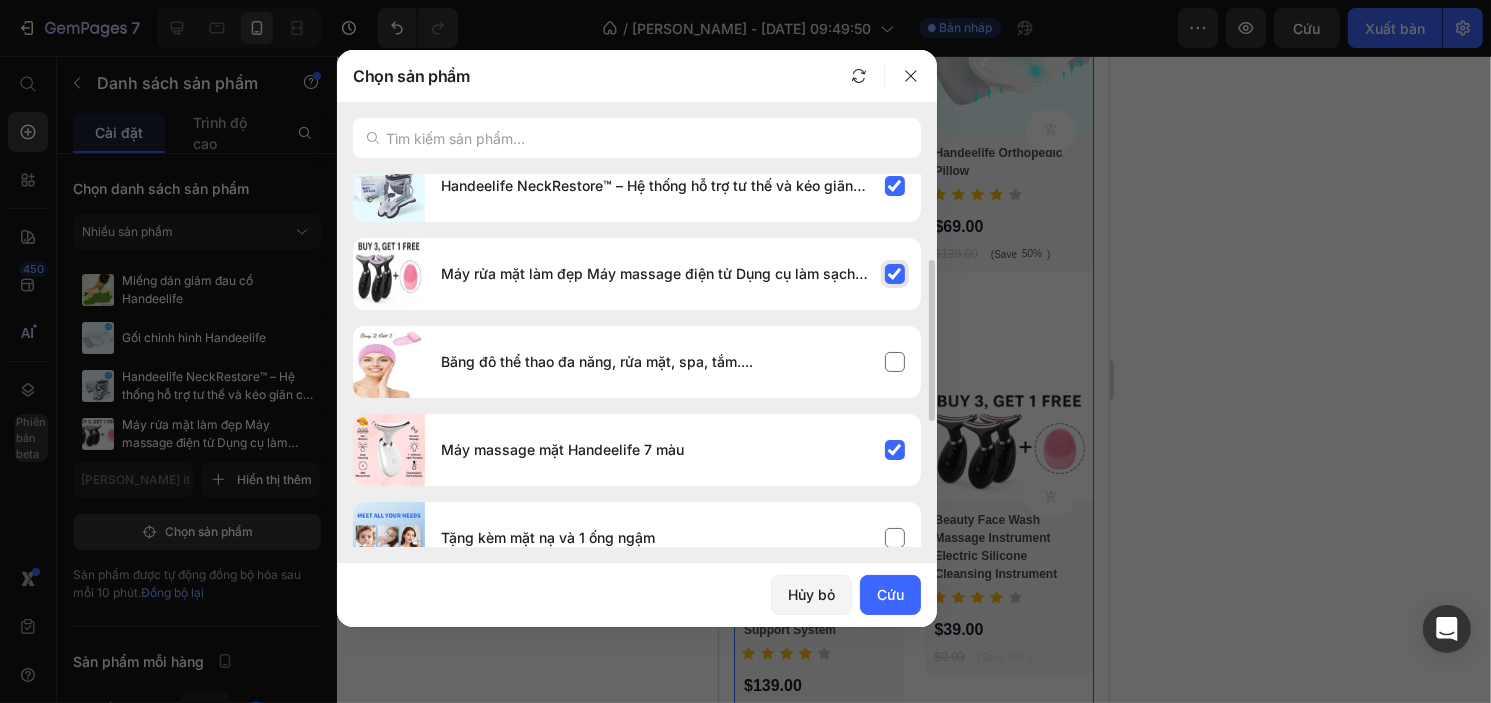 click on "Máy rửa mặt làm đẹp Máy massage điện tử Dụng cụ làm sạch bằng silicon" at bounding box center (673, 274) 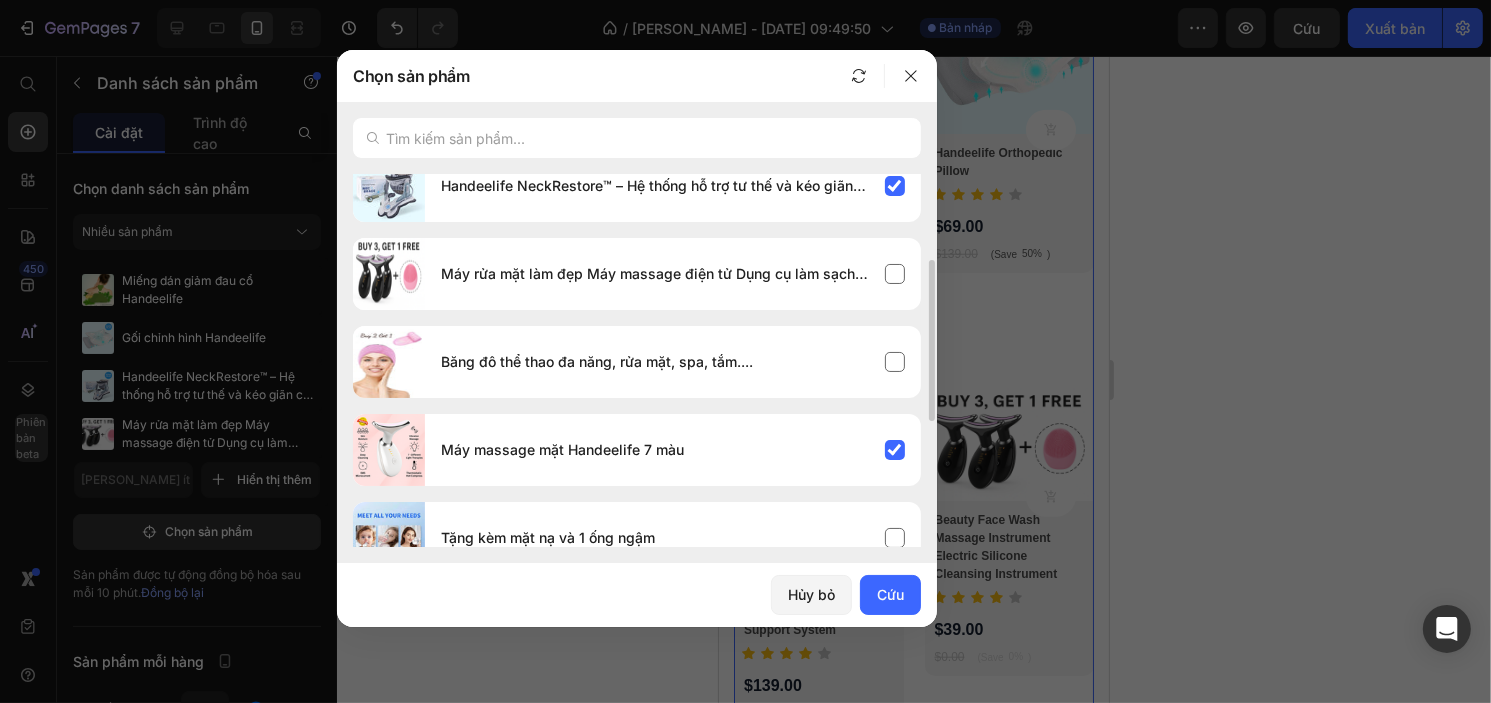 scroll, scrollTop: 400, scrollLeft: 0, axis: vertical 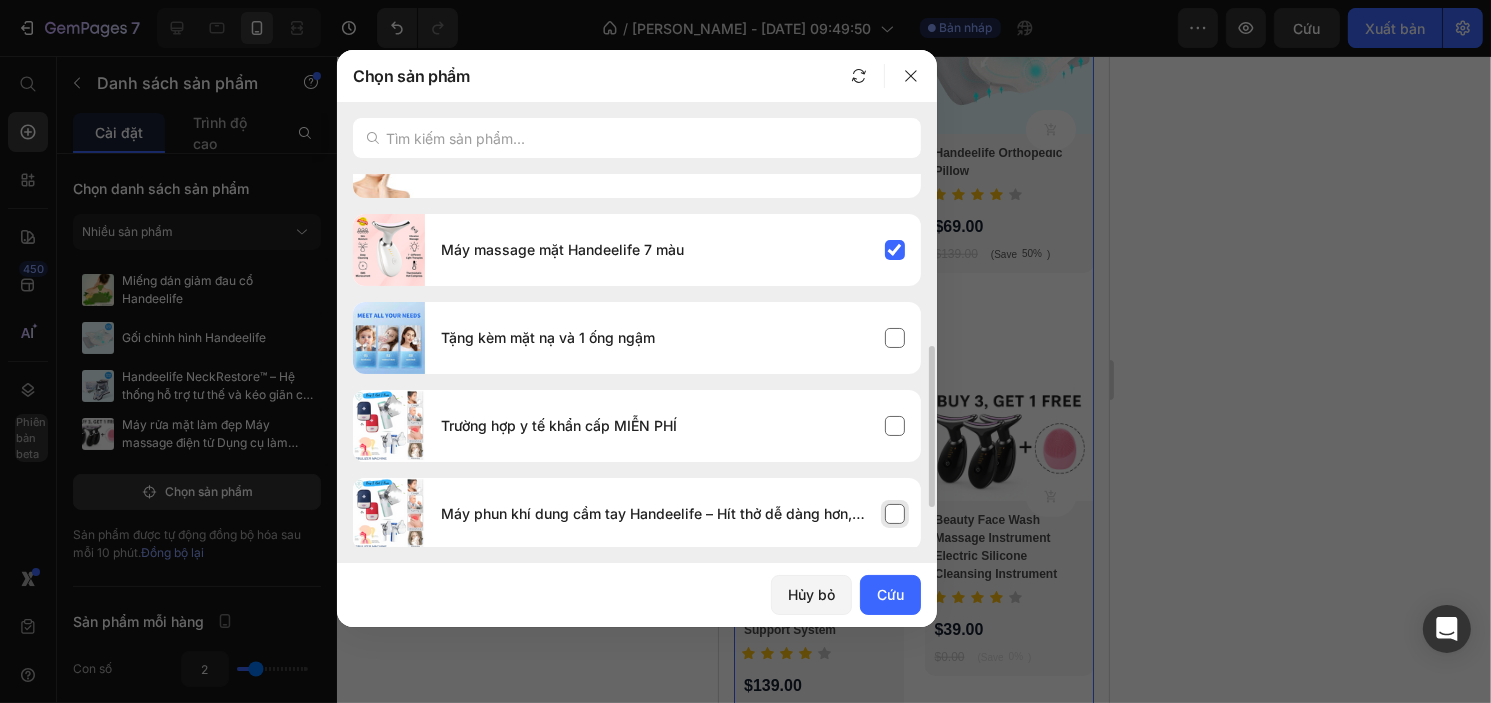 click on "Máy phun khí dung cầm tay Handeelife – Hít thở dễ dàng hơn, mọi lúc, mọi nơi" at bounding box center (673, 514) 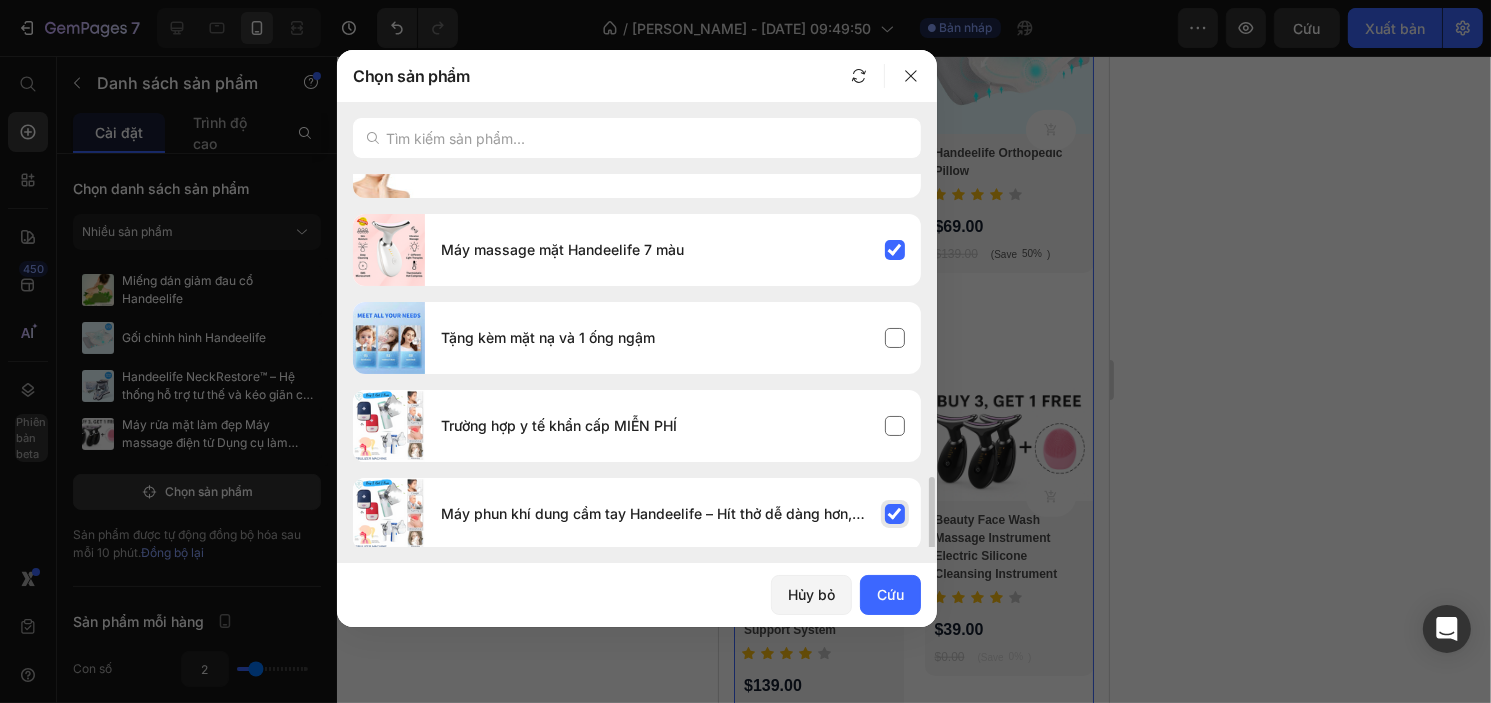 scroll, scrollTop: 491, scrollLeft: 0, axis: vertical 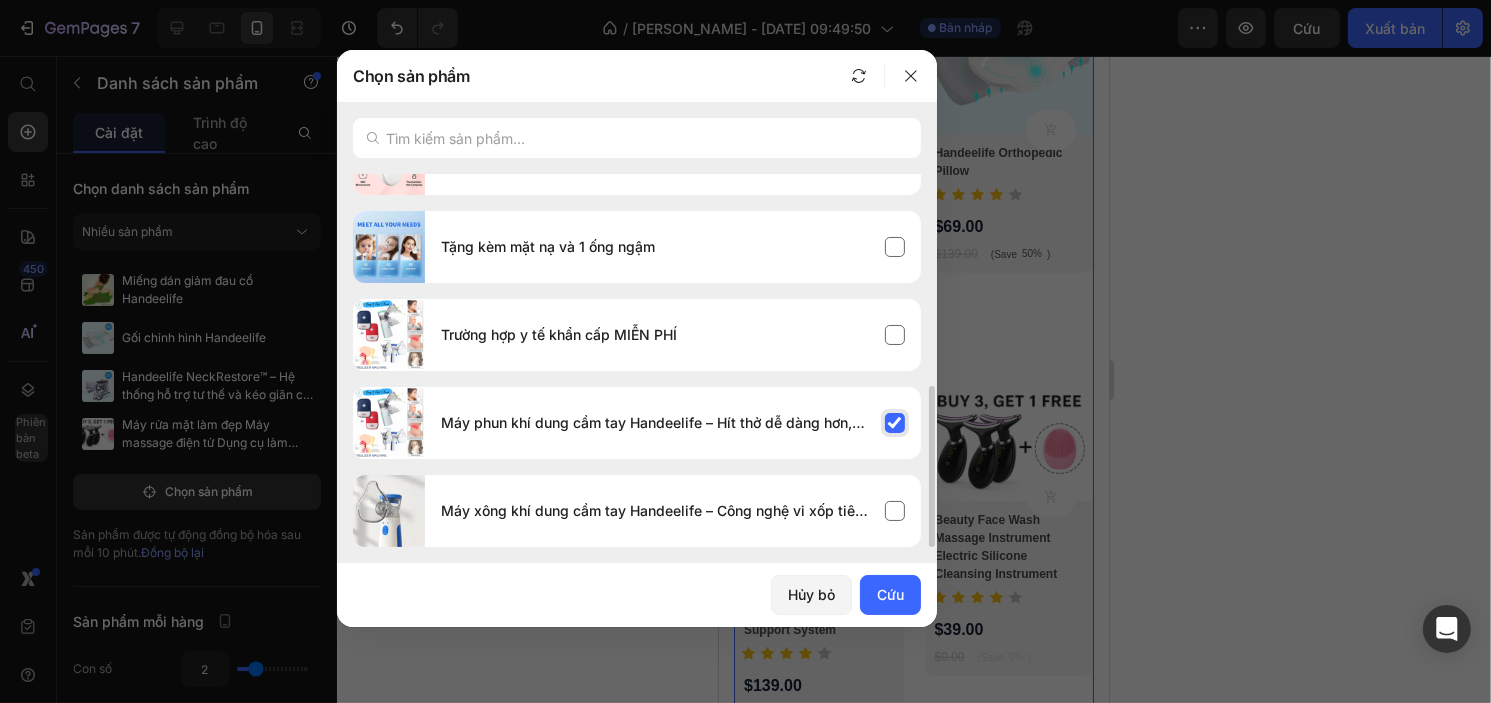click on "Máy phun khí dung cầm tay Handeelife – Hít thở dễ dàng hơn, mọi lúc, mọi nơi" at bounding box center [673, 423] 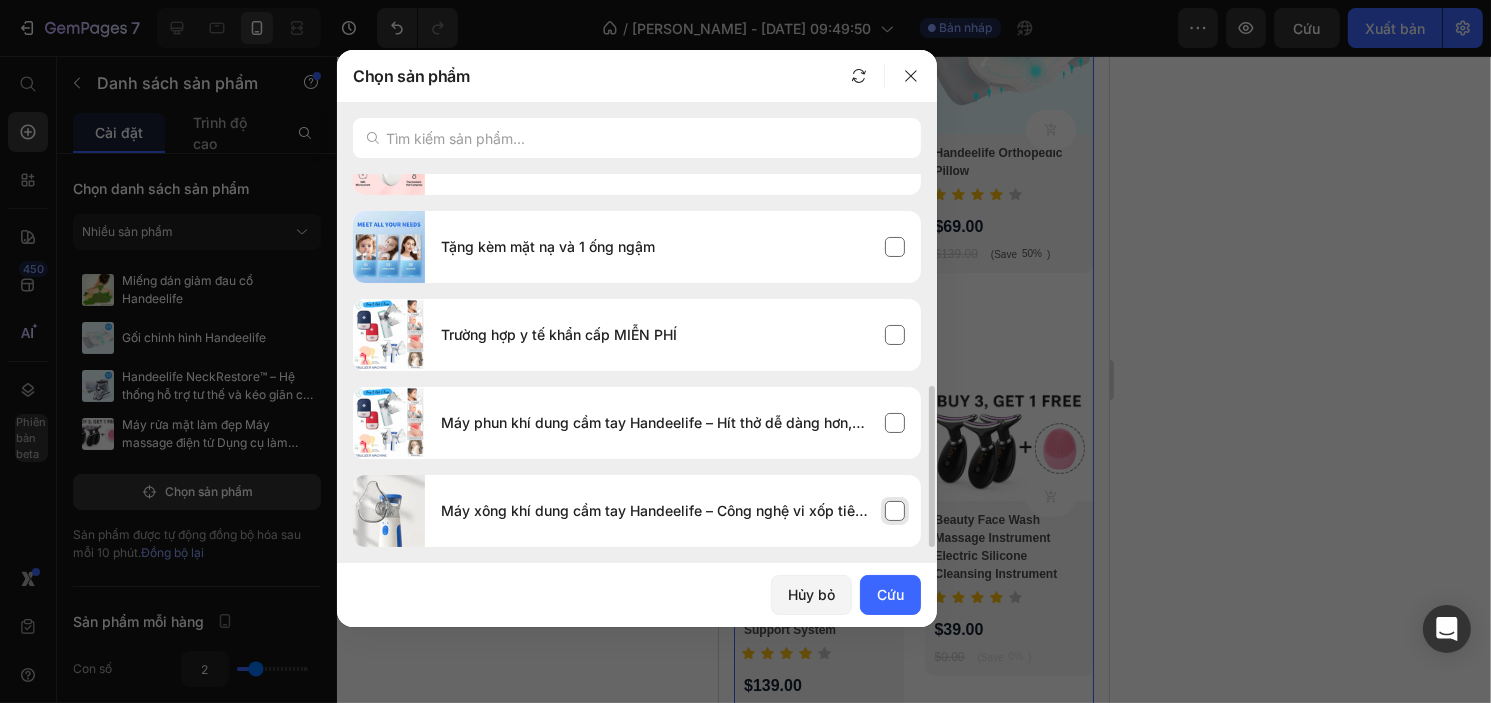 click on "Máy xông khí dung cầm tay Handeelife – Công nghệ vi xốp tiên tiến, siêu êm và tiện lợi mọi lúc, mọi nơi" at bounding box center [673, 511] 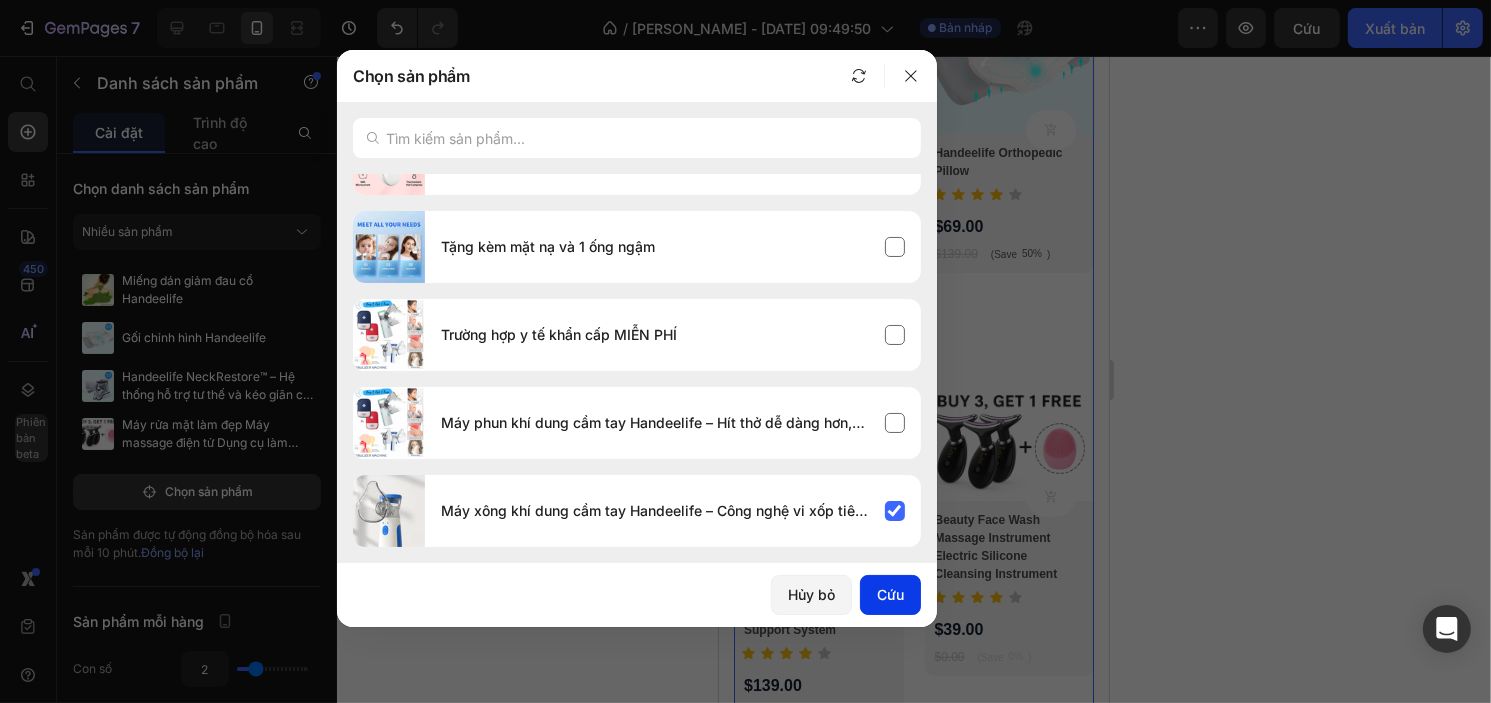 click on "Cứu" at bounding box center (890, 594) 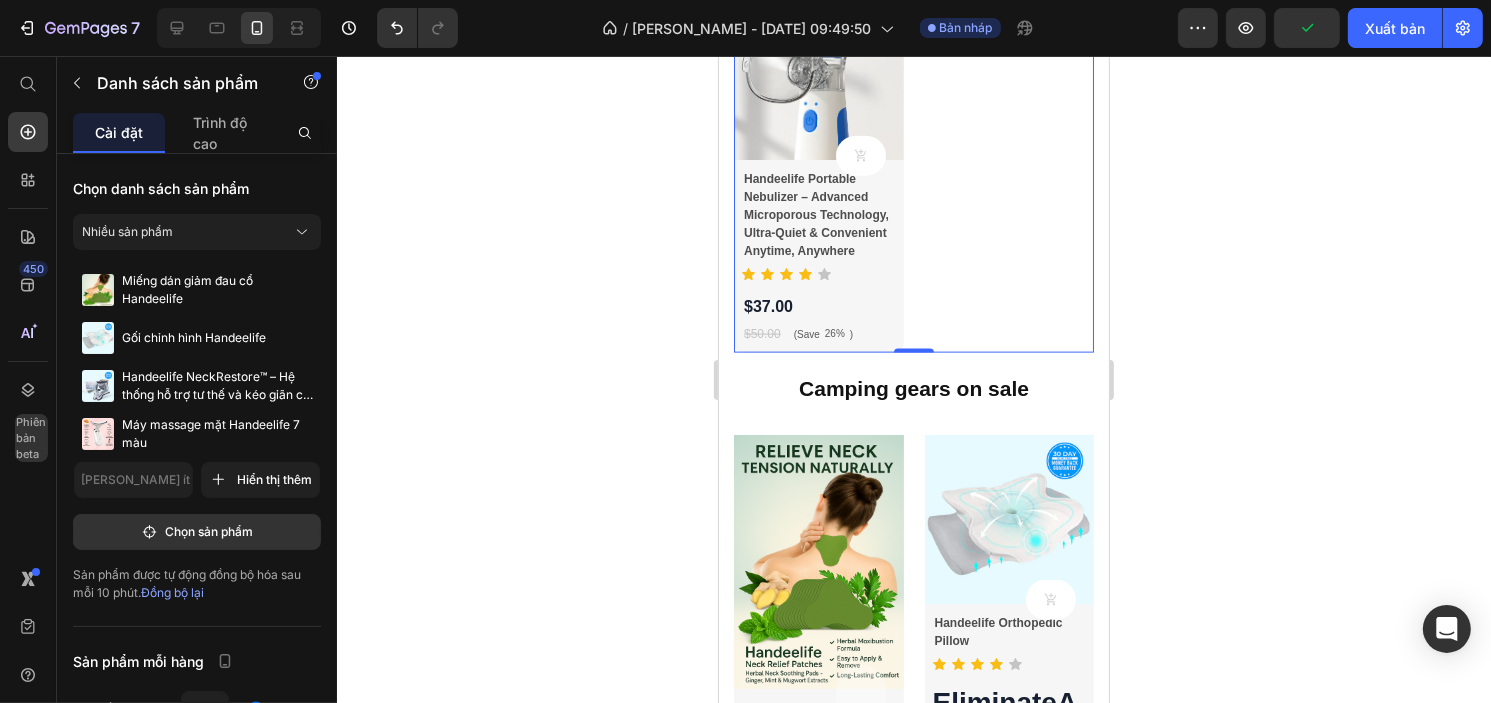scroll, scrollTop: 2758, scrollLeft: 0, axis: vertical 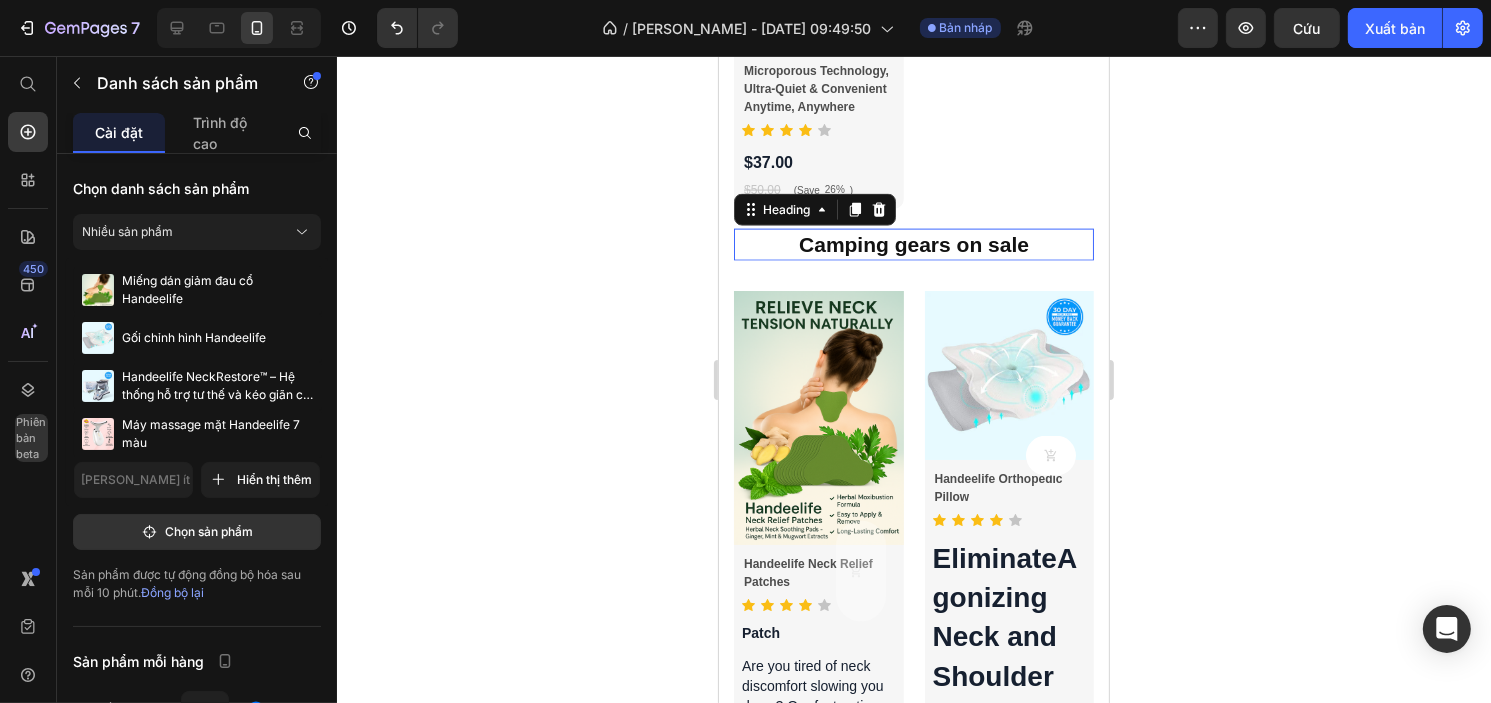 click on "Camping gears on sale" at bounding box center [913, 244] 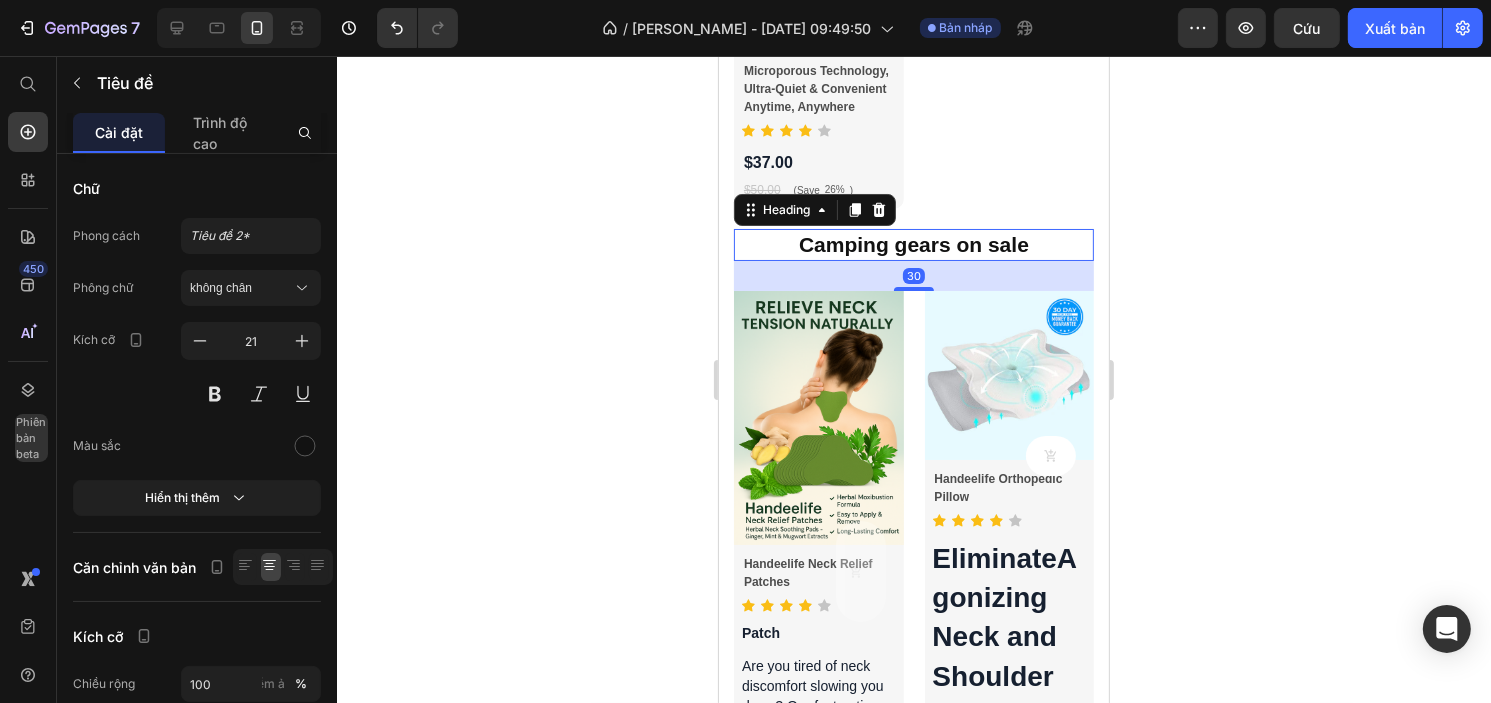 click on "30" at bounding box center (913, 276) 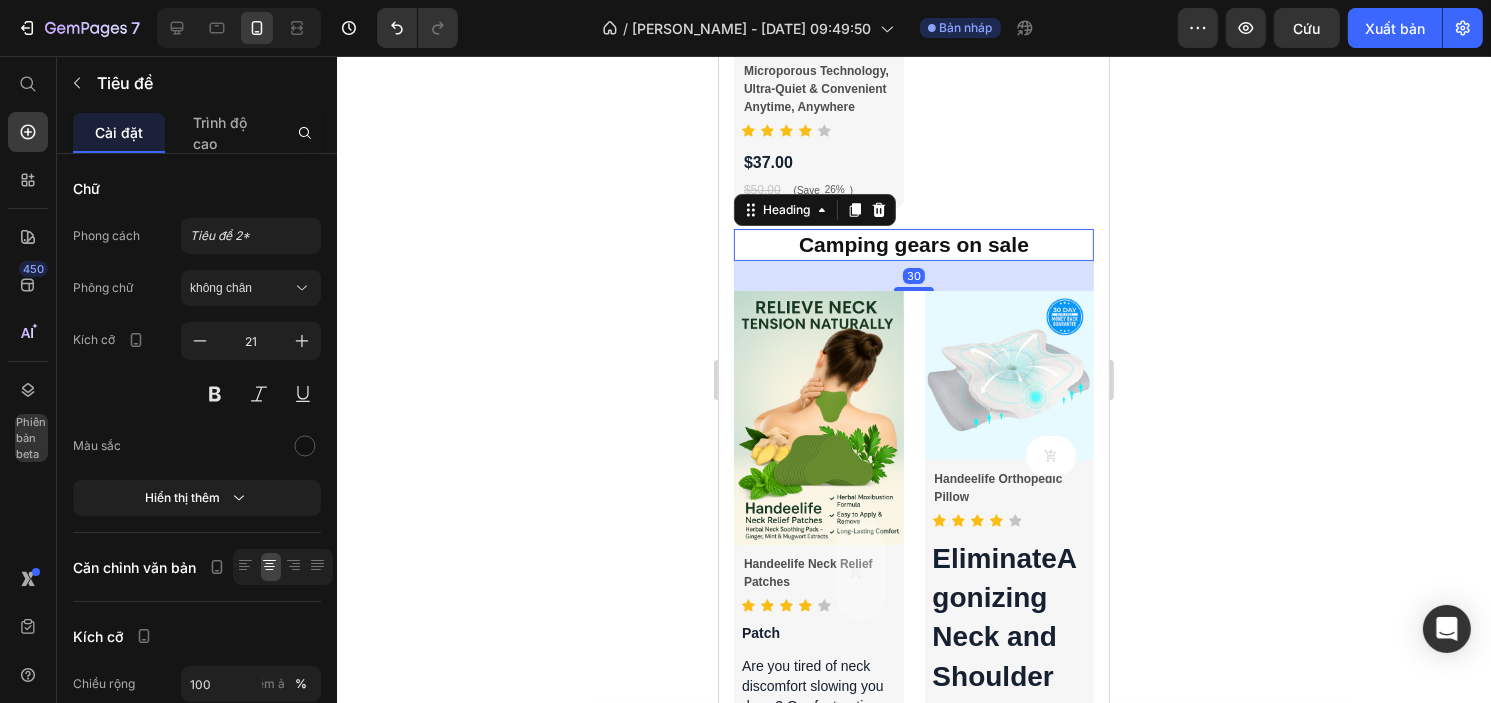 click on "Camping gears on sale" at bounding box center [913, 244] 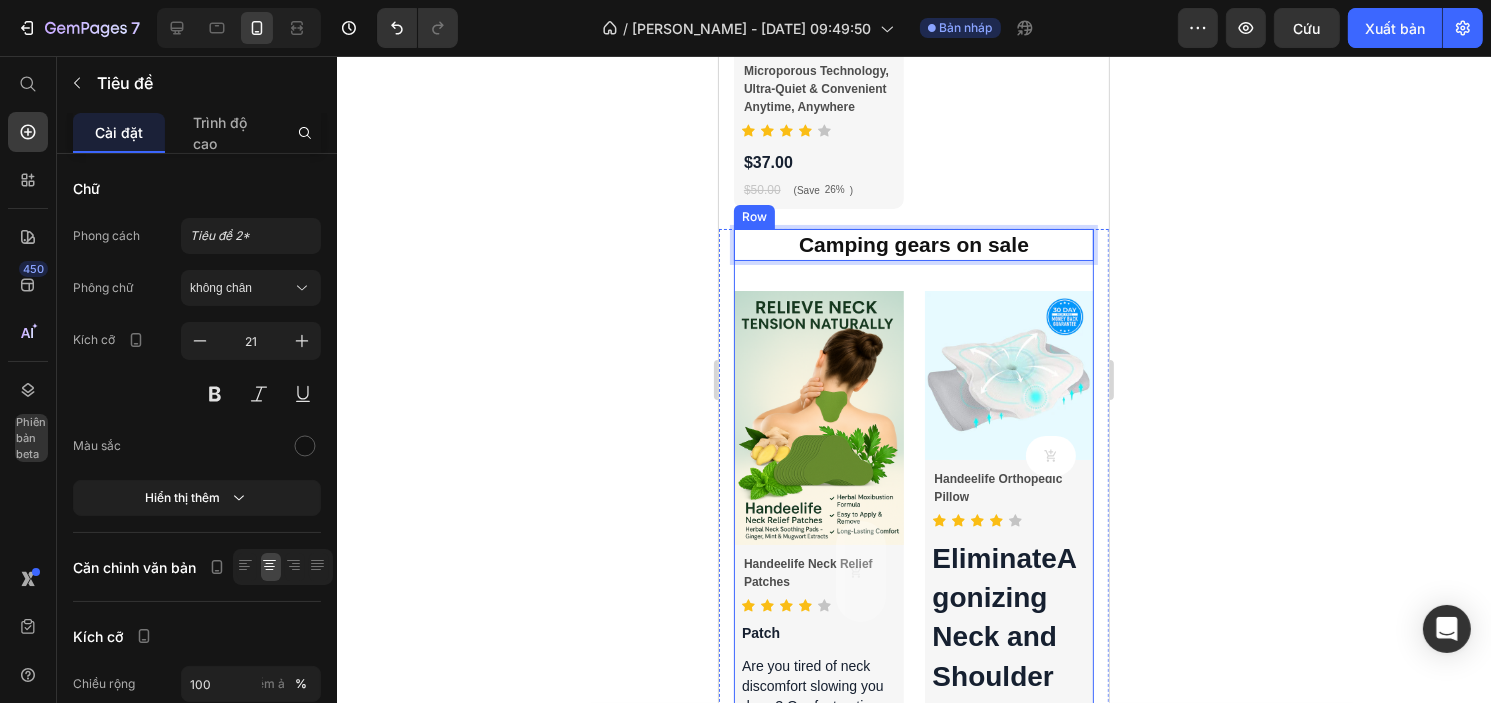 click on "Camping gears on sale Heading   30 Product Images Out Of Stock Product Cart Button Handeelife Neck Relief Patches Product Title                Icon                Icon                Icon                Icon                Icon Icon List Hoz
Patch
Are you tired of neck discomfort slowing you down? Our fast-acting neck relief patch is here to provide quick and effective relief in just minutes. Specifically designed for the neck, this patch targets fatigue, muscle and shoulder stiffness, and even enhances blood circulation to help you achieve a restful night's sleep.
Key Features:
Fast-Acting Formula:   Experience rapid relief from neck discomfort, fatigue, and stiffness.
Super Comfort Design:   Tailored for the neck, the patch offers maximum coverage and is flexible and adjustable for a comfortable fit.
Effective and Targeted:   The self-heating and penetrating properties of the patch ensure a residue-free application with a soothing effect on specific areas.
Natural and Safe:" at bounding box center (913, 7240) 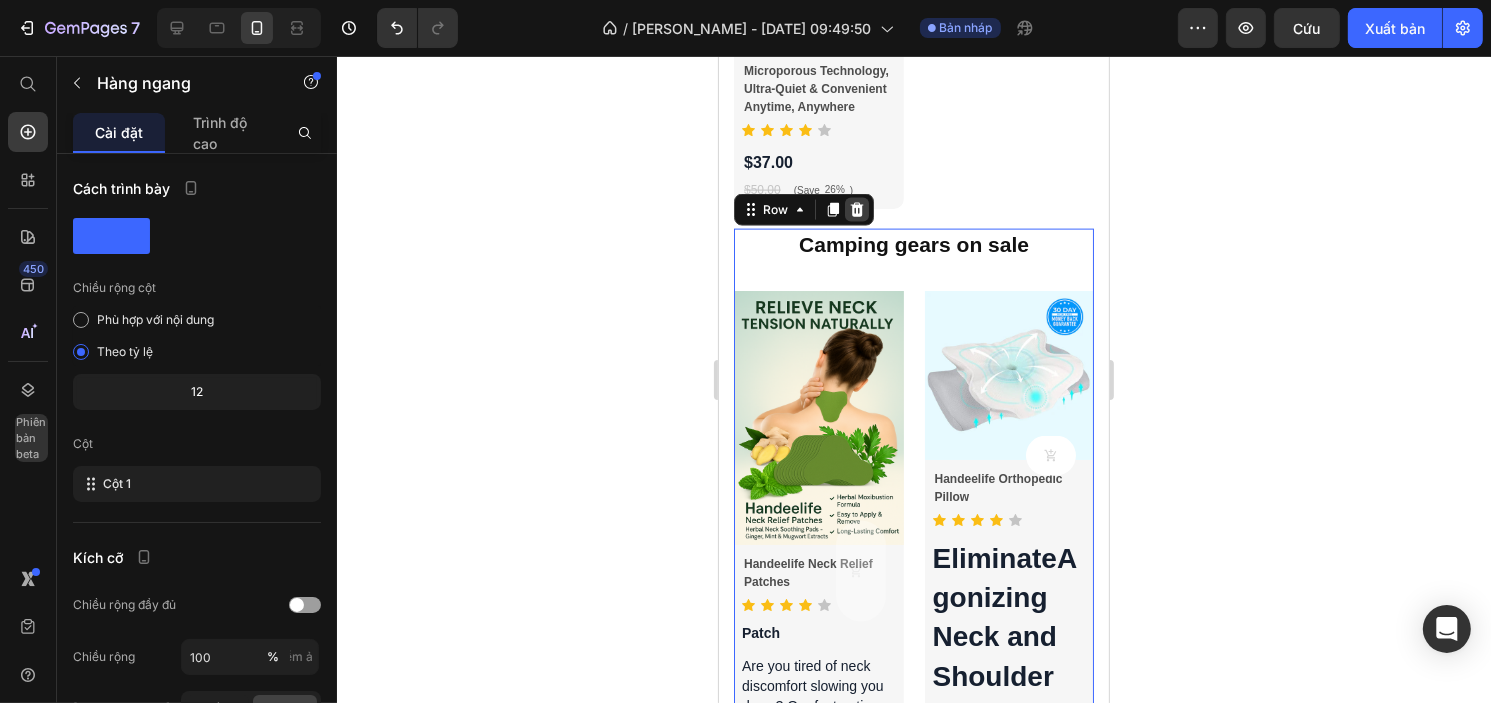 click at bounding box center (856, 210) 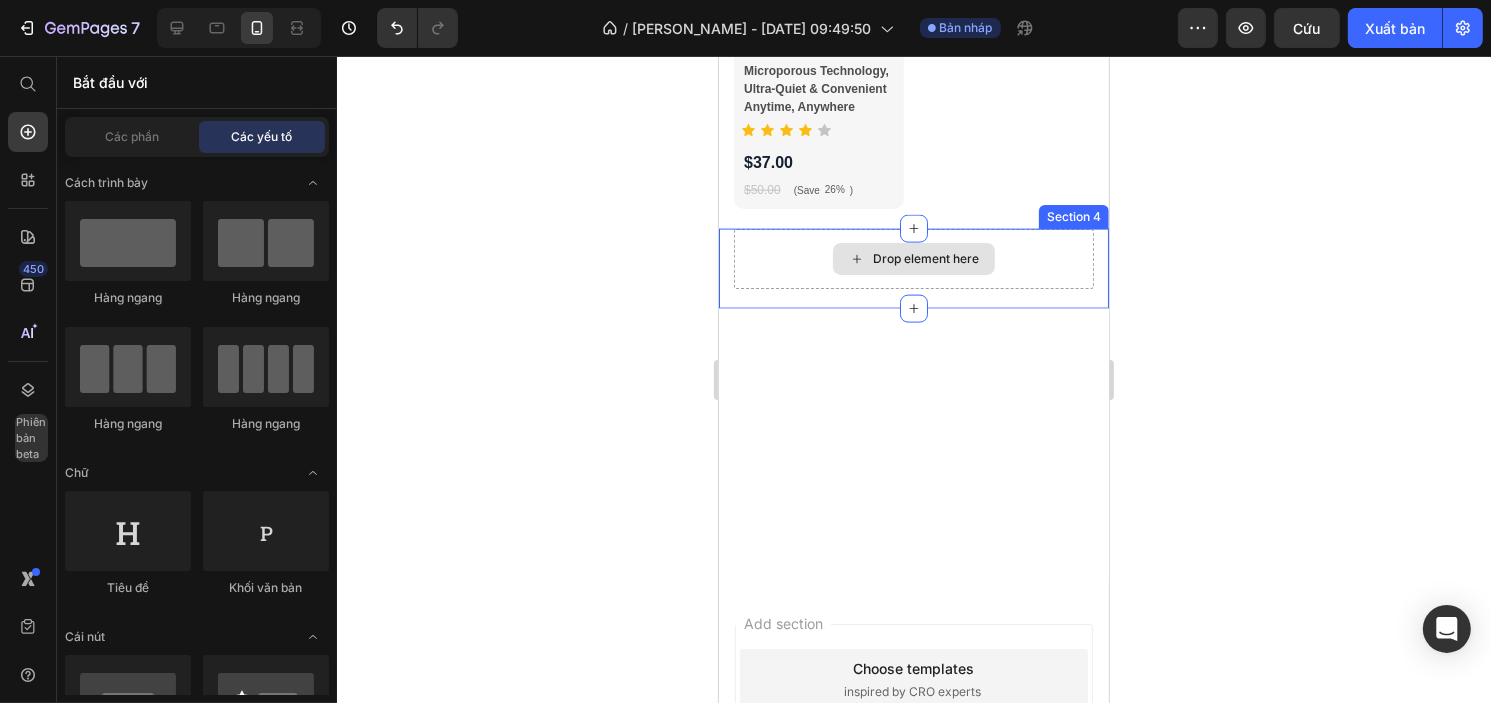 click on "Drop element here" at bounding box center [913, 259] 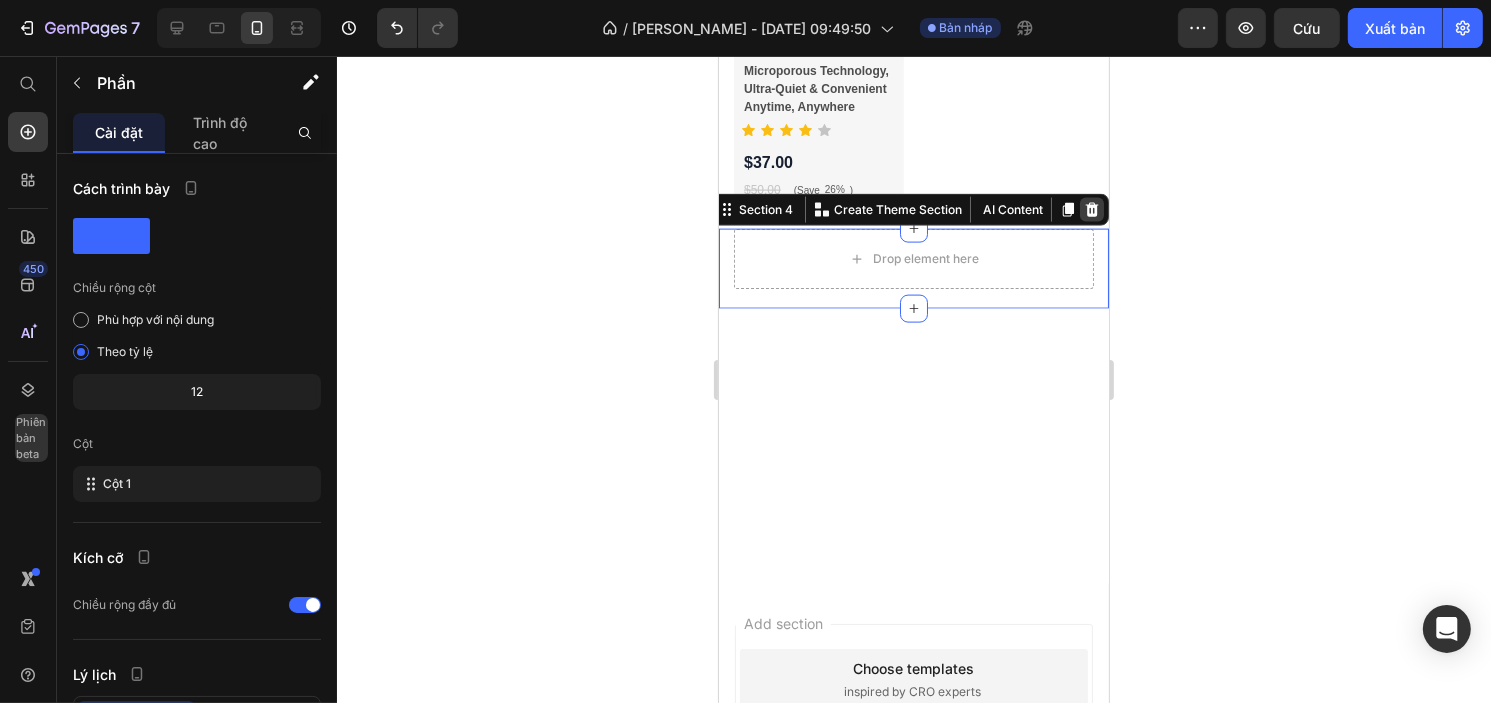 click at bounding box center (1091, 210) 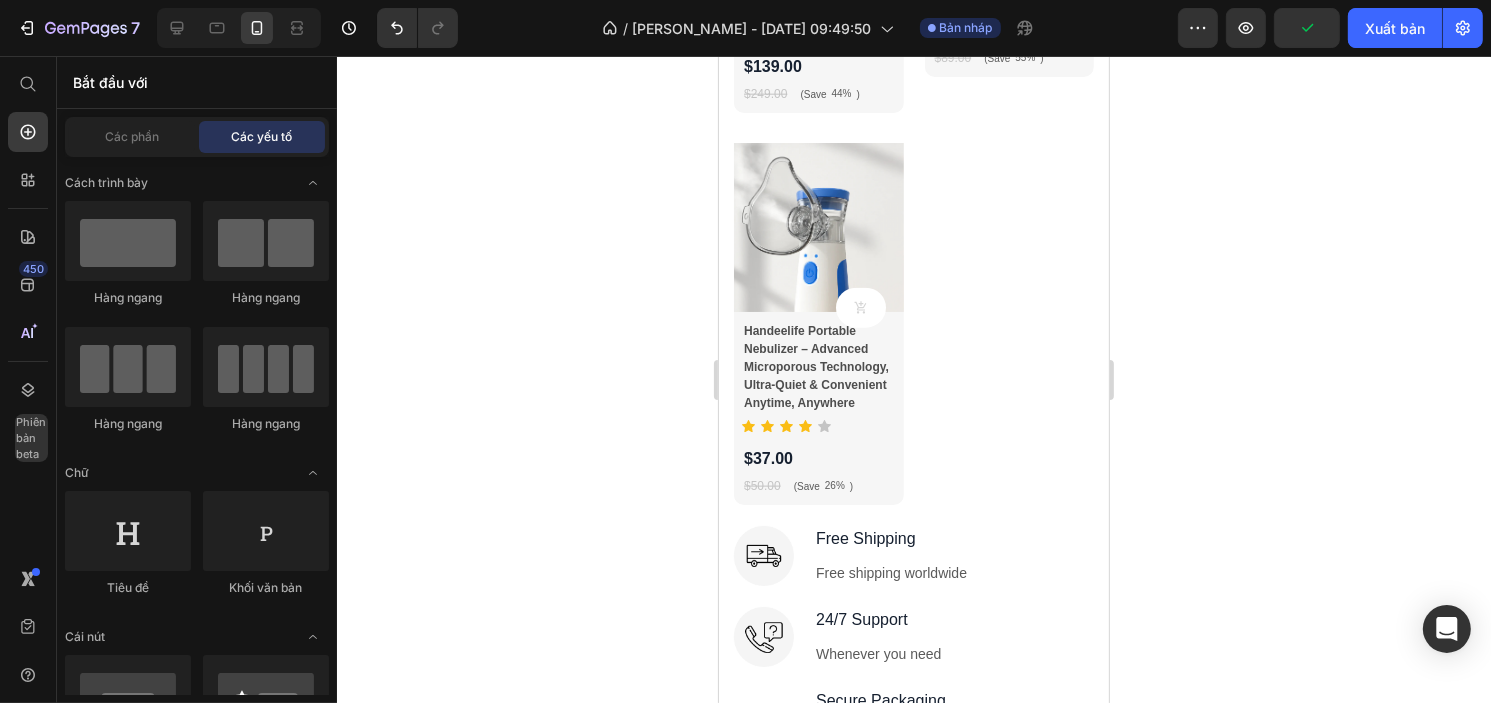scroll, scrollTop: 2893, scrollLeft: 0, axis: vertical 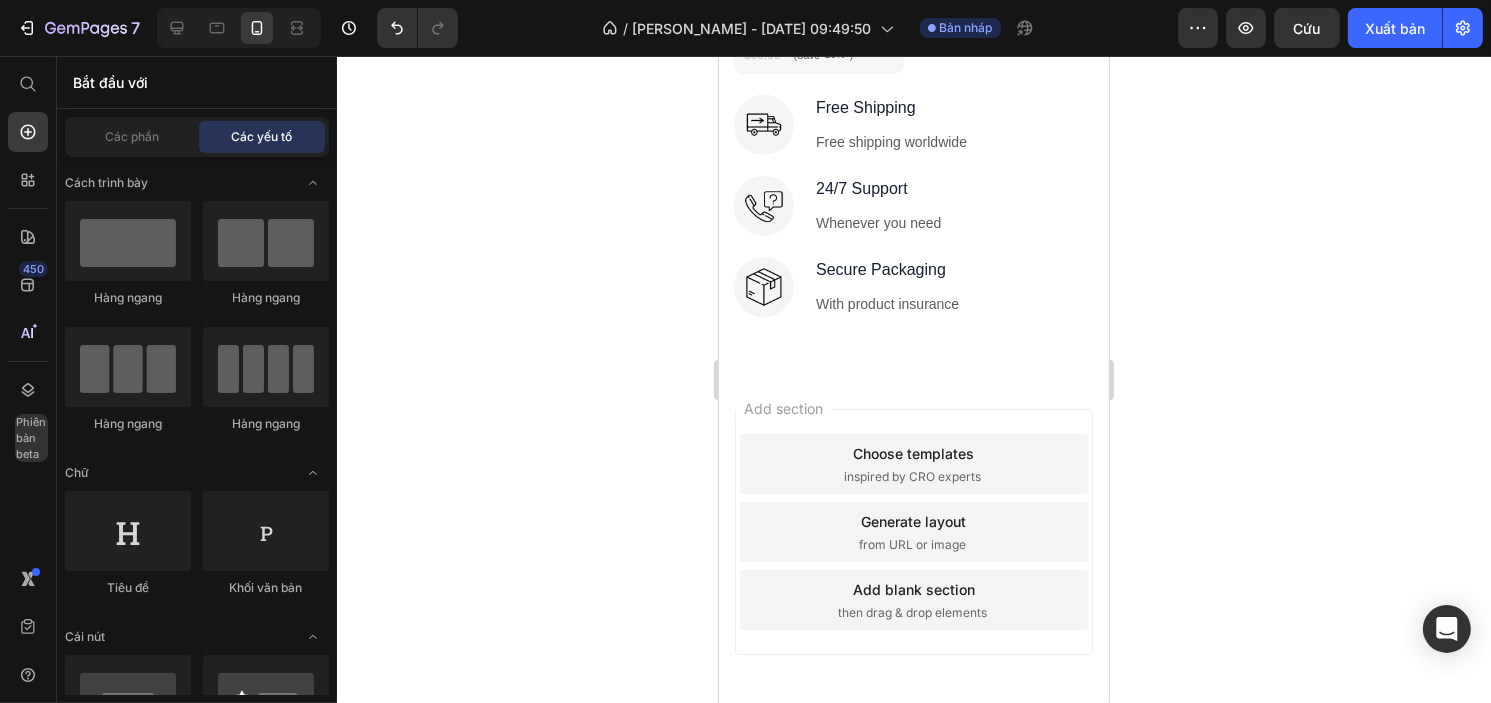 click on "inspired by CRO experts" at bounding box center [911, 477] 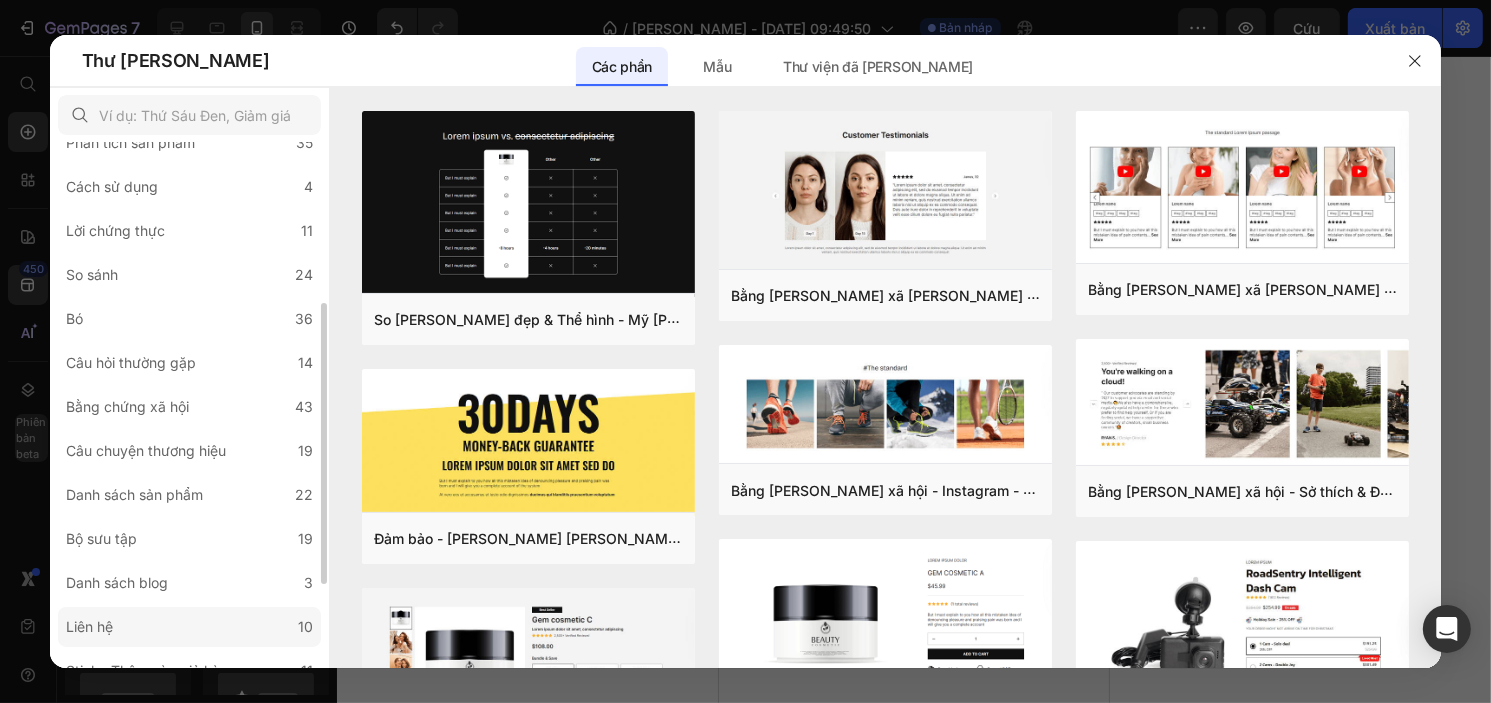 scroll, scrollTop: 455, scrollLeft: 0, axis: vertical 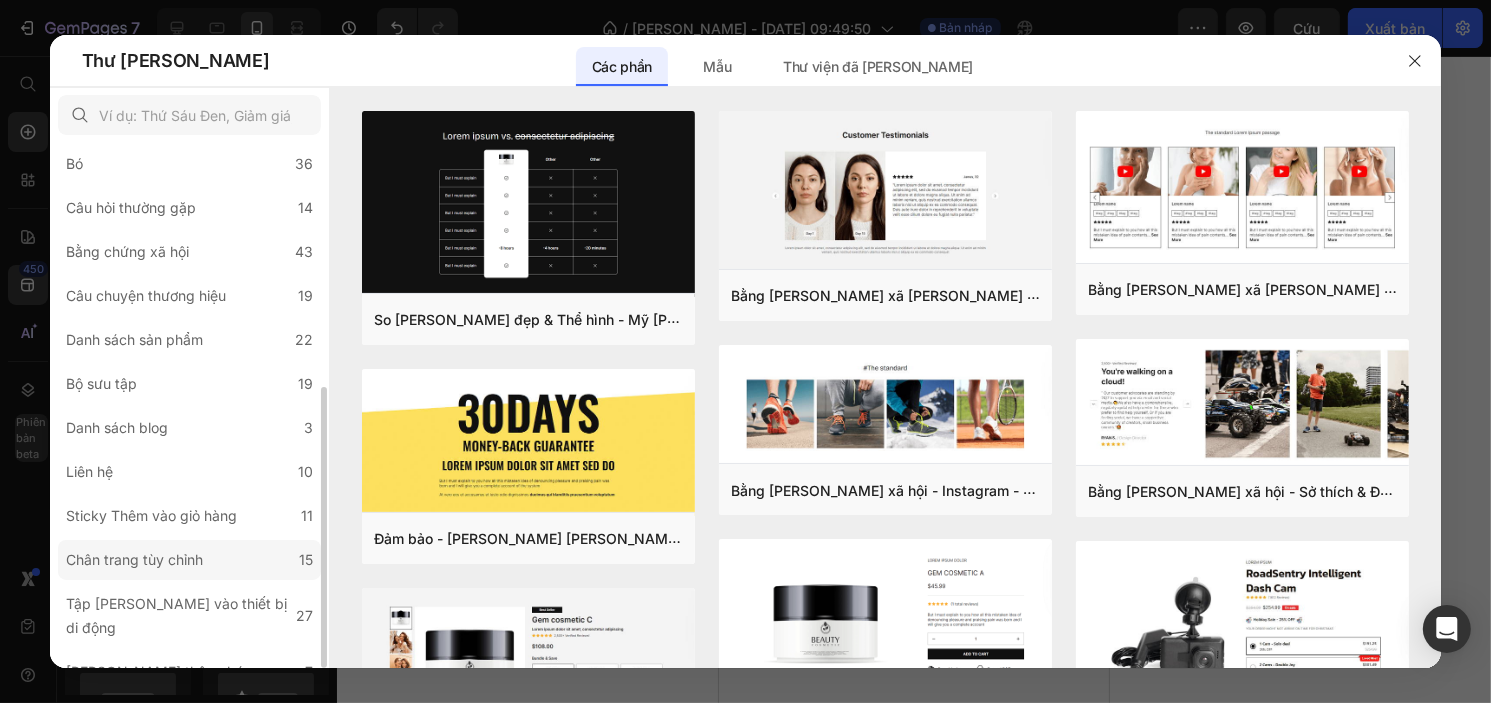 click on "Chân trang tùy chỉnh" at bounding box center [134, 559] 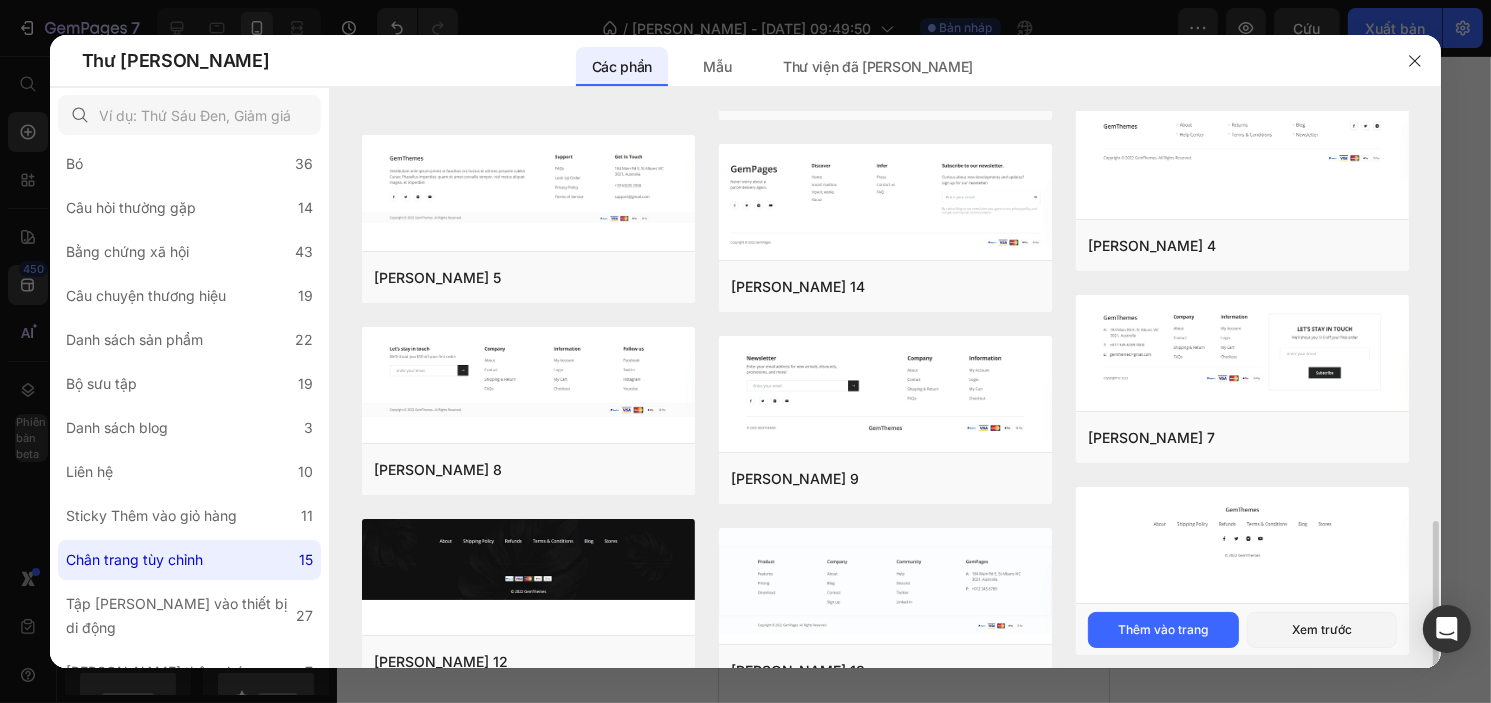 scroll, scrollTop: 500, scrollLeft: 0, axis: vertical 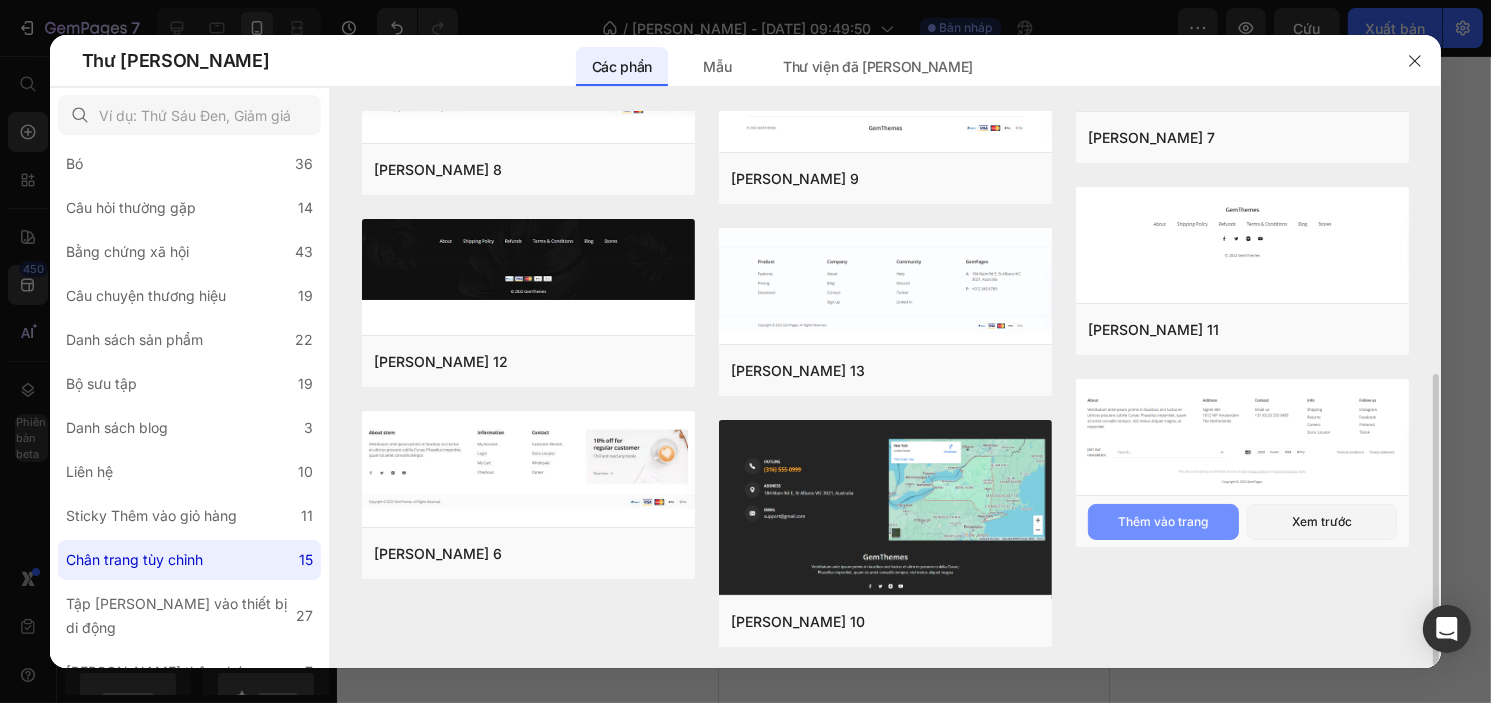 click on "Thêm vào trang" at bounding box center (1163, 522) 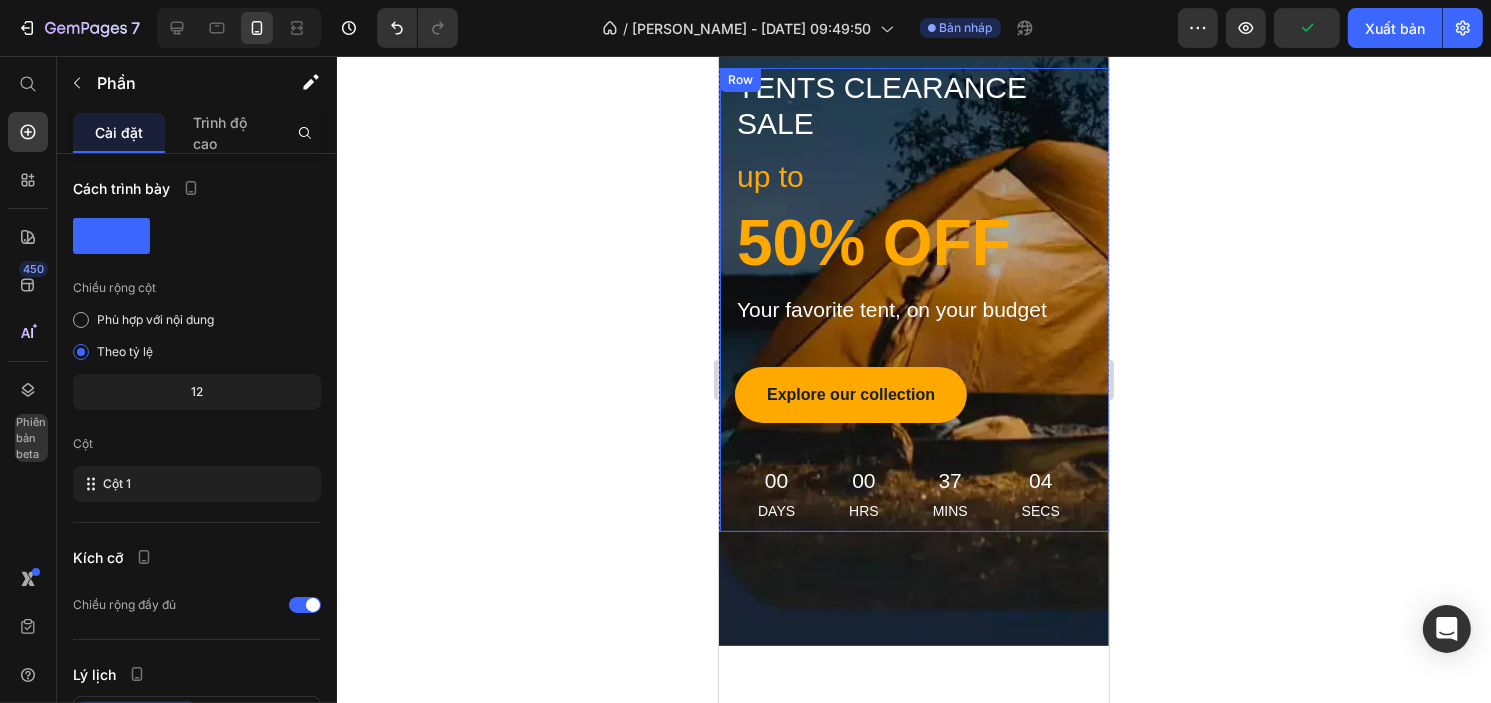 scroll, scrollTop: 117, scrollLeft: 0, axis: vertical 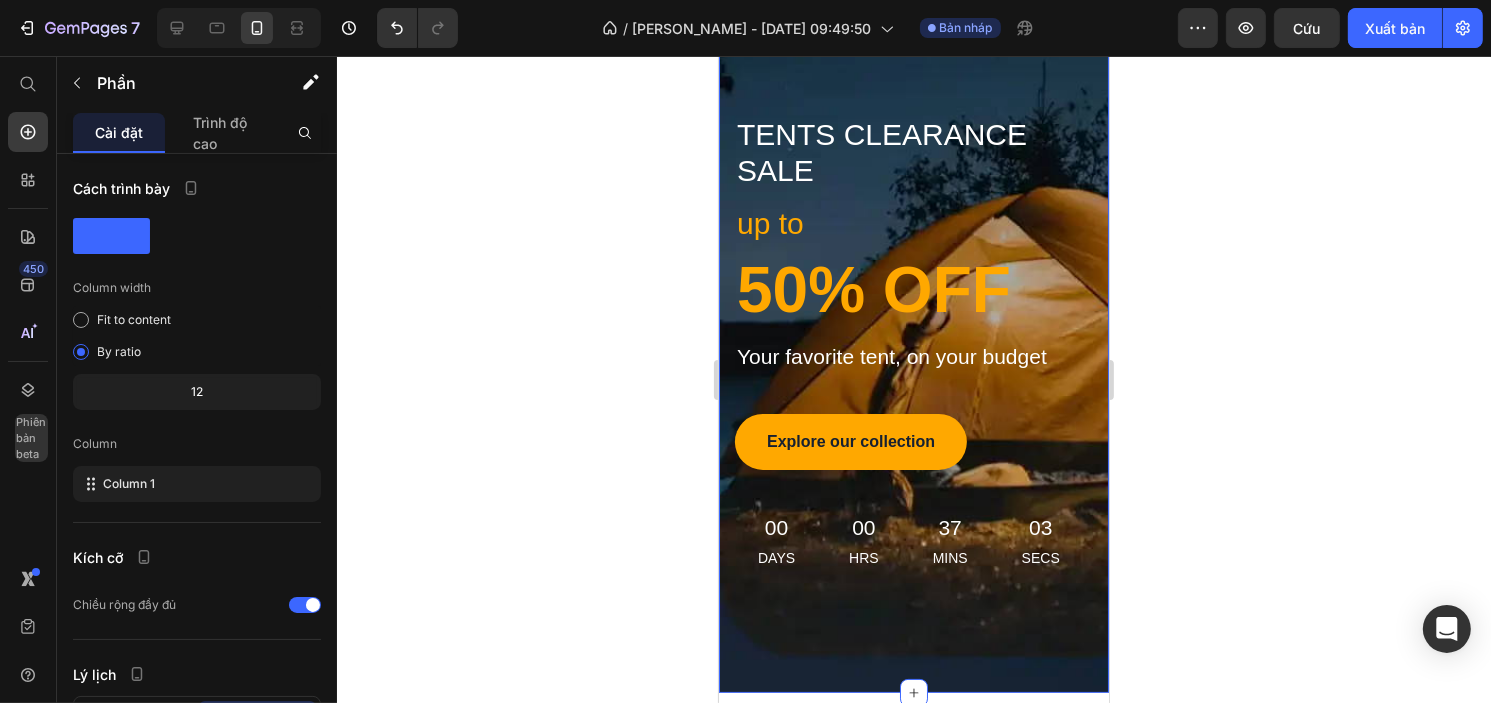 click on "Title Line tents clearance sale Text block Row up to Text block 50% OFF   Heading Your favorite tent, on your budget  Text block Explore our collection Button 00 Days 00 Hrs 37 Mins 03 Secs Countdown Timer Row Row Section 1" at bounding box center (913, 336) 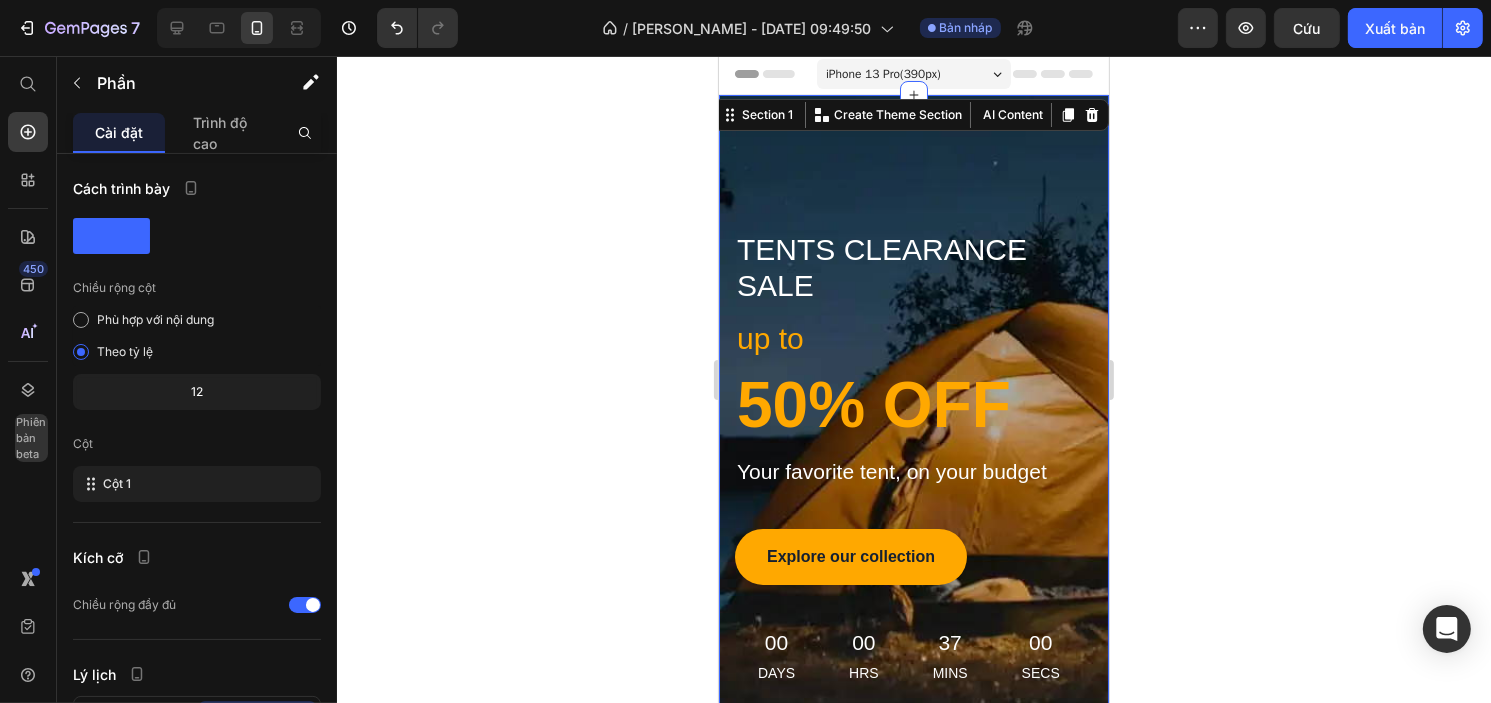 scroll, scrollTop: 0, scrollLeft: 0, axis: both 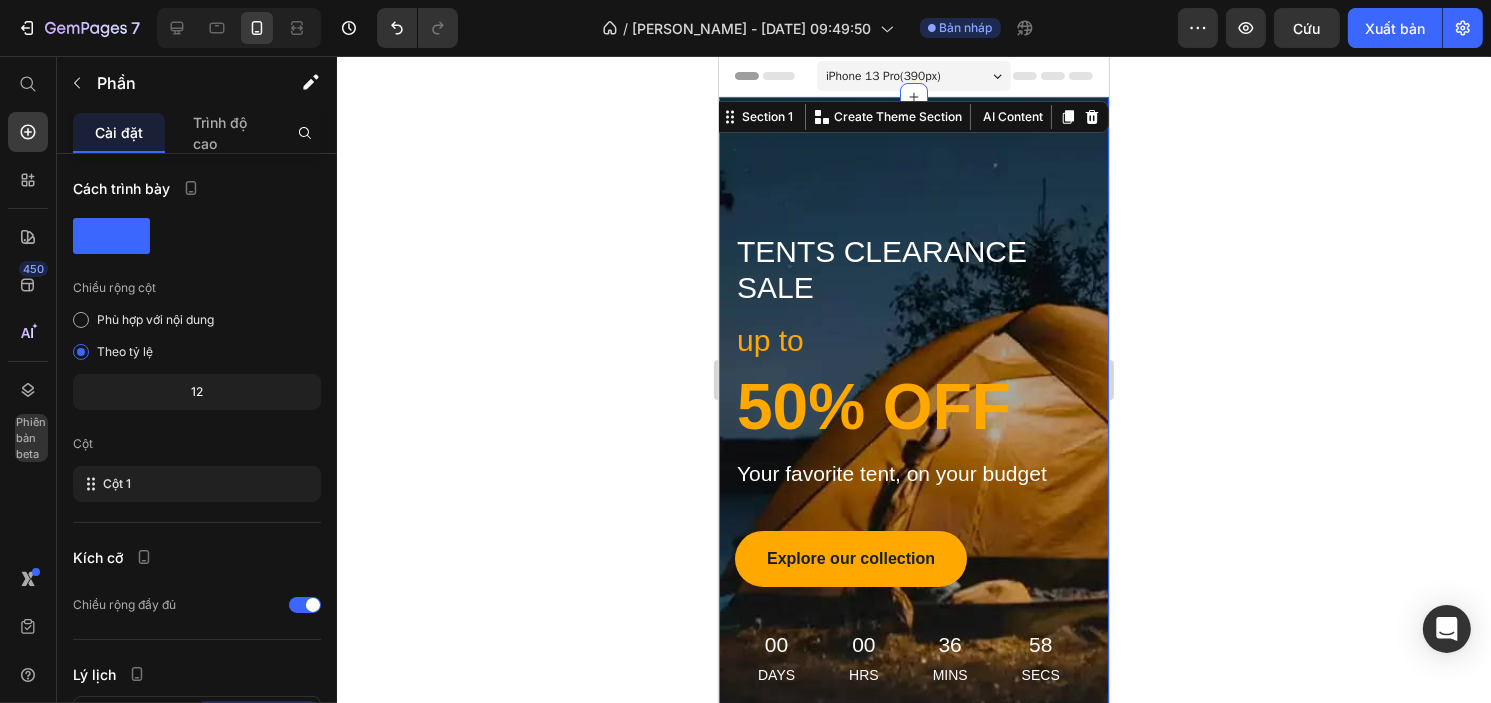 click on "Title Line tents clearance sale Text block Row up to Text block 50% OFF   Heading Your favorite tent, on your budget  Text block Explore our collection Button 00 Days 00 Hrs 36 Mins 58 Secs Countdown Timer Row Row Section 1   Create Theme Section AI Content Write with GemAI What would you like to describe here? Tone and Voice Persuasive Product Handeelife Neck Relief Patches Show more Generate" at bounding box center [913, 453] 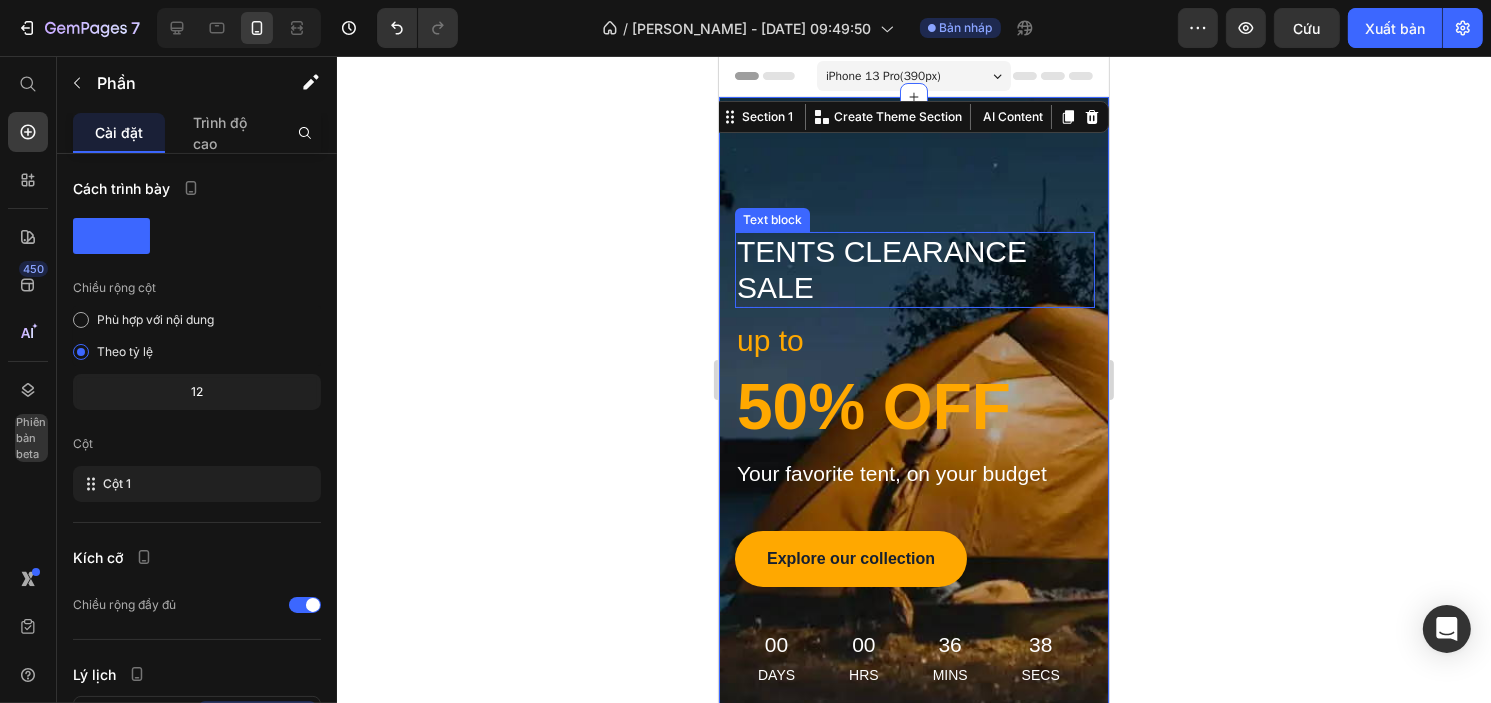 click on "tents clearance sale" at bounding box center [914, 270] 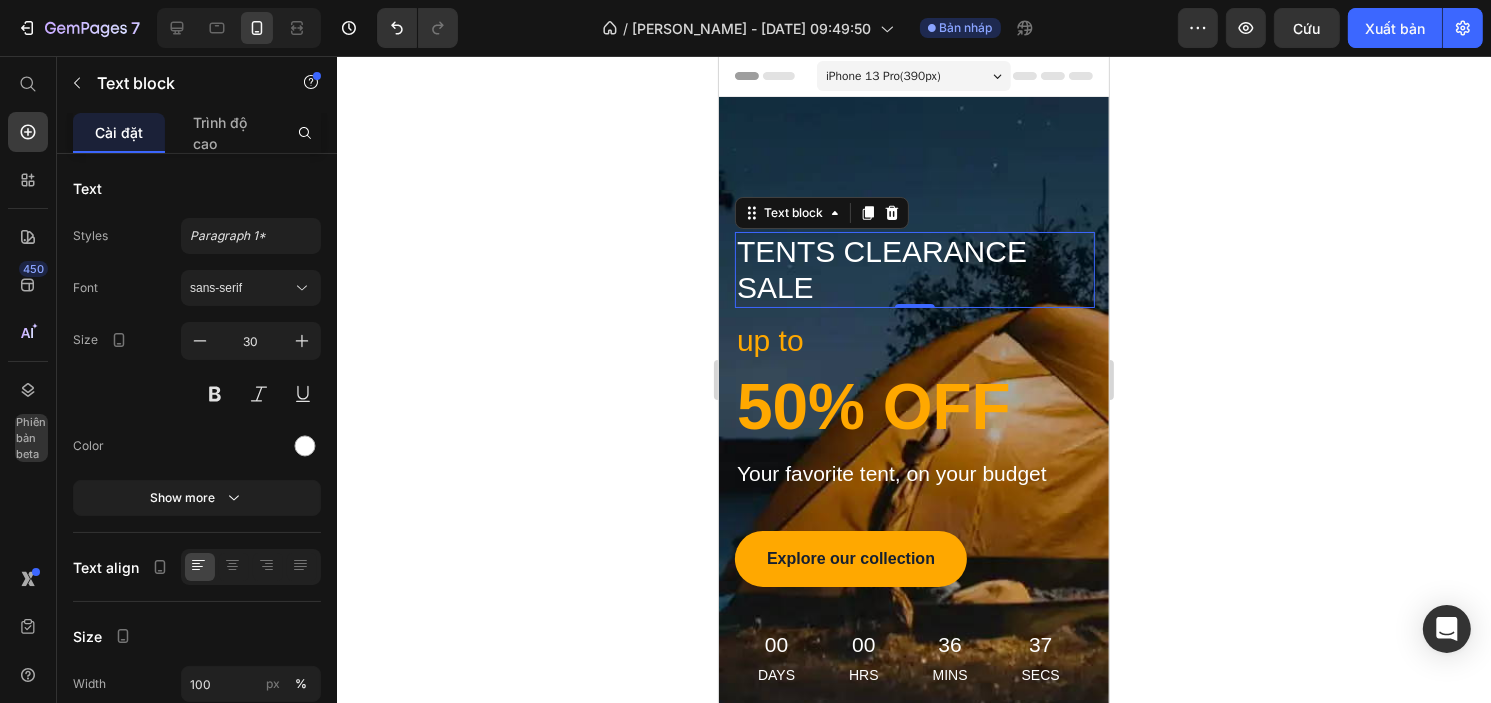 click on "tents clearance sale" at bounding box center (914, 270) 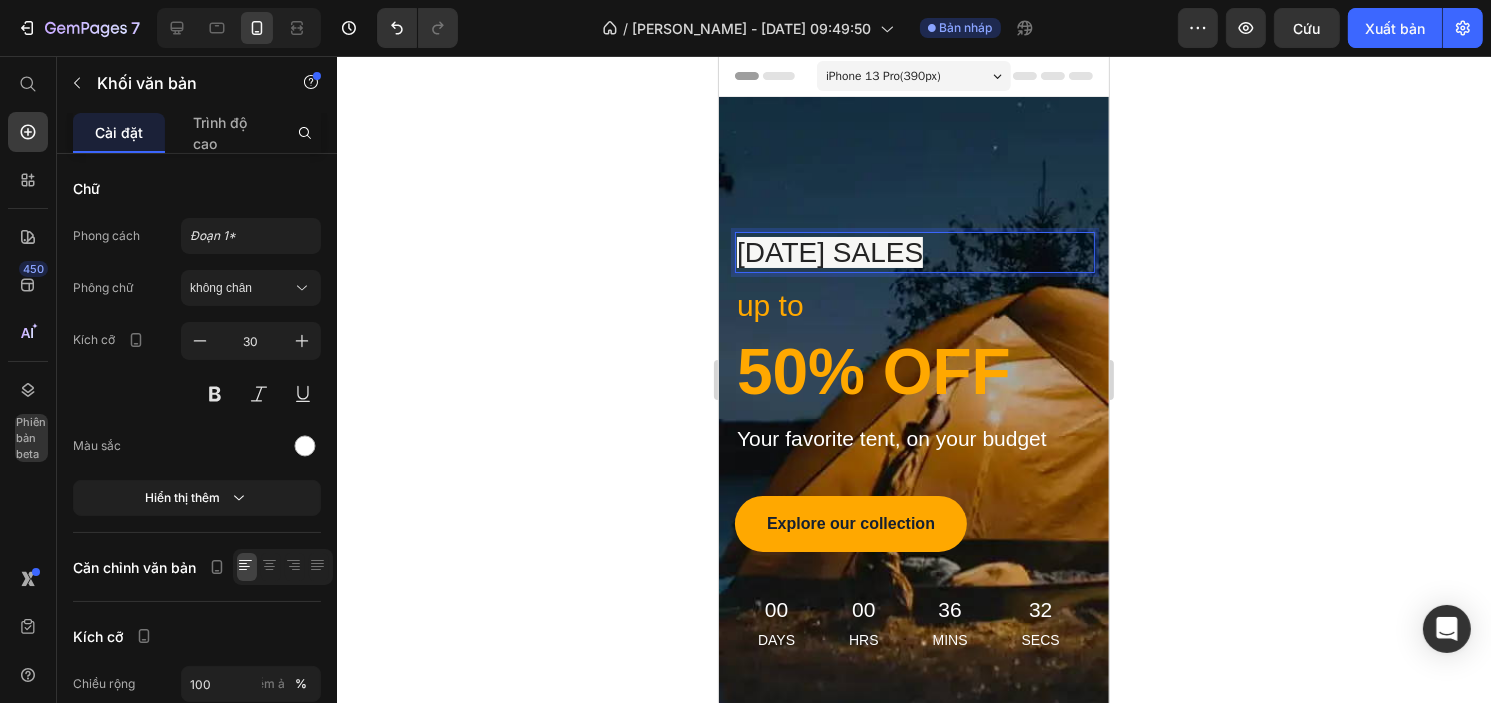 click on "[DATE] Sales" at bounding box center (829, 252) 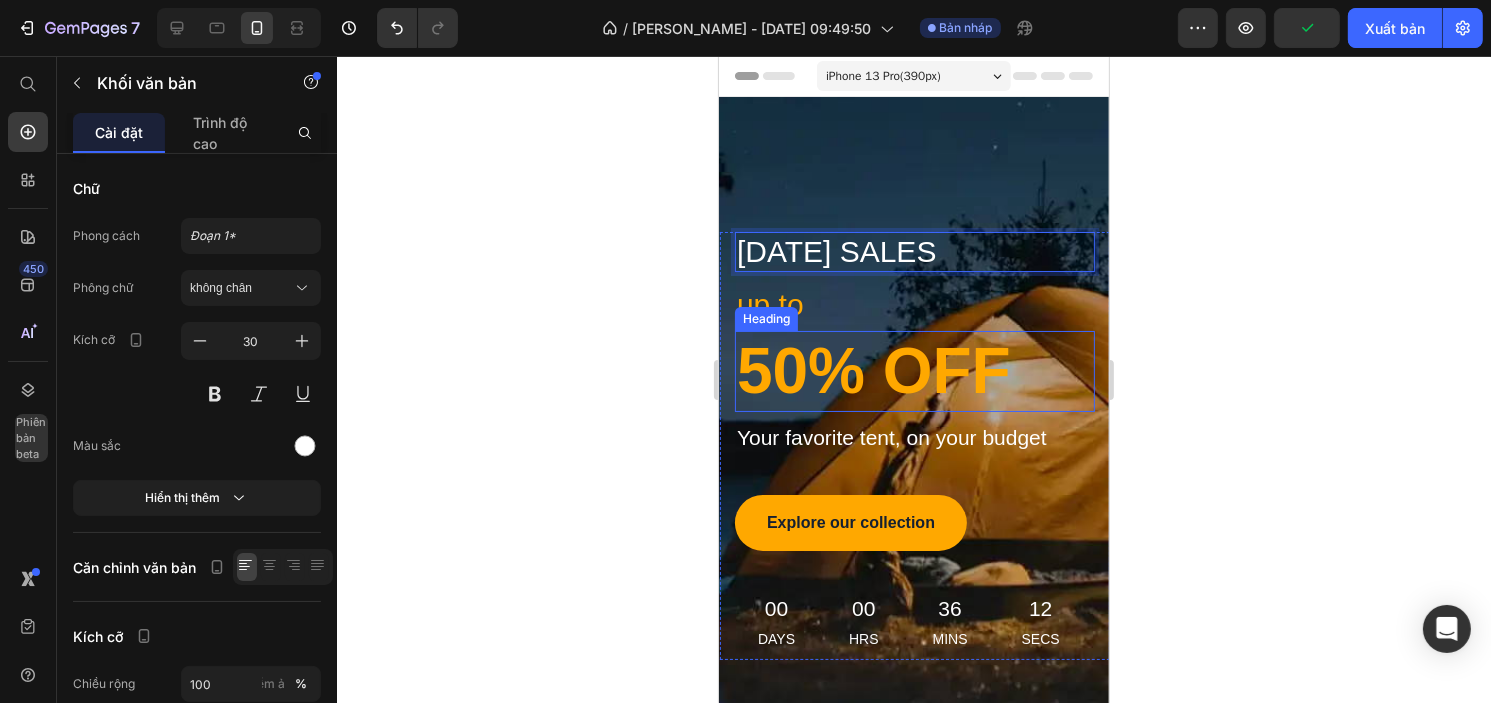 click on "50% OFF" at bounding box center [914, 371] 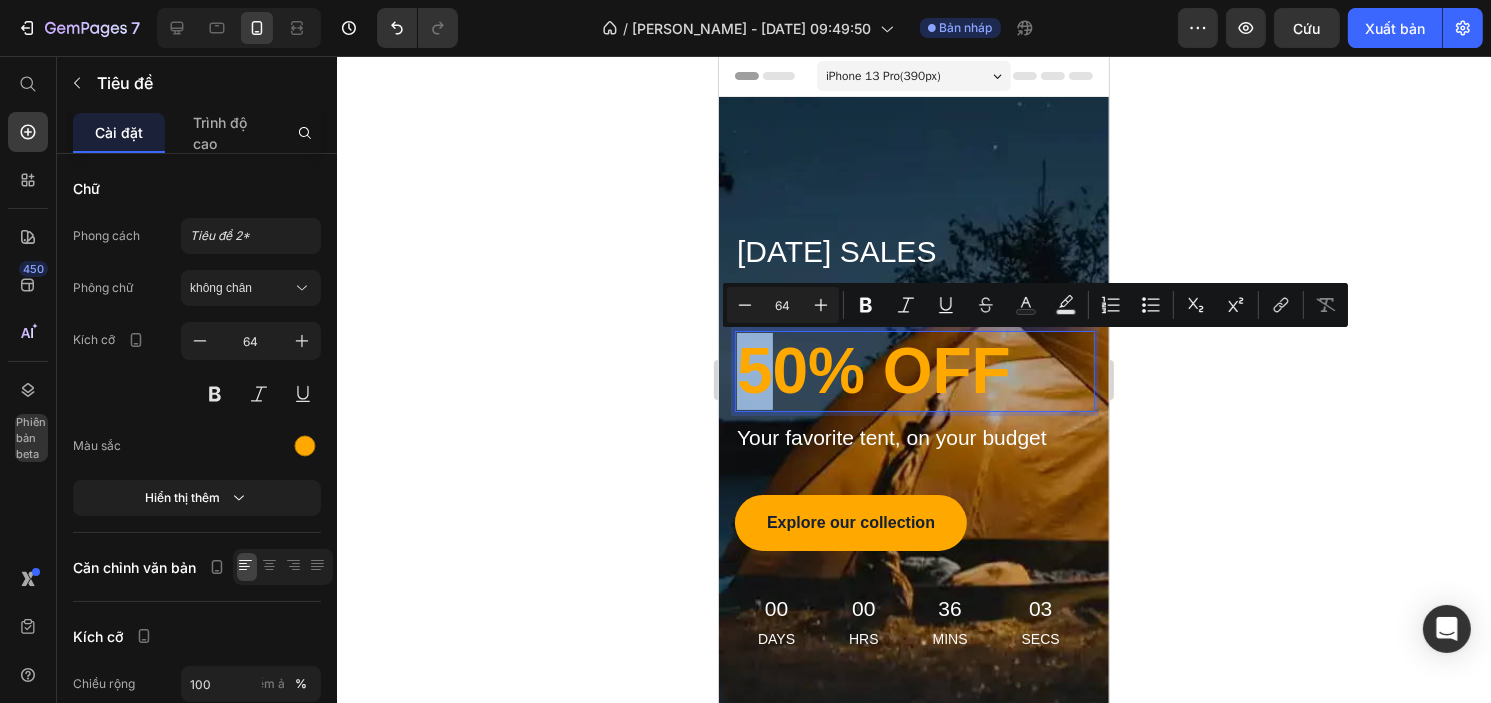 drag, startPoint x: 771, startPoint y: 363, endPoint x: 746, endPoint y: 365, distance: 25.079872 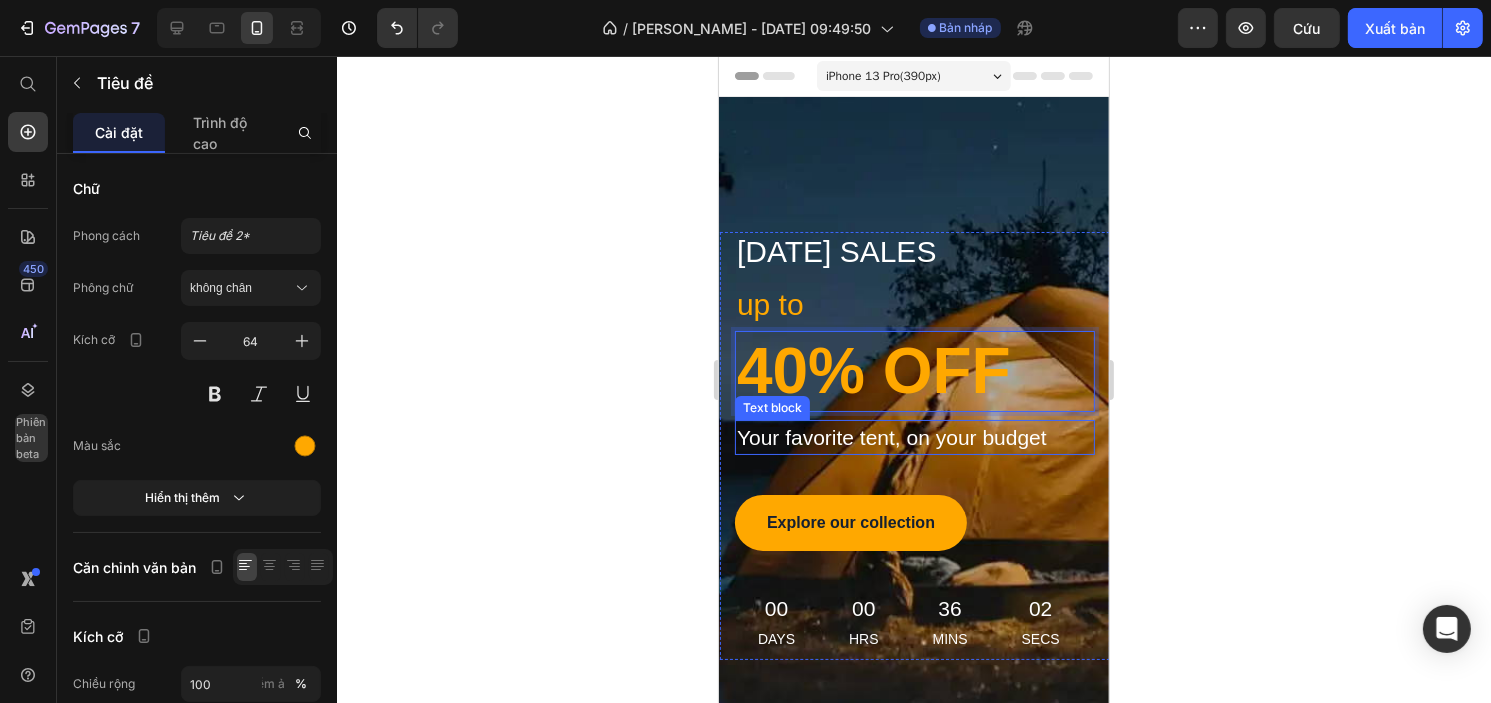 click on "Your favorite tent, on your budget" at bounding box center [914, 438] 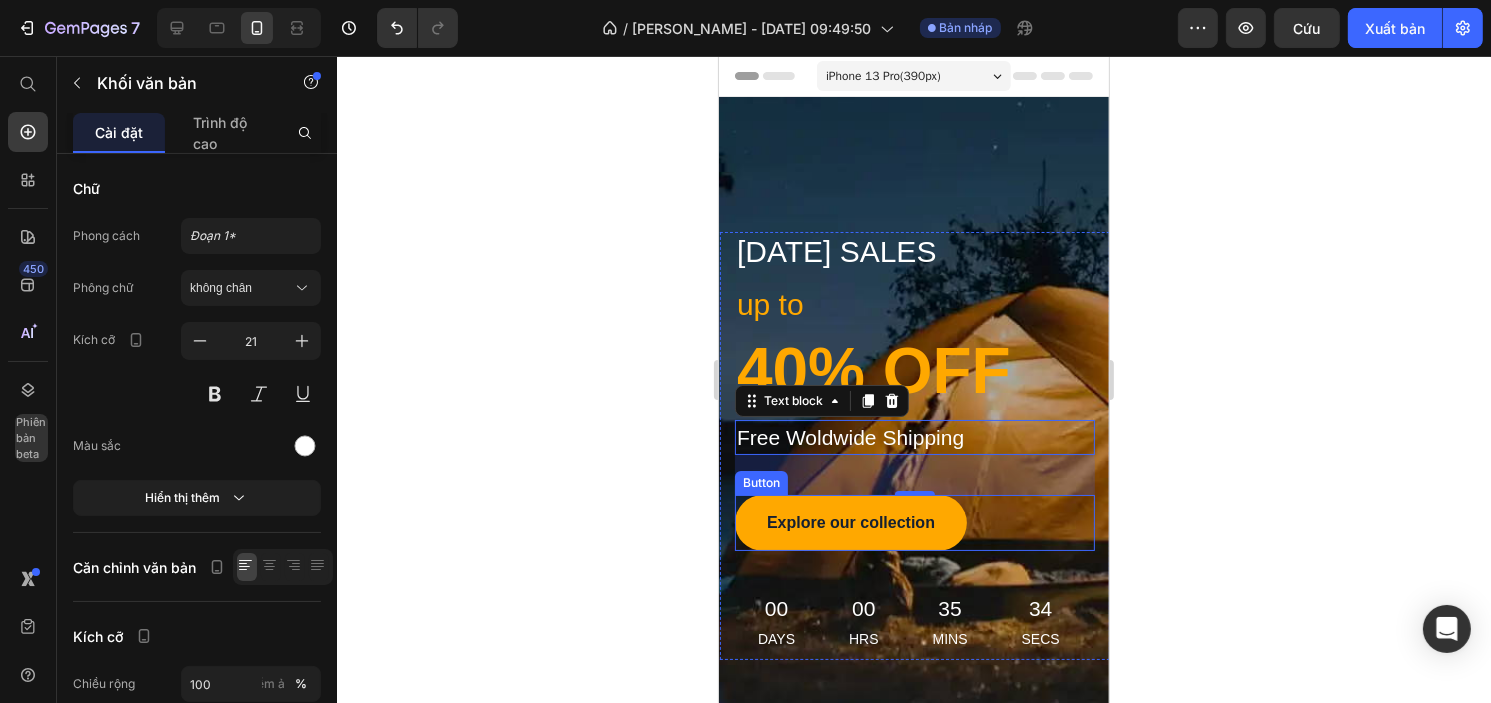 click on "Explore our collection Button" at bounding box center [914, 523] 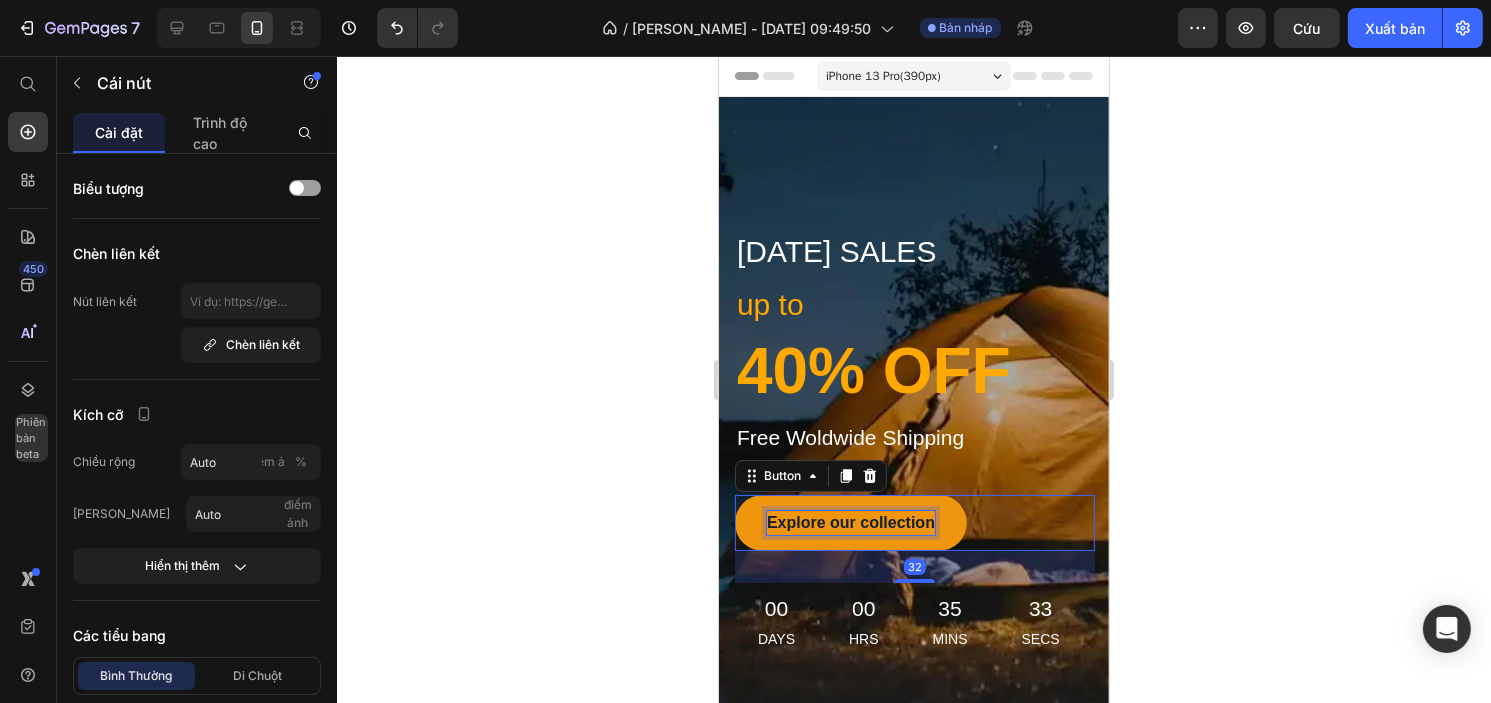 click on "Explore our collection" at bounding box center [850, 523] 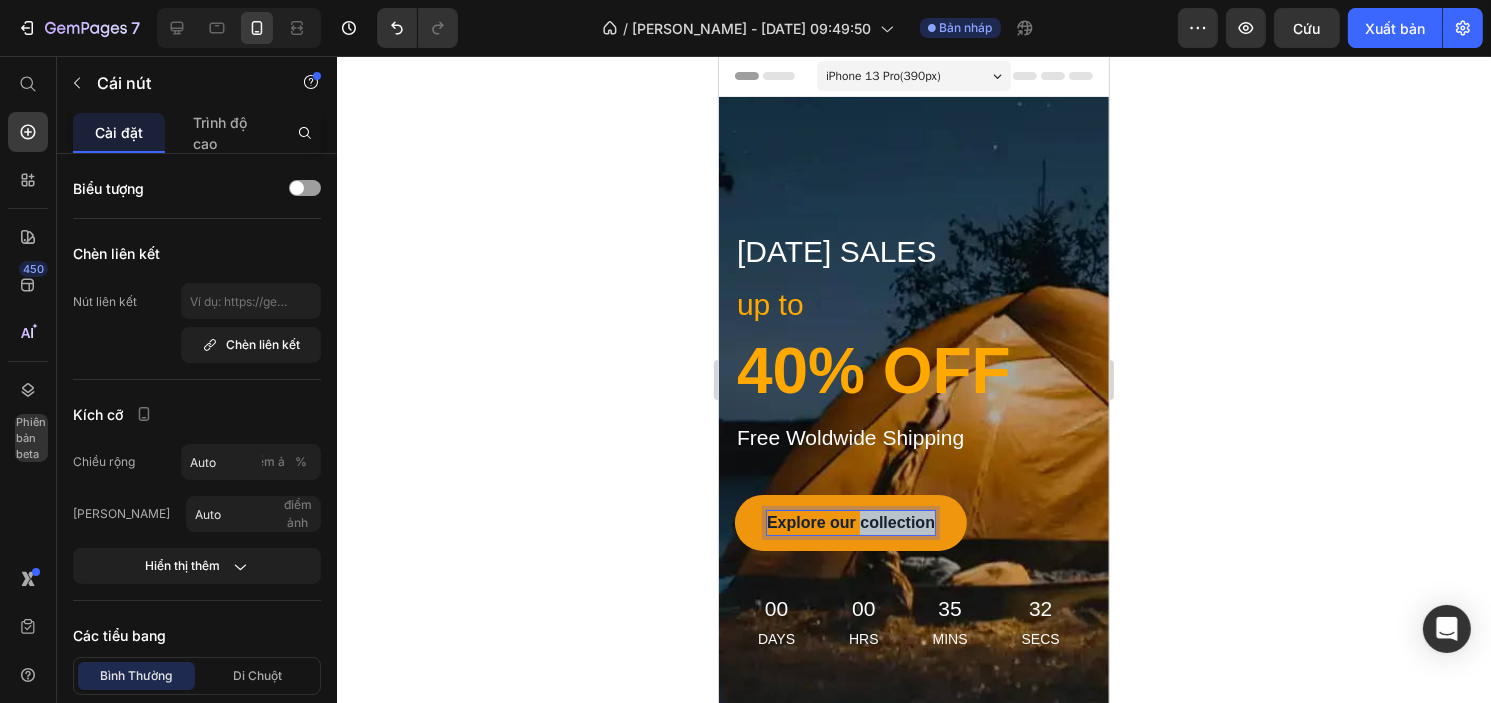 click on "Explore our collection" at bounding box center [850, 523] 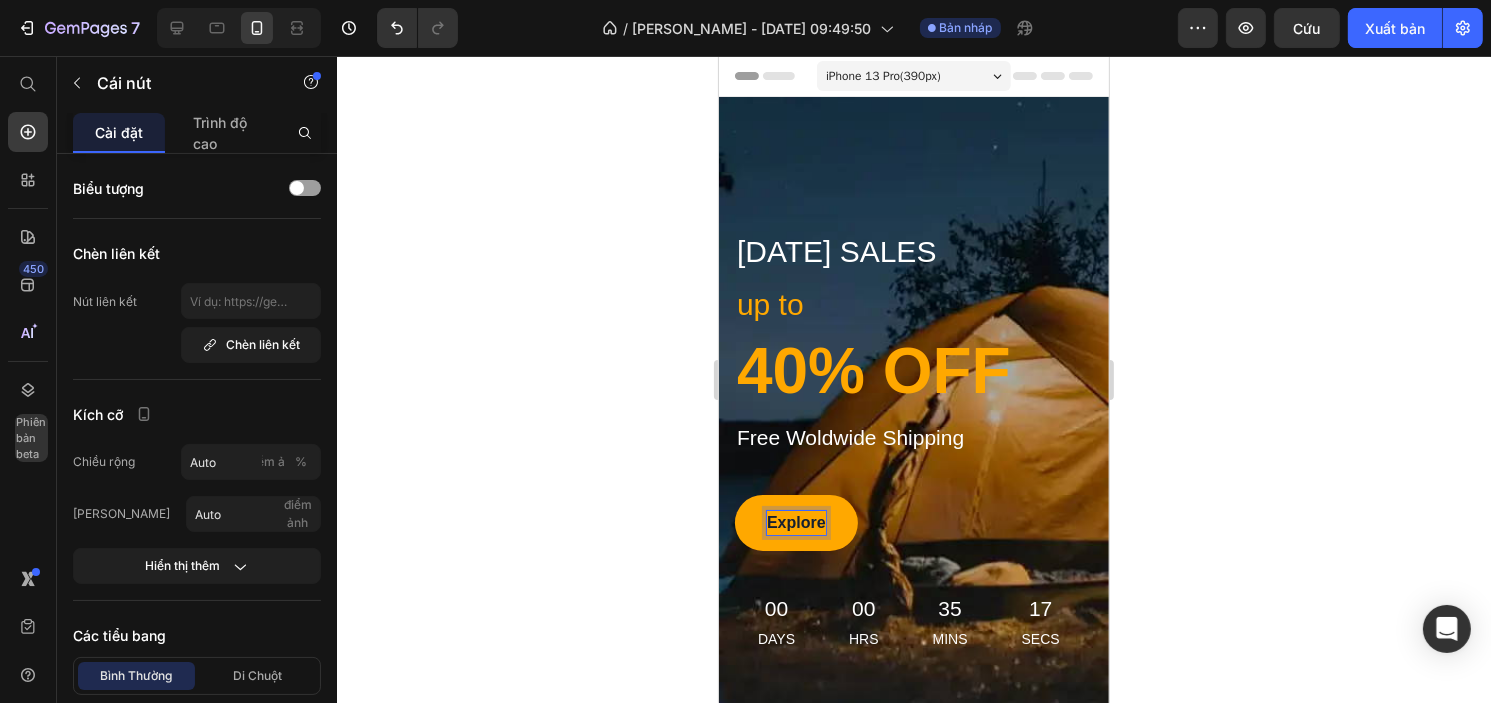 click on "Explore" at bounding box center [795, 523] 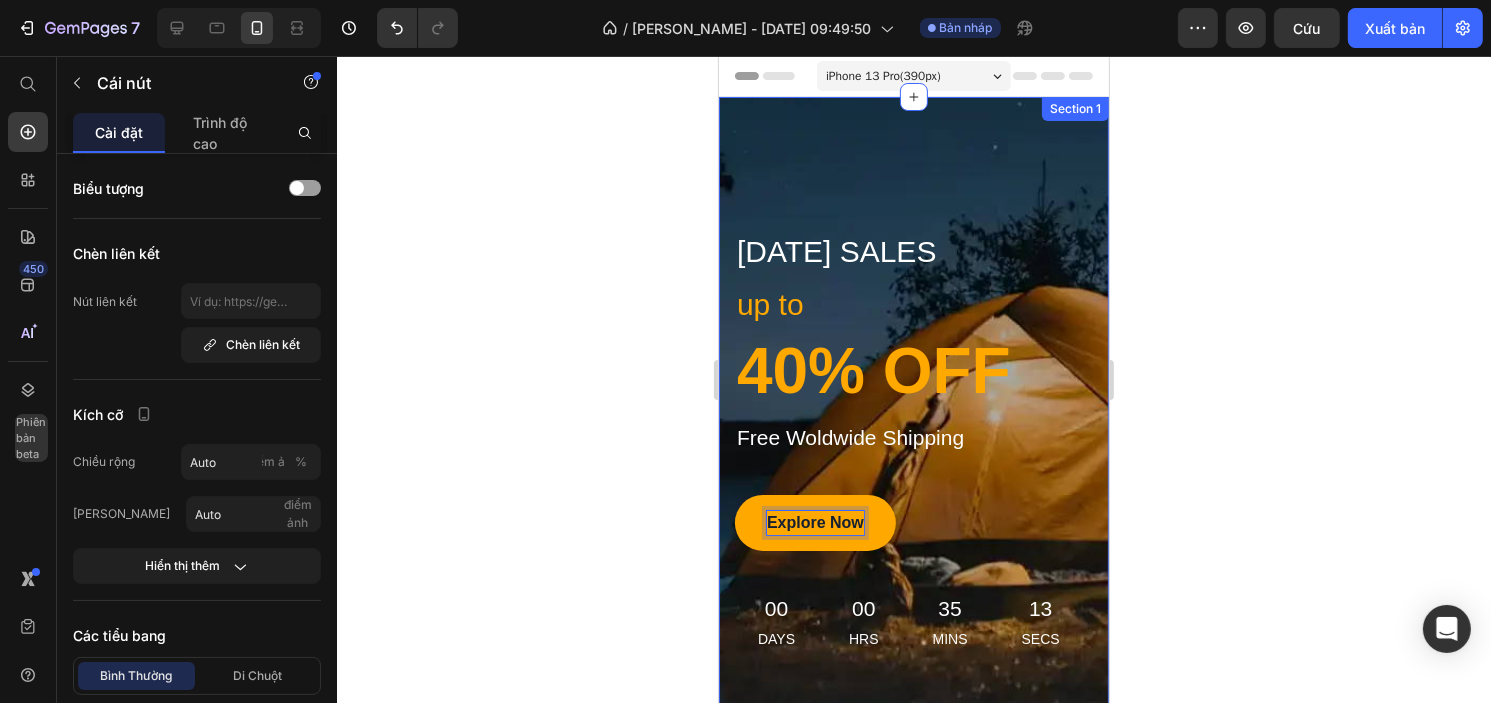 click on "Title Line 4th of july sales Text block Row up to Text block 40% OFF   Heading Free Woldwide Shipping Text block Explore Now Button   32 00 Days 00 Hrs 35 Mins 13 Secs Countdown Timer Row Row Section 1" at bounding box center [913, 435] 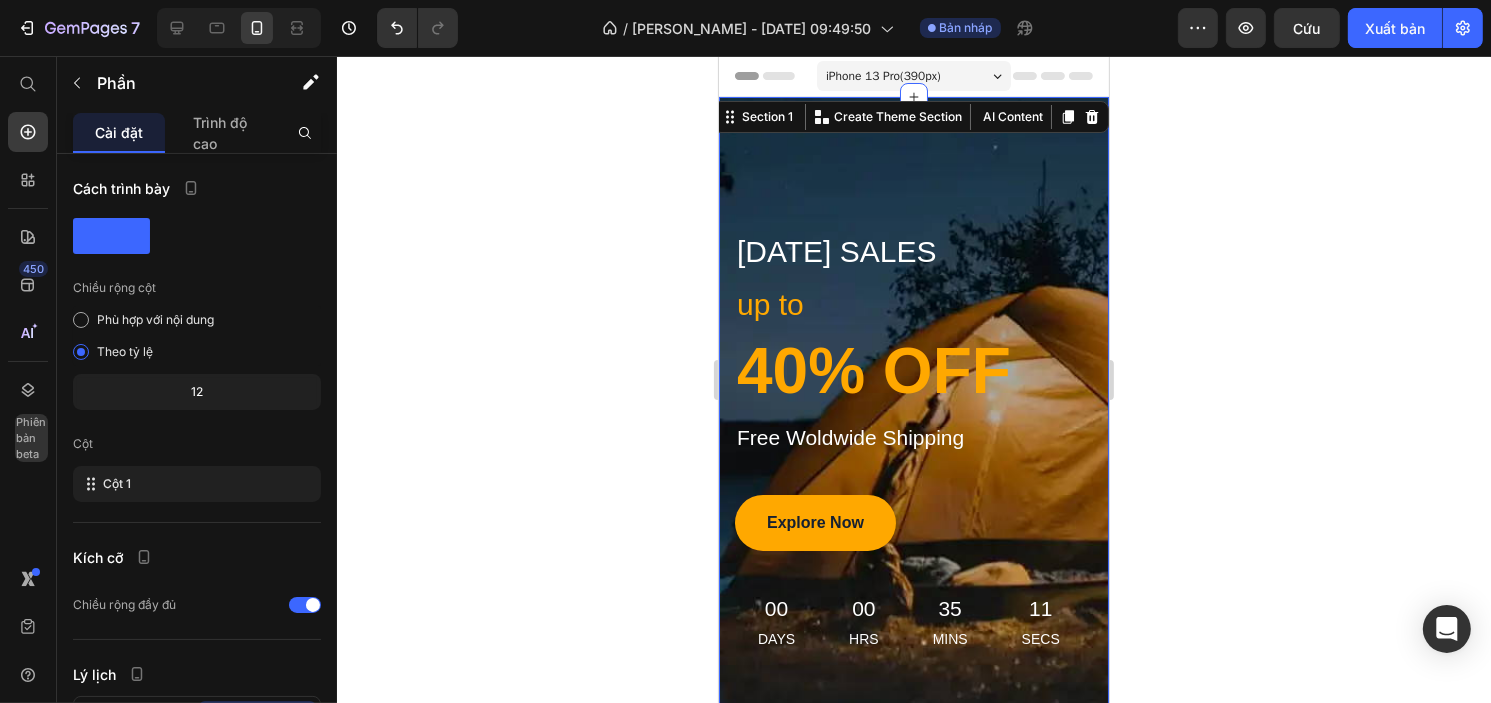 click on "Title Line 4th of july sales Text block Row up to Text block 40% OFF   Heading Free Woldwide Shipping Text block Explore Now Button 00 Days 00 Hrs 35 Mins 11 Secs Countdown Timer Row Row Section 1   Create Theme Section AI Content Write with GemAI What would you like to describe here? Tone and Voice Persuasive Product Handeelife Neck Relief Patches Show more Generate" at bounding box center [913, 435] 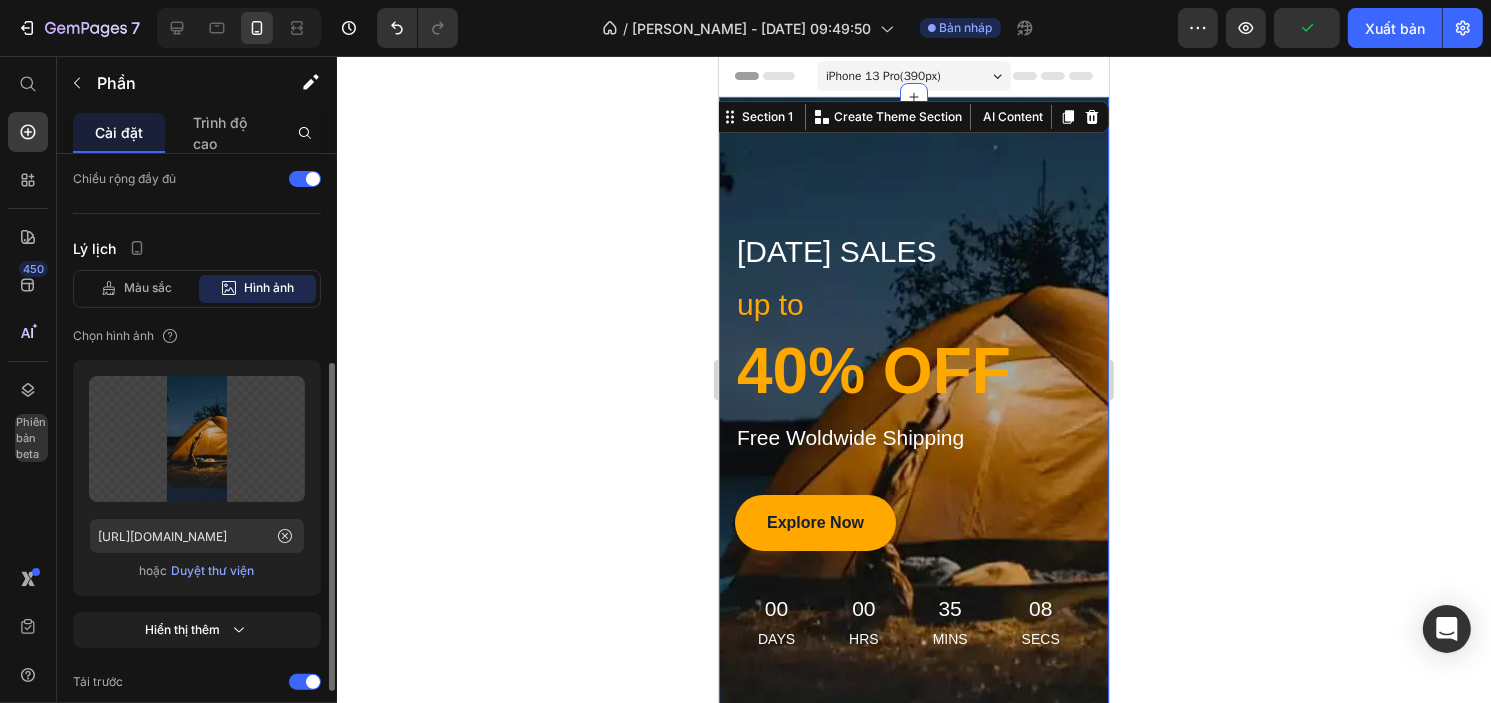 scroll, scrollTop: 448, scrollLeft: 0, axis: vertical 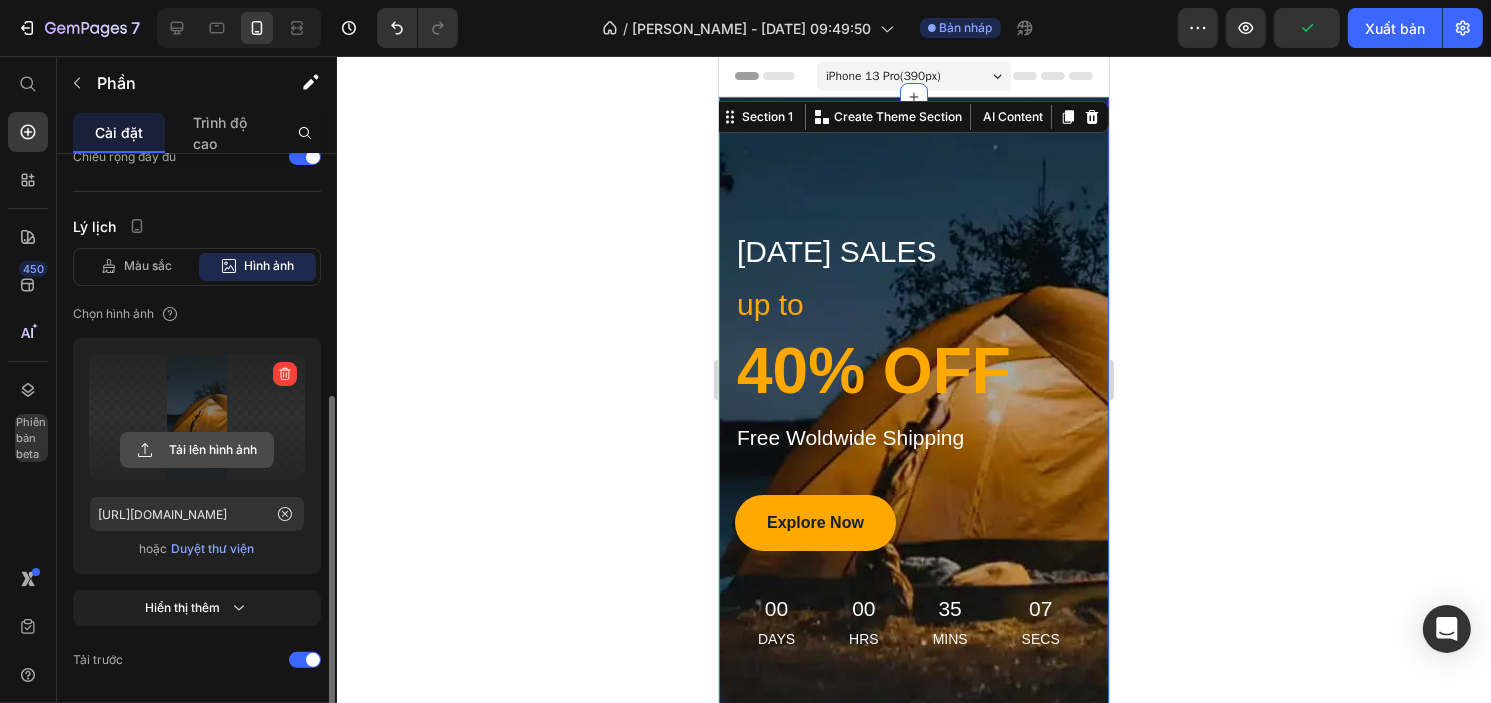 click 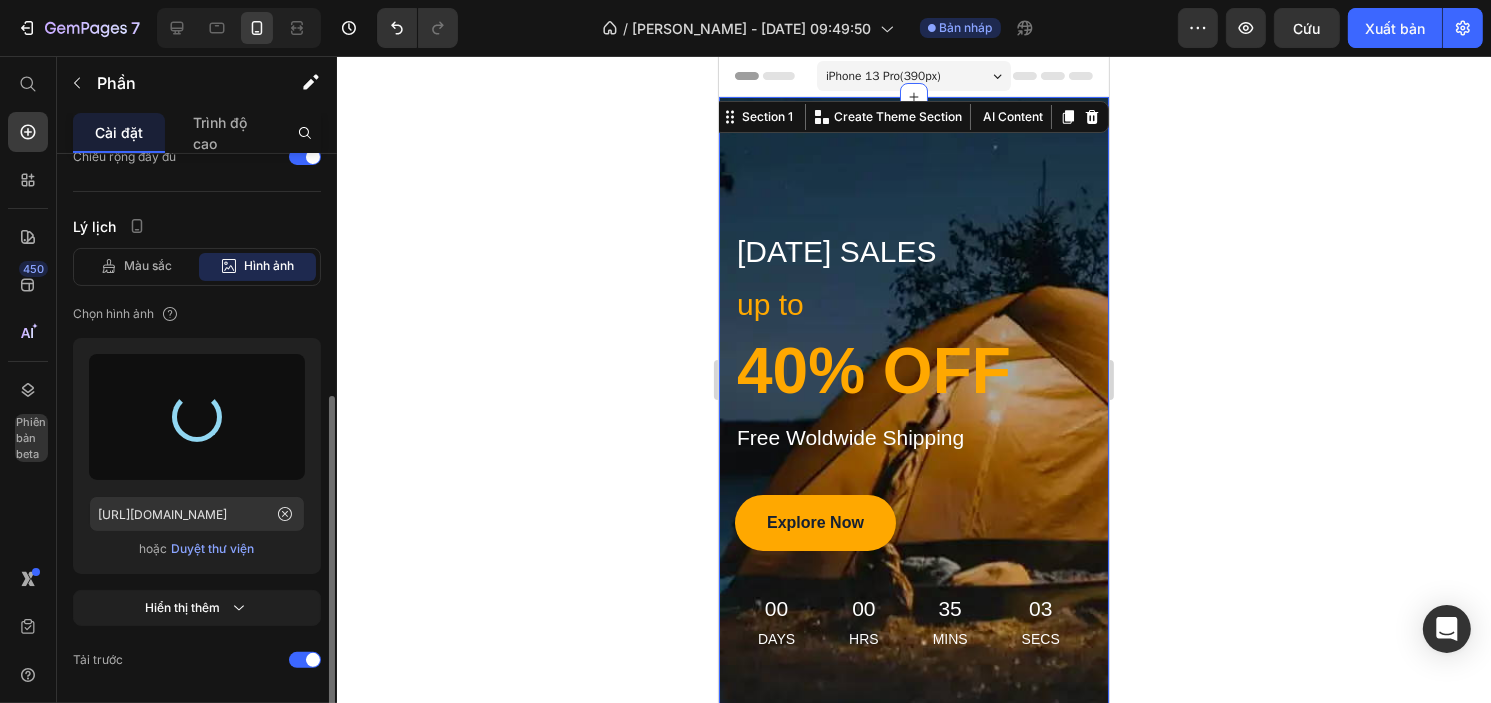 type on "https://cdn.shopify.com/s/files/1/0750/9285/2965/files/gempages_569540175701476222-4eb4854c-27cc-4e32-a091-af464ebd1d87.jpg" 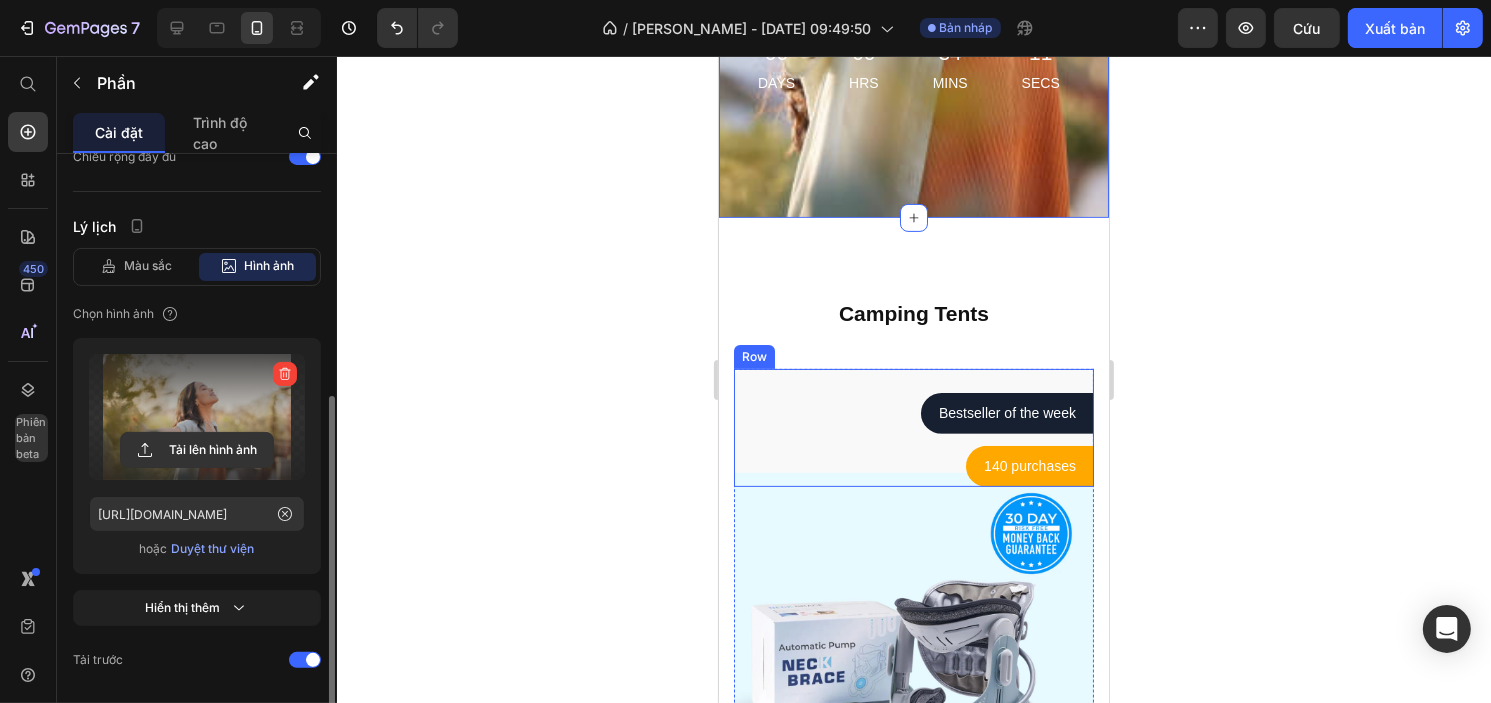 scroll, scrollTop: 564, scrollLeft: 0, axis: vertical 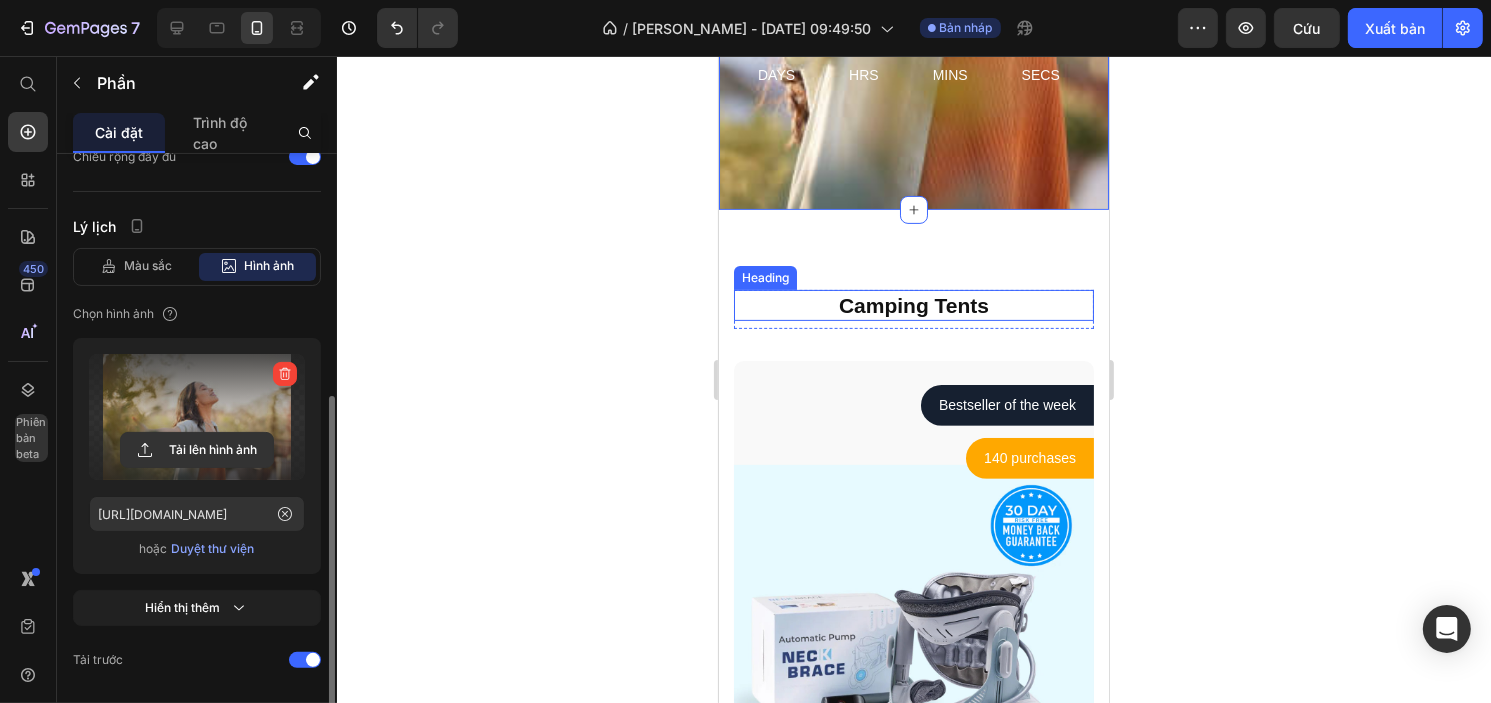 click on "Camping Tents" at bounding box center [913, 305] 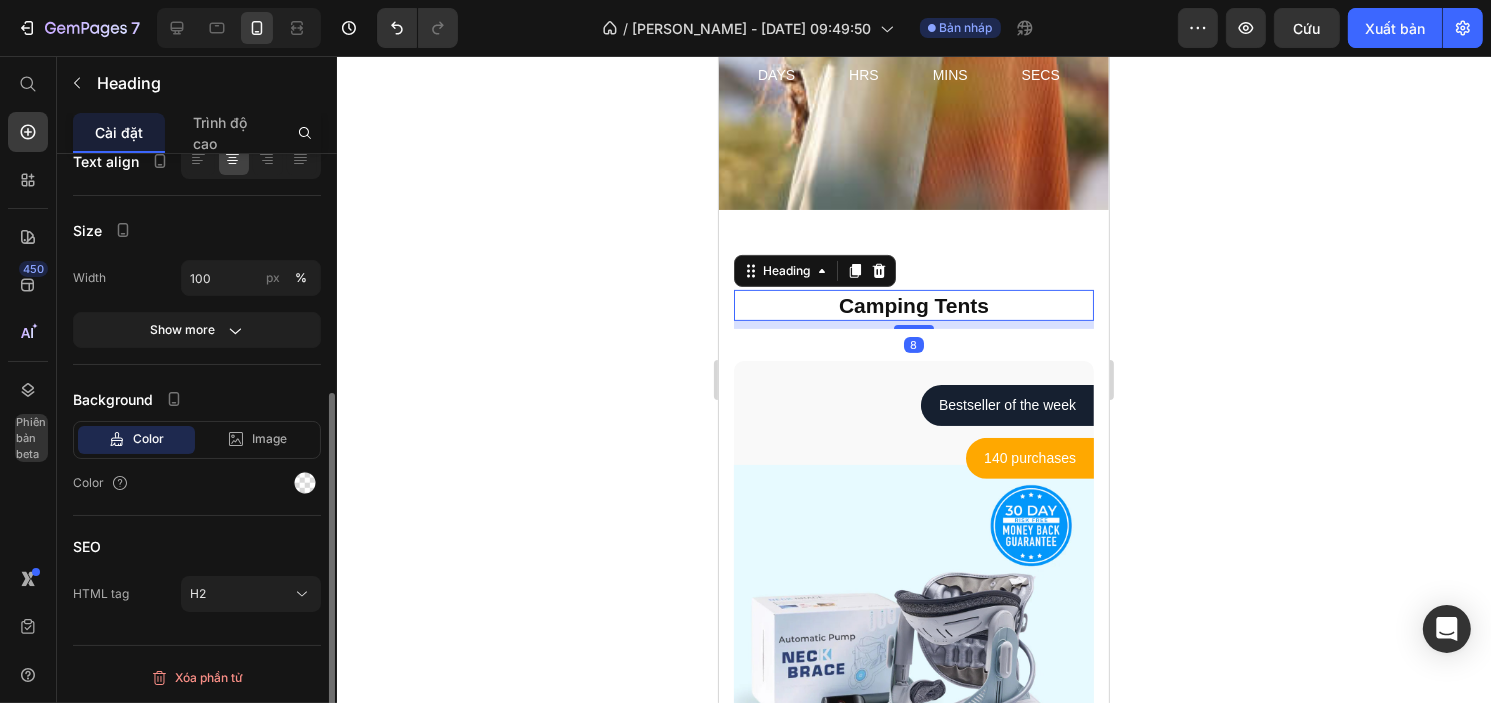 scroll, scrollTop: 0, scrollLeft: 0, axis: both 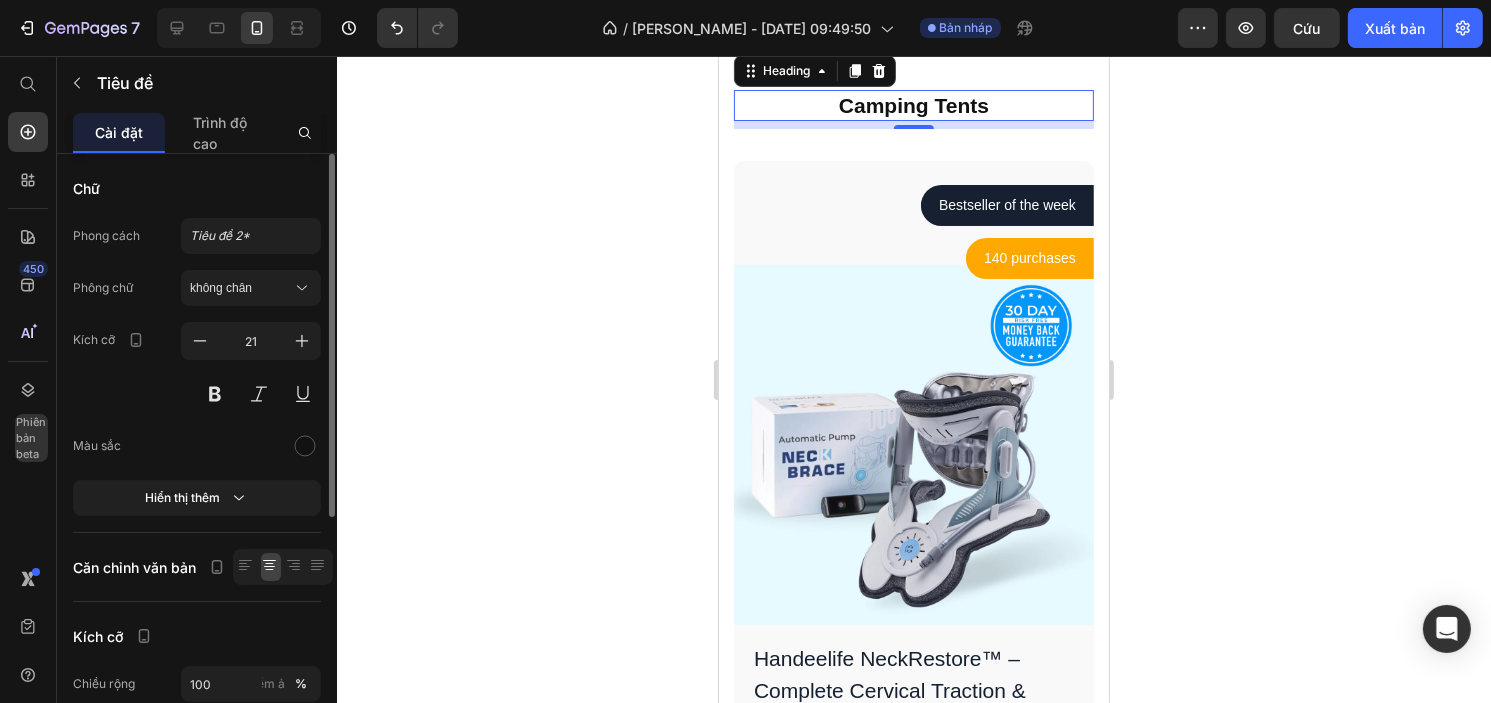 click on "Camping Tents" at bounding box center [913, 105] 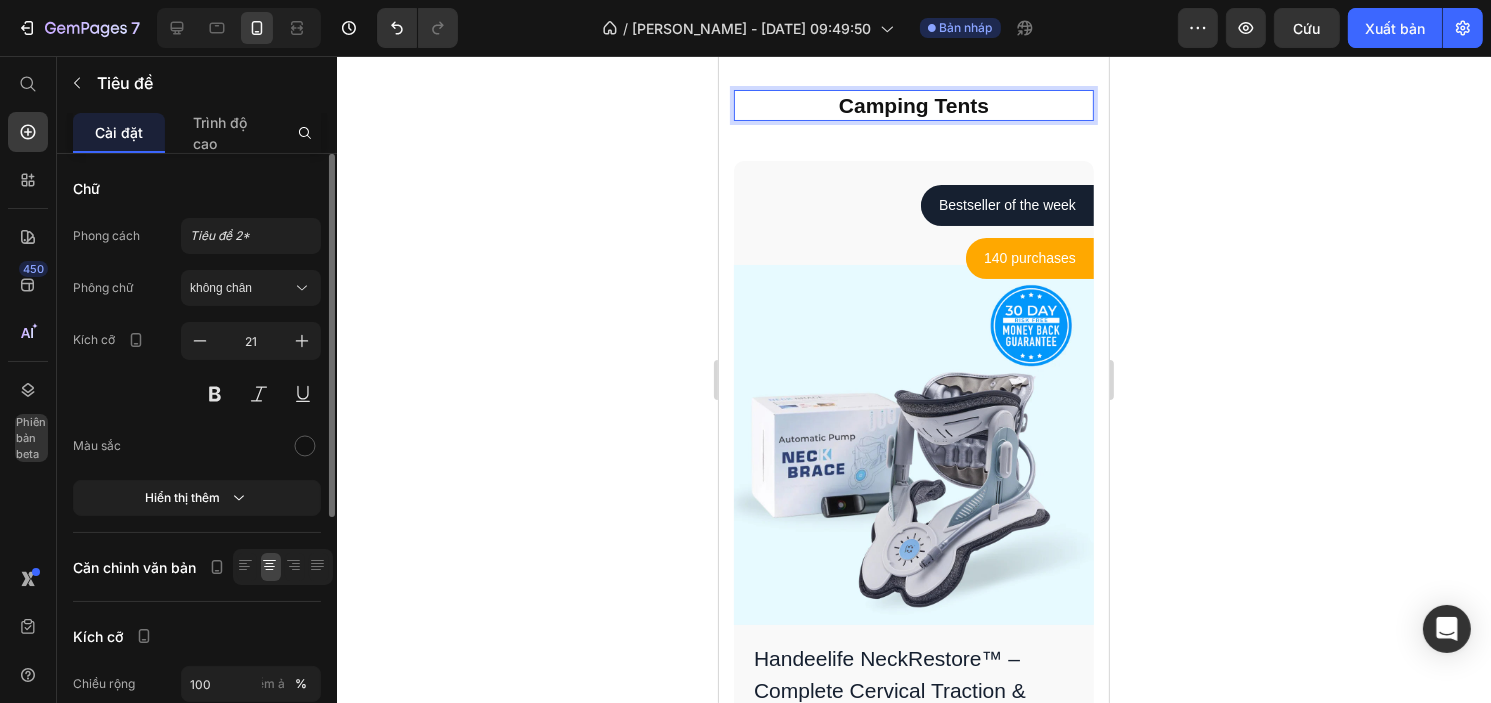 click on "Camping Tents" at bounding box center (913, 105) 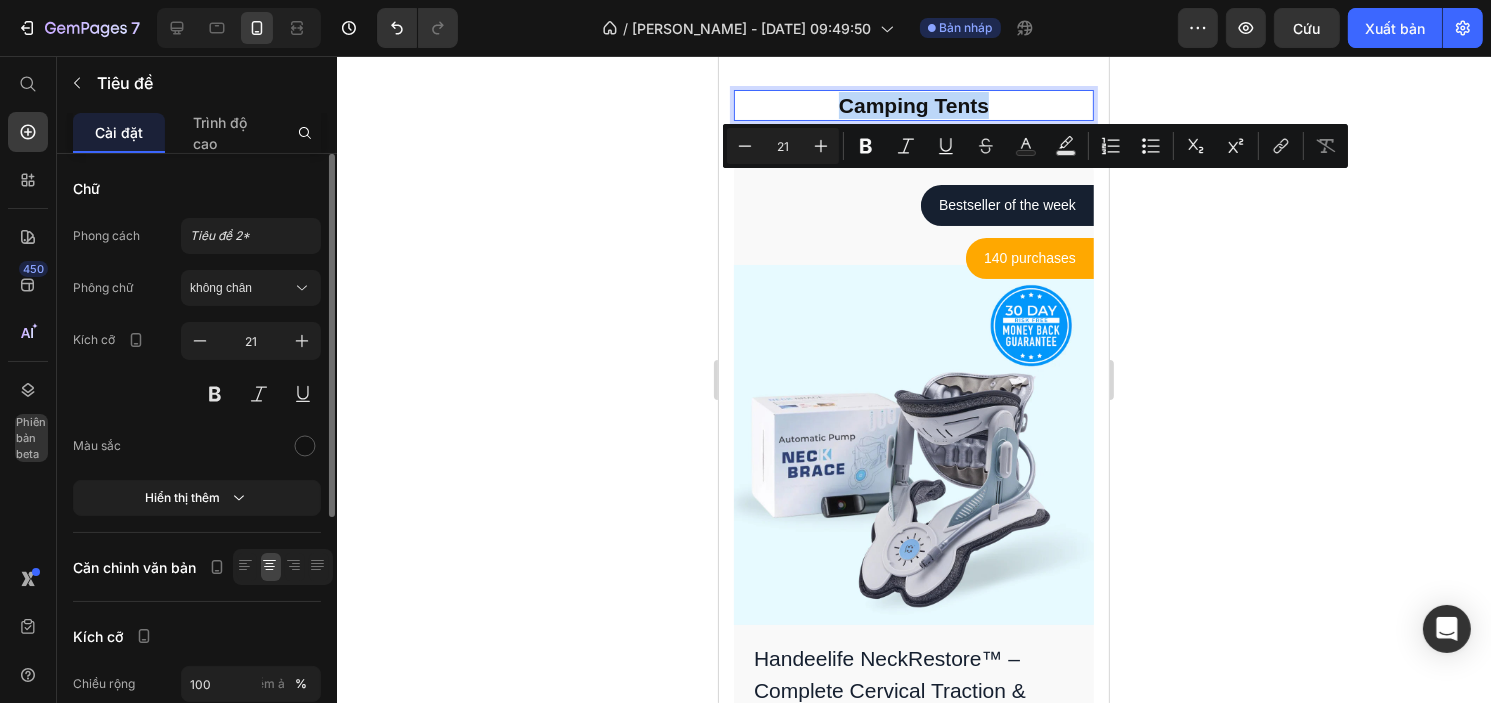 drag, startPoint x: 1006, startPoint y: 183, endPoint x: 853, endPoint y: 183, distance: 153 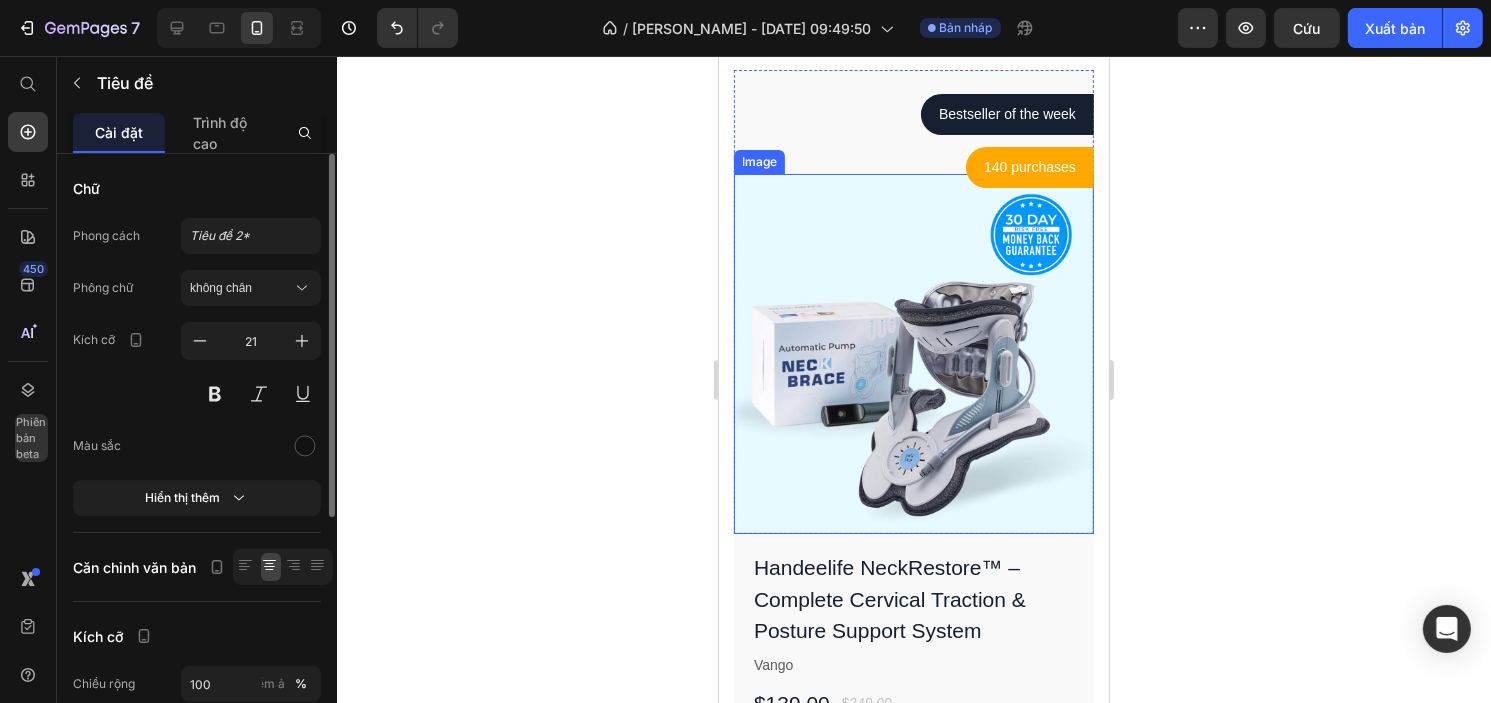 scroll, scrollTop: 879, scrollLeft: 0, axis: vertical 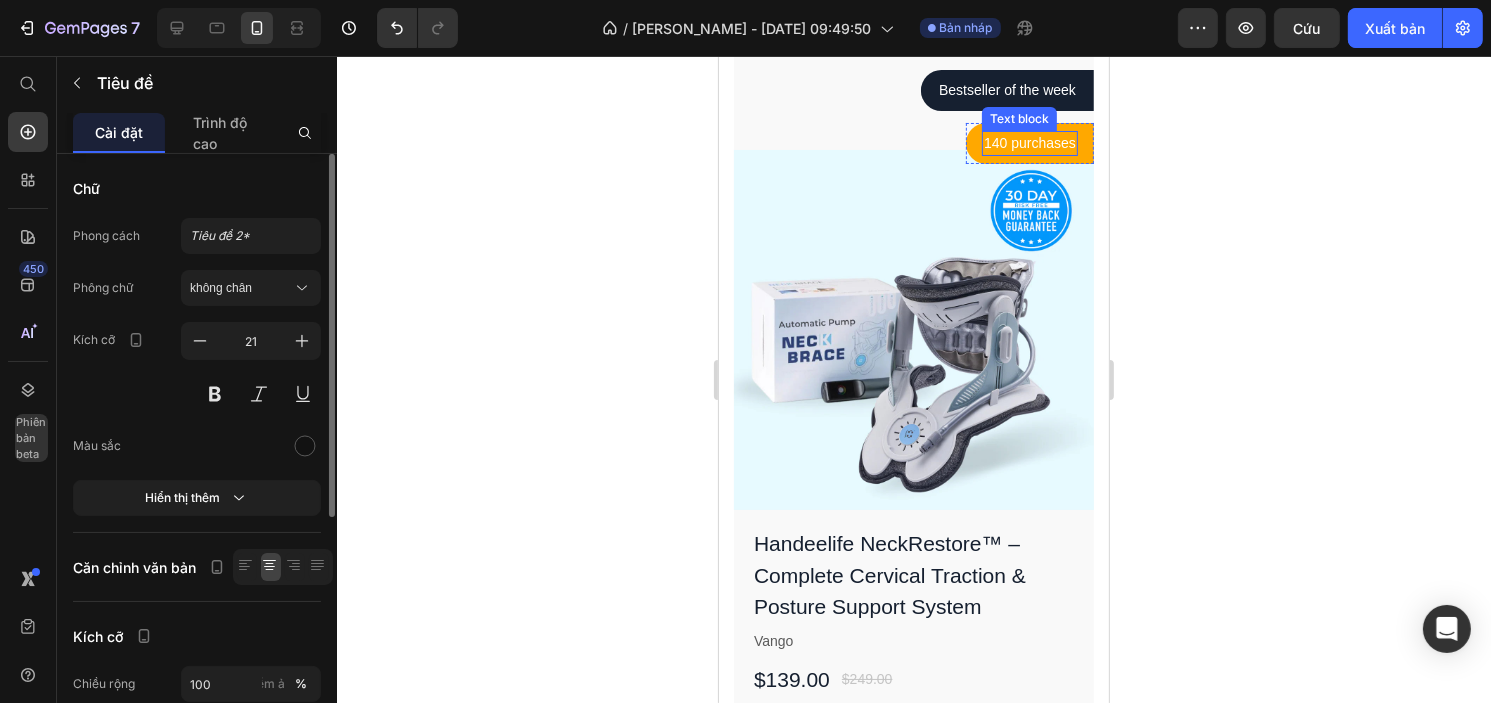 click on "140 purchases" at bounding box center [1029, 143] 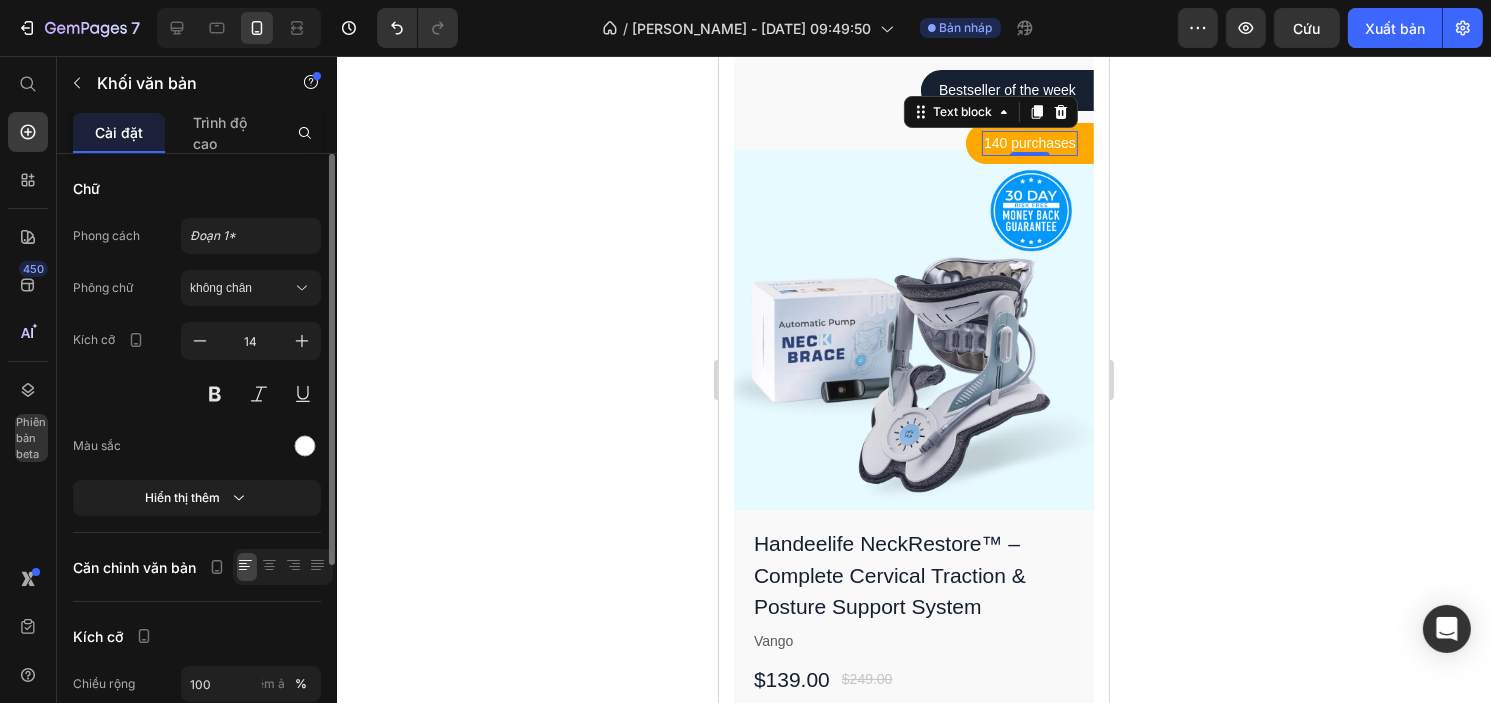 click on "140 purchases" at bounding box center [1029, 143] 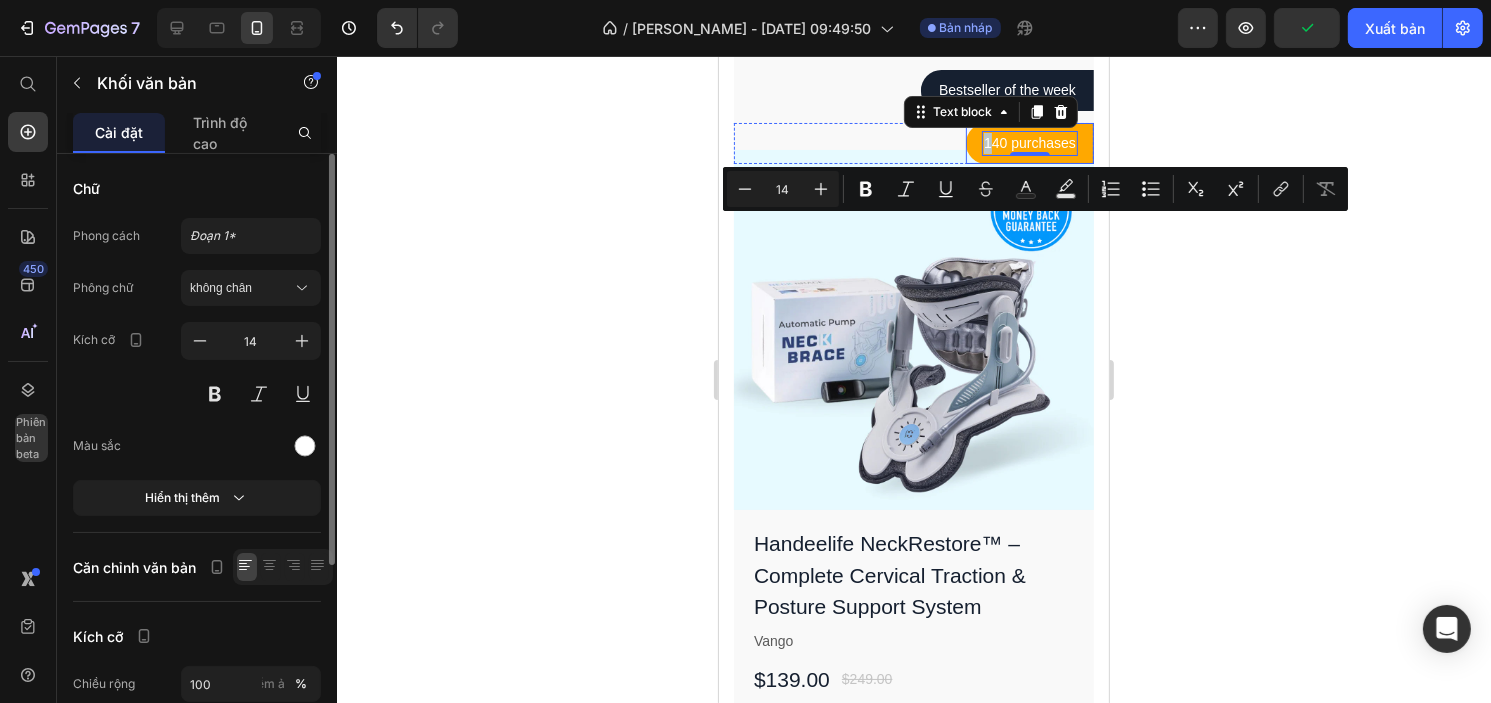 drag, startPoint x: 977, startPoint y: 231, endPoint x: 961, endPoint y: 231, distance: 16 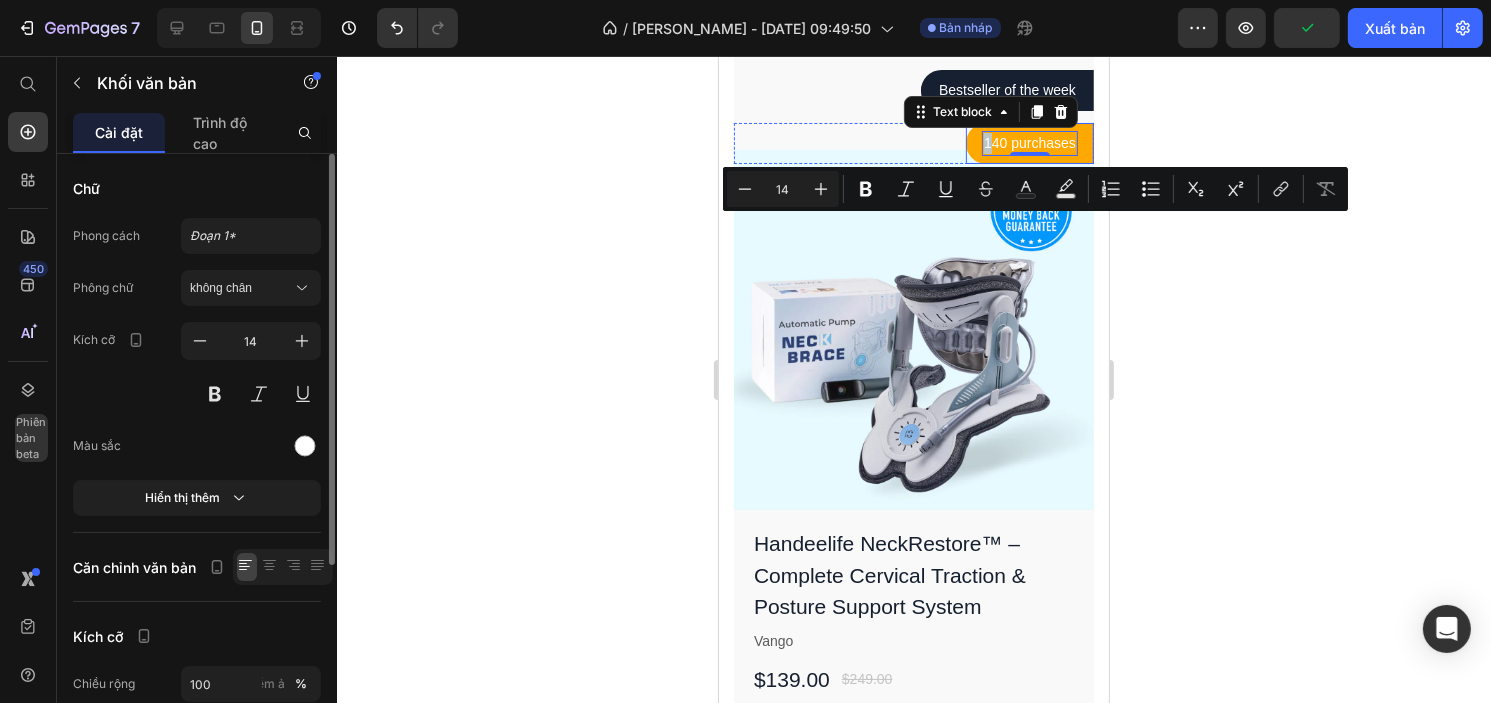 click on "140 purchases Text block   0 Row" at bounding box center (1029, 143) 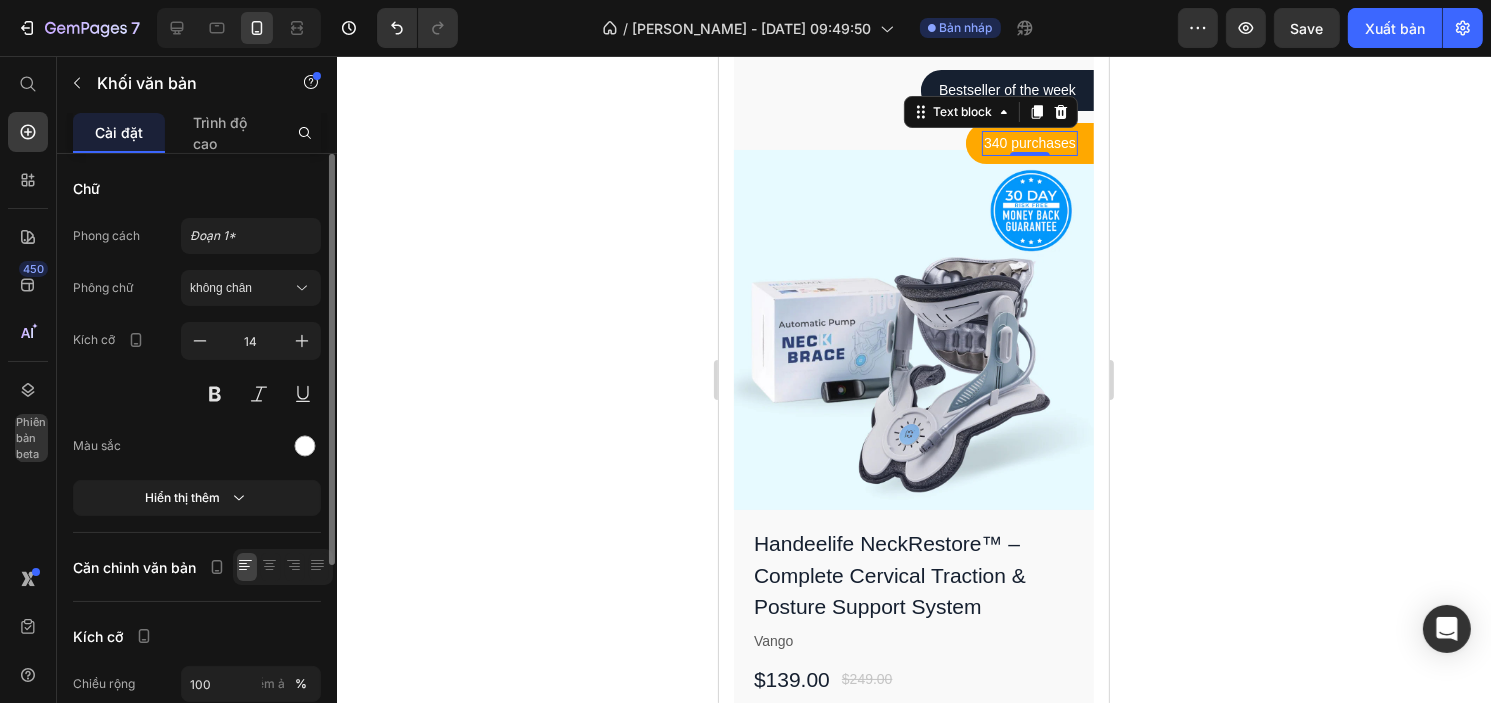 click 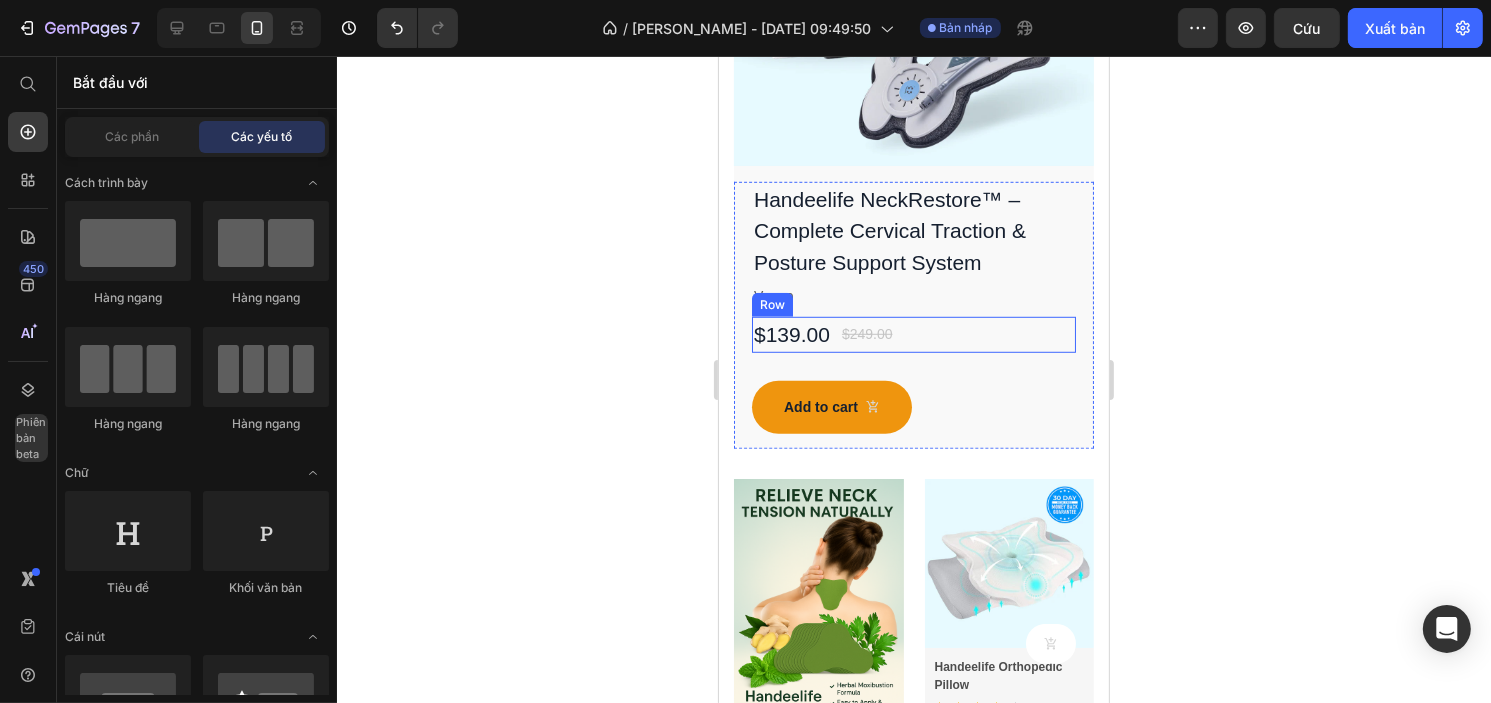 scroll, scrollTop: 1308, scrollLeft: 0, axis: vertical 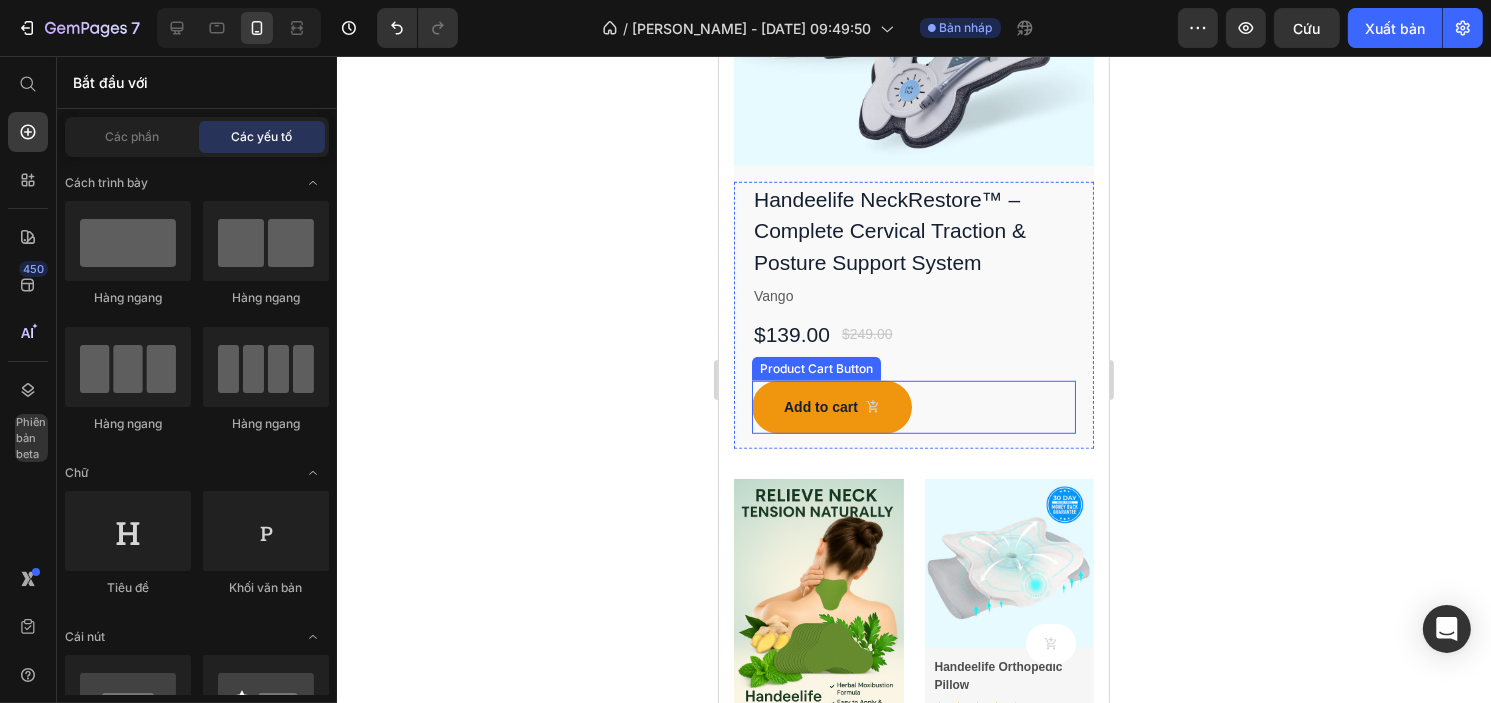 click on "Add to cart" at bounding box center [831, 407] 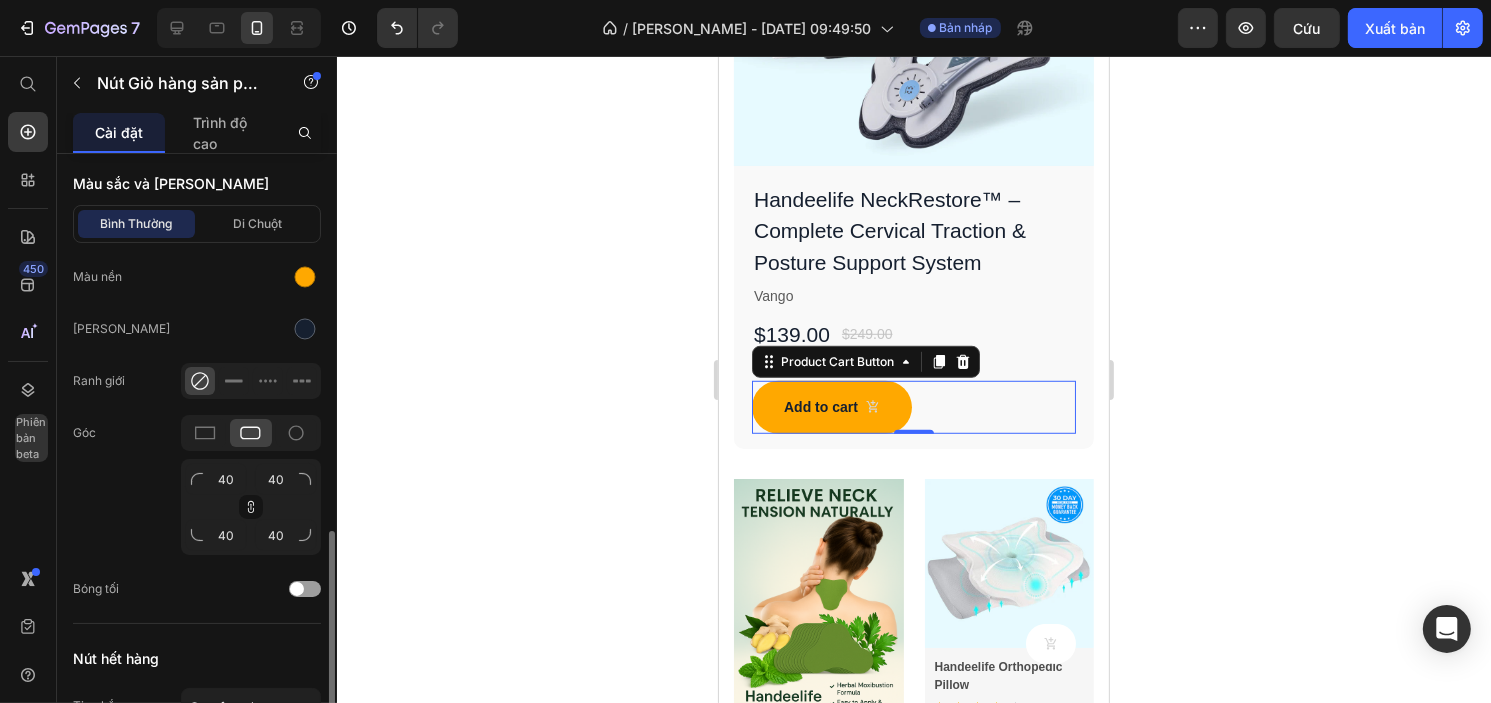 scroll, scrollTop: 1260, scrollLeft: 0, axis: vertical 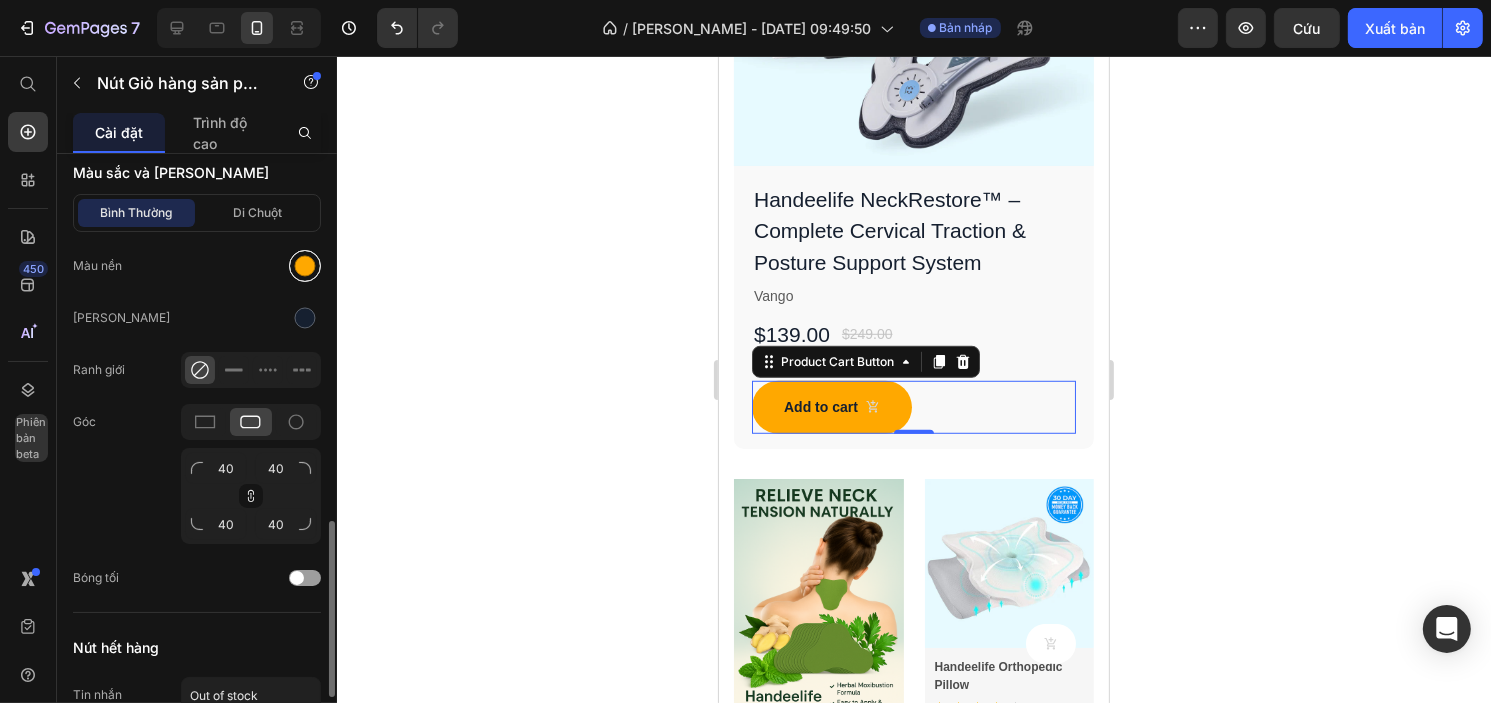 click at bounding box center (305, 266) 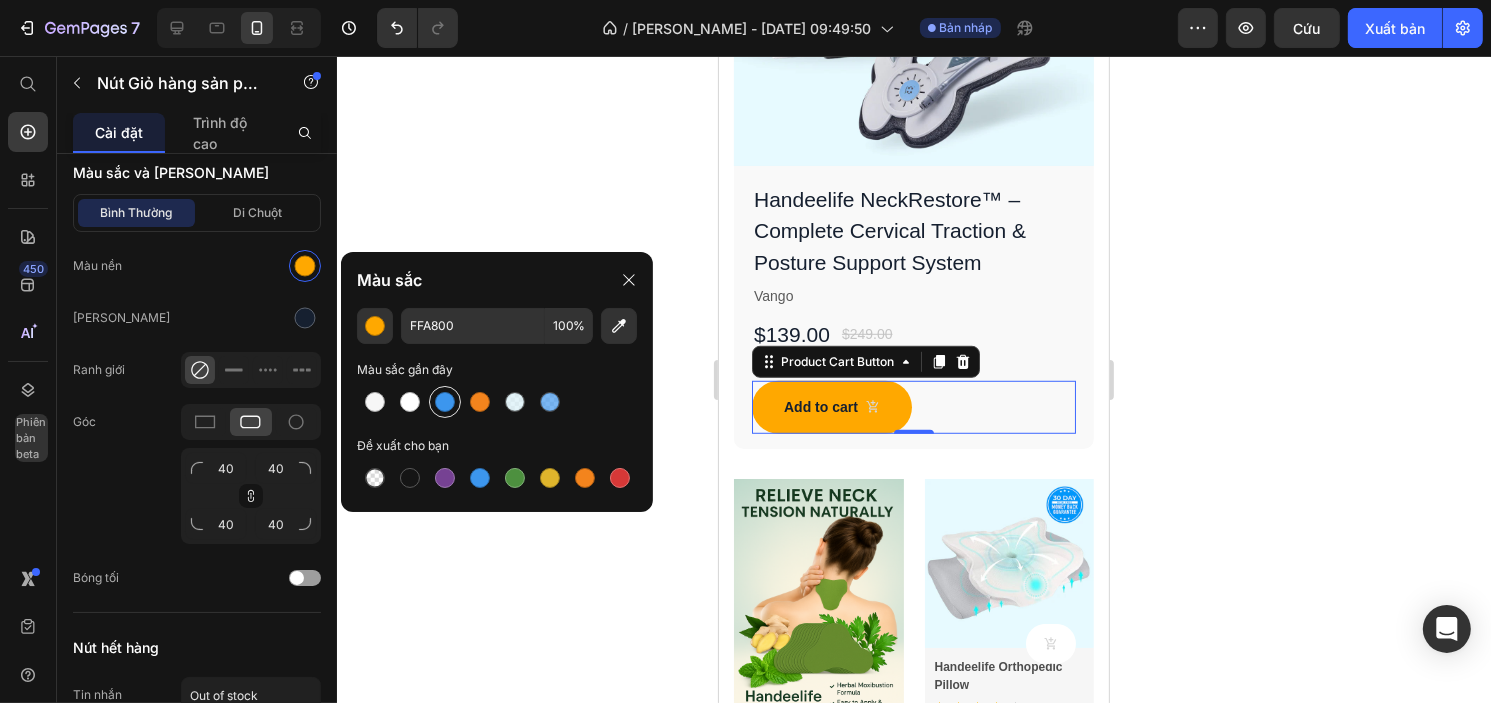 click at bounding box center (445, 402) 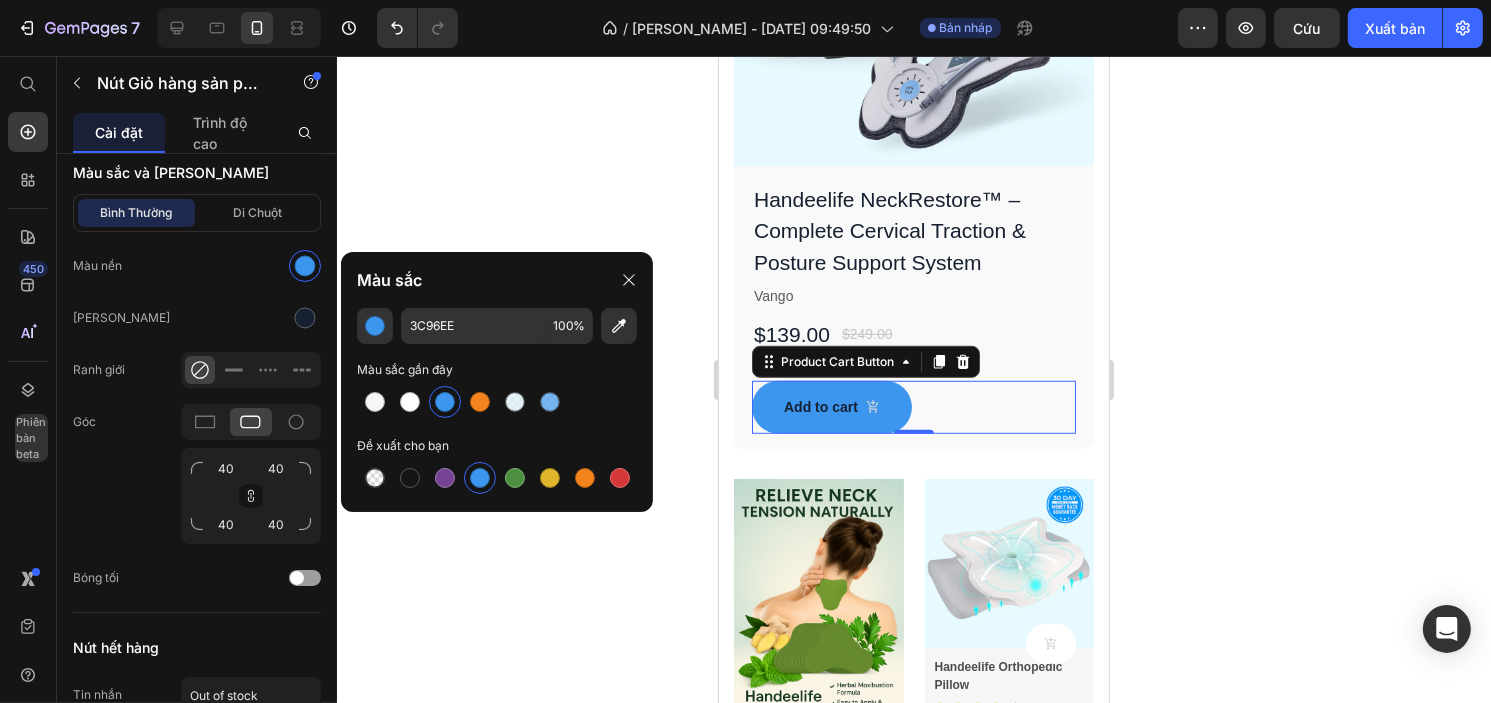 click 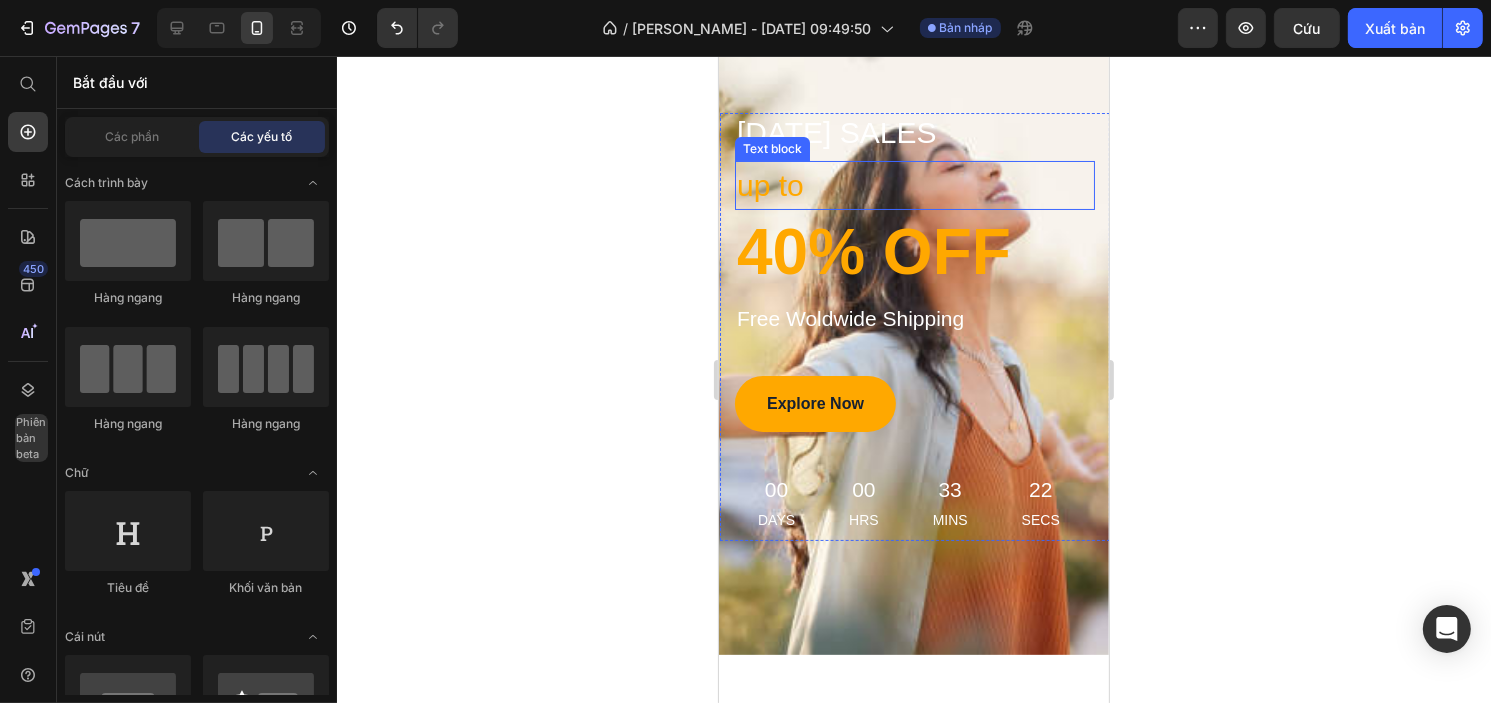scroll, scrollTop: 0, scrollLeft: 0, axis: both 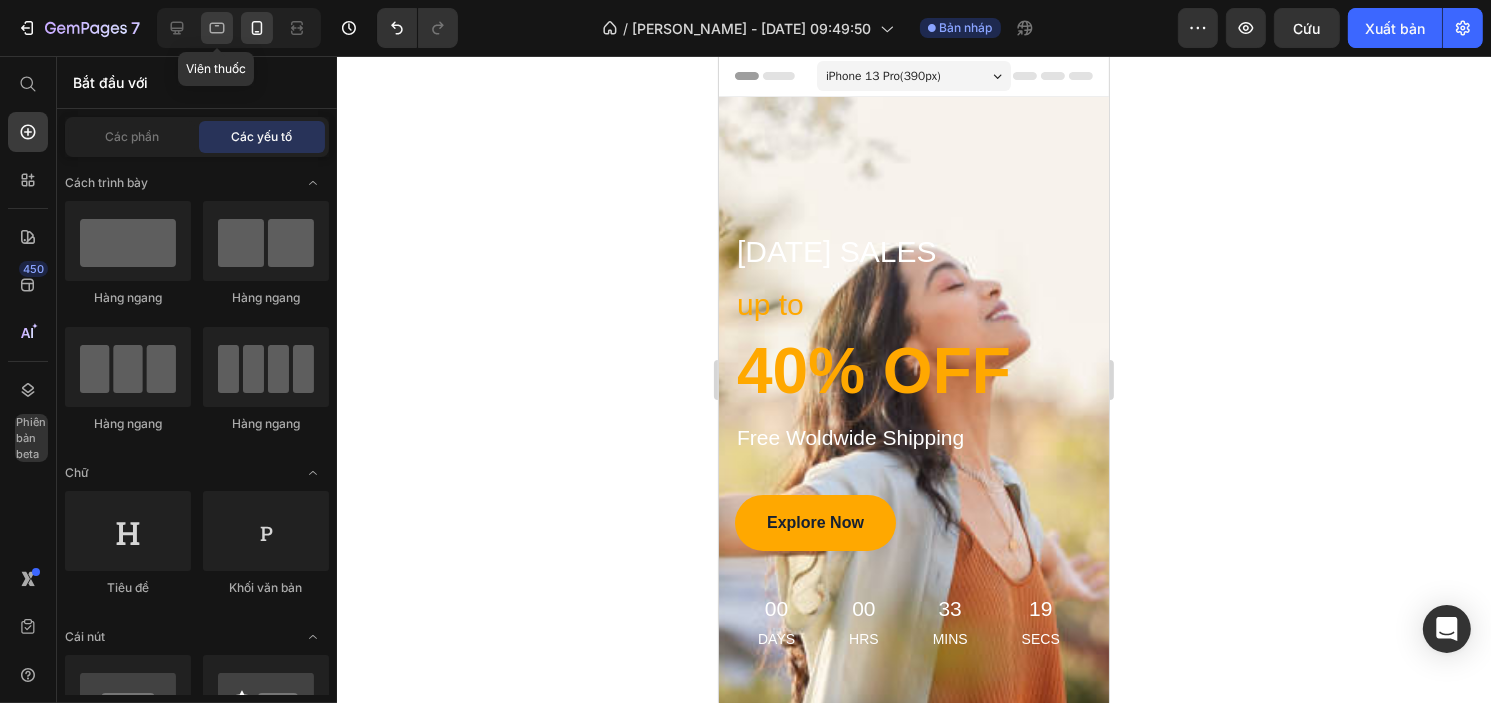 click 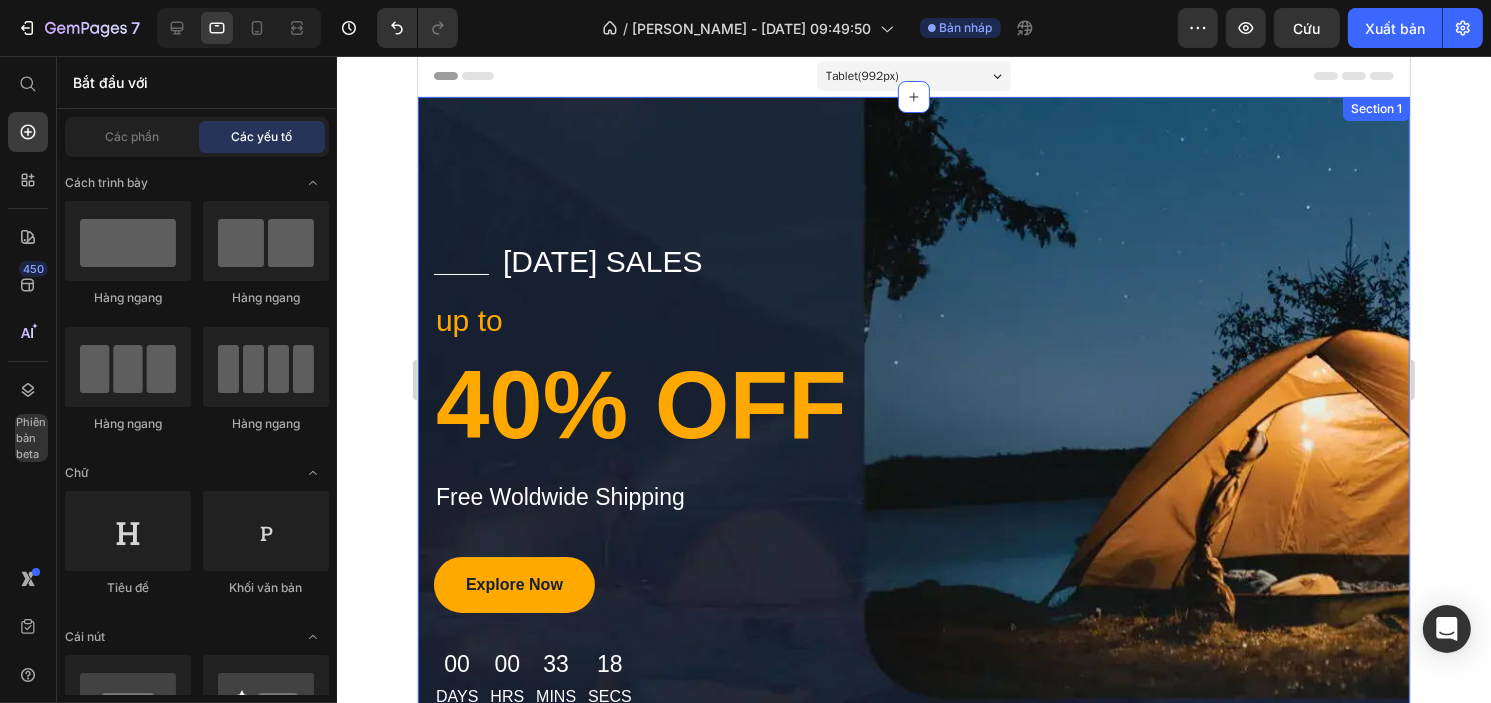 click on "Title Line 4th of july sales Text block Row up to Text block 40% OFF   Heading Free Woldwide Shipping Text block Explore Now Button 00 Days 00 Hrs 33 Mins 18 Secs Countdown Timer Row Row Section 1" at bounding box center (913, 469) 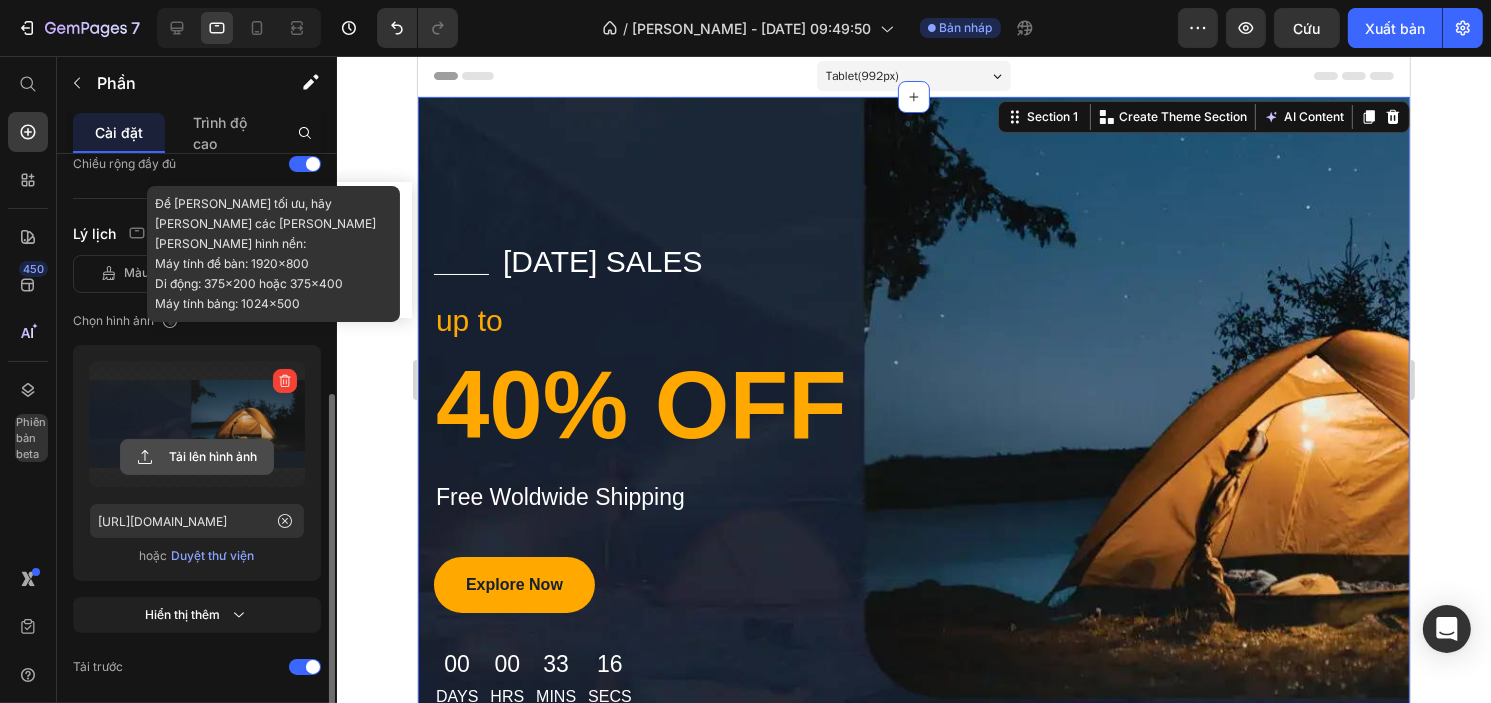 scroll, scrollTop: 442, scrollLeft: 0, axis: vertical 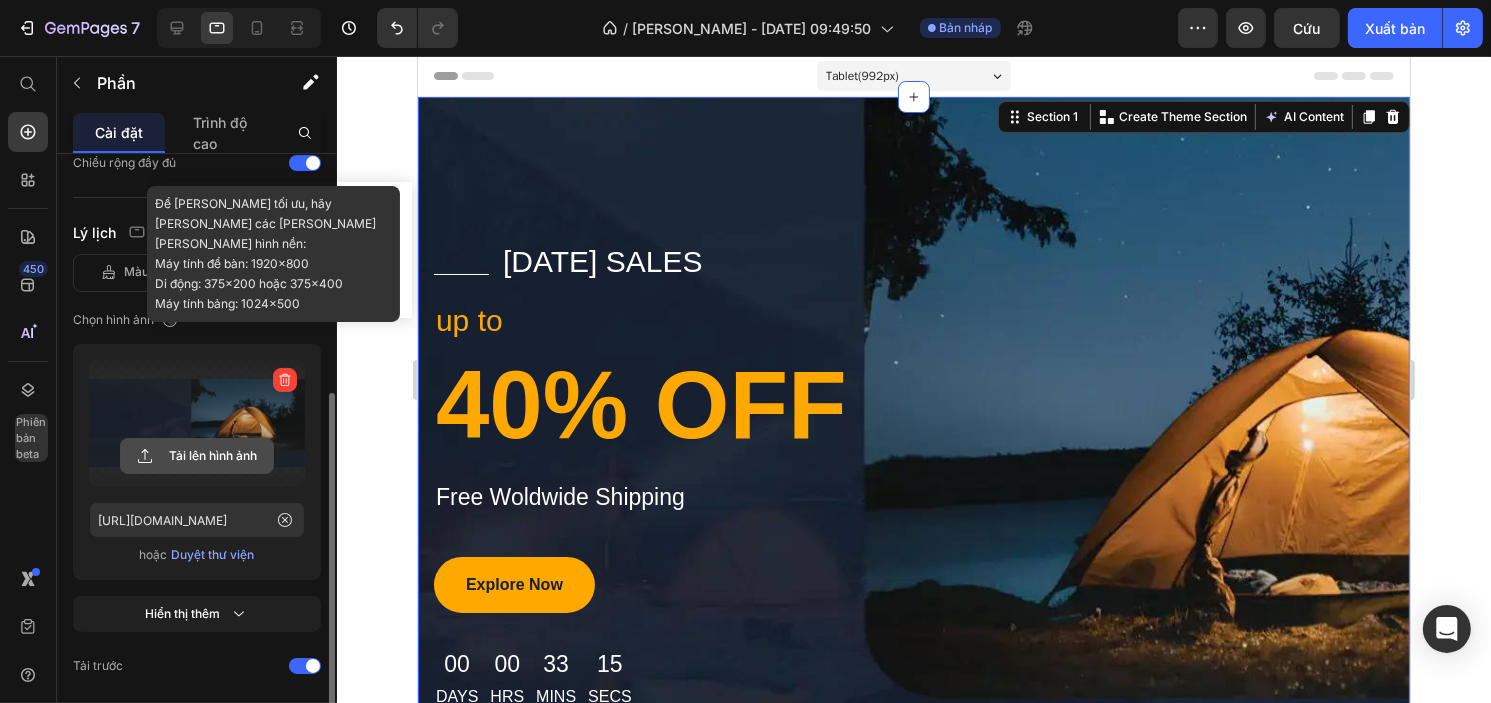 click 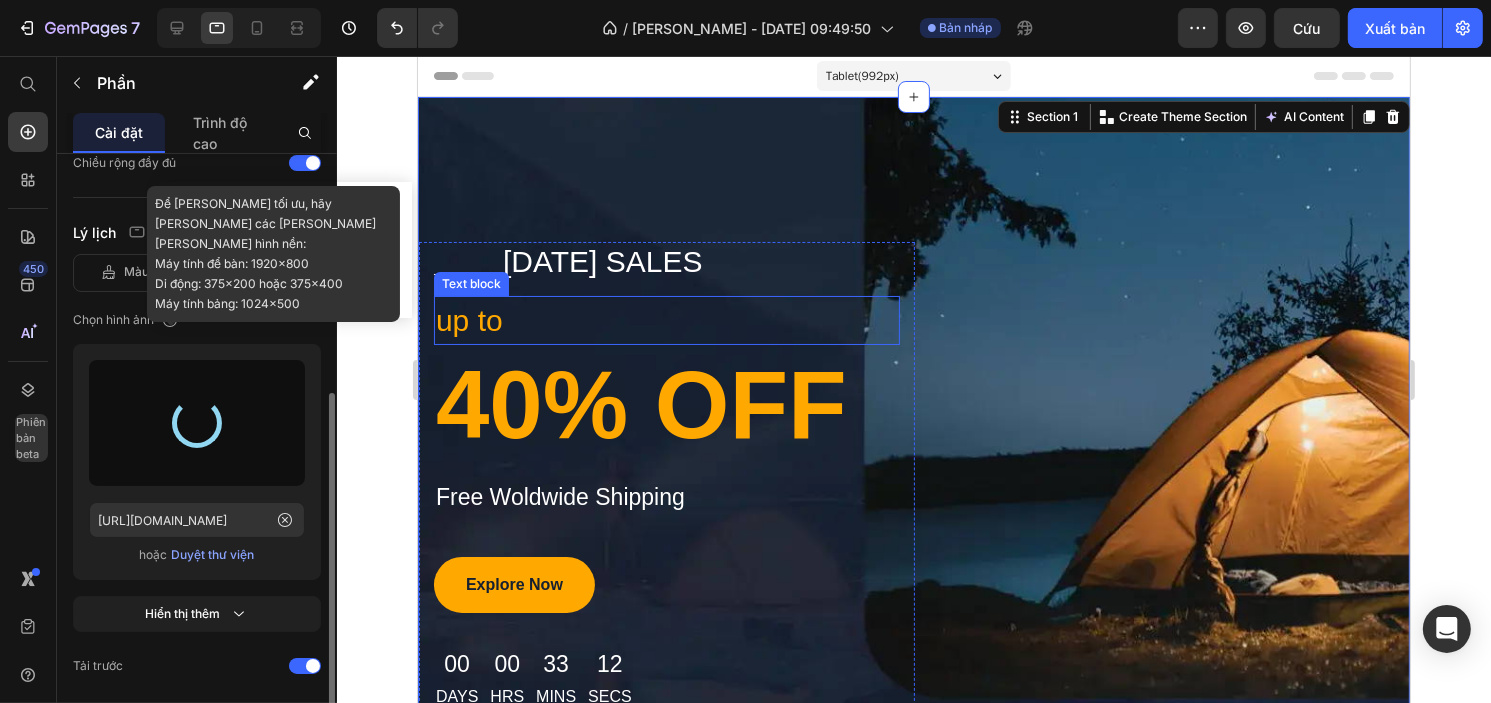 type on "https://cdn.shopify.com/s/files/1/0750/9285/2965/files/gempages_569540175701476222-4eb4854c-27cc-4e32-a091-af464ebd1d87.jpg" 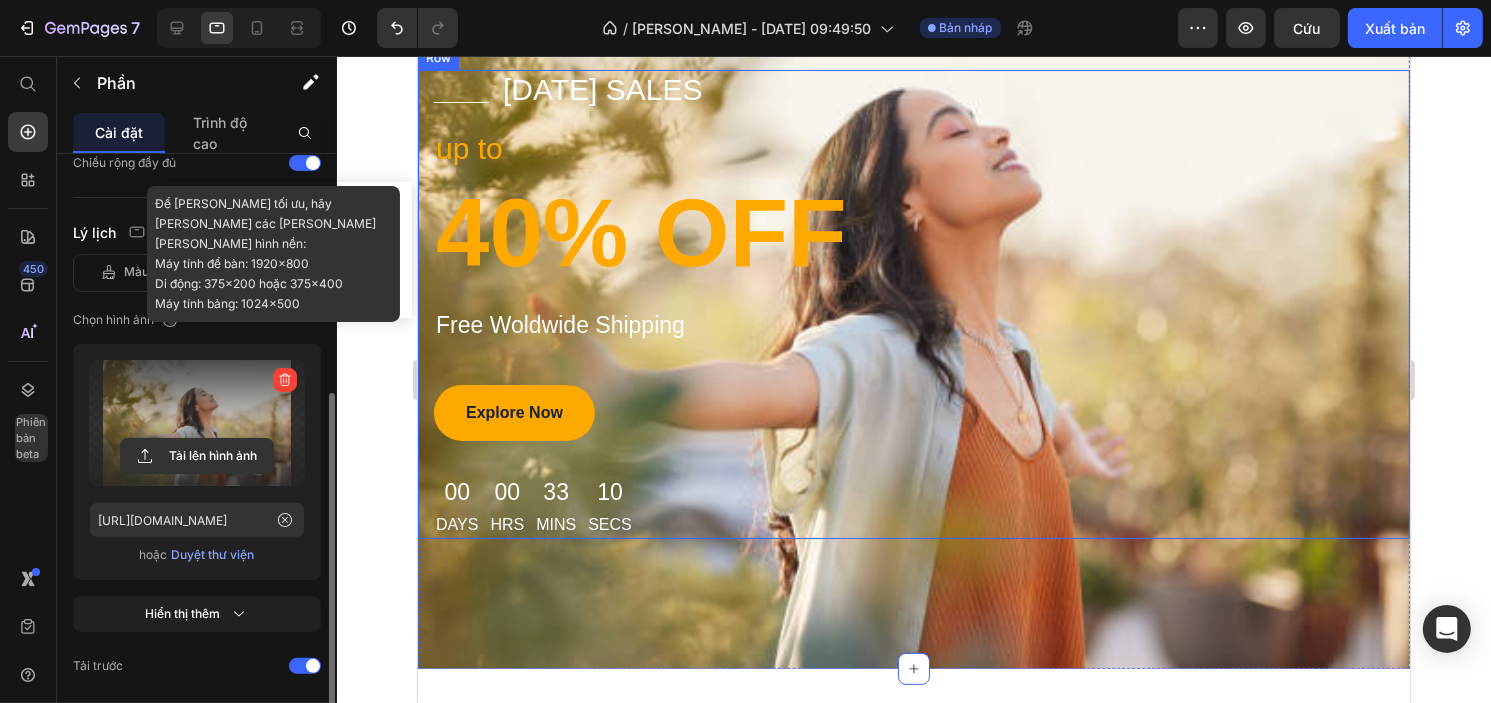 scroll, scrollTop: 174, scrollLeft: 0, axis: vertical 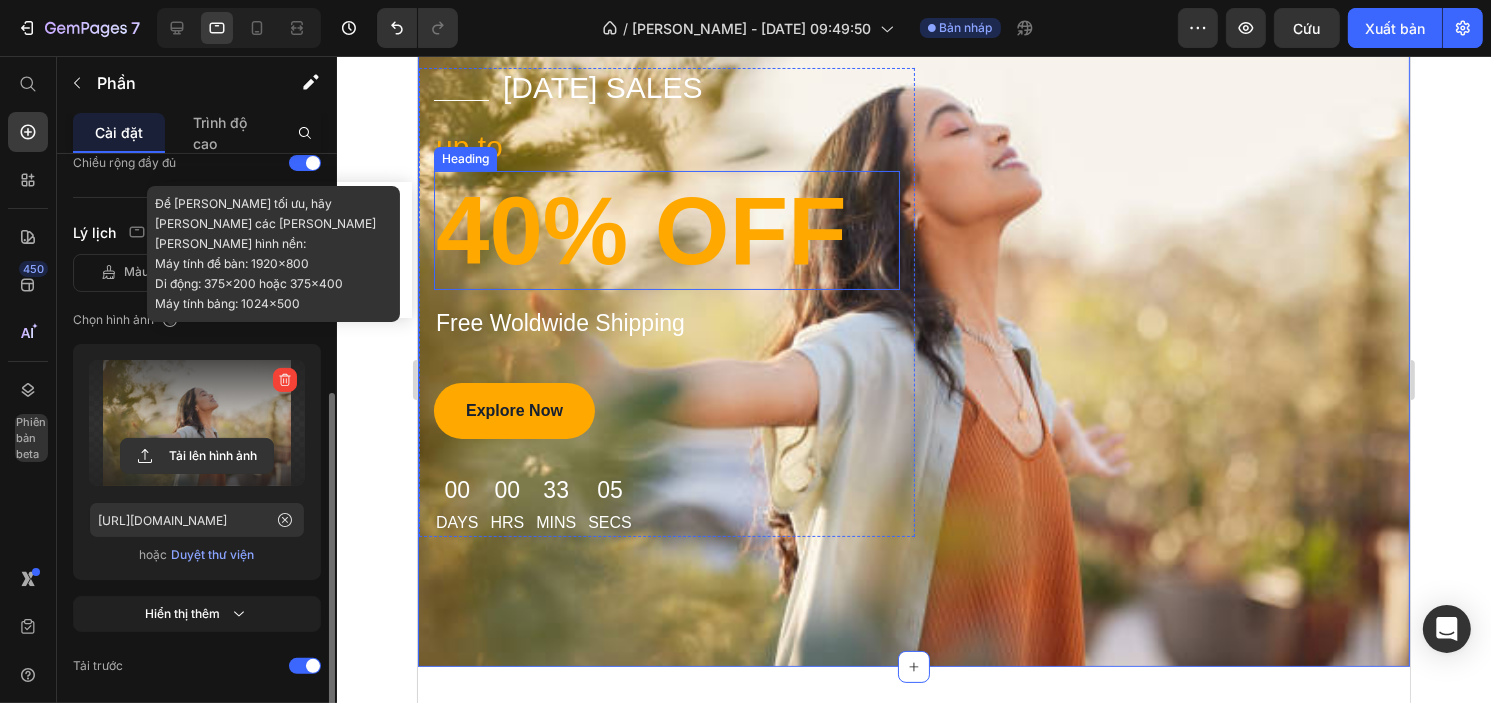 click on "40% OFF" at bounding box center [666, 230] 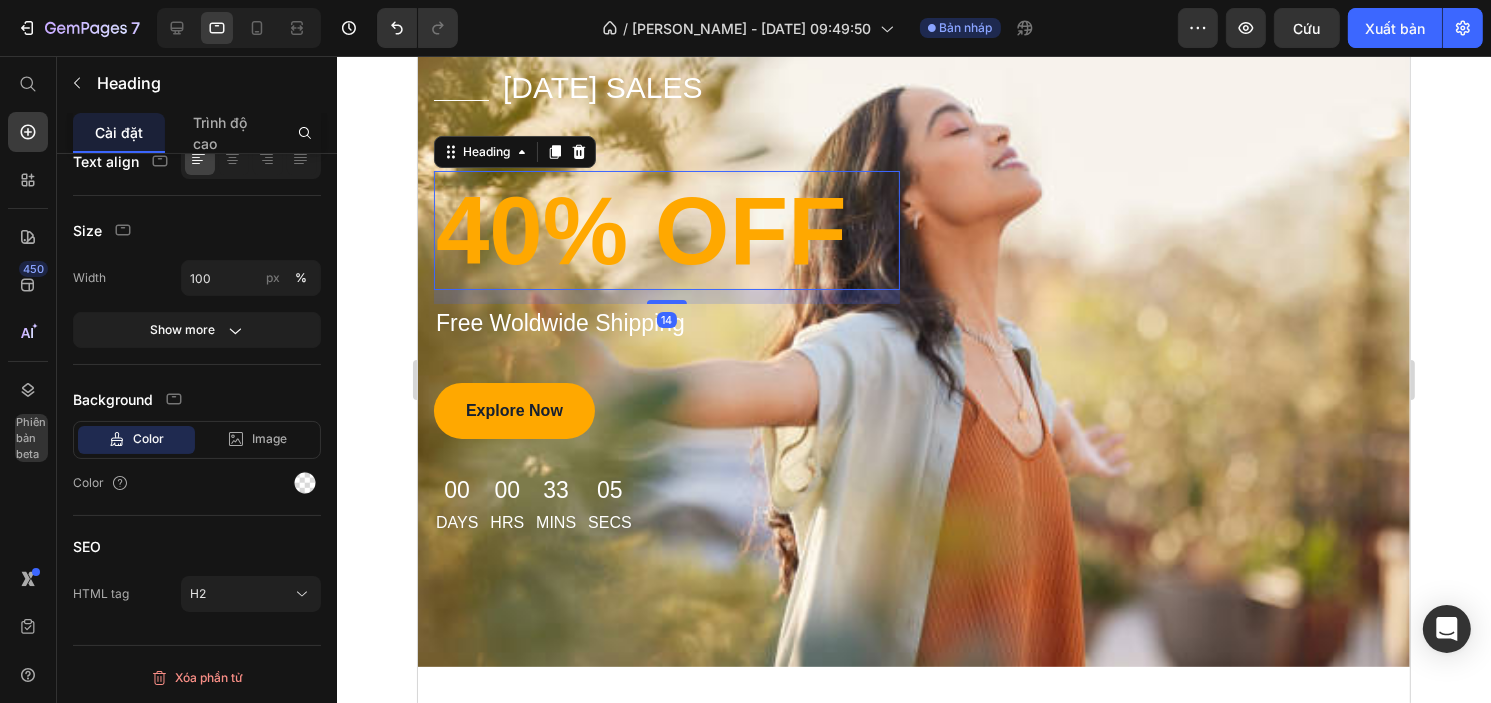 scroll, scrollTop: 0, scrollLeft: 0, axis: both 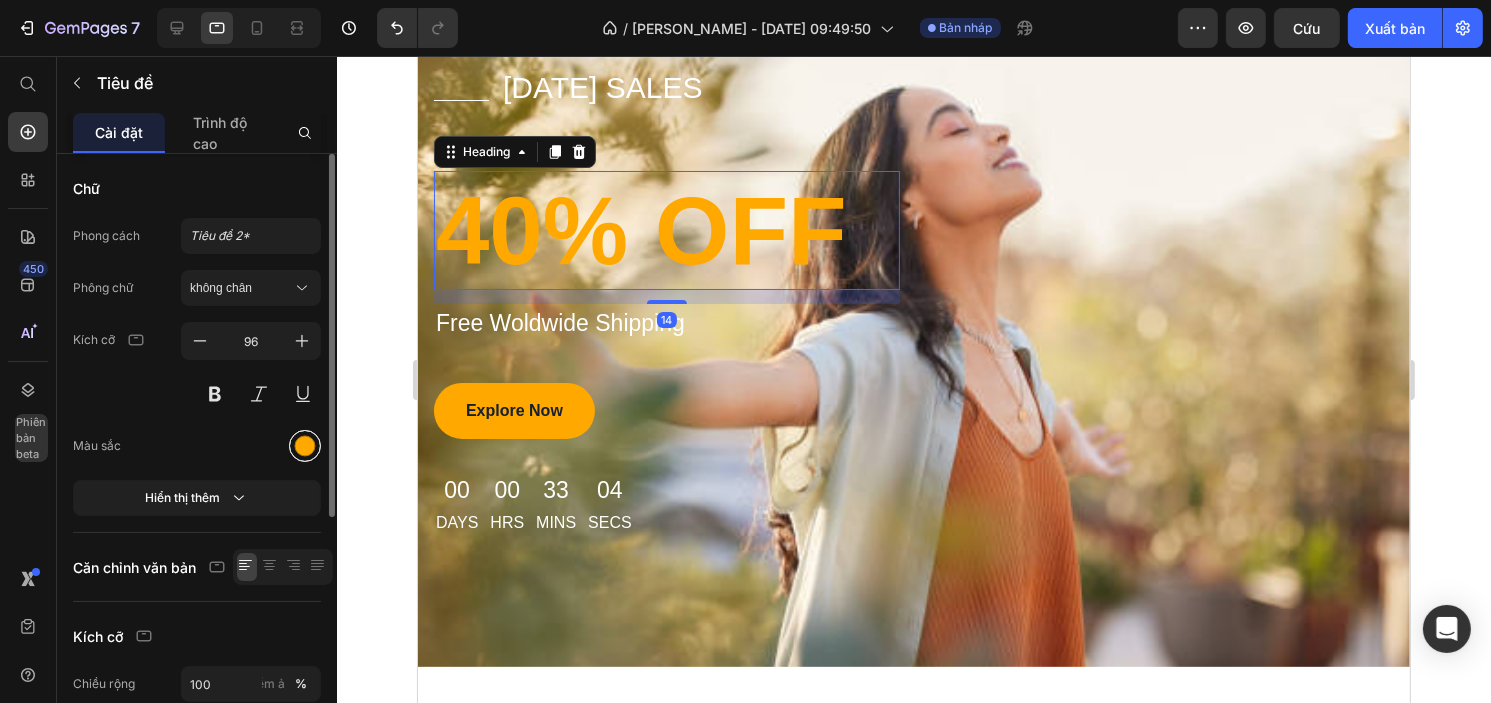 click at bounding box center (305, 446) 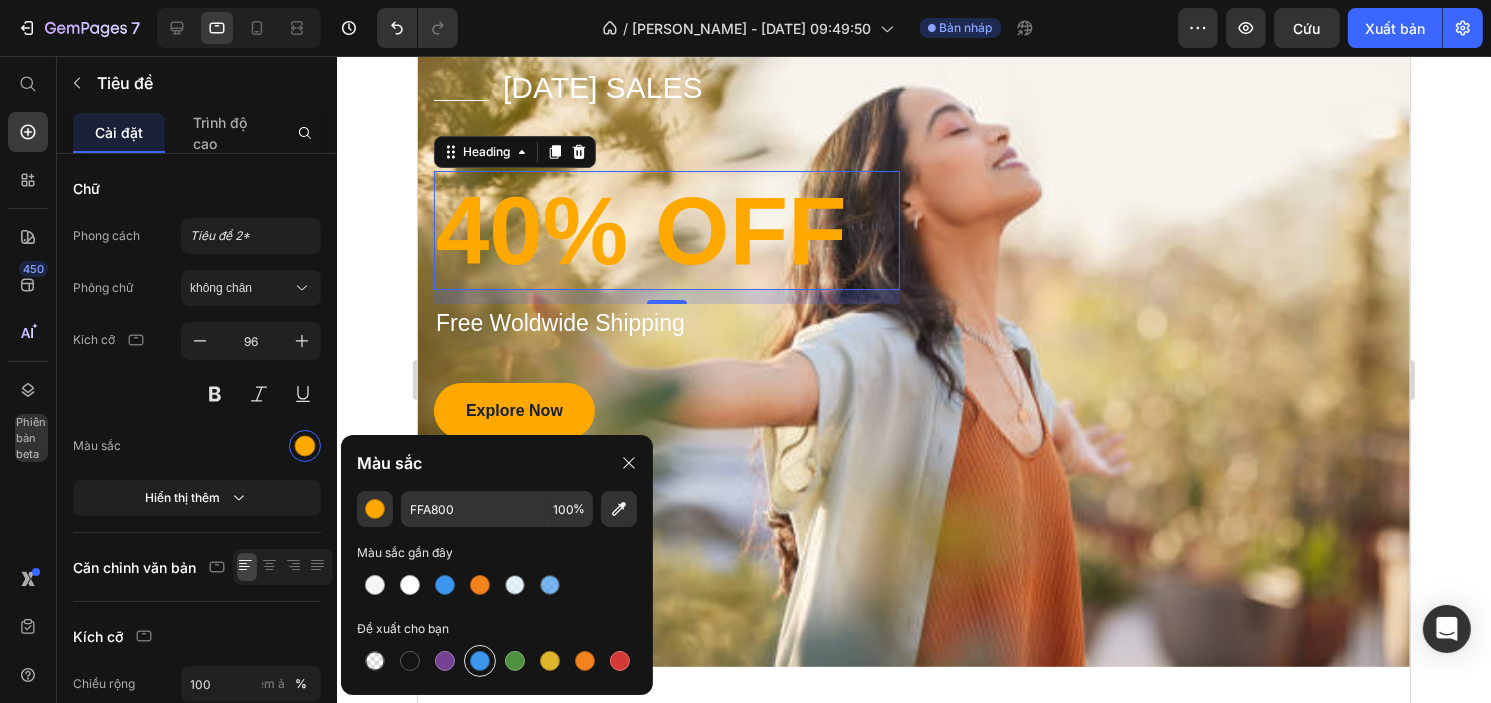 click at bounding box center (480, 661) 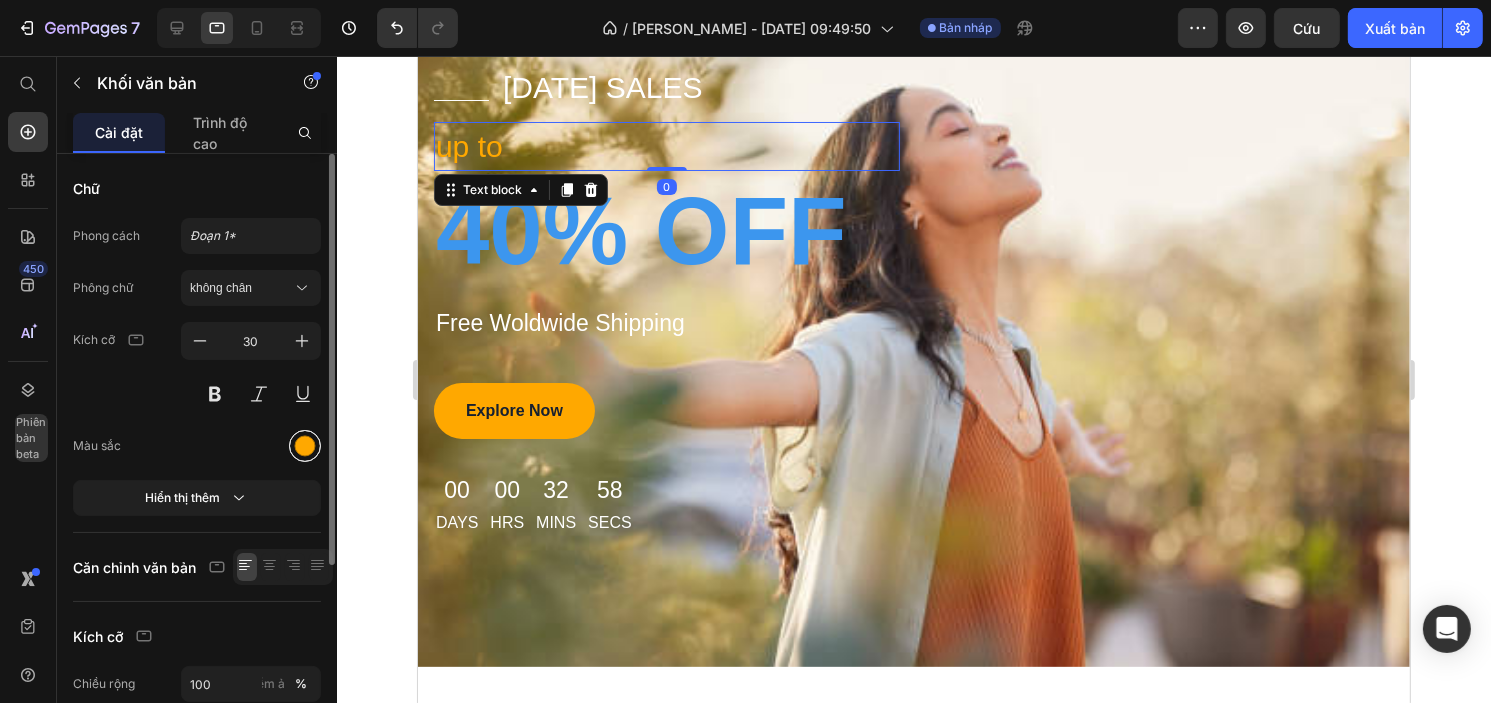 click at bounding box center [305, 446] 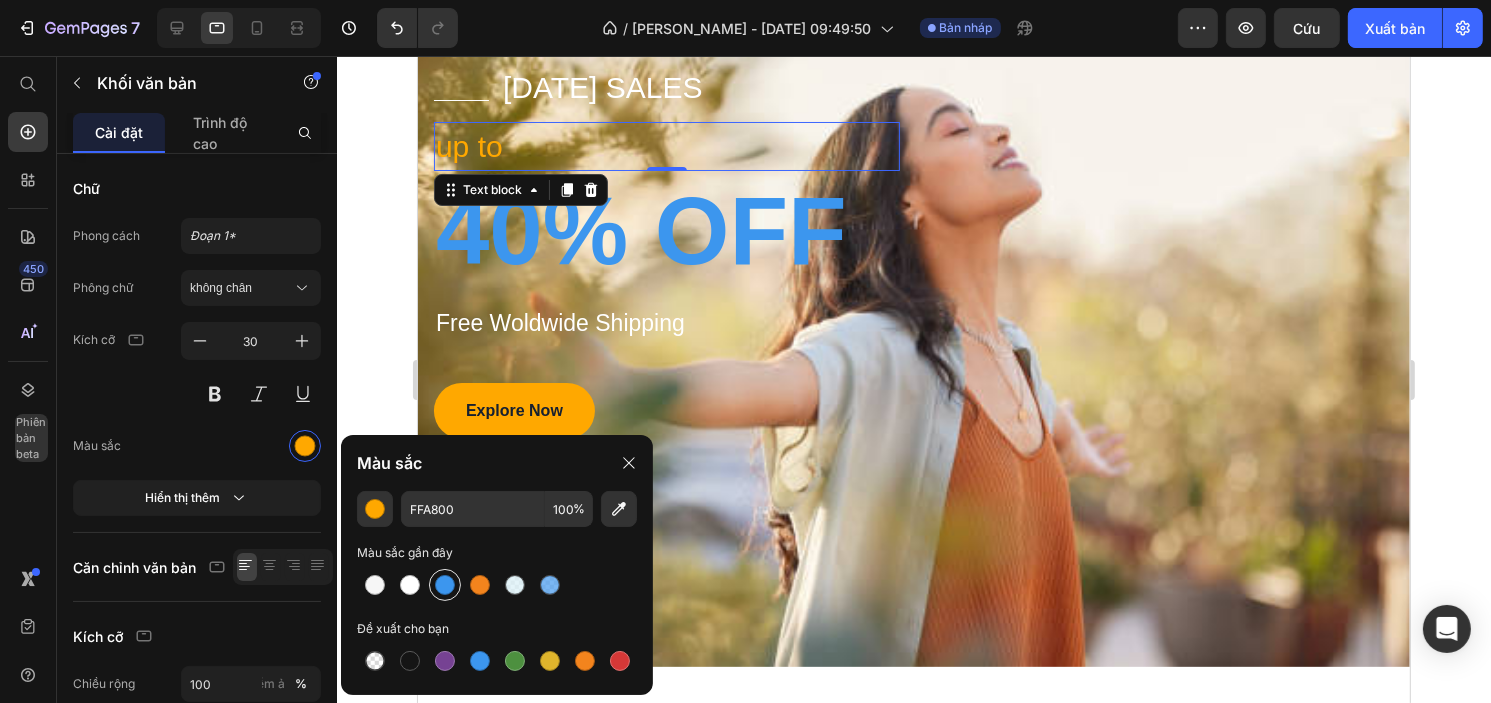 click at bounding box center (445, 585) 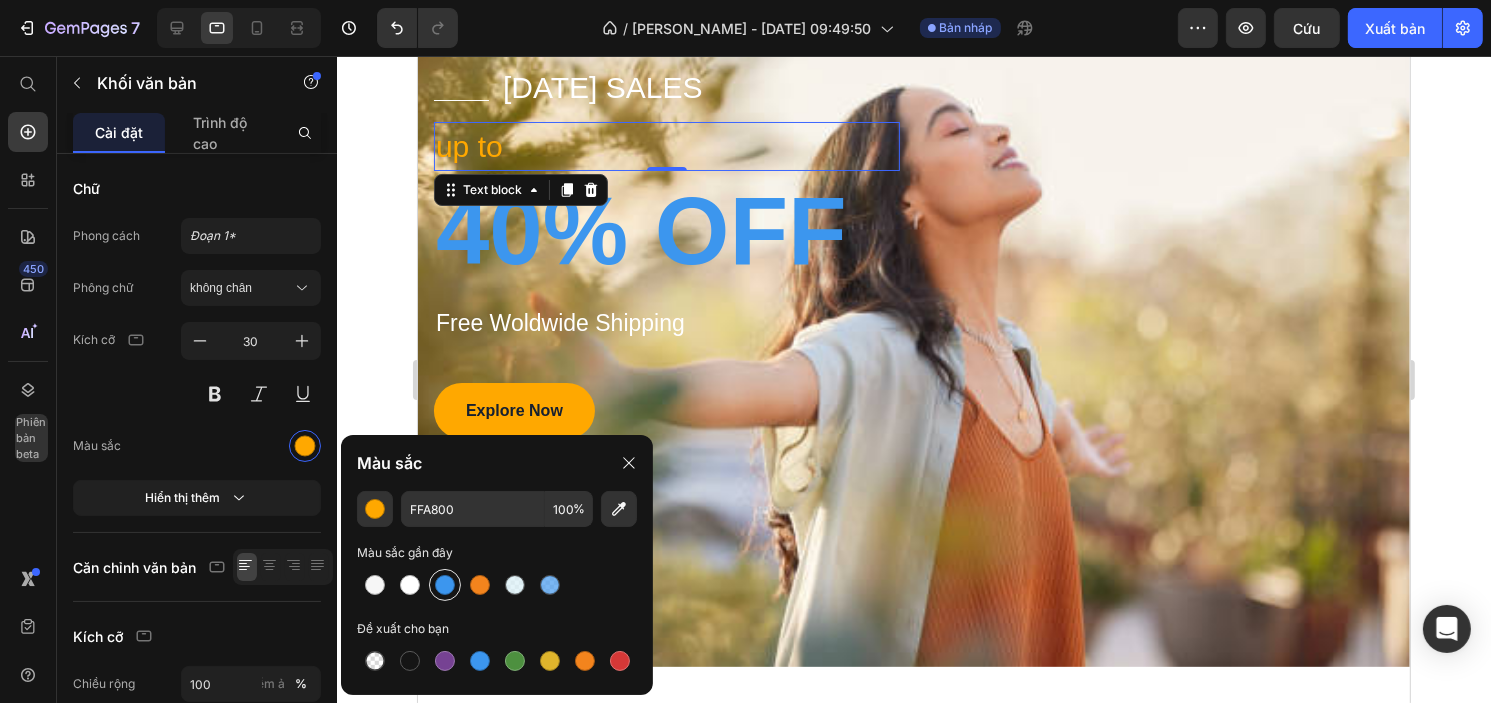 type on "3C96EE" 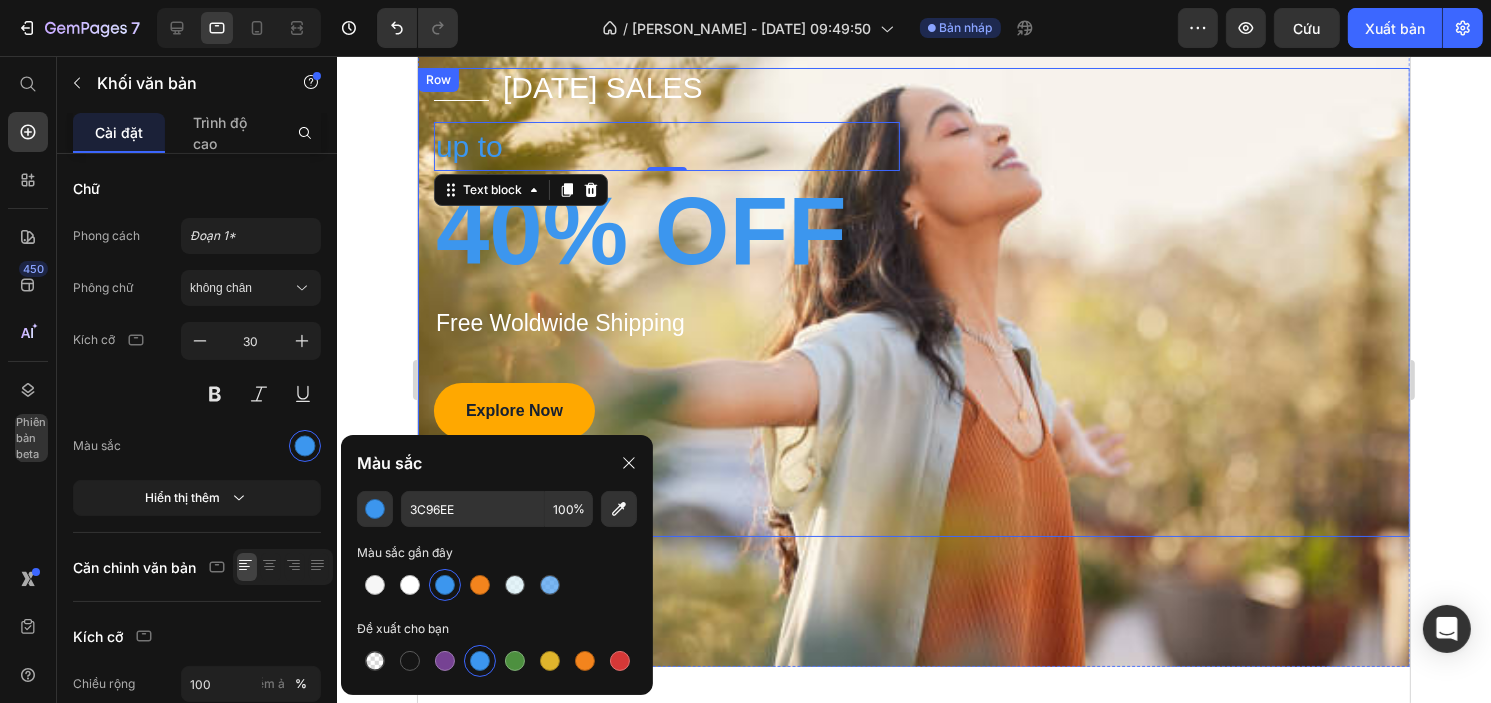 click on "Title Line 4th of july sales Text block Row up to Text block   0 40% OFF   Heading Free Woldwide Shipping Text block Explore Now Button 00 Days 00 Hrs 32 Mins 56 Secs Countdown Timer Row" at bounding box center (913, 302) 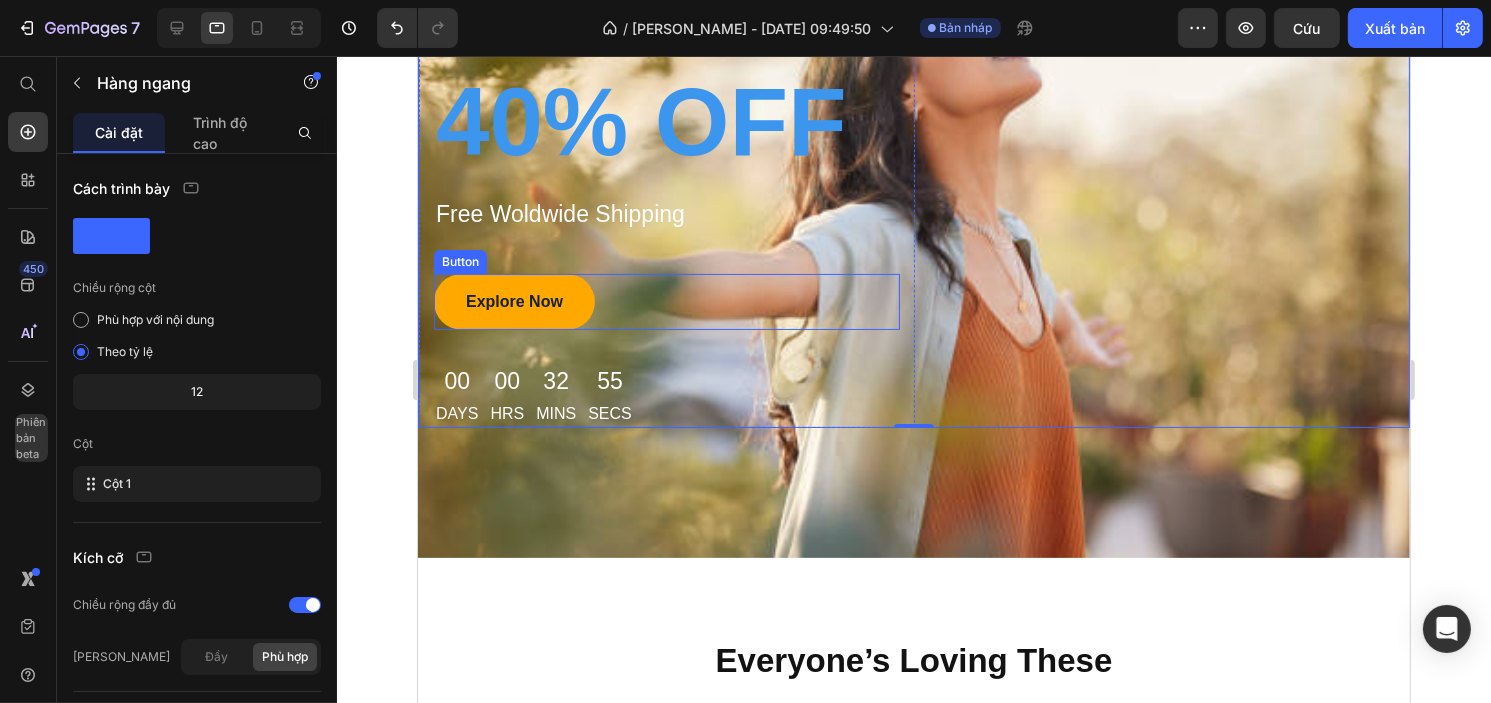 scroll, scrollTop: 284, scrollLeft: 0, axis: vertical 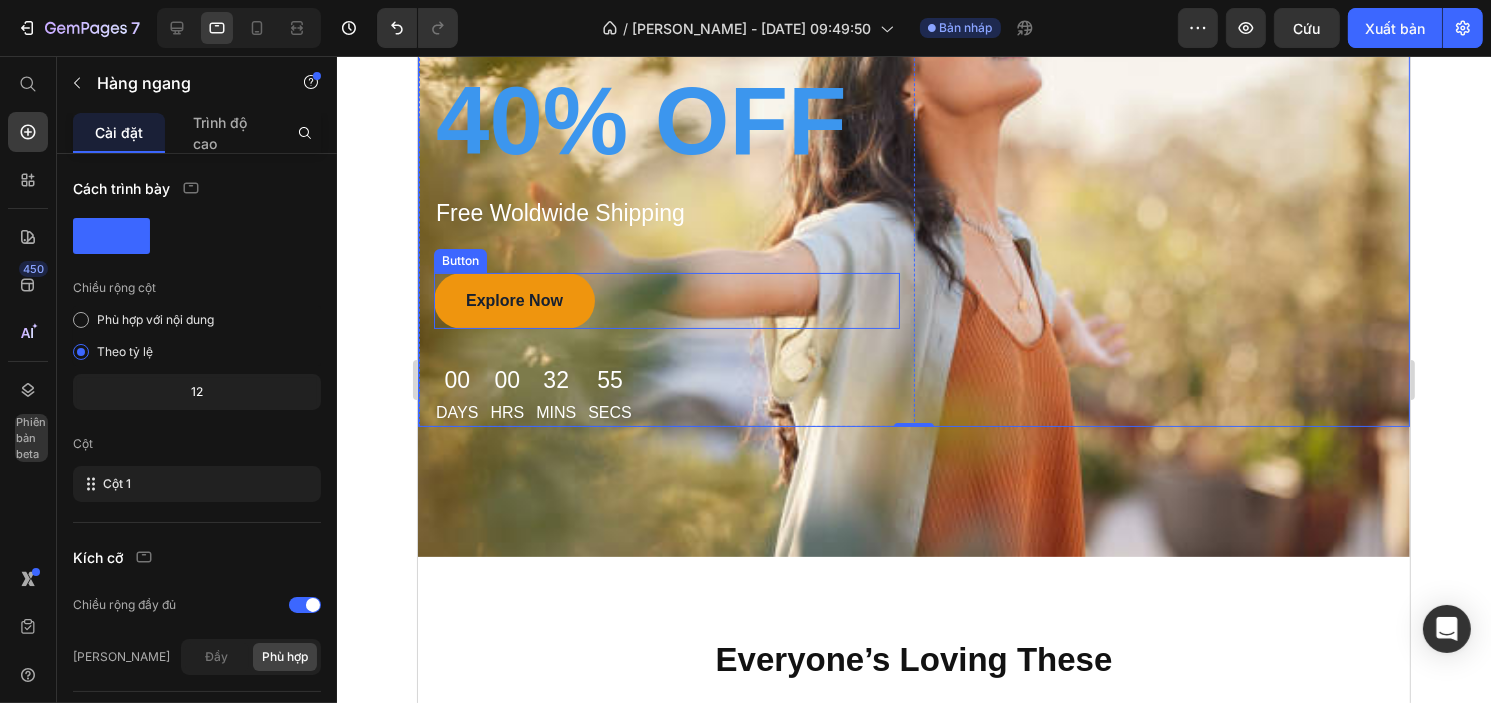 click on "Explore Now" at bounding box center [513, 301] 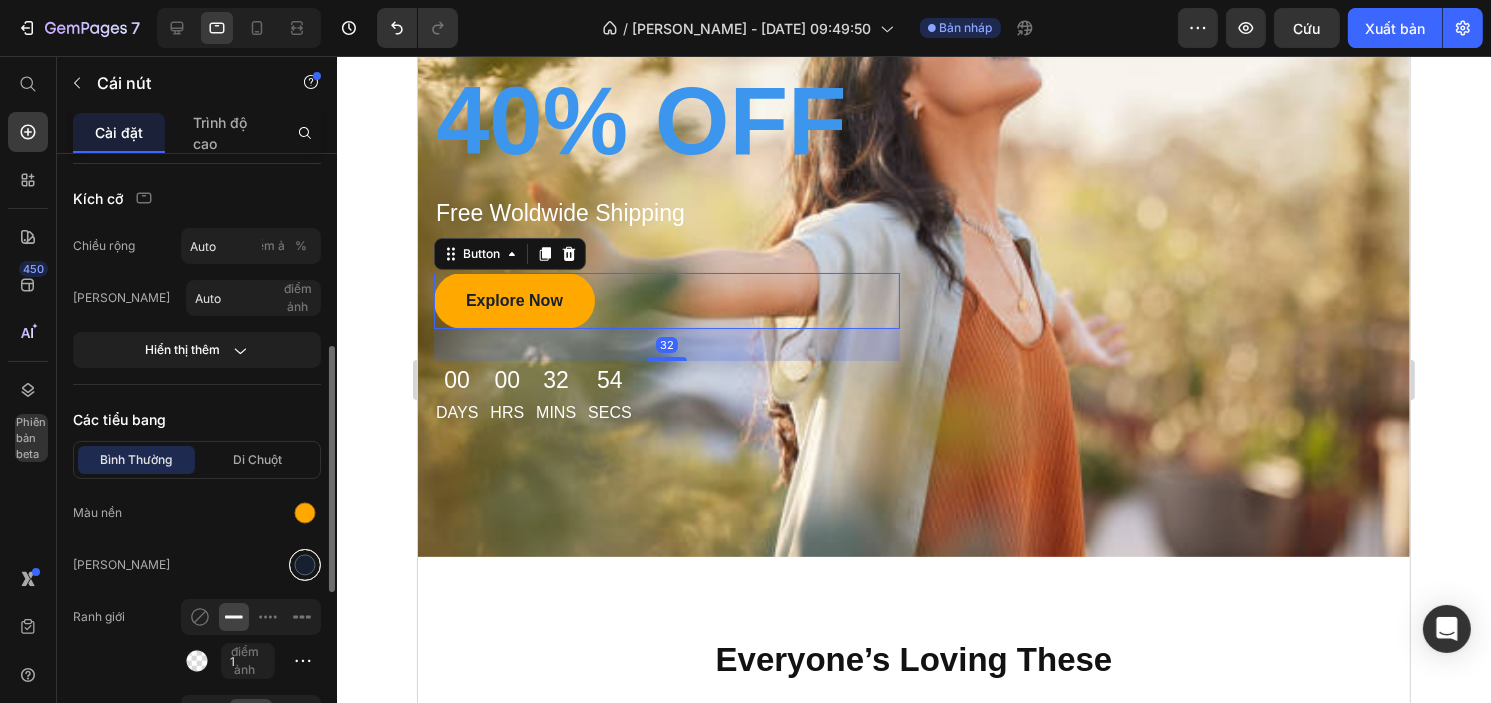 scroll, scrollTop: 290, scrollLeft: 0, axis: vertical 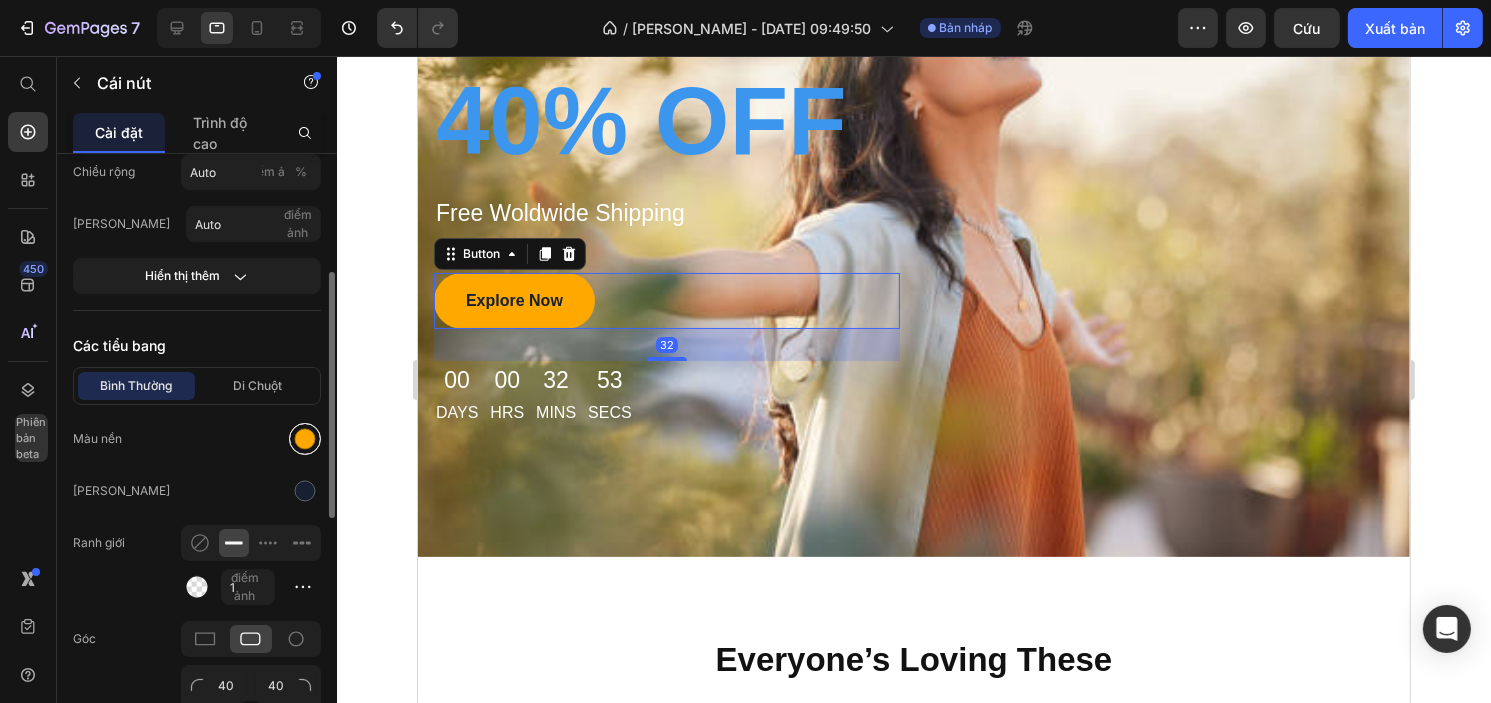 click at bounding box center [305, 439] 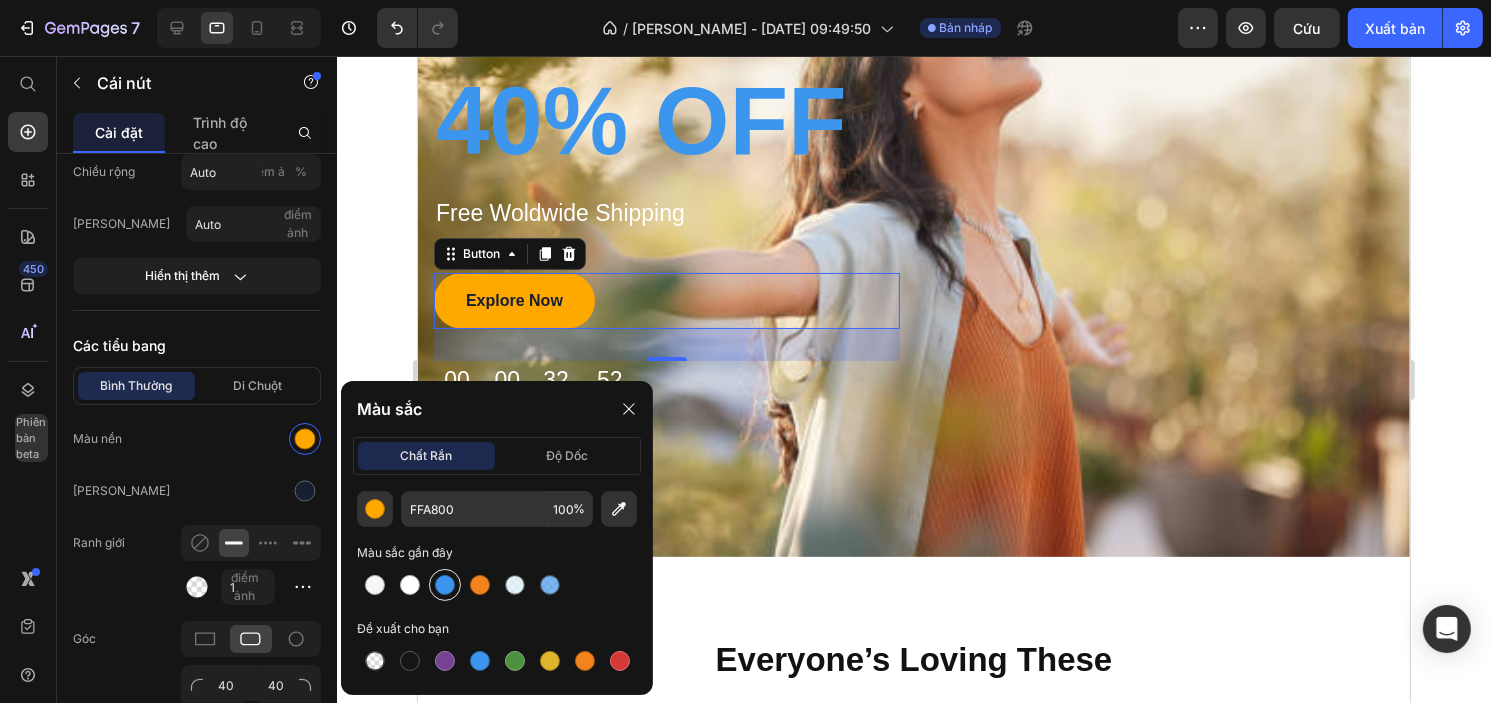 click at bounding box center [445, 585] 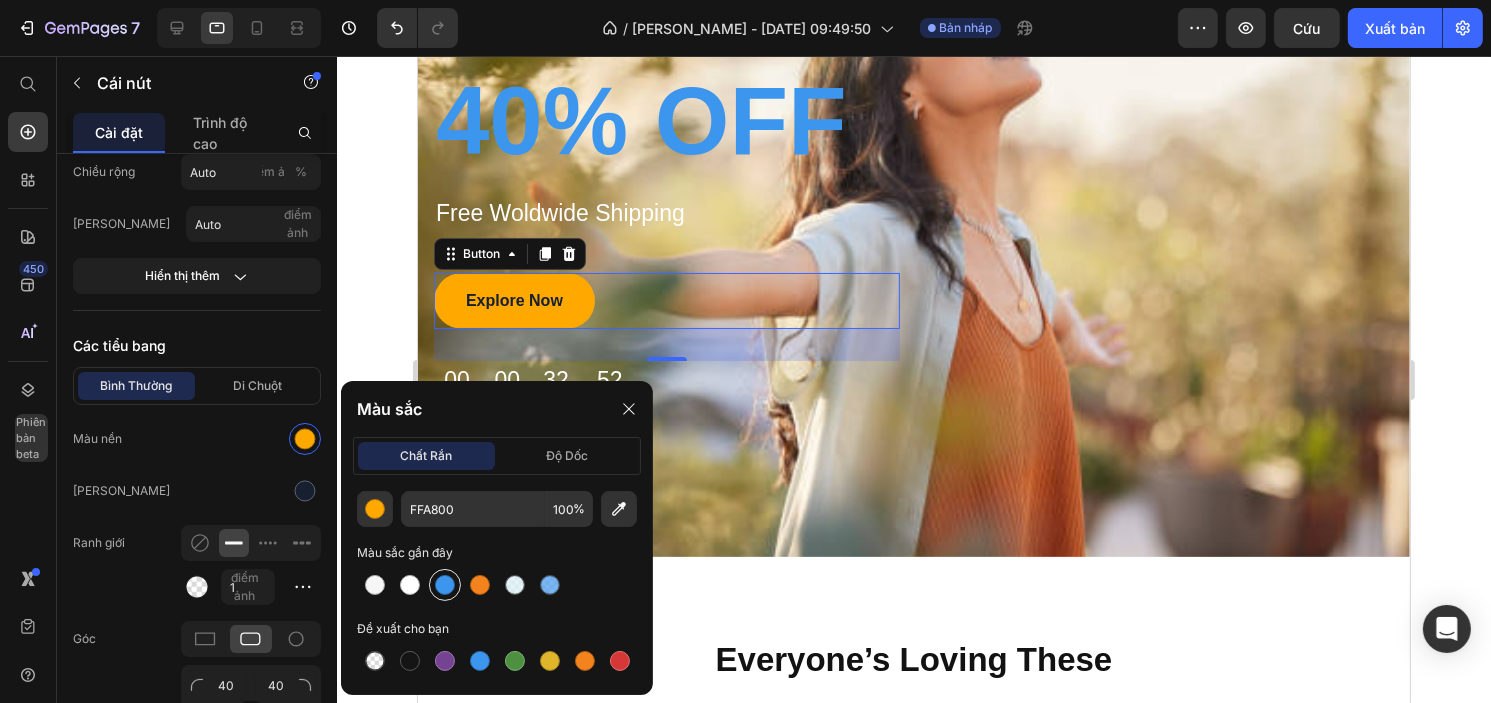 type on "3C96EE" 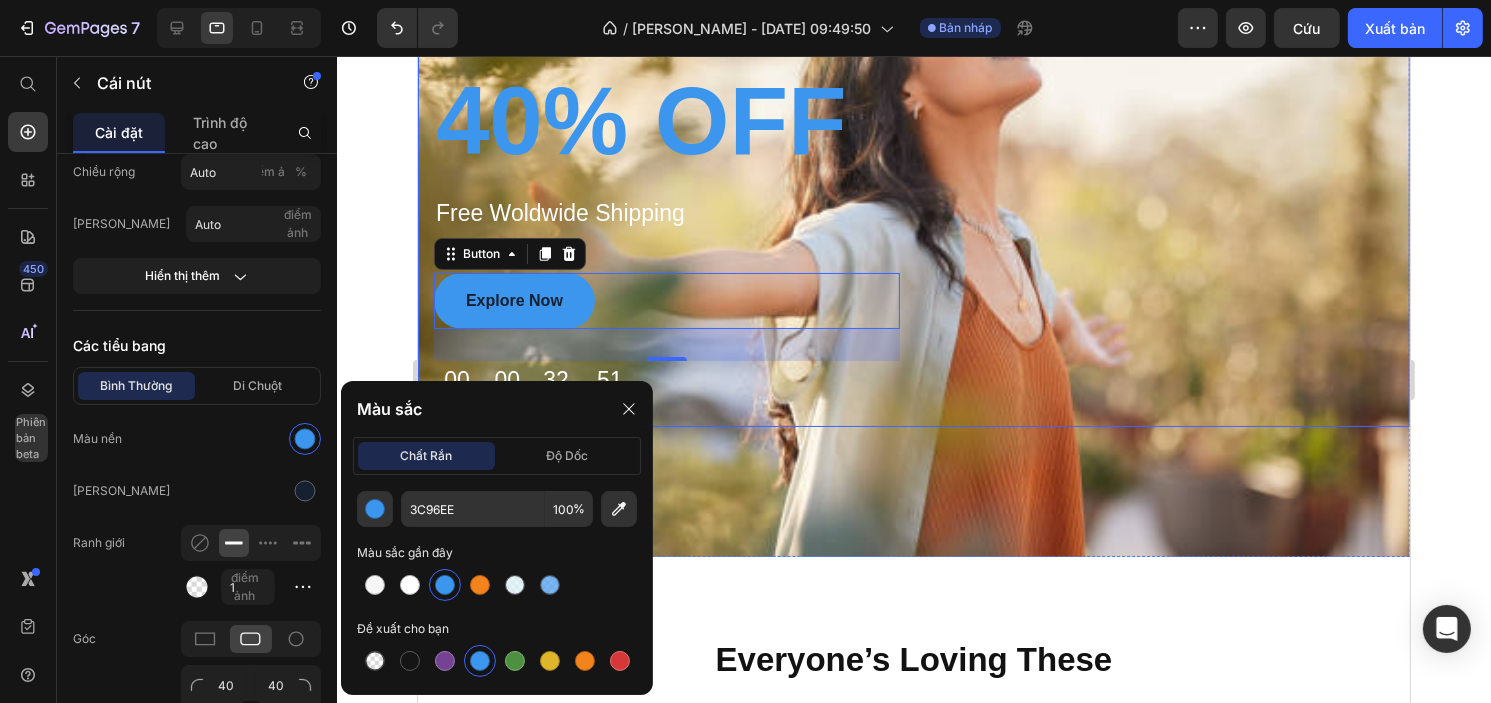 click on "Title Line 4th of july sales Text block Row up to Text block 40% OFF   Heading Free Woldwide Shipping Text block Explore Now Button   32 00 Days 00 Hrs 32 Mins 51 Secs Countdown Timer Row" at bounding box center [913, 192] 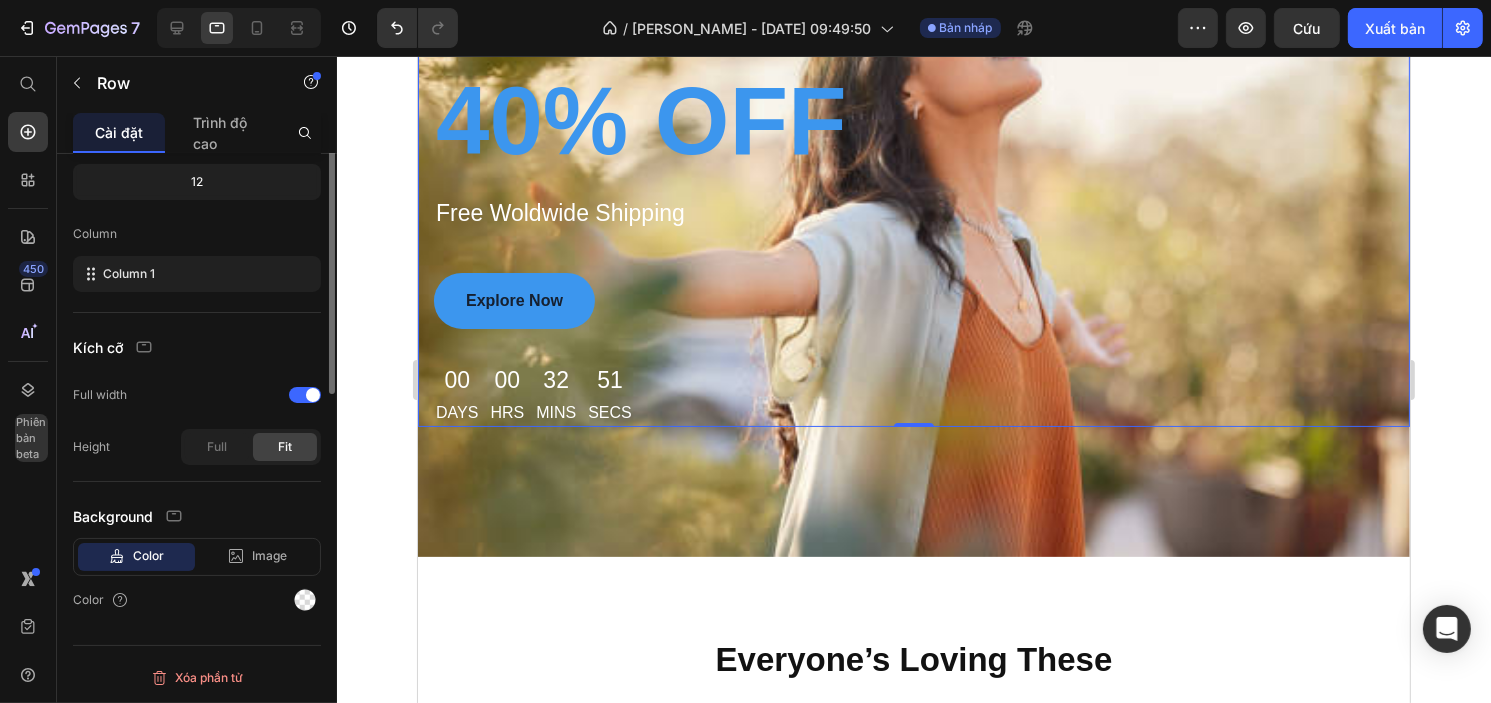 scroll, scrollTop: 0, scrollLeft: 0, axis: both 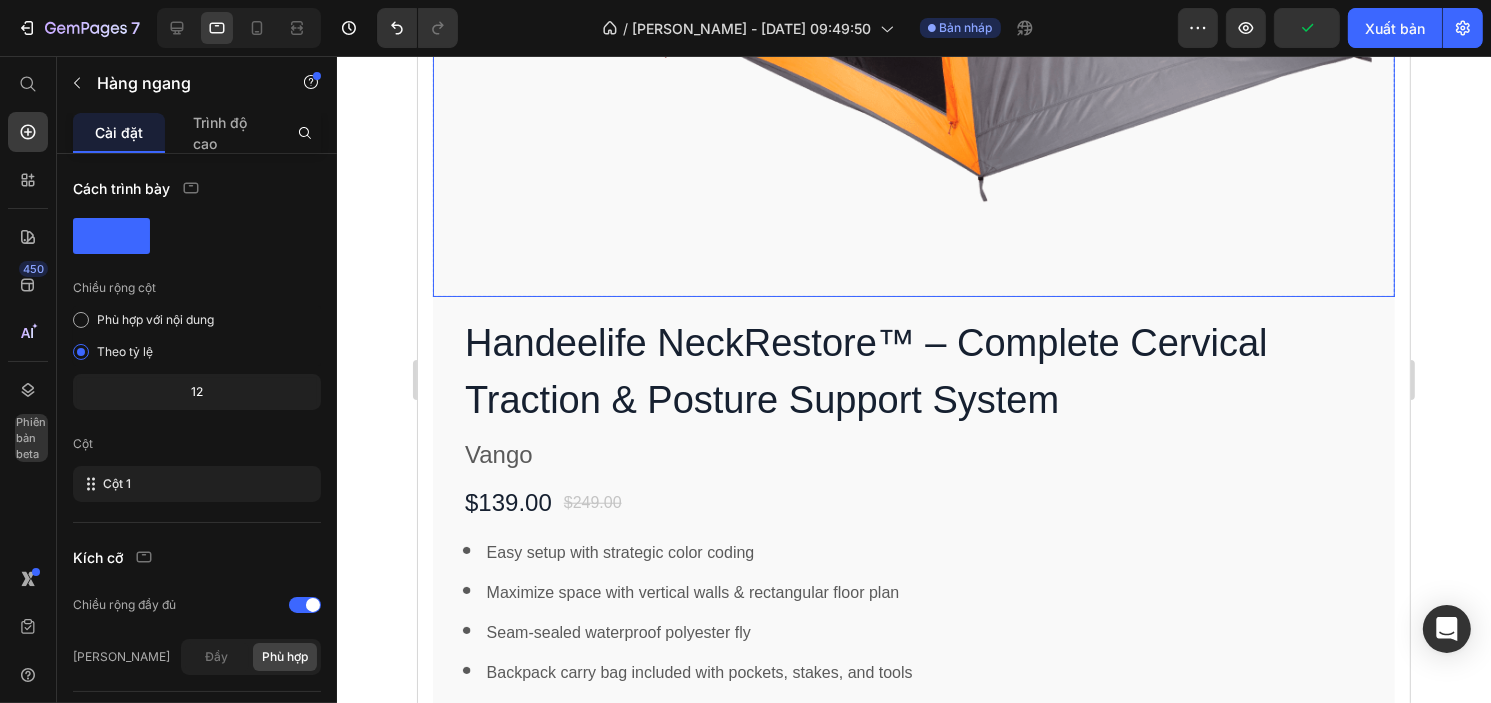 click at bounding box center [913, -102] 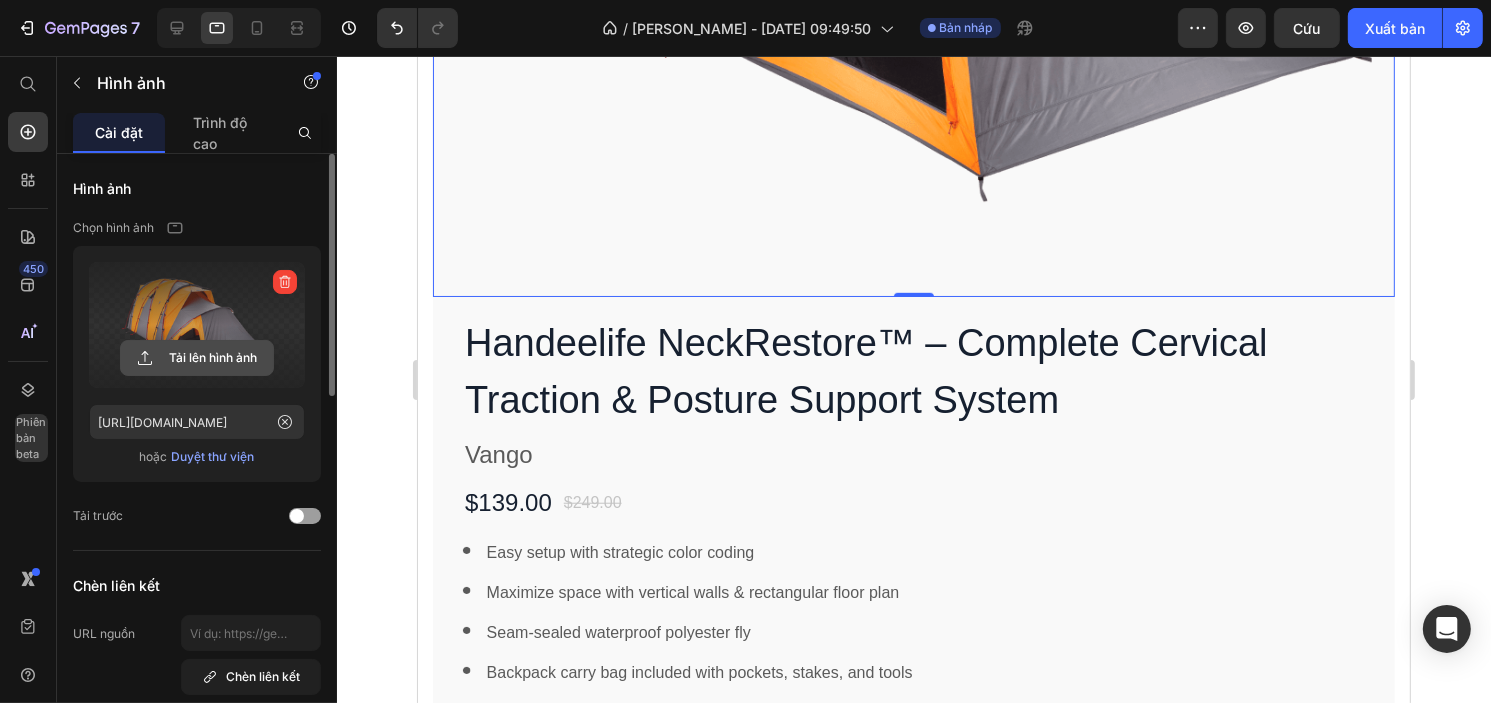 click 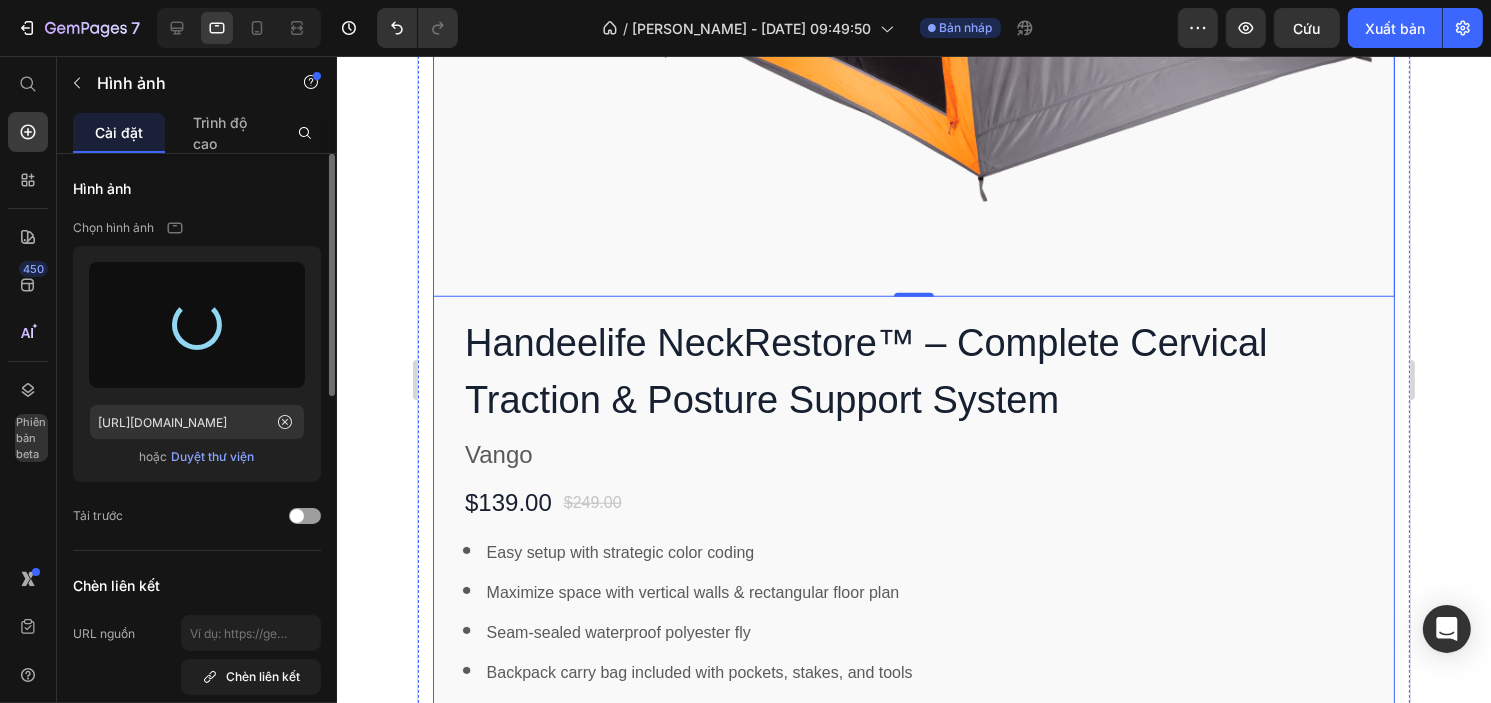 type on "https://cdn.shopify.com/s/files/1/0750/9285/2965/files/gempages_569540175701476222-d9e039c9-cfd3-4fe0-a340-45a3f01503cd.webp" 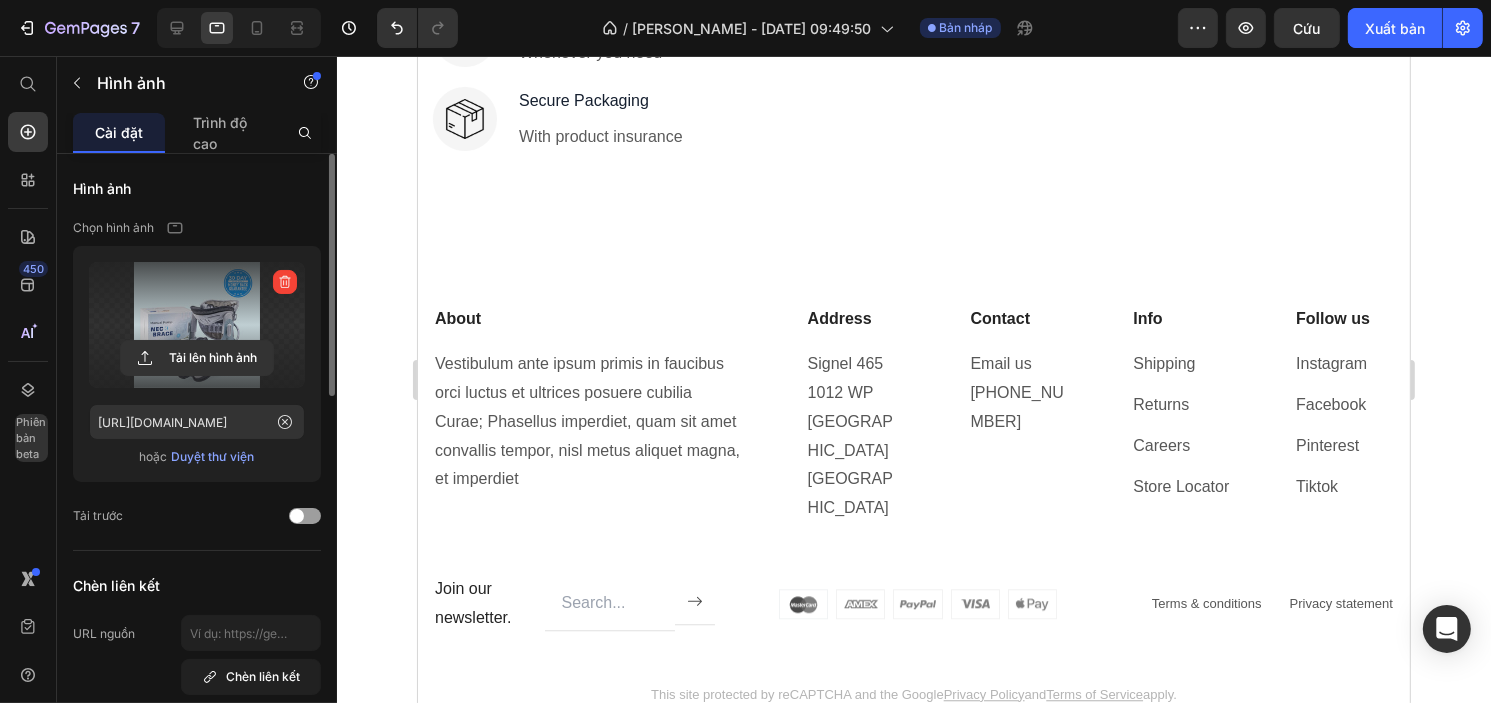 scroll, scrollTop: 4811, scrollLeft: 0, axis: vertical 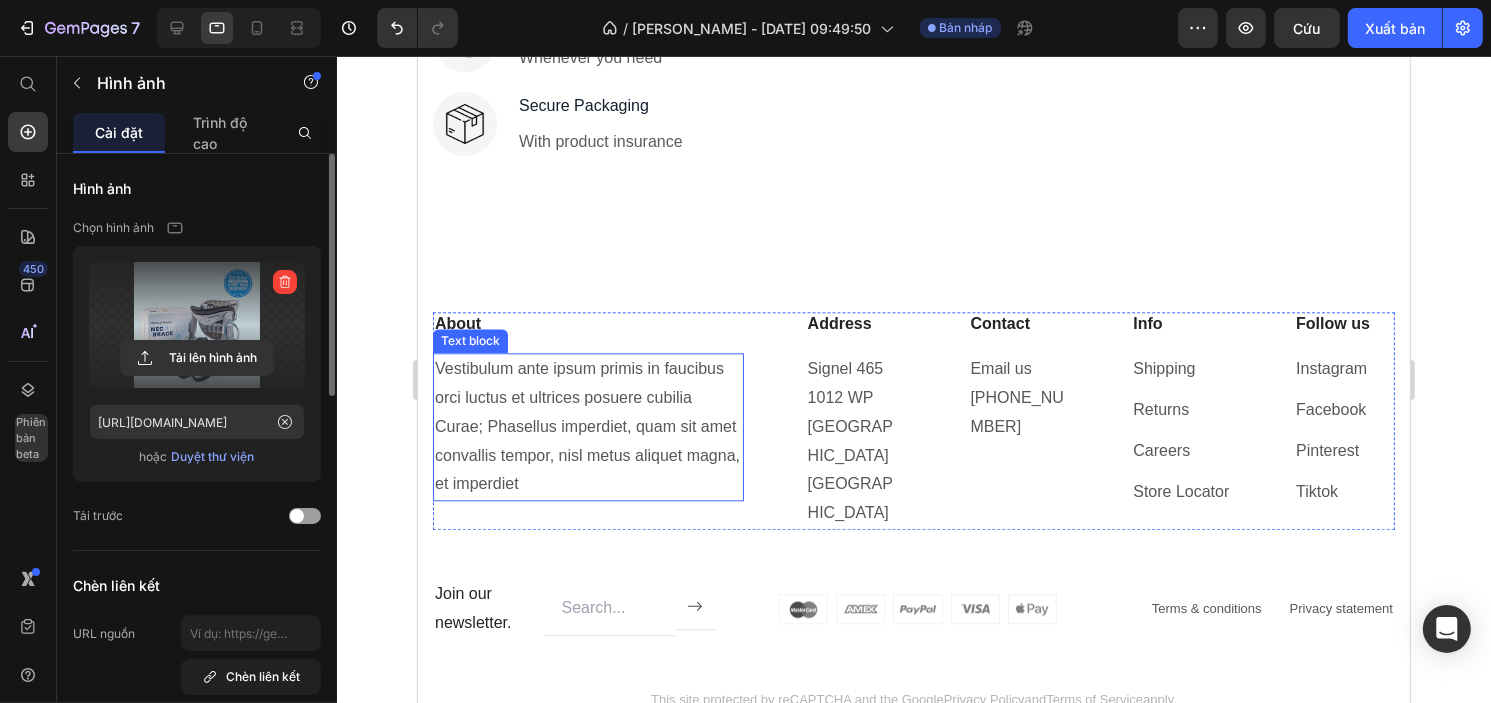 click on "Vestibulum ante ipsum primis in faucibus orci luctus et ultrices posuere cubilia Curae; Phasellus imperdiet, quam sit amet convallis tempor, nisl metus aliquet magna, et imperdiet" at bounding box center [587, 427] 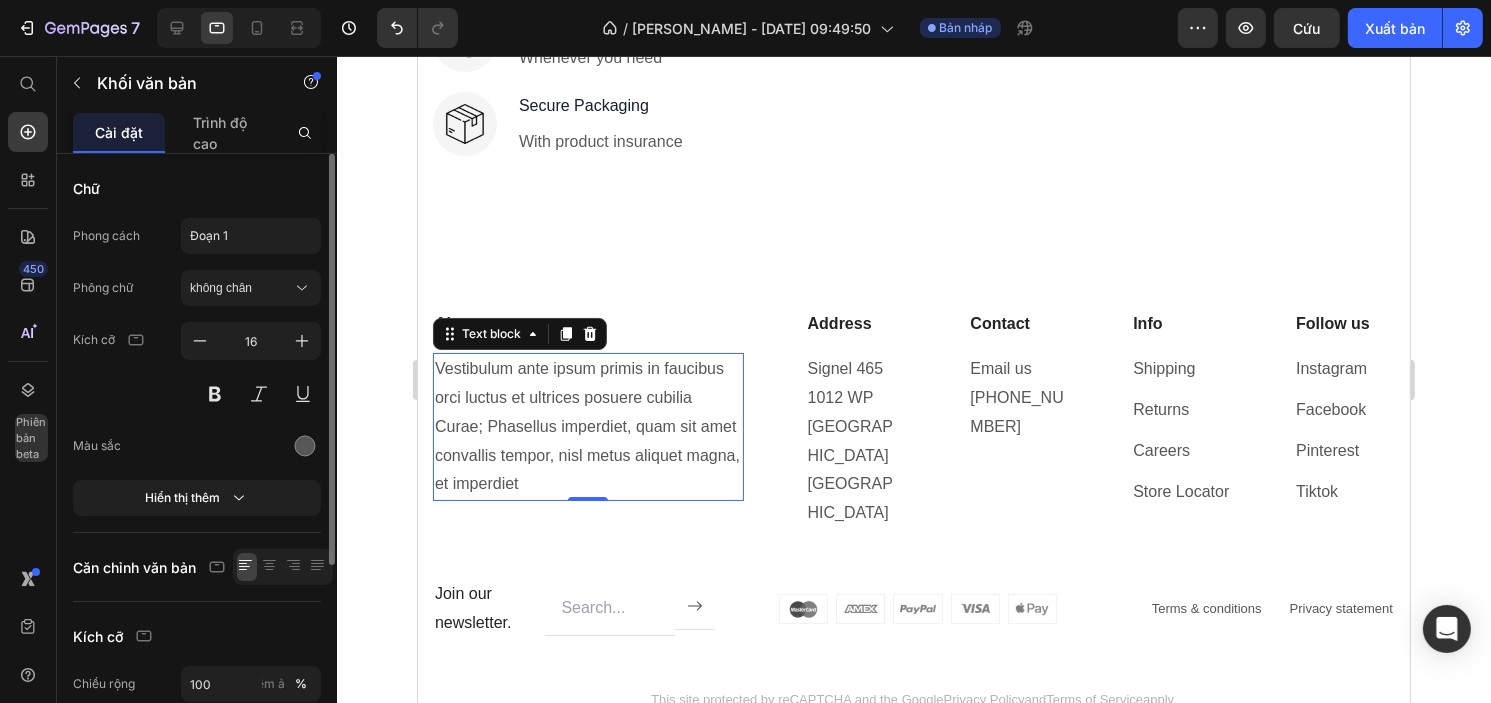 click on "Vestibulum ante ipsum primis in faucibus orci luctus et ultrices posuere cubilia Curae; Phasellus imperdiet, quam sit amet convallis tempor, nisl metus aliquet magna, et imperdiet" at bounding box center [587, 427] 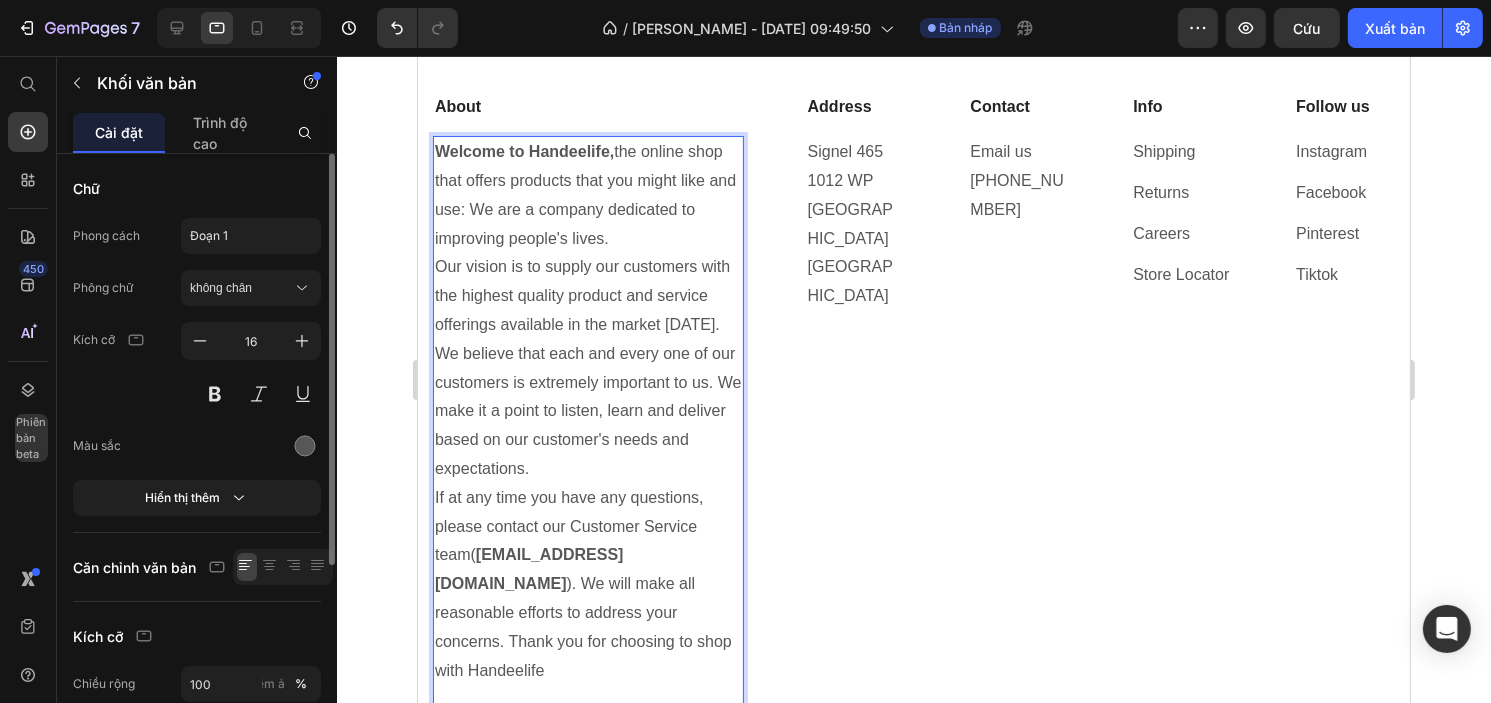 scroll, scrollTop: 5032, scrollLeft: 0, axis: vertical 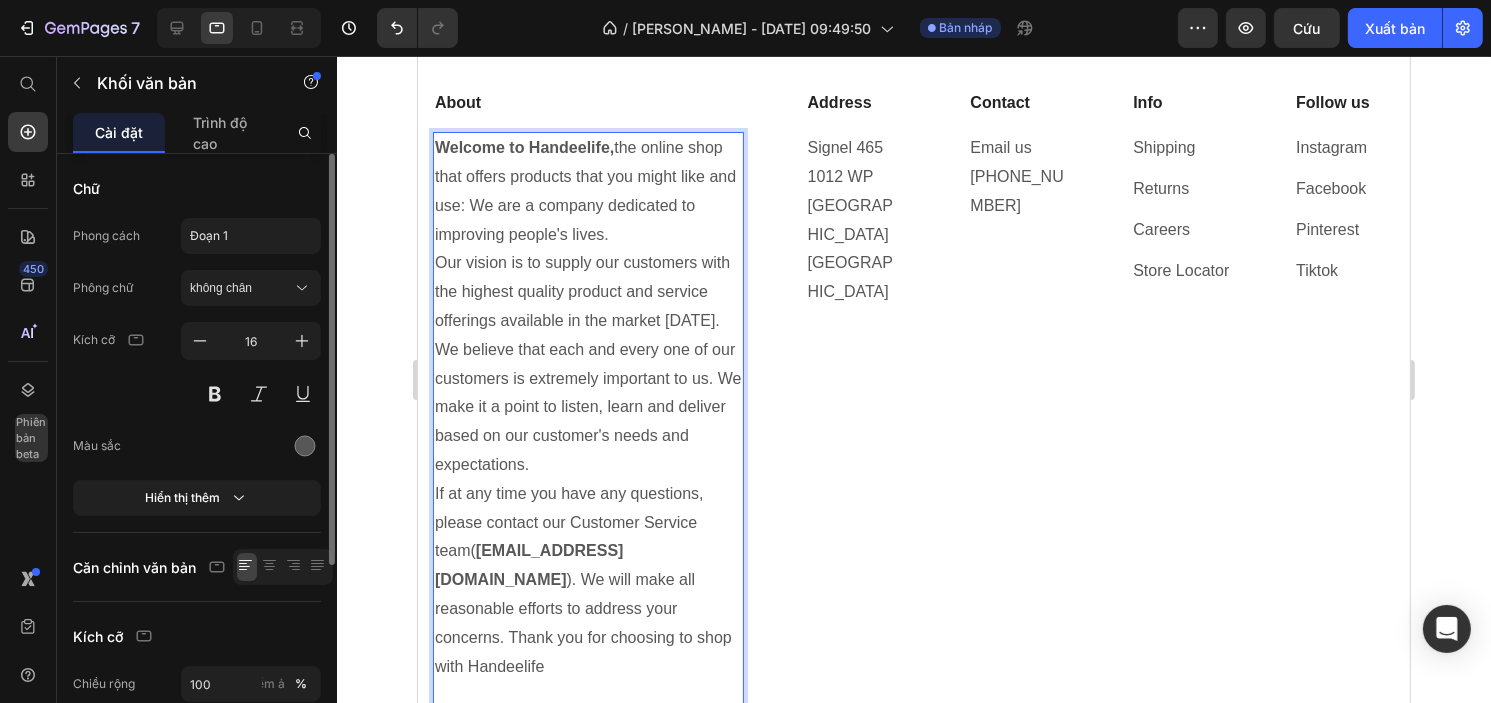 click on "Our vision is to supply our customers with the highest quality product and service offerings available in the market today." at bounding box center (587, 292) 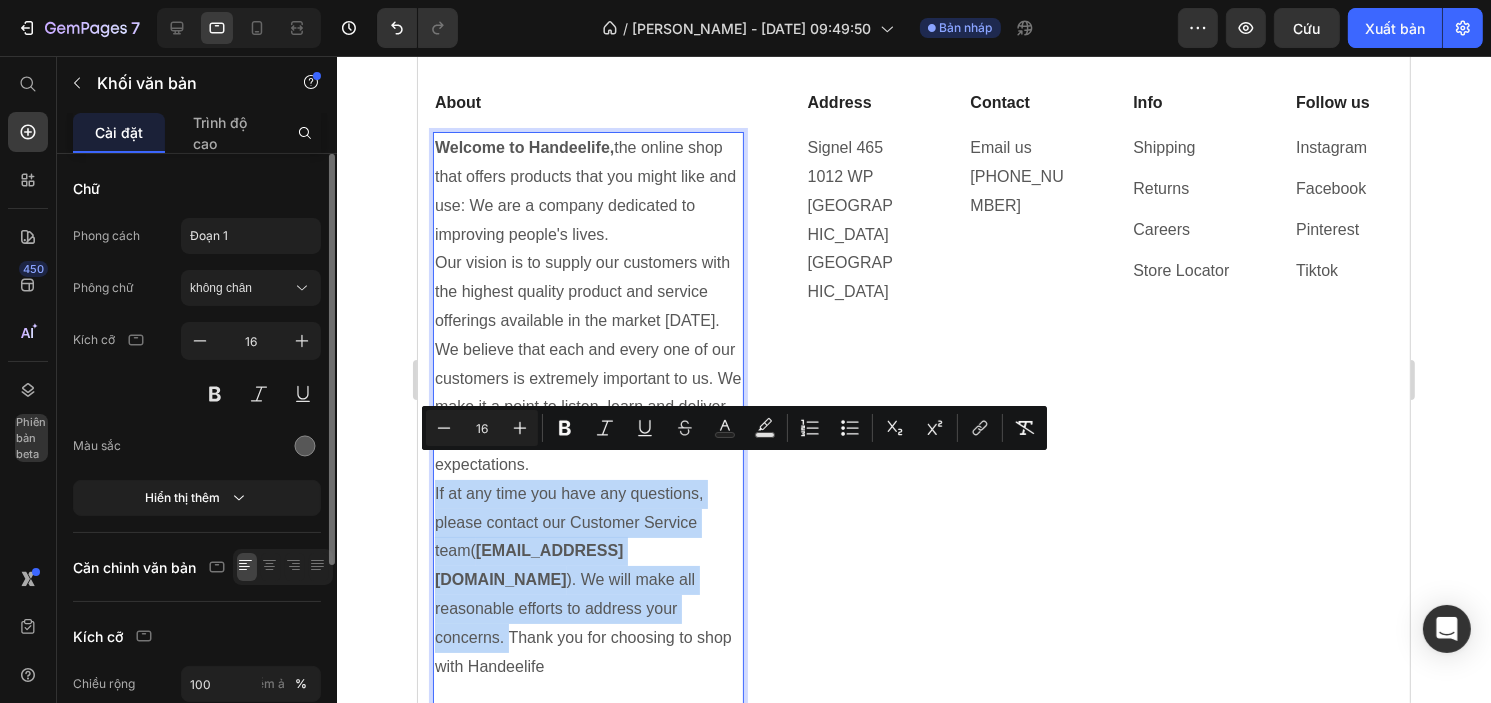 drag, startPoint x: 434, startPoint y: 466, endPoint x: 544, endPoint y: 575, distance: 154.858 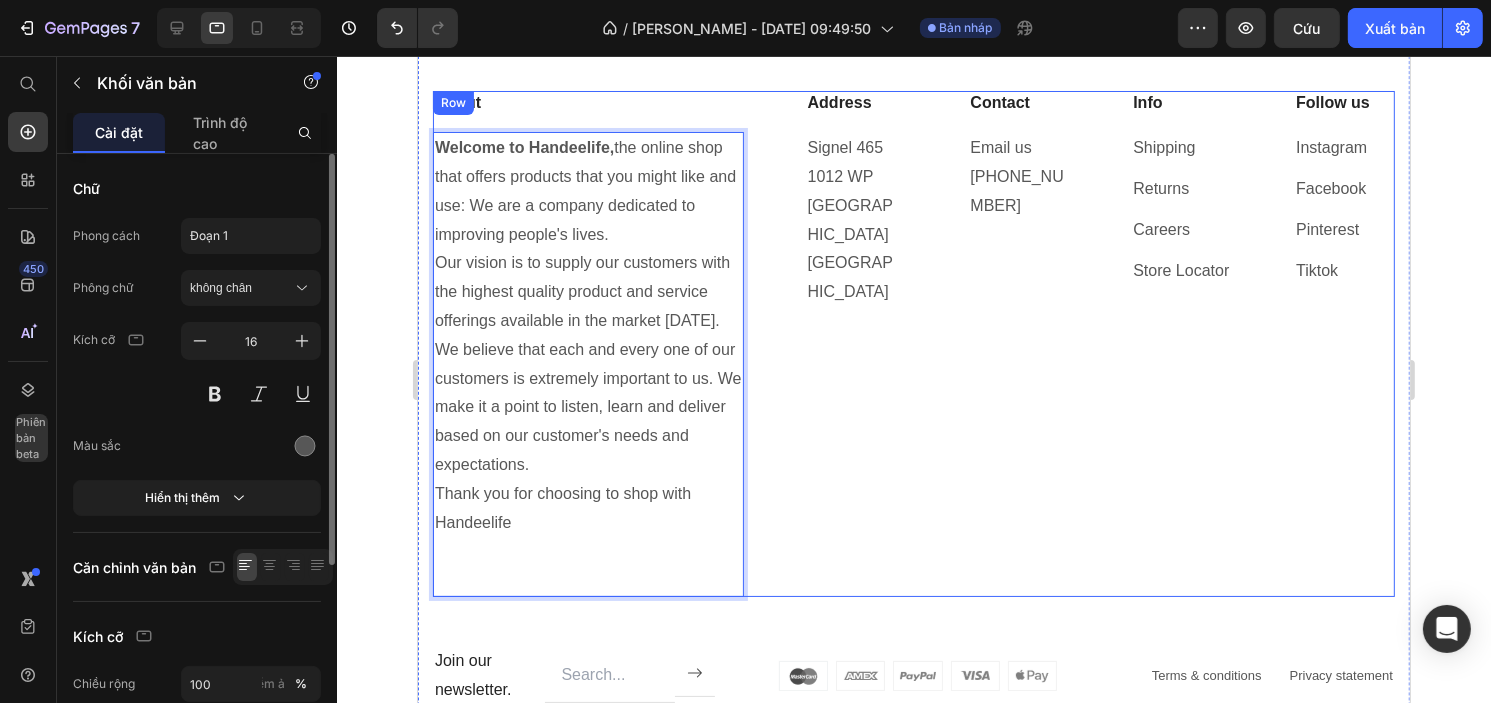 click on "Address Heading Signel 465 1012 WP Amsterdam The Netherlands Text block Contact Heading Email us +31 (0) 20 255 6485 Text block Info Heading Shipping Text block Returns Text block Careers Text block Store Locator Text block Follow us Heading Instagram Text block Facebook Text block Pinterest Text block Tiktok Text block Row" at bounding box center (1083, 344) 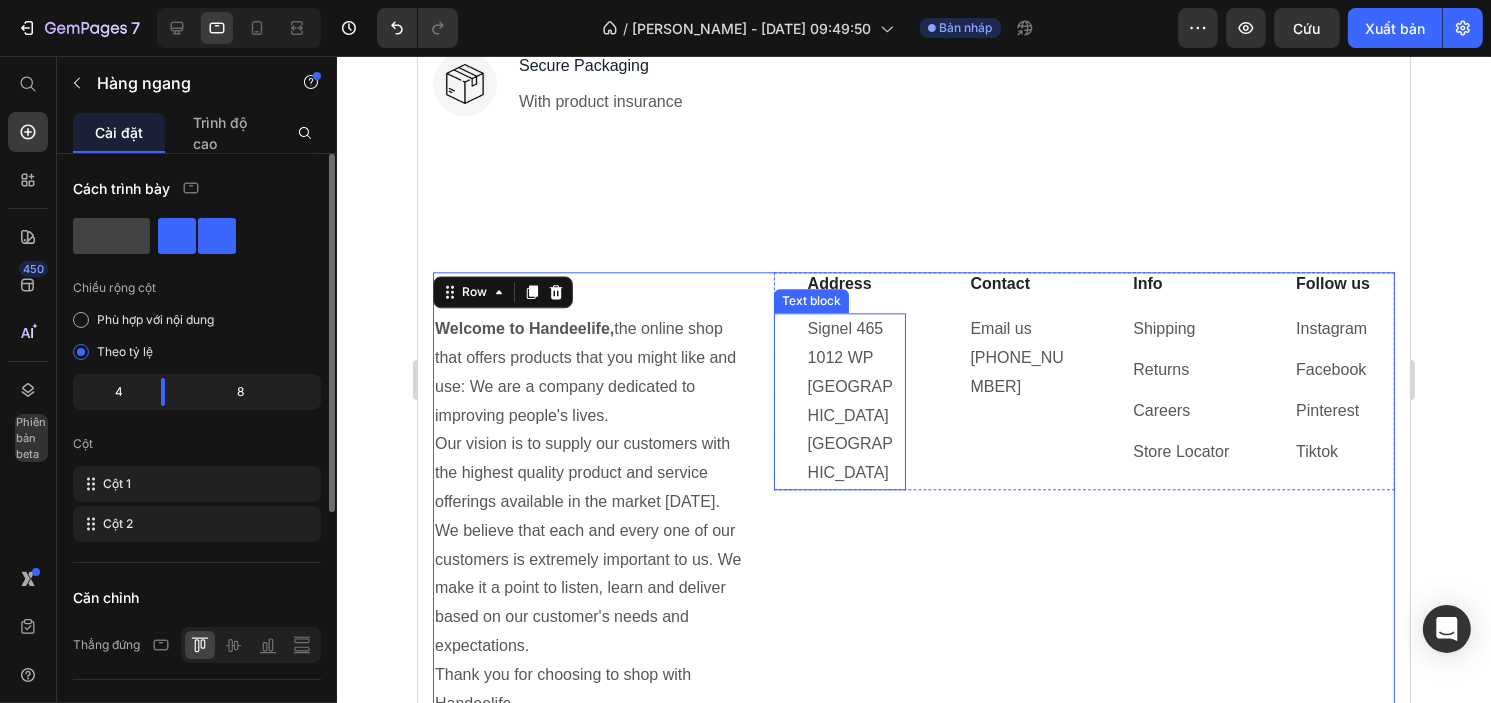 scroll, scrollTop: 4852, scrollLeft: 0, axis: vertical 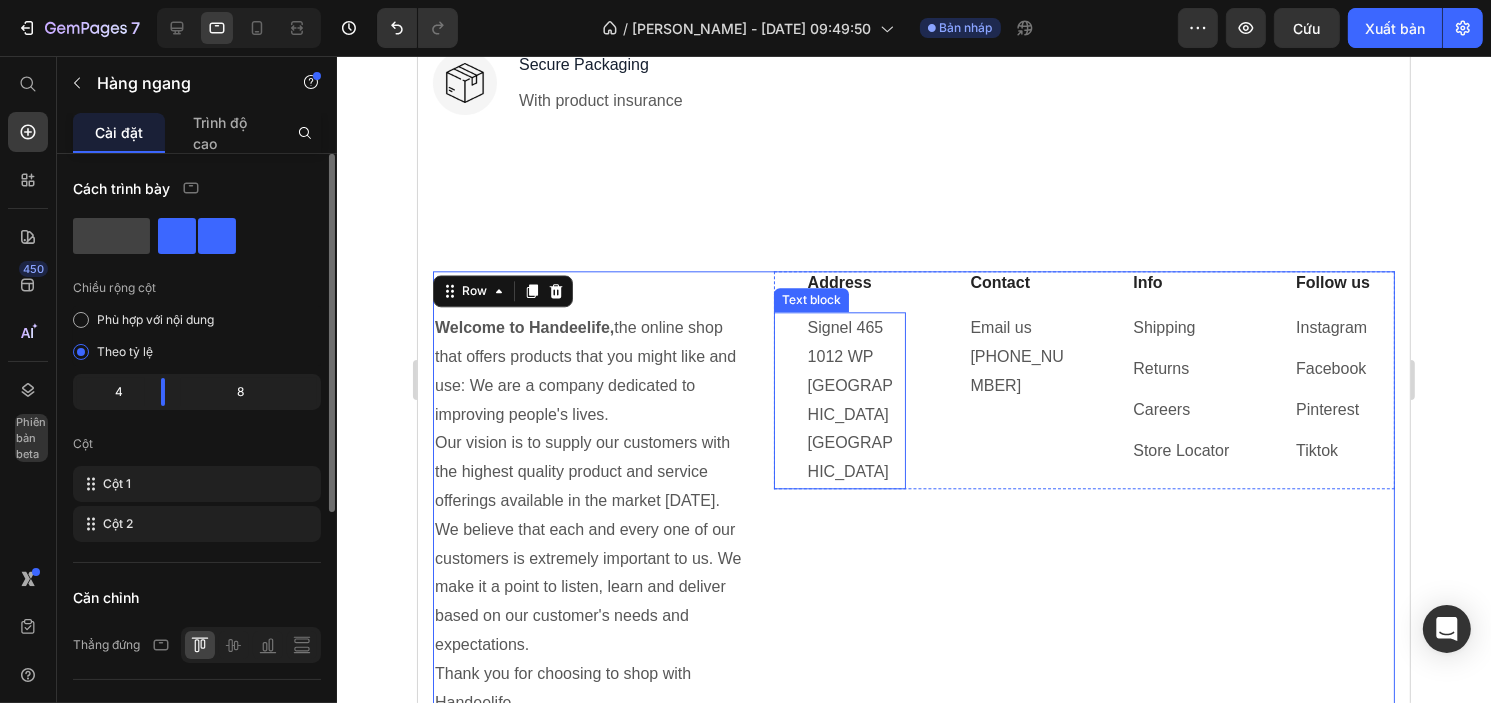 click on "Signel 465 1012 WP Amsterdam The Netherlands" at bounding box center (855, 400) 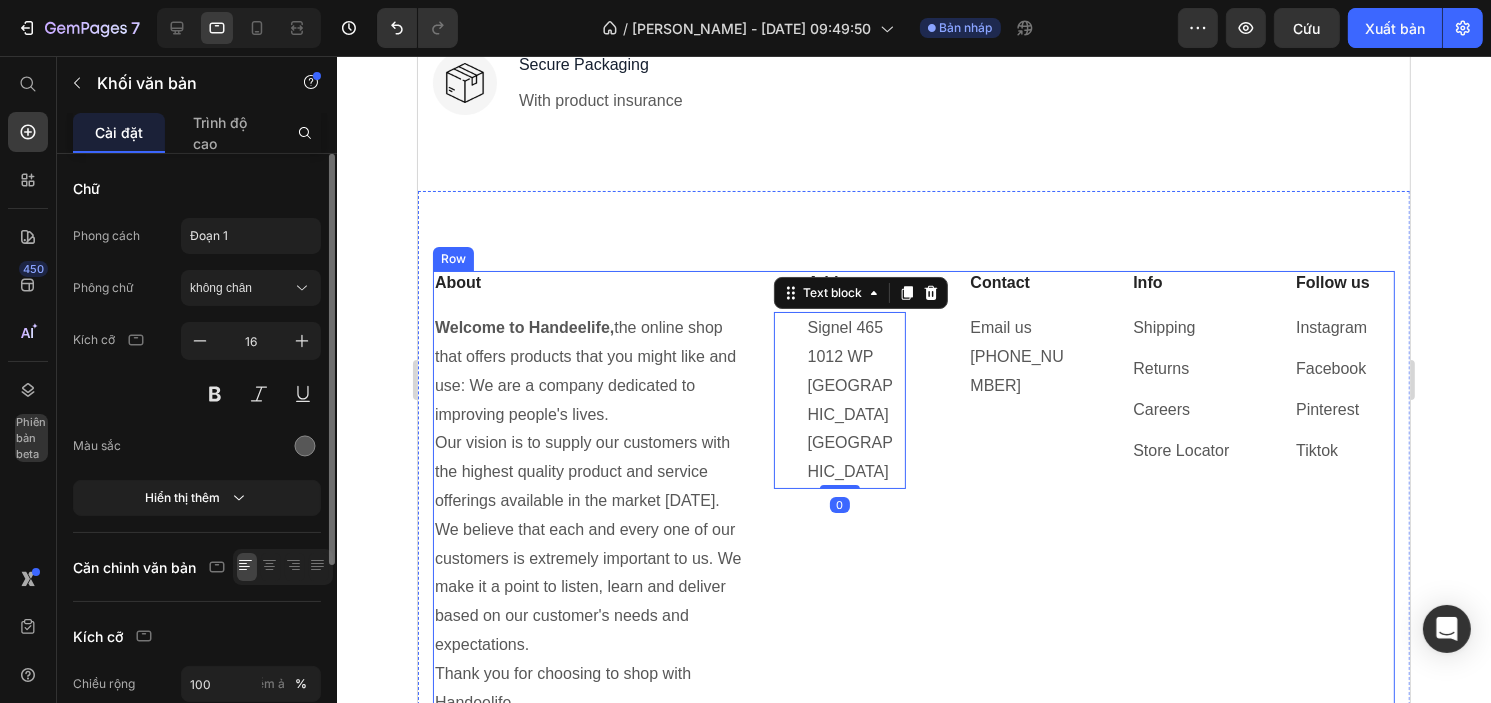 click on "Address Heading Signel 465 1012 WP Amsterdam The Netherlands Text block   0 Contact Heading Email us +31 (0) 20 255 6485 Text block Info Heading Shipping Text block Returns Text block Careers Text block Store Locator Text block Follow us Heading Instagram Text block Facebook Text block Pinterest Text block Tiktok Text block Row" at bounding box center (1083, 524) 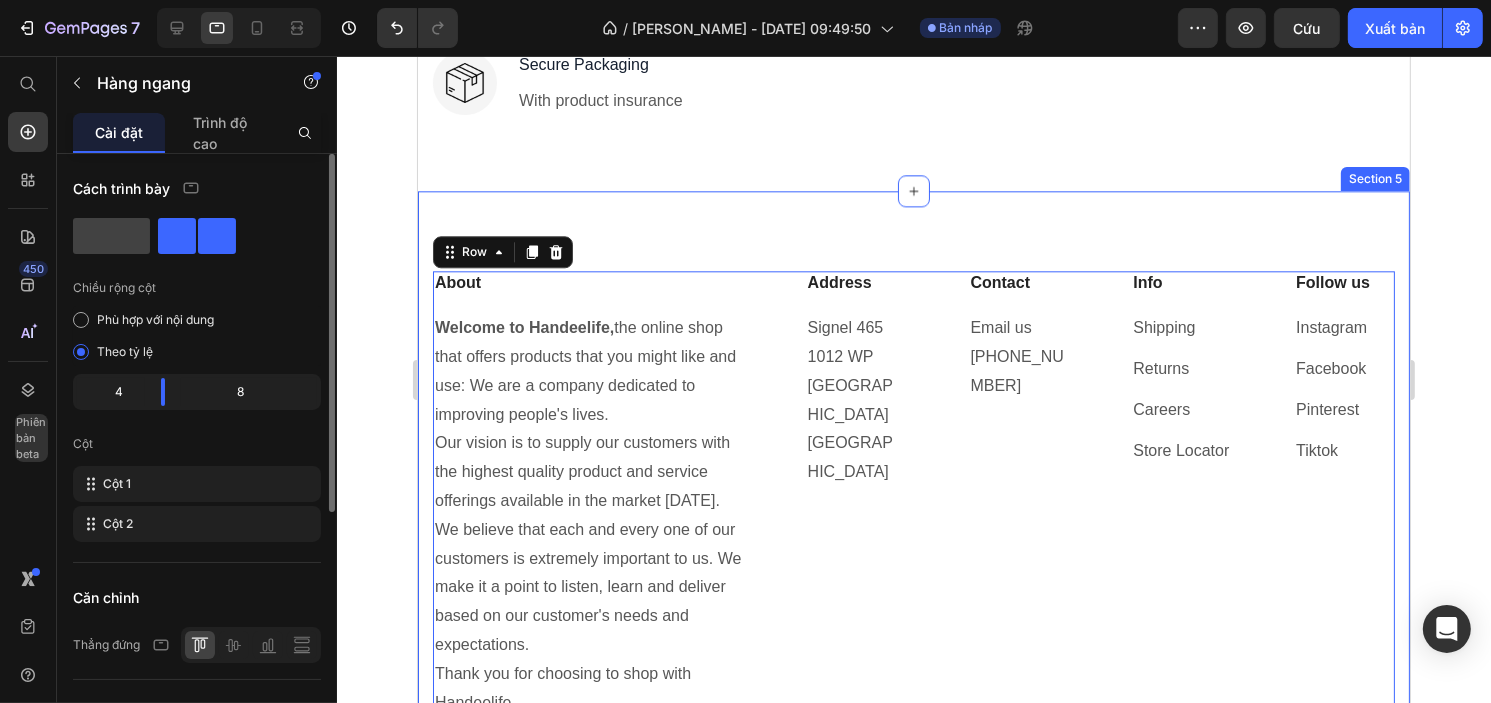 click on "About Heading Welcome to Handeelife,  the online shop that offers products that you might like and use: We are a company dedicated to improving people's lives. Our vision is to supply our customers with the highest quality product and service offerings available in the market today. We believe that each and every one of our customers is extremely important to us. We make it a point to listen, learn and deliver based on our customer's needs and expectations. Thank you for choosing to shop with Handeelife Text block Address Heading Signel 465 1012 WP Amsterdam The Netherlands Text block Contact Heading Email us +31 (0) 20 255 6485 Text block Info Heading Shipping Text block Returns Text block Careers Text block Store Locator Text block Follow us Heading Instagram Text block Facebook Text block Pinterest Text block Tiktok Text block Row Row   48 Join our newsletter. Text block Email Field
Submit Button Row Newsletter Row Image Terms & conditions Text block Privacy statement Text block Row Row" at bounding box center (913, 638) 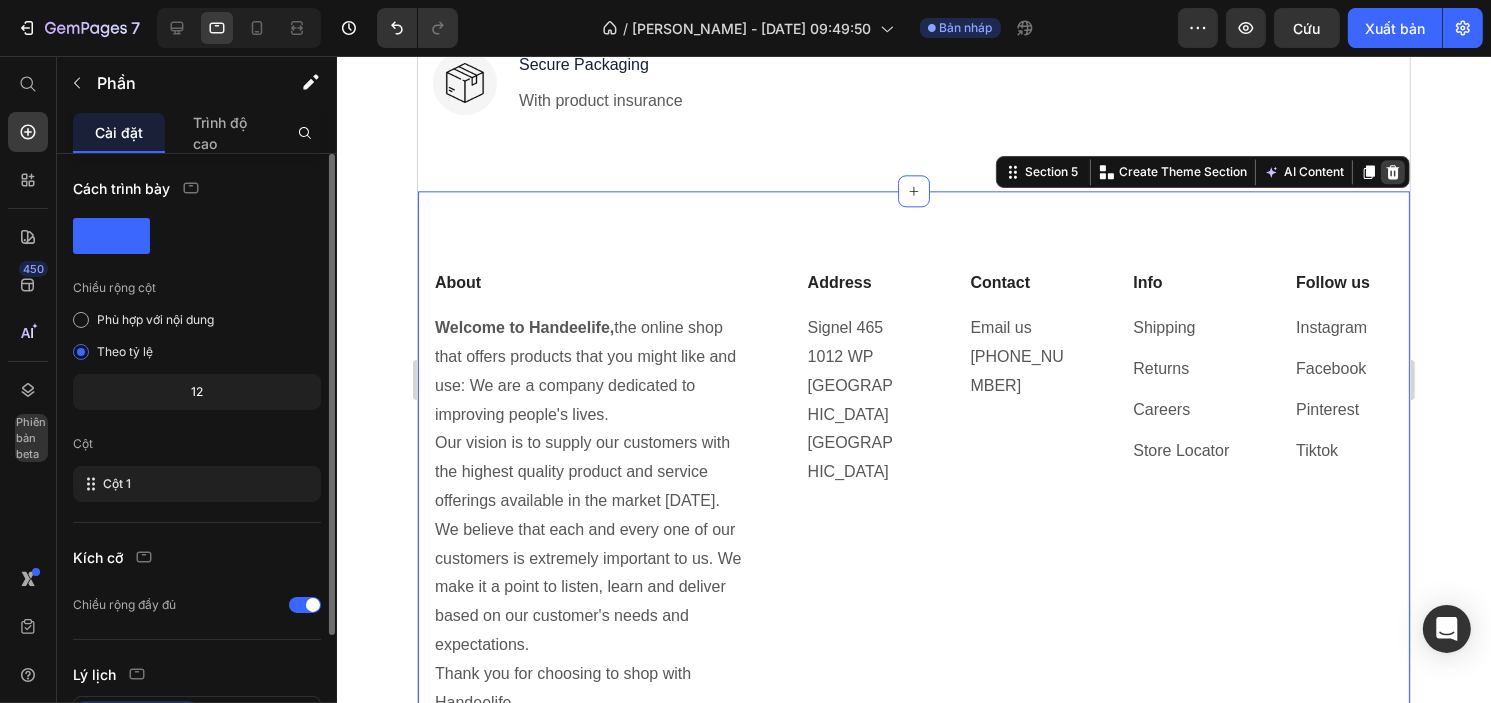 click 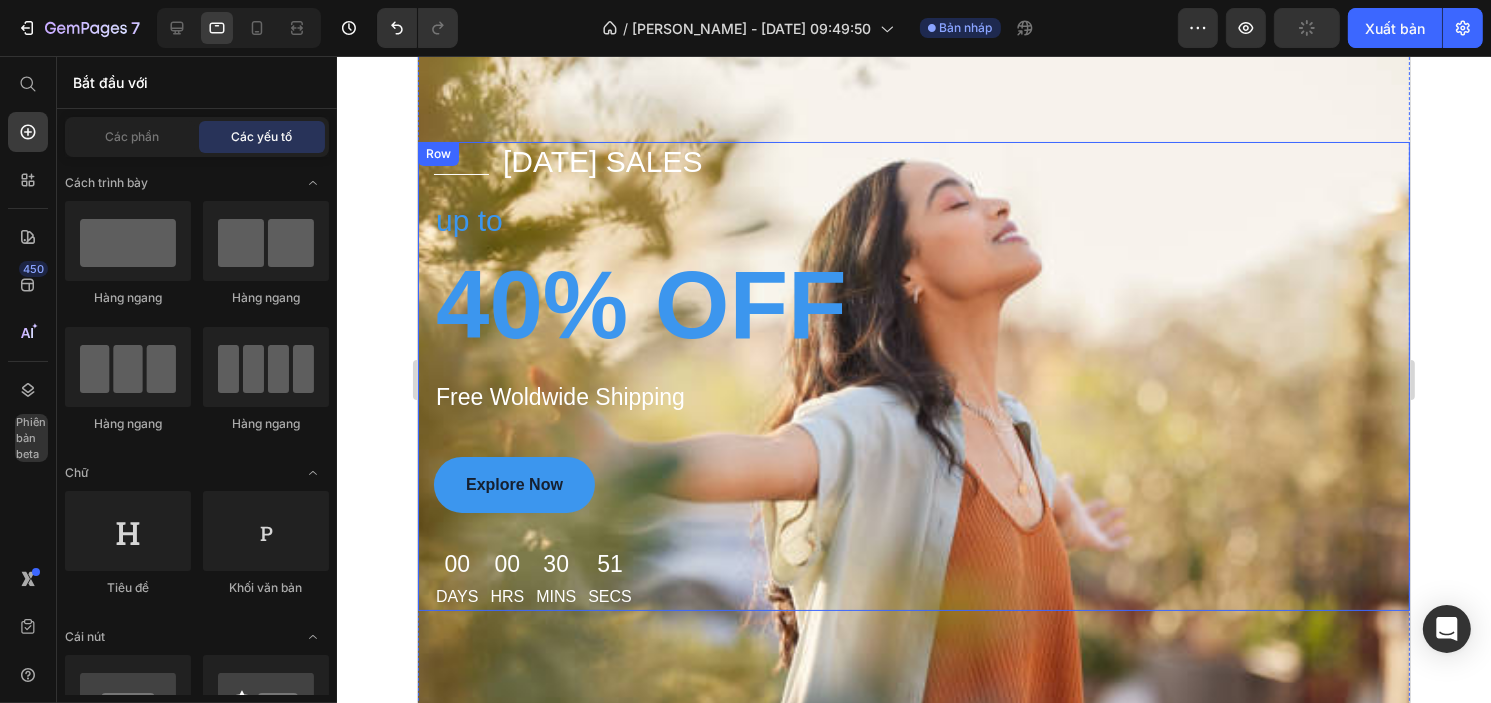 scroll, scrollTop: 0, scrollLeft: 0, axis: both 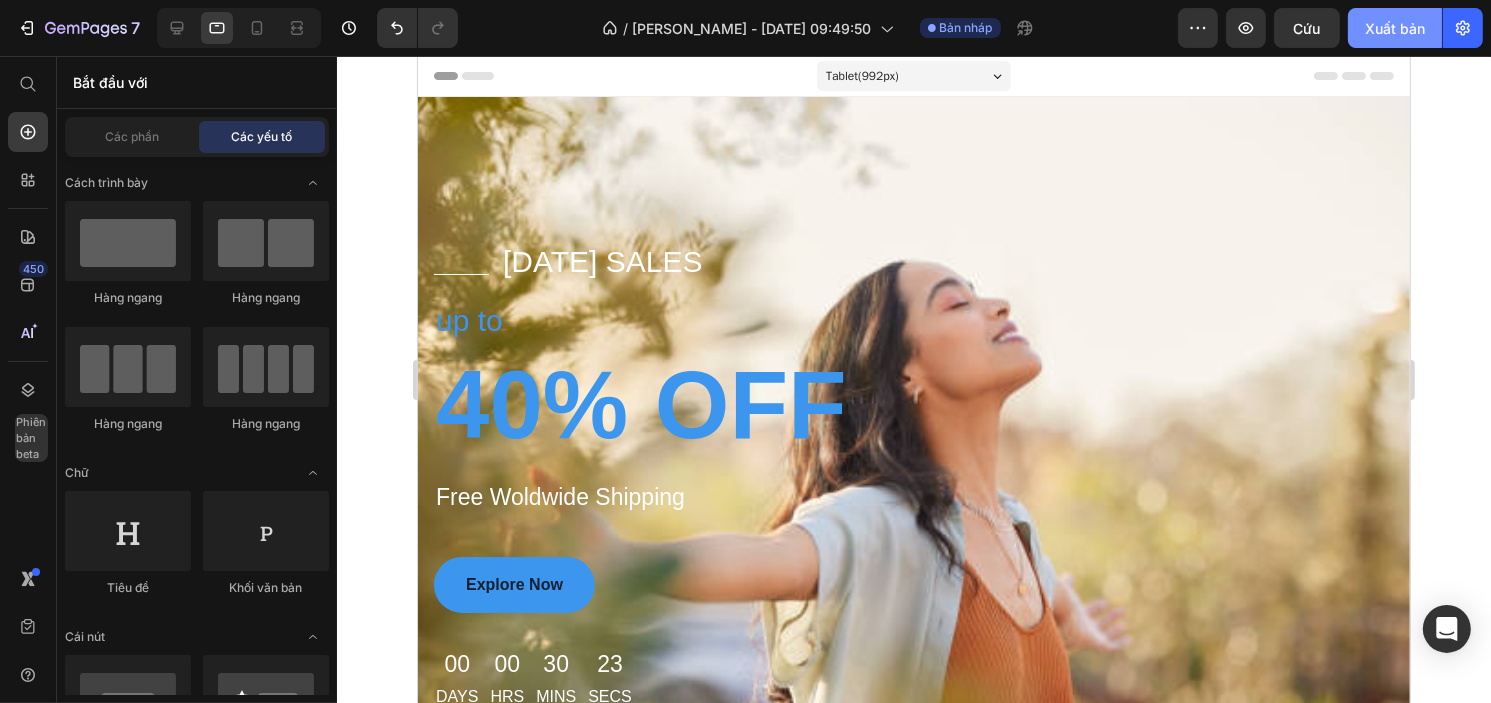 click on "Xuất bản" at bounding box center (1395, 28) 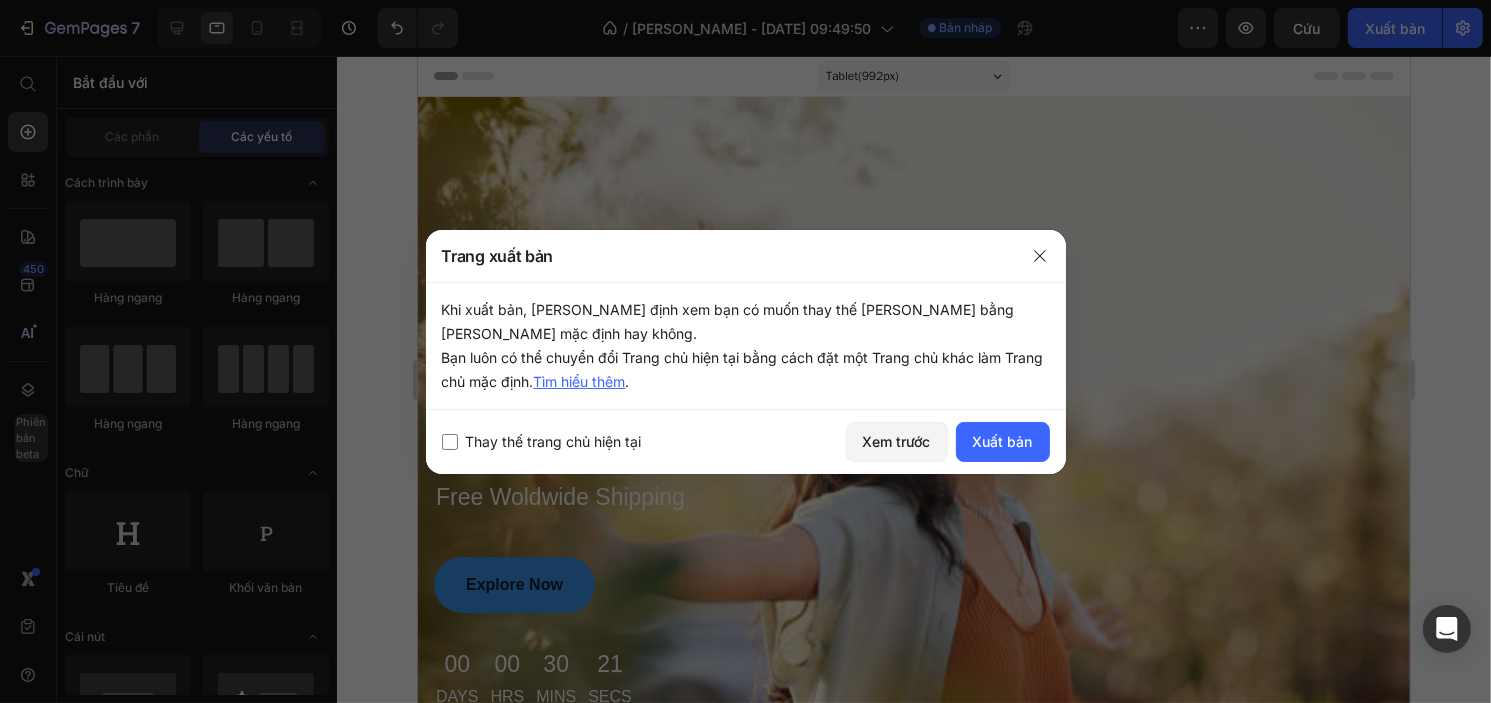 click at bounding box center [450, 442] 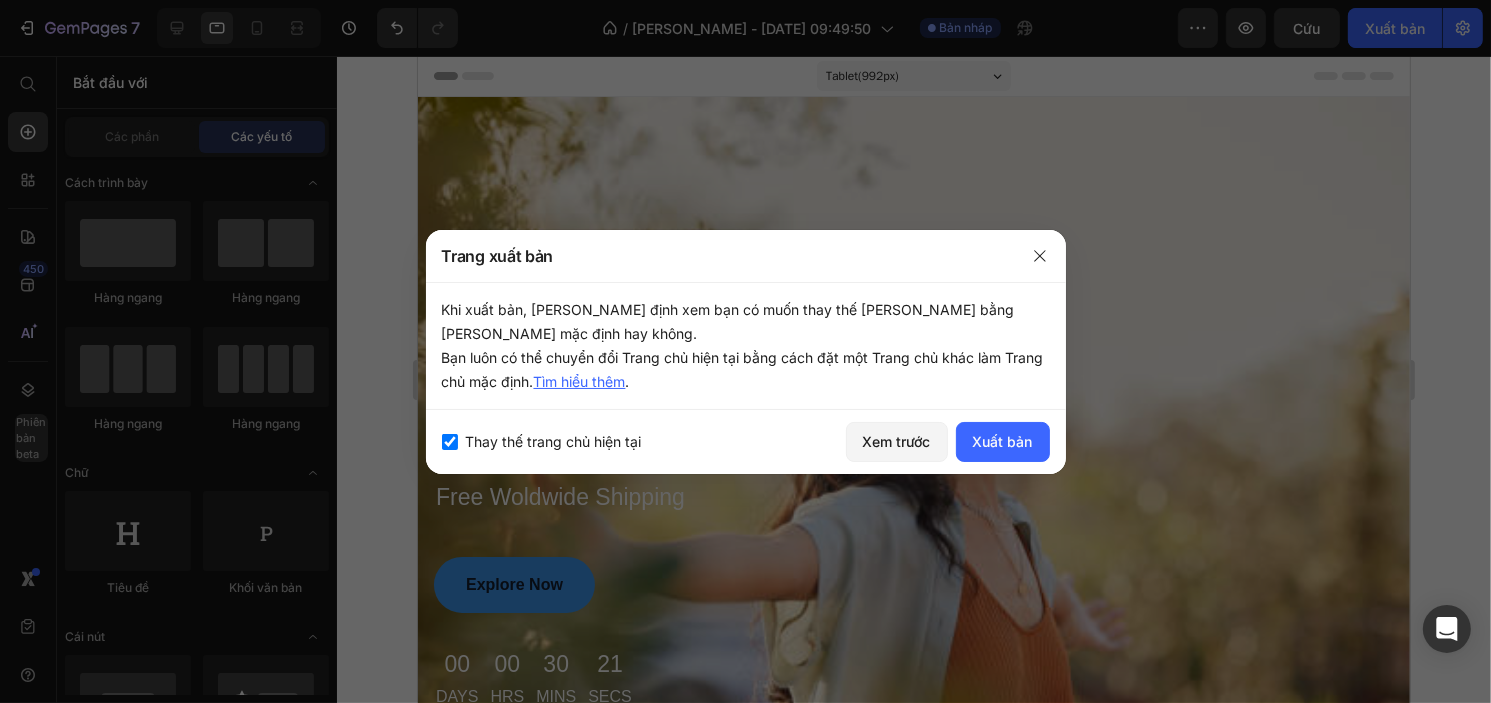 checkbox on "true" 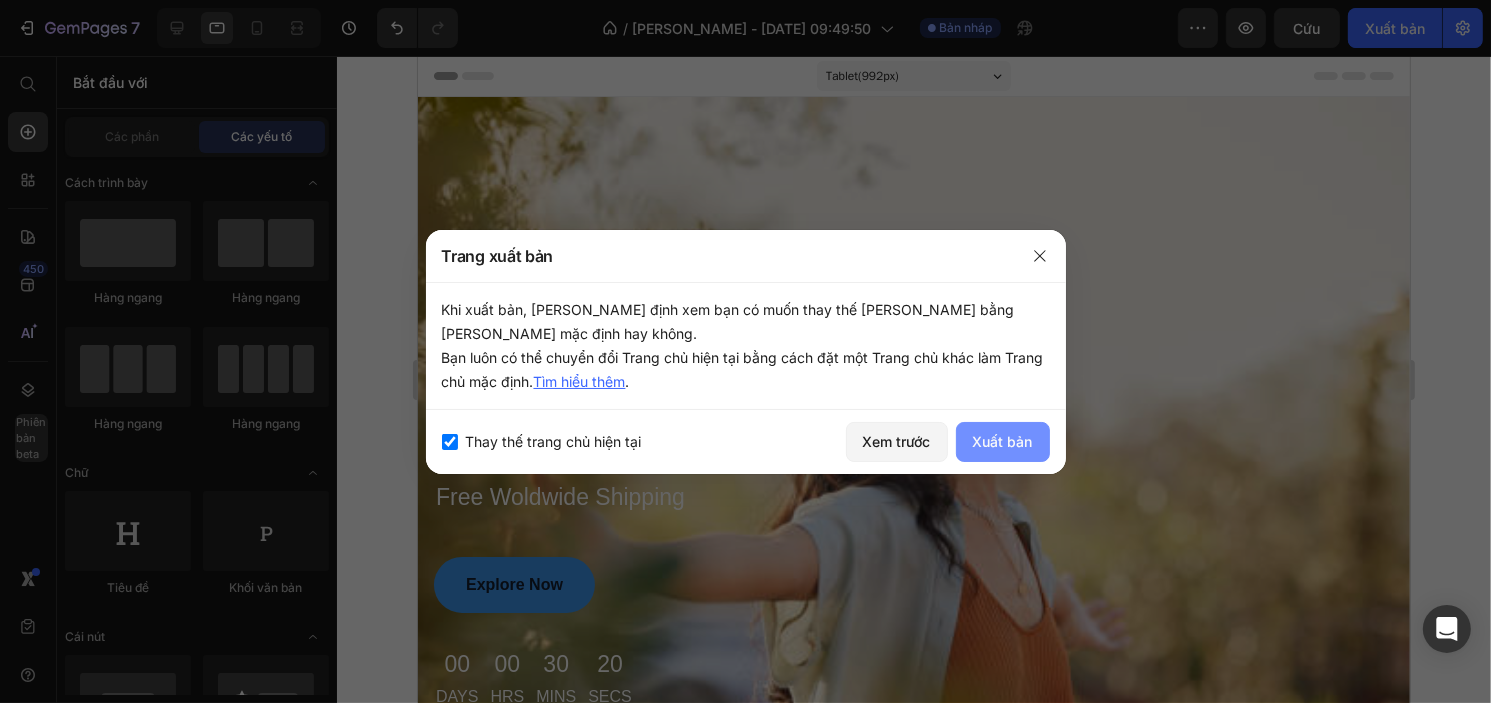 click on "Xuất bản" at bounding box center (1003, 442) 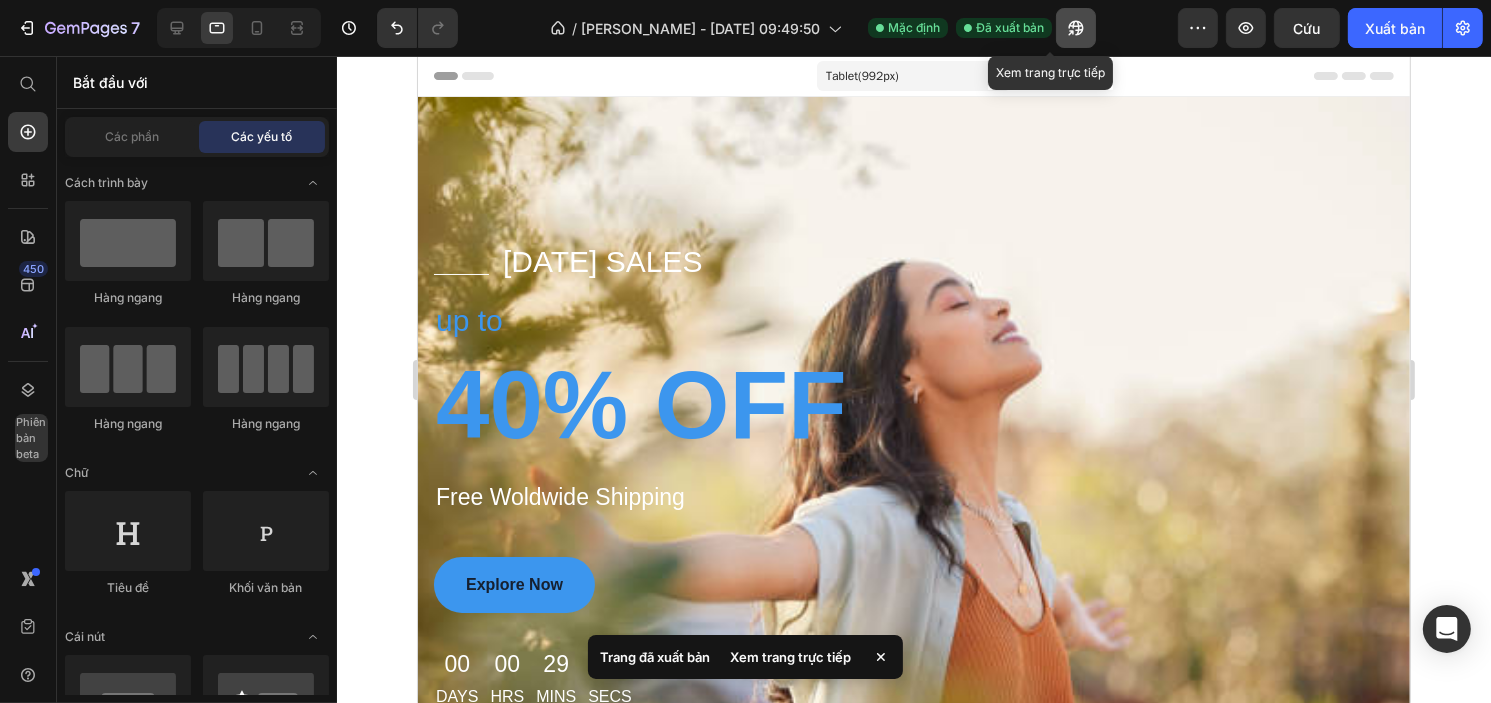 click 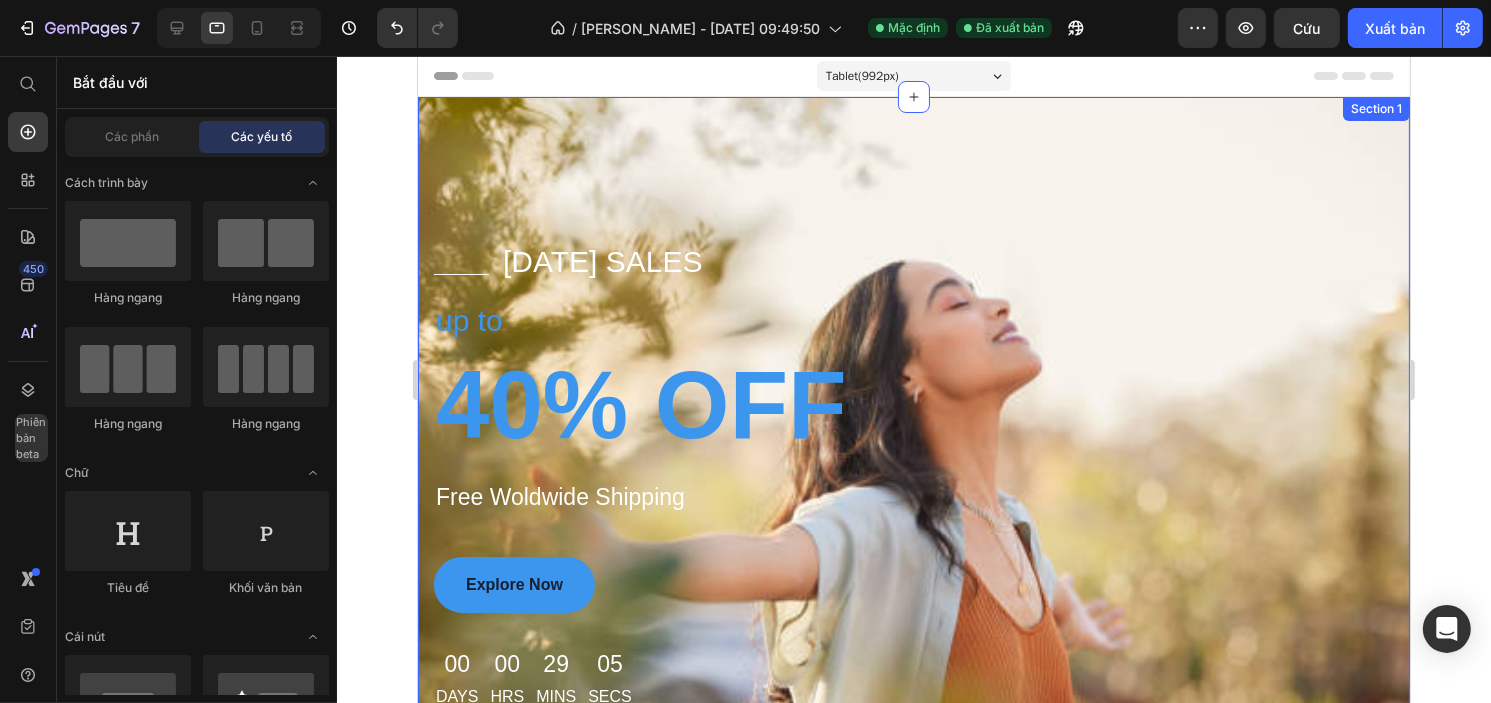 click on "Title Line 4th of july sales Text block Row up to Text block 40% OFF   Heading Free Woldwide Shipping Text block Explore Now Button 00 Days 00 Hrs 29 Mins 05 Secs Countdown Timer Row Row Section 1" at bounding box center [913, 469] 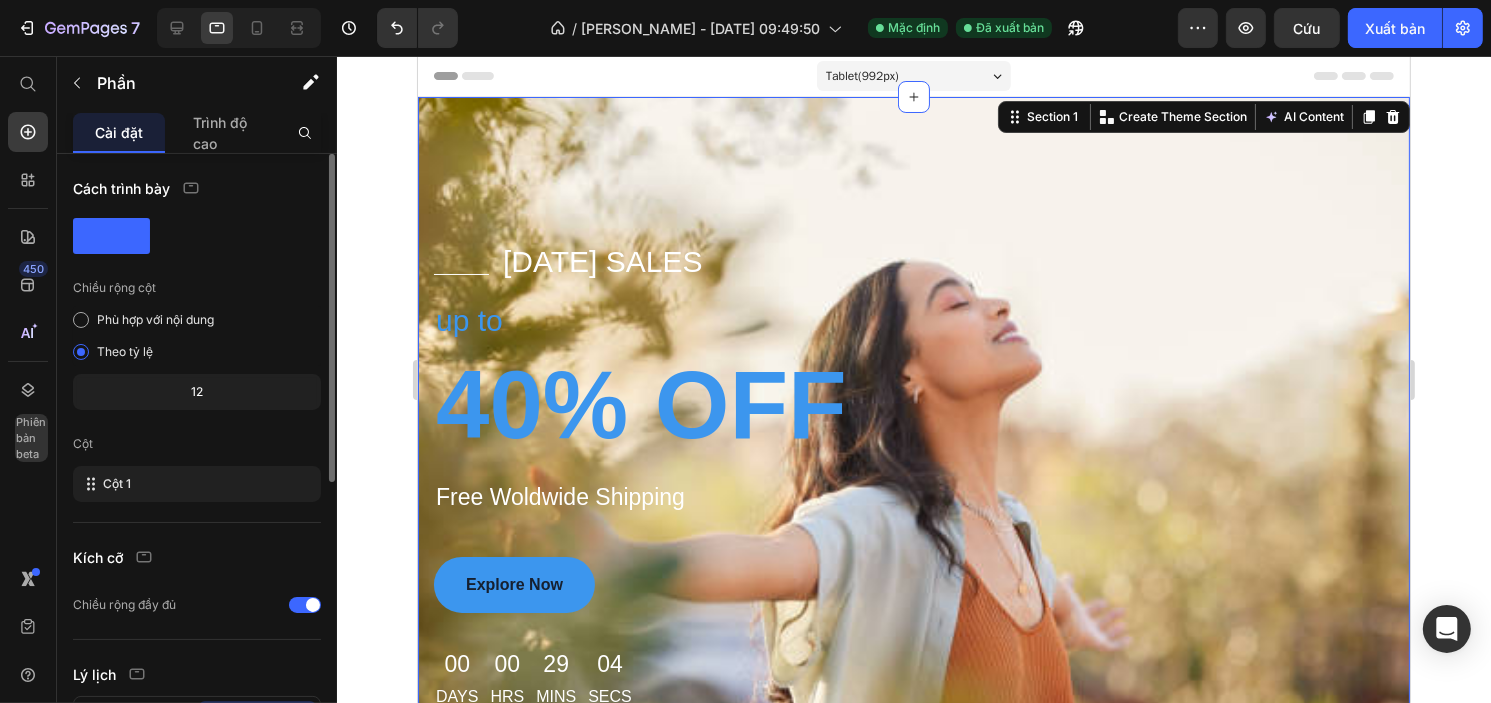 scroll, scrollTop: 300, scrollLeft: 0, axis: vertical 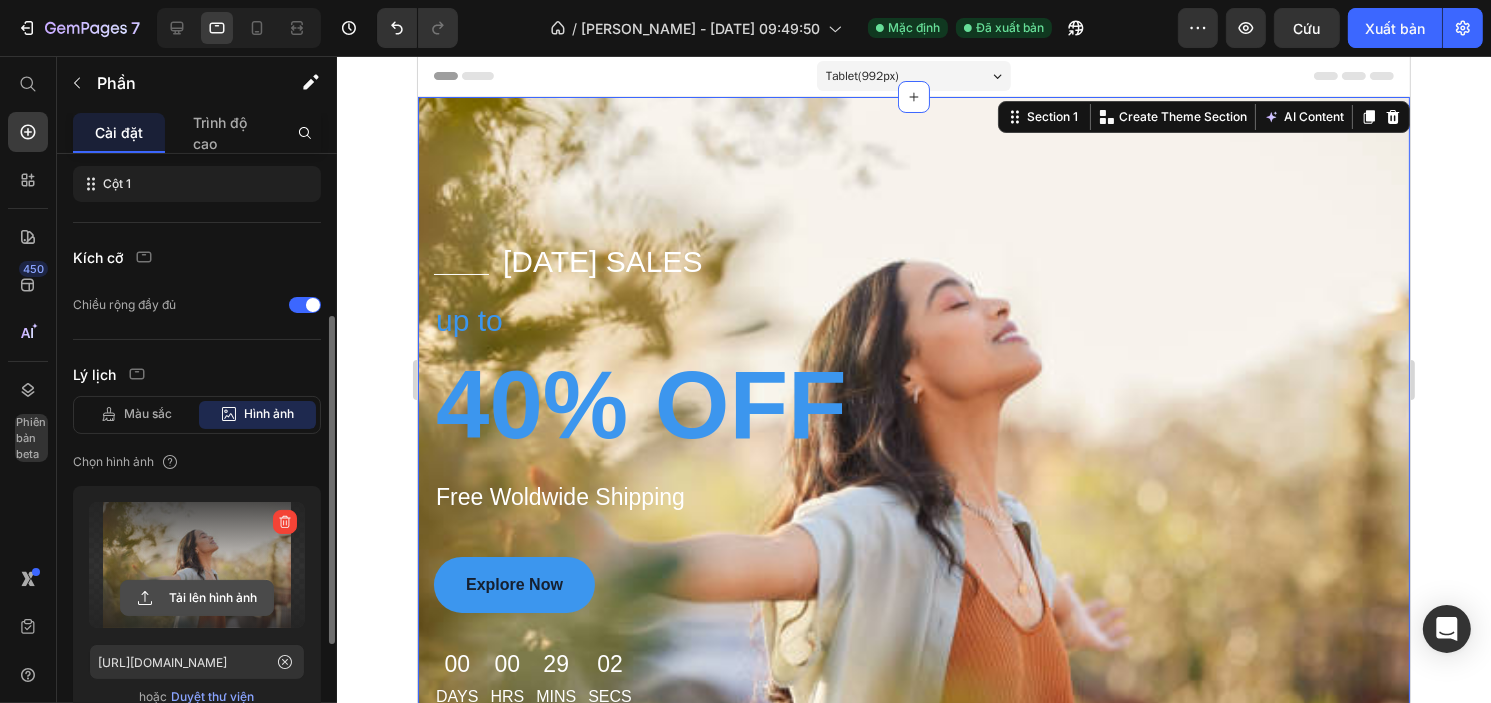 click 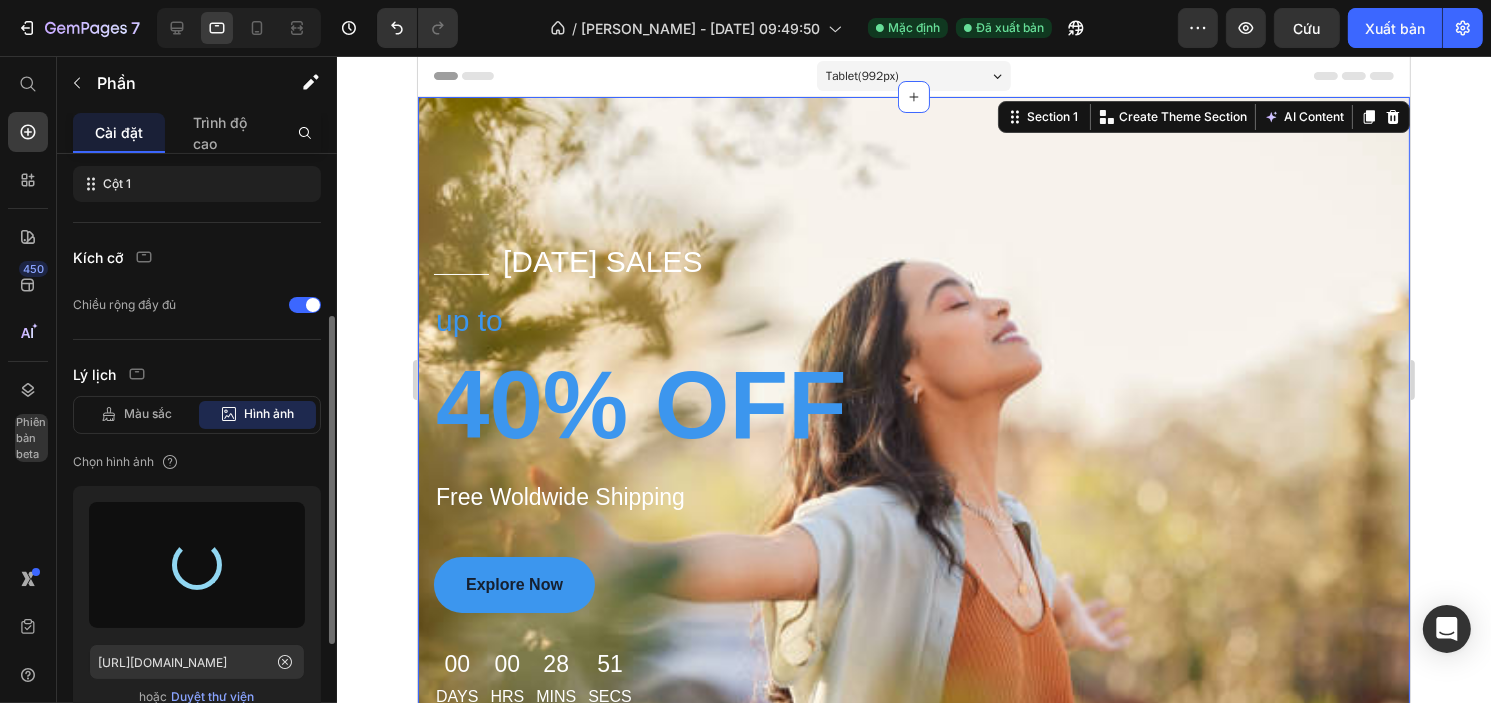 type on "https://cdn.shopify.com/s/files/1/0750/9285/2965/files/gempages_569540175701476222-e57b08bd-6c24-42f8-a211-6472f6ea4dd5.png" 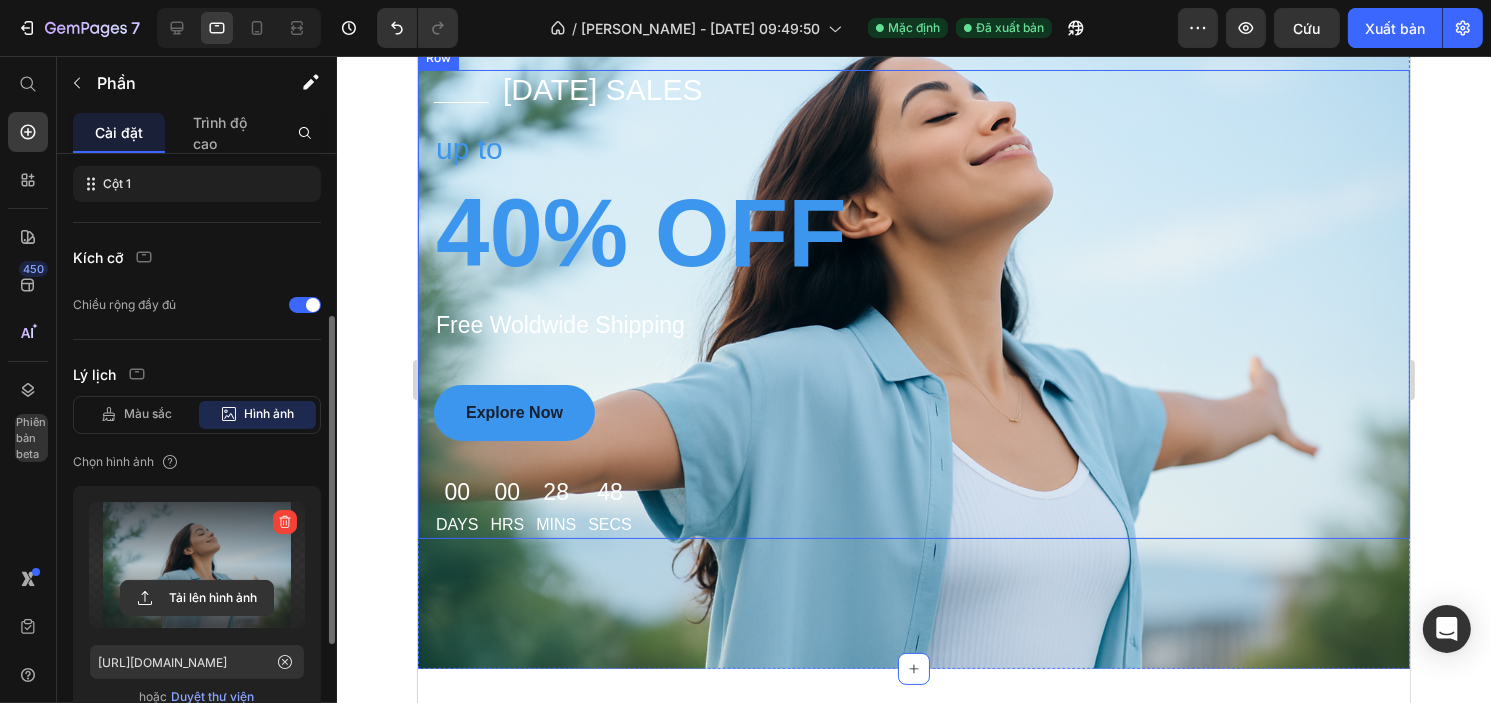 scroll, scrollTop: 0, scrollLeft: 0, axis: both 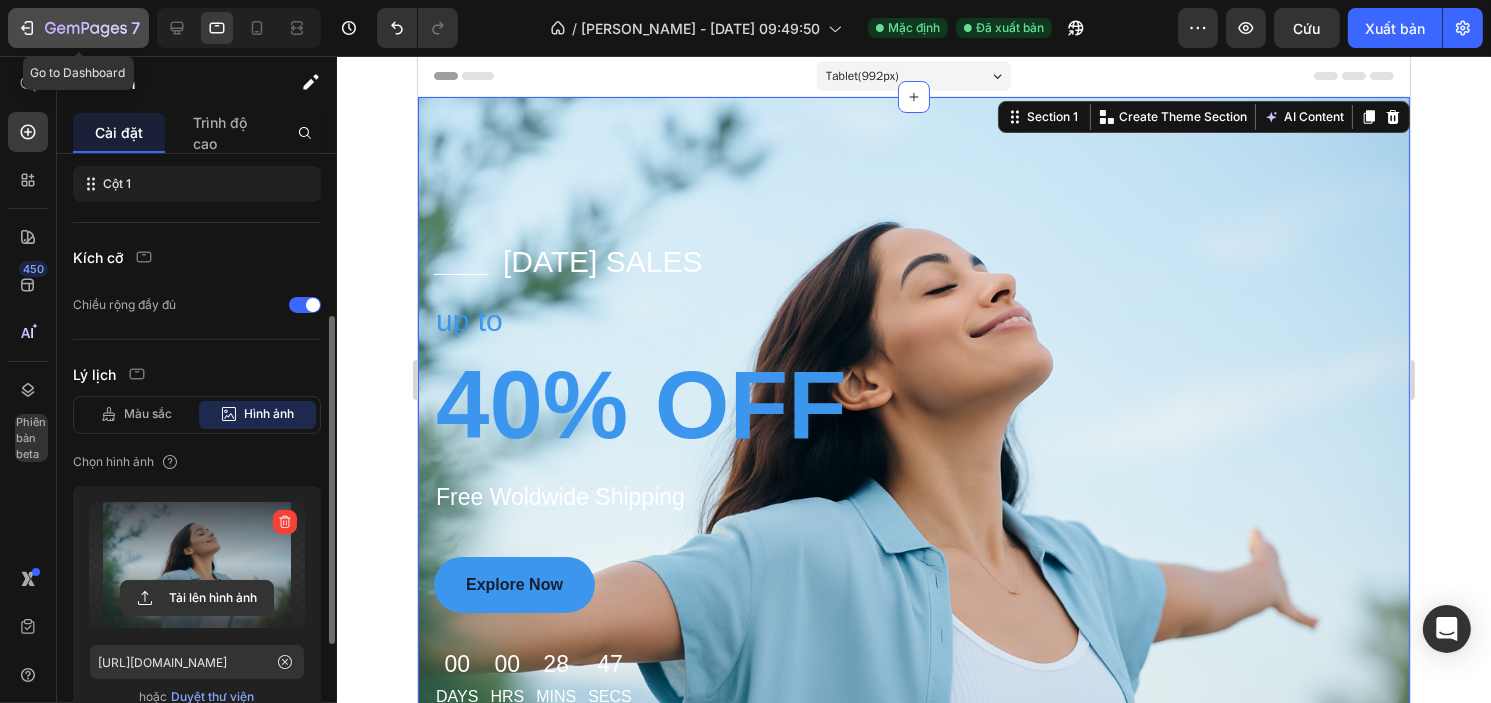 click 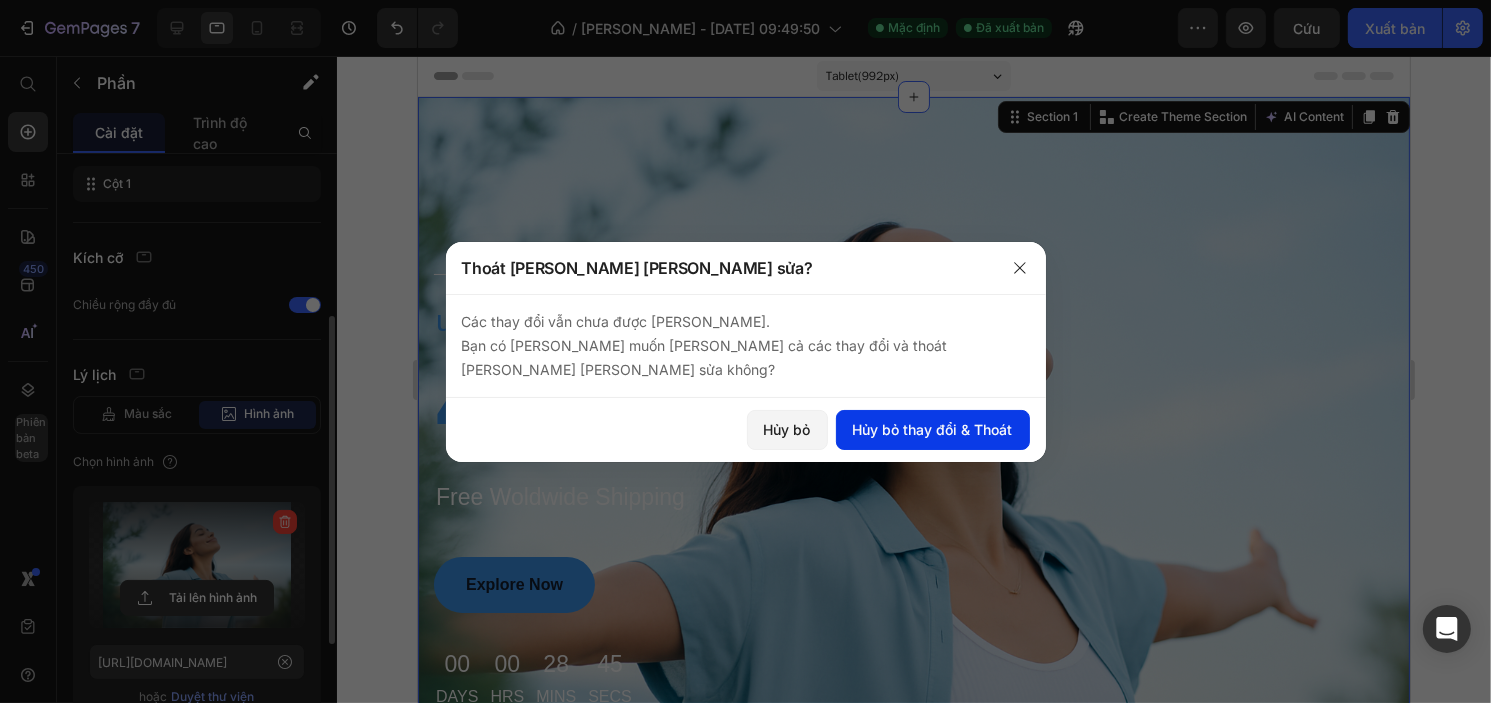 click on "Hủy bỏ thay đổi & Thoát" at bounding box center [933, 429] 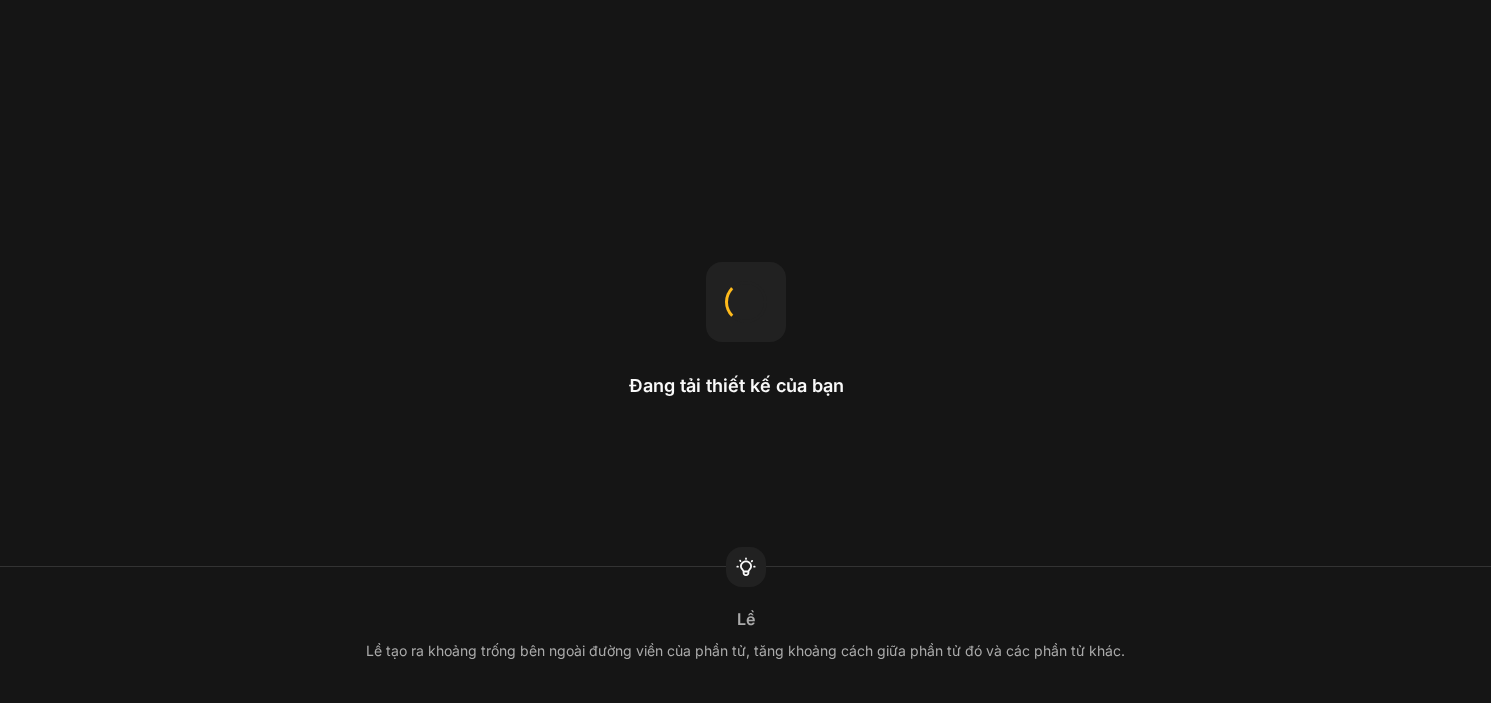scroll, scrollTop: 0, scrollLeft: 0, axis: both 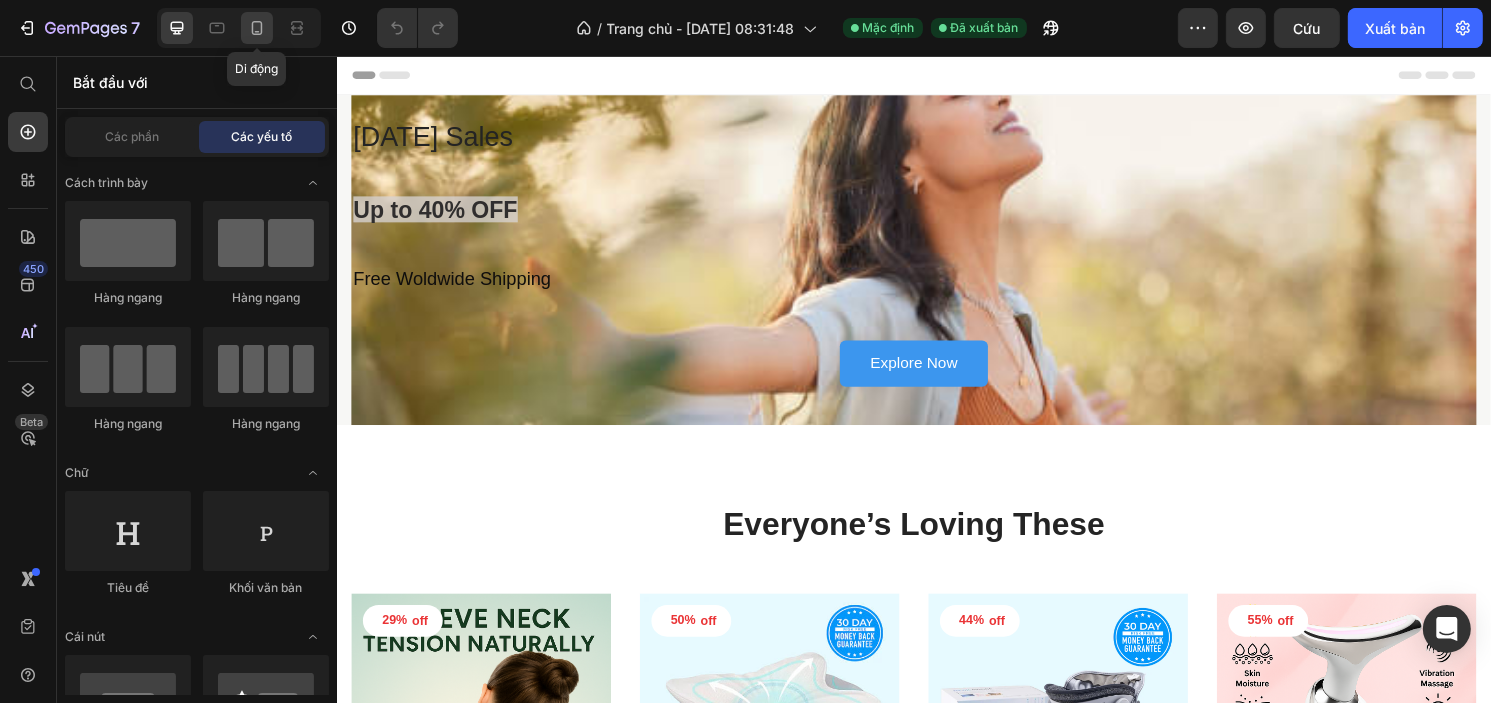 click 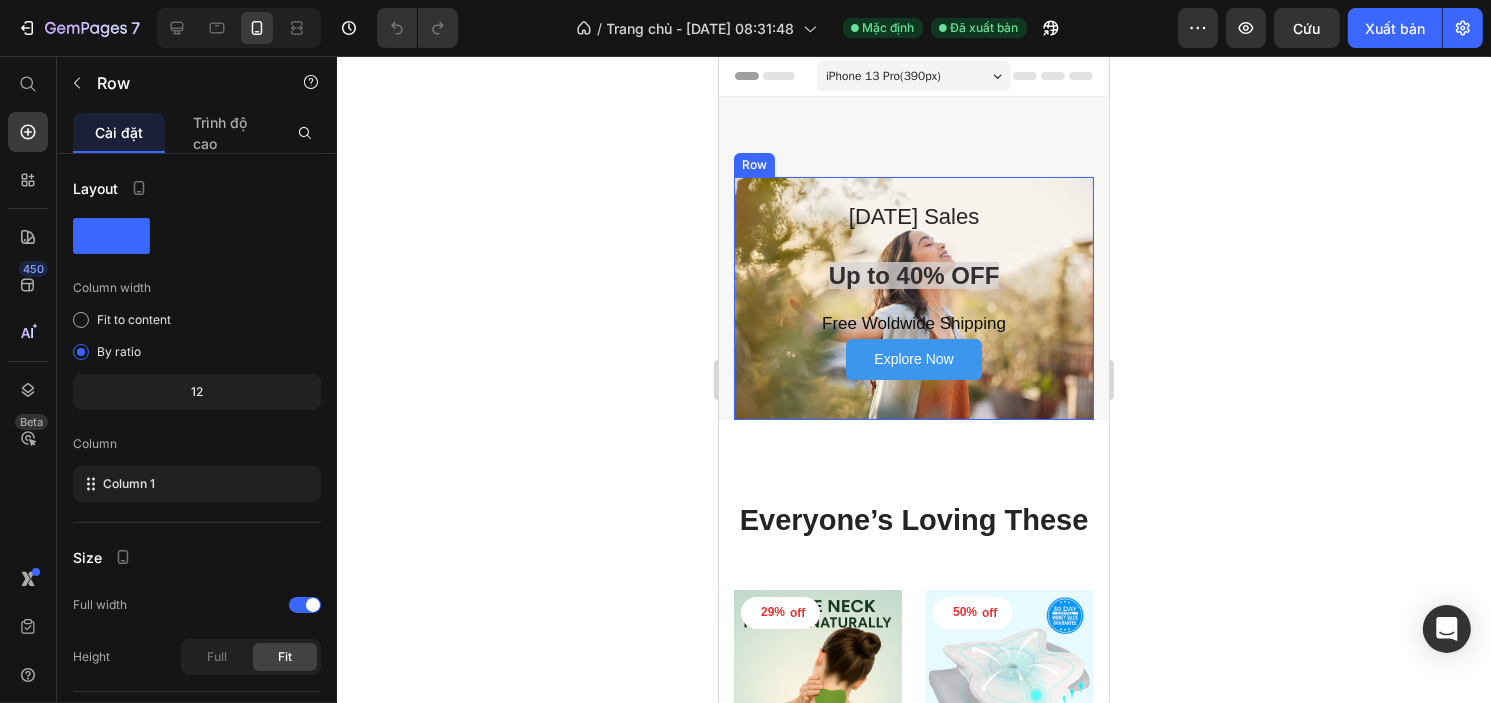 click on "[DATE] Sales Text block Up to 40% OFF Heading Free Woldwide Shipping Text block Explore Now Button" at bounding box center [913, 298] 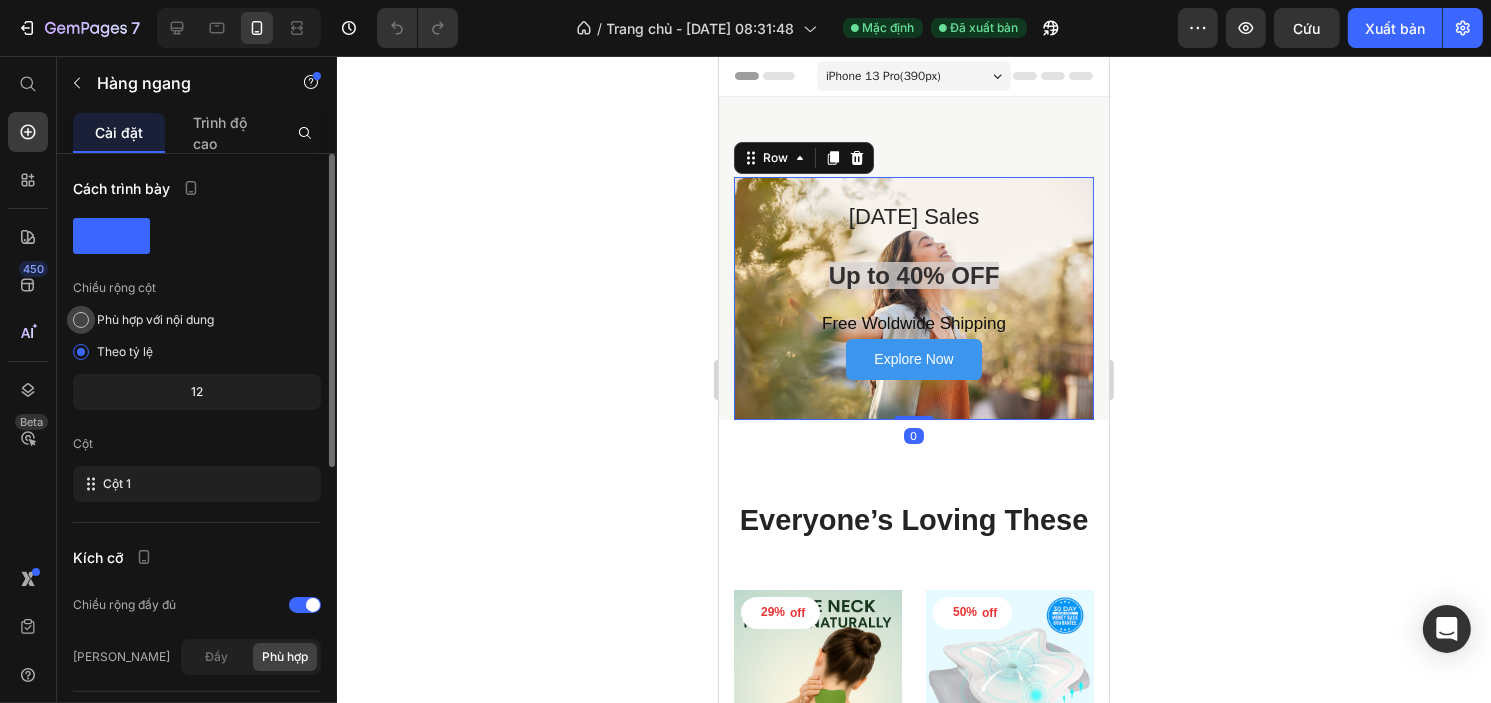 scroll, scrollTop: 400, scrollLeft: 0, axis: vertical 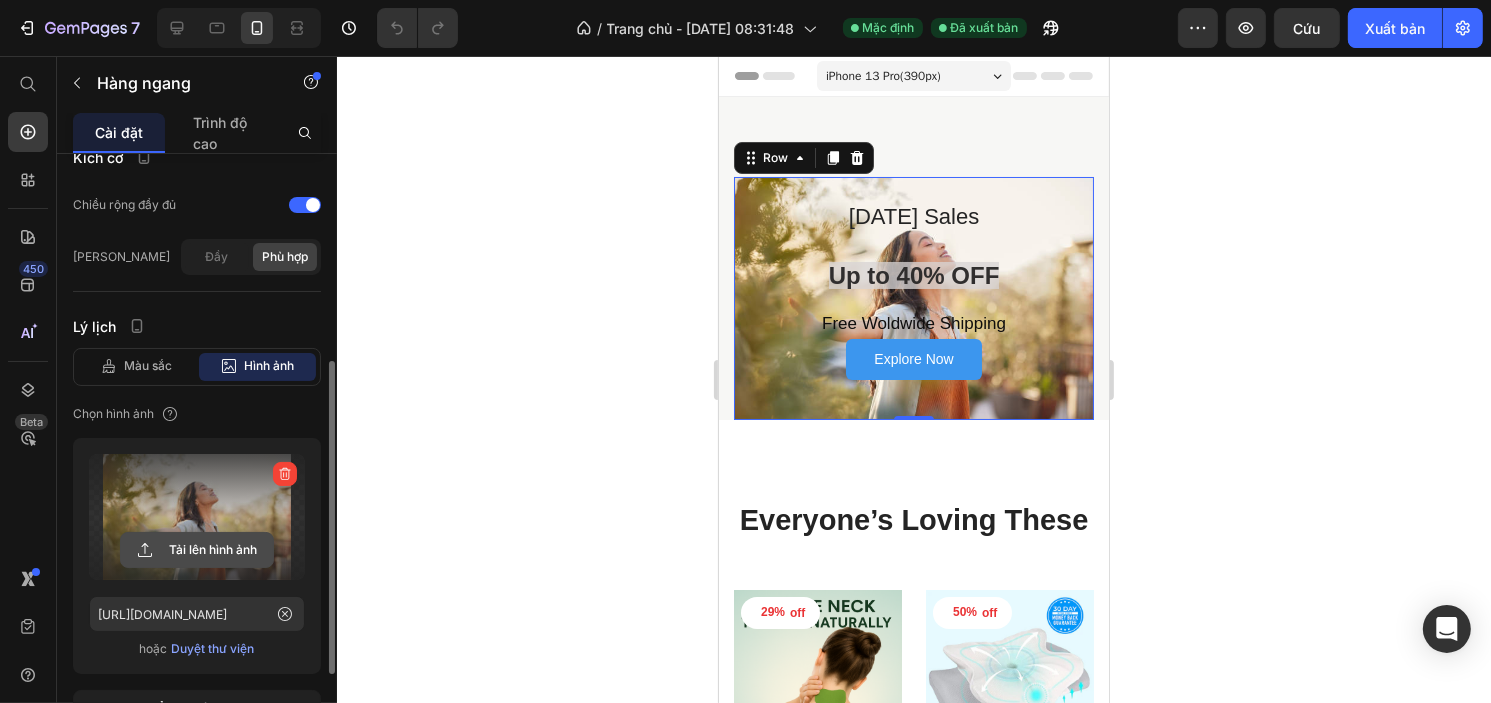 click 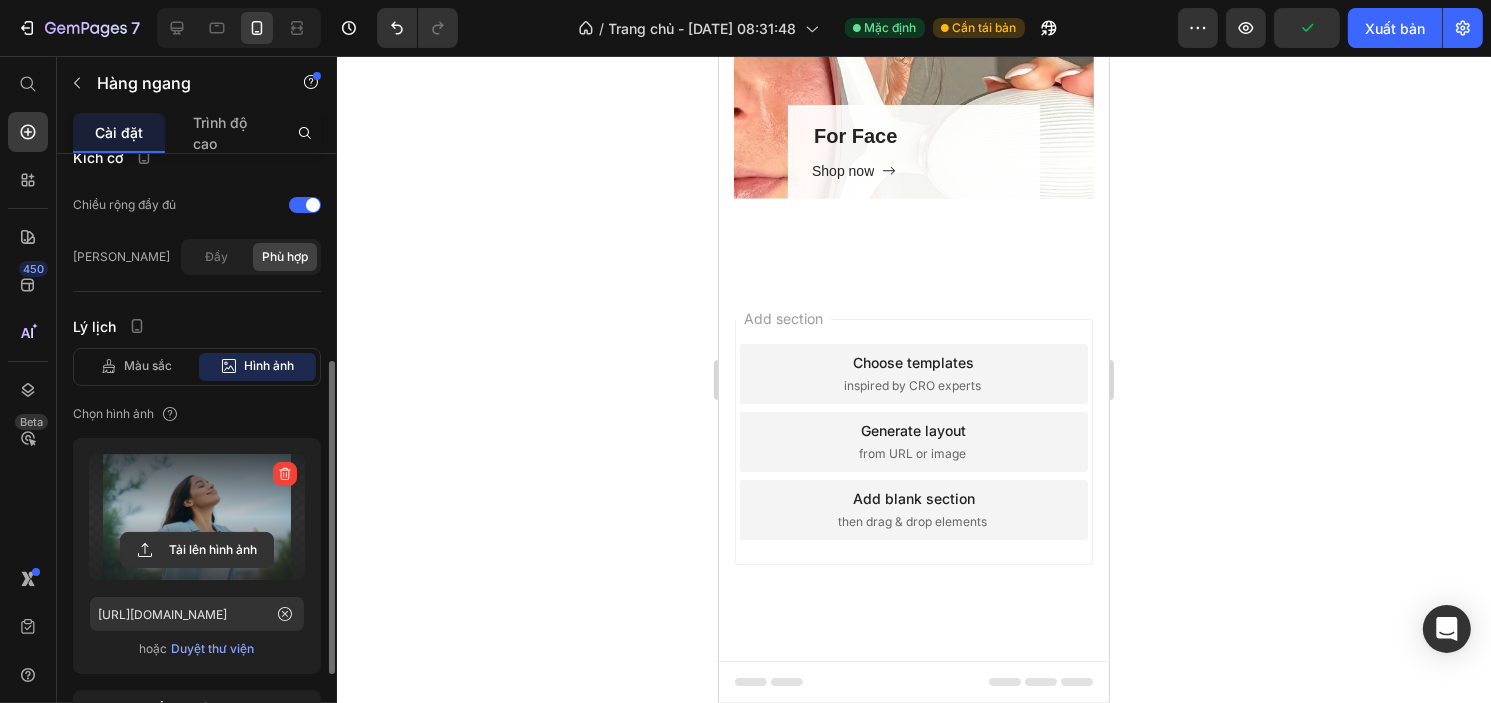 scroll, scrollTop: 1907, scrollLeft: 0, axis: vertical 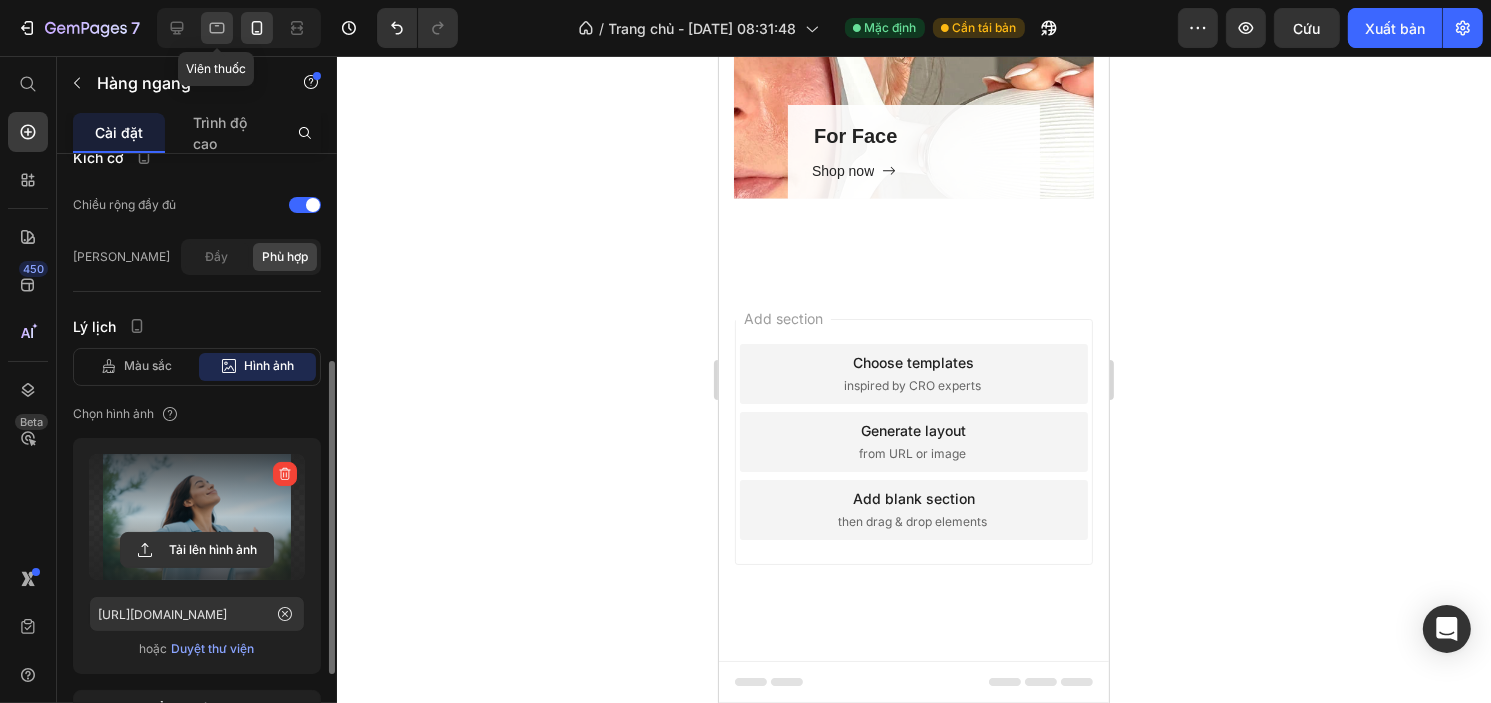 click 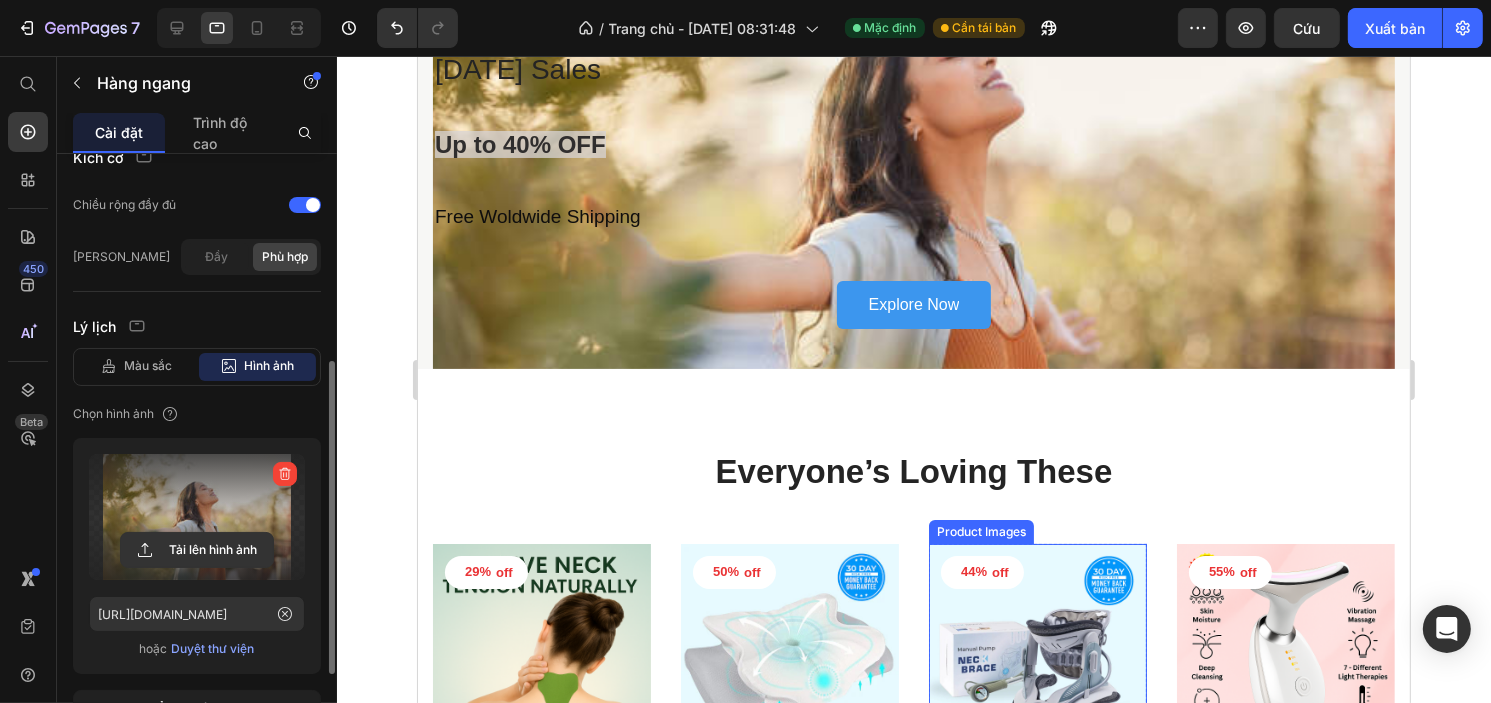 scroll, scrollTop: 0, scrollLeft: 0, axis: both 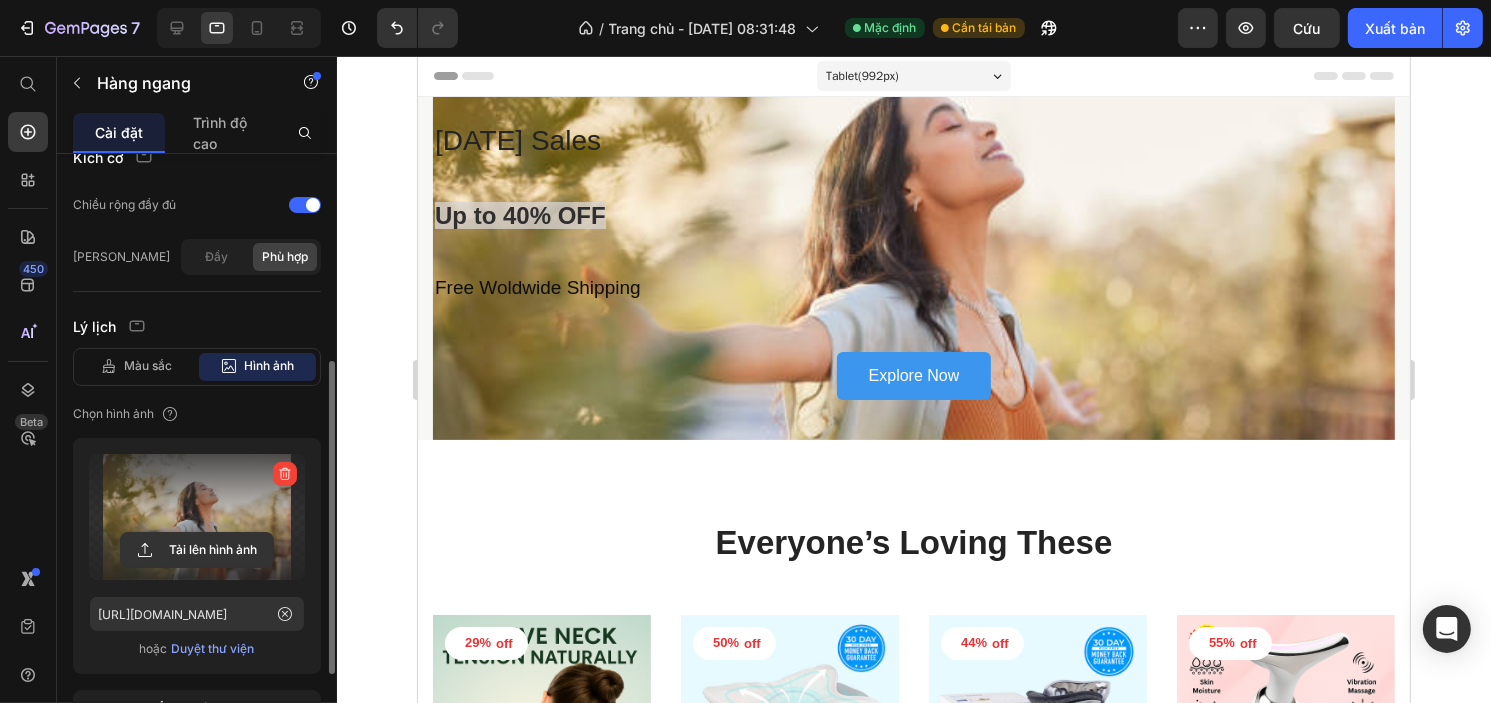 click on "4th Of July Sales Text block Up to 40% OFF Heading Free Woldwide Shipping Text block Explore Now Button Row" at bounding box center (913, 268) 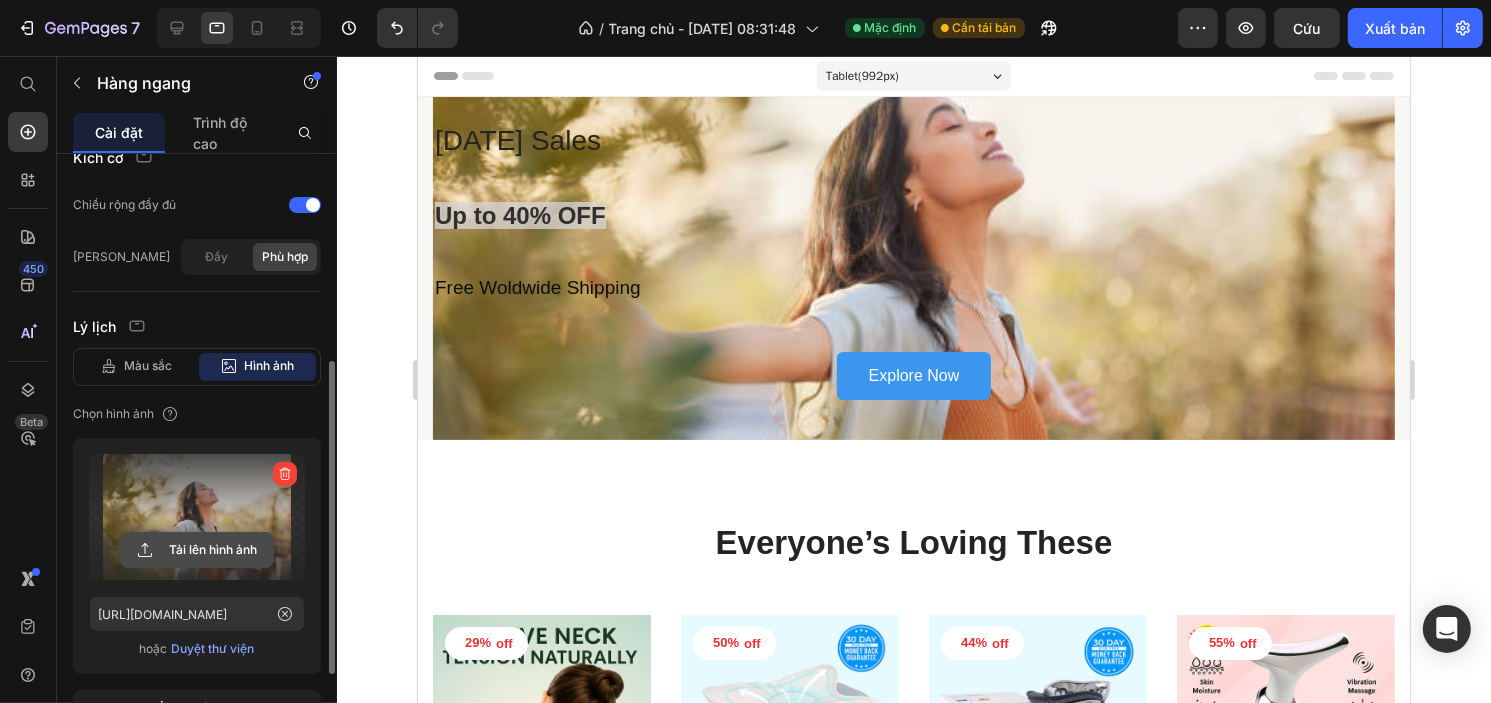 click 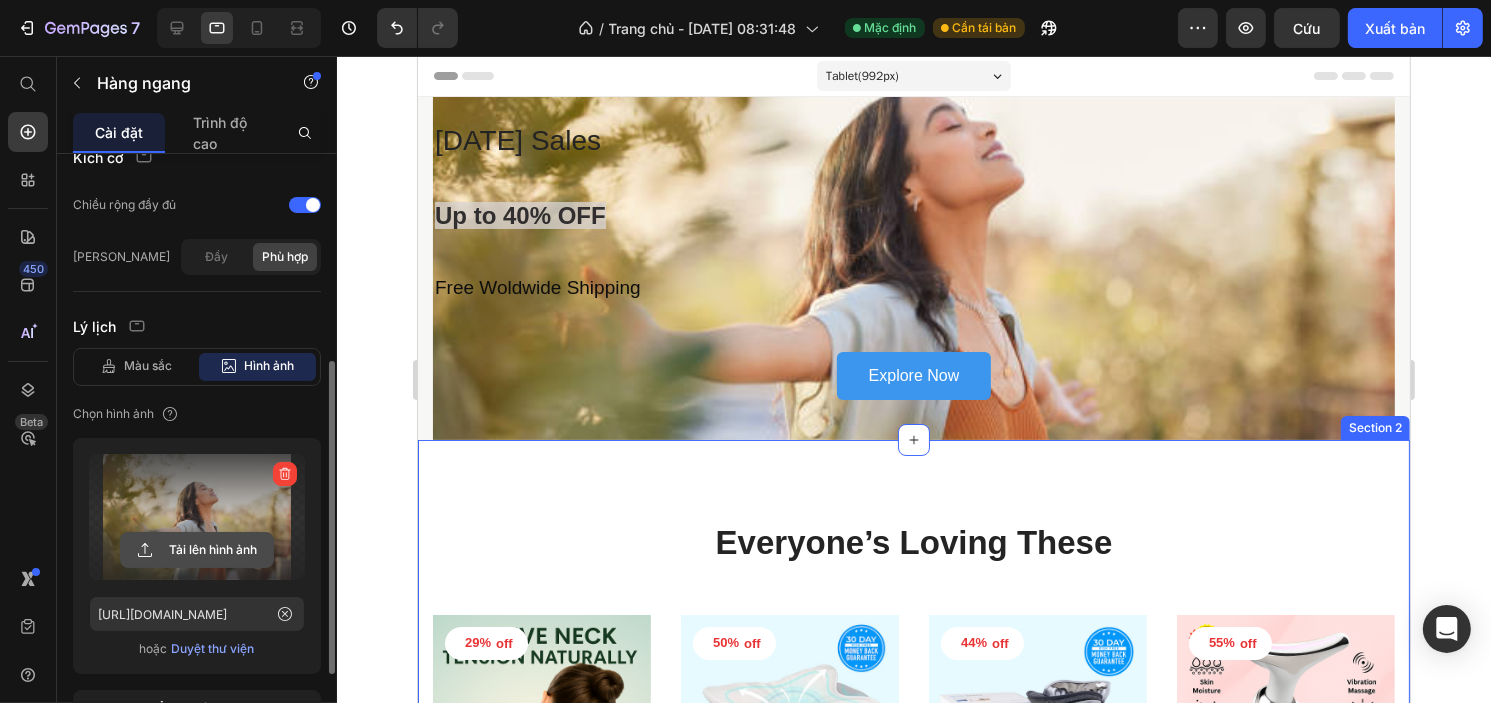 click 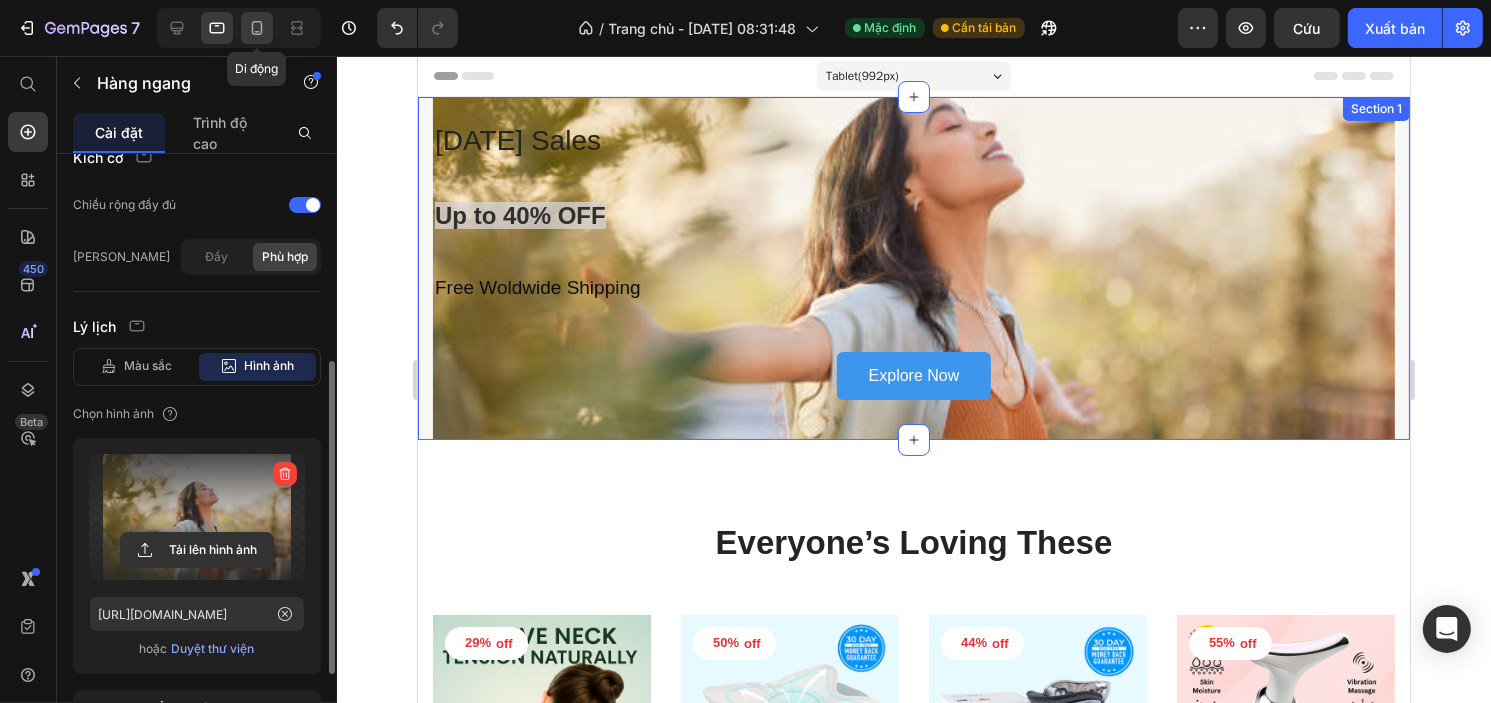 click 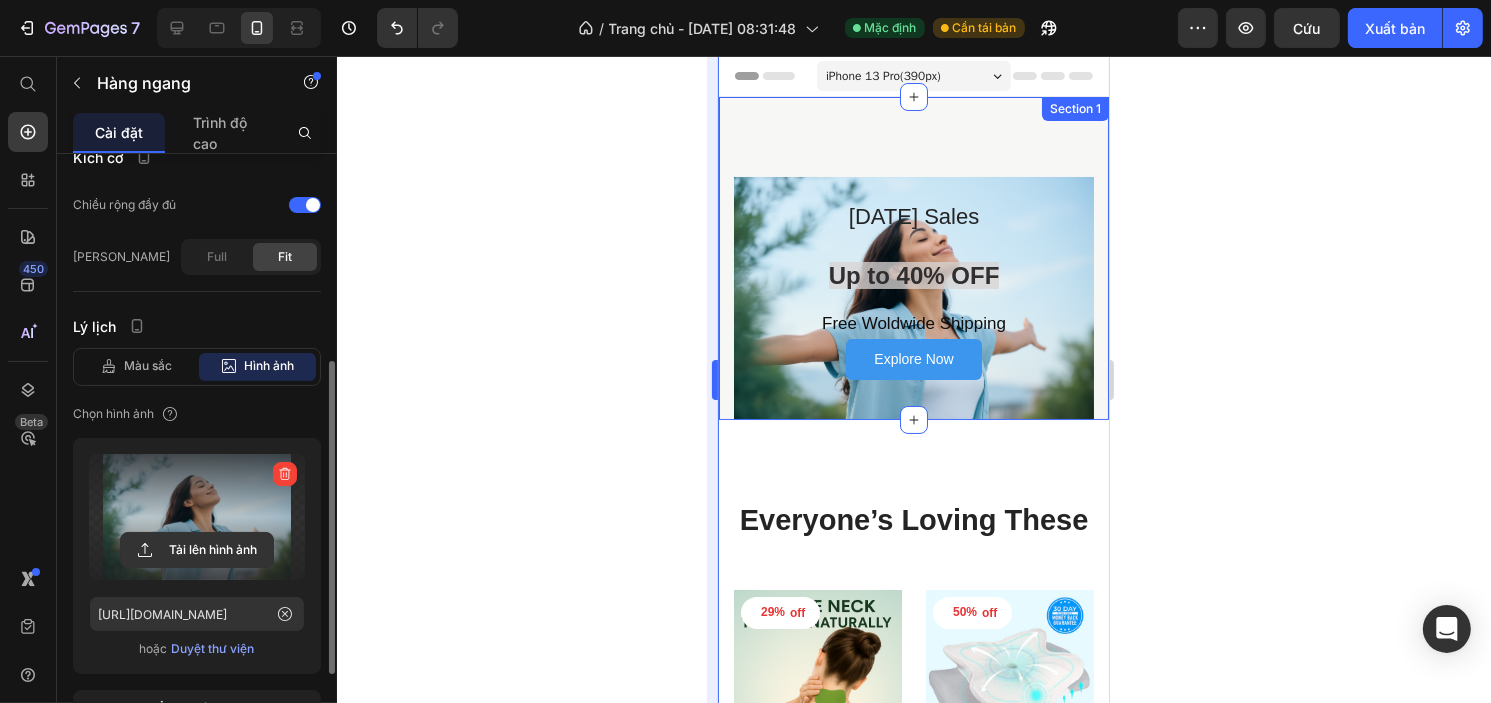 scroll, scrollTop: 51, scrollLeft: 0, axis: vertical 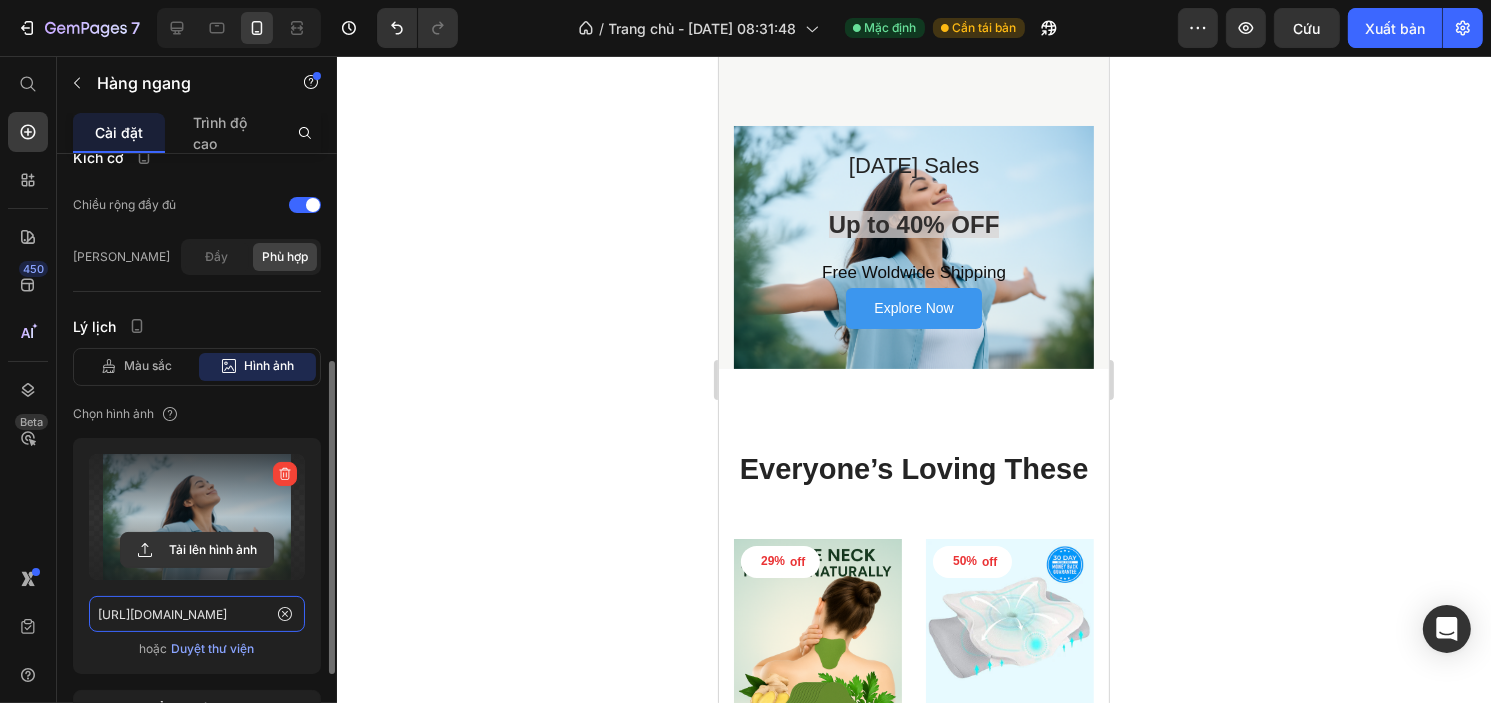 click on "https://cdn.shopify.com/s/files/1/0750/9285/2965/files/gempages_569540175701476222-e57b08bd-6c24-42f8-a211-6472f6ea4dd5.png" 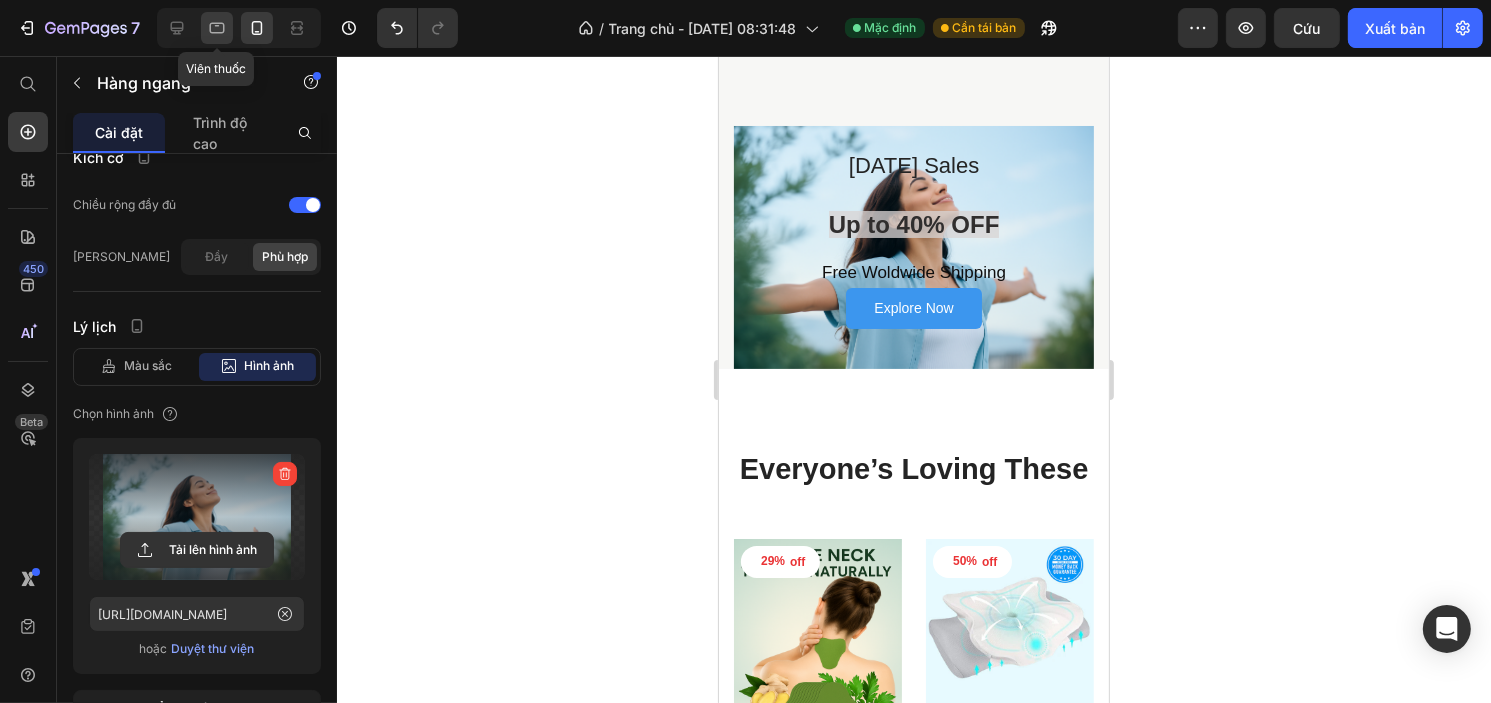 click 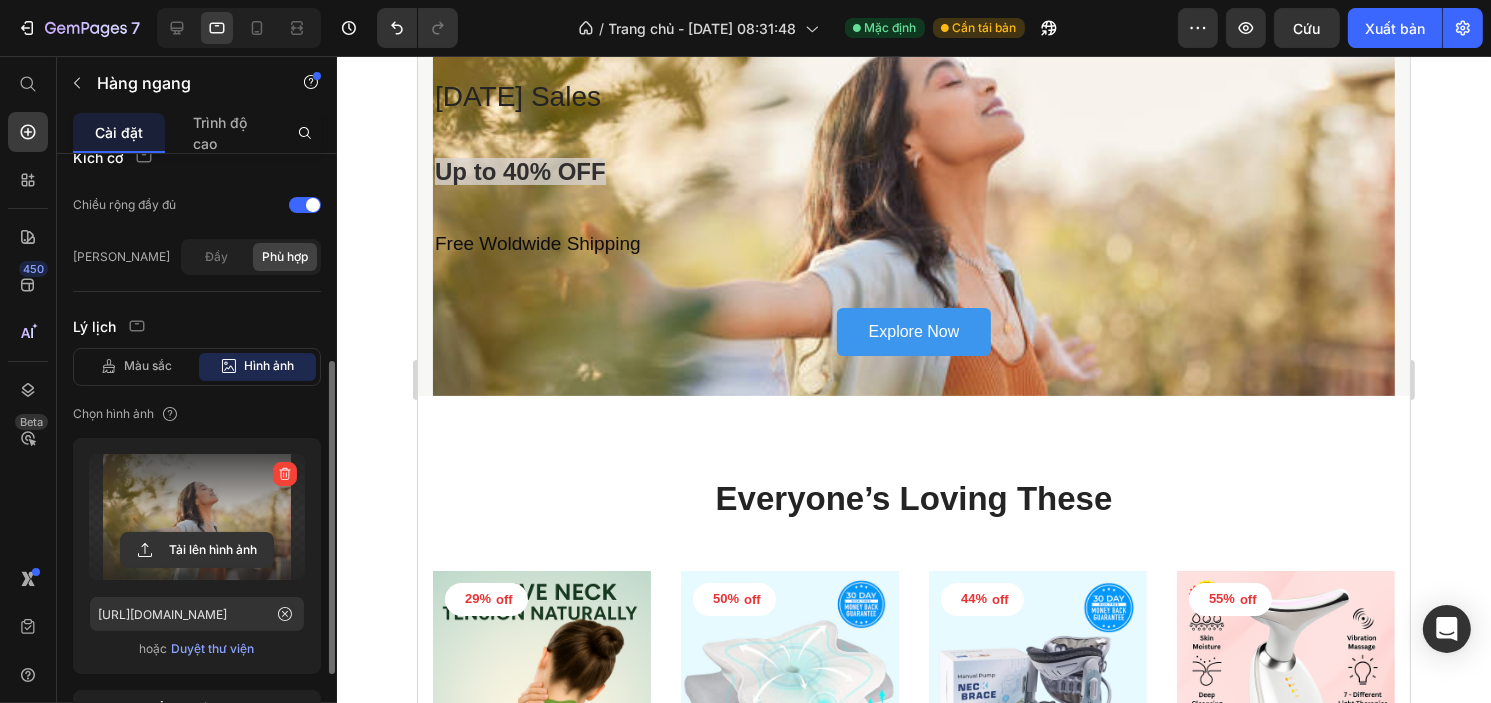 scroll, scrollTop: 0, scrollLeft: 0, axis: both 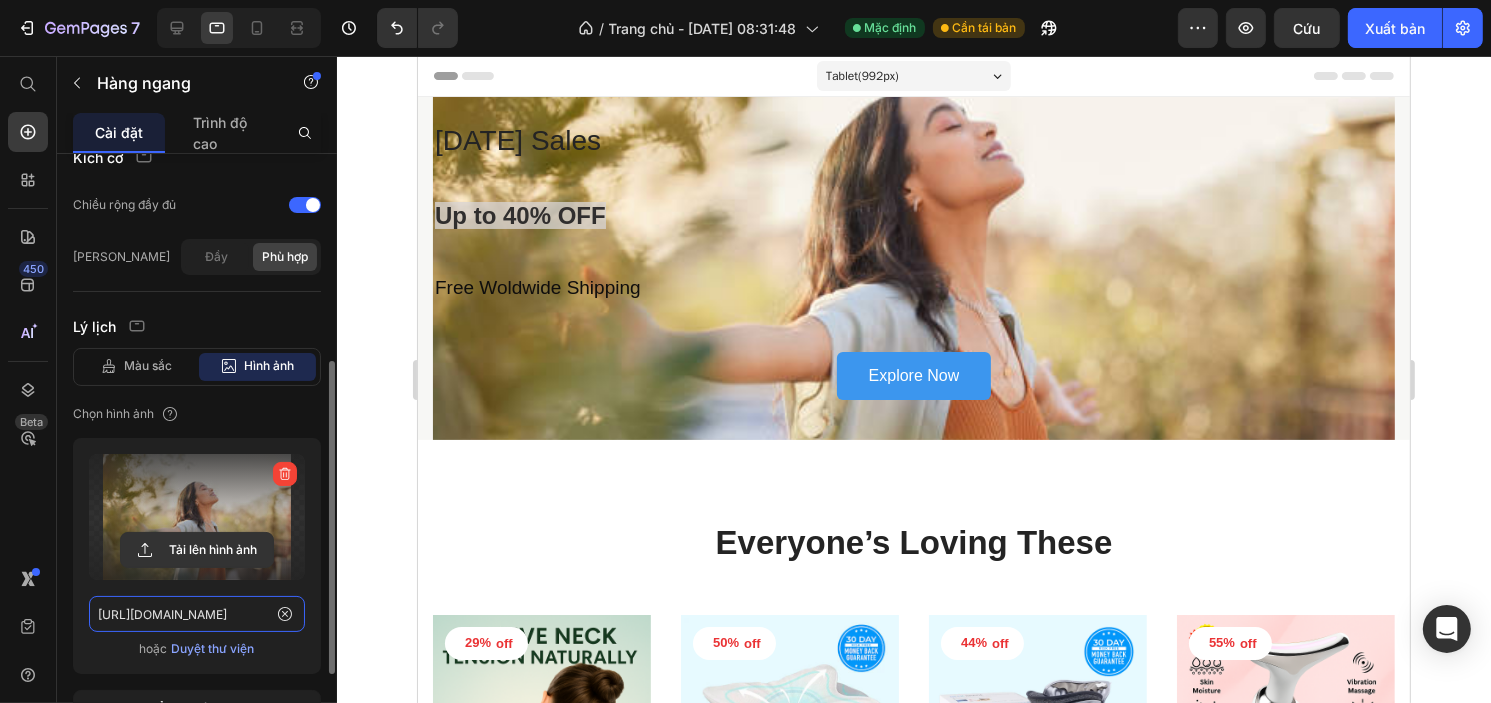 click on "https://cdn.shopify.com/s/files/1/0750/9285/2965/files/gempages_569540175701476222-4eb4854c-27cc-4e32-a091-af464ebd1d87.jpg" 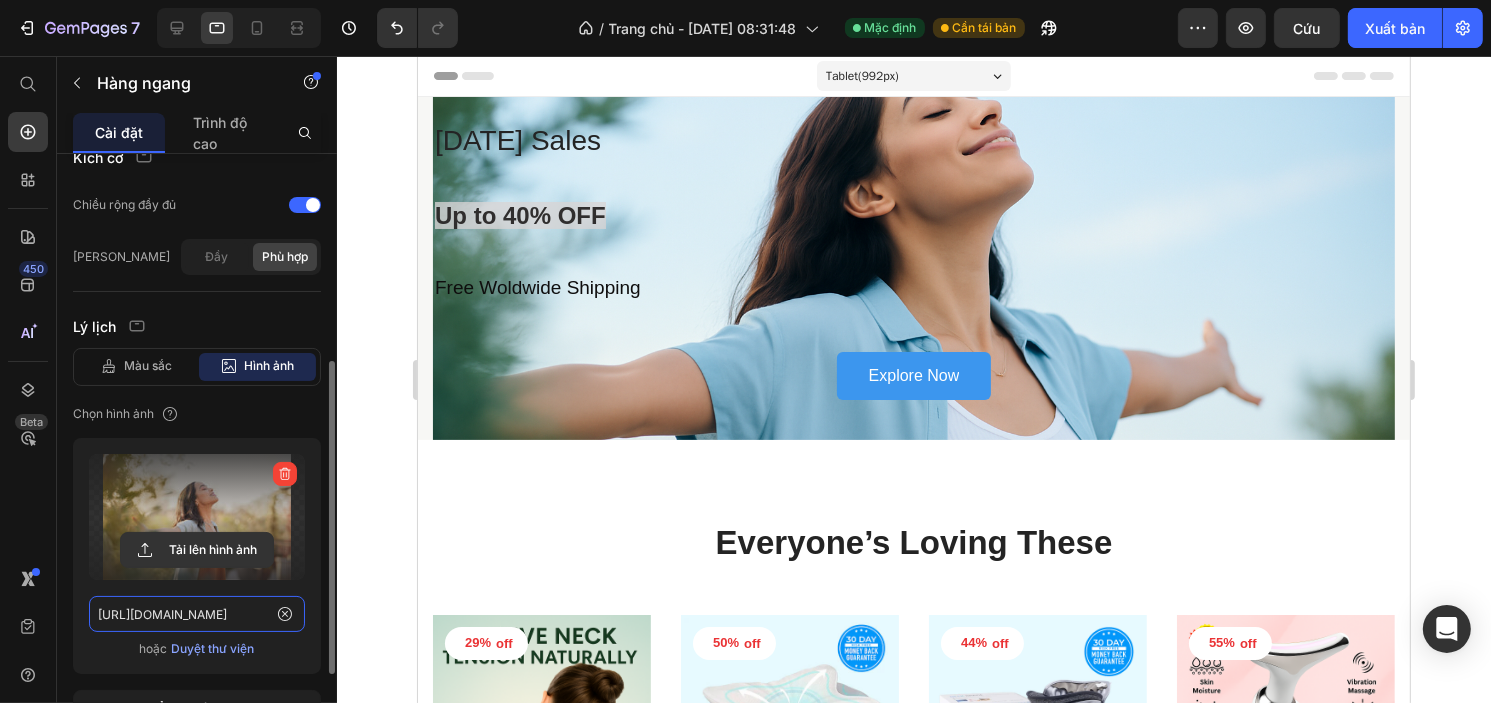 scroll, scrollTop: 0, scrollLeft: 606, axis: horizontal 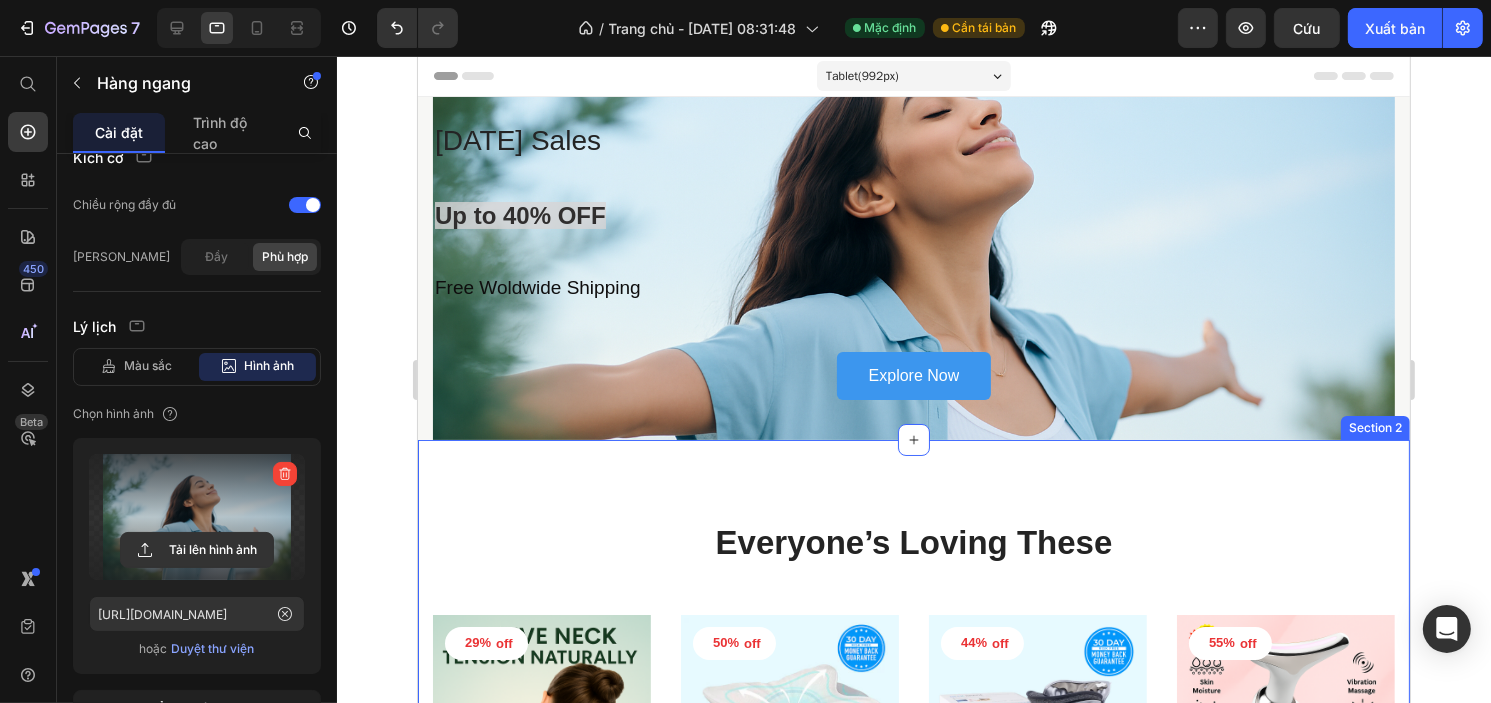 click on "Everyone’s Loving These Heading 29% off Product Tag Product Images Row Handeelife Neck Relief Patches Product Title $25.00 Product Price $35.00 Product Price Row This product has only default variant Product Variants & Swatches Row 50% off Product Tag Product Images Row Handeelife Orthopedic Pillow Product Title $69.00 Product Price $139.00 Product Price Row This product has only default variant Product Variants & Swatches Row 44% off Product Tag Product Images Row Handeelife NeckRestore™ – Complete Cervical Traction & Posture Support System Product Title $139.00 Product Price $249.00 Product Price Row (Manual Pump) - Free Shipping Included (Manual Pump) - Free Shipping Included (Manual Pump) - Free Shipping Included (Automatic Pump) - Free Shipping Included (Automatic Pump) - Free Shipping Included (Automatic Pump) - Free Shipping Included Product Variants & Swatches Row 55% off Product Tag Product Images Row Handeelife 7-Color Facial Massager Product Title $39.99 Product Price $89.00 Product Price Row" at bounding box center [913, 865] 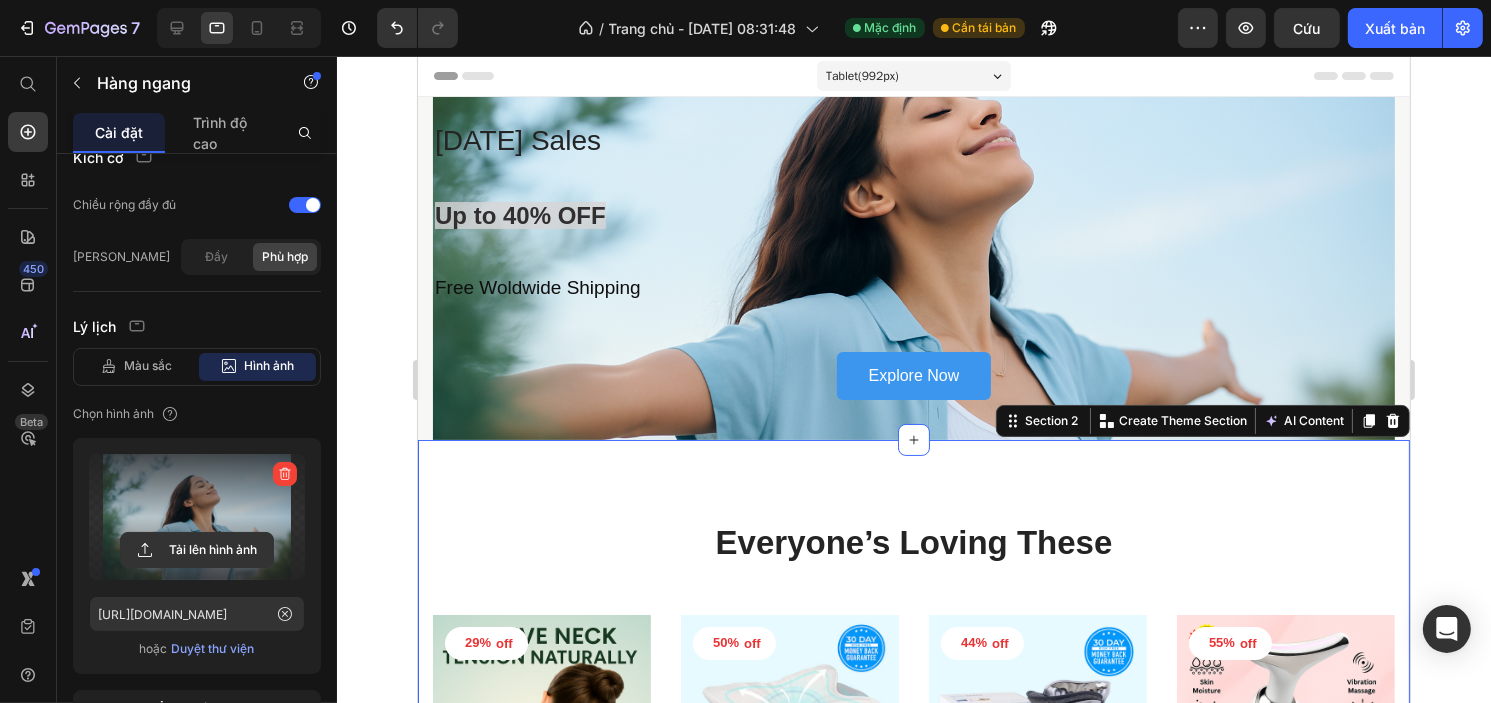 scroll, scrollTop: 0, scrollLeft: 0, axis: both 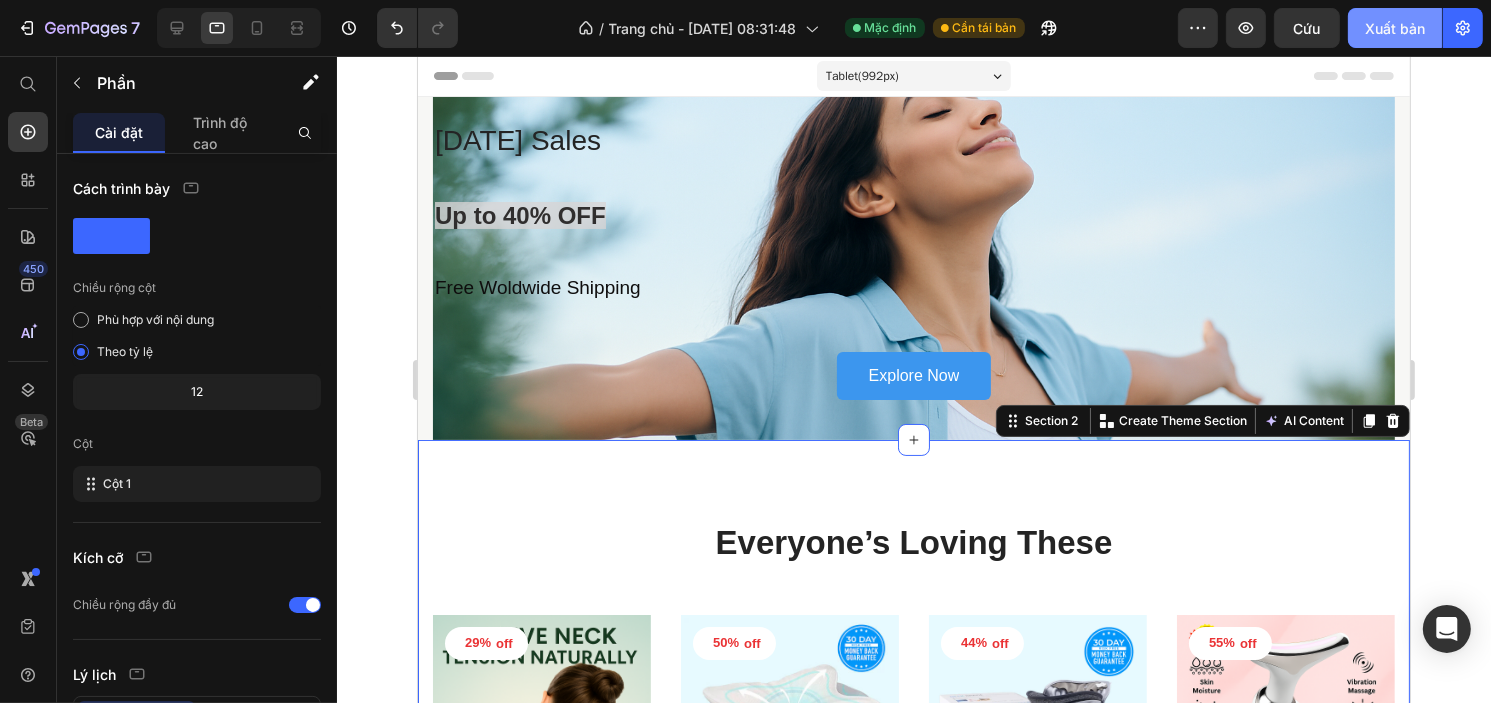 click on "Xuất bản" at bounding box center (1395, 28) 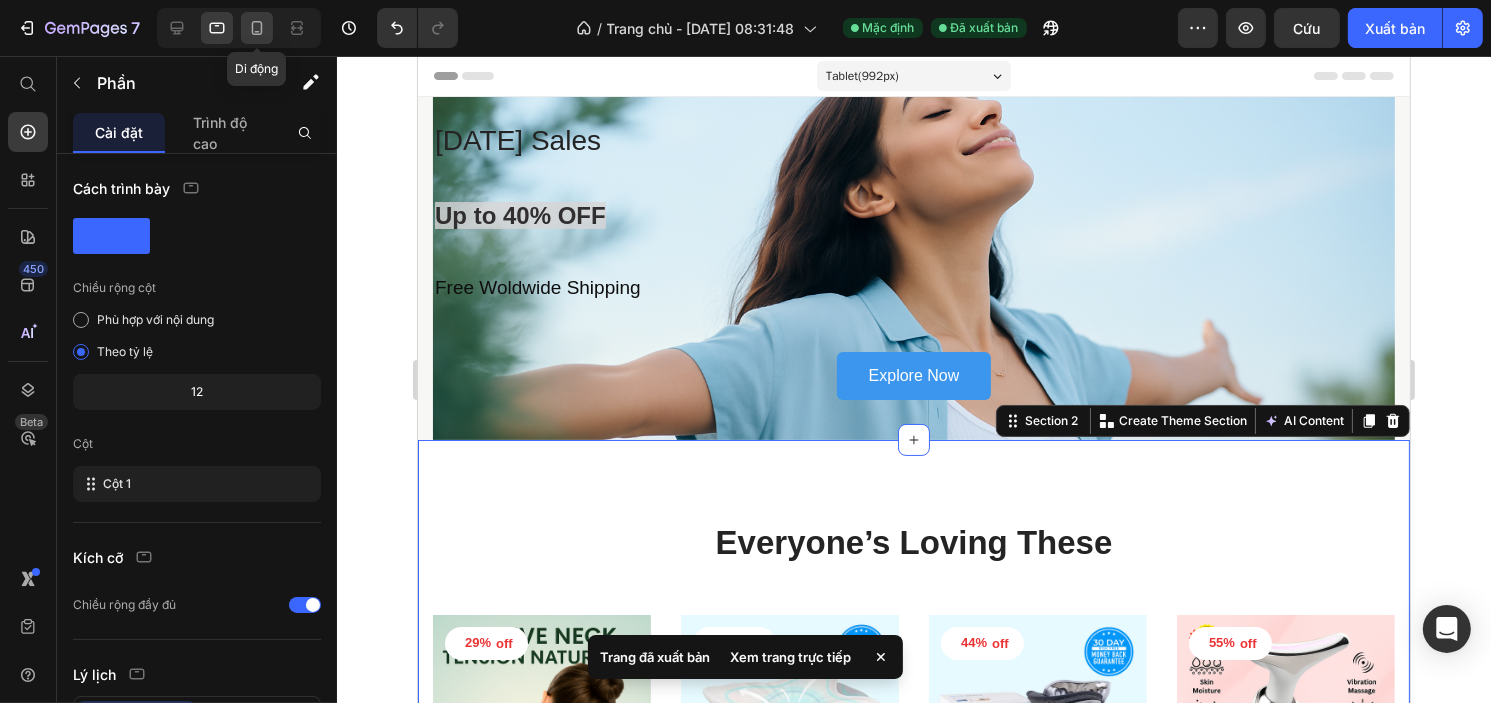 click 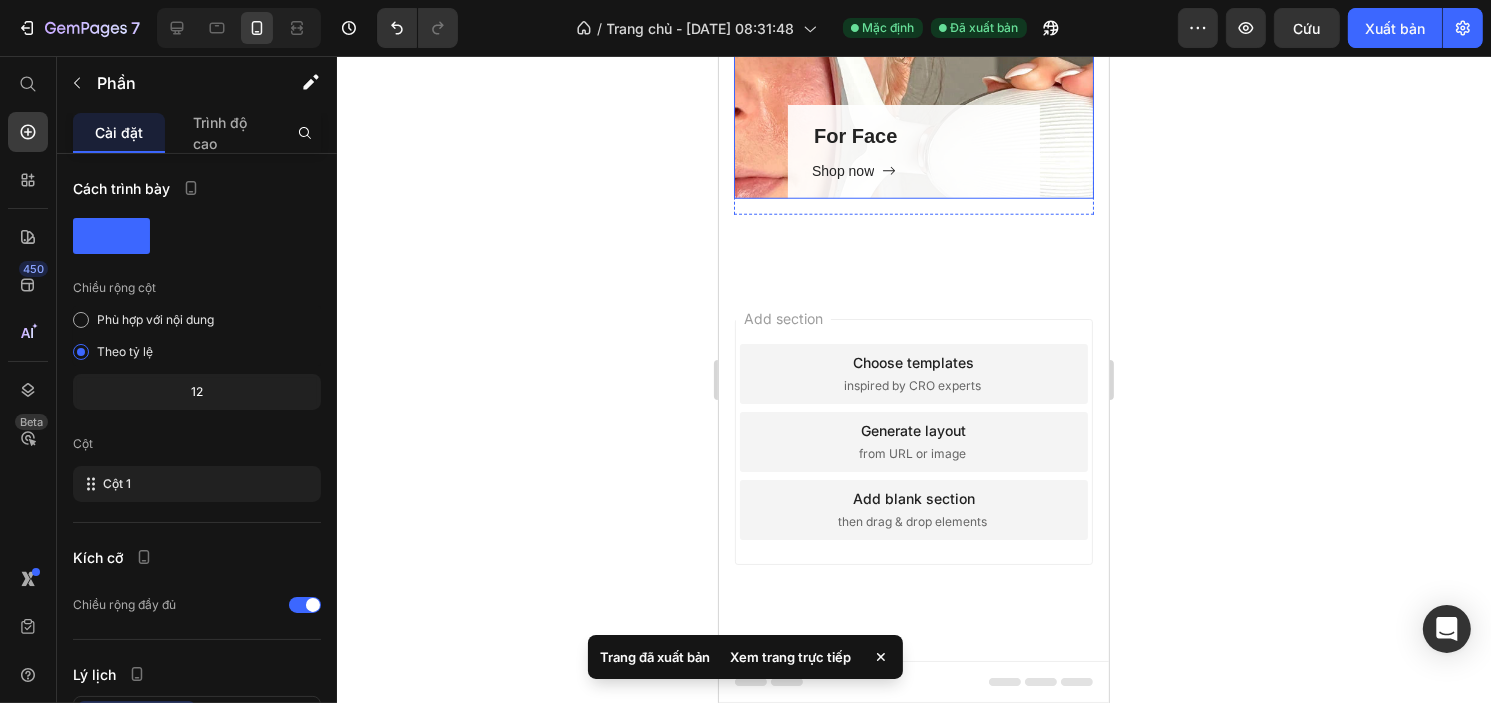 scroll, scrollTop: 1907, scrollLeft: 0, axis: vertical 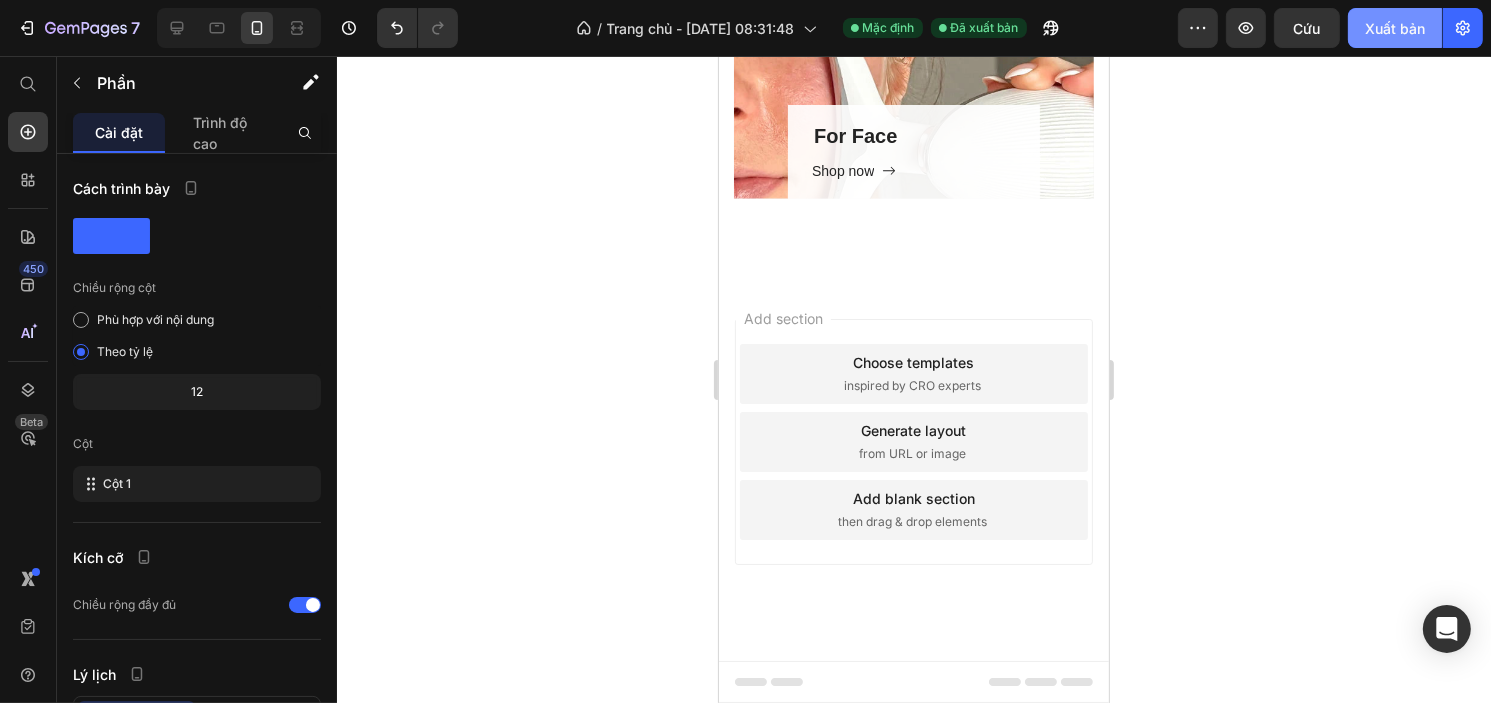click on "Xuất bản" at bounding box center [1395, 28] 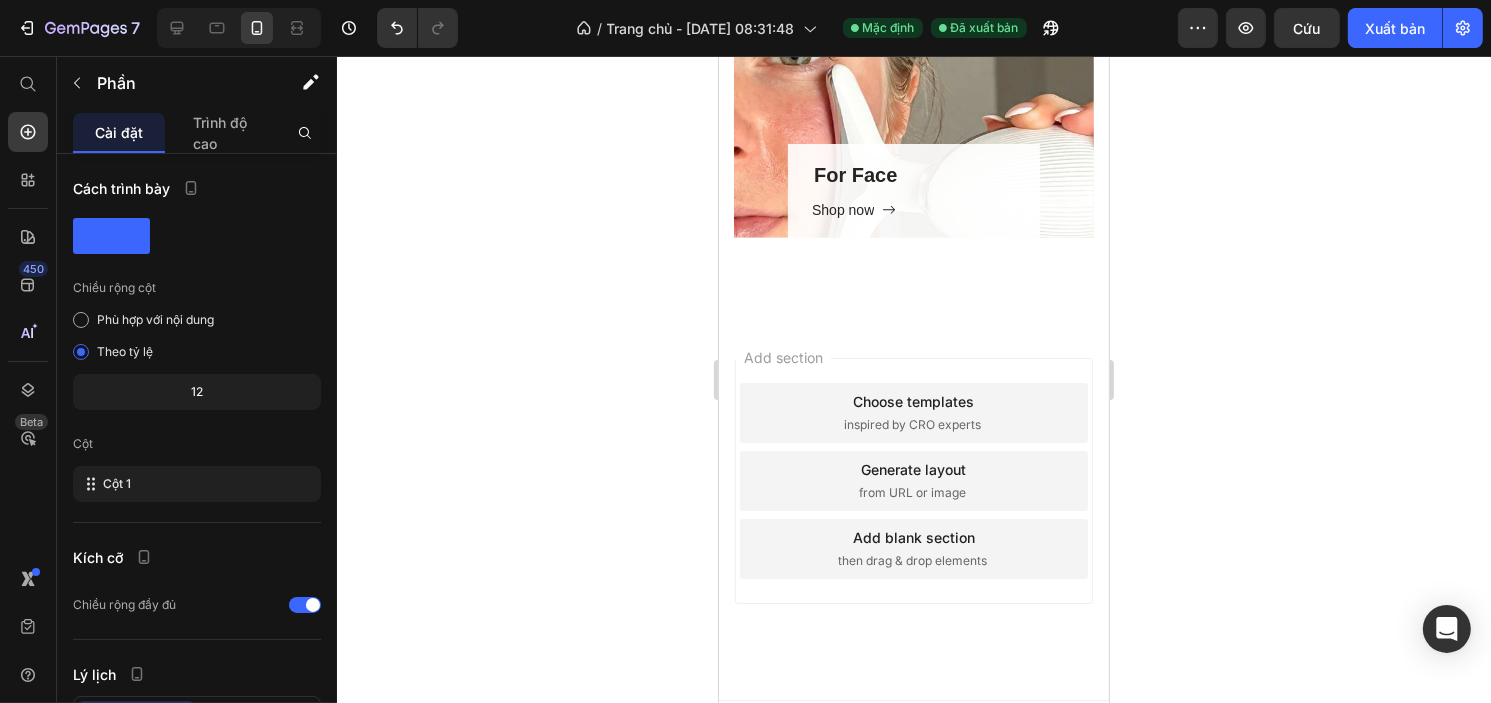 scroll, scrollTop: 1907, scrollLeft: 0, axis: vertical 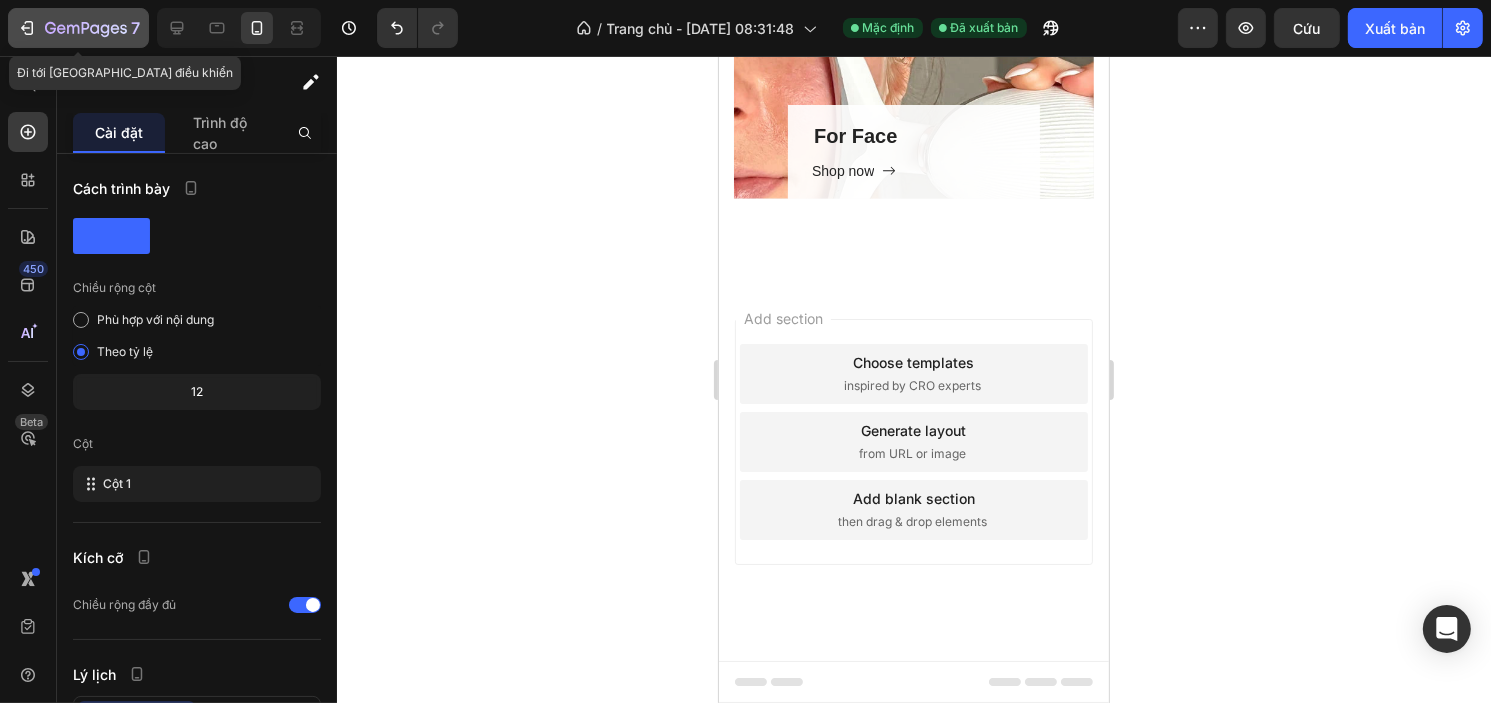 click on "7" 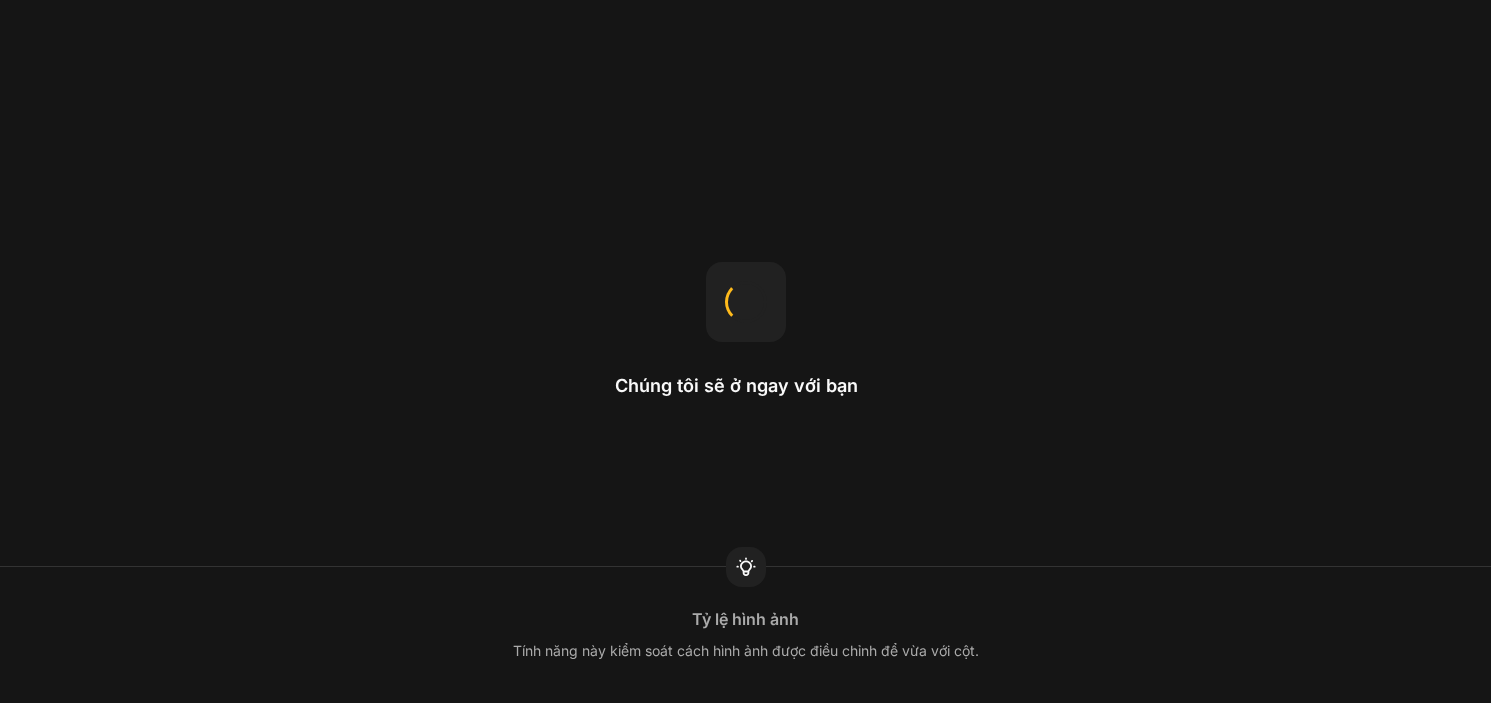 scroll, scrollTop: 0, scrollLeft: 0, axis: both 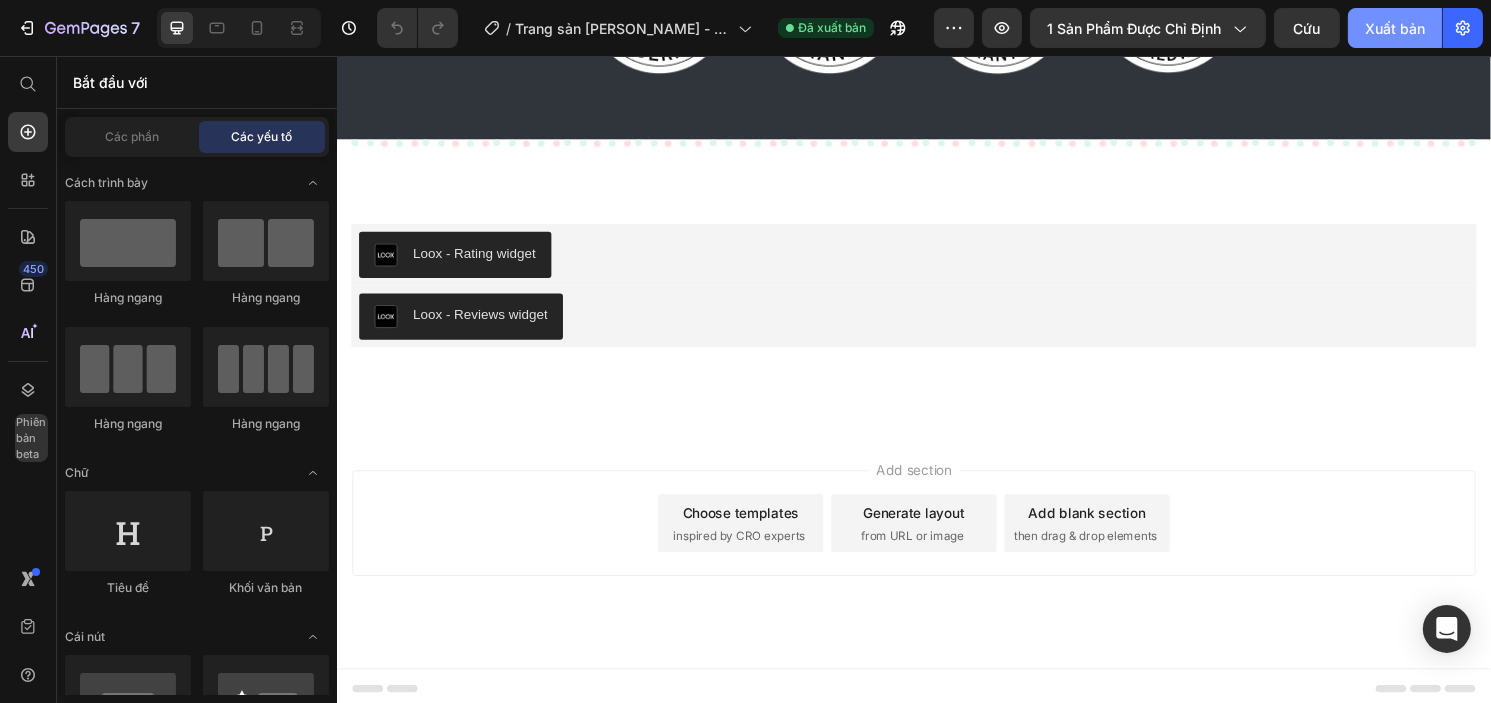 click on "Xuất bản" at bounding box center (1395, 28) 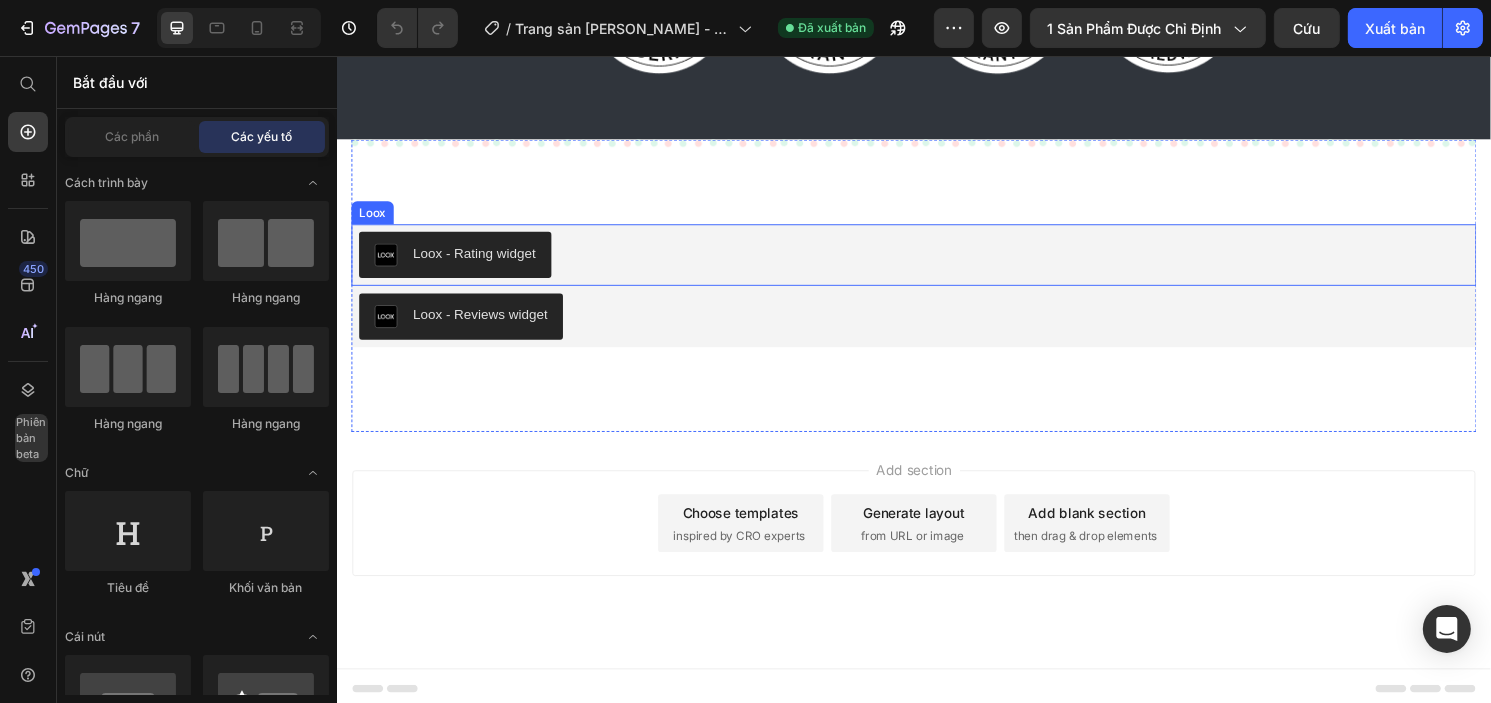 click on "Loox - Rating widget" at bounding box center [936, 263] 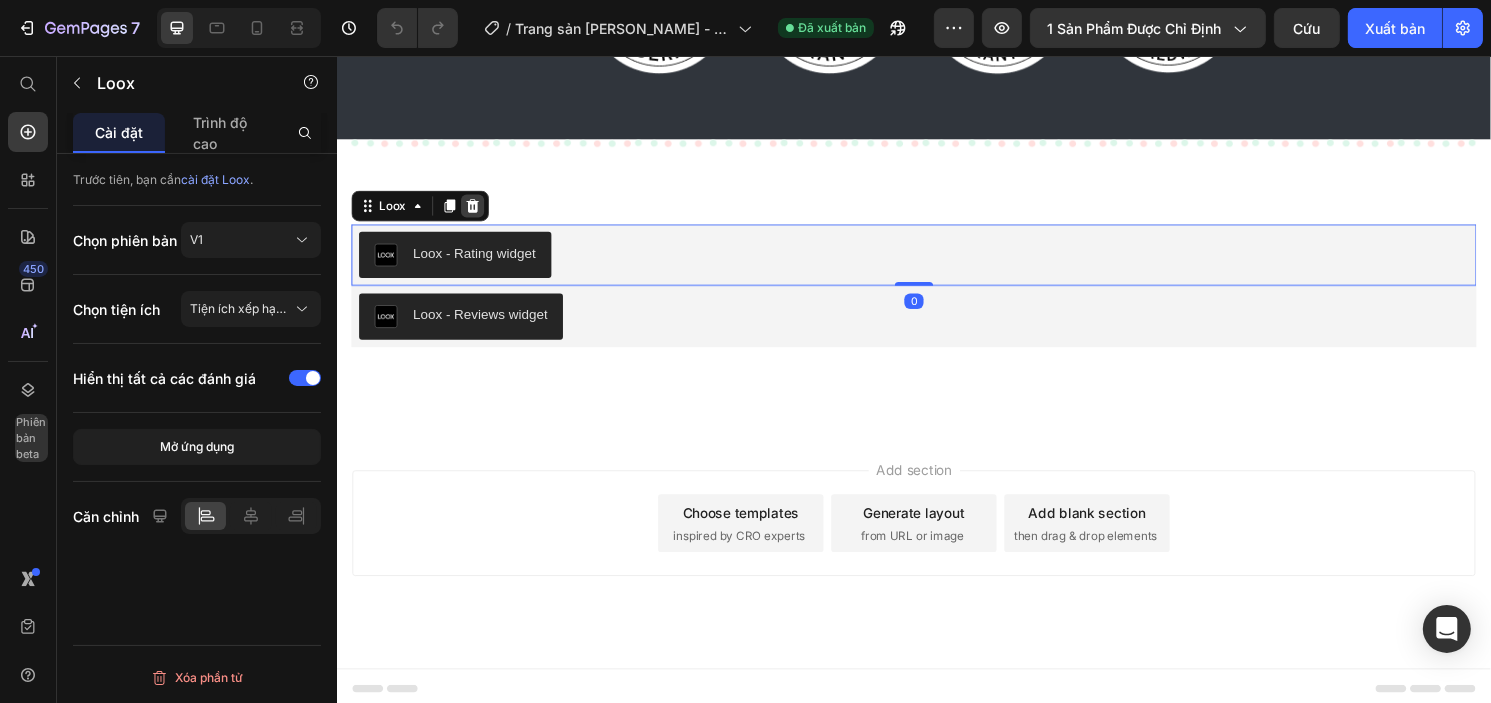click 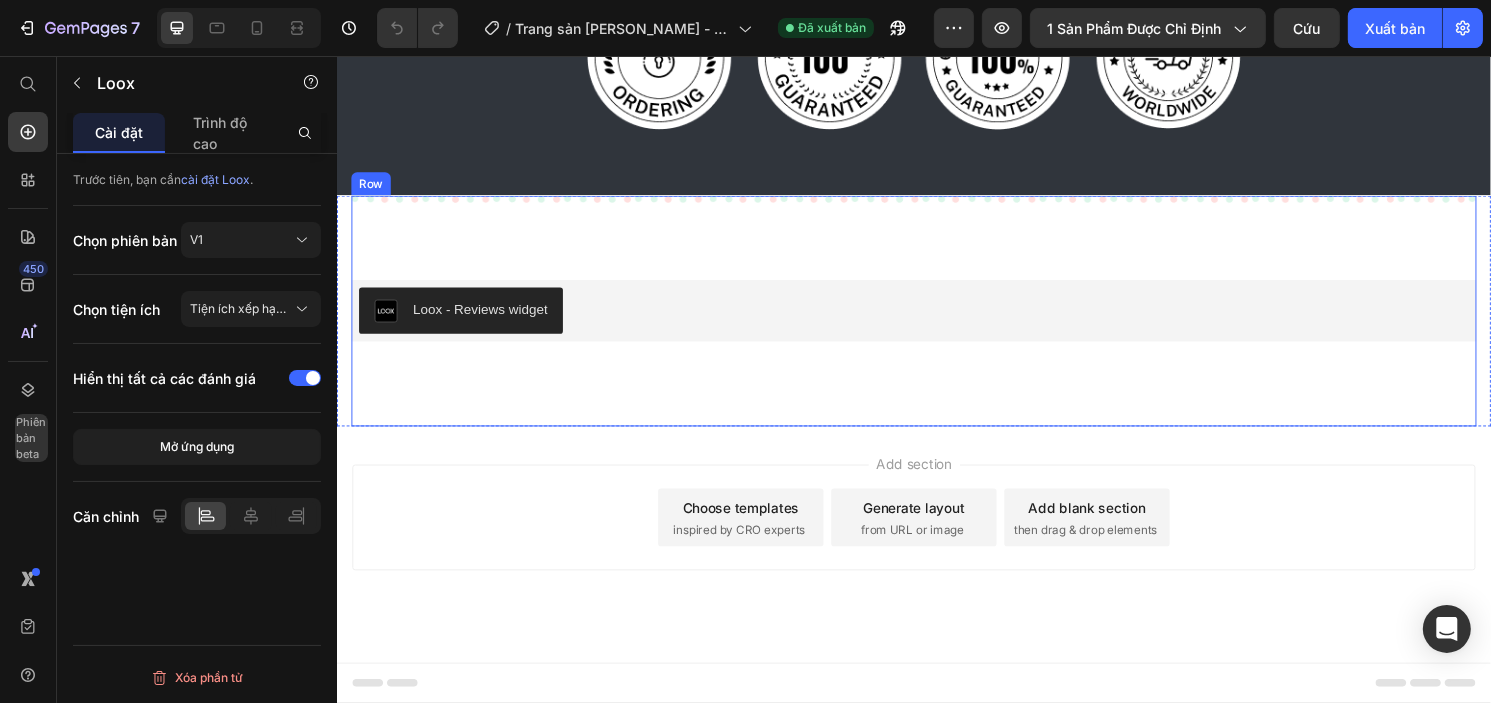 scroll, scrollTop: 10050, scrollLeft: 0, axis: vertical 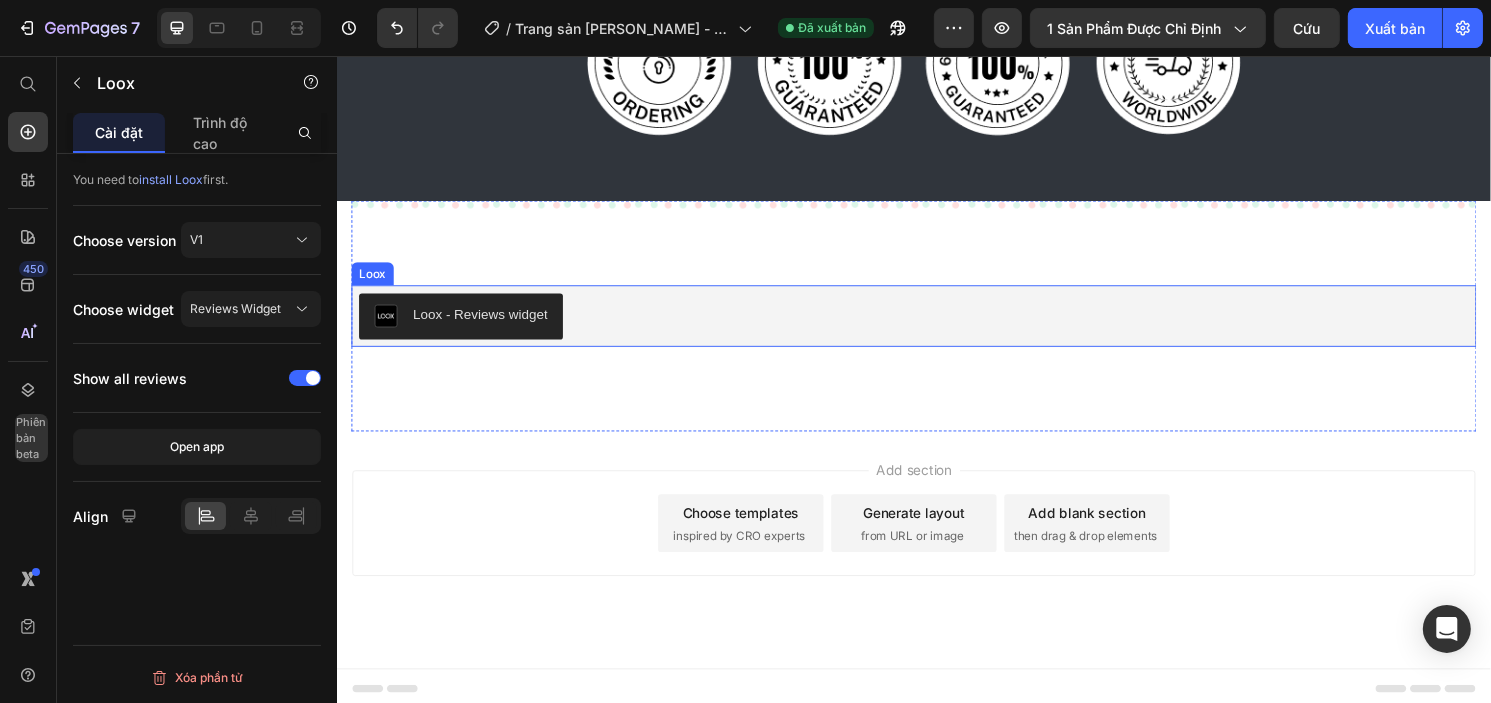 click on "Loox - Reviews widget" at bounding box center (936, 327) 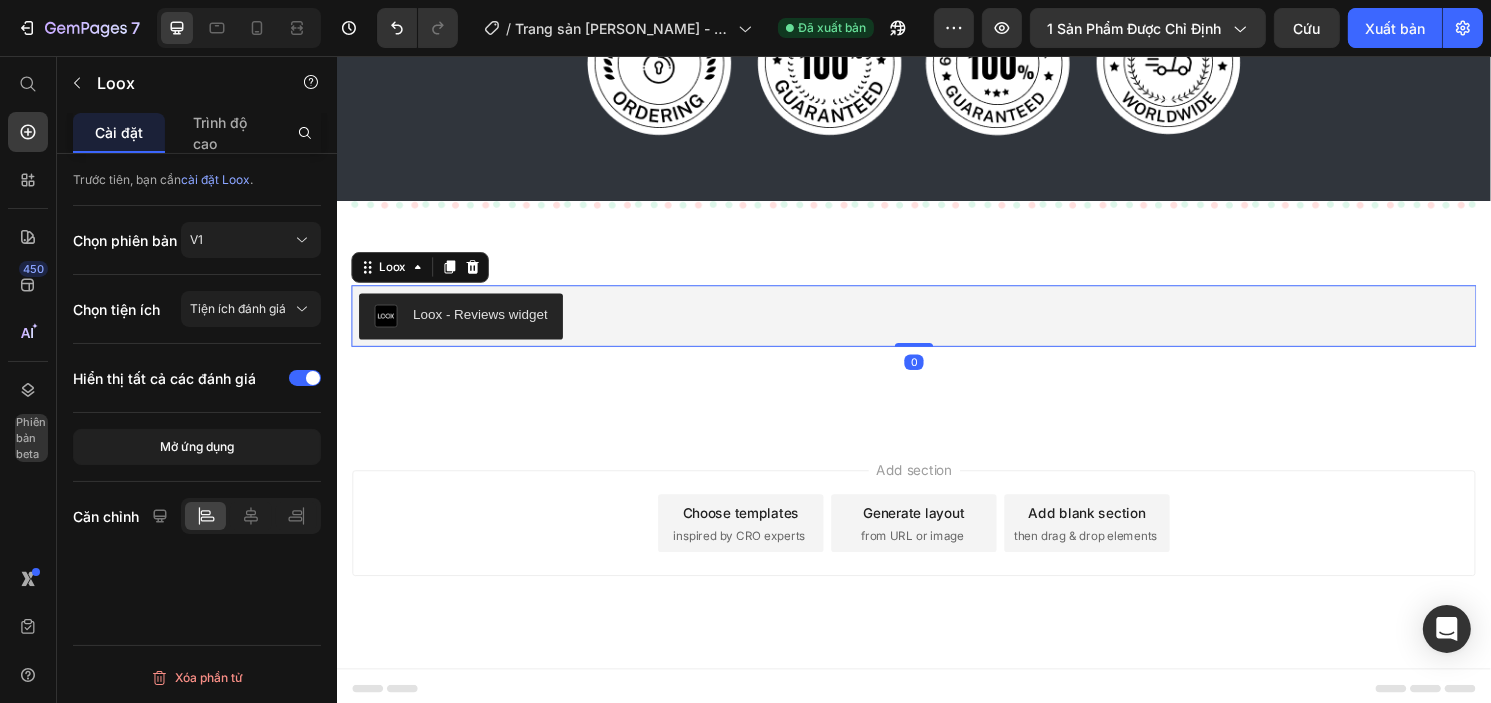 click at bounding box center [477, 276] 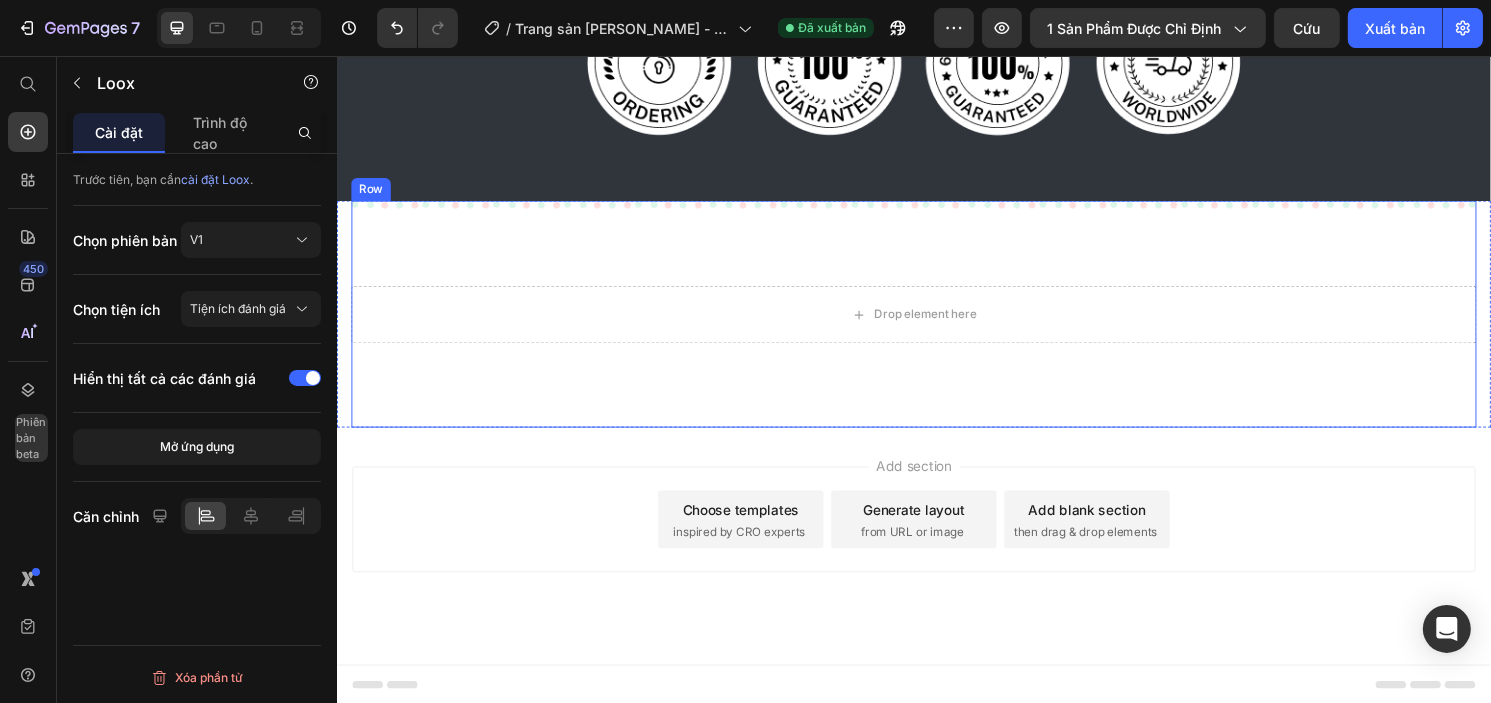 scroll, scrollTop: 10046, scrollLeft: 0, axis: vertical 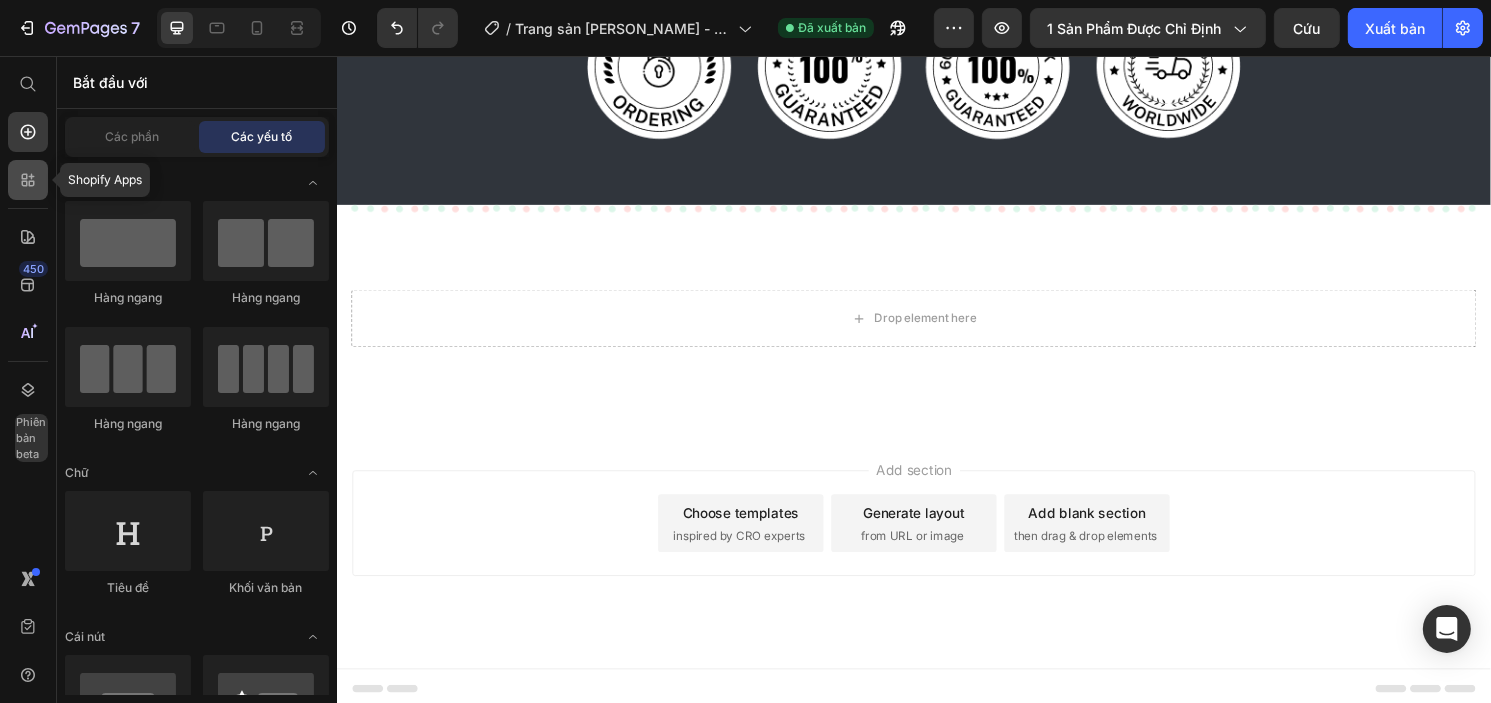 click 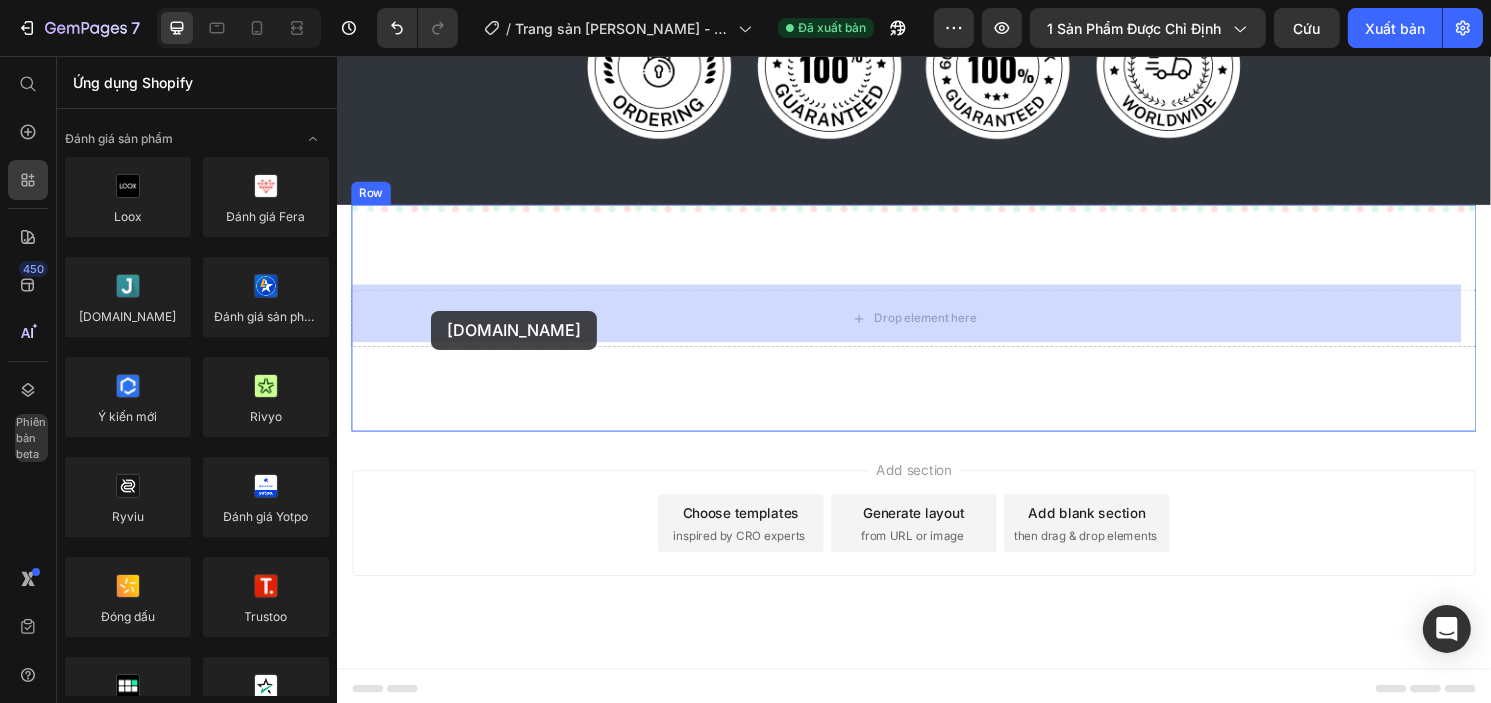 drag, startPoint x: 487, startPoint y: 363, endPoint x: 434, endPoint y: 321, distance: 67.62396 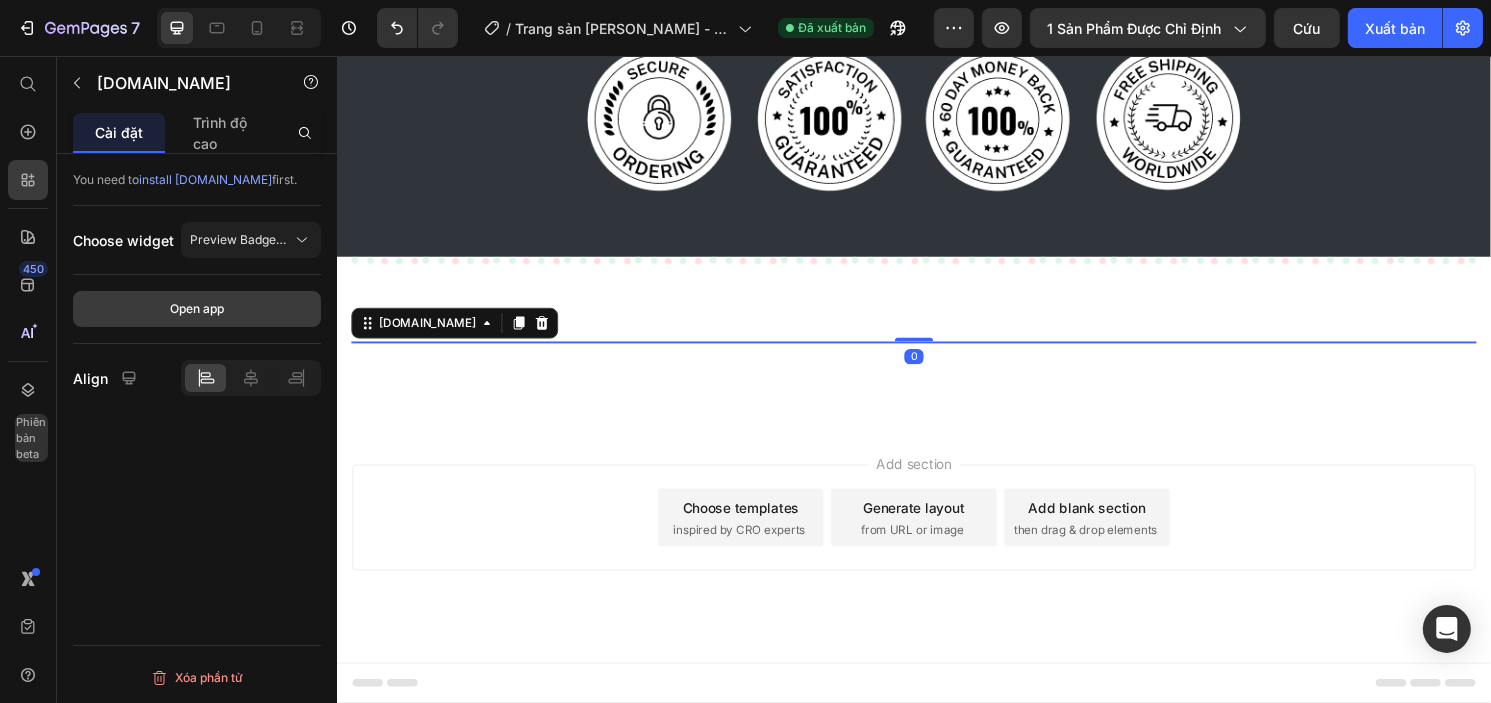 scroll, scrollTop: 10050, scrollLeft: 0, axis: vertical 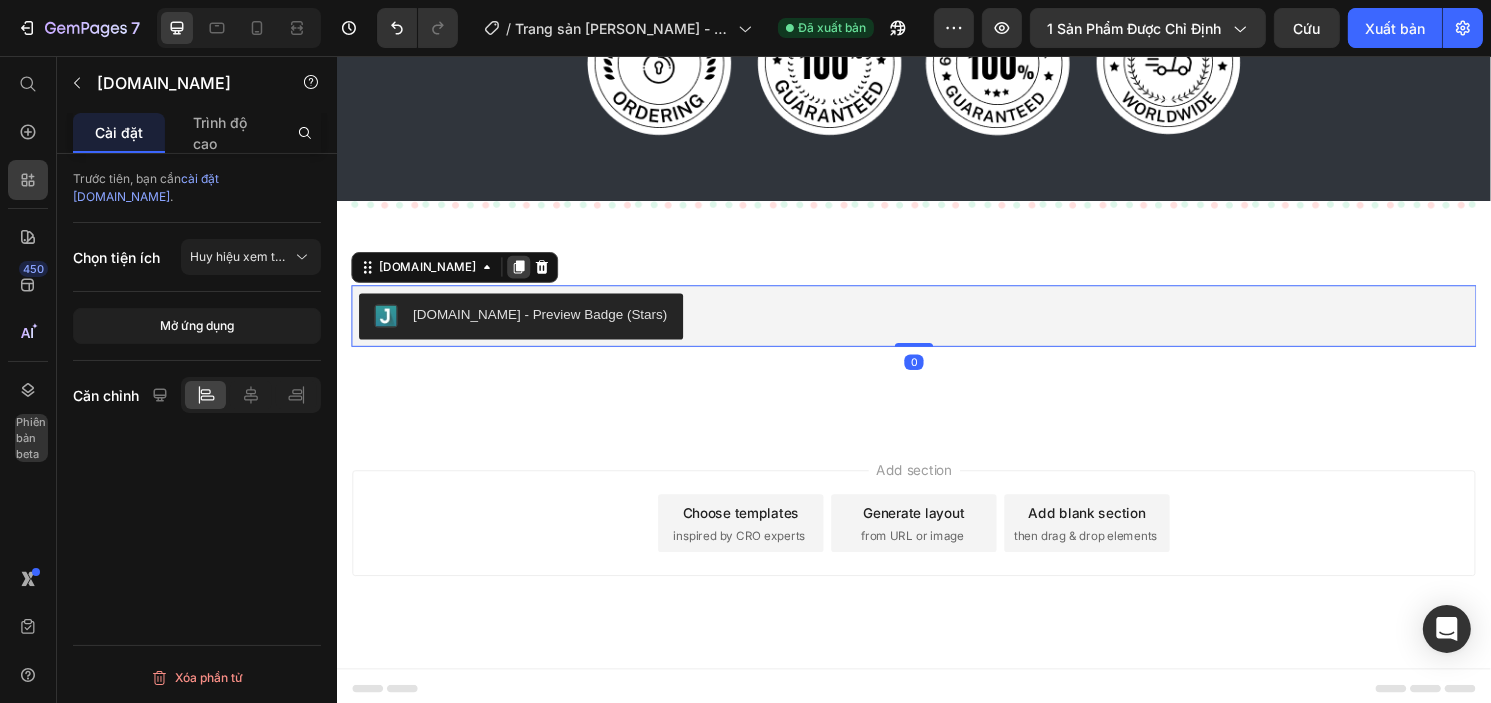 click 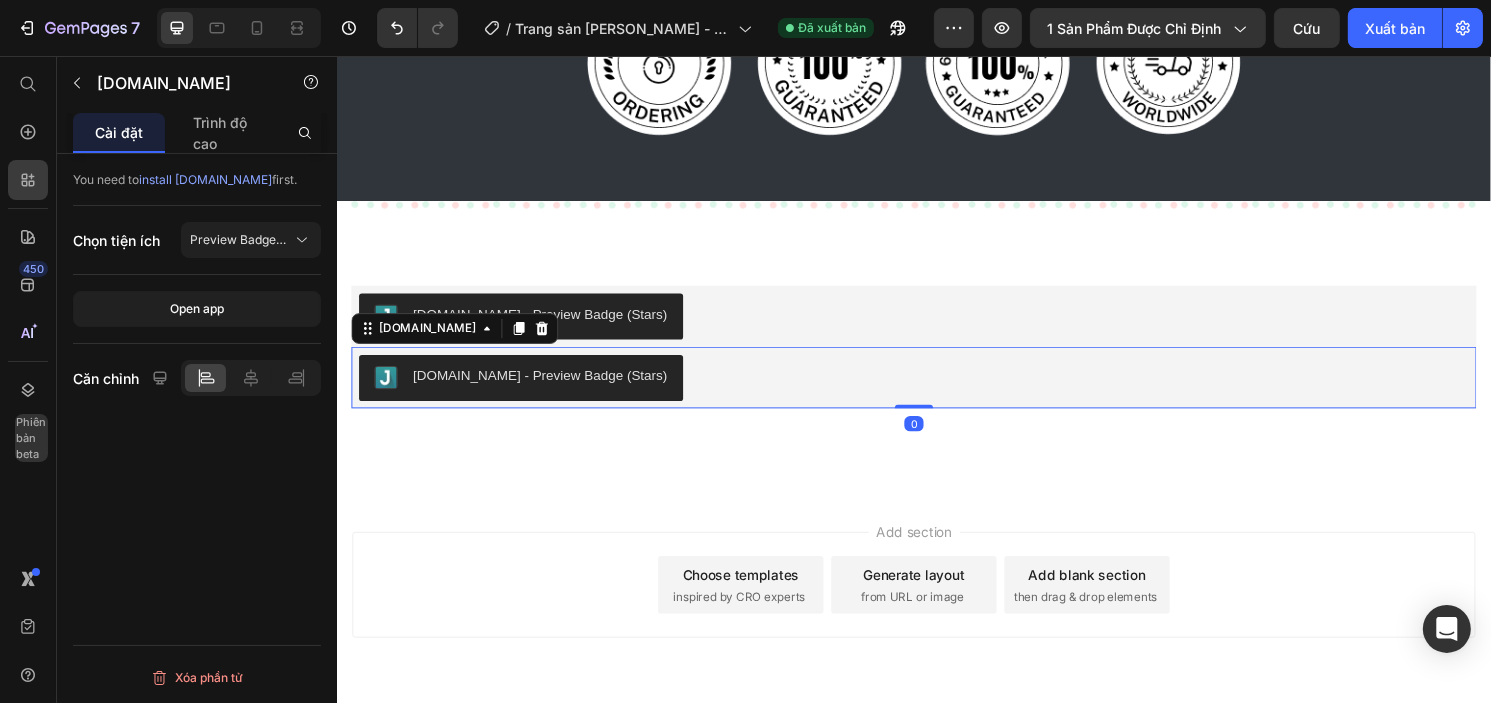 scroll, scrollTop: 10114, scrollLeft: 0, axis: vertical 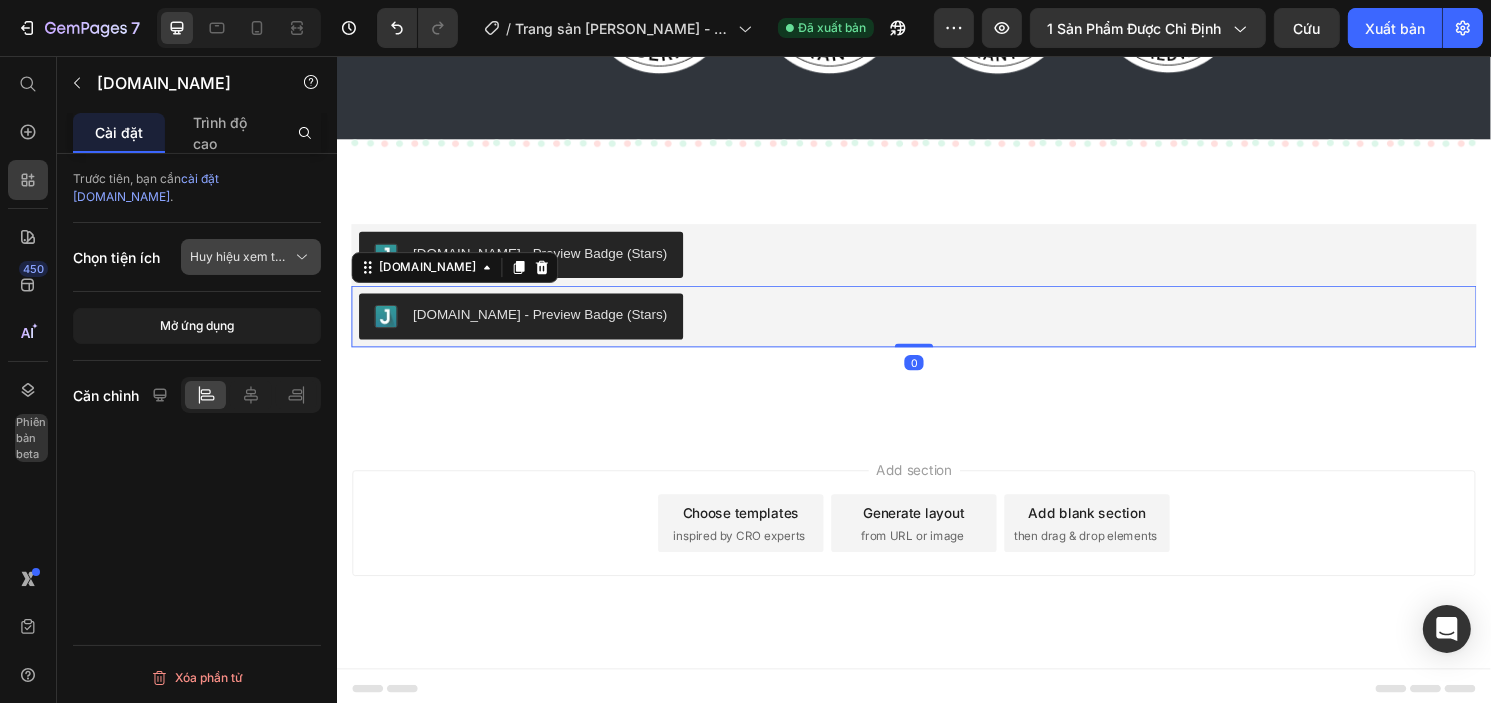 click on "Huy hiệu xem trước (Sao)" at bounding box center [251, 257] 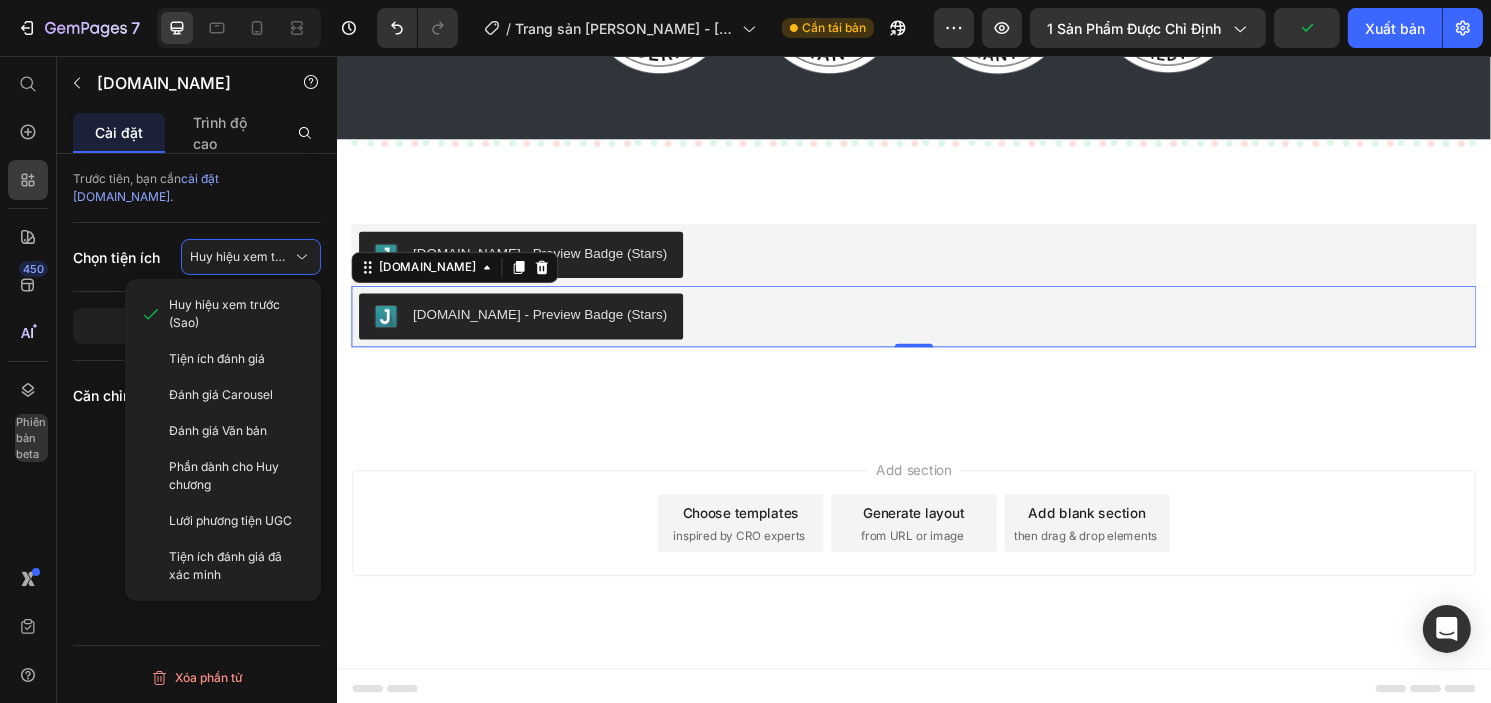 click on "[DOMAIN_NAME] - Preview Badge (Stars)" at bounding box center [547, 325] 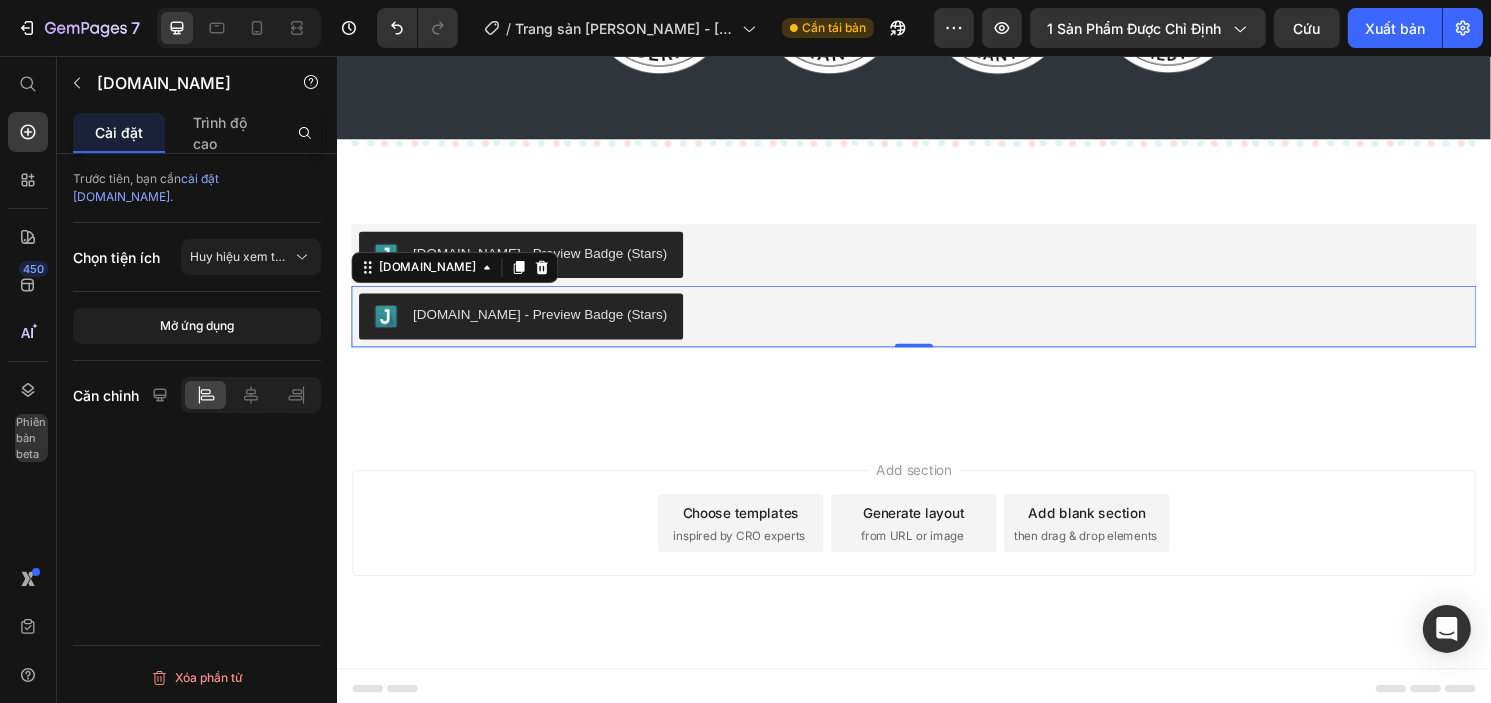 click at bounding box center [387, 327] 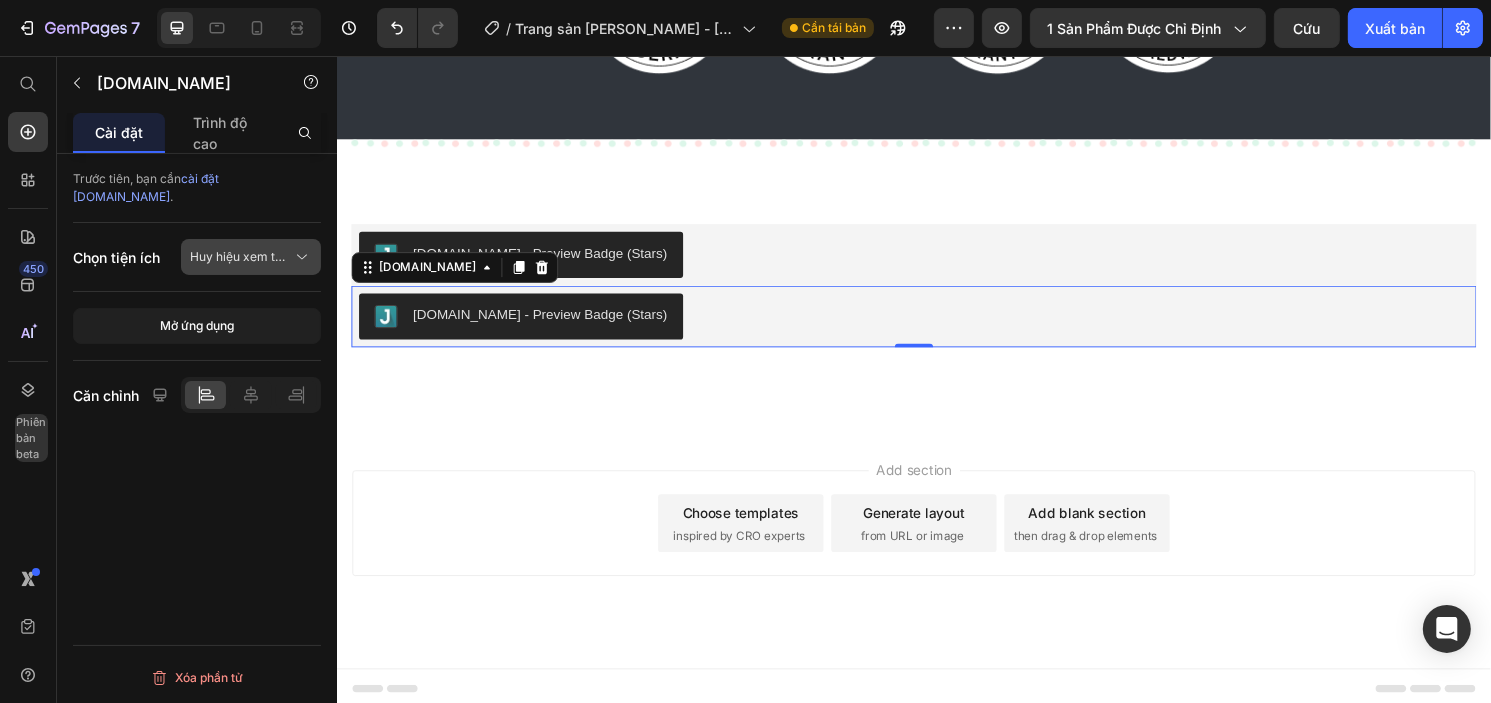 click on "Huy hiệu xem trước (Sao)" at bounding box center (262, 256) 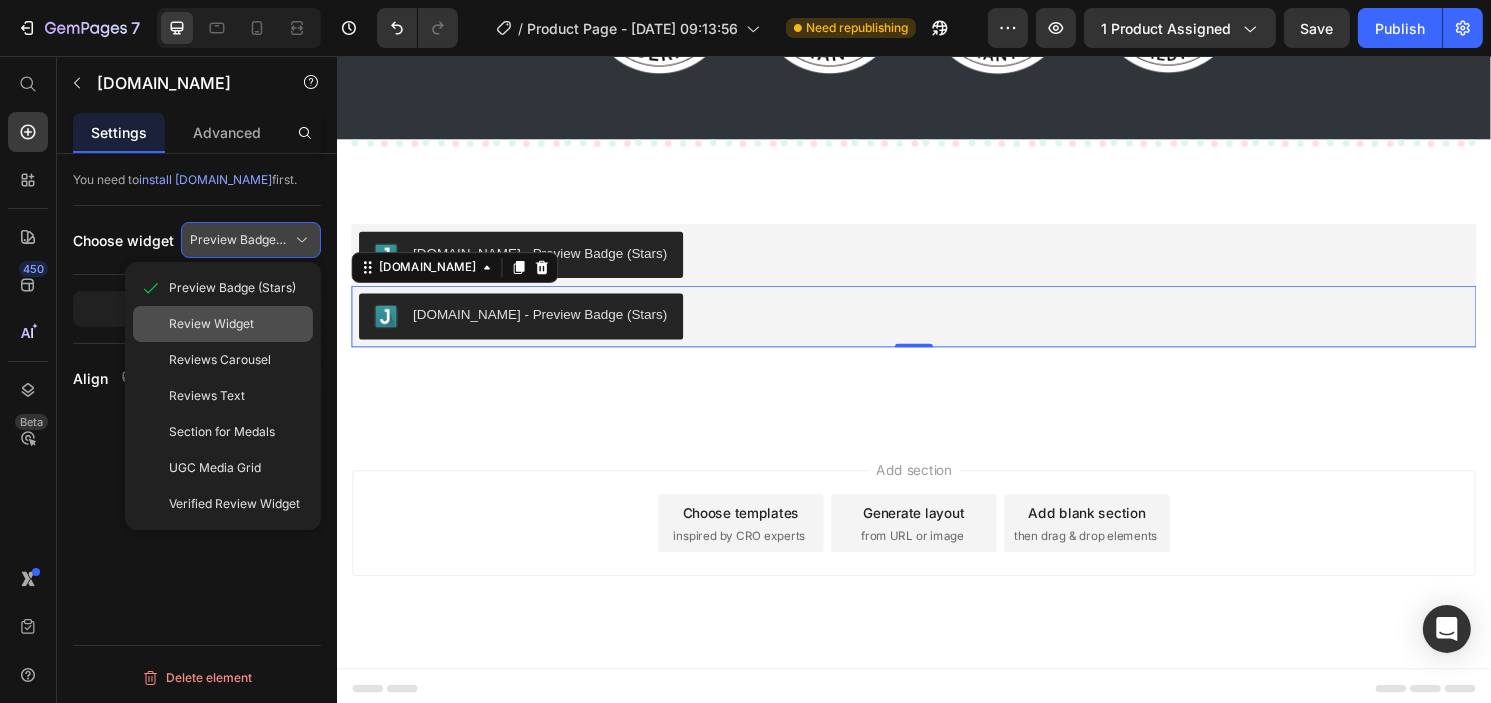 drag, startPoint x: 201, startPoint y: 325, endPoint x: 21, endPoint y: 308, distance: 180.801 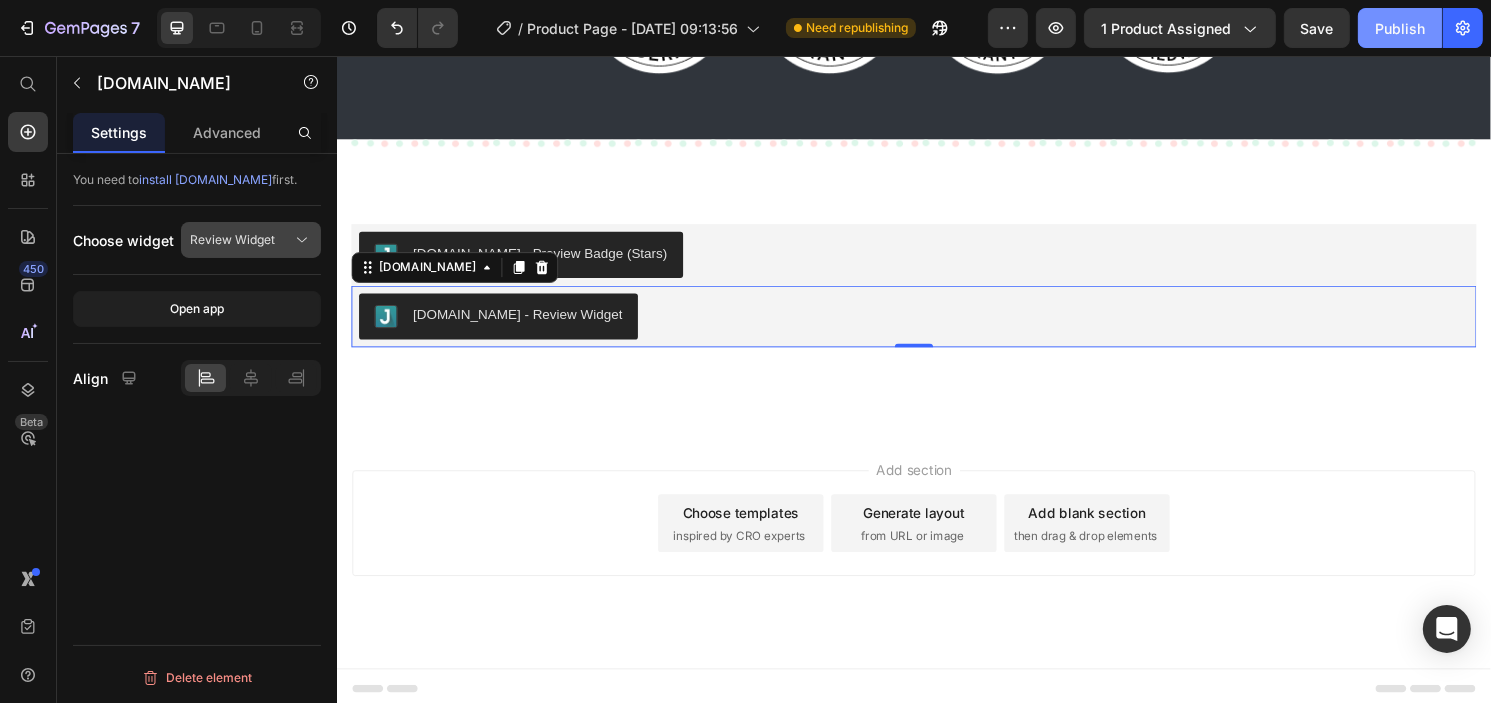 drag, startPoint x: 1396, startPoint y: 38, endPoint x: 401, endPoint y: 135, distance: 999.717 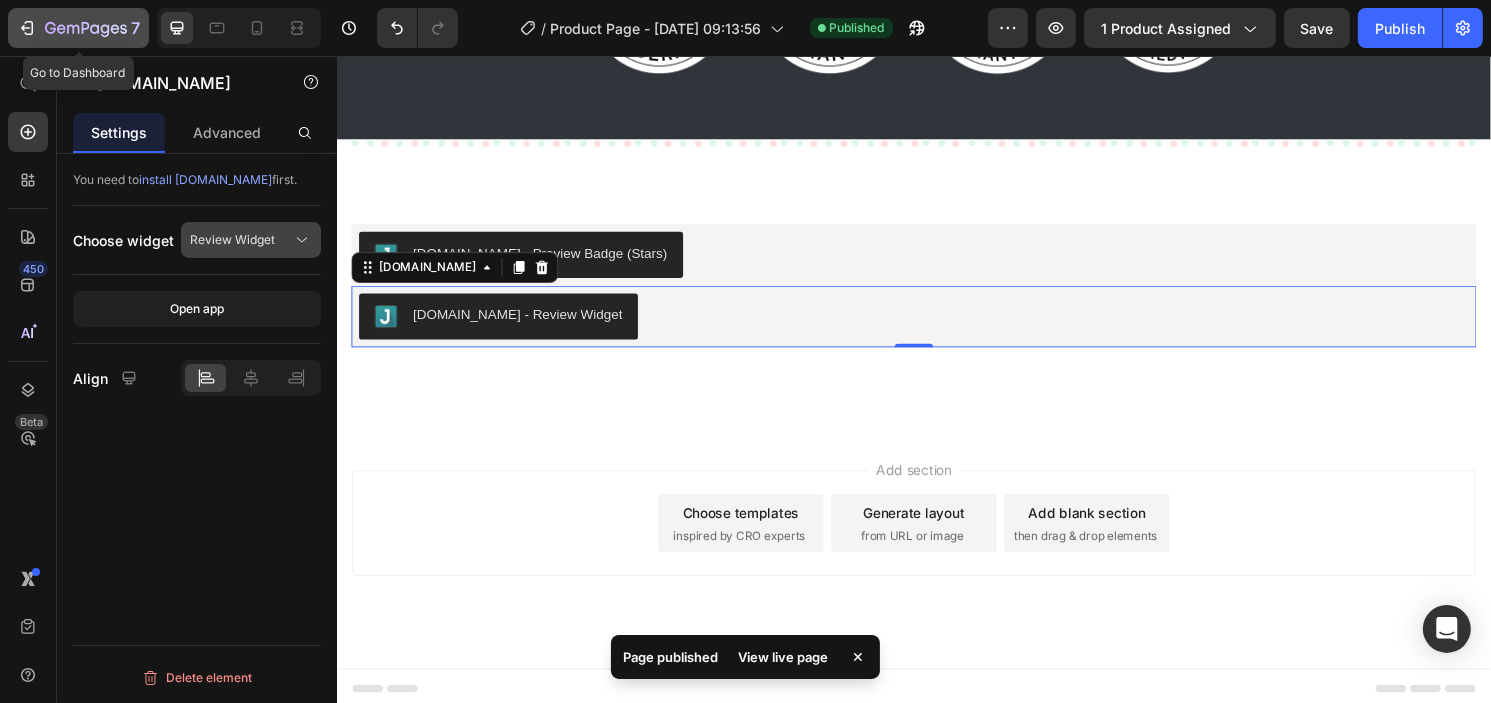 click on "7" at bounding box center (78, 28) 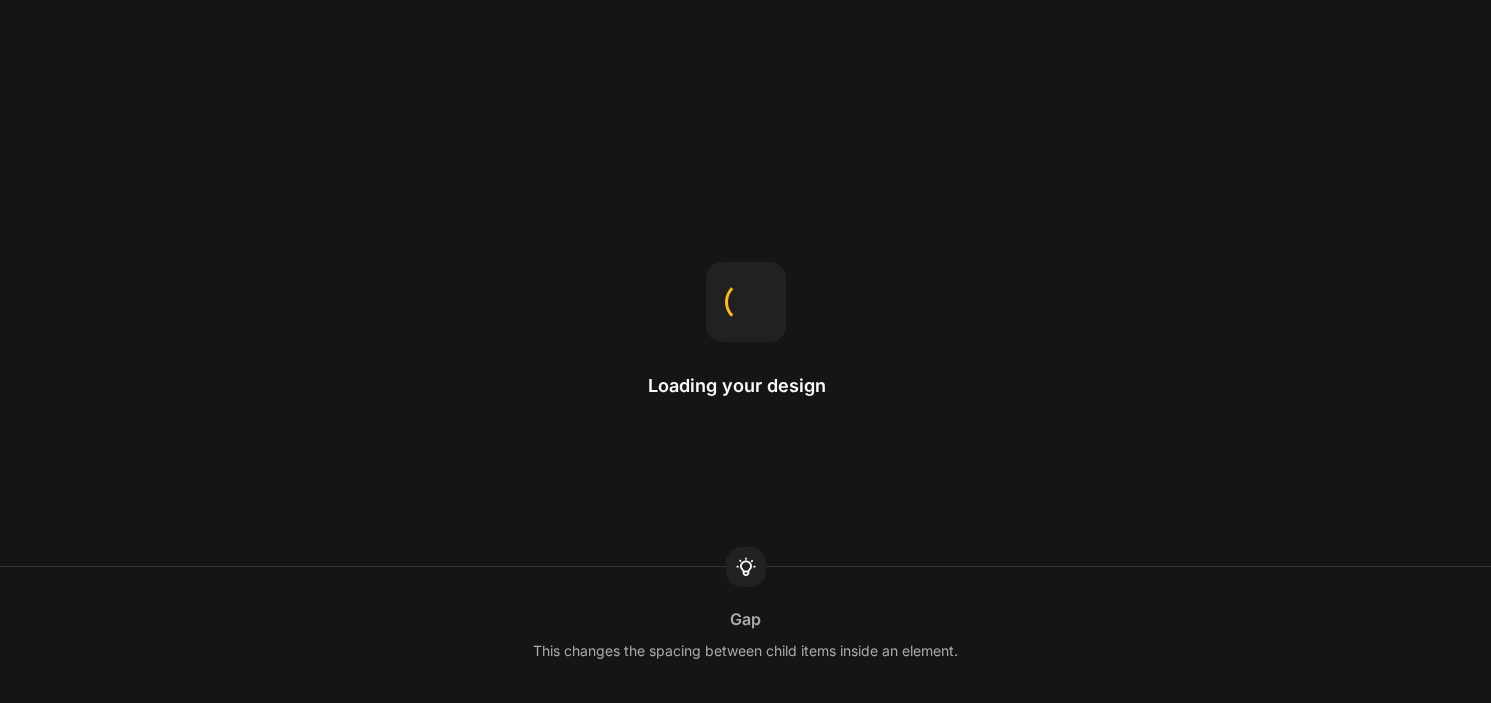 scroll, scrollTop: 0, scrollLeft: 0, axis: both 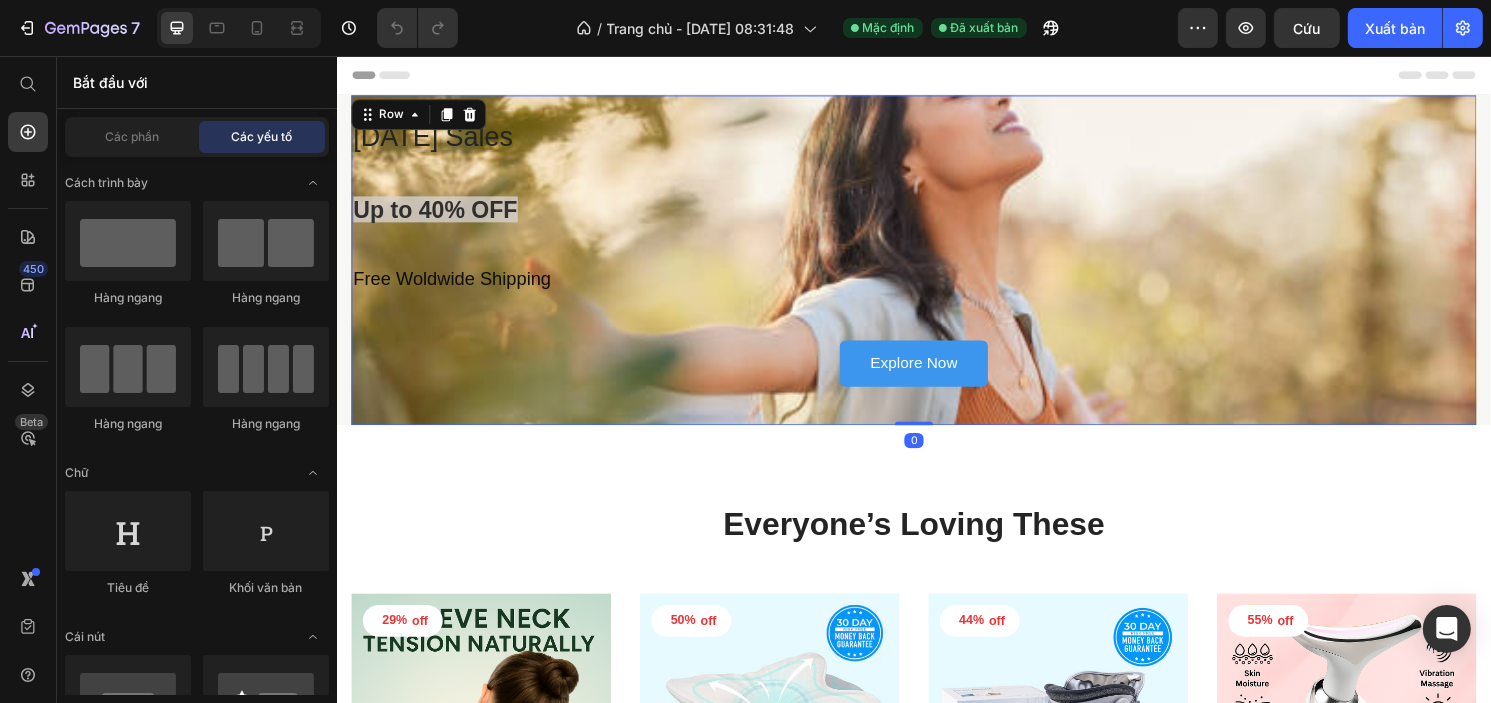 click on "4th Of July Sales Text block Up to 40% OFF Heading Free Woldwide Shipping Text block Explore Now Button" at bounding box center [936, 268] 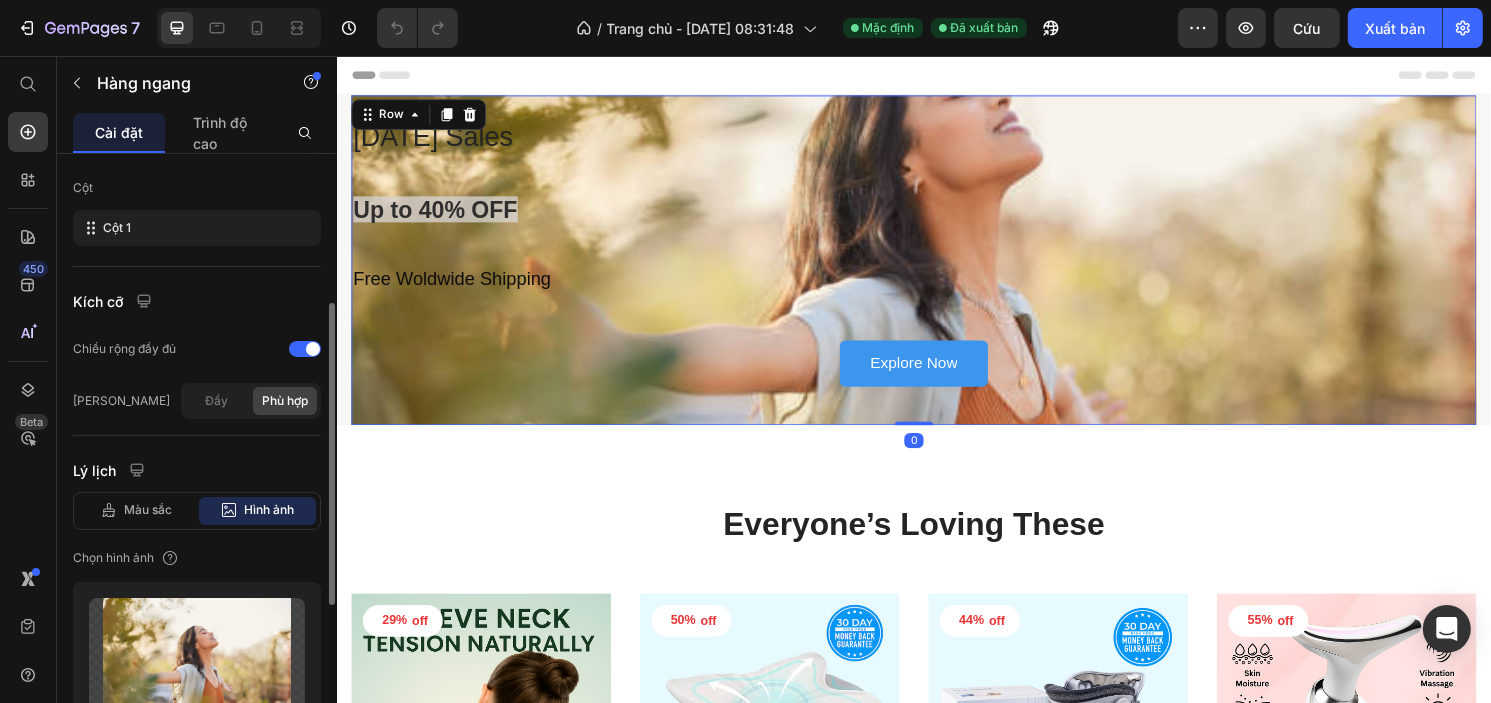 scroll, scrollTop: 400, scrollLeft: 0, axis: vertical 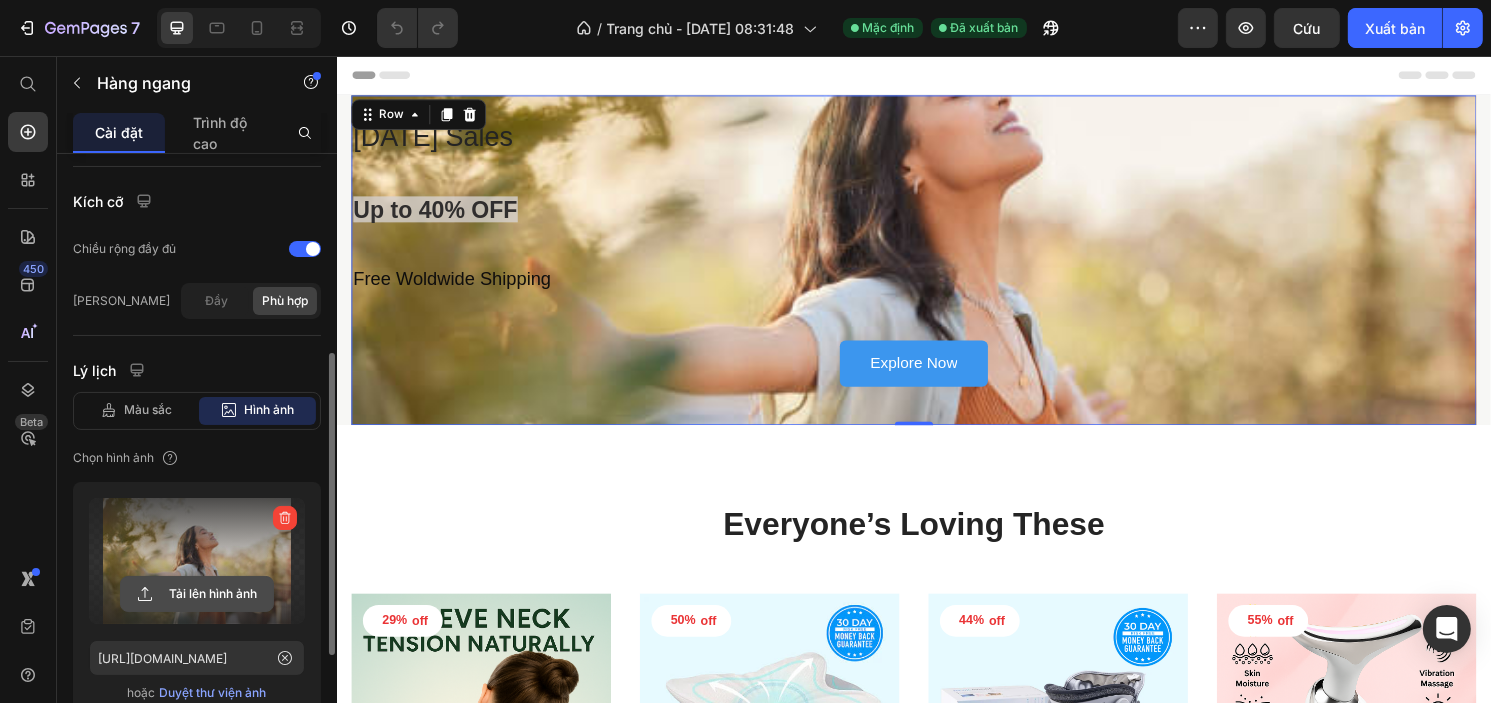 click 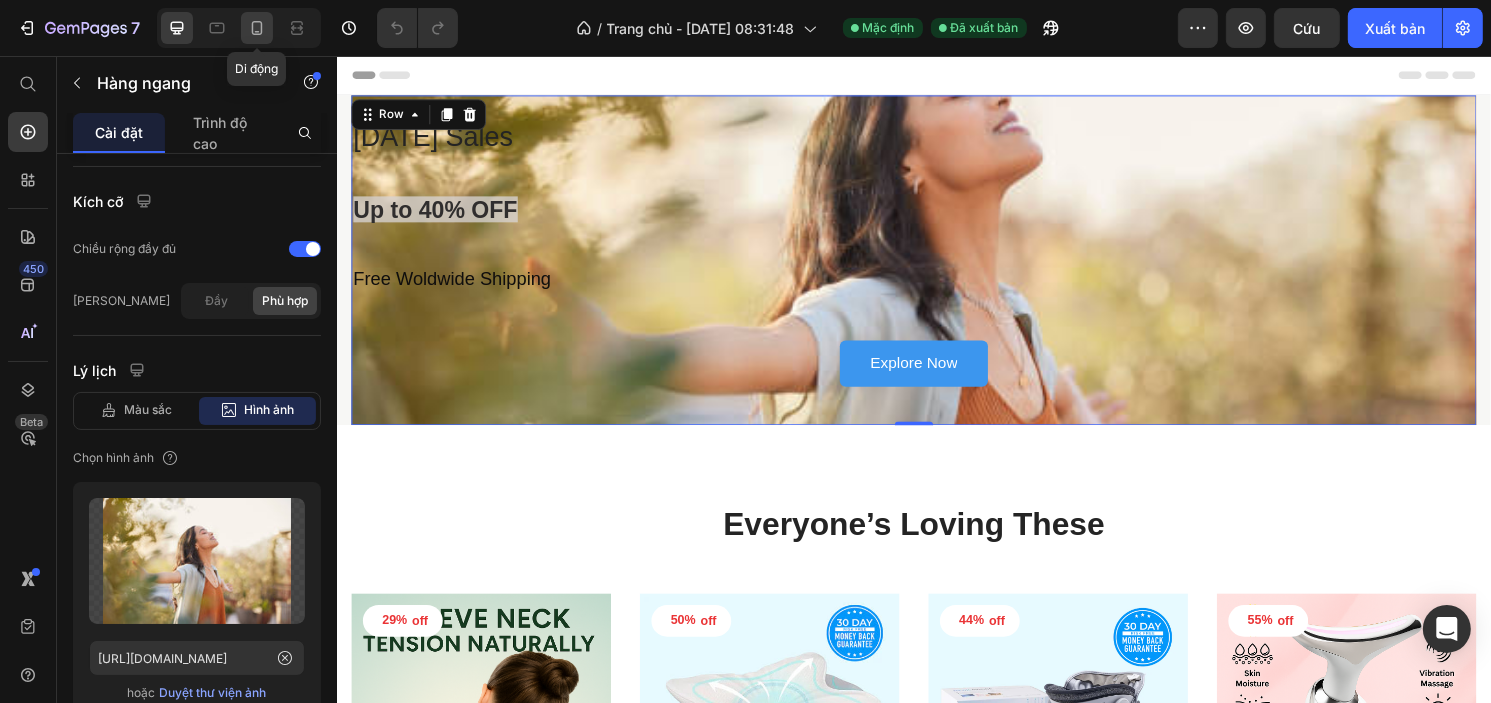 click 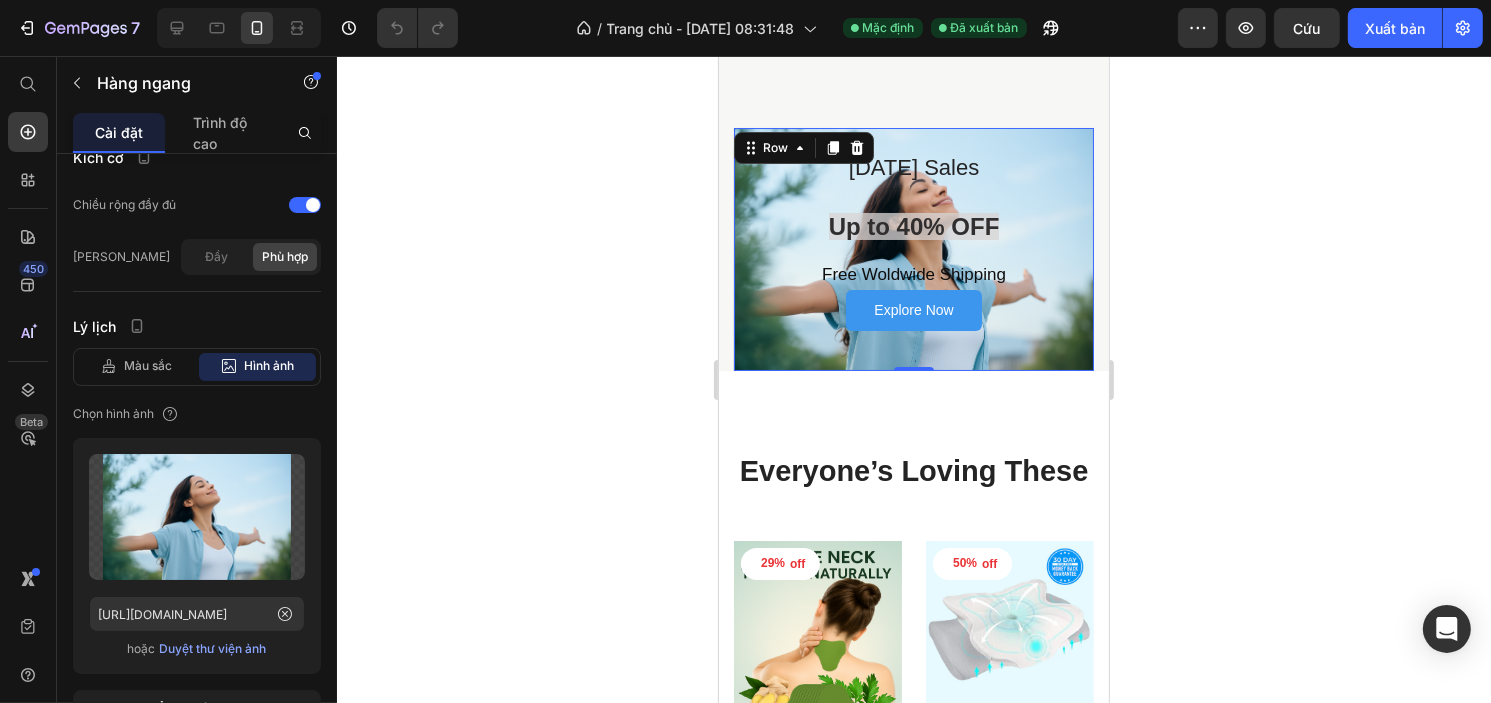 scroll, scrollTop: 51, scrollLeft: 0, axis: vertical 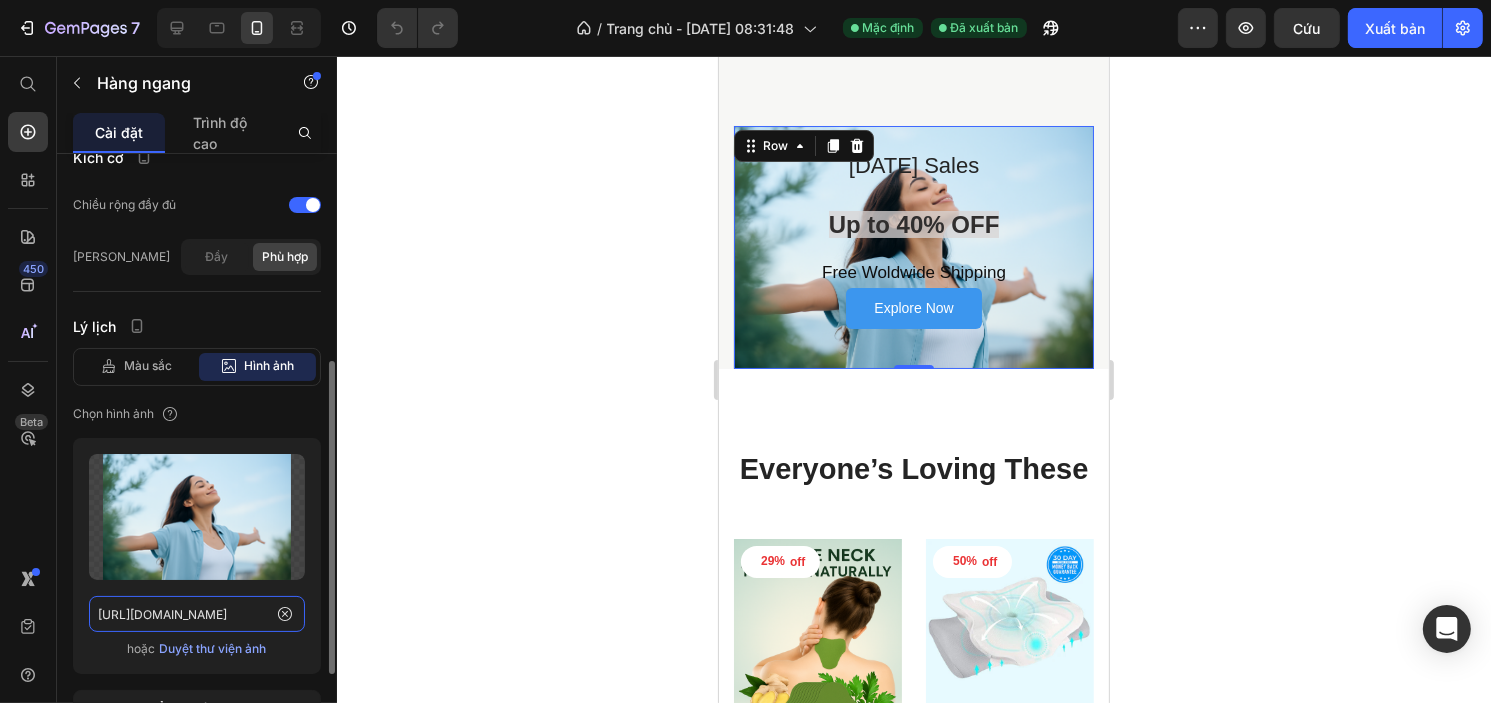 click on "https://cdn.shopify.com/s/files/1/0750/9285/2965/files/gempages_569540175701476222-e57b08bd-6c24-42f8-a211-6472f6ea4dd5.png" 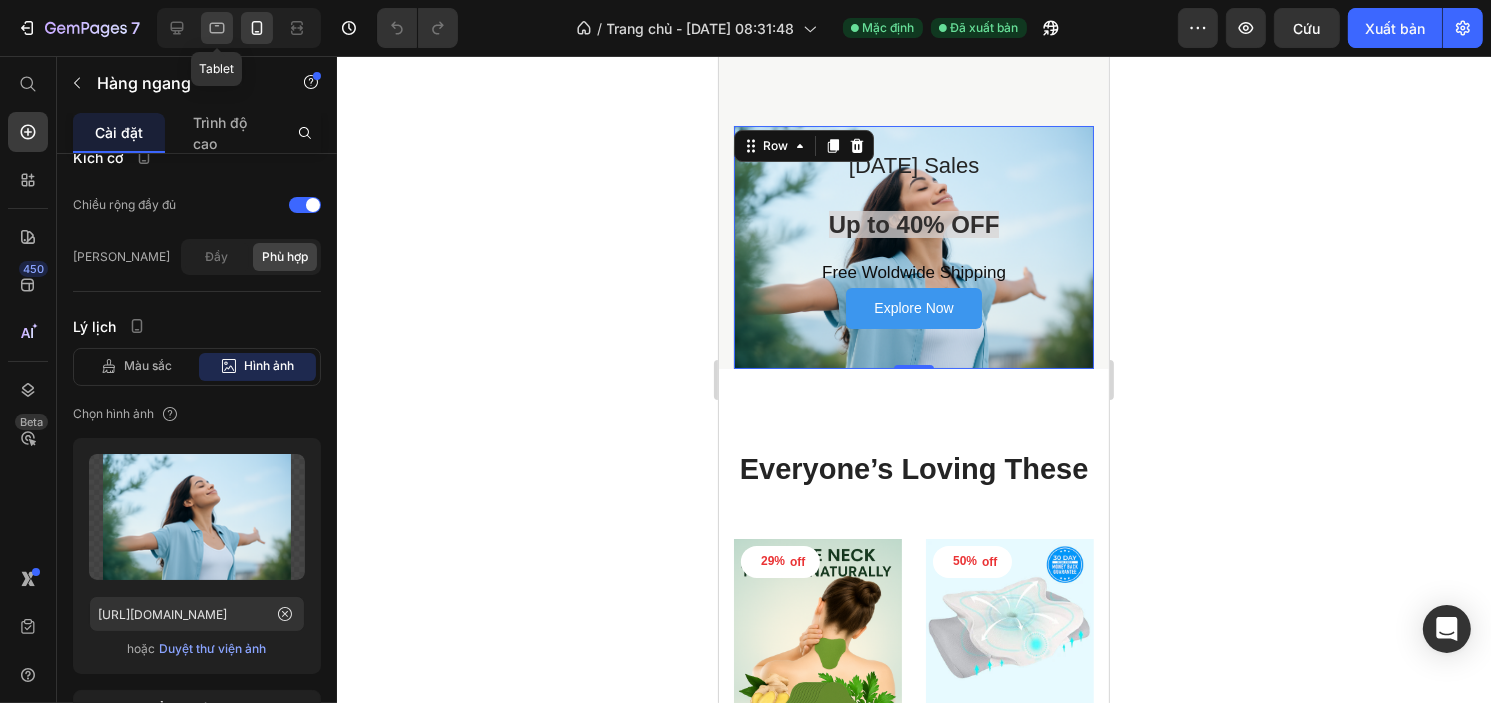 click 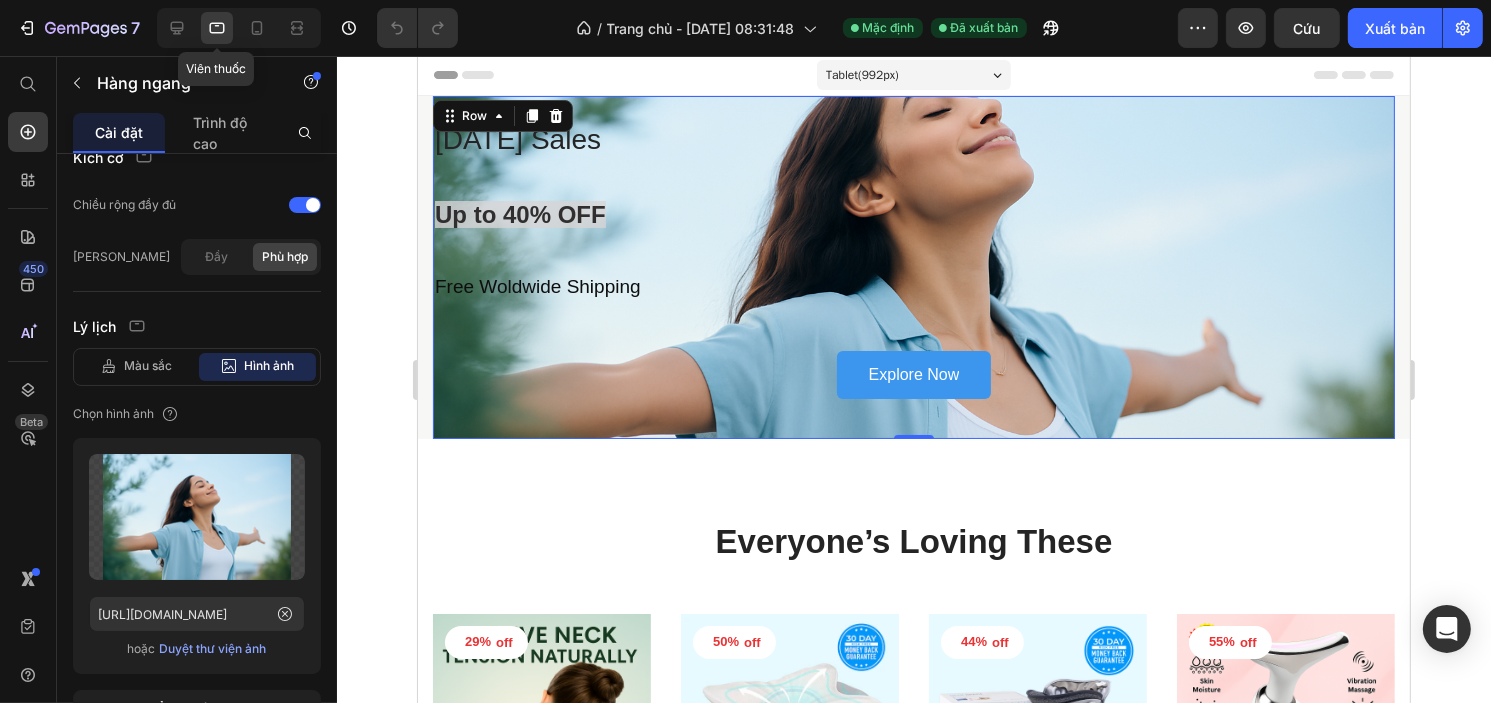 scroll, scrollTop: 0, scrollLeft: 0, axis: both 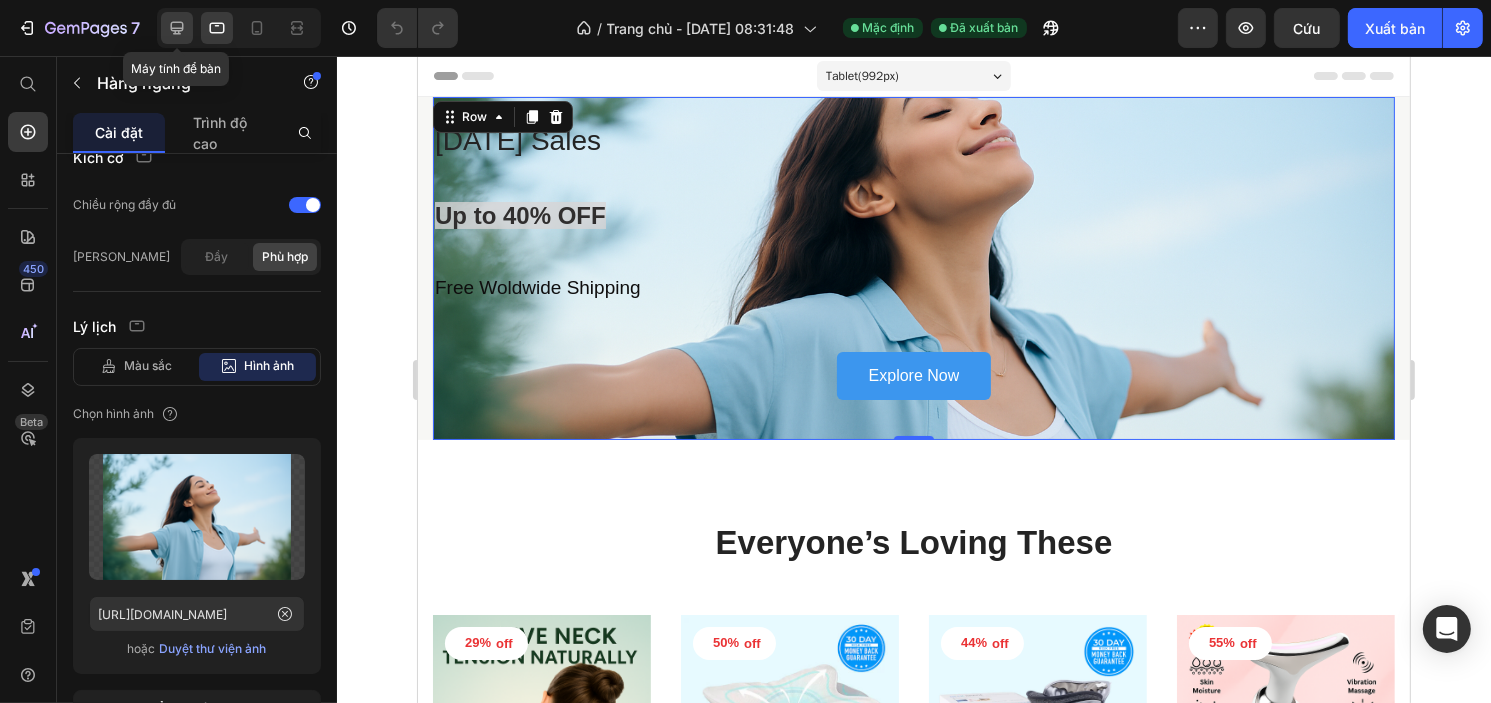 click 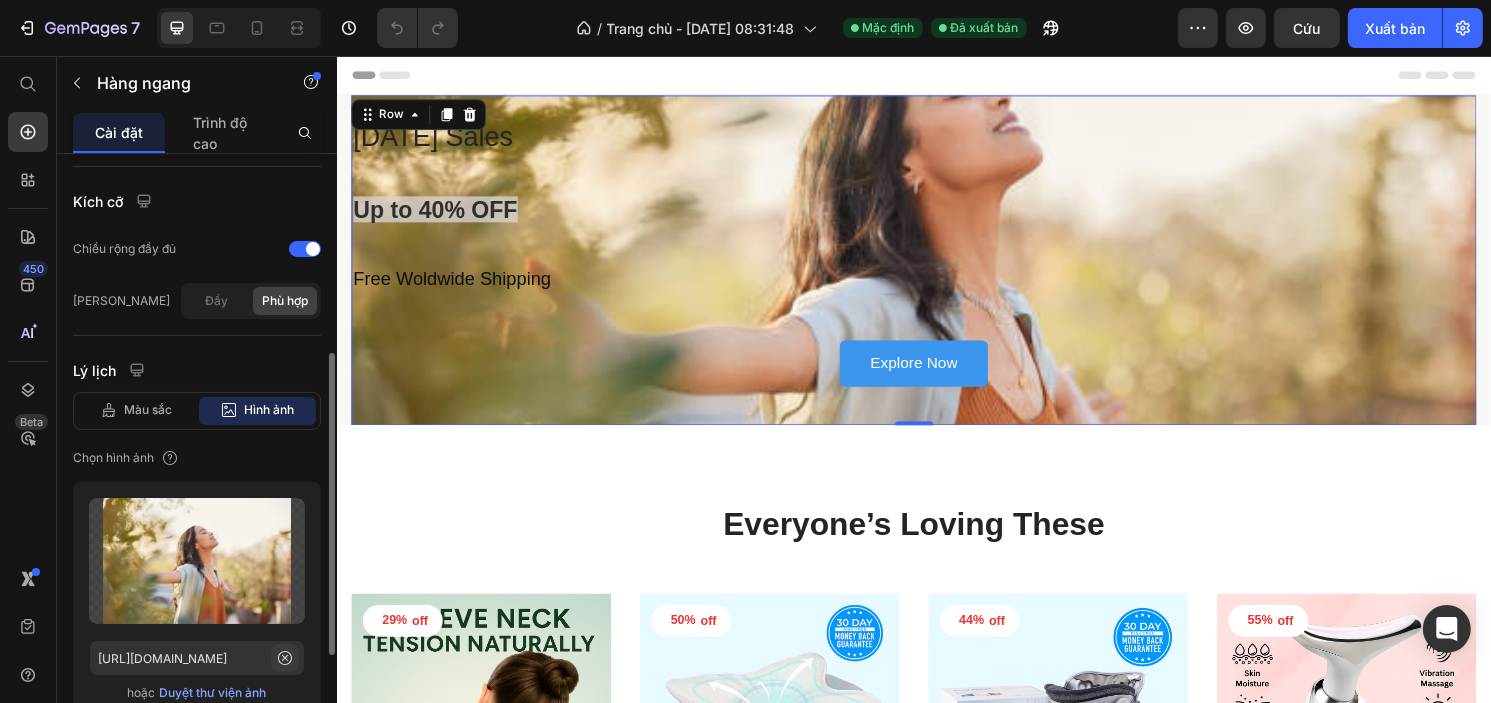 click 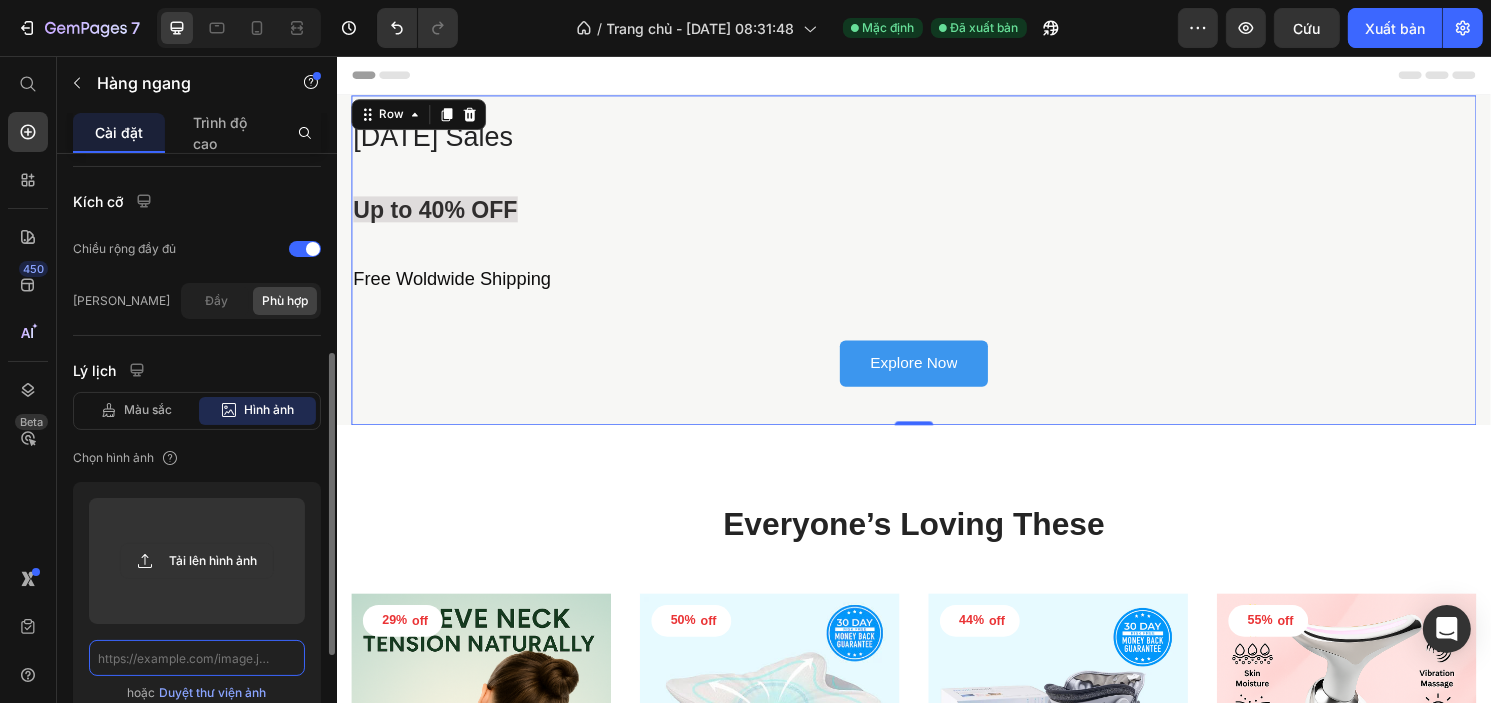 paste on "https://cdn.shopify.com/s/files/1/0750/9285/2965/files/gempages_569540175701476222-e57b08bd-6c24-42f8-a211-6472f6ea4dd5.png" 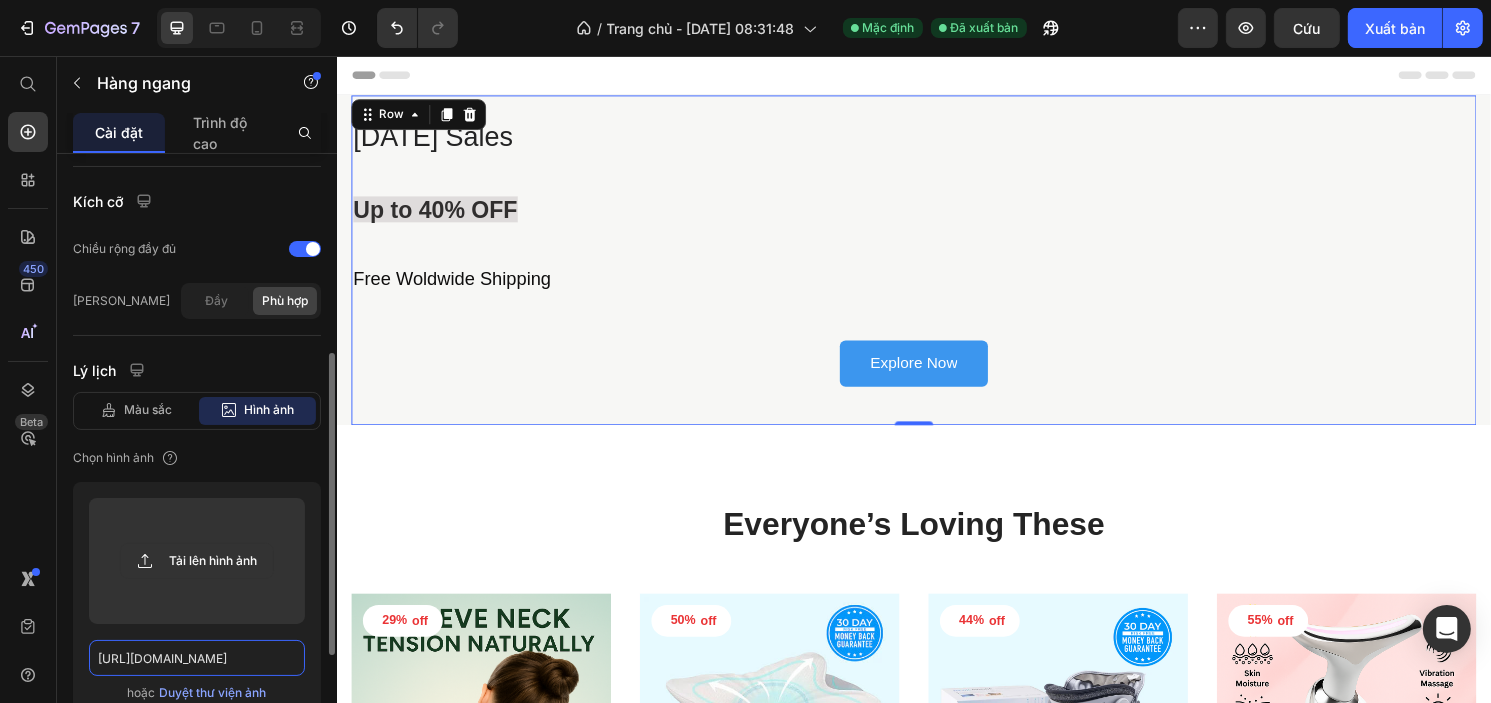 scroll, scrollTop: 0, scrollLeft: 606, axis: horizontal 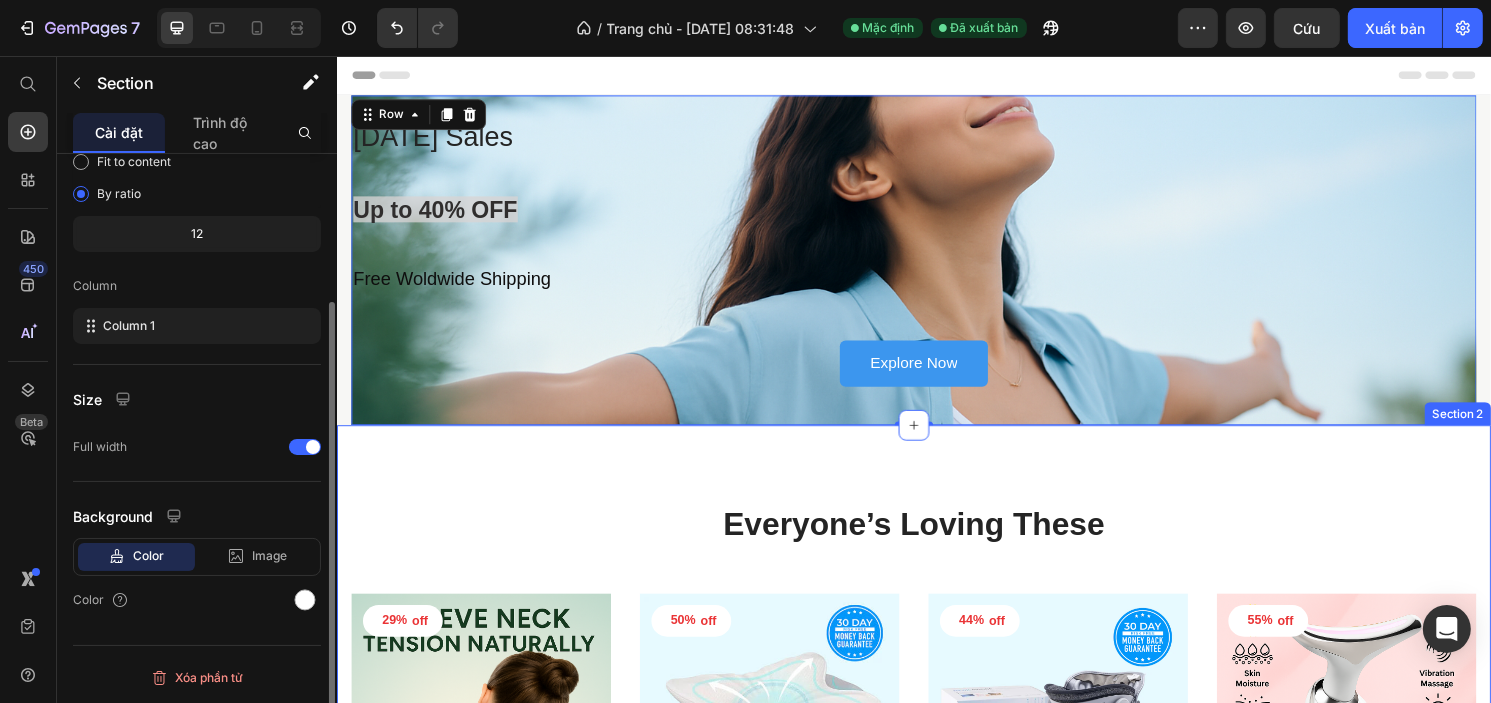 click on "Everyone’s Loving These Heading 29% off Product Tag Product Images Row Handeelife Neck Relief Patches Product Title $25.00 Product Price $35.00 Product Price Row This product has only default variant Product Variants & Swatches Row 50% off Product Tag Product Images Row Handeelife Orthopedic Pillow Product Title $69.00 Product Price $139.00 Product Price Row This product has only default variant Product Variants & Swatches Row 44% off Product Tag Product Images Row Handeelife NeckRestore – Complete Cervical Traction & Posture Support System Product Title $139.00 Product Price $249.00 Product Price Row (Manual Pump) - Free Shipping Included (Manual Pump) - Free Shipping Included (Manual Pump) - Free Shipping Included (Automatic Pump) - Free Shipping Included (Automatic Pump) - Free Shipping Included (Automatic Pump) - Free Shipping Included Product Variants & Swatches Row 55% off Product Tag Product Images Row Handeelife 7-Color Facial Massager Product Title $39.99 Product Price $89.00 Product Price Row" at bounding box center (936, 882) 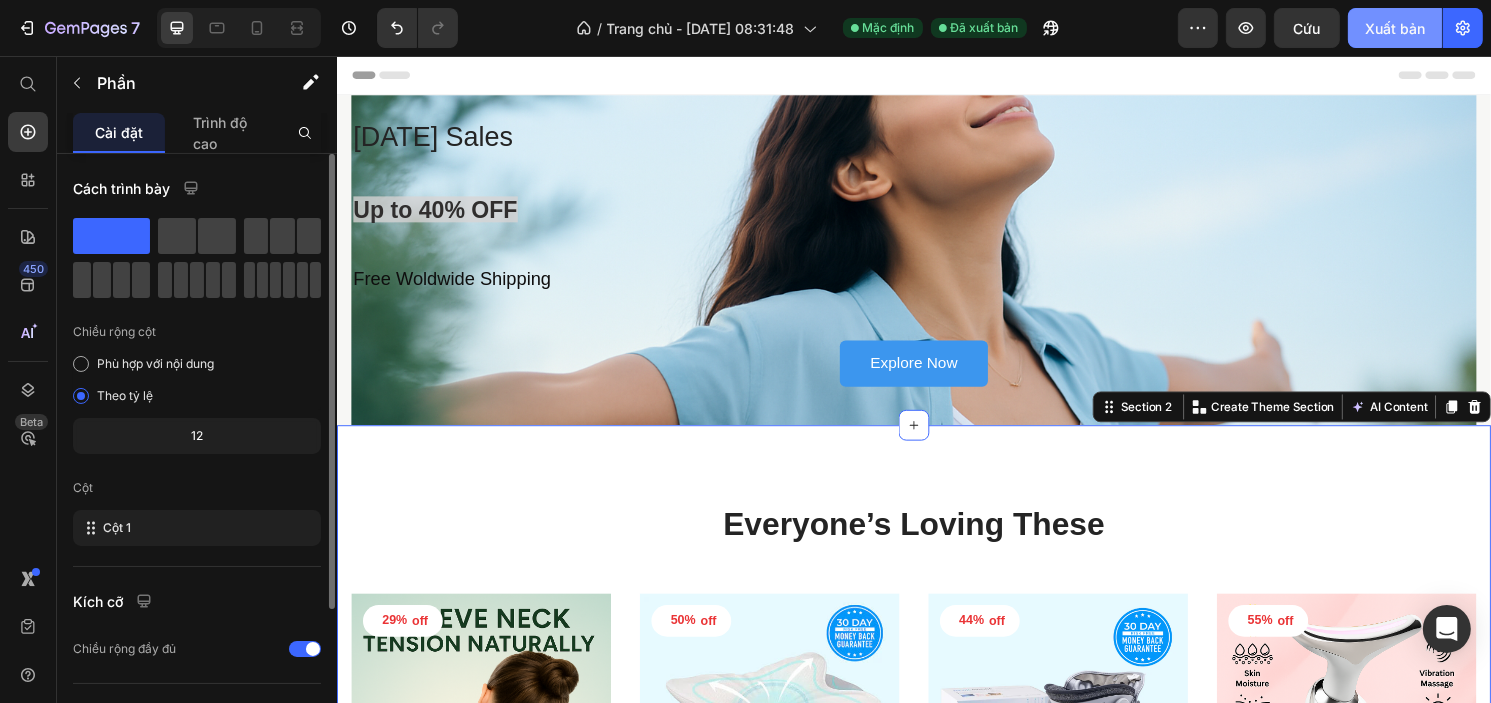 click on "Xuất bản" 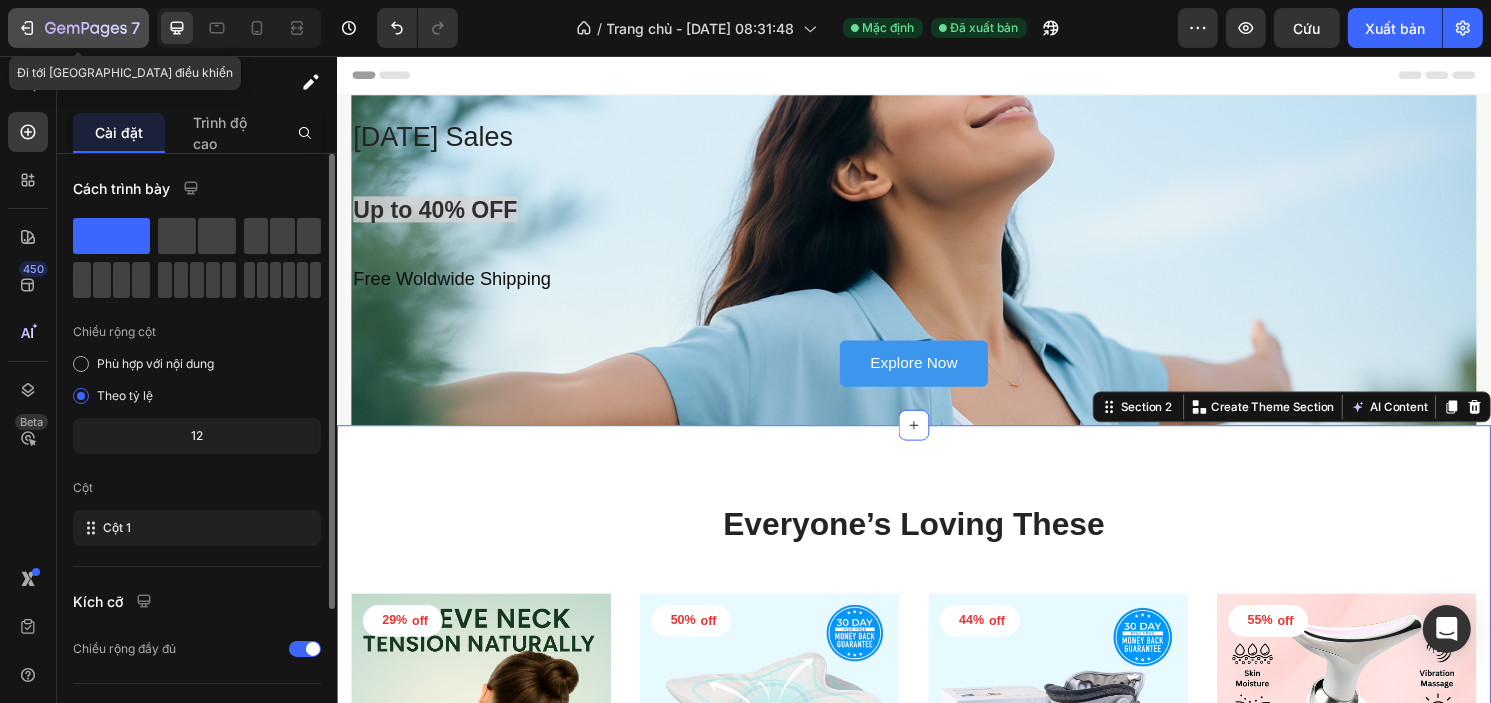 click 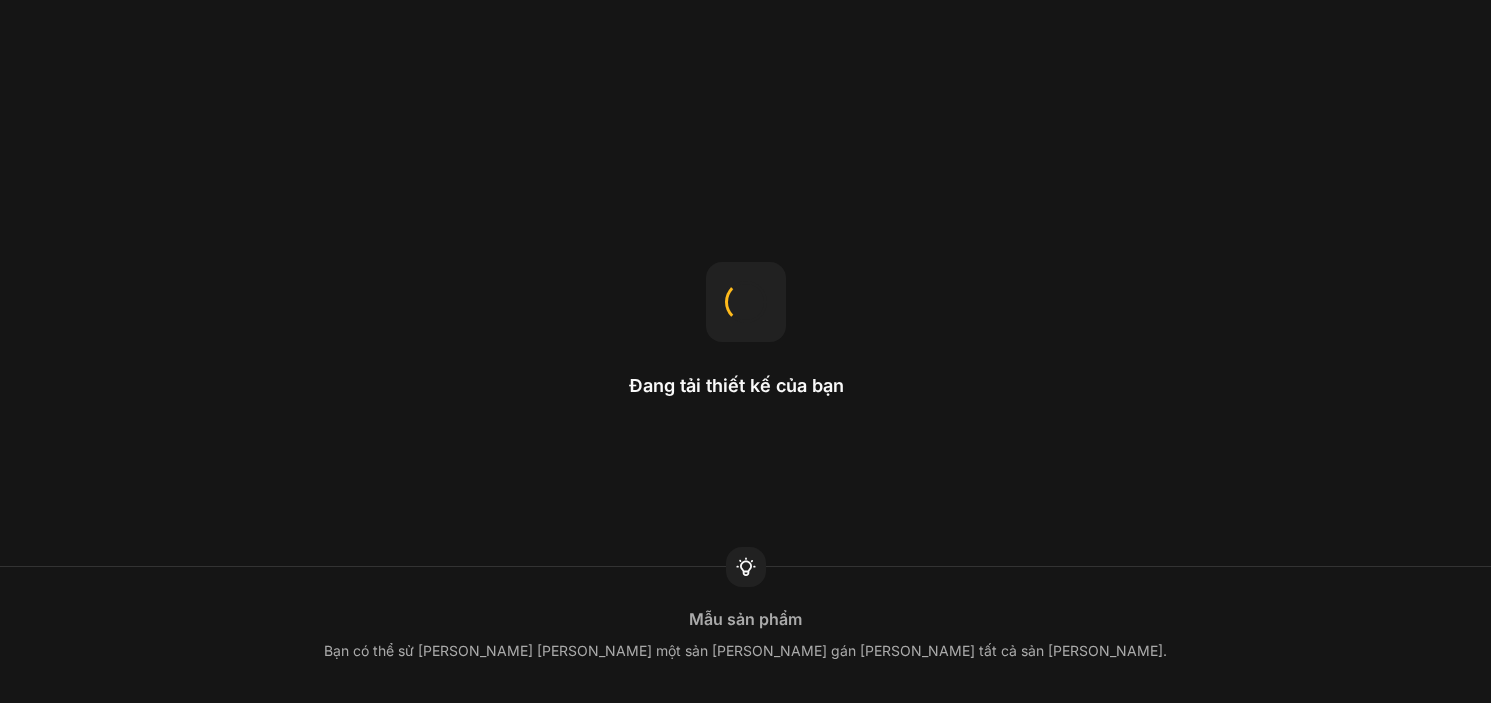 scroll, scrollTop: 0, scrollLeft: 0, axis: both 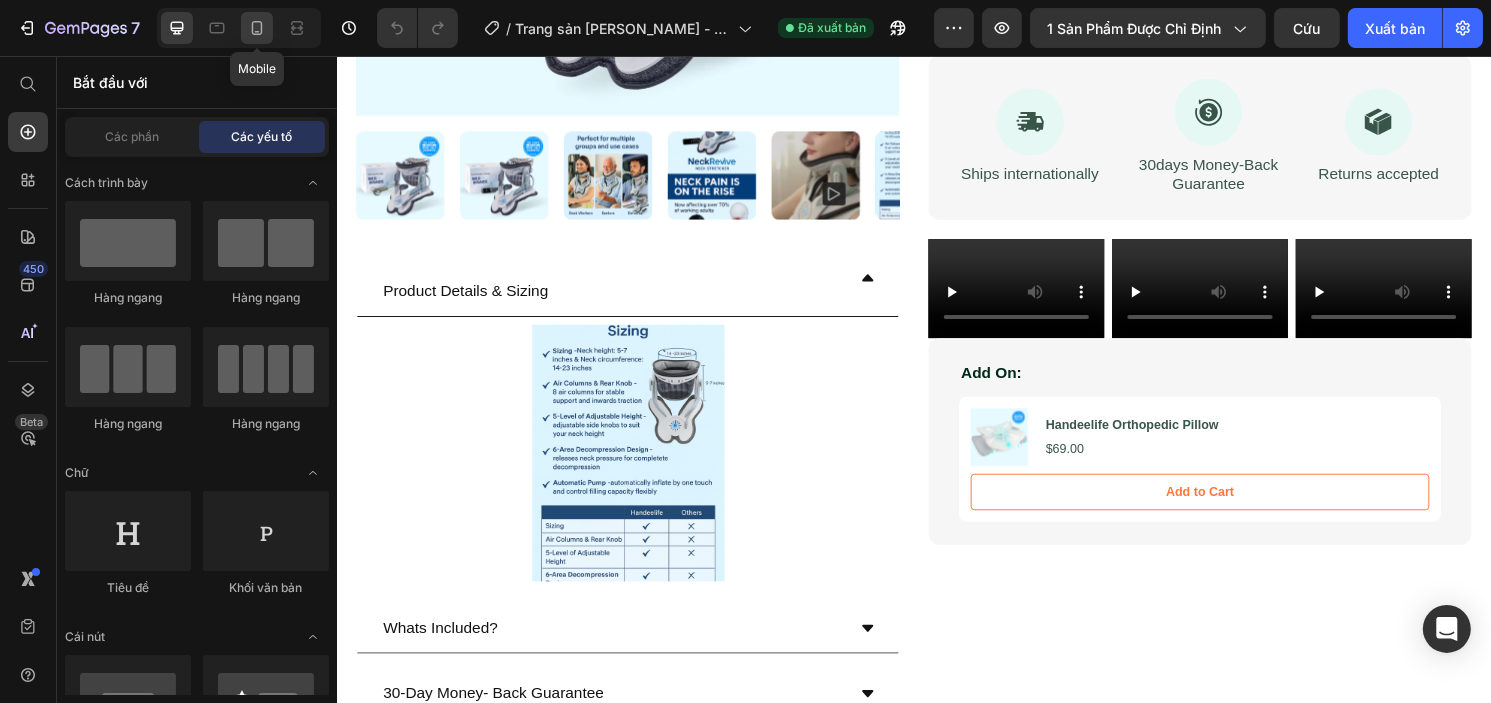click 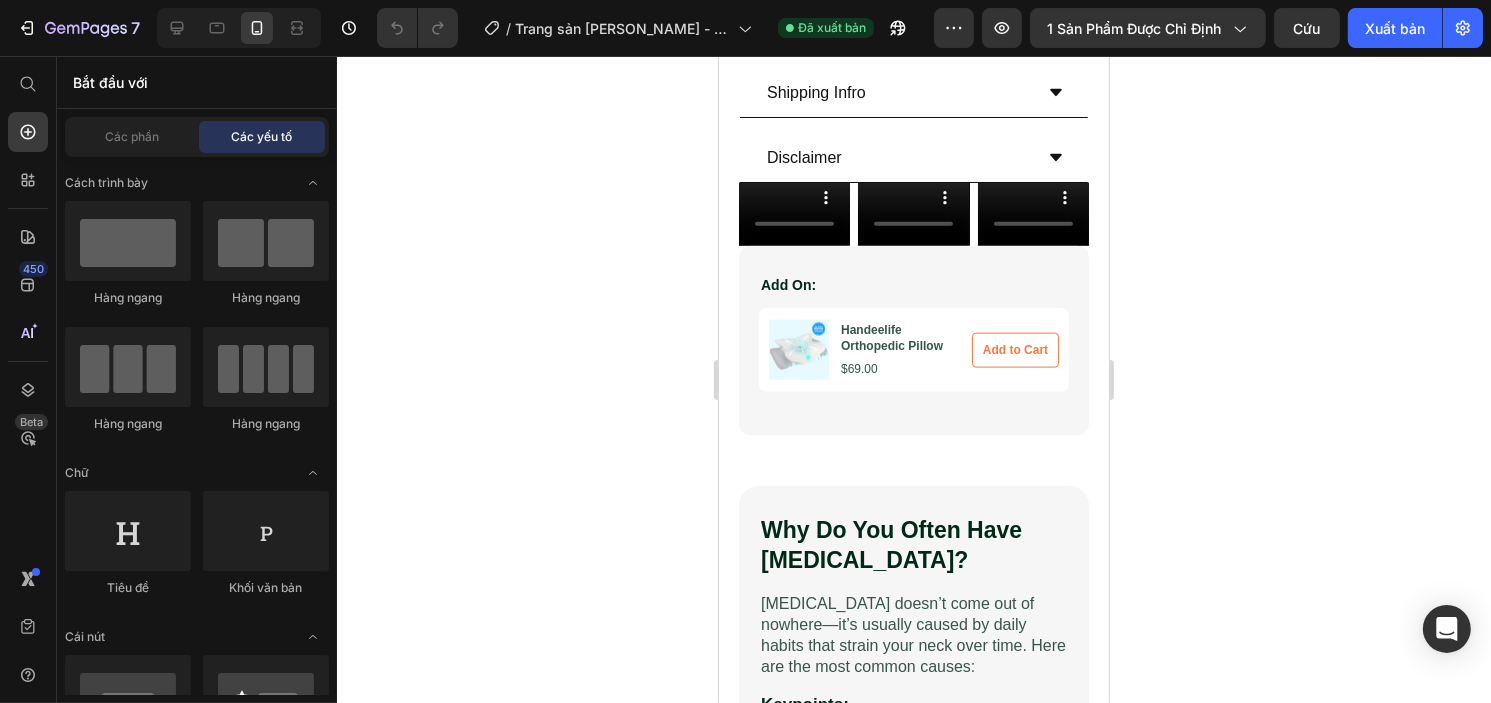 scroll, scrollTop: 2480, scrollLeft: 0, axis: vertical 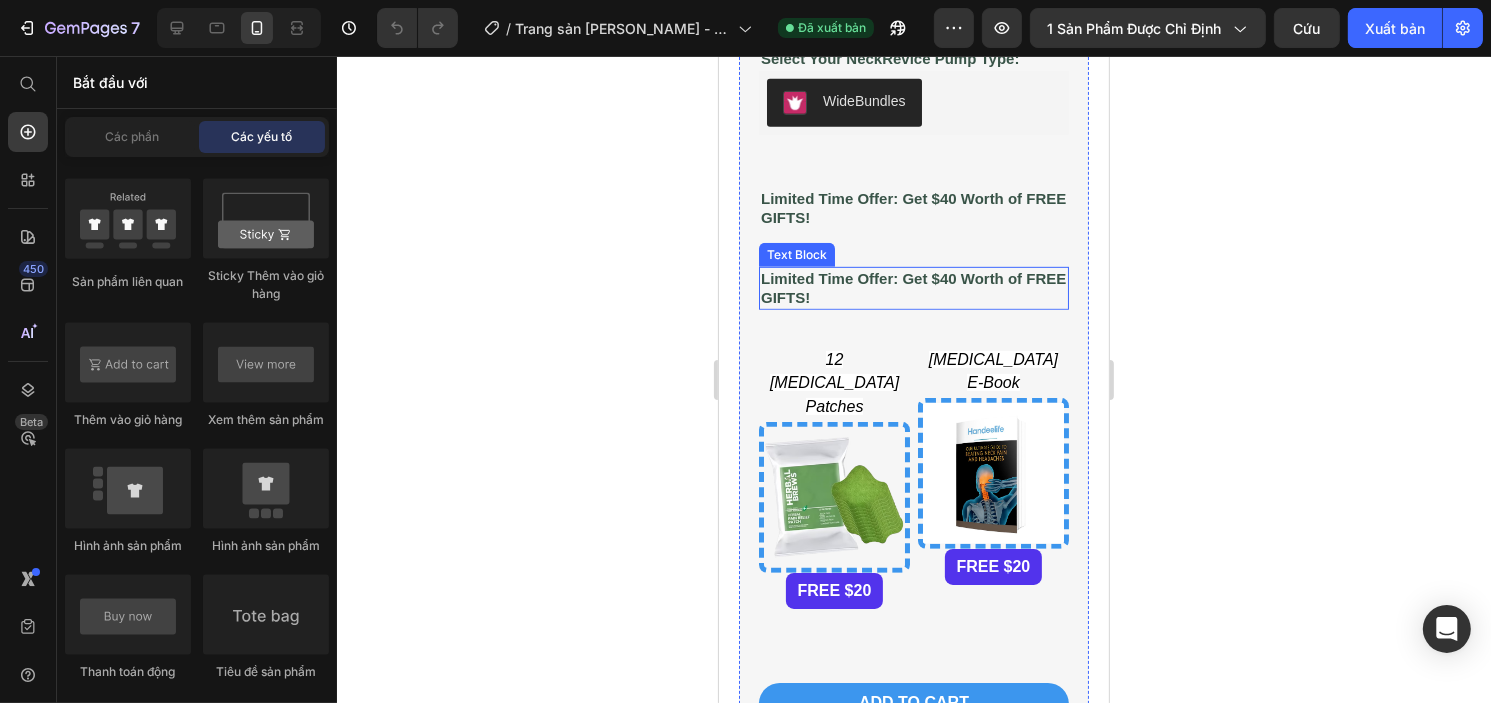 click on "Limited Time Offer: Get $40 Worth of FREE GIFTS!" at bounding box center (912, 288) 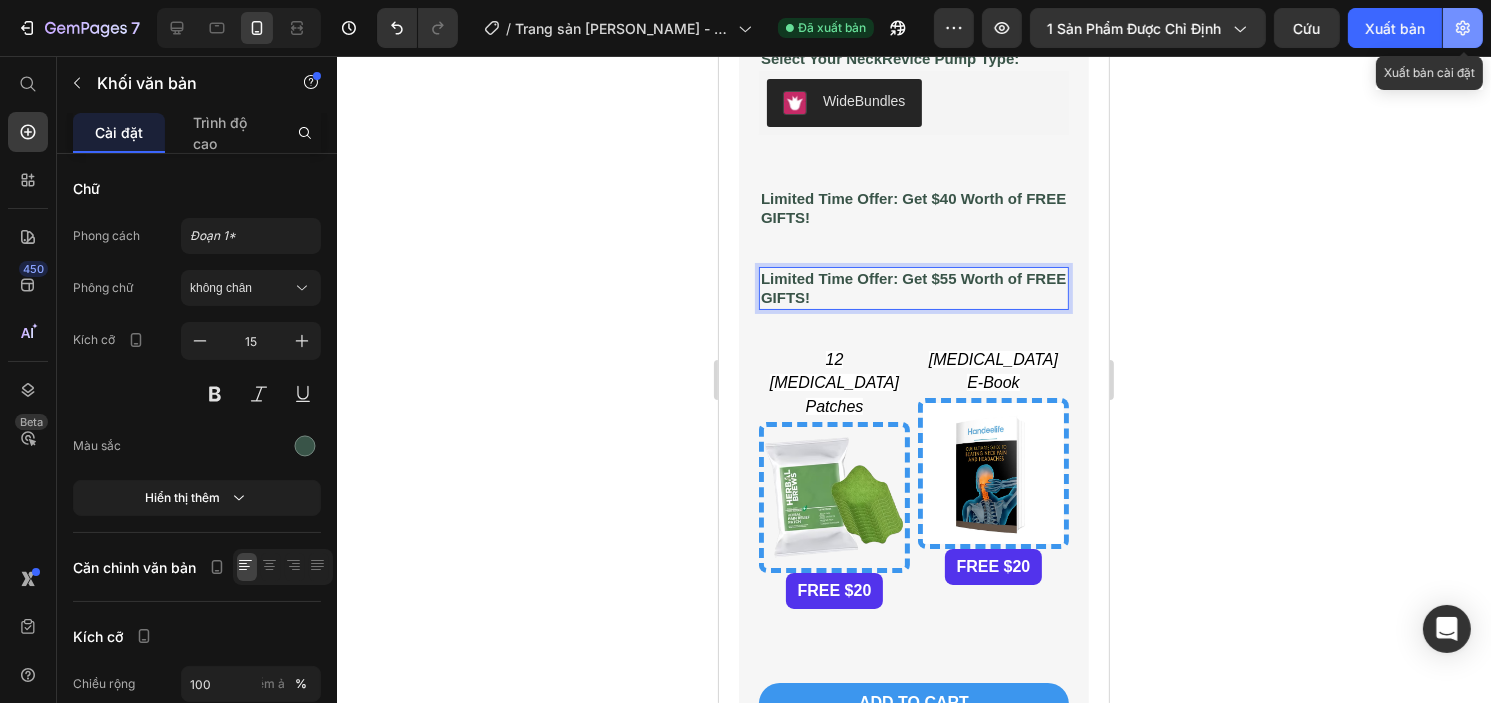 click 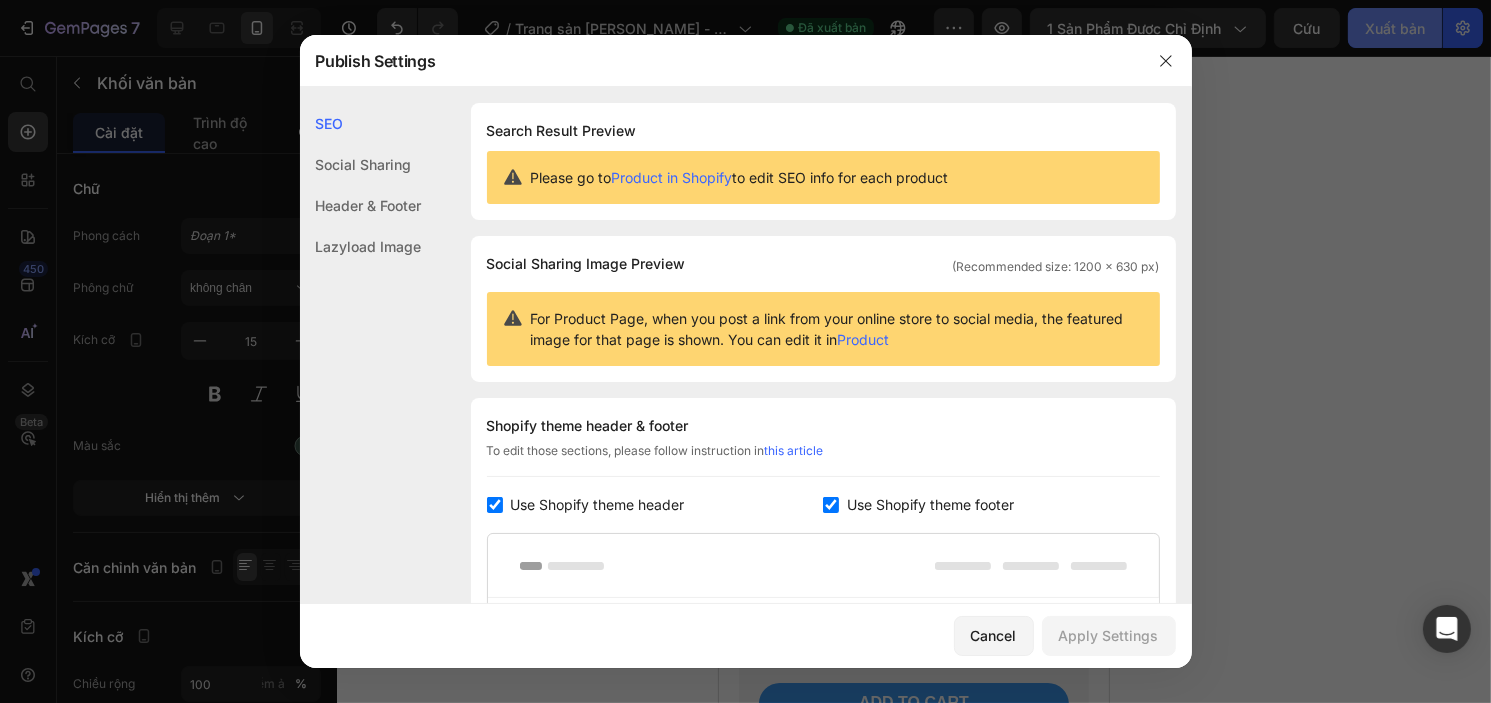 click at bounding box center (745, 351) 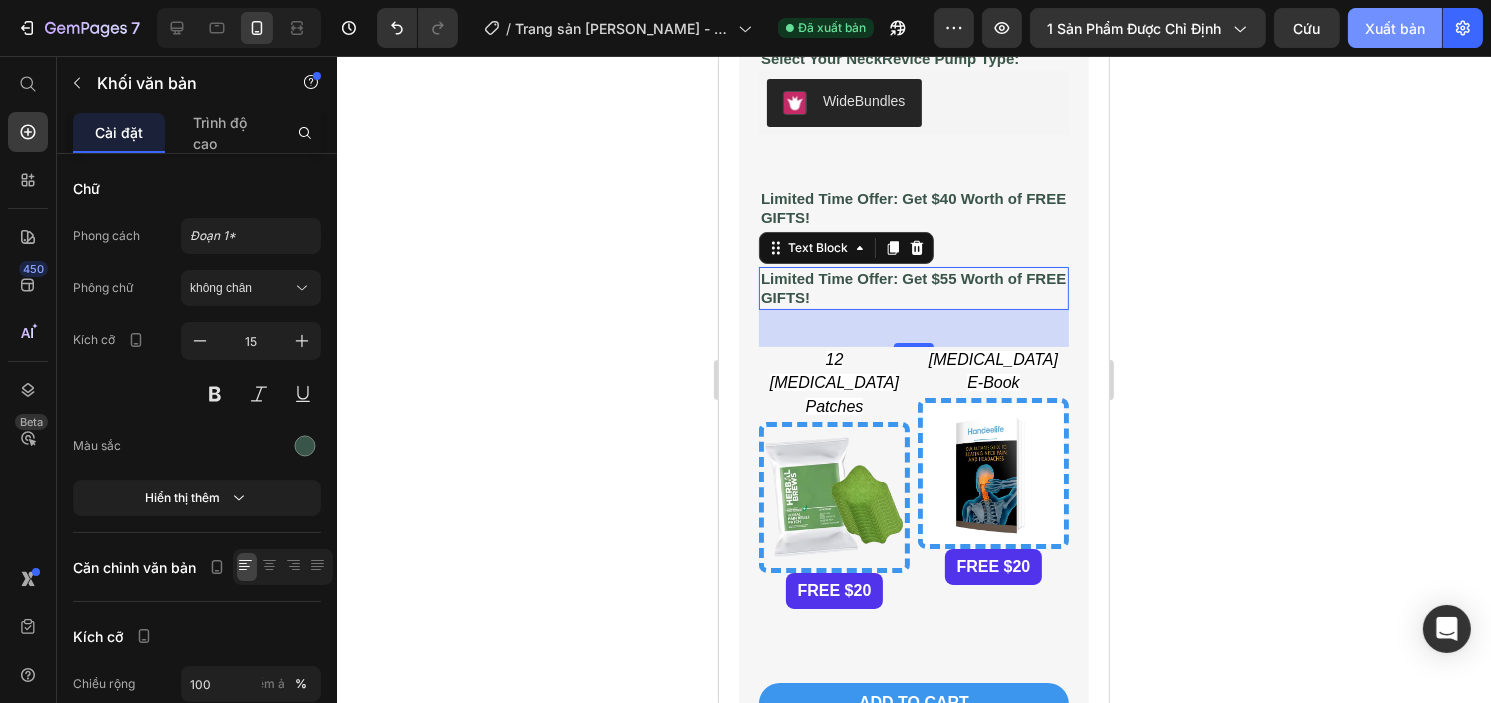 click on "Xuất bản" 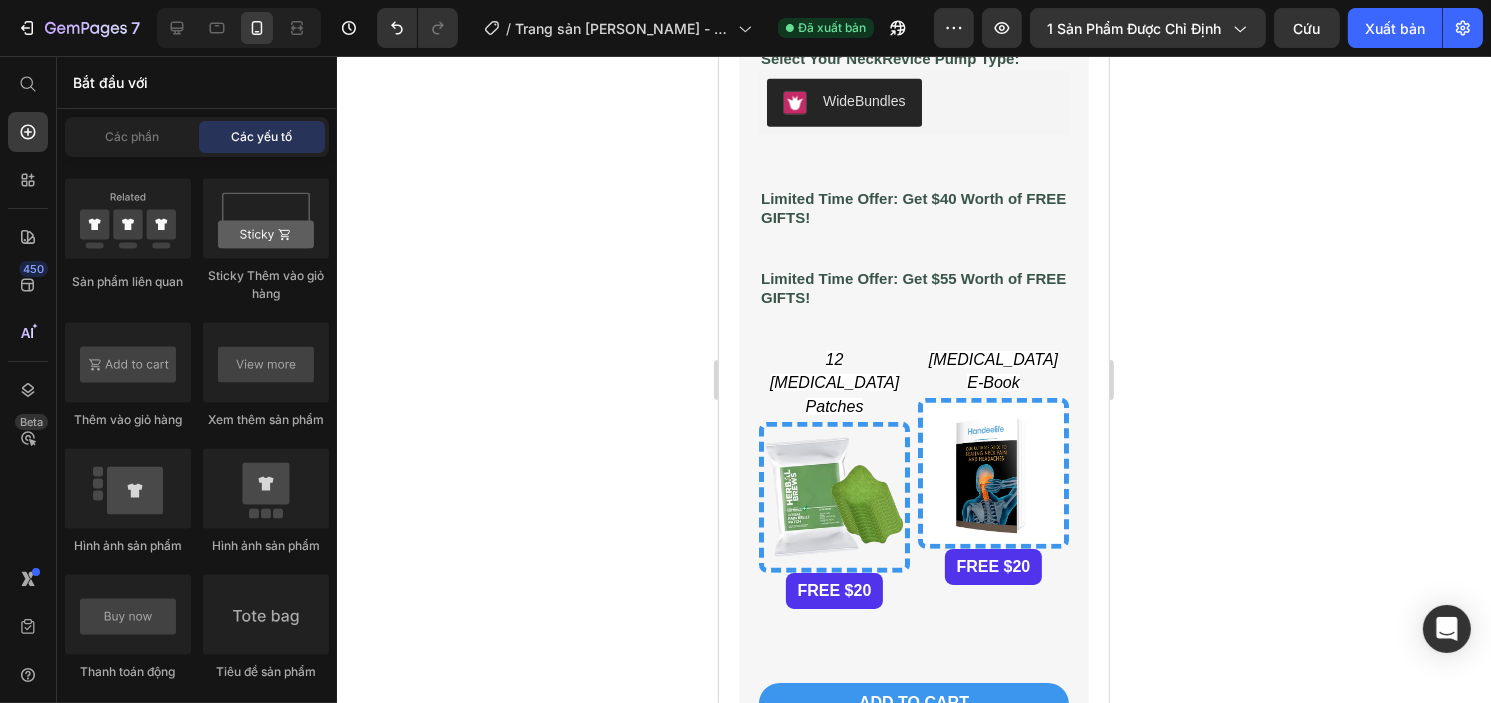 scroll, scrollTop: 0, scrollLeft: 0, axis: both 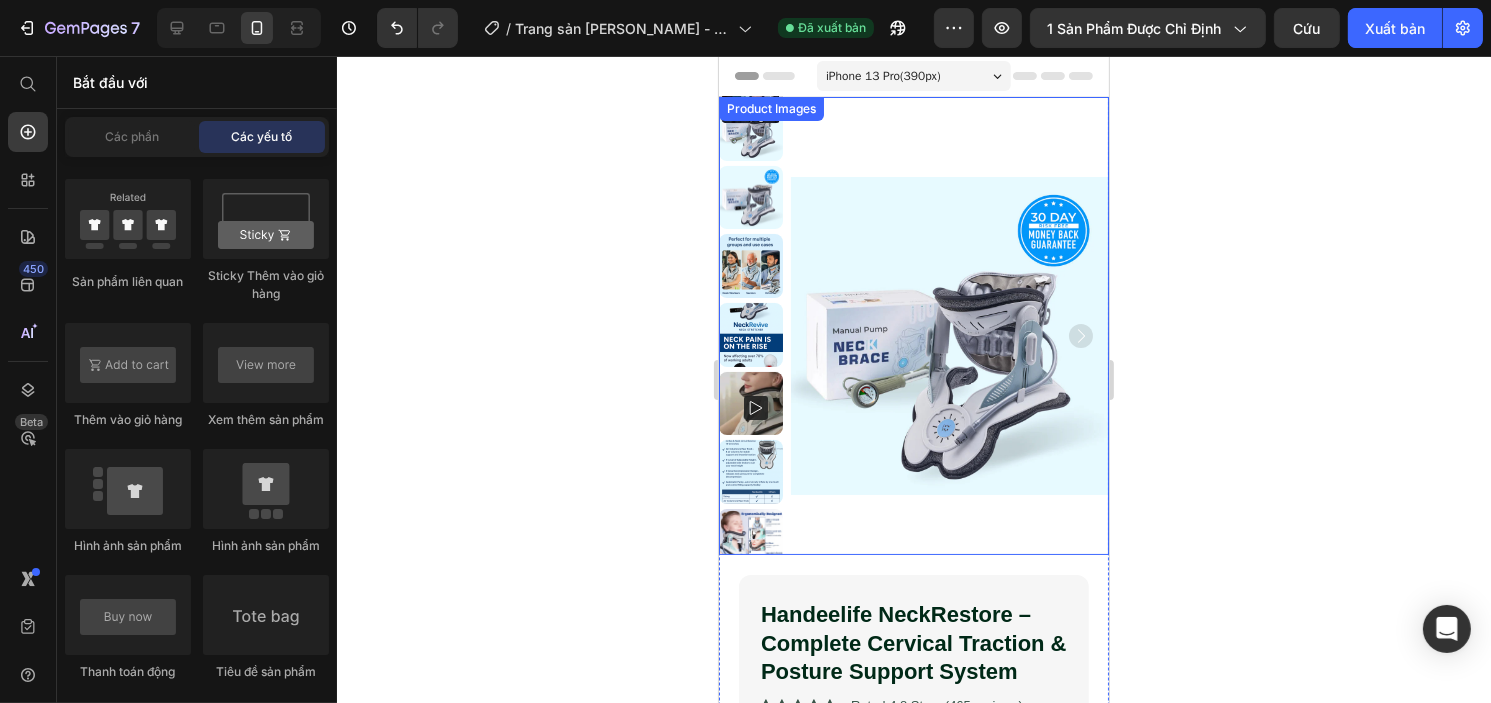 click at bounding box center (949, 336) 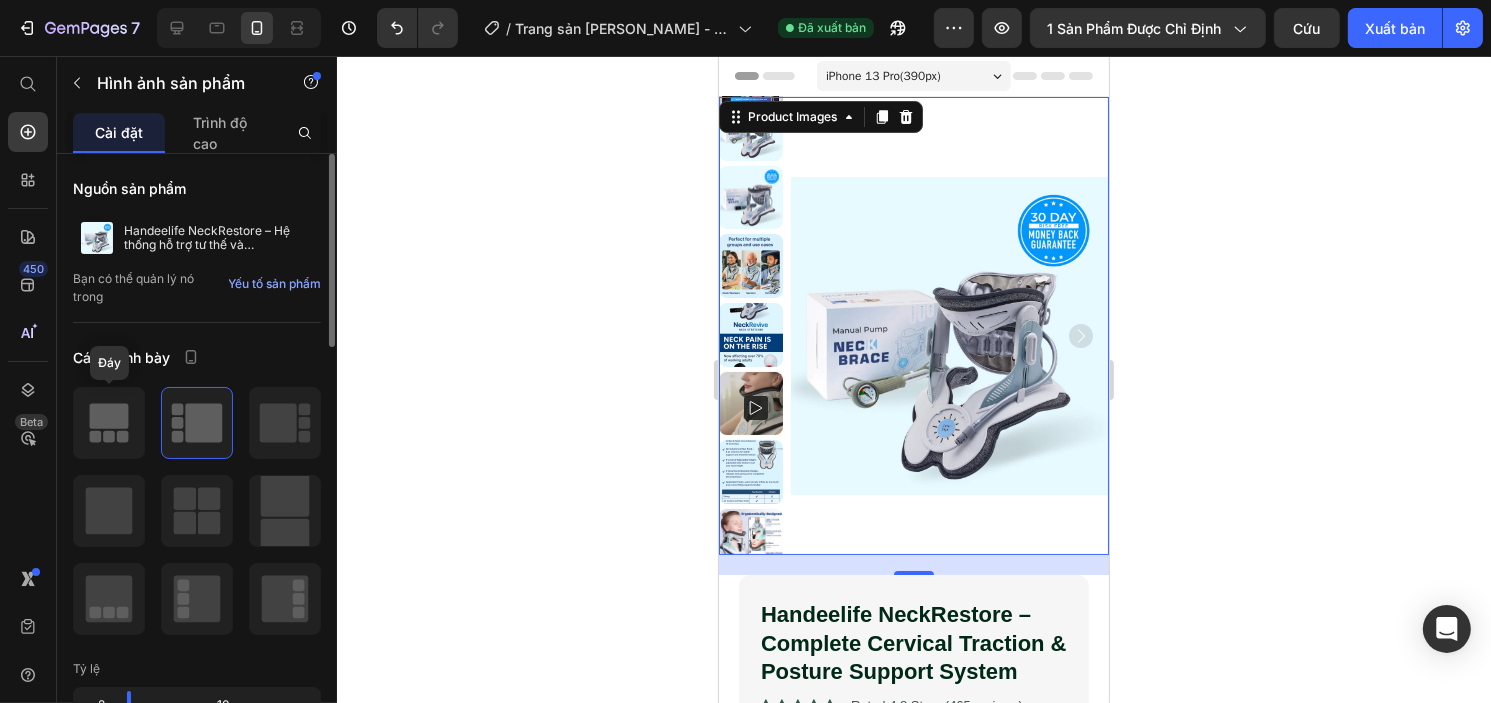 click 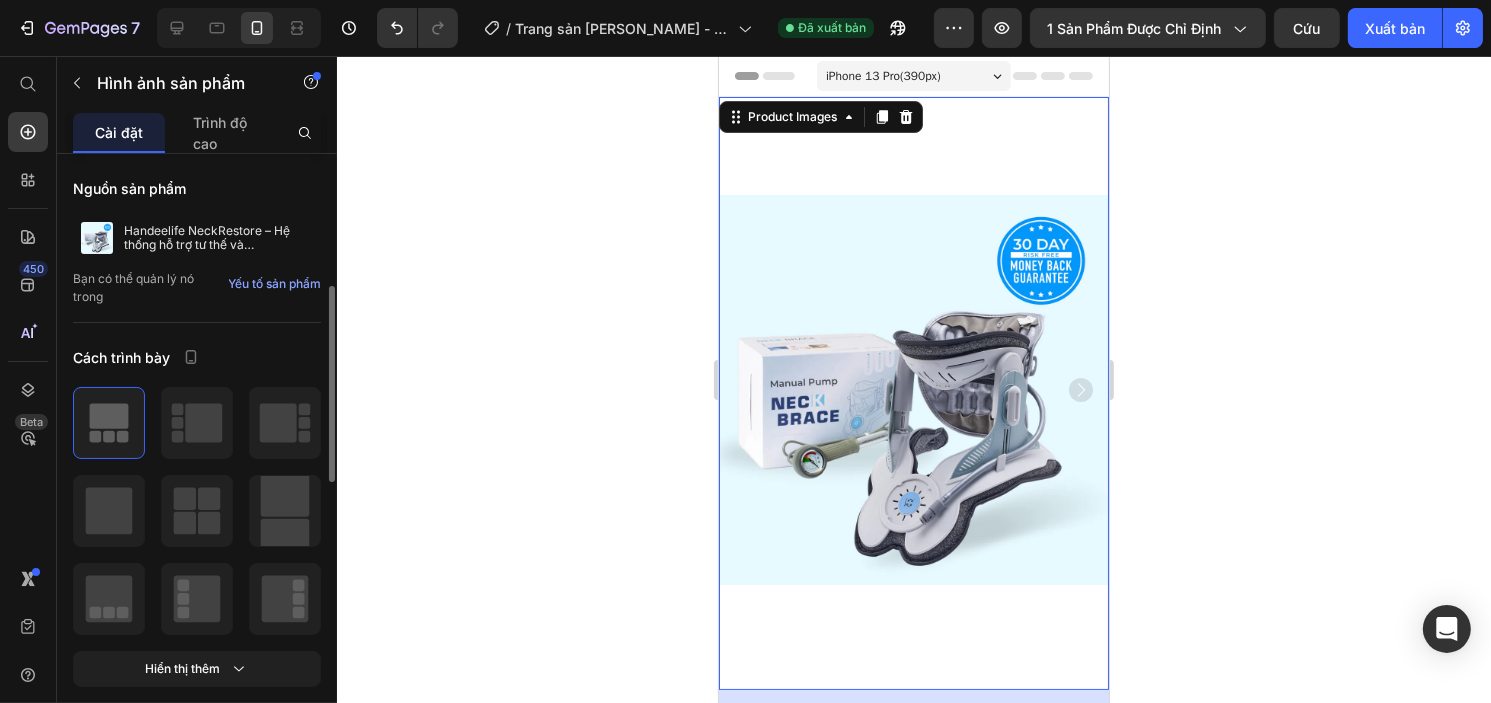 scroll, scrollTop: 100, scrollLeft: 0, axis: vertical 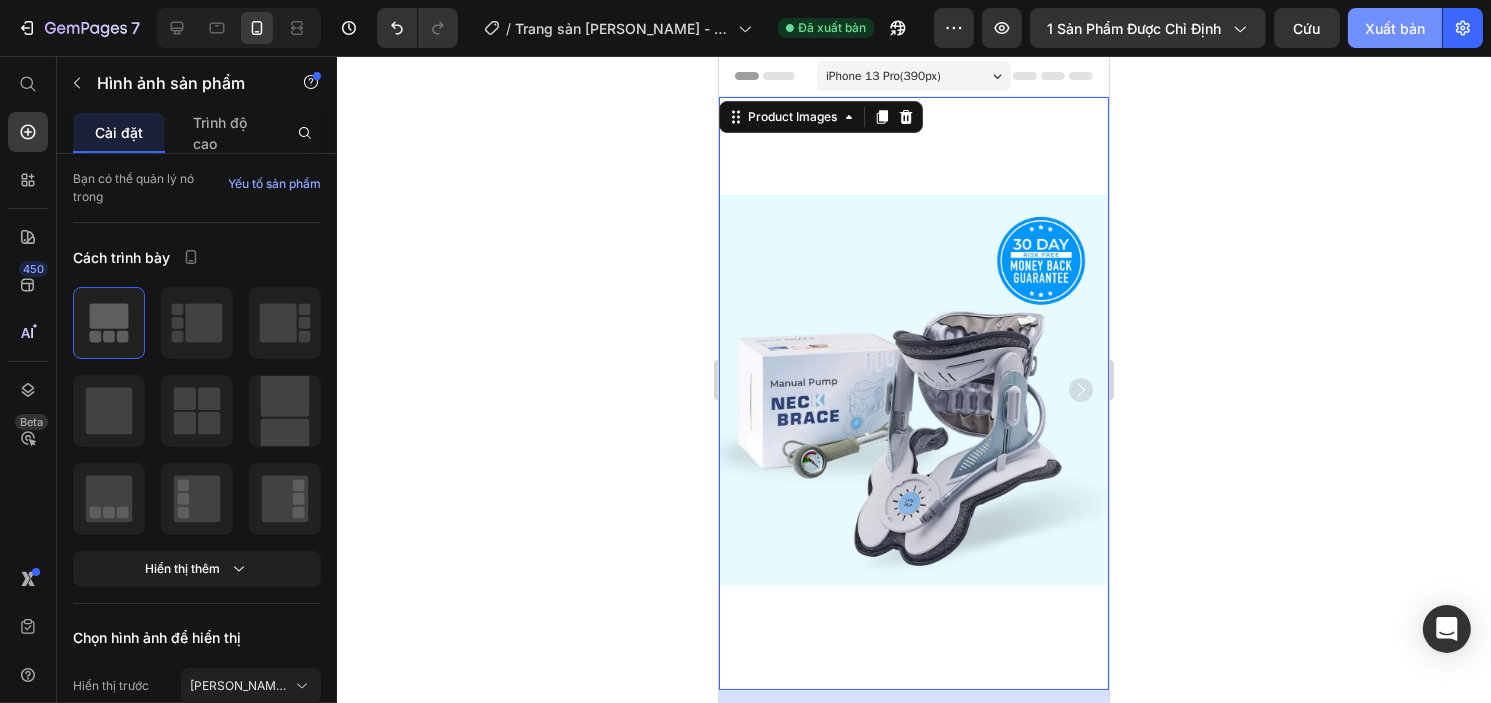 click on "Xuất bản" at bounding box center (1395, 28) 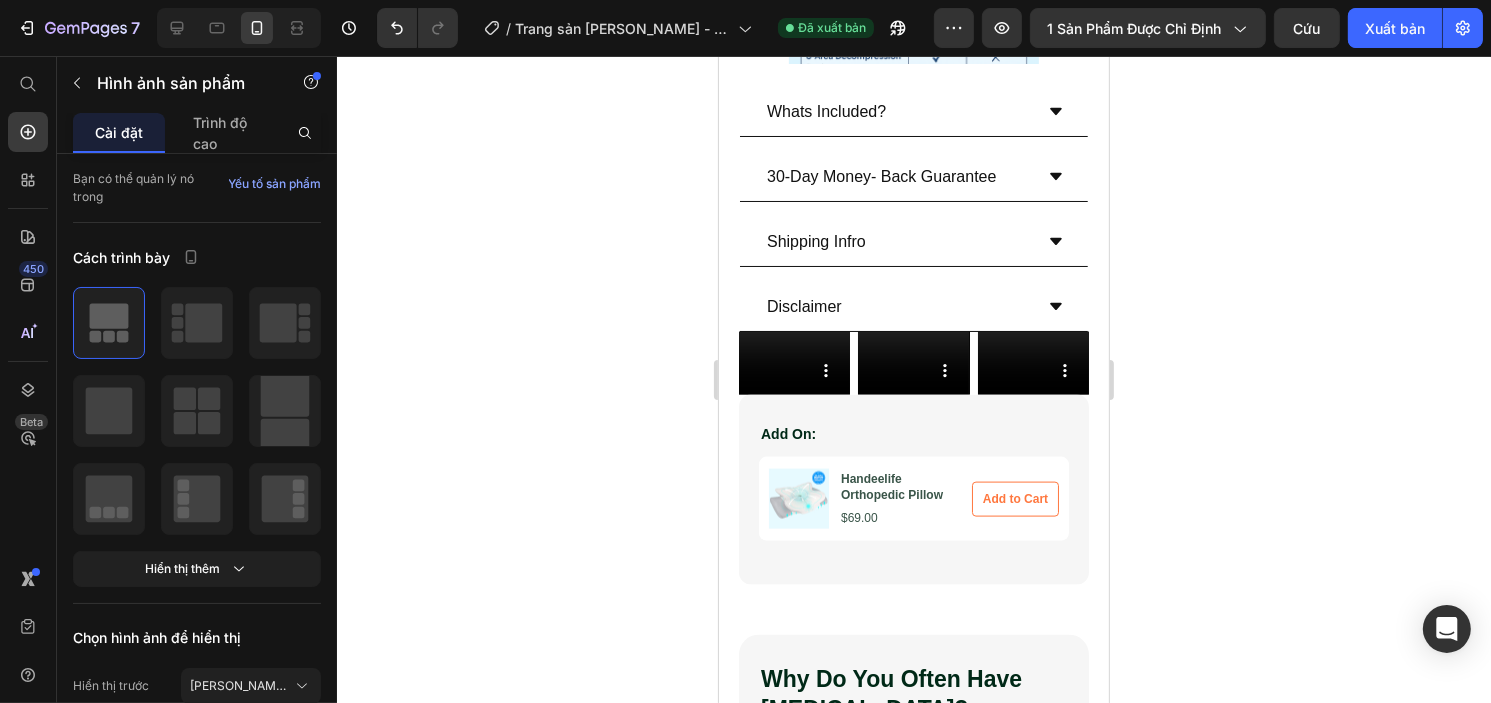 scroll, scrollTop: 2515, scrollLeft: 0, axis: vertical 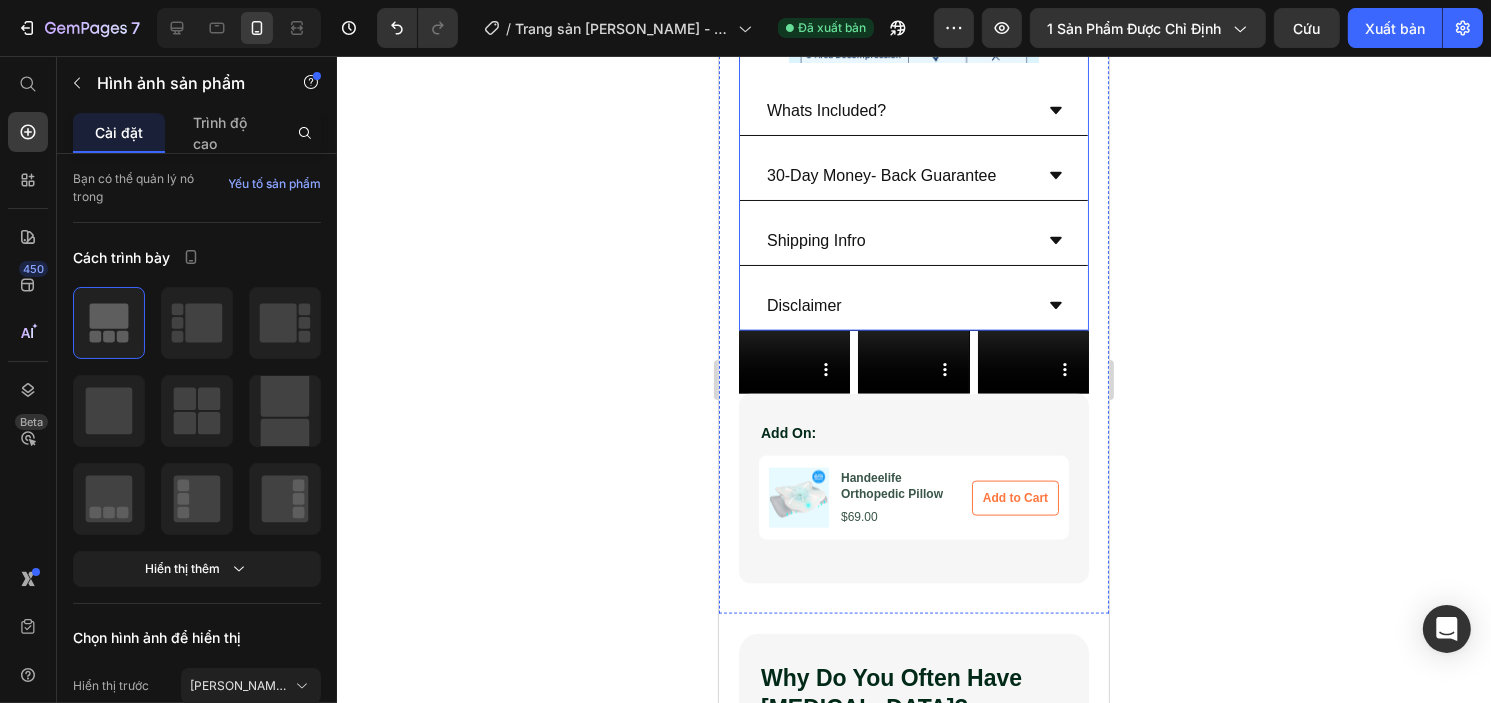 click on "Disclaimer" at bounding box center [897, 306] 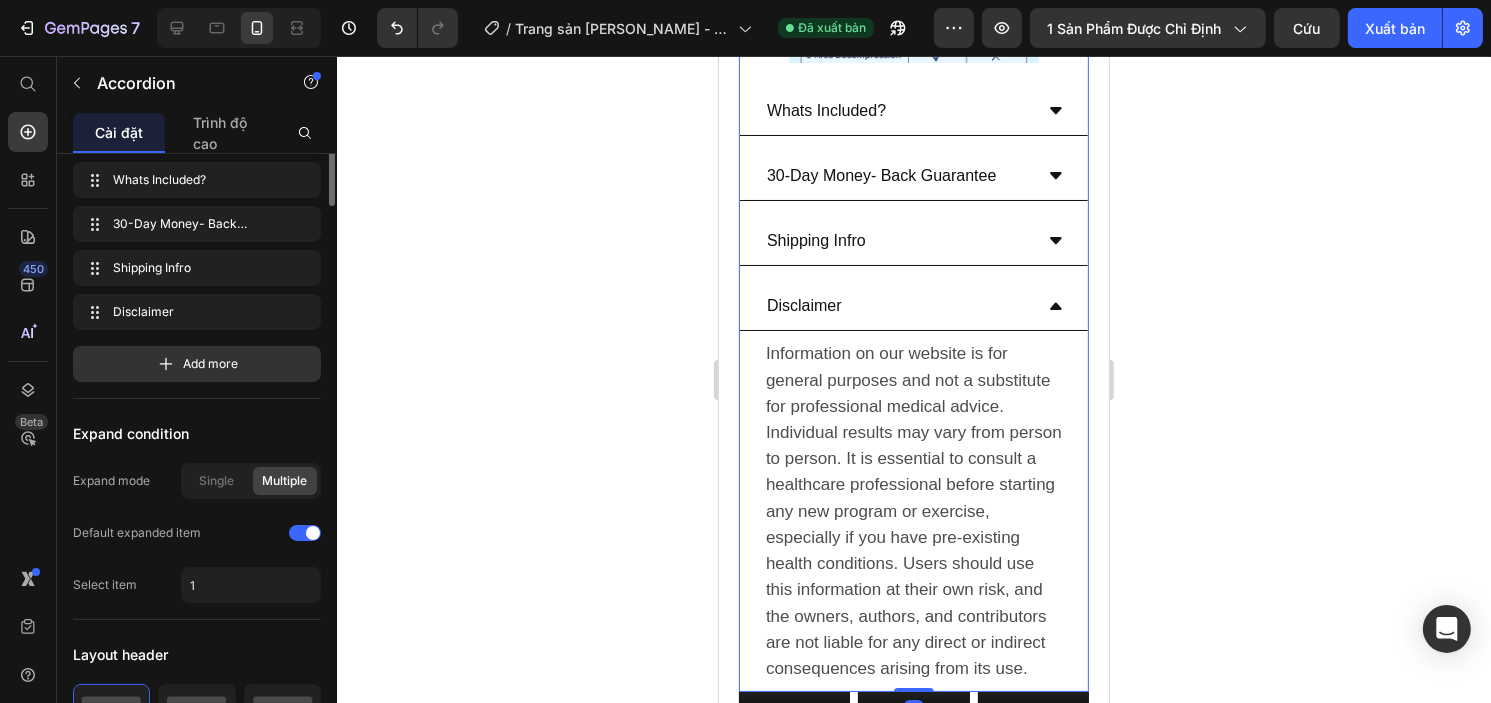 scroll, scrollTop: 0, scrollLeft: 0, axis: both 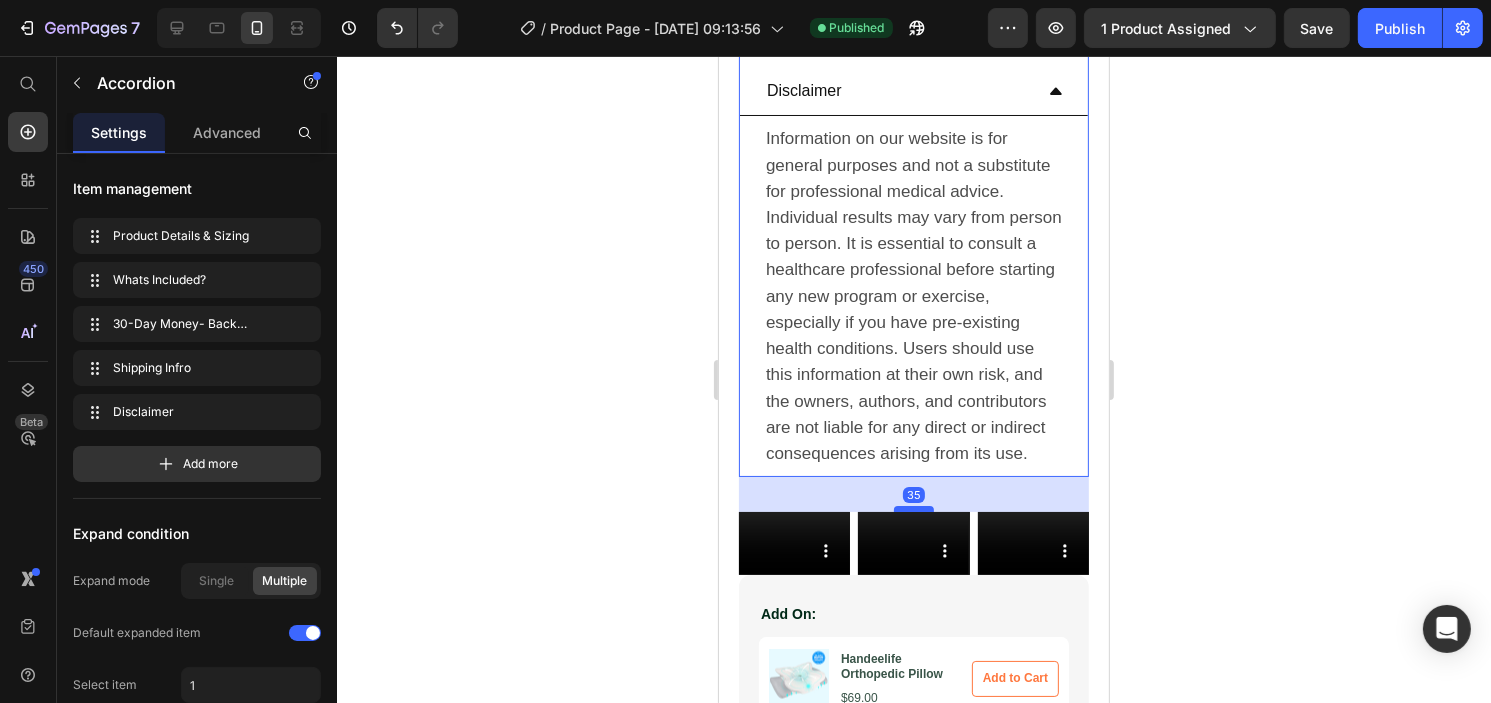 drag, startPoint x: 900, startPoint y: 437, endPoint x: 906, endPoint y: 472, distance: 35.510563 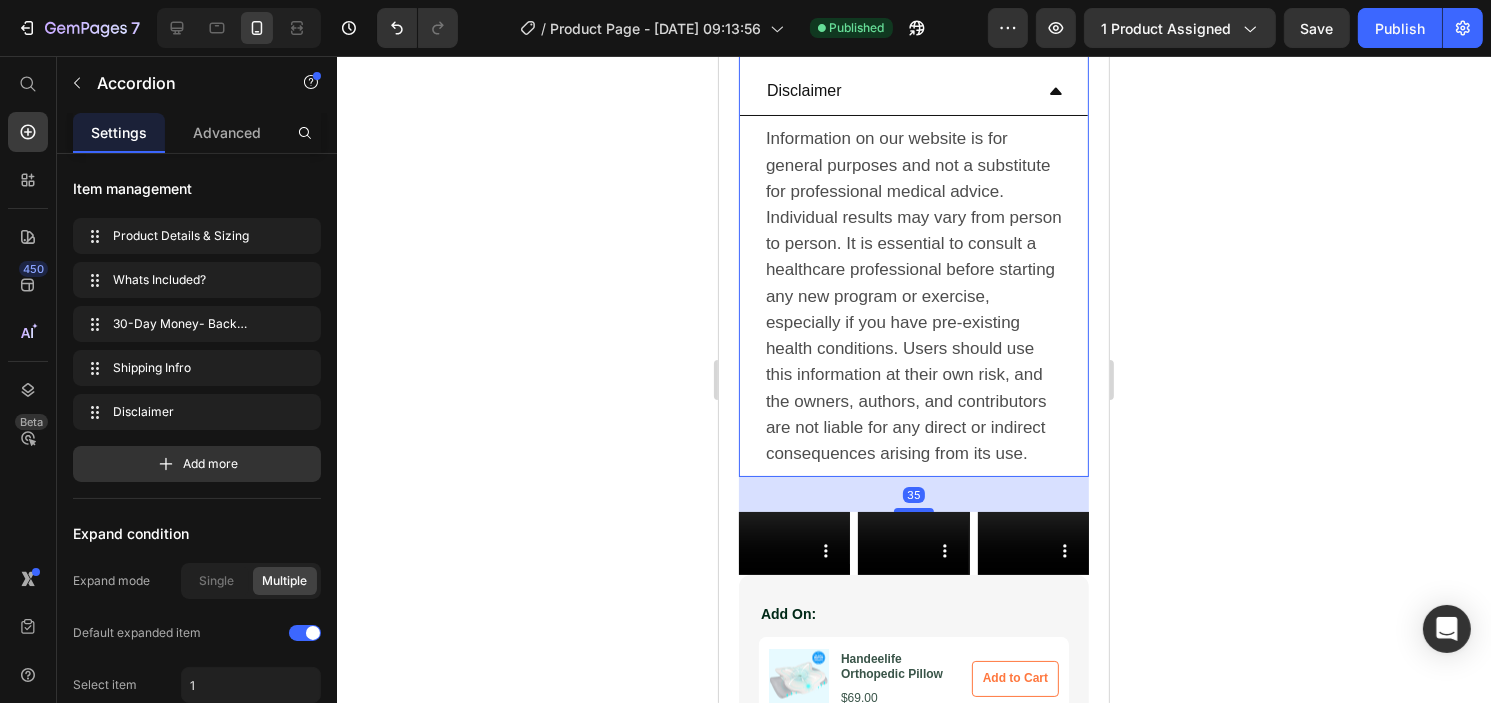 click 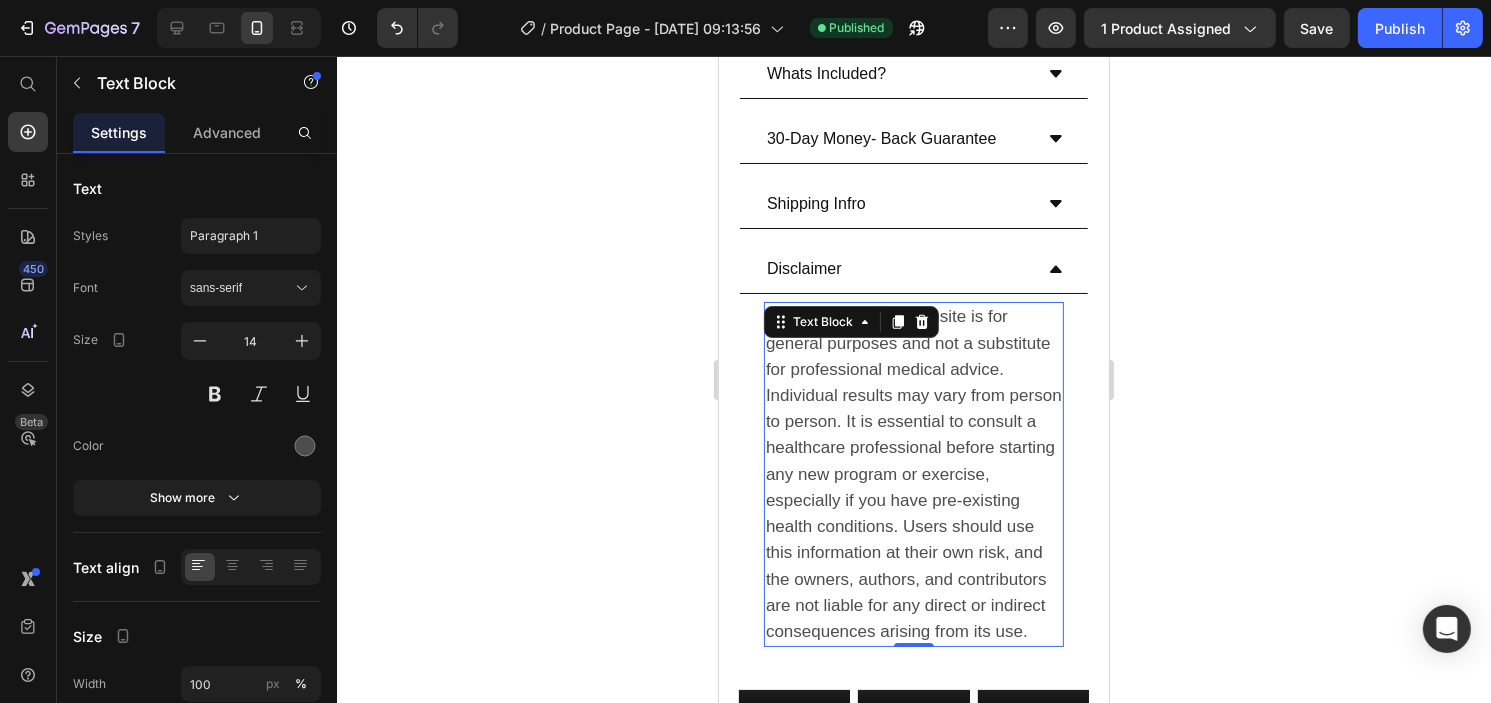 scroll, scrollTop: 2551, scrollLeft: 0, axis: vertical 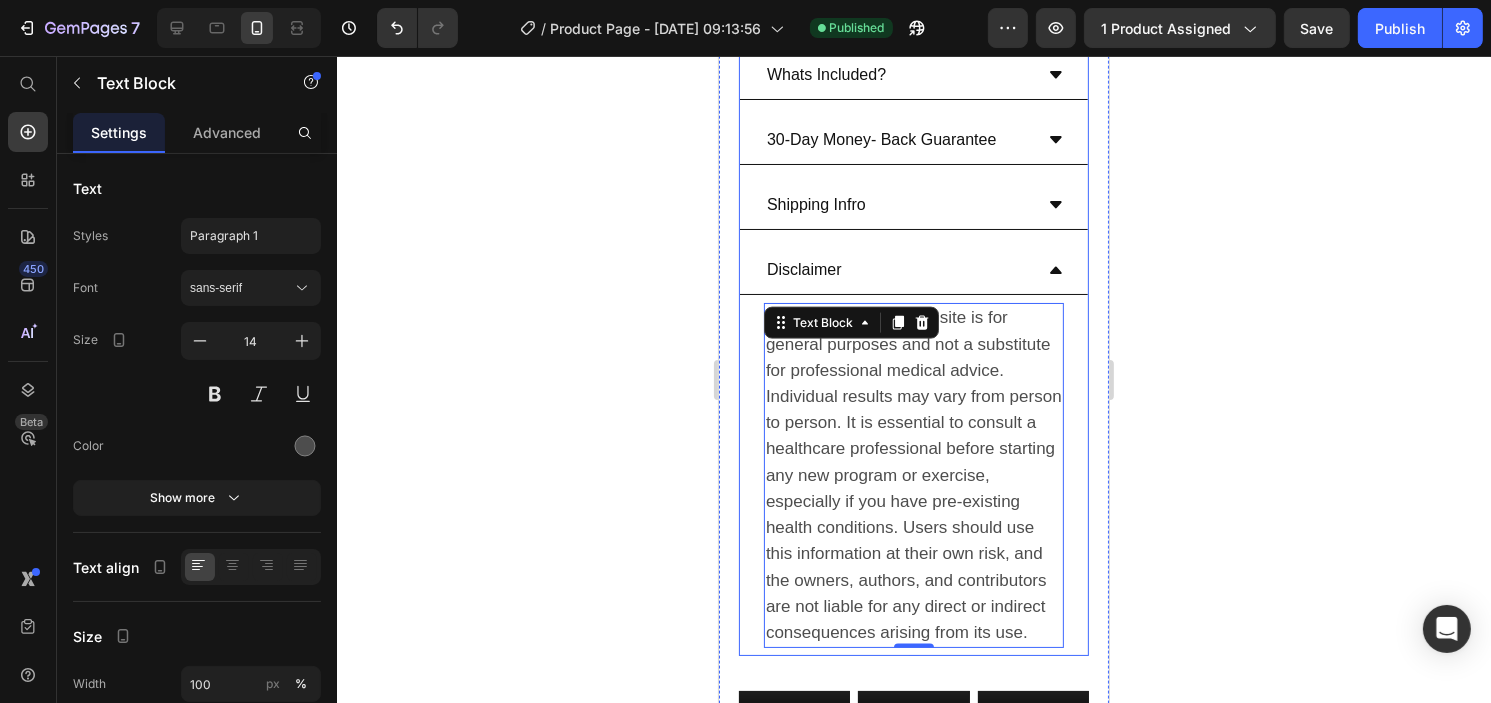 click 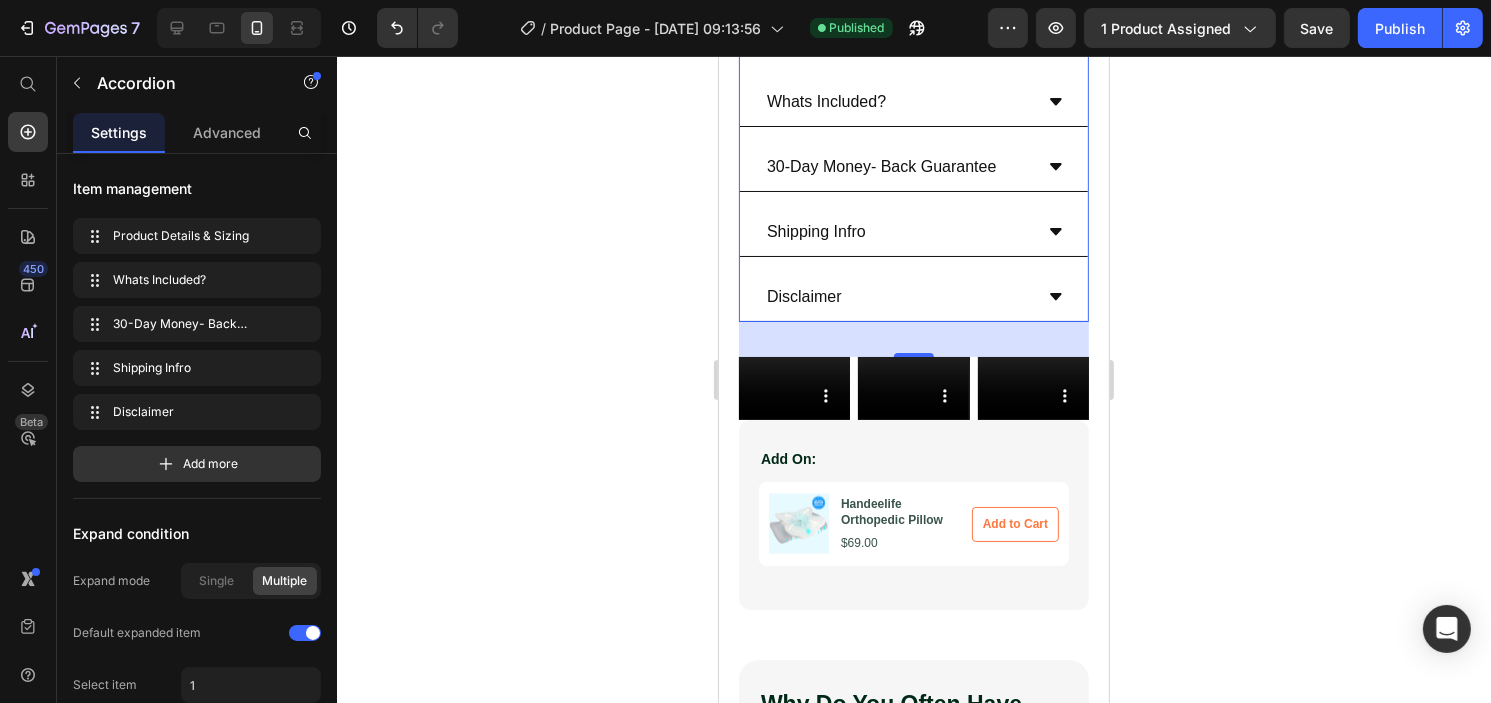scroll, scrollTop: 2528, scrollLeft: 0, axis: vertical 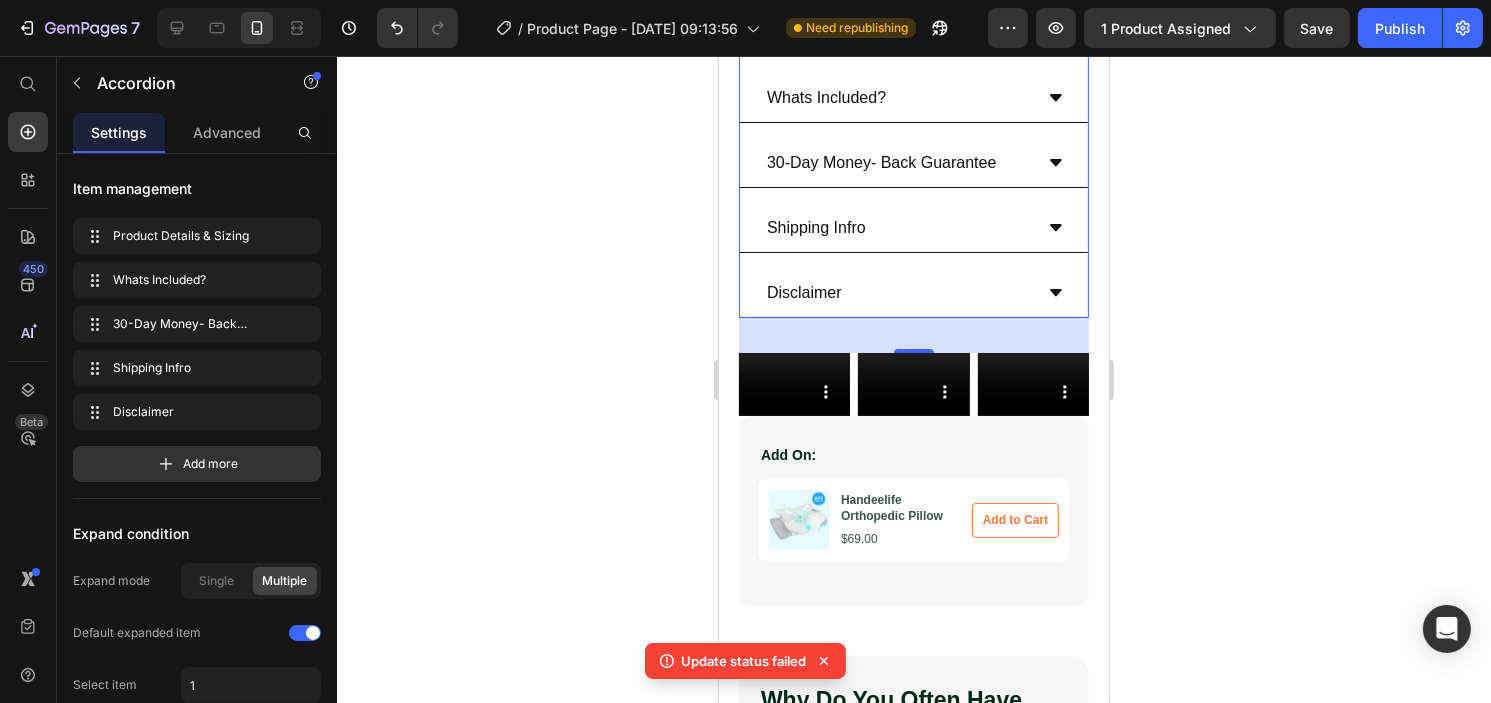 click 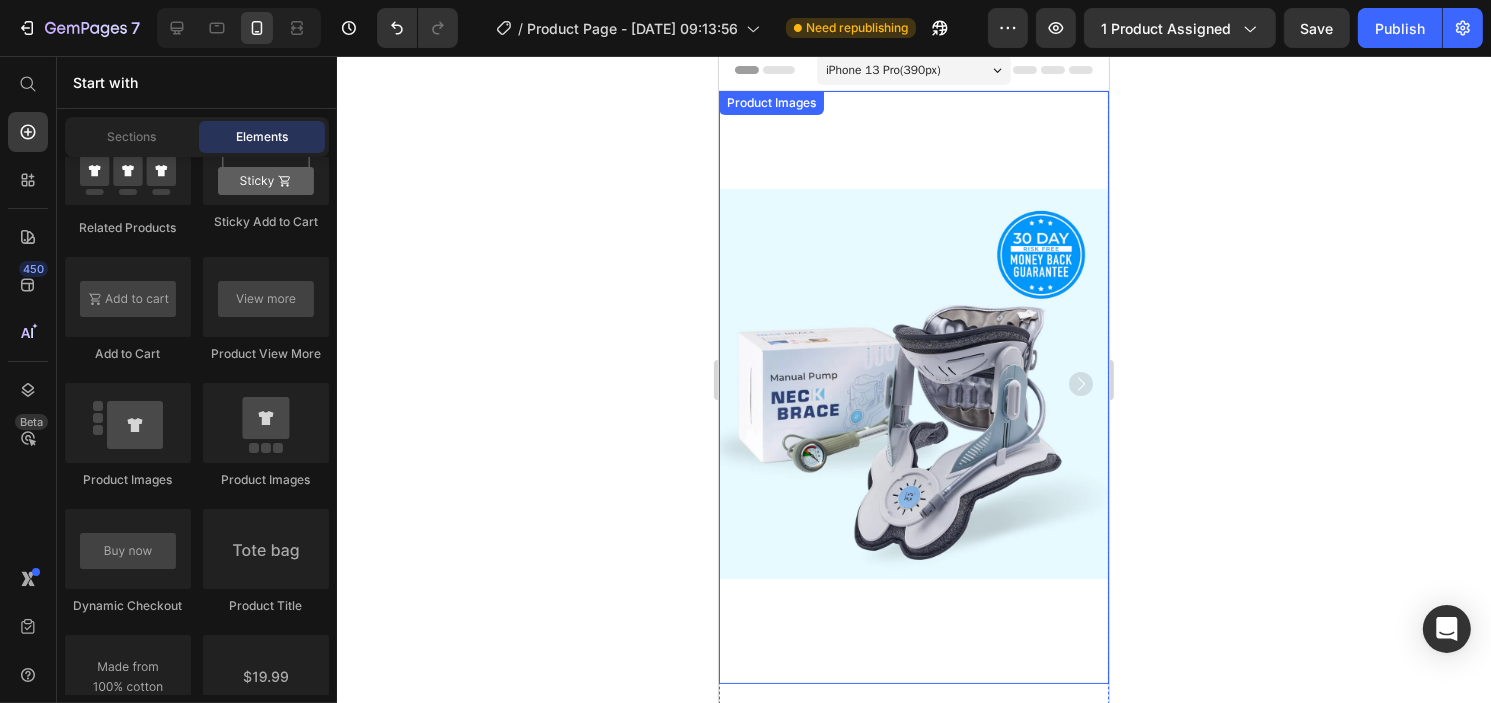 scroll, scrollTop: 0, scrollLeft: 0, axis: both 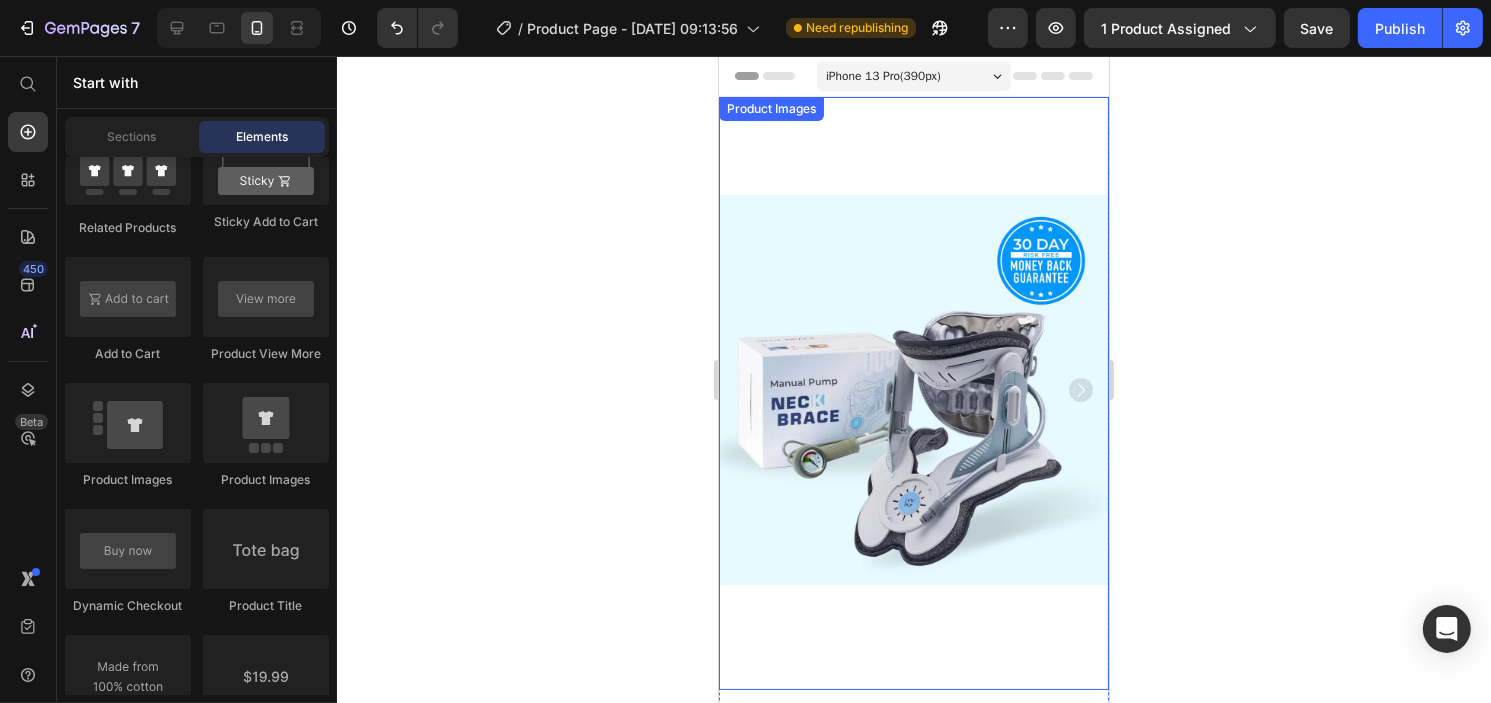 click at bounding box center [913, 389] 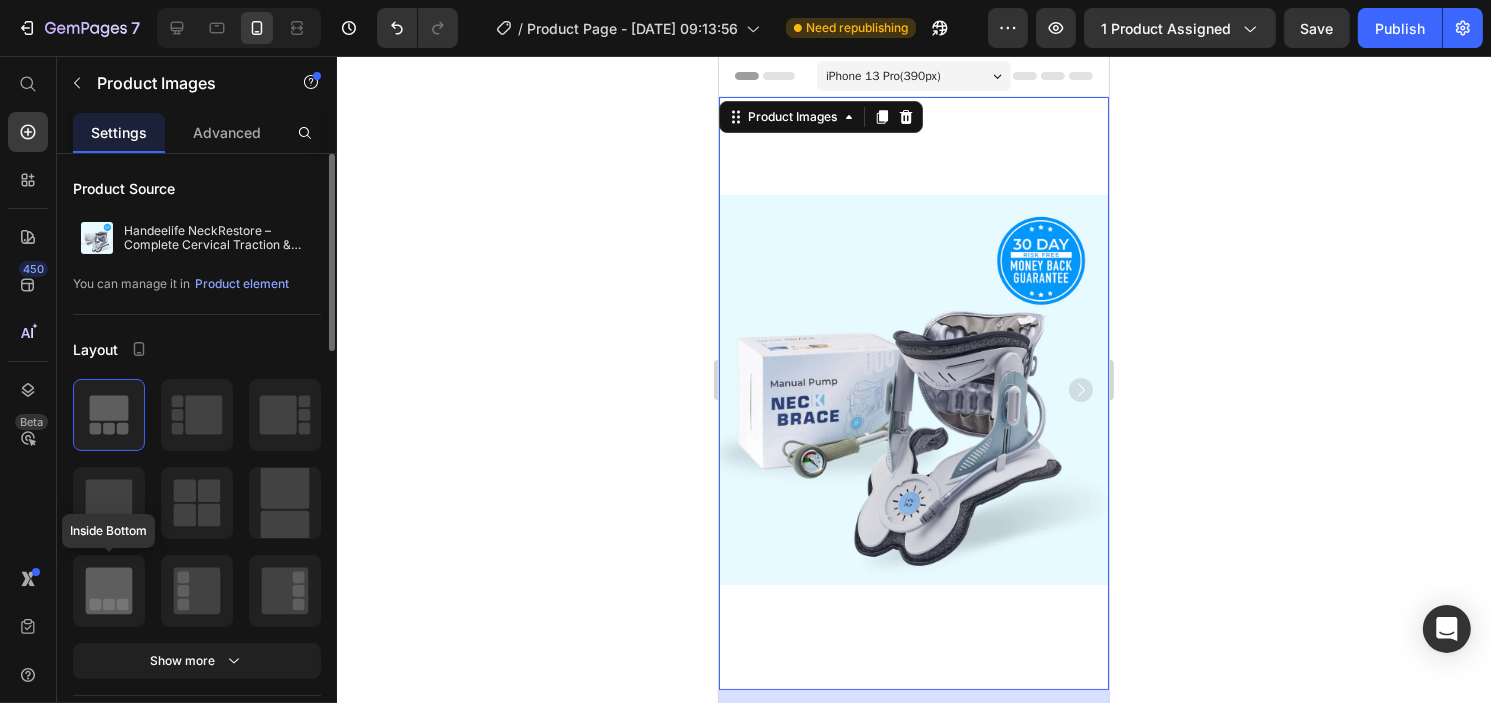 click 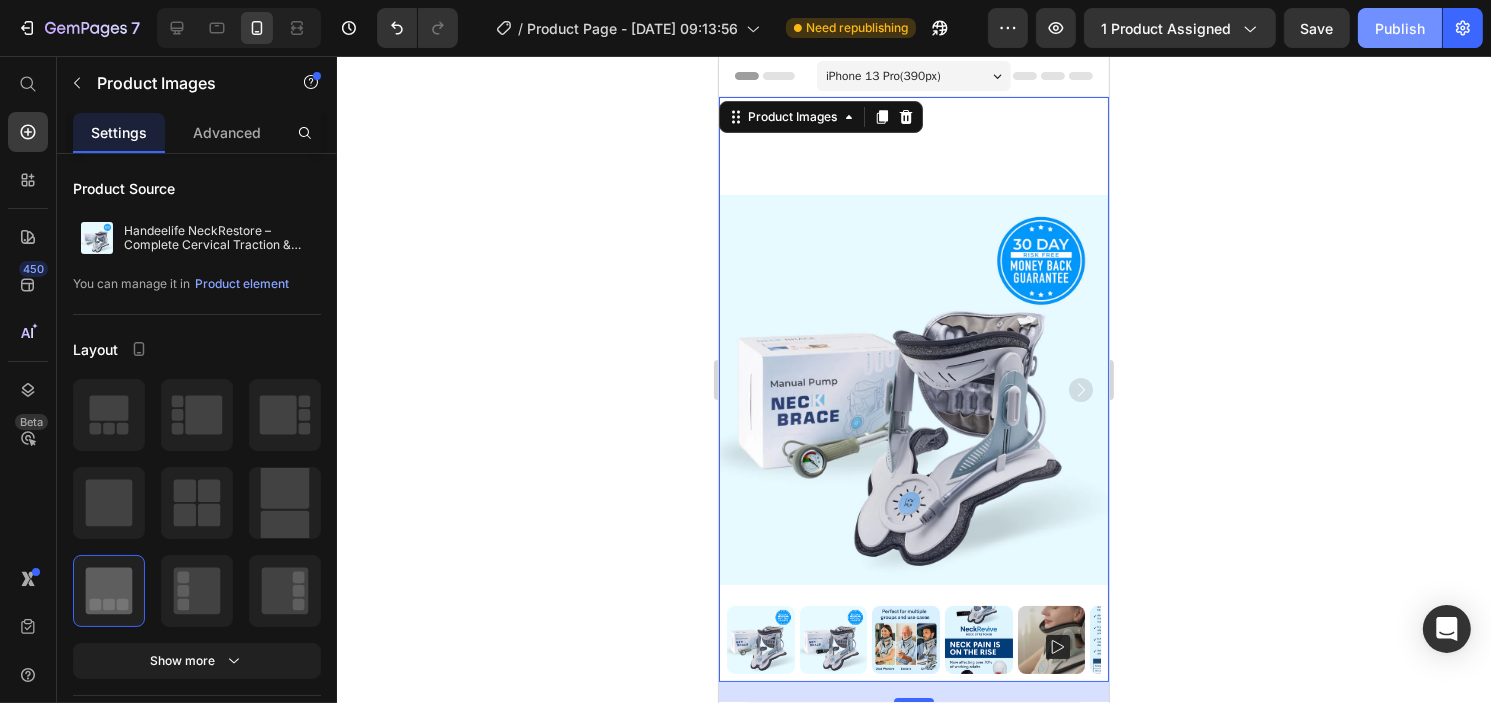 click on "Publish" 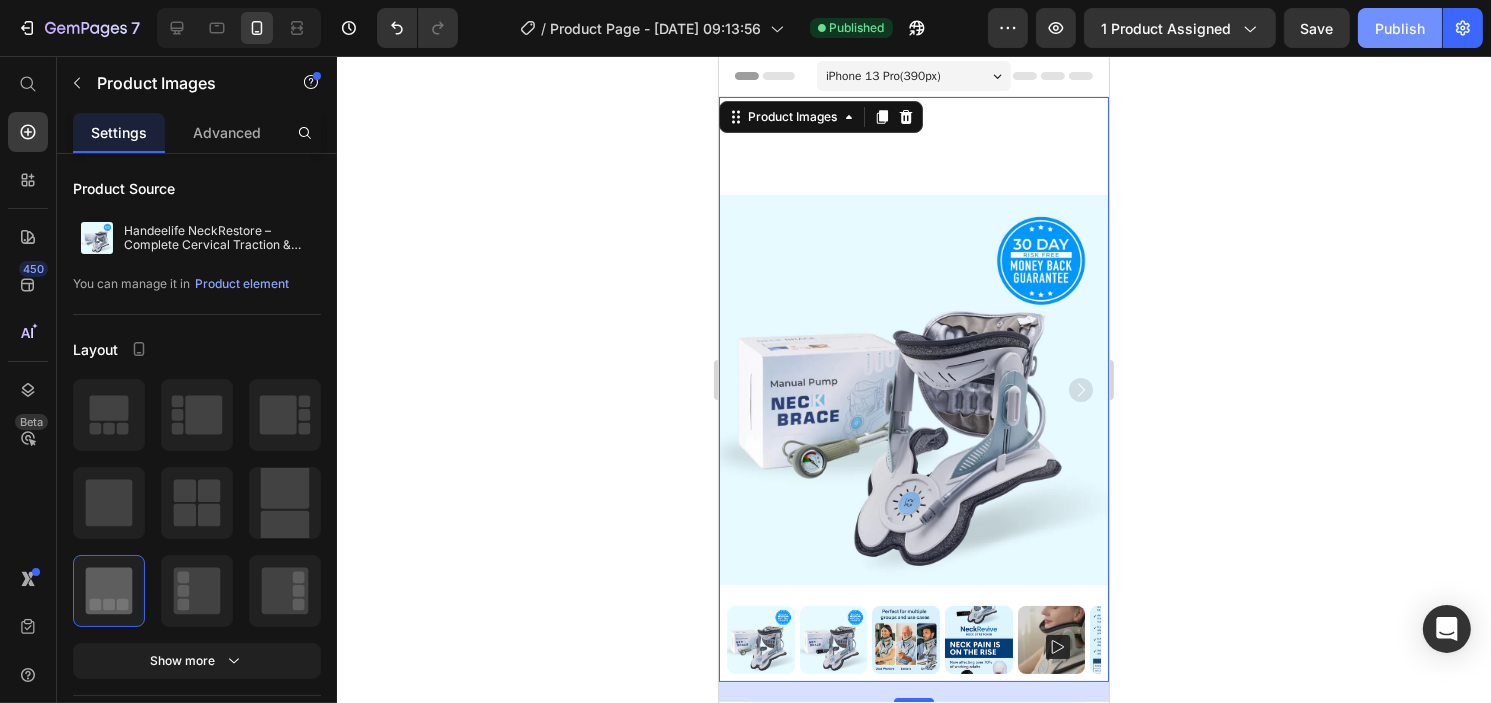 click on "Publish" at bounding box center [1400, 28] 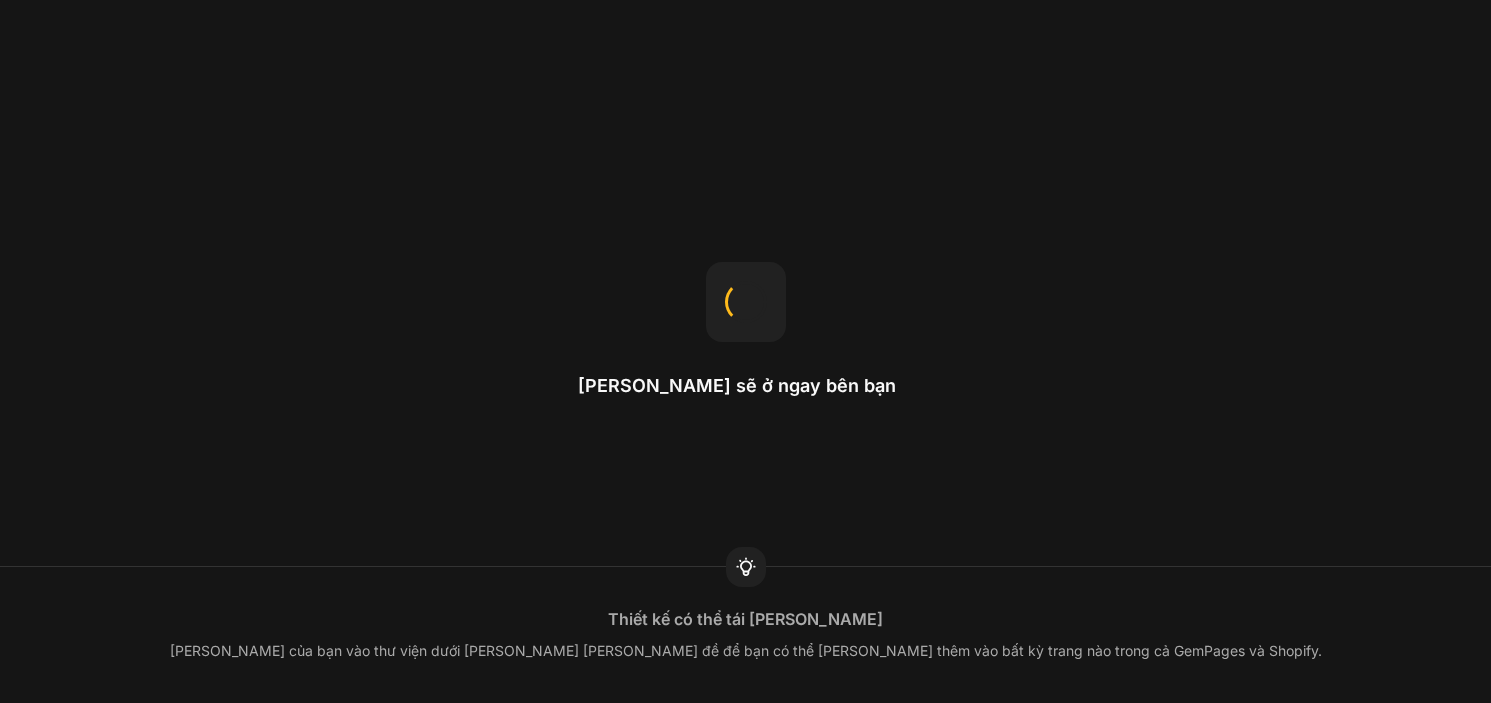 scroll, scrollTop: 0, scrollLeft: 0, axis: both 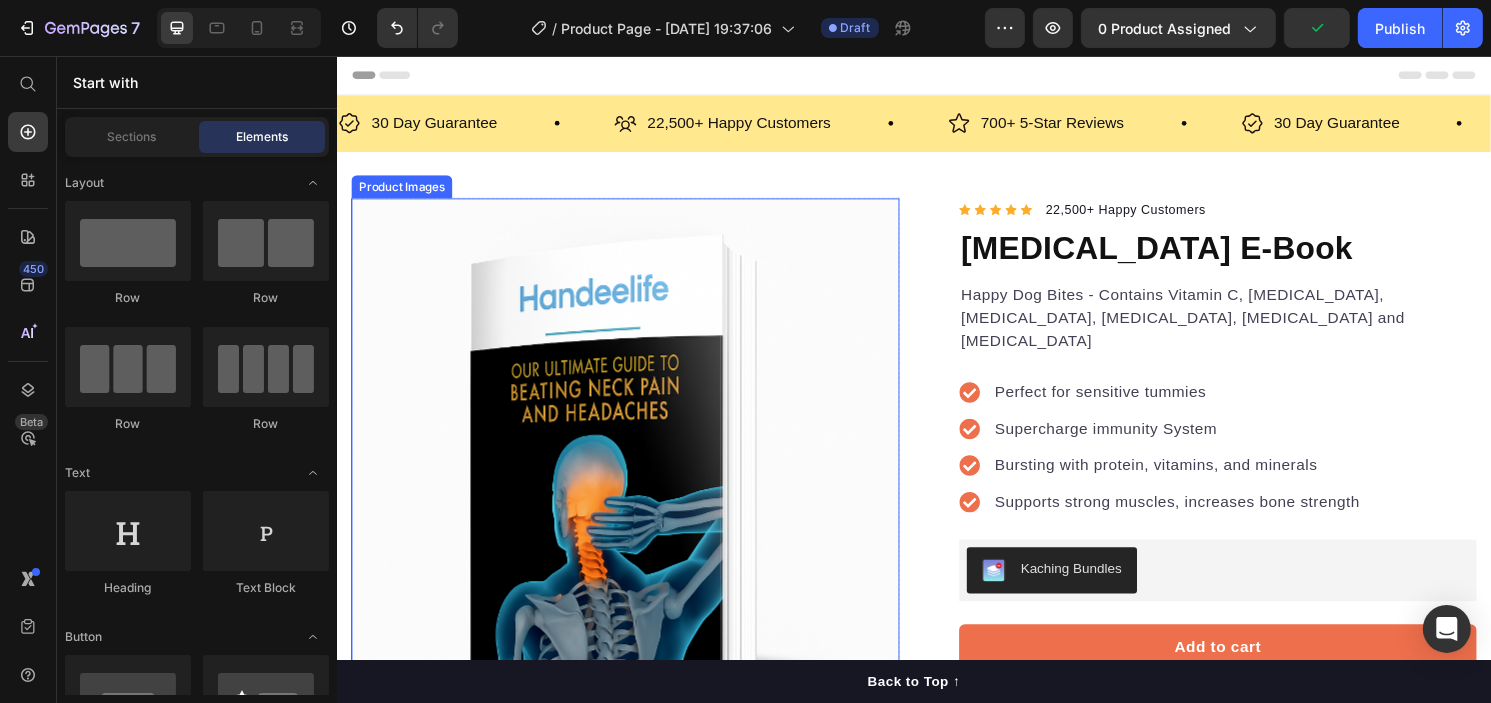 click at bounding box center [636, 489] 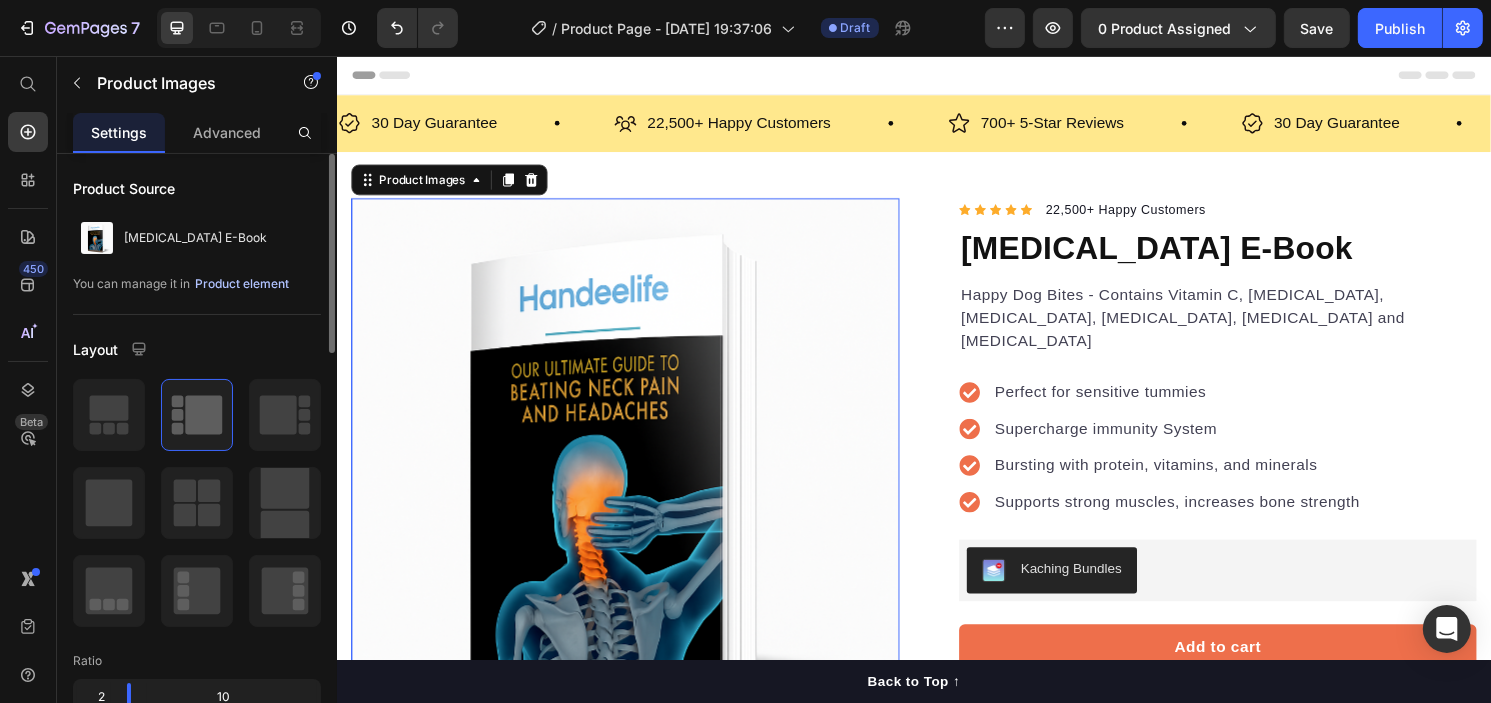 click on "Product element" at bounding box center (242, 284) 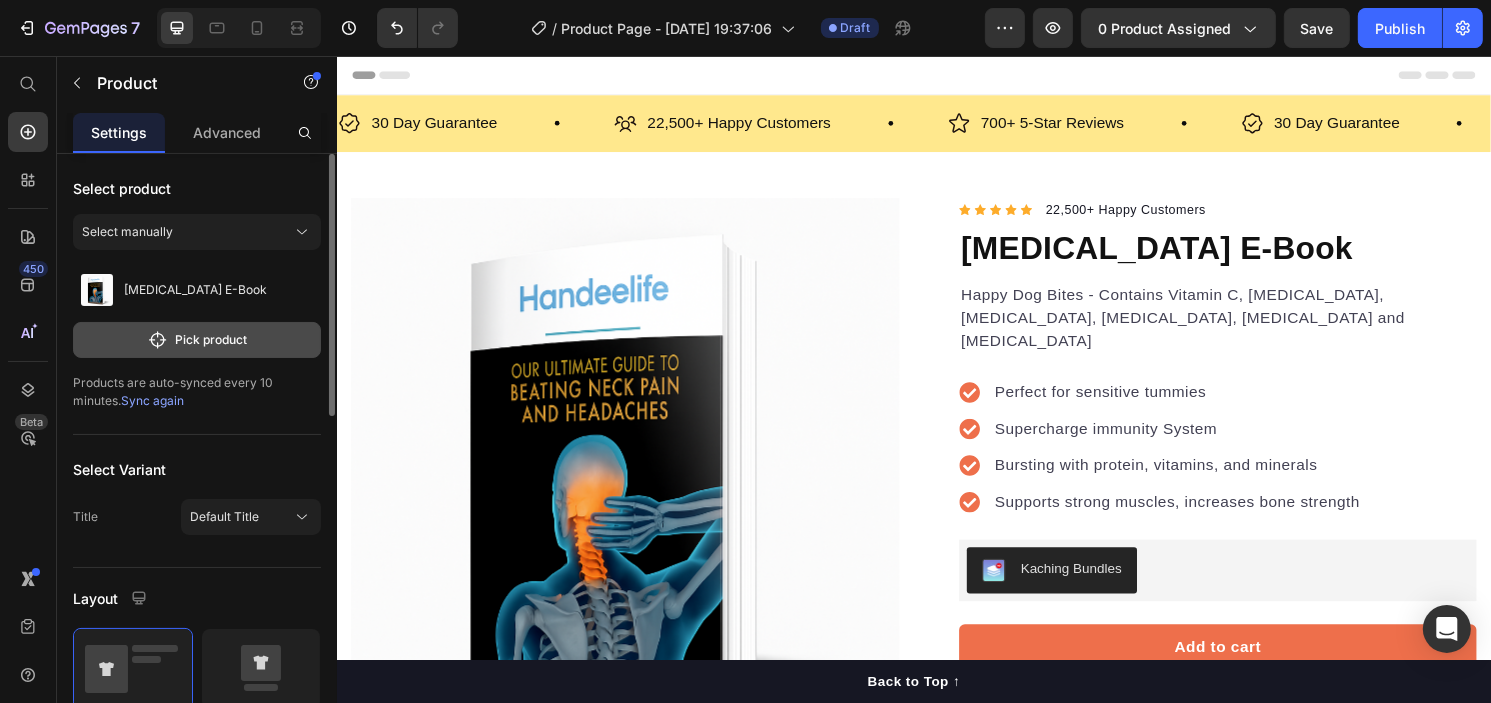 click on "Pick product" at bounding box center [197, 340] 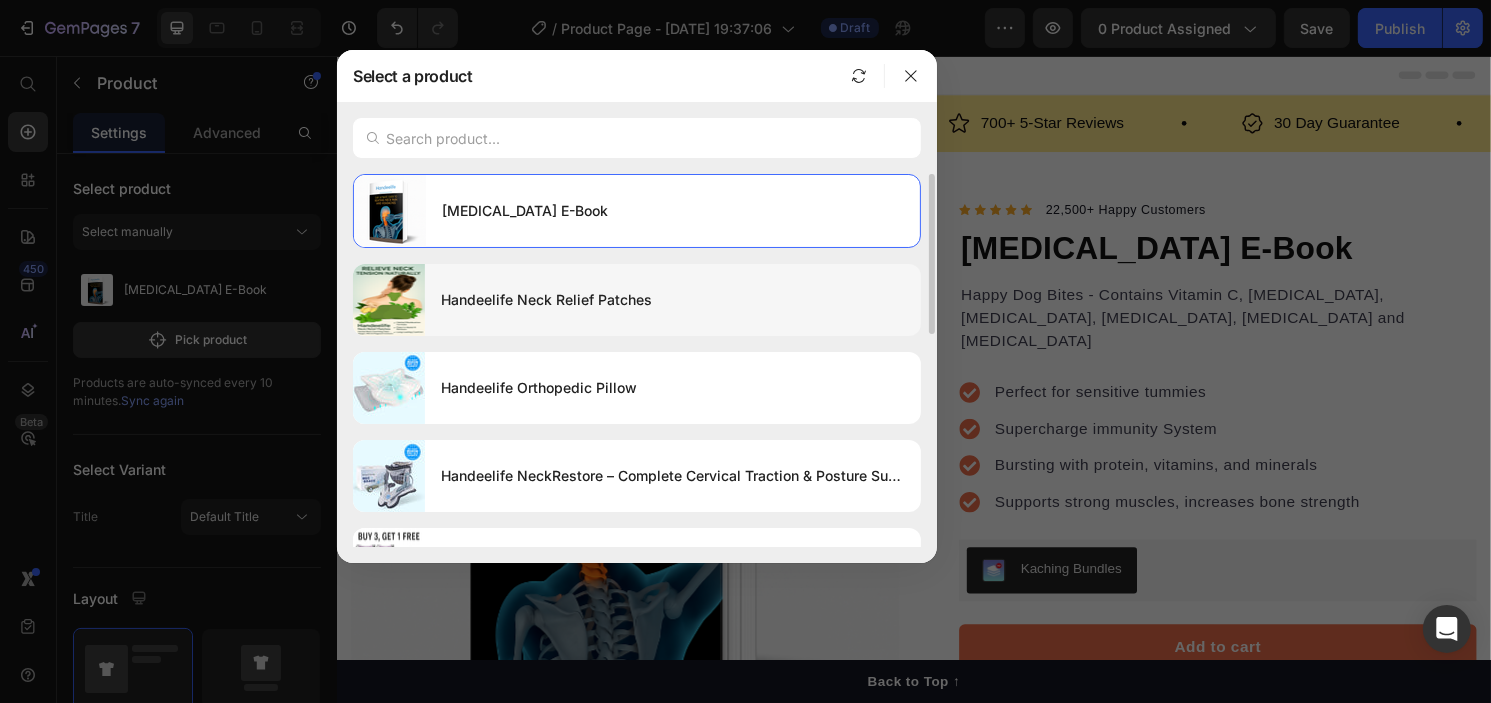 scroll, scrollTop: 100, scrollLeft: 0, axis: vertical 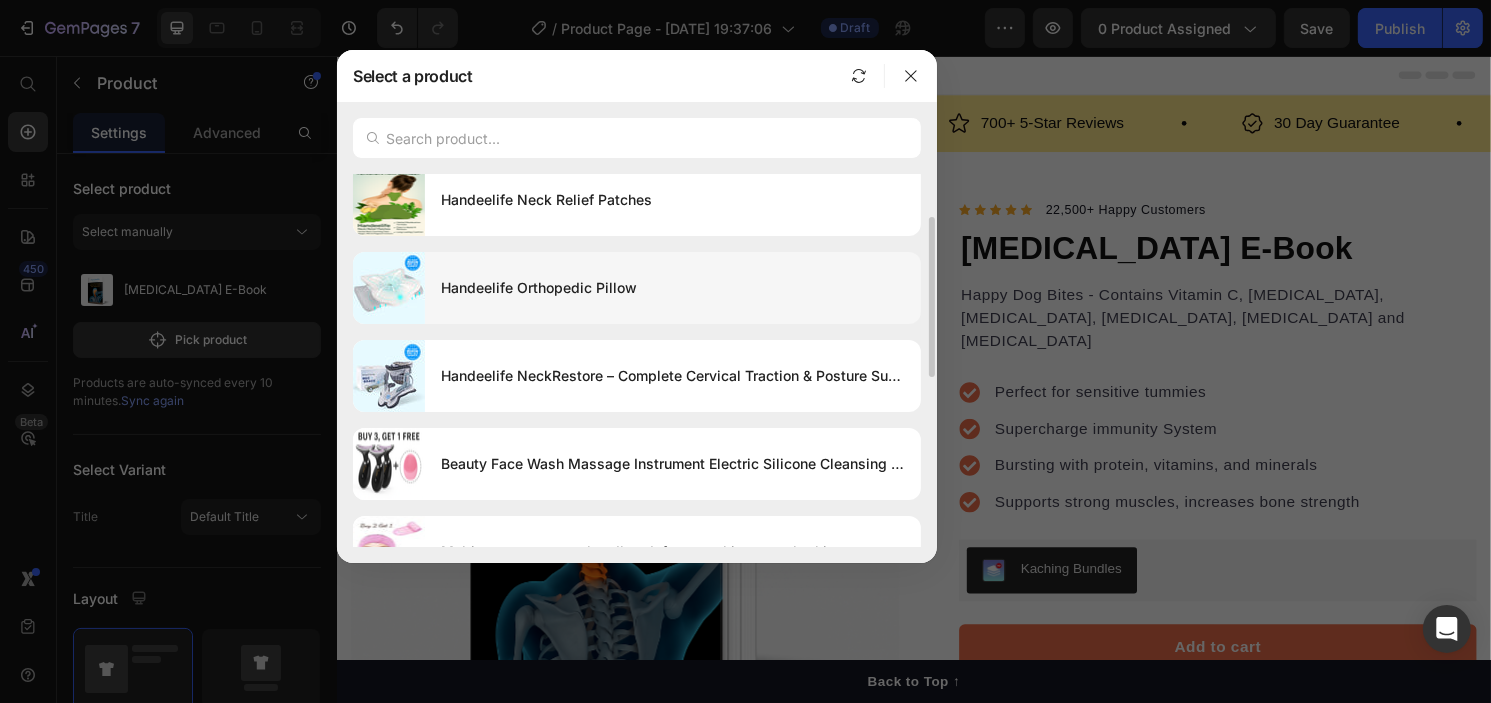 click on "Handeelife Orthopedic Pillow" at bounding box center (673, 288) 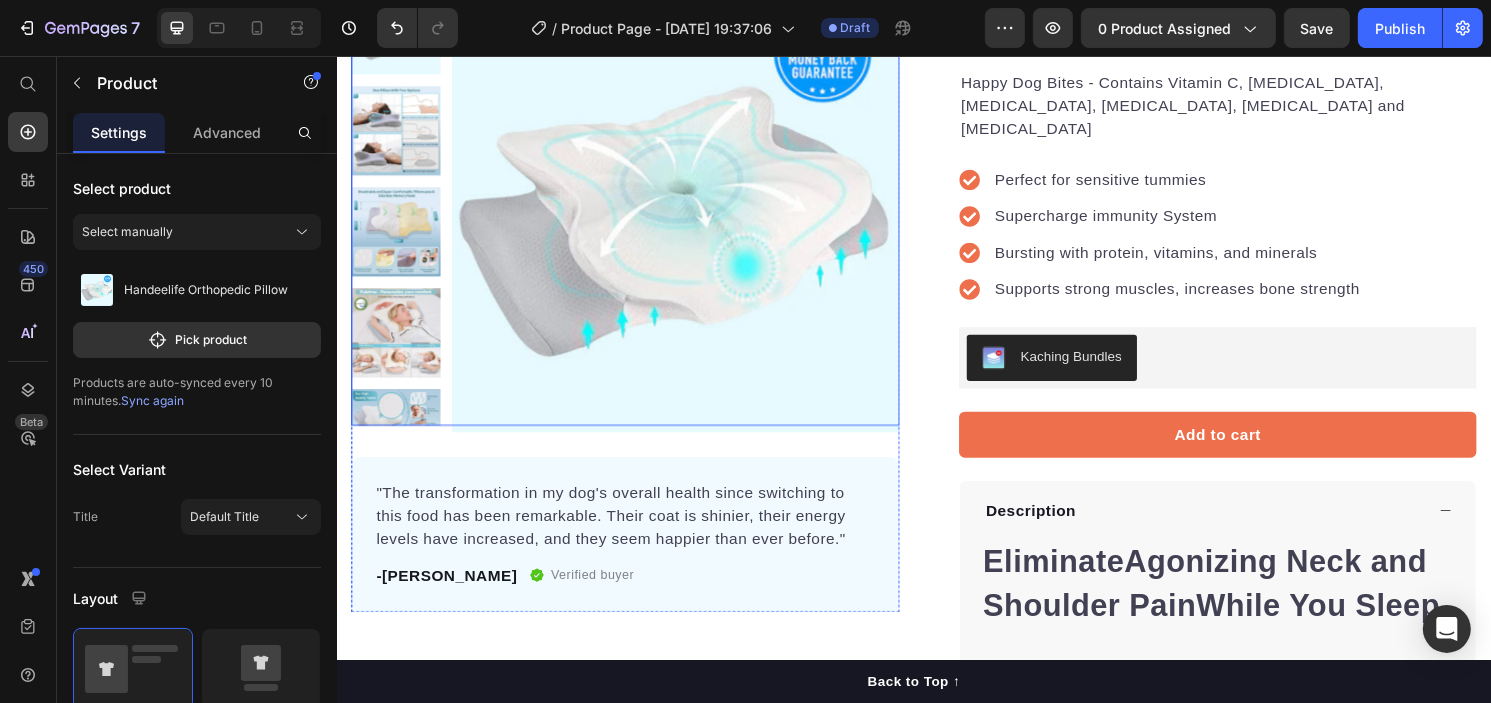 scroll, scrollTop: 300, scrollLeft: 0, axis: vertical 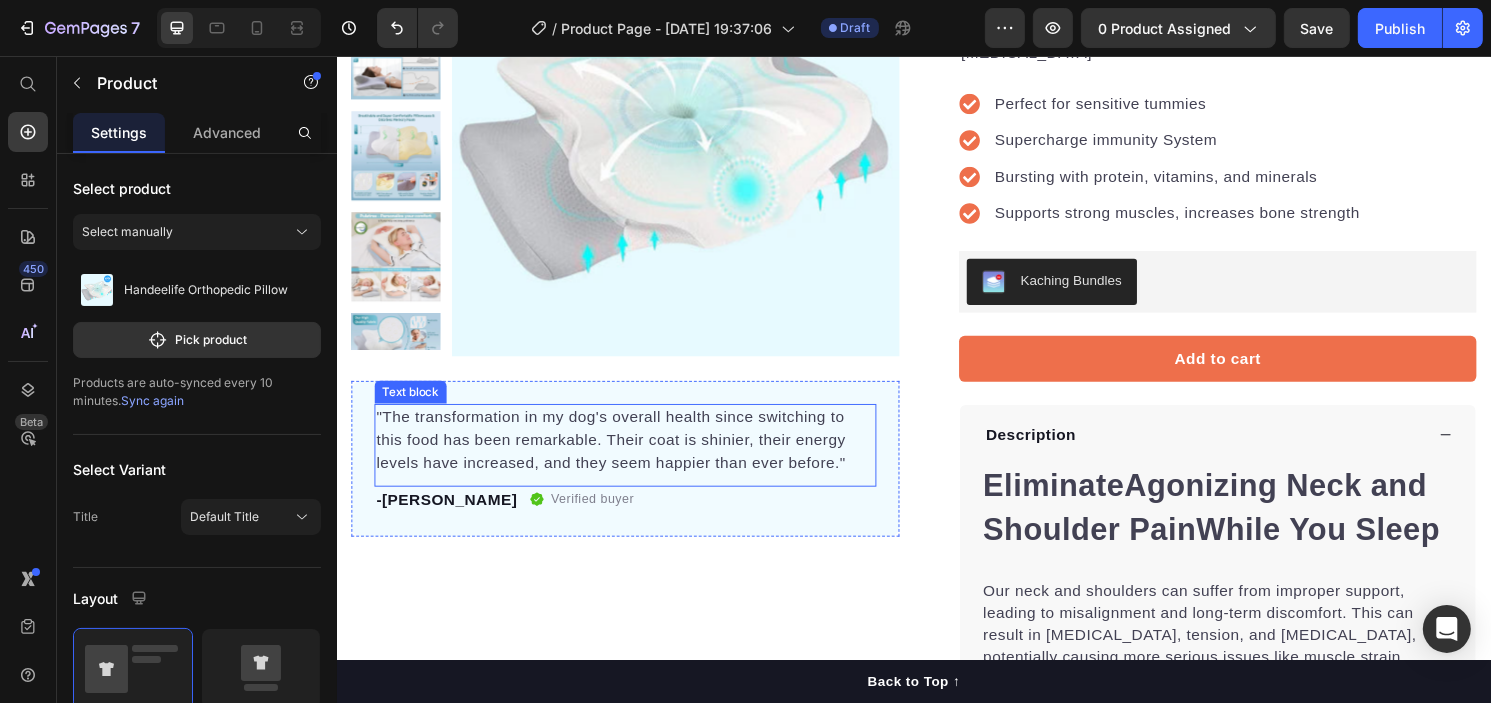 click on ""The transformation in my dog's overall health since switching to this food has been remarkable. Their coat is shinier, their energy levels have increased, and they seem happier than ever before."" at bounding box center (636, 456) 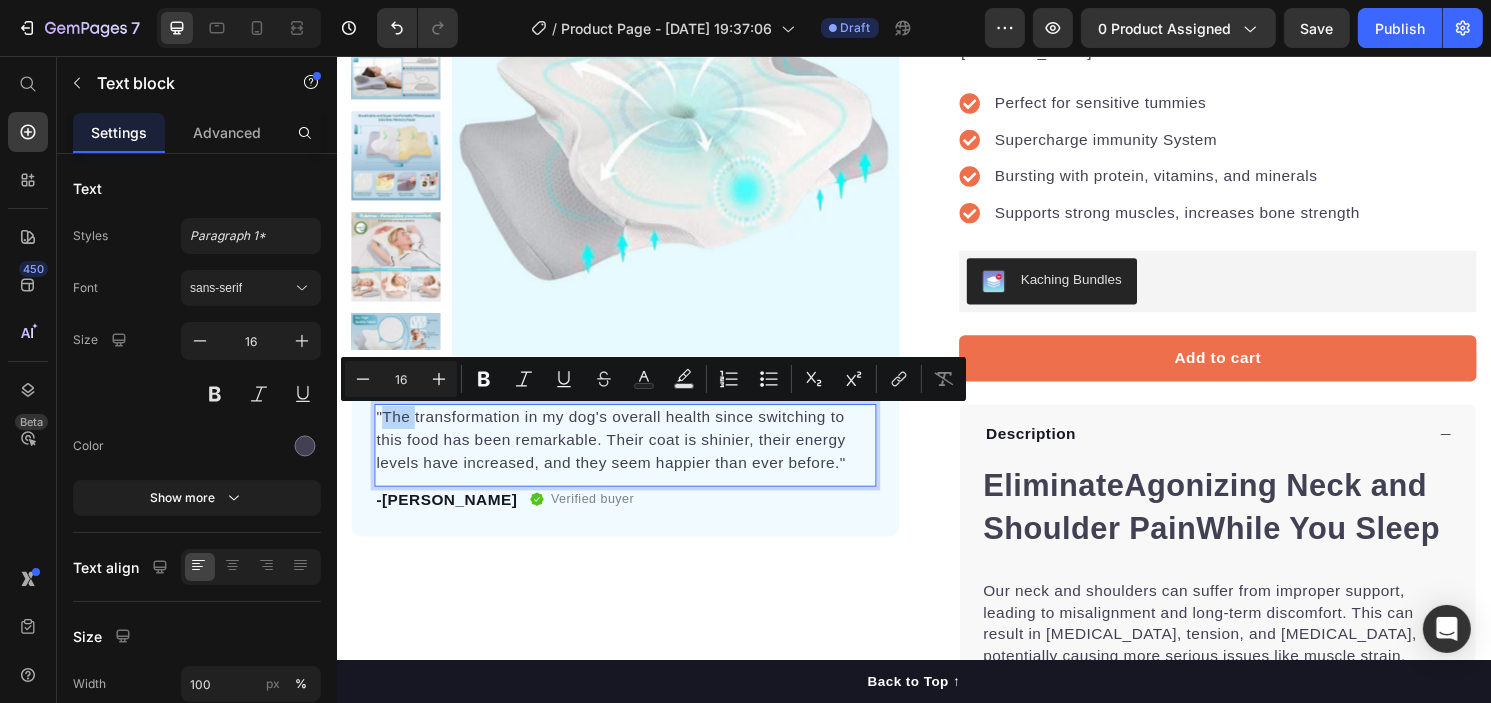 click on ""The transformation in my dog's overall health since switching to this food has been remarkable. Their coat is shinier, their energy levels have increased, and they seem happier than ever before."" at bounding box center [636, 456] 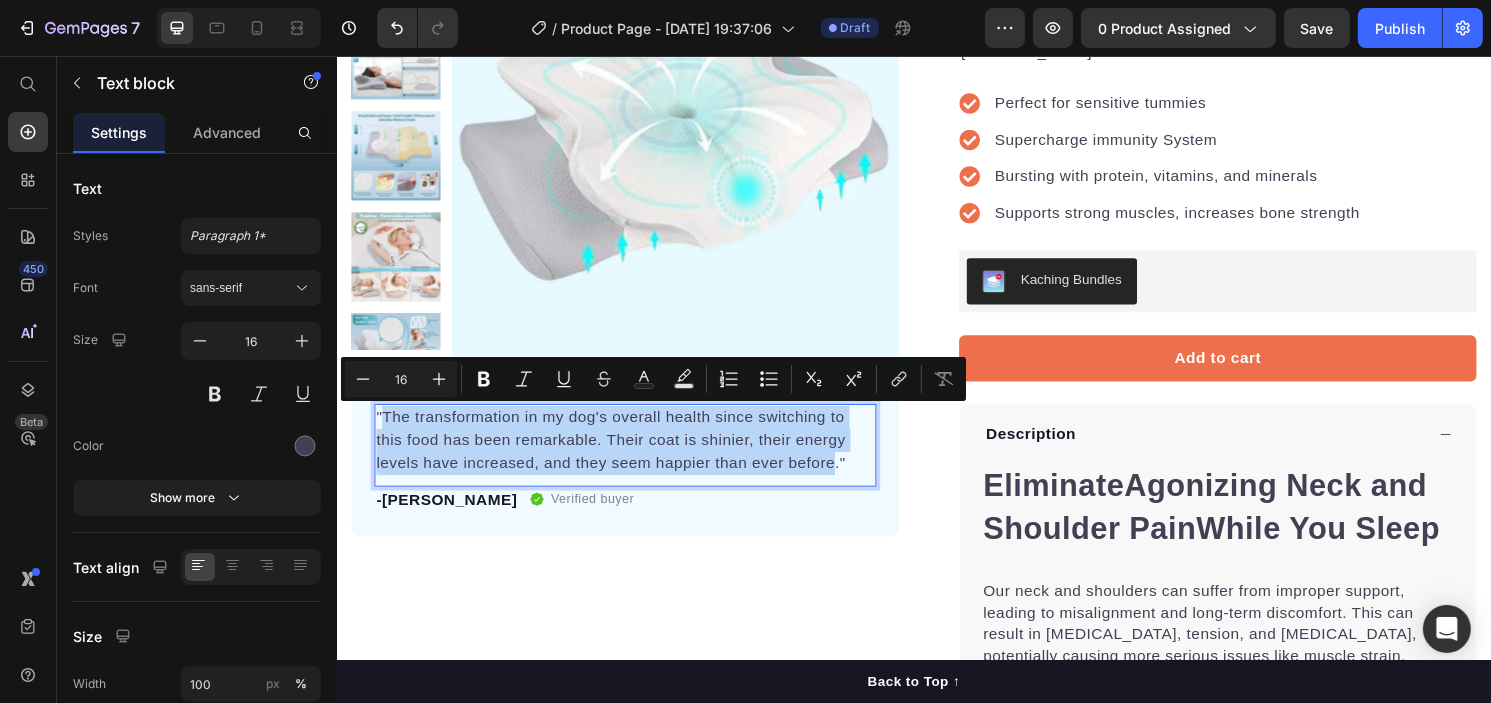 drag, startPoint x: 388, startPoint y: 433, endPoint x: 853, endPoint y: 480, distance: 467.36923 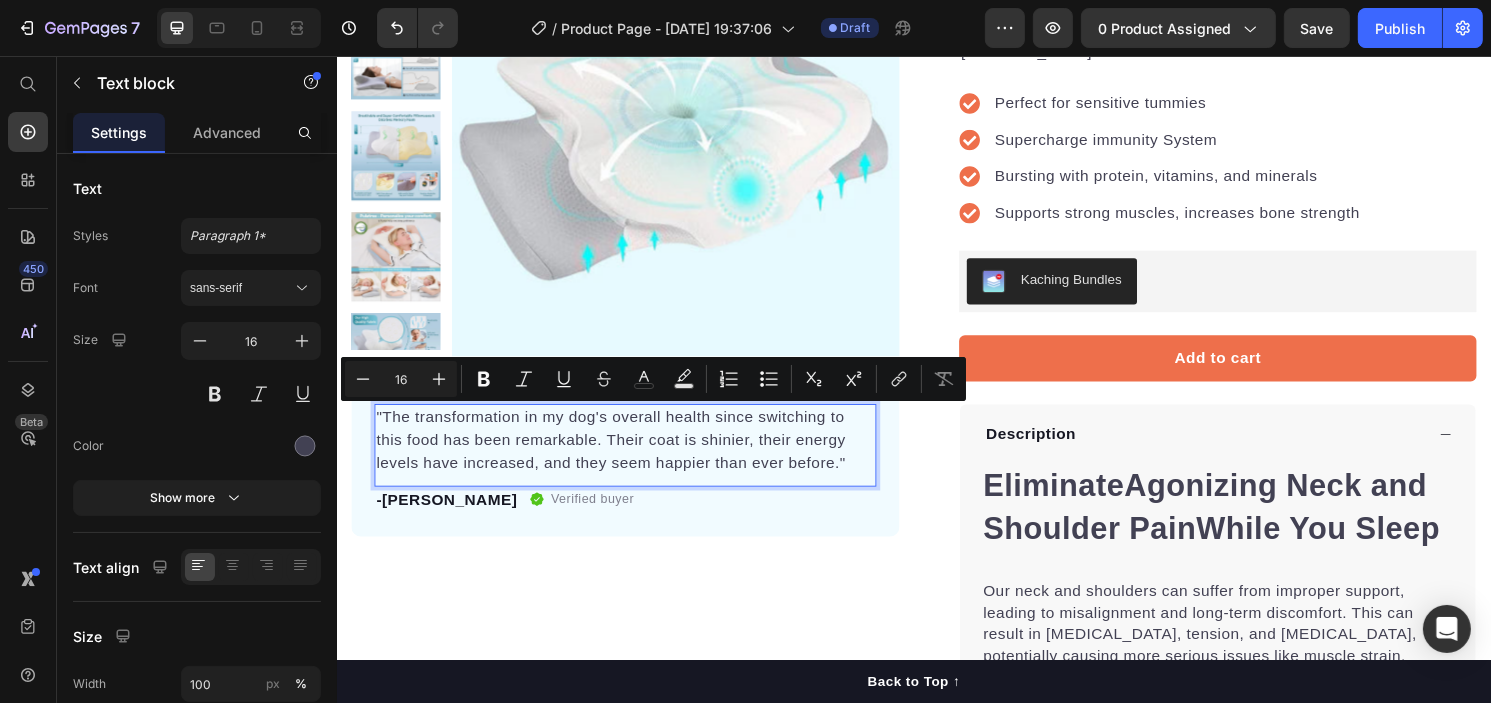 click on ""The transformation in my dog's overall health since switching to this food has been remarkable. Their coat is shinier, their energy levels have increased, and they seem happier than ever before."" at bounding box center (636, 456) 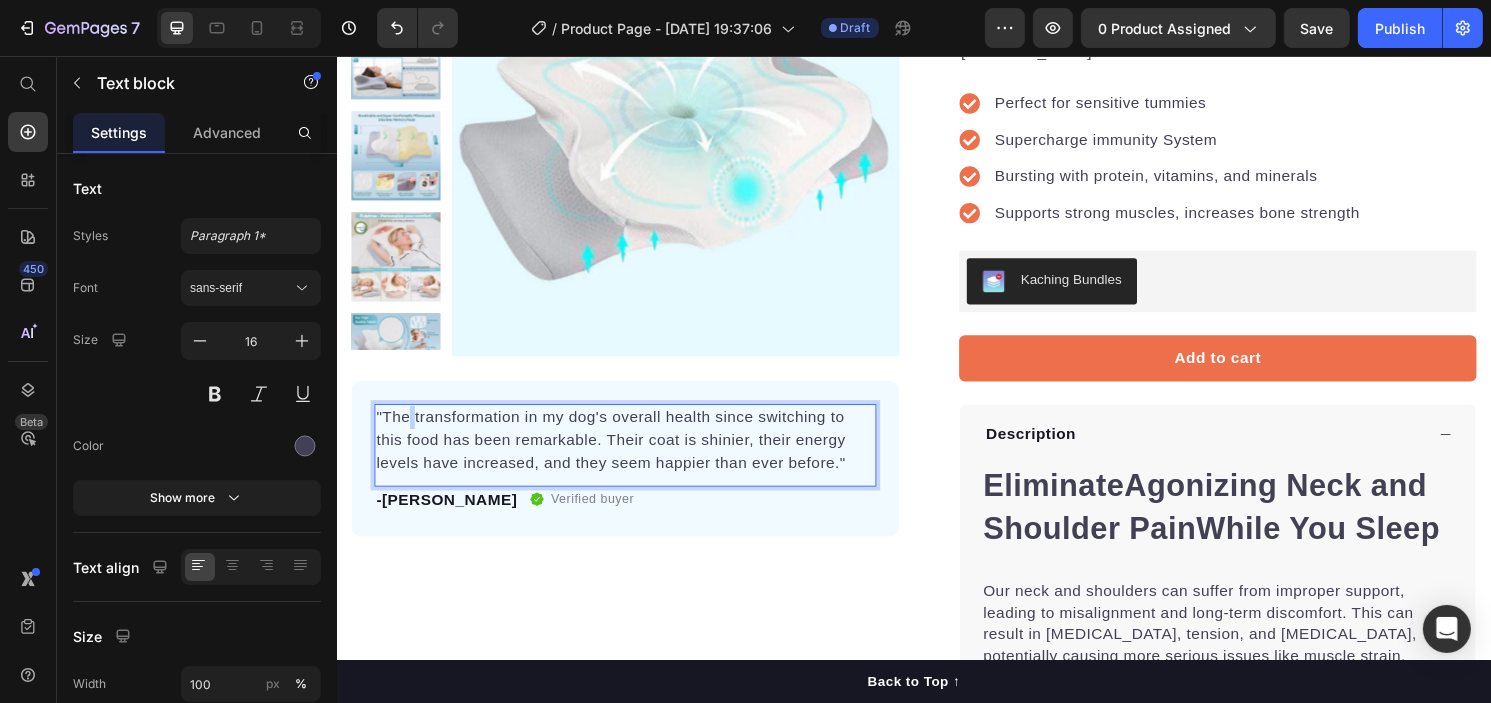 click on ""The transformation in my dog's overall health since switching to this food has been remarkable. Their coat is shinier, their energy levels have increased, and they seem happier than ever before."" at bounding box center [636, 456] 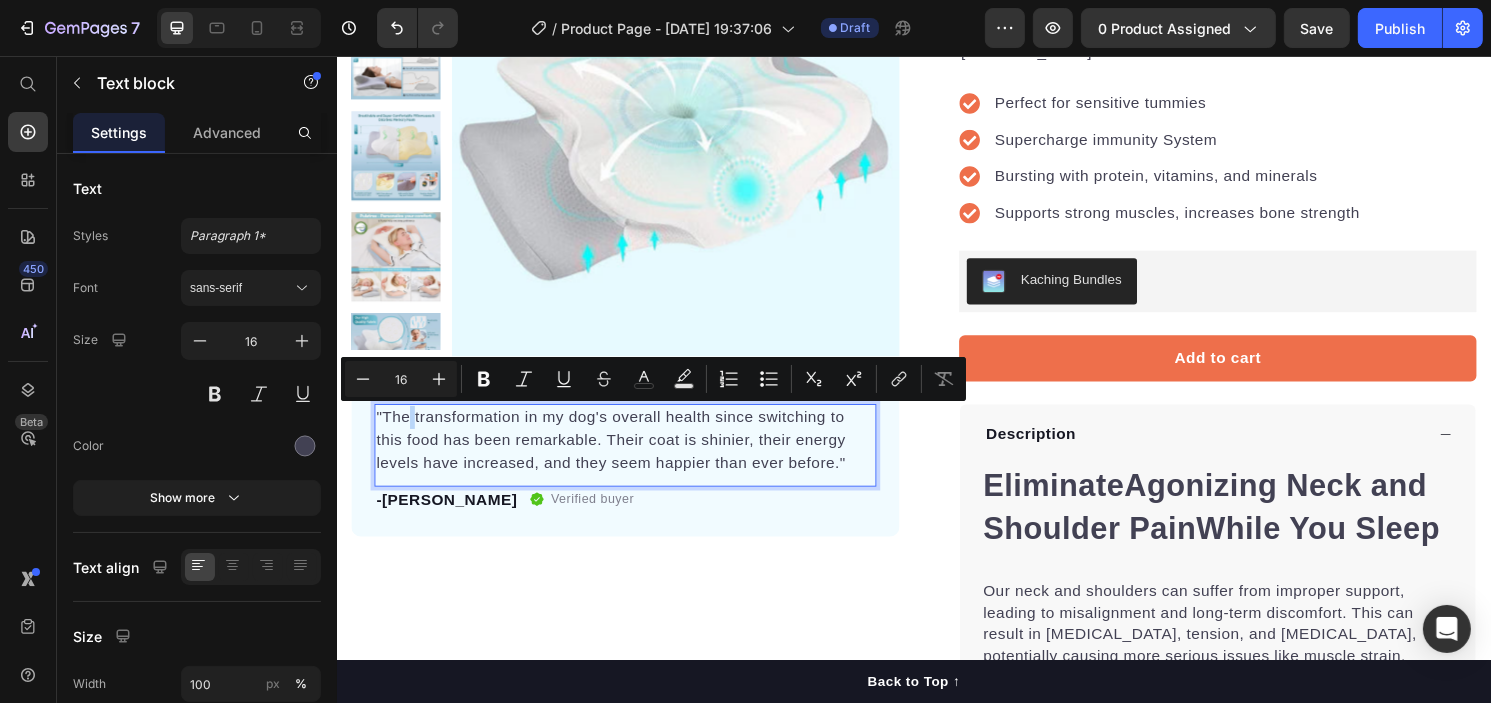 click on ""The transformation in my dog's overall health since switching to this food has been remarkable. Their coat is shinier, their energy levels have increased, and they seem happier than ever before."" at bounding box center [636, 456] 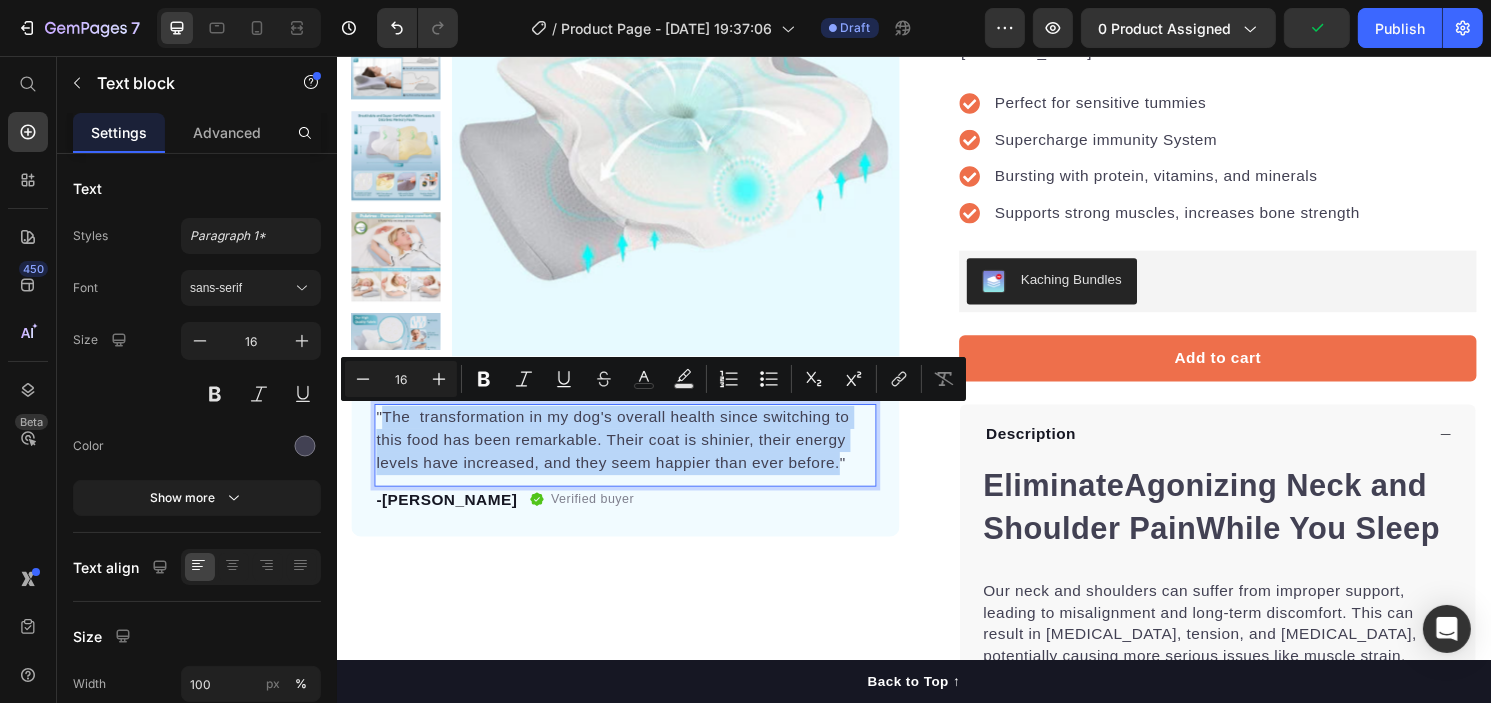 drag, startPoint x: 387, startPoint y: 431, endPoint x: 858, endPoint y: 487, distance: 474.3174 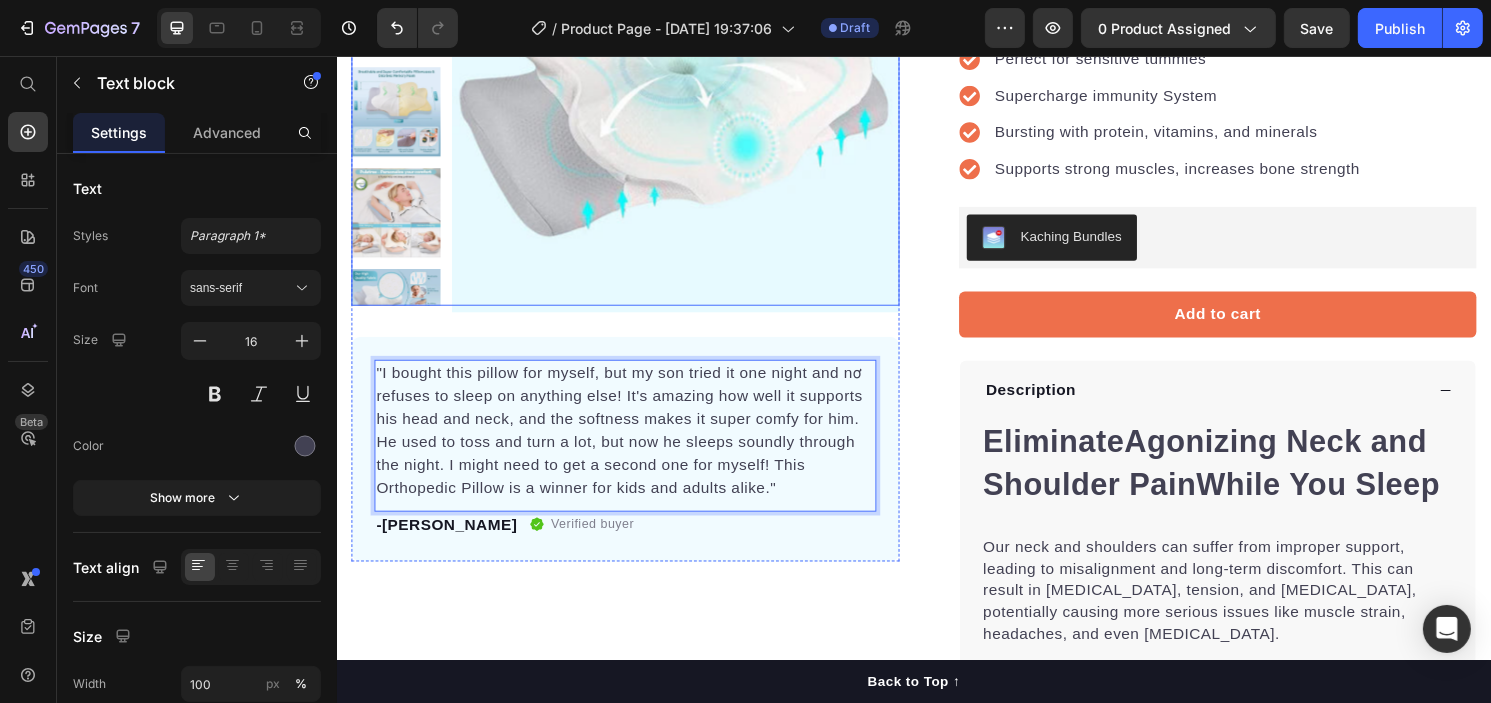 scroll, scrollTop: 348, scrollLeft: 0, axis: vertical 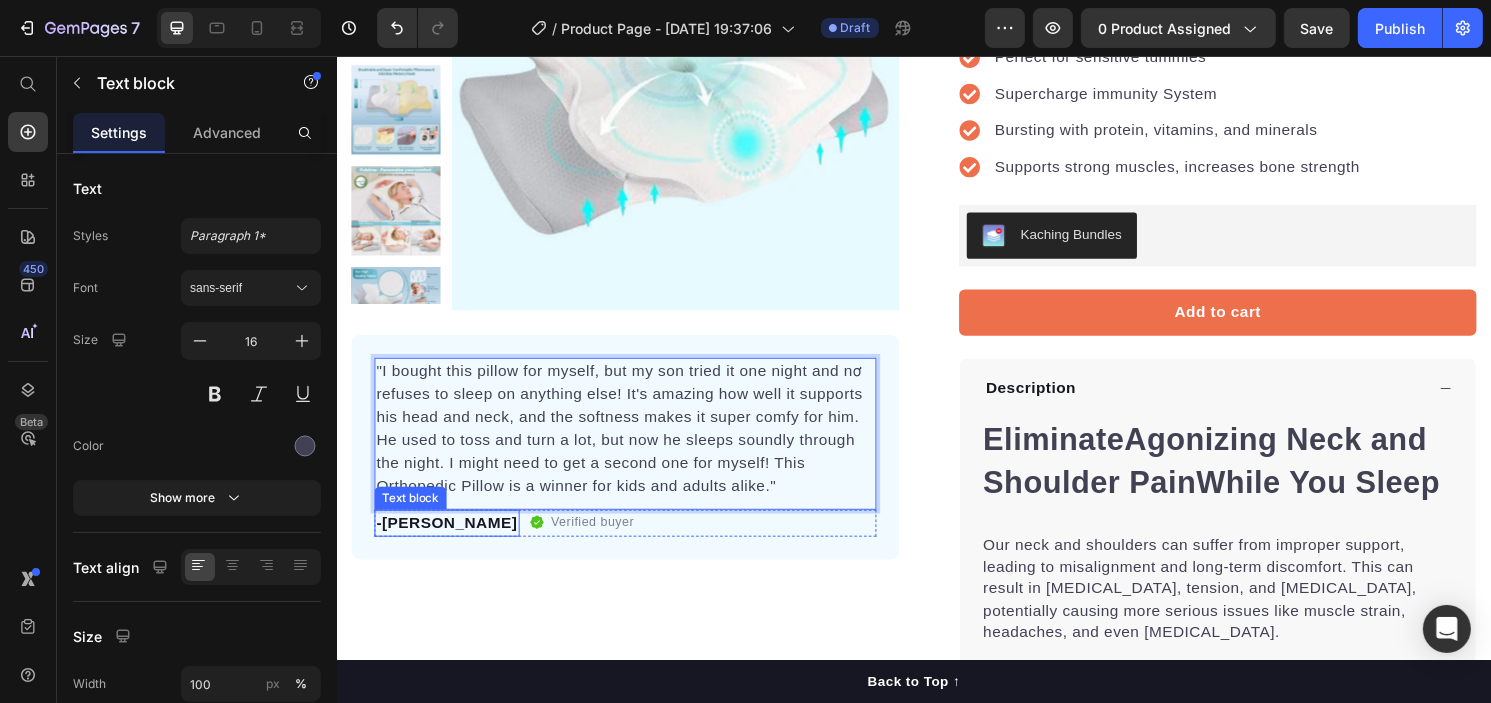 click on "-[PERSON_NAME]" at bounding box center (450, 542) 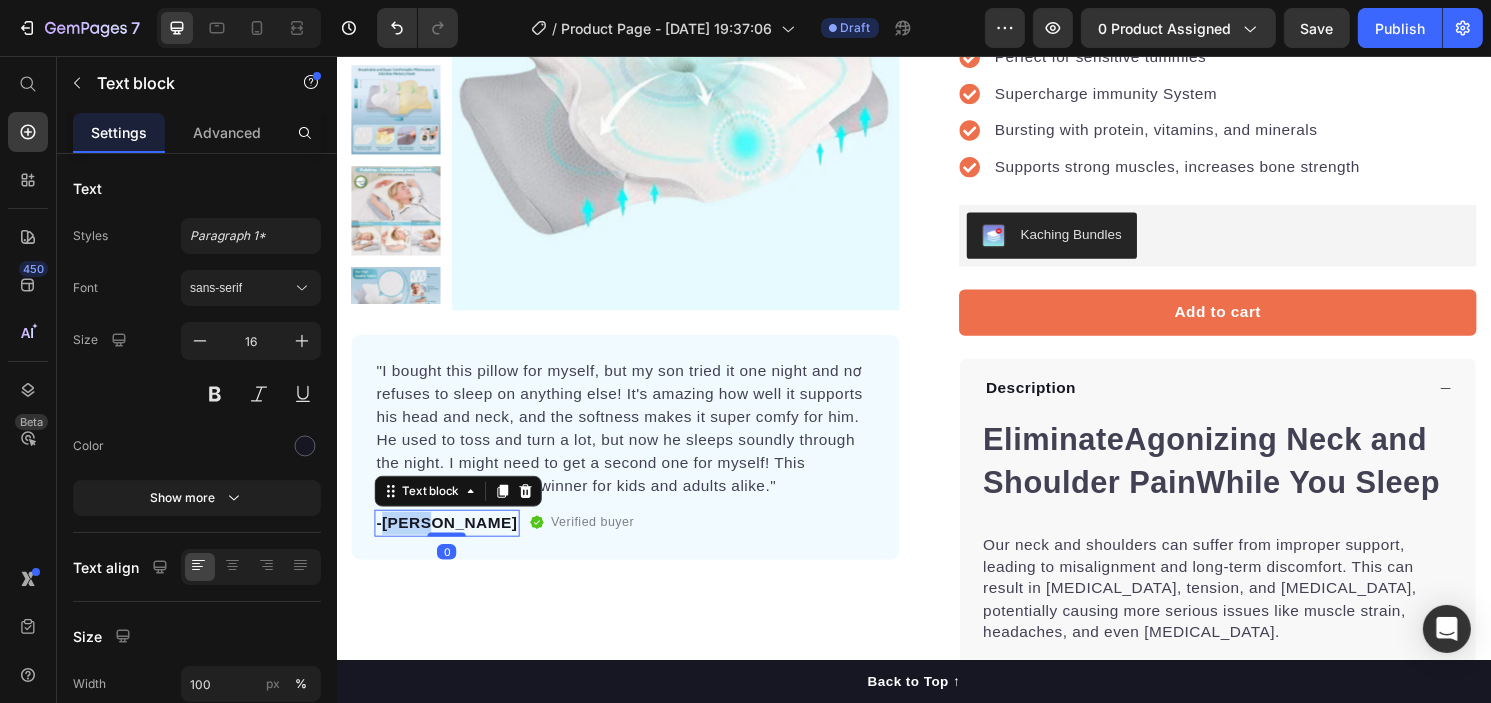 click on "-[PERSON_NAME]" at bounding box center [450, 542] 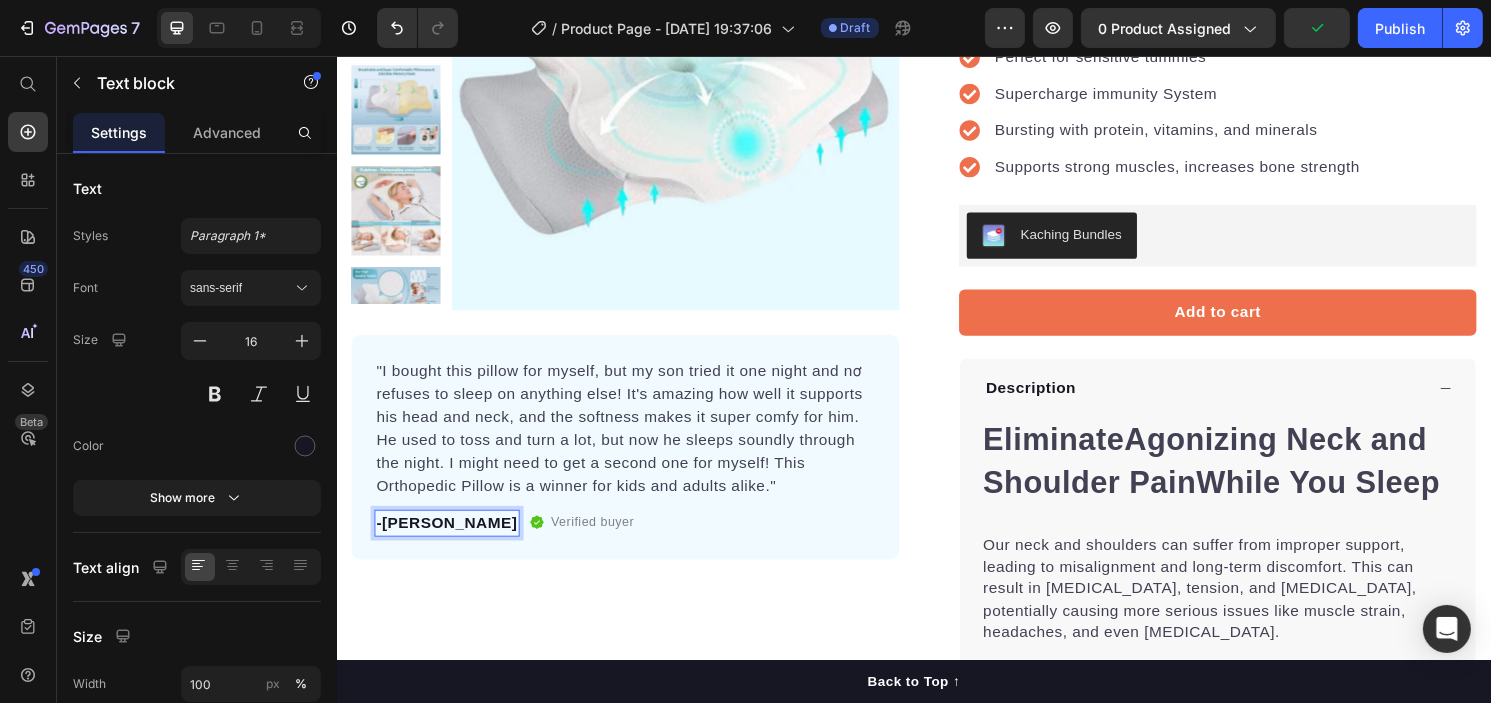 click on "-Halie P." at bounding box center [450, 542] 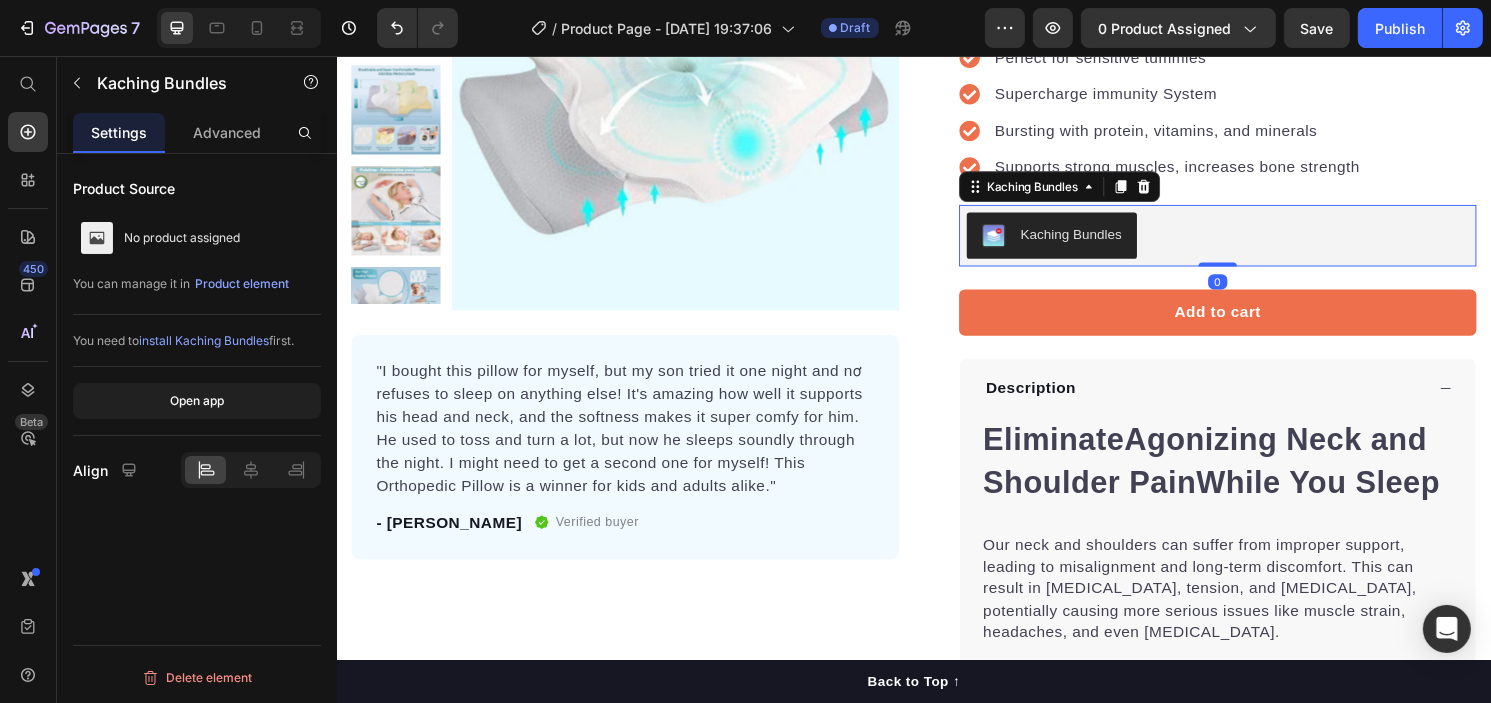 click on "Kaching Bundles" at bounding box center (1079, 243) 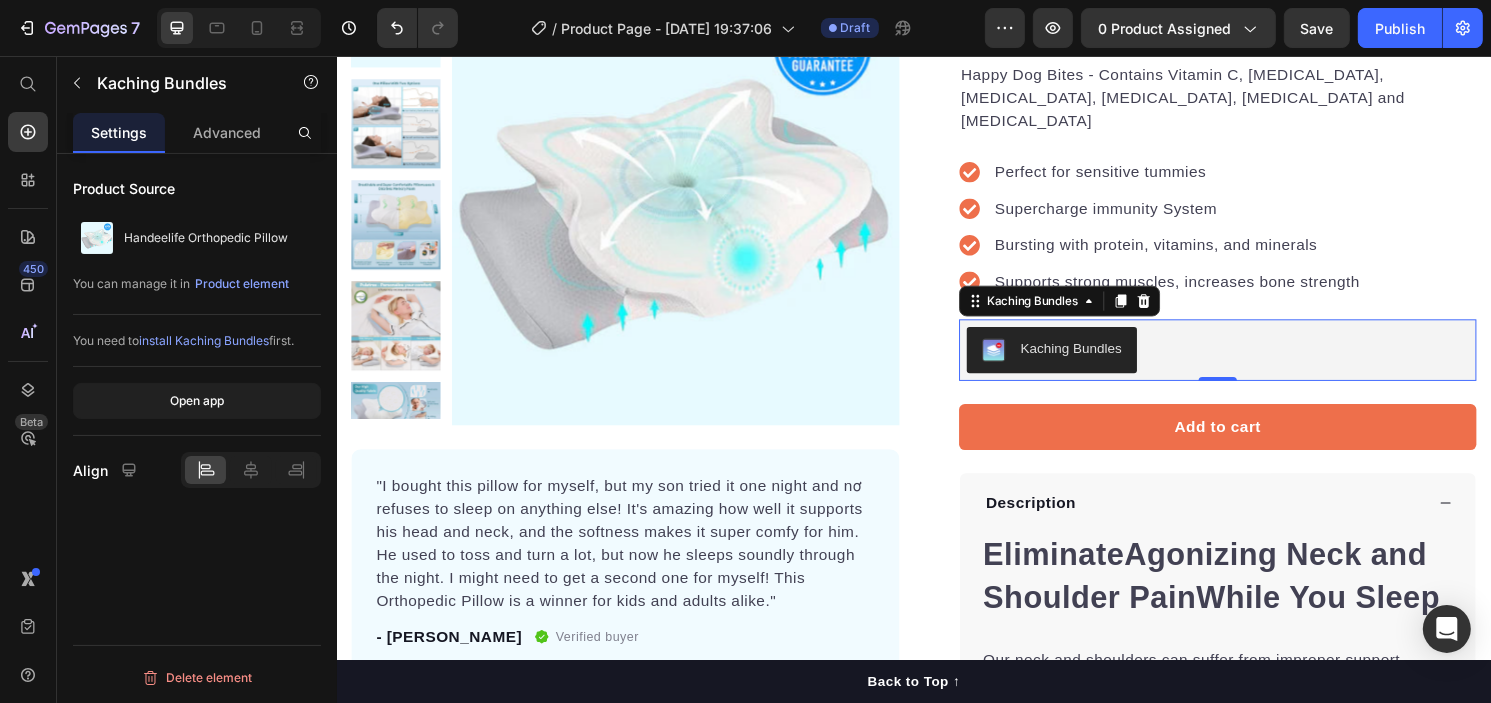 scroll, scrollTop: 248, scrollLeft: 0, axis: vertical 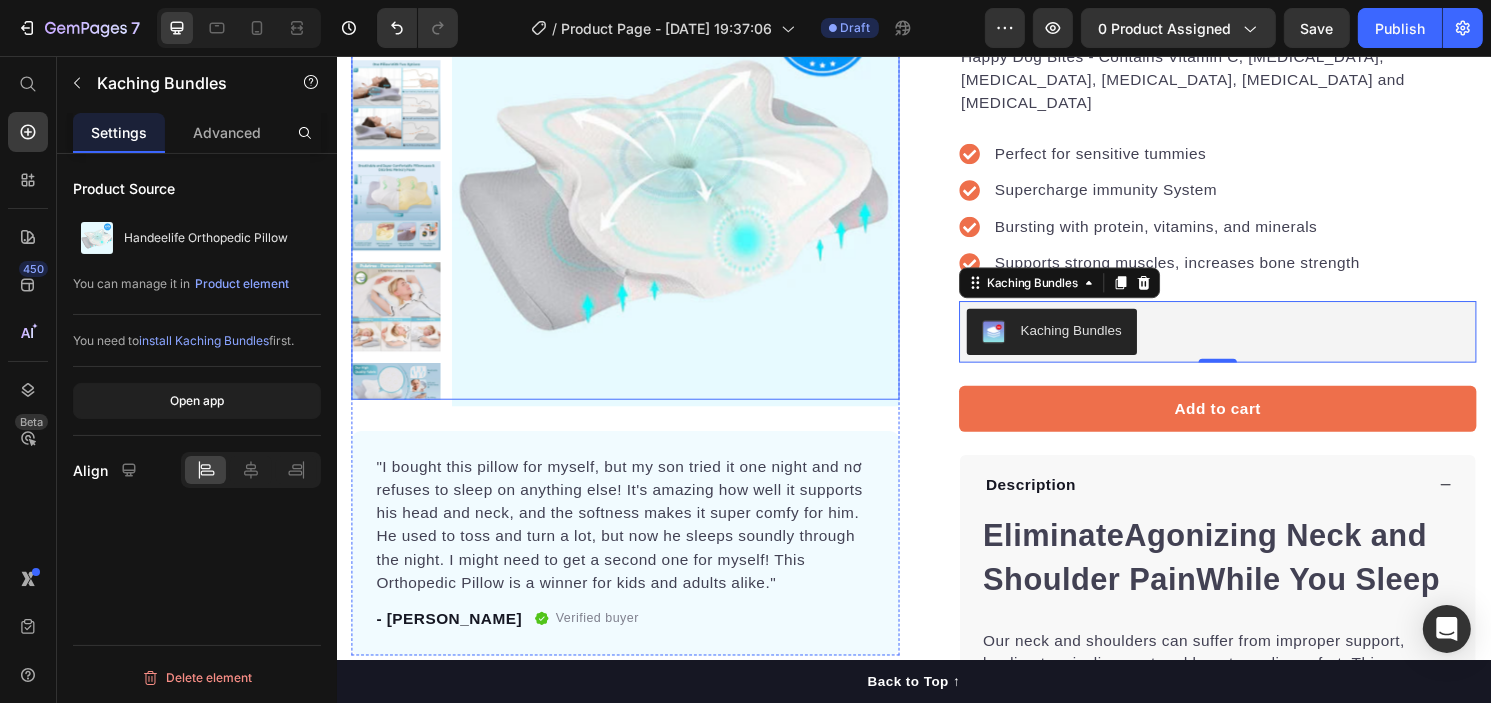 click at bounding box center [688, 188] 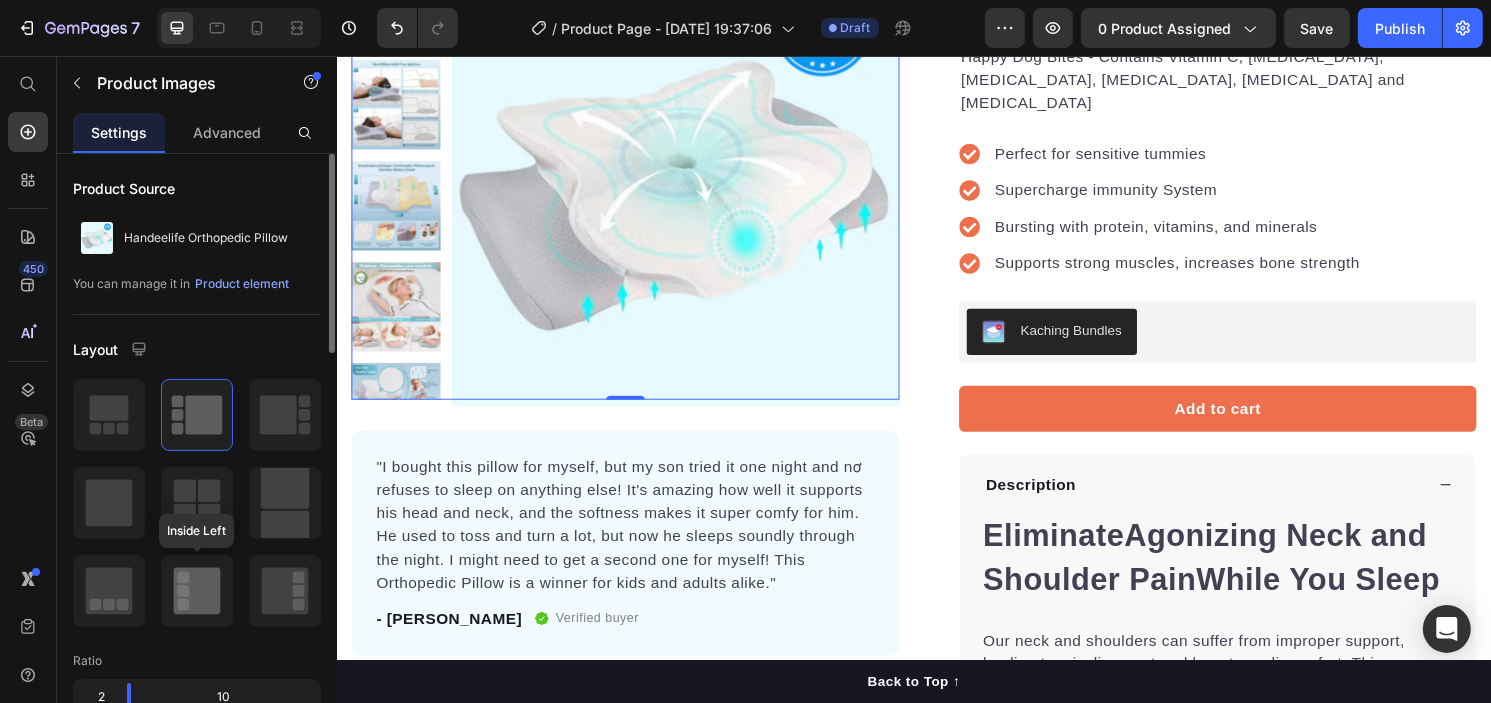 click 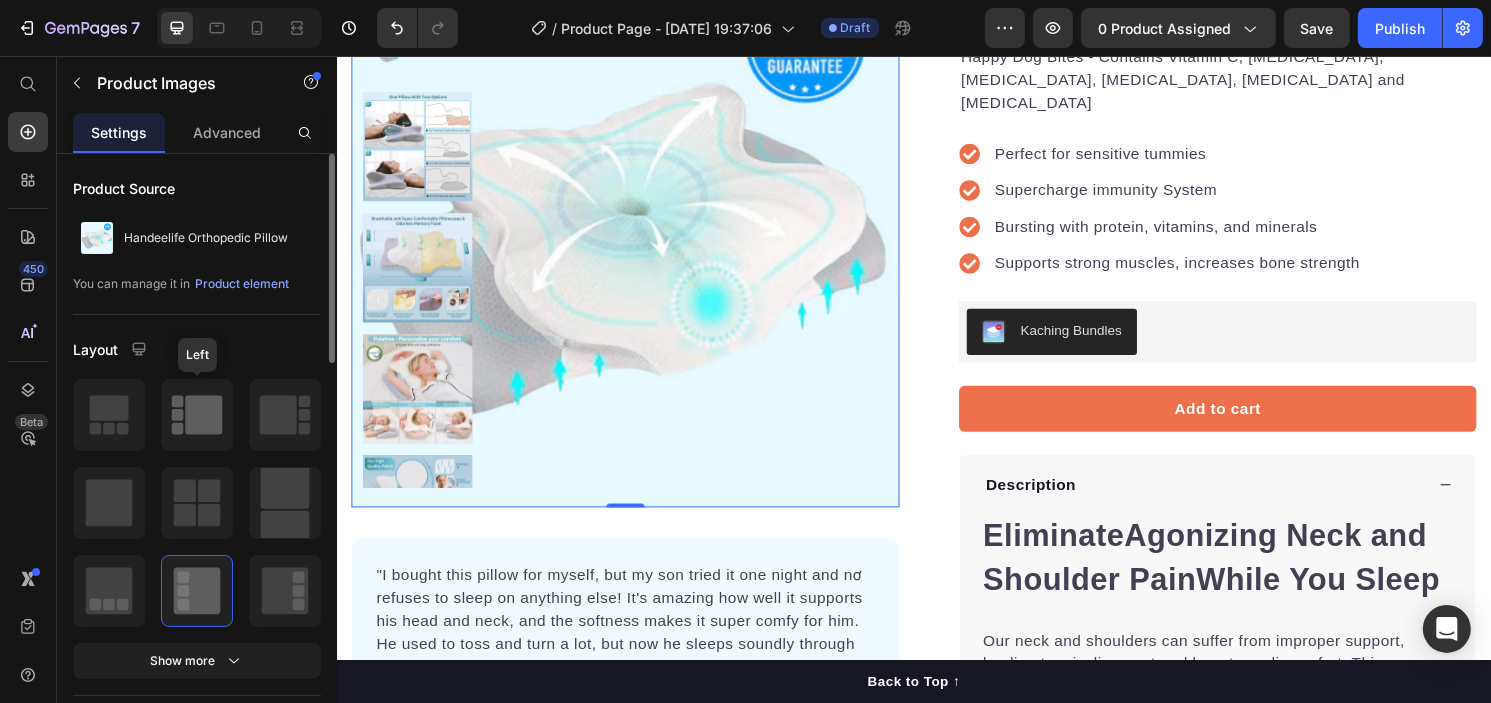 click 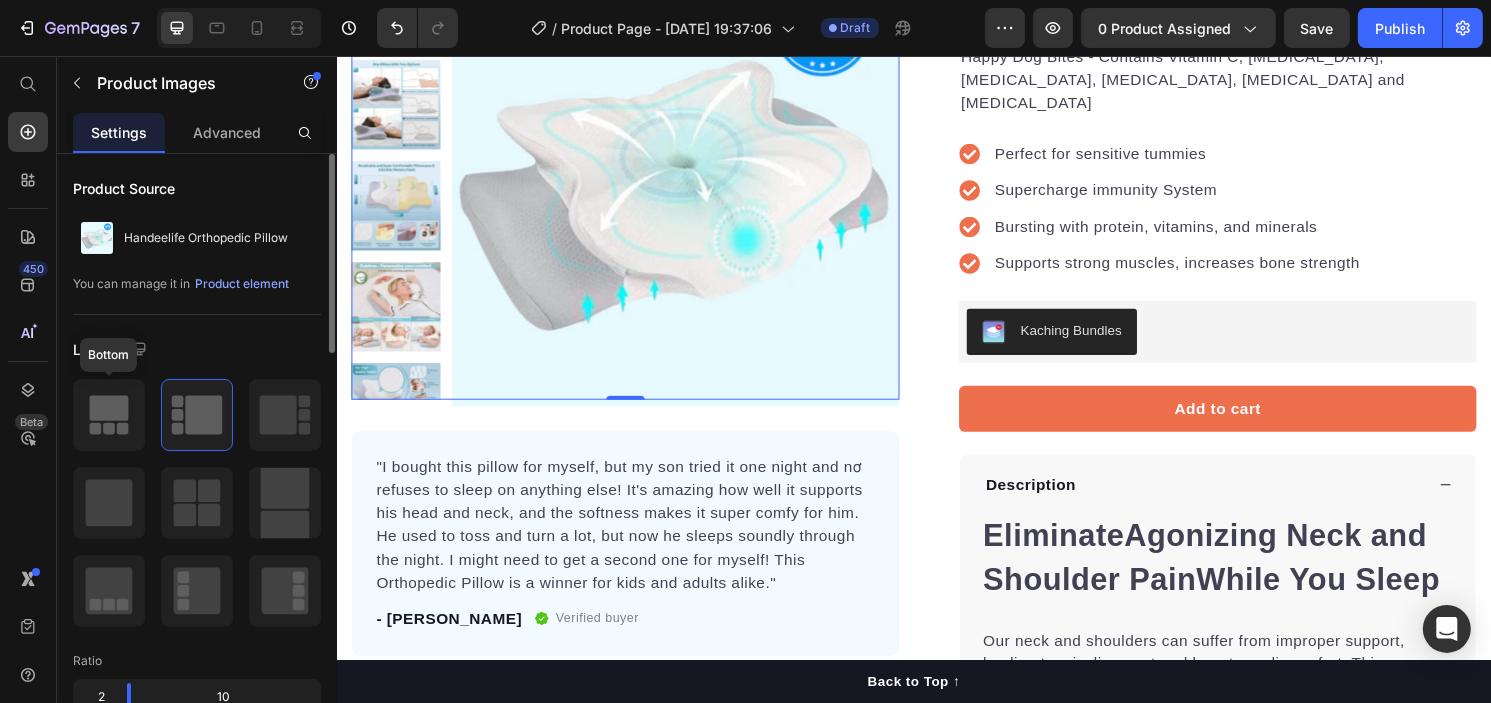 click 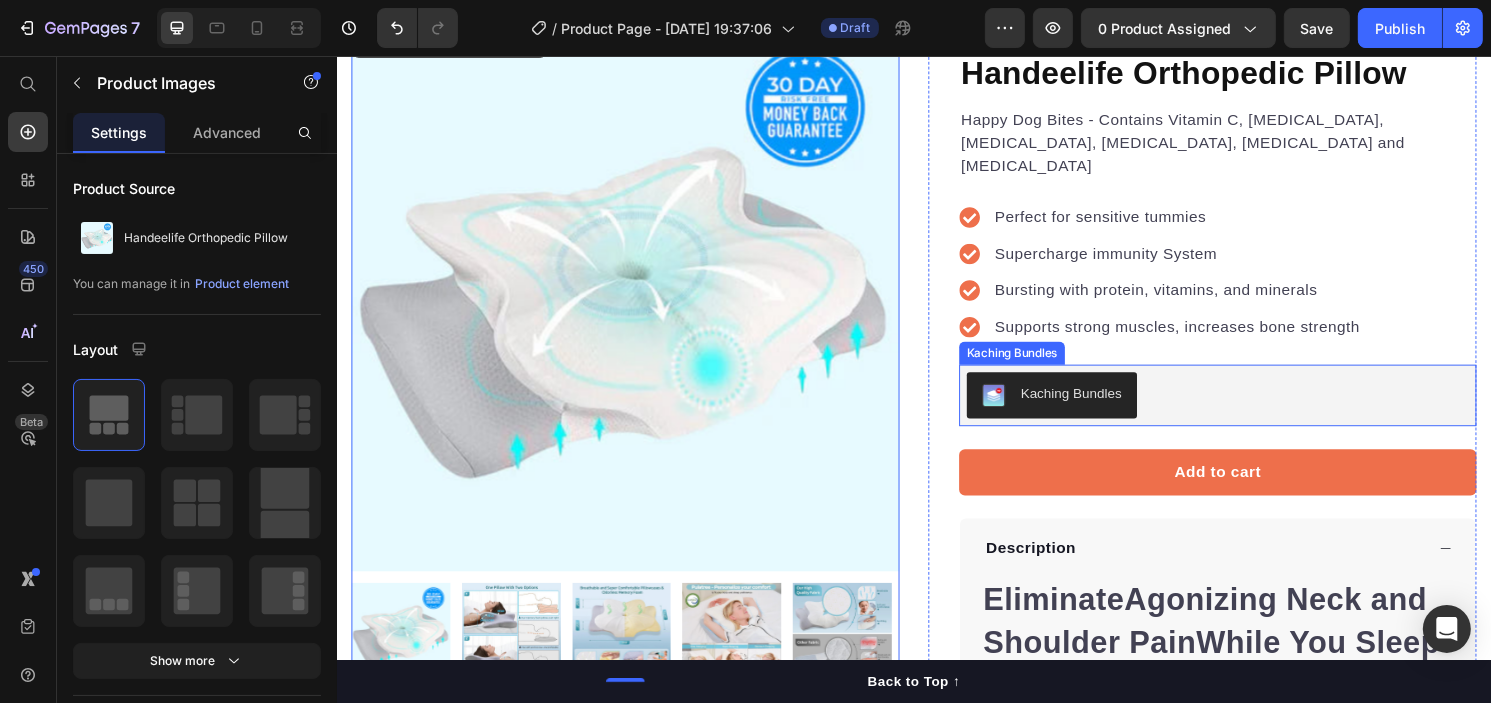scroll, scrollTop: 148, scrollLeft: 0, axis: vertical 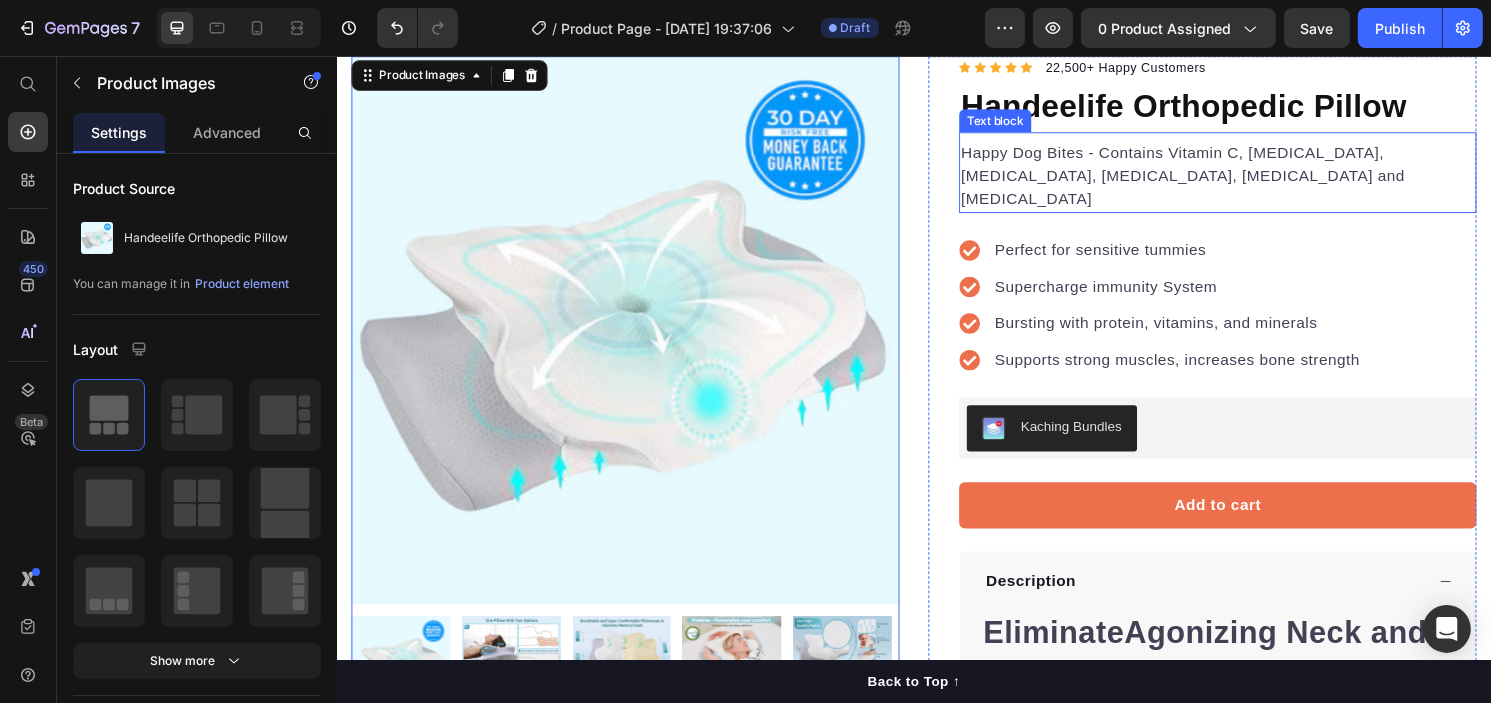 click on "Happy Dog Bites - Contains Vitamin C, Vitamin E, Vitamin B2, Vitamin B1, Vitamin D and Vitamin K" at bounding box center [1252, 181] 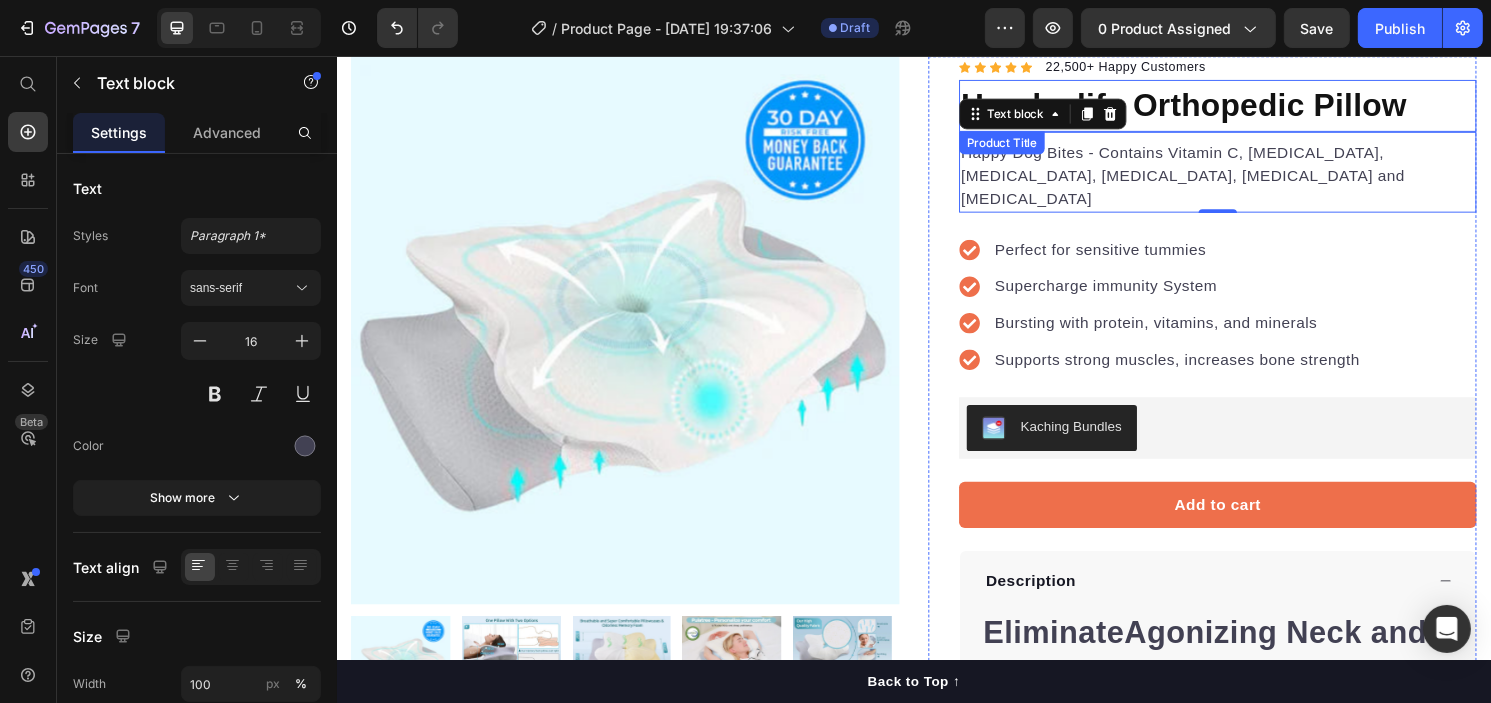 click on "Handeelife Orthopedic Pillow" at bounding box center (1252, 108) 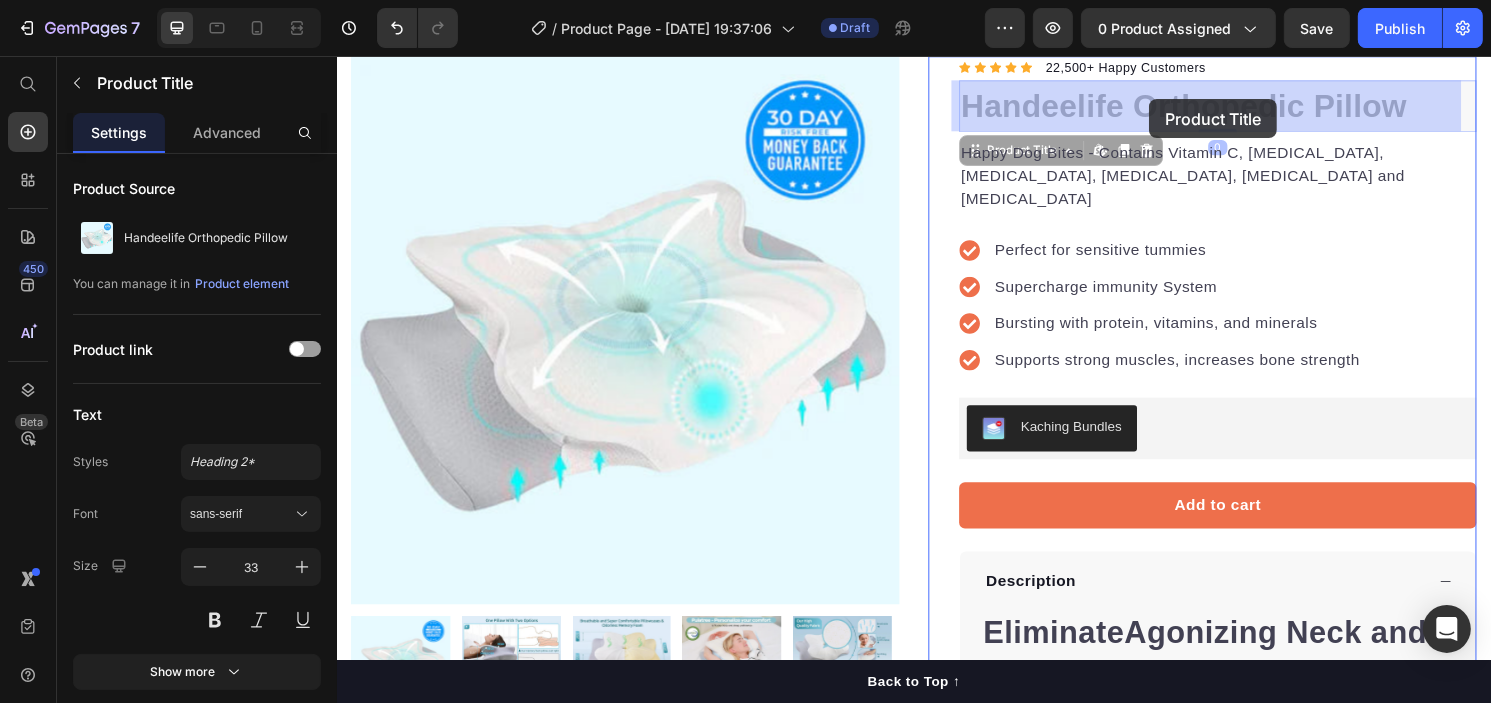 drag, startPoint x: 982, startPoint y: 105, endPoint x: 1135, endPoint y: 105, distance: 153 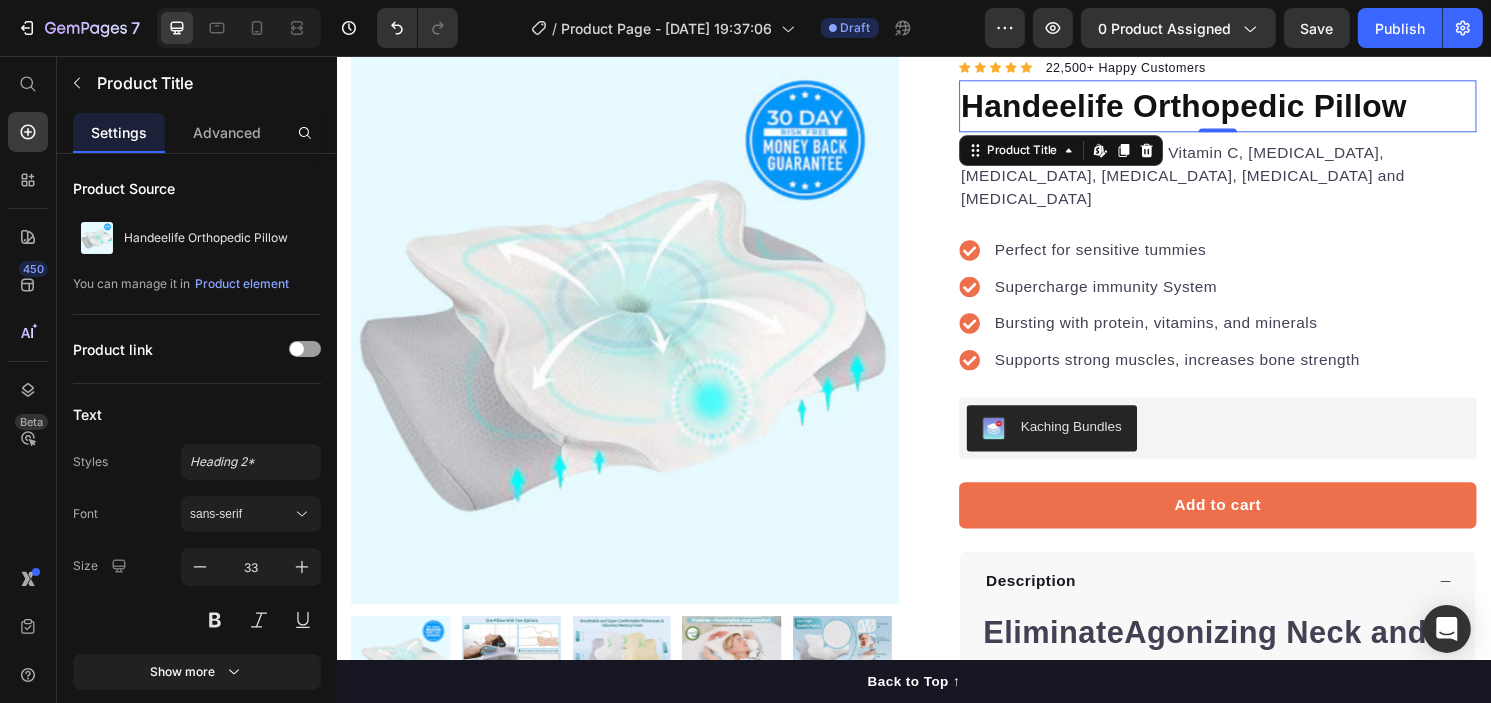 scroll, scrollTop: 128, scrollLeft: 0, axis: vertical 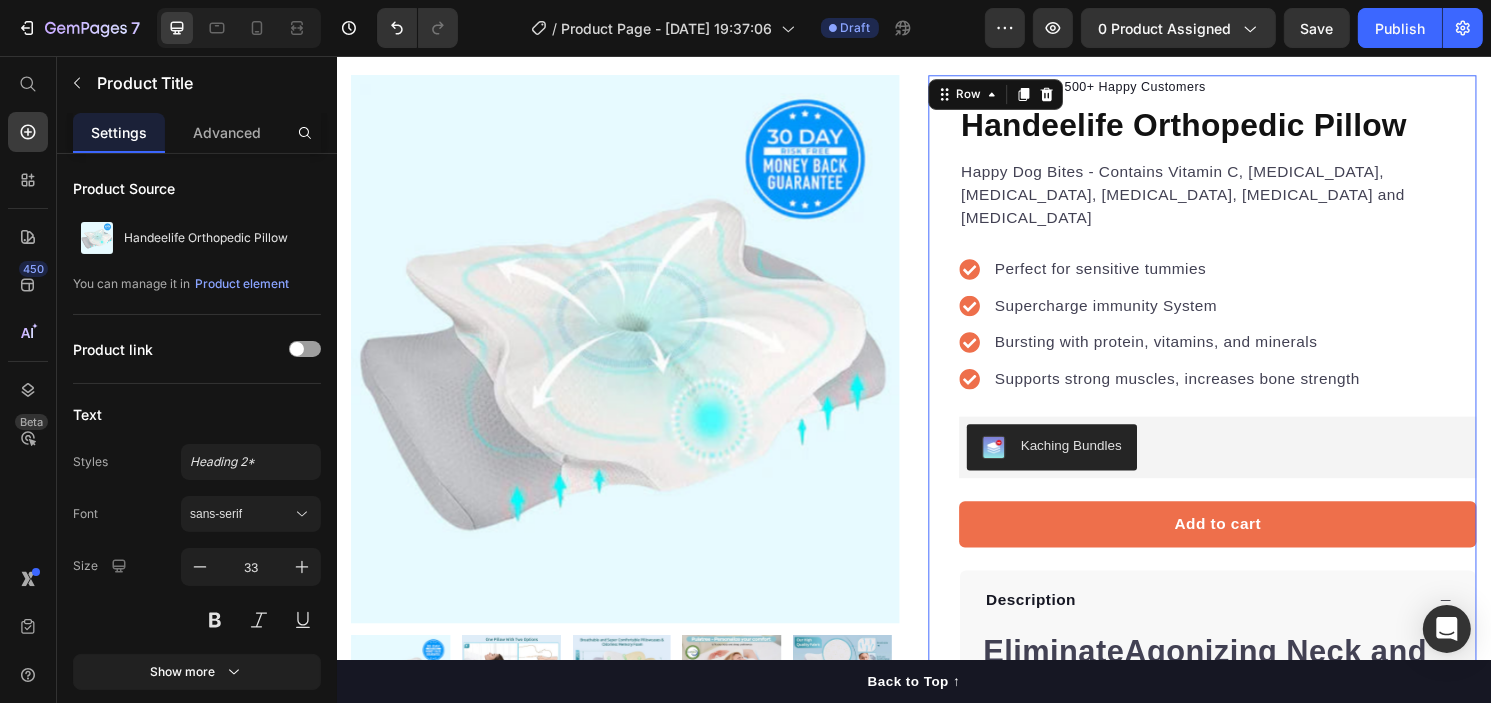 click on "Icon Icon Icon Icon Icon Icon List Hoz 22,500+ Happy Customers Text block Row Handeelife Orthopedic Pillow Product Title Happy Dog Bites - Contains Vitamin C, Vitamin E, Vitamin B2, Vitamin B1, Vitamin D and Vitamin K Text block Perfect for sensitive tummies Supercharge immunity System Bursting with protein, vitamins, and minerals Supports strong muscles, increases bone strength Item list Kaching Bundles Kaching Bundles Add to cart Product Cart Button Perfect for sensitive tummies Supercharge immunity System Bursting with protein, vitamins, and minerals Supports strong muscles, increases bone strength Item list
Description
Eliminate  Agonizing Neck and Shoulder Pain  While You Sleep
Our neck and shoulders can suffer from improper support, leading to   misalignment and long-term discomfort .   This can result in chronic pain, tension, and poor posture, potentially causing more serious issues like muscle strain, headaches, and even nerve compression." at bounding box center [1236, 575] 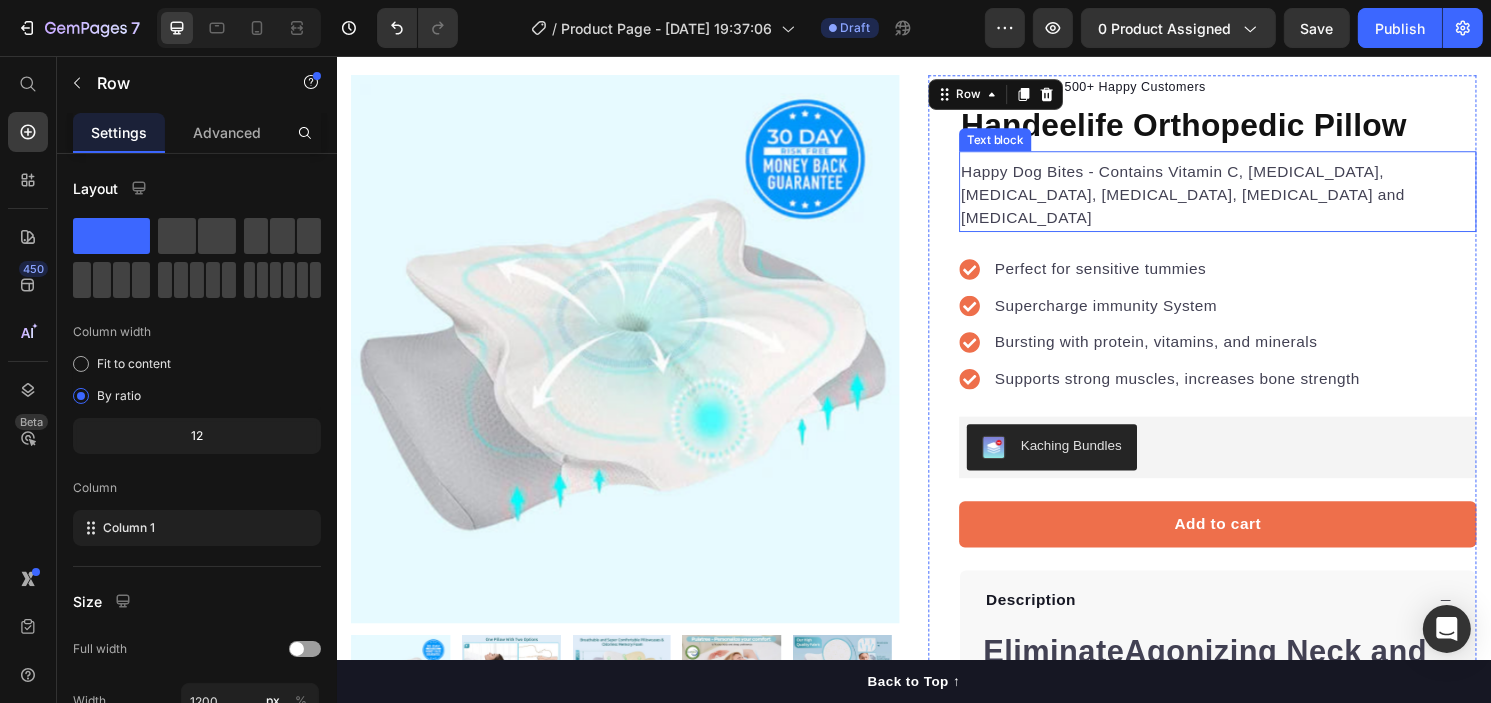 click on "Happy Dog Bites - Contains Vitamin C, Vitamin E, Vitamin B2, Vitamin B1, Vitamin D and Vitamin K" at bounding box center [1252, 201] 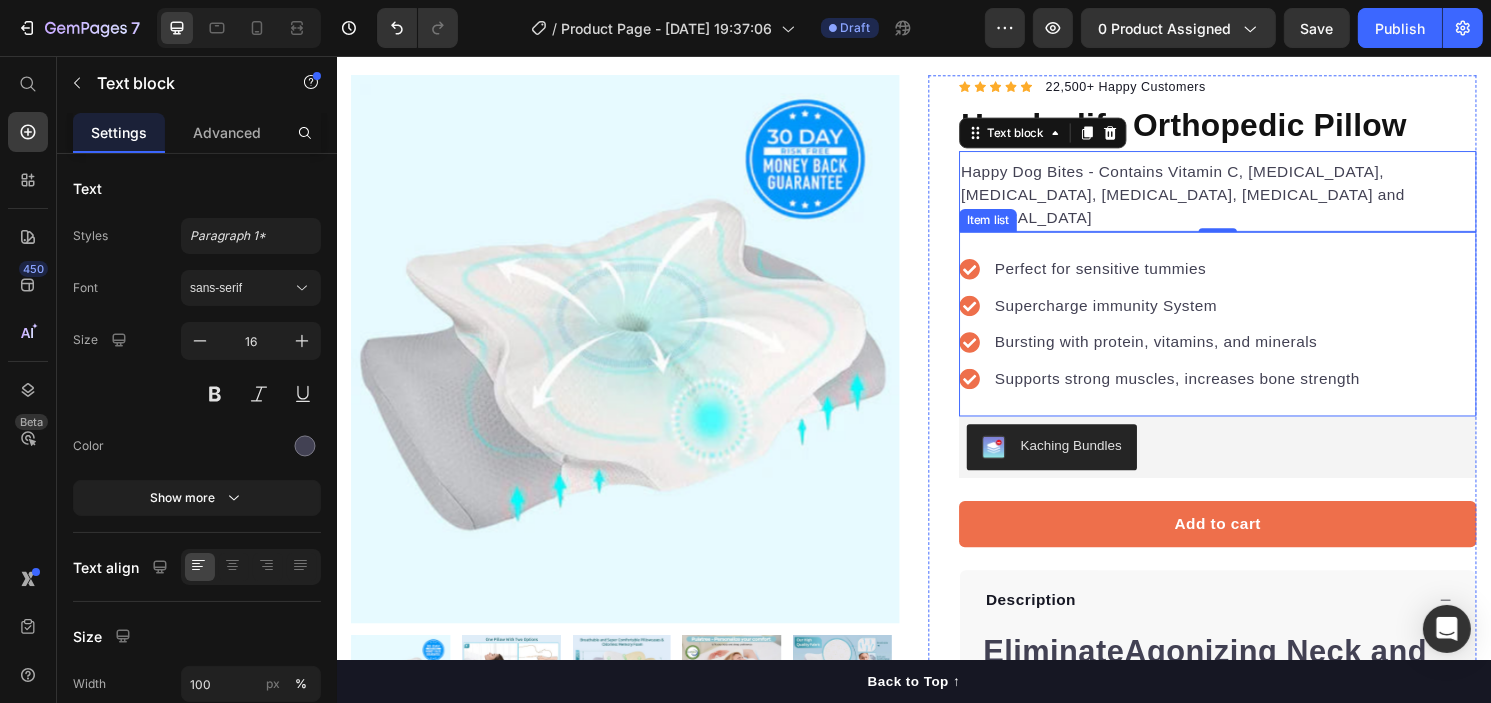 click on "Happy Dog Bites - Contains Vitamin C, Vitamin E, Vitamin B2, Vitamin B1, Vitamin D and Vitamin K" at bounding box center (1252, 201) 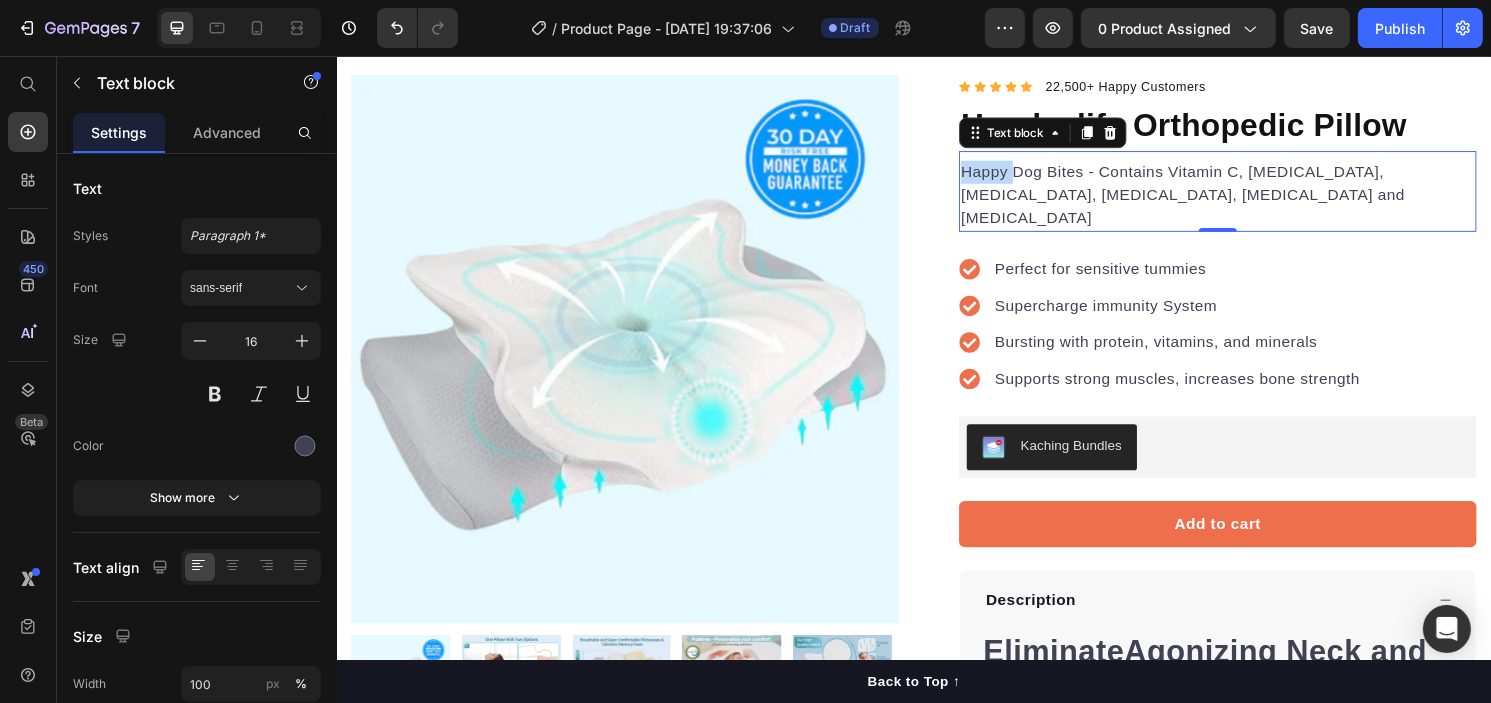 click on "Happy Dog Bites - Contains Vitamin C, Vitamin E, Vitamin B2, Vitamin B1, Vitamin D and Vitamin K" at bounding box center (1252, 201) 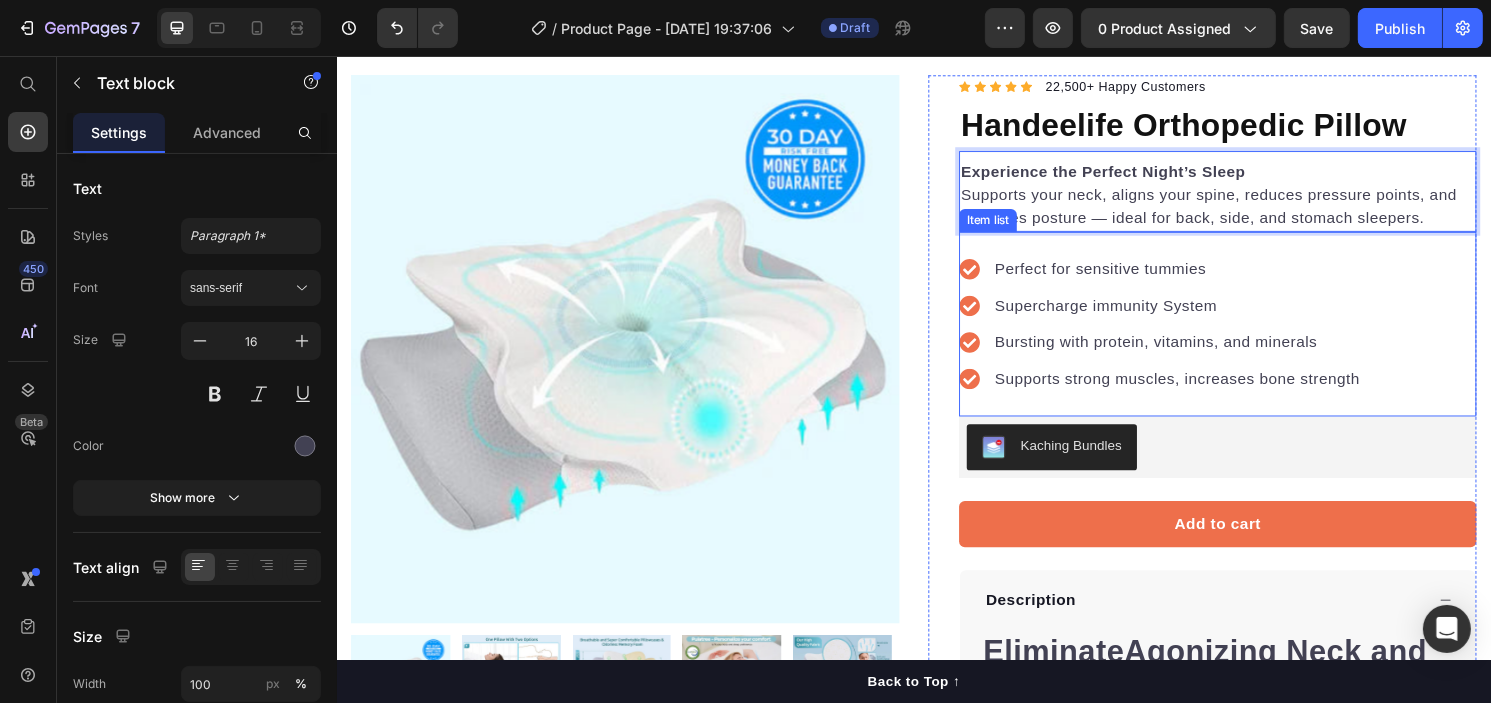 click on "Perfect for sensitive tummies" at bounding box center (1210, 278) 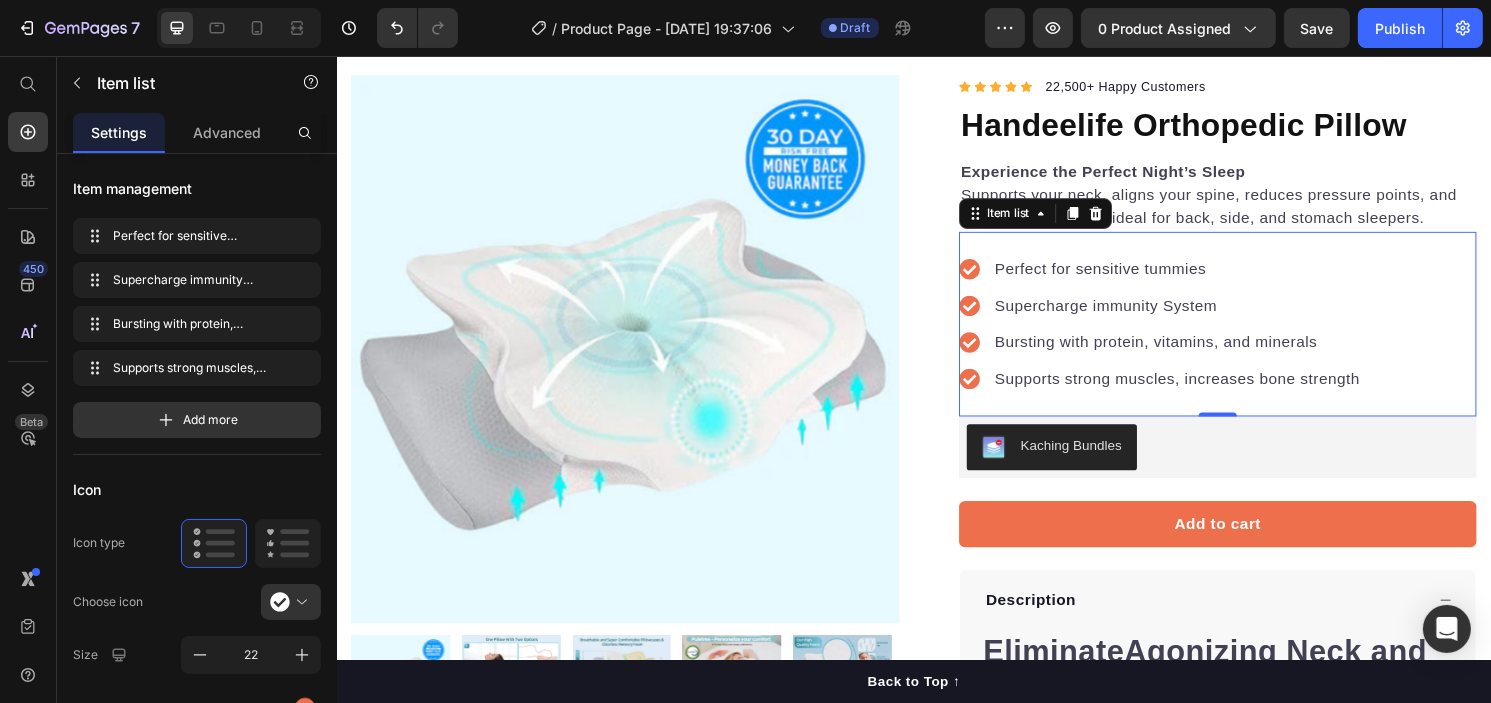 click on "Perfect for sensitive tummies" at bounding box center (1210, 278) 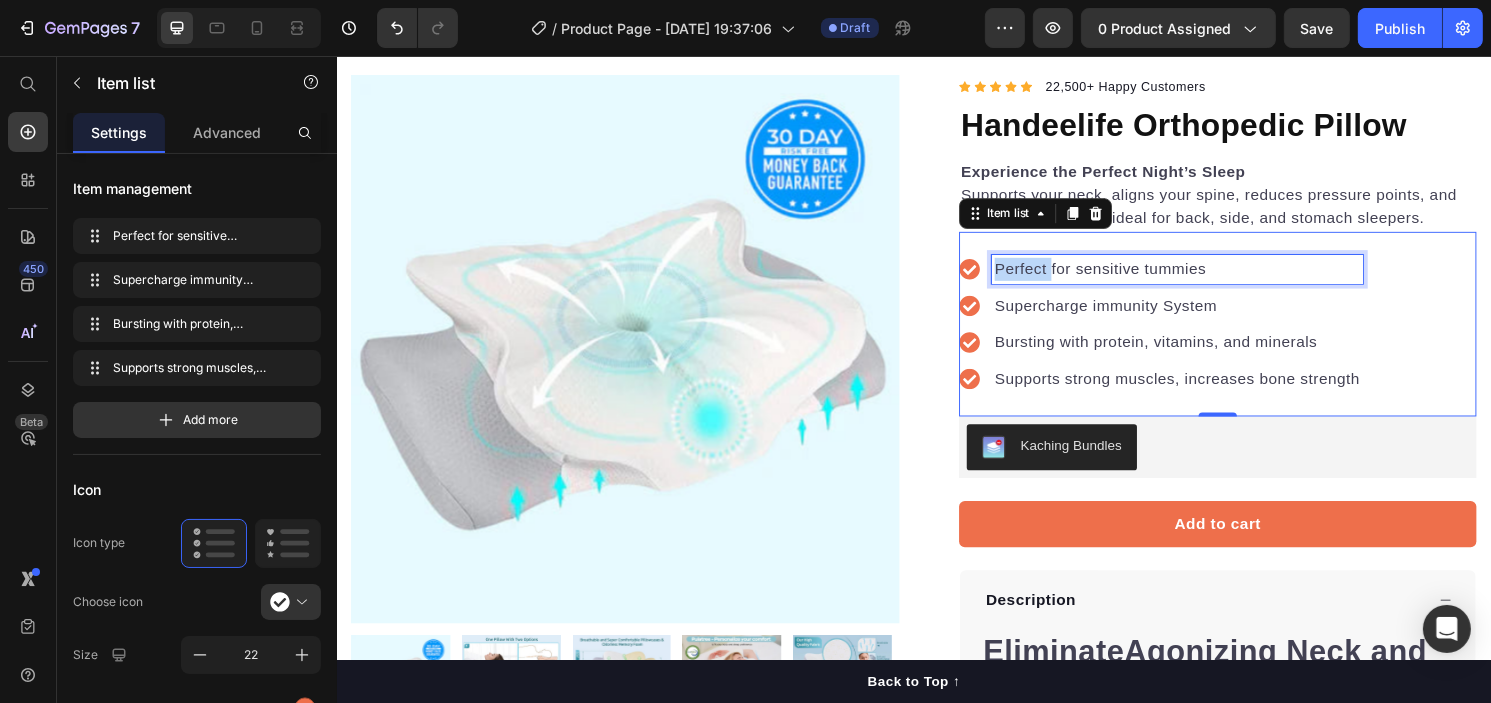 click on "Perfect for sensitive tummies" at bounding box center (1210, 278) 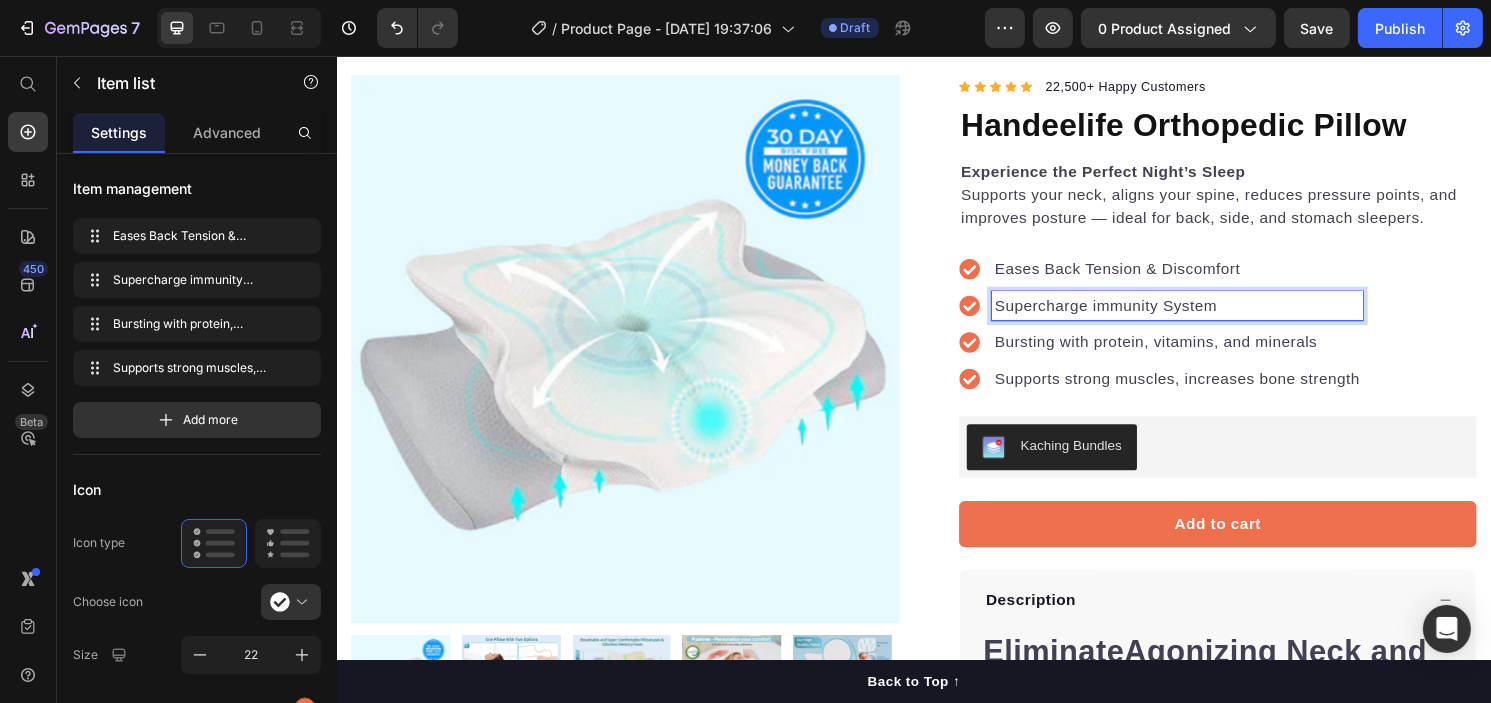 click on "Supercharge immunity System" at bounding box center [1210, 316] 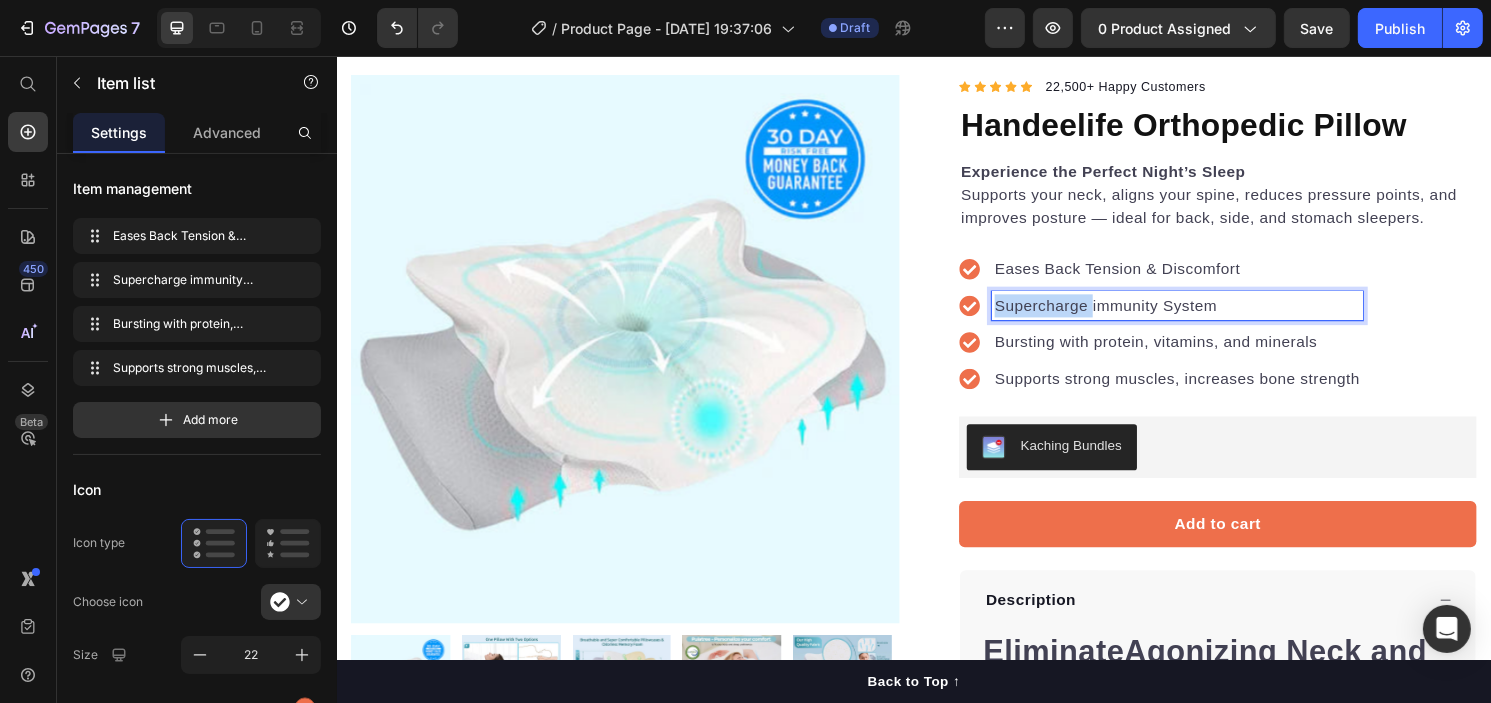 click on "Supercharge immunity System" at bounding box center (1210, 316) 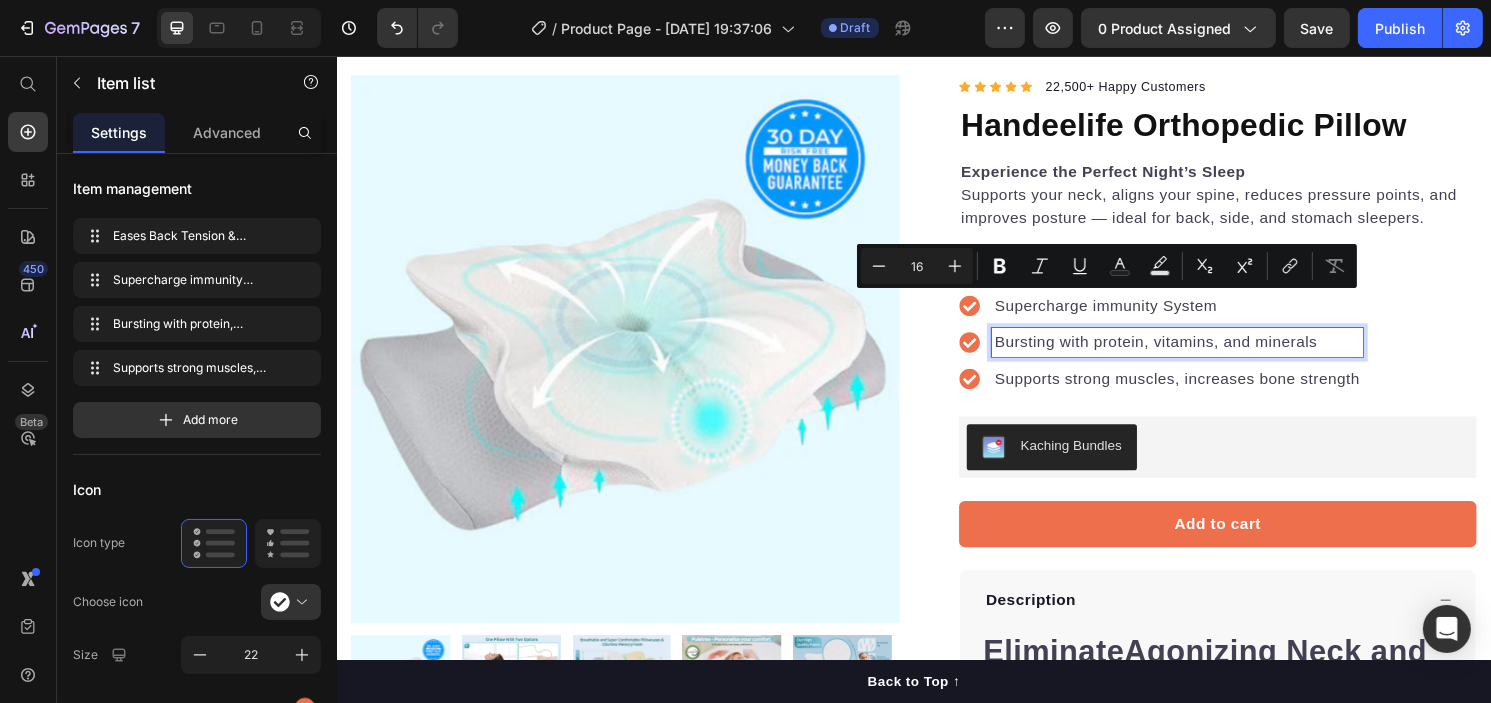 click on "Bursting with protein, vitamins, and minerals" at bounding box center [1210, 354] 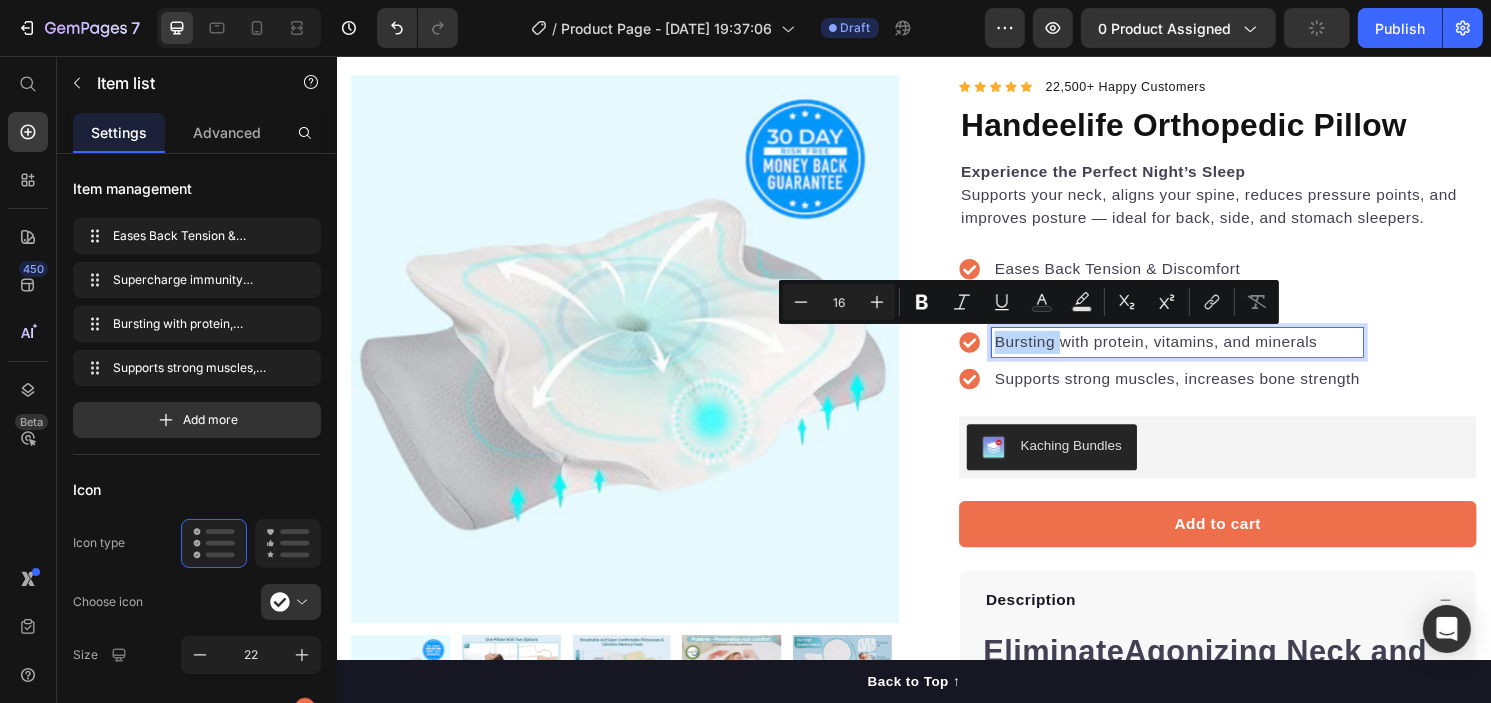 drag, startPoint x: 1027, startPoint y: 351, endPoint x: 1026, endPoint y: 333, distance: 18.027756 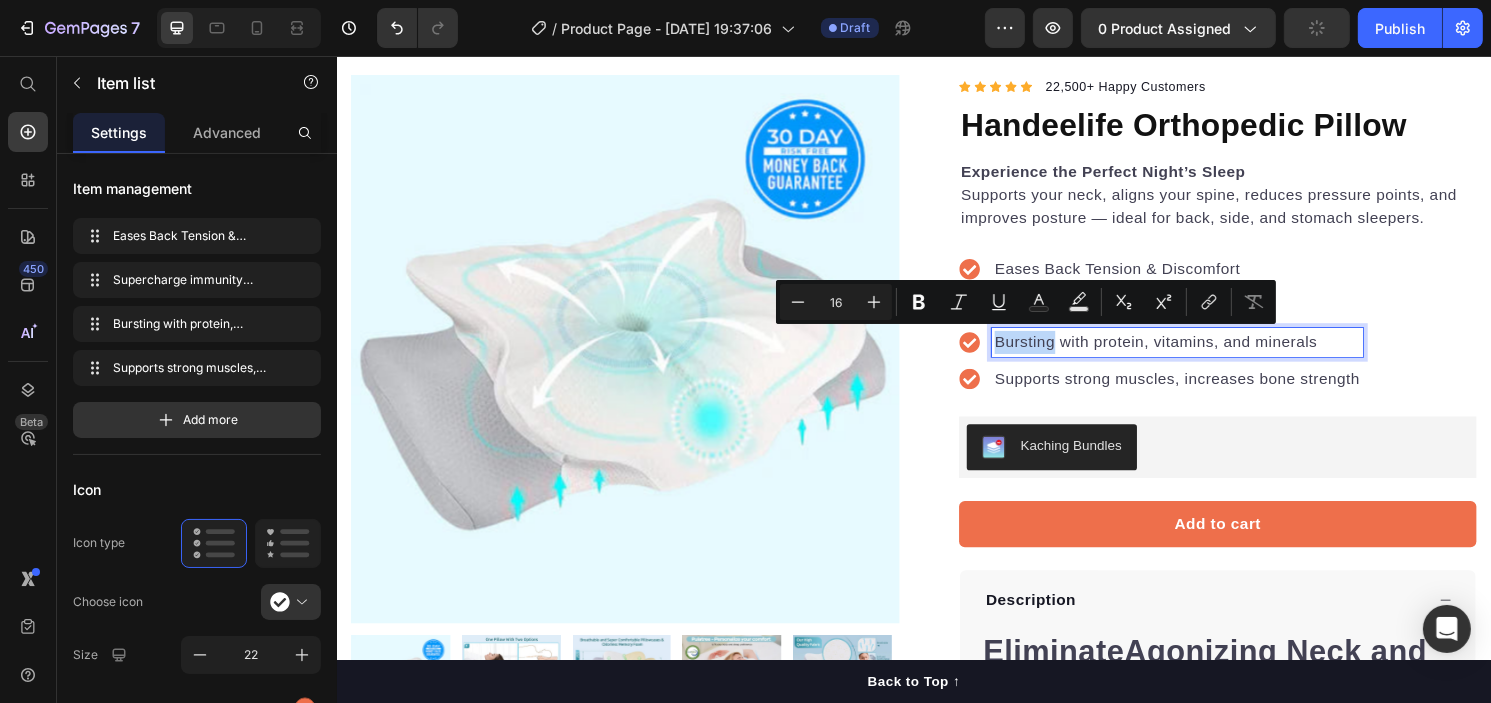 click on "Eases Back Tension & Discomfort Supercharge immunity System Bursting with protein, vitamins, and minerals Supports strong muscles, increases bone strength" at bounding box center (1252, 335) 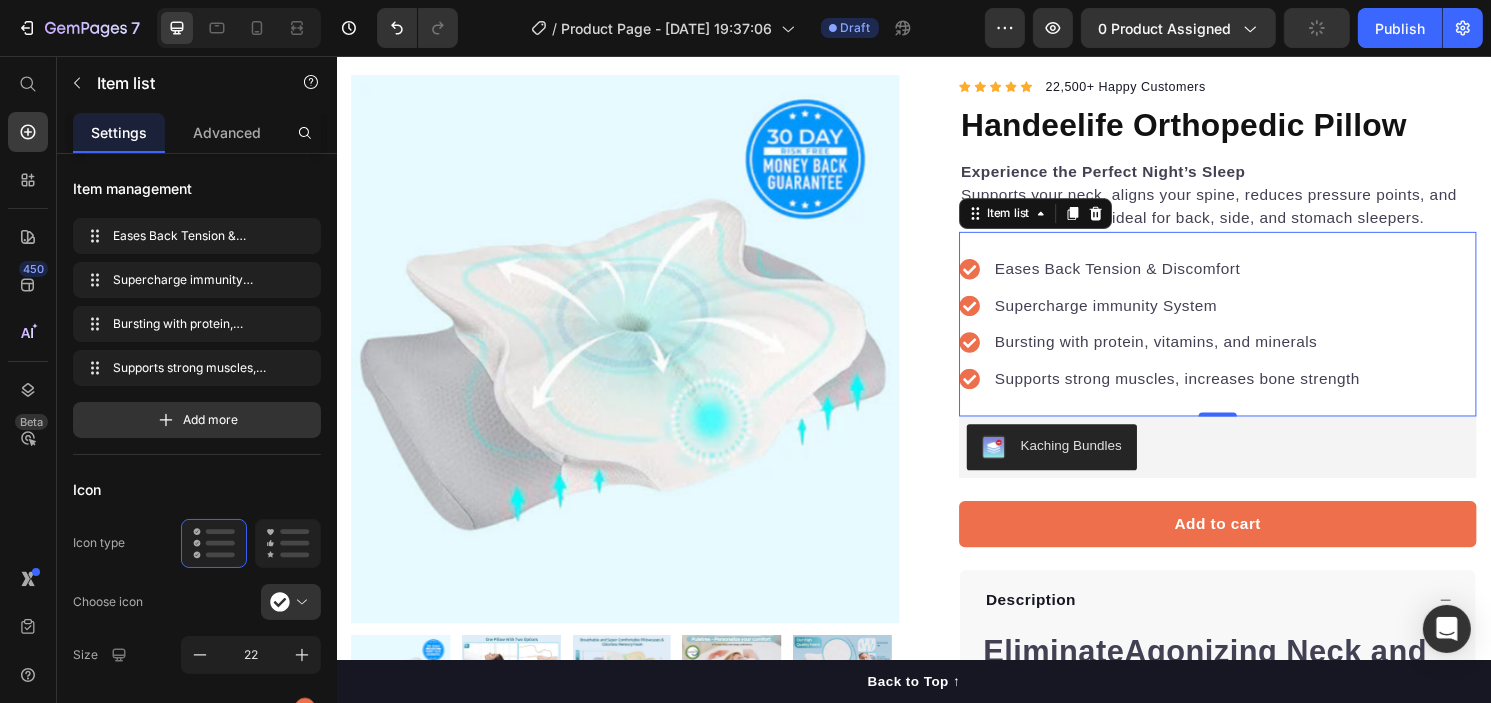 click on "Supercharge immunity System" at bounding box center (1210, 316) 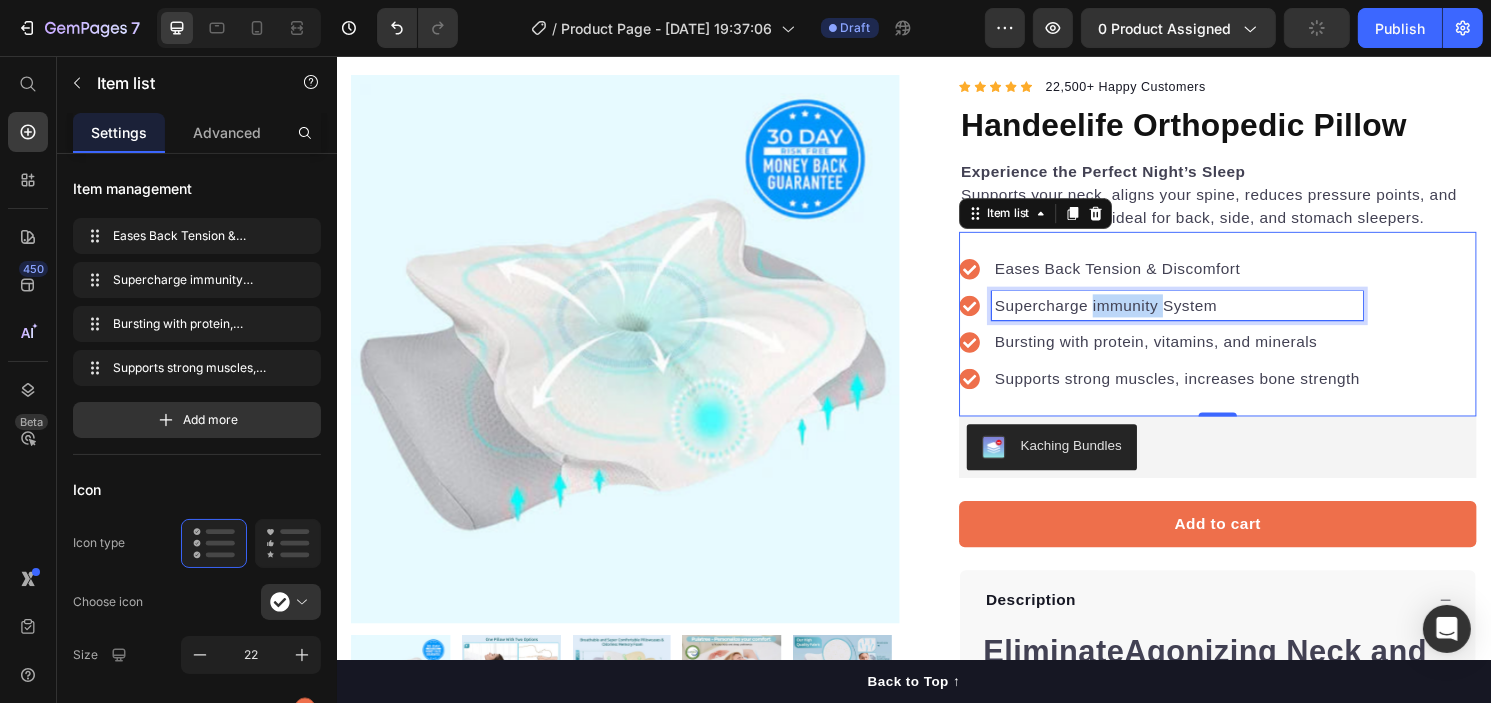 click on "Supercharge immunity System" at bounding box center [1210, 316] 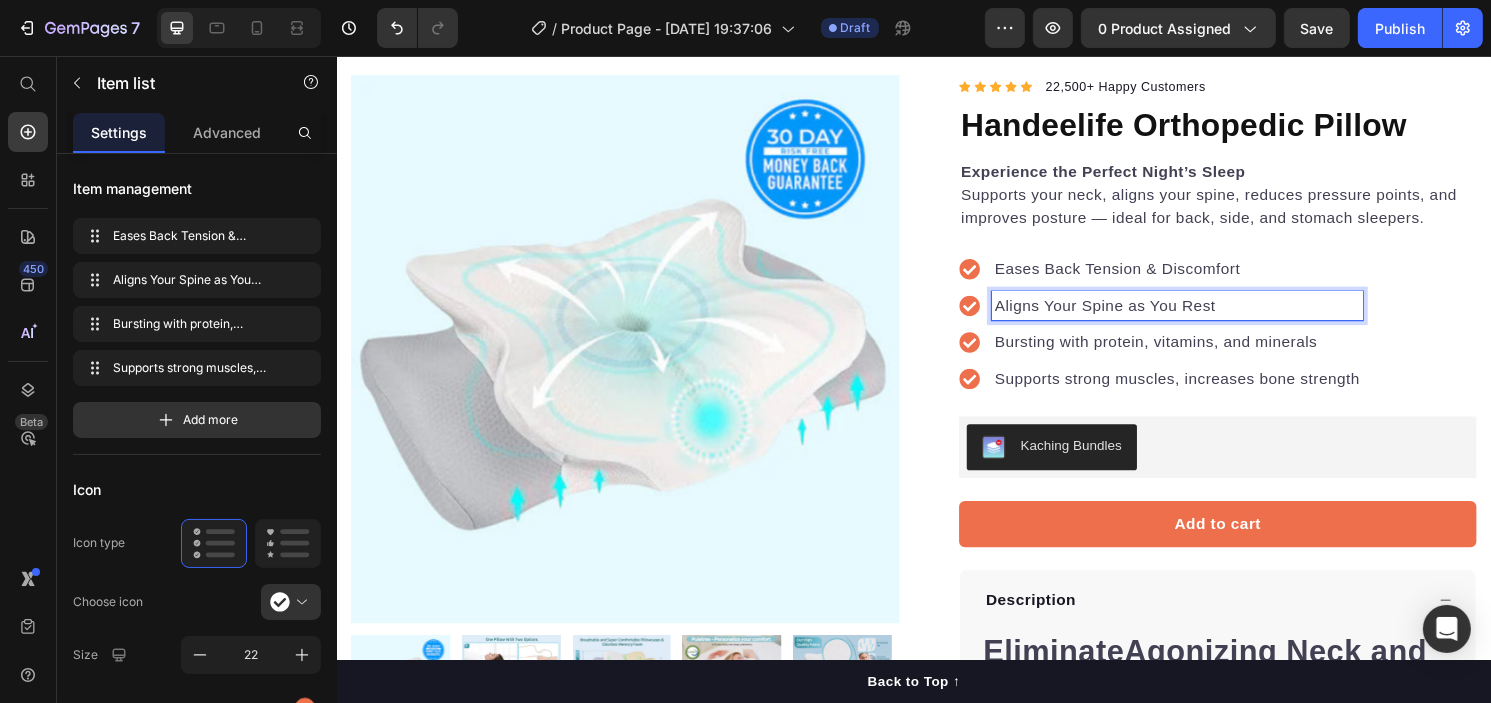 click on "Bursting with protein, vitamins, and minerals" at bounding box center (1210, 354) 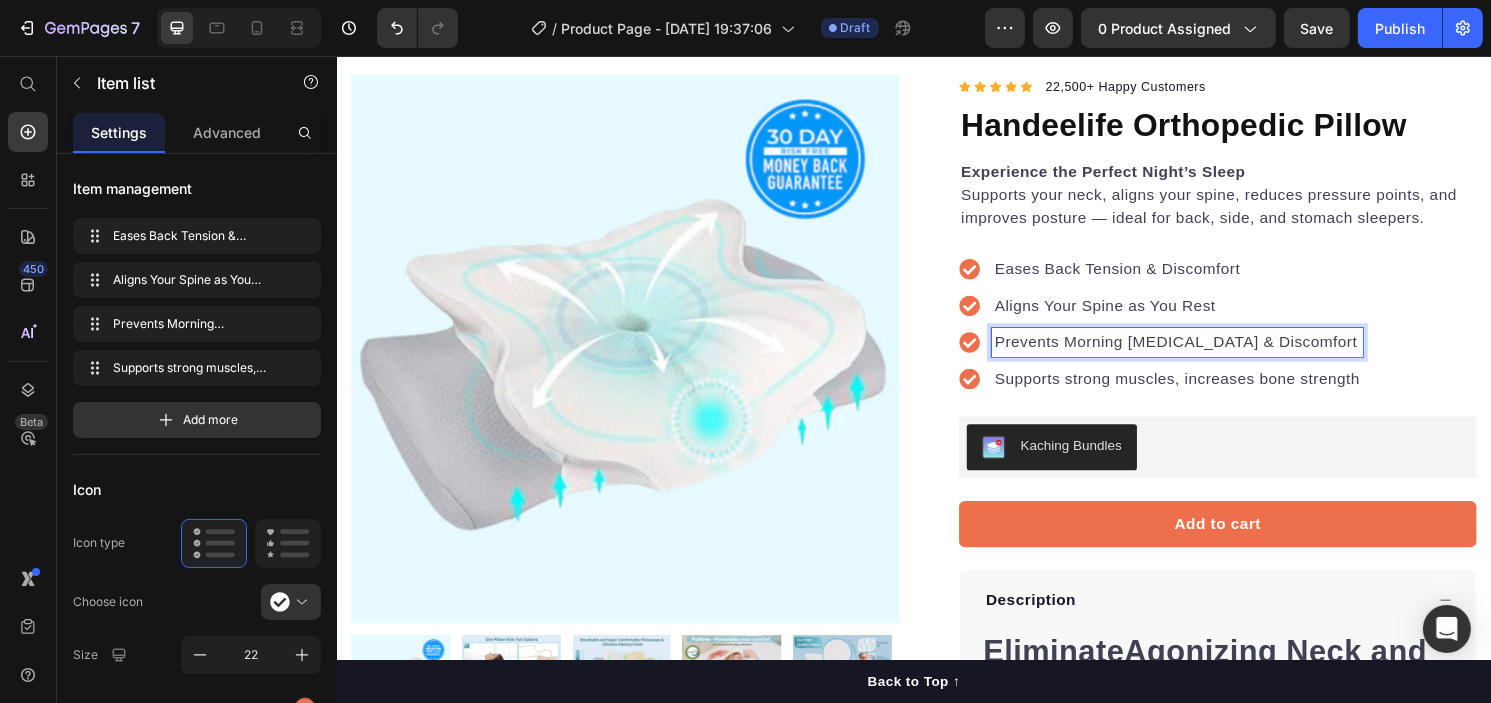 click on "Supports strong muscles, increases bone strength" at bounding box center (1210, 392) 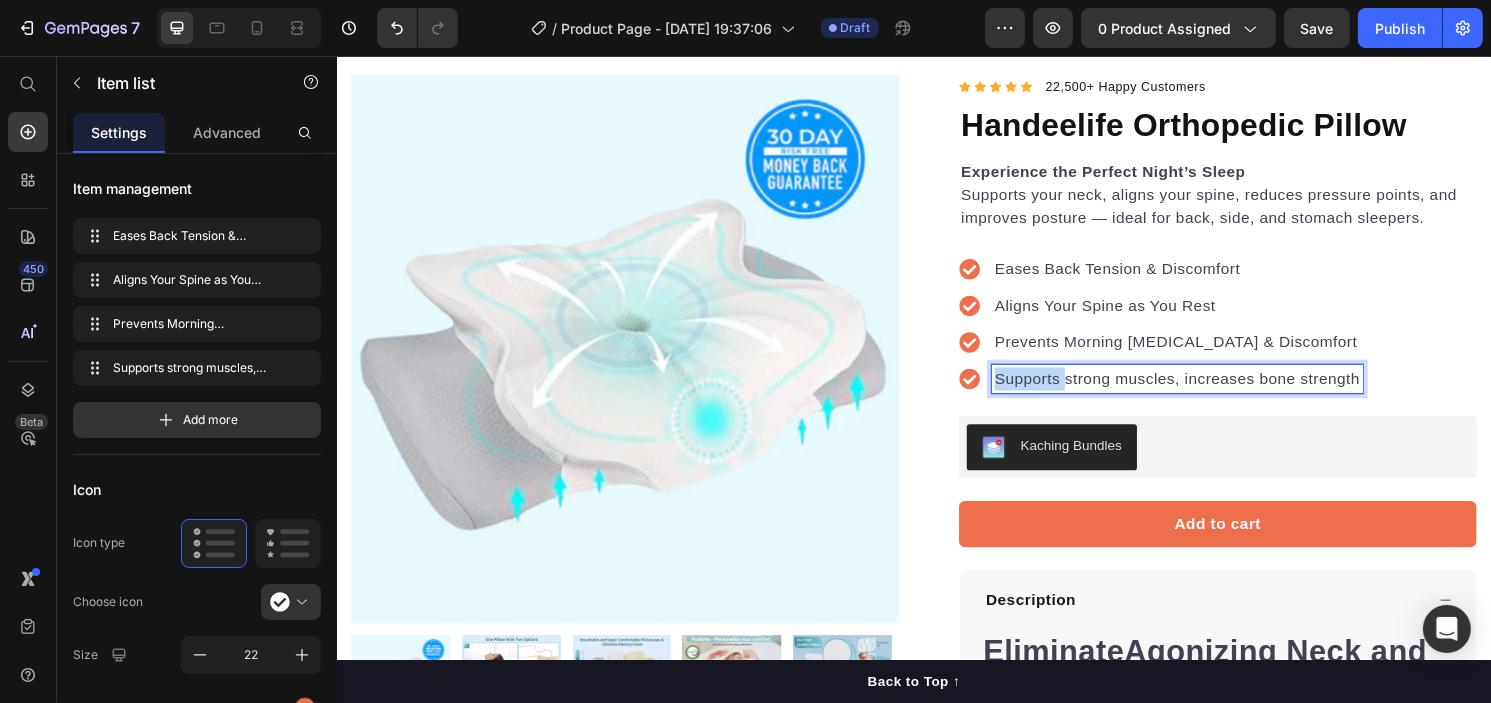 click on "Supports strong muscles, increases bone strength" at bounding box center [1210, 392] 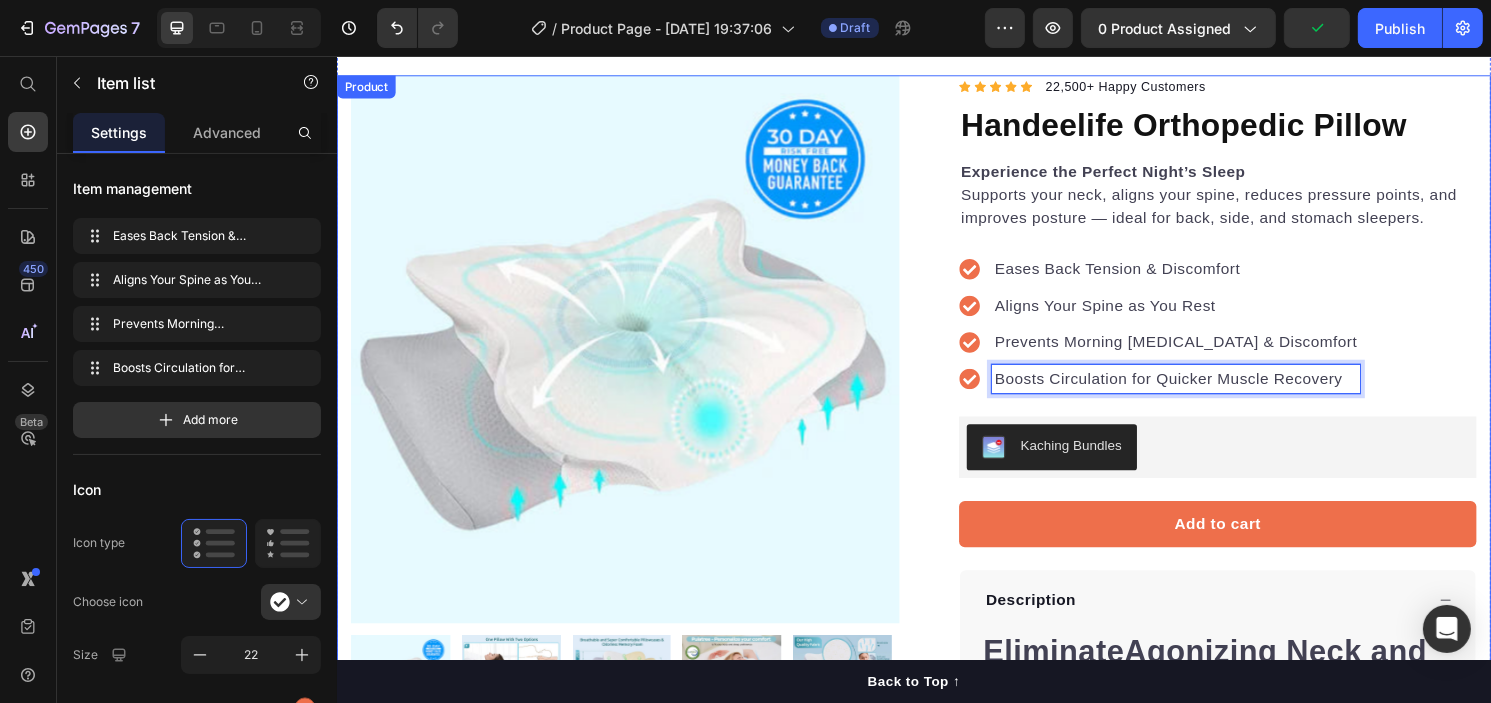 click on "Eases Back Tension & Discomfort Aligns Your Spine as You Rest Prevents Morning Stiffness & Discomfort Boosts Circulation for Quicker Muscle Recovery" at bounding box center [1252, 335] 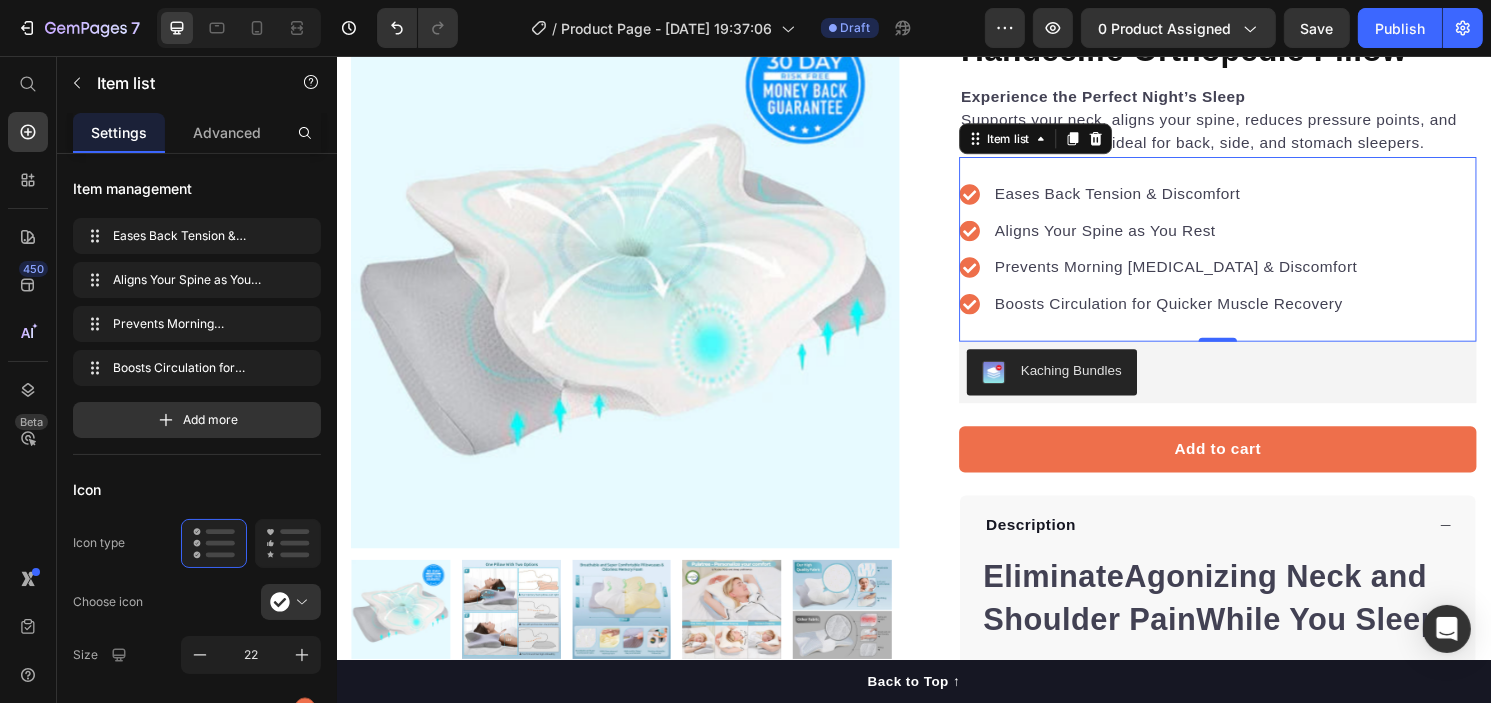scroll, scrollTop: 228, scrollLeft: 0, axis: vertical 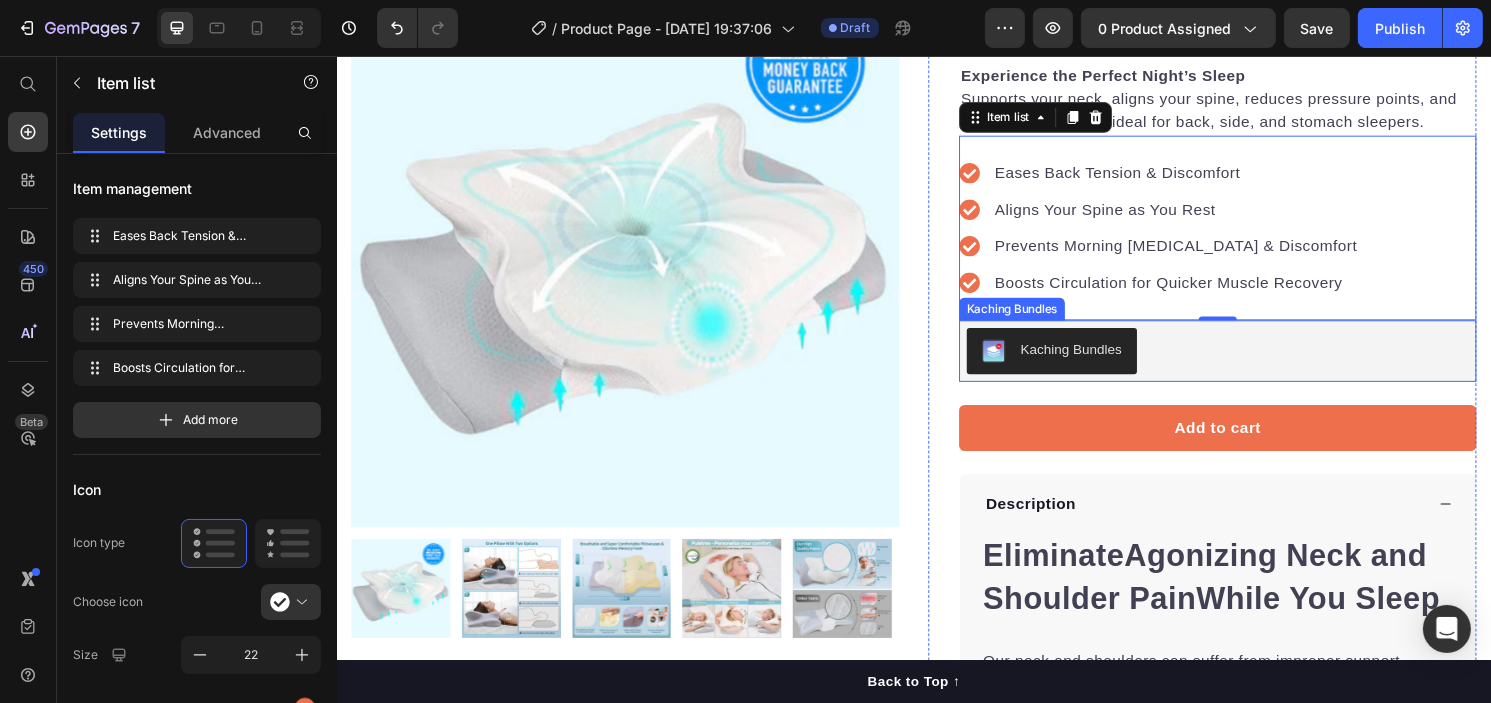 click on "Kaching Bundles" at bounding box center (1252, 363) 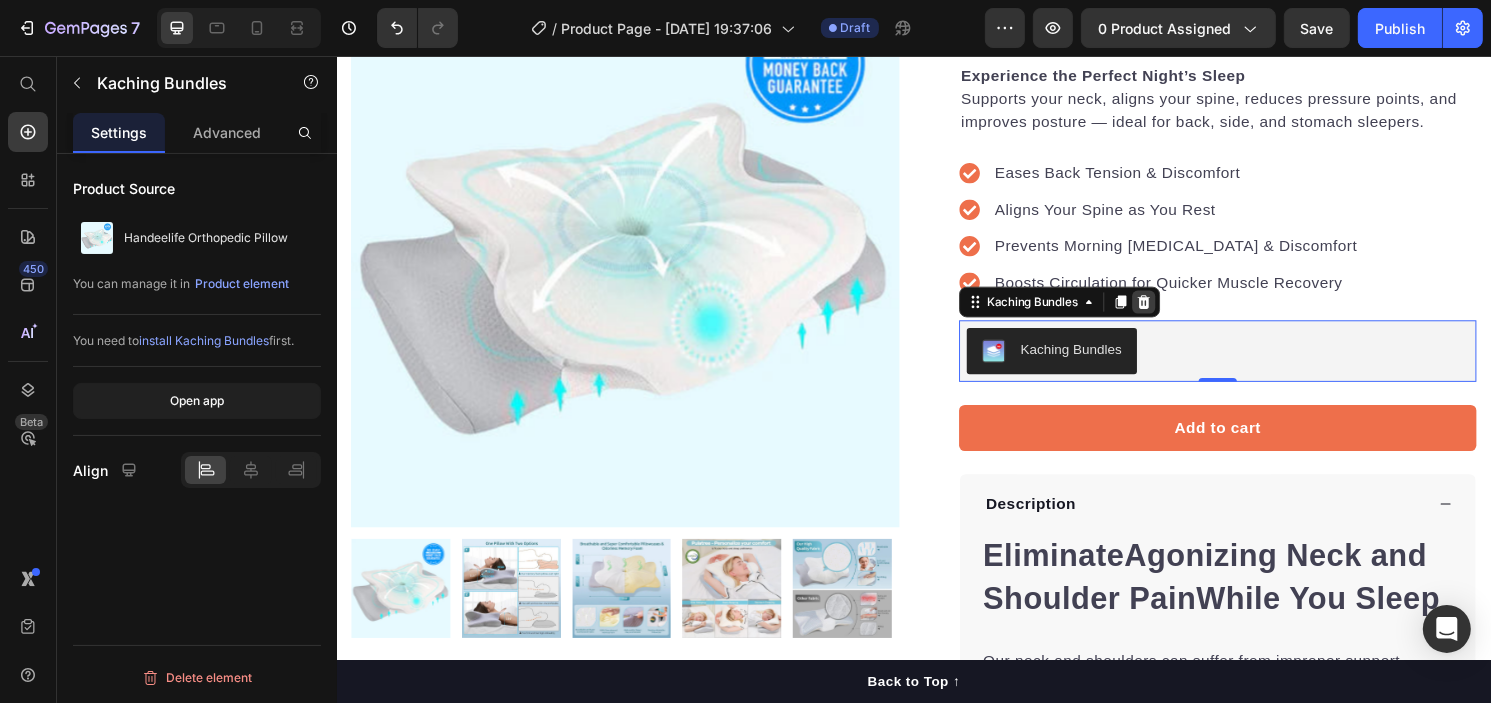click 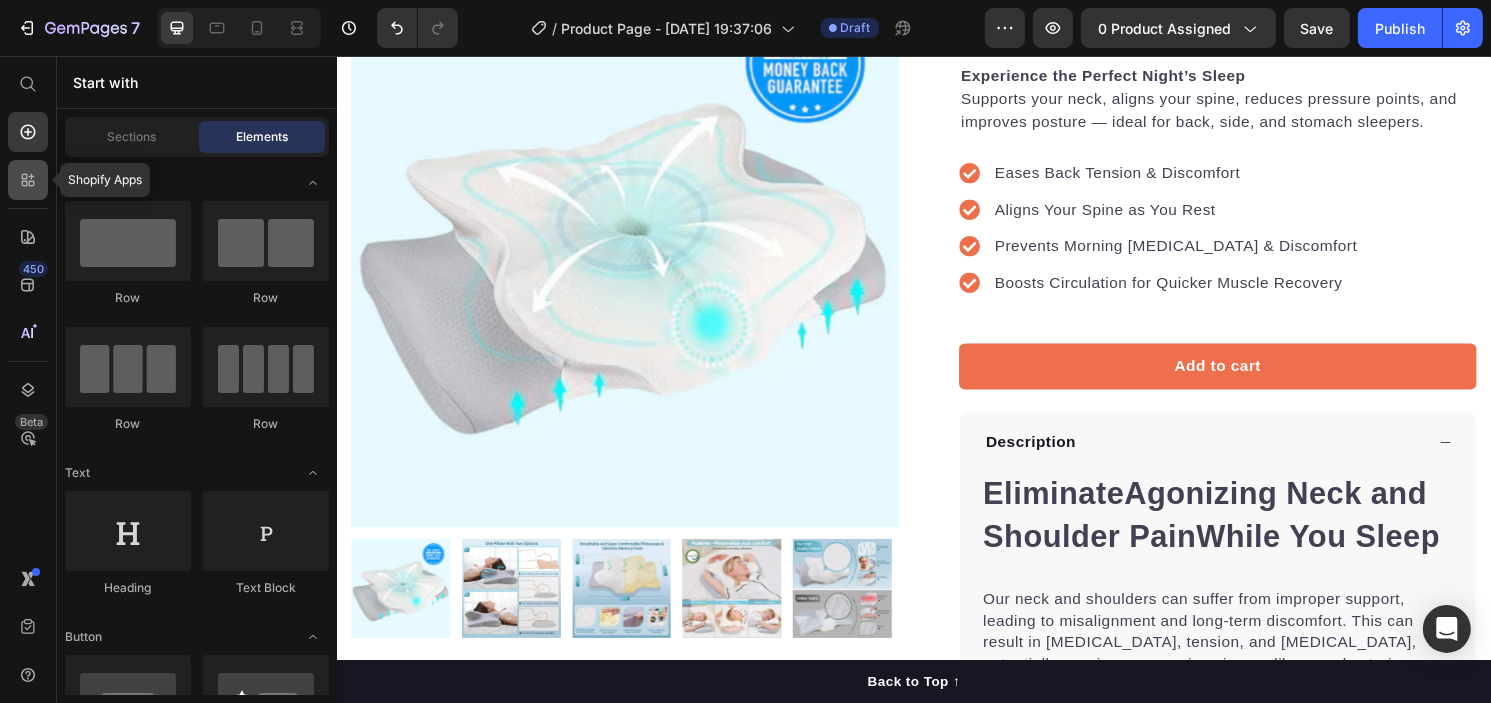 click 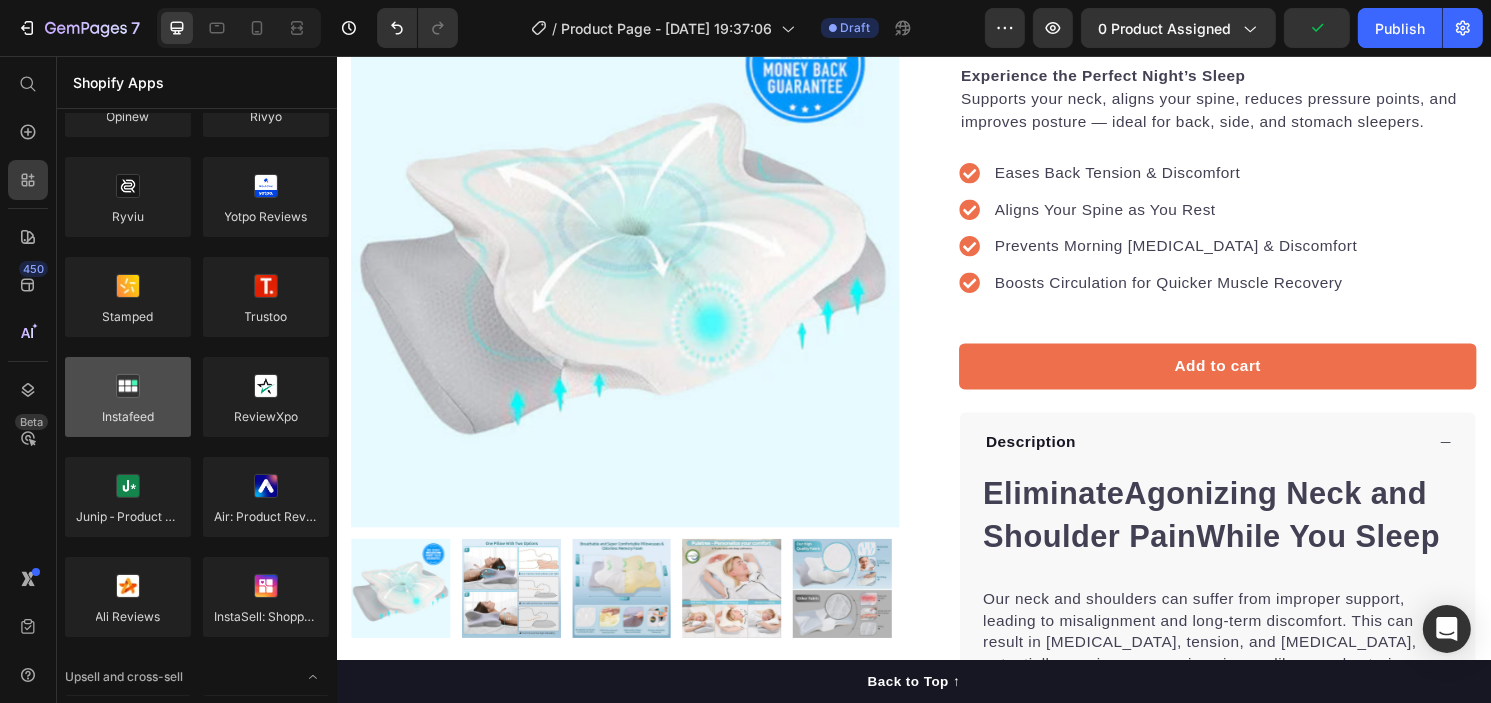 scroll, scrollTop: 0, scrollLeft: 0, axis: both 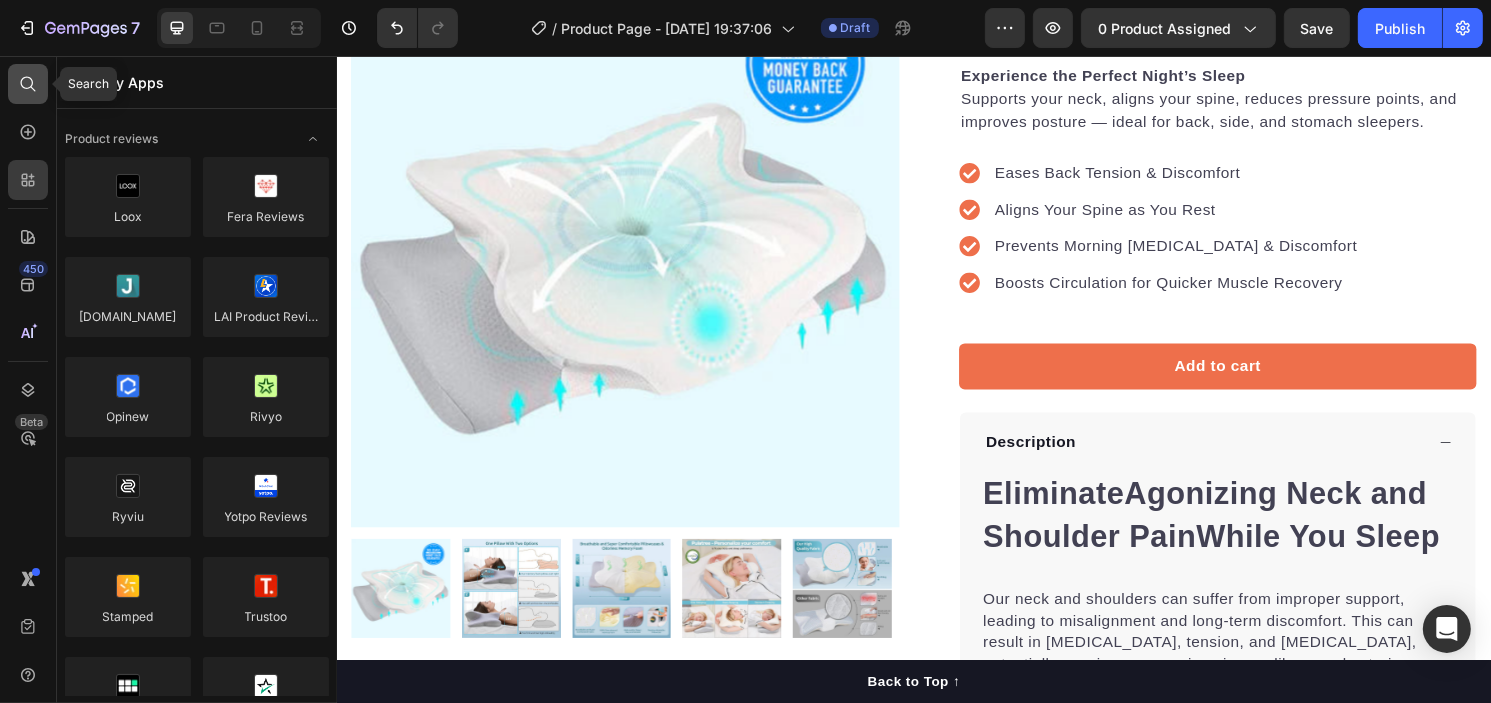 click 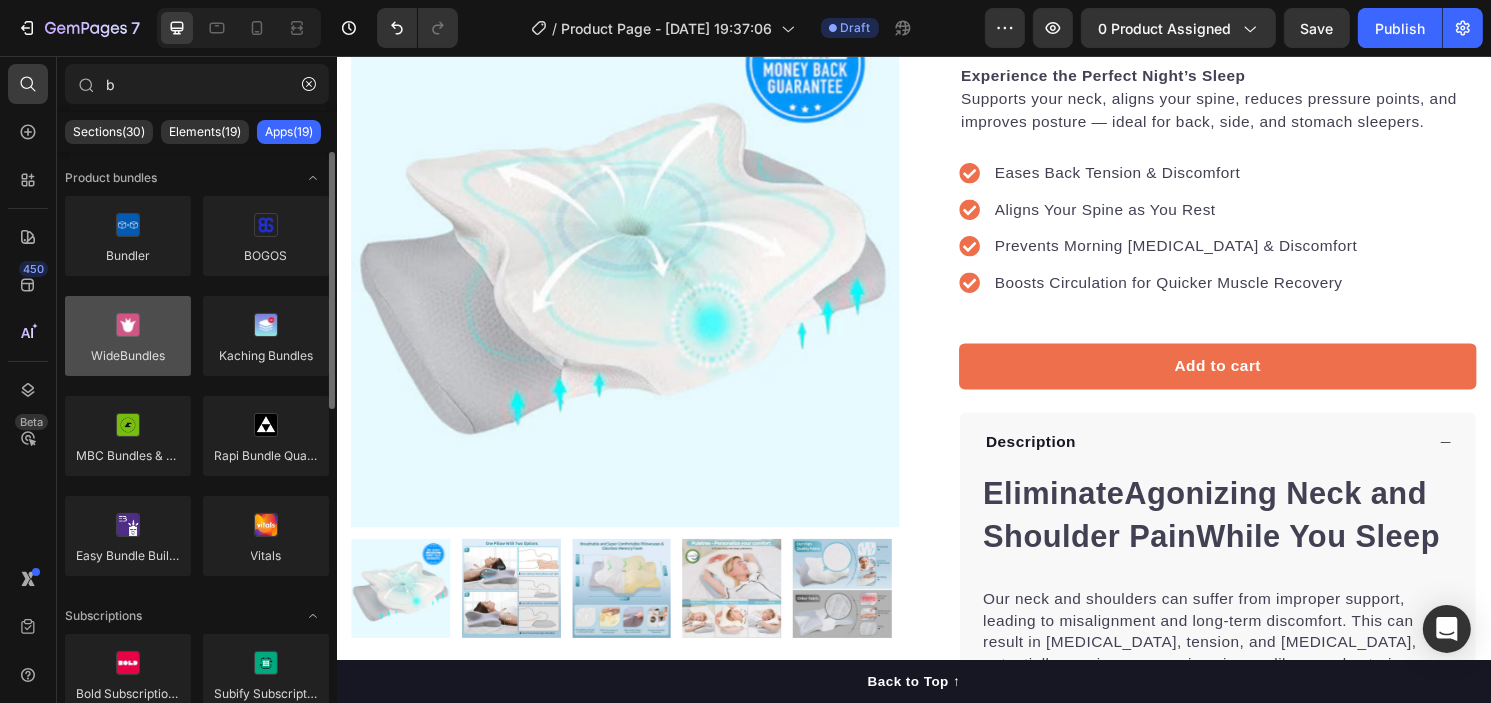 type on "b" 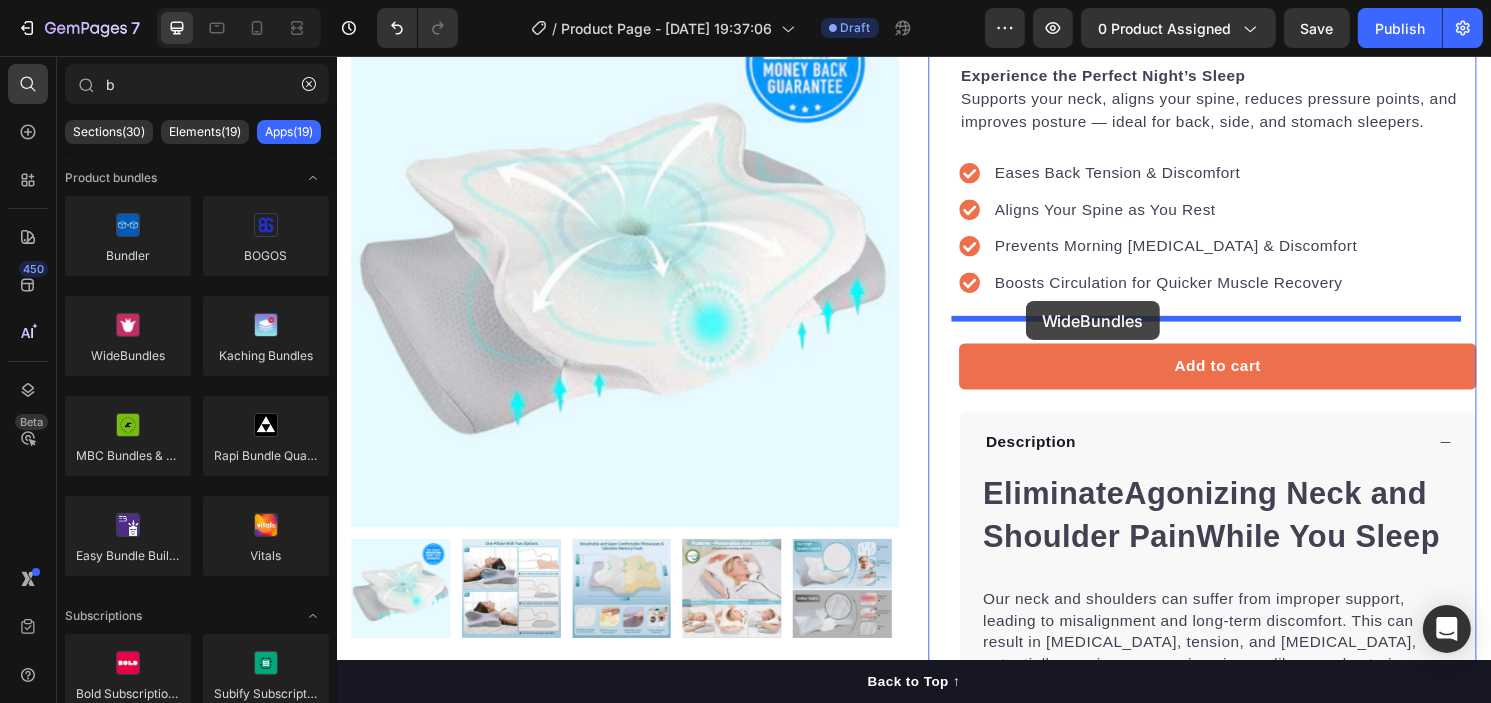 drag, startPoint x: 462, startPoint y: 391, endPoint x: 1052, endPoint y: 311, distance: 595.39905 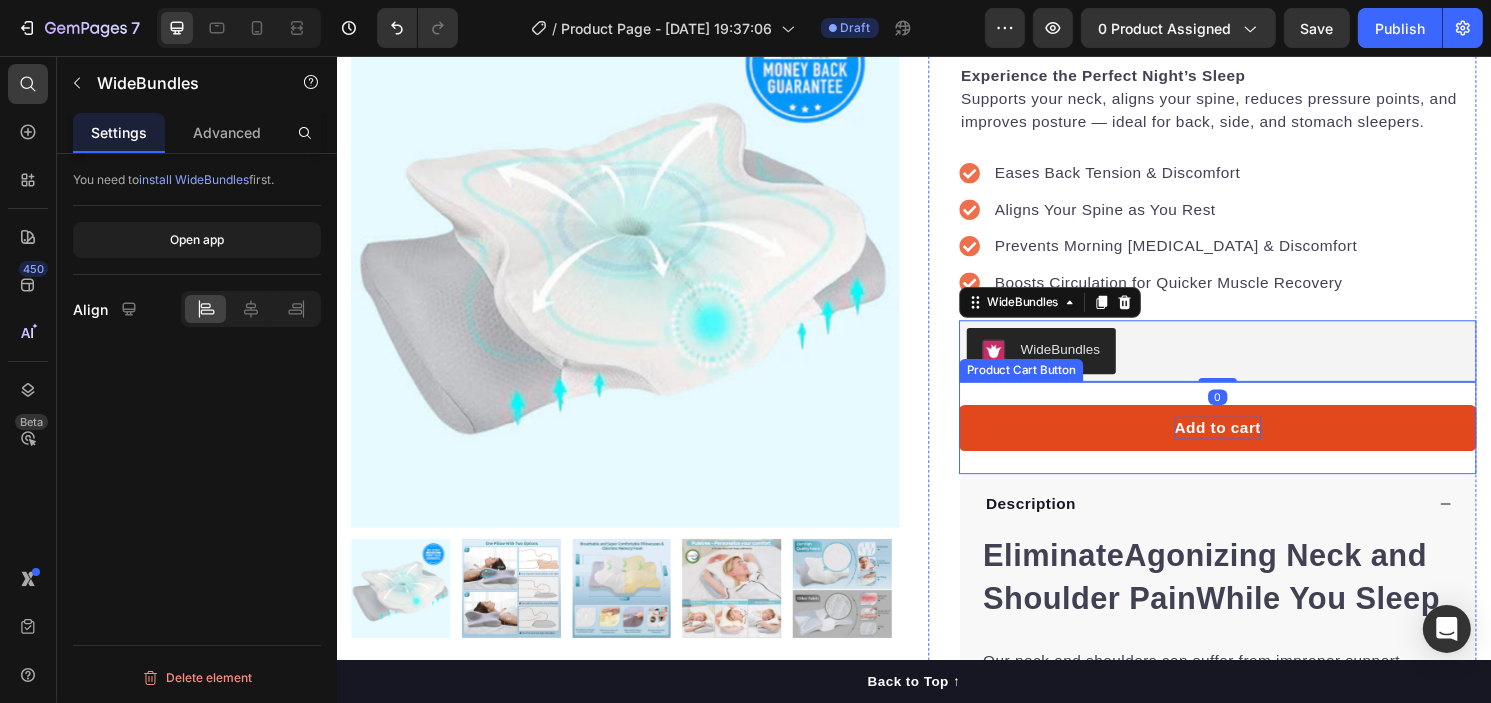 scroll, scrollTop: 328, scrollLeft: 0, axis: vertical 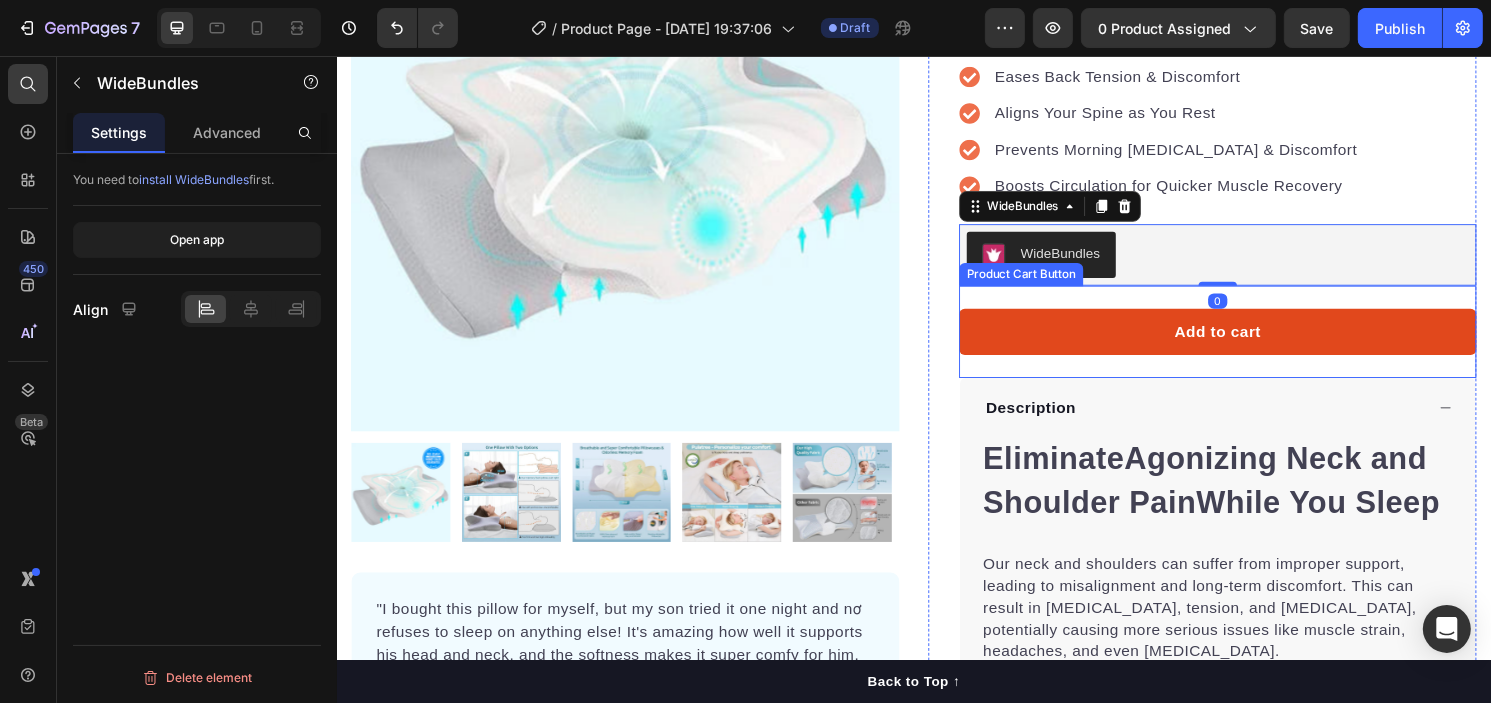 click on "Add to cart" at bounding box center (1252, 343) 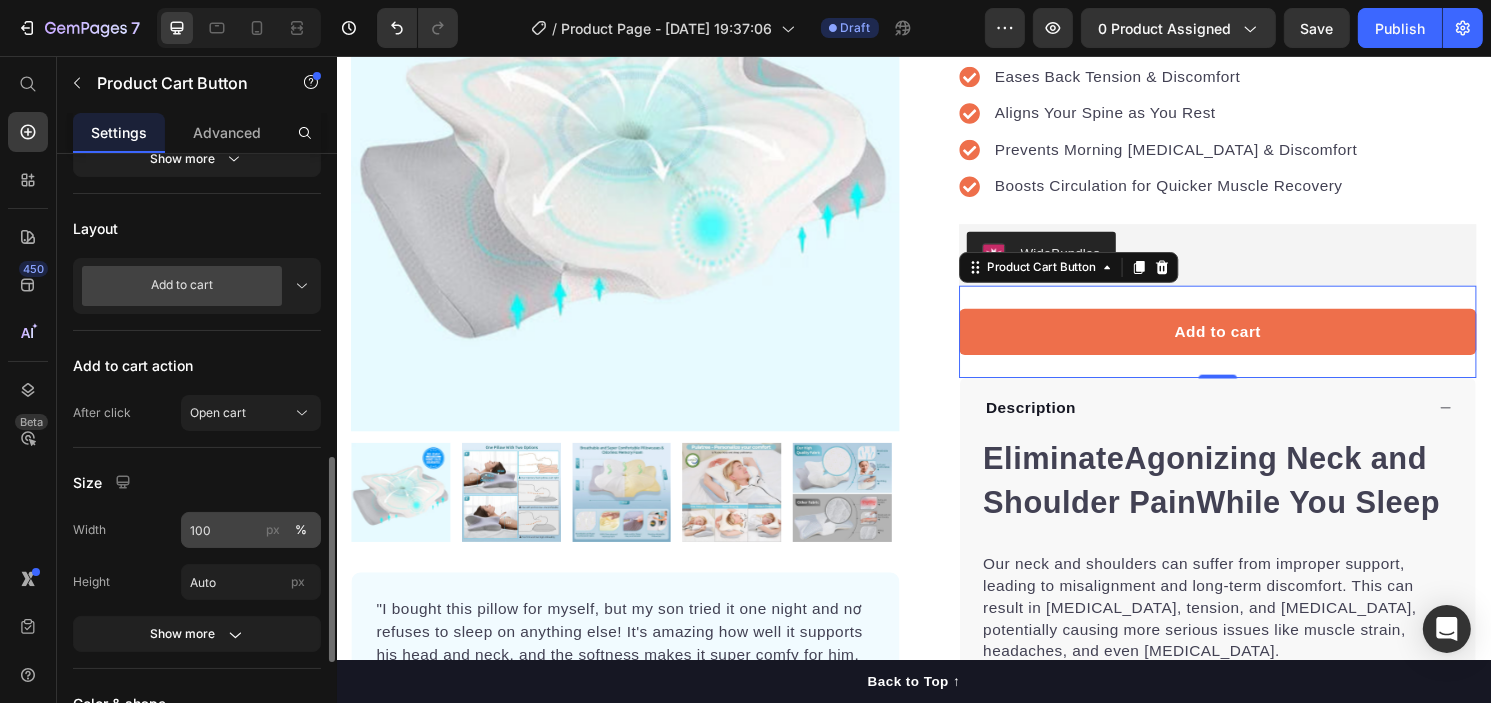 scroll, scrollTop: 600, scrollLeft: 0, axis: vertical 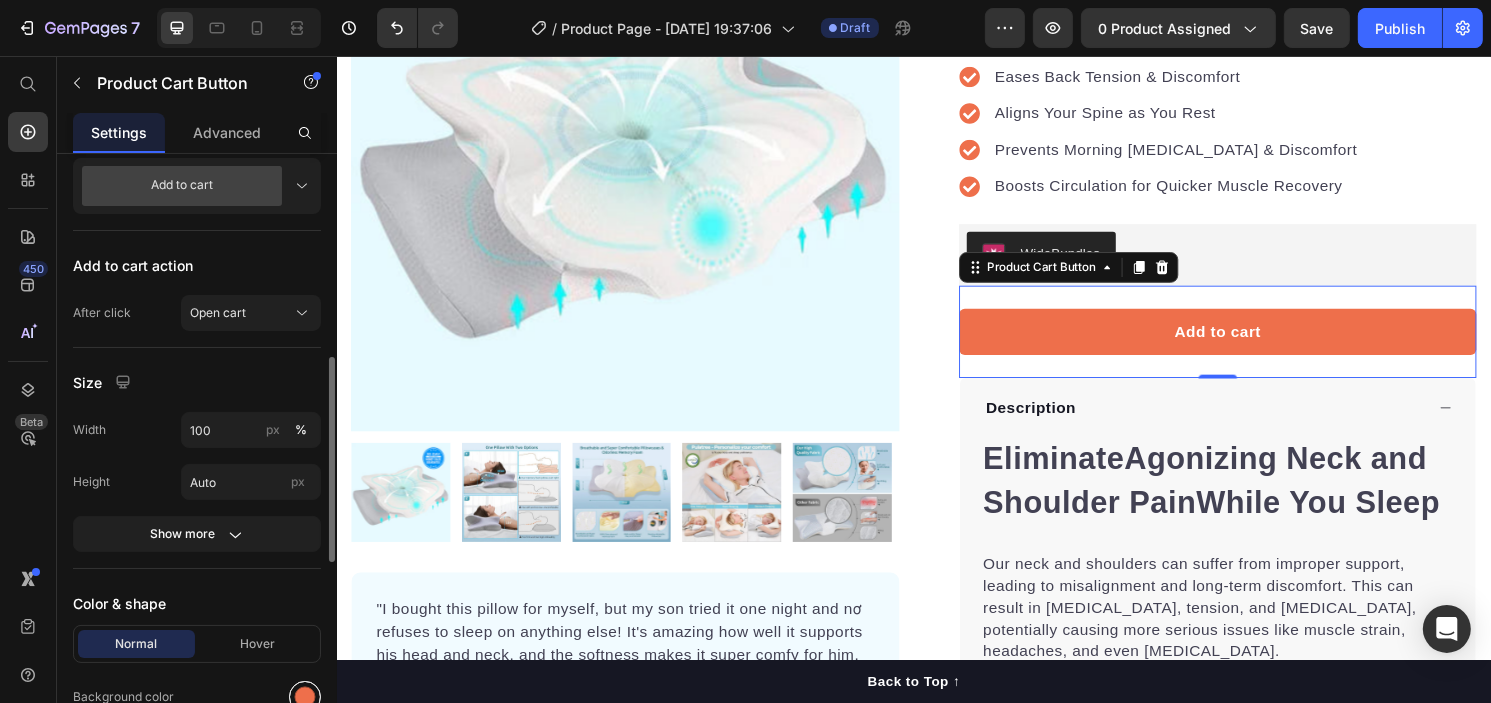 click at bounding box center [305, 697] 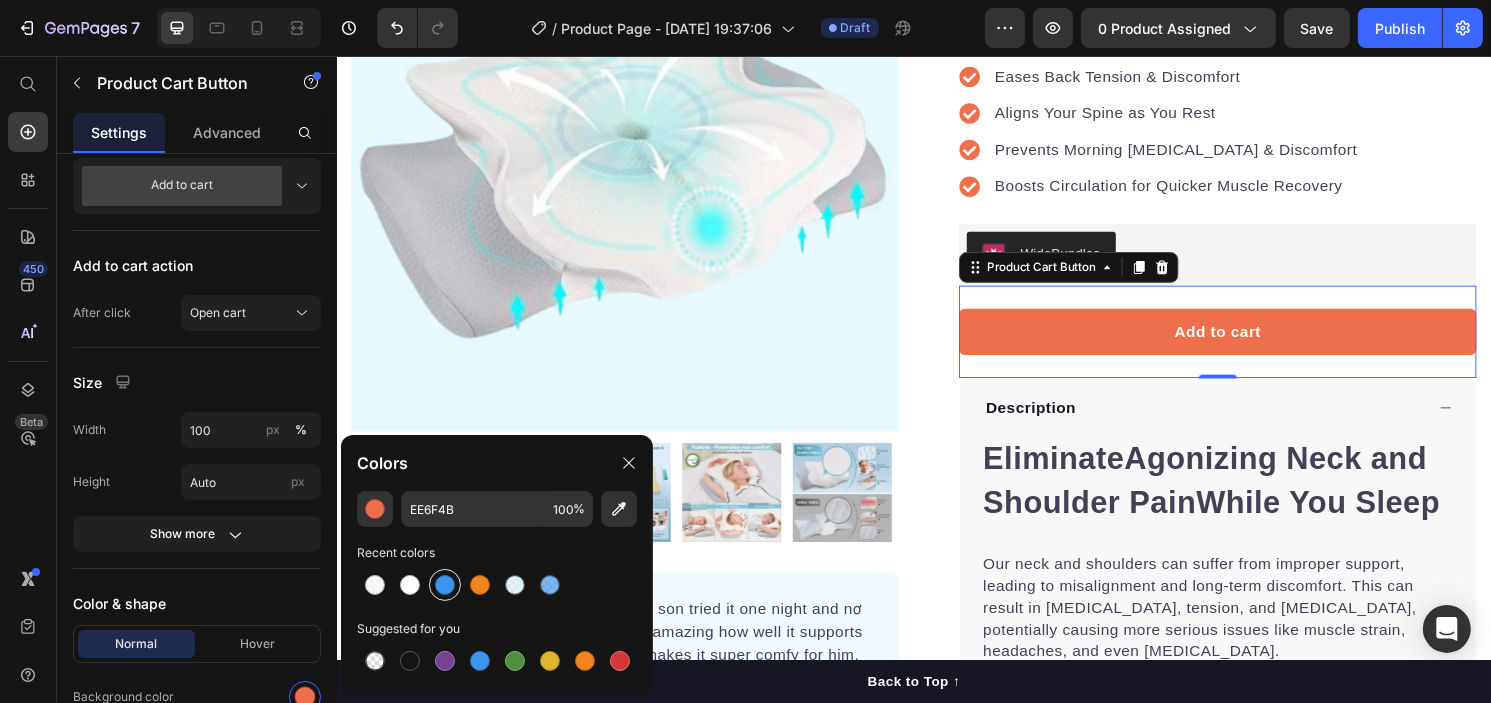 click at bounding box center [445, 585] 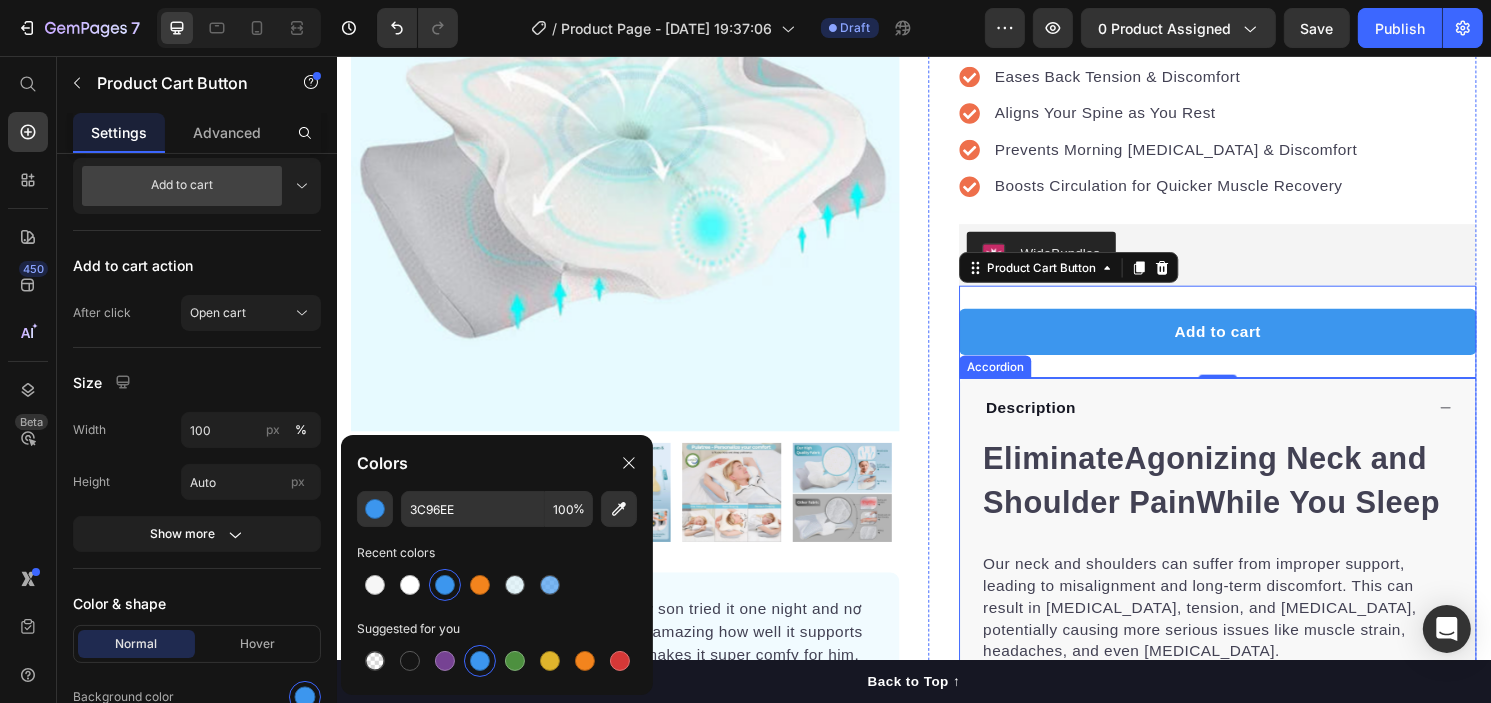 click on "Description" at bounding box center [1237, 422] 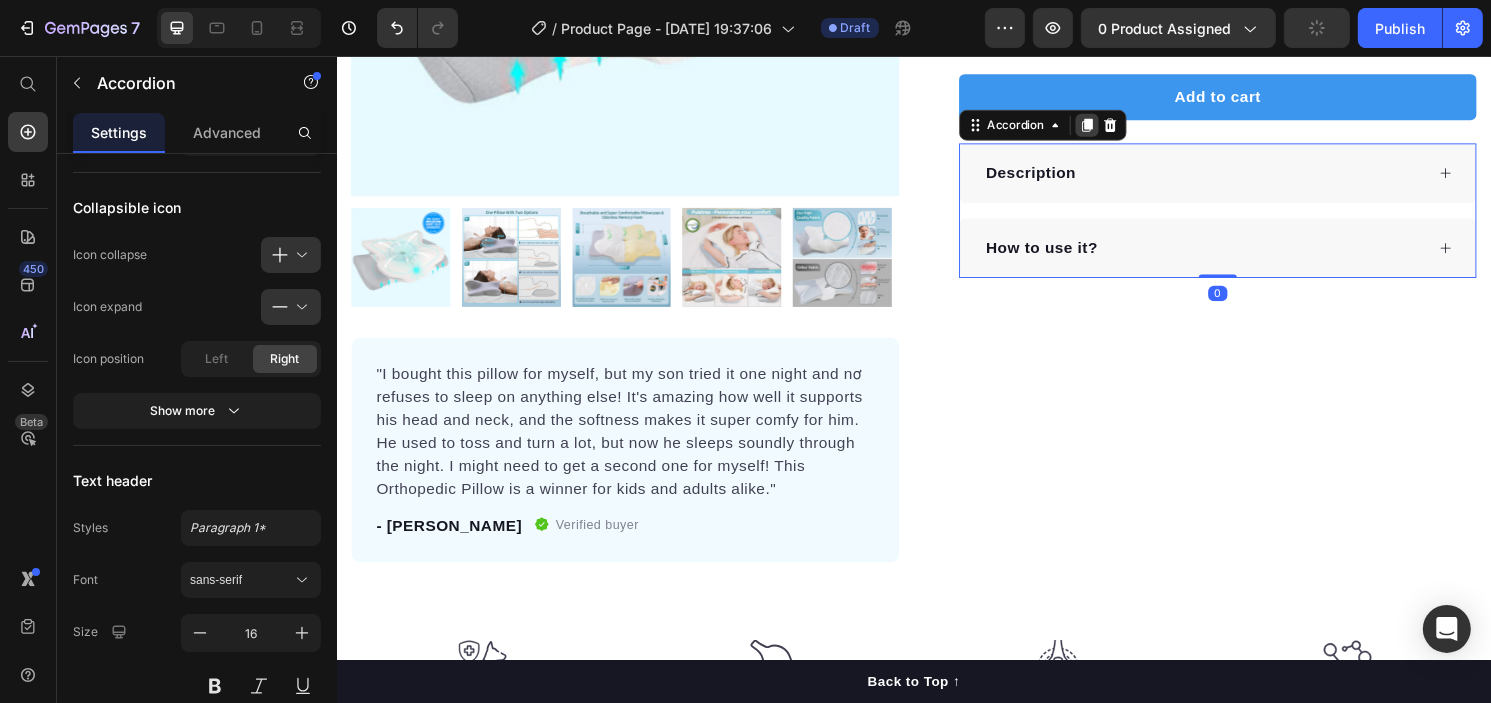 scroll, scrollTop: 0, scrollLeft: 0, axis: both 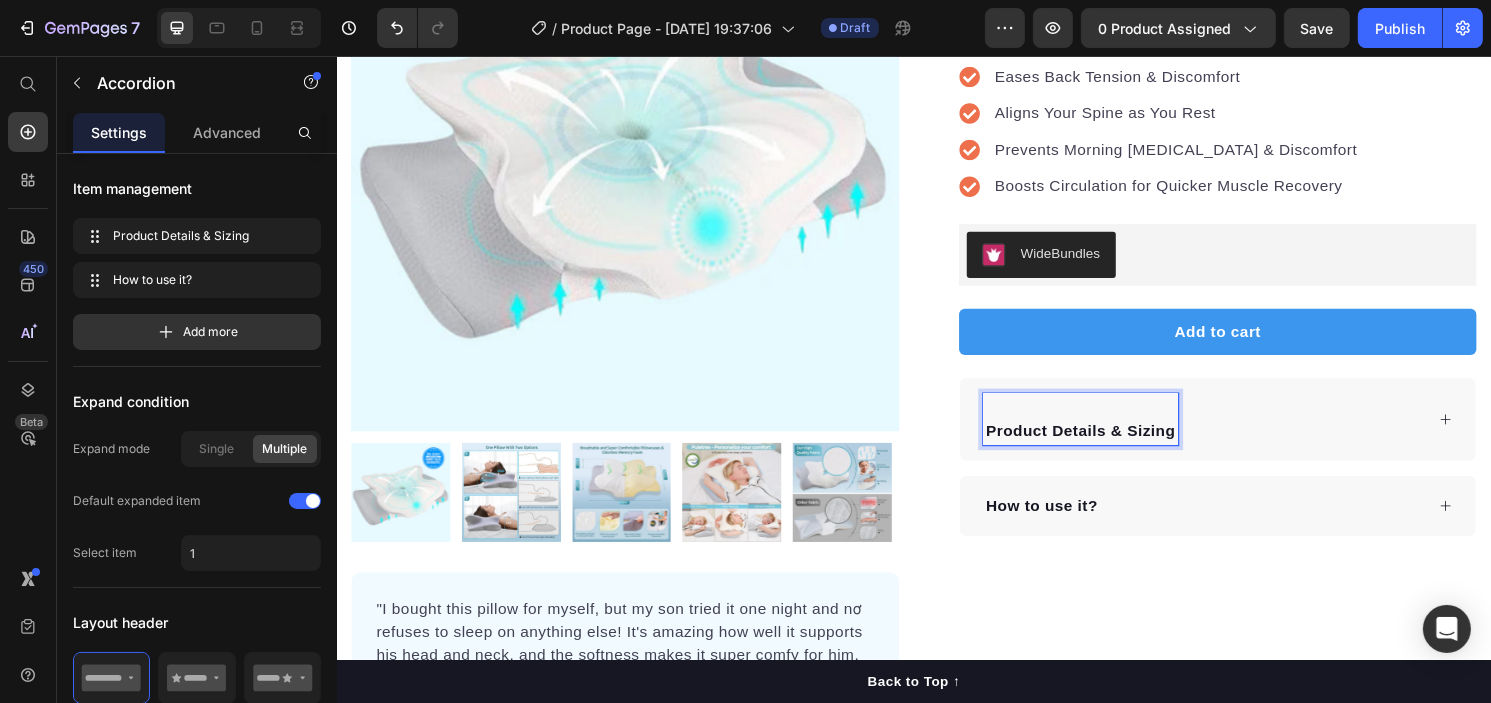 click on "Product Details & Sizing" at bounding box center [1109, 434] 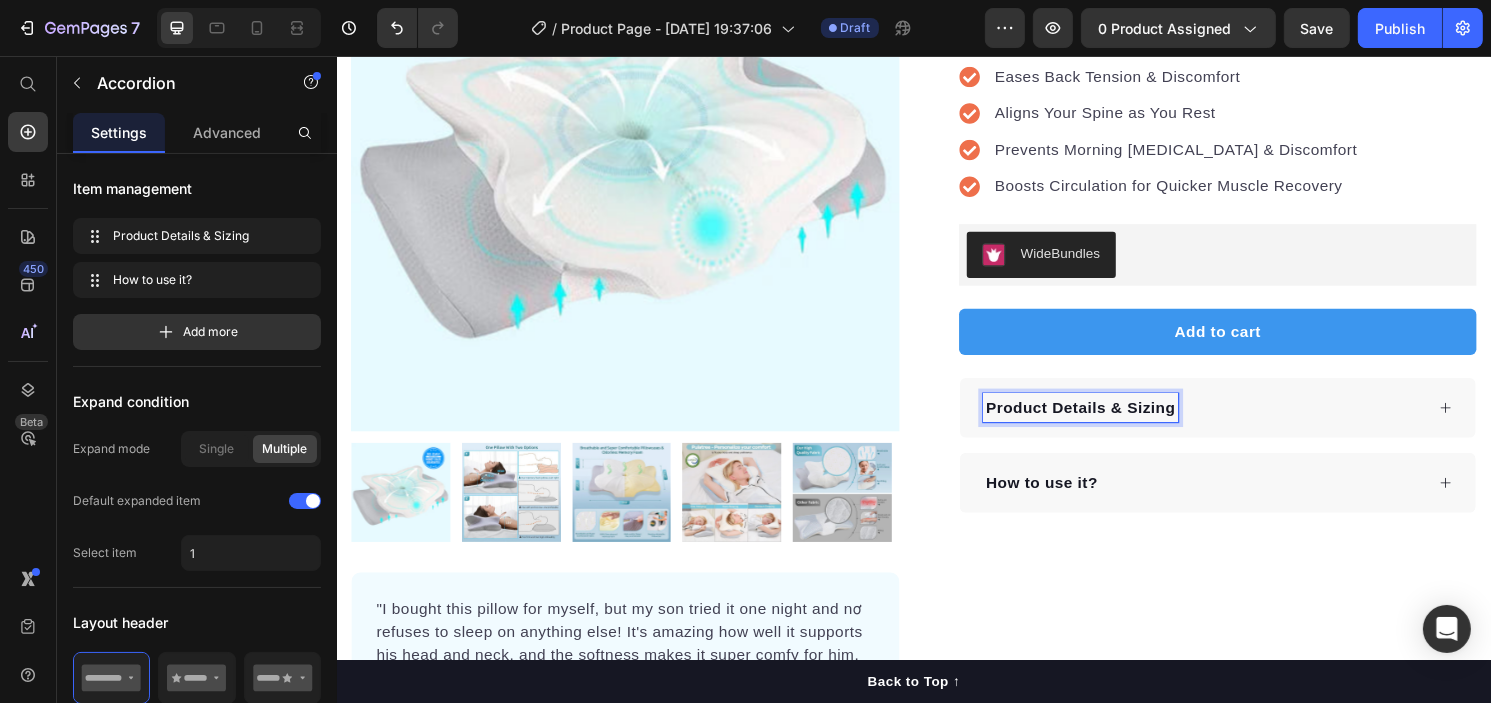 click on "Product Details & Sizing" at bounding box center (1237, 422) 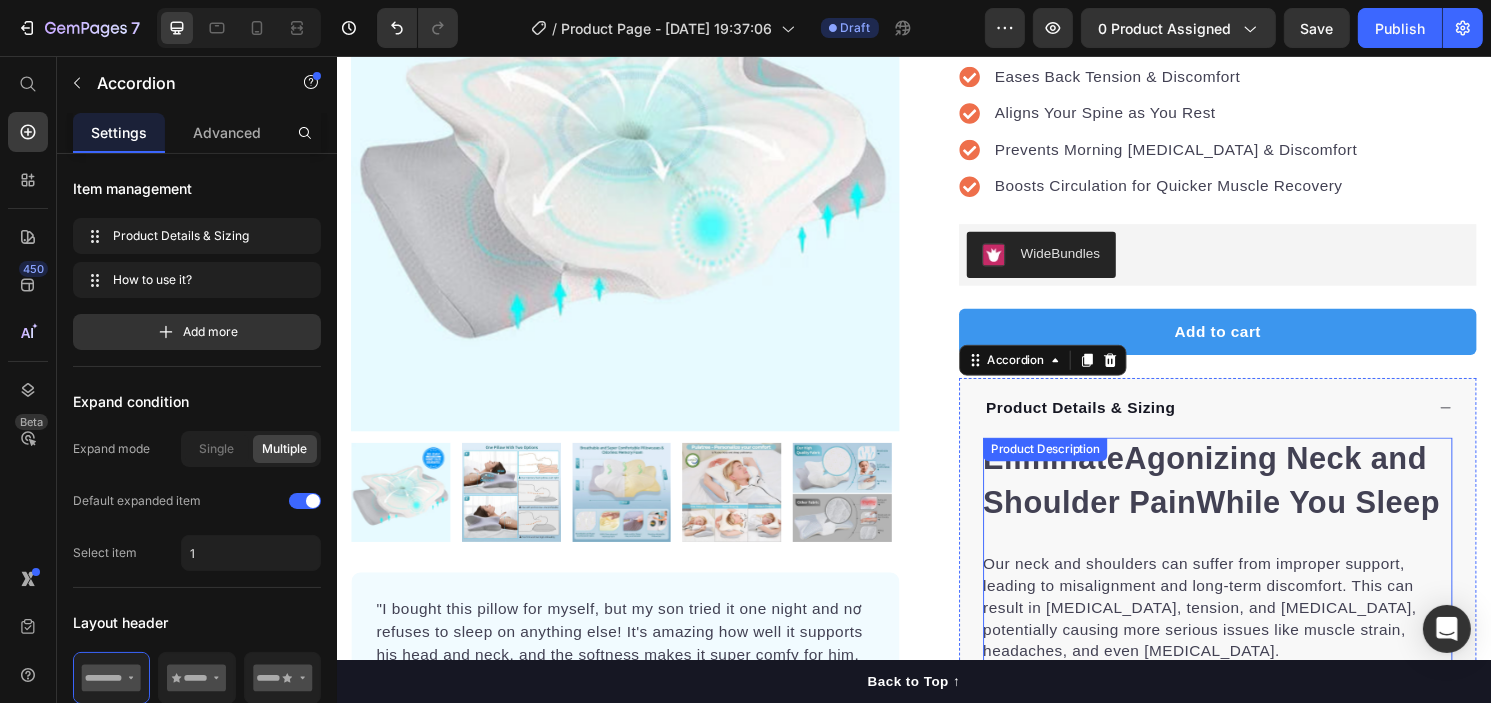 click on "Agonizing Neck and Shoulder Pain" at bounding box center (1239, 497) 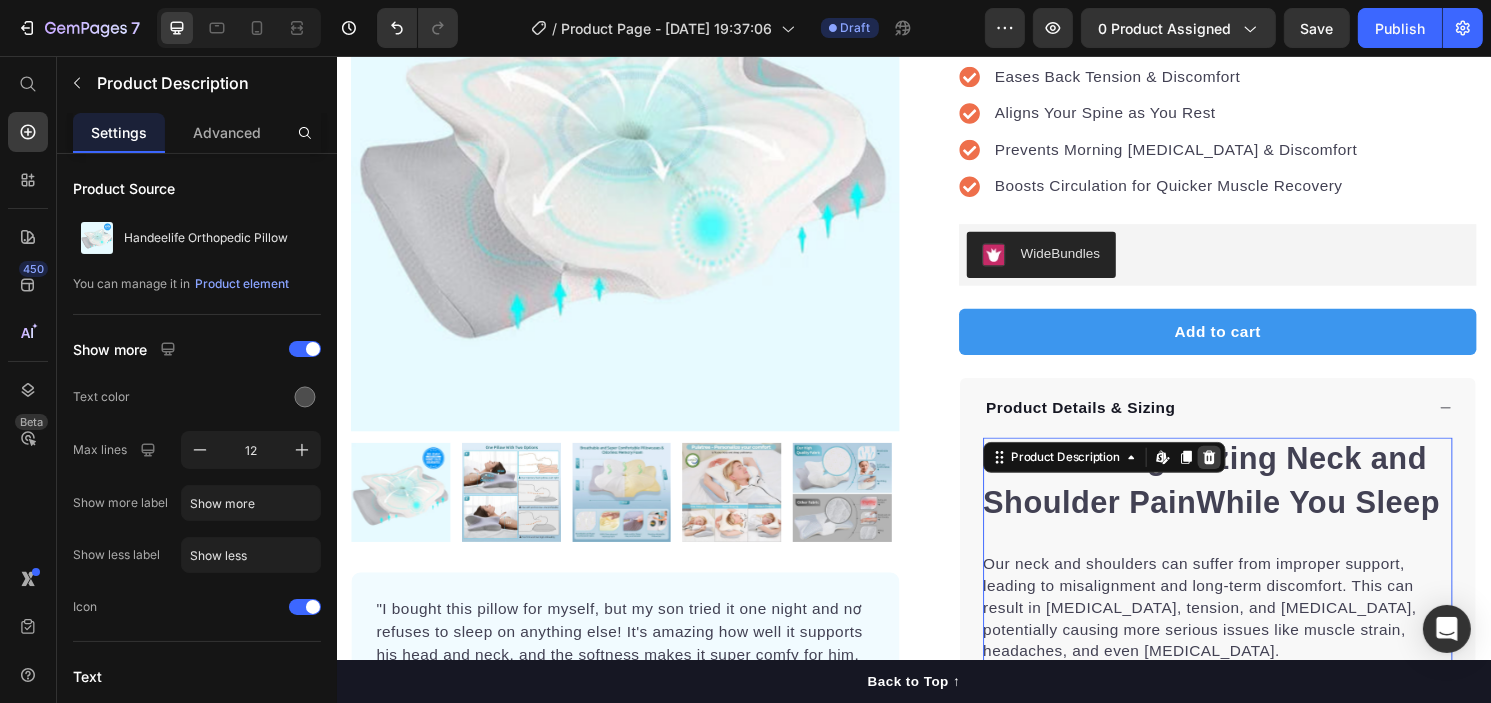 click 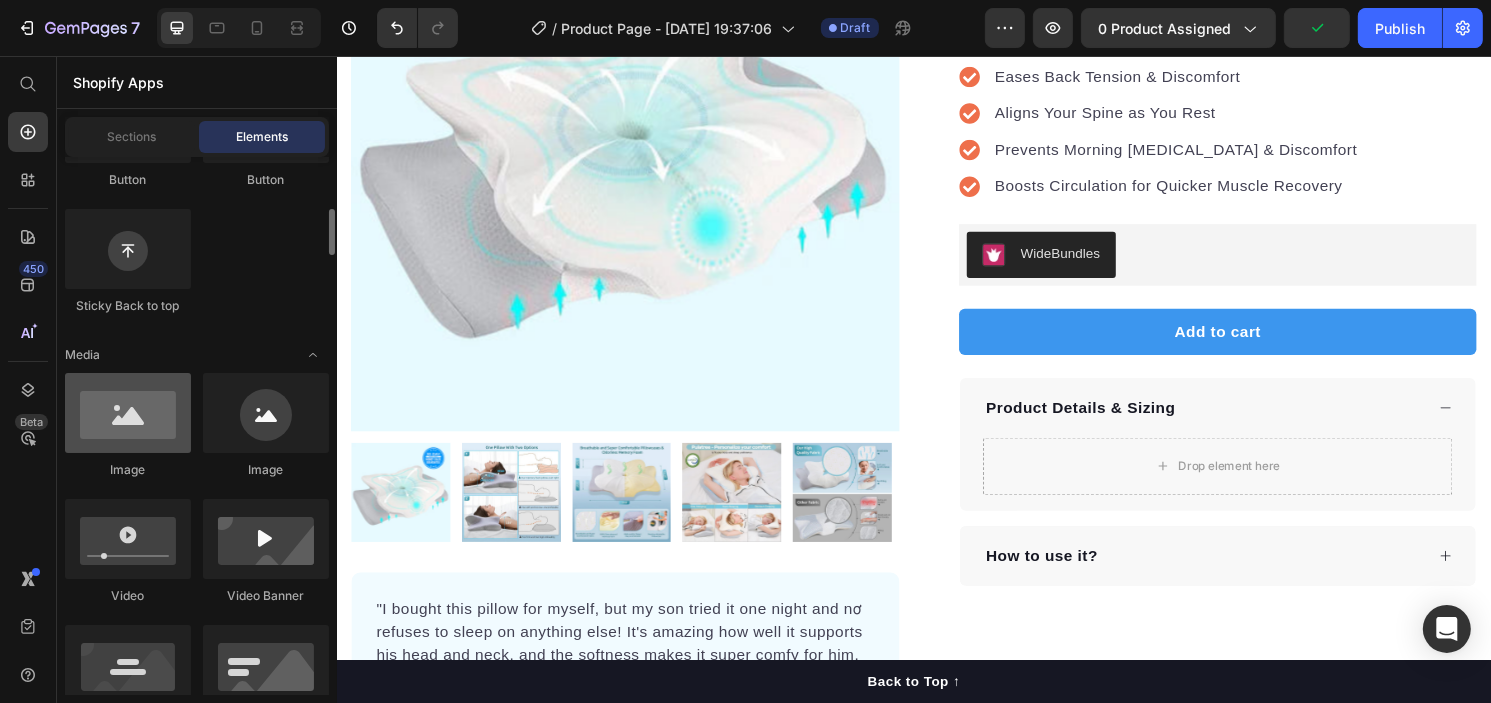 scroll, scrollTop: 574, scrollLeft: 0, axis: vertical 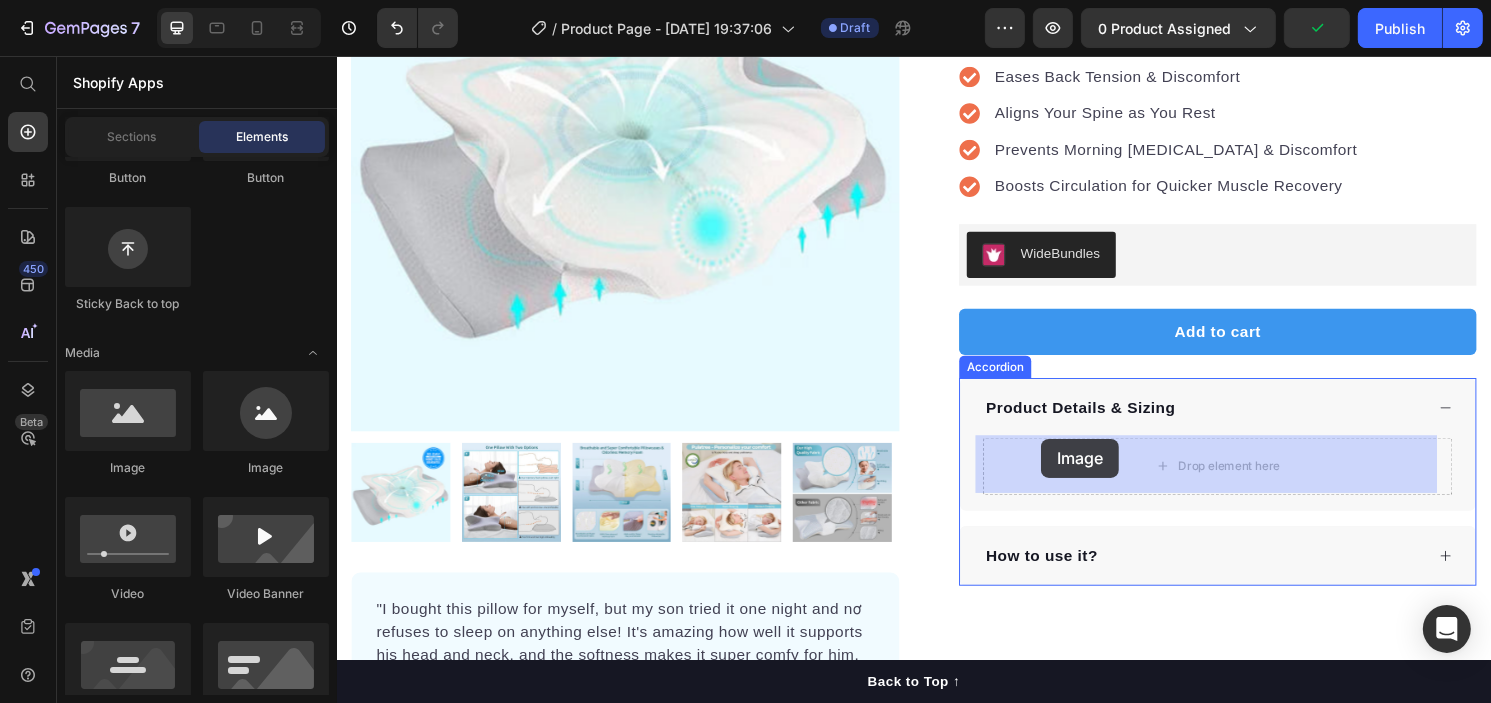 drag, startPoint x: 464, startPoint y: 495, endPoint x: 1068, endPoint y: 454, distance: 605.38995 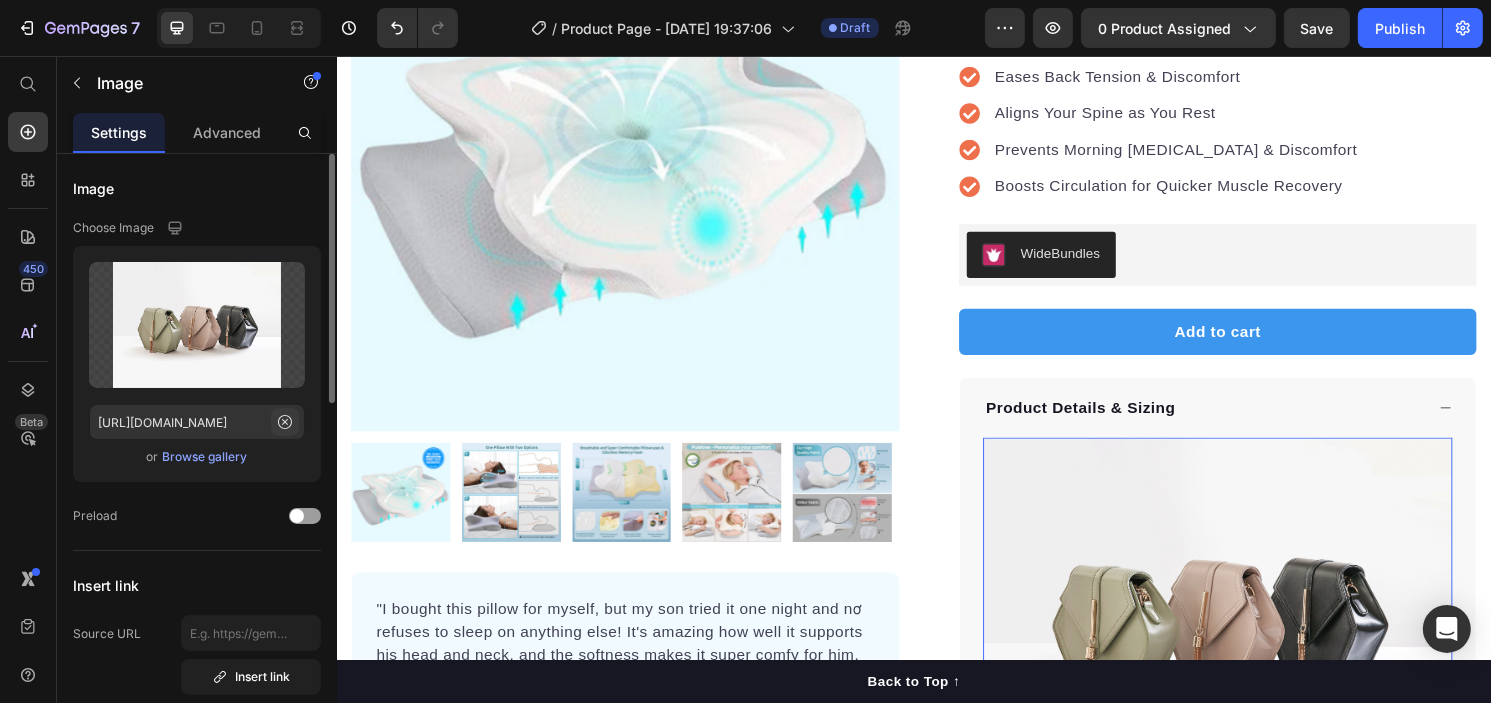 click 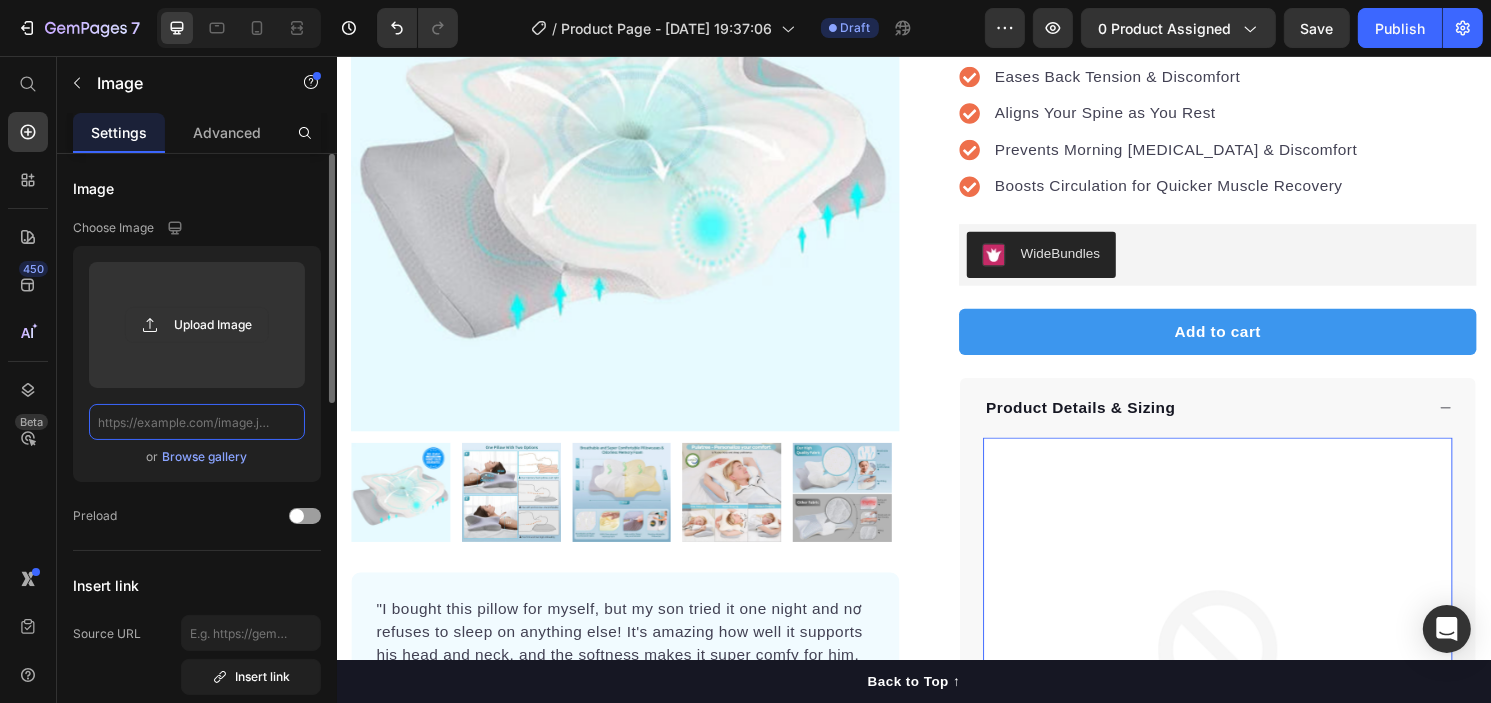 paste on "https://cdn.shopify.com/s/files/1/0750/9285/2965/files/8_480x480_33a59367-82cd-47a9-9869-1a5295bf1879.webp?v=1752152656" 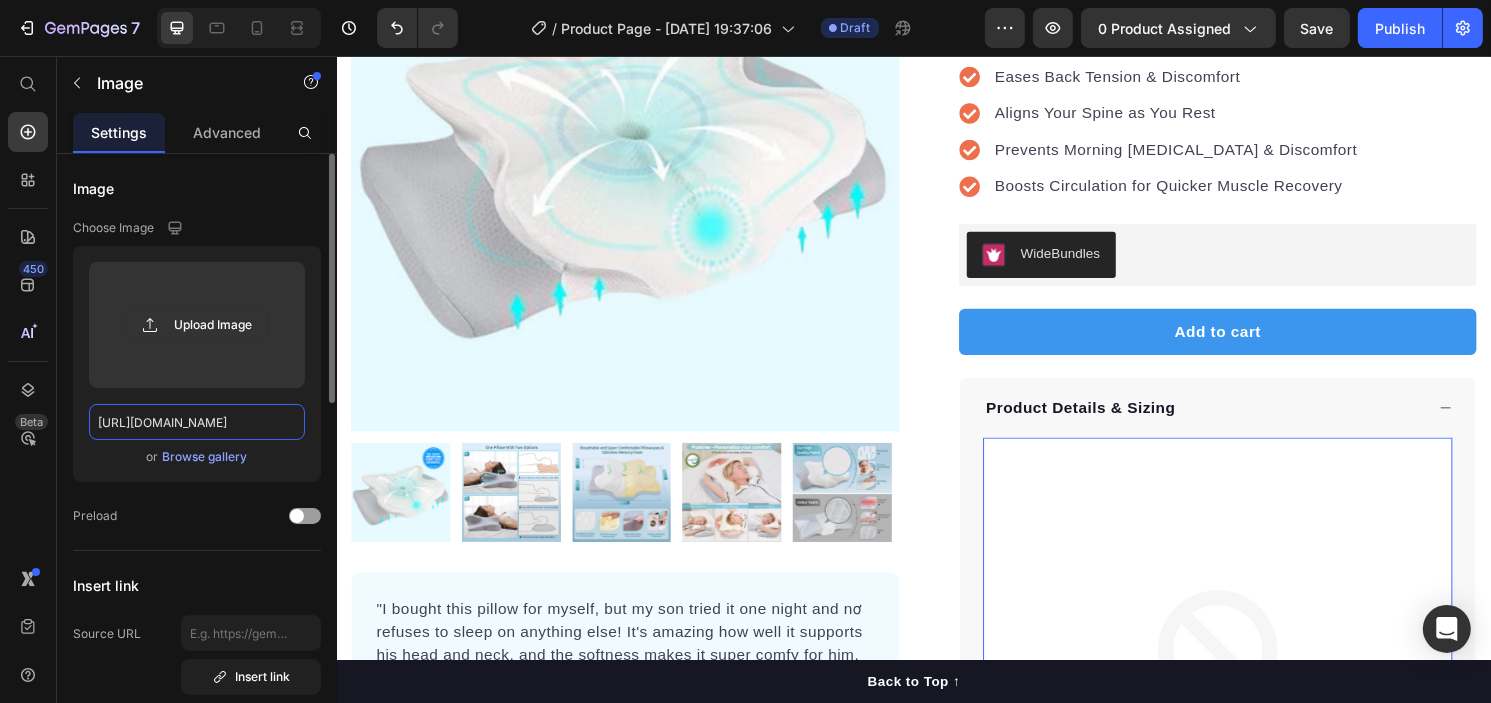 scroll, scrollTop: 0, scrollLeft: 578, axis: horizontal 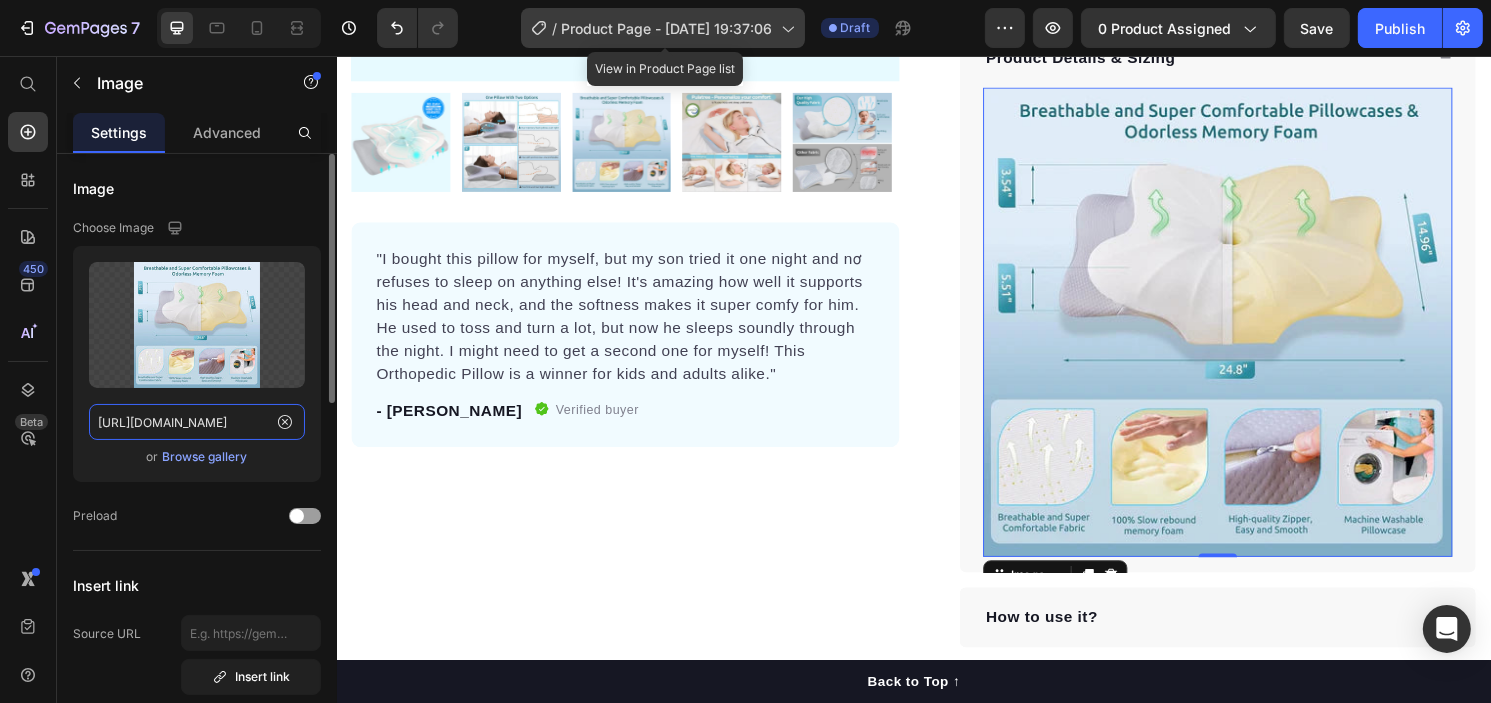 type on "https://cdn.shopify.com/s/files/1/0750/9285/2965/files/8_480x480_33a59367-82cd-47a9-9869-1a5295bf1879.webp?v=1752152656" 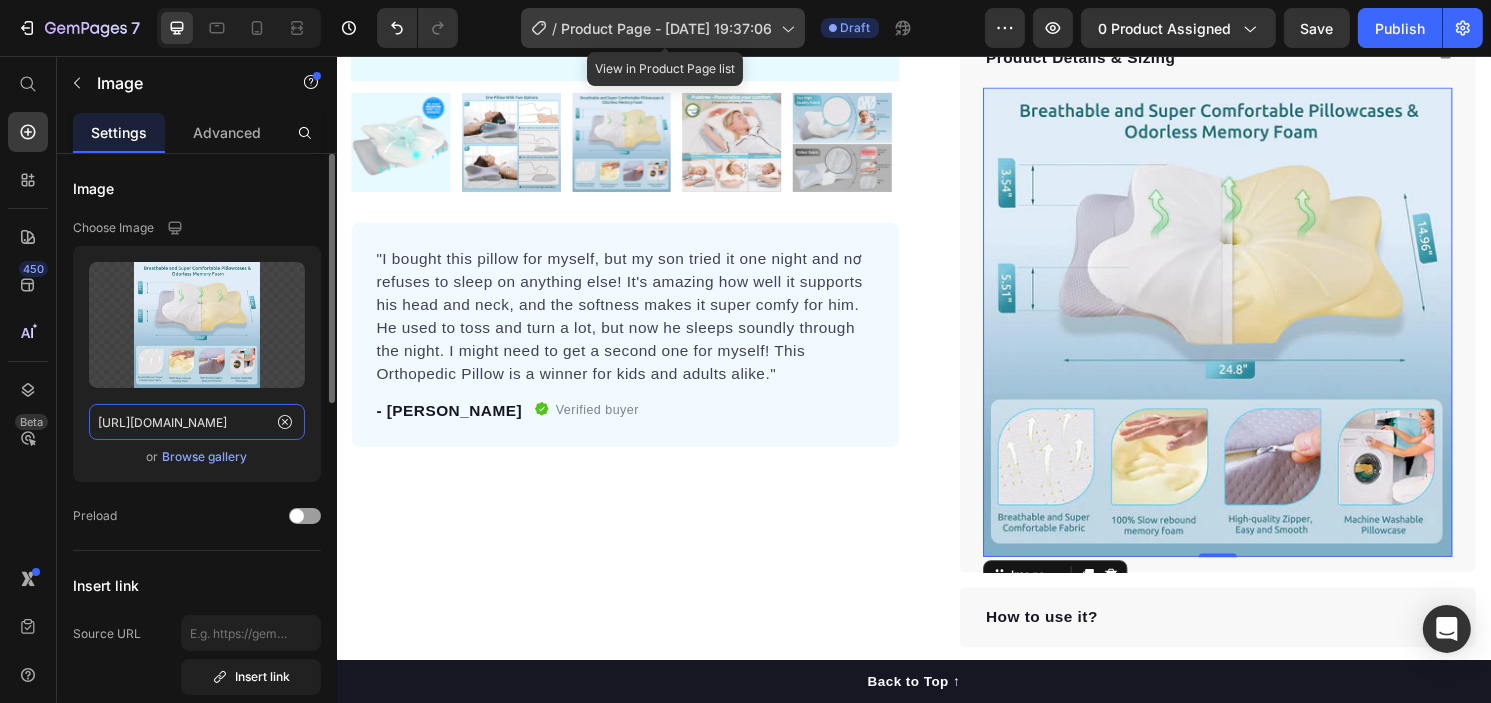 scroll, scrollTop: 0, scrollLeft: 0, axis: both 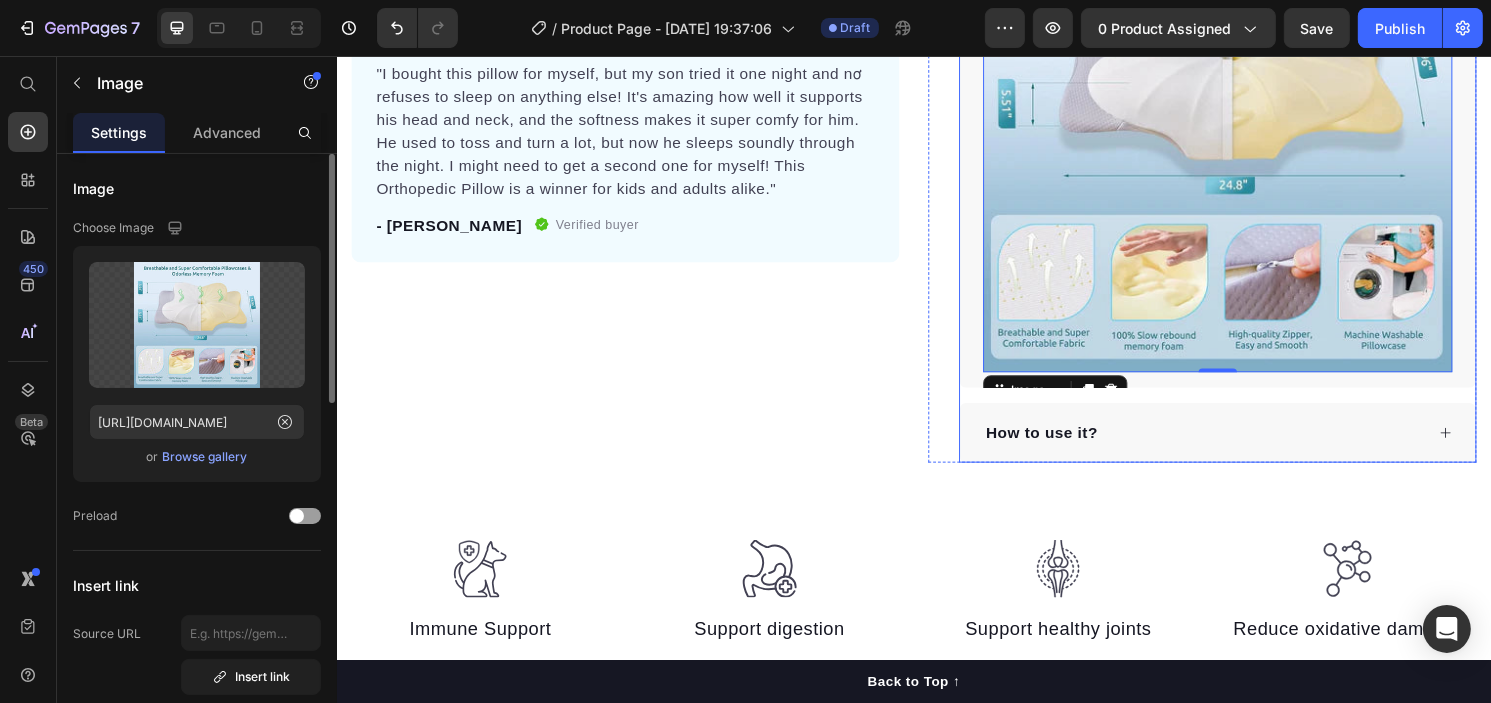 click on "How to use it?" at bounding box center [1069, 448] 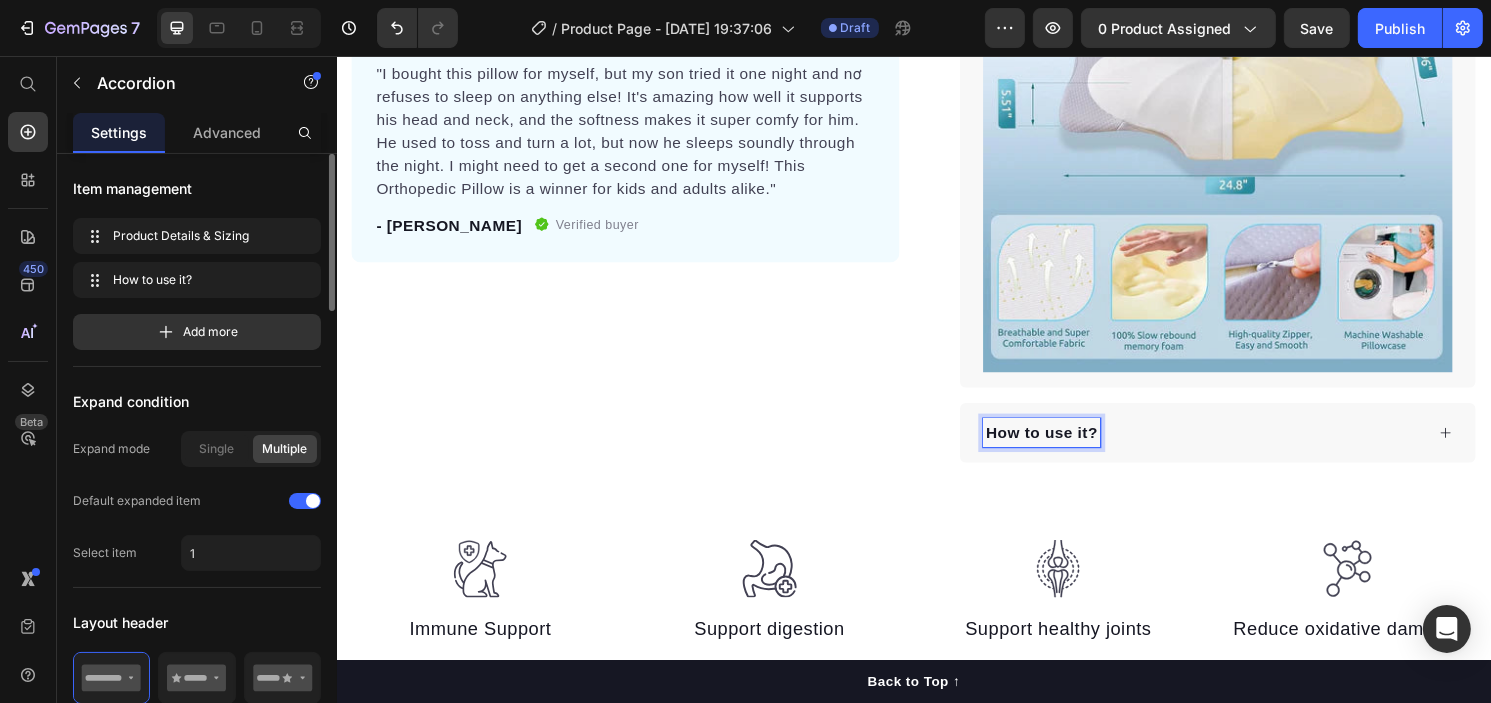 click on "How to use it?" at bounding box center [1069, 448] 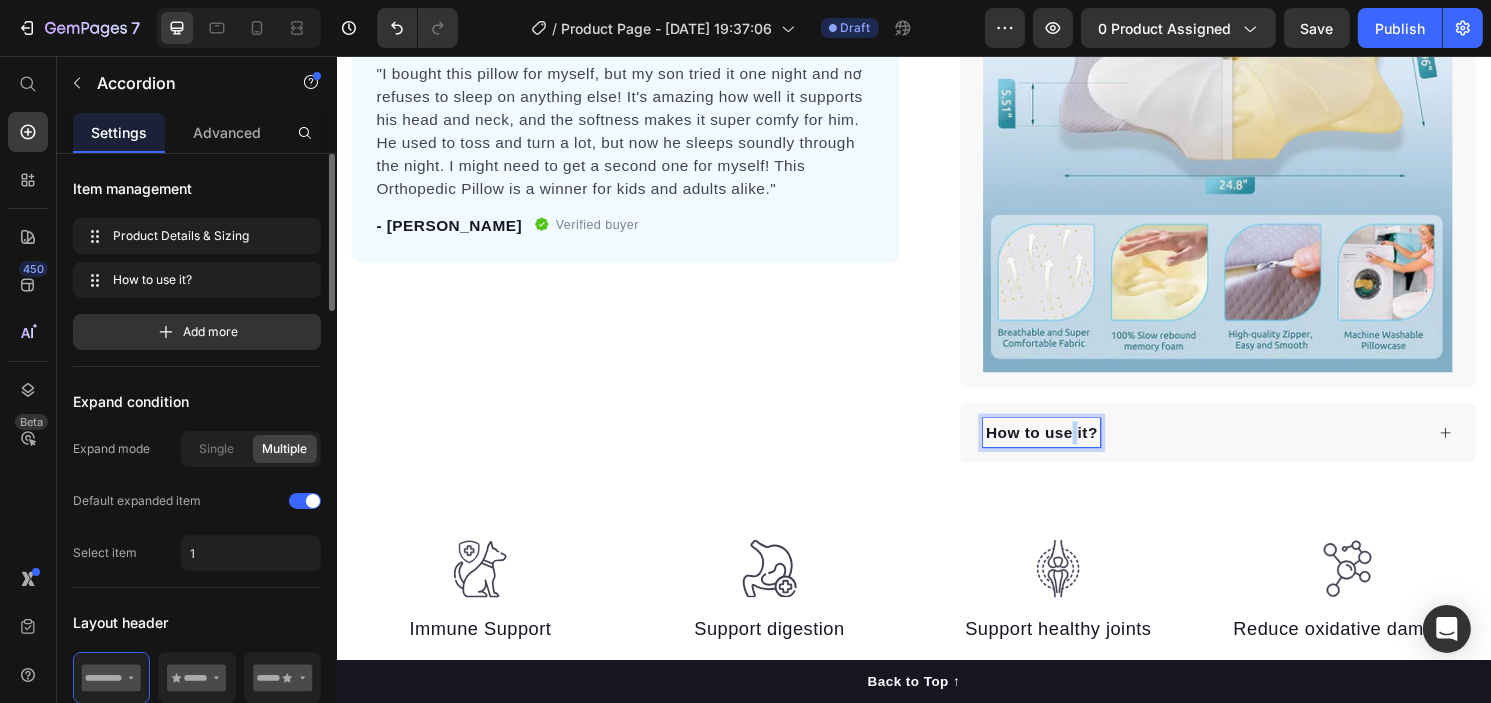 click on "How to use it?" at bounding box center (1069, 448) 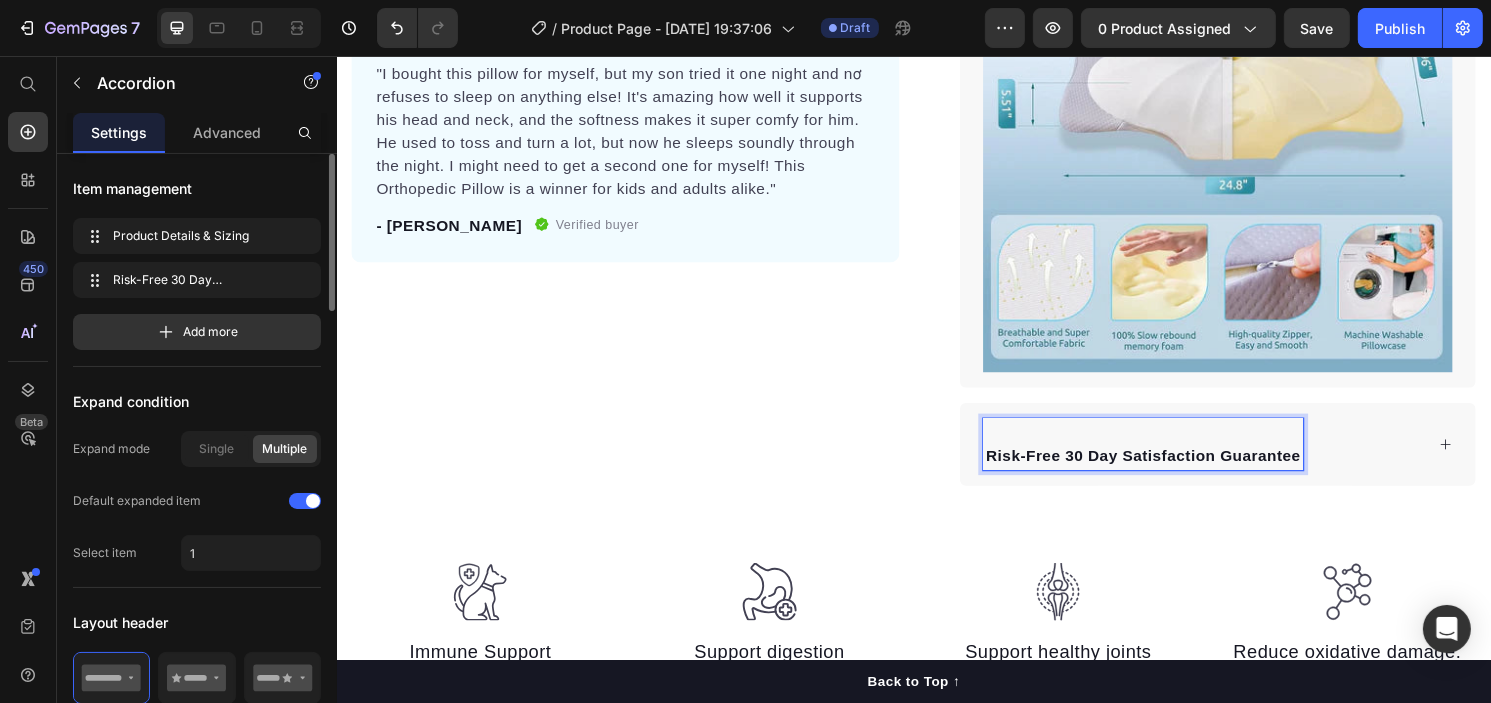 click on "Risk-Free 30 Day Satisfaction Guarantee" at bounding box center [1174, 472] 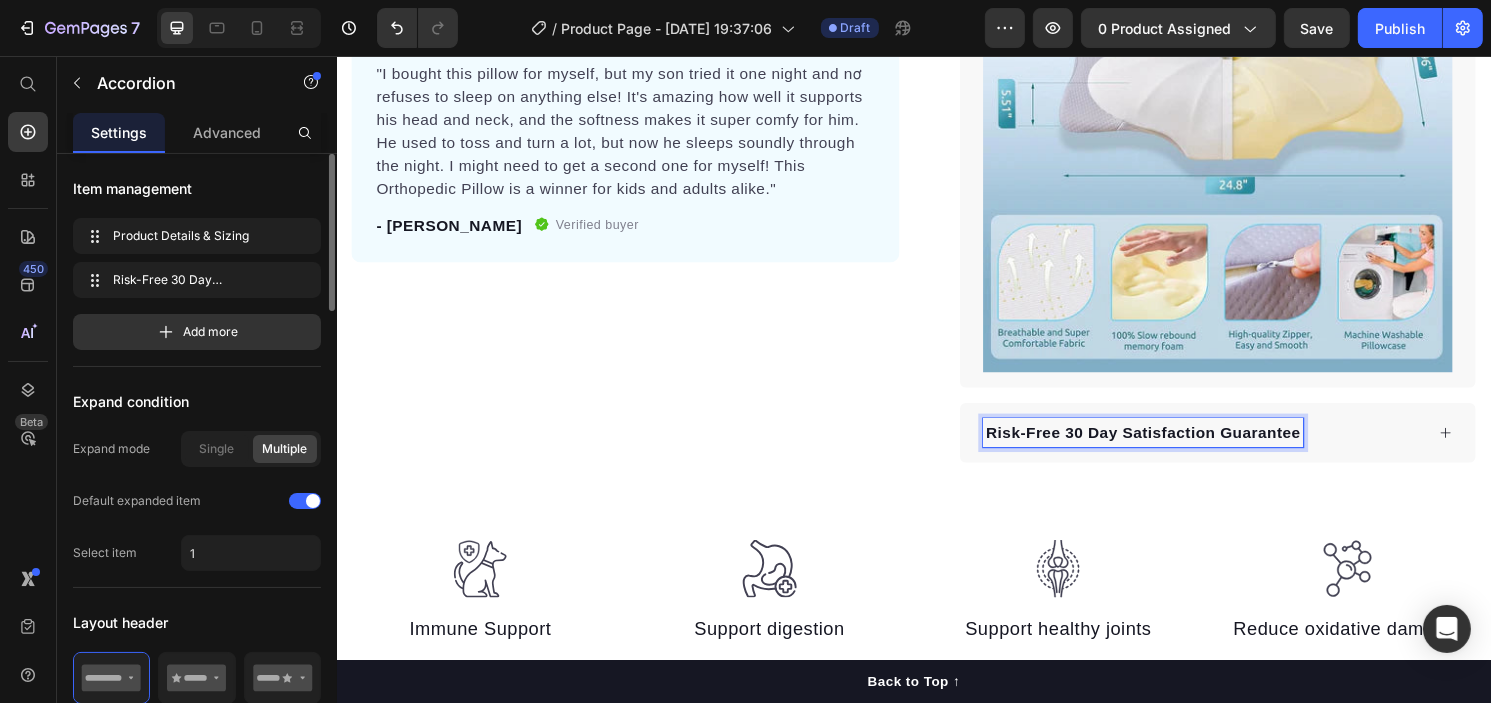 click on "Risk-Free 30 Day Satisfaction Guarantee" at bounding box center [1237, 448] 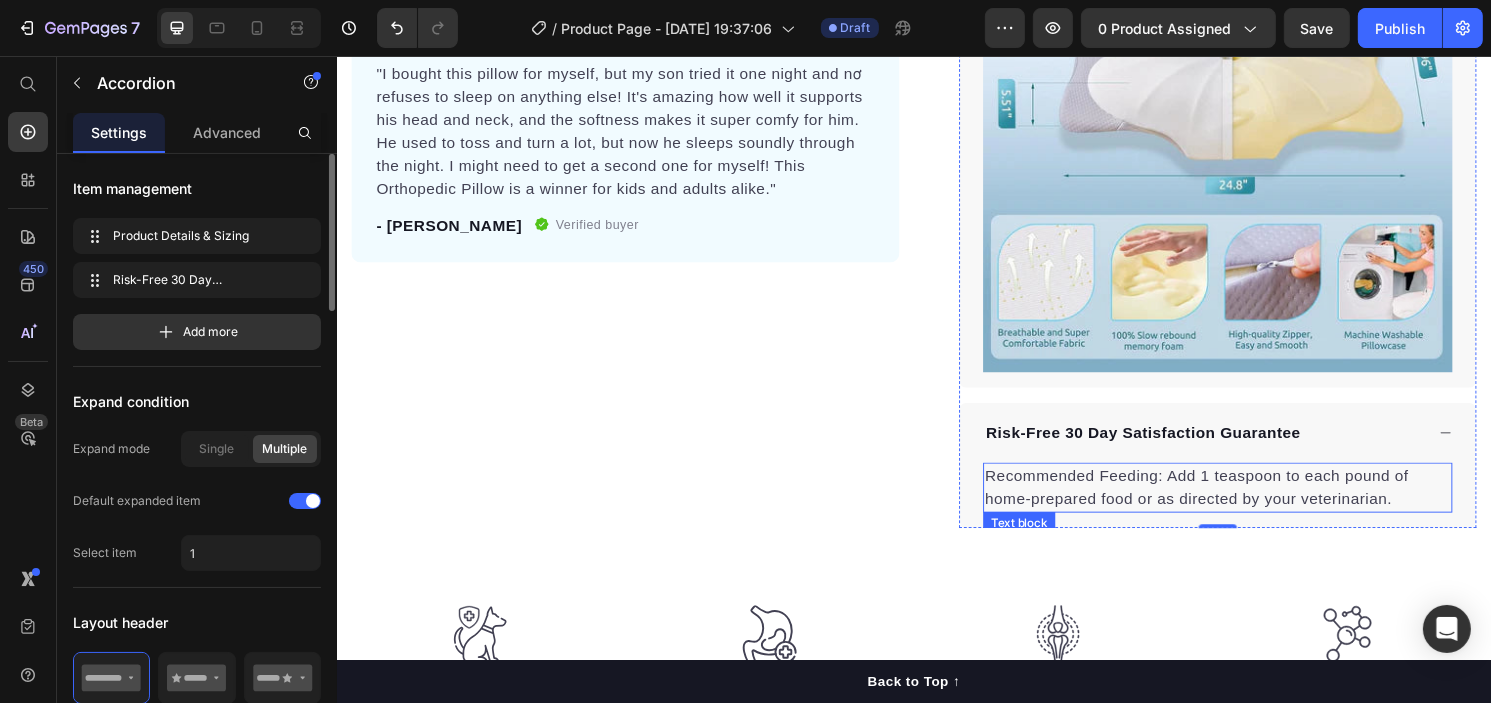 click on "Recommended Feeding: Add 1 teaspoon to each pound of home-prepared food or as directed by your veterinarian." at bounding box center [1252, 505] 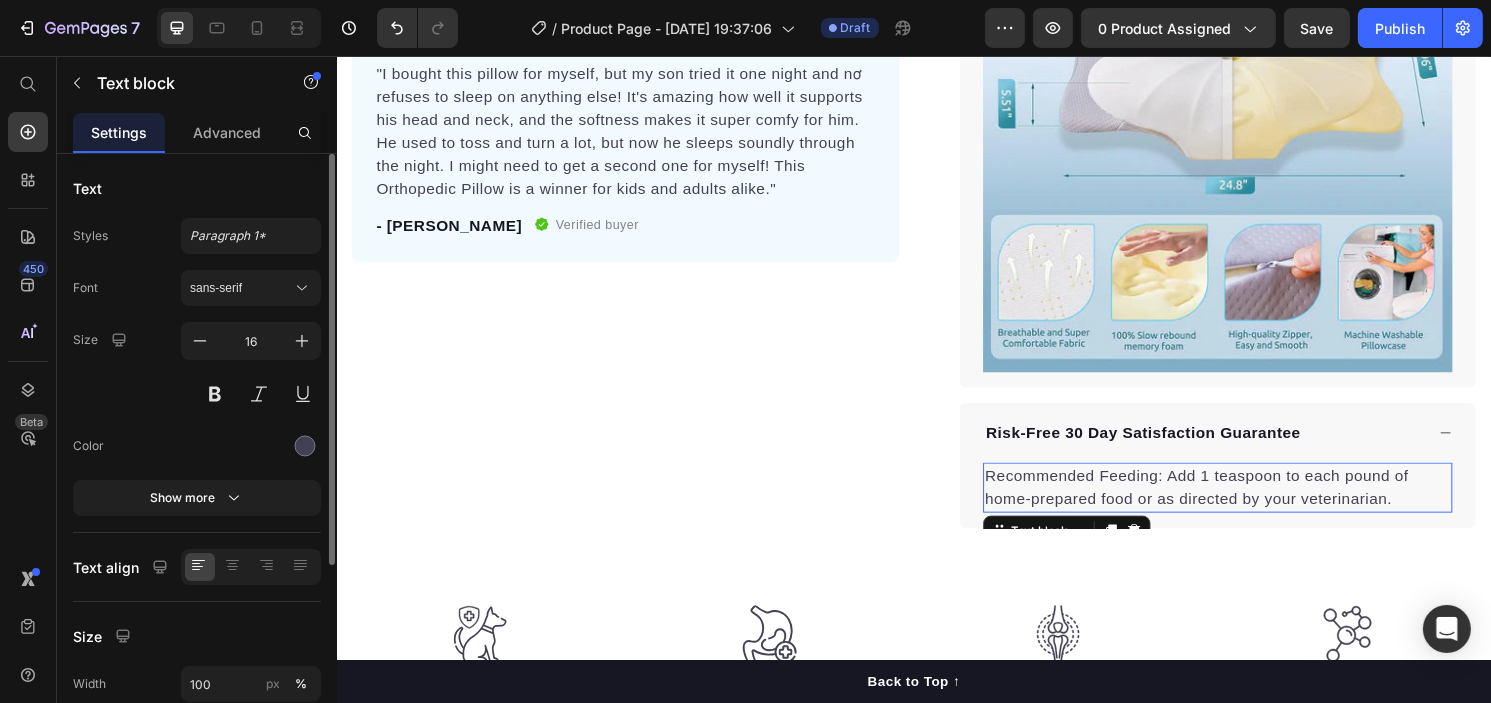 click on "Recommended Feeding: Add 1 teaspoon to each pound of home-prepared food or as directed by your veterinarian." at bounding box center (1252, 505) 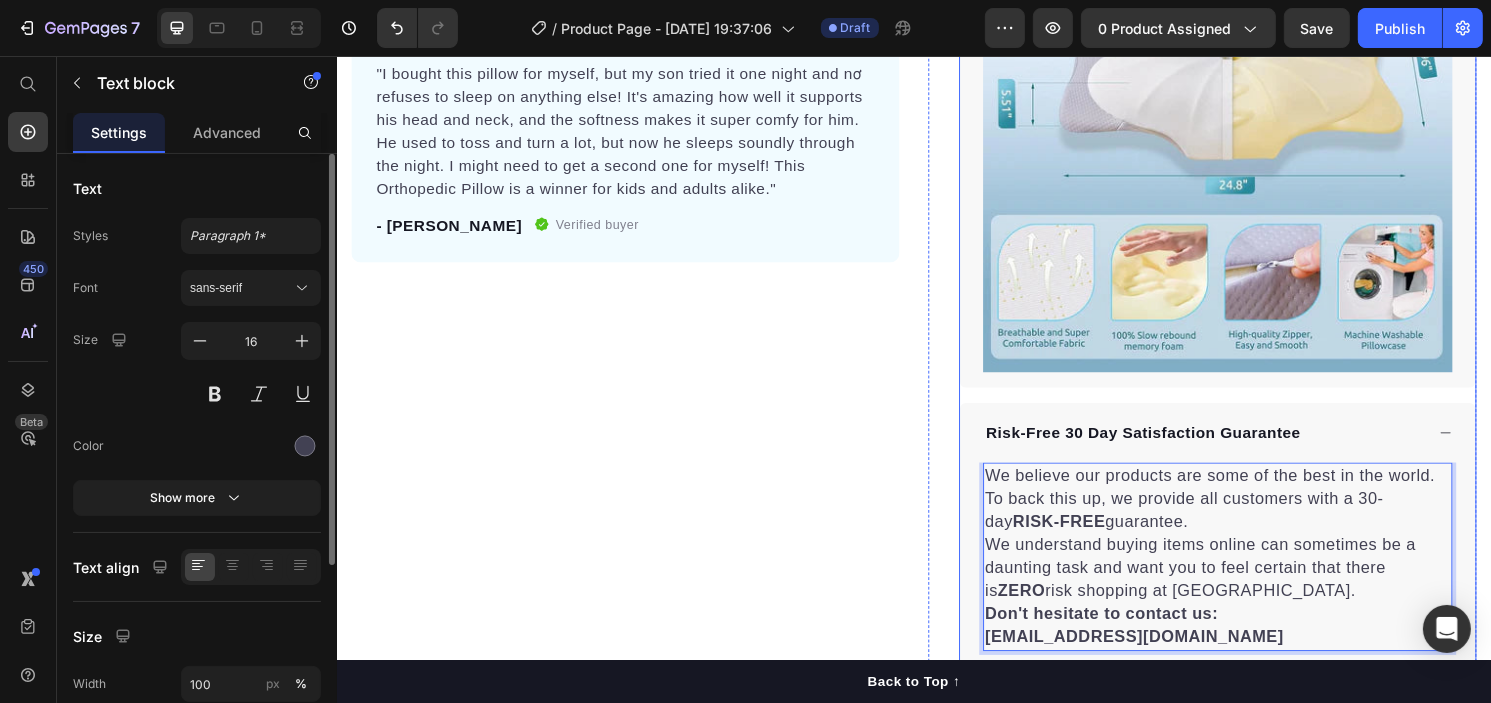 click on "Risk-Free 30 Day Satisfaction Guarantee" at bounding box center (1174, 448) 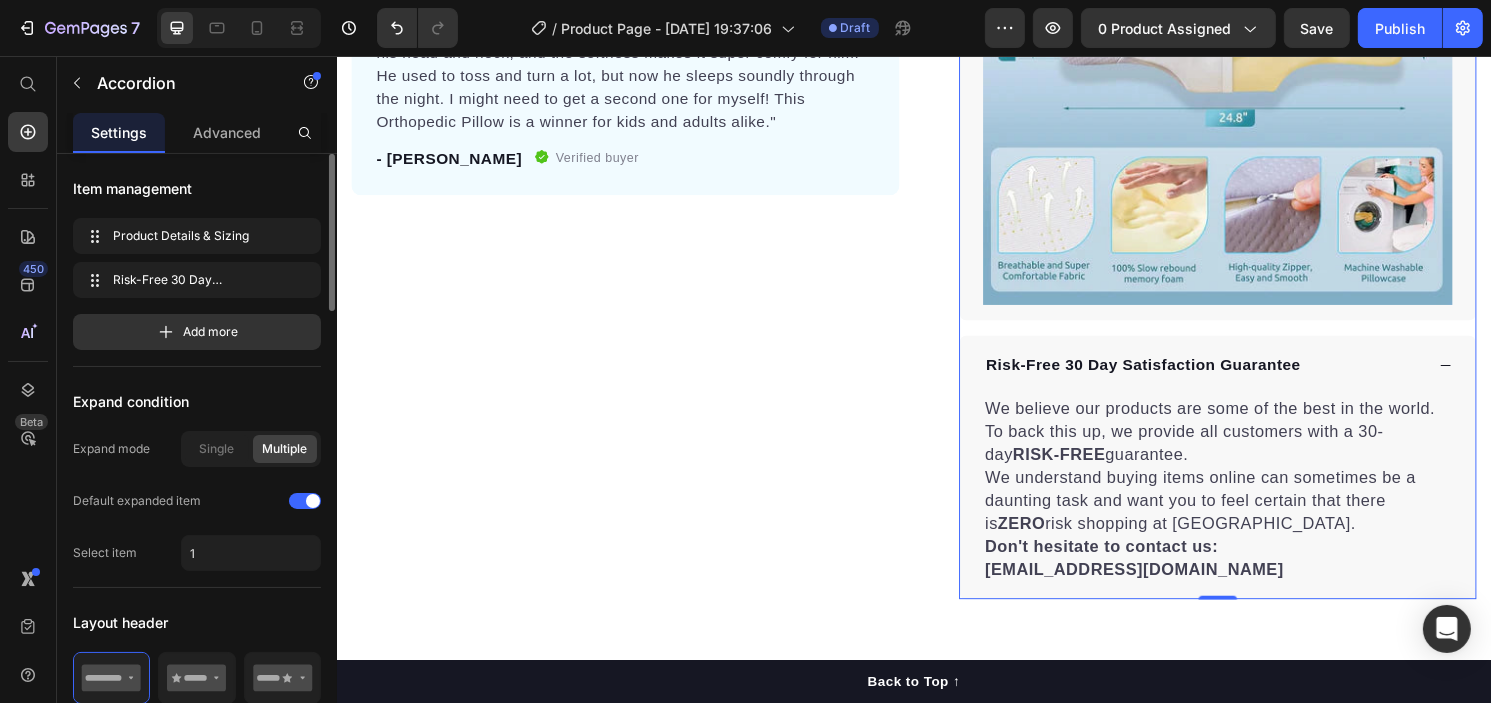 scroll, scrollTop: 984, scrollLeft: 0, axis: vertical 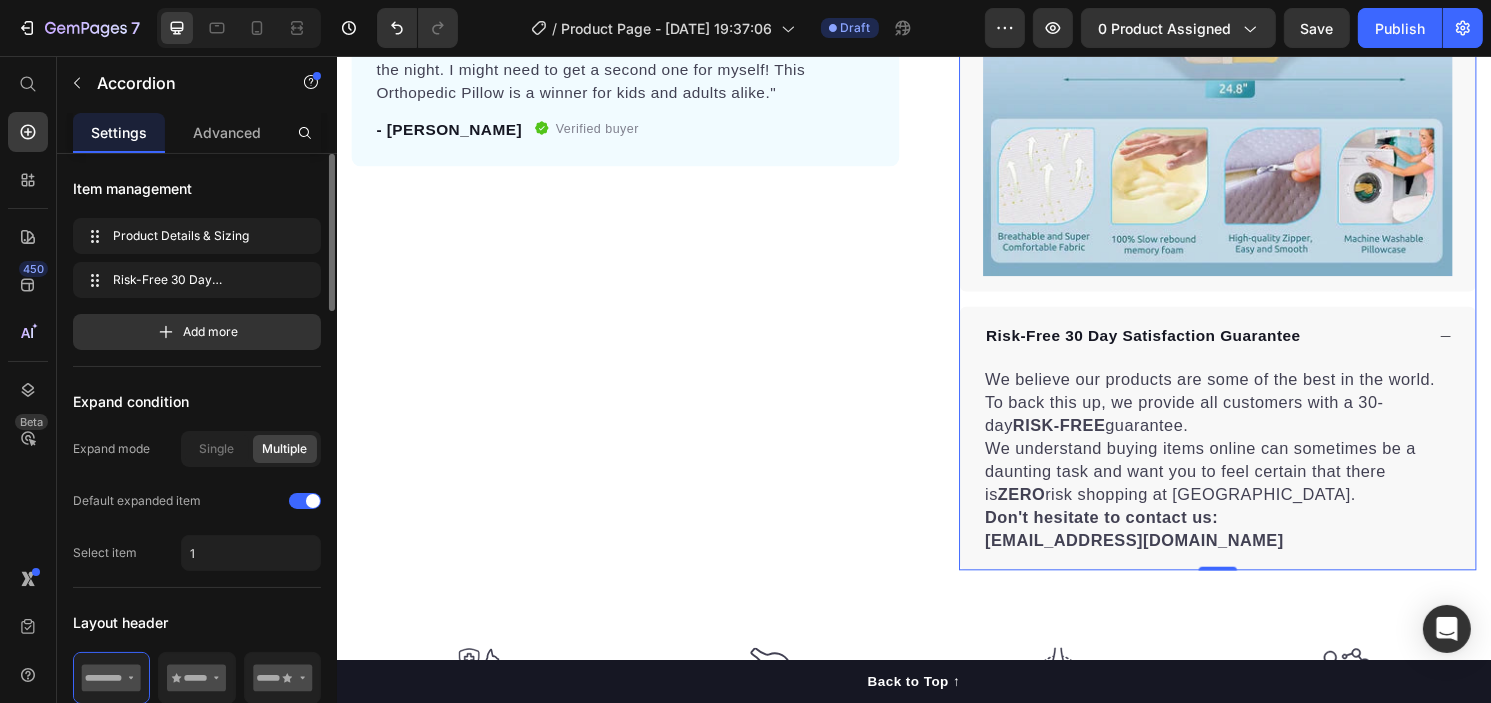 click 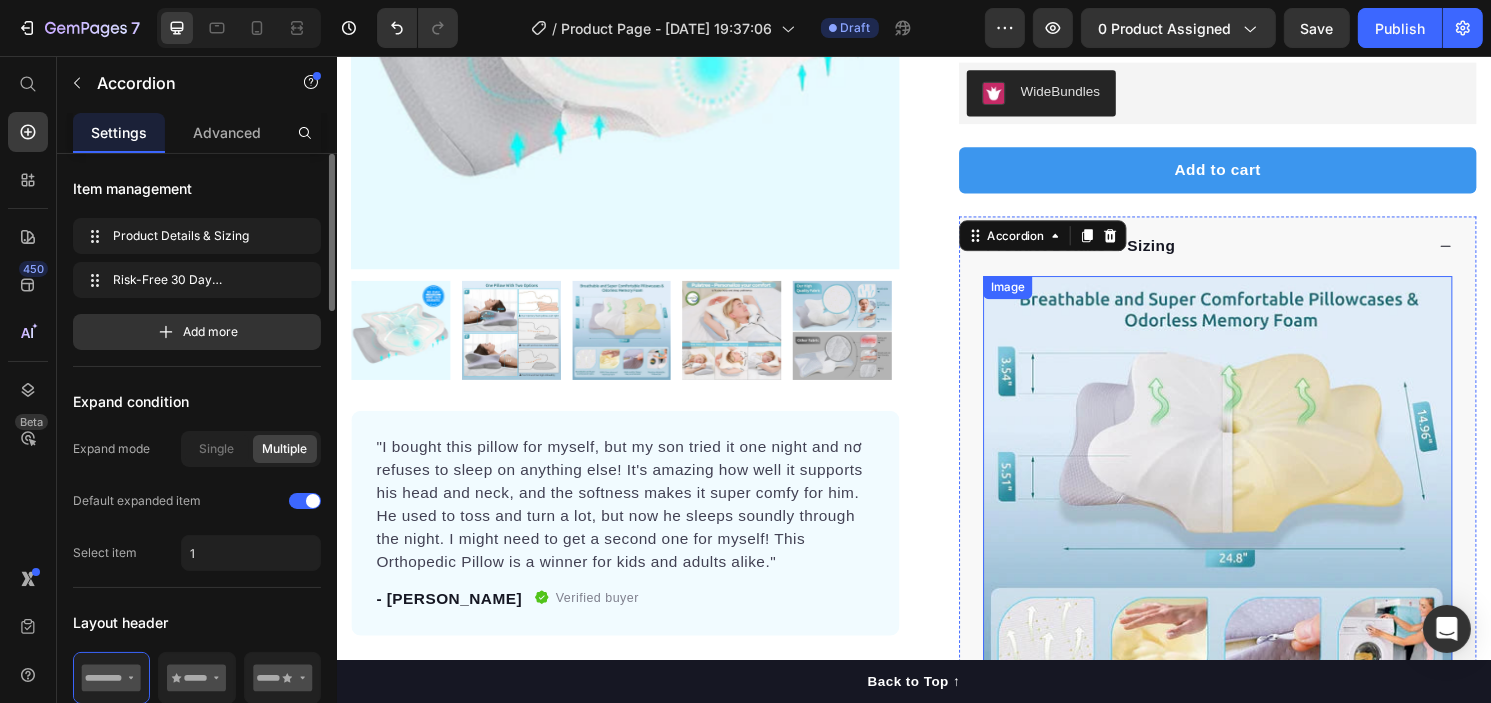 scroll, scrollTop: 484, scrollLeft: 0, axis: vertical 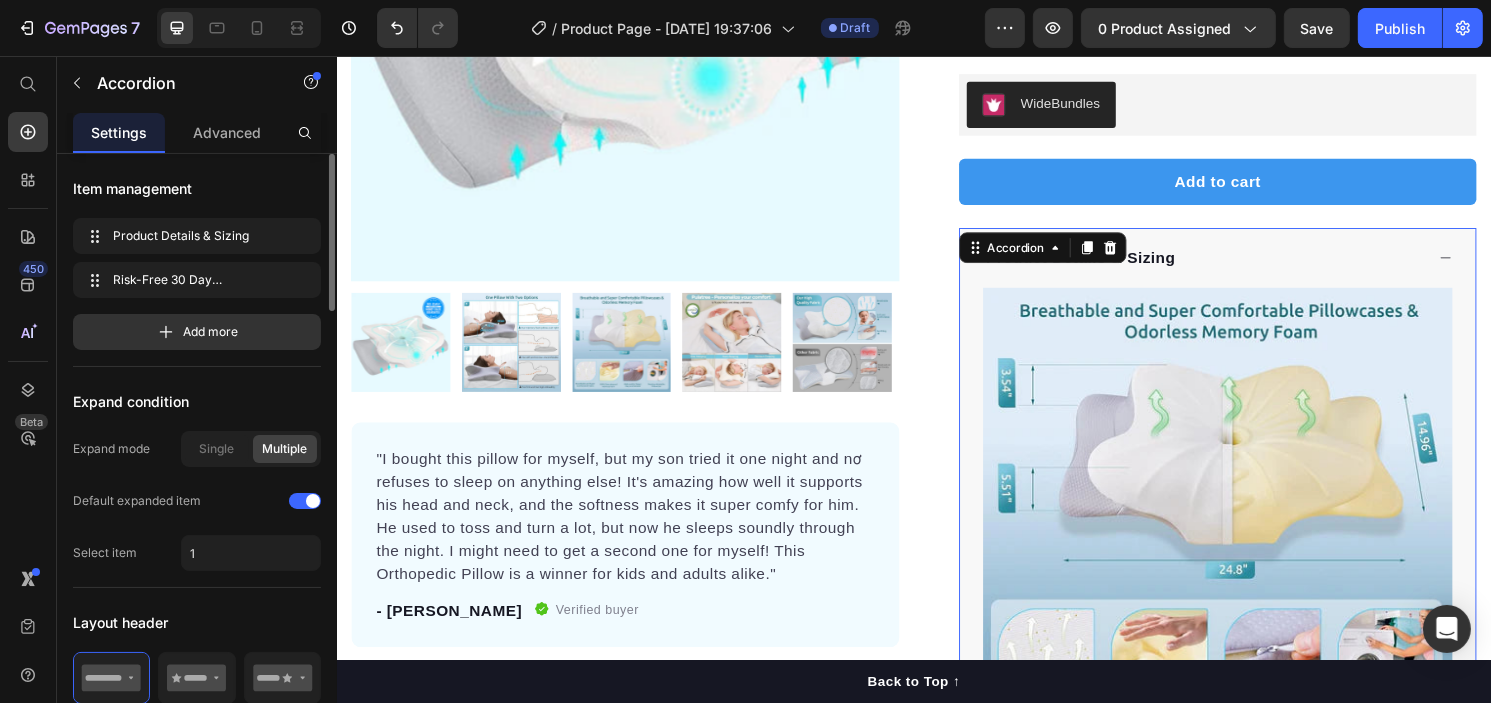click on "Product Details & Sizing" at bounding box center [1252, 266] 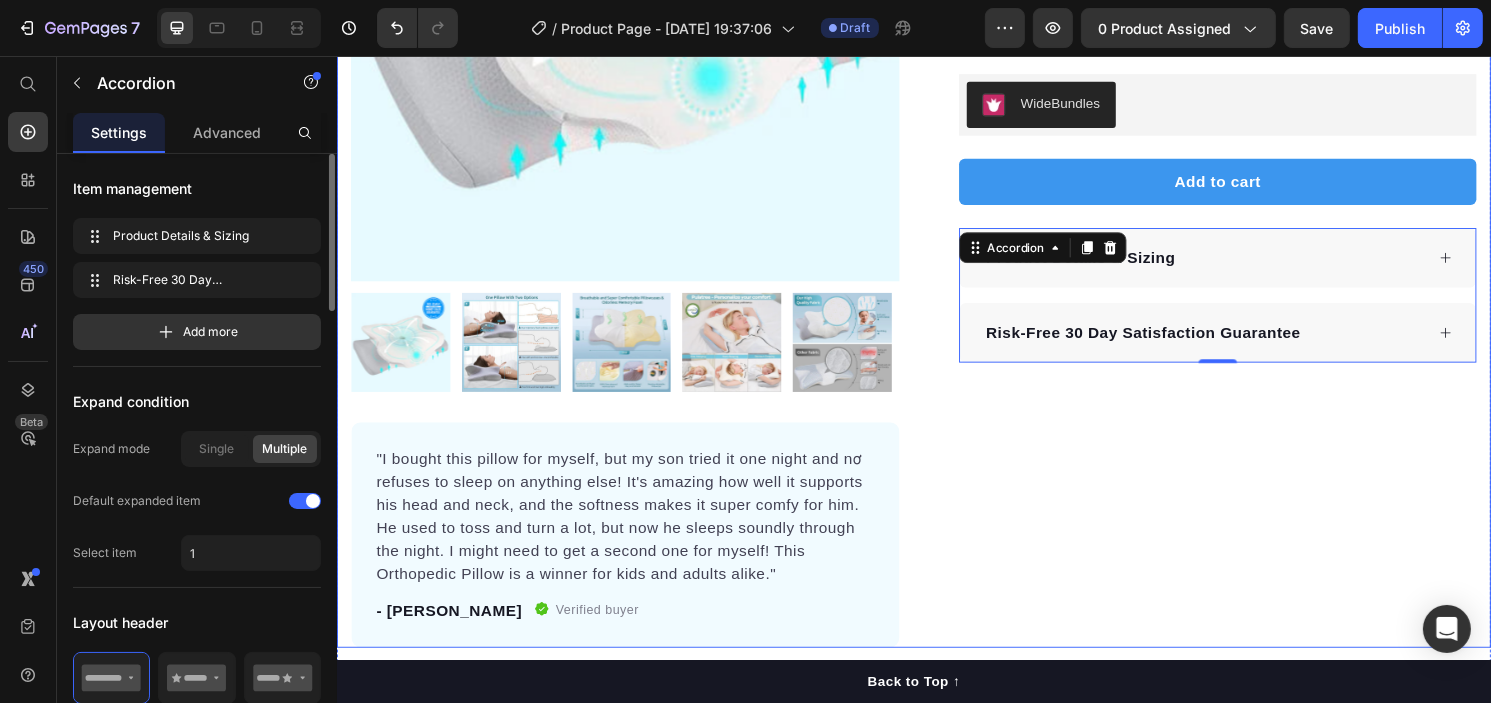 click on "Icon Icon Icon Icon Icon Icon List Hoz 22,500+ Happy Customers Text block Row Handeelife Orthopedic Pillow Product Title Experience the Perfect Night’s Sleep Supports your neck, aligns your spine, reduces pressure points, and improves posture — ideal for back, side, and stomach sleepers. Text block Eases Back Tension & Discomfort Aligns Your Spine as You Rest Prevents Morning Stiffness & Discomfort Boosts Circulation for Quicker Muscle Recovery Item list WideBundles WideBundles Add to cart Product Cart Button Perfect for sensitive tummies Supercharge immunity System Bursting with protein, vitamins, and minerals Supports strong muscles, increases bone strength Item list
Product Details & Sizing
Risk-Free 30 Day Satisfaction Guarantee Accordion   0 Row" at bounding box center (1236, 195) 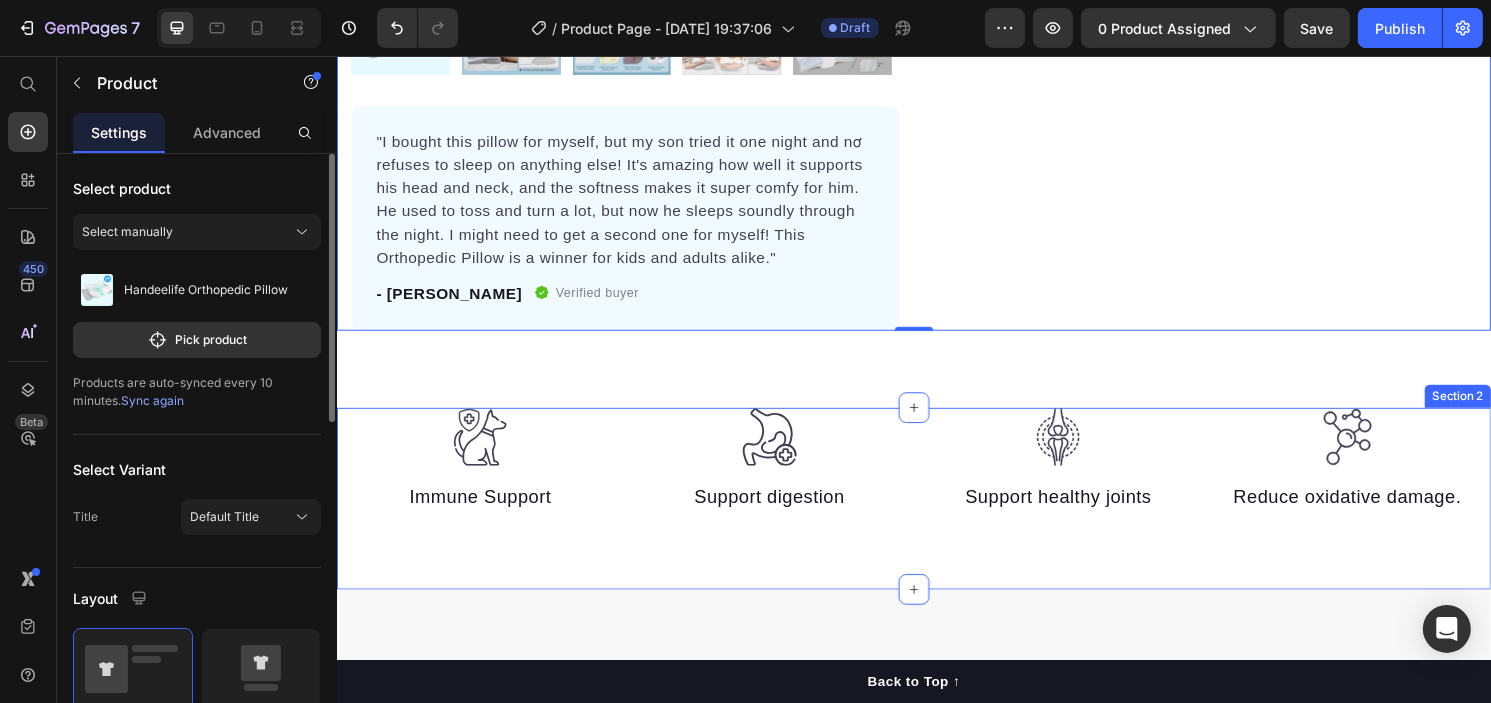 scroll, scrollTop: 884, scrollLeft: 0, axis: vertical 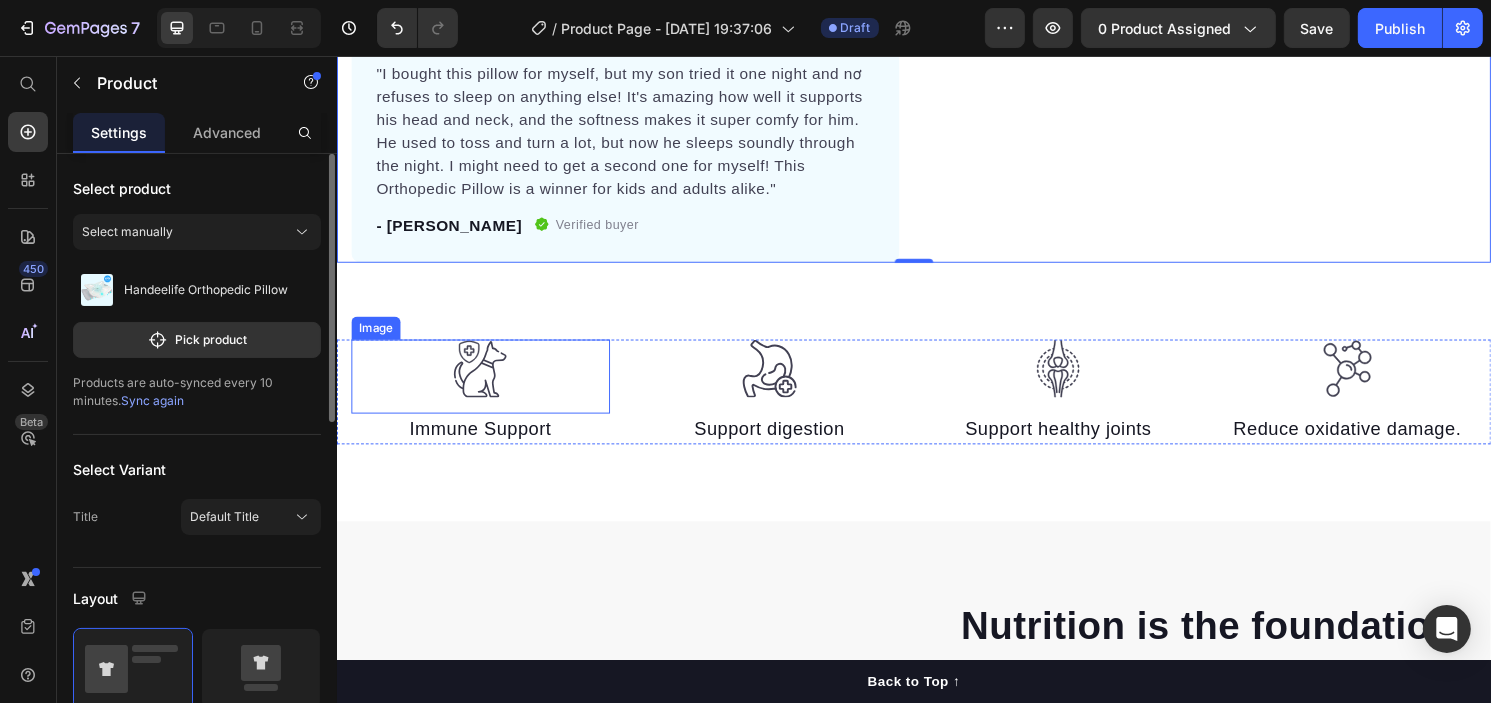 click at bounding box center (485, 389) 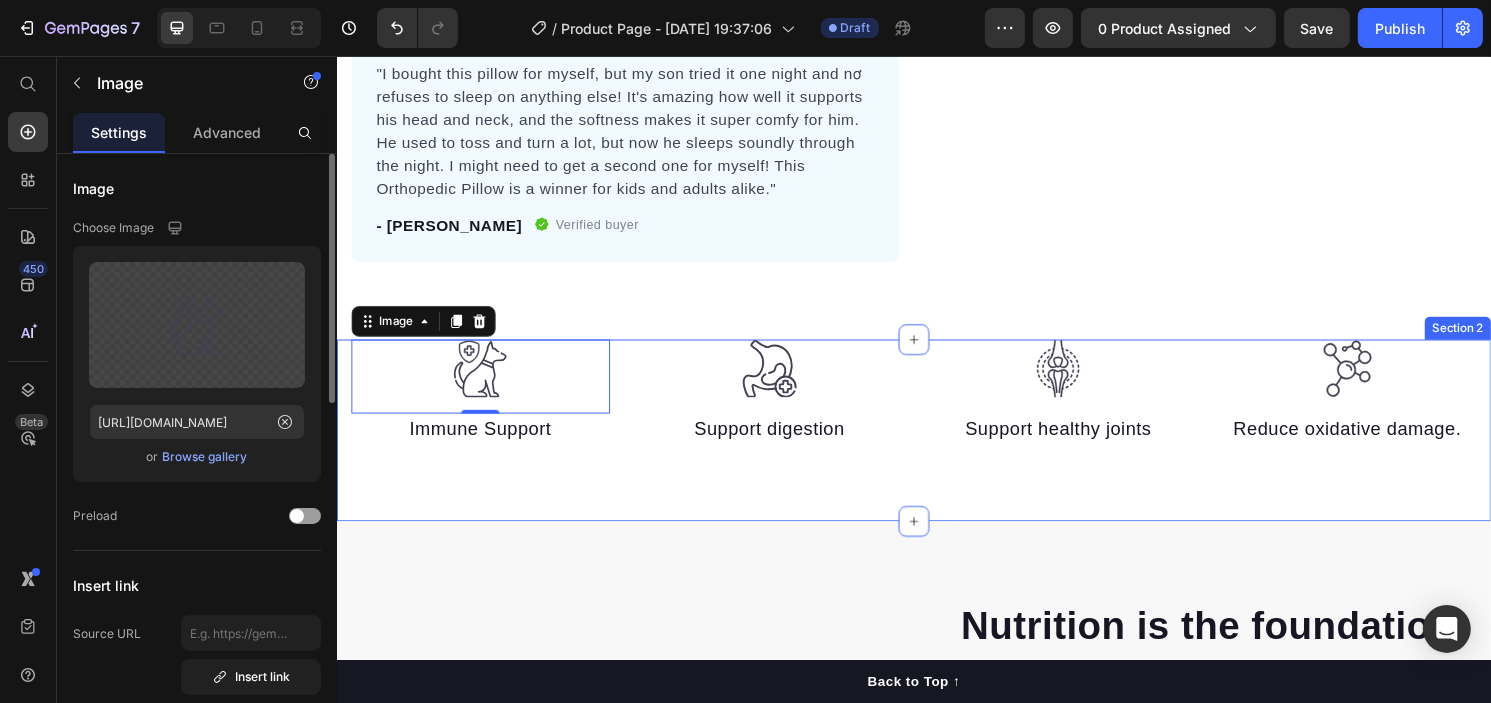 click on "Image   0 Immune Support Text block Image Support digestion Text block Image Support healthy joints Text block Image Reduce oxidative damage. Text block Row Section 2" at bounding box center [936, 446] 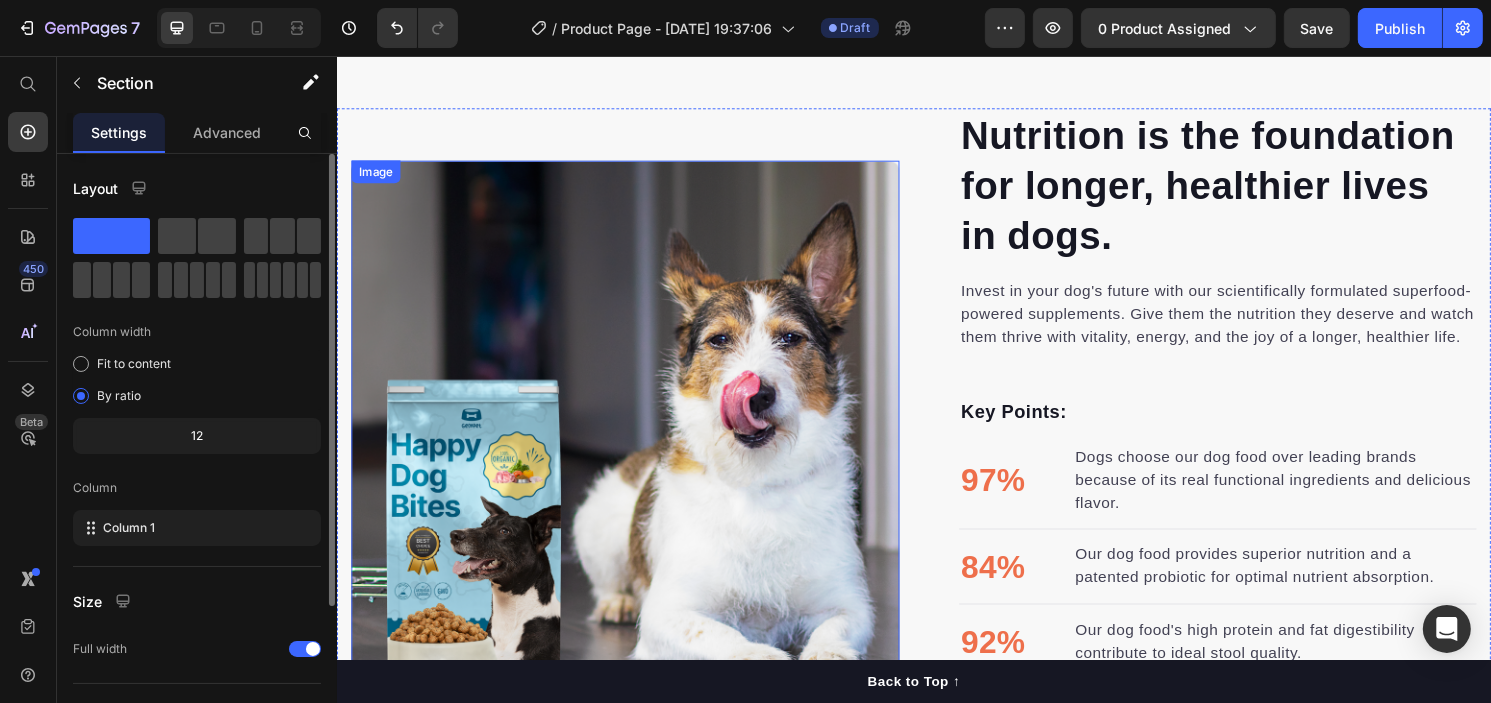 scroll, scrollTop: 1384, scrollLeft: 0, axis: vertical 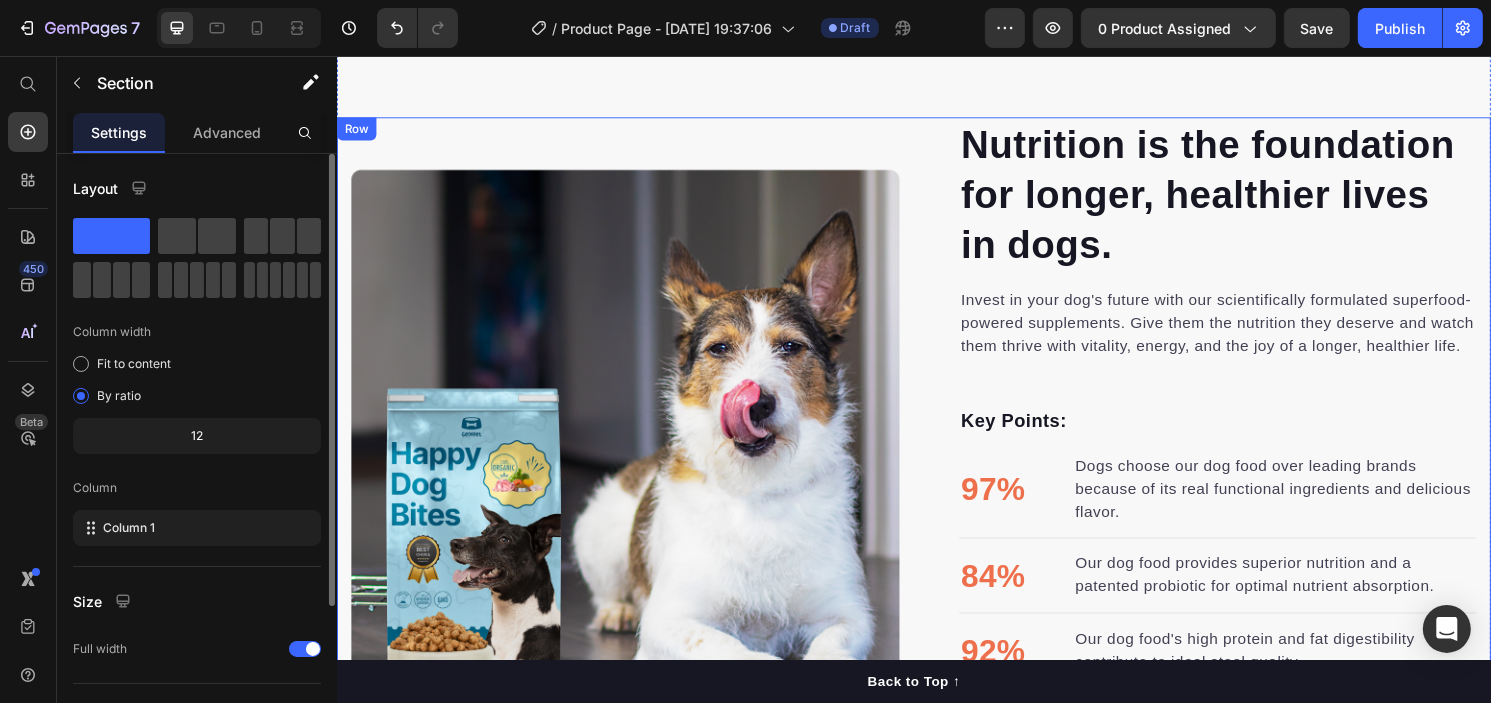click on "Nutrition is the foundation for longer, healthier lives in dogs. Heading Invest in your dog's future with our scientifically formulated superfood-powered supplements. Give them the nutrition they deserve and watch them thrive with vitality, energy, and the joy of a longer, healthier life. Text block Key Points: Text block 97% Text block Dogs choose our dog food over leading brands because of its real functional ingredients and delicious flavor. Text block Advanced list                Title Line 84% Text block Our dog food provides superior nutrition and a patented probiotic for optimal nutrient absorption. Text block Advanced list                Title Line 92% Text block Our dog food's high protein and fat digestibility contribute to ideal stool quality. Text block Advanced list Give your furry friend the gift of wholesome nutrition Button Row Image Image Row" at bounding box center (936, 459) 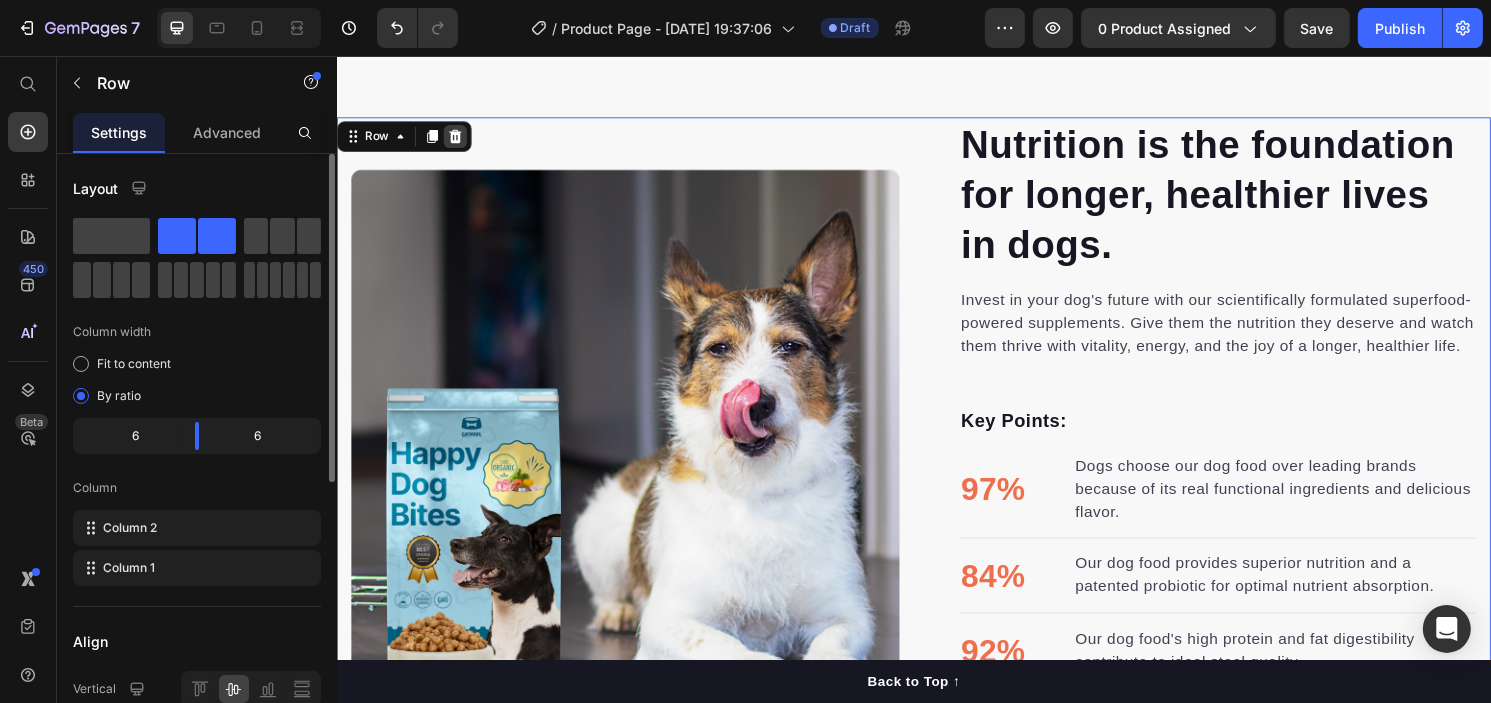 click 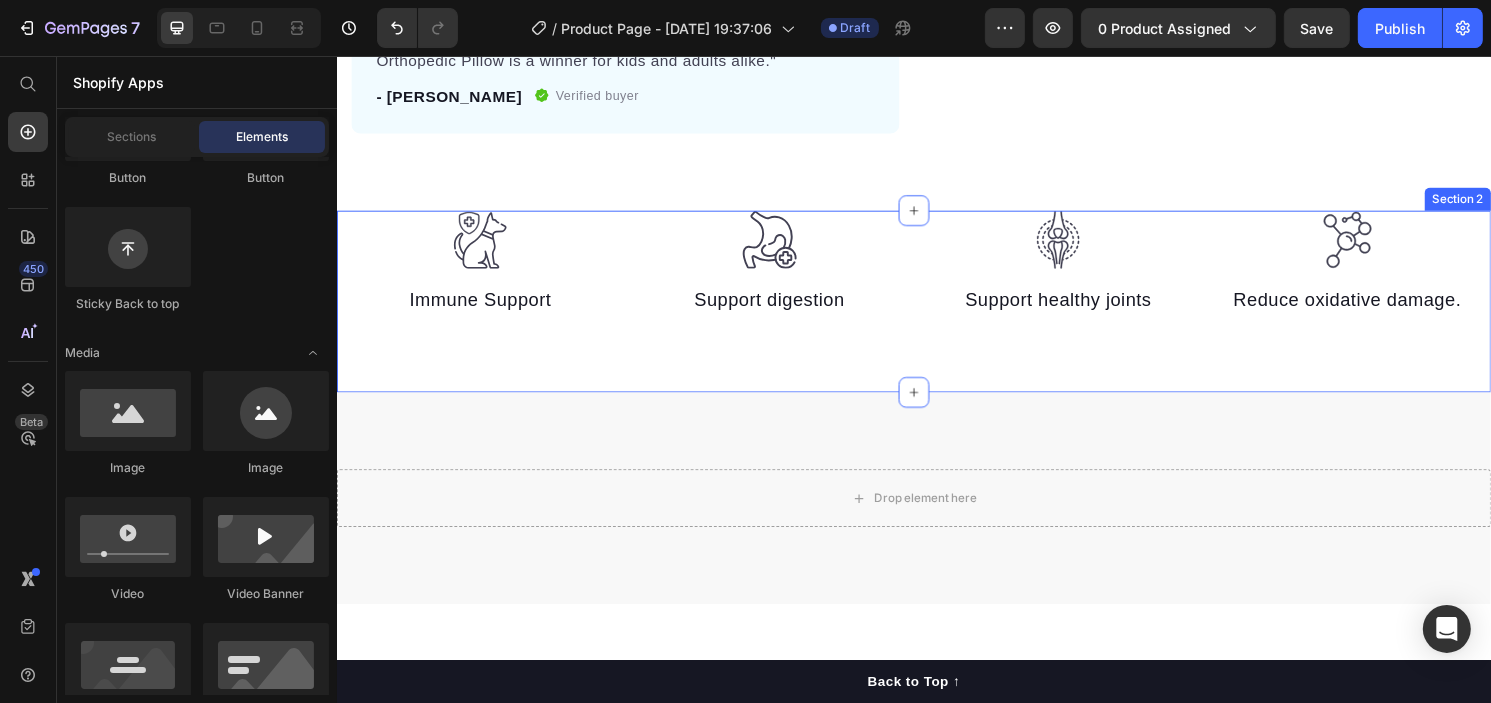 scroll, scrollTop: 984, scrollLeft: 0, axis: vertical 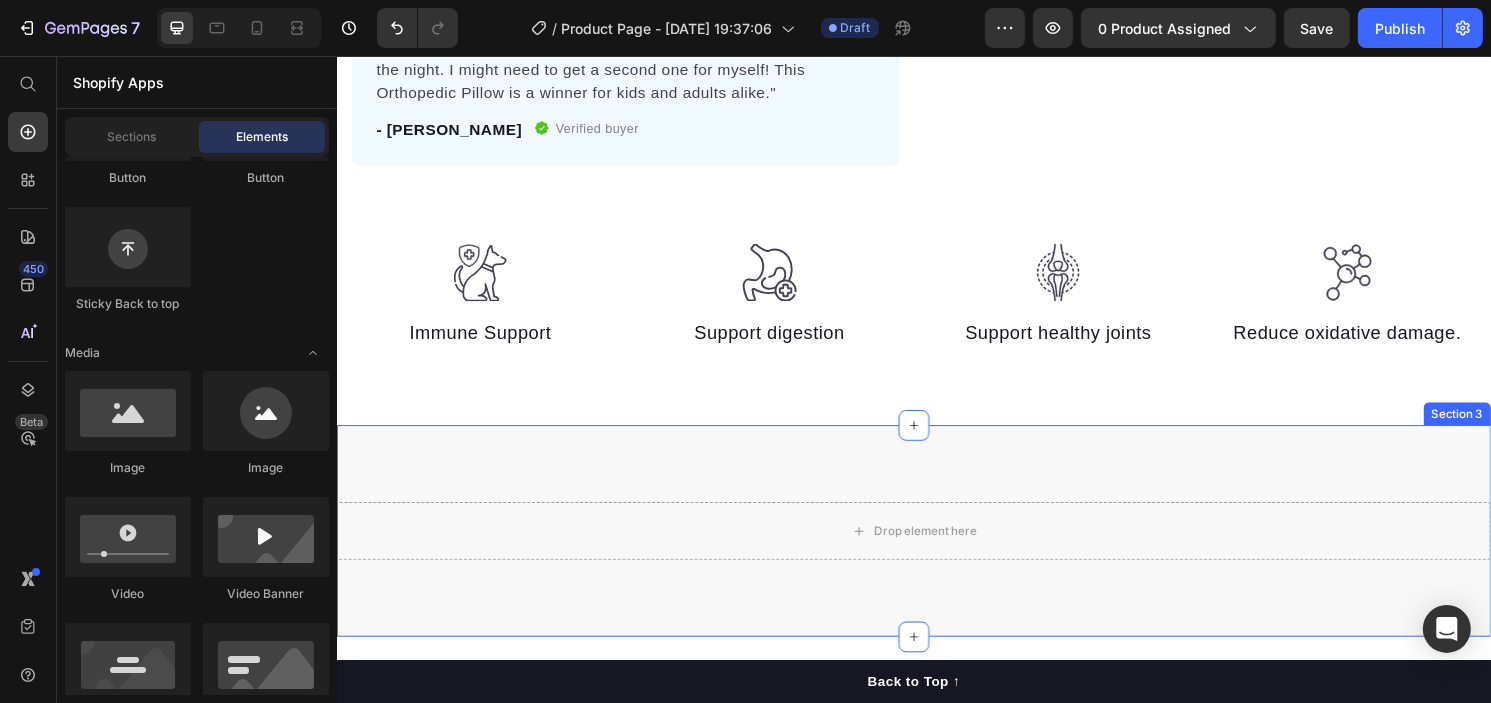 click on "Drop element here Section 3" at bounding box center [936, 550] 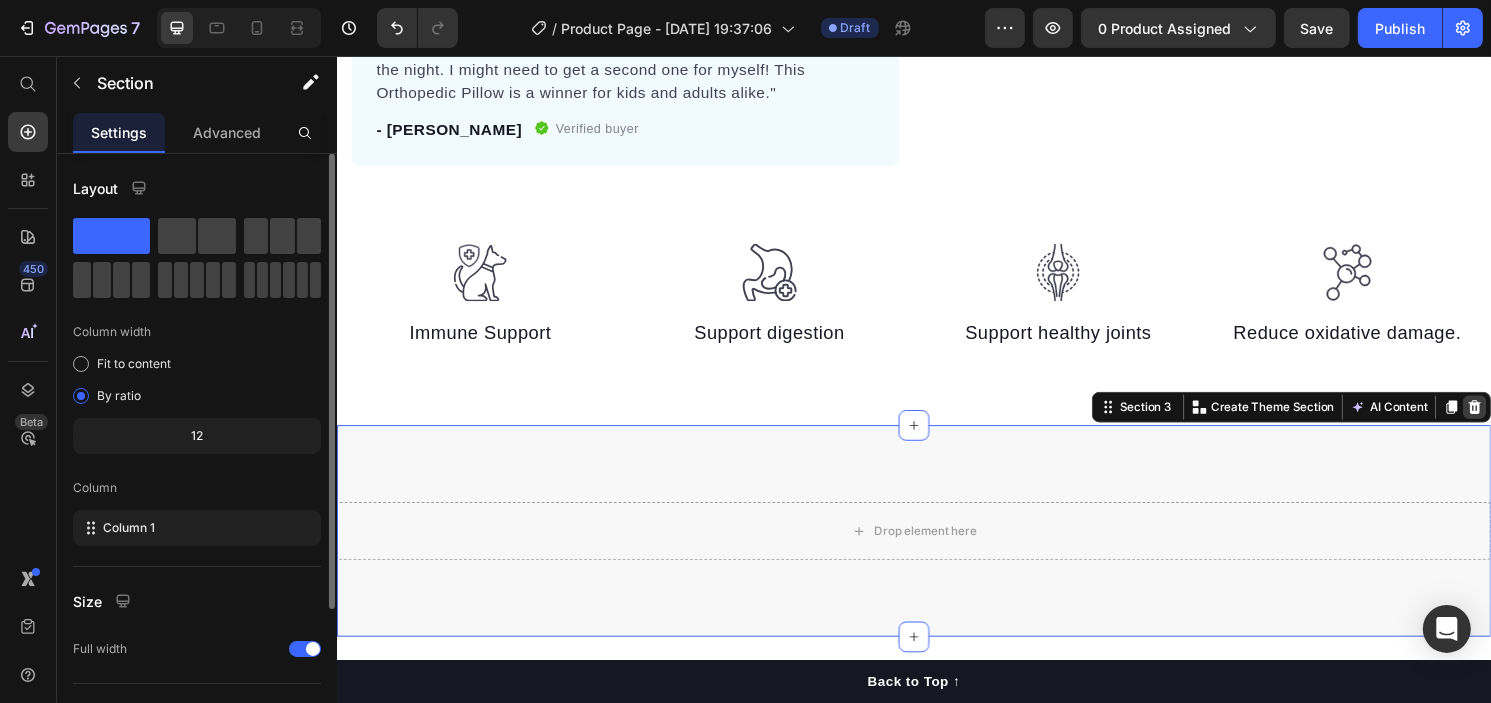 click 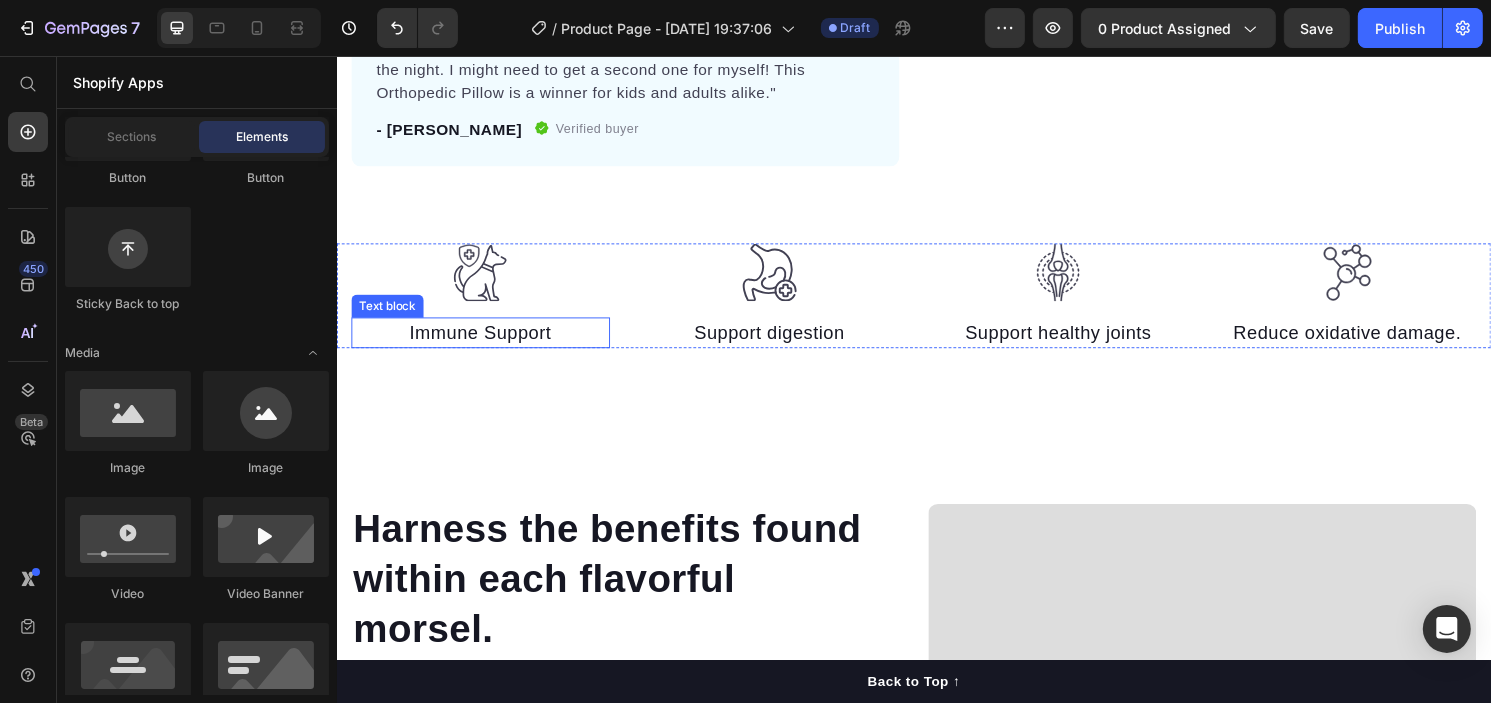 click on "Immune Support" at bounding box center (485, 344) 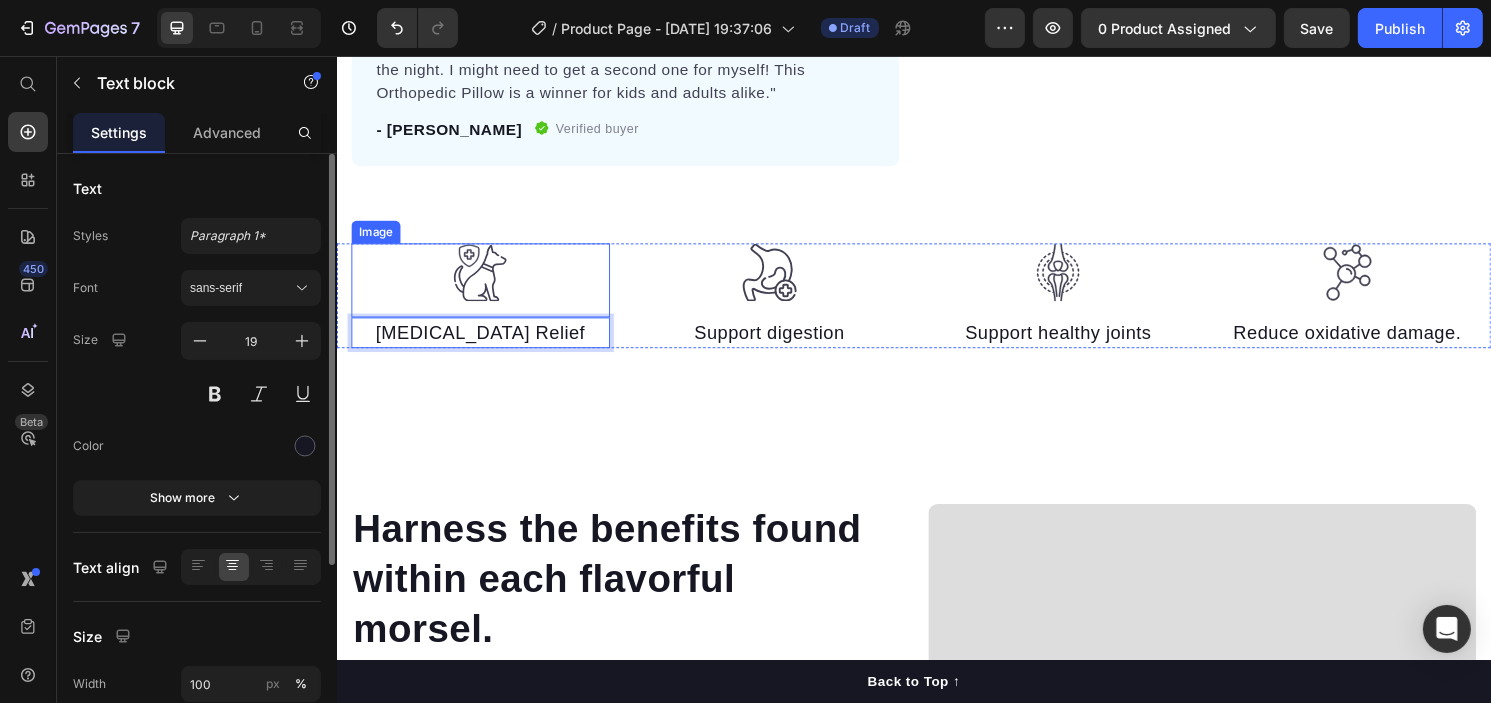 click at bounding box center (485, 289) 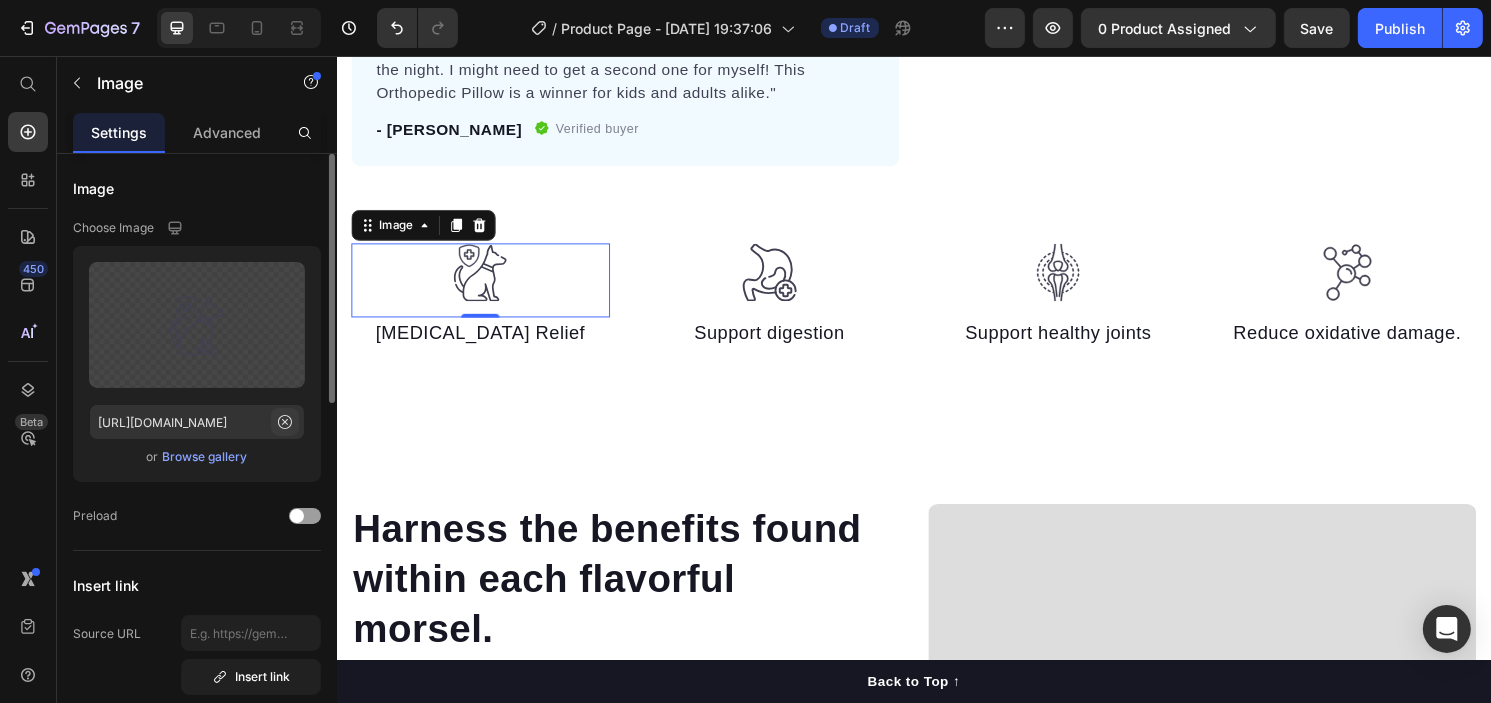 click 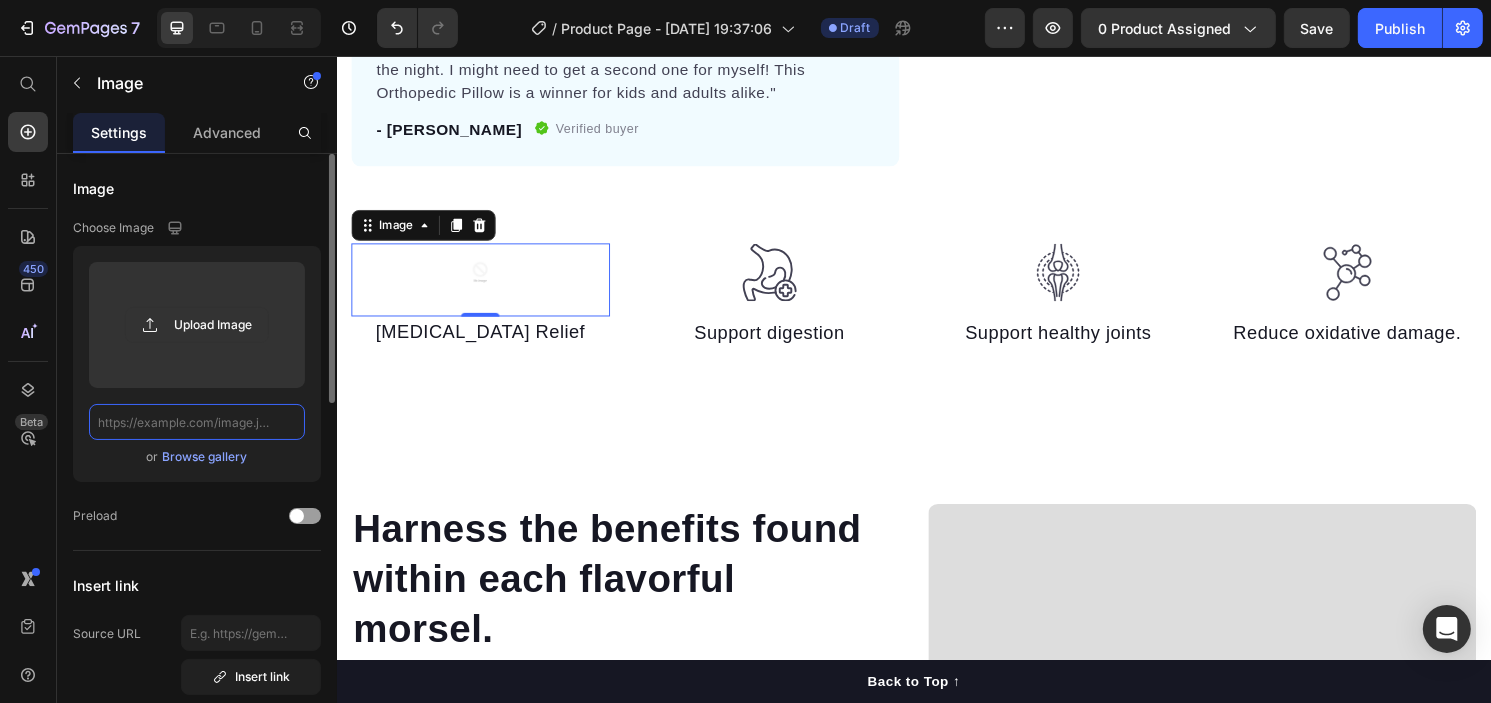 paste on "https://cdn.shopify.com/s/files/1/0750/9285/2965/files/8.jpg?v=1752153761" 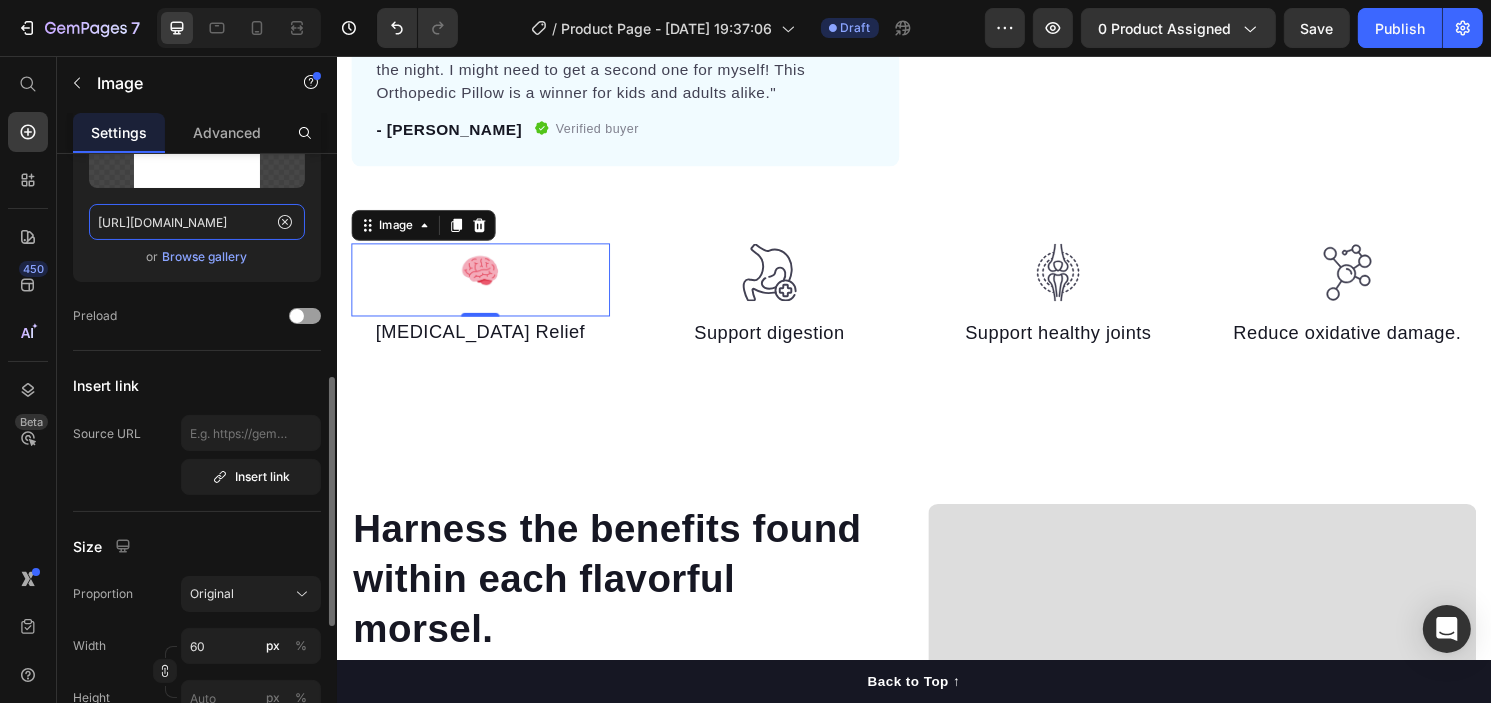 scroll, scrollTop: 300, scrollLeft: 0, axis: vertical 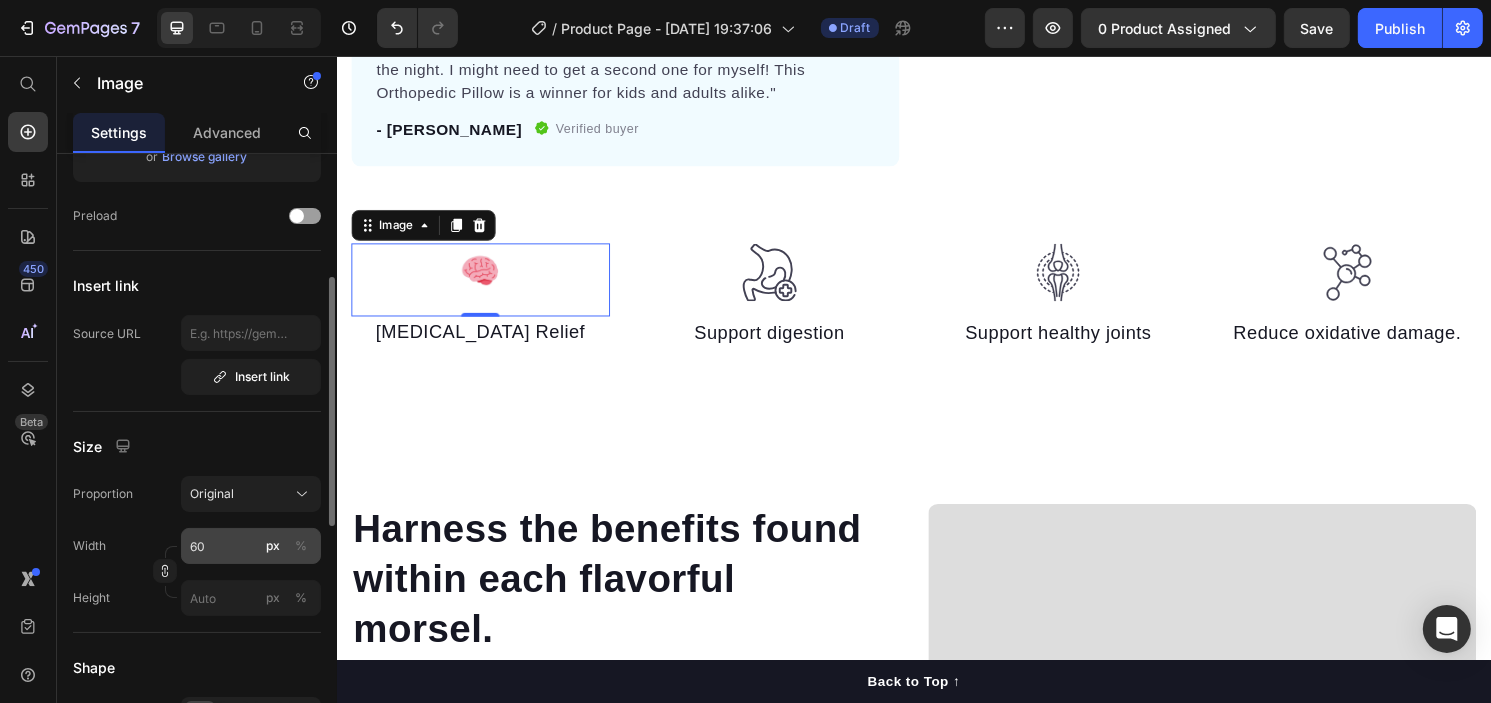 type on "https://cdn.shopify.com/s/files/1/0750/9285/2965/files/8.jpg?v=1752153761" 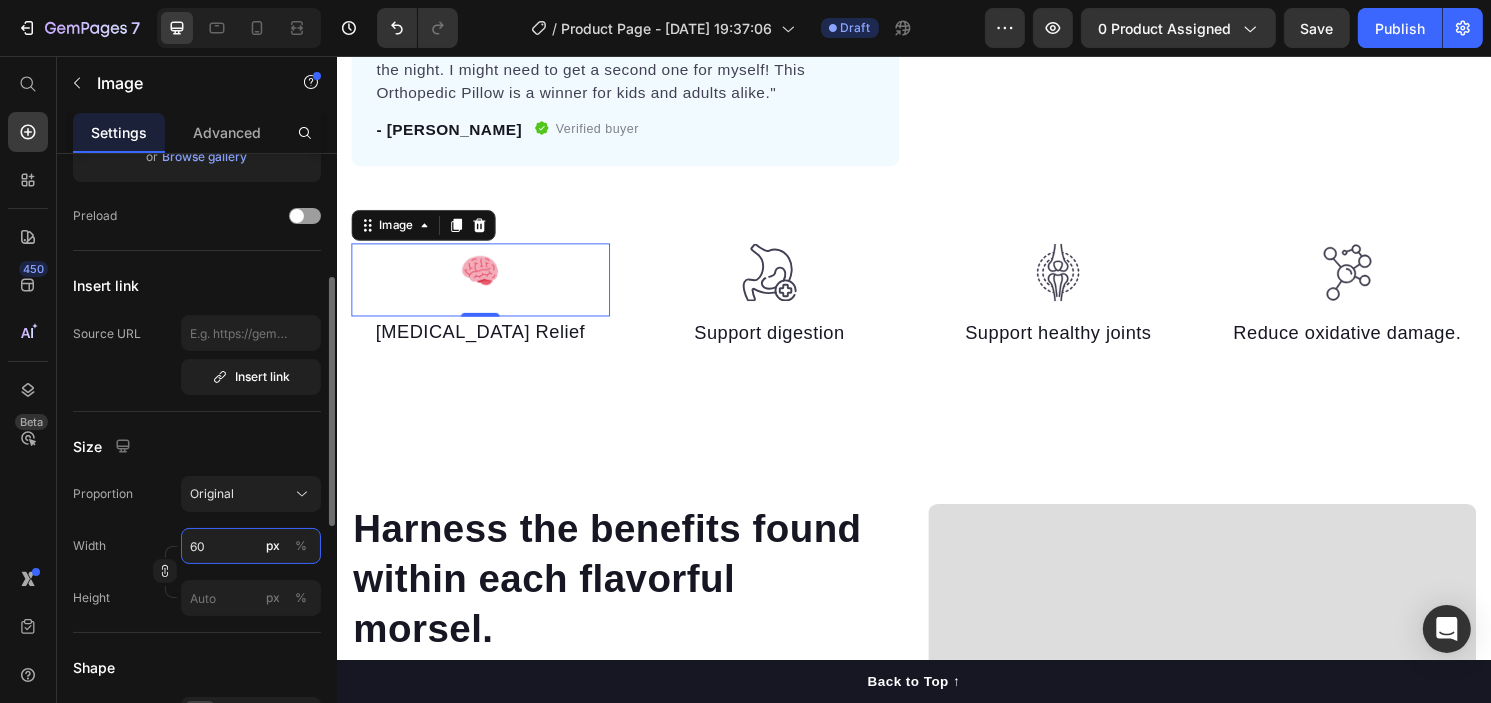 scroll, scrollTop: 0, scrollLeft: 0, axis: both 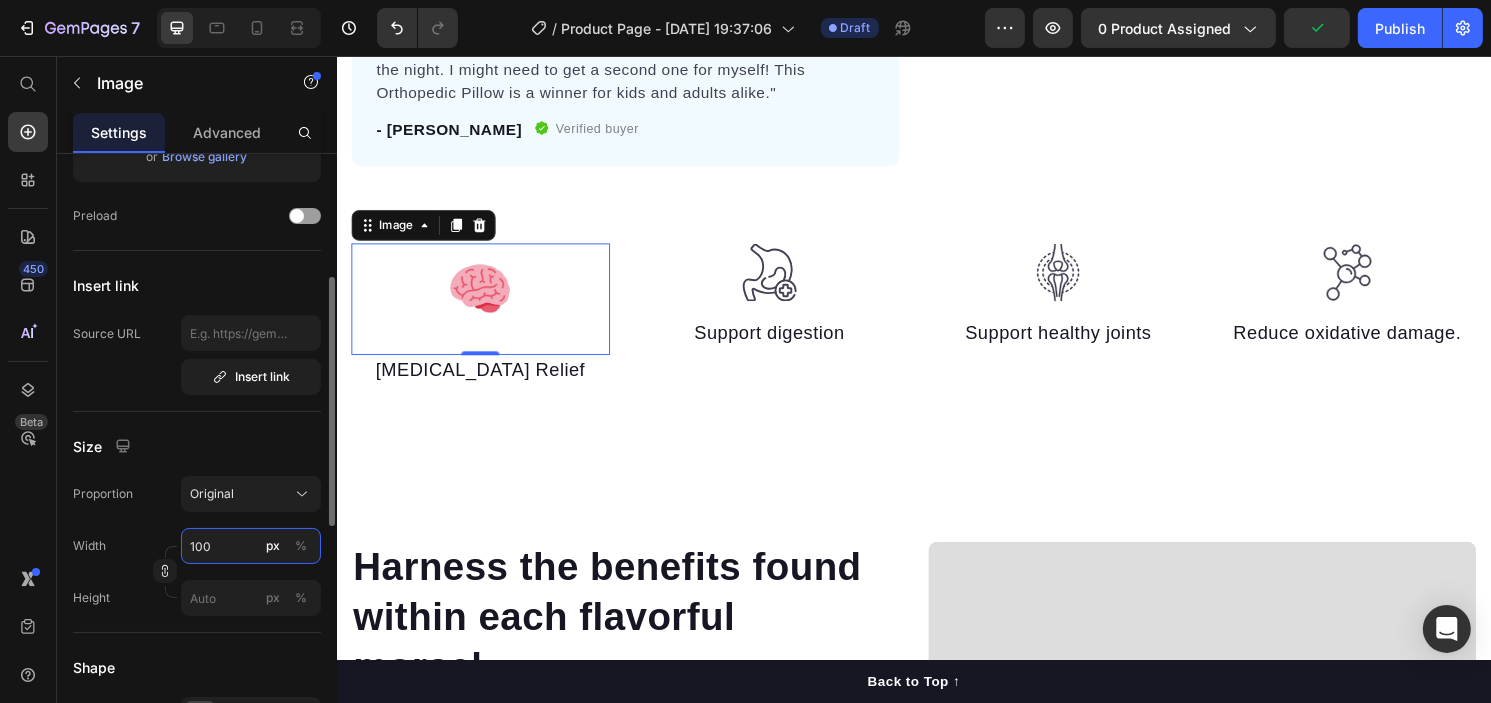 type on "60" 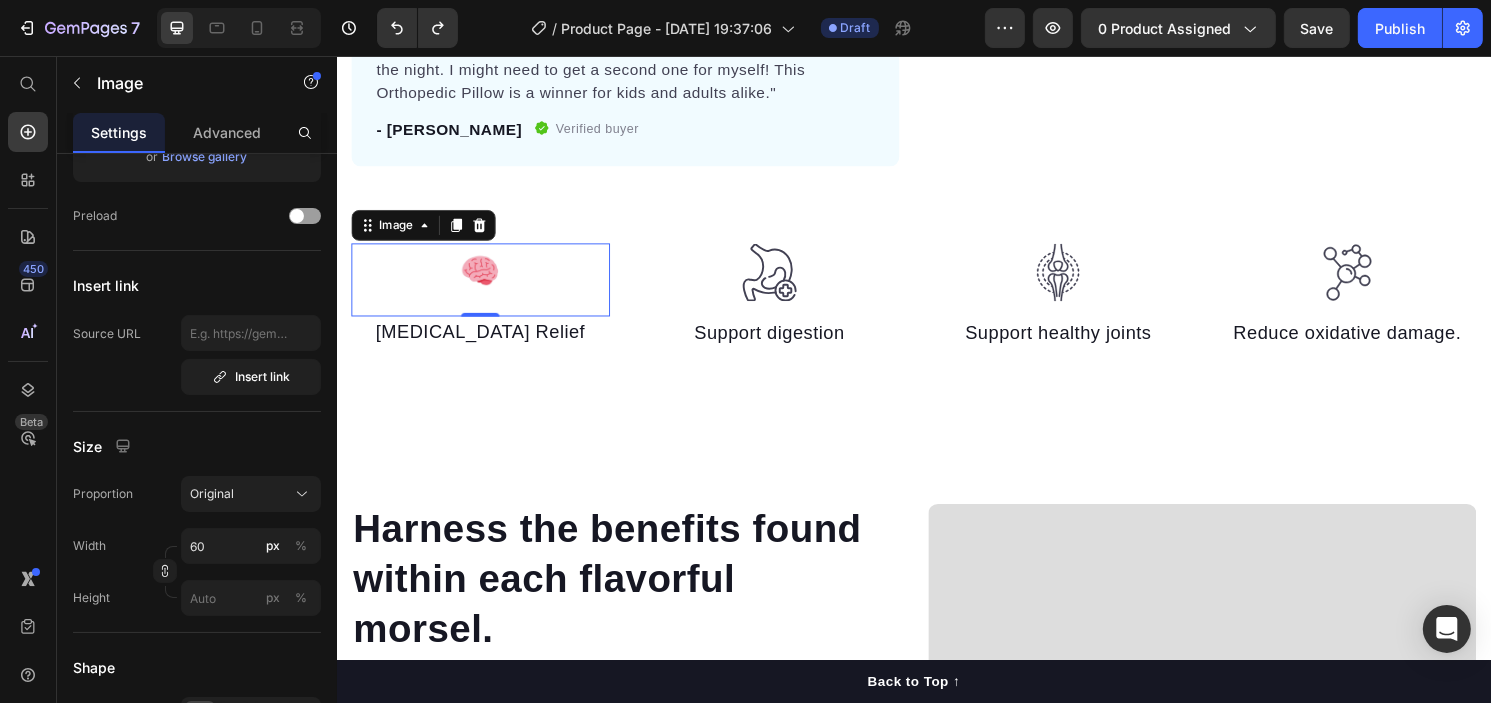 click at bounding box center (485, 289) 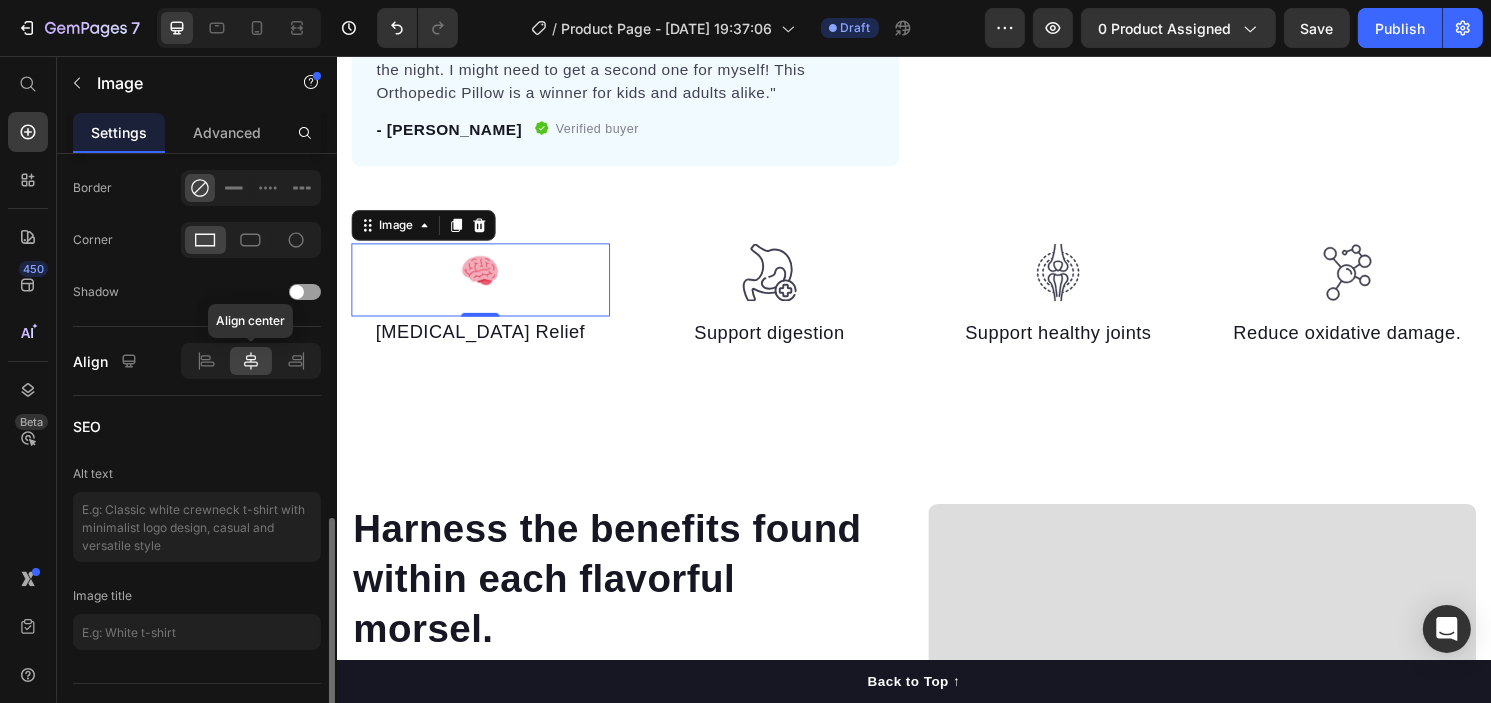 scroll, scrollTop: 863, scrollLeft: 0, axis: vertical 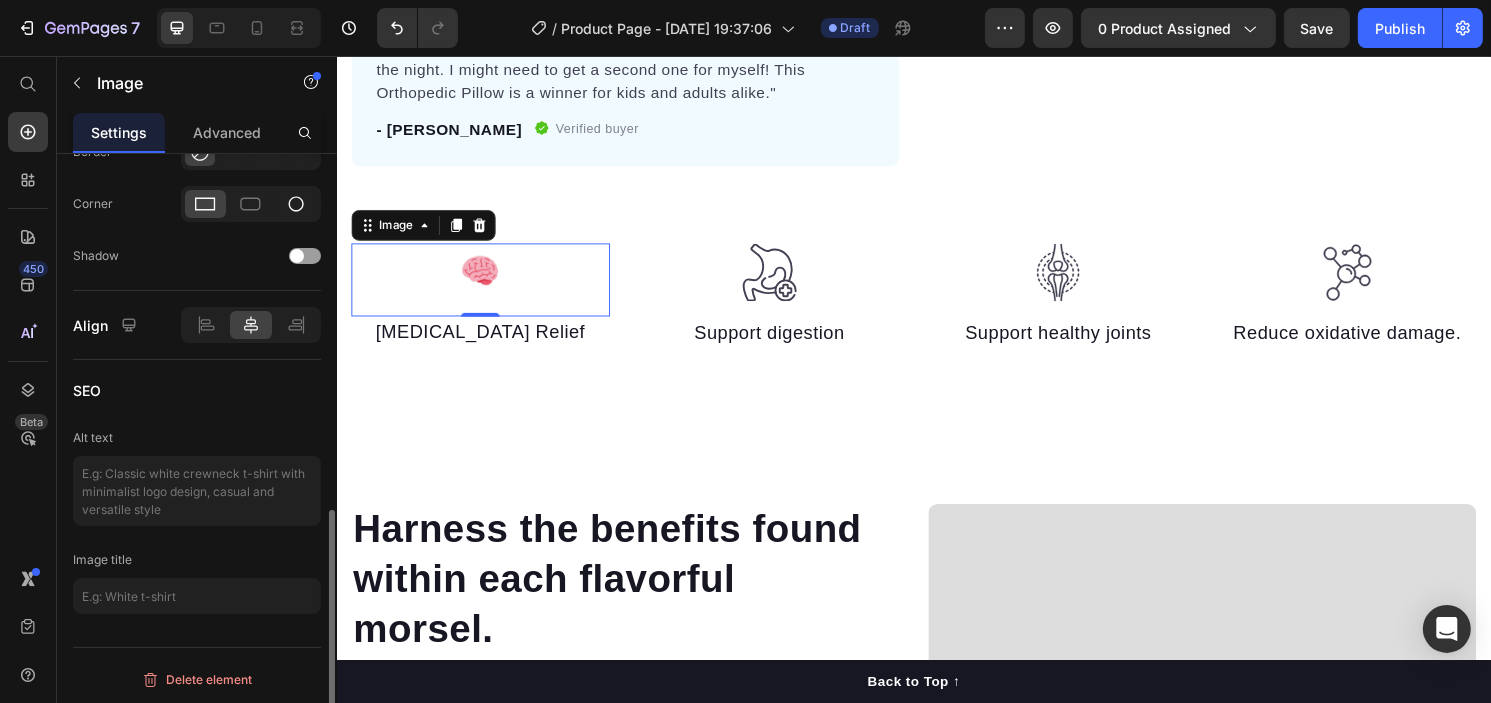 click 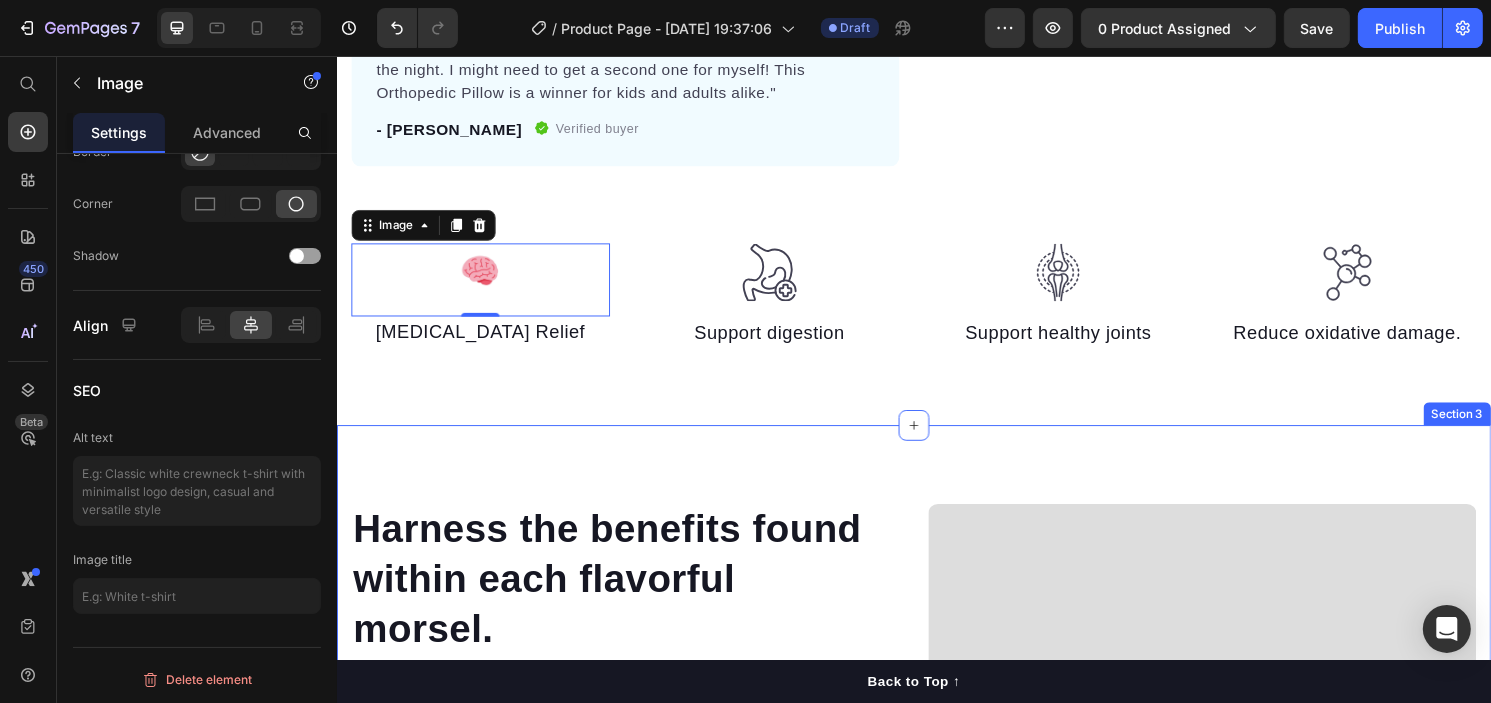 click on "Harness the benefits found within each flavorful morsel. Heading Bone and Joint Support Text block Provides minerals and supplements like glucosamine and chondroitin to maintain bone and joint health. Text block Reduced Disease Risk Text block Offers natural antioxidants and antimicrobial compounds to decrease the risk of various diseases. Text block Enhanced Nutrient Absorption Text block Processed to enhance nutrient absorption, ensuring optimal utilization of essential nutrients. Text block Cardiovascular Health Support Text block Contains antioxidants and Omega-3 fatty acids to maintain cardiovascular health. Text block Increased Strength and Endurance Text block Natural plant-based supplements provide energy and enhance muscle strength and endurance in dogs. Text block Row Video Row Section 3" at bounding box center (936, 903) 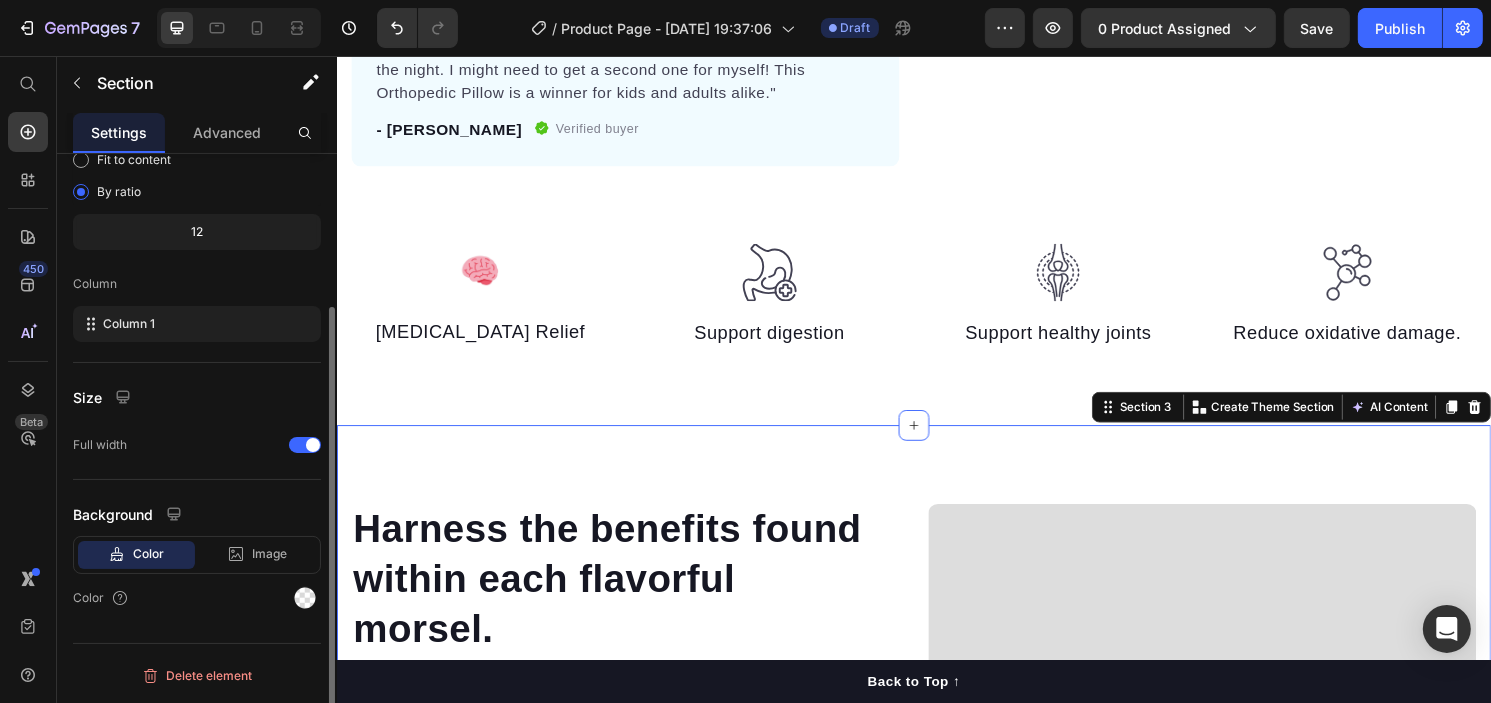 scroll, scrollTop: 0, scrollLeft: 0, axis: both 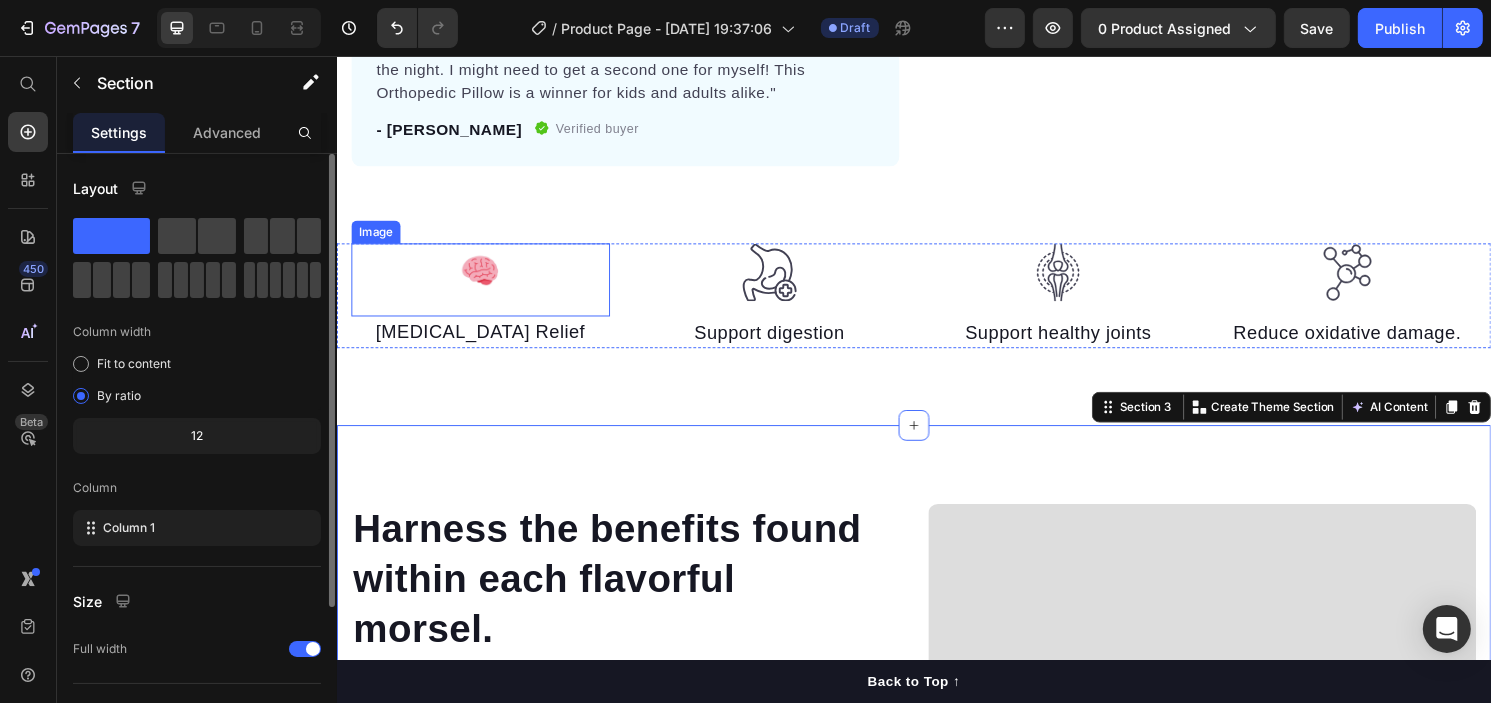 click at bounding box center [485, 289] 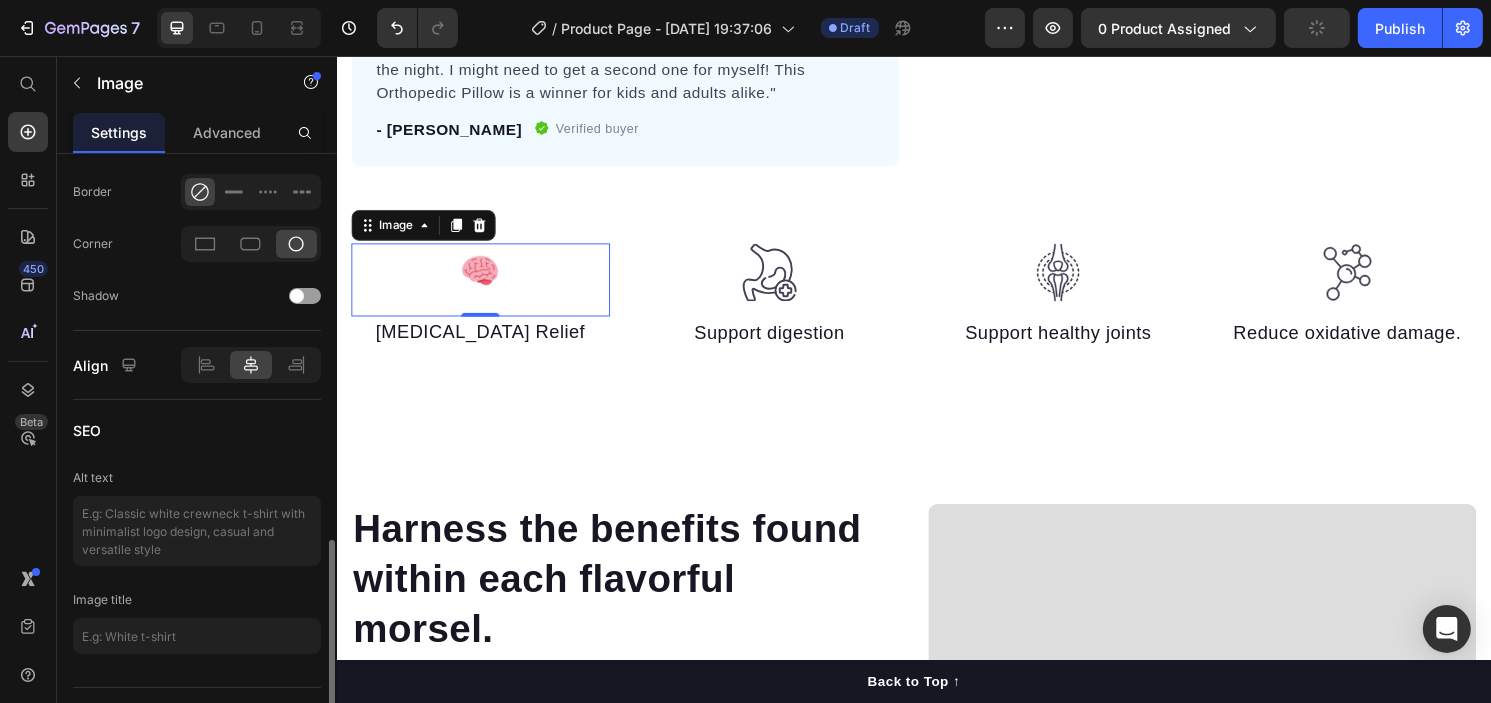 scroll, scrollTop: 856, scrollLeft: 0, axis: vertical 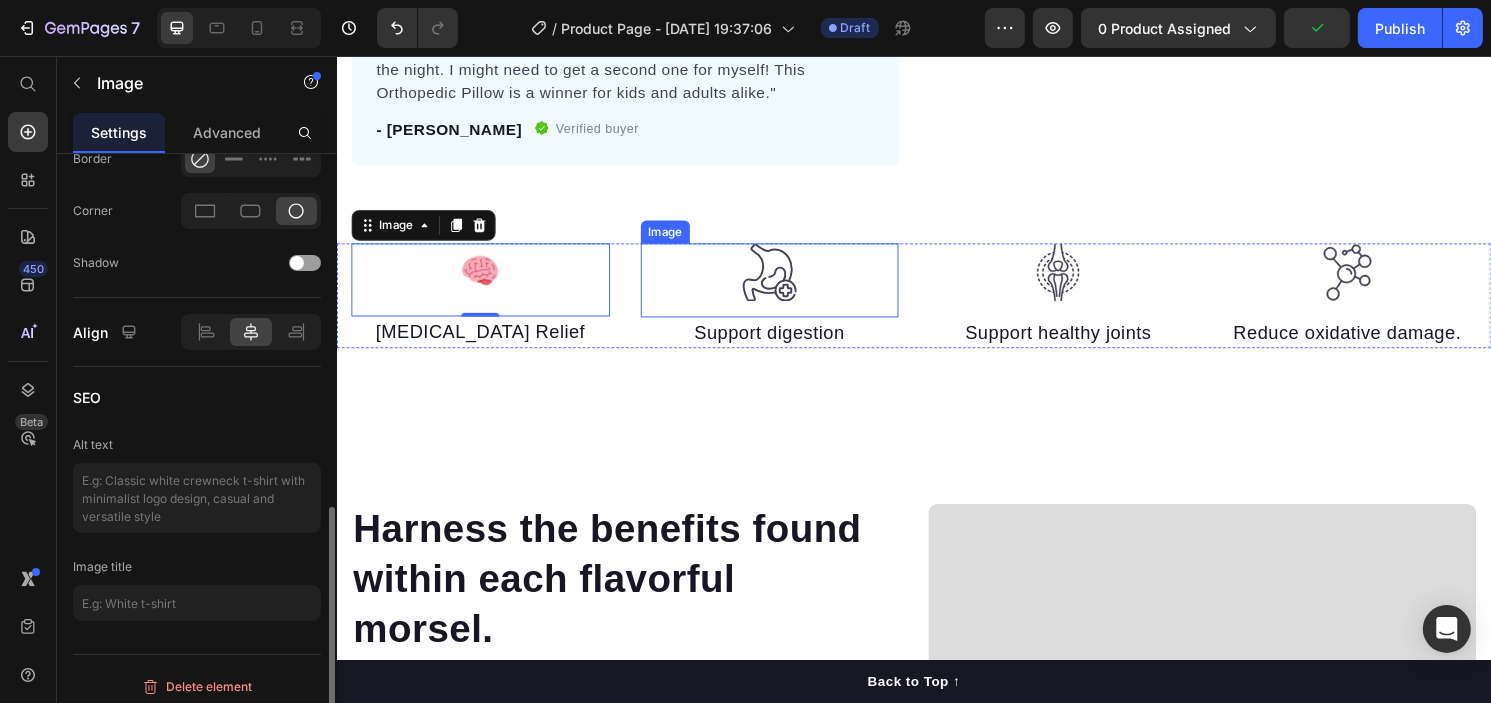 click at bounding box center (786, 289) 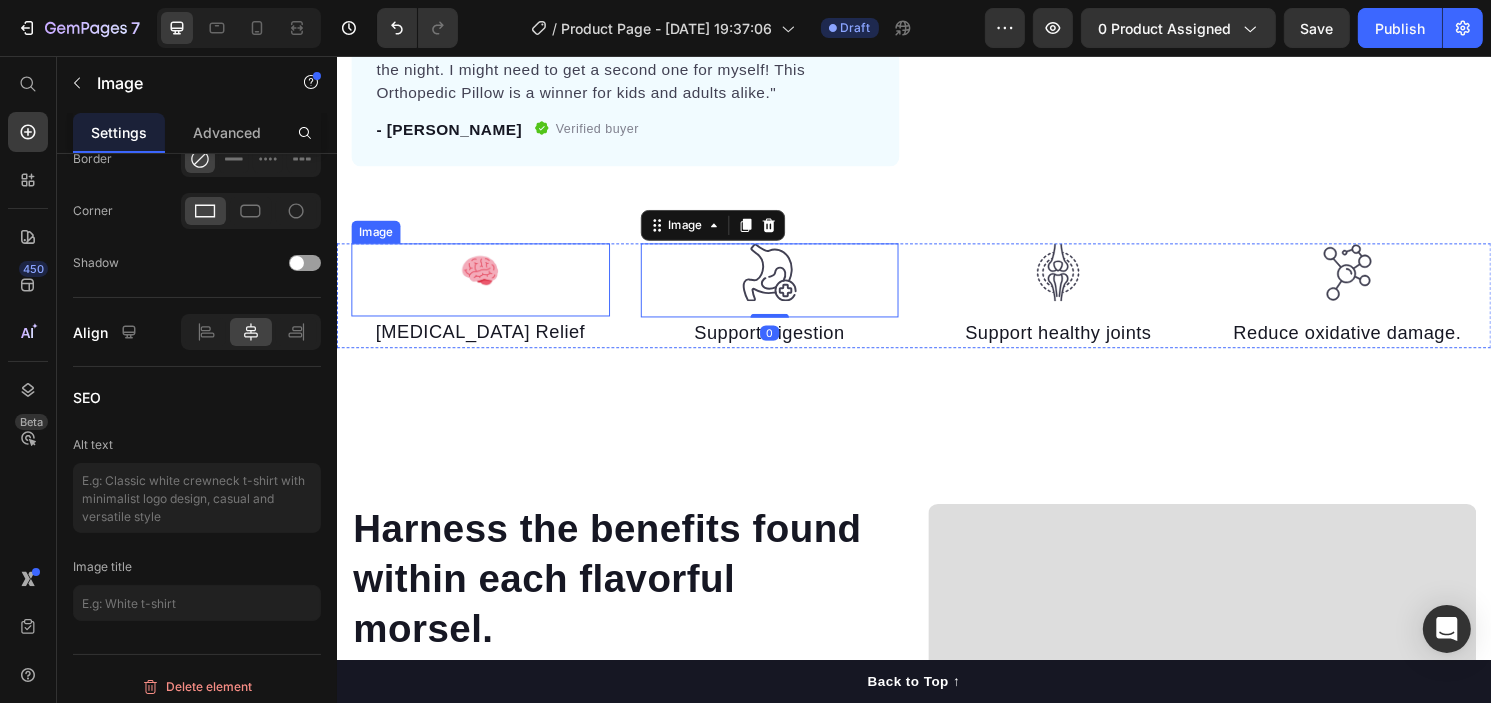 click at bounding box center (485, 289) 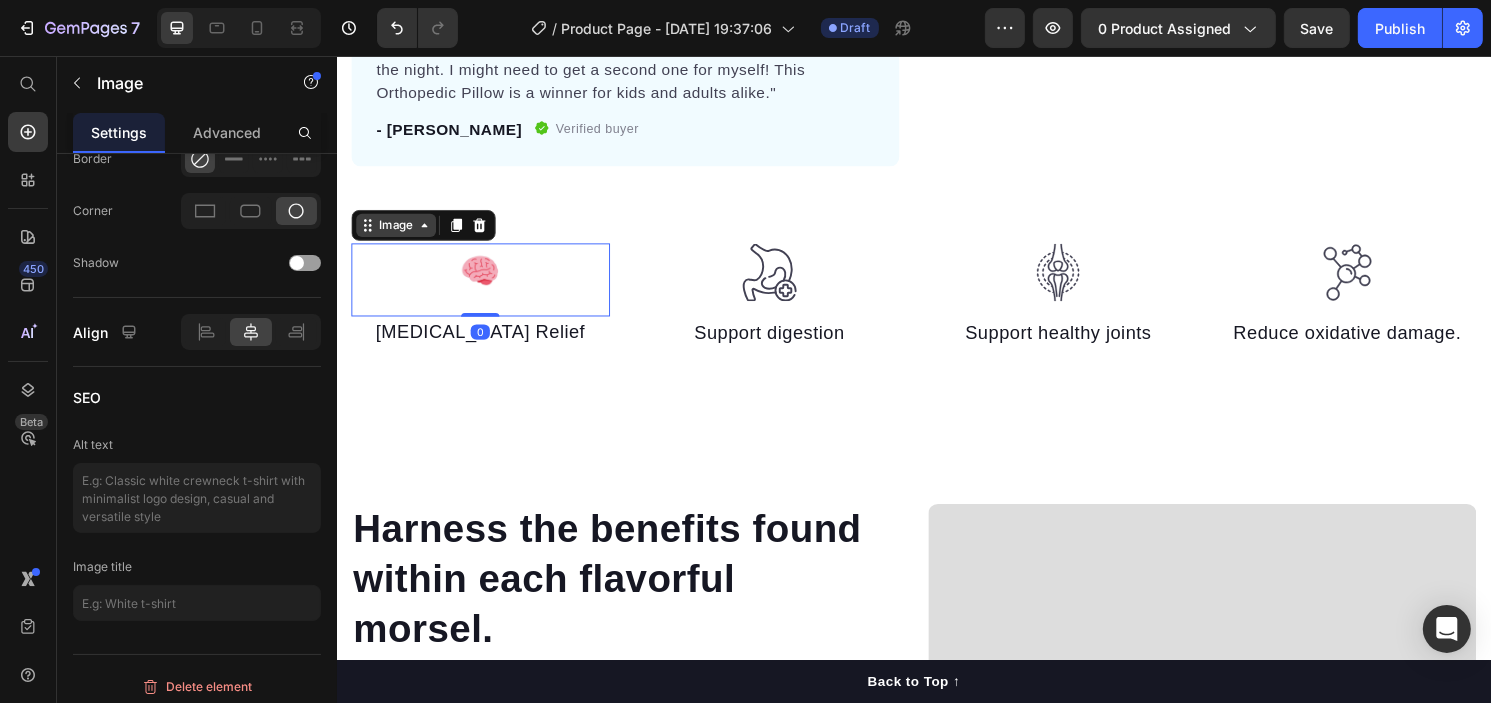 click on "Image" at bounding box center [397, 232] 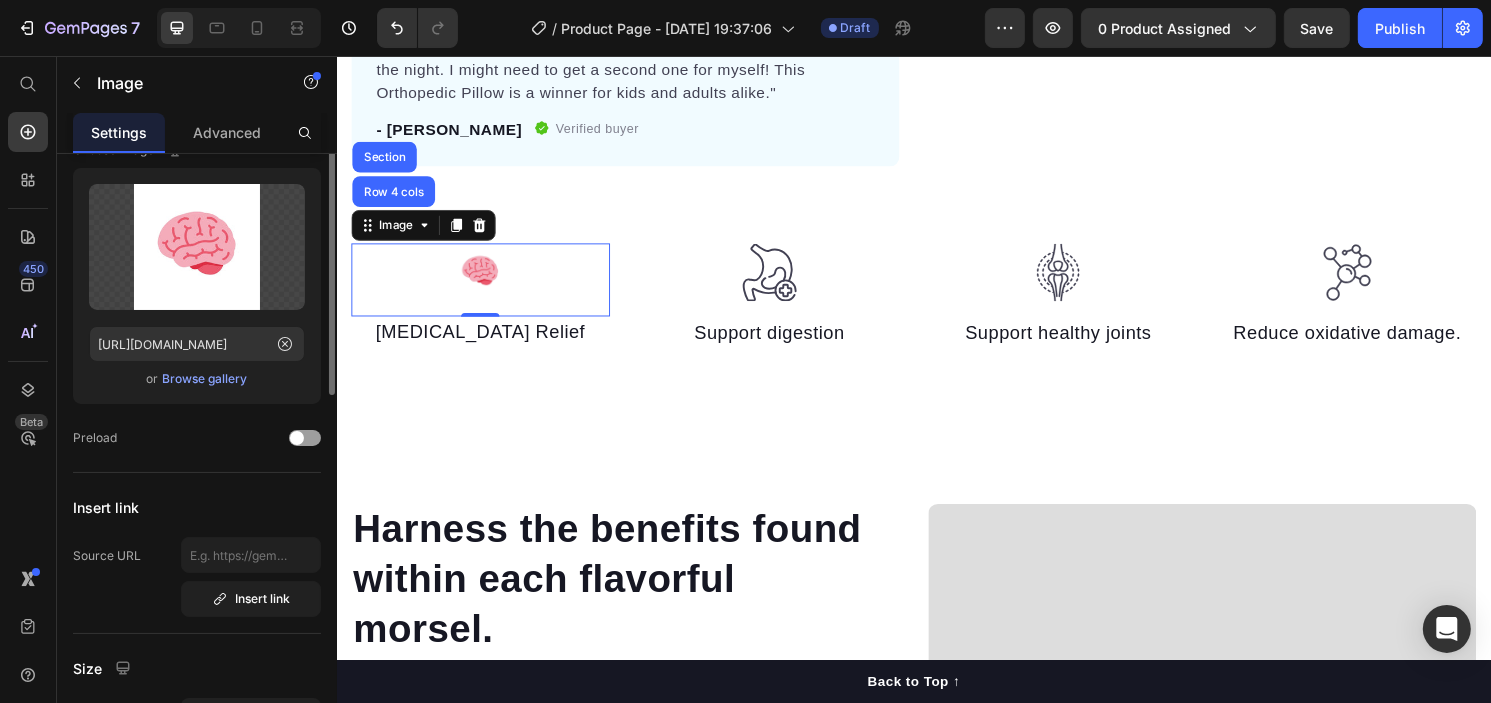 scroll, scrollTop: 39, scrollLeft: 0, axis: vertical 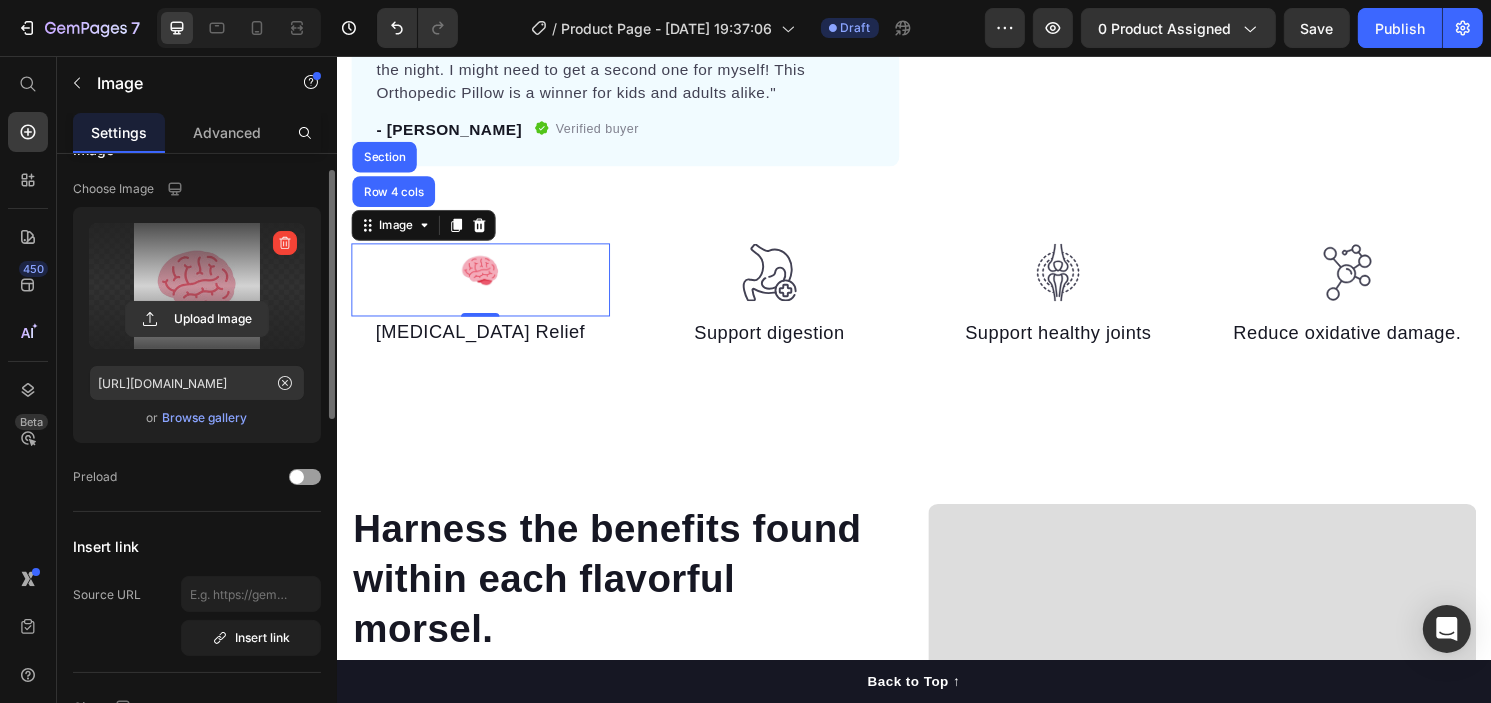 click at bounding box center (197, 286) 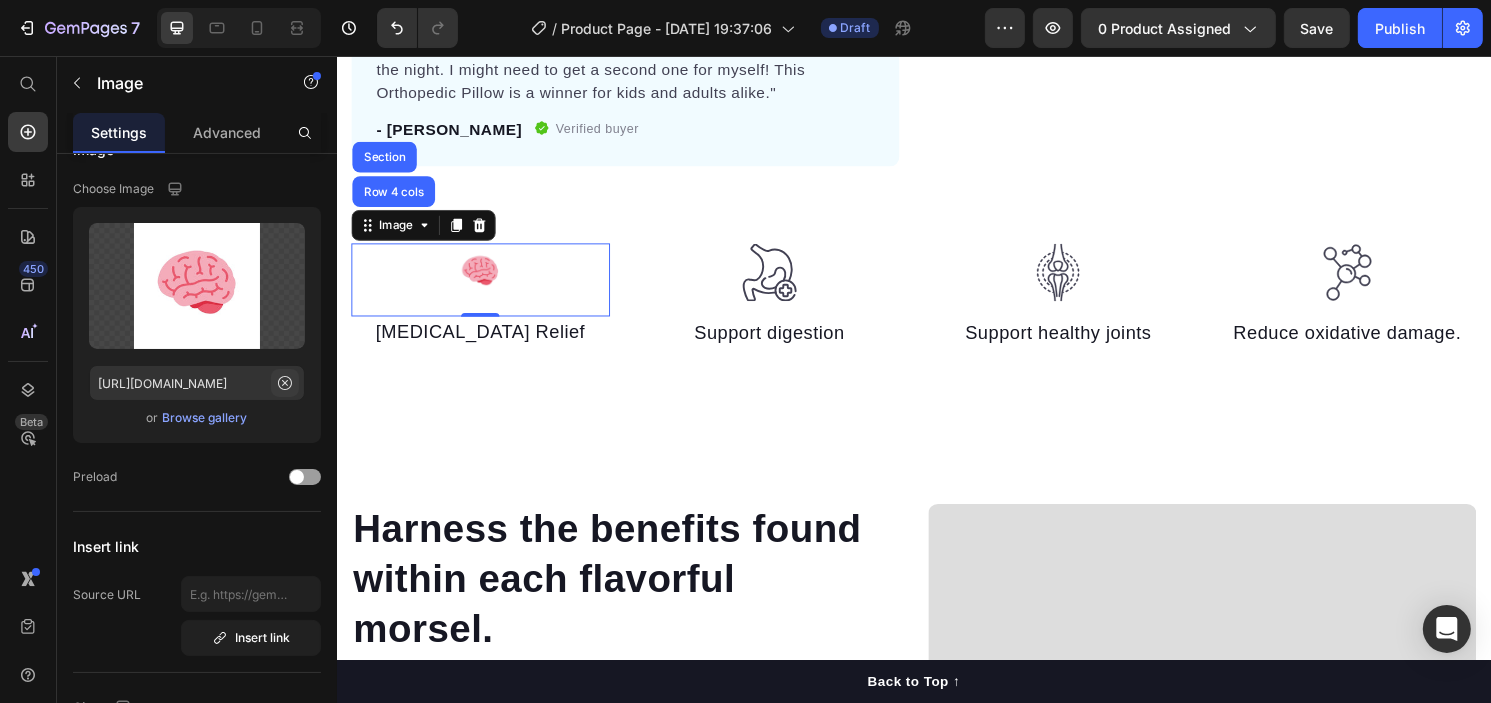 click 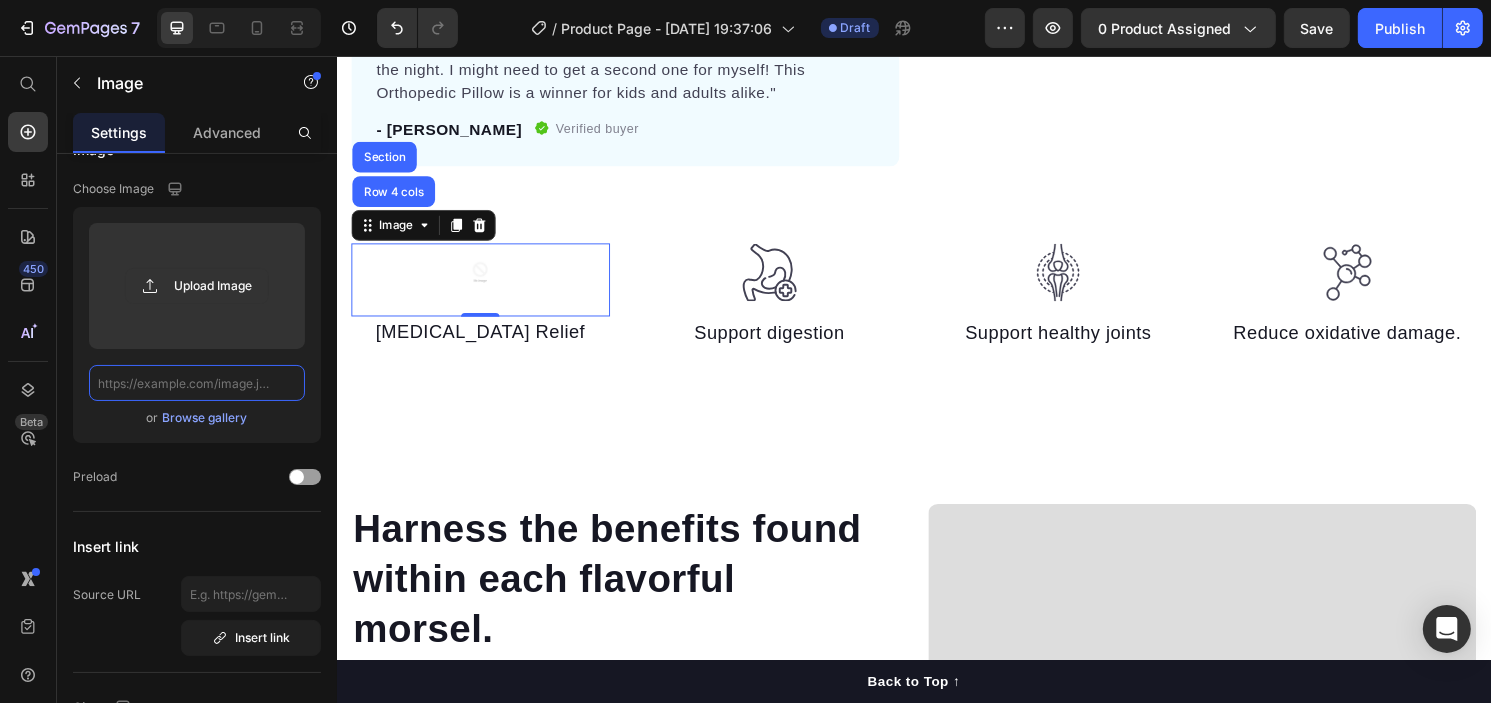 scroll, scrollTop: 0, scrollLeft: 0, axis: both 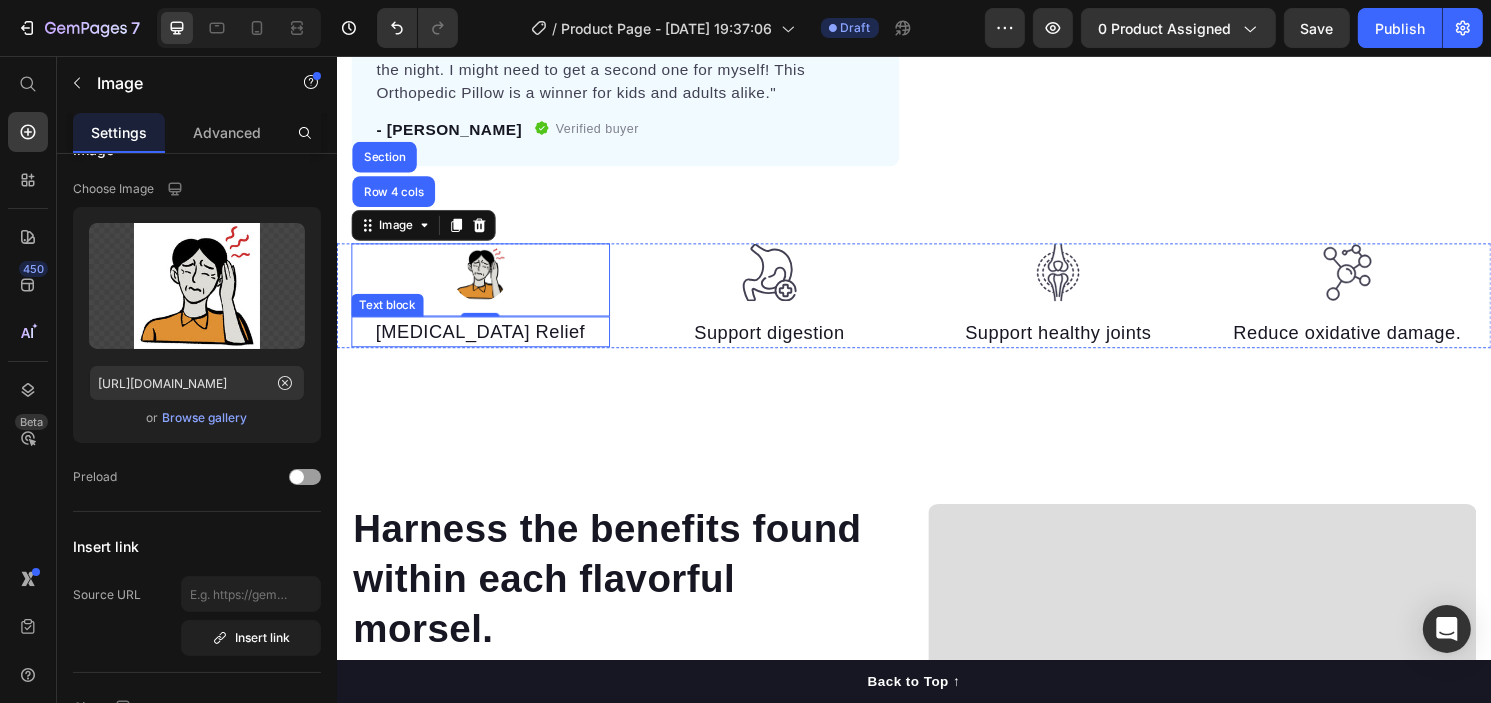 click on "[MEDICAL_DATA] Relief" at bounding box center (485, 343) 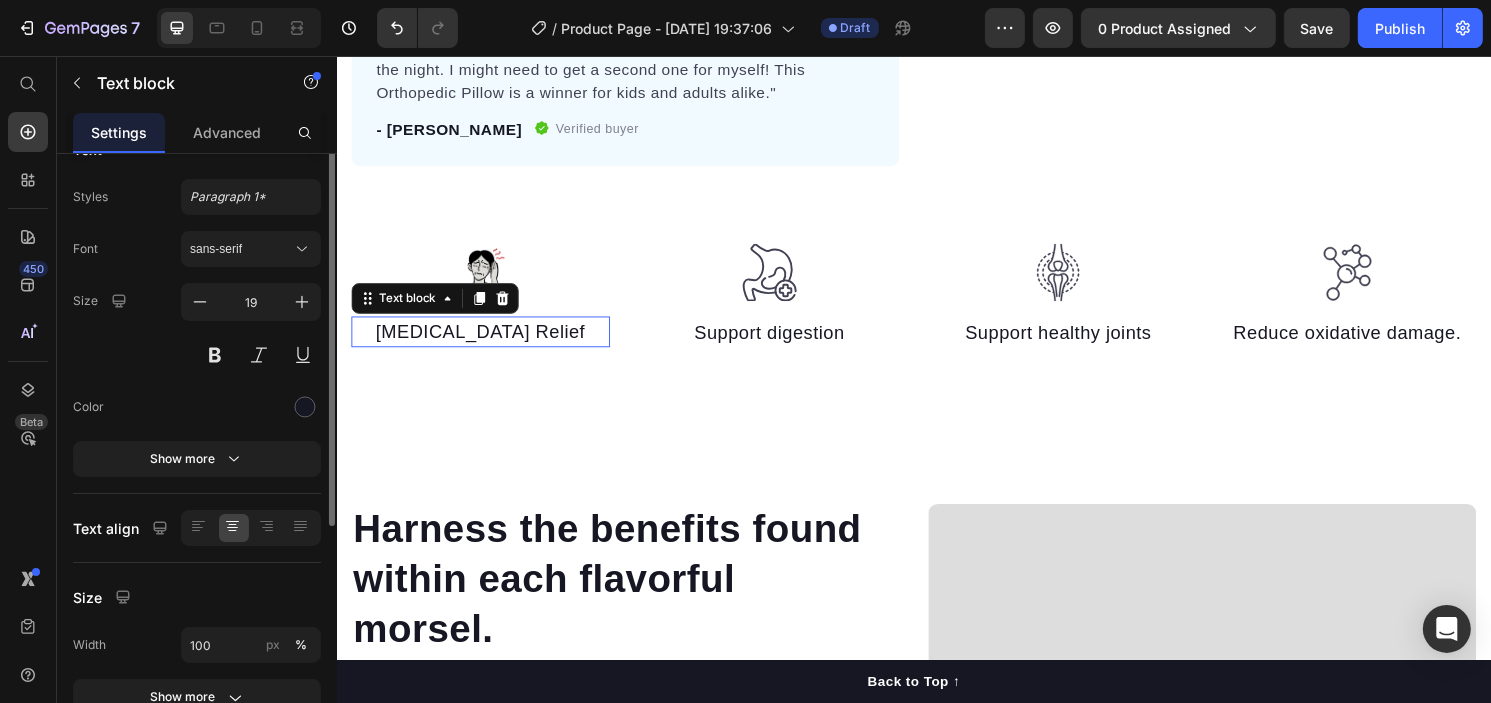 scroll, scrollTop: 0, scrollLeft: 0, axis: both 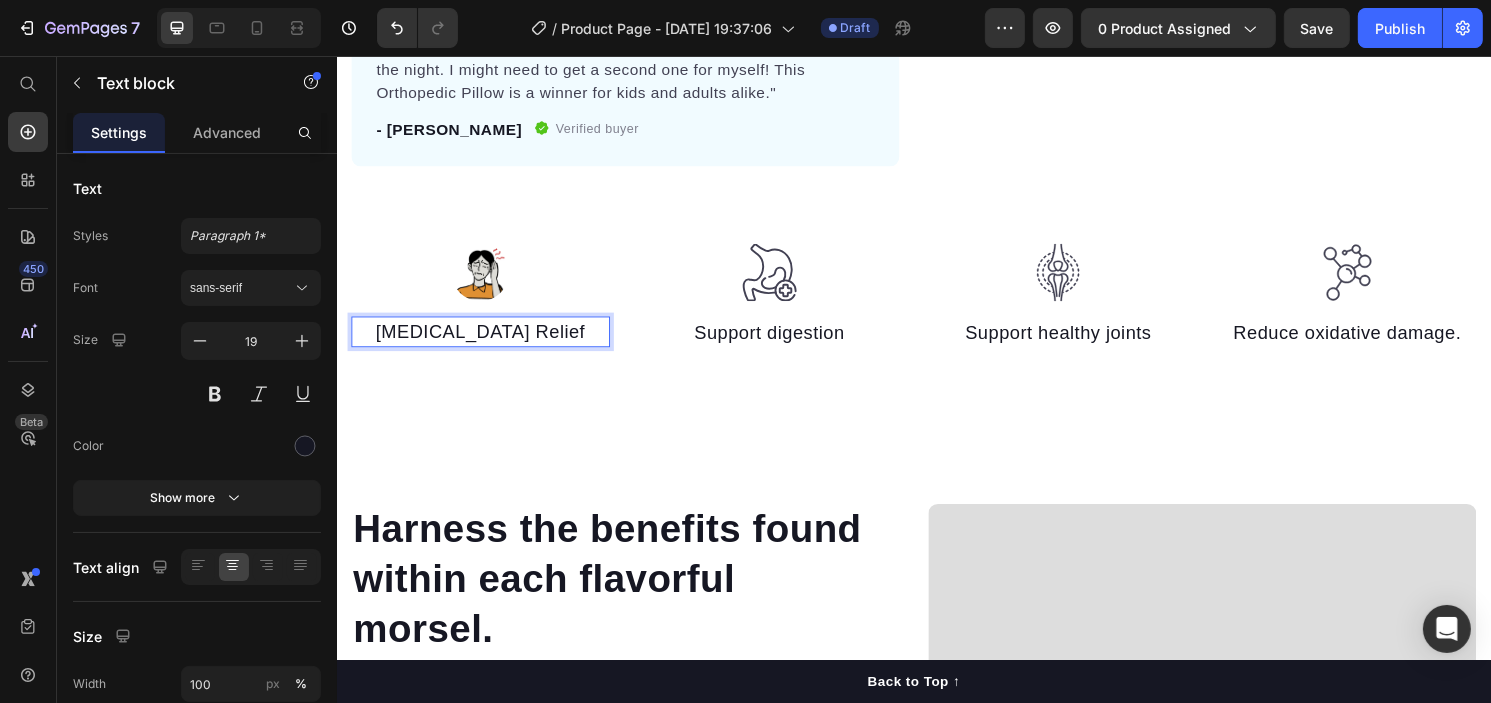 click on "[MEDICAL_DATA] Relief" at bounding box center (485, 343) 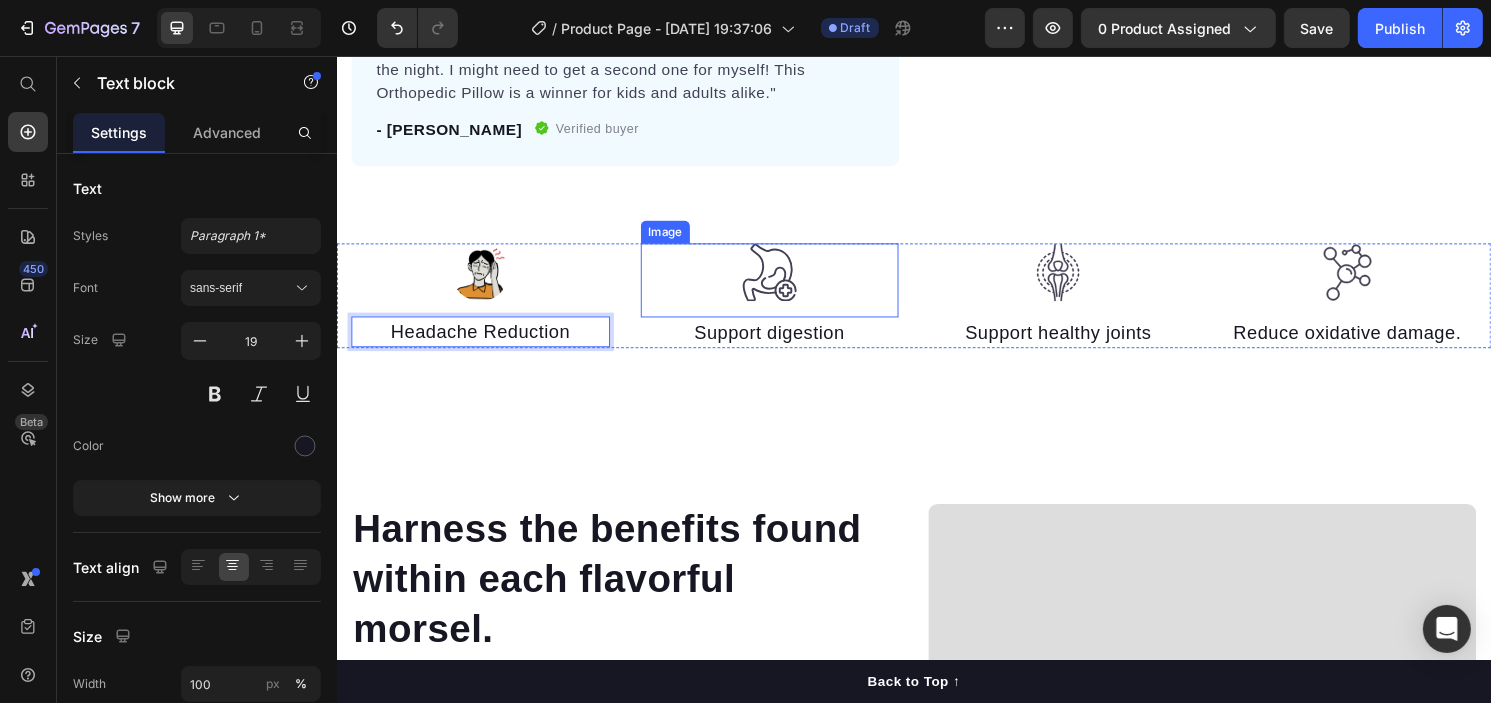 click at bounding box center (786, 289) 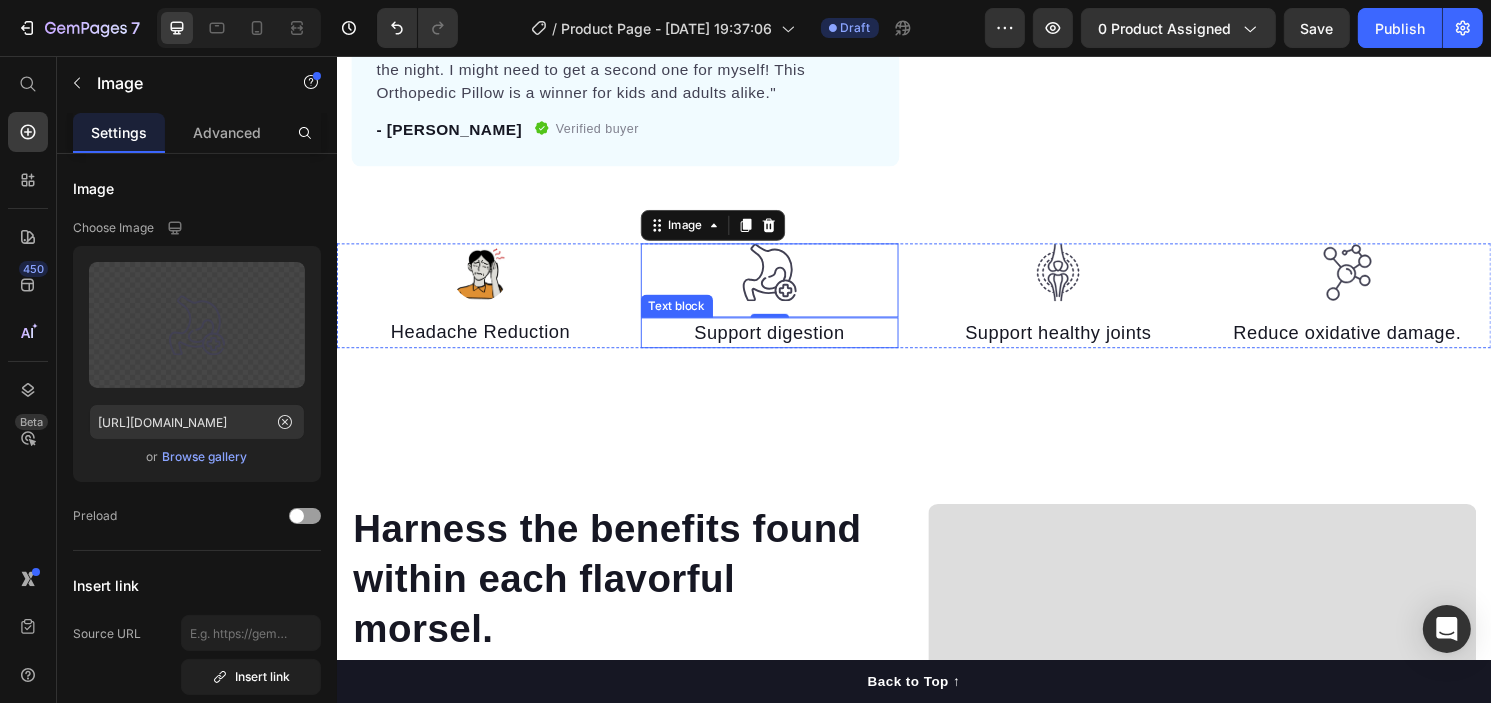 click on "Support digestion" at bounding box center (786, 344) 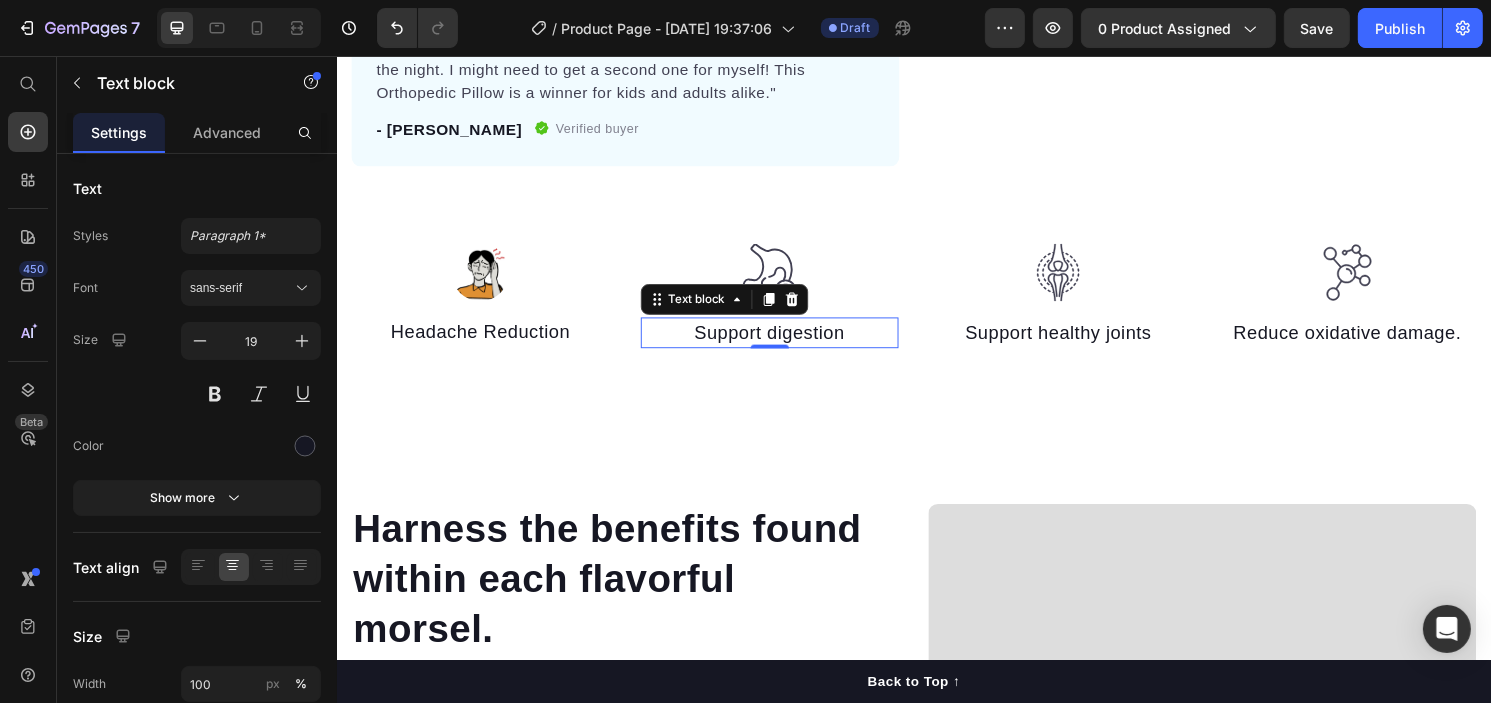 click on "Support digestion" at bounding box center [786, 344] 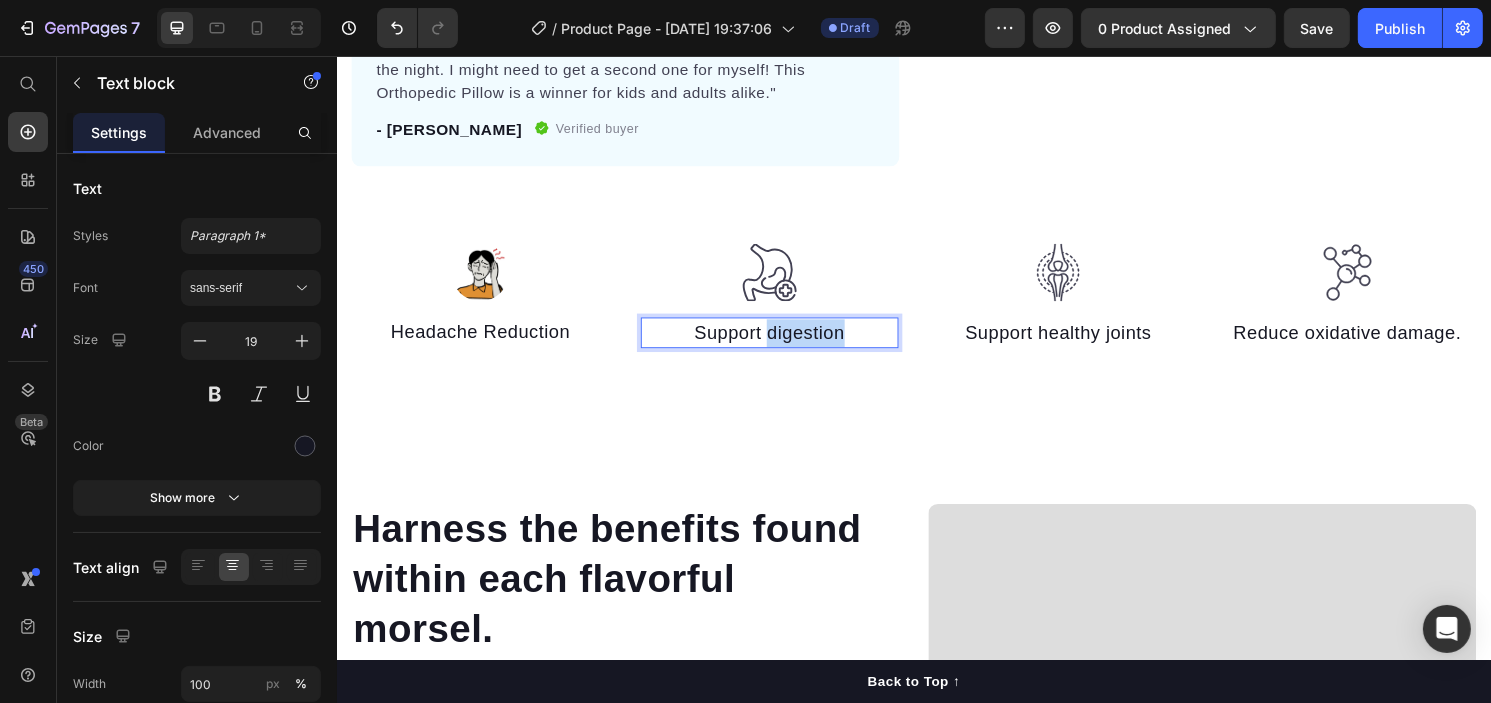 click on "Support digestion" at bounding box center [786, 344] 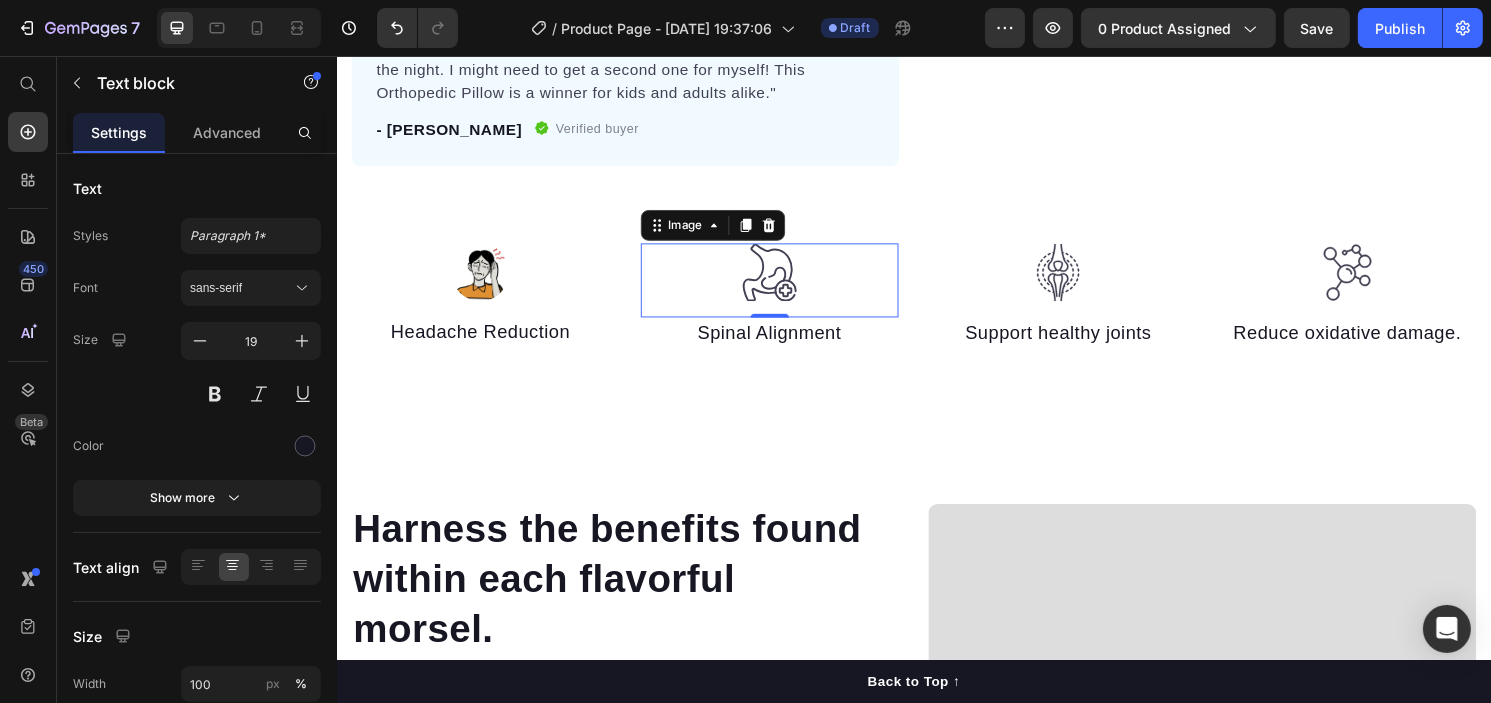 click at bounding box center [786, 289] 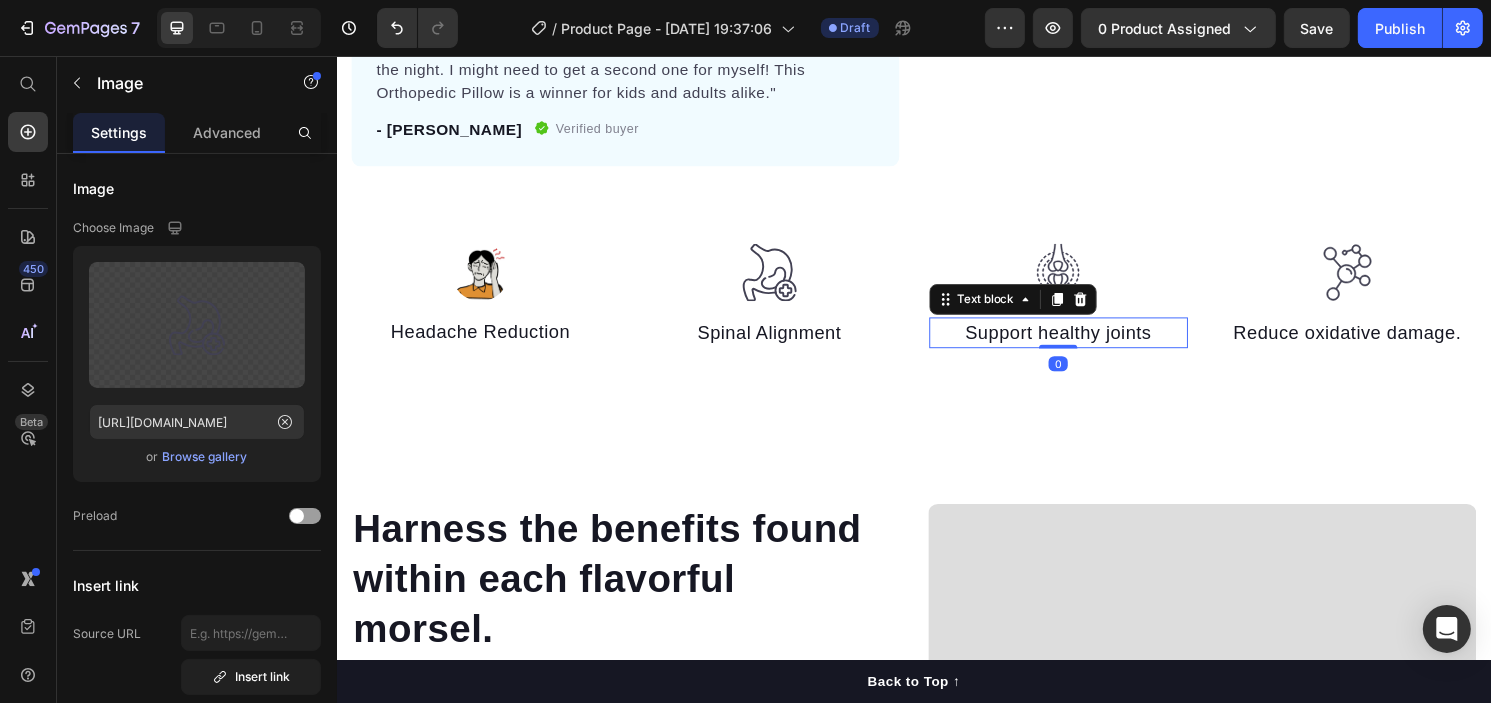 click on "Support healthy joints" at bounding box center (1086, 344) 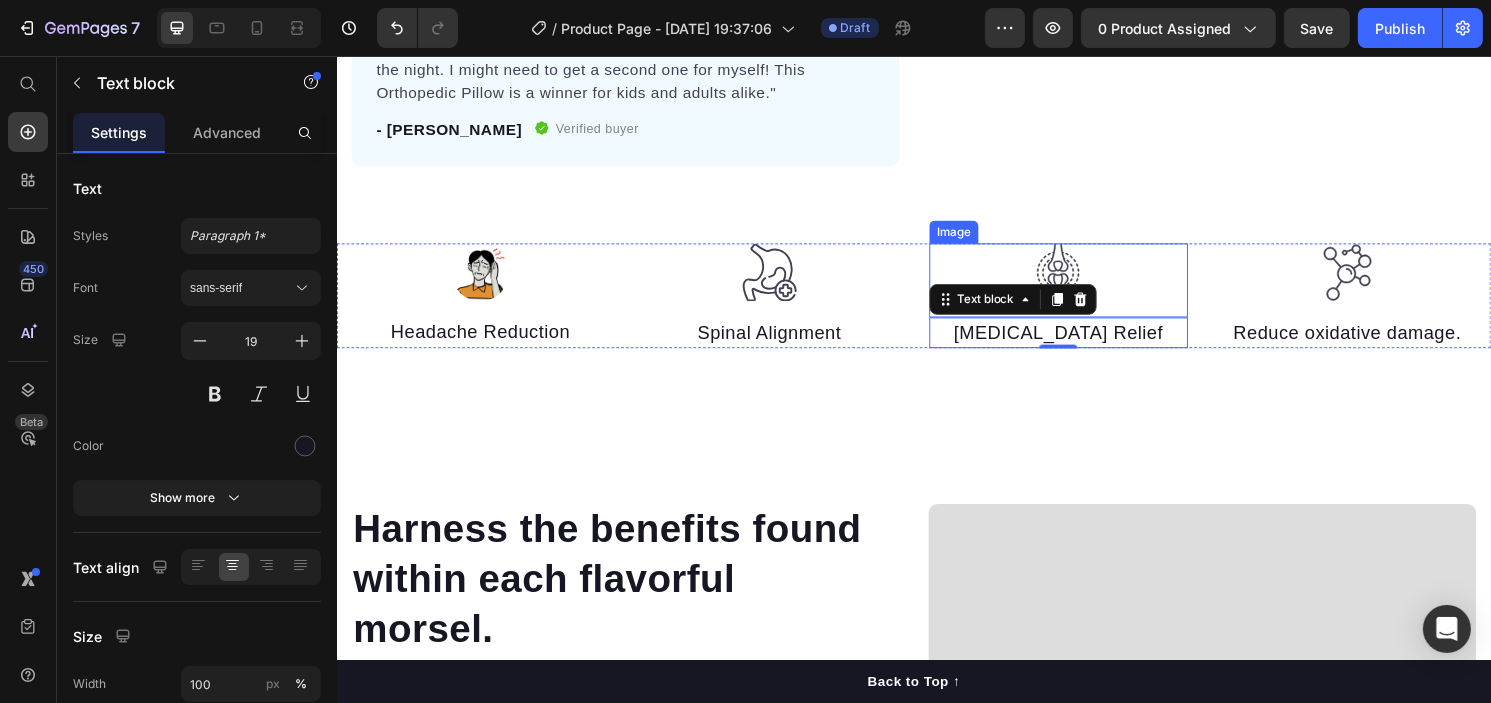 click at bounding box center [1086, 289] 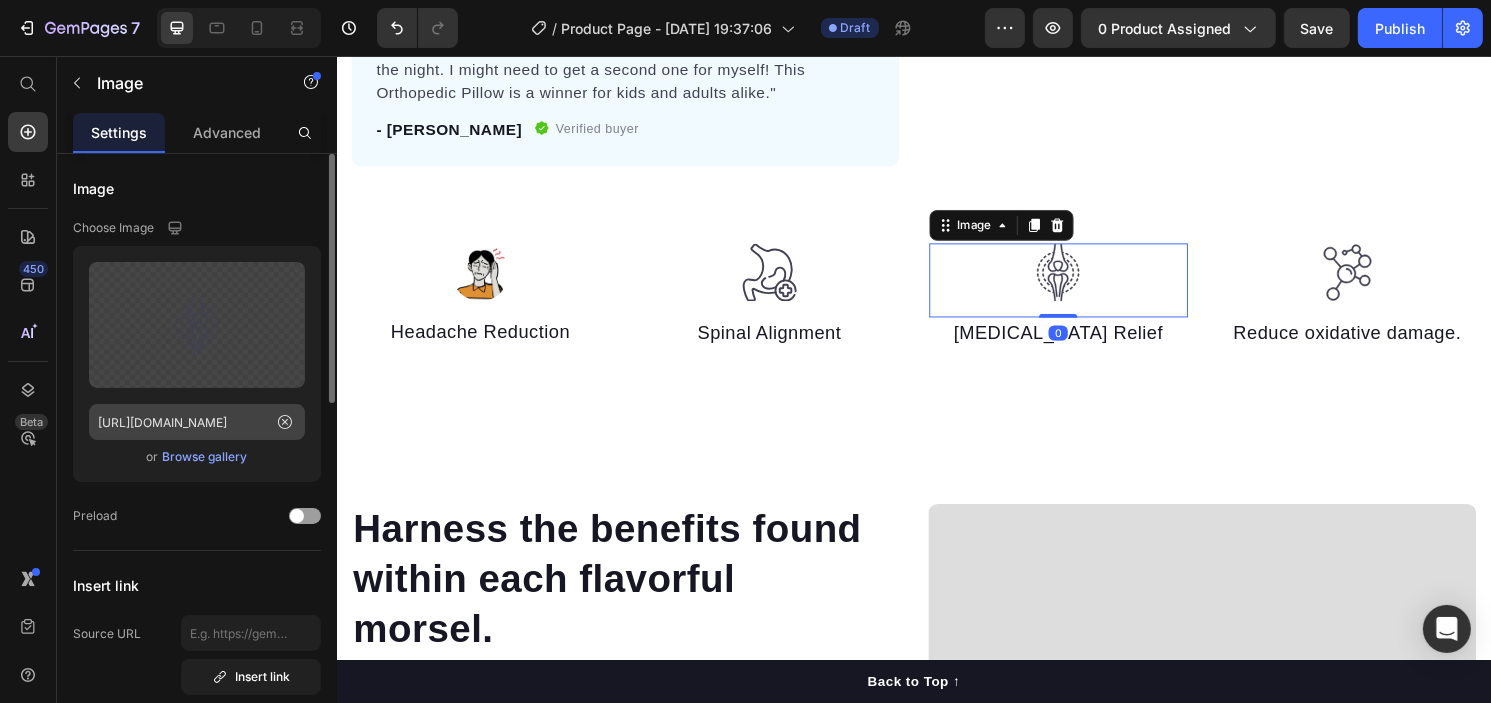 click 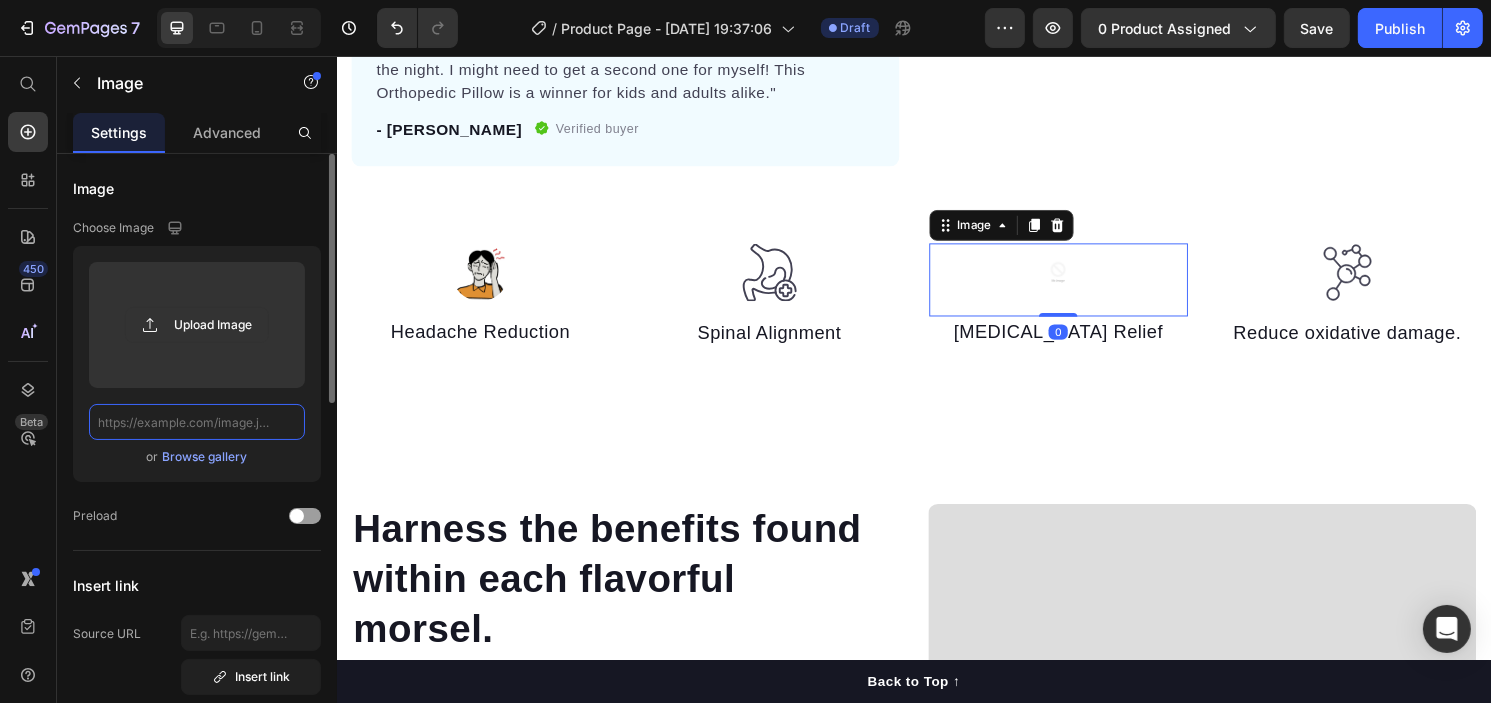 scroll, scrollTop: 0, scrollLeft: 0, axis: both 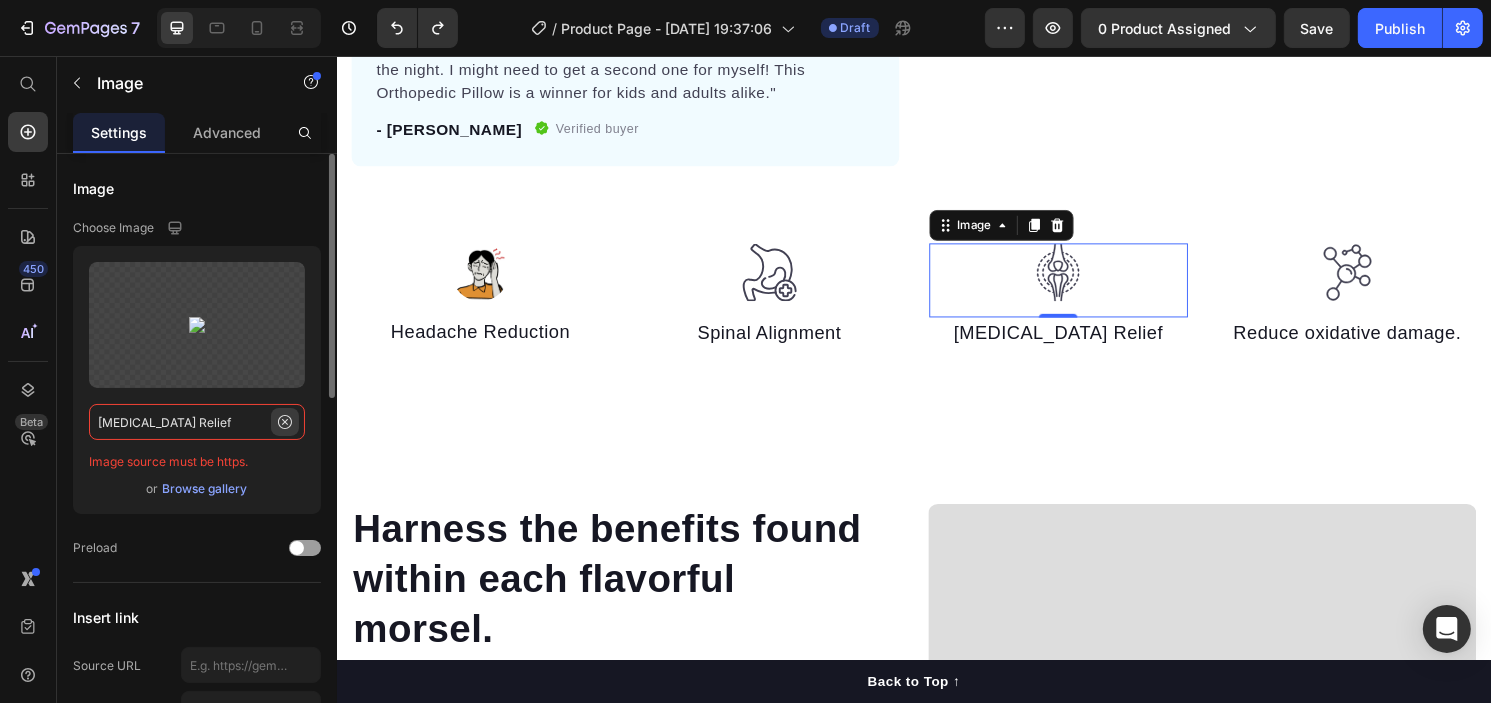 type on "[MEDICAL_DATA] Relief" 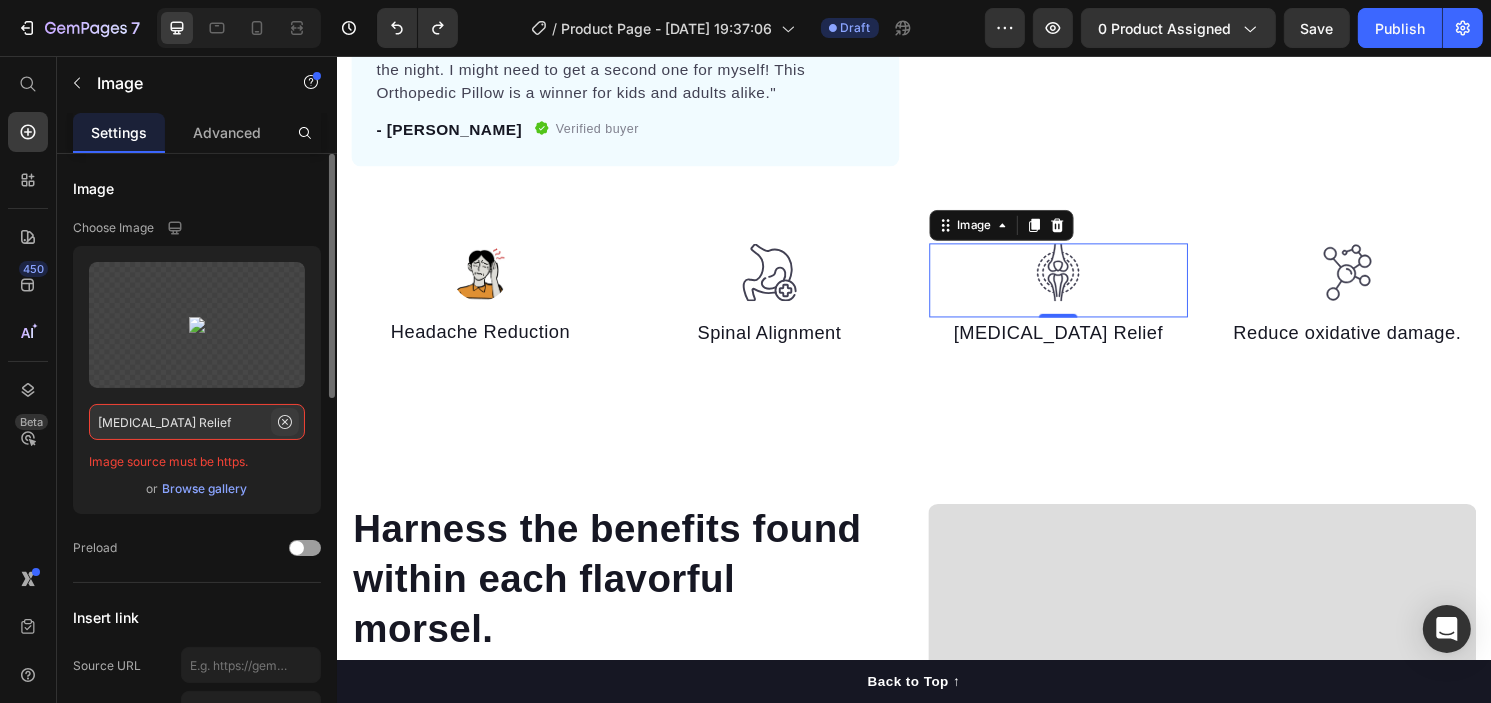 click 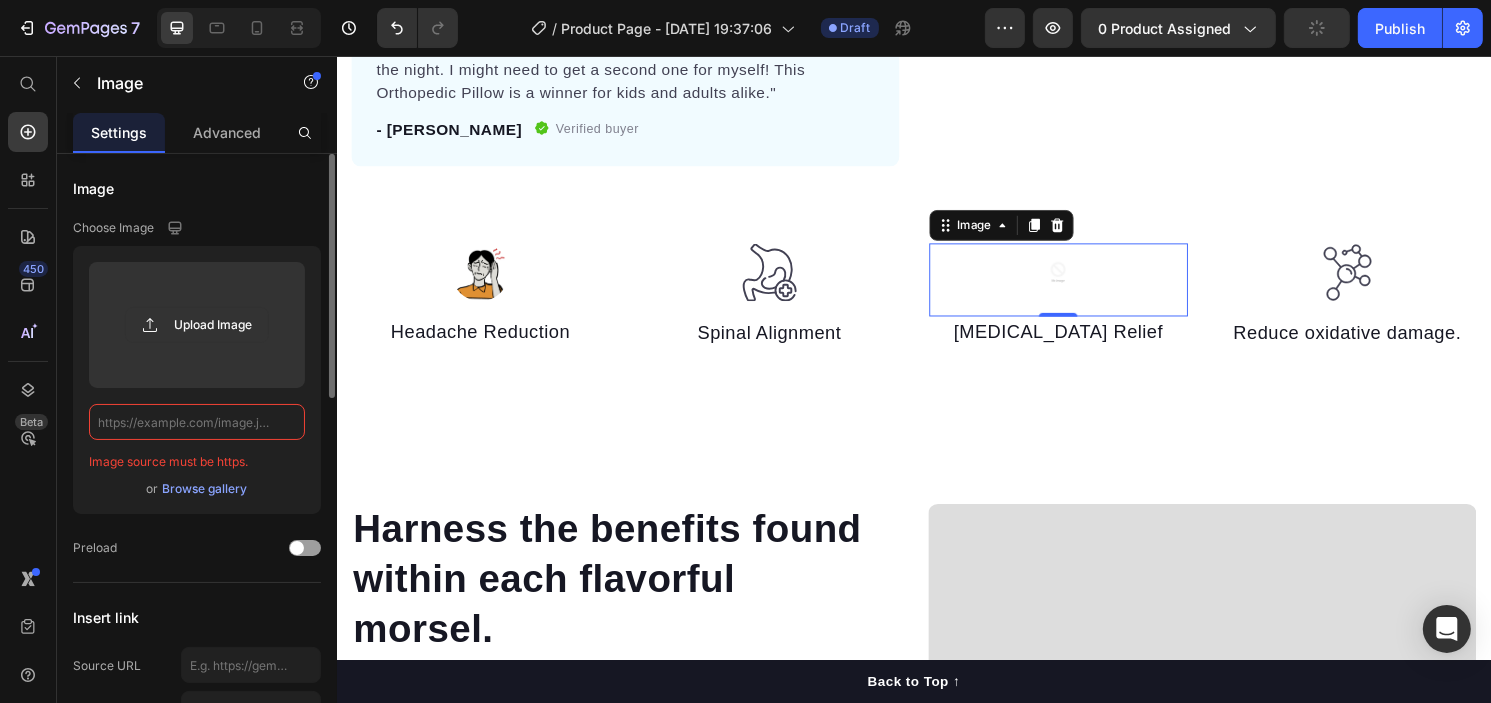 paste on "https://cdn.shopify.com/s/files/1/0750/9285/2965/files/1.jpg?v=1752154276" 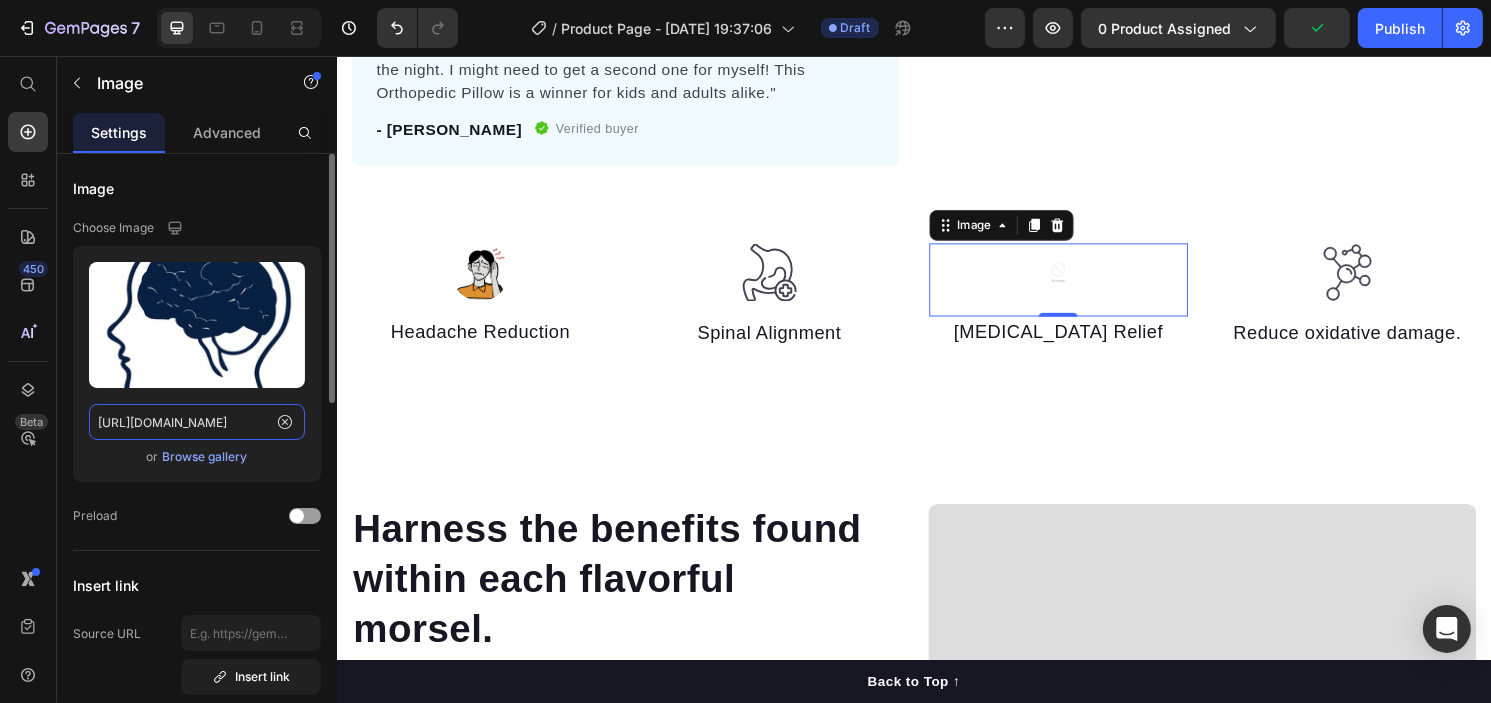 scroll, scrollTop: 0, scrollLeft: 254, axis: horizontal 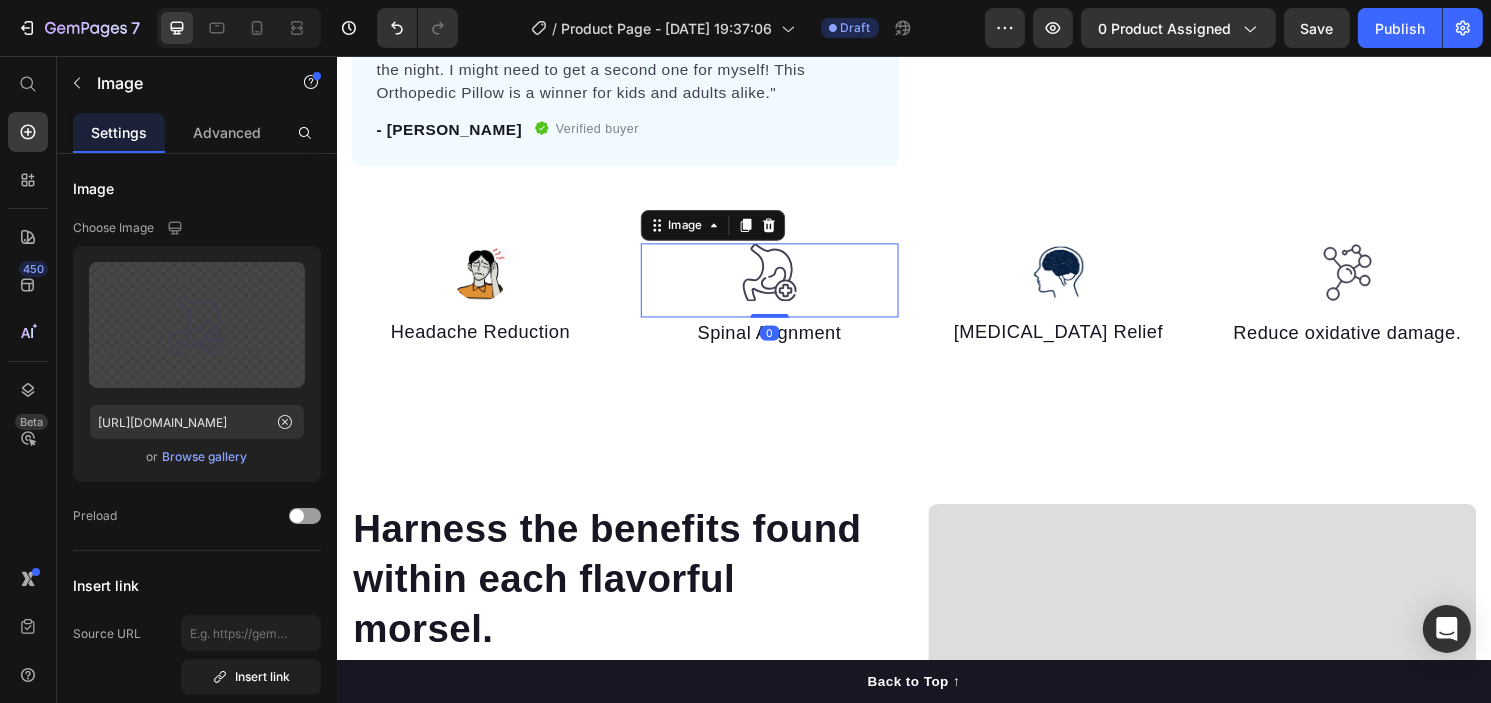 click at bounding box center (786, 289) 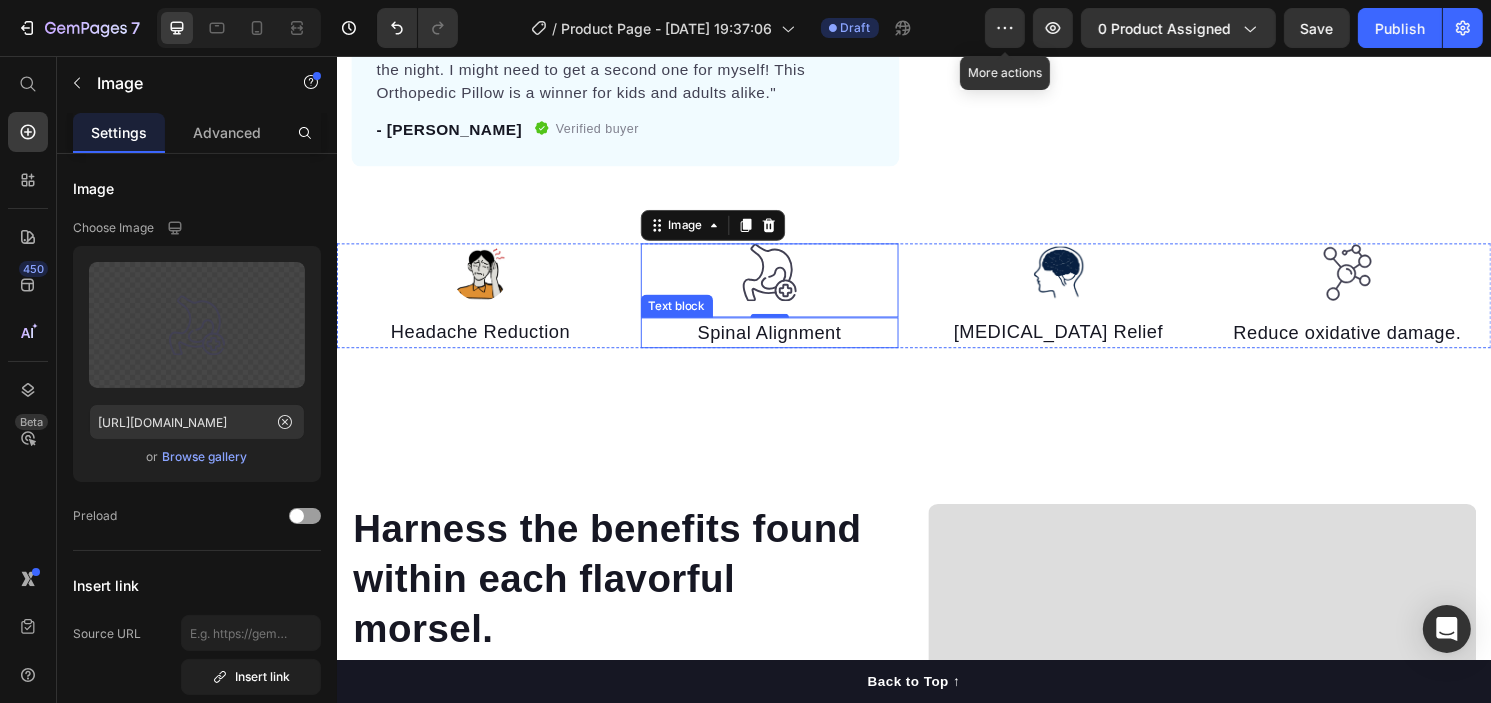 click on "Spinal Alignment" at bounding box center [786, 344] 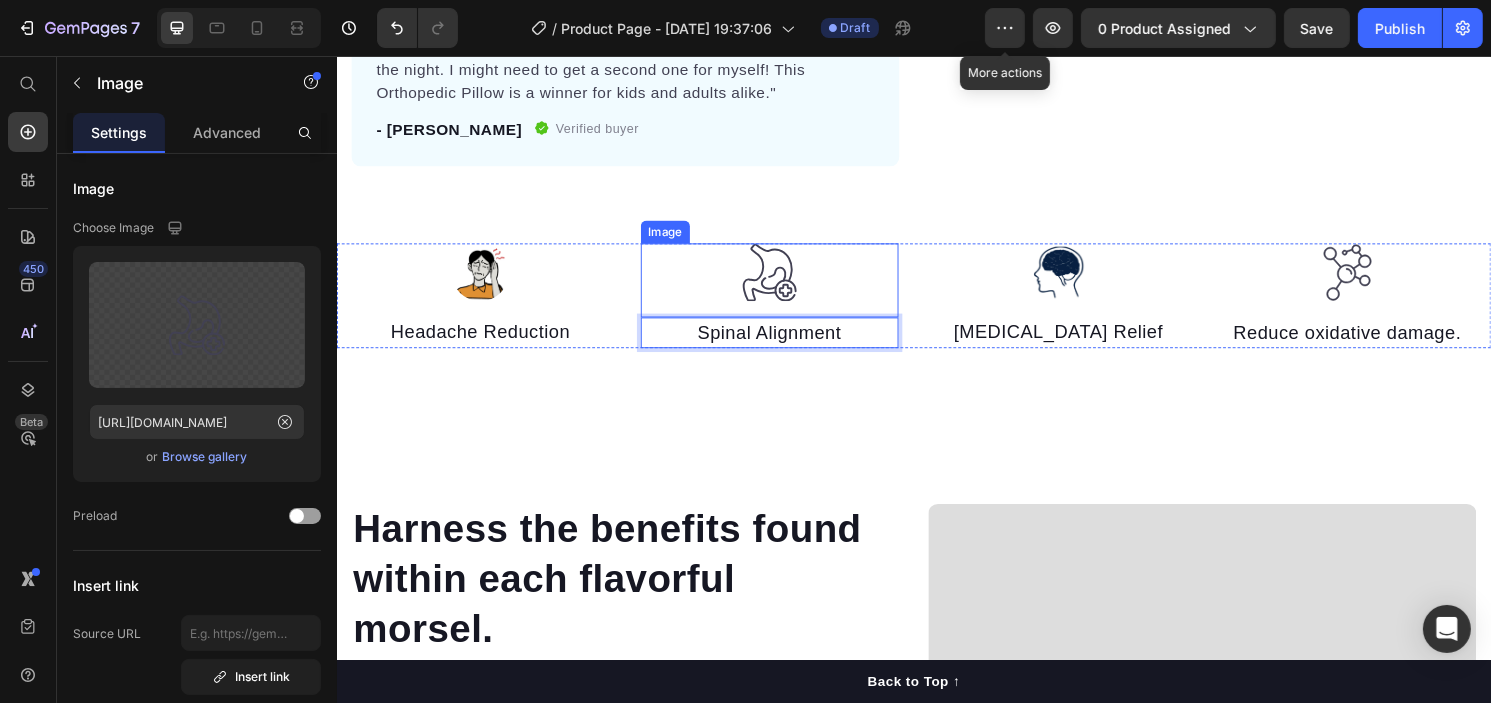 click at bounding box center [786, 289] 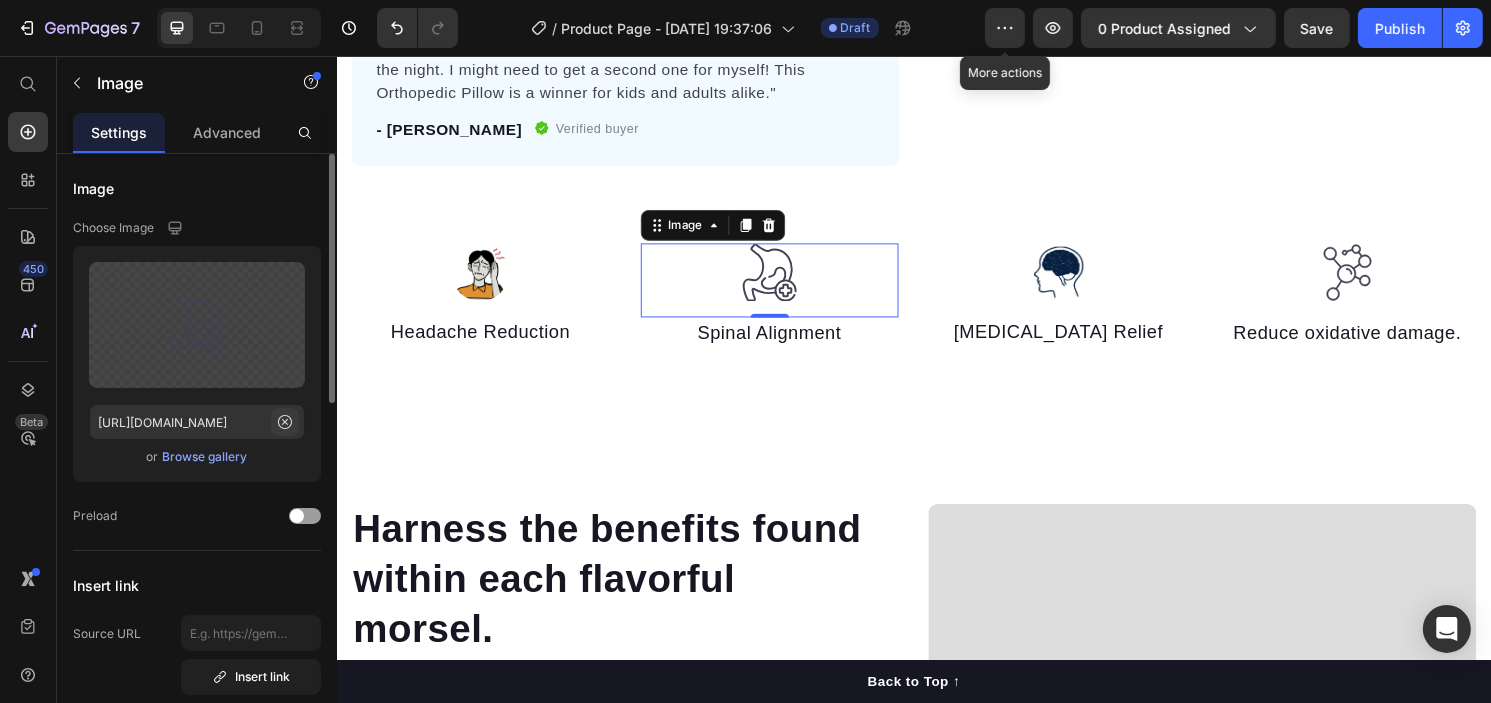 click 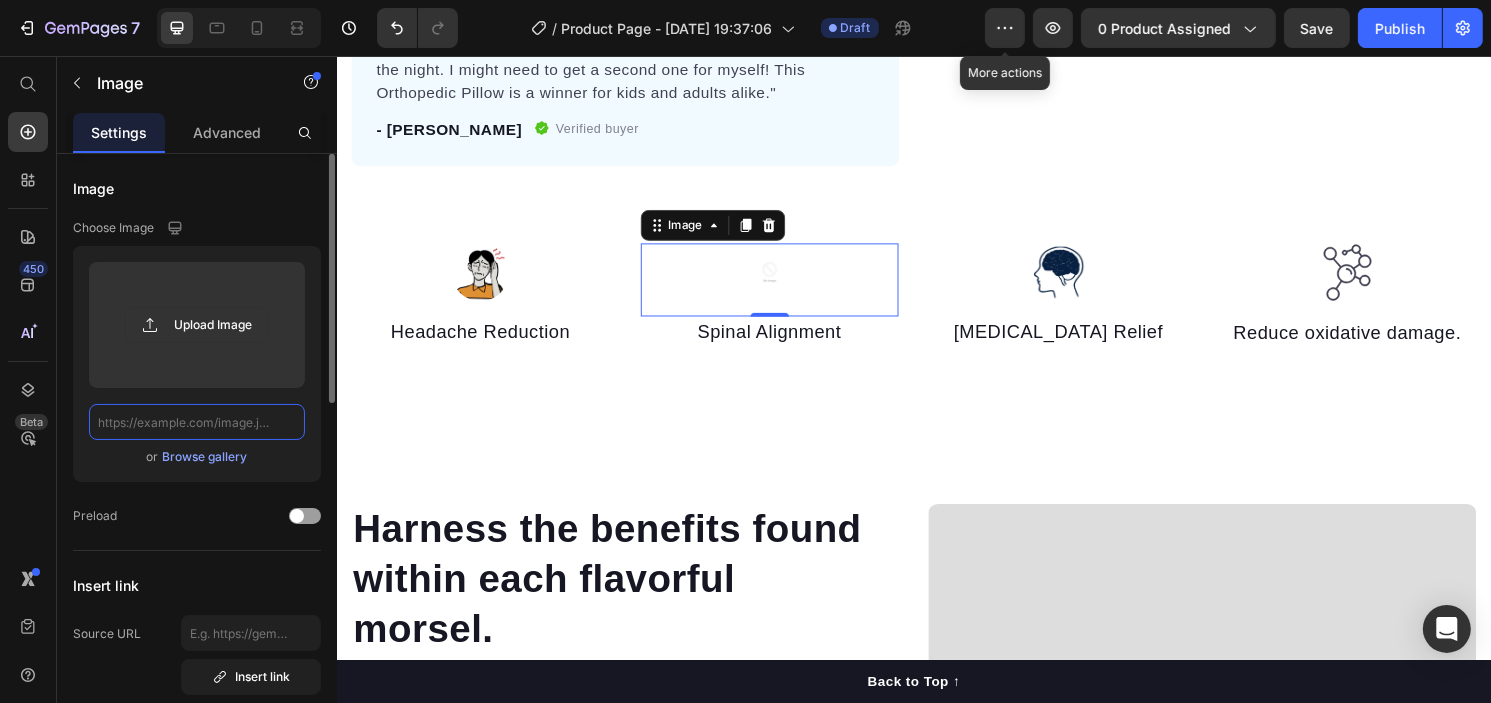scroll, scrollTop: 0, scrollLeft: 0, axis: both 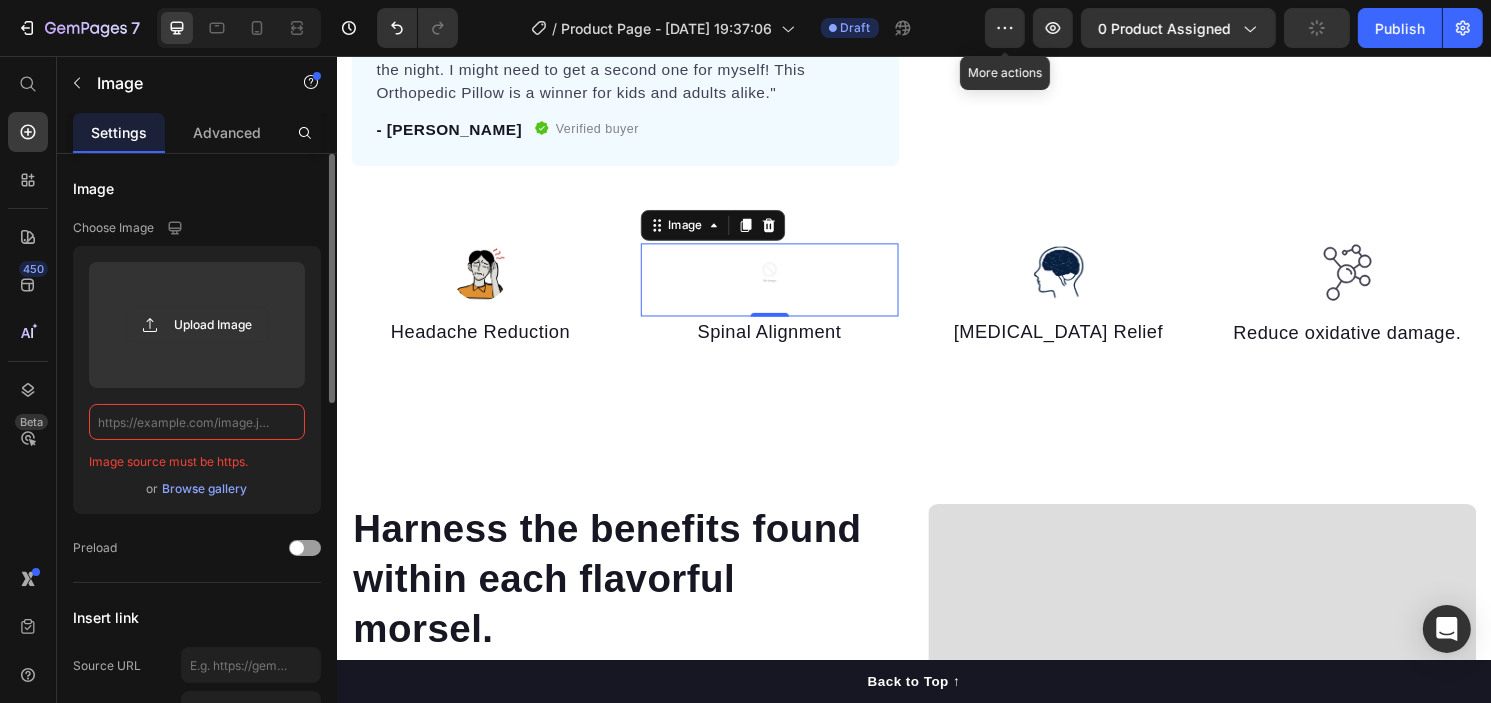 paste on "https://cdn.shopify.com/s/files/1/0750/9285/2965/files/2.jpg?v=1752154361" 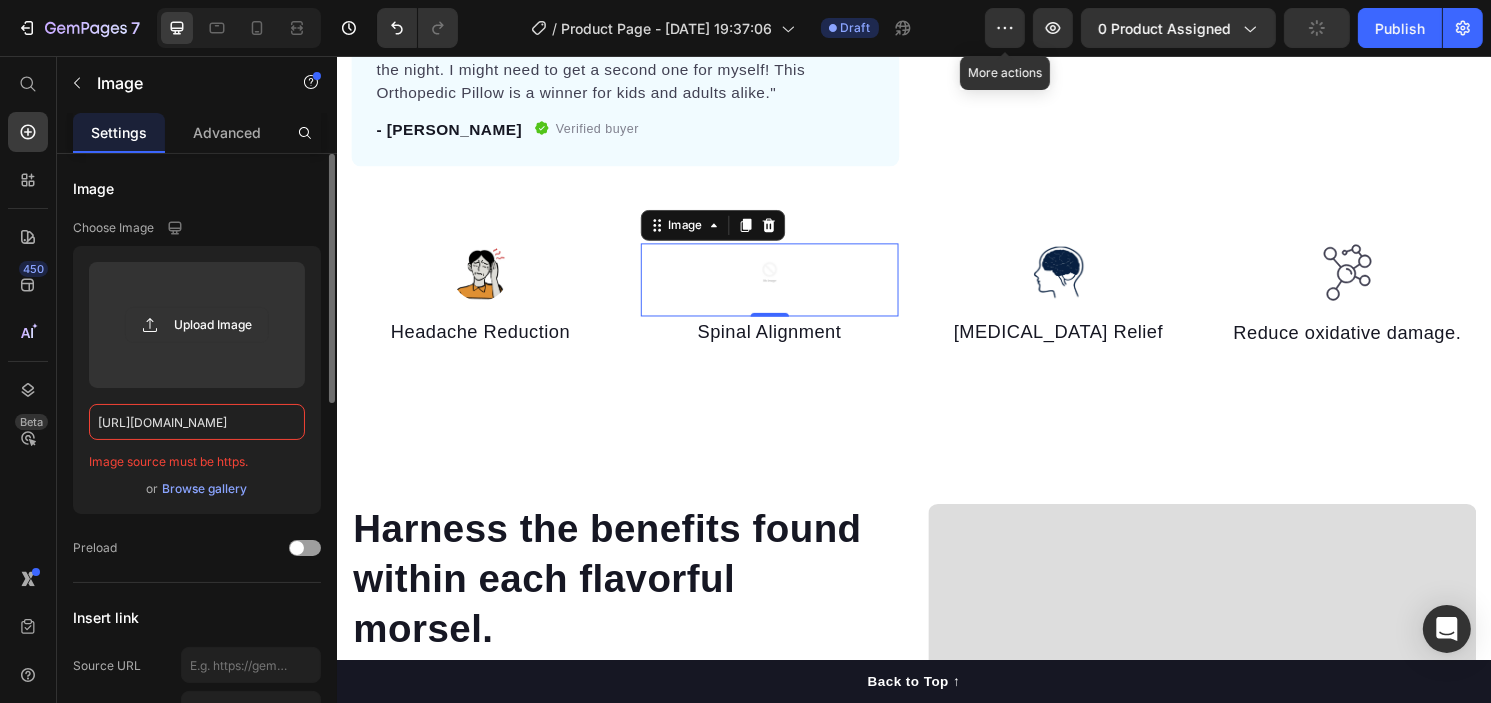 scroll, scrollTop: 0, scrollLeft: 255, axis: horizontal 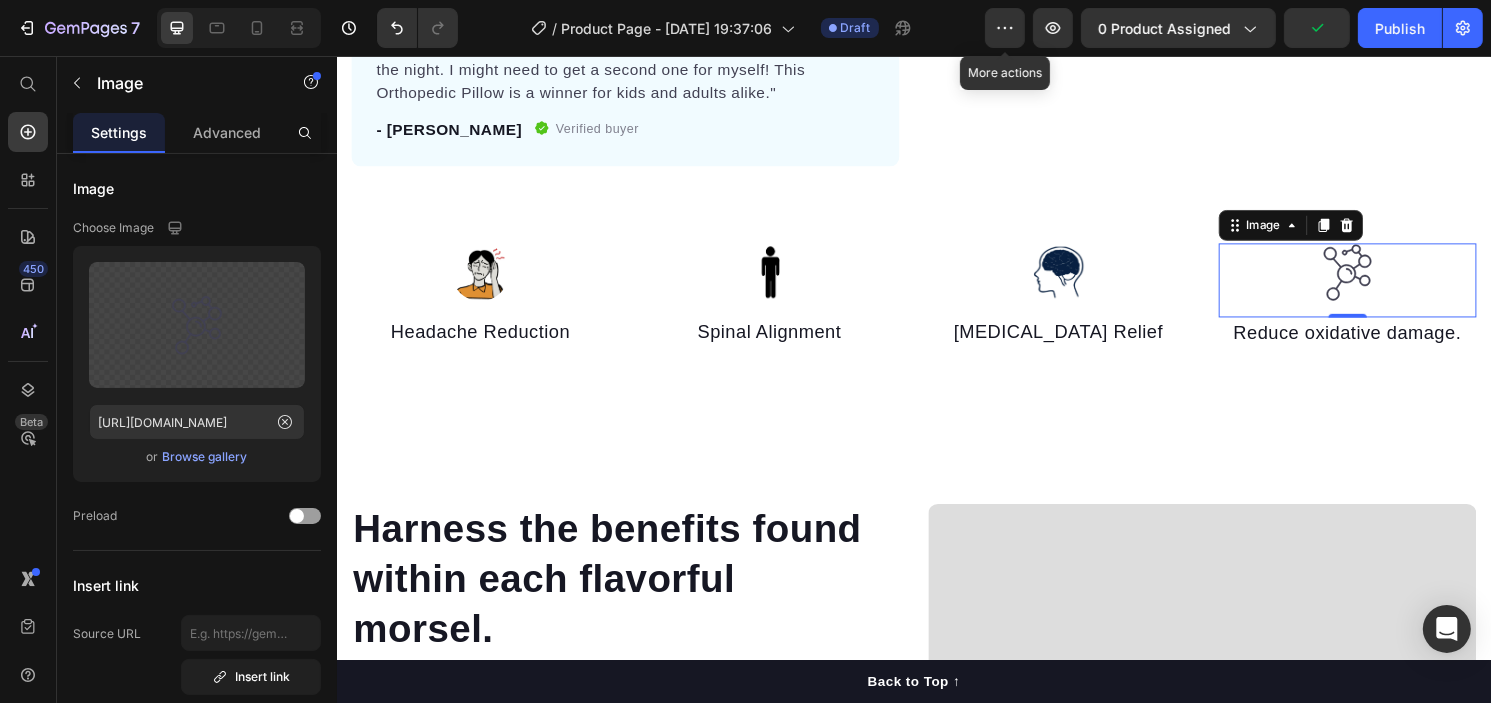 click on "0" at bounding box center [1387, 344] 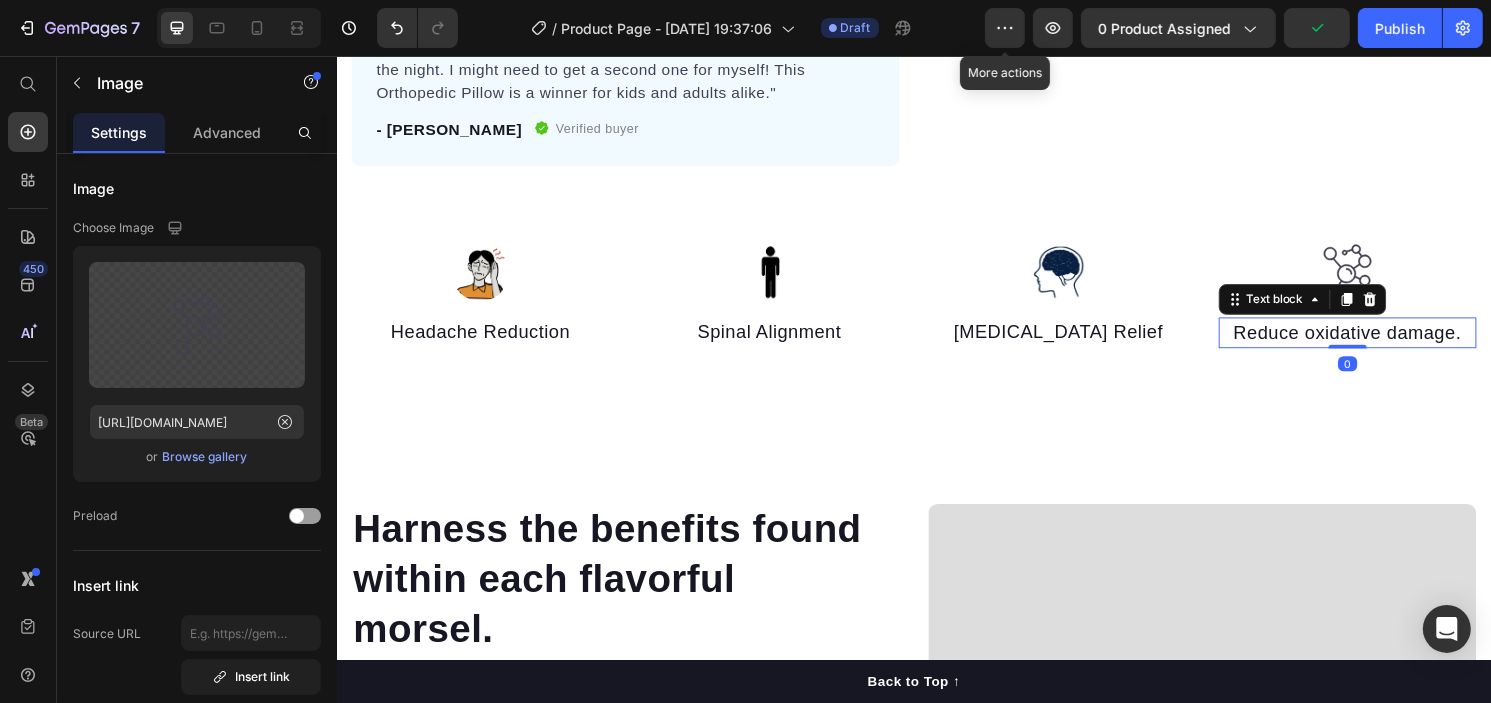 click on "Reduce oxidative damage." at bounding box center [1387, 344] 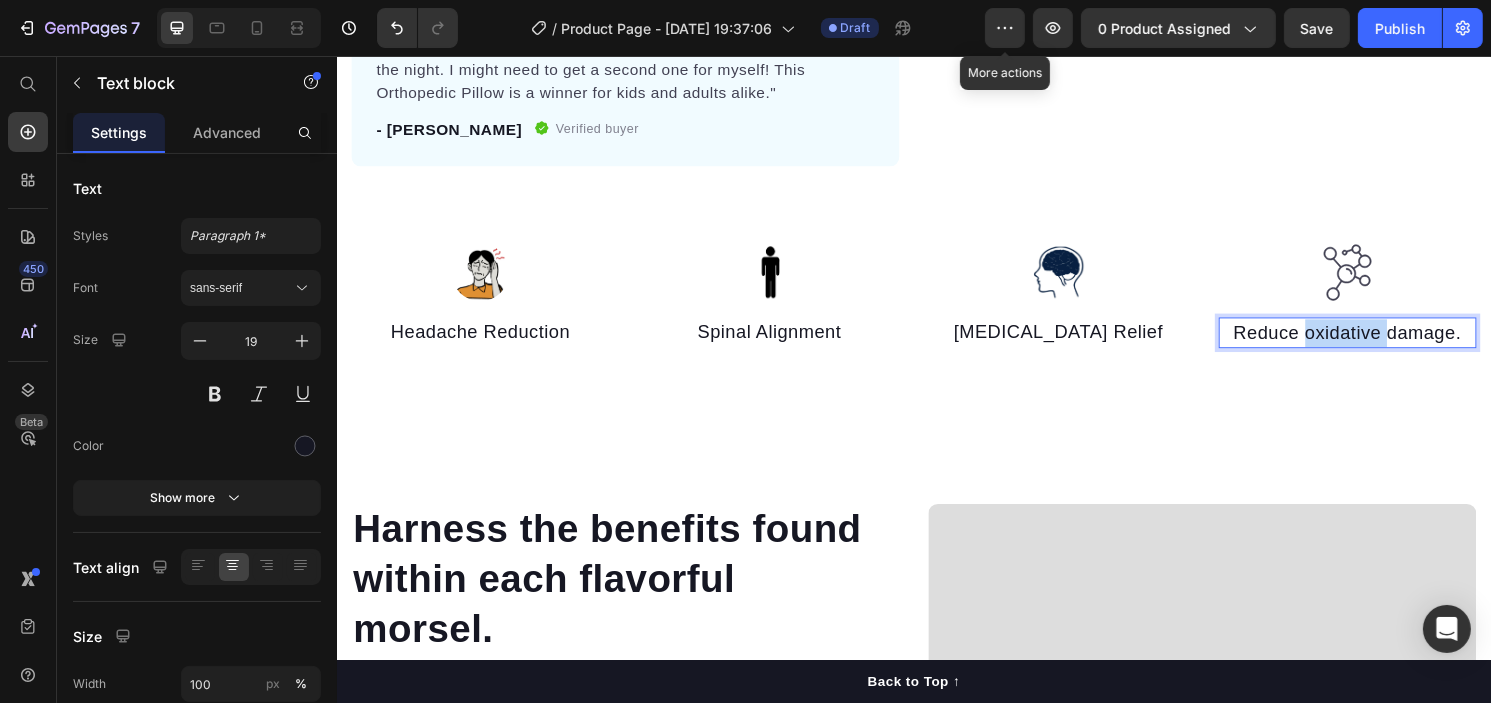 click on "Reduce oxidative damage." at bounding box center [1387, 344] 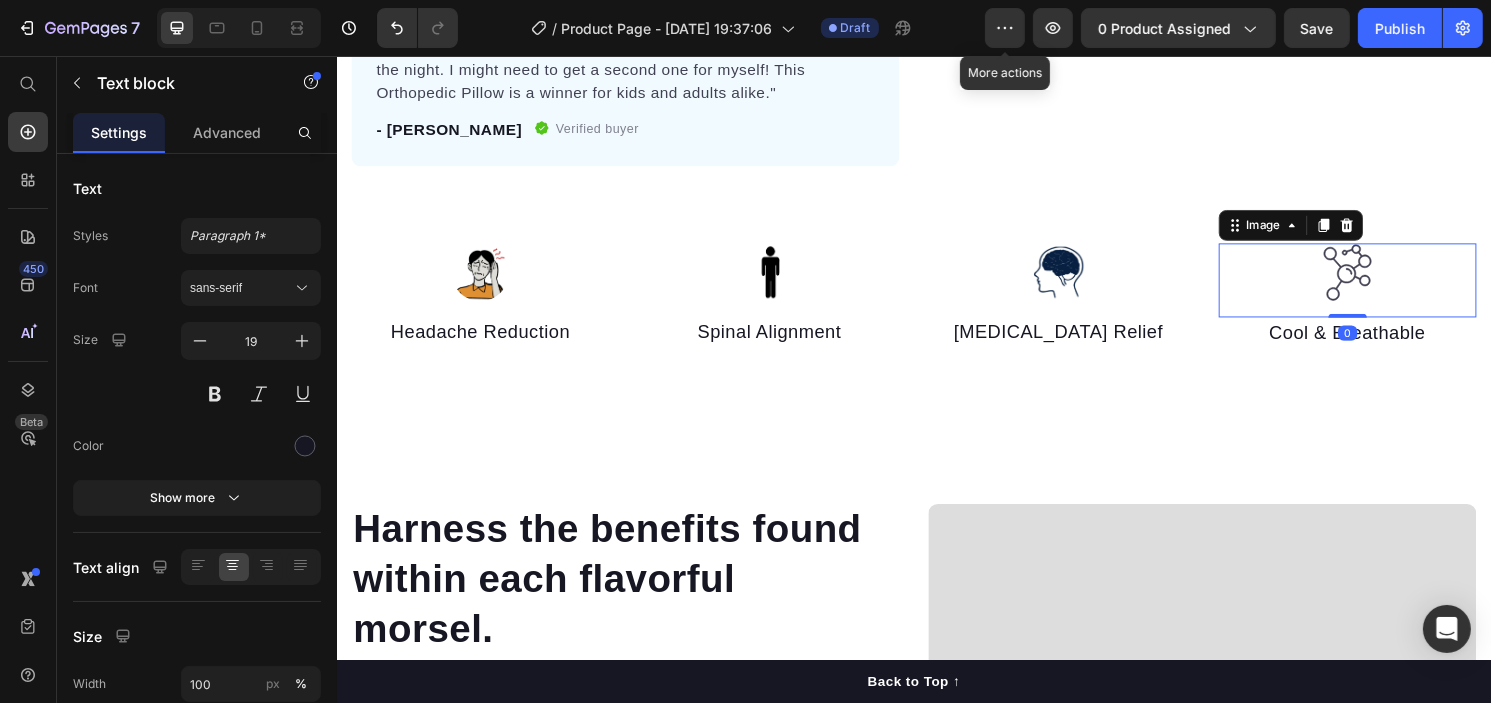 click at bounding box center [1387, 289] 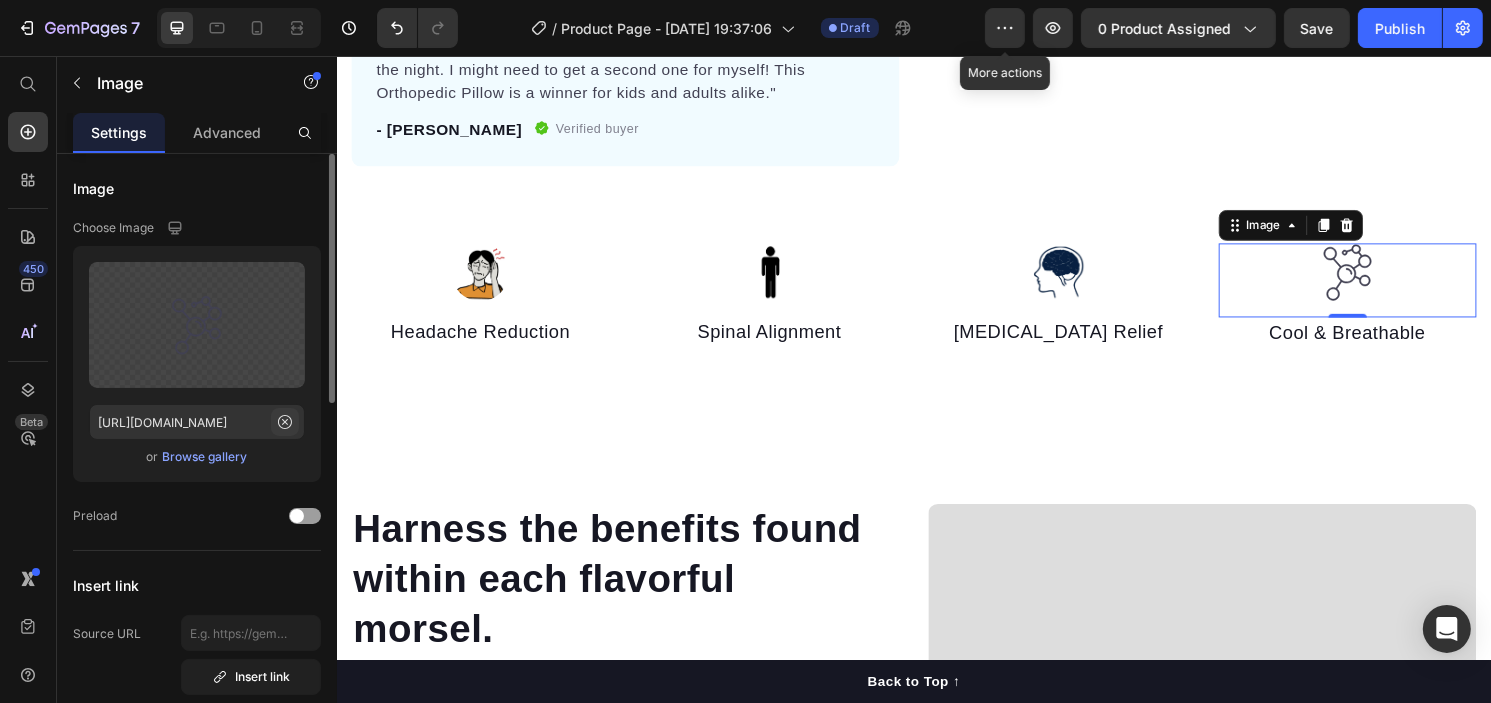 click 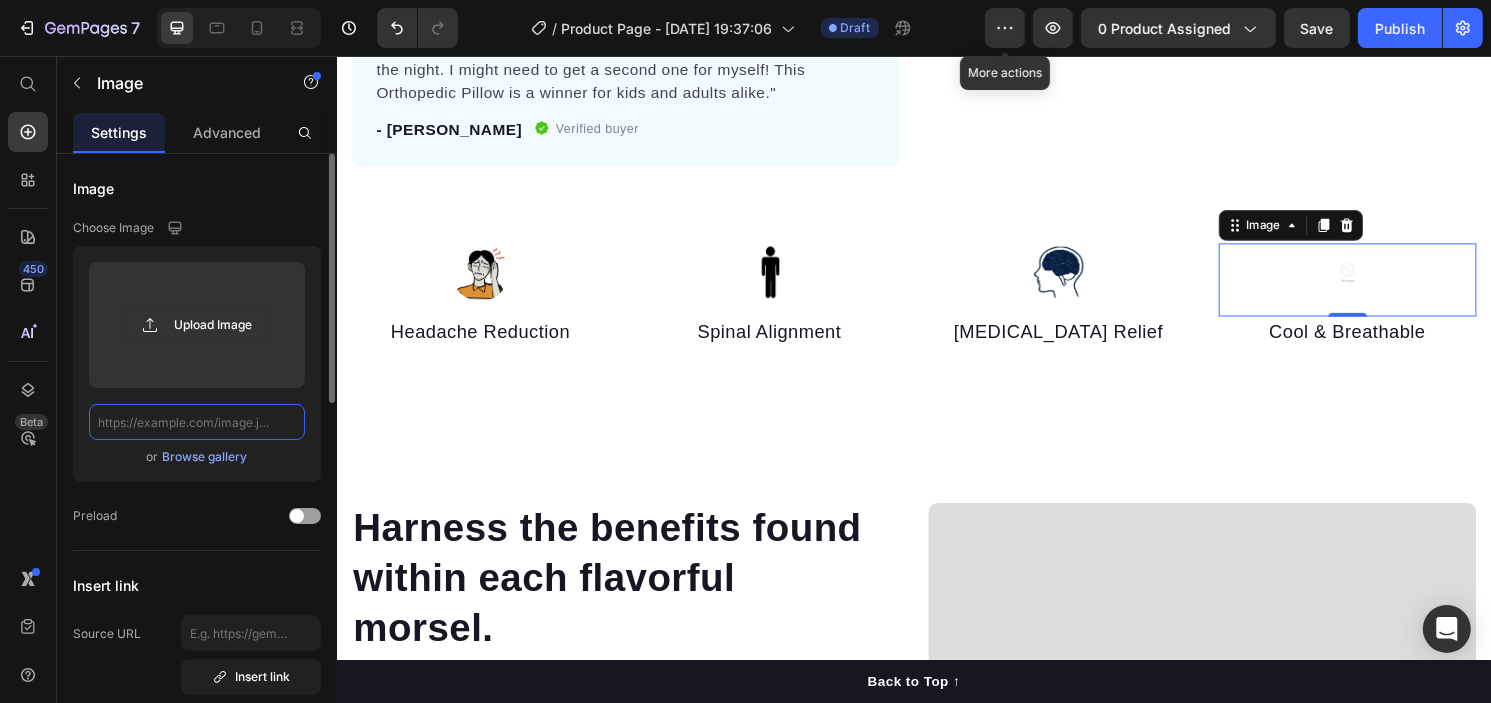 scroll, scrollTop: 0, scrollLeft: 0, axis: both 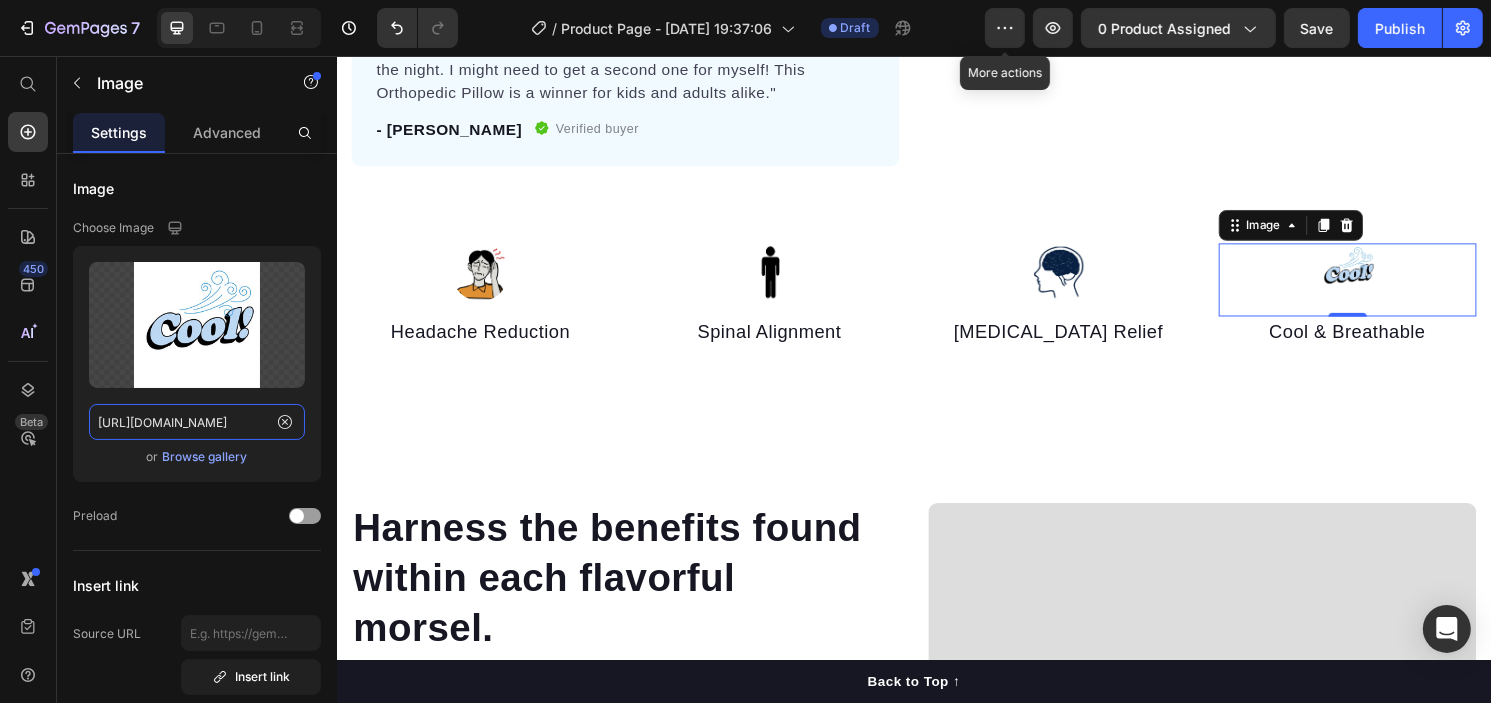 type on "https://cdn.shopify.com/s/files/1/0750/9285/2965/files/3.jpg?v=1752154566" 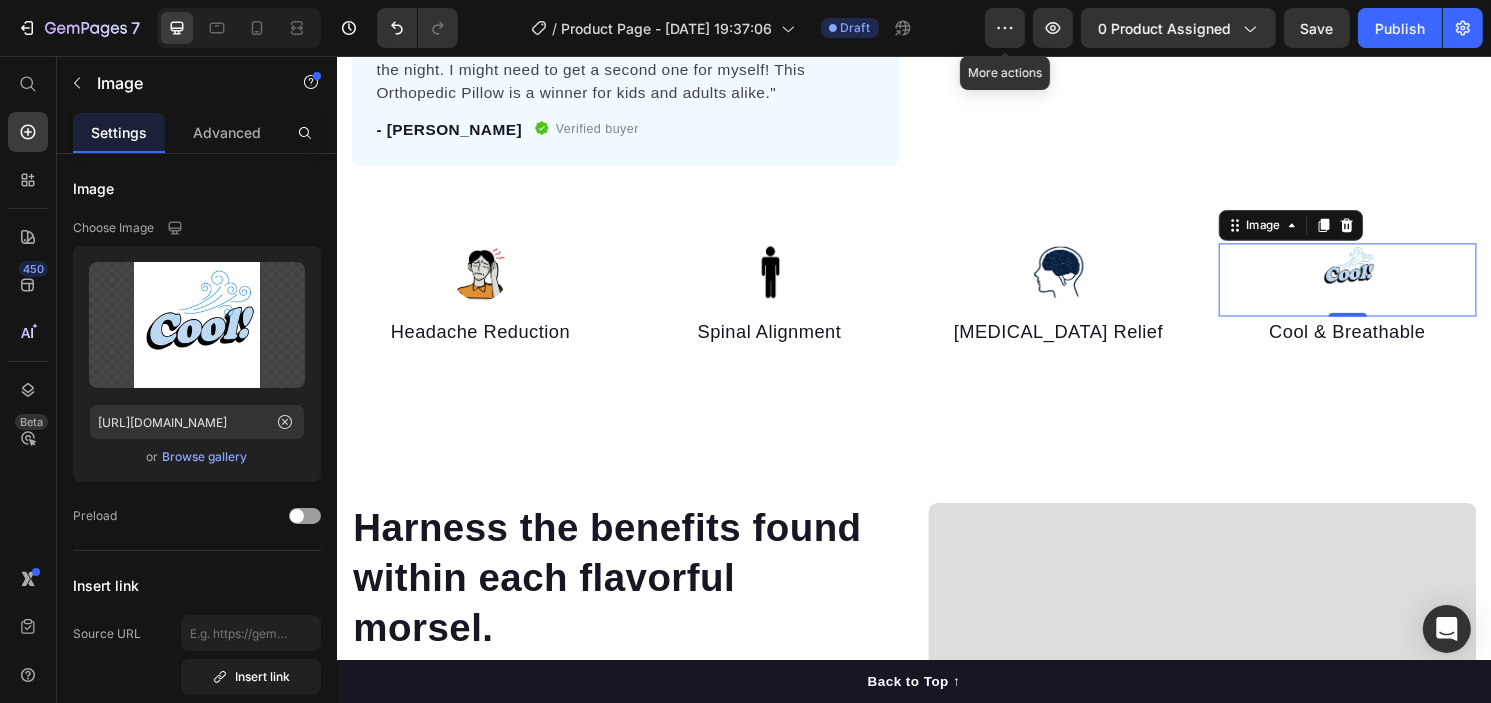 scroll, scrollTop: 0, scrollLeft: 0, axis: both 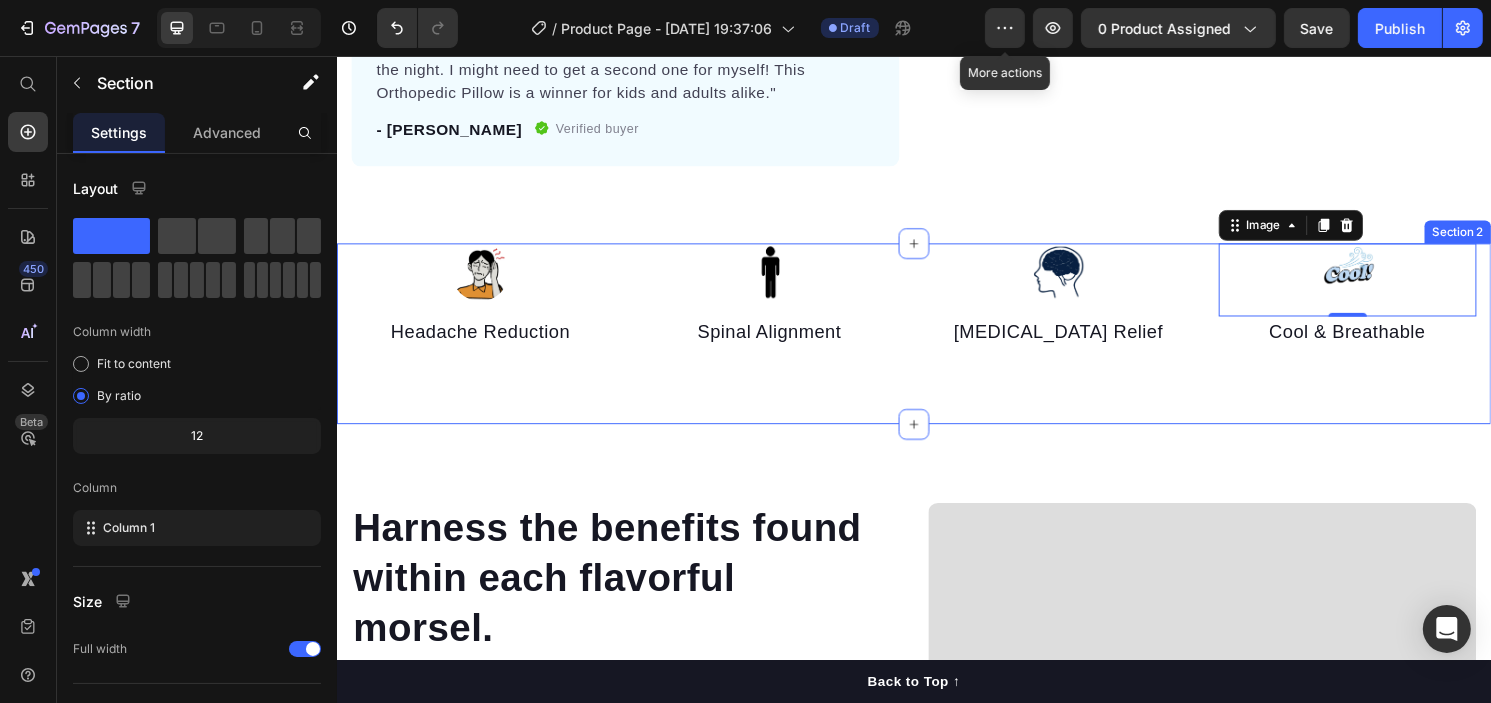 click on "Image Headache Reduction Text block Image Spinal Alignment Text block Image Neck Pain Relief   Text block Image   0 Cool & Breathable Text block Row Section 2" at bounding box center [936, 345] 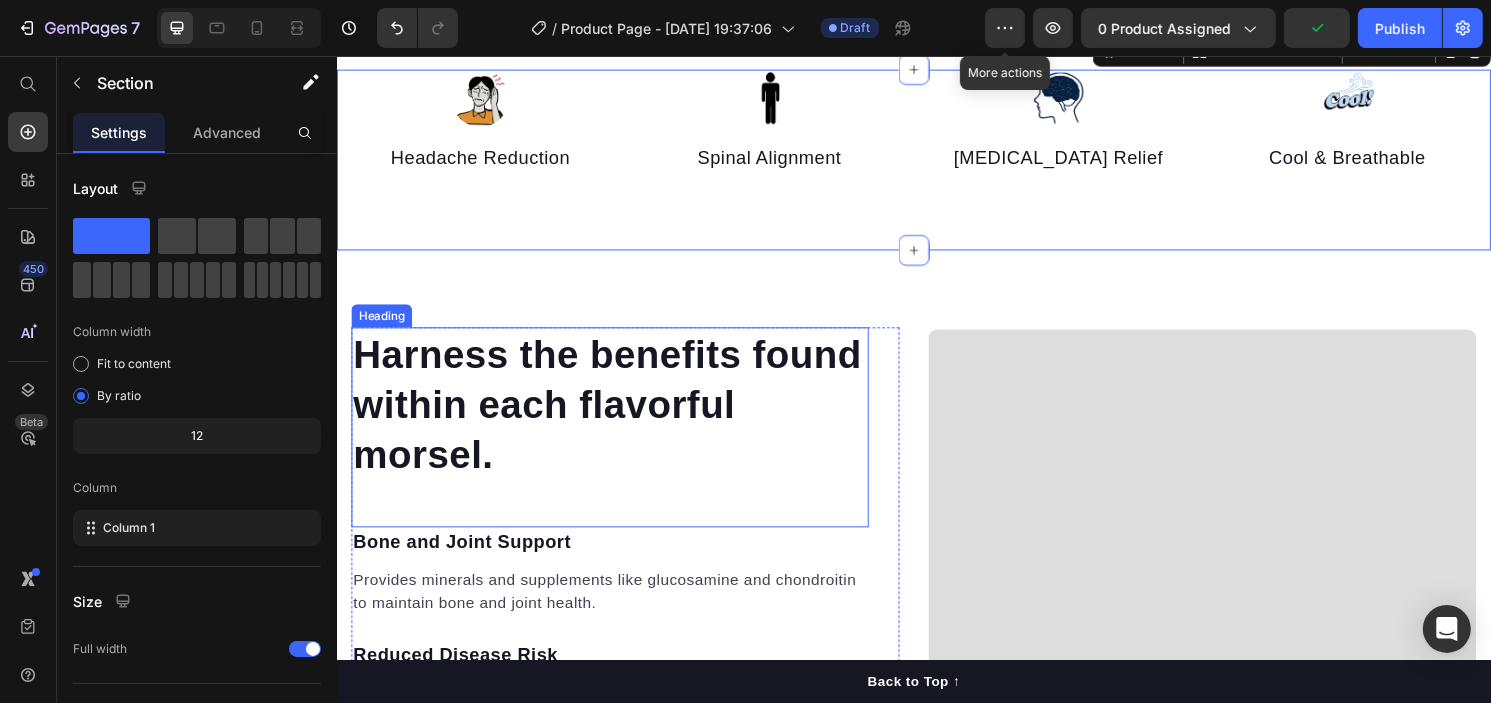 scroll, scrollTop: 1196, scrollLeft: 0, axis: vertical 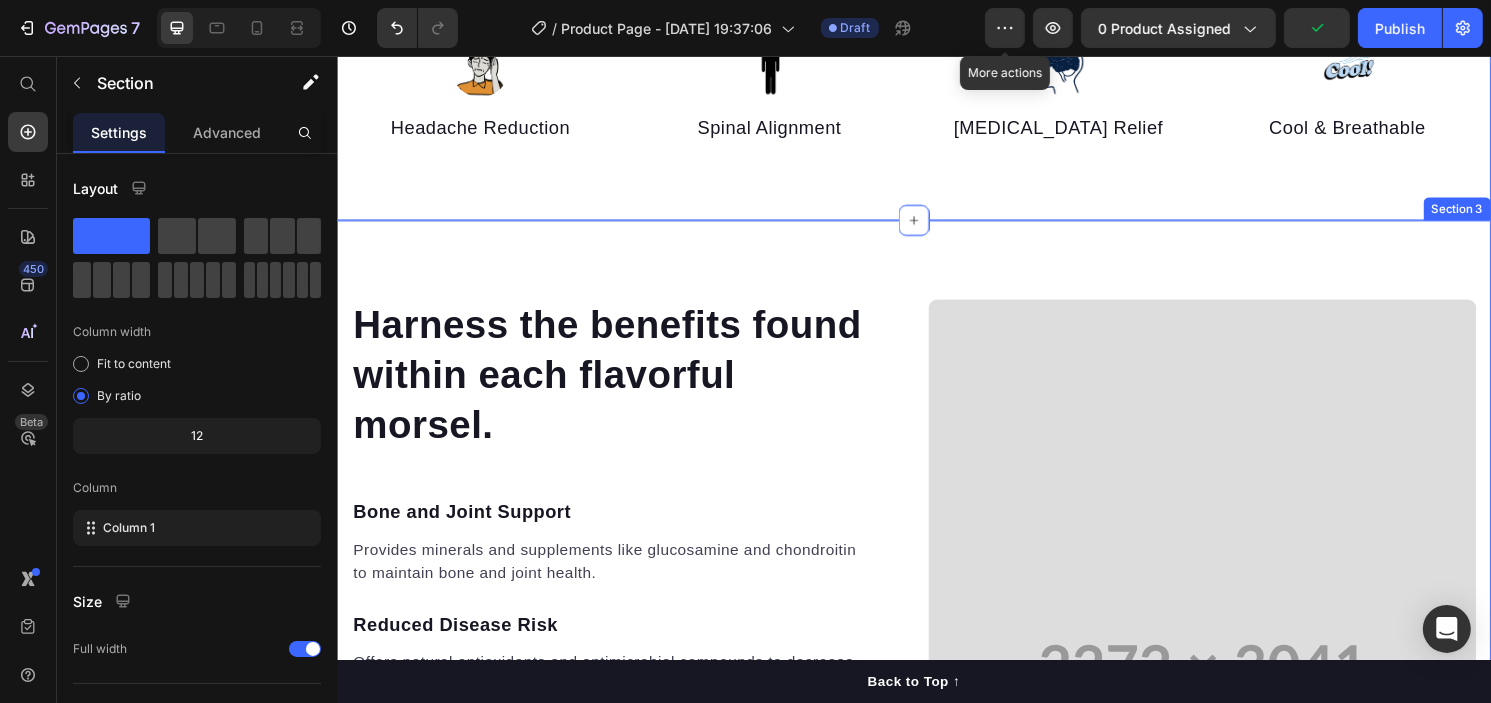 click on "Harness the benefits found within each flavorful morsel. Heading Bone and Joint Support Text block Provides minerals and supplements like glucosamine and chondroitin to maintain bone and joint health. Text block Reduced Disease Risk Text block Offers natural antioxidants and antimicrobial compounds to decrease the risk of various diseases. Text block Enhanced Nutrient Absorption Text block Processed to enhance nutrient absorption, ensuring optimal utilization of essential nutrients. Text block Cardiovascular Health Support Text block Contains antioxidants and Omega-3 fatty acids to maintain cardiovascular health. Text block Increased Strength and Endurance Text block Natural plant-based supplements provide energy and enhance muscle strength and endurance in dogs. Text block Row Video Row Section 3" at bounding box center (936, 690) 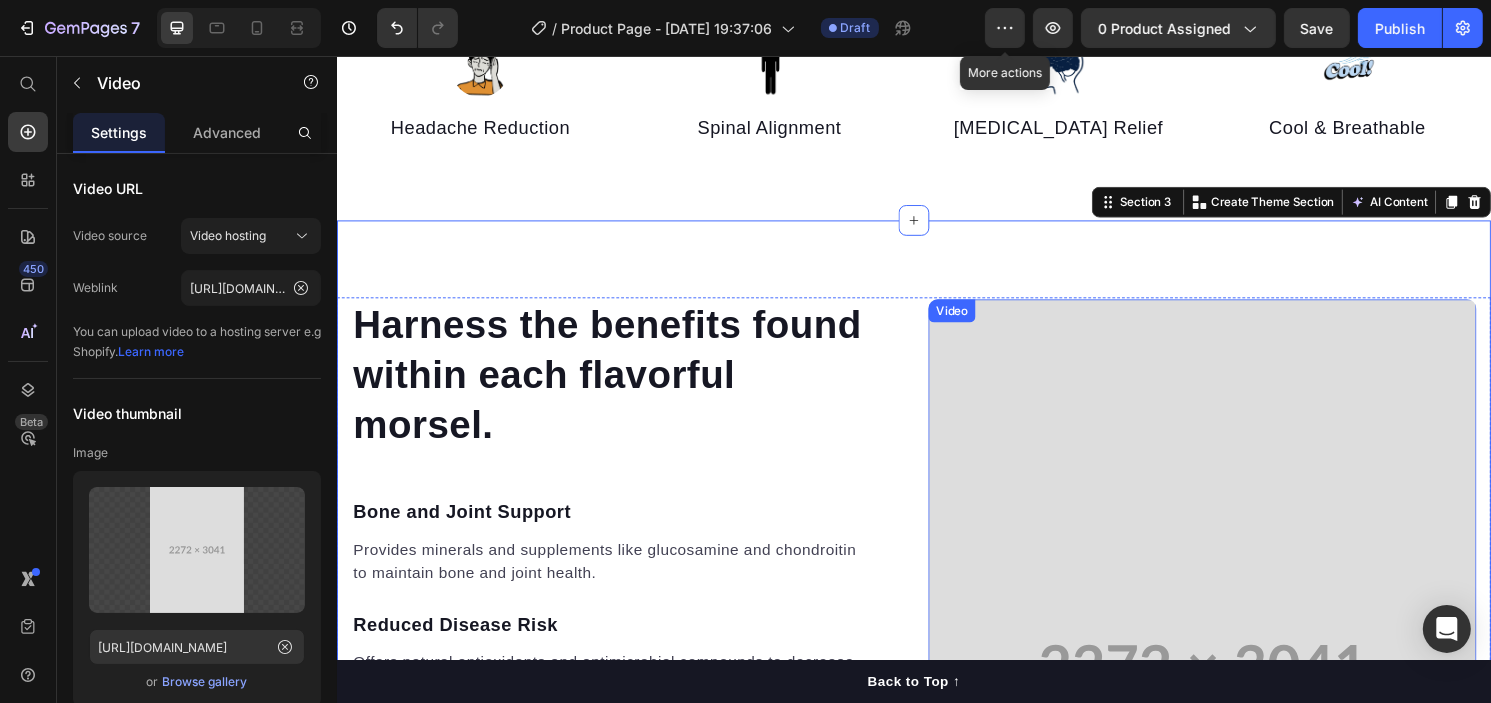 click at bounding box center [1236, 690] 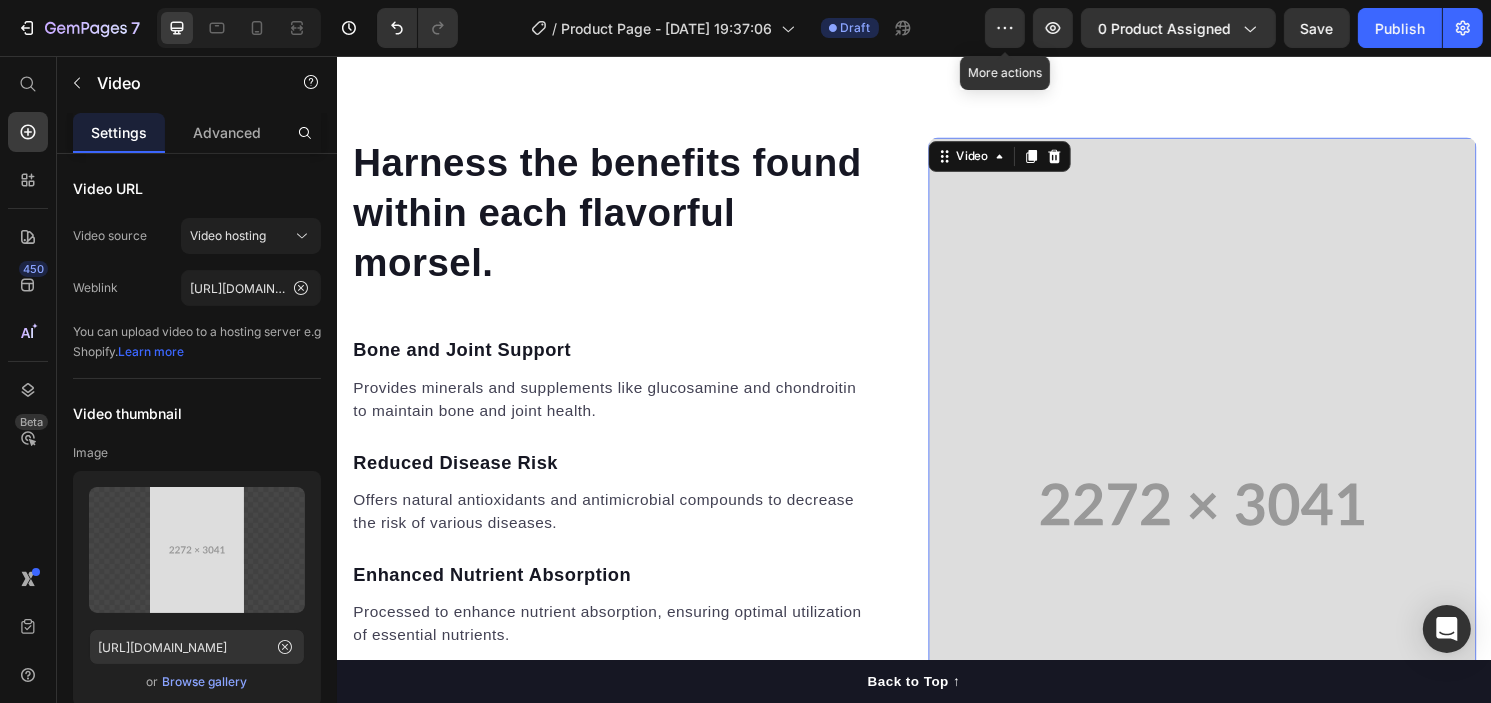 scroll, scrollTop: 1368, scrollLeft: 0, axis: vertical 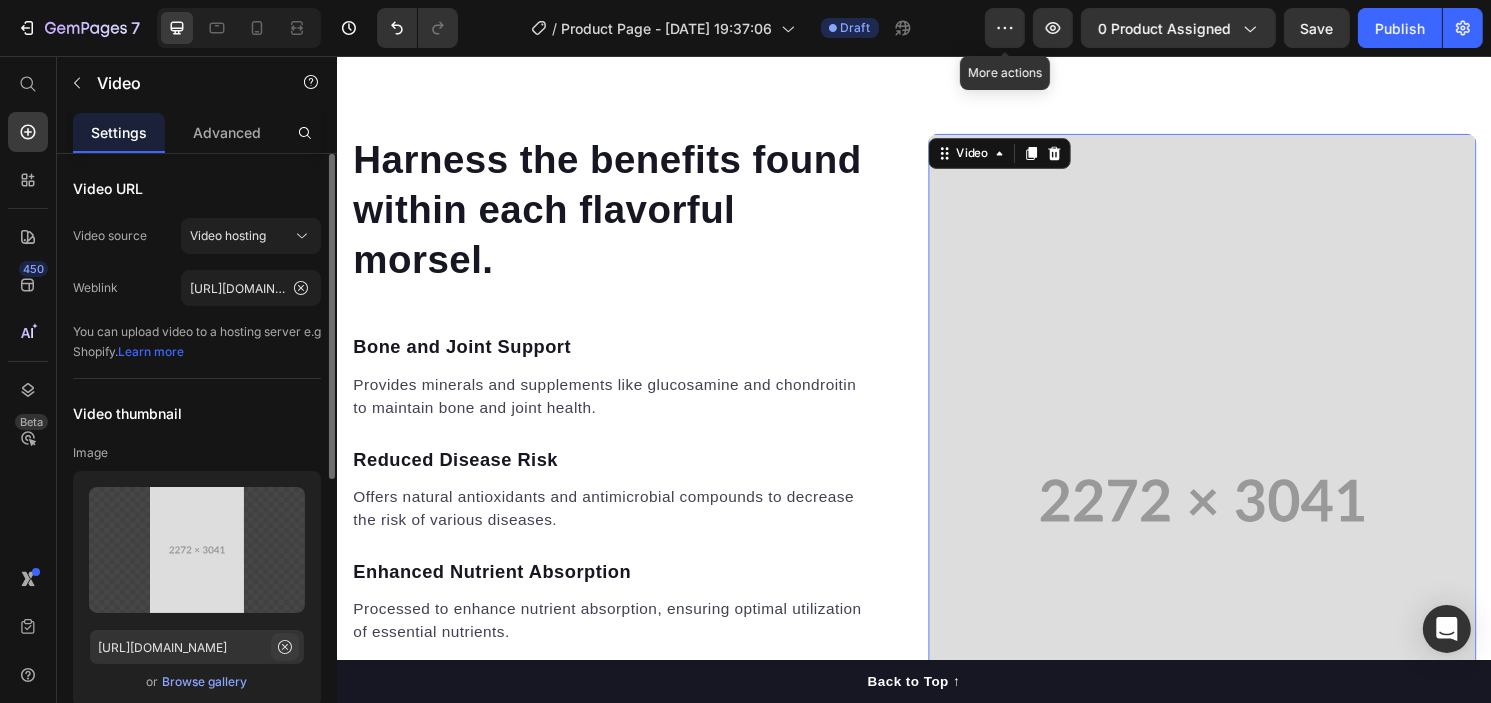 click 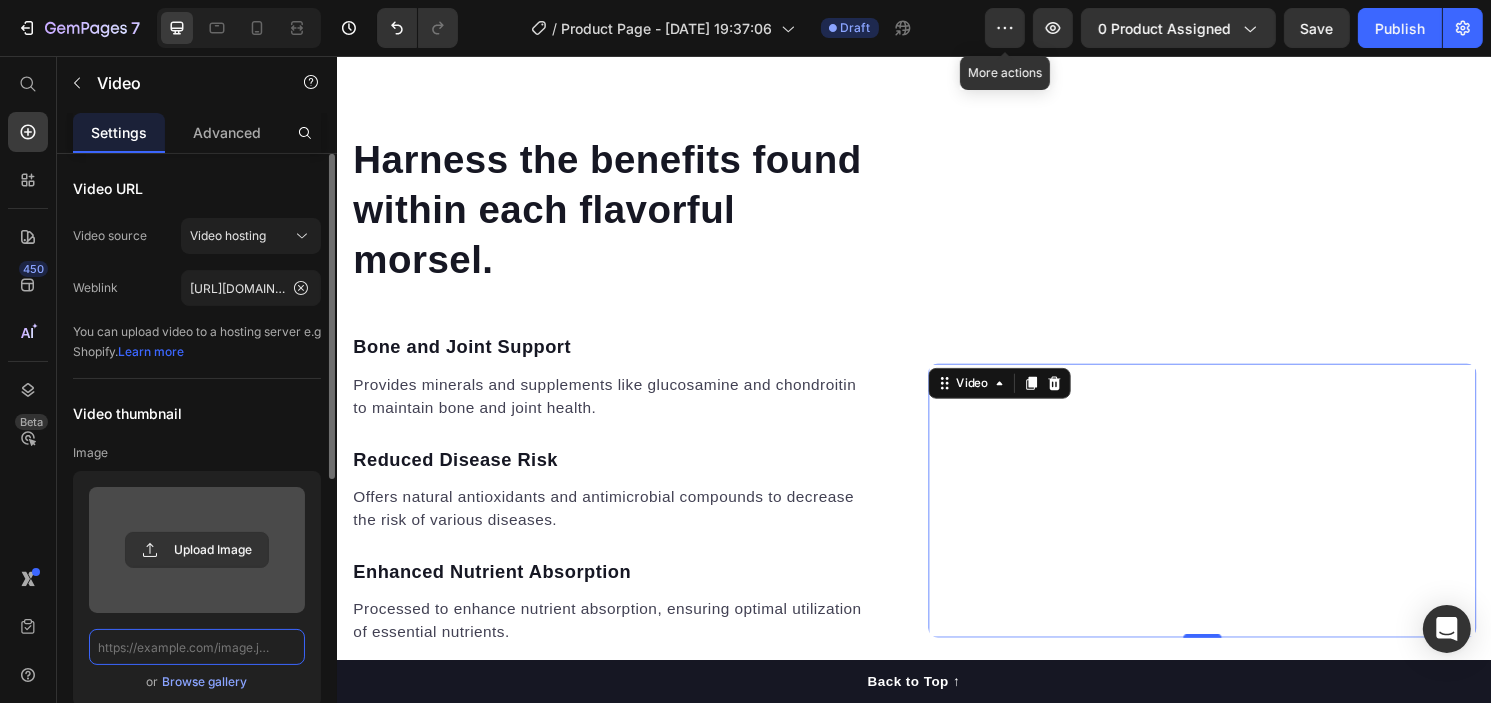 scroll, scrollTop: 0, scrollLeft: 0, axis: both 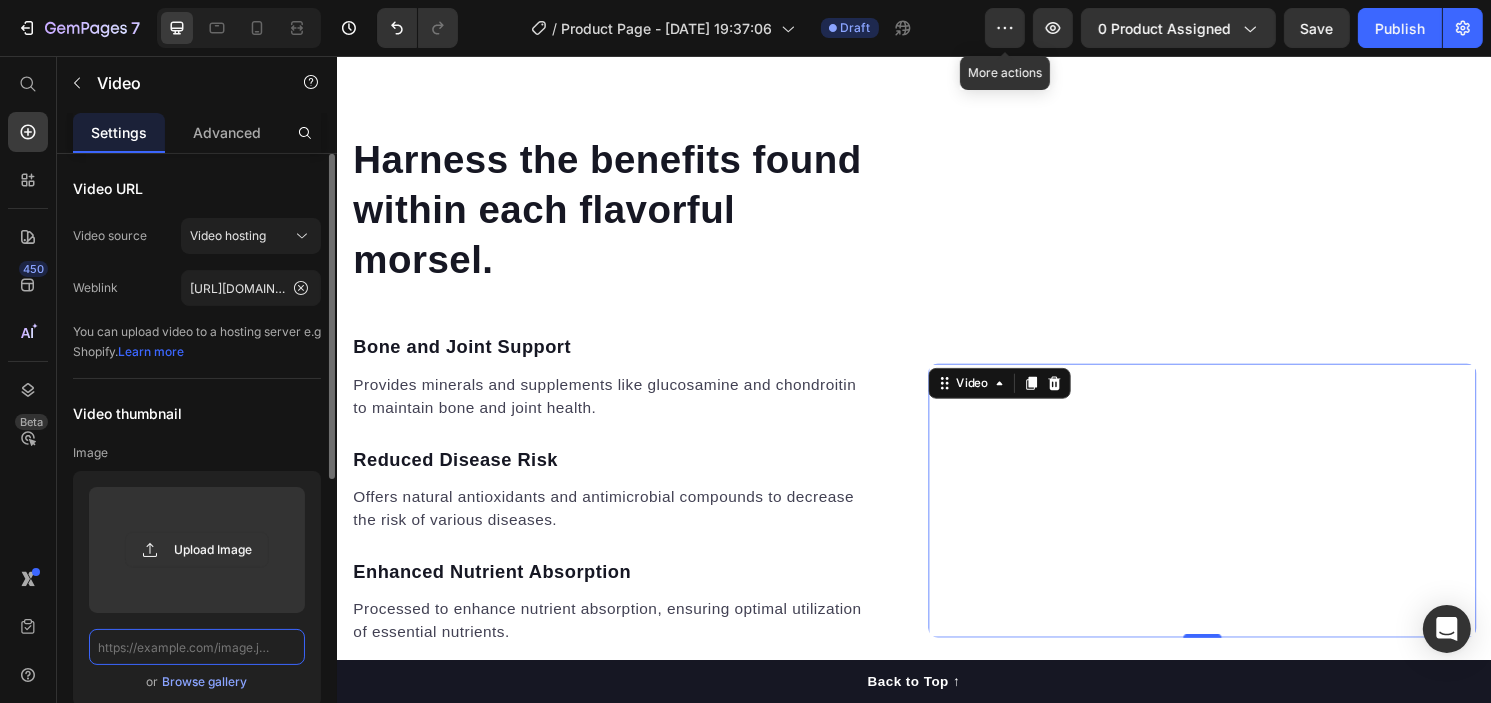 paste on "https://cdn.shopify.com/videos/c/o/v/99d546abbb3f4f1ebe7c91791c3676c4.mp4" 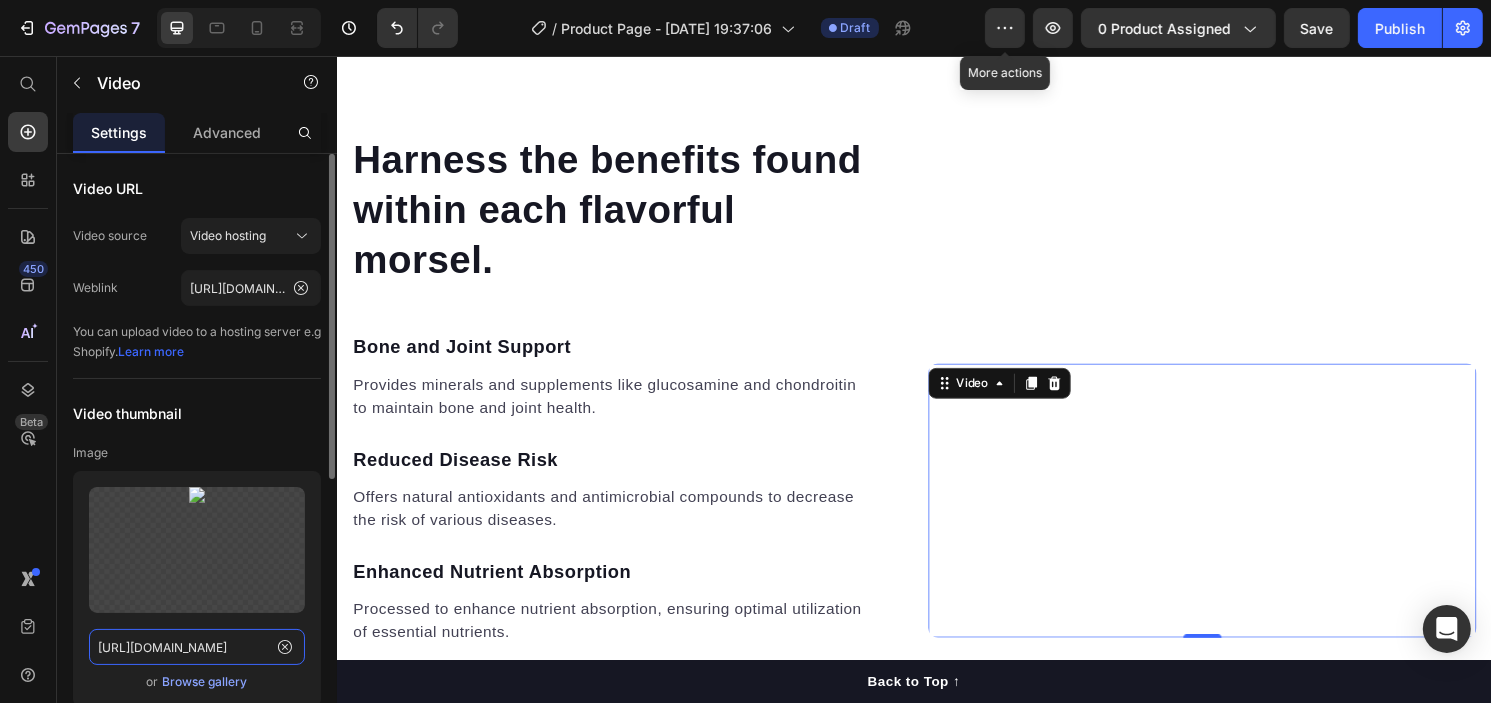 scroll, scrollTop: 0, scrollLeft: 286, axis: horizontal 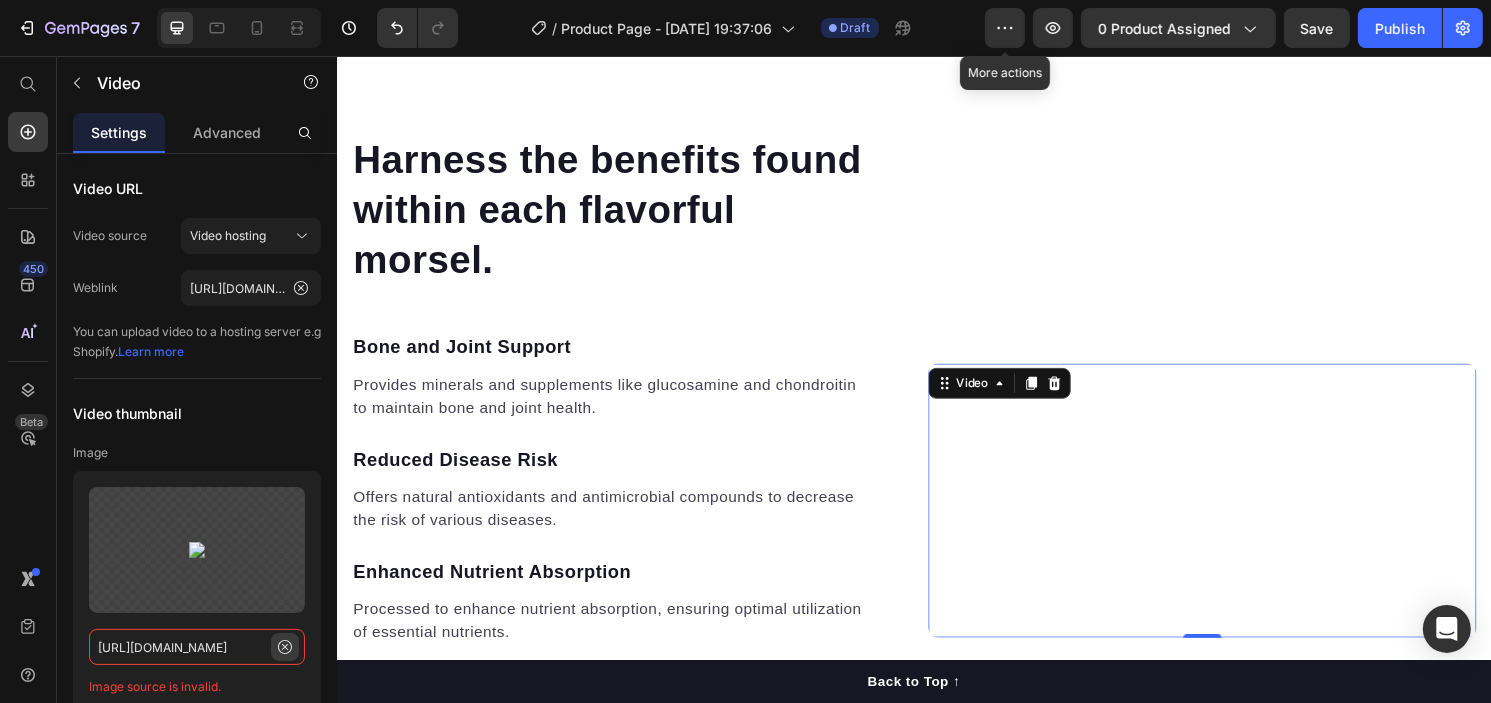 type on "https://cdn.shopify.com/videos/c/o/v/99d546abbb3f4f1ebe7c91791c3676c4.mp4" 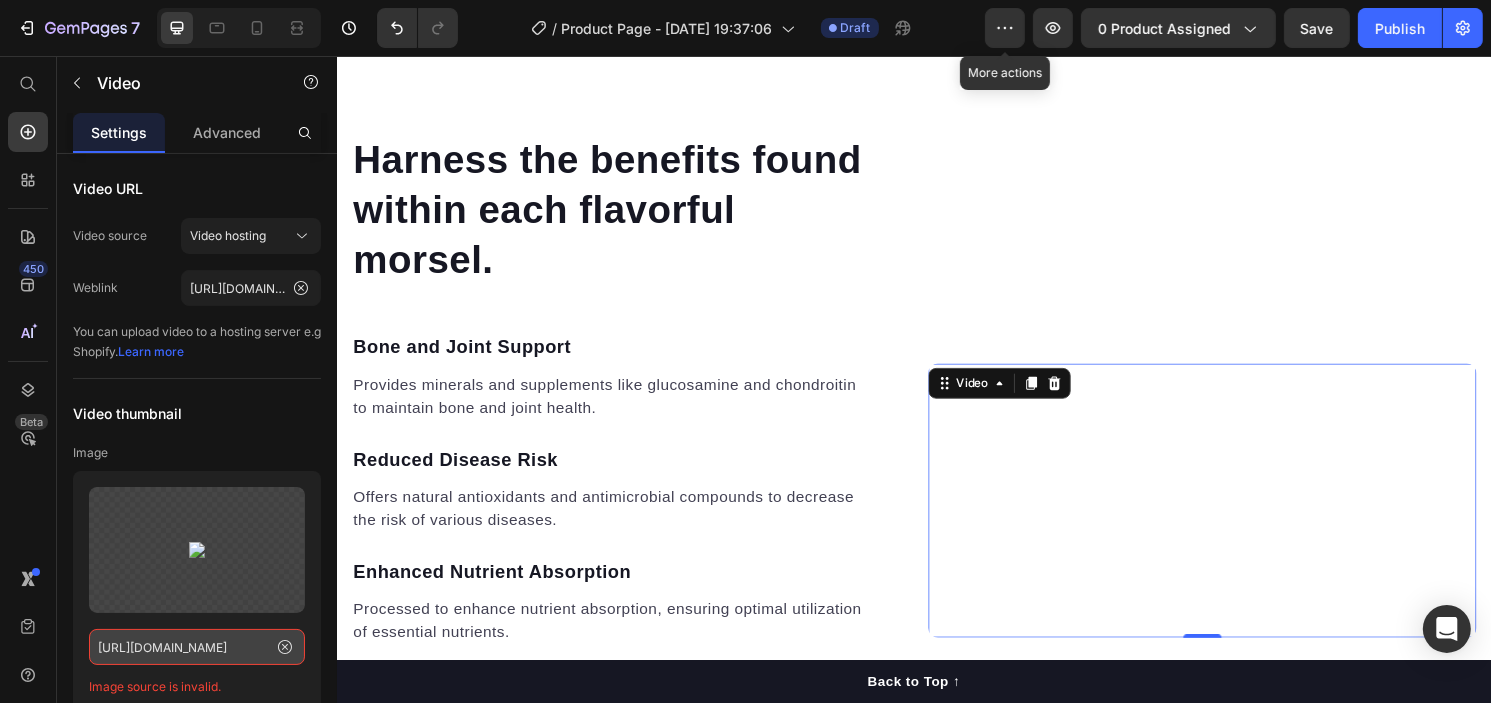 click 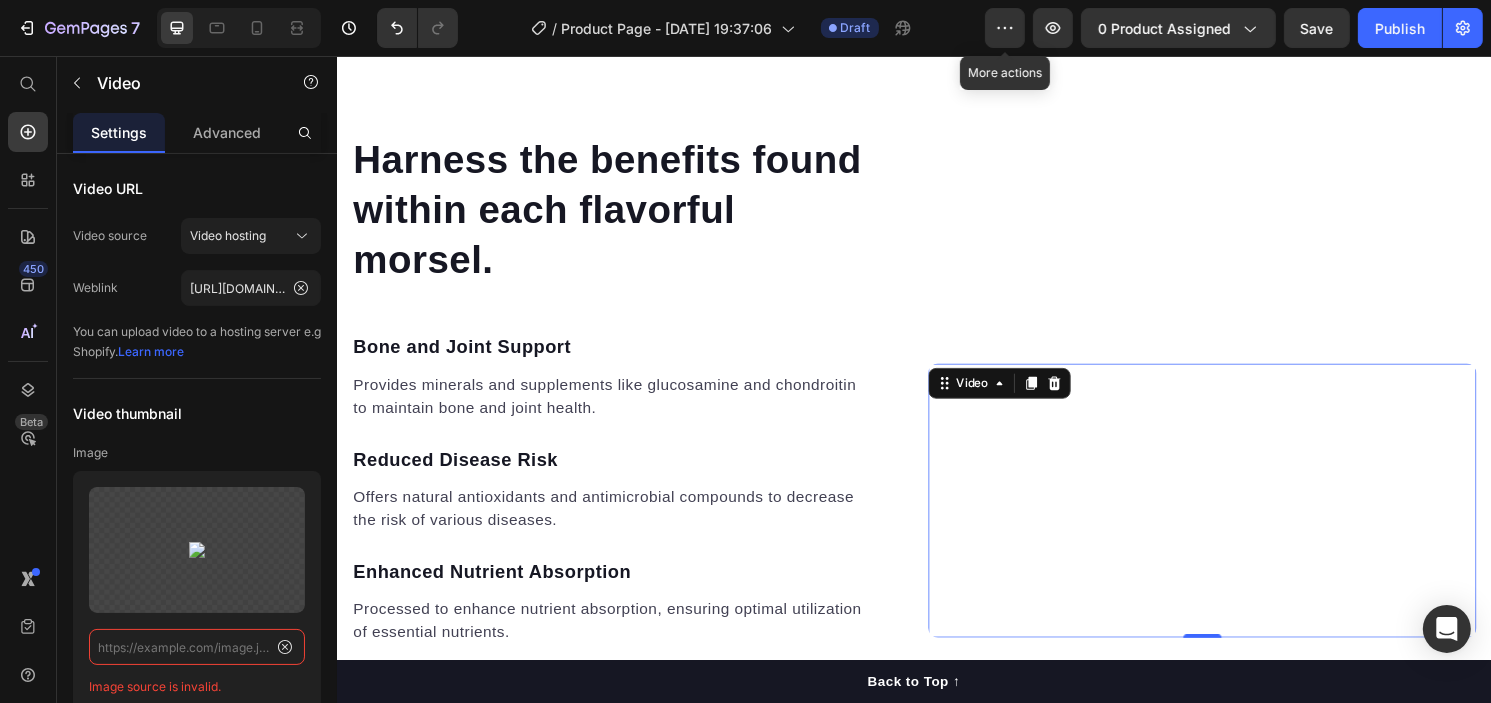 scroll, scrollTop: 0, scrollLeft: 0, axis: both 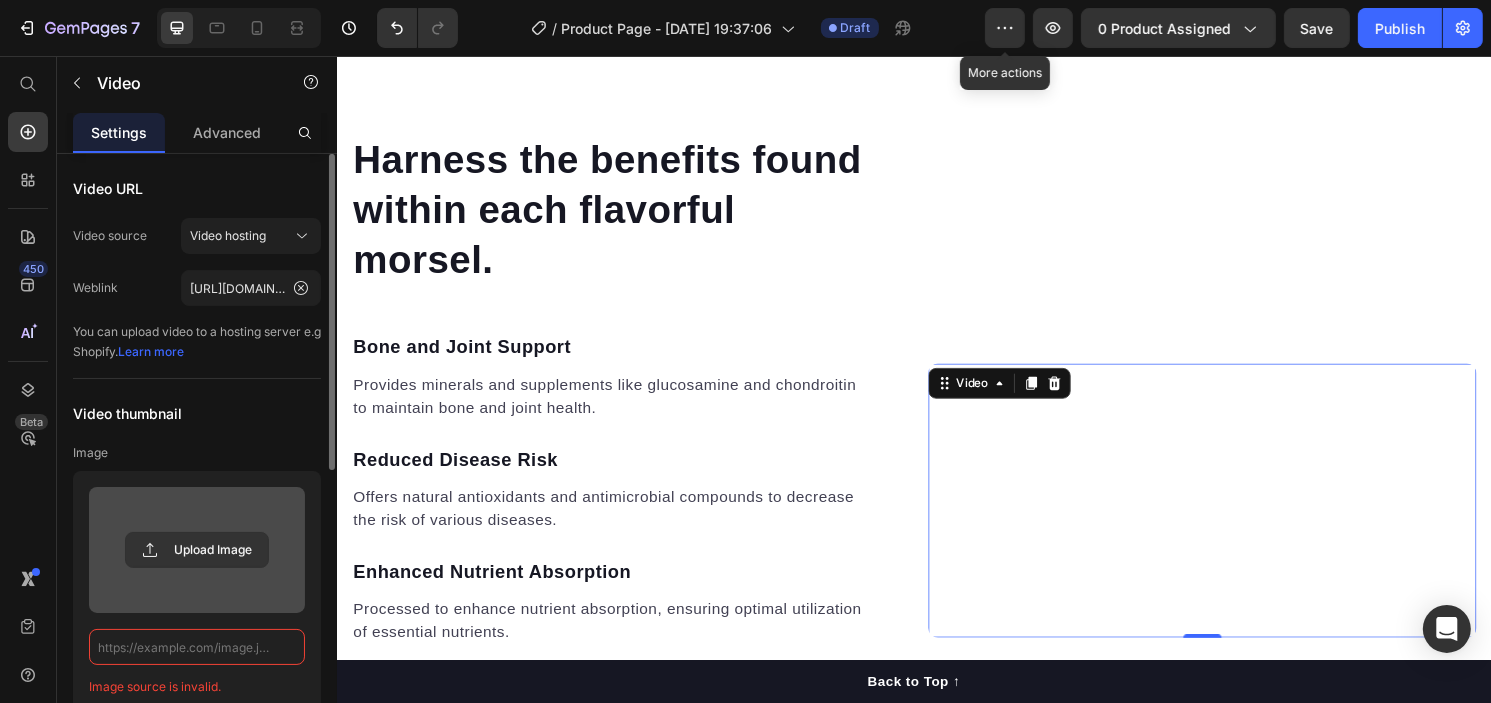 paste on "https://cdn.shopify.com/videos/c/o/v/99d546abbb3f4f1ebe7c91791c3676c4.mp4" 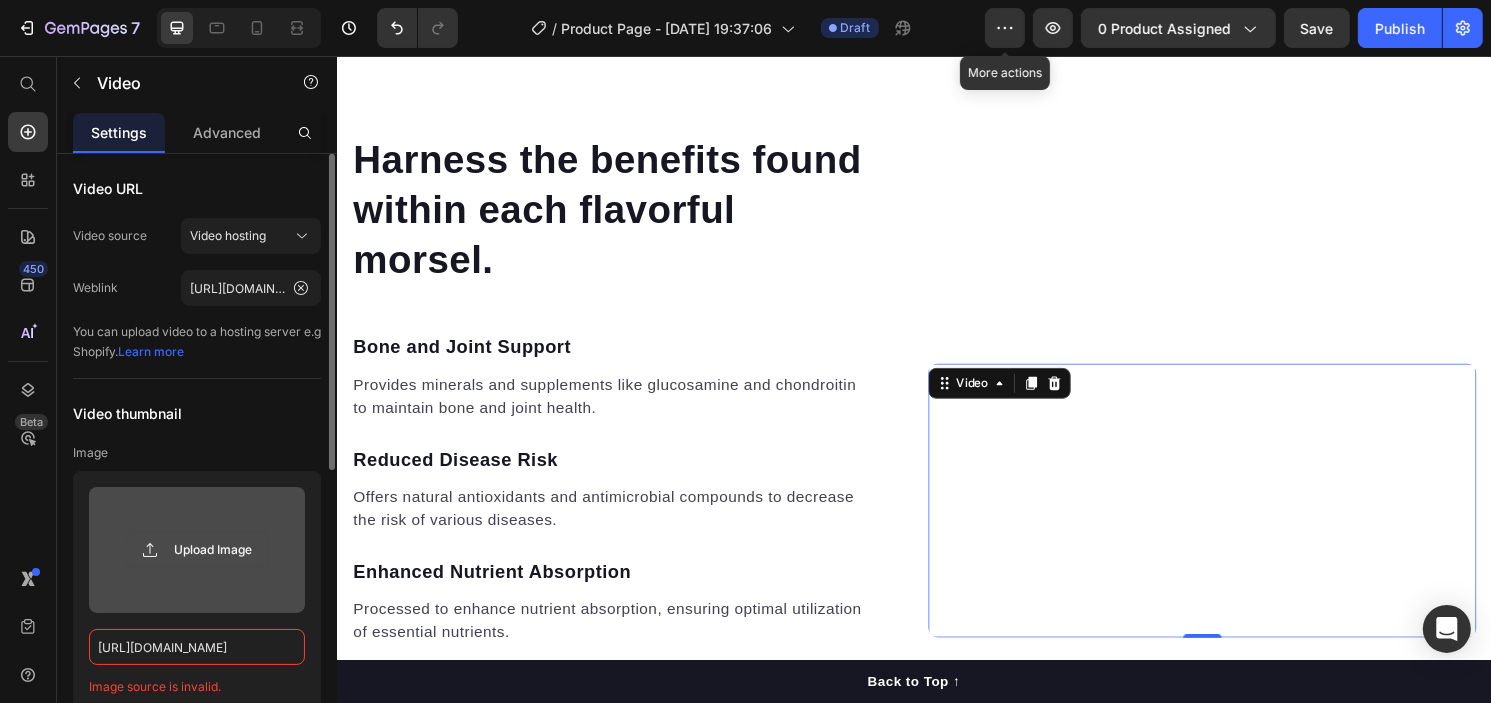 scroll, scrollTop: 0, scrollLeft: 286, axis: horizontal 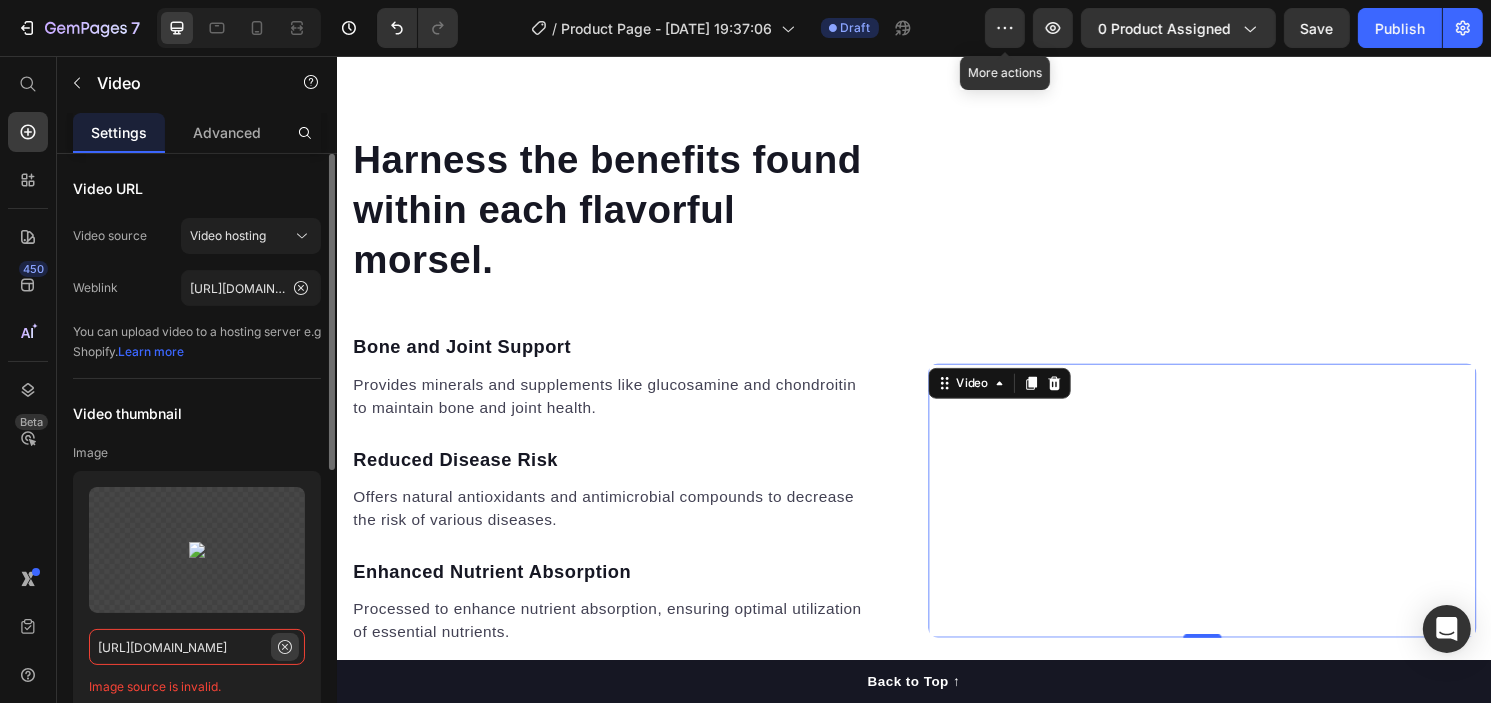 type on "[URL][DOMAIN_NAME]" 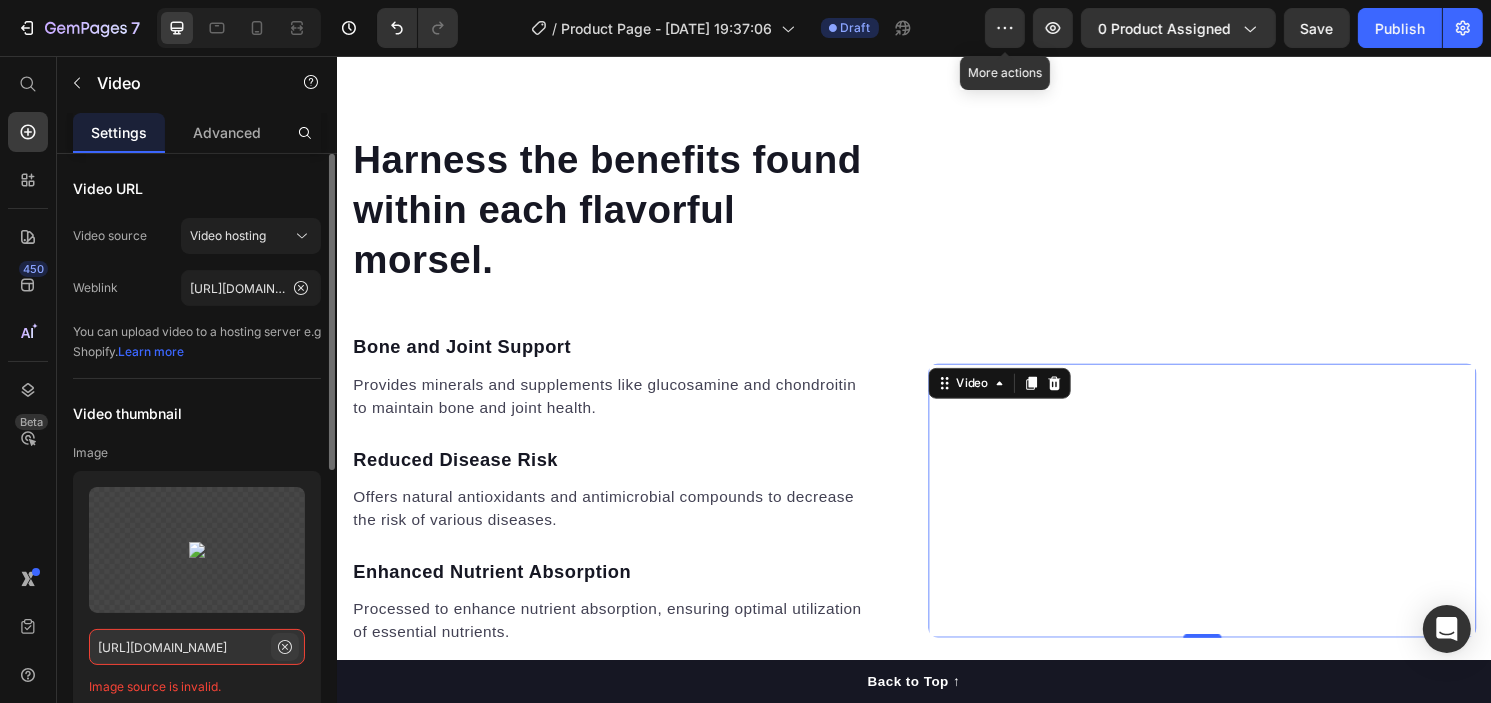 click 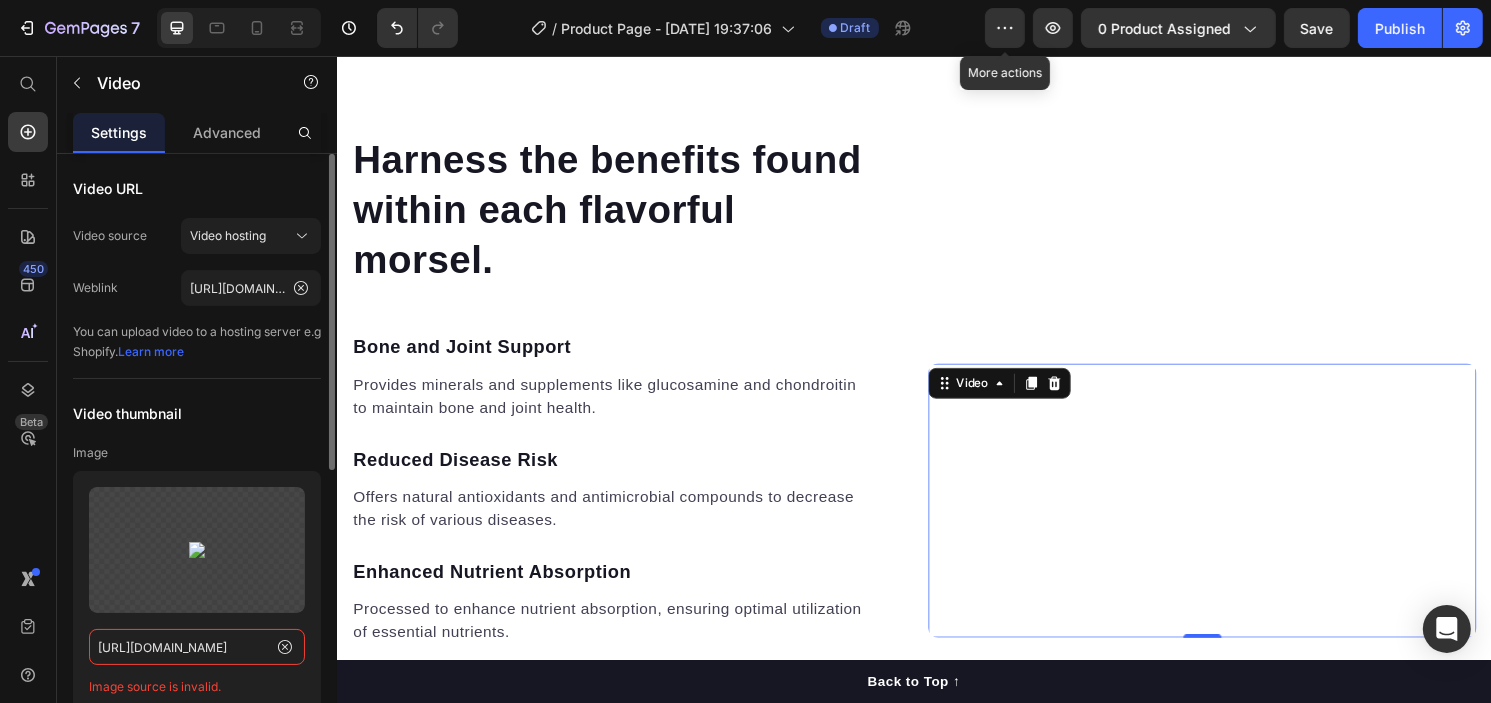 type 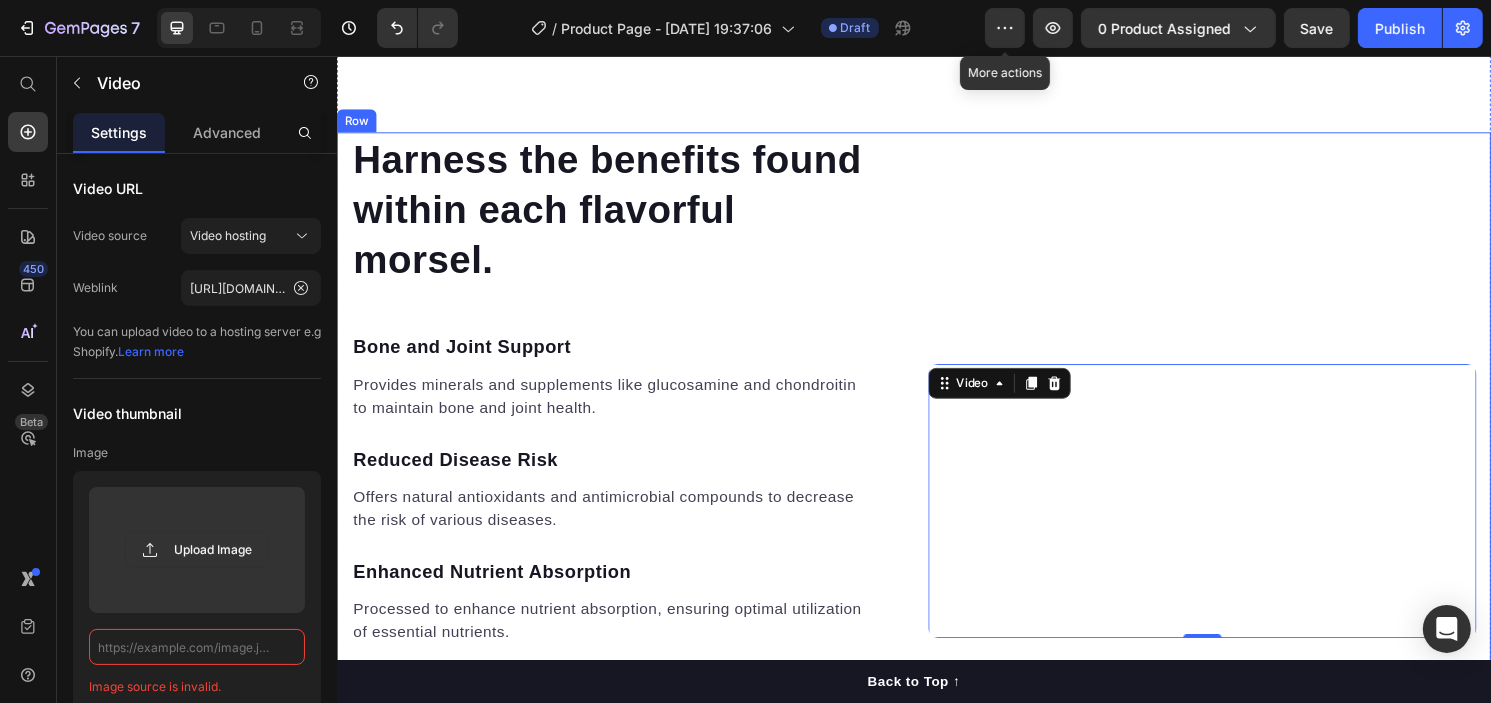 scroll, scrollTop: 0, scrollLeft: 0, axis: both 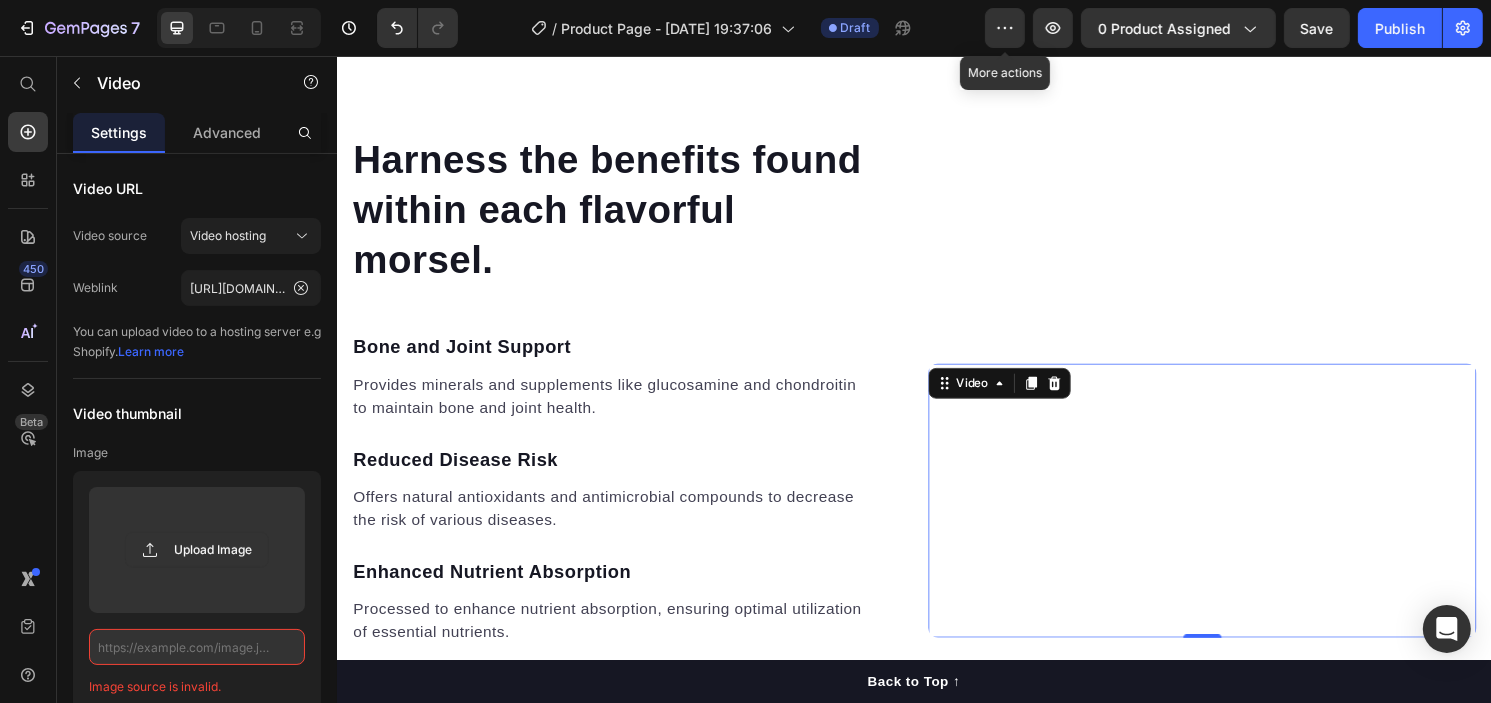 click at bounding box center [1236, 518] 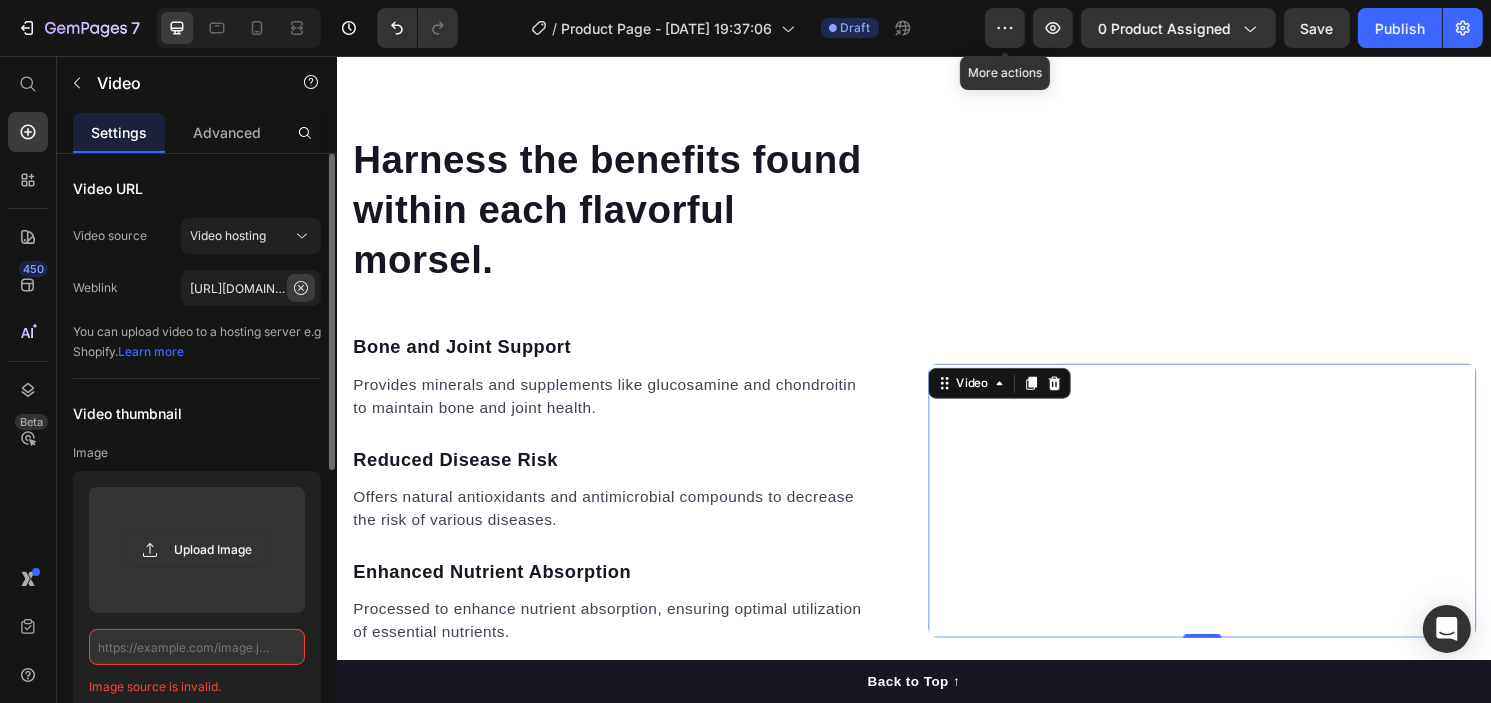 click 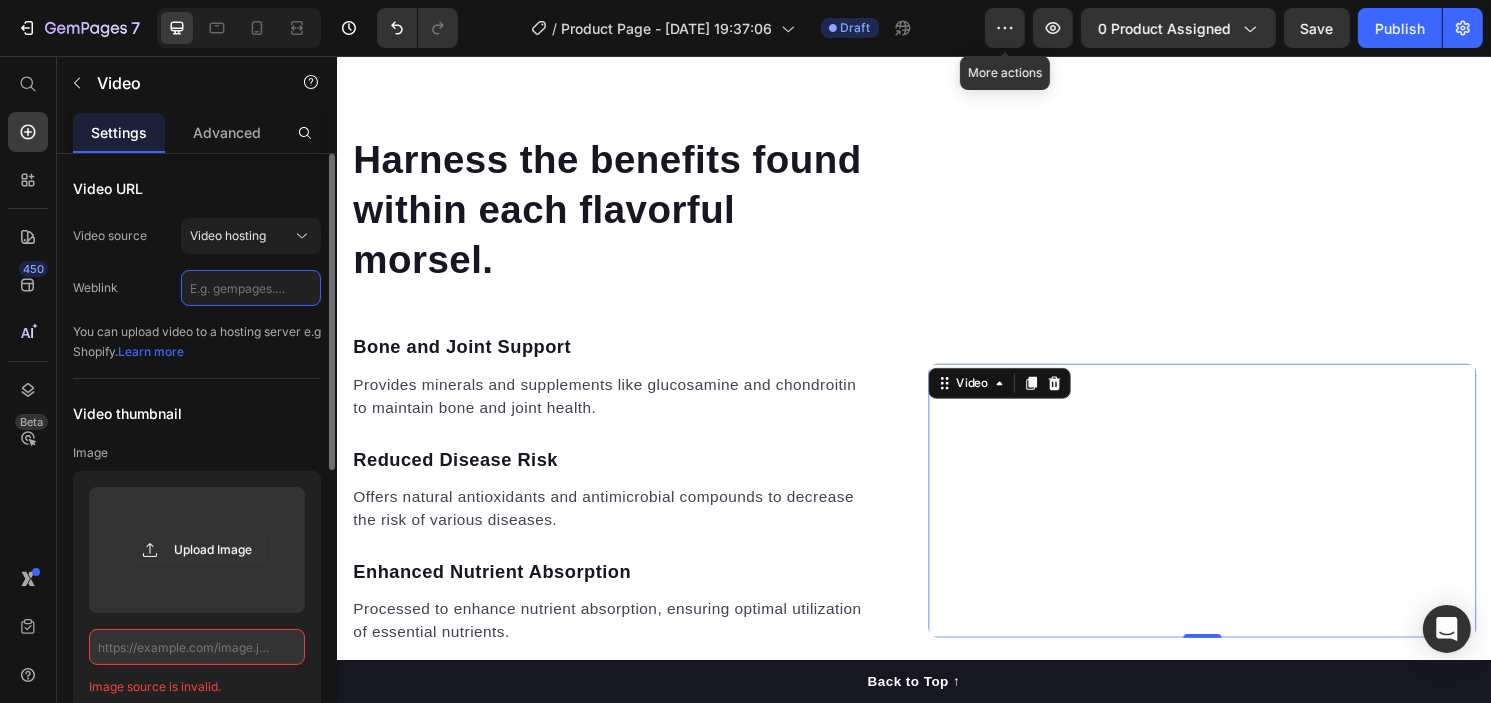 scroll, scrollTop: 0, scrollLeft: 0, axis: both 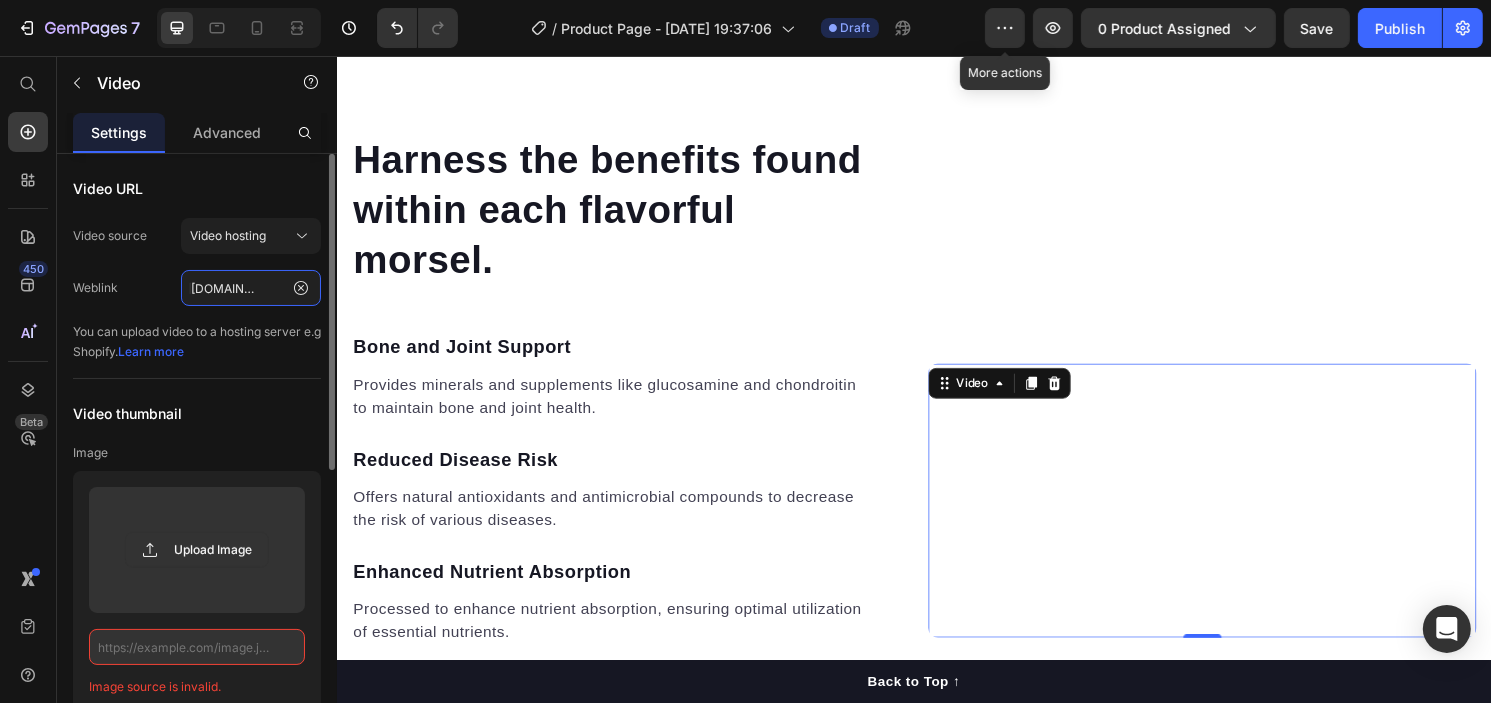 type on "[URL][DOMAIN_NAME]" 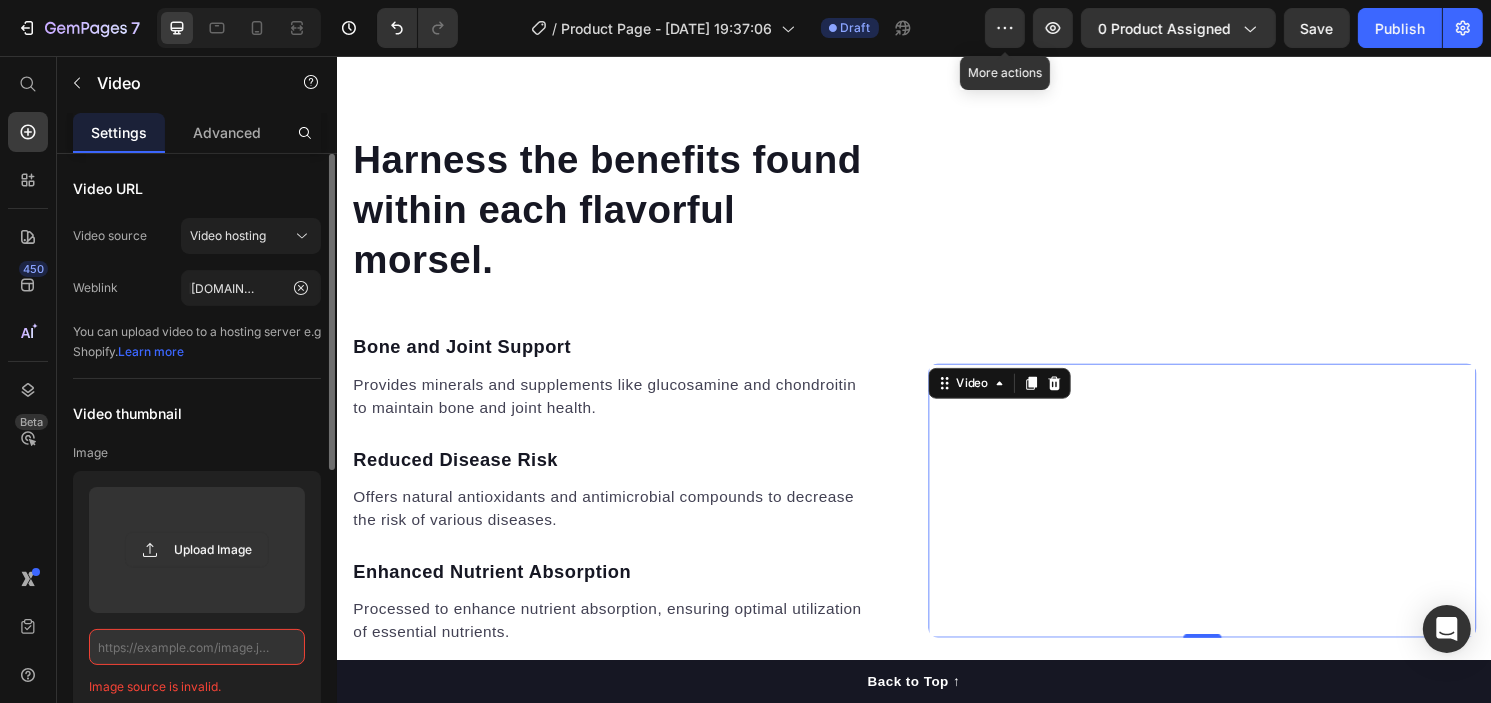 scroll, scrollTop: 0, scrollLeft: 0, axis: both 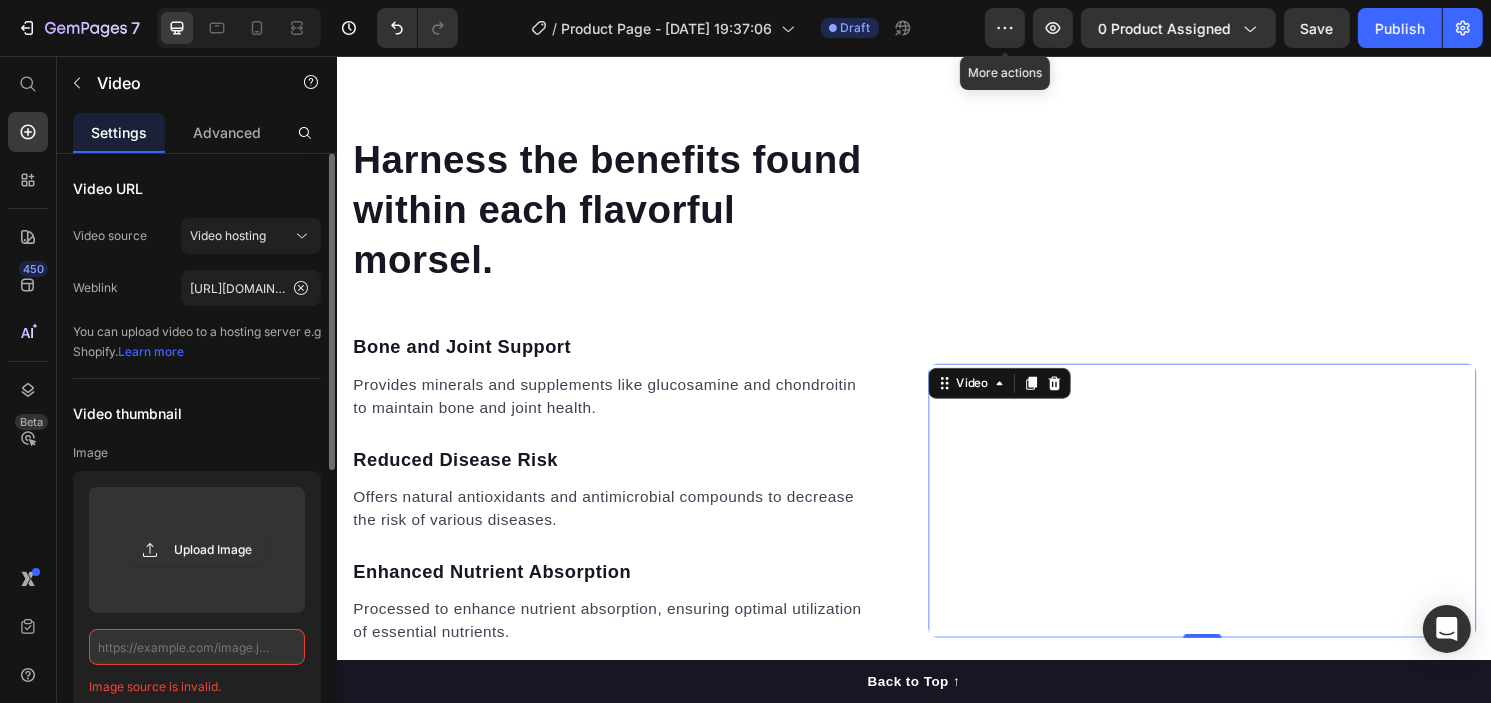 click on "Video thumbnail" at bounding box center [197, 413] 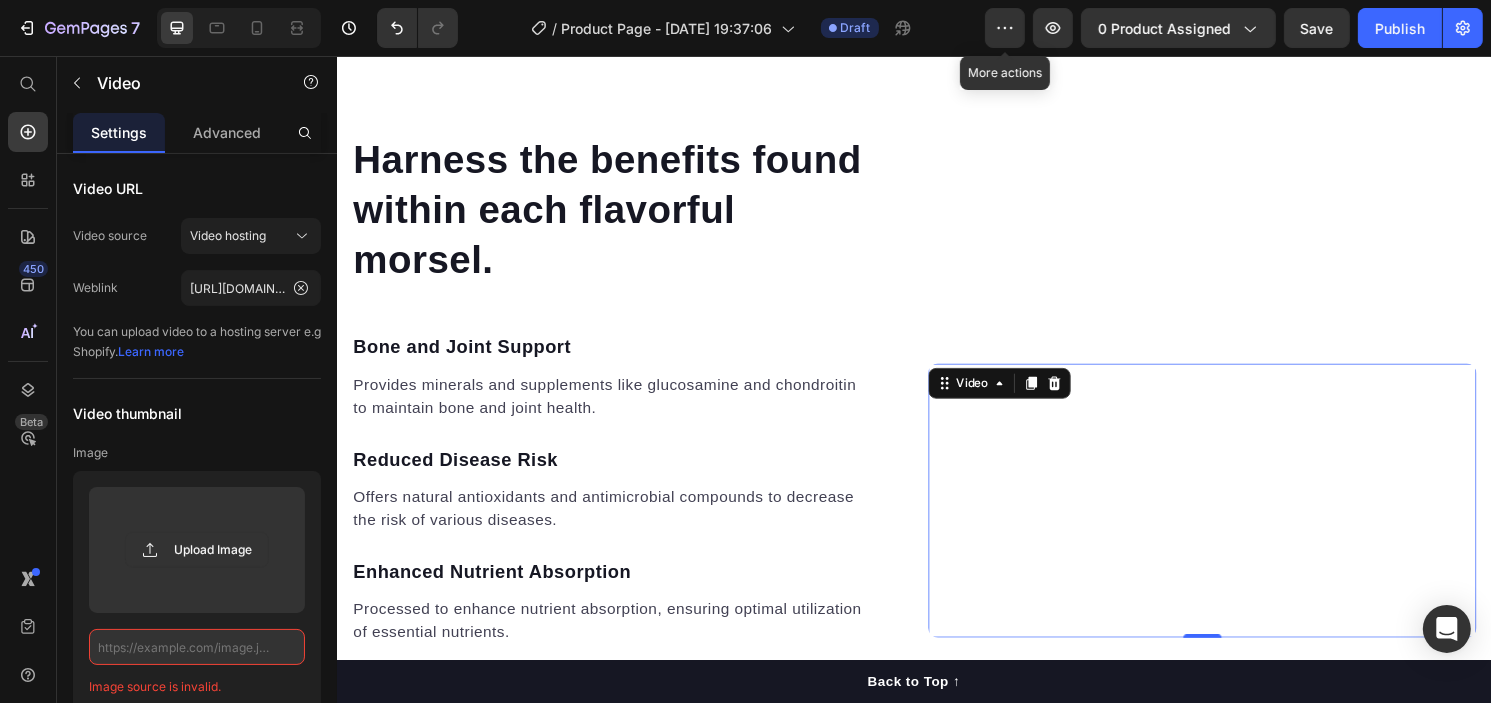 click at bounding box center [1236, 518] 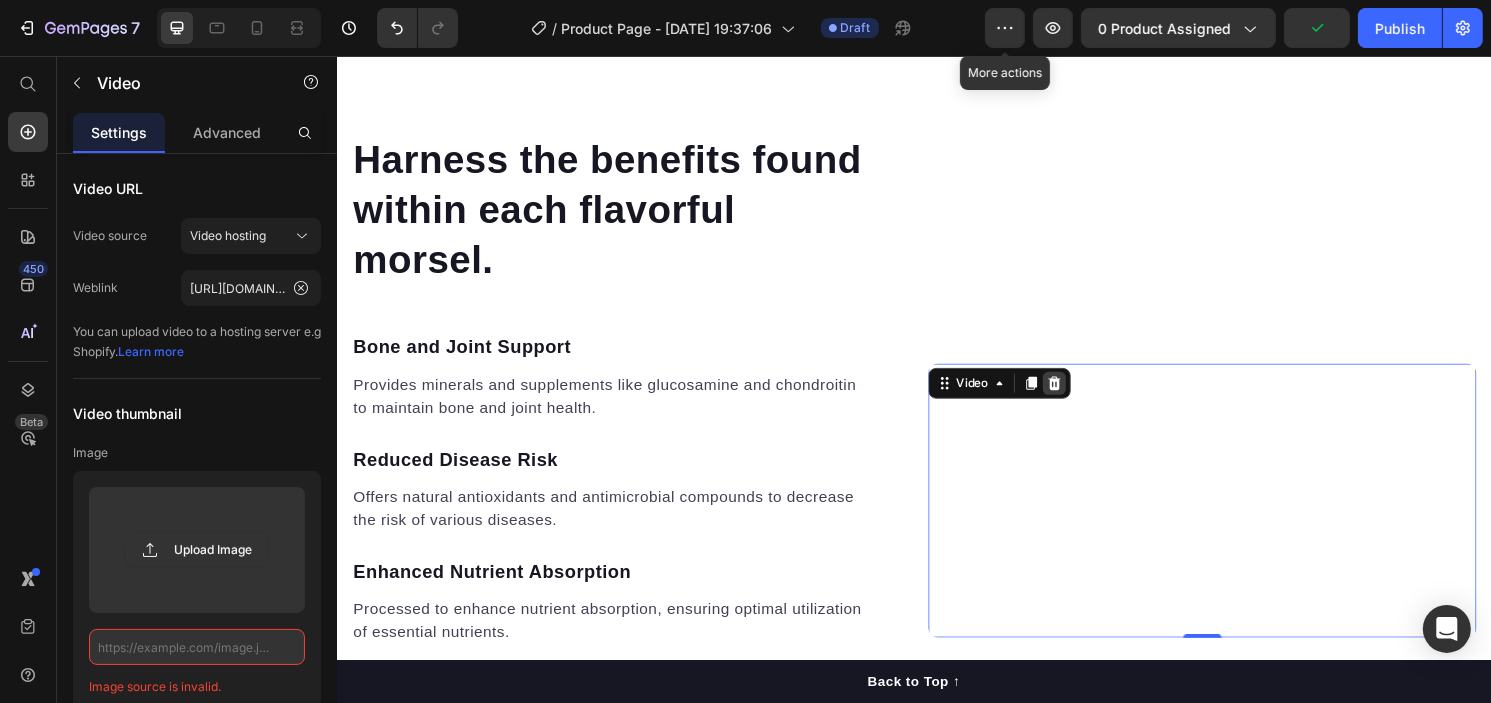 click at bounding box center (1082, 396) 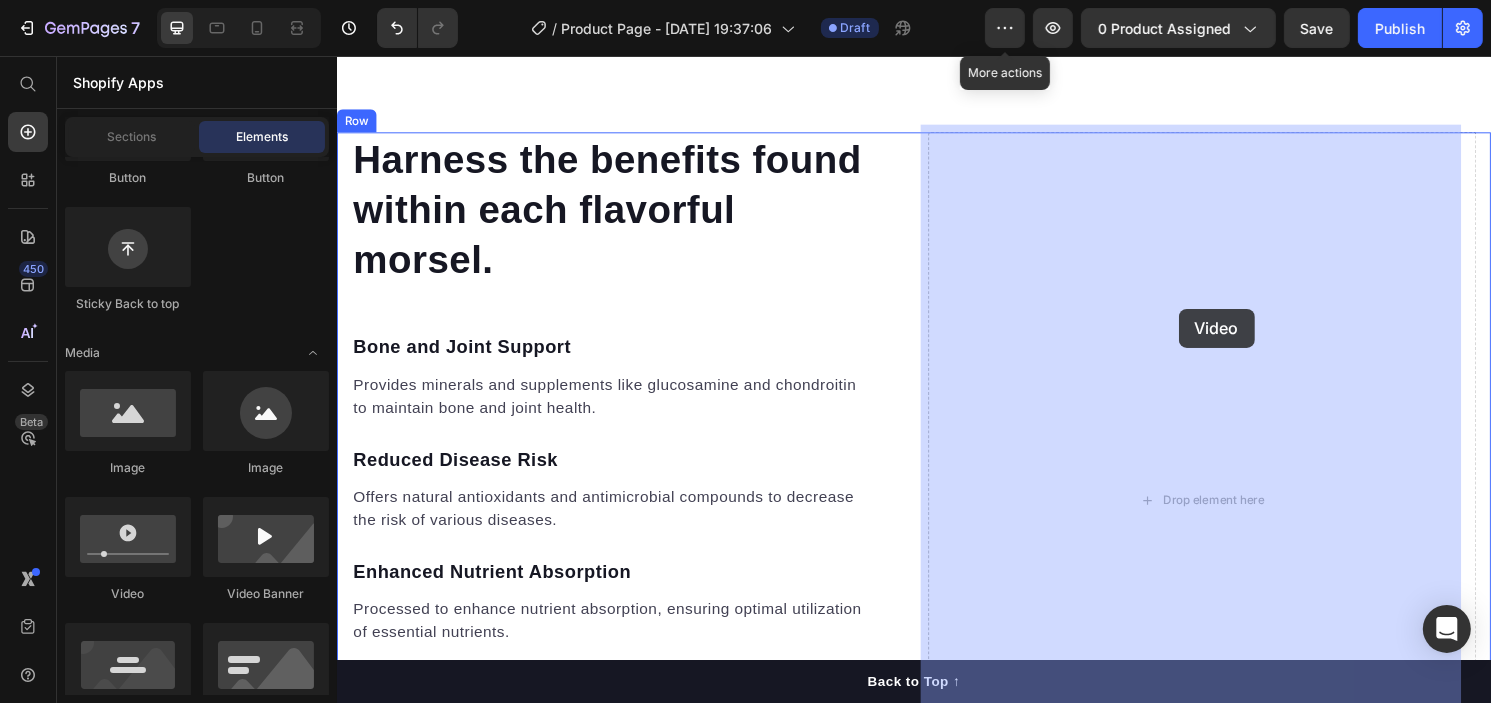 drag, startPoint x: 476, startPoint y: 584, endPoint x: 1211, endPoint y: 319, distance: 781.313 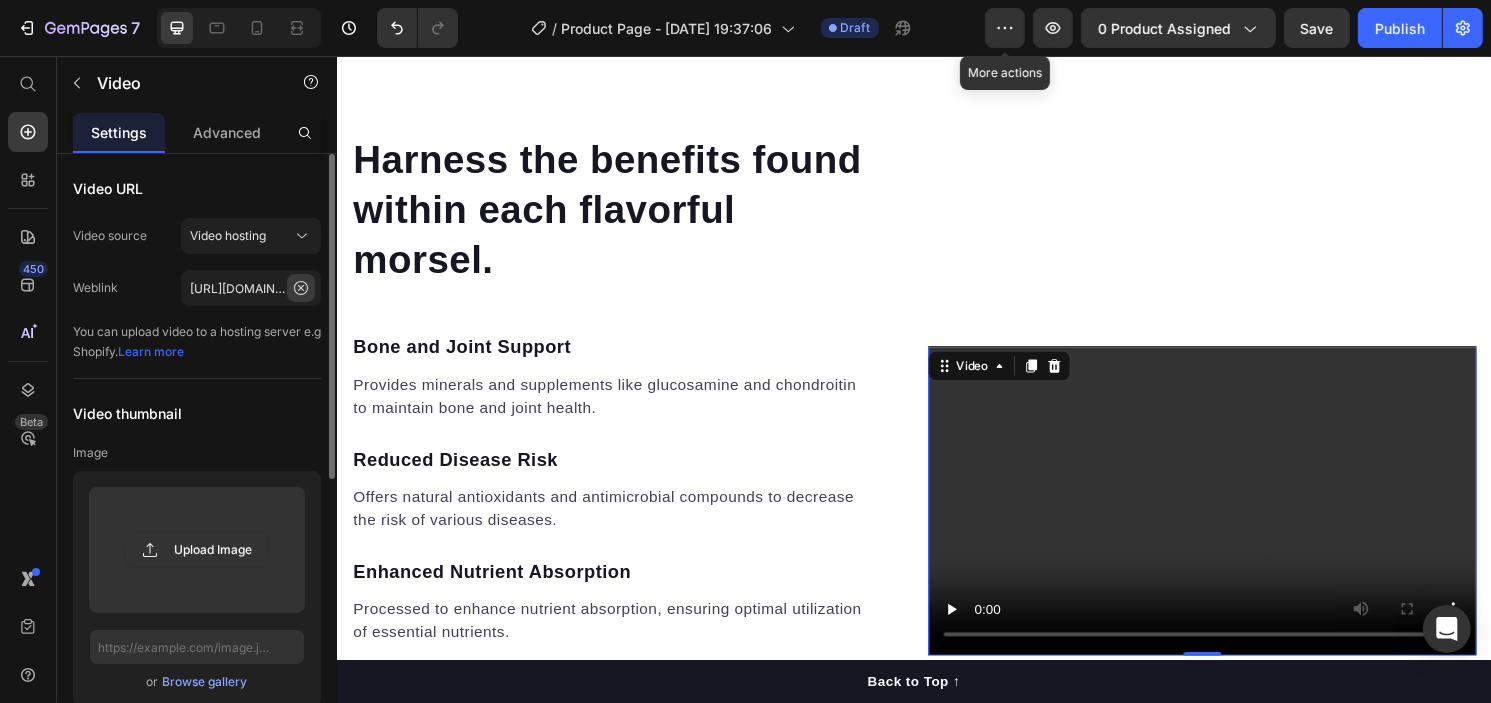 click 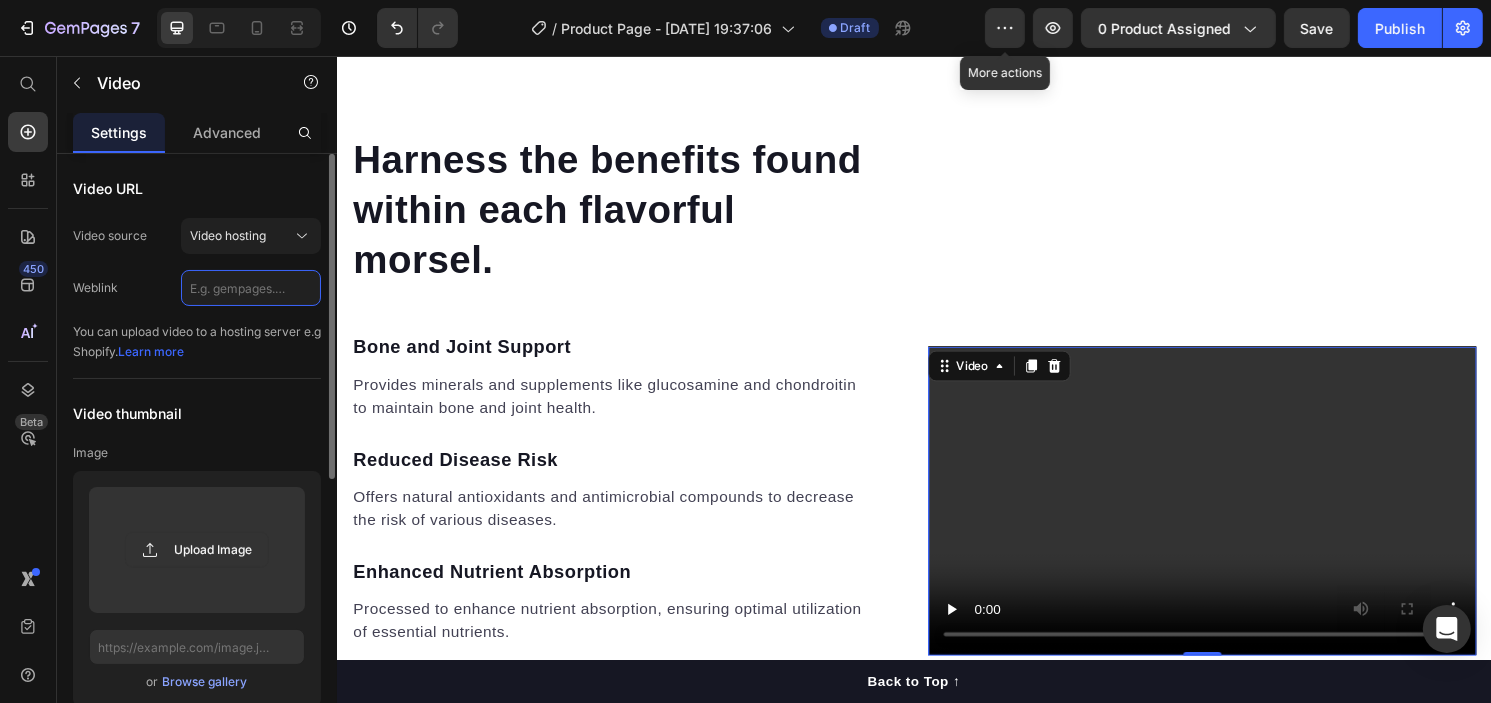 scroll, scrollTop: 0, scrollLeft: 0, axis: both 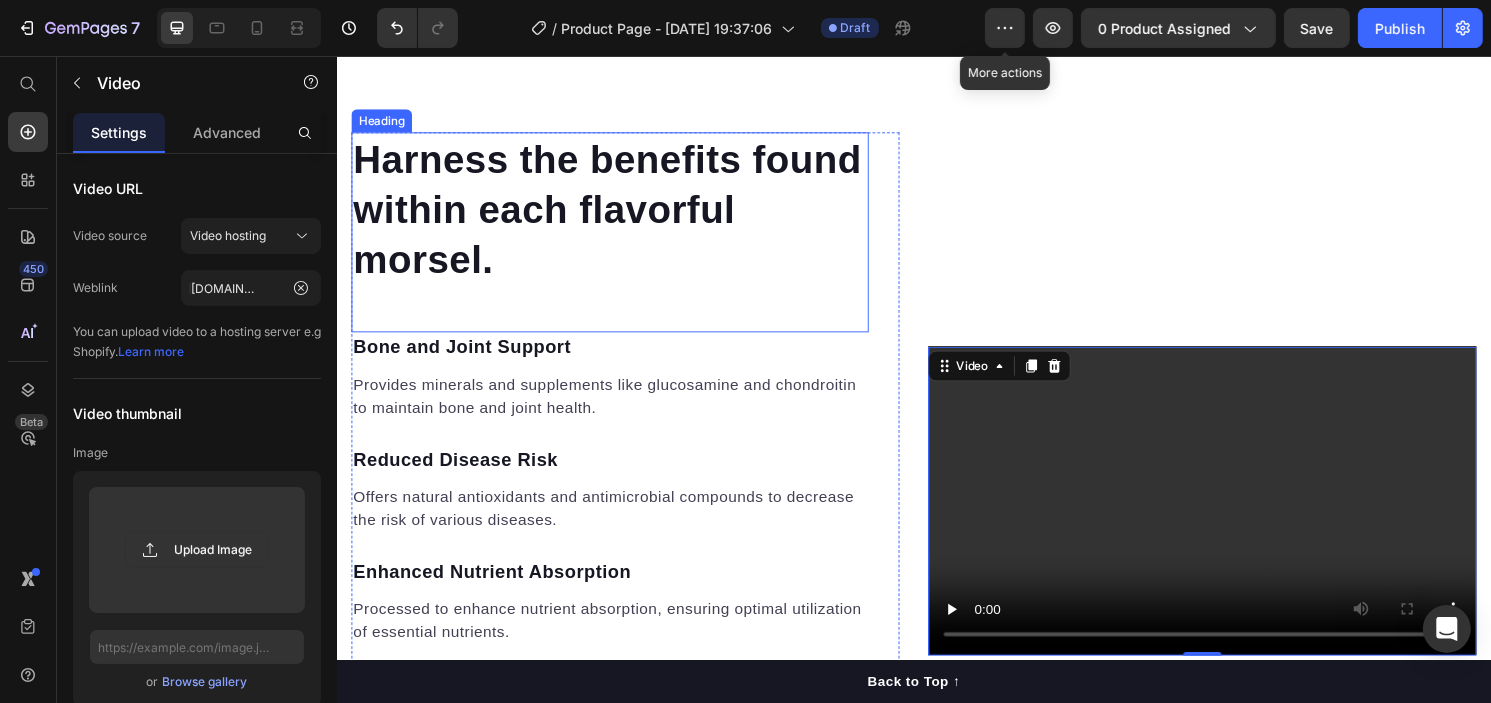 click on "Harness the benefits found within each flavorful morsel." at bounding box center [620, 215] 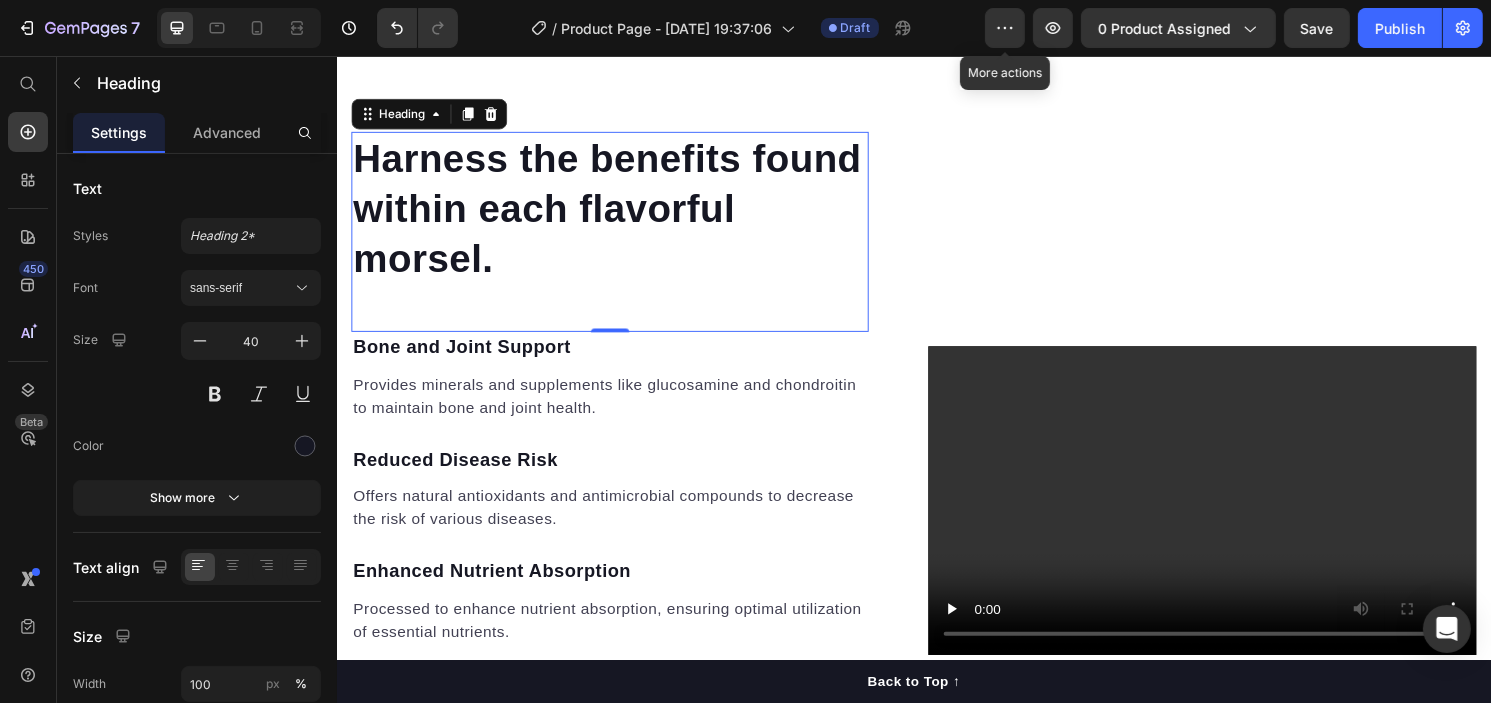 click on "Harness the benefits found within each flavorful morsel." at bounding box center [620, 215] 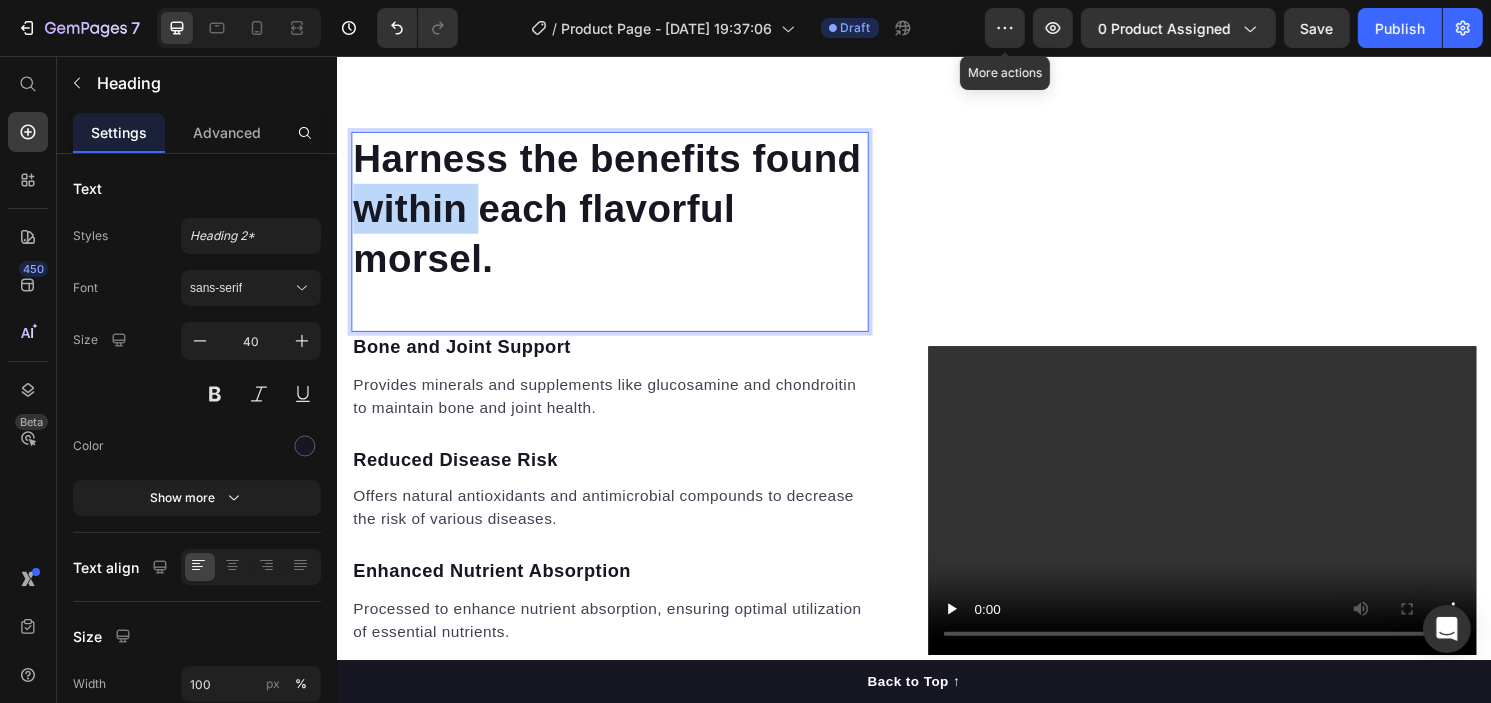 click on "Harness the benefits found within each flavorful morsel." at bounding box center [620, 215] 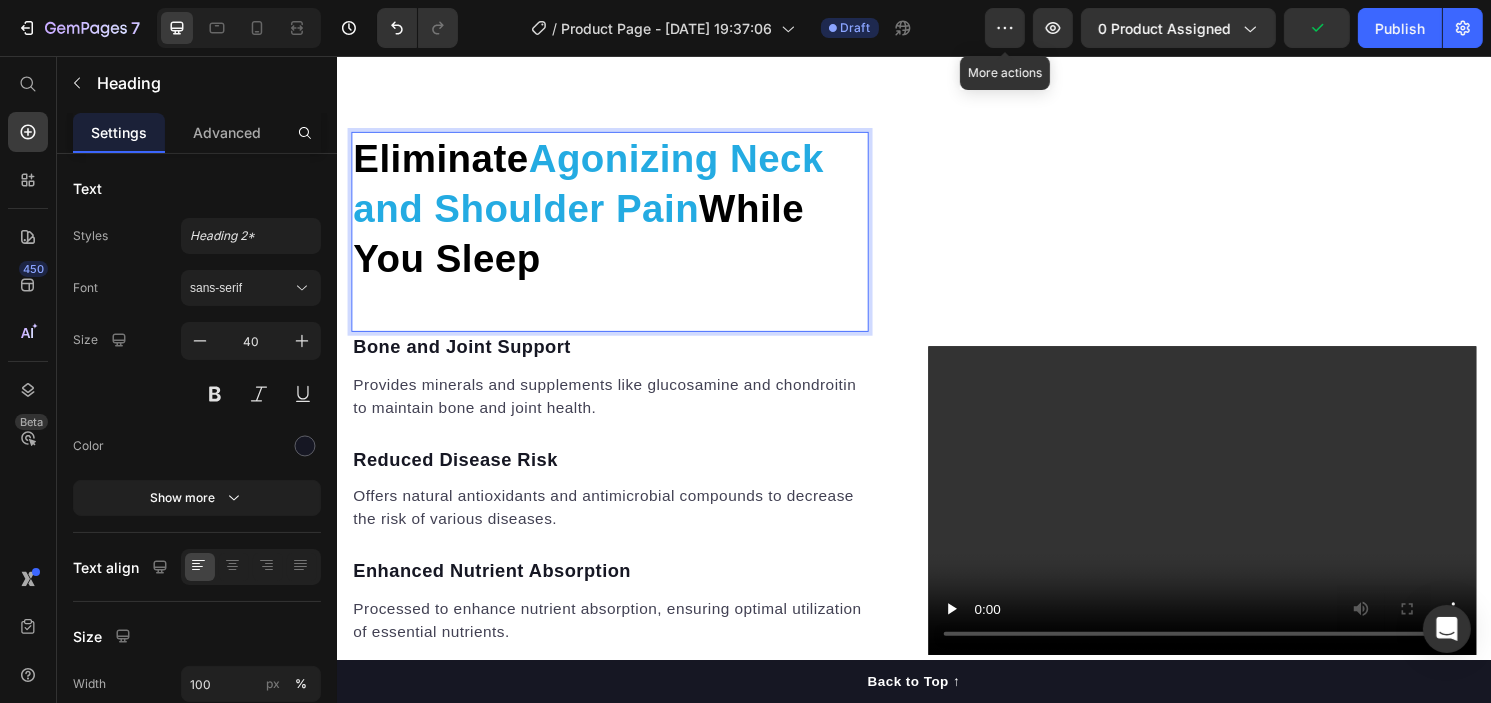 click on "Eliminate  Agonizing Neck and Shoulder Pain  While You Sleep Heading   0" at bounding box center (620, 239) 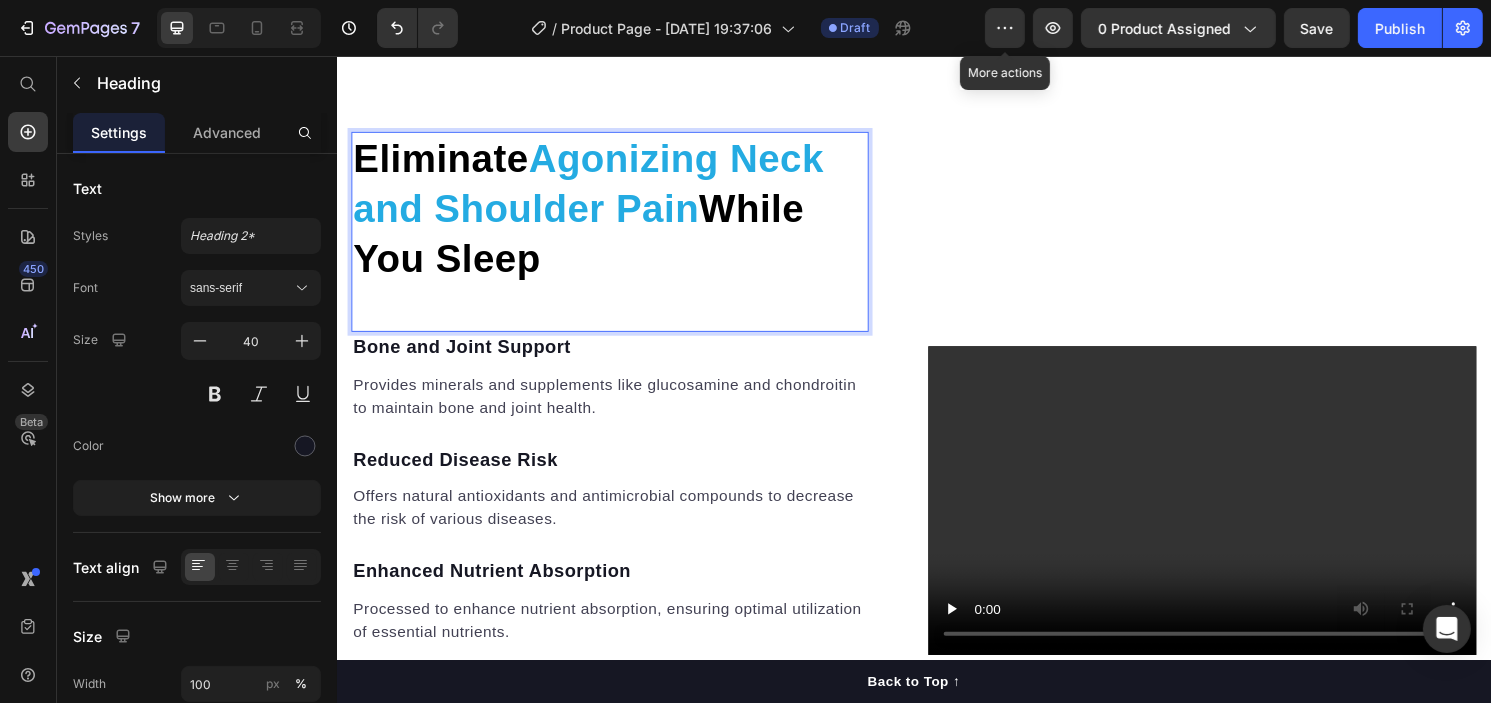 click on "While You Sleep" at bounding box center (587, 241) 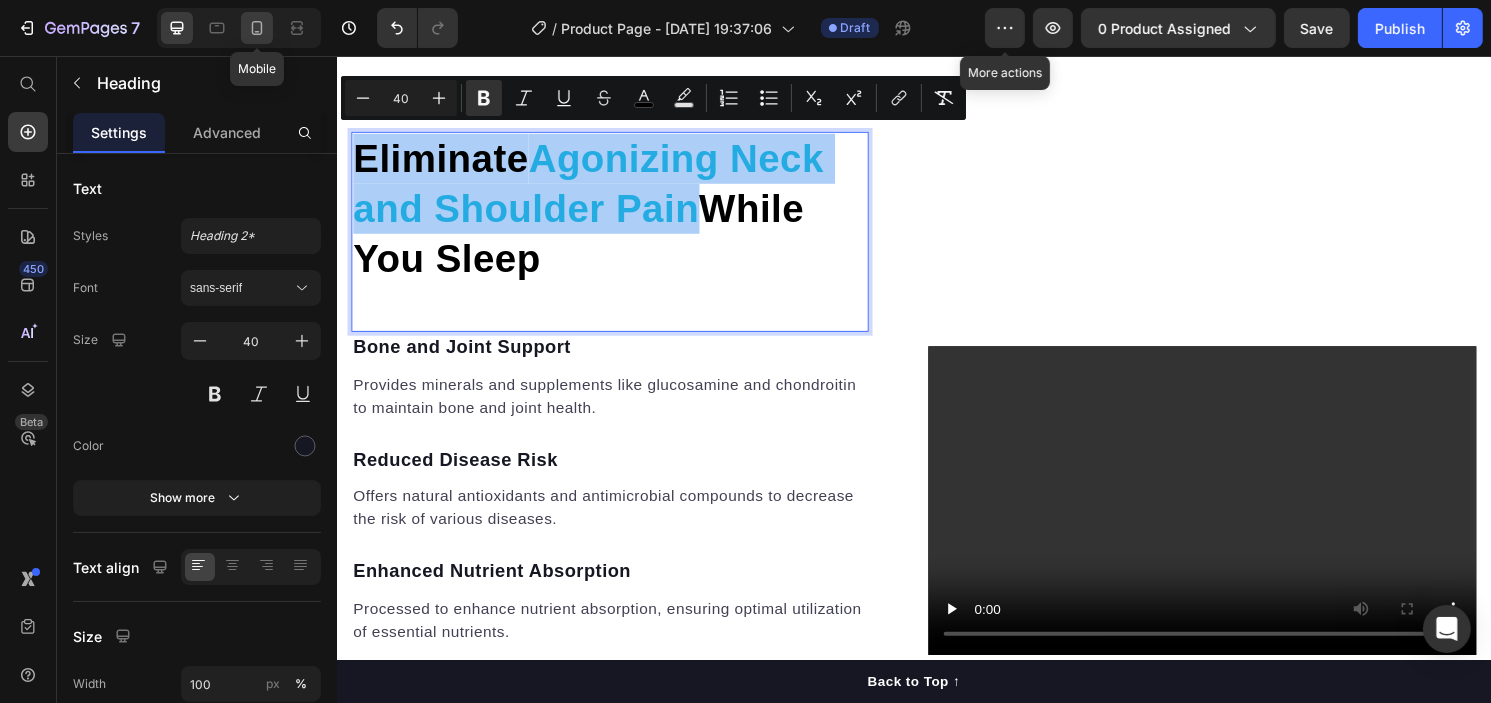 click 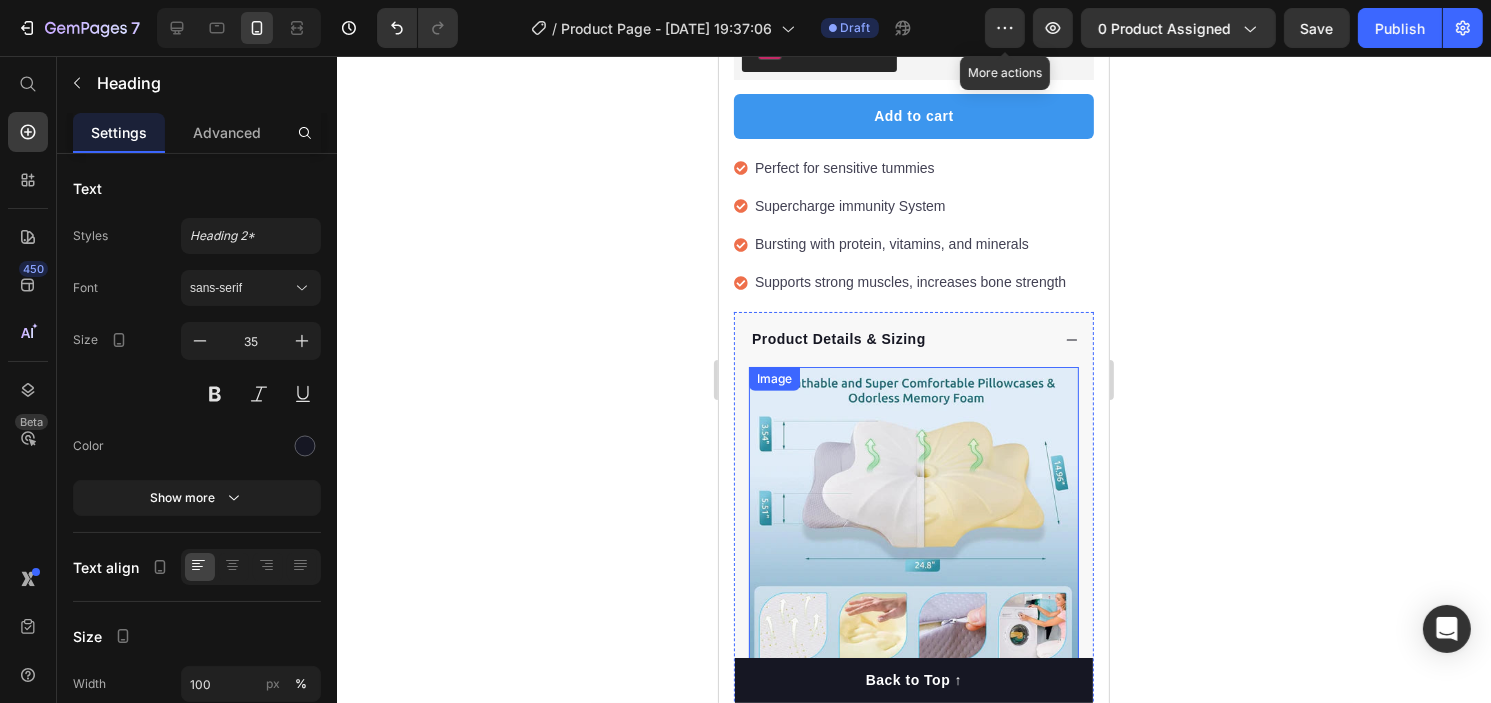 scroll, scrollTop: 702, scrollLeft: 0, axis: vertical 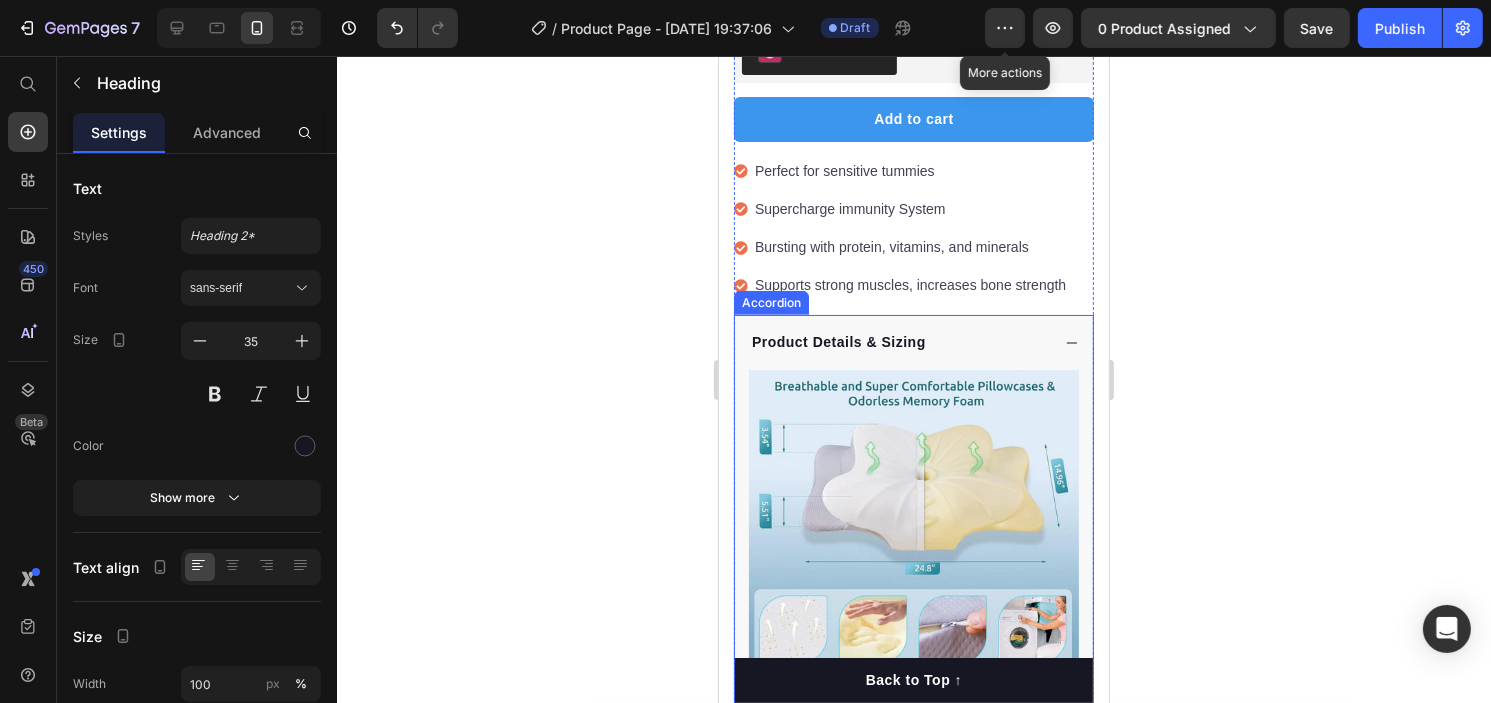 click 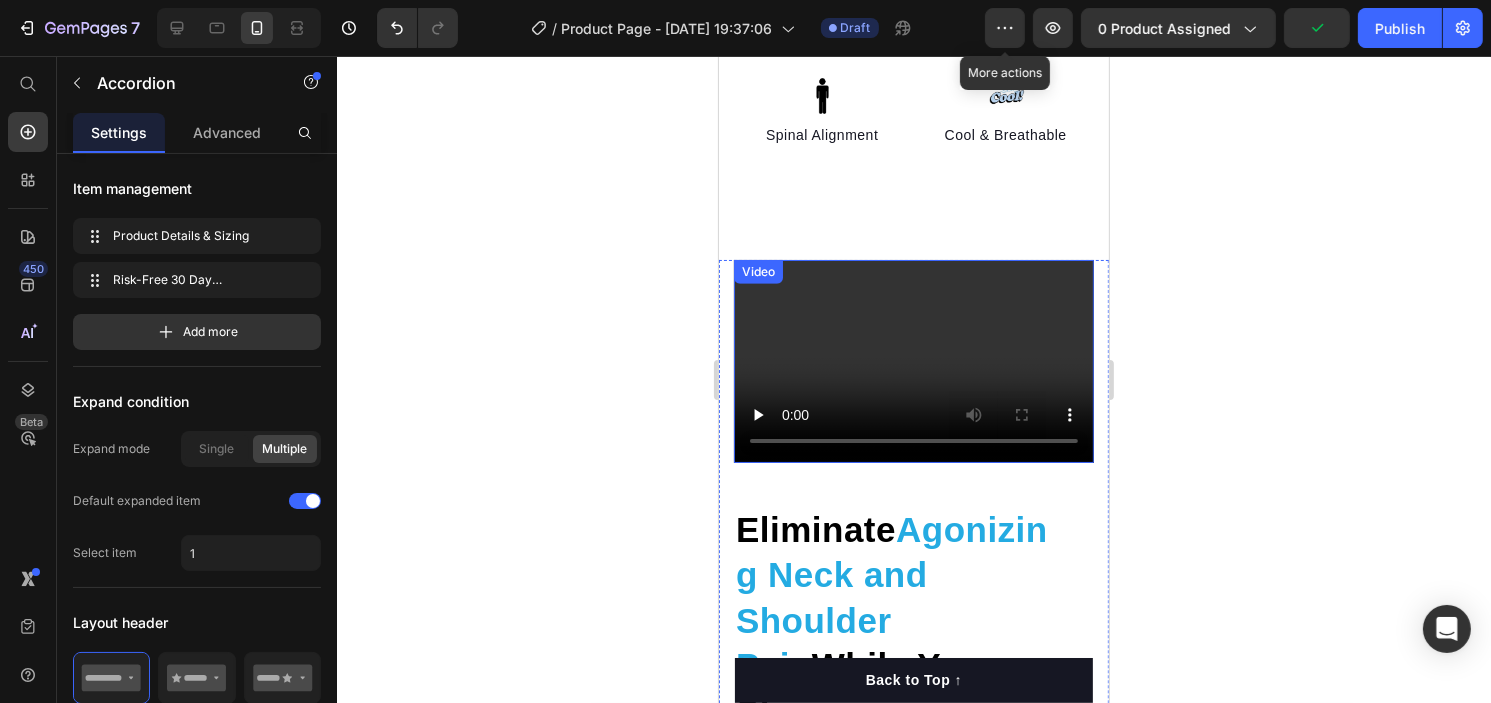 scroll, scrollTop: 1225, scrollLeft: 0, axis: vertical 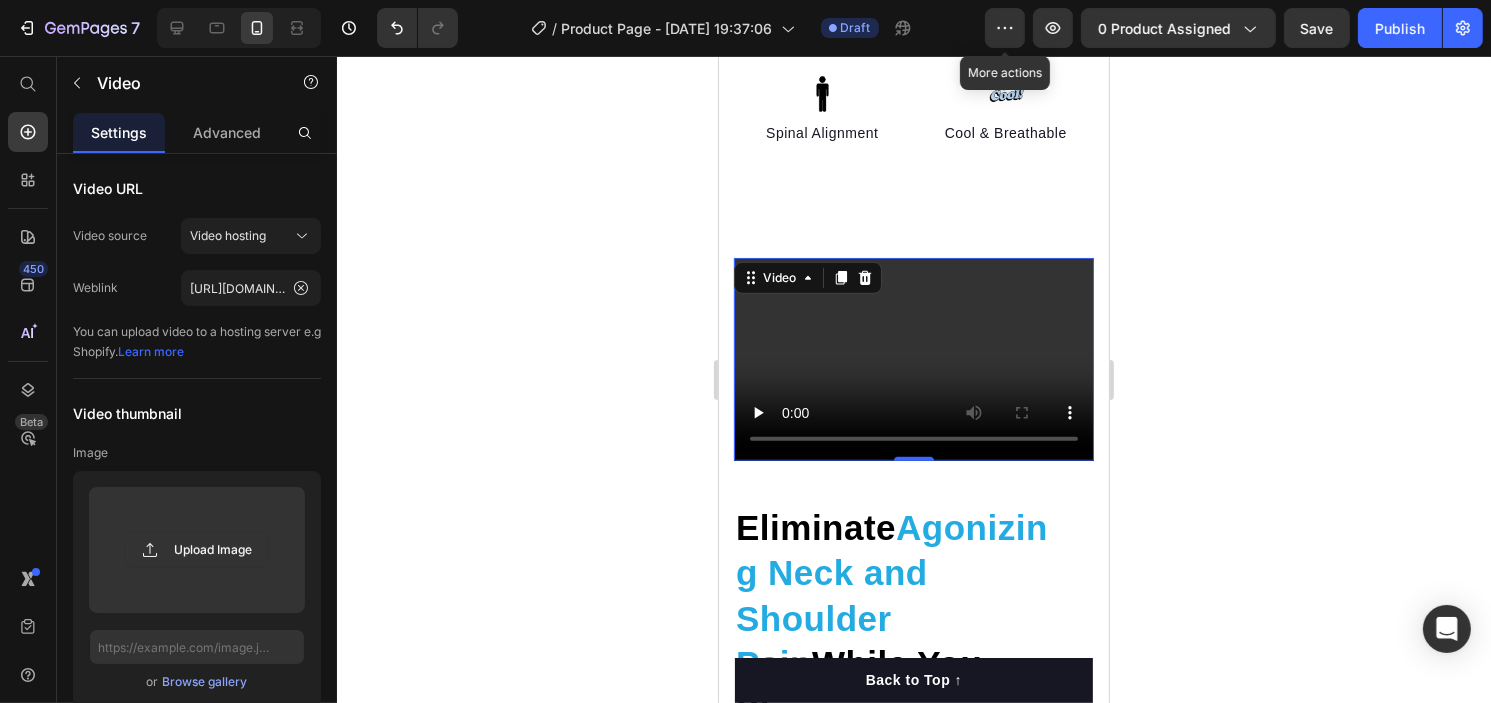 click at bounding box center [913, 359] 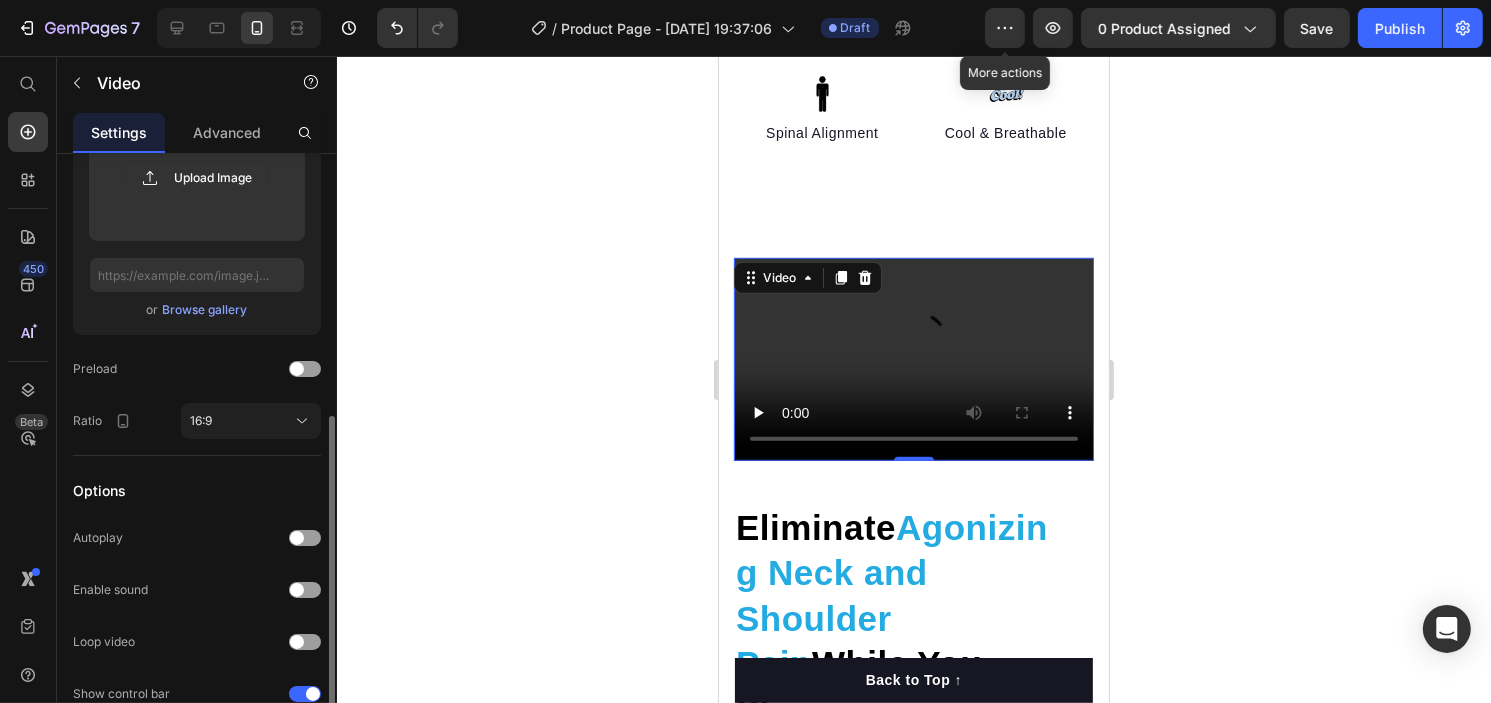 scroll, scrollTop: 219, scrollLeft: 0, axis: vertical 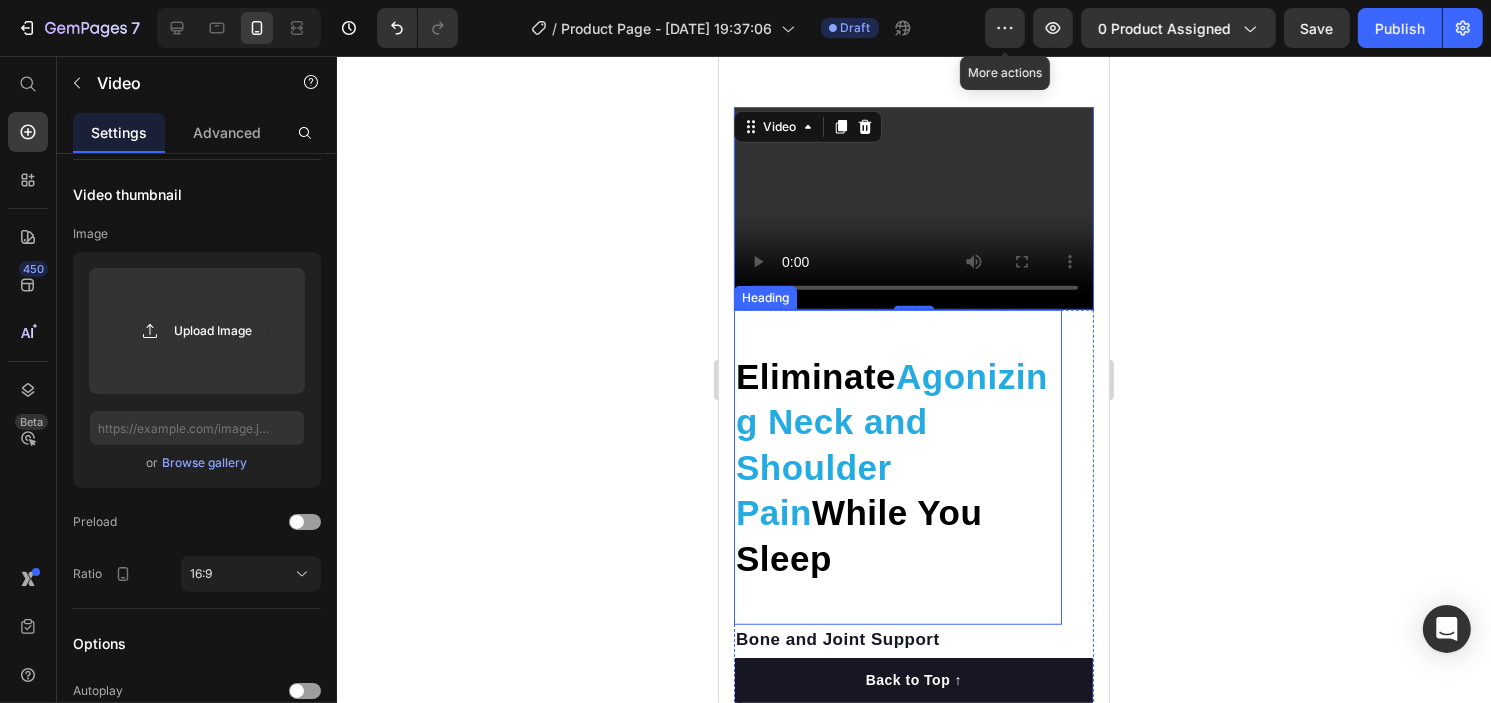 click on "Agonizing Neck and Shoulder Pain" at bounding box center [891, 445] 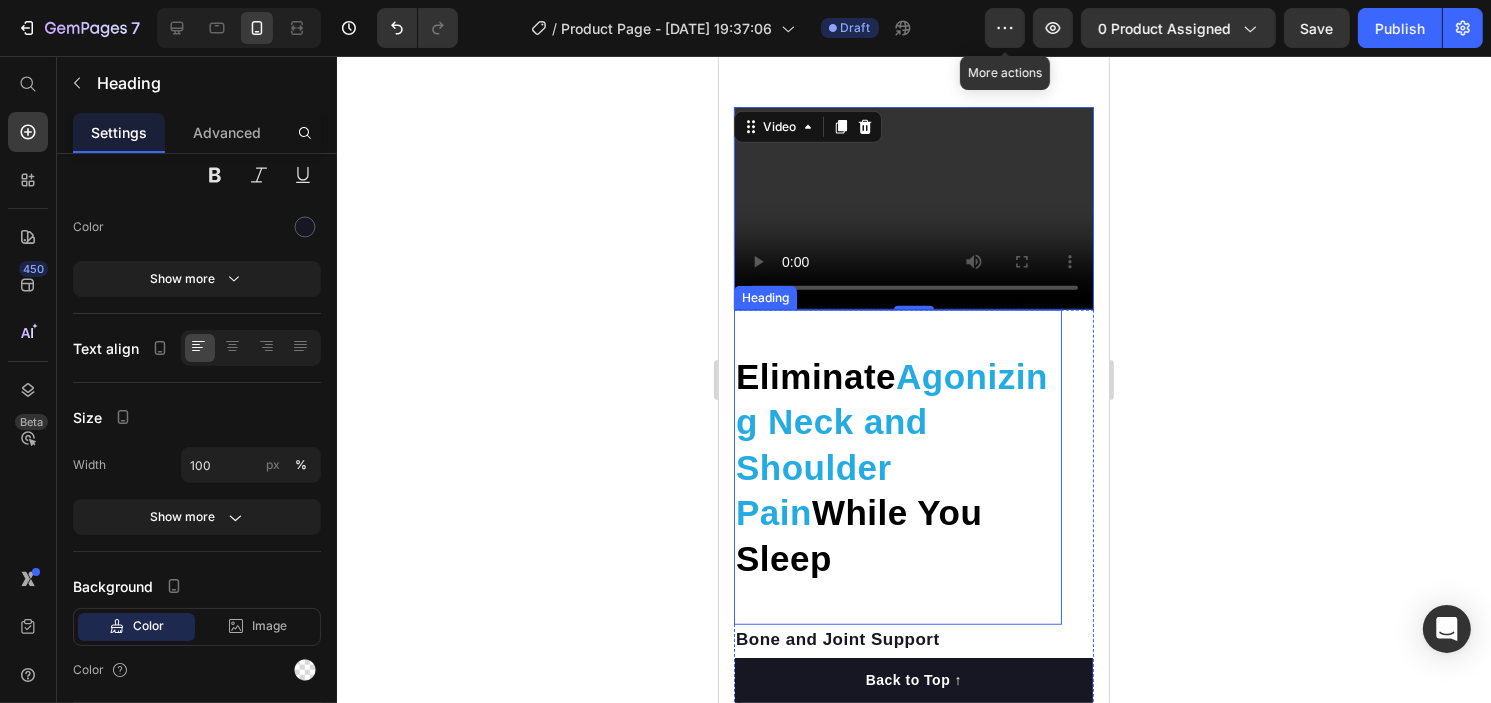 scroll, scrollTop: 1377, scrollLeft: 0, axis: vertical 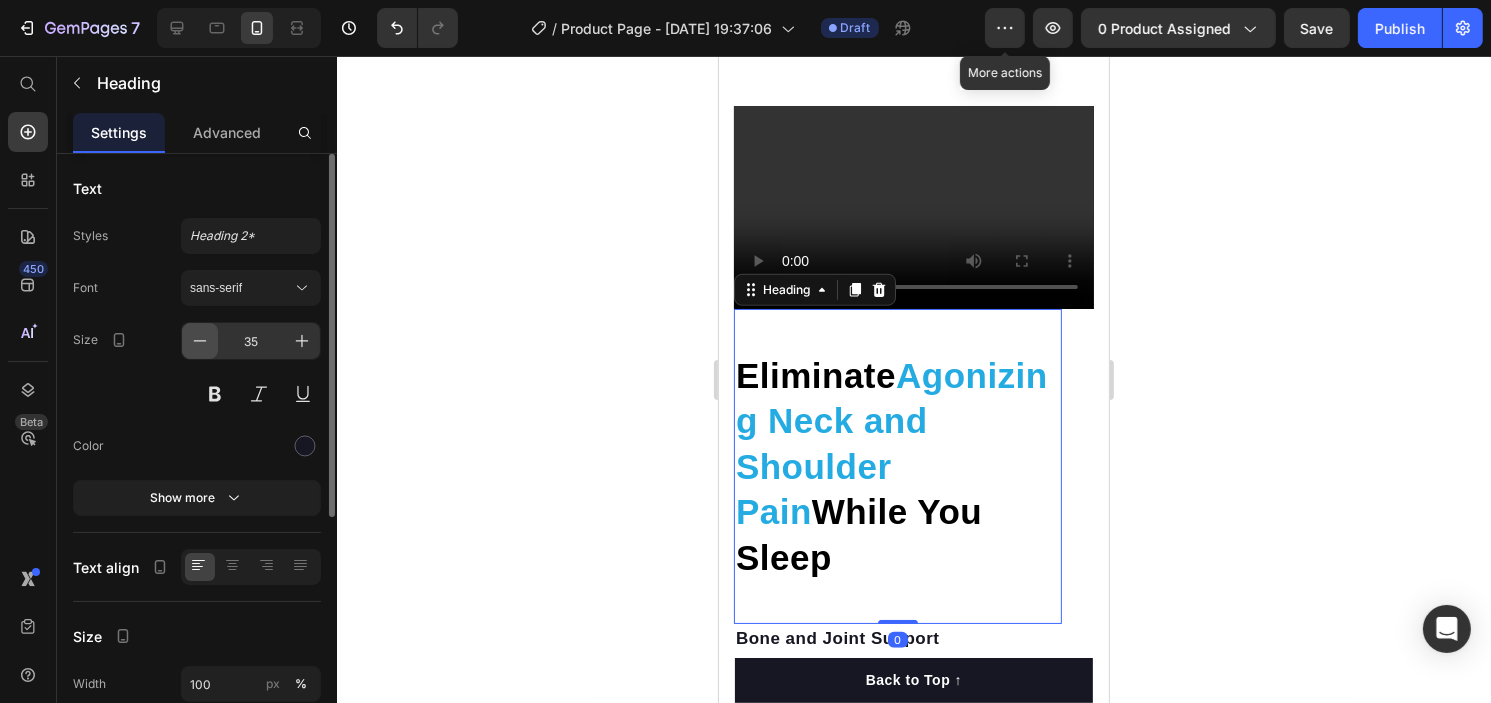 click 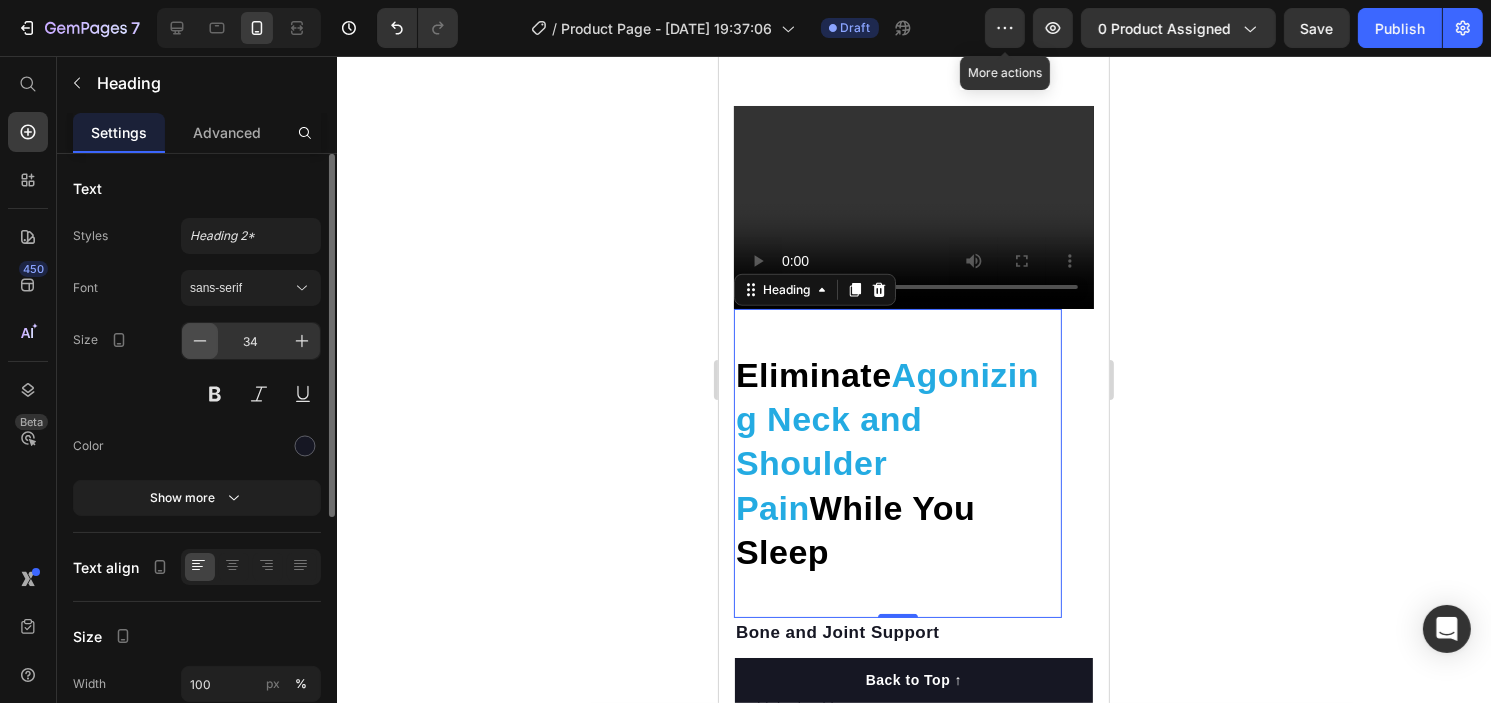 click 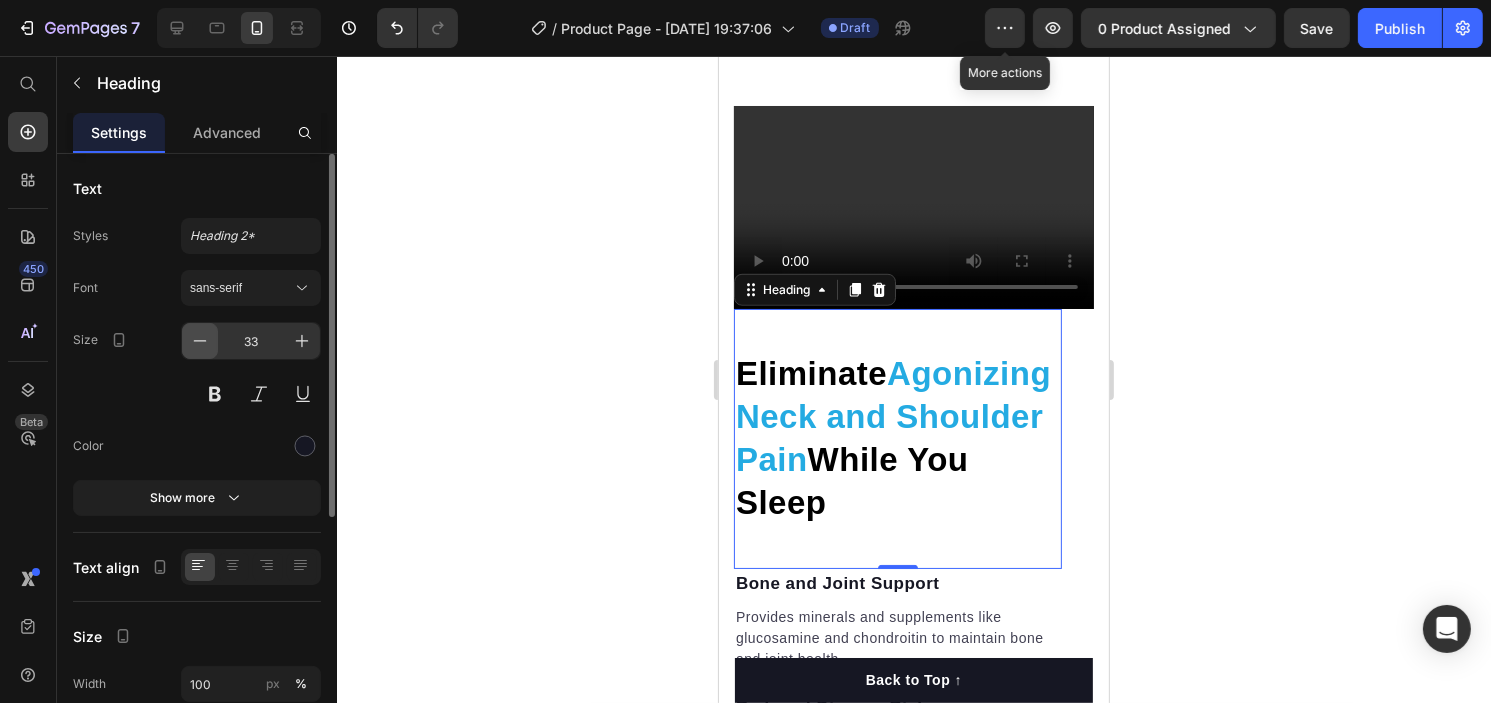 click 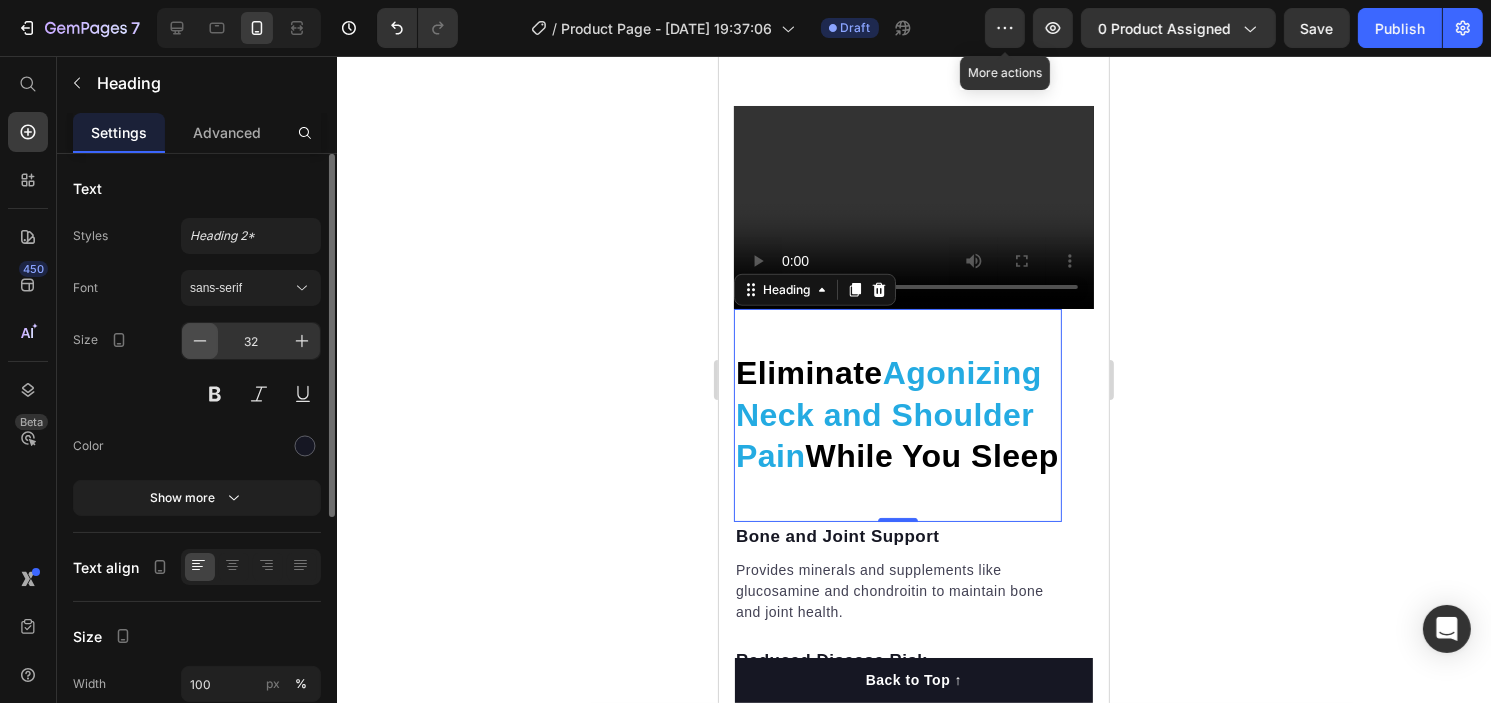 click 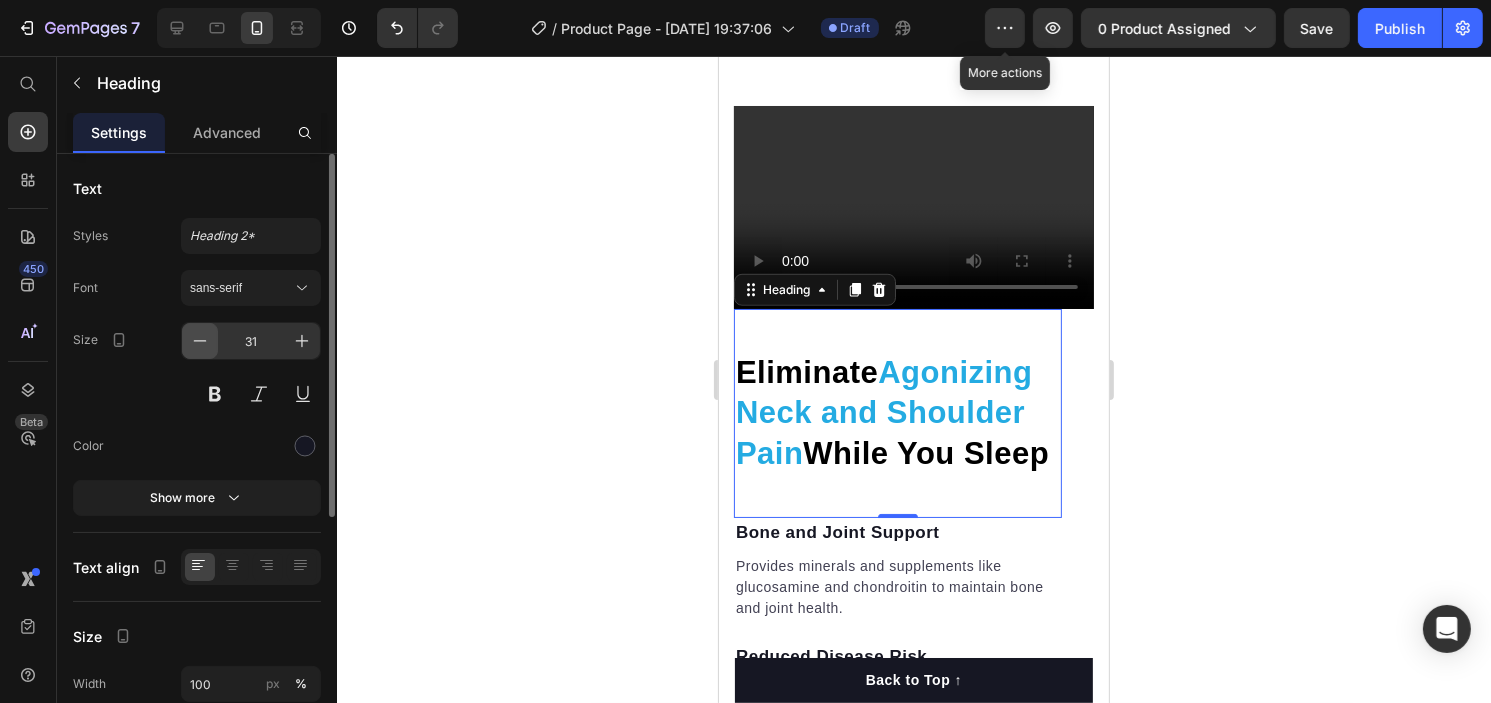 click 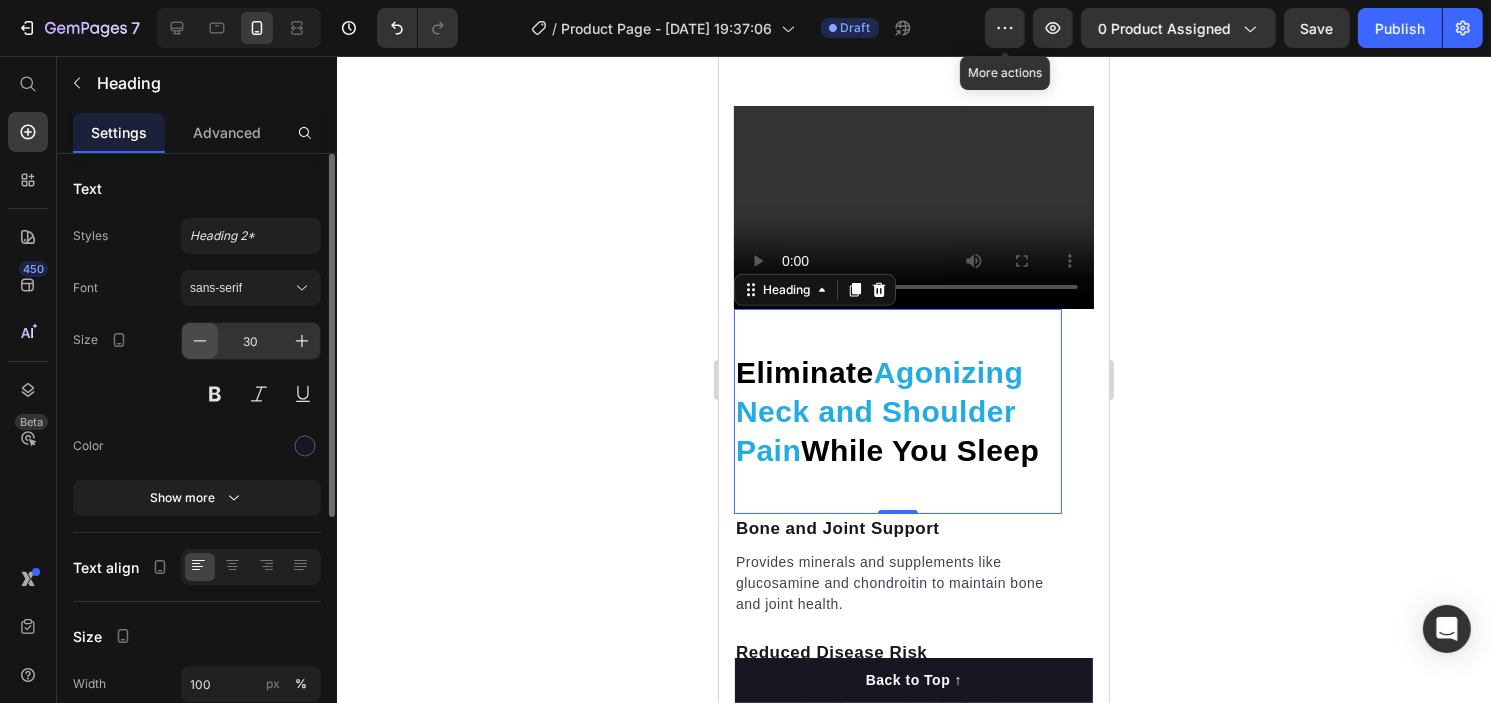 click 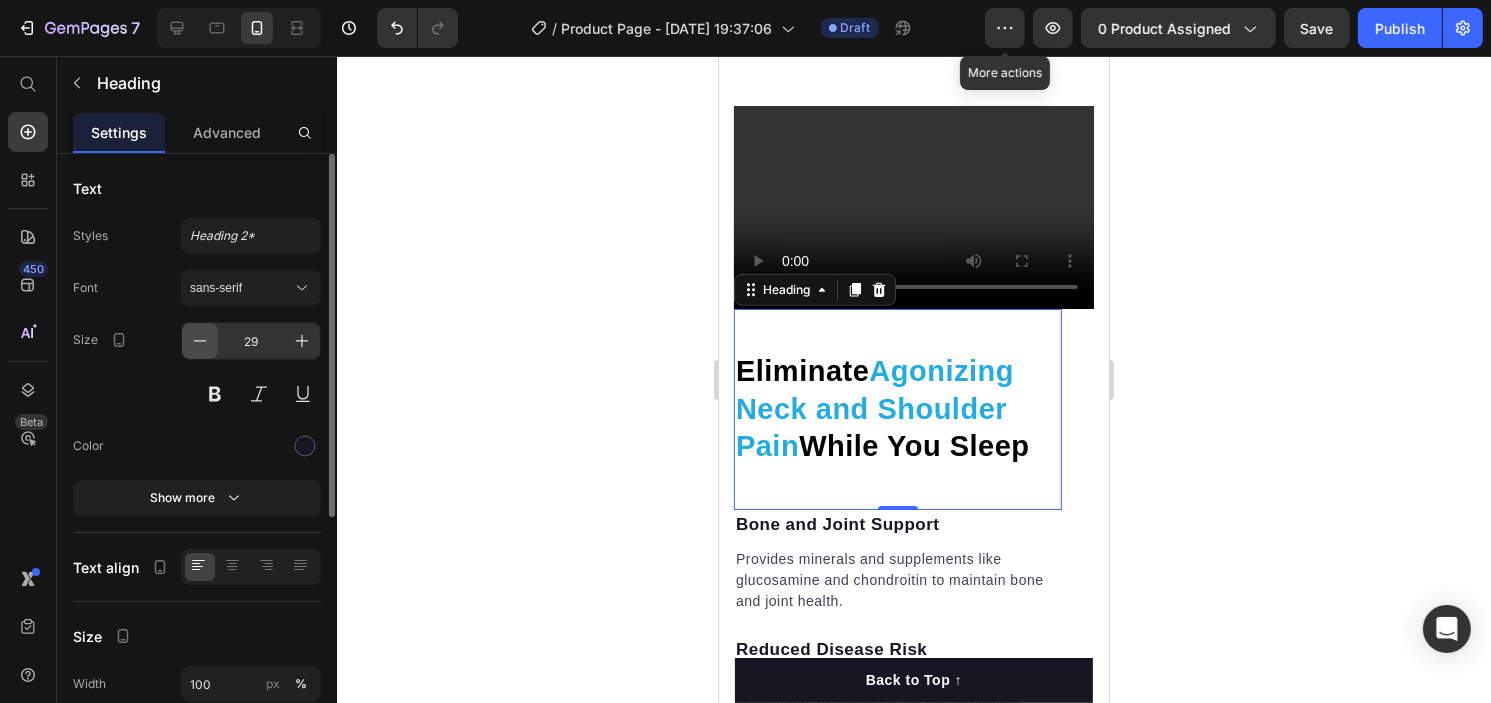 click 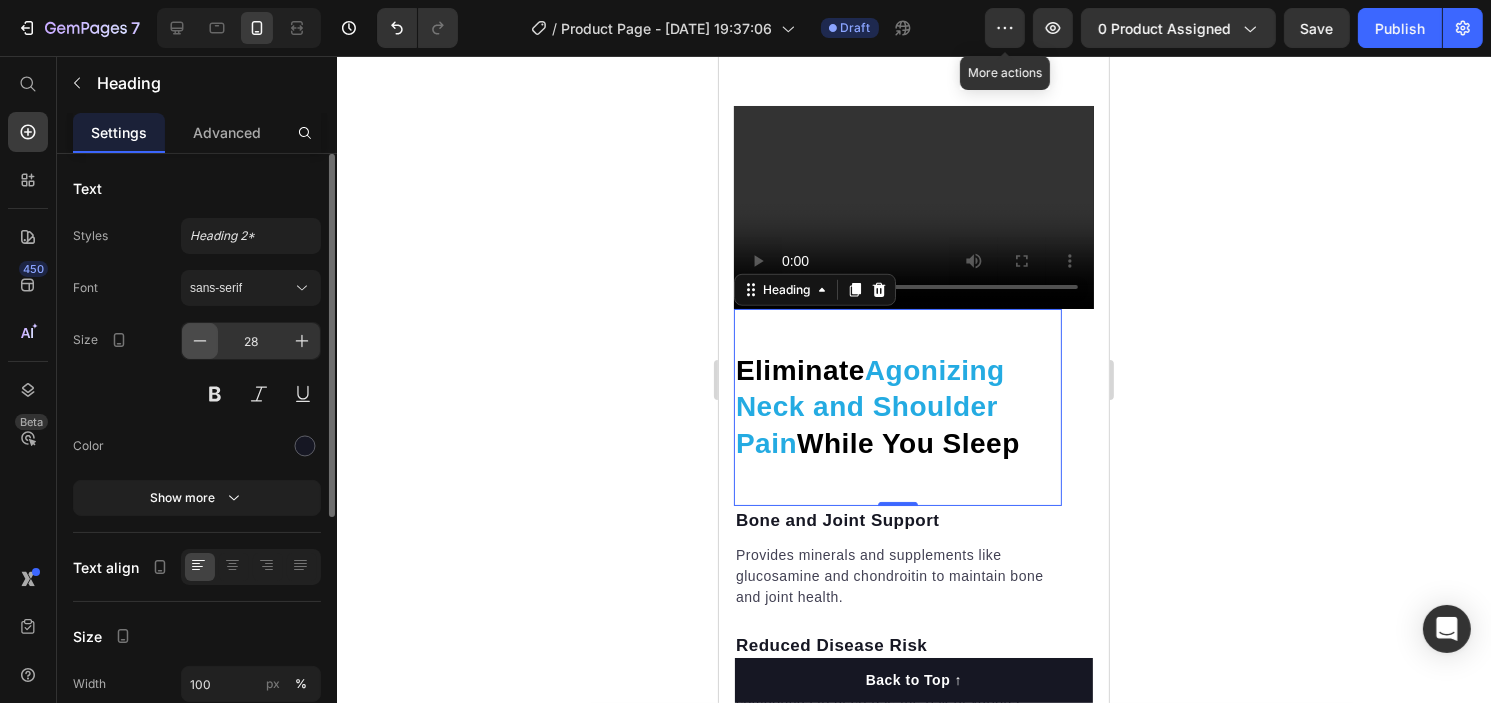 click 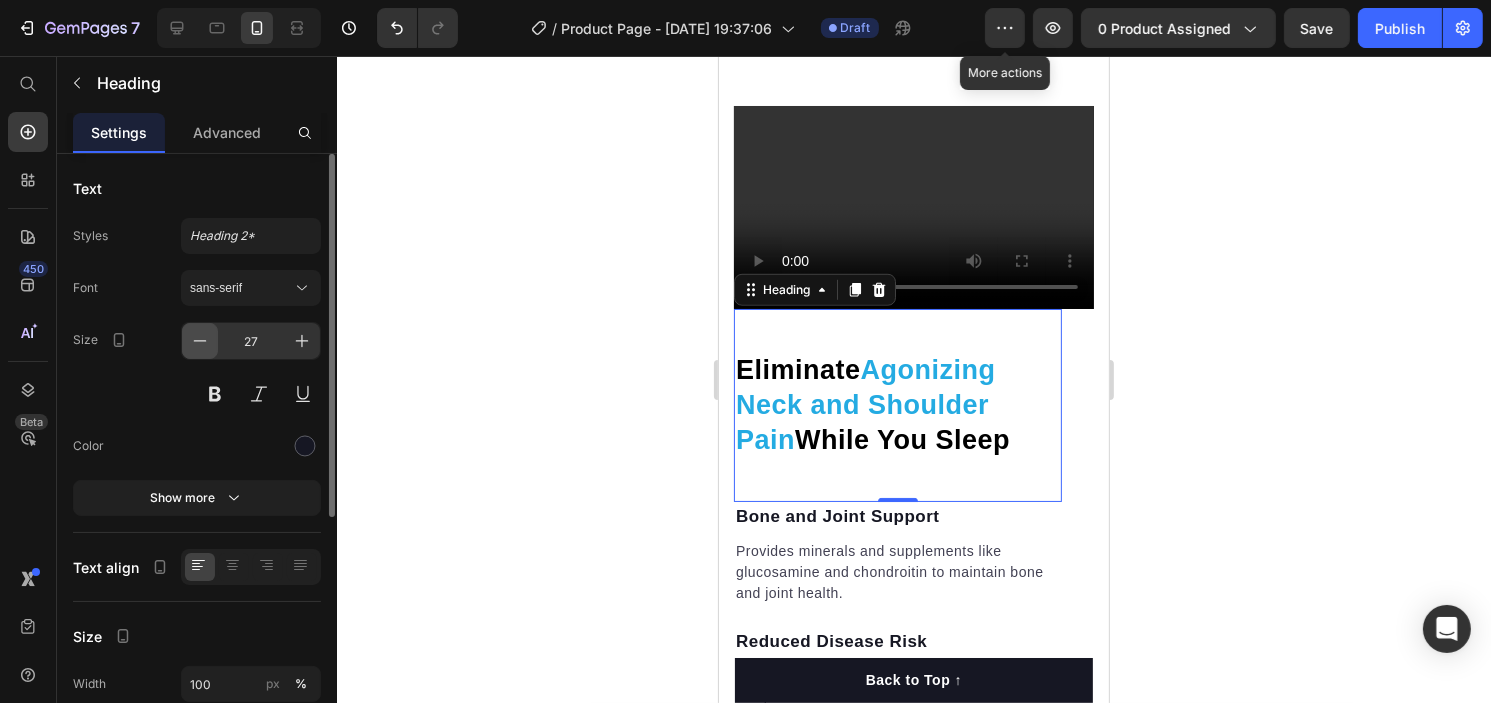 click 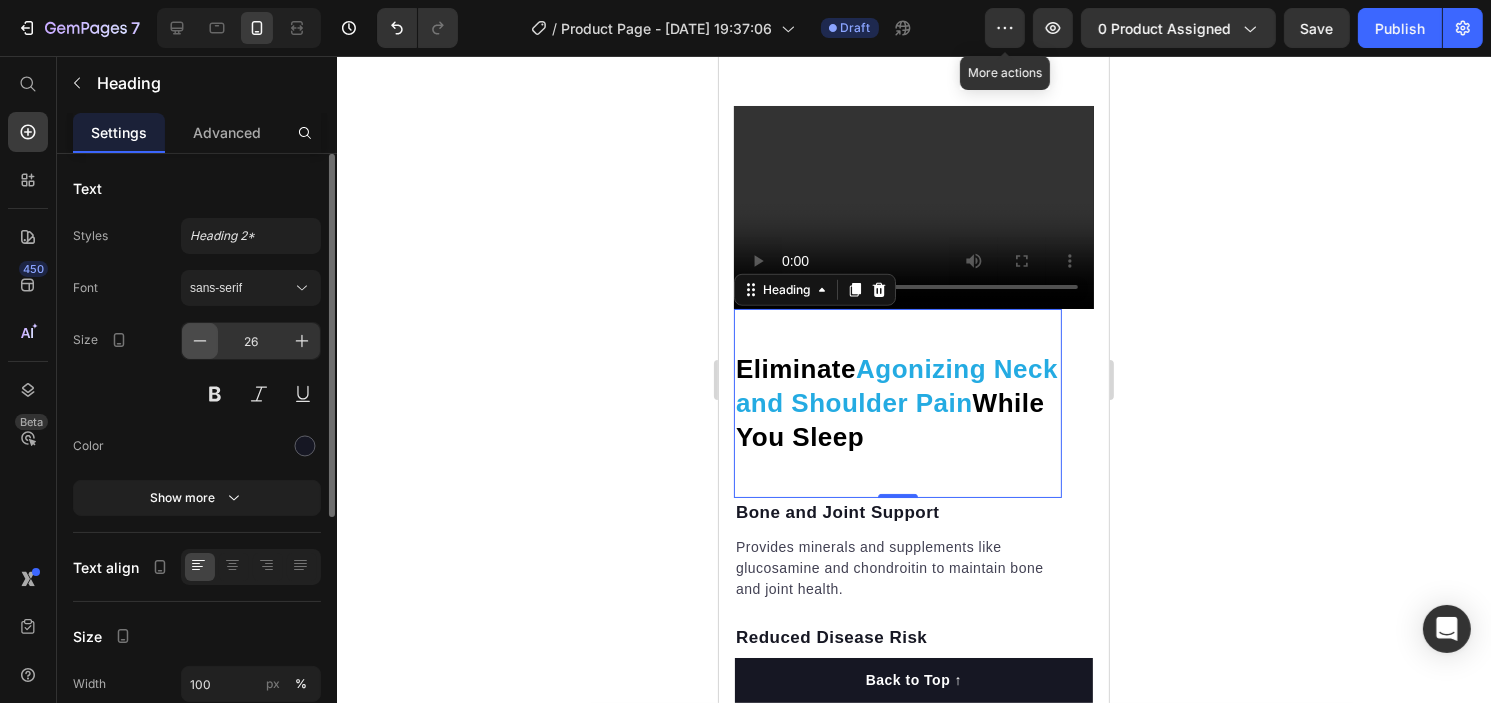 click 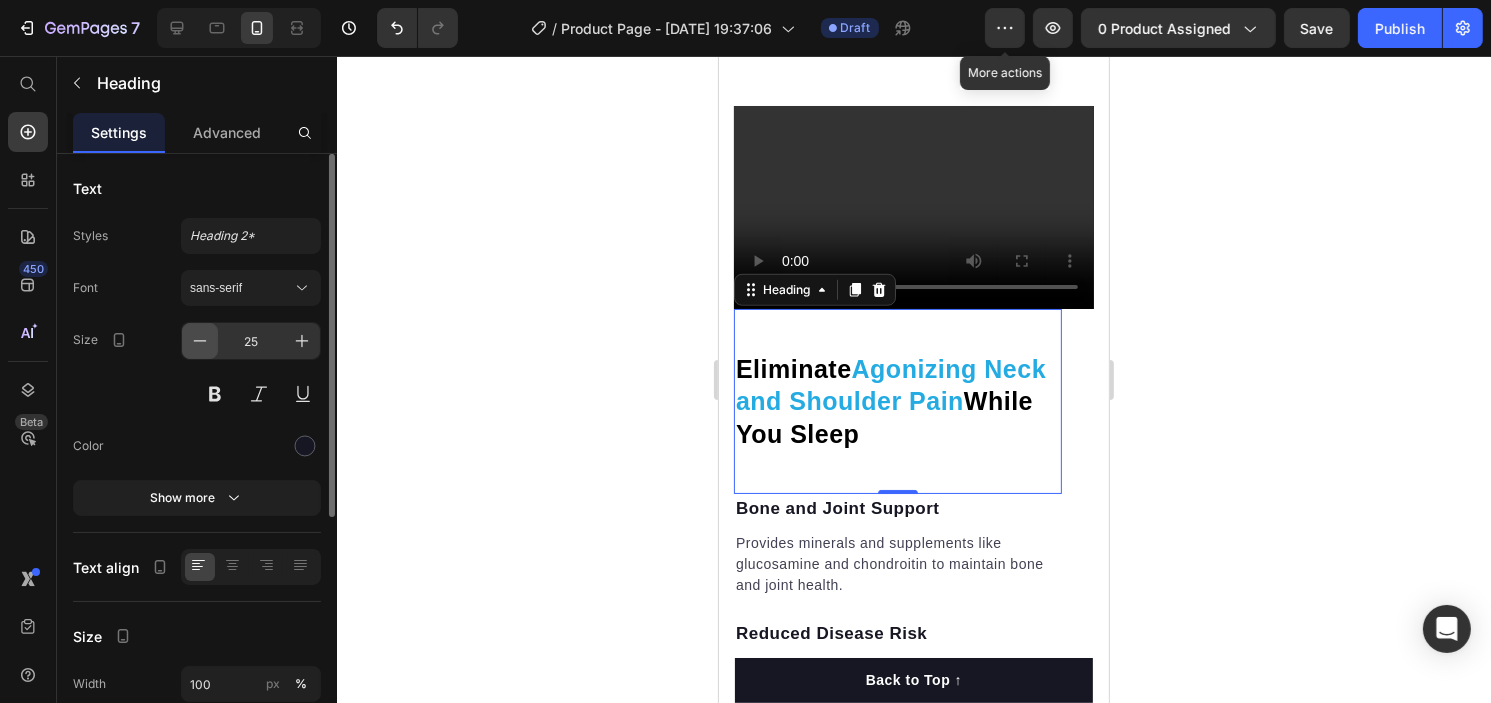 click 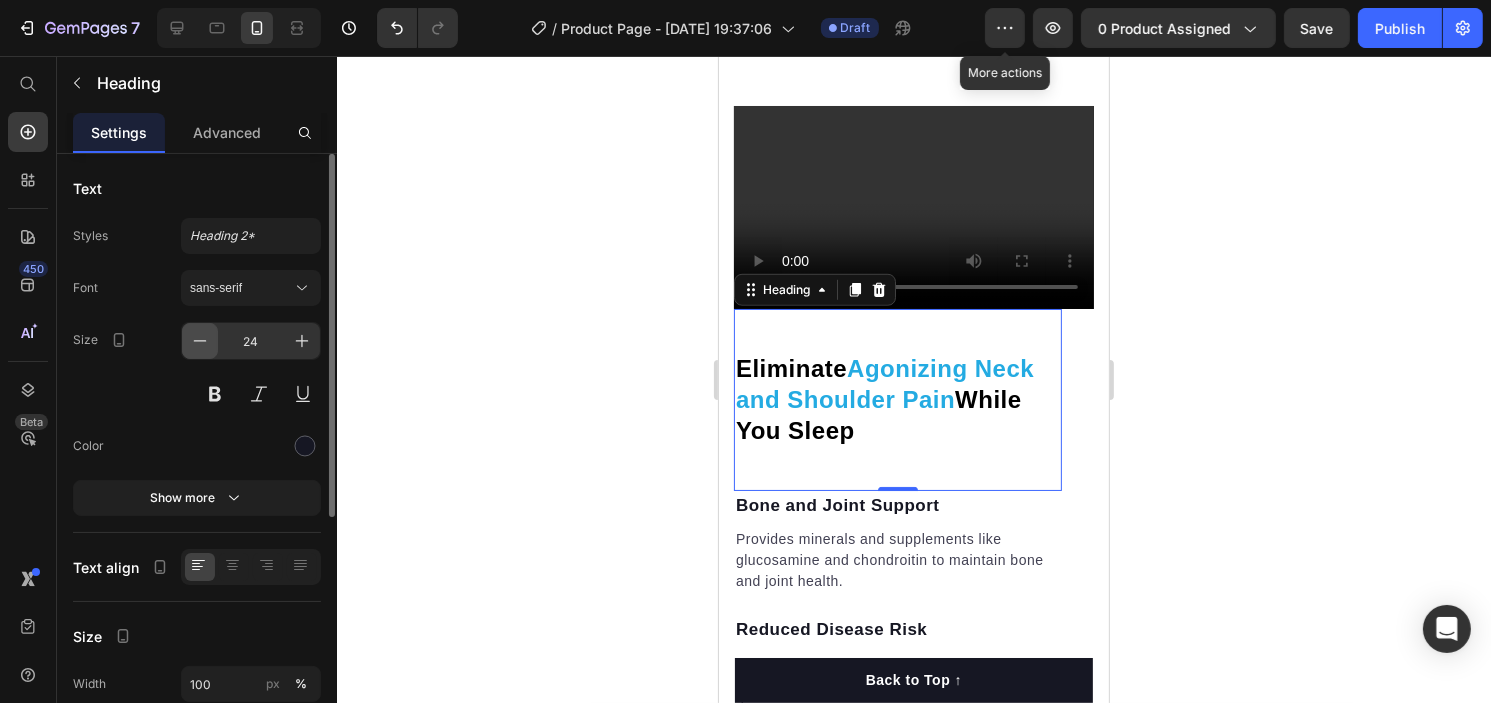 click 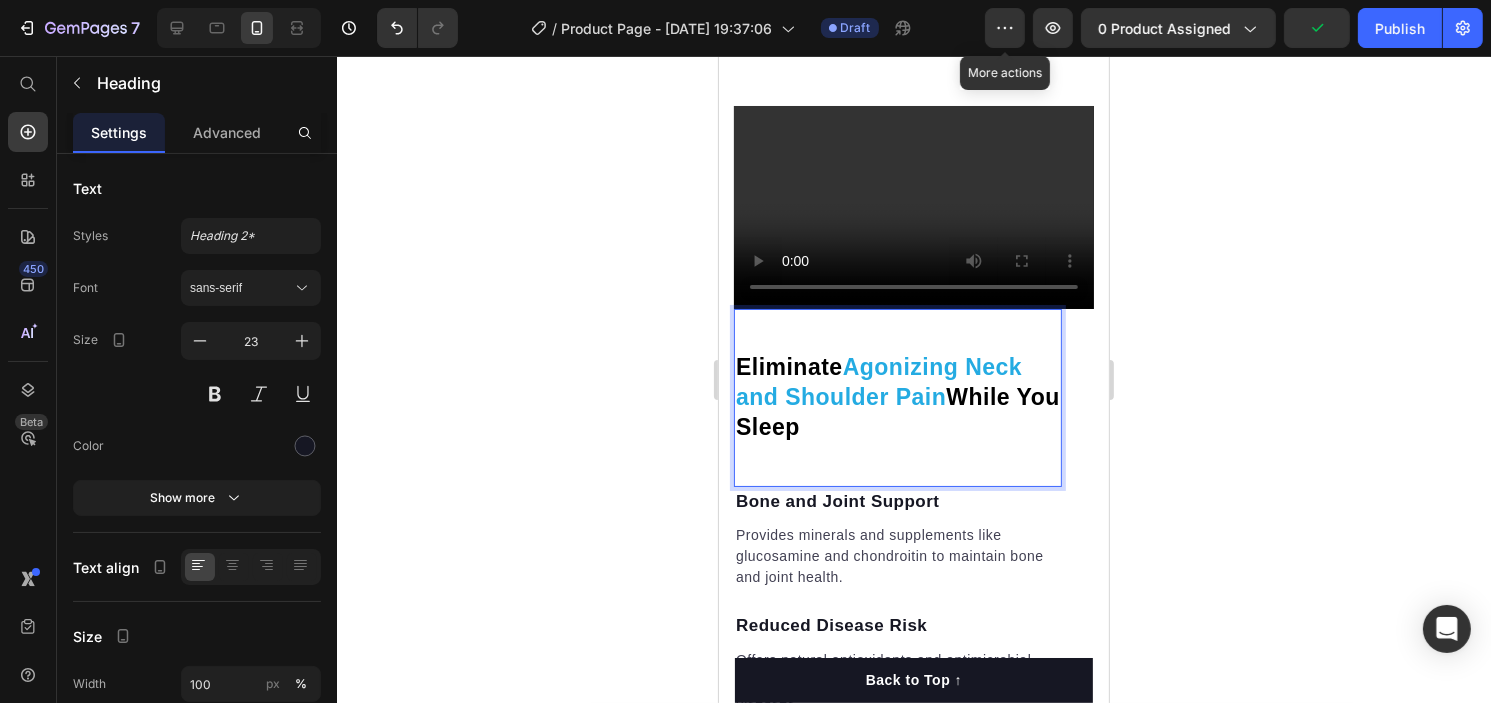 click on "Eliminate  Agonizing Neck and Shoulder Pain  While You Sleep Heading   0" at bounding box center (897, 398) 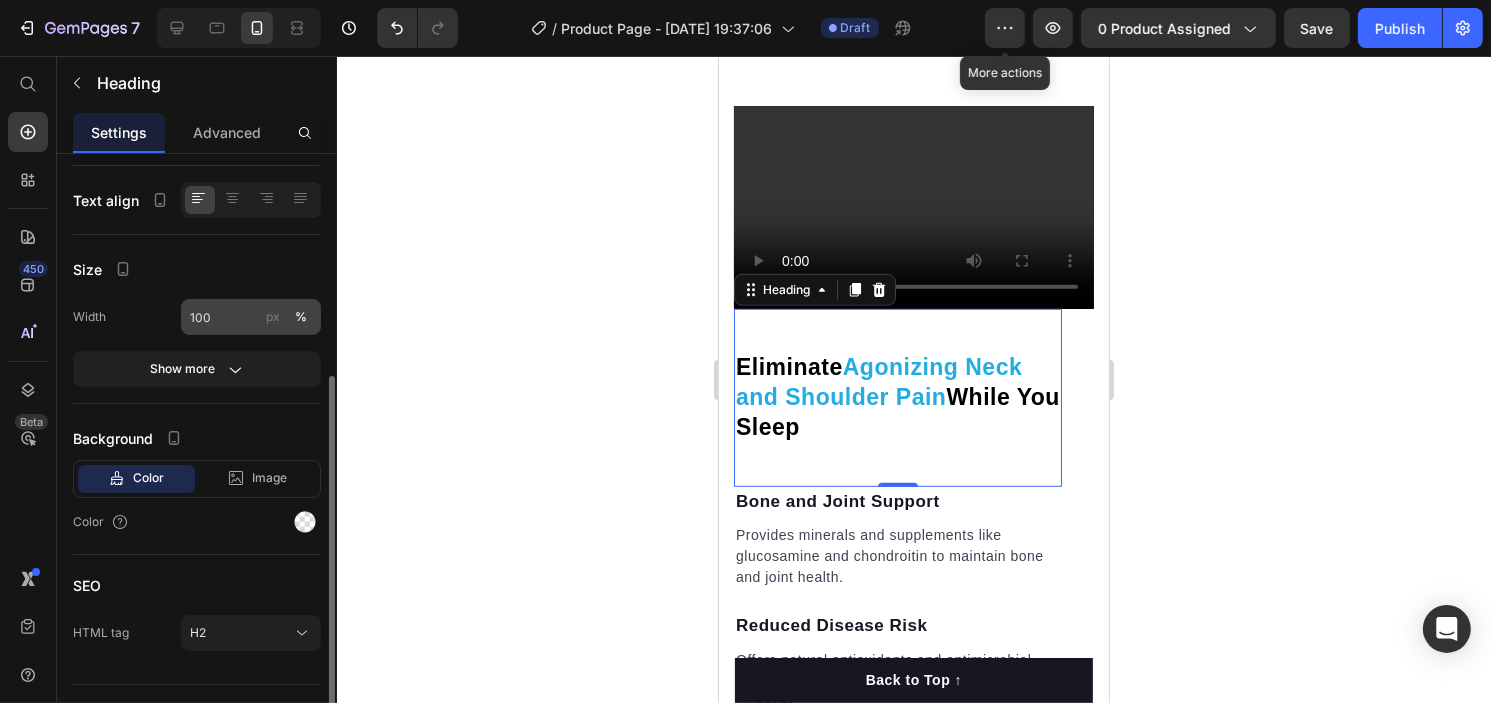 scroll, scrollTop: 368, scrollLeft: 0, axis: vertical 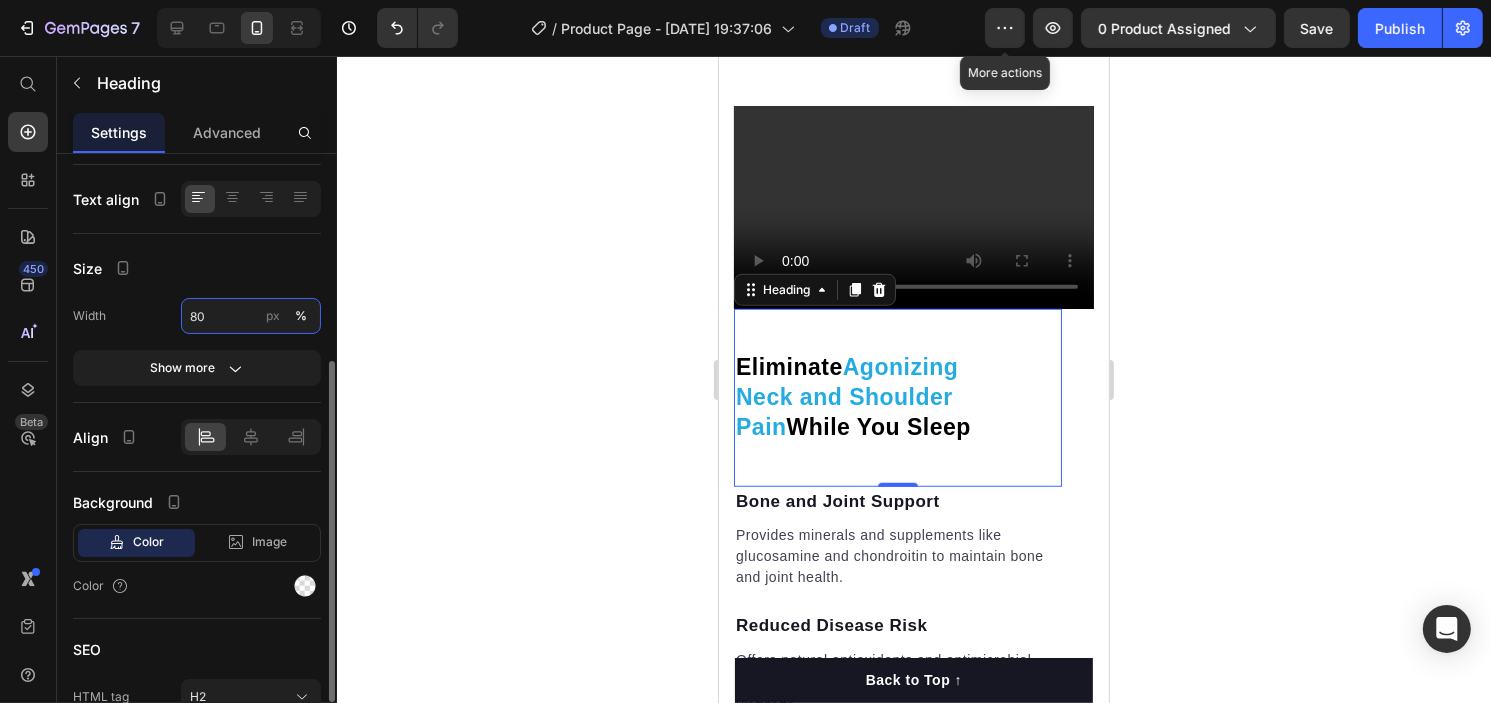 type on "8" 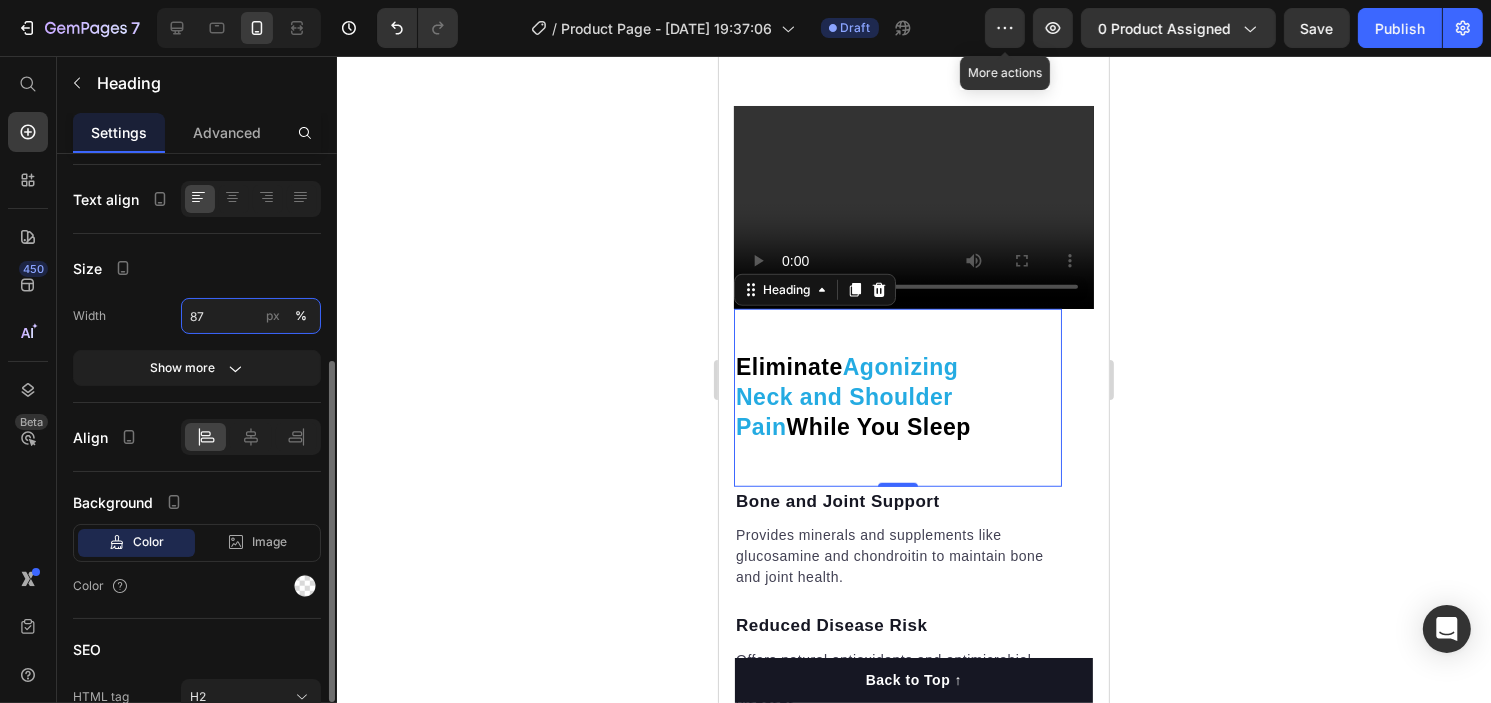 type on "8" 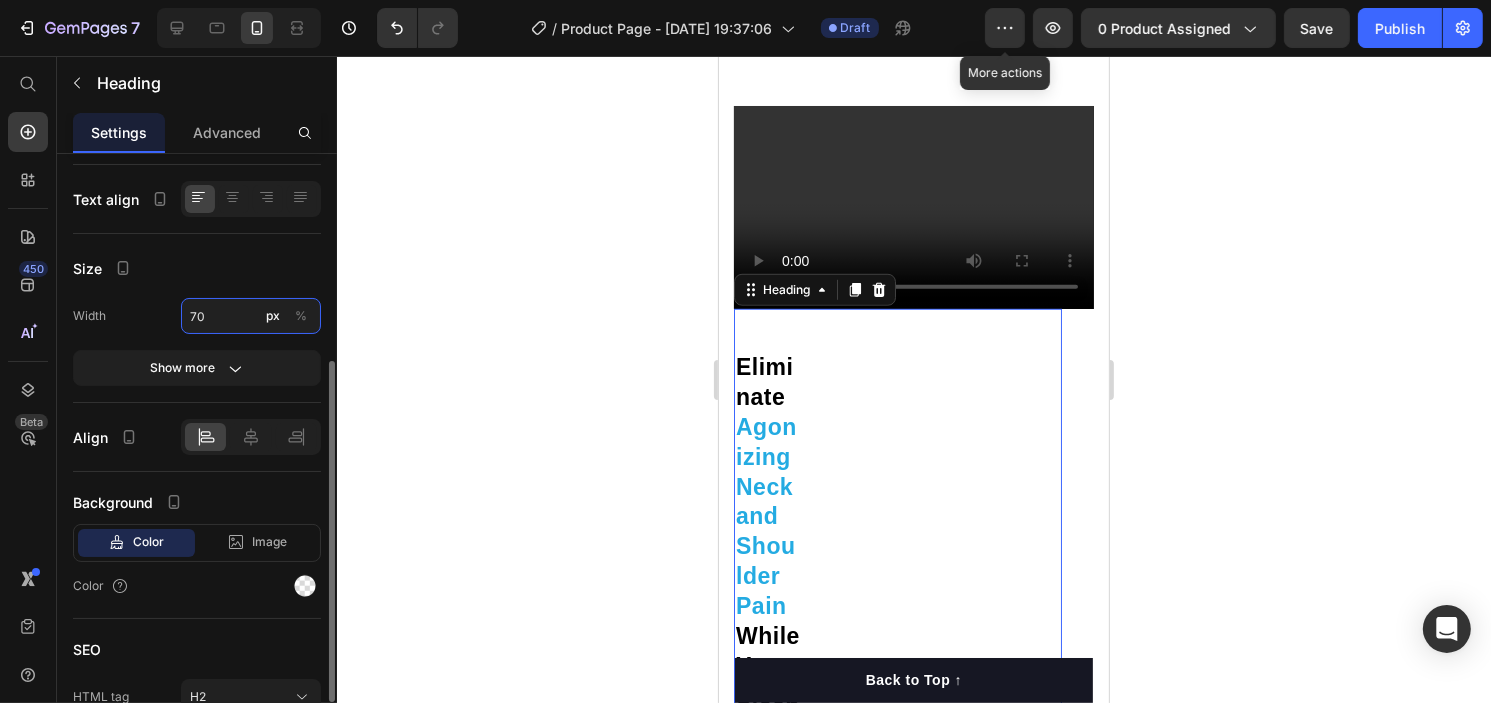 type on "7" 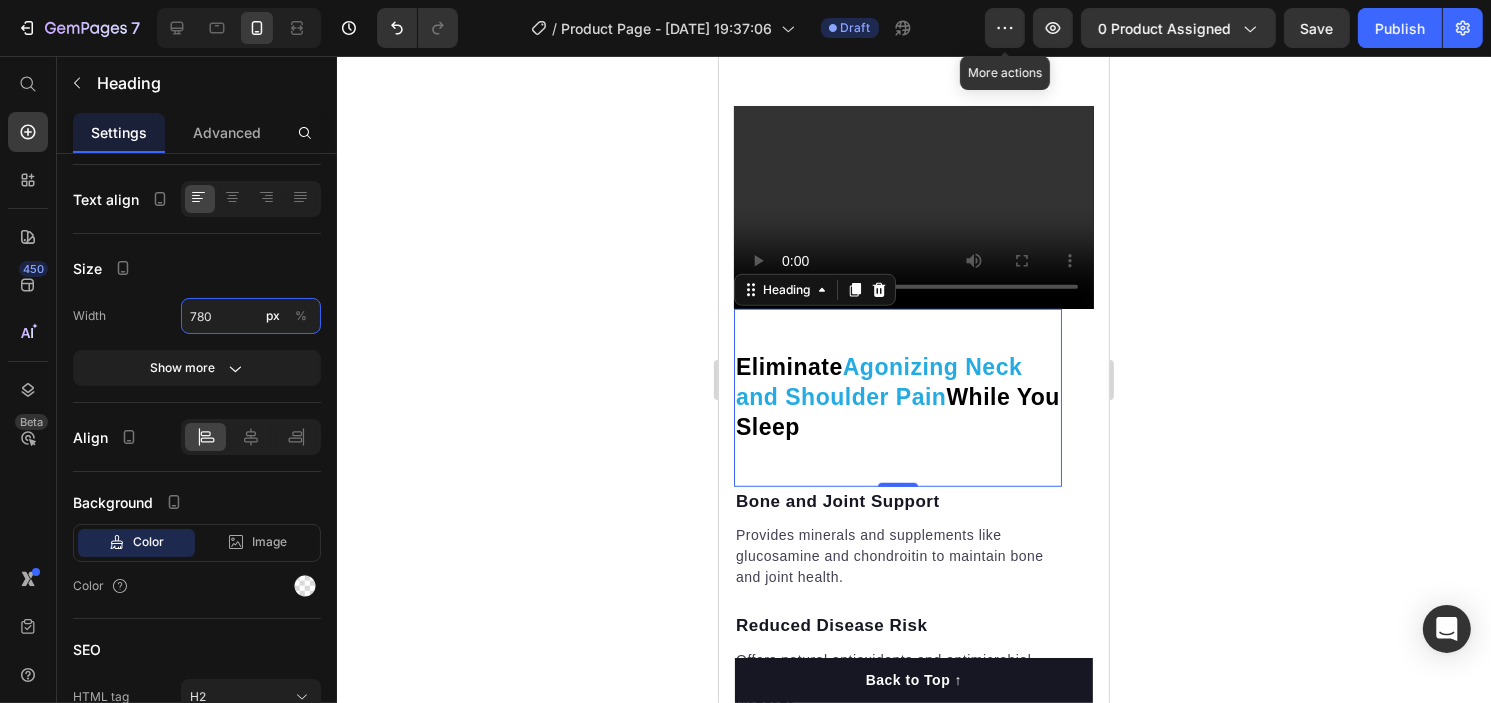 type on "780" 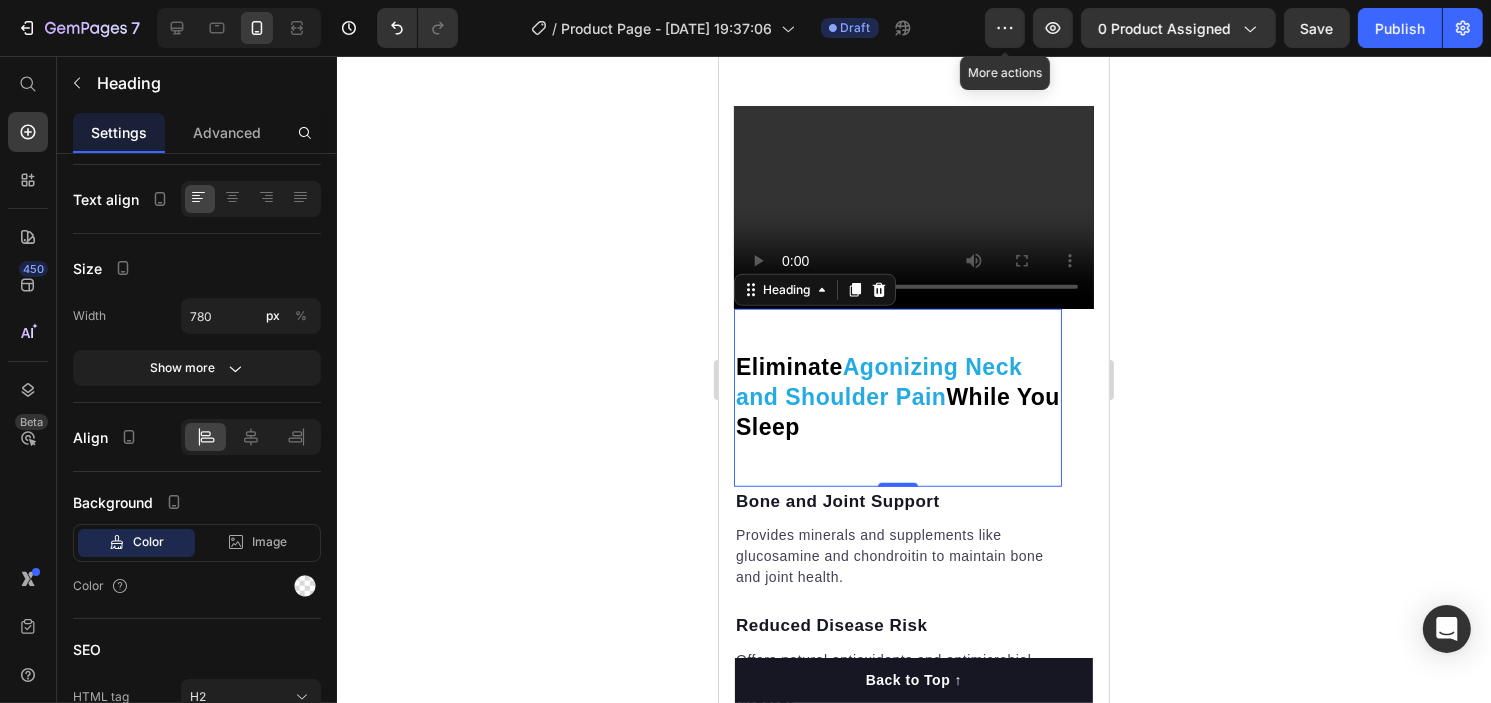 click 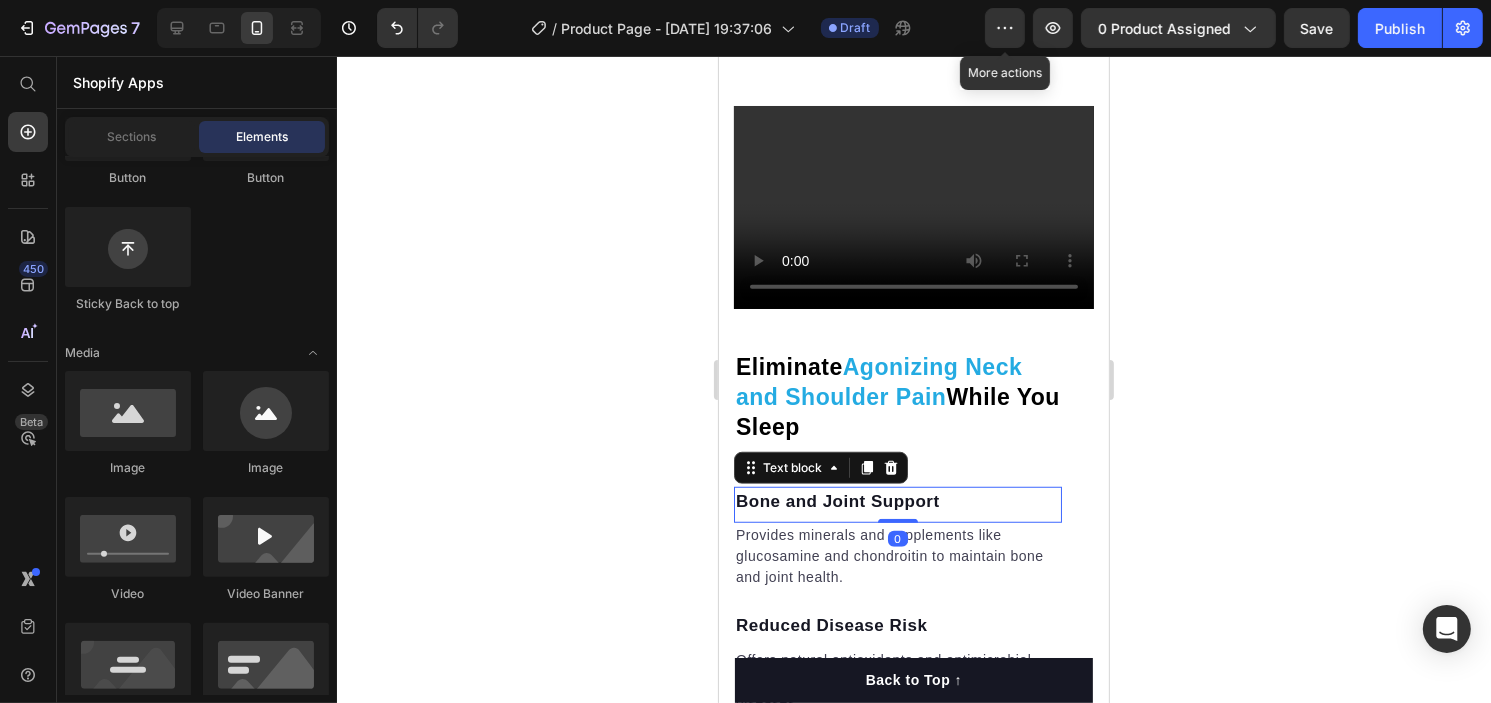 click on "Bone and Joint Support" at bounding box center (897, 502) 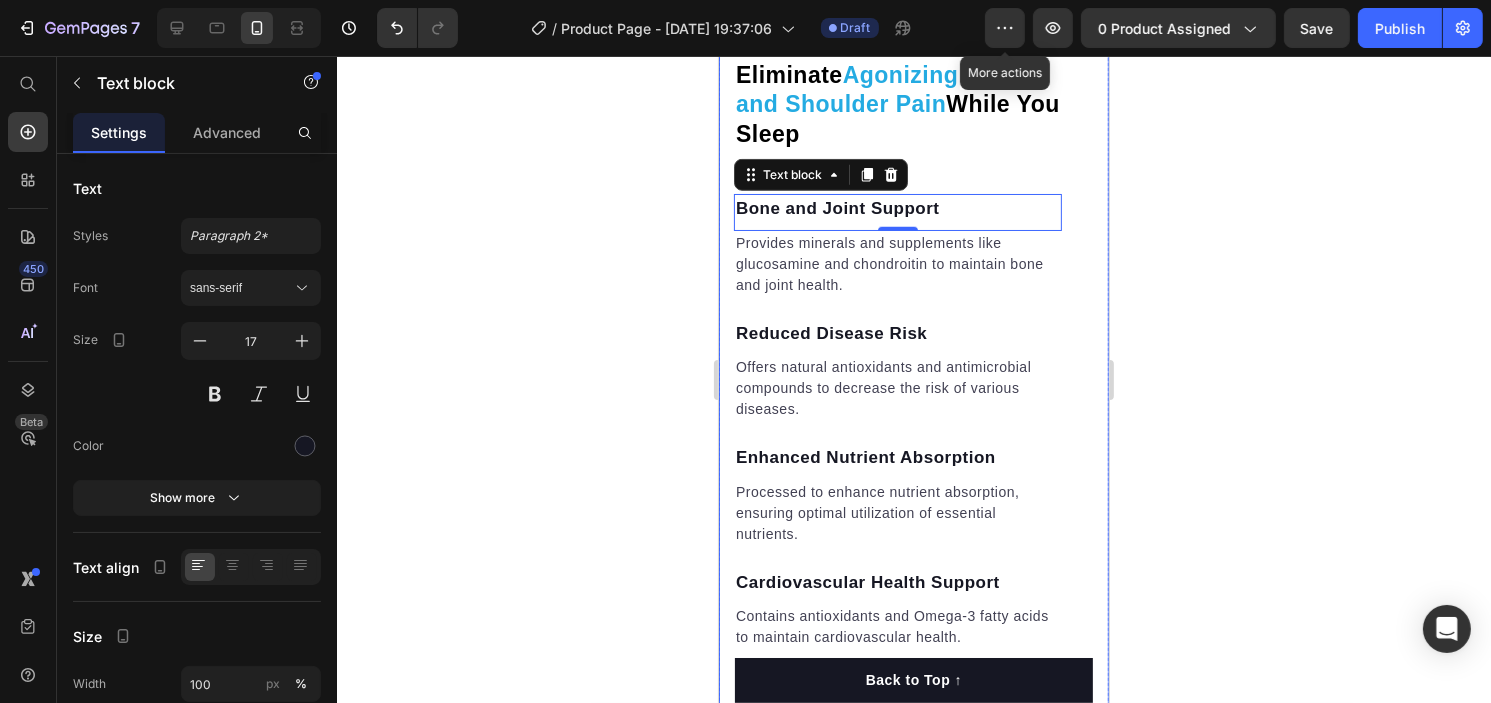scroll, scrollTop: 1671, scrollLeft: 0, axis: vertical 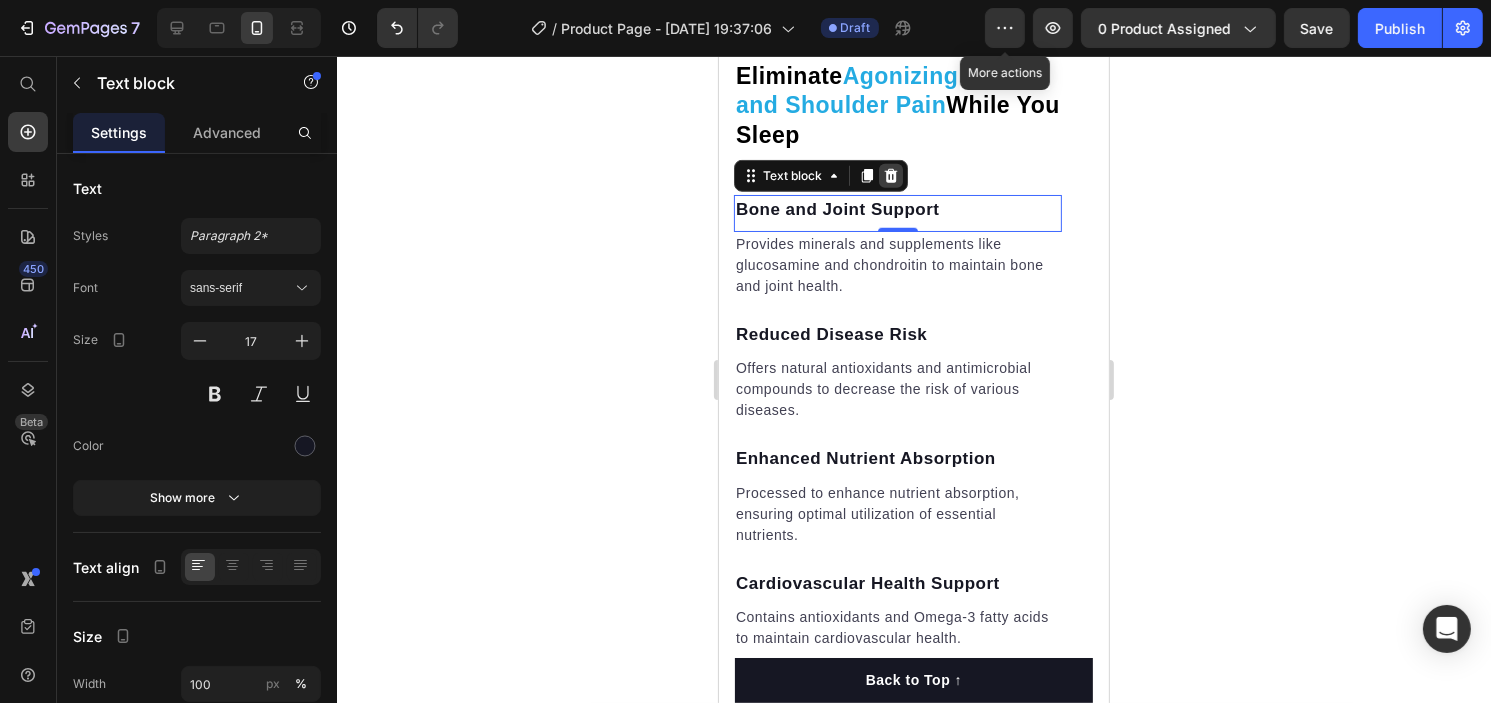 click 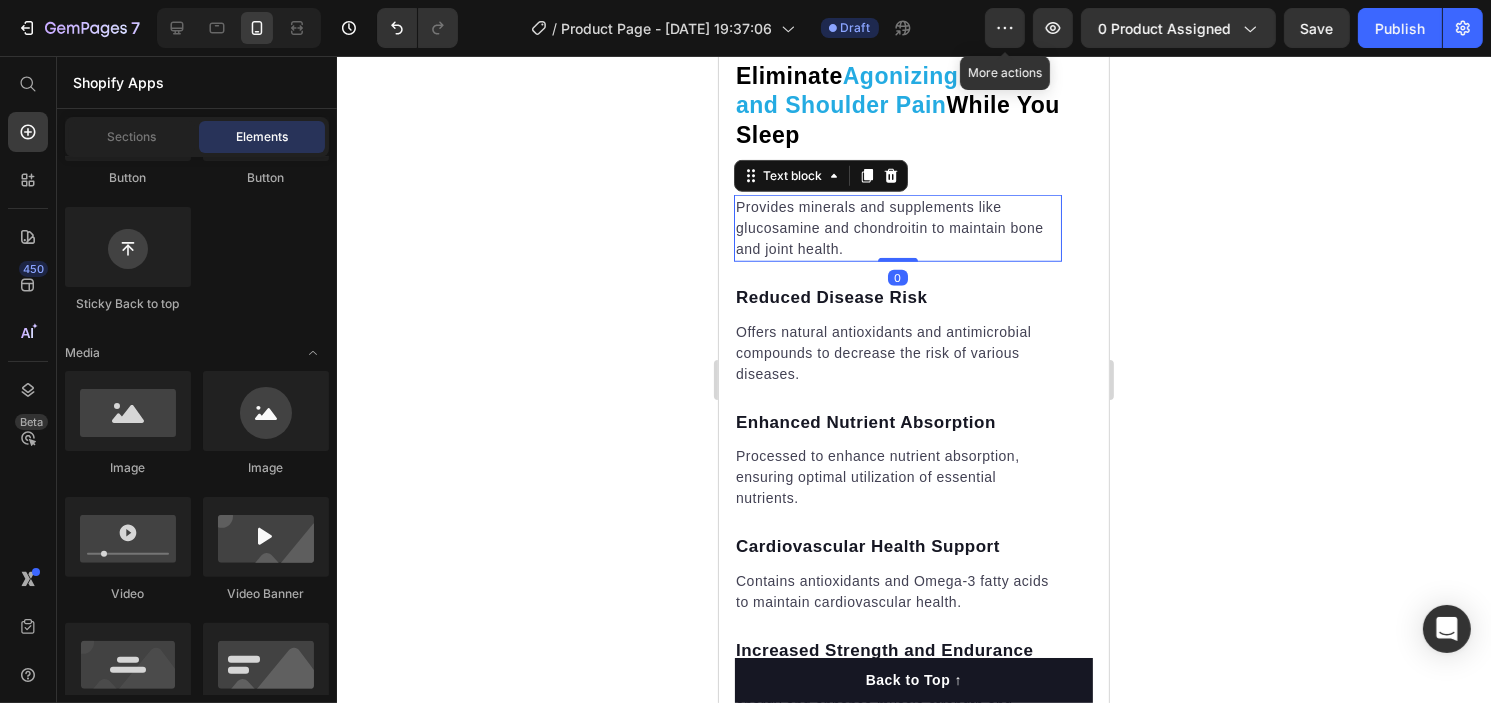 click on "Provides minerals and supplements like glucosamine and chondroitin to maintain bone and joint health." at bounding box center [897, 228] 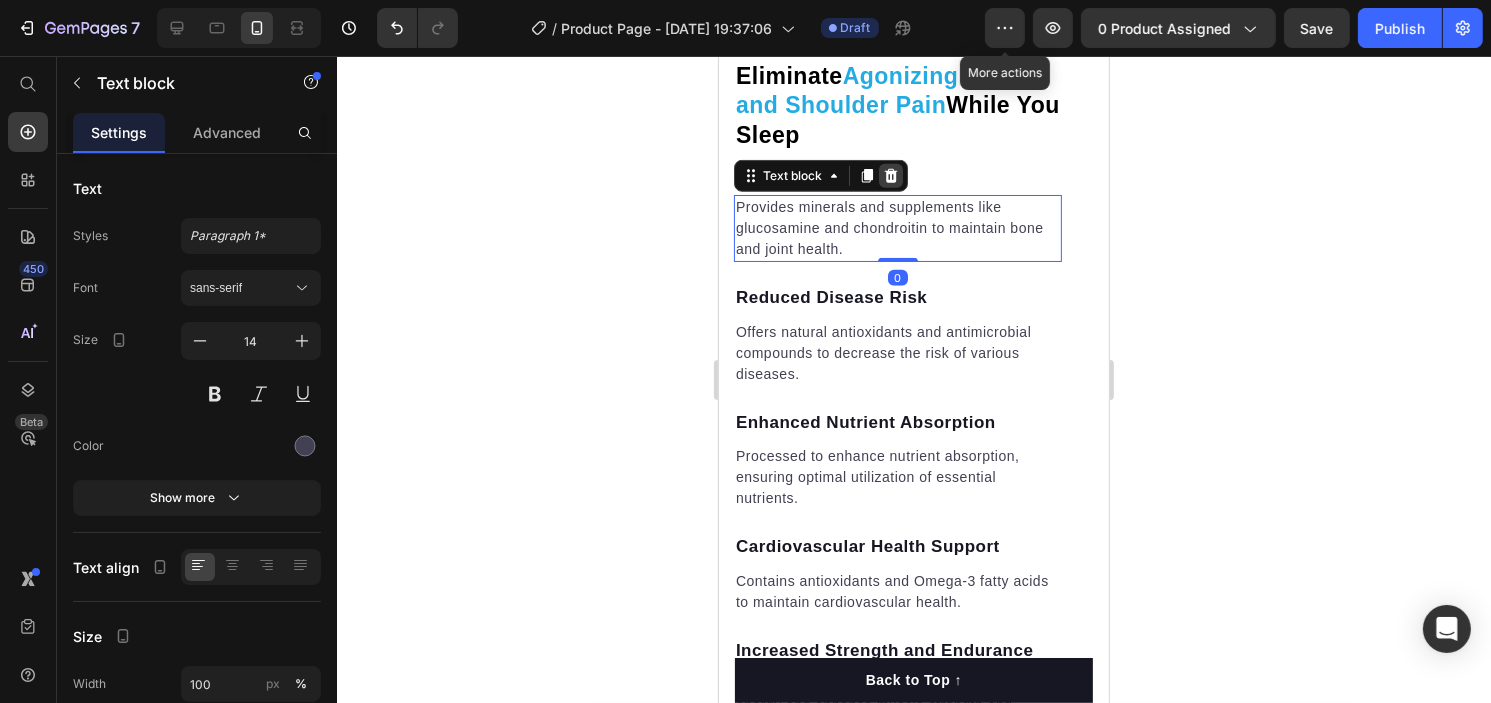 click at bounding box center (890, 176) 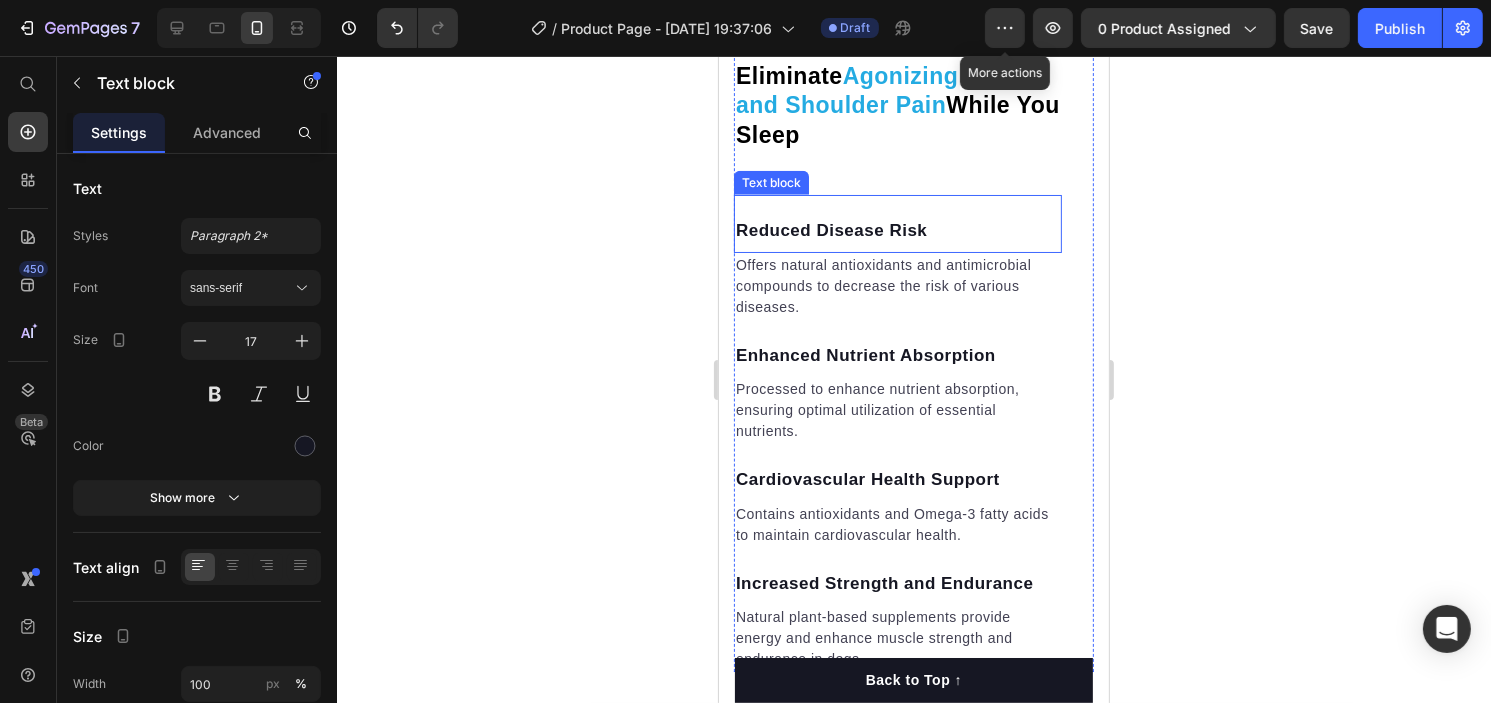 click on "Reduced Disease Risk" at bounding box center [897, 231] 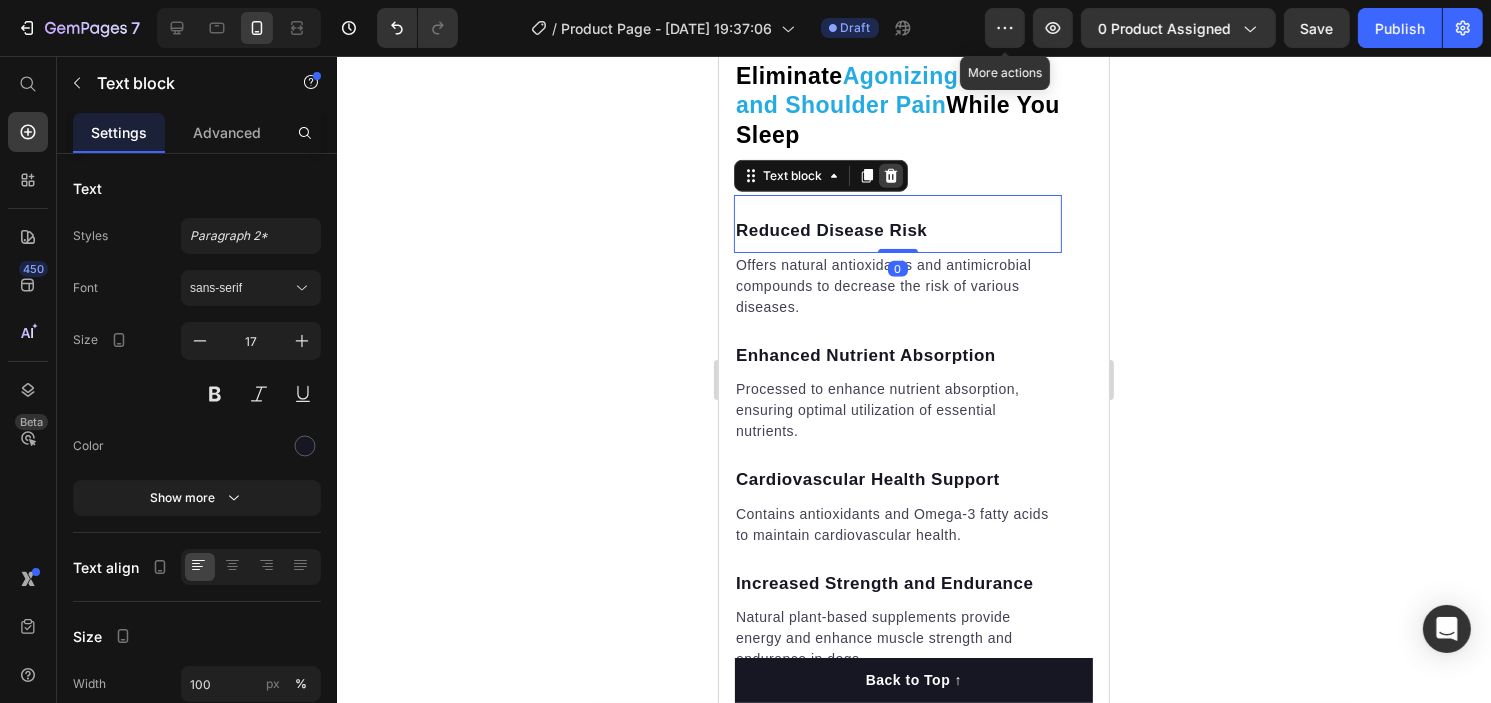 click 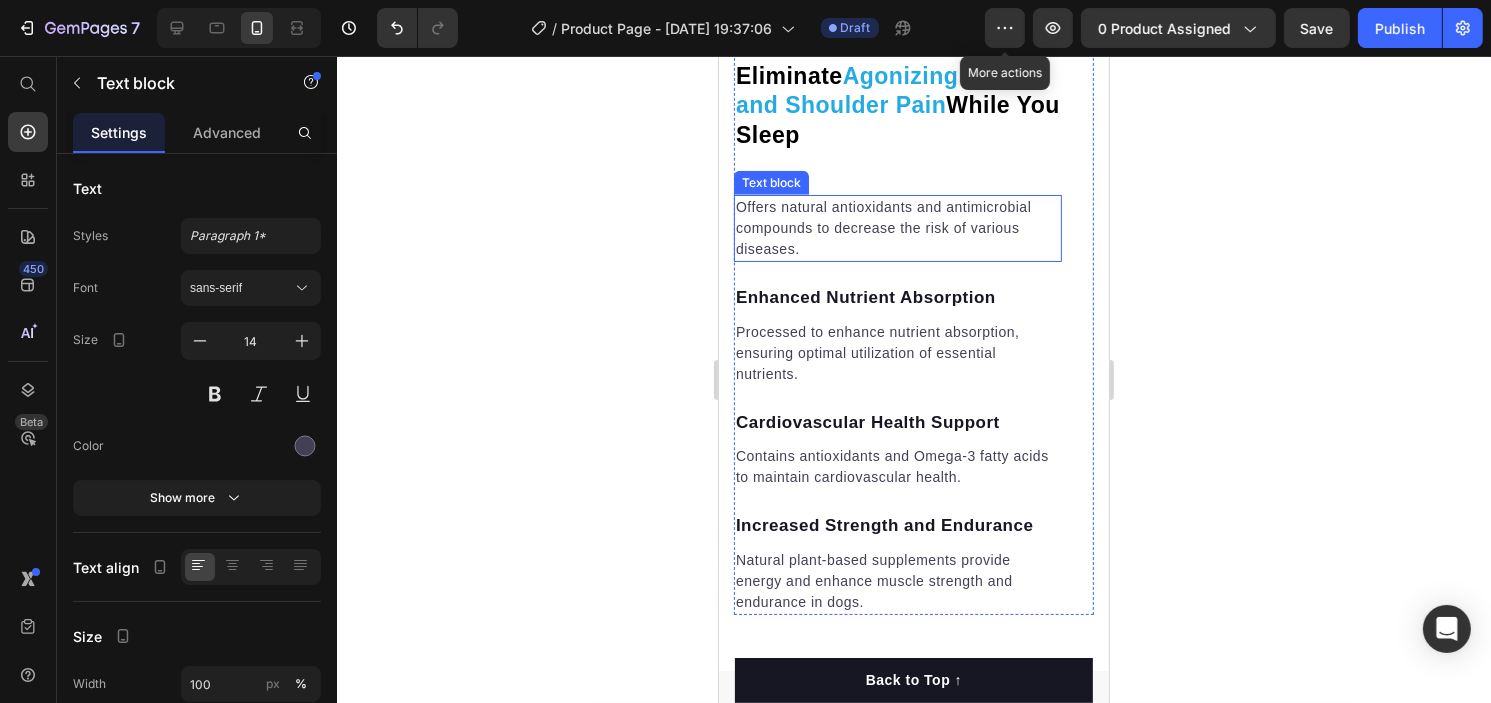 click on "Offers natural antioxidants and antimicrobial compounds to decrease the risk of various diseases." at bounding box center [897, 228] 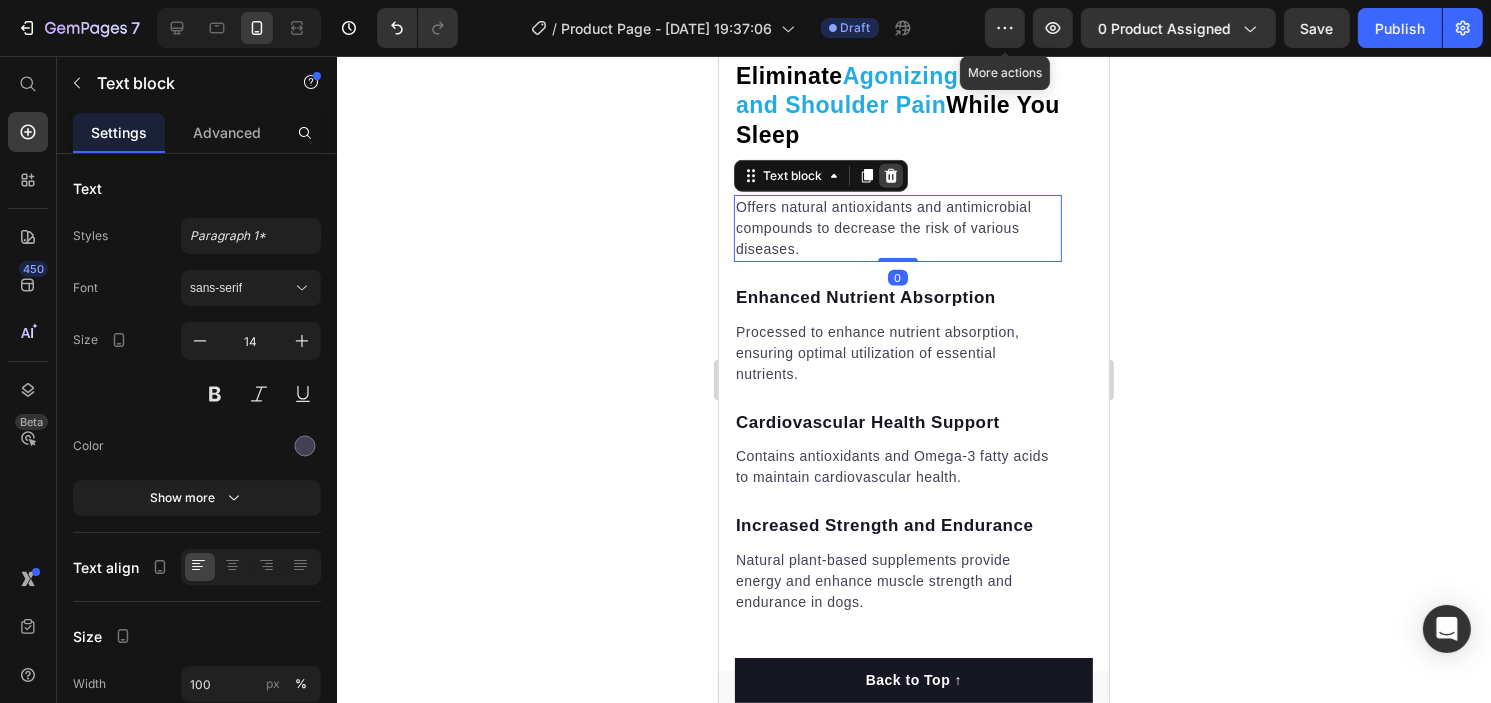 click 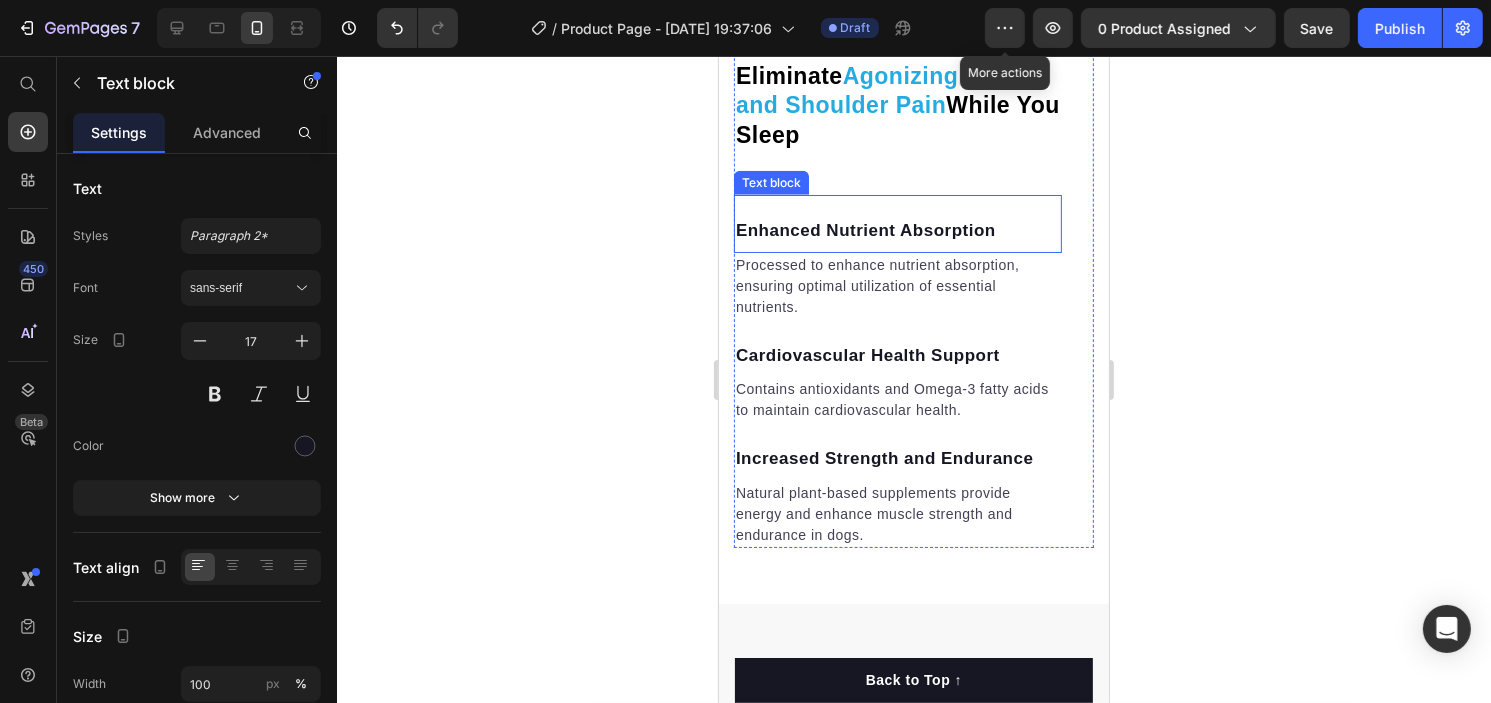 click on "Enhanced Nutrient Absorption" at bounding box center [897, 231] 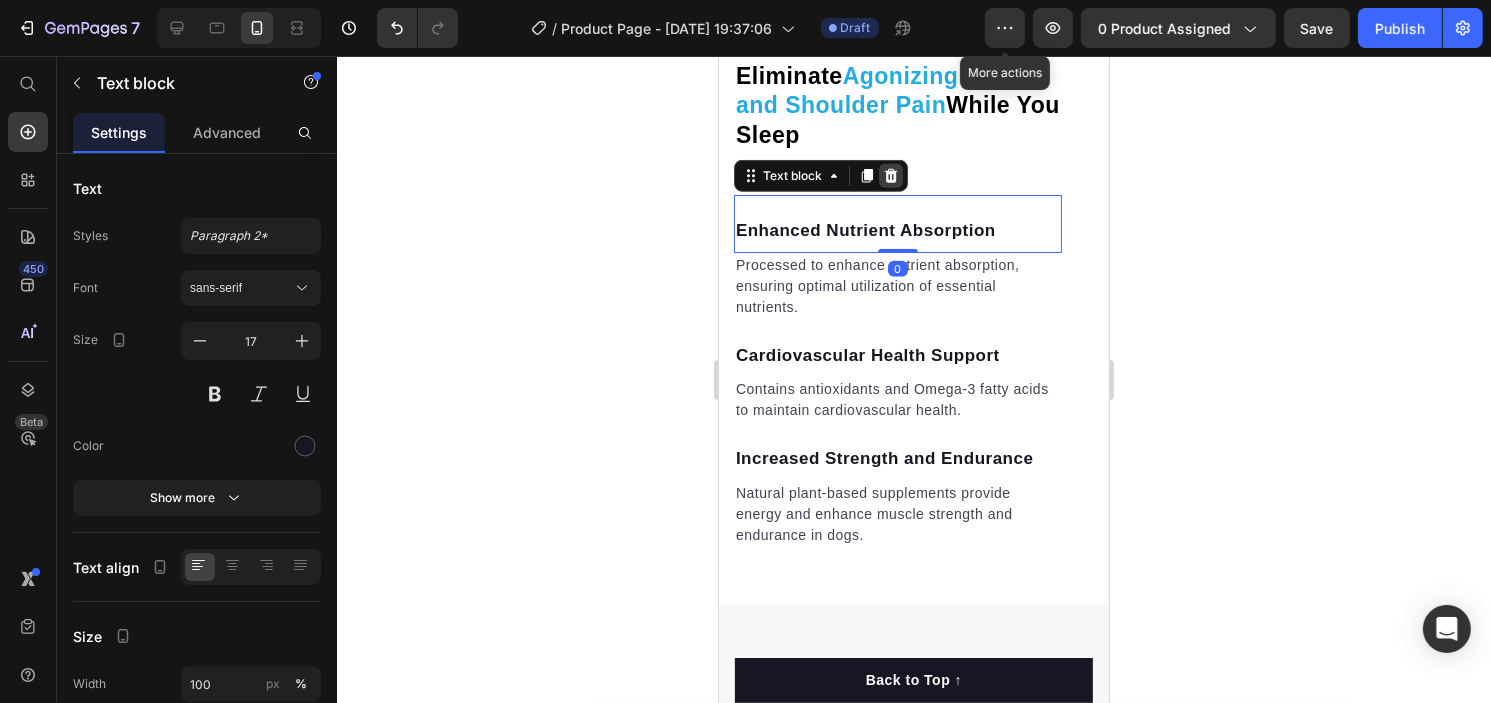 click 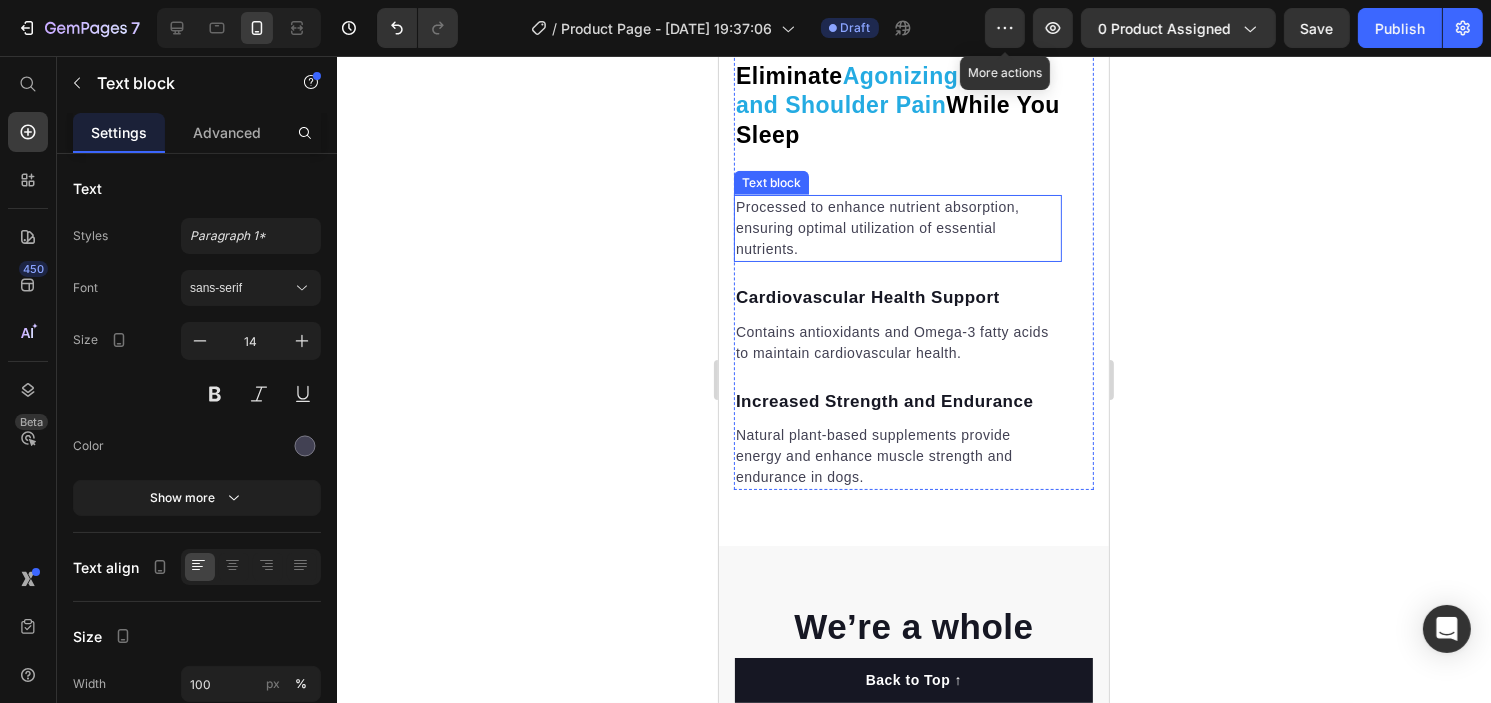 click on "Processed to enhance nutrient absorption, ensuring optimal utilization of essential nutrients." at bounding box center (897, 228) 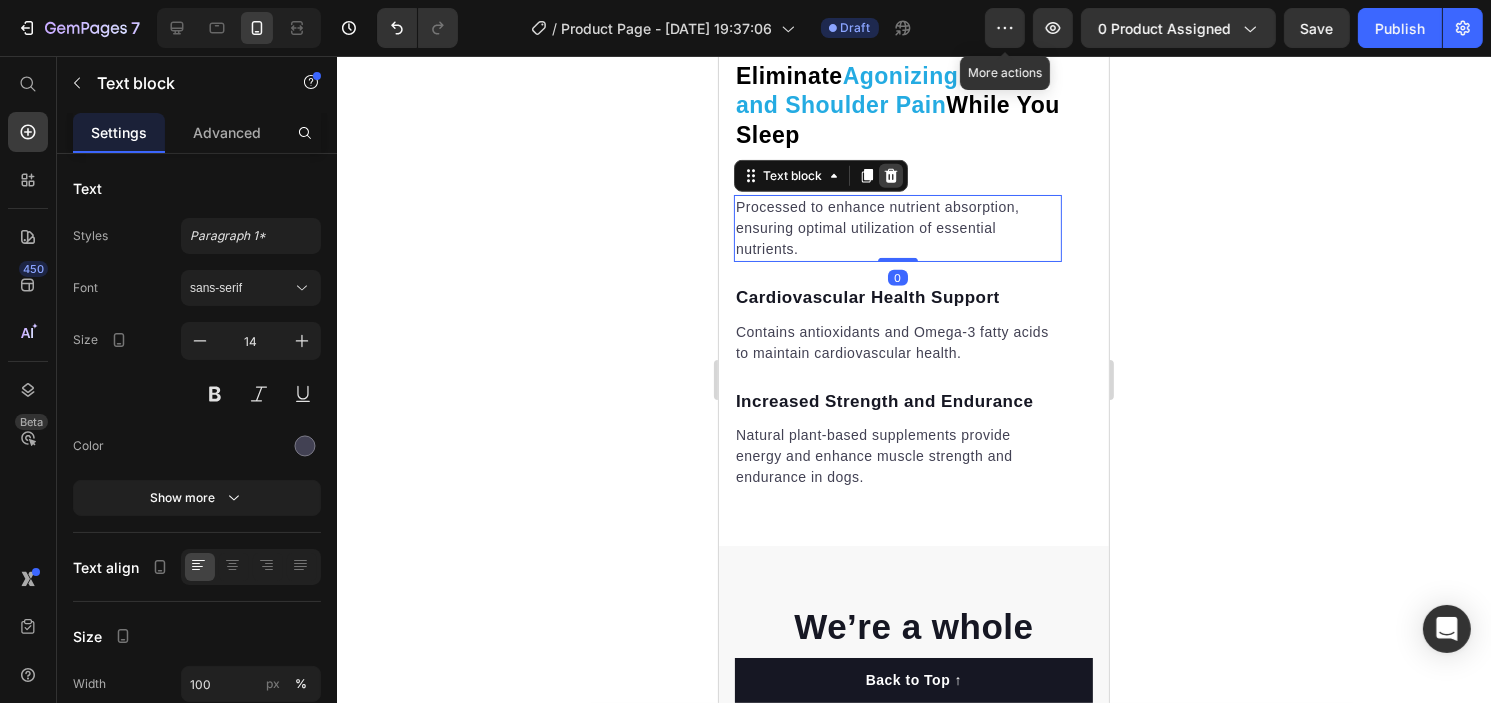 click 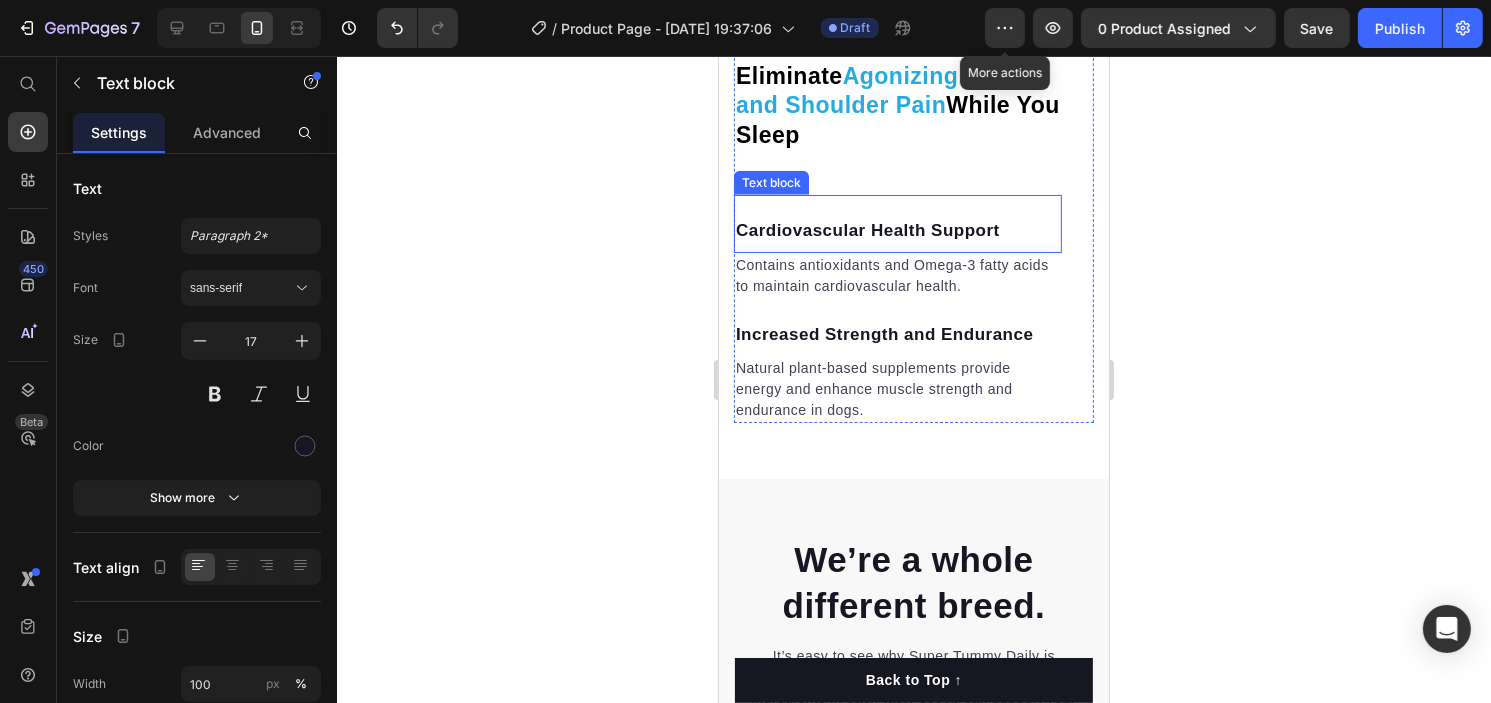 click on "Cardiovascular Health Support" at bounding box center [897, 231] 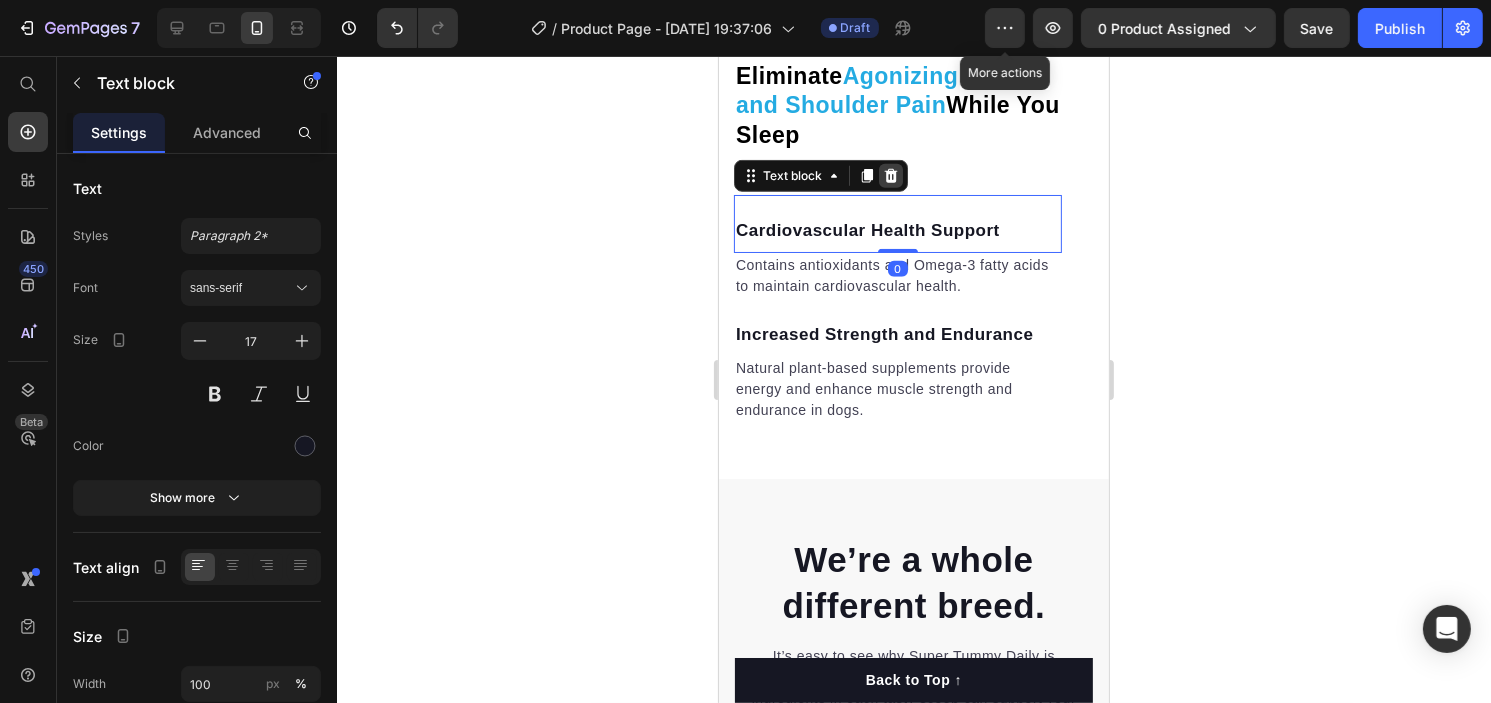 click 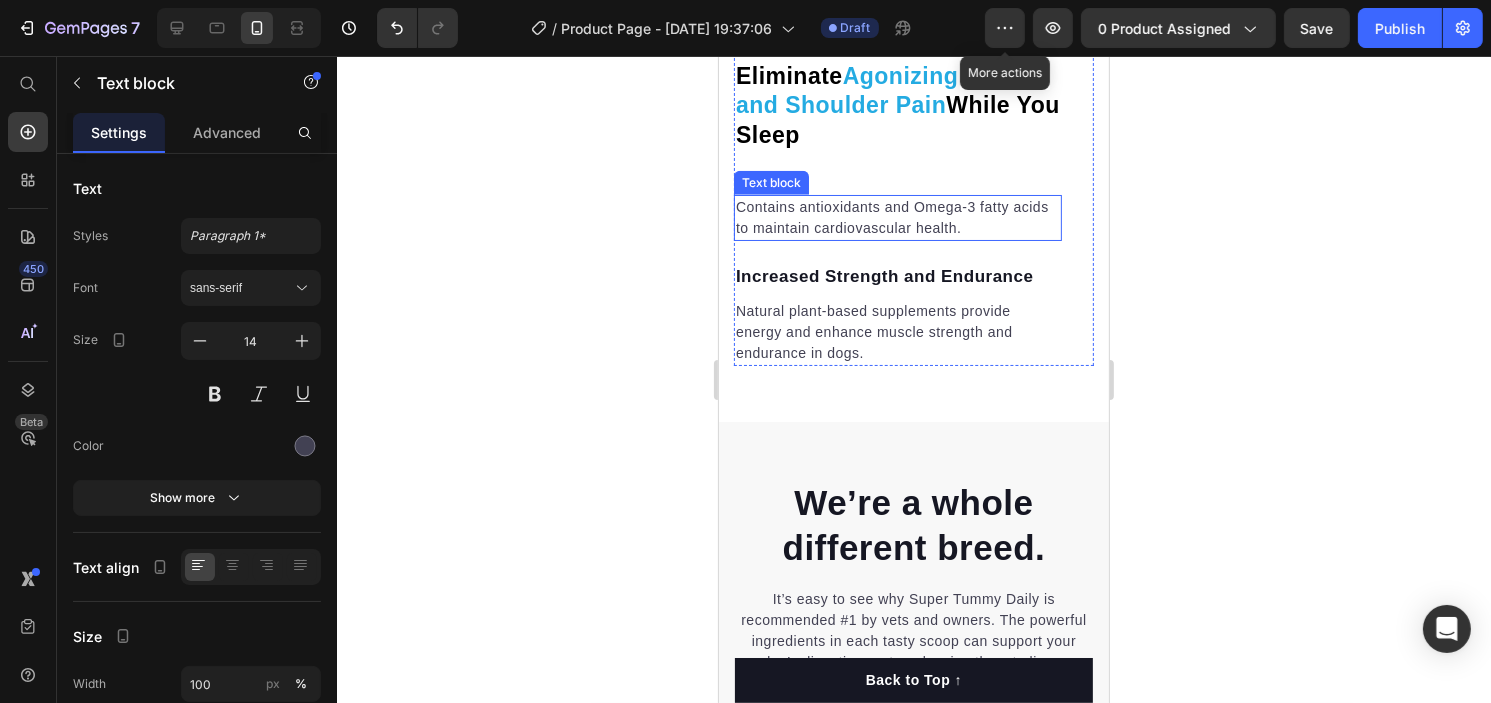 click on "Contains antioxidants and Omega-3 fatty acids to maintain cardiovascular health." at bounding box center (897, 218) 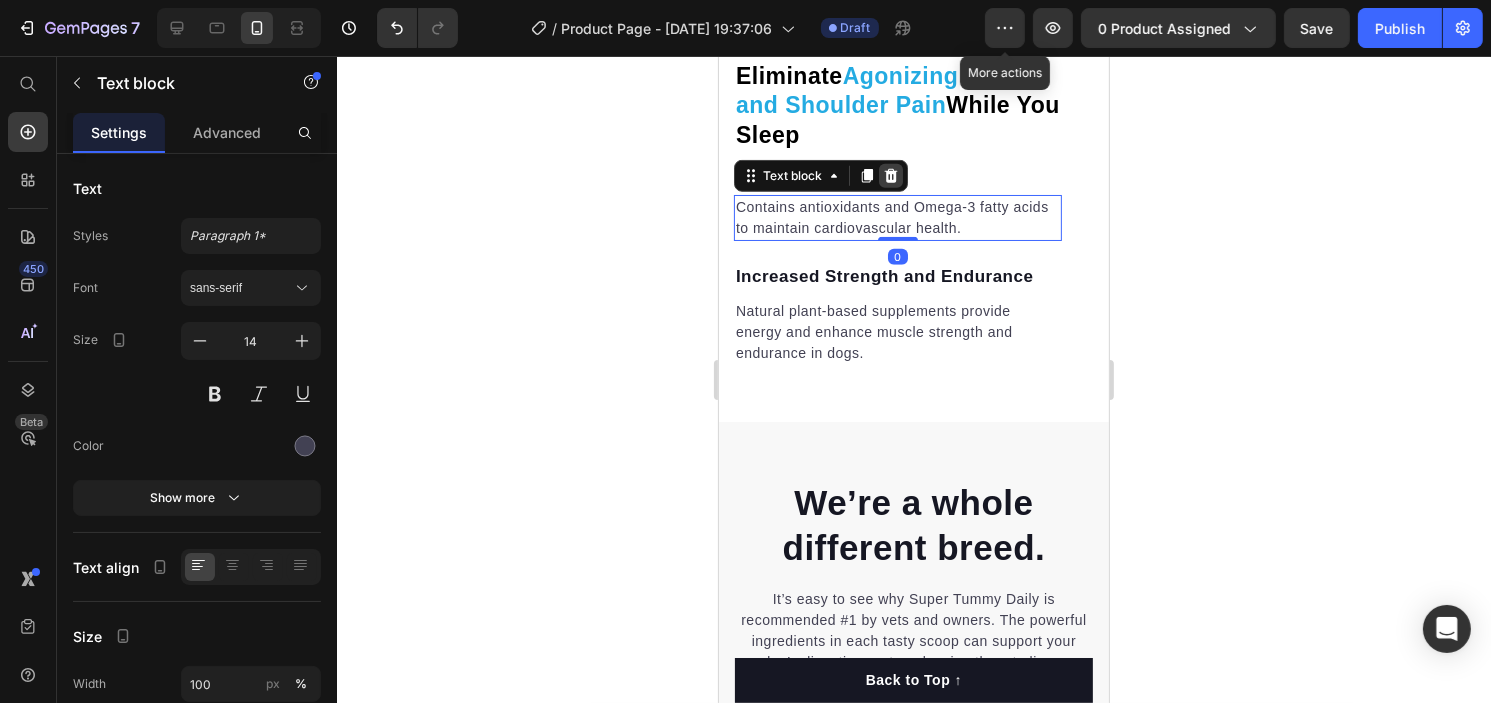 click 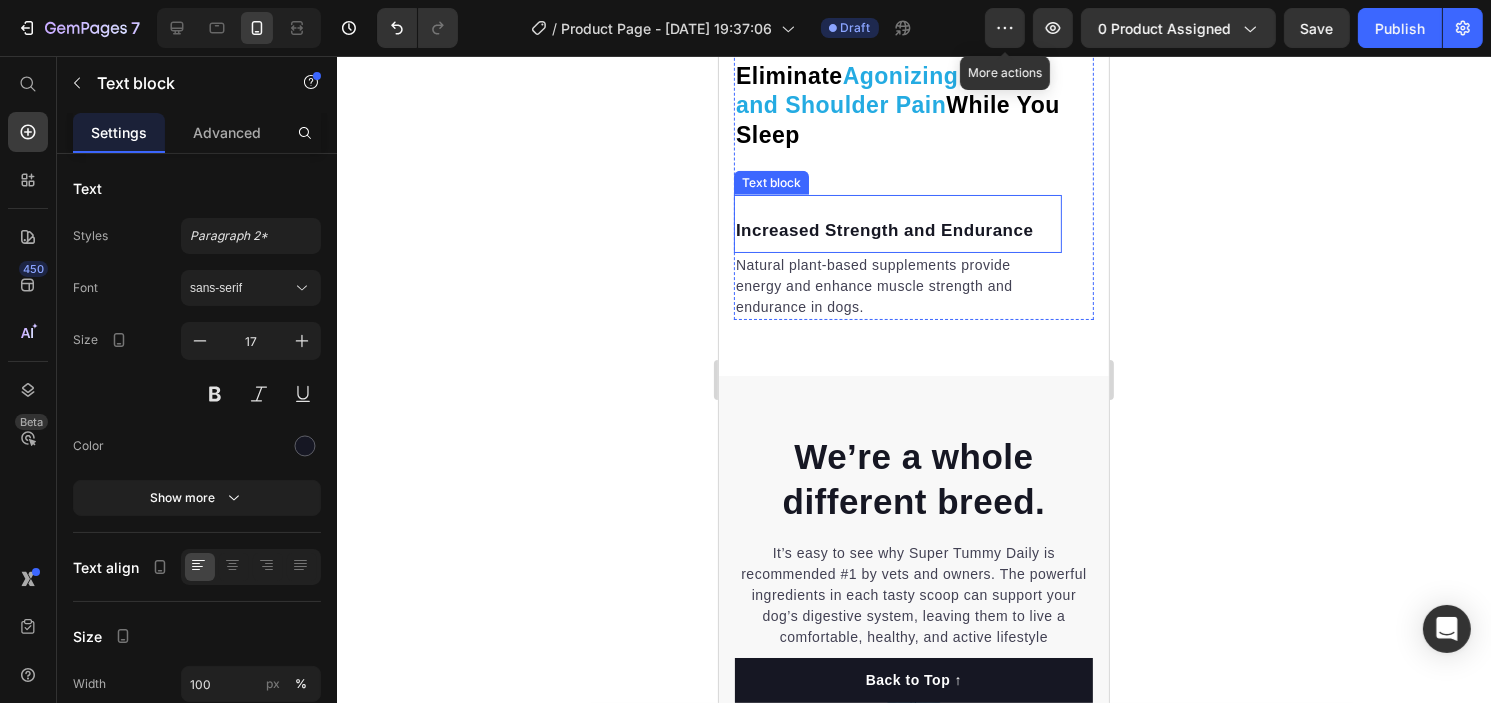 click on "Increased Strength and Endurance" at bounding box center (897, 231) 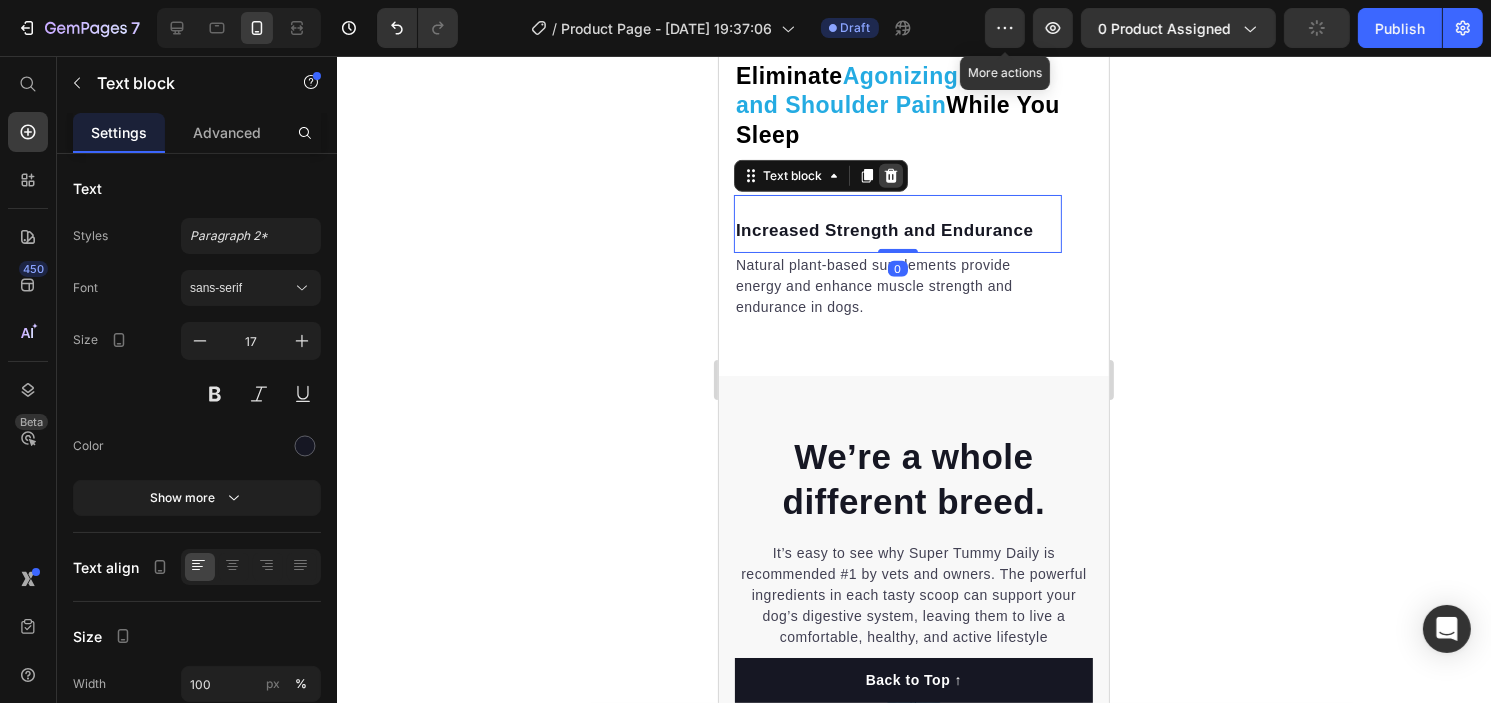 click 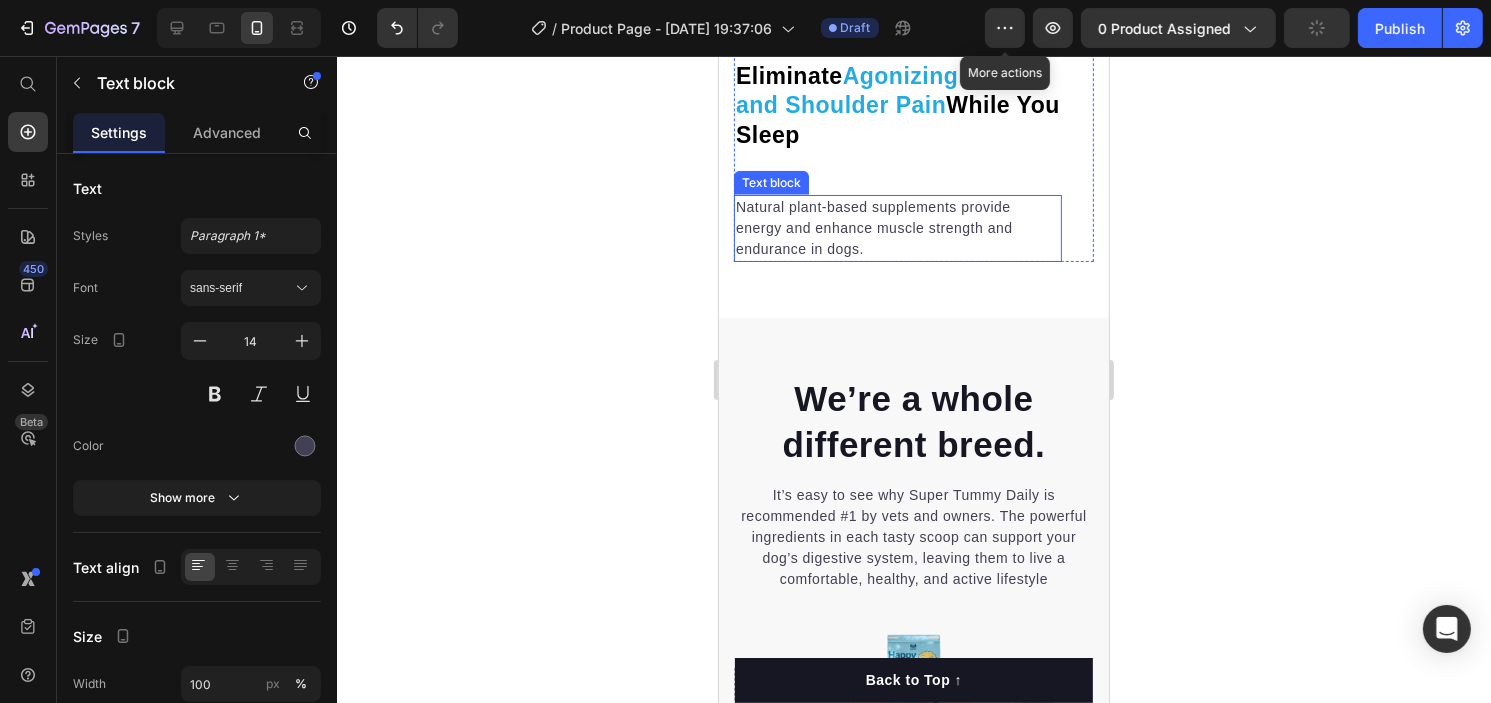 click on "Natural plant-based supplements provide energy and enhance muscle strength and endurance in dogs." at bounding box center [897, 228] 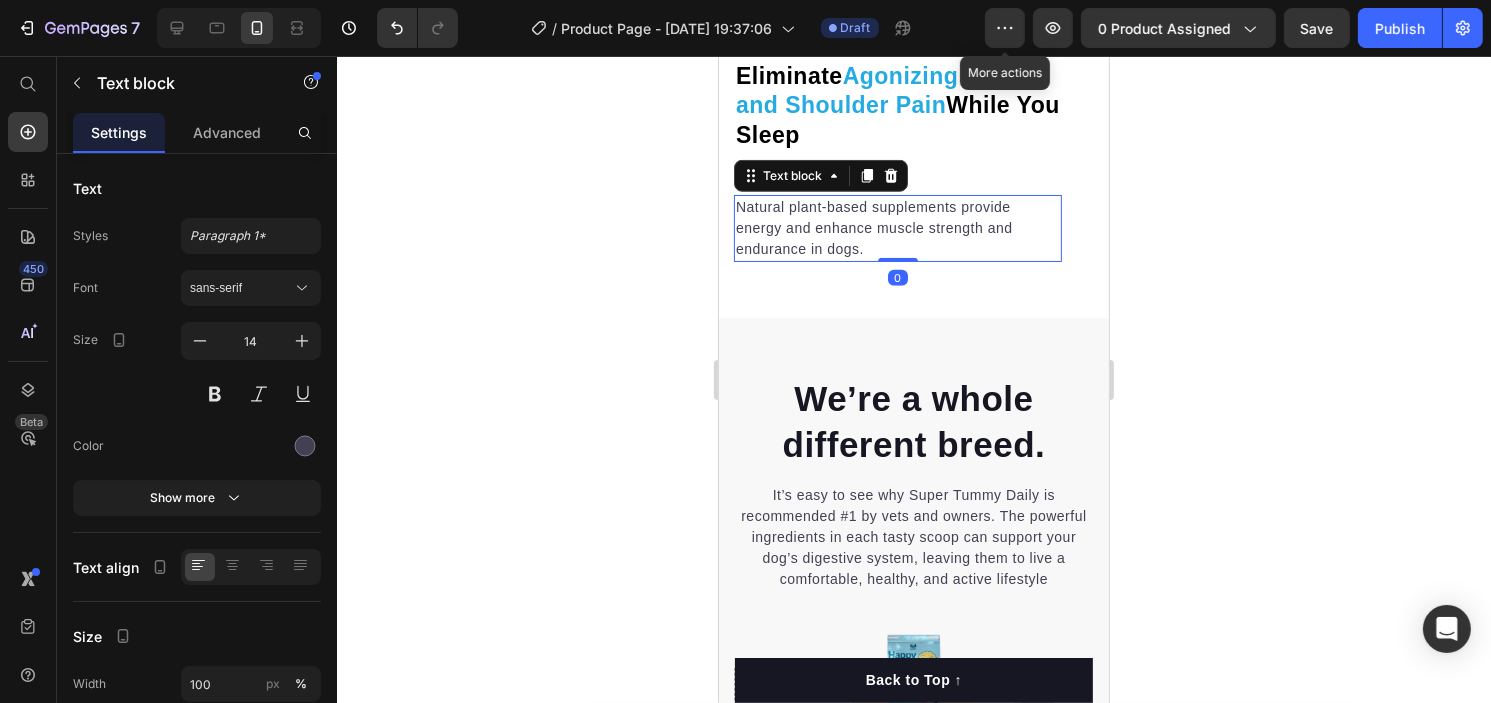 click on "Natural plant-based supplements provide energy and enhance muscle strength and endurance in dogs." at bounding box center [897, 228] 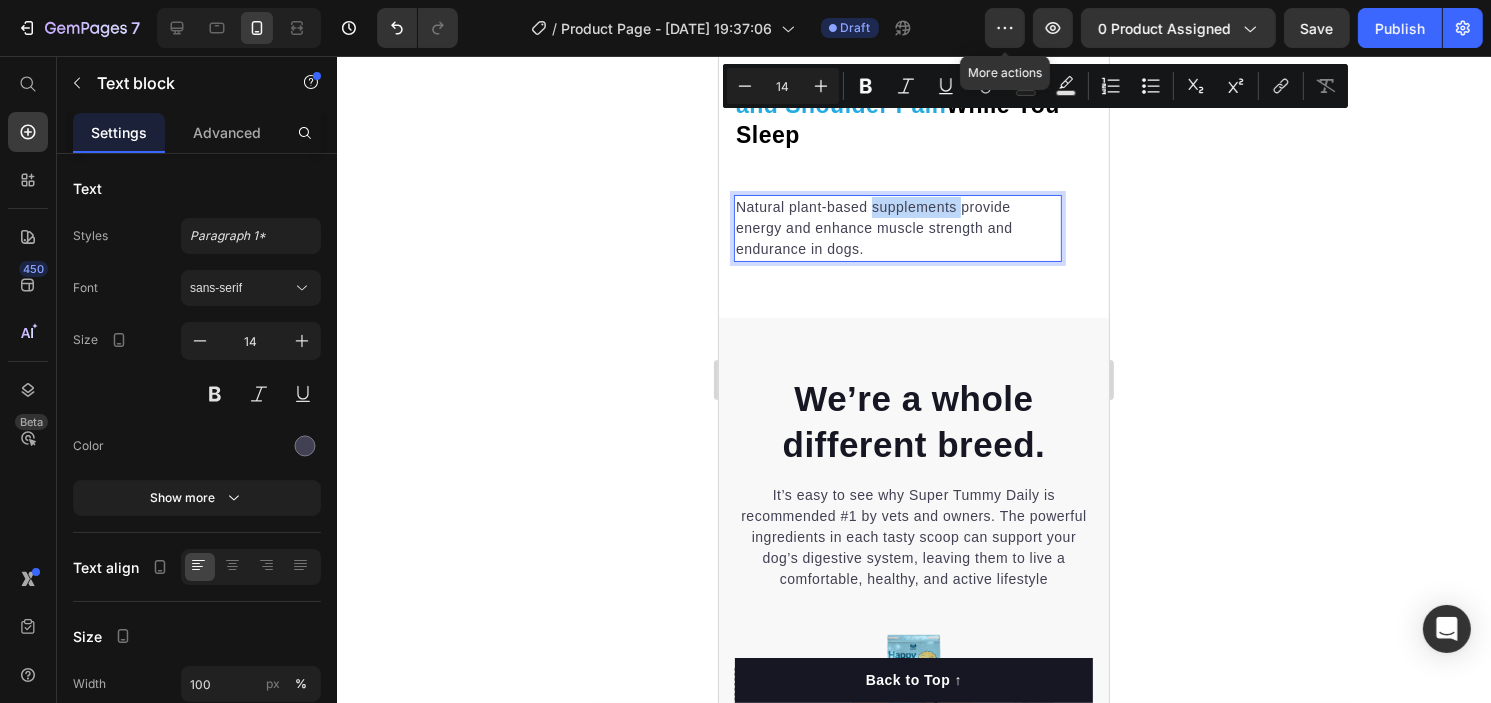 click on "Natural plant-based supplements provide energy and enhance muscle strength and endurance in dogs." at bounding box center (897, 228) 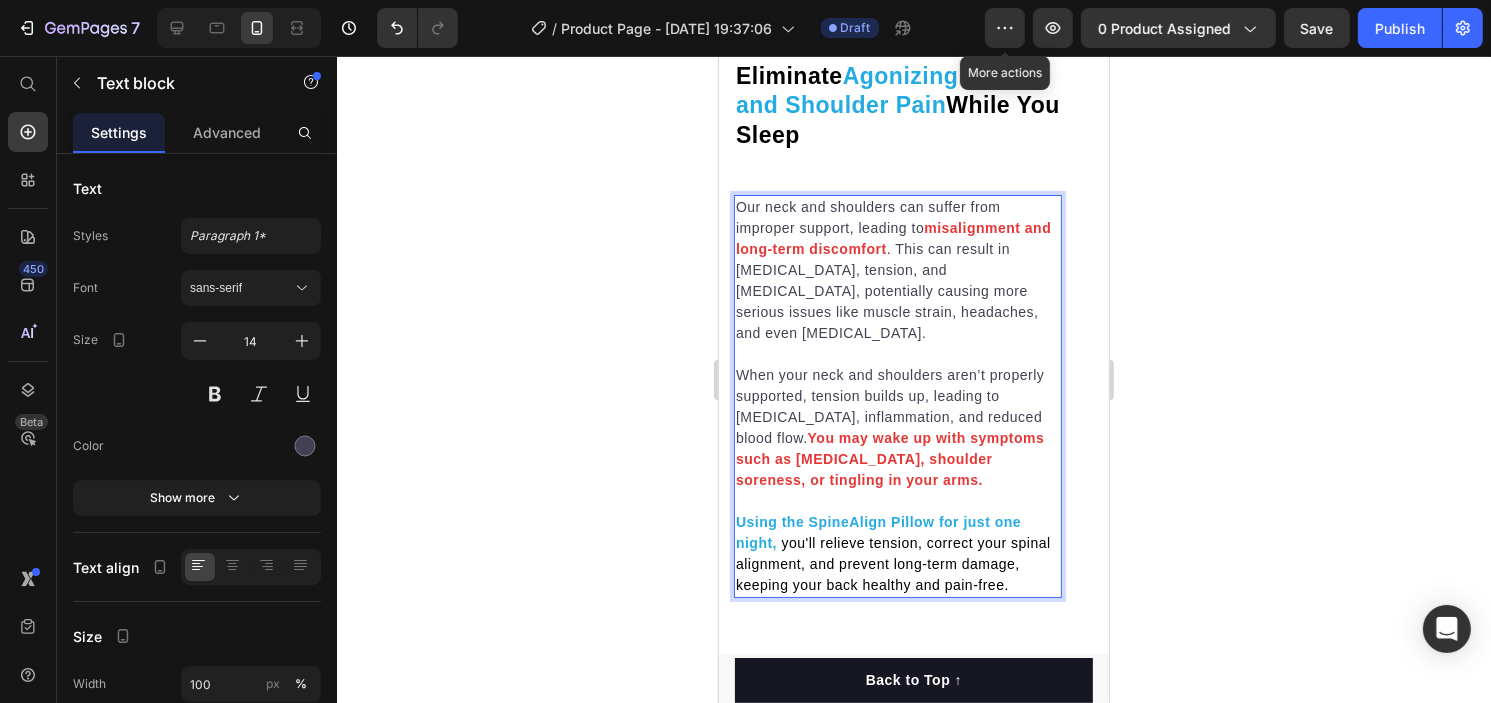 click on "Using the SpineAlign Pillow for just one night," at bounding box center [877, 532] 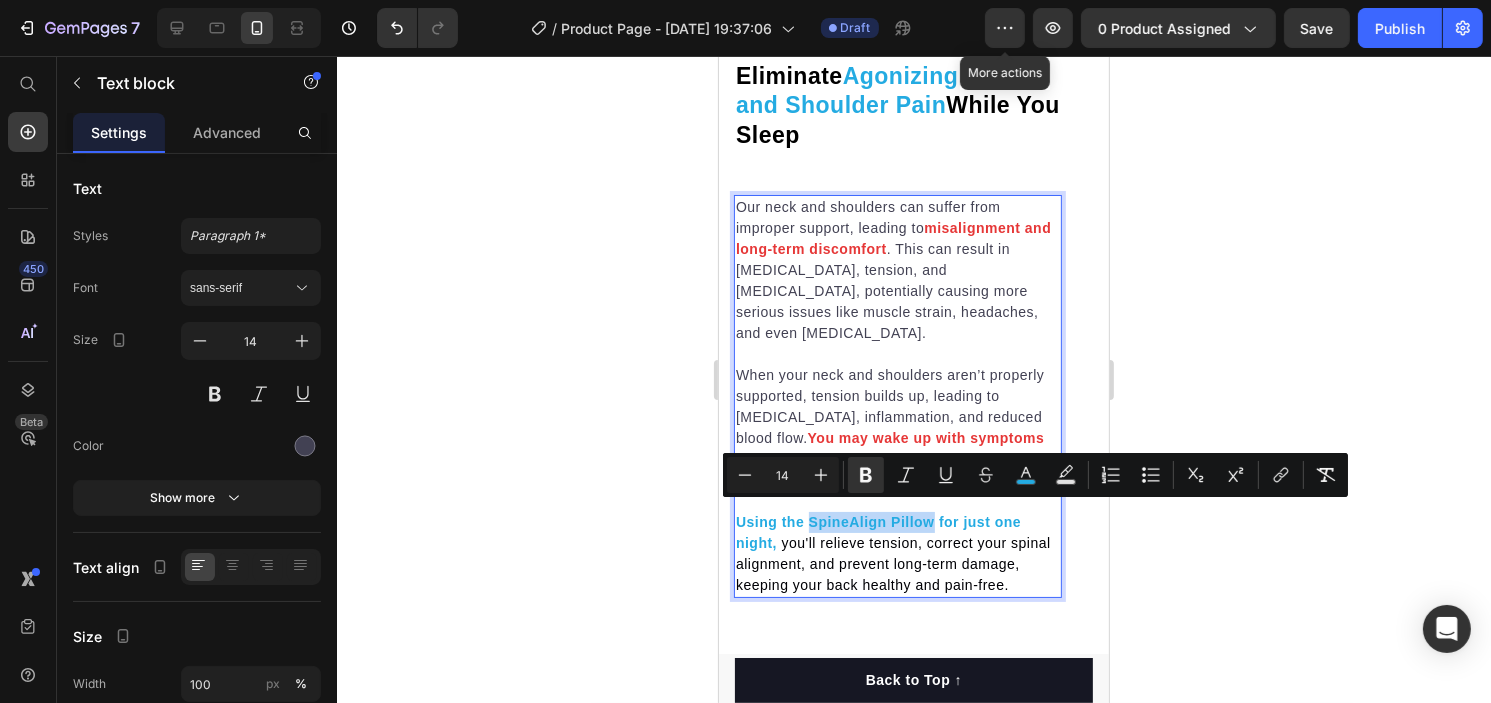 drag, startPoint x: 933, startPoint y: 511, endPoint x: 806, endPoint y: 511, distance: 127 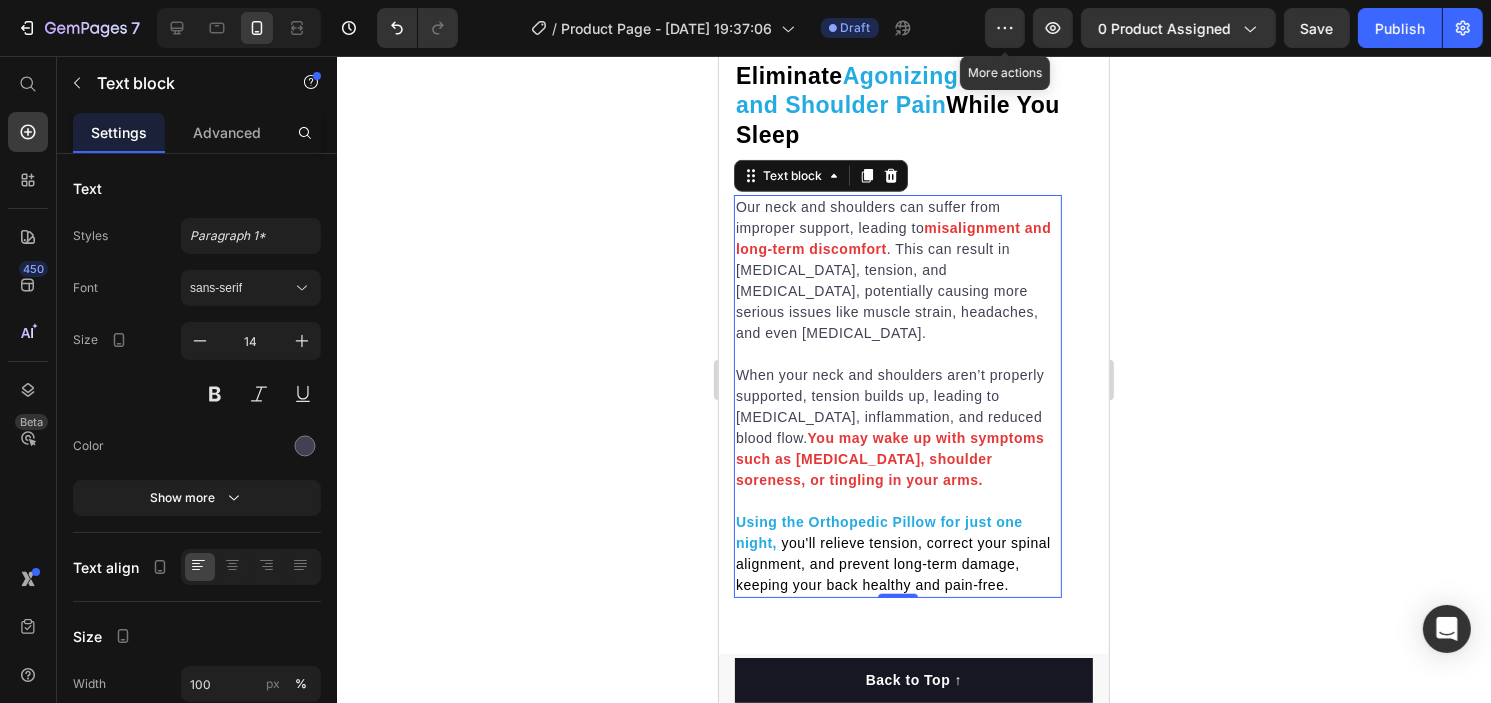drag, startPoint x: 1192, startPoint y: 391, endPoint x: 1185, endPoint y: 379, distance: 13.892444 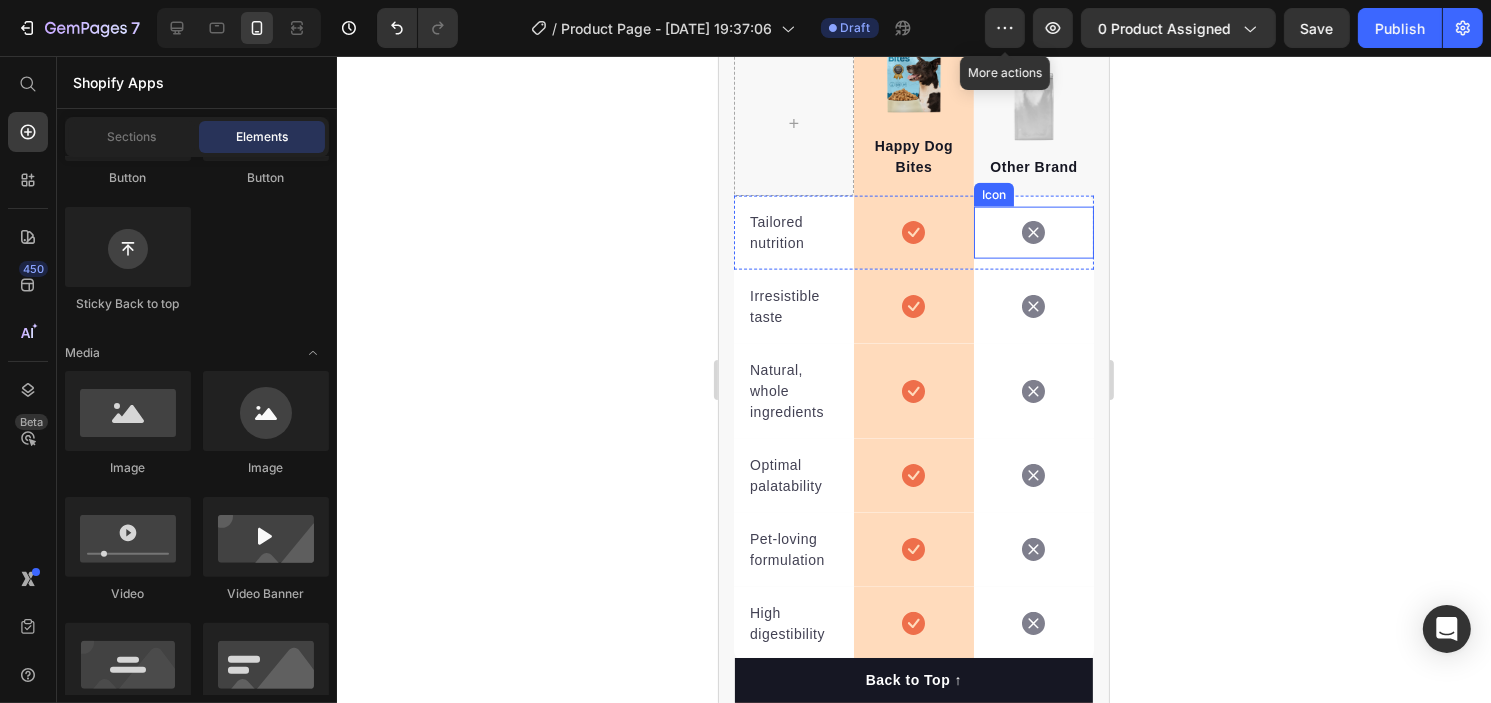 scroll, scrollTop: 2600, scrollLeft: 0, axis: vertical 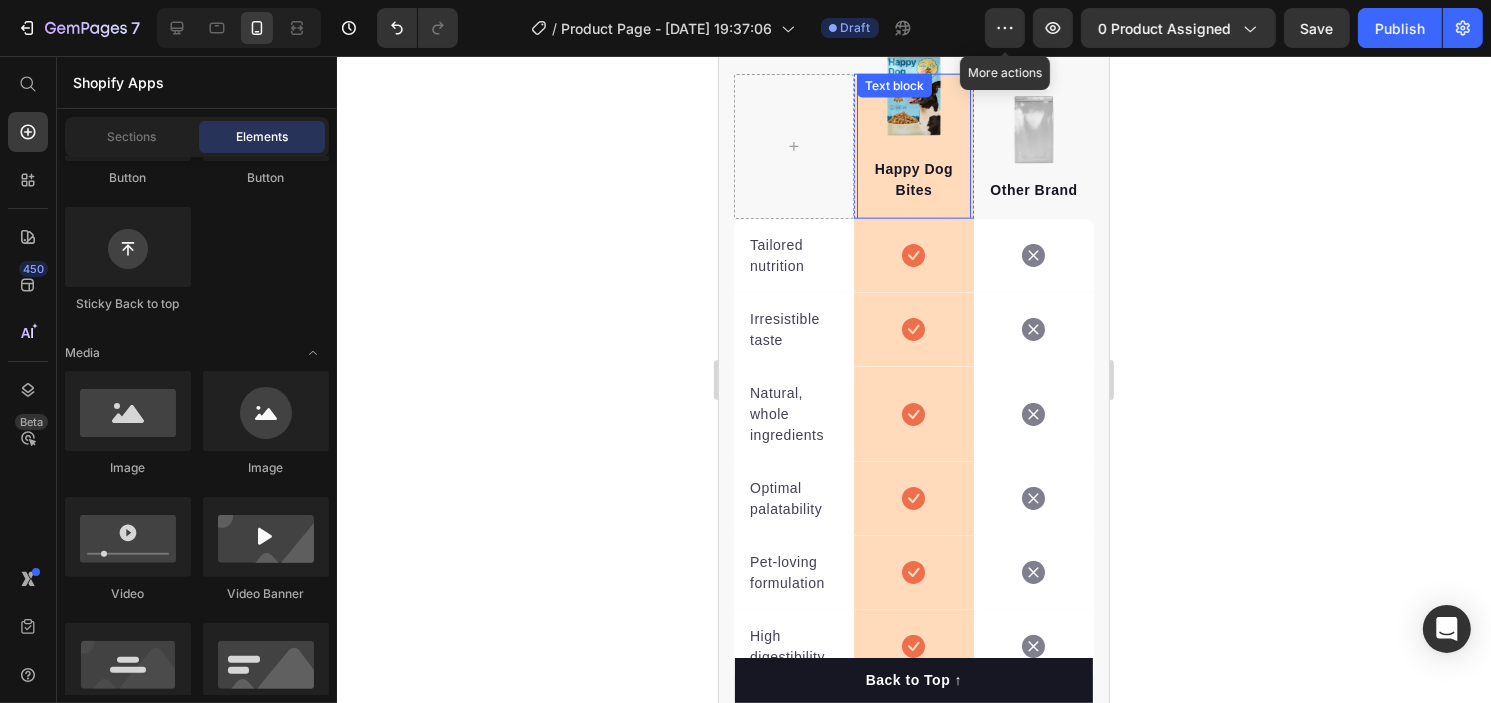 click on "Text block" at bounding box center (893, 86) 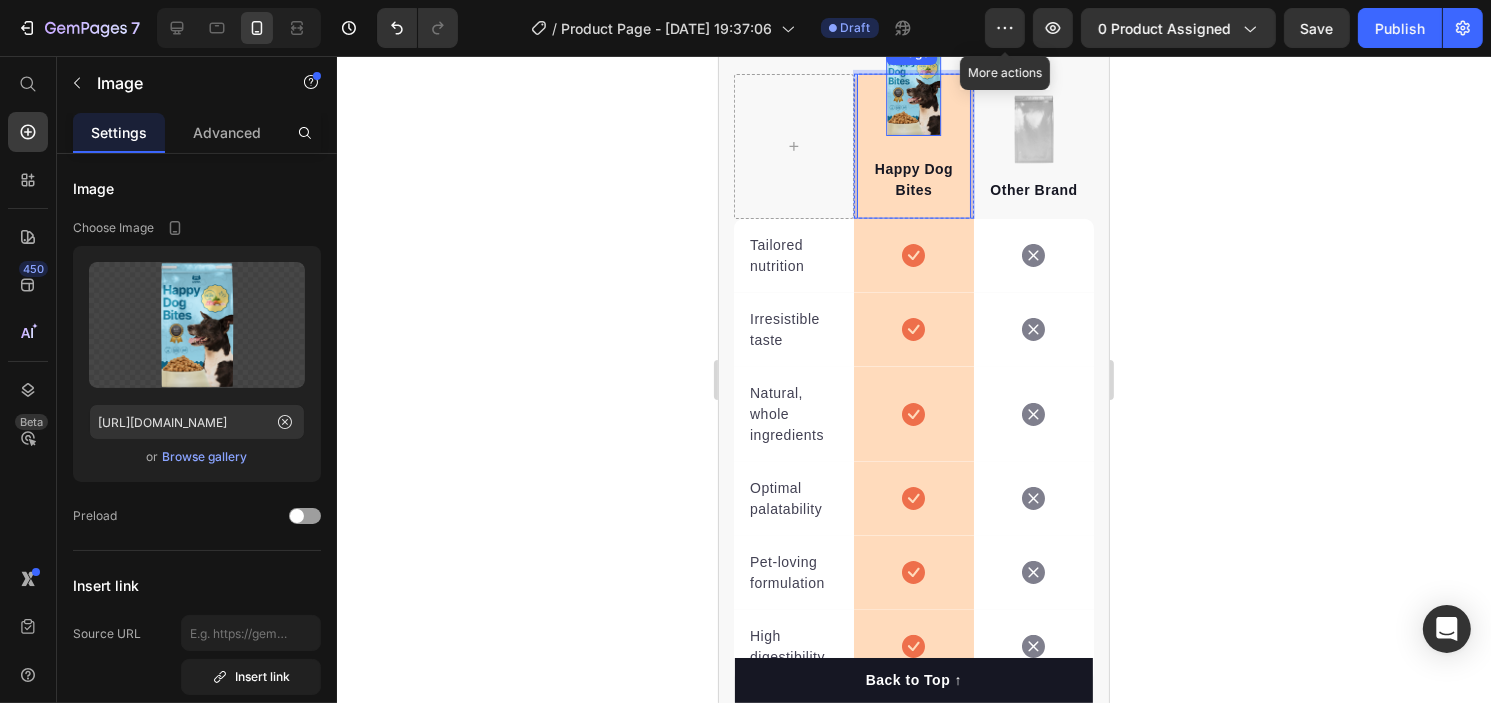 click on "Image" at bounding box center (910, 53) 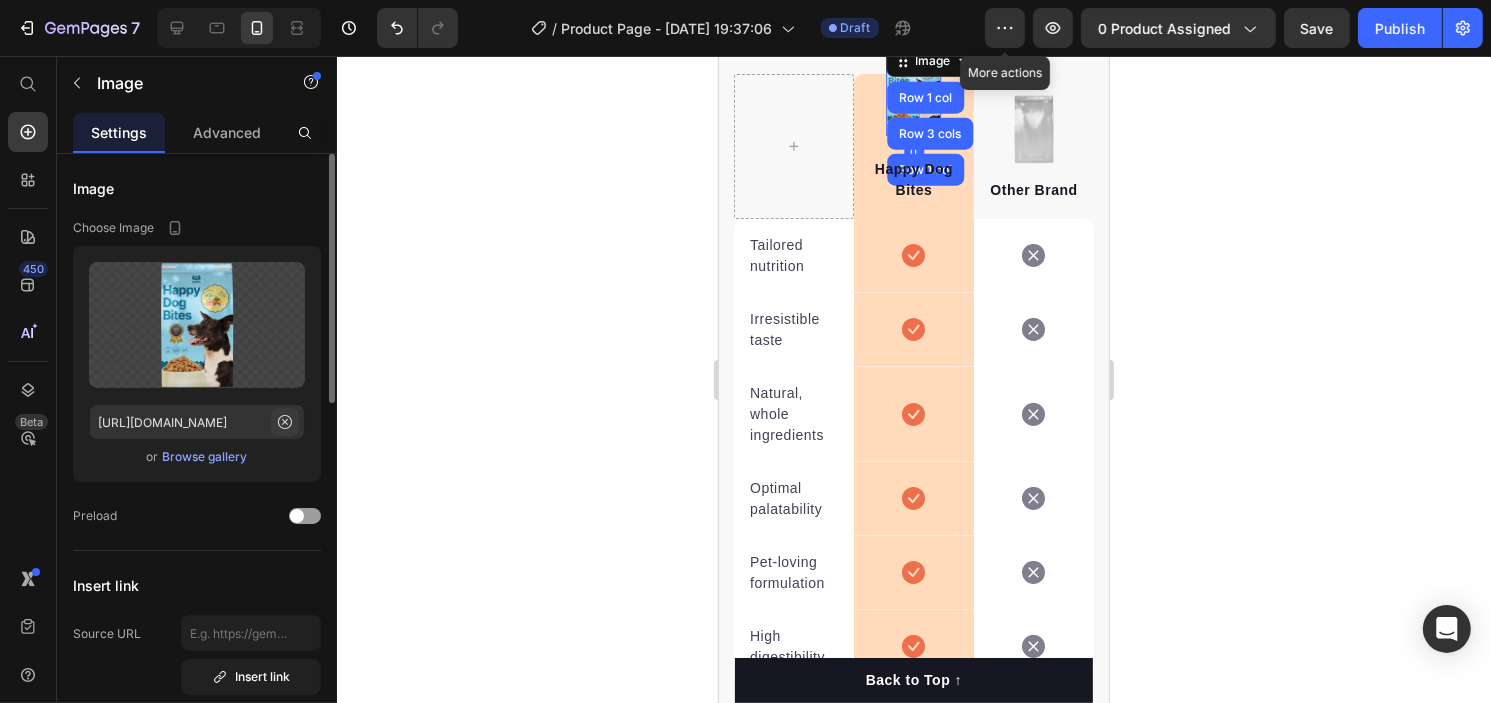 click 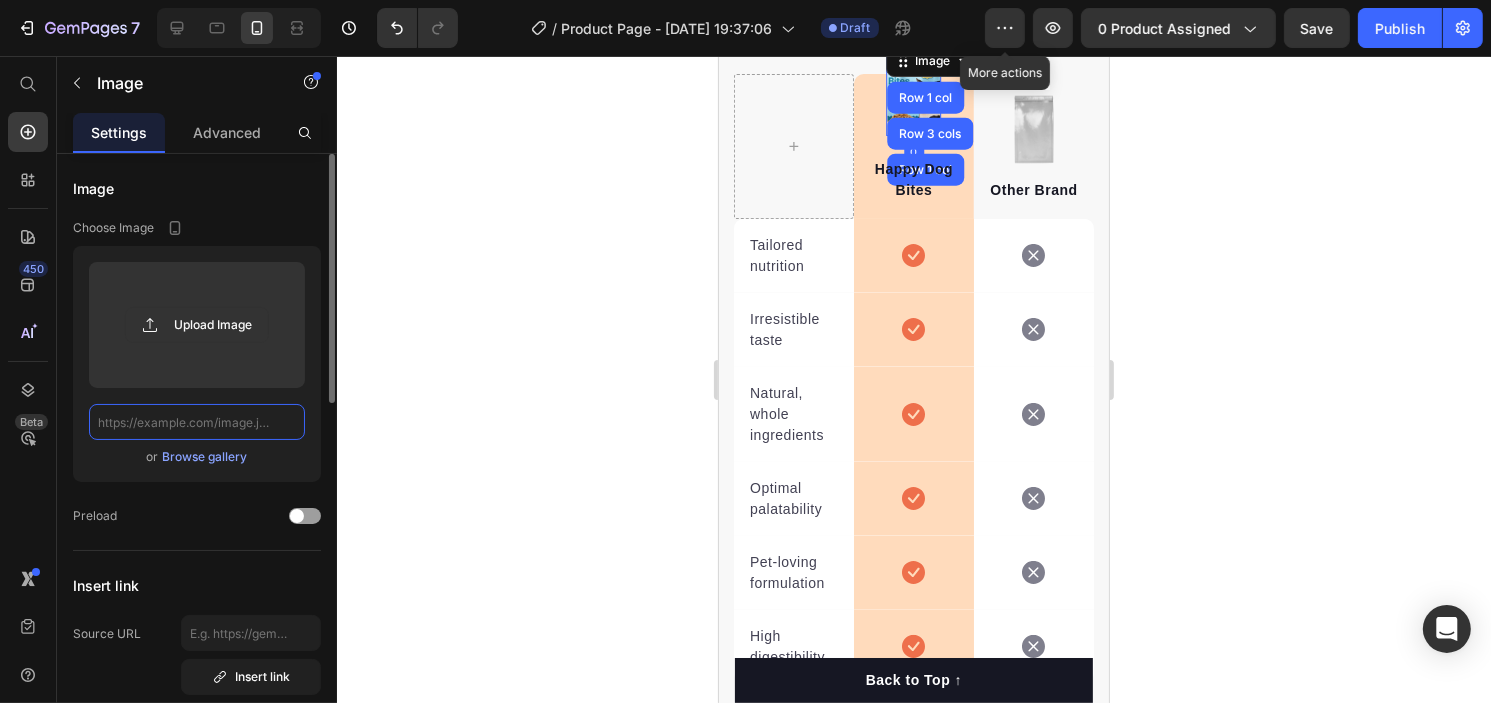 scroll, scrollTop: 0, scrollLeft: 0, axis: both 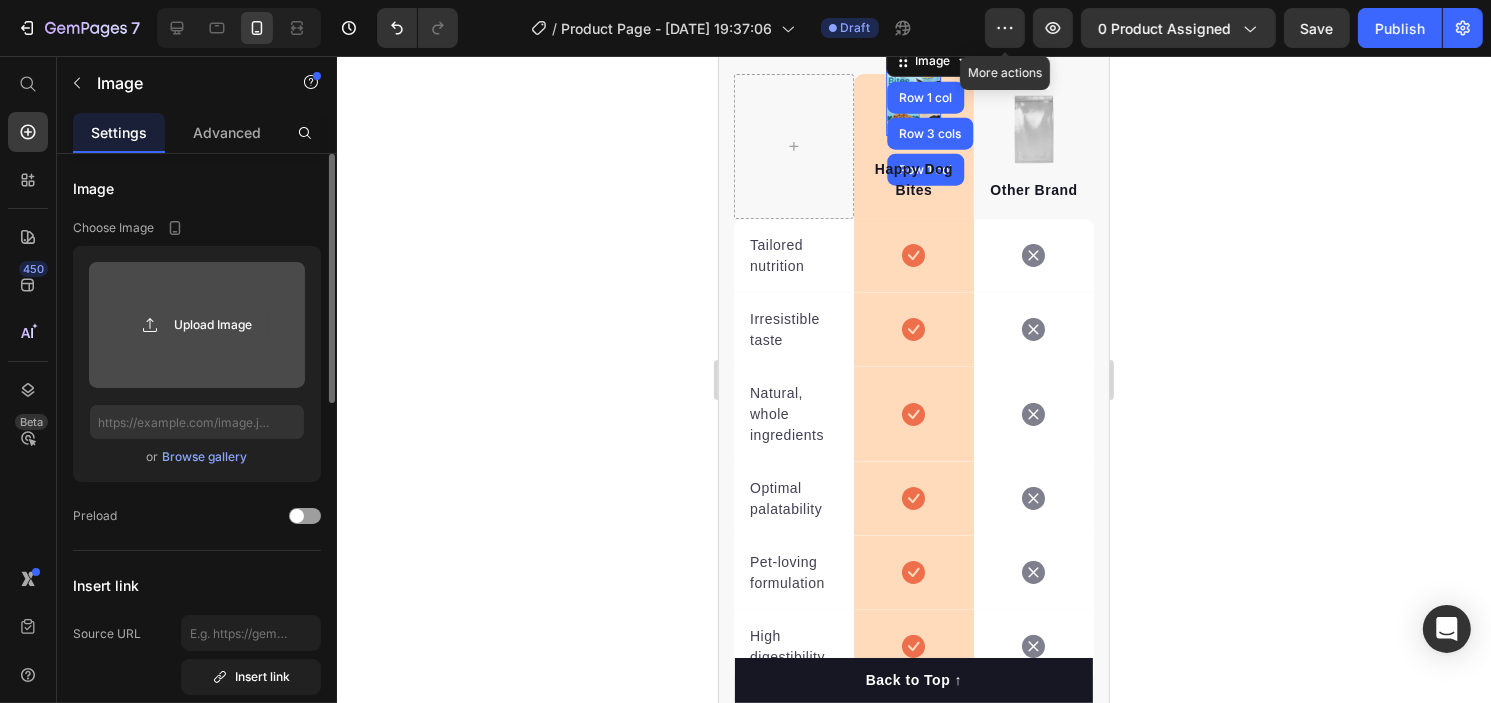 click 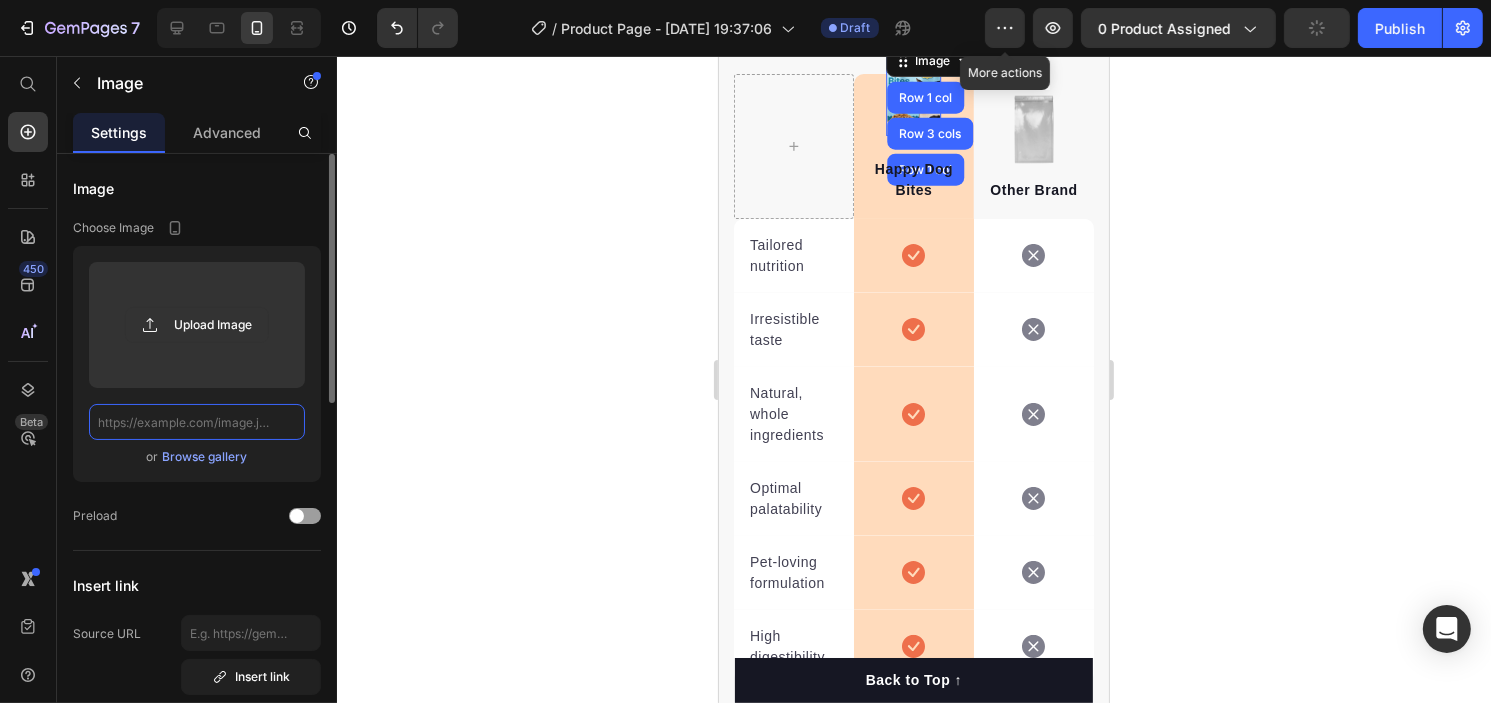 click 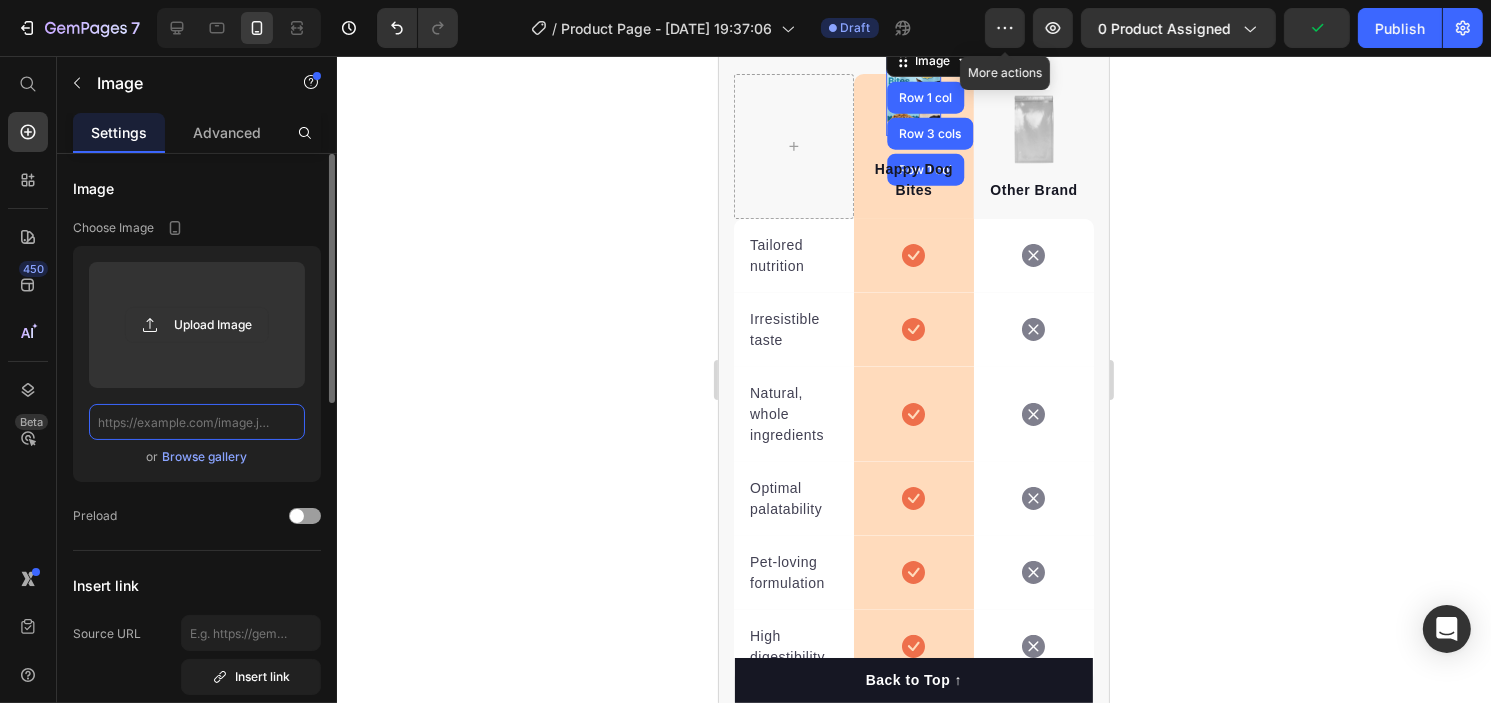 paste on "https://cdn.shopify.com/s/files/1/0750/9285/2965/files/1_480x480_23be71a6-e12b-4b24-a9f3-134a1cf5803d.webp?v=1752152205" 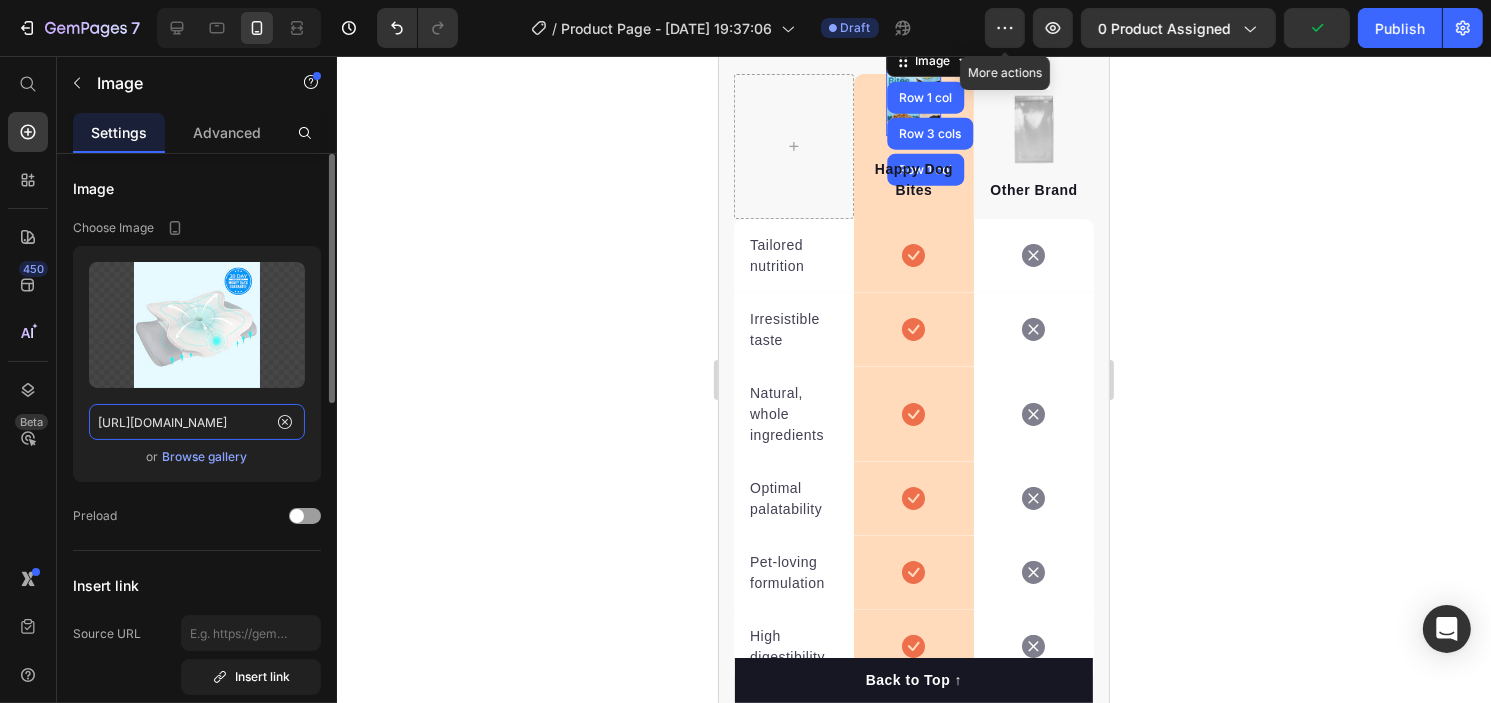 scroll, scrollTop: 0, scrollLeft: 569, axis: horizontal 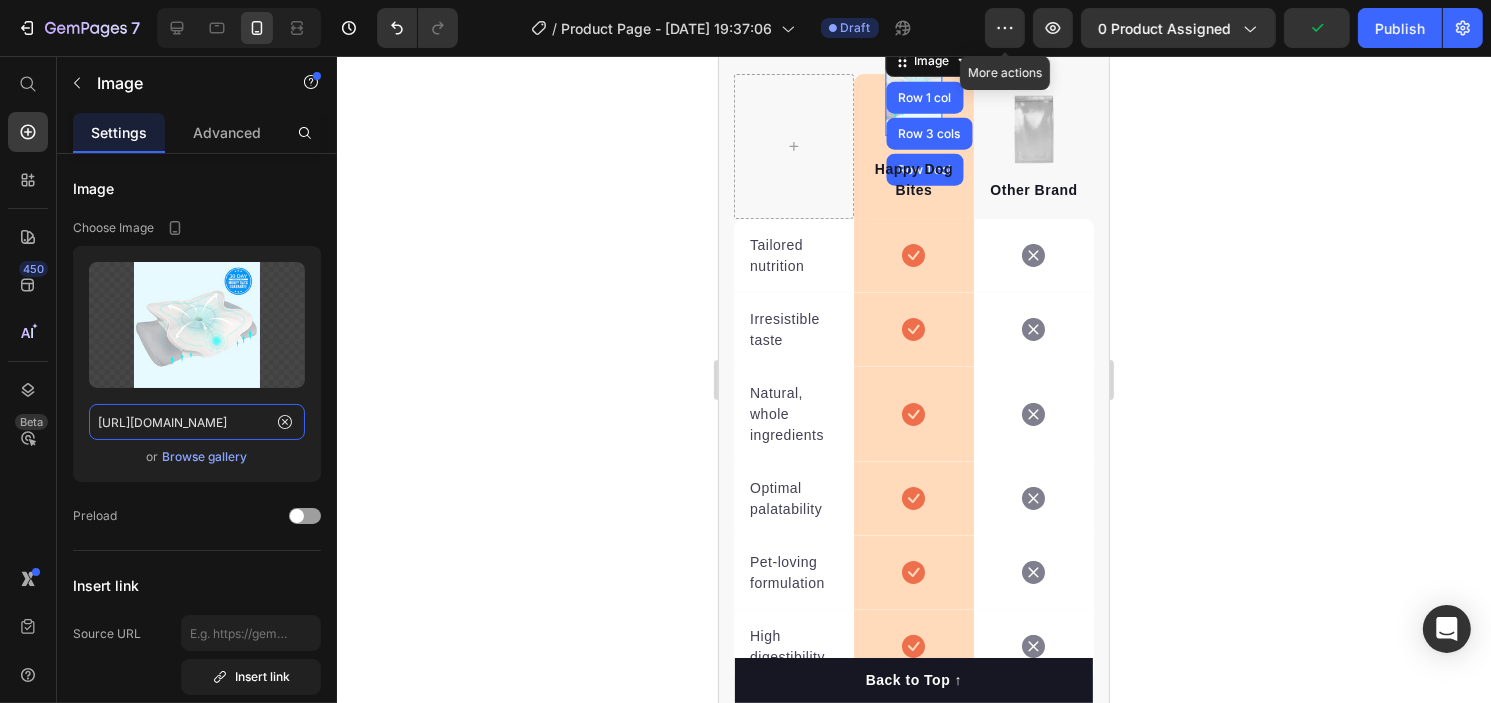 type on "https://cdn.shopify.com/s/files/1/0750/9285/2965/files/1_480x480_23be71a6-e12b-4b24-a9f3-134a1cf5803d.webp?v=1752152205" 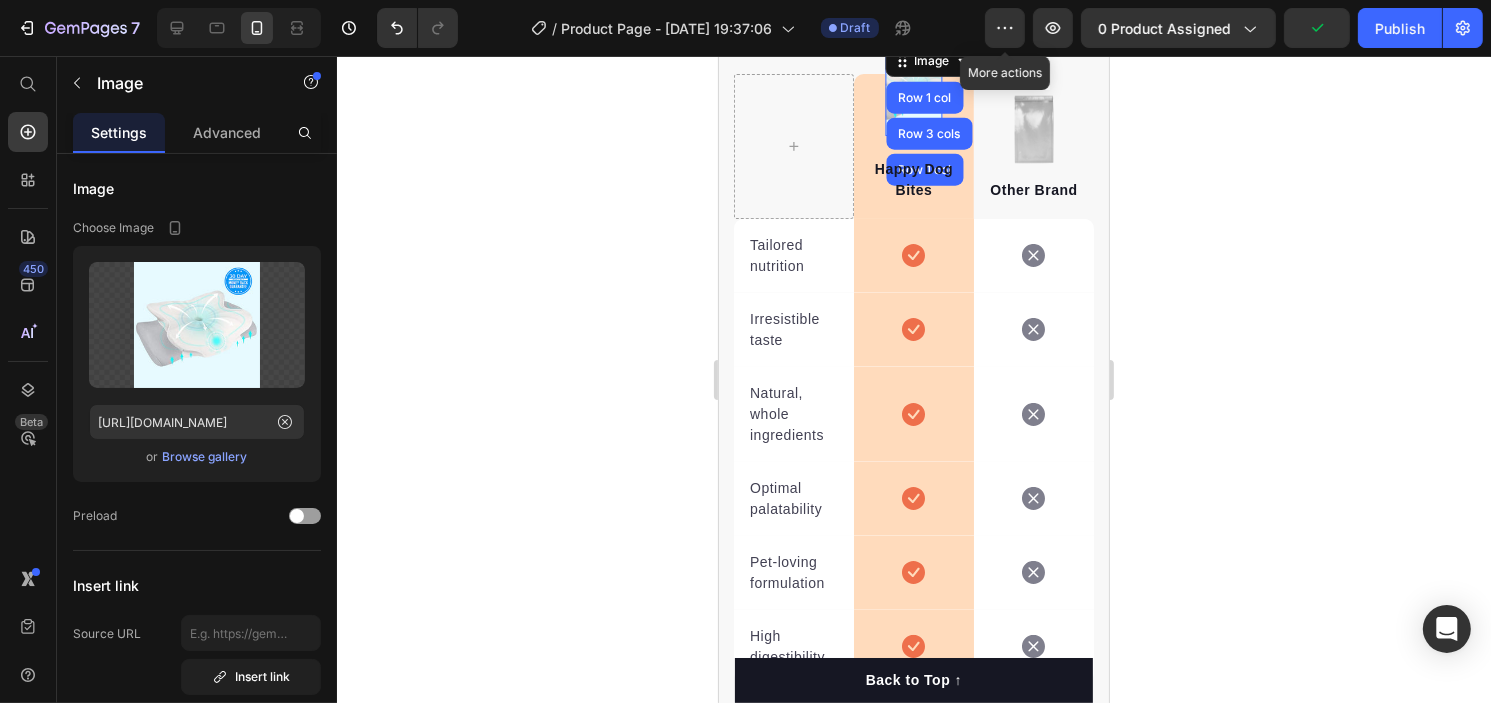 scroll, scrollTop: 0, scrollLeft: 0, axis: both 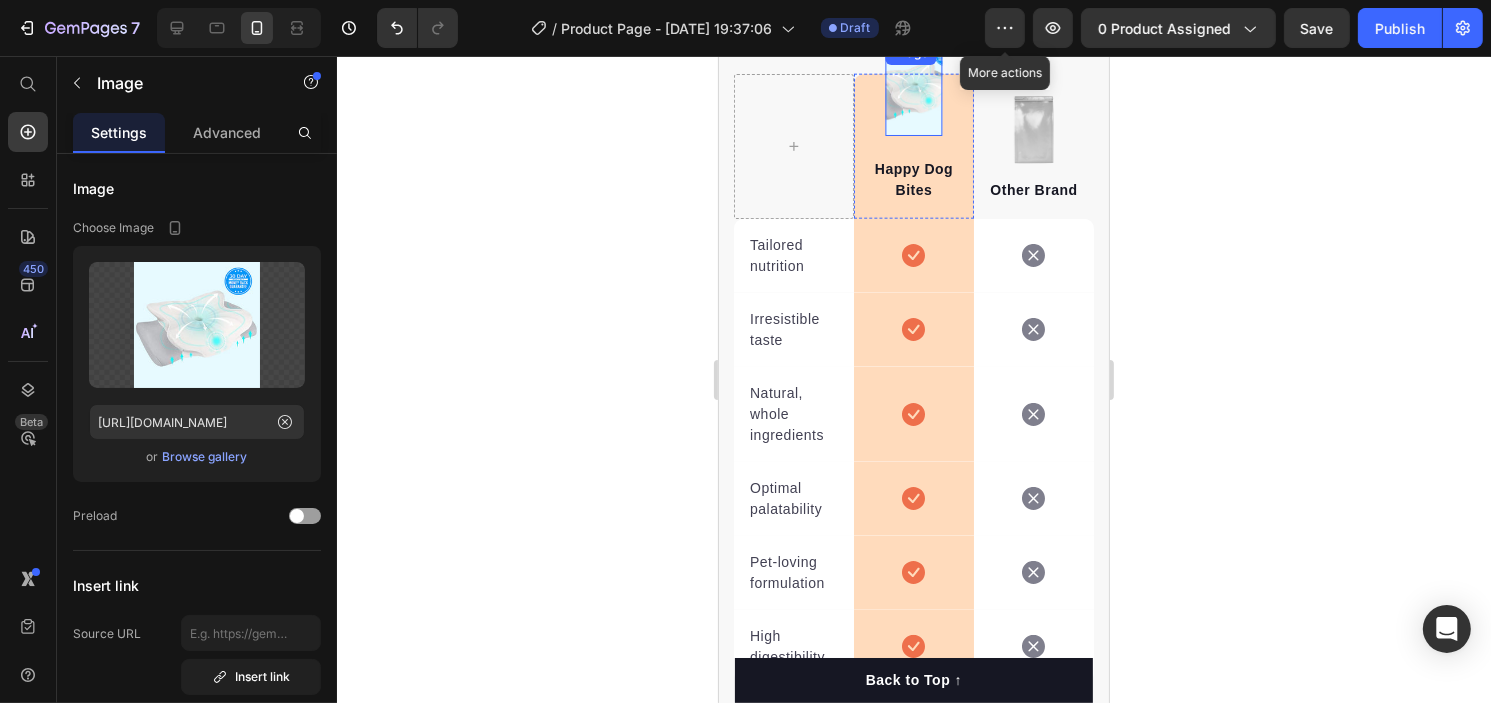 click on "Image" at bounding box center (913, 88) 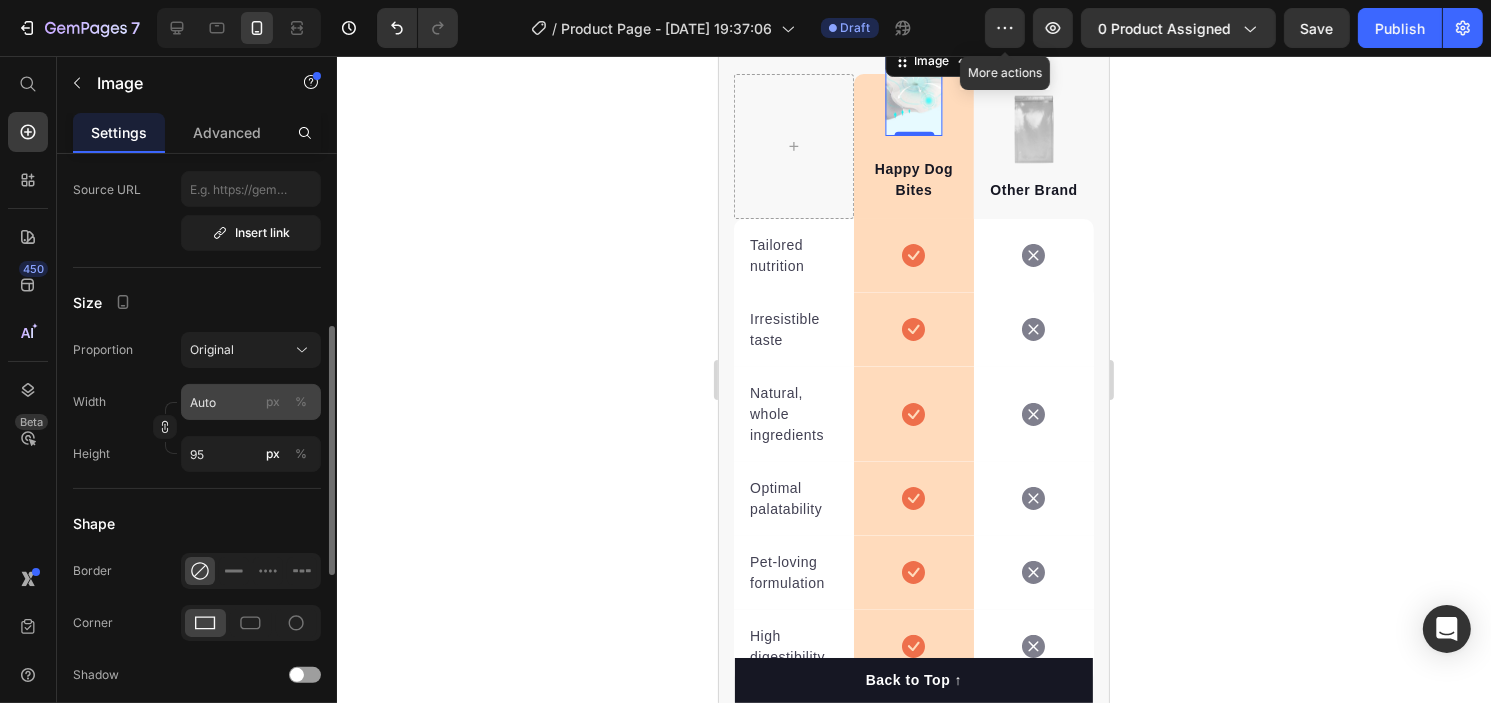 scroll, scrollTop: 445, scrollLeft: 0, axis: vertical 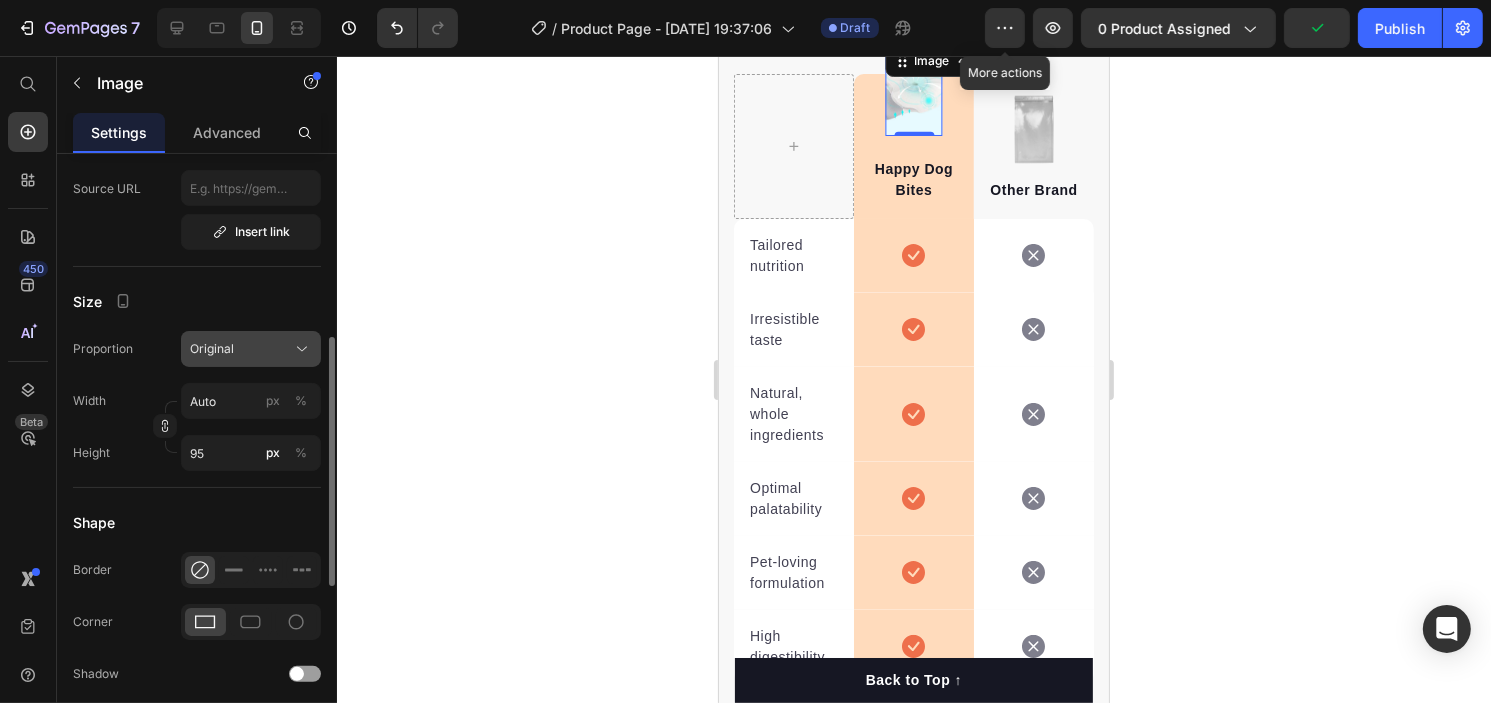 click on "Original" 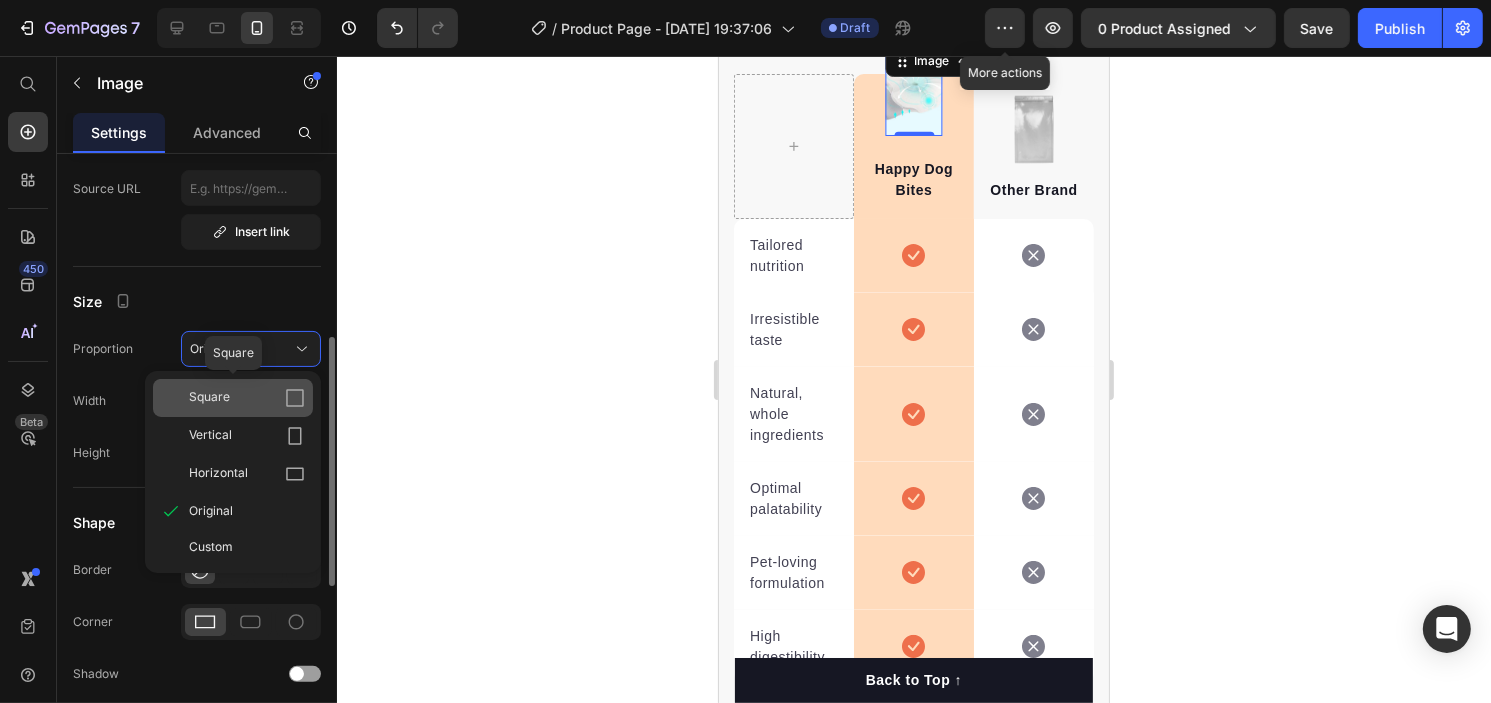 click on "Square" at bounding box center (247, 398) 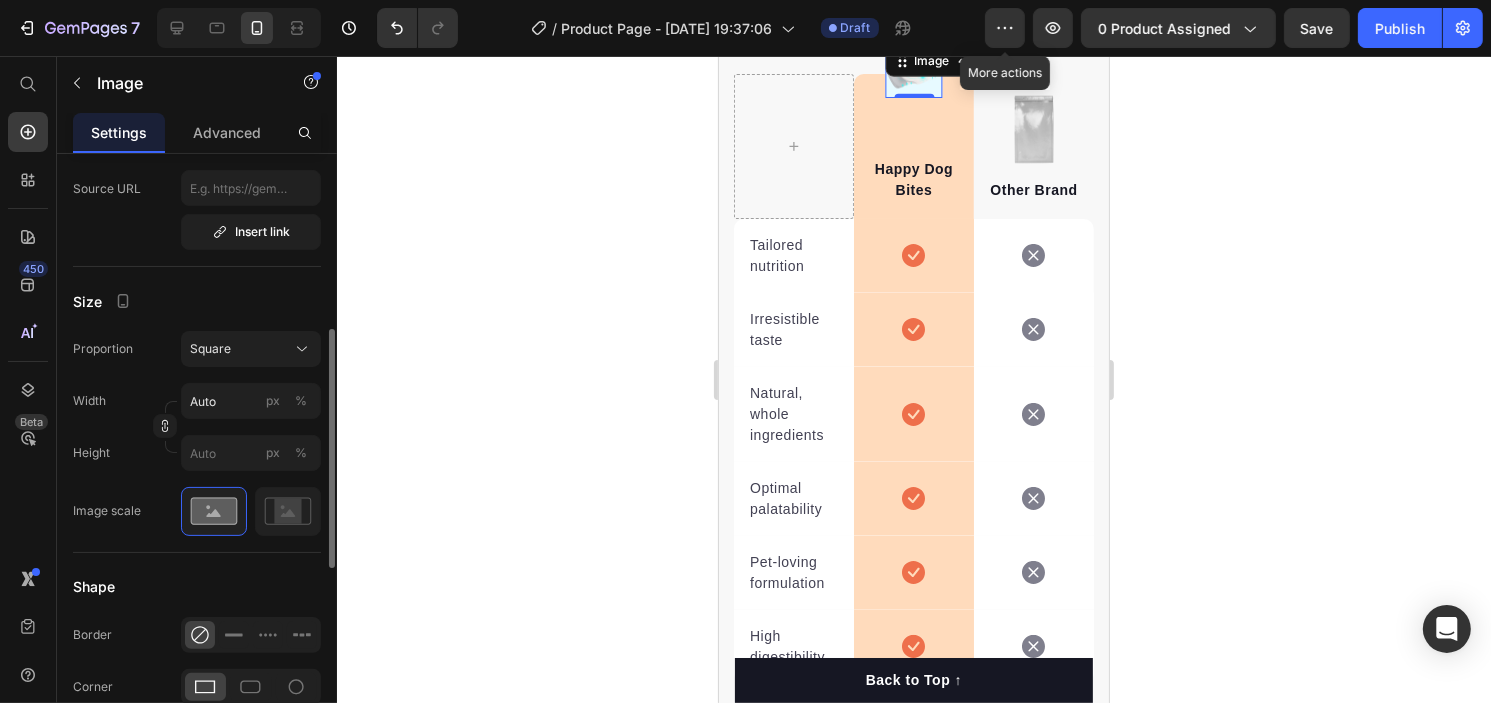click 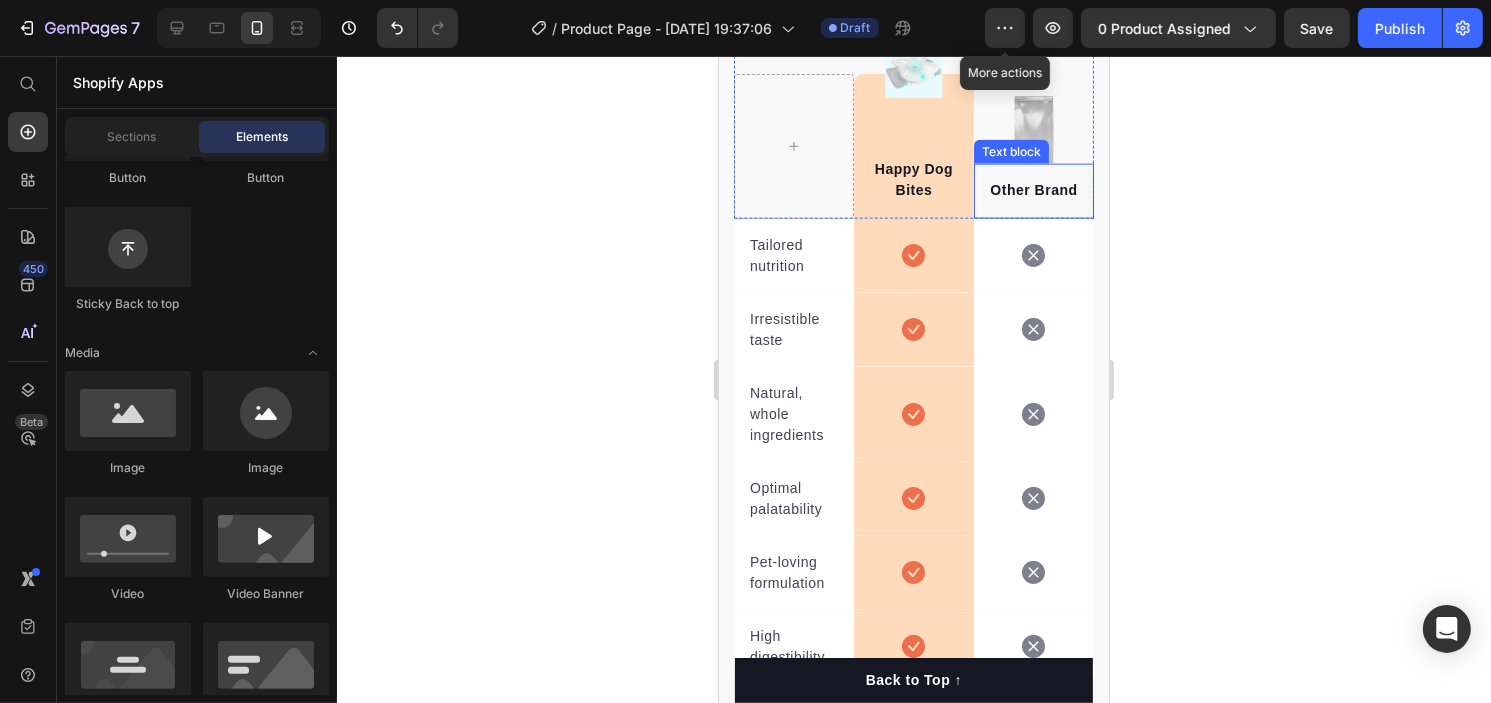 scroll, scrollTop: 0, scrollLeft: 0, axis: both 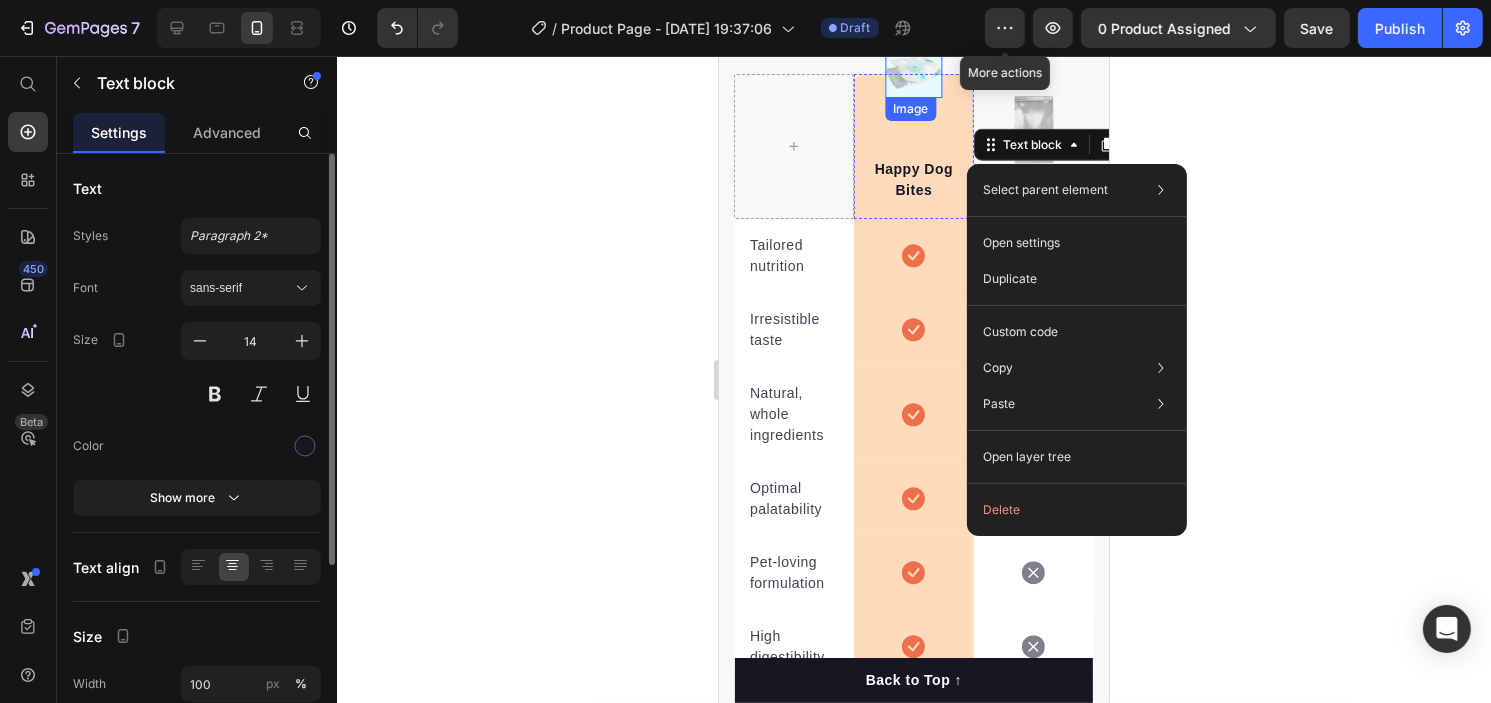 click at bounding box center [913, 69] 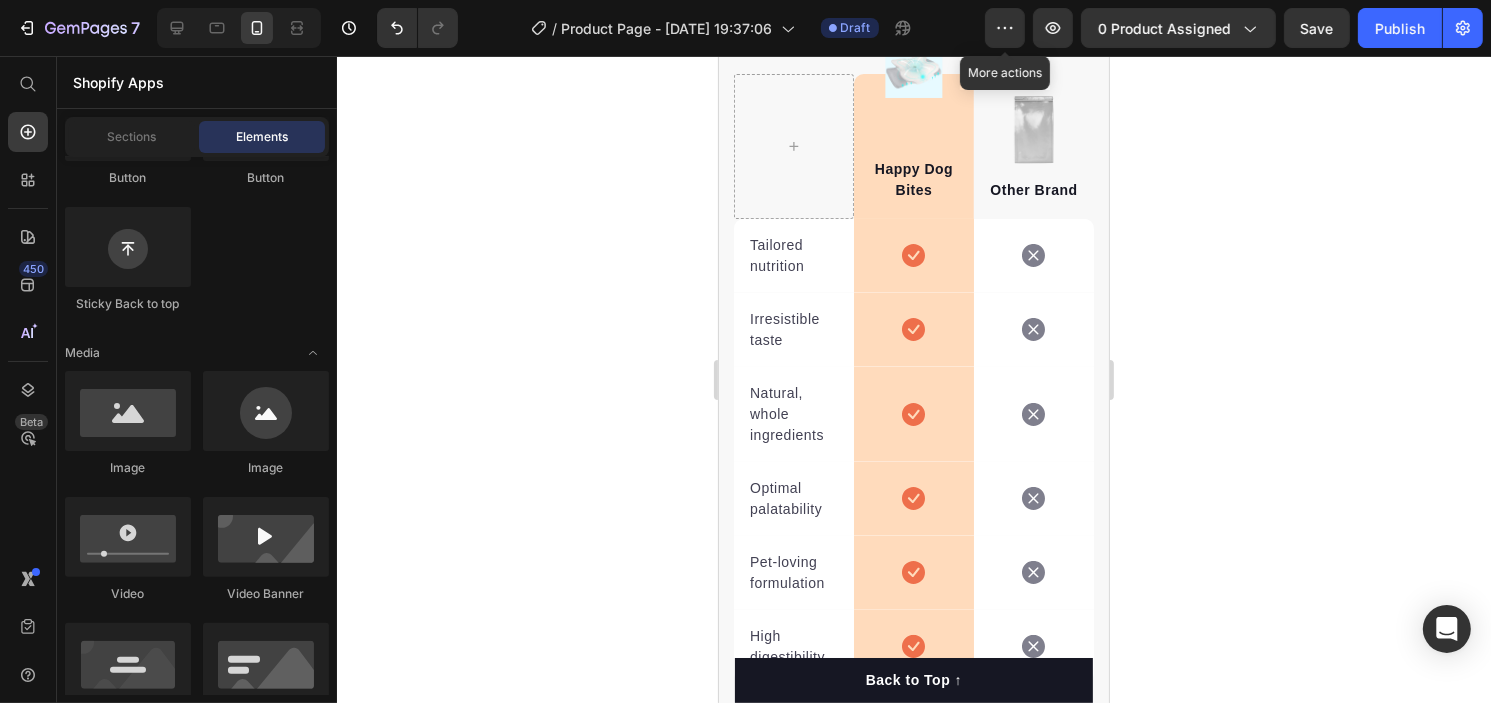 scroll, scrollTop: 2318, scrollLeft: 0, axis: vertical 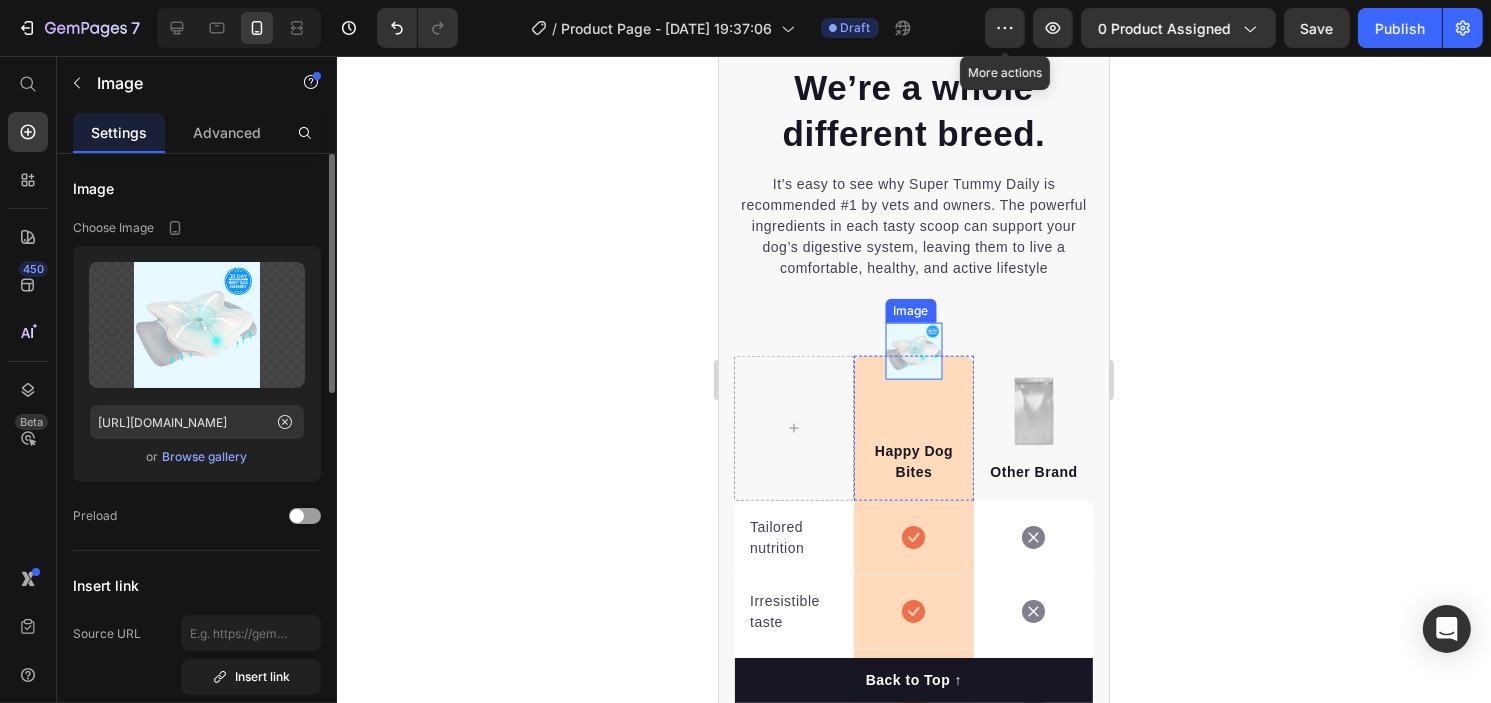 click at bounding box center (913, 351) 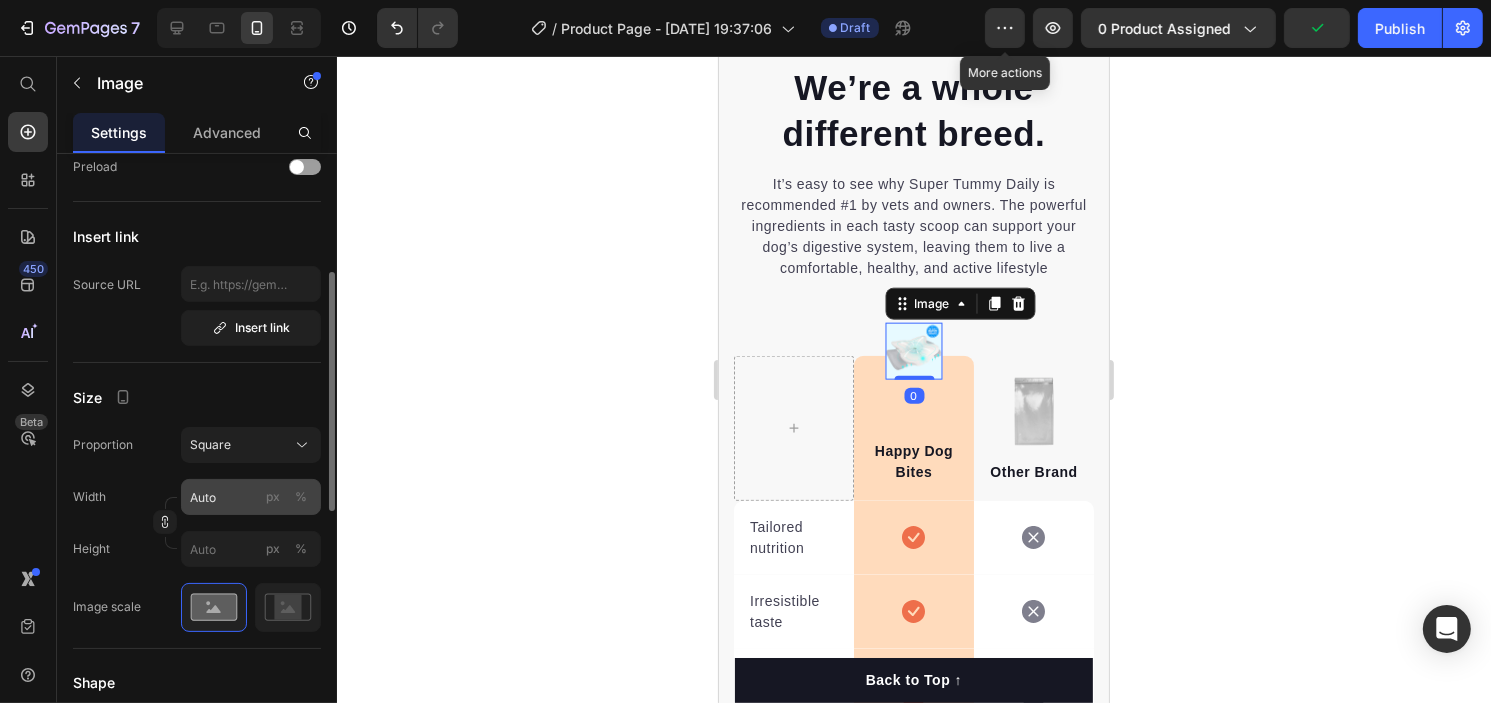 scroll, scrollTop: 350, scrollLeft: 0, axis: vertical 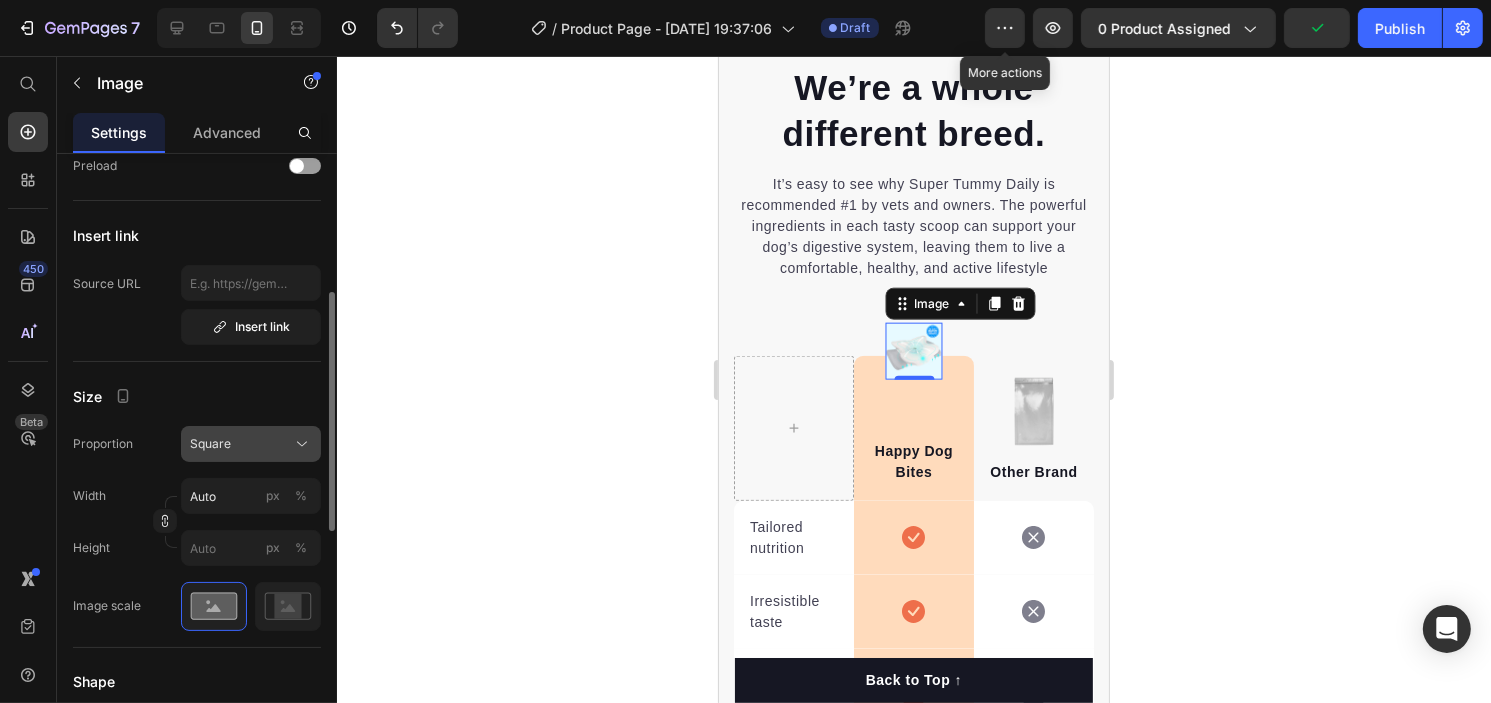 click on "Square" at bounding box center (210, 444) 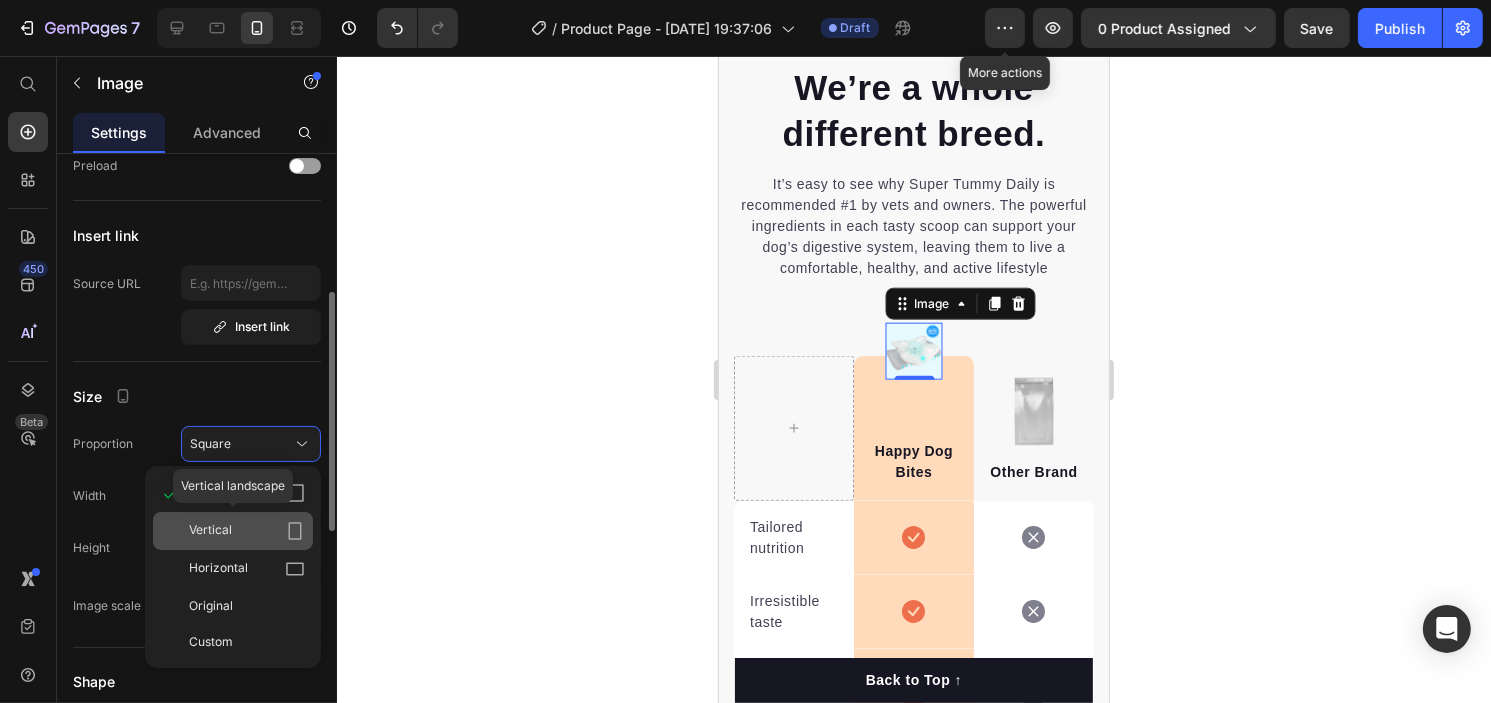 click on "Vertical" 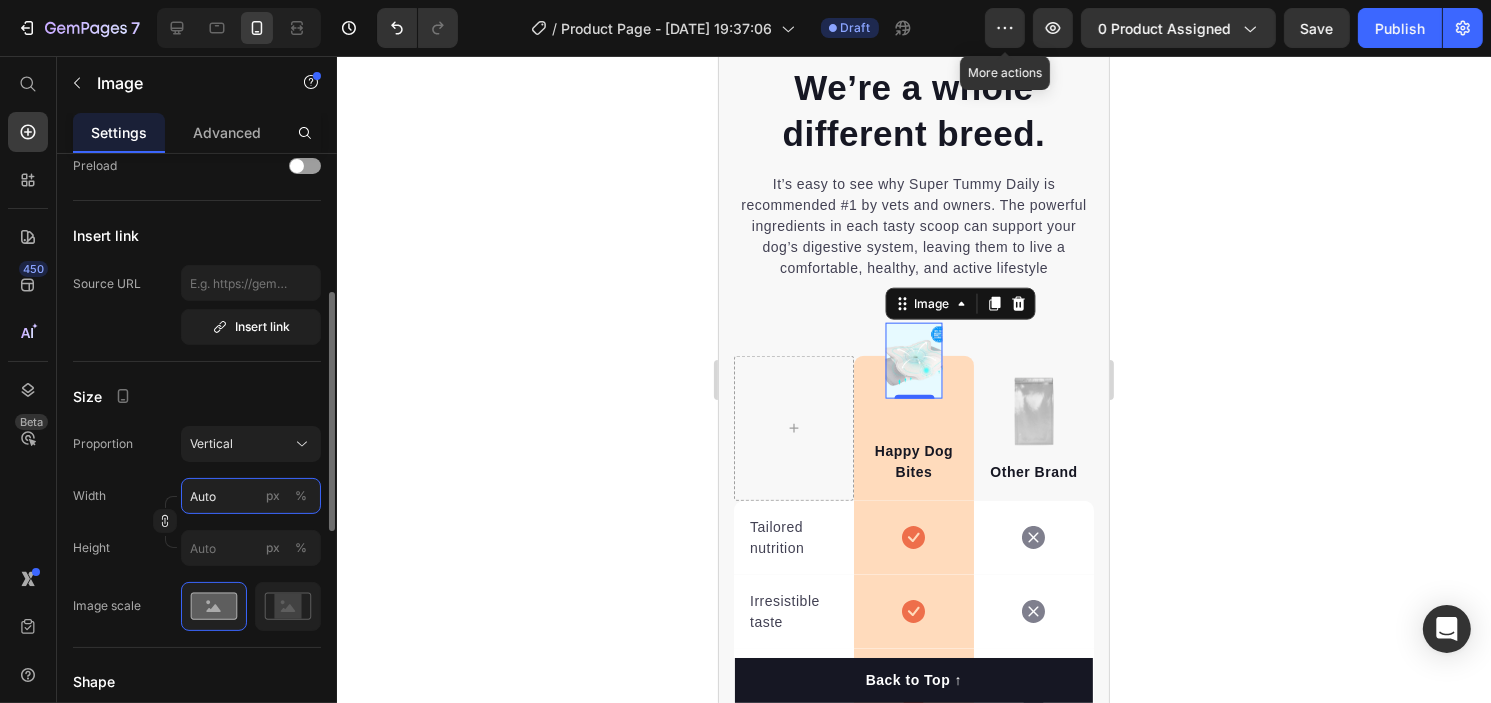 click on "Auto" at bounding box center (251, 496) 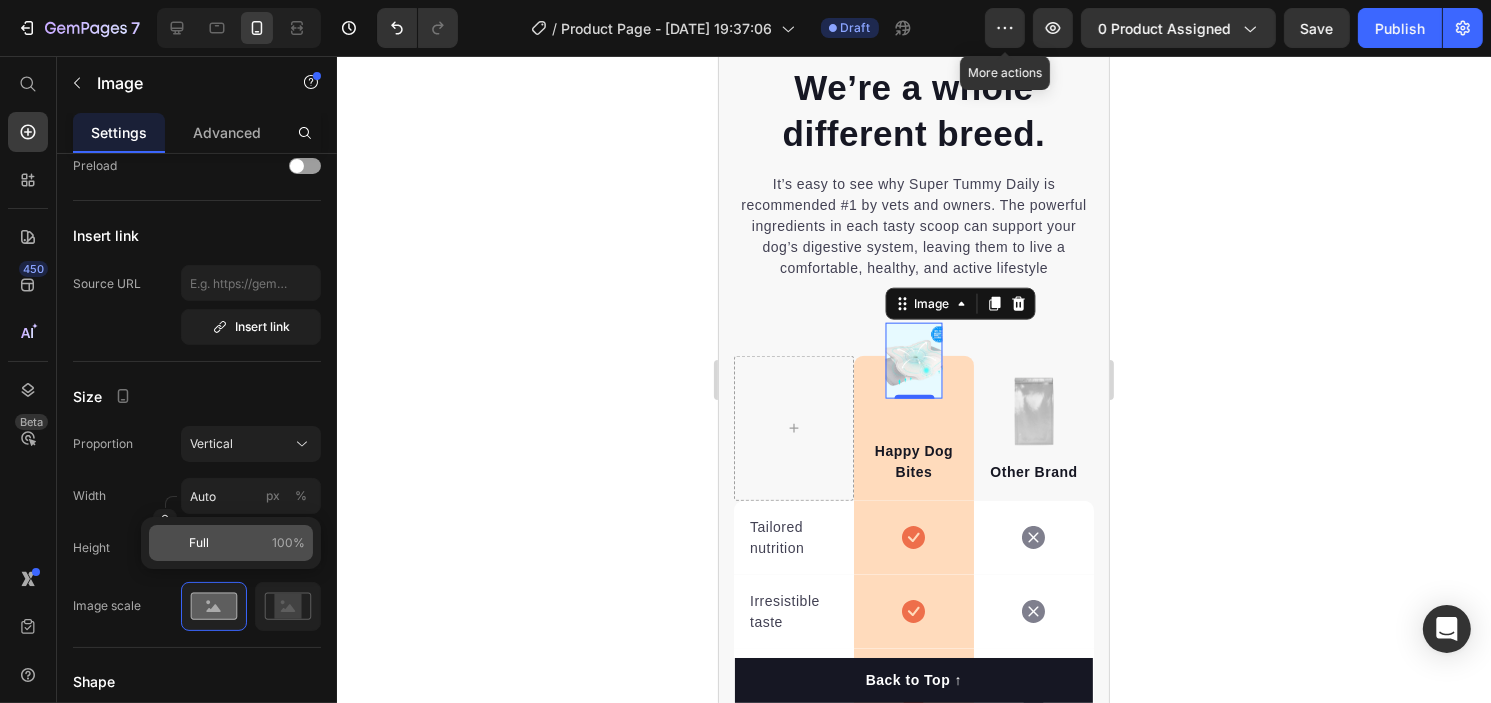 click on "Full 100%" at bounding box center (247, 543) 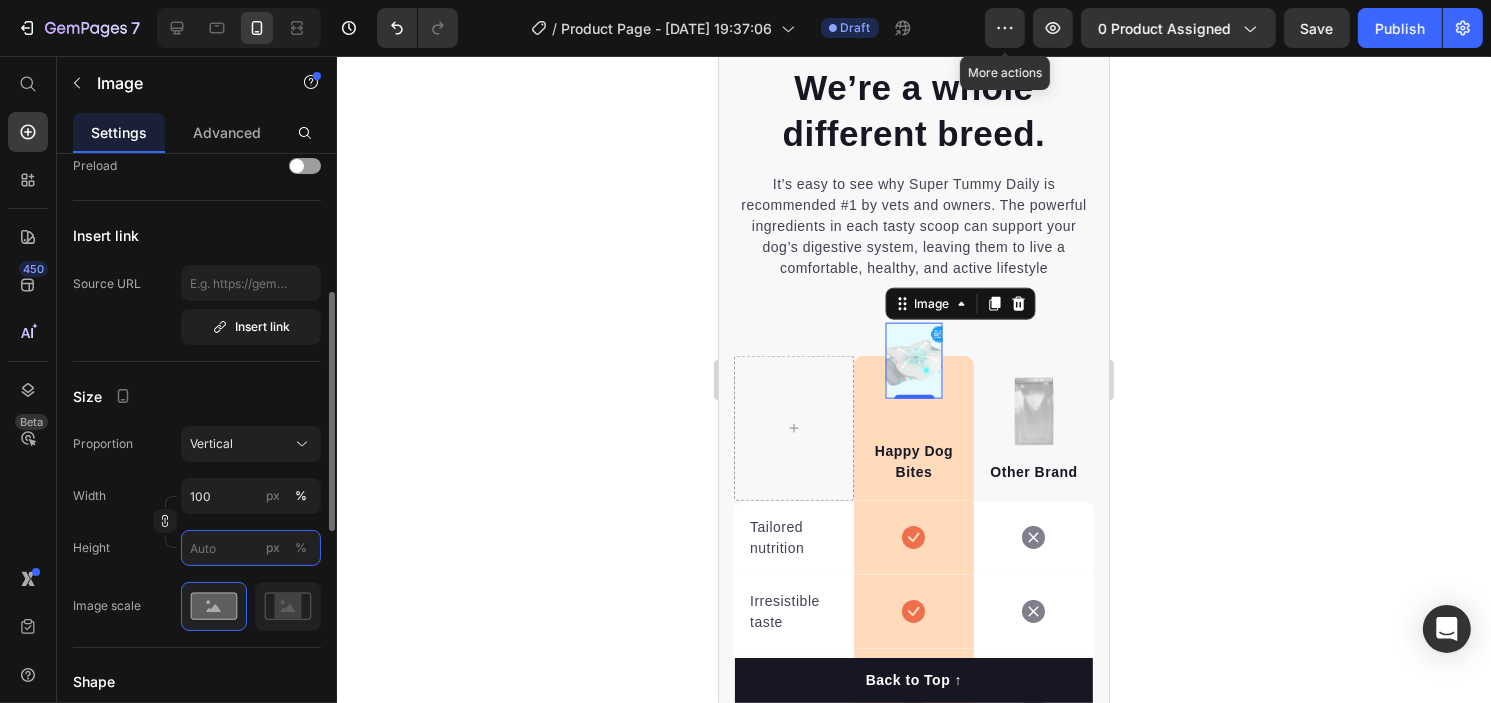 click on "px %" at bounding box center (251, 548) 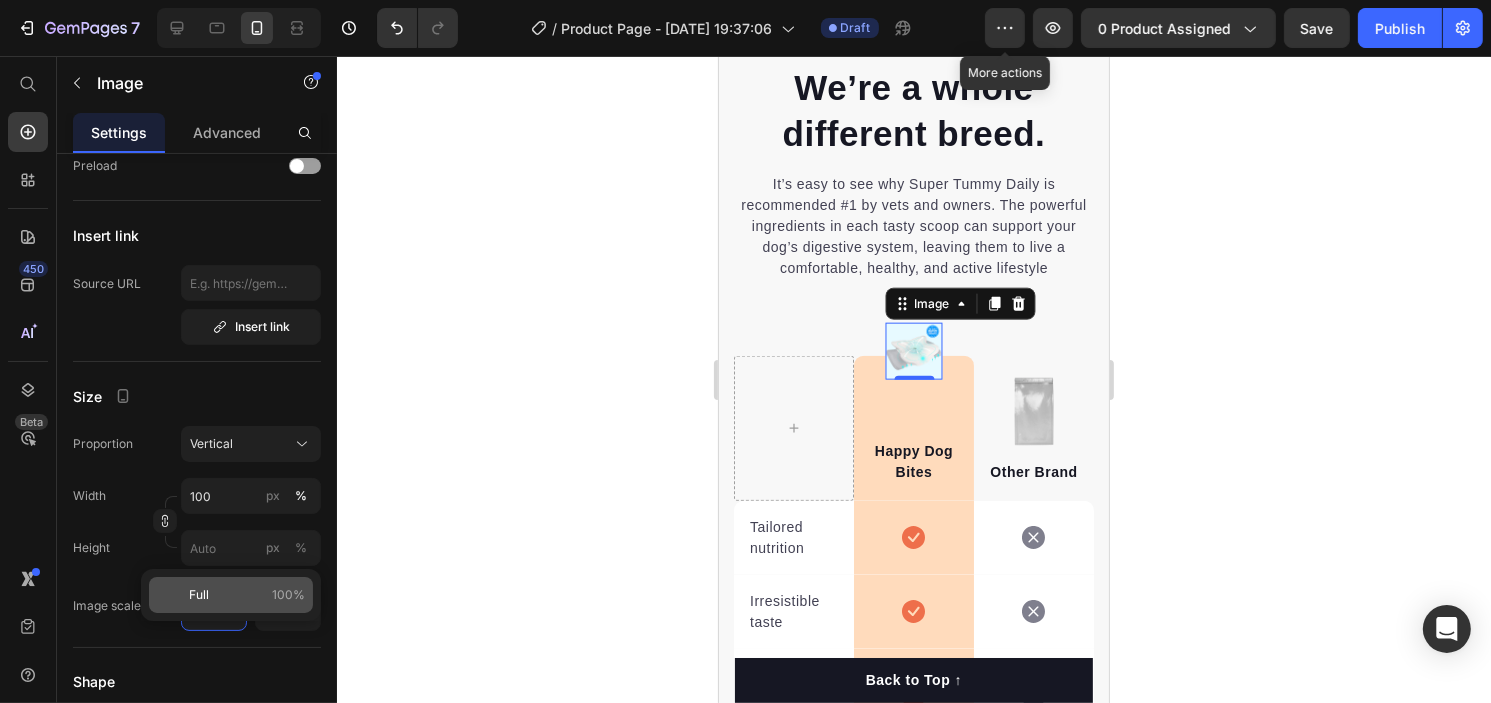 click on "Full 100%" at bounding box center [247, 595] 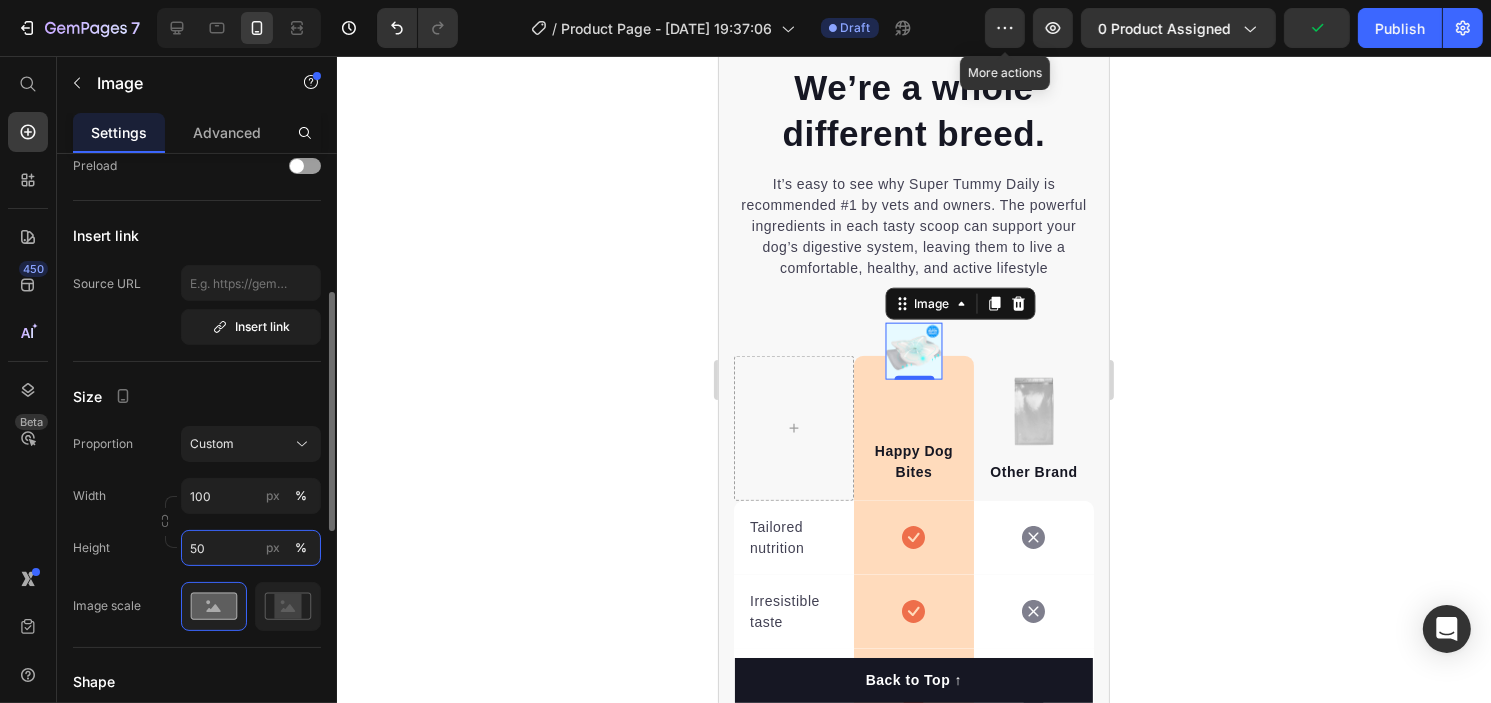 drag, startPoint x: 216, startPoint y: 544, endPoint x: 182, endPoint y: 548, distance: 34.234486 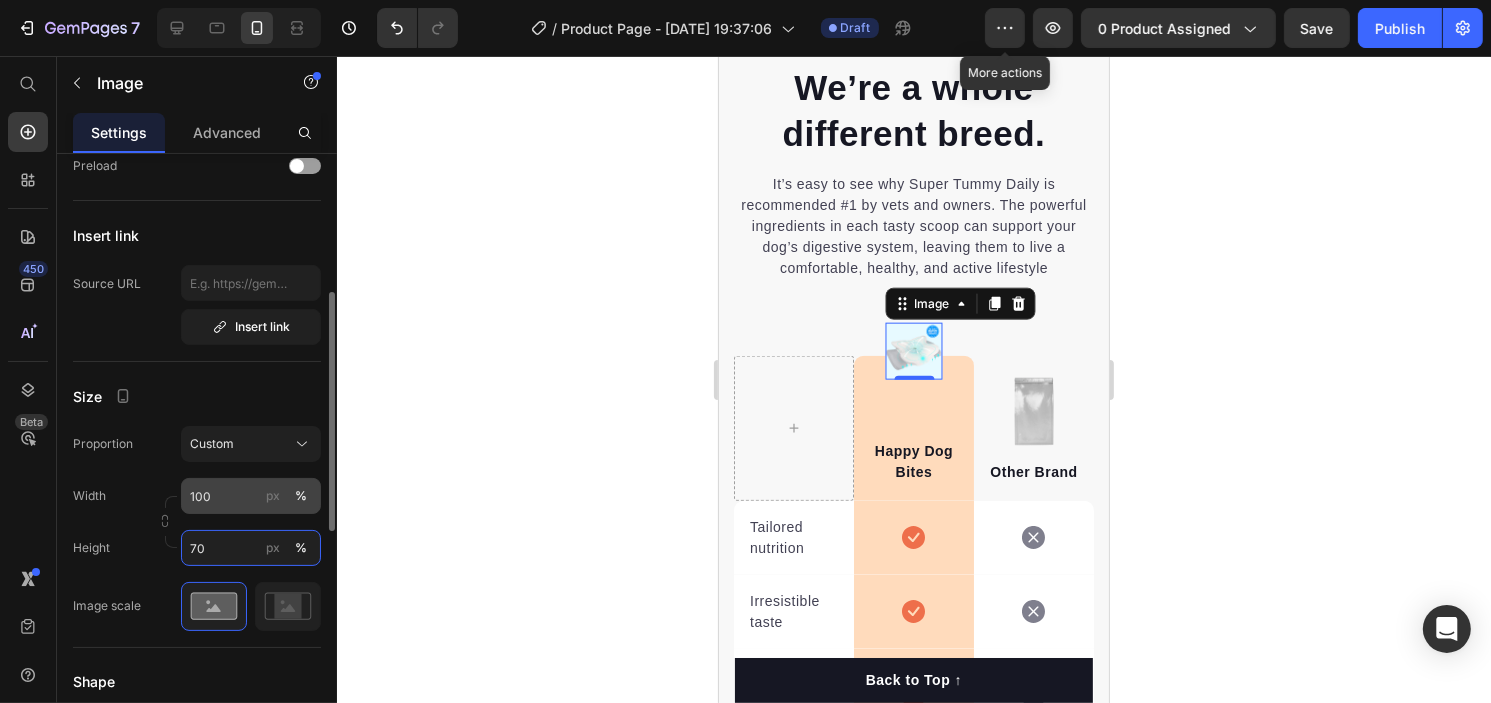 type on "70" 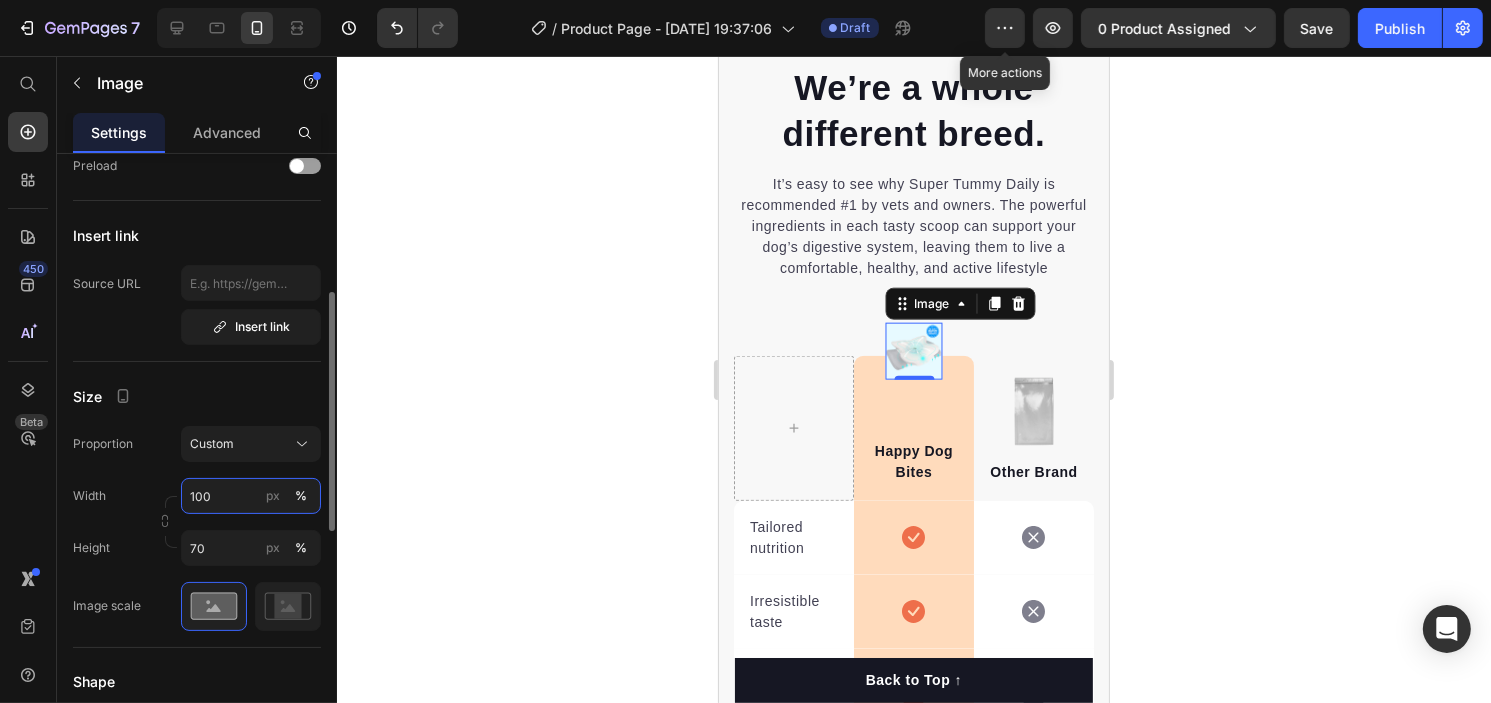 click on "100" at bounding box center [251, 496] 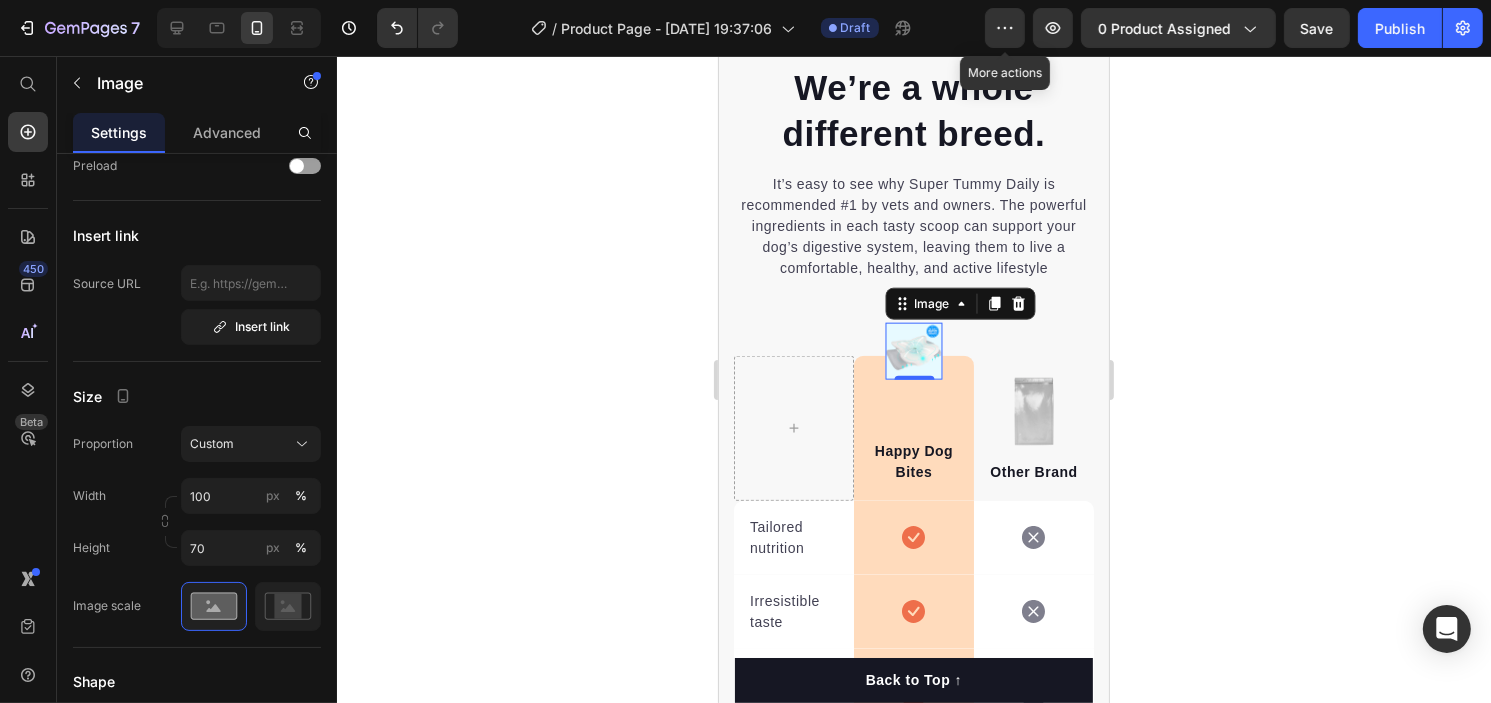 click 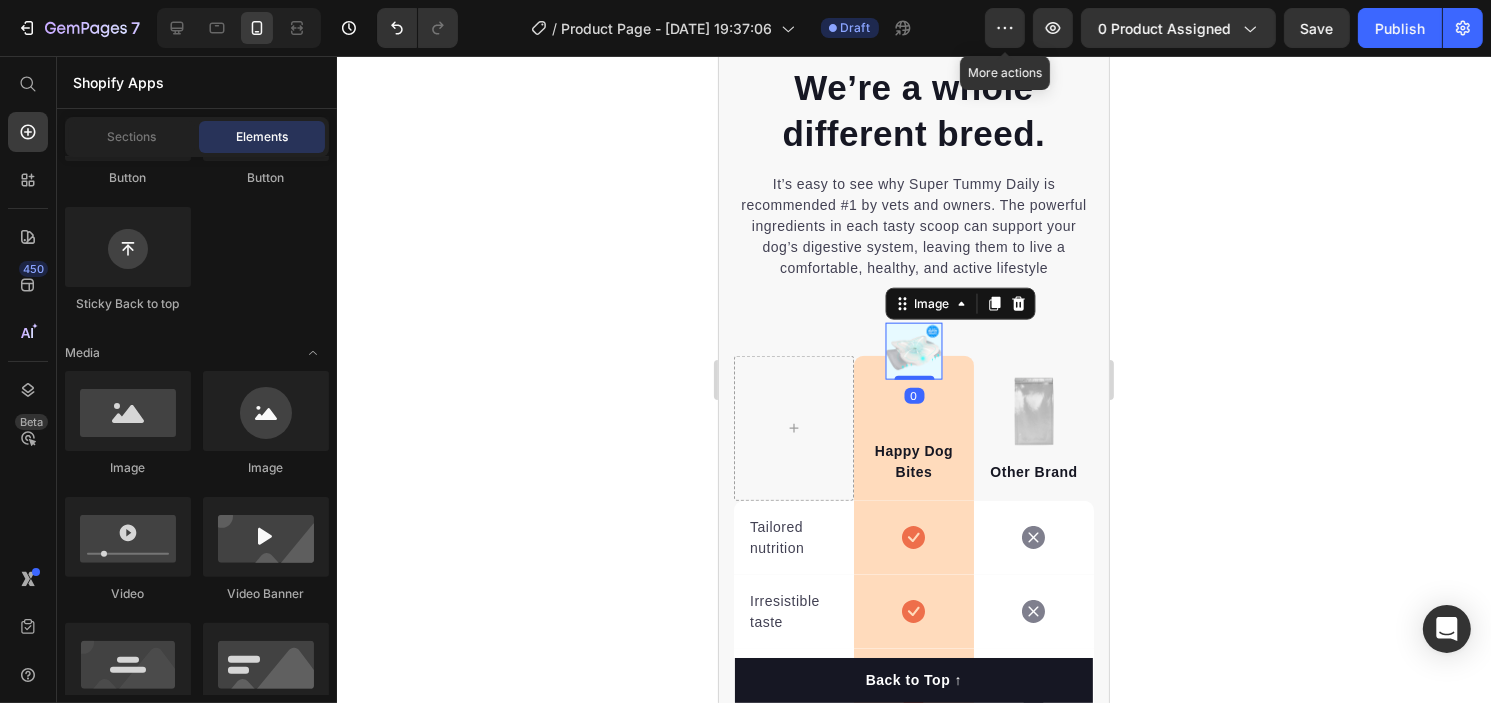 click at bounding box center (913, 351) 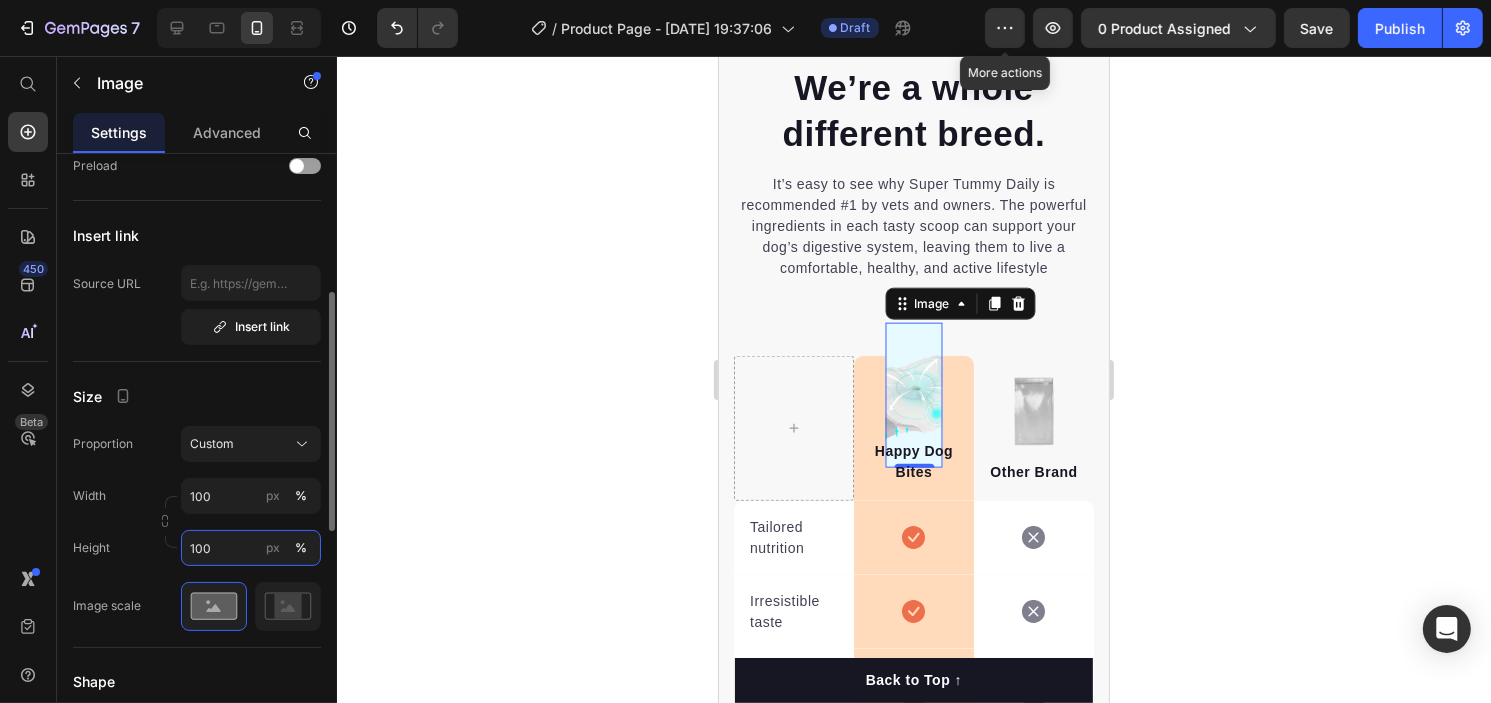 drag, startPoint x: 213, startPoint y: 545, endPoint x: 188, endPoint y: 546, distance: 25.019993 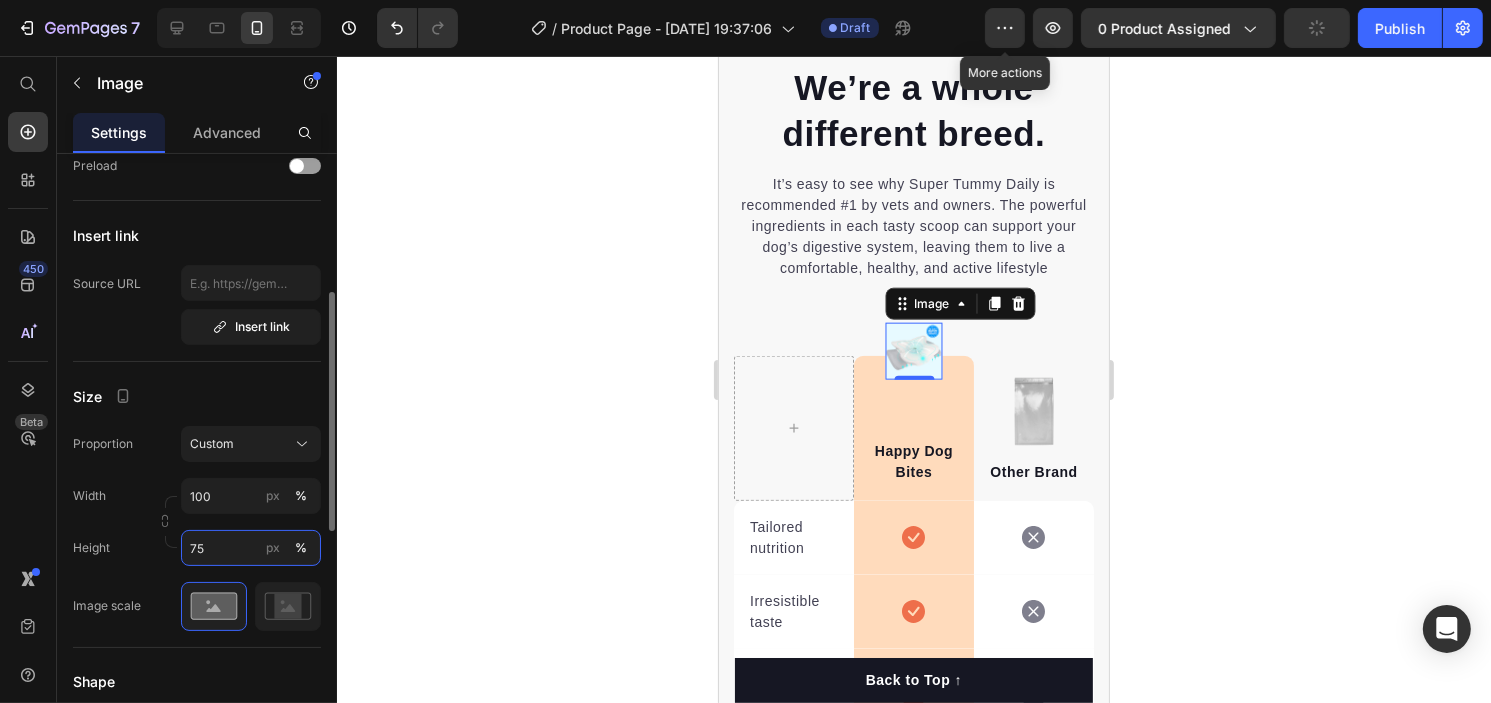 drag, startPoint x: 241, startPoint y: 551, endPoint x: 188, endPoint y: 553, distance: 53.037724 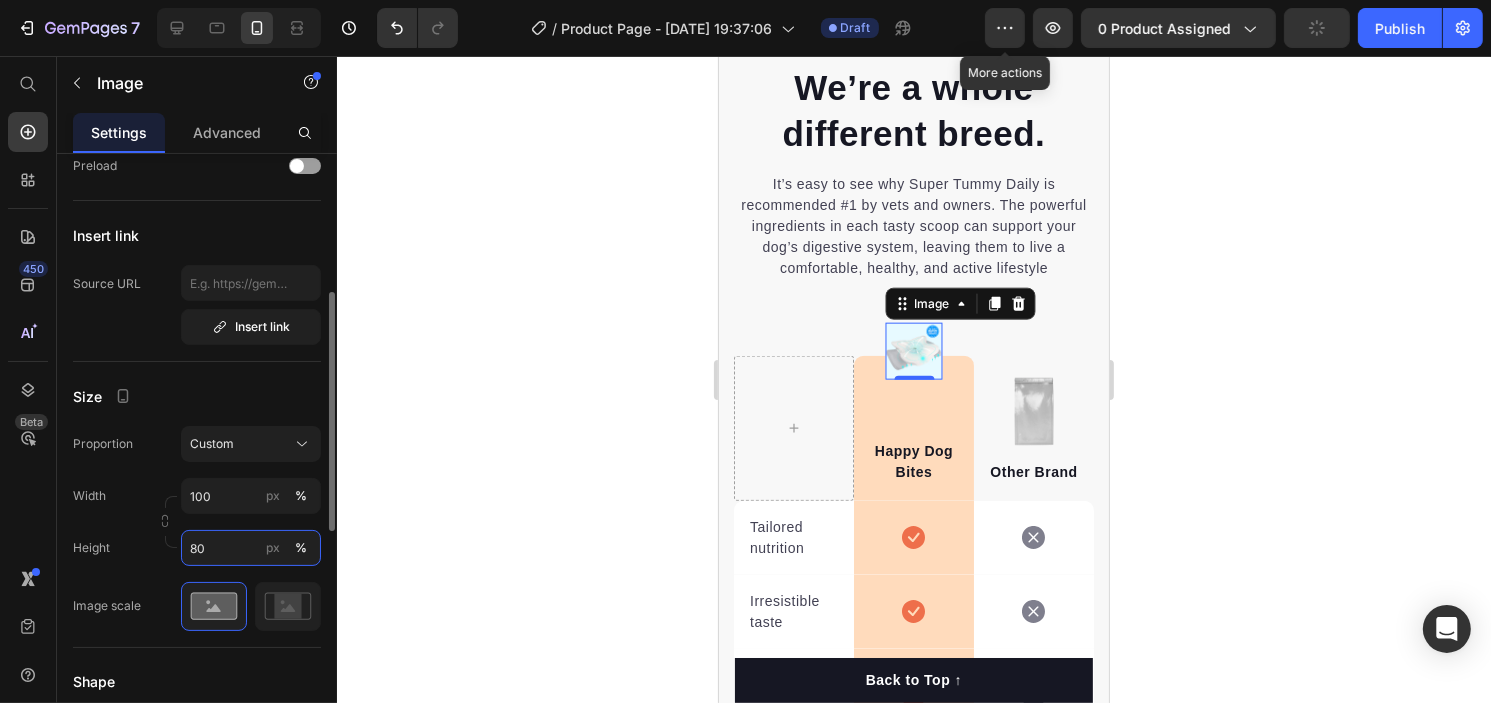 type on "70" 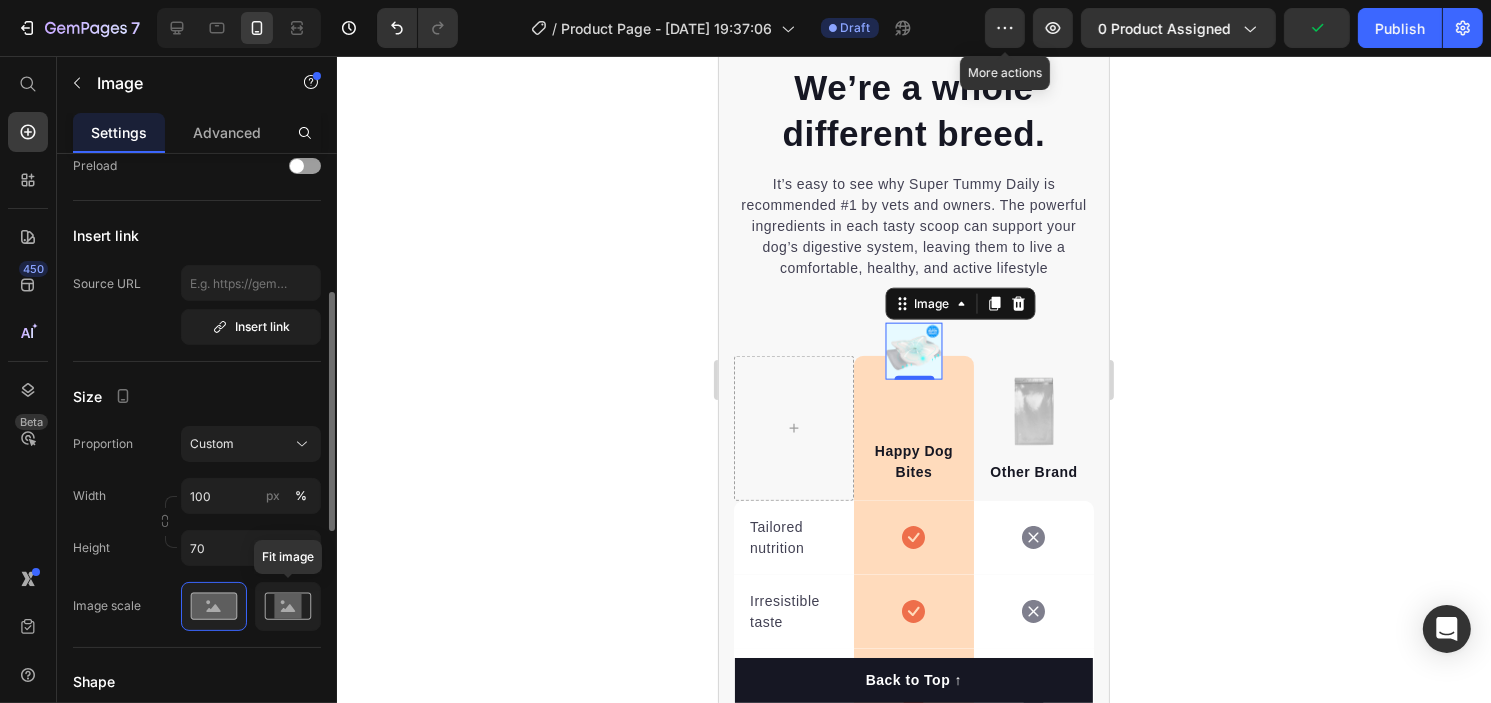 click 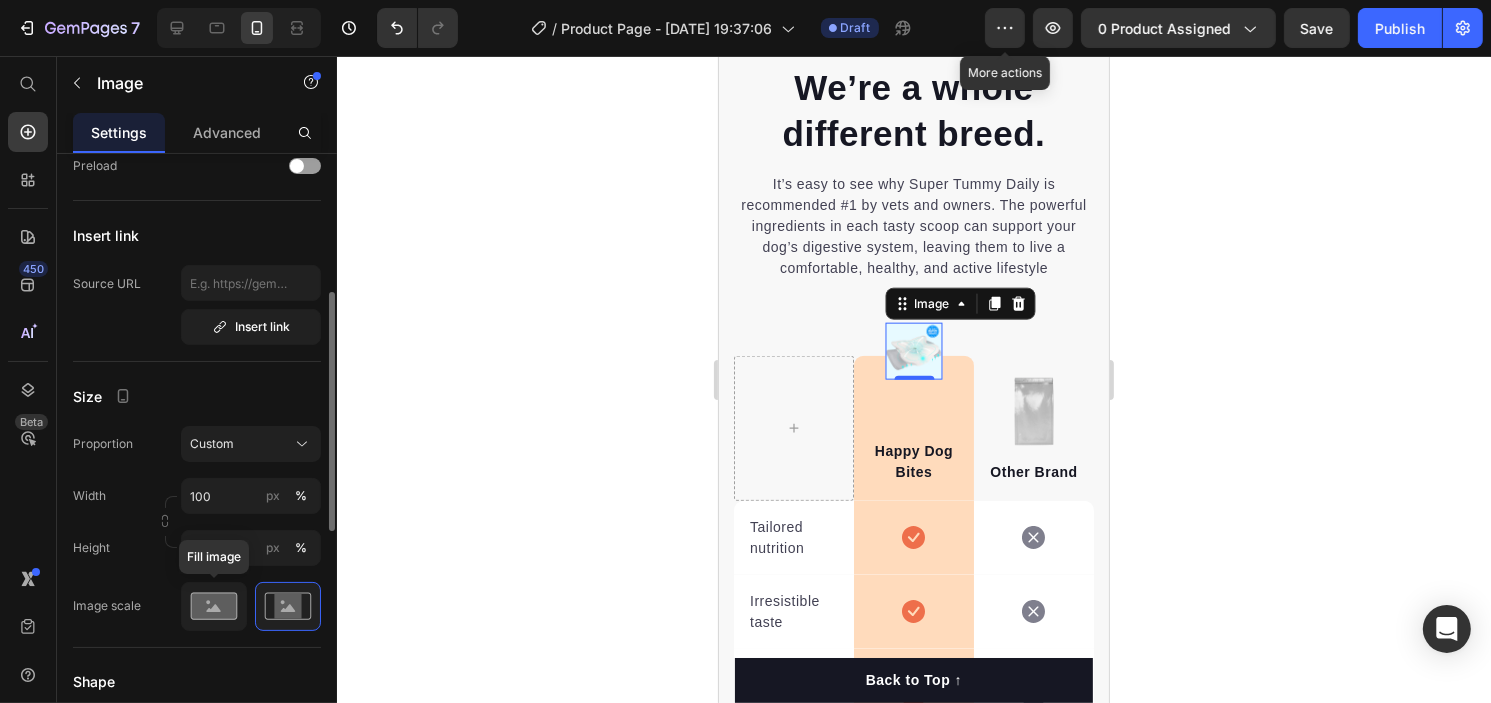 click 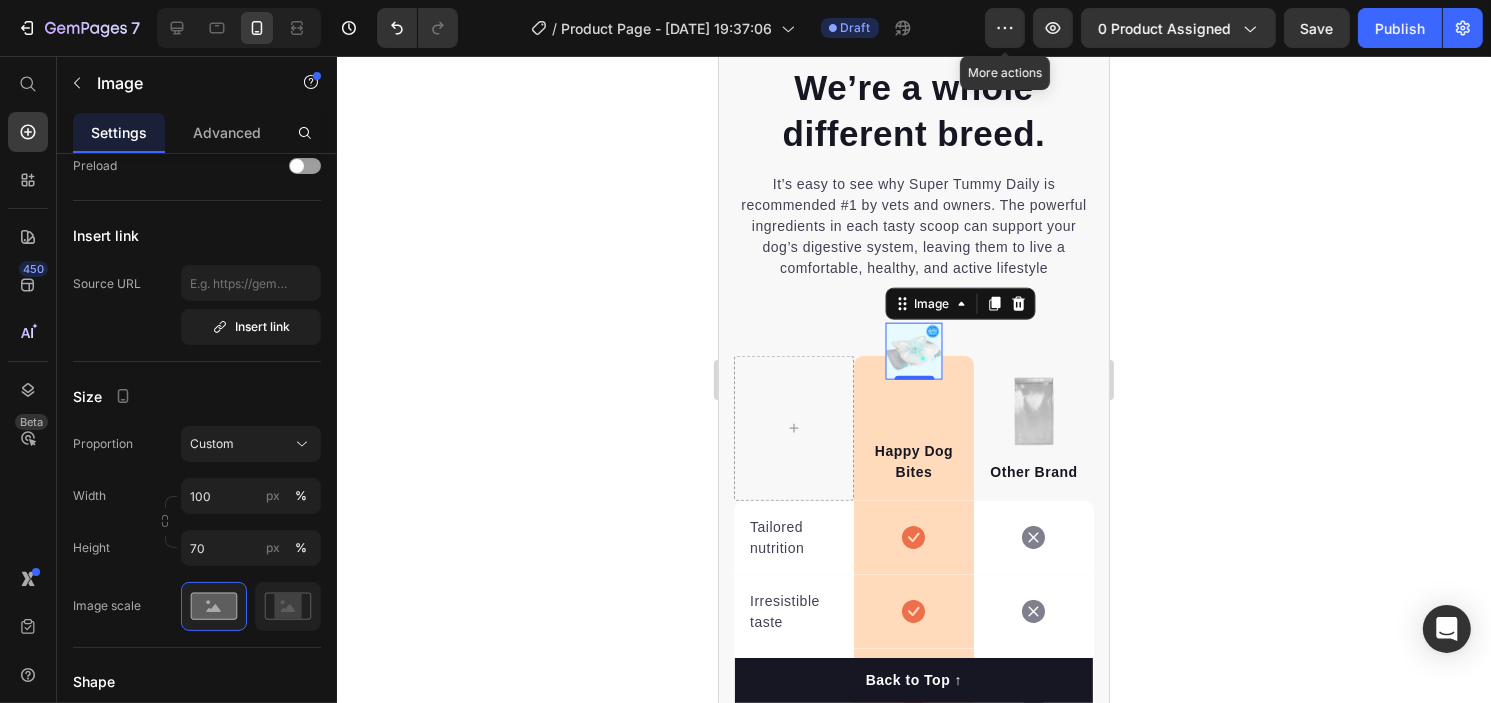 click 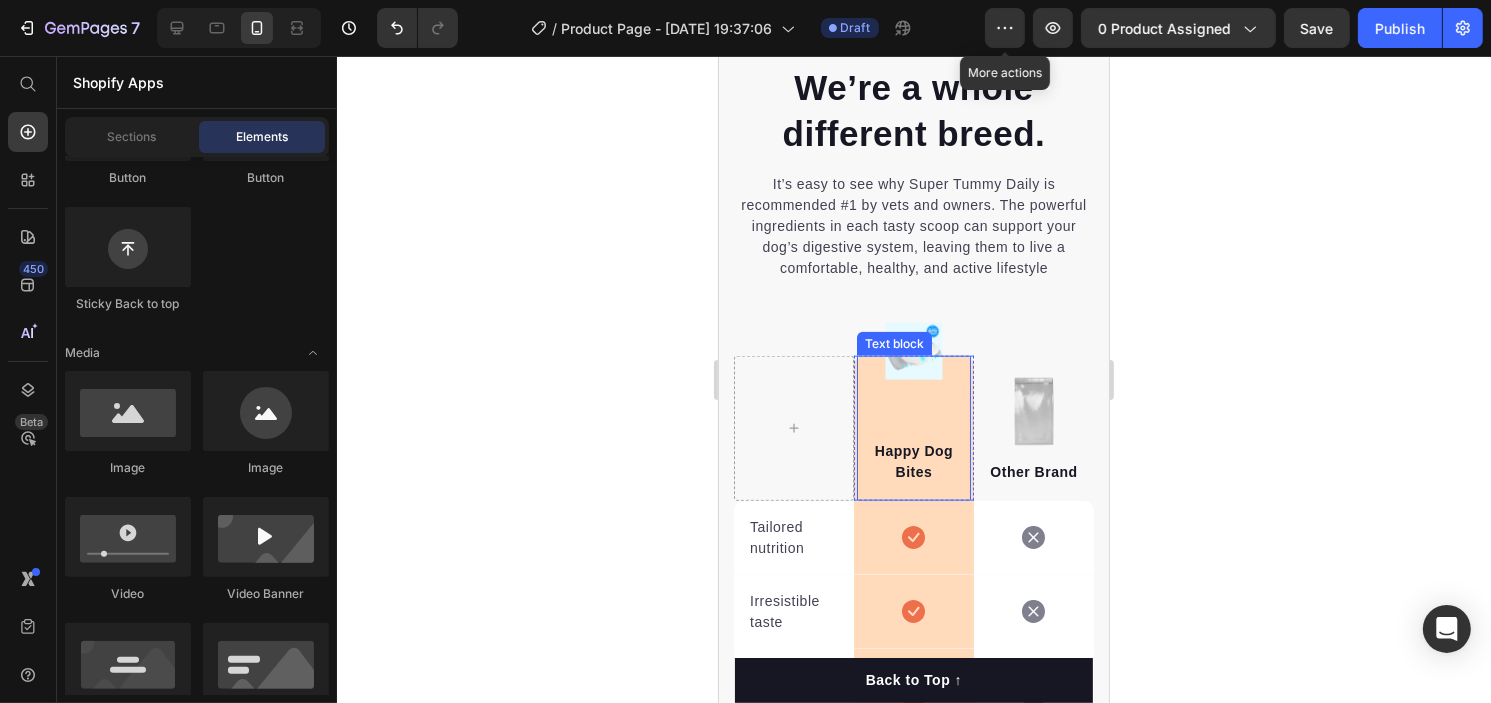 click on "Text block" at bounding box center (893, 344) 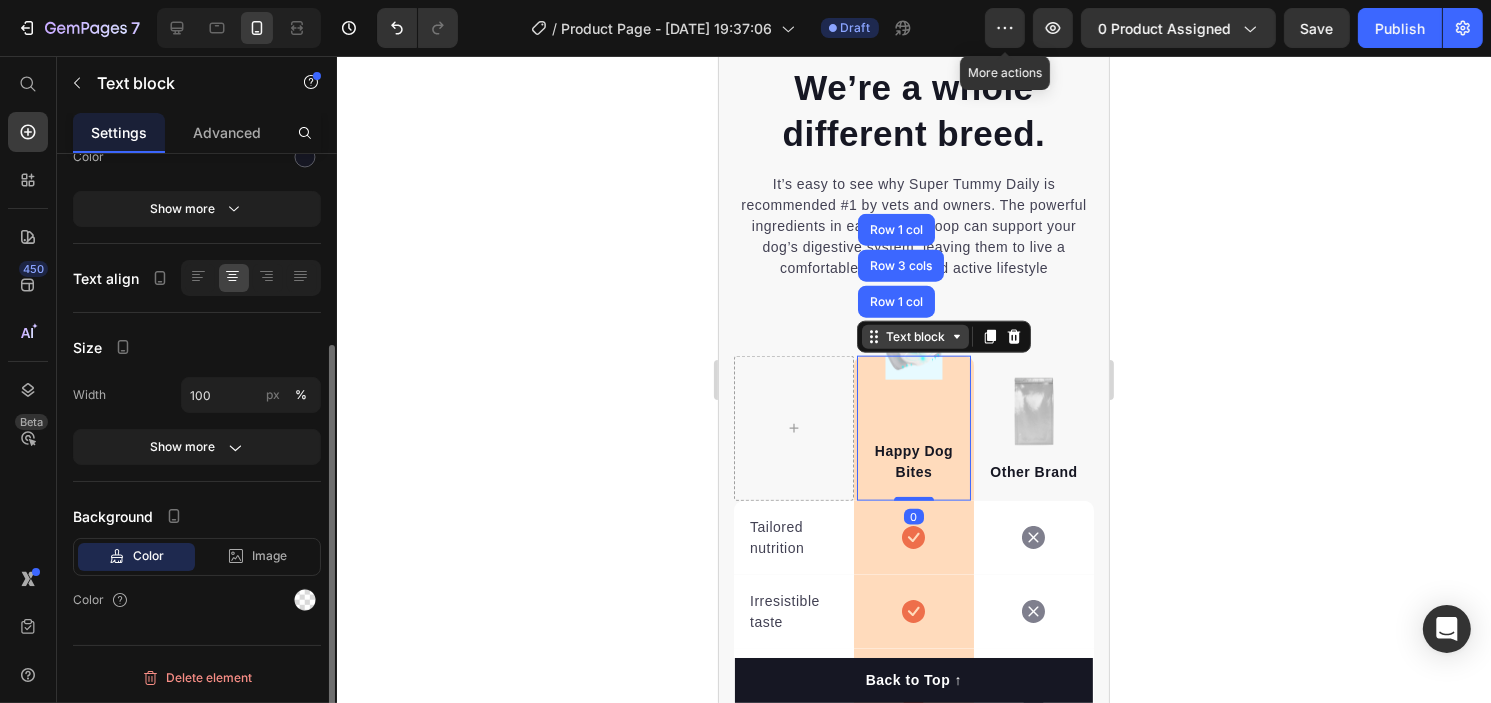 scroll, scrollTop: 0, scrollLeft: 0, axis: both 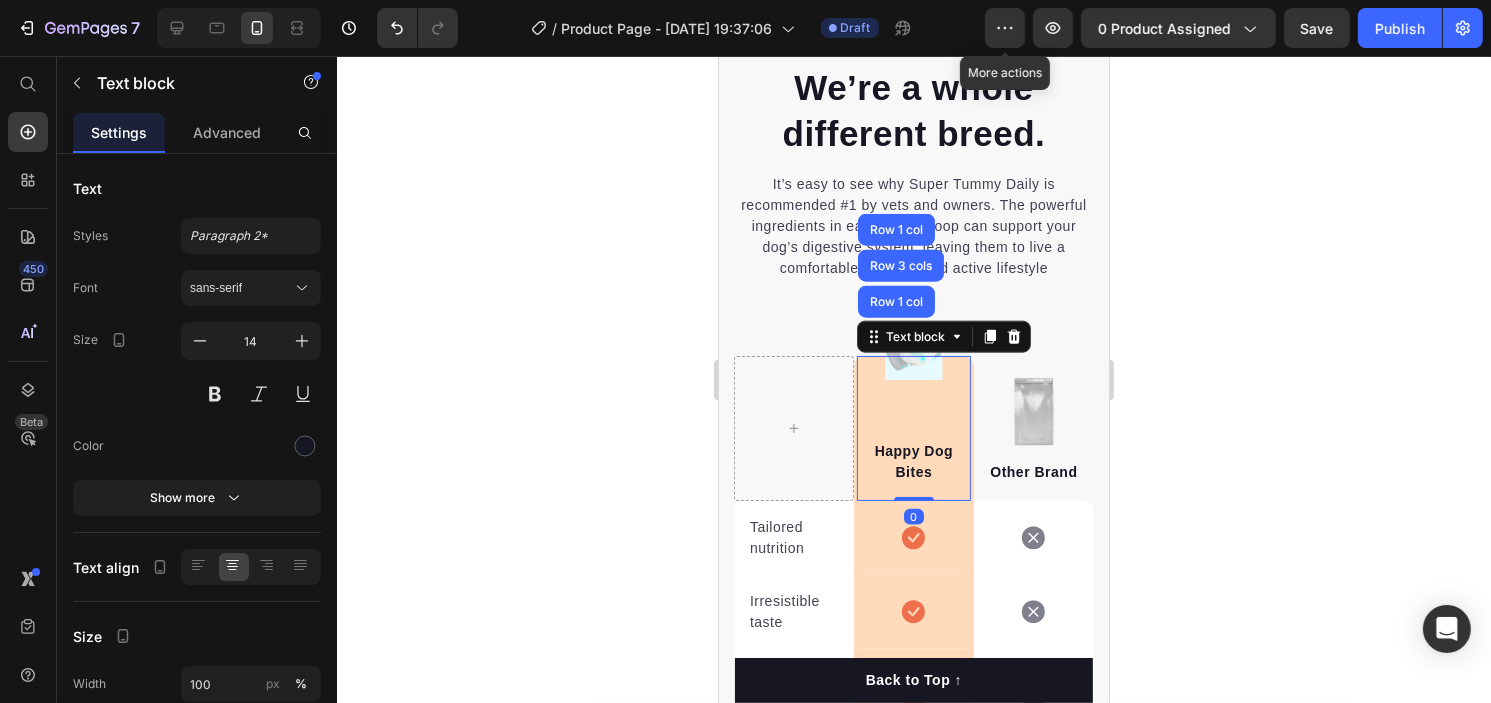 click 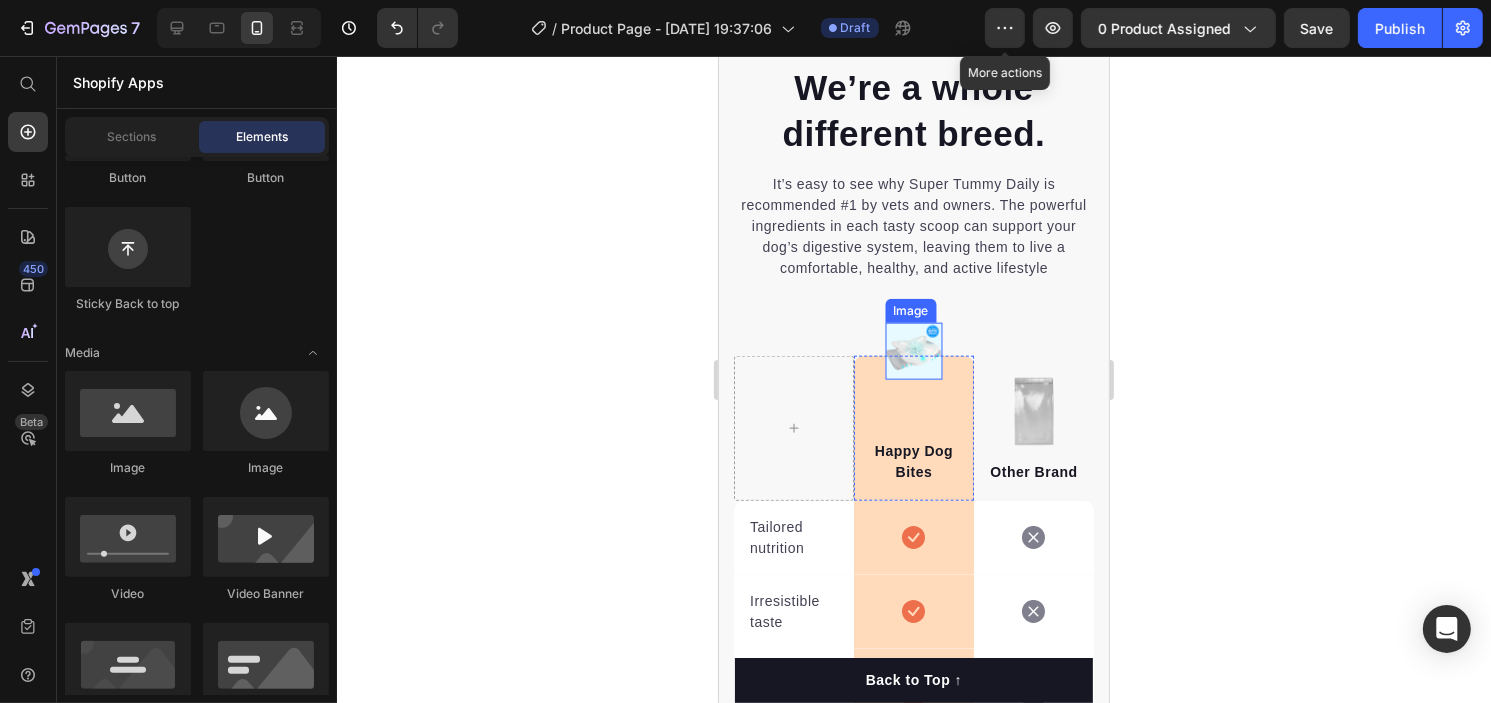click at bounding box center (913, 351) 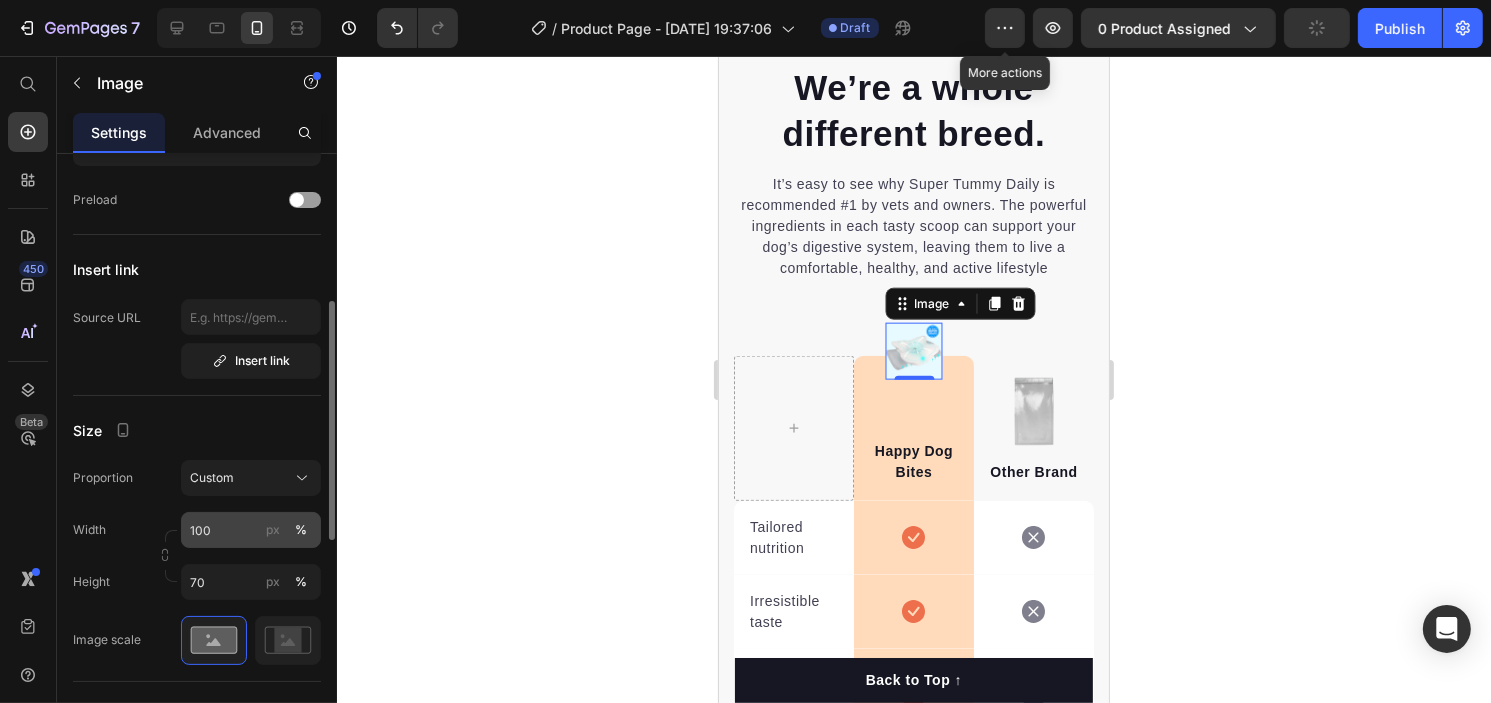 scroll, scrollTop: 336, scrollLeft: 0, axis: vertical 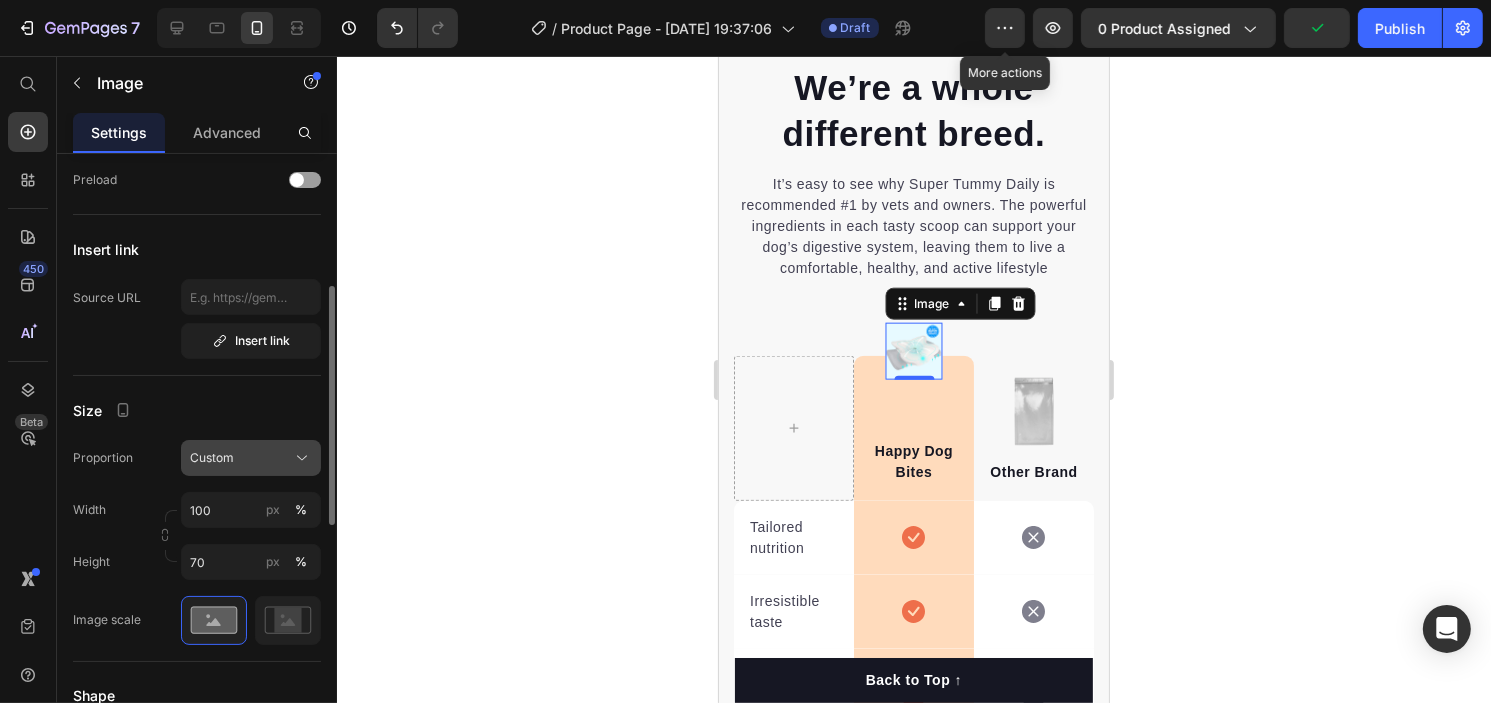 click on "Custom" at bounding box center (212, 458) 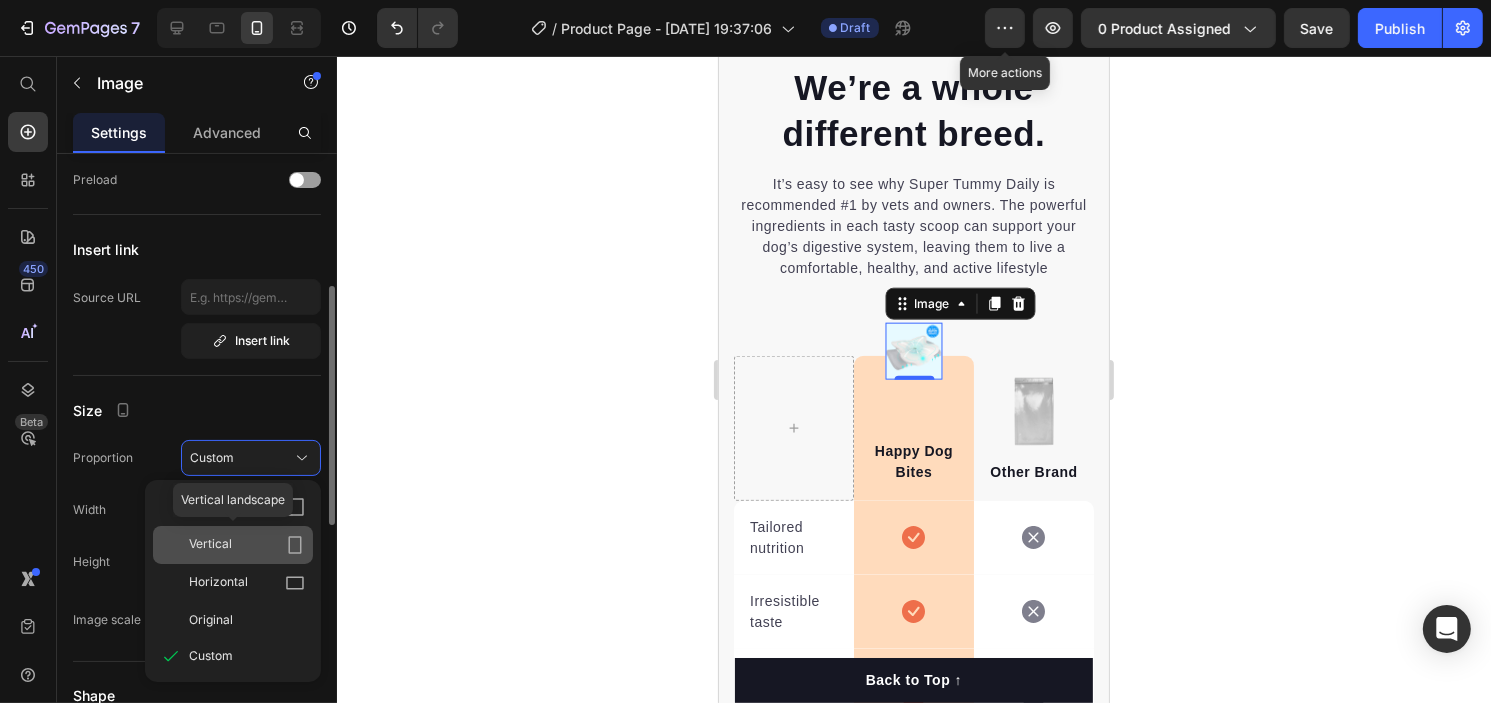 click on "Vertical" 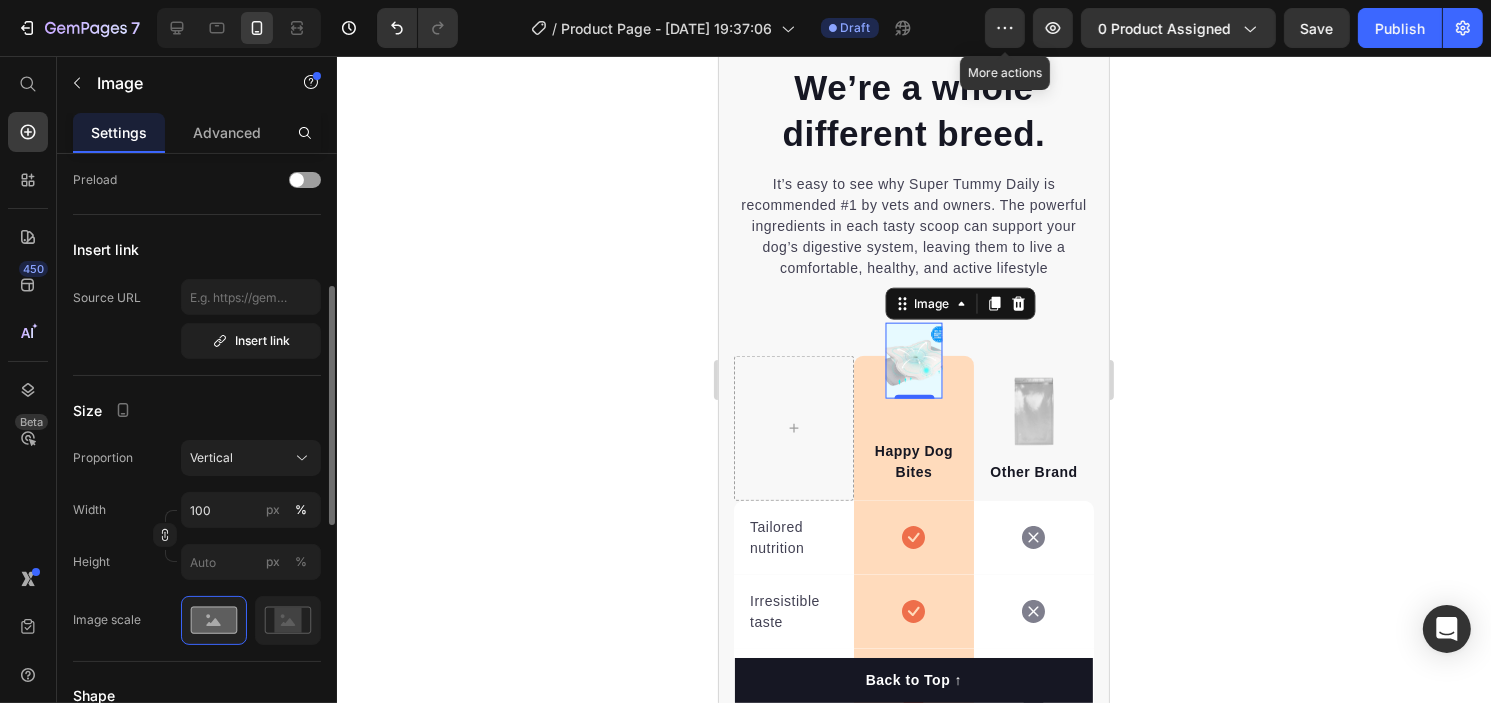 click 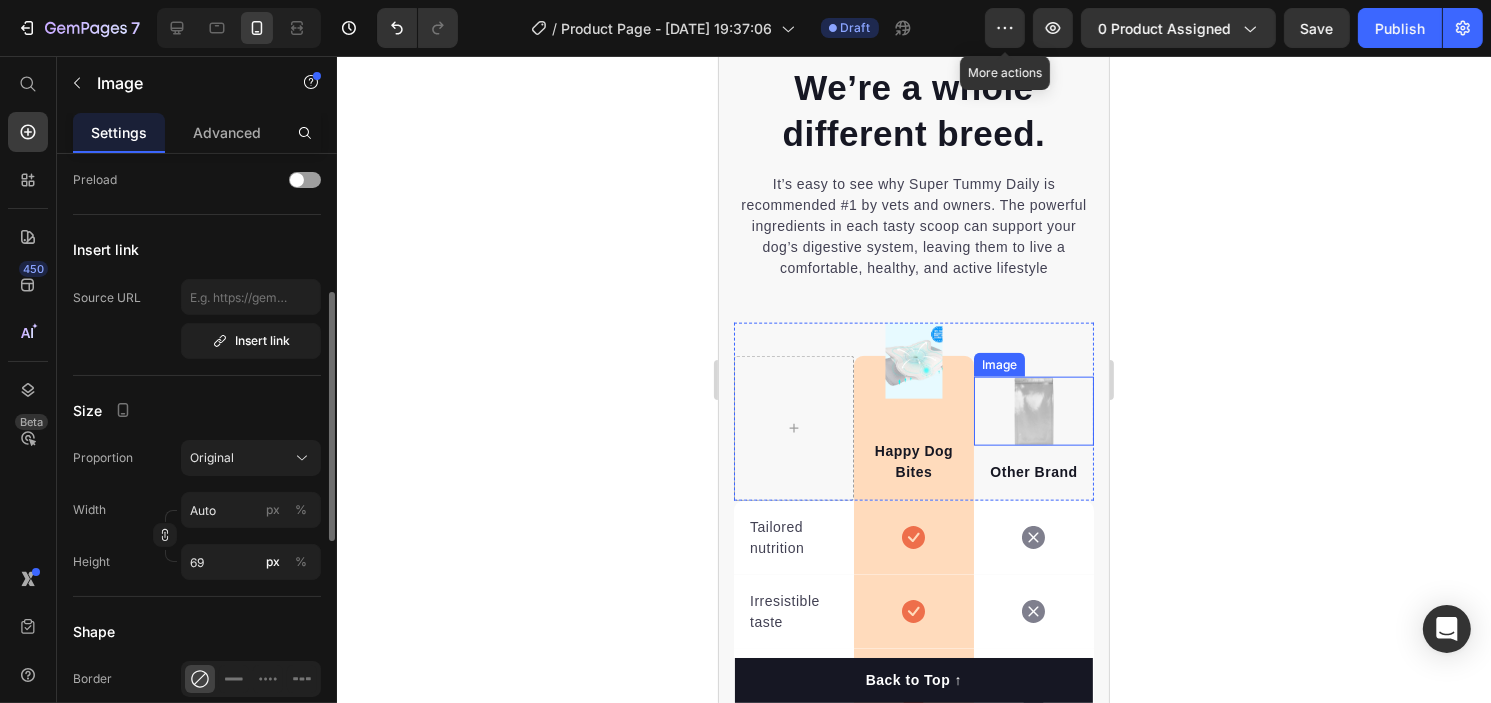 click at bounding box center (1033, 411) 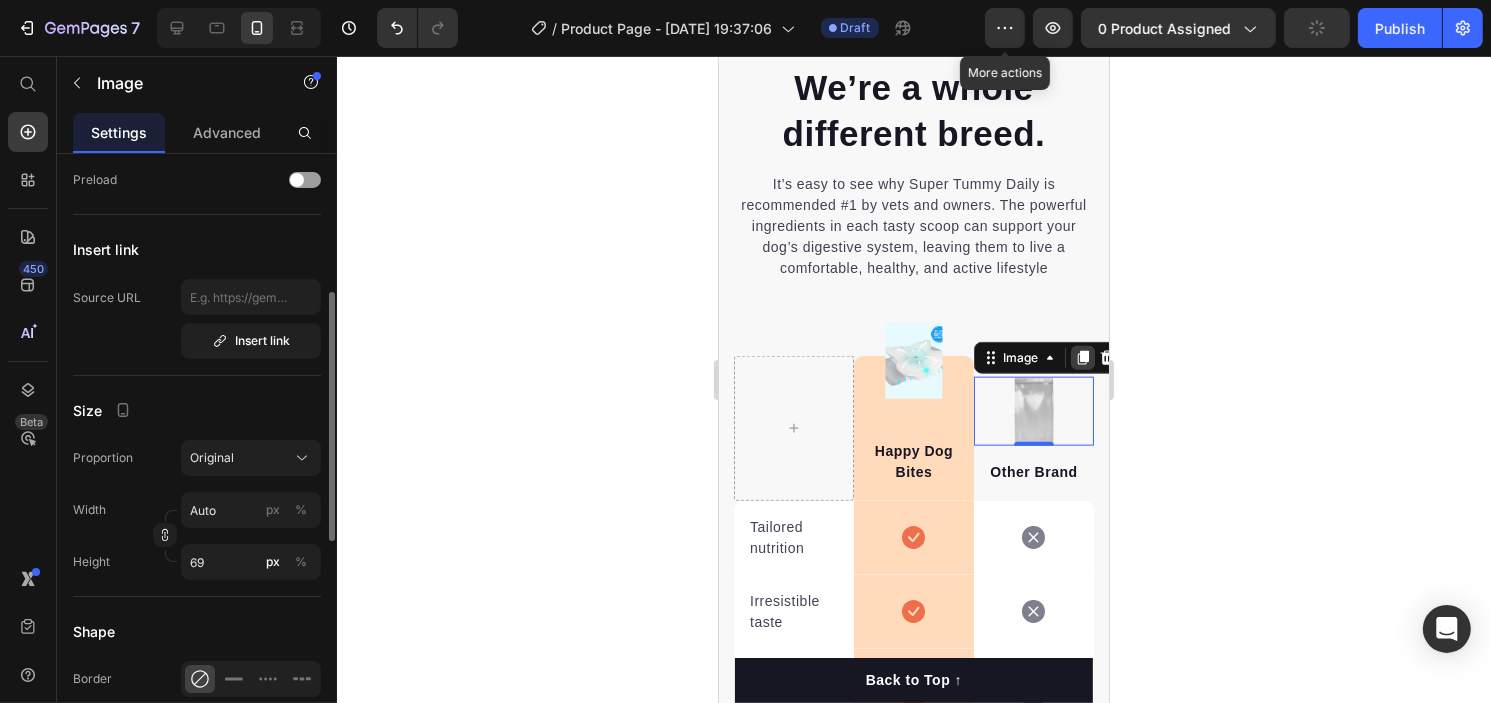 click 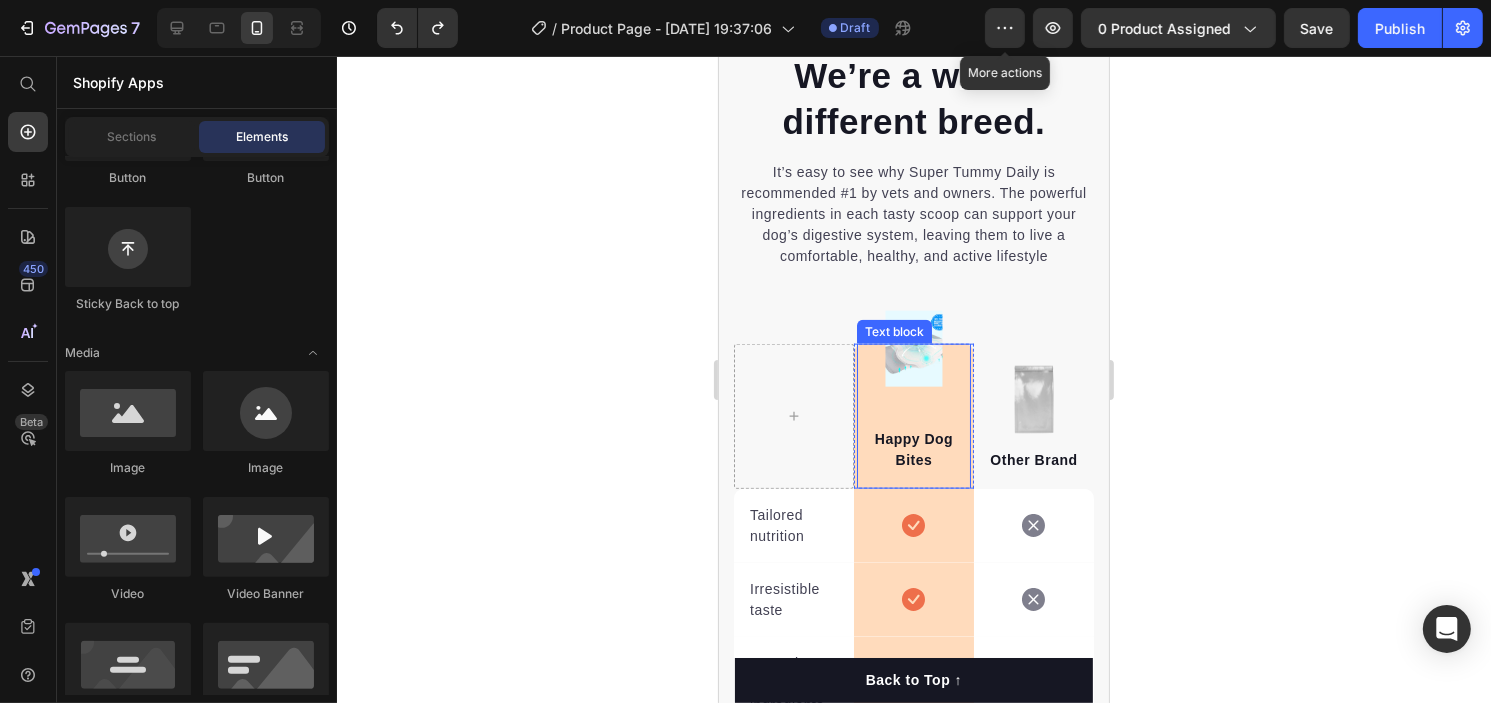 scroll, scrollTop: 2348, scrollLeft: 0, axis: vertical 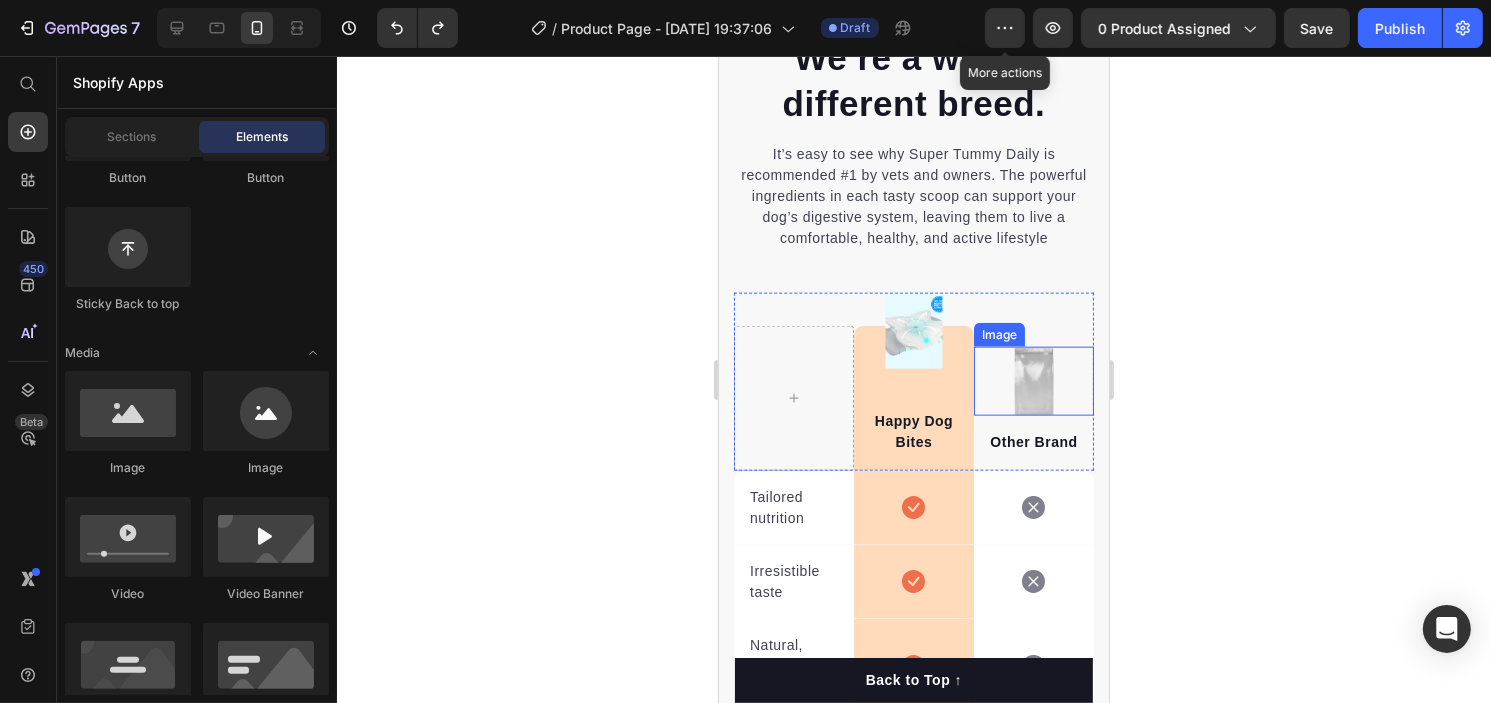 click at bounding box center (1033, 381) 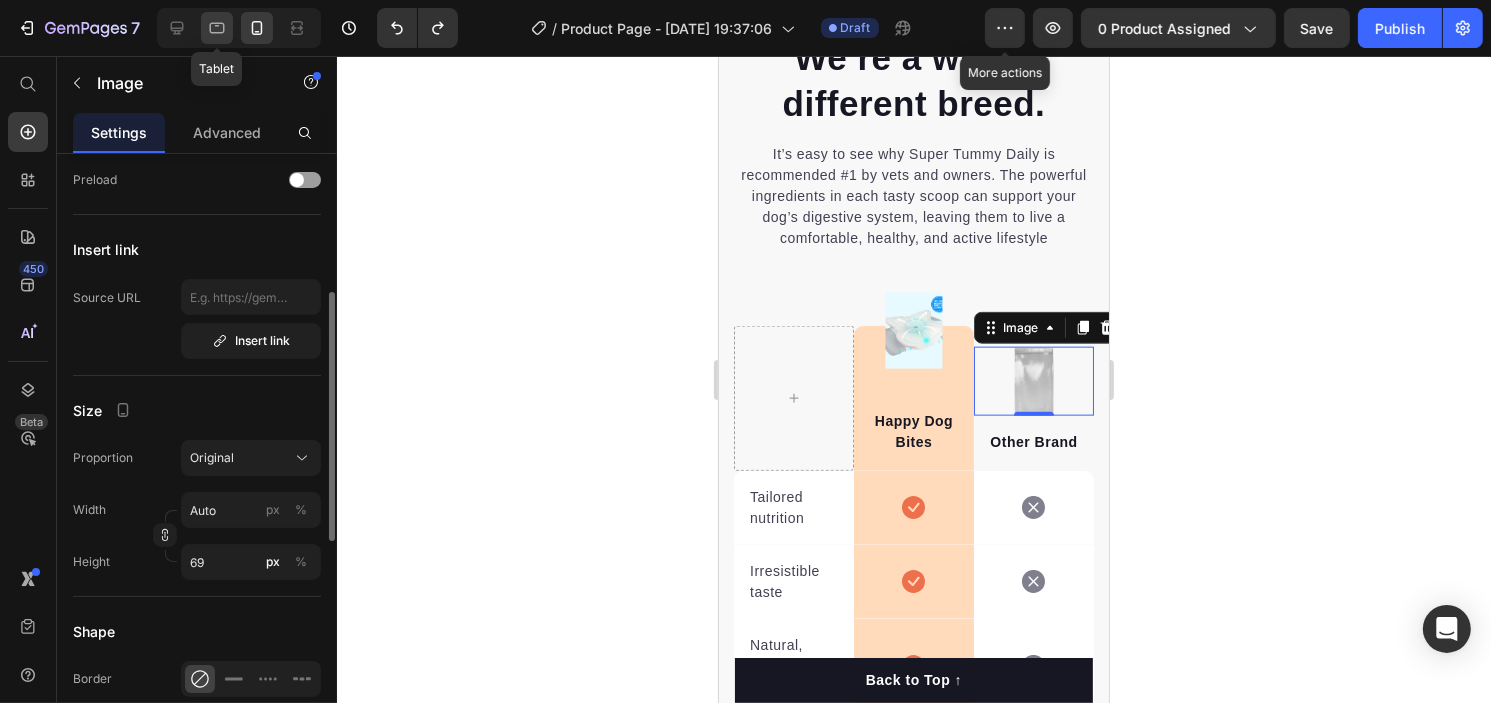 click 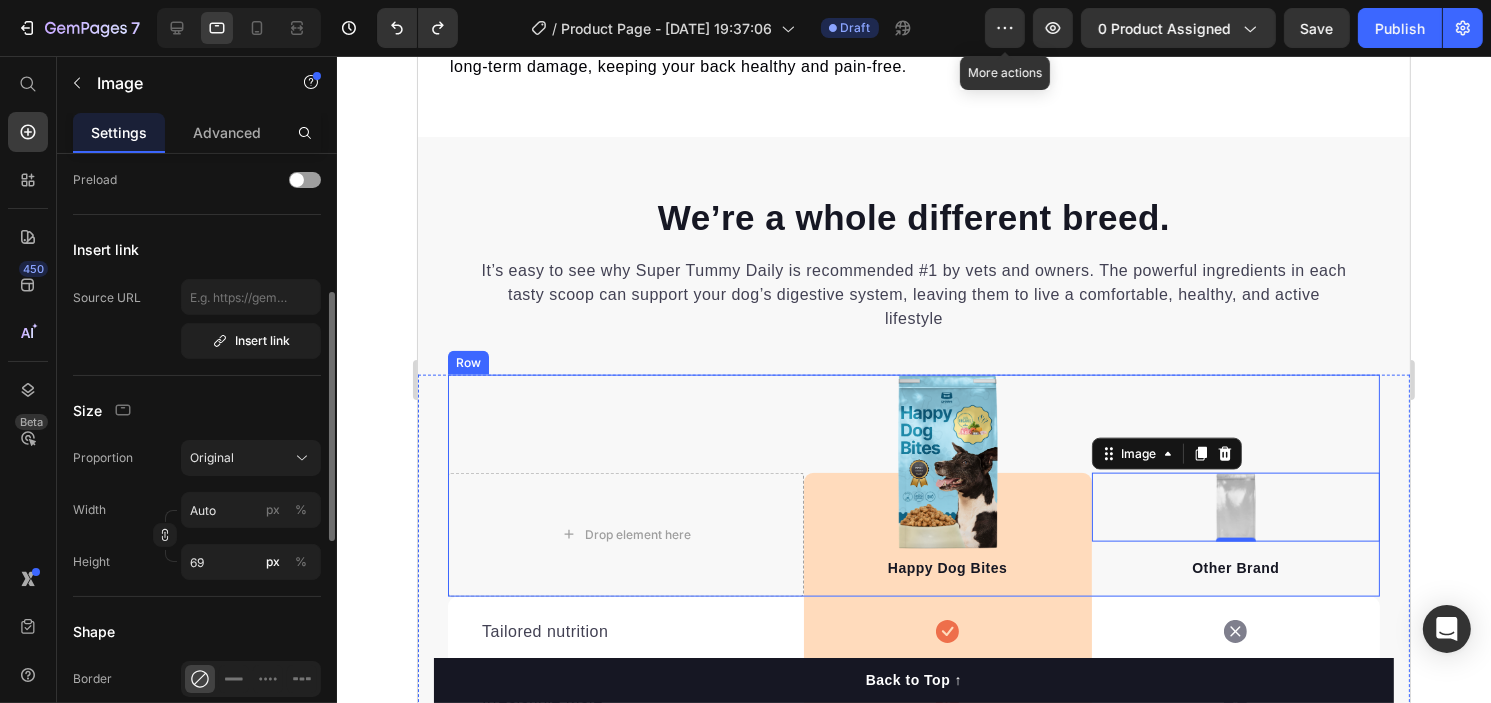 scroll, scrollTop: 2698, scrollLeft: 0, axis: vertical 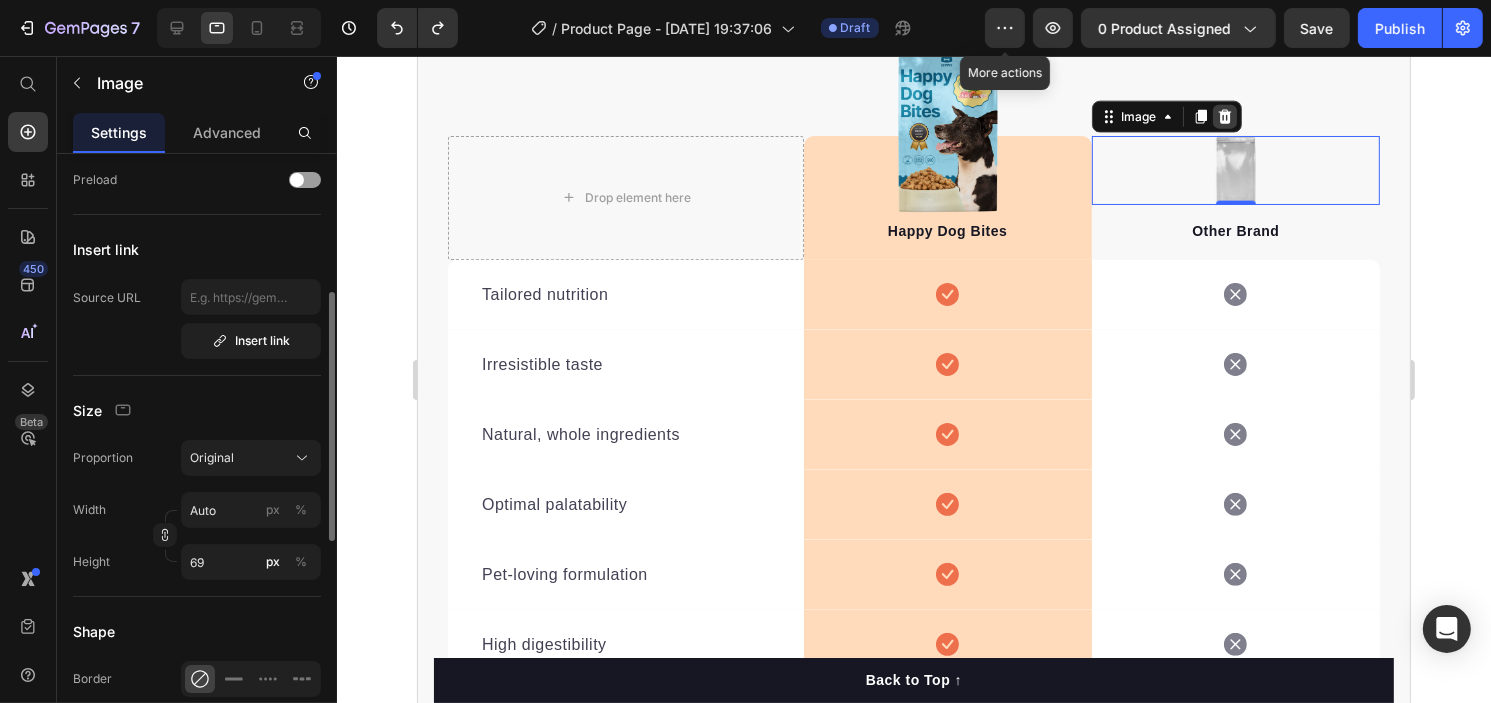 click 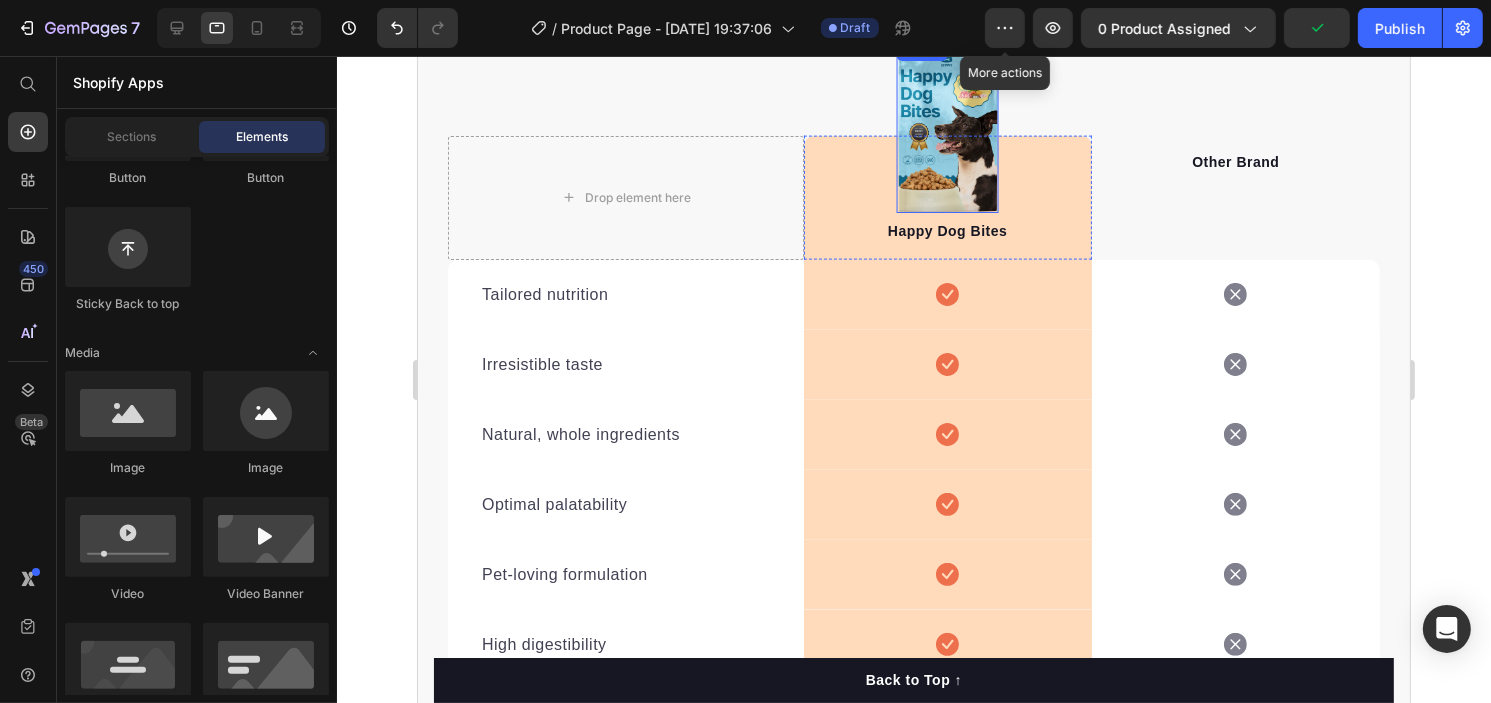 click at bounding box center [946, 125] 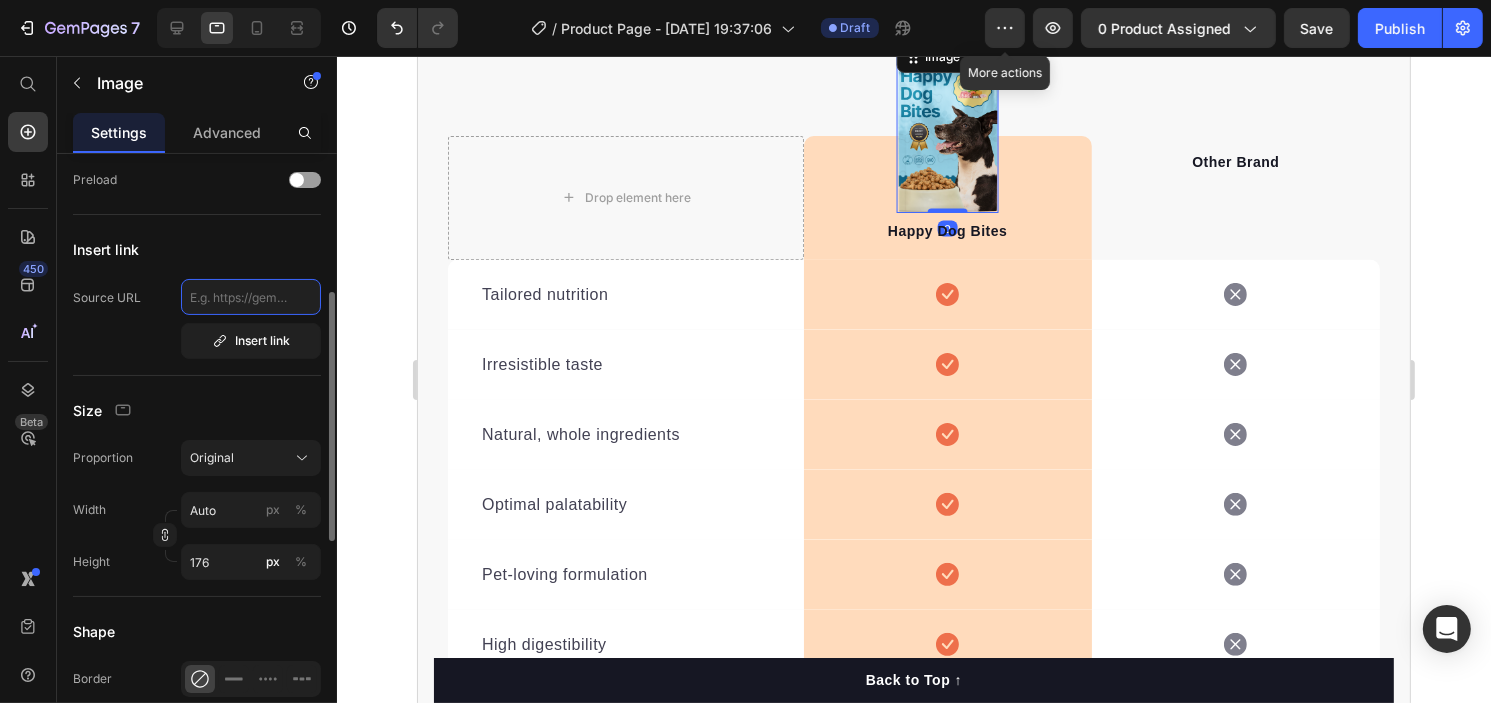 click 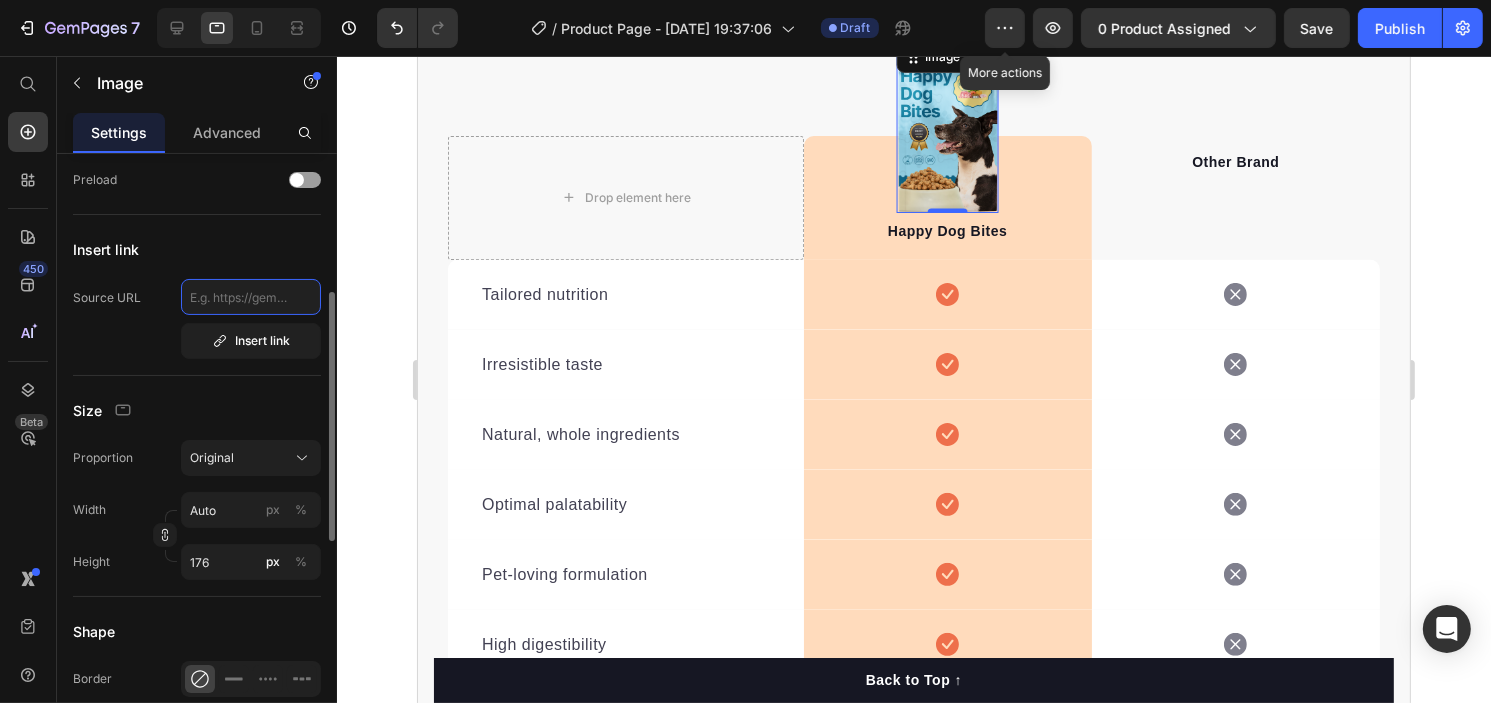 paste on "https://cdn.shopify.com/s/files/1/0750/9285/2965/files/1_480x480_23be71a6-e12b-4b24-a9f3-134a1cf5803d.webp?v=1752152205" 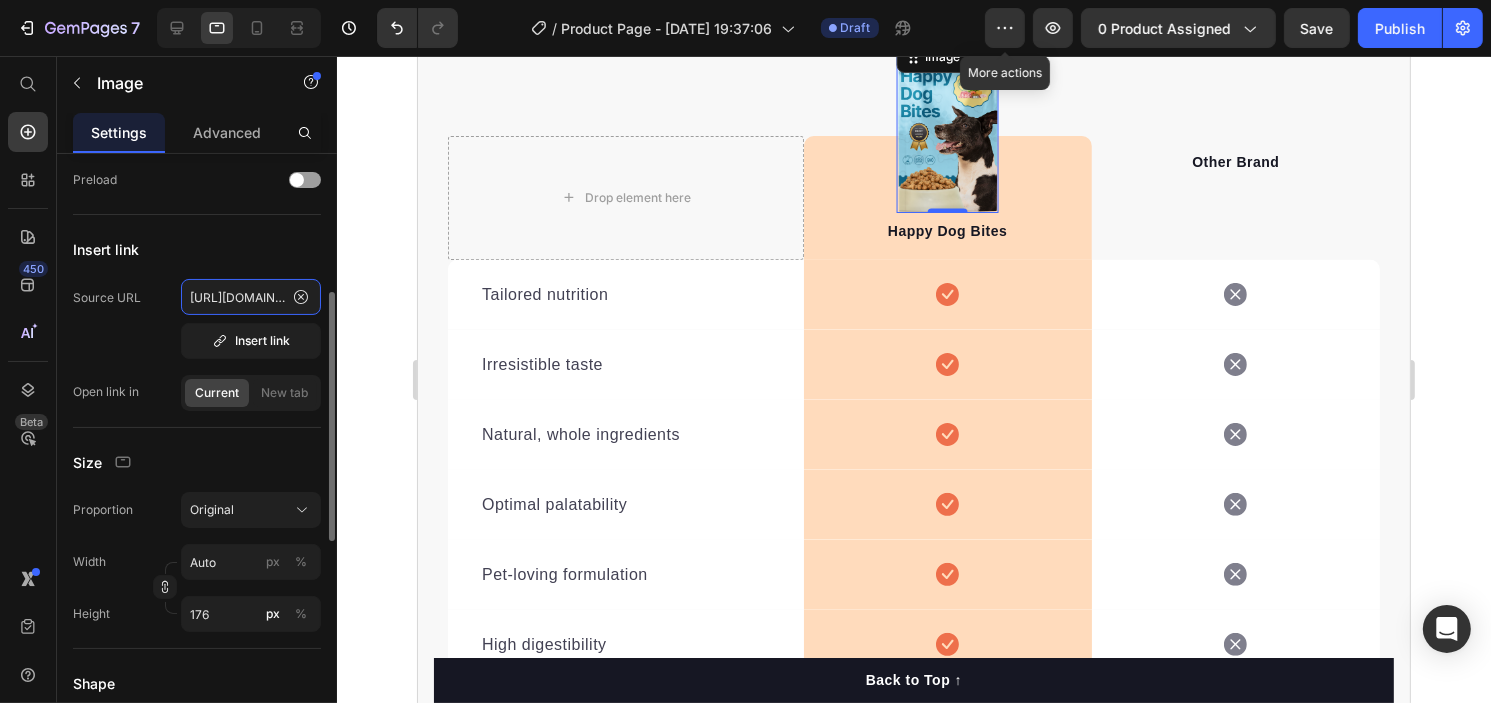 scroll, scrollTop: 0, scrollLeft: 645, axis: horizontal 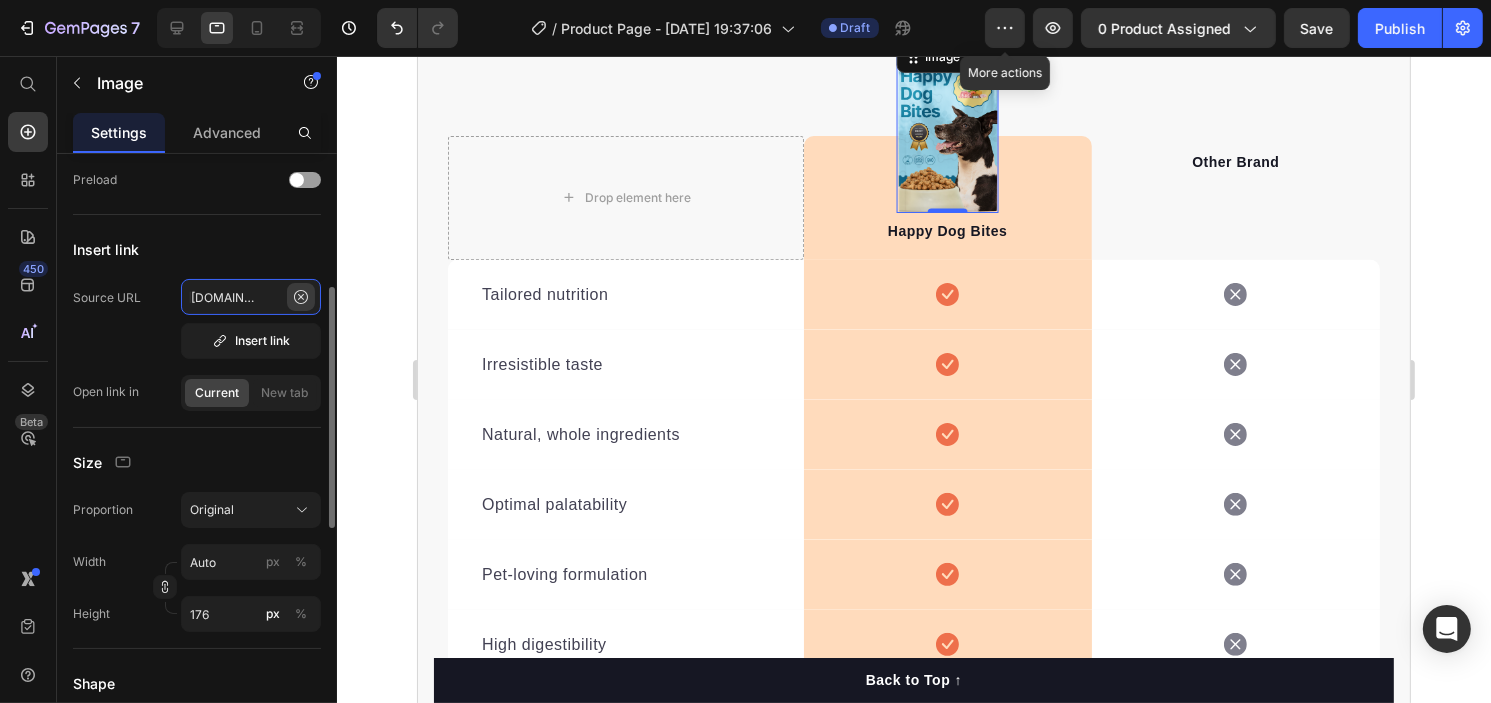 type on "https://cdn.shopify.com/s/files/1/0750/9285/2965/files/1_480x480_23be71a6-e12b-4b24-a9f3-134a1cf5803d.webp?v=1752152205" 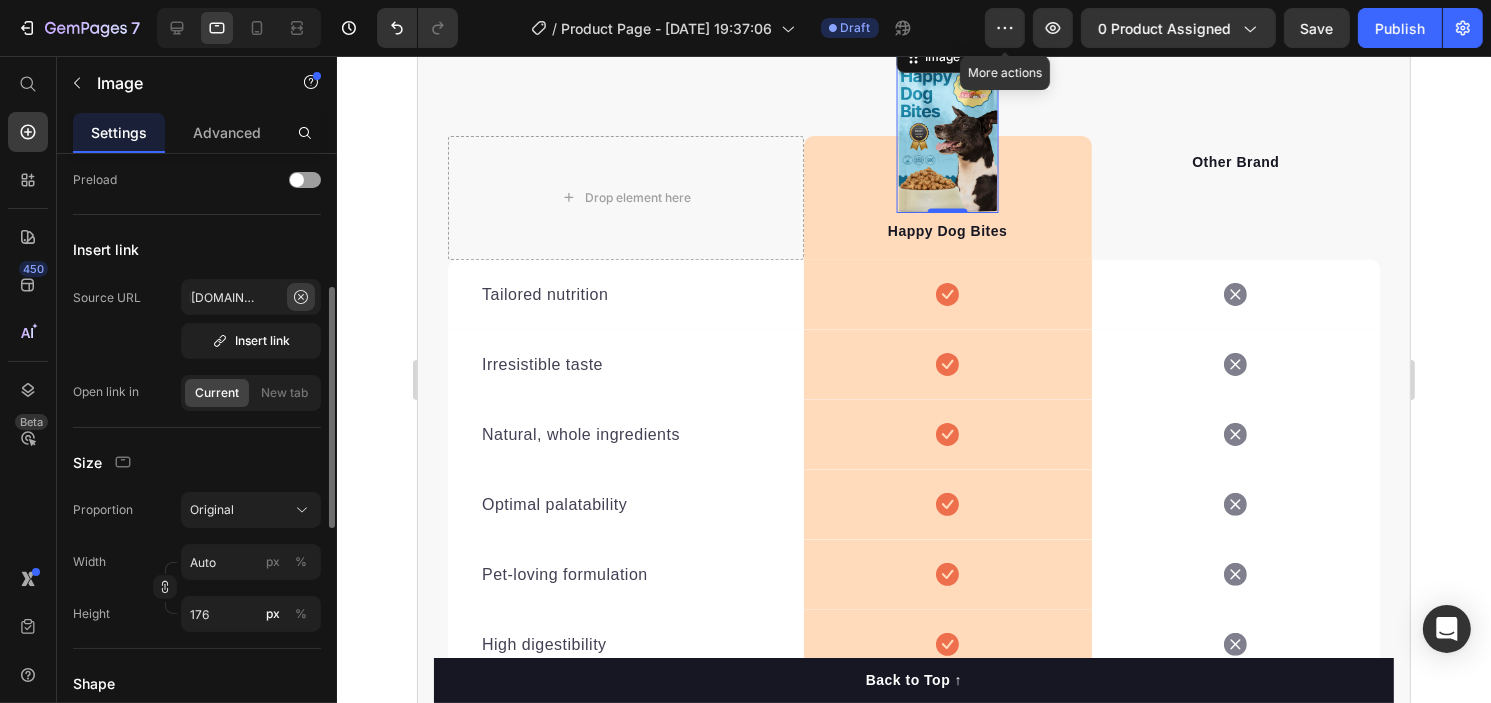 scroll, scrollTop: 0, scrollLeft: 0, axis: both 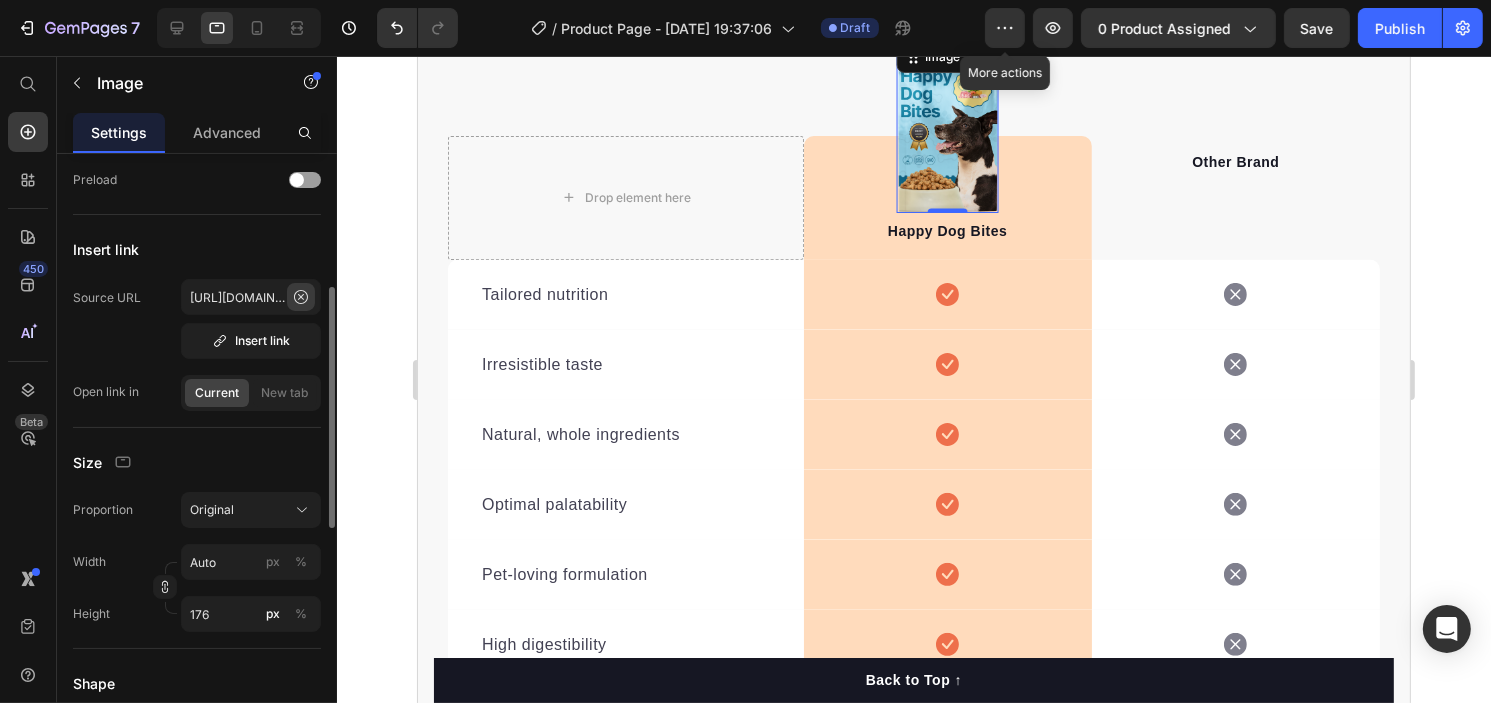 click 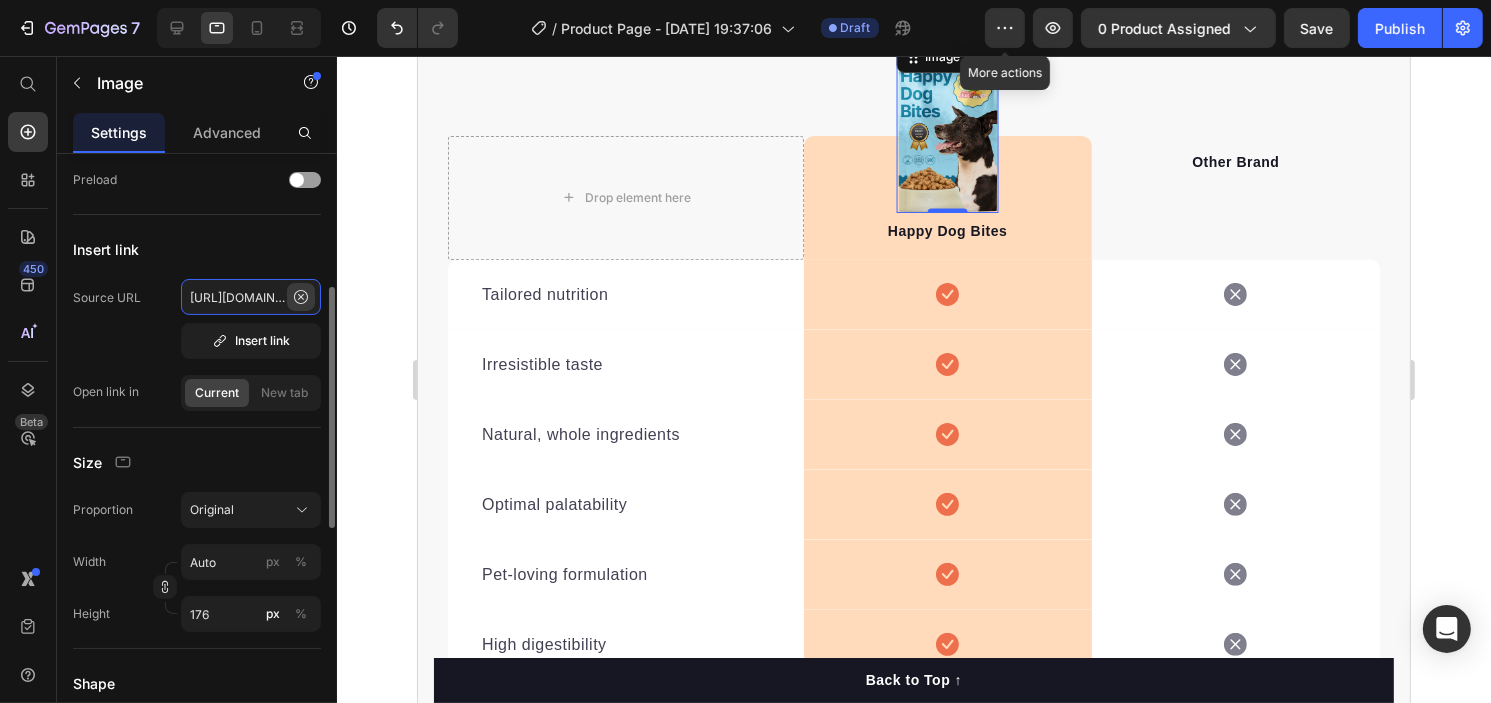 type 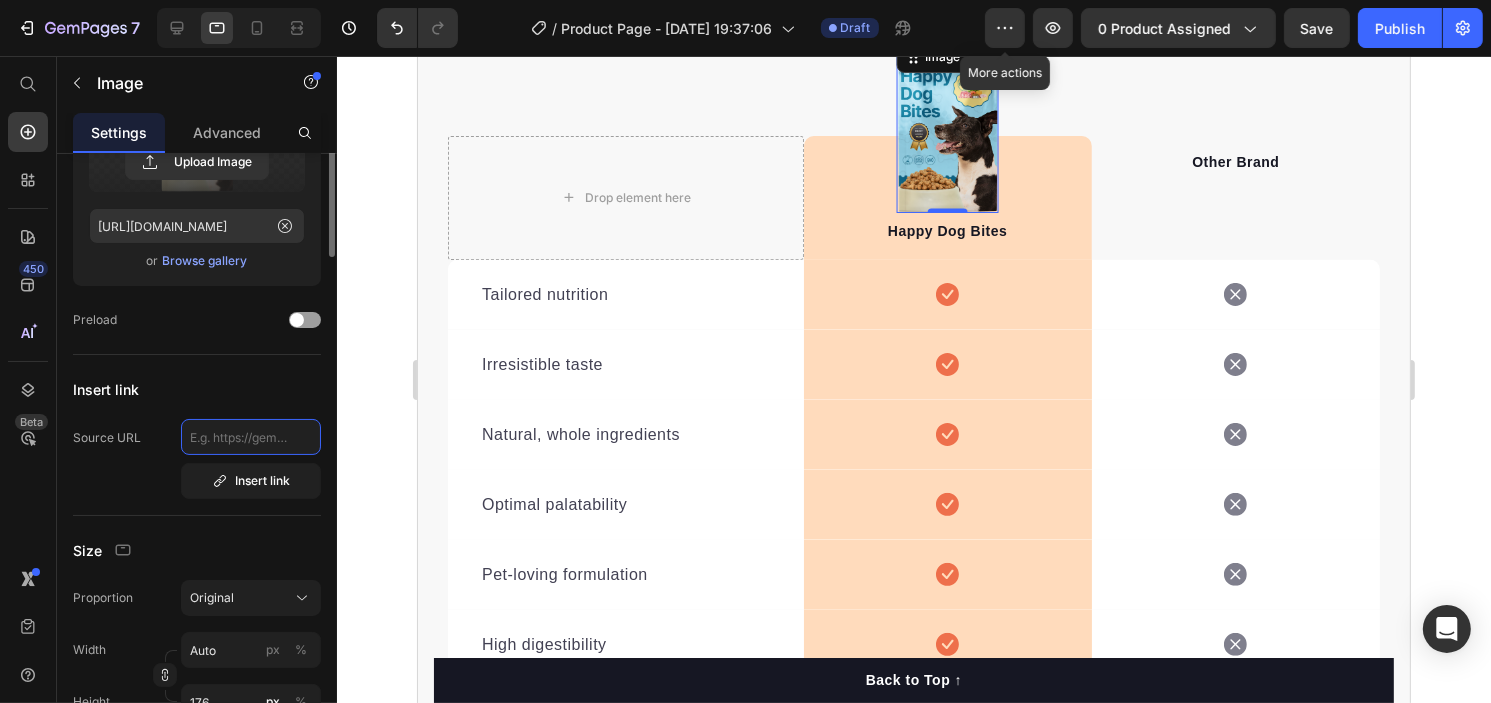 scroll, scrollTop: 0, scrollLeft: 0, axis: both 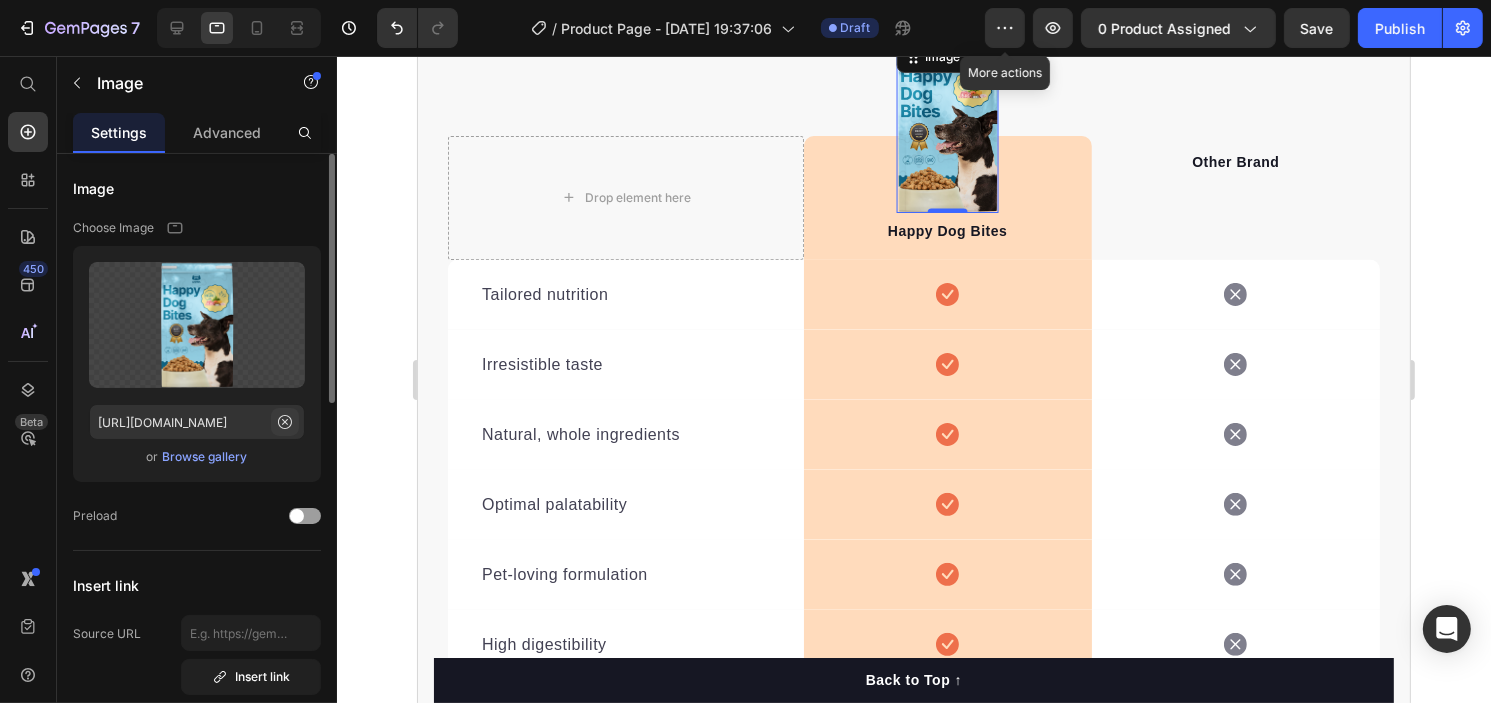 click 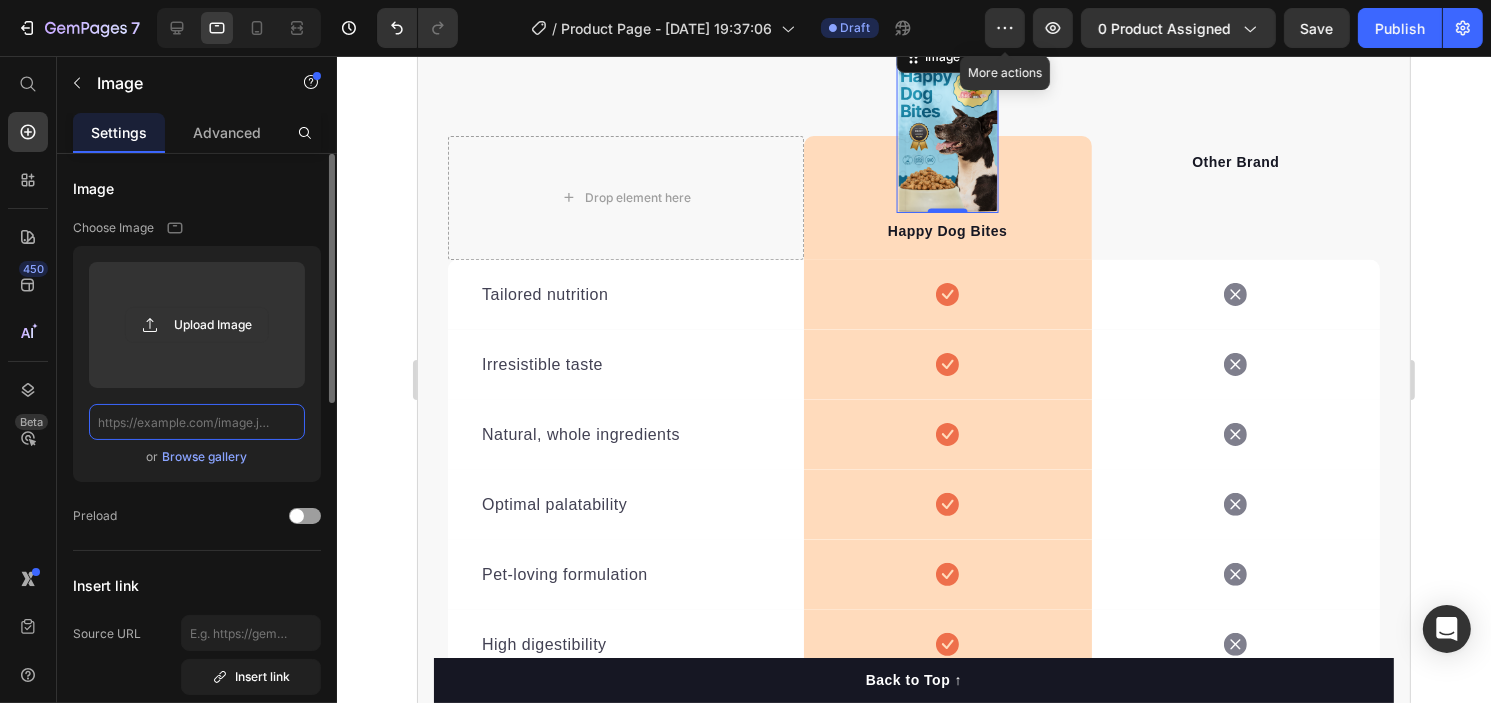 scroll, scrollTop: 0, scrollLeft: 0, axis: both 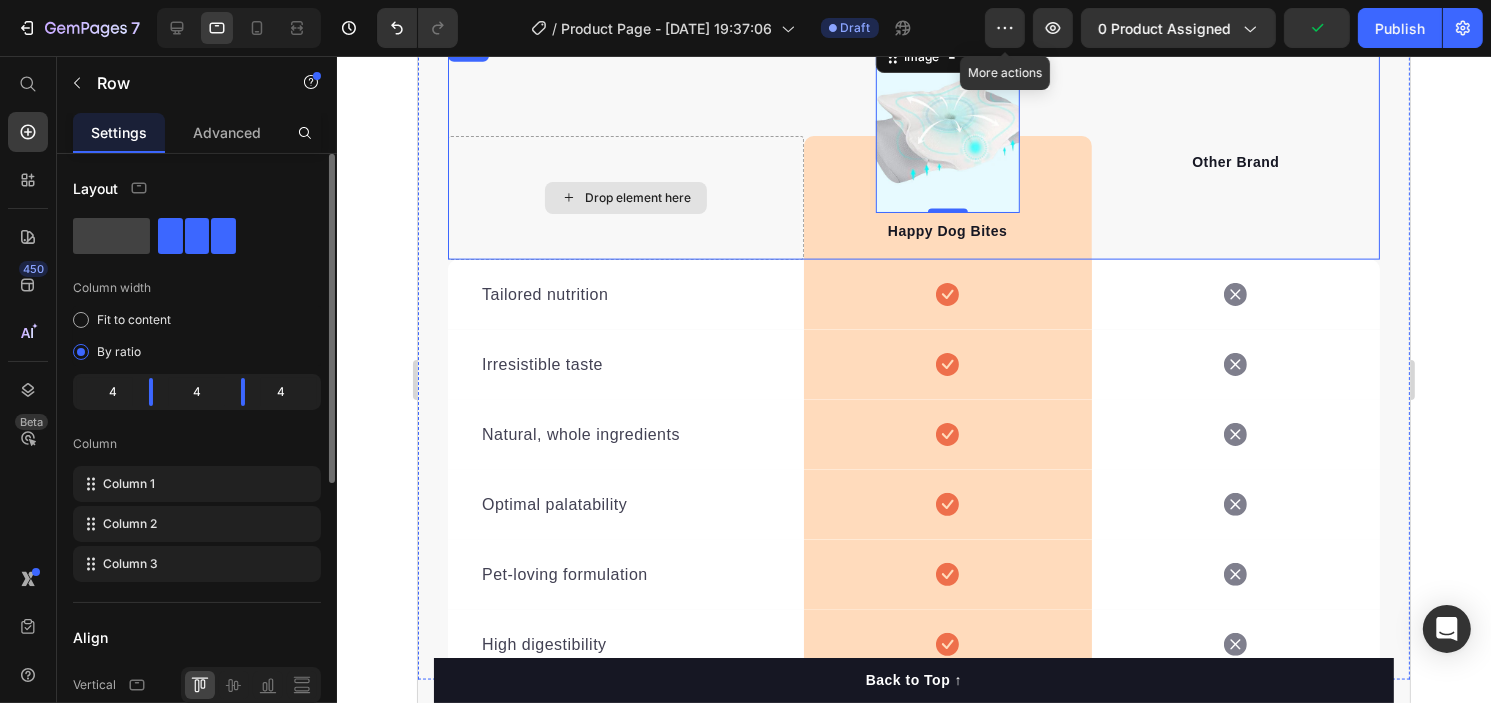 click on "Drop element here" at bounding box center (625, 198) 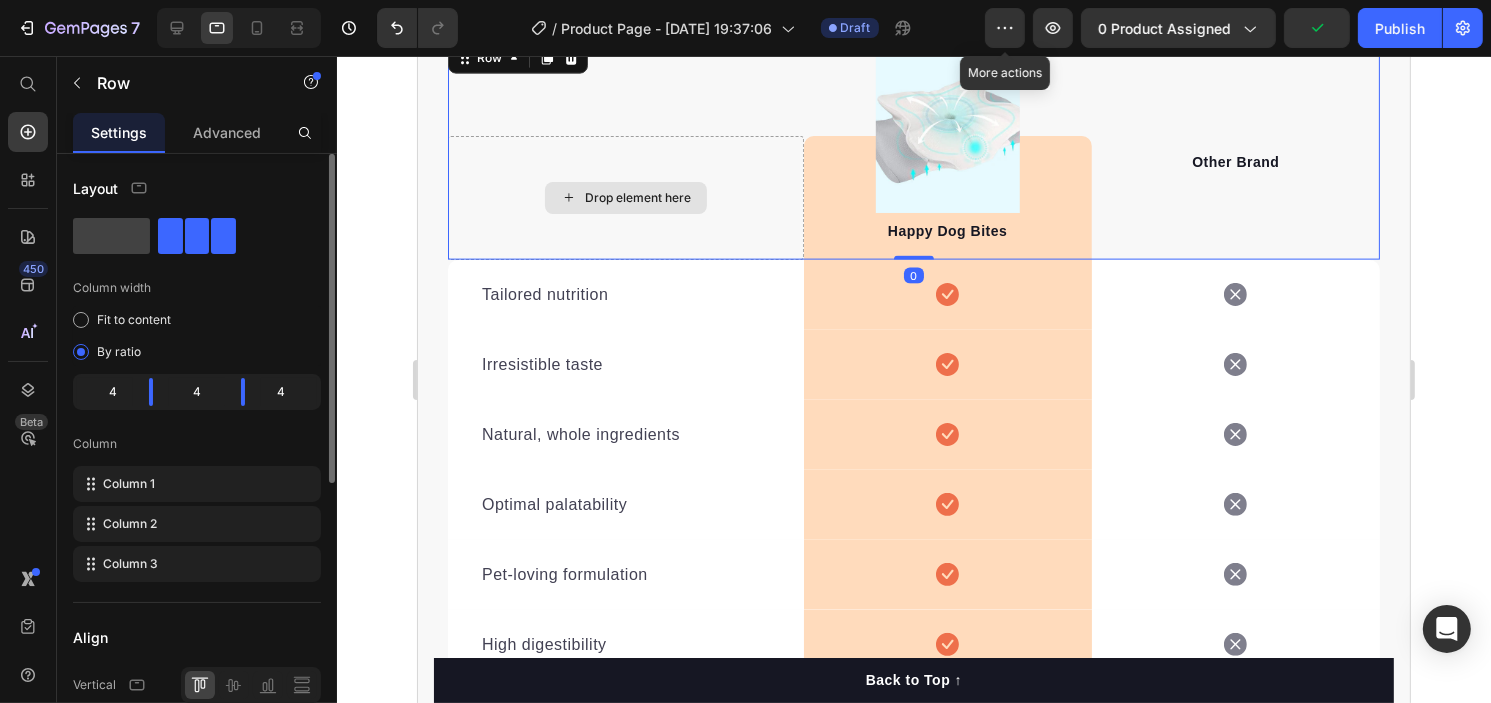scroll, scrollTop: 0, scrollLeft: 0, axis: both 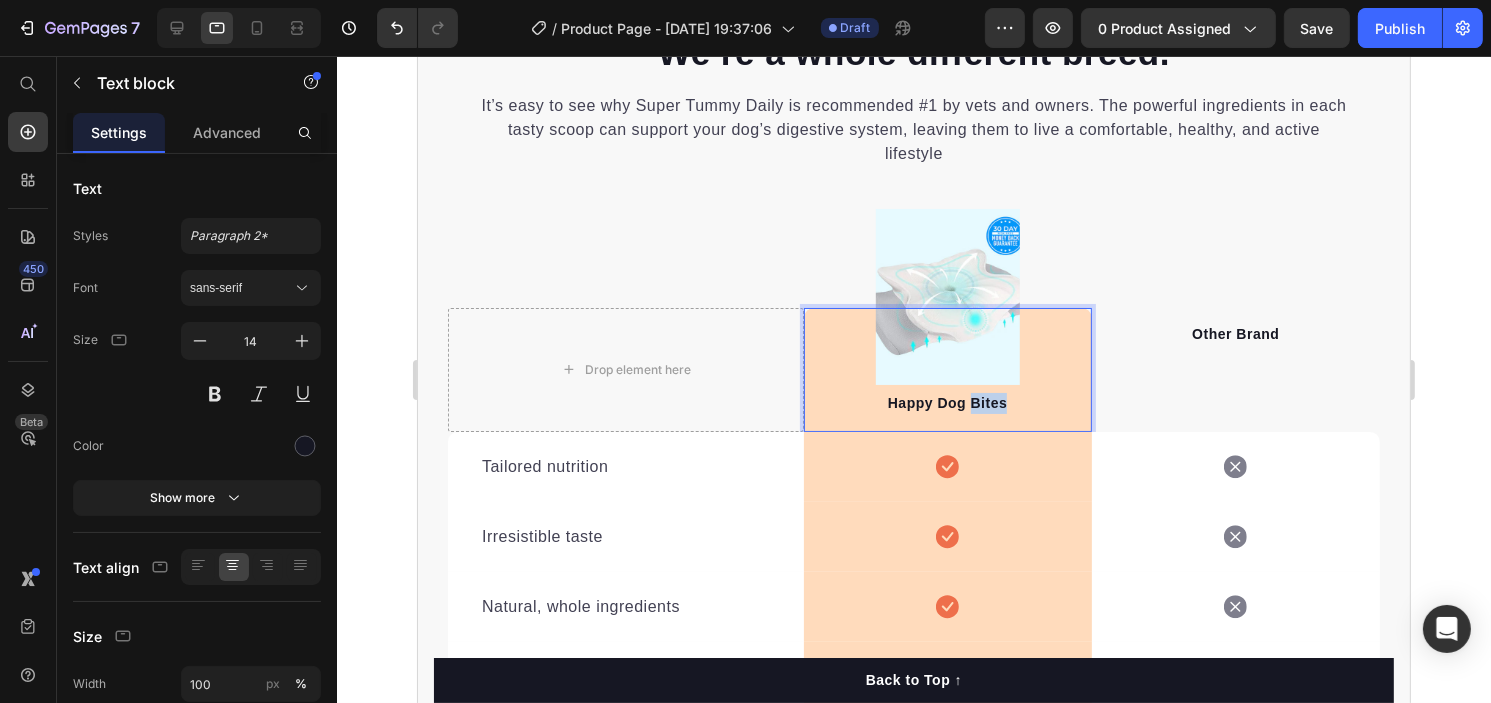 click on "Happy Dog Bites" at bounding box center (947, 403) 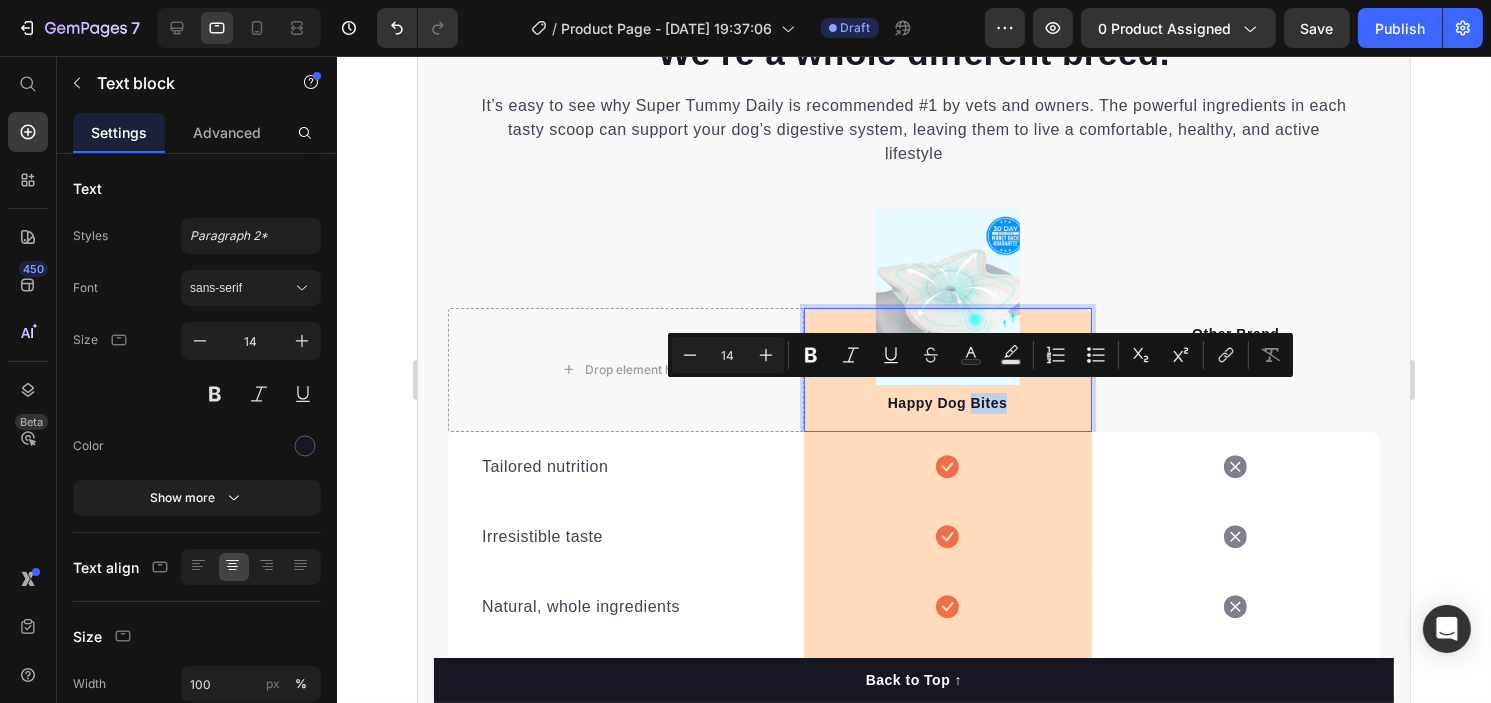 click on "Happy Dog Bites" at bounding box center (947, 403) 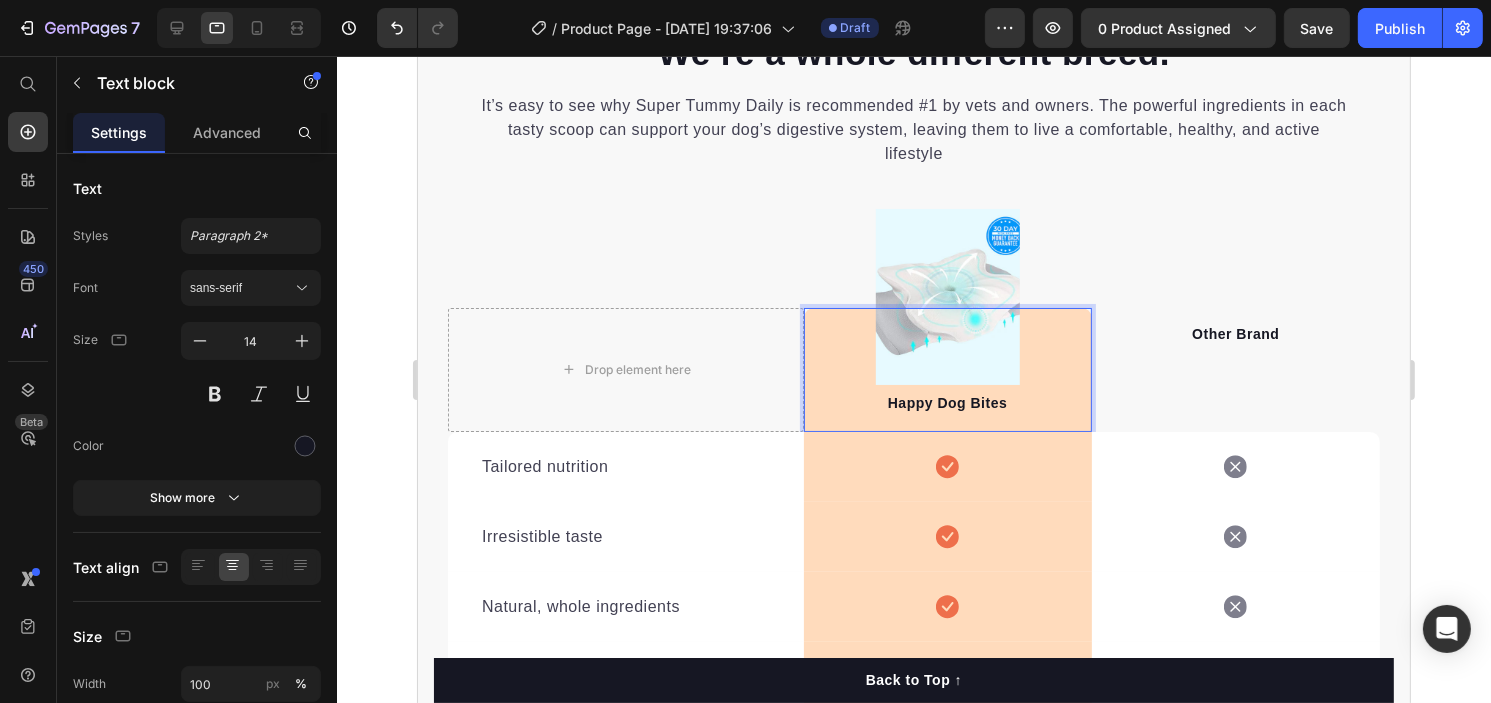 click on "Happy Dog Bites" at bounding box center (947, 403) 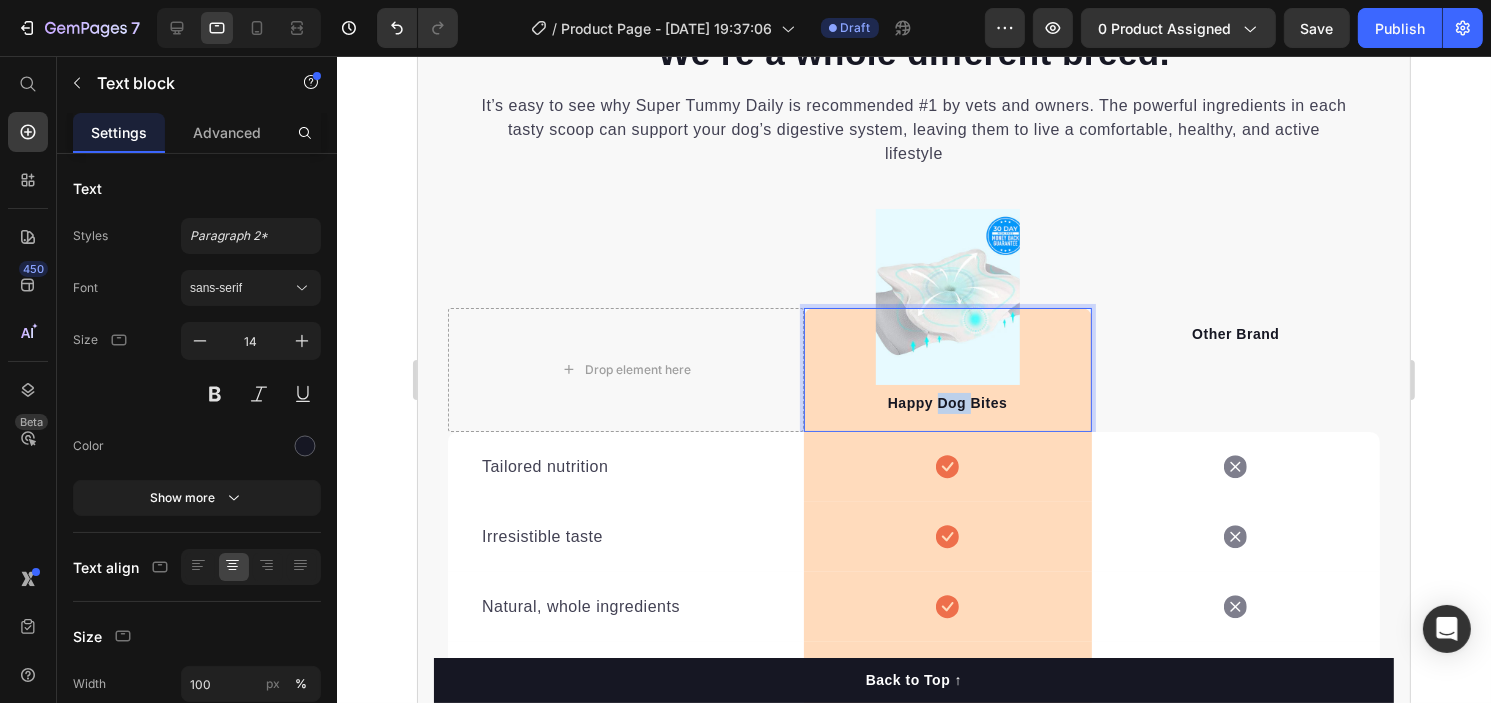 click on "Happy Dog Bites" at bounding box center [947, 403] 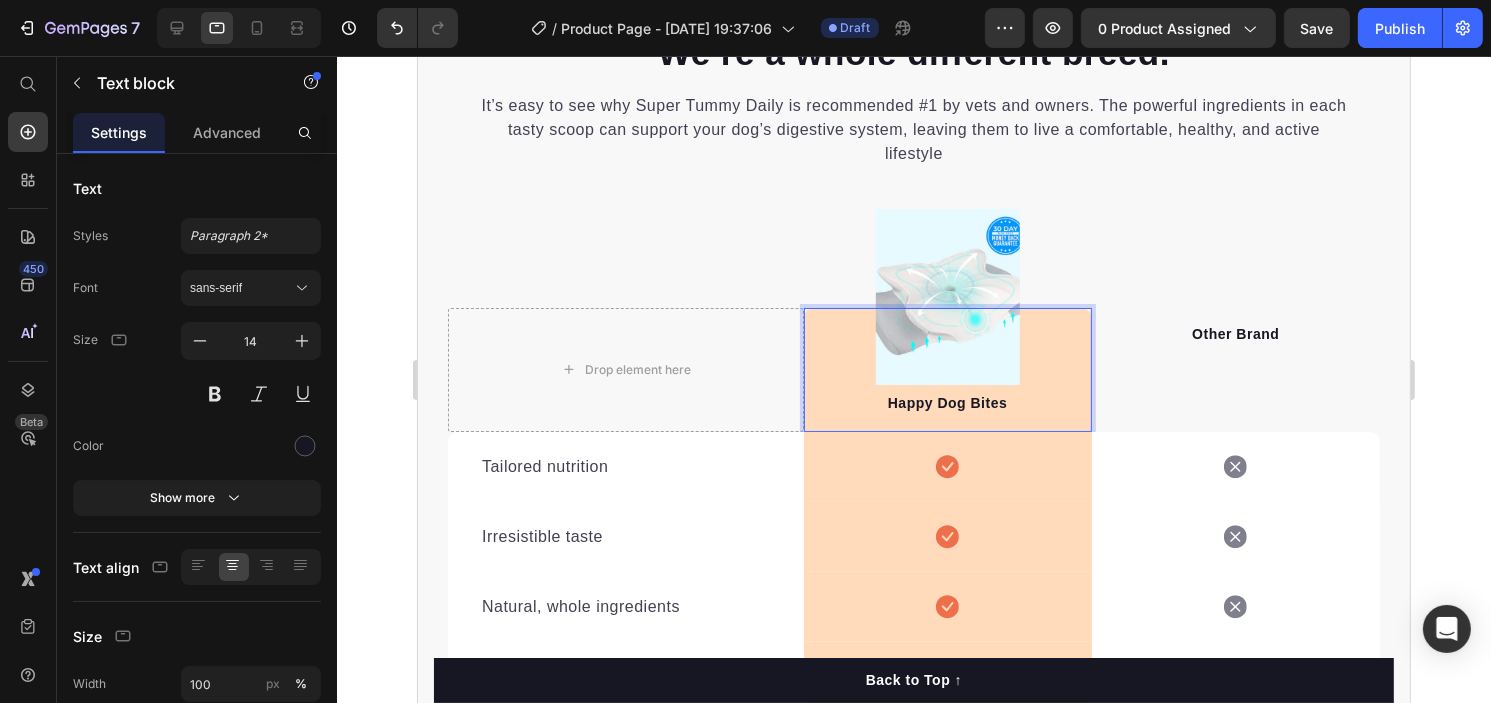 click on "Happy Dog Bites" at bounding box center [947, 403] 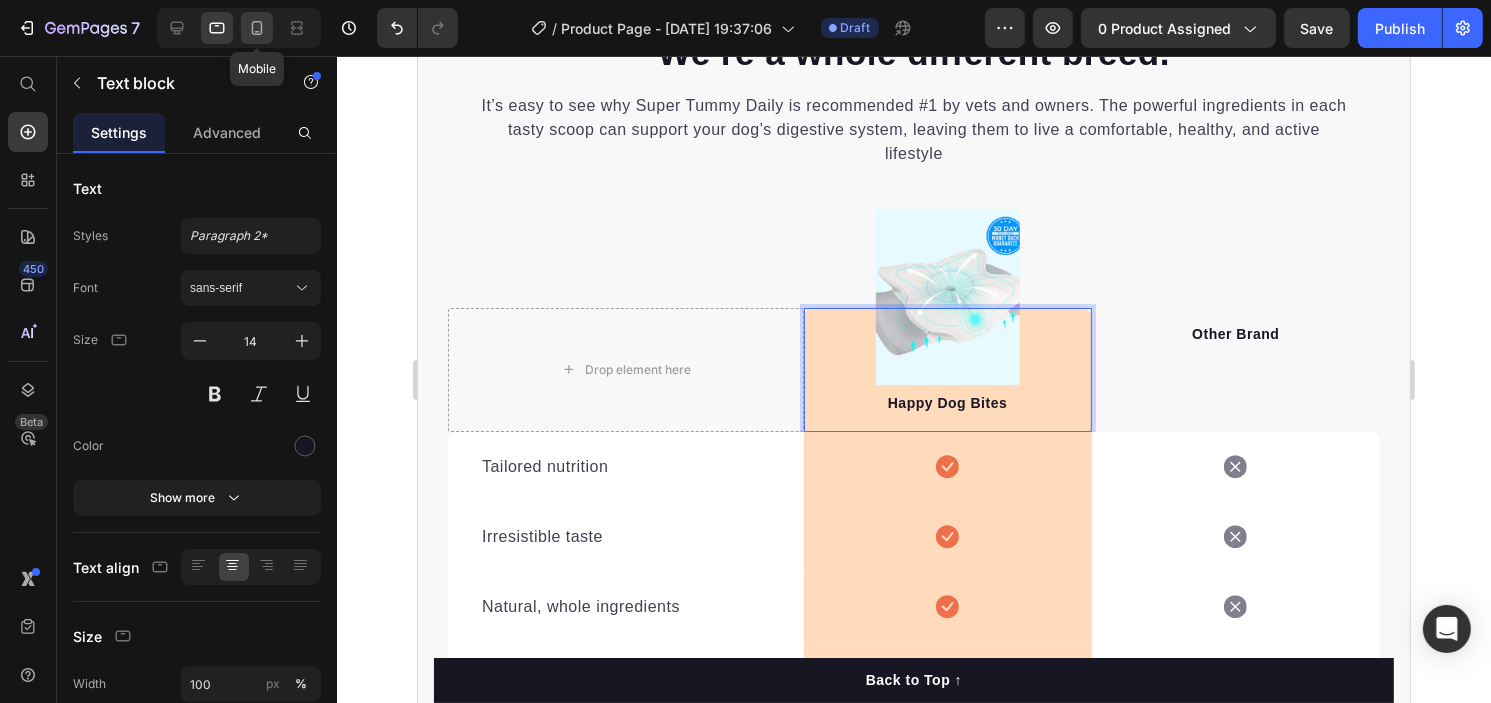 click 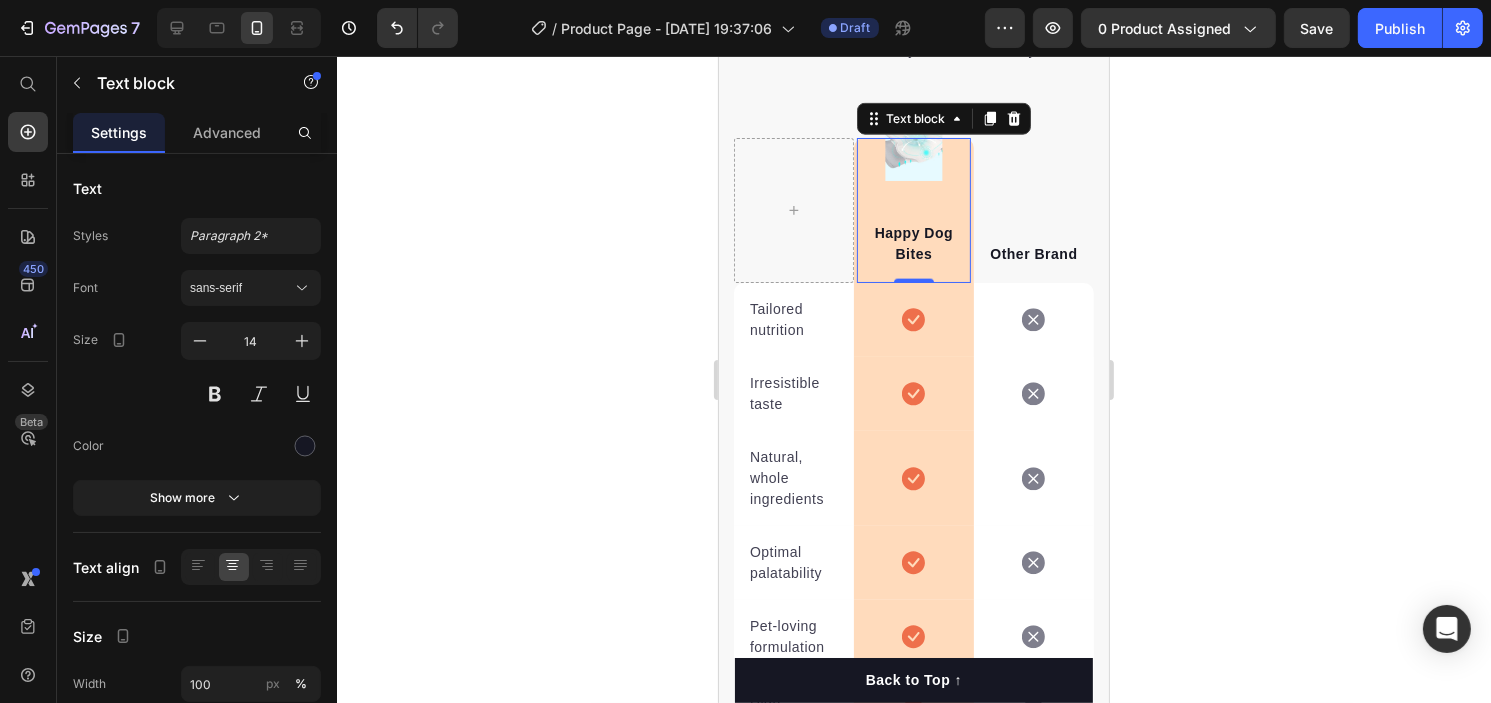 scroll, scrollTop: 2560, scrollLeft: 0, axis: vertical 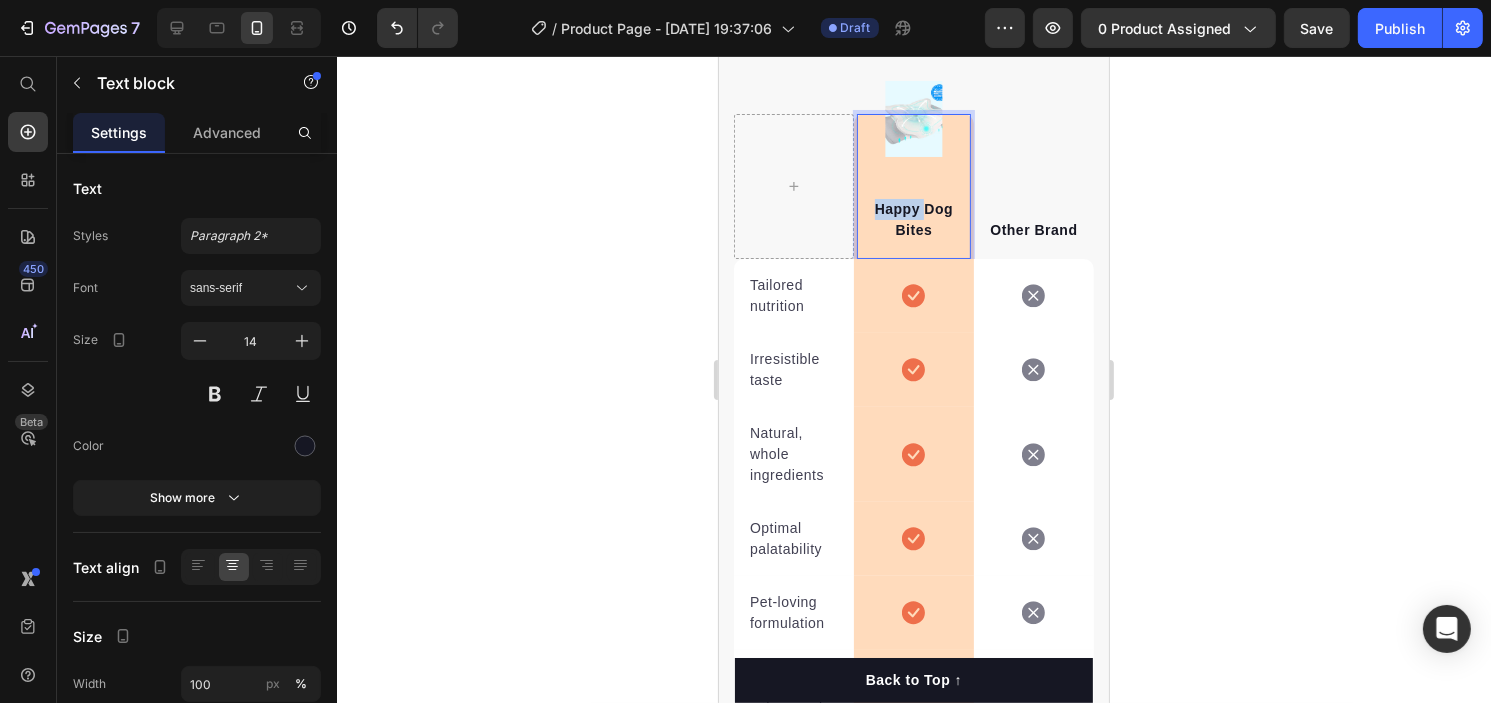 click on "Happy Dog Bites" at bounding box center [913, 220] 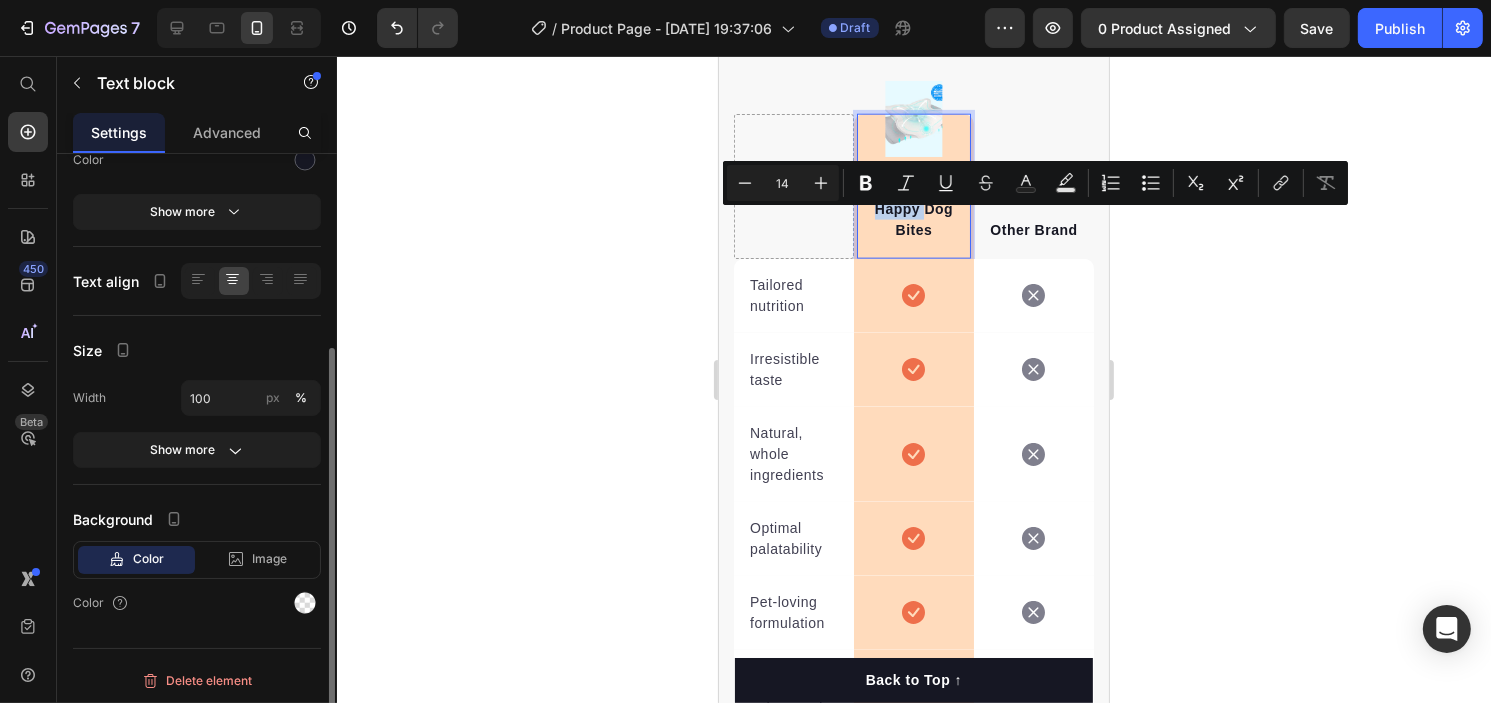scroll, scrollTop: 0, scrollLeft: 0, axis: both 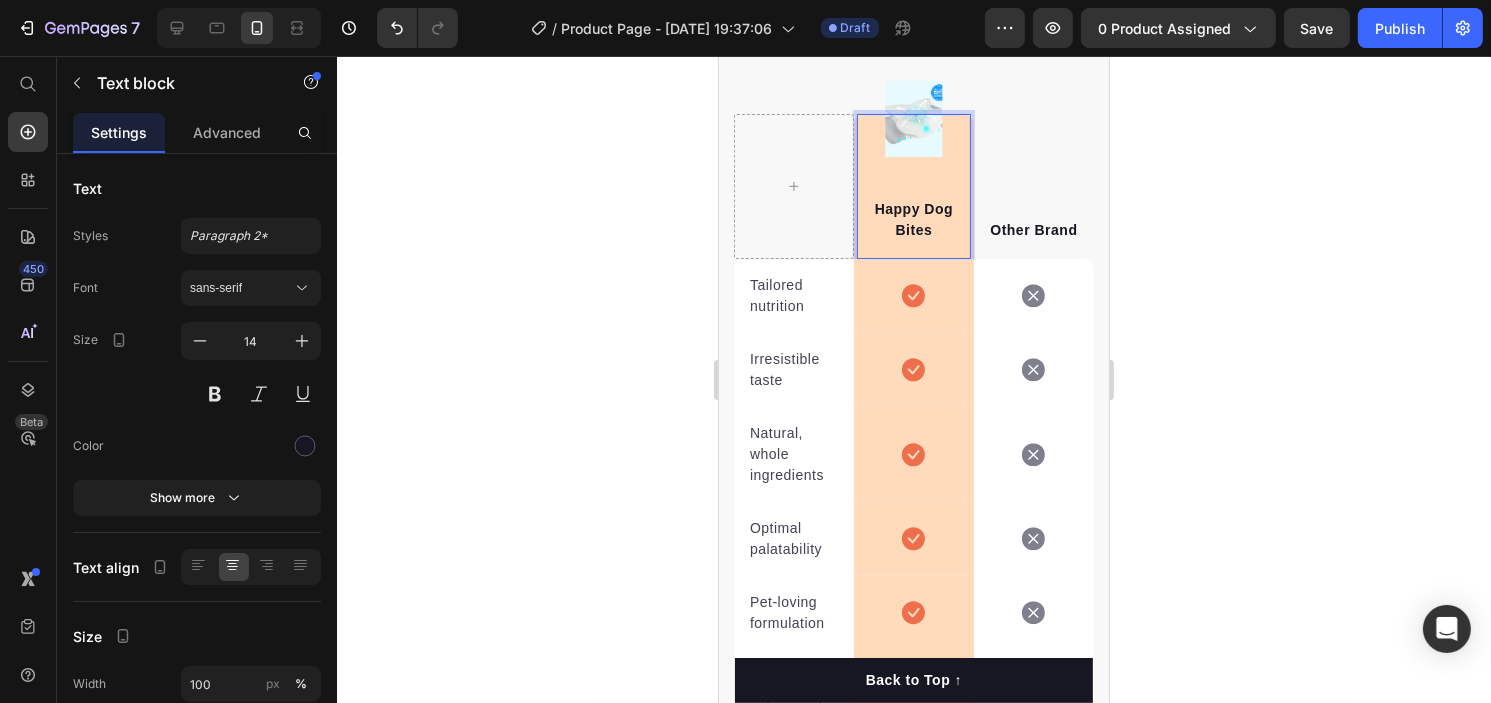 click on "Happy Dog Bites" at bounding box center (913, 220) 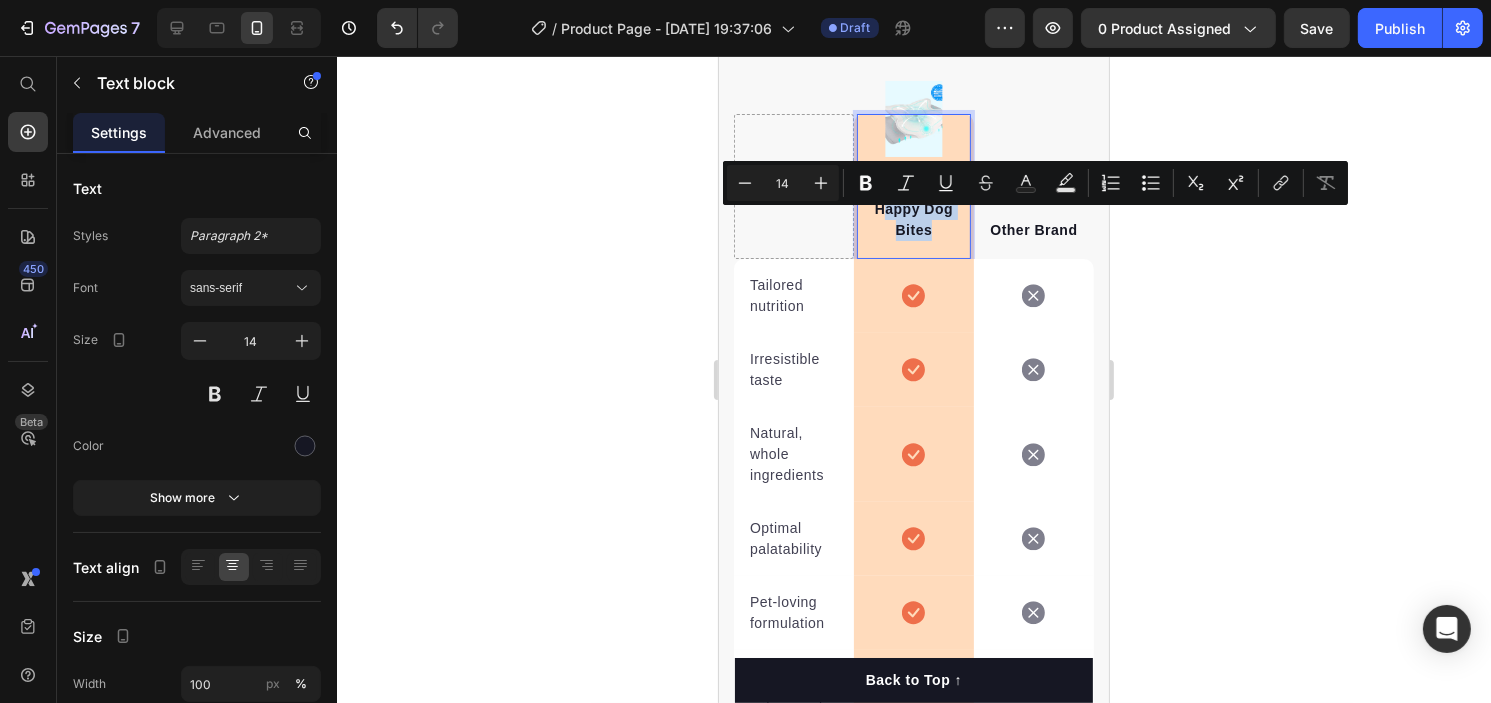 drag, startPoint x: 874, startPoint y: 218, endPoint x: 921, endPoint y: 241, distance: 52.3259 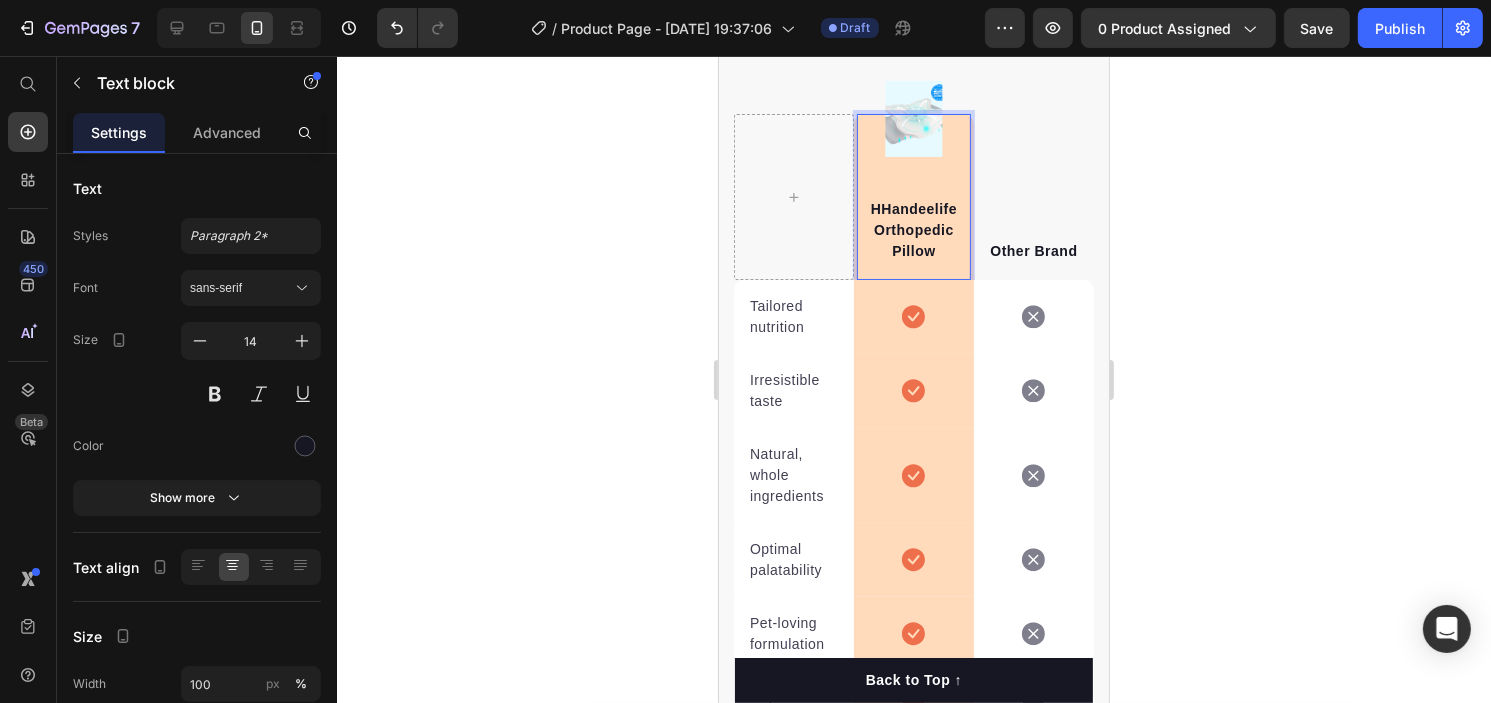 click on "HHandeelife Orthopedic Pillow" at bounding box center [913, 230] 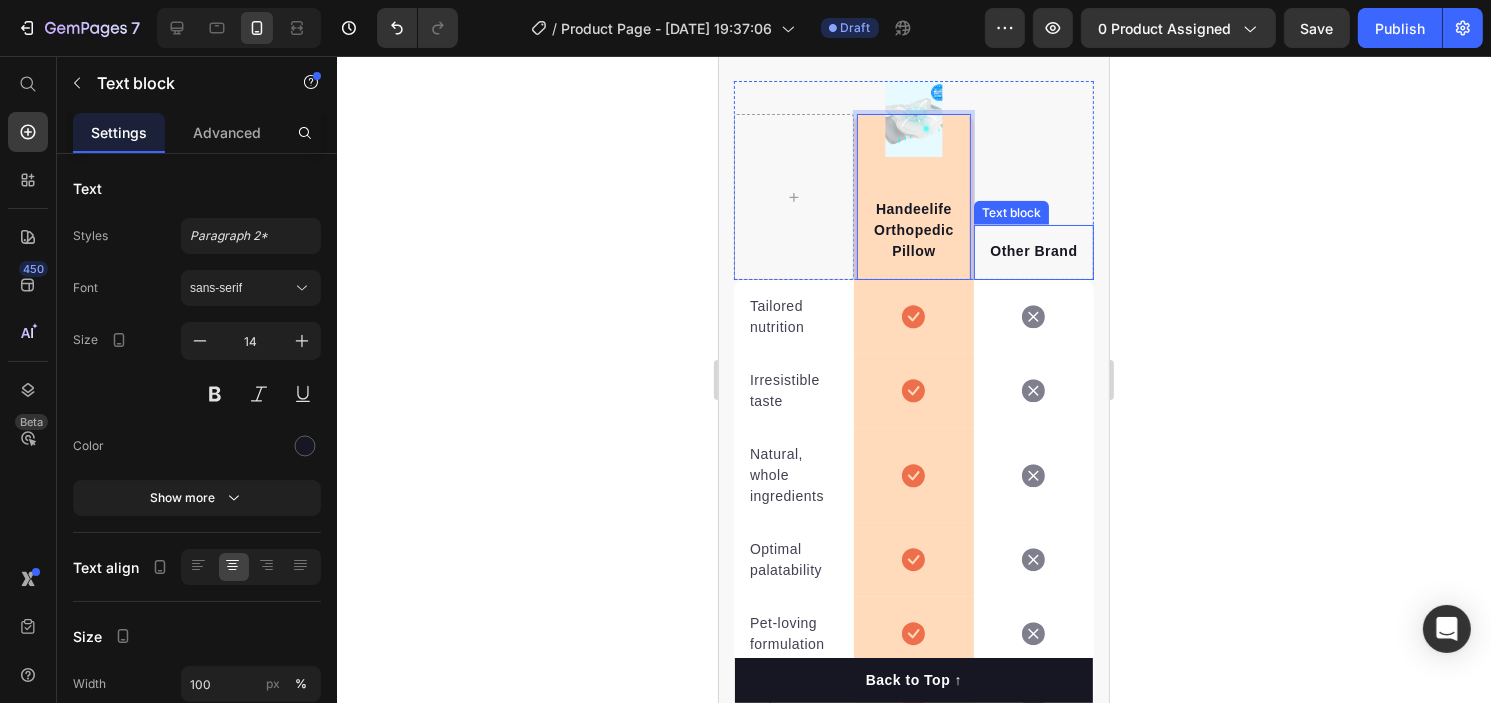 click on "Other Brand" at bounding box center [1033, 251] 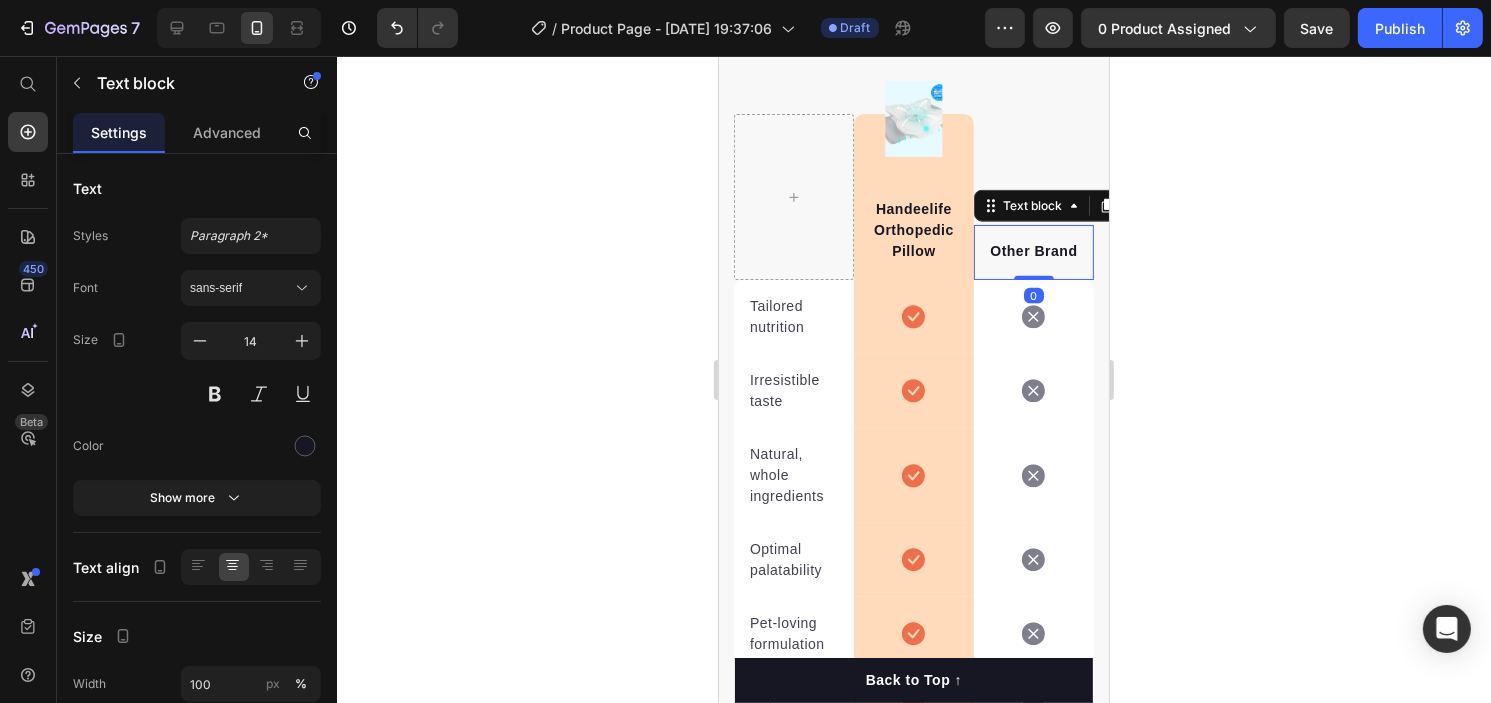 click on "Other Brand" at bounding box center (1033, 251) 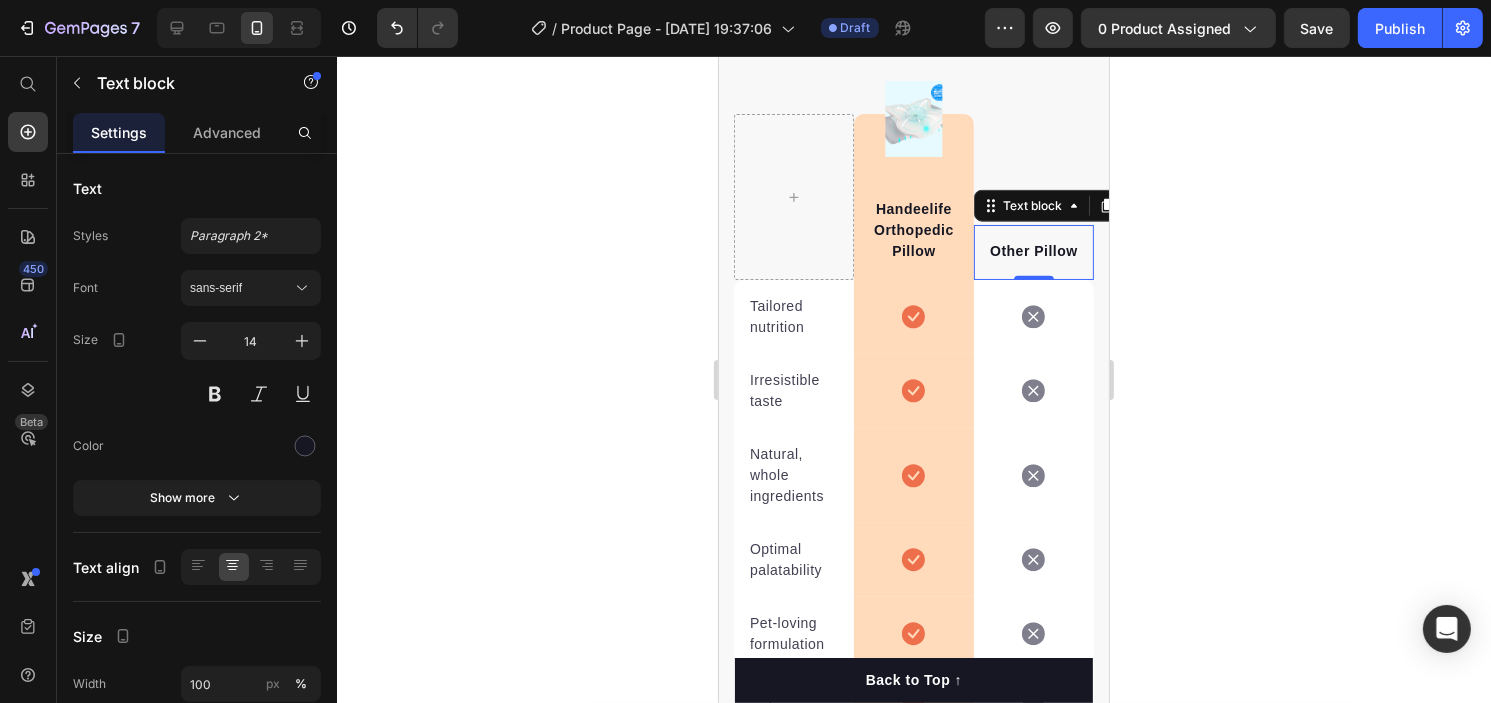 click 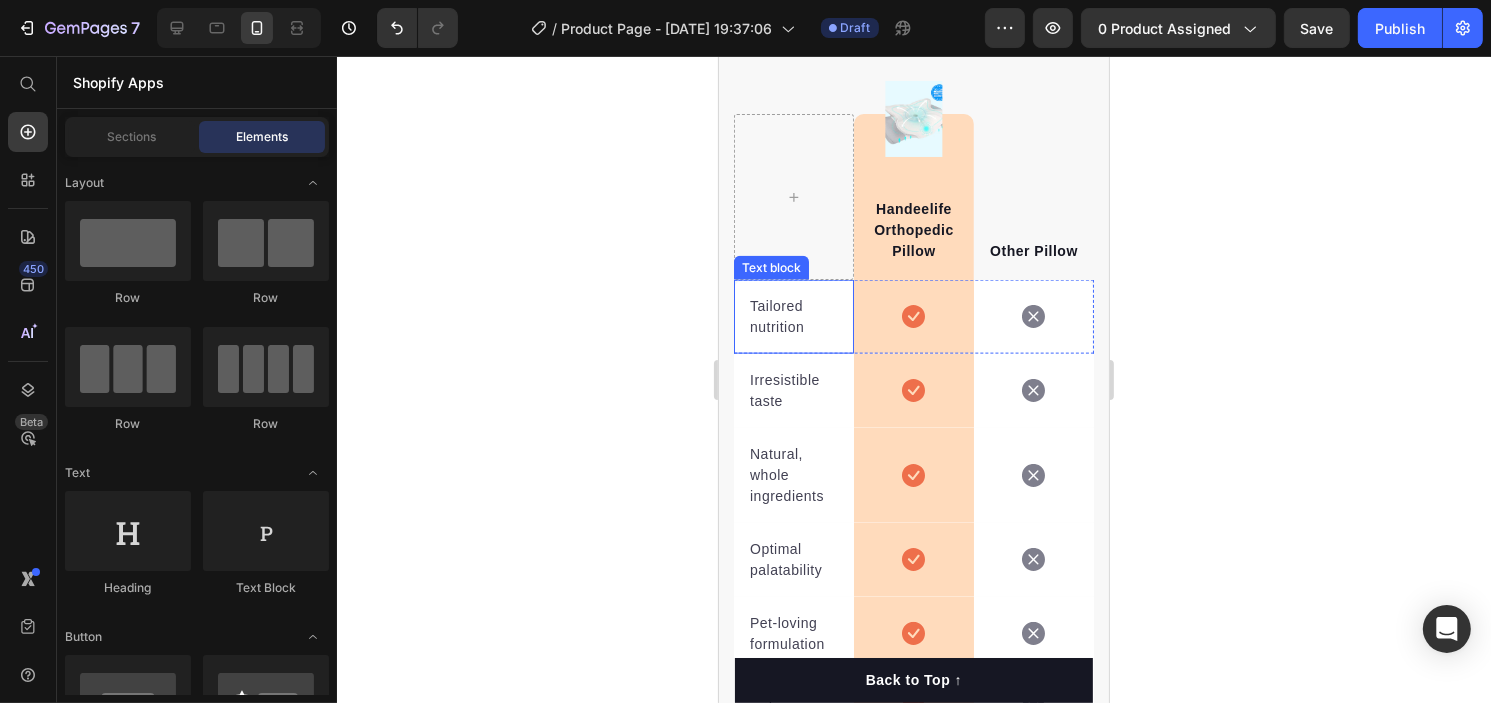 click on "Tailored nutrition" at bounding box center (793, 317) 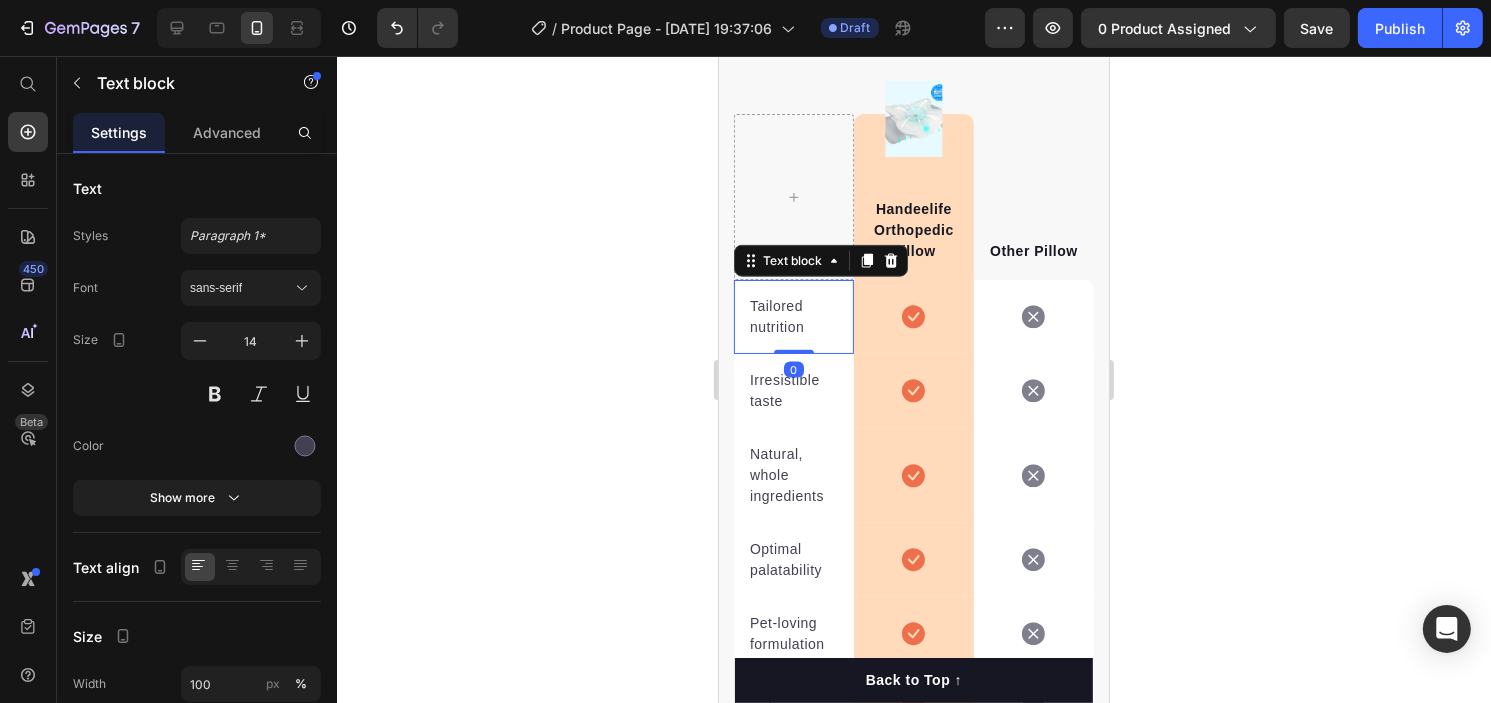 click on "Tailored nutrition" at bounding box center (793, 317) 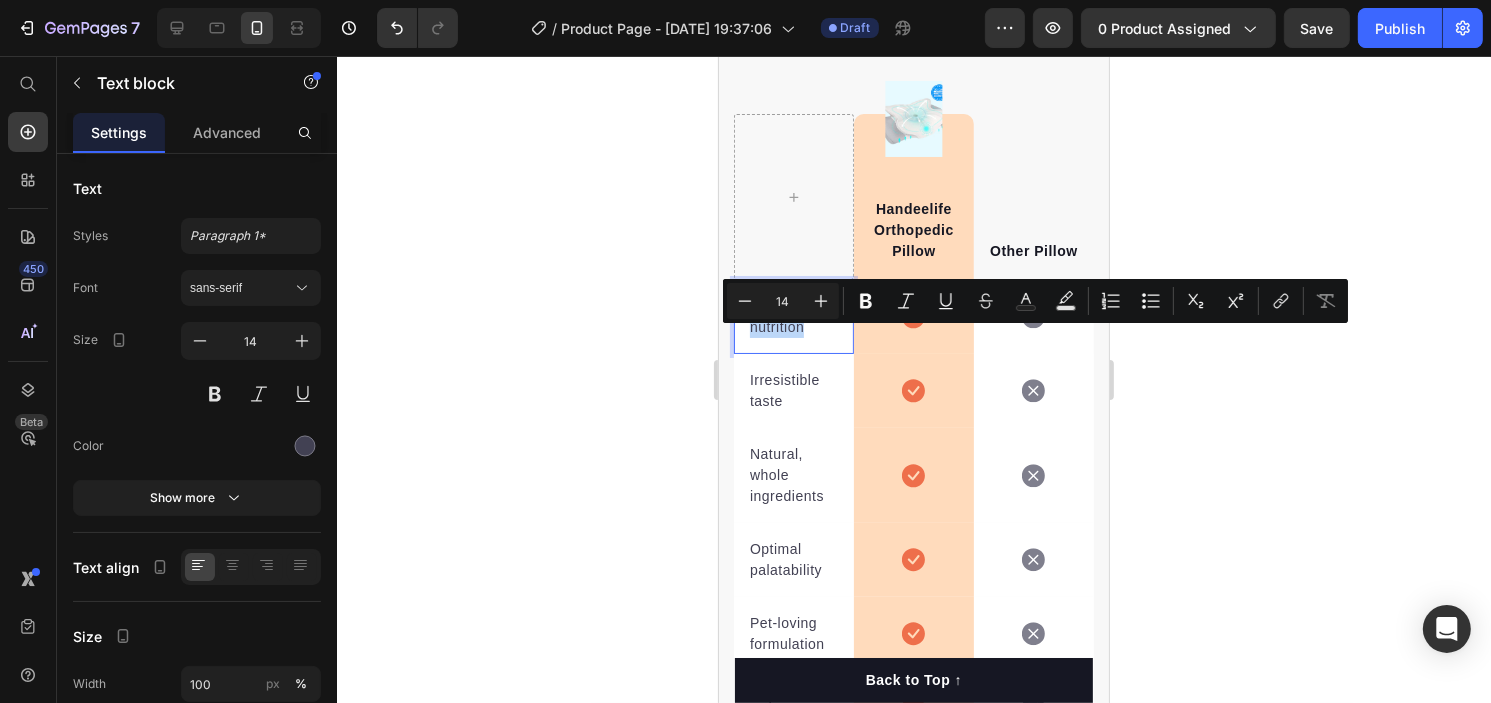 click on "Tailored nutrition" at bounding box center (793, 317) 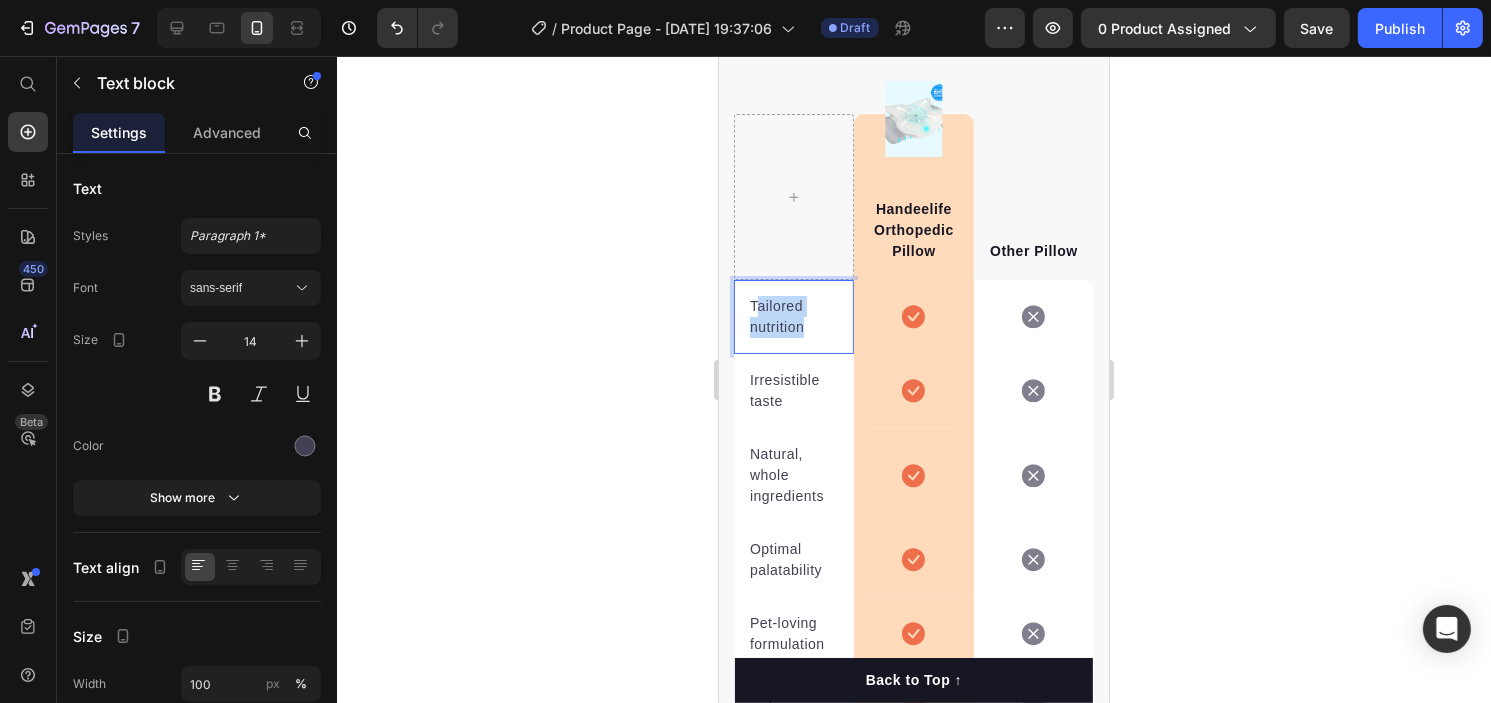 drag, startPoint x: 755, startPoint y: 317, endPoint x: 803, endPoint y: 343, distance: 54.589375 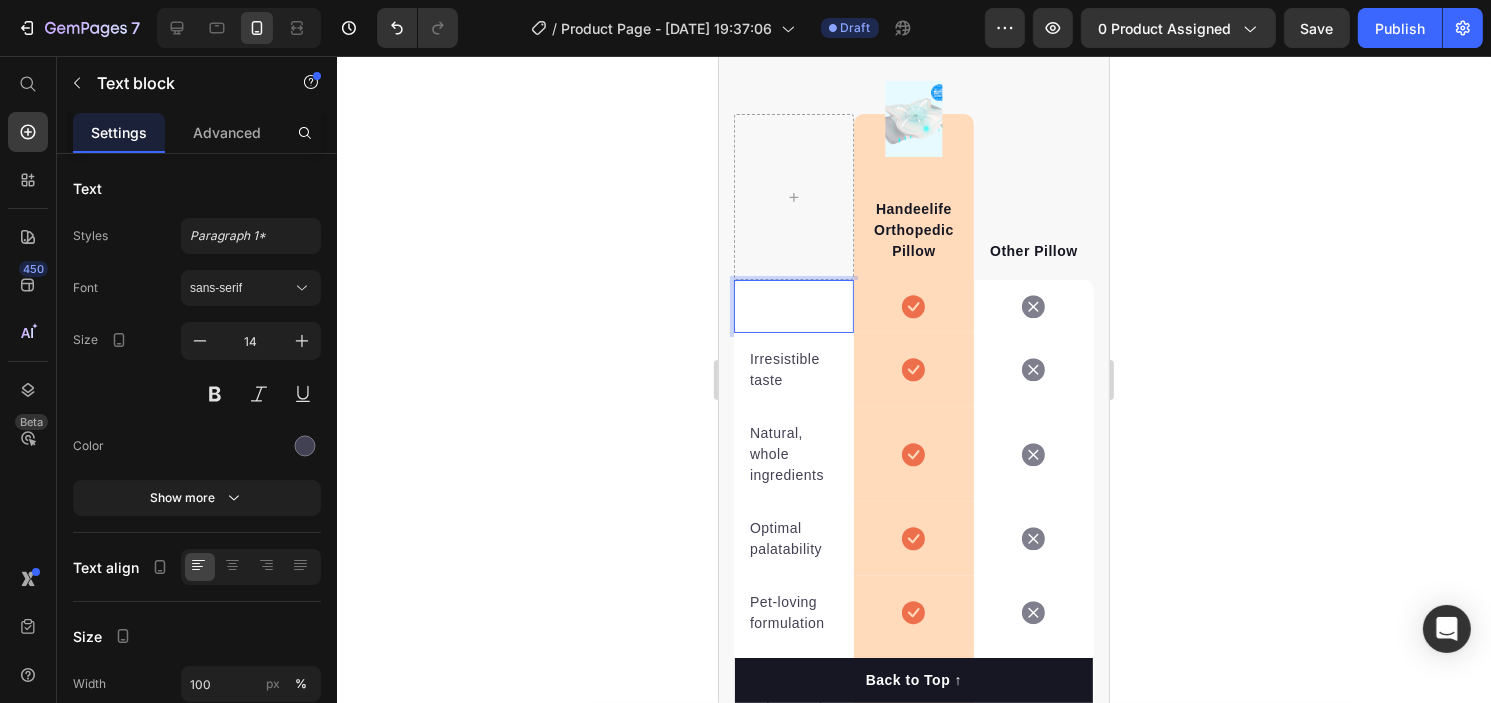 scroll, scrollTop: 2550, scrollLeft: 0, axis: vertical 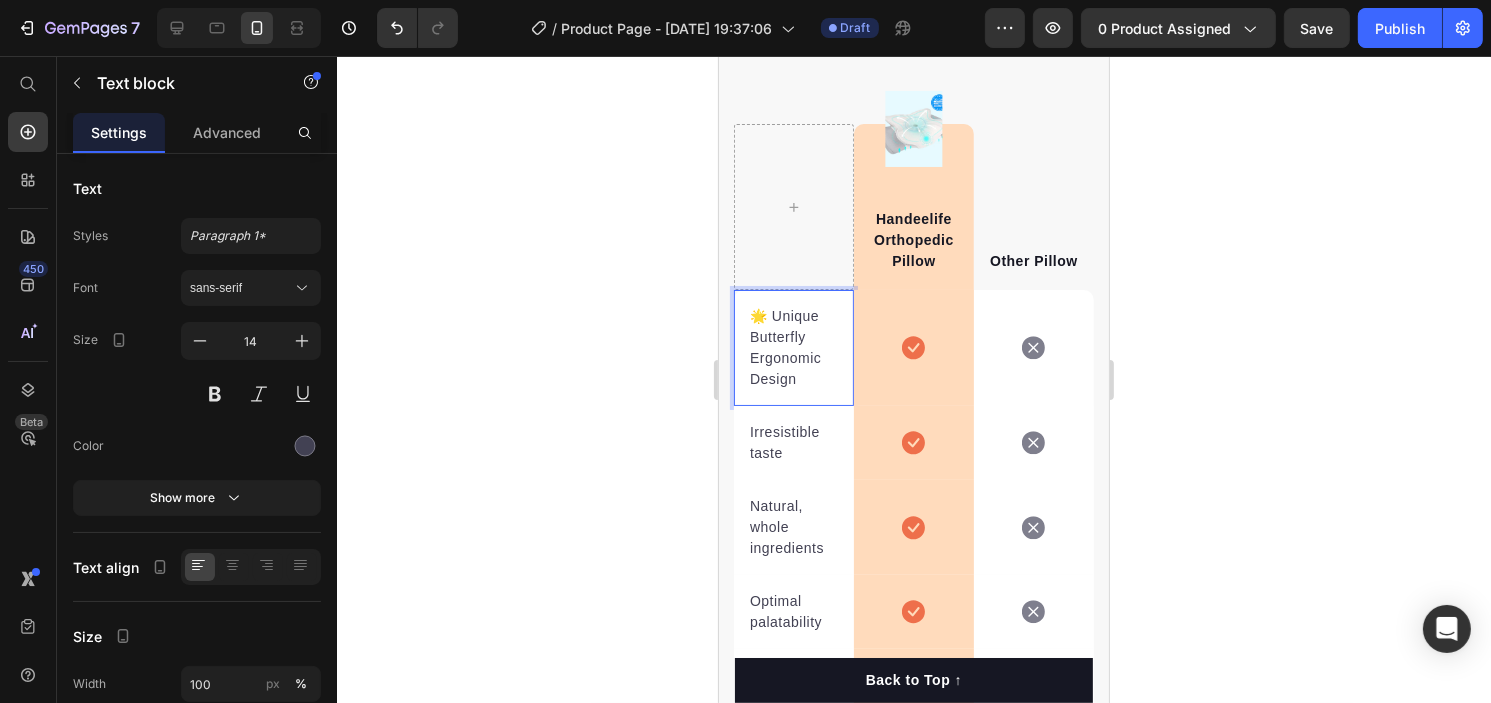 click on "Irresistible taste" at bounding box center [793, 443] 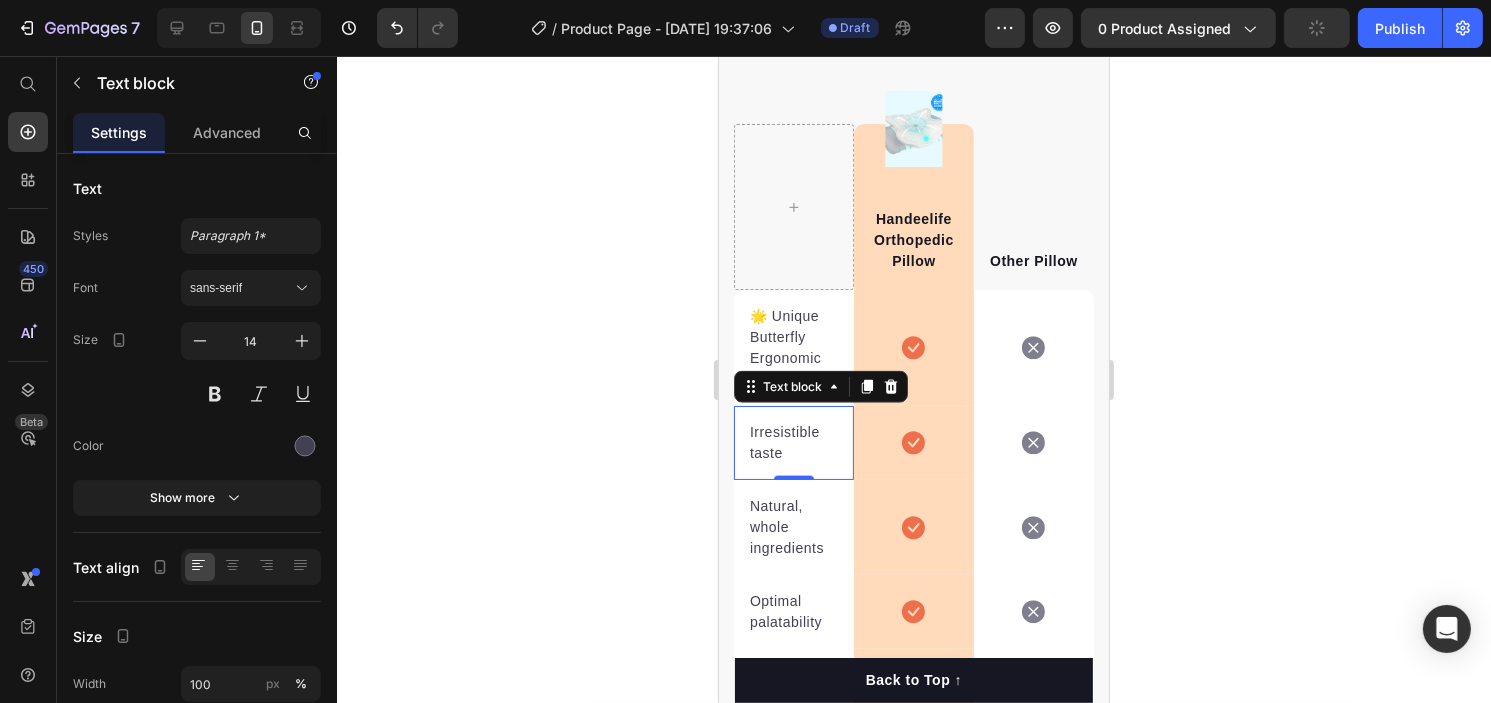 click on "Irresistible taste" at bounding box center [793, 443] 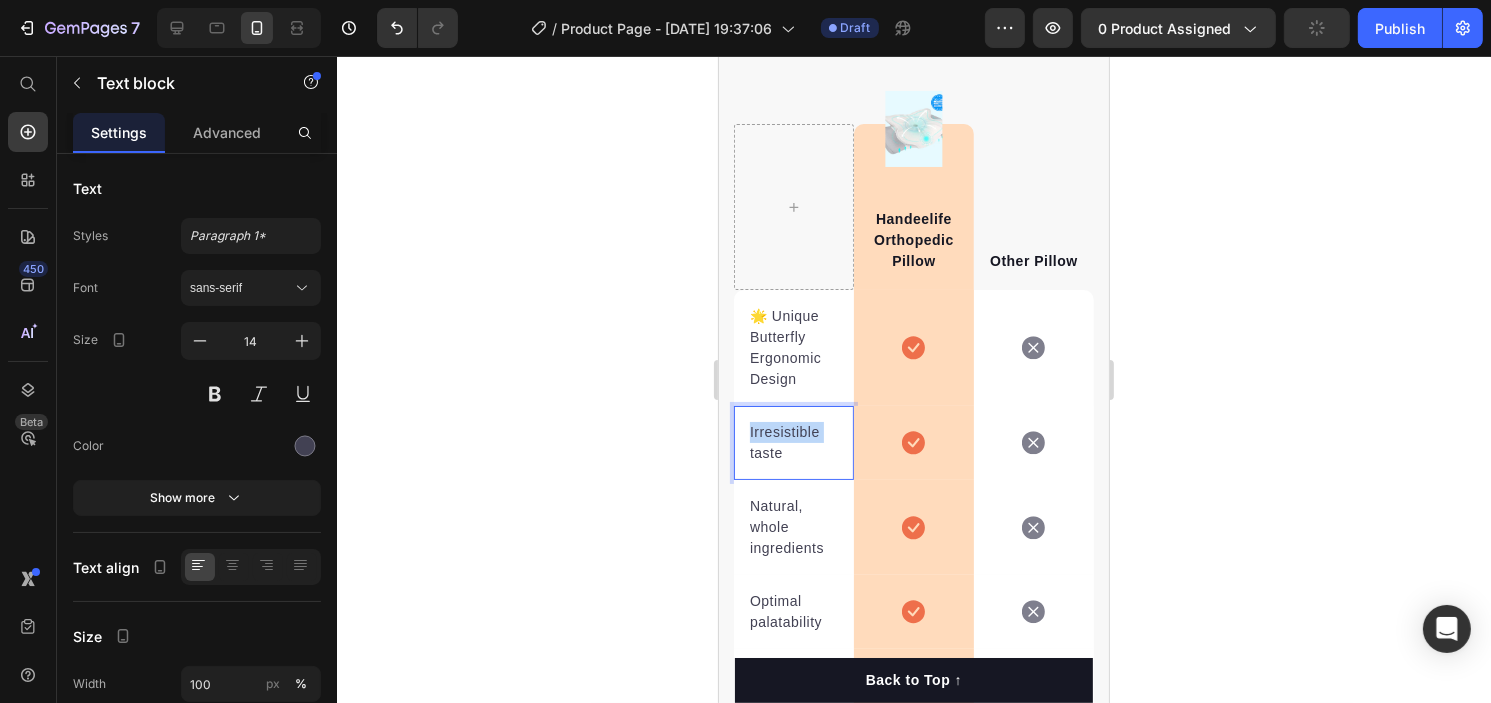 click on "Irresistible taste" at bounding box center (793, 443) 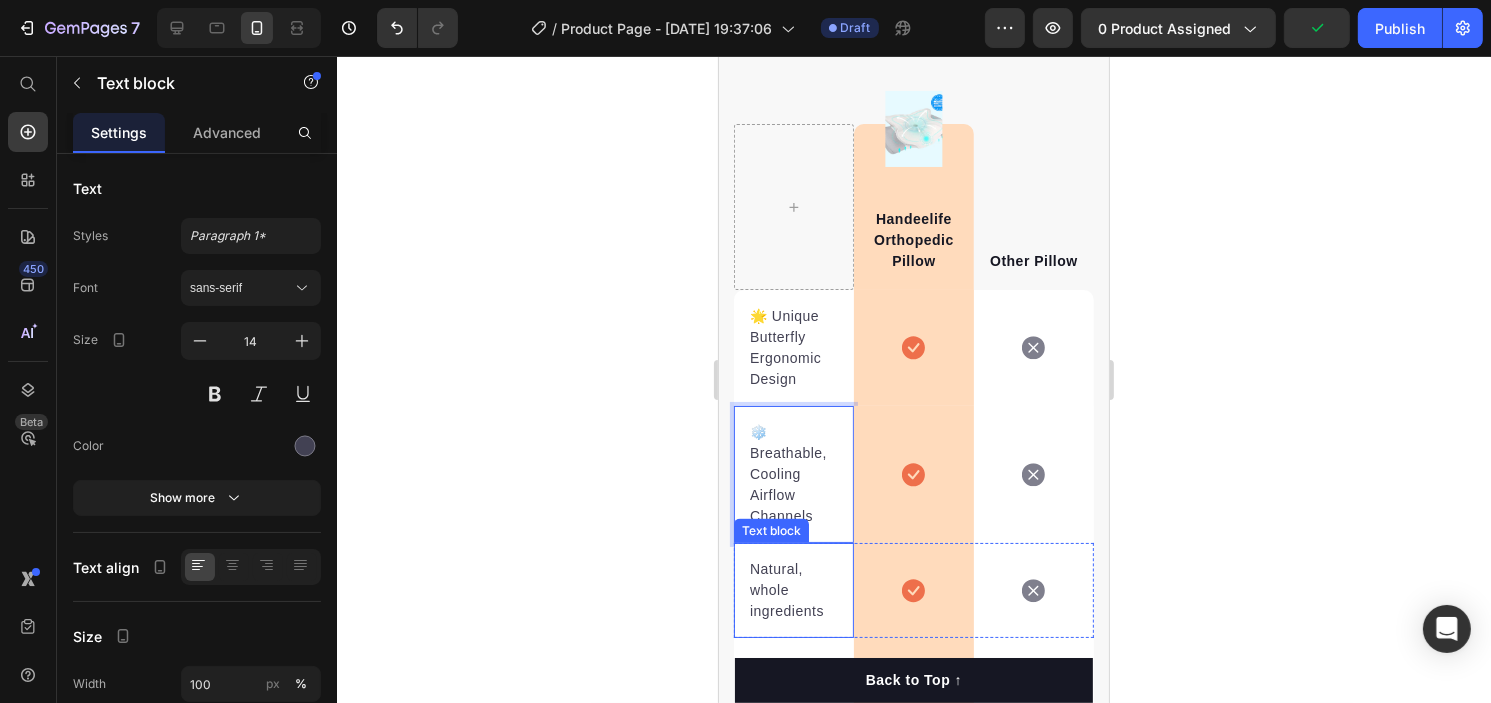click on "Natural, whole ingredients" at bounding box center [793, 590] 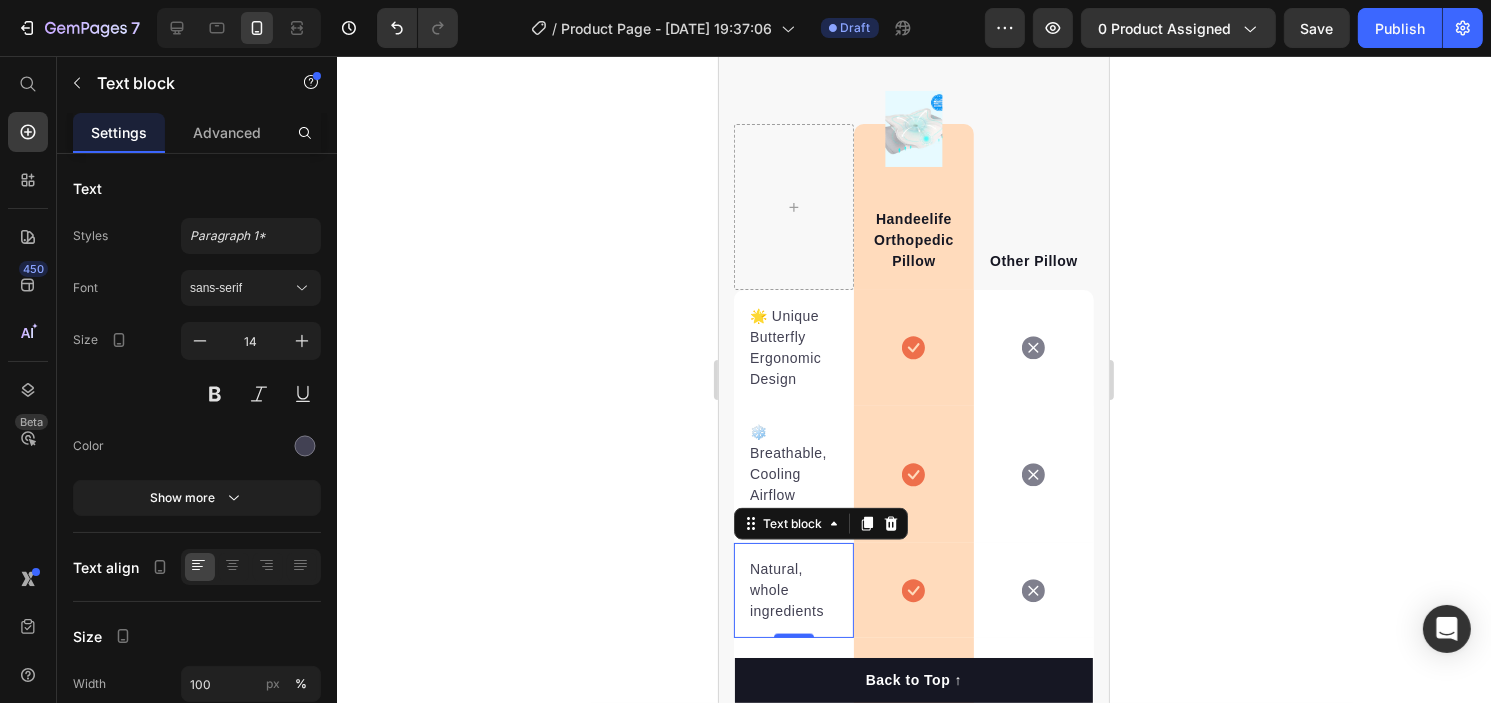 click on "Natural, whole ingredients" at bounding box center [793, 590] 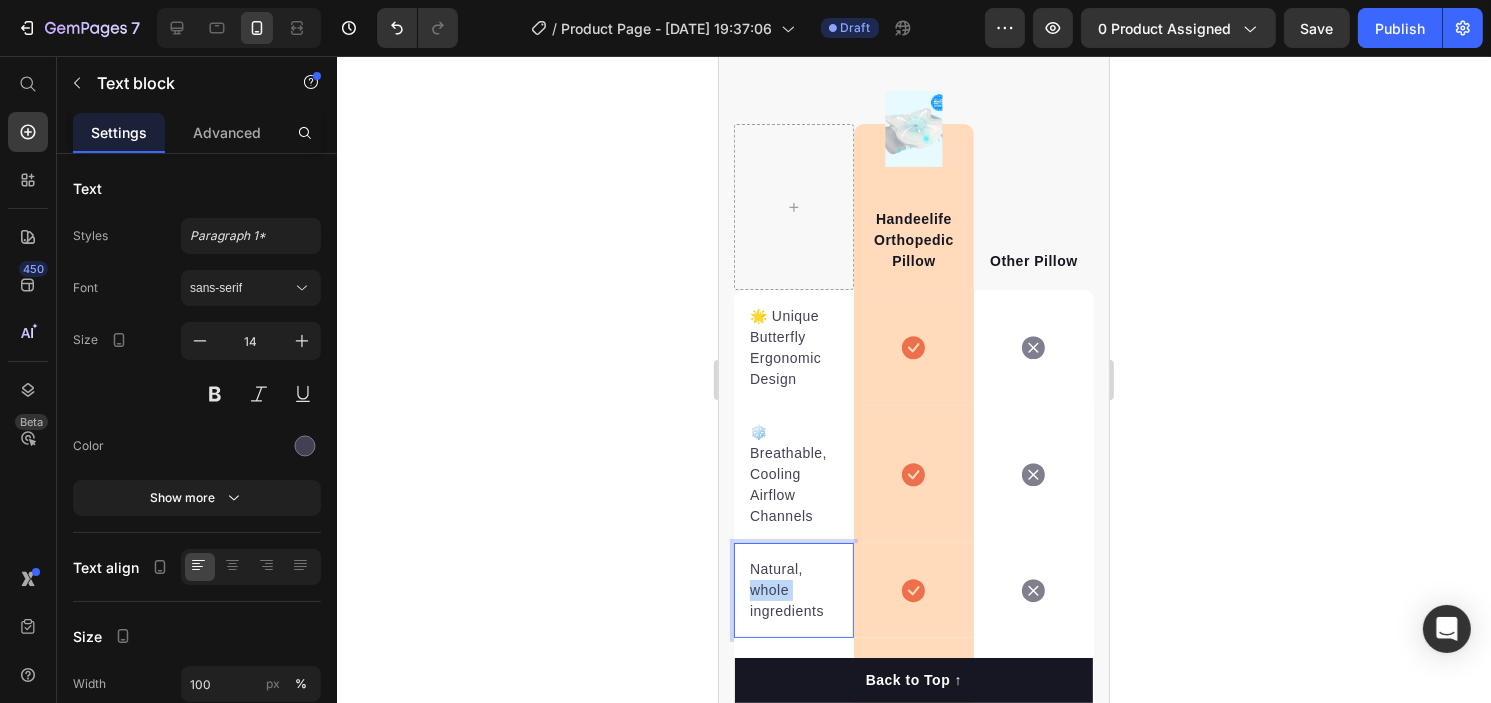 click on "Natural, whole ingredients" at bounding box center (793, 590) 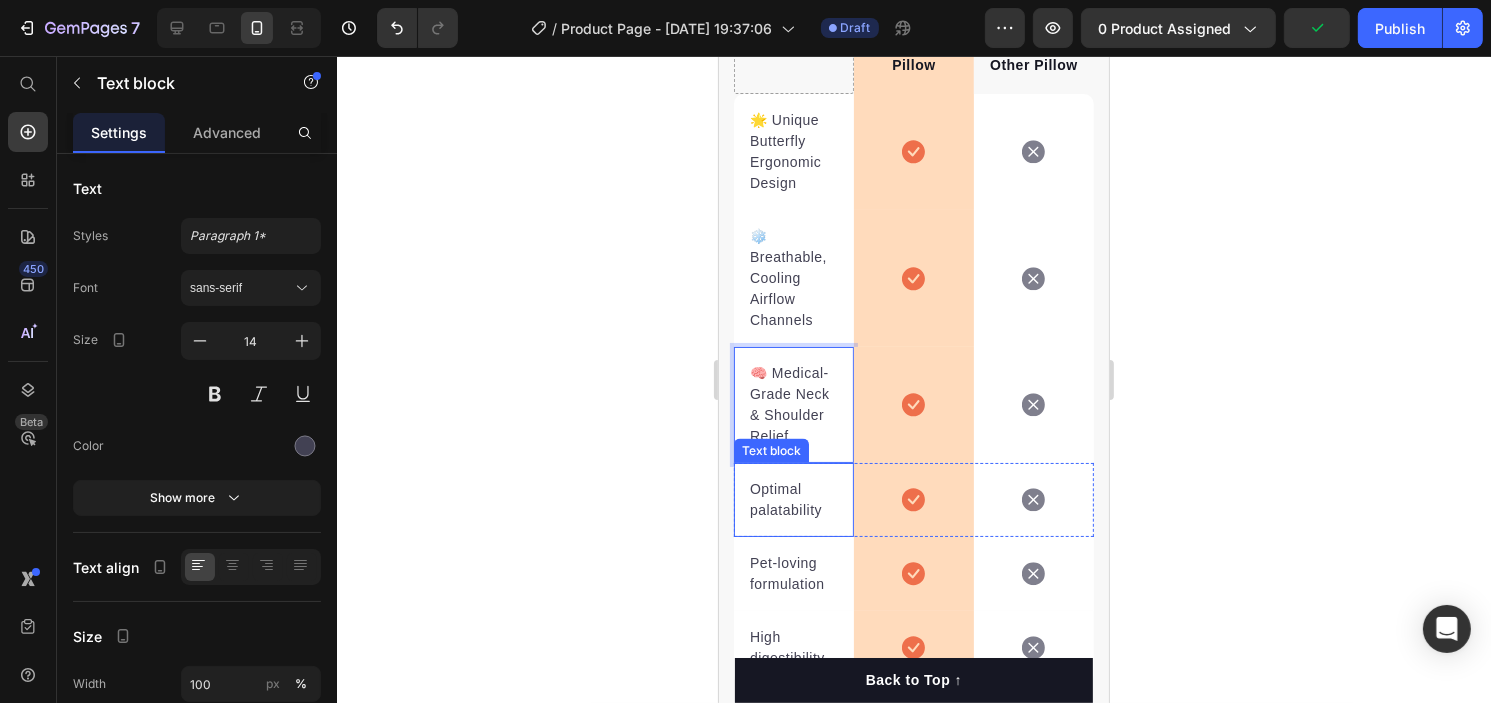 scroll, scrollTop: 2749, scrollLeft: 0, axis: vertical 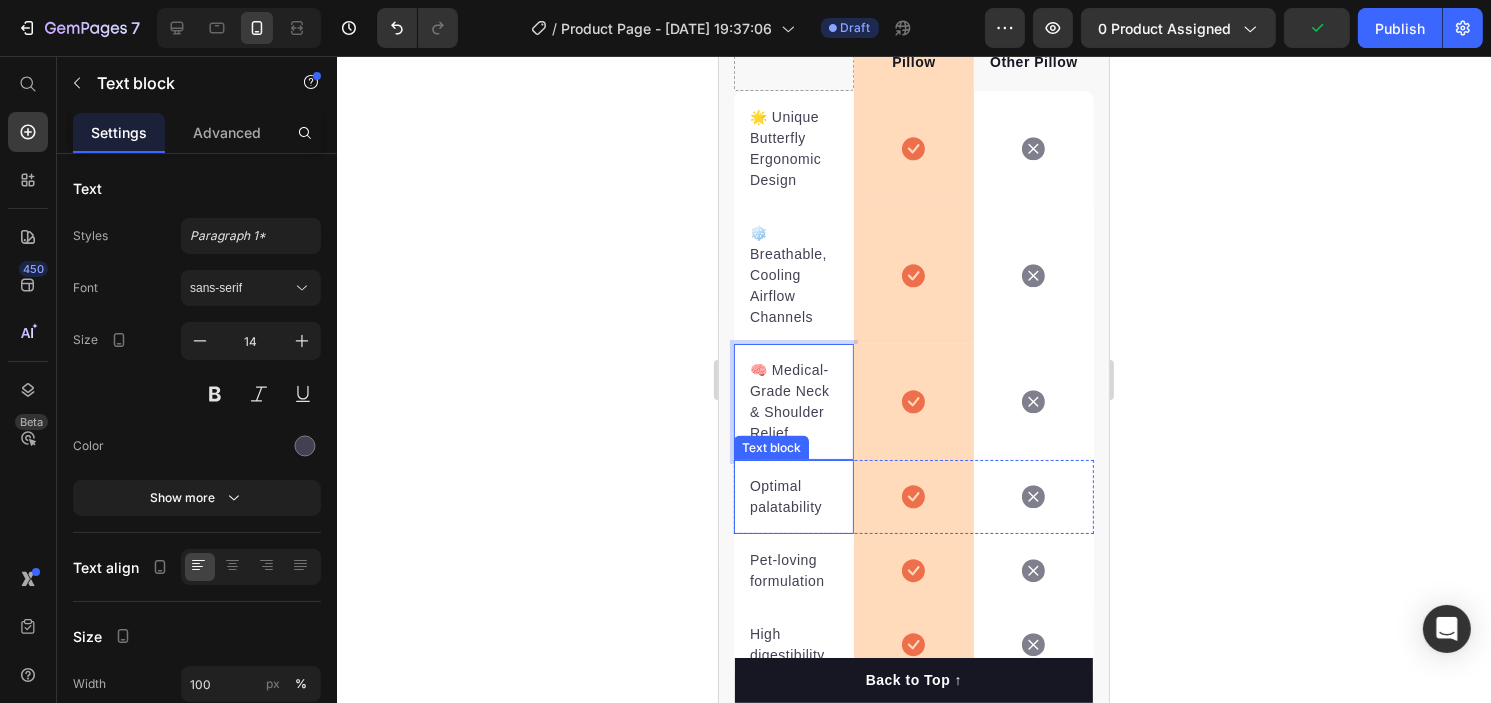 click on "Optimal palatability" at bounding box center [793, 497] 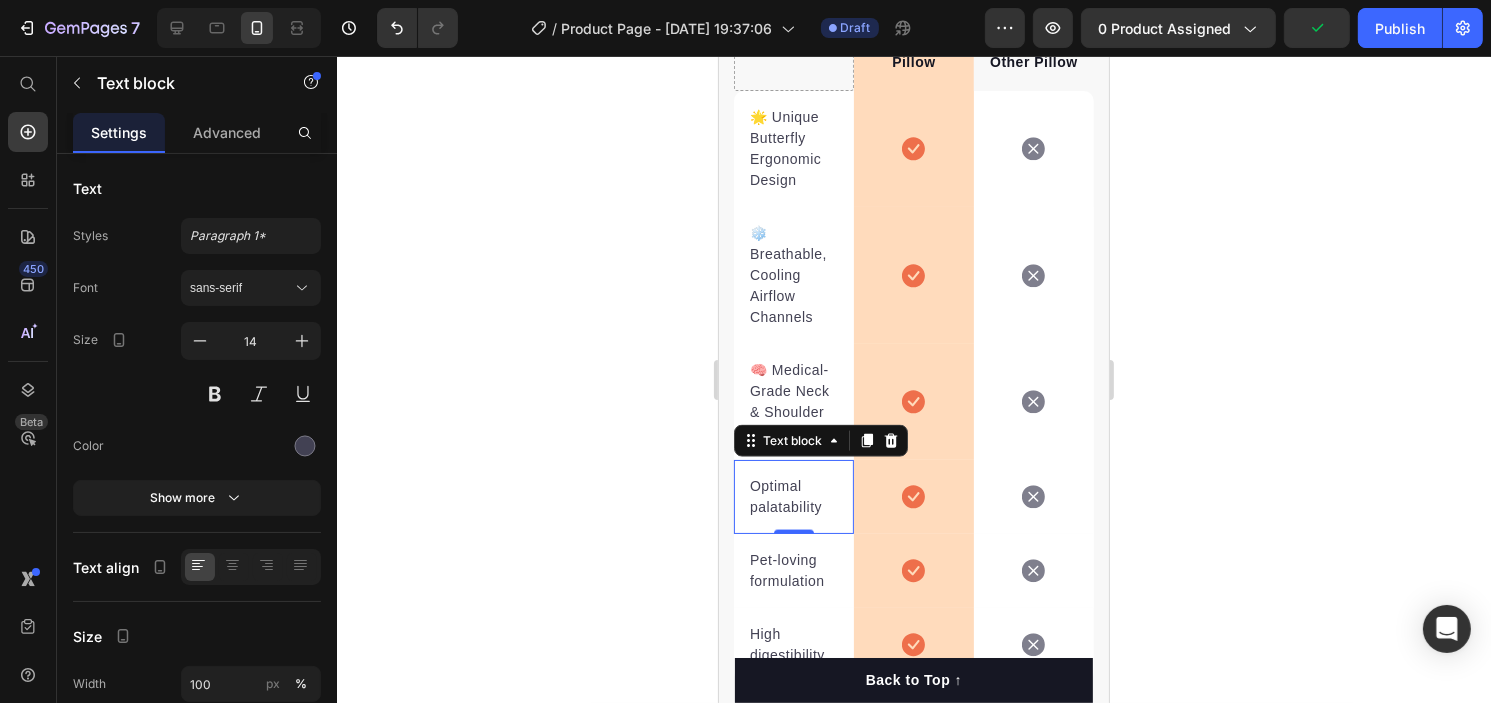 click on "Optimal palatability" at bounding box center [793, 497] 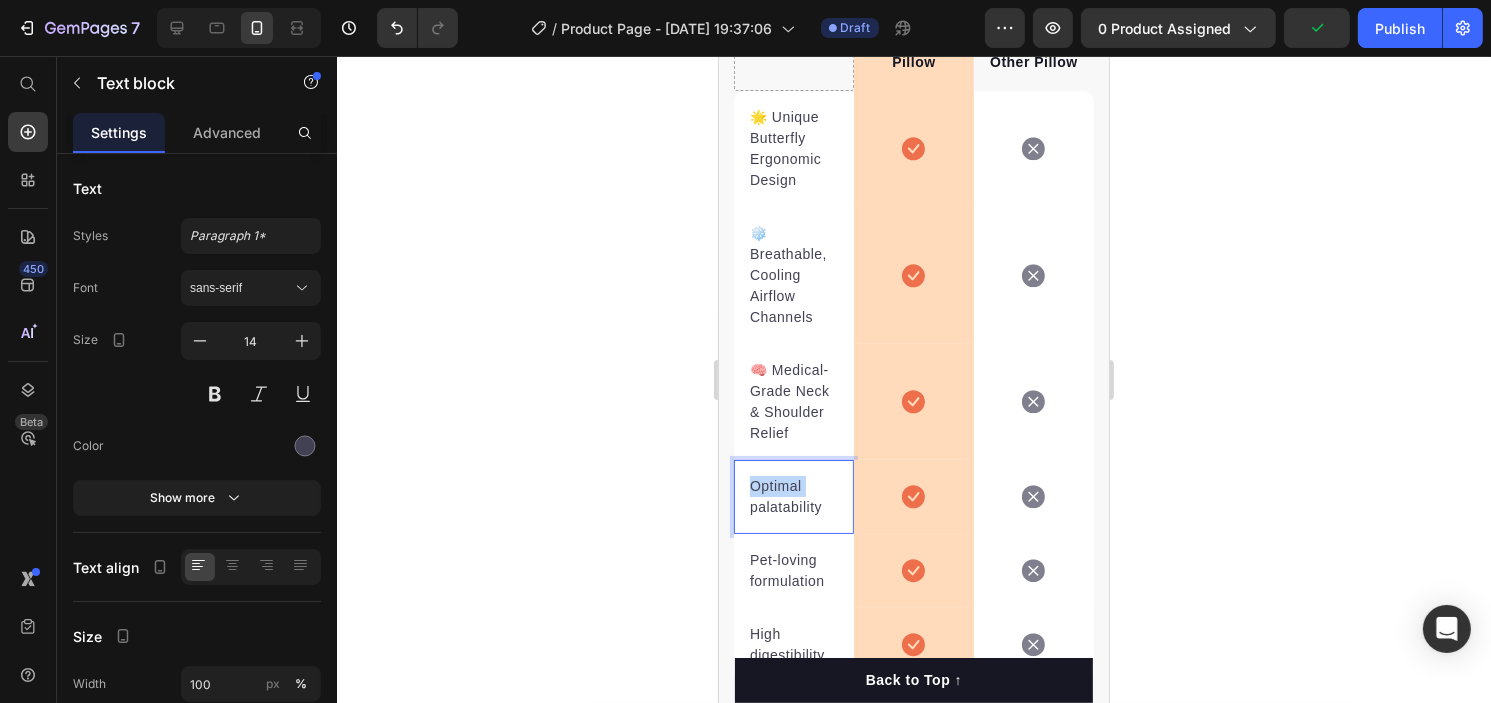 click on "Optimal palatability" at bounding box center [793, 497] 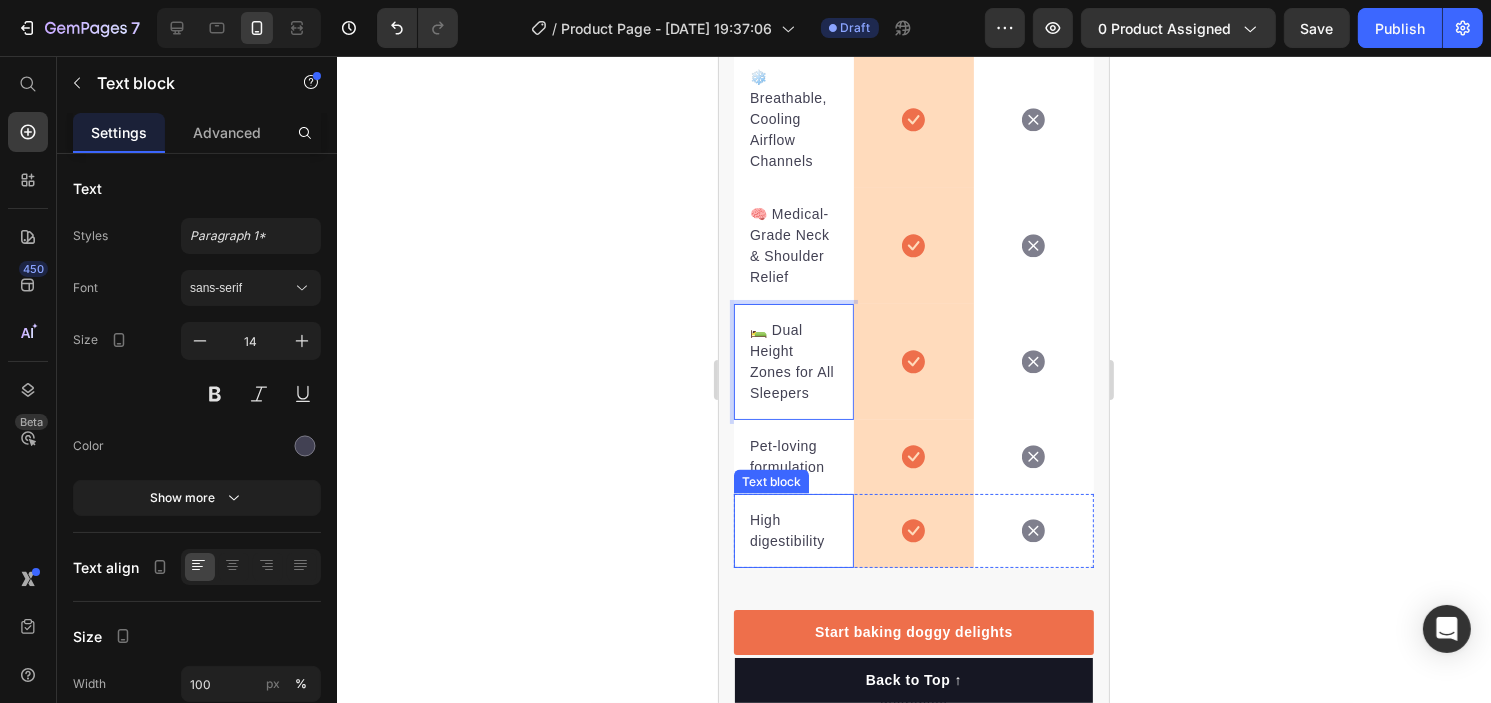 scroll, scrollTop: 2925, scrollLeft: 0, axis: vertical 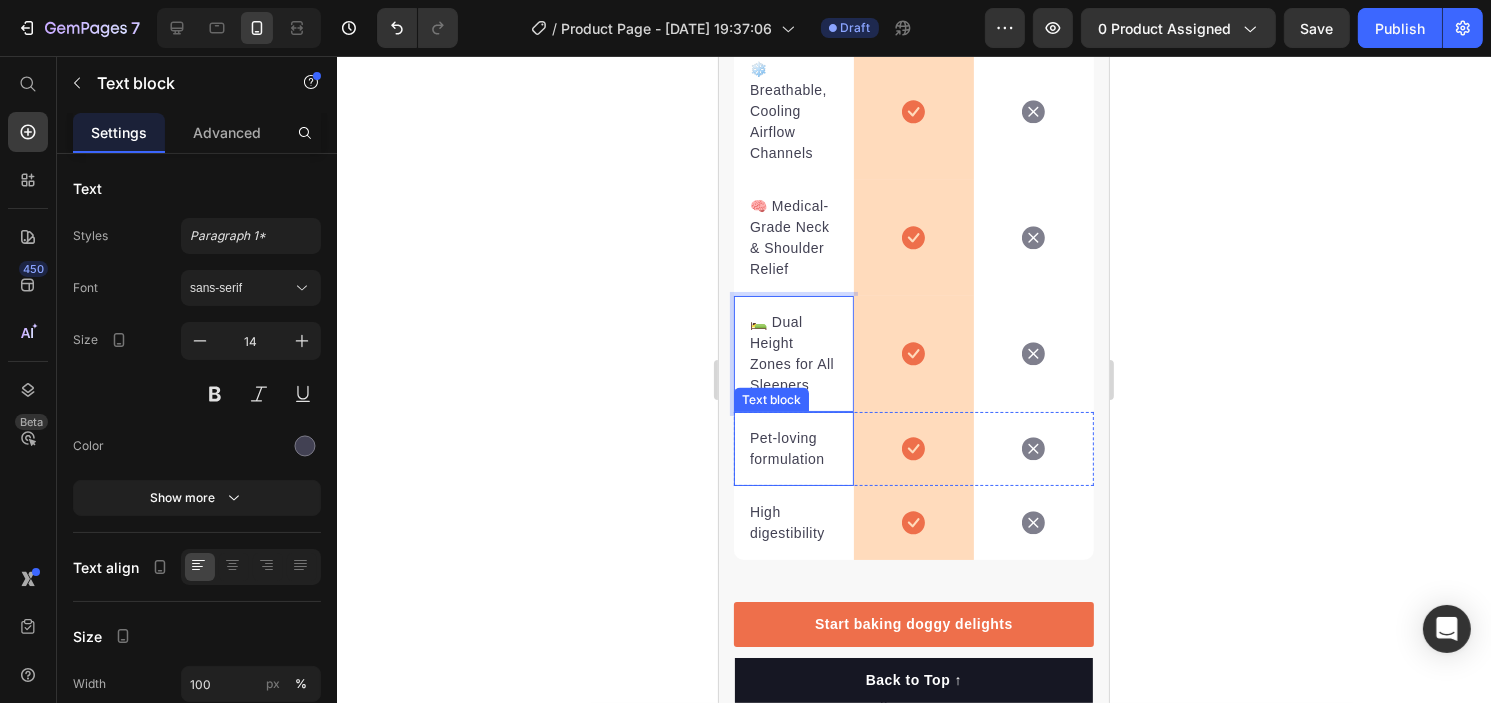 click on "Pet-loving formulation" at bounding box center [793, 449] 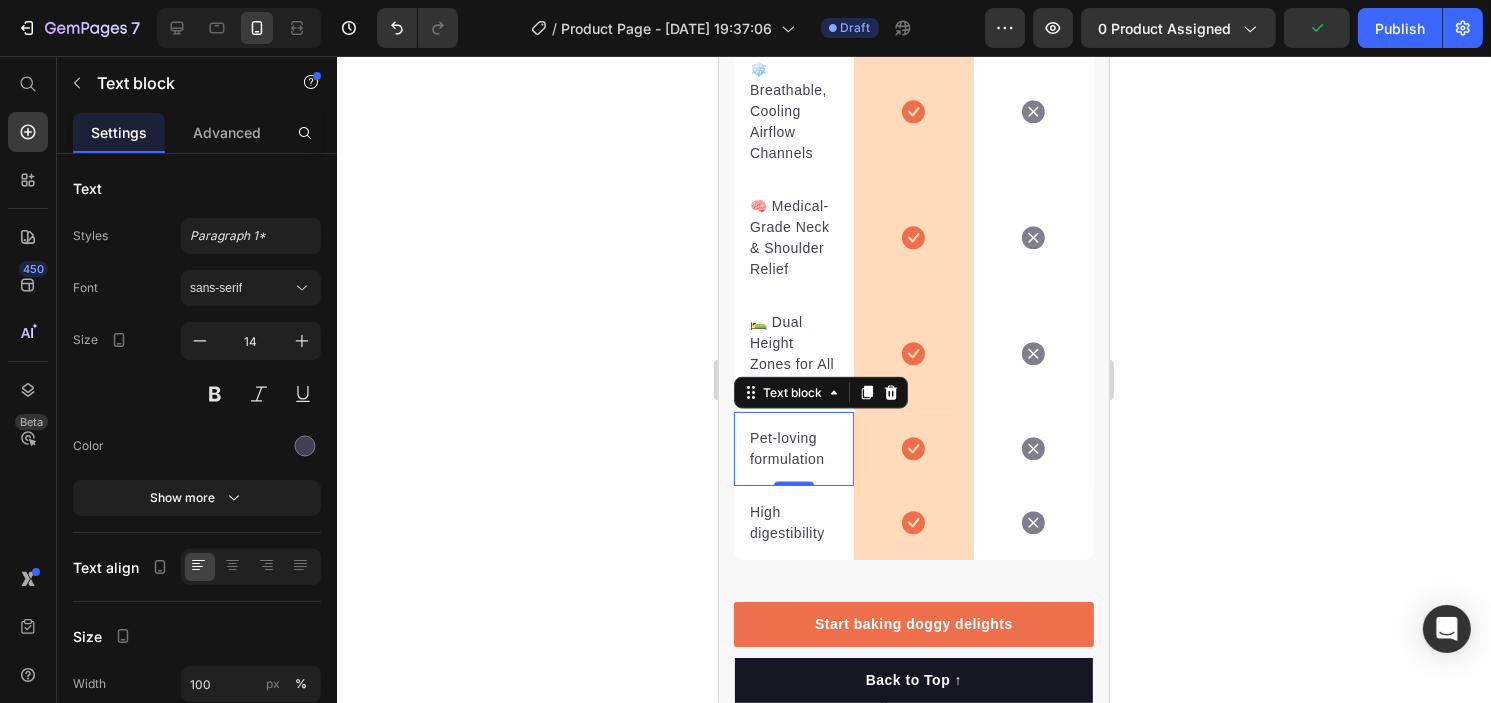 click on "Pet-loving formulation" at bounding box center [793, 449] 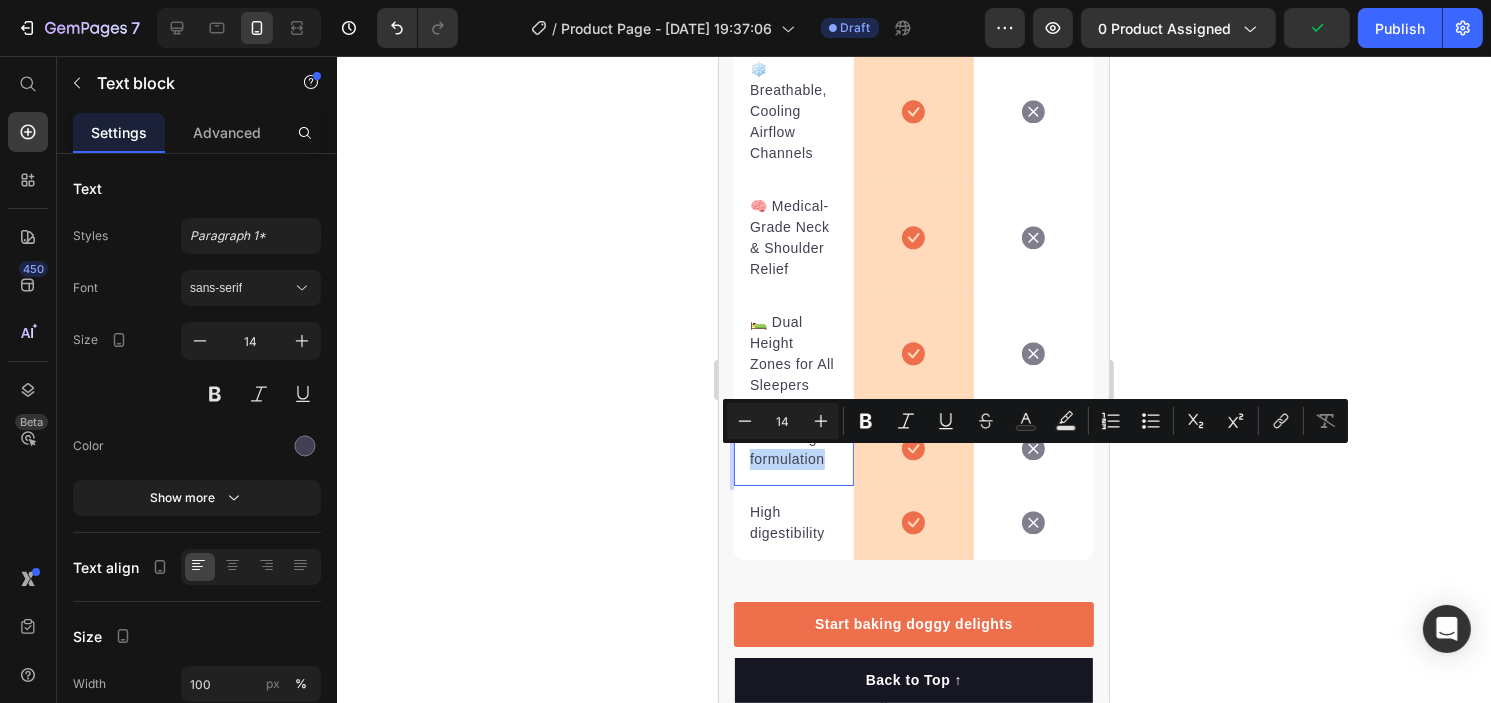 click on "Pet-loving formulation" at bounding box center (793, 449) 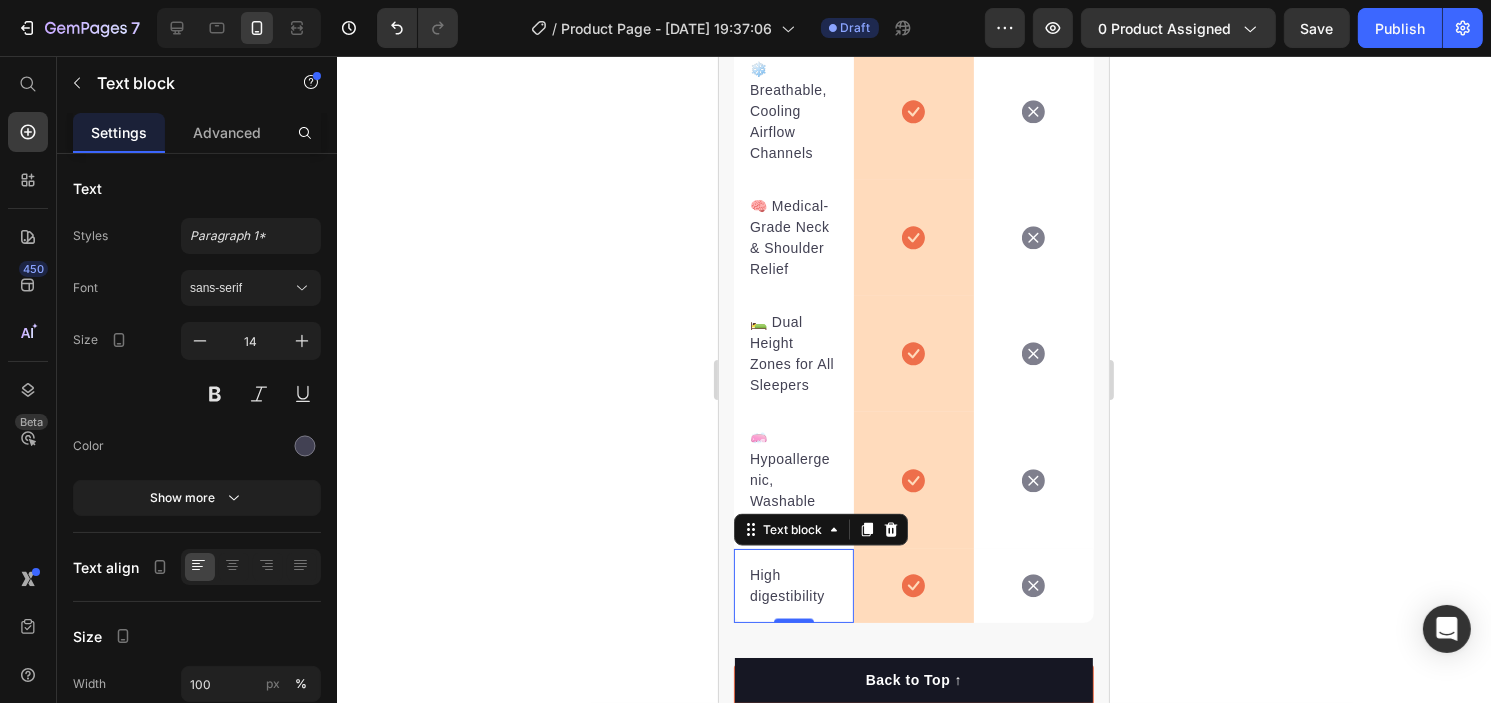 click on "High digestibility" at bounding box center (793, 586) 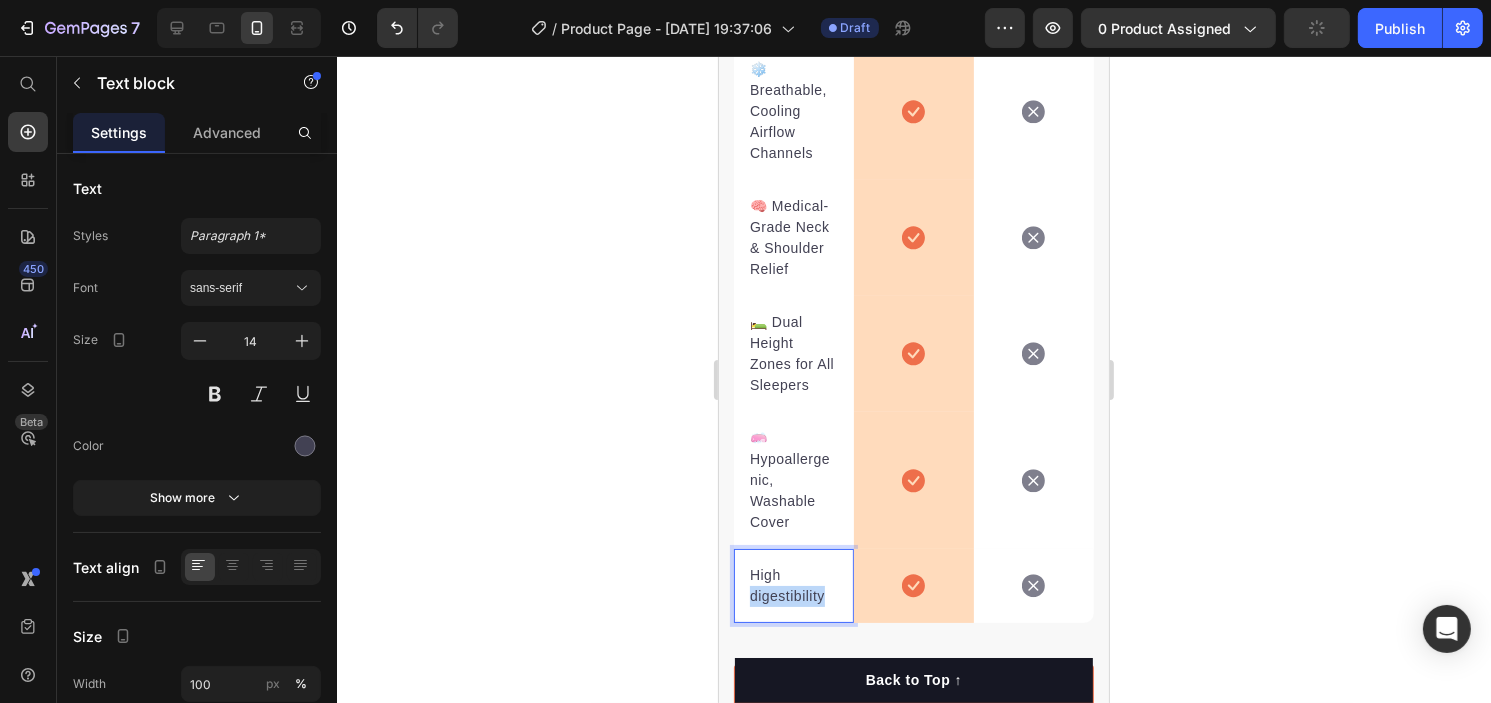 click on "High digestibility" at bounding box center (793, 586) 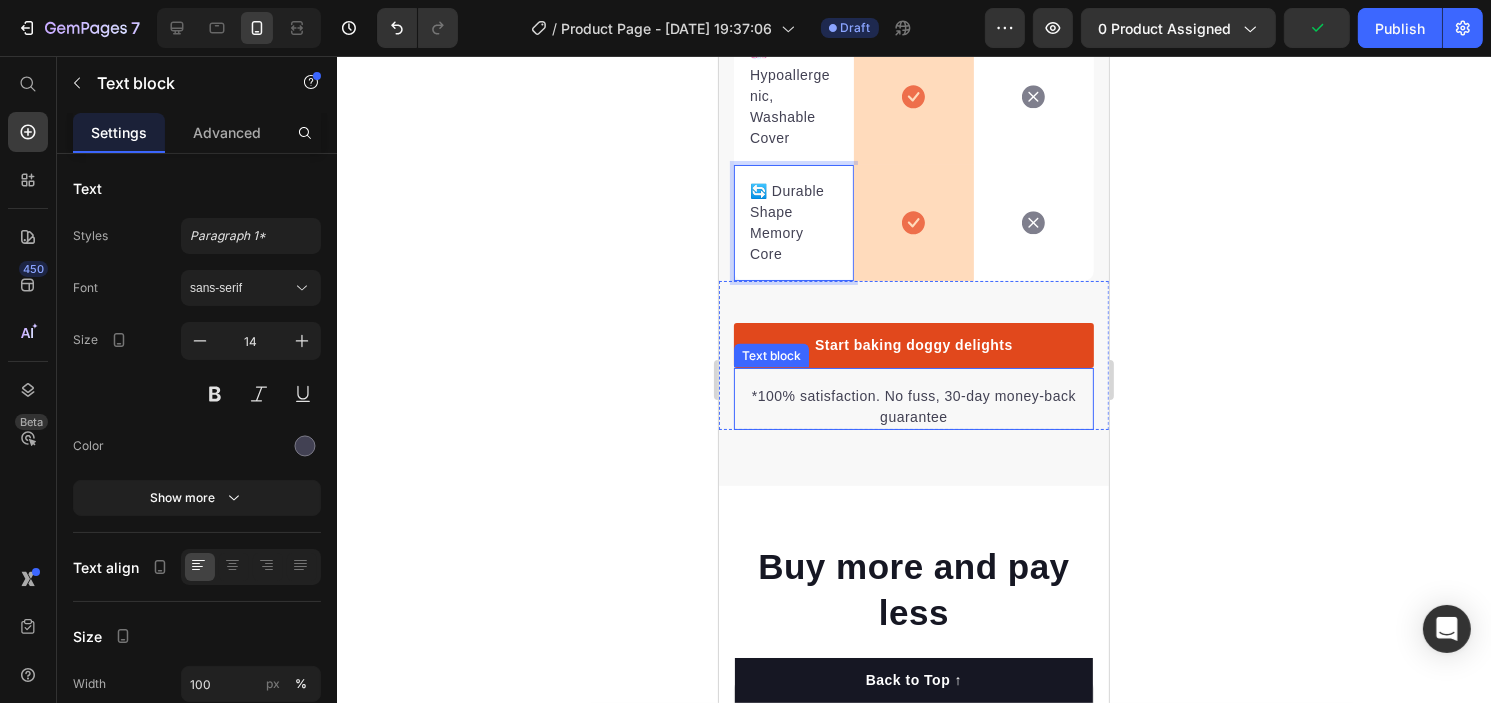 scroll, scrollTop: 3310, scrollLeft: 0, axis: vertical 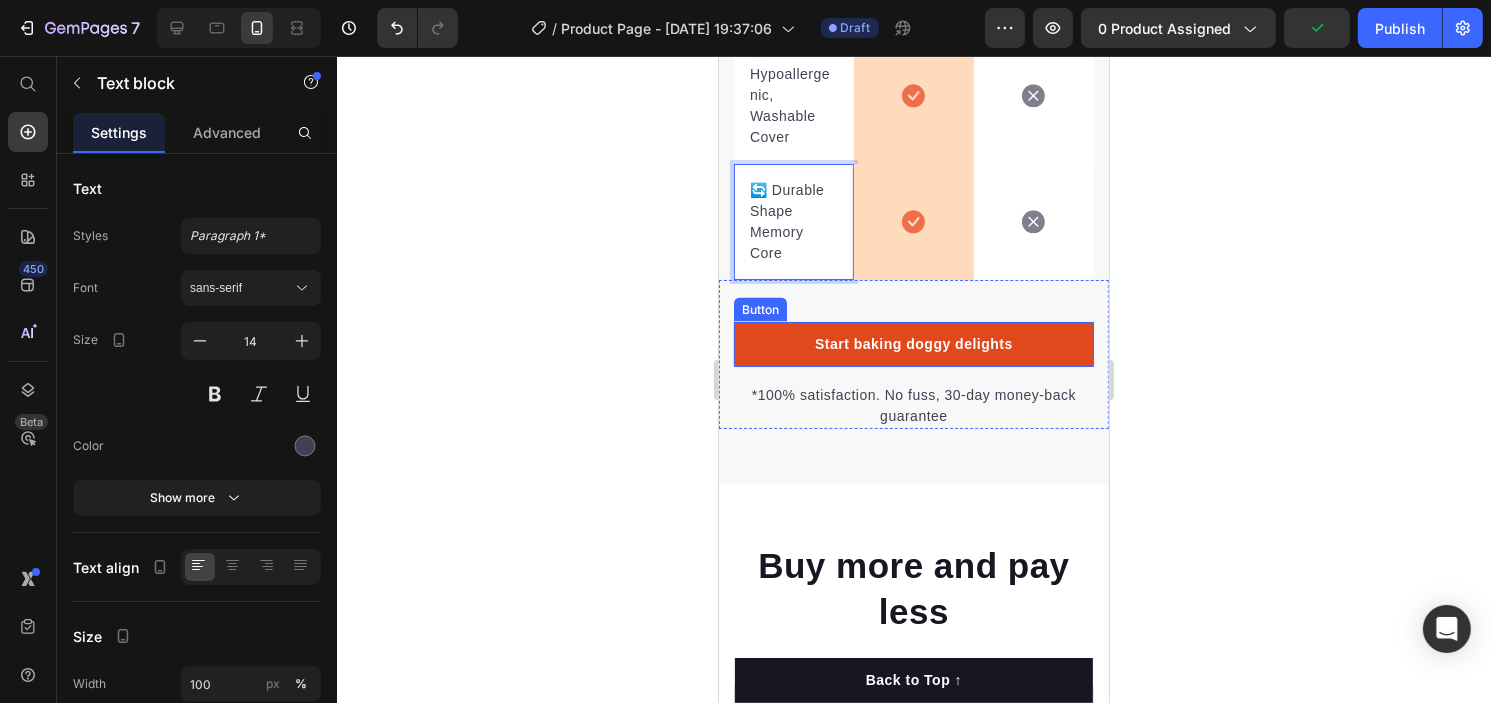 click on "Start baking doggy delights" at bounding box center [913, 344] 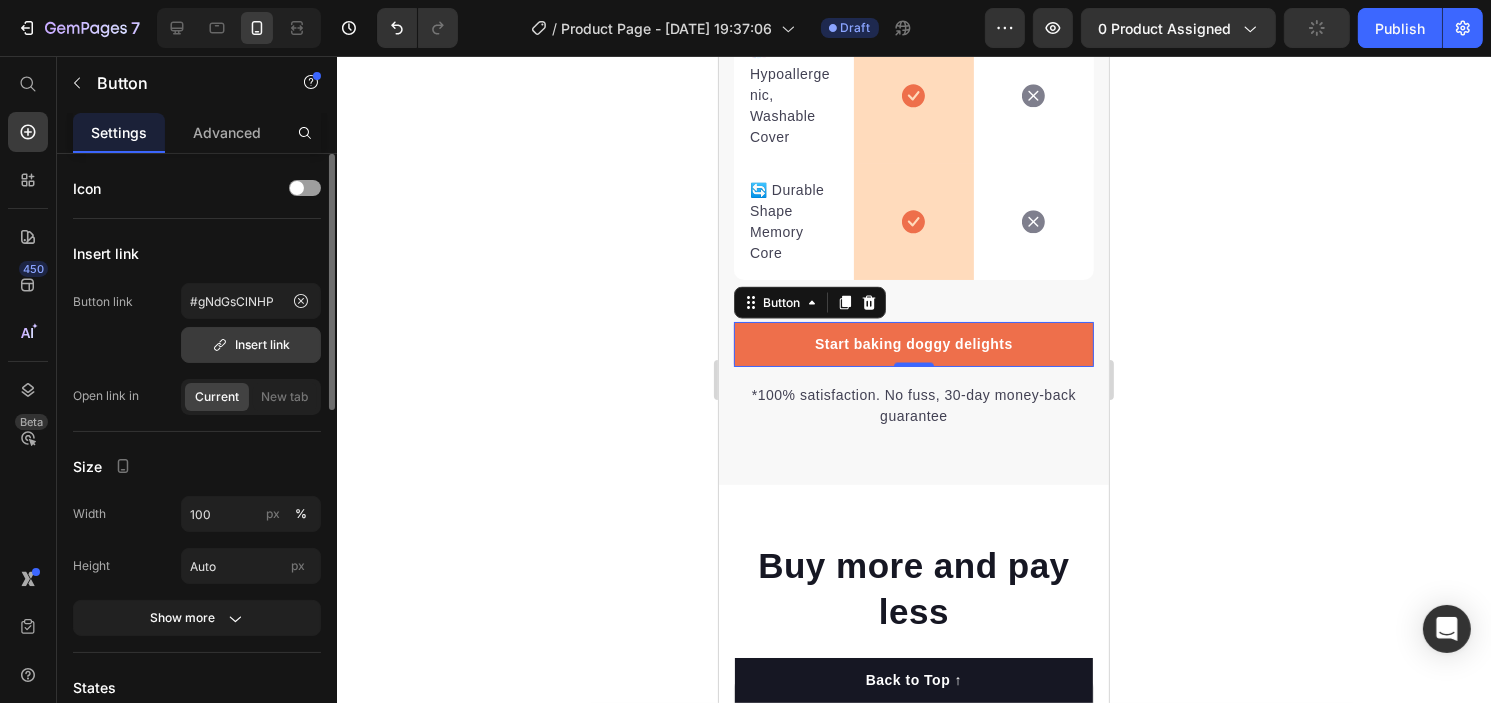 click on "Insert link" at bounding box center [251, 345] 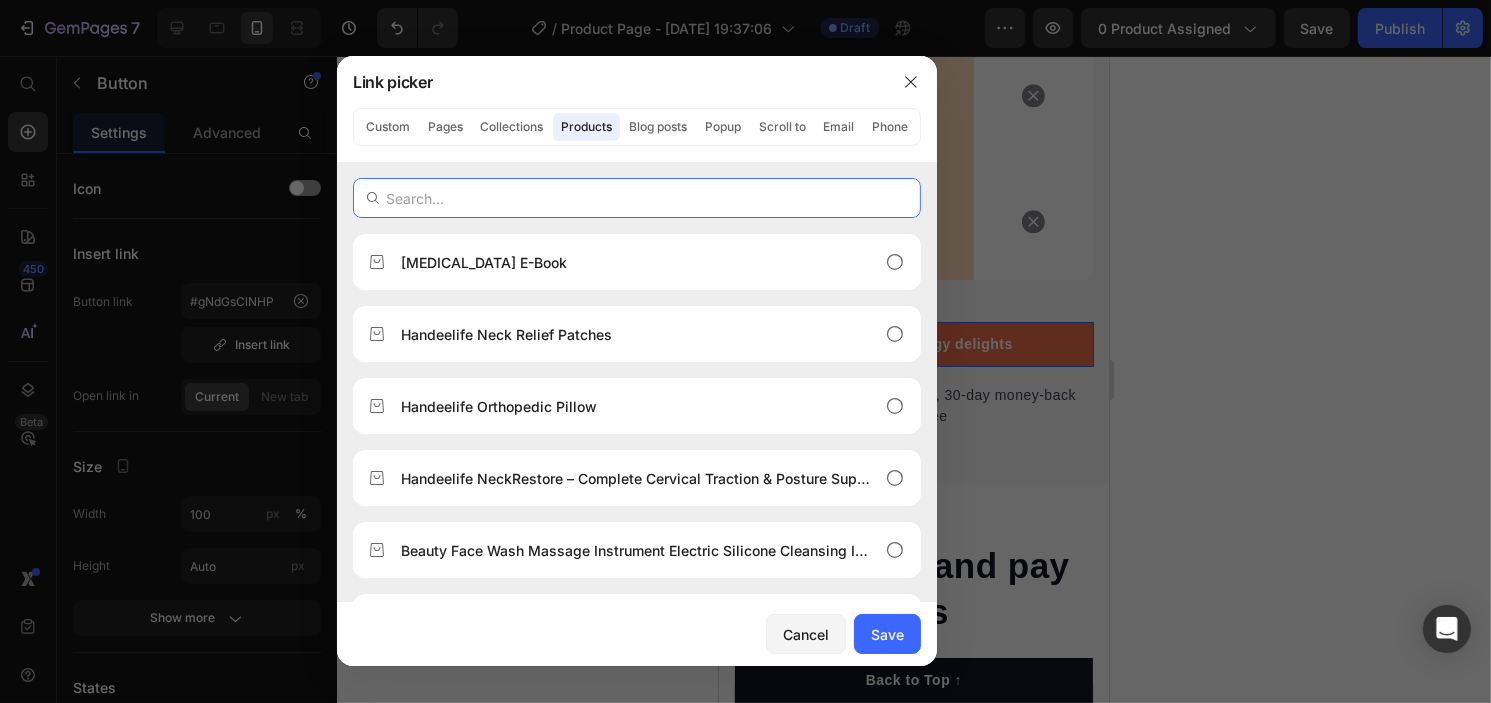 paste on "https://handeelife.store/products/handeelife-orthopedic-pillow" 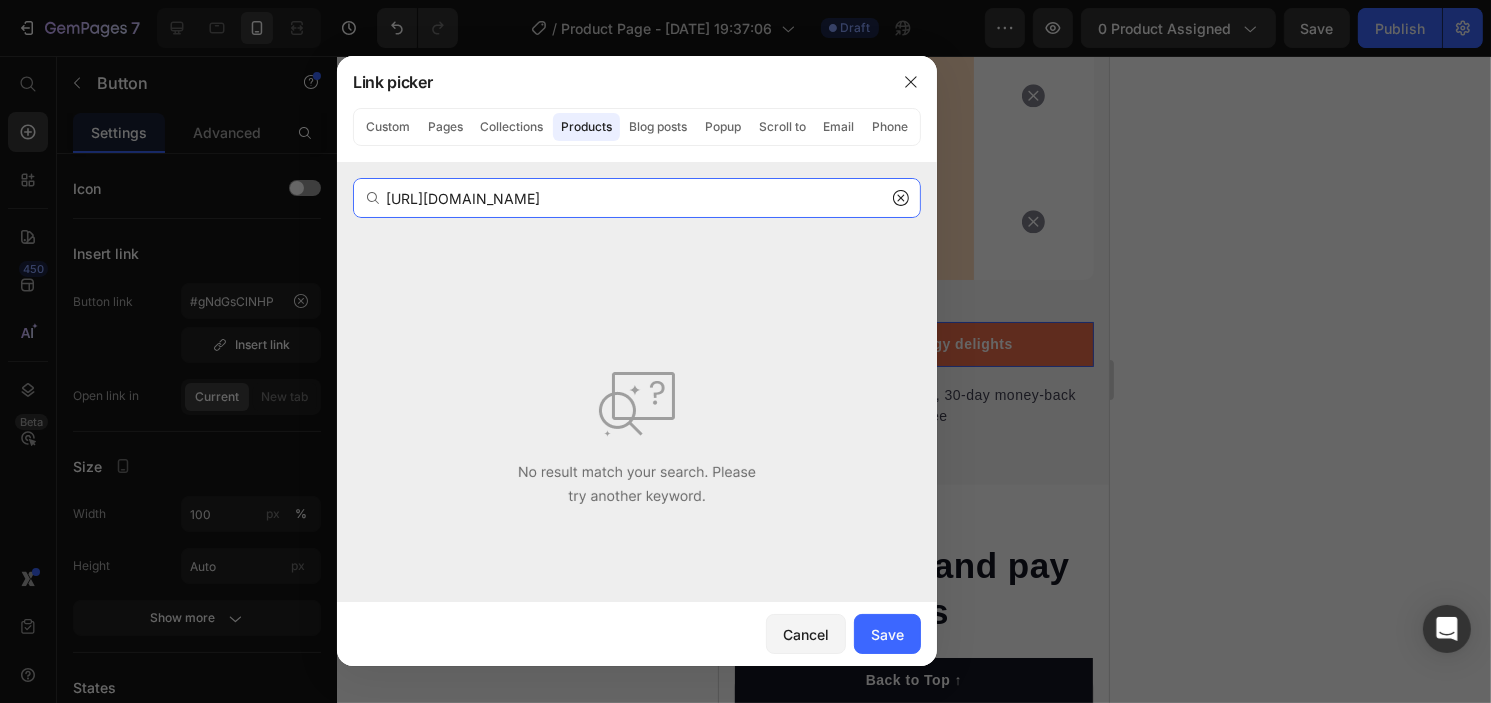 type on "https://handeelife.store/products/handeelife-orthopedic-pillow" 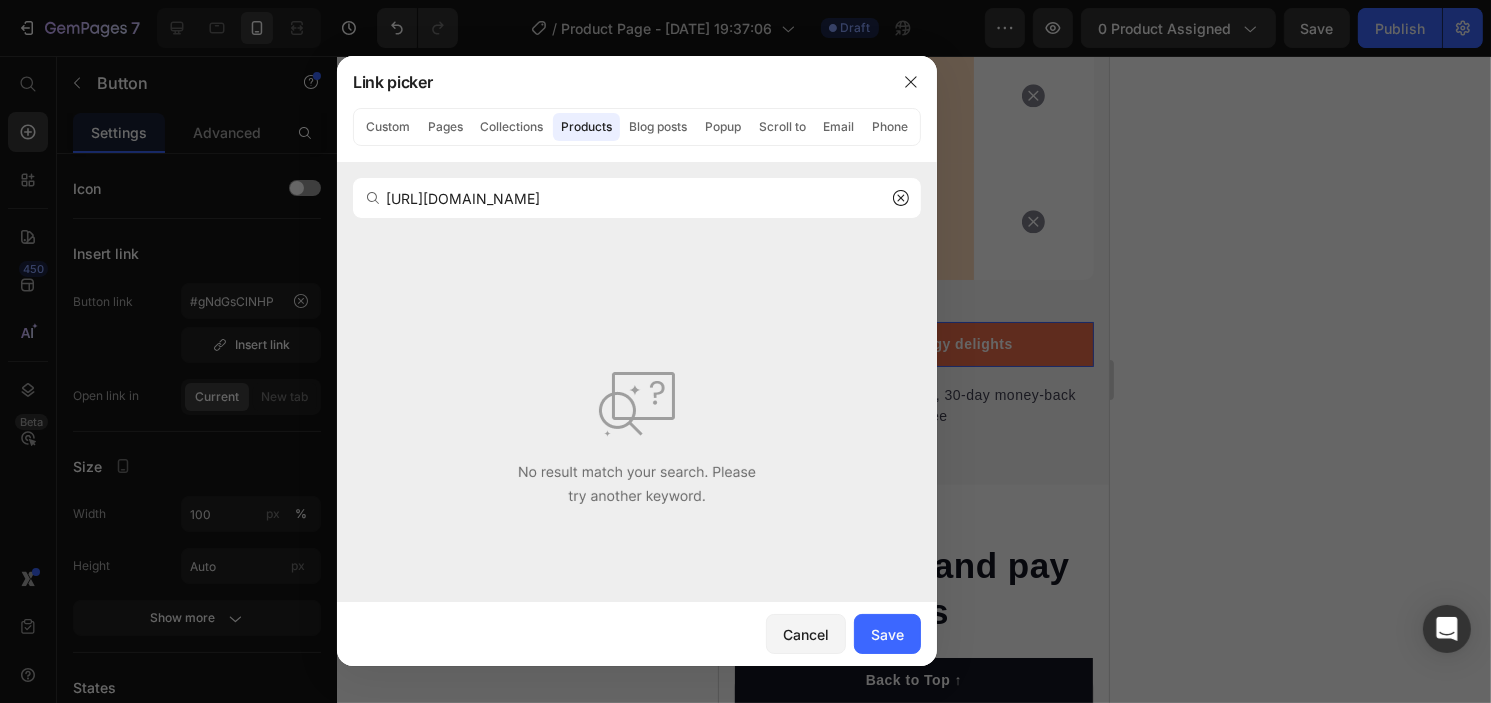 click 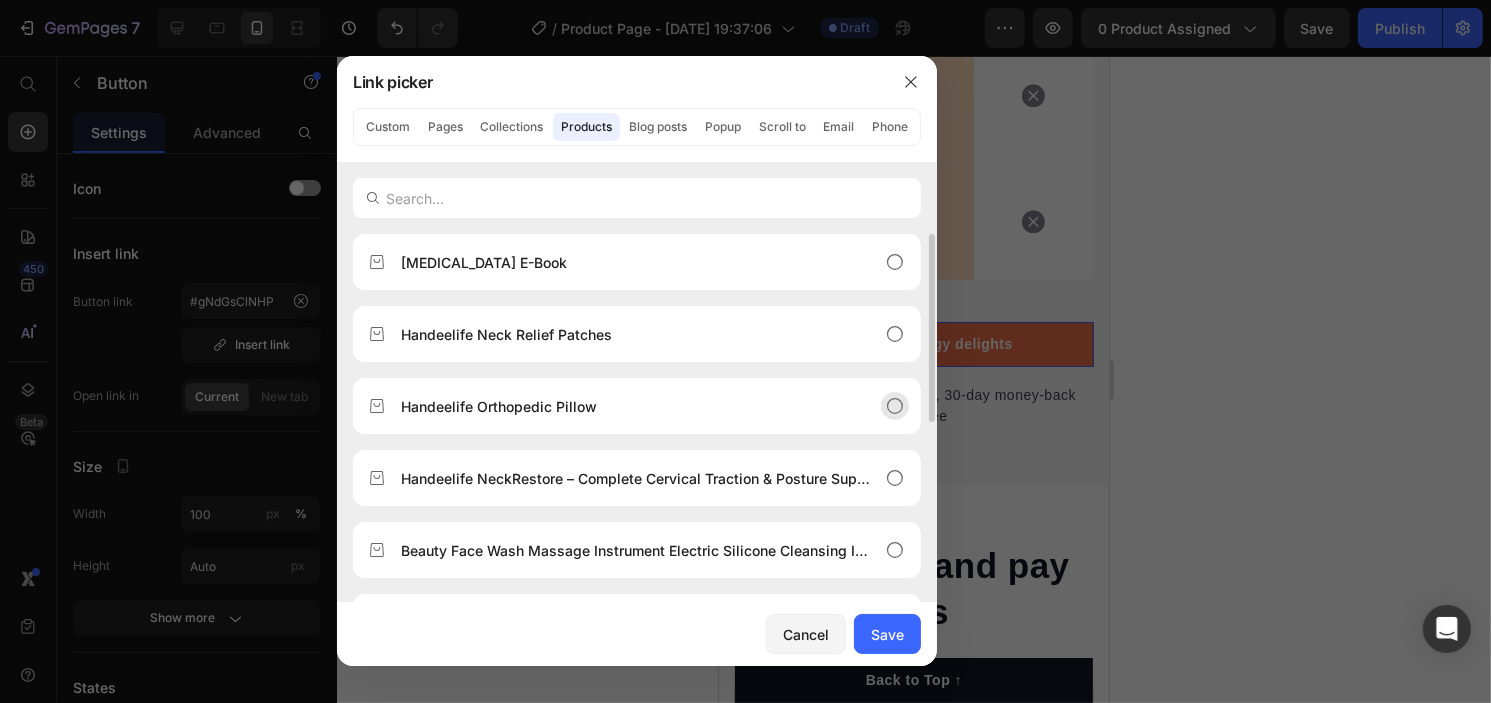click on "Handeelife Orthopedic Pillow" at bounding box center [621, 406] 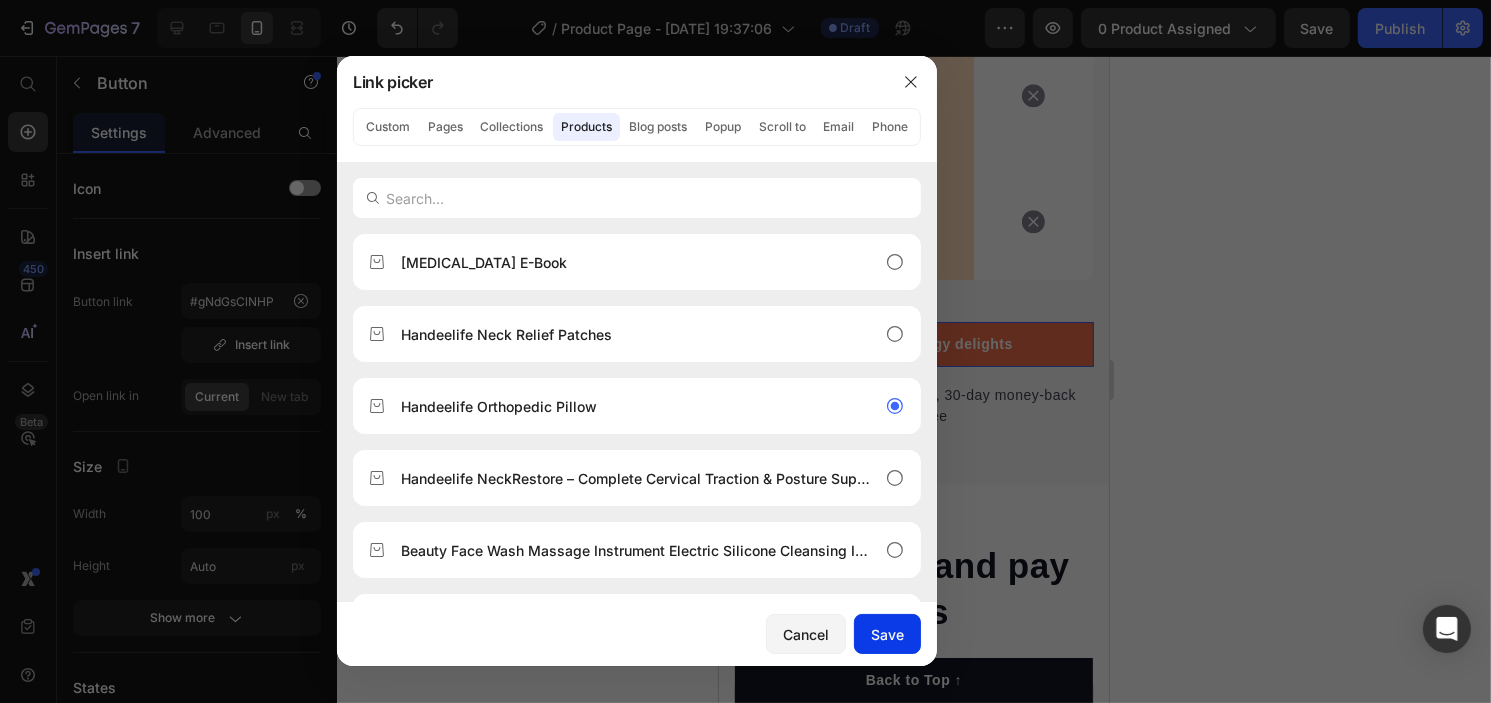 click on "Save" at bounding box center (887, 634) 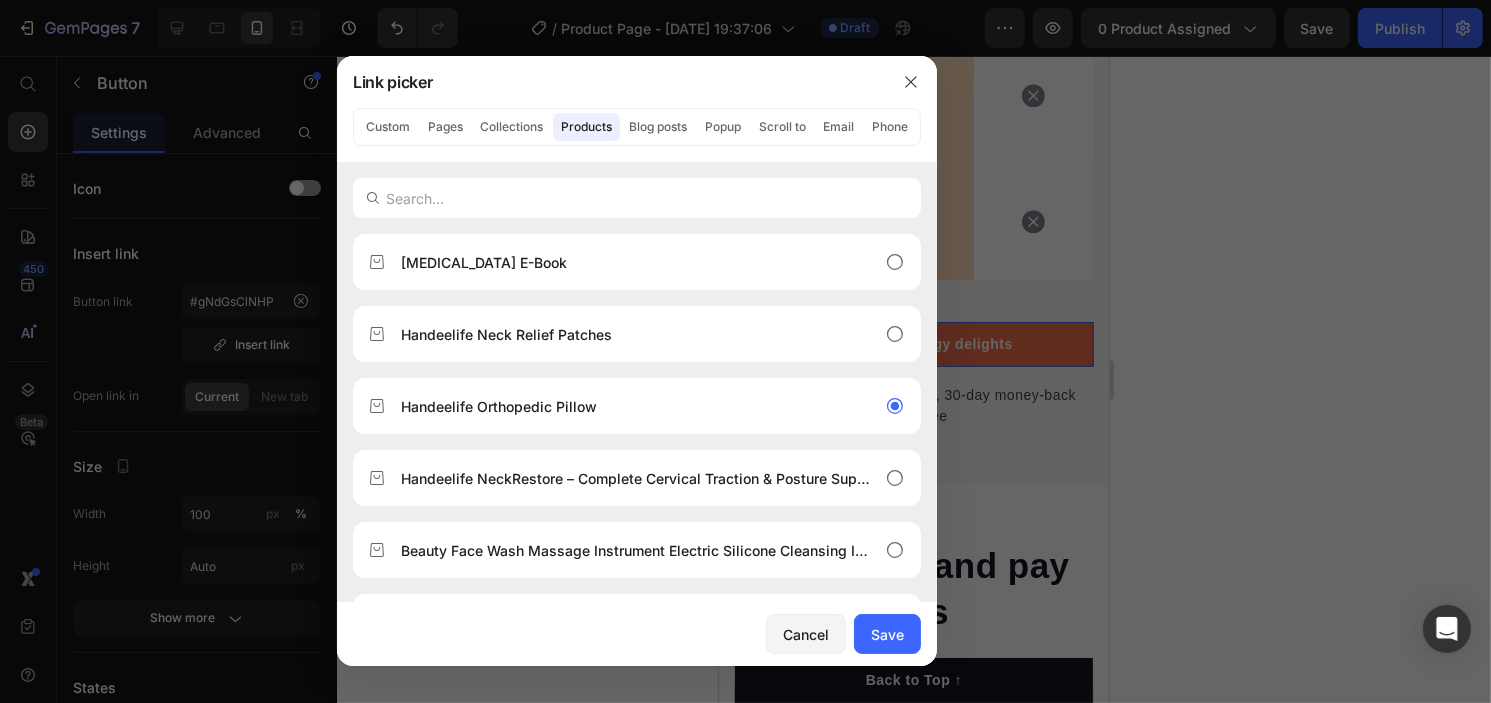 type on "/products/handeelife-orthopedic-pillow" 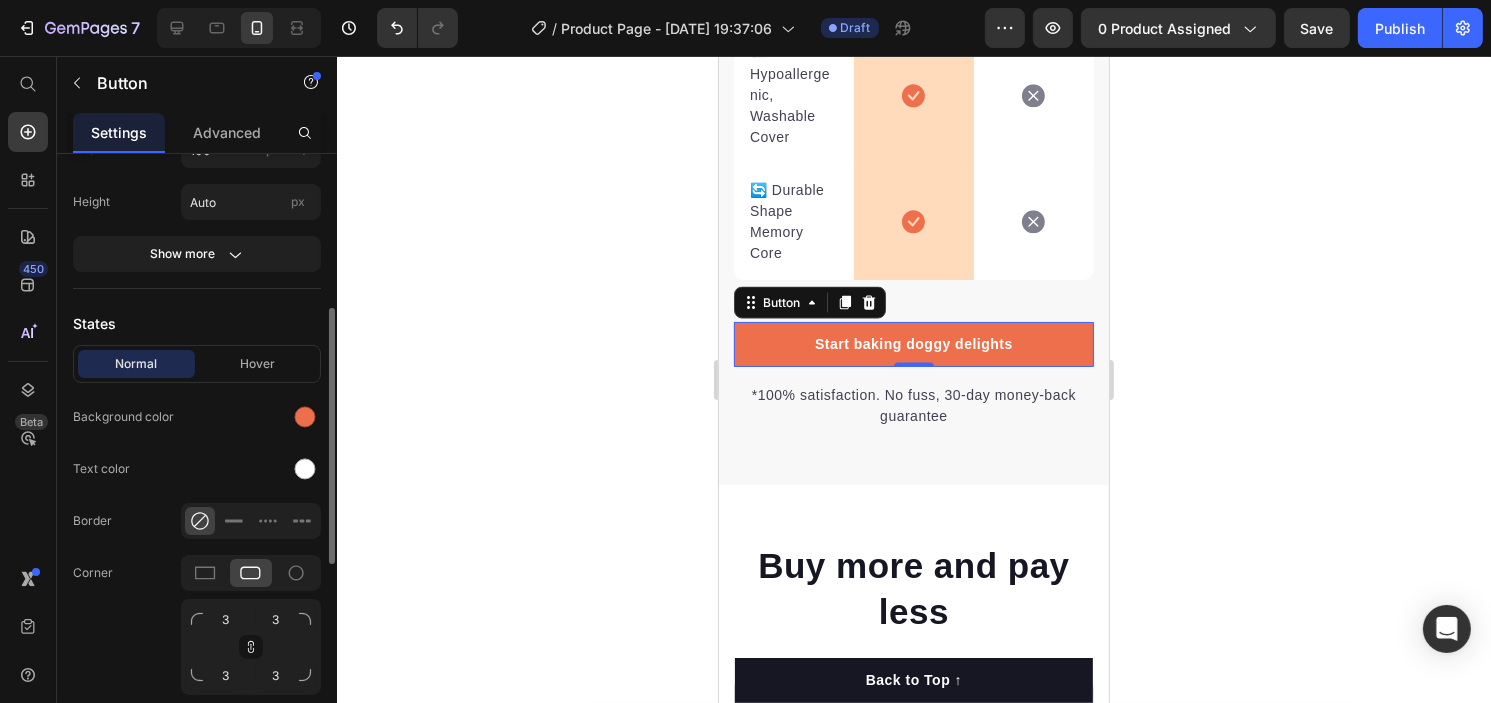 scroll, scrollTop: 364, scrollLeft: 0, axis: vertical 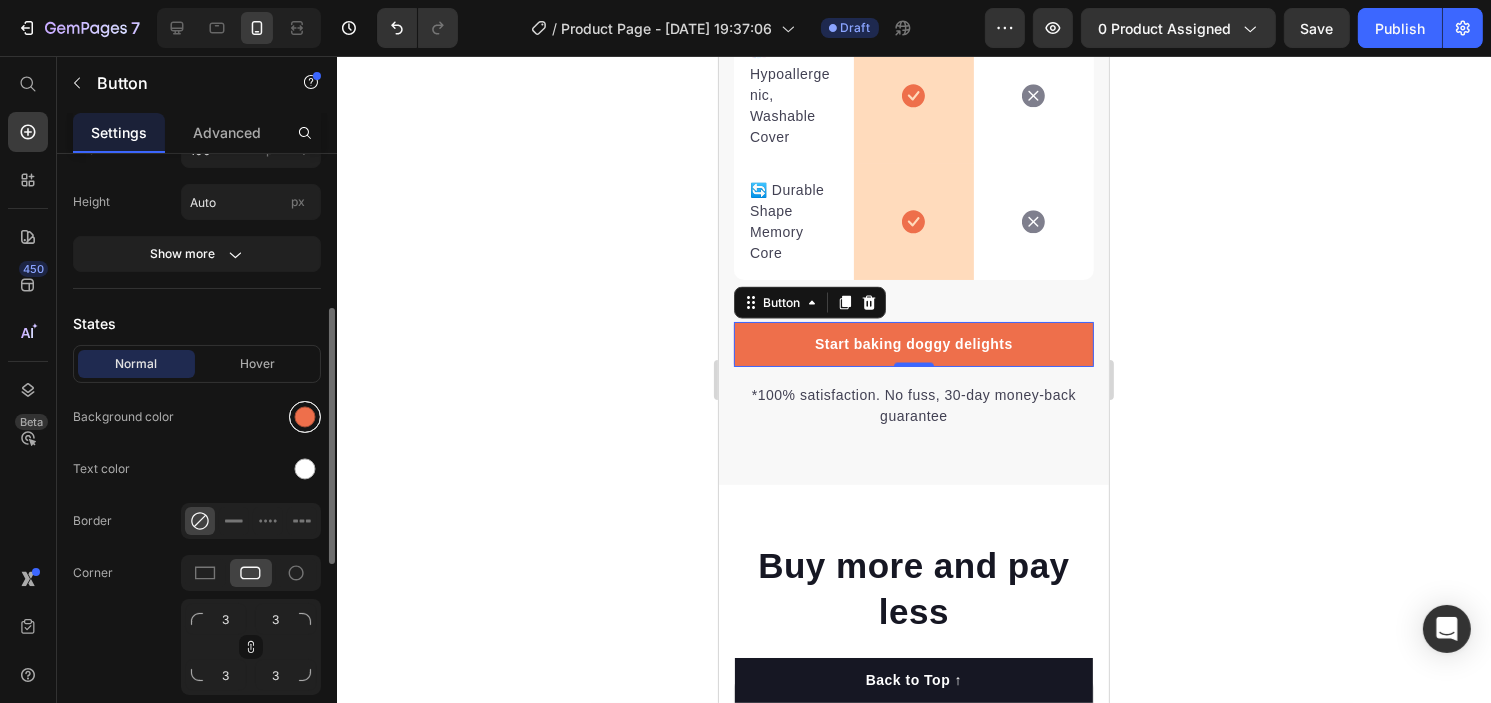 click at bounding box center (305, 417) 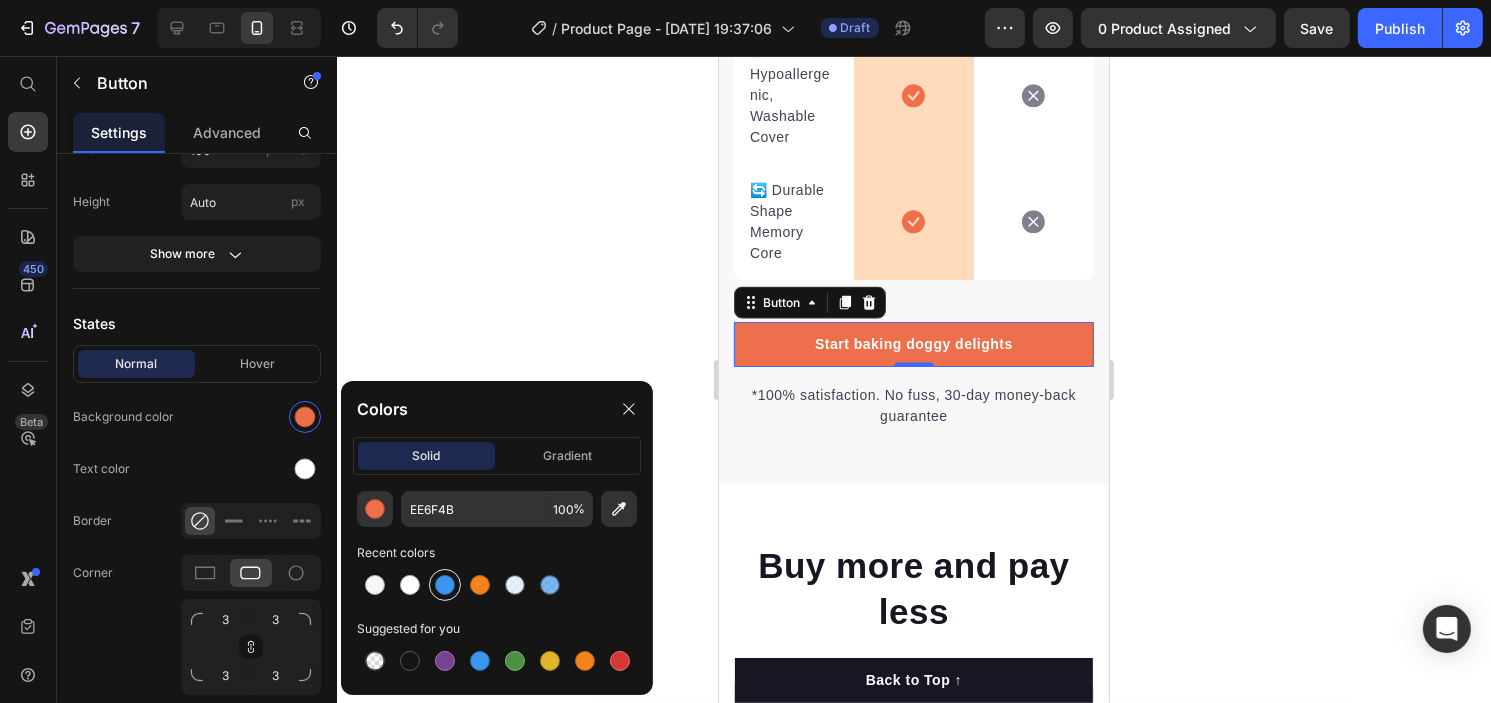 click at bounding box center [445, 585] 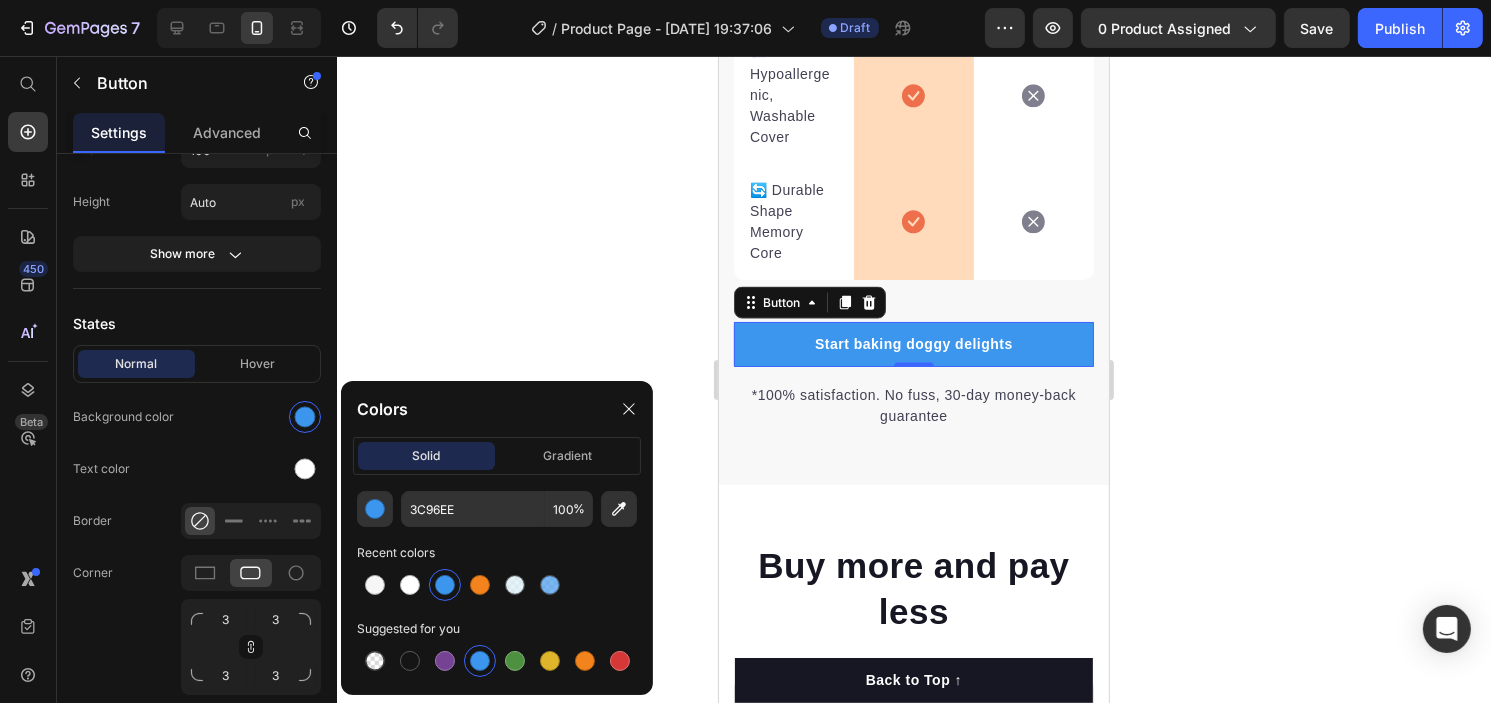 click 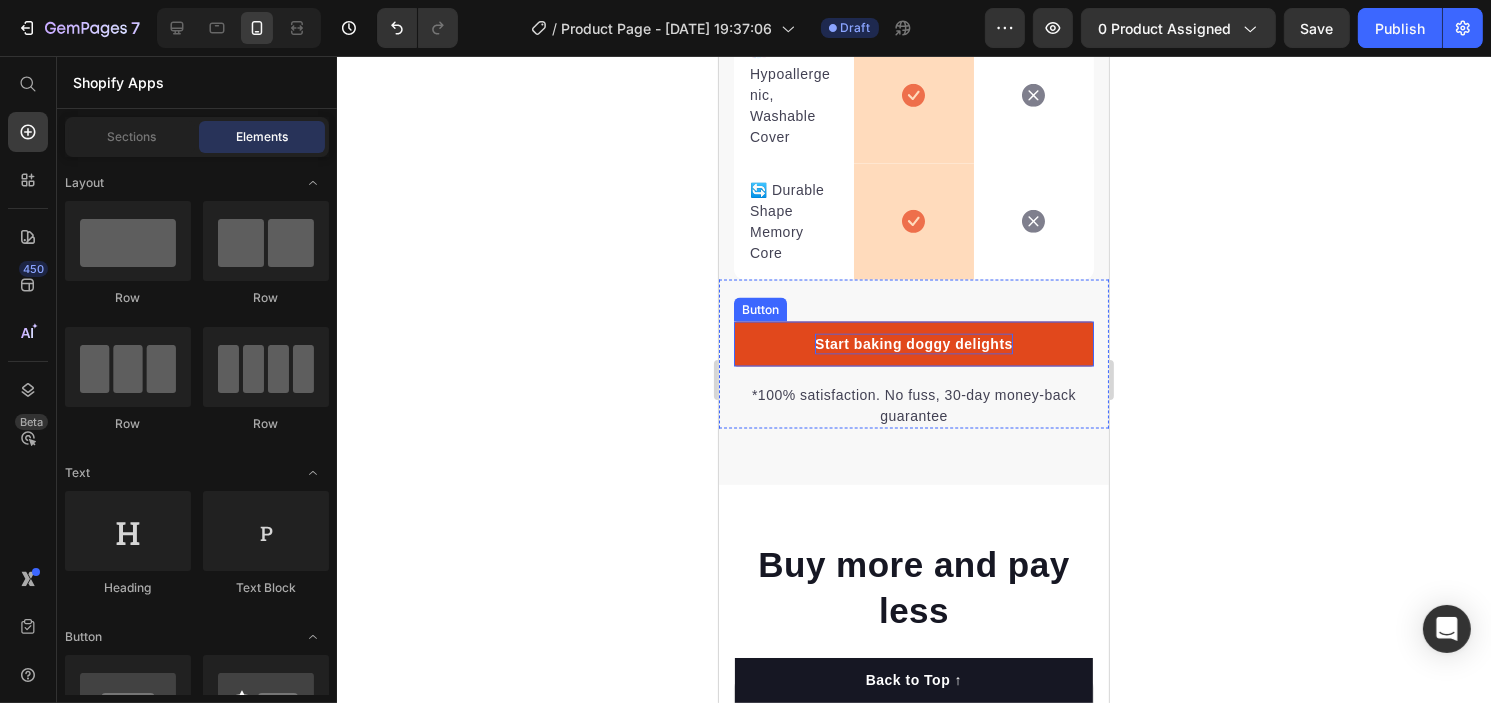 click on "Start baking doggy delights" at bounding box center [913, 344] 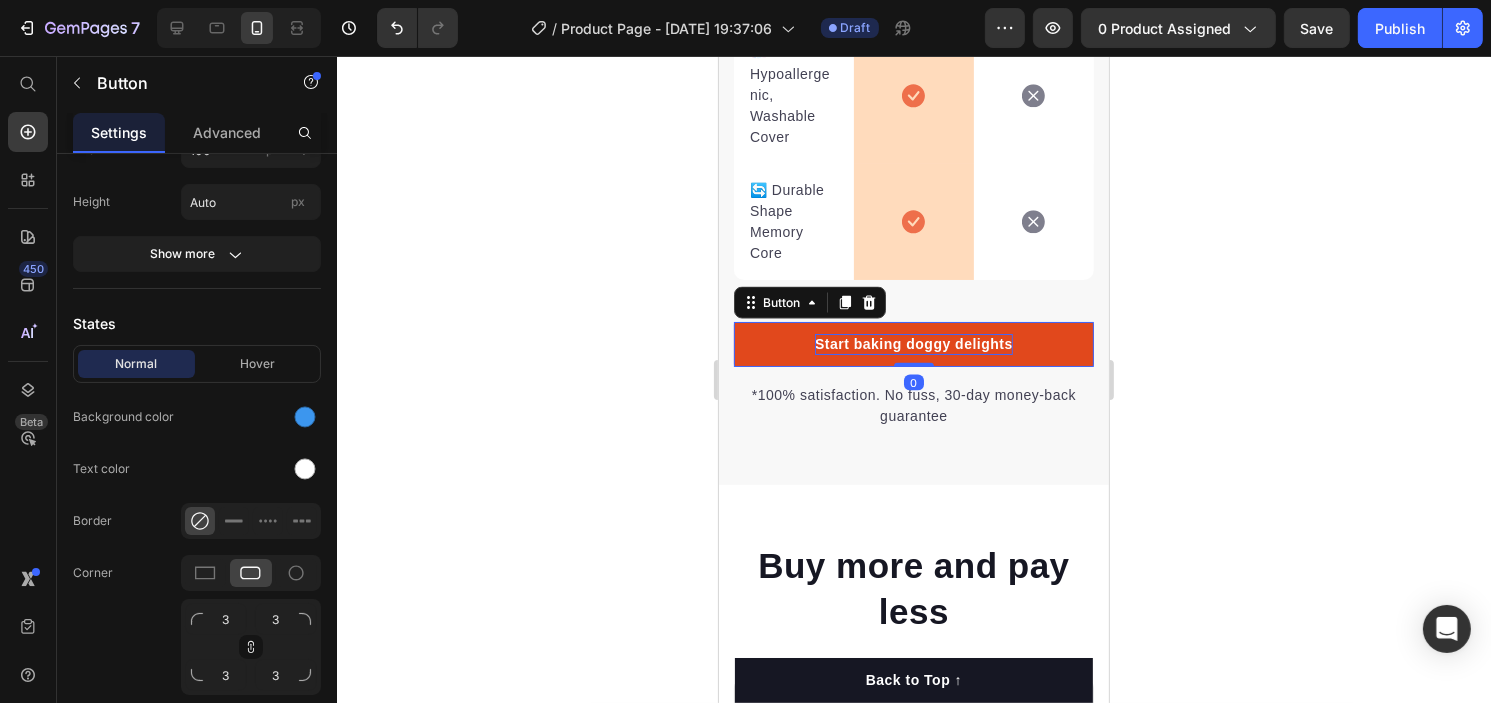 click on "Start baking doggy delights" at bounding box center [913, 344] 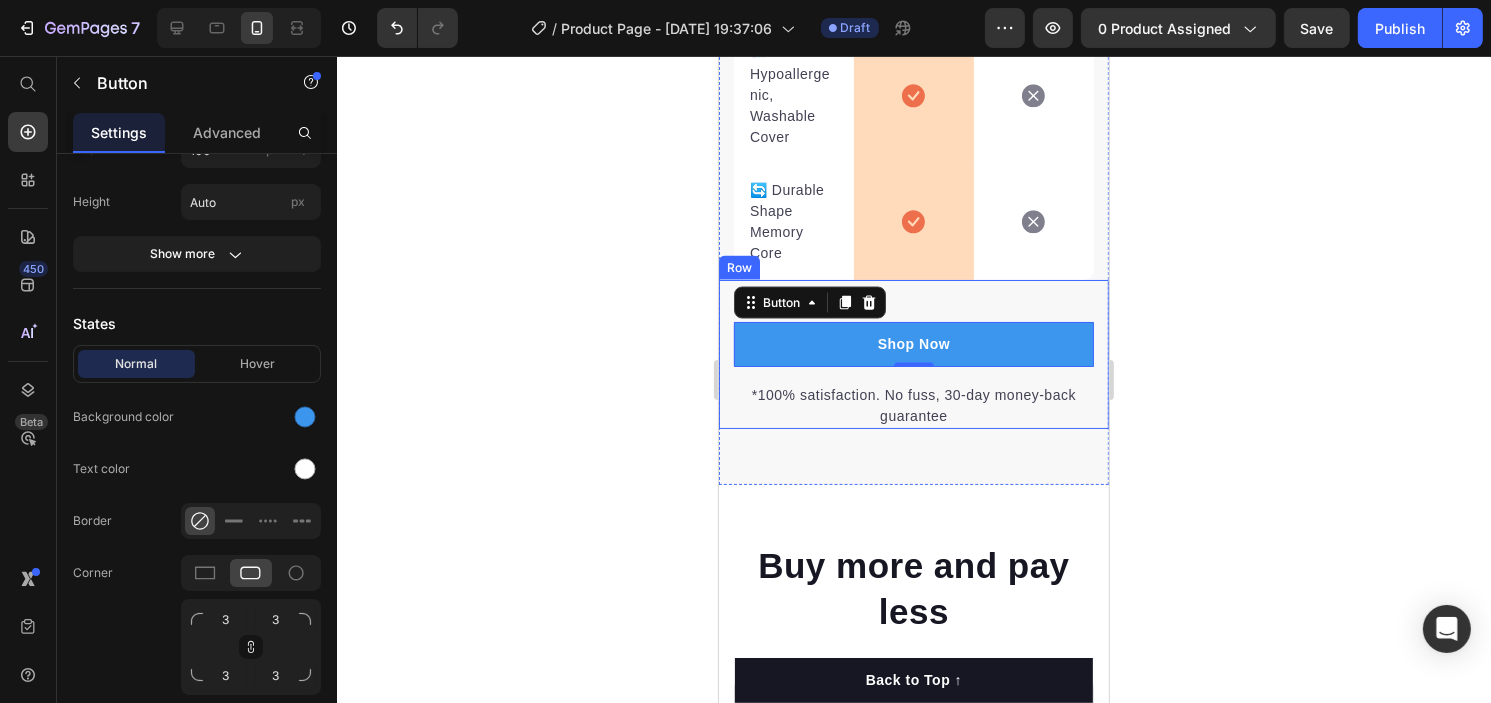 click 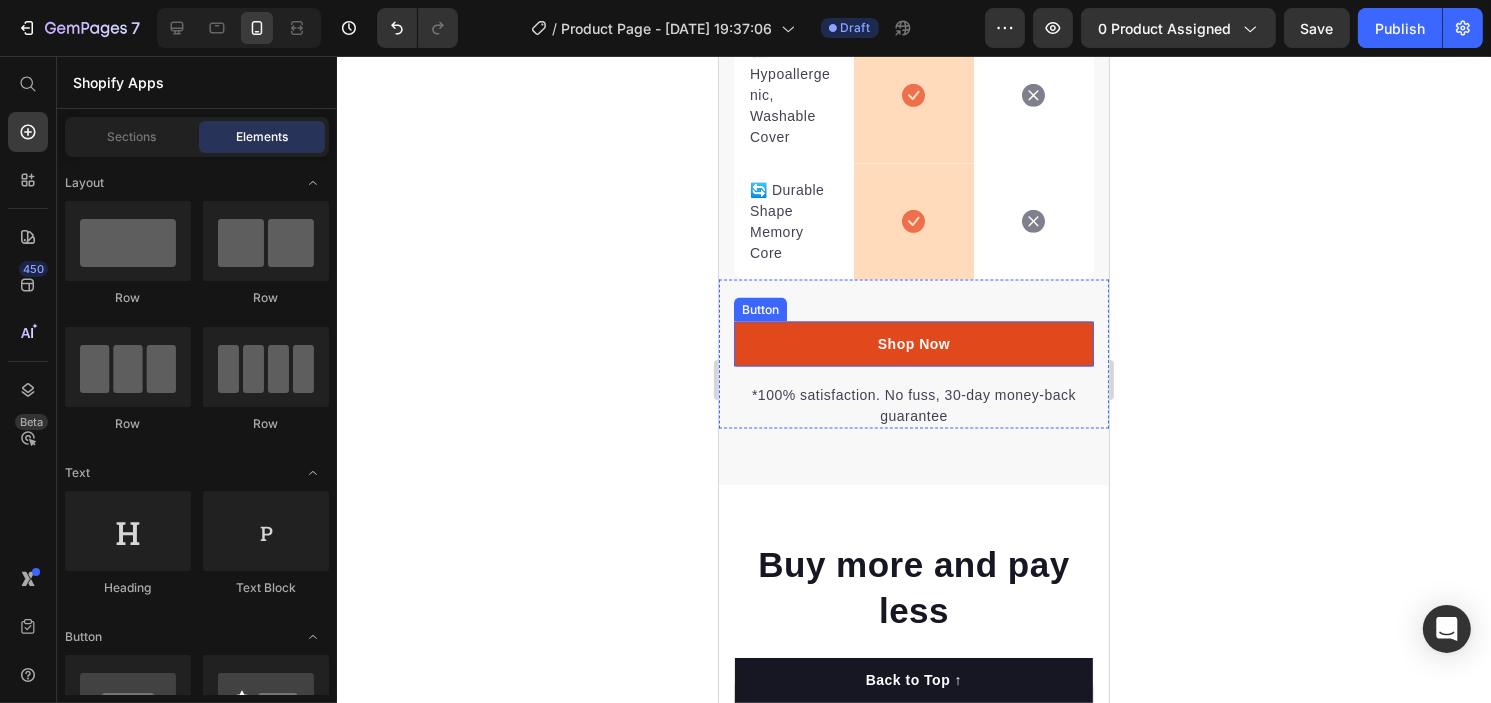 click on "Shop Now" at bounding box center [913, 344] 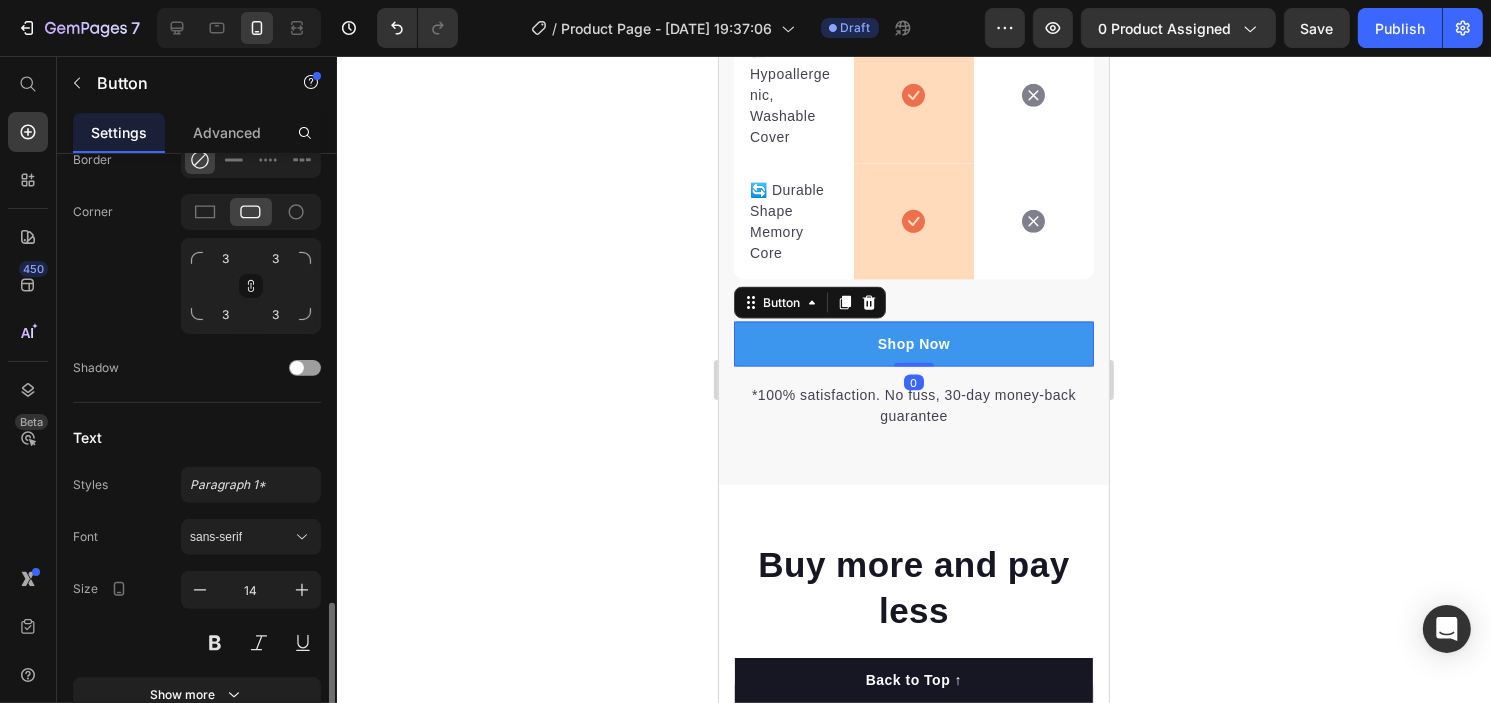 scroll, scrollTop: 824, scrollLeft: 0, axis: vertical 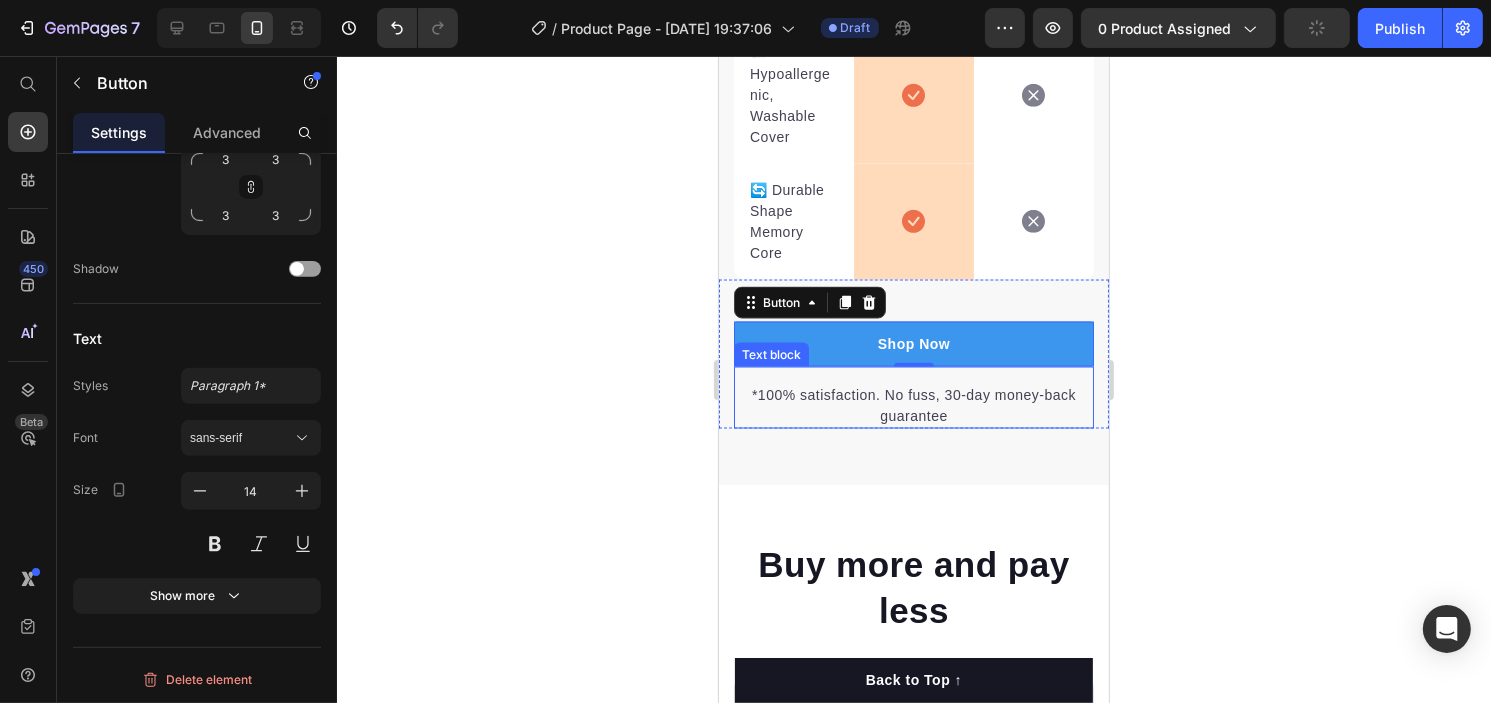 click on "*100% satisfaction. No fuss, 30-day money-back guarantee" at bounding box center (913, 406) 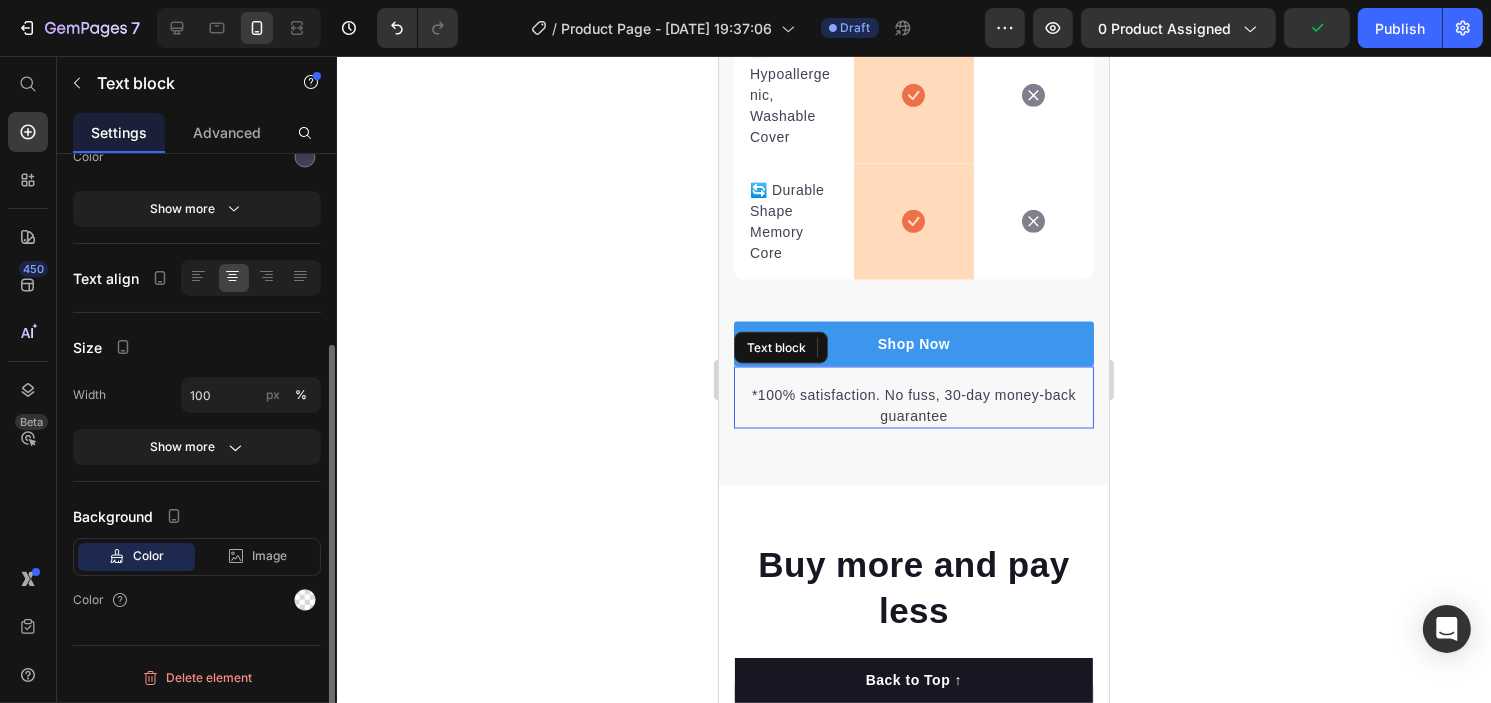 scroll, scrollTop: 0, scrollLeft: 0, axis: both 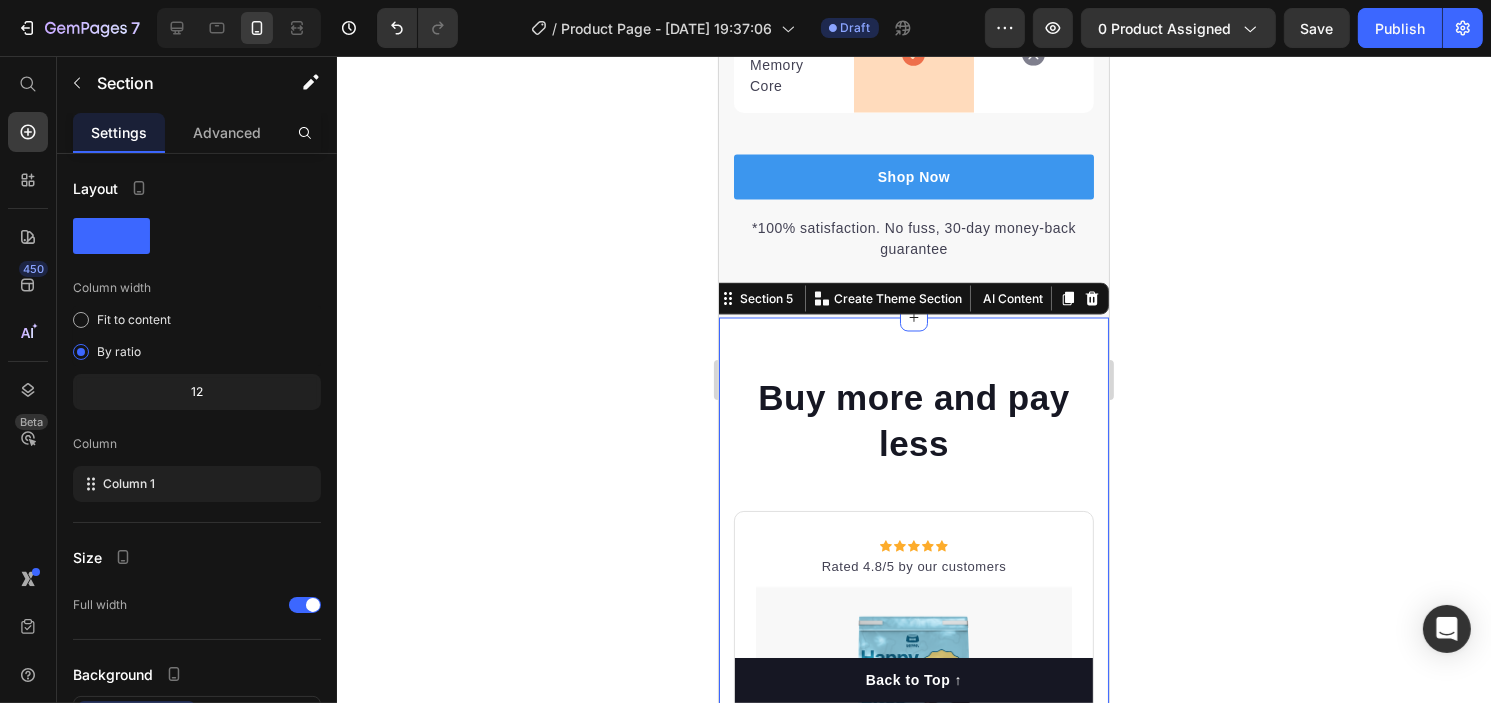 click on "Buy more and pay less Heading Row Icon Icon Icon Icon Icon Icon List Hoz Rated 4.8/5 by our customers Text block Row Image Icon Intro Text block Icon Row 1-Pack Text block $20.00 Price                Title Line Total: Text block $0.00 Price $20.00 Price Row you save:  $8.59 60-day money-back guarantee +$2.95 Shipping Item list Add to cart Product Cart Button Image Product Row Most Popular Text block Row Icon Icon Icon Icon Icon Icon List Hoz Rated 4.8/5 by our customers Text block Row Image Icon Most Popular Text block Icon Row 3-Pack Text block $20.00 Price                Title Line Total: Text block $0.00 Price $20.00 Price Row you save:  $38.69 30-day money-back guarantee Free delivery Item list Add to cart Product Cart Button Image Product Row Best Value Text block Row Icon Icon Icon Icon Icon Icon List Hoz Rated 4.8/5 by our customers Text block Row Image Icon Best offer Text block Icon Row 5-Pack Text block $20.00 Price                Title Line Total: Text block $0.00 Price $20.00 Price Row you save:" at bounding box center [913, 1390] 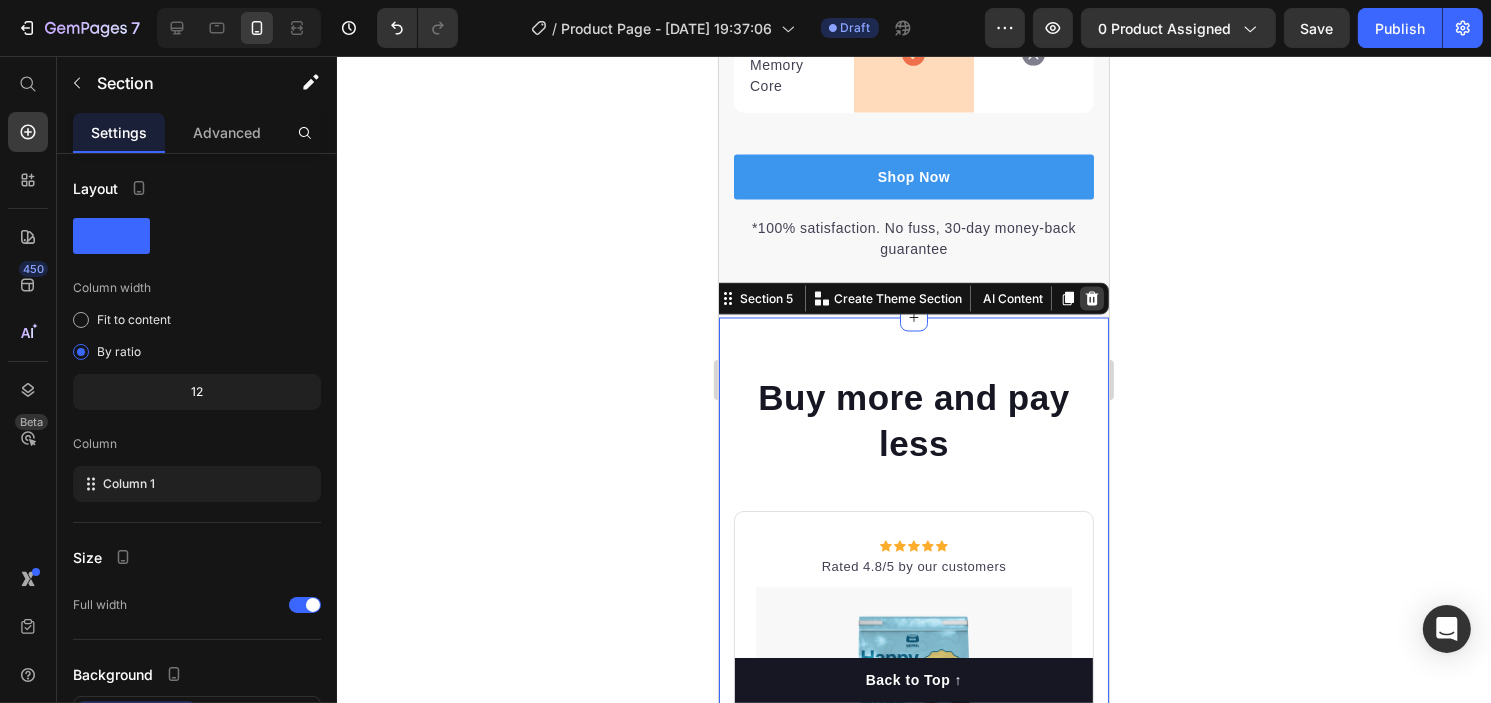 click 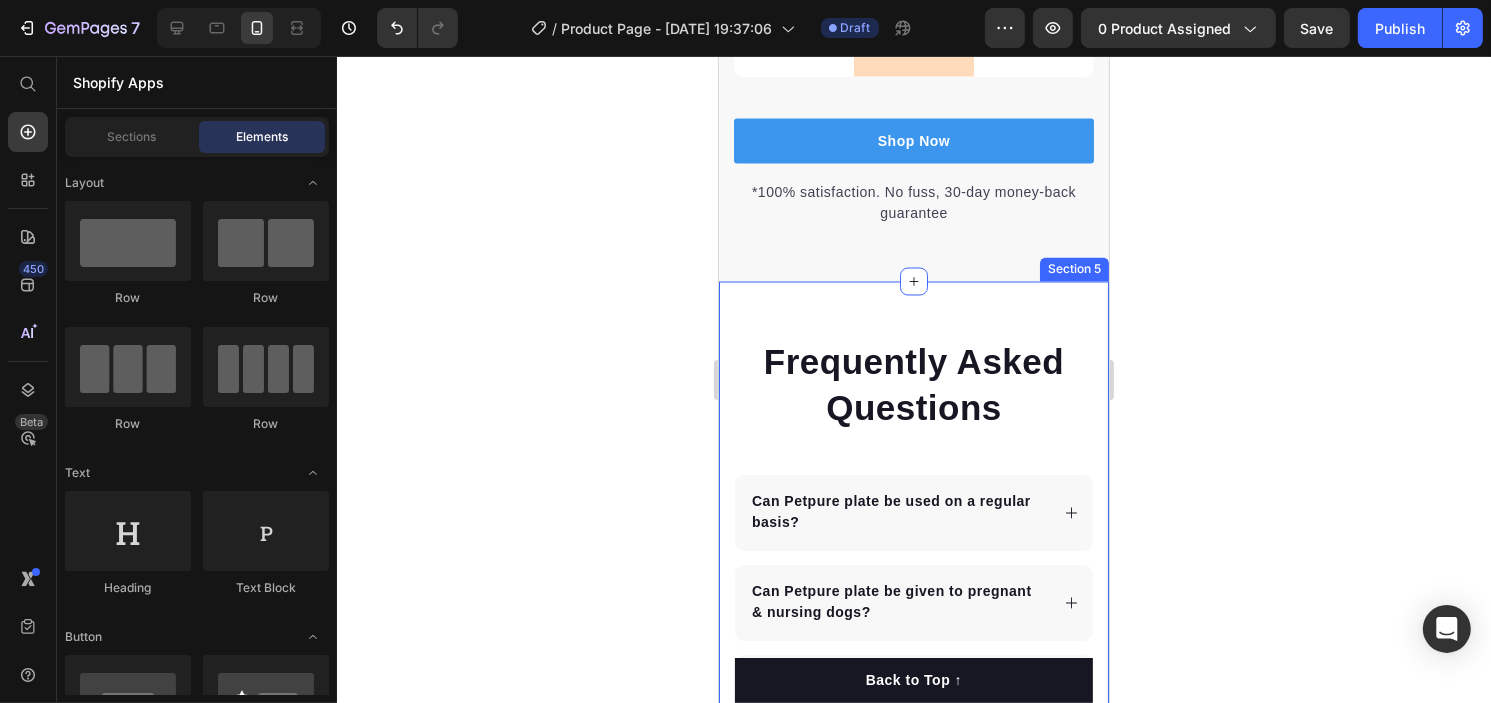scroll, scrollTop: 3511, scrollLeft: 0, axis: vertical 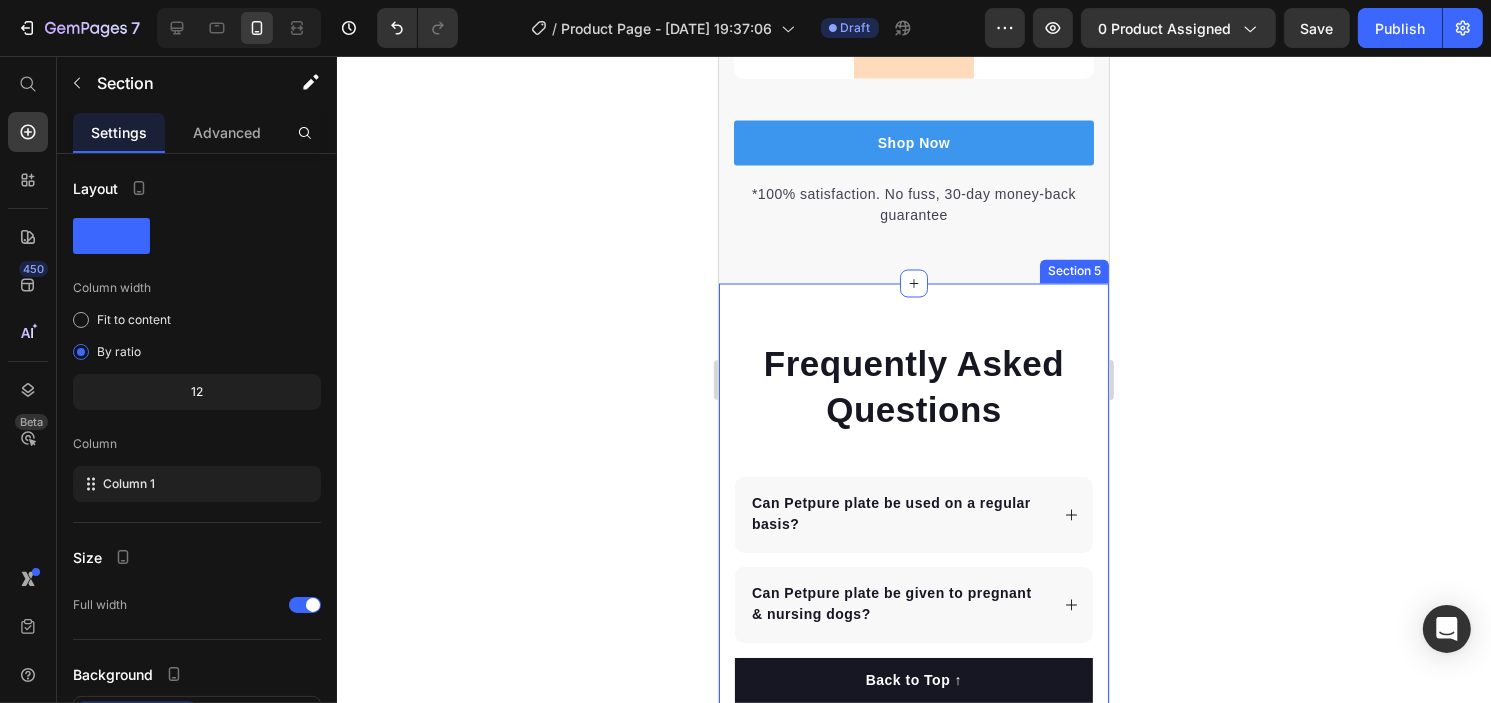 click on "Frequently Asked Questions Heading
Can Petpure plate be used on a regular basis?
Can Petpure plate be given to pregnant & nursing dogs?
Will my dog like the taste? Made from all-natural ingredients, this flavouring is allergen-free, contains no artificial nasties and is 100% safe for canine consumption. Your dog will love the chicken and bacon flavour, too! Text block
How long will it take to see results?
How does the money back guarantee work?
Any further questions? Accordion Row Section 5" at bounding box center [913, 691] 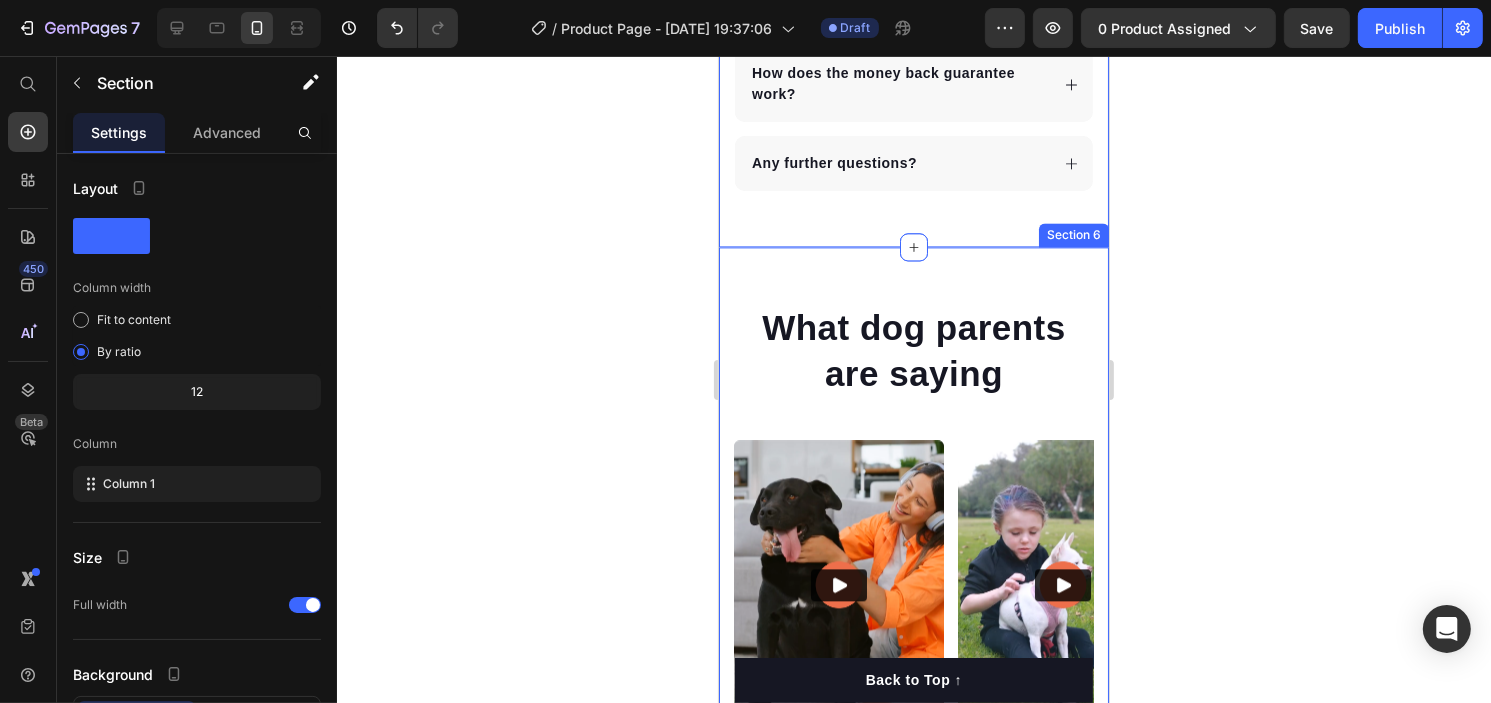 scroll, scrollTop: 4336, scrollLeft: 0, axis: vertical 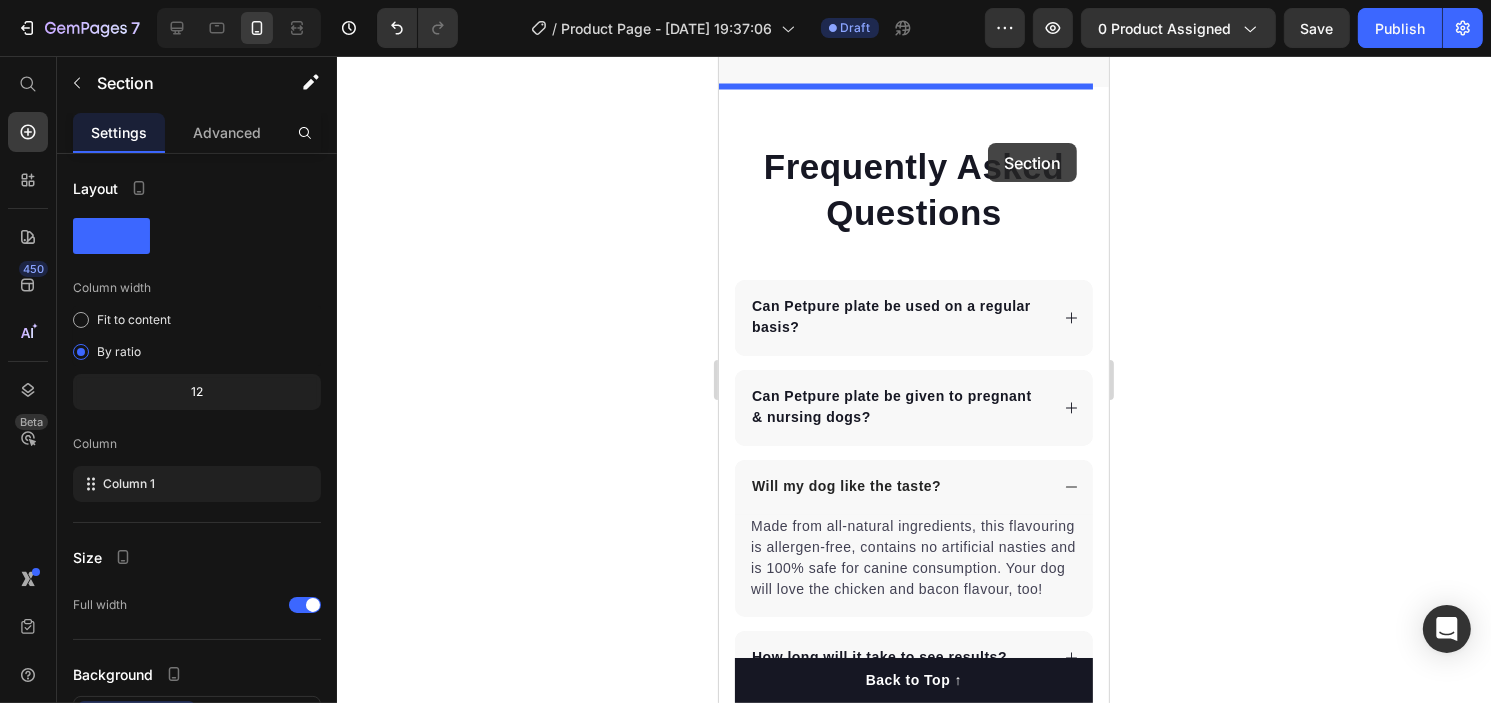 drag, startPoint x: 1021, startPoint y: 308, endPoint x: 987, endPoint y: 143, distance: 168.46661 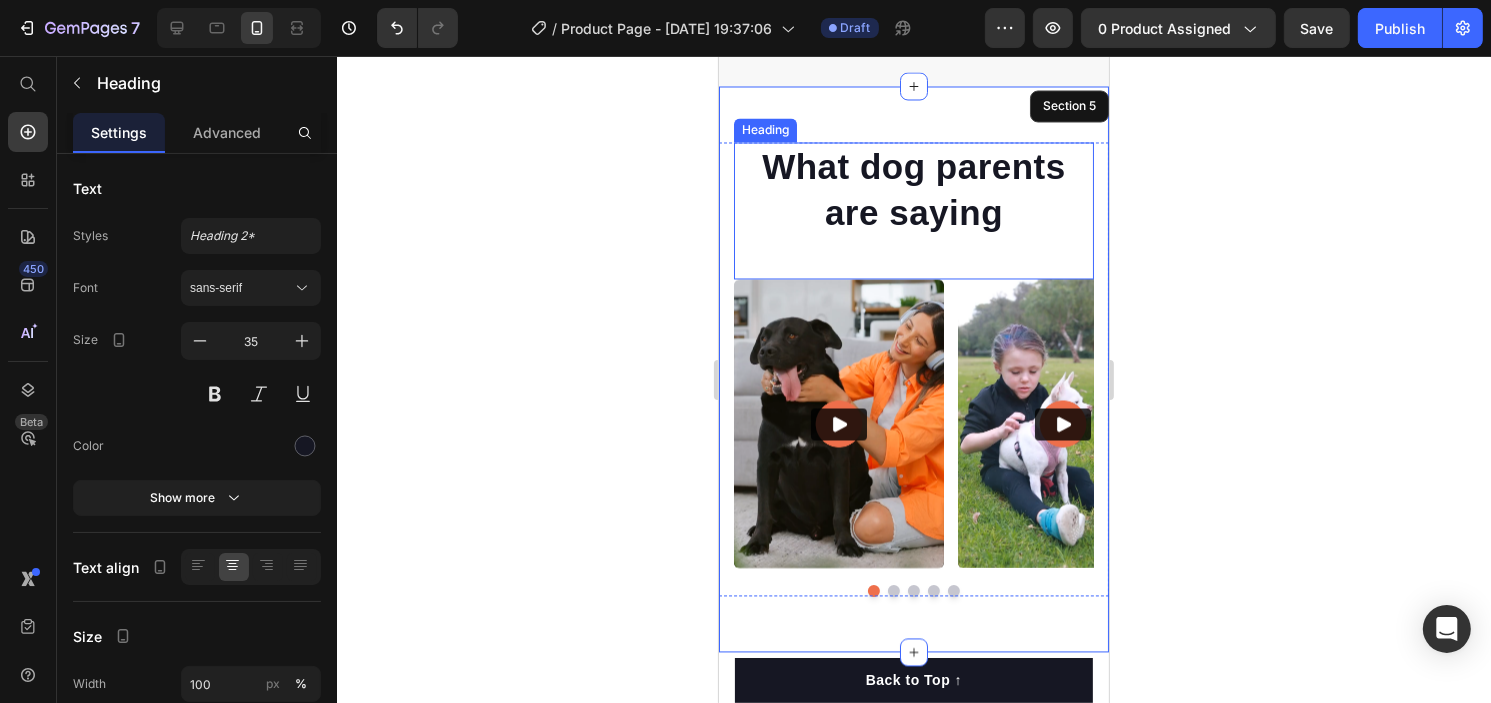 click on "What dog parents are saying" at bounding box center [913, 190] 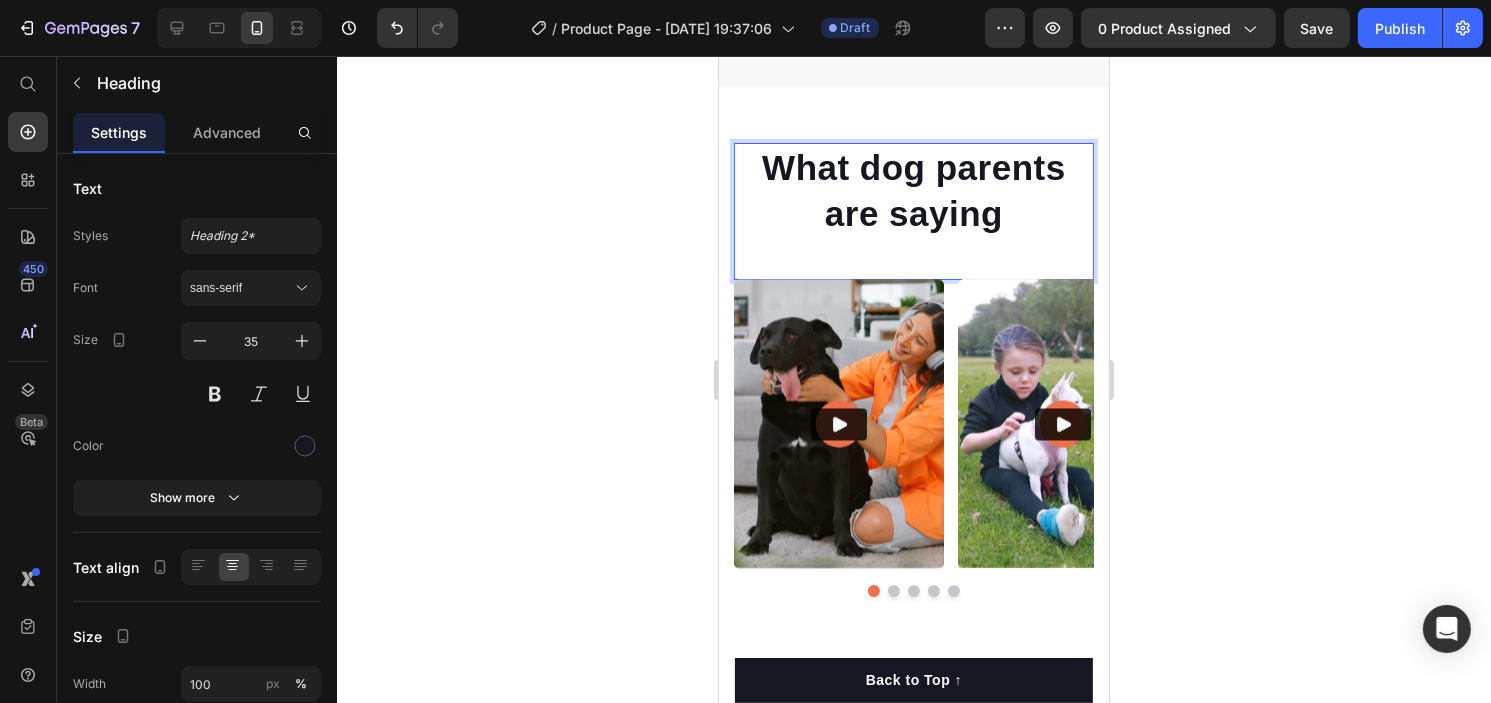 click on "What dog parents are saying" at bounding box center [913, 190] 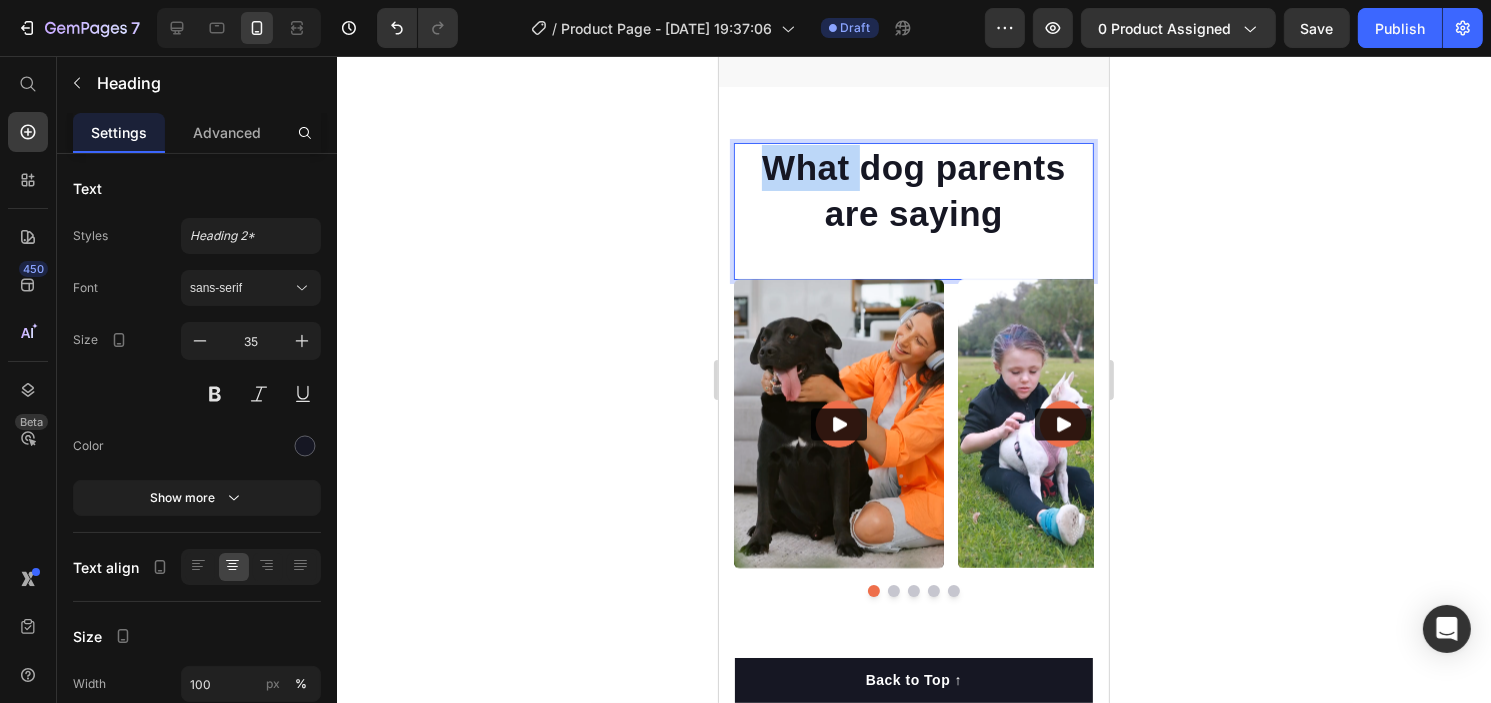 click on "What dog parents are saying" at bounding box center [913, 190] 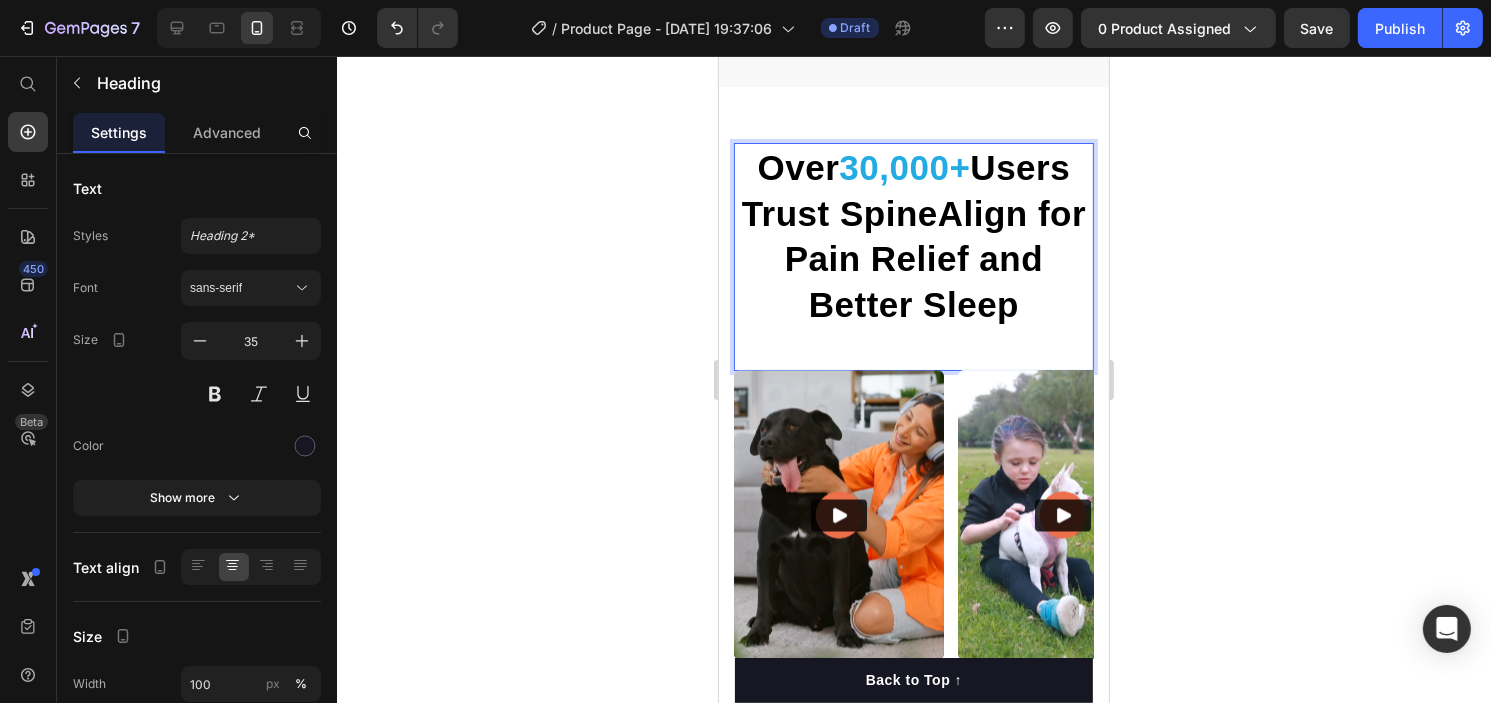 click 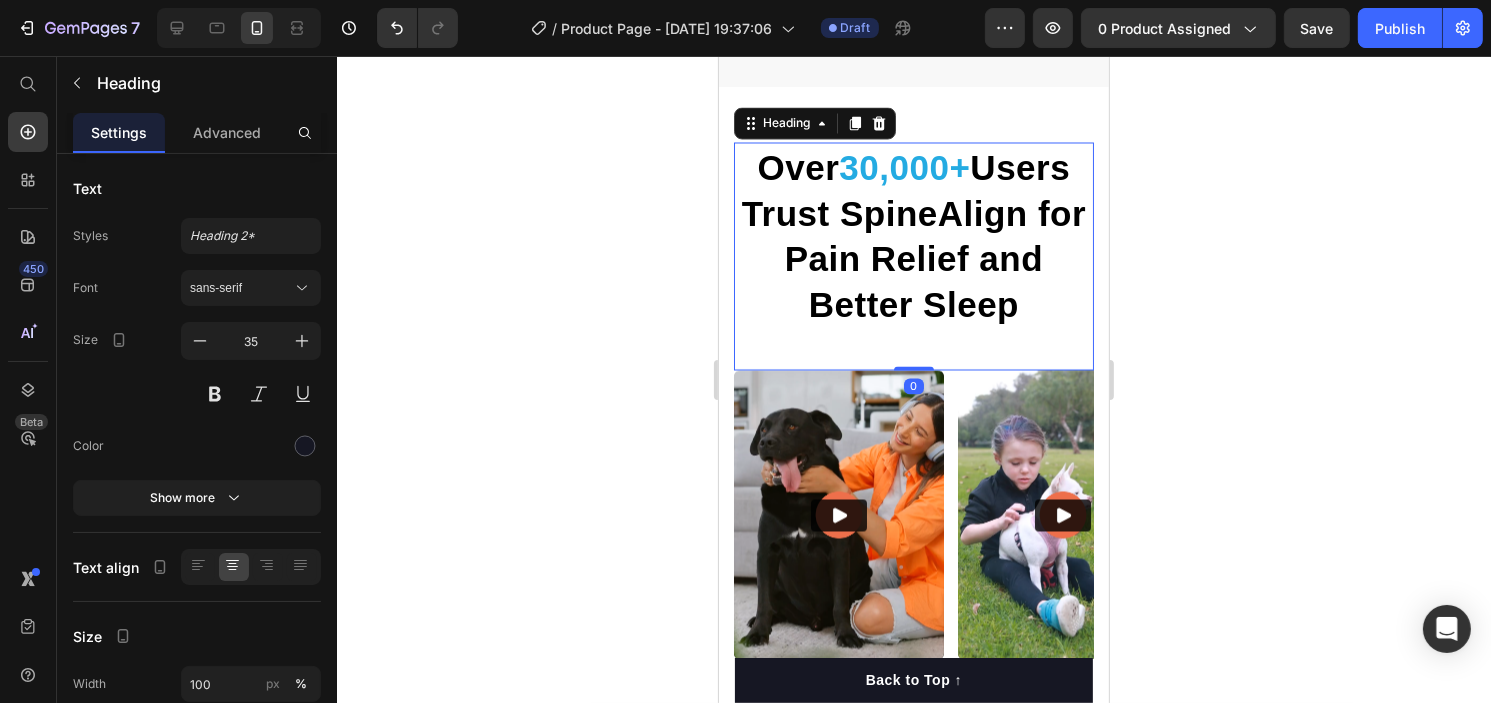 click on "Users Trust SpineAlign for Pain Relief and Better Sleep" at bounding box center [913, 236] 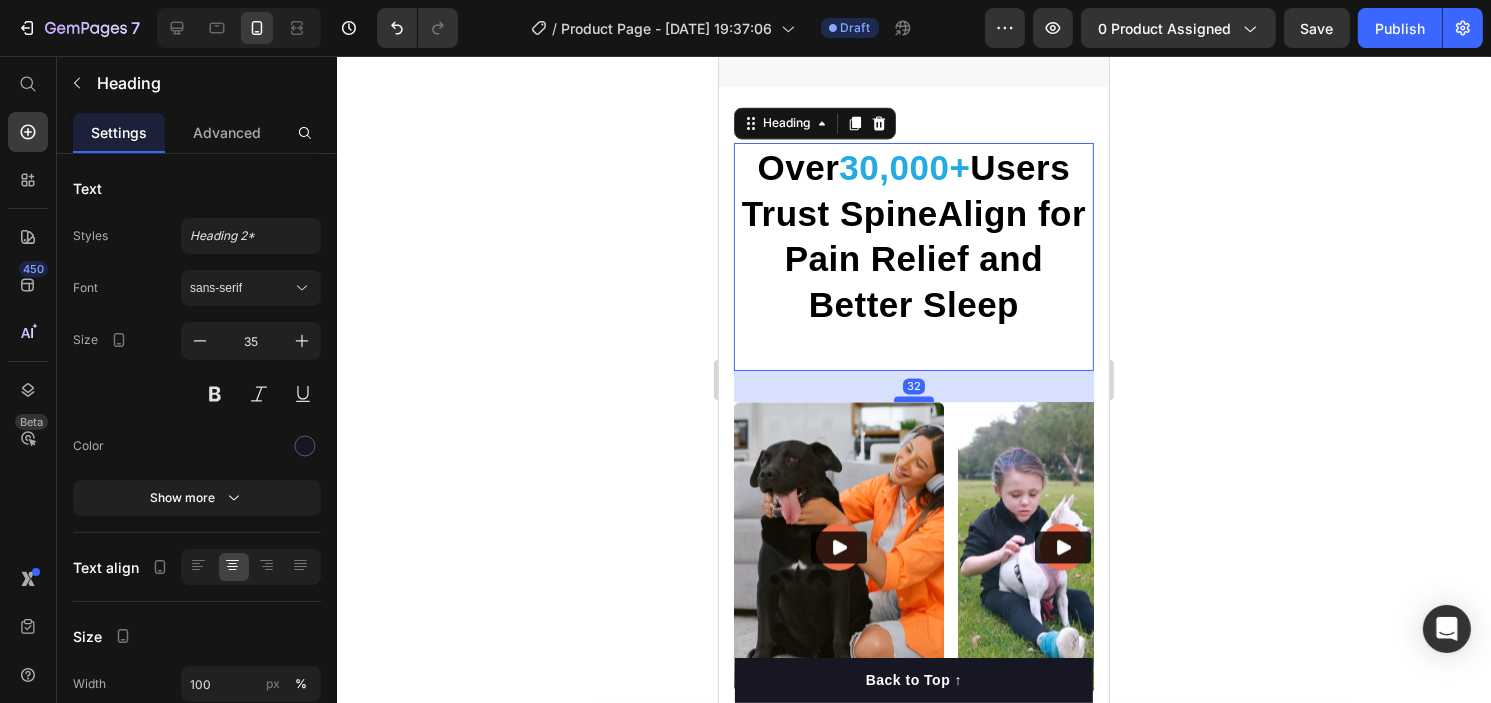 drag, startPoint x: 910, startPoint y: 367, endPoint x: 920, endPoint y: 399, distance: 33.526108 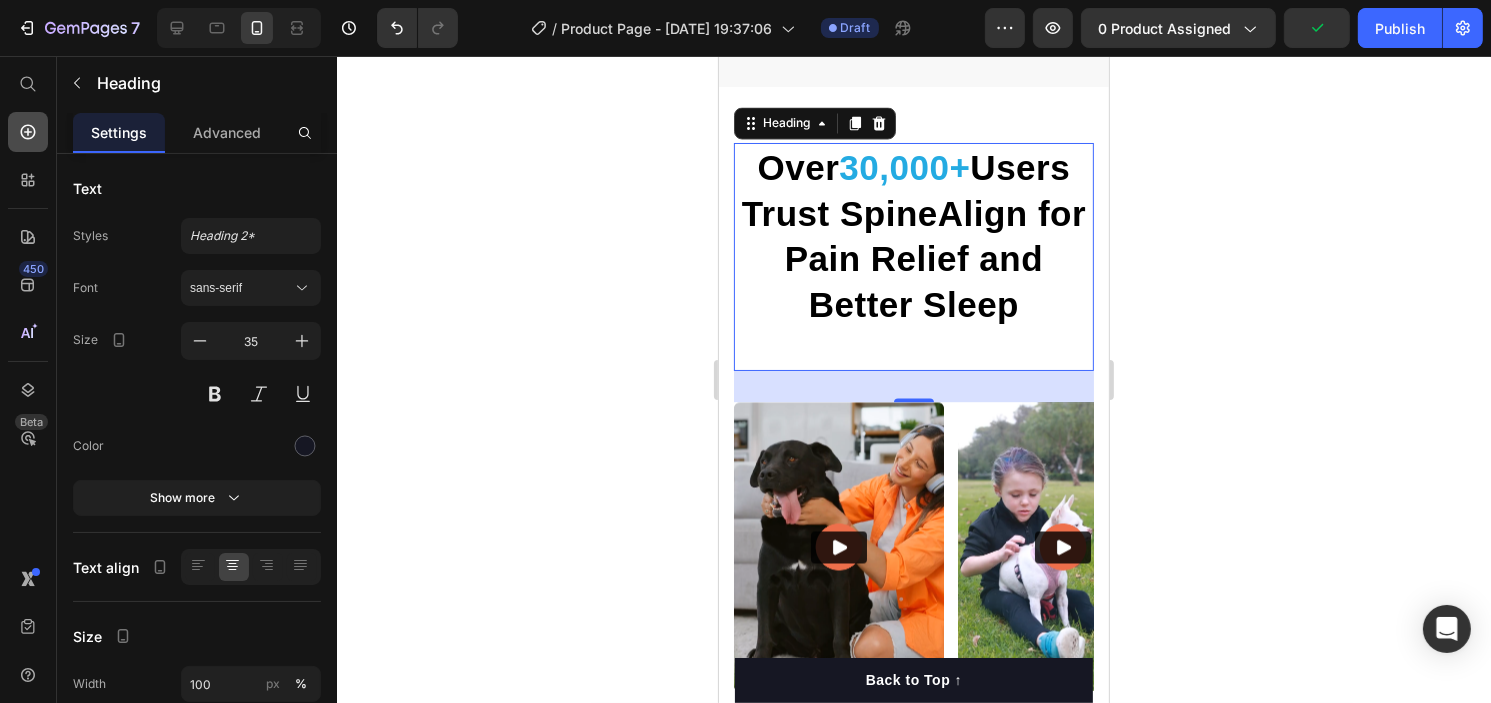 click 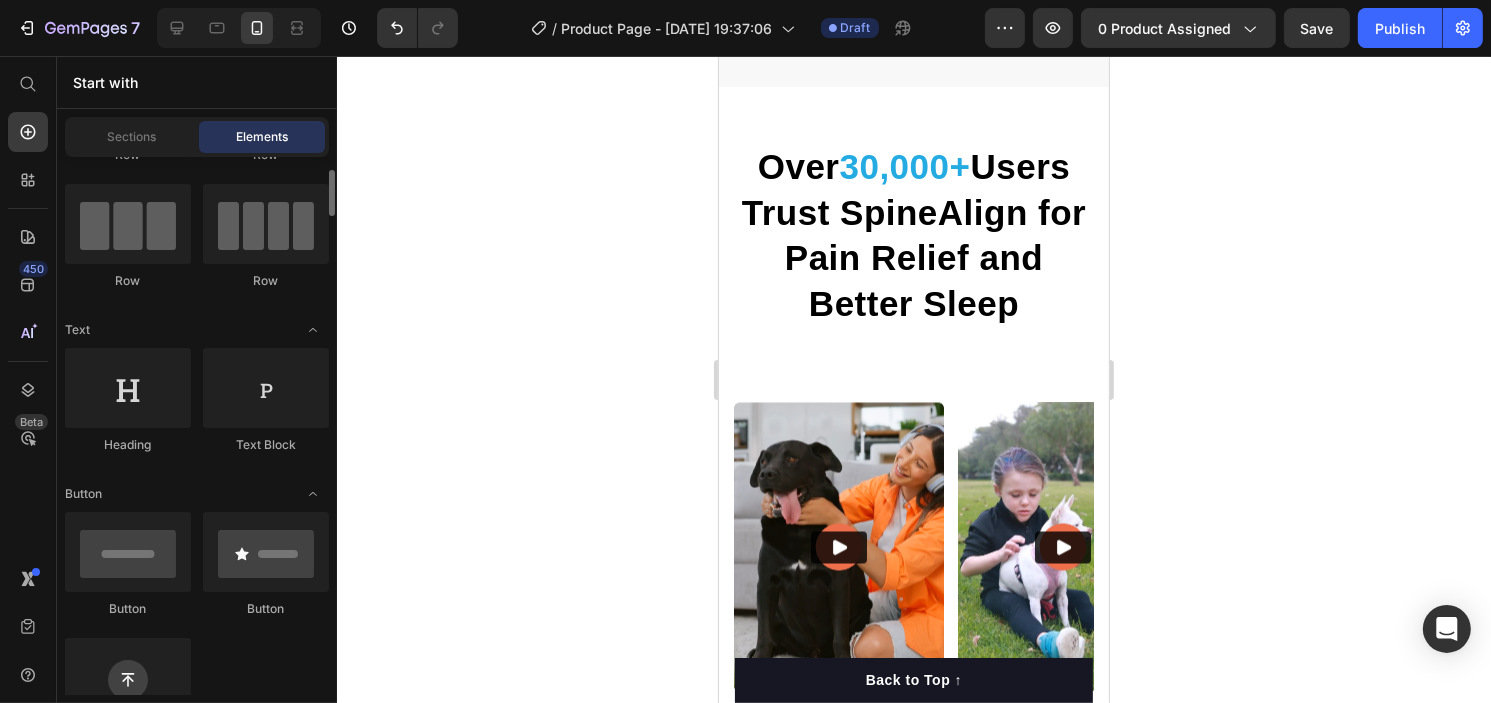 scroll, scrollTop: 144, scrollLeft: 0, axis: vertical 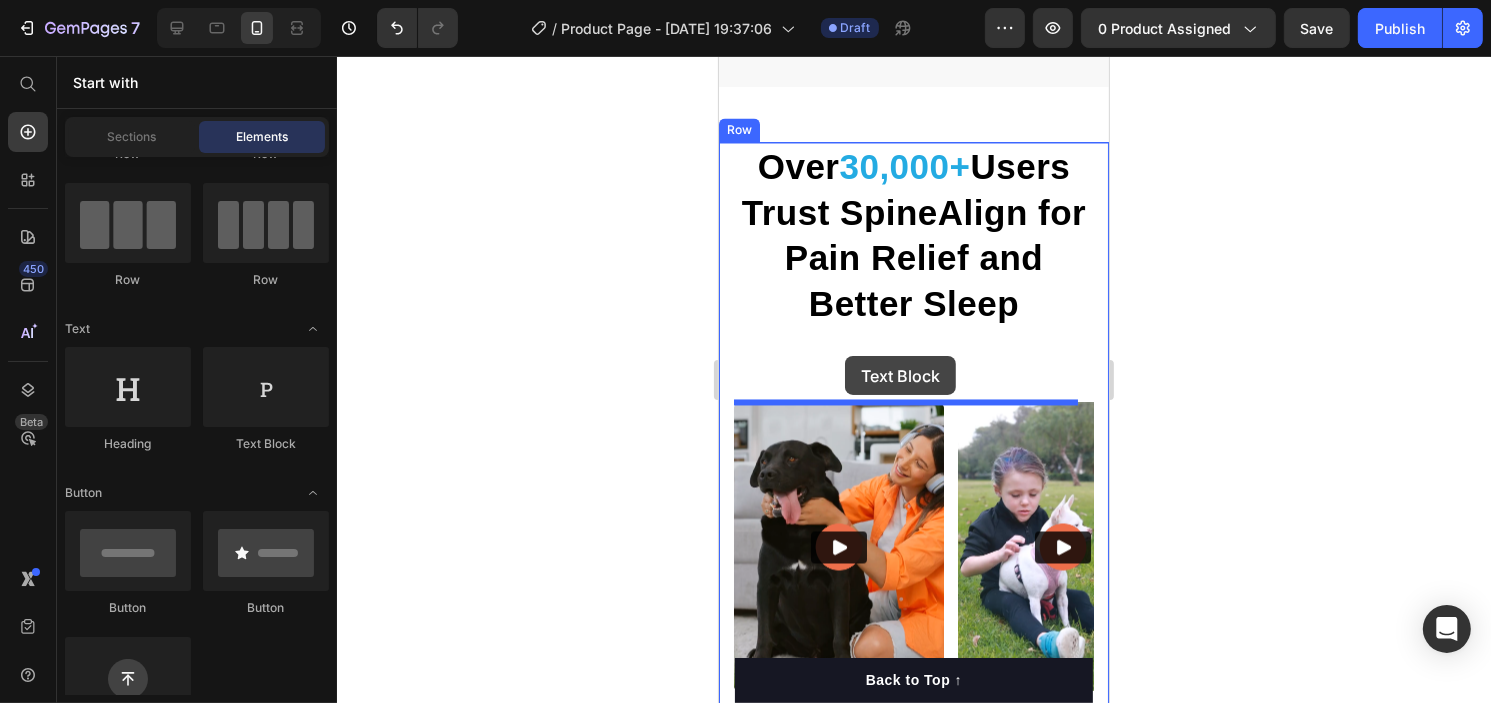 drag, startPoint x: 966, startPoint y: 455, endPoint x: 844, endPoint y: 356, distance: 157.11461 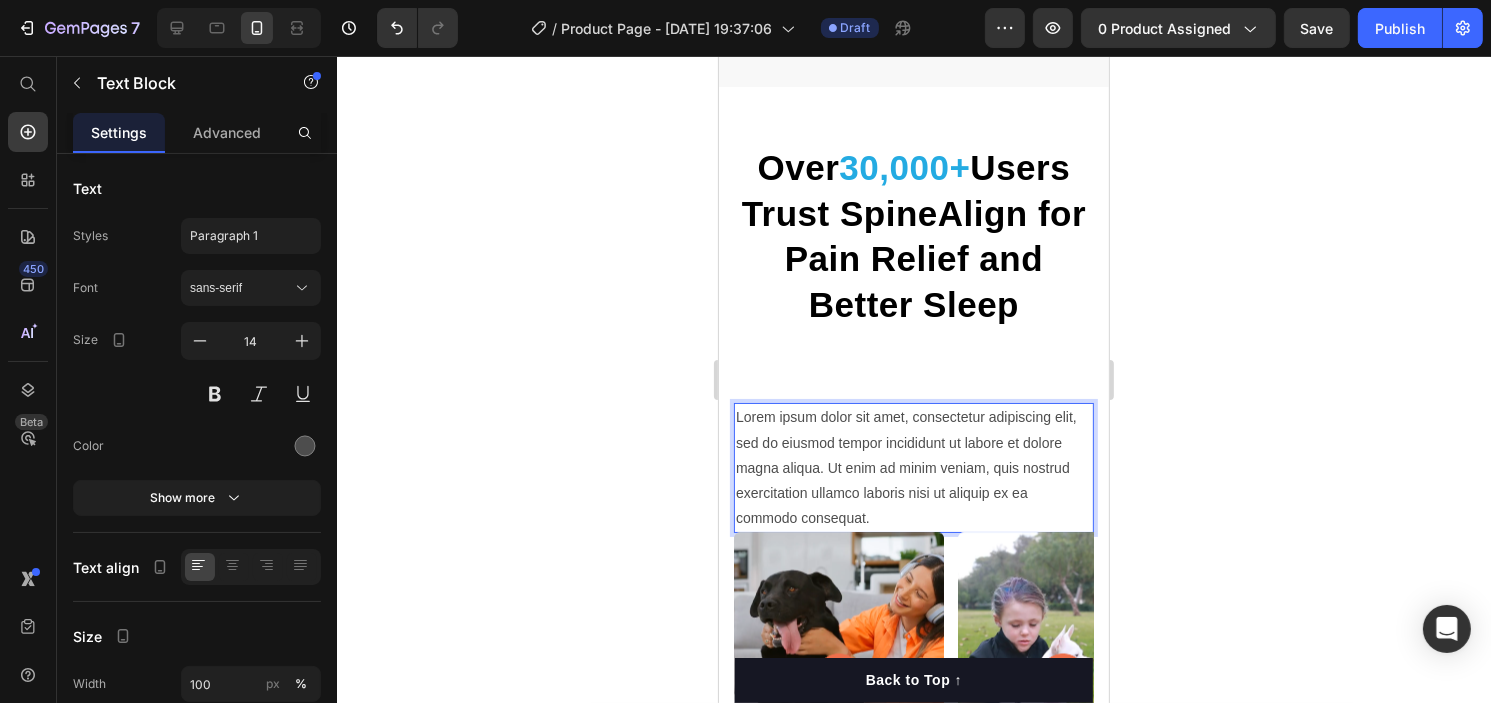 click on "Lorem ipsum dolor sit amet, consectetur adipiscing elit, sed do eiusmod tempor incididunt ut labore et dolore magna aliqua. Ut enim ad minim veniam, quis nostrud exercitation ullamco laboris nisi ut aliquip ex ea commodo consequat." at bounding box center (913, 468) 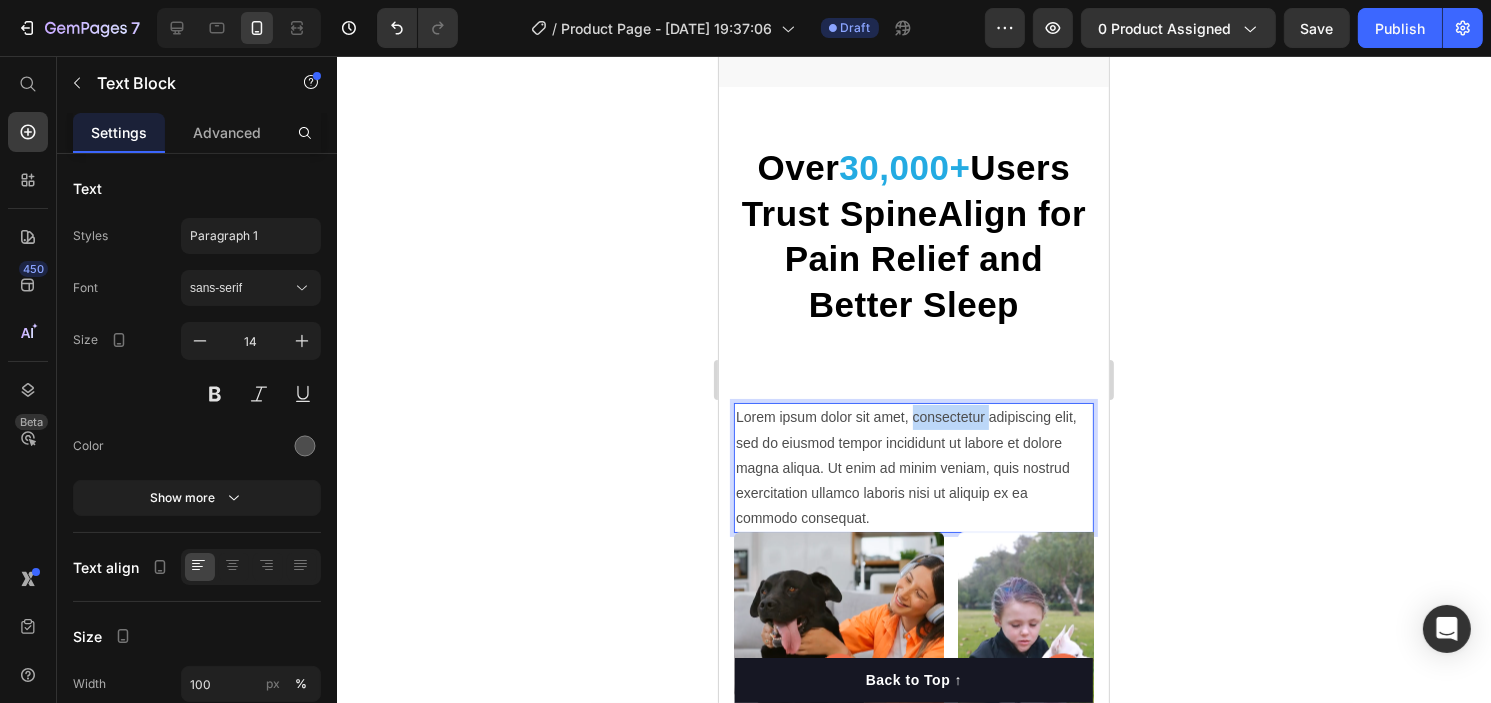 click on "Lorem ipsum dolor sit amet, consectetur adipiscing elit, sed do eiusmod tempor incididunt ut labore et dolore magna aliqua. Ut enim ad minim veniam, quis nostrud exercitation ullamco laboris nisi ut aliquip ex ea commodo consequat." at bounding box center (913, 468) 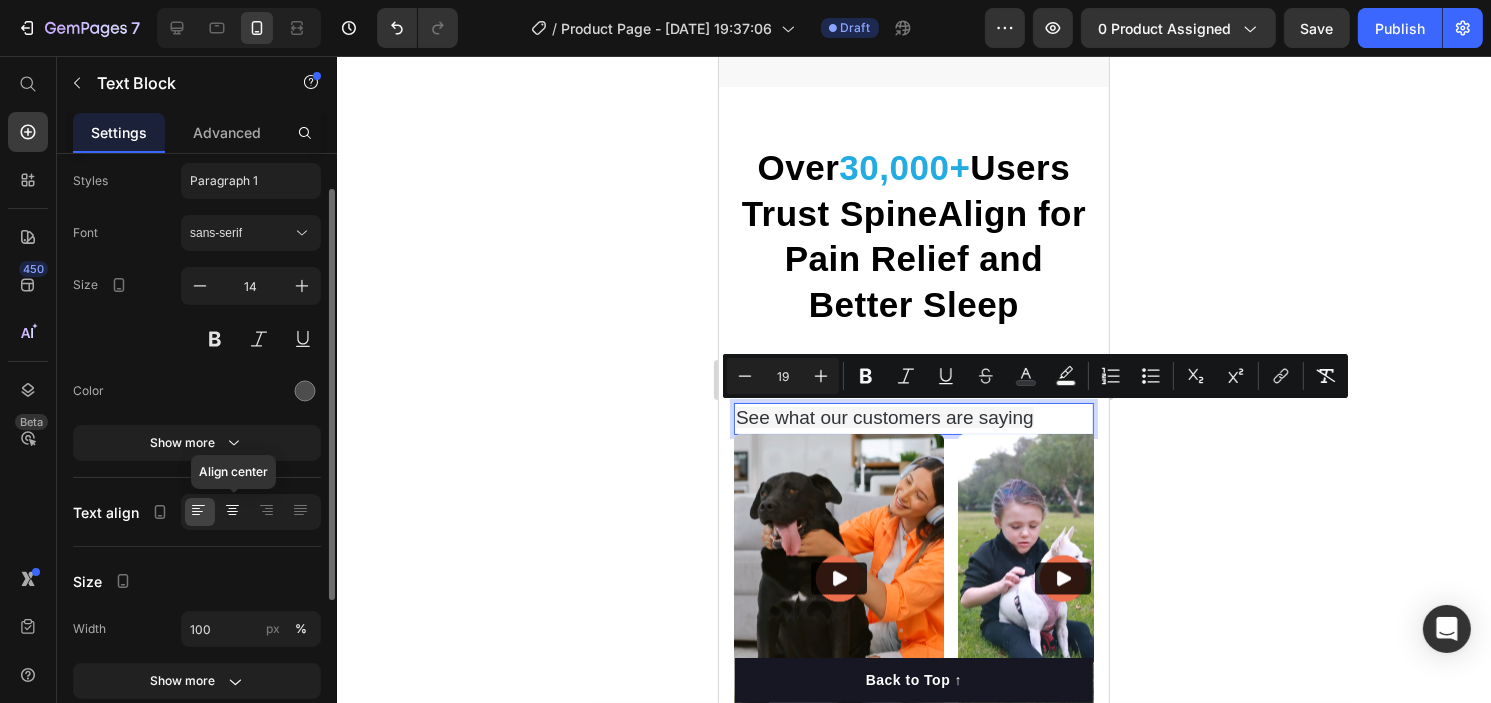 scroll, scrollTop: 57, scrollLeft: 0, axis: vertical 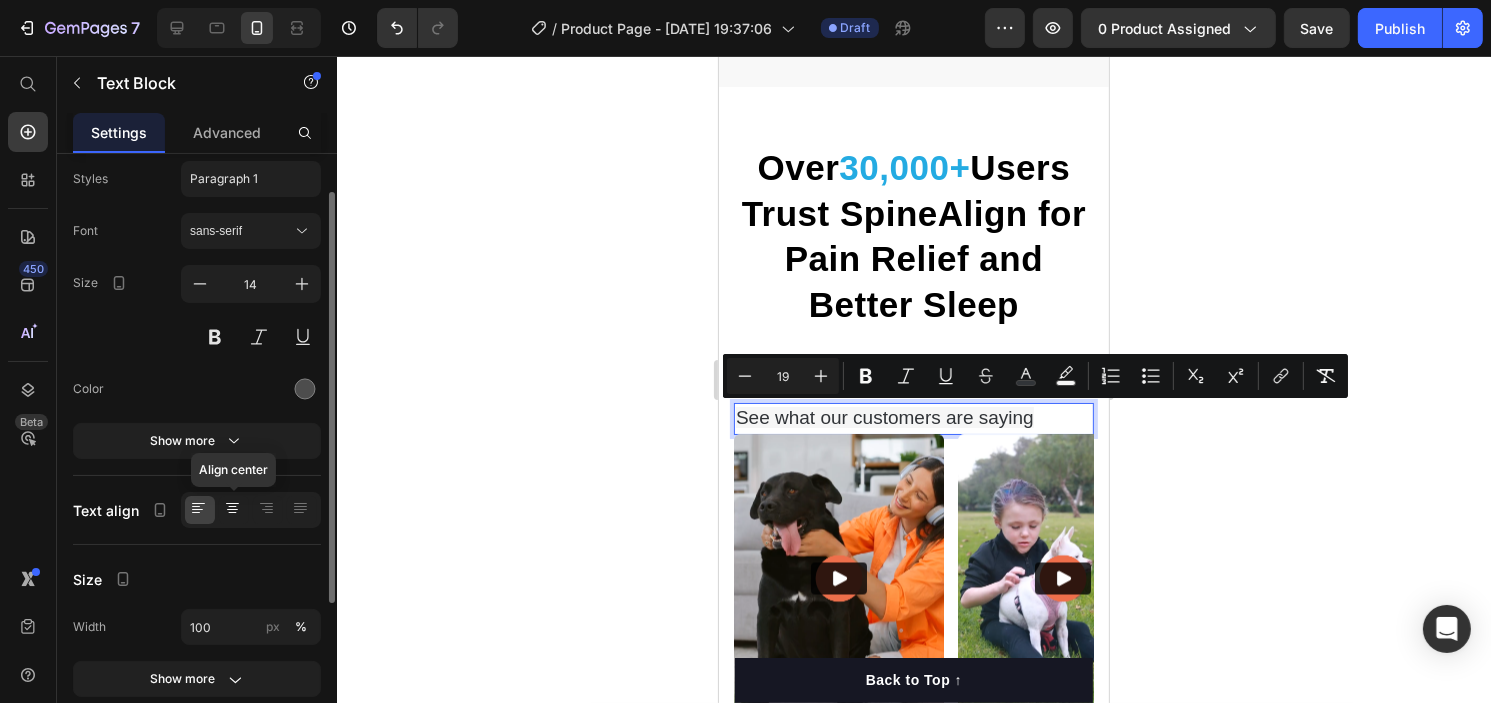 click 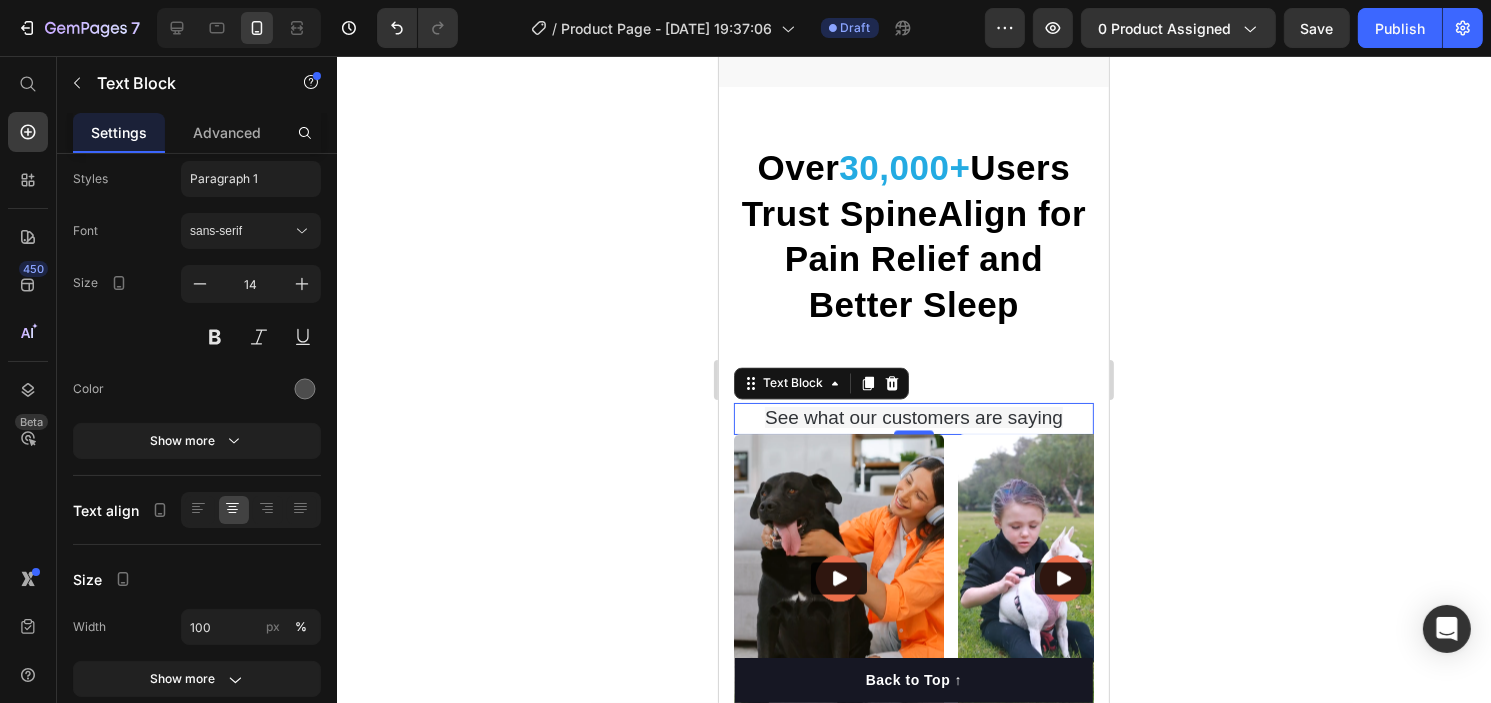 click 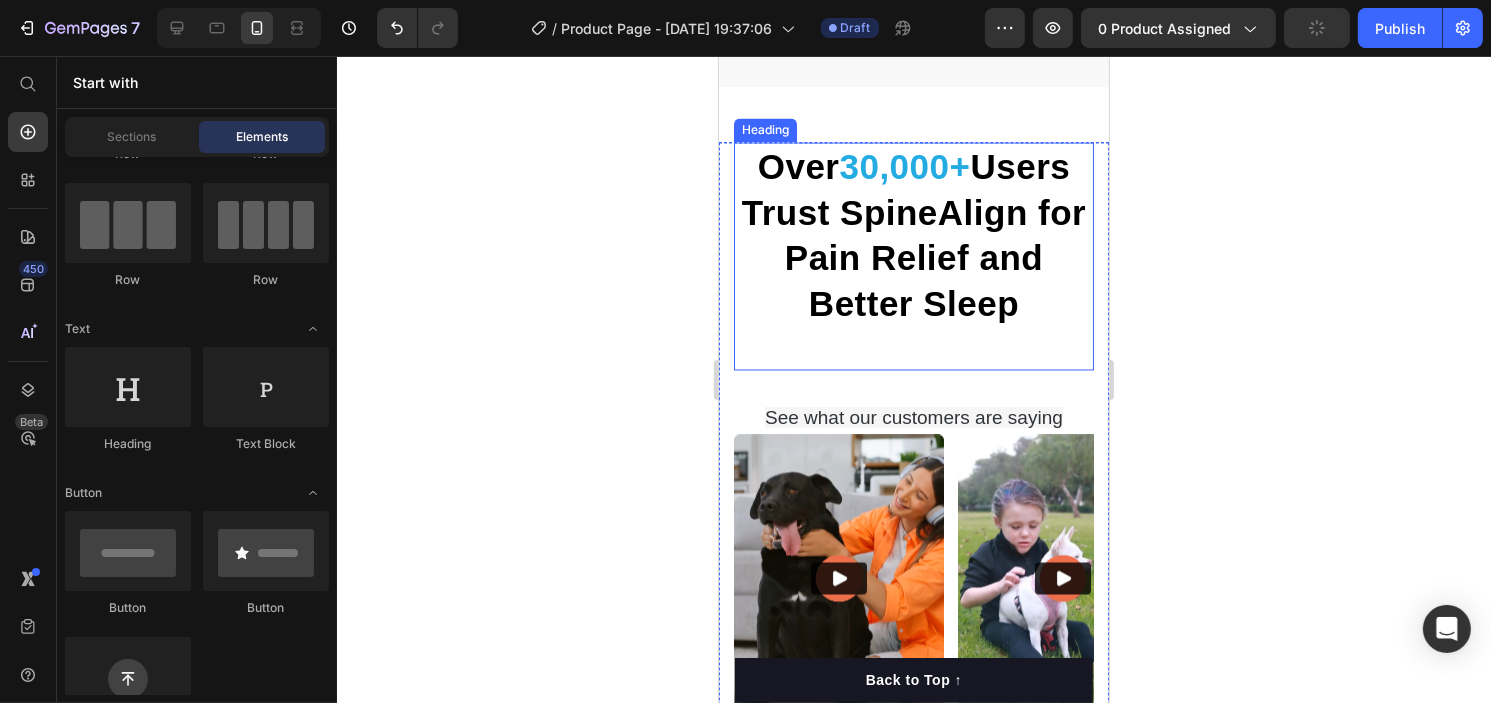click on "⁠⁠⁠⁠⁠⁠⁠ Over  30,000+  Users Trust SpineAlign for Pain Relief and Better Sleep" at bounding box center [913, 236] 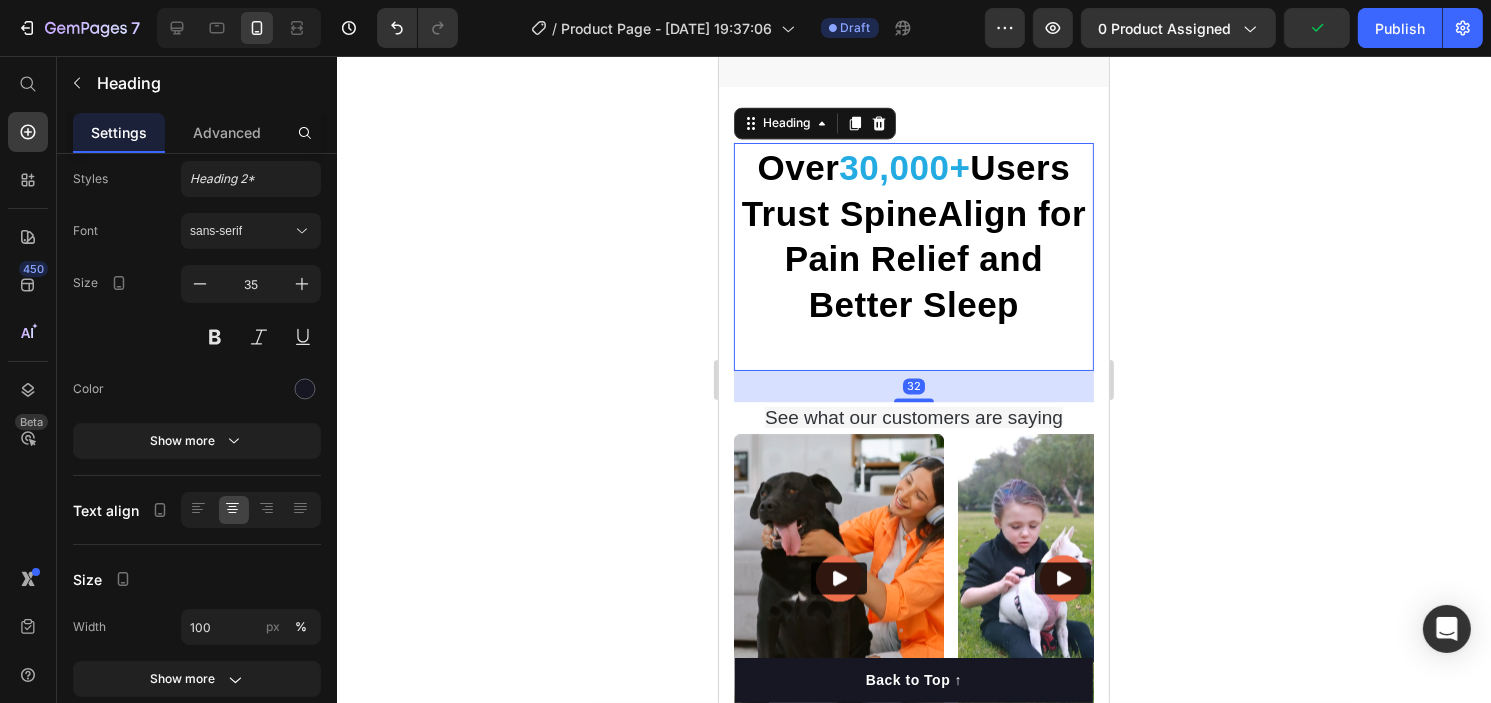 scroll, scrollTop: 0, scrollLeft: 0, axis: both 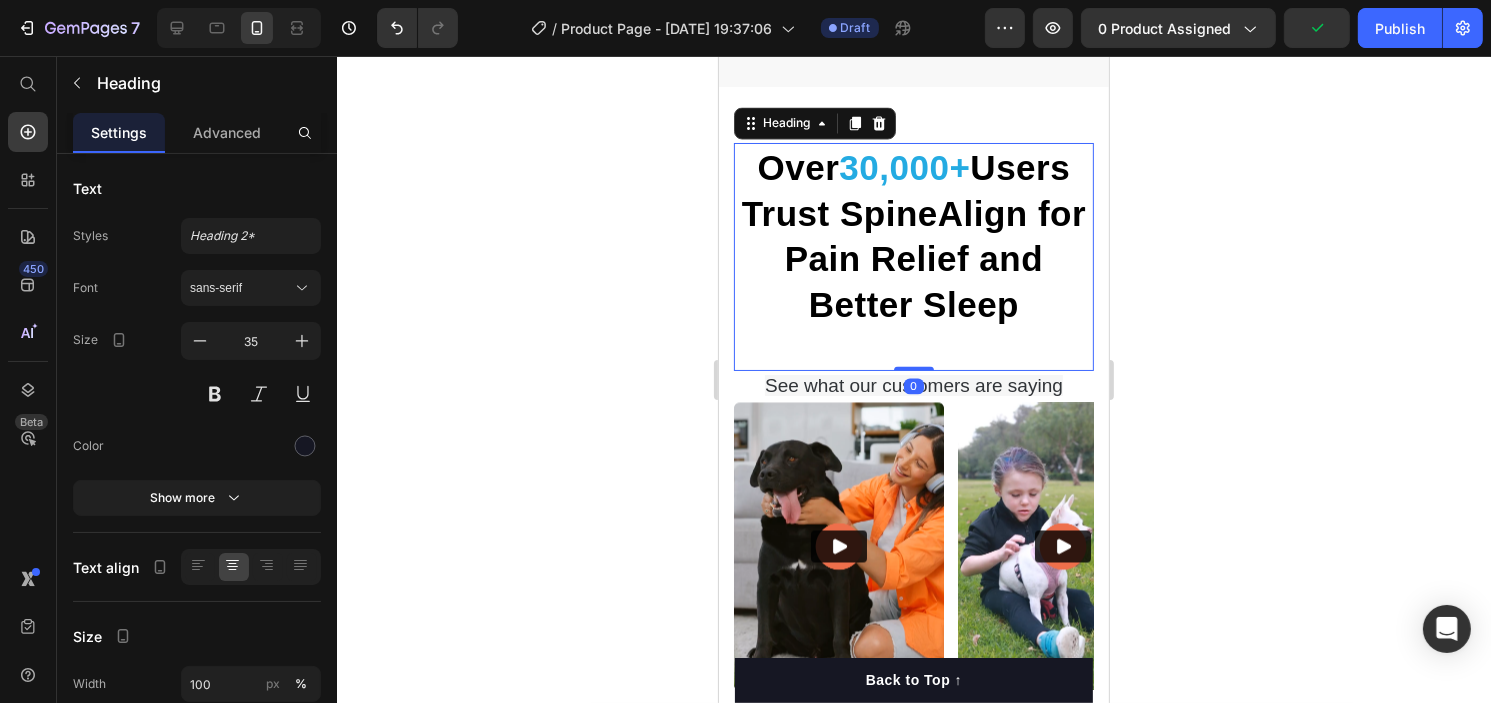 drag, startPoint x: 904, startPoint y: 399, endPoint x: 912, endPoint y: 347, distance: 52.611786 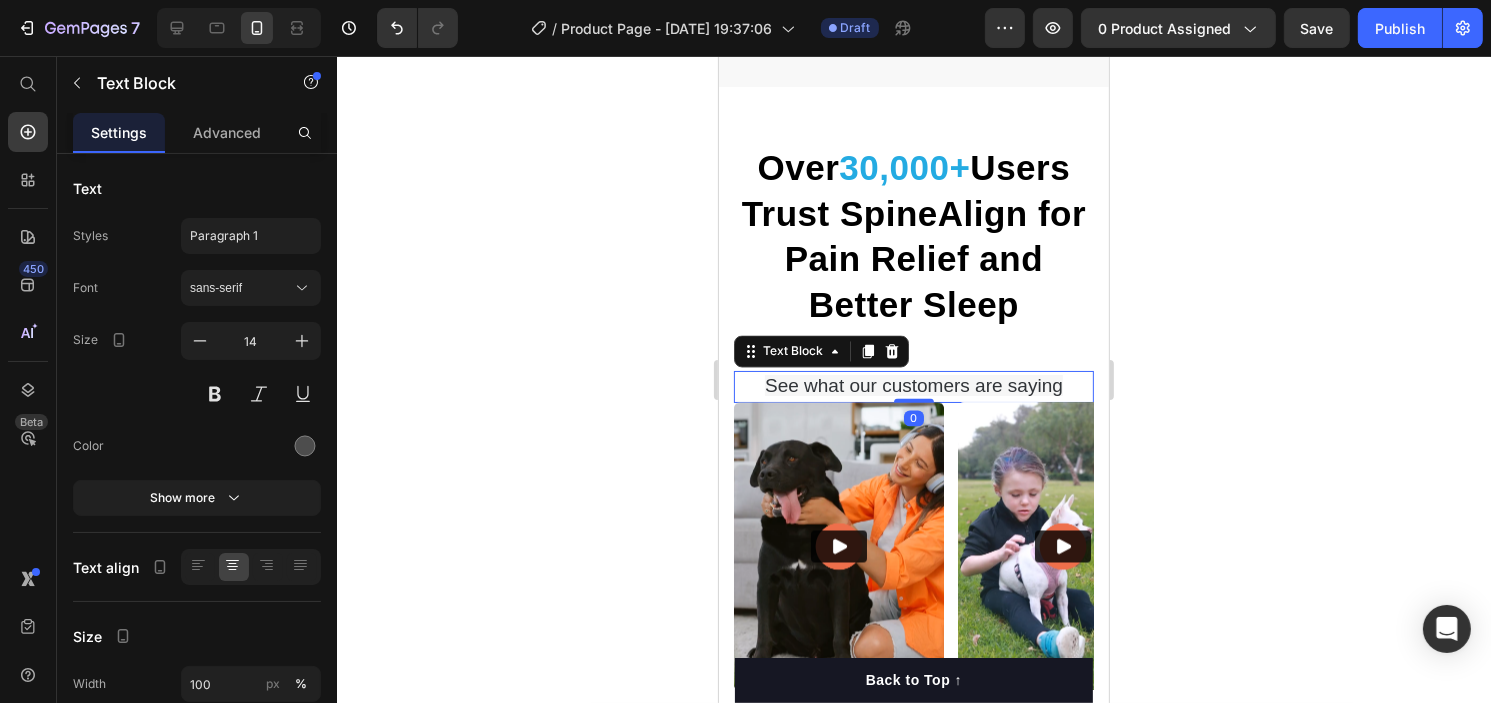 click on "See what our customers are saying" at bounding box center [913, 386] 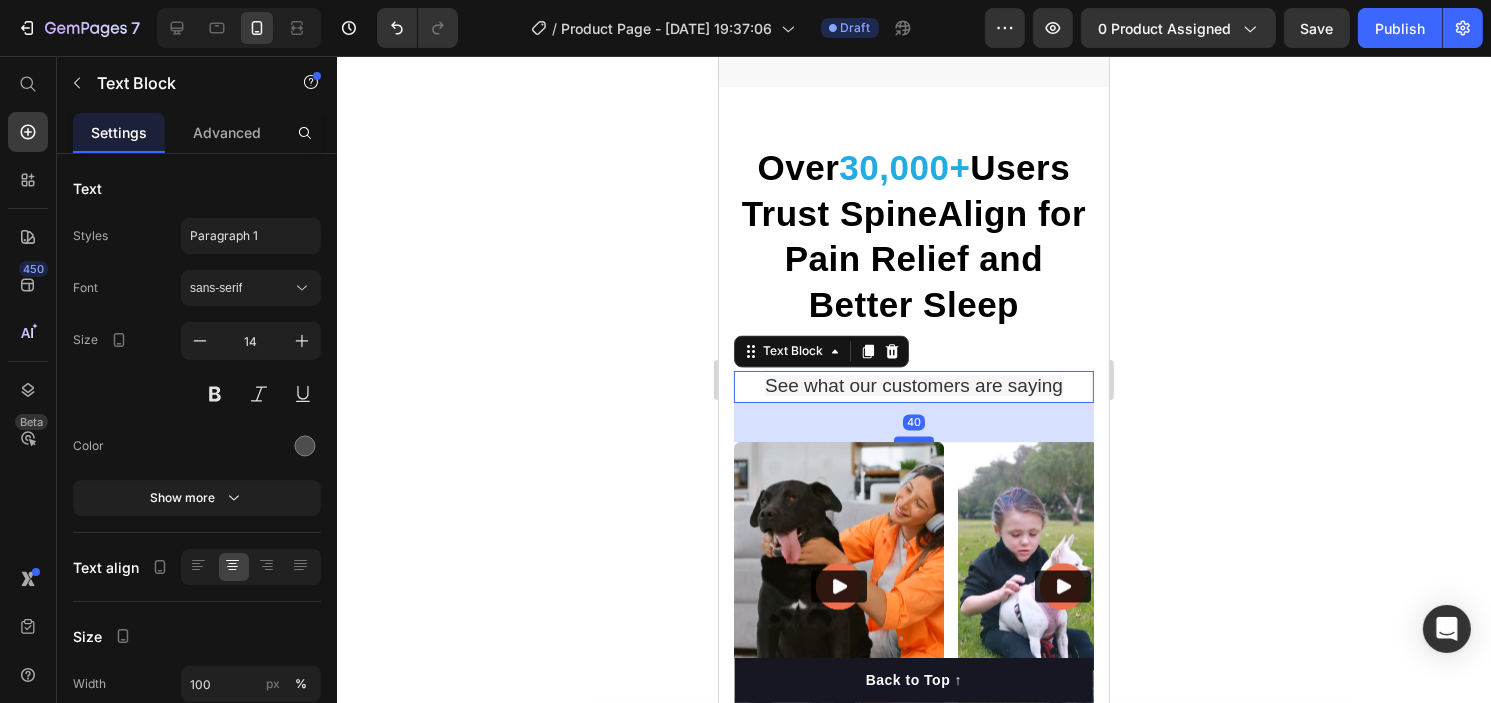 drag, startPoint x: 913, startPoint y: 399, endPoint x: 913, endPoint y: 439, distance: 40 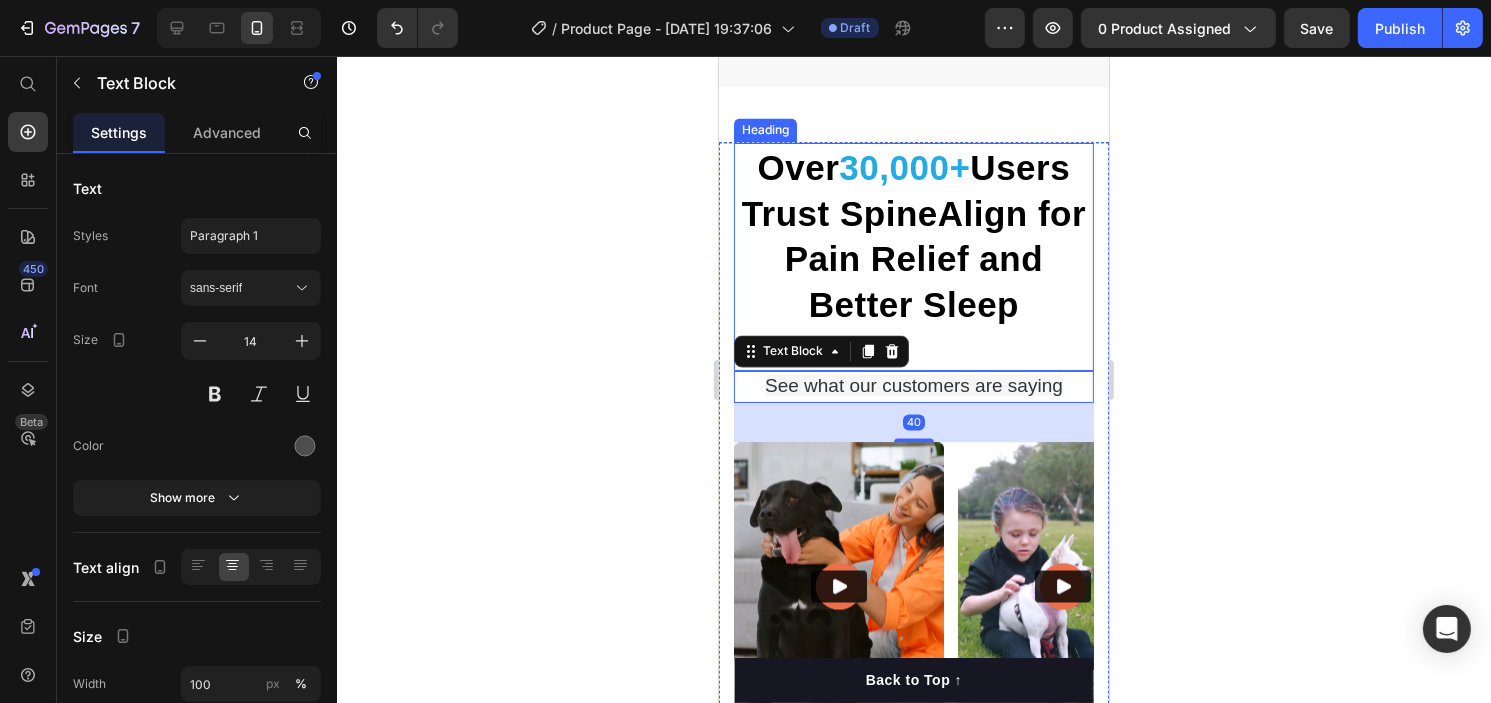 click on "Users Trust SpineAlign for Pain Relief and Better Sleep" at bounding box center [913, 236] 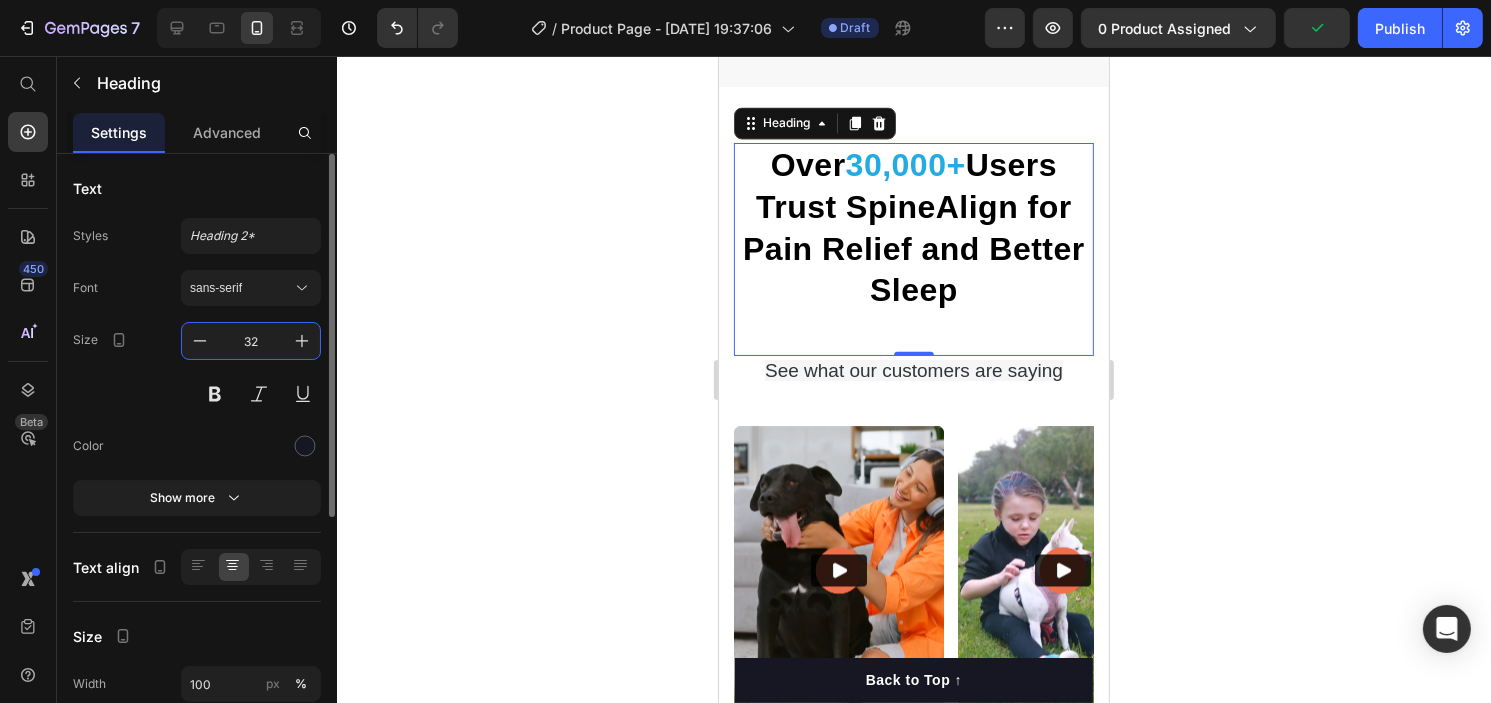 drag, startPoint x: 260, startPoint y: 341, endPoint x: 244, endPoint y: 347, distance: 17.088007 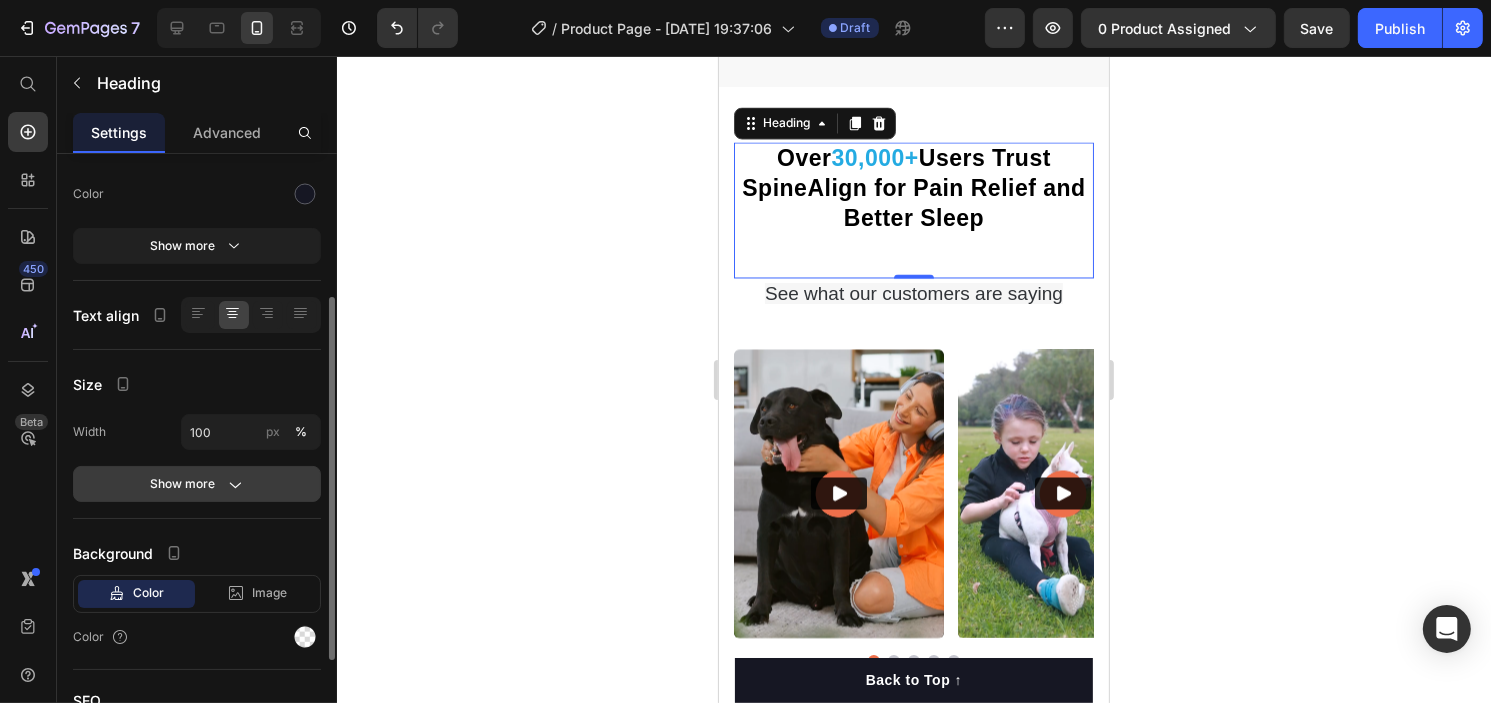 scroll, scrollTop: 252, scrollLeft: 0, axis: vertical 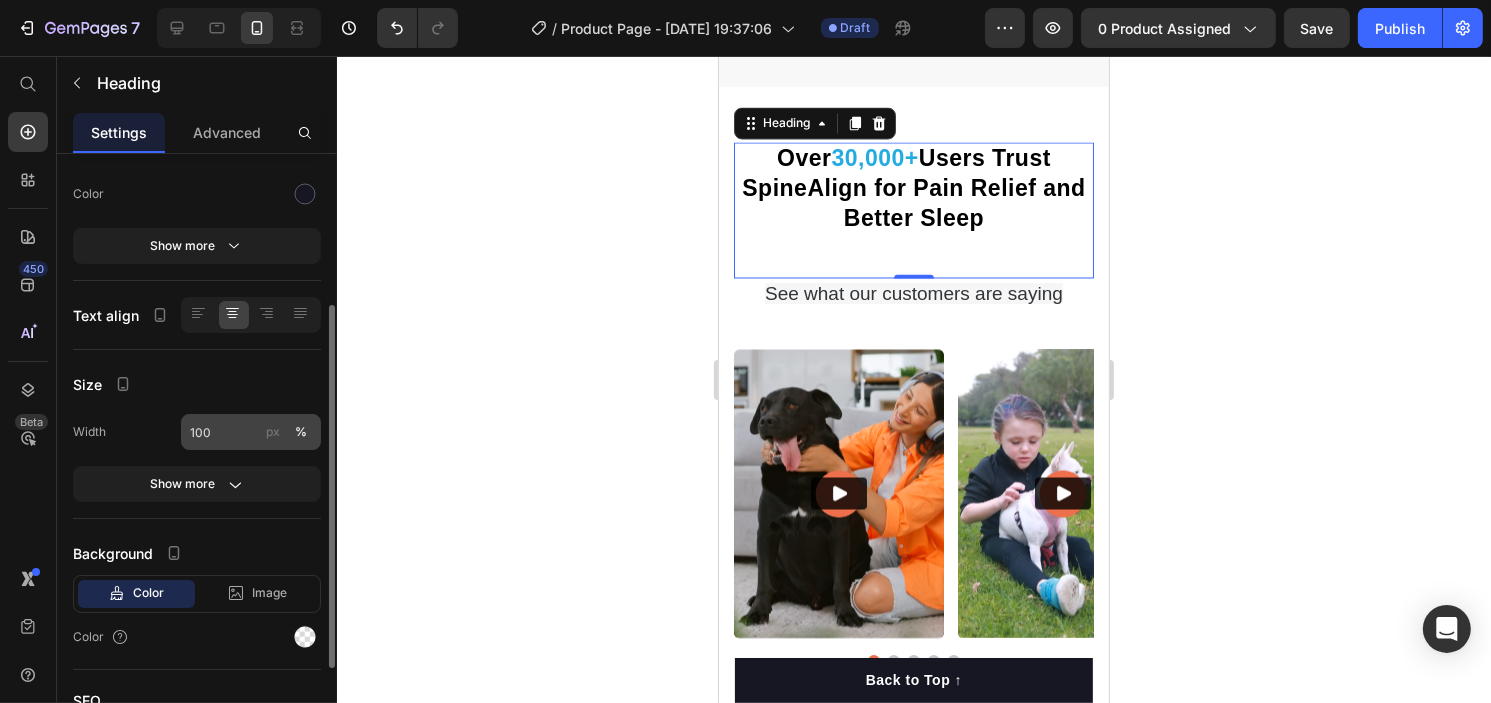 type on "23" 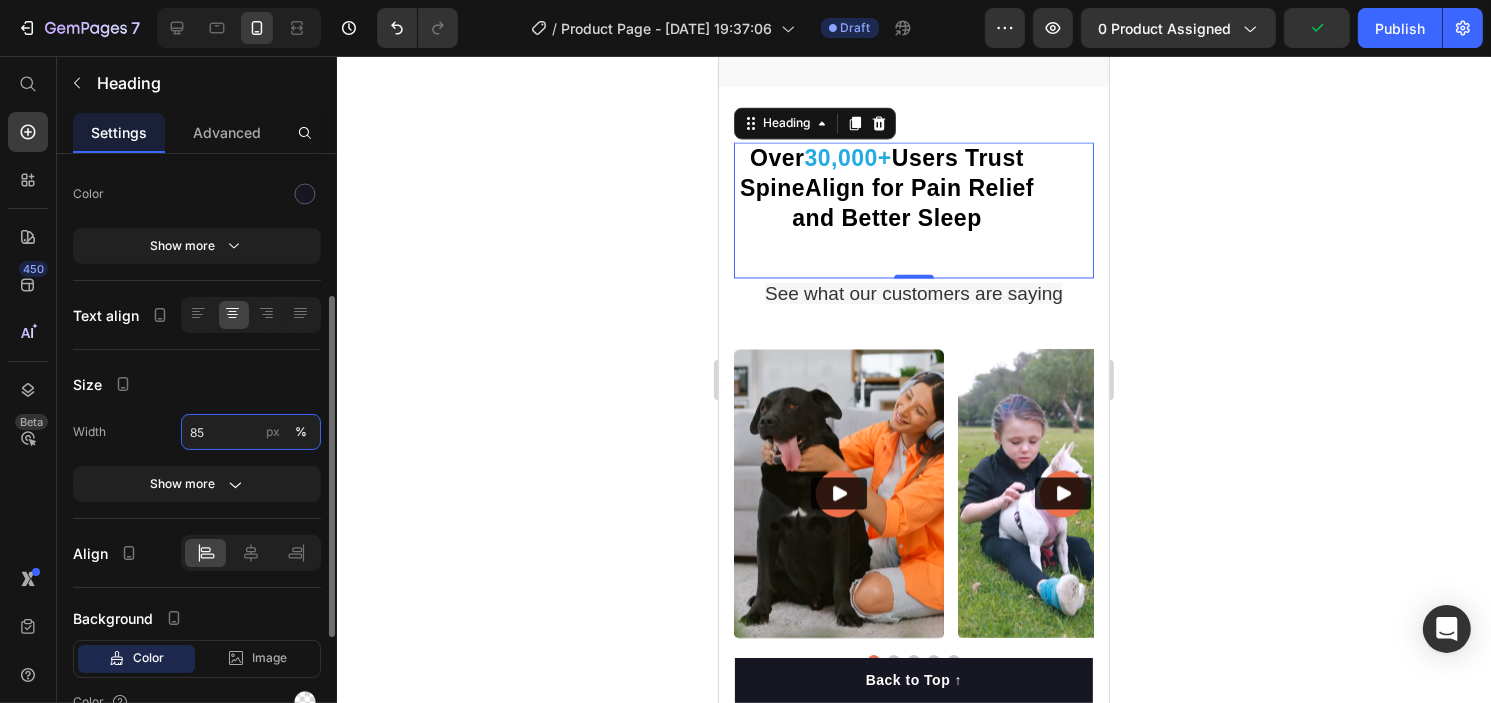 type on "85" 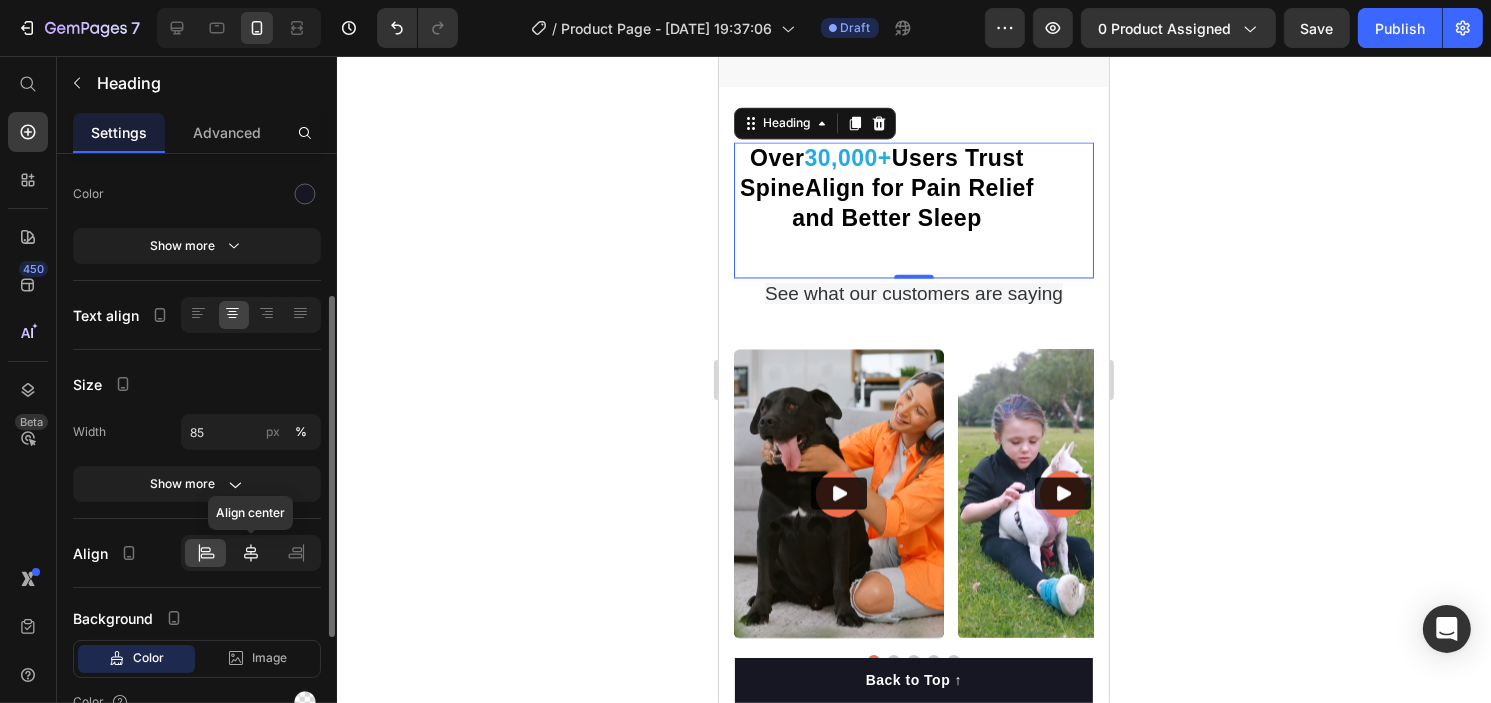 click 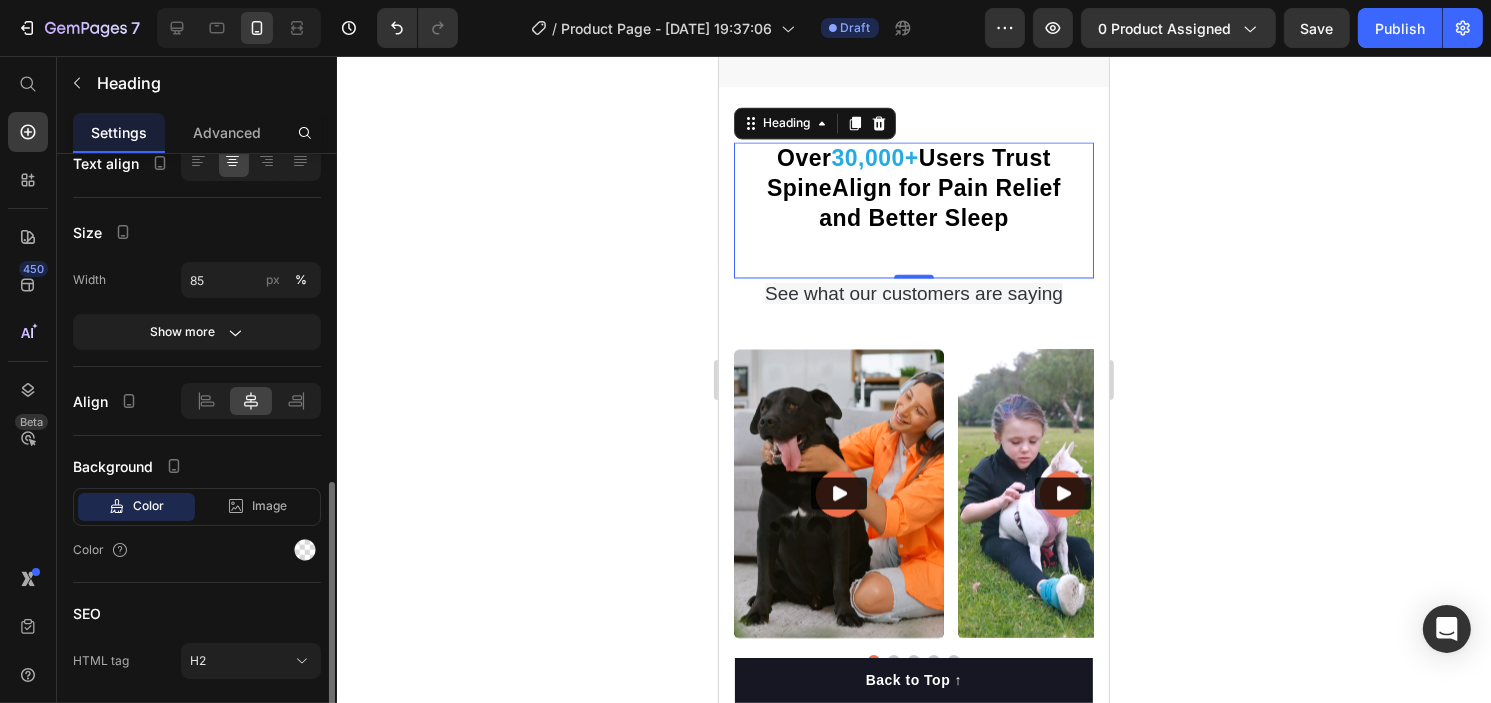 scroll, scrollTop: 468, scrollLeft: 0, axis: vertical 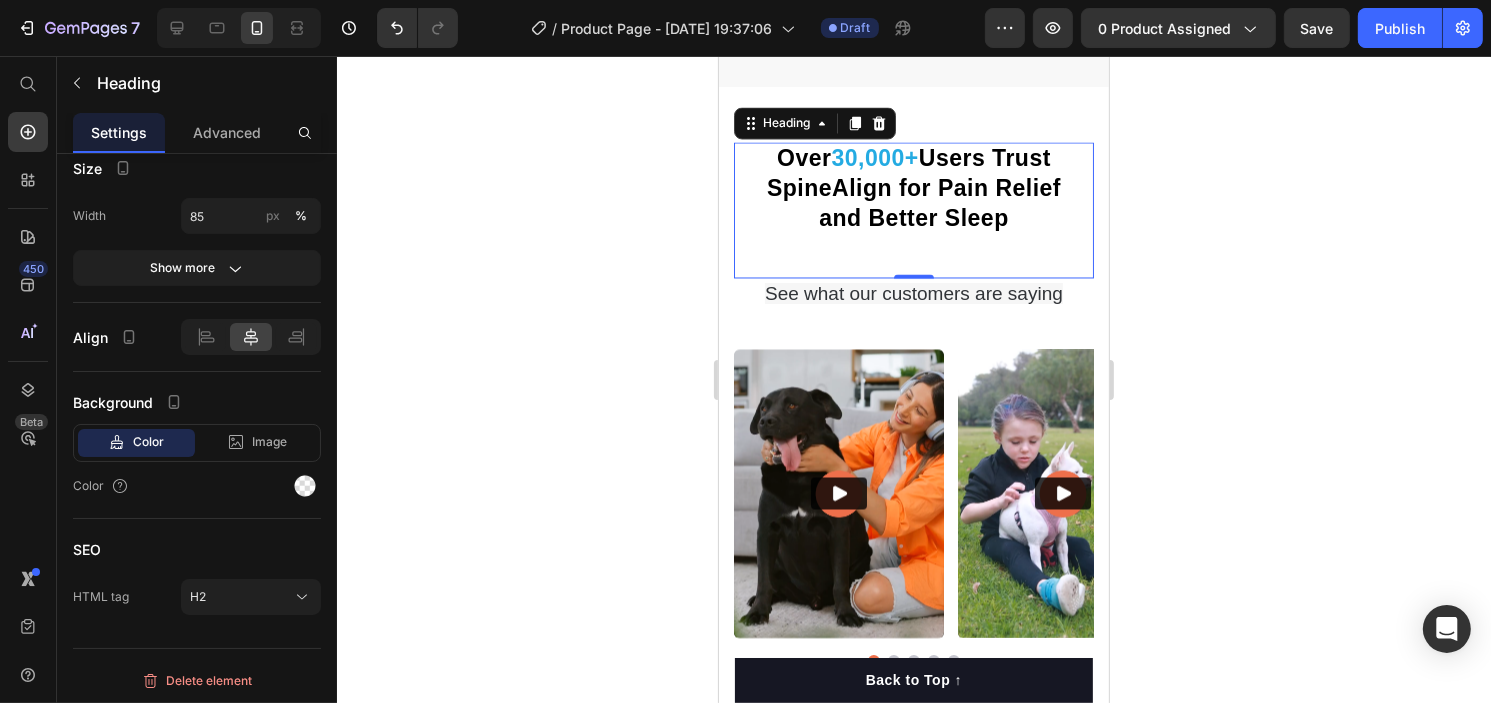 drag, startPoint x: 472, startPoint y: 391, endPoint x: 605, endPoint y: 340, distance: 142.44298 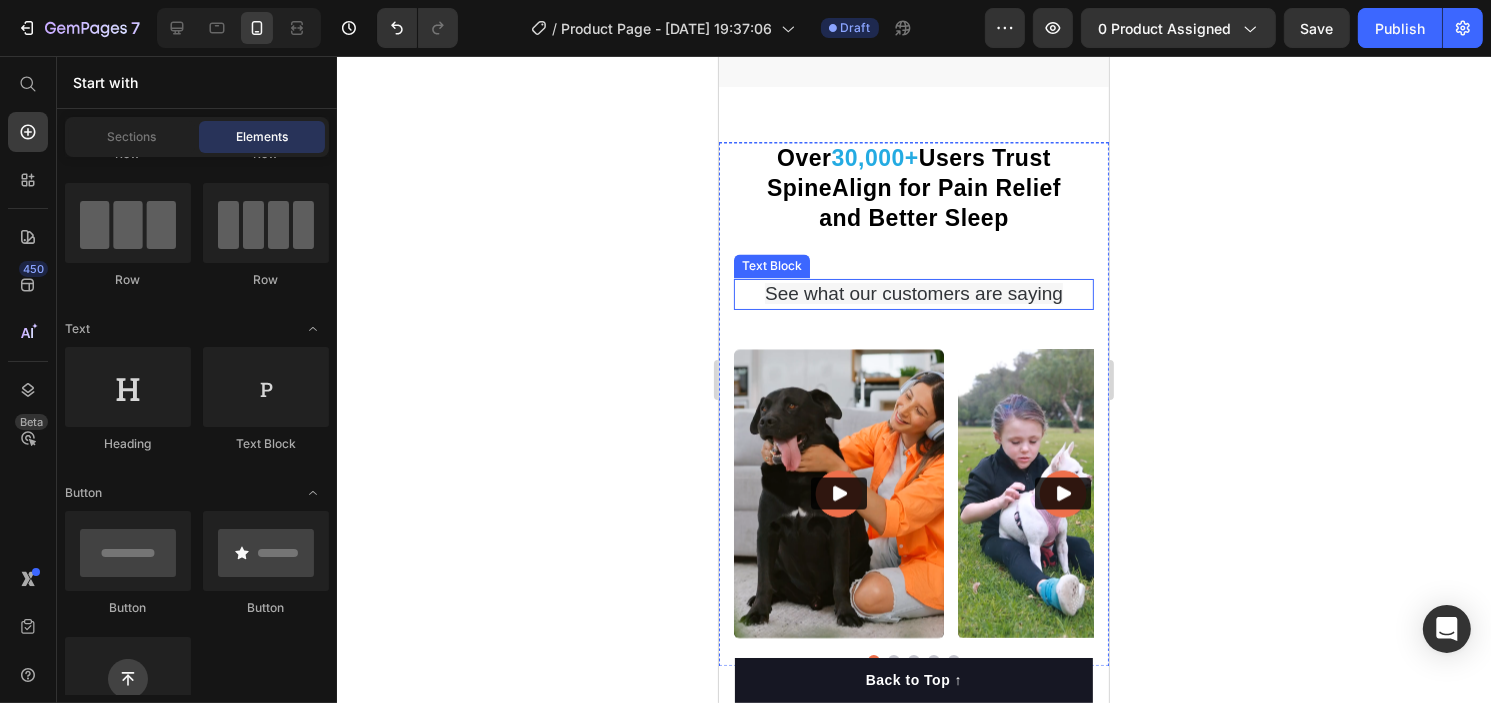 click on "See what our customers are saying" at bounding box center (913, 293) 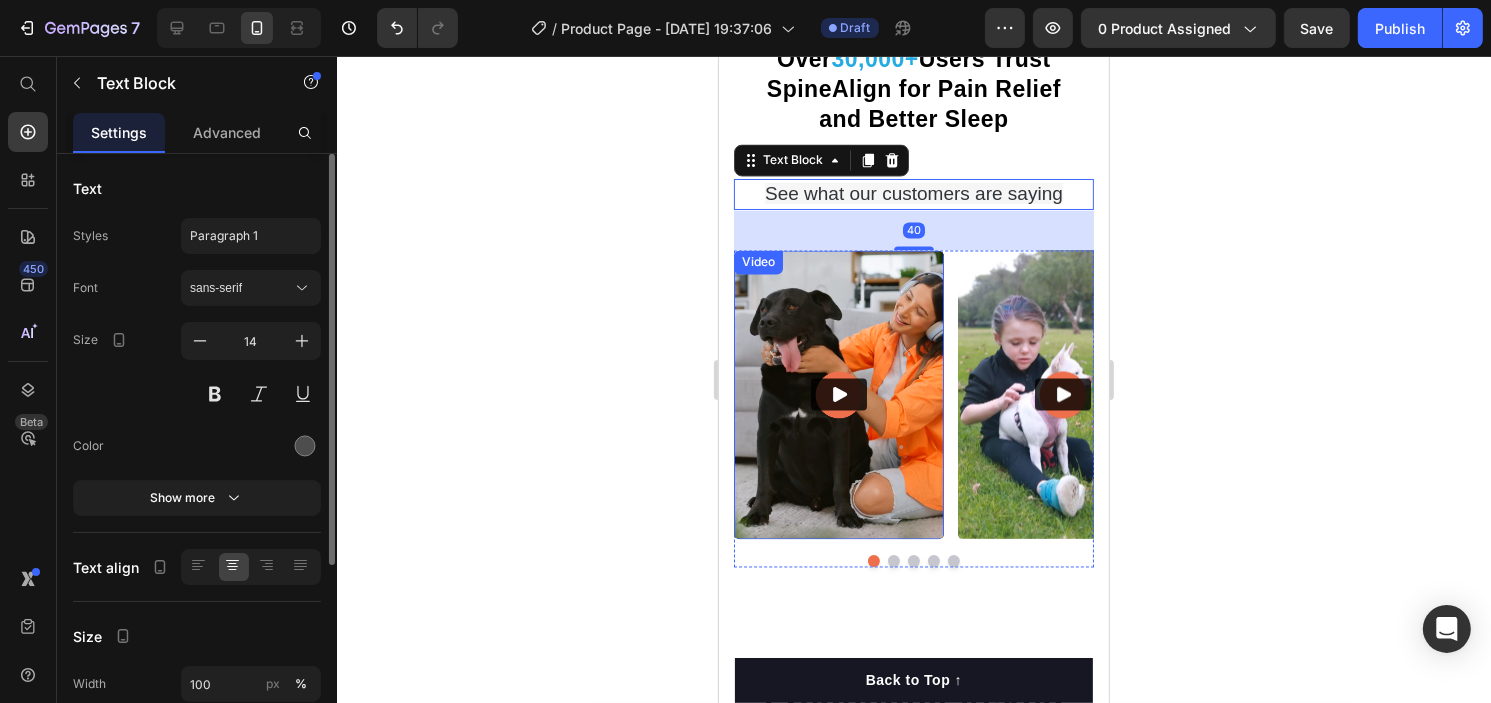 scroll, scrollTop: 3816, scrollLeft: 0, axis: vertical 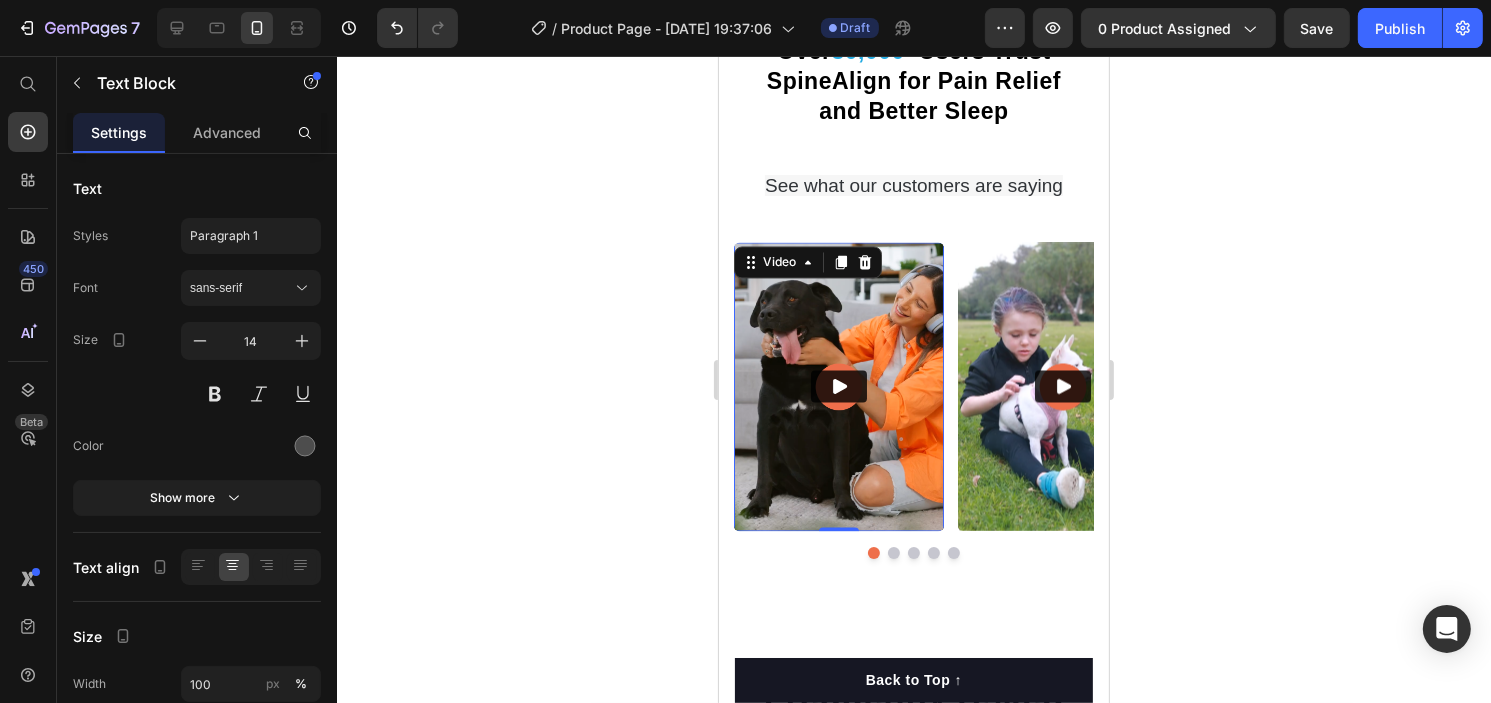 click at bounding box center (838, 386) 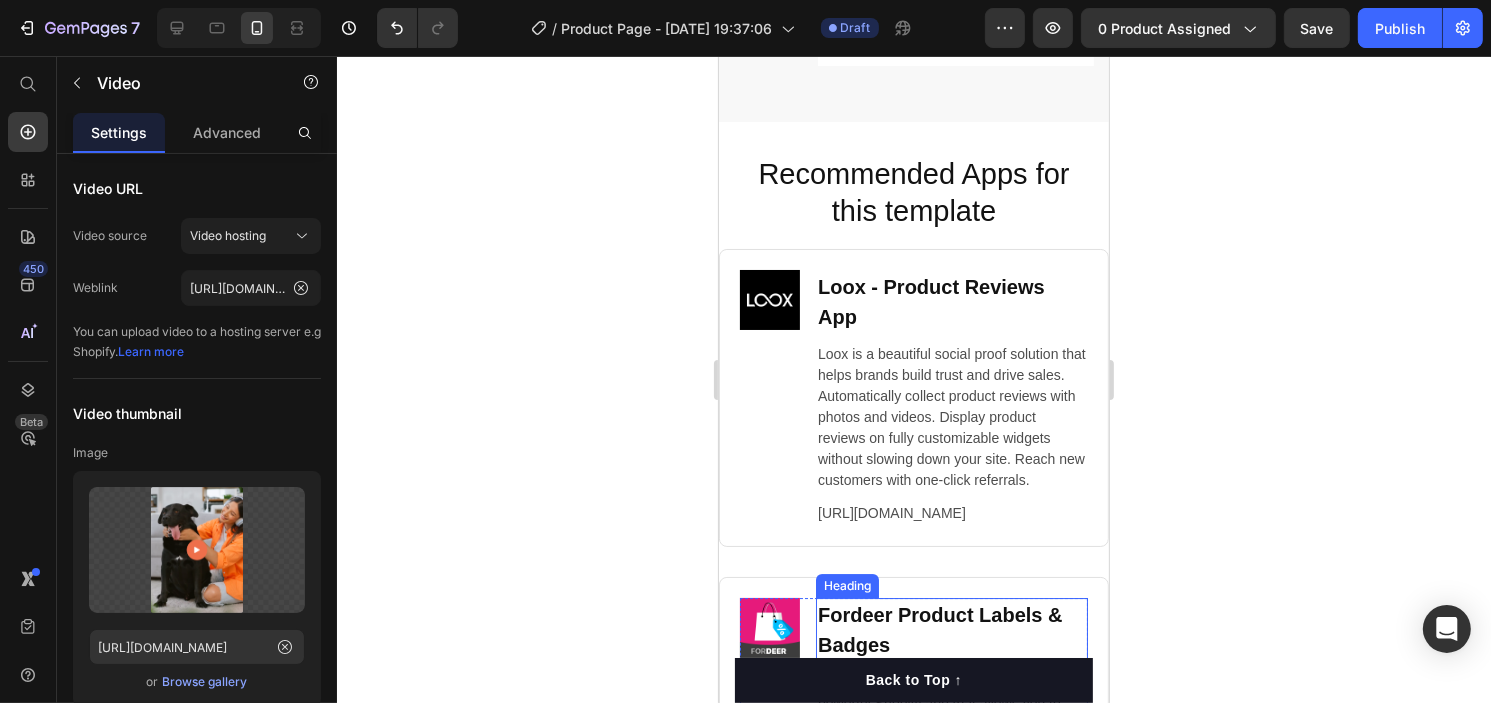 scroll, scrollTop: 6316, scrollLeft: 0, axis: vertical 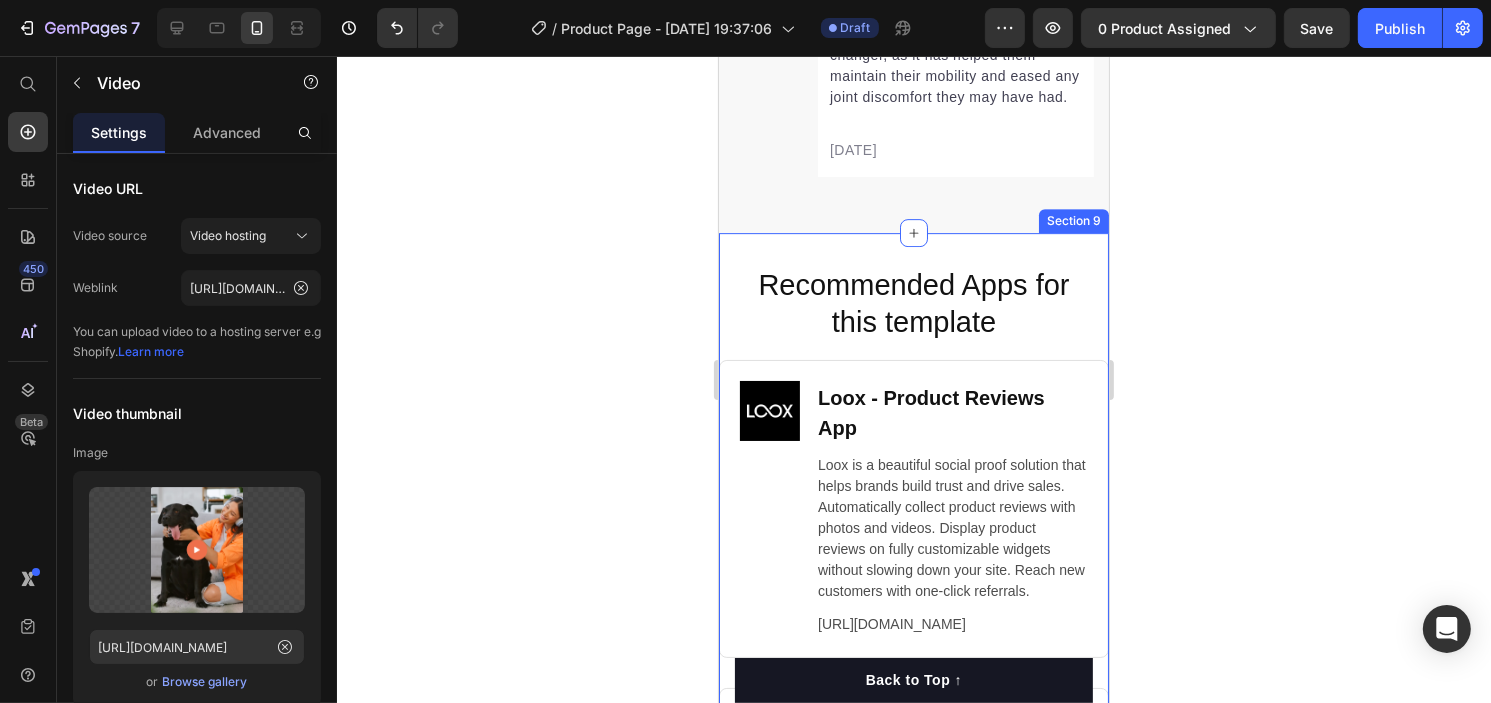 click on "Recommended Apps for this template Heading Image Loox ‑ Product Reviews App Heading Loox is a beautiful social proof solution that helps brands build trust and drive sales. Automatically collect product reviews with photos and videos. Display product reviews on fully customizable widgets without slowing down your site. Reach new customers with one-click referrals. Text Block https://gempages.co/loox Text Block Row Row Image Fordeer Product Labels & Badges Heading Fordeer Product Labels & Badges is a powerful Shopify app that allows you to create eye-catching labels and badges to highlight key product information such as discounts, stock status, new arrivals, and more. Helps you stand out from the competition. Text Block https://gempages.co/fodeer-product-badges-label-design Text Block Row Row Image Pumper Bundles Volume Discount Heading Text Block https://gempages.co/pumper-quantity-breaks-product-bundles-discounts Text Block Row Row Row Section 9" at bounding box center (913, 812) 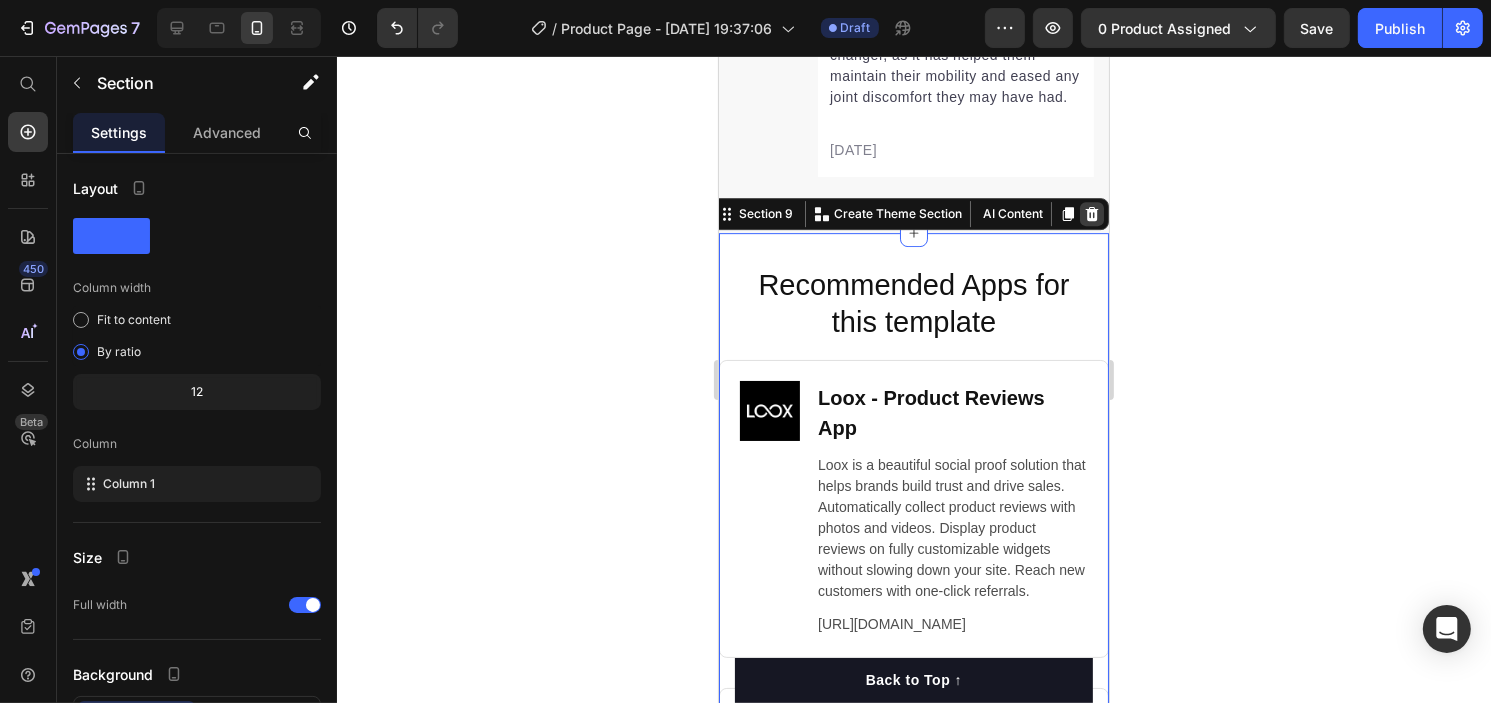 click 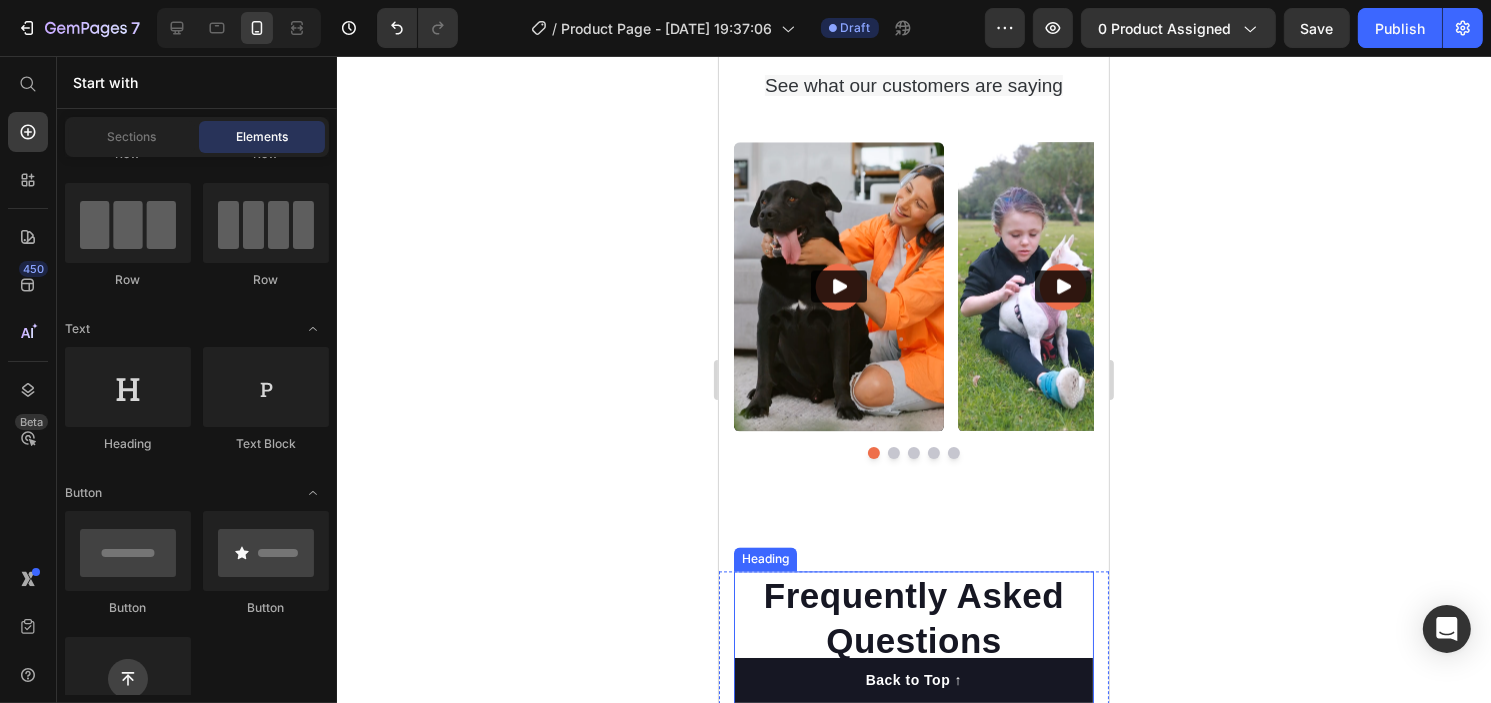 scroll, scrollTop: 3910, scrollLeft: 0, axis: vertical 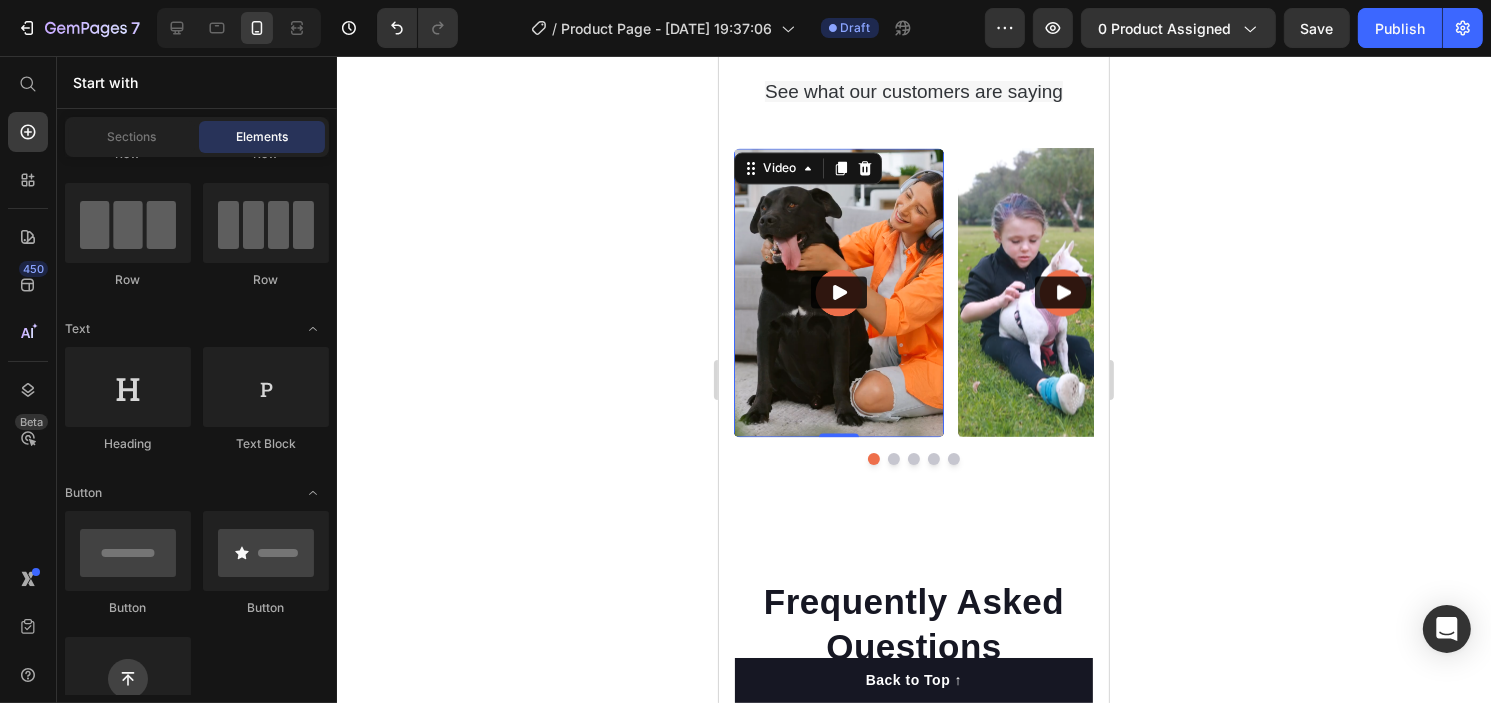 click at bounding box center [838, 292] 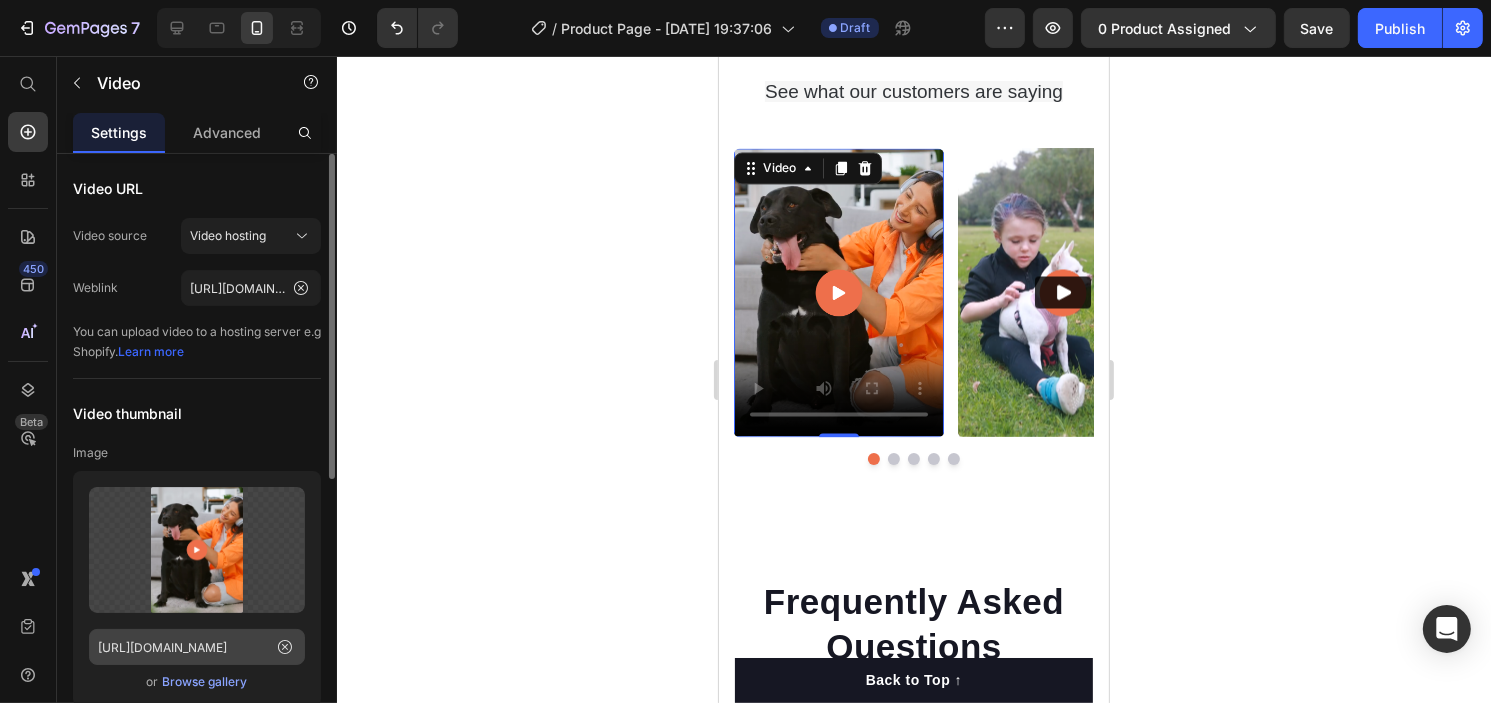 drag, startPoint x: 289, startPoint y: 639, endPoint x: 250, endPoint y: 643, distance: 39.20459 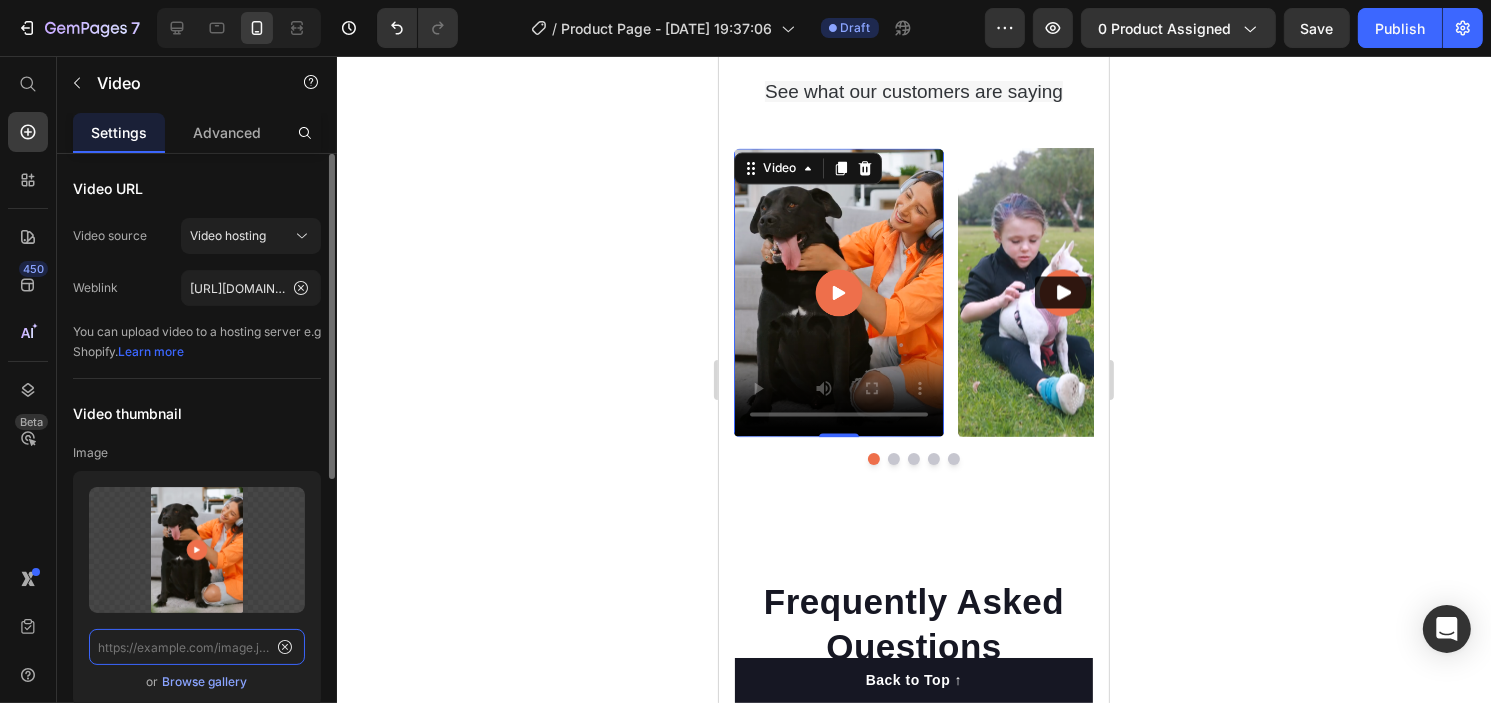 scroll, scrollTop: 0, scrollLeft: 0, axis: both 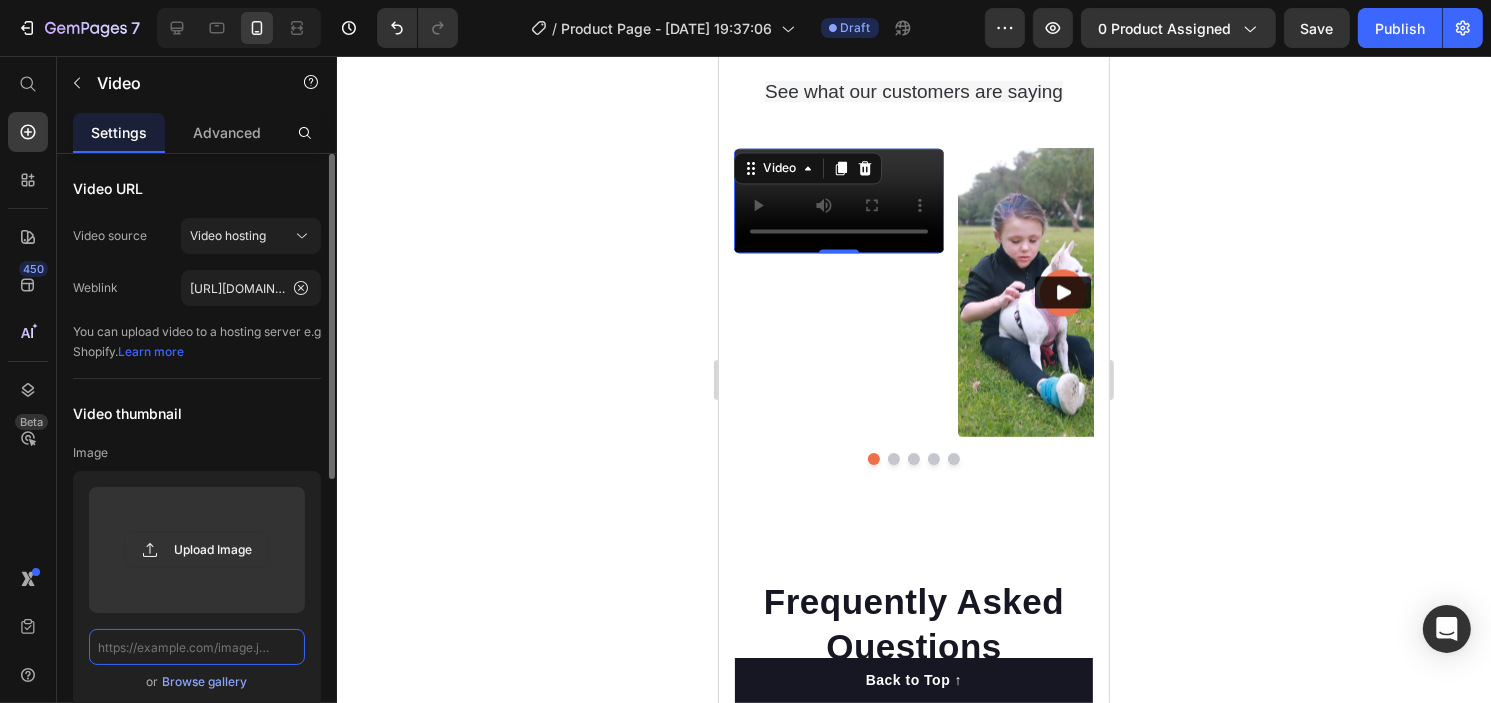 paste on "https://cdn.shopify.com/videos/c/o/v/04ac7705a5c749e885f983d7dce3a0bd.mp4" 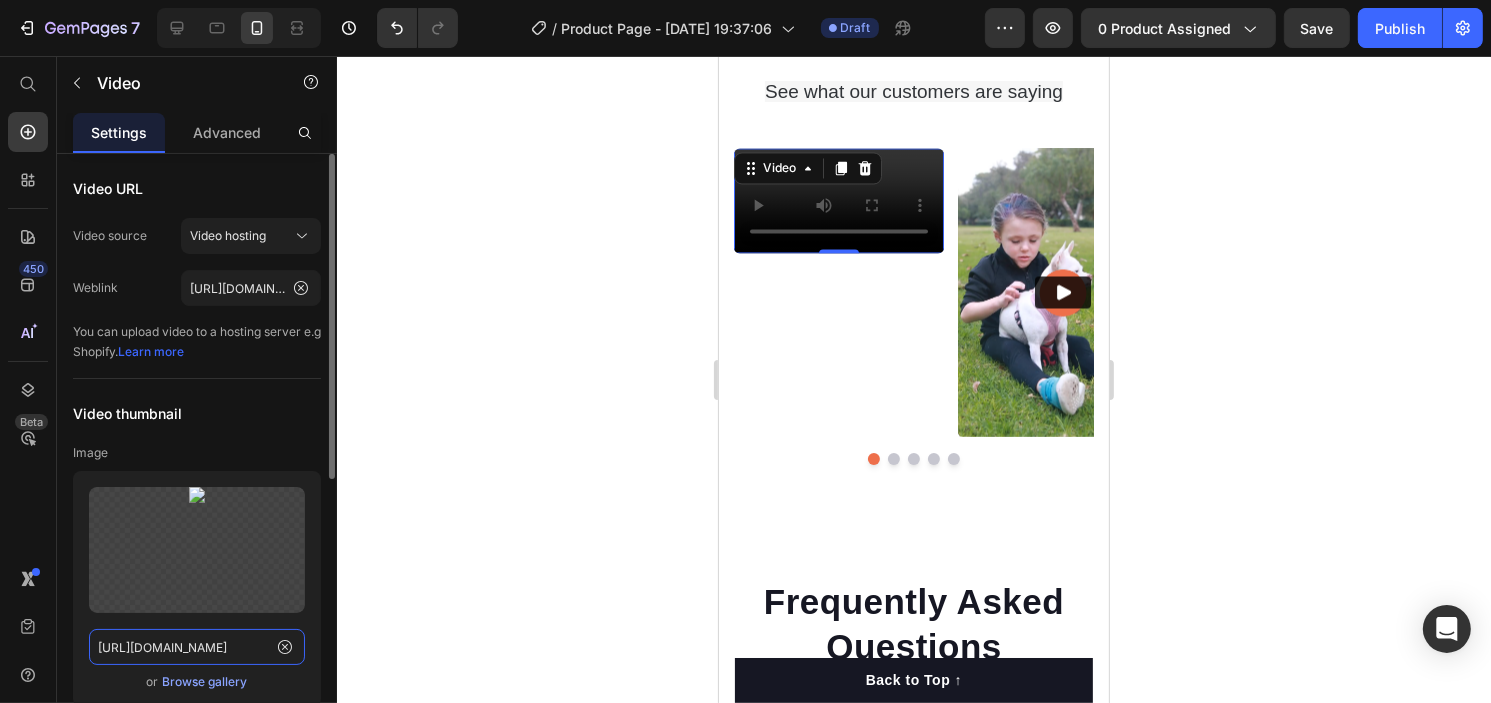 scroll, scrollTop: 0, scrollLeft: 295, axis: horizontal 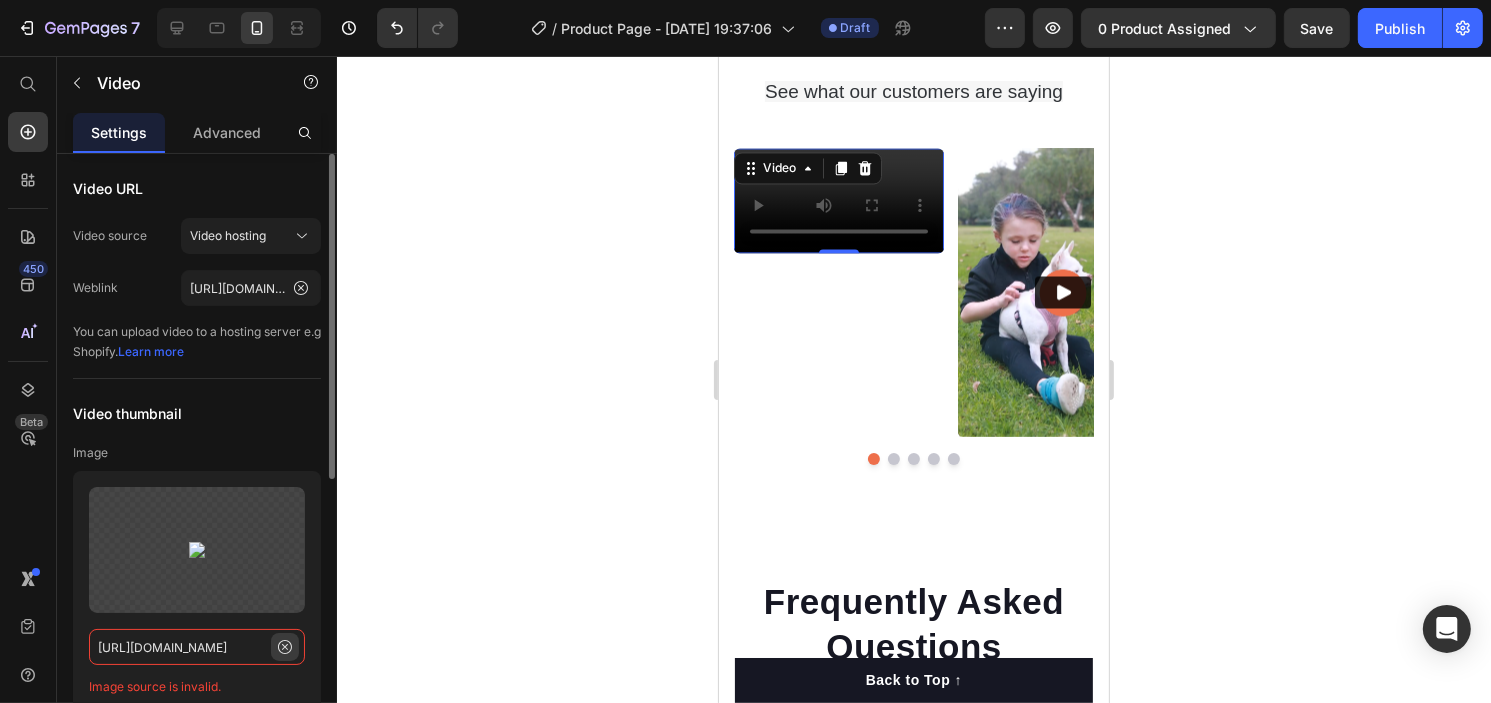 type on "https://cdn.shopify.com/videos/c/o/v/04ac7705a5c749e885f983d7dce3a0bd.mp4" 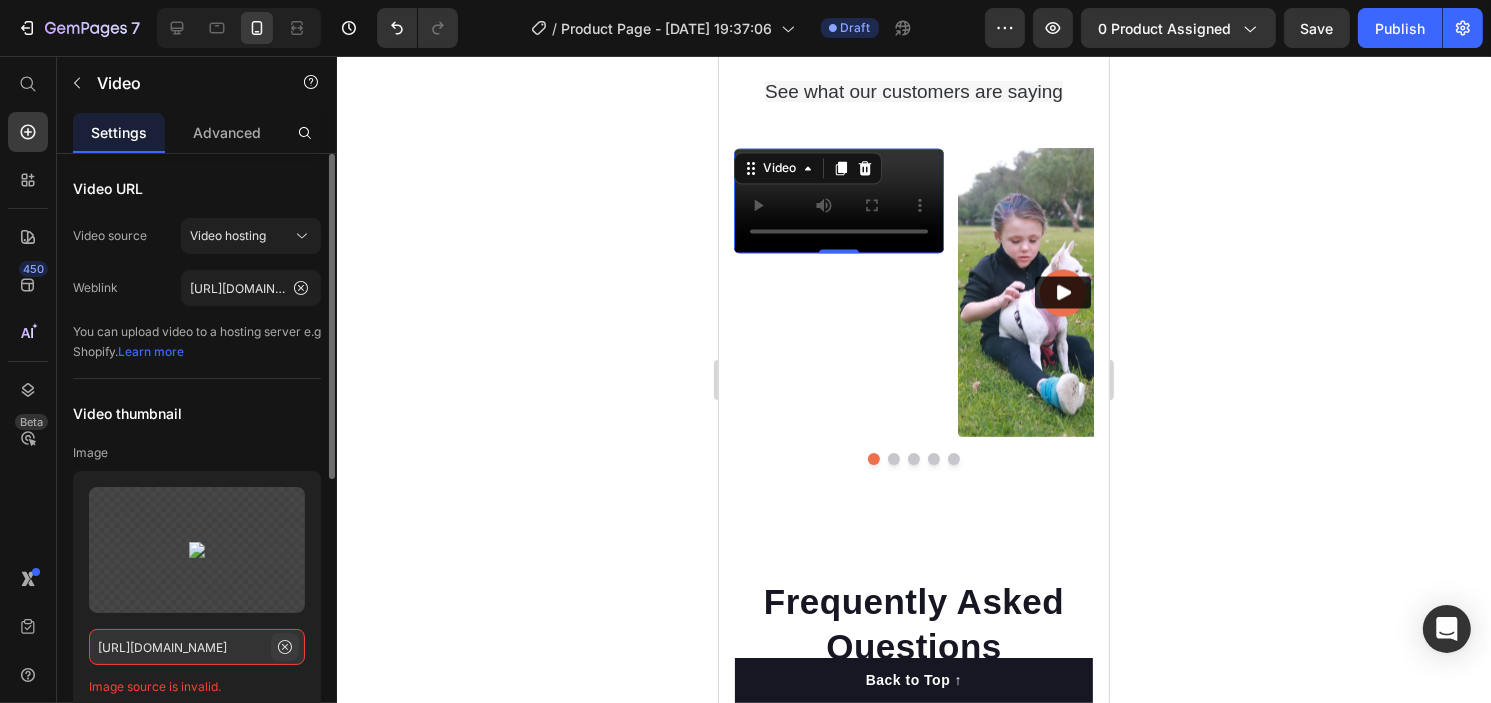 scroll, scrollTop: 0, scrollLeft: 0, axis: both 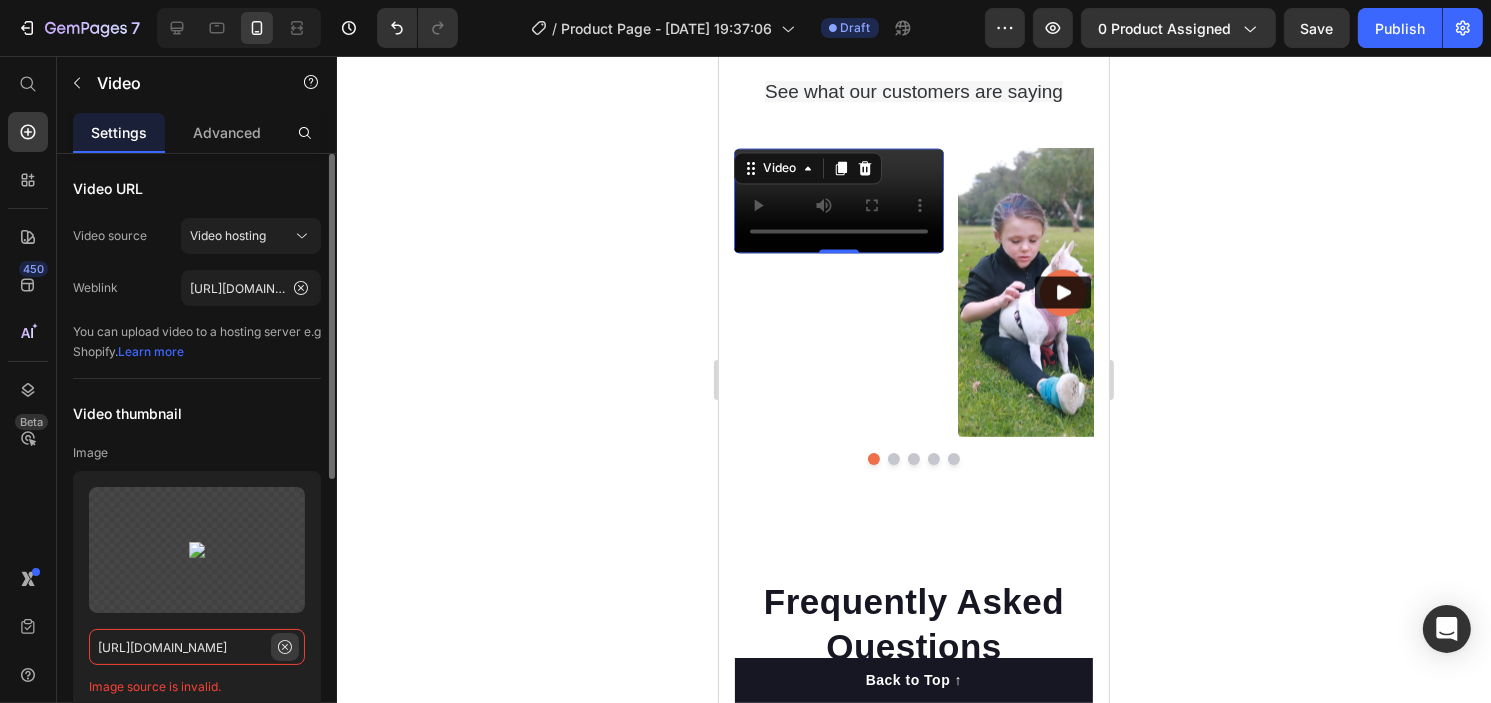 type 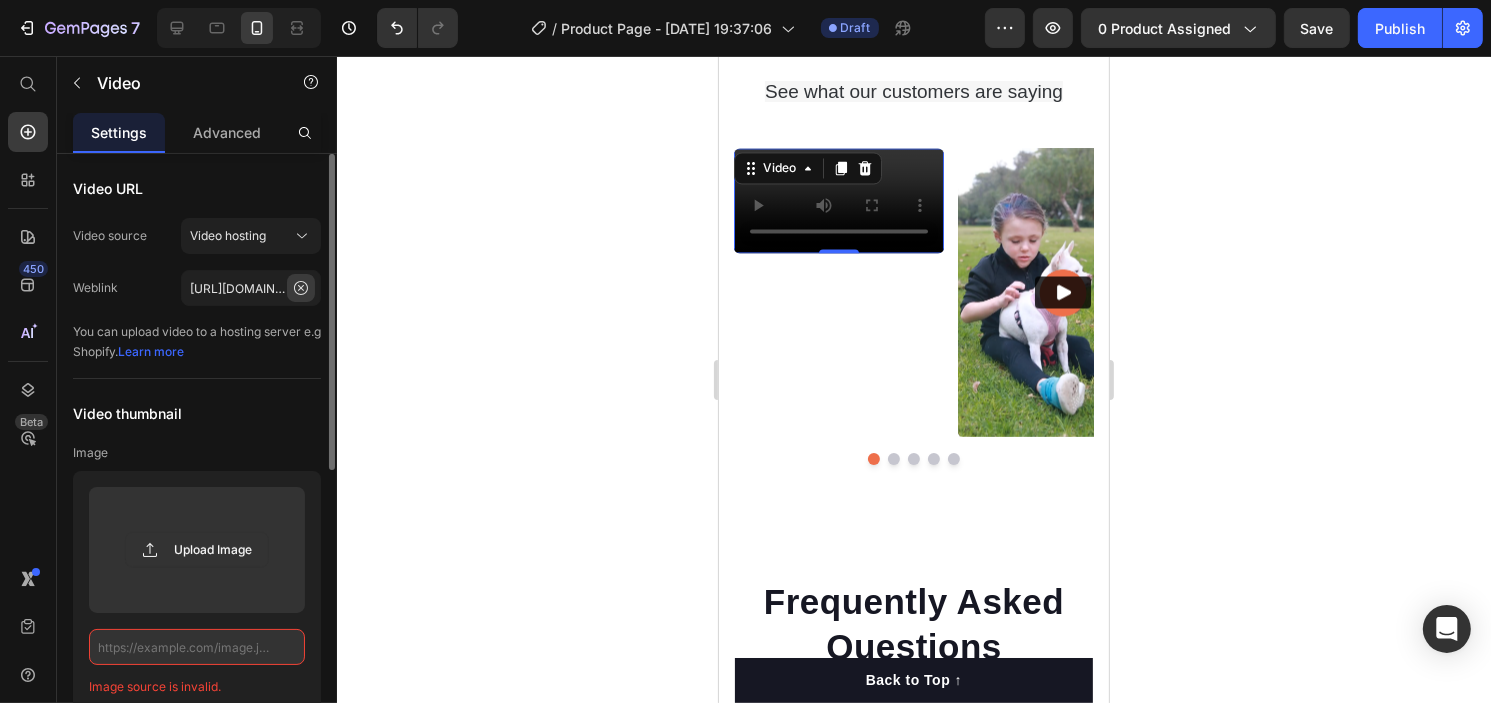 click 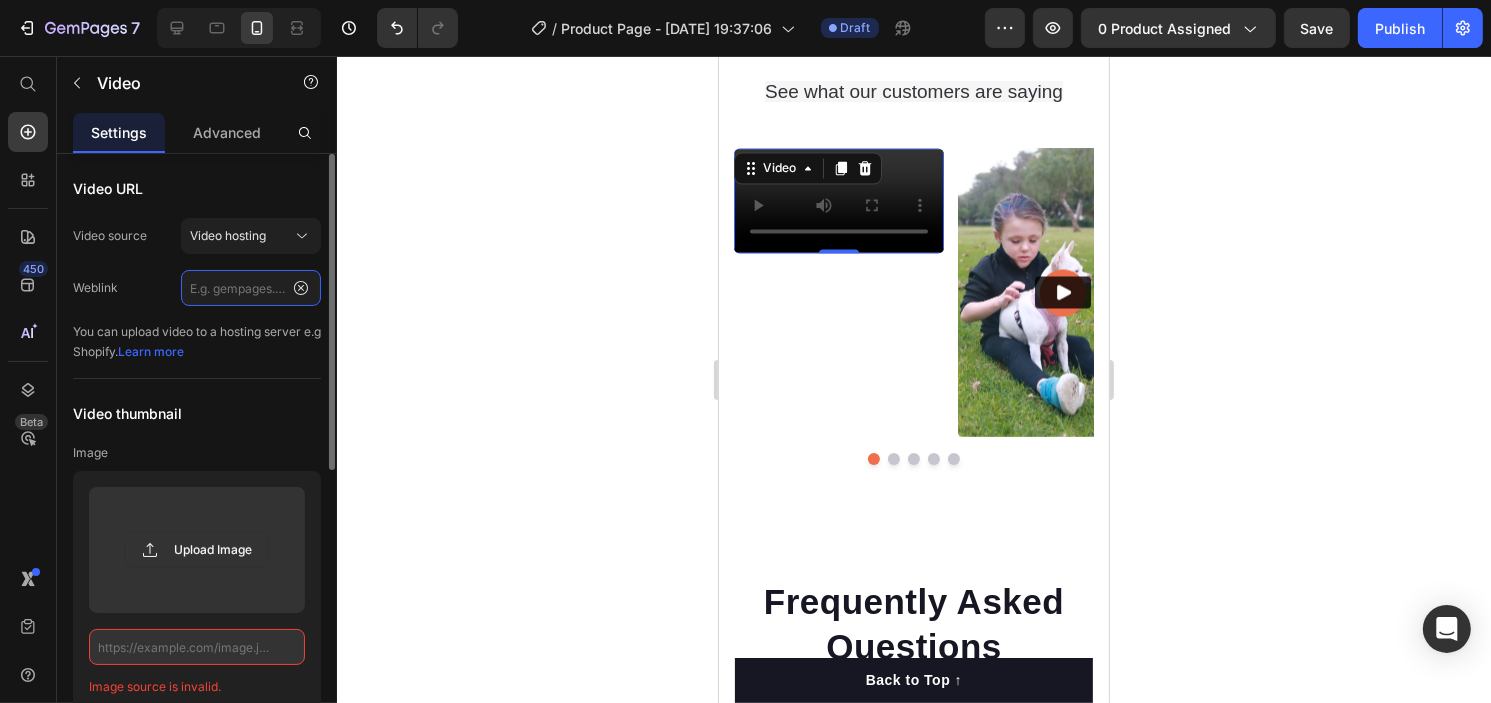 scroll, scrollTop: 0, scrollLeft: 0, axis: both 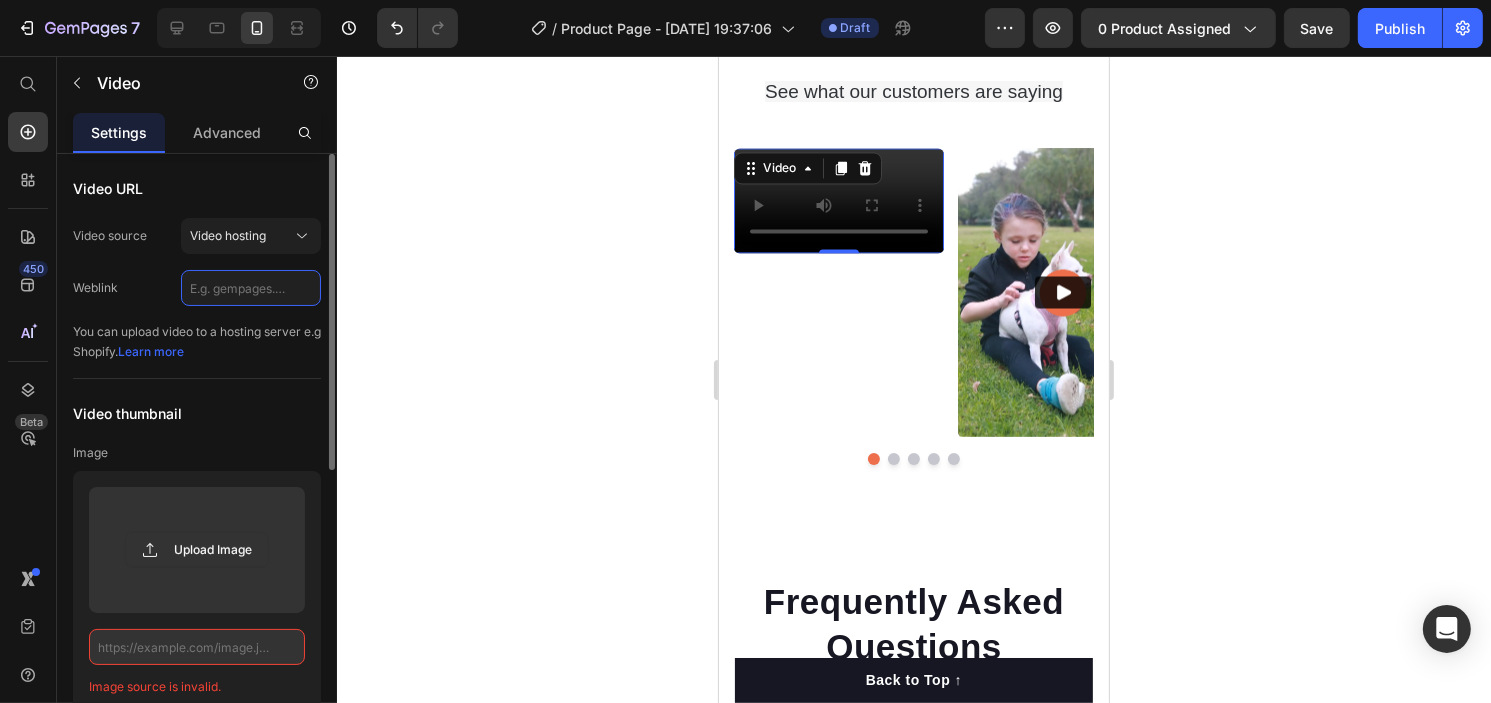 paste on "https://cdn.shopify.com/videos/c/o/v/04ac7705a5c749e885f983d7dce3a0bd.mp4" 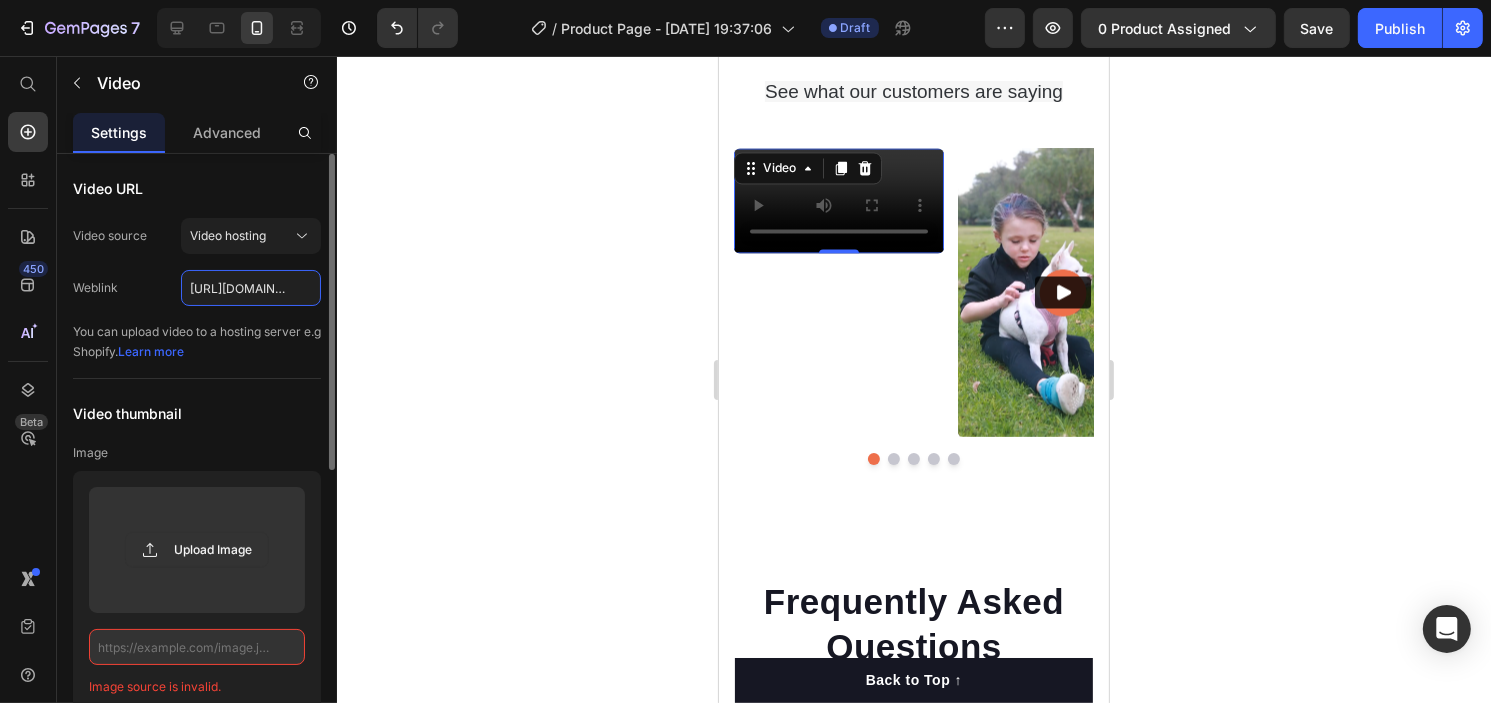 scroll, scrollTop: 0, scrollLeft: 371, axis: horizontal 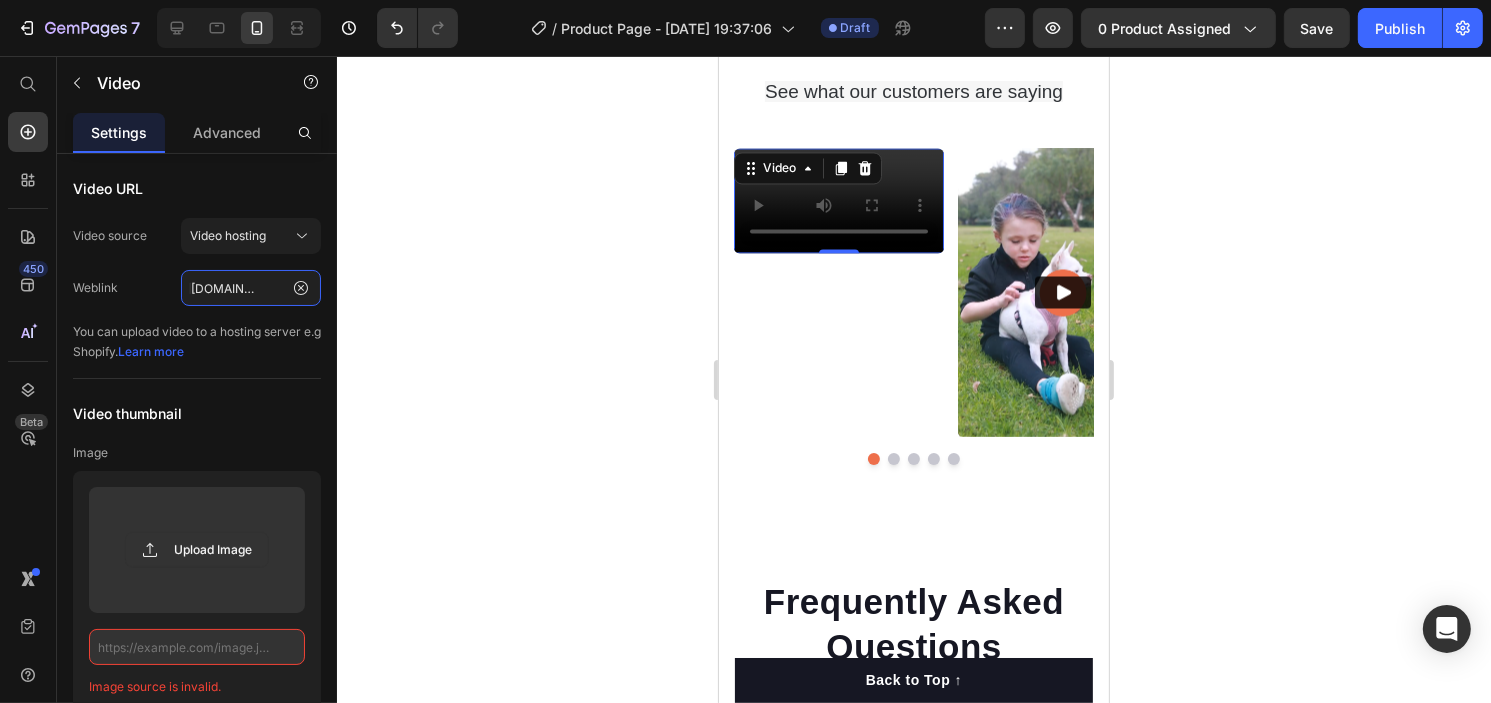 type on "https://cdn.shopify.com/videos/c/o/v/04ac7705a5c749e885f983d7dce3a0bd.mp4" 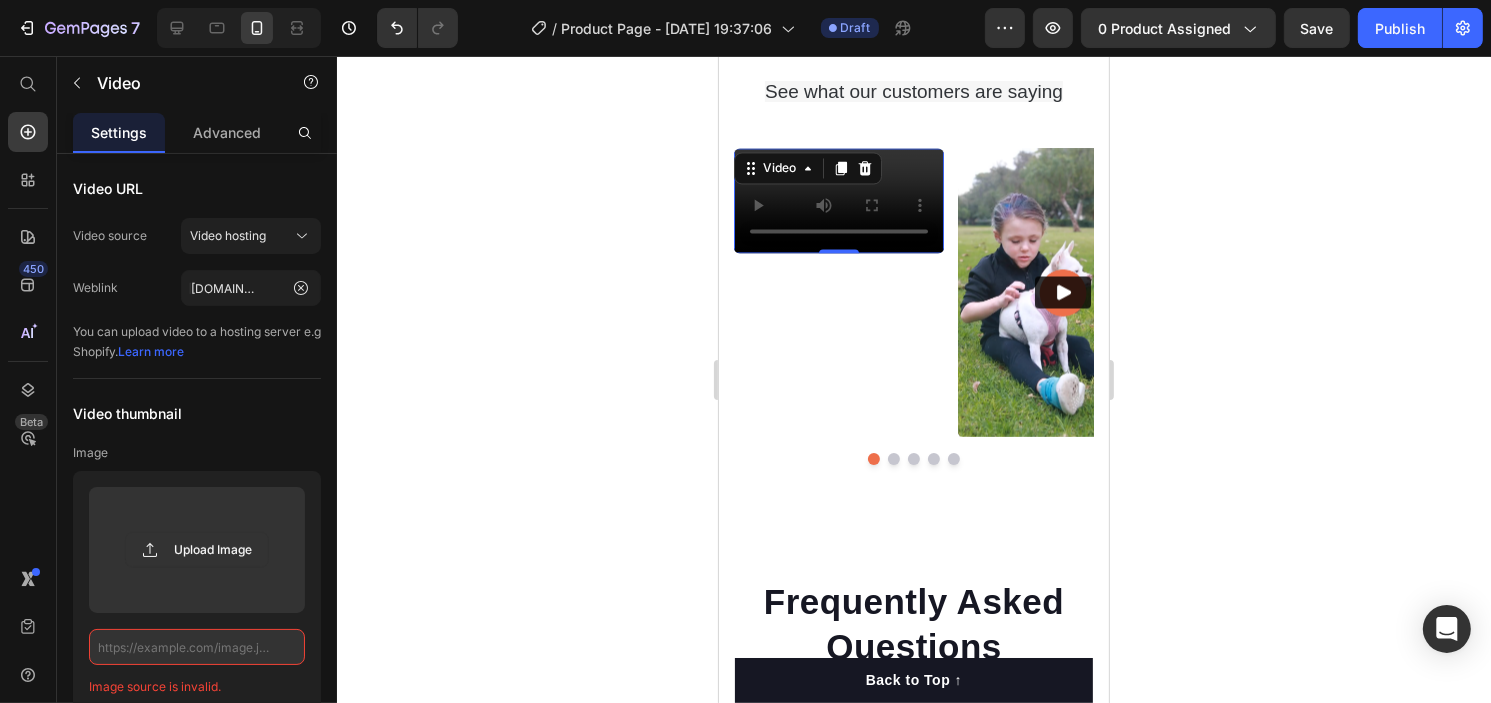 click 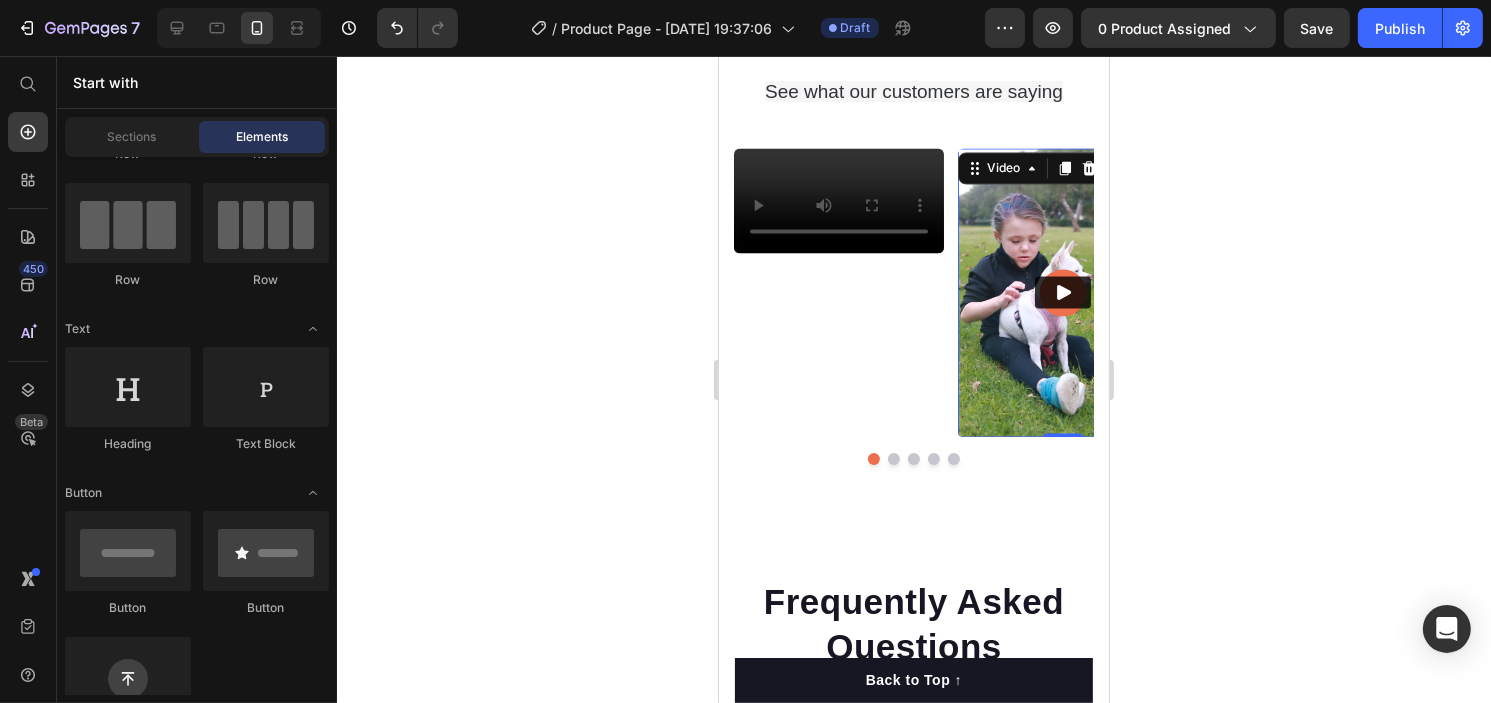 click at bounding box center (1062, 292) 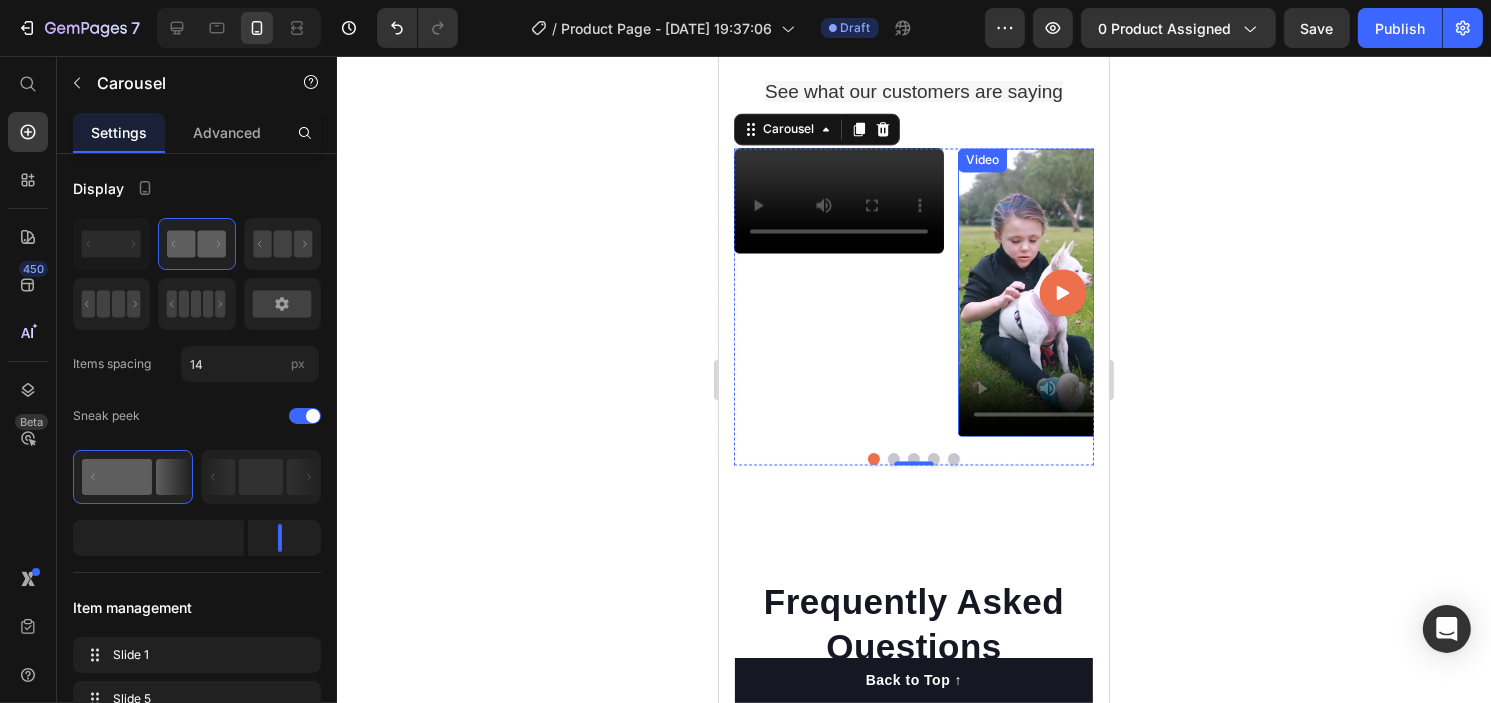 click at bounding box center (1062, 292) 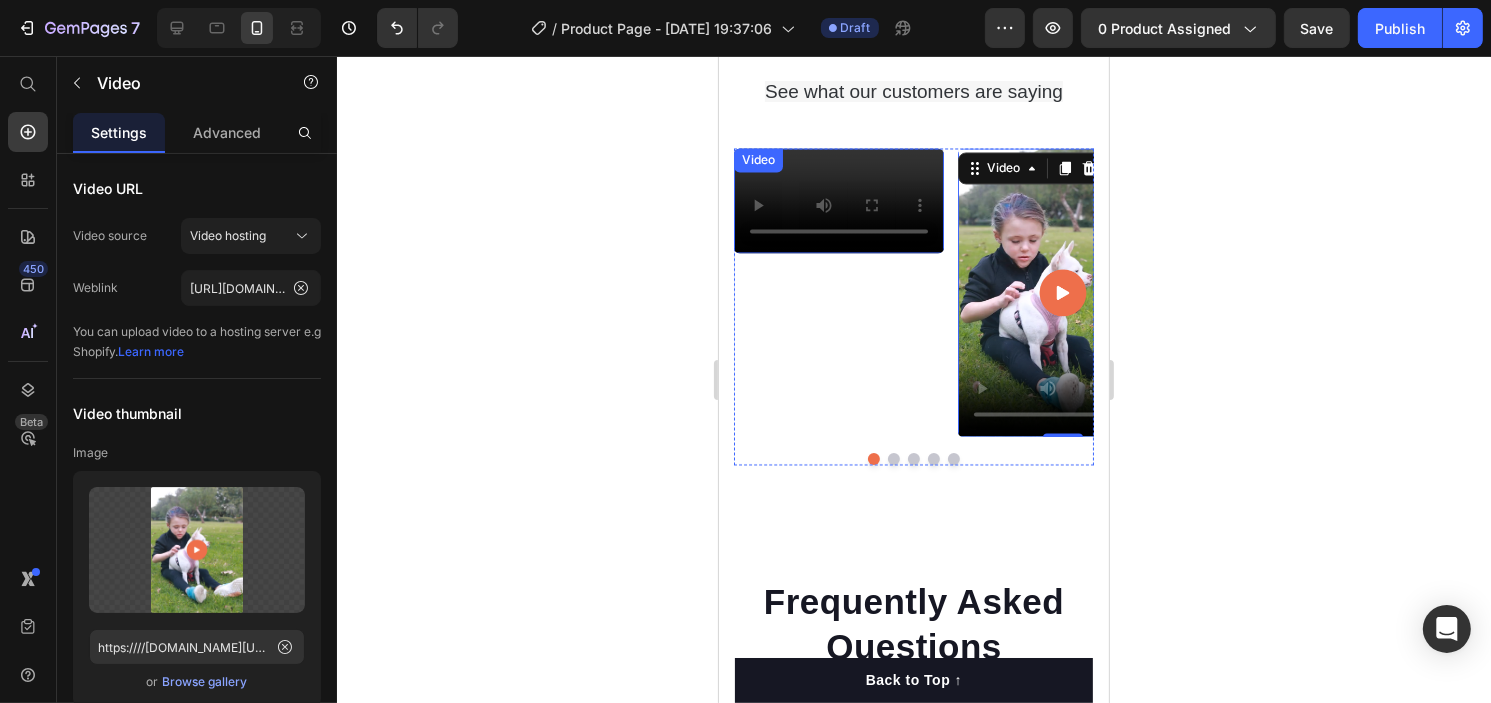 click at bounding box center [838, 200] 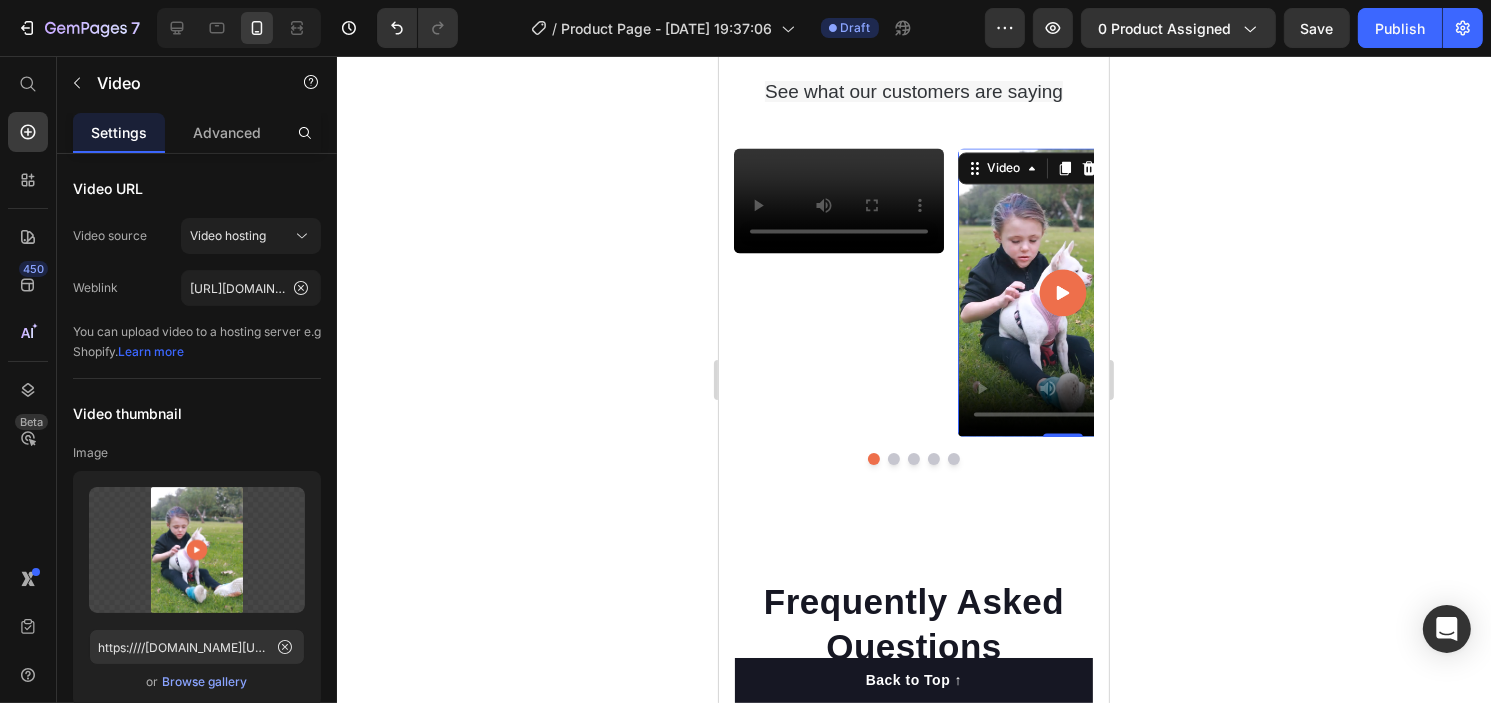 click at bounding box center [1062, 292] 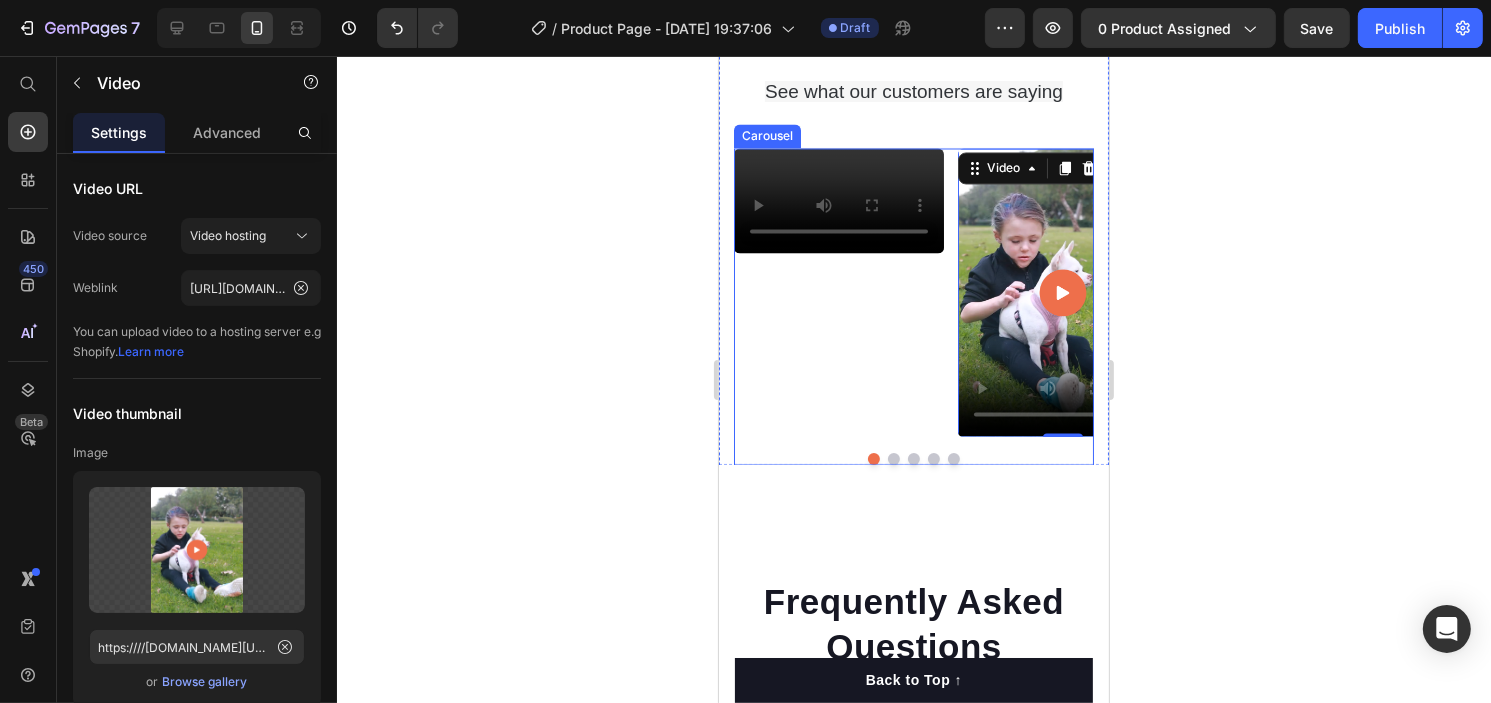 click at bounding box center (893, 459) 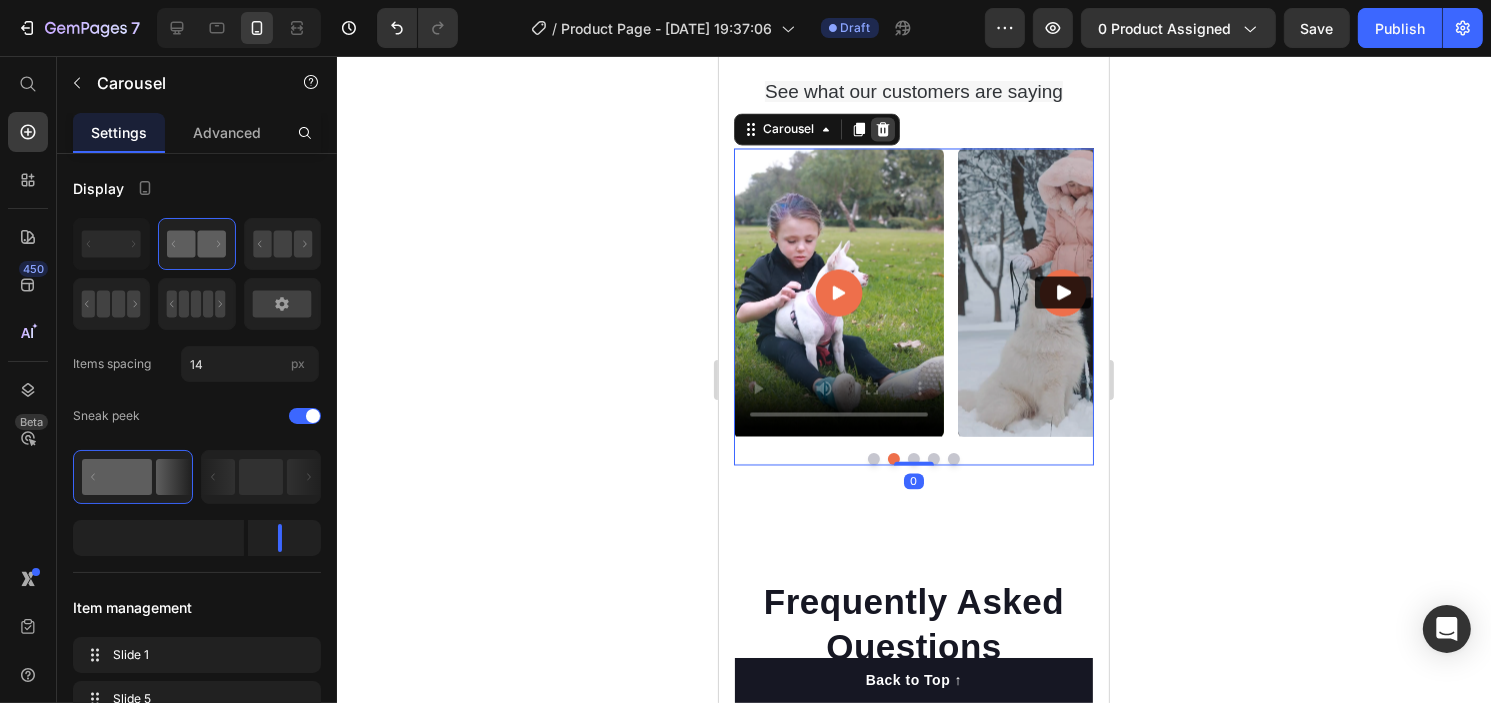 click 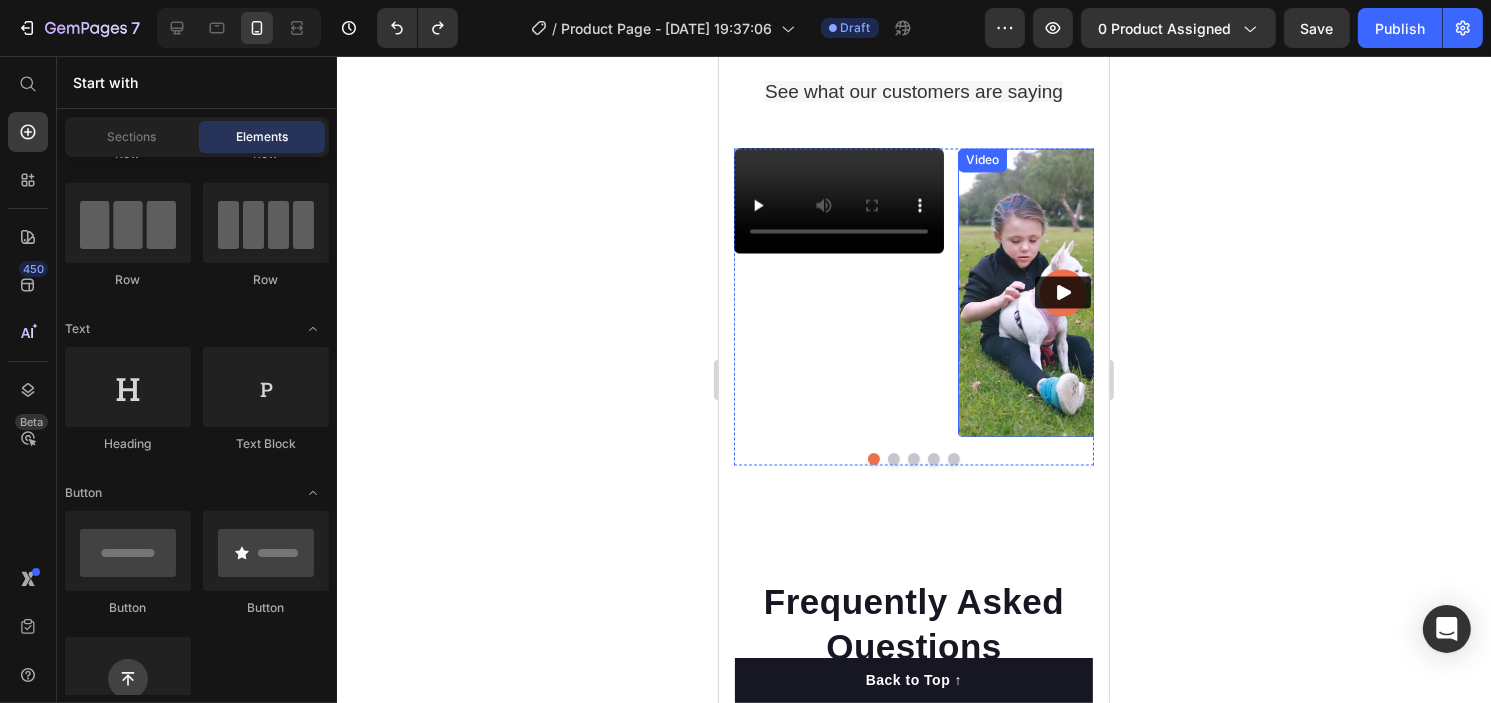 click at bounding box center [1062, 292] 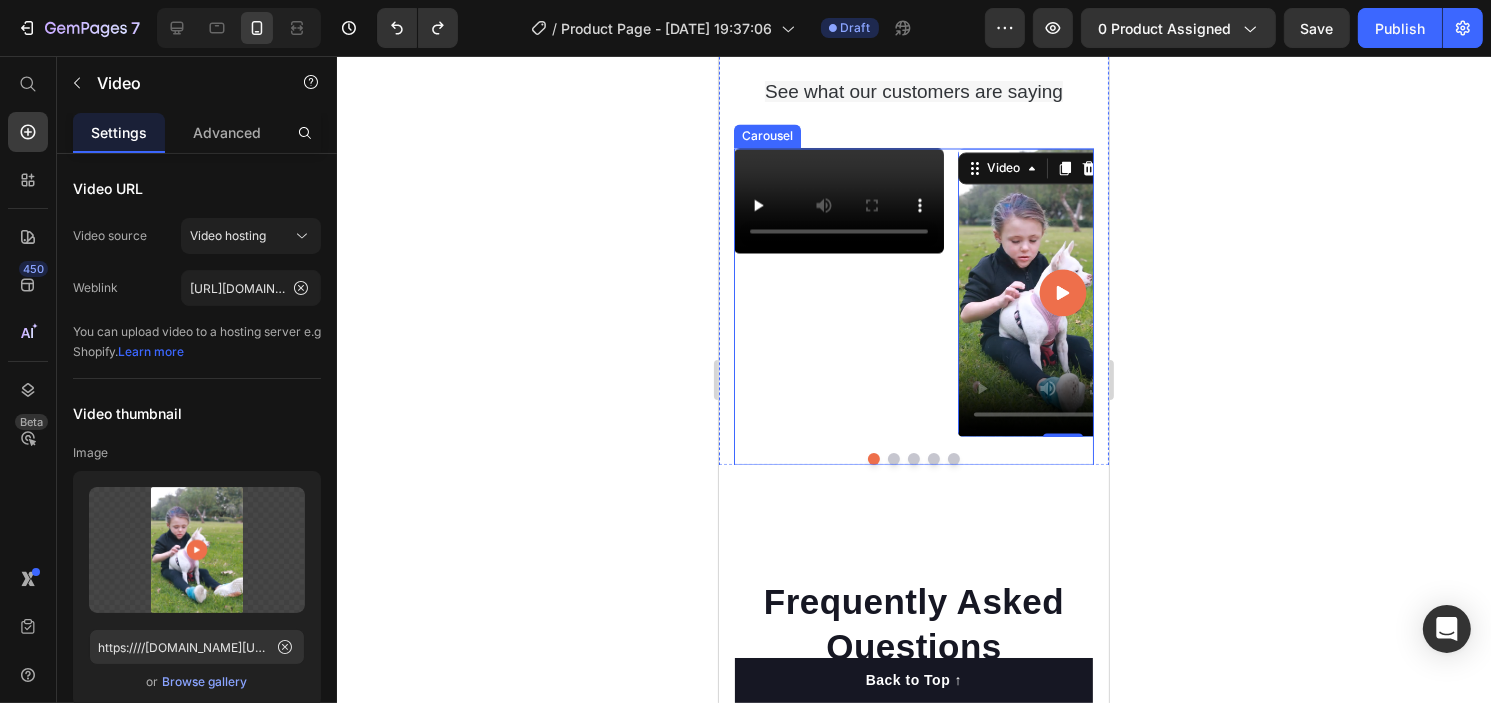 click at bounding box center [893, 459] 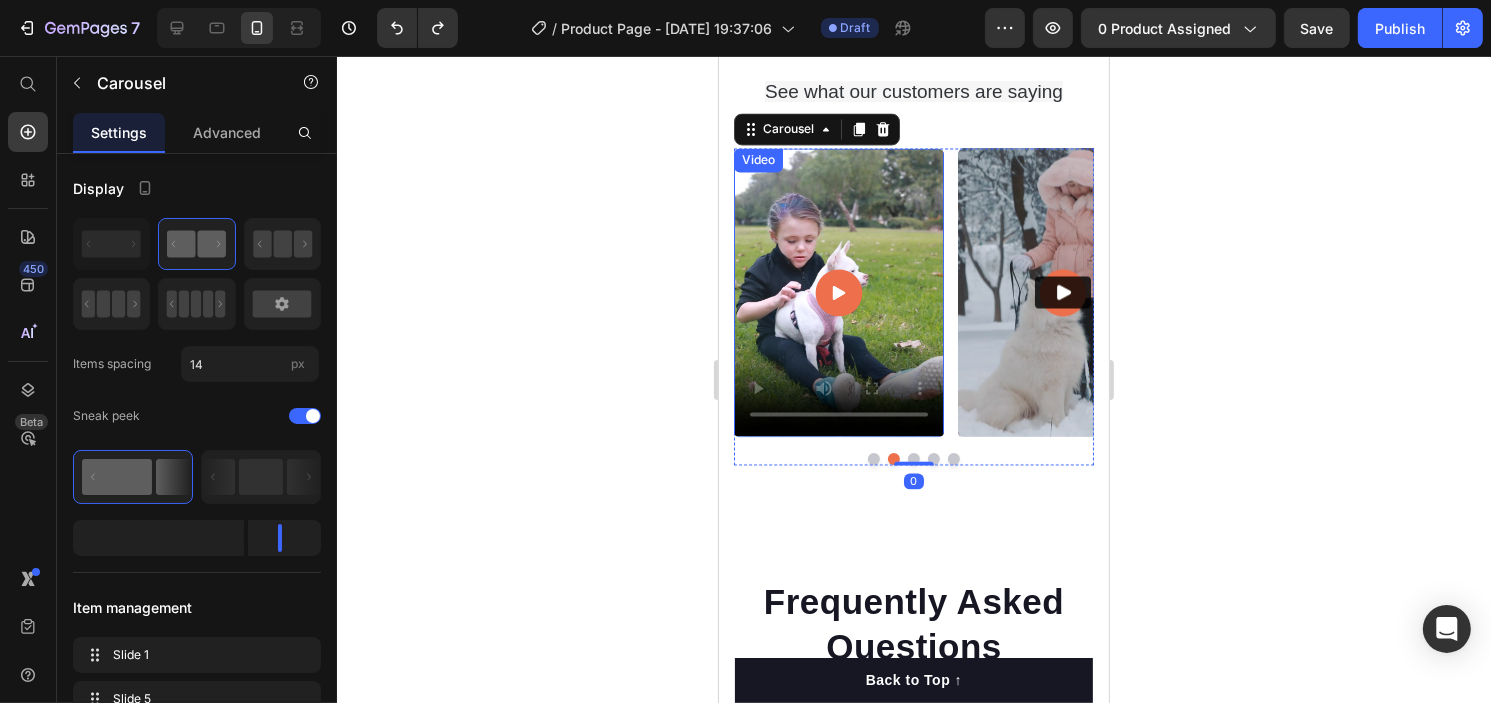 click at bounding box center [838, 292] 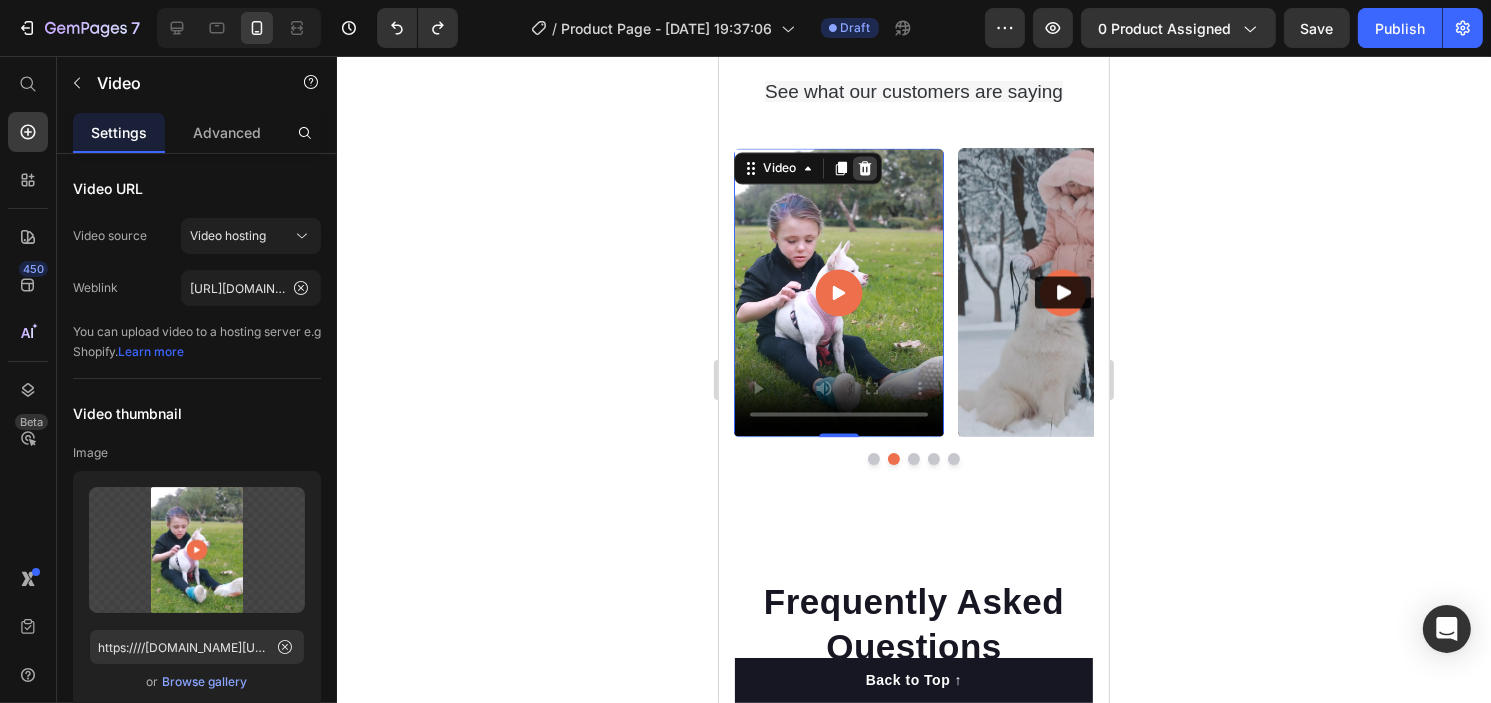 click 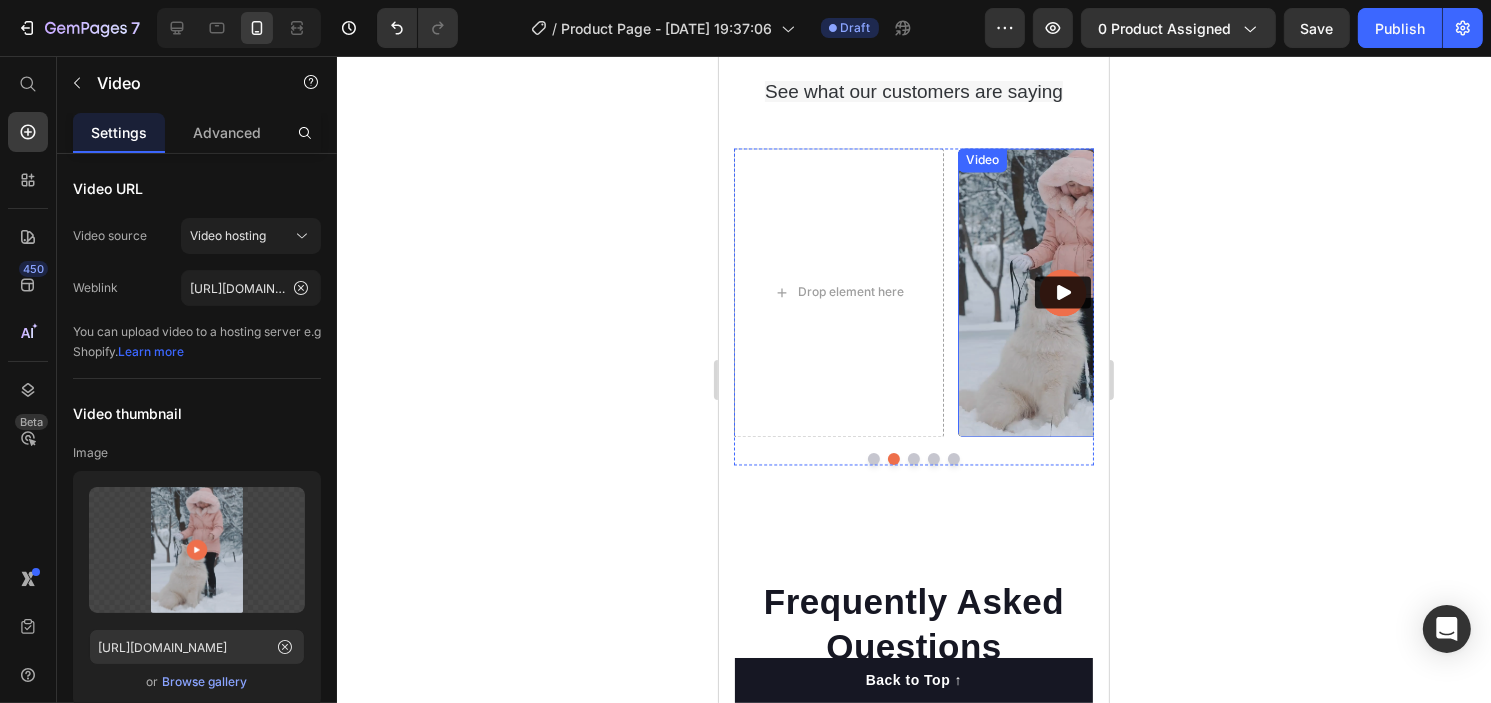 click at bounding box center (1062, 292) 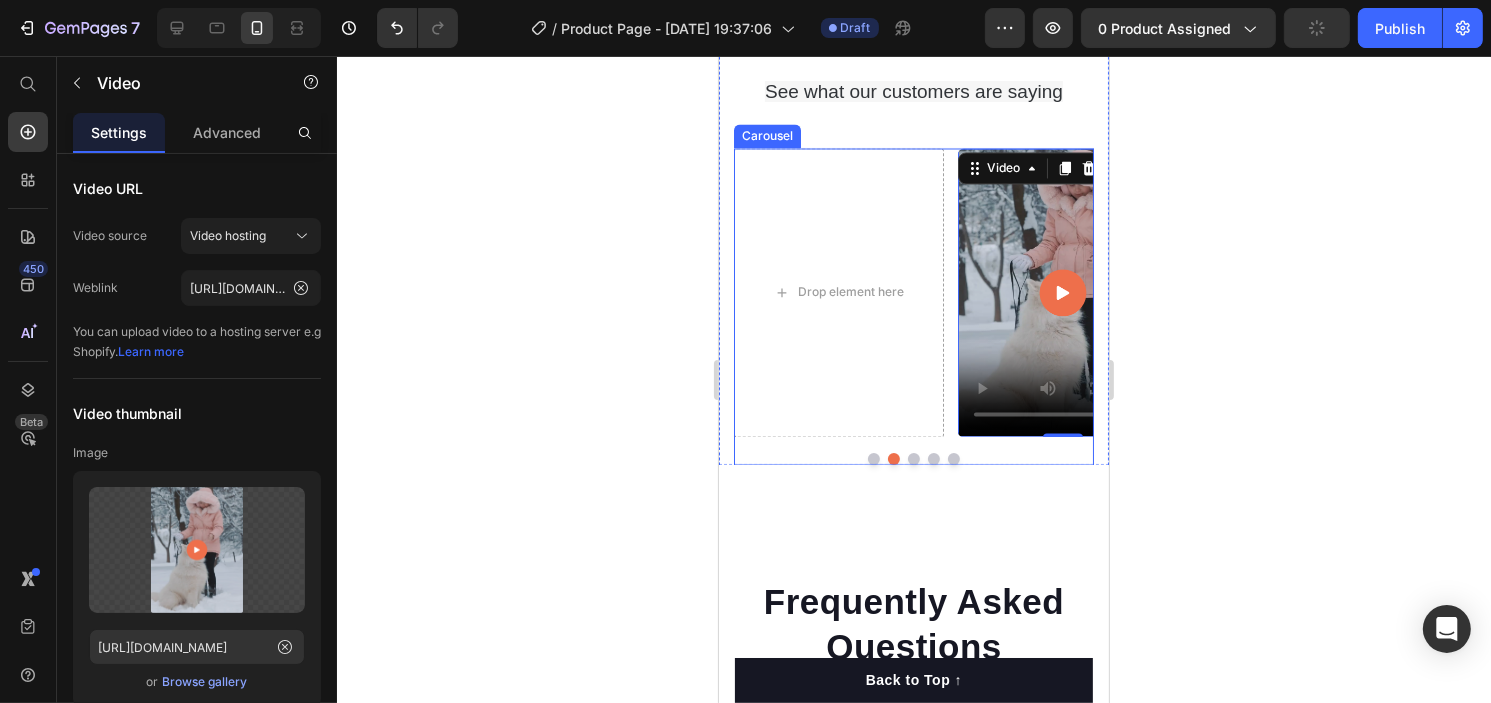 click at bounding box center [913, 459] 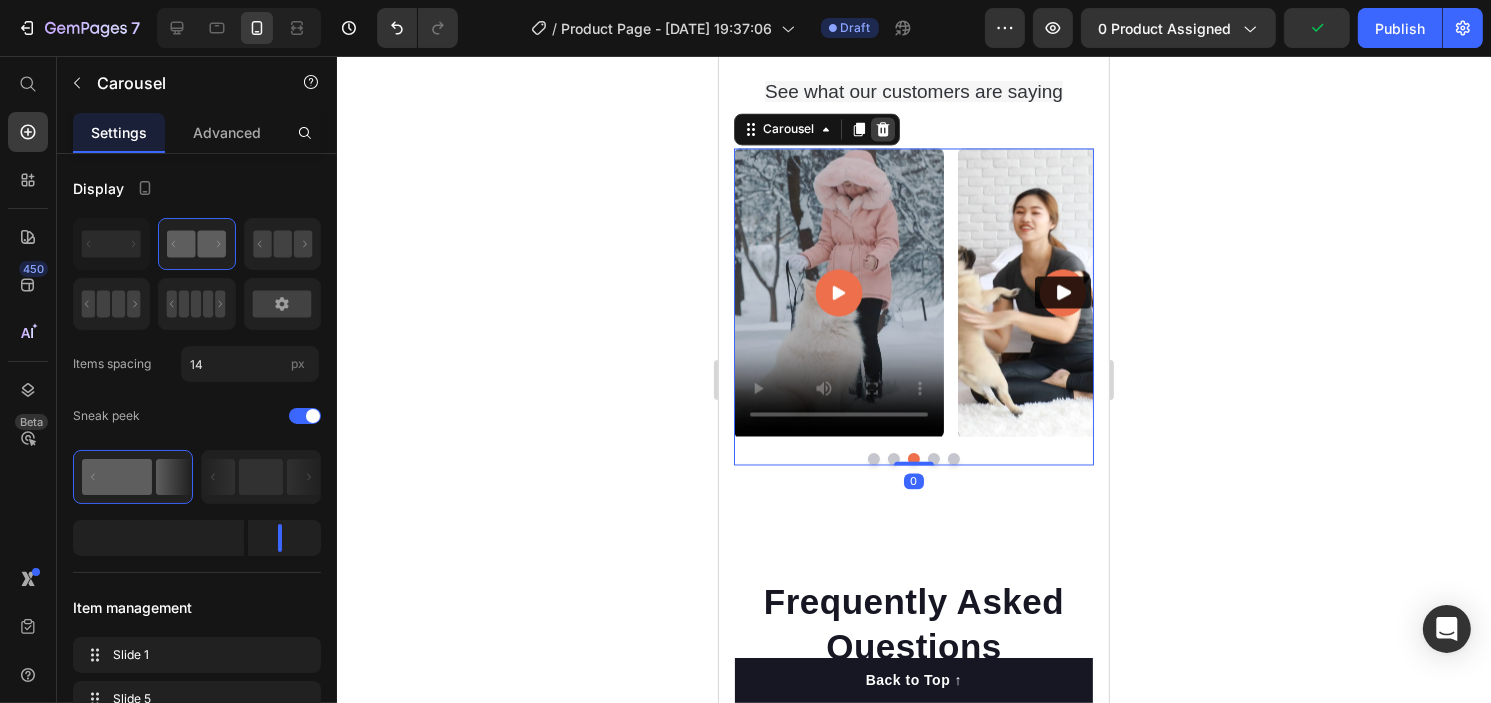 click 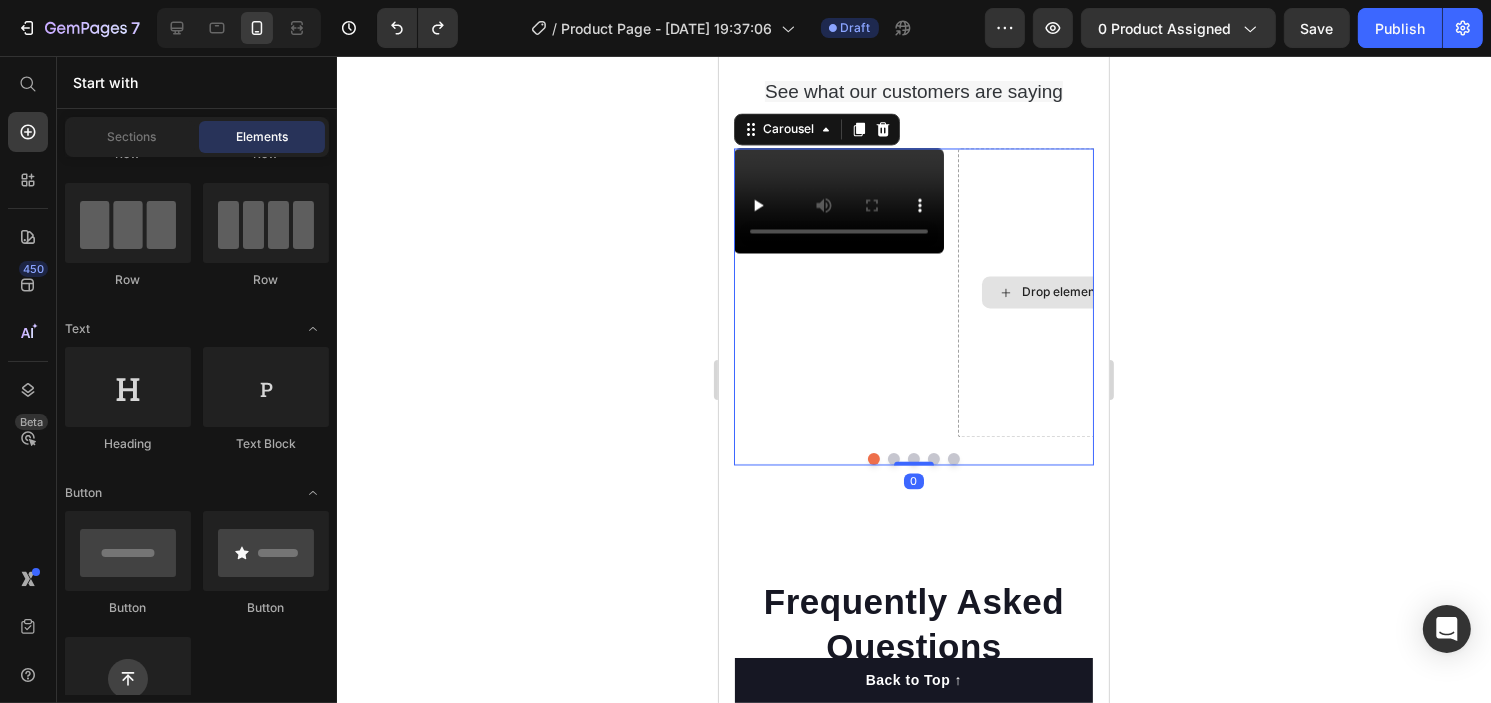 click on "Drop element here" at bounding box center [1062, 292] 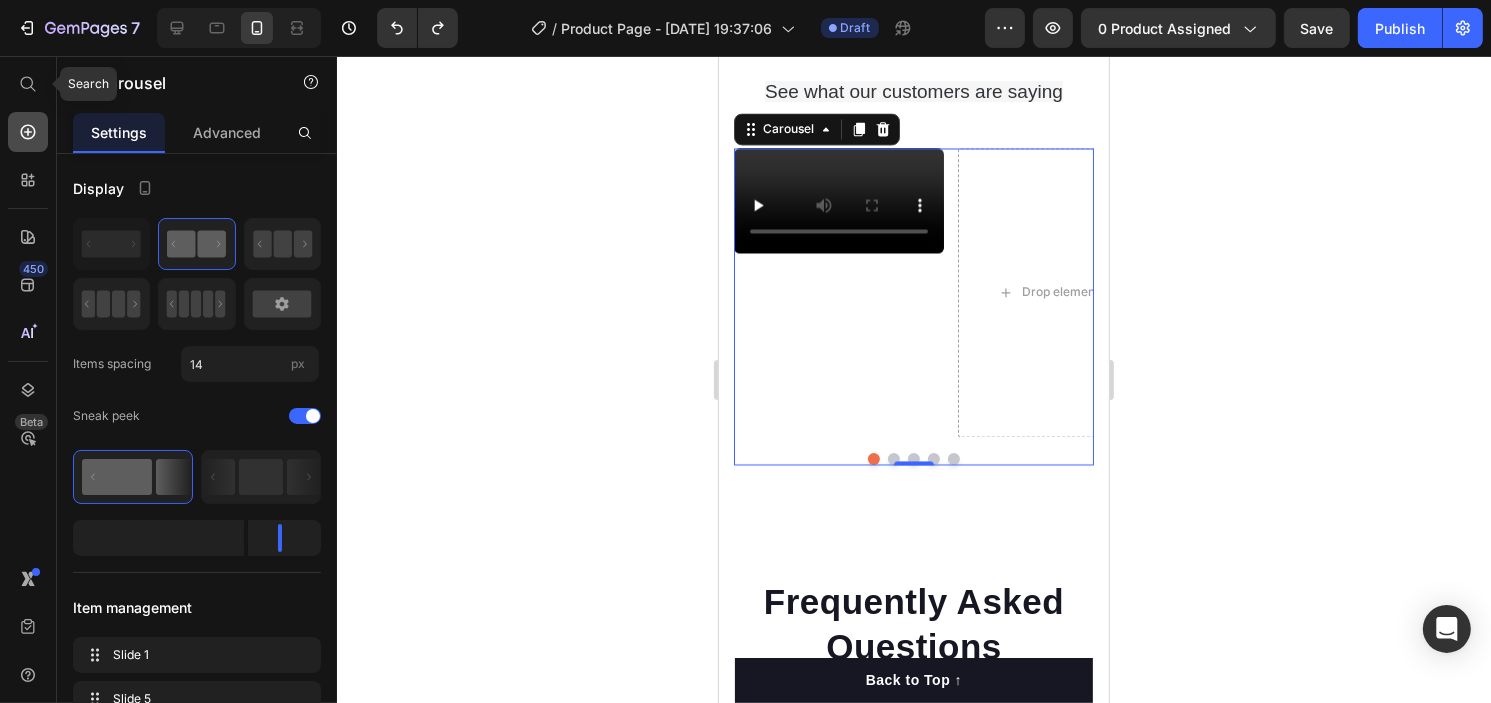 drag, startPoint x: 28, startPoint y: 97, endPoint x: 38, endPoint y: 113, distance: 18.867962 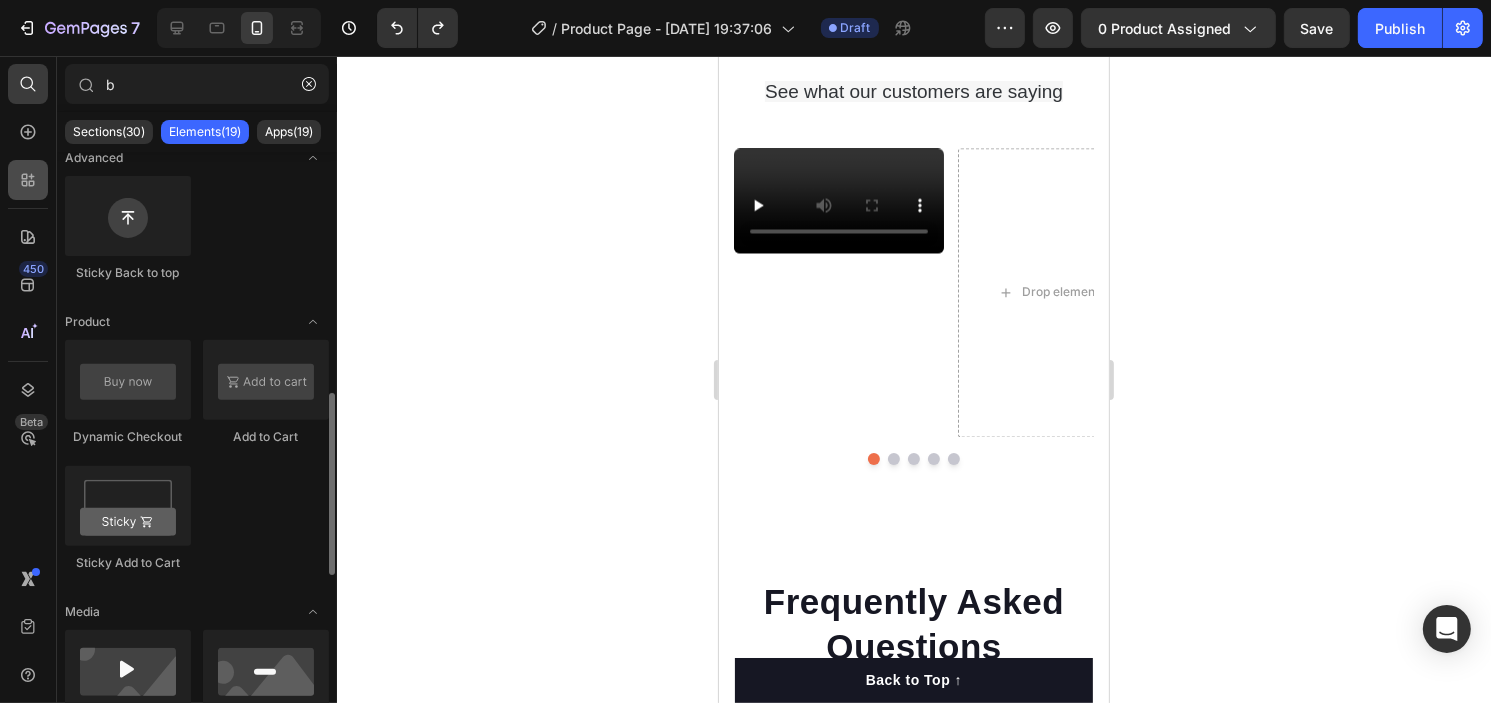 scroll, scrollTop: 808, scrollLeft: 0, axis: vertical 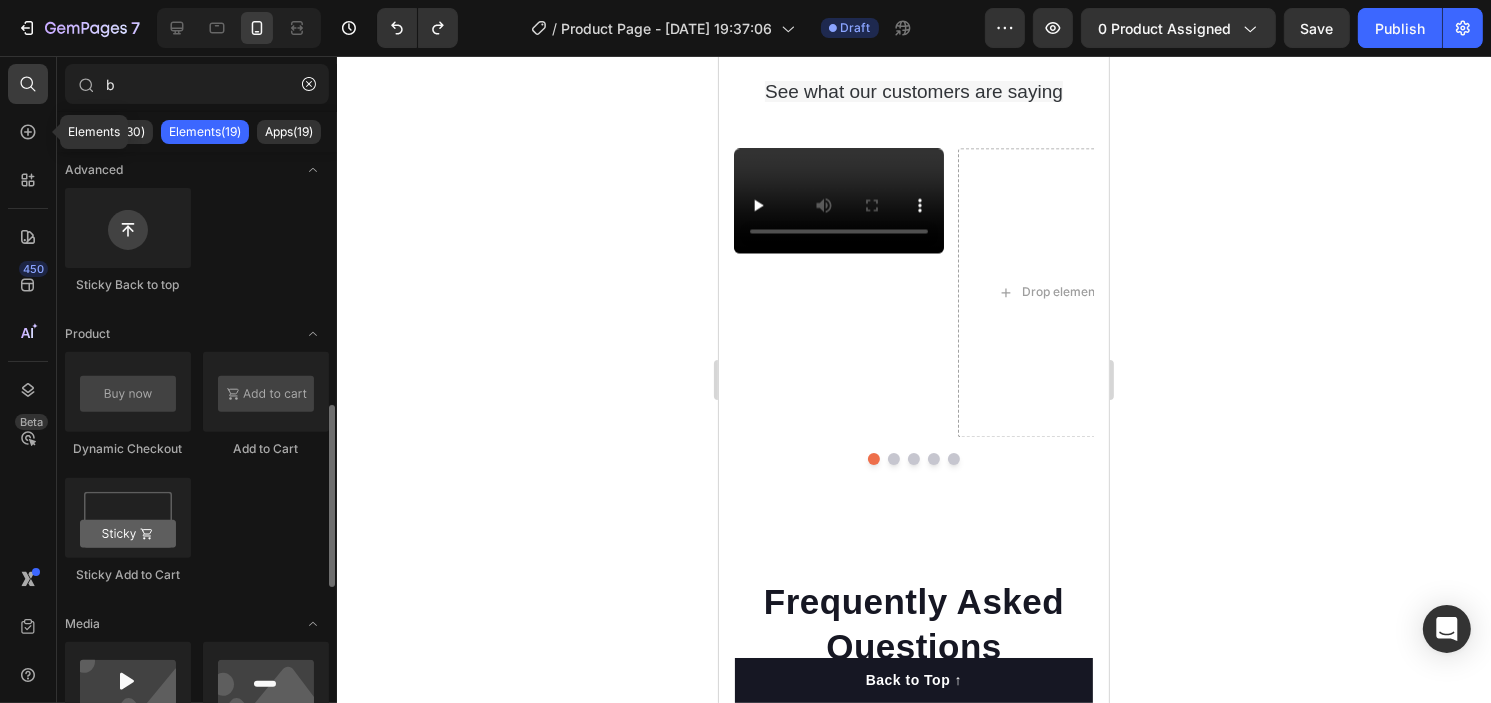 drag, startPoint x: 26, startPoint y: 138, endPoint x: 82, endPoint y: 144, distance: 56.32051 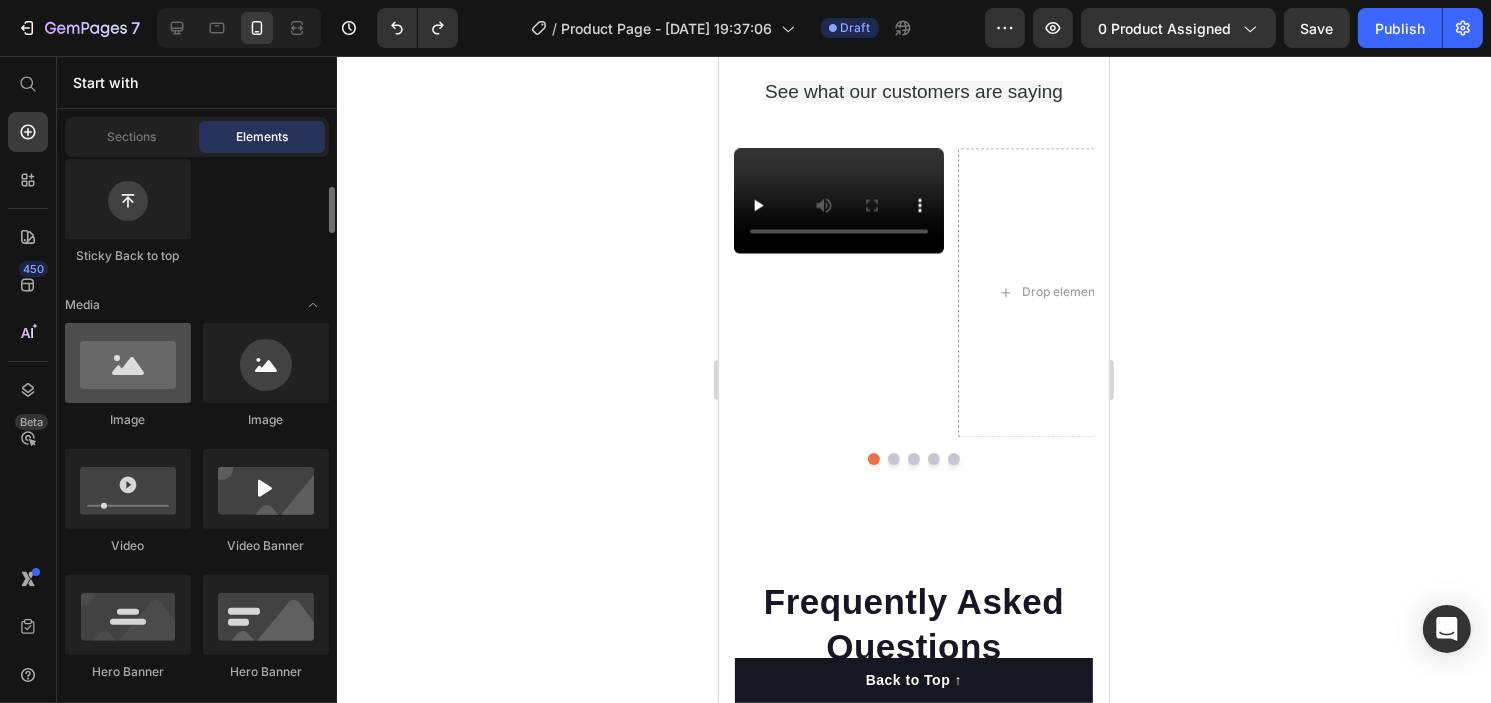 scroll, scrollTop: 623, scrollLeft: 0, axis: vertical 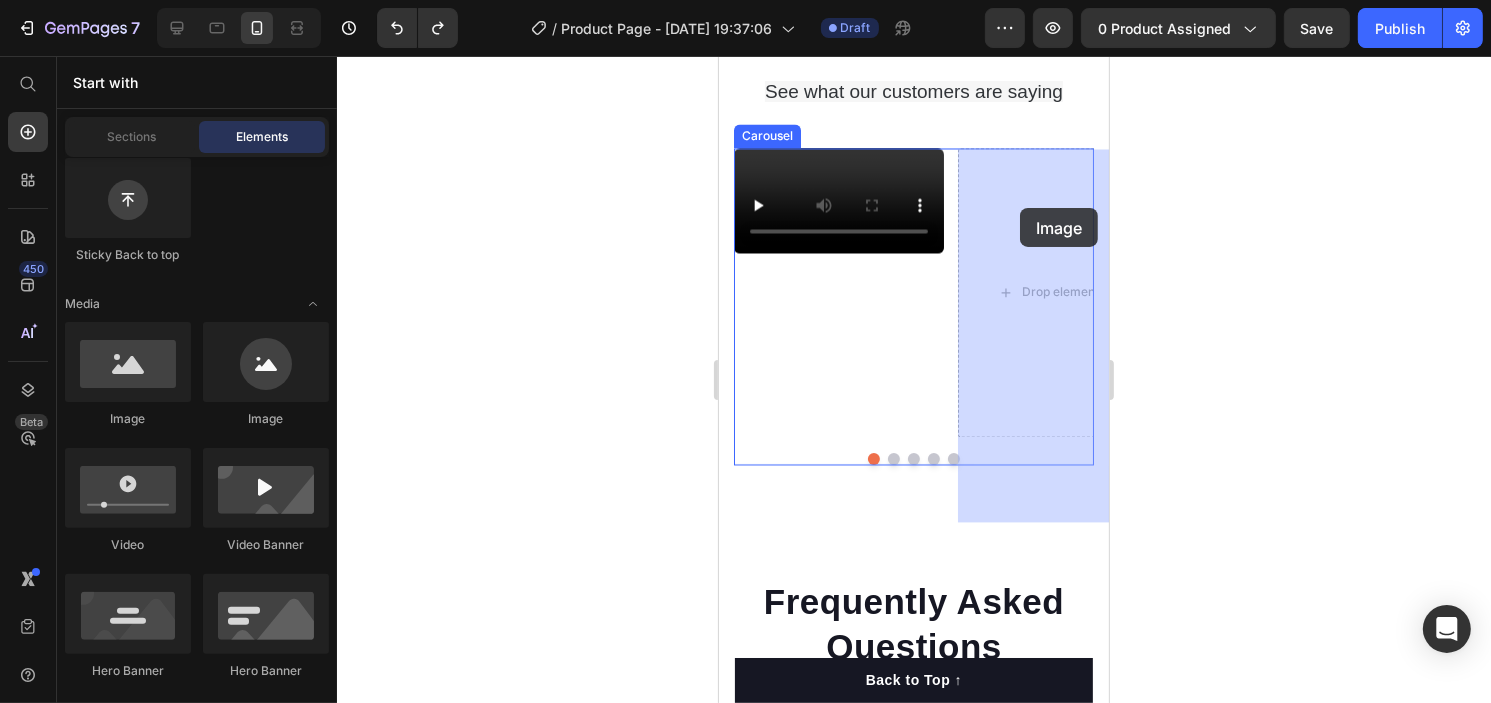 drag, startPoint x: 862, startPoint y: 443, endPoint x: 1019, endPoint y: 208, distance: 282.61987 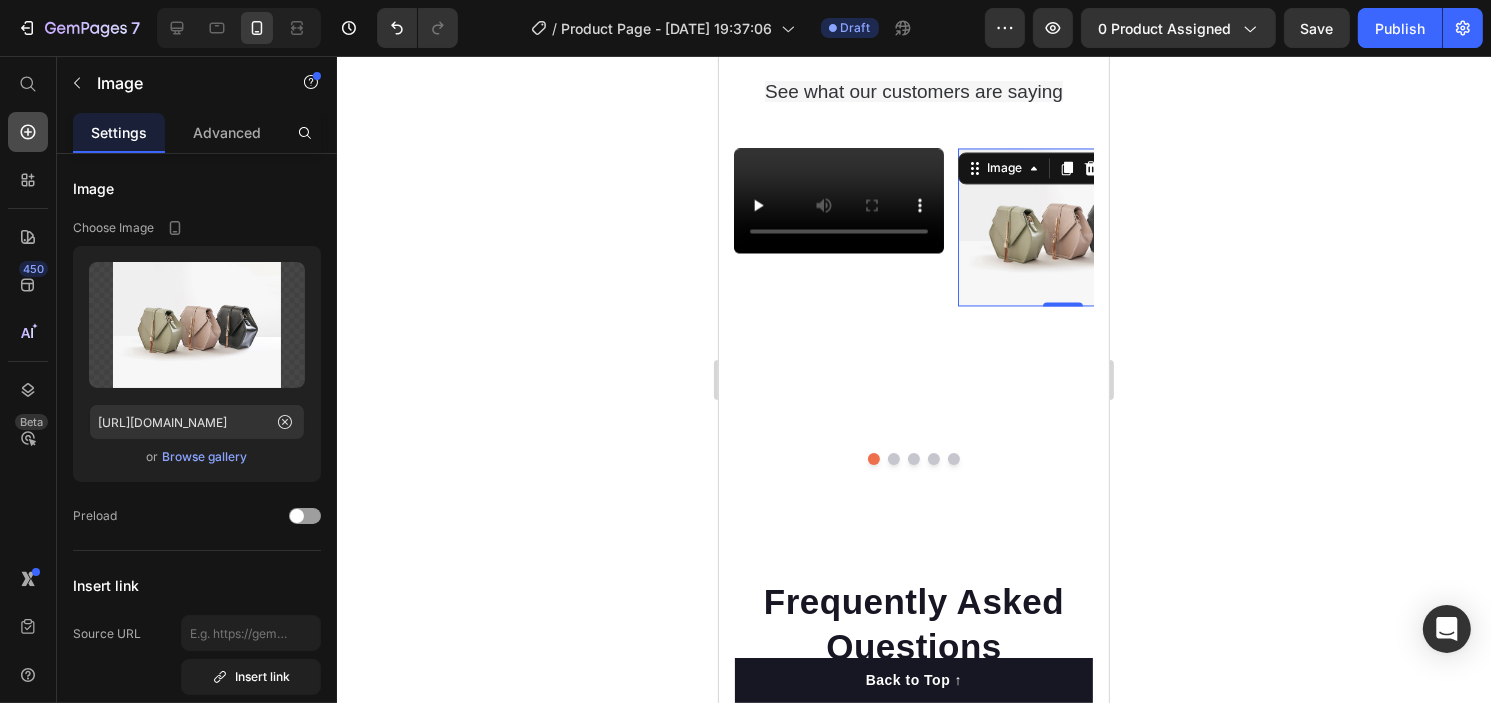 click 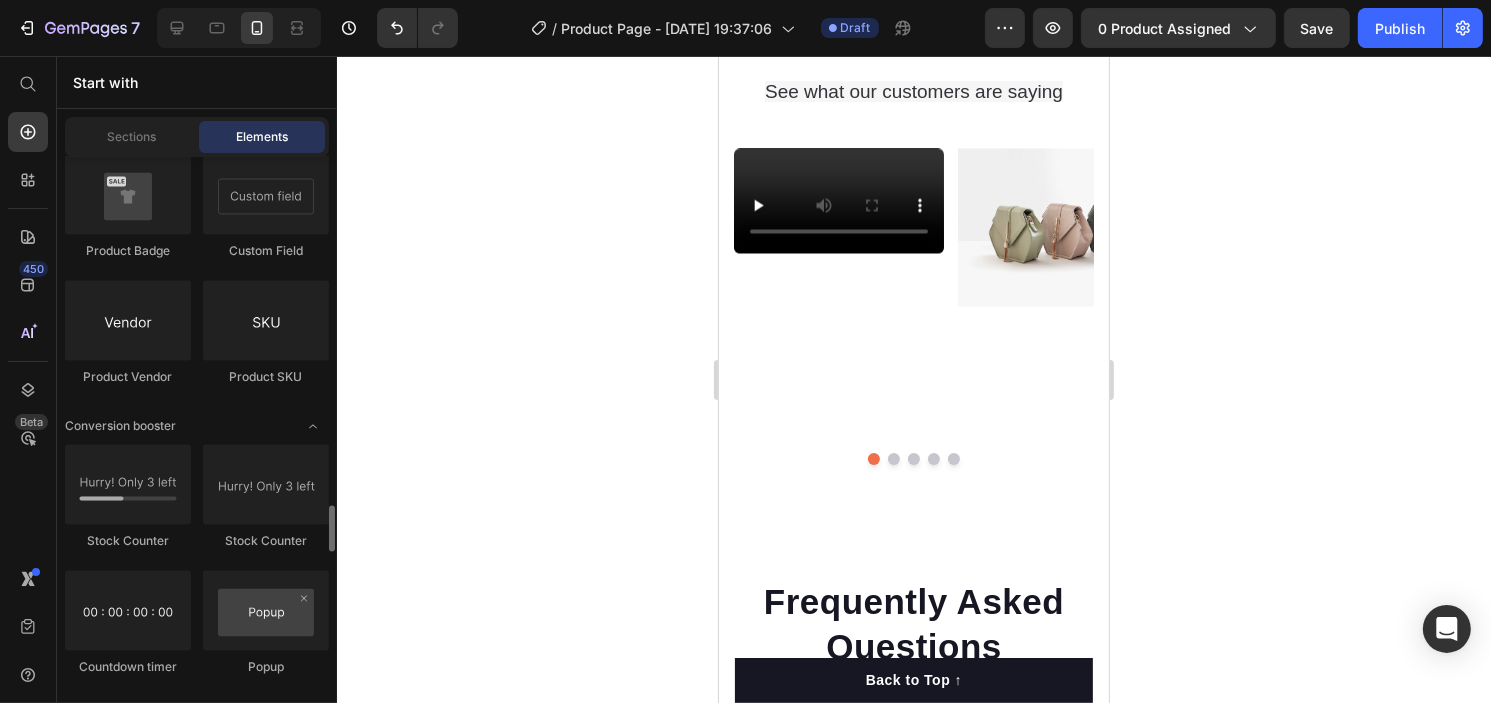 scroll, scrollTop: 3986, scrollLeft: 0, axis: vertical 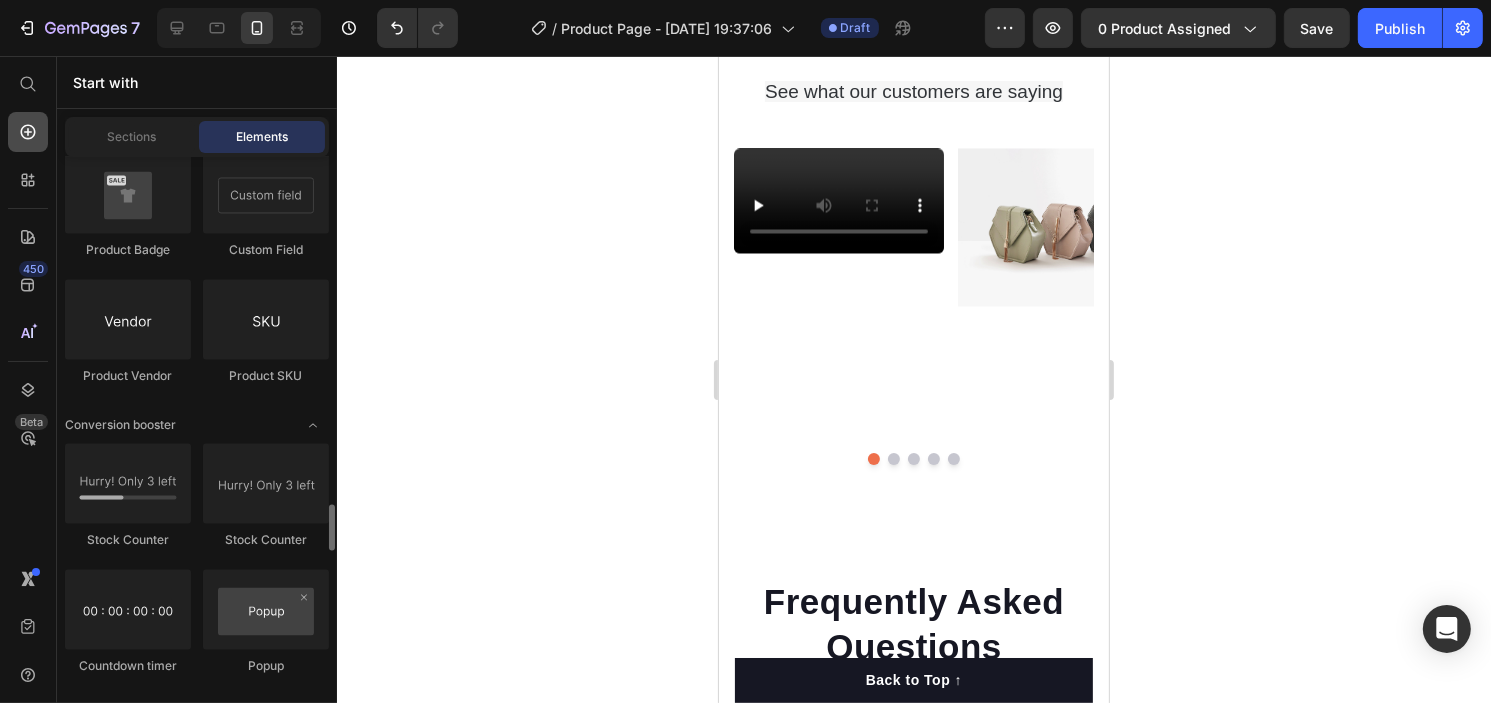 click 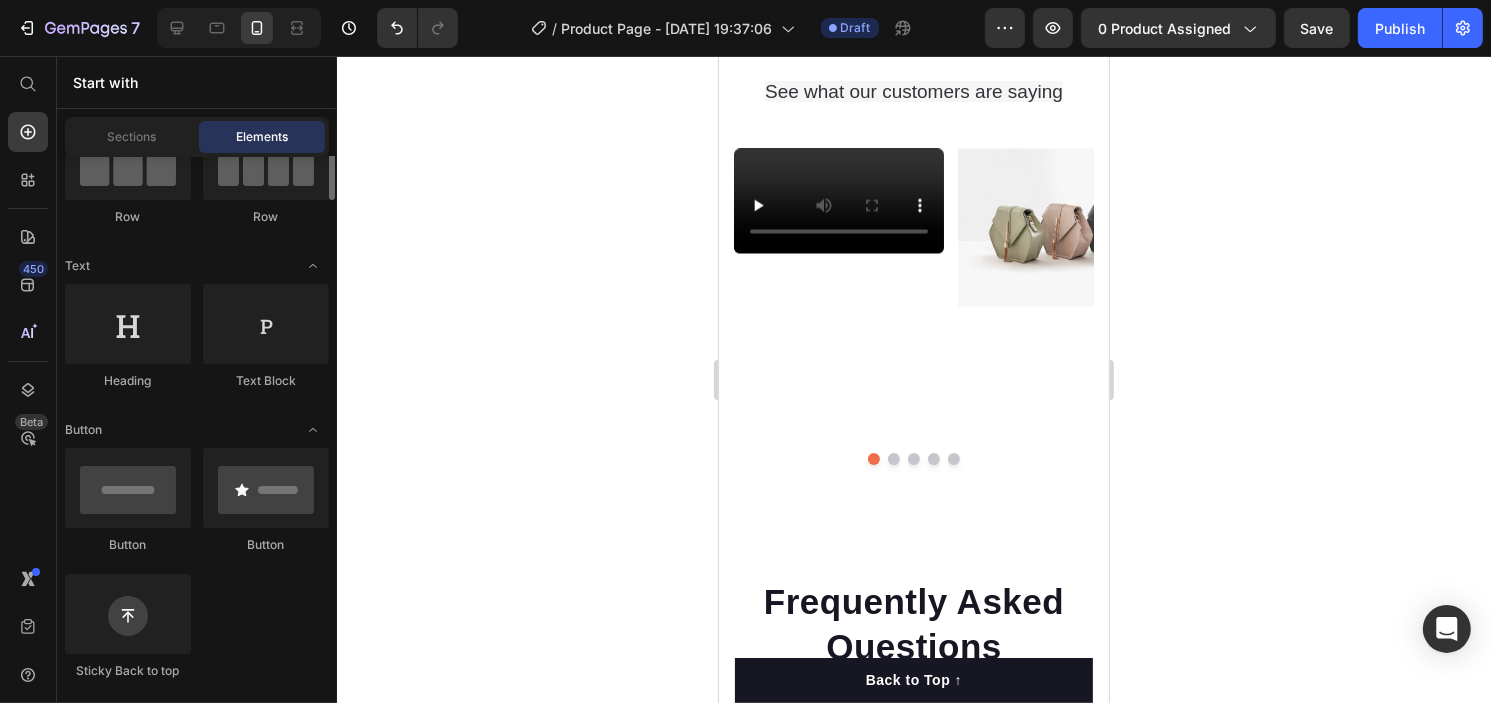 scroll, scrollTop: 180, scrollLeft: 0, axis: vertical 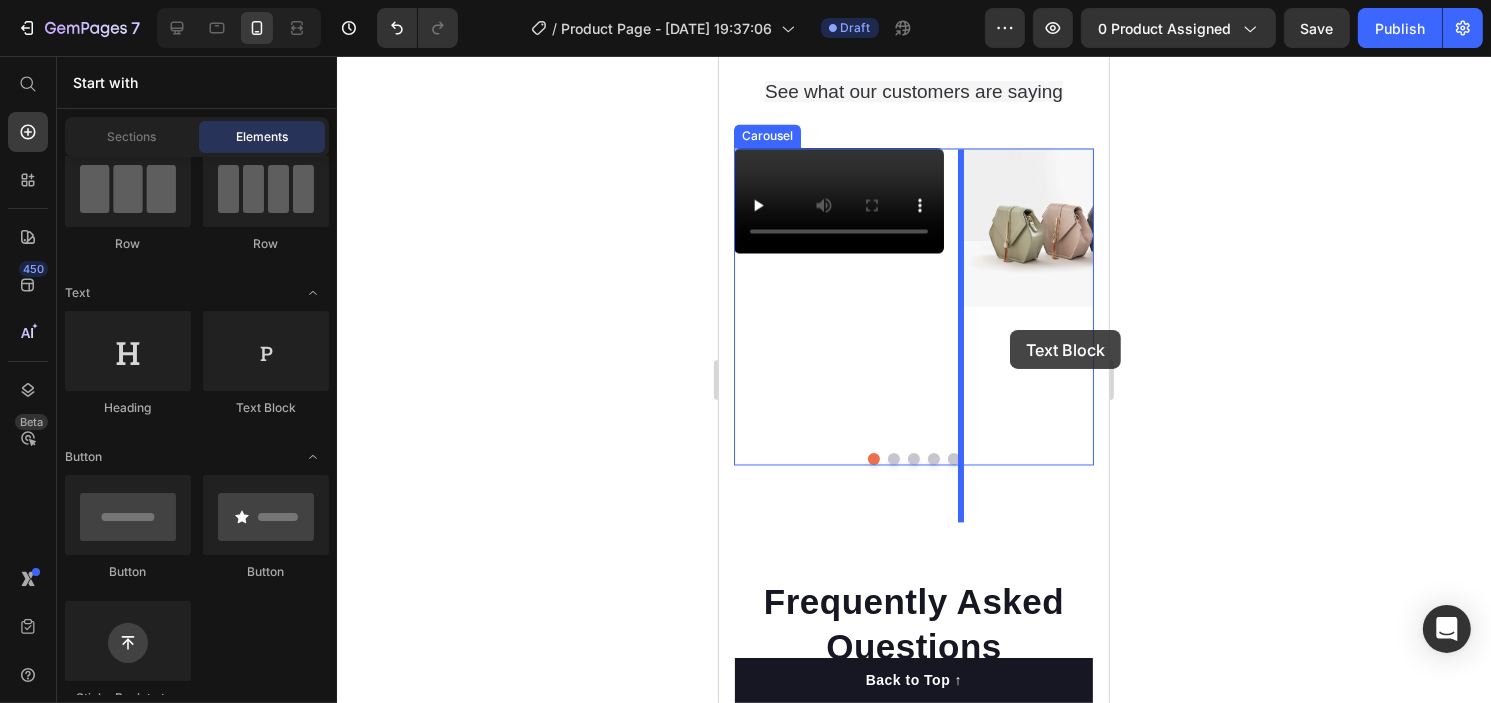drag, startPoint x: 946, startPoint y: 423, endPoint x: 1009, endPoint y: 330, distance: 112.32987 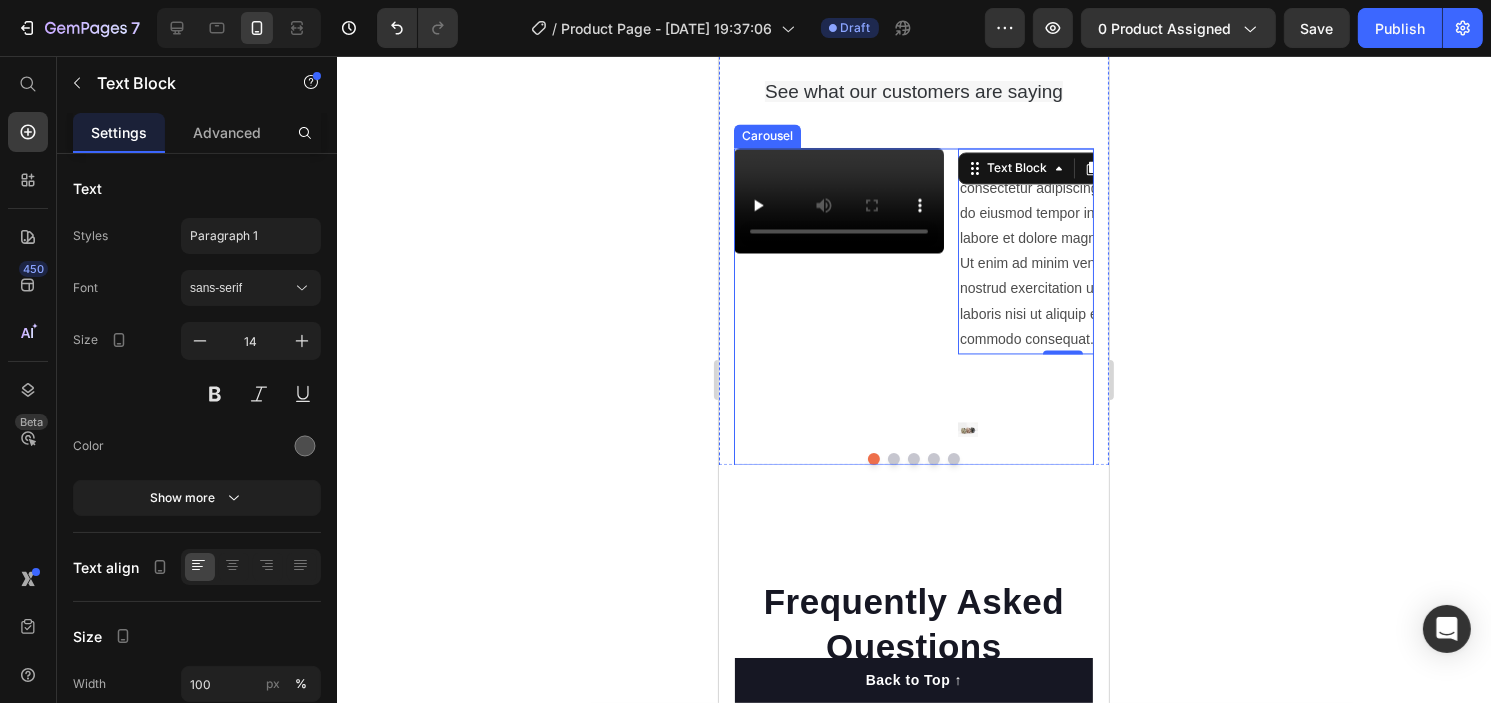 click at bounding box center (893, 459) 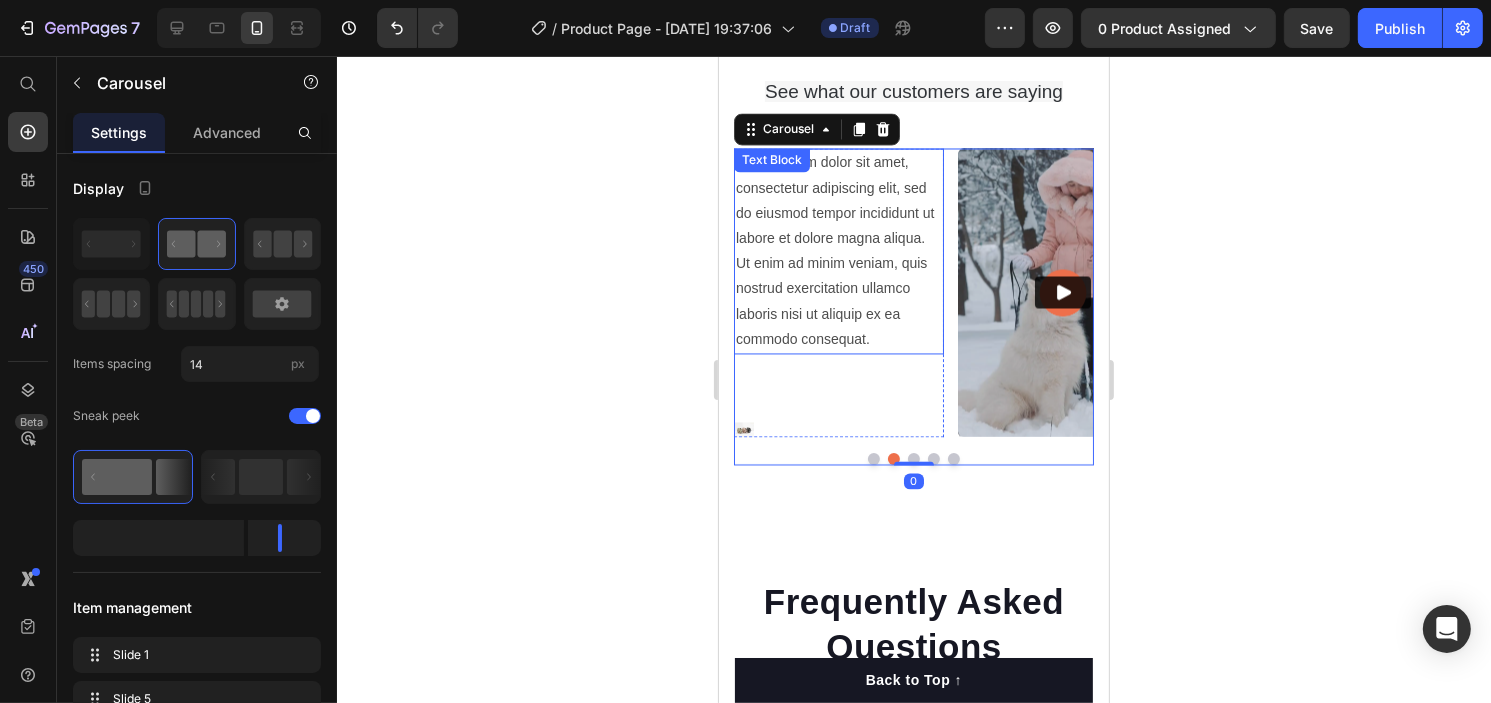 click on "Lorem ipsum dolor sit amet, consectetur adipiscing elit, sed do eiusmod tempor incididunt ut labore et dolore magna aliqua. Ut enim ad minim veniam, quis nostrud exercitation ullamco laboris nisi ut aliquip ex ea commodo consequat." at bounding box center (838, 251) 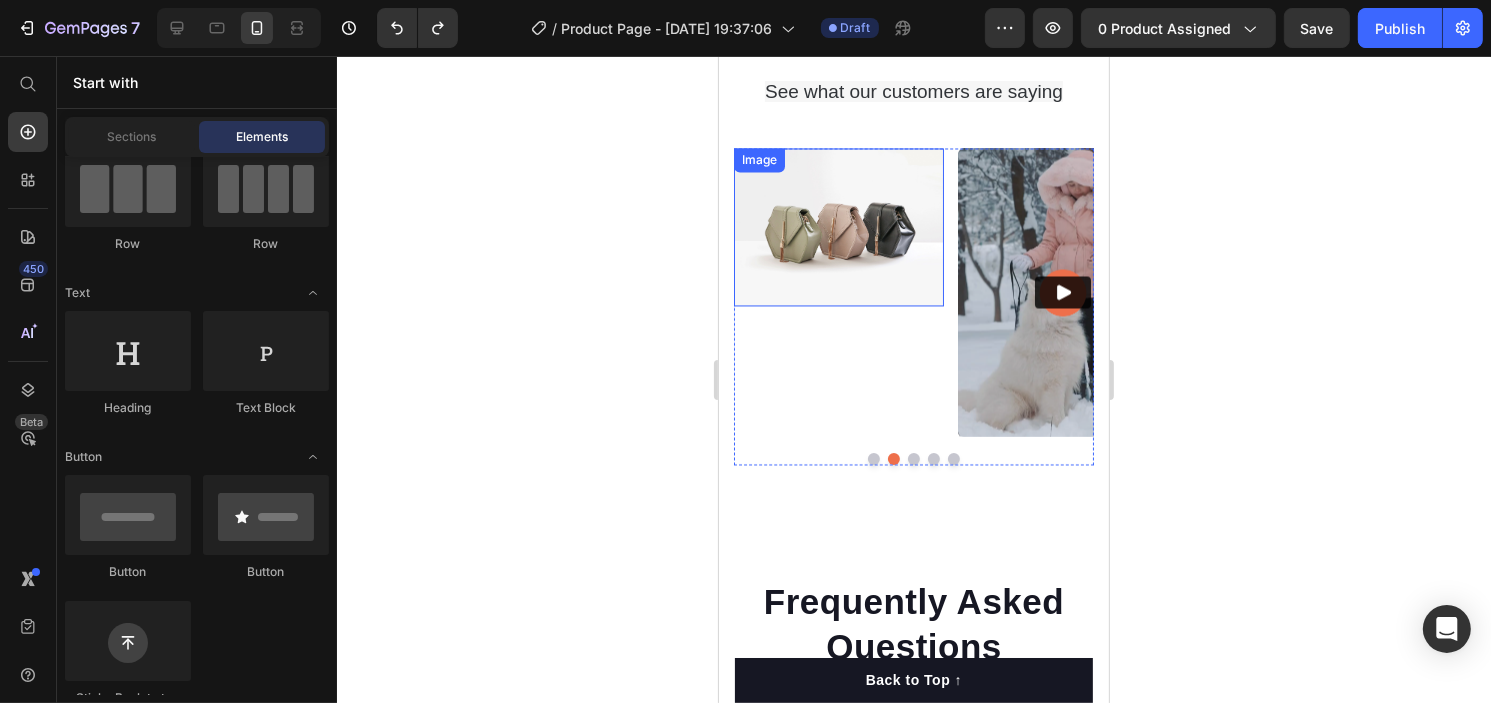 click at bounding box center (838, 227) 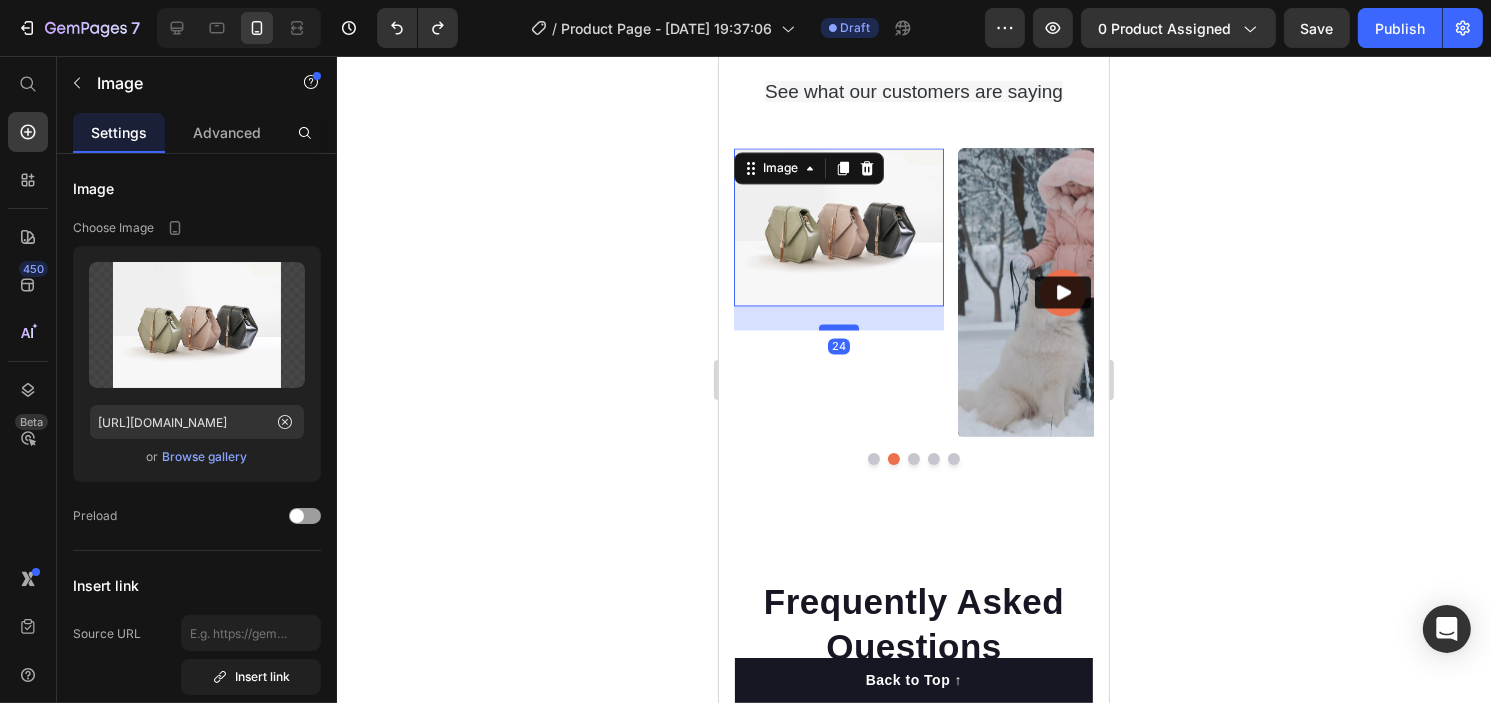 drag, startPoint x: 843, startPoint y: 303, endPoint x: 852, endPoint y: 331, distance: 29.410883 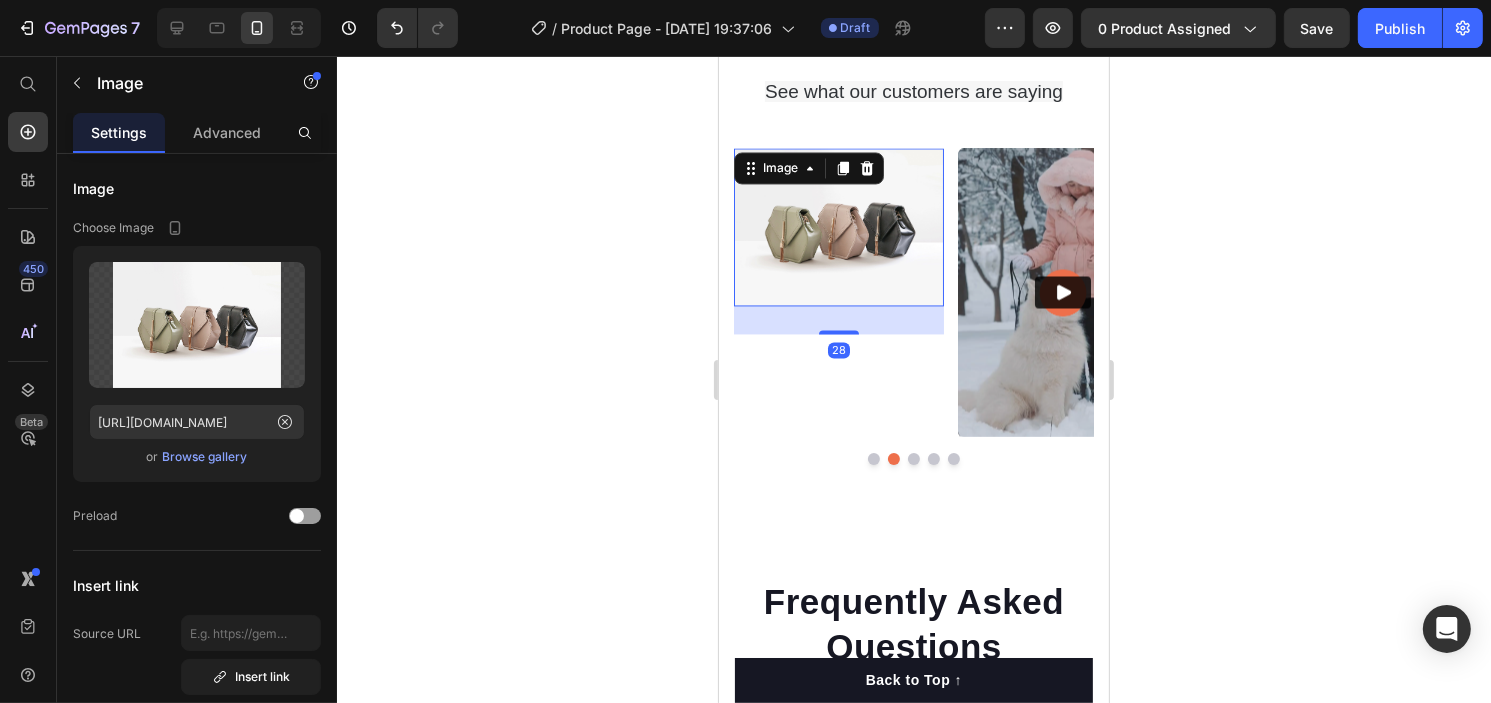 click on "450 Beta" at bounding box center (28, 379) 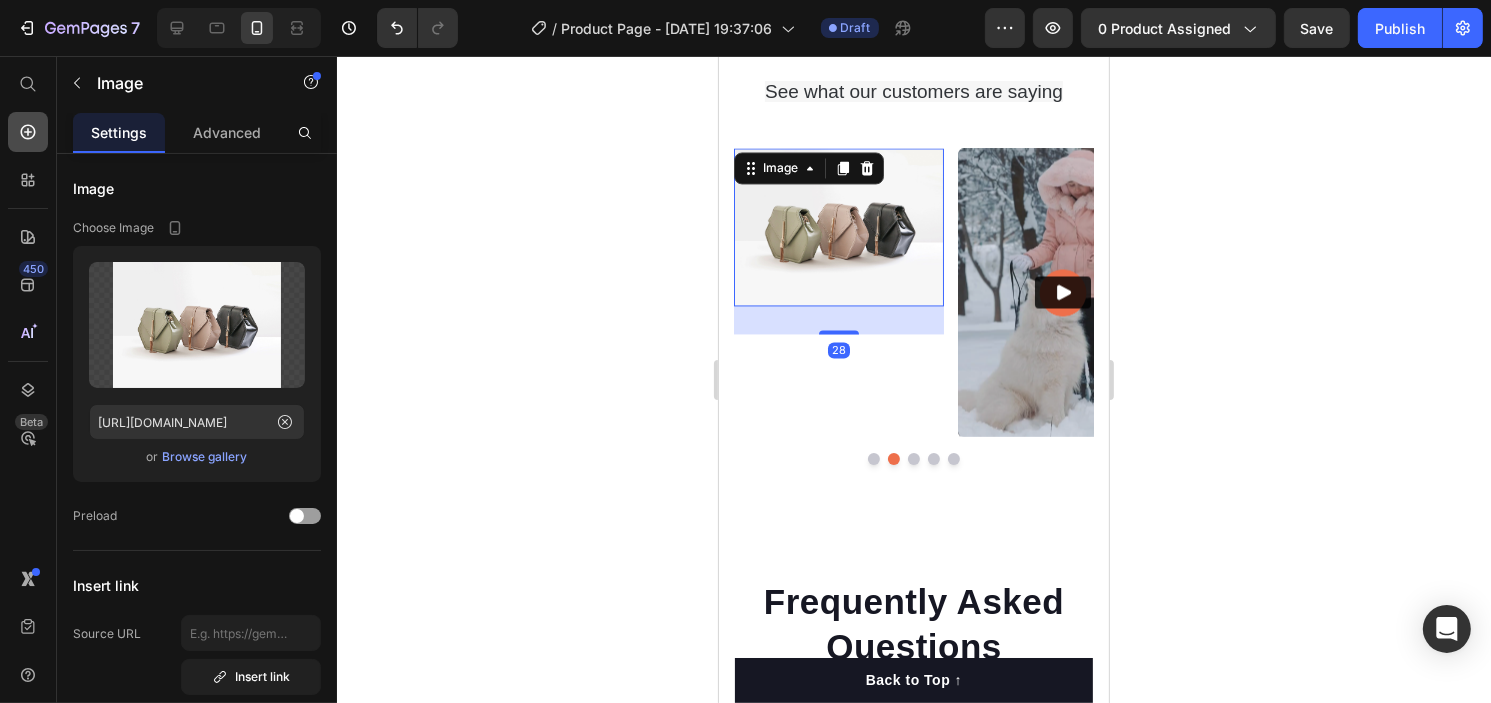 click 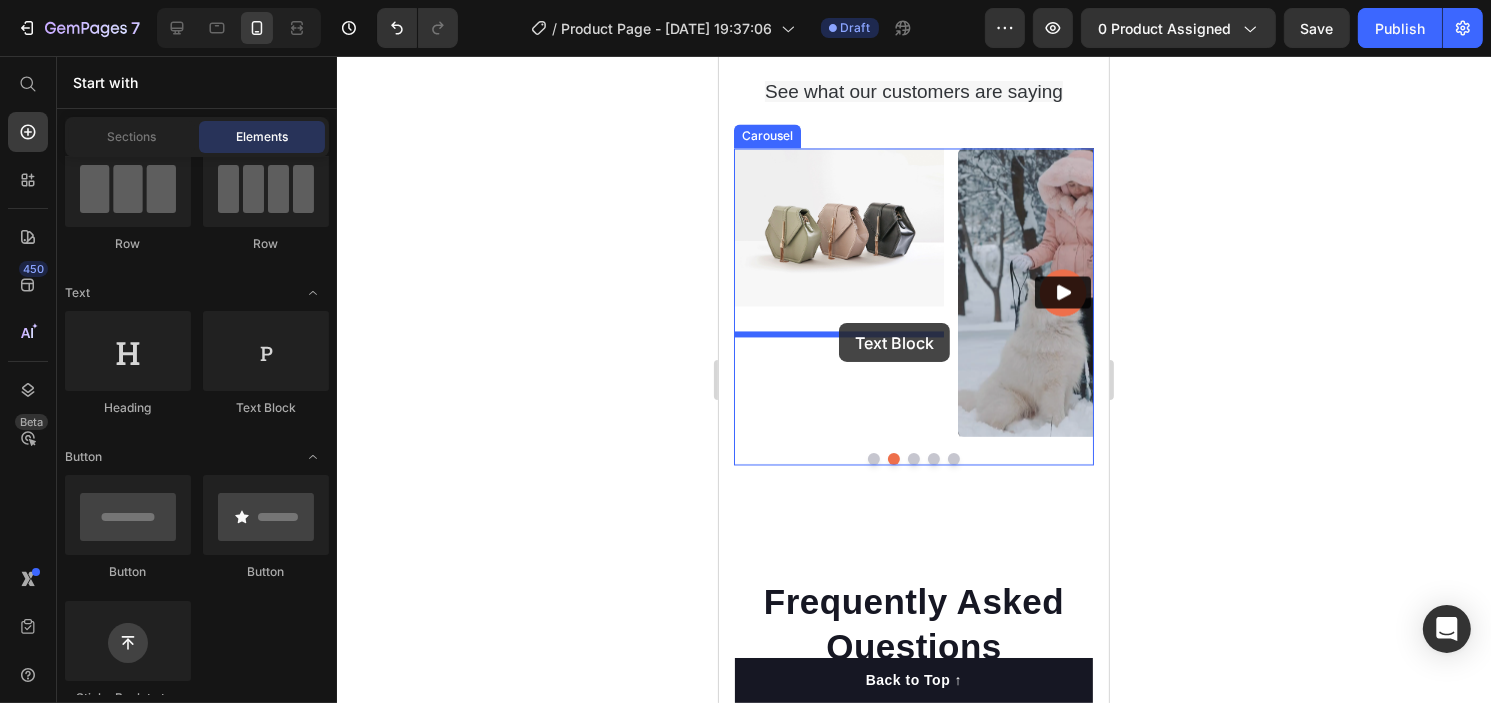 drag, startPoint x: 955, startPoint y: 425, endPoint x: 838, endPoint y: 323, distance: 155.2192 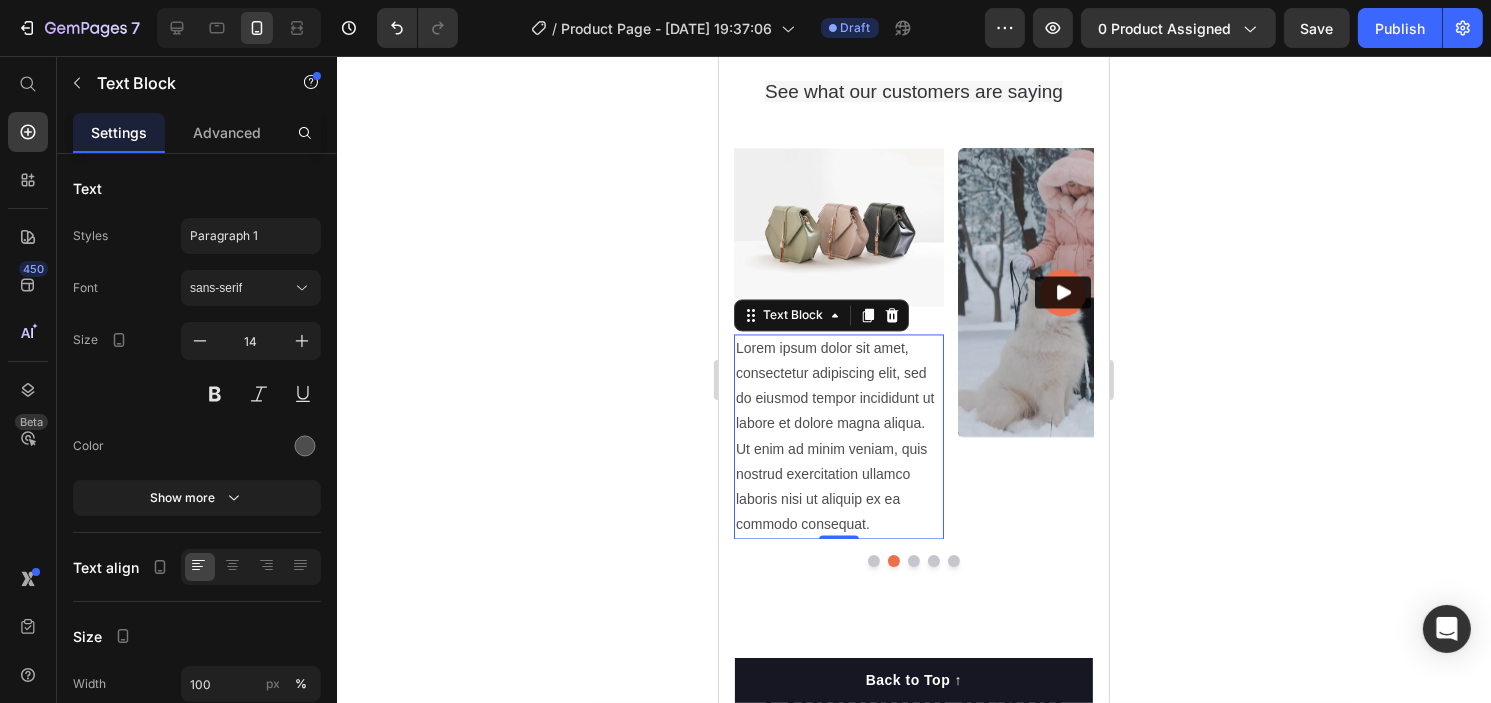 click on "Lorem ipsum dolor sit amet, consectetur adipiscing elit, sed do eiusmod tempor incididunt ut labore et dolore magna aliqua. Ut enim ad minim veniam, quis nostrud exercitation ullamco laboris nisi ut aliquip ex ea commodo consequat." at bounding box center [838, 437] 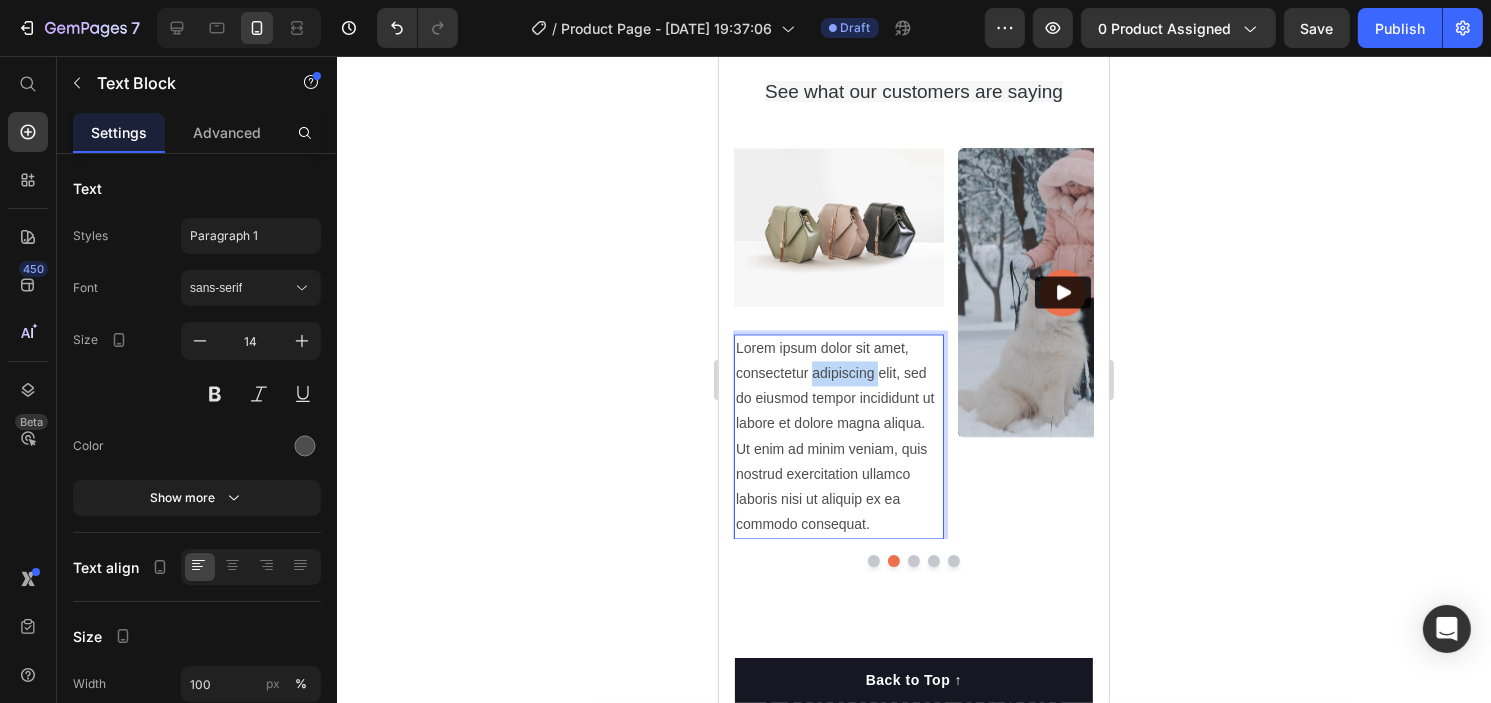 click on "Lorem ipsum dolor sit amet, consectetur adipiscing elit, sed do eiusmod tempor incididunt ut labore et dolore magna aliqua. Ut enim ad minim veniam, quis nostrud exercitation ullamco laboris nisi ut aliquip ex ea commodo consequat." at bounding box center [838, 437] 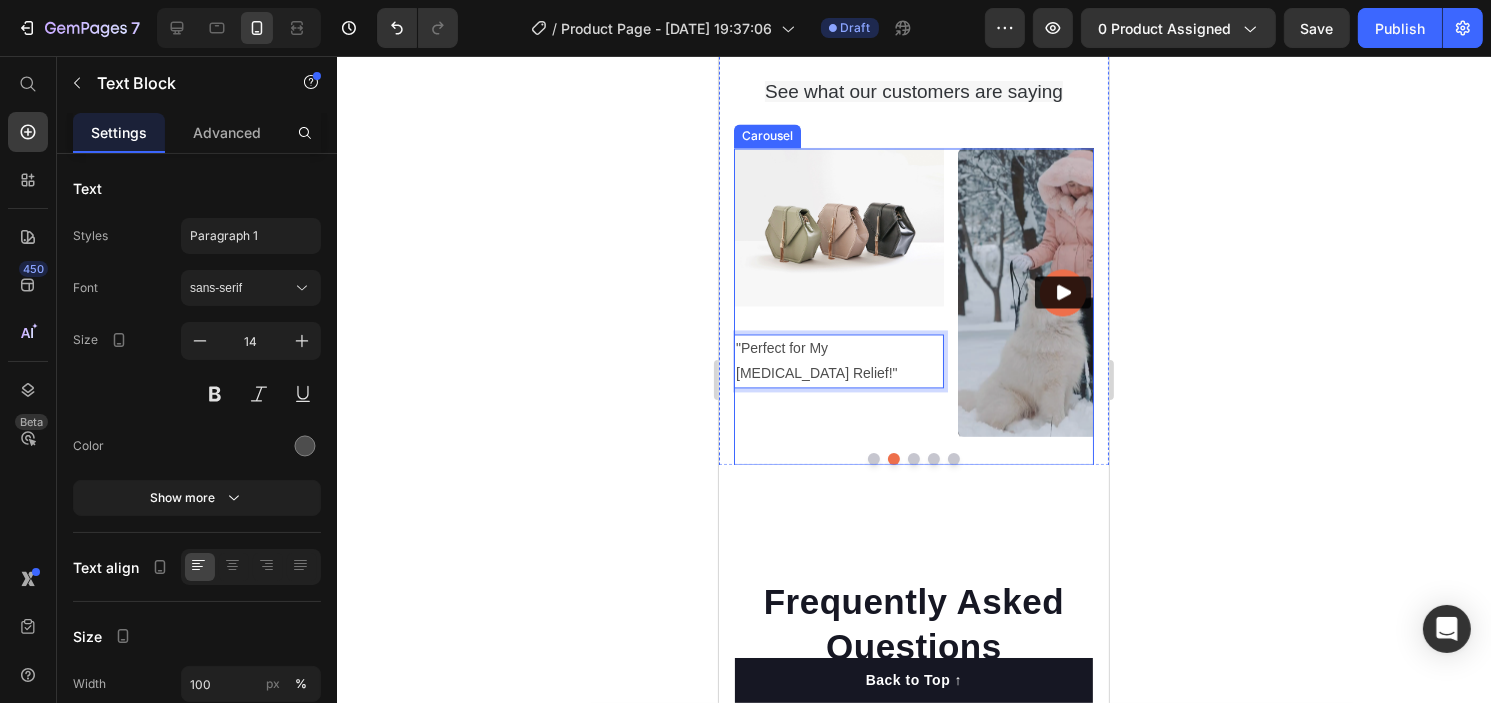 click on "Image "Perfect for My Neck Pain Relief!" Text Block   0" at bounding box center (838, 292) 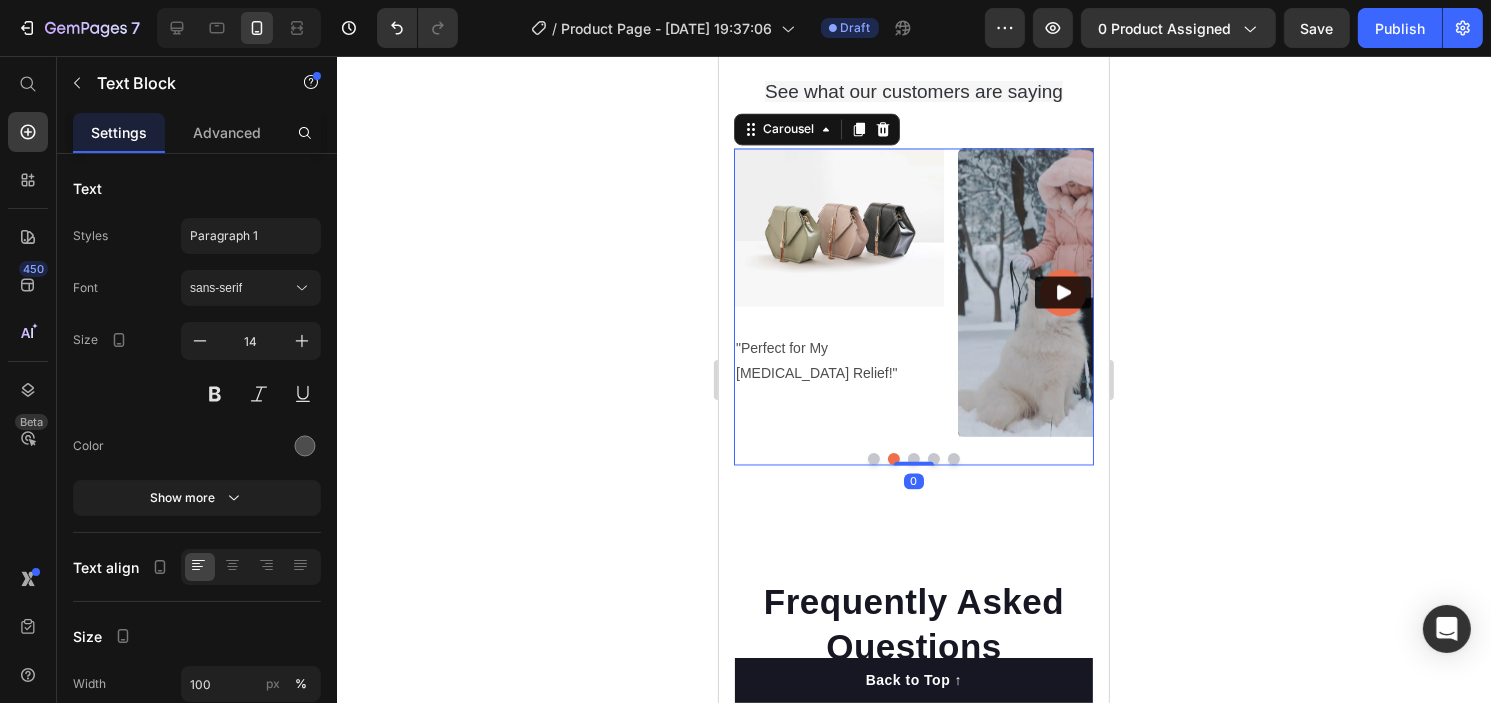click on ""Perfect for My [MEDICAL_DATA] Relief!"" at bounding box center (838, 361) 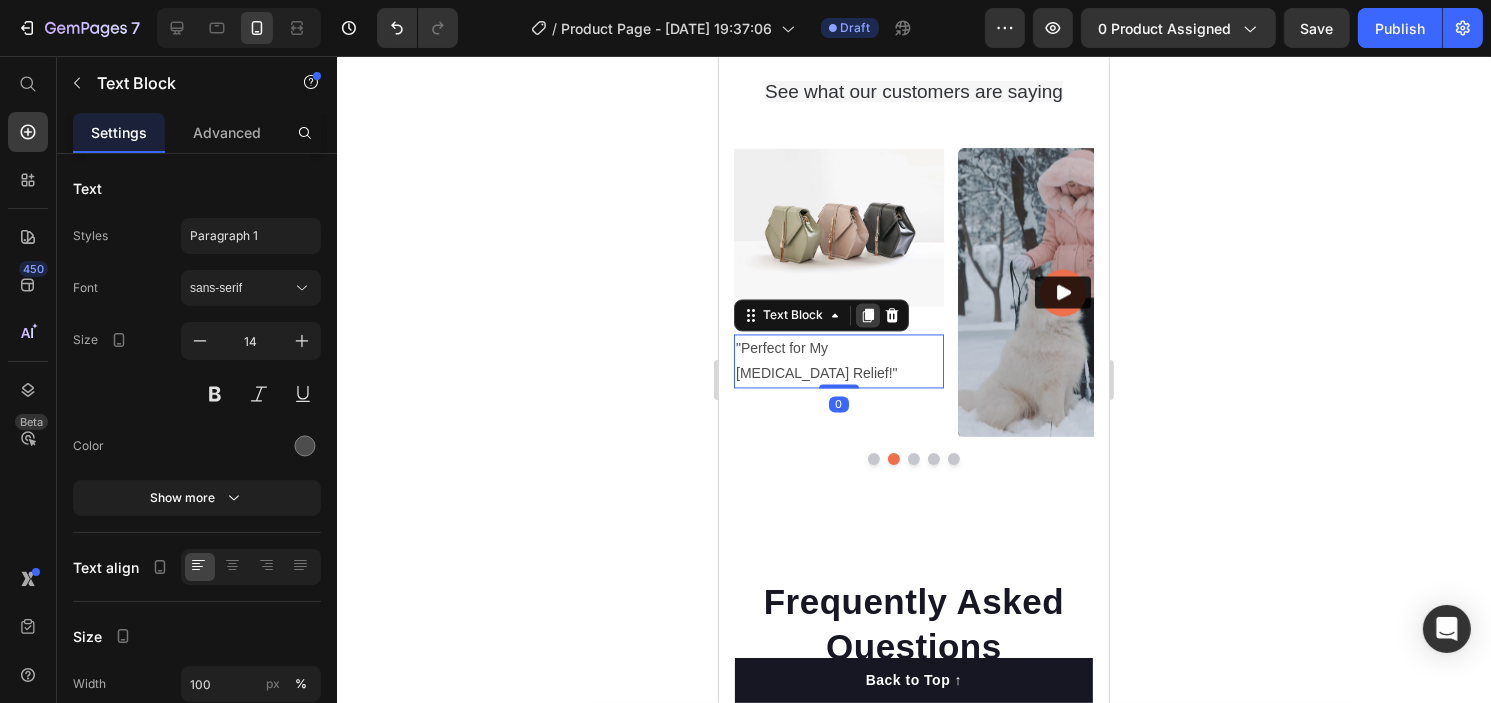 click 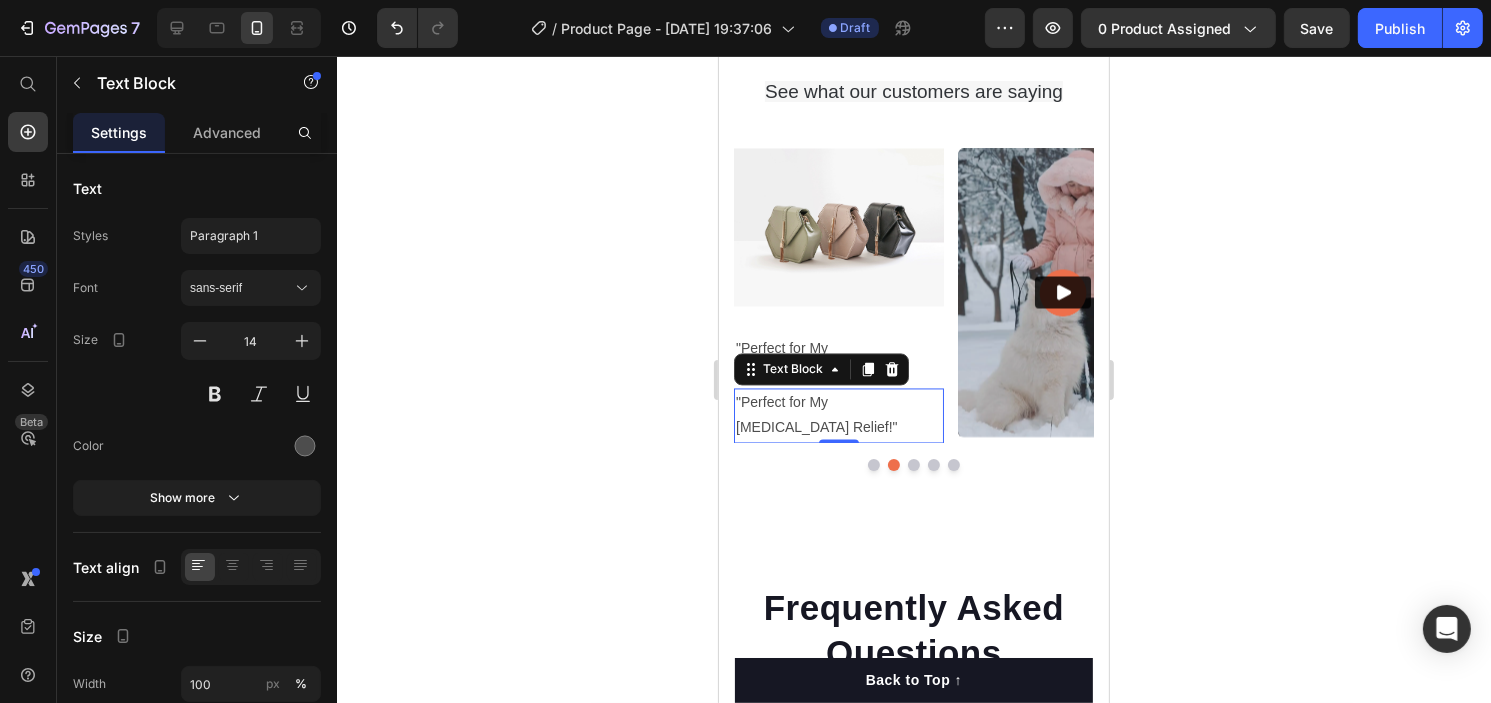 click on ""Perfect for My [MEDICAL_DATA] Relief!"" at bounding box center (838, 415) 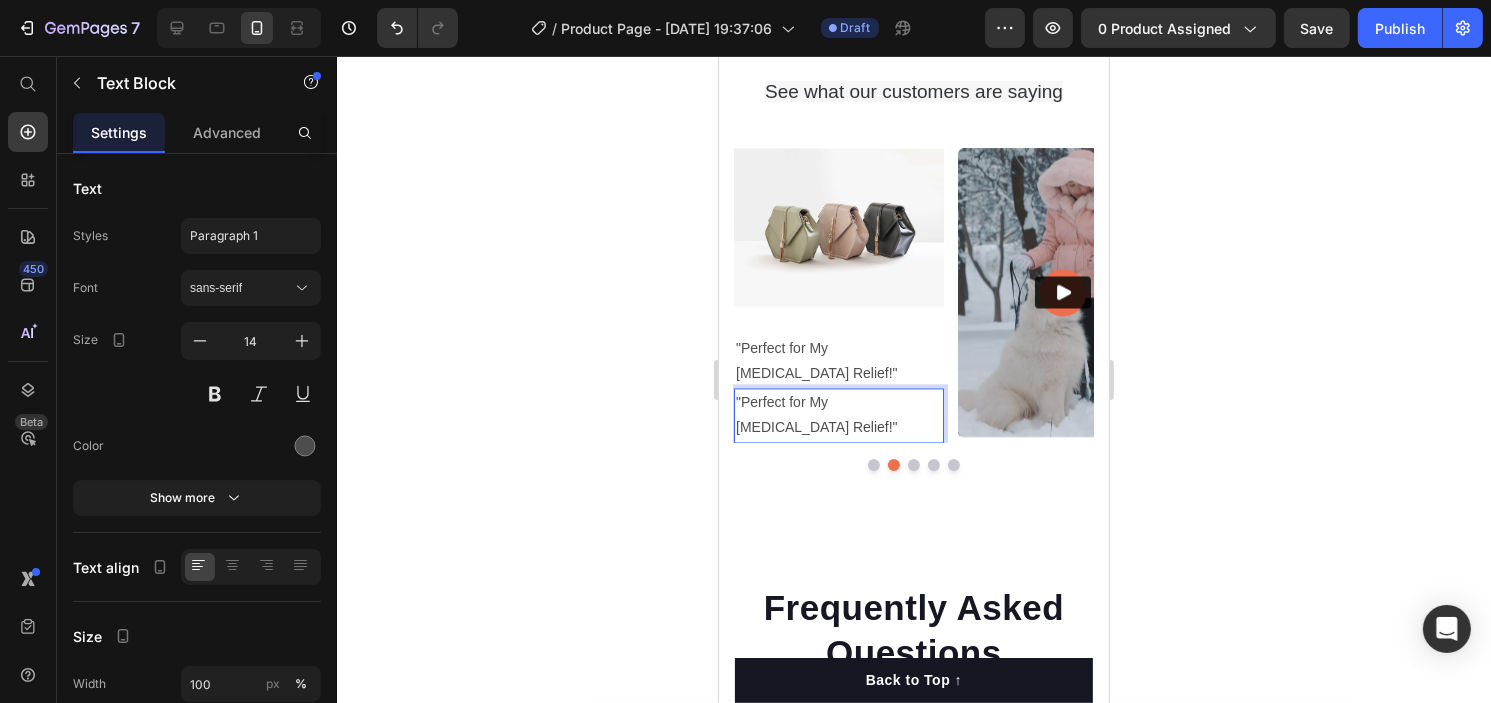 click on ""Perfect for My [MEDICAL_DATA] Relief!"" at bounding box center [838, 415] 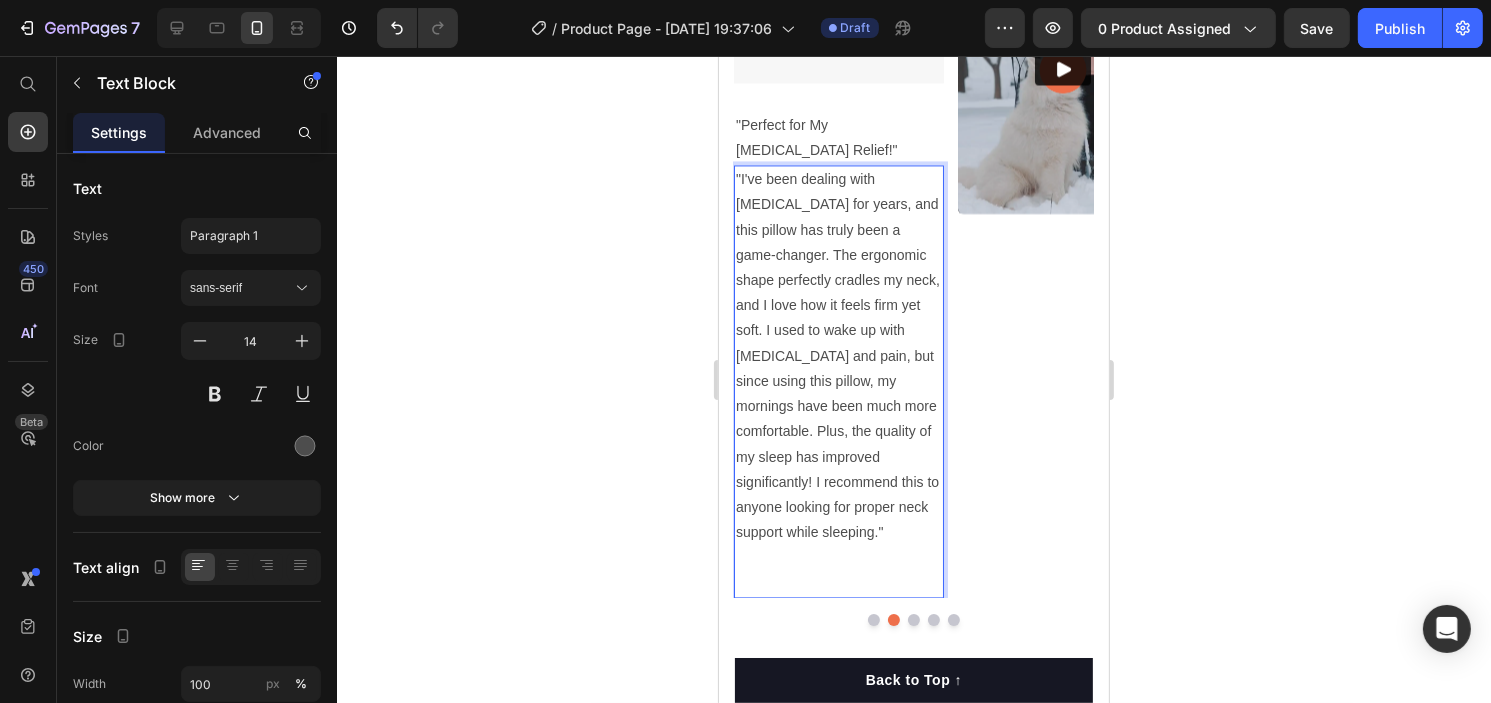 scroll, scrollTop: 4198, scrollLeft: 0, axis: vertical 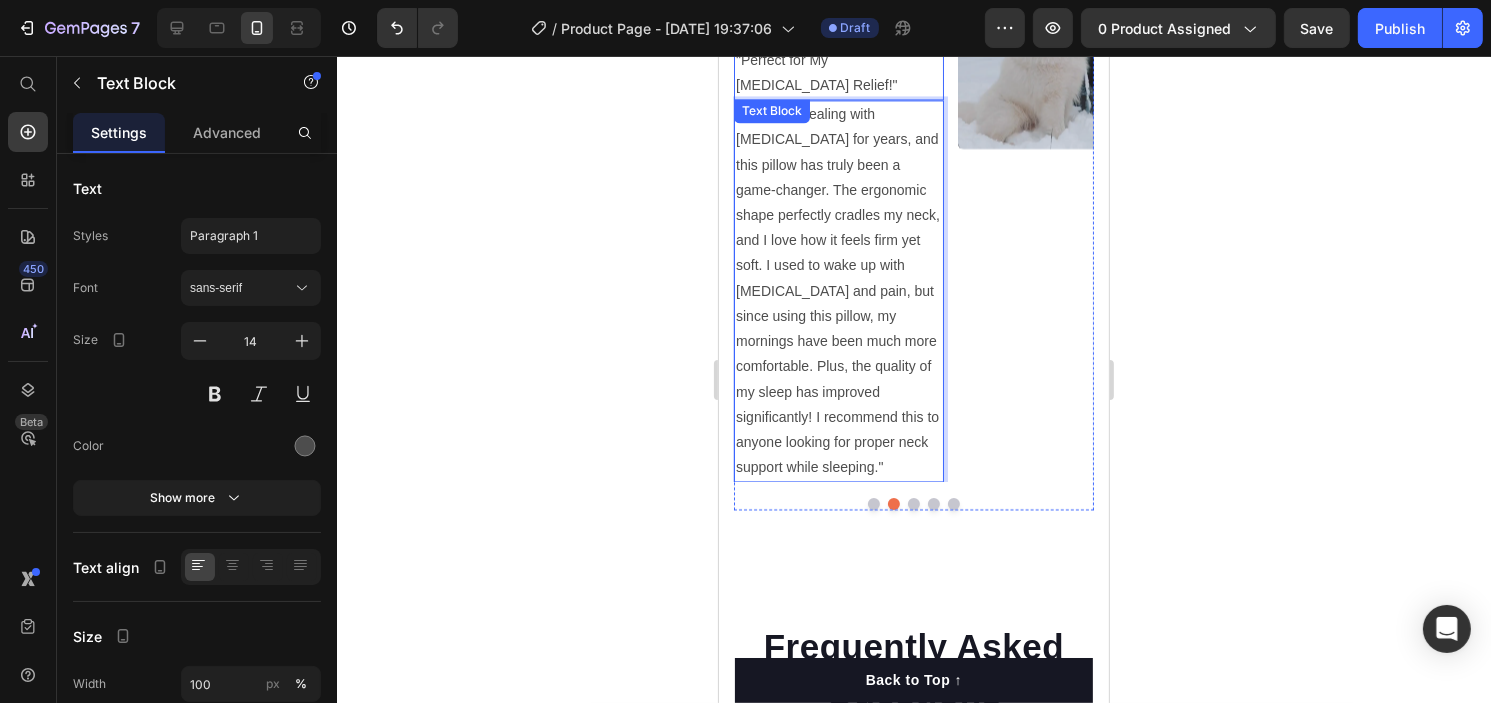 click on ""Perfect for My [MEDICAL_DATA] Relief!"" at bounding box center [838, 73] 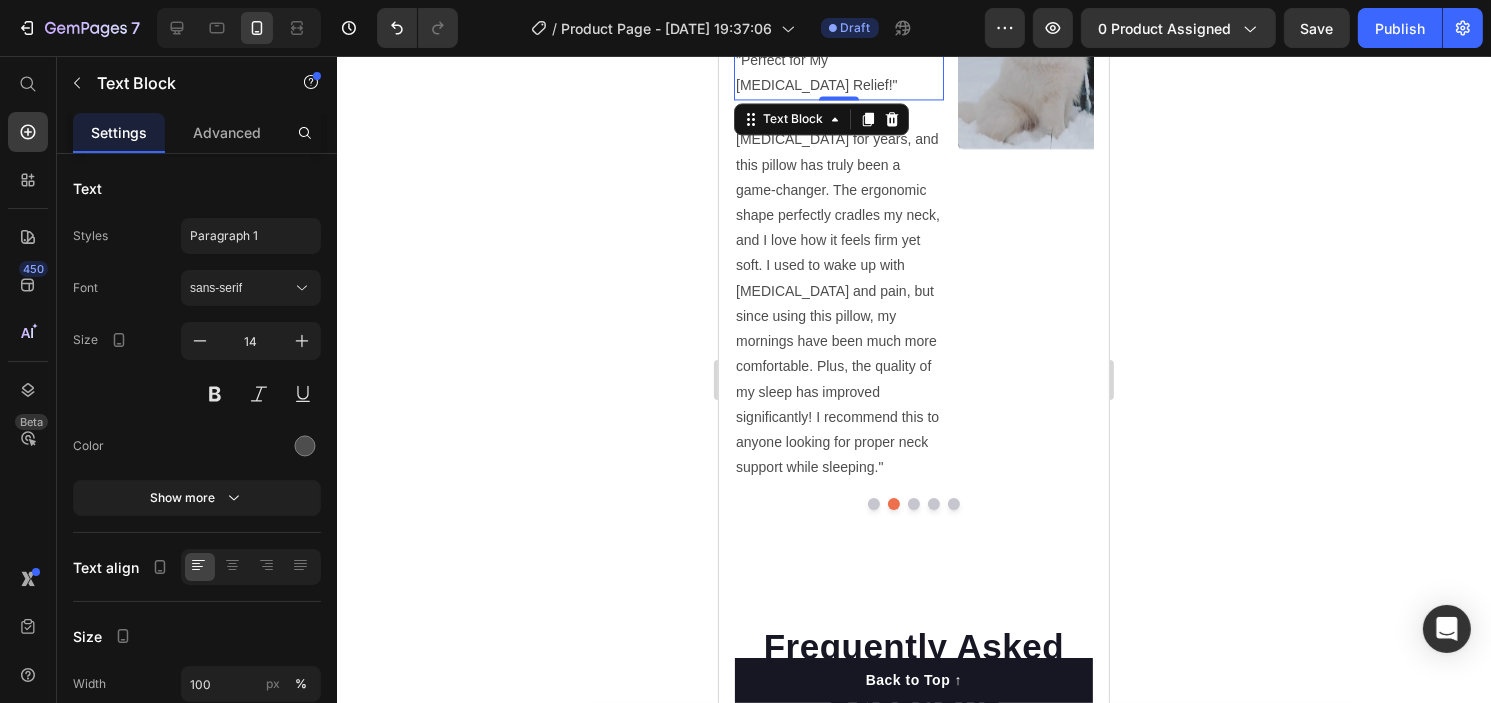 scroll, scrollTop: 0, scrollLeft: 0, axis: both 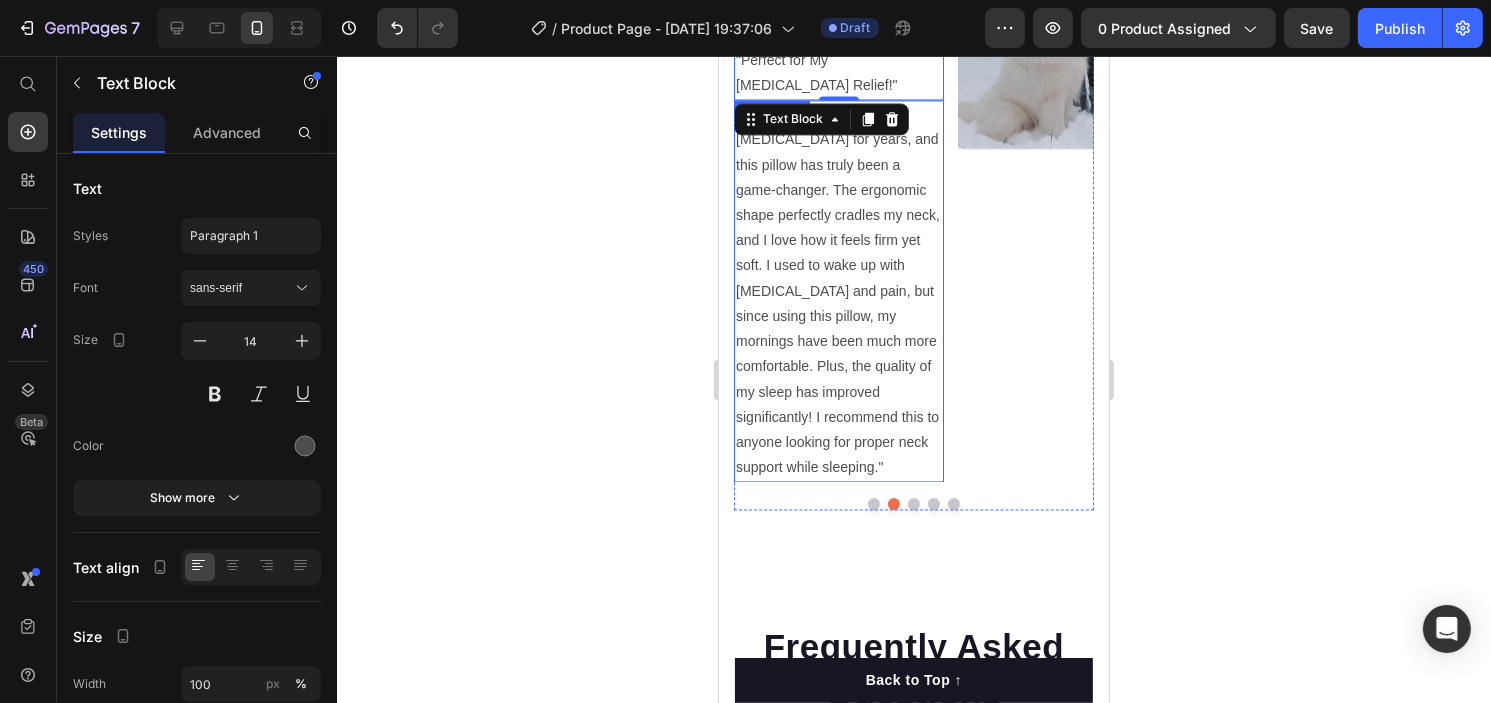 click on ""I've been dealing with [MEDICAL_DATA] for years, and this pillow has truly been a game-changer. The ergonomic shape perfectly cradles my neck, and I love how it feels firm yet soft. I used to wake up with [MEDICAL_DATA] and pain, but since using this pillow, my mornings have been much more comfortable. Plus, the quality of my sleep has improved significantly! I recommend this to anyone looking for proper neck support while sleeping."" at bounding box center [838, 291] 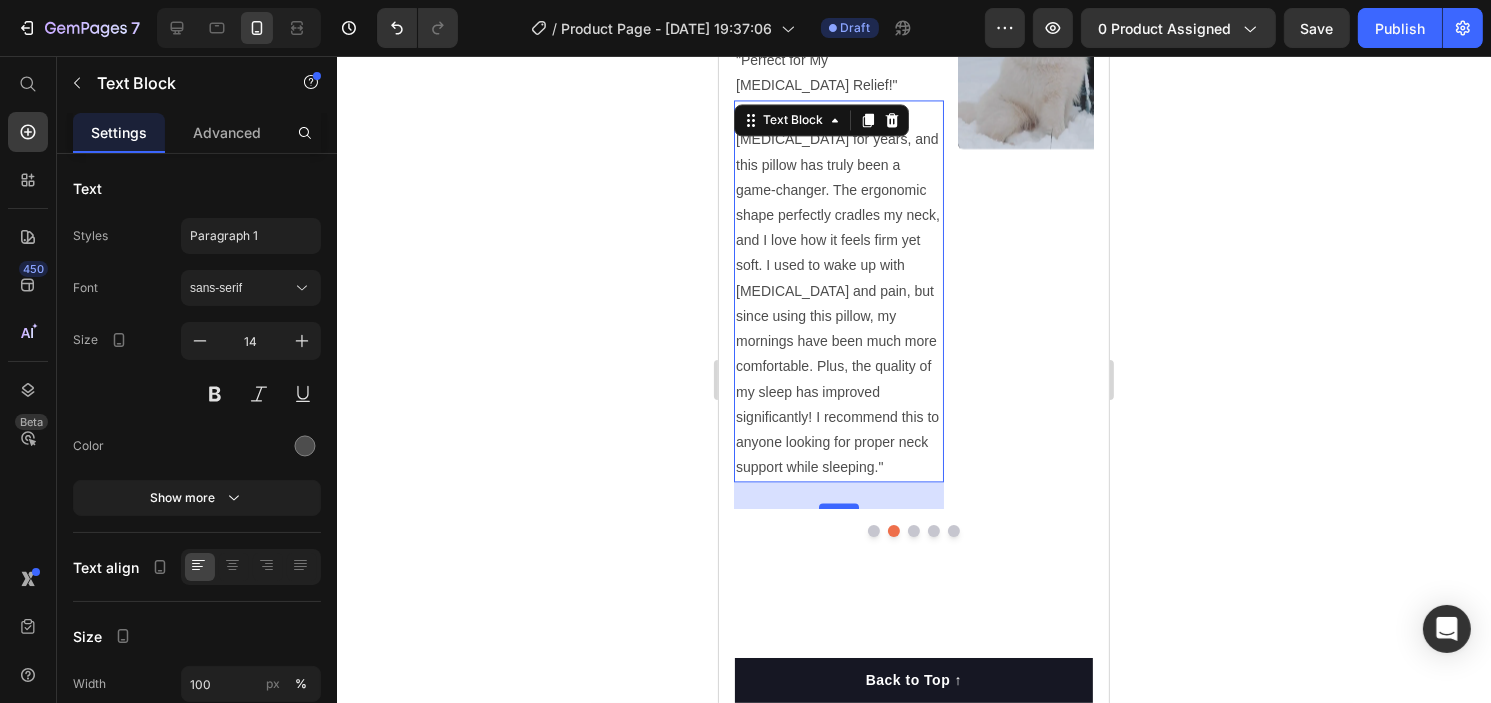 drag, startPoint x: 838, startPoint y: 454, endPoint x: 840, endPoint y: 481, distance: 27.073973 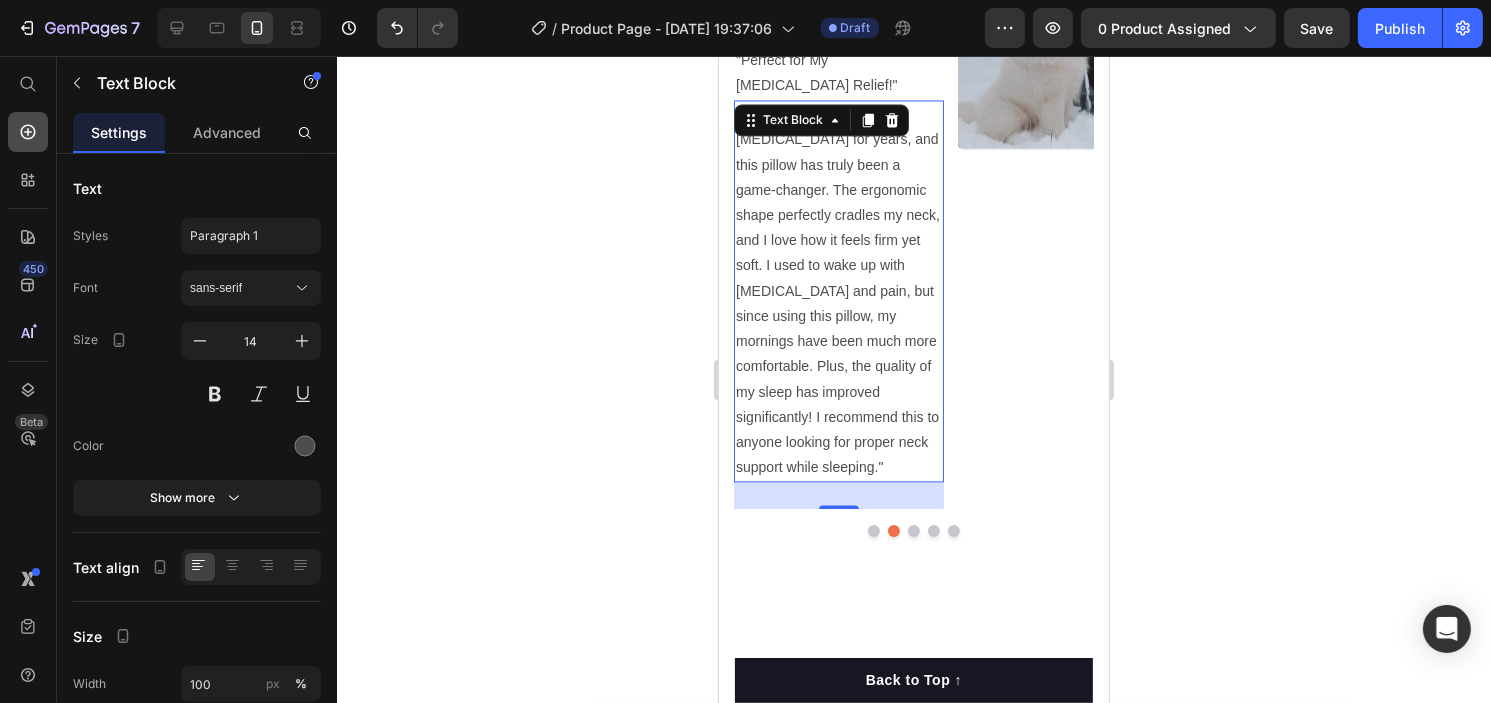click 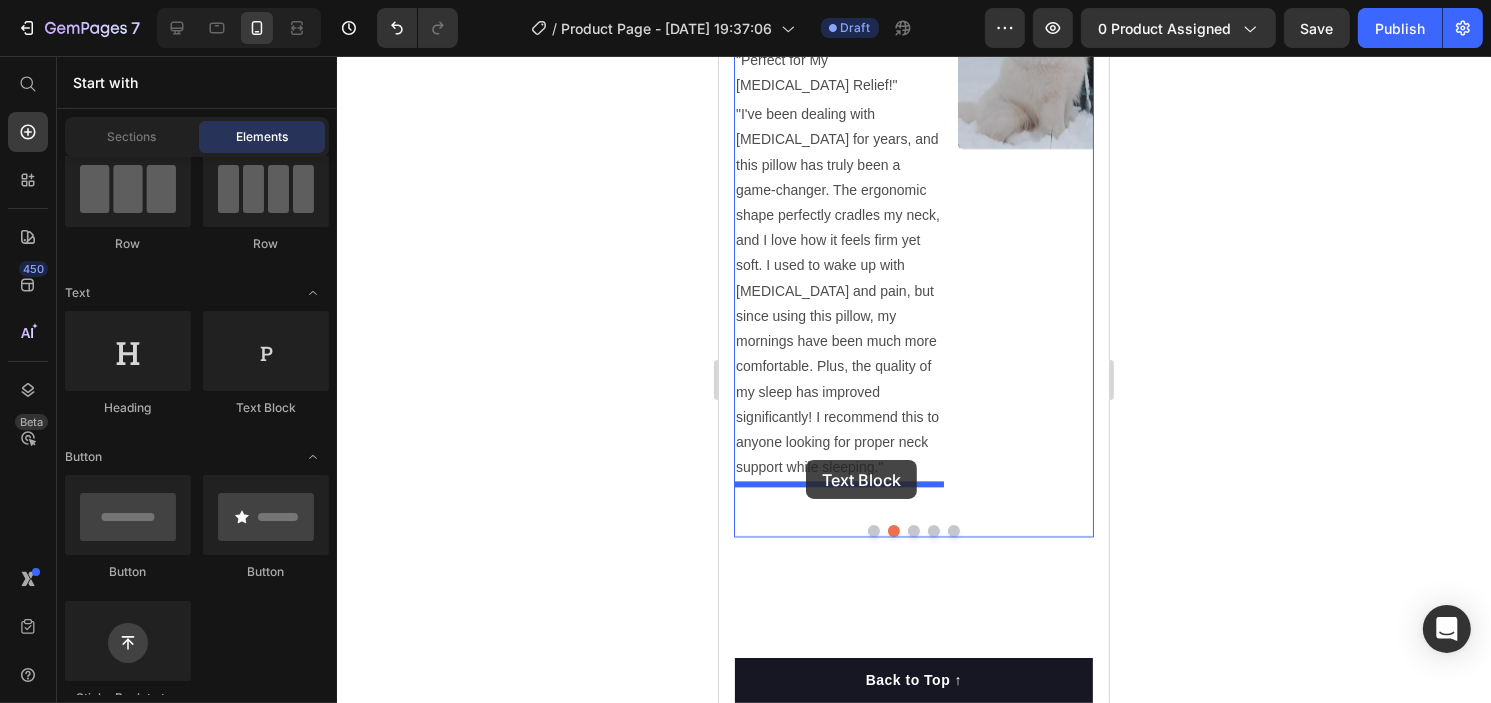 drag, startPoint x: 965, startPoint y: 447, endPoint x: 805, endPoint y: 460, distance: 160.52725 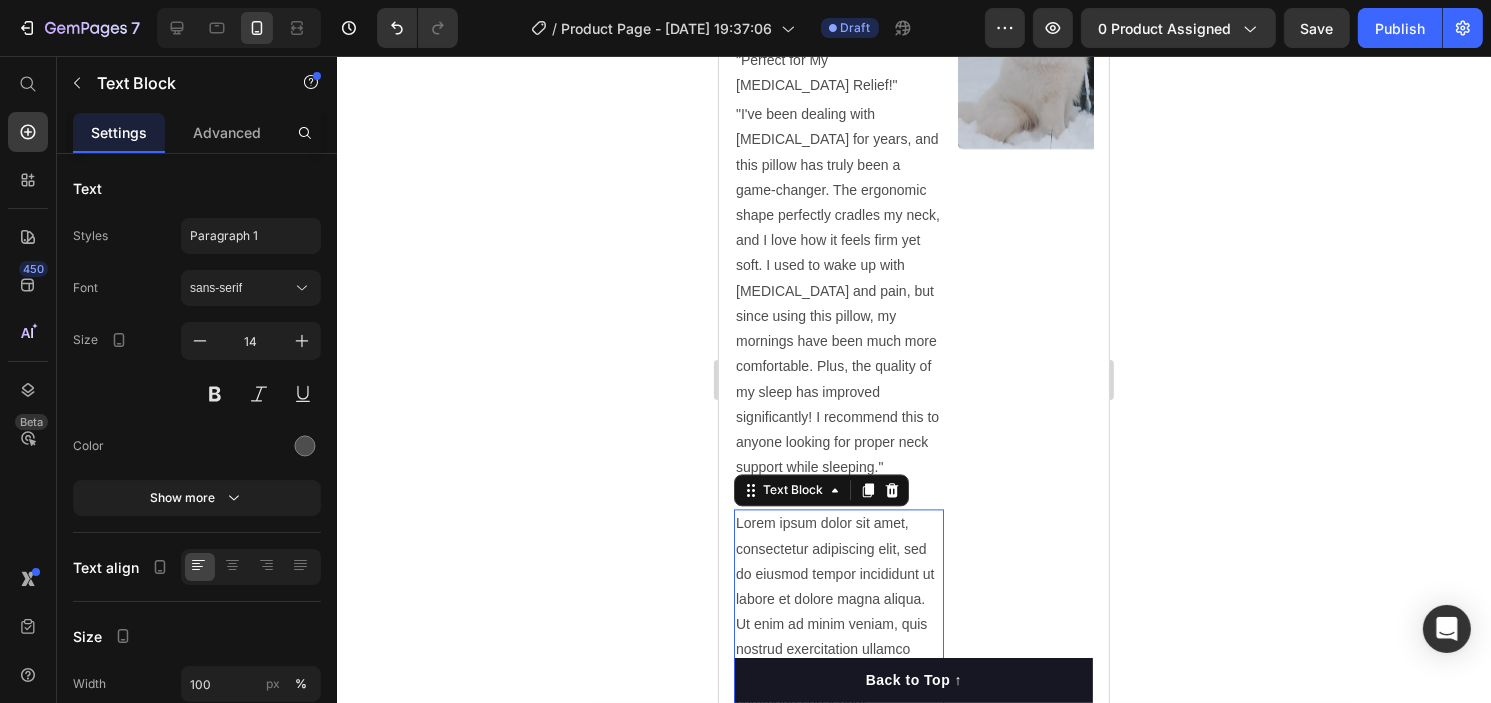 click on "Lorem ipsum dolor sit amet, consectetur adipiscing elit, sed do eiusmod tempor incididunt ut labore et dolore magna aliqua. Ut enim ad minim veniam, quis nostrud exercitation ullamco laboris nisi ut aliquip ex ea commodo consequat." at bounding box center [838, 612] 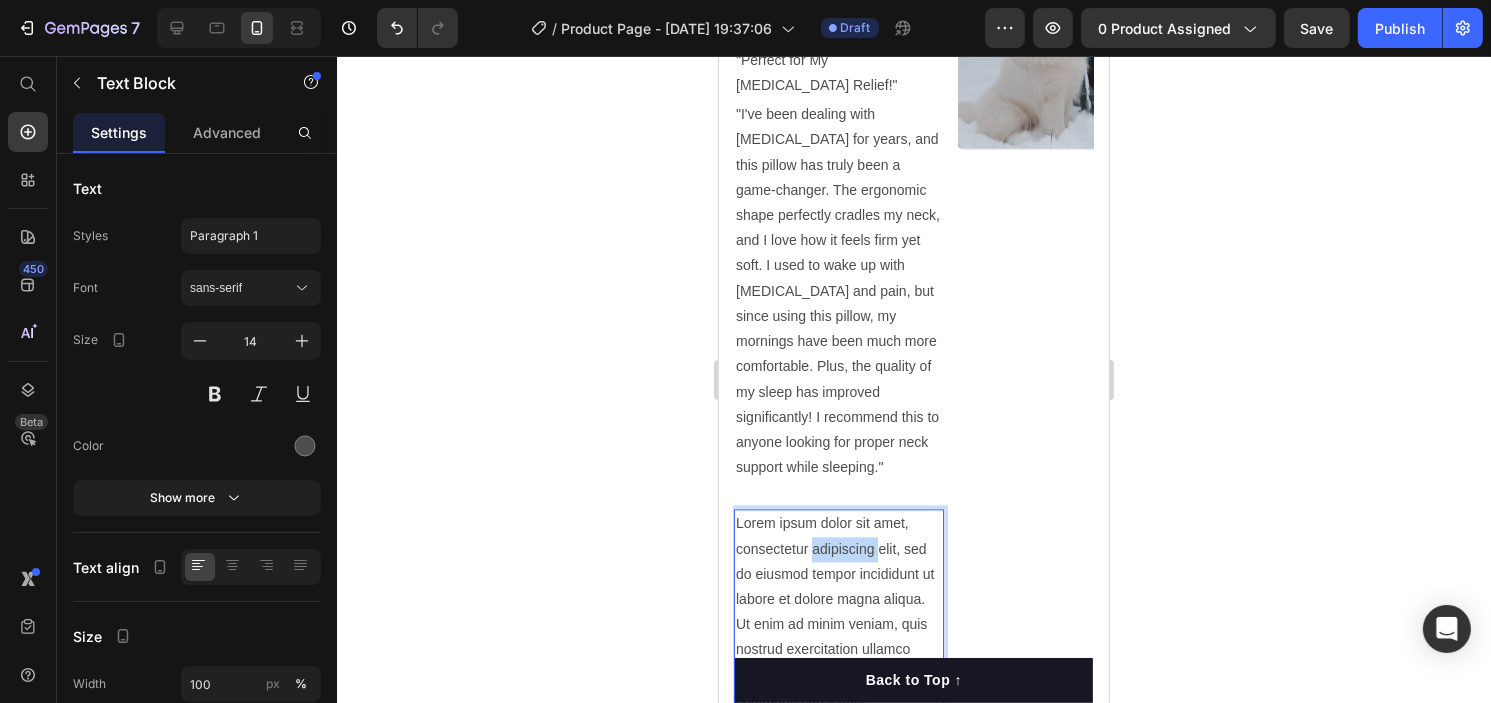 click on "Lorem ipsum dolor sit amet, consectetur adipiscing elit, sed do eiusmod tempor incididunt ut labore et dolore magna aliqua. Ut enim ad minim veniam, quis nostrud exercitation ullamco laboris nisi ut aliquip ex ea commodo consequat." at bounding box center (838, 612) 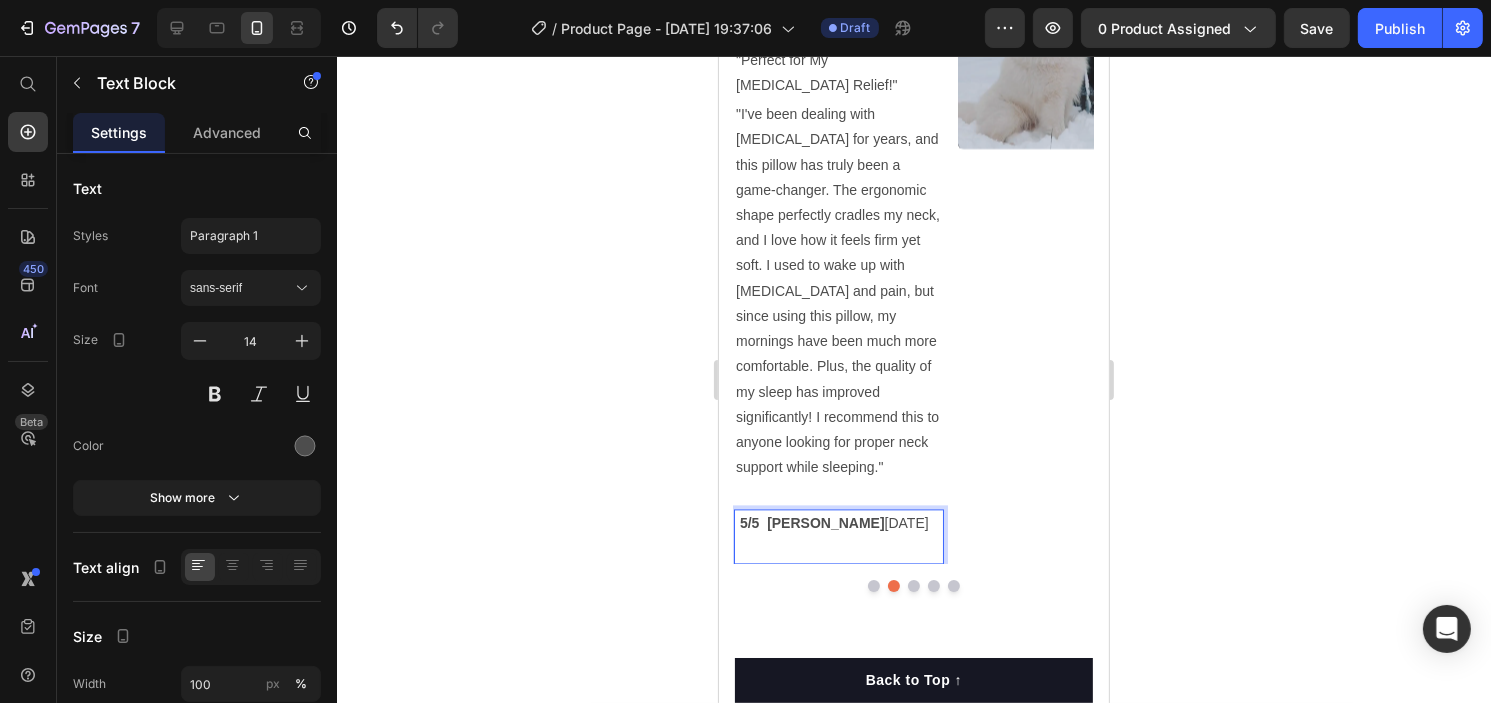 click on "5/5  [PERSON_NAME]" at bounding box center (811, 523) 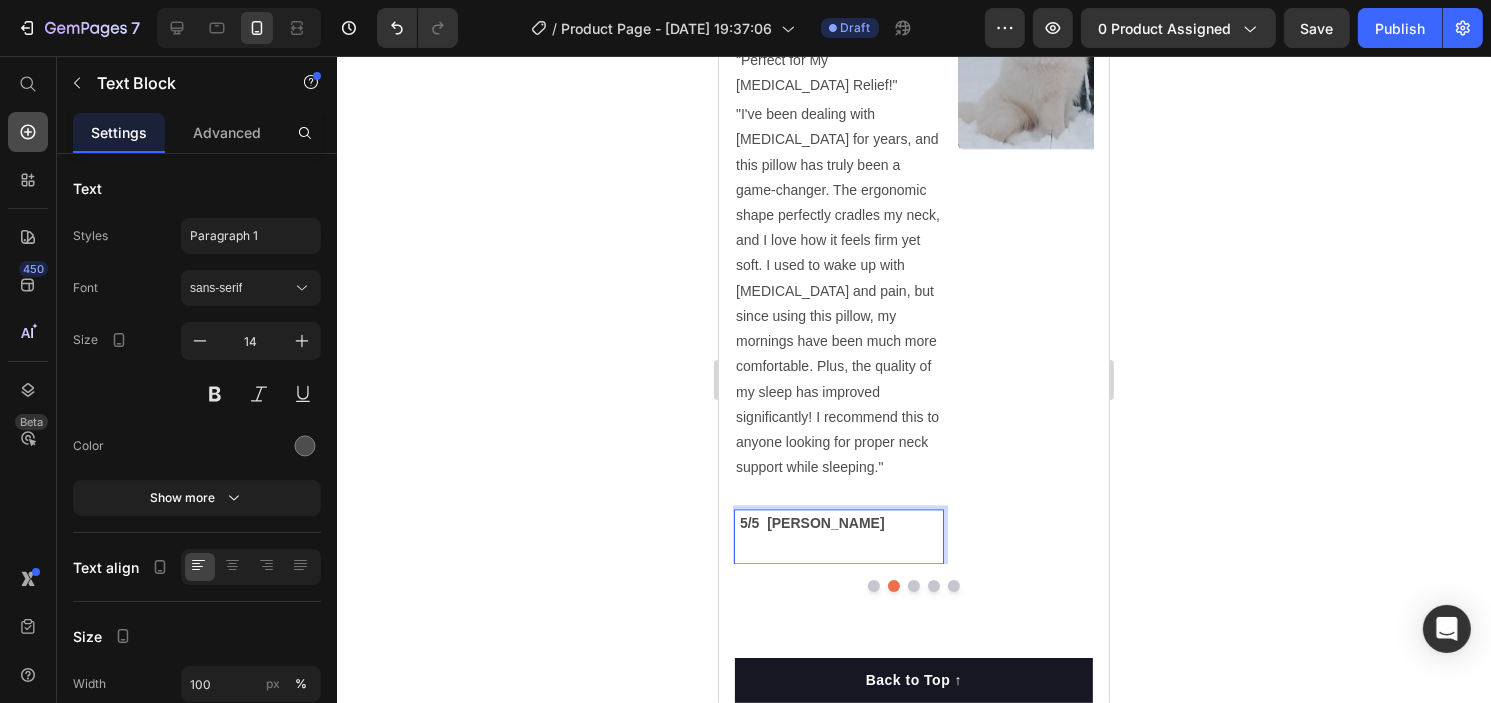 click 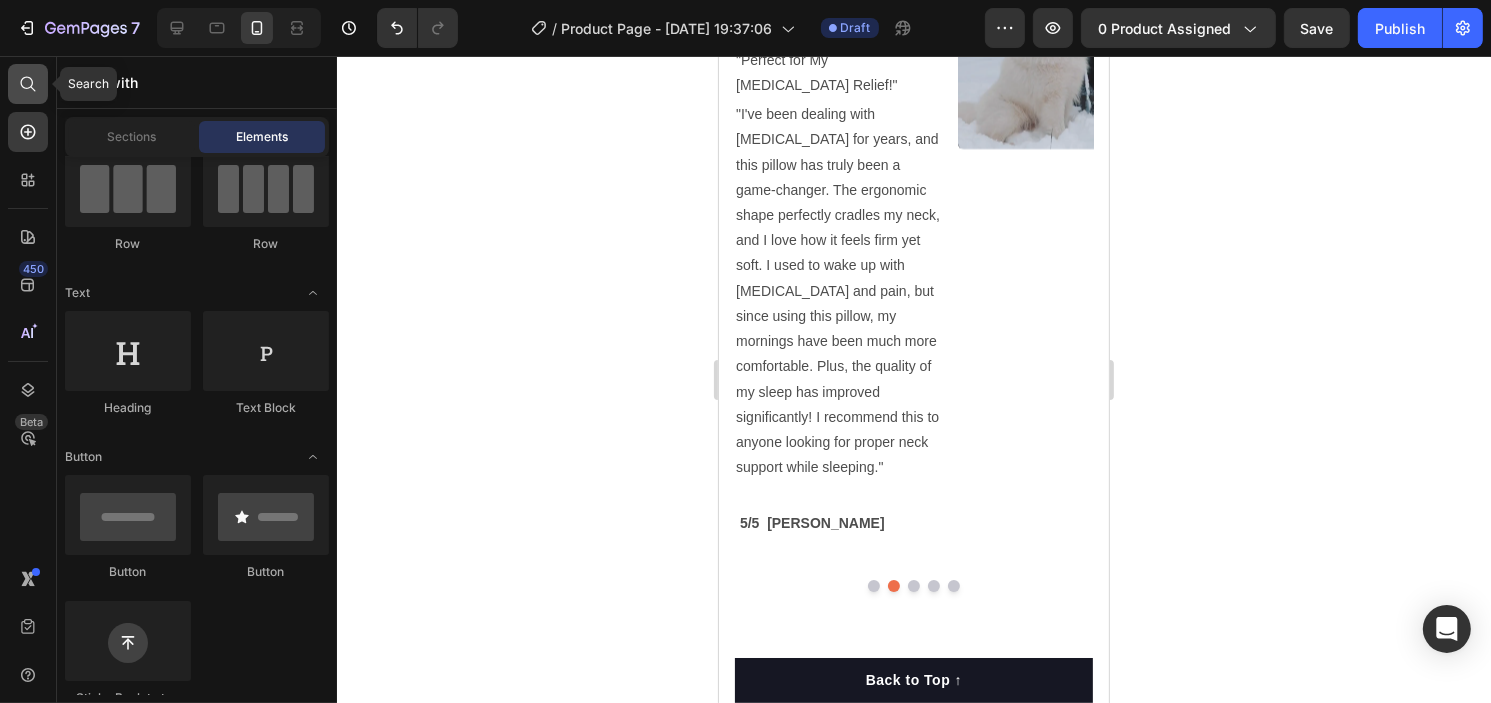 click 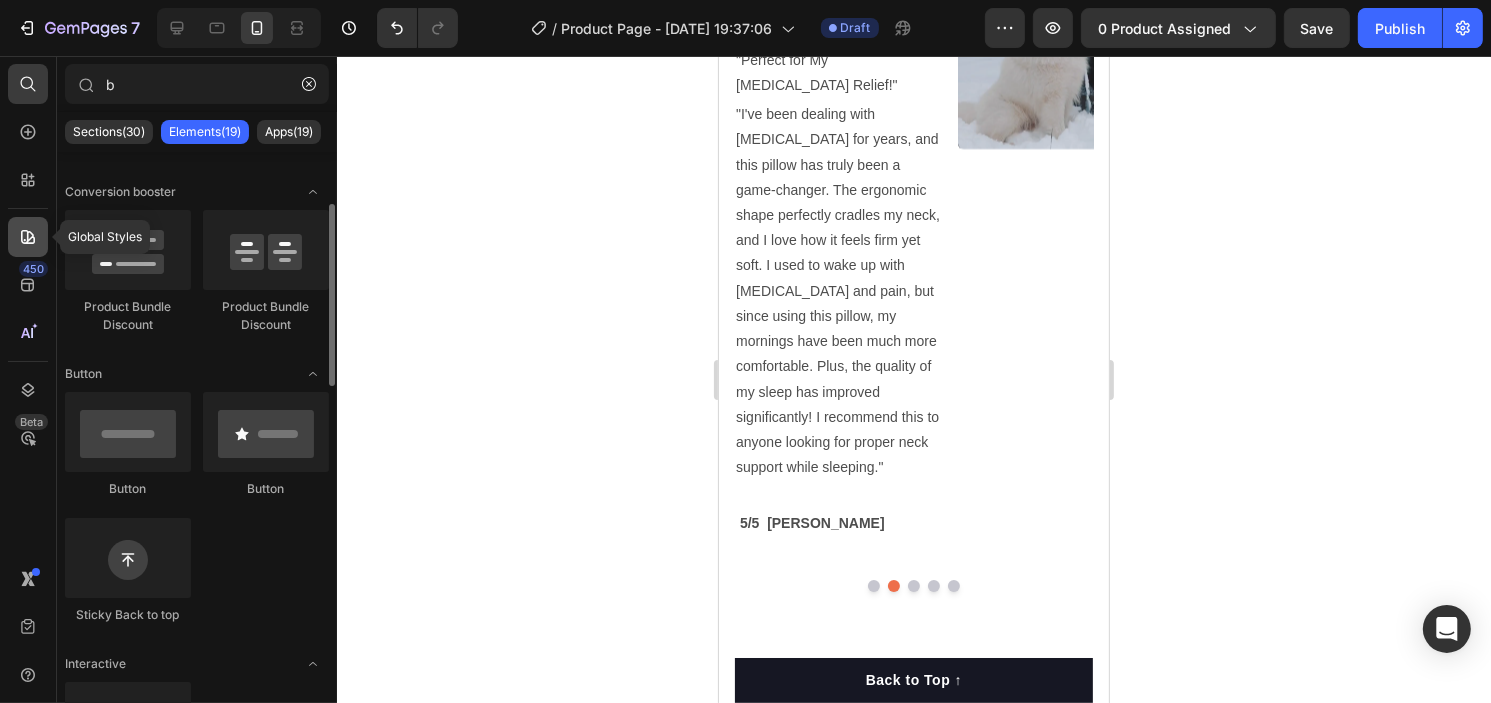 scroll, scrollTop: 154, scrollLeft: 0, axis: vertical 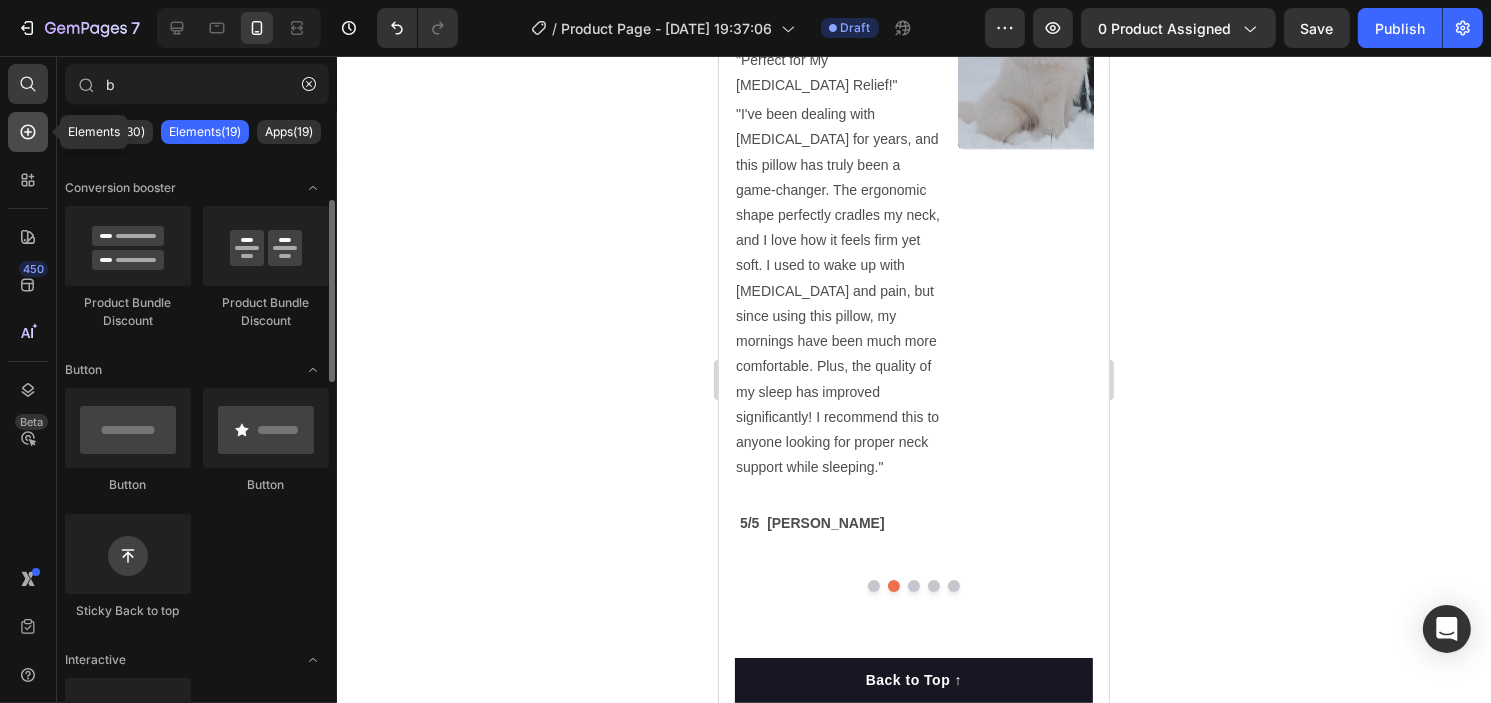 click 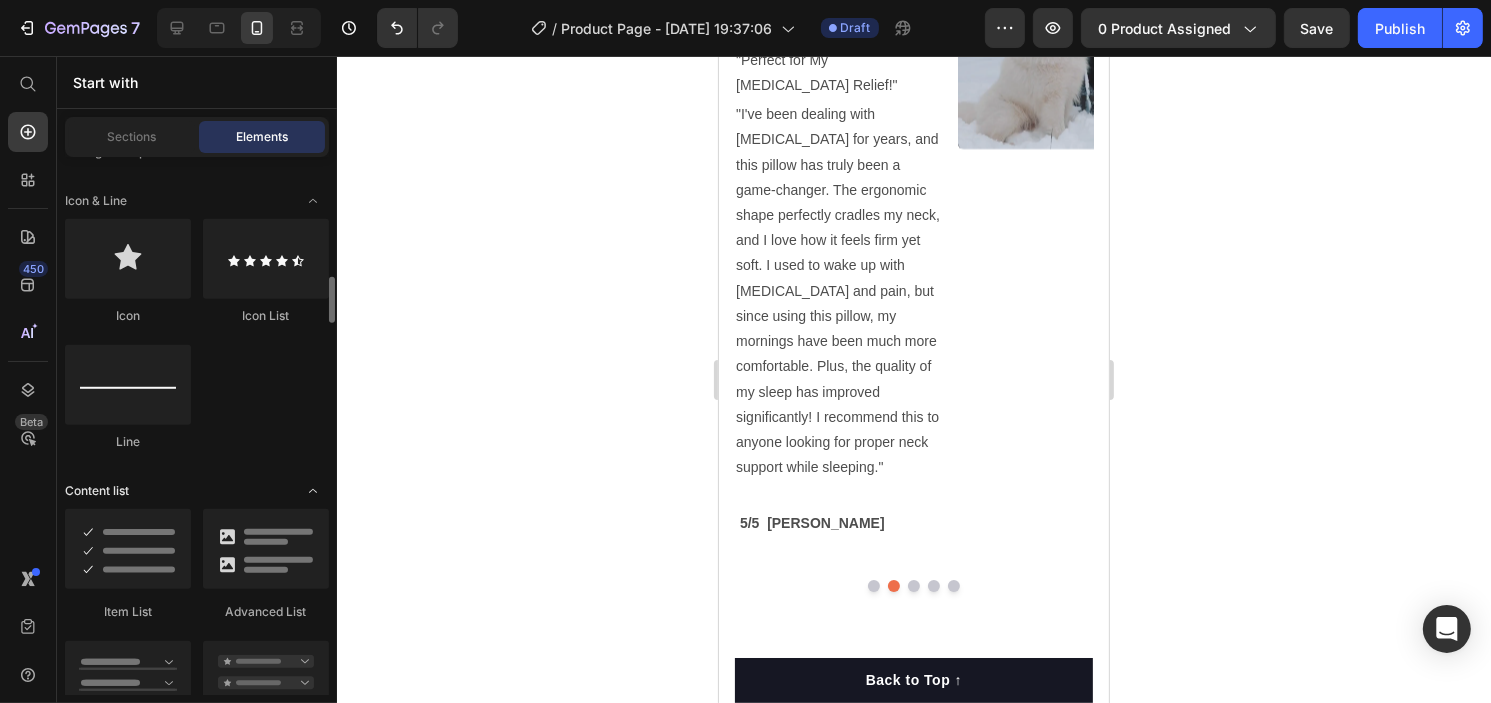 scroll, scrollTop: 1393, scrollLeft: 0, axis: vertical 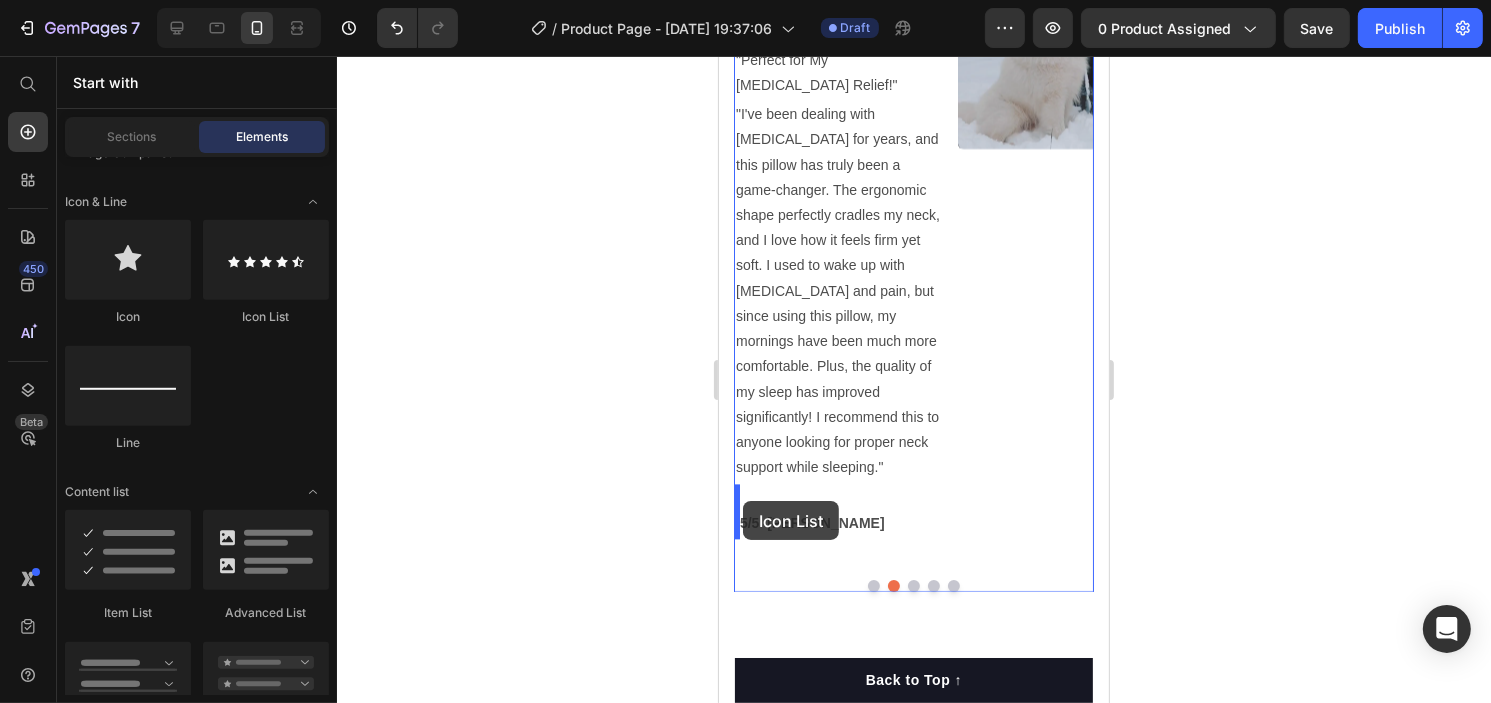 drag, startPoint x: 949, startPoint y: 333, endPoint x: 742, endPoint y: 501, distance: 266.59518 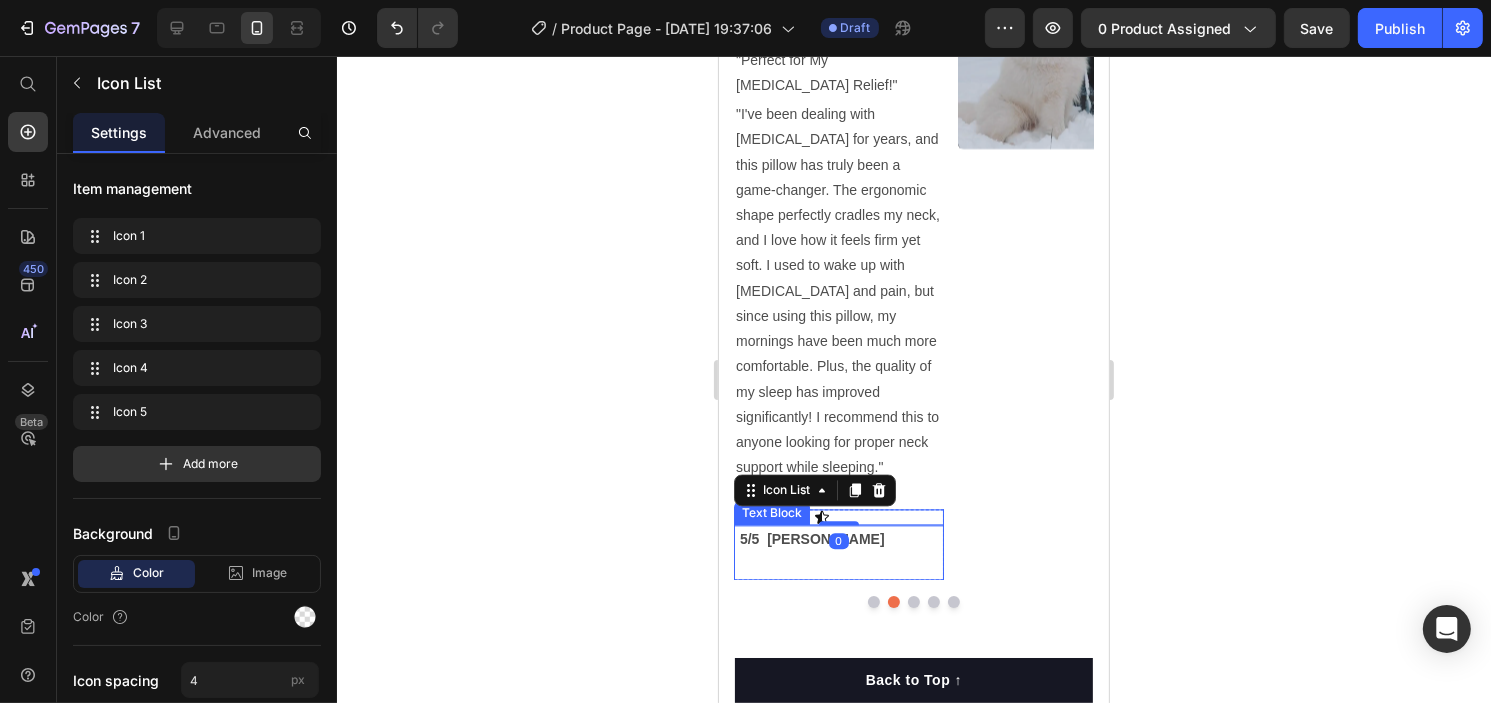 click on "5/5  Thomy D" at bounding box center (811, 539) 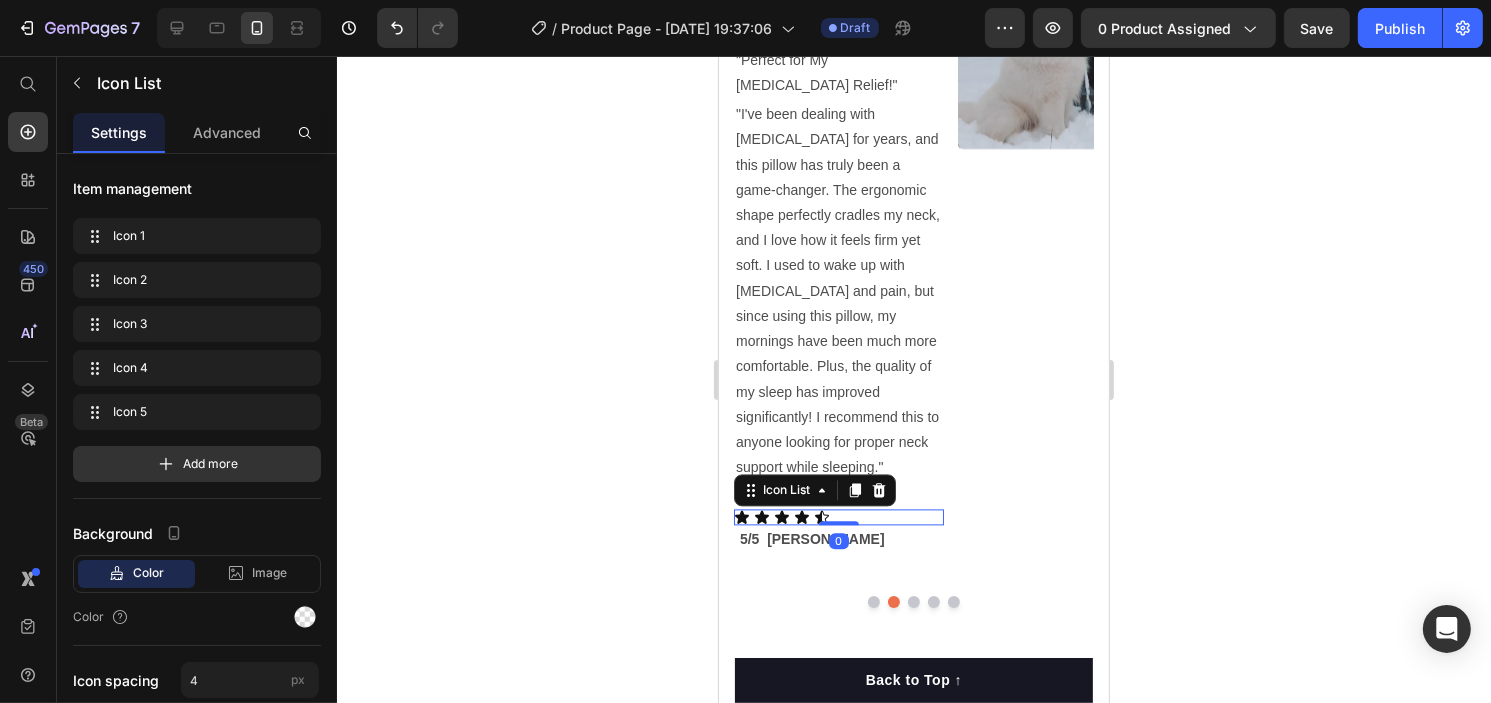 click on "Icon Icon Icon Icon Icon" at bounding box center (838, 517) 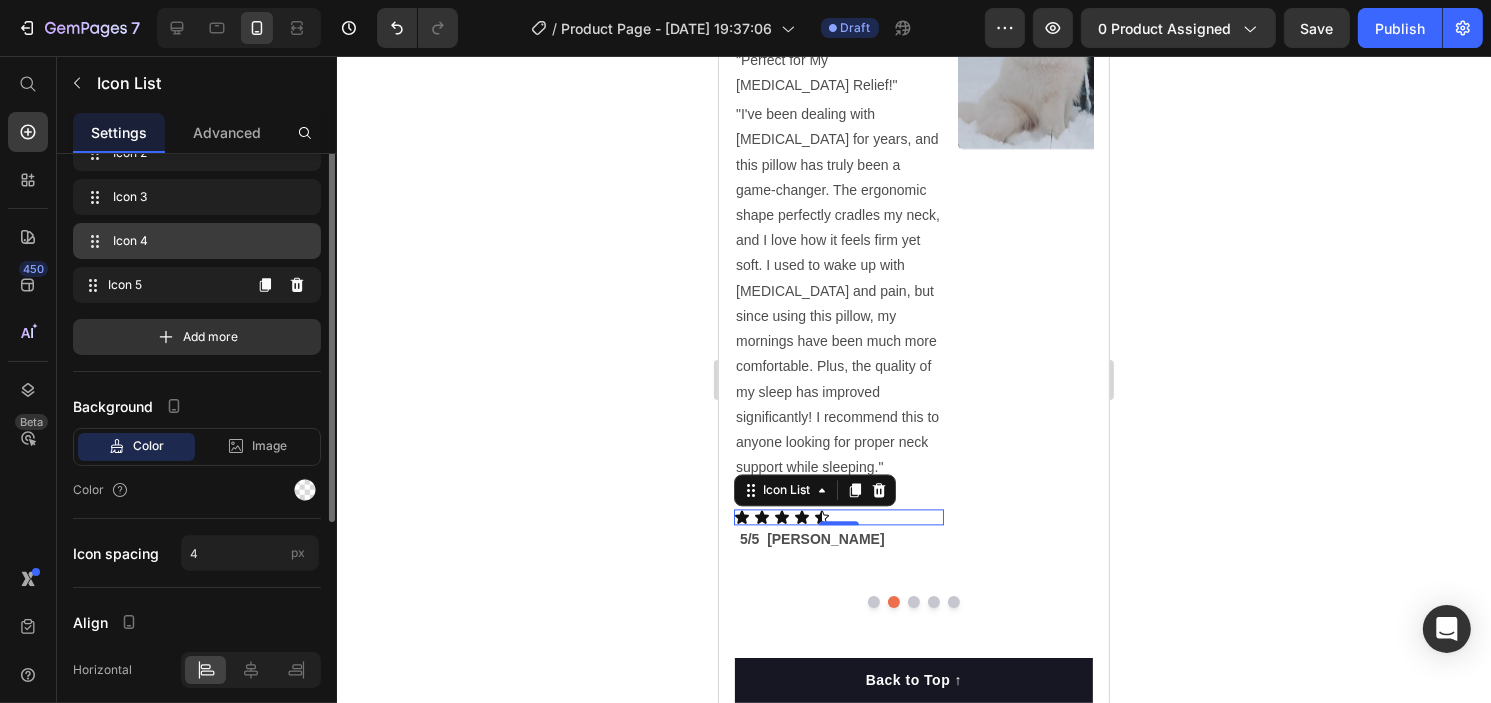 scroll, scrollTop: 0, scrollLeft: 0, axis: both 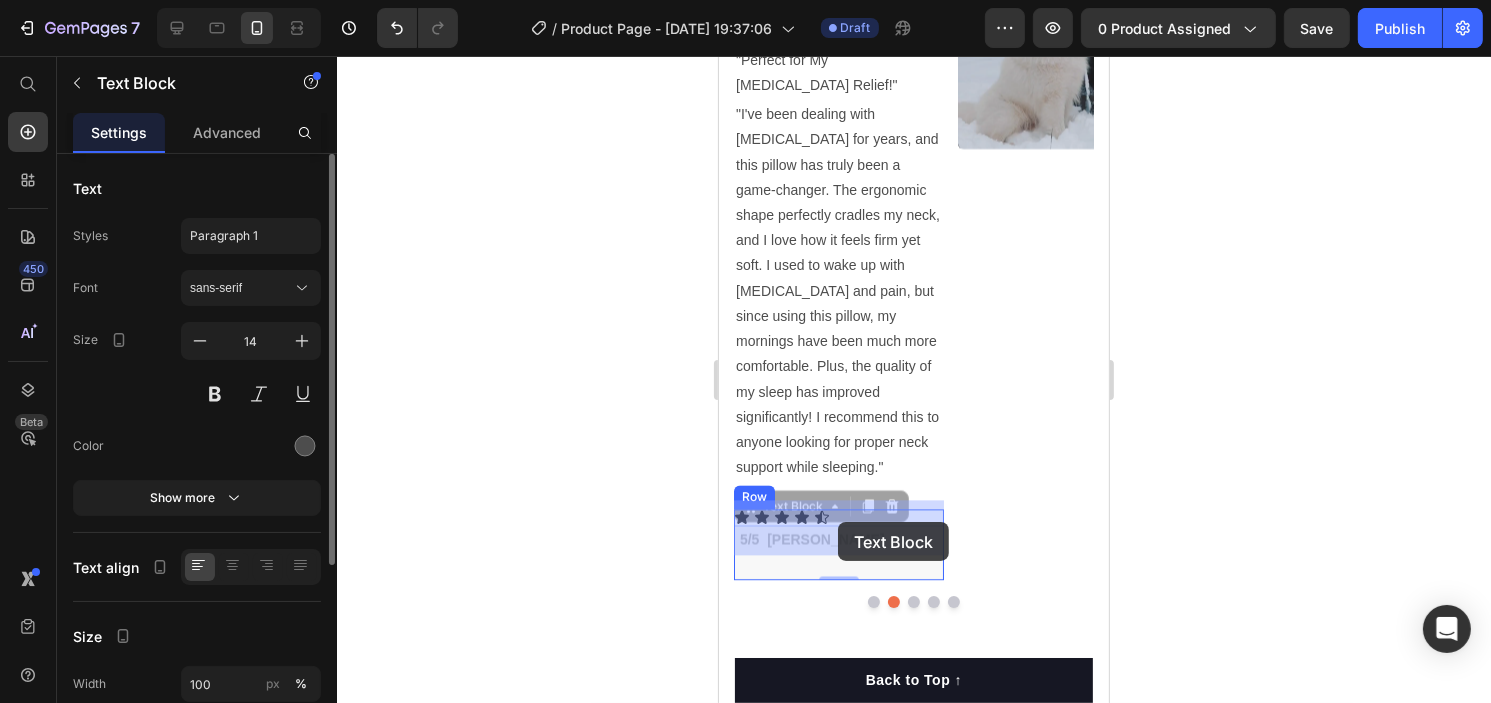 drag, startPoint x: 793, startPoint y: 518, endPoint x: 837, endPoint y: 522, distance: 44.181442 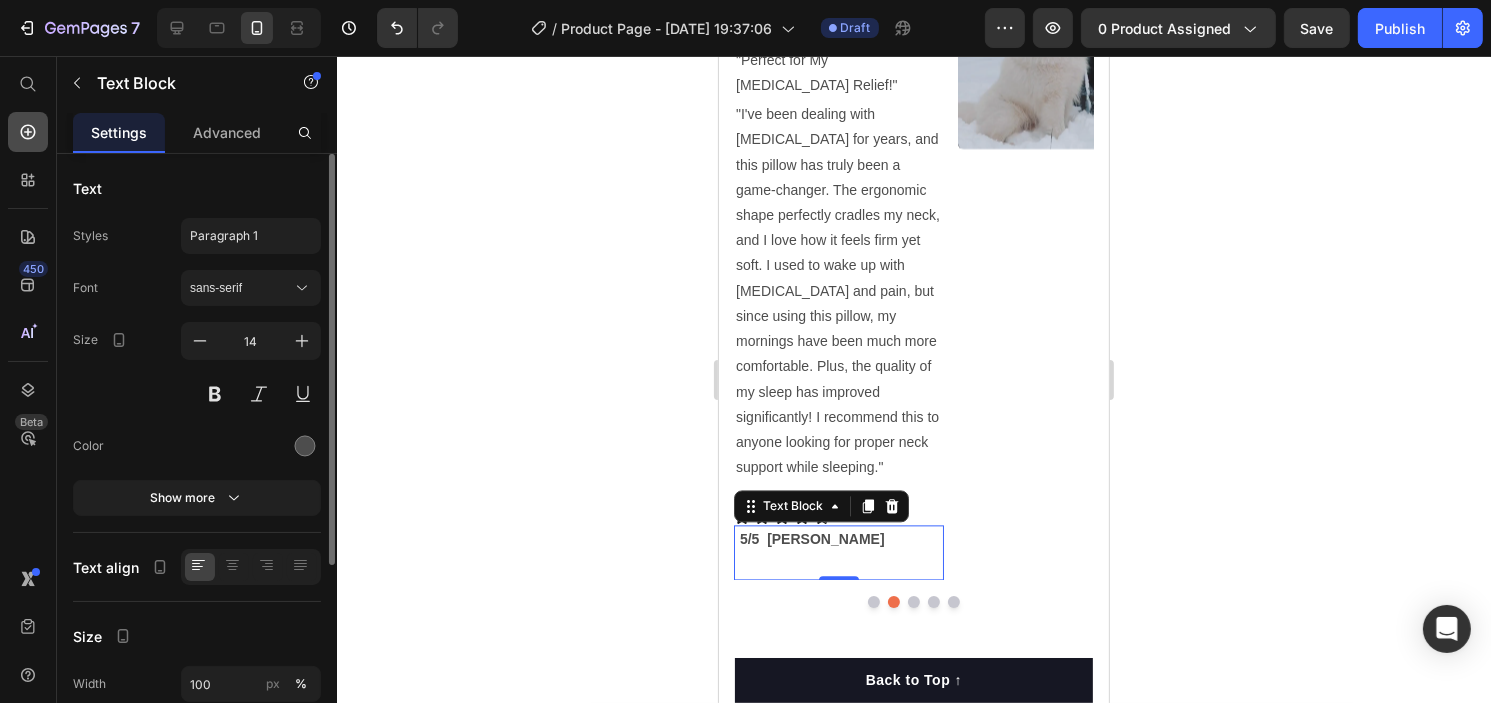 click 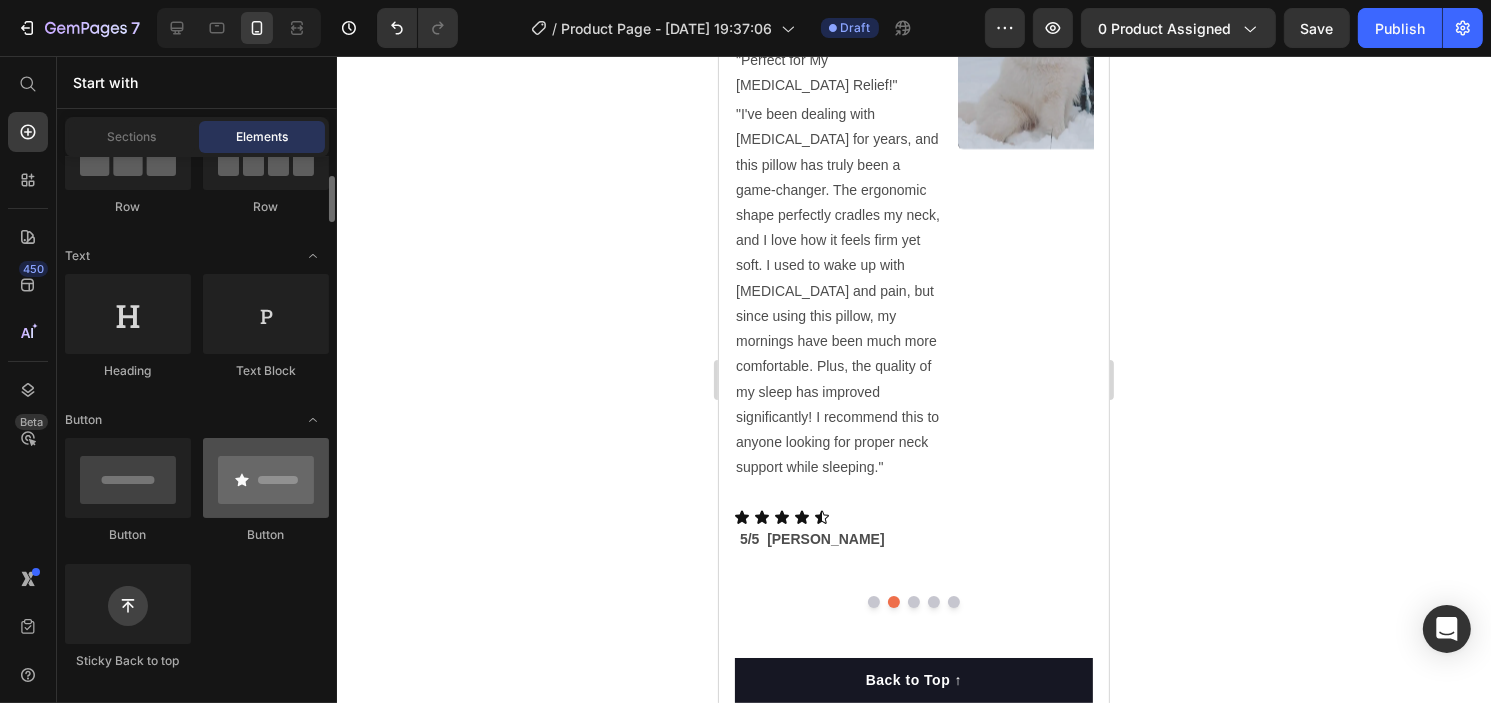 scroll, scrollTop: 218, scrollLeft: 0, axis: vertical 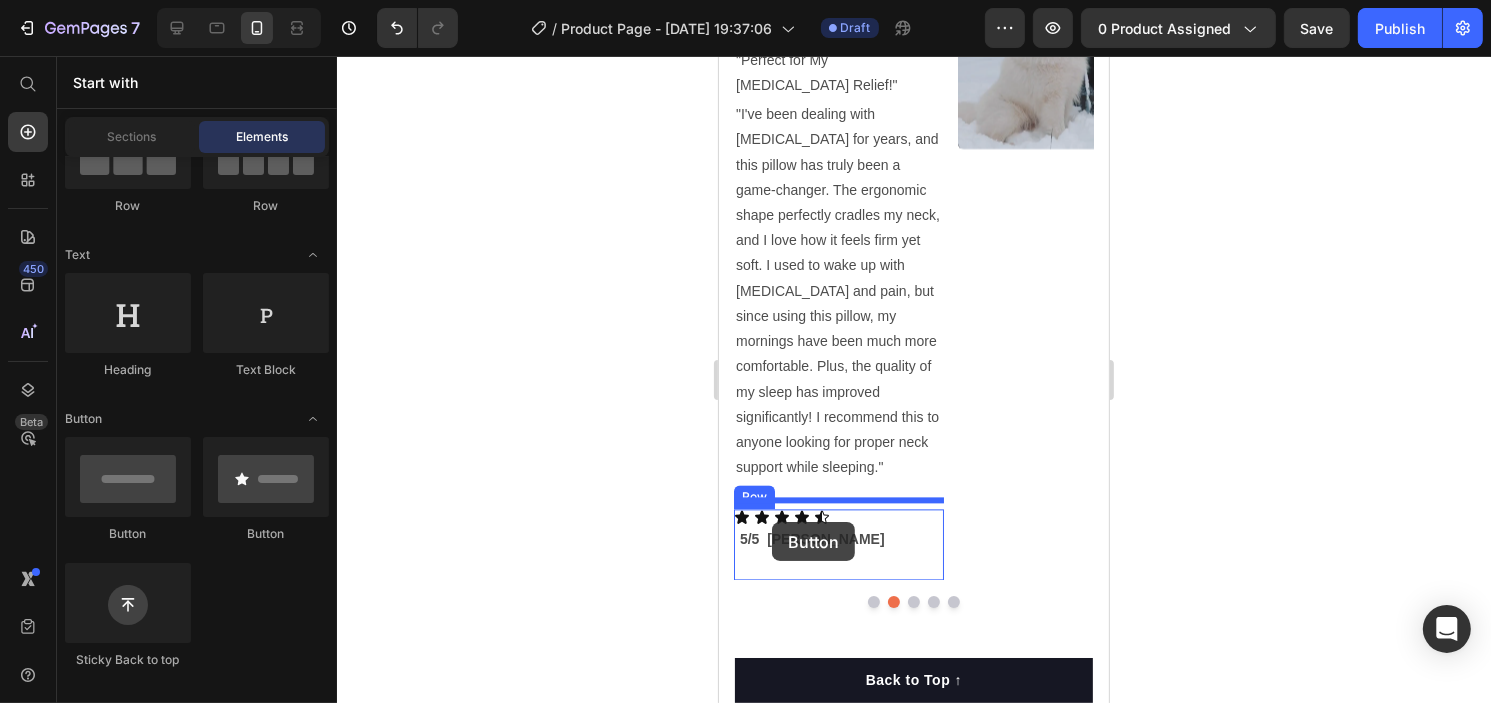 drag, startPoint x: 958, startPoint y: 543, endPoint x: 771, endPoint y: 522, distance: 188.17545 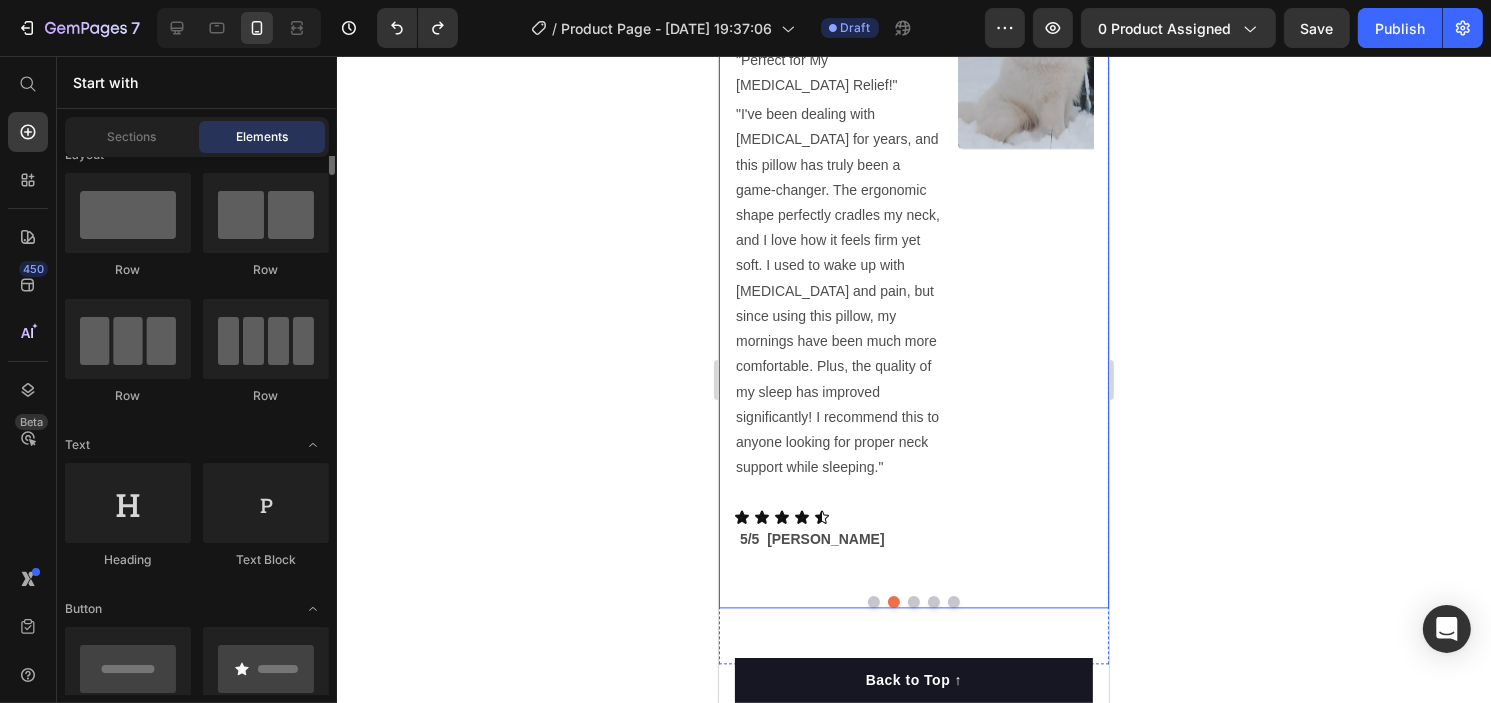 scroll, scrollTop: 0, scrollLeft: 0, axis: both 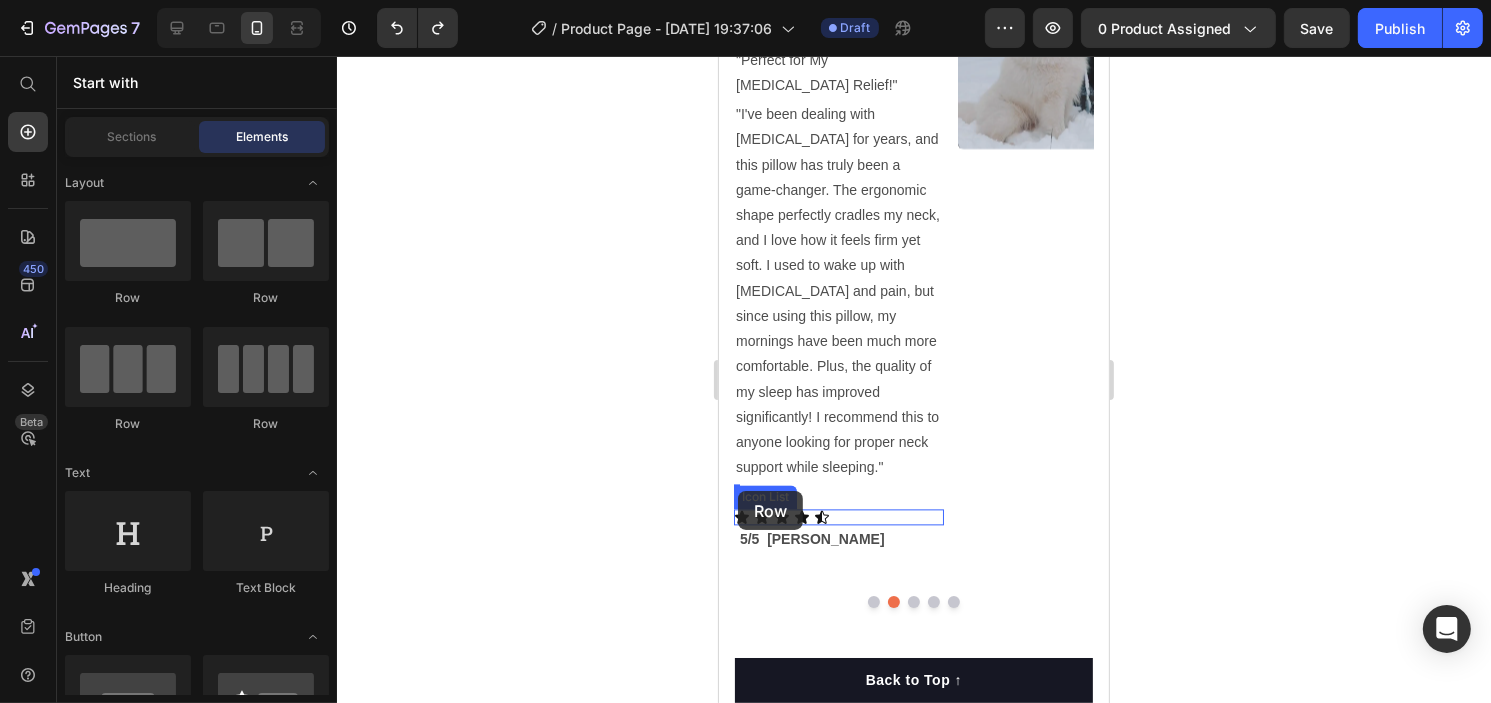 drag, startPoint x: 954, startPoint y: 323, endPoint x: 737, endPoint y: 491, distance: 274.43213 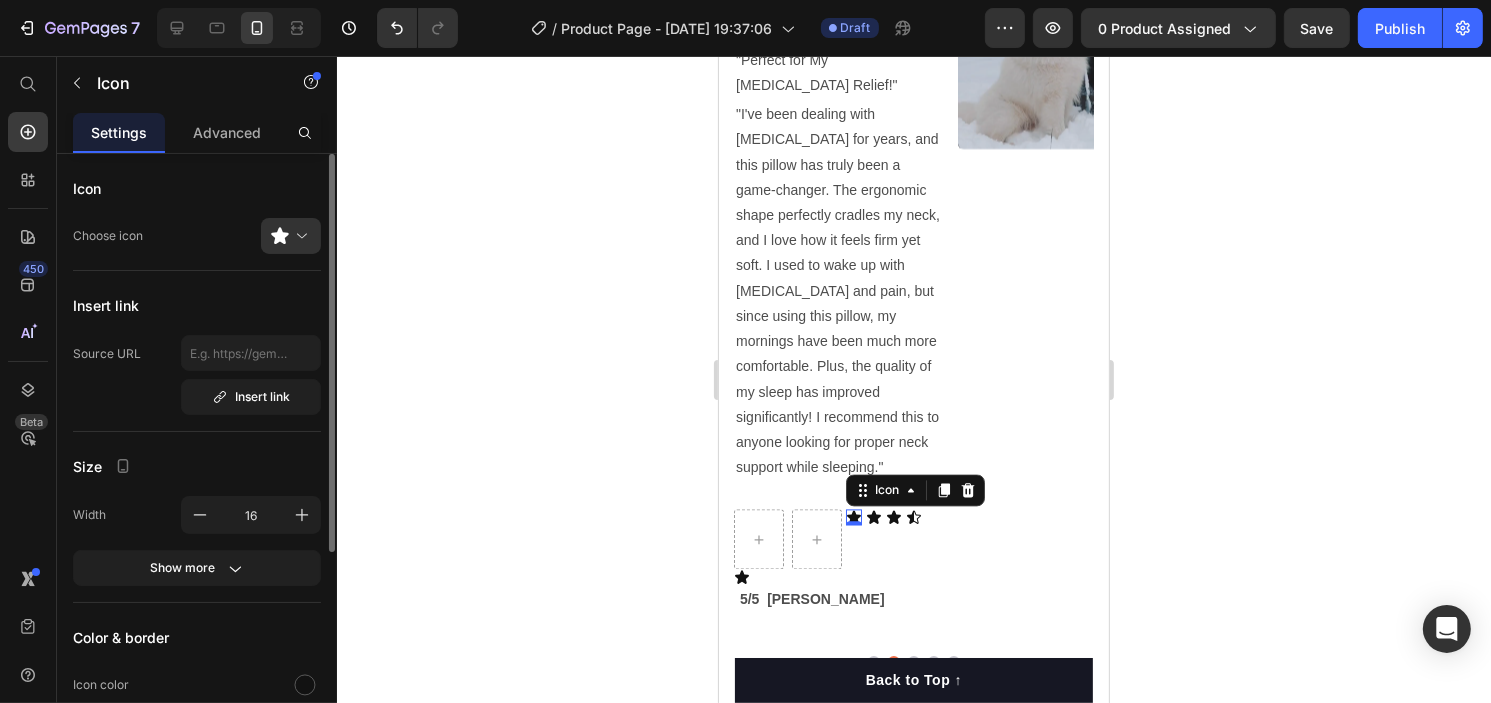 click on "Icon   0" at bounding box center (853, 517) 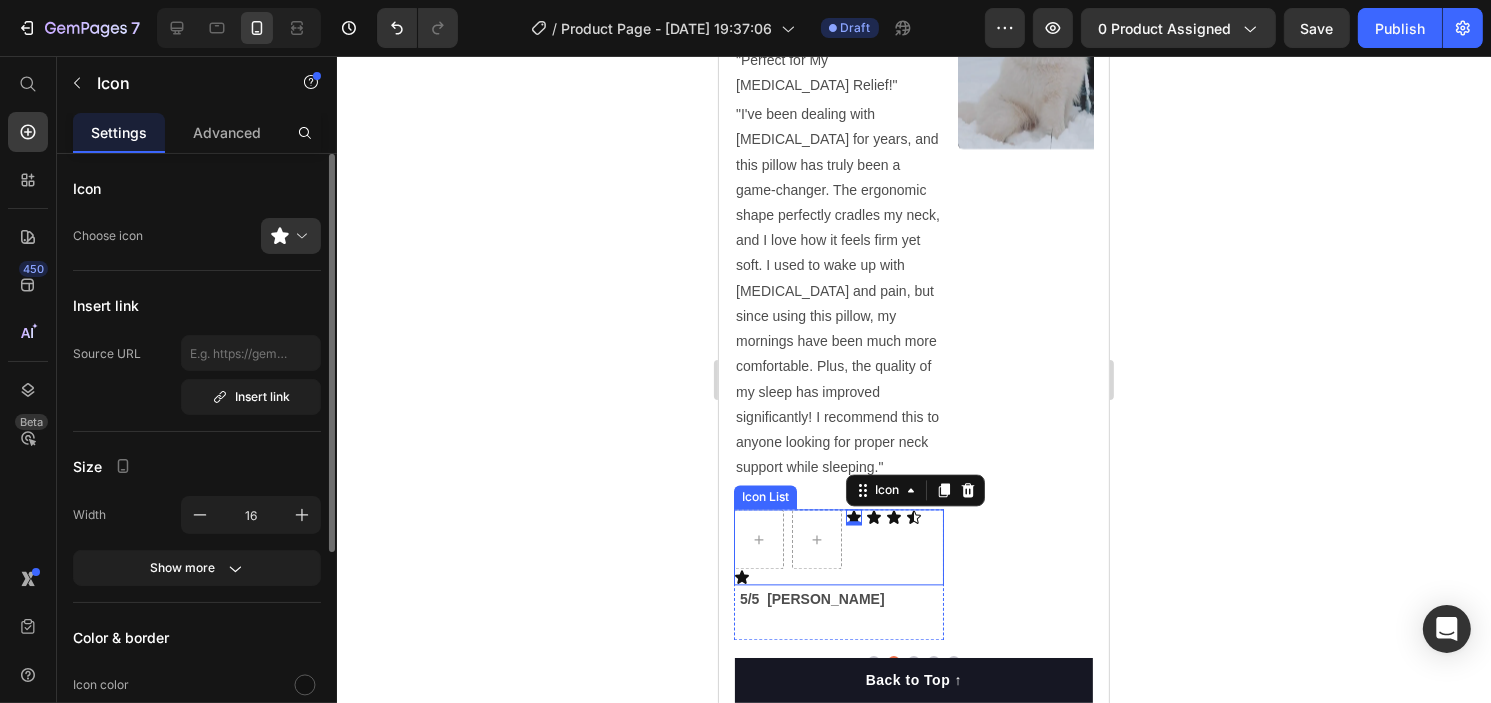 click on "Row Icon Row Icon   0 Icon Icon Icon" at bounding box center (838, 547) 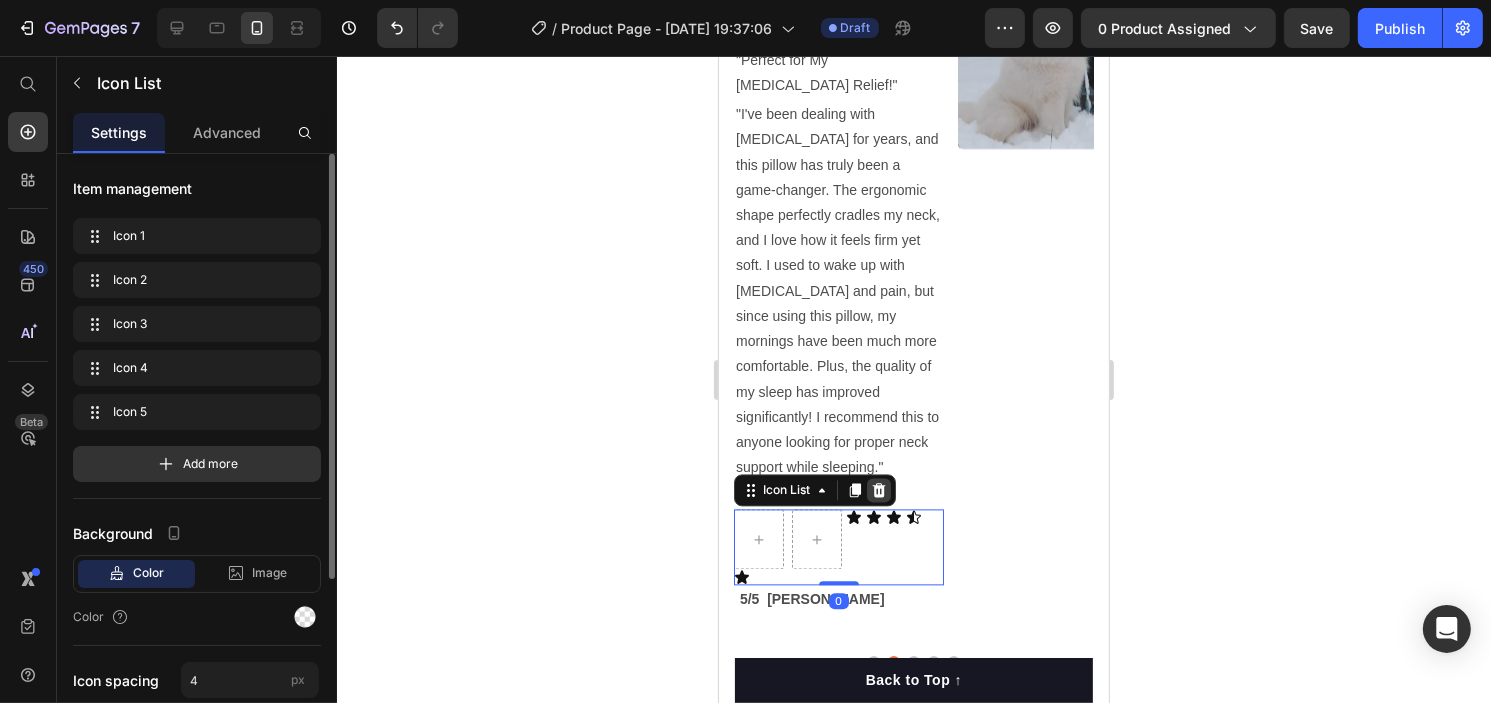 click 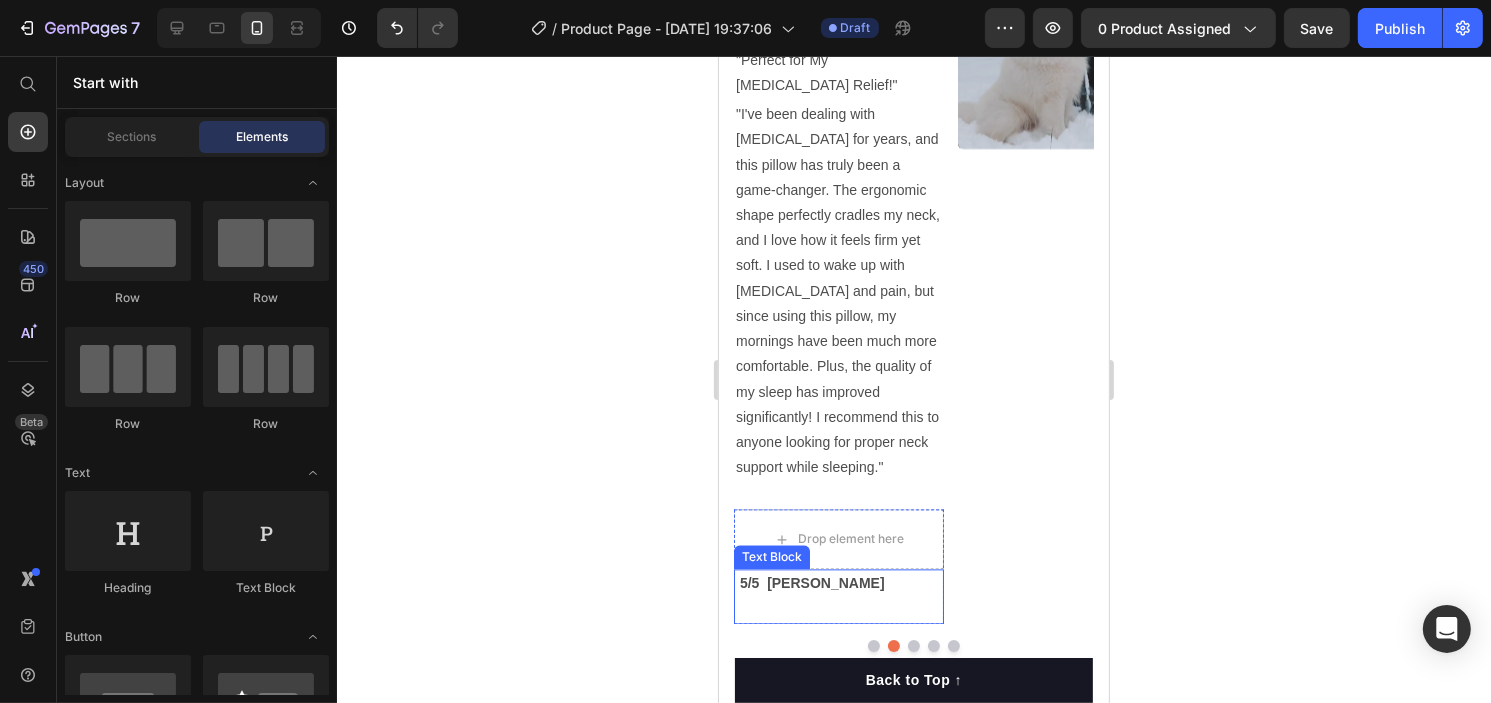 click on "5/5  Thomy D" at bounding box center (811, 583) 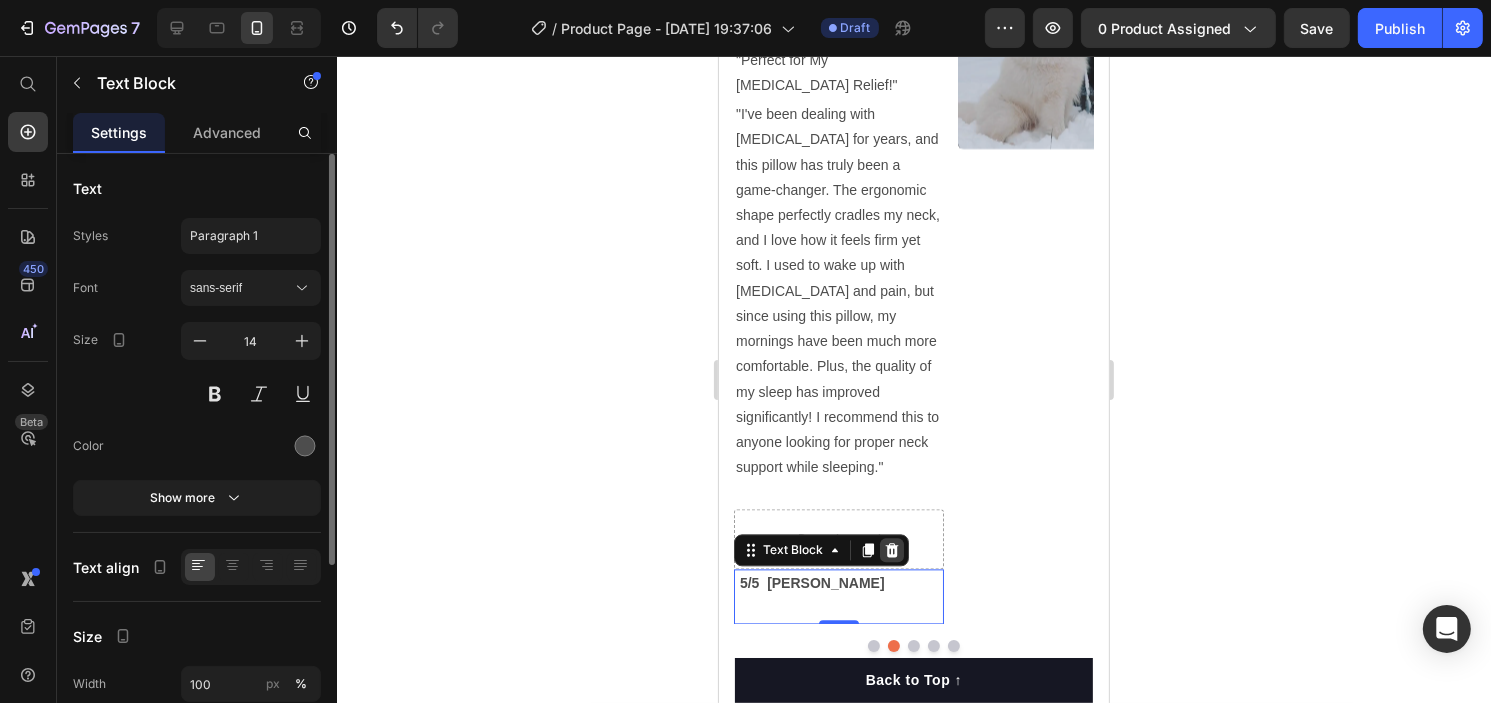 click 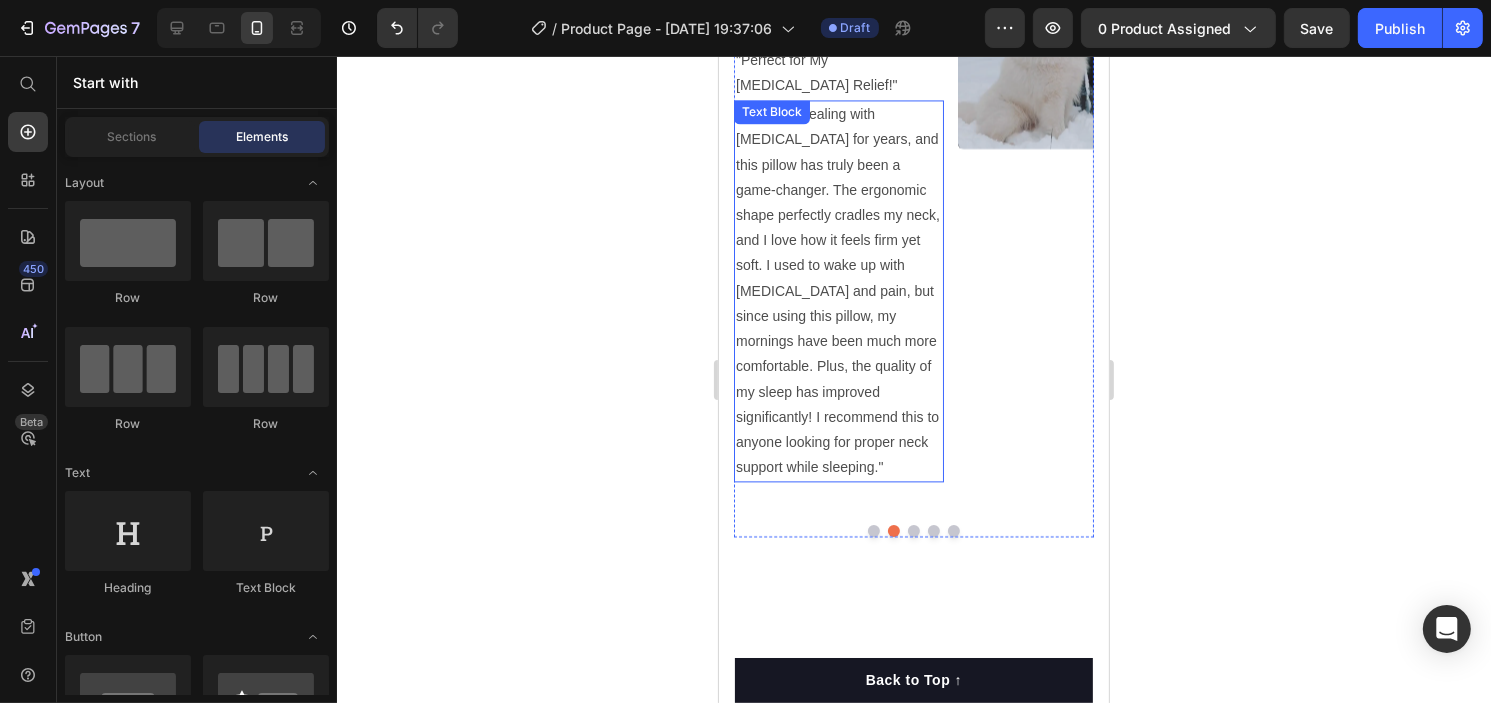click on ""I've been dealing with [MEDICAL_DATA] for years, and this pillow has truly been a game-changer. The ergonomic shape perfectly cradles my neck, and I love how it feels firm yet soft. I used to wake up with [MEDICAL_DATA] and pain, but since using this pillow, my mornings have been much more comfortable. Plus, the quality of my sleep has improved significantly! I recommend this to anyone looking for proper neck support while sleeping."" at bounding box center (838, 291) 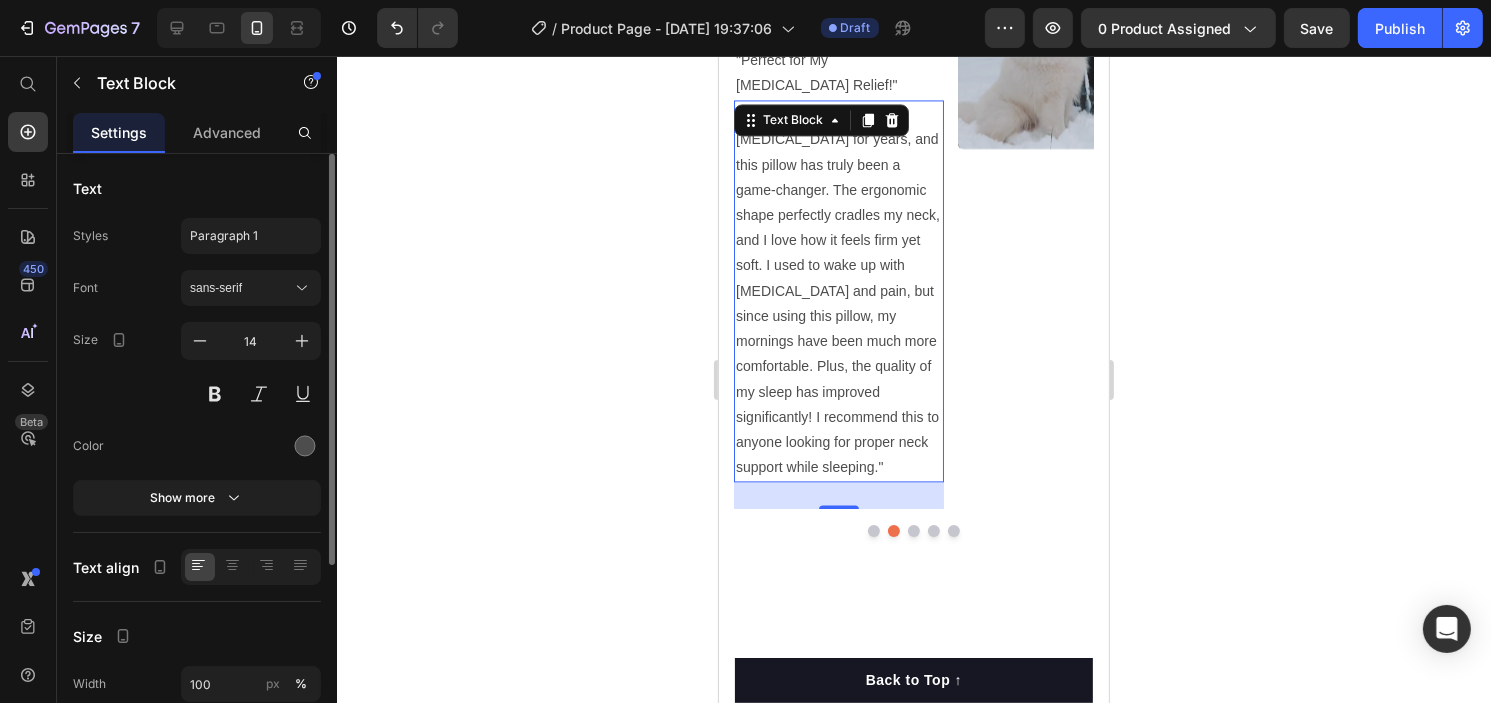 click on "27" at bounding box center (838, 495) 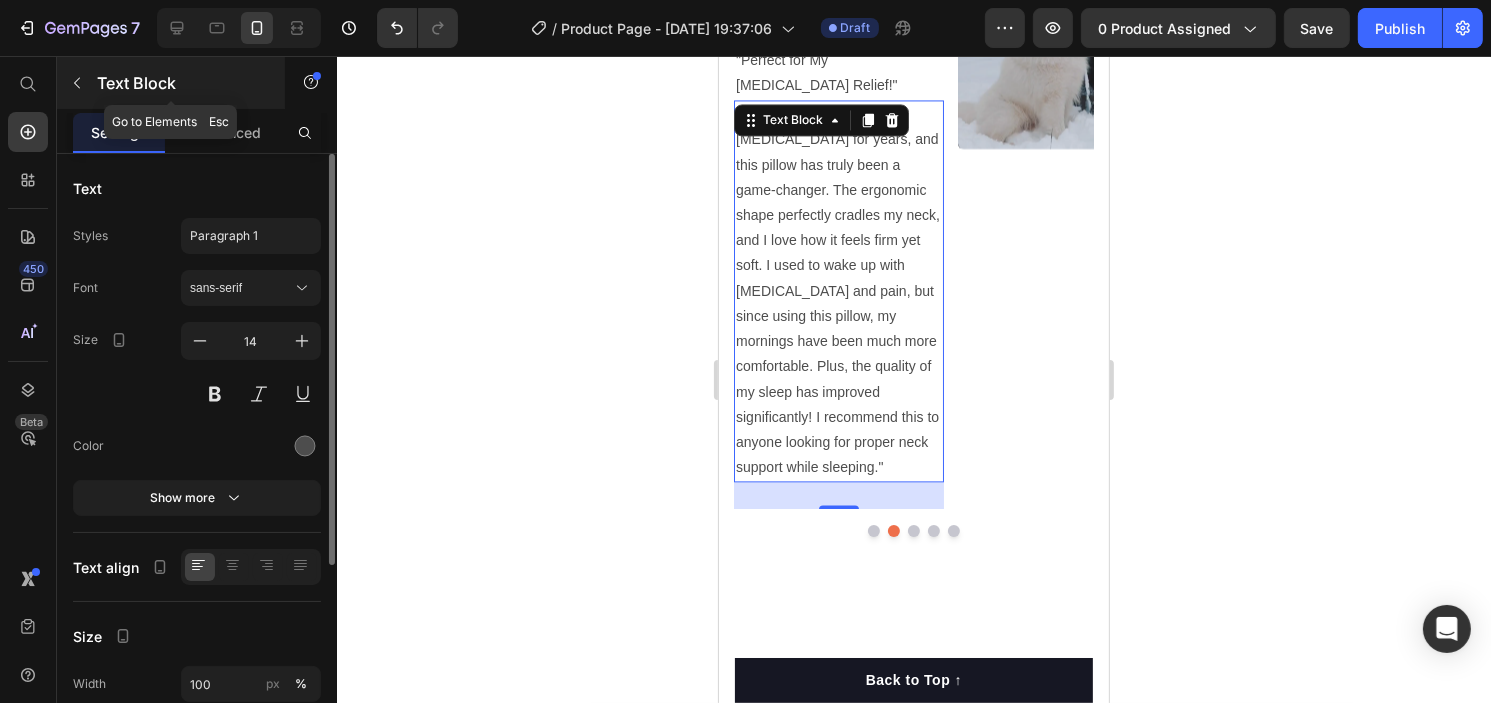 click at bounding box center [77, 83] 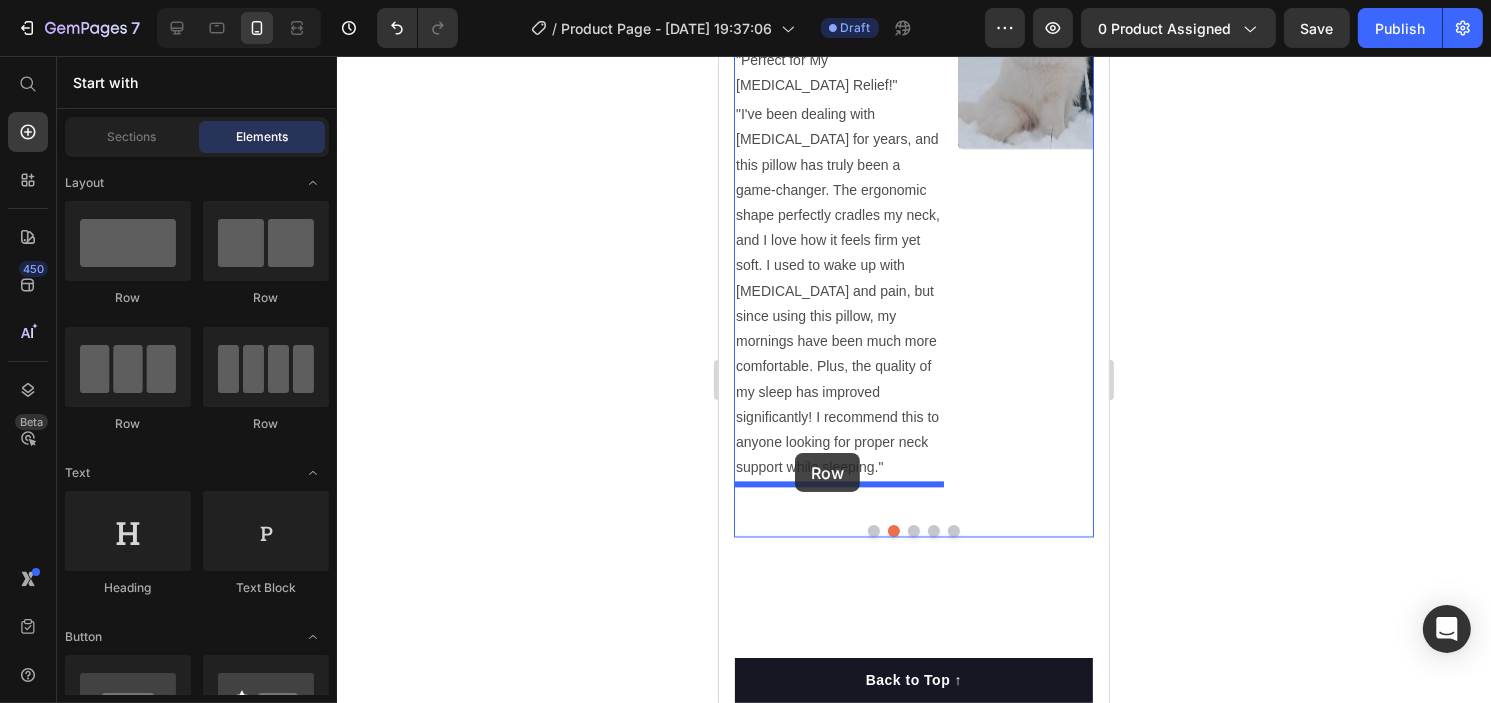 drag, startPoint x: 980, startPoint y: 314, endPoint x: 794, endPoint y: 454, distance: 232.80034 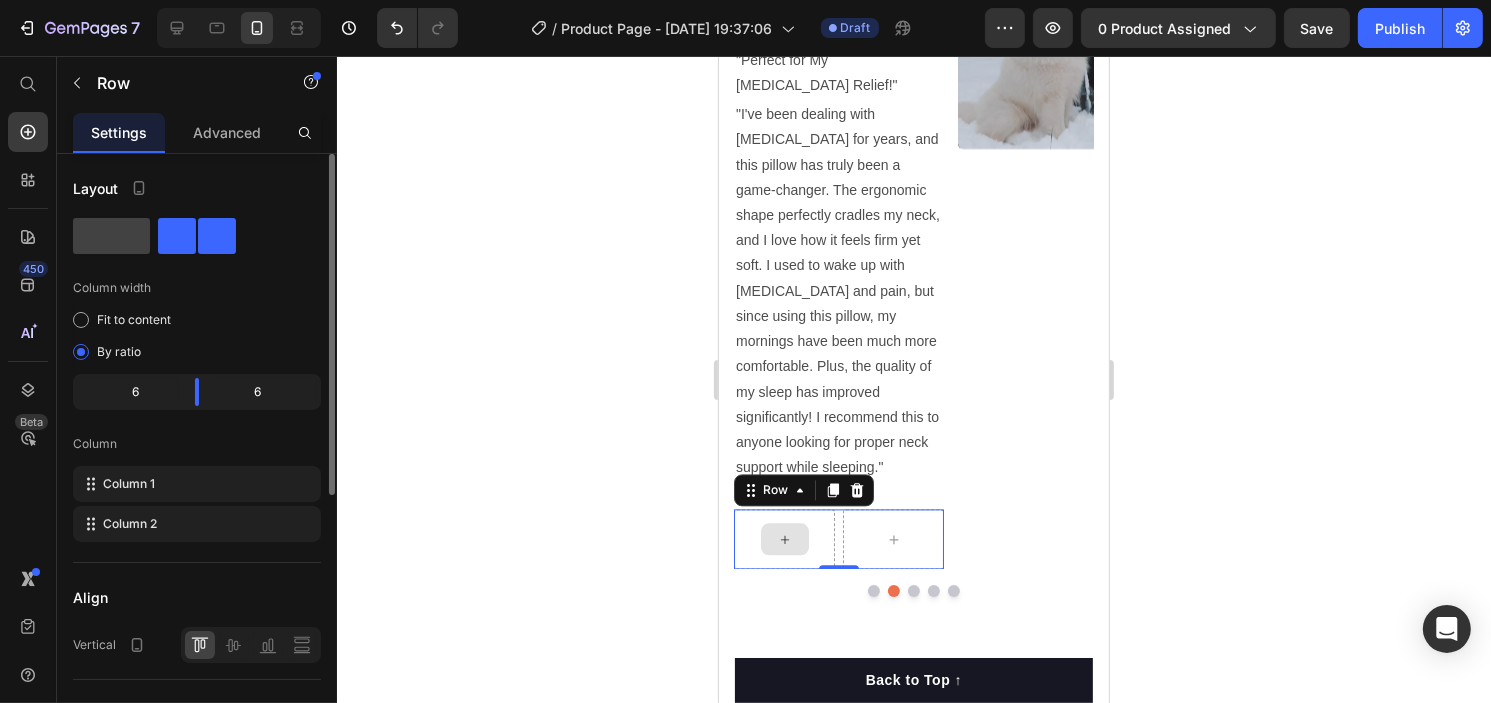 click at bounding box center [784, 539] 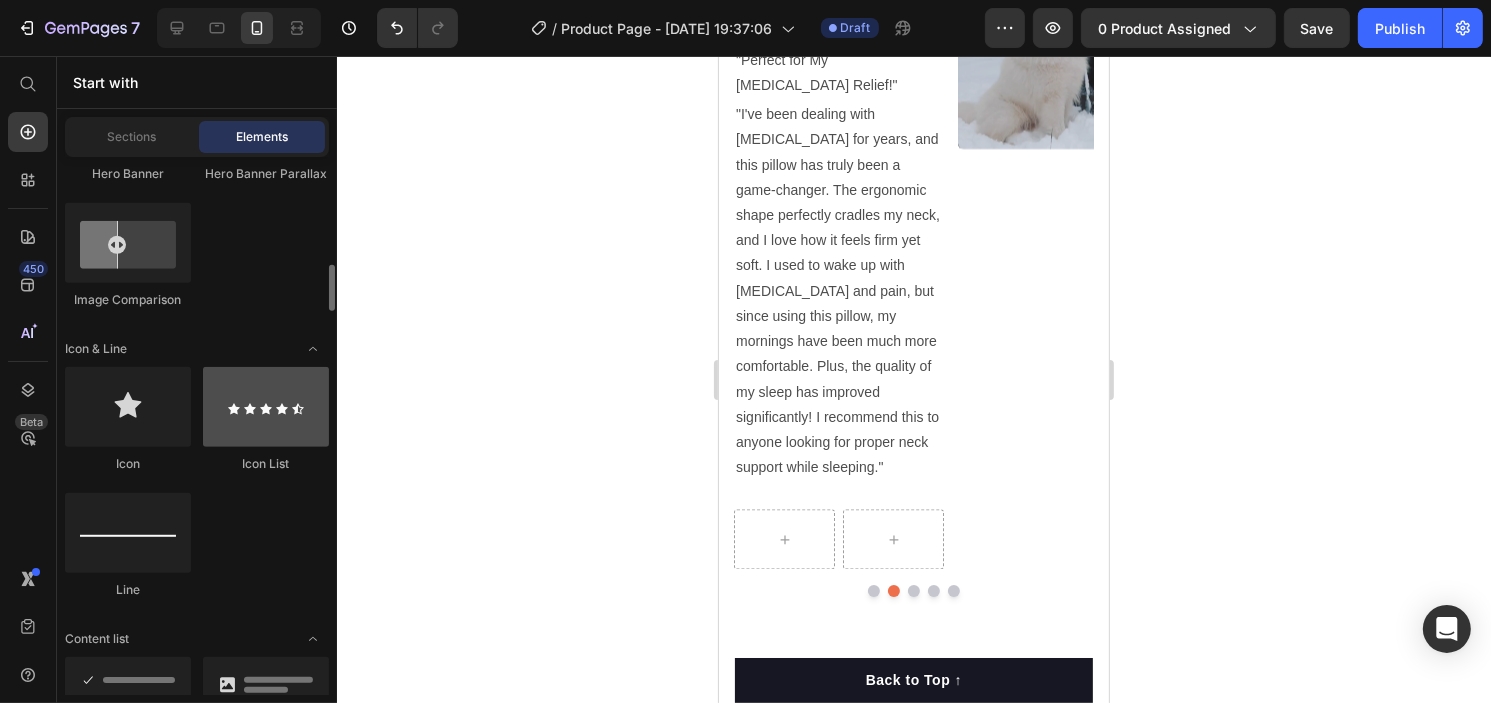 scroll, scrollTop: 1247, scrollLeft: 0, axis: vertical 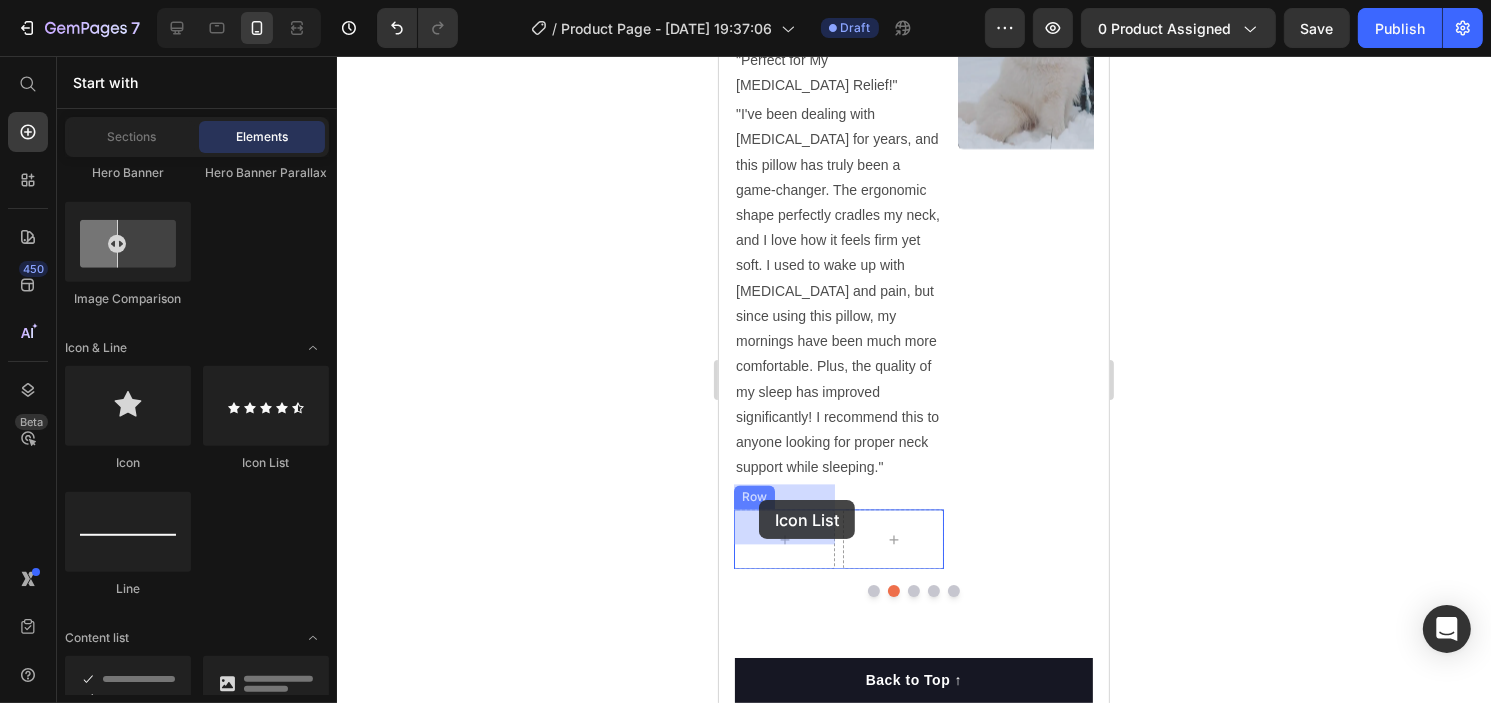drag, startPoint x: 942, startPoint y: 481, endPoint x: 758, endPoint y: 500, distance: 184.97838 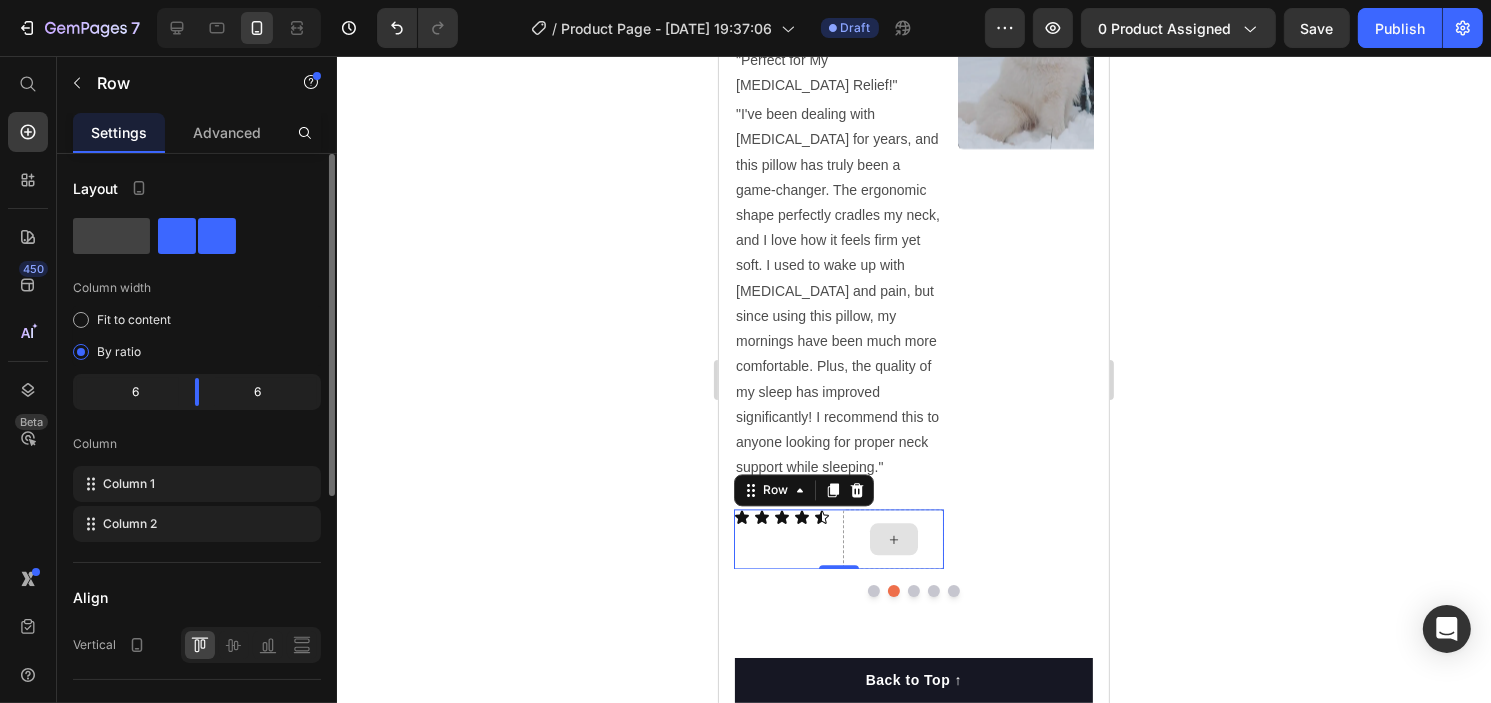 click at bounding box center [892, 539] 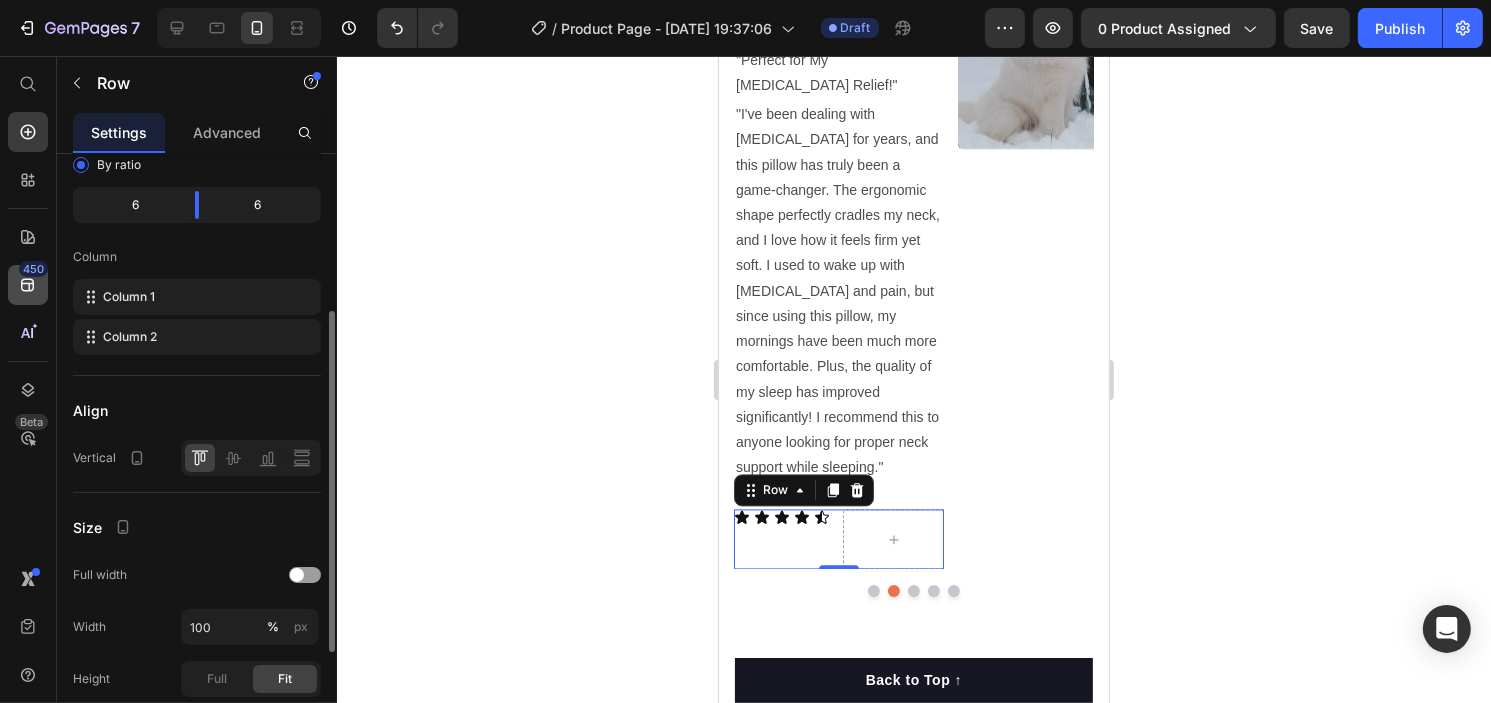 scroll, scrollTop: 221, scrollLeft: 0, axis: vertical 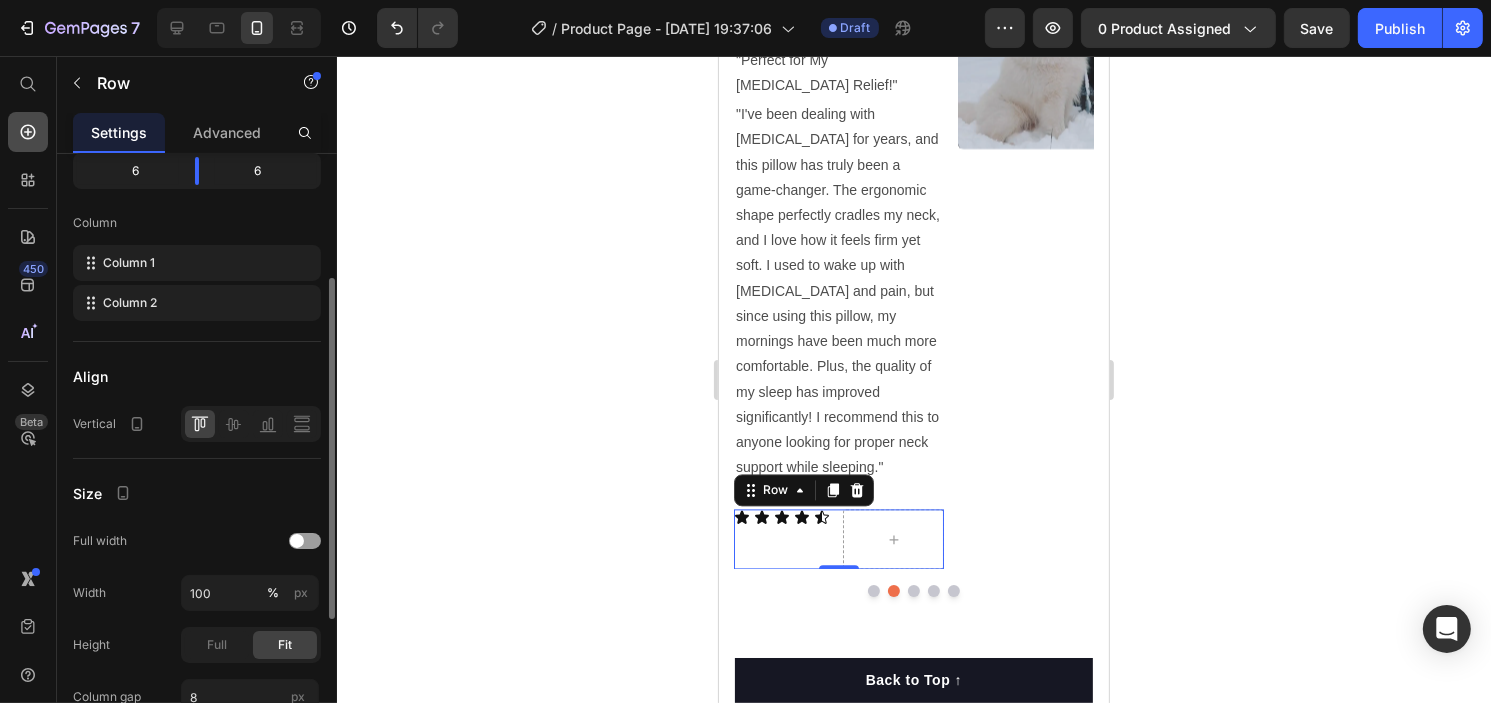 click 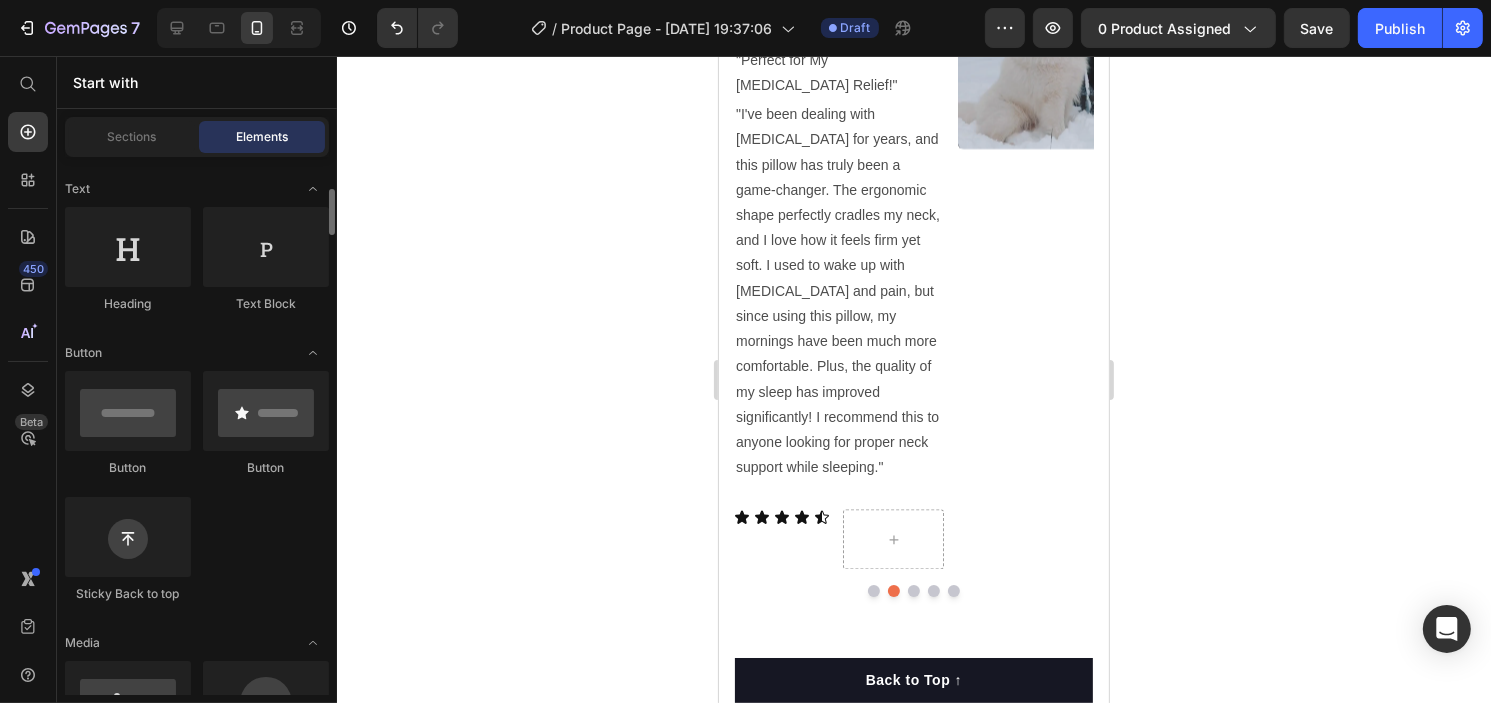 scroll, scrollTop: 284, scrollLeft: 0, axis: vertical 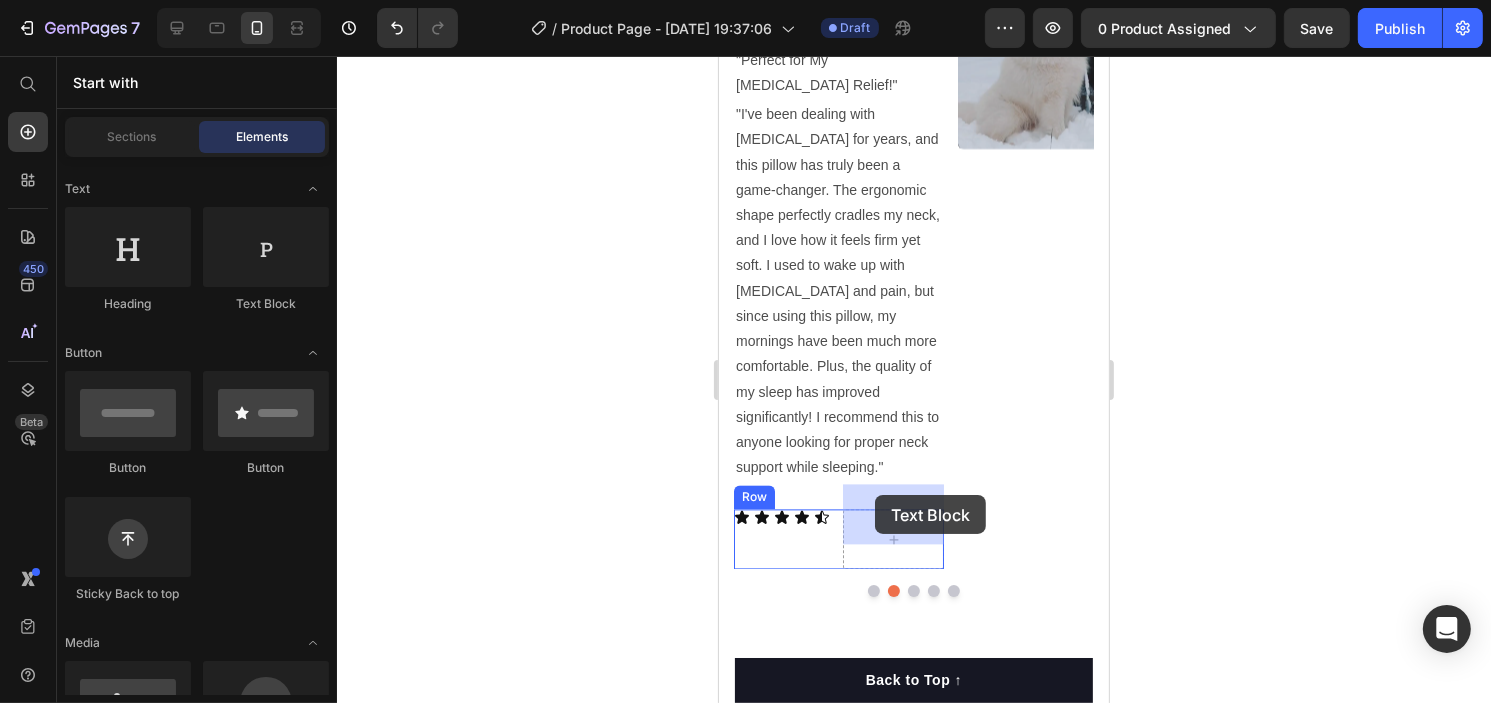 drag, startPoint x: 970, startPoint y: 337, endPoint x: 874, endPoint y: 495, distance: 184.87834 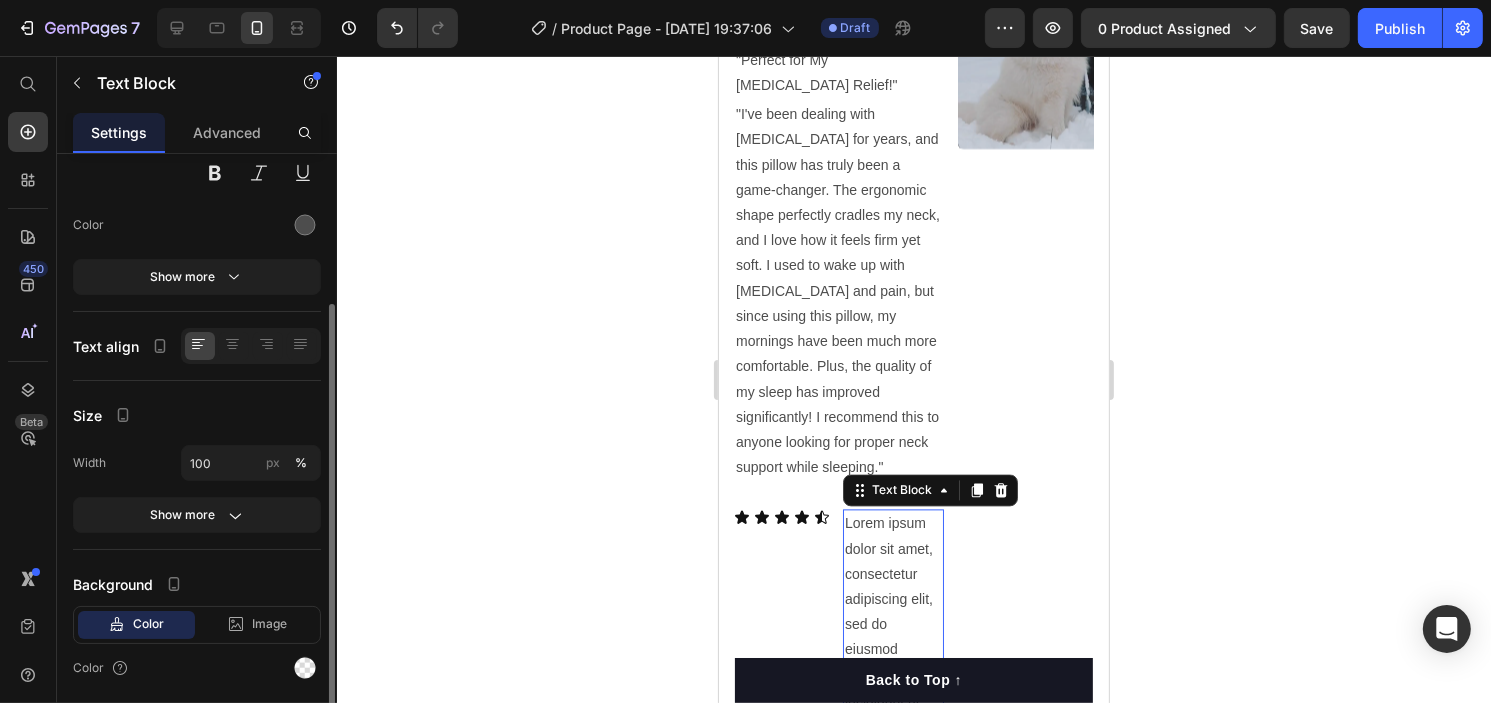 scroll, scrollTop: 0, scrollLeft: 0, axis: both 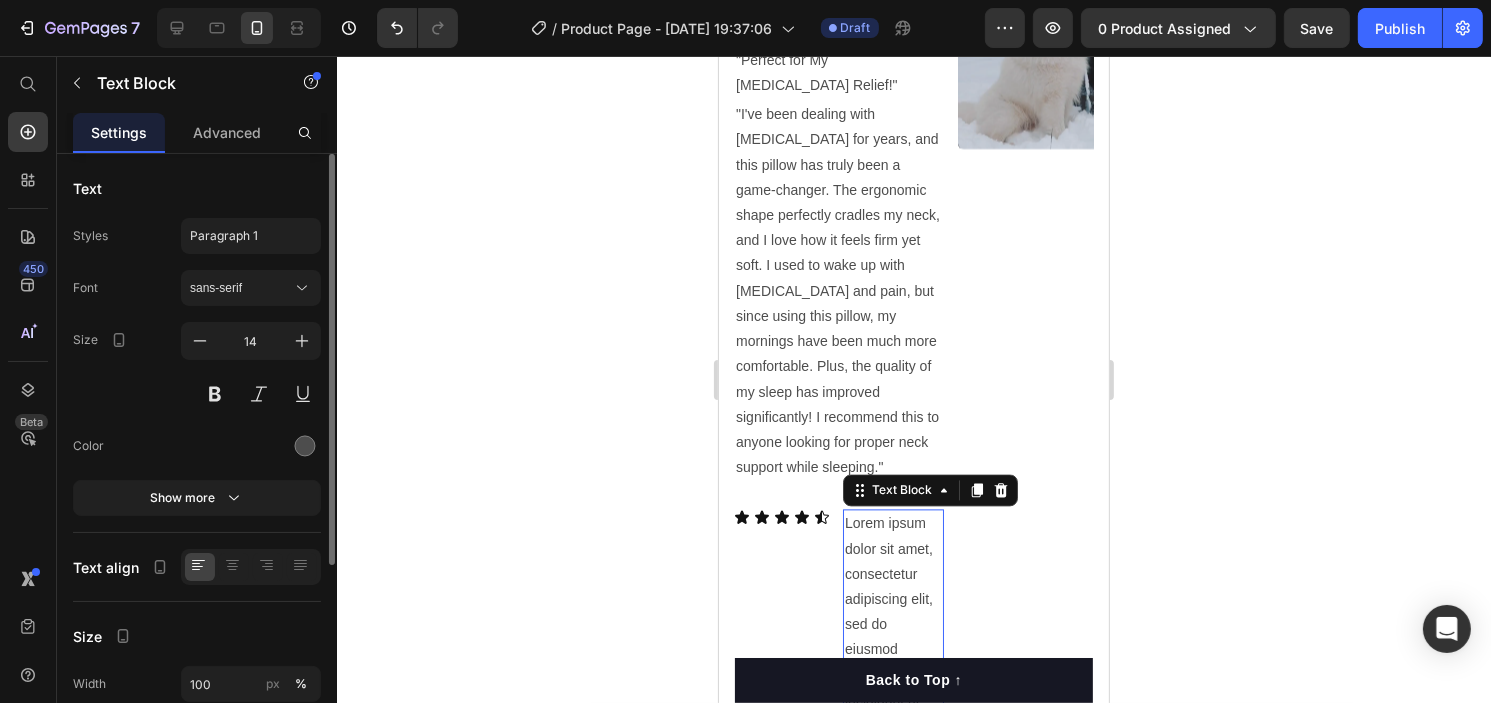click on "Lorem ipsum dolor sit amet, consectetur adipiscing elit, sed do eiusmod tempor incididunt ut labore et dolore magna aliqua. Ut enim ad minim veniam, quis nostrud exercitation ullamco laboris nisi ut aliquip ex ea commodo consequat." at bounding box center (892, 763) 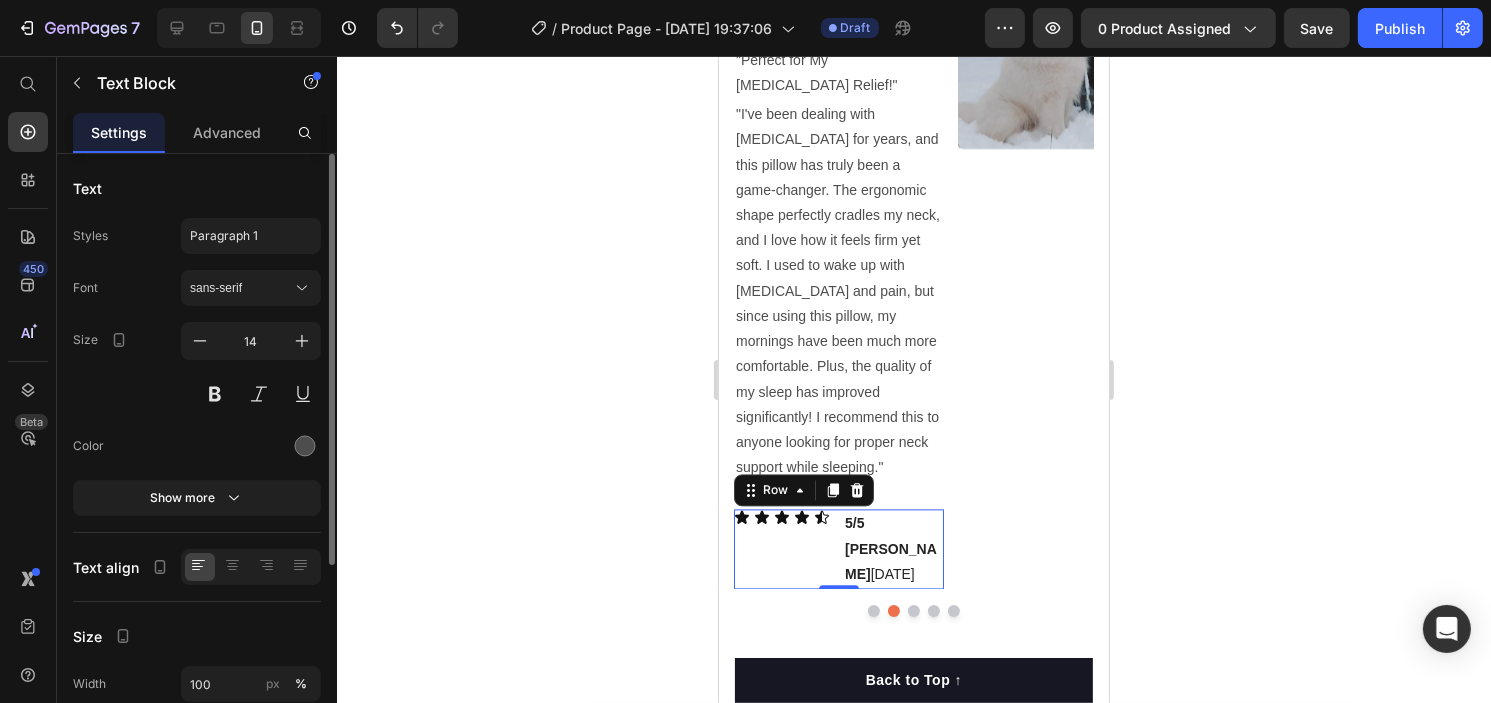 click on "Icon Icon Icon Icon Icon Icon List" at bounding box center [783, 549] 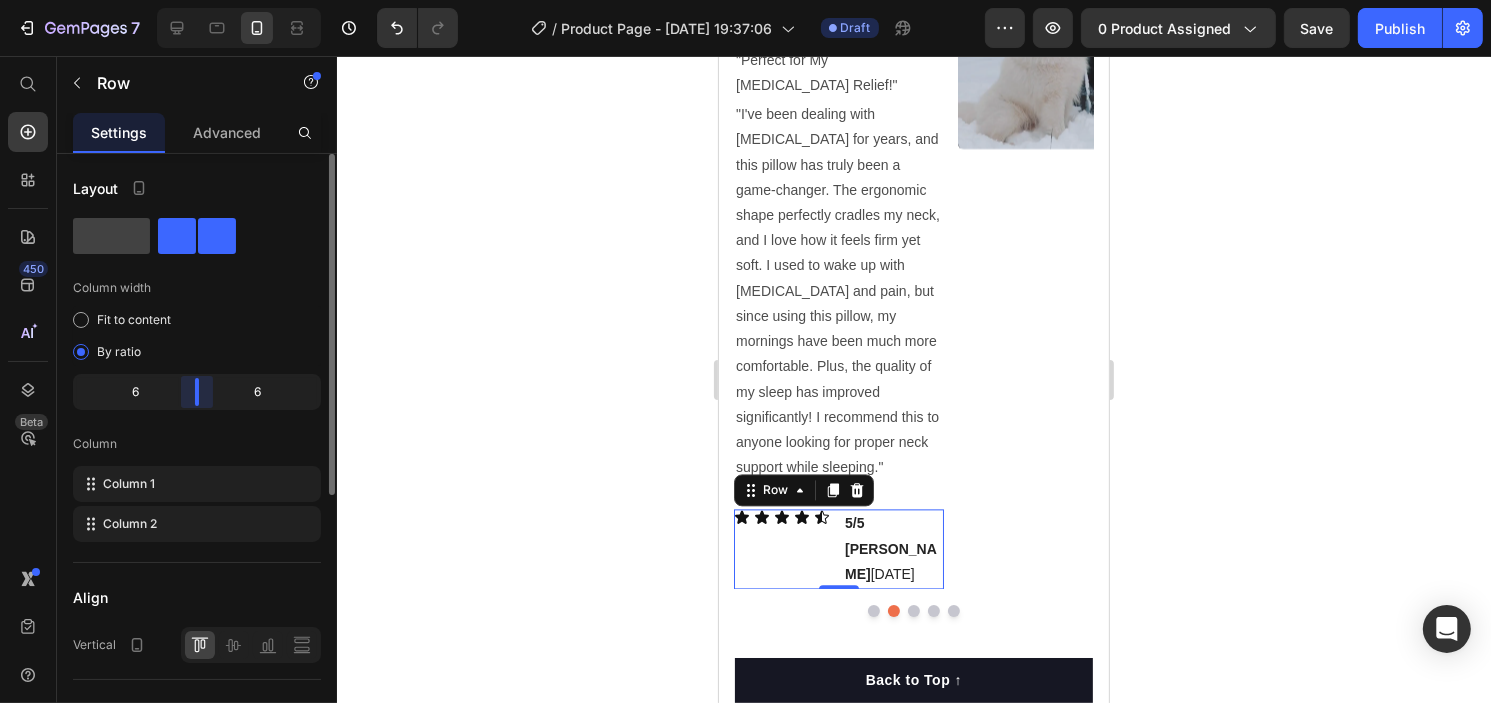 click on "7  Version history  /  Product Page - Jul 10, 19:37:06 Draft Preview 0 product assigned  Save   Publish  450 Beta Start with Sections Elements Hero Section Product Detail Brands Trusted Badges Guarantee Product Breakdown How to use Testimonials Compare Bundle FAQs Social Proof Brand Story Product List Collection Blog List Contact Sticky Add to Cart Custom Footer Browse Library 450 Layout
Row
Row
Row
Row Text
Heading
Text Block Button
Button
Button
Sticky Back to top Media
Image" at bounding box center (745, 0) 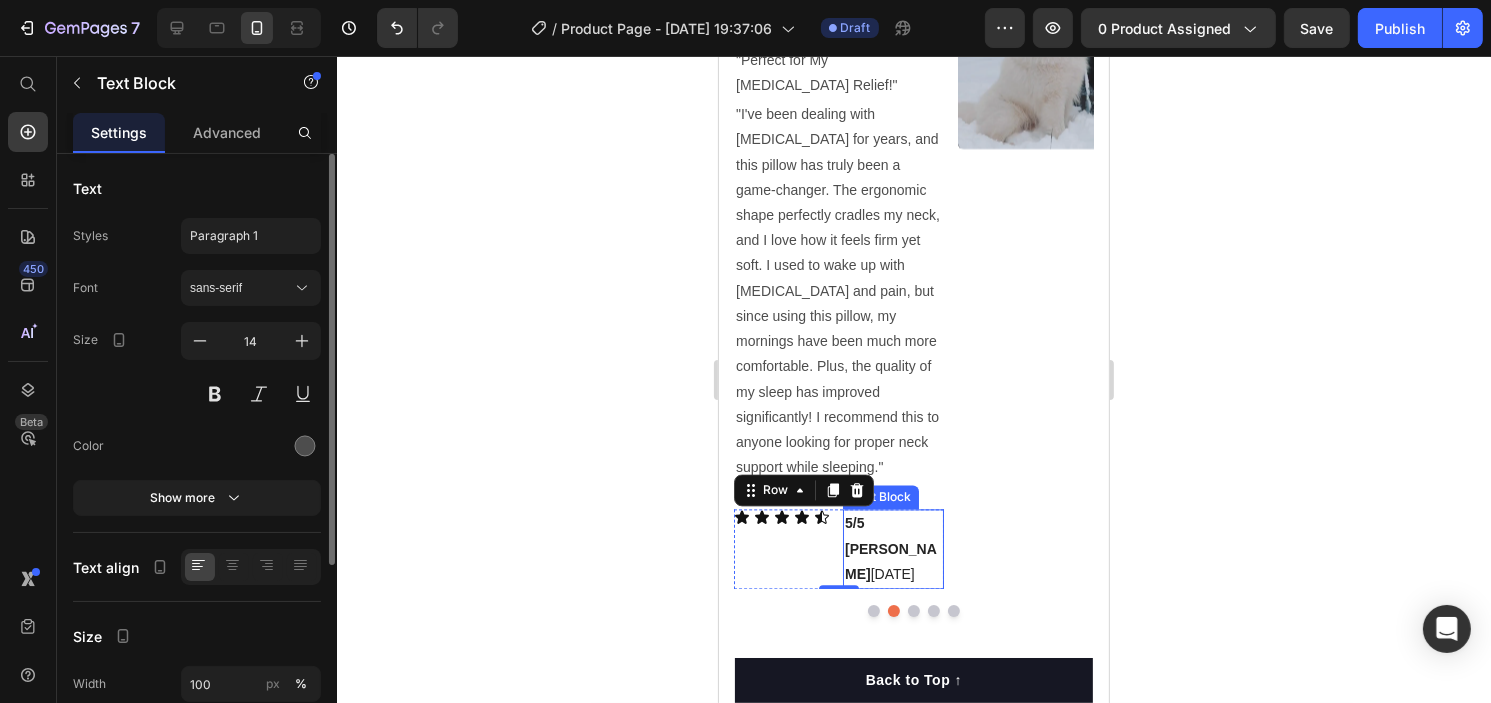 click on "5/5  [PERSON_NAME]     [DATE]" at bounding box center (892, 549) 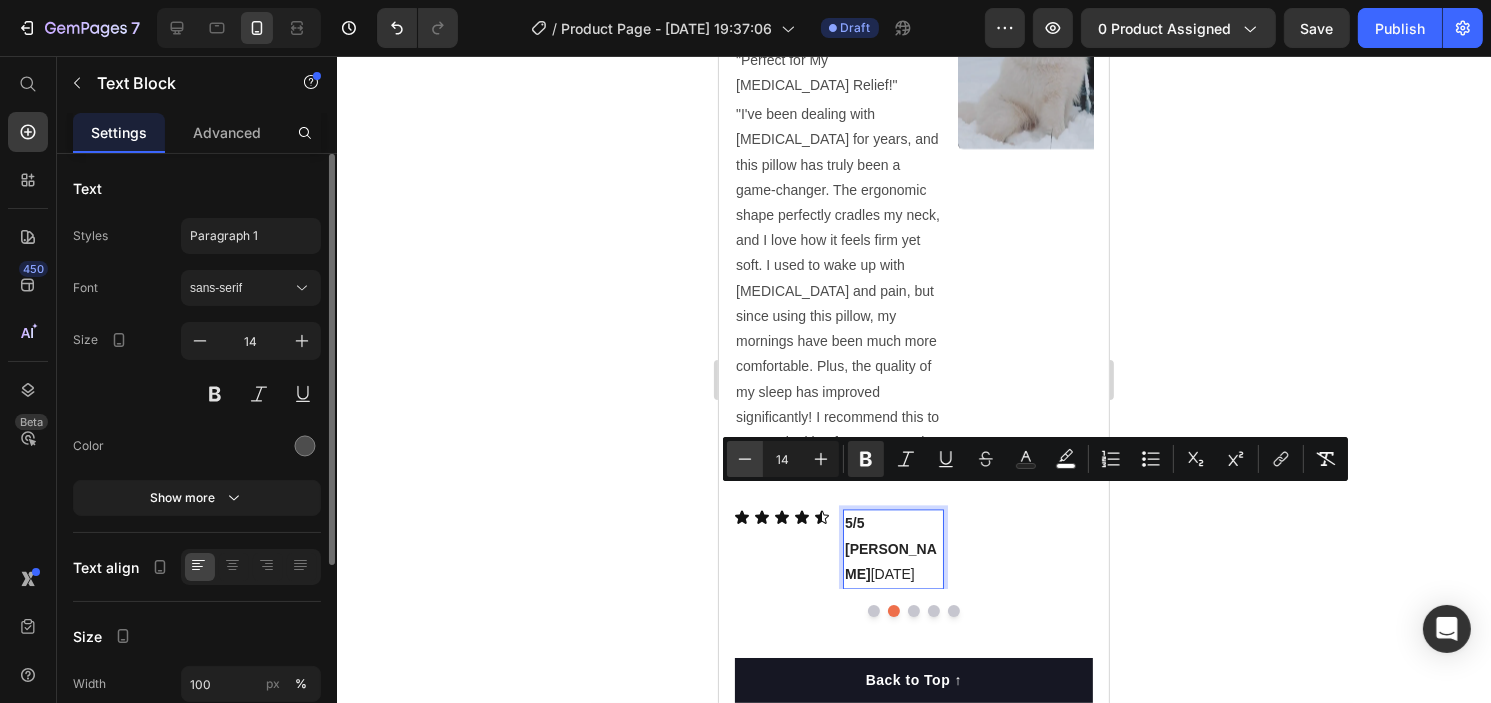 click 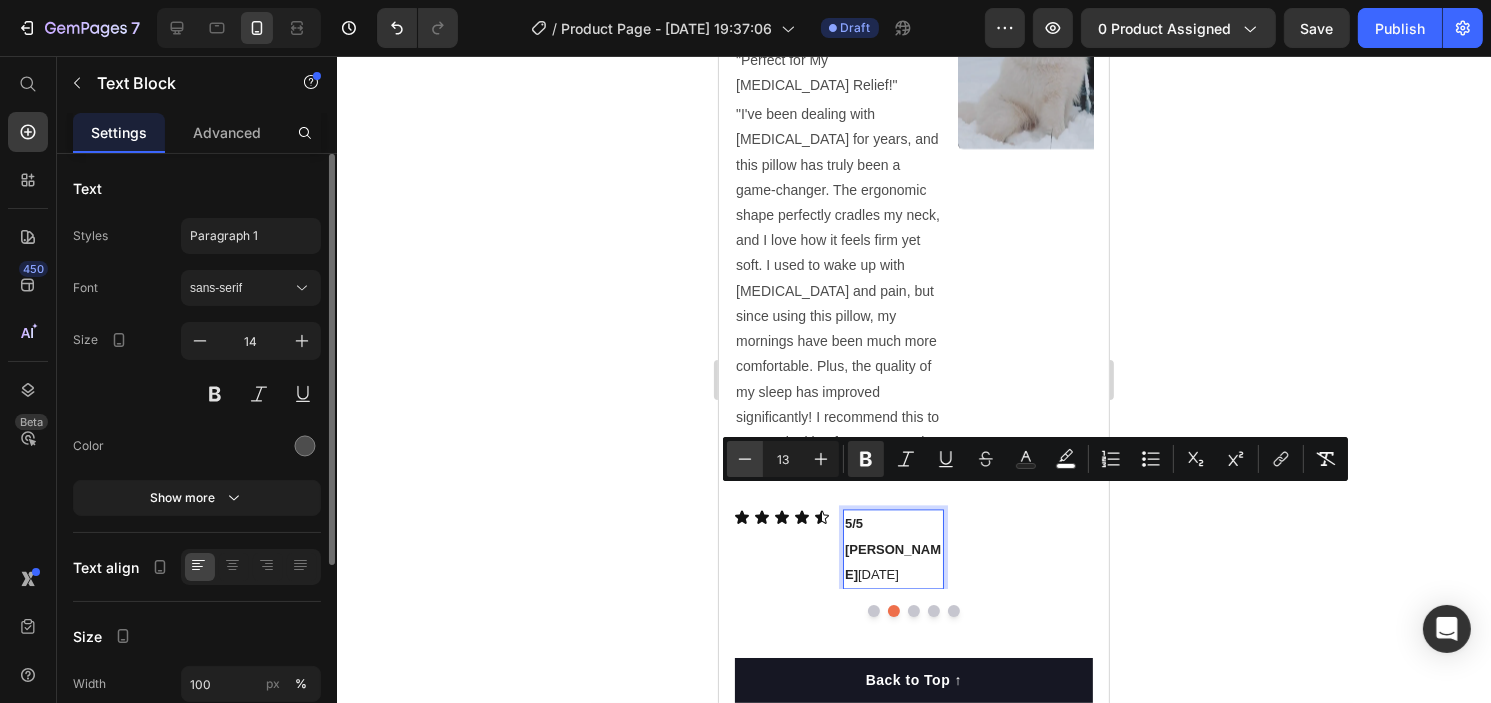 click 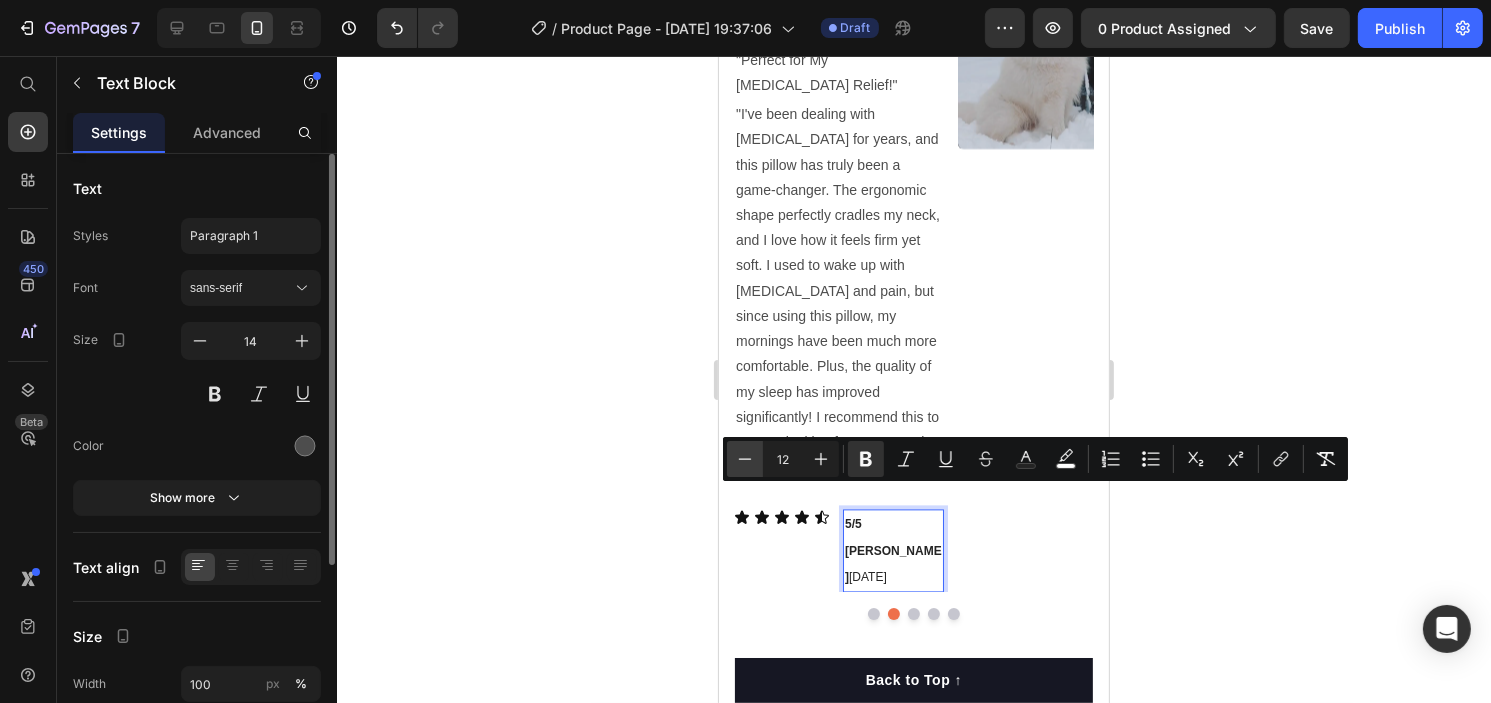 click 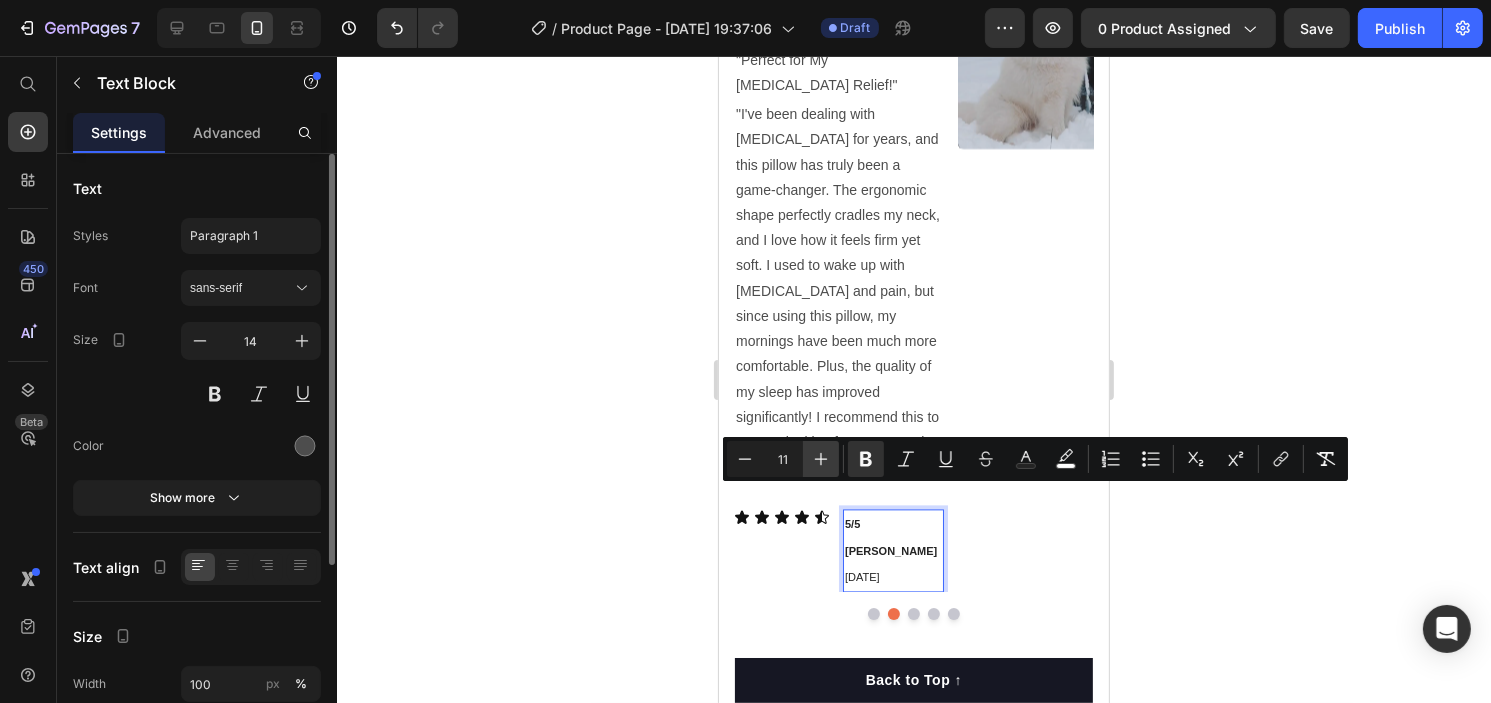 click 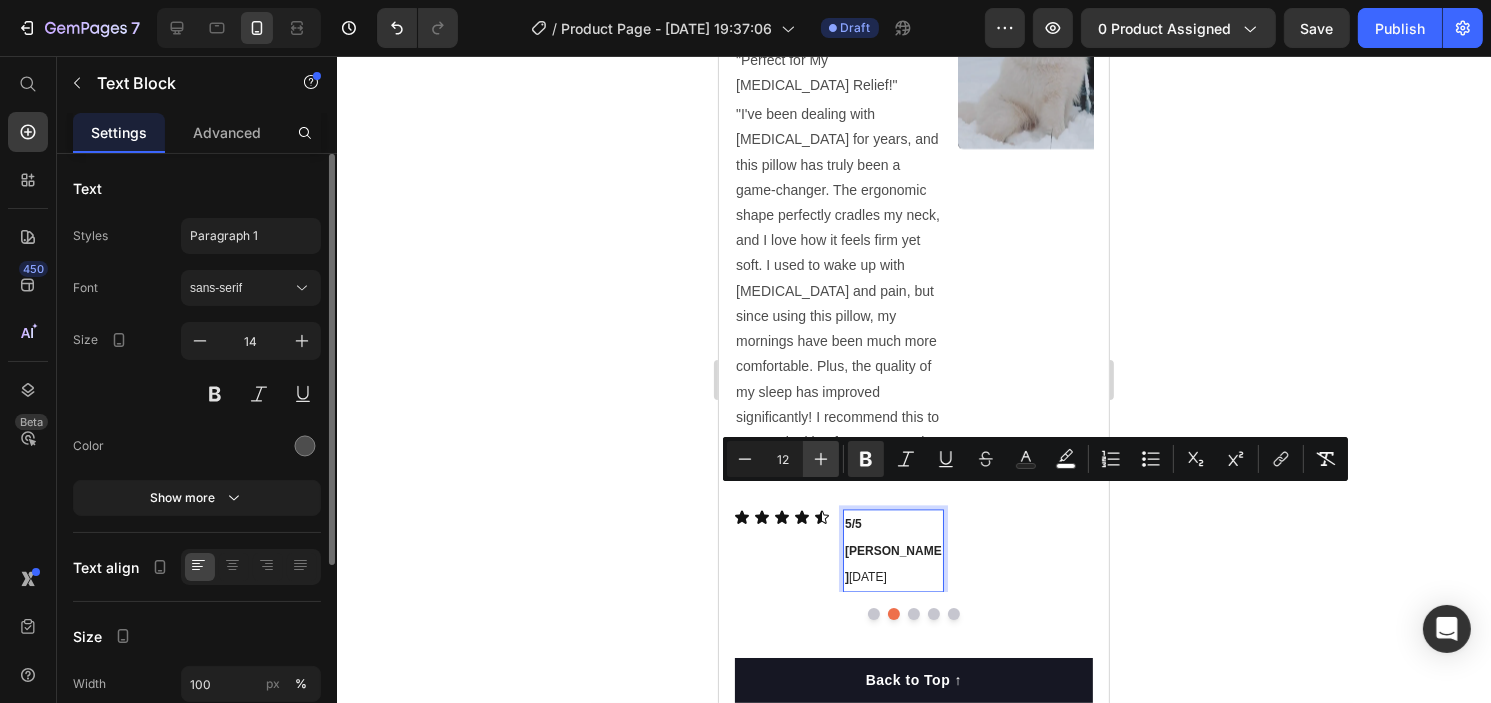 click 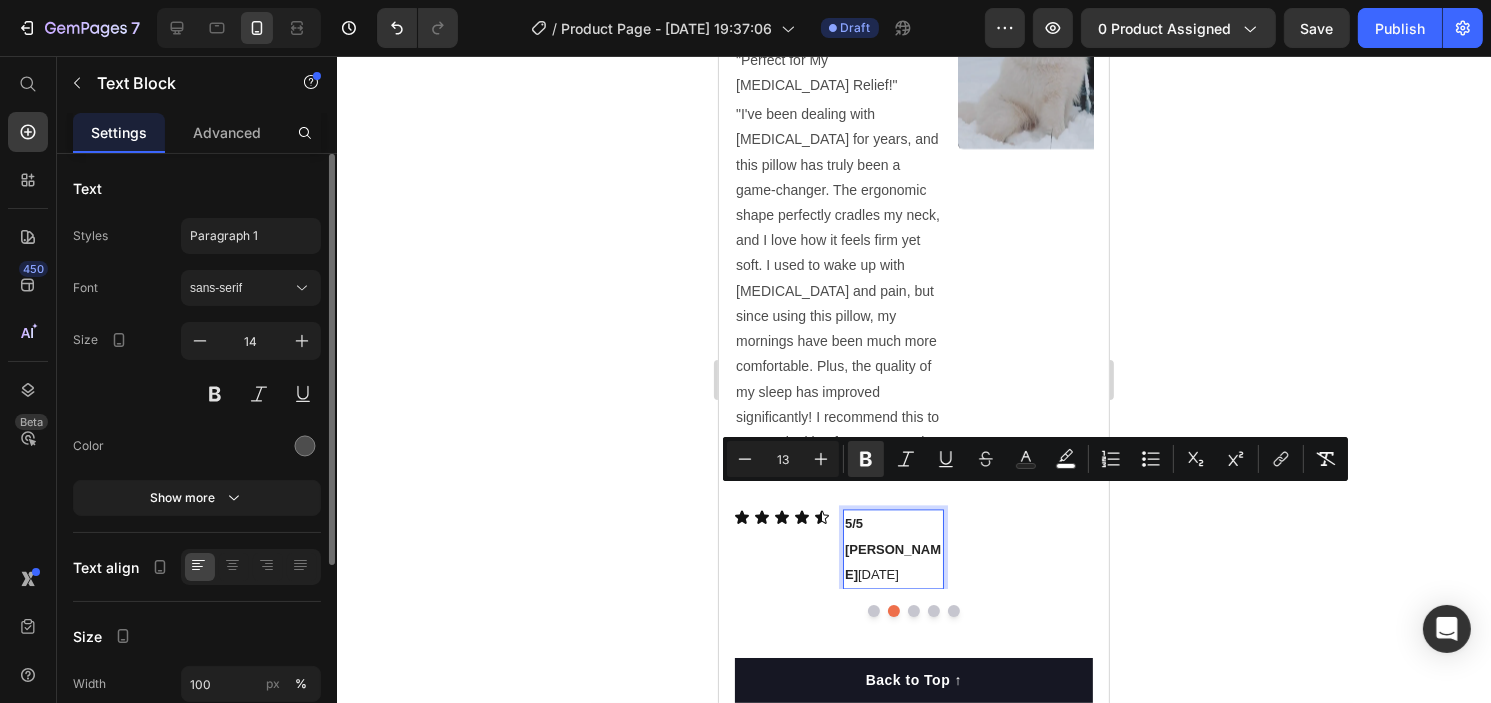 click 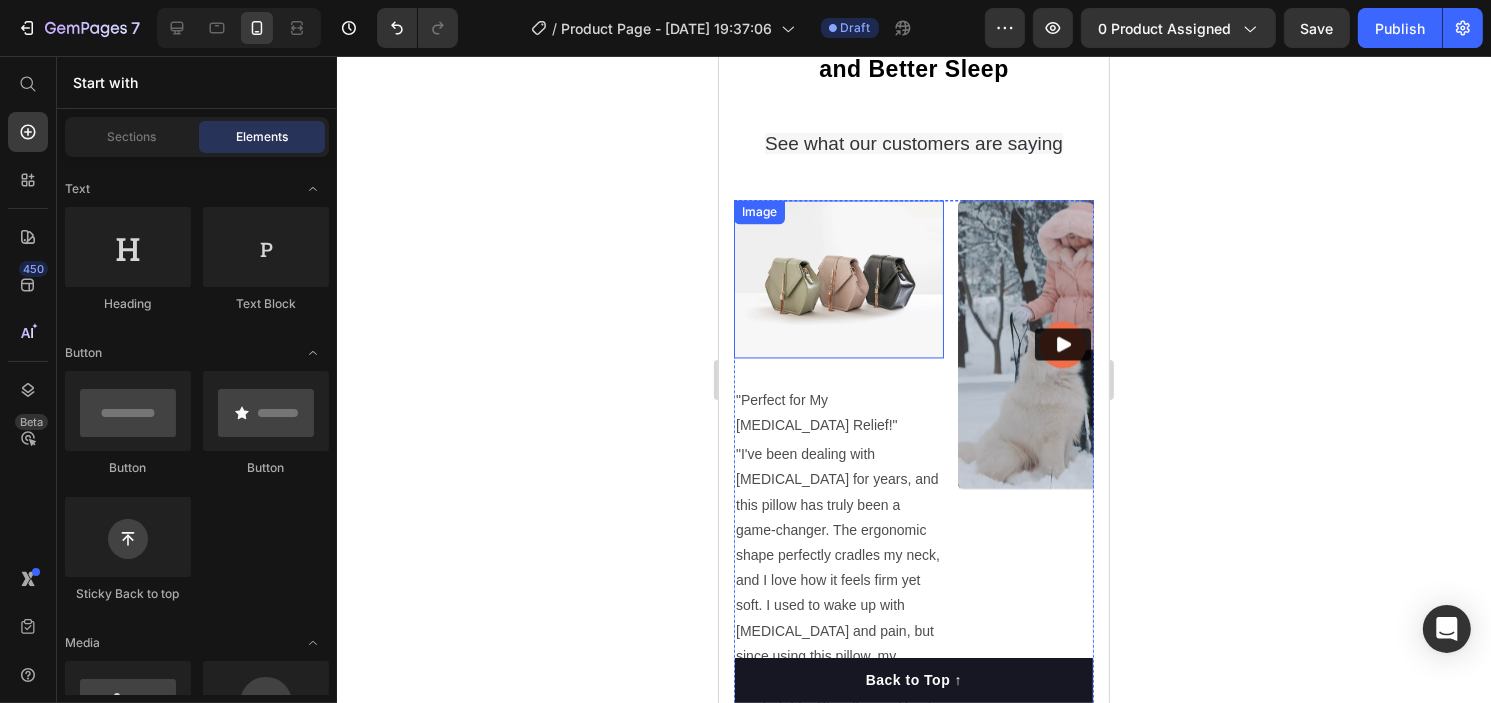 scroll, scrollTop: 3853, scrollLeft: 0, axis: vertical 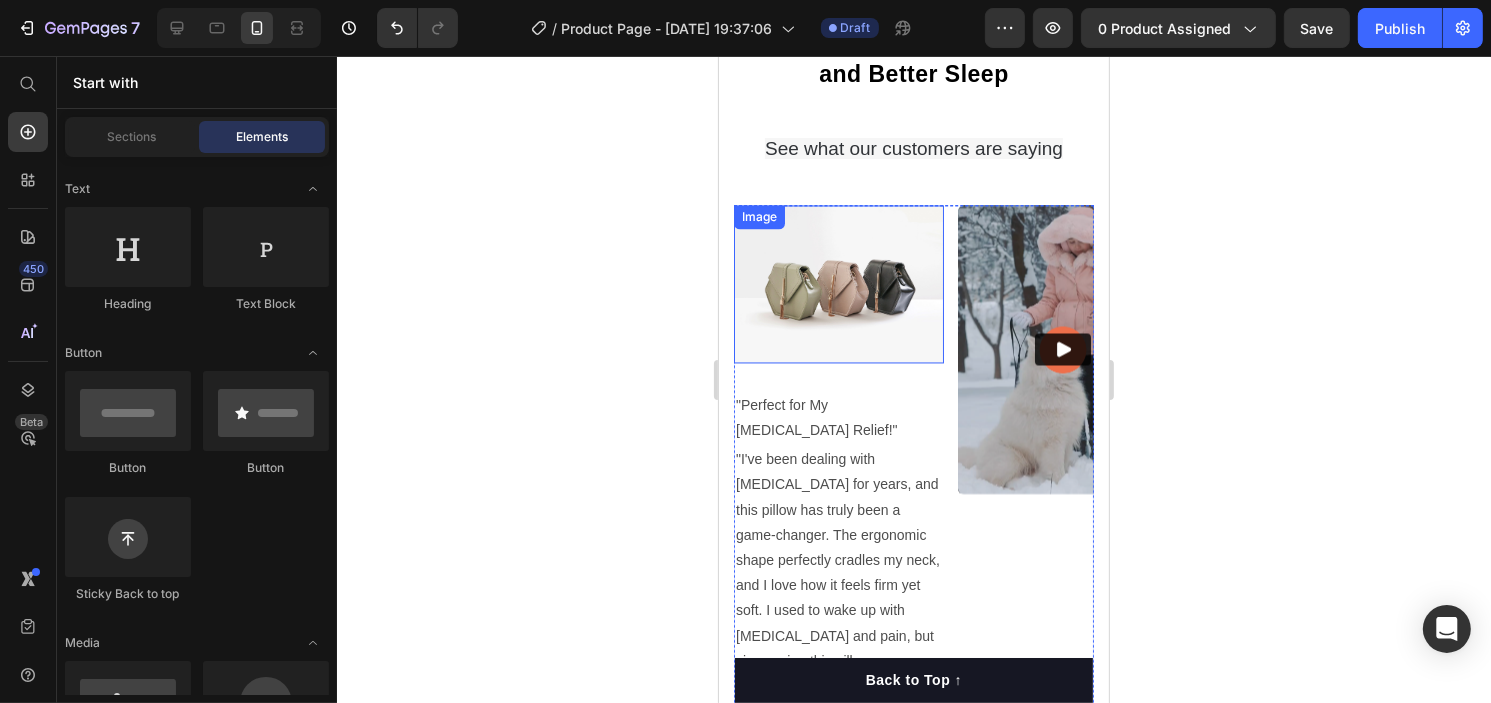 click at bounding box center (838, 284) 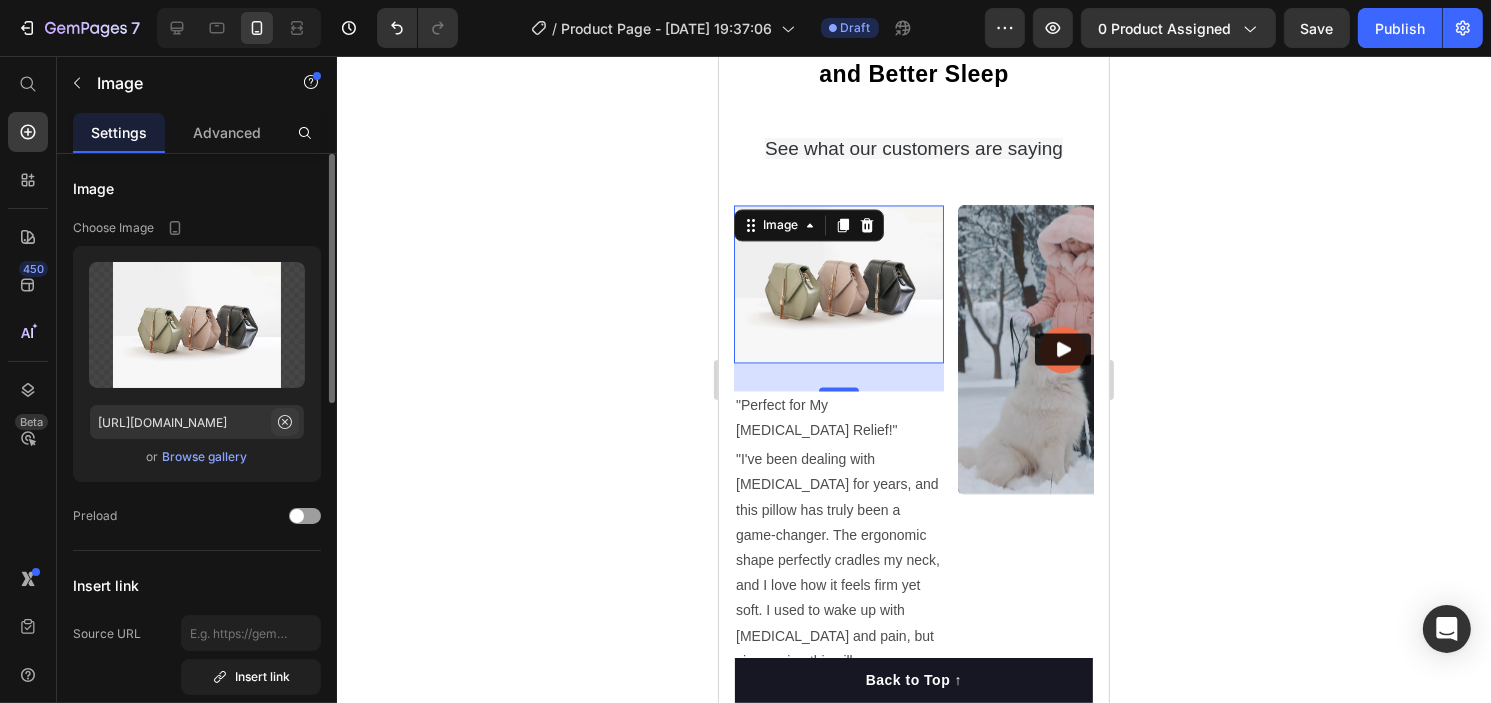 click 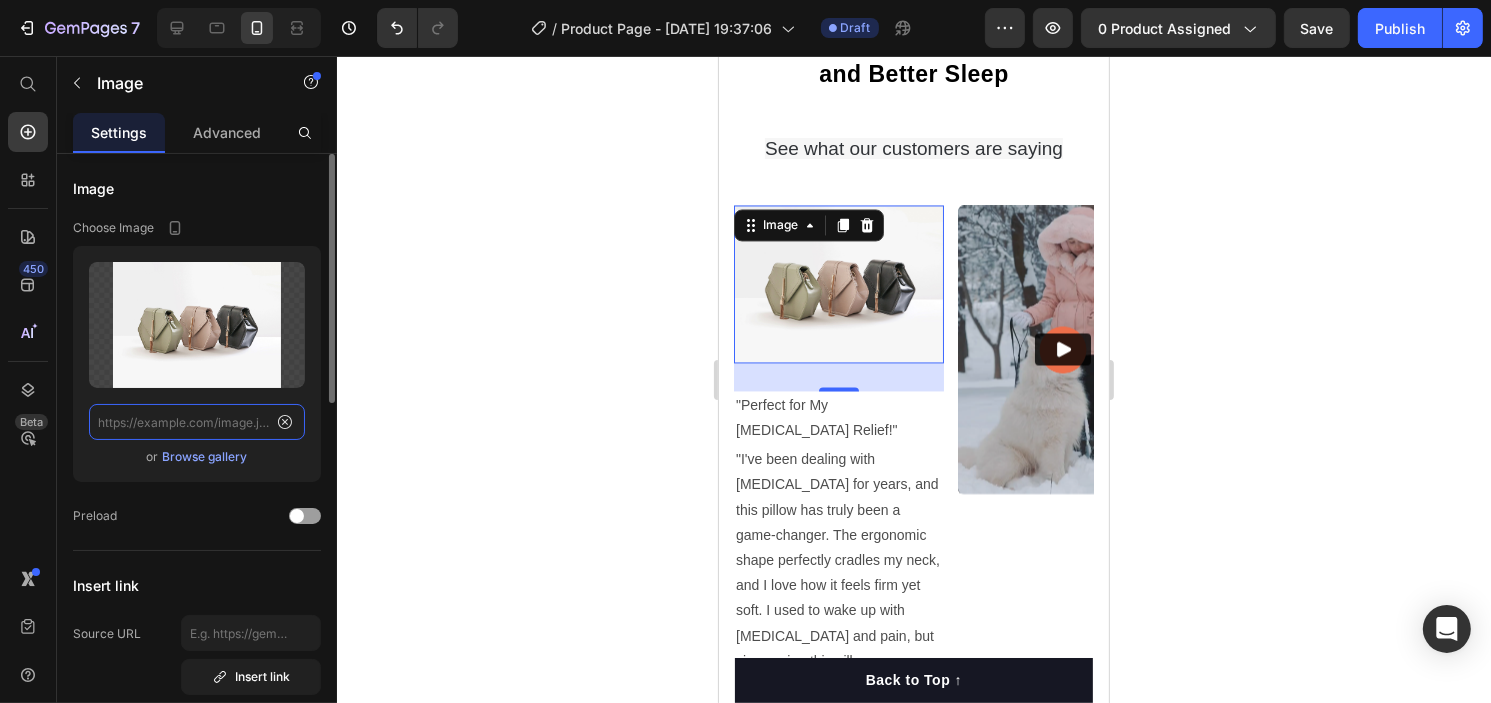 scroll, scrollTop: 0, scrollLeft: 0, axis: both 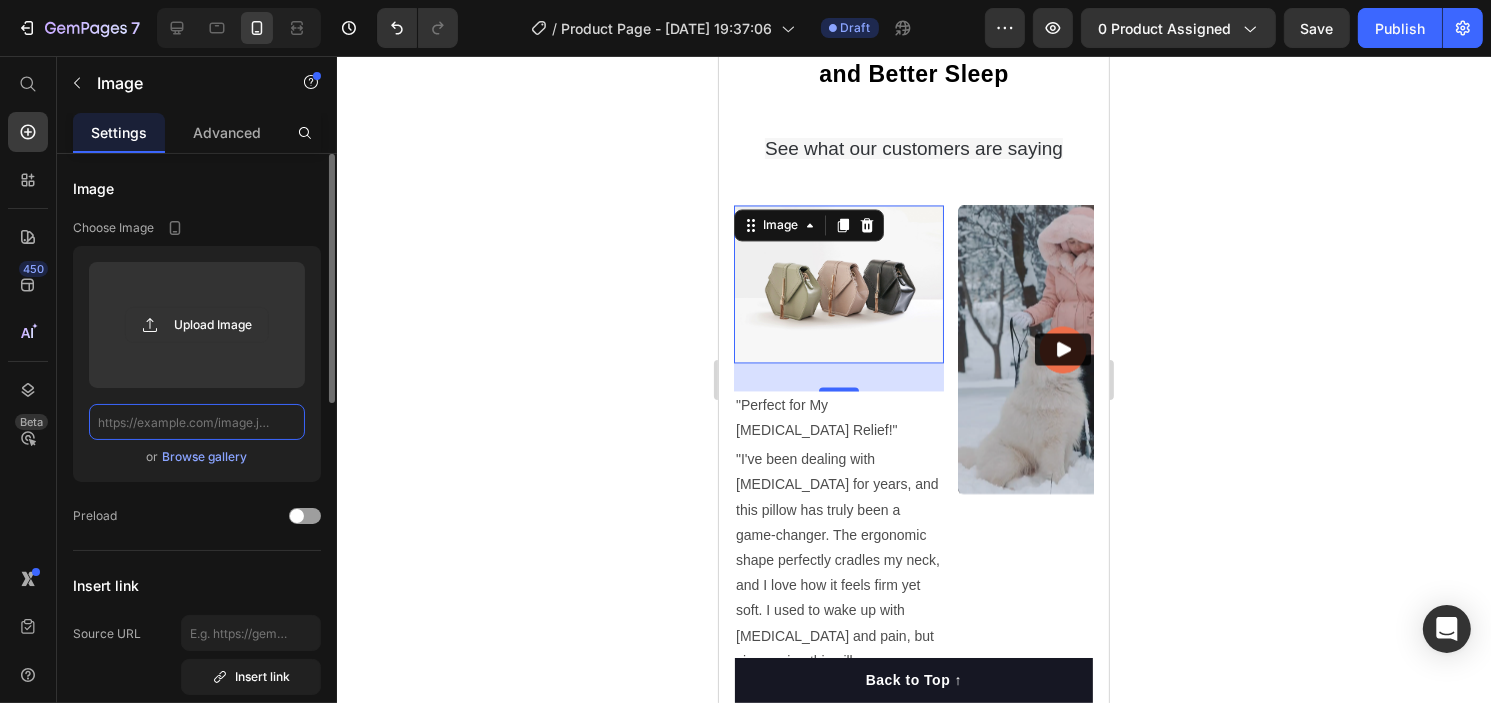 paste on "[URL][DOMAIN_NAME]" 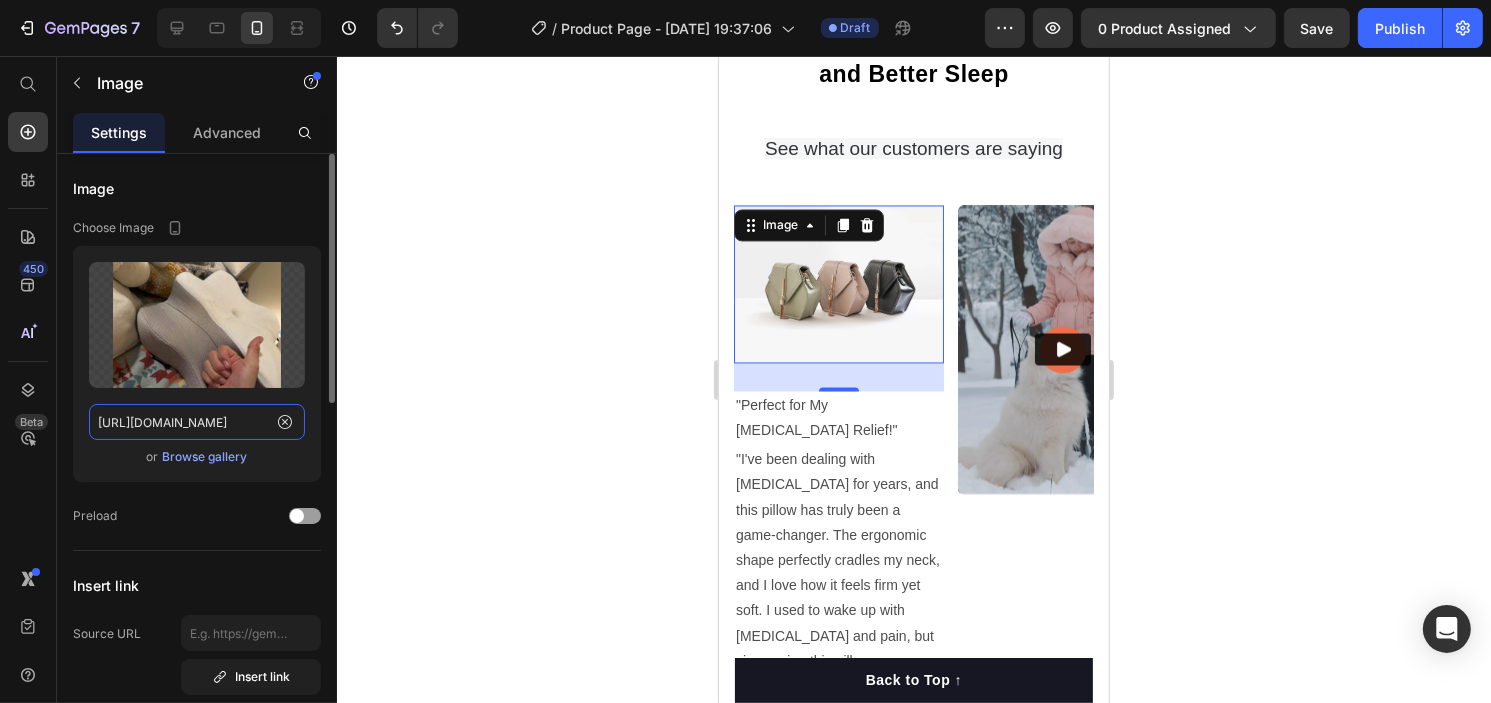 scroll, scrollTop: 0, scrollLeft: 544, axis: horizontal 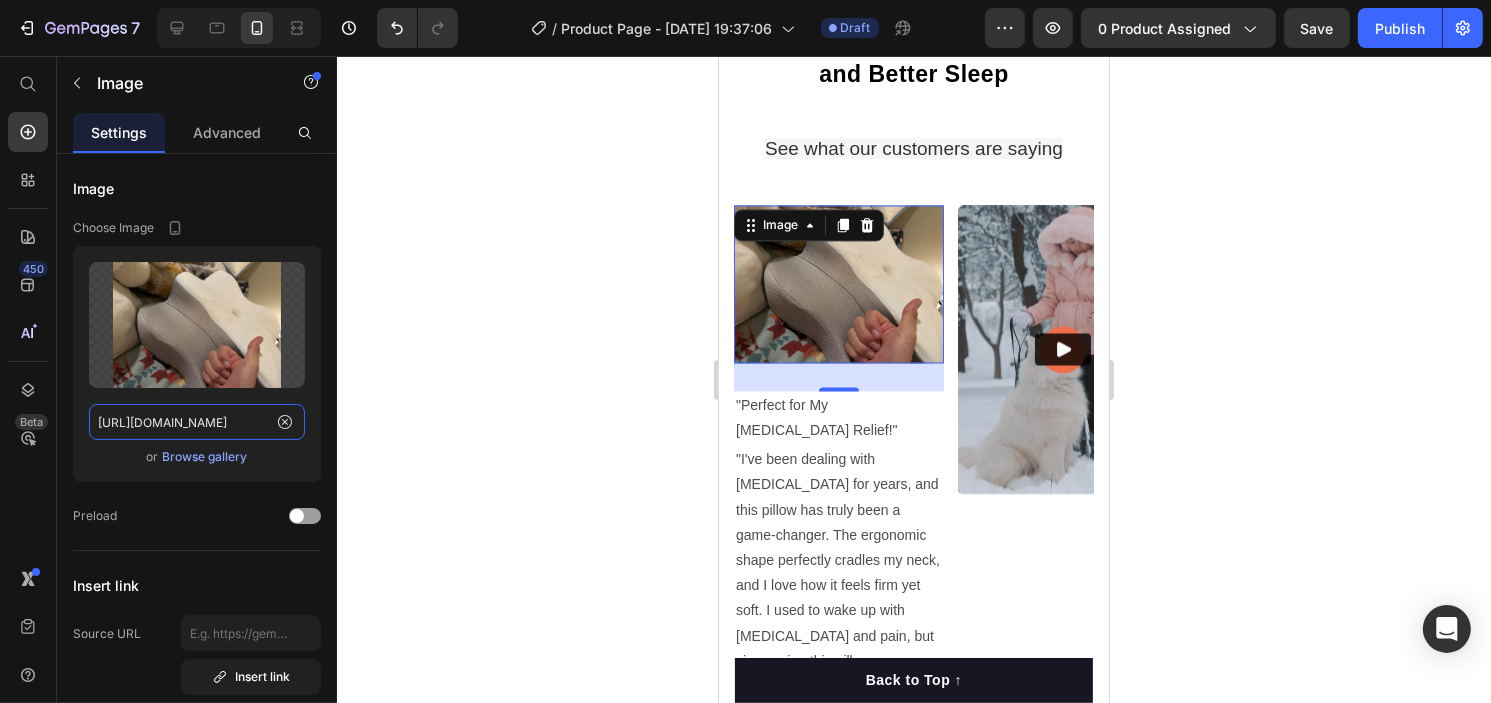 type on "[URL][DOMAIN_NAME]" 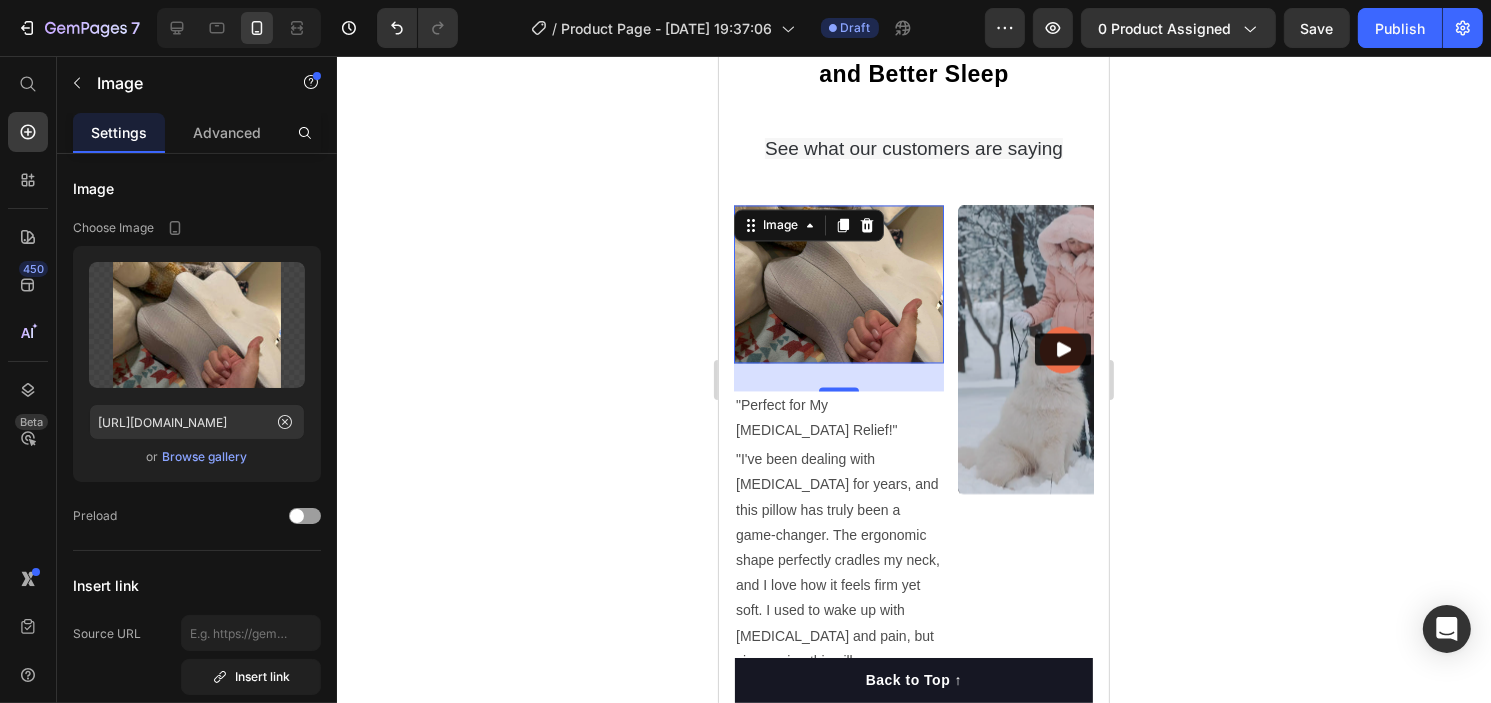 scroll, scrollTop: 0, scrollLeft: 0, axis: both 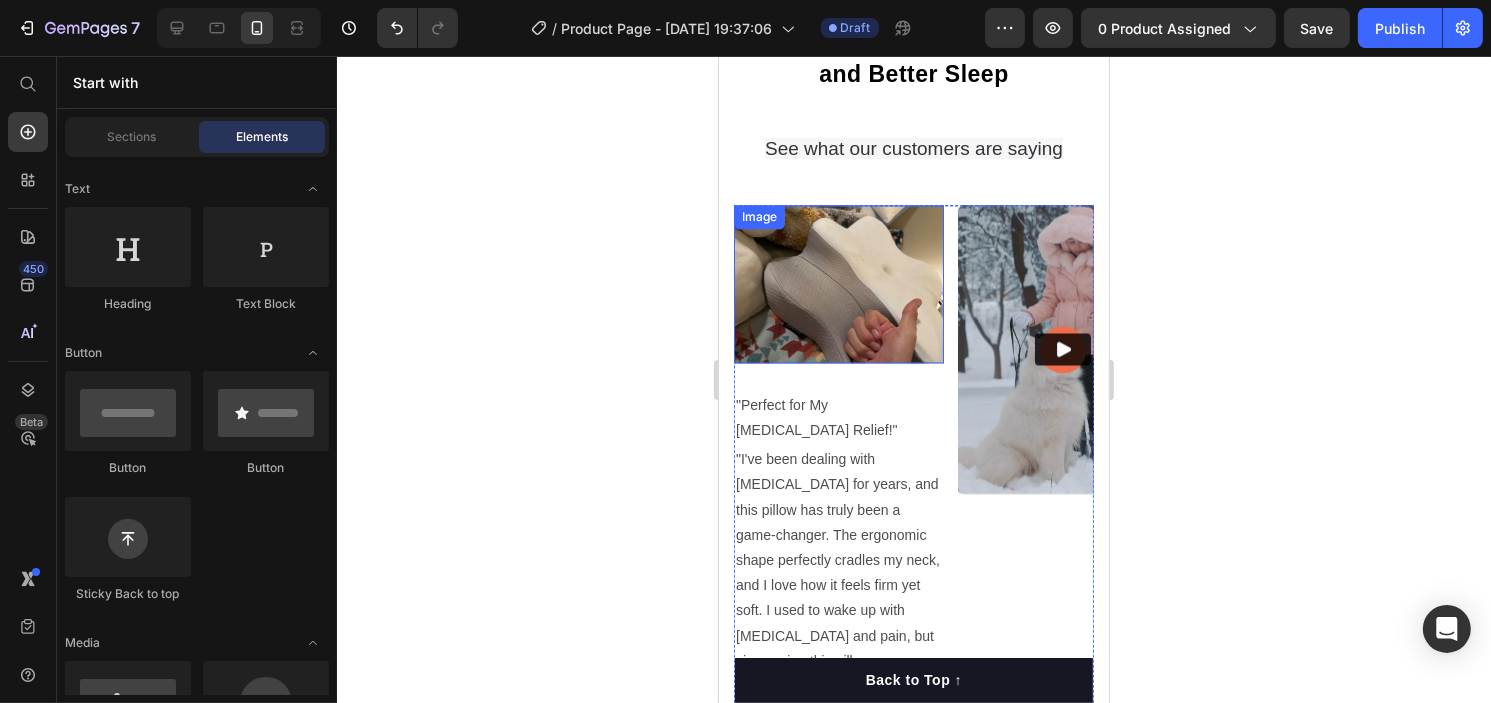 click at bounding box center [838, 284] 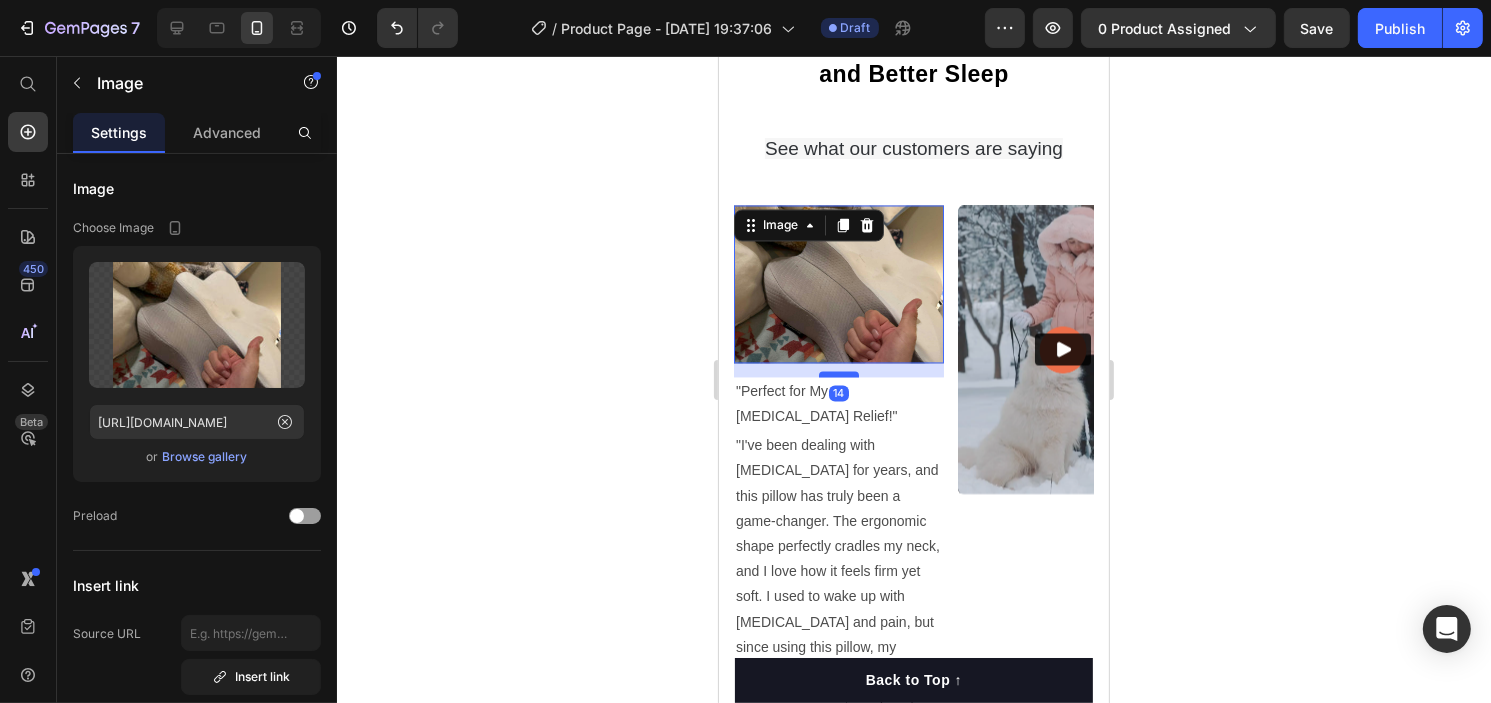 drag, startPoint x: 836, startPoint y: 387, endPoint x: 838, endPoint y: 373, distance: 14.142136 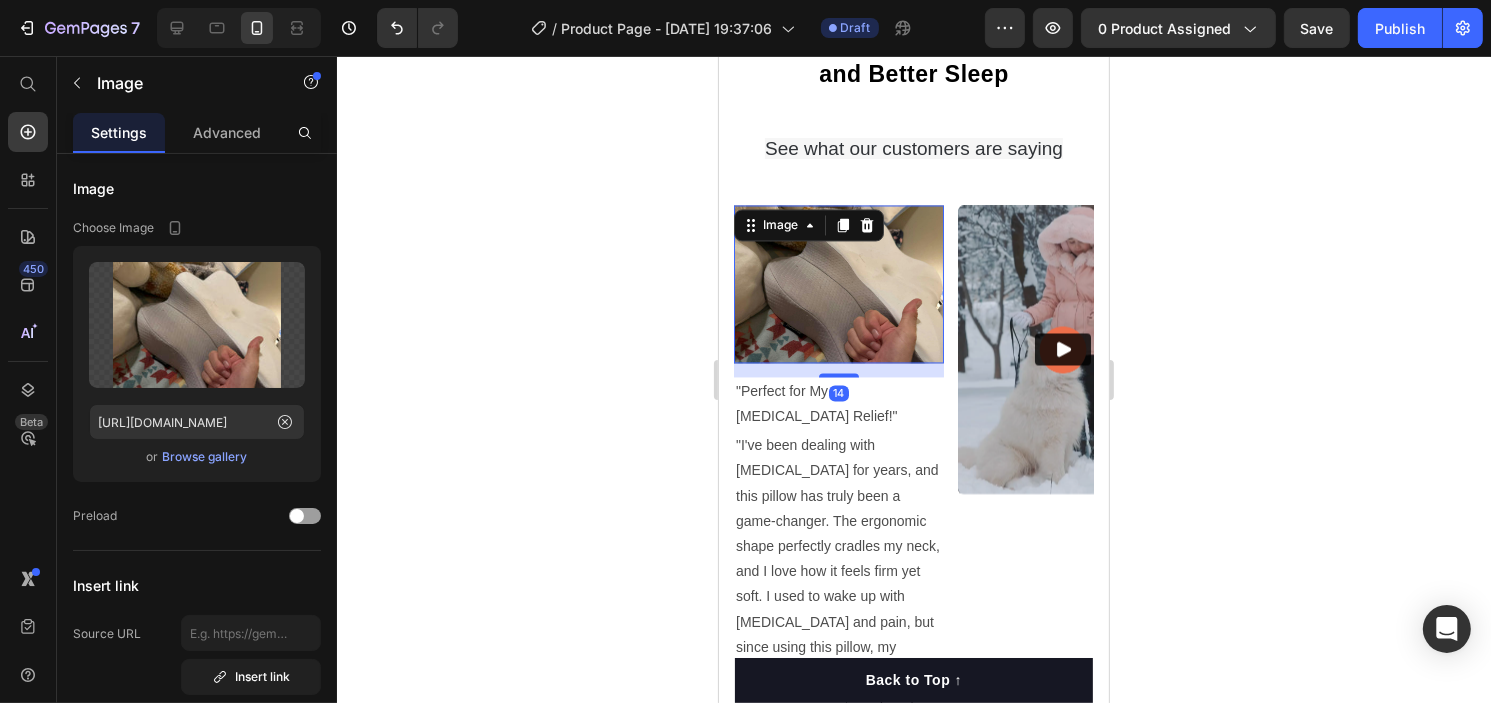 click 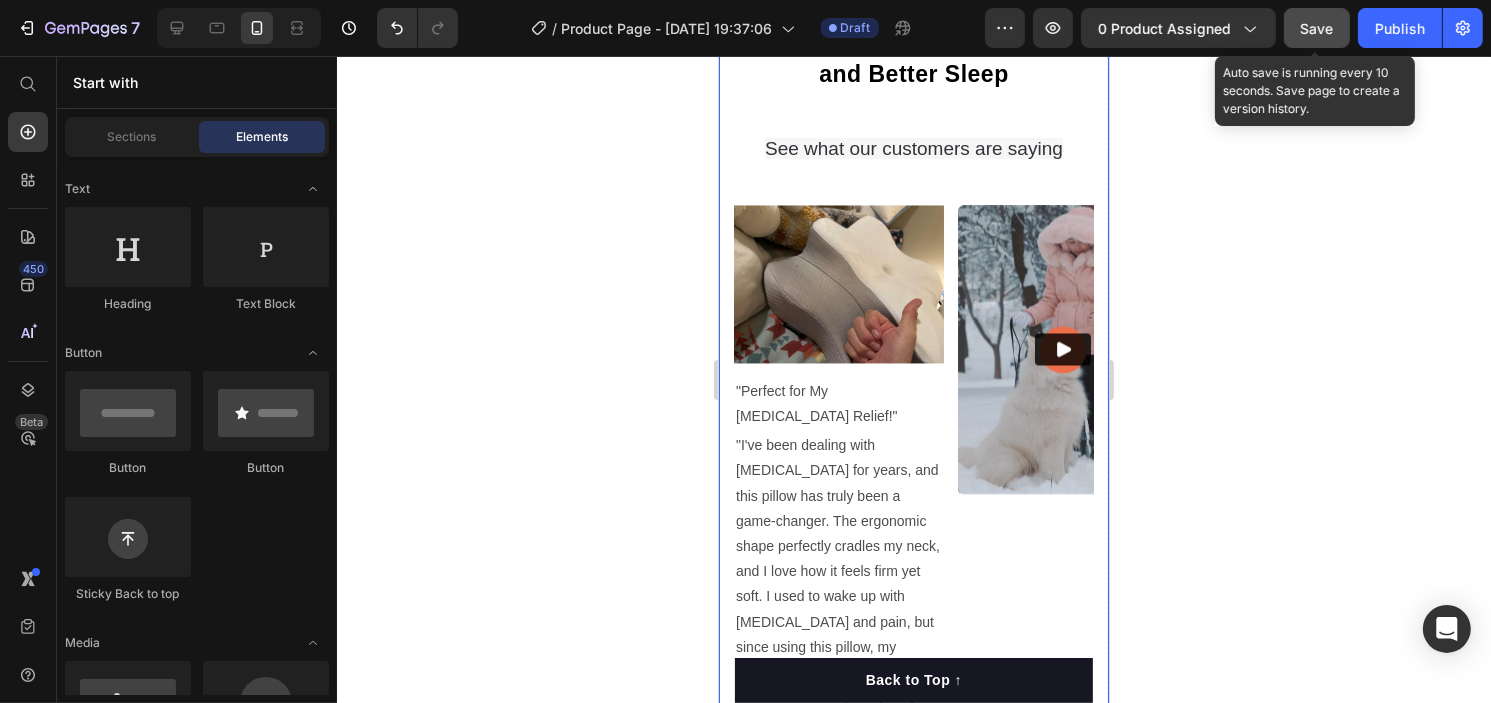 click on "Save" 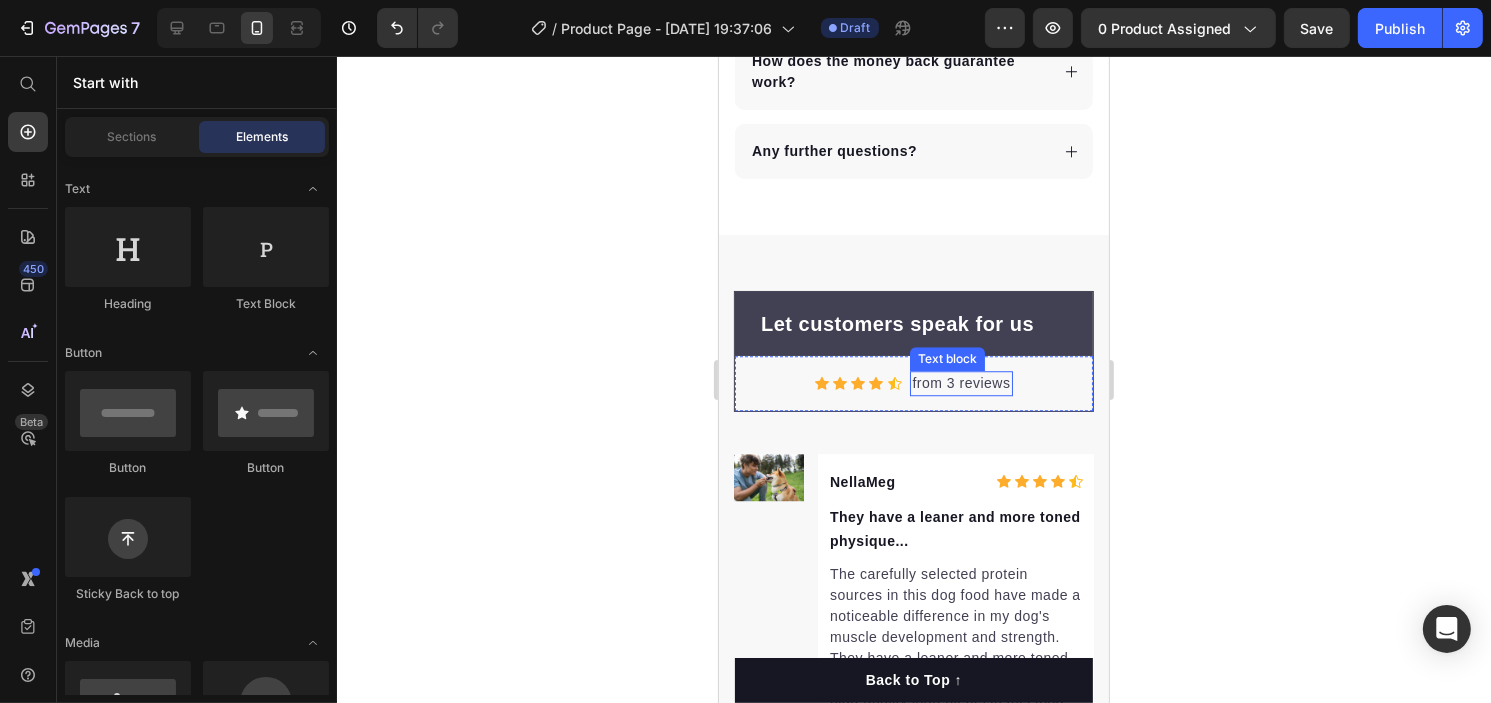 scroll, scrollTop: 5382, scrollLeft: 0, axis: vertical 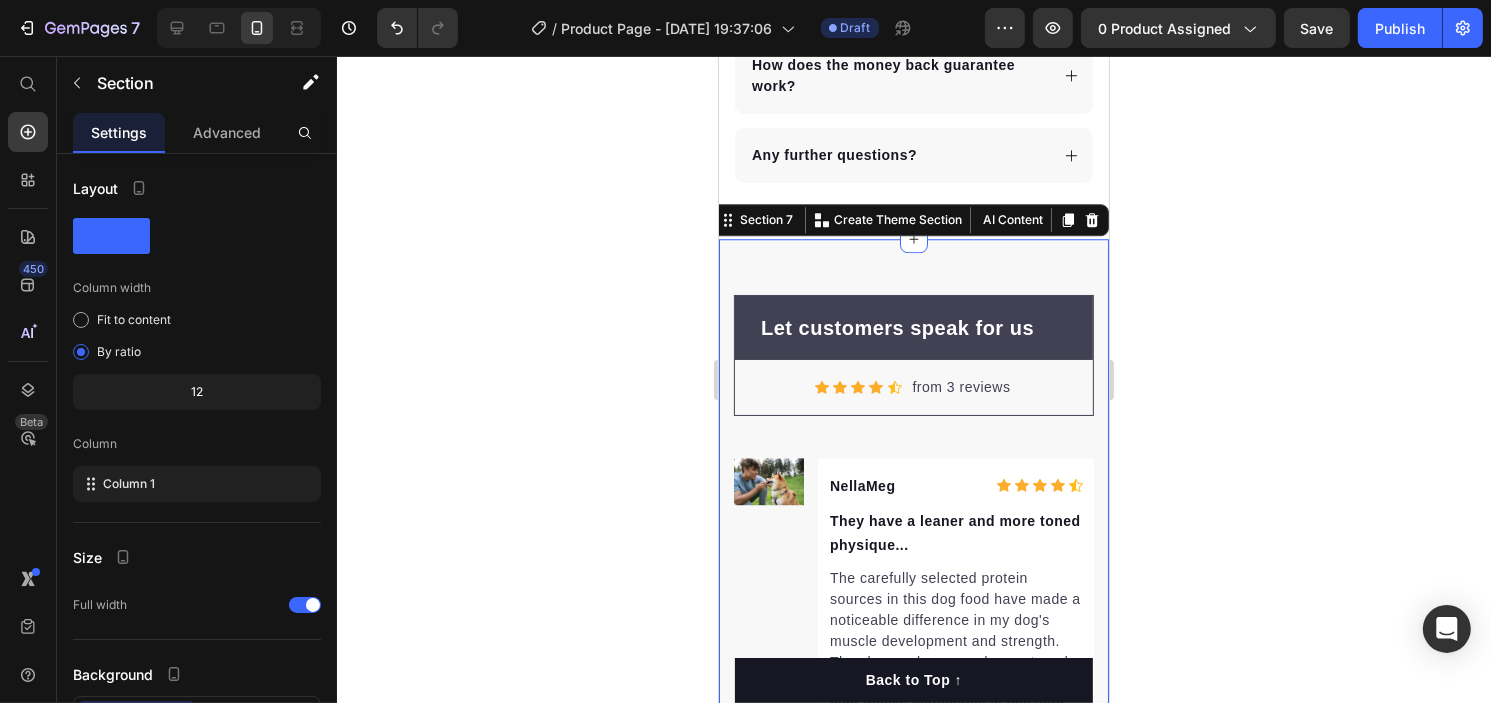 click on "Let customers speak for us Text block Row Icon Icon Icon Icon
Icon Icon List Hoz from 3 reviews Text block Row Row Image NellaMeg Text block Icon Icon Icon Icon
Icon Icon List Hoz Row They have a leaner and more toned physique... Text block The carefully selected protein sources in this dog food have made a noticeable difference in my dog's muscle development and strength. They have a leaner and more toned physique, which is a testament to the high-quality ingredients in this food. Text block 02/21/2024 Text block Row Row Image LeighPop Text block Icon Icon Icon Icon
Icon Icon List Hoz Row I am grateful... Text block I am grateful for the inclusion of joint-supporting ingredients like glucosamine and chondroitin in this dog food. It has had a significant impact on my dog's mobility and has alleviated any discomfort they may have experienced previously. Text block 02/21/2024 Text block Row Row Image AndiMel Text block Icon Icon Icon Icon" at bounding box center [913, 881] 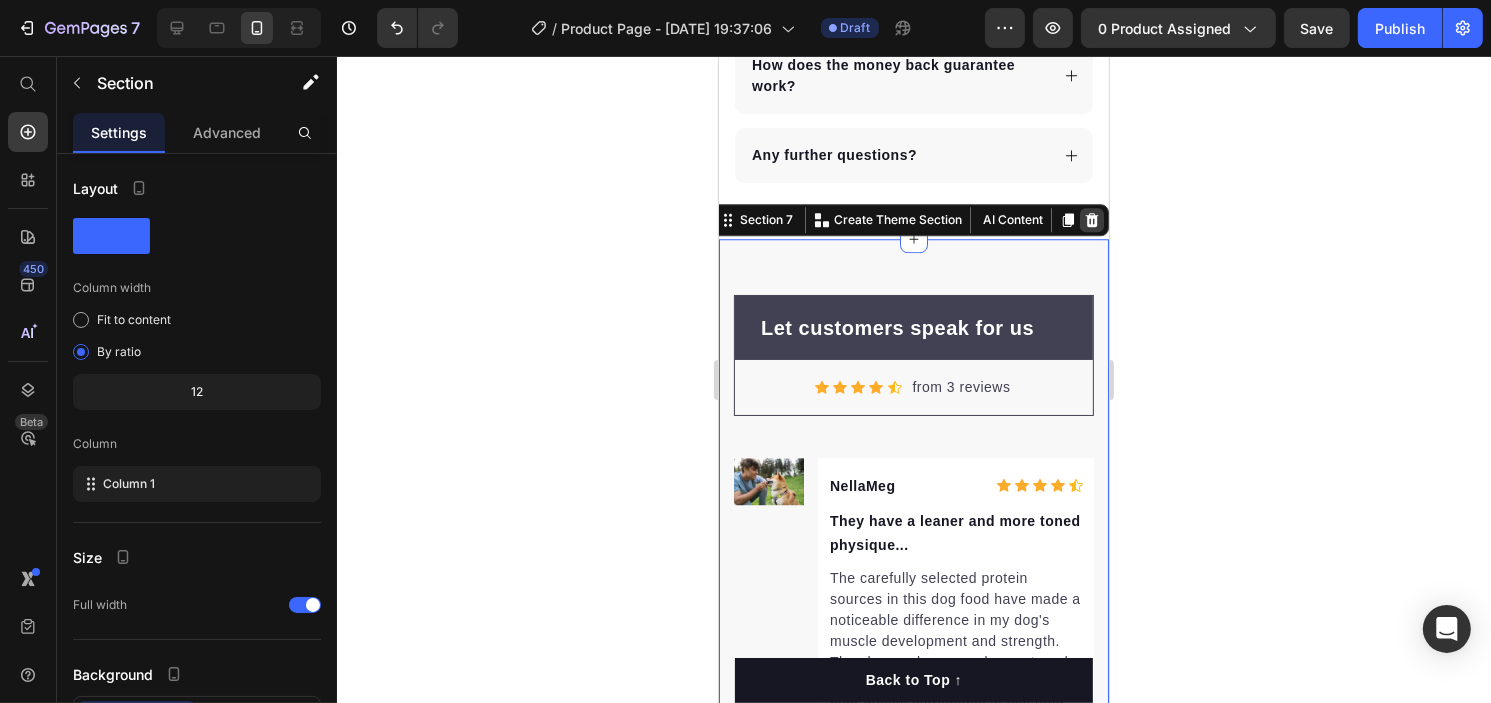 click 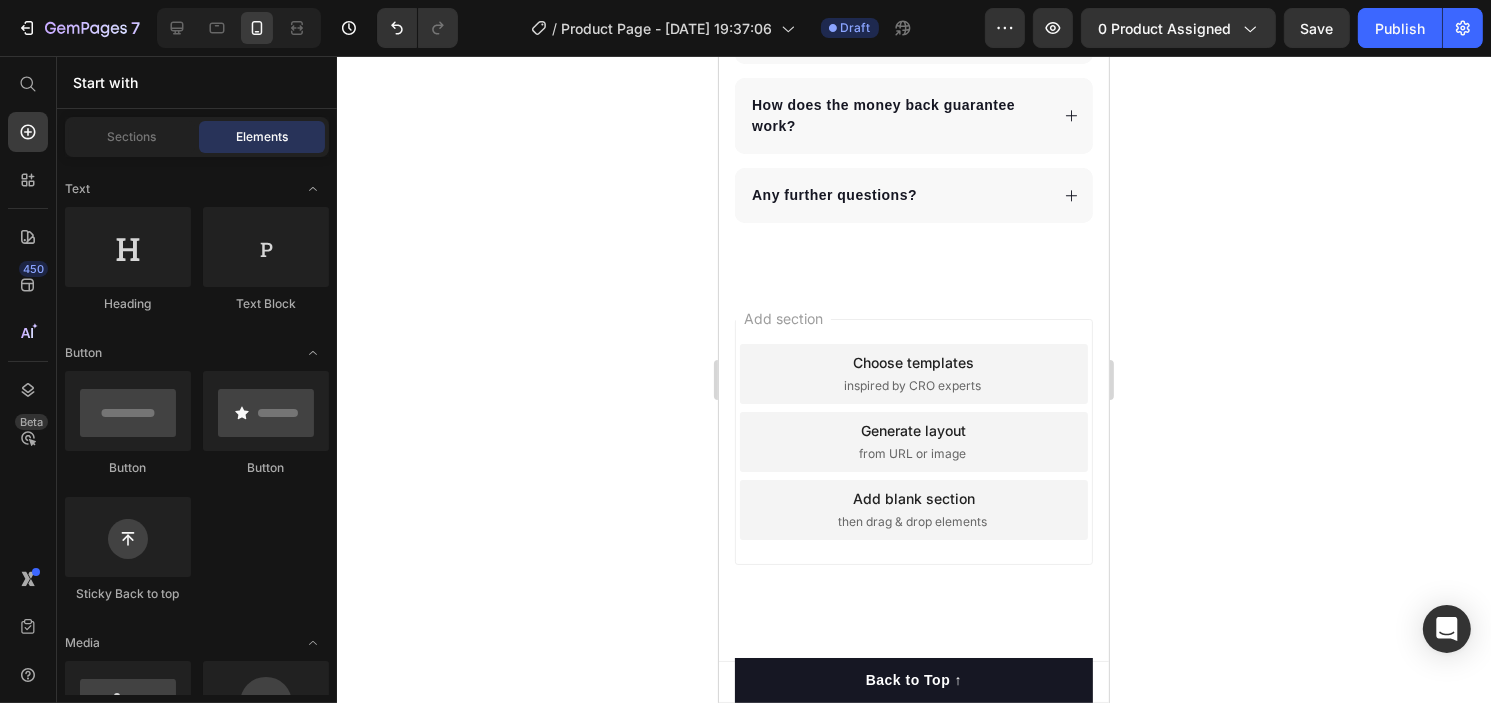 scroll, scrollTop: 5359, scrollLeft: 0, axis: vertical 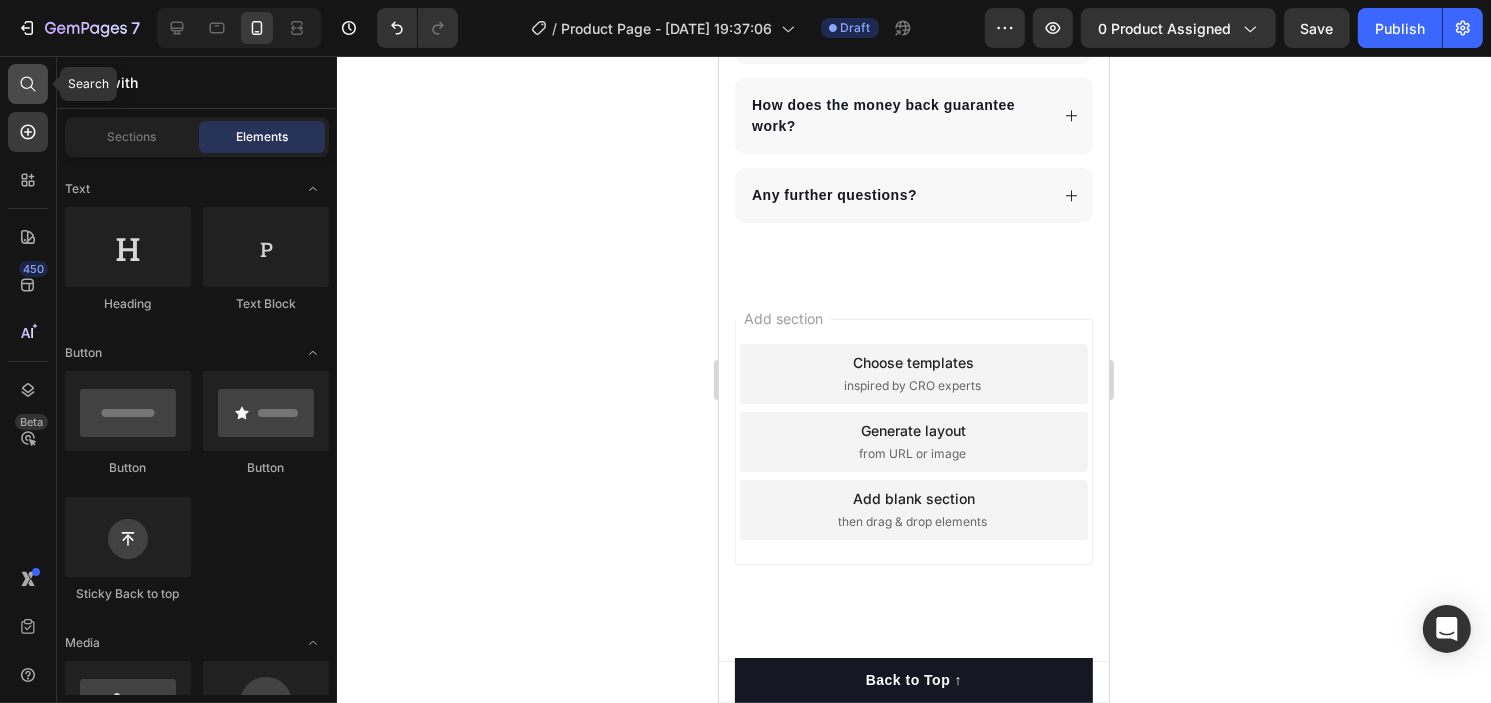 click 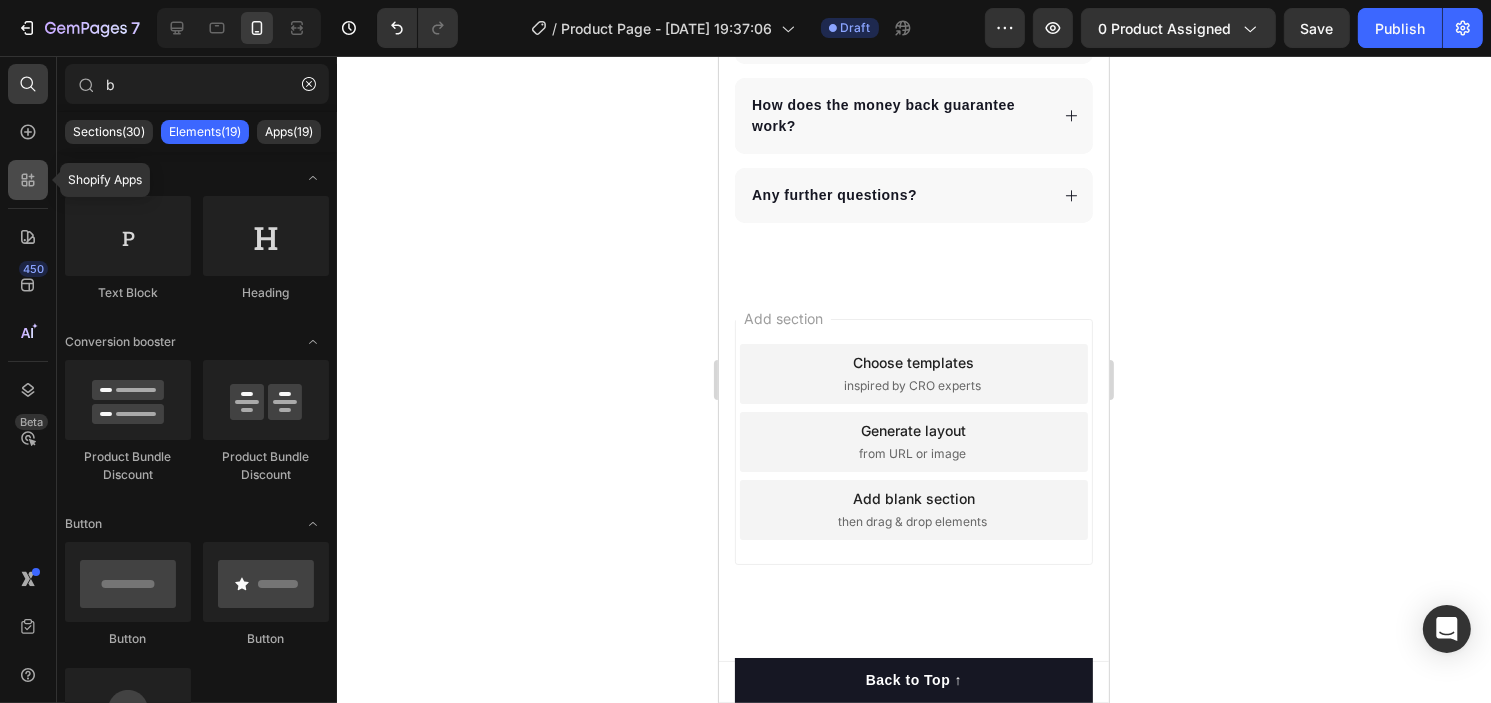 click 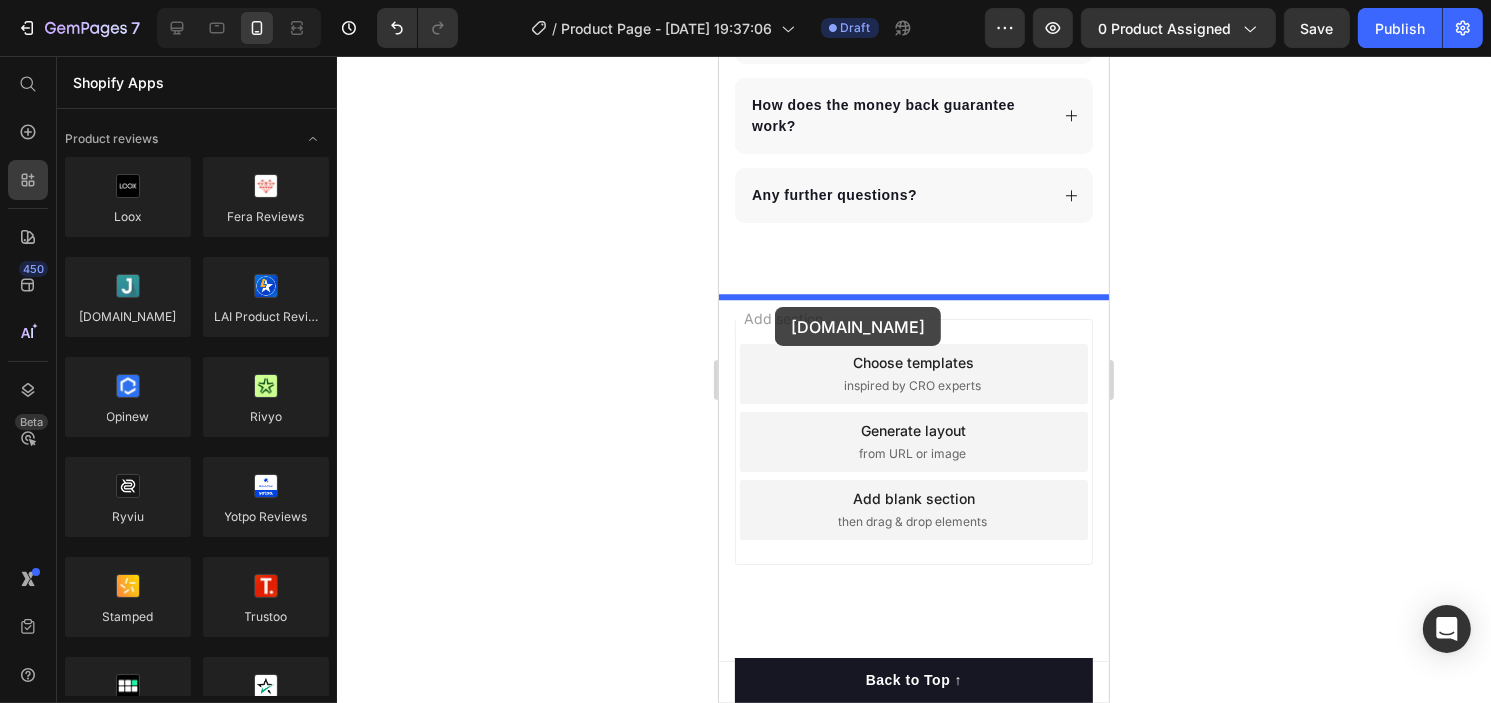 drag, startPoint x: 862, startPoint y: 361, endPoint x: 1258, endPoint y: 383, distance: 396.61063 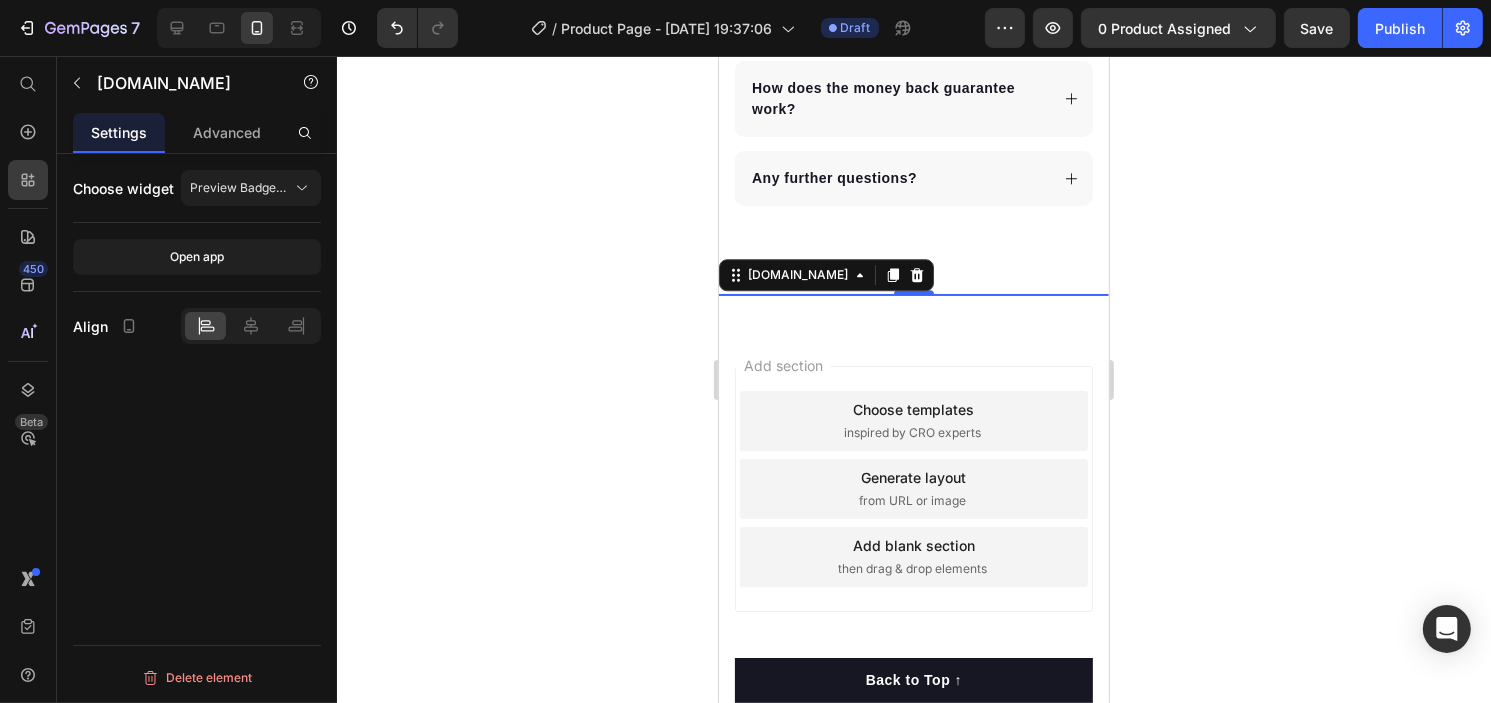 scroll, scrollTop: 5382, scrollLeft: 0, axis: vertical 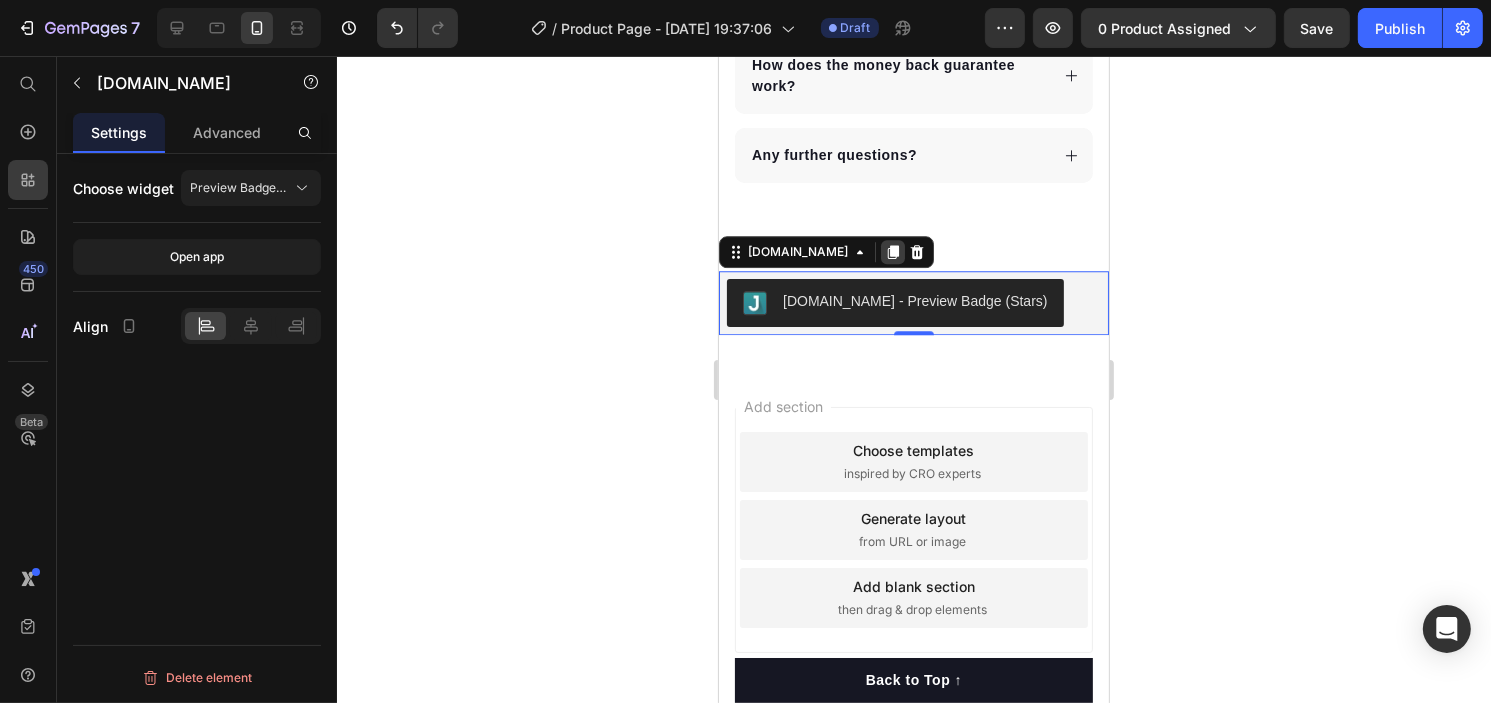 click 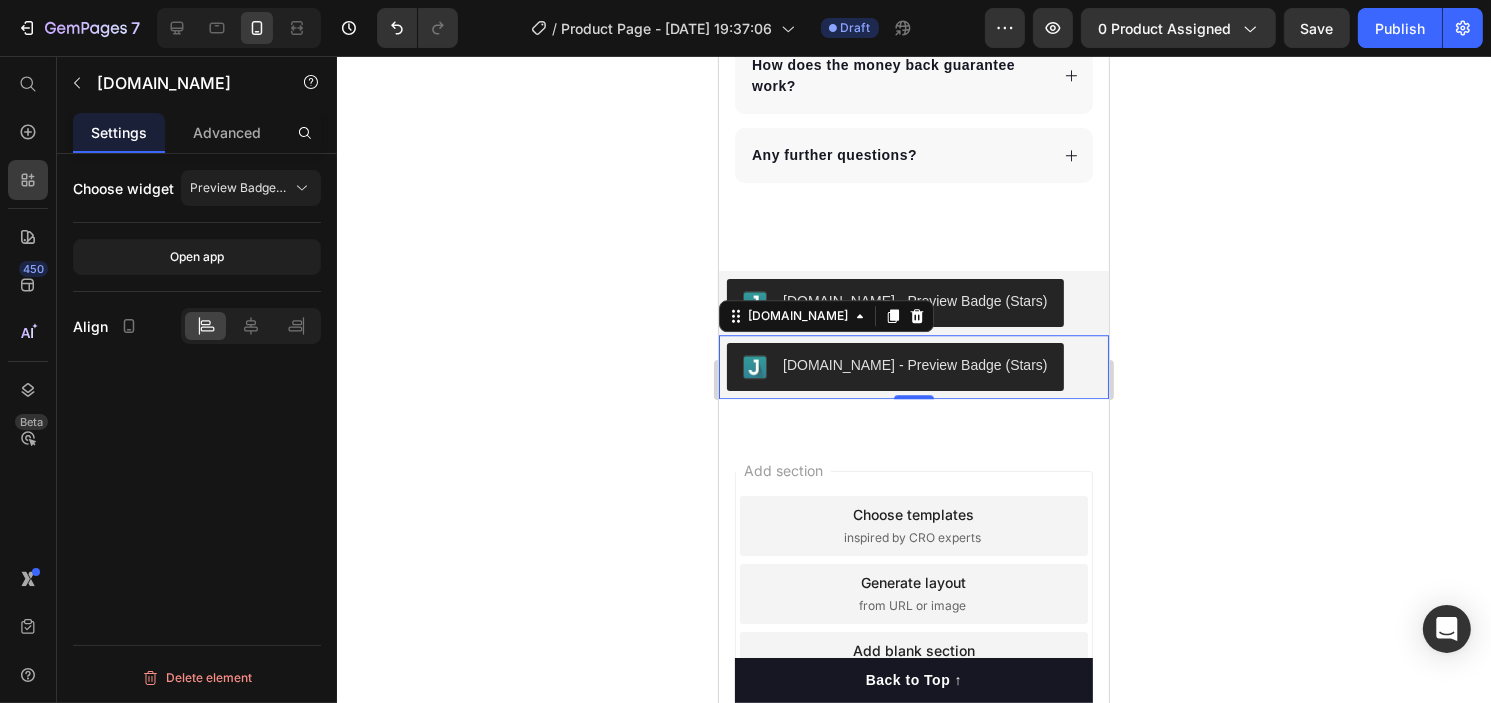 click on "[DOMAIN_NAME] - Preview Badge (Stars)" at bounding box center (914, 365) 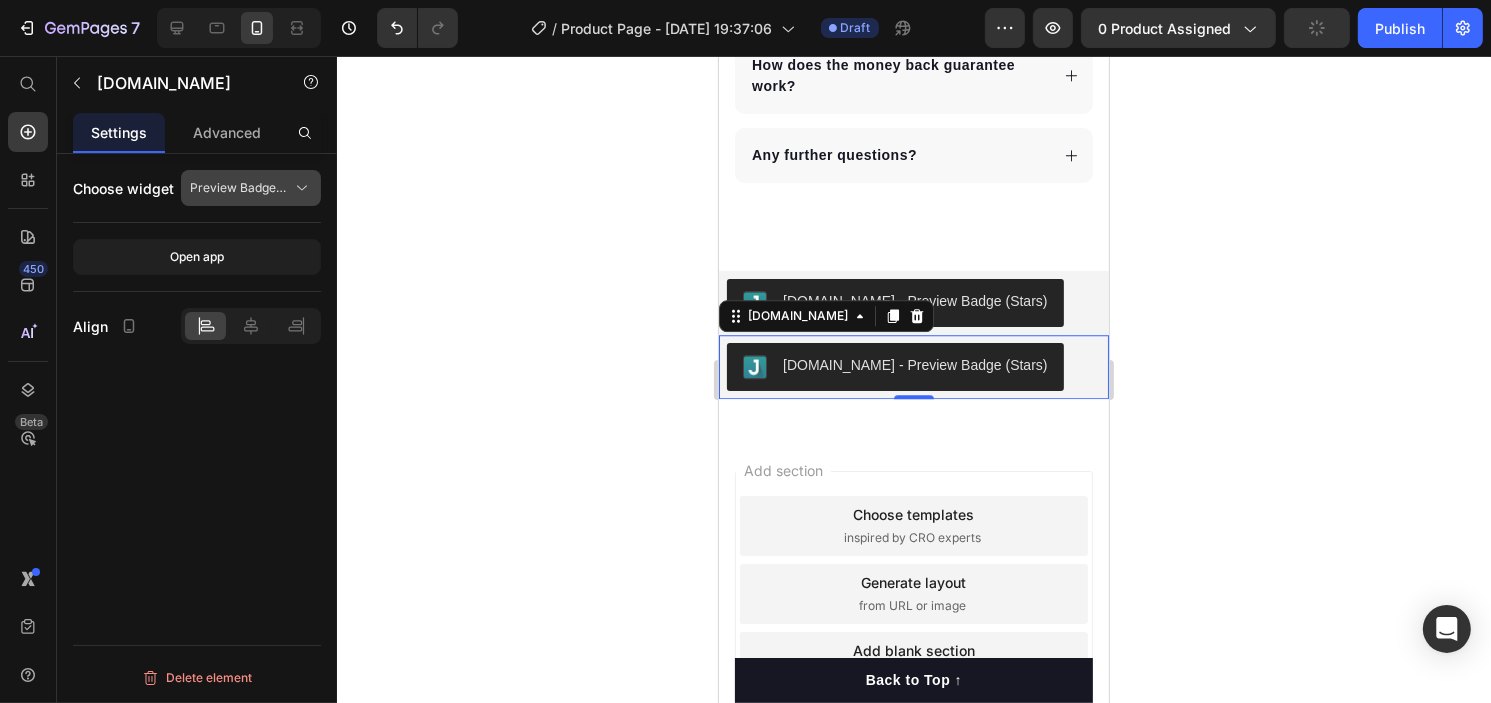 click on "Preview Badge (Stars)" at bounding box center [251, 188] 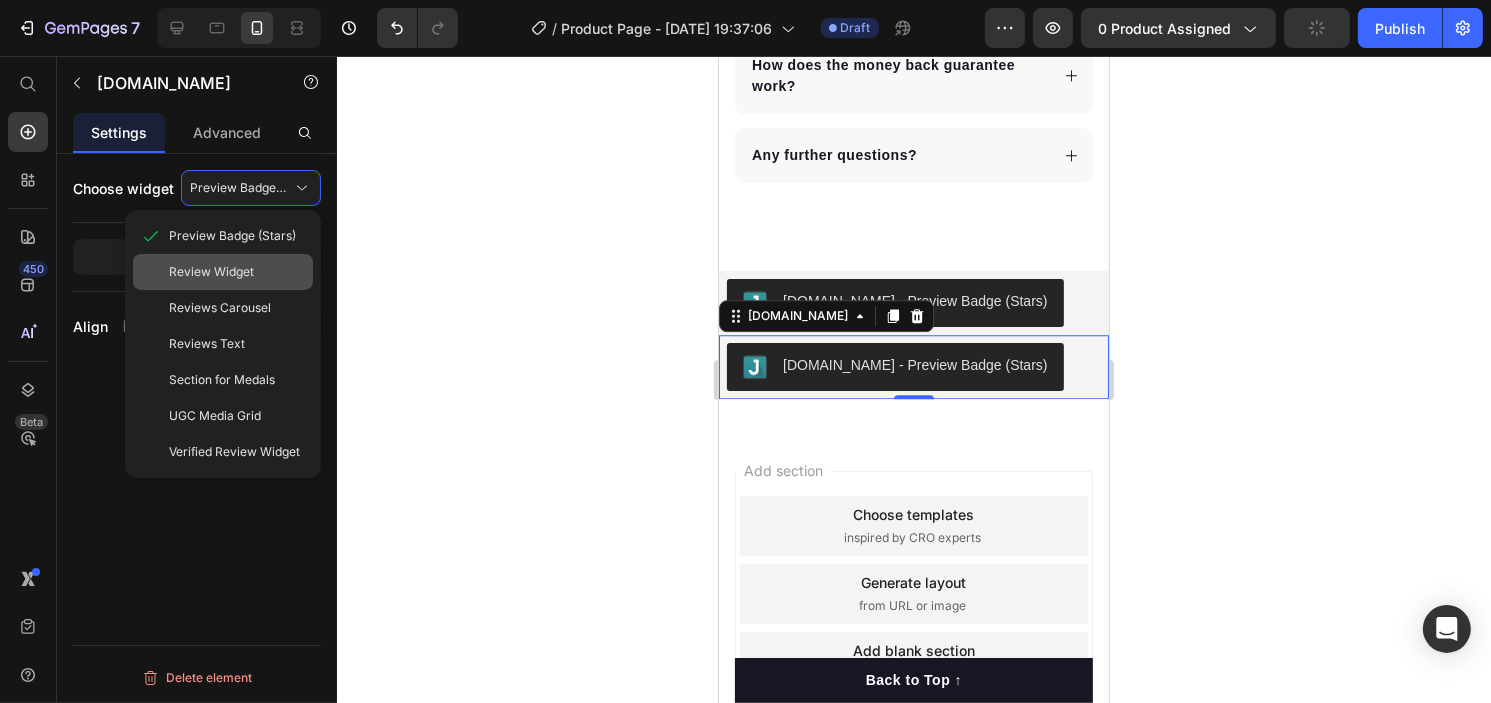 click on "Review Widget" at bounding box center [211, 272] 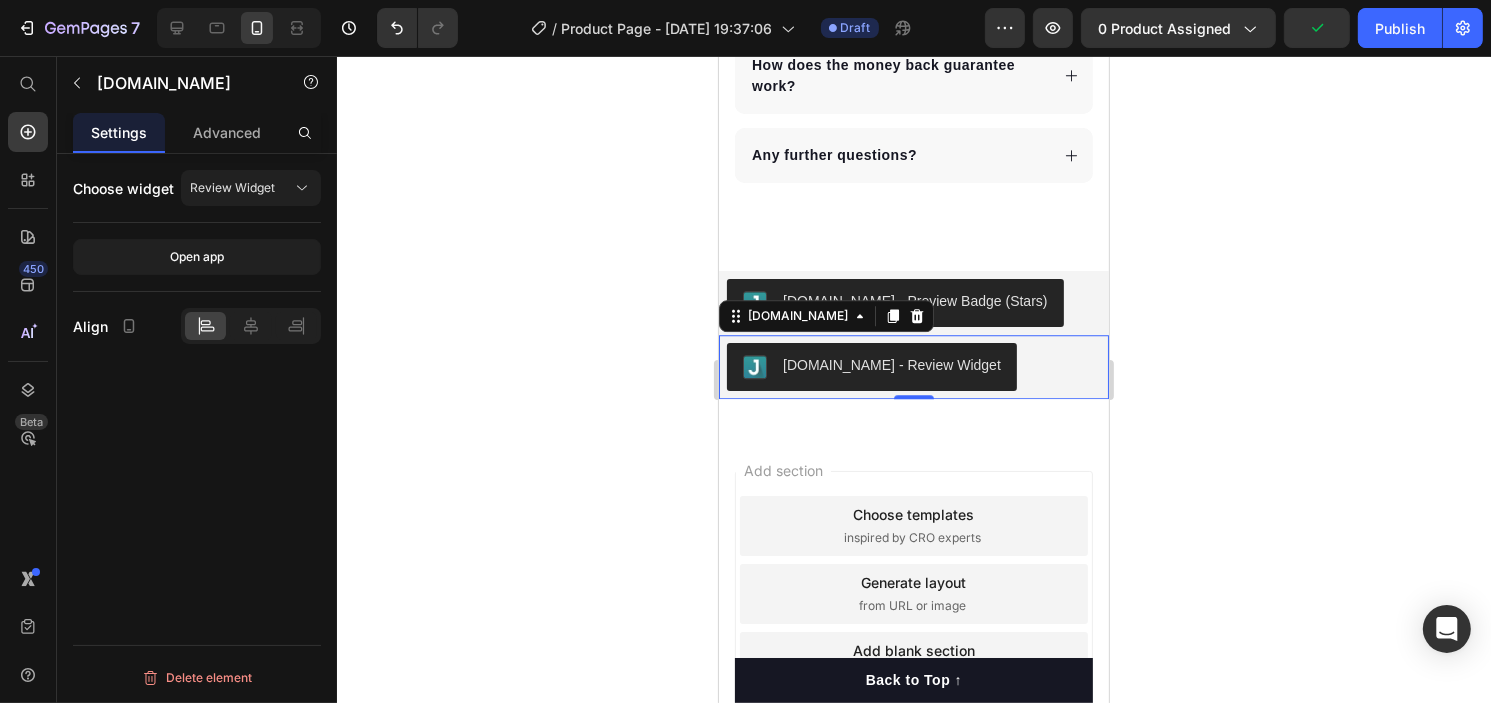 click 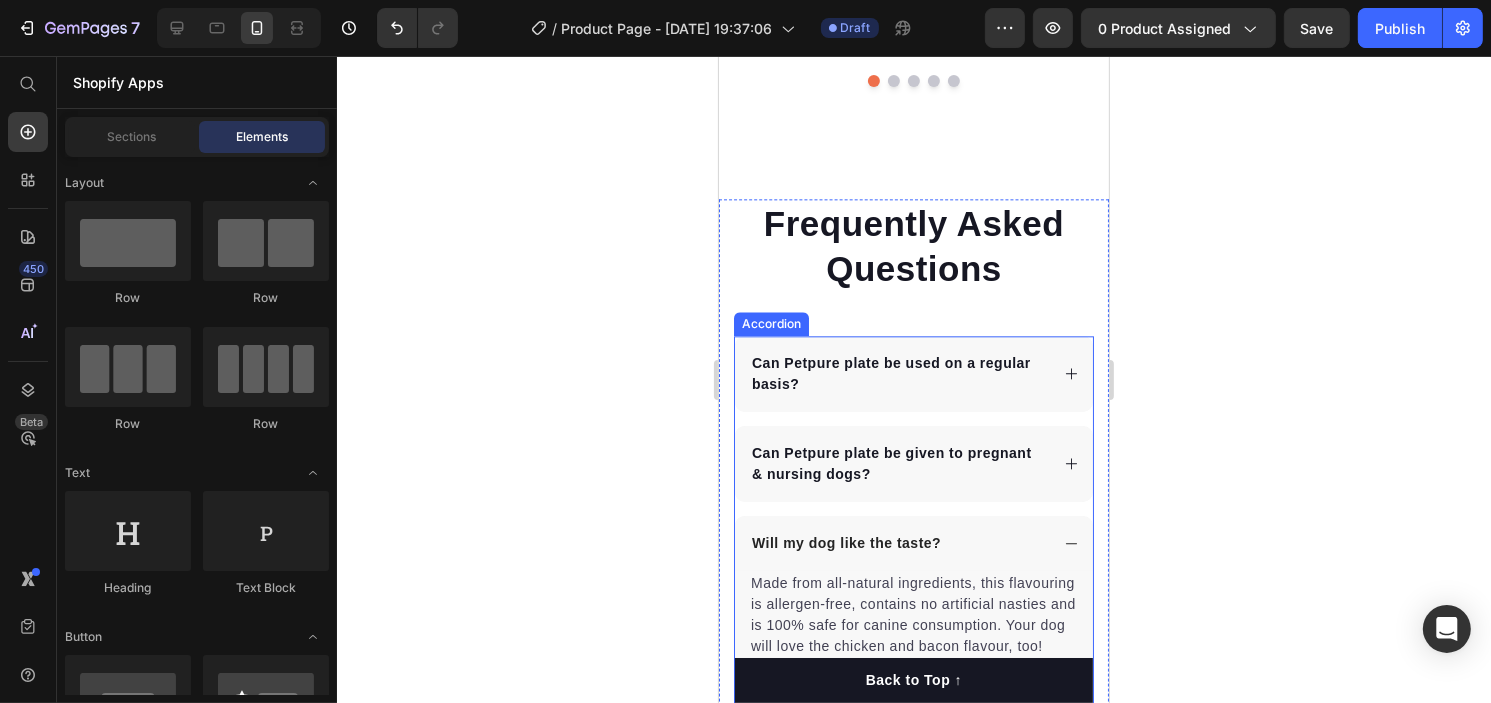 scroll, scrollTop: 4716, scrollLeft: 0, axis: vertical 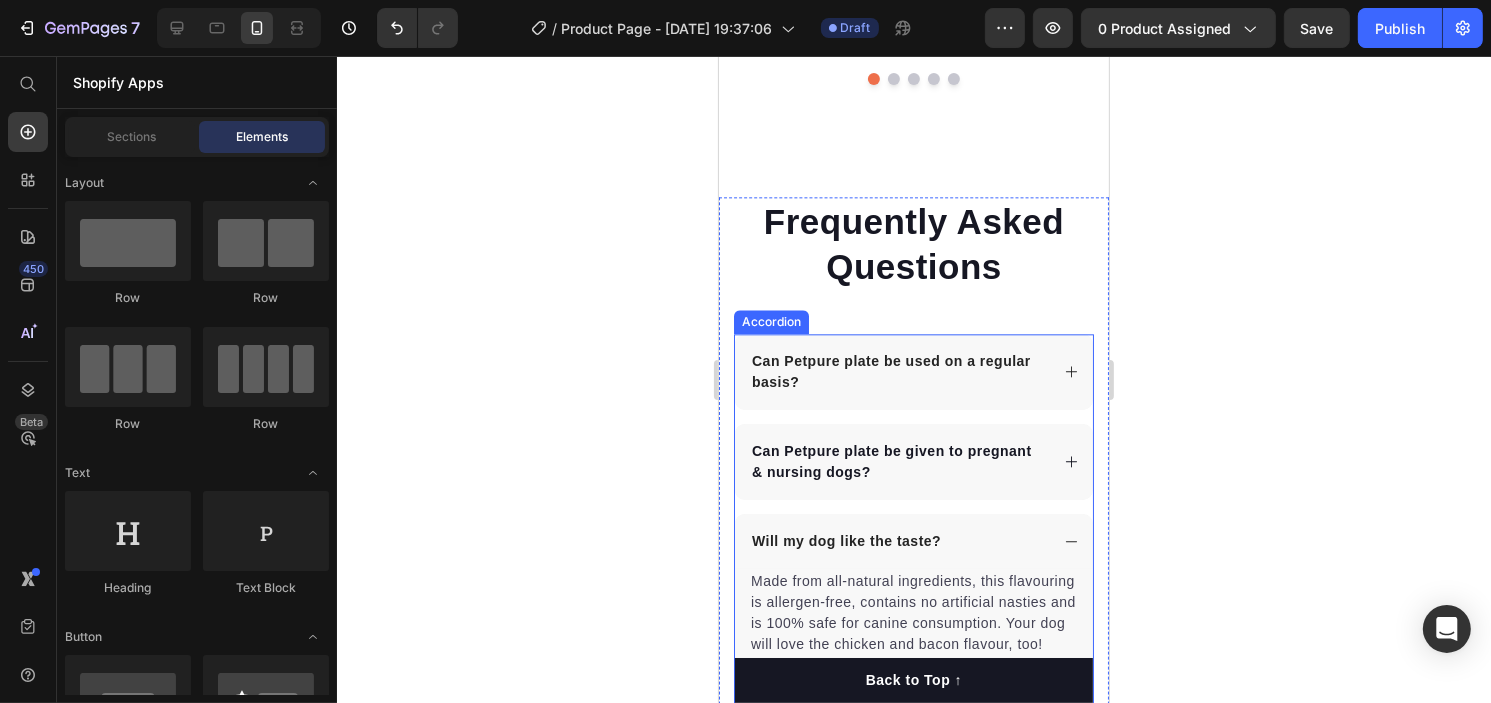 click on "Can Petpure plate be used on a regular basis?" at bounding box center (897, 372) 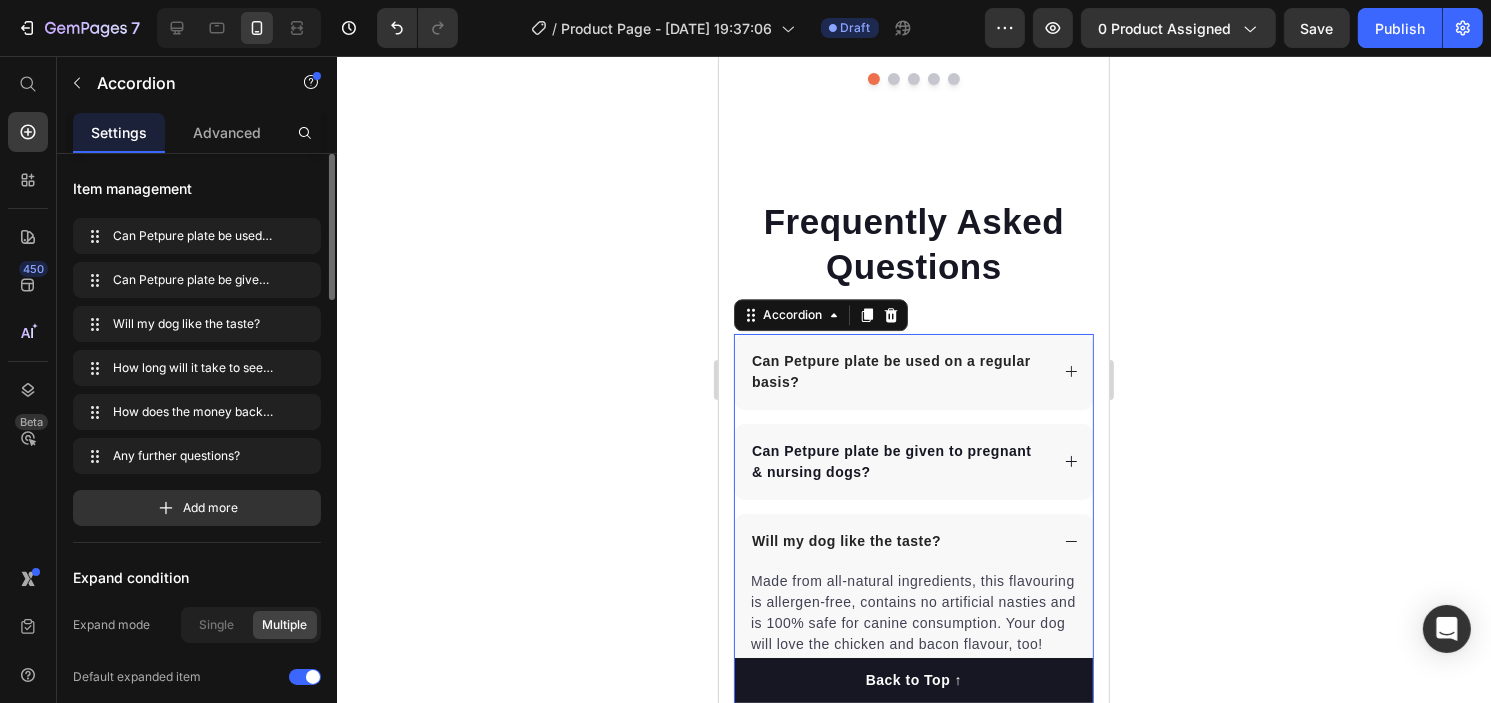 click on "Can Petpure plate be used on a regular basis?" at bounding box center [897, 372] 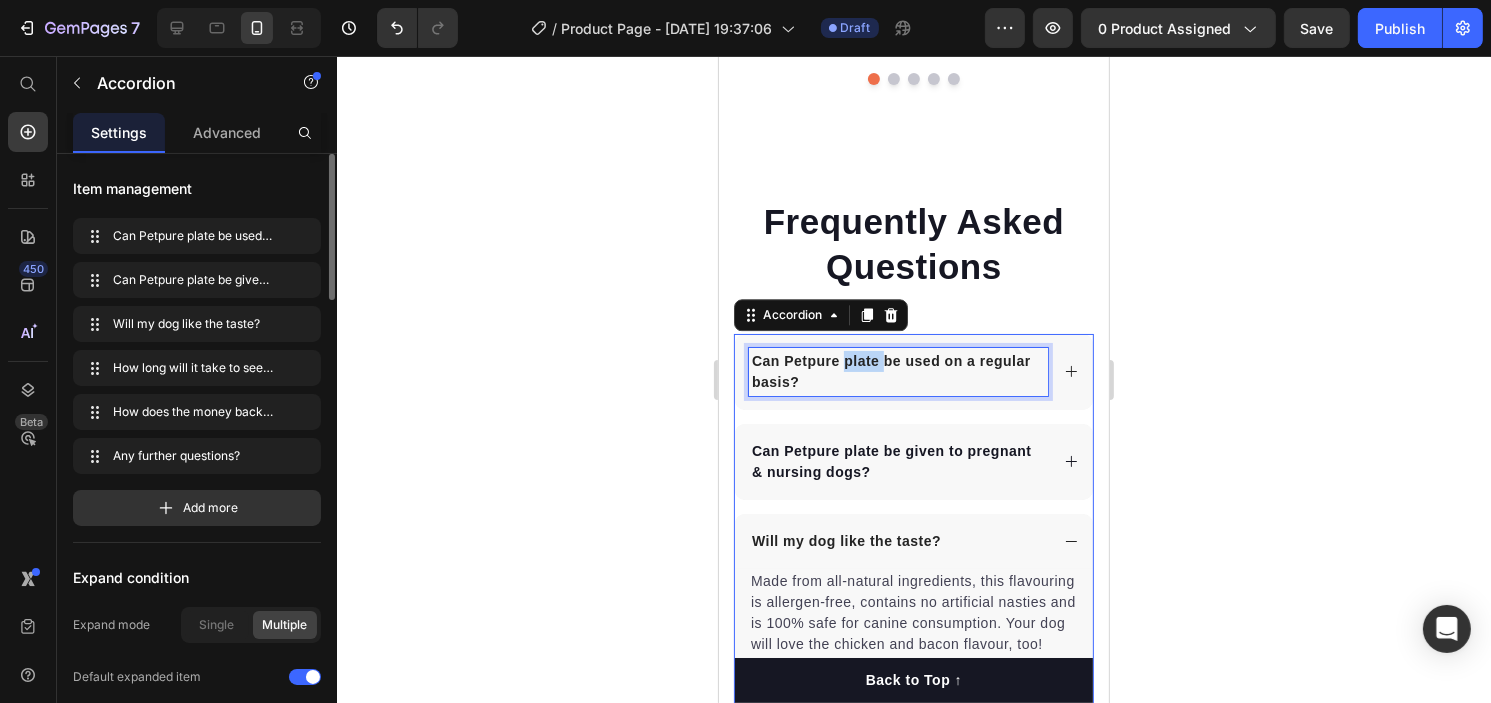 click on "Can Petpure plate be used on a regular basis?" at bounding box center [897, 372] 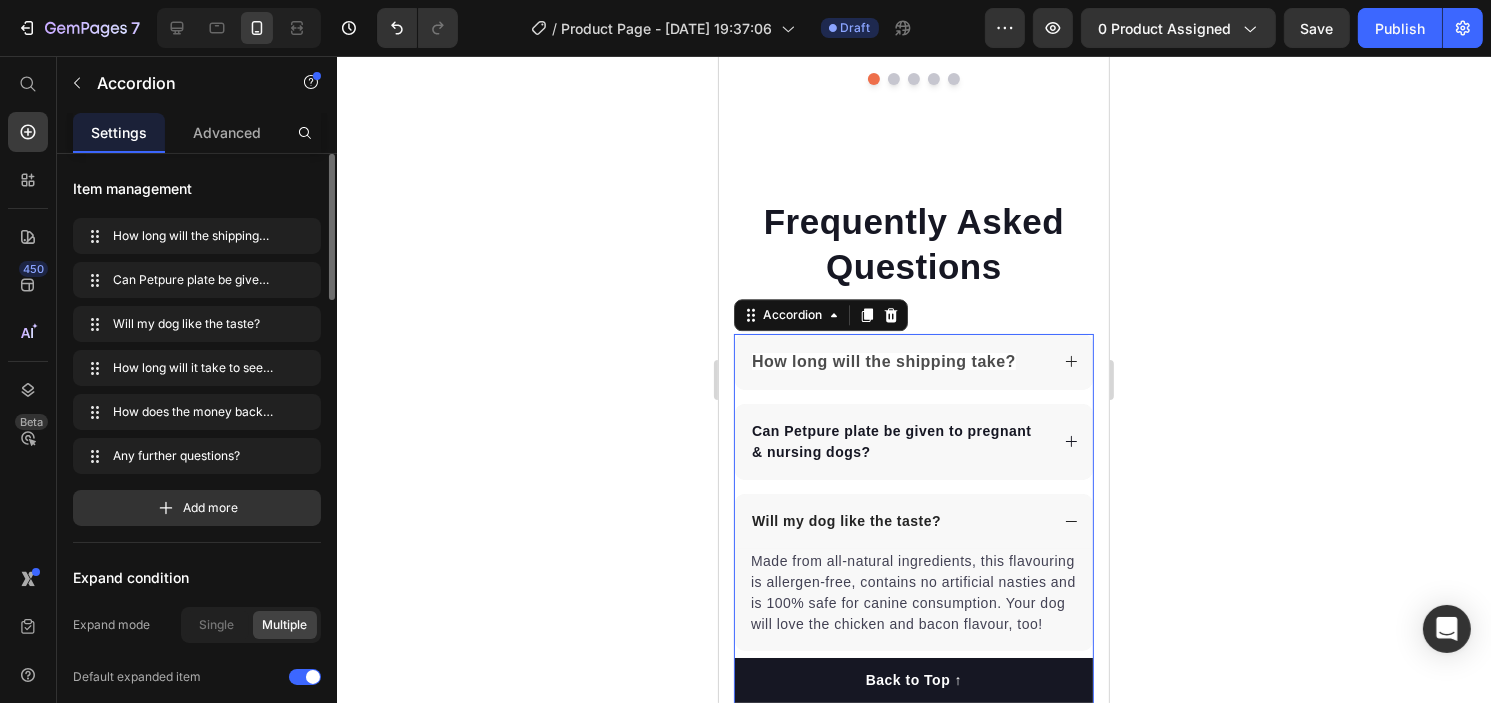 drag, startPoint x: 1053, startPoint y: 304, endPoint x: 1009, endPoint y: 314, distance: 45.122055 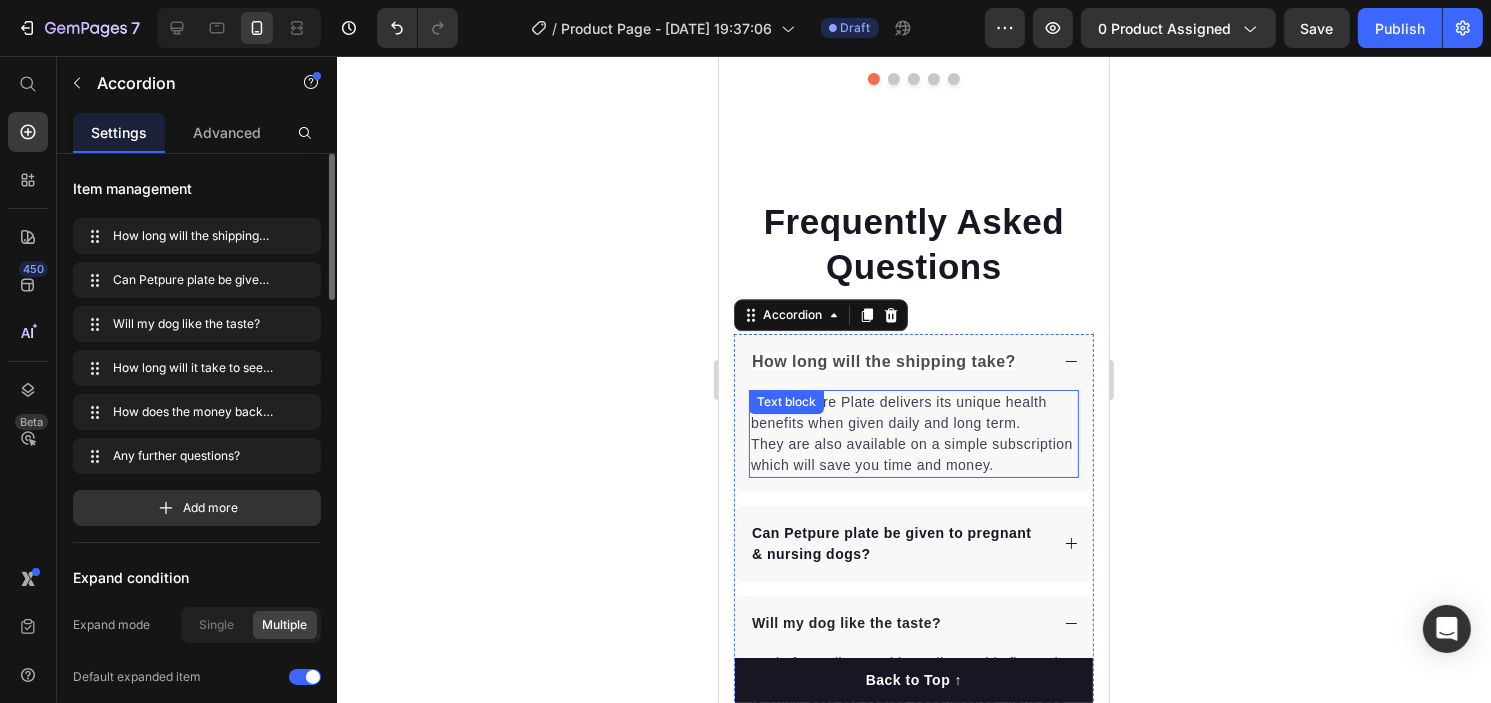click on "Yes, Petpure Plate delivers its unique health benefits when given daily and long term. They are also available on a simple subscription which will save you time and money." at bounding box center (913, 434) 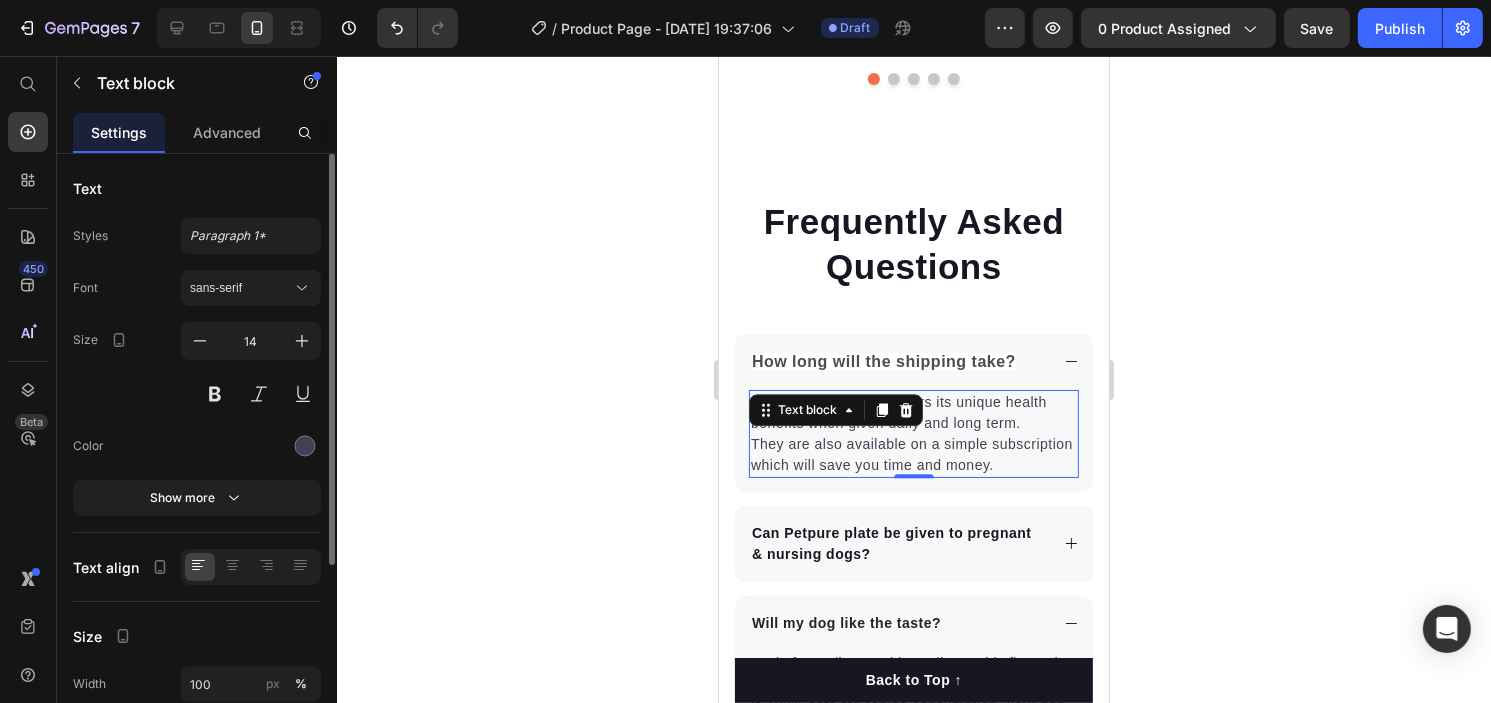 click 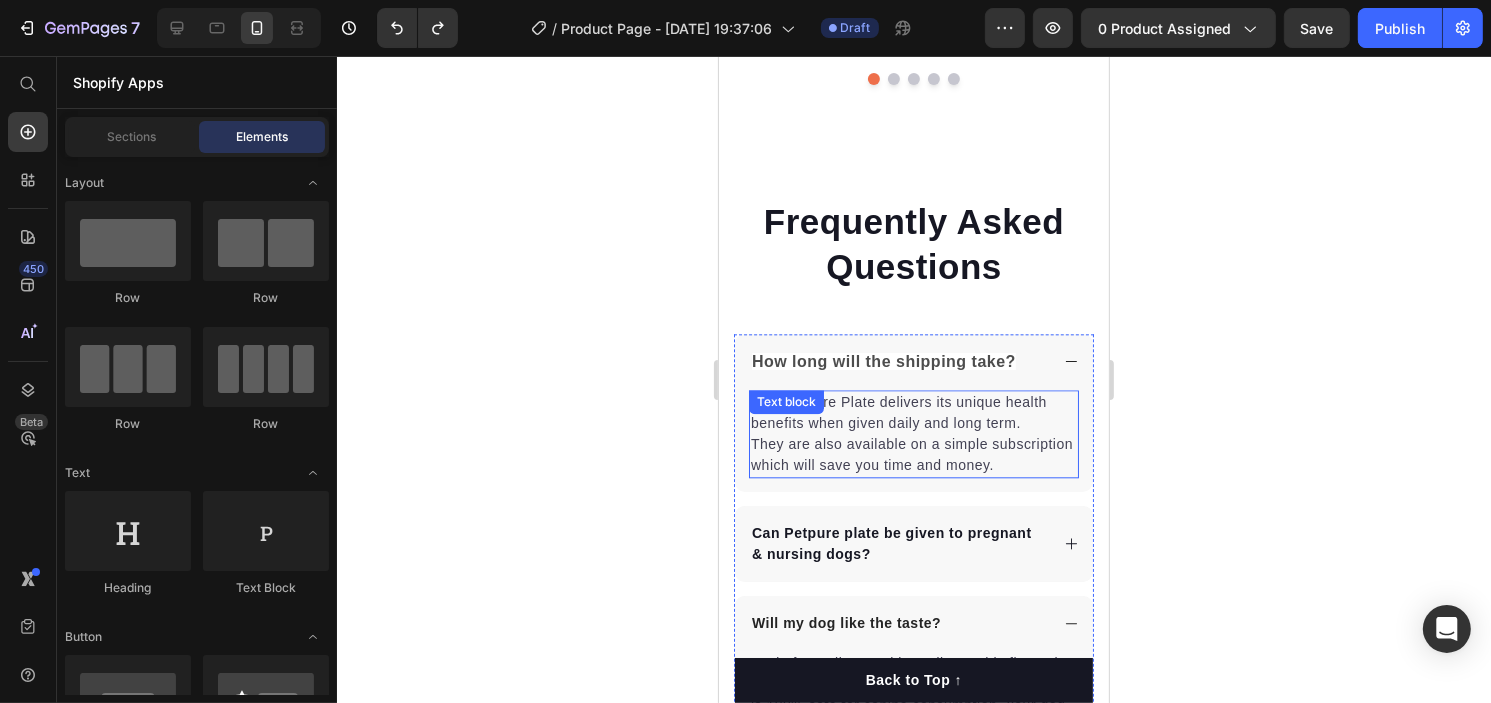 click on "Yes, Petpure Plate delivers its unique health benefits when given daily and long term. They are also available on a simple subscription which will save you time and money. Text block" at bounding box center [913, 434] 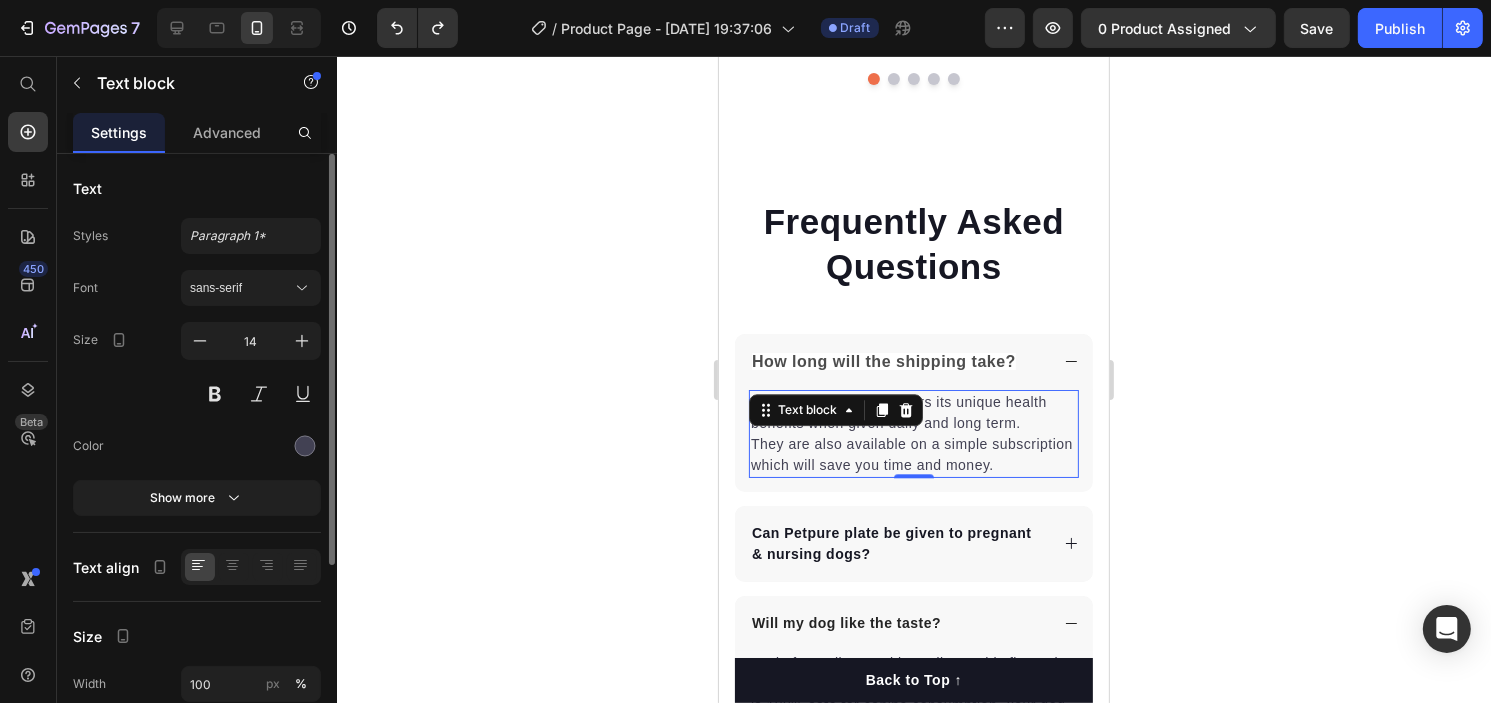 click 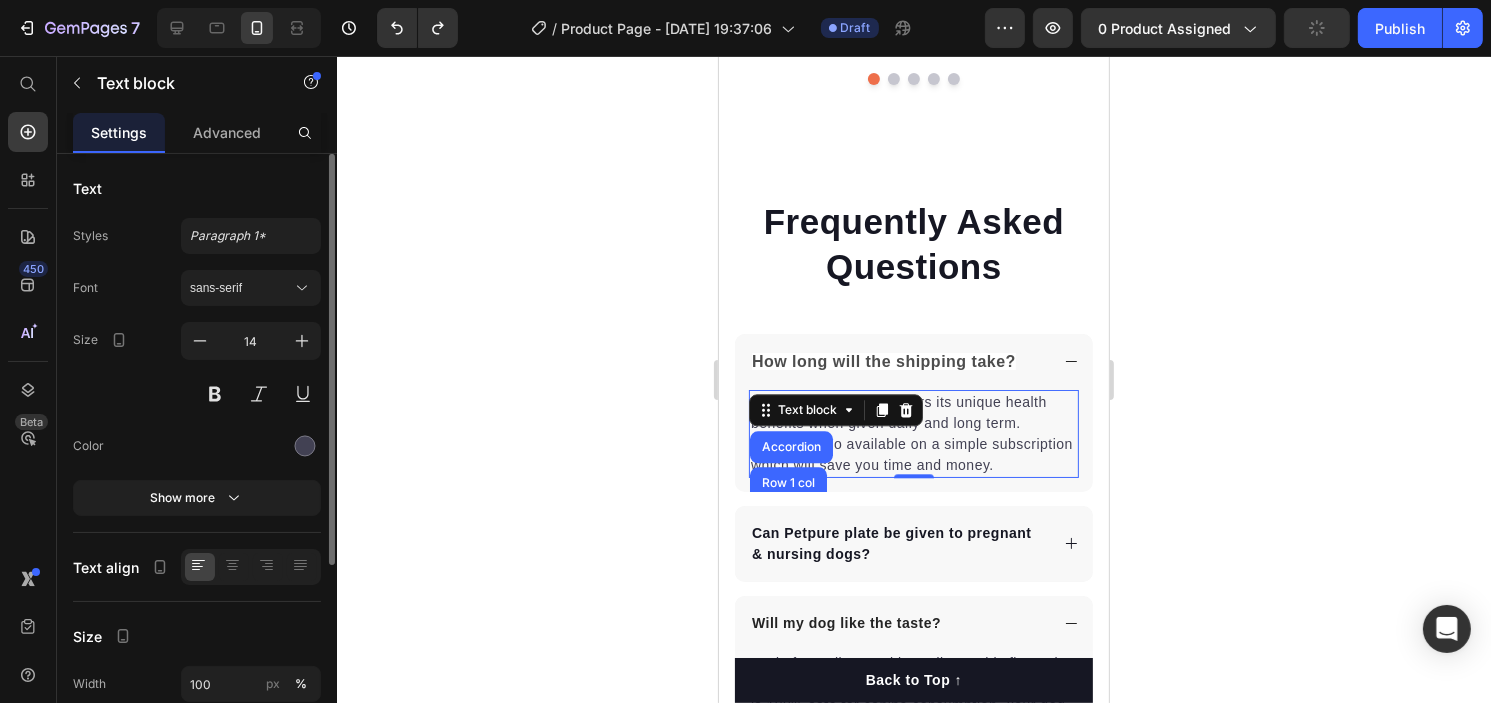 click on "Yes, Petpure Plate delivers its unique health benefits when given daily and long term. They are also available on a simple subscription which will save you time and money." at bounding box center (913, 434) 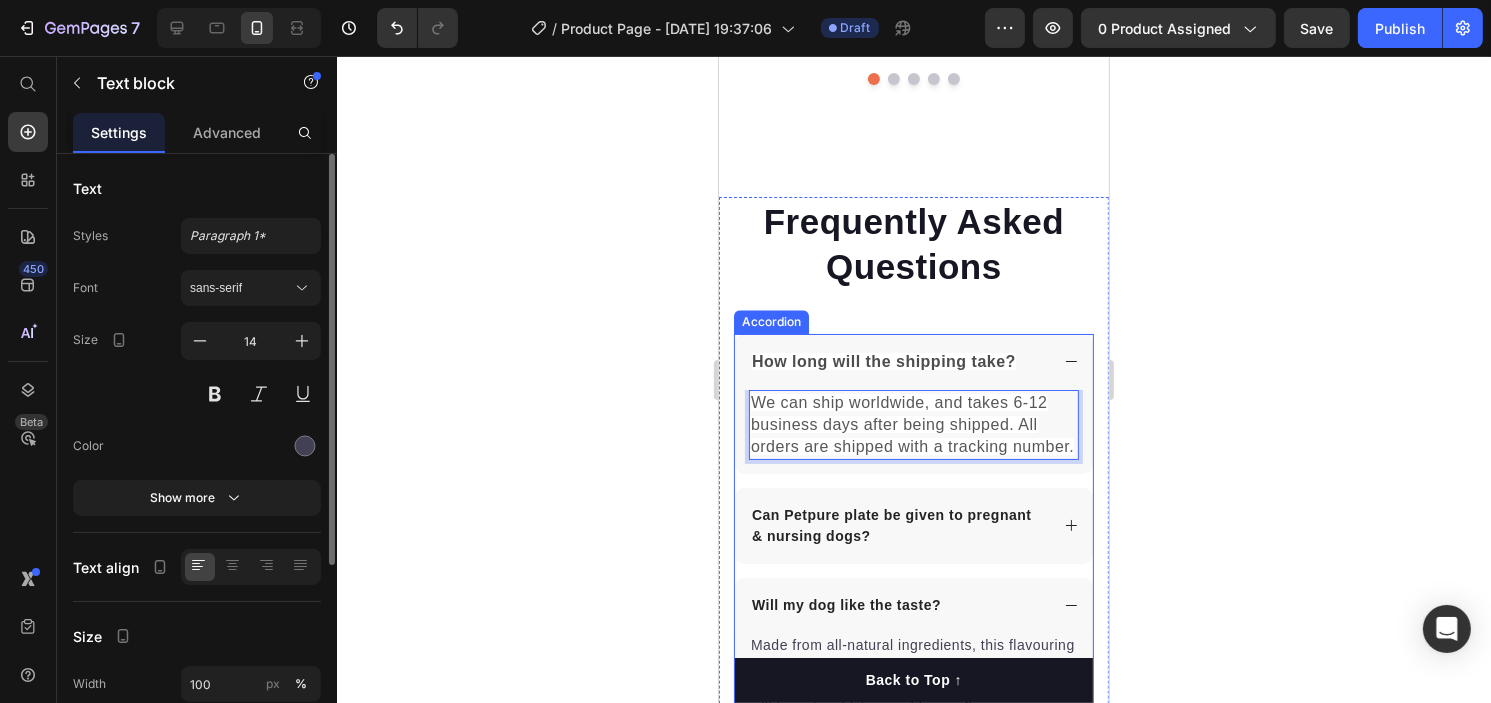click on "Can Petpure plate be given to pregnant & nursing dogs?" at bounding box center [897, 526] 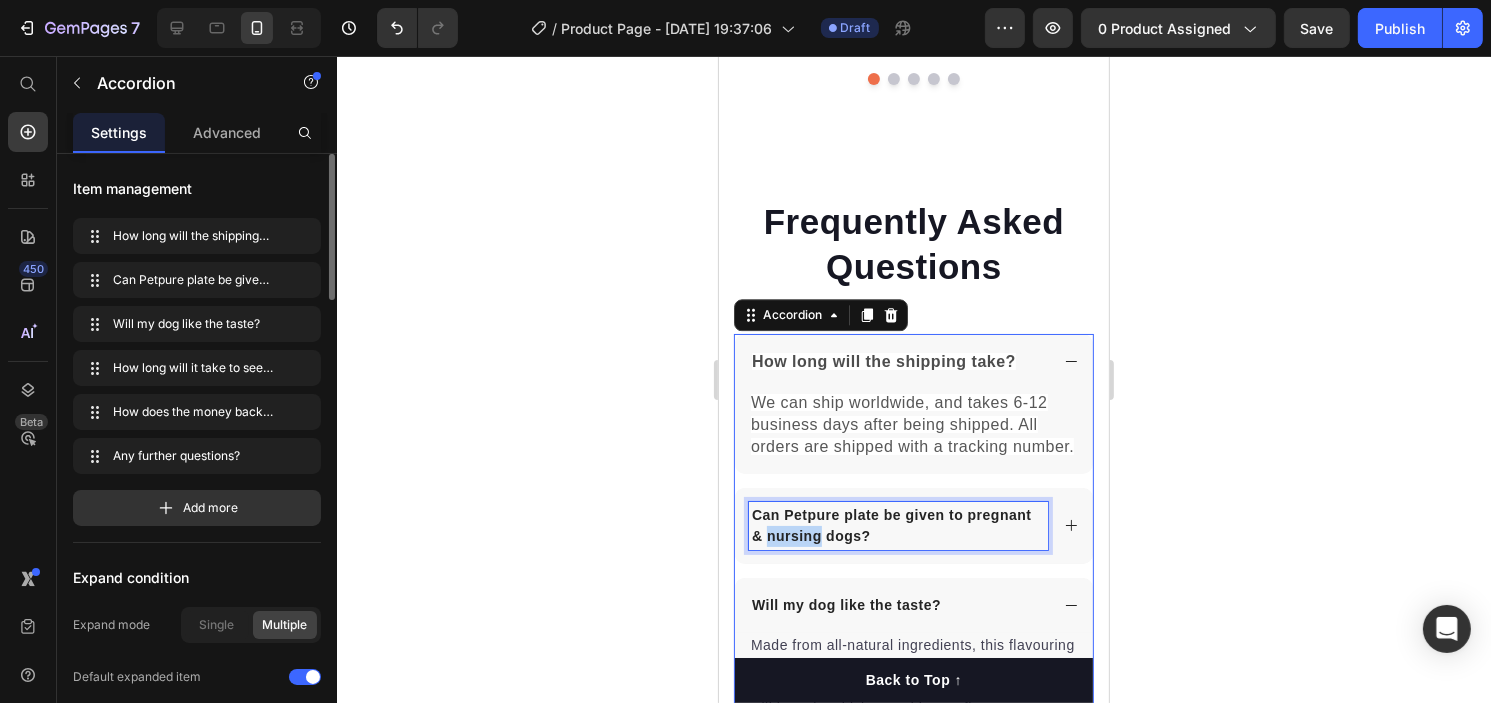 click on "Can Petpure plate be given to pregnant & nursing dogs?" at bounding box center [897, 526] 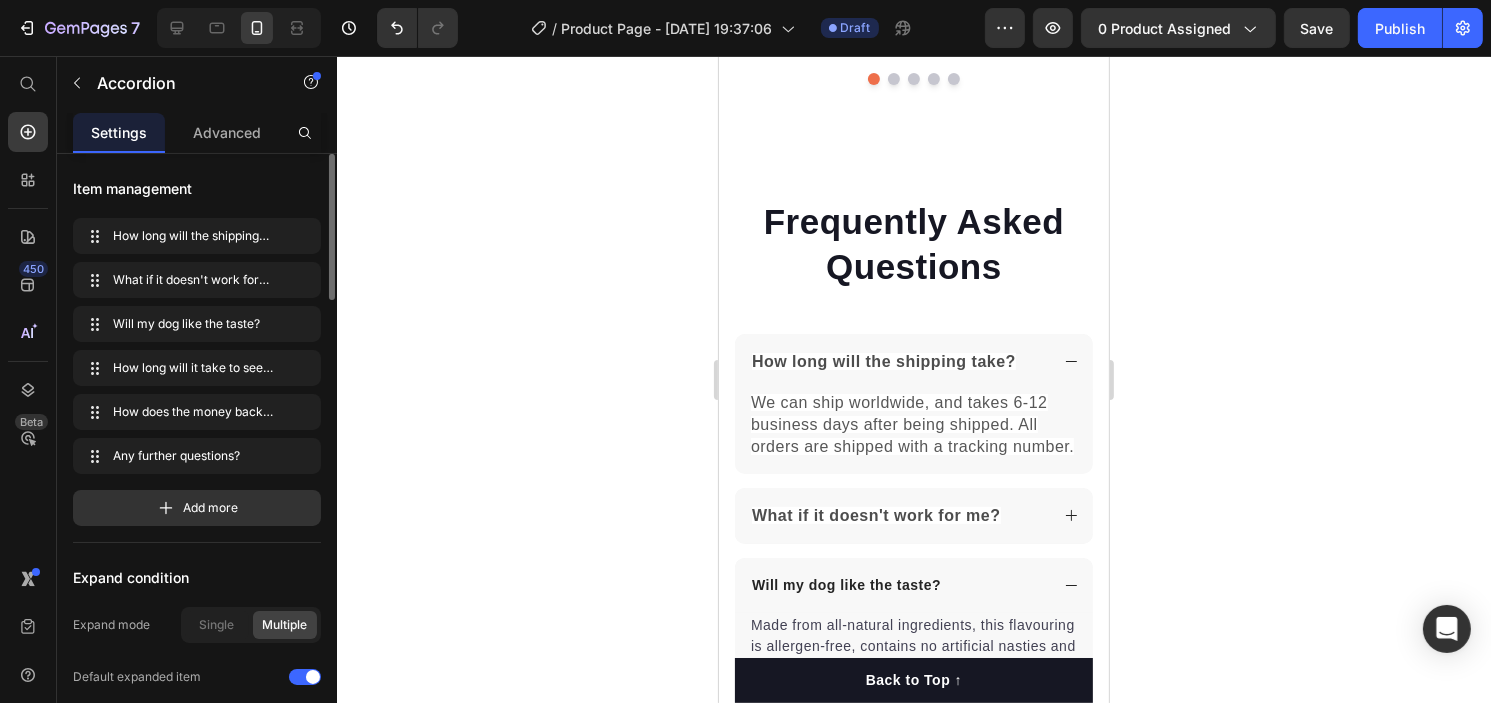click on "What if it doesn't work for me?" at bounding box center (913, 516) 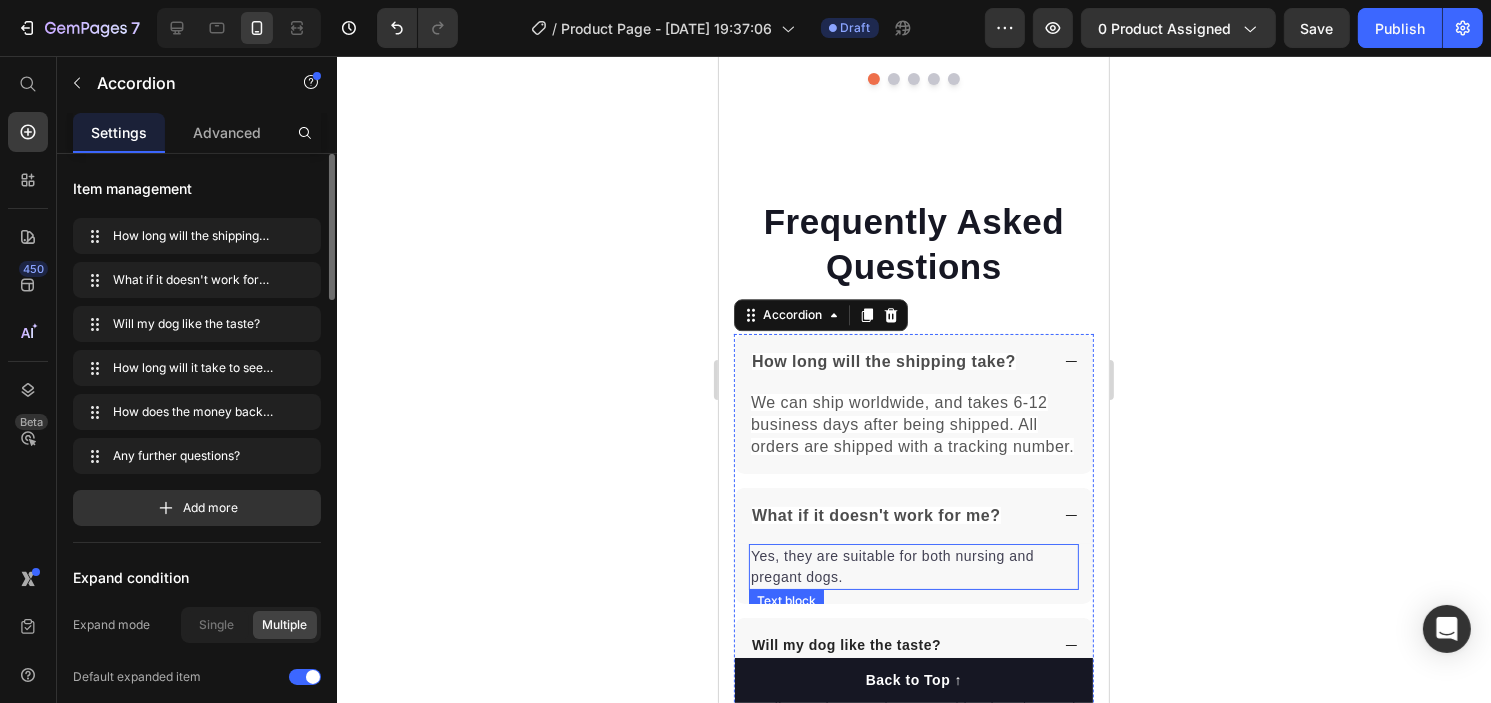 click on "Yes, they are suitable for both nursing and pregant dogs." at bounding box center (913, 567) 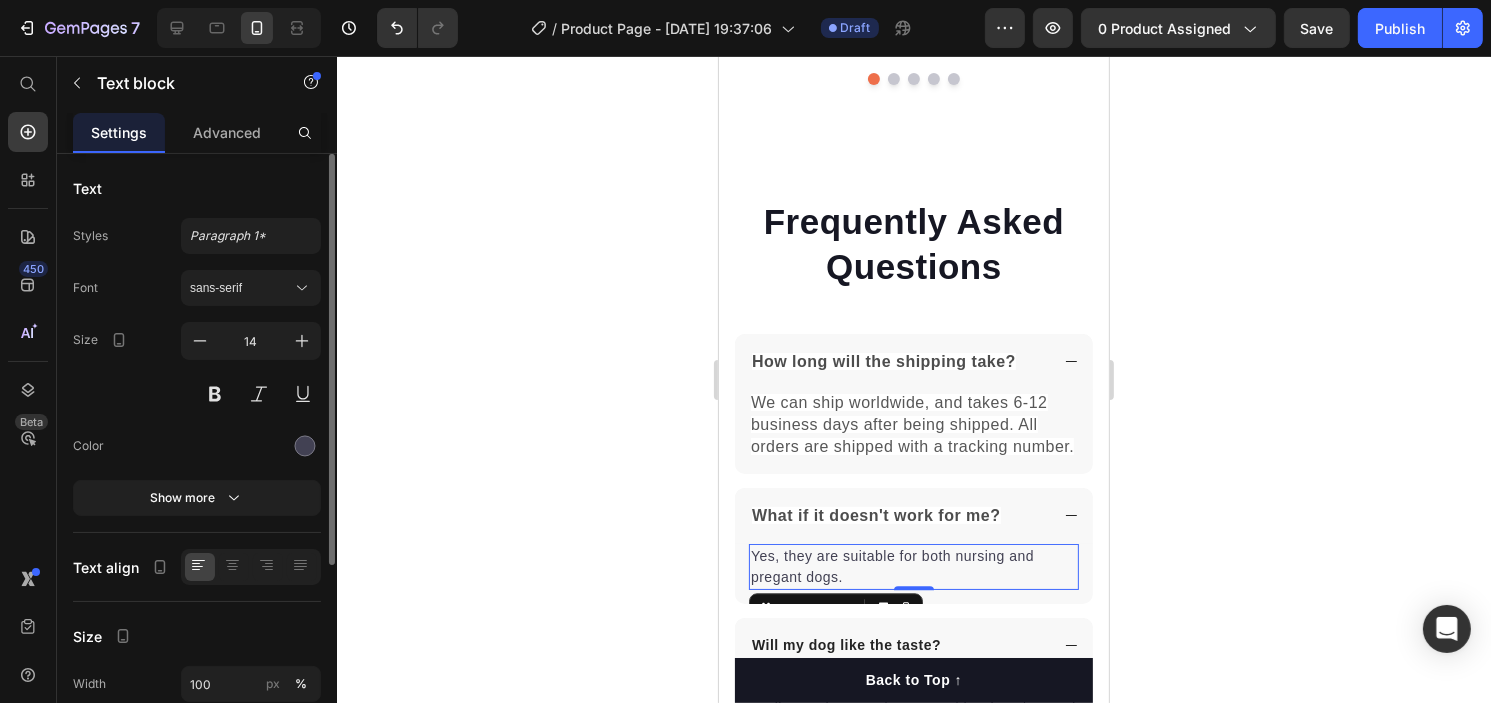 click on "Yes, they are suitable for both nursing and pregant dogs." at bounding box center (913, 567) 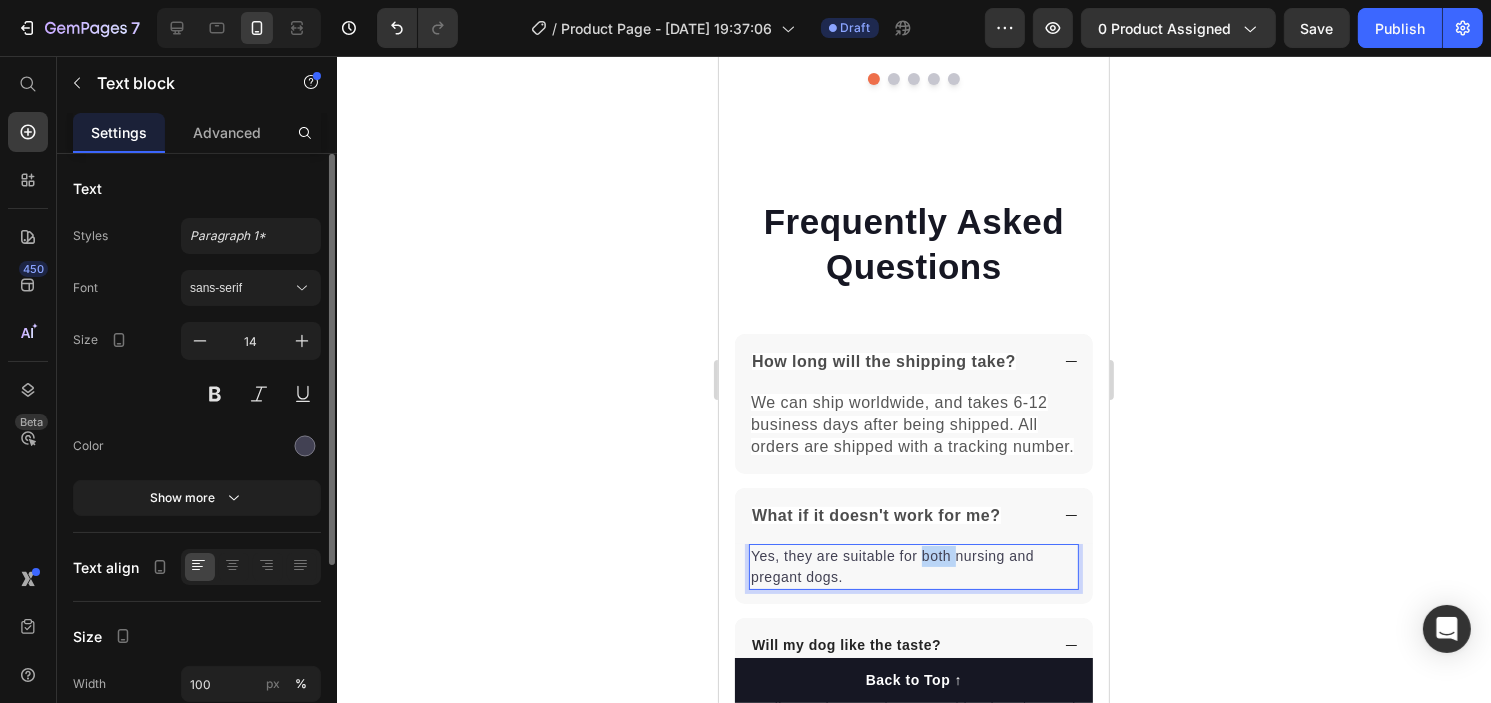click on "Yes, they are suitable for both nursing and pregant dogs." at bounding box center [913, 567] 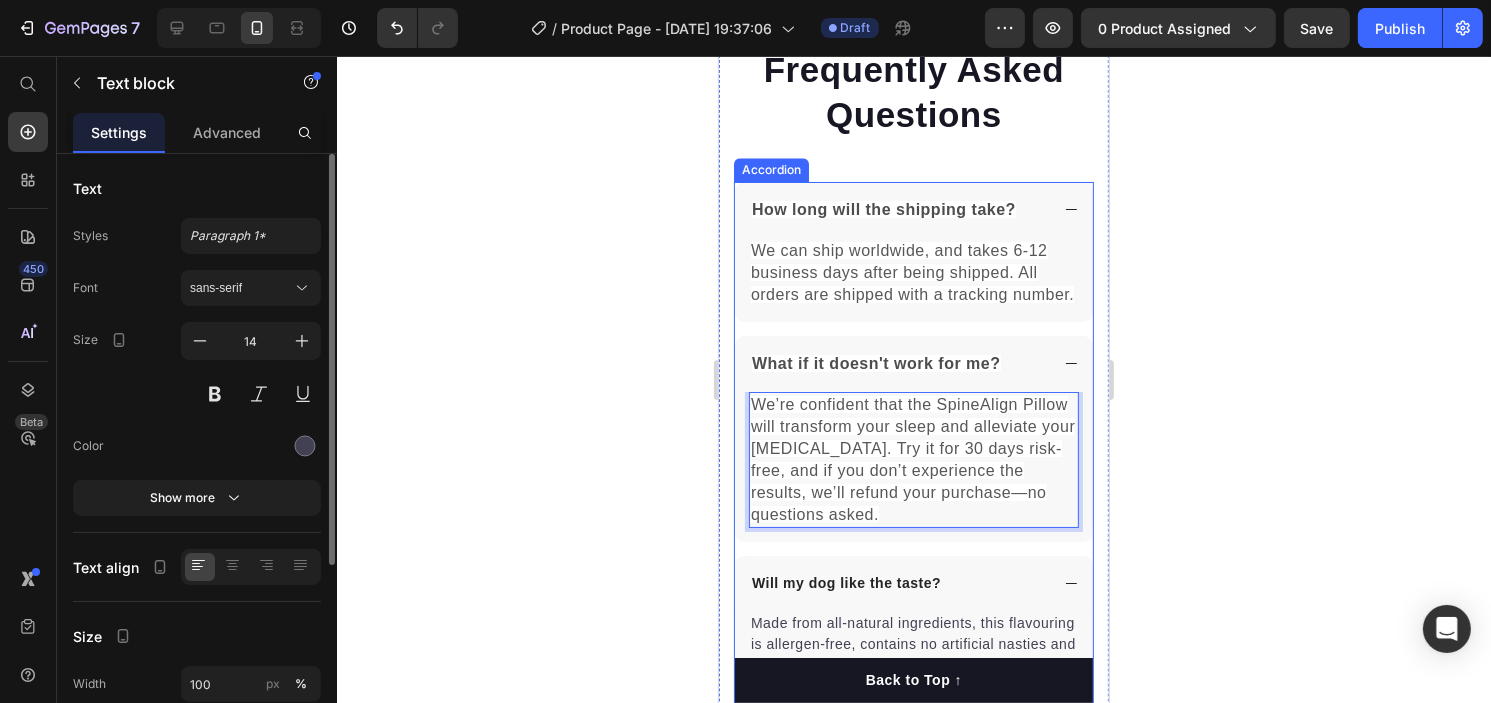 scroll, scrollTop: 4869, scrollLeft: 0, axis: vertical 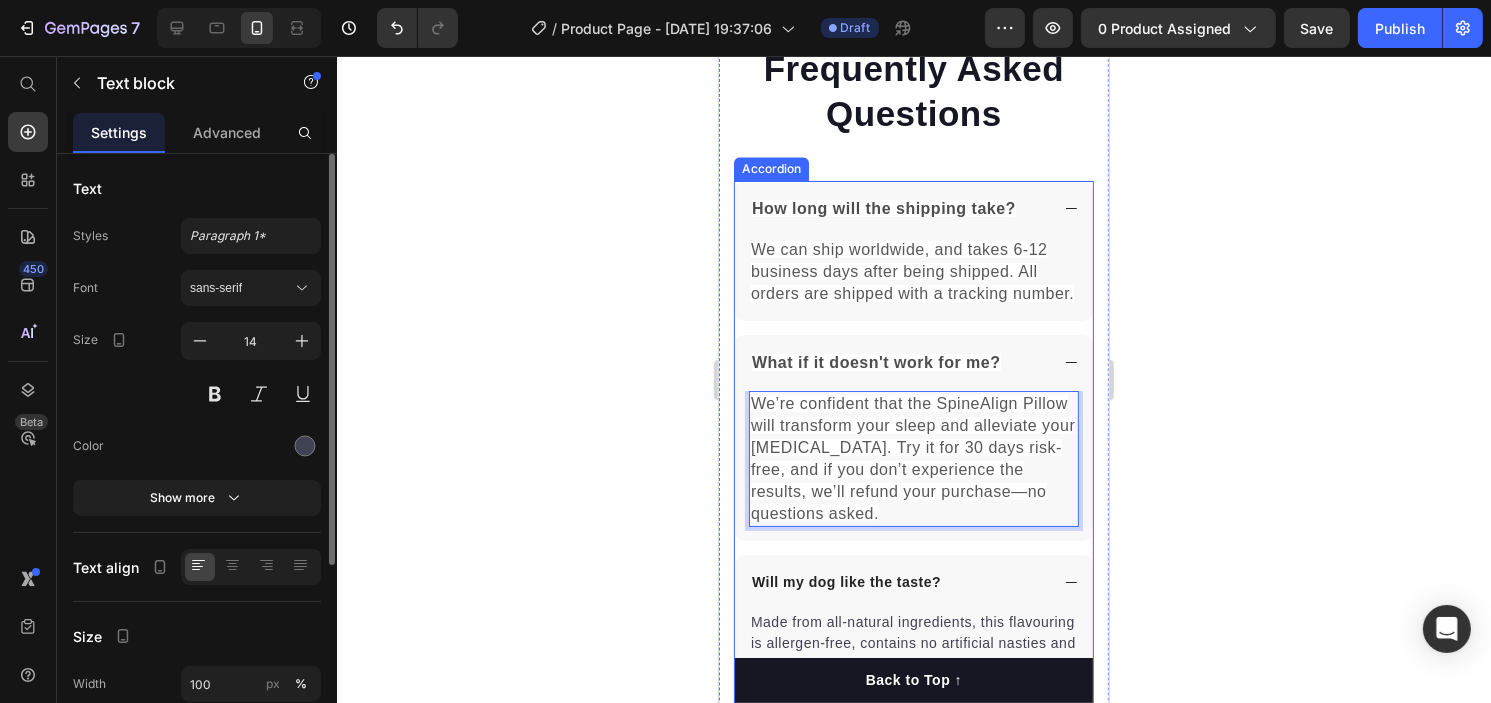 click on "Will my dog like the taste?" at bounding box center (897, 582) 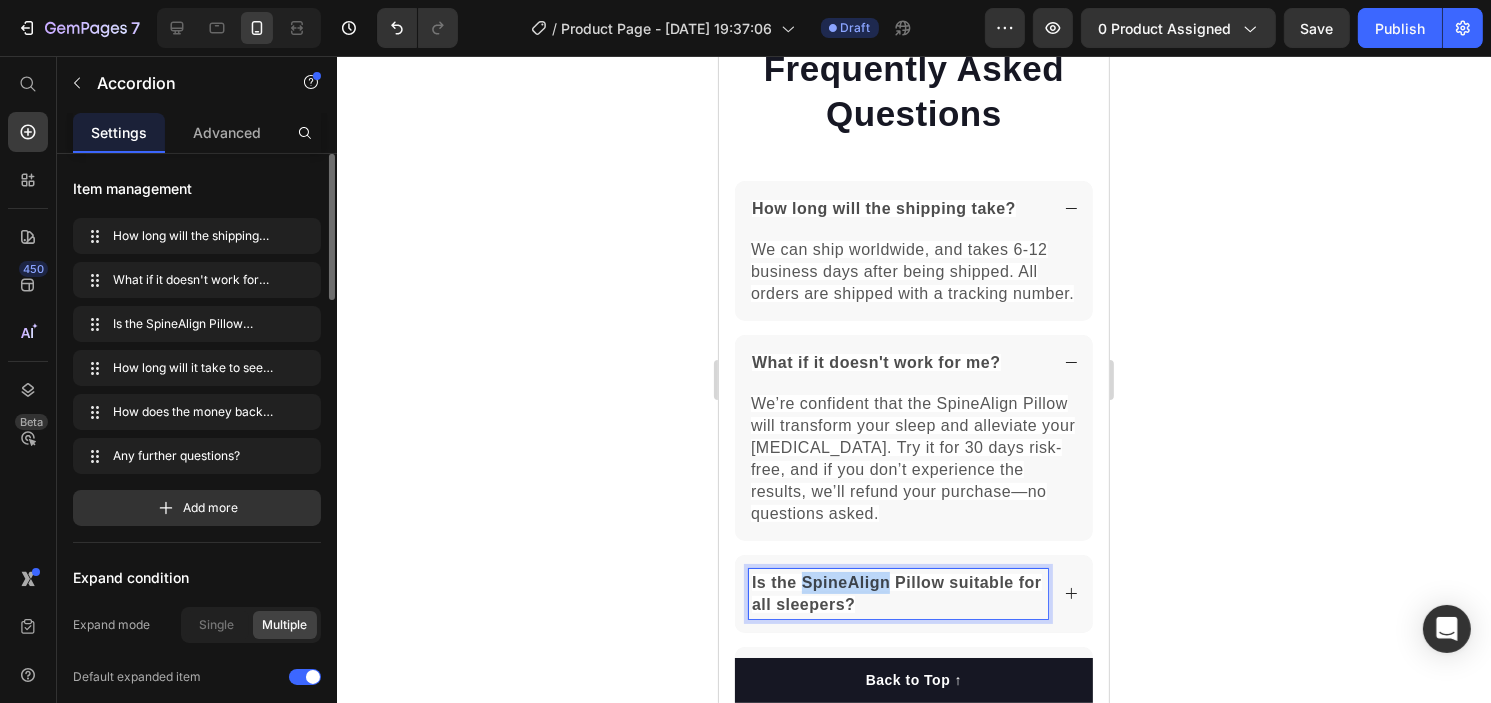 drag, startPoint x: 802, startPoint y: 542, endPoint x: 887, endPoint y: 543, distance: 85.00588 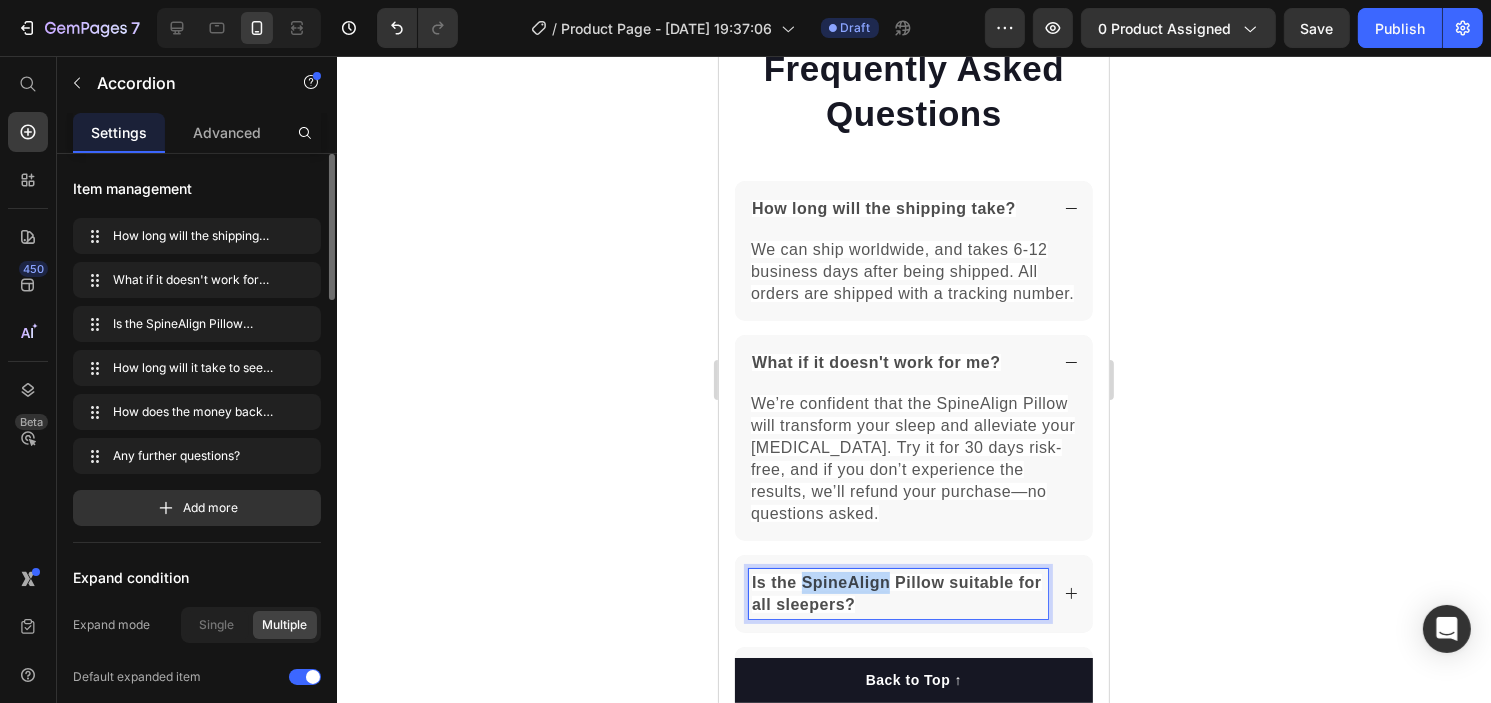 click on "Is the SpineAlign Pillow suitable for all sleepers?" at bounding box center [896, 593] 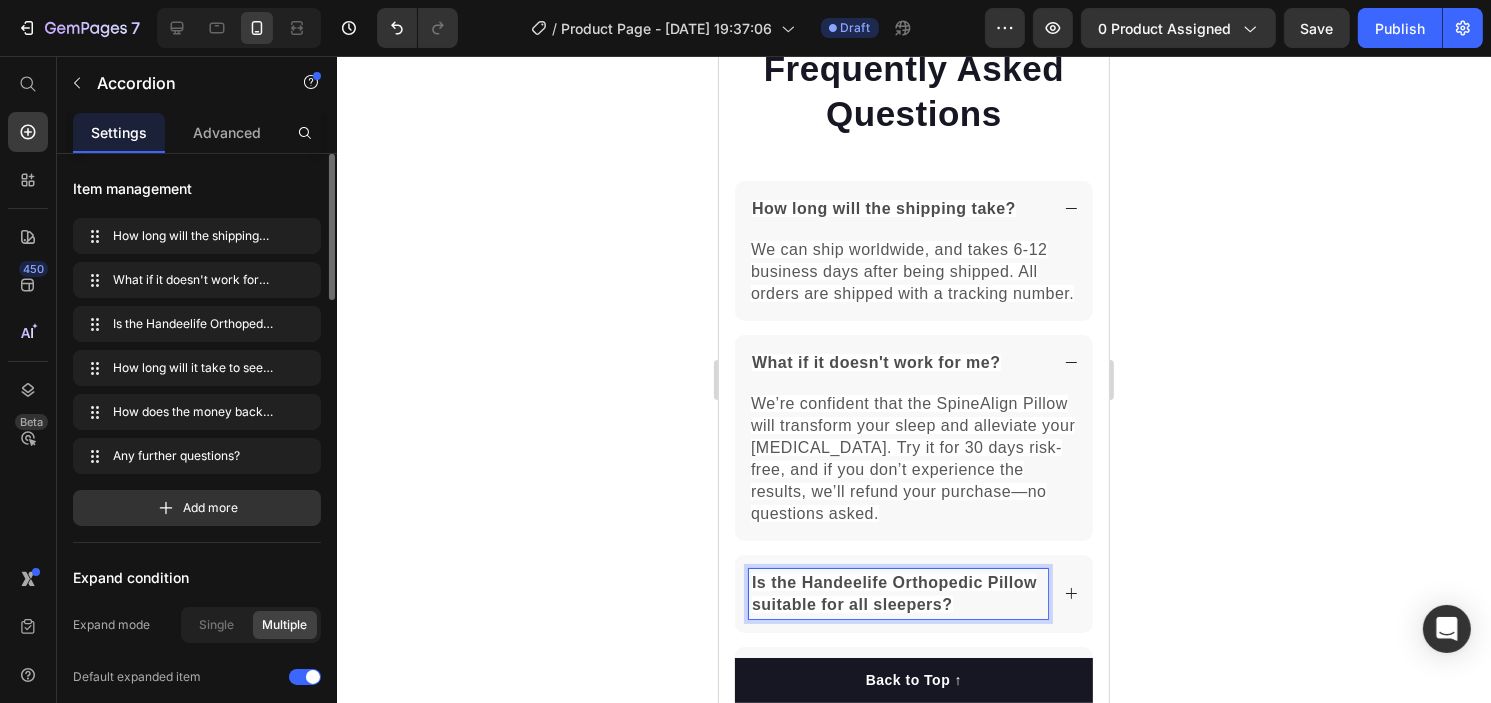 scroll, scrollTop: 4900, scrollLeft: 0, axis: vertical 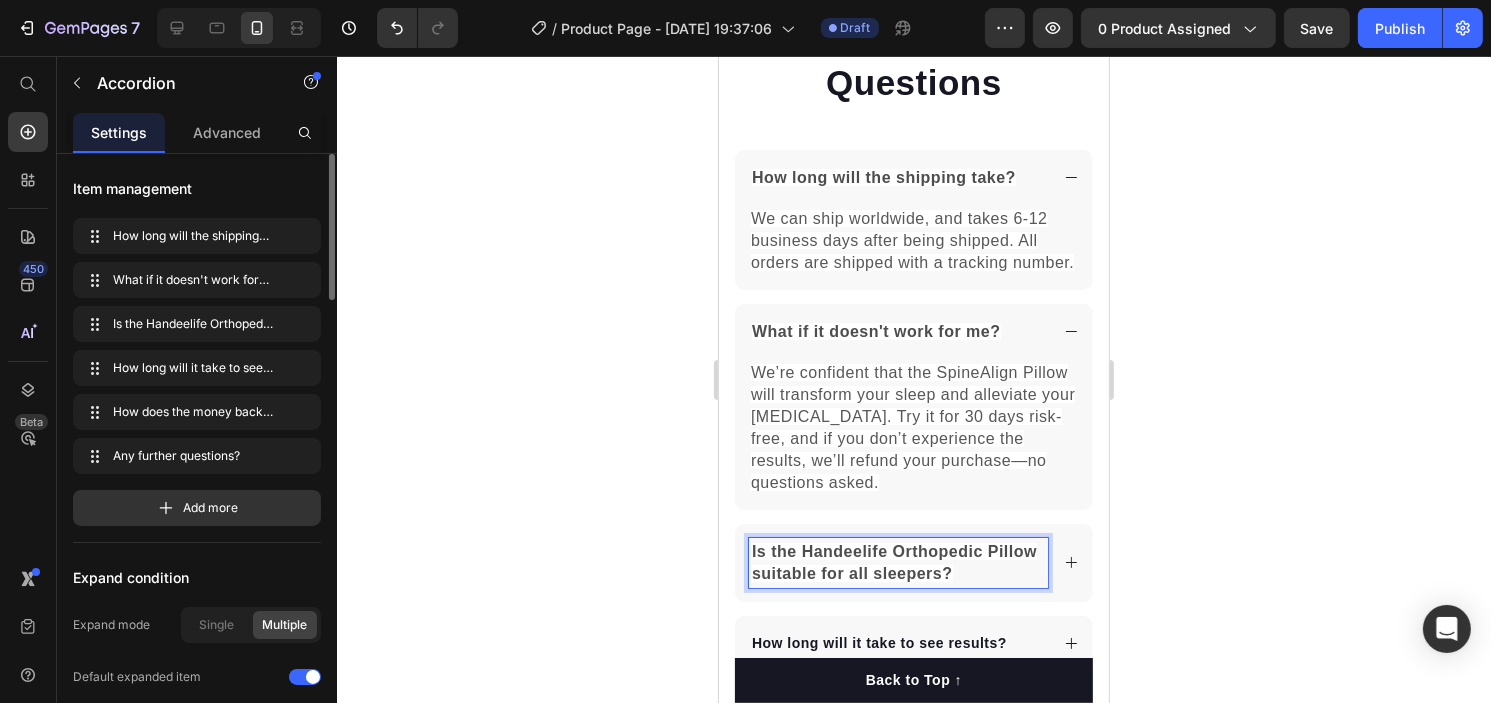 click on "Is the Handeelife Orthopedic Pillow suitable for all sleepers?" at bounding box center (913, 563) 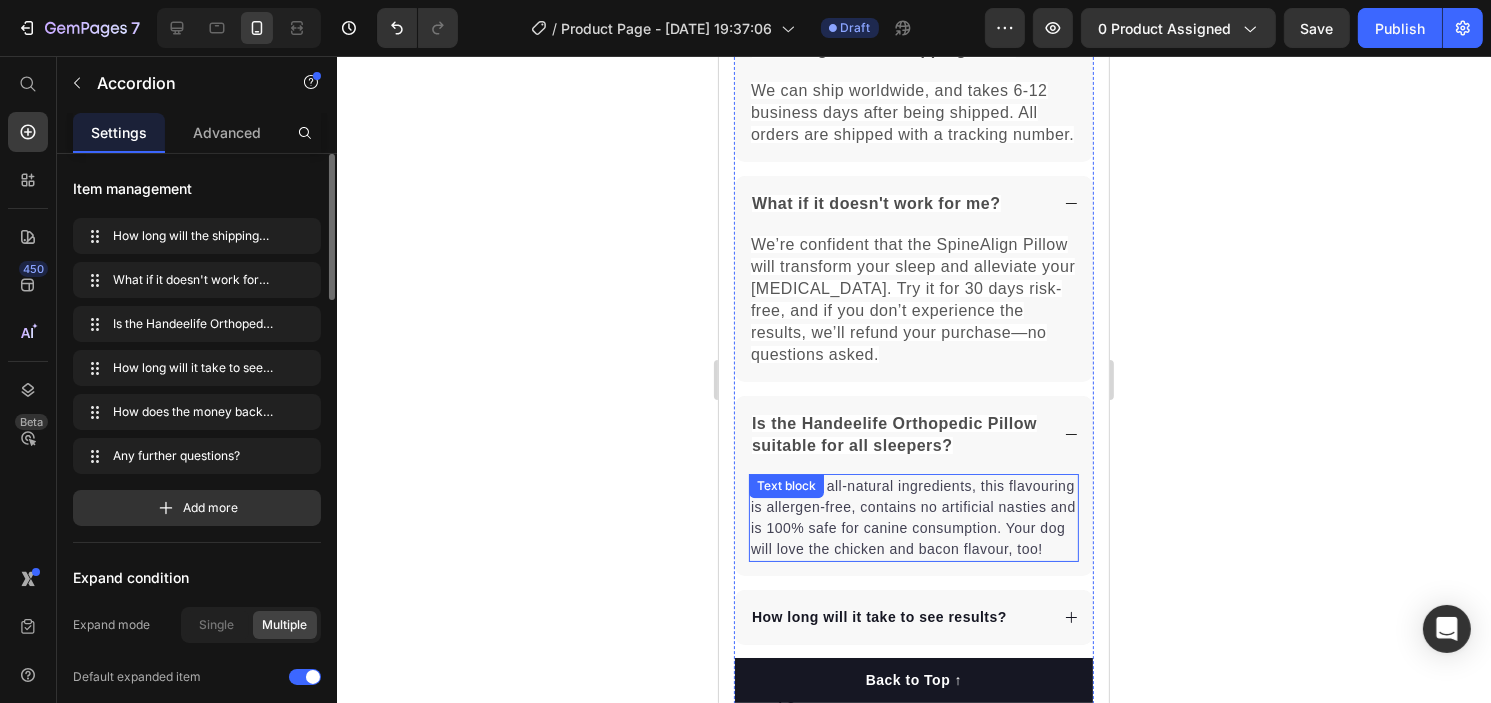 scroll, scrollTop: 5030, scrollLeft: 0, axis: vertical 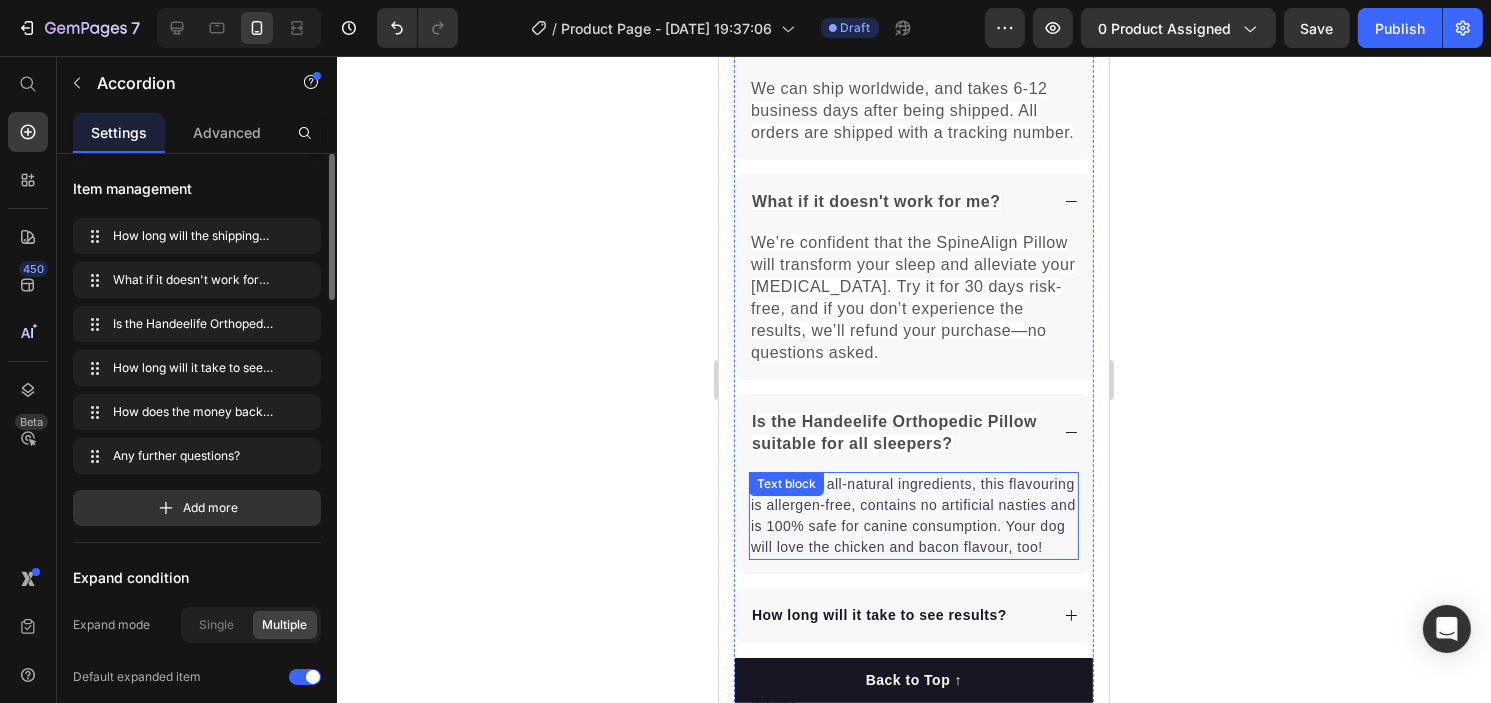 click on "Made from all-natural ingredients, this flavouring is allergen-free, contains no artificial nasties and is 100% safe for canine consumption. Your dog will love the chicken and bacon flavour, too! Text block" at bounding box center [913, 516] 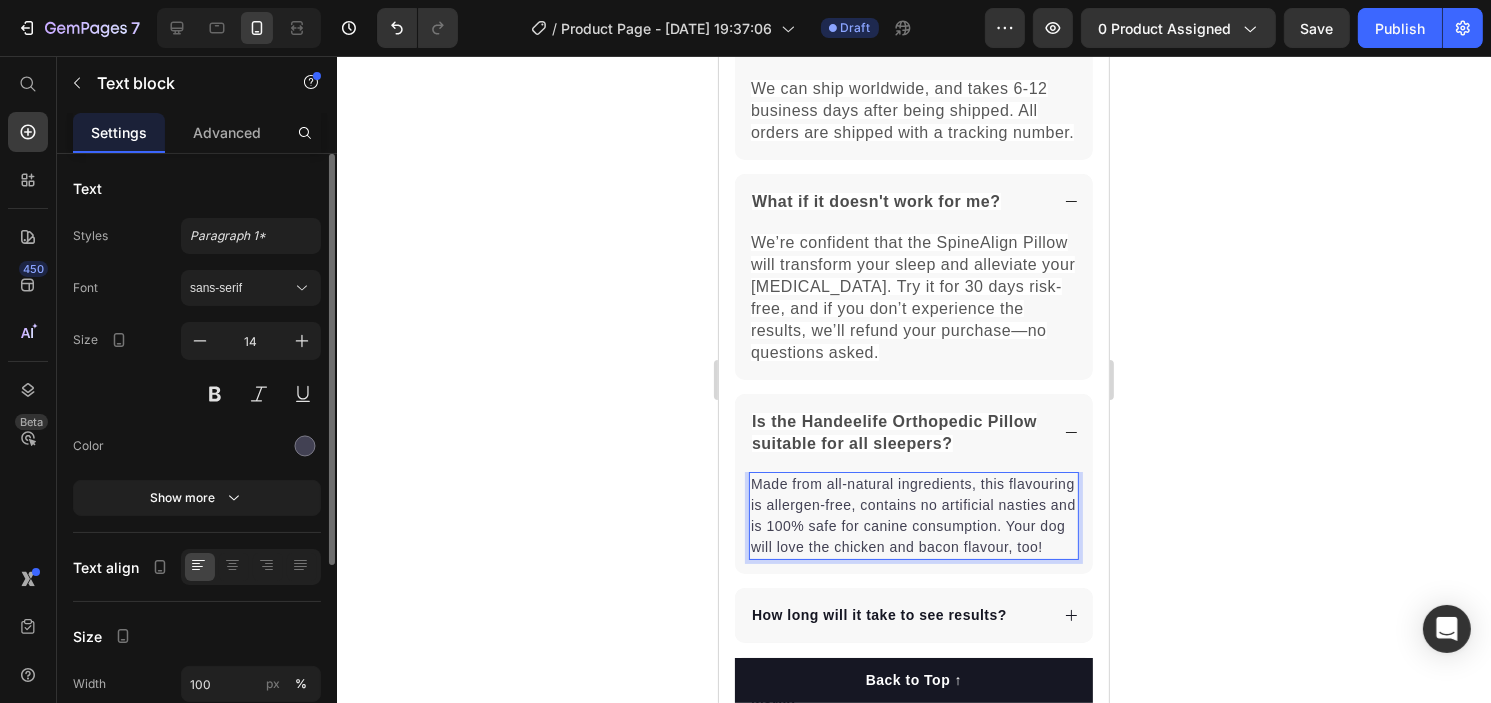 click on "Made from all-natural ingredients, this flavouring is allergen-free, contains no artificial nasties and is 100% safe for canine consumption. Your dog will love the chicken and bacon flavour, too!" at bounding box center (913, 516) 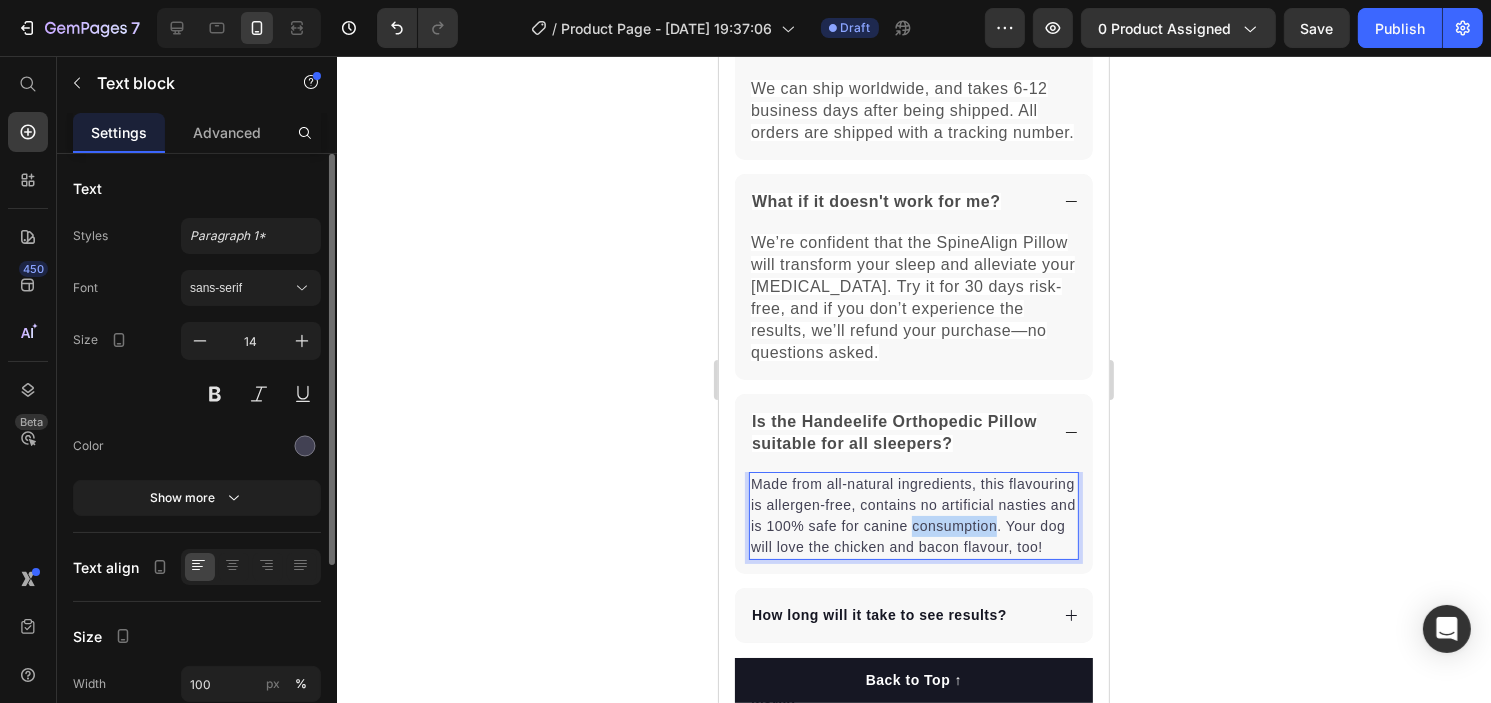 click on "Made from all-natural ingredients, this flavouring is allergen-free, contains no artificial nasties and is 100% safe for canine consumption. Your dog will love the chicken and bacon flavour, too!" at bounding box center (913, 516) 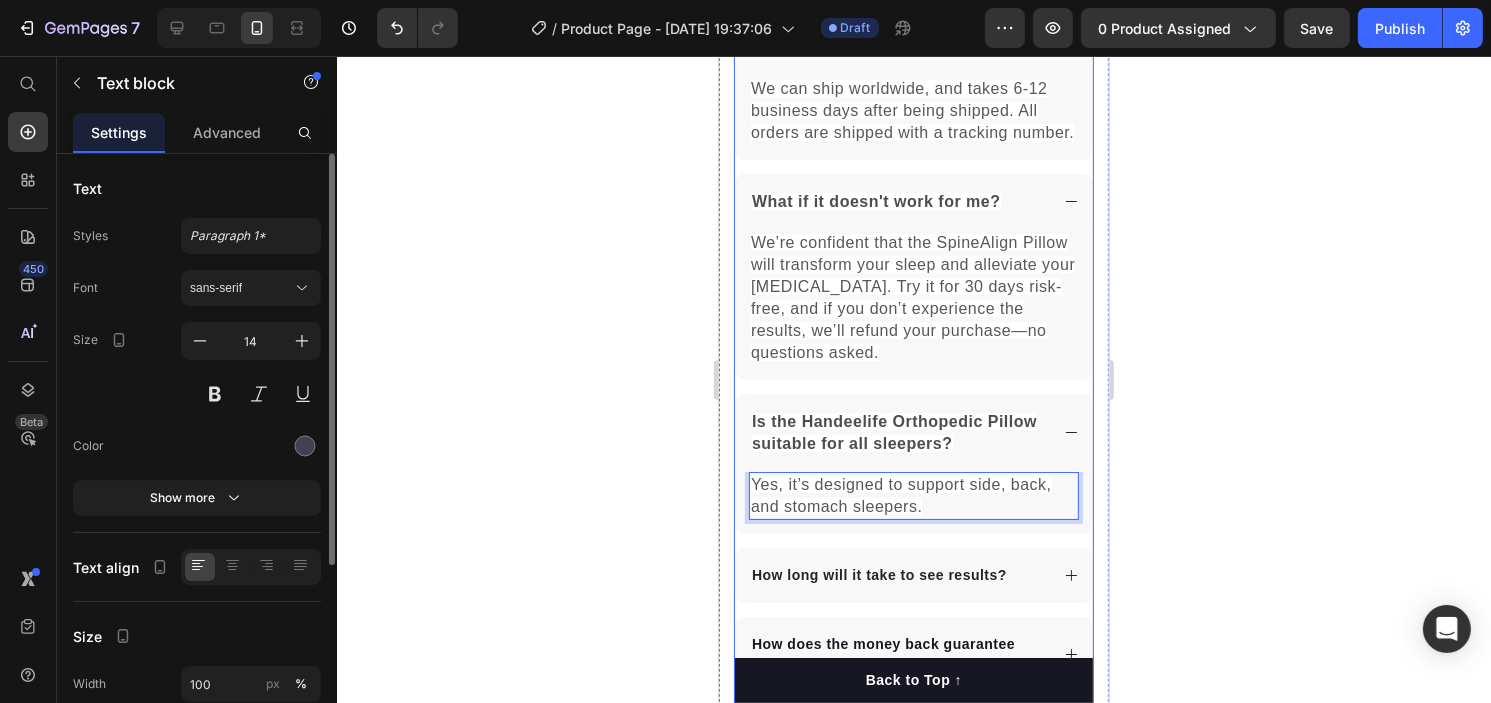 click on "How long will it take to see results?" at bounding box center [878, 575] 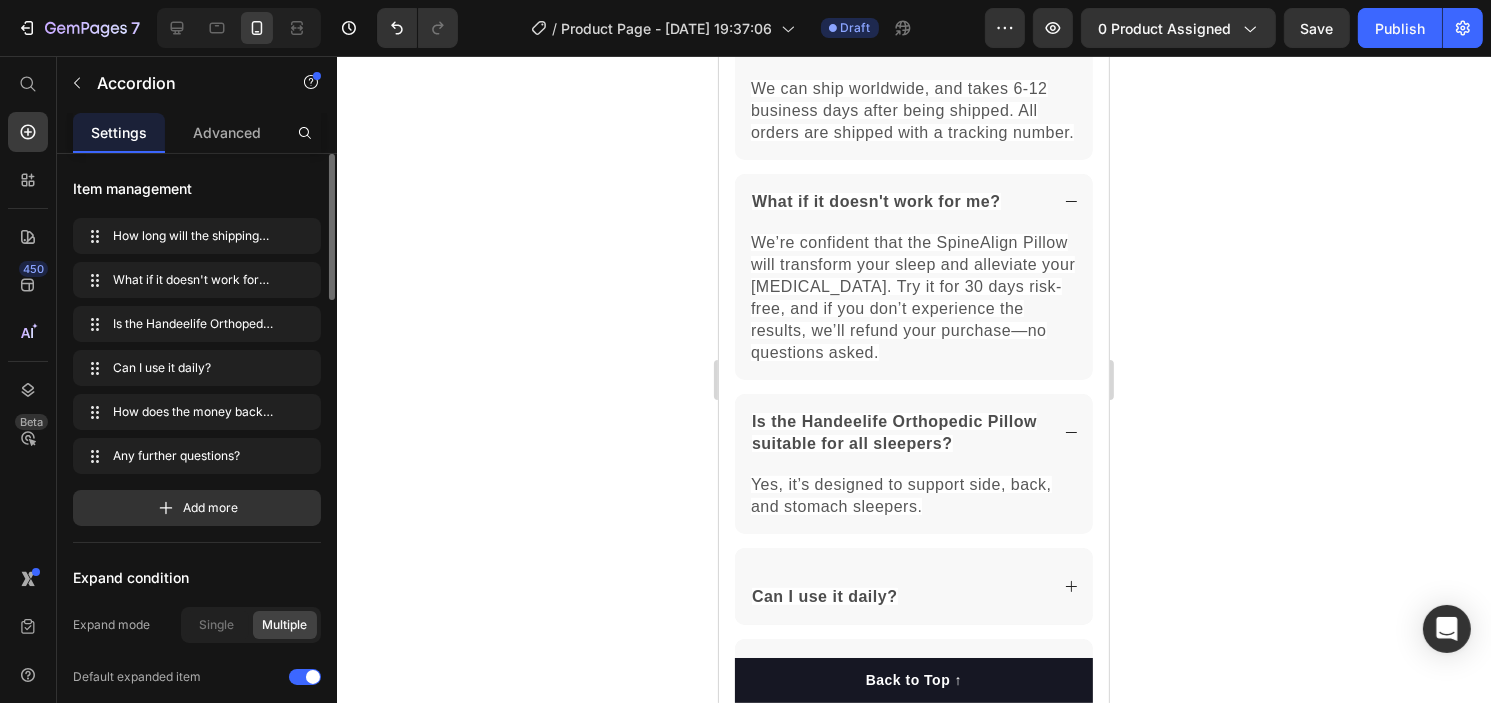 click on "Can I use it daily?" at bounding box center (897, 586) 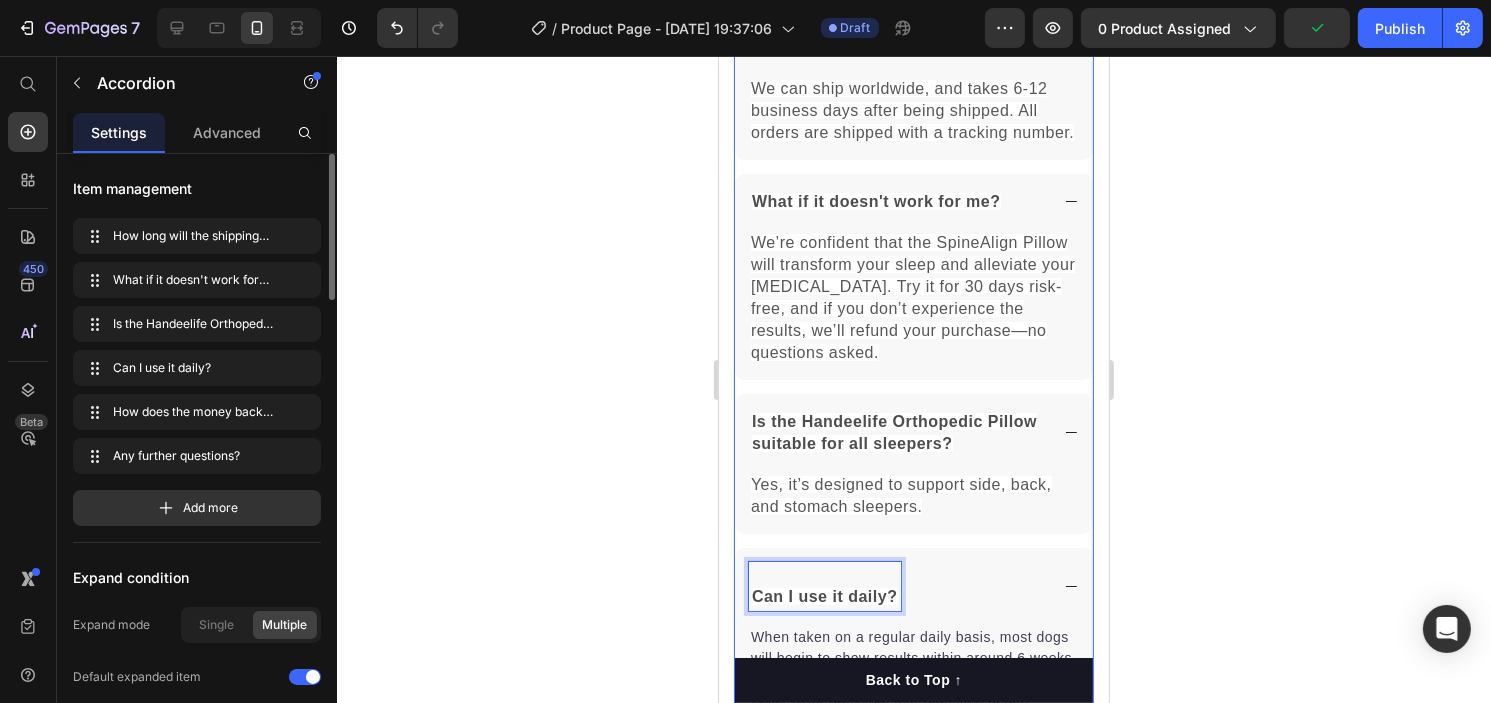 click on "Can I use it daily?" at bounding box center (824, 586) 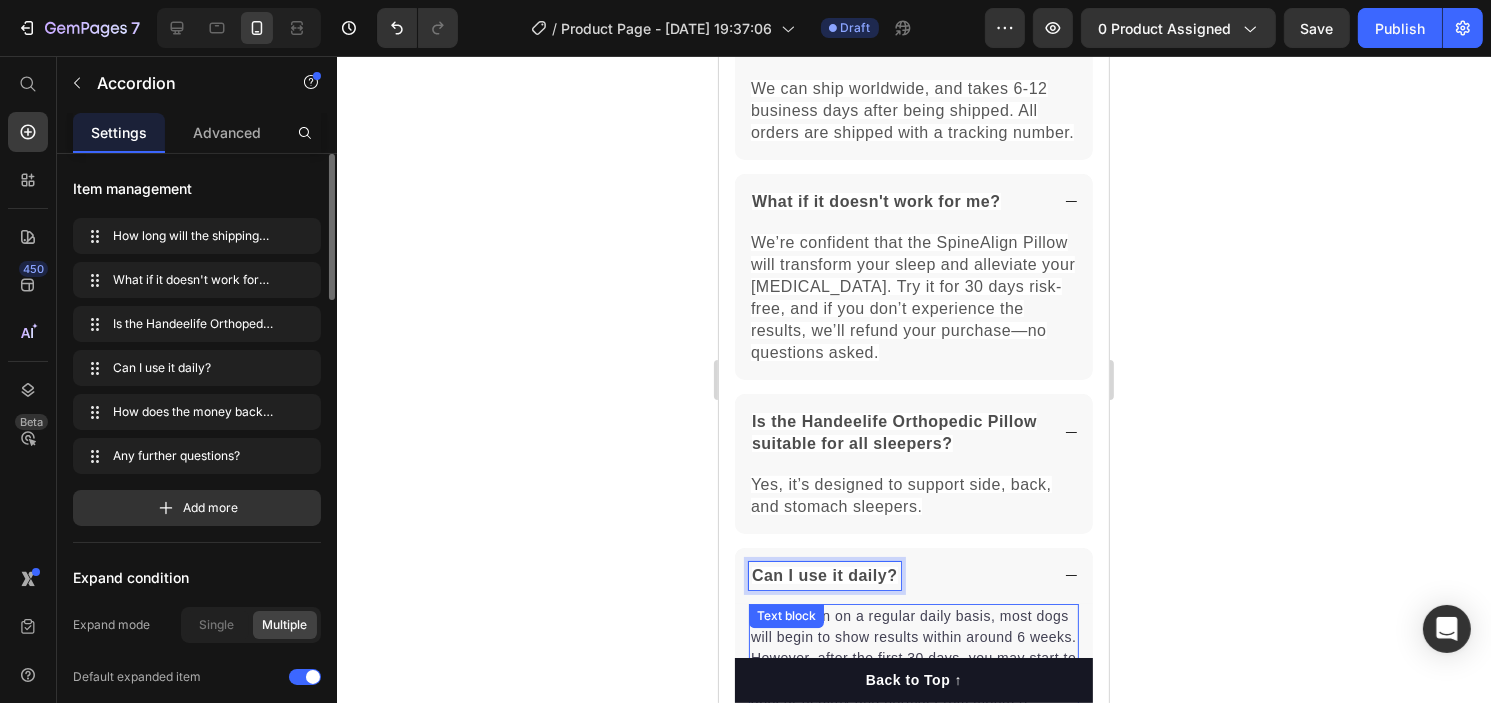 click on "When taken on a regular daily basis, most dogs will begin to show results within around 6 weeks. However, after the first 30 days, you may start to notice your dog's gut and digestive health appear healthy and normal.From month 3 onwards, continued use has never been more important. By following the correct directions and regular use, you'll be able to make sure your pup's gut and digestion stays healthy." at bounding box center (913, 700) 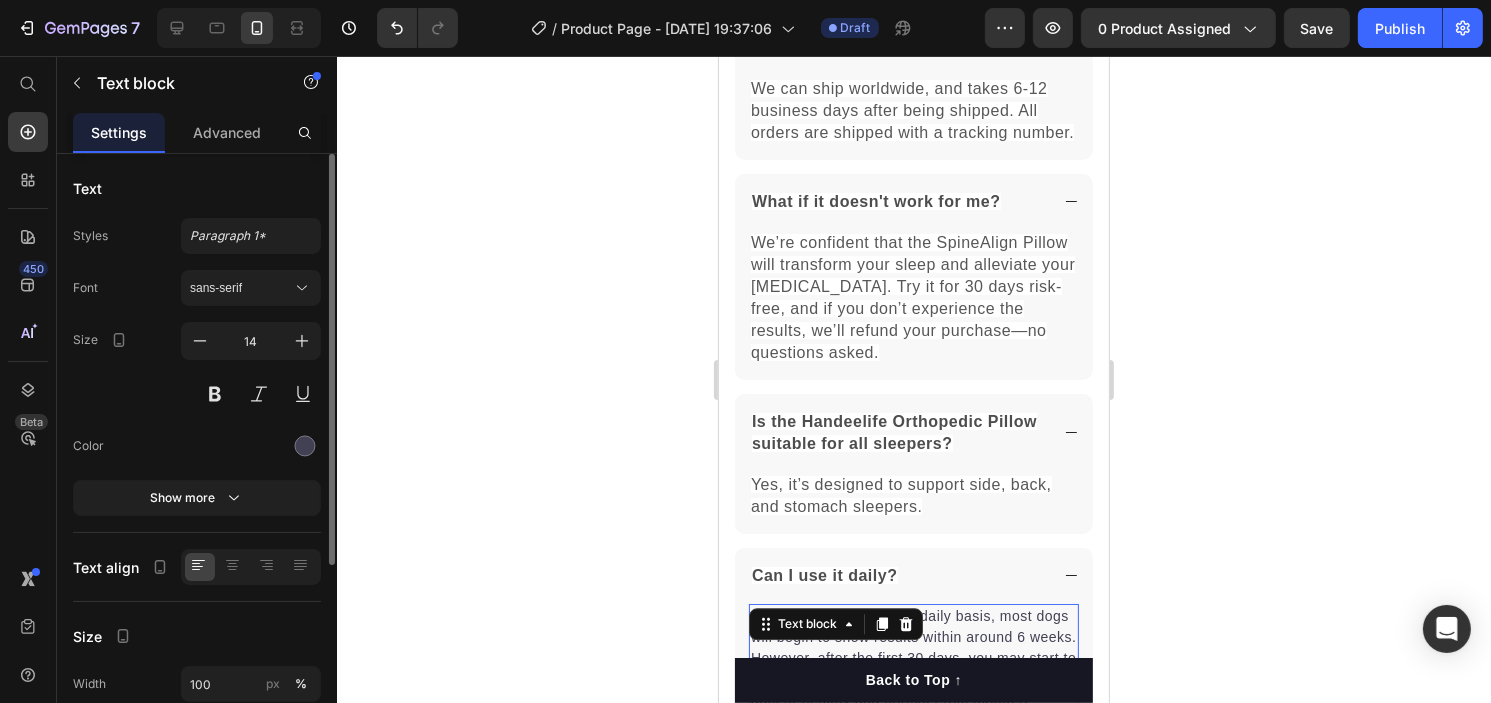 click on "When taken on a regular daily basis, most dogs will begin to show results within around 6 weeks. However, after the first 30 days, you may start to notice your dog's gut and digestive health appear healthy and normal.From month 3 onwards, continued use has never been more important. By following the correct directions and regular use, you'll be able to make sure your pup's gut and digestion stays healthy." at bounding box center (913, 700) 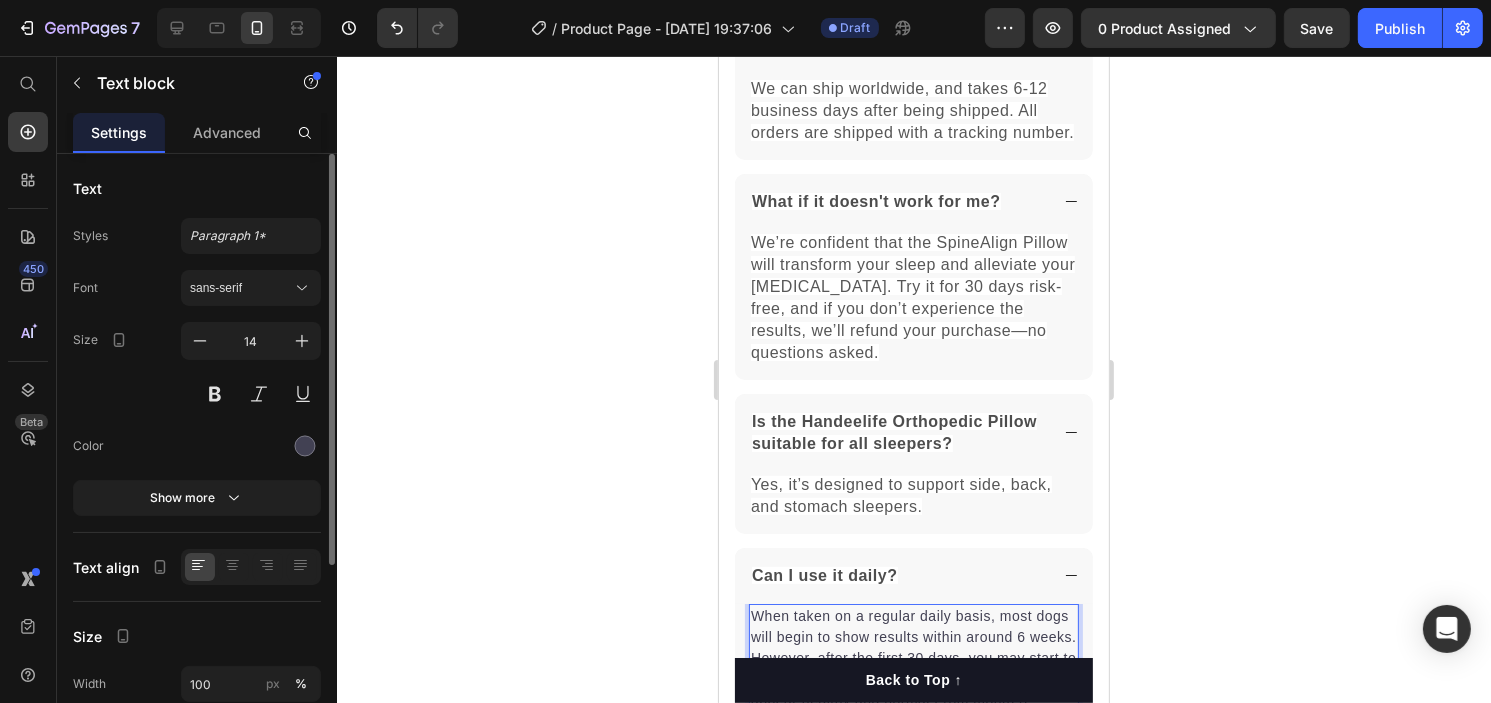 click on "When taken on a regular daily basis, most dogs will begin to show results within around 6 weeks. However, after the first 30 days, you may start to notice your dog's gut and digestive health appear healthy and normal.From month 3 onwards, continued use has never been more important. By following the correct directions and regular use, you'll be able to make sure your pup's gut and digestion stays healthy." at bounding box center (913, 700) 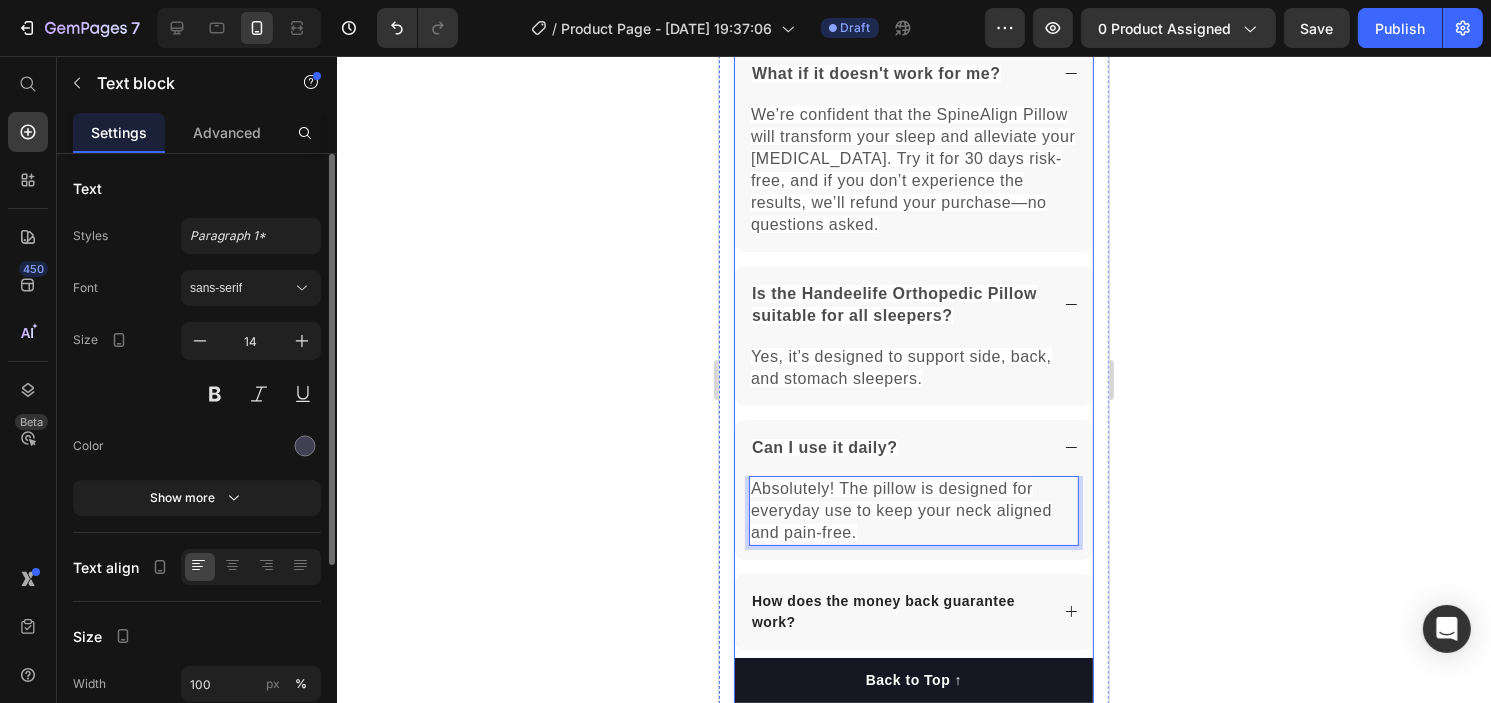 scroll, scrollTop: 5166, scrollLeft: 0, axis: vertical 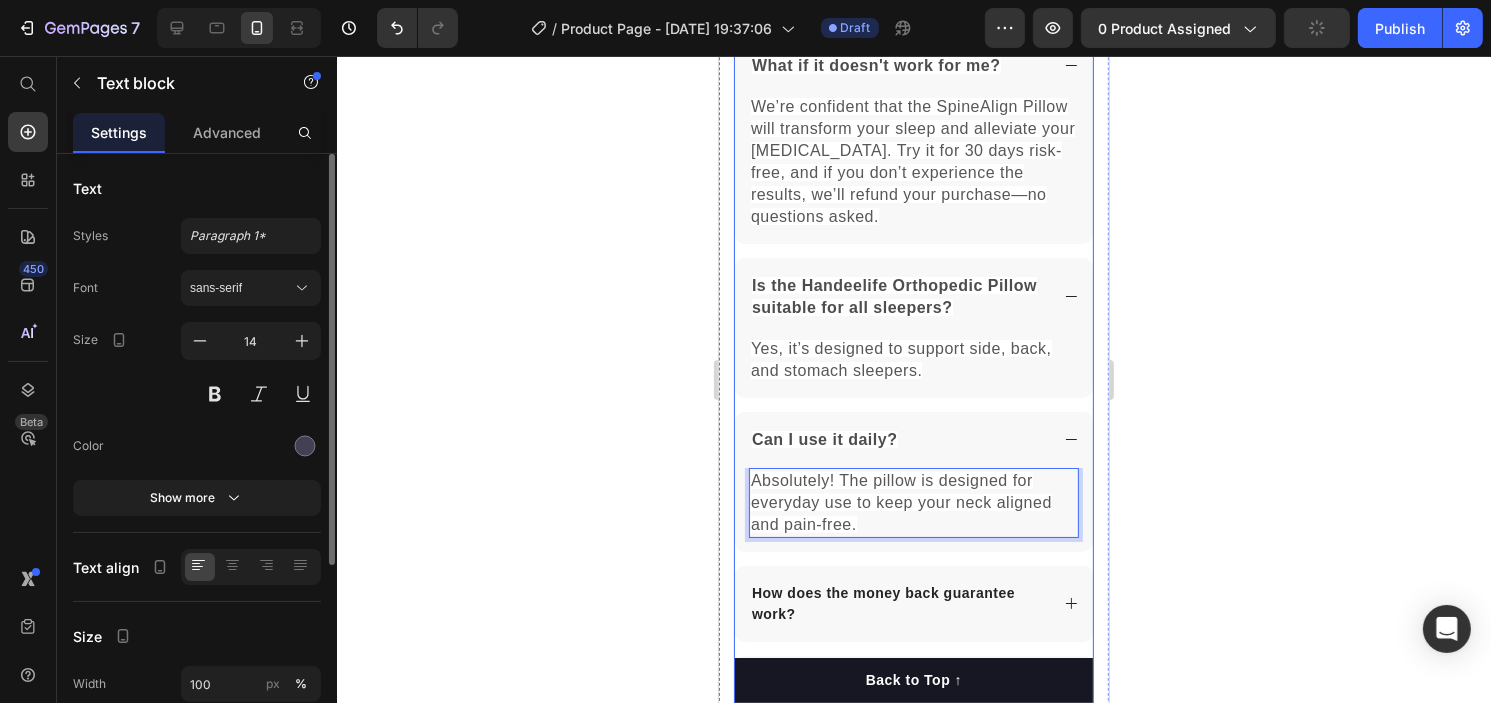 drag, startPoint x: 938, startPoint y: 559, endPoint x: 882, endPoint y: 549, distance: 56.88585 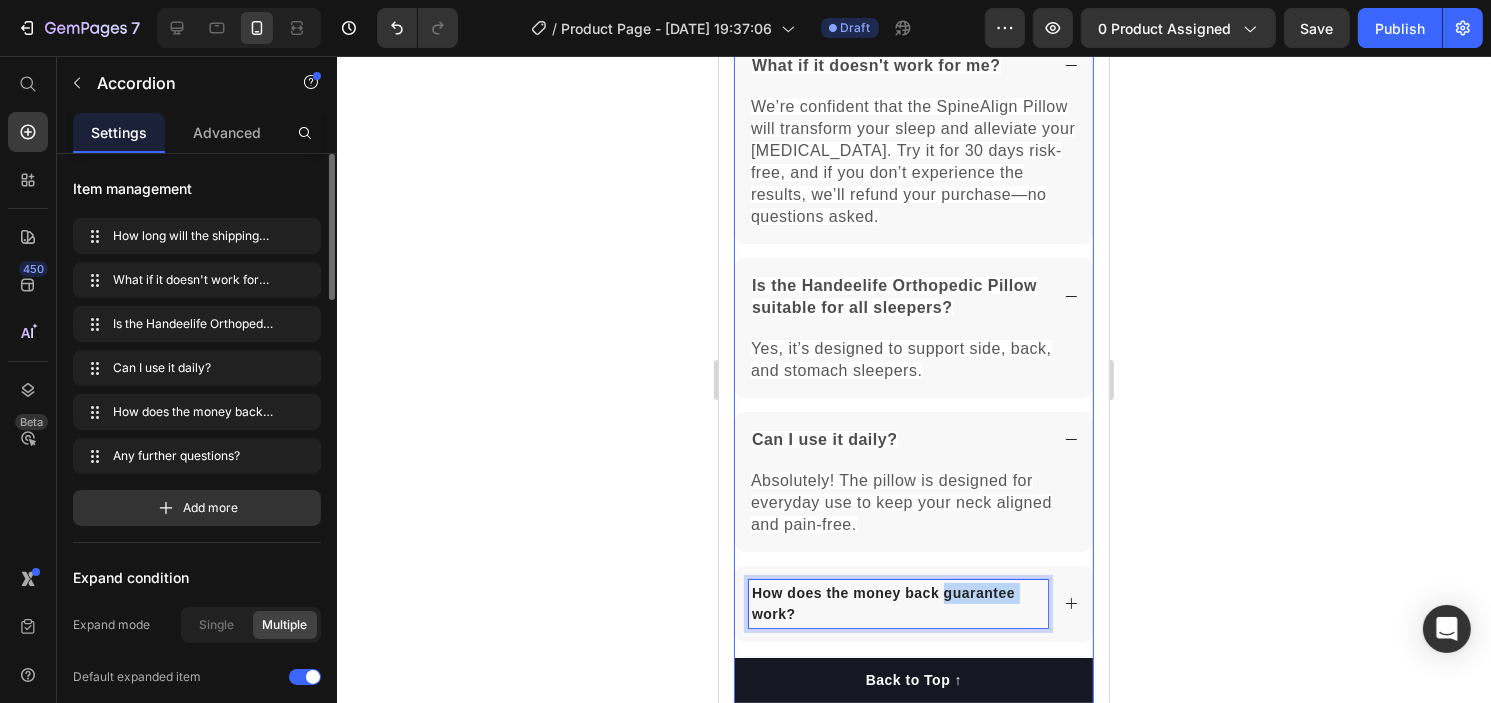 click on "How does the money back guarantee work?" at bounding box center [897, 604] 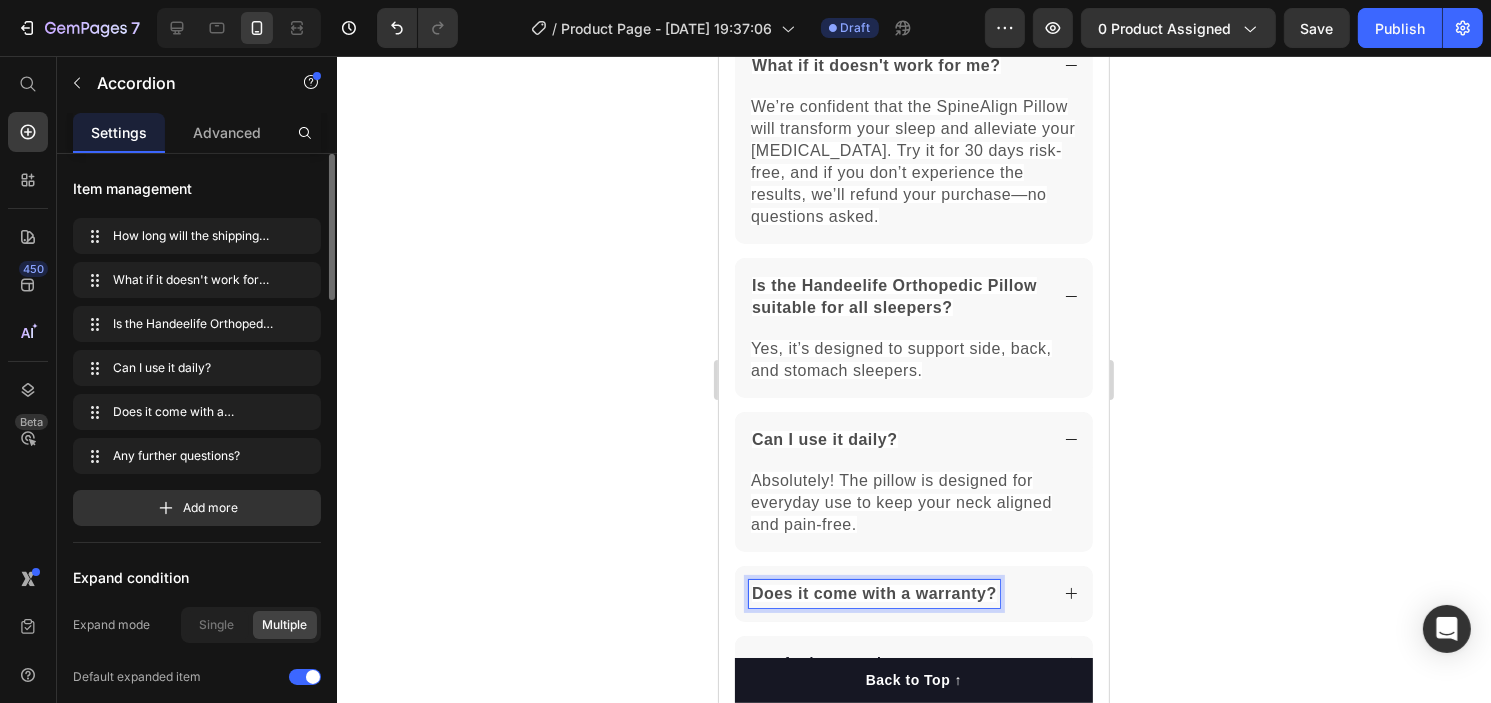 click on "Does it come with a warranty?" at bounding box center (897, 594) 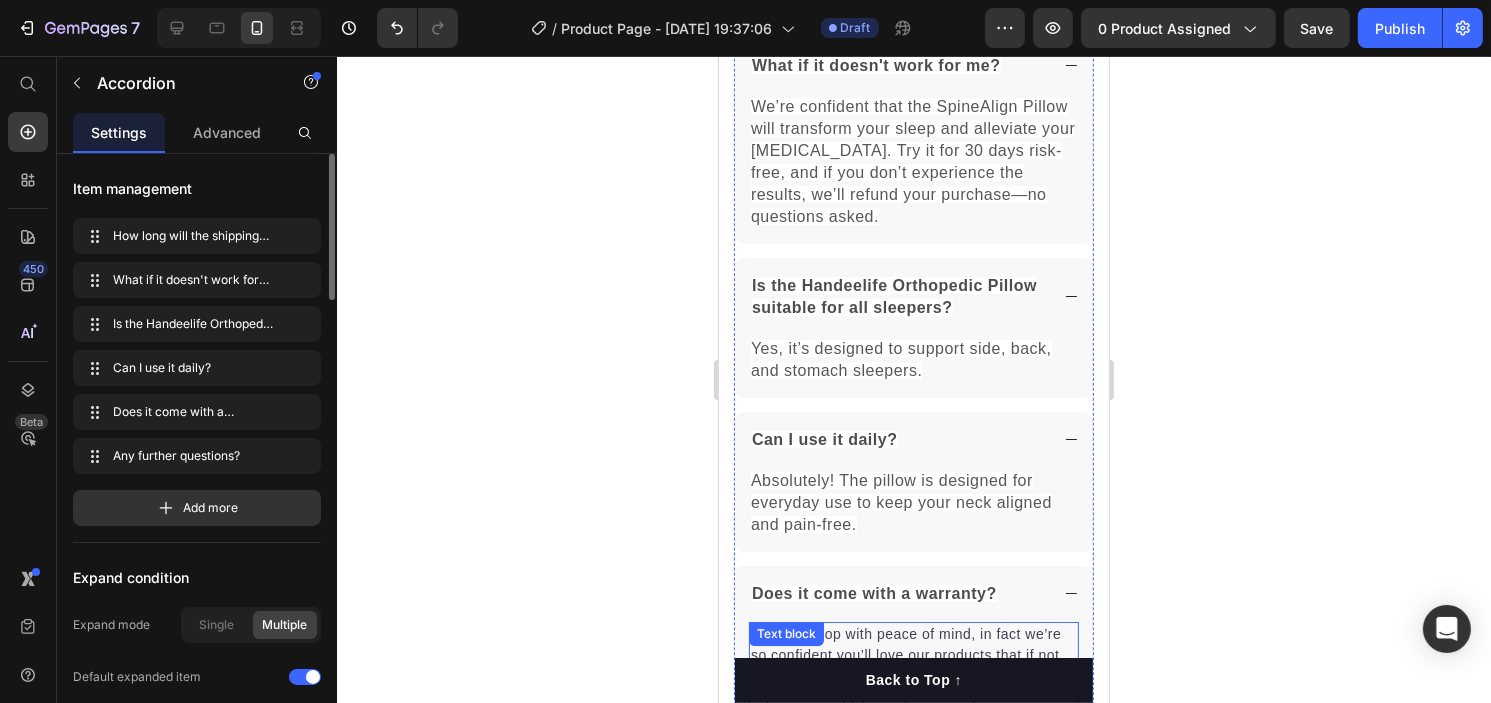 click on "You can shop with peace of mind, in fact we’re so confident you’ll love our products that if not, we'll offer you a 30 day money back guarantee. If you’re unhappy with your Buddy & Lola purchase, please email us at Support@gempet.com" at bounding box center (913, 687) 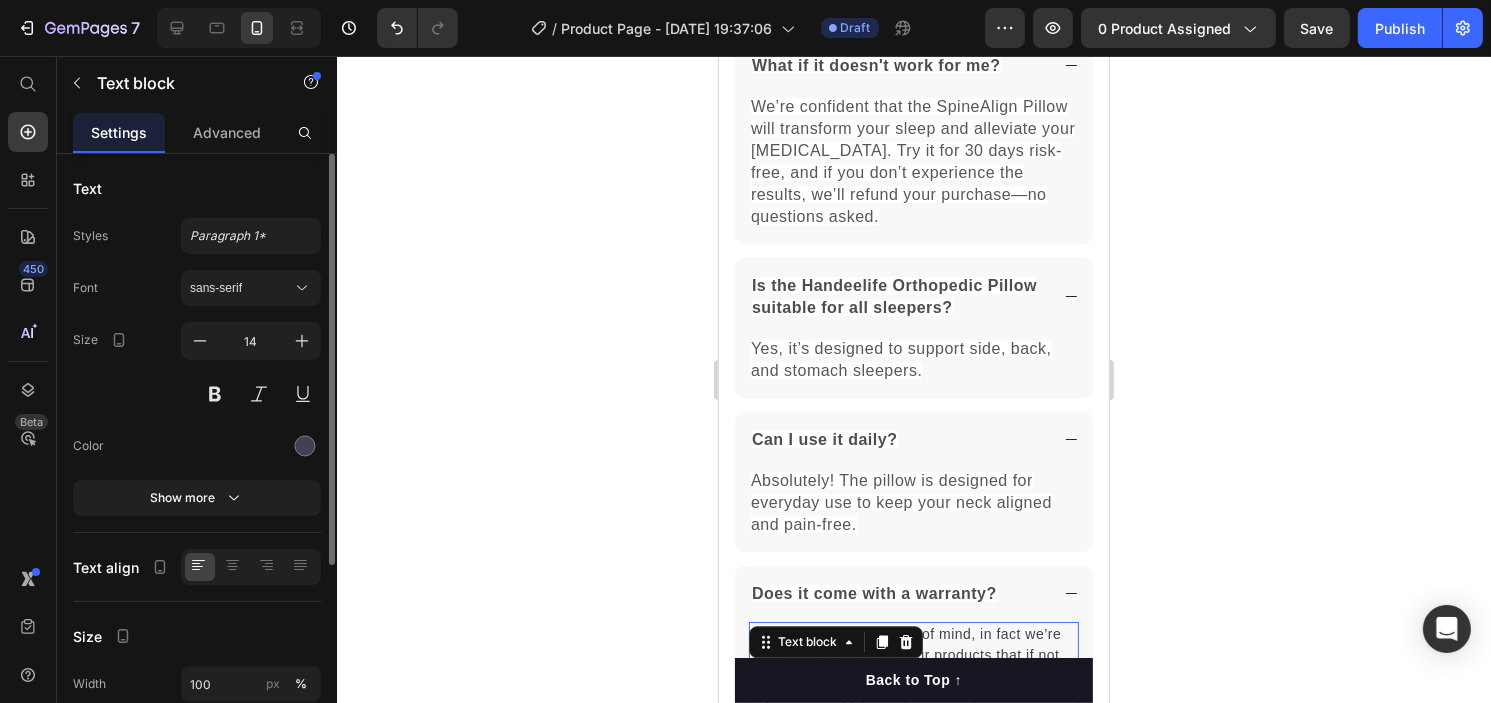 click 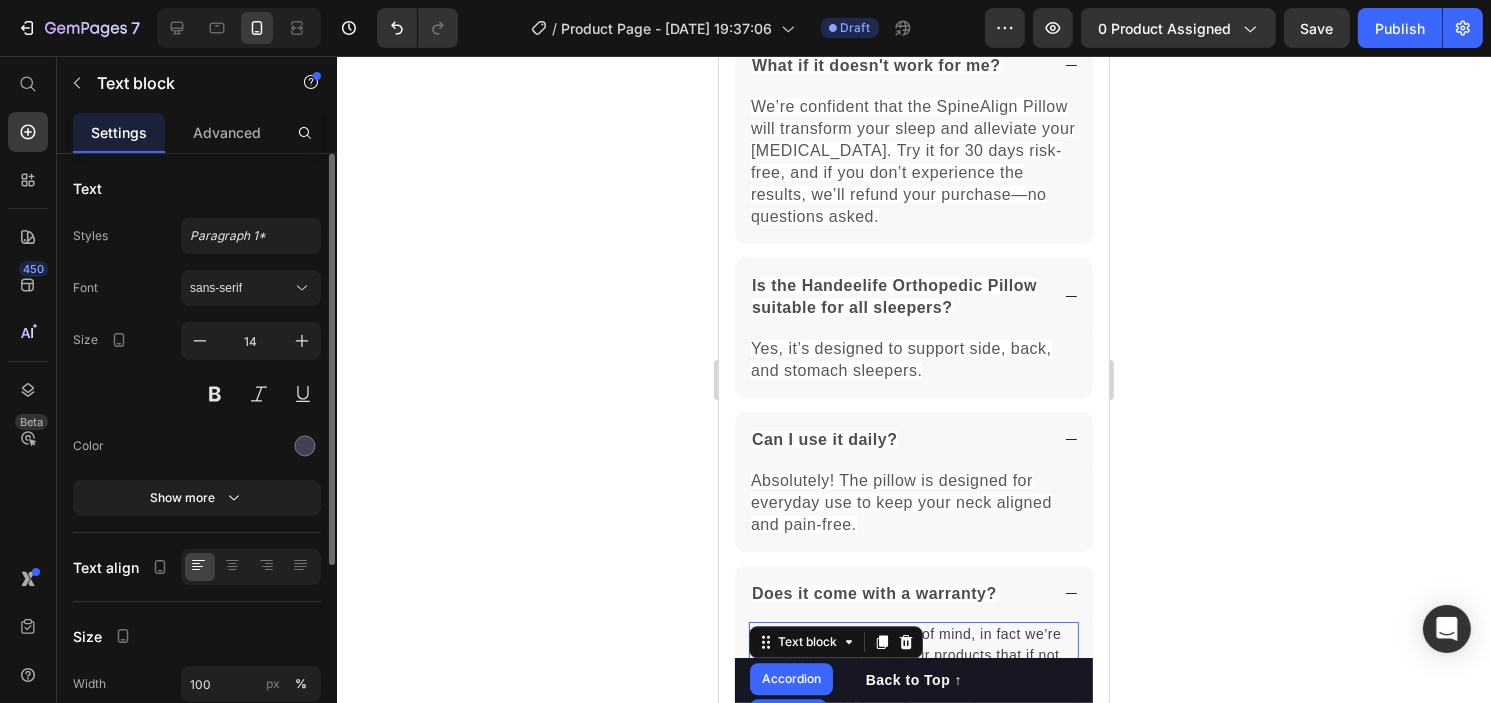 click on "You can shop with peace of mind, in fact we’re so confident you’ll love our products that if not, we'll offer you a 30 day money back guarantee. If you’re unhappy with your Buddy & Lola purchase, please email us at Support@gempet.com" at bounding box center (913, 687) 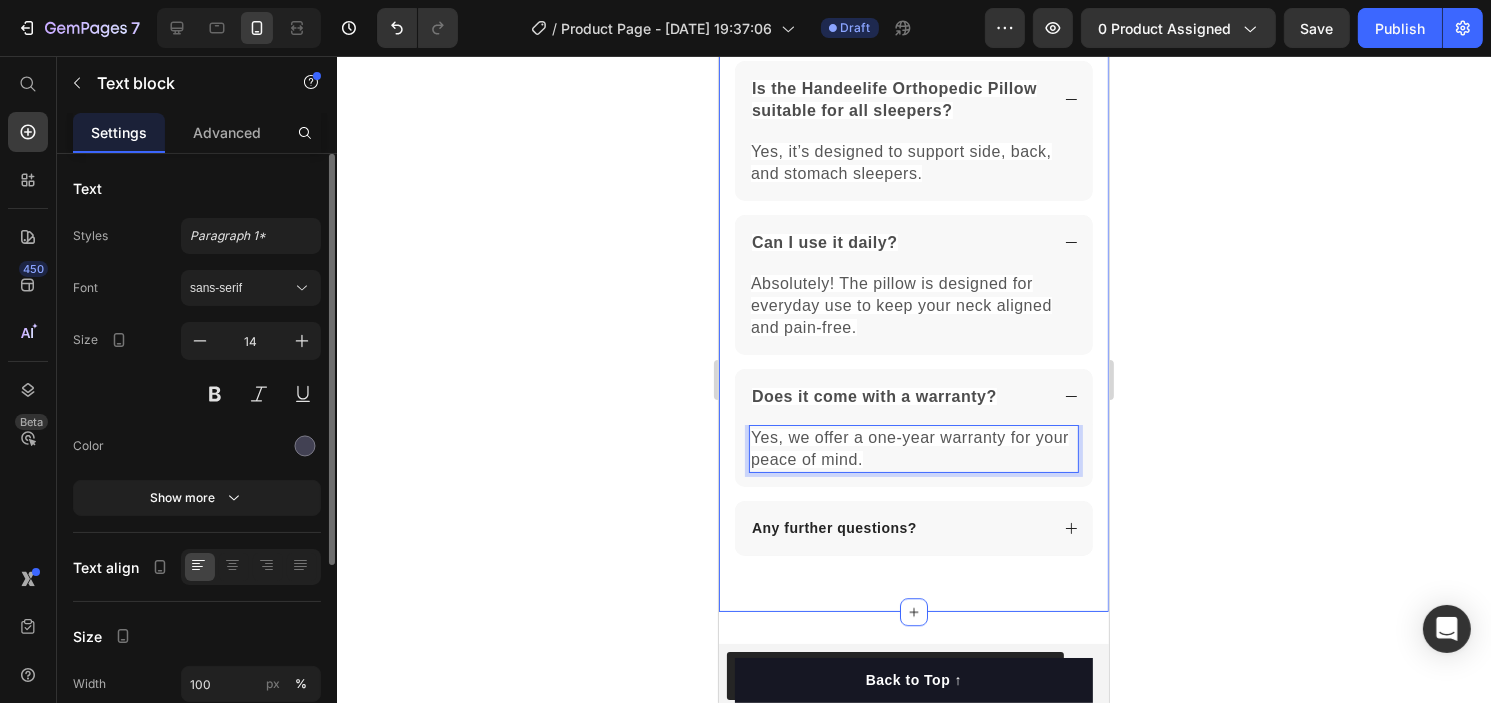 scroll, scrollTop: 5317, scrollLeft: 0, axis: vertical 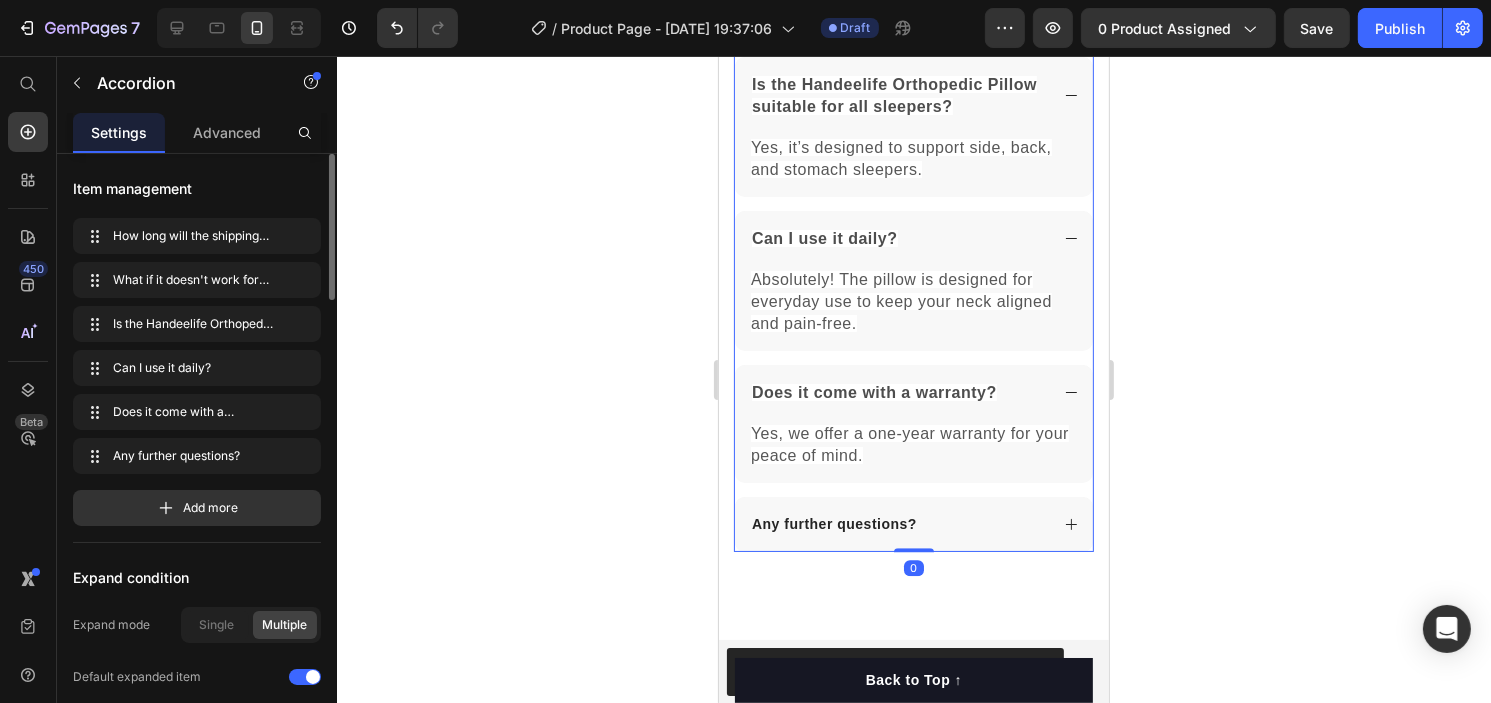 click on "Any further questions?" at bounding box center [913, 524] 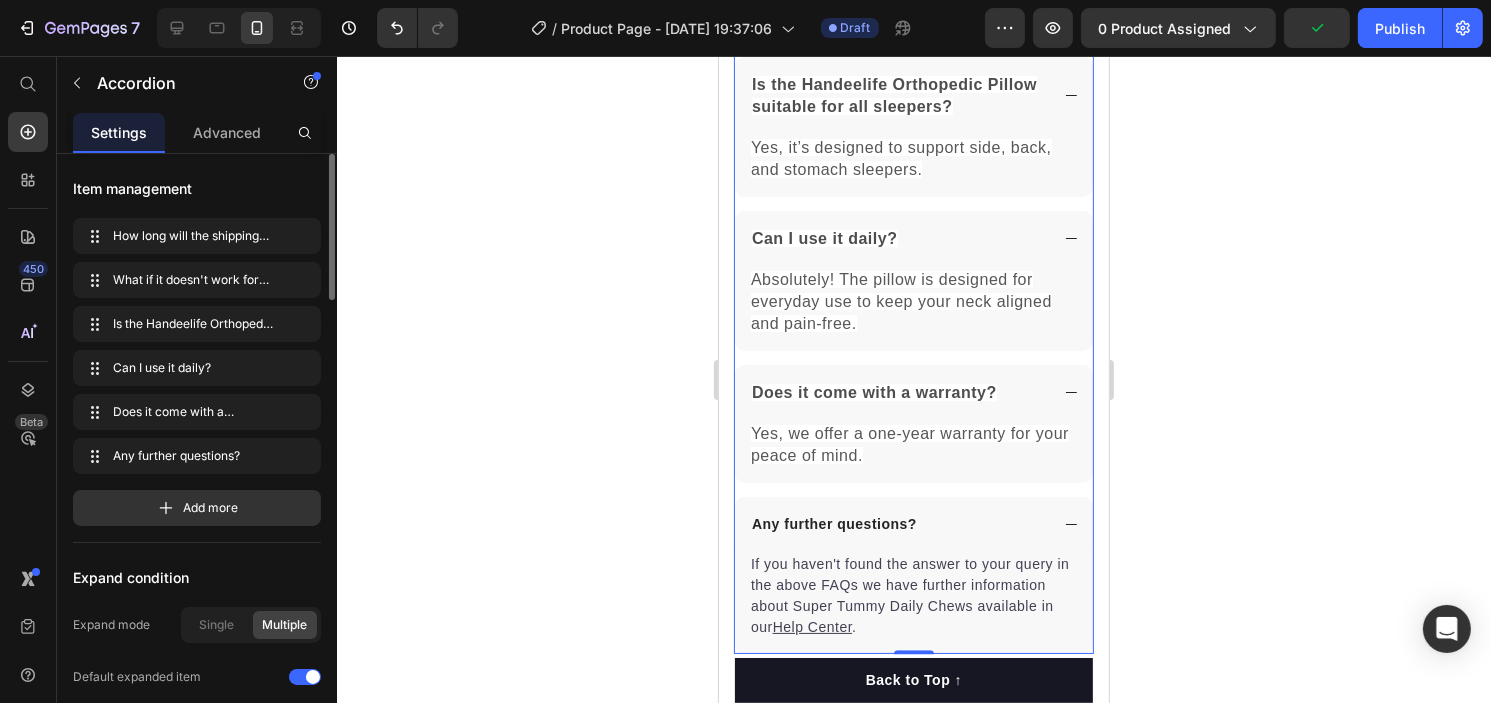 click on "Any further questions?" at bounding box center [897, 524] 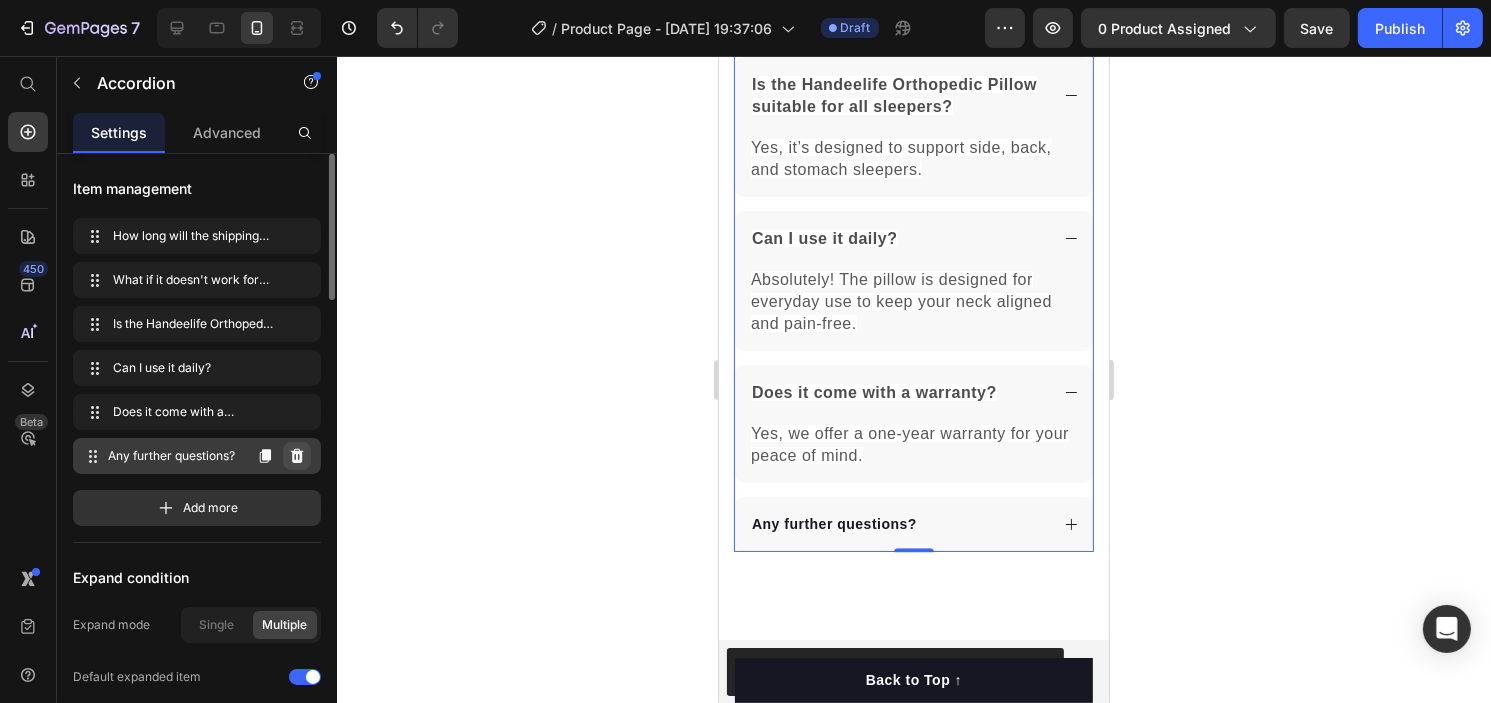 click 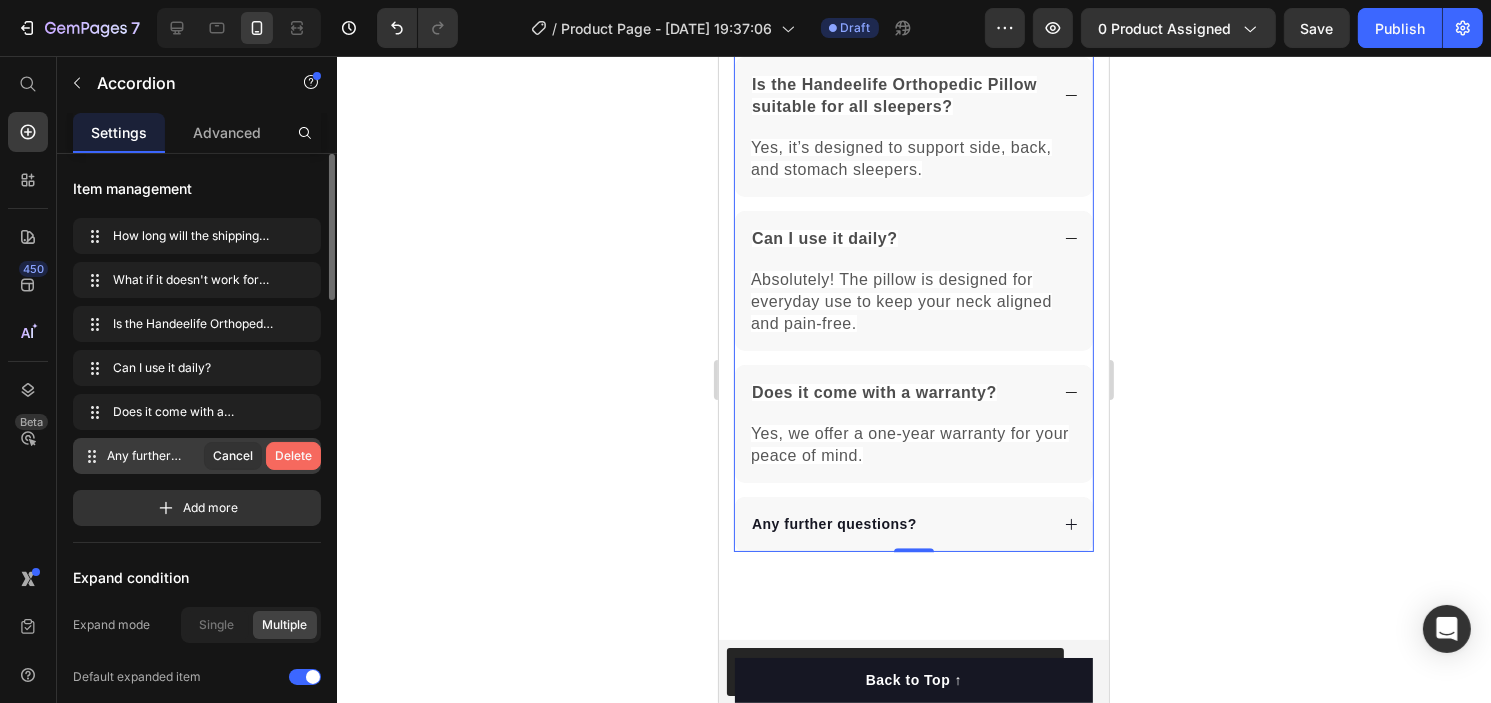 click on "Delete" at bounding box center (293, 456) 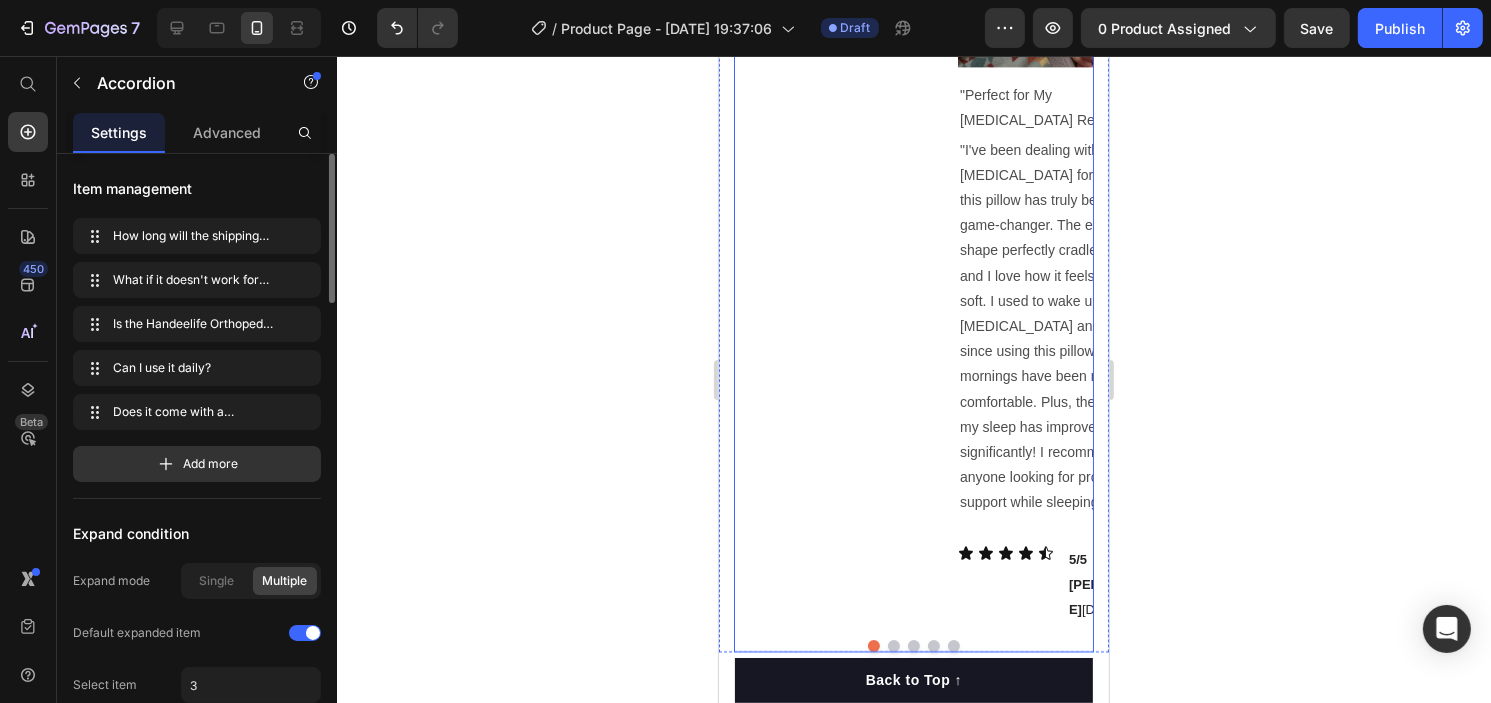 scroll, scrollTop: 4555, scrollLeft: 0, axis: vertical 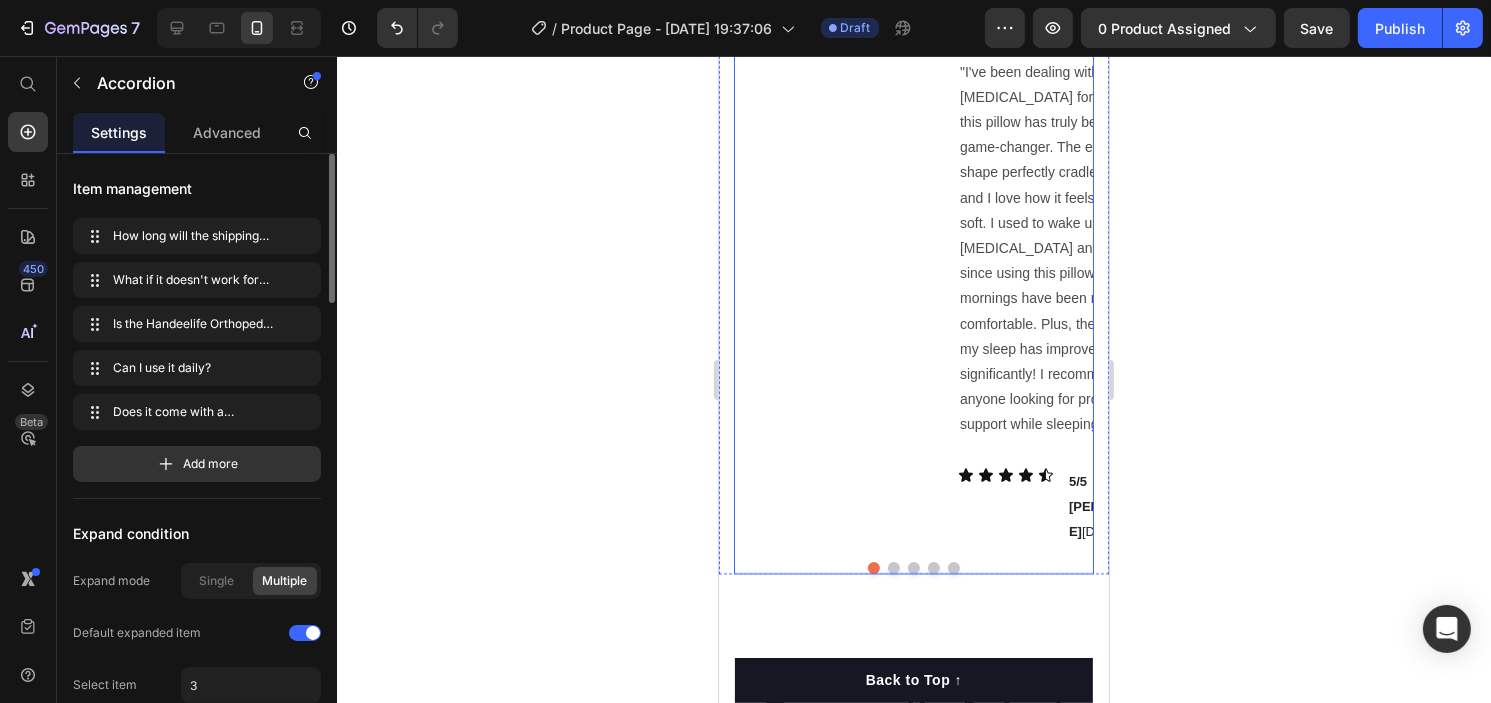click at bounding box center [913, 568] 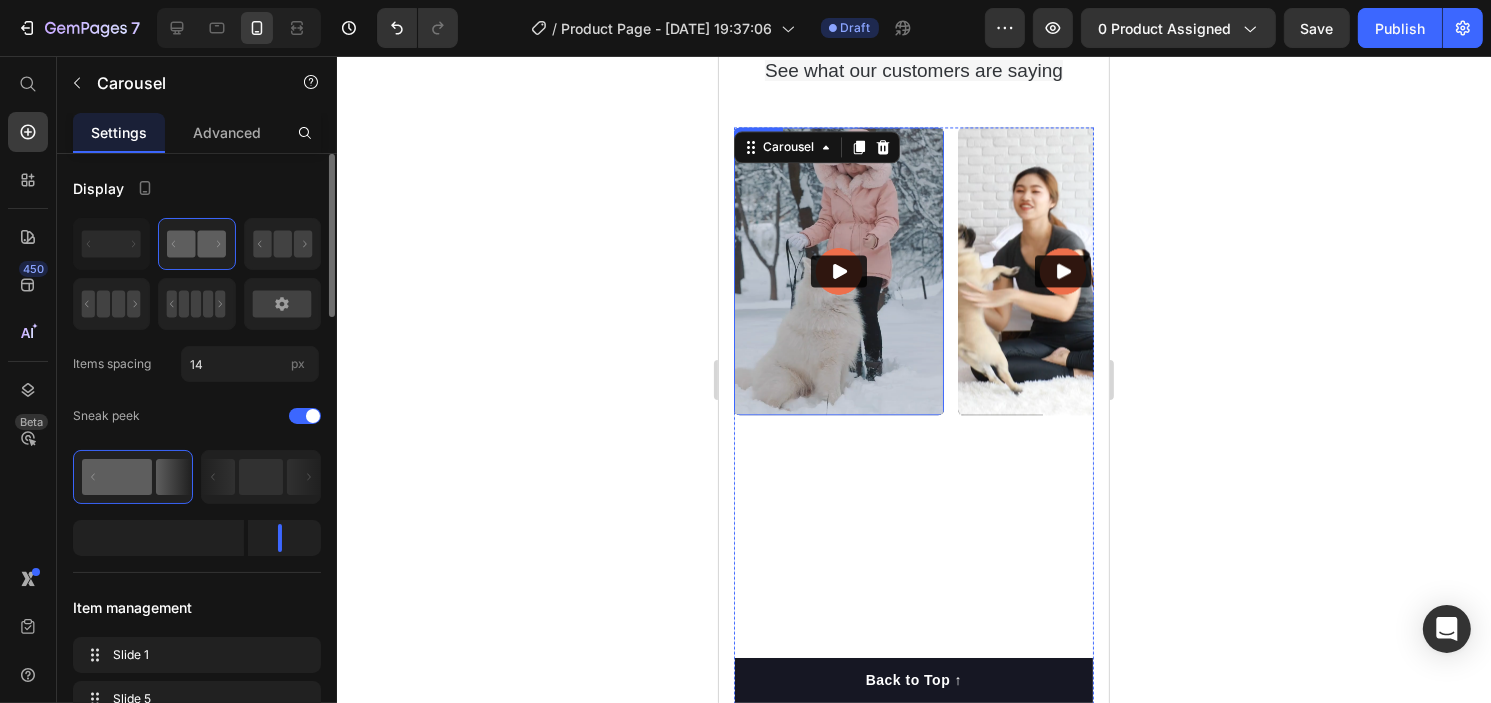 scroll, scrollTop: 4244, scrollLeft: 0, axis: vertical 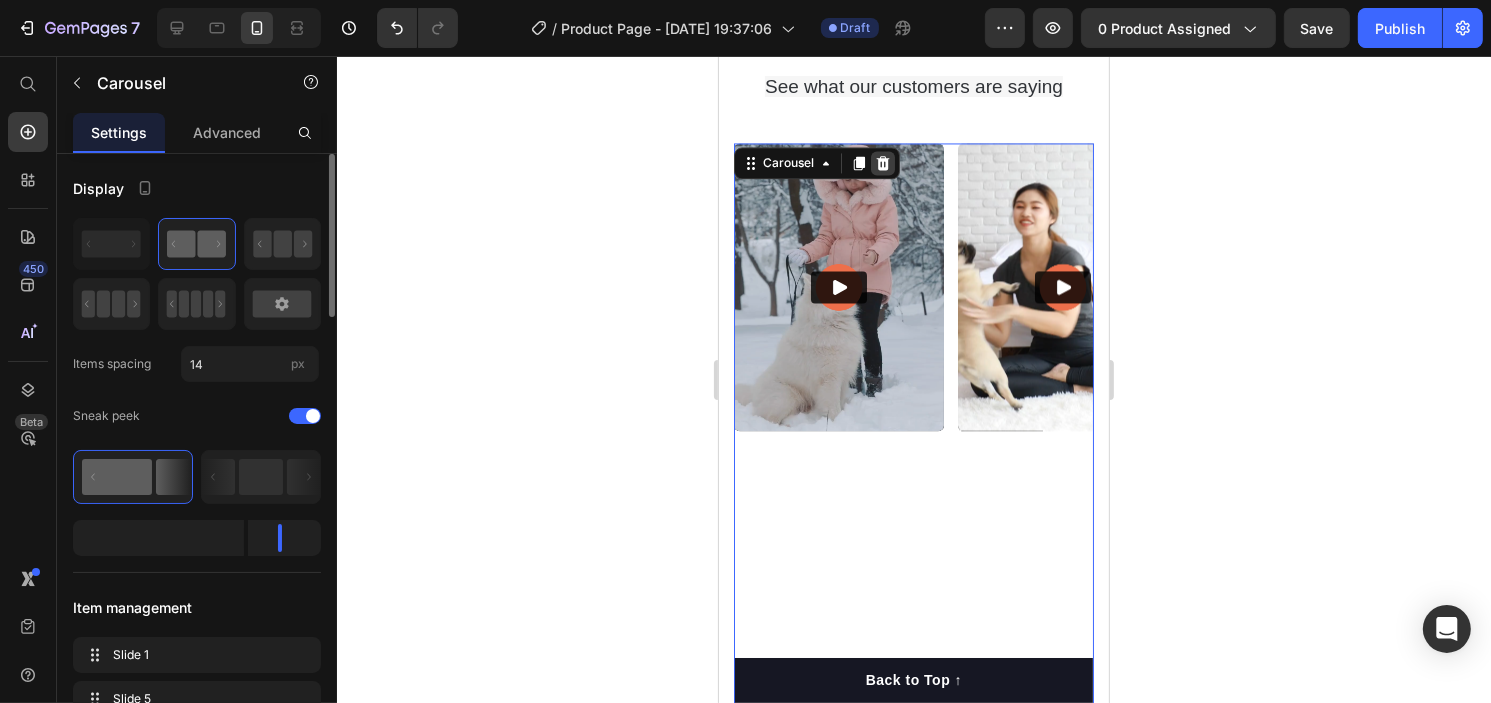 click 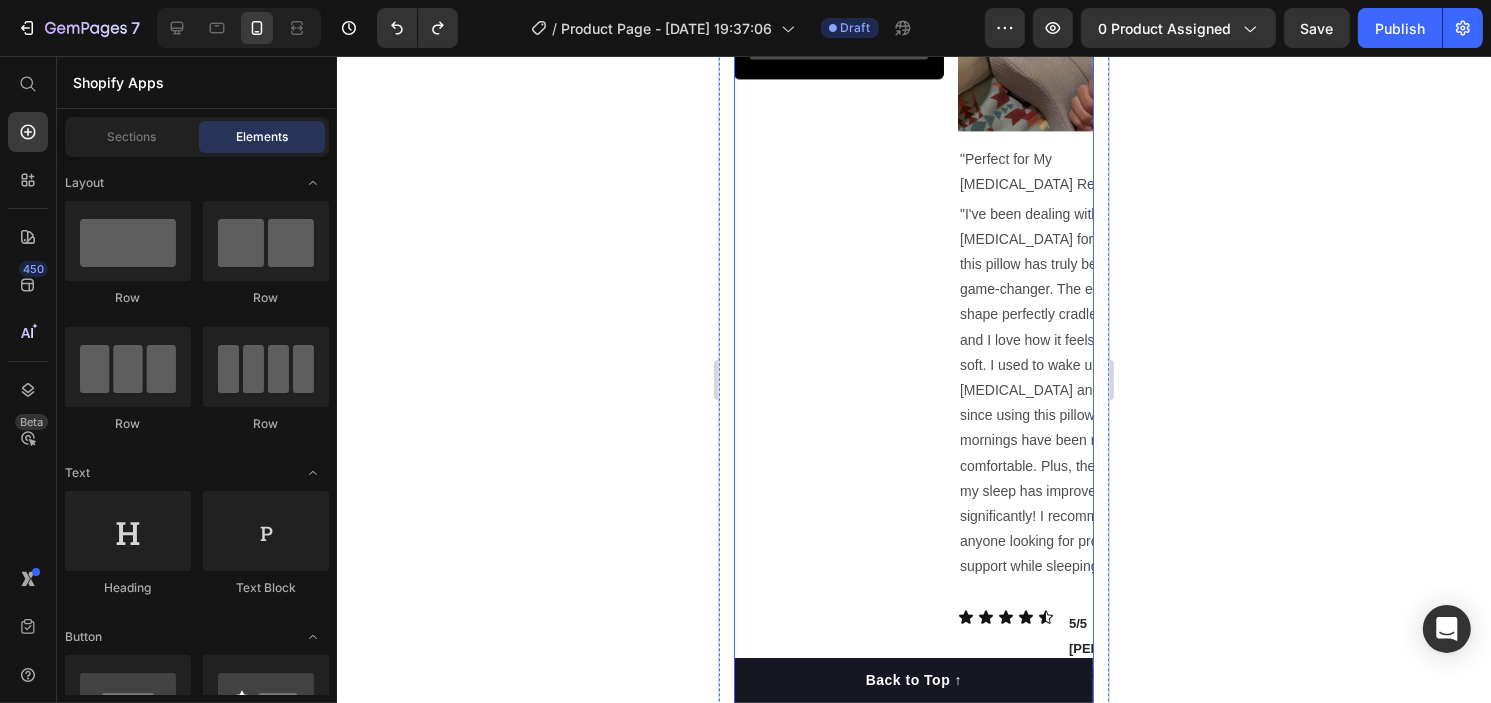 scroll, scrollTop: 4425, scrollLeft: 0, axis: vertical 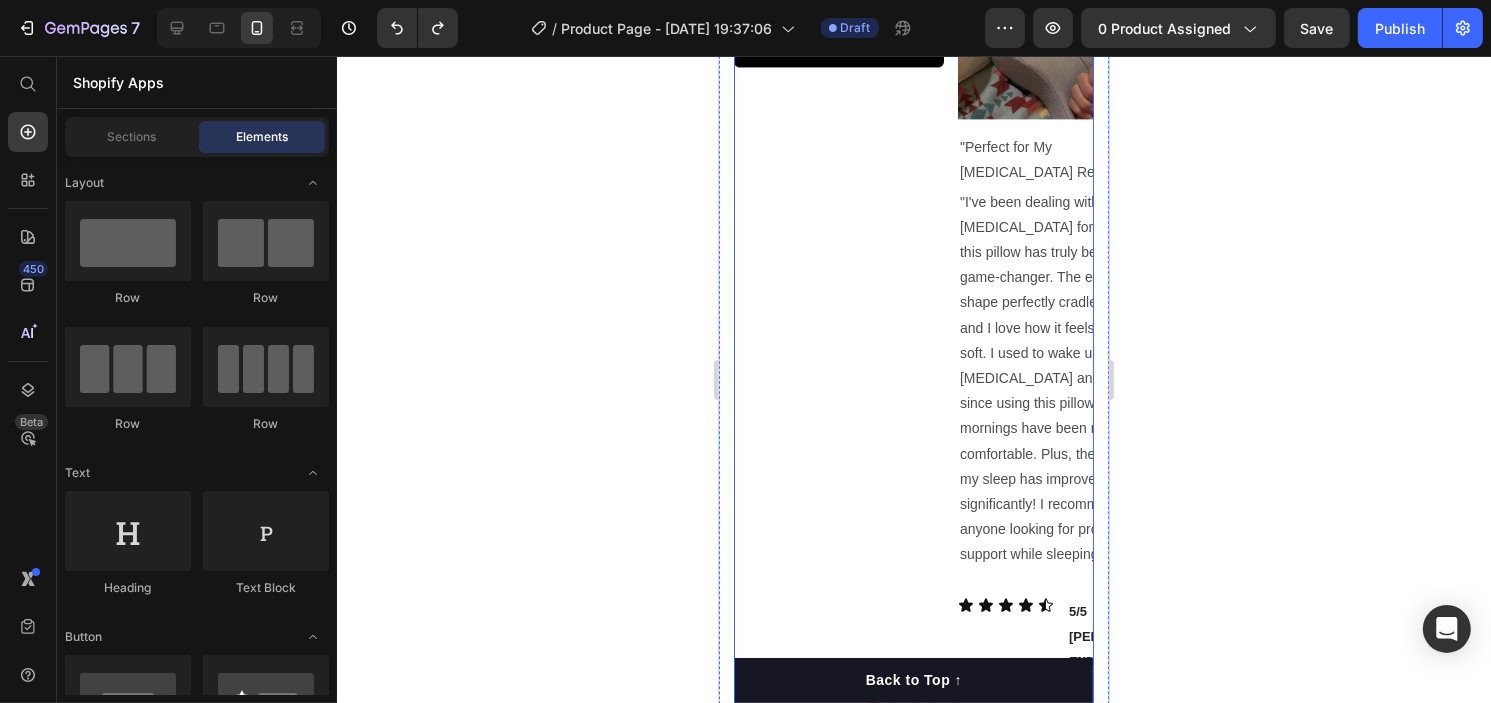click on "Video Image "Perfect for My Neck Pain Relief!" Text Block "I've been dealing with neck pain for years, and this pillow has truly been a game-changer. The ergonomic shape perfectly cradles my neck, and I love how it feels firm yet soft. I used to wake up with stiffness and pain, but since using this pillow, my mornings have been much more comfortable. Plus, the quality of my sleep has improved significantly! I recommend this to anyone looking for proper neck support while sleeping." Text Block Icon Icon Icon Icon Icon Icon List 5/5  Thomy D.     Sep/19/2023 Text Block Row Video Video Video" at bounding box center (913, 333) 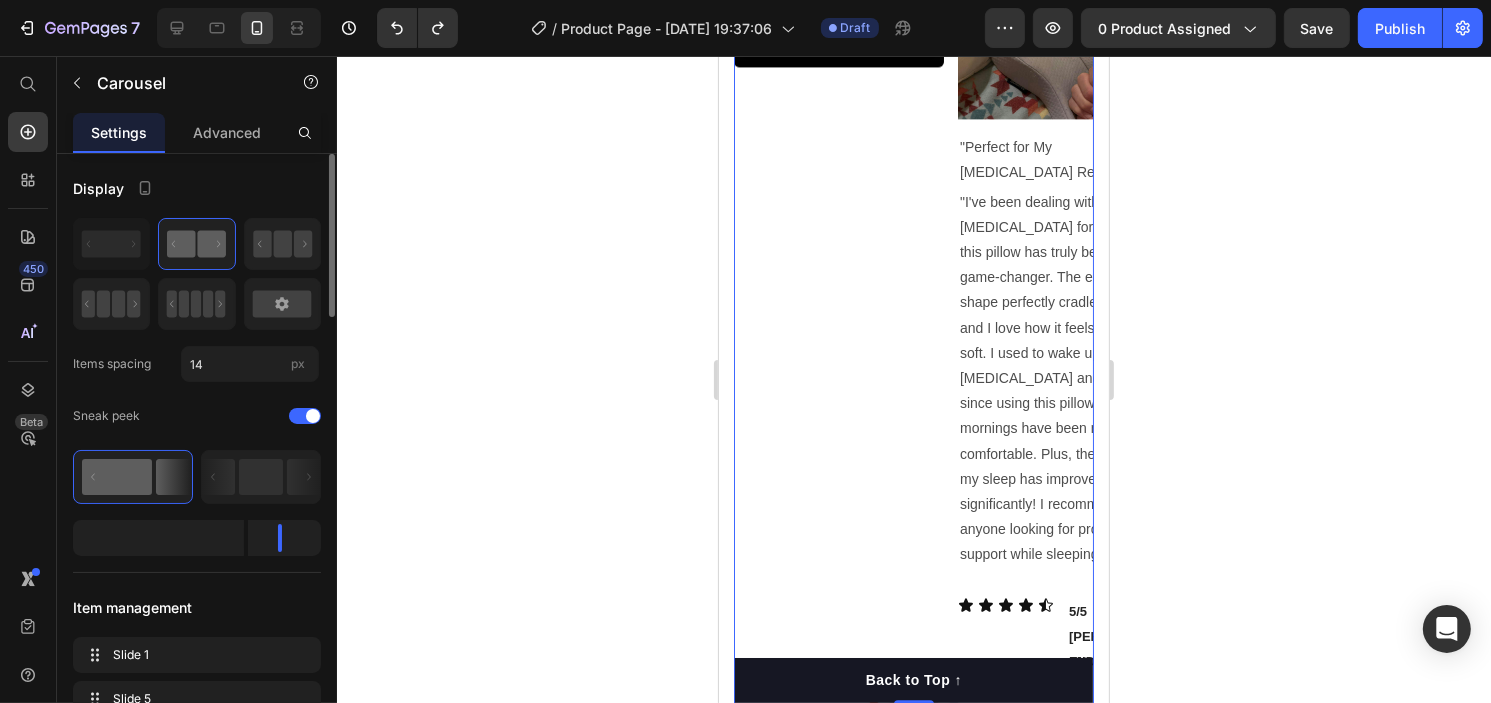 click at bounding box center (893, 698) 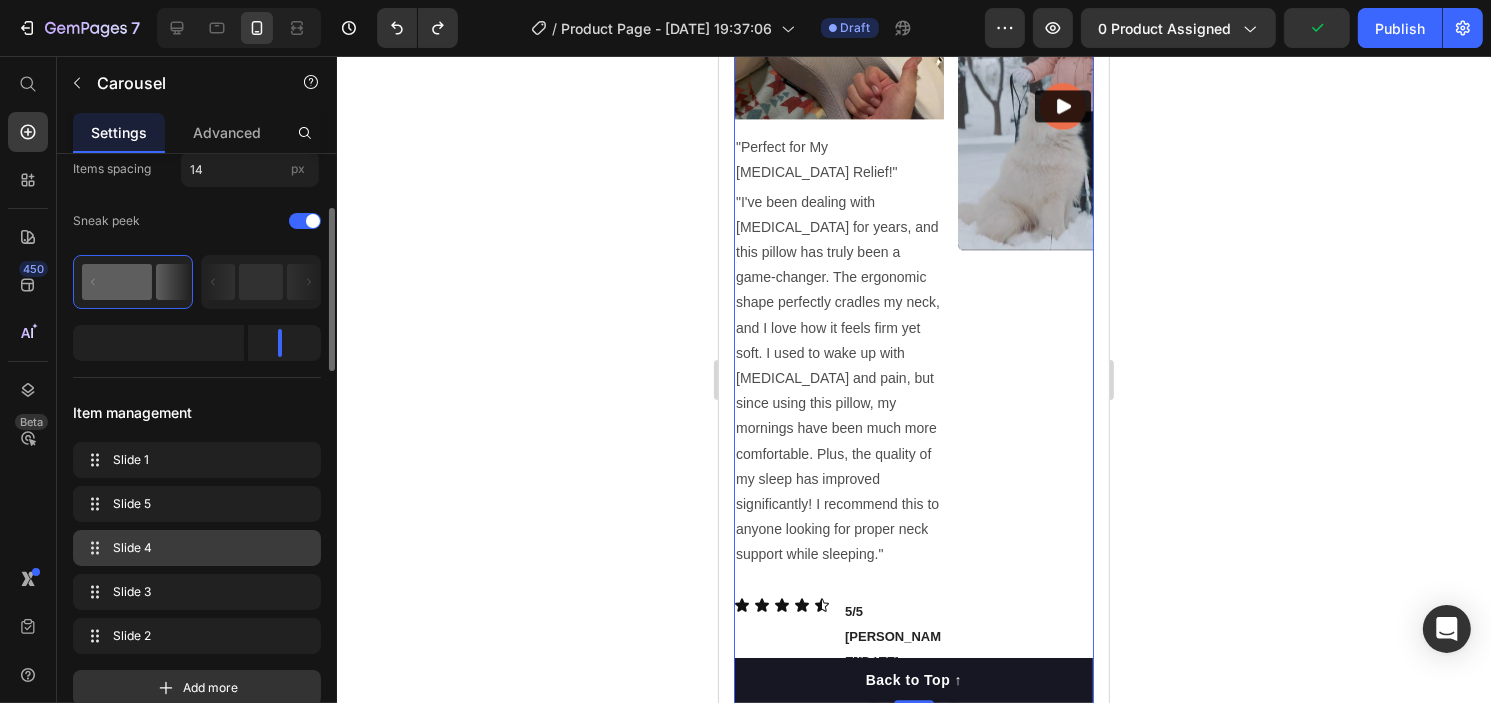 scroll, scrollTop: 196, scrollLeft: 0, axis: vertical 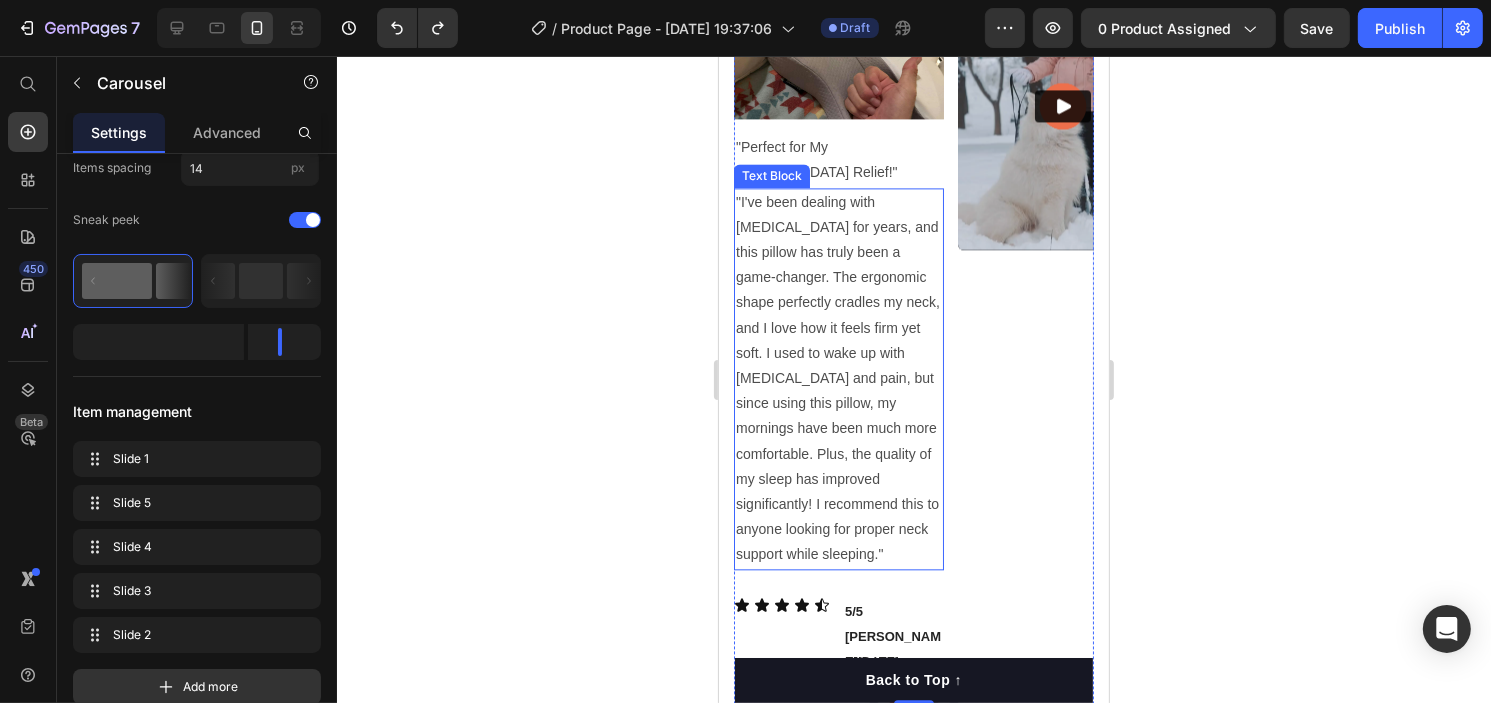 click on ""I've been dealing with [MEDICAL_DATA] for years, and this pillow has truly been a game-changer. The ergonomic shape perfectly cradles my neck, and I love how it feels firm yet soft. I used to wake up with [MEDICAL_DATA] and pain, but since using this pillow, my mornings have been much more comfortable. Plus, the quality of my sleep has improved significantly! I recommend this to anyone looking for proper neck support while sleeping."" at bounding box center (838, 379) 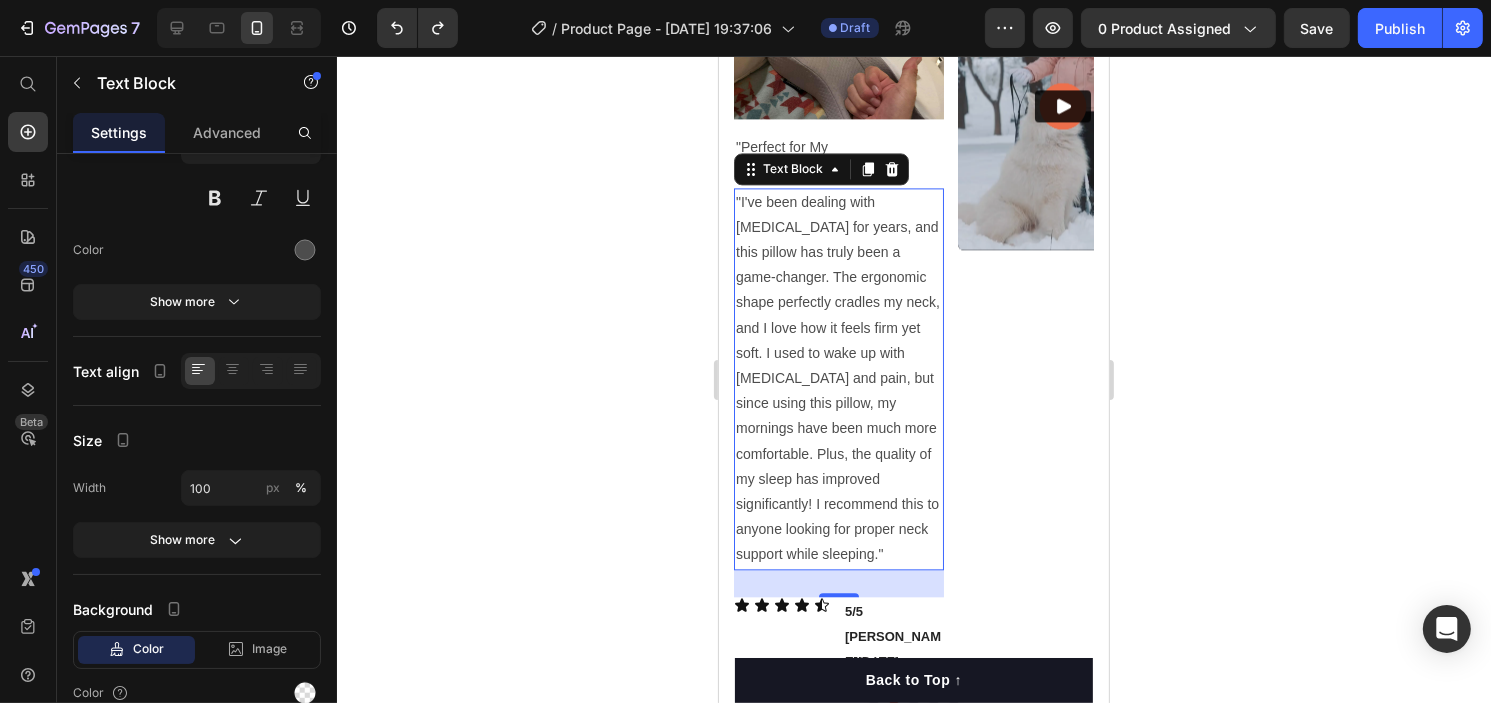 scroll, scrollTop: 0, scrollLeft: 0, axis: both 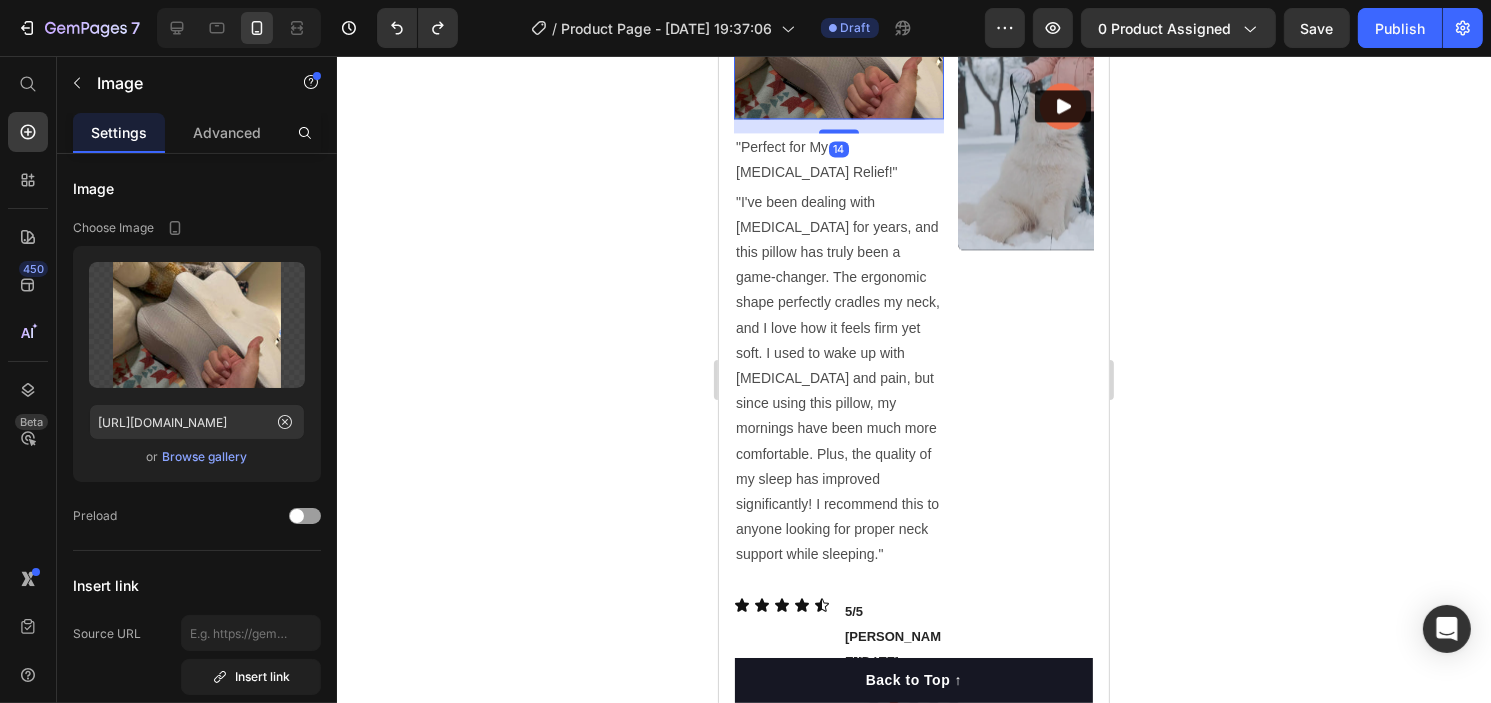 drag, startPoint x: 842, startPoint y: 94, endPoint x: 812, endPoint y: 106, distance: 32.31099 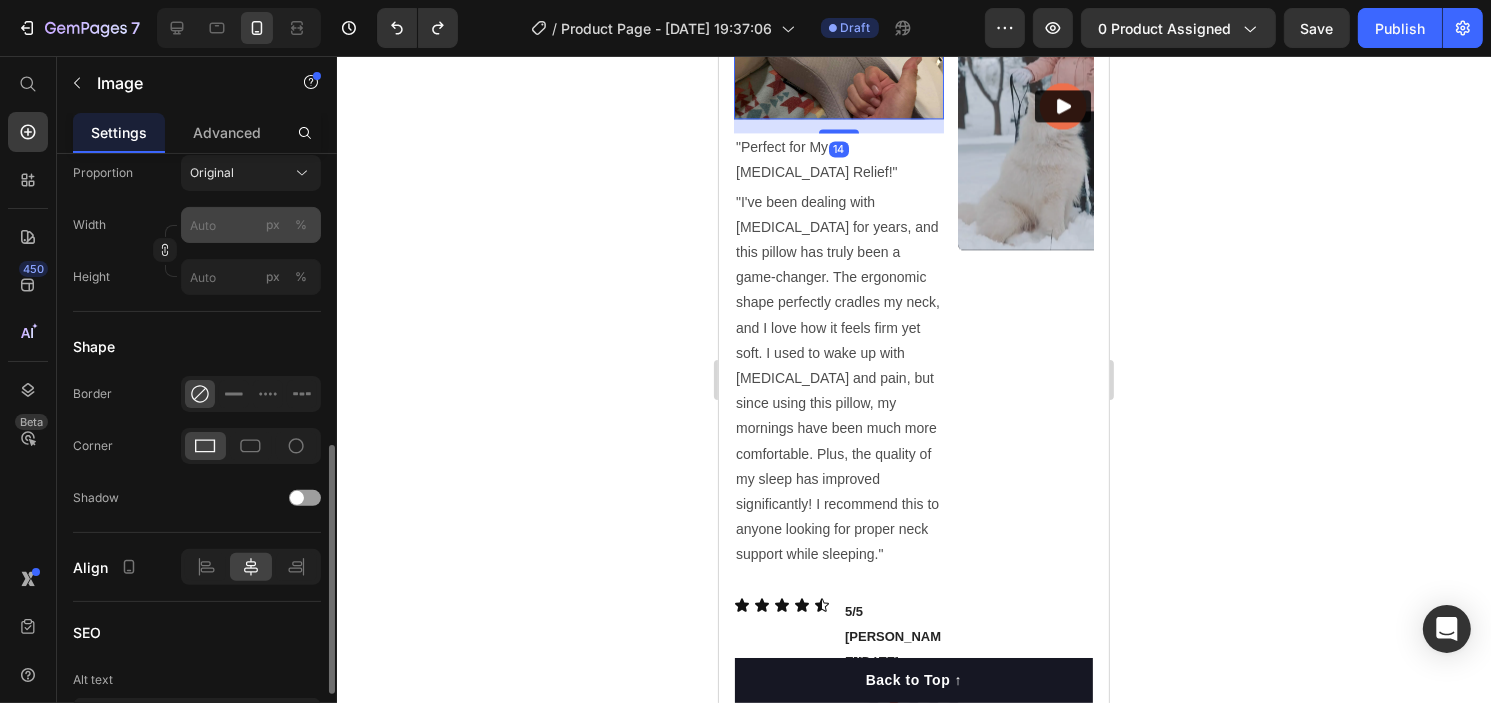 scroll, scrollTop: 708, scrollLeft: 0, axis: vertical 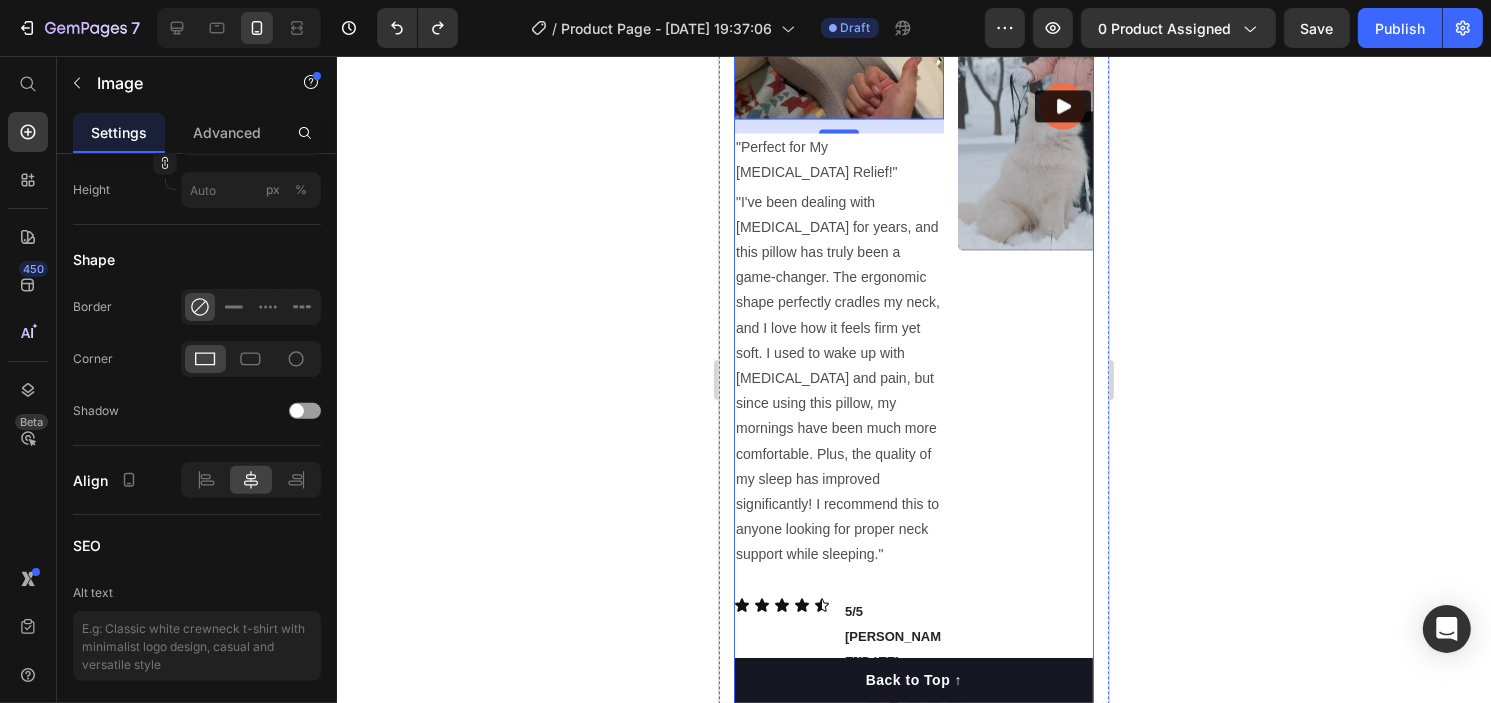 click on "Video Image   14 "Perfect for My Neck Pain Relief!" Text Block "I've been dealing with neck pain for years, and this pillow has truly been a game-changer. The ergonomic shape perfectly cradles my neck, and I love how it feels firm yet soft. I used to wake up with stiffness and pain, but since using this pillow, my mornings have been much more comfortable. Plus, the quality of my sleep has improved significantly! I recommend this to anyone looking for proper neck support while sleeping." Text Block Icon Icon Icon Icon Icon Icon List 5/5  Thomy D.     Sep/19/2023 Text Block Row Video Video Video" at bounding box center [913, 333] 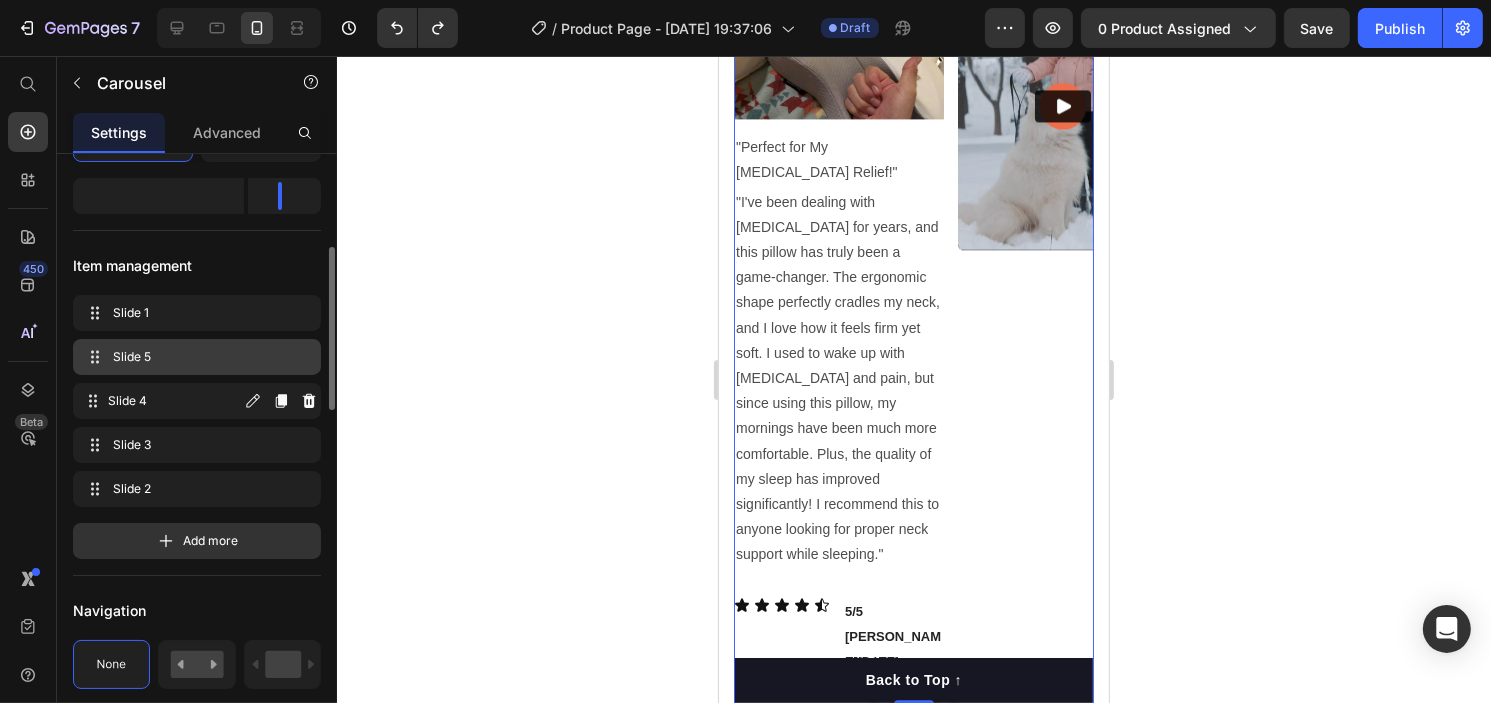 scroll, scrollTop: 343, scrollLeft: 0, axis: vertical 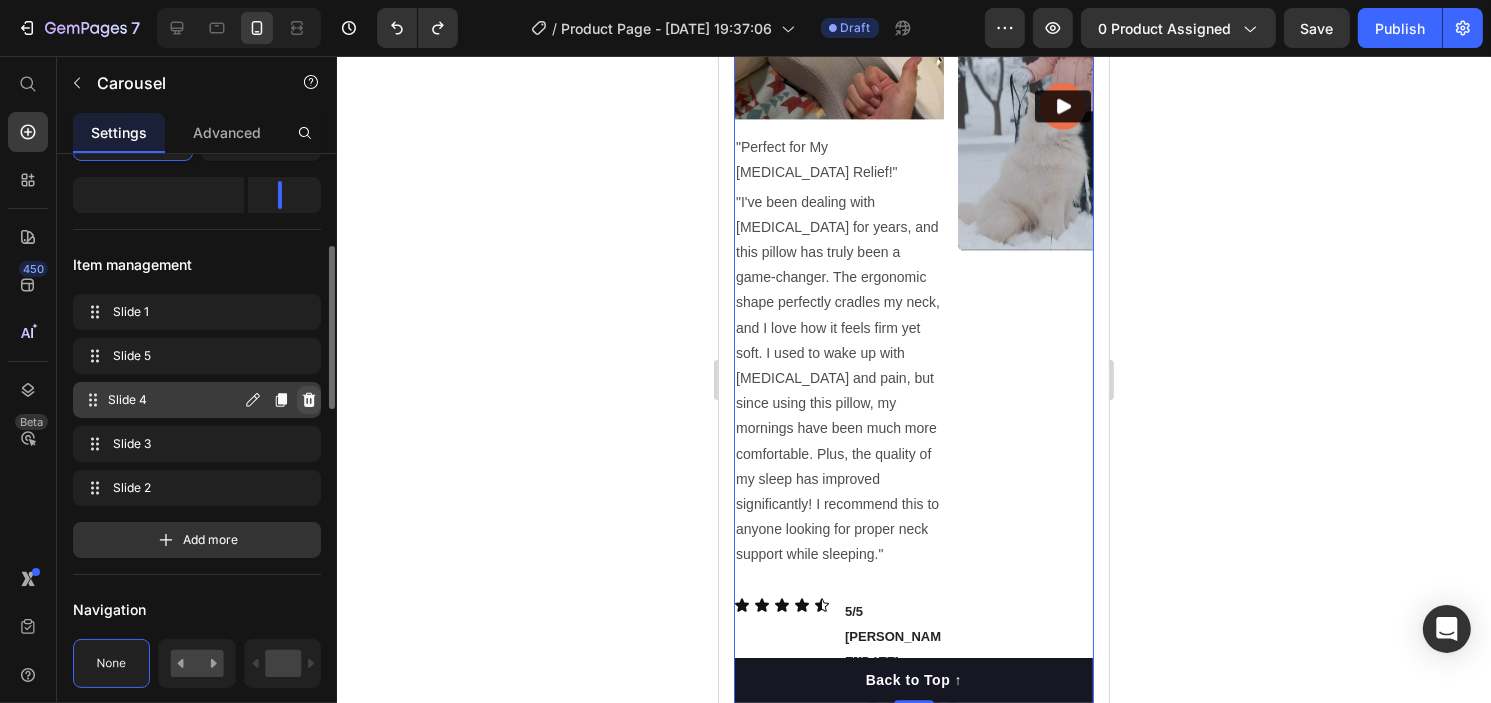click 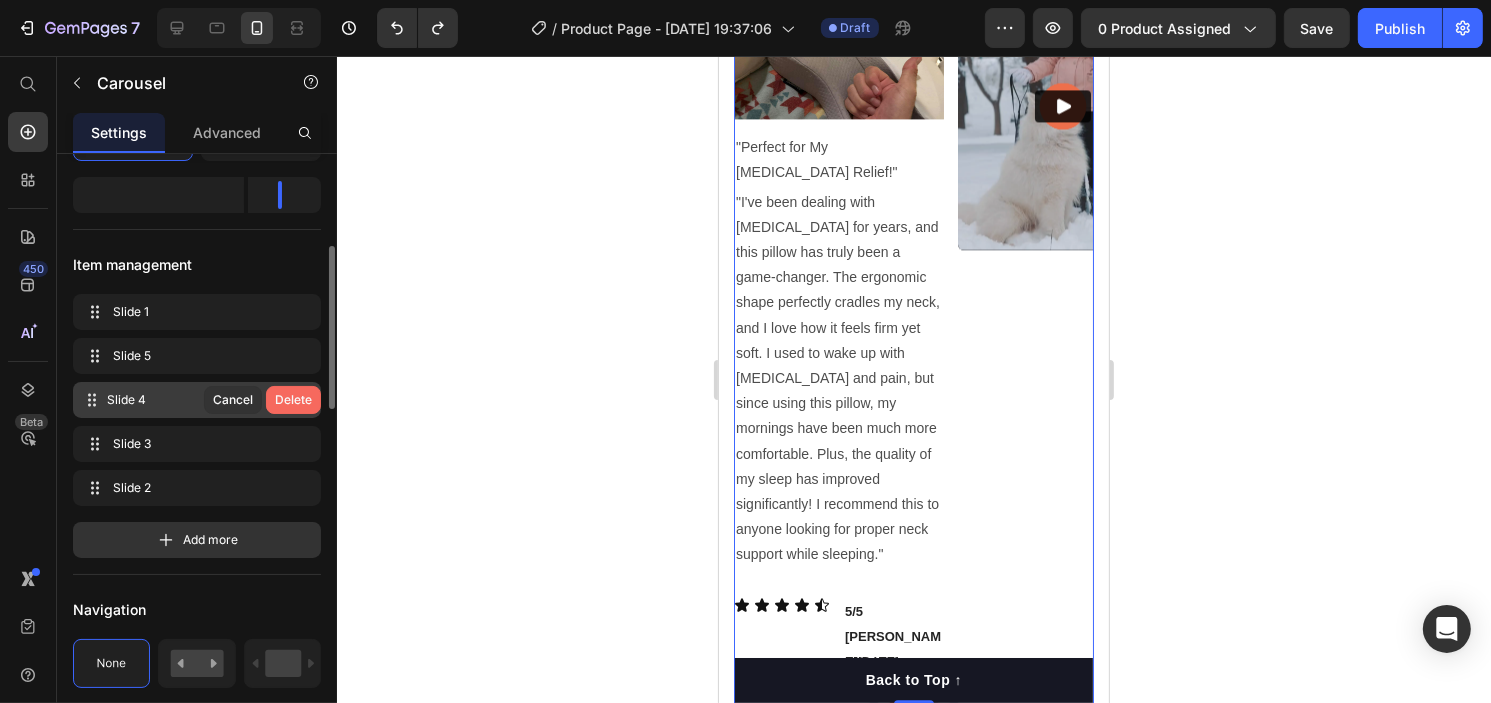 click on "Delete" at bounding box center (293, 400) 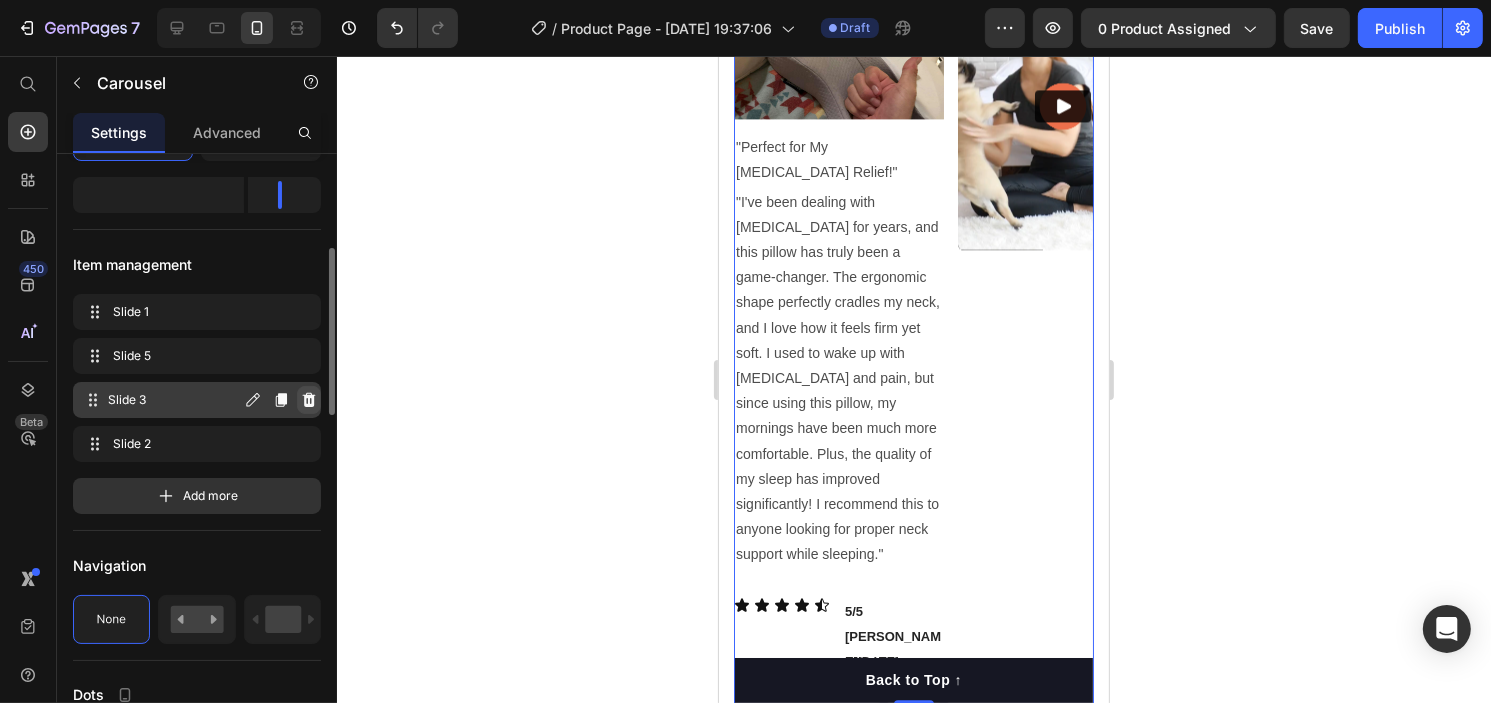 click 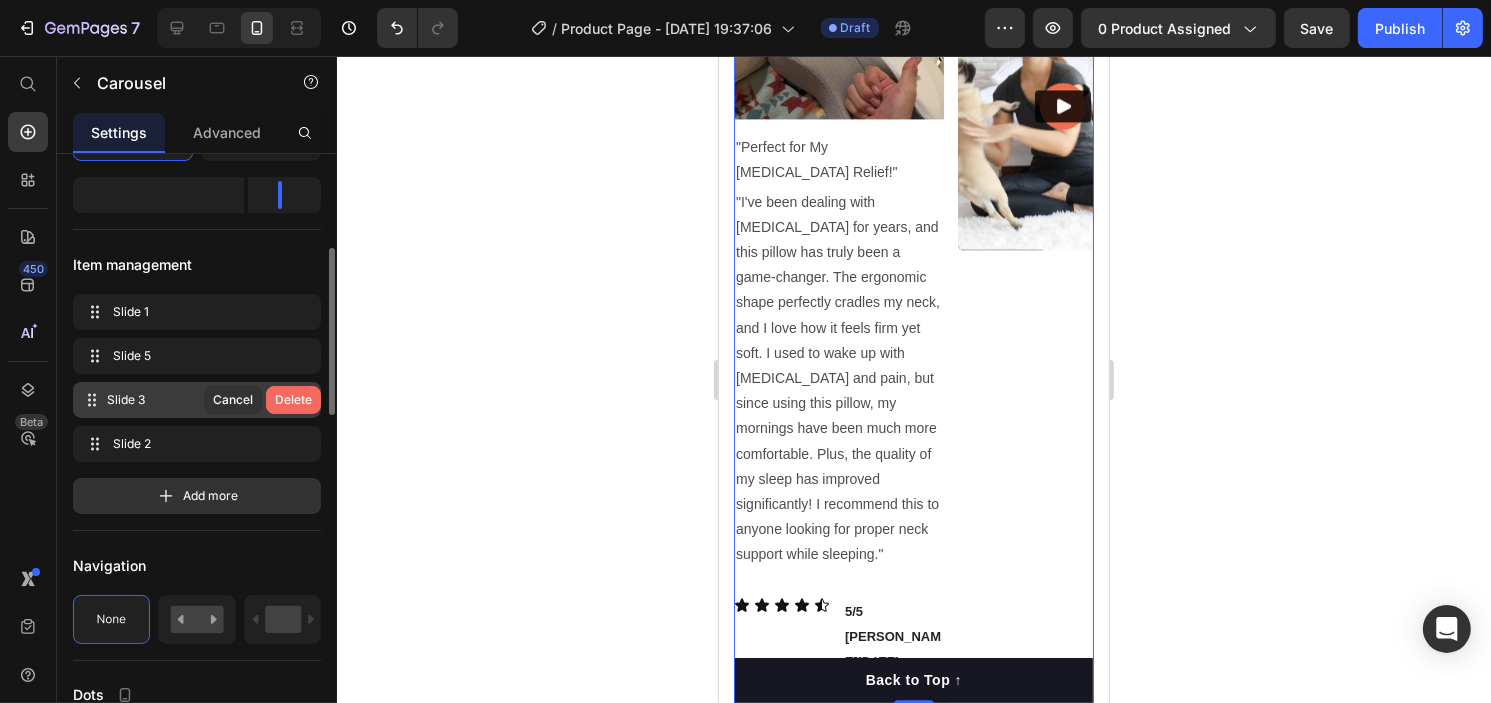 click on "Delete" at bounding box center [293, 400] 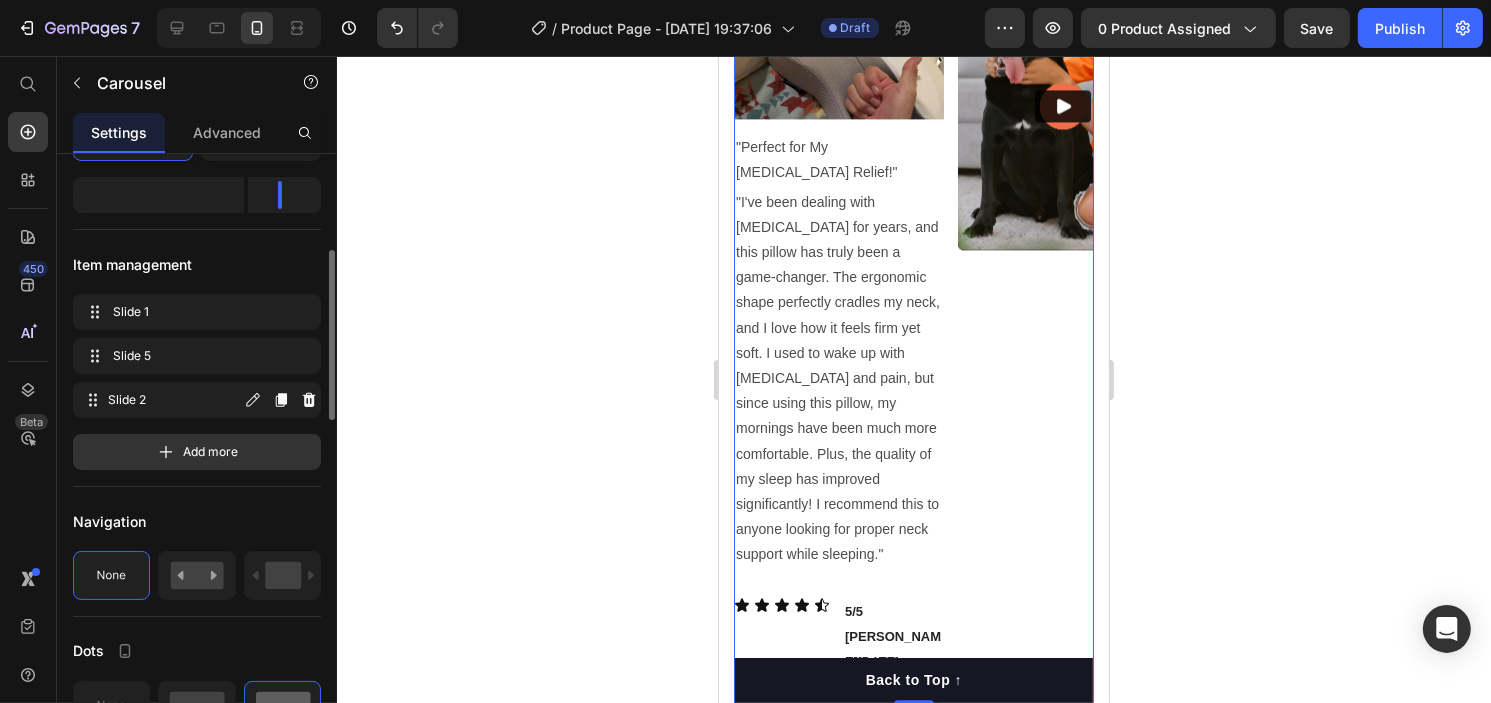 click 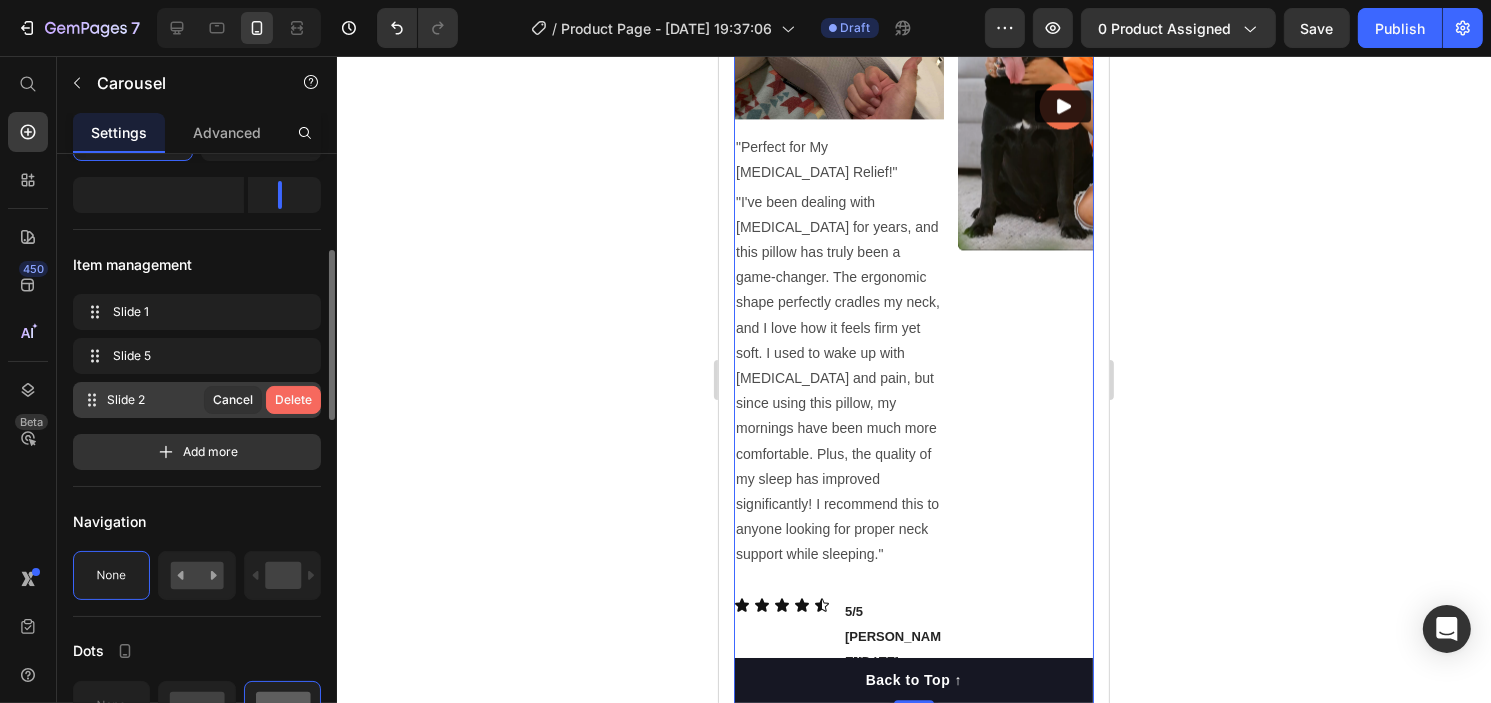 click on "Delete" at bounding box center [293, 400] 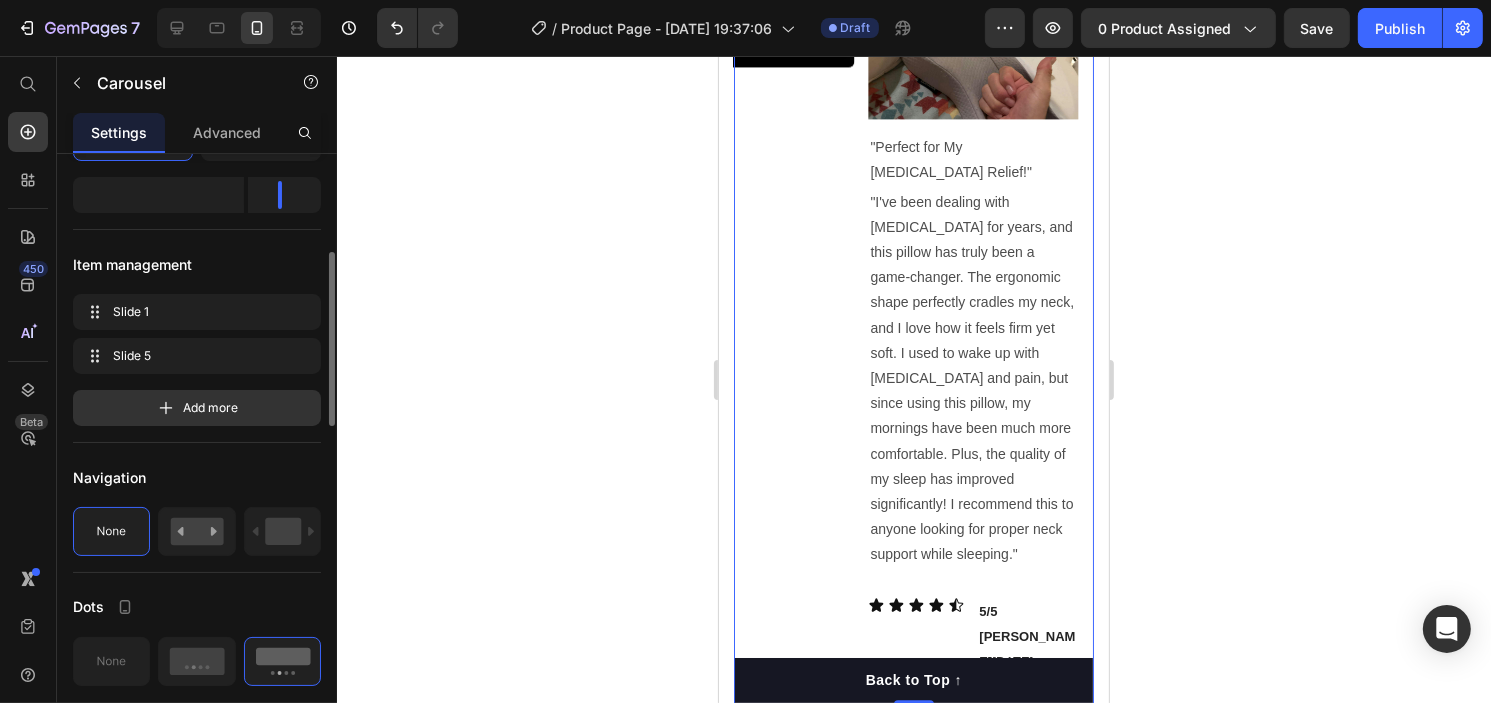click at bounding box center (903, 698) 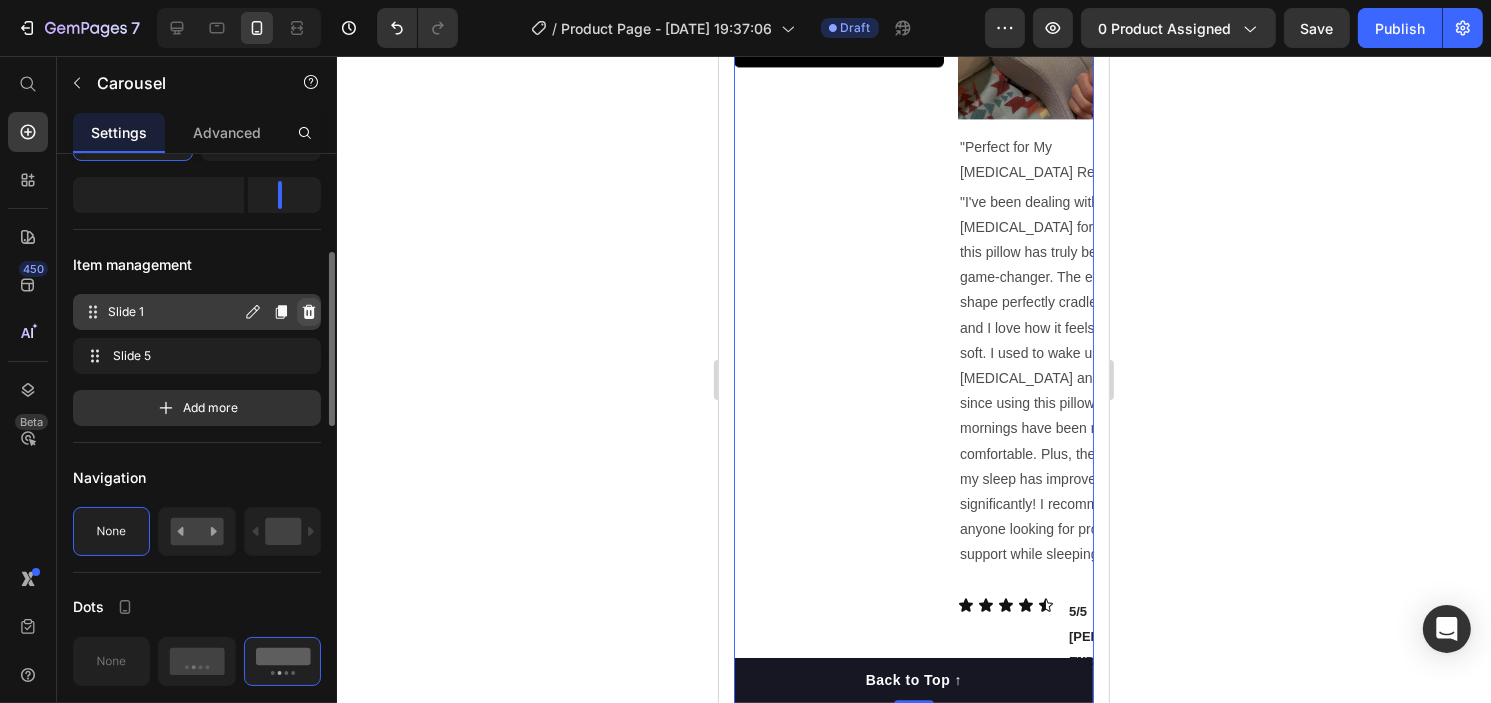 click 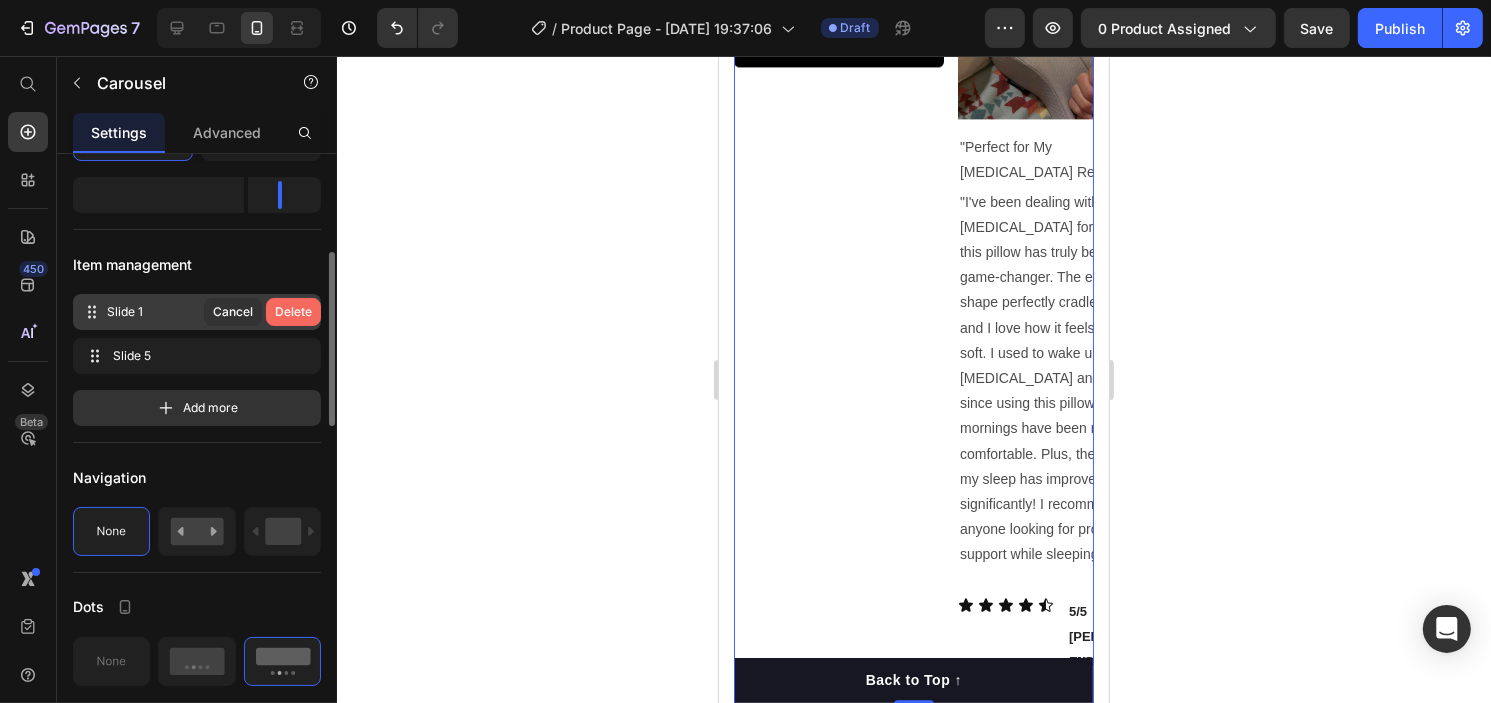 click on "Delete" at bounding box center (293, 312) 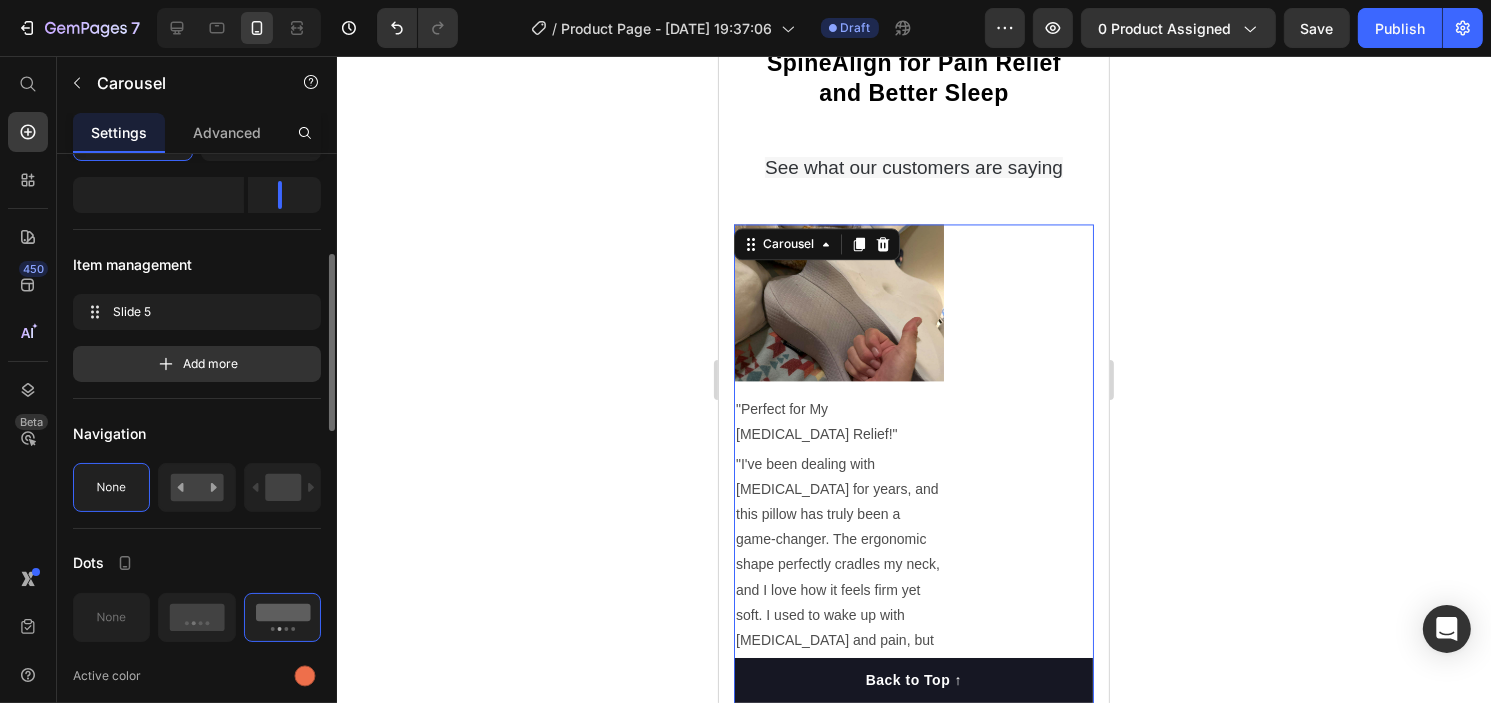 scroll, scrollTop: 4139, scrollLeft: 0, axis: vertical 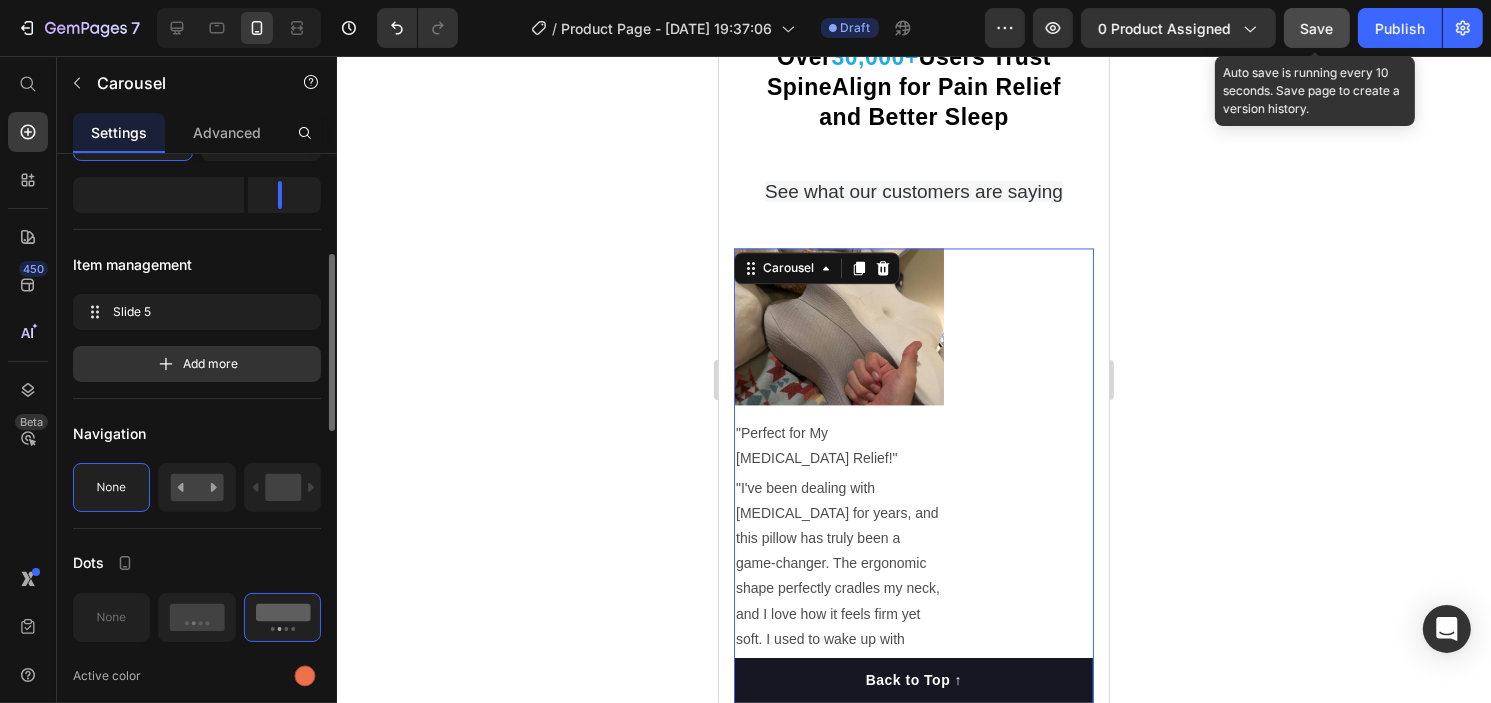 click on "Save" at bounding box center [1317, 28] 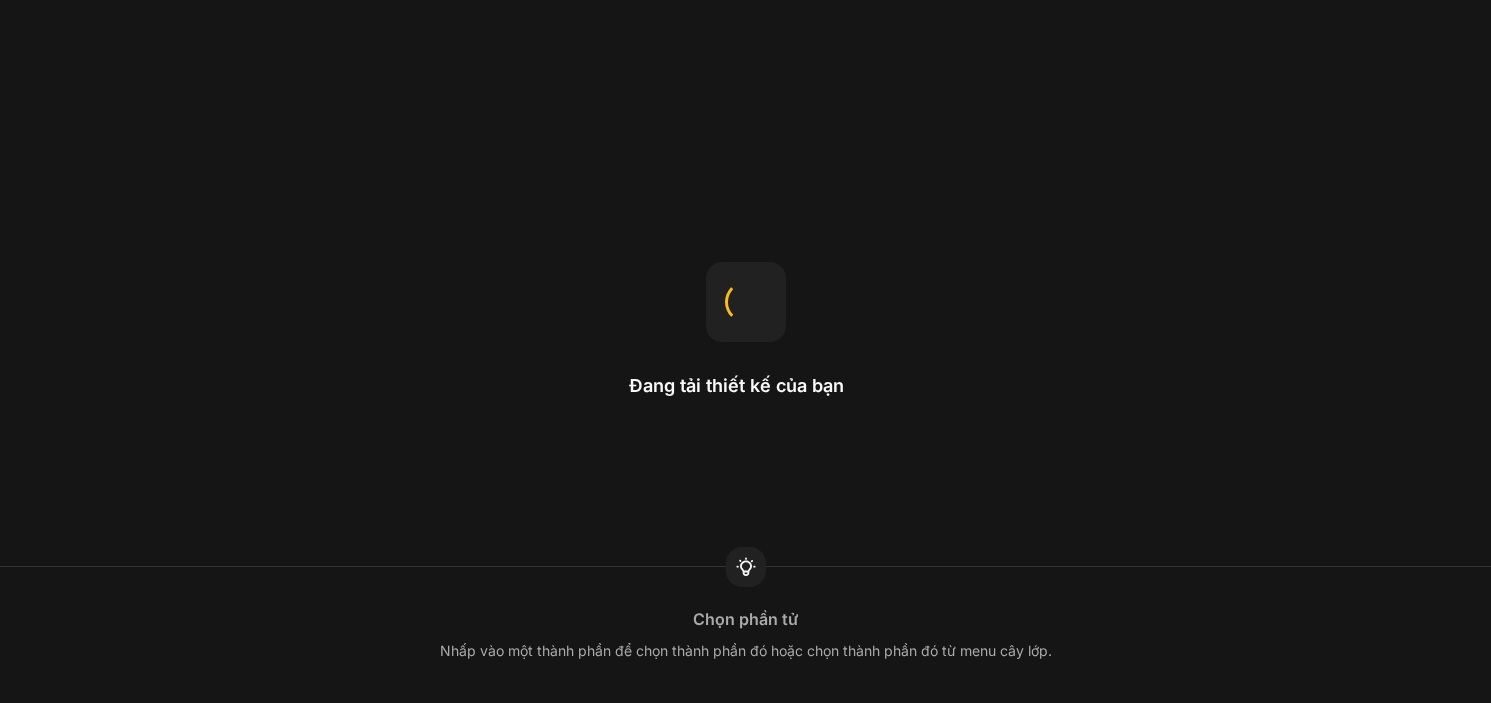 scroll, scrollTop: 0, scrollLeft: 0, axis: both 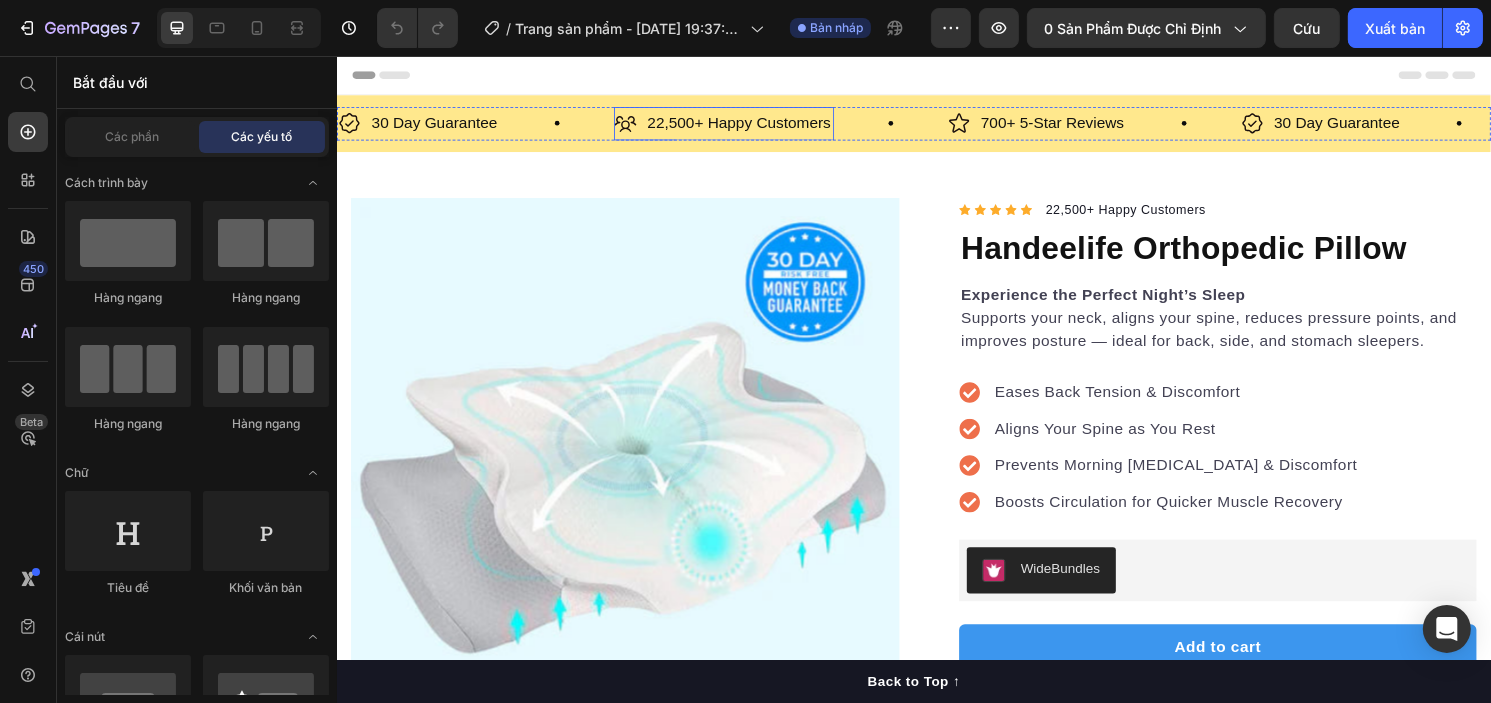 click on "22,500+ Happy Customers" at bounding box center [754, 126] 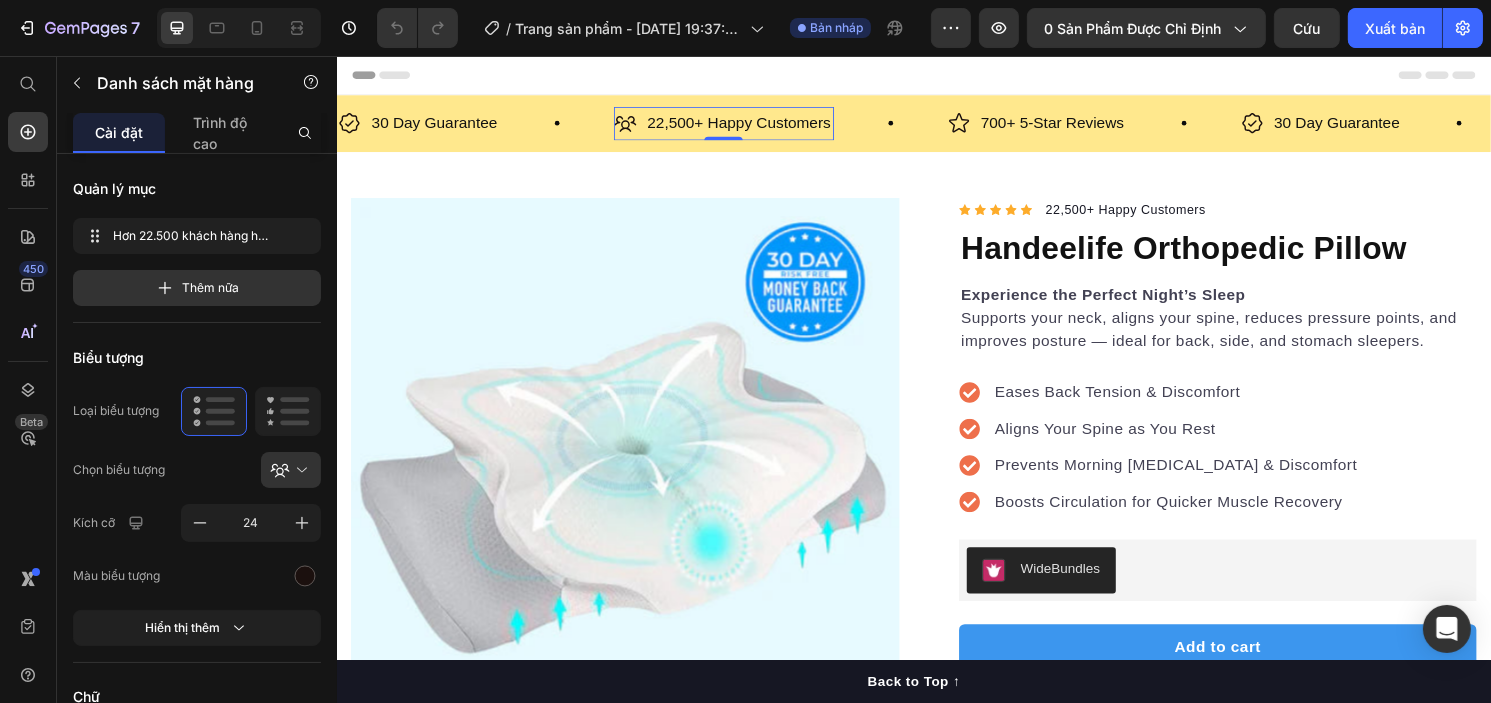 click on "22,500+ Happy Customers" at bounding box center [754, 126] 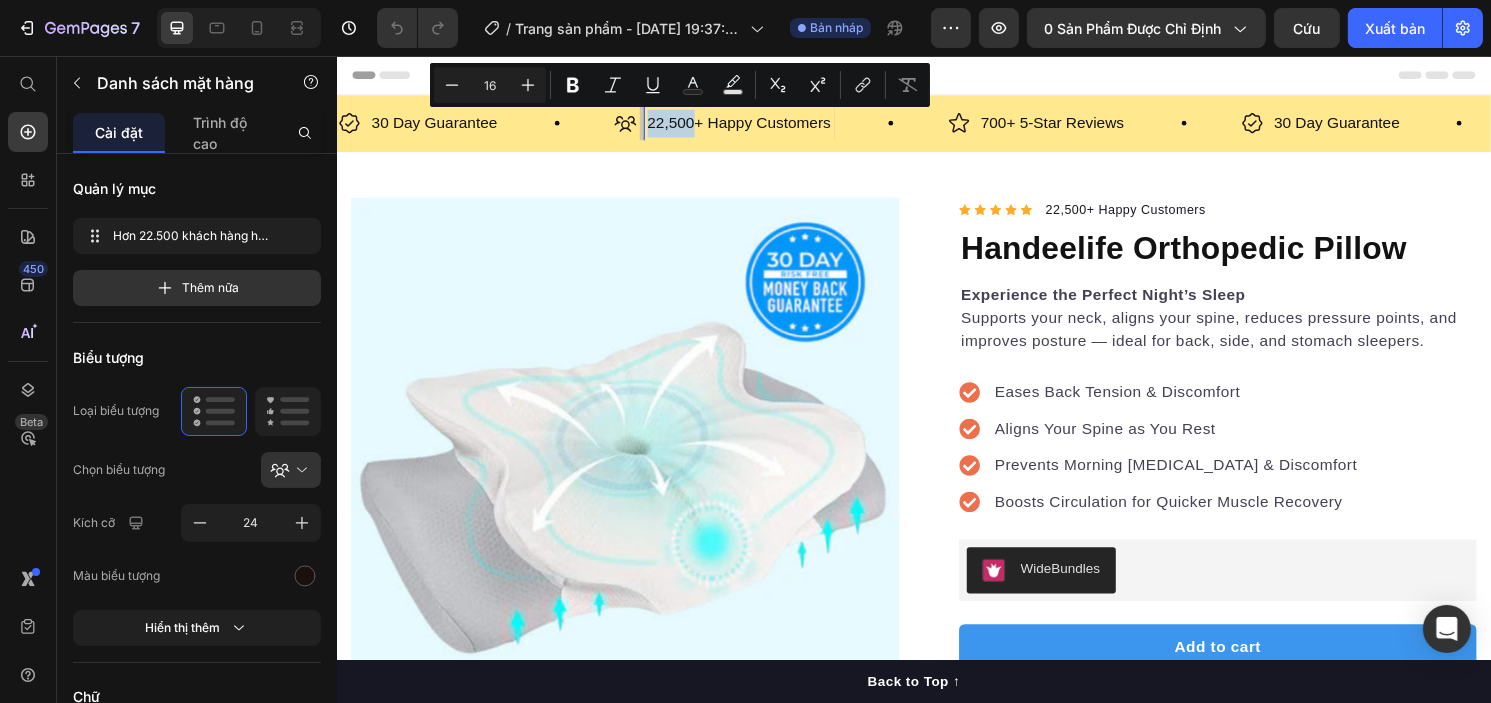 click on "22,500+ Happy Customers" at bounding box center [754, 126] 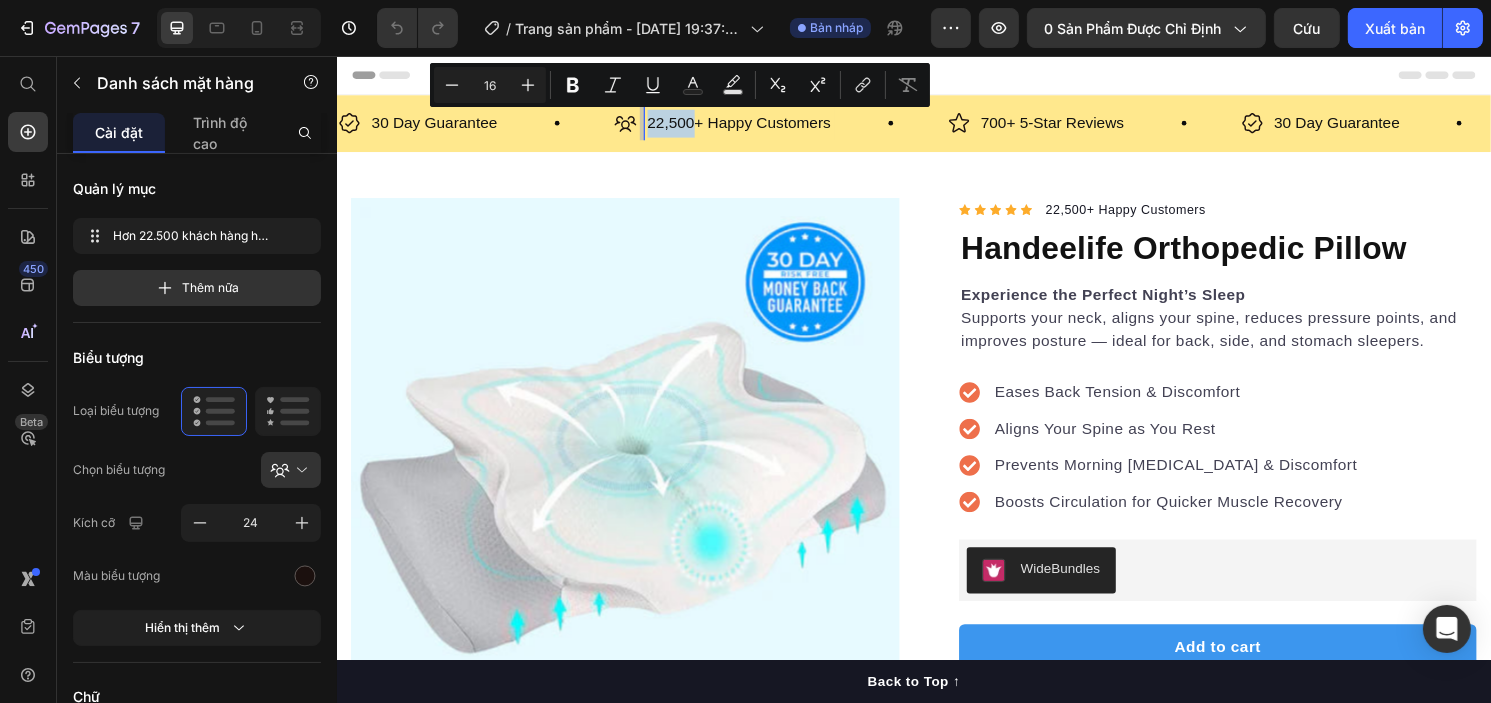 click on "22,500+ Happy Customers" at bounding box center [754, 126] 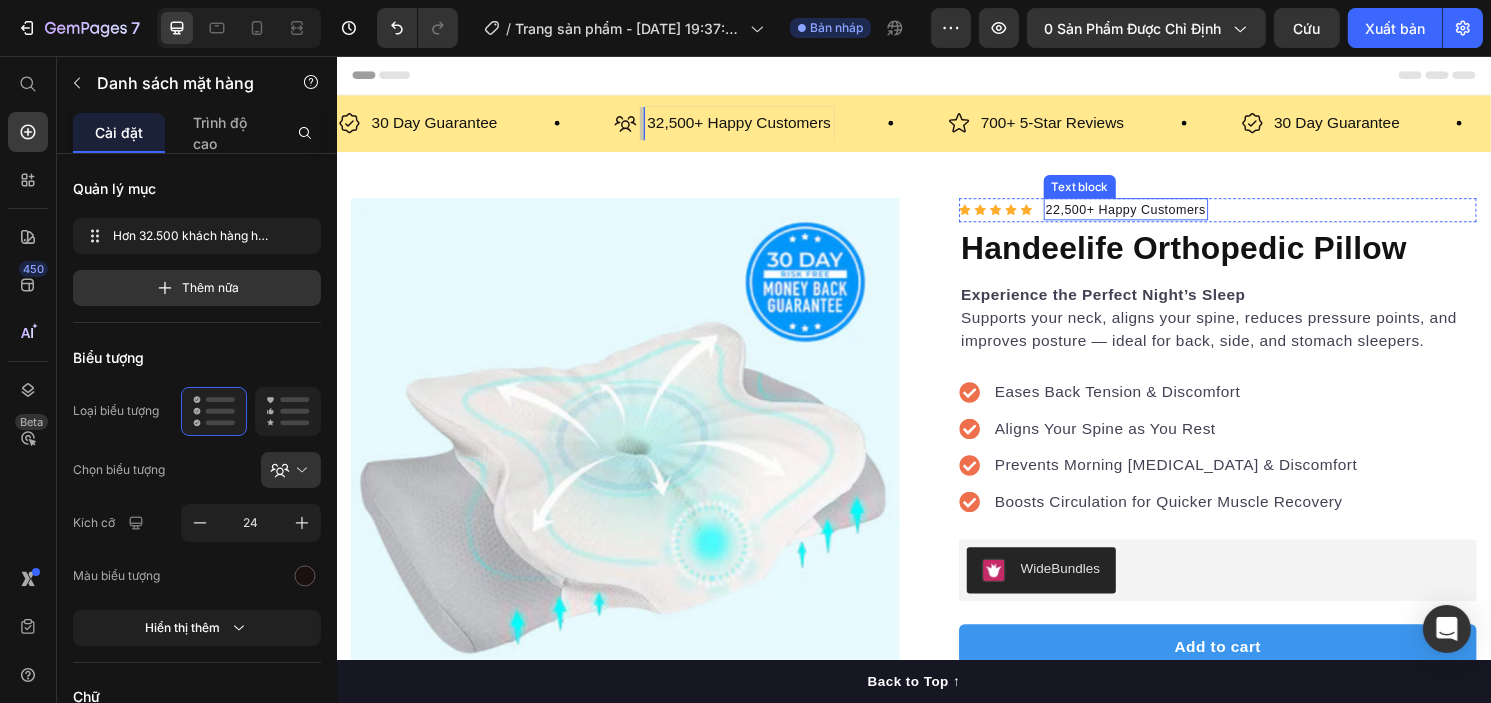 click on "22,500+ Happy Customers" at bounding box center [1156, 216] 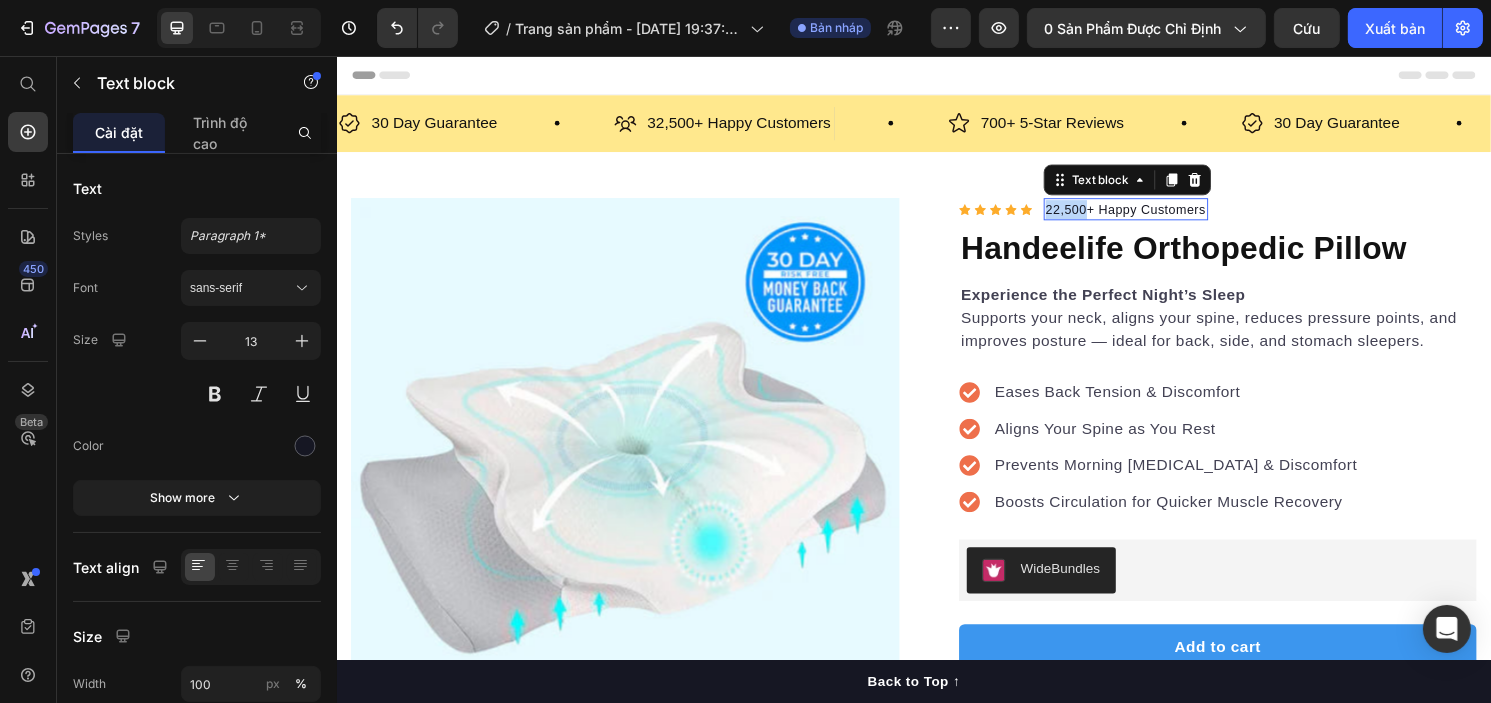 click on "22,500+ Happy Customers" at bounding box center (1156, 216) 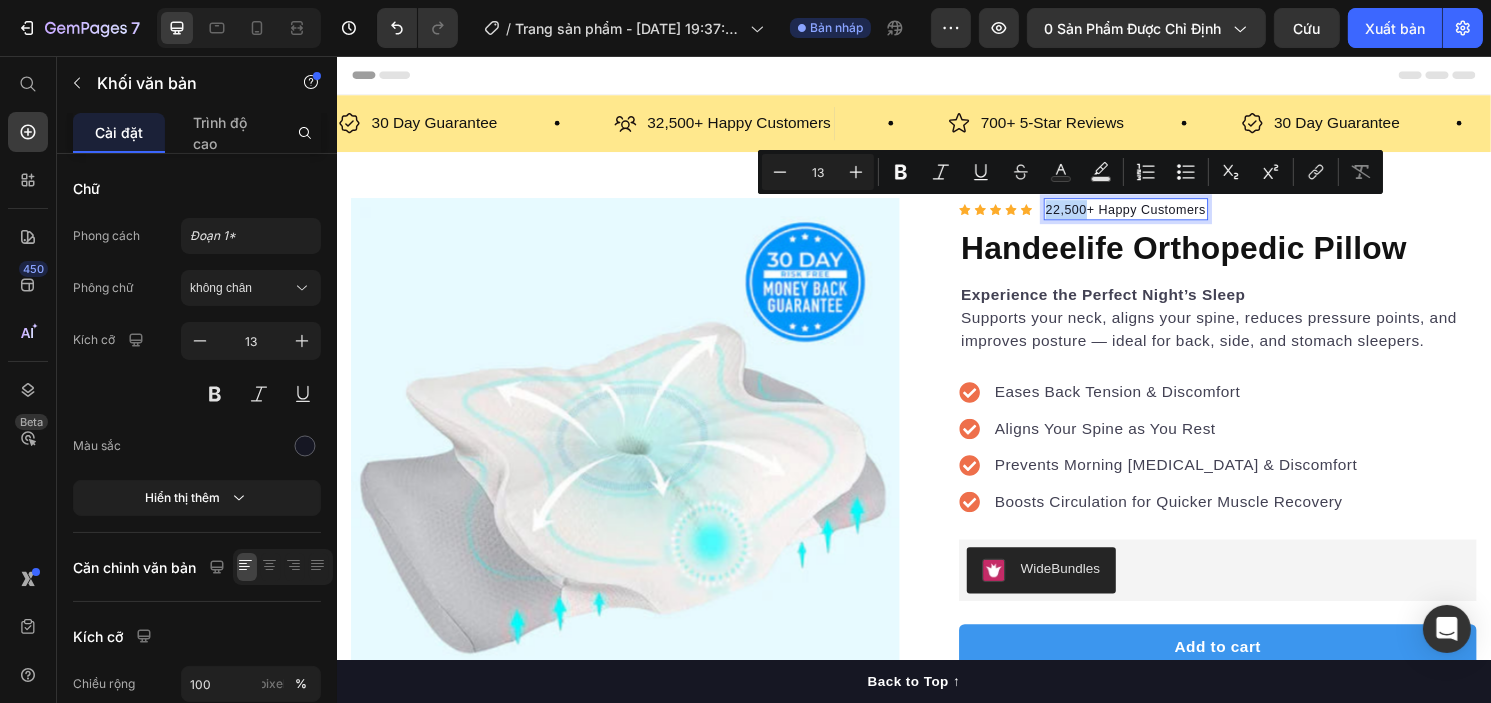 click on "22,500+ Happy Customers" at bounding box center (1156, 216) 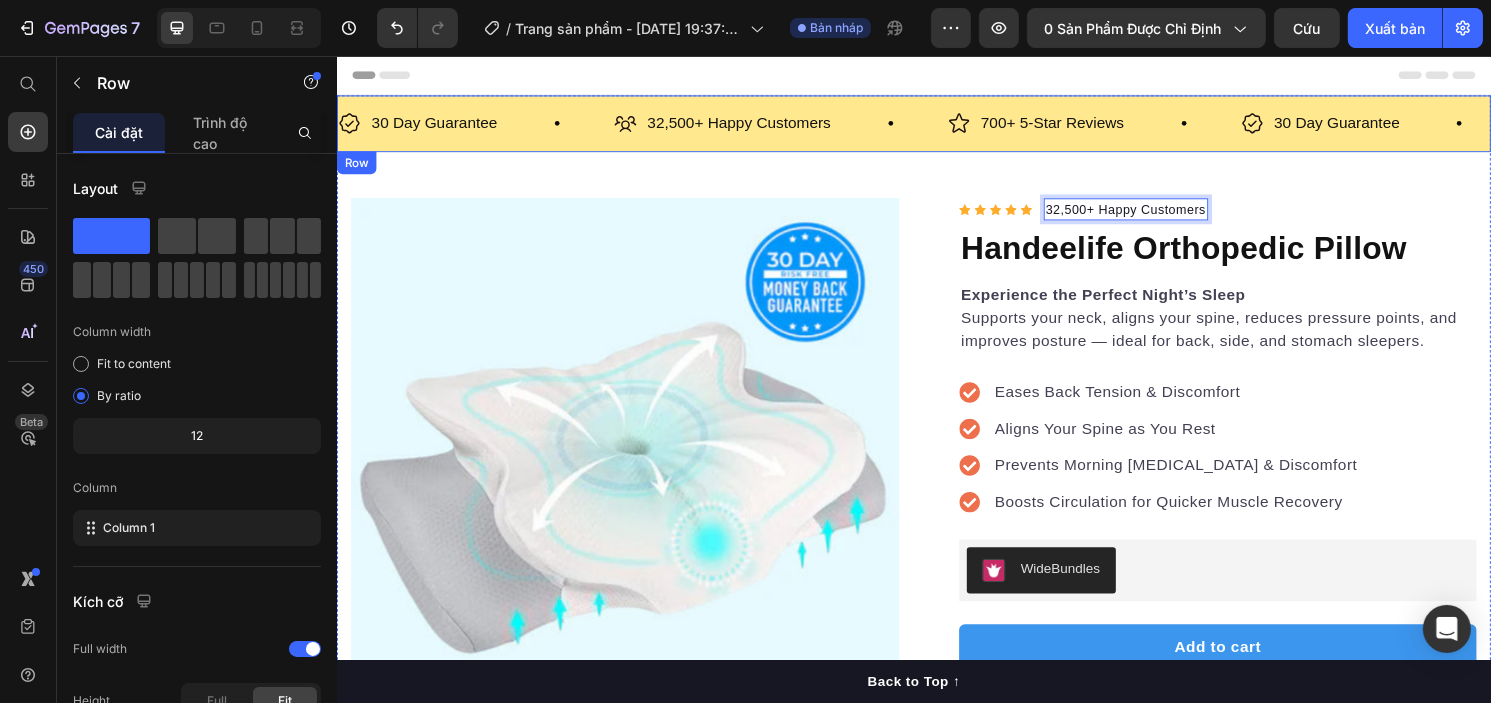click on "30 Day Guarantee Item List
32,500+ Happy Customers Item List
700+ 5-Star Reviews Item List
30 Day Guarantee Item List
32,500+ Happy Customers Item List
700+ 5-Star Reviews Item List
30 Day Guarantee Item List
32,500+ Happy Customers Item List
700+ 5-Star Reviews Item List
30 Day Guarantee Item List
32,500+ Happy Customers Item List
700+ 5-Star Reviews Item List
30 Day Guarantee Item List
32,500+ Happy Customers Item List
700+ 5-Star Reviews Item List
30 Day Guarantee Item List
Item List Row" at bounding box center (936, 126) 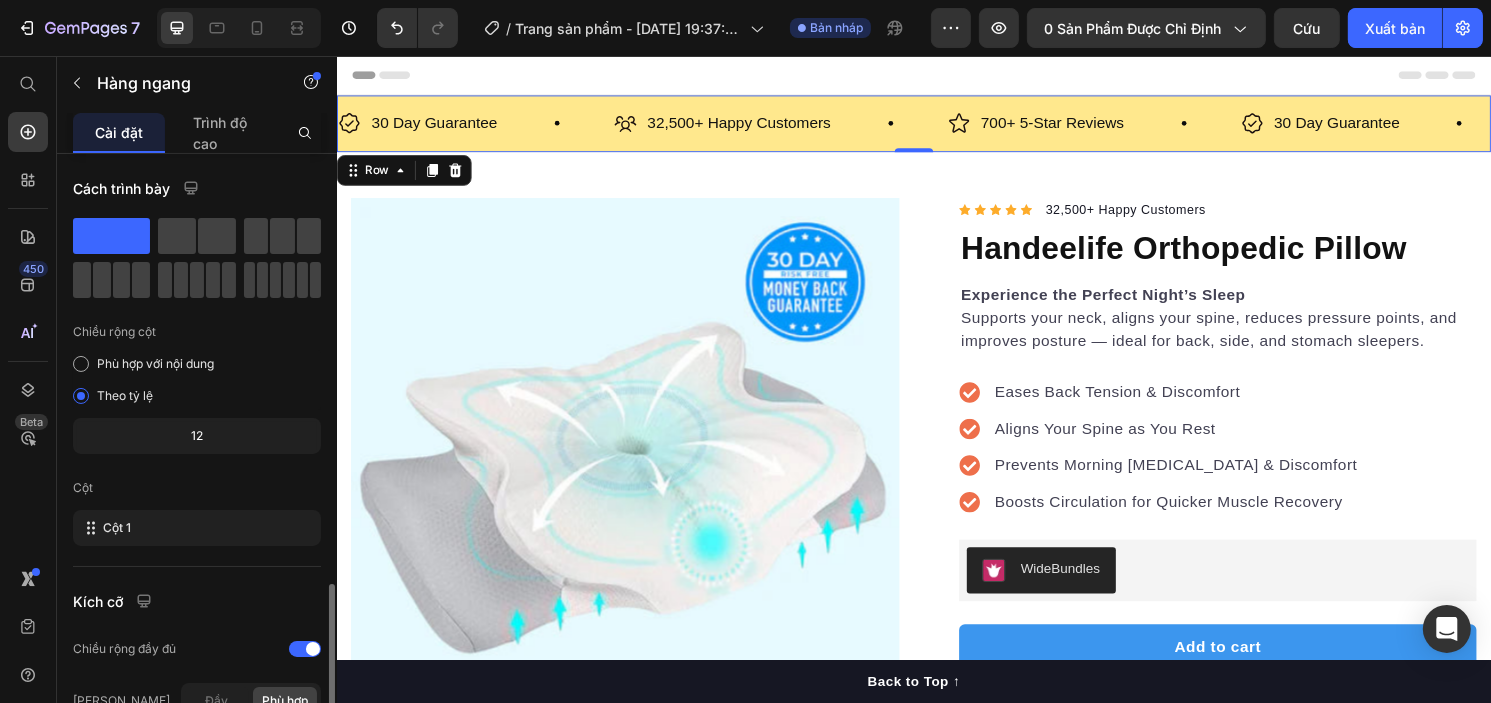 scroll, scrollTop: 252, scrollLeft: 0, axis: vertical 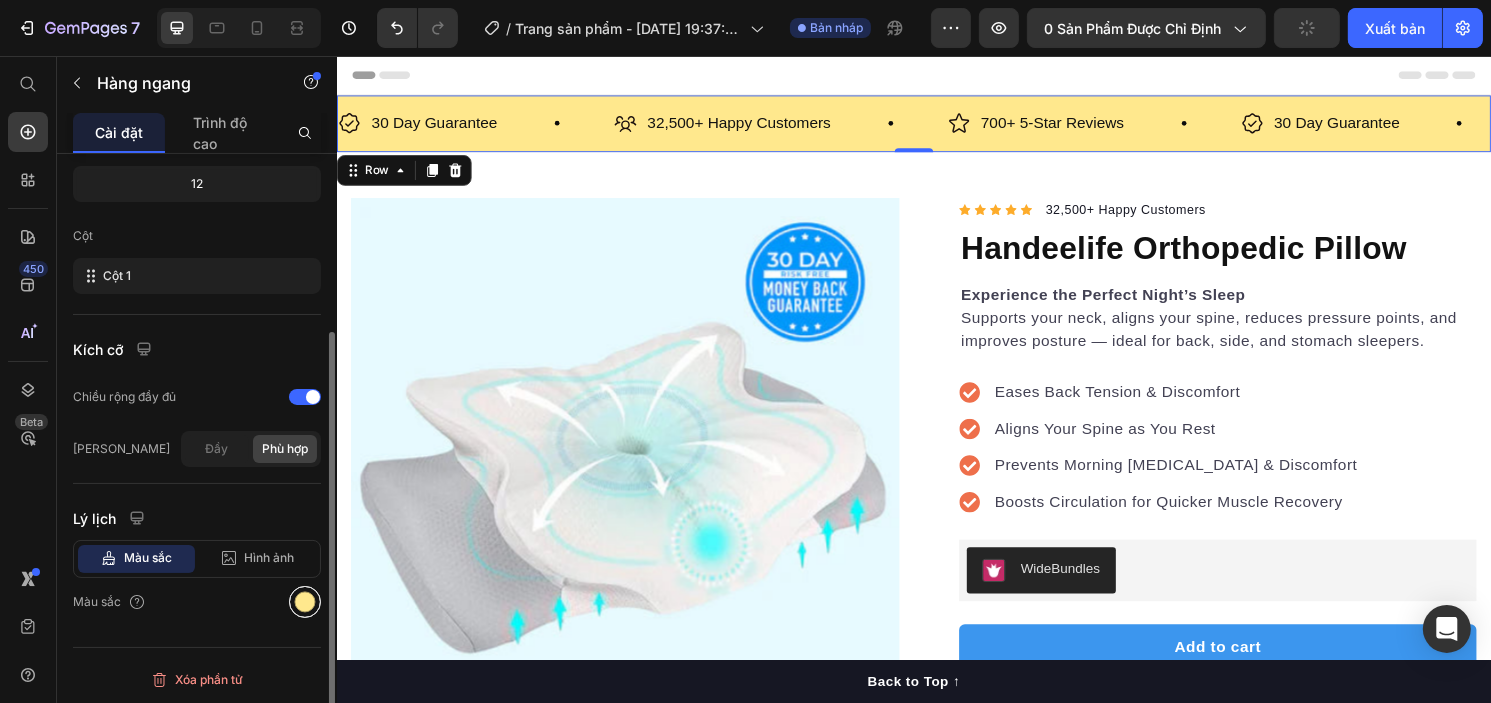 click at bounding box center [305, 602] 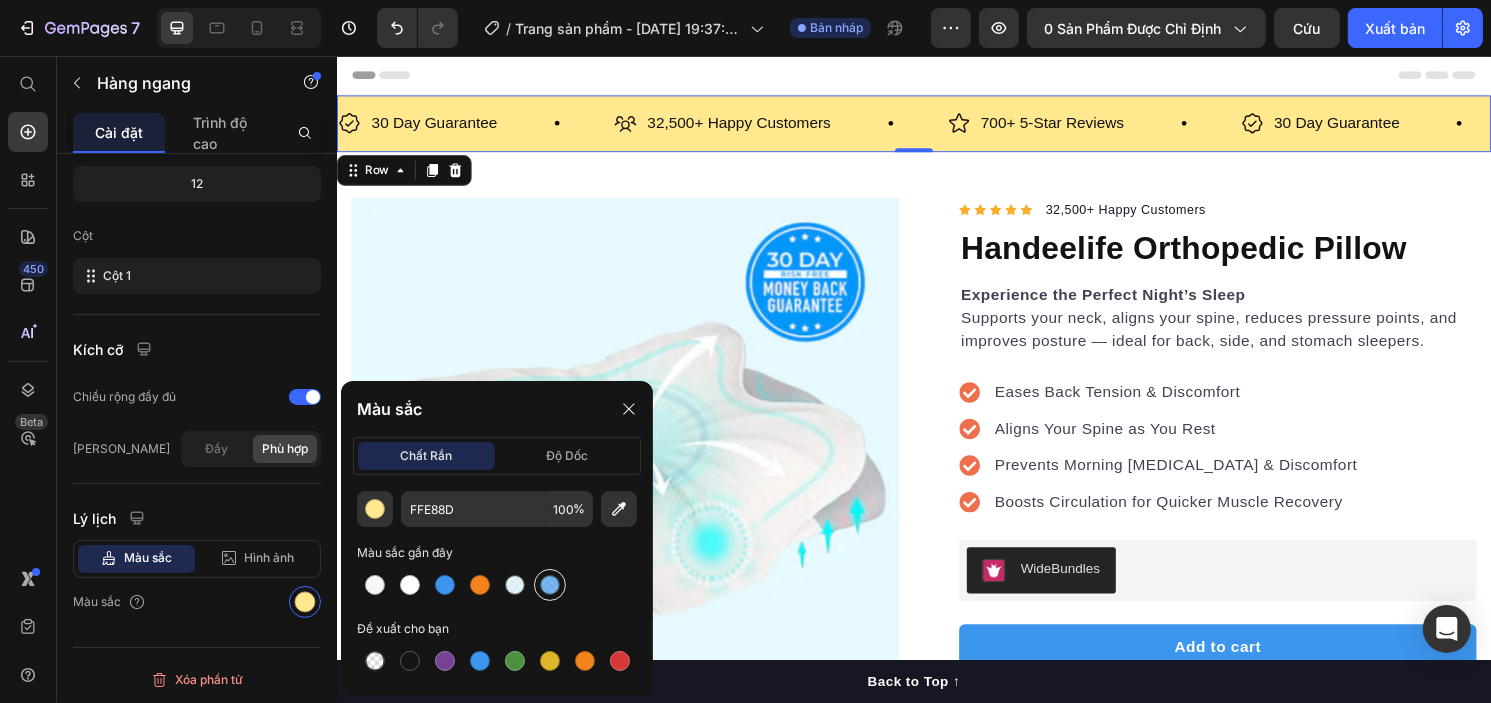 click at bounding box center [550, 585] 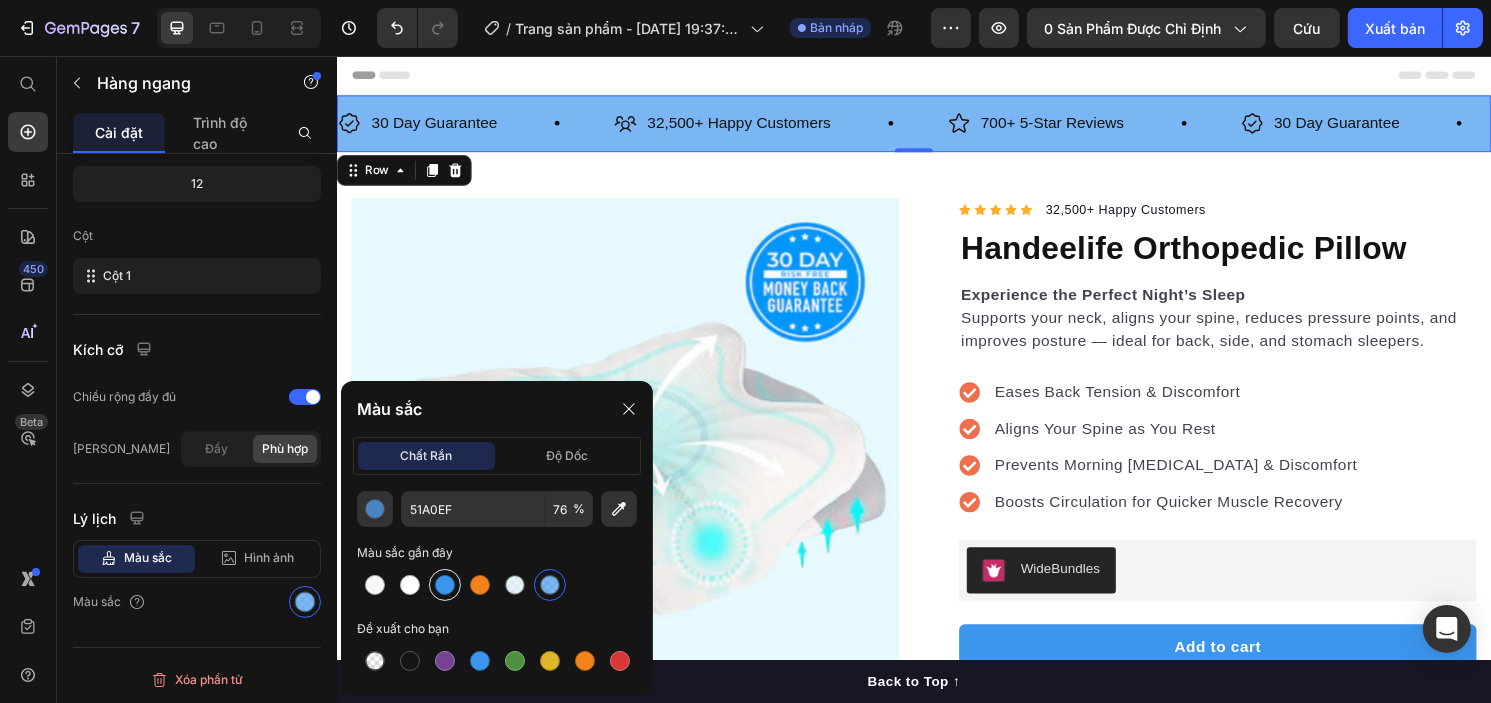 click at bounding box center [445, 585] 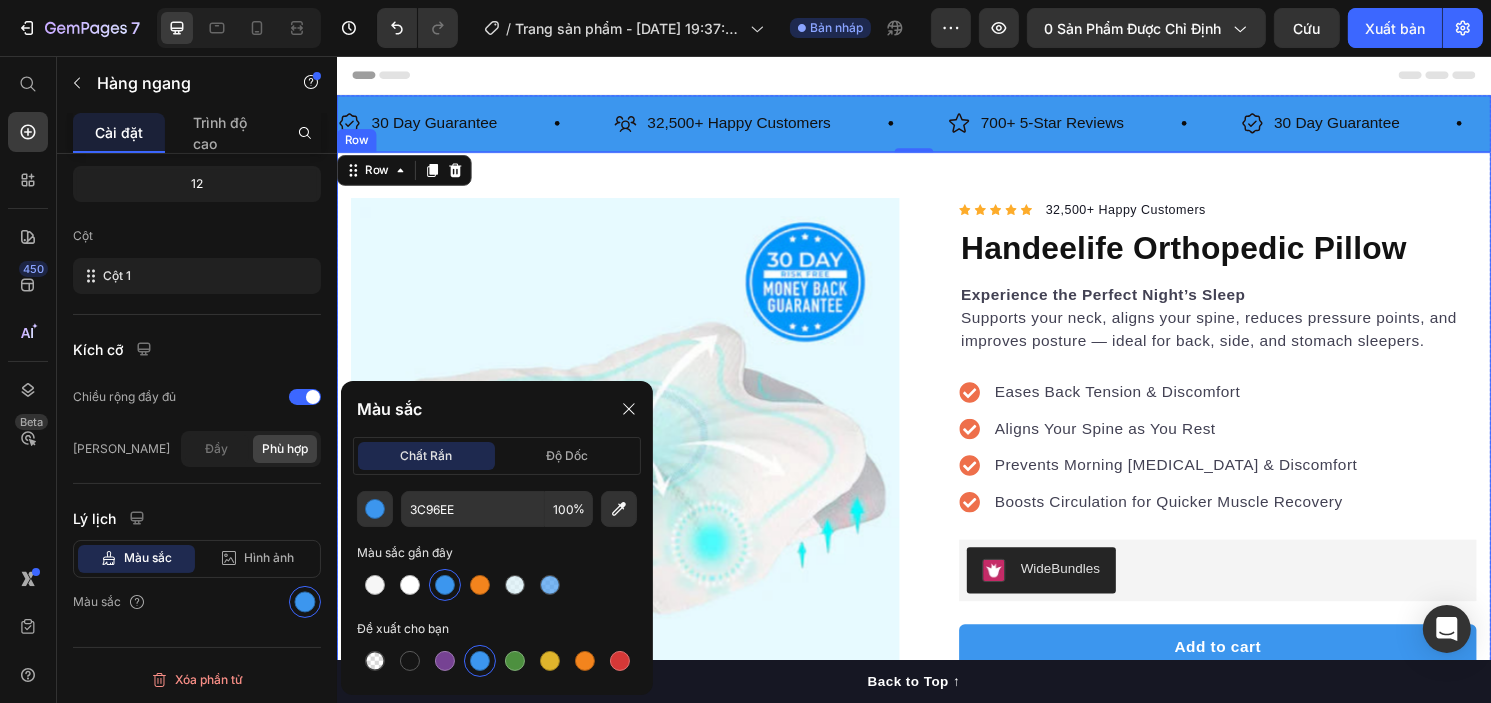 click on "Product Images "I bought this pillow for myself, but my son tried it one night and nơ refuses to sleep on anything else! It's amazing how well it supports his head and neck, and the softness makes it super comfy for him. He used to toss and turn a lot, but now he sleeps soundly through the night. I might need to get a second one for myself! This Orthopedic Pillow is a winner for kids and adults alike." Text block - [PERSON_NAME]. Text block
Verified buyer Item list Row Row "My dog absolutely loves this food! It's clear that the taste and quality are top-notch."  -Daisy Text block Row Row Icon Icon Icon Icon Icon Icon List Hoz 32,500+ Happy Customers Text block Row Handeelife Orthopedic Pillow Product Title Experience the Perfect Night’s Sleep Supports your neck, aligns your spine, reduces pressure points, and improves posture — ideal for back, side, and stomach sleepers. Text block Eases Back Tension & Discomfort Aligns Your Spine as You Rest Prevents Morning [MEDICAL_DATA] & Discomfort Item list" at bounding box center (936, 799) 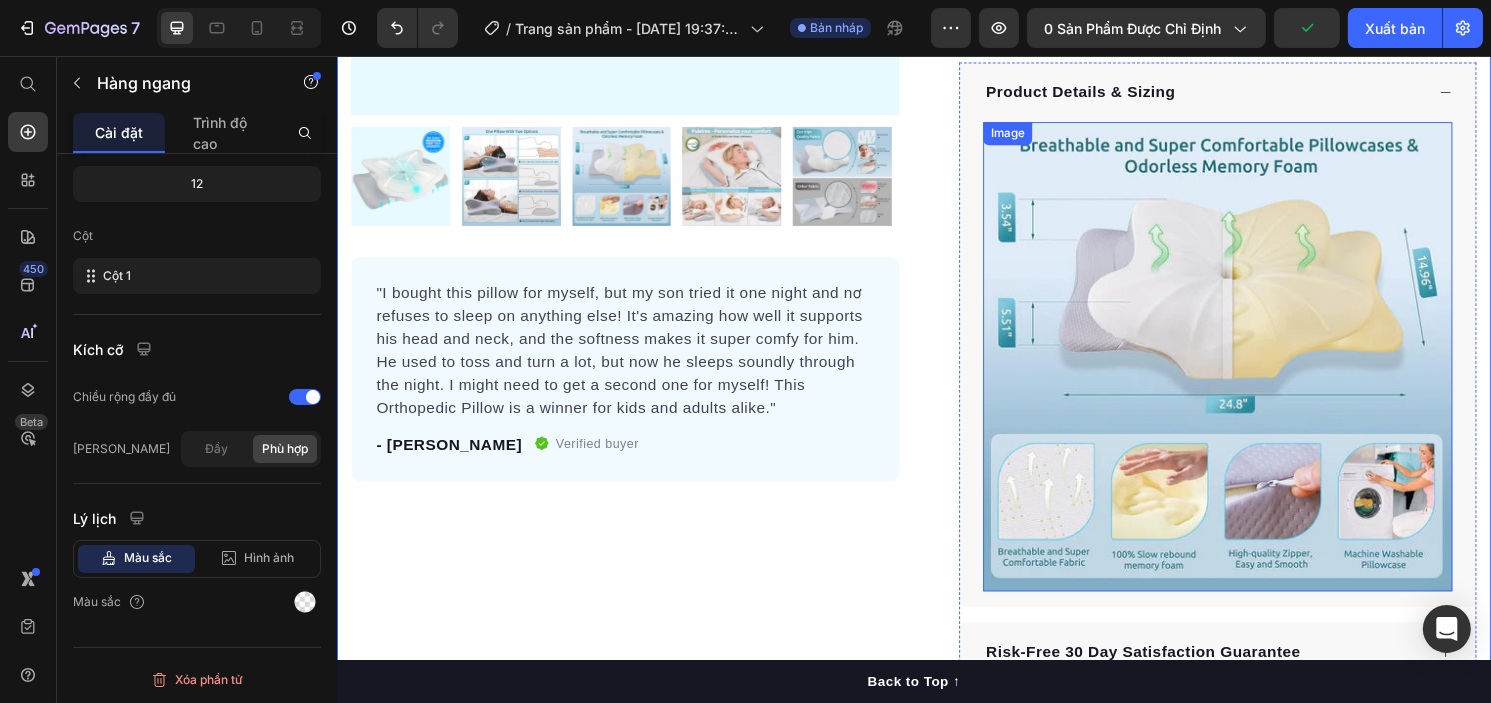 scroll, scrollTop: 500, scrollLeft: 0, axis: vertical 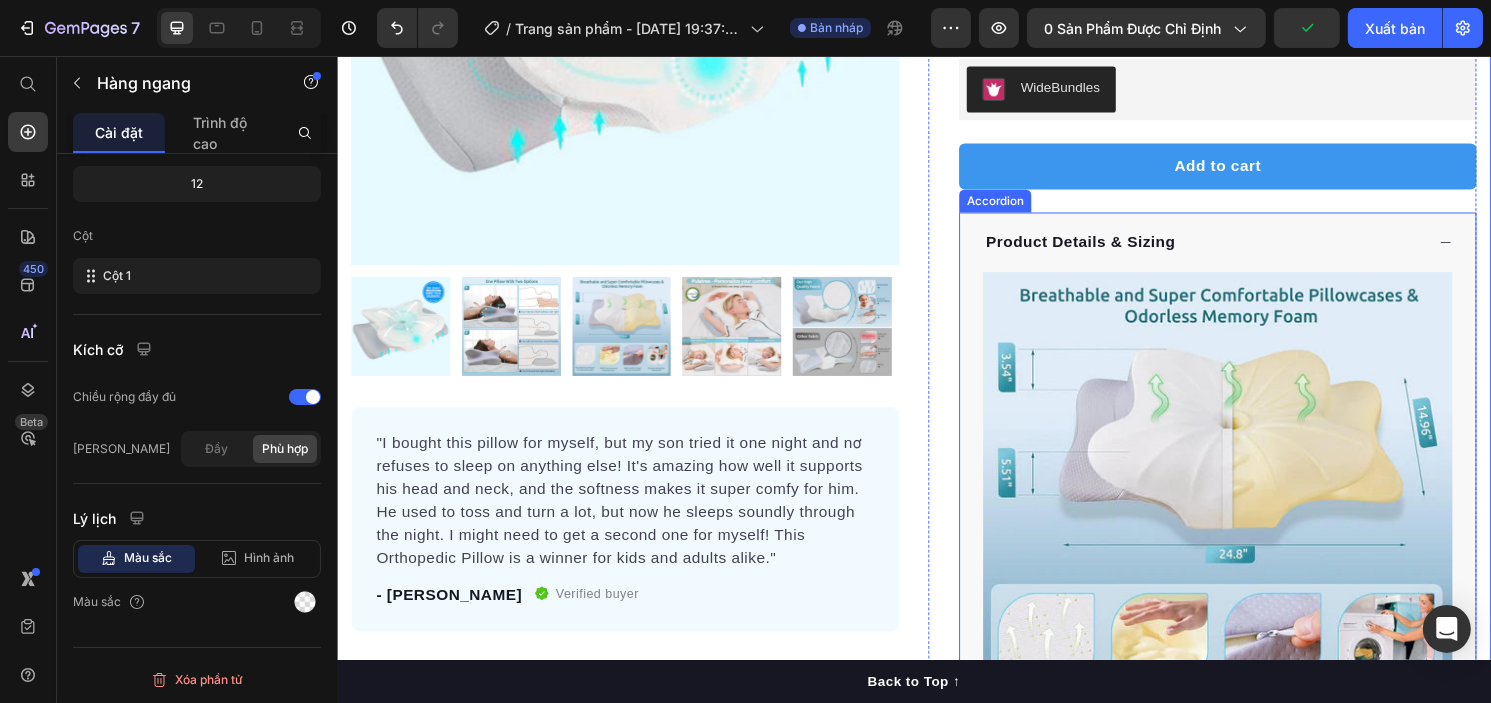 click on "Product Details & Sizing" at bounding box center [1109, 250] 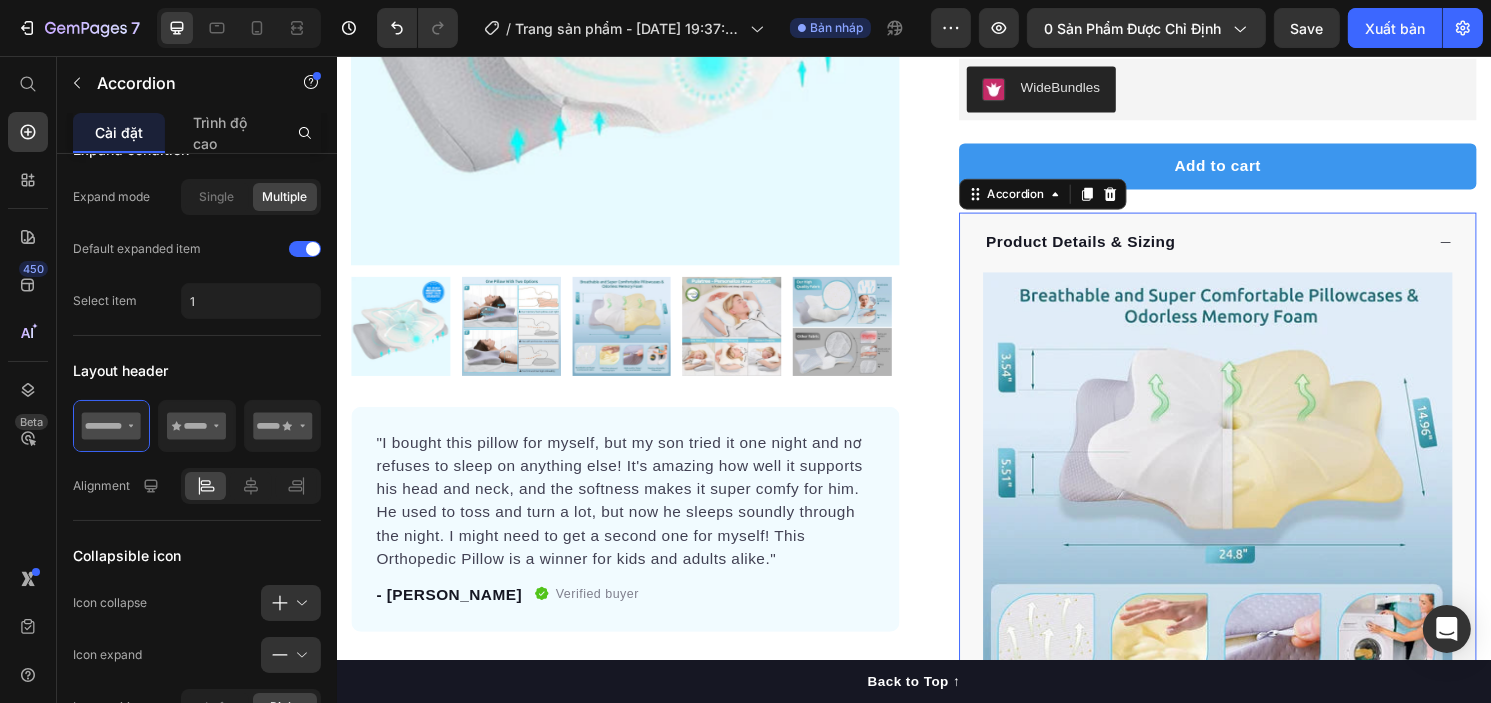 scroll, scrollTop: 0, scrollLeft: 0, axis: both 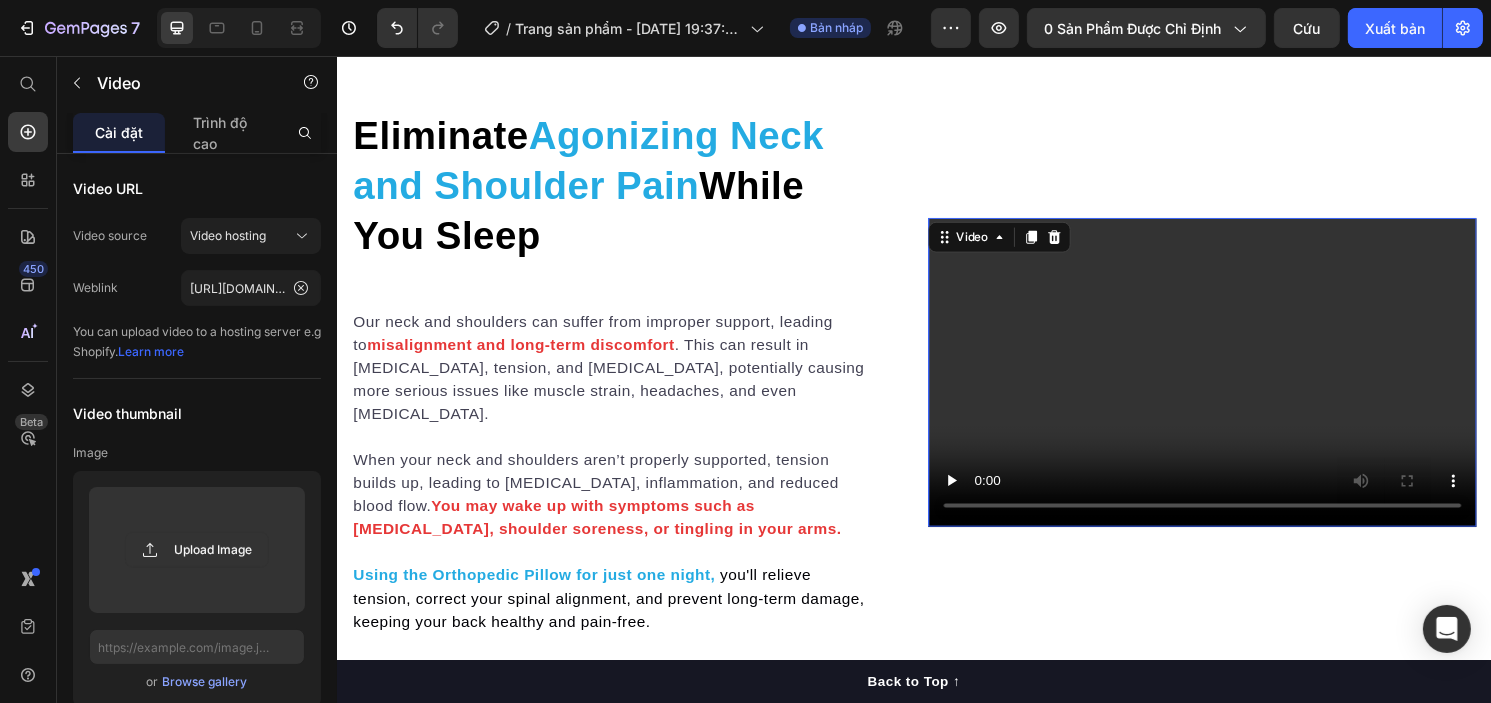 click at bounding box center (1236, 385) 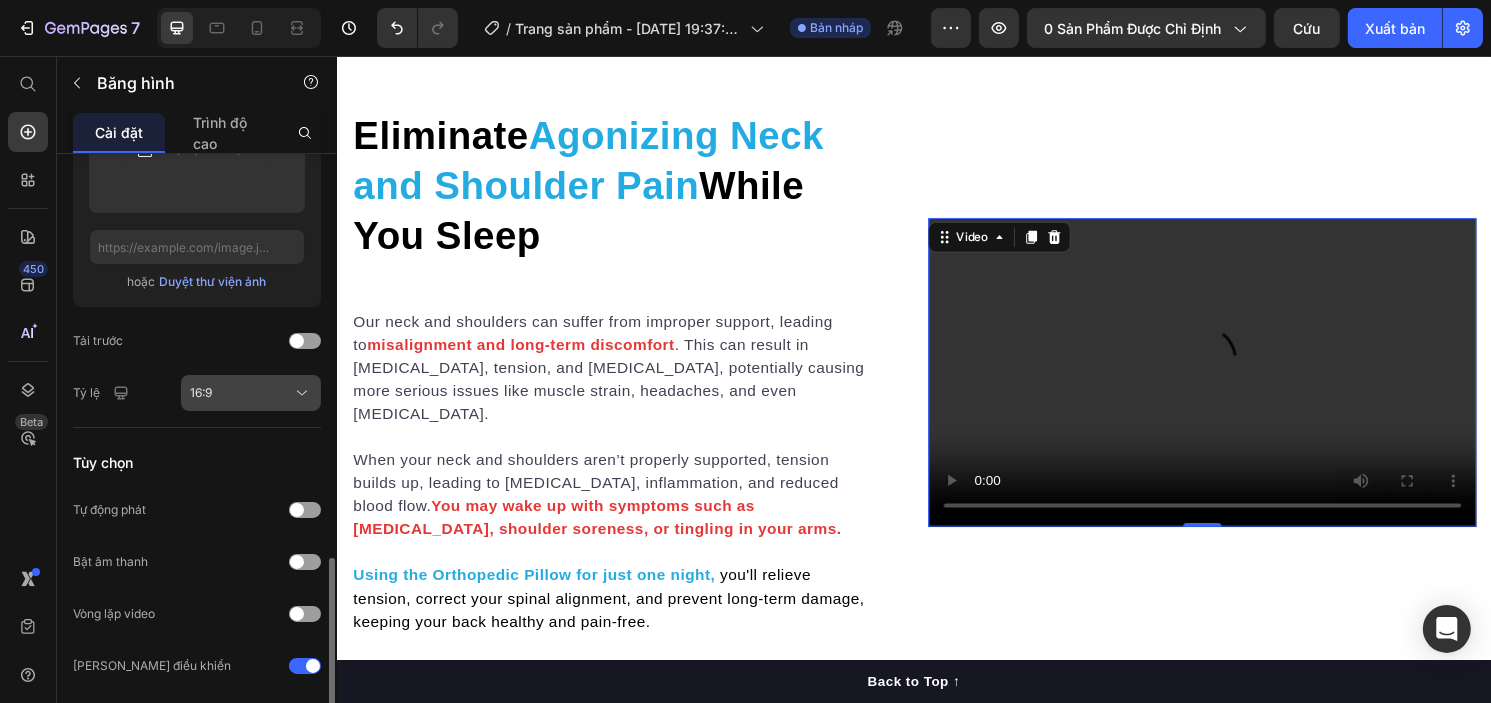 scroll, scrollTop: 523, scrollLeft: 0, axis: vertical 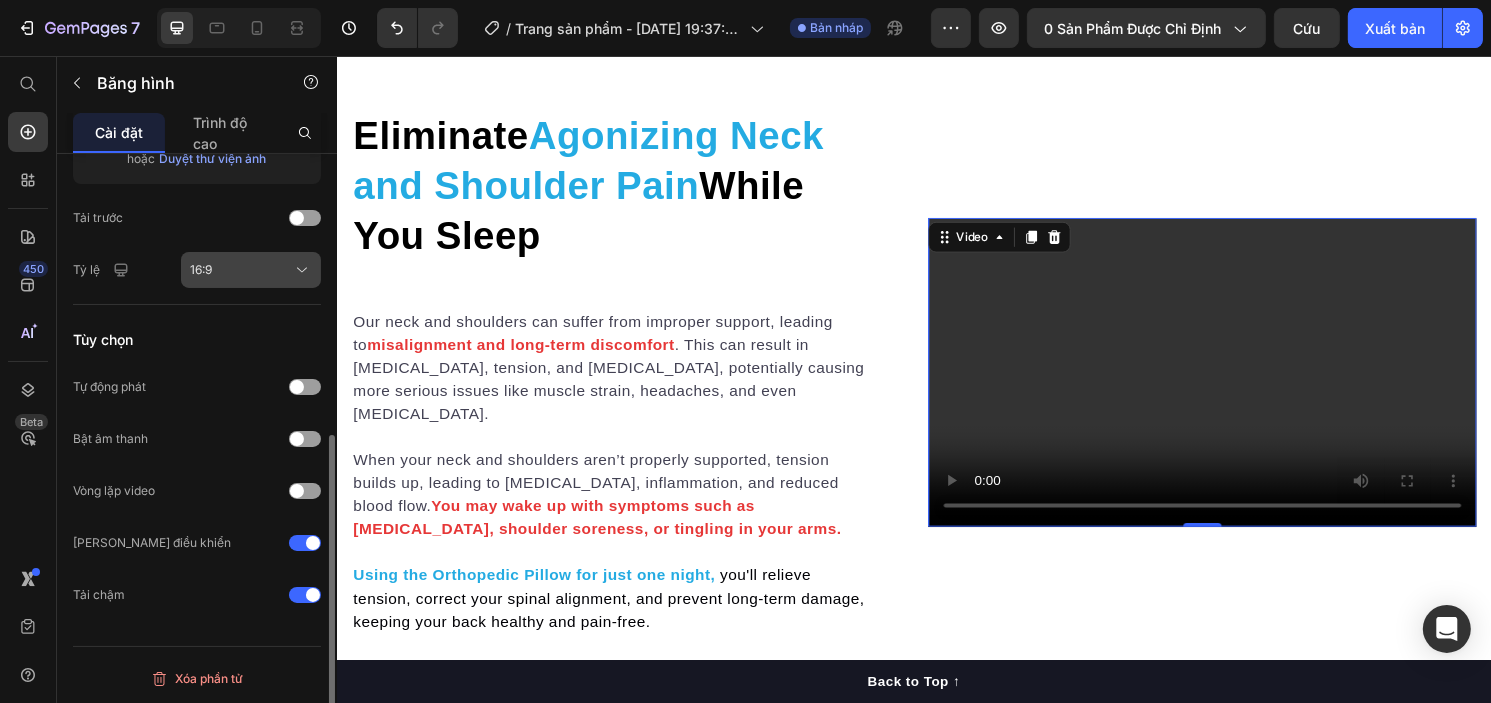 click on "16:9" 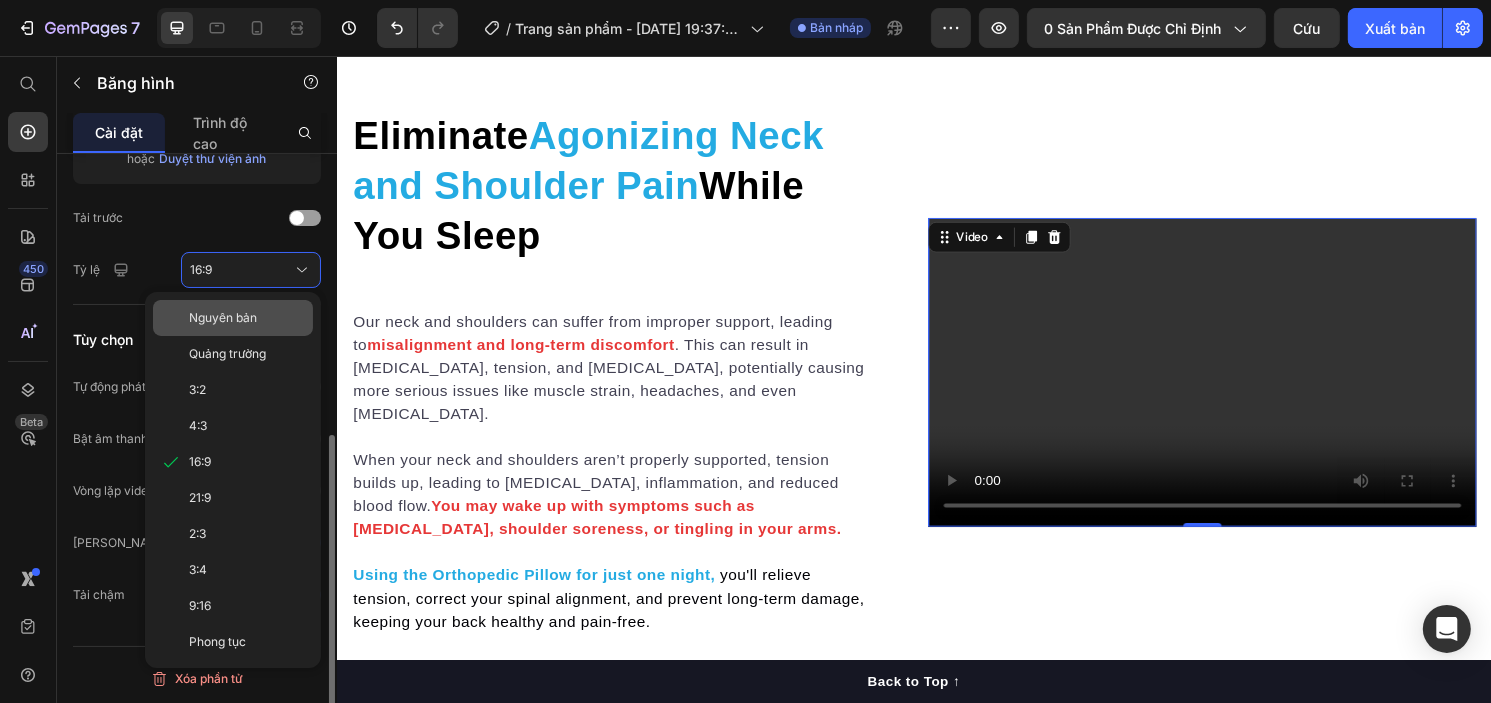 click on "Nguyên bản" at bounding box center (223, 317) 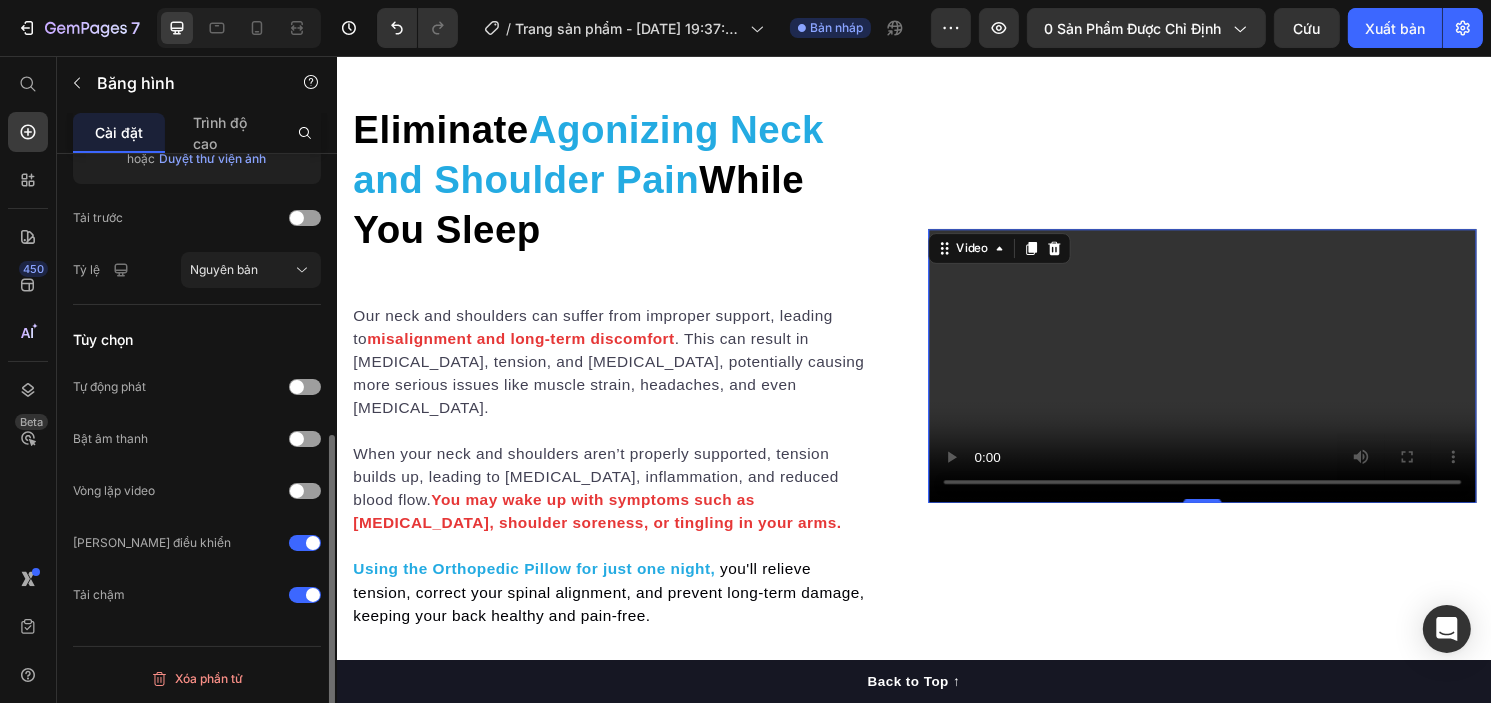 scroll, scrollTop: 1600, scrollLeft: 0, axis: vertical 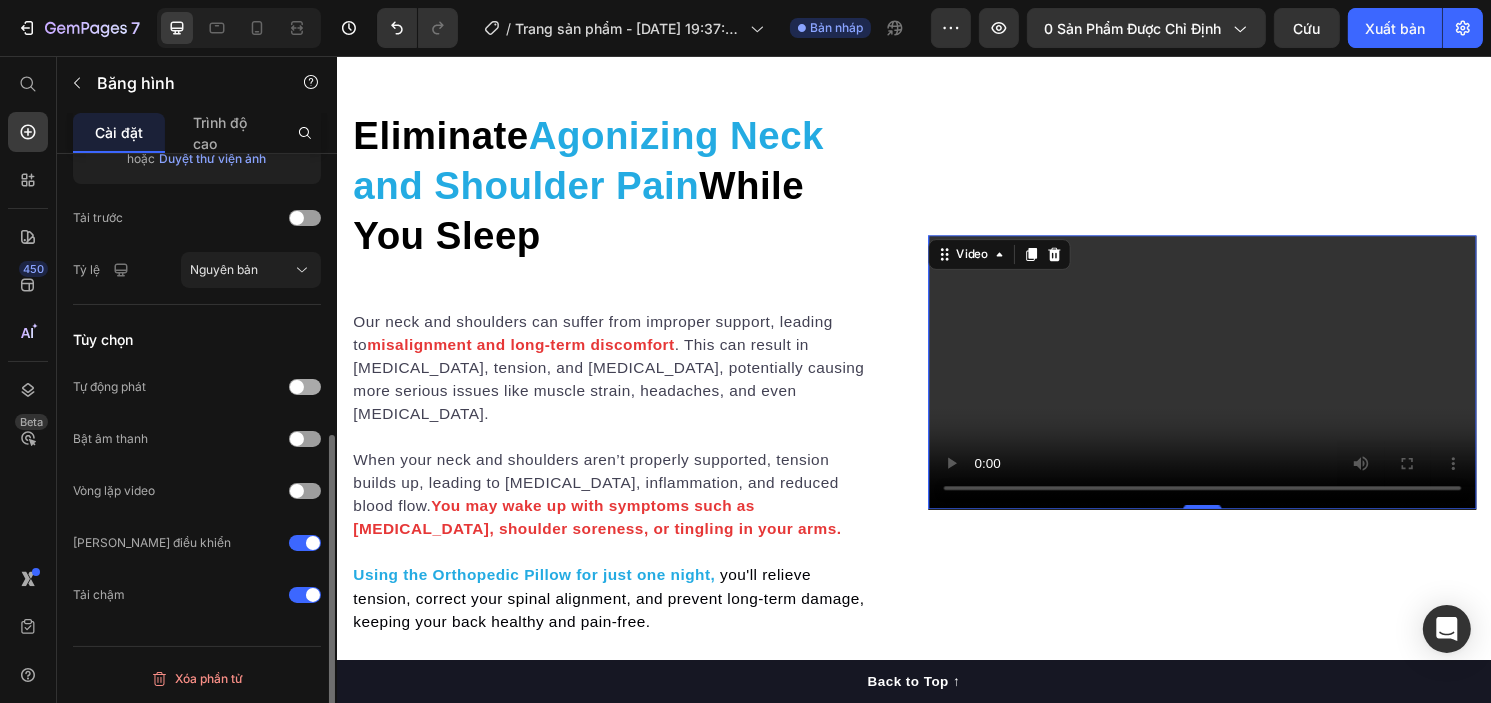 click at bounding box center (305, 387) 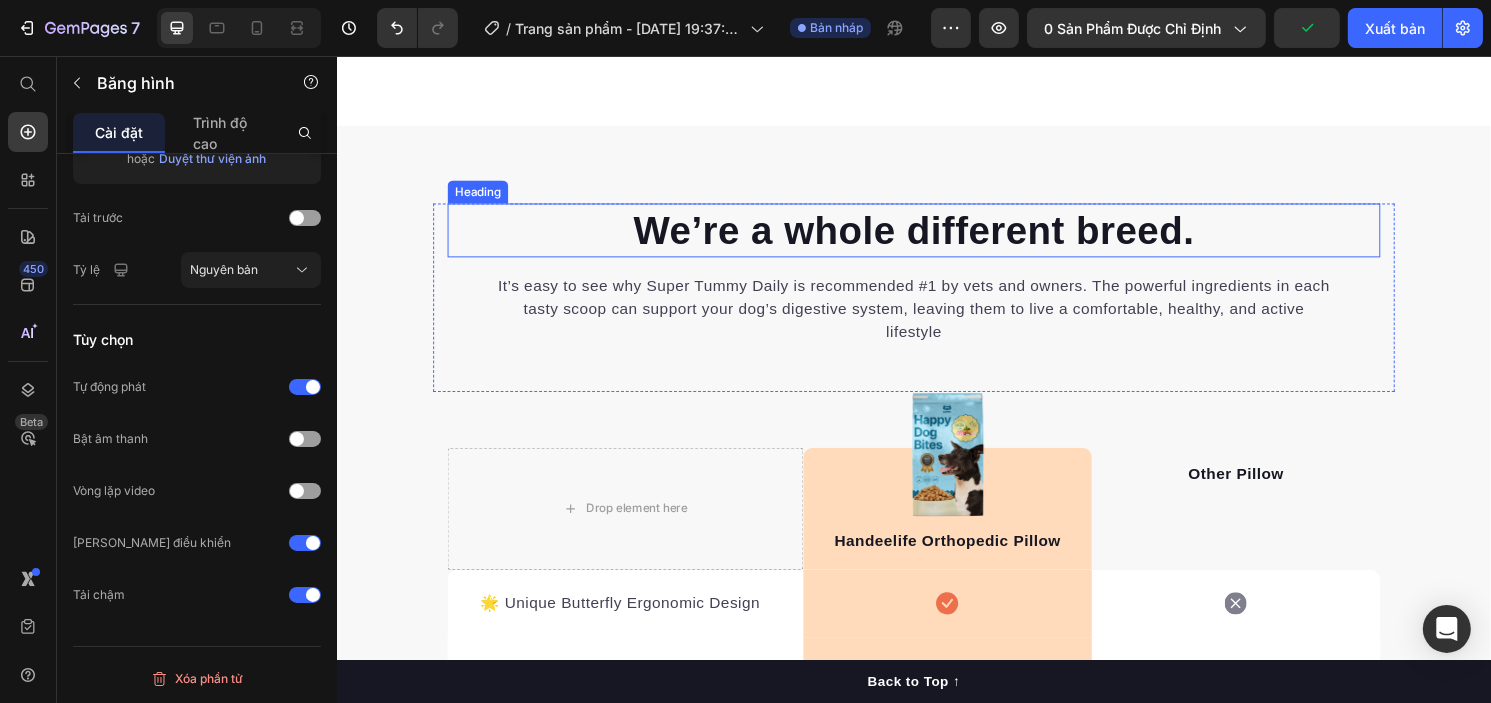 scroll, scrollTop: 2400, scrollLeft: 0, axis: vertical 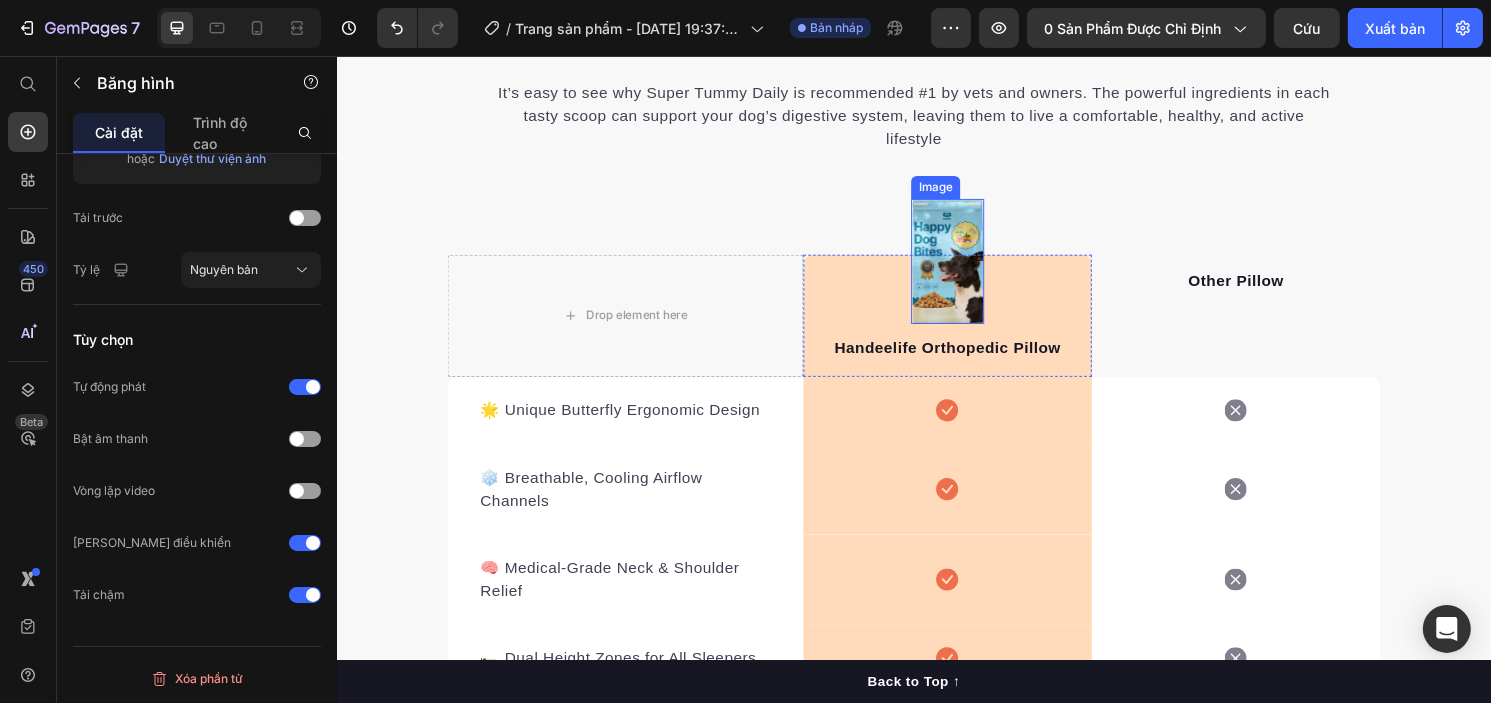 click at bounding box center (971, 270) 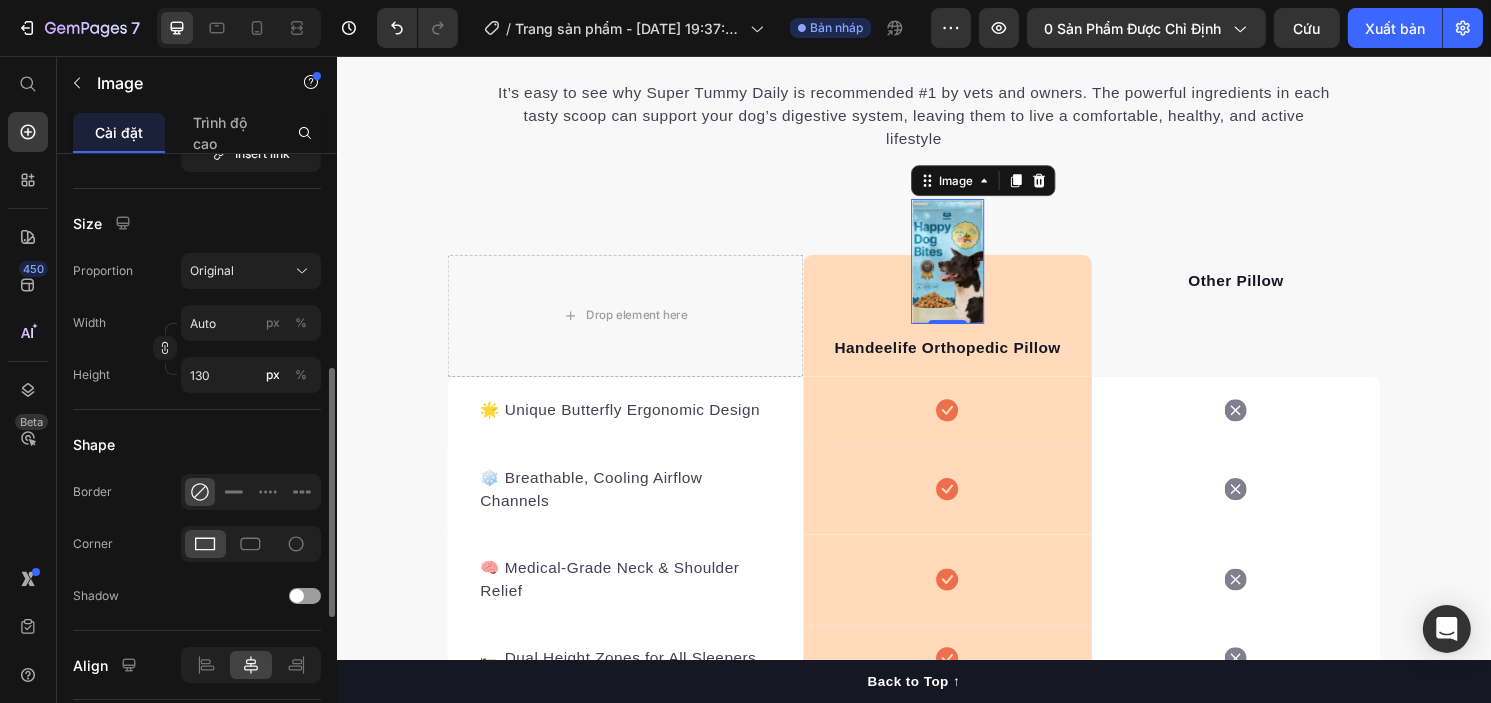 scroll, scrollTop: 0, scrollLeft: 0, axis: both 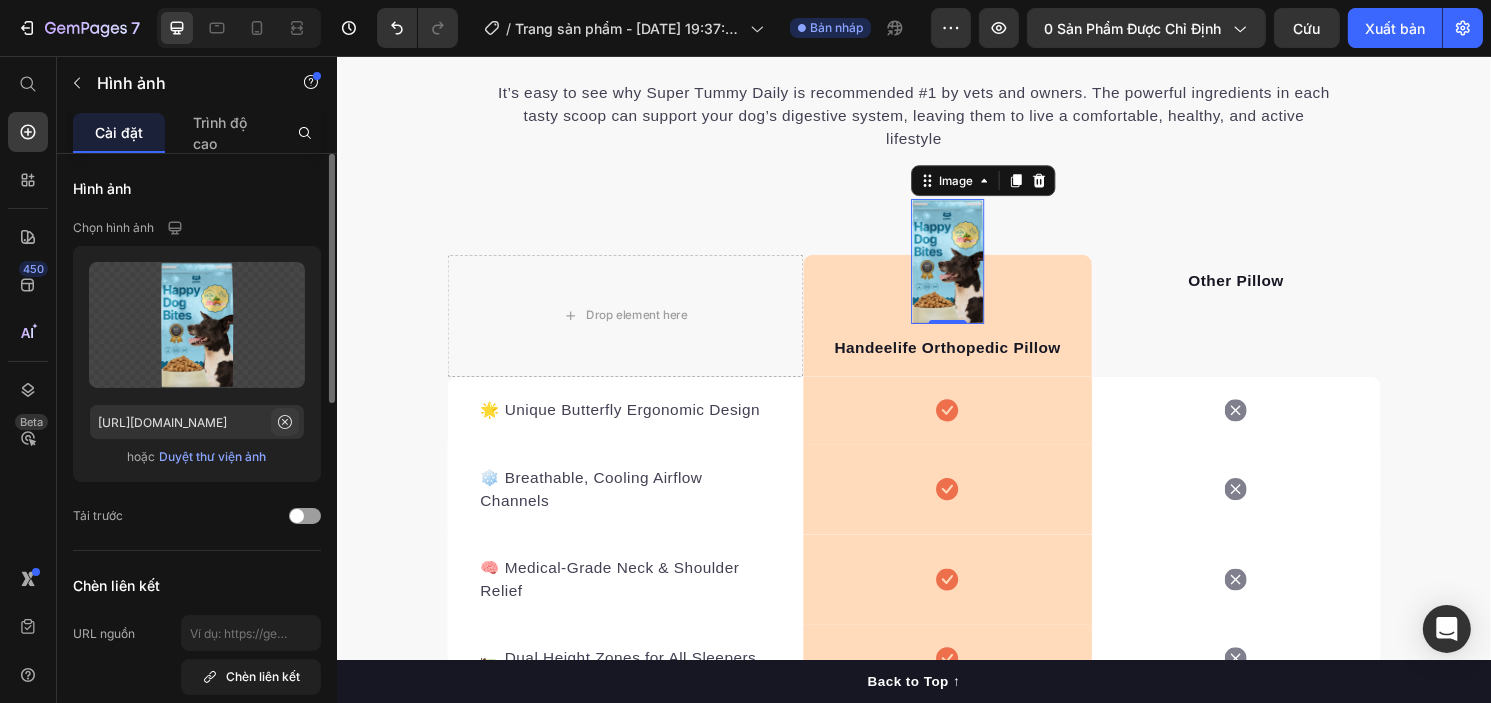 click 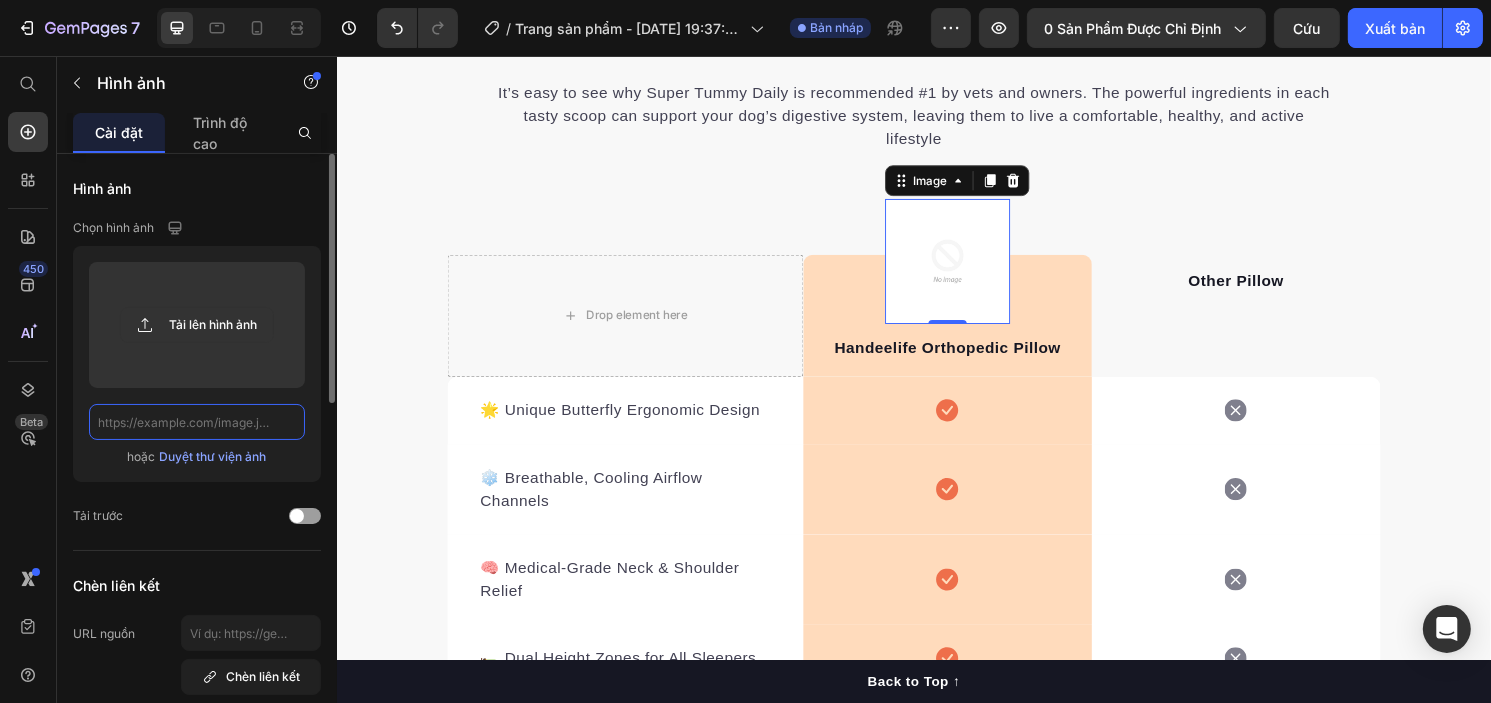 scroll, scrollTop: 0, scrollLeft: 0, axis: both 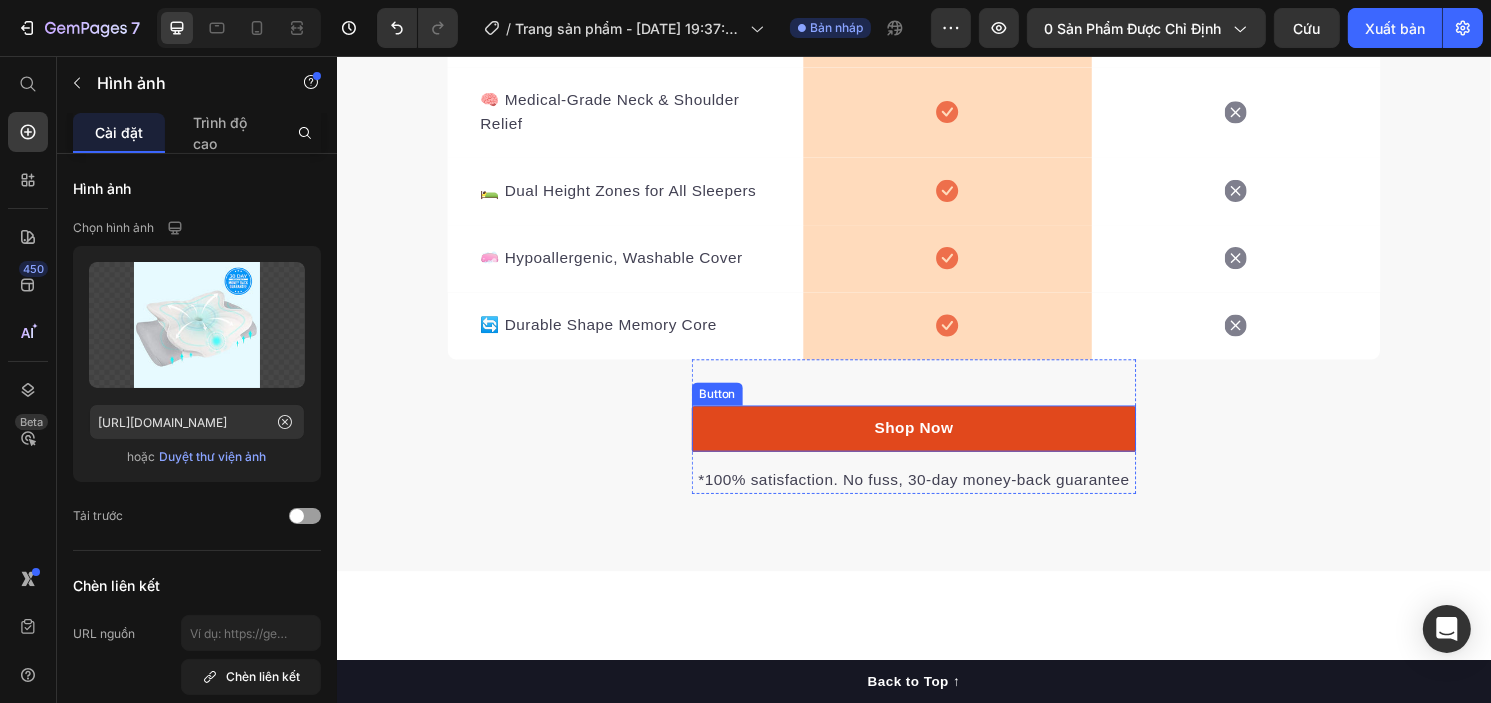 click on "Shop Now" at bounding box center [936, 444] 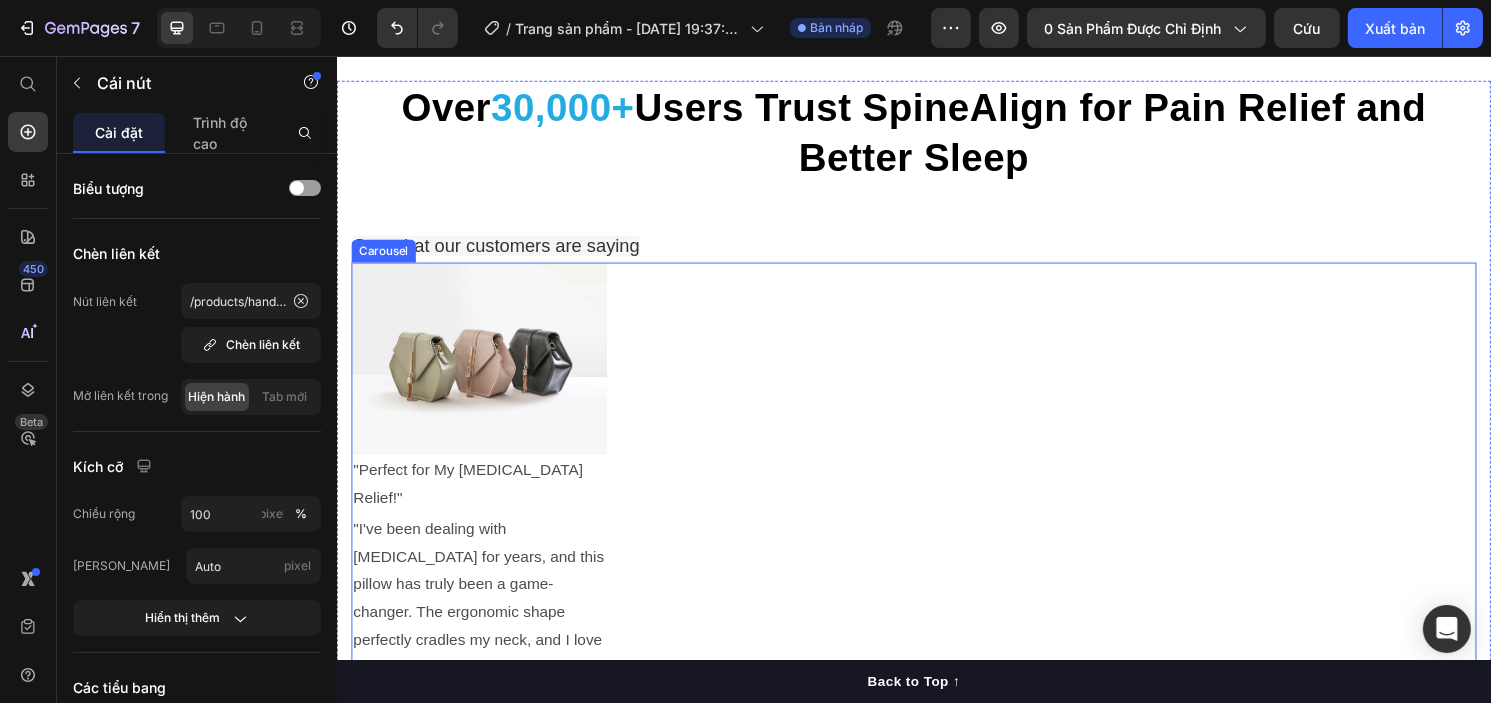 scroll, scrollTop: 3500, scrollLeft: 0, axis: vertical 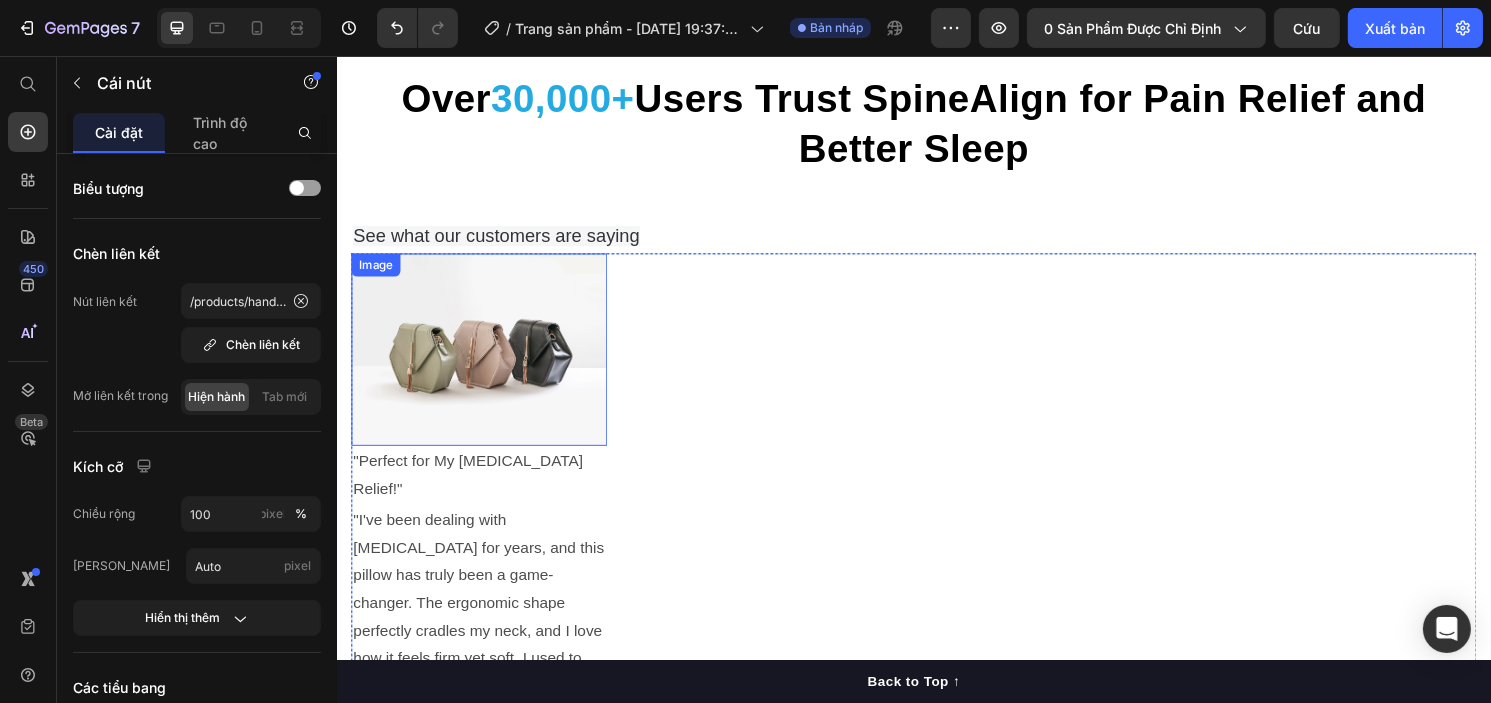 click at bounding box center (484, 361) 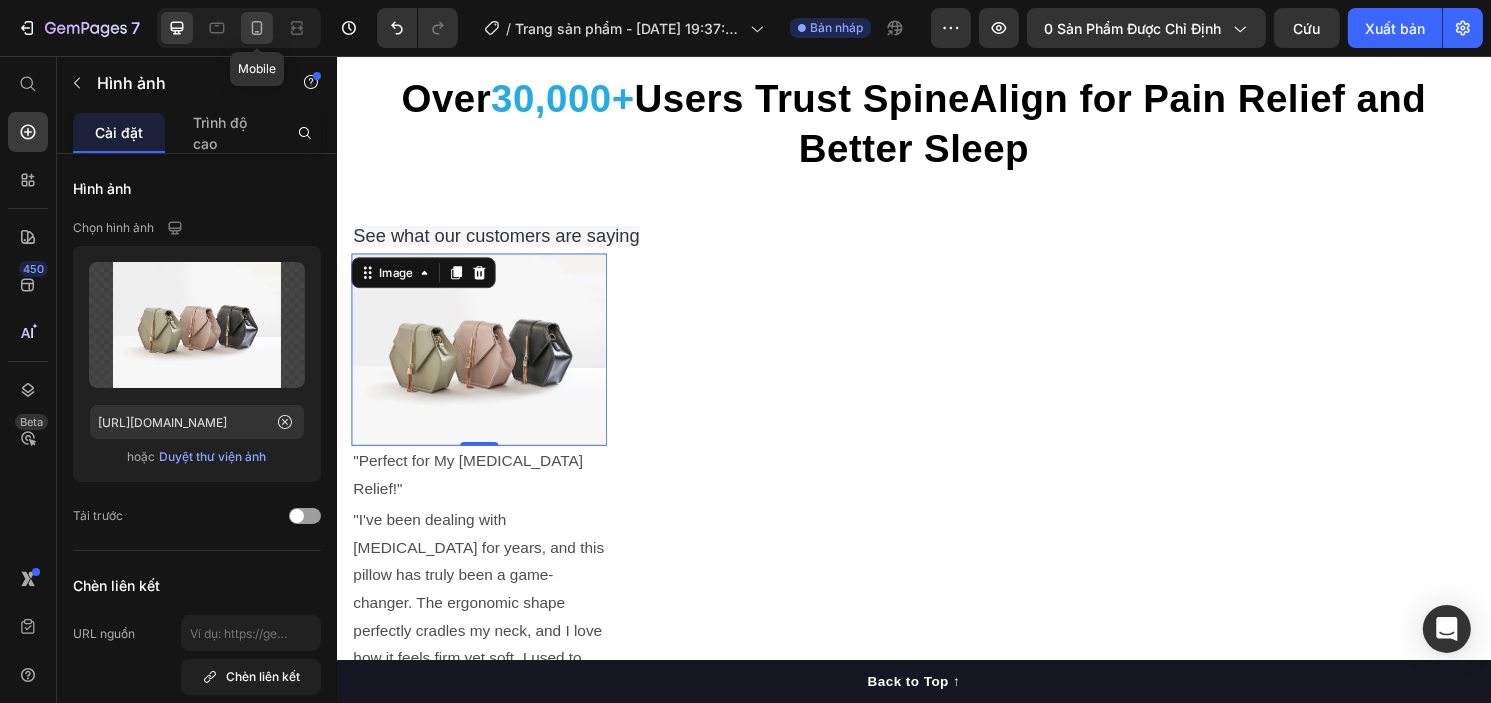 click 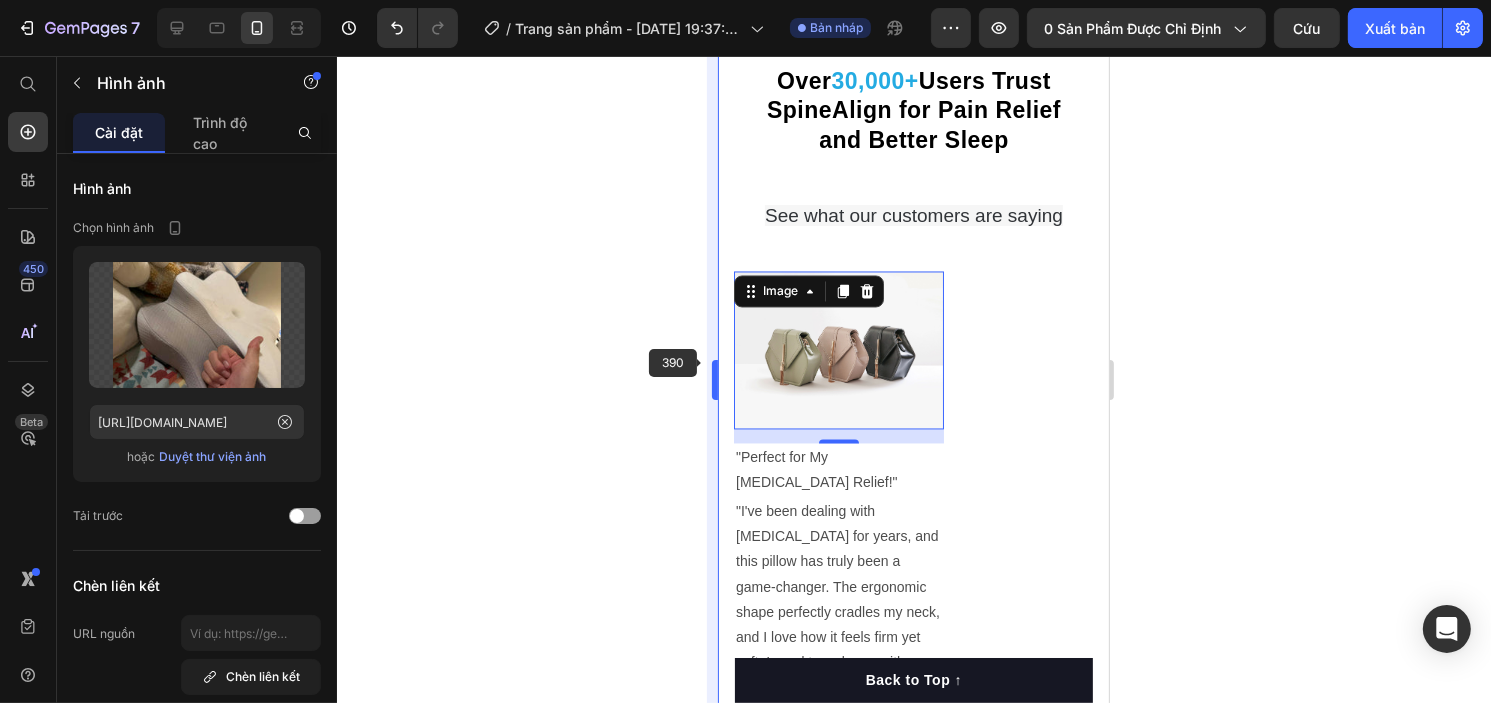 scroll, scrollTop: 3865, scrollLeft: 0, axis: vertical 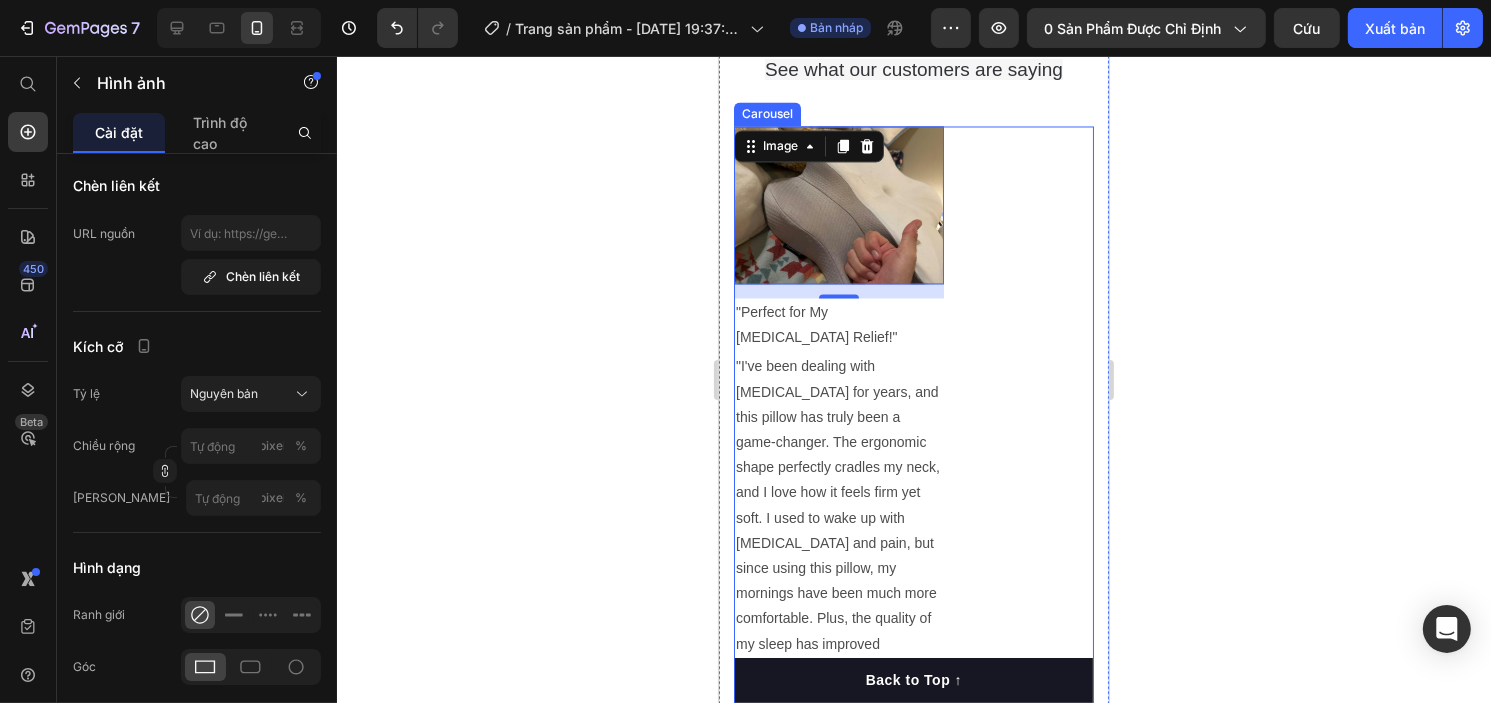 click on "Image   0 "Perfect for My [MEDICAL_DATA] Relief!" Text Block "I've been dealing with [MEDICAL_DATA] for years, and this pillow has truly been a game-changer. The ergonomic shape perfectly cradles my neck, and I love how it feels firm yet soft. I used to wake up with [MEDICAL_DATA] and pain, but since using this pillow, my mornings have been much more comfortable. Plus, the quality of my sleep has improved significantly! I recommend this to anyone looking for proper neck support while sleeping." Text Block Icon Icon Icon Icon Icon Icon List 5/5  [PERSON_NAME].     [DATE] Text Block Row" at bounding box center [913, 483] 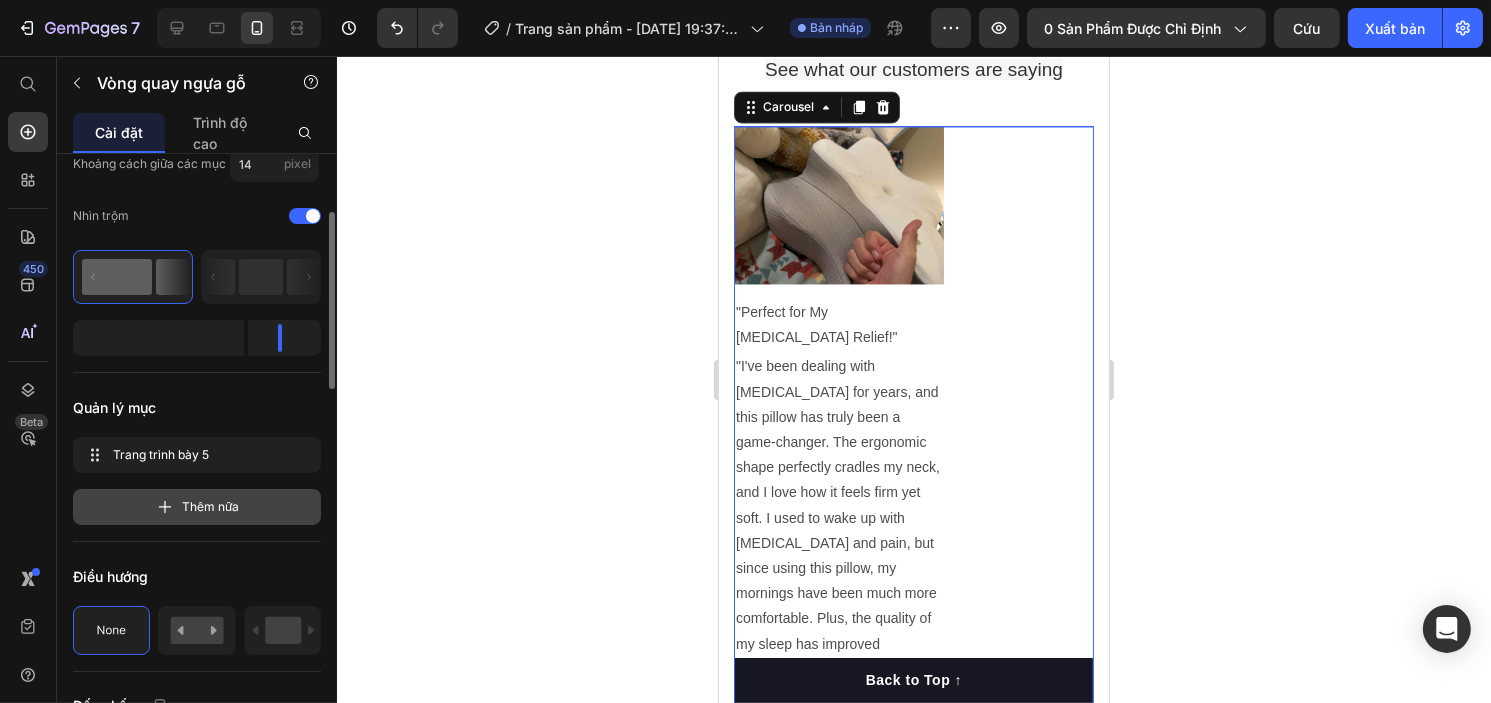 scroll, scrollTop: 300, scrollLeft: 0, axis: vertical 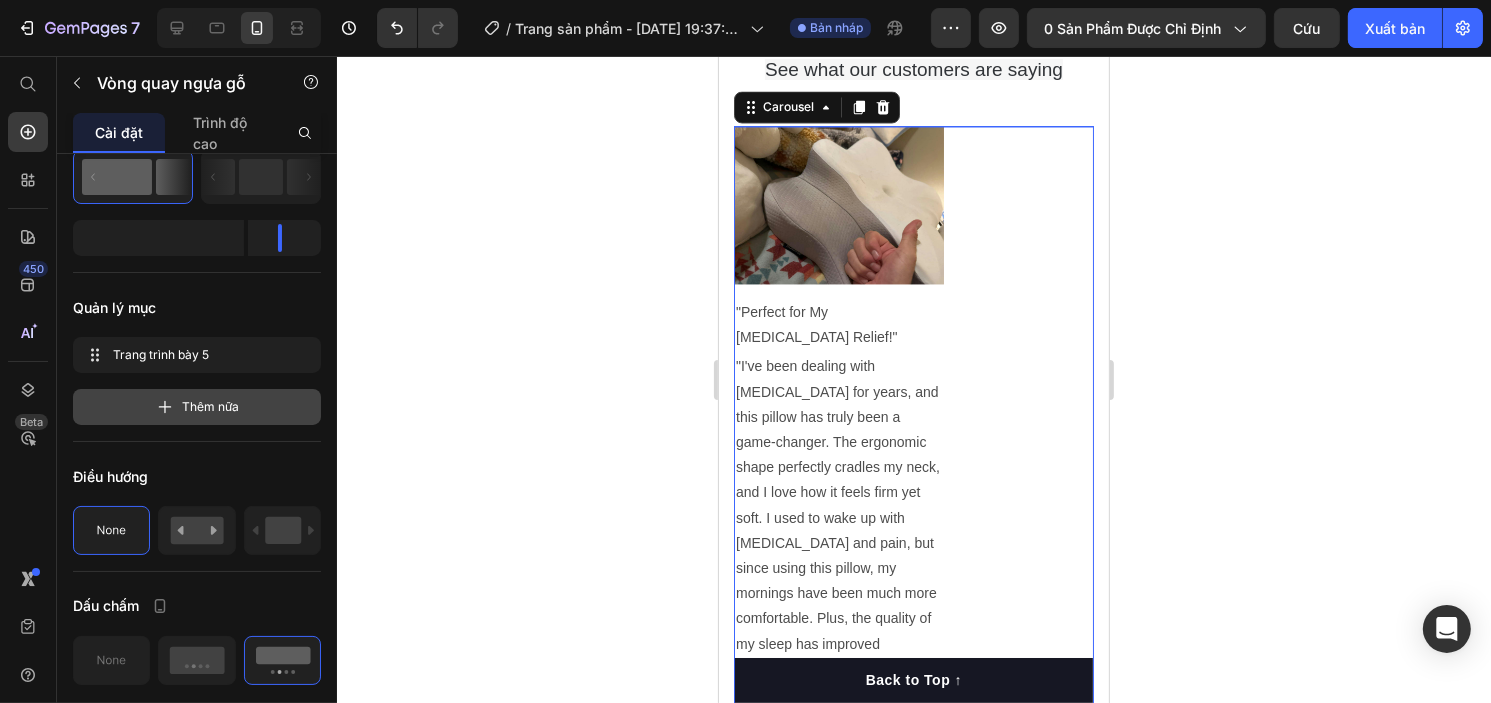 click on "Thêm nữa" at bounding box center (211, 406) 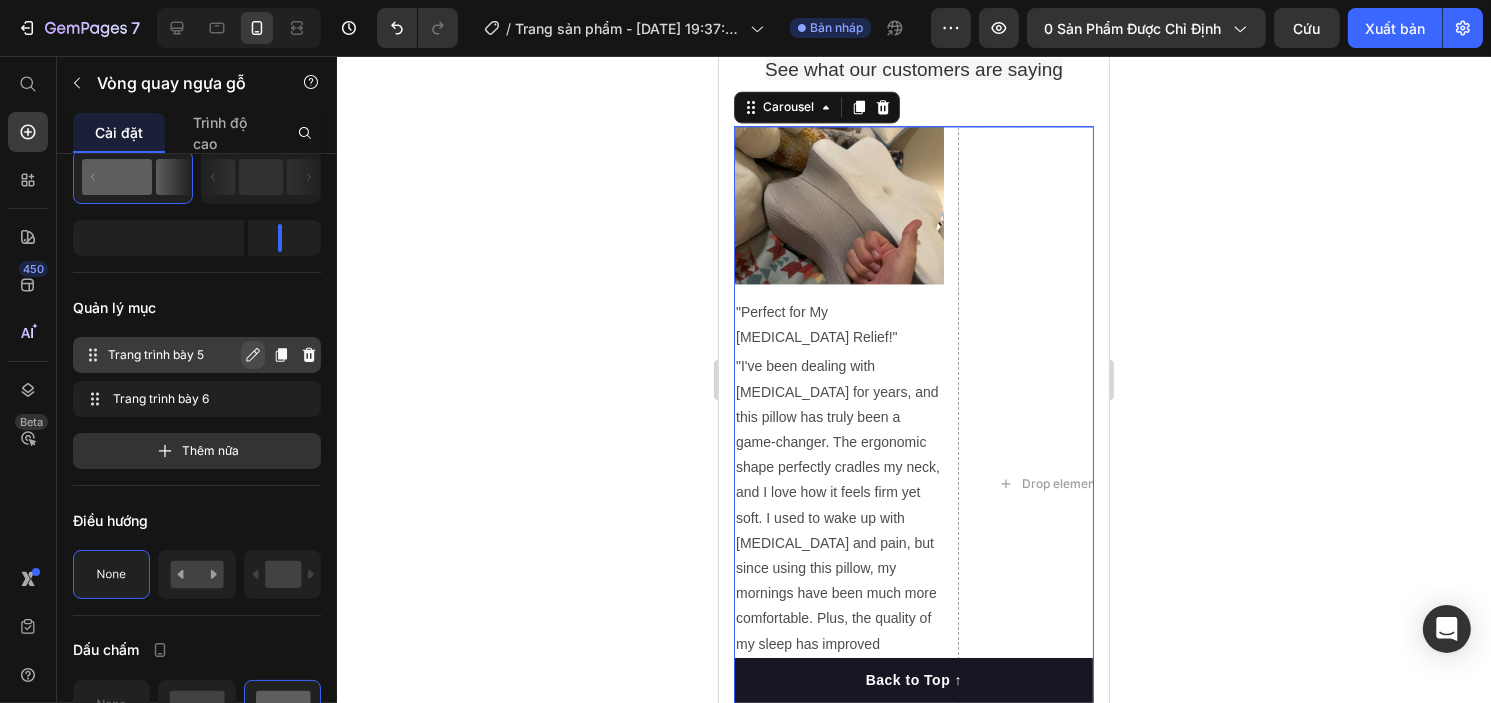 click 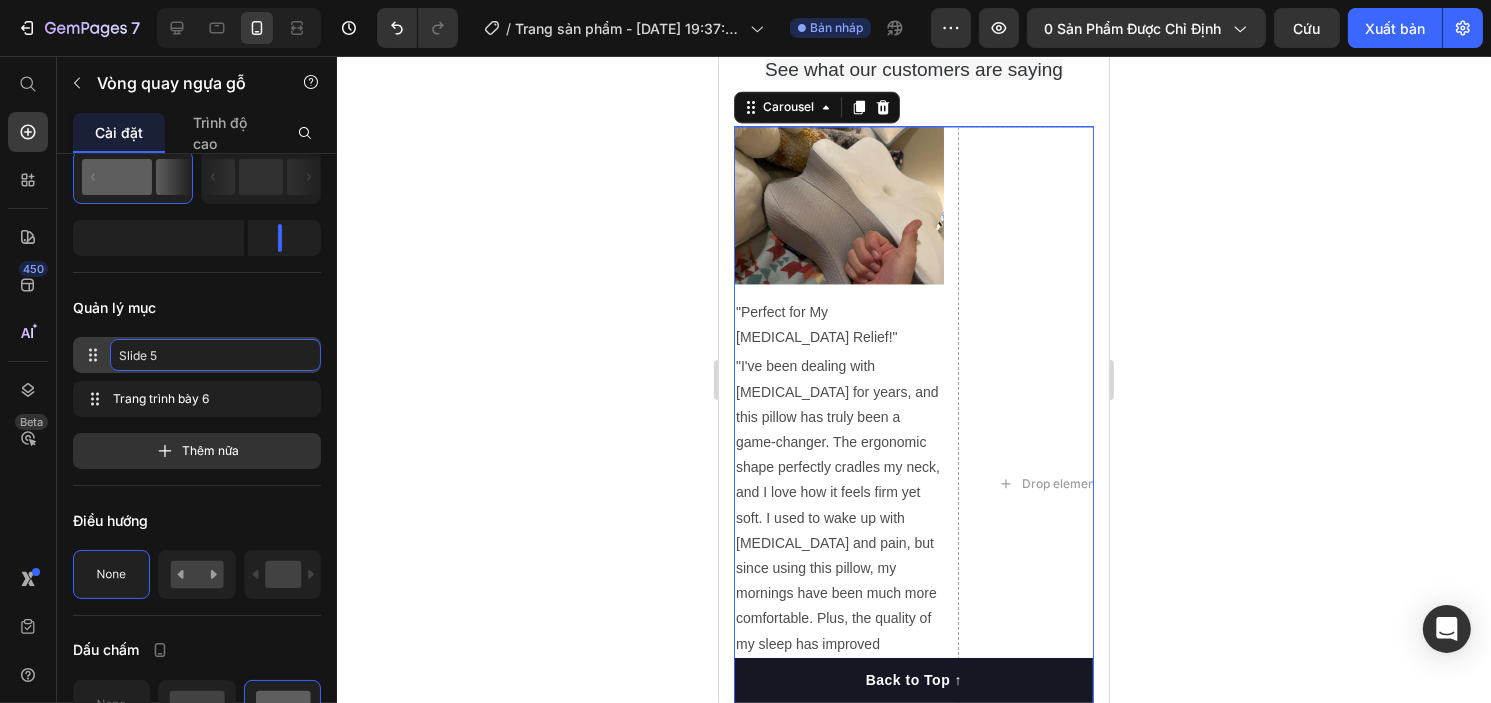 type on "1" 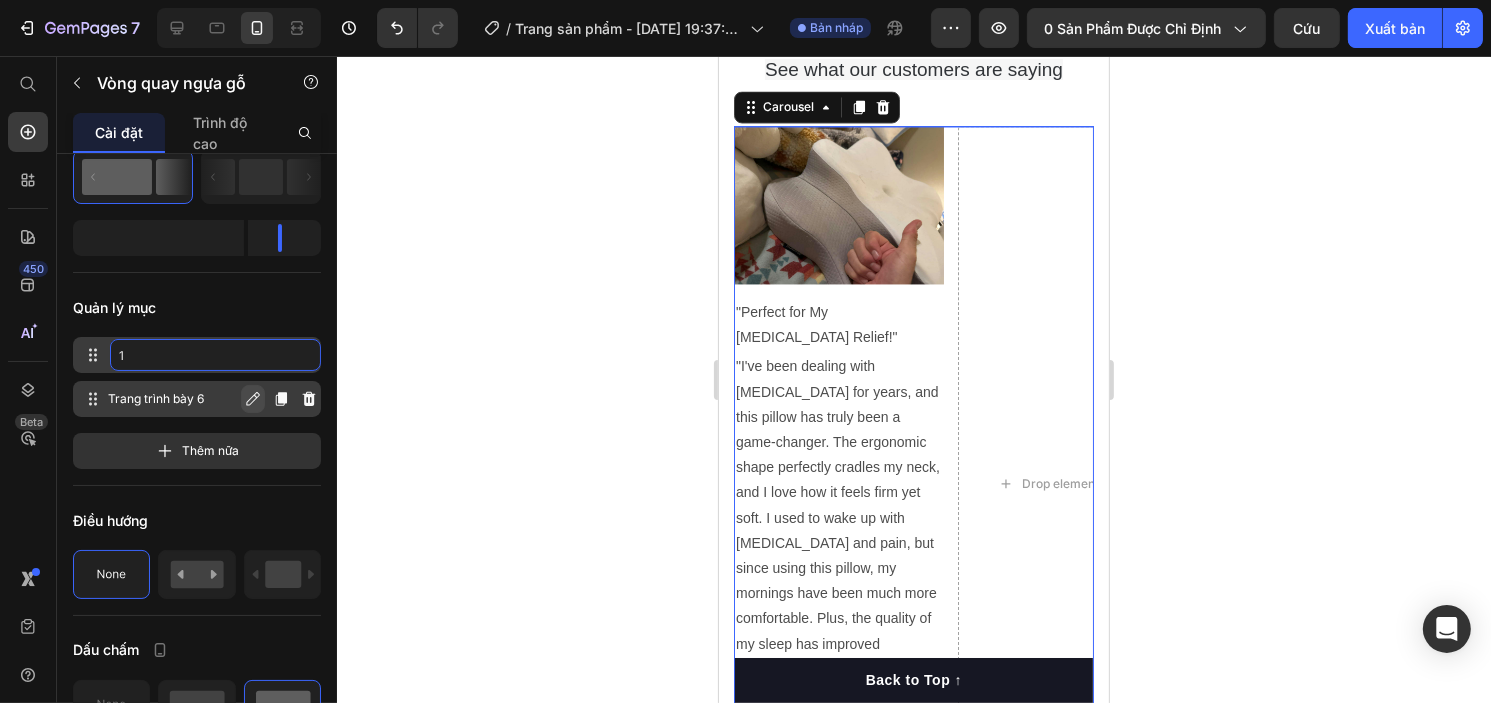 click 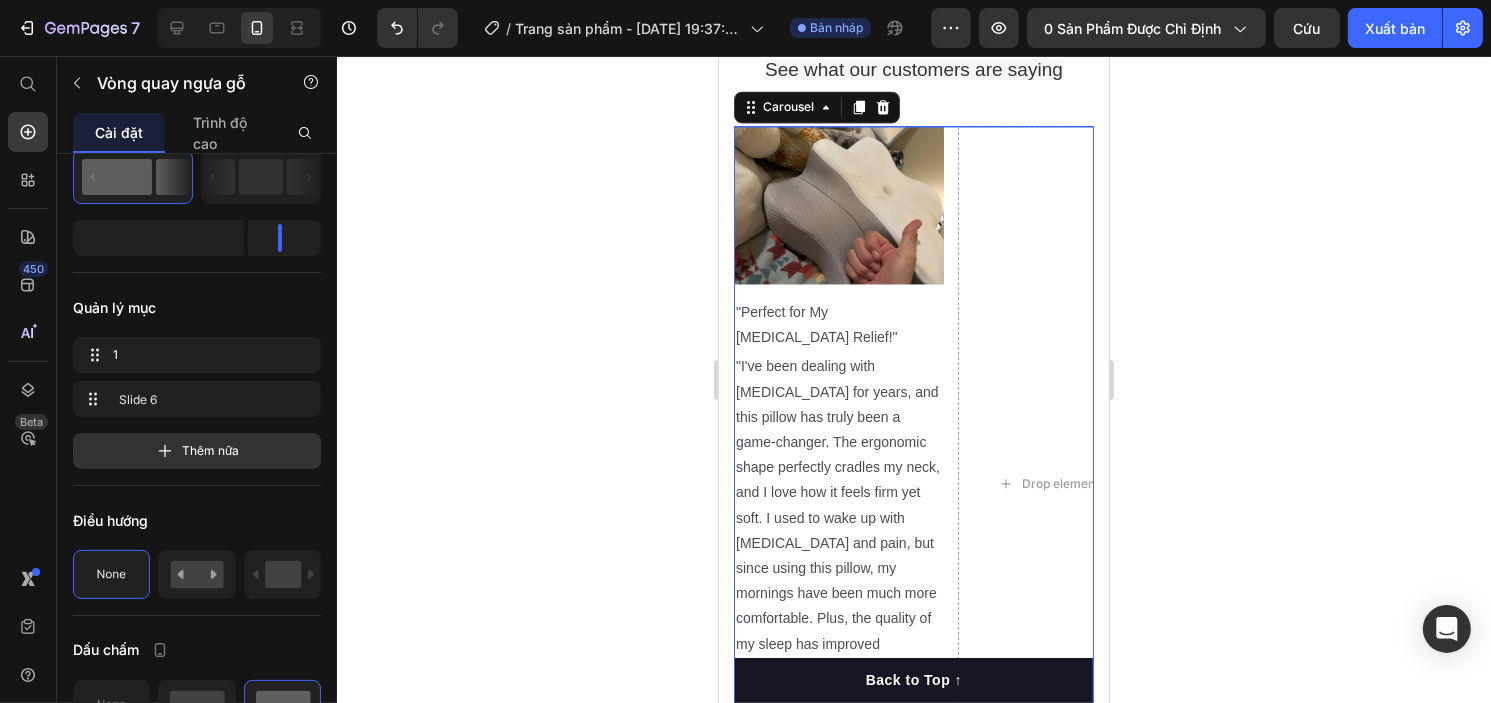 type on "2" 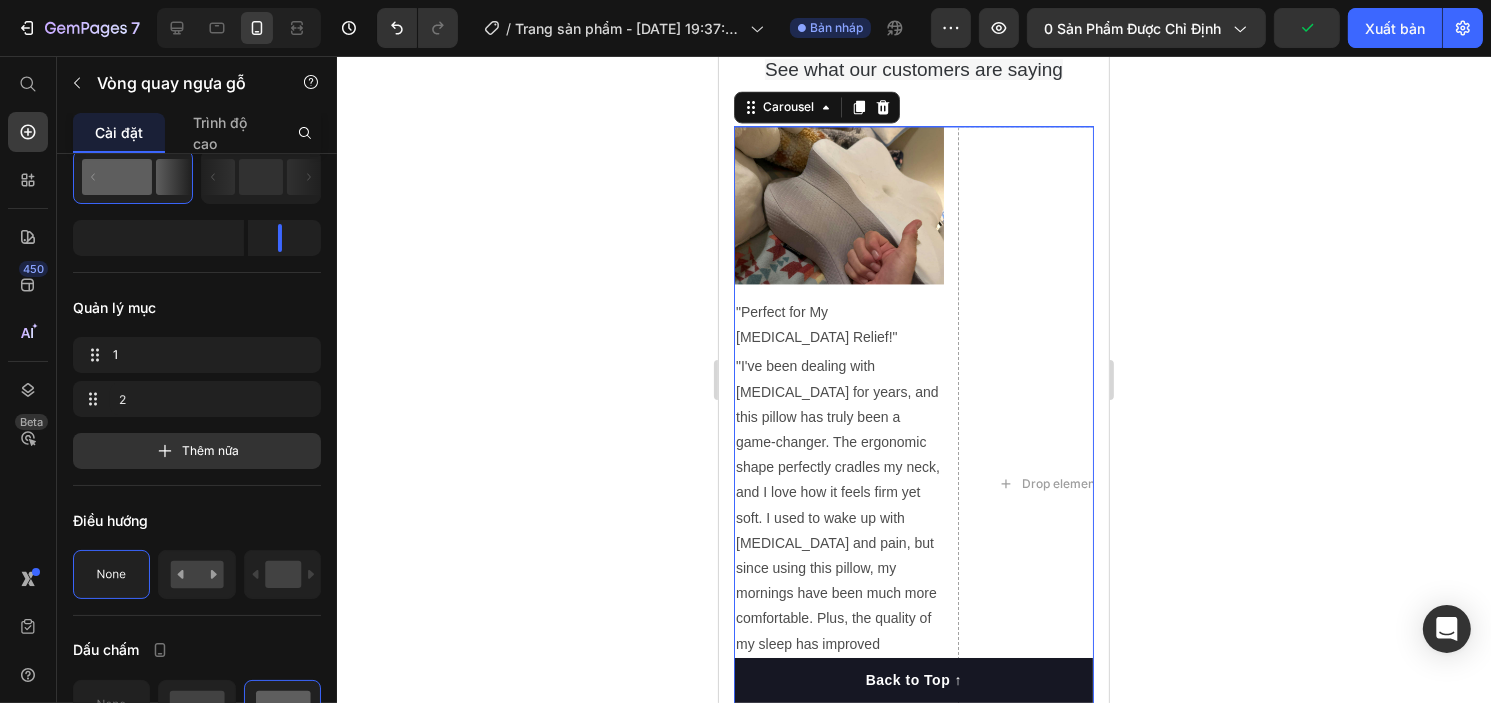 click 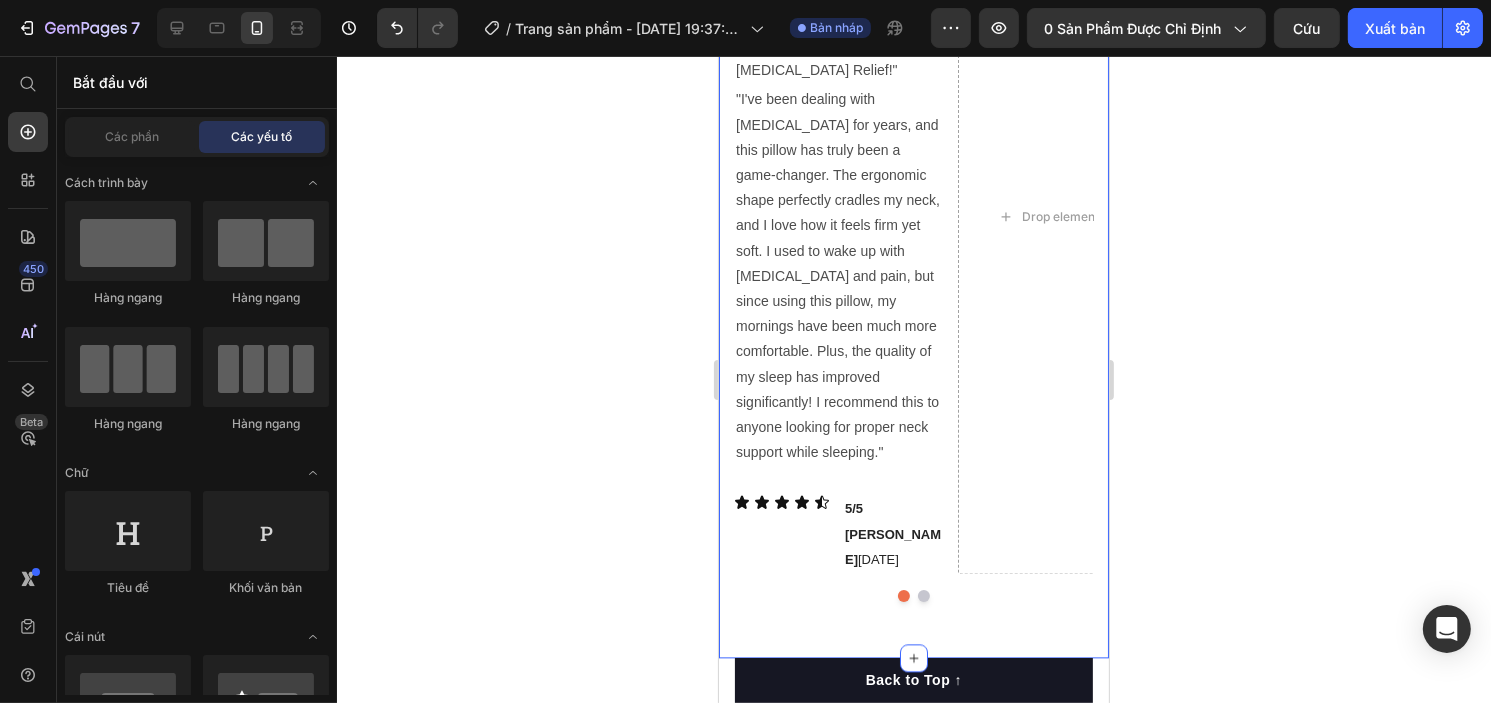 scroll, scrollTop: 4165, scrollLeft: 0, axis: vertical 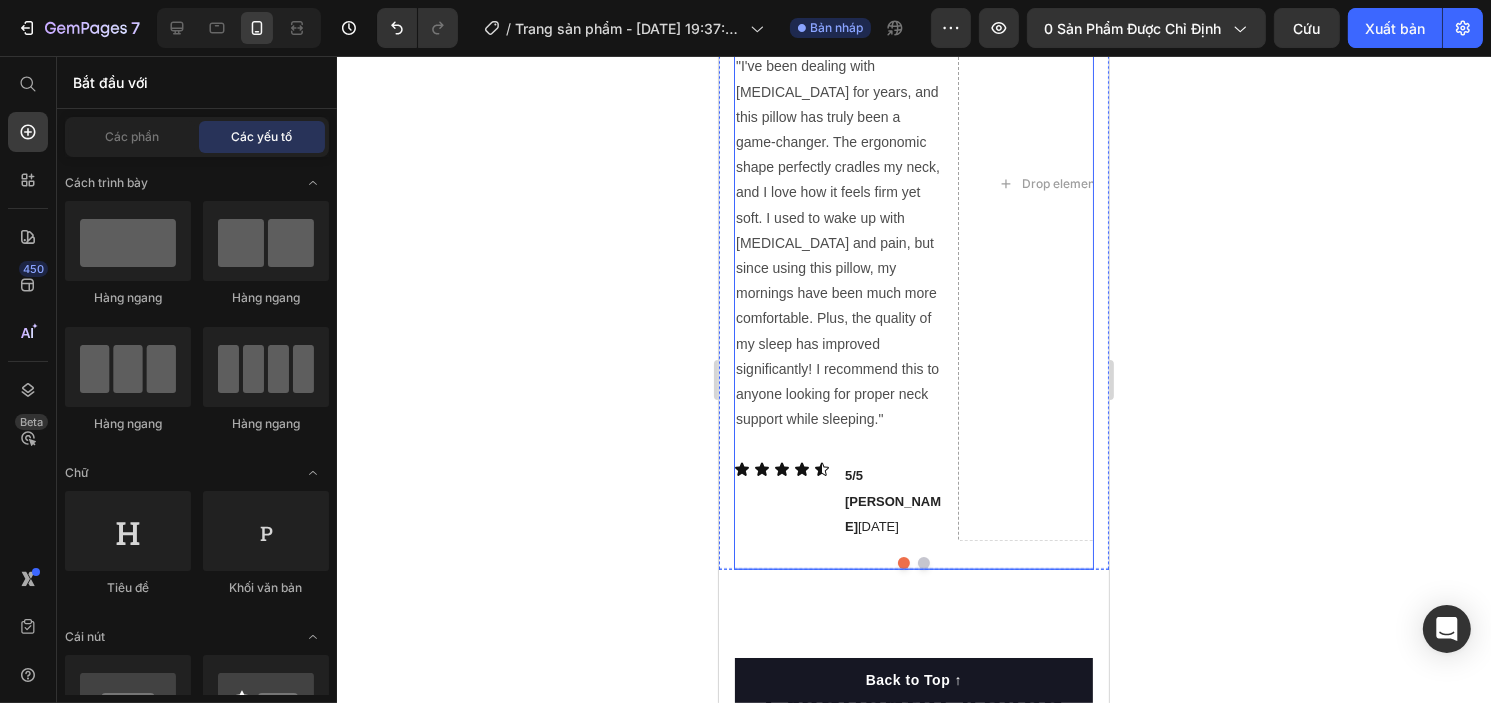 click at bounding box center (923, 563) 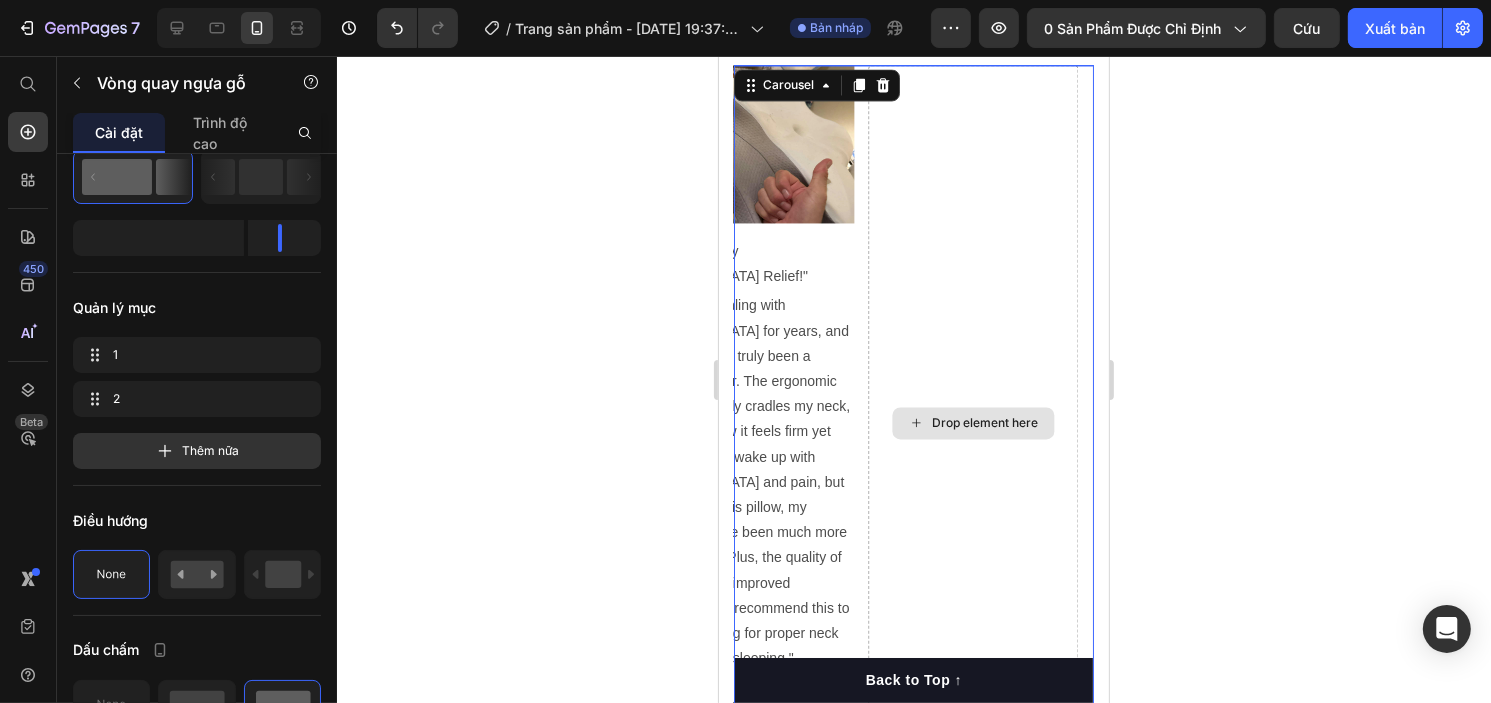 scroll, scrollTop: 3833, scrollLeft: 0, axis: vertical 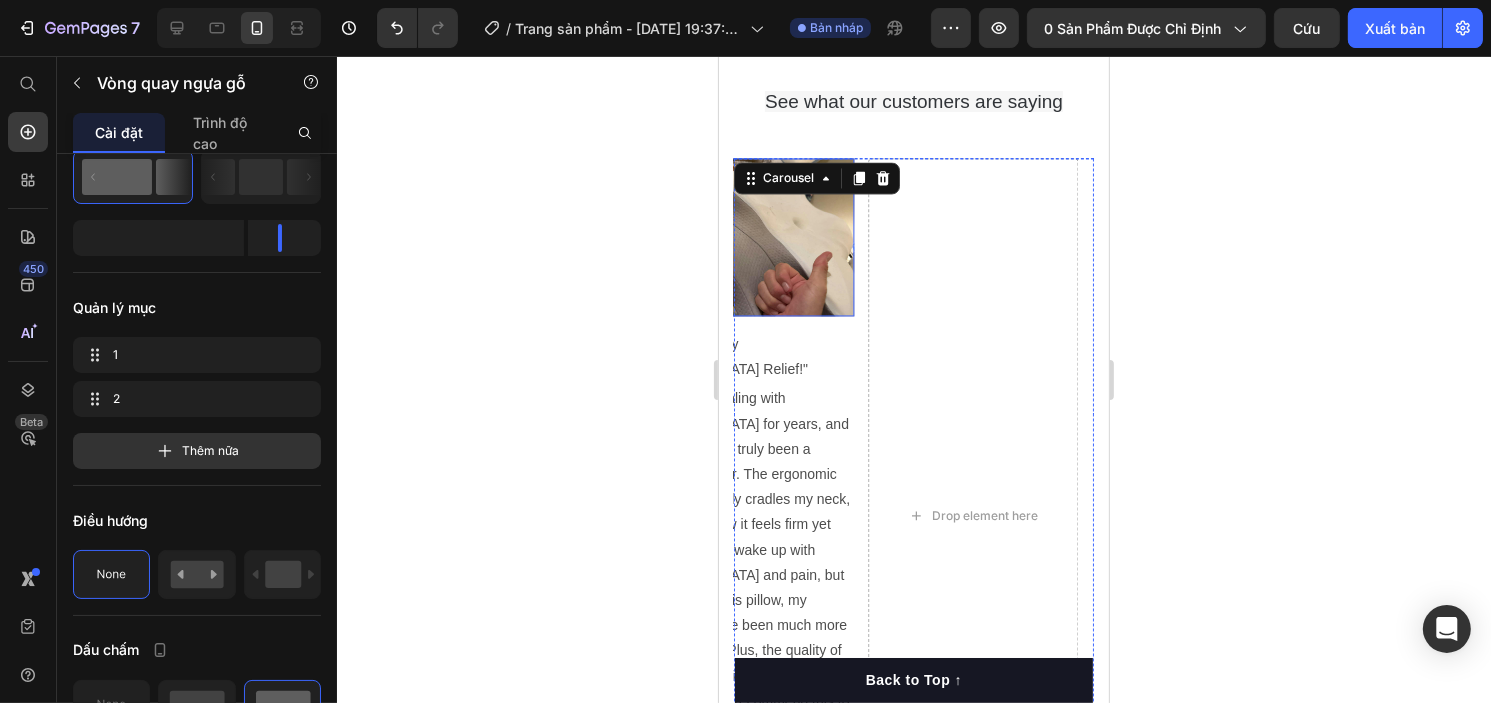 click at bounding box center (748, 237) 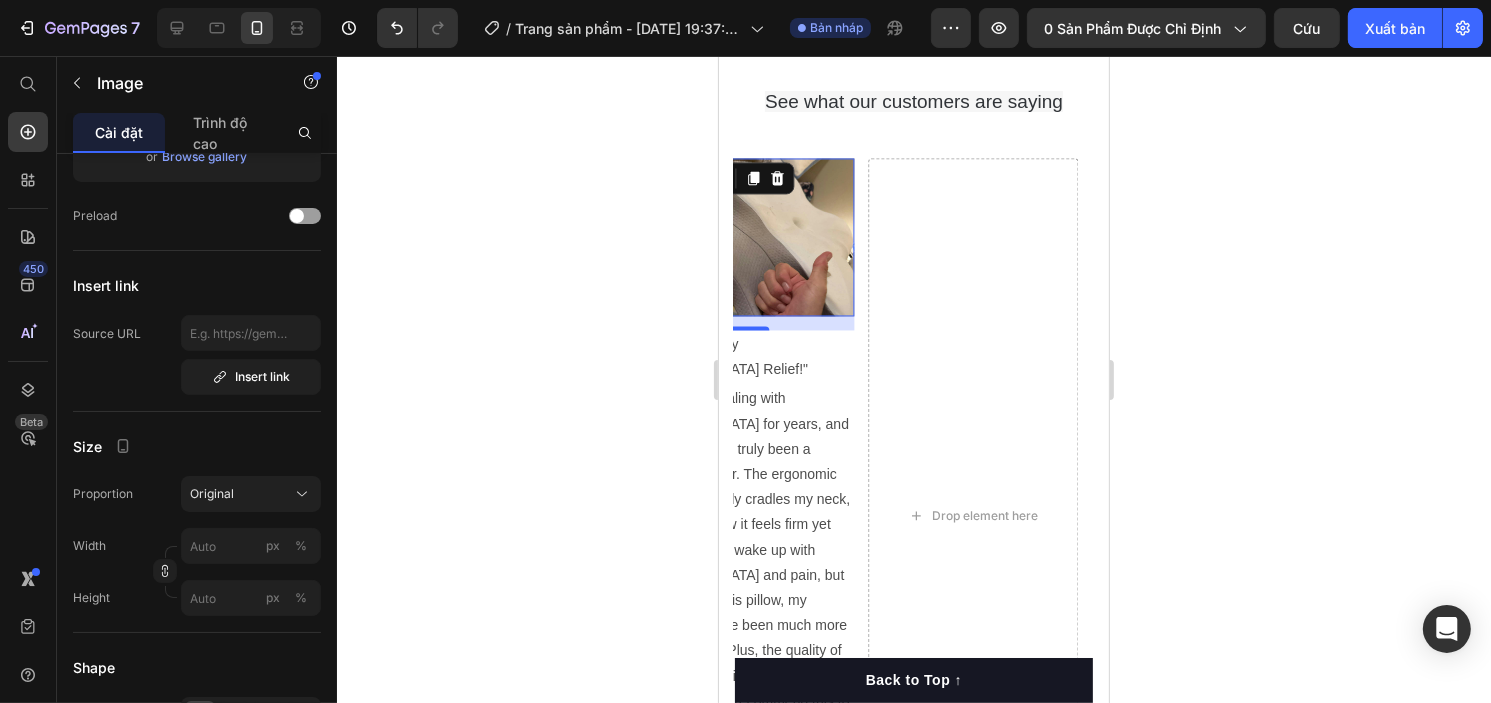 scroll, scrollTop: 0, scrollLeft: 0, axis: both 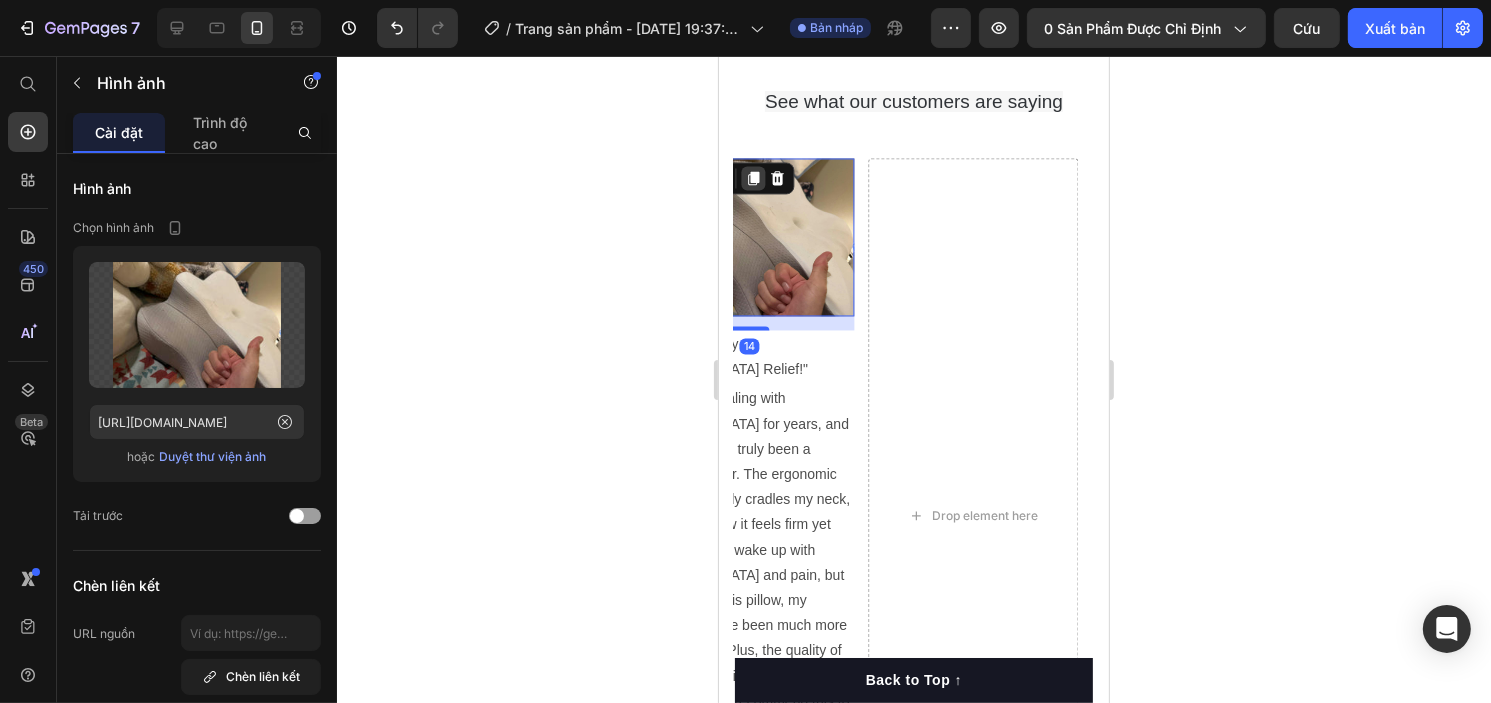 click 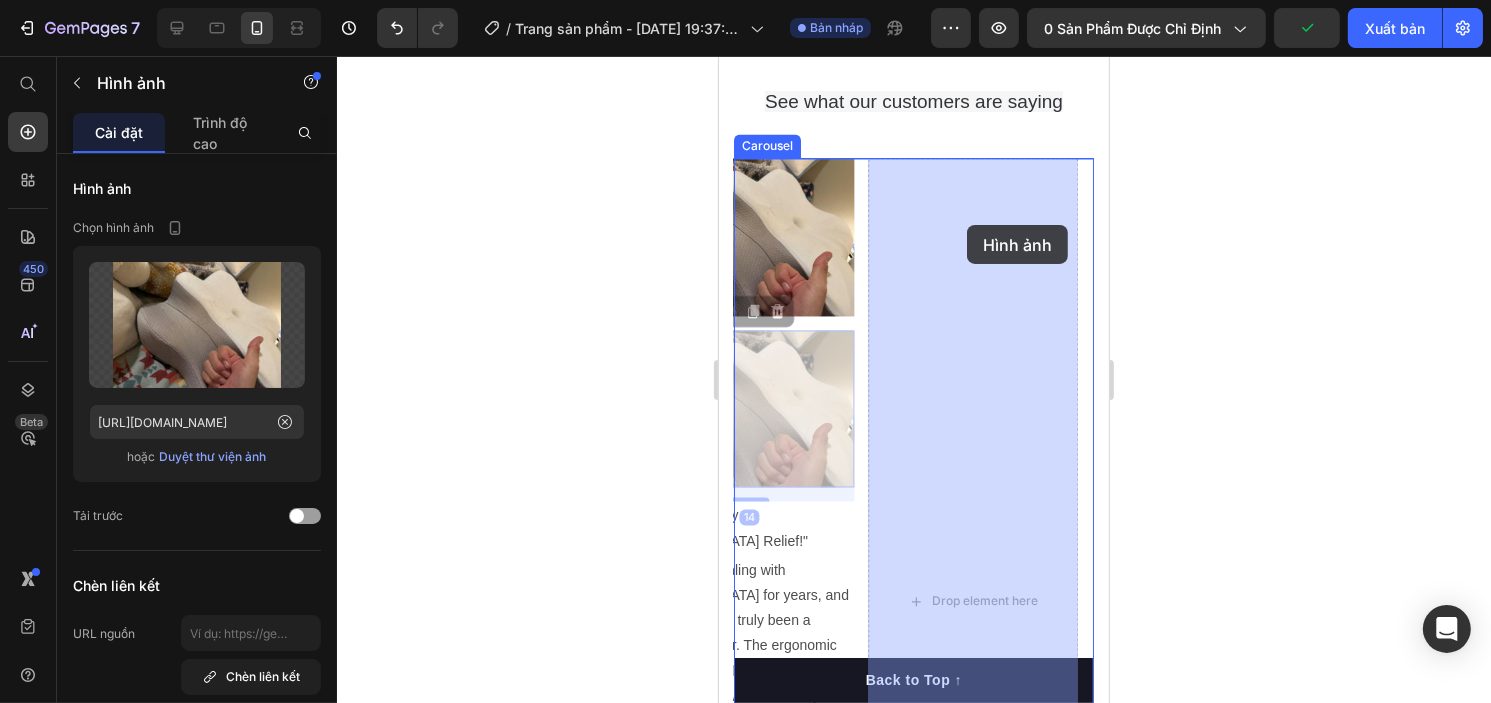 drag, startPoint x: 813, startPoint y: 384, endPoint x: 966, endPoint y: 235, distance: 213.56497 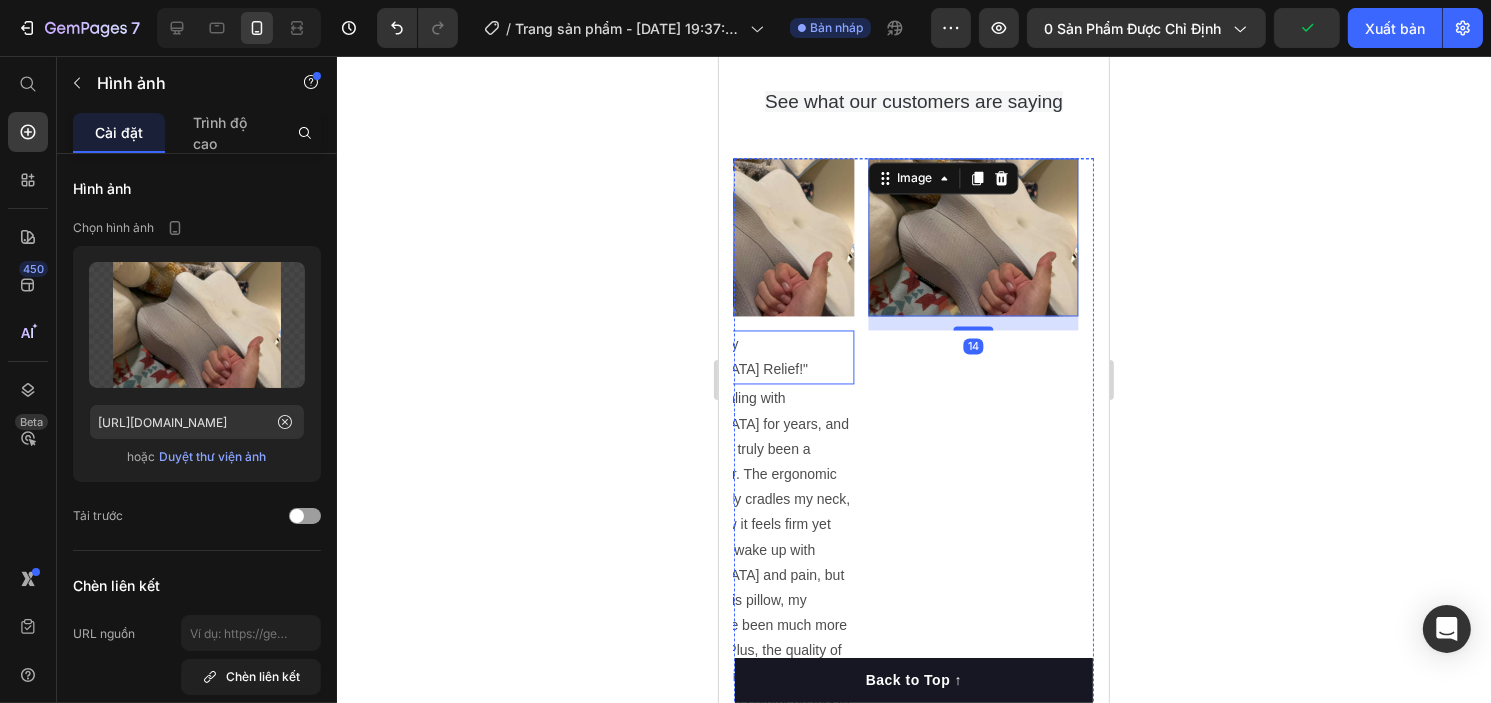 click on ""Perfect for My [MEDICAL_DATA] Relief!"" at bounding box center [748, 357] 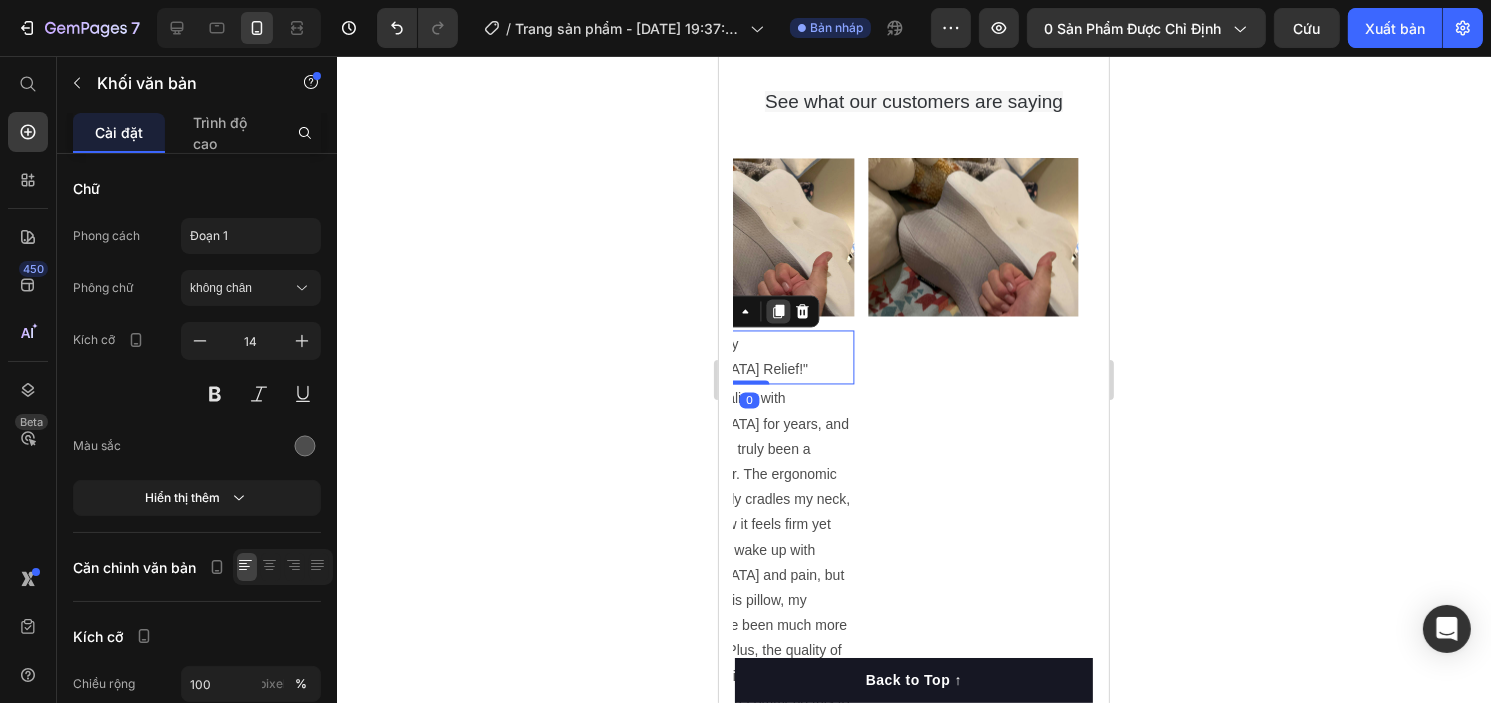 click 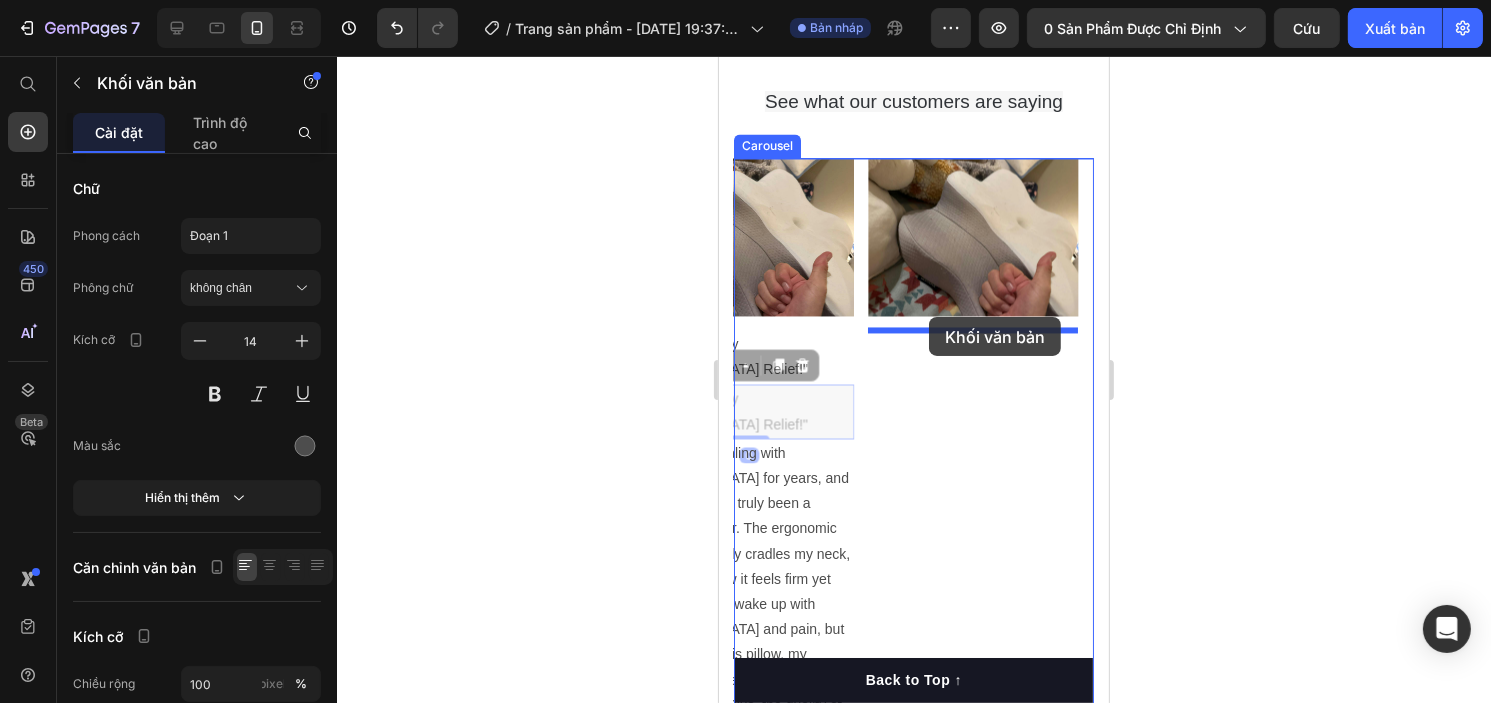 drag, startPoint x: 777, startPoint y: 418, endPoint x: 928, endPoint y: 317, distance: 181.66452 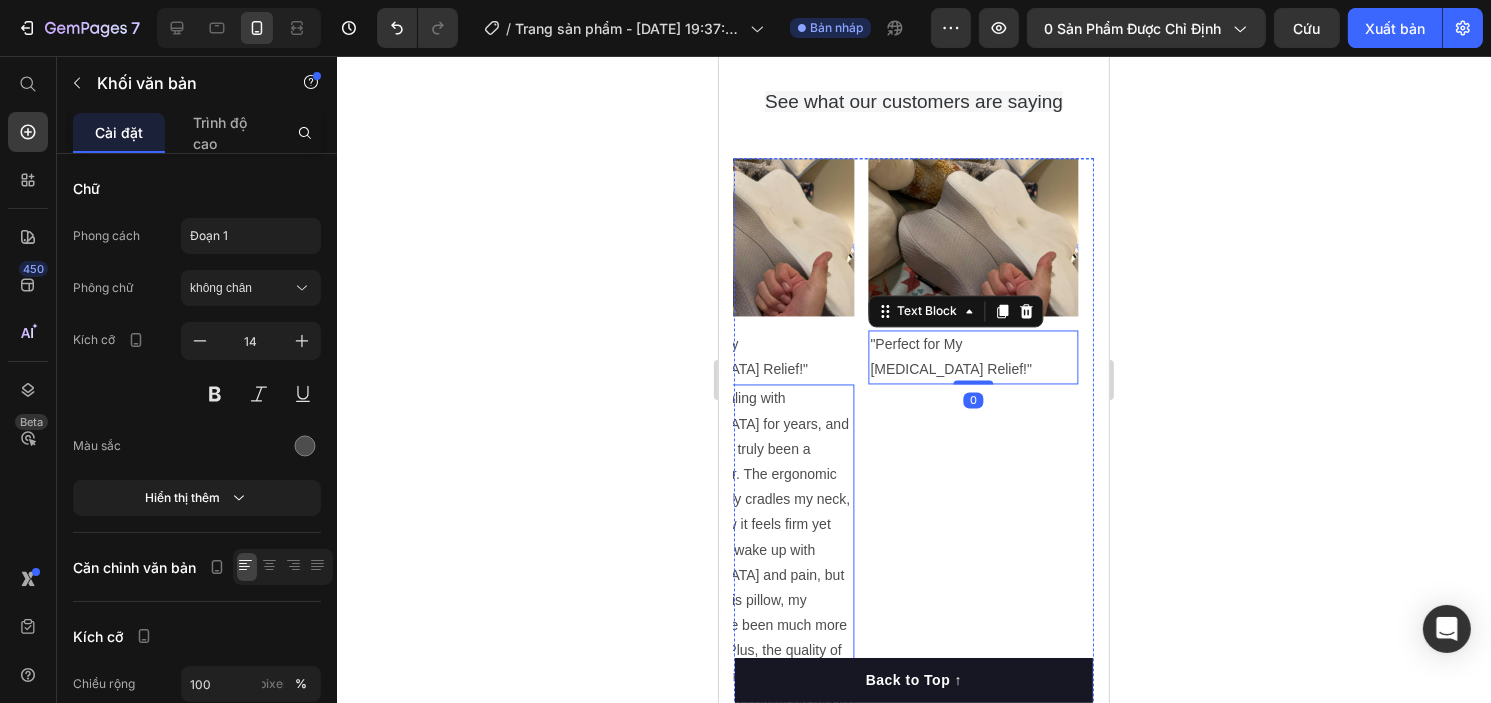 click on ""I've been dealing with [MEDICAL_DATA] for years, and this pillow has truly been a game-changer. The ergonomic shape perfectly cradles my neck, and I love how it feels firm yet soft. I used to wake up with [MEDICAL_DATA] and pain, but since using this pillow, my mornings have been much more comfortable. Plus, the quality of my sleep has improved significantly! I recommend this to anyone looking for proper neck support while sleeping."" at bounding box center [748, 575] 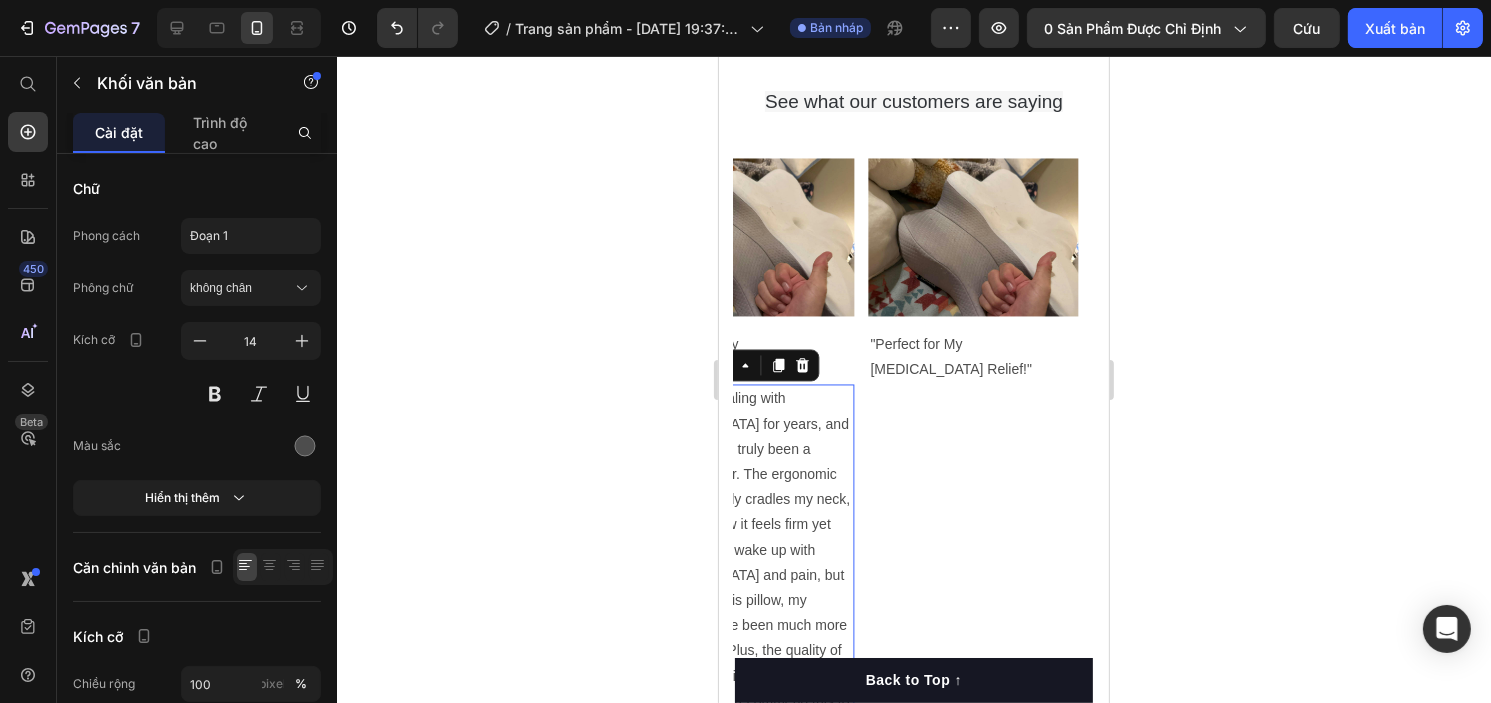 click 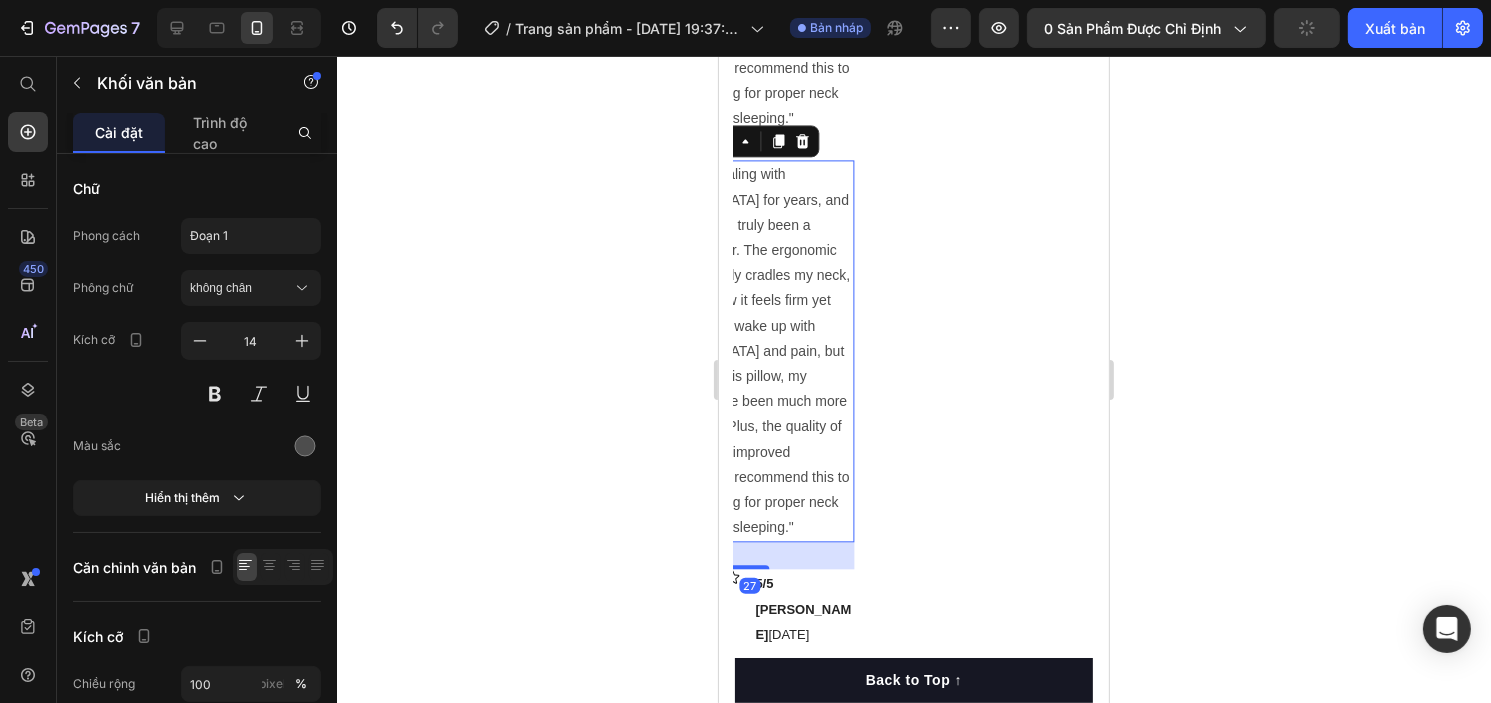 scroll, scrollTop: 4475, scrollLeft: 0, axis: vertical 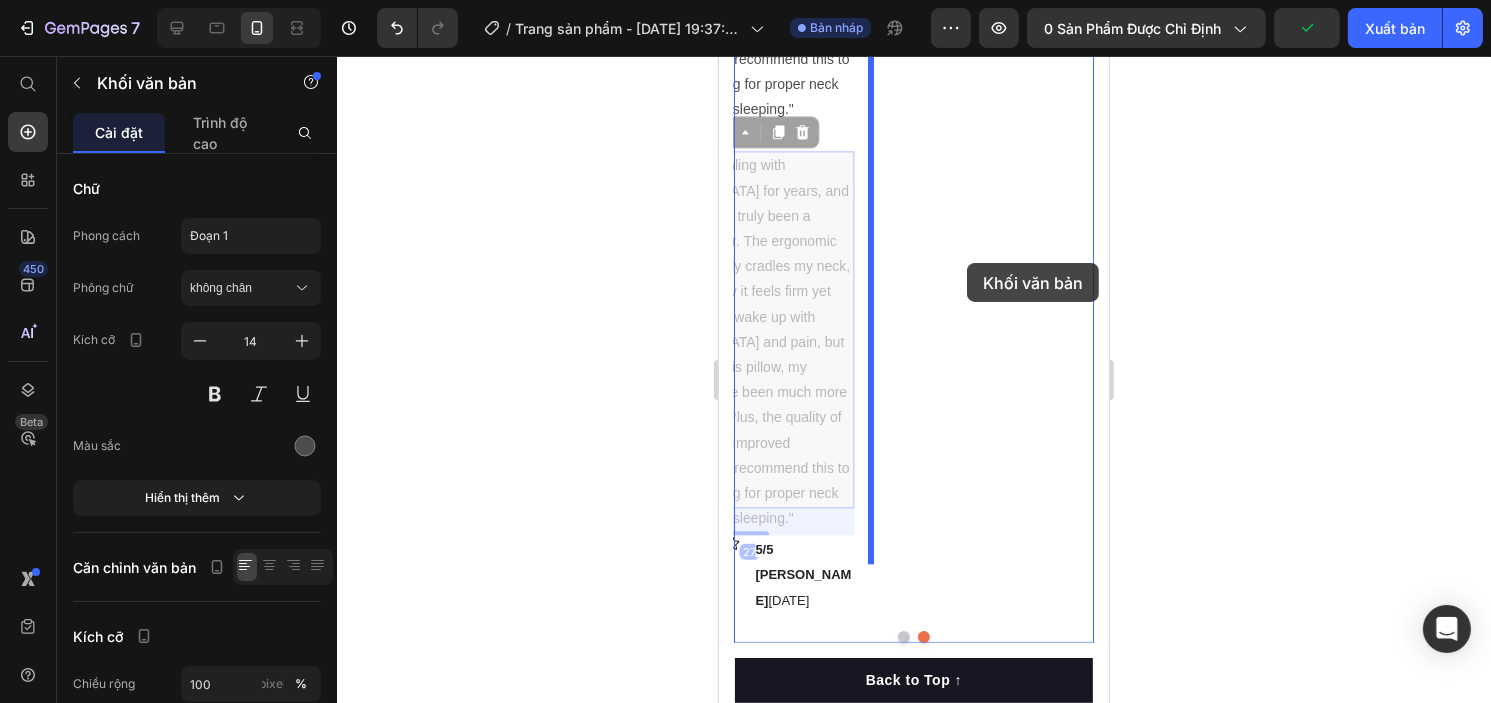 drag, startPoint x: 812, startPoint y: 371, endPoint x: 966, endPoint y: 263, distance: 188.09572 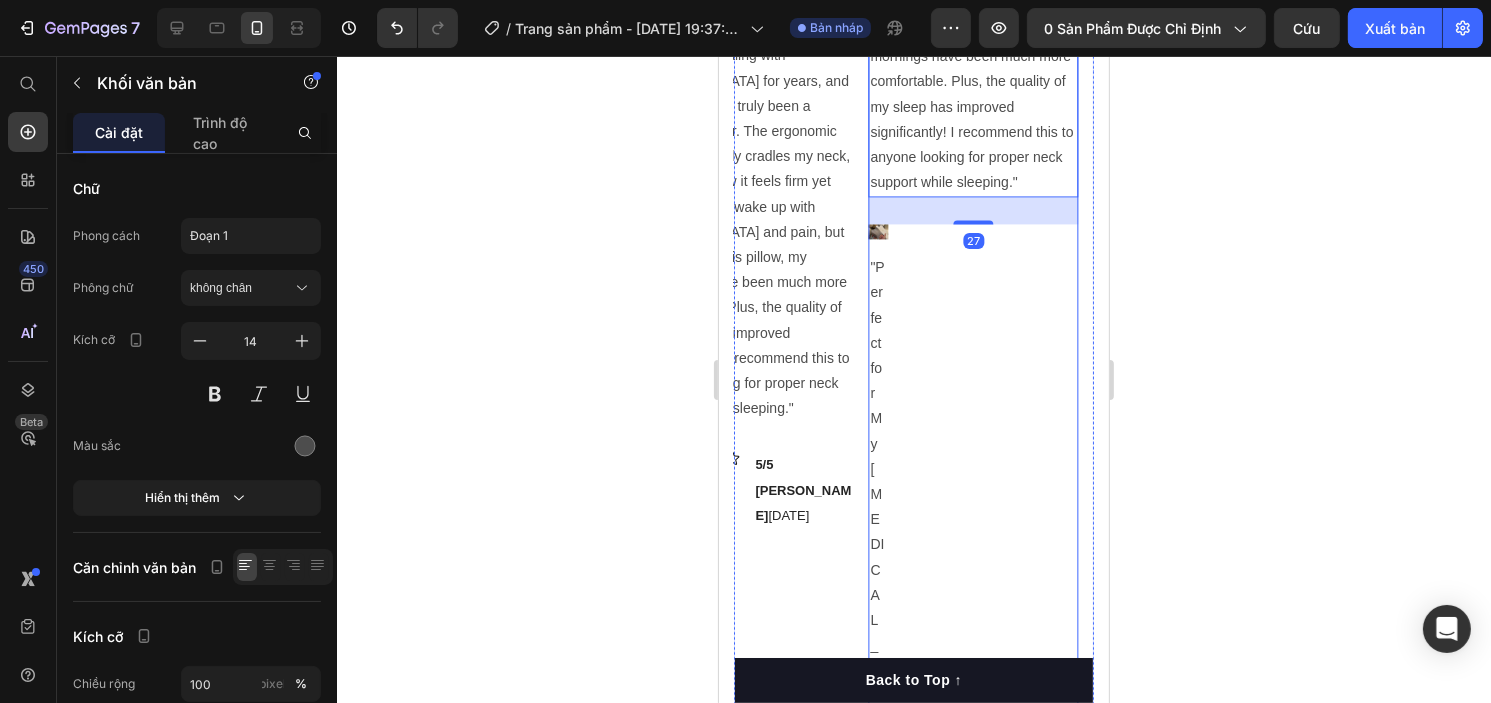 scroll, scrollTop: 4046, scrollLeft: 0, axis: vertical 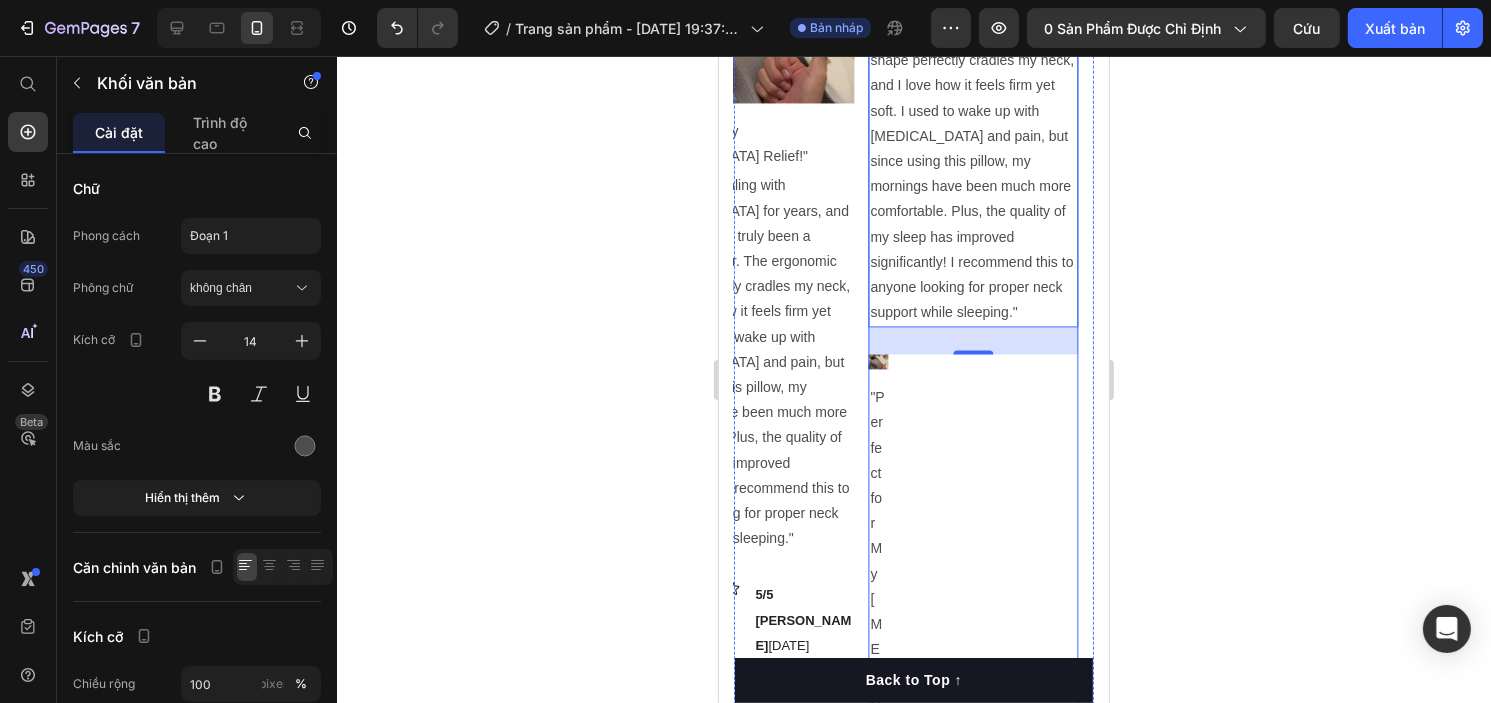 click on "Image "Perfect for My [MEDICAL_DATA] Relief!" Text Block" at bounding box center [972, 673] 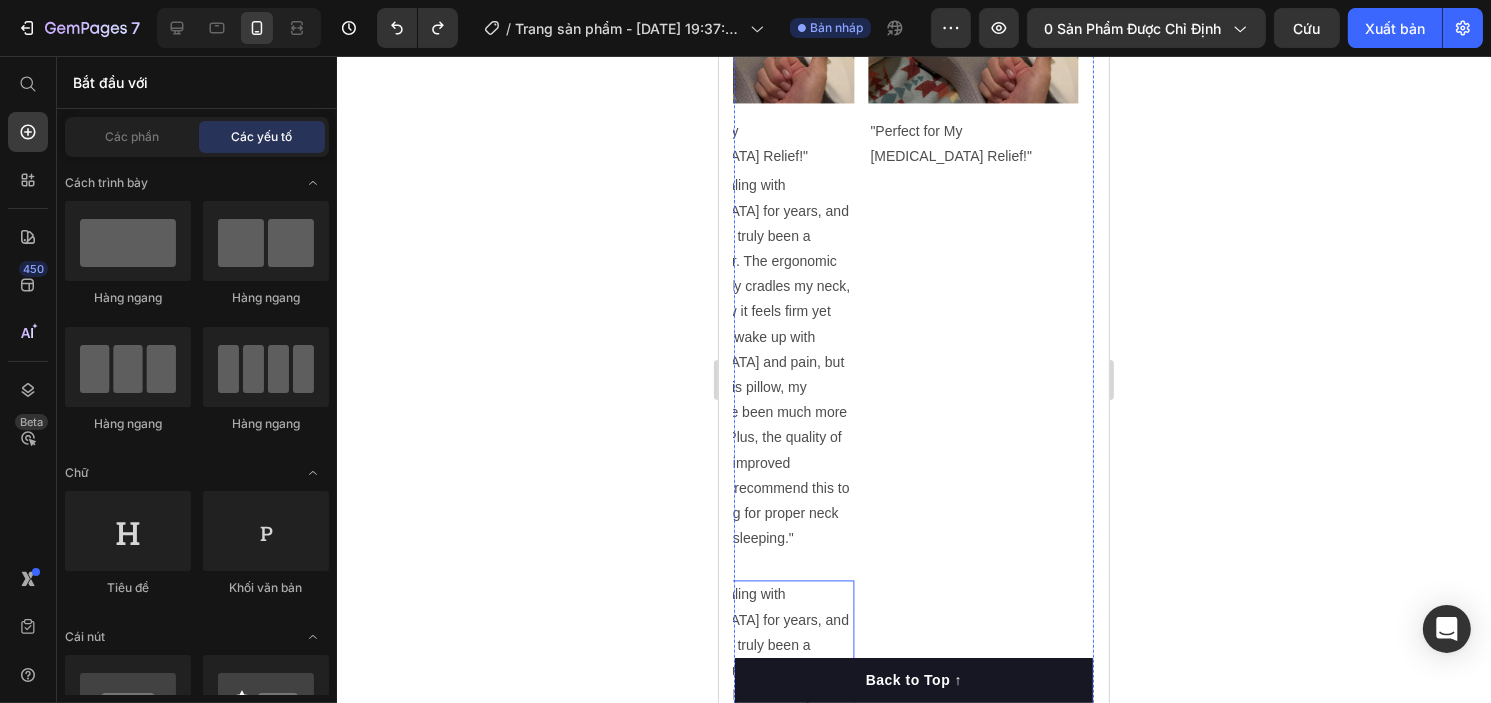 click on ""I've been dealing with [MEDICAL_DATA] for years, and this pillow has truly been a game-changer. The ergonomic shape perfectly cradles my neck, and I love how it feels firm yet soft. I used to wake up with [MEDICAL_DATA] and pain, but since using this pillow, my mornings have been much more comfortable. Plus, the quality of my sleep has improved significantly! I recommend this to anyone looking for proper neck support while sleeping."" at bounding box center [748, 771] 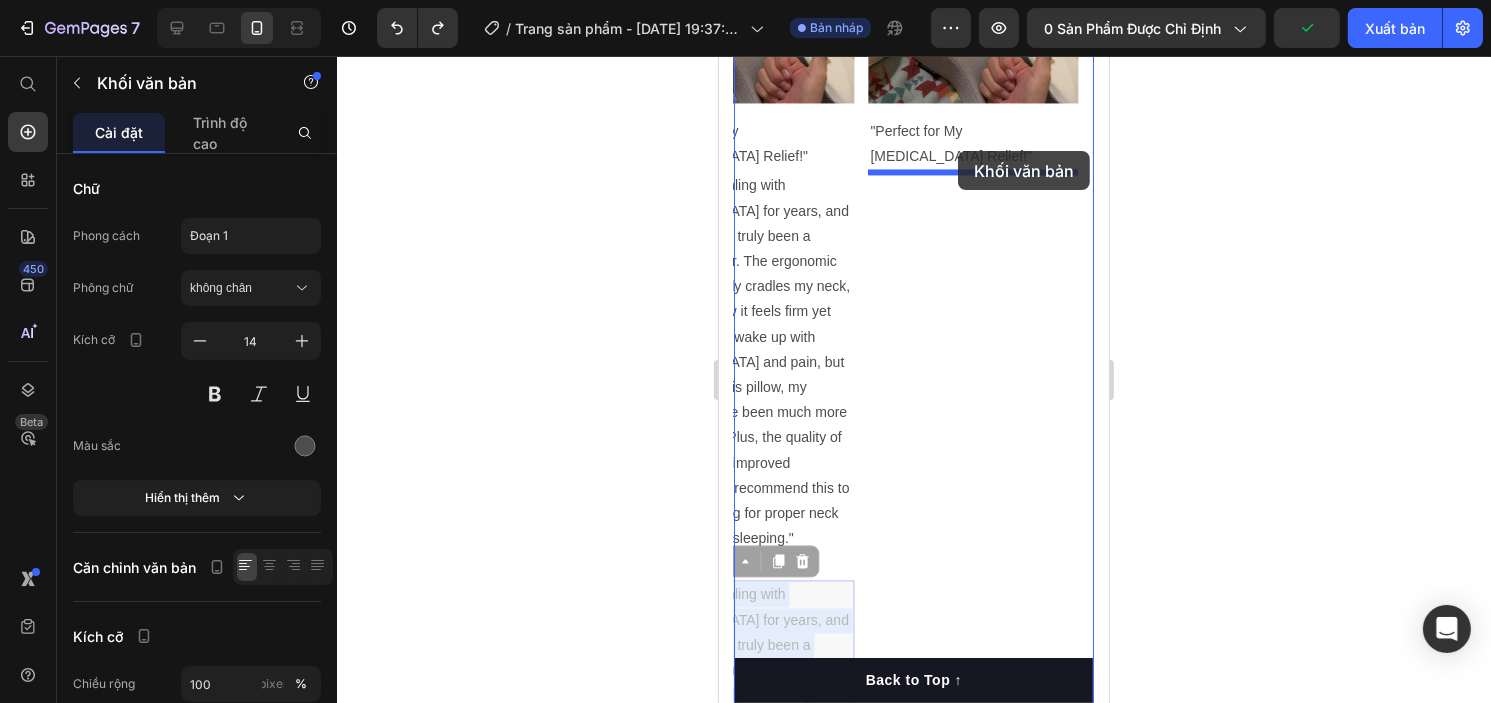 drag, startPoint x: 784, startPoint y: 579, endPoint x: 957, endPoint y: 151, distance: 461.64163 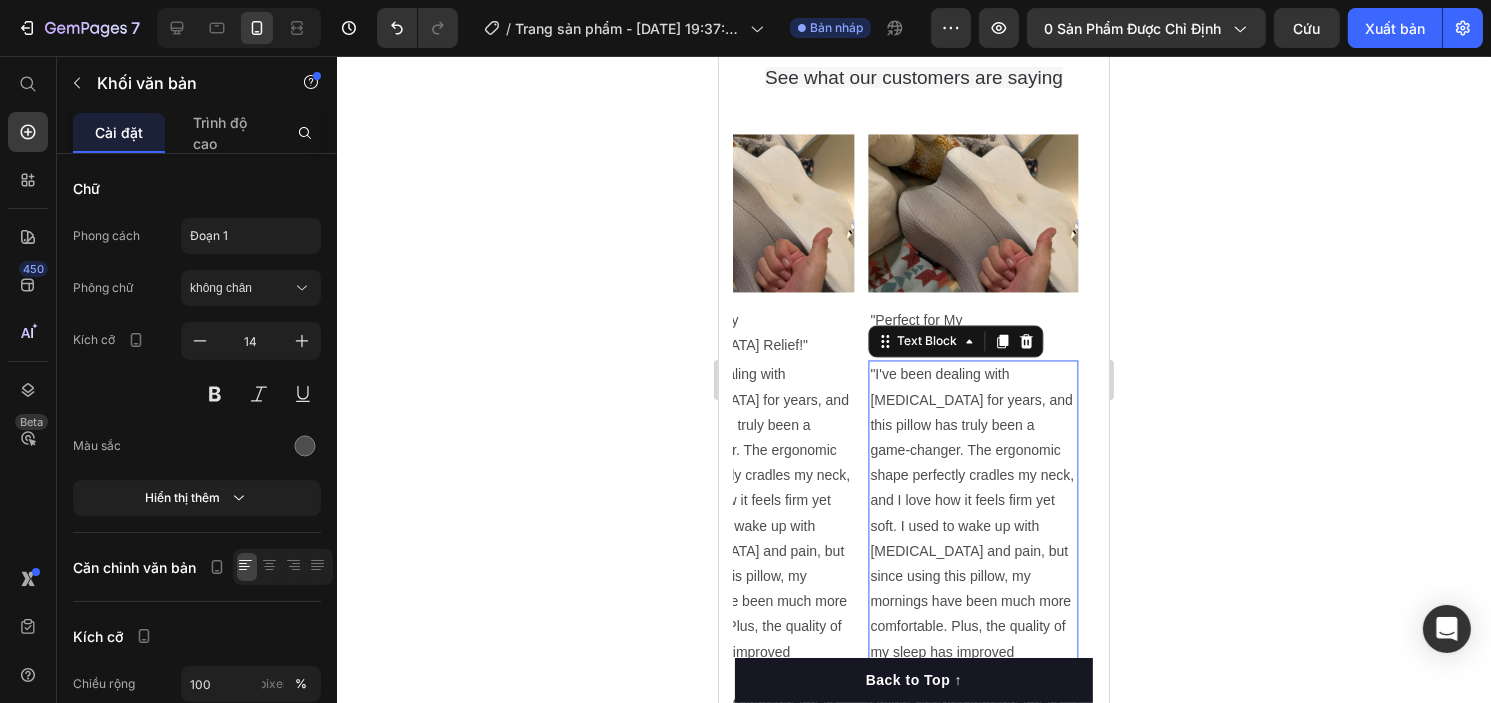 scroll, scrollTop: 3858, scrollLeft: 0, axis: vertical 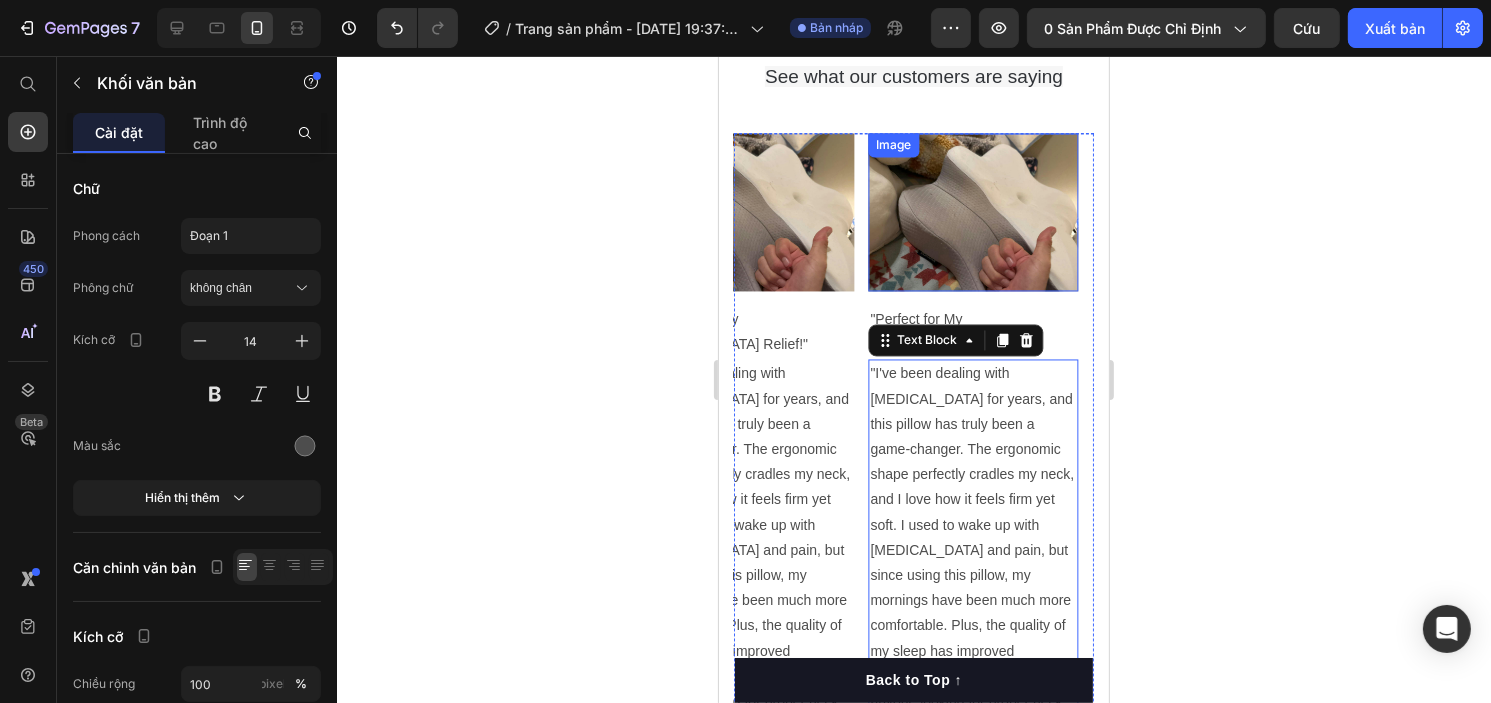 click at bounding box center (972, 212) 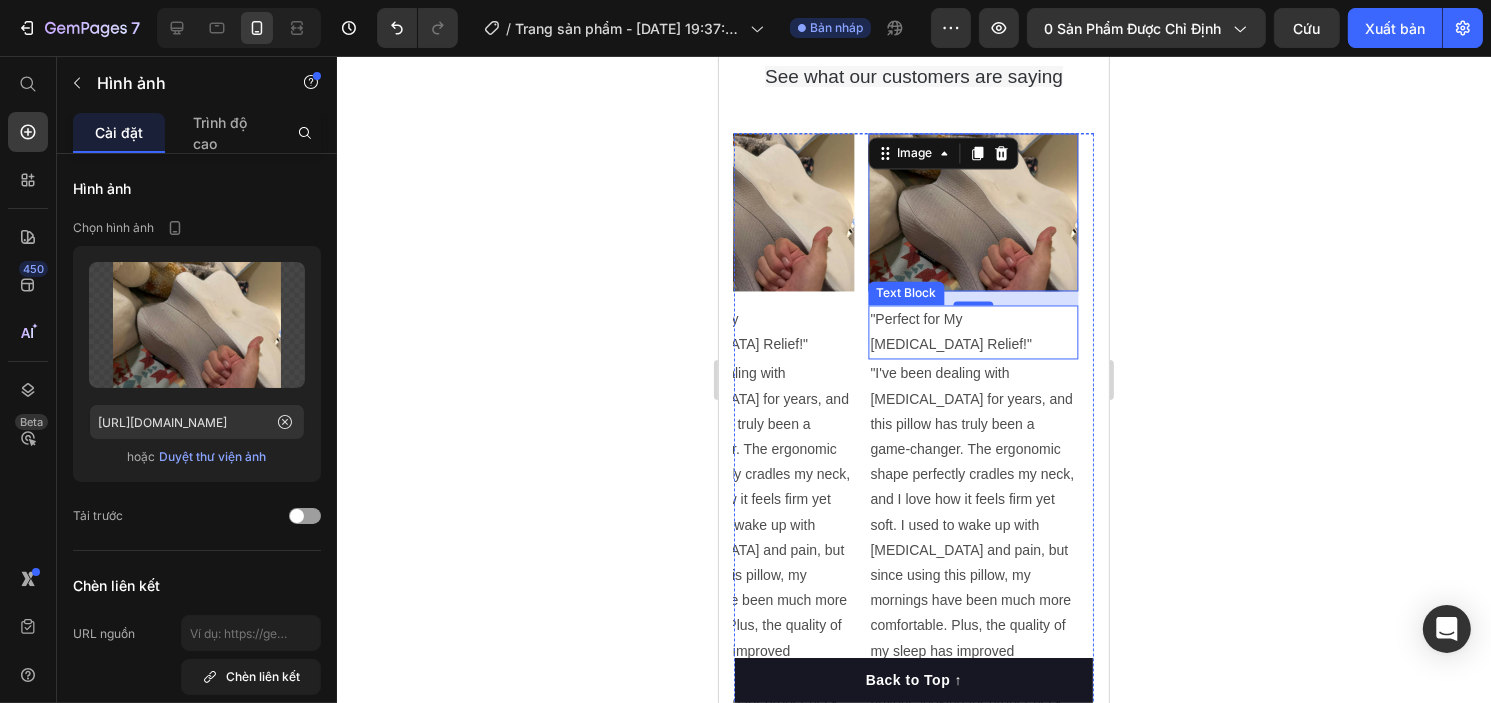 click on ""Perfect for My [MEDICAL_DATA] Relief!"" at bounding box center [972, 332] 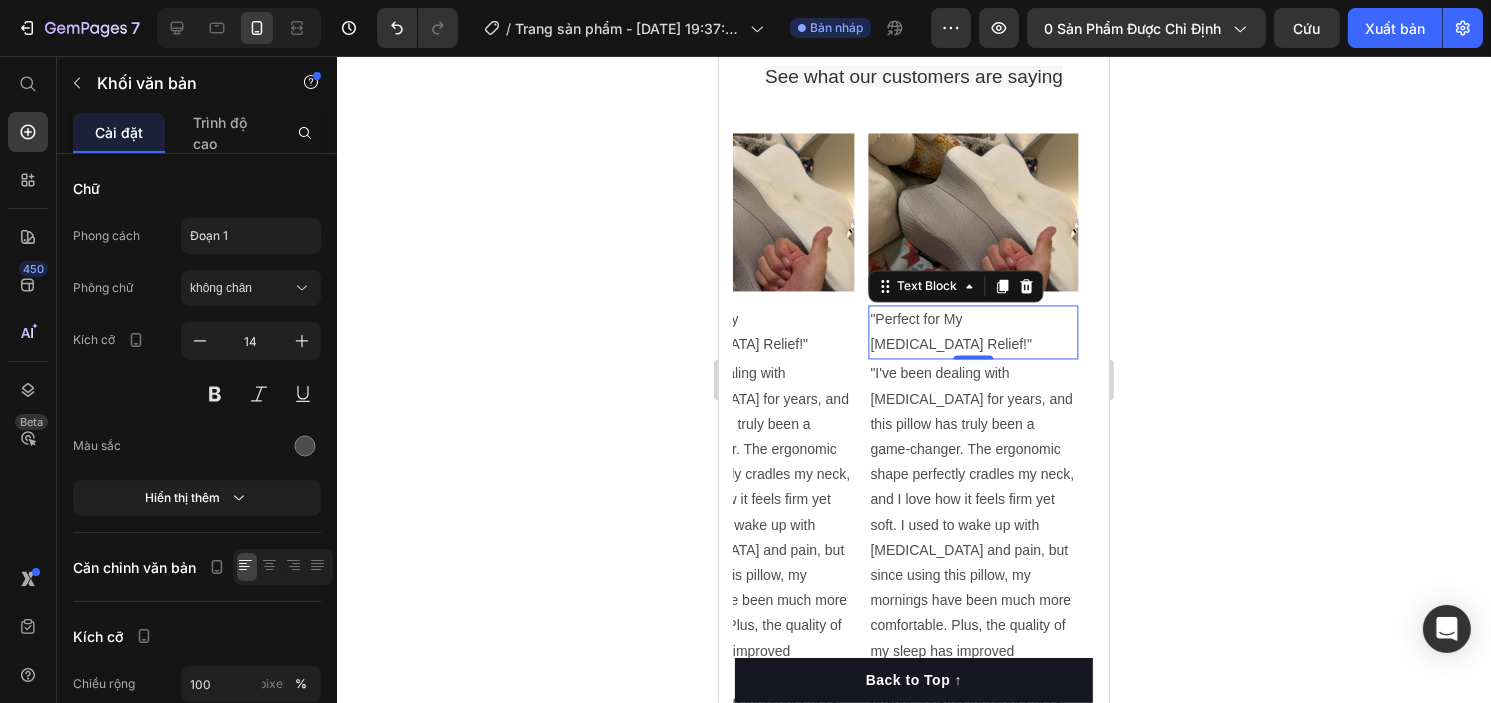 click on ""Perfect for My [MEDICAL_DATA] Relief!"" at bounding box center (972, 332) 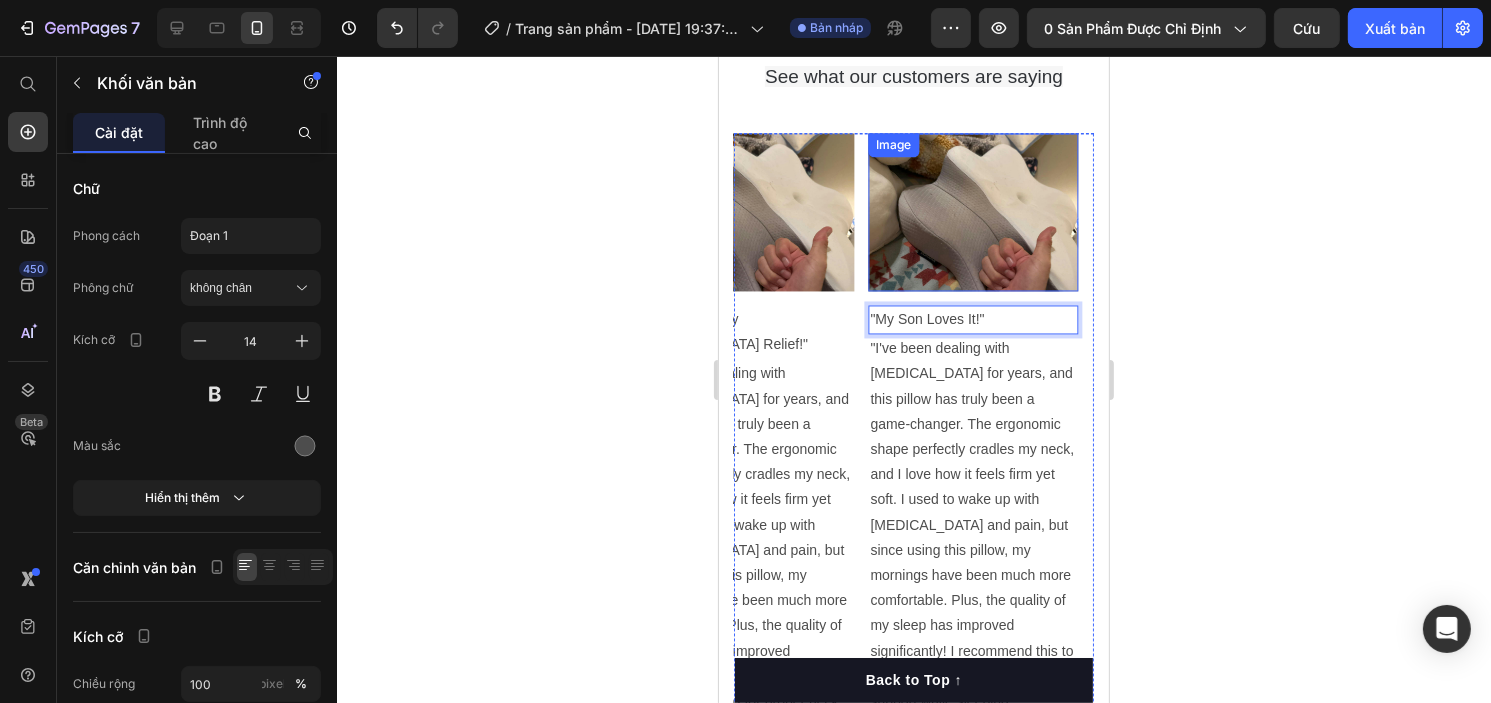 click at bounding box center (972, 212) 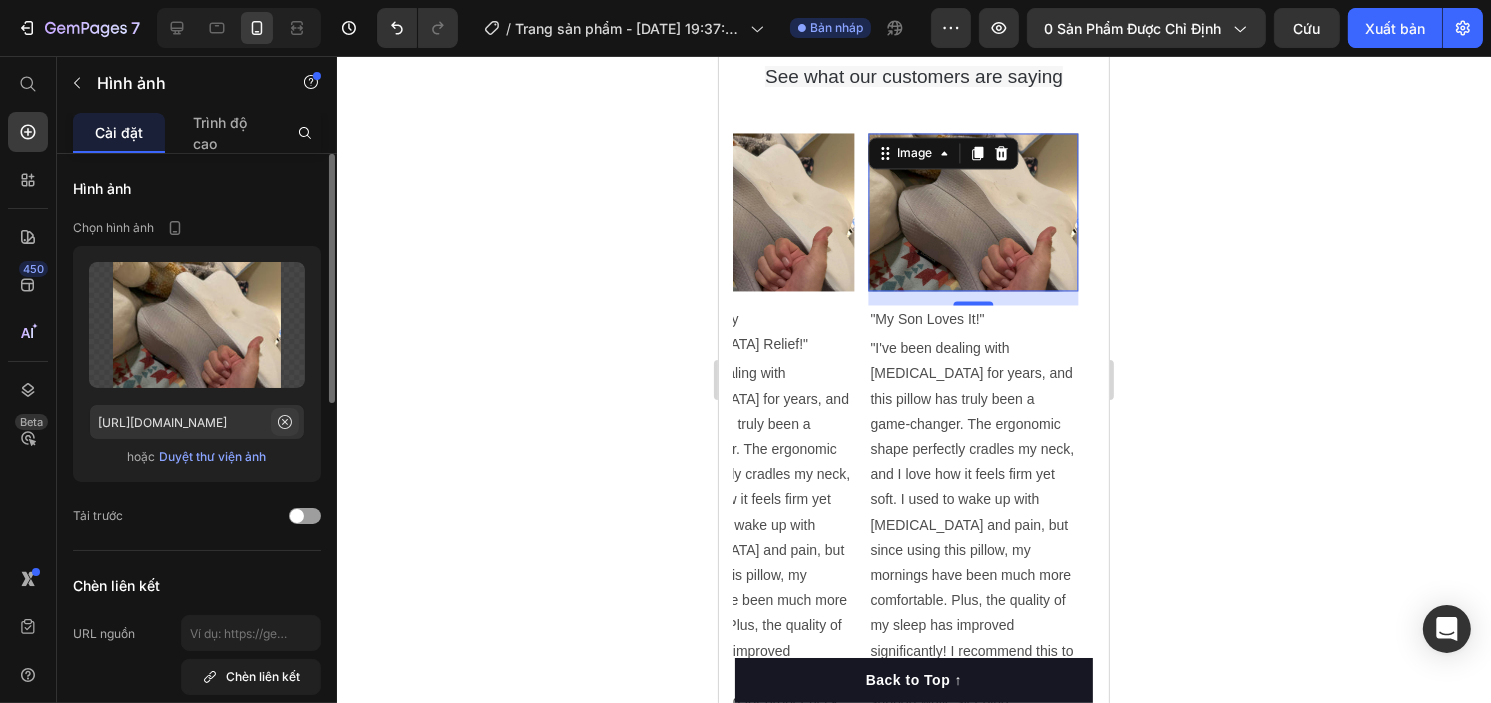 click 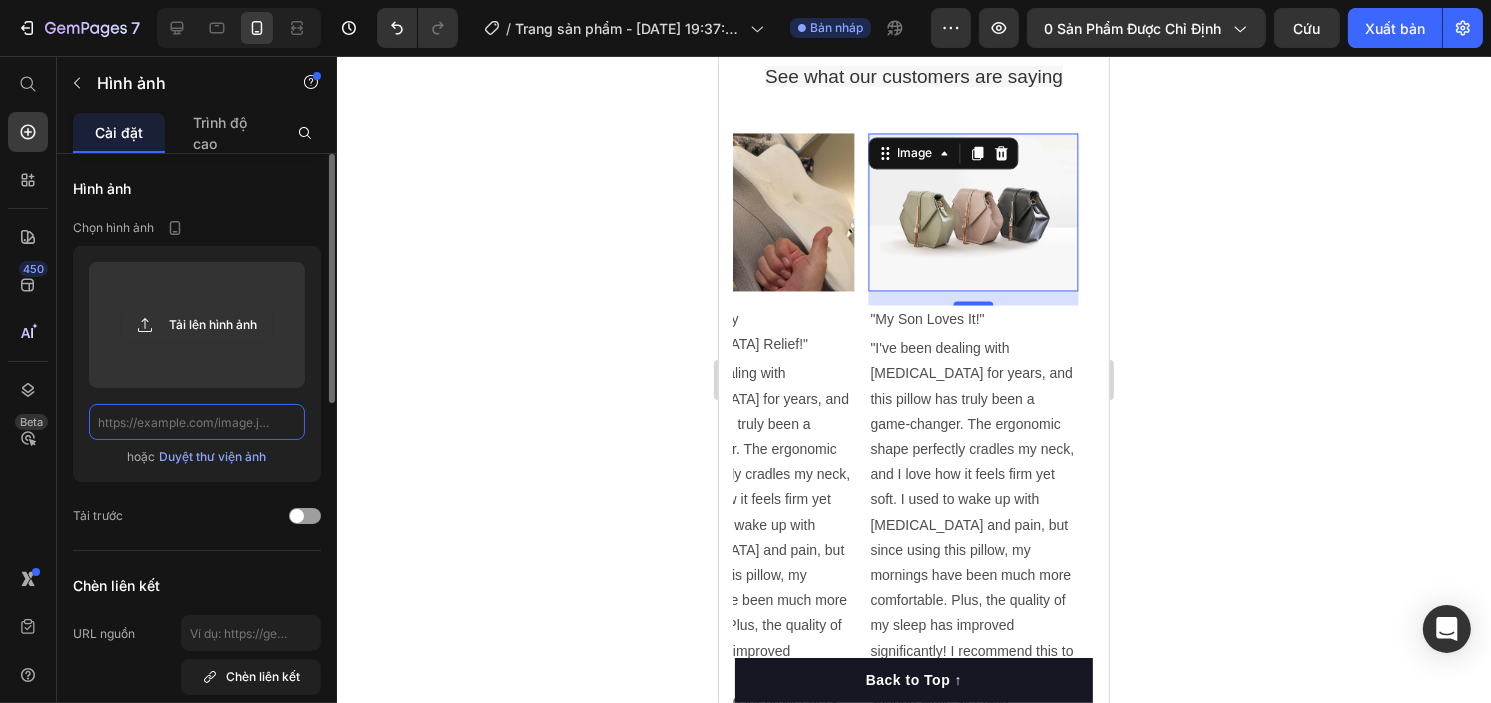 scroll, scrollTop: 0, scrollLeft: 0, axis: both 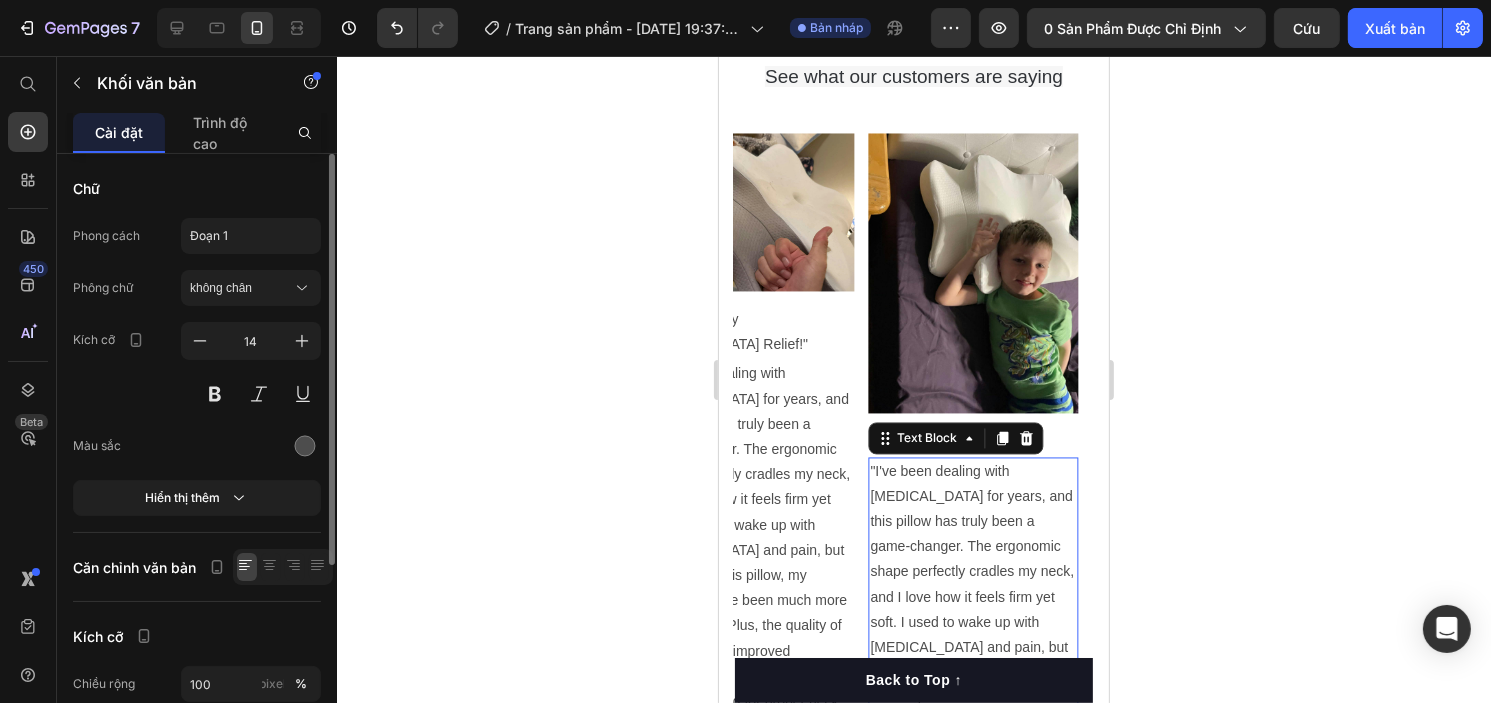 click on ""I've been dealing with [MEDICAL_DATA] for years, and this pillow has truly been a game-changer. The ergonomic shape perfectly cradles my neck, and I love how it feels firm yet soft. I used to wake up with [MEDICAL_DATA] and pain, but since using this pillow, my mornings have been much more comfortable. Plus, the quality of my sleep has improved significantly! I recommend this to anyone looking for proper neck support while sleeping."" at bounding box center (972, 648) 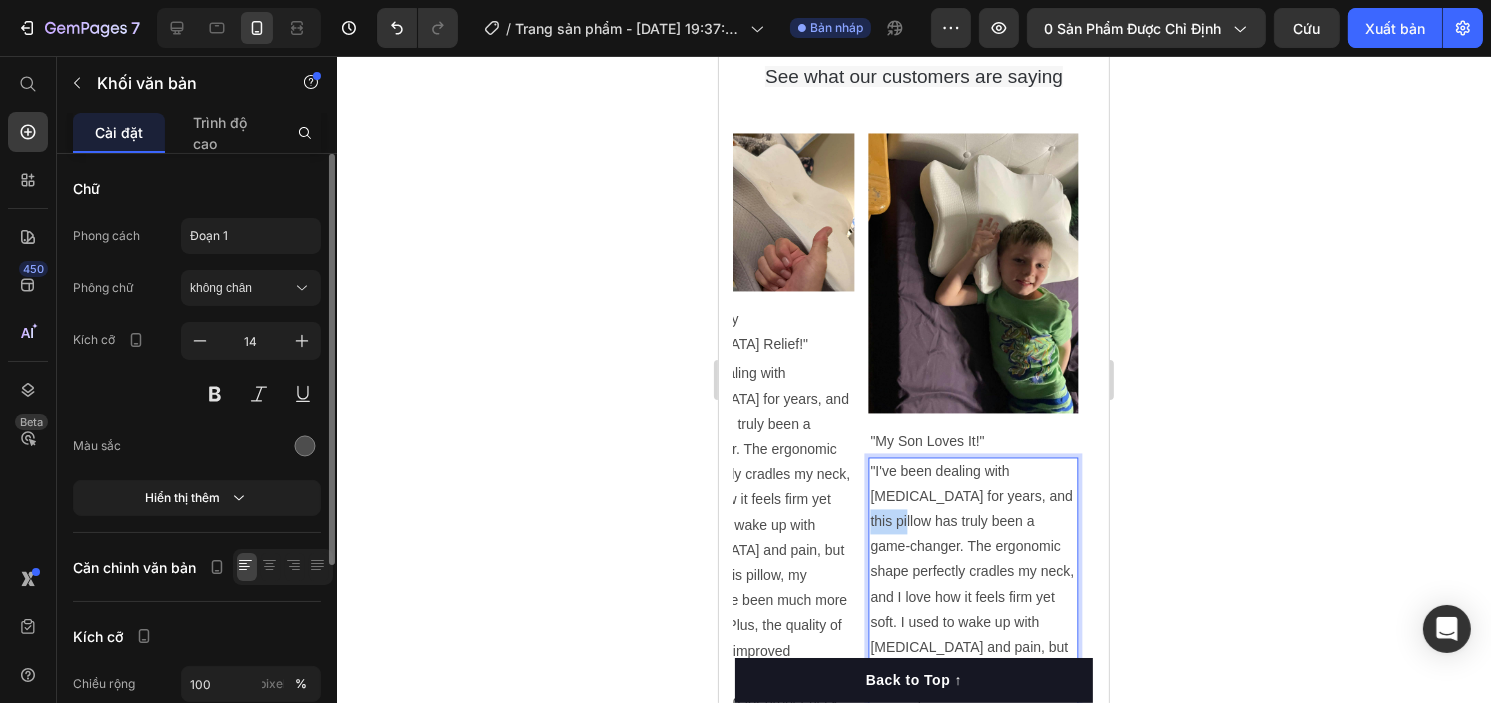 click on ""I've been dealing with [MEDICAL_DATA] for years, and this pillow has truly been a game-changer. The ergonomic shape perfectly cradles my neck, and I love how it feels firm yet soft. I used to wake up with [MEDICAL_DATA] and pain, but since using this pillow, my mornings have been much more comfortable. Plus, the quality of my sleep has improved significantly! I recommend this to anyone looking for proper neck support while sleeping."" at bounding box center [972, 648] 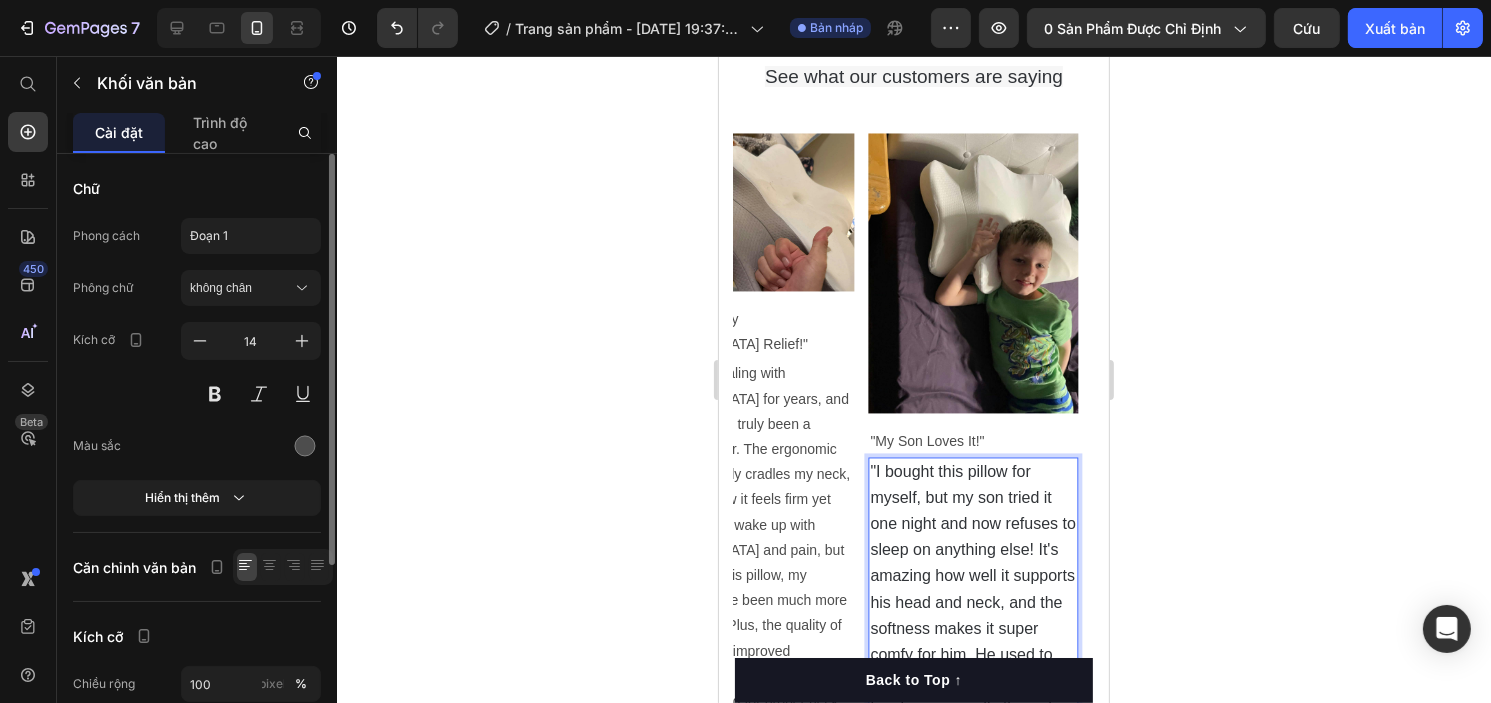 scroll, scrollTop: 4018, scrollLeft: 0, axis: vertical 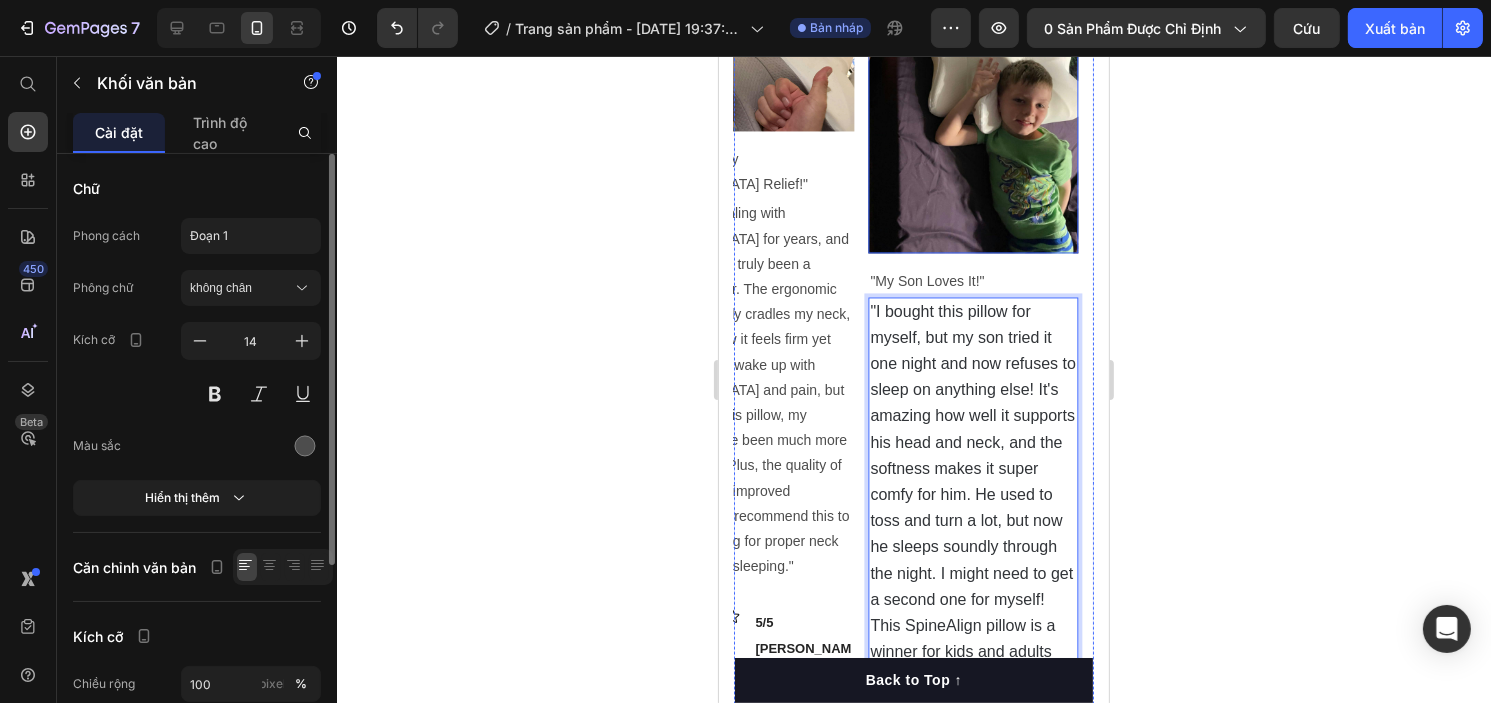 click at bounding box center [972, 113] 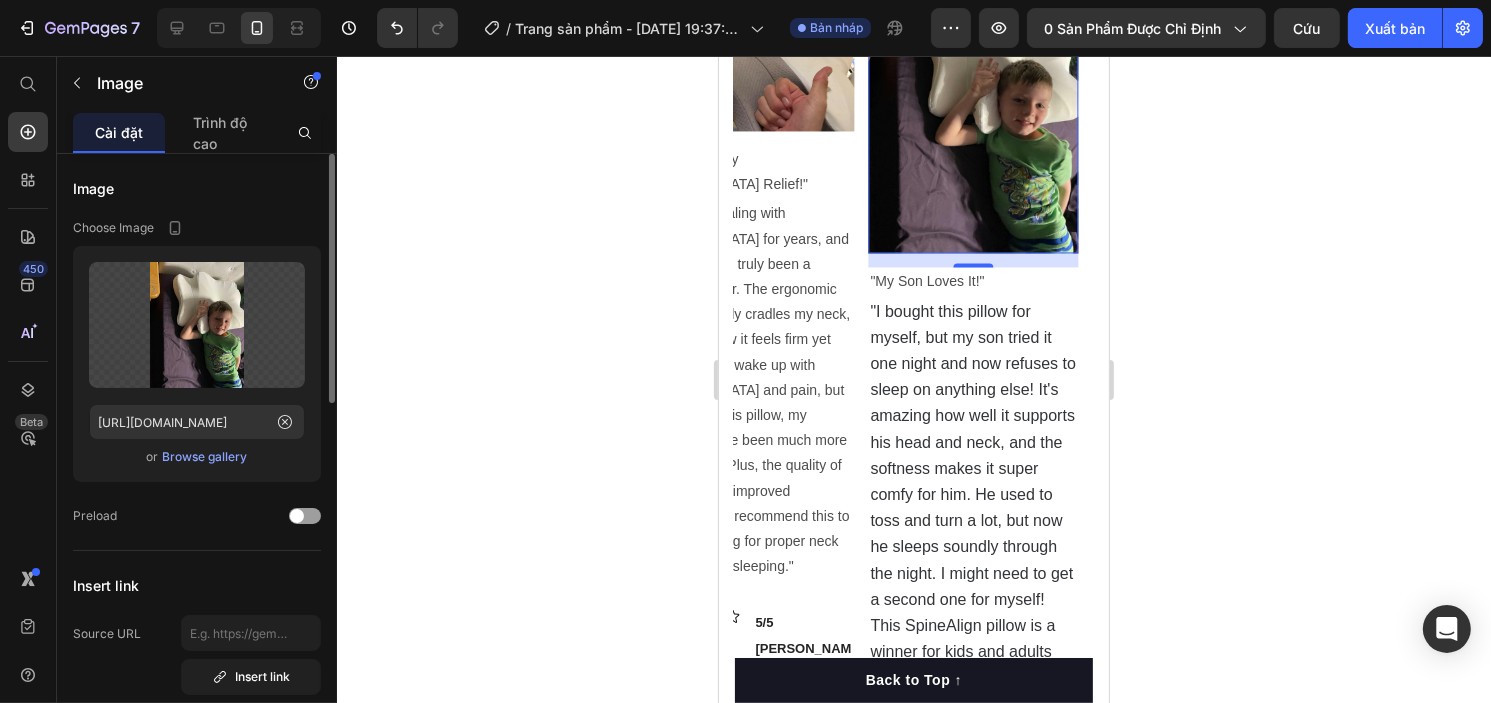 scroll, scrollTop: 0, scrollLeft: 0, axis: both 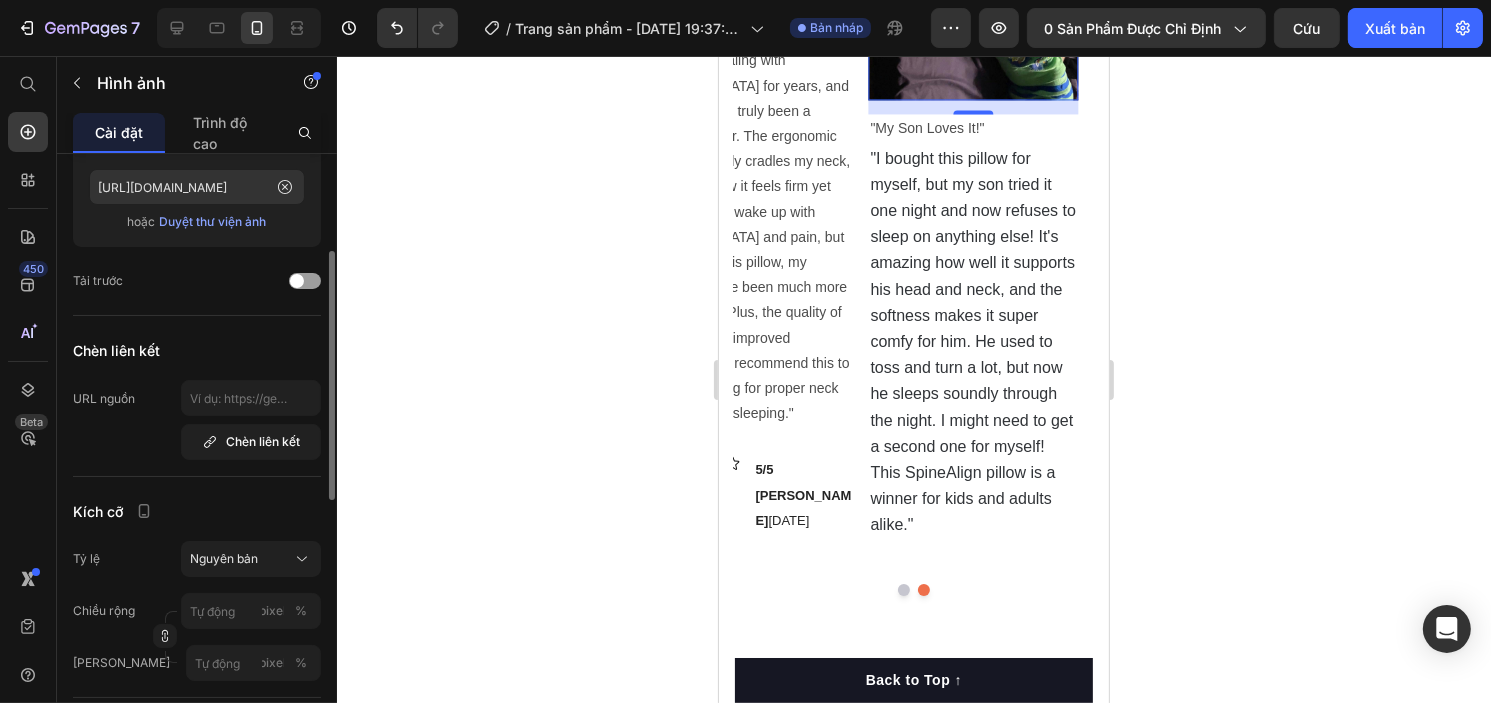 click on "14" at bounding box center [972, 130] 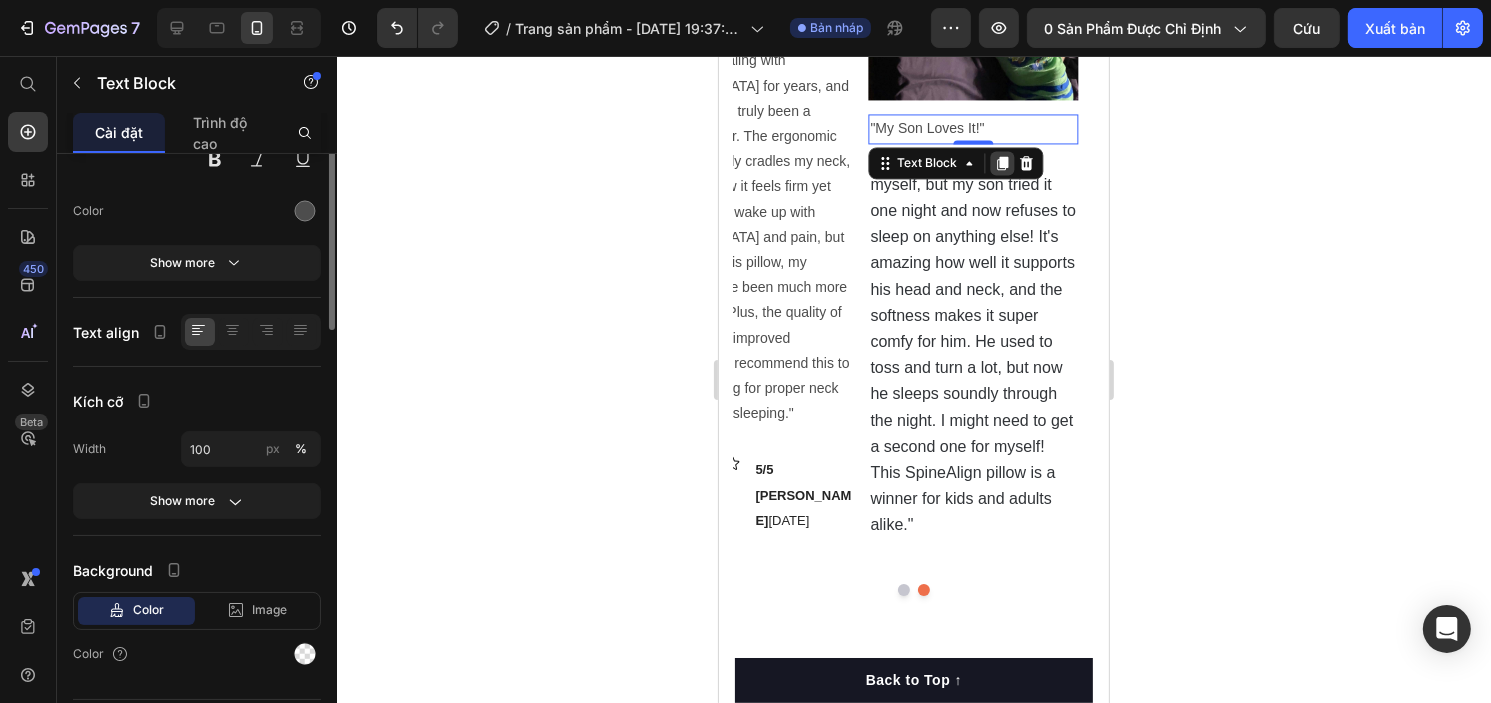 scroll, scrollTop: 0, scrollLeft: 0, axis: both 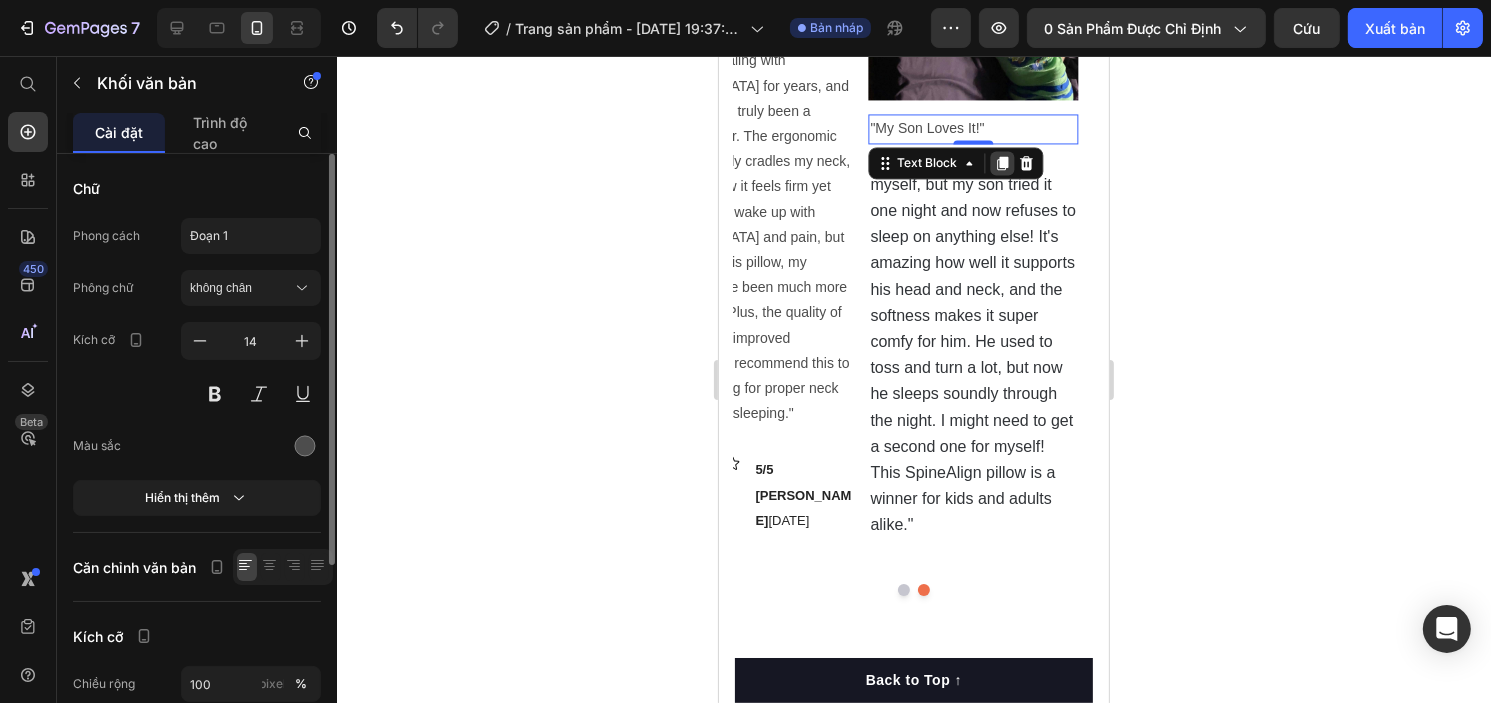 click 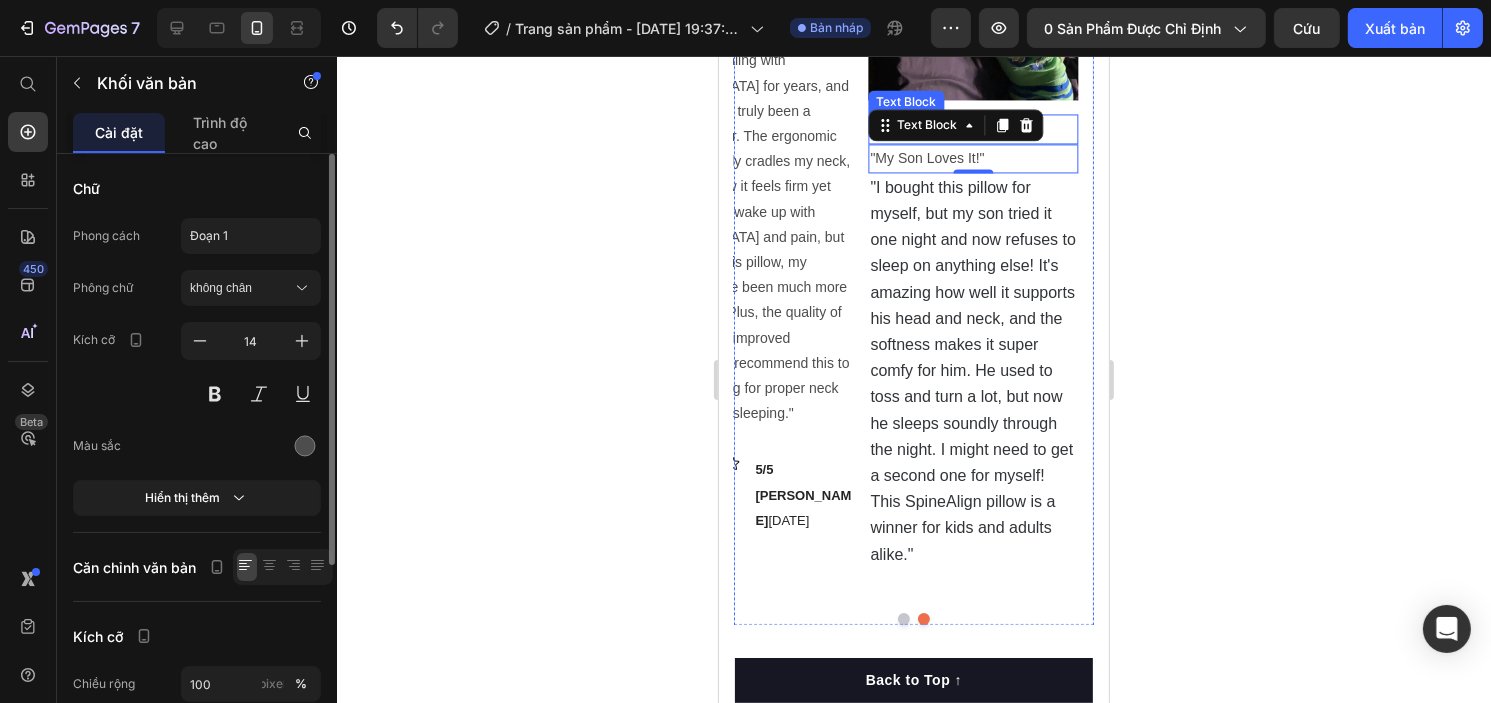 click on ""My Son Loves It!"" at bounding box center (972, 128) 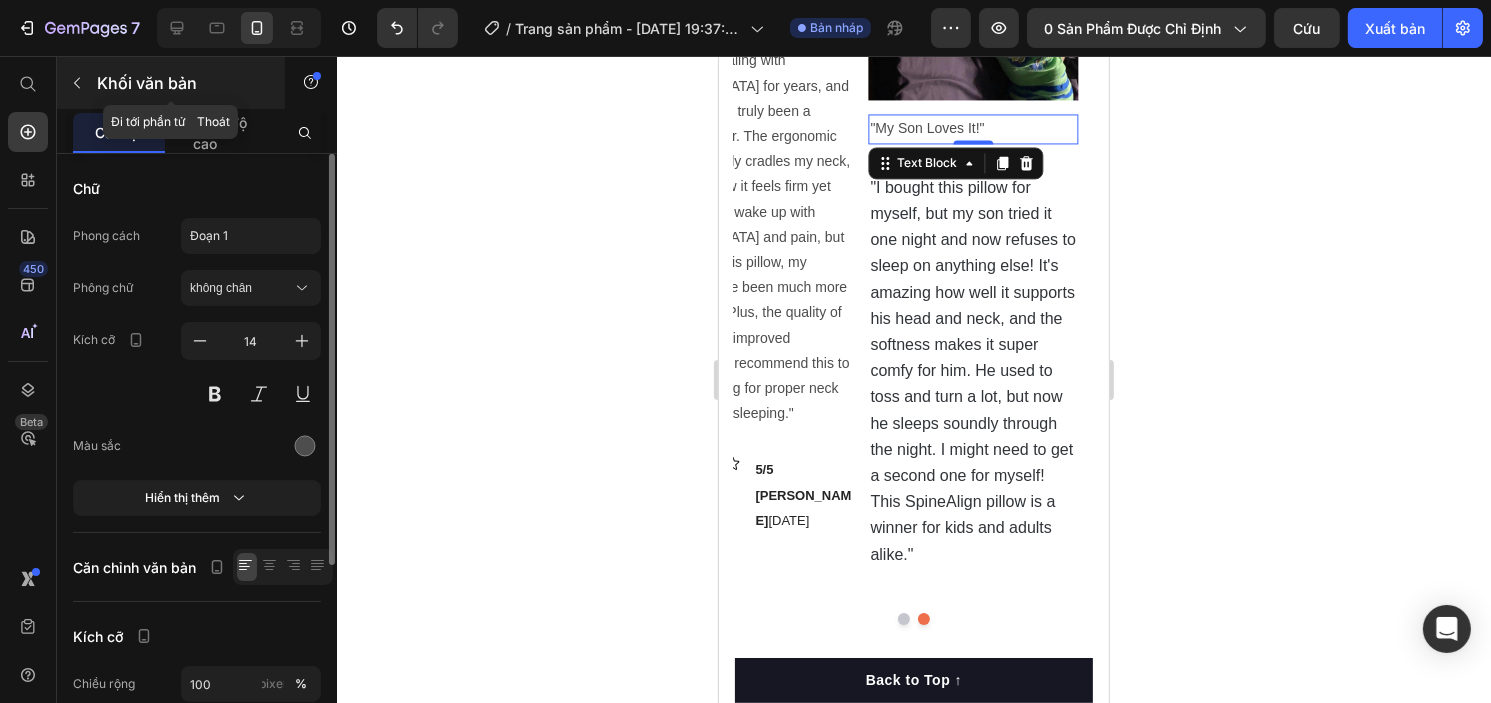 click 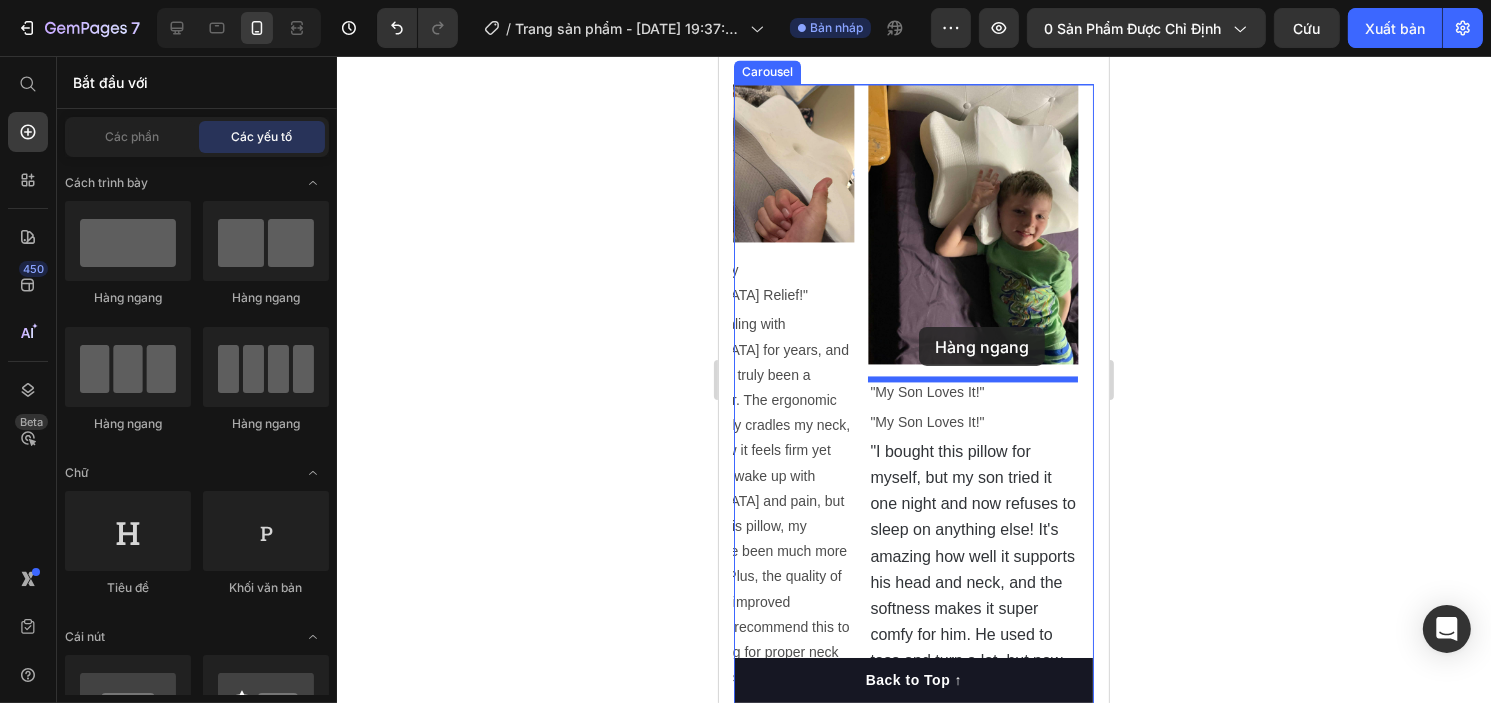 scroll, scrollTop: 3899, scrollLeft: 0, axis: vertical 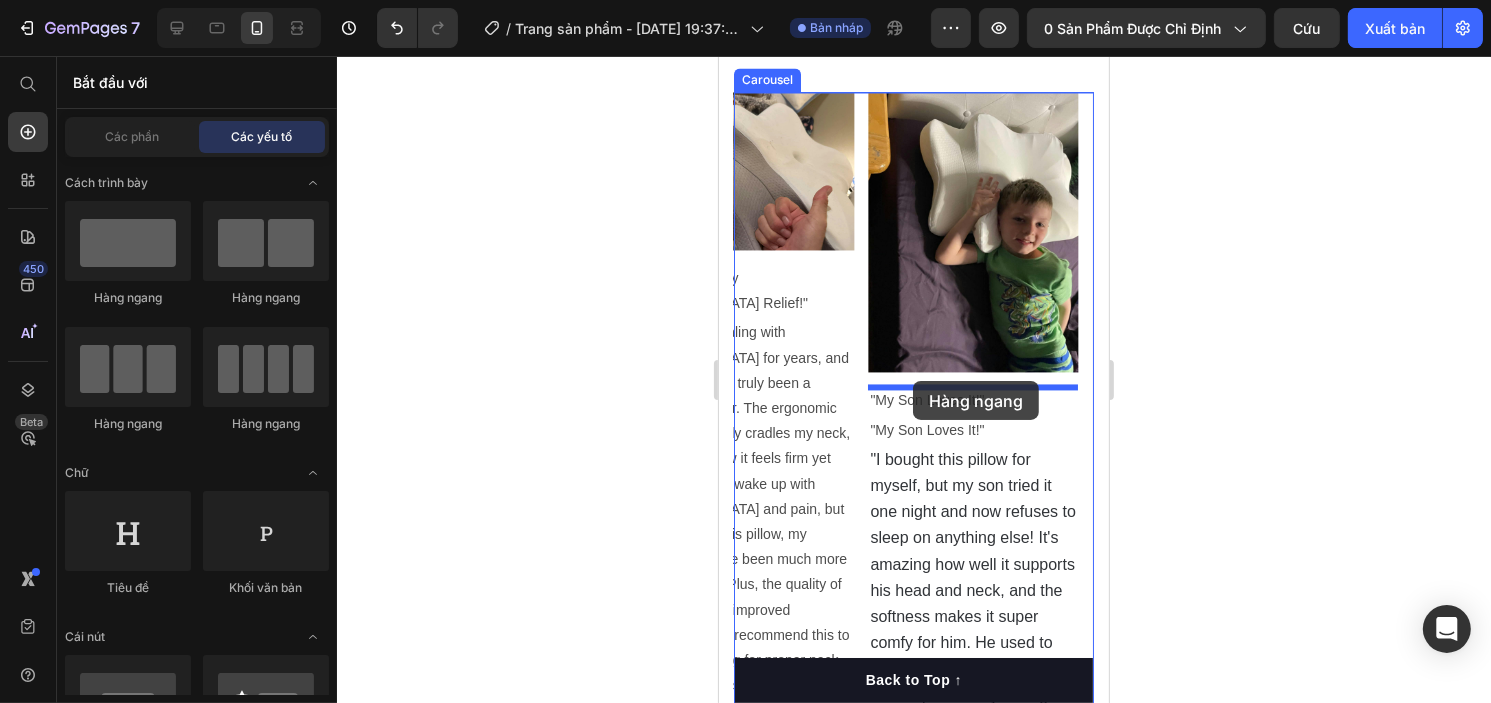 drag, startPoint x: 838, startPoint y: 435, endPoint x: 912, endPoint y: 381, distance: 91.60786 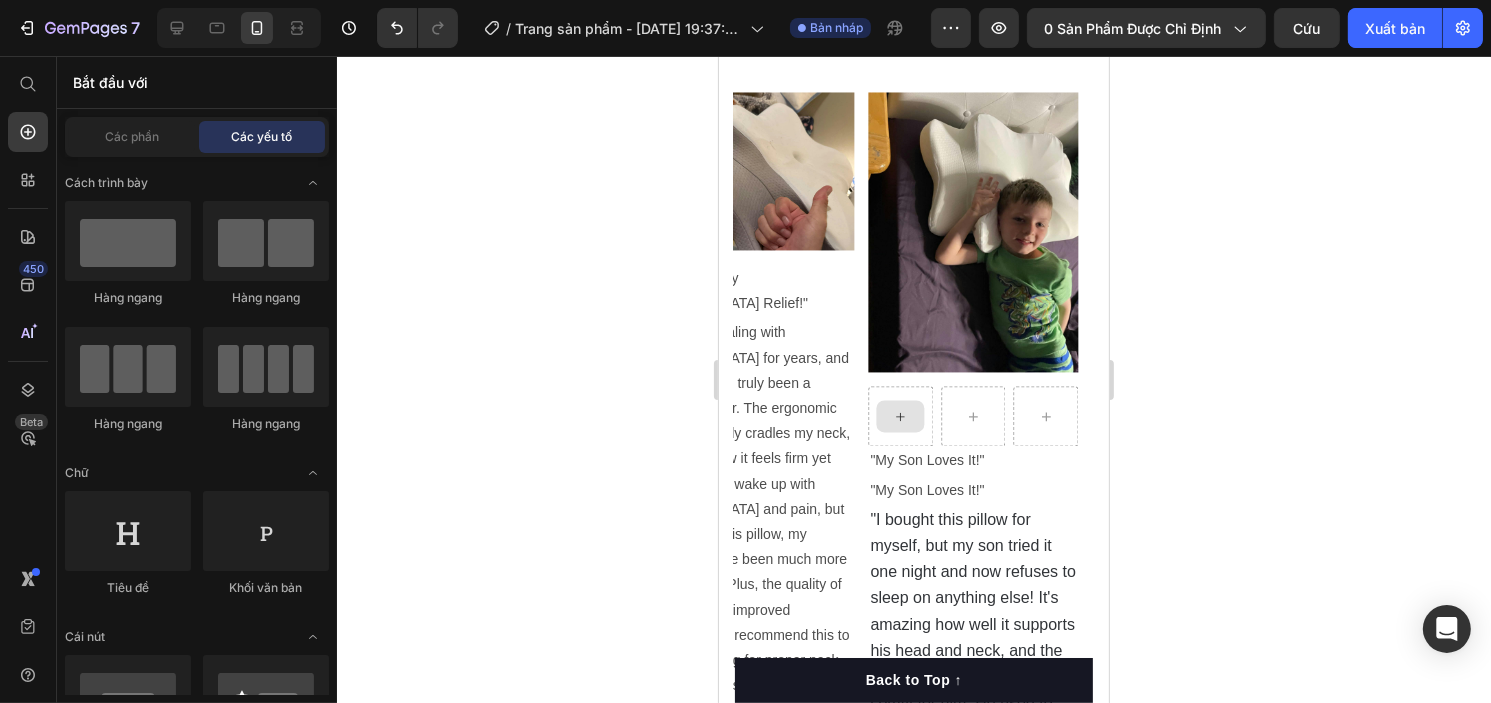 click 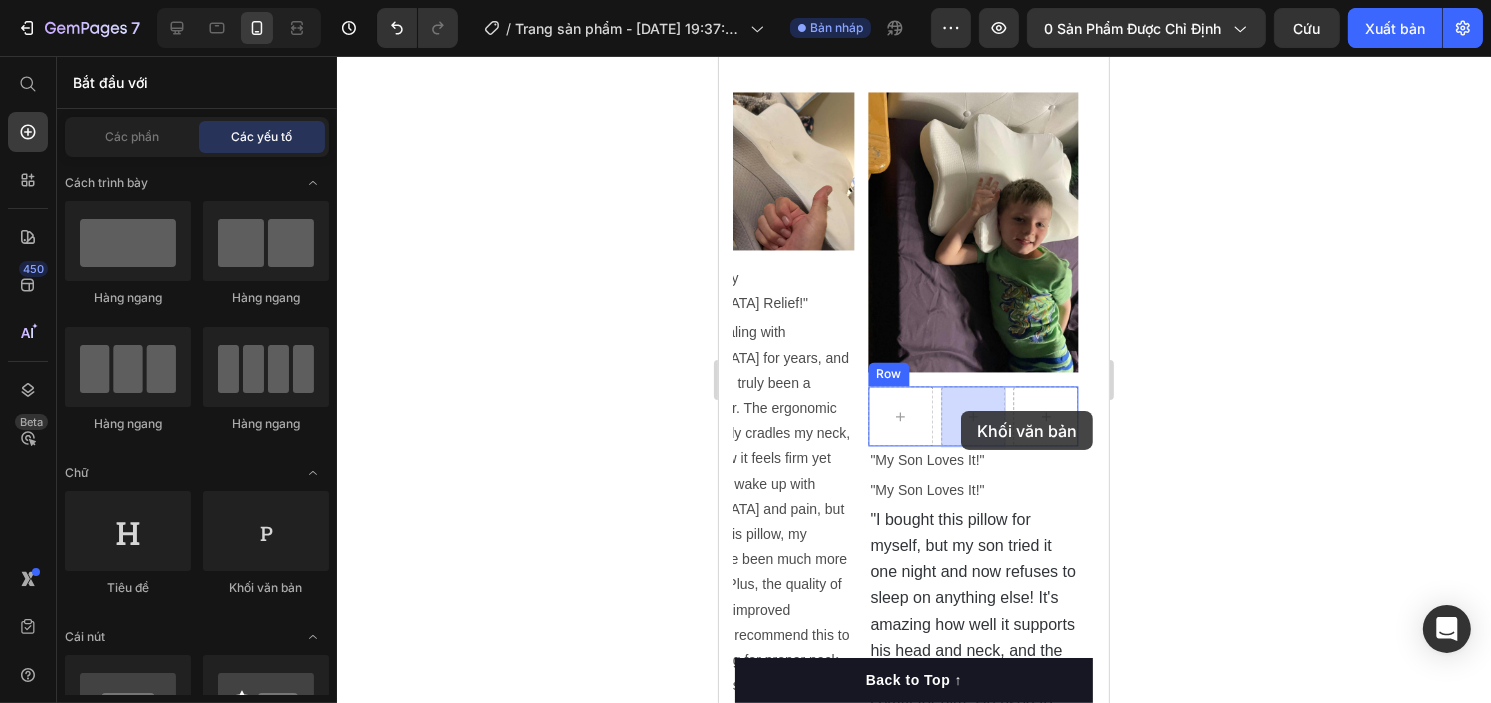 drag, startPoint x: 961, startPoint y: 587, endPoint x: 960, endPoint y: 411, distance: 176.00284 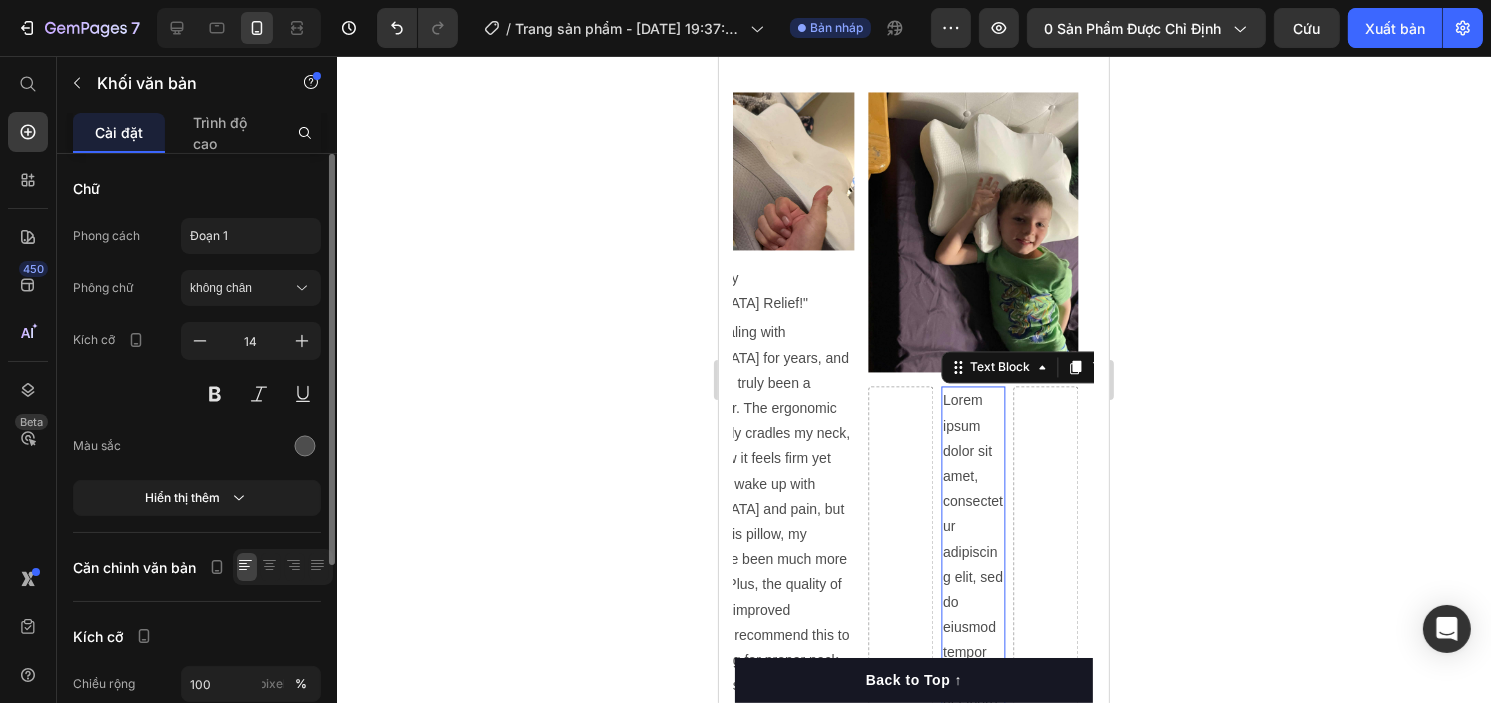 scroll, scrollTop: 4008, scrollLeft: 0, axis: vertical 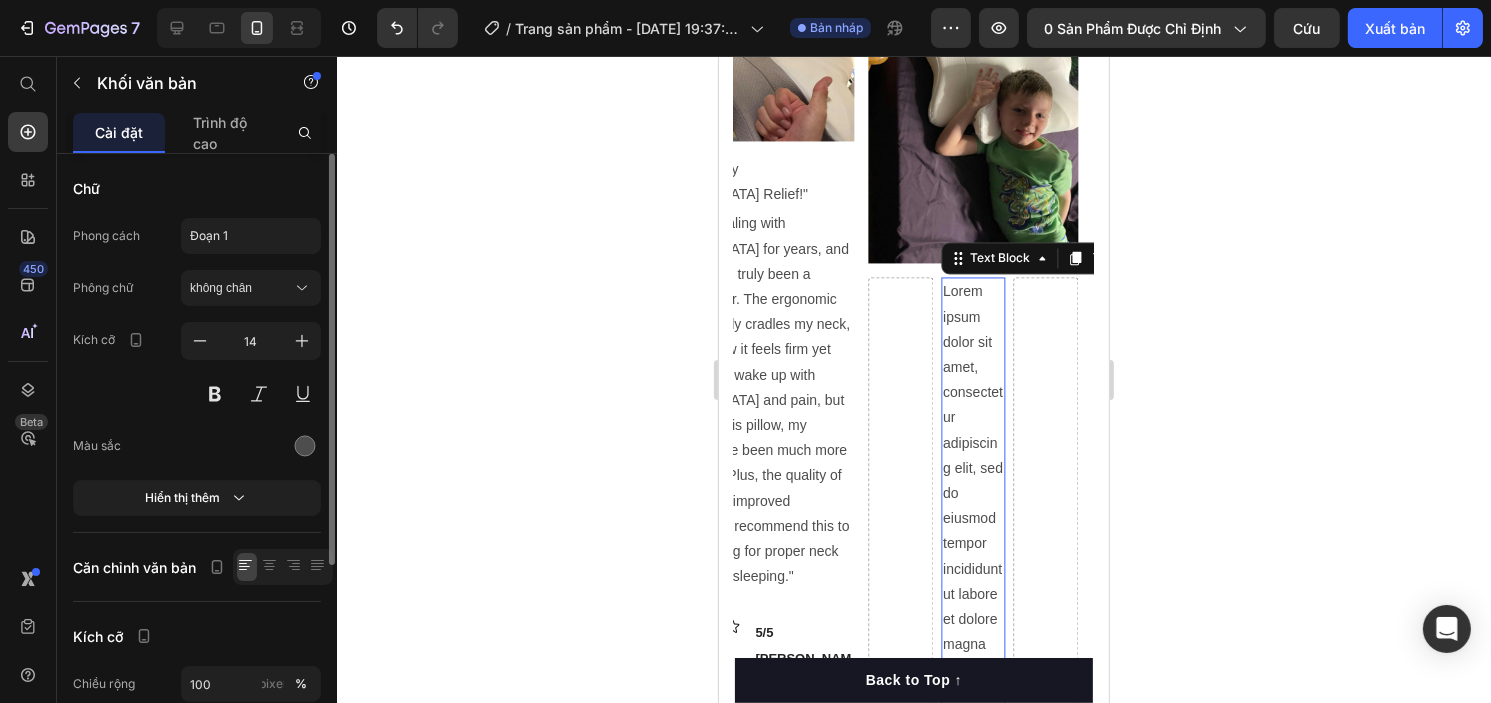 click on "Lorem ipsum dolor sit amet, consectetur adipiscing elit, sed do eiusmod tempor incididunt ut labore et dolore magna aliqua. Ut enim ad minim veniam, quis nostrud exercitation ullamco laboris nisi ut aliquip ex ea commodo consequat." at bounding box center (972, 682) 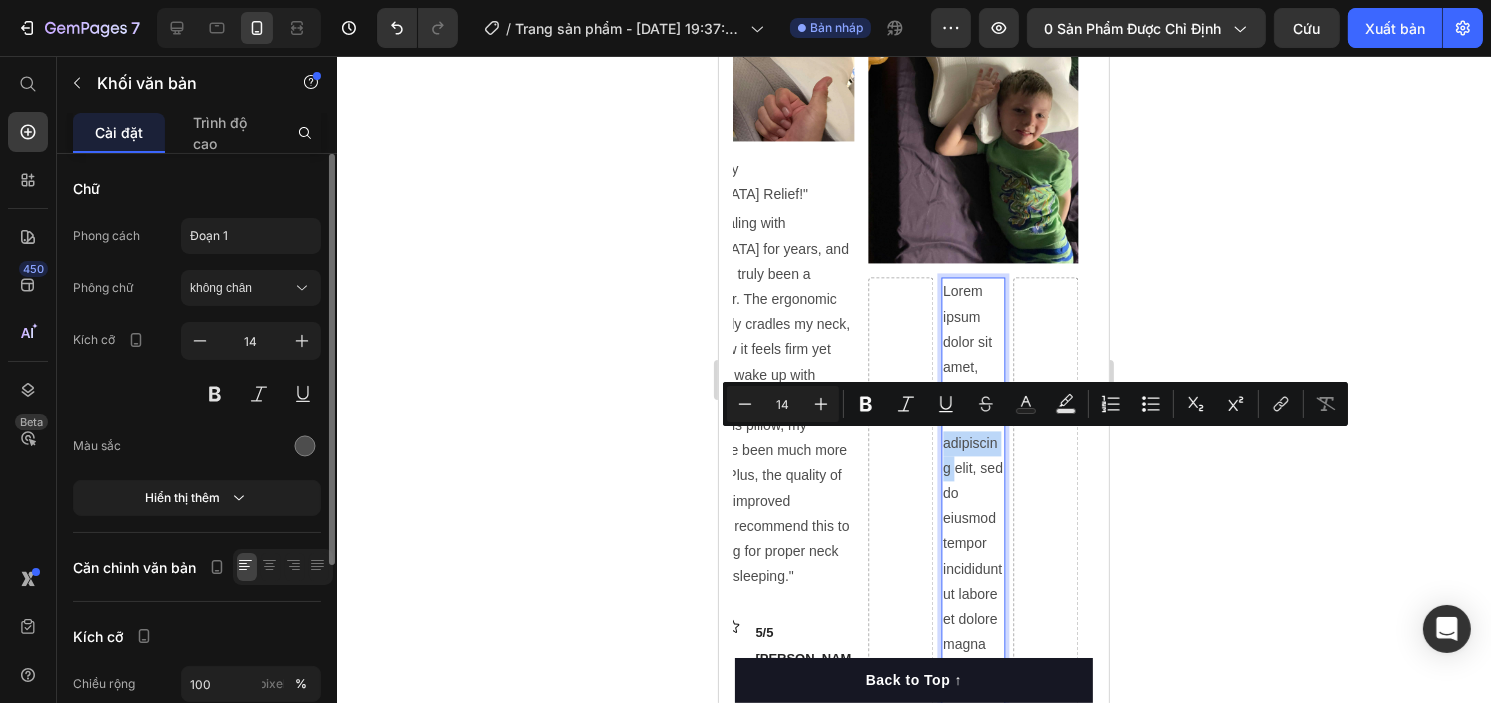 click on "Lorem ipsum dolor sit amet, consectetur adipiscing elit, sed do eiusmod tempor incididunt ut labore et dolore magna aliqua. Ut enim ad minim veniam, quis nostrud exercitation ullamco laboris nisi ut aliquip ex ea commodo consequat." at bounding box center [972, 682] 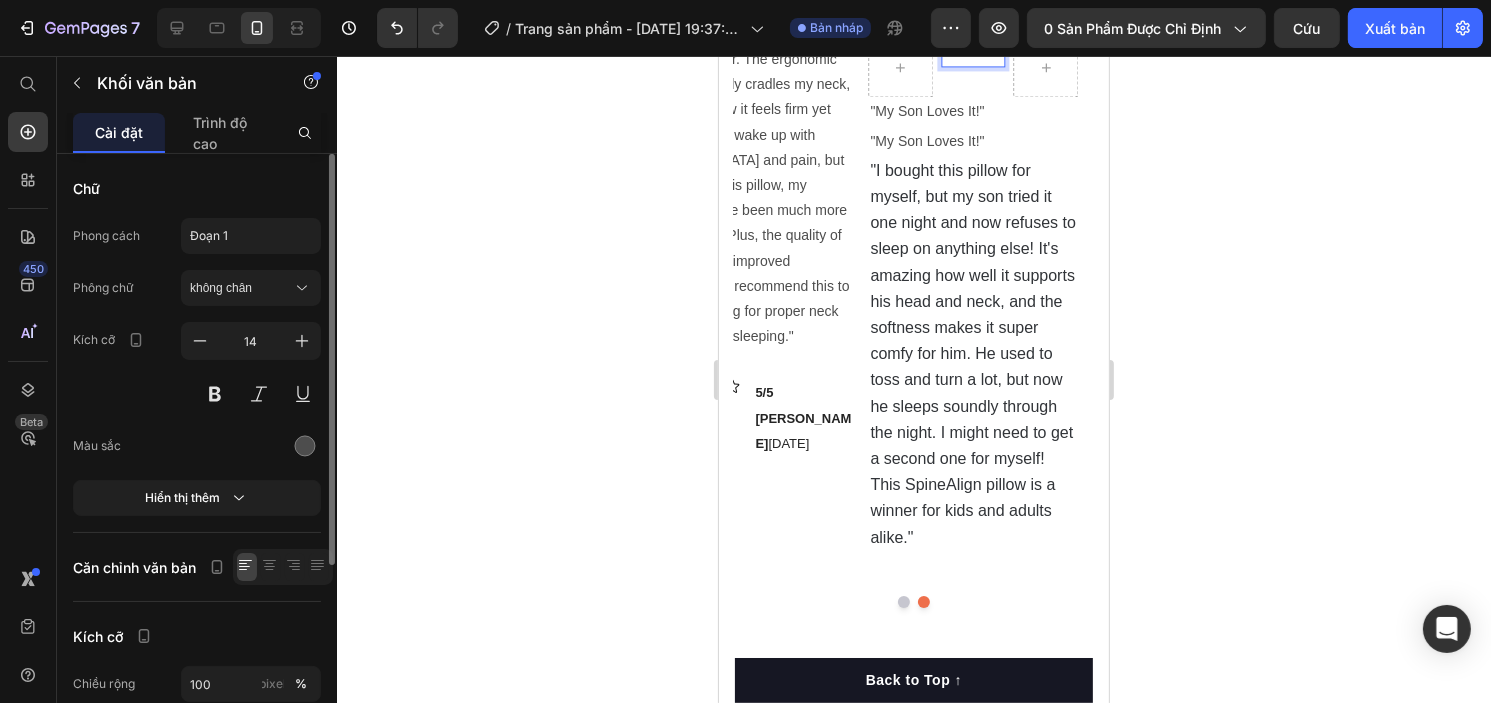 scroll, scrollTop: 4212, scrollLeft: 0, axis: vertical 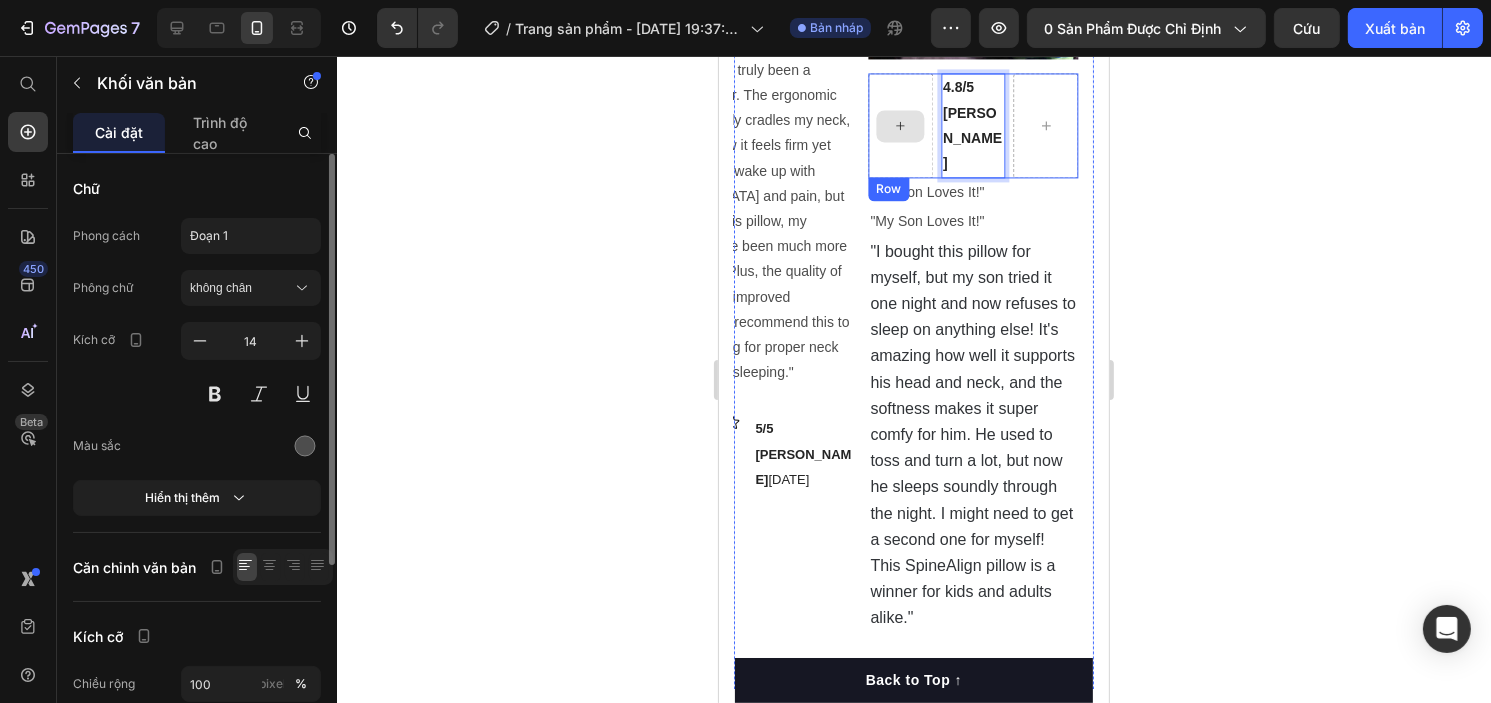 click at bounding box center [899, 125] 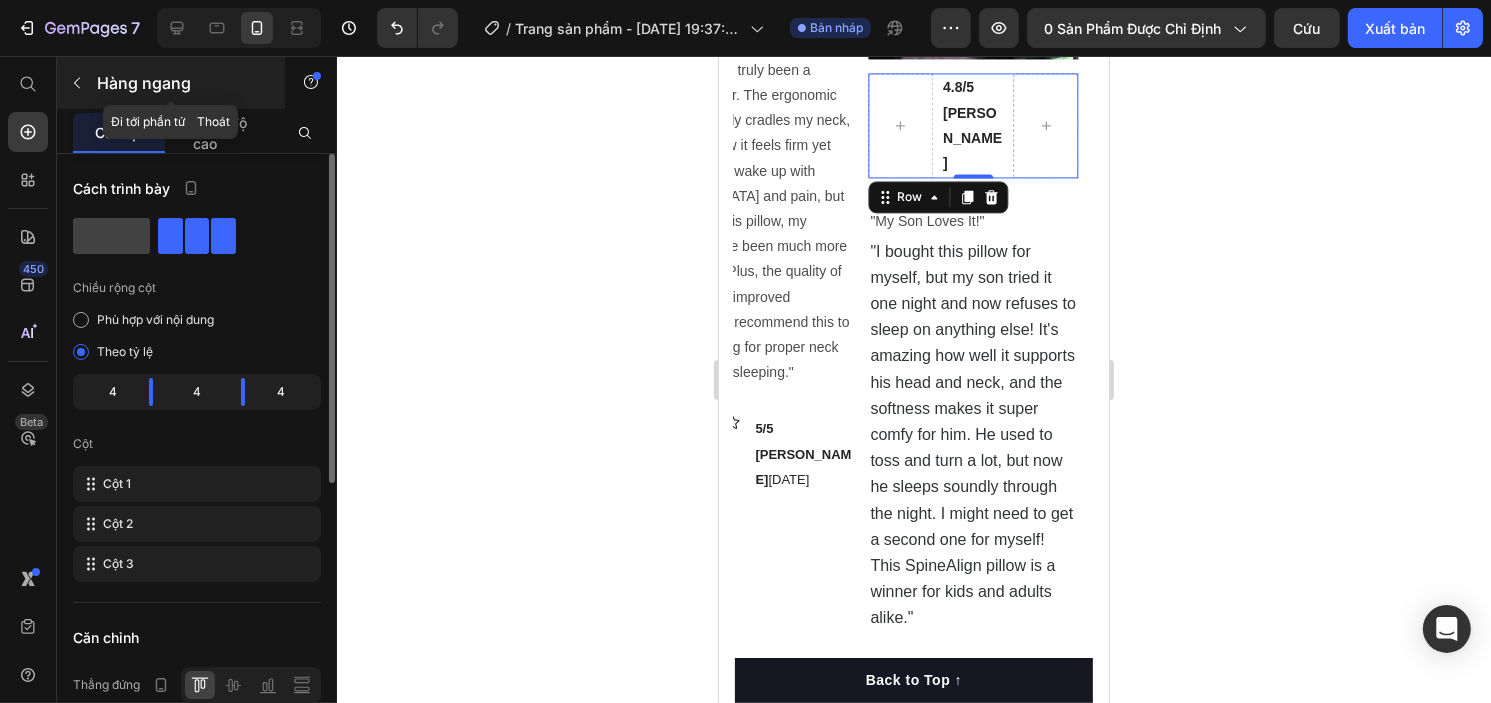 click 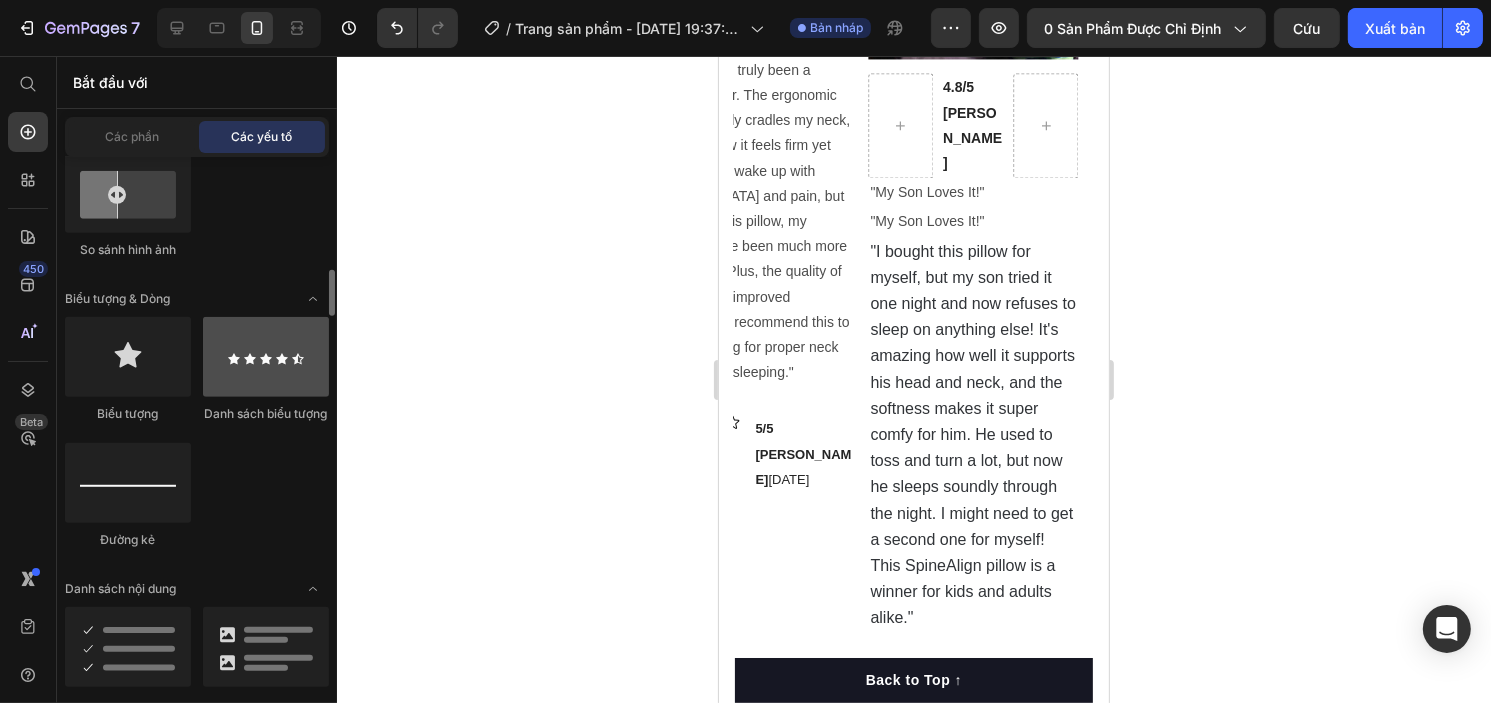 scroll, scrollTop: 1332, scrollLeft: 0, axis: vertical 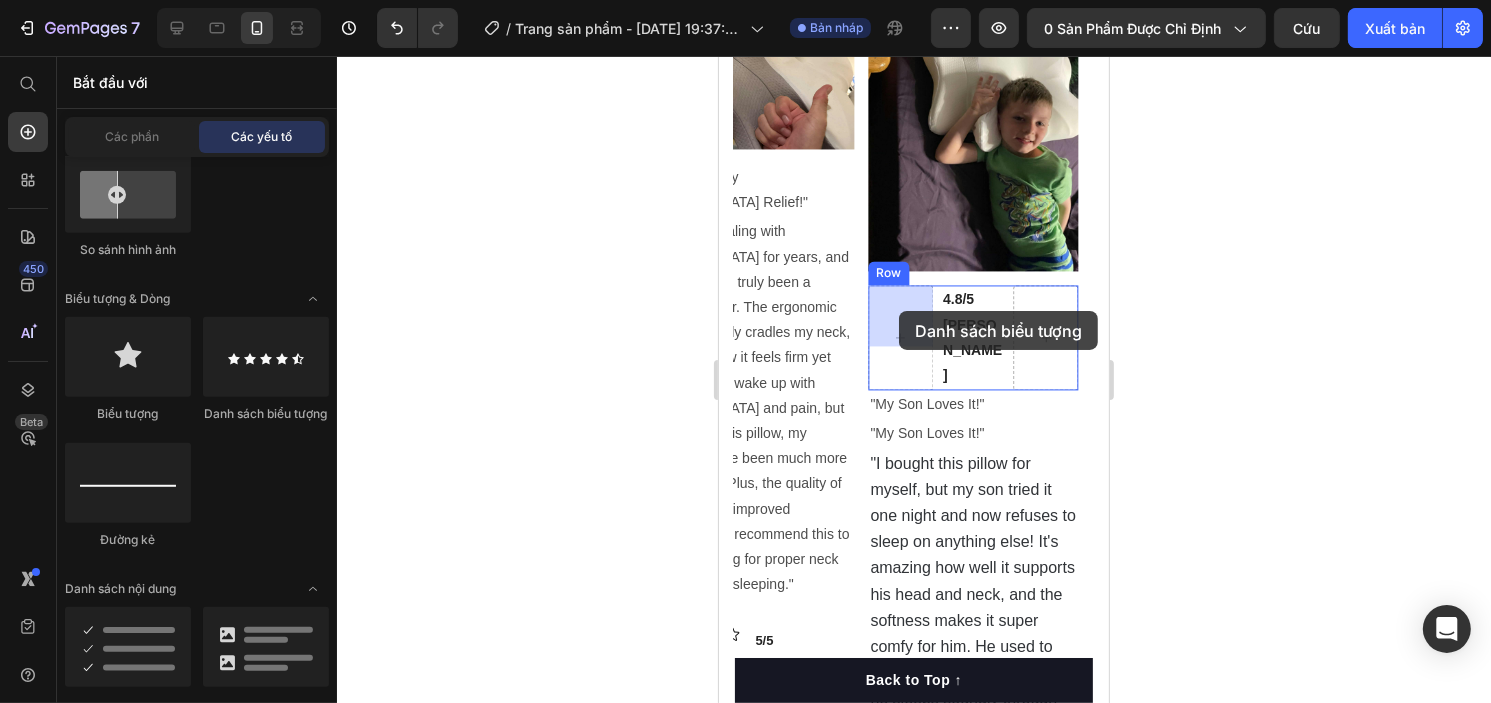 drag, startPoint x: 953, startPoint y: 414, endPoint x: 1089, endPoint y: 365, distance: 144.55795 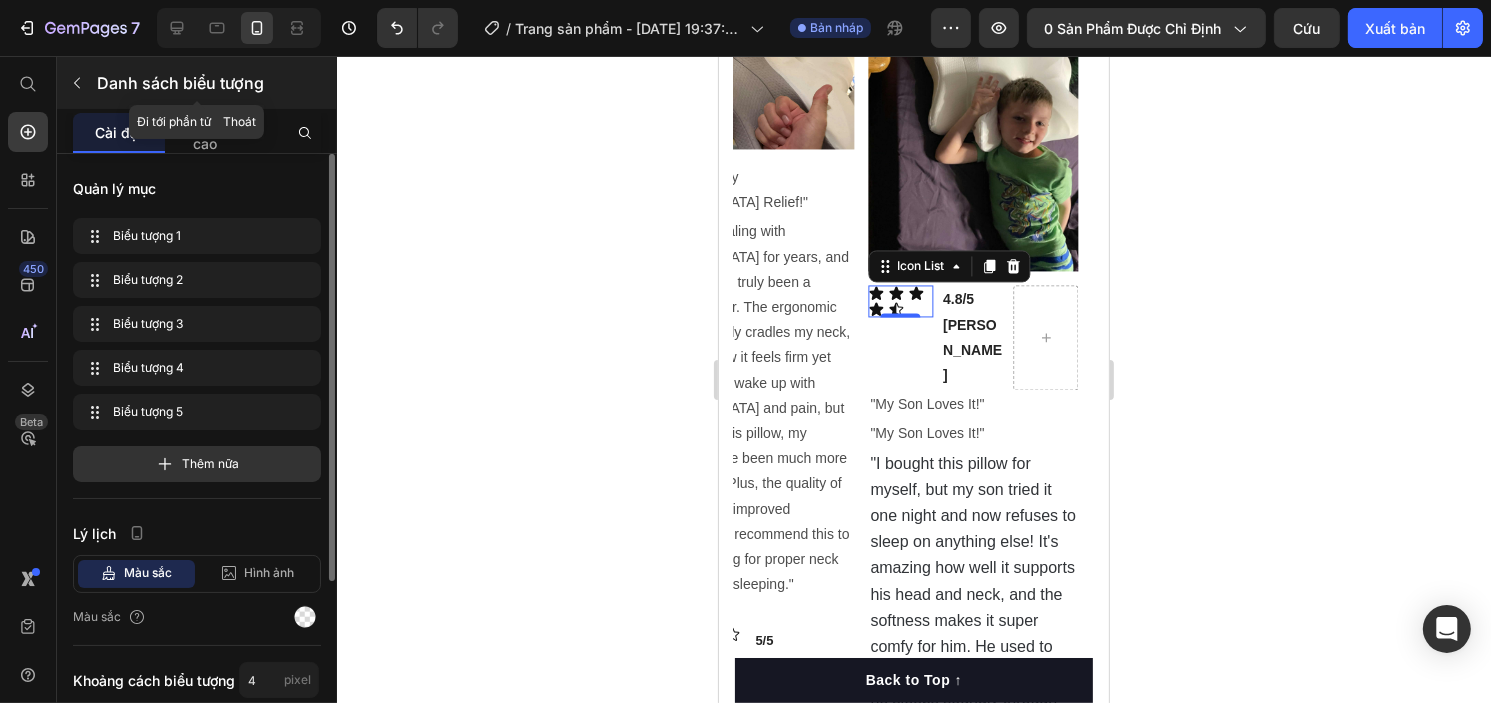 click 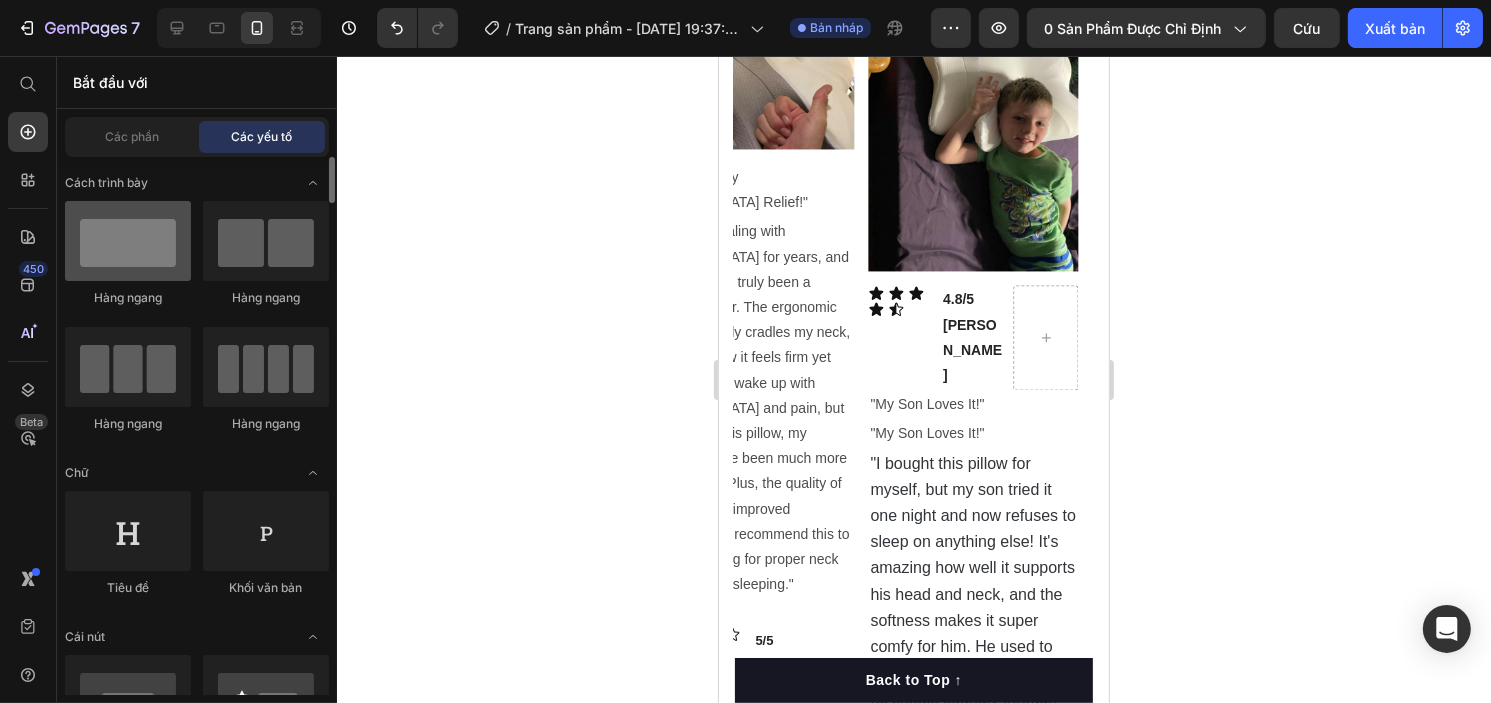 scroll, scrollTop: 0, scrollLeft: 0, axis: both 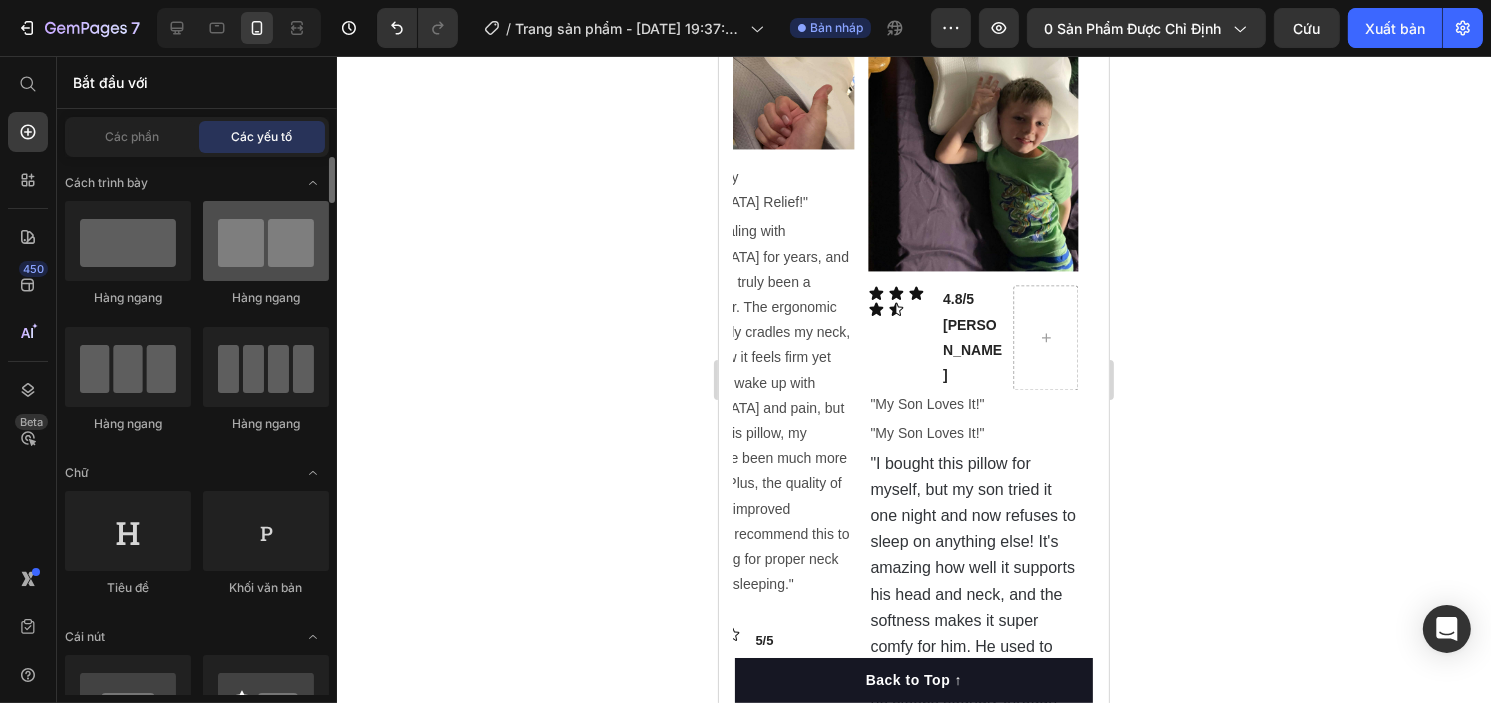 click at bounding box center [266, 241] 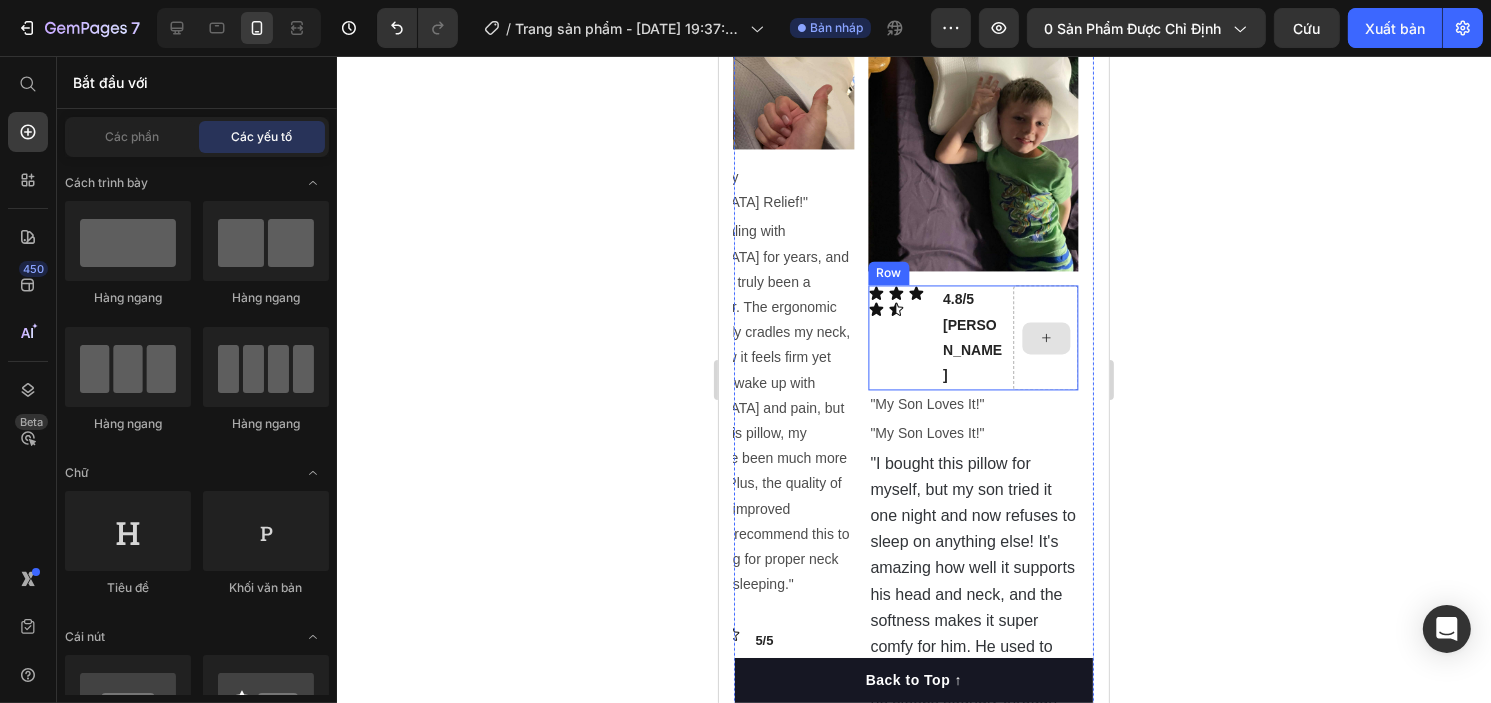 click at bounding box center (1045, 338) 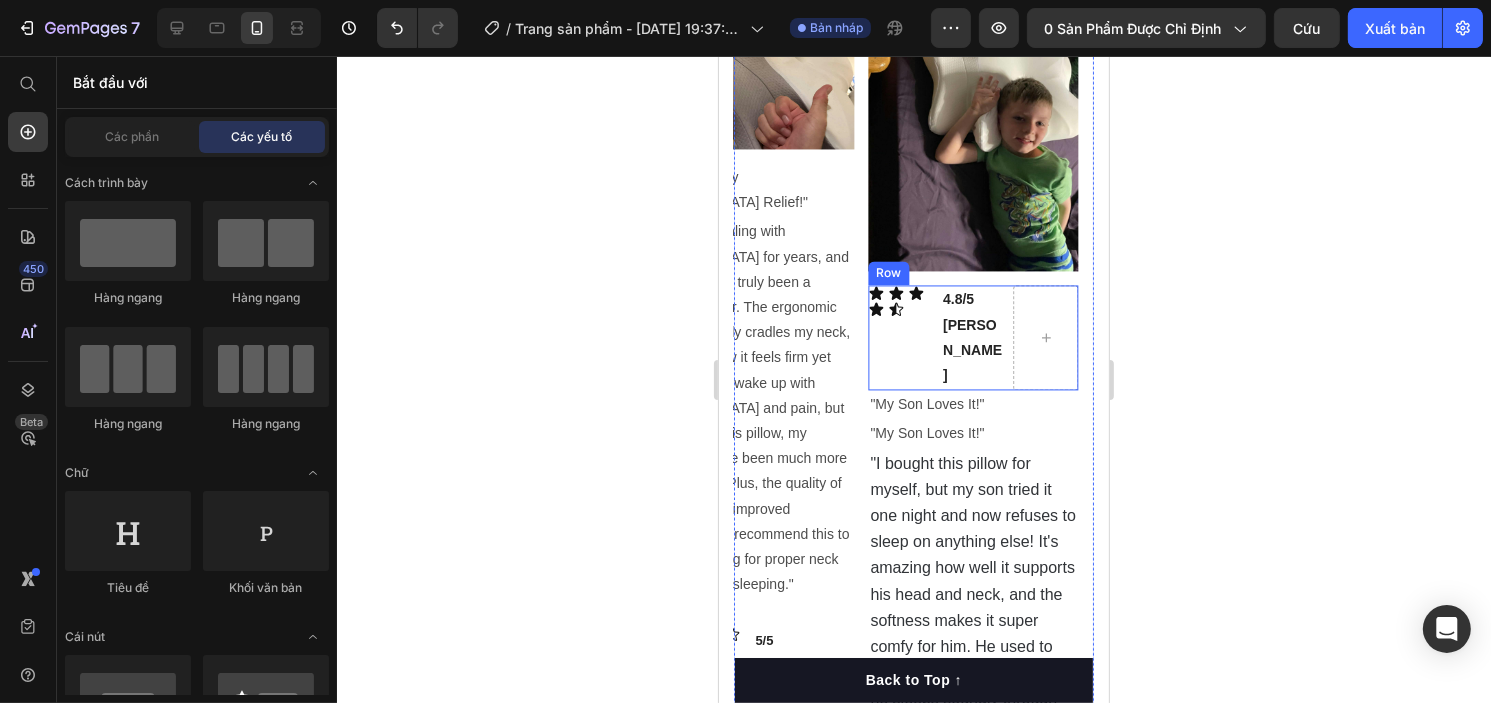 click on "Icon Icon Icon Icon Icon Icon List" at bounding box center (899, 337) 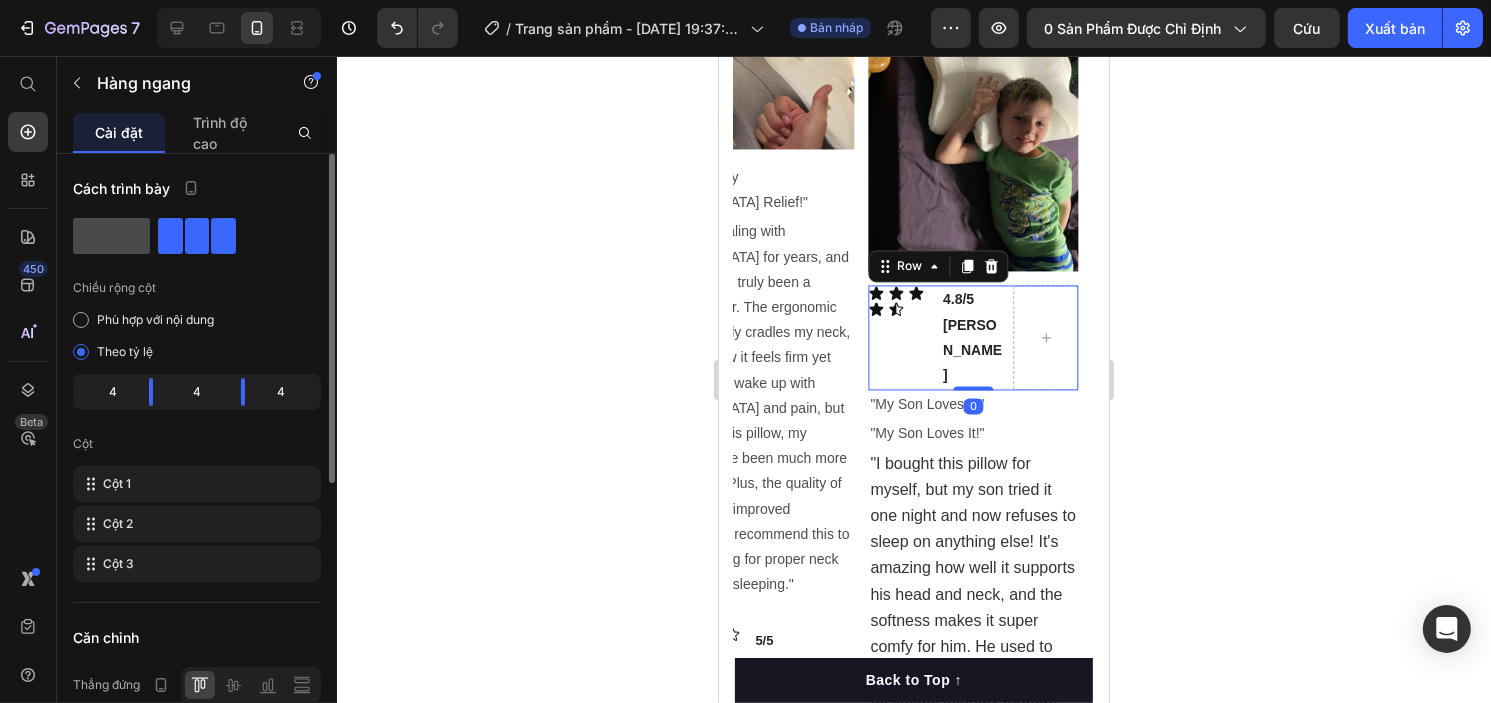 click 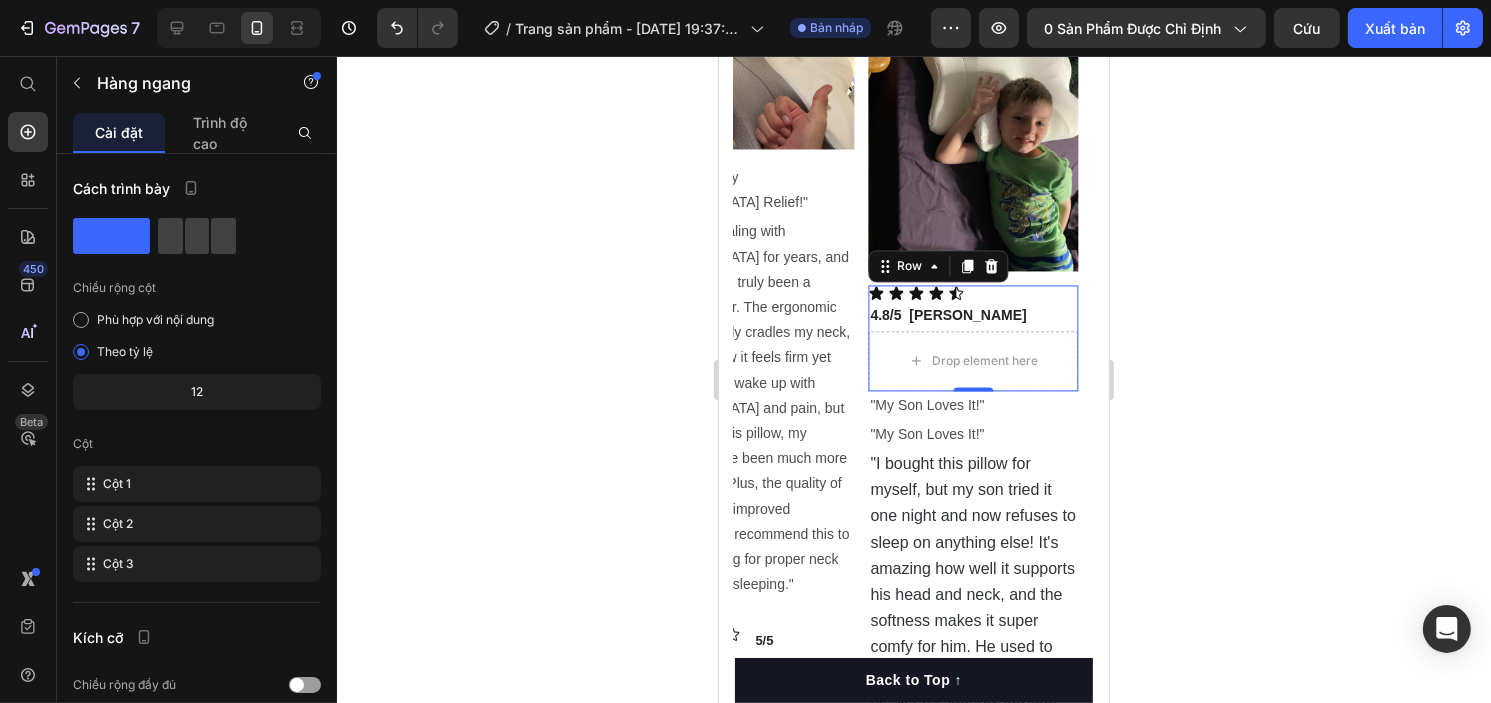 click at bounding box center [990, 266] 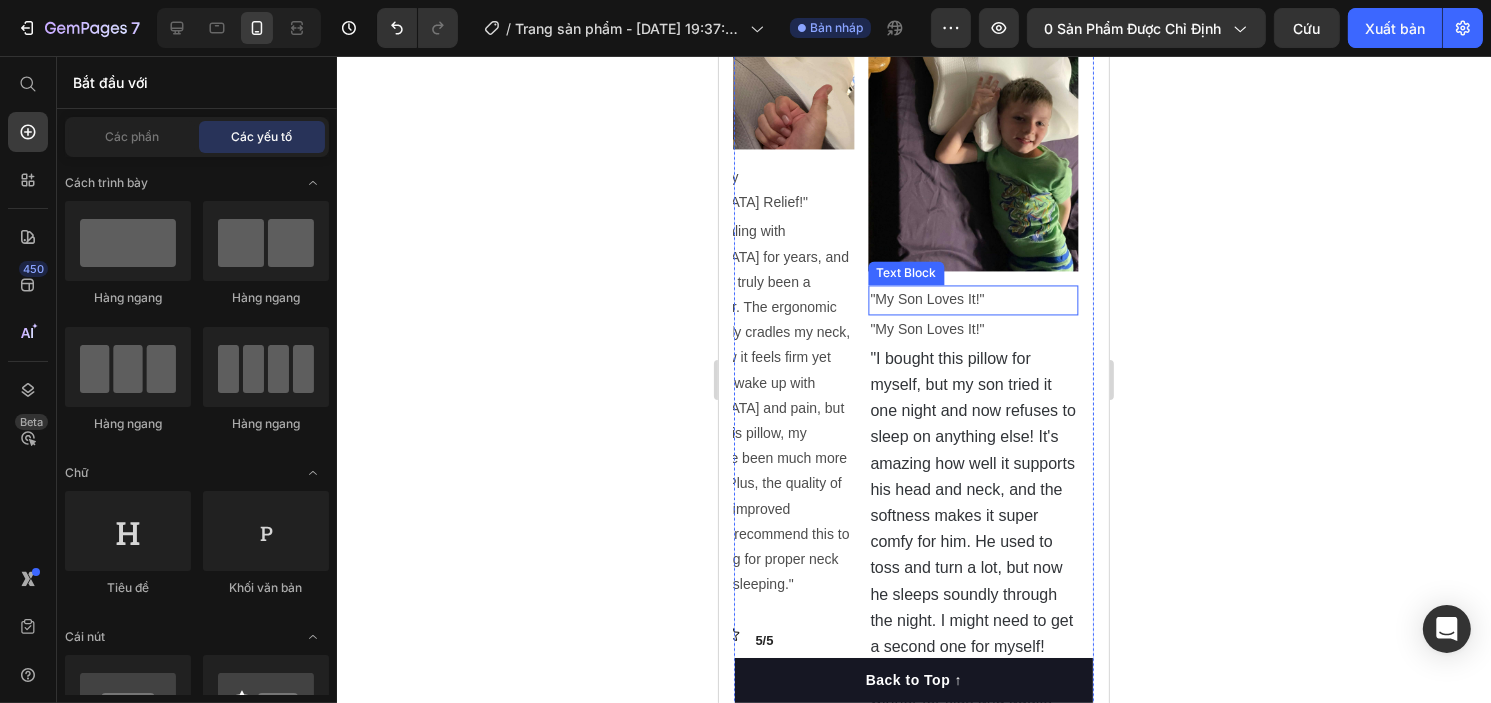 click on ""My Son Loves It!"" at bounding box center [972, 299] 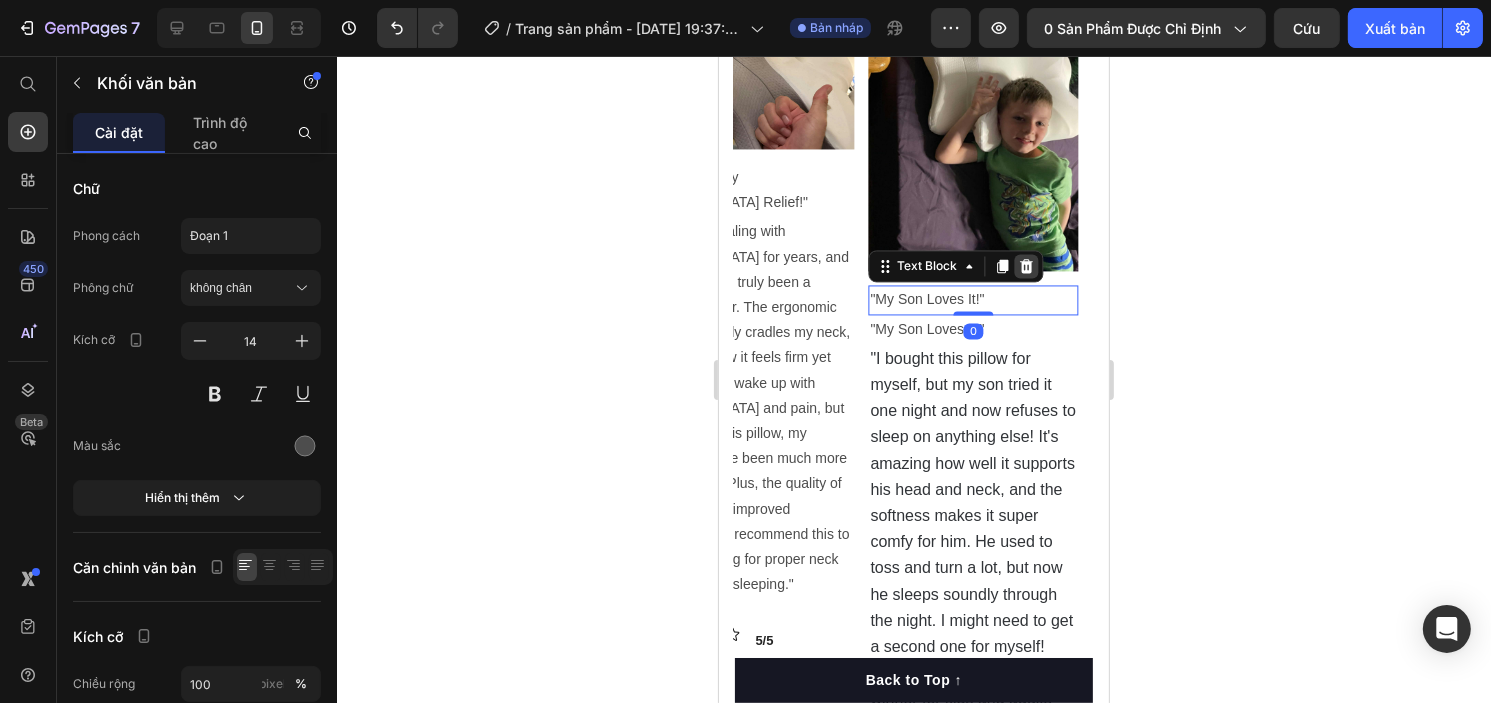 click 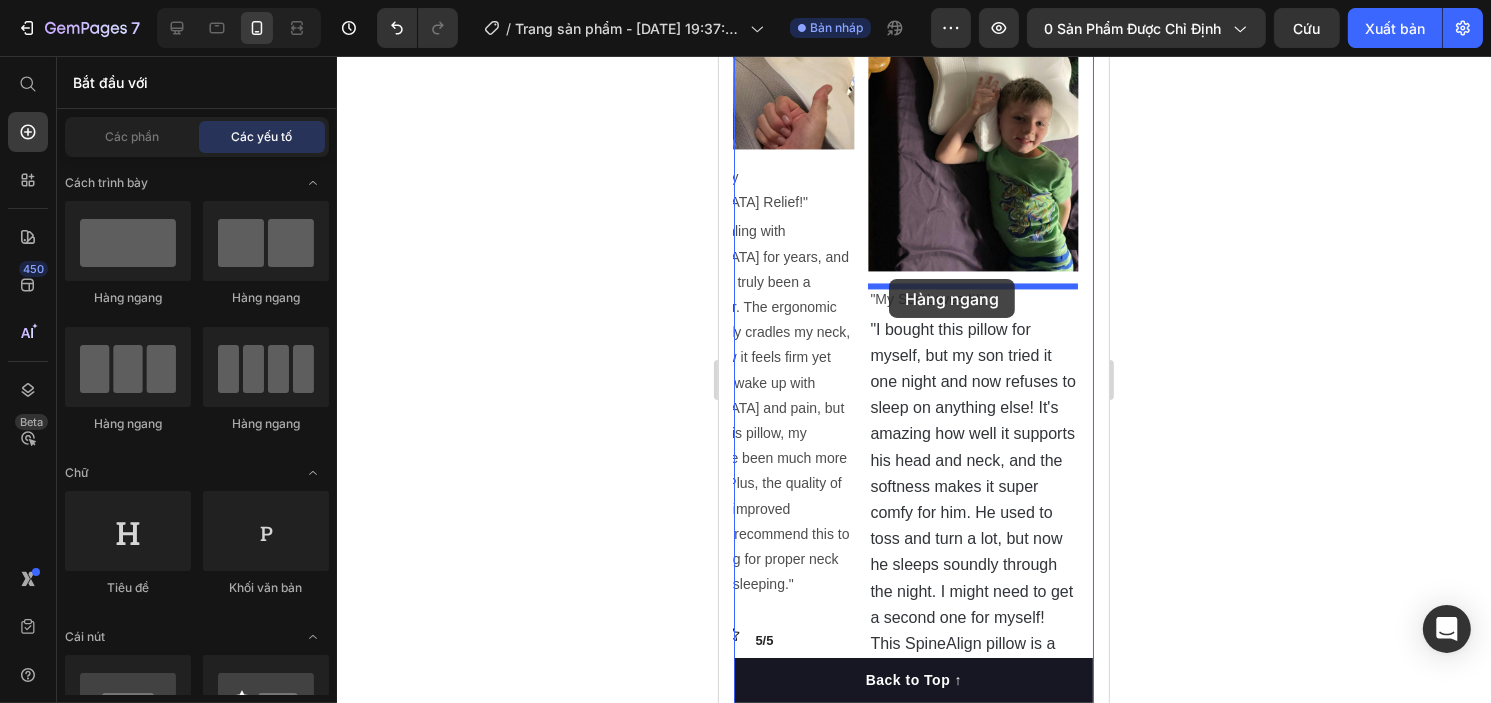 drag, startPoint x: 970, startPoint y: 319, endPoint x: 888, endPoint y: 279, distance: 91.235954 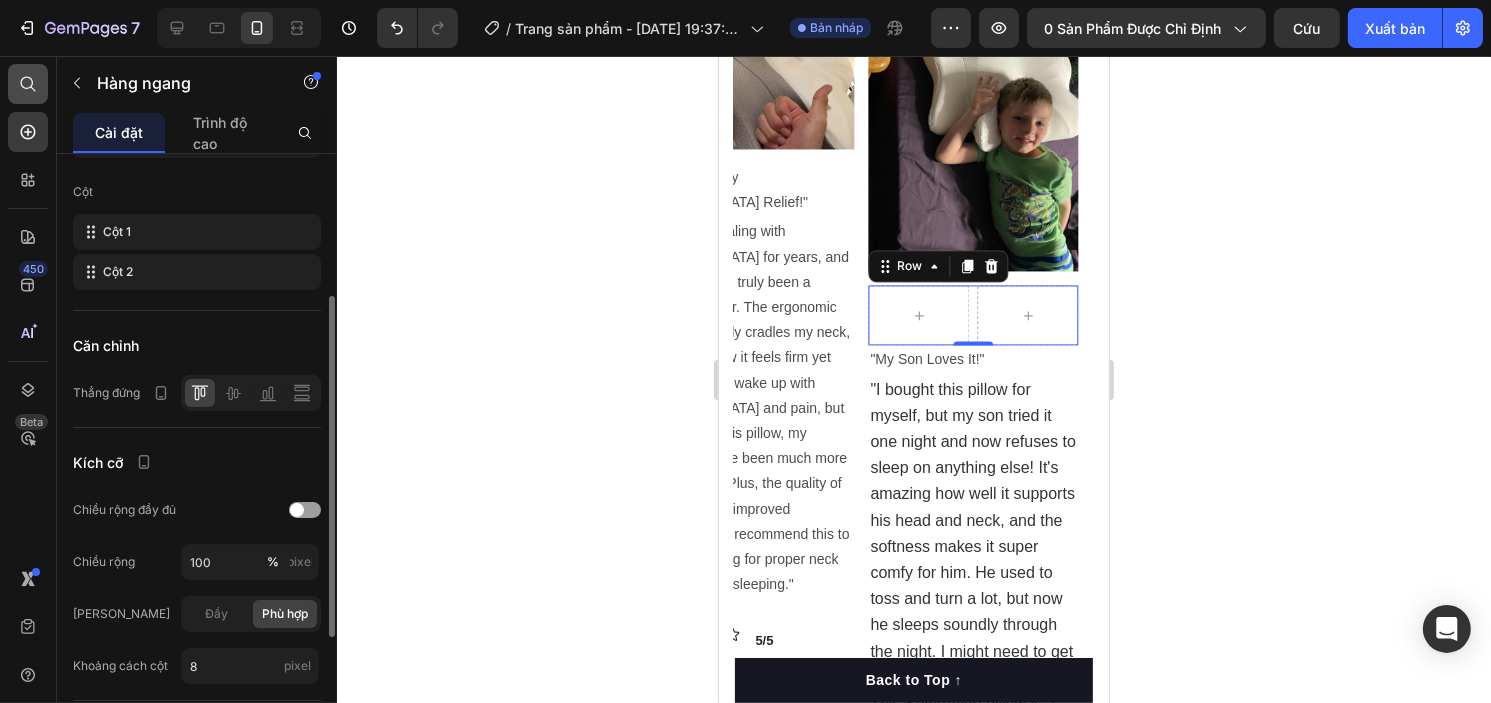 scroll, scrollTop: 202, scrollLeft: 0, axis: vertical 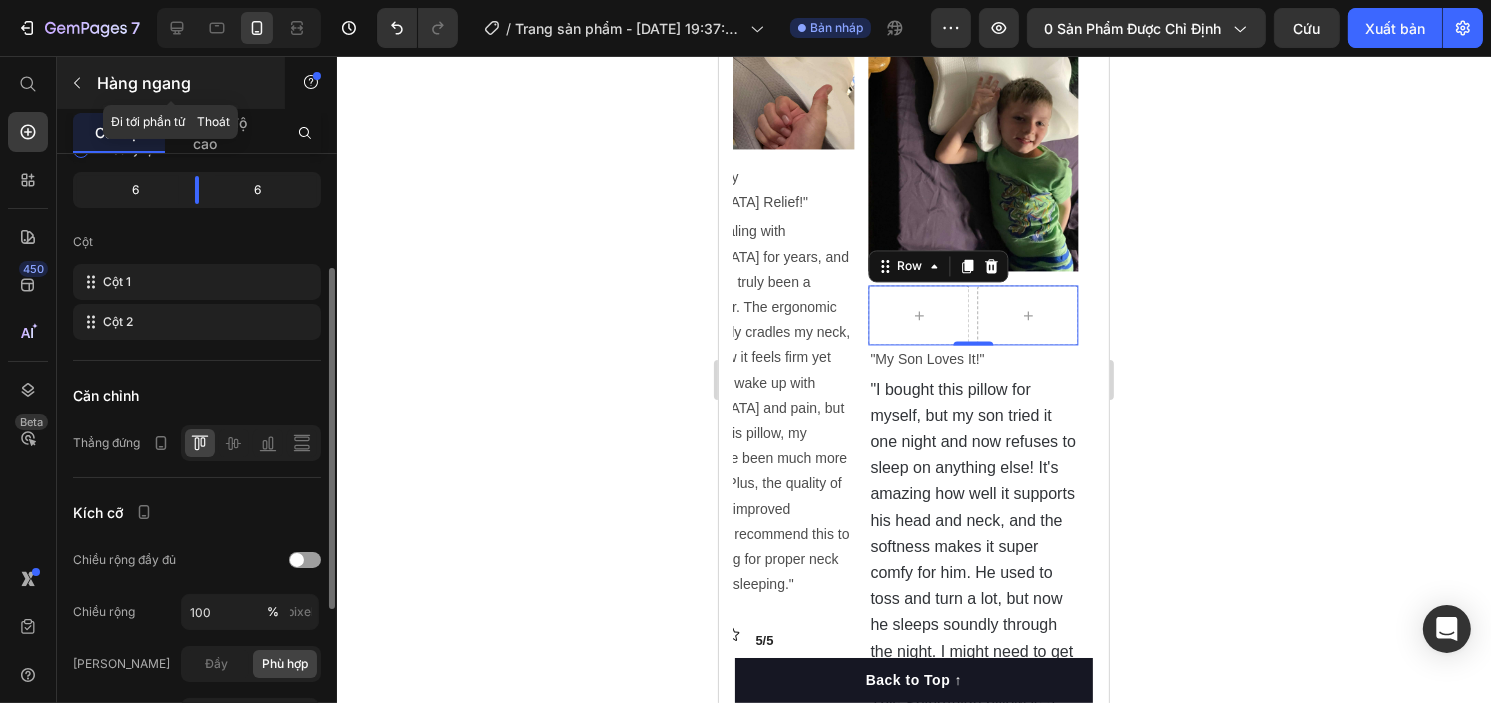 click at bounding box center (77, 83) 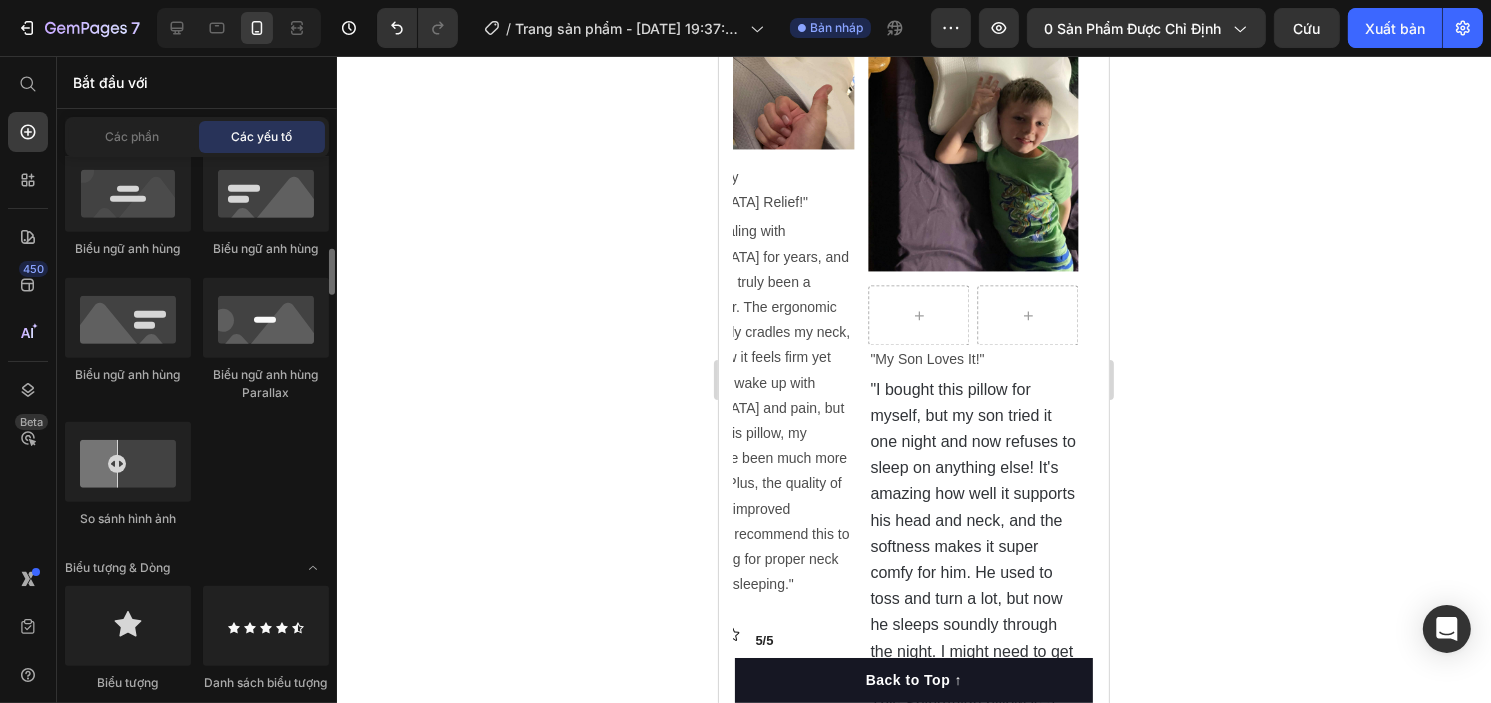 scroll, scrollTop: 1064, scrollLeft: 0, axis: vertical 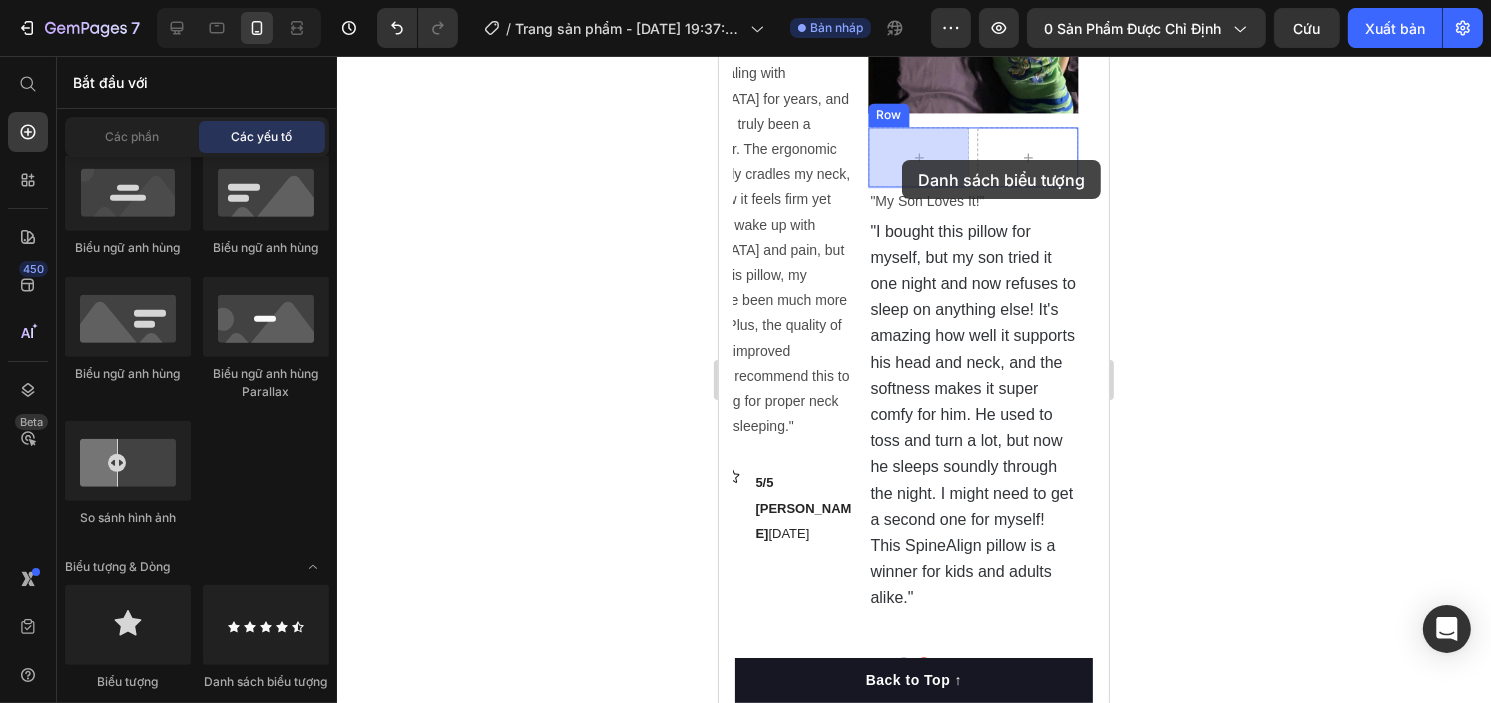drag, startPoint x: 966, startPoint y: 673, endPoint x: 901, endPoint y: 160, distance: 517.10156 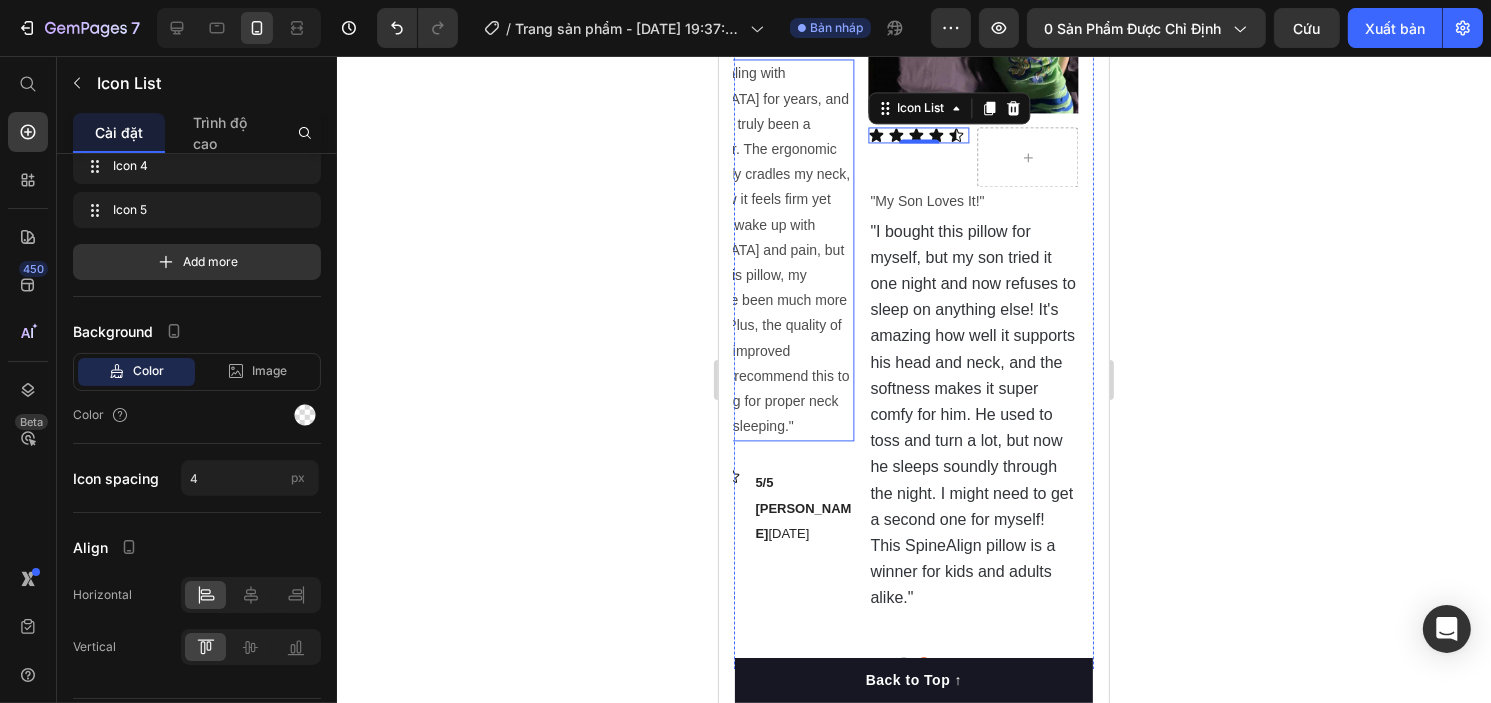 scroll, scrollTop: 0, scrollLeft: 0, axis: both 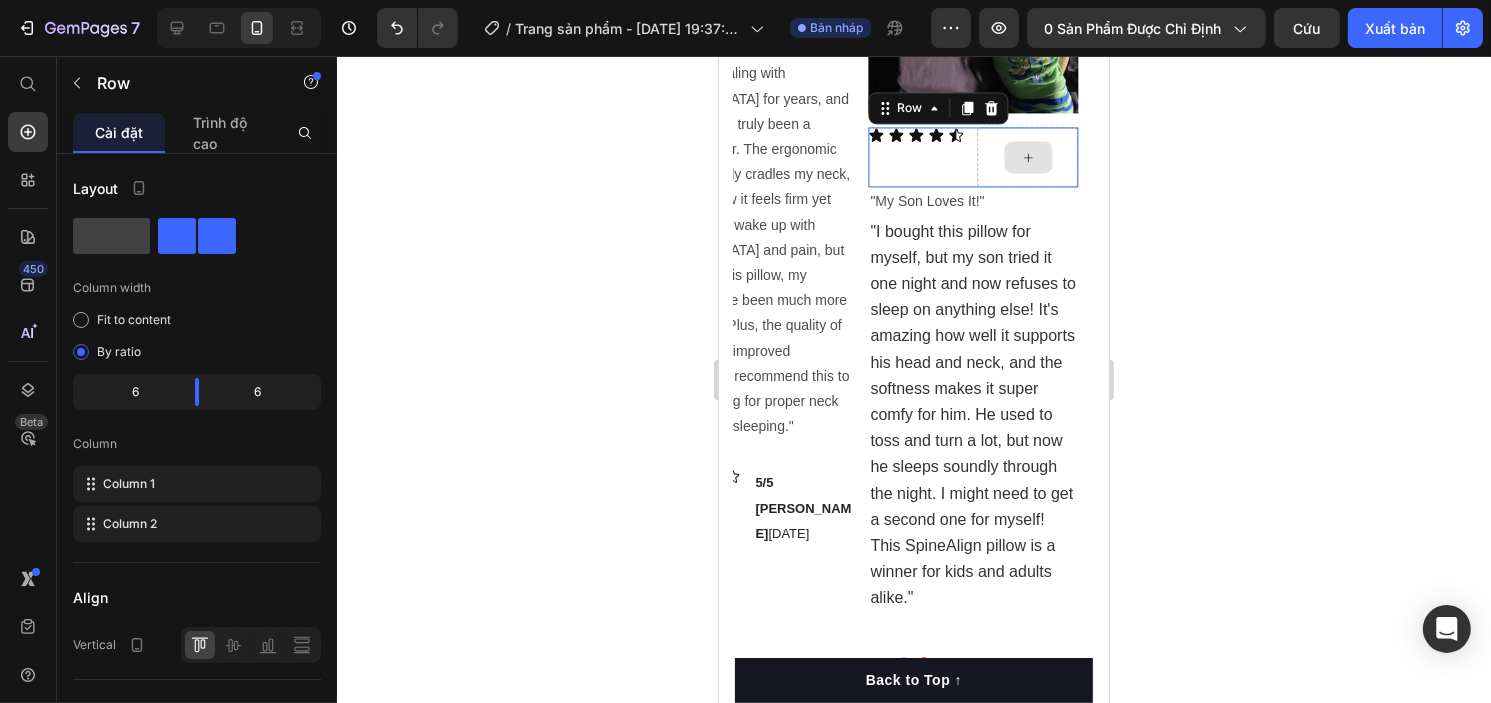 click at bounding box center (1026, 157) 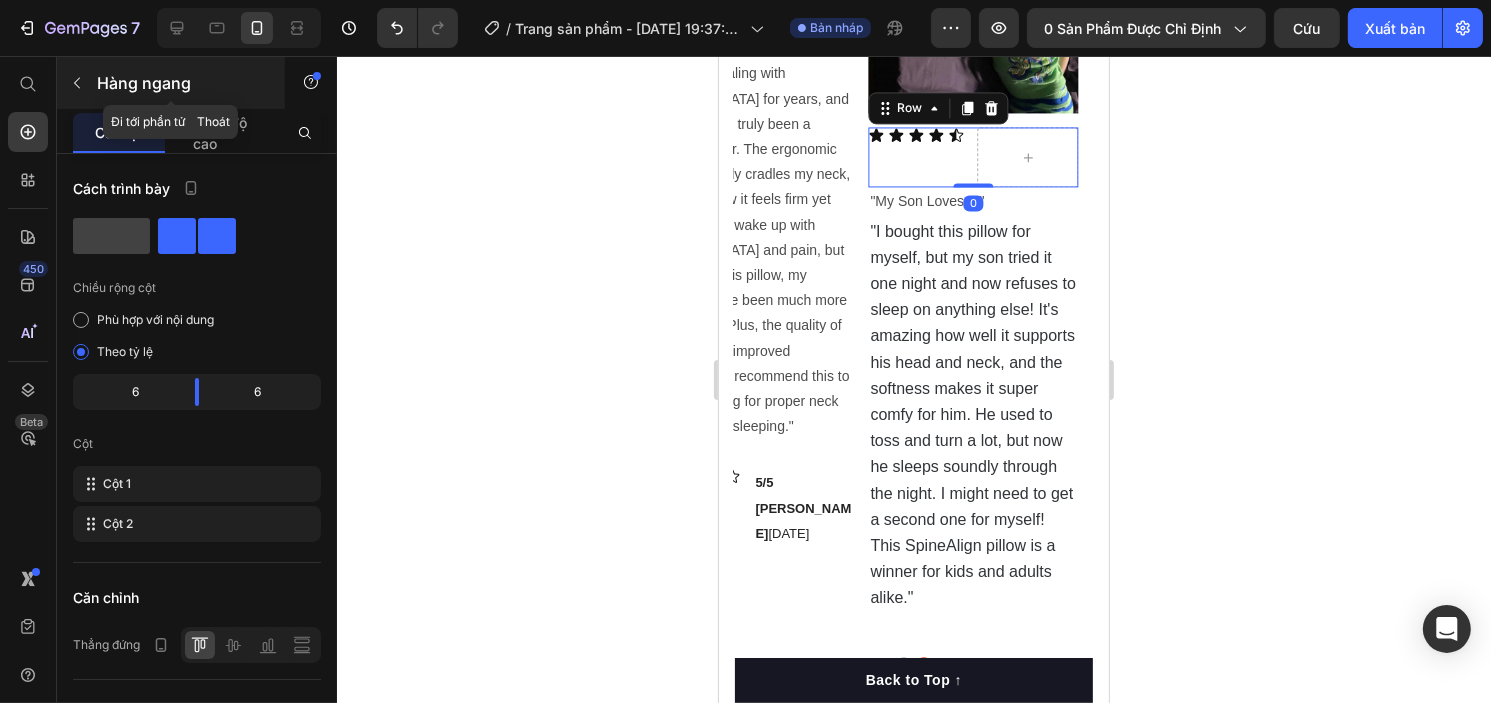 click at bounding box center [77, 83] 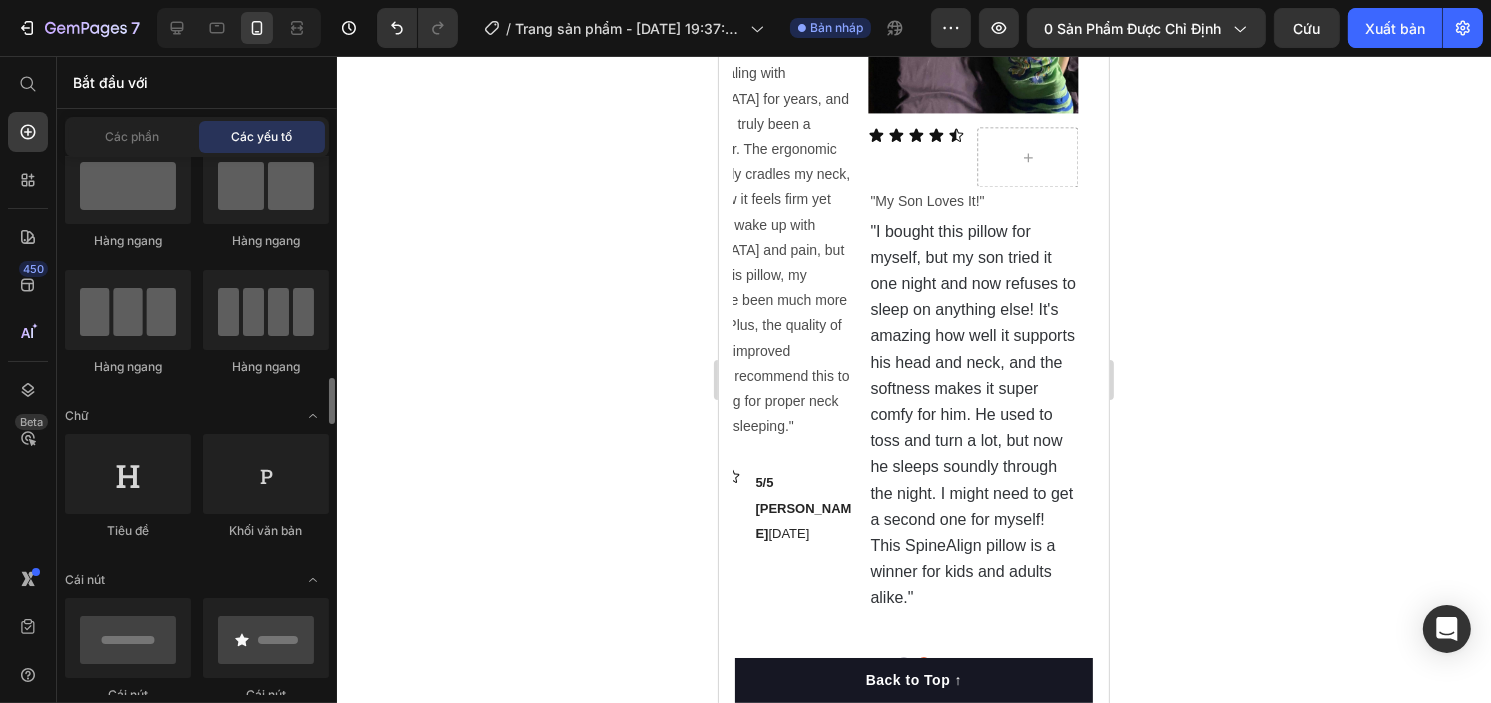 scroll, scrollTop: 0, scrollLeft: 0, axis: both 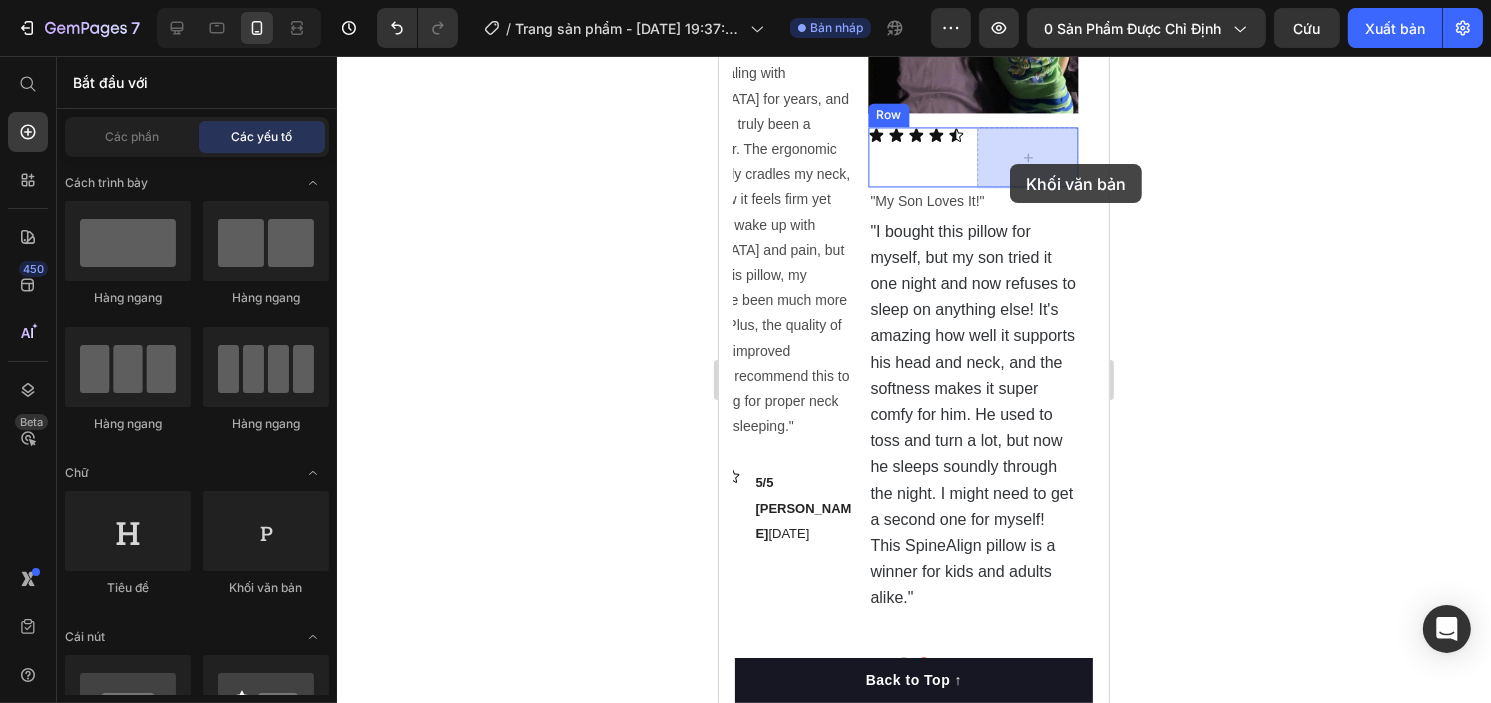 drag, startPoint x: 1177, startPoint y: 507, endPoint x: 957, endPoint y: 187, distance: 388.32974 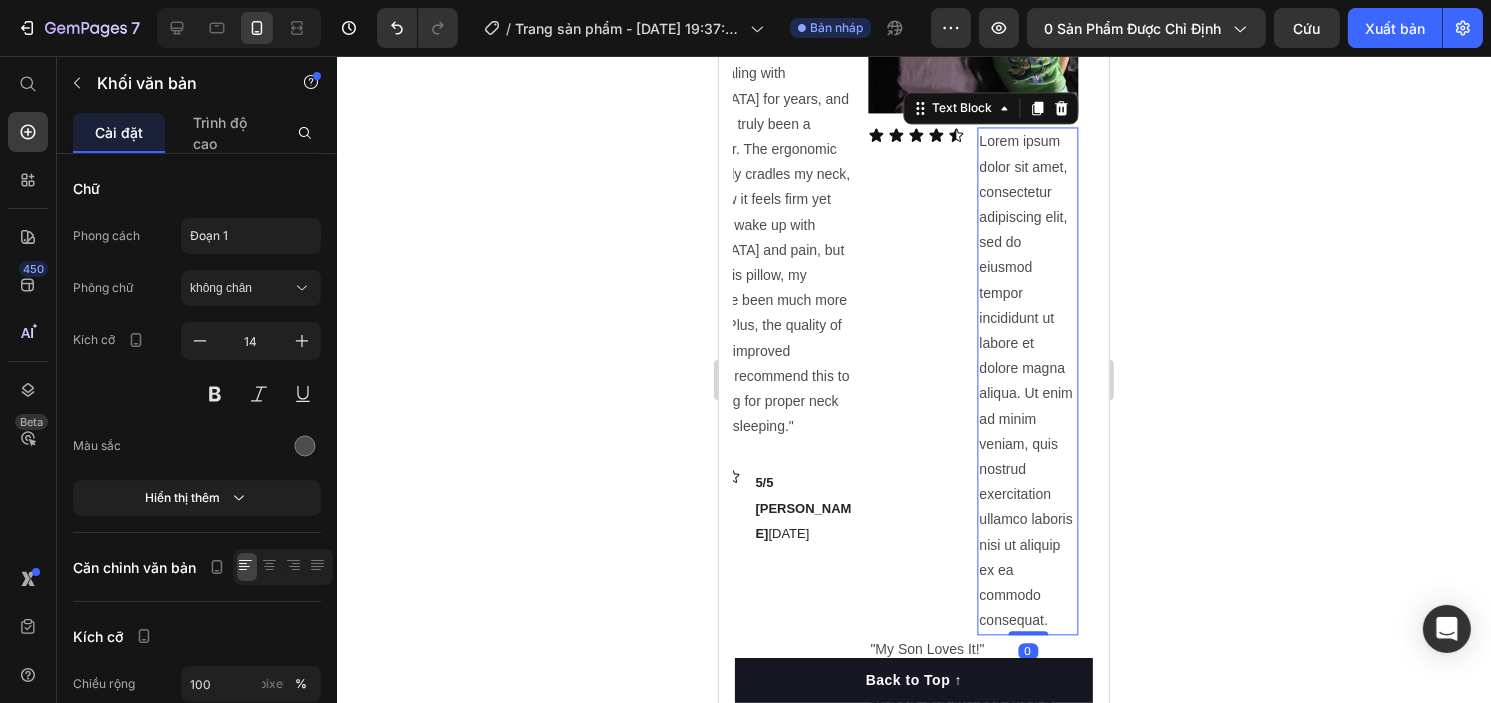 click on "Lorem ipsum dolor sit amet, consectetur adipiscing elit, sed do eiusmod tempor incididunt ut labore et dolore magna aliqua. Ut enim ad minim veniam, quis nostrud exercitation ullamco laboris nisi ut aliquip ex ea commodo consequat." at bounding box center [1026, 381] 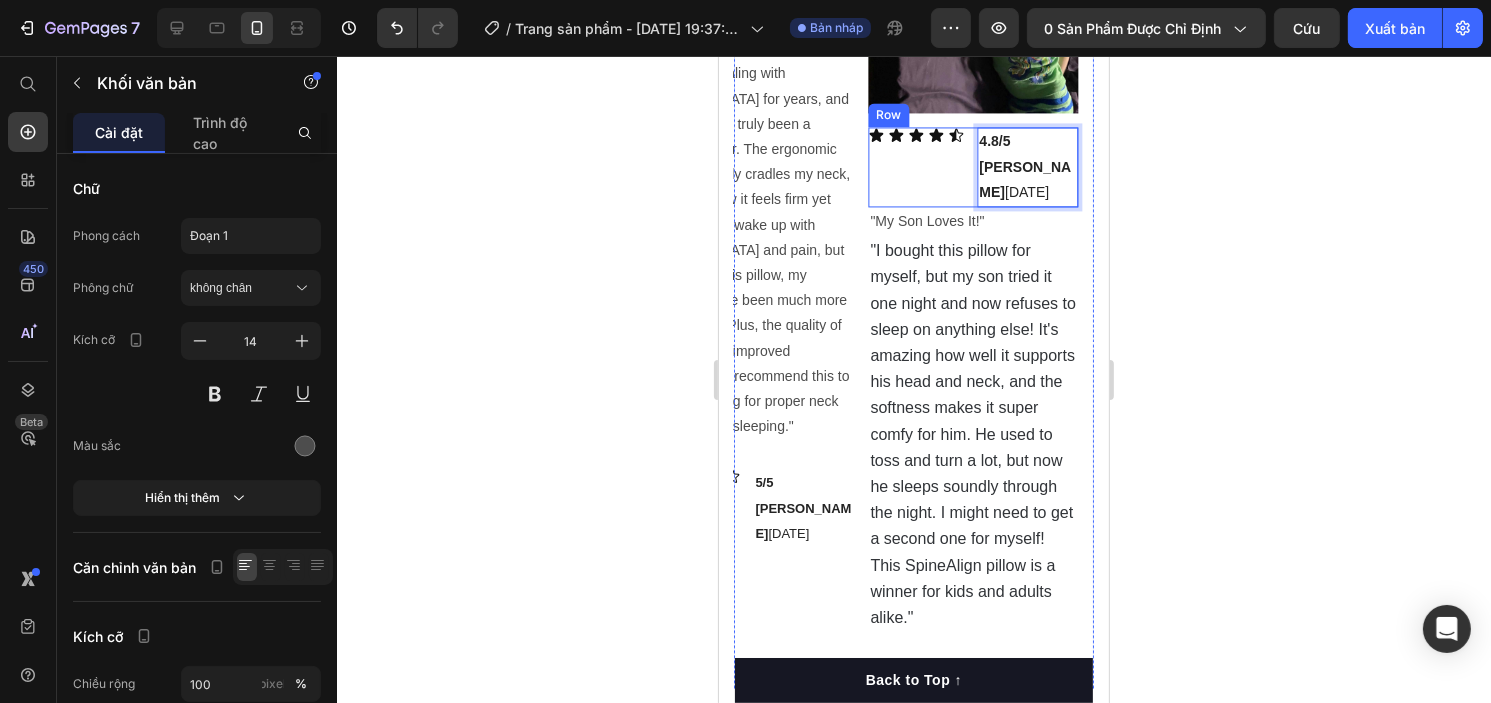click on "Icon Icon Icon Icon Icon Icon List" at bounding box center [917, 167] 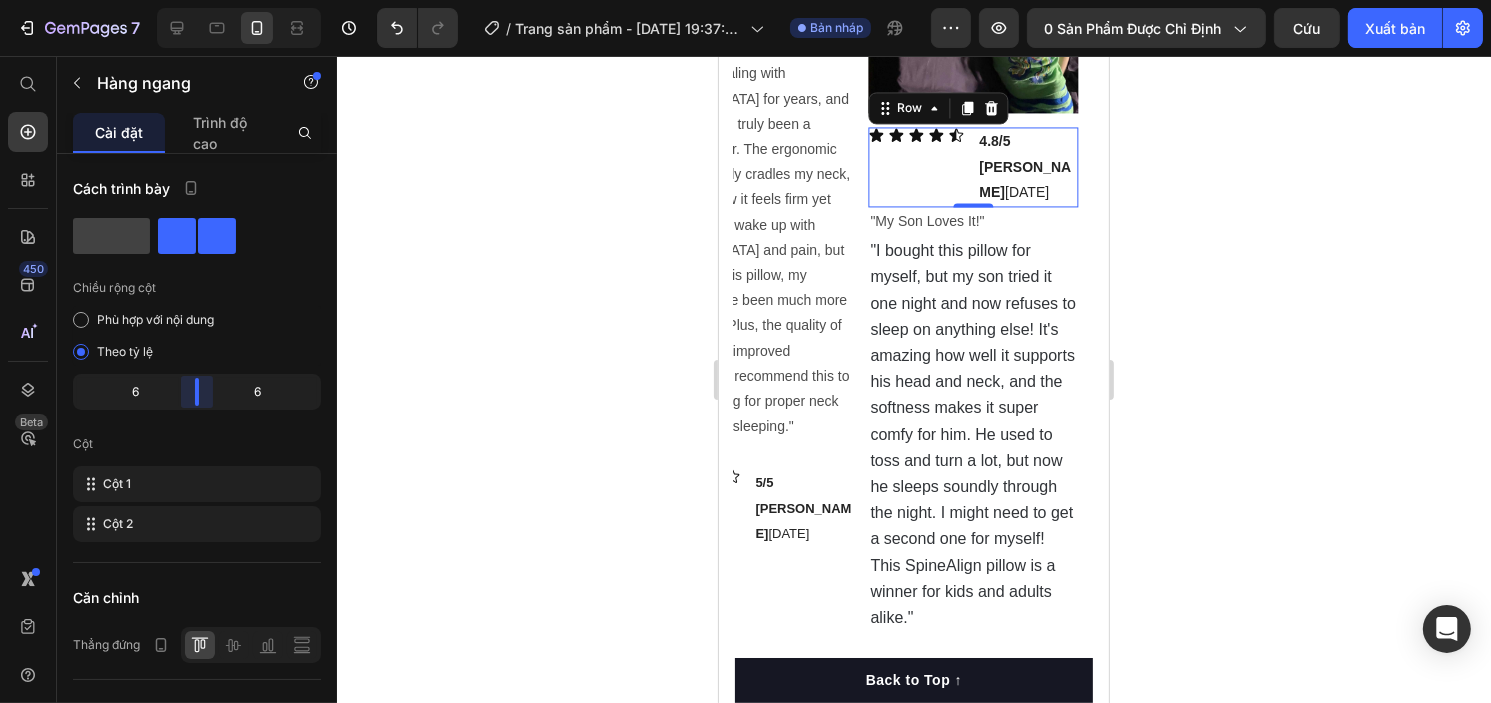 click on "7 Lịch sử phiên bản / Trang sản [PERSON_NAME] - [DATE] 19:37:06 Bản nháp Xem trước 0 sản [PERSON_NAME] được chỉ định Cứu Xuất bản 450 Beta Bắt đầu với Các [PERSON_NAME] Các yếu tố [PERSON_NAME] hùng [PERSON_NAME] sản [PERSON_NAME] [PERSON_NAME] [PERSON_NAME] tin [PERSON_NAME] đảm [PERSON_NAME] sản [PERSON_NAME] sử [PERSON_NAME] [PERSON_NAME] So [PERSON_NAME] Câu [PERSON_NAME] gặp Bằng [PERSON_NAME] xã hội Câu [PERSON_NAME] [PERSON_NAME] sách sản [PERSON_NAME] sưu tập [PERSON_NAME] sách blog Liên hệ Sticky Thêm vào giỏ hàng [PERSON_NAME] [PERSON_NAME] [PERSON_NAME] thư [PERSON_NAME] 450 [PERSON_NAME] bày
Hàng ngang
Hàng ngang
Hàng ngang
Hàng ngang [PERSON_NAME] đề
[PERSON_NAME] văn bản" at bounding box center [745, 0] 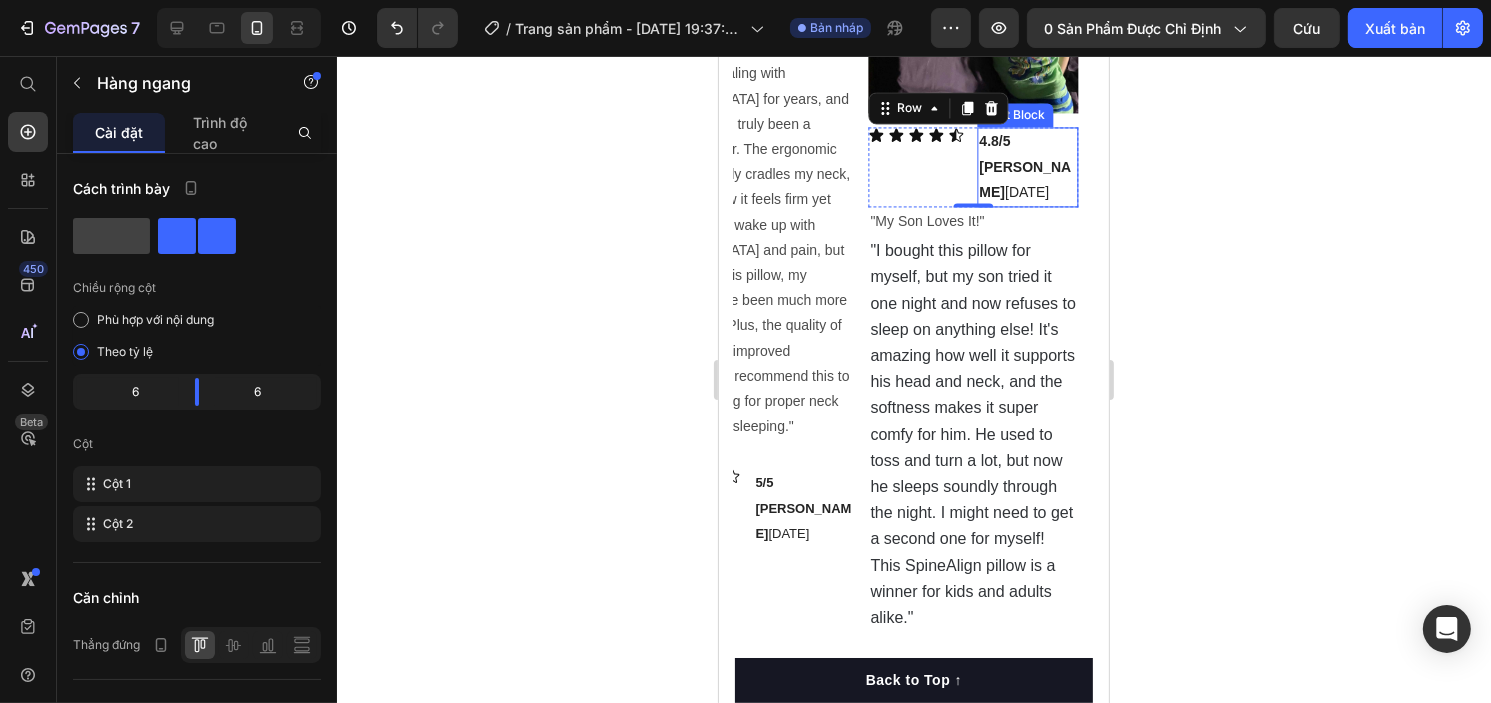 click on "4.8/5  Hallie P.    Oct/16/2023" at bounding box center (1026, 167) 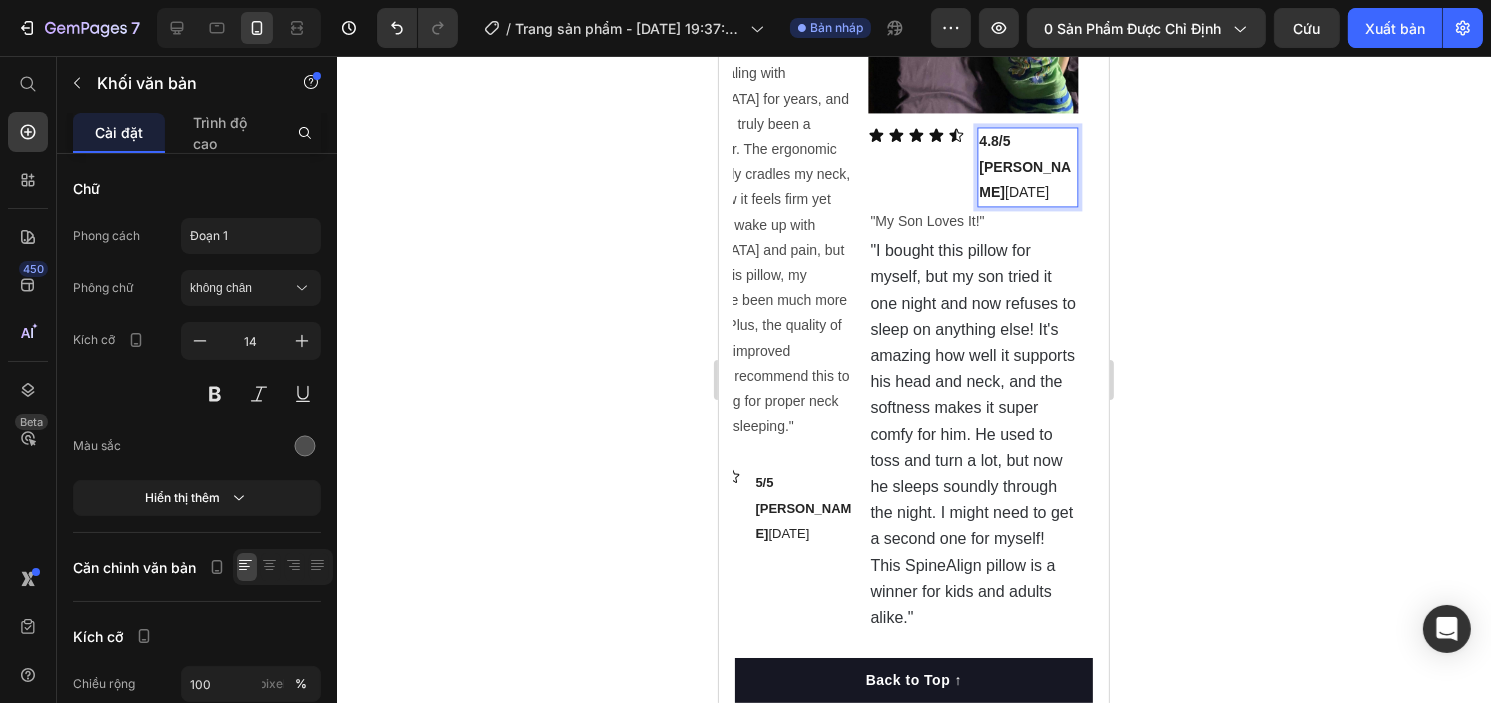 click on "4.8/5  Hallie P.    Oct/16/2023" at bounding box center (1026, 167) 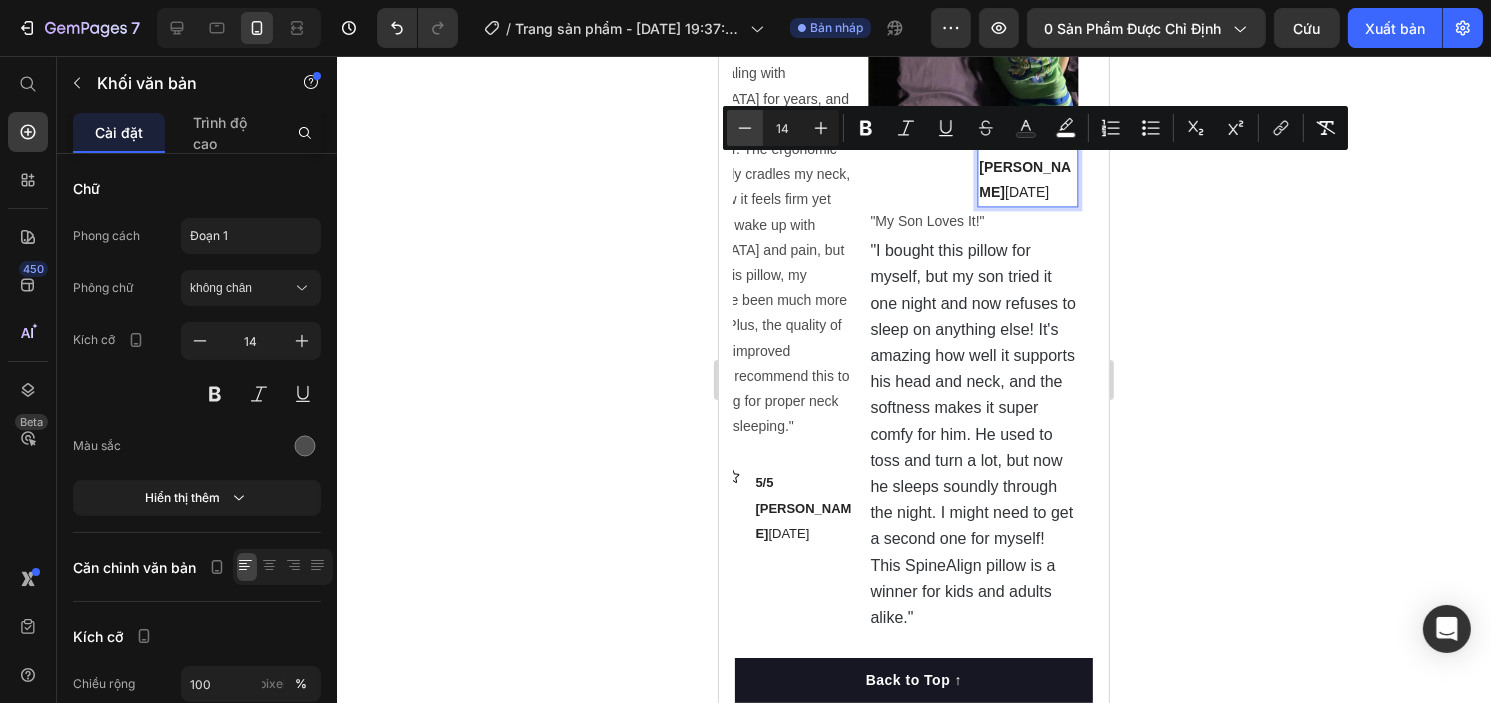 click 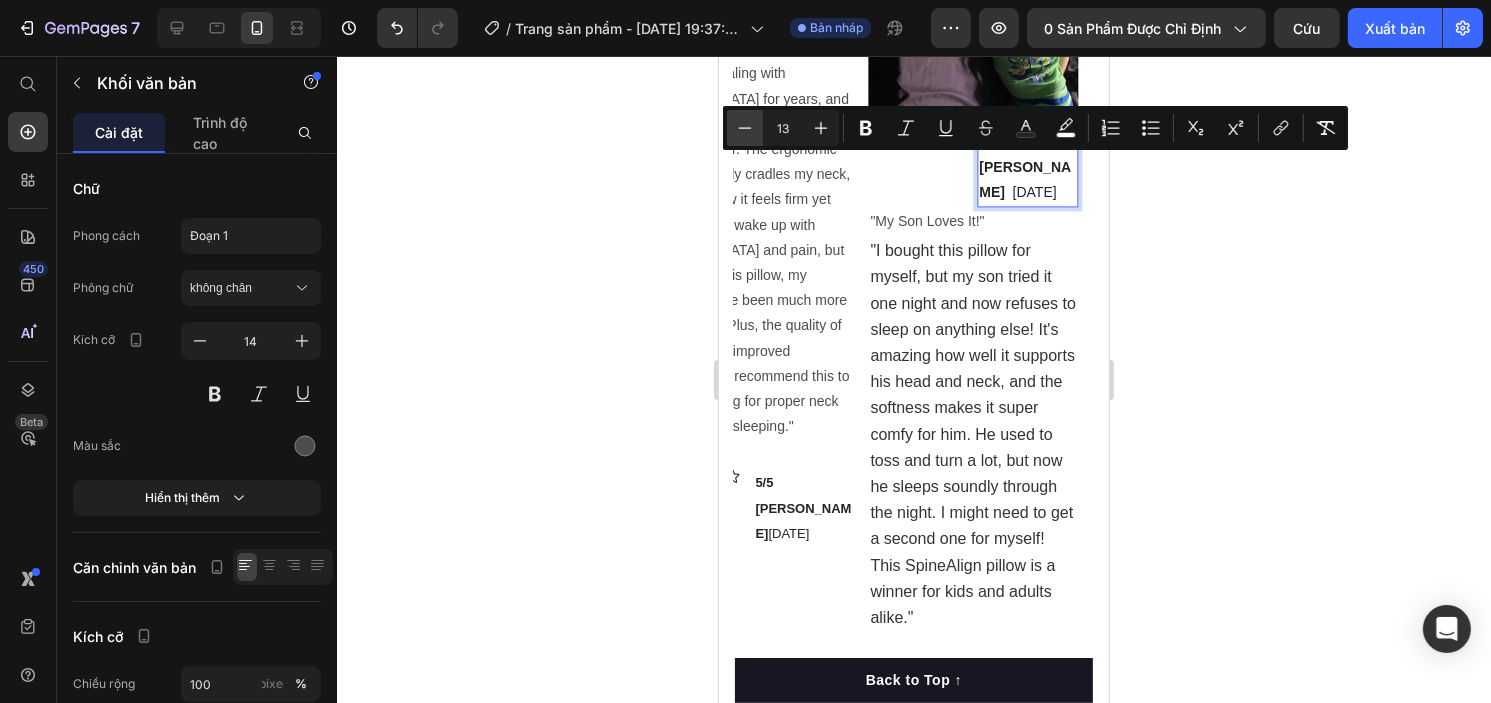 click 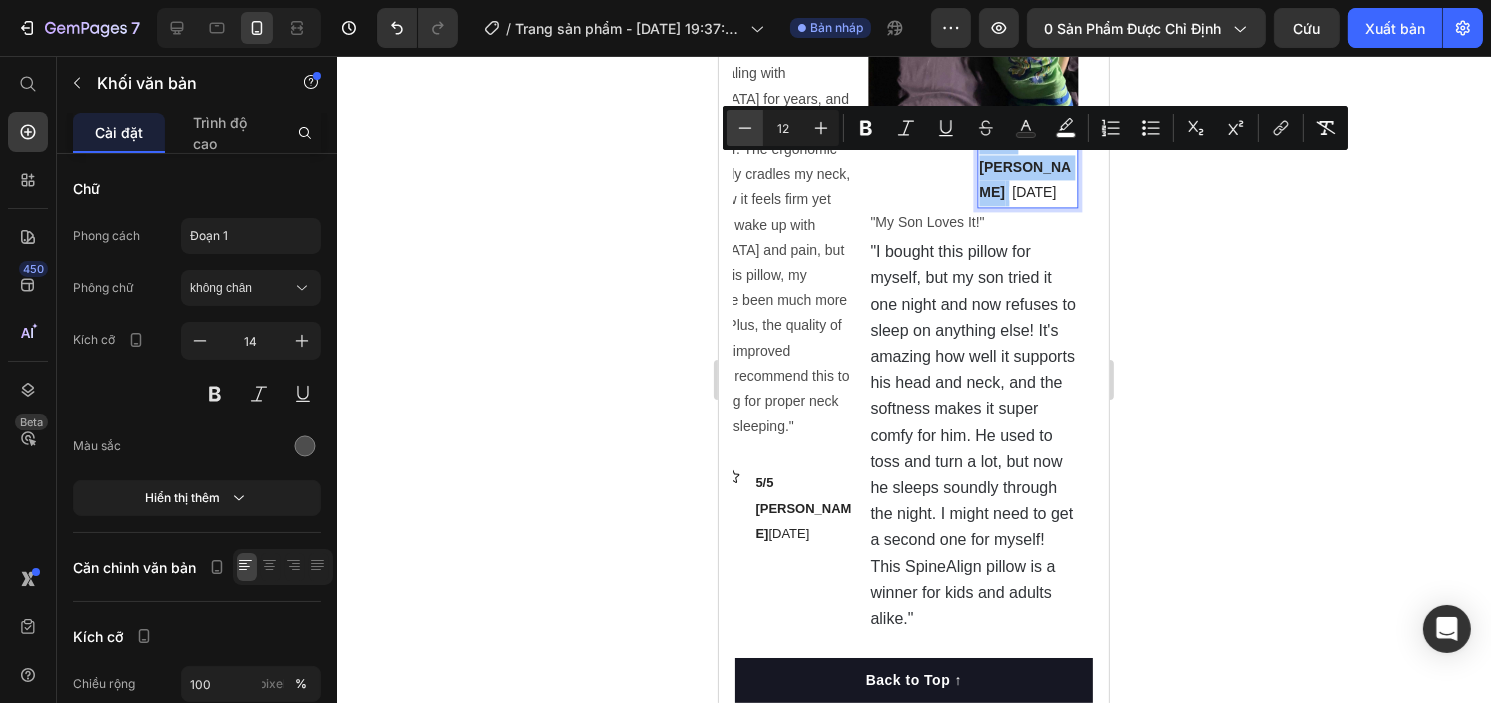 click 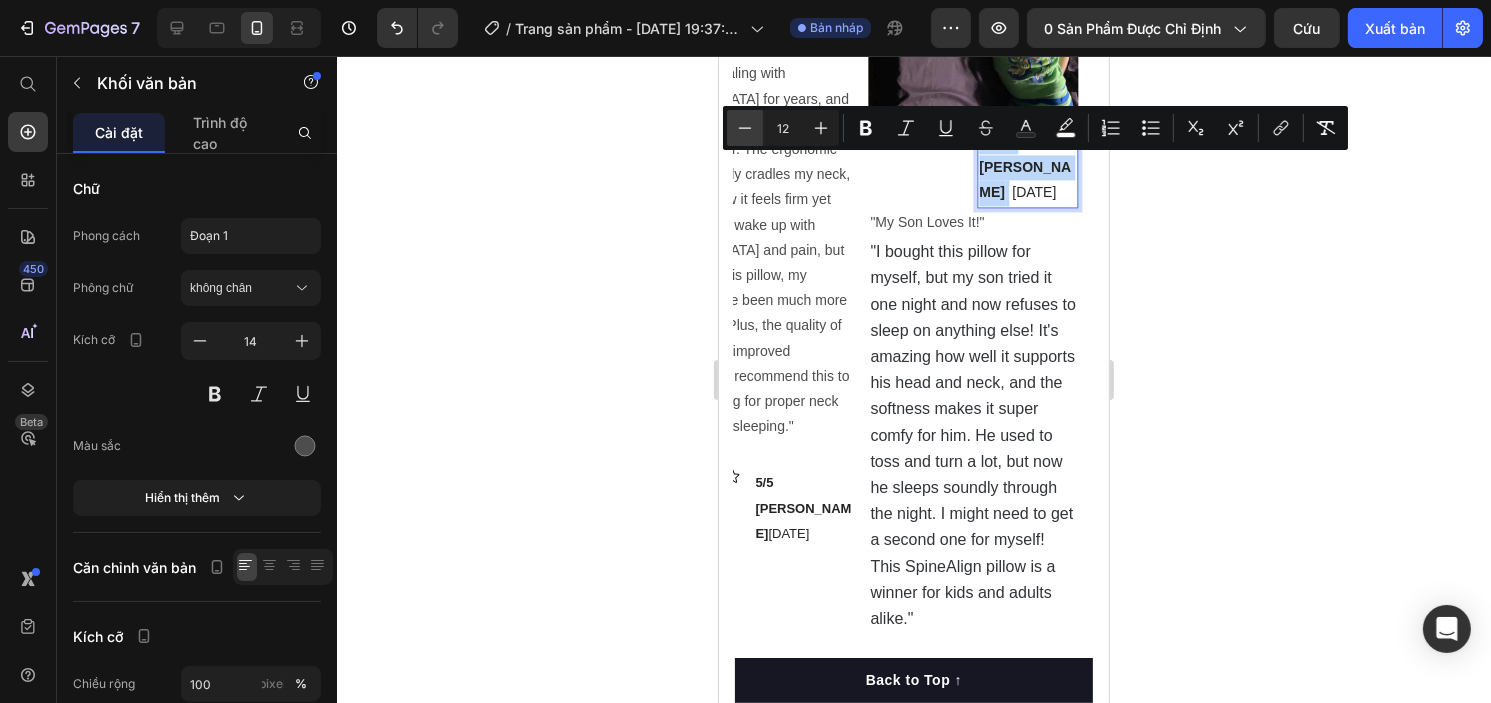 type on "11" 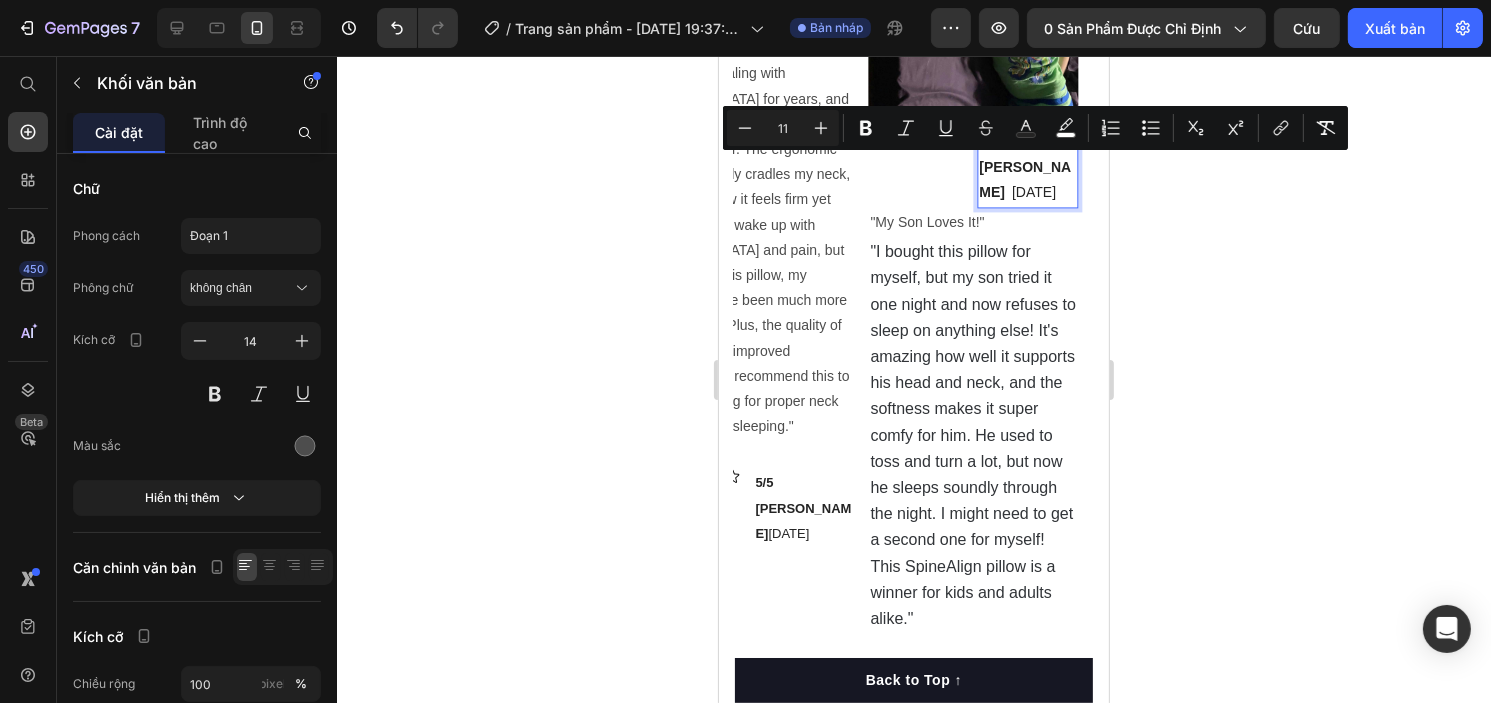 click 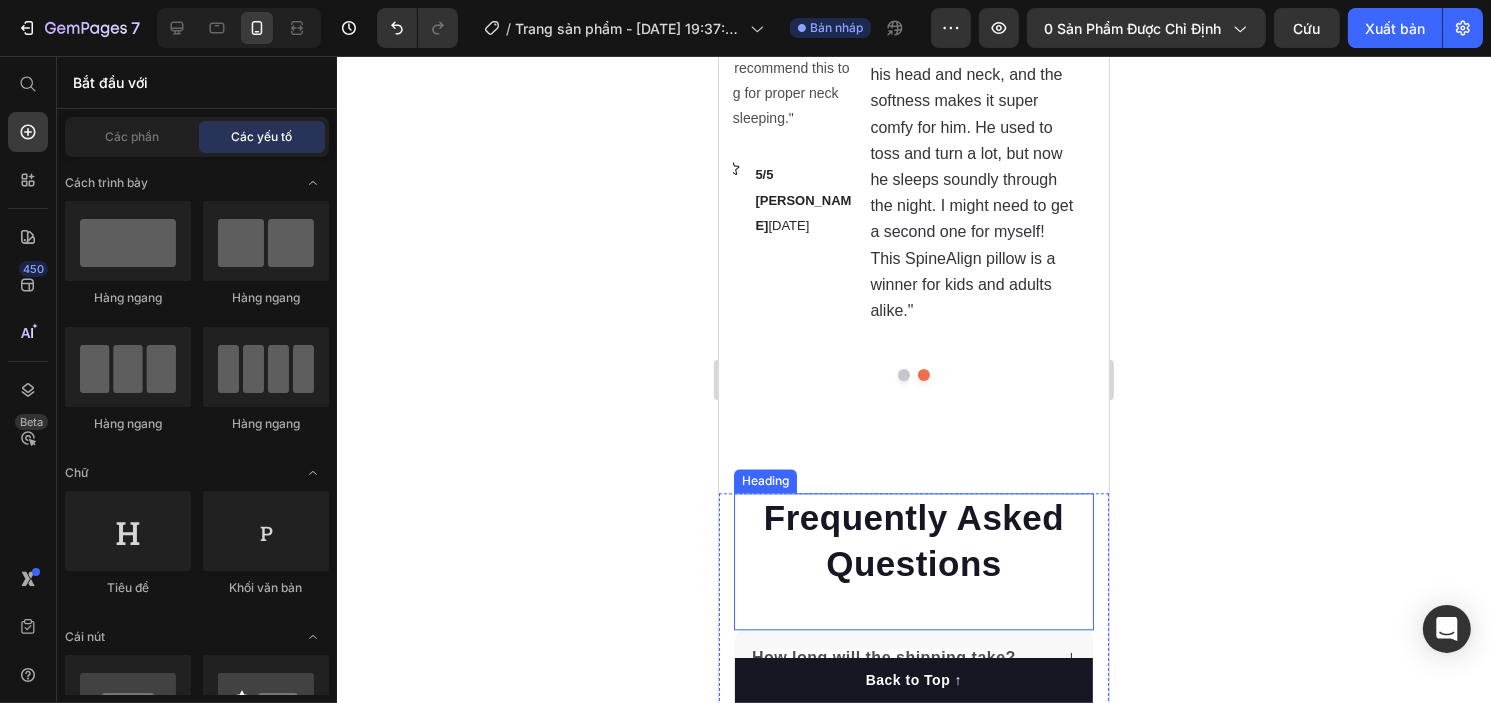 scroll, scrollTop: 4466, scrollLeft: 0, axis: vertical 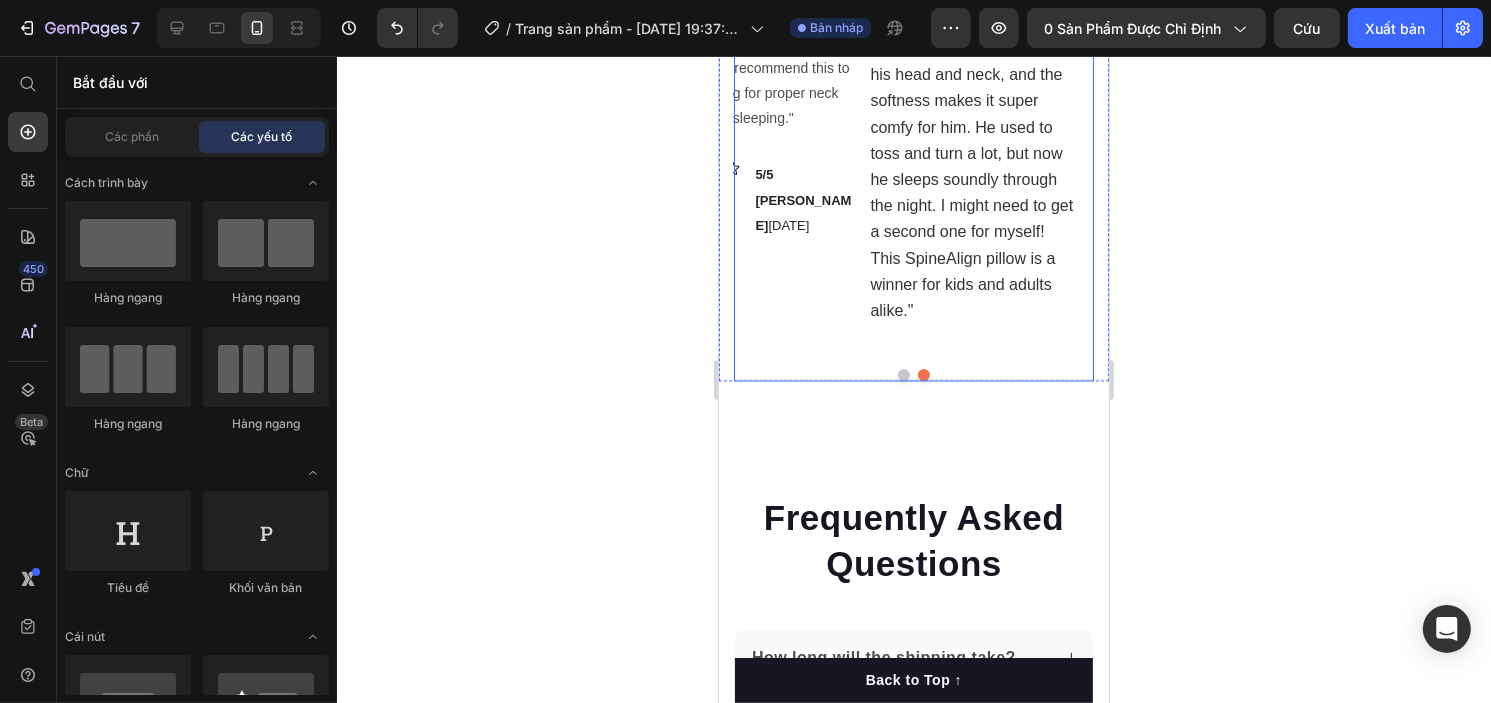 click at bounding box center (903, 375) 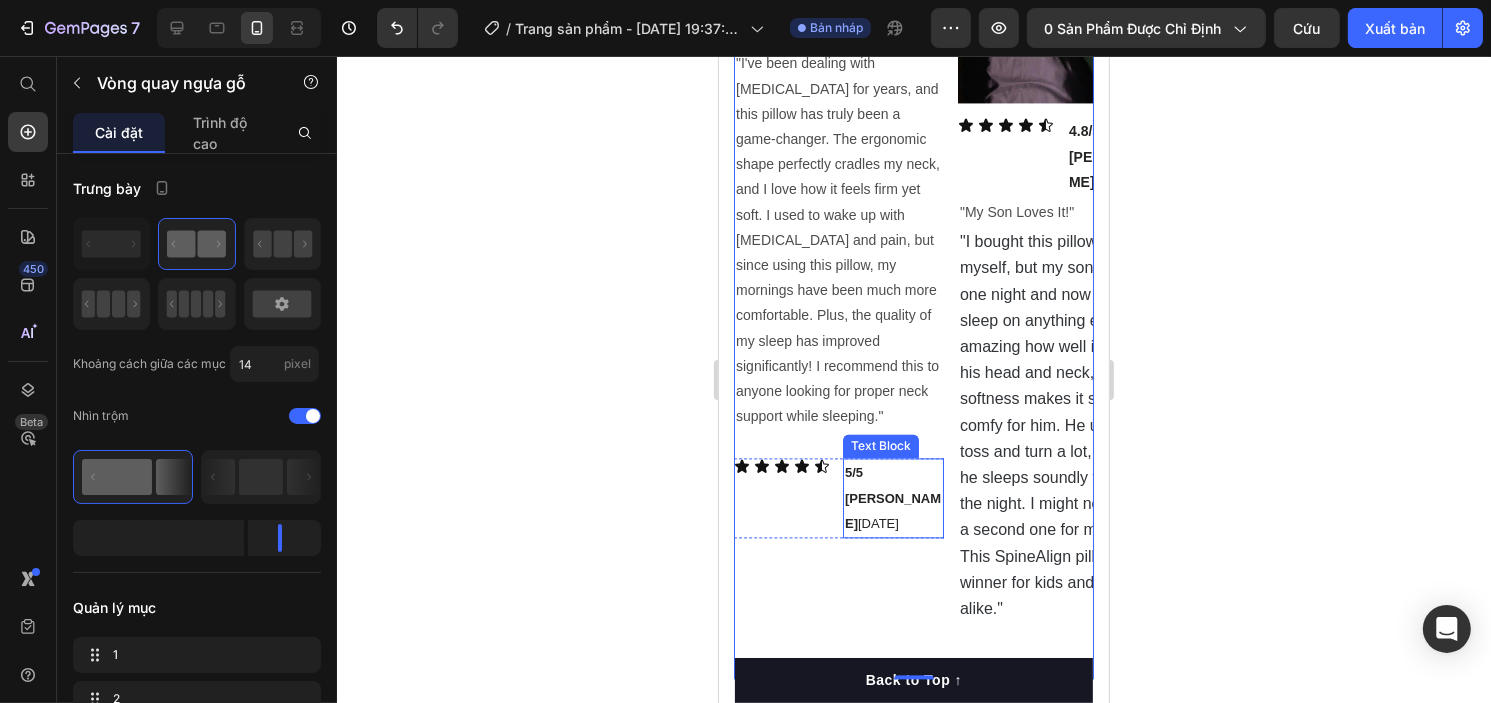 scroll, scrollTop: 4140, scrollLeft: 0, axis: vertical 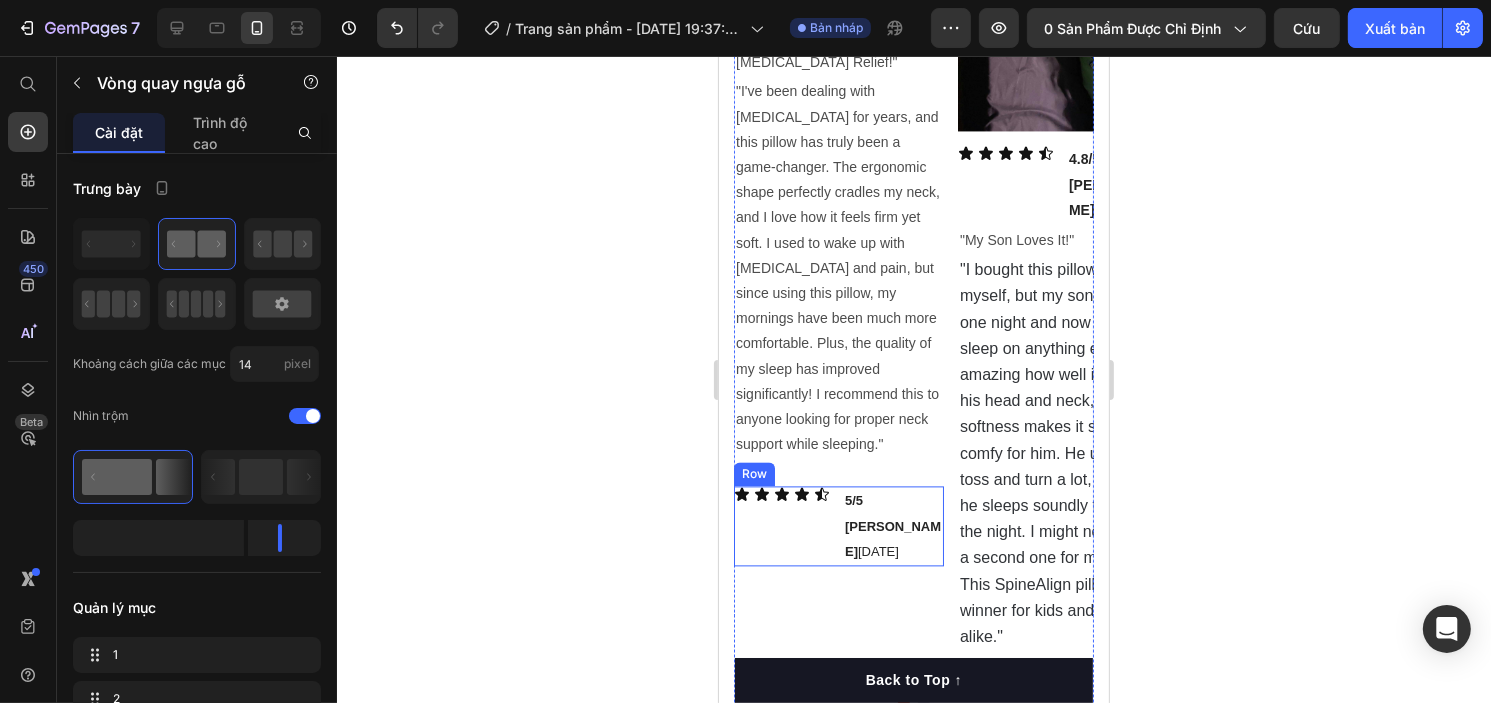 click on "Icon Icon Icon Icon Icon Icon List" at bounding box center (783, 526) 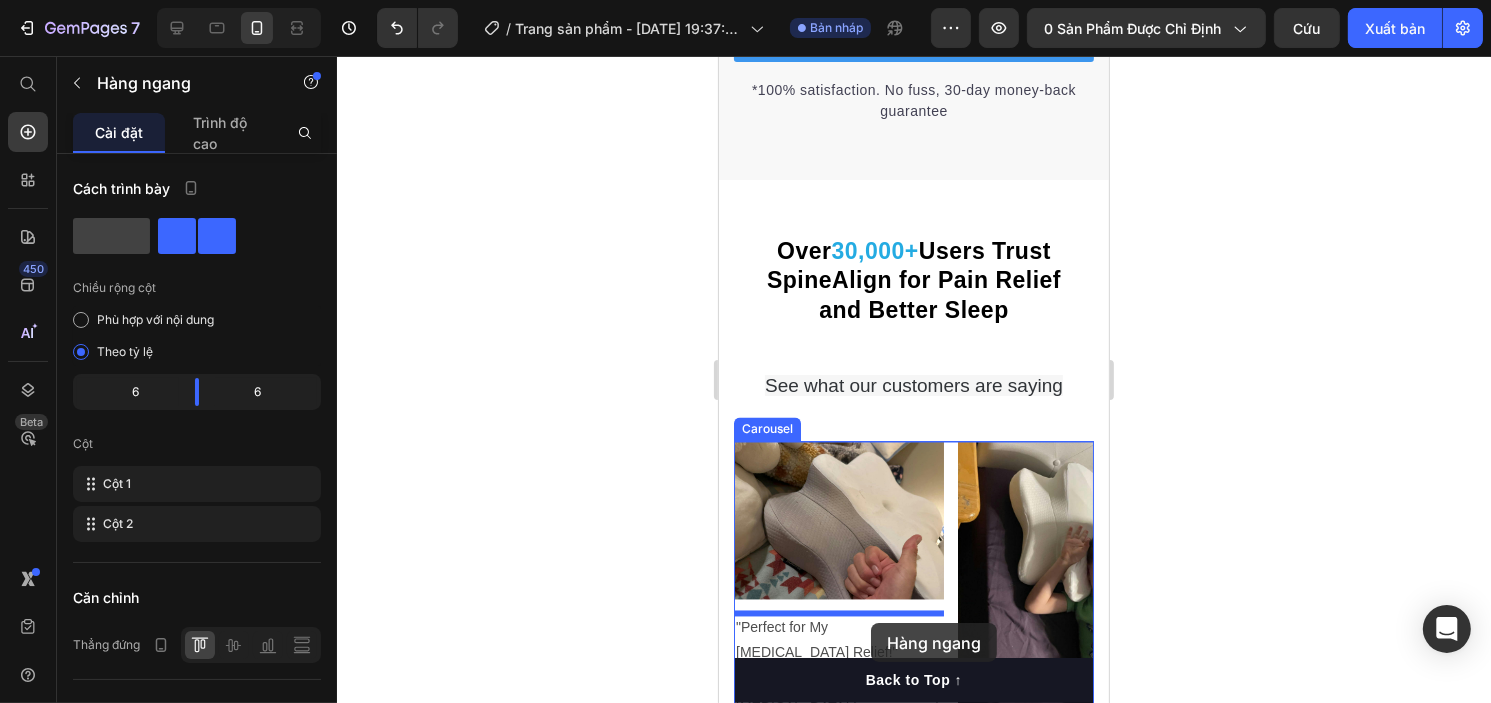 scroll, scrollTop: 3584, scrollLeft: 0, axis: vertical 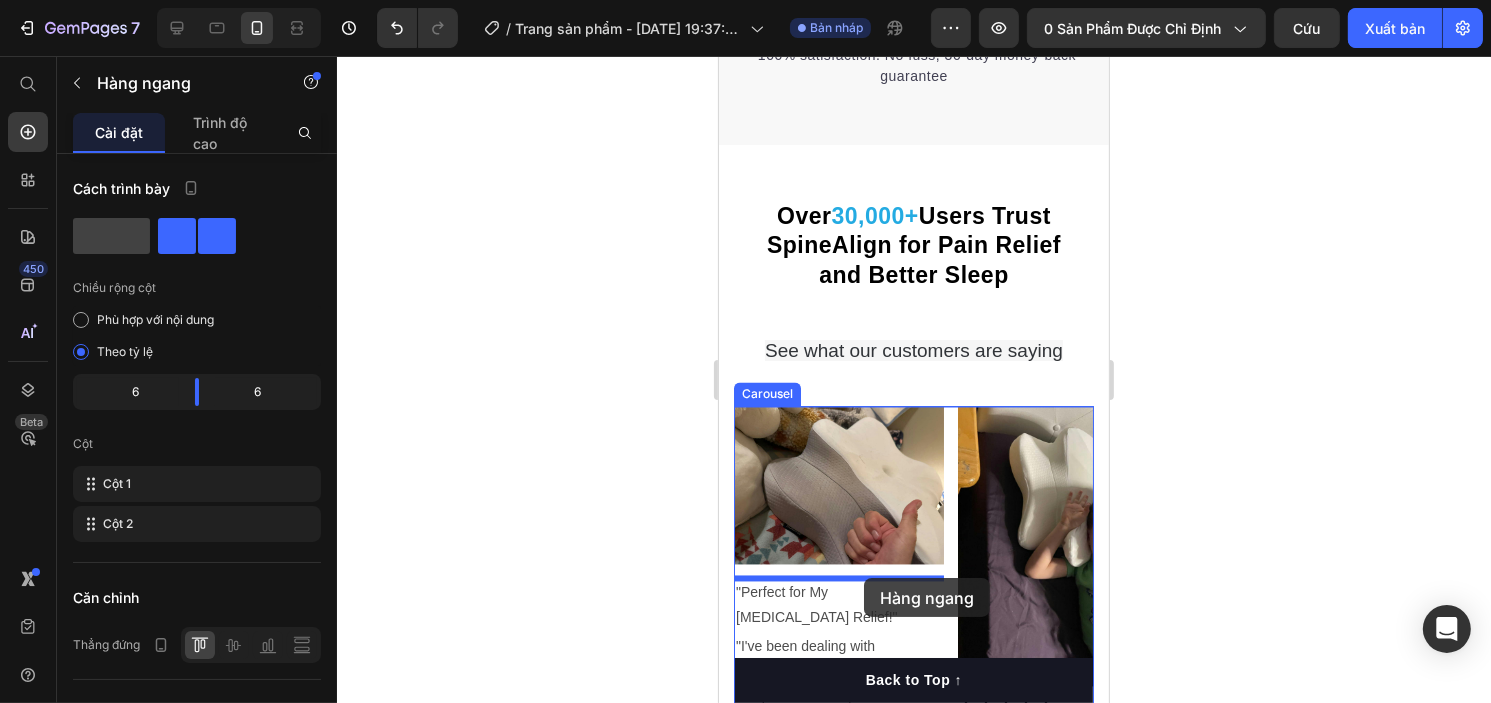 drag, startPoint x: 818, startPoint y: 496, endPoint x: 863, endPoint y: 578, distance: 93.53609 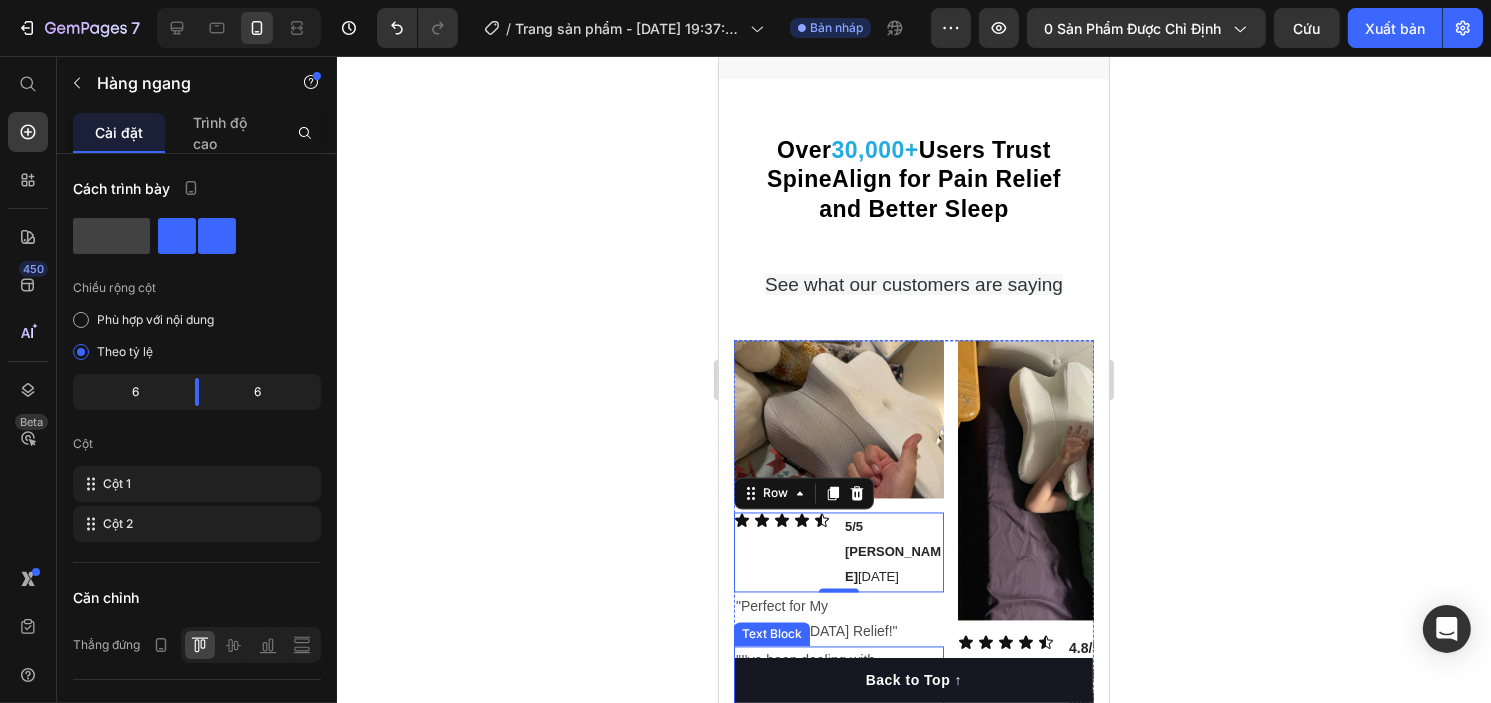 scroll, scrollTop: 3872, scrollLeft: 0, axis: vertical 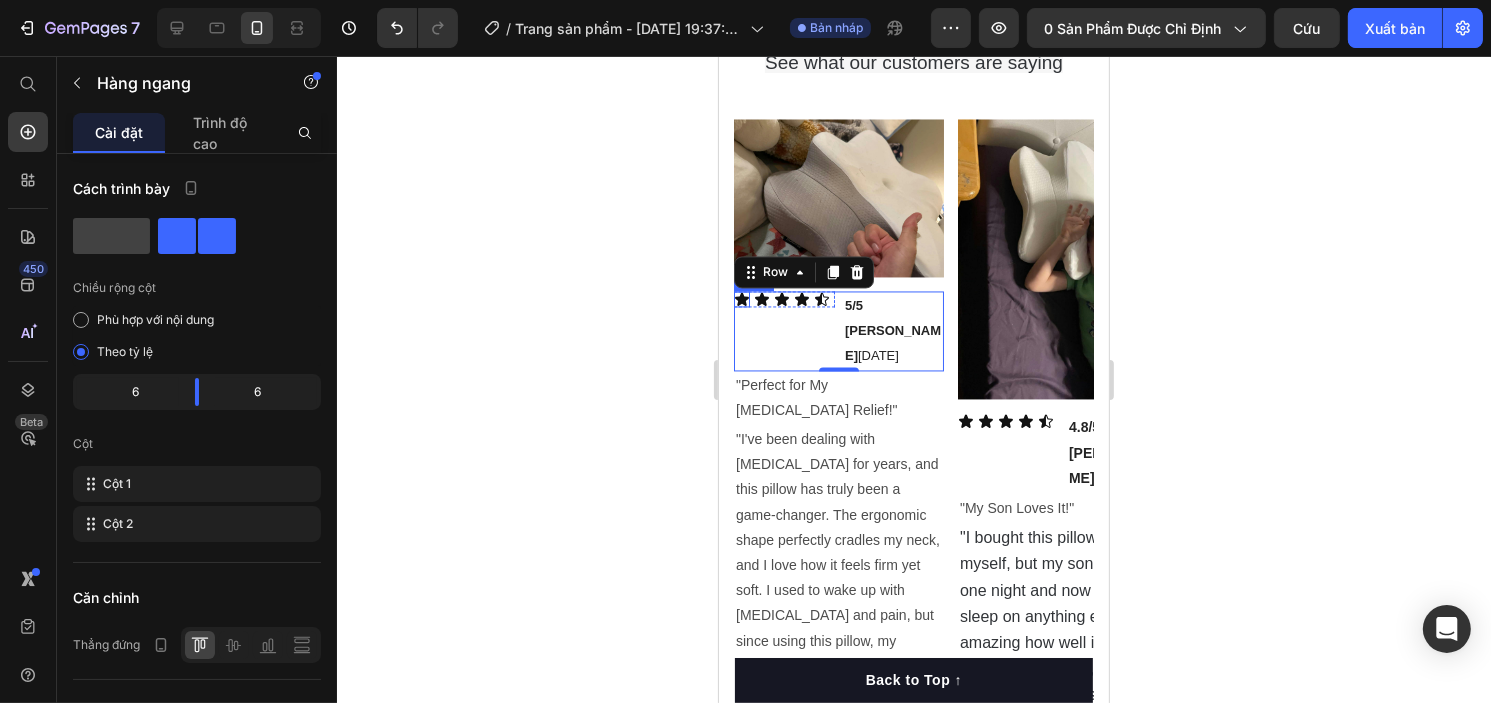 click on "Icon" at bounding box center [741, 299] 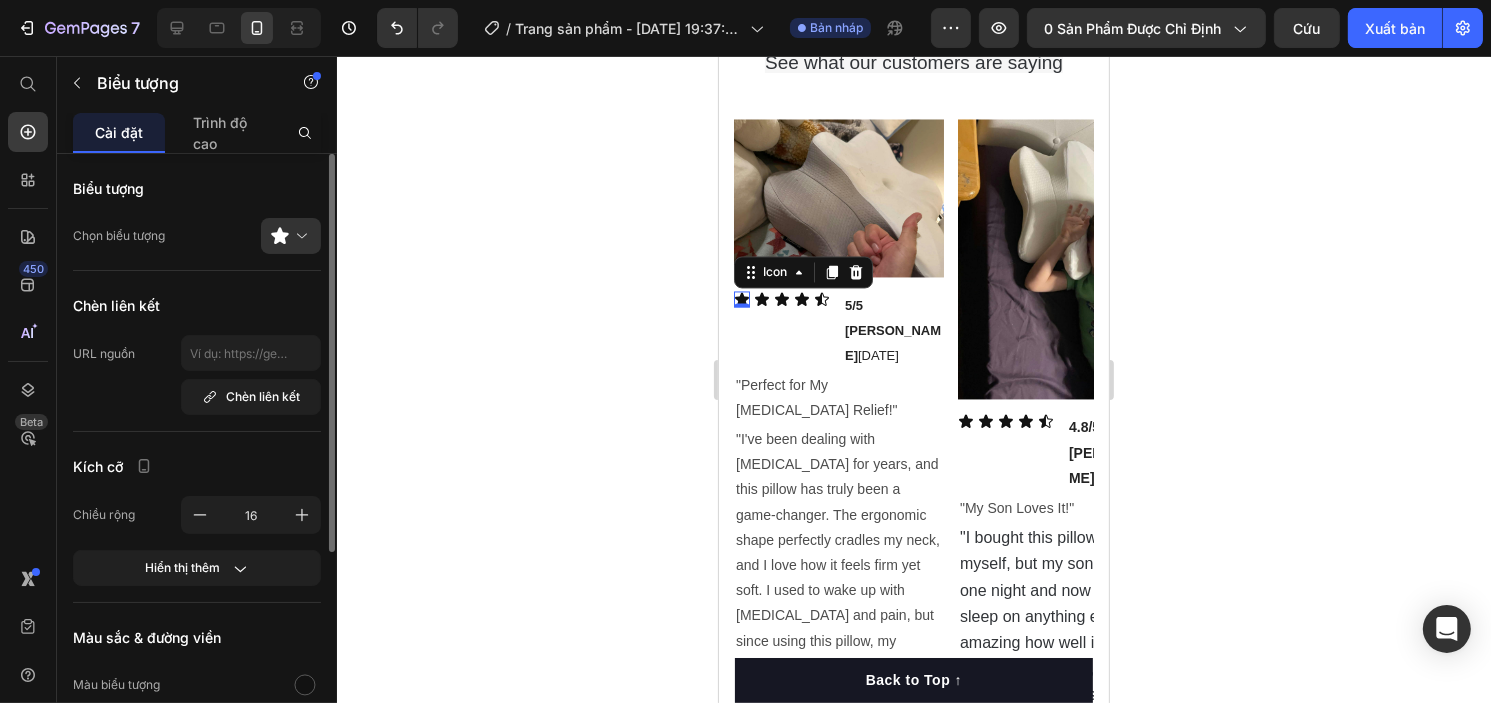 scroll, scrollTop: 314, scrollLeft: 0, axis: vertical 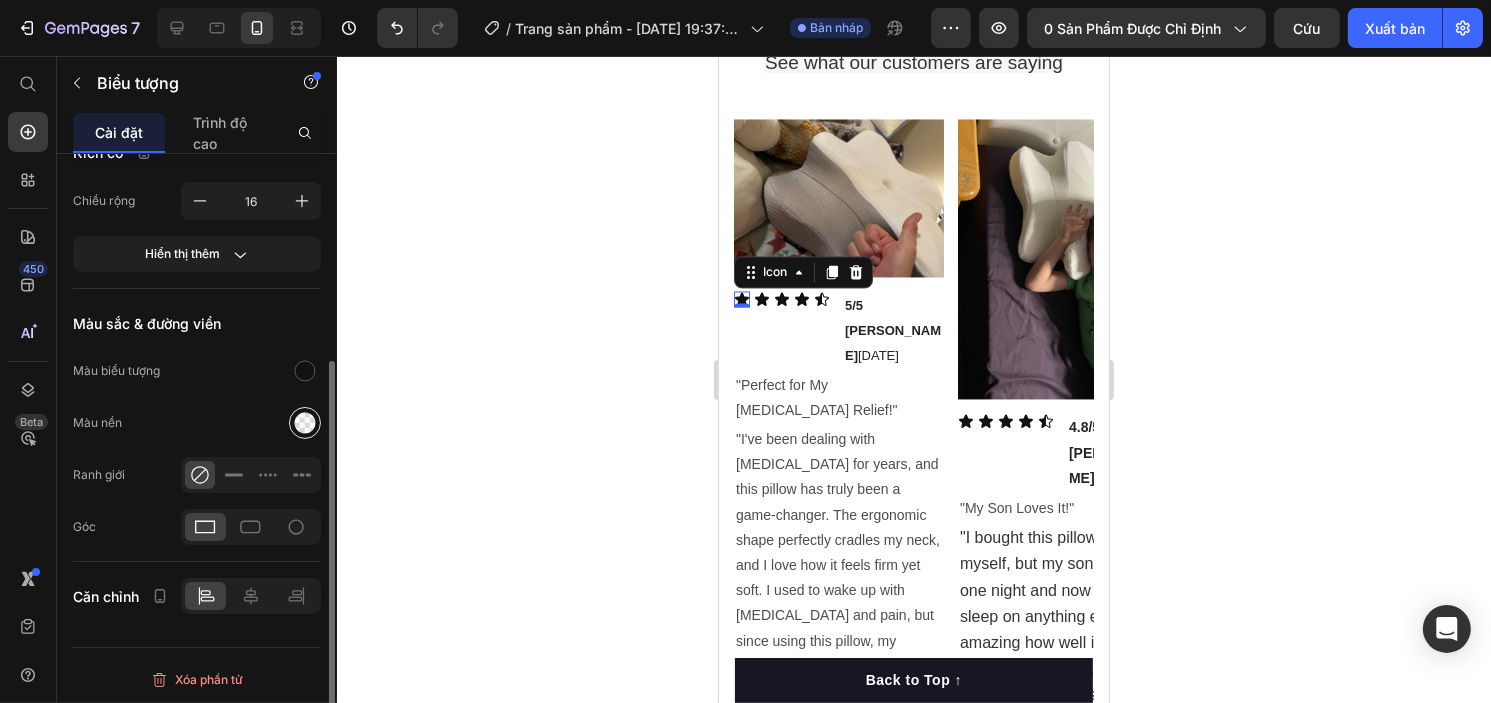 click at bounding box center [305, 423] 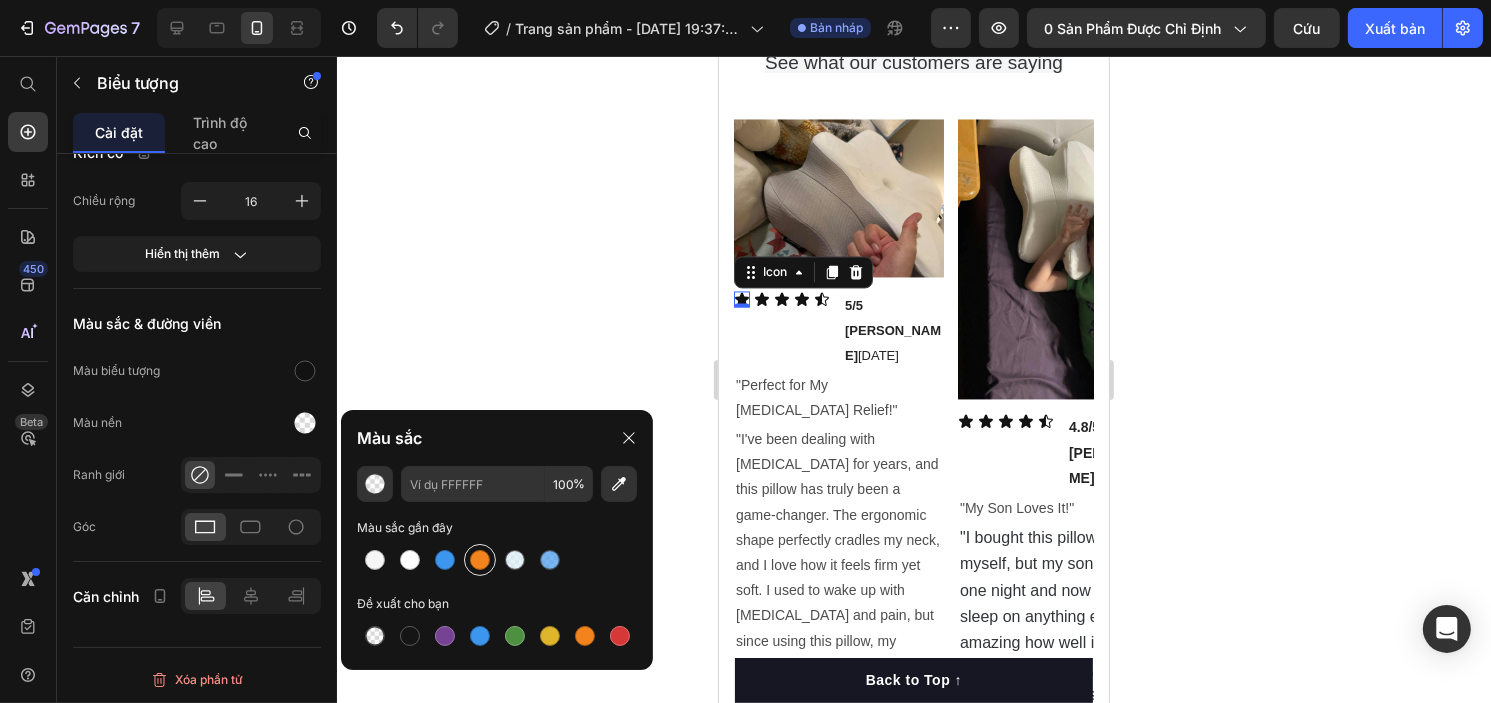 click at bounding box center [480, 560] 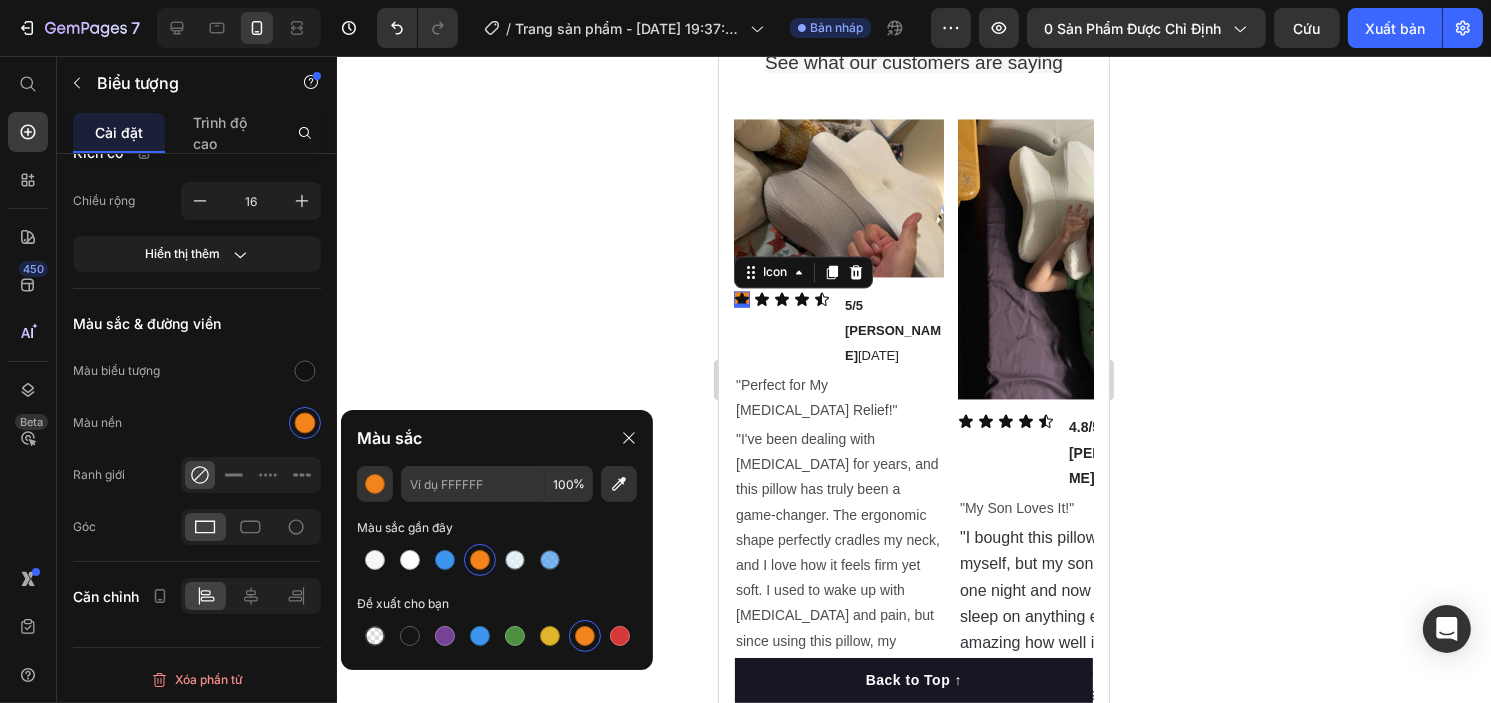 type on "F3841D" 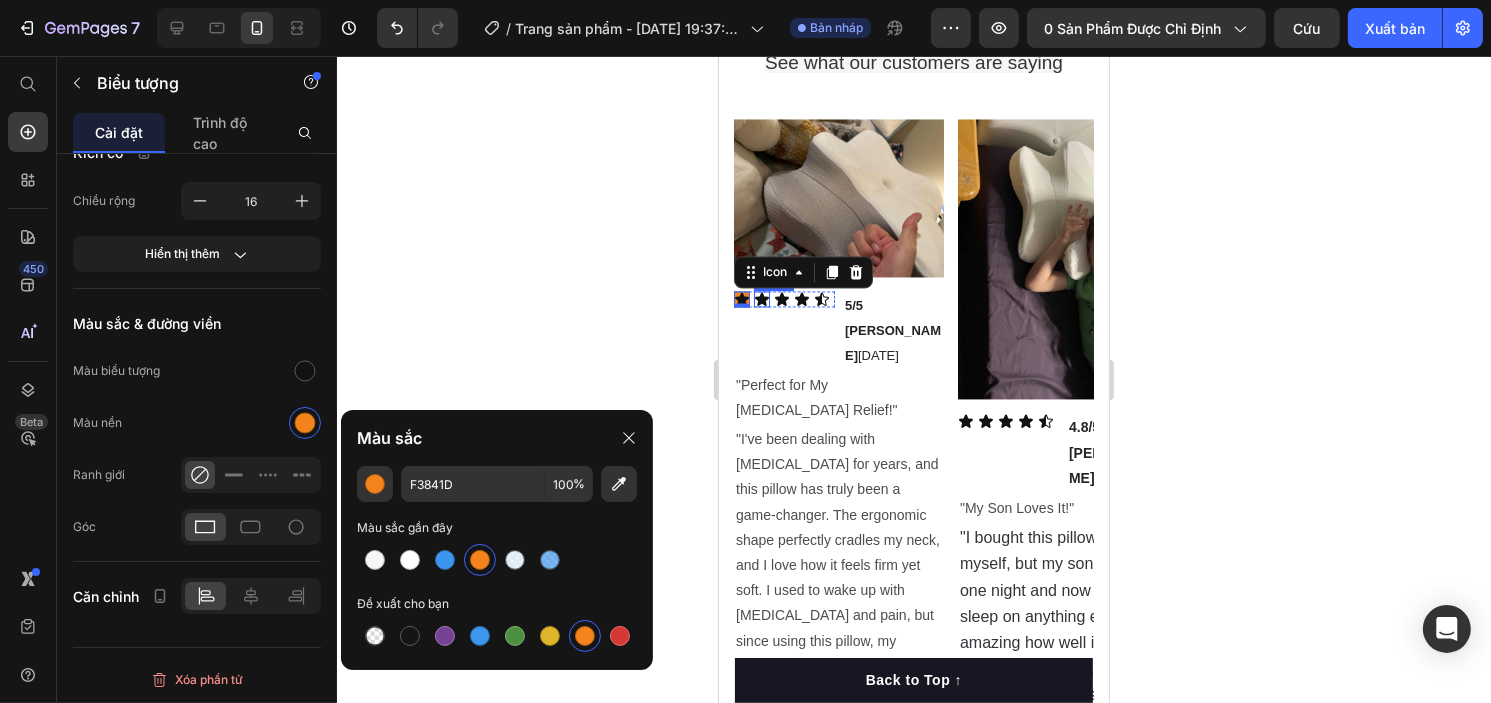 click 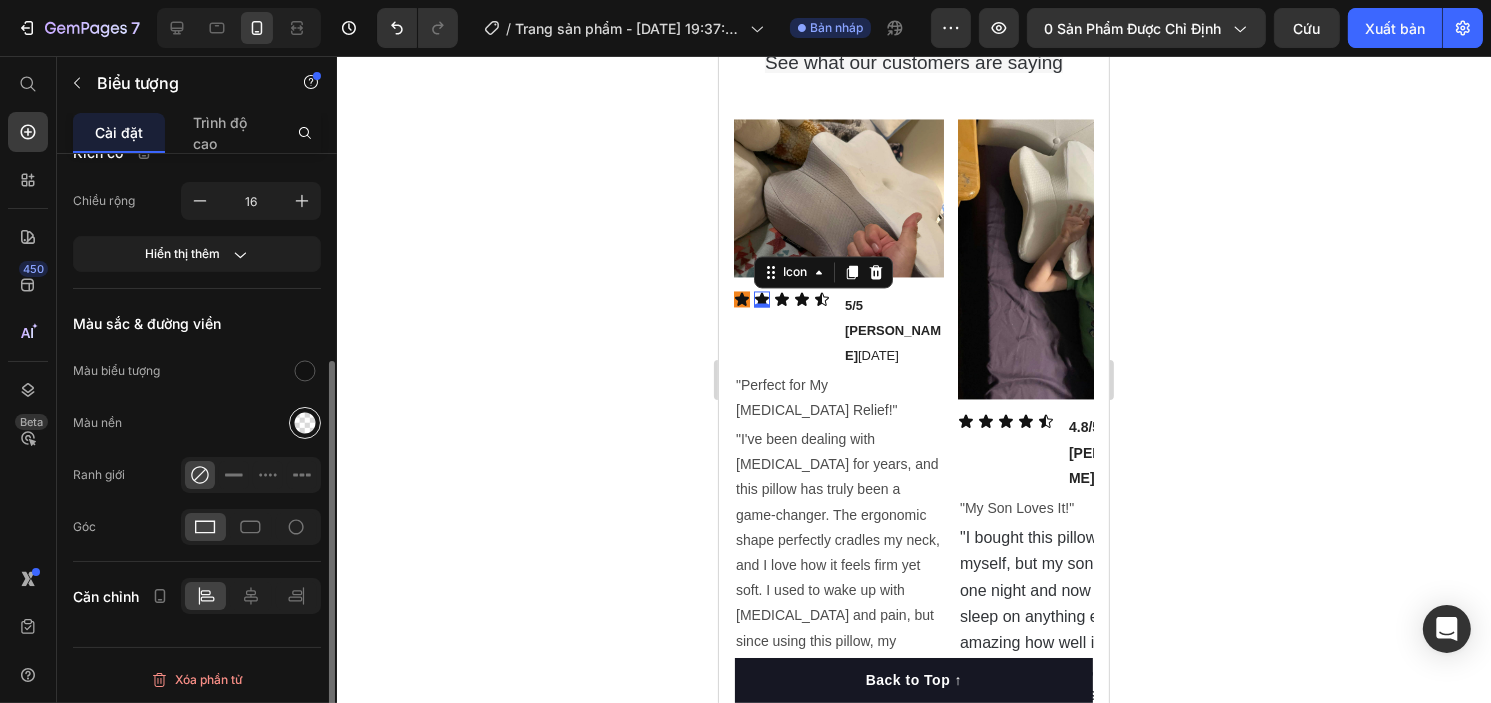 click at bounding box center [305, 423] 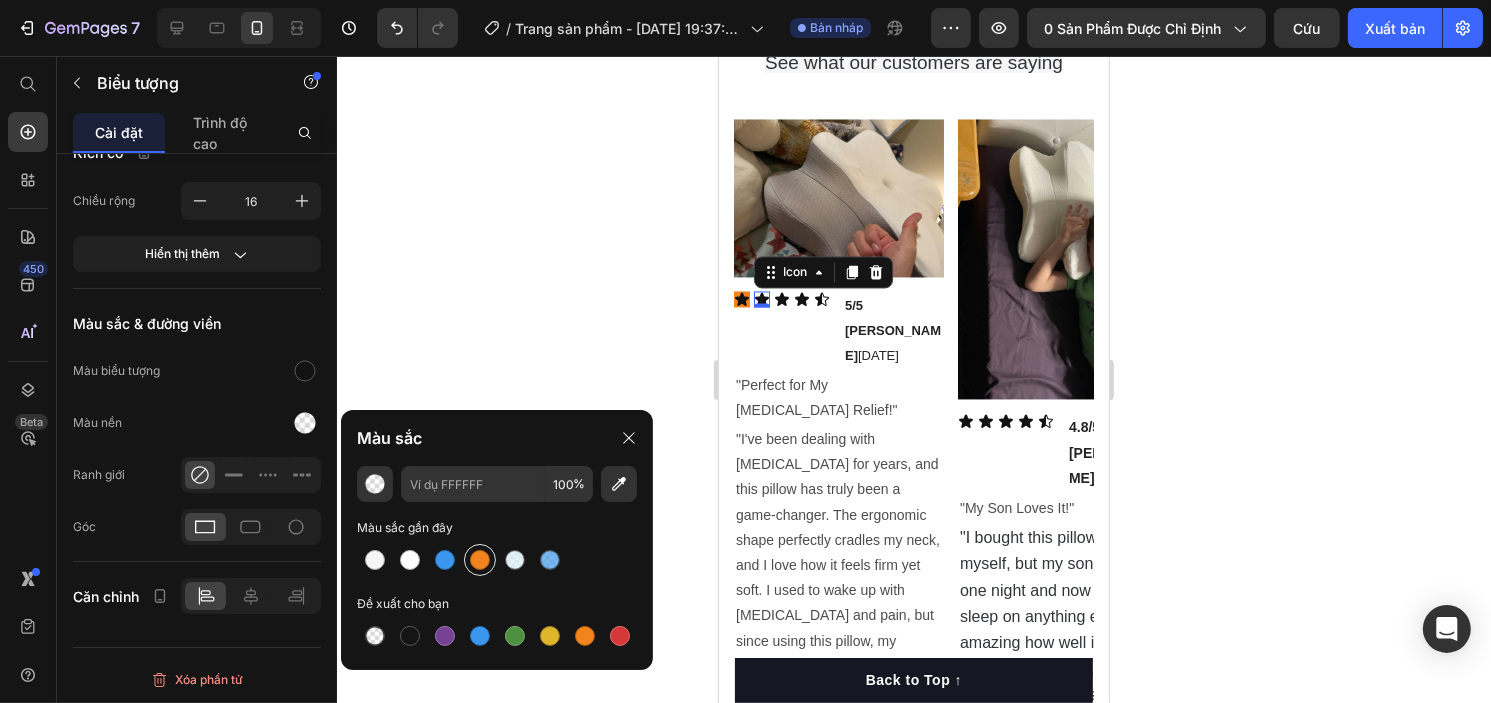 click at bounding box center [480, 560] 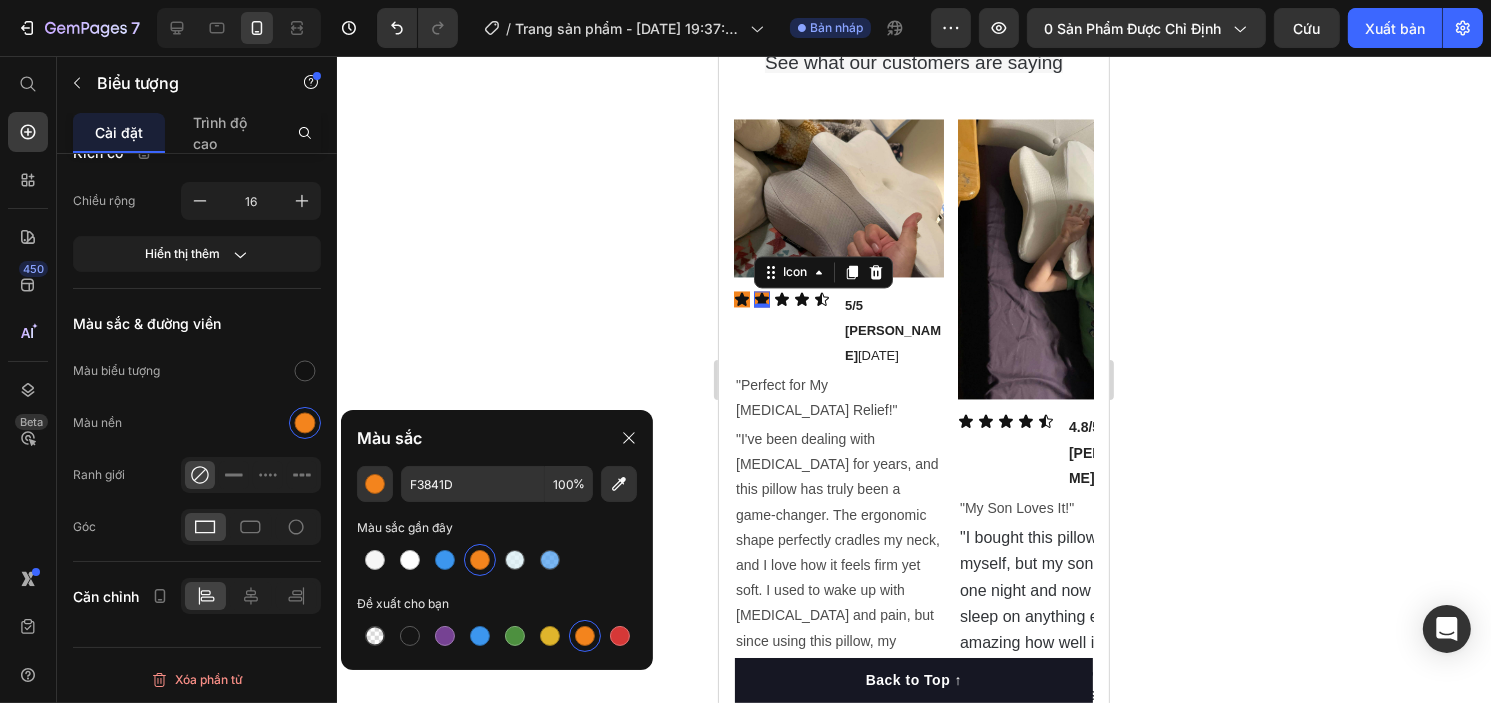 type on "000000" 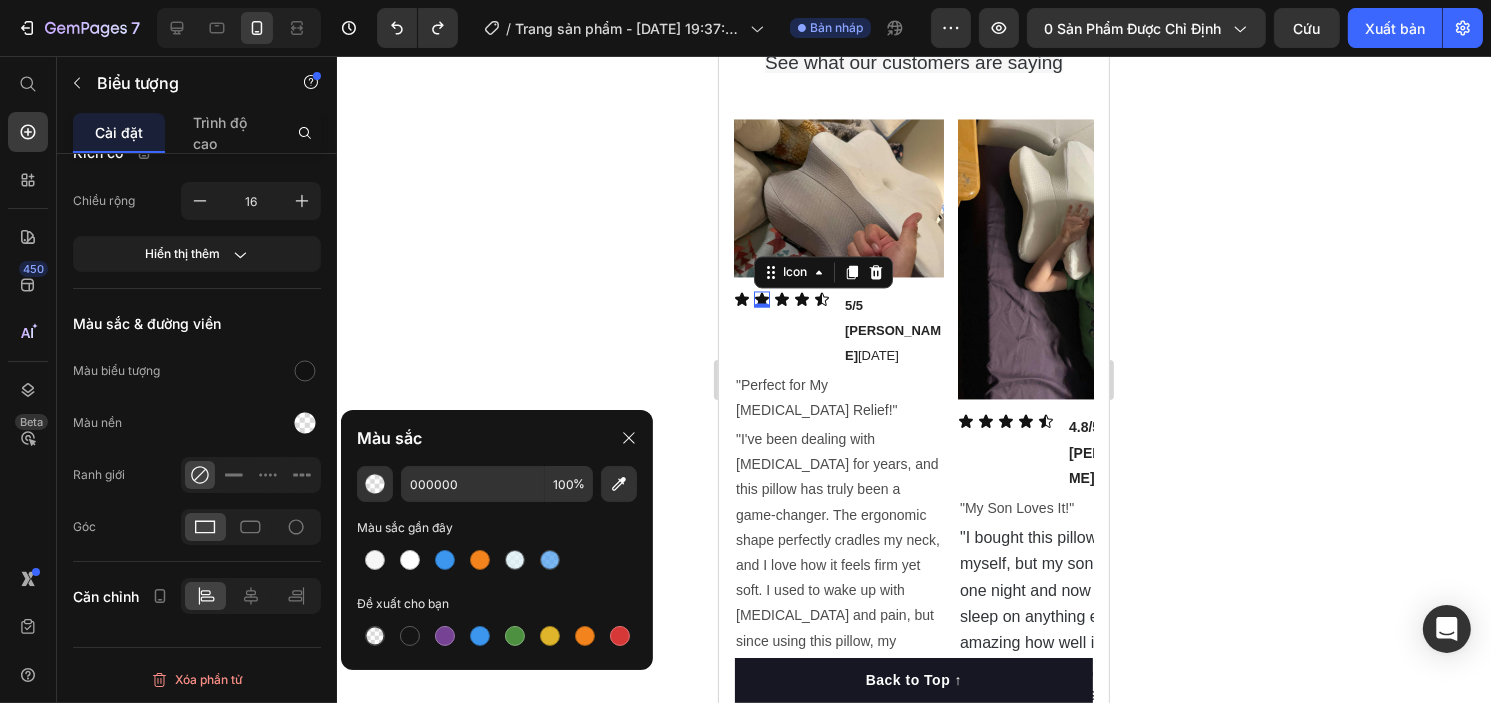 click 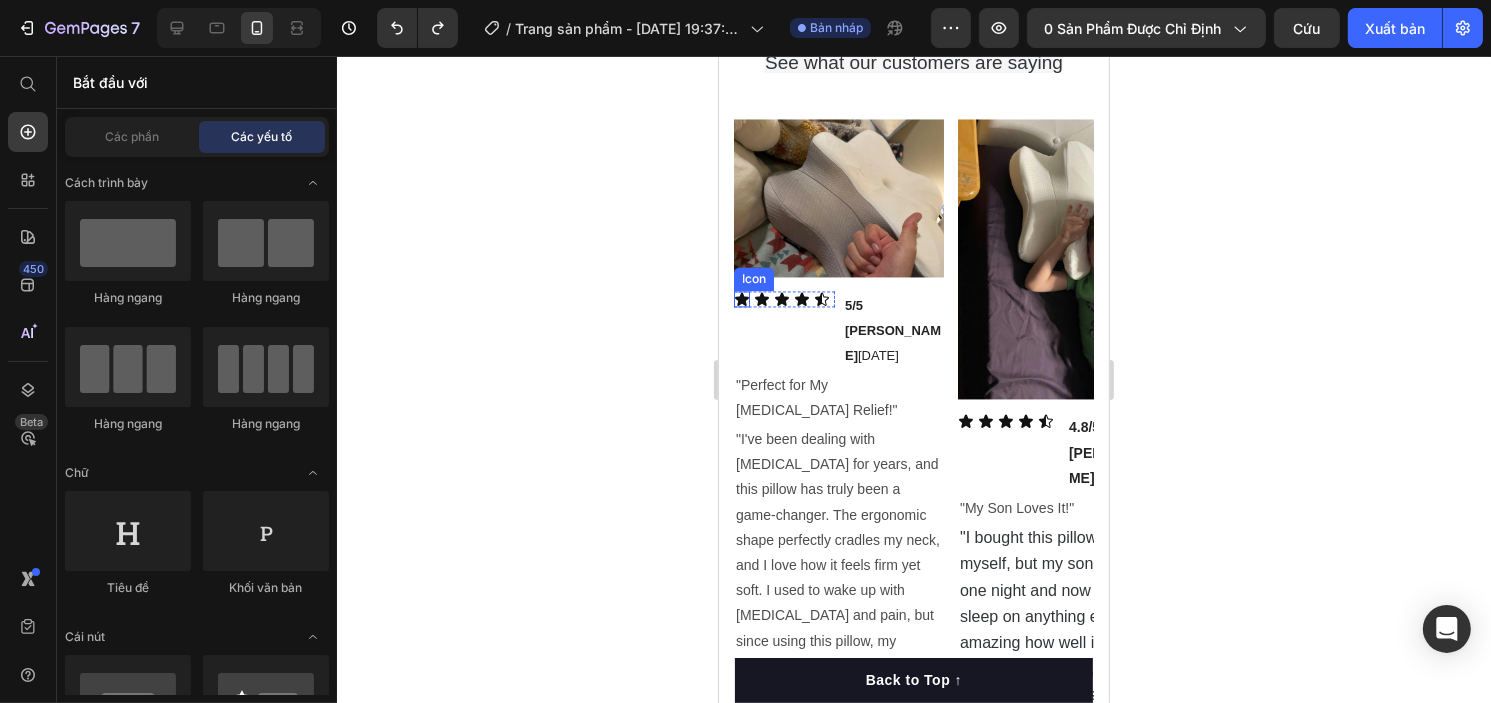 click 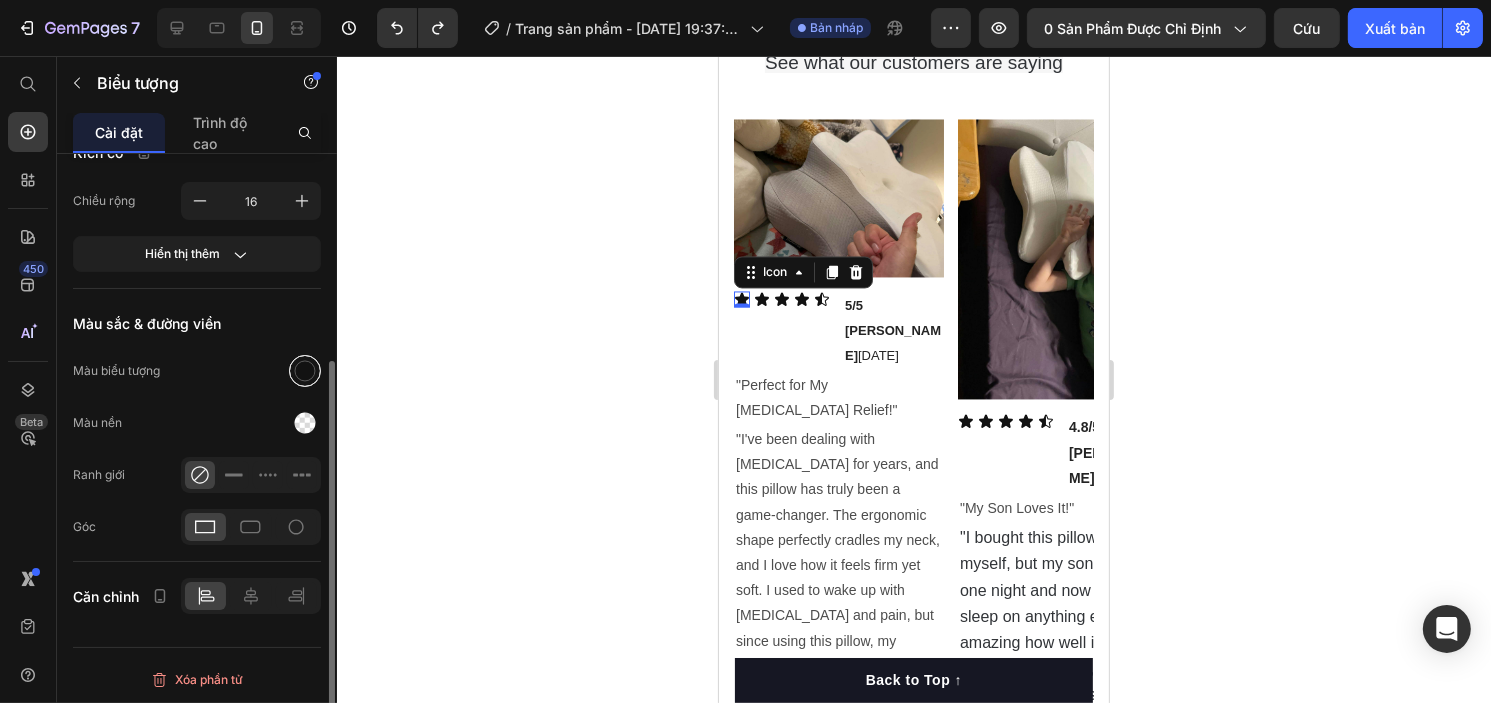 click at bounding box center (305, 371) 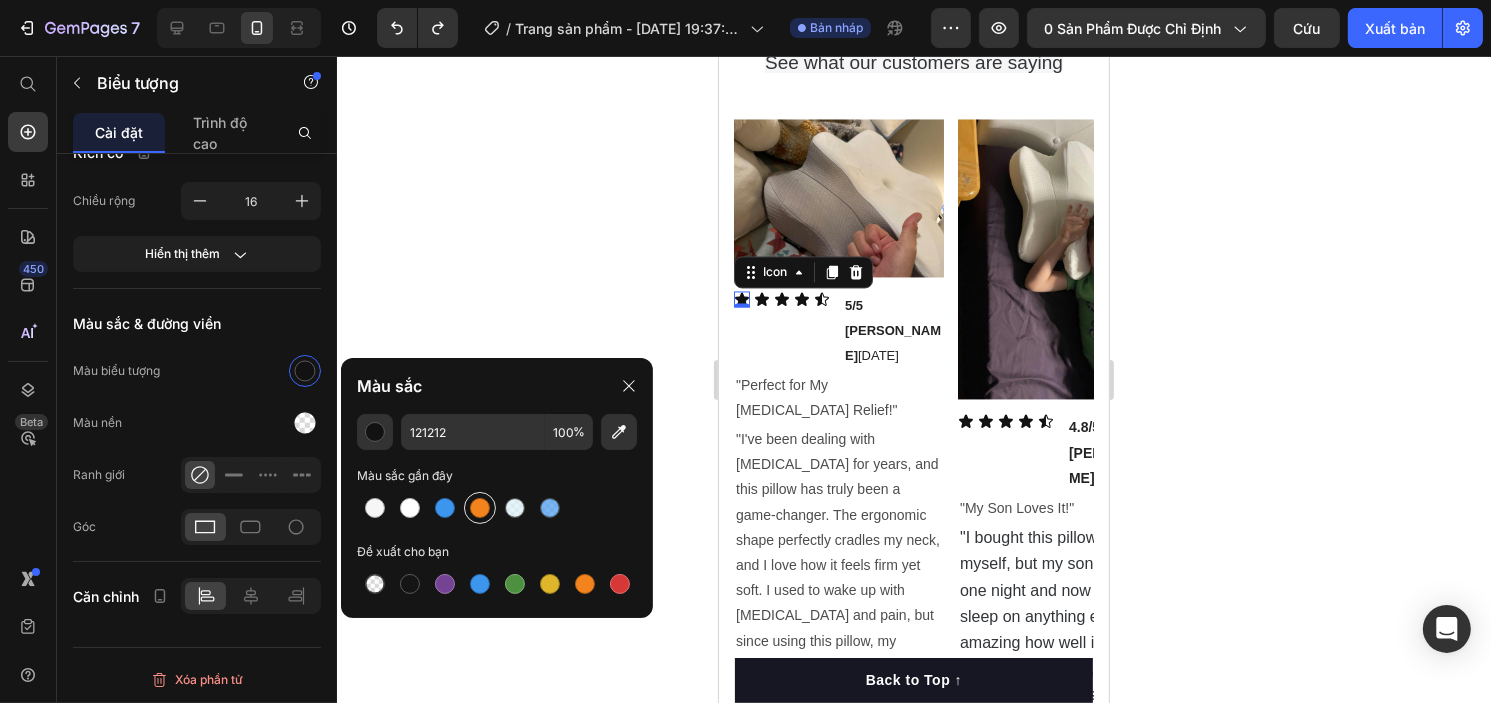 click at bounding box center (480, 508) 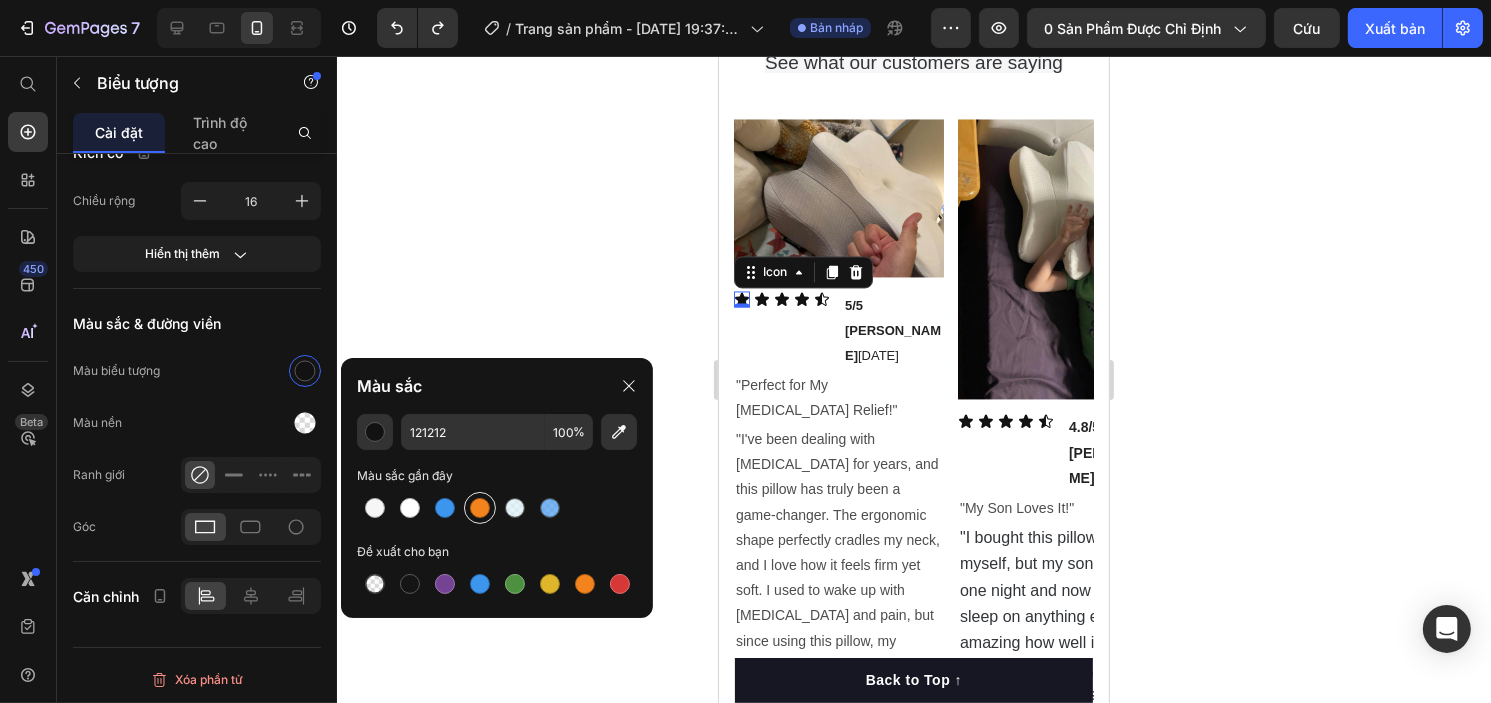 type on "F3841D" 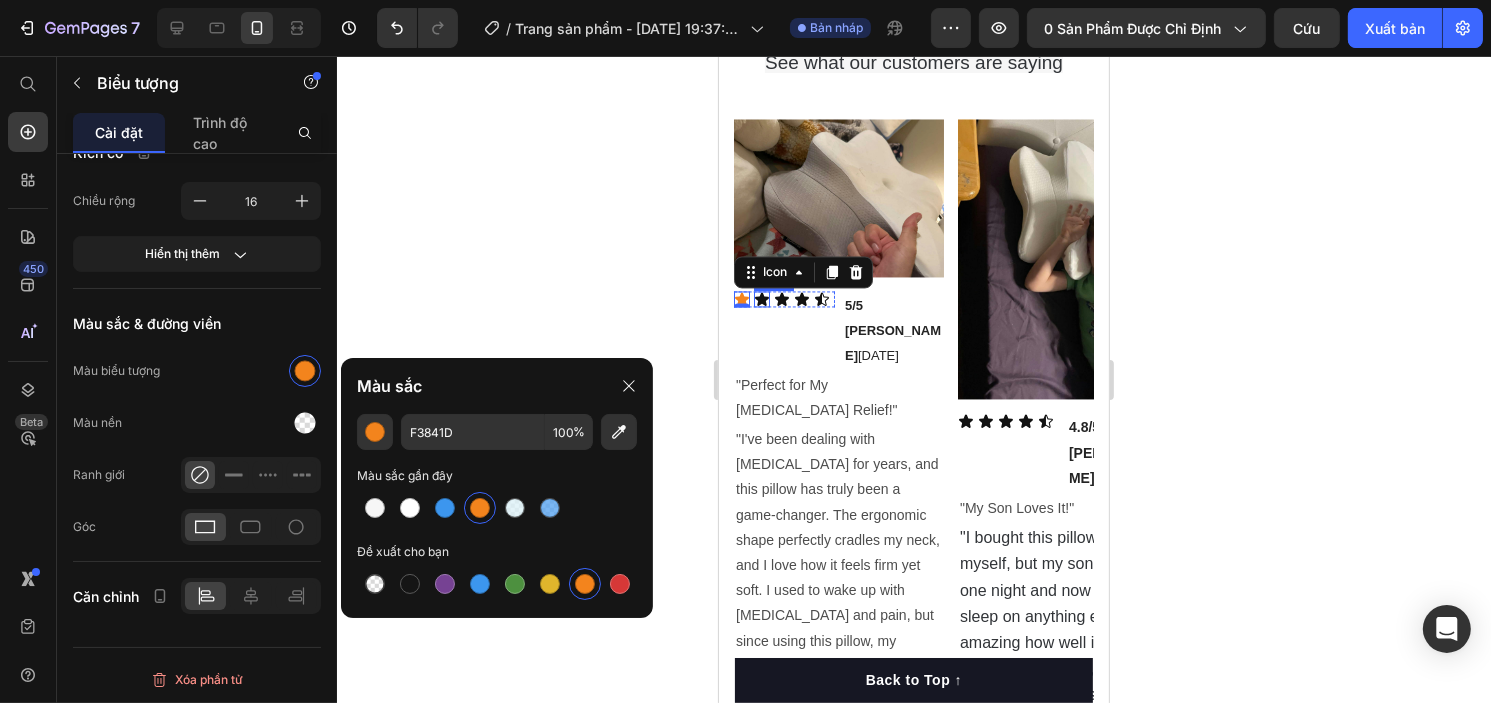 click 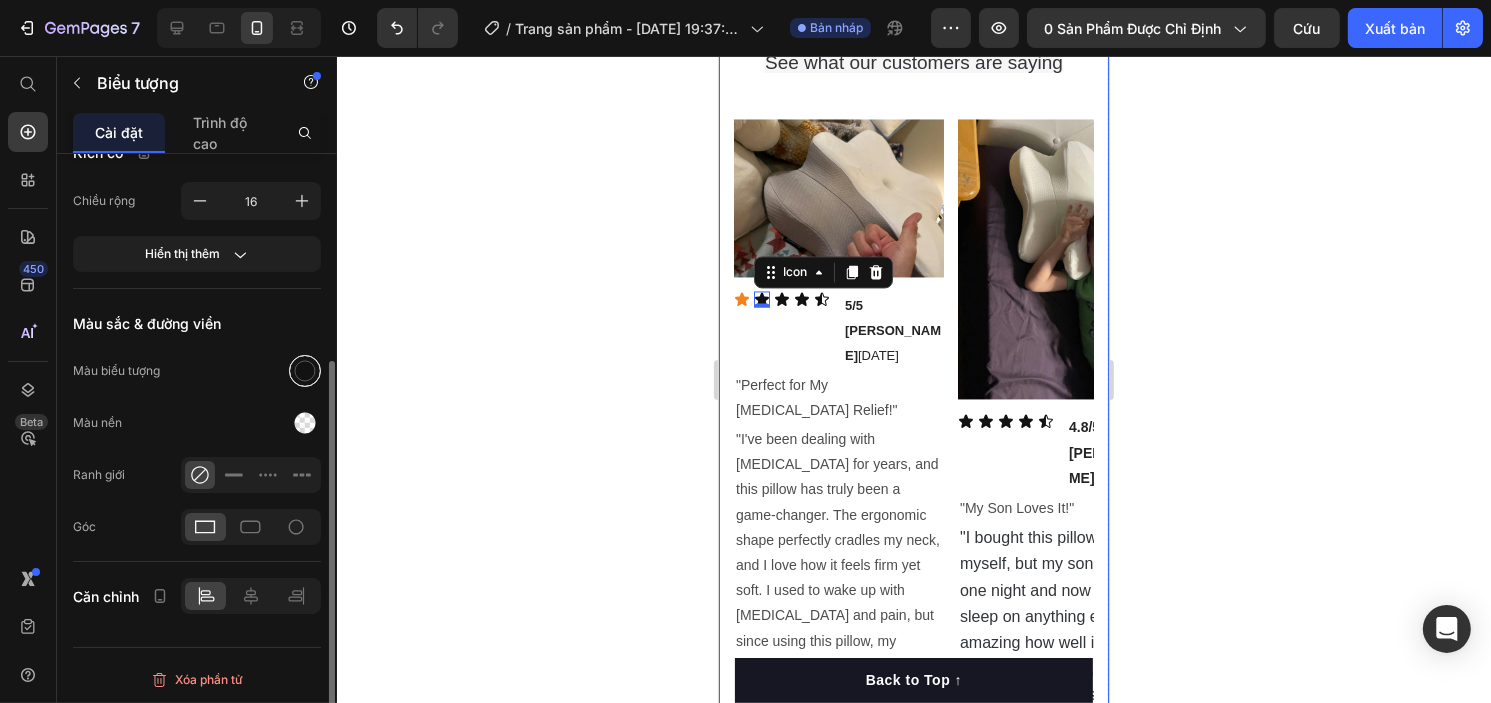 click at bounding box center (305, 371) 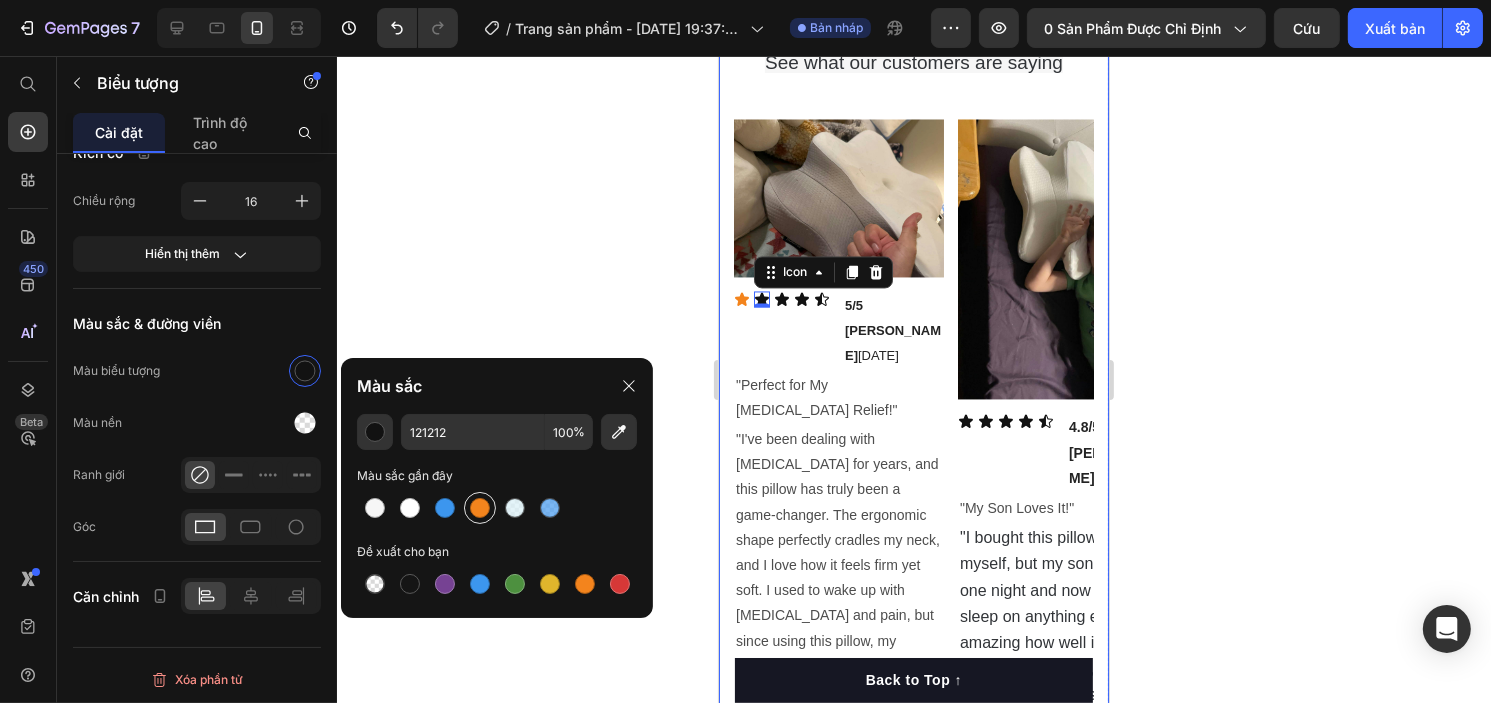 click at bounding box center (480, 508) 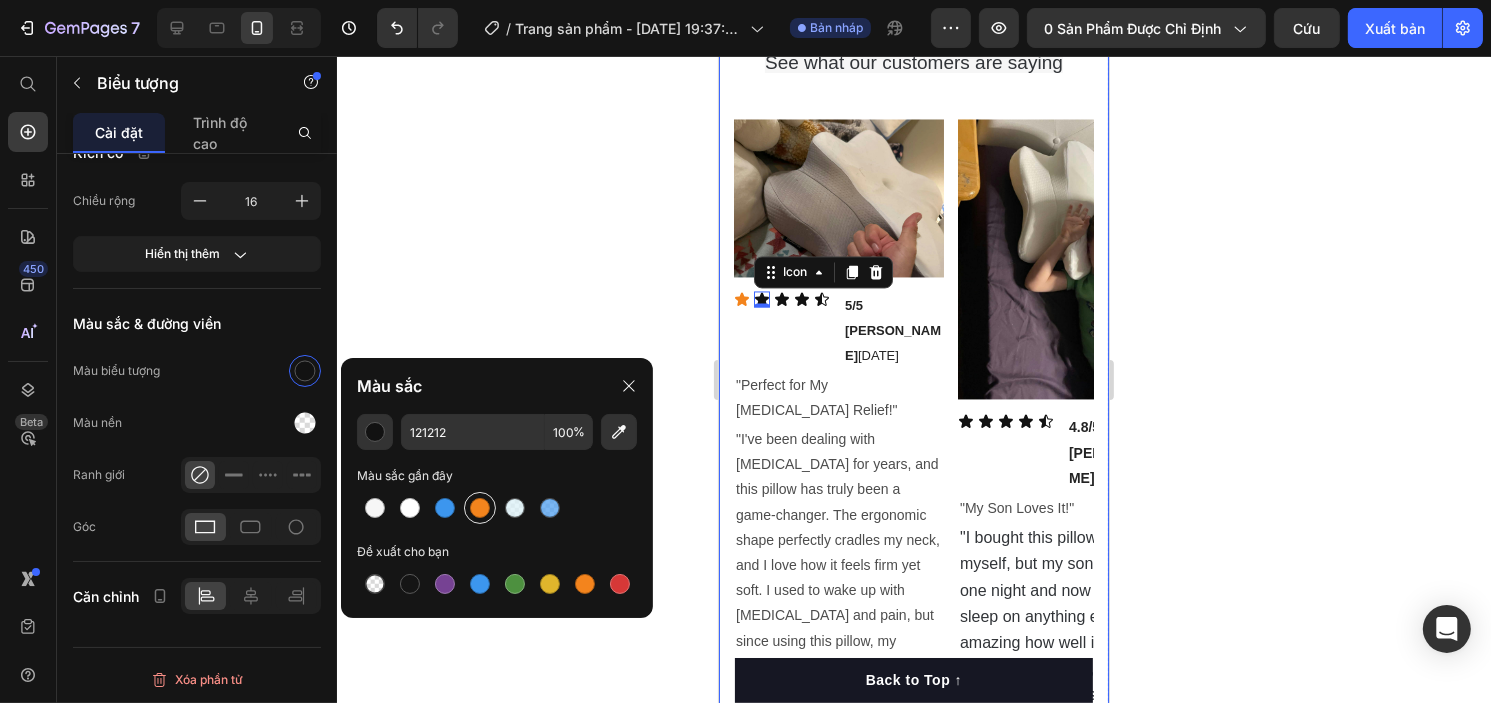 type on "F3841D" 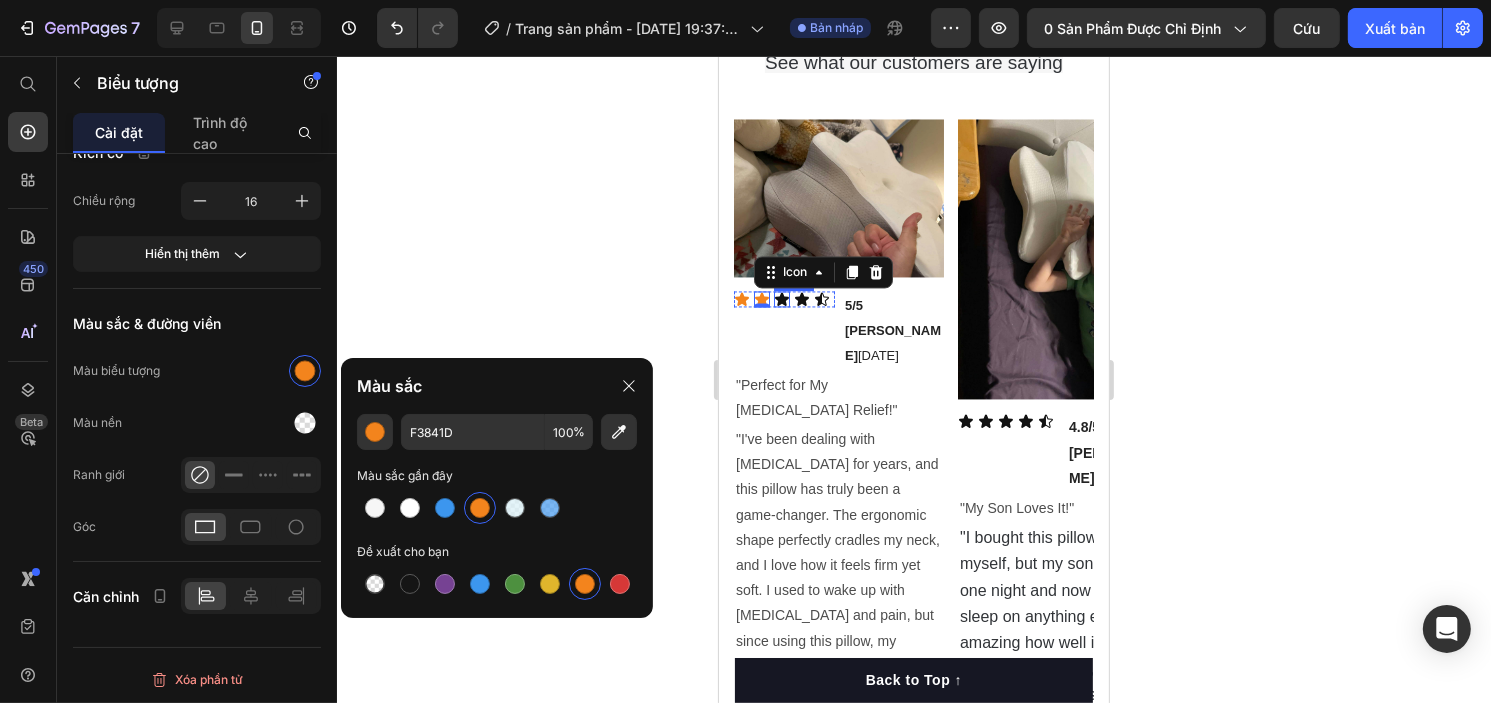 click 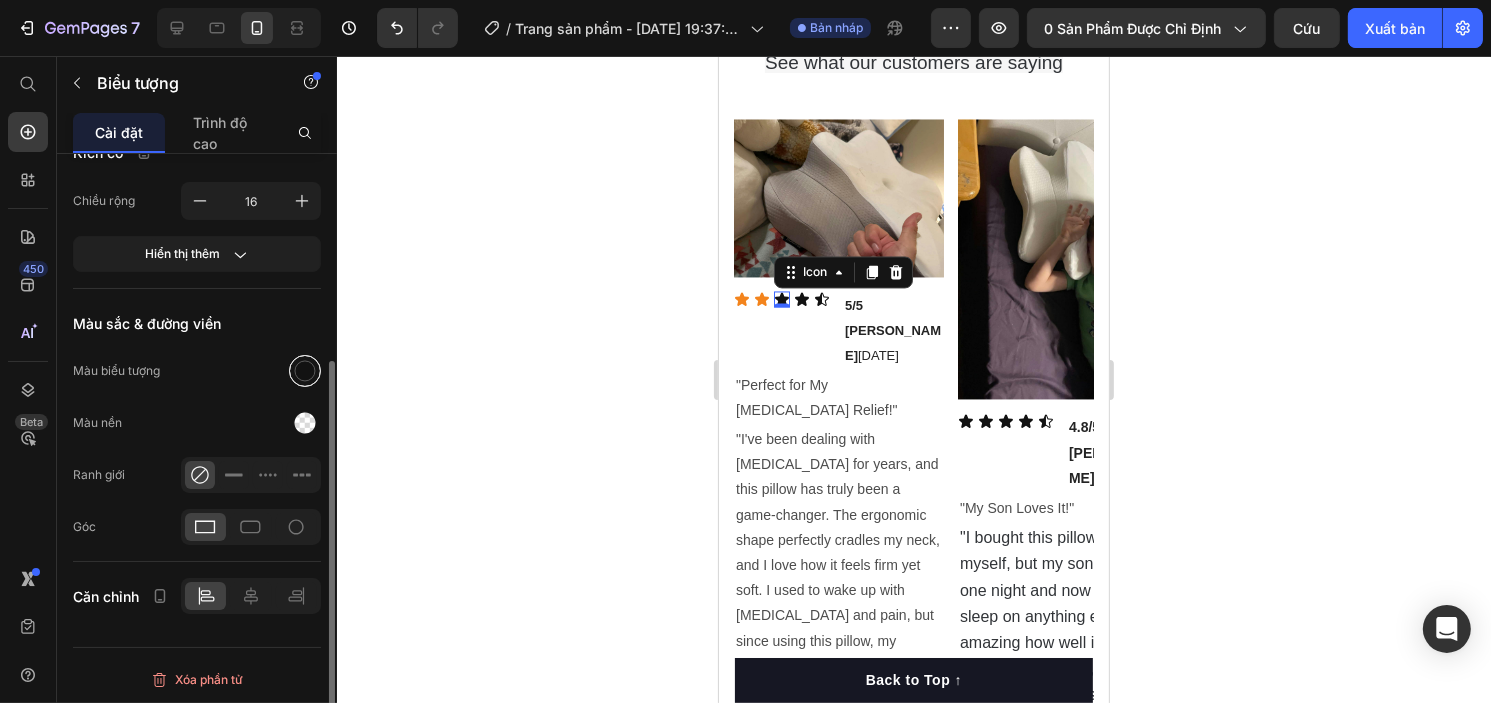 click at bounding box center [305, 371] 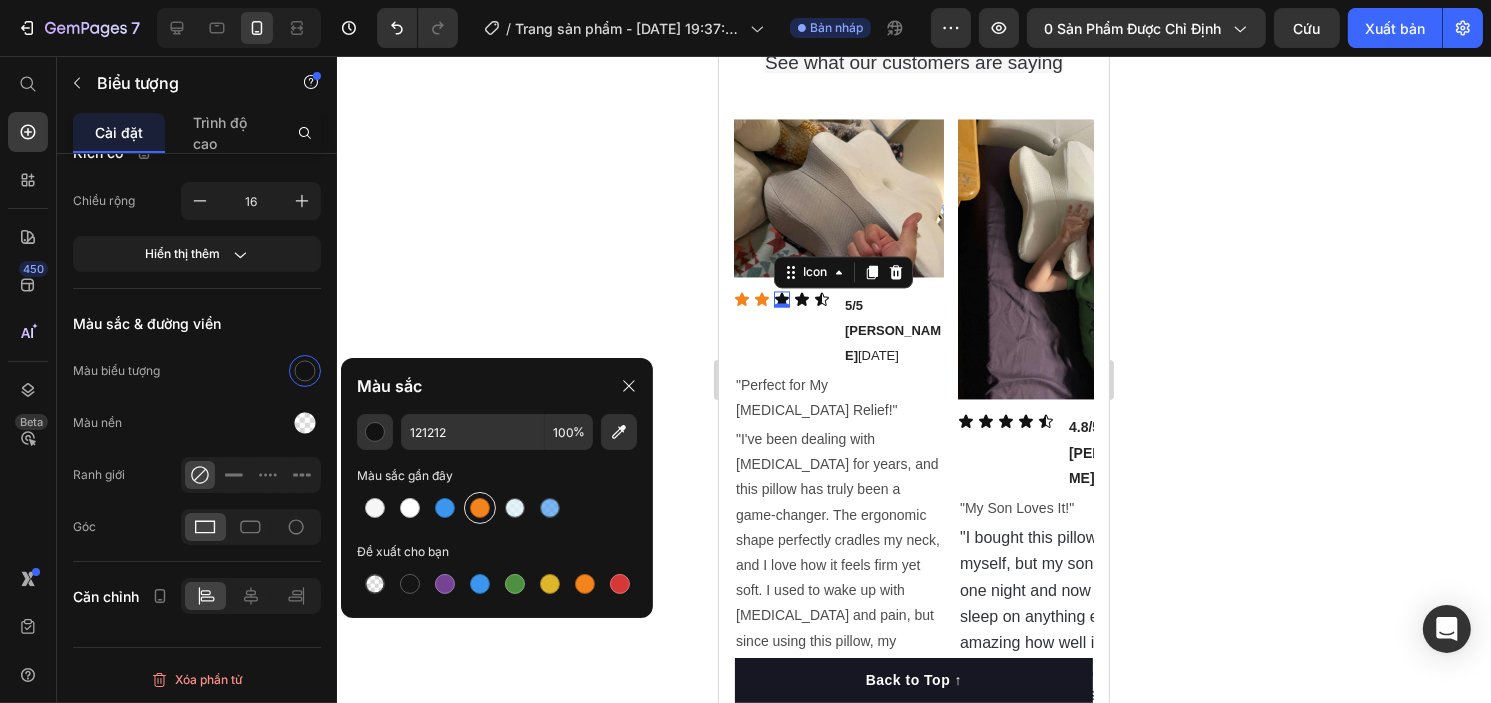 click at bounding box center (480, 508) 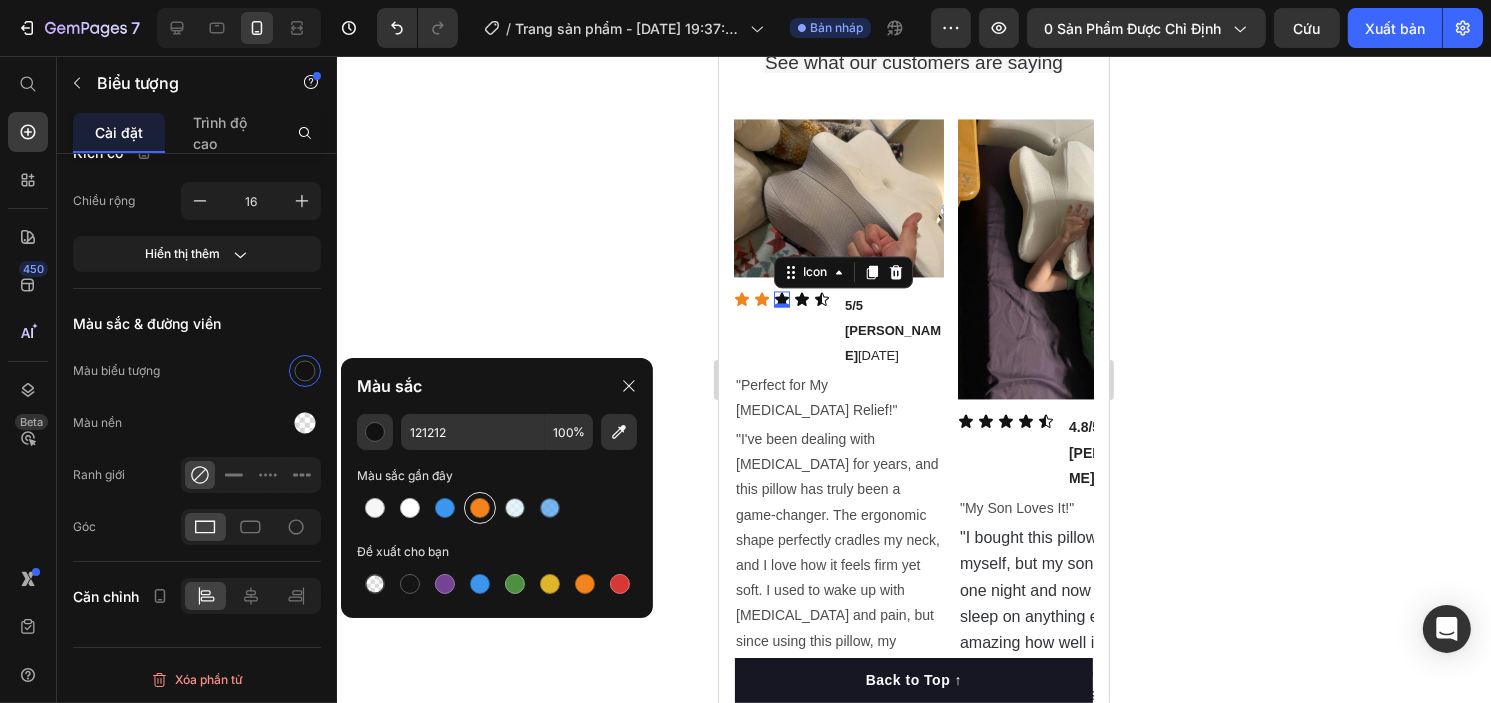 type on "F3841D" 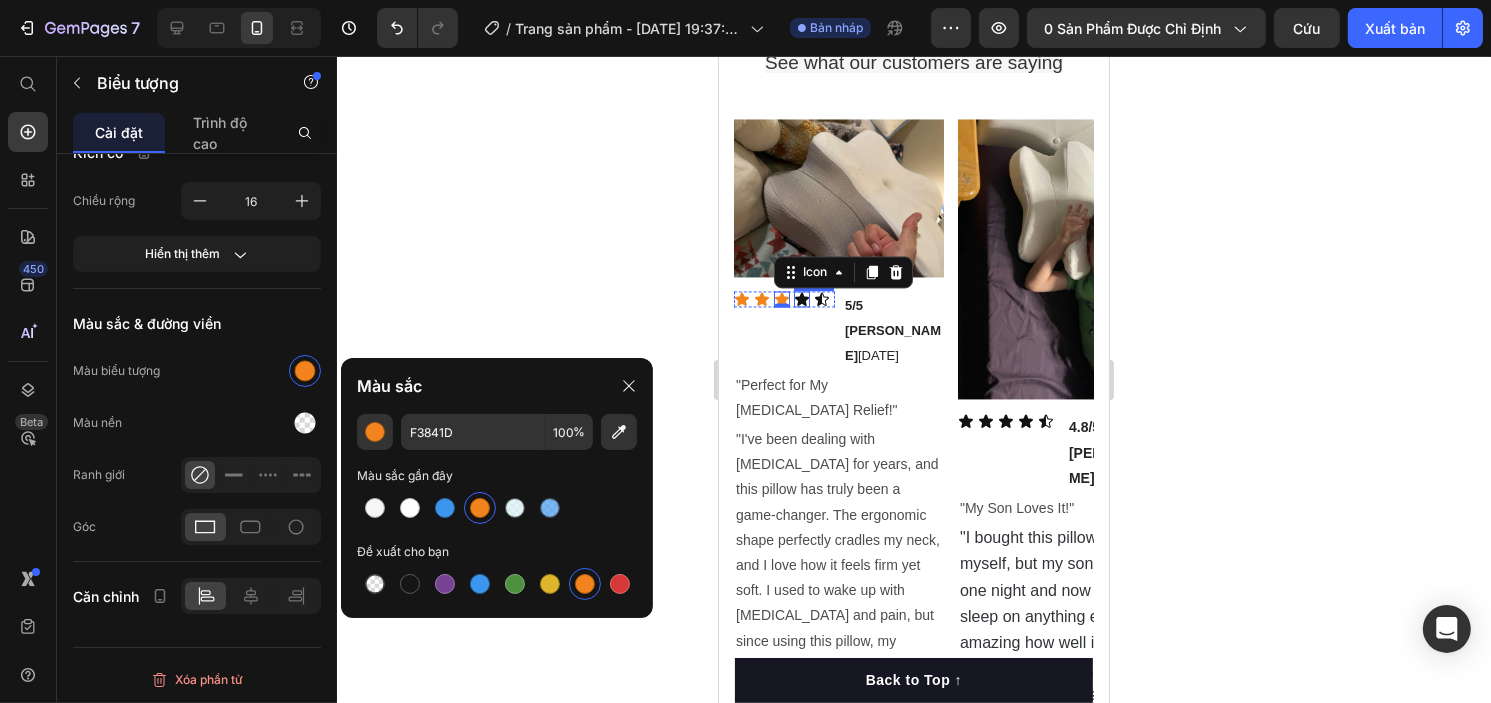 click 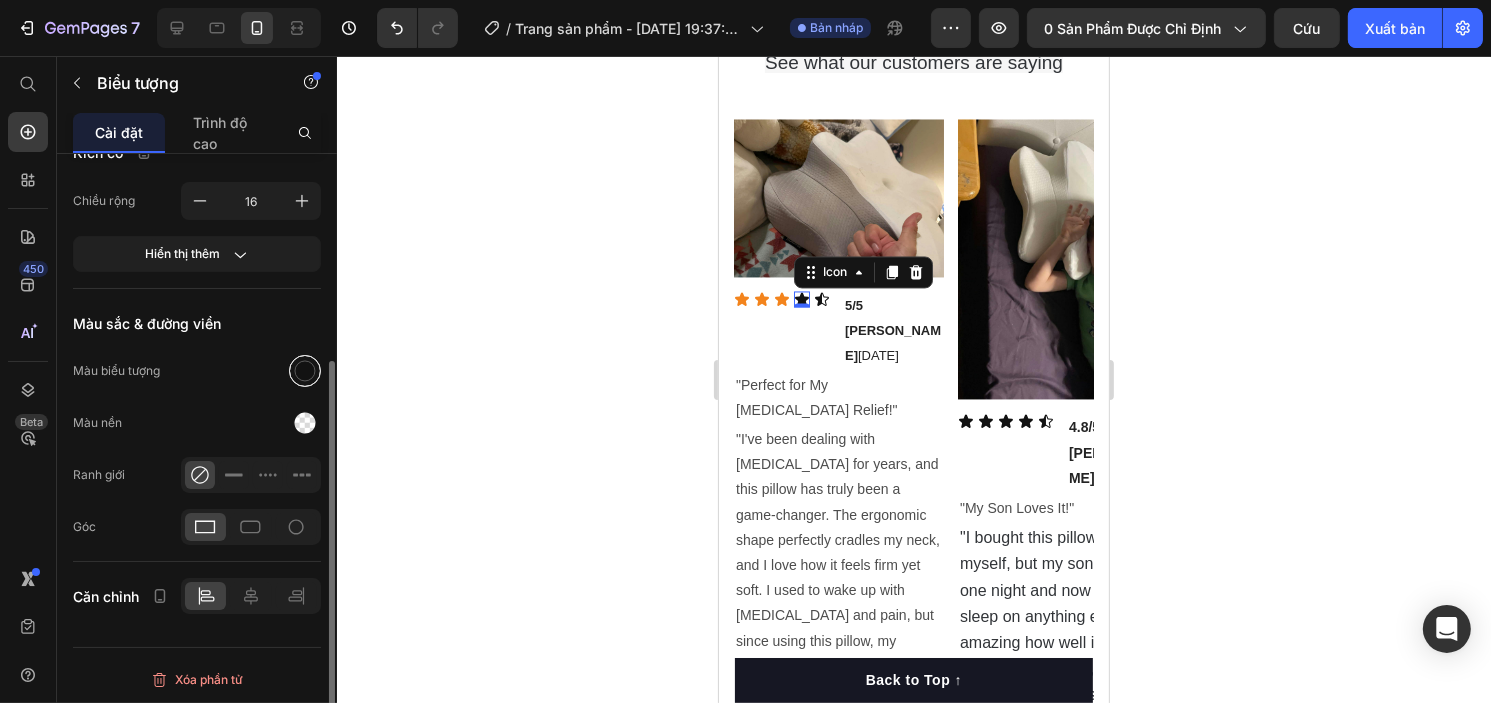 click at bounding box center (305, 371) 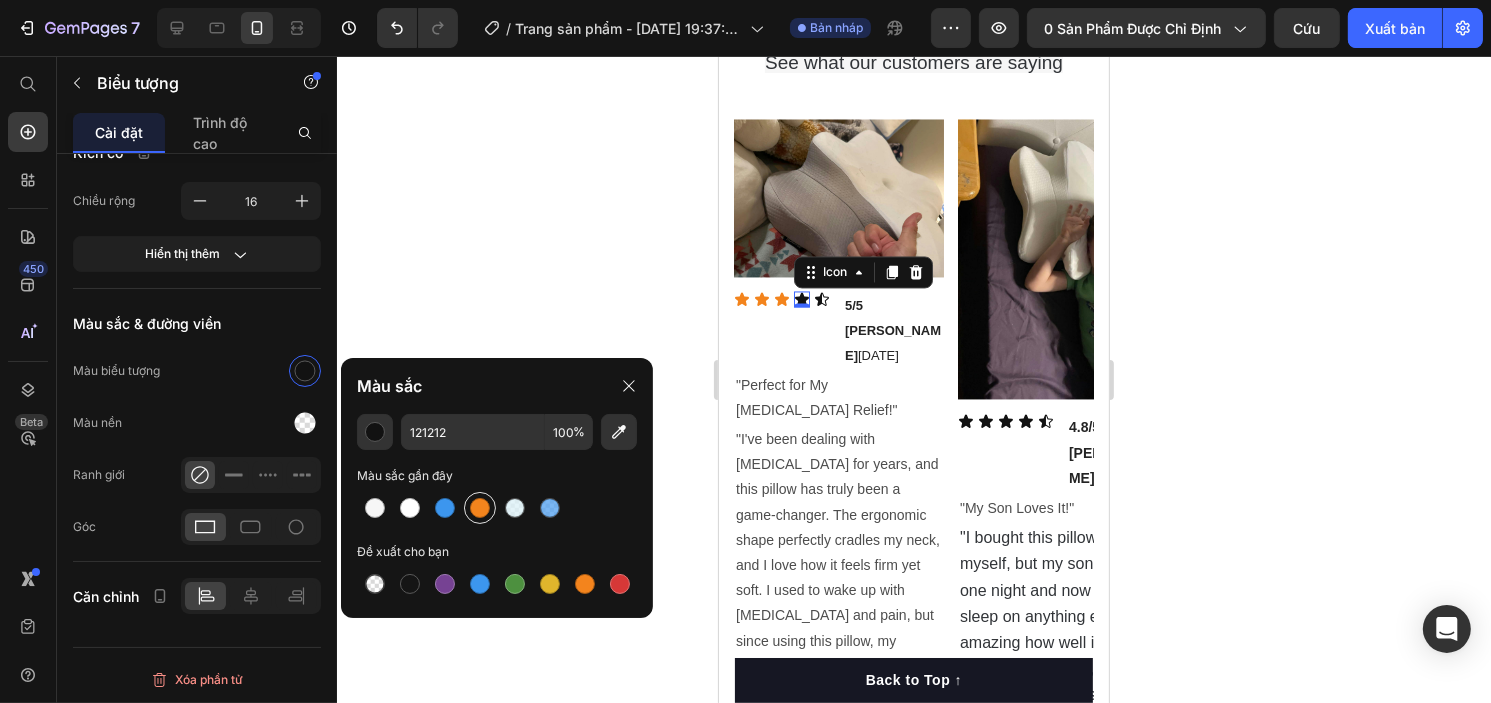 click at bounding box center [480, 508] 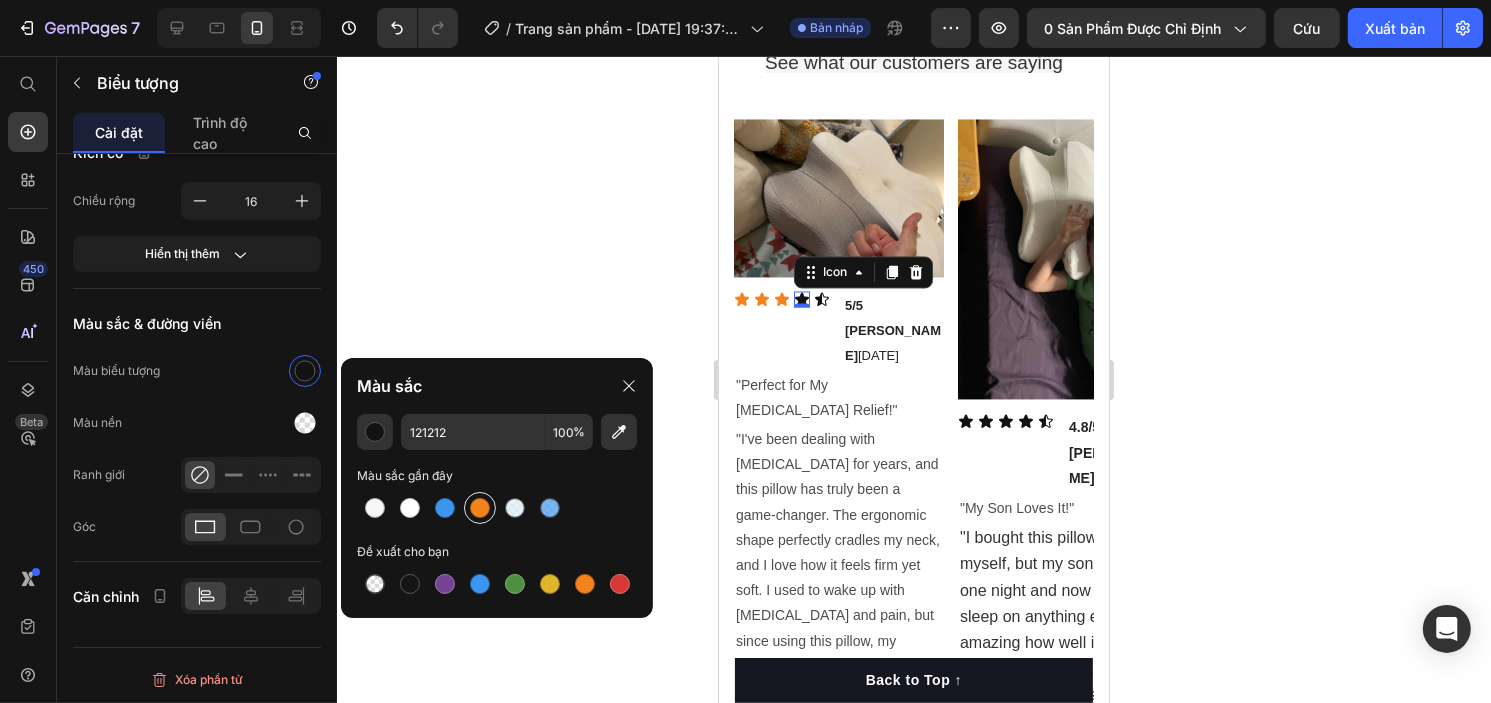 type on "F3841D" 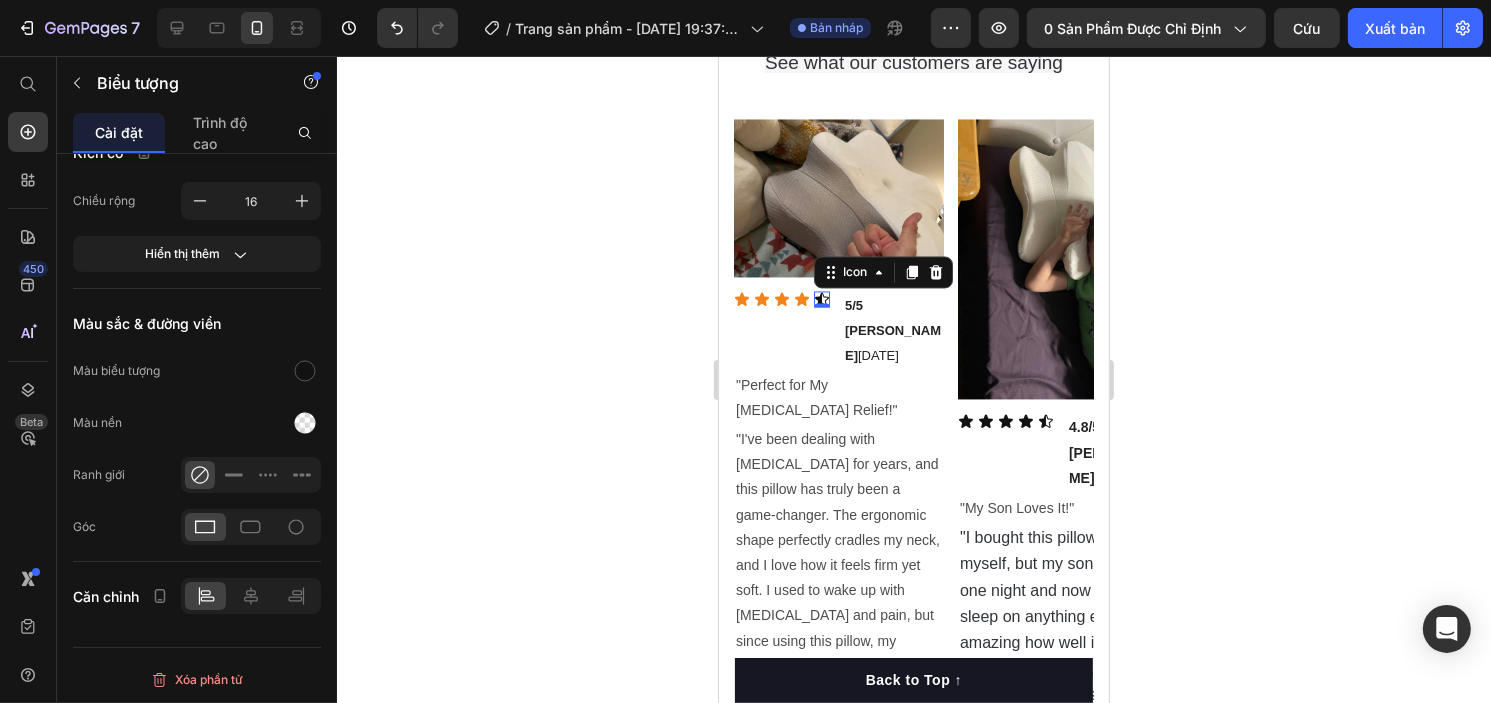 click 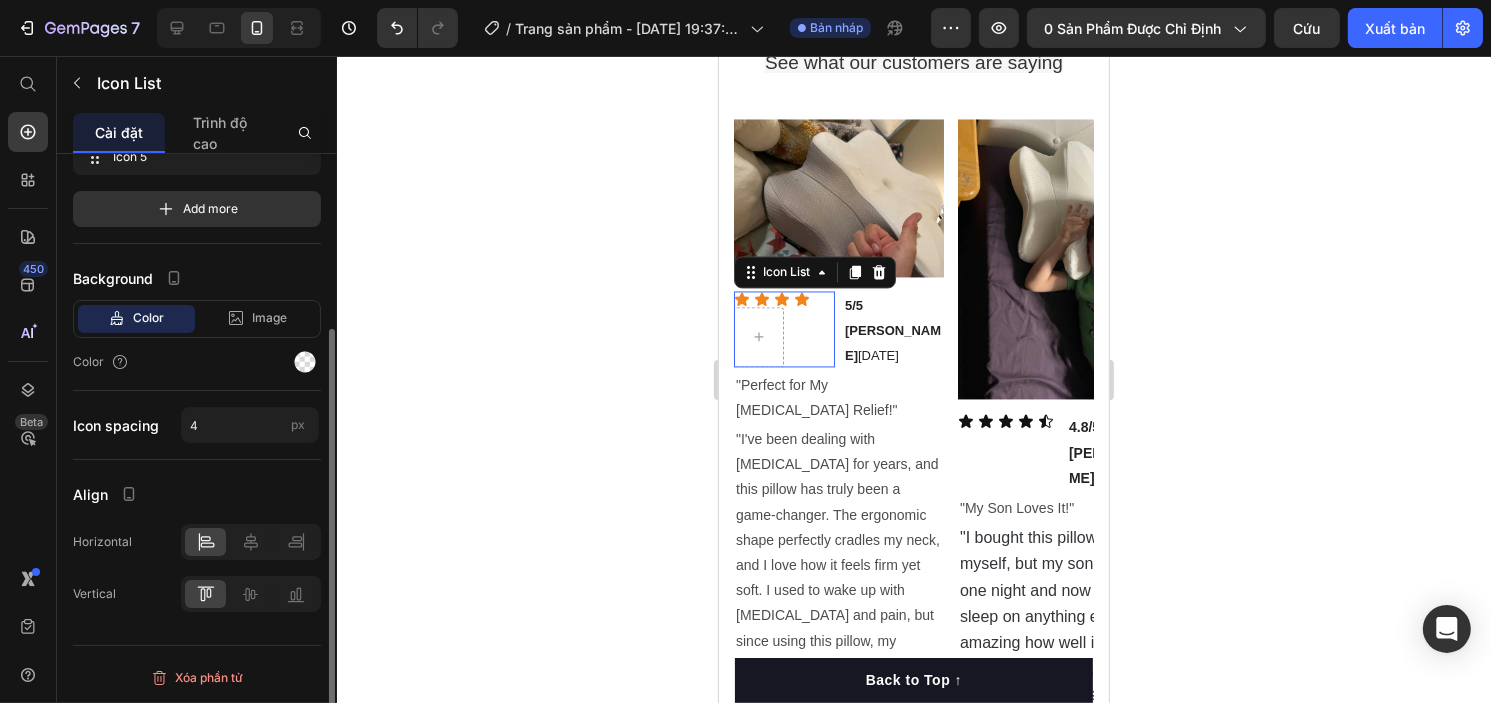 click on "Icon Icon Icon Icon" at bounding box center [783, 329] 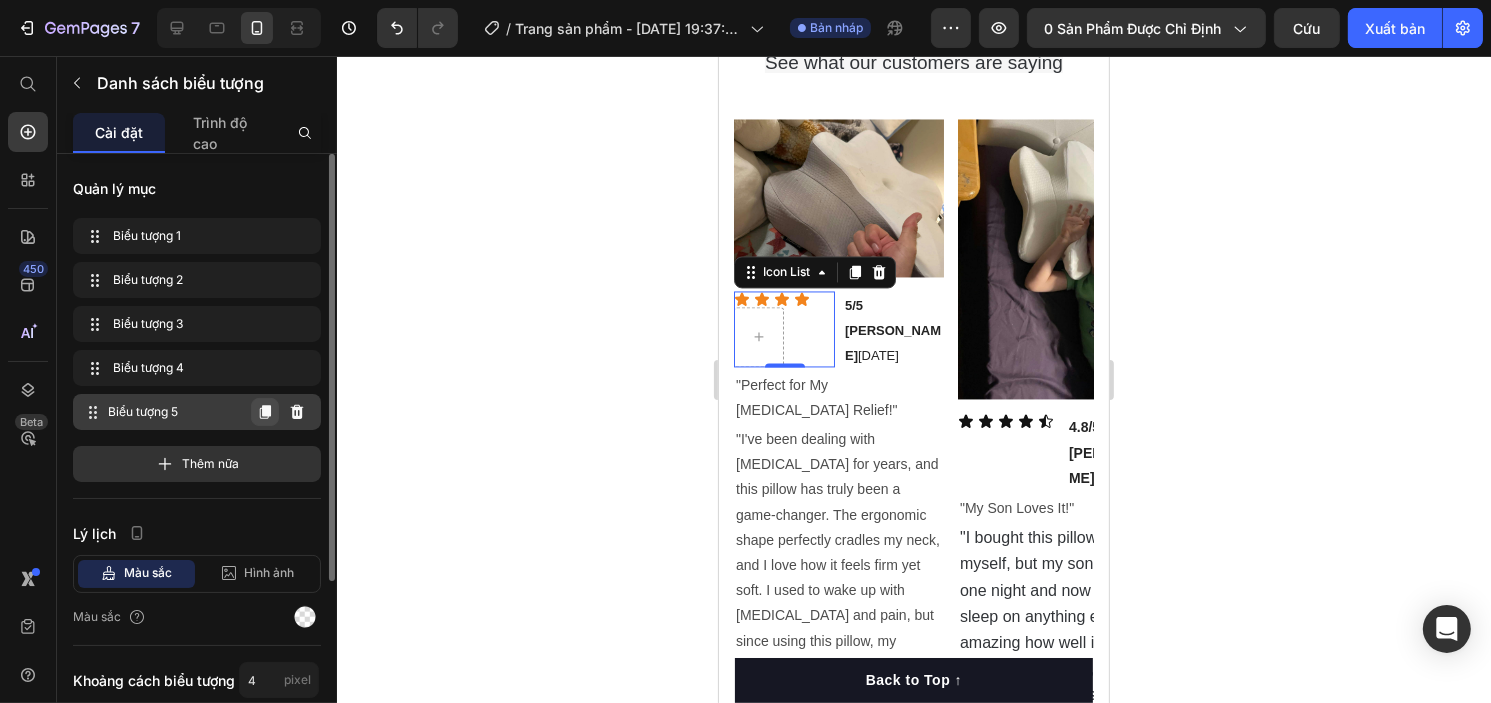click 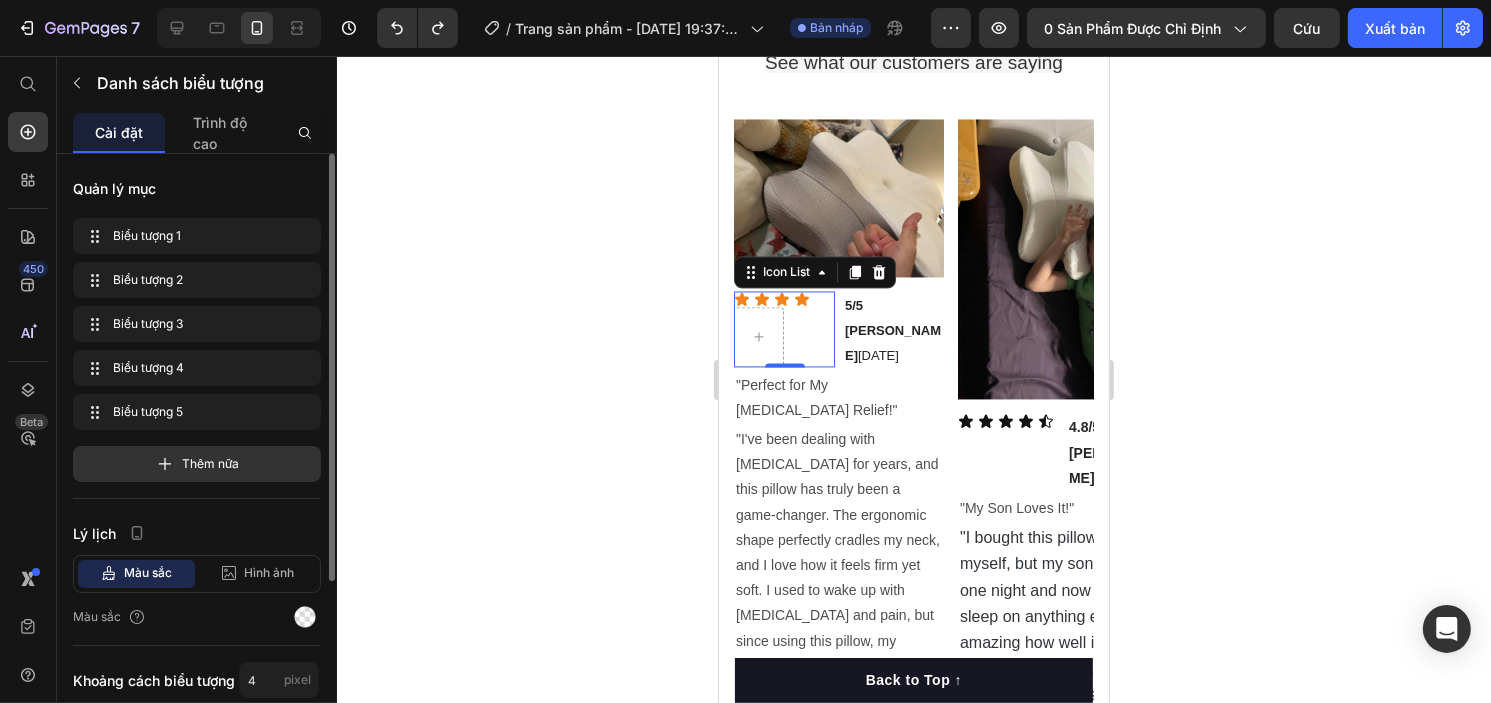 click on "Icon Icon Icon Icon" at bounding box center [783, 329] 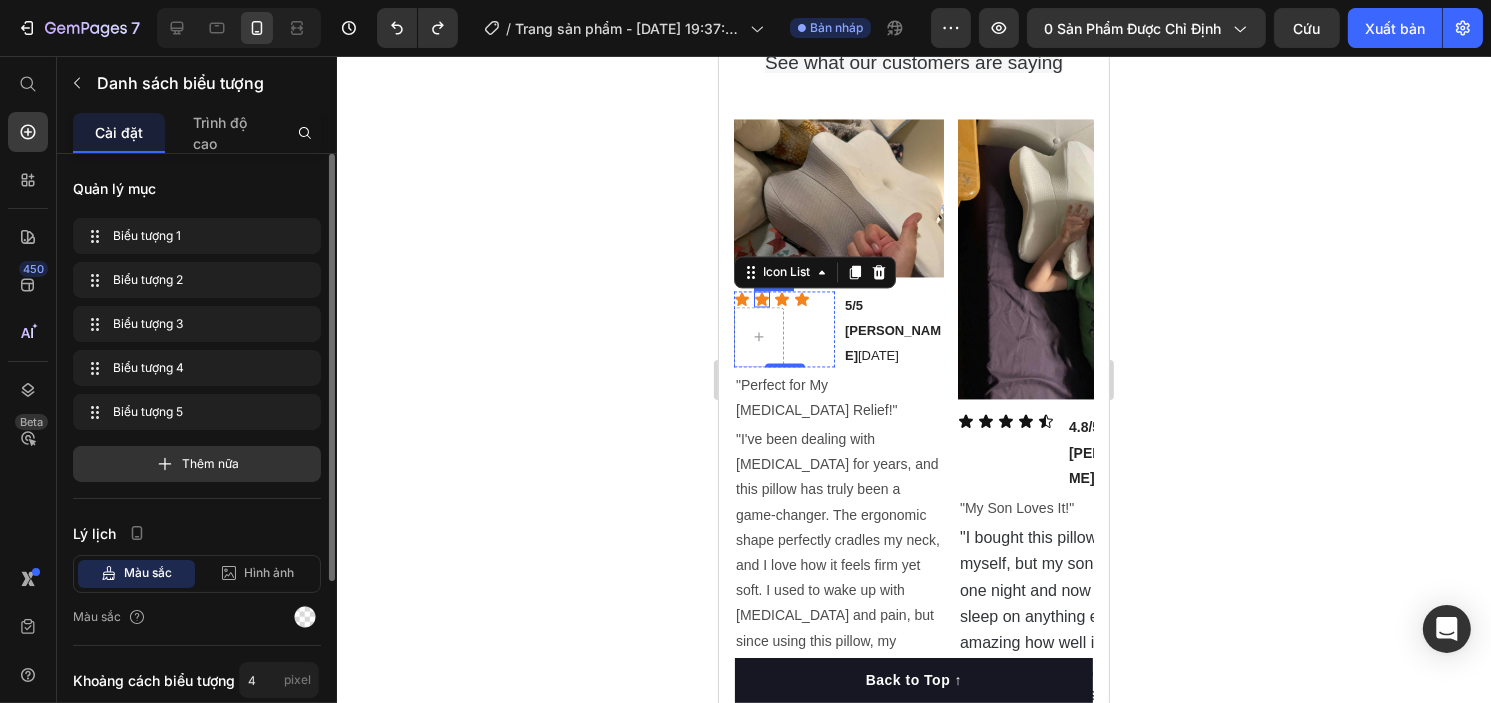 click 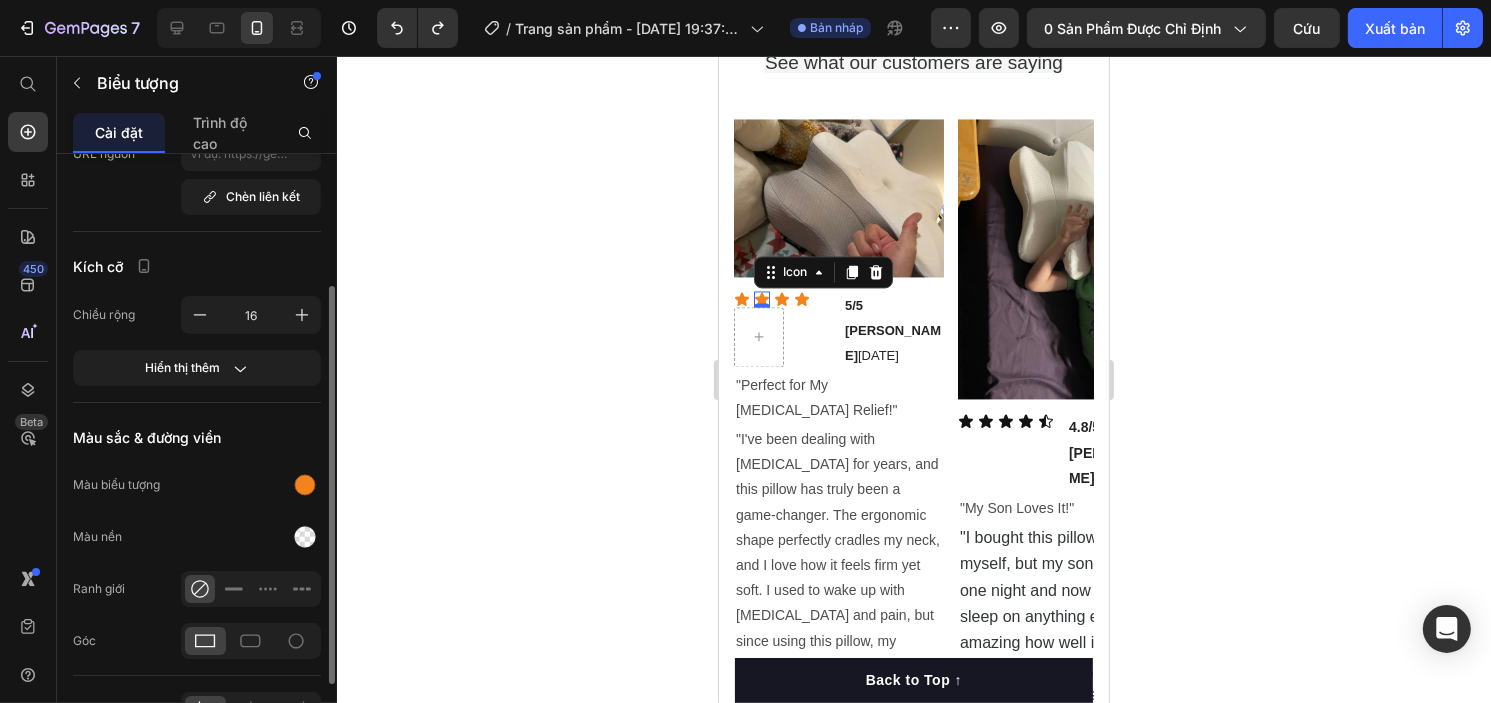 scroll, scrollTop: 201, scrollLeft: 0, axis: vertical 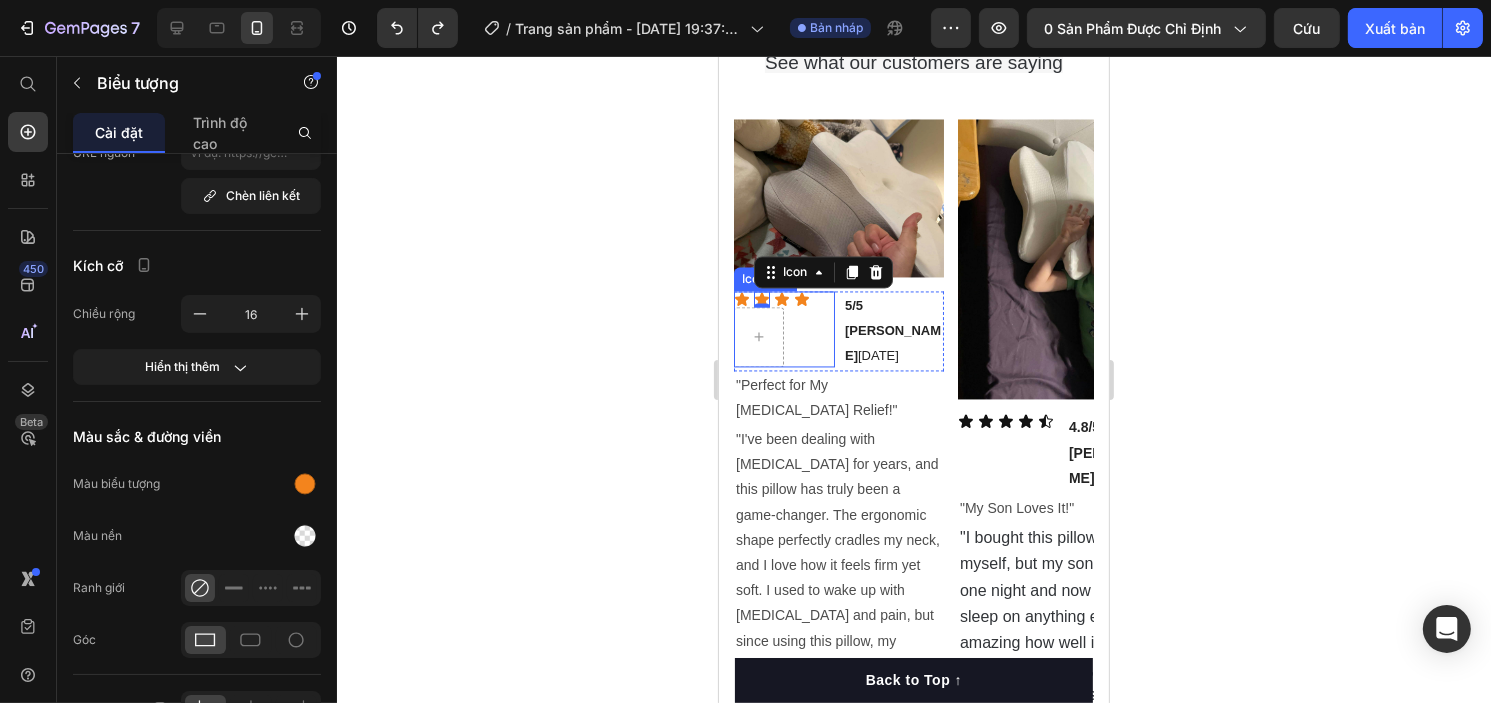 click on "Icon Icon   0 Icon Icon" at bounding box center [783, 329] 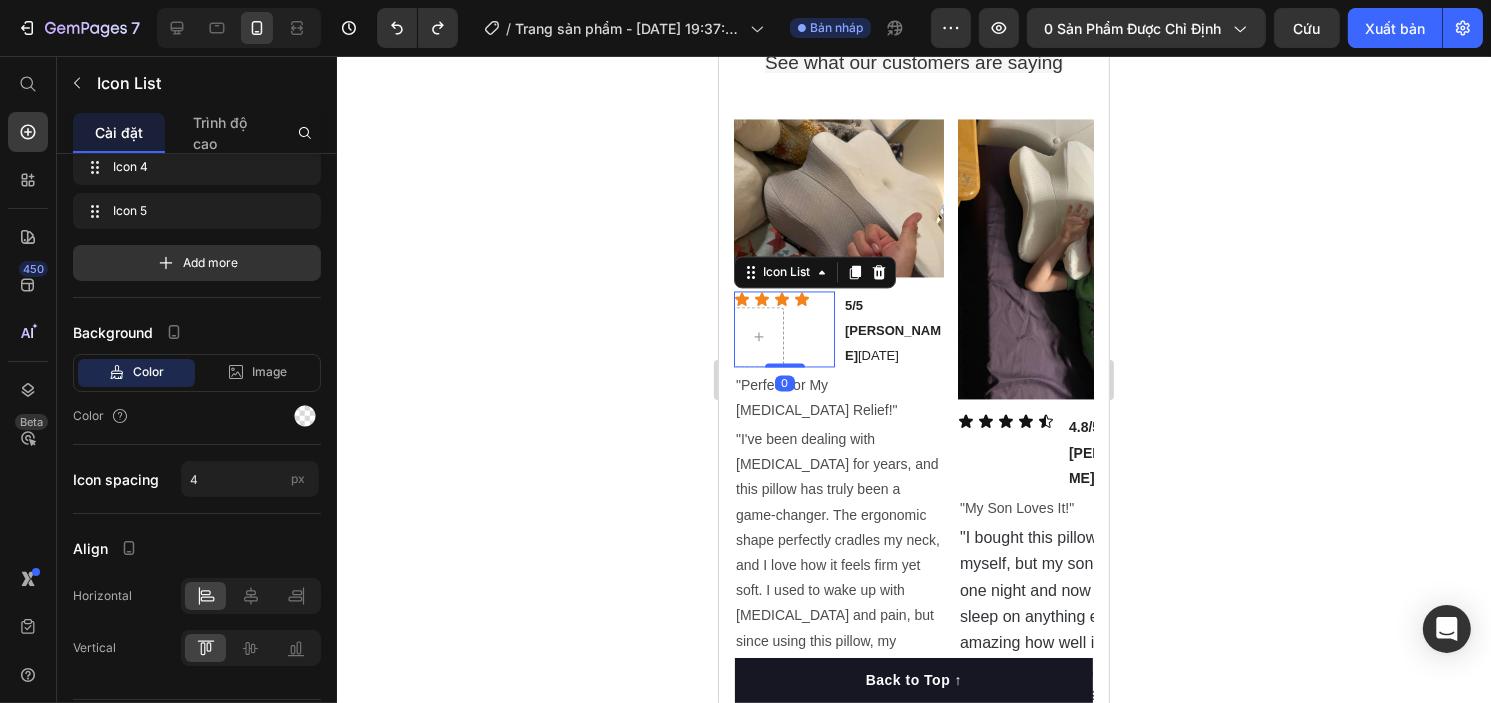 scroll, scrollTop: 0, scrollLeft: 0, axis: both 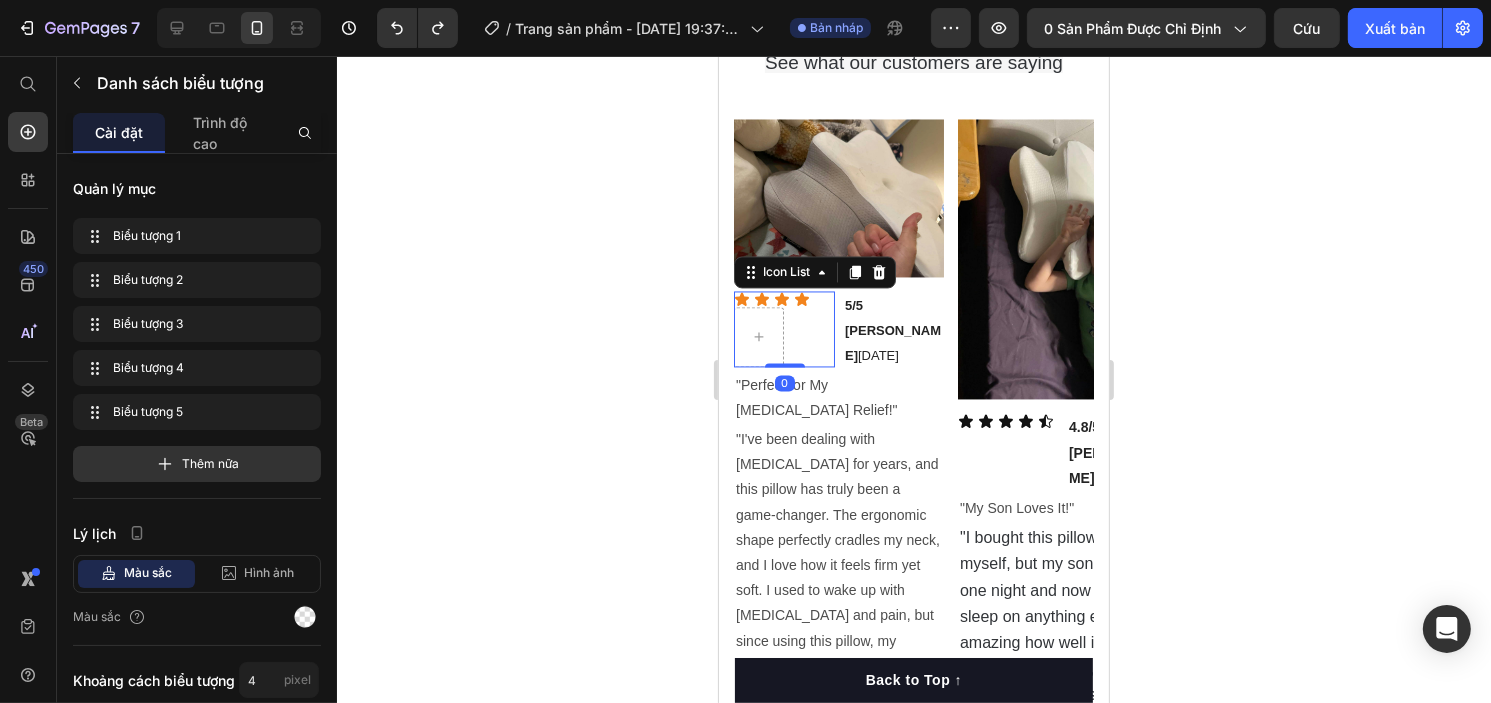 drag, startPoint x: 789, startPoint y: 363, endPoint x: 800, endPoint y: 324, distance: 40.5216 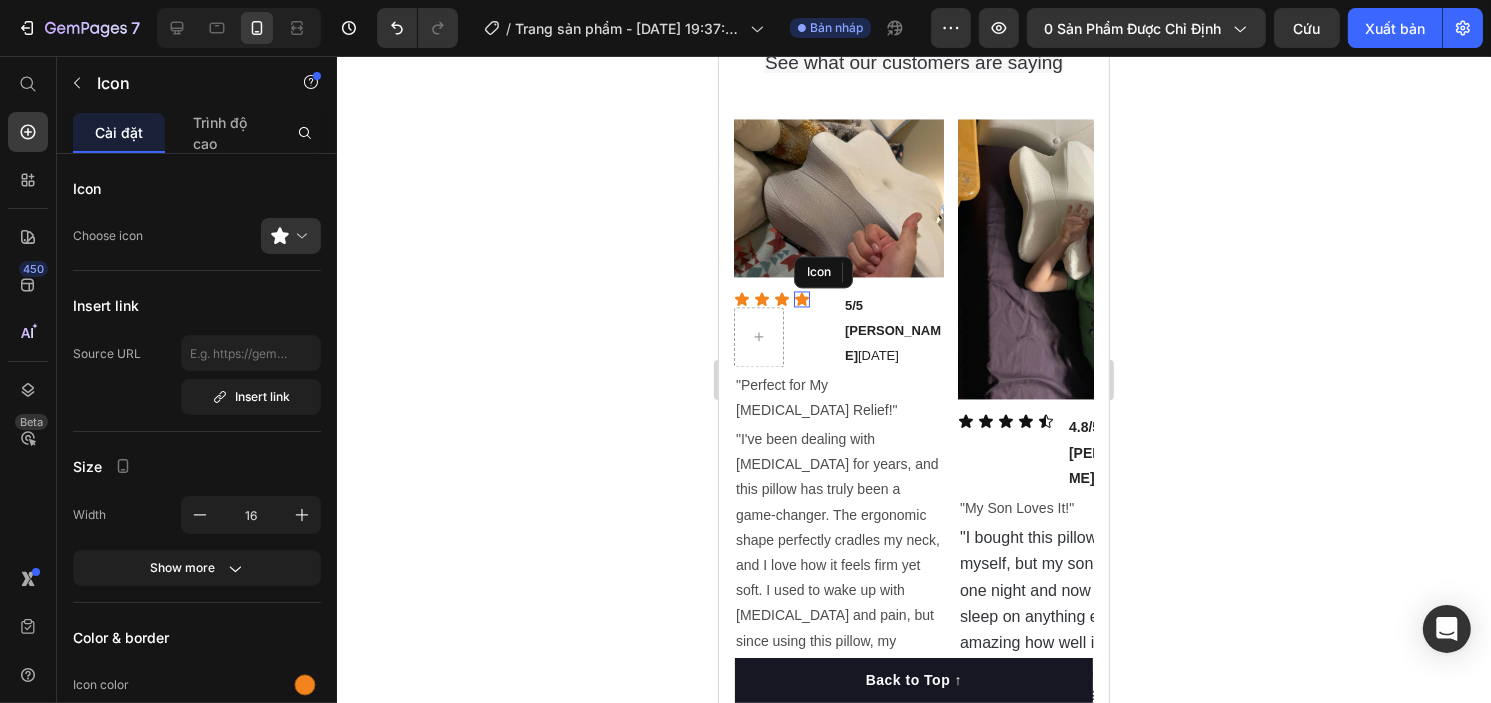 click 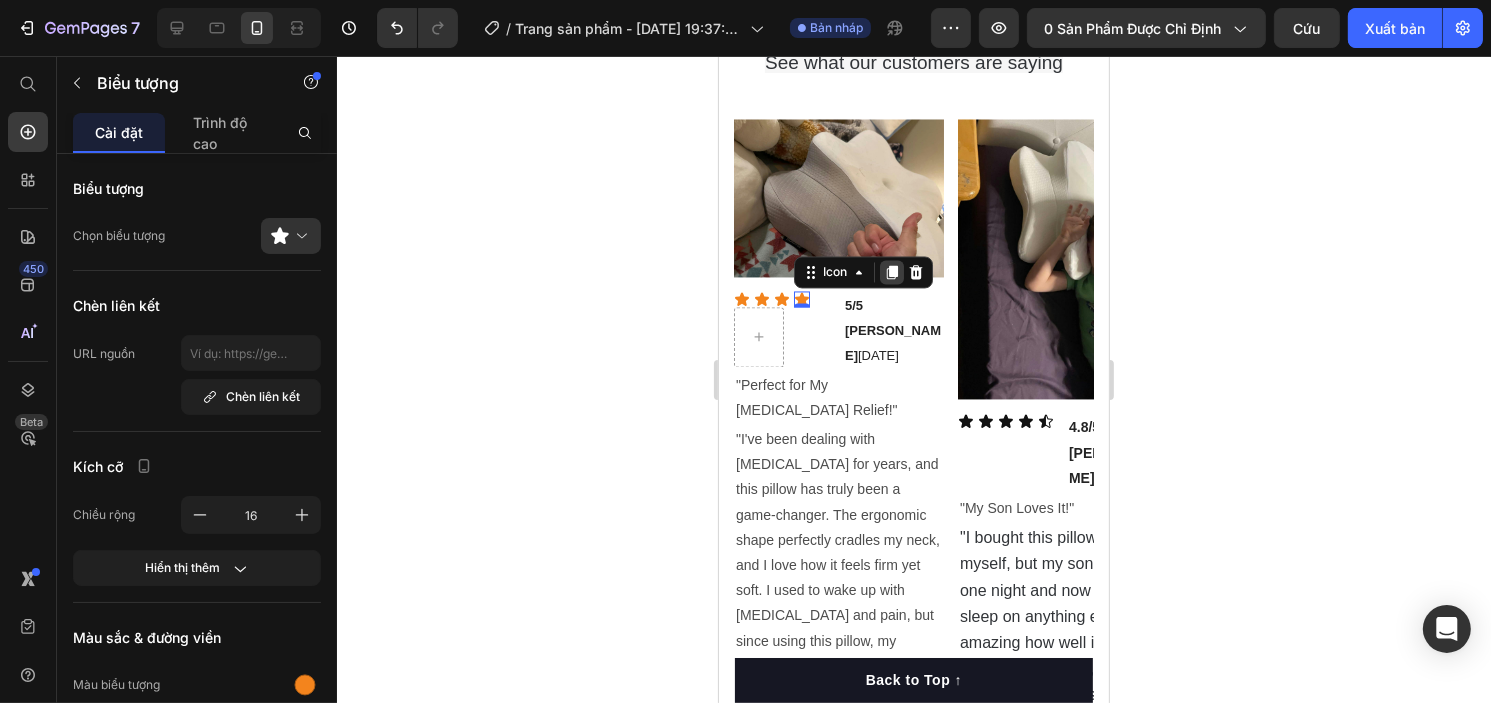 click 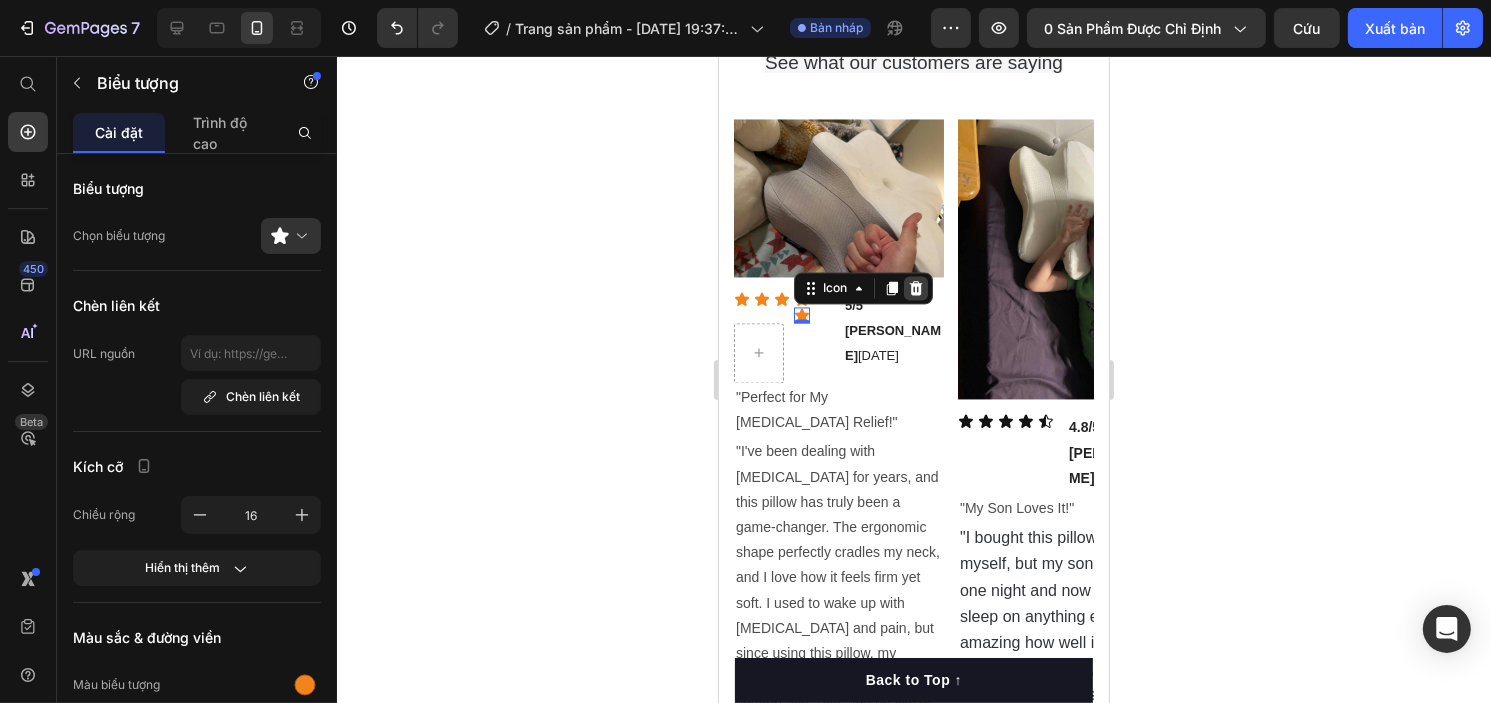 click 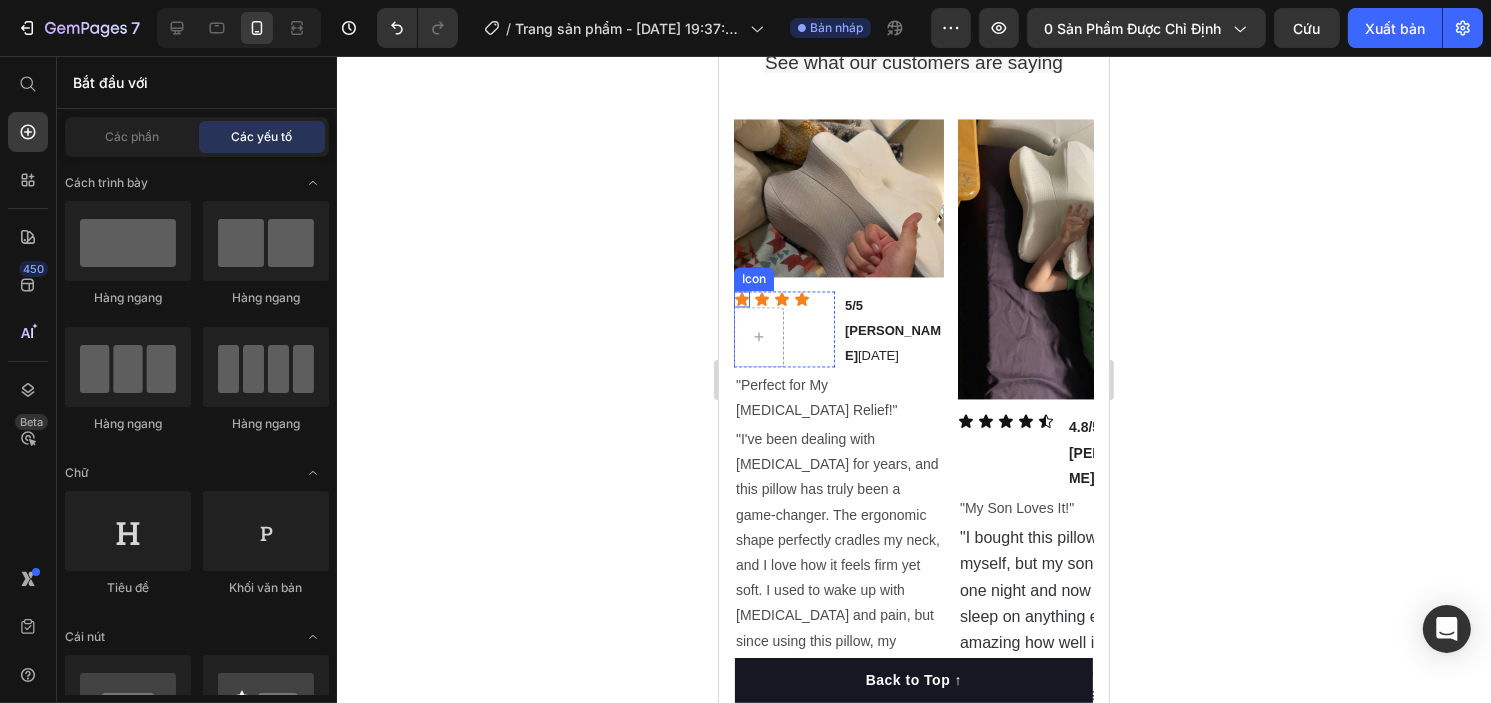 click 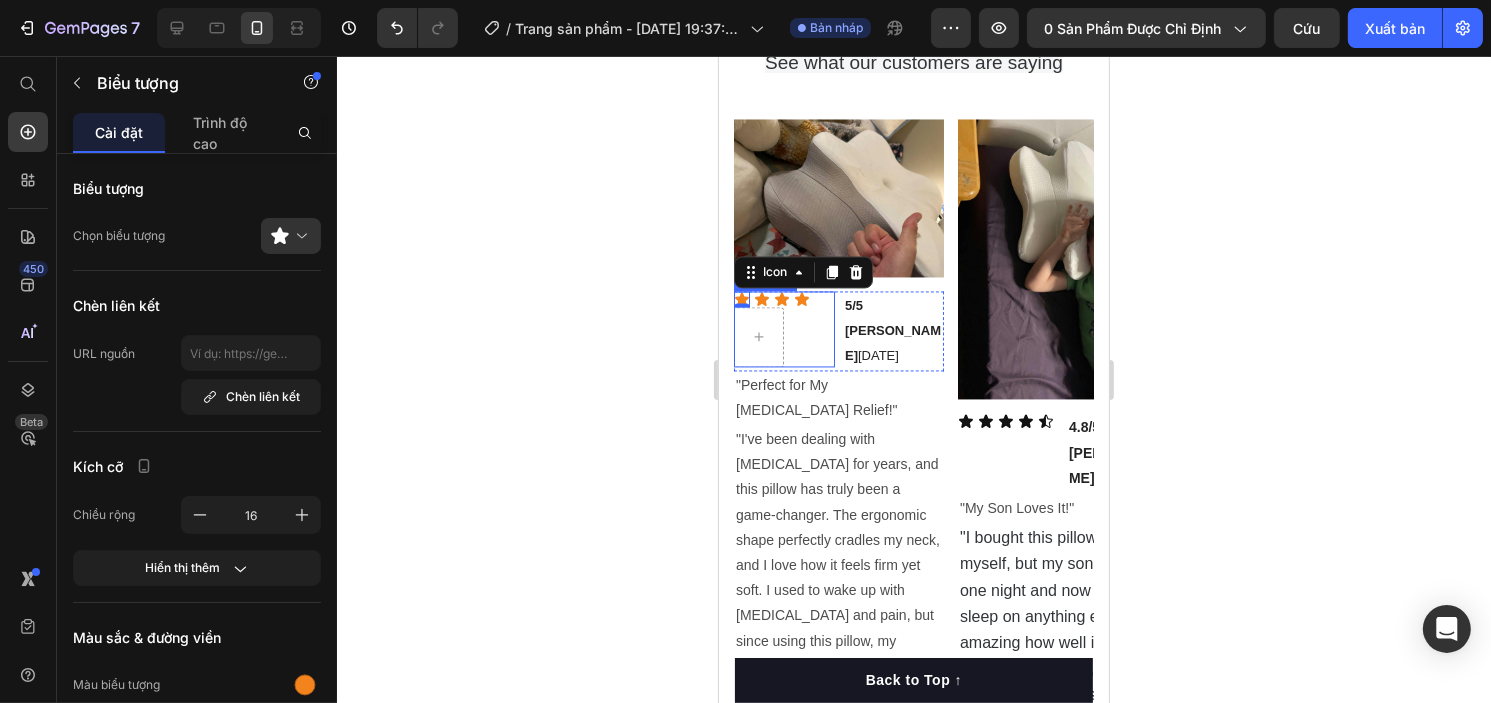 click on "Icon   0 Icon Icon Icon" at bounding box center (783, 329) 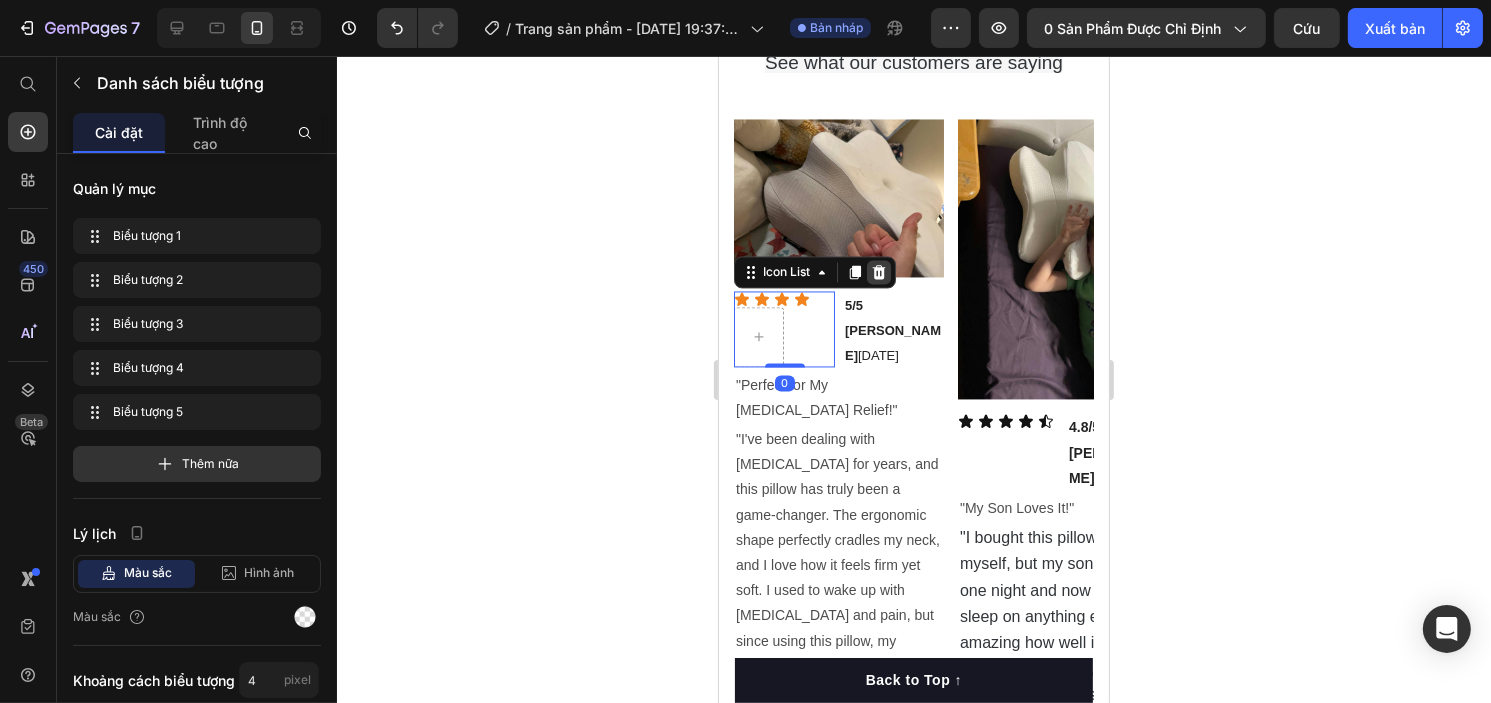 click 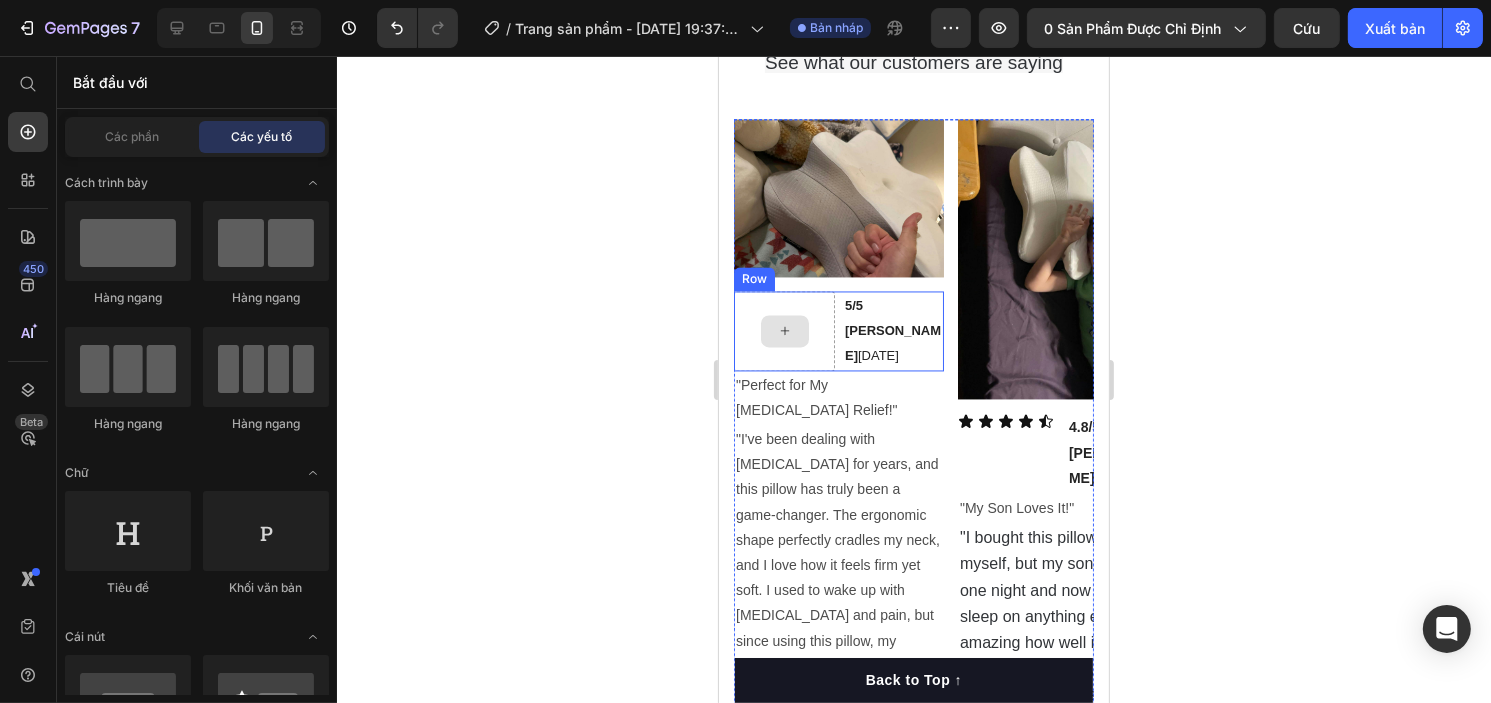 click at bounding box center [783, 331] 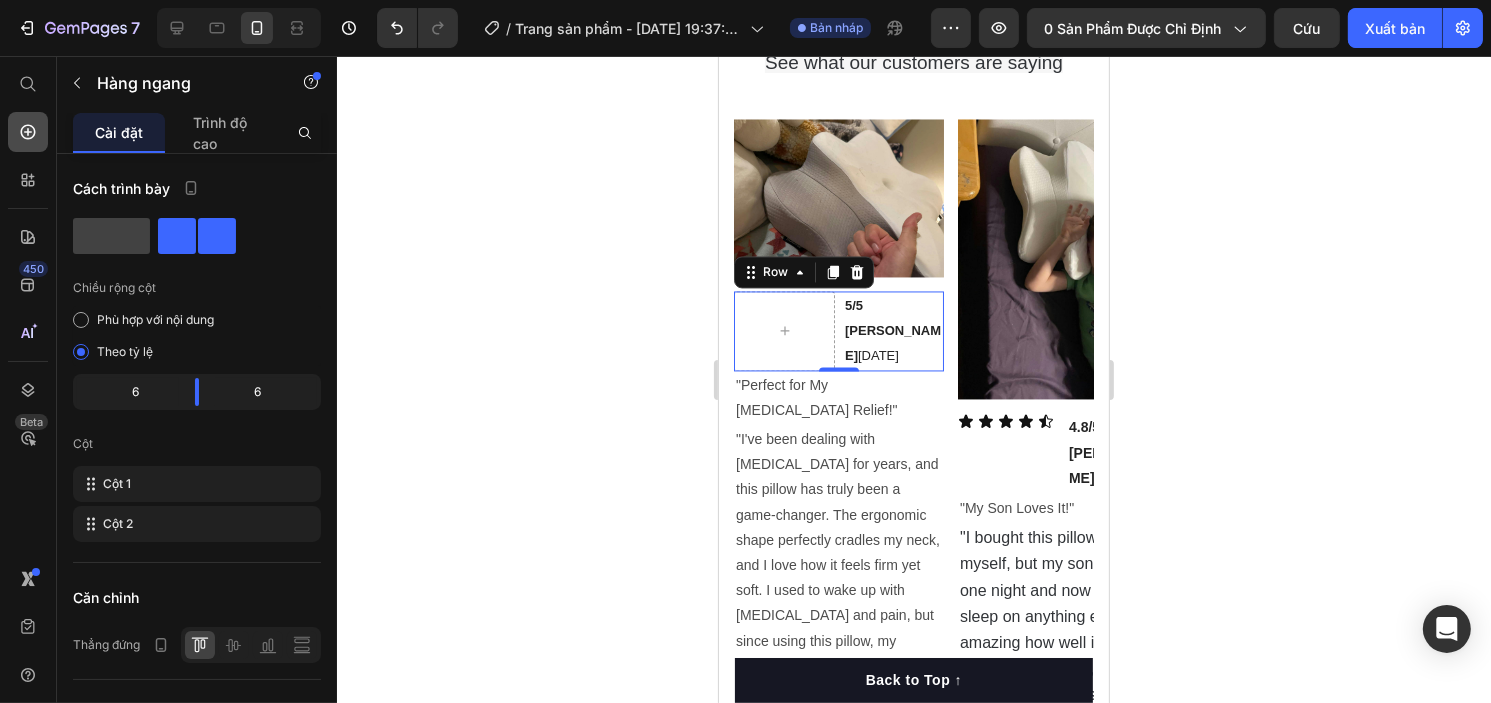 click 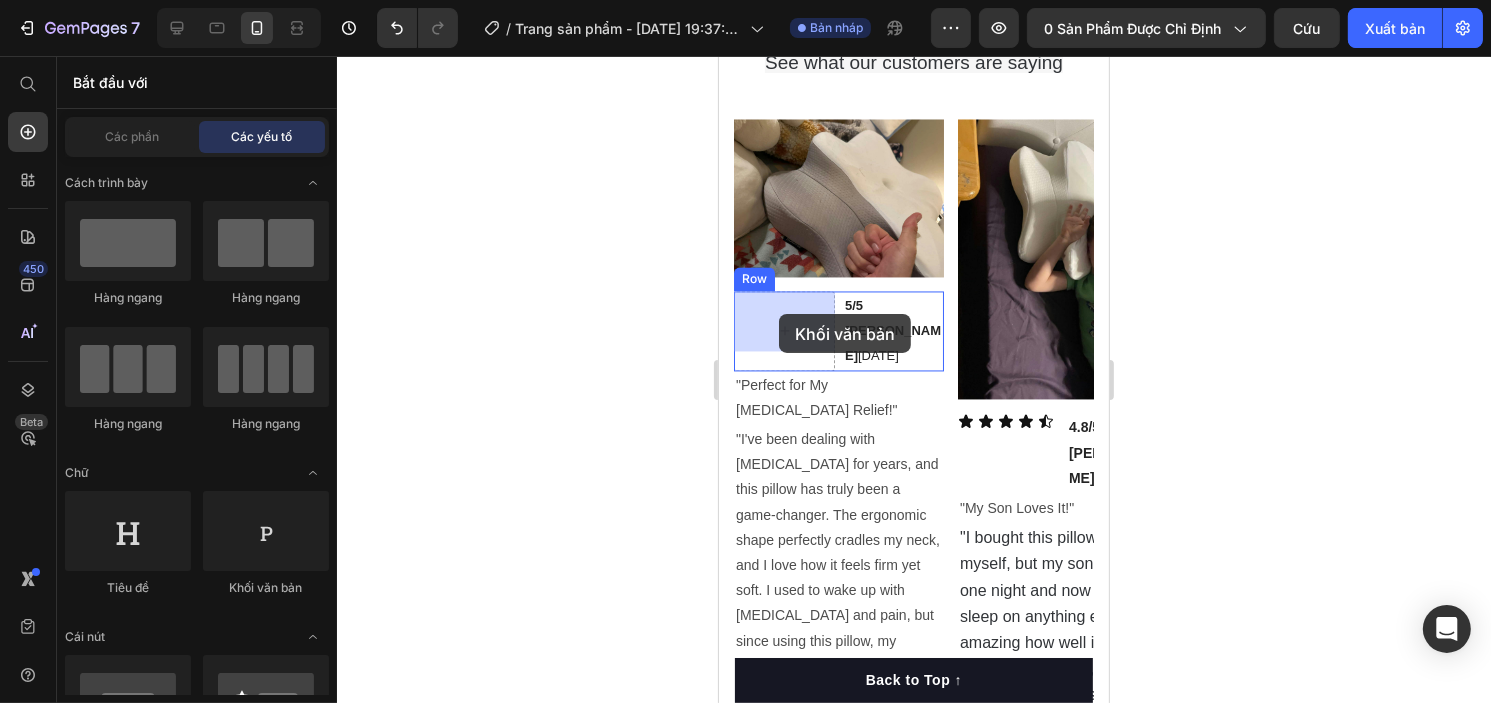 drag, startPoint x: 976, startPoint y: 603, endPoint x: 778, endPoint y: 314, distance: 350.3213 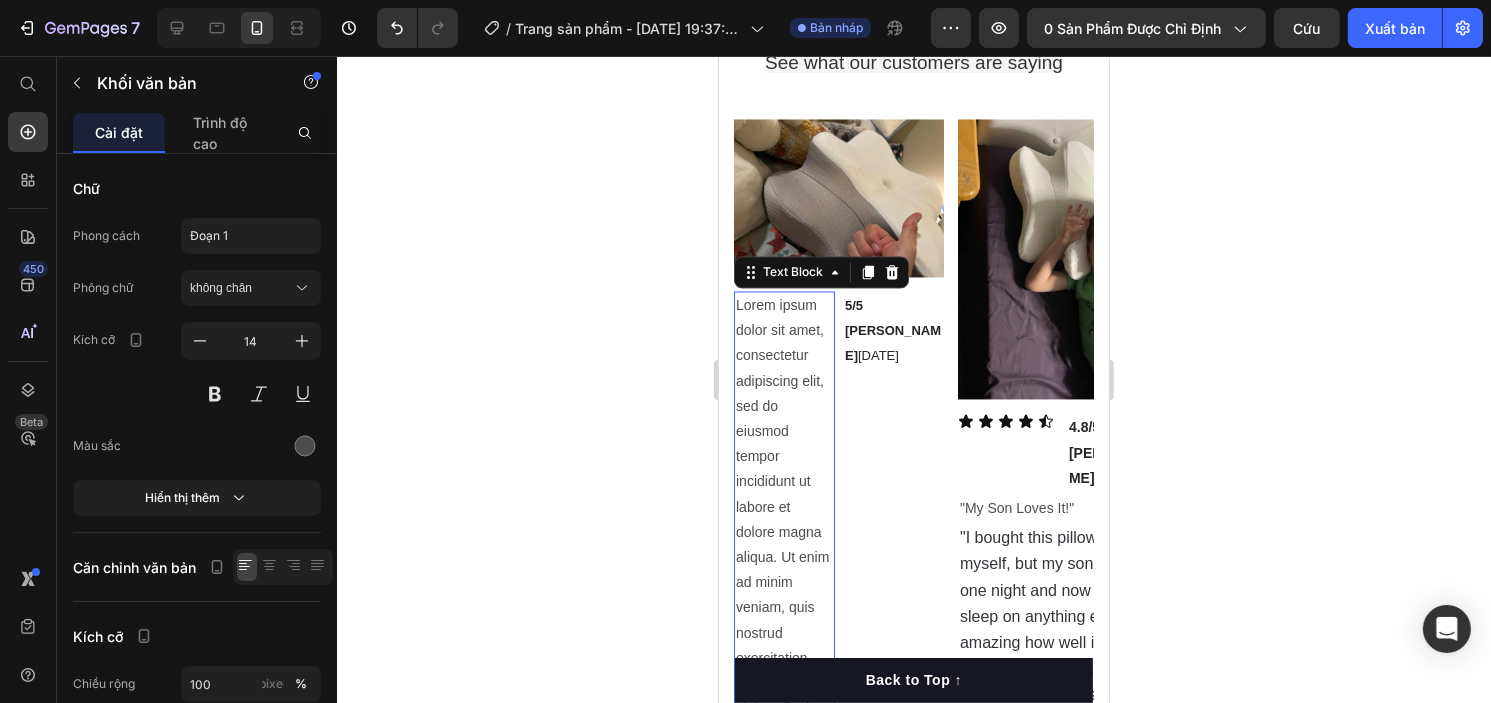 click on "Lorem ipsum dolor sit amet, consectetur adipiscing elit, sed do eiusmod tempor incididunt ut labore et dolore magna aliqua. Ut enim ad minim veniam, quis nostrud exercitation ullamco laboris nisi ut aliquip ex ea commodo consequat." at bounding box center [783, 545] 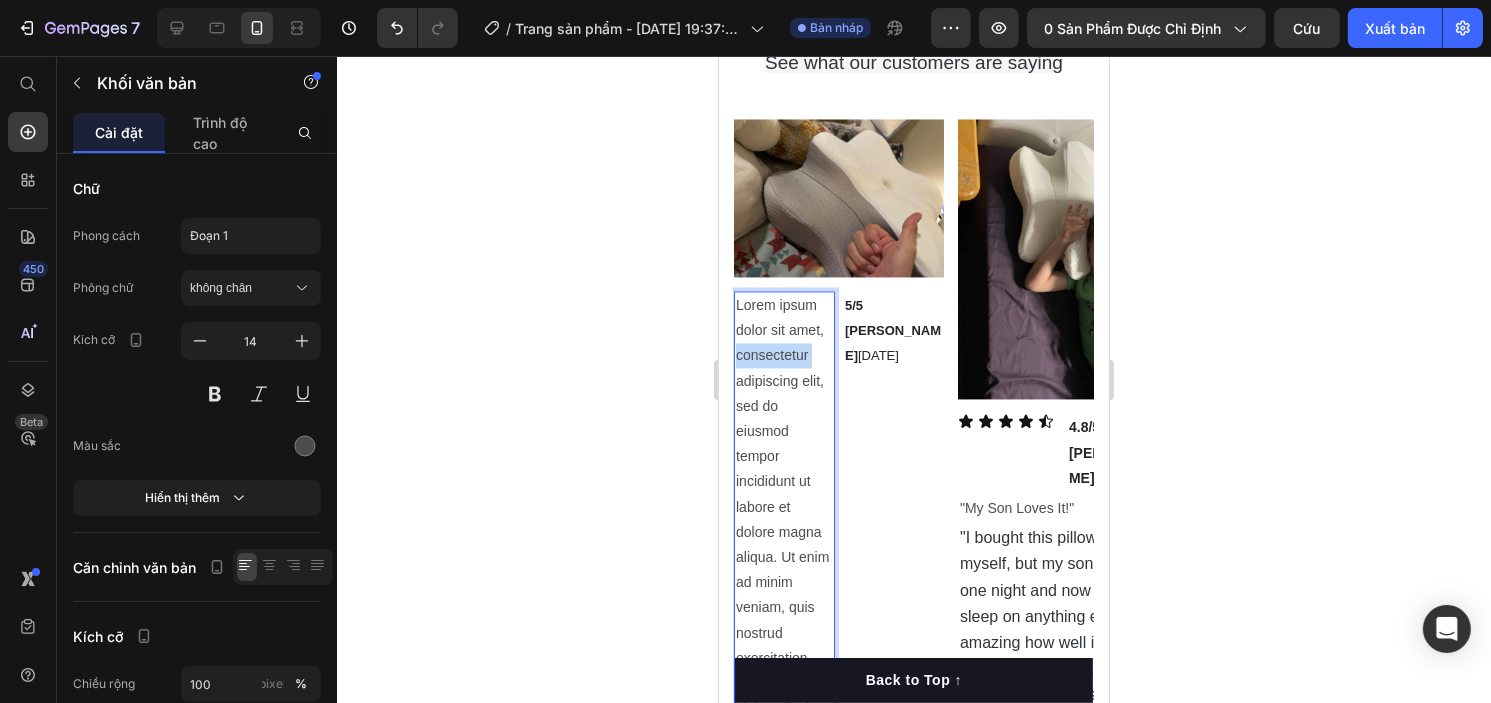 click on "Lorem ipsum dolor sit amet, consectetur adipiscing elit, sed do eiusmod tempor incididunt ut labore et dolore magna aliqua. Ut enim ad minim veniam, quis nostrud exercitation ullamco laboris nisi ut aliquip ex ea commodo consequat." at bounding box center [783, 545] 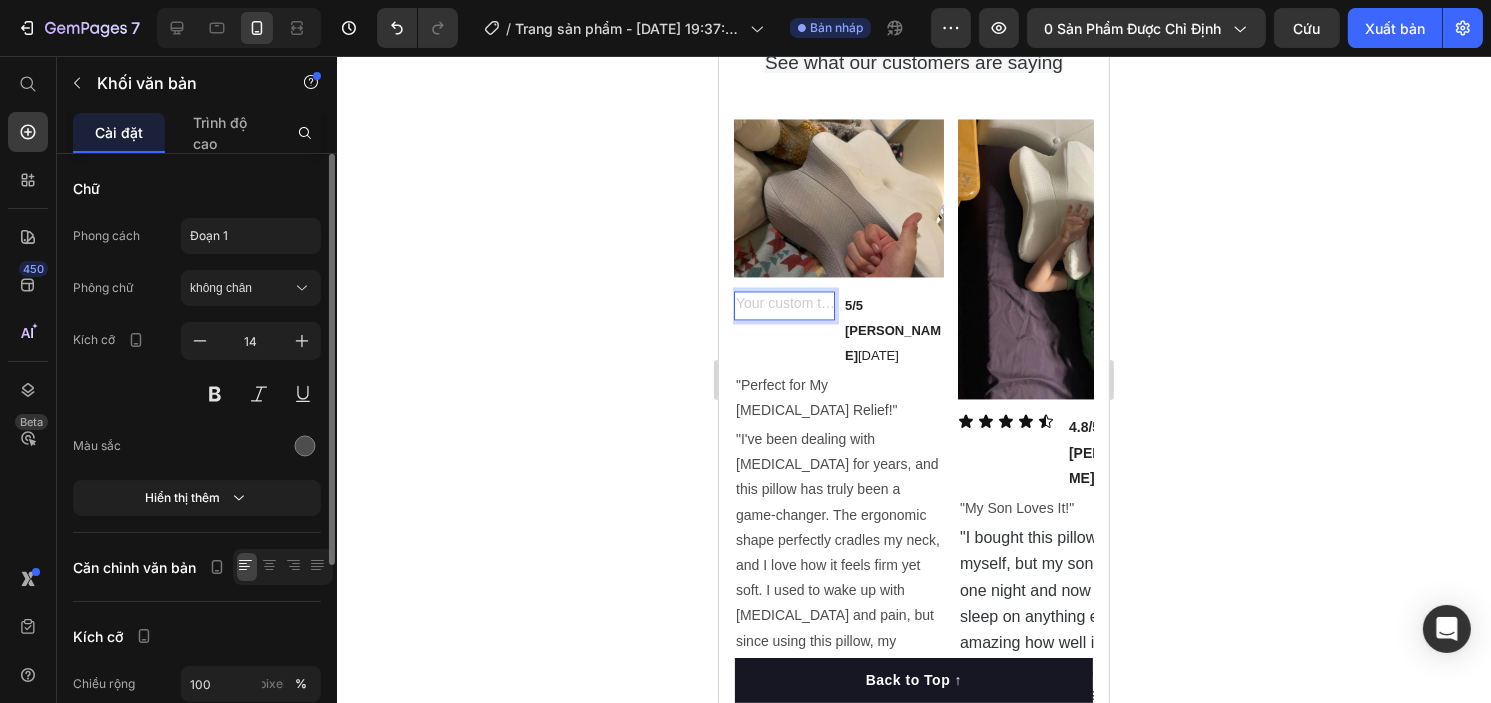scroll, scrollTop: 100, scrollLeft: 0, axis: vertical 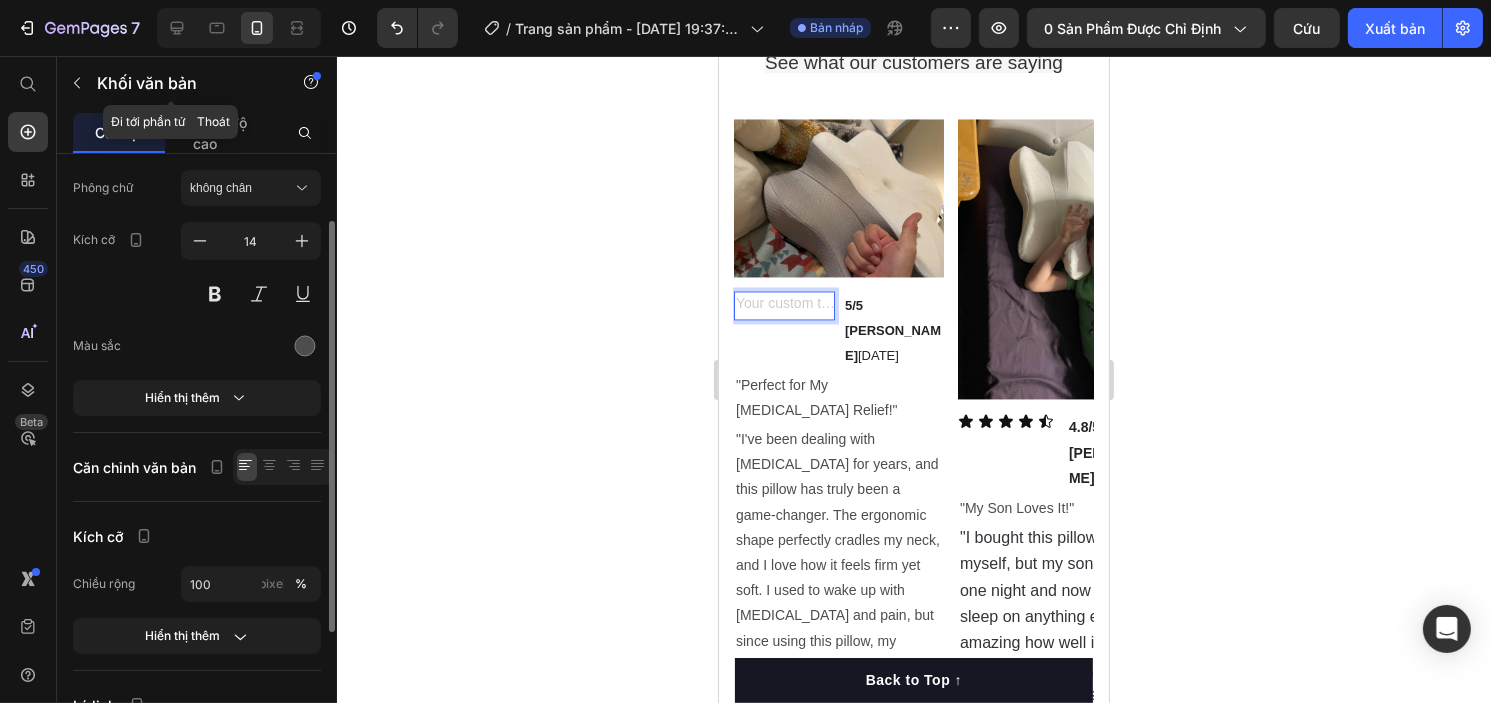 click at bounding box center (77, 83) 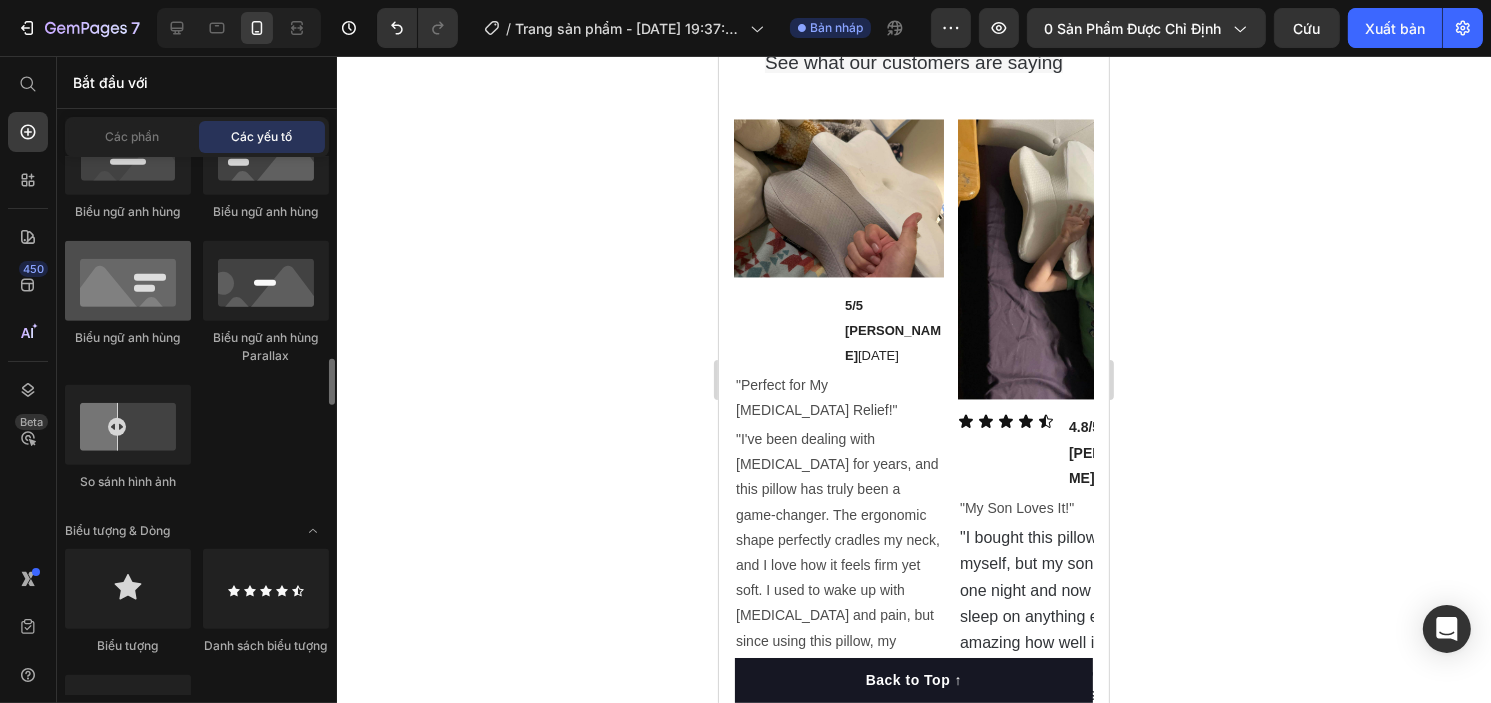 scroll, scrollTop: 1200, scrollLeft: 0, axis: vertical 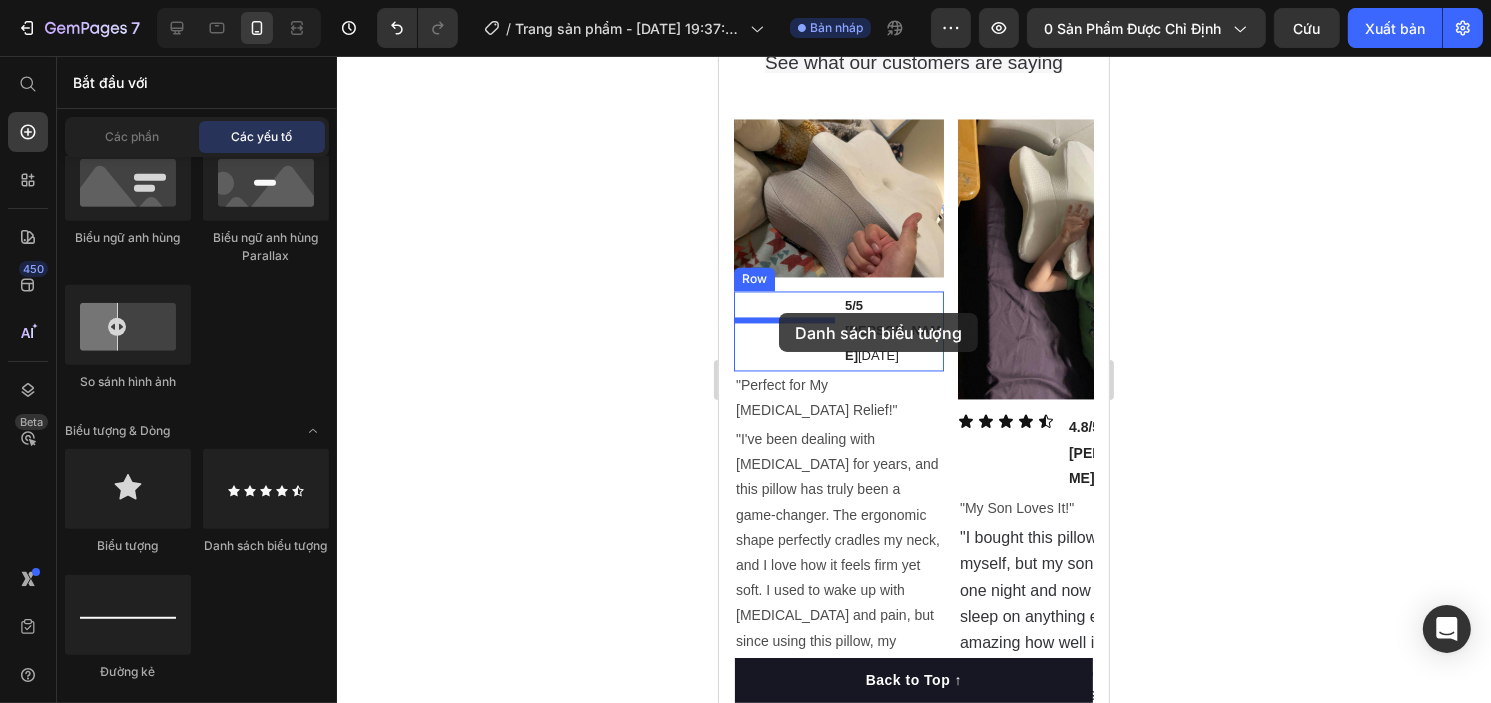 drag, startPoint x: 1117, startPoint y: 524, endPoint x: 777, endPoint y: 312, distance: 400.6794 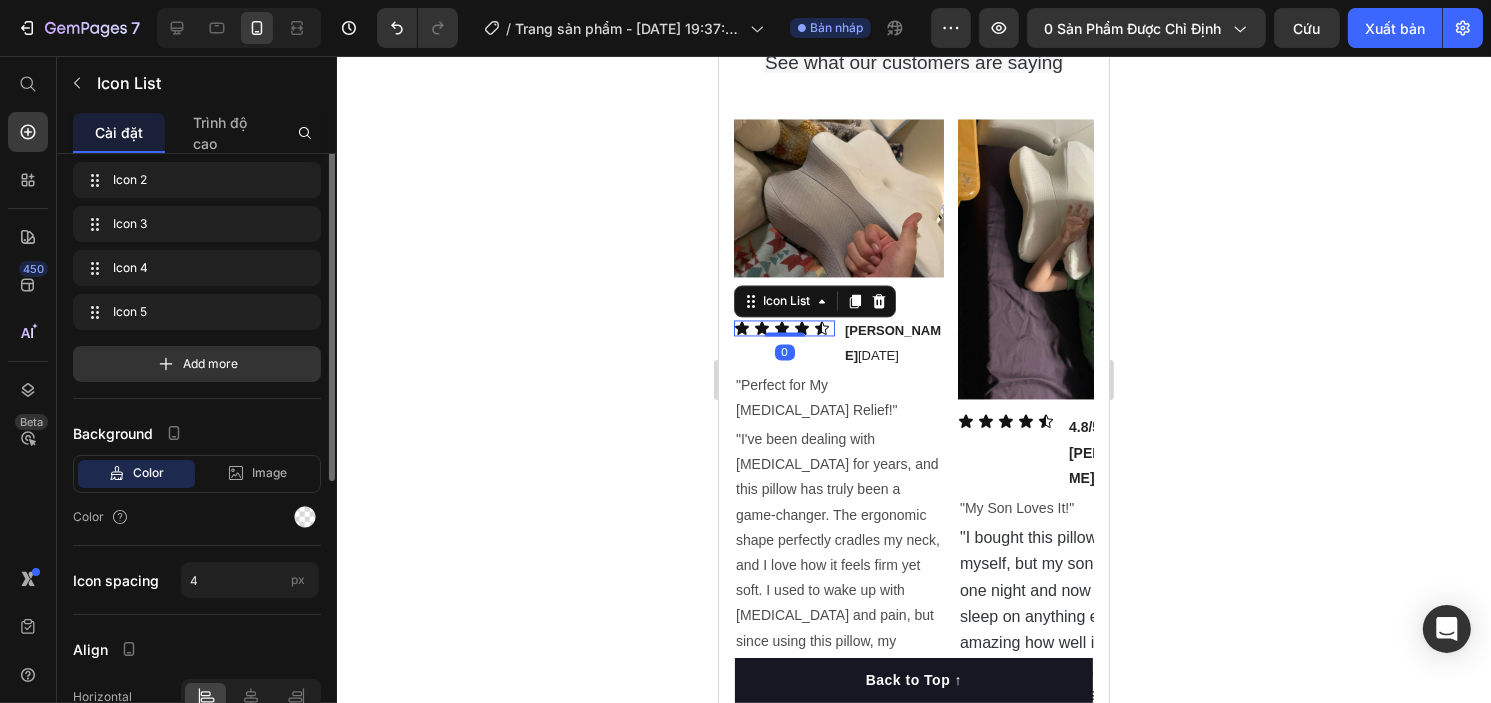 scroll, scrollTop: 0, scrollLeft: 0, axis: both 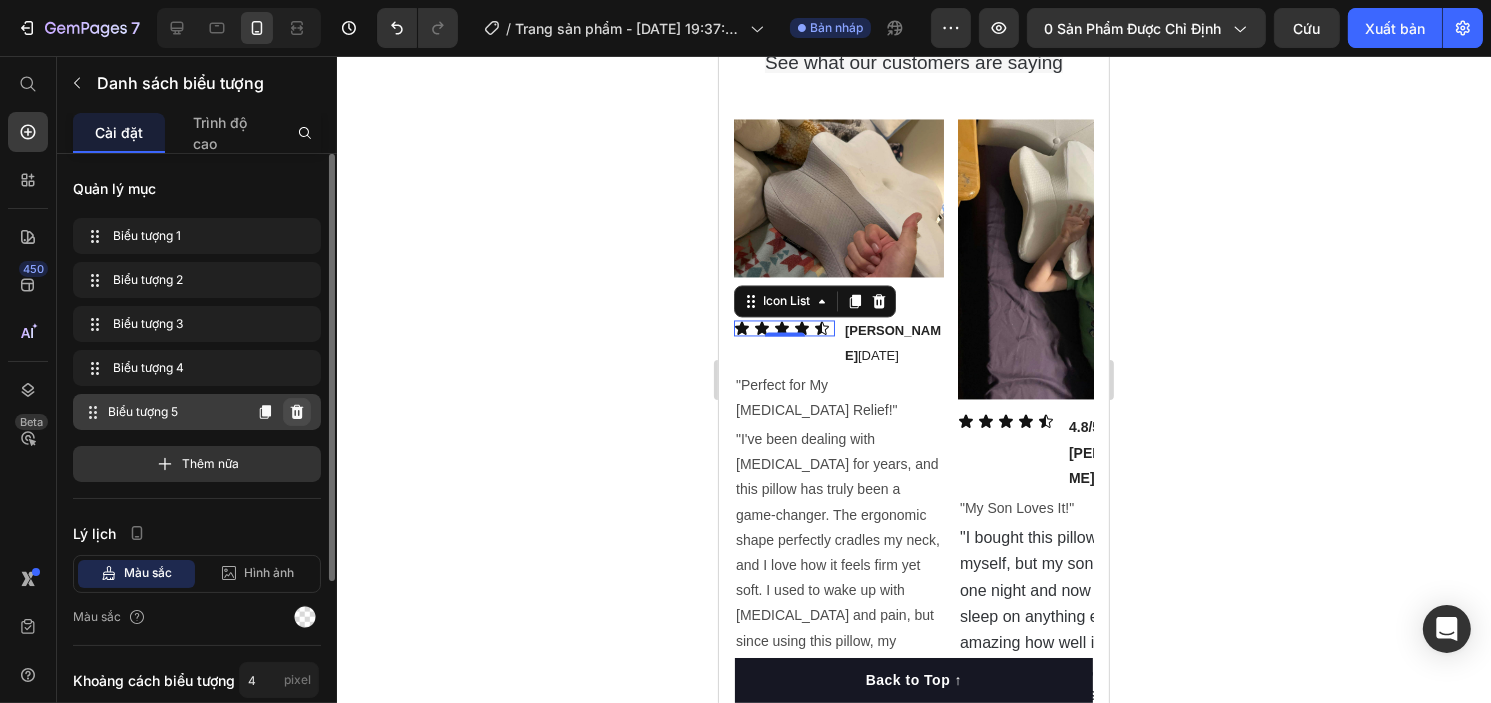 click 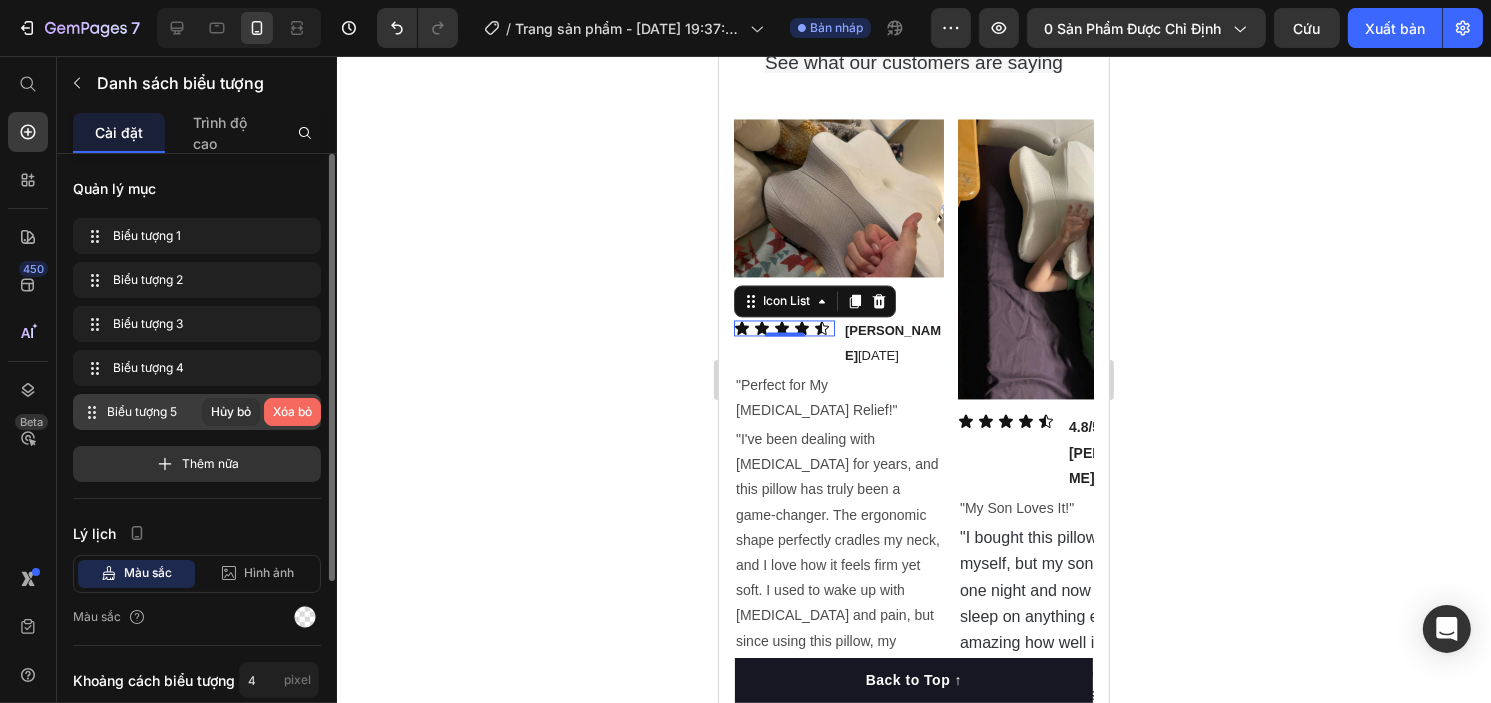 click on "Xóa bỏ" at bounding box center [292, 411] 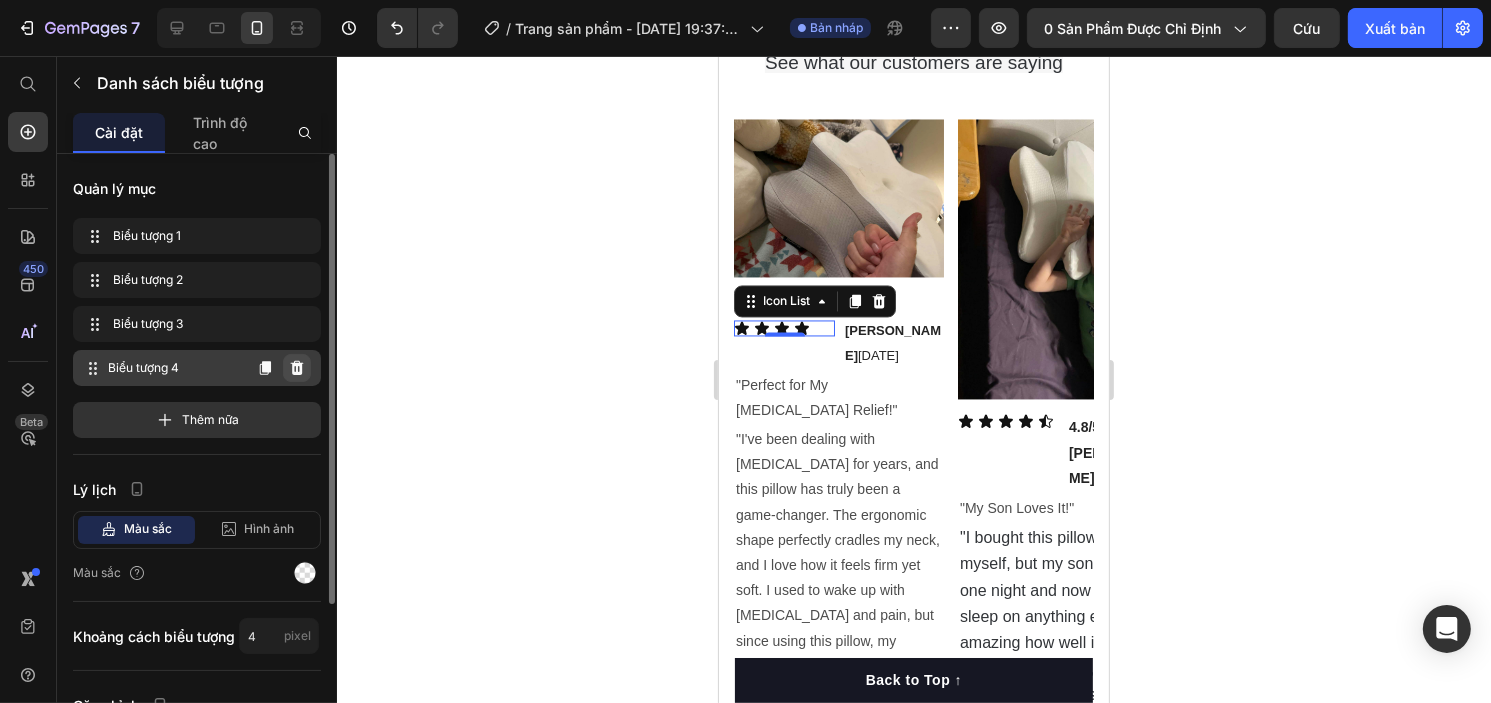 click 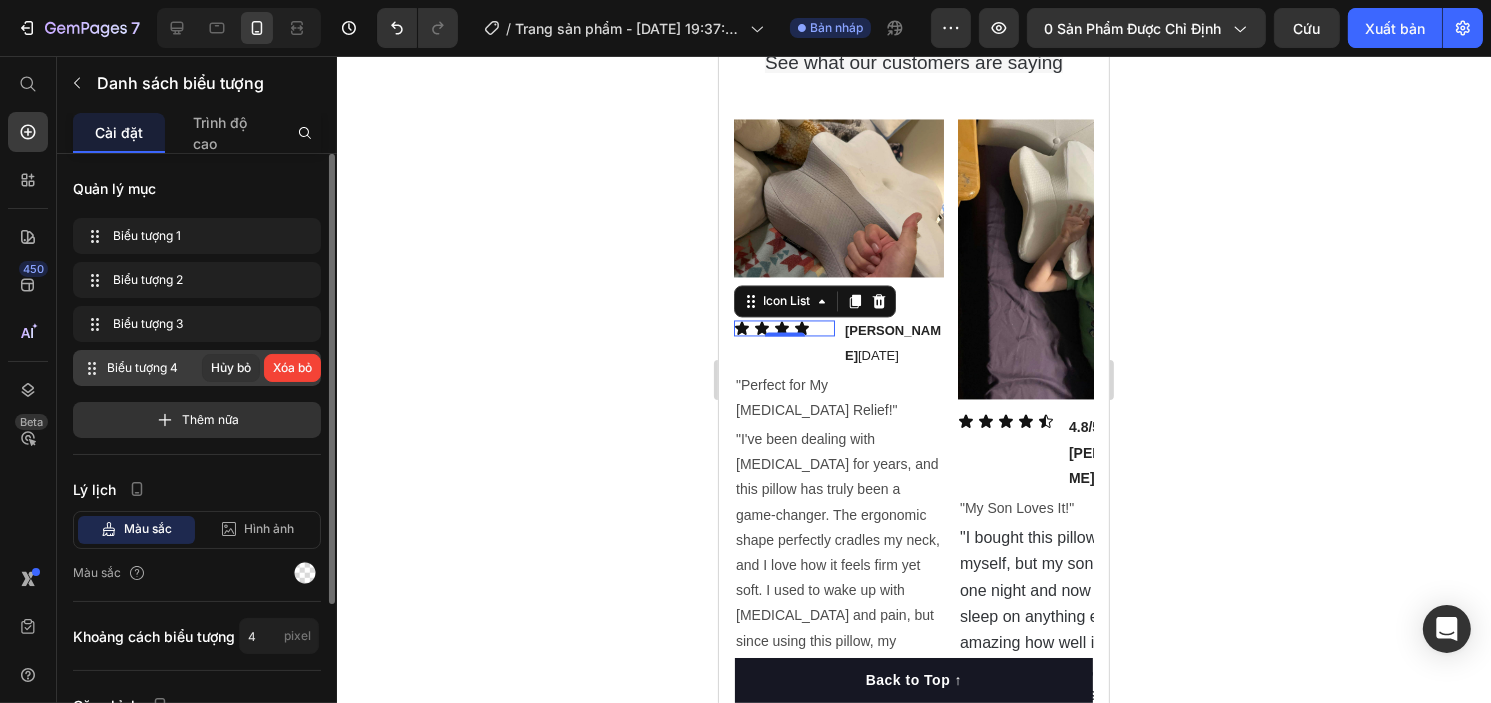 click on "Xóa bỏ" at bounding box center (292, 367) 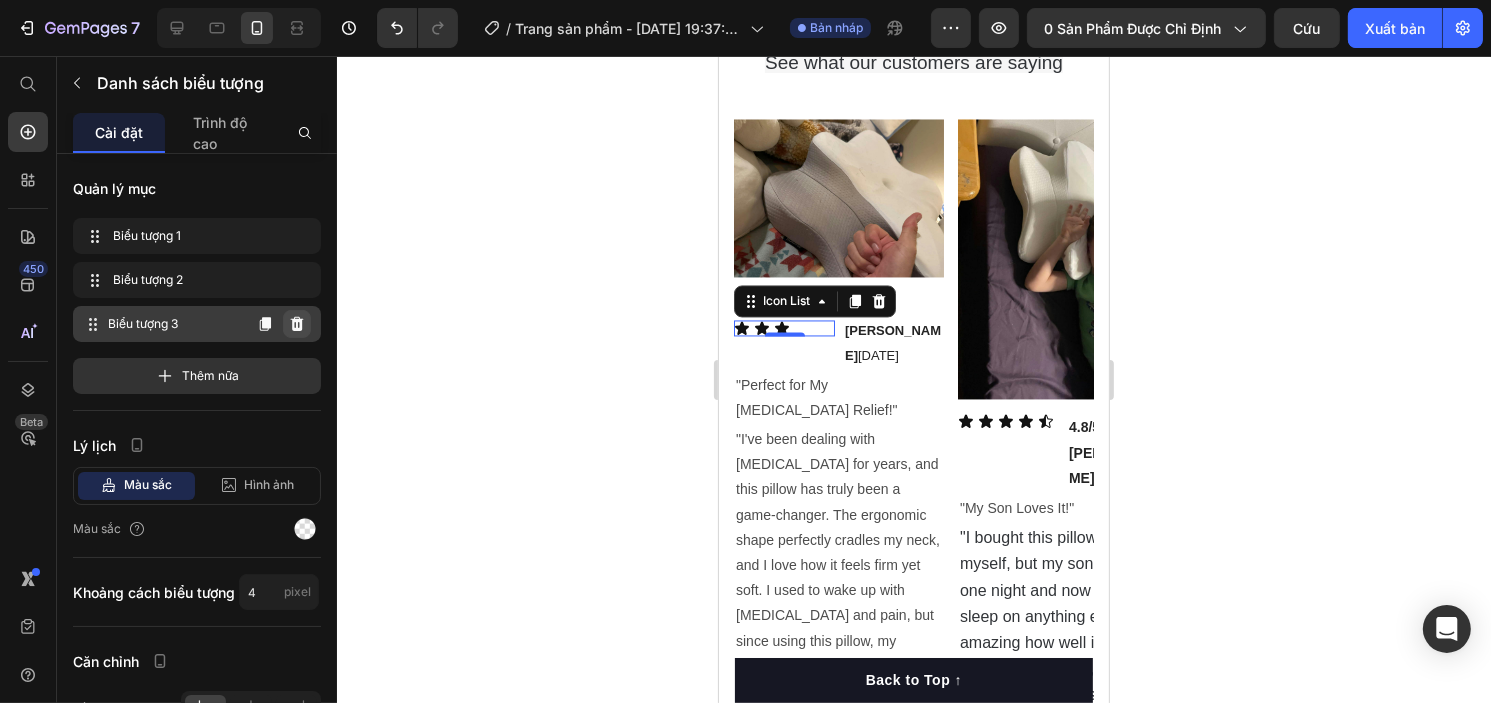 click 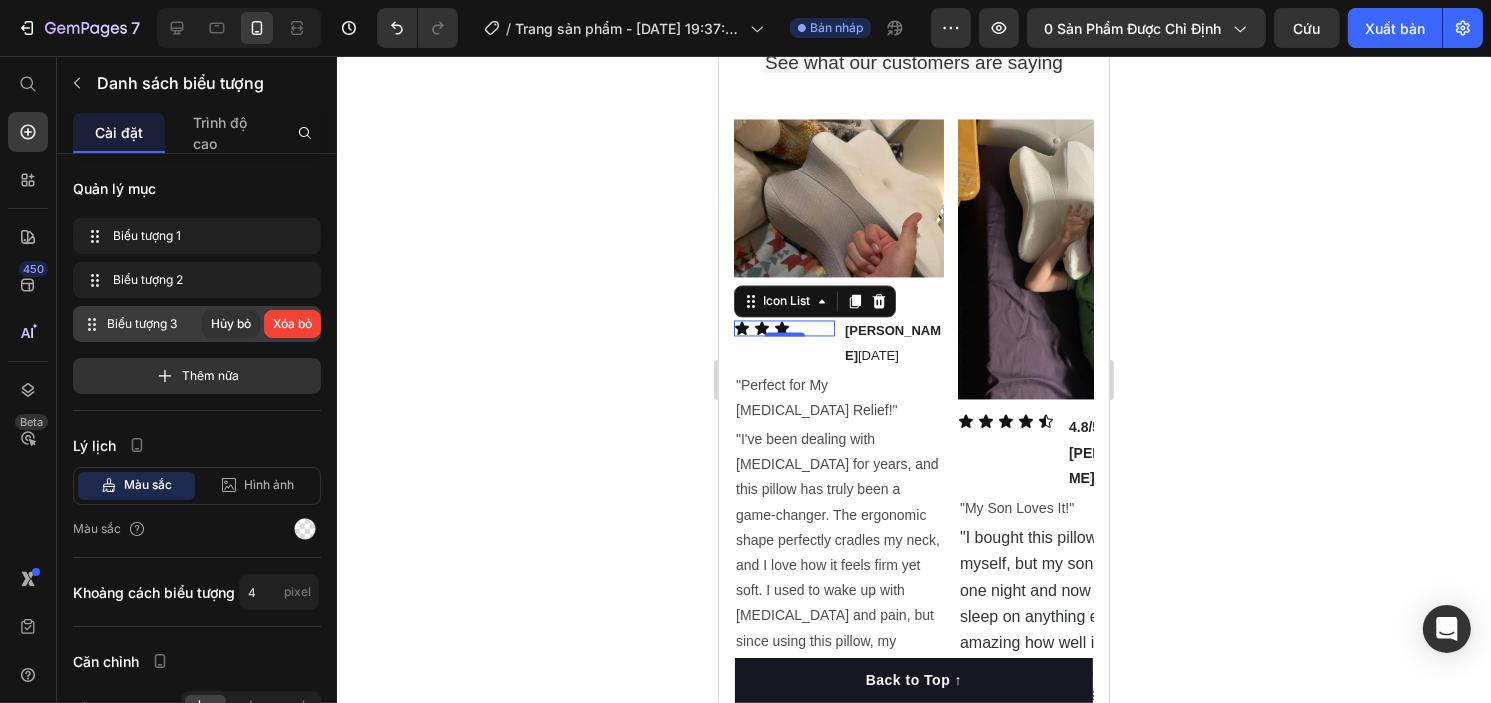 click on "Xóa bỏ" at bounding box center [292, 323] 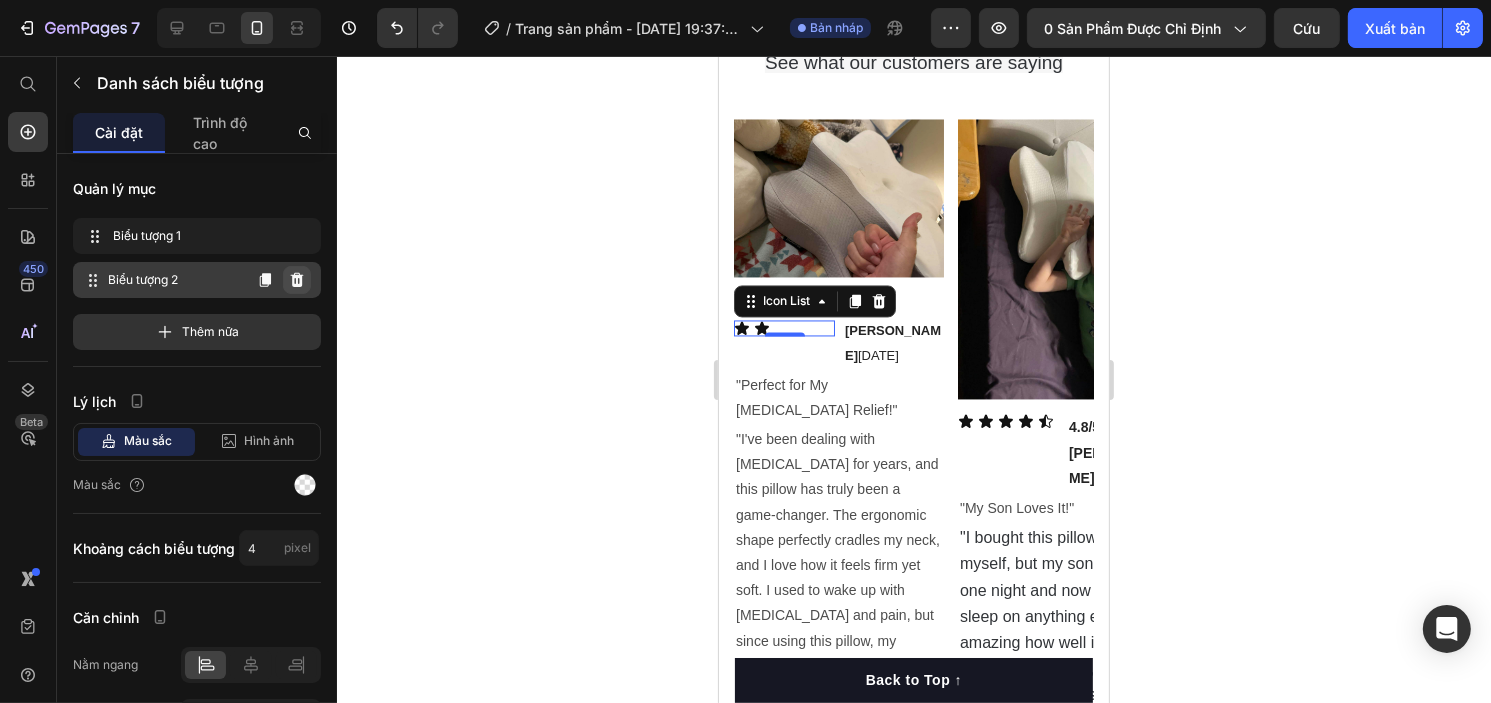 click 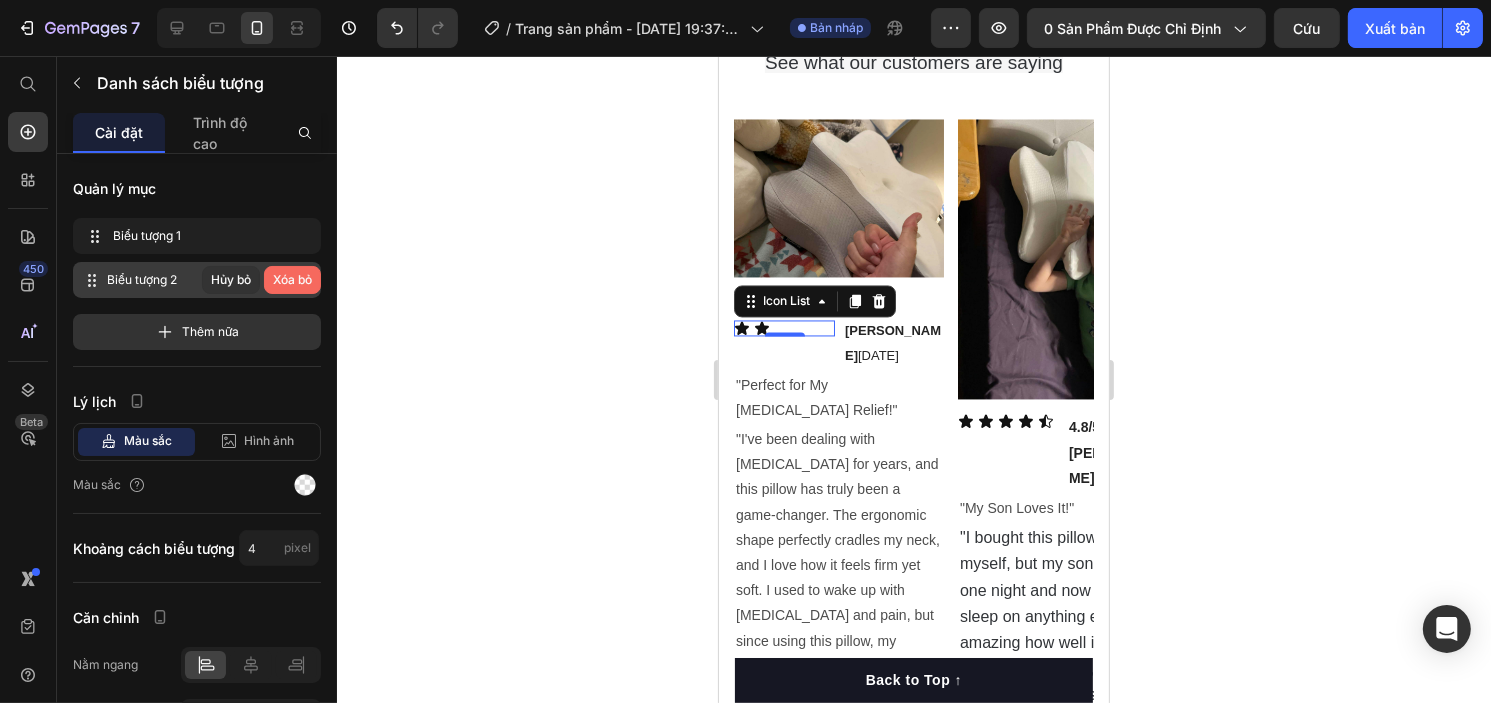 click on "Xóa bỏ" at bounding box center (292, 279) 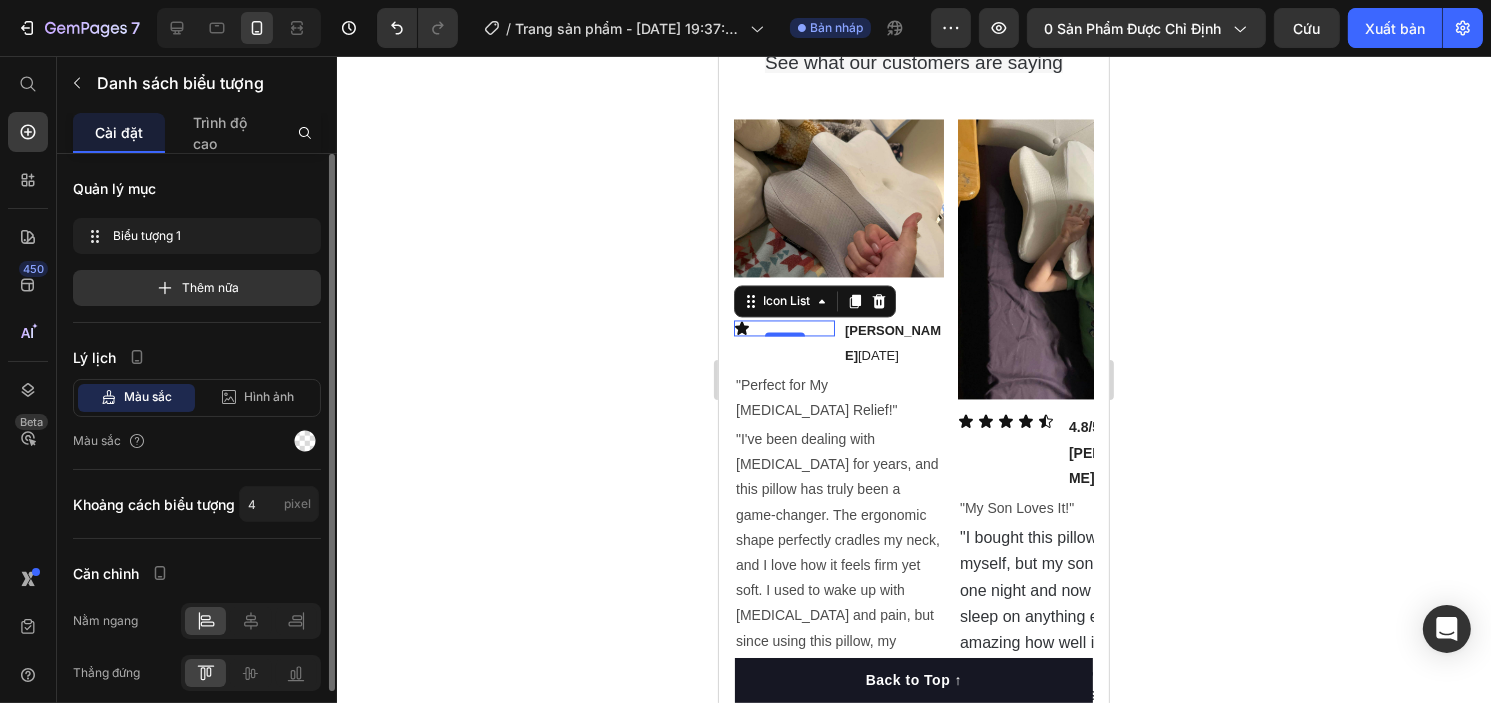 scroll, scrollTop: 76, scrollLeft: 0, axis: vertical 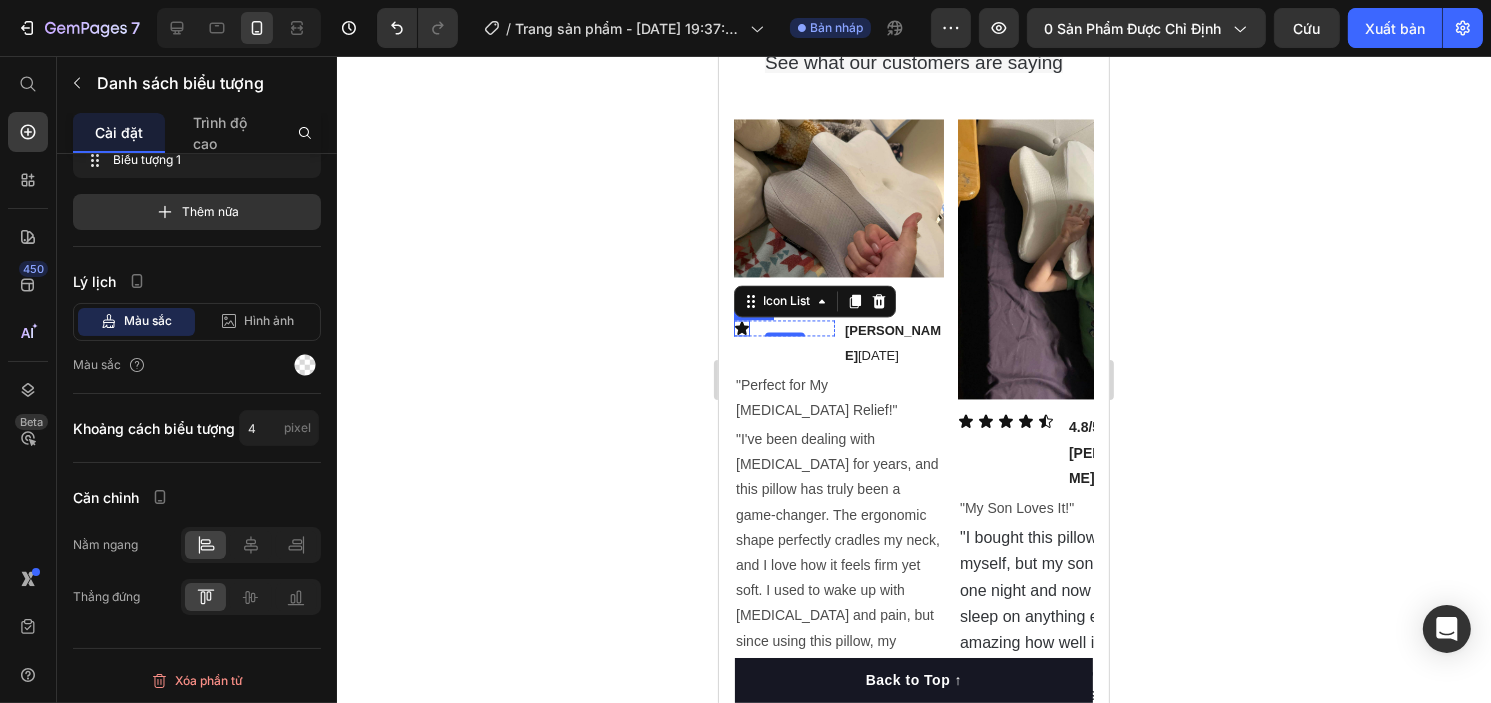 click 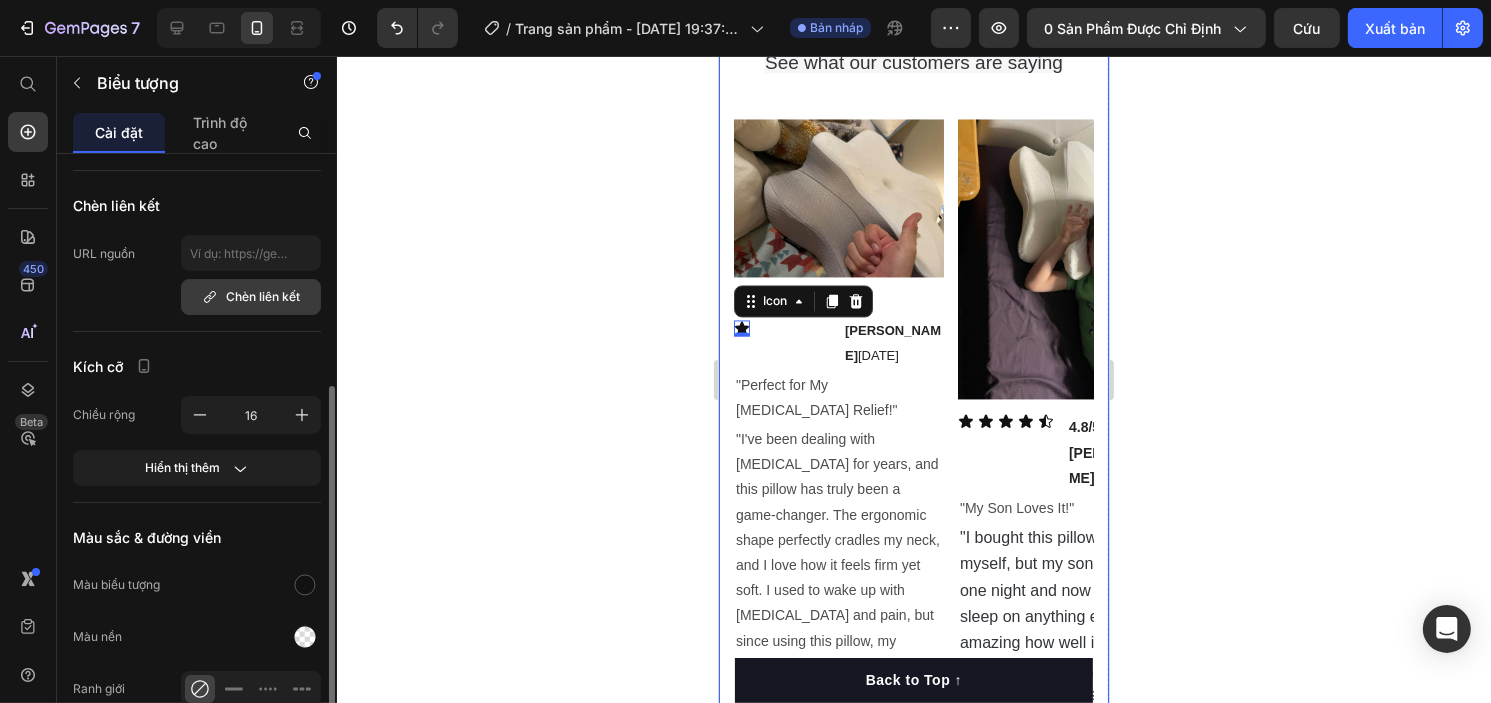 scroll, scrollTop: 200, scrollLeft: 0, axis: vertical 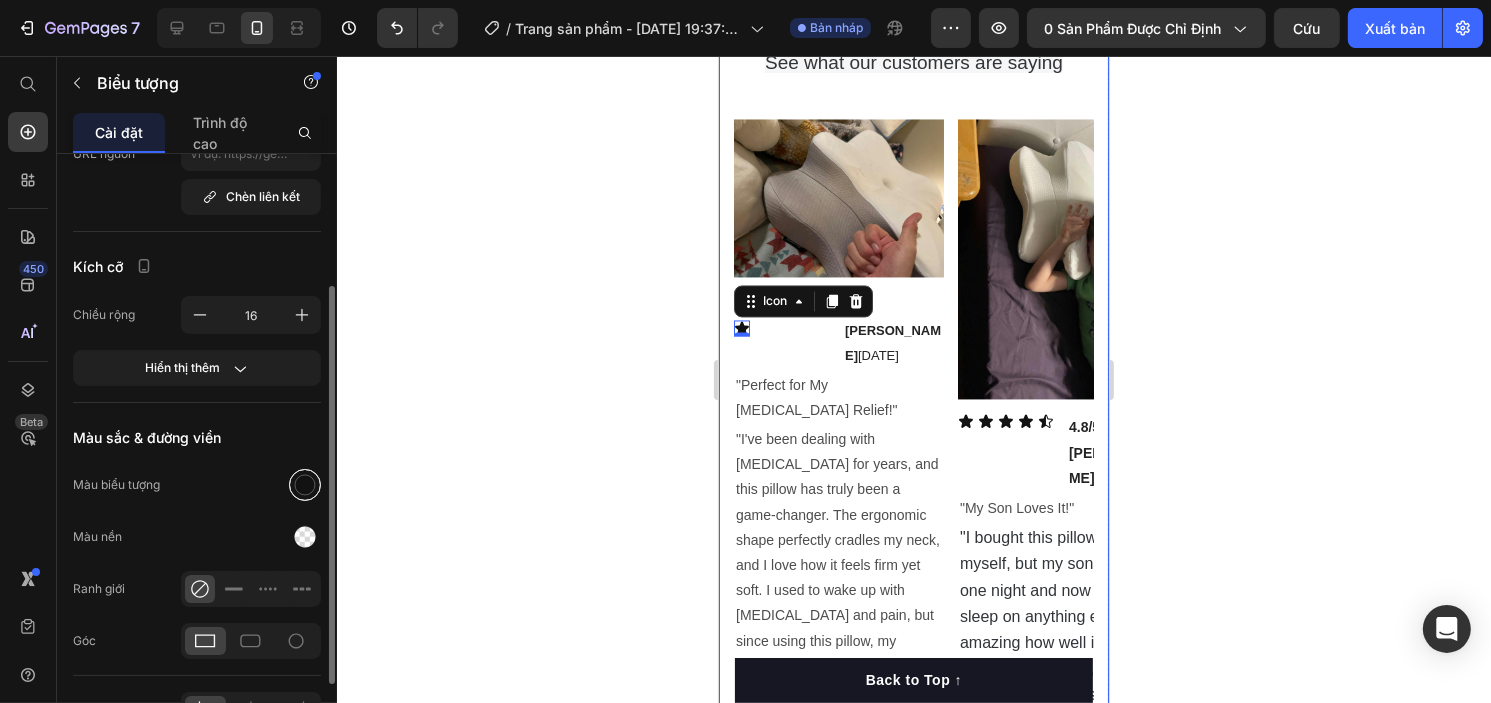 click at bounding box center (305, 485) 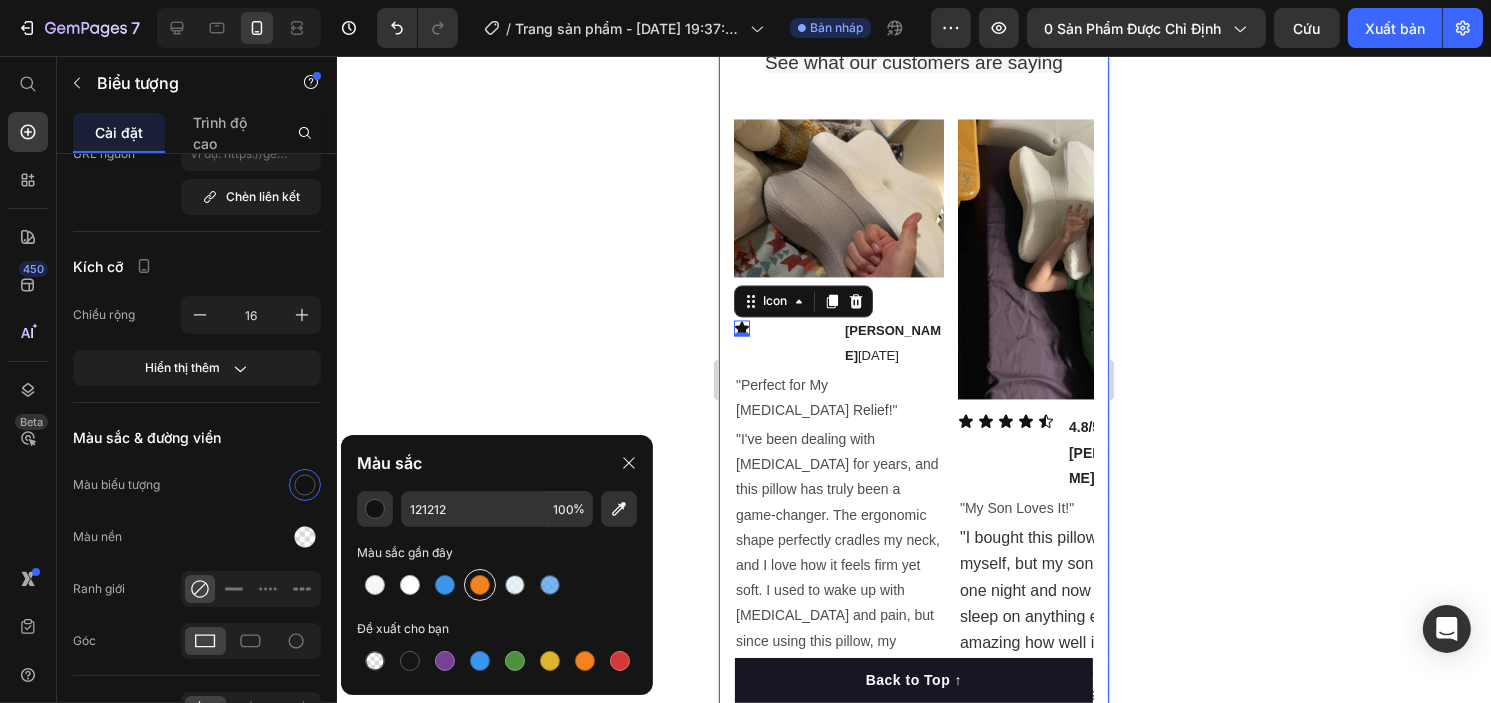 click at bounding box center [480, 585] 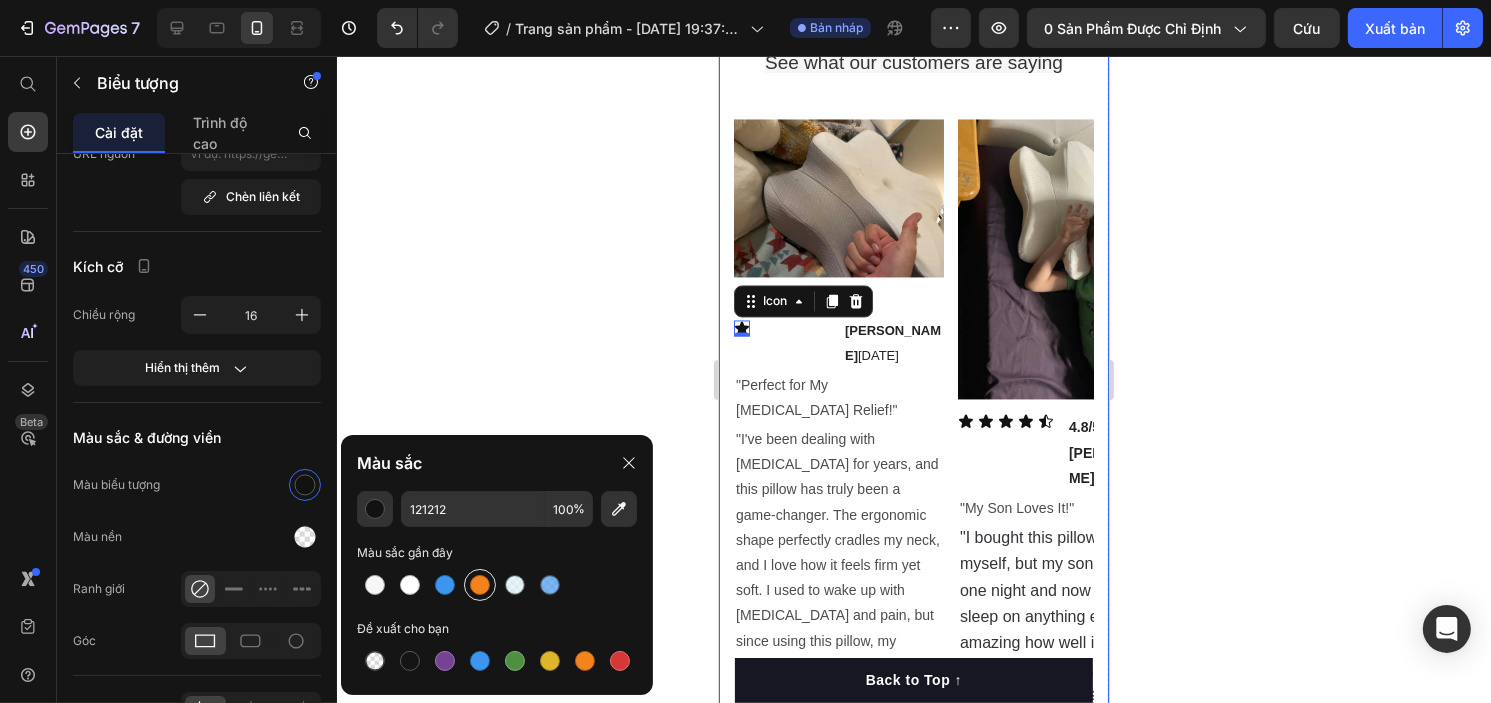 type on "F3841D" 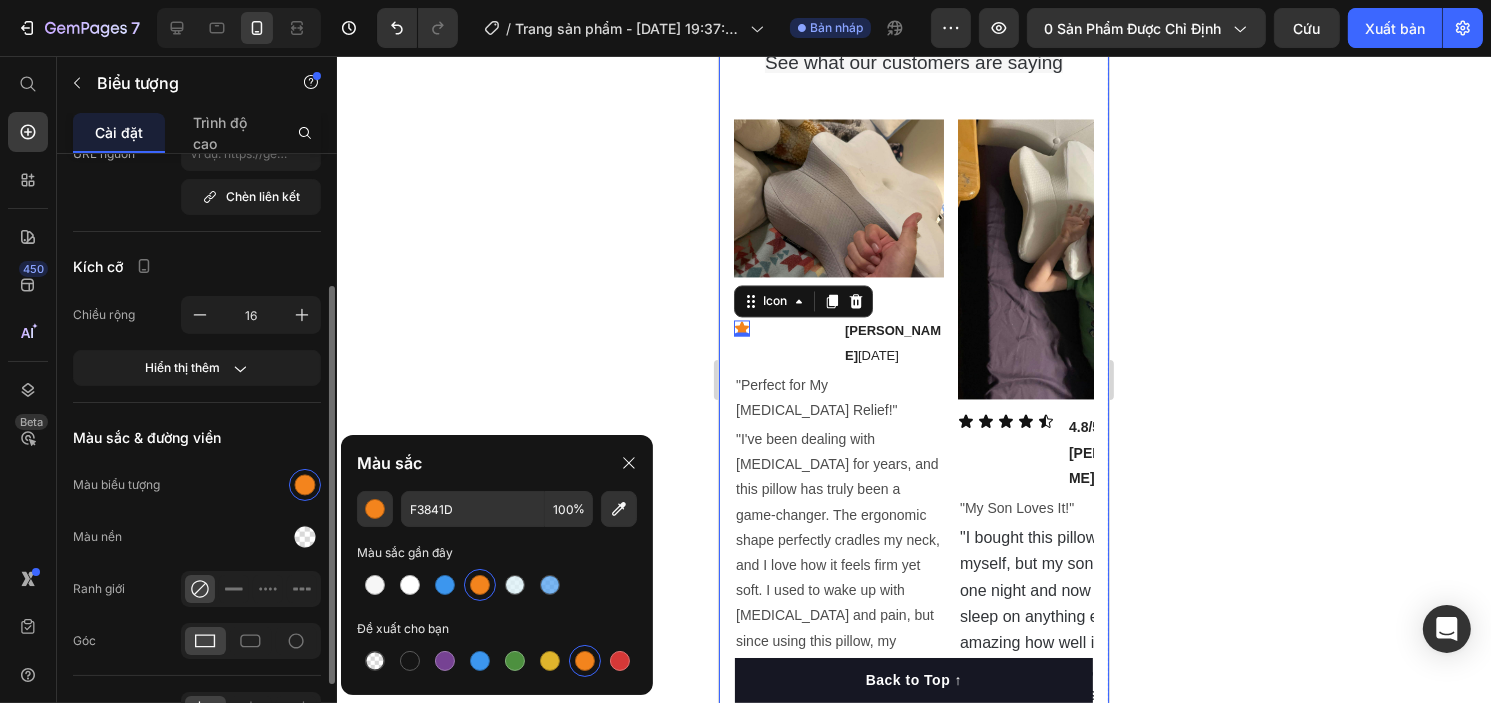 click on "Kích cỡ" at bounding box center (197, 266) 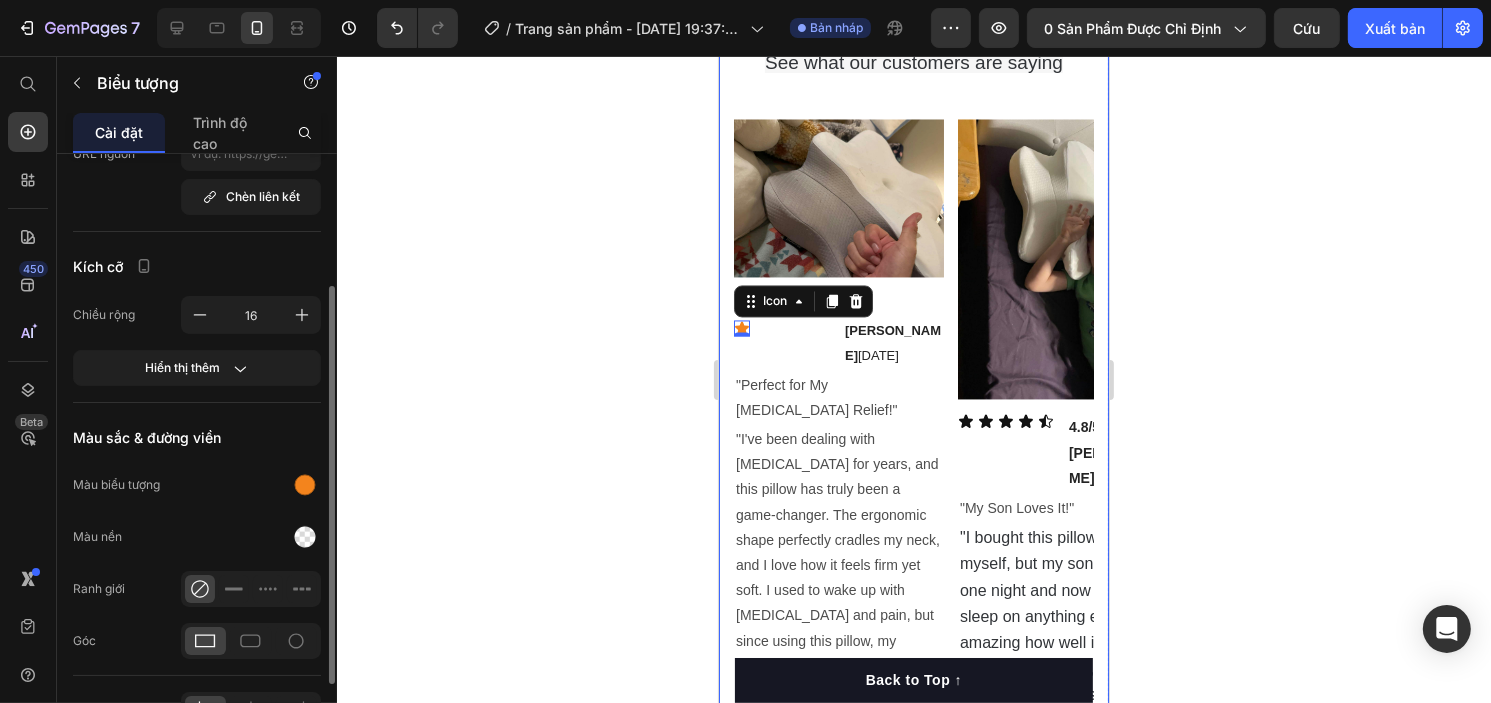 scroll, scrollTop: 0, scrollLeft: 0, axis: both 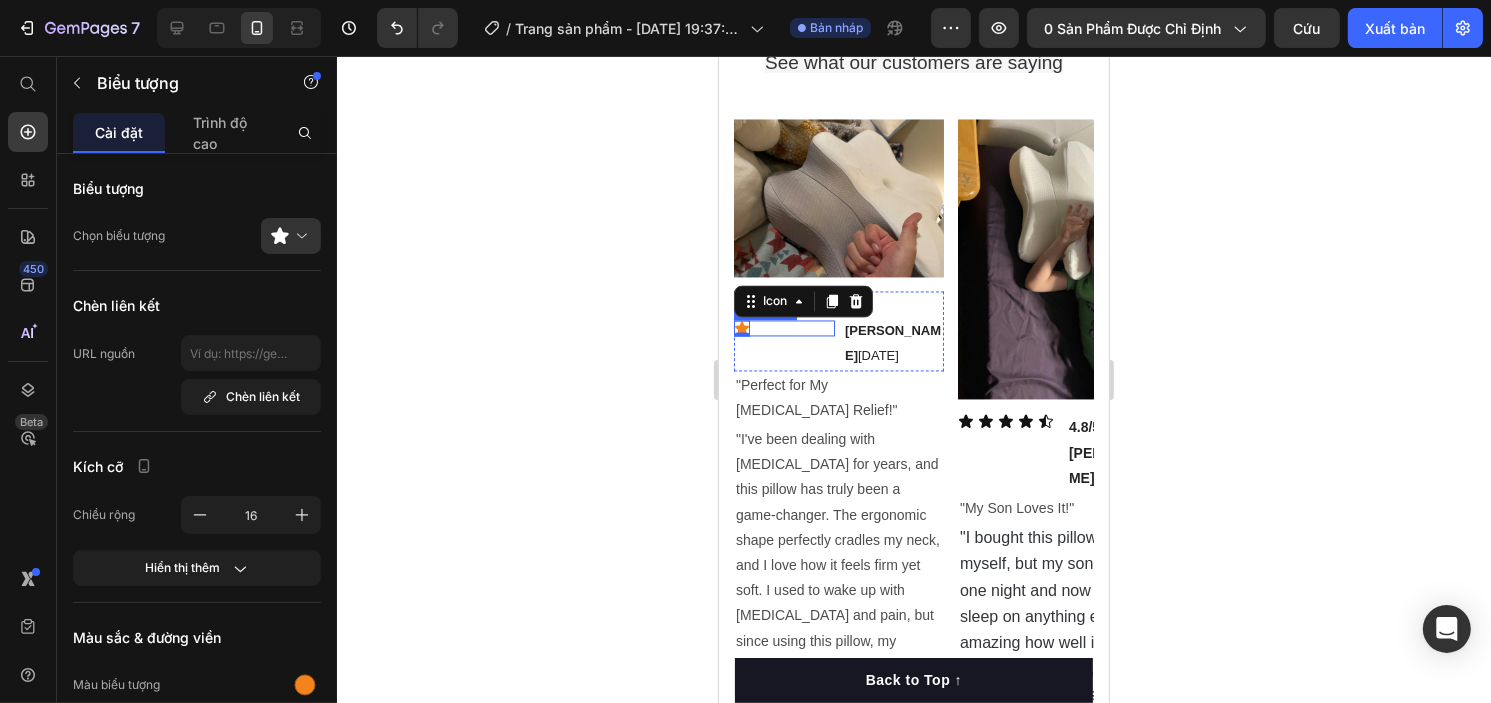click on "Icon   0" at bounding box center [783, 328] 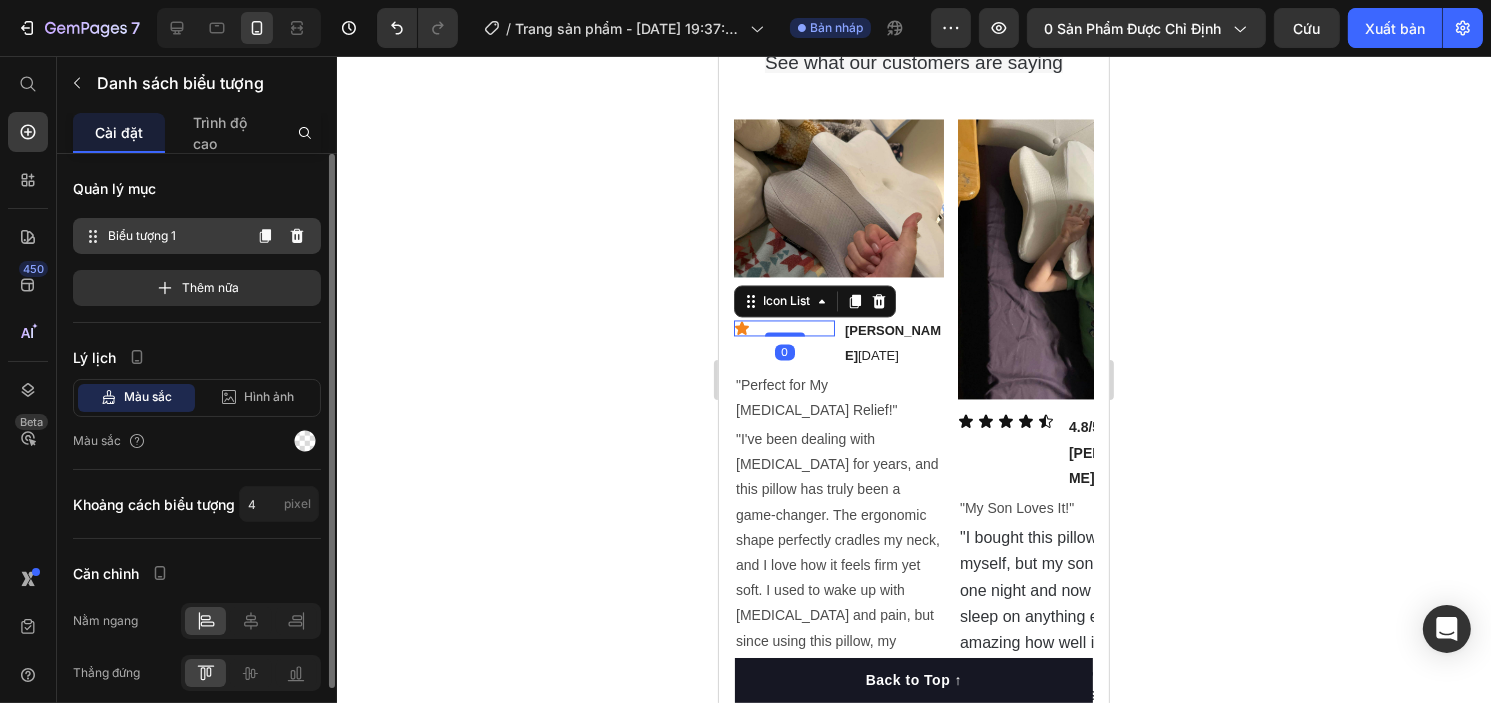 click 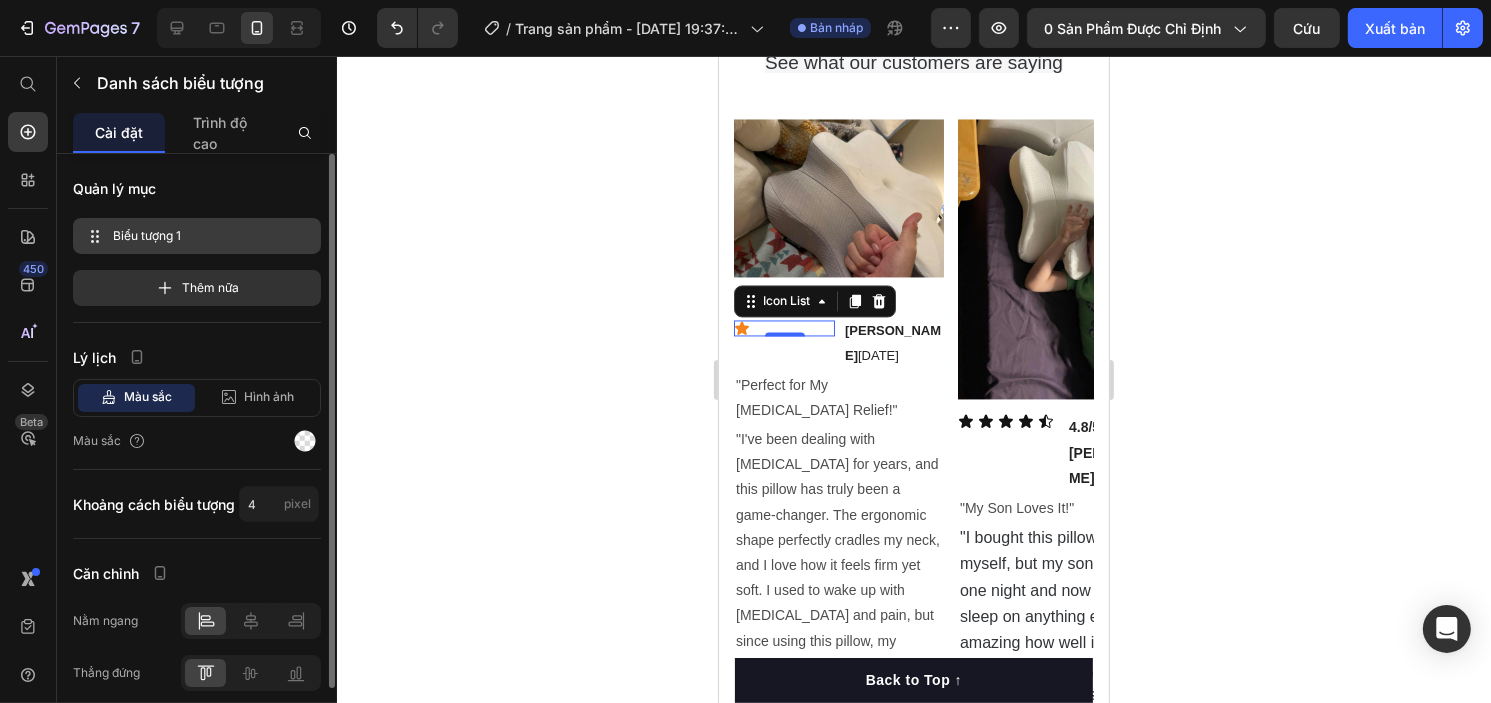 click on "7 Lịch sử phiên bản / Trang sản phẩm - 10/07, 19:37:06 Bản nháp Xem trước 0 sản phẩm được chỉ định Cứu Xuất bản 450 Beta Bắt đầu với Các phần Các yếu tố Phần anh hùng Chi tiết sản phẩm Thương hiệu Huy hiệu đáng tin cậy Bảo đảm Phân tích sản phẩm Cách sử dụng Lời chứng thực So sánh Bó Câu hỏi thường gặp Bằng chứng xã hội Câu chuyện thương hiệu Danh sách sản phẩm Bộ sưu tập Danh sách blog Liên hệ Sticky Thêm vào giỏ hàng Chân trang tùy chỉnh Duyệt thư viện 450 Cách trình bày
Hàng ngang
Hàng ngang
Hàng ngang
Hàng ngang Chữ
Tiêu đề
Khối văn bản Cái nút" 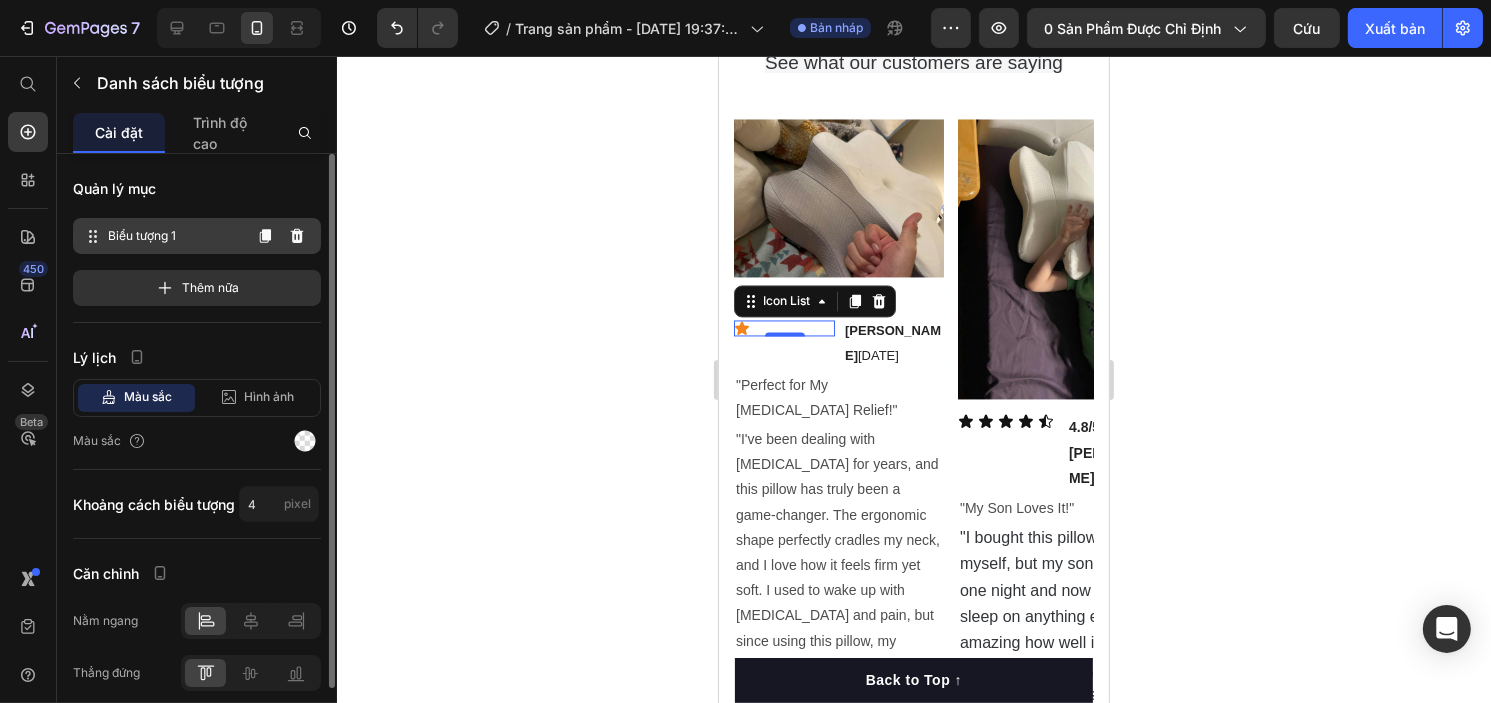 click 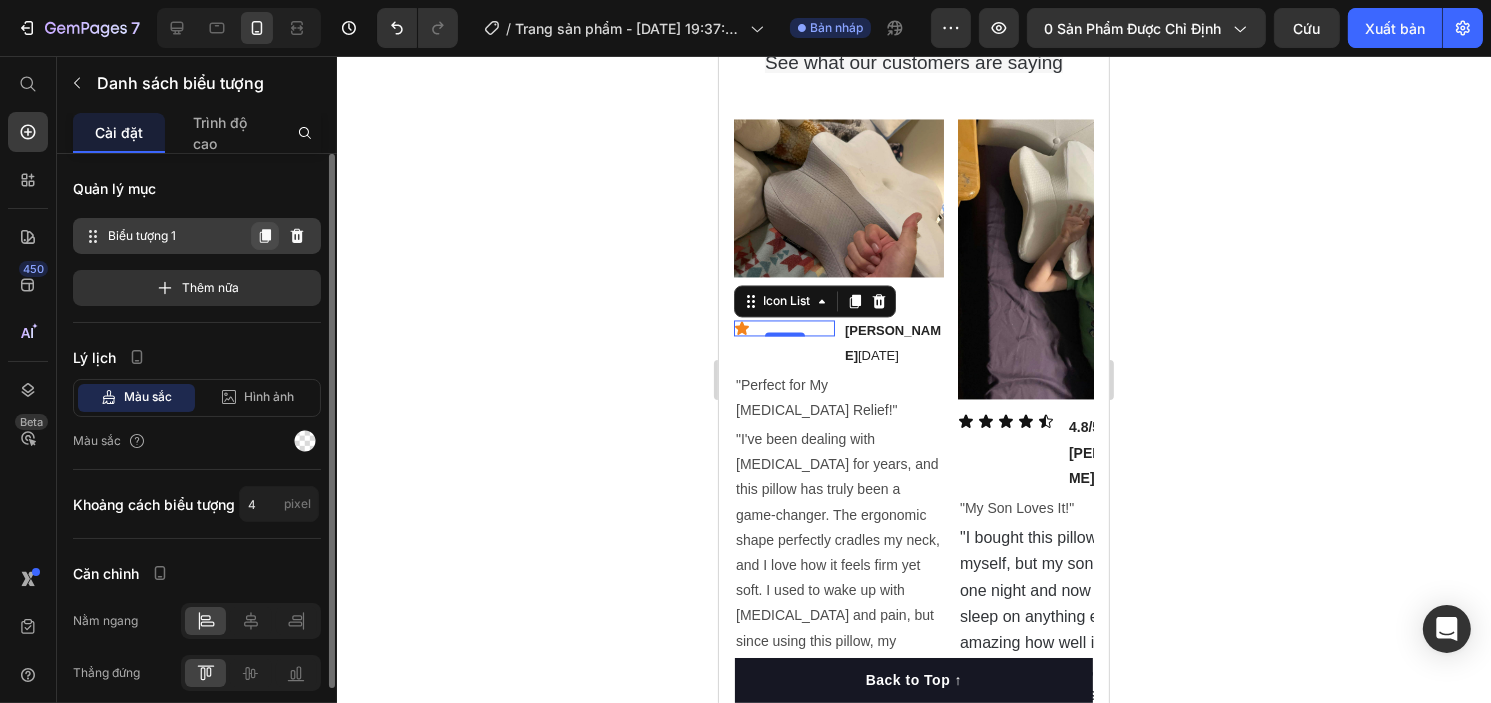click 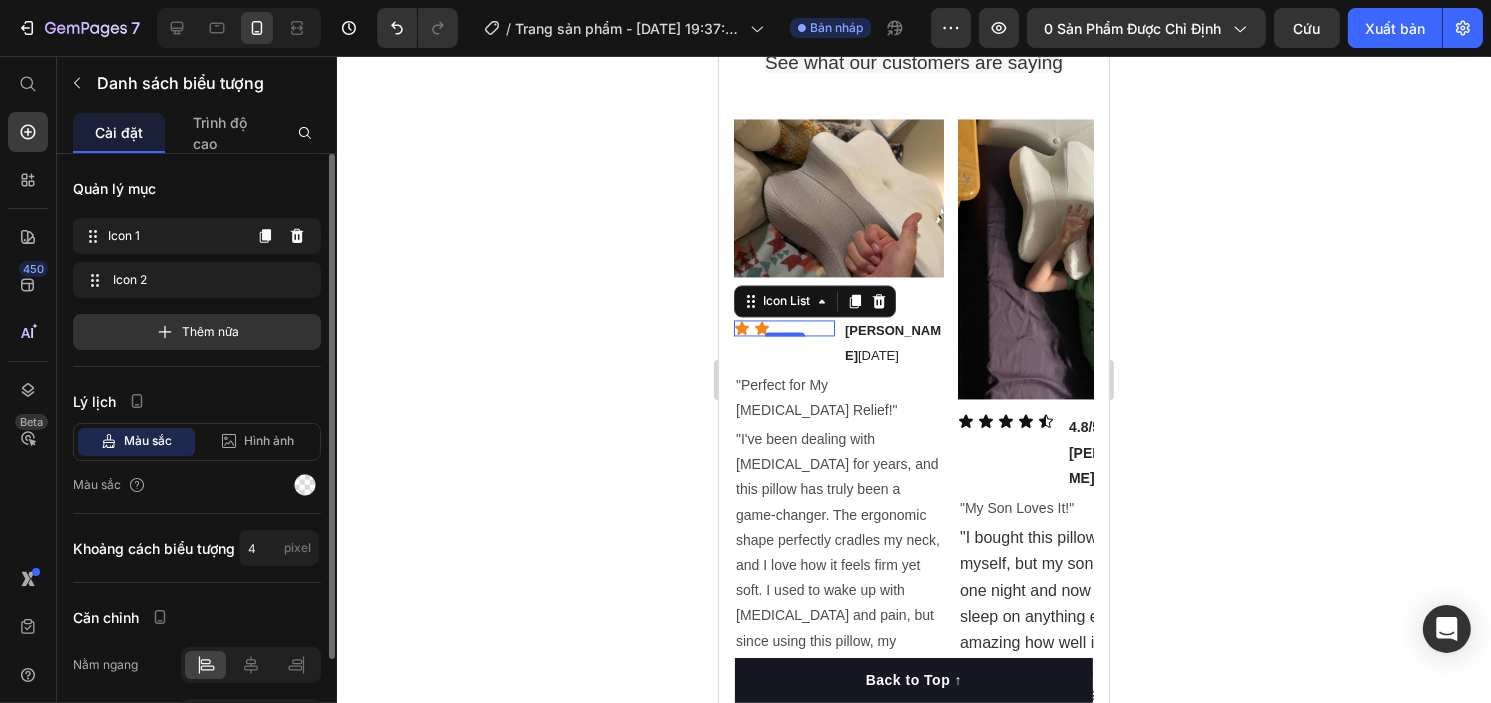 click 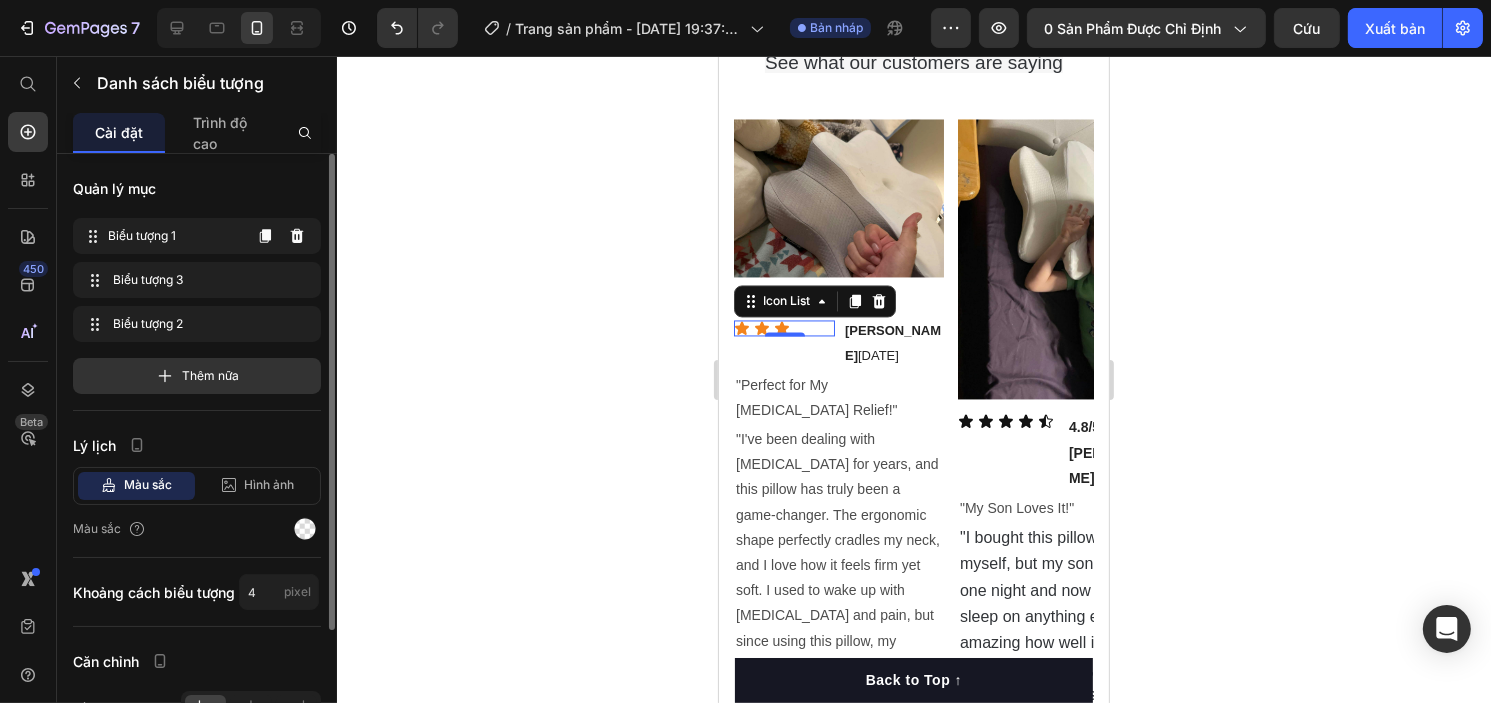 click 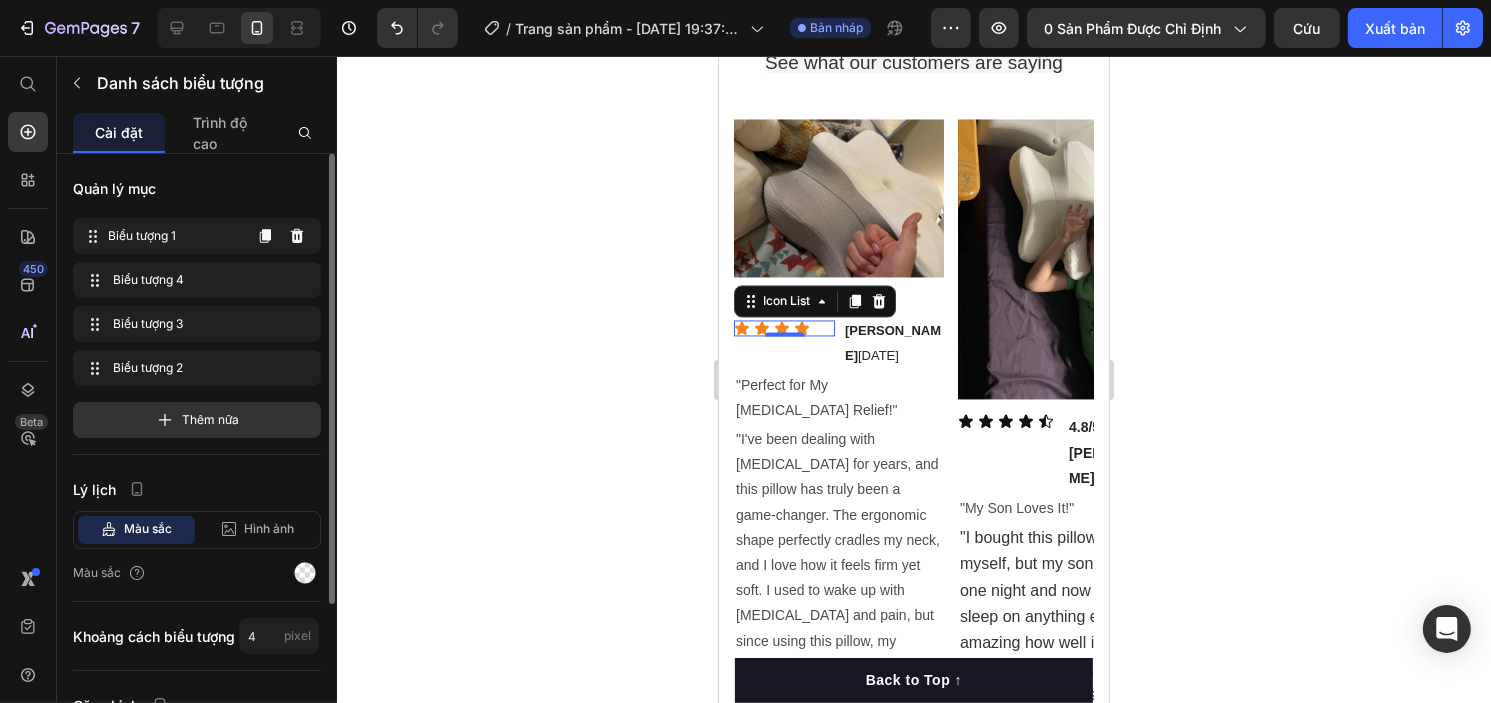 click 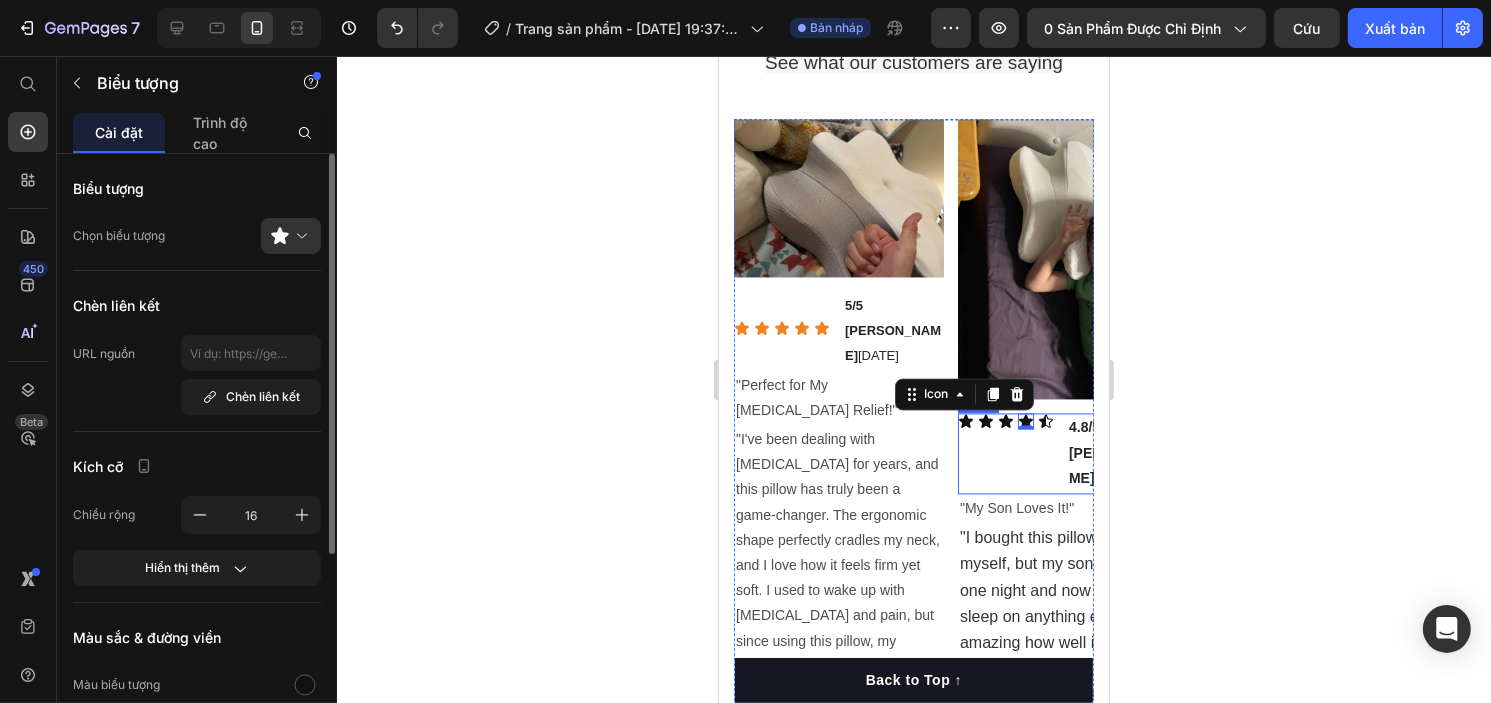 click on "Icon Icon Icon Icon   0 Icon Icon List" at bounding box center (1007, 453) 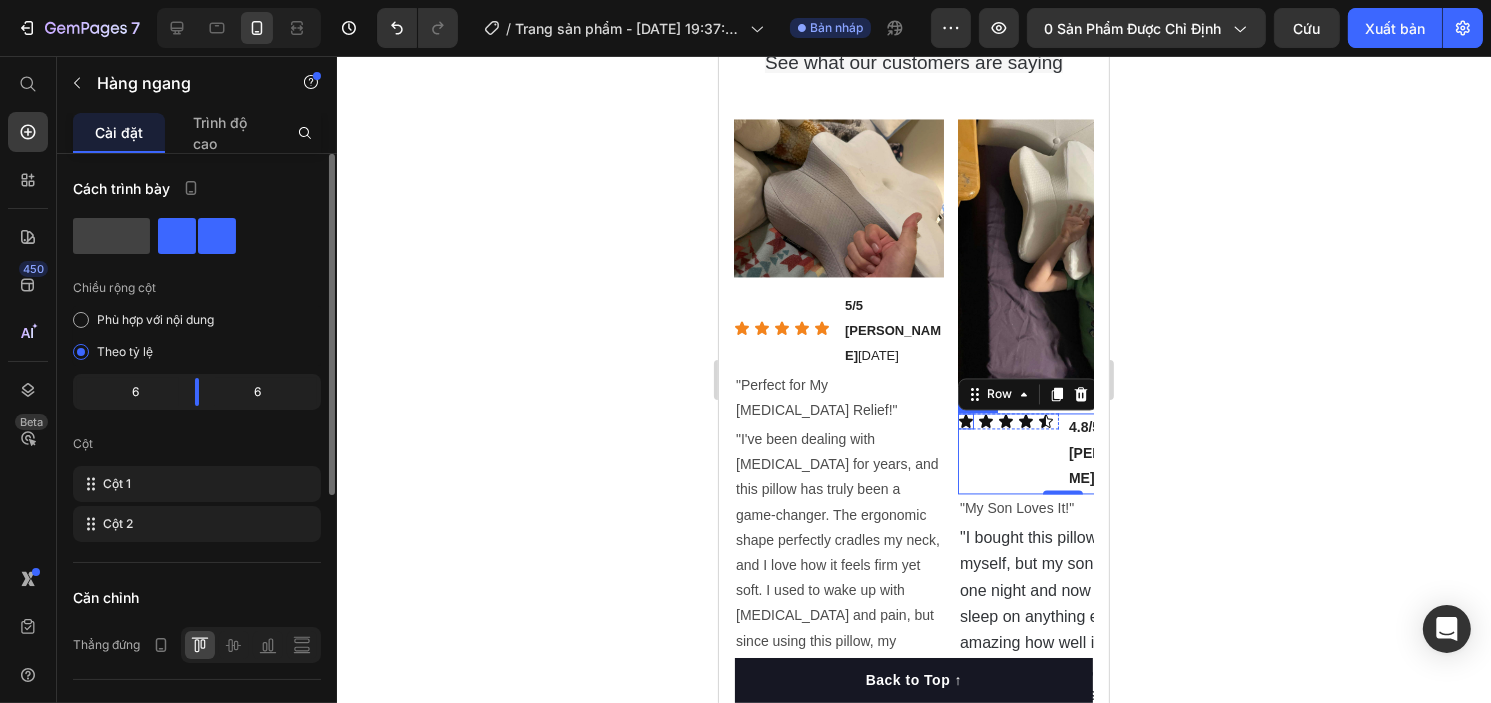 click 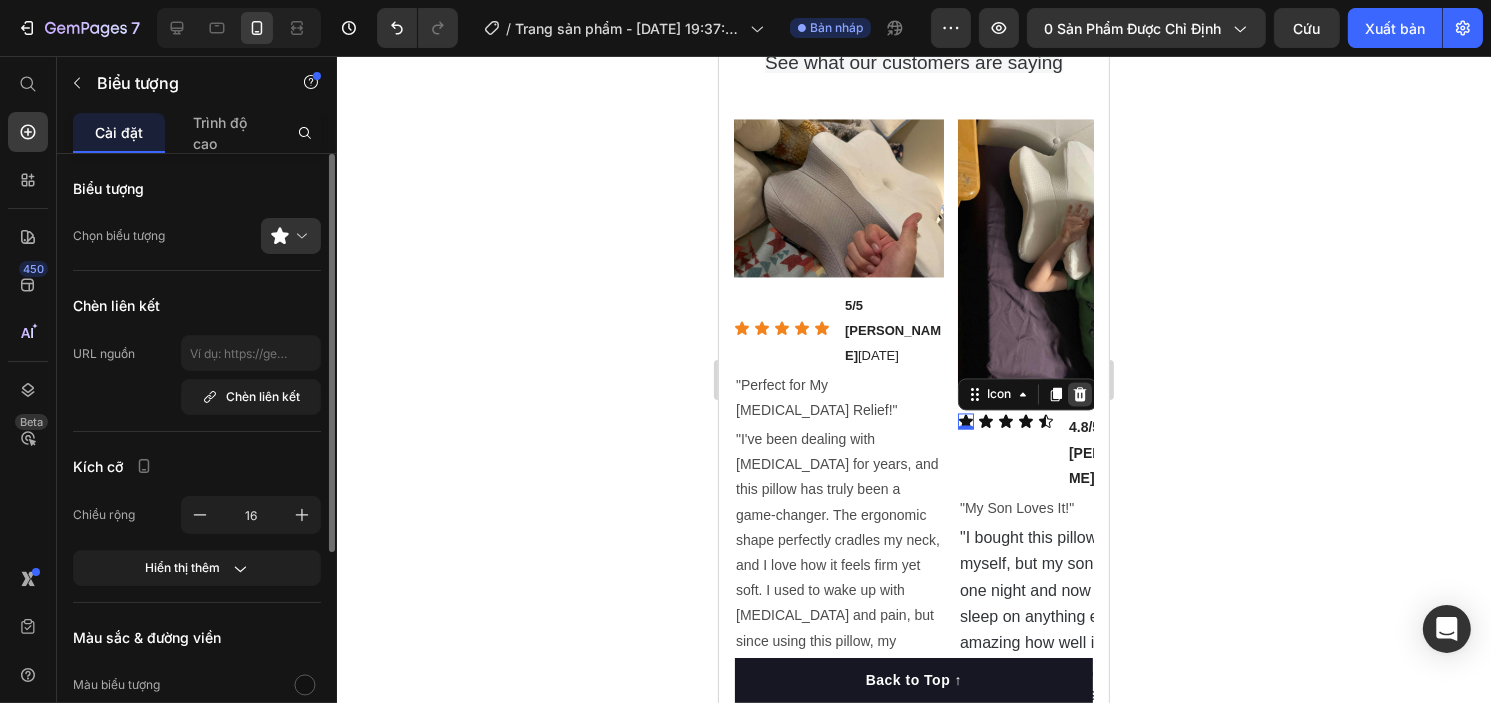 click 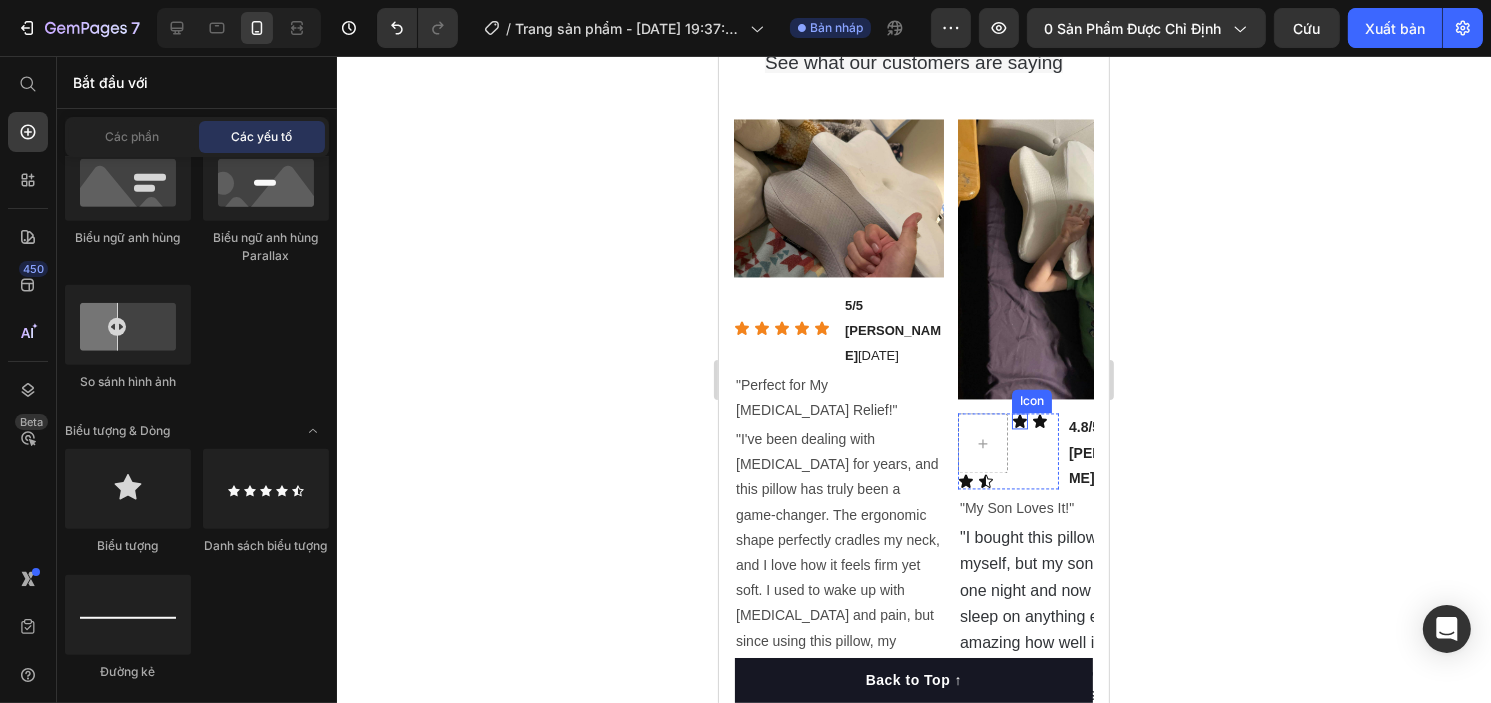 click 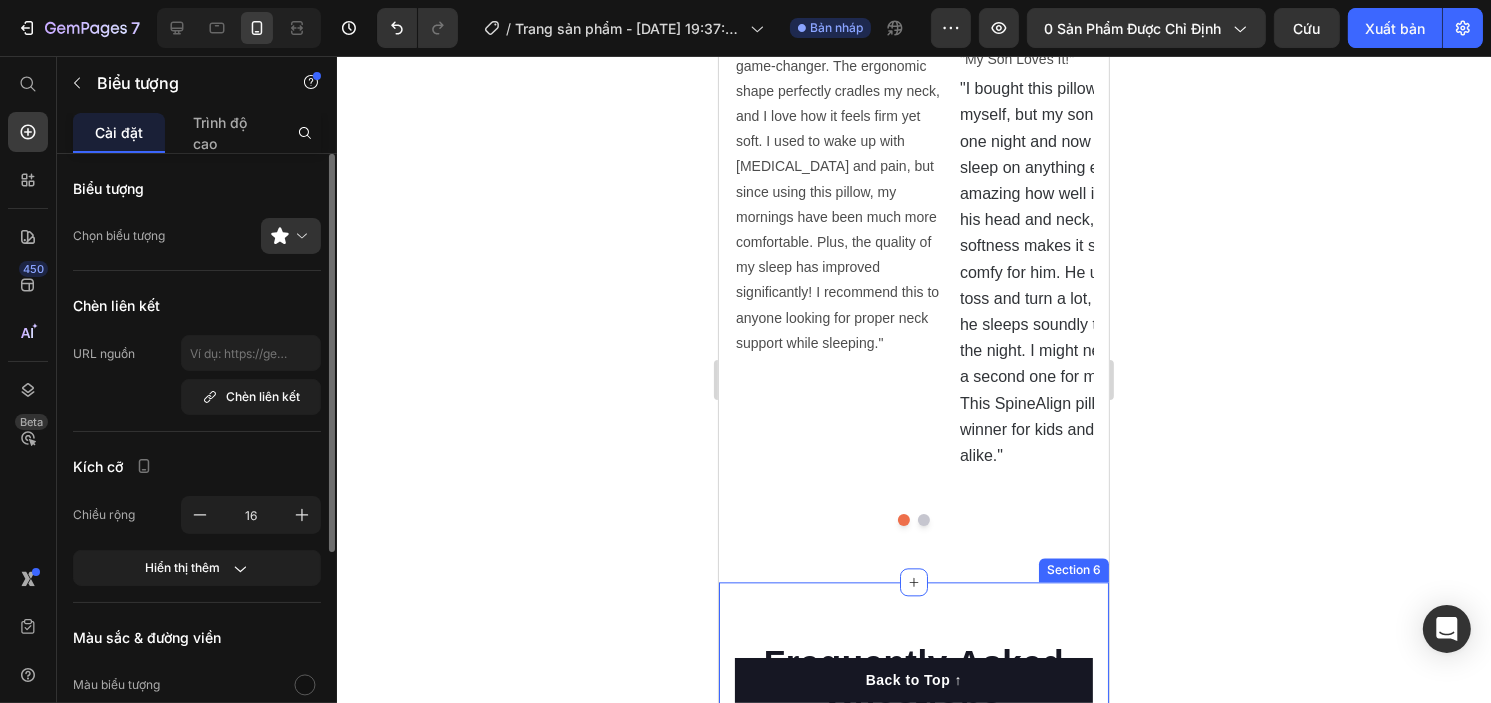 scroll, scrollTop: 4325, scrollLeft: 0, axis: vertical 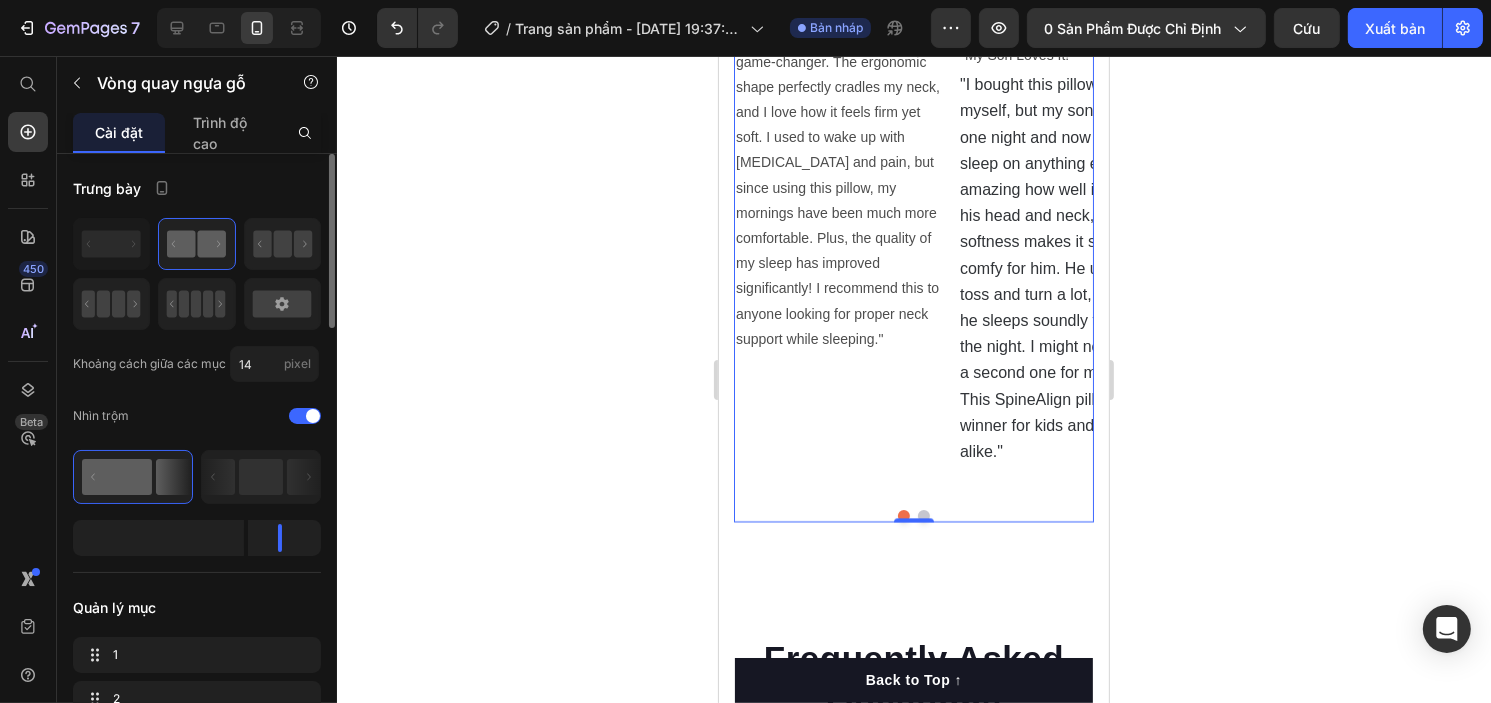drag, startPoint x: 798, startPoint y: 335, endPoint x: 1274, endPoint y: 375, distance: 477.6777 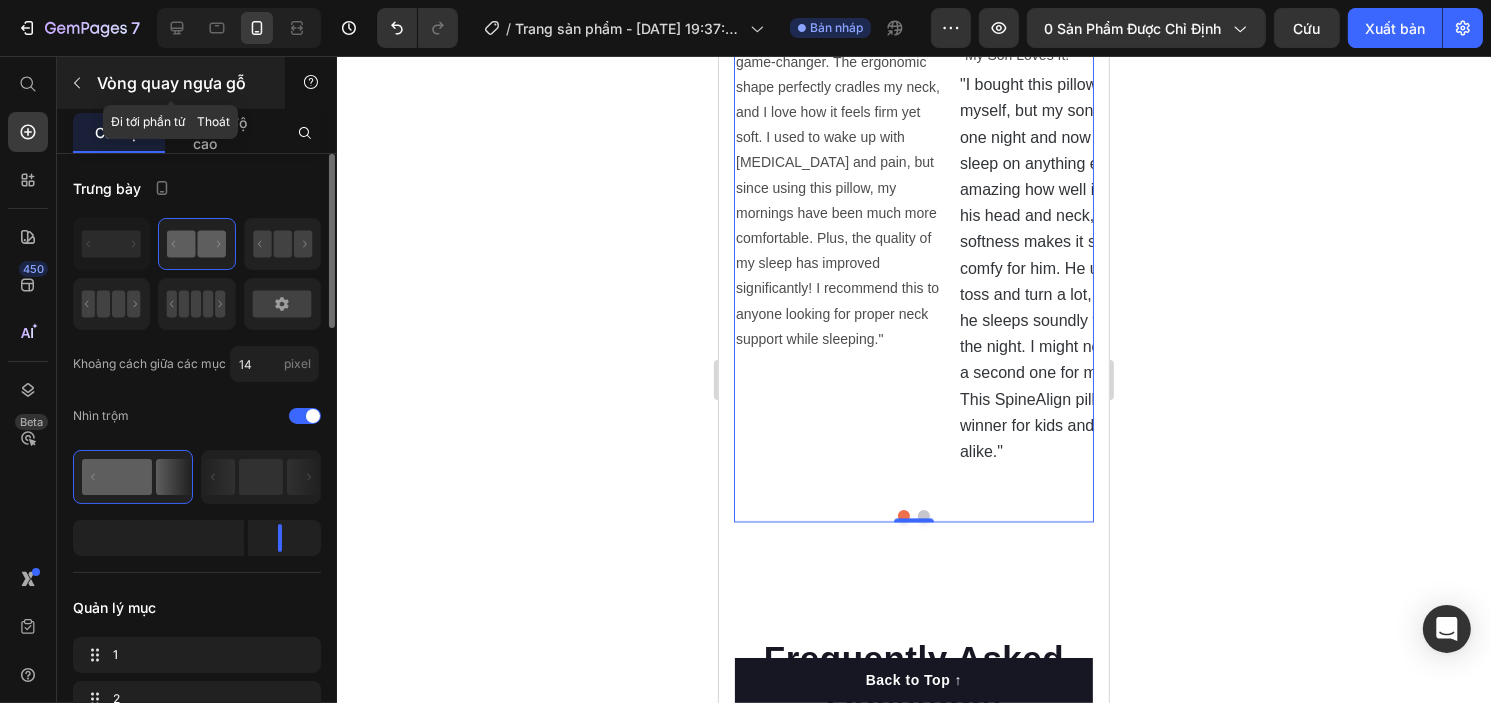click at bounding box center [77, 83] 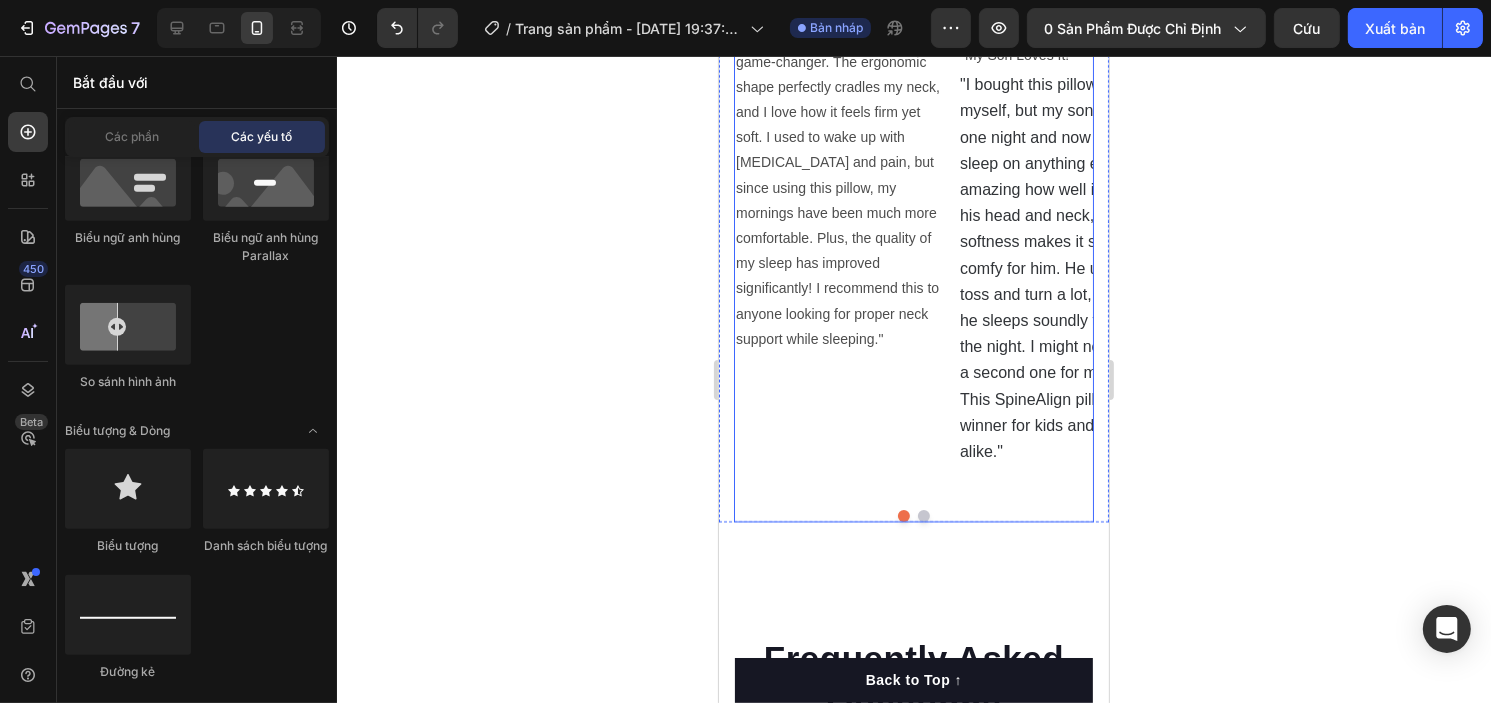 click on "Image Text Block Icon Icon Icon Icon Icon Icon List 5/5  Thomy D.     Sep/19/2023 Text Block Row "Perfect for My Neck Pain Relief!" Text Block "I've been dealing with neck pain for years, and this pillow has truly been a game-changer. The ergonomic shape perfectly cradles my neck, and I love how it feels firm yet soft. I used to wake up with stiffness and pain, but since using this pillow, my mornings have been much more comfortable. Plus, the quality of my sleep has improved significantly! I recommend this to anyone looking for proper neck support while sleeping." Text Block" at bounding box center [838, 80] 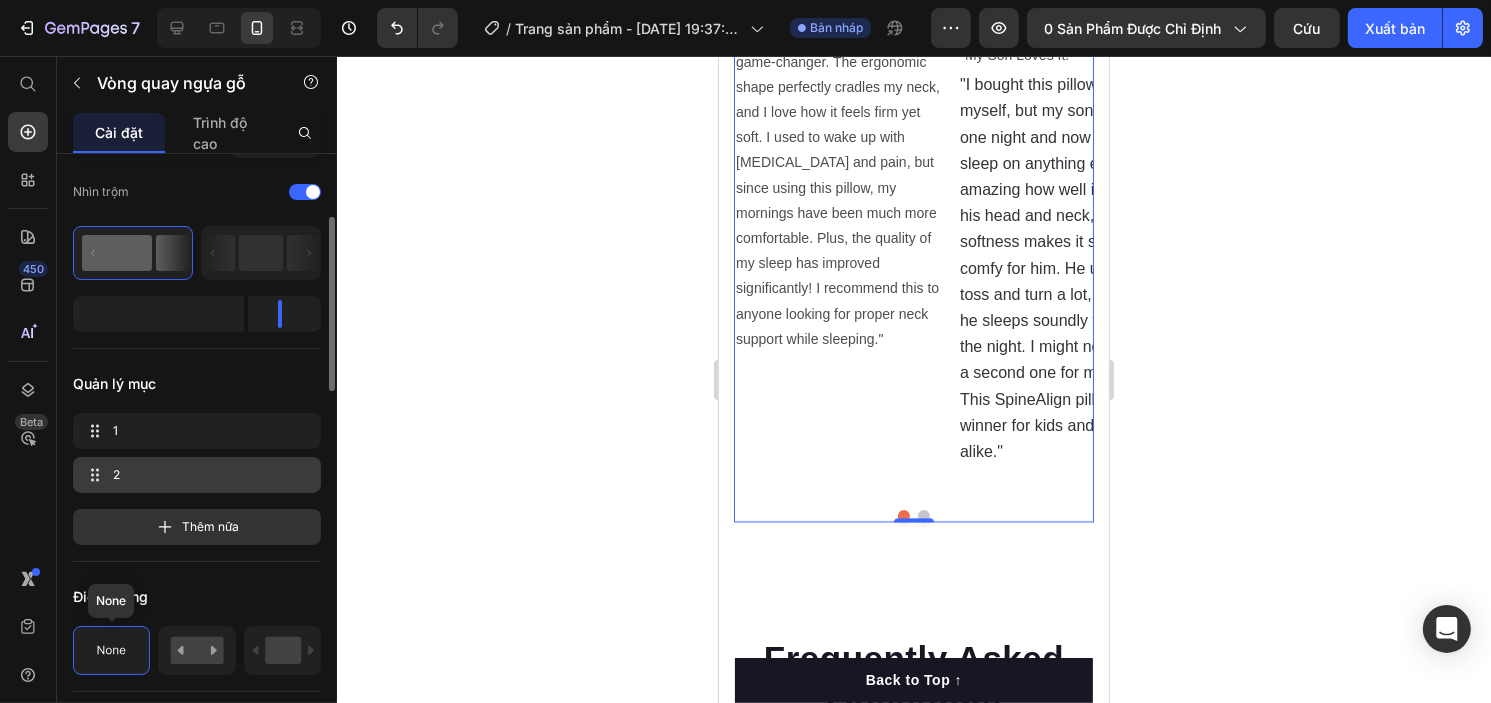 scroll, scrollTop: 224, scrollLeft: 0, axis: vertical 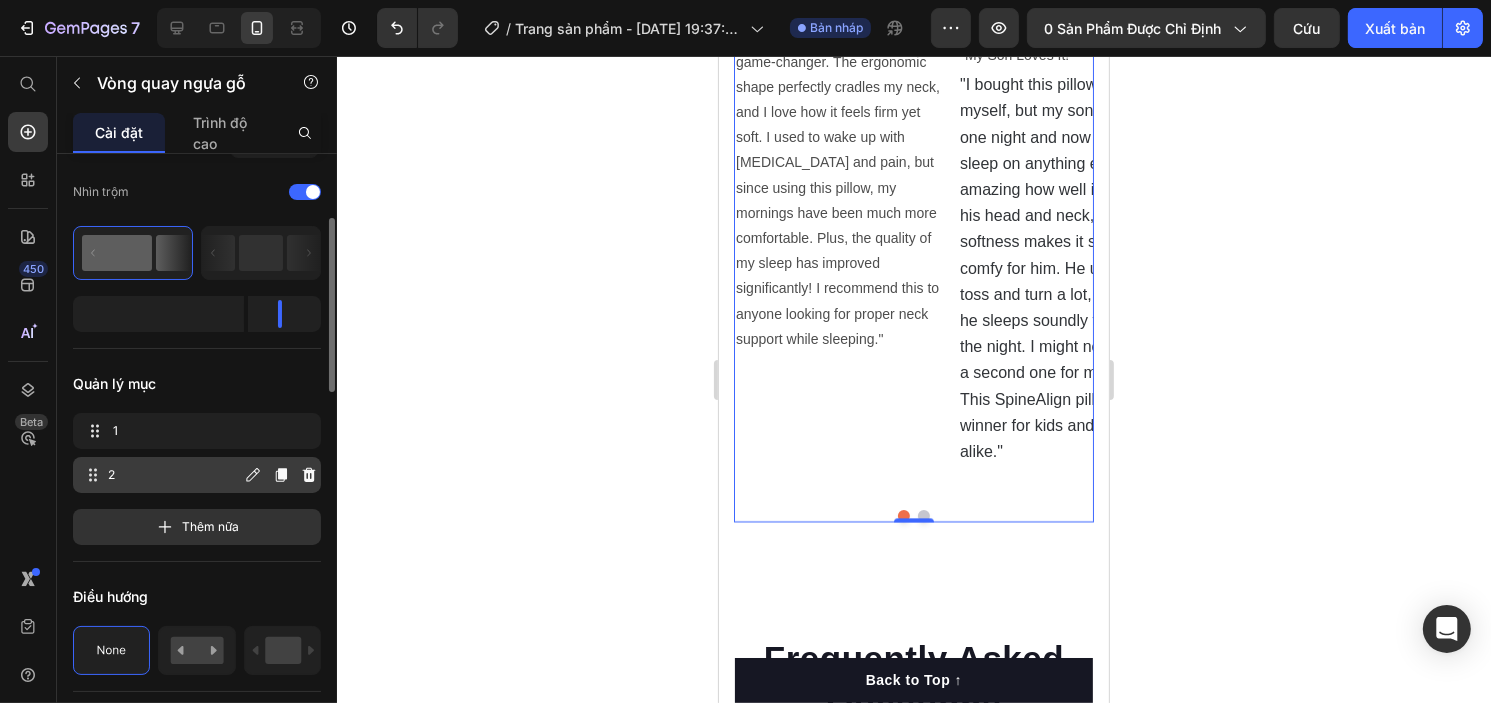 click on "2" at bounding box center [174, 475] 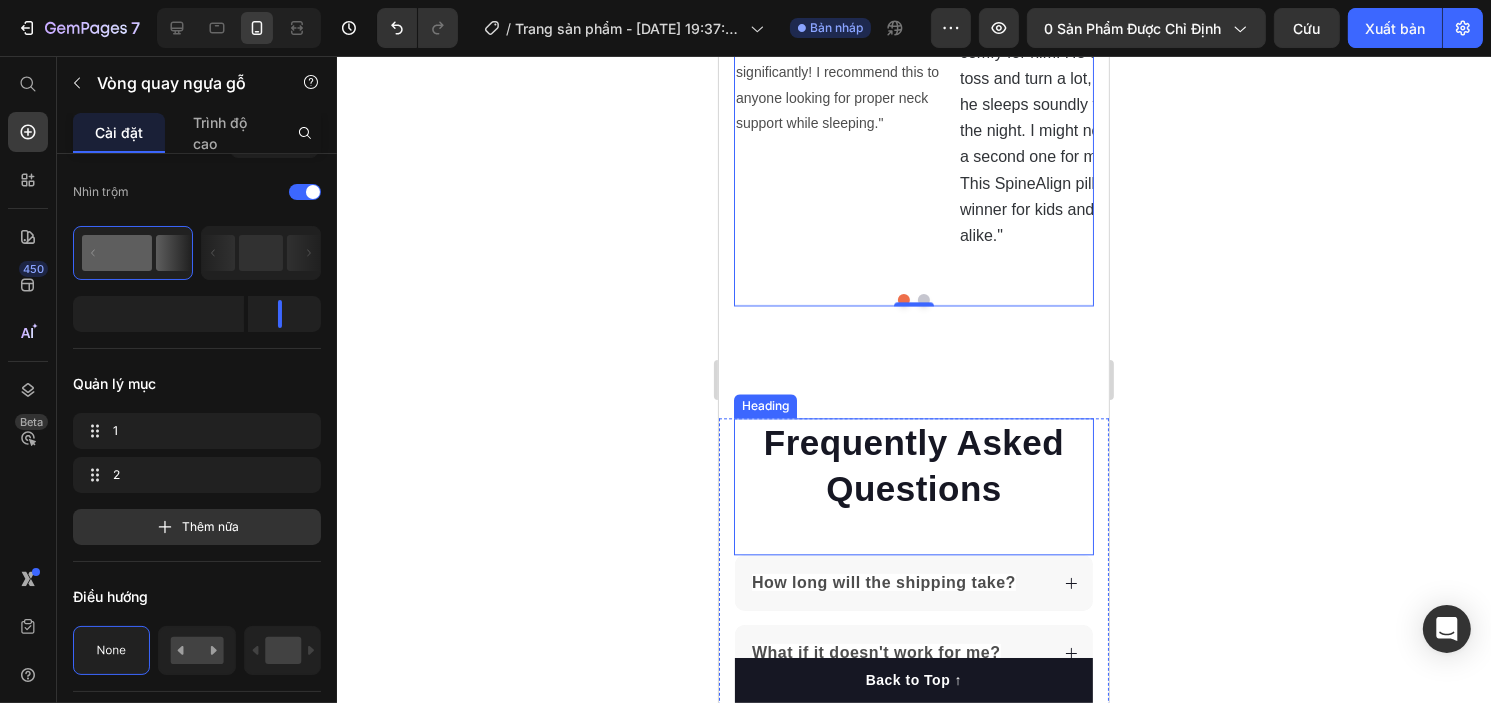 scroll, scrollTop: 4551, scrollLeft: 0, axis: vertical 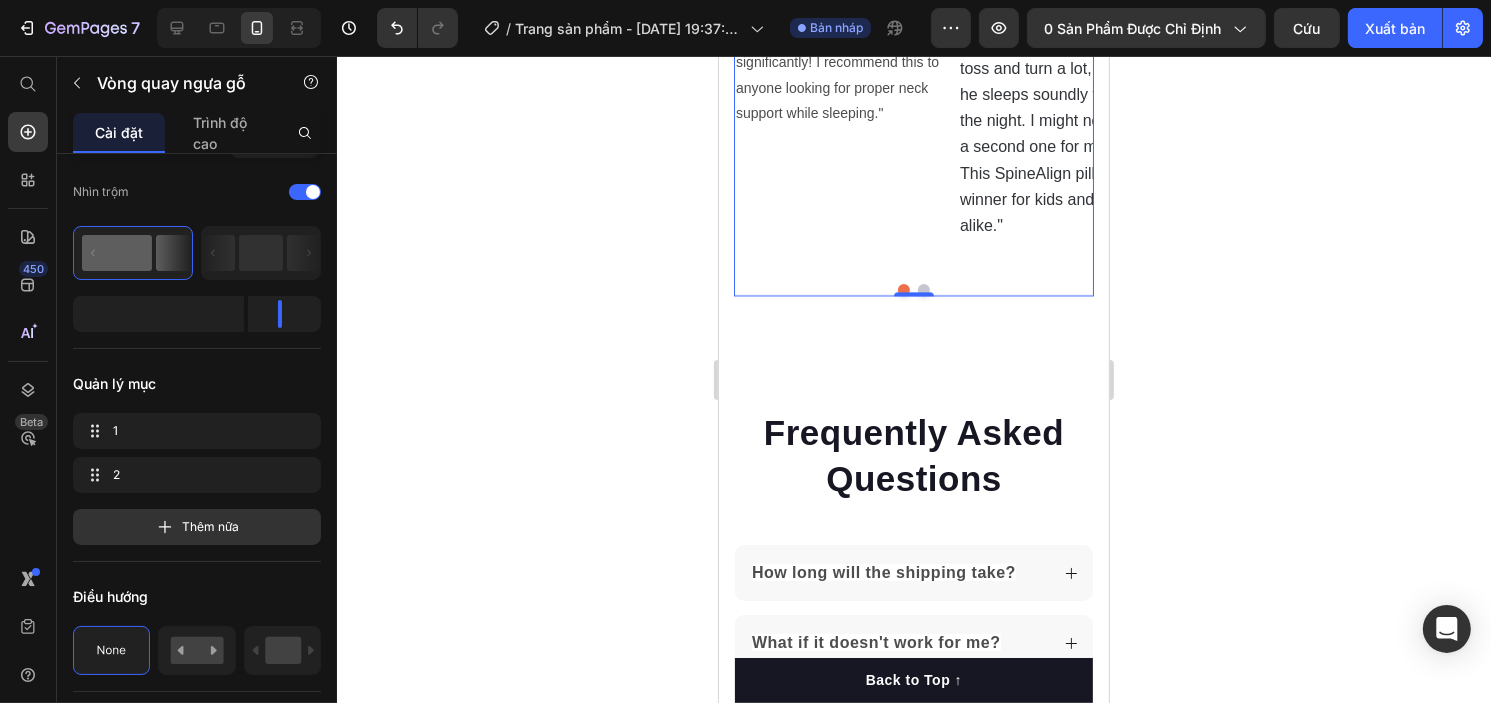 click at bounding box center [923, 290] 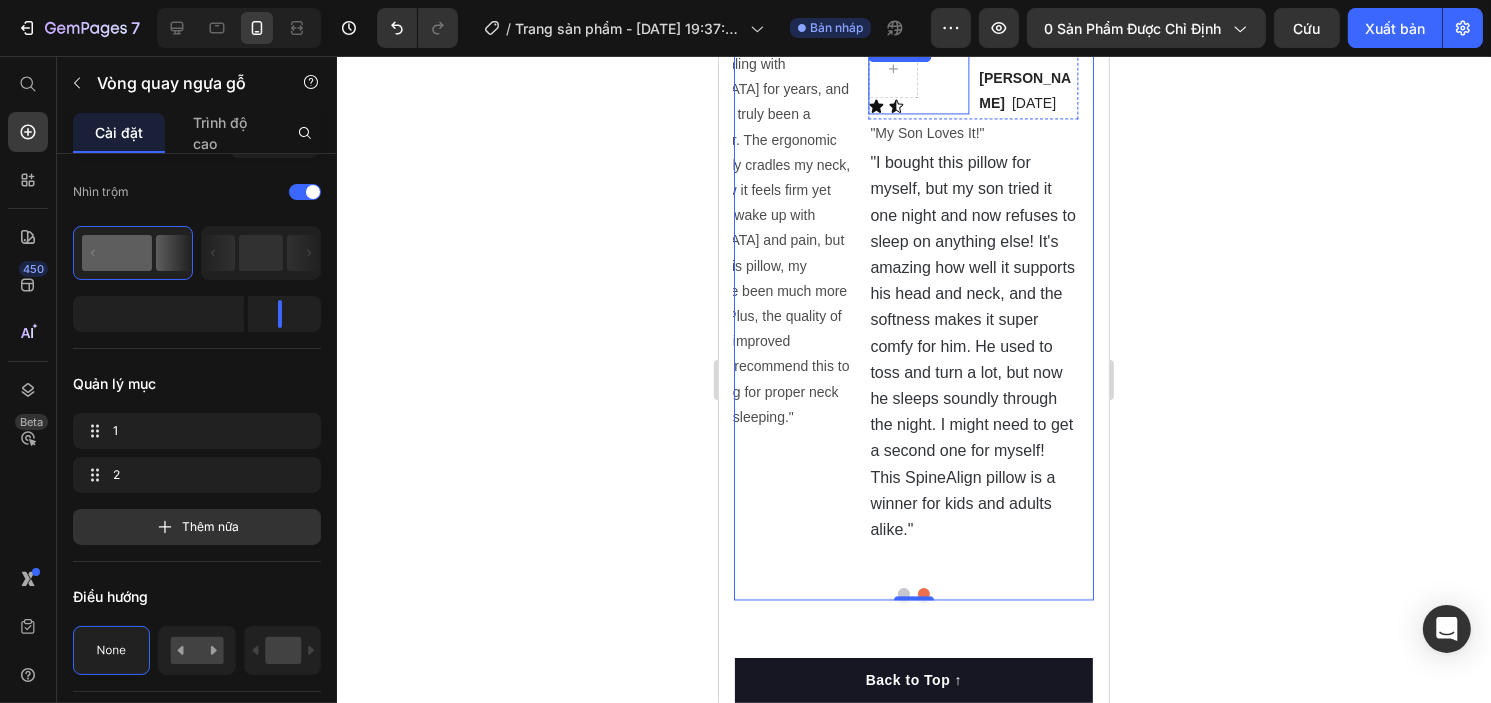 scroll, scrollTop: 4083, scrollLeft: 0, axis: vertical 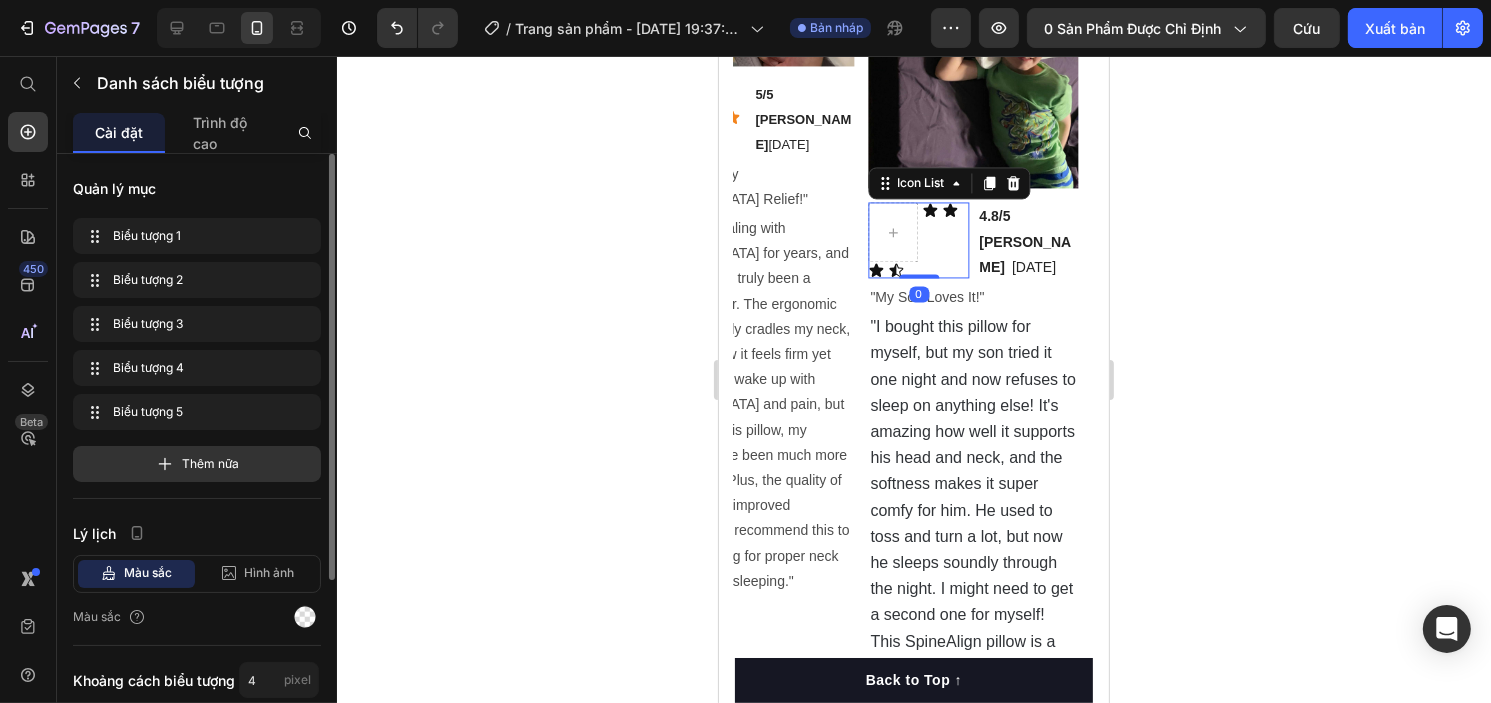 drag, startPoint x: 1012, startPoint y: 177, endPoint x: 990, endPoint y: 180, distance: 22.203604 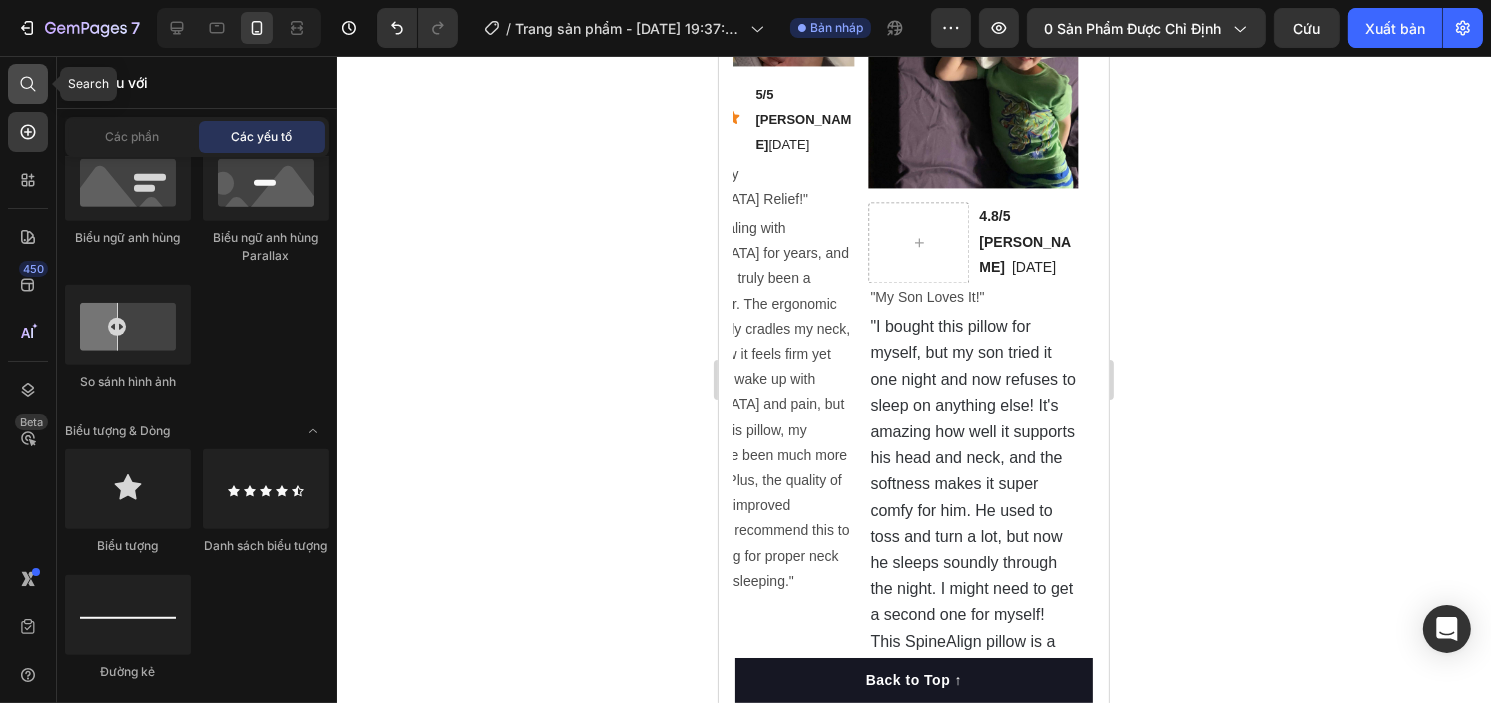 click 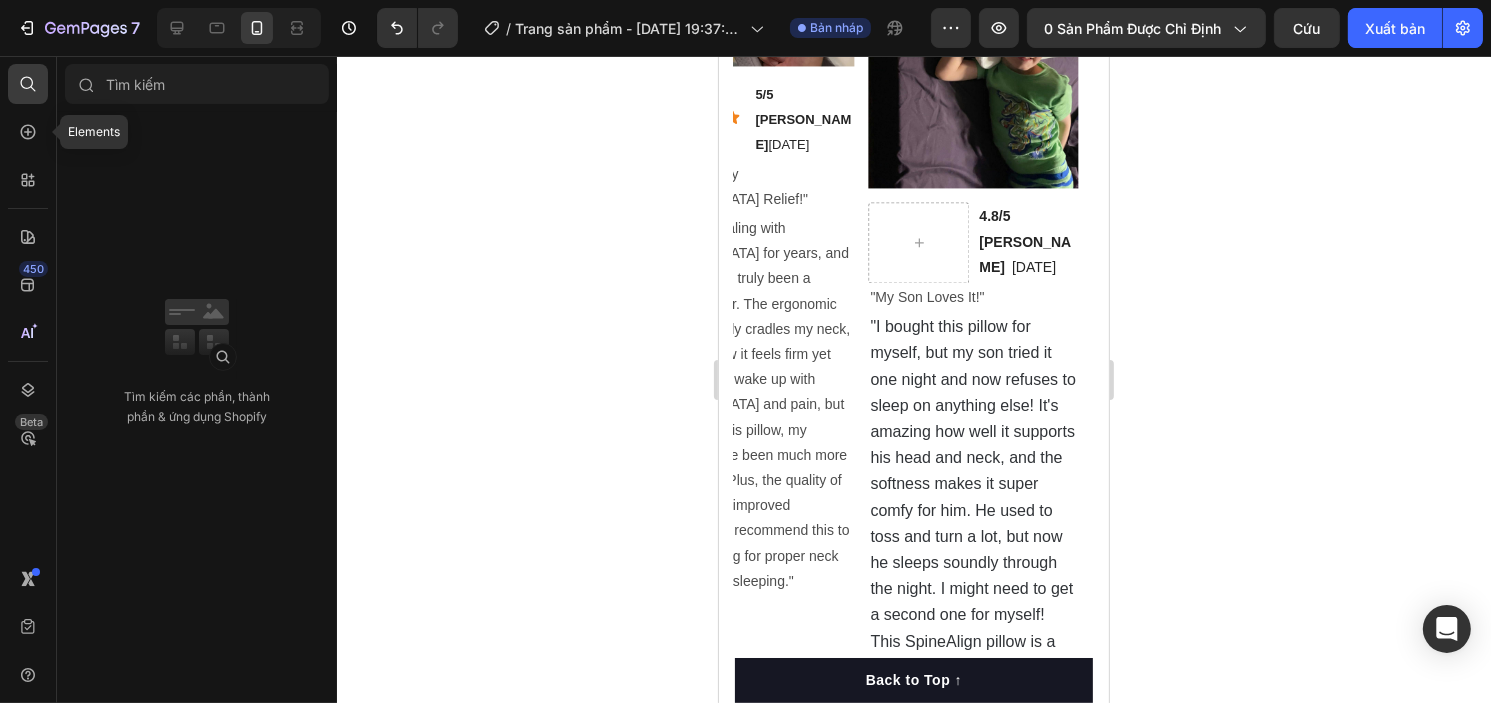 click 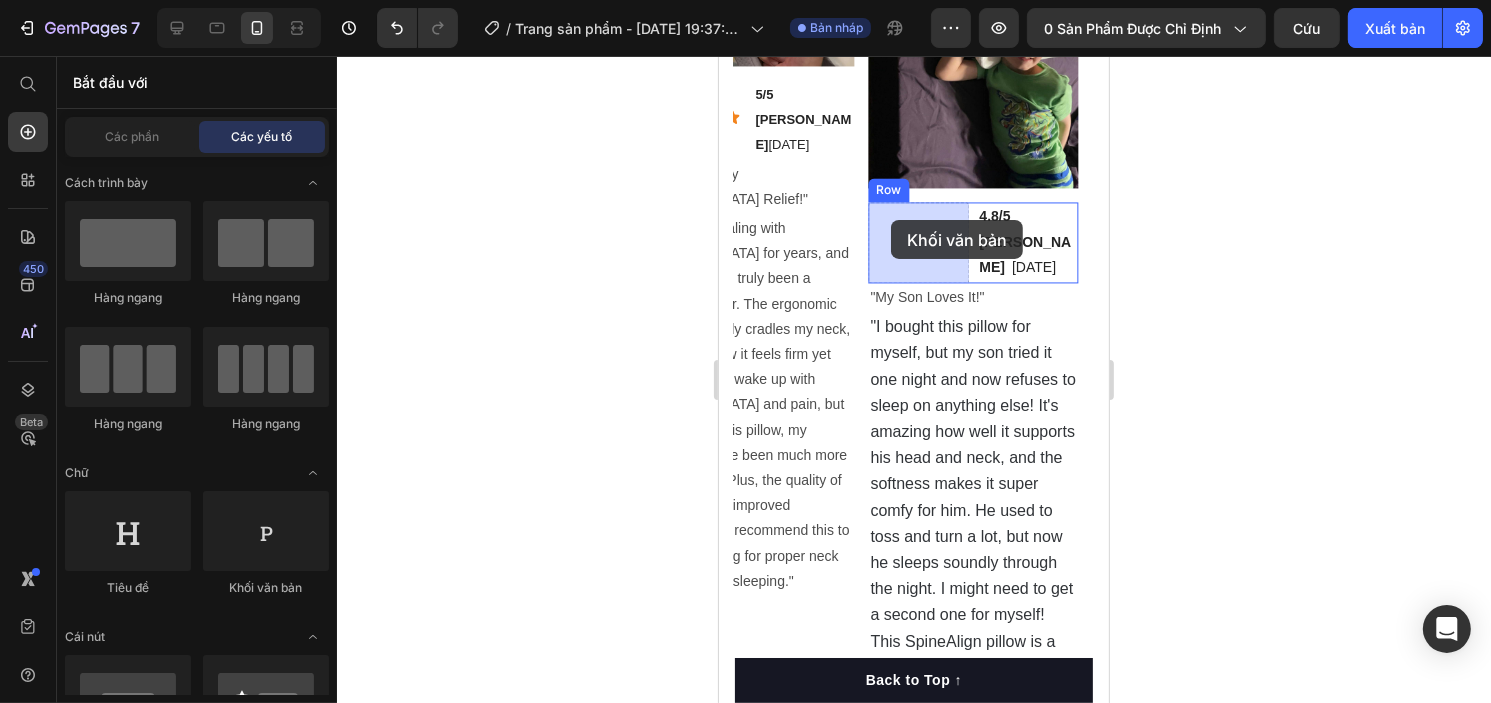 drag, startPoint x: 983, startPoint y: 575, endPoint x: 890, endPoint y: 220, distance: 366.97955 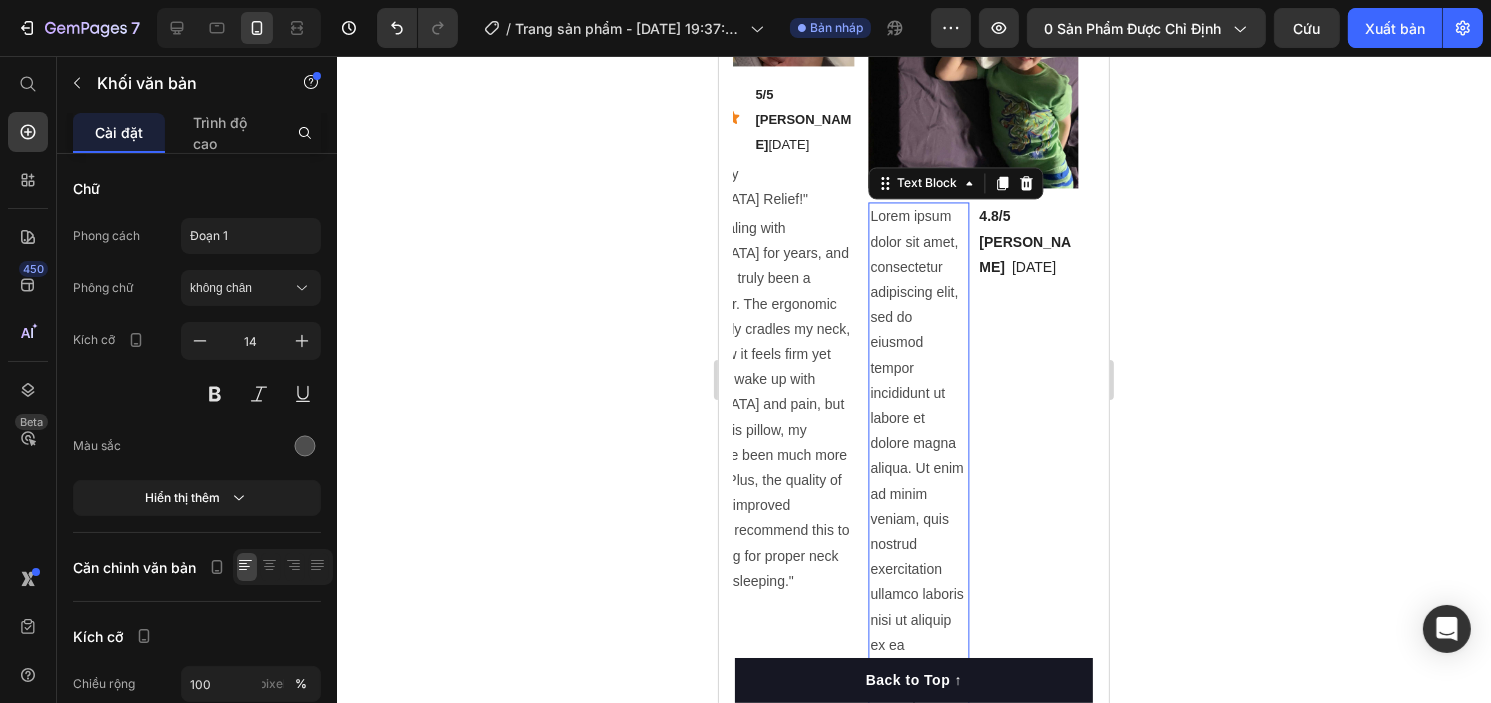 click on "Lorem ipsum dolor sit amet, consectetur adipiscing elit, sed do eiusmod tempor incididunt ut labore et dolore magna aliqua. Ut enim ad minim veniam, quis nostrud exercitation ullamco laboris nisi ut aliquip ex ea commodo consequat." at bounding box center (917, 456) 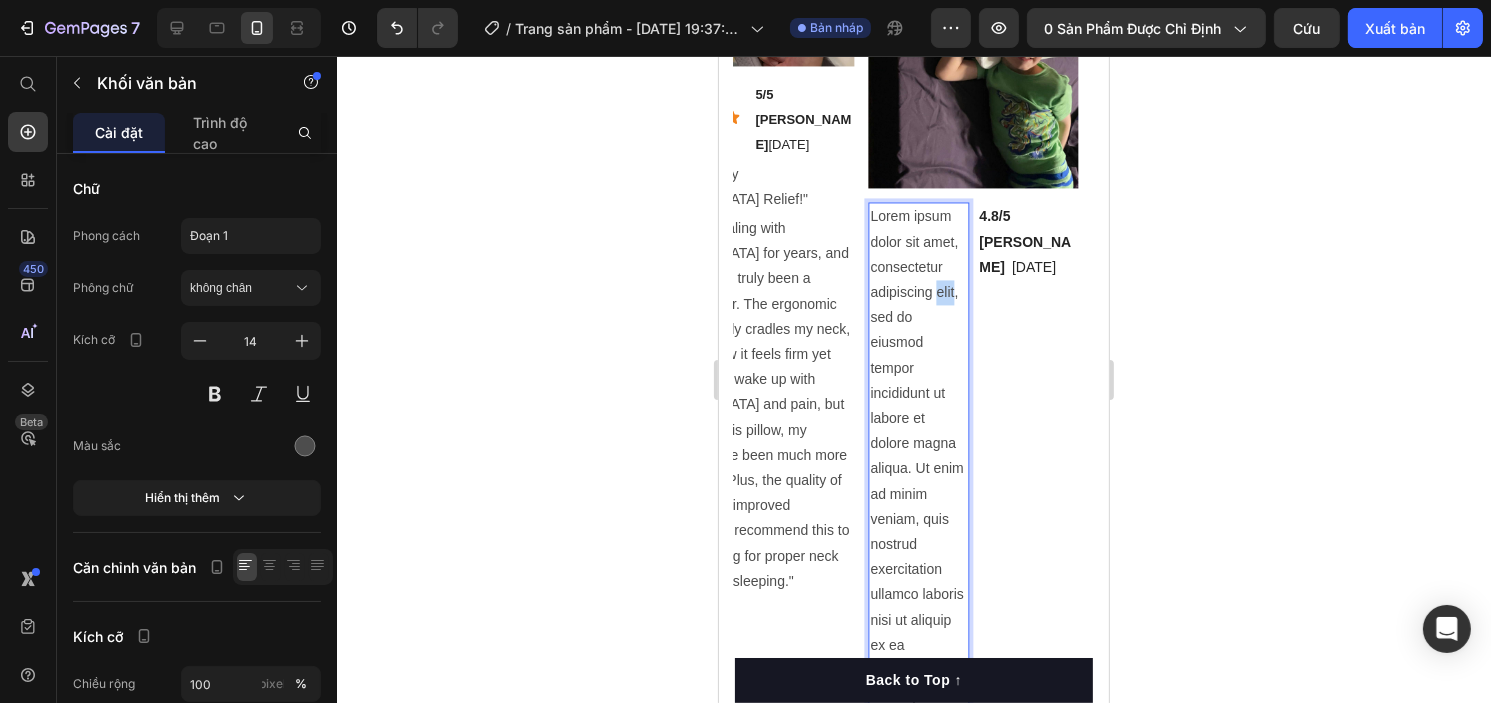click on "Lorem ipsum dolor sit amet, consectetur adipiscing elit, sed do eiusmod tempor incididunt ut labore et dolore magna aliqua. Ut enim ad minim veniam, quis nostrud exercitation ullamco laboris nisi ut aliquip ex ea commodo consequat." at bounding box center [917, 456] 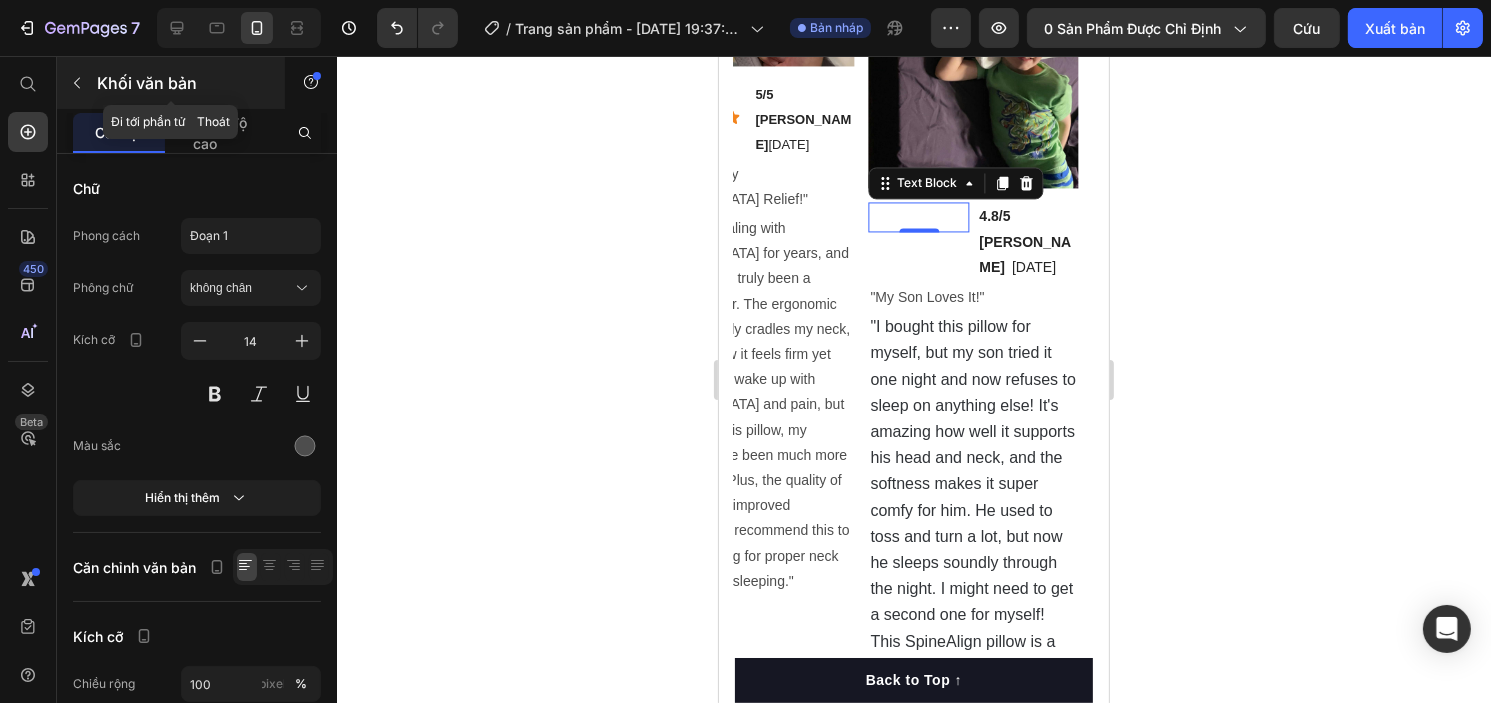 click 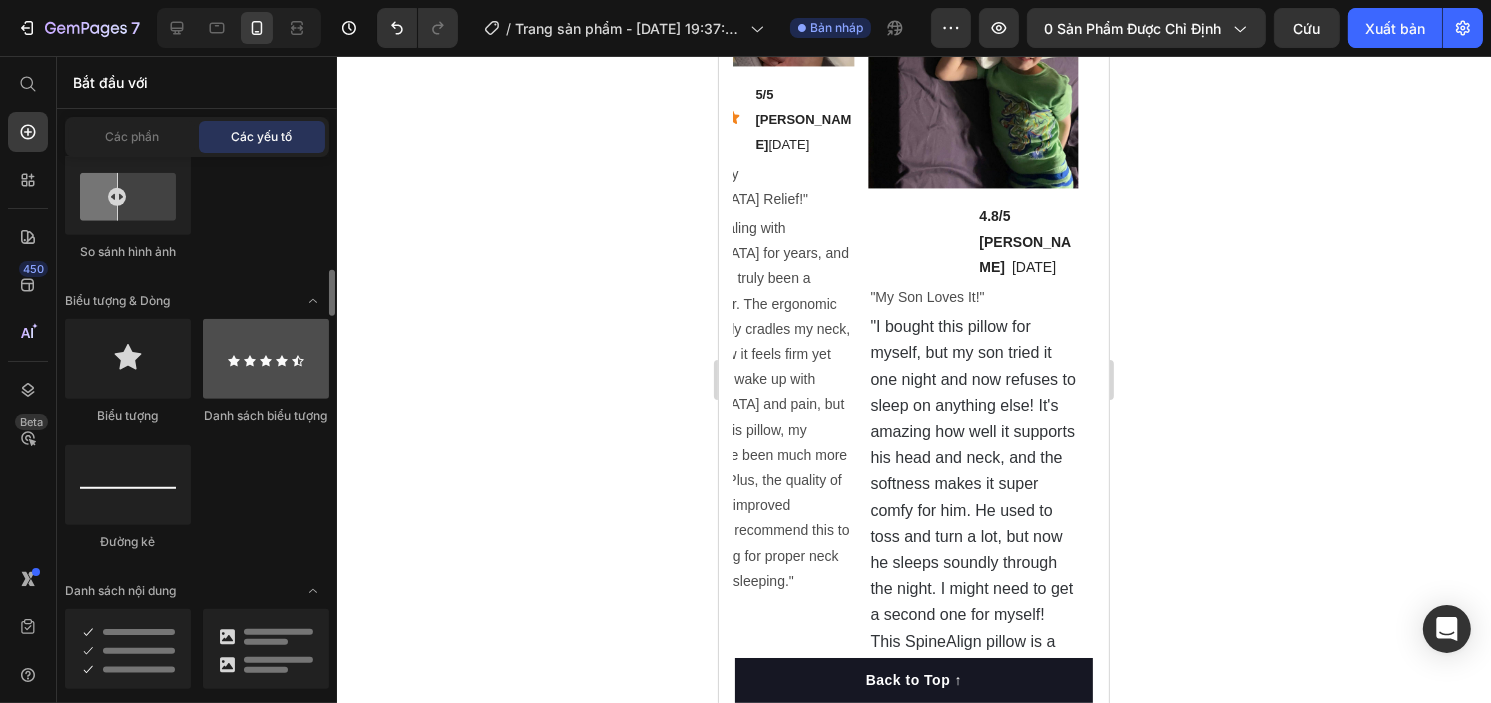 scroll, scrollTop: 1330, scrollLeft: 0, axis: vertical 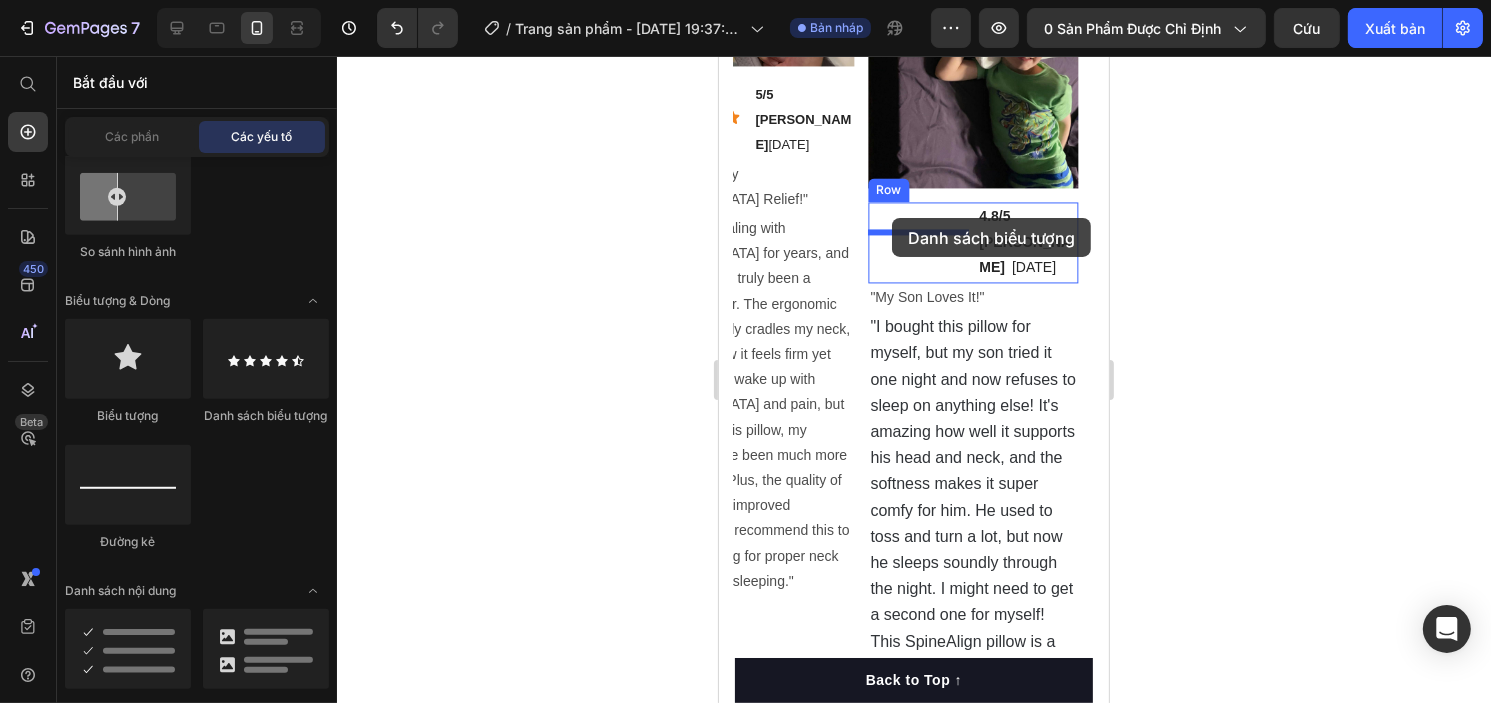 drag, startPoint x: 966, startPoint y: 438, endPoint x: 891, endPoint y: 219, distance: 231.4865 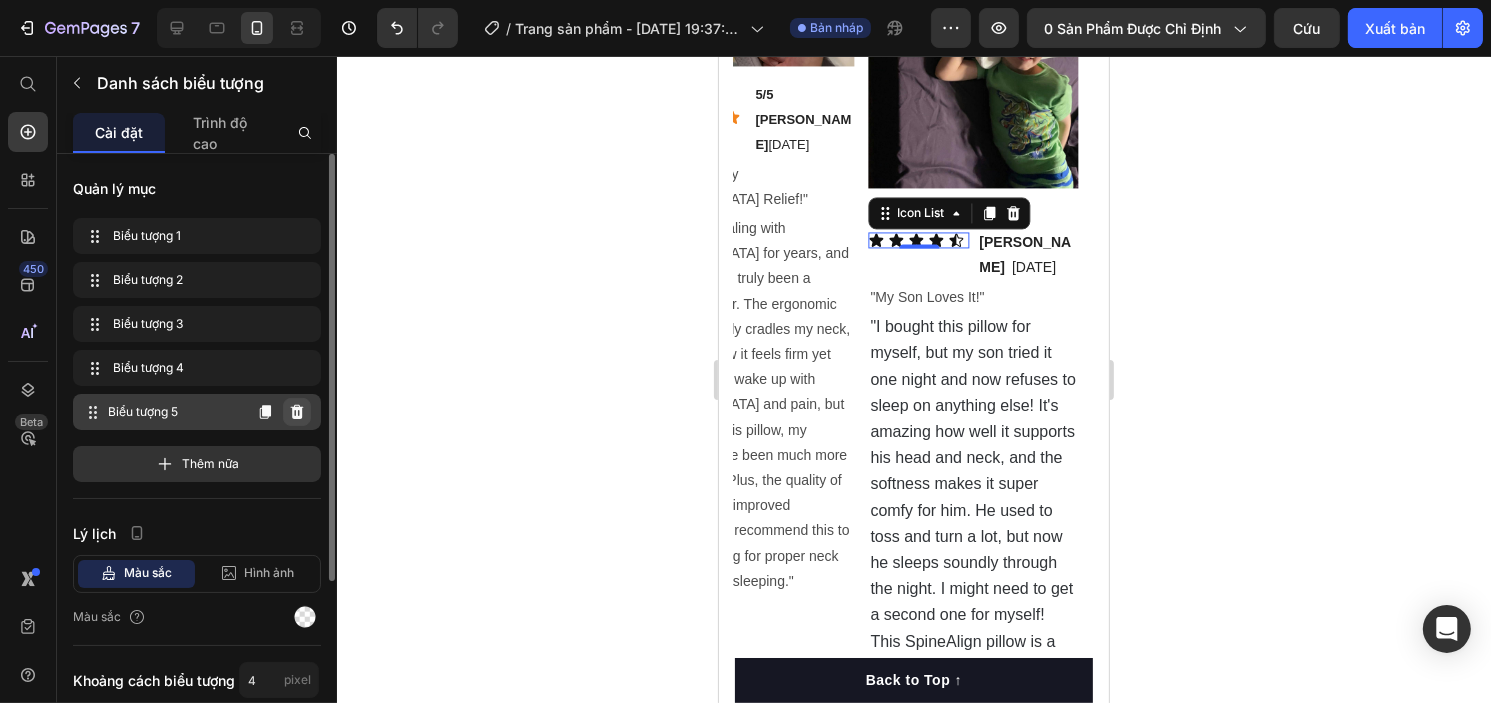 click 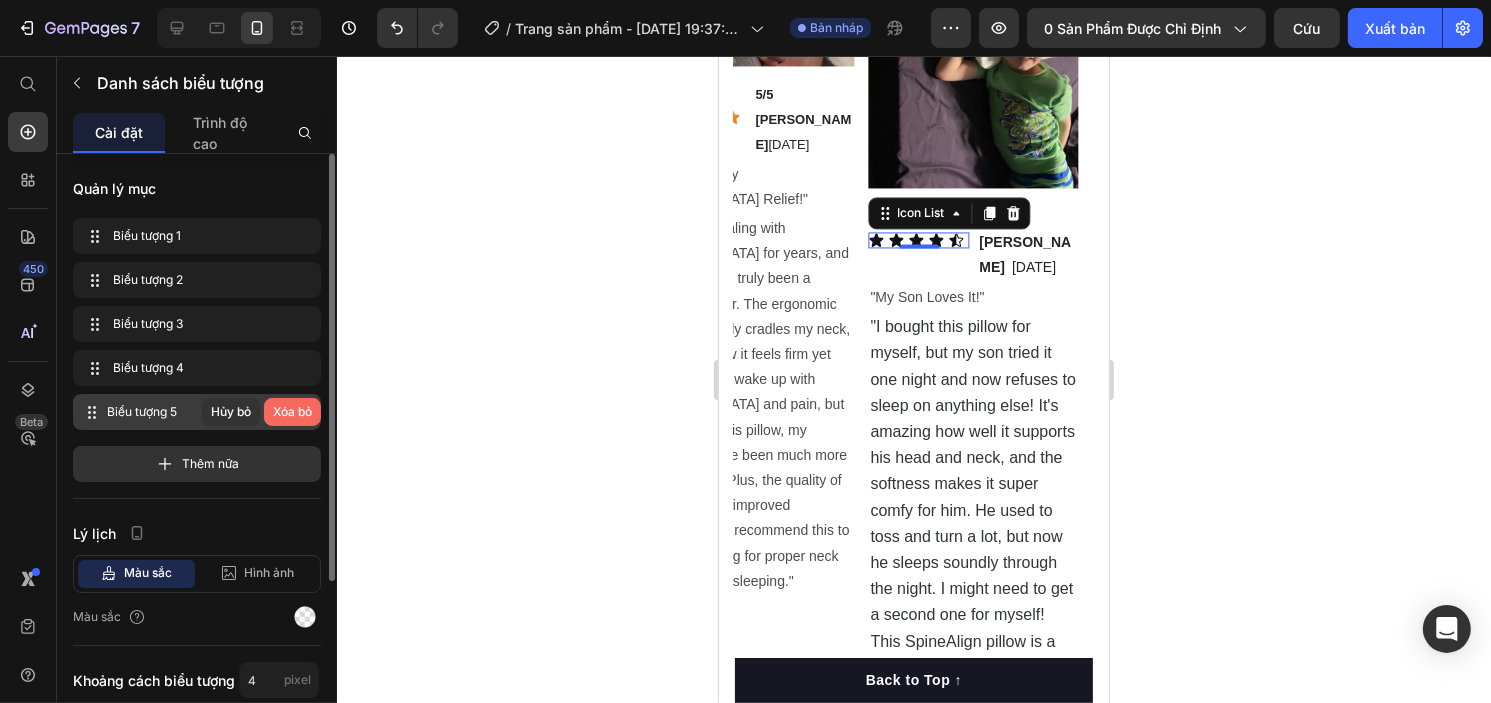 click on "Xóa bỏ" at bounding box center [292, 411] 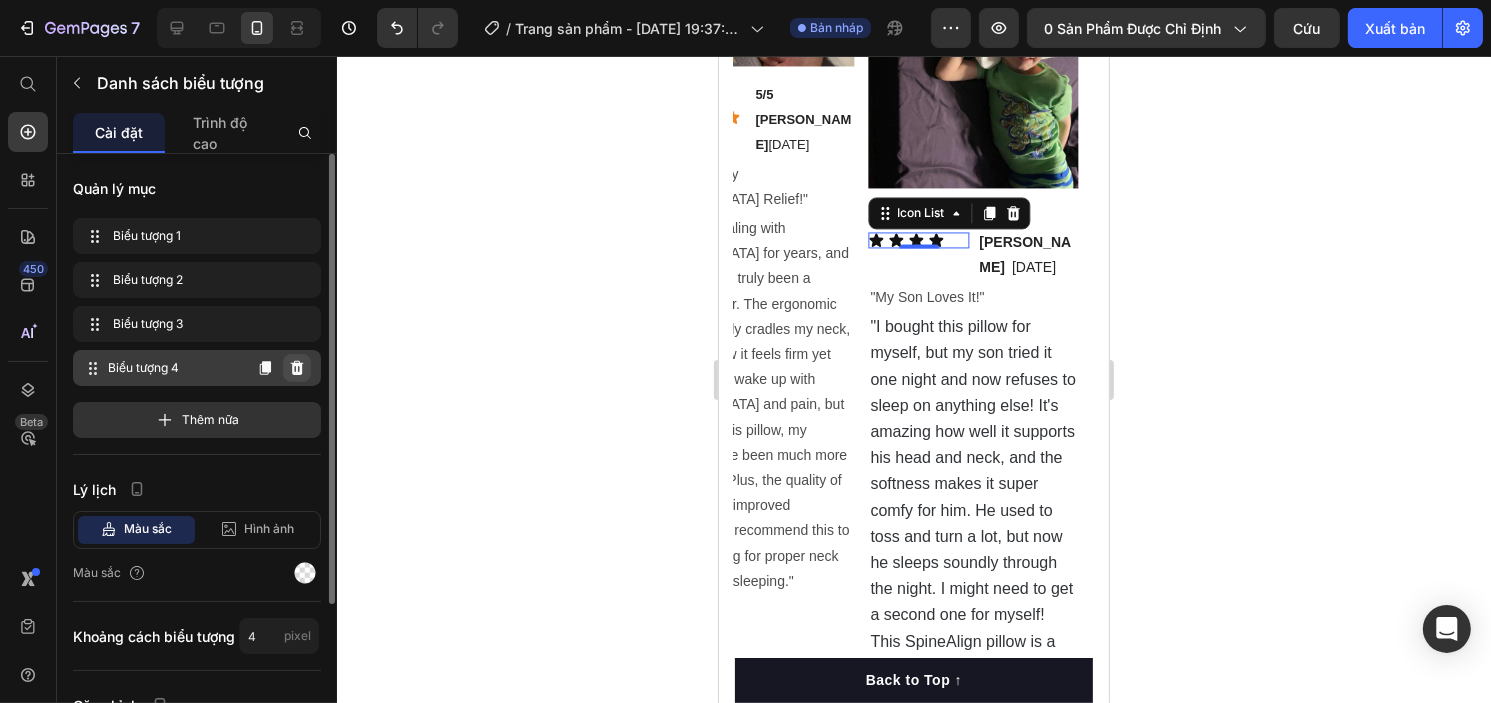 click 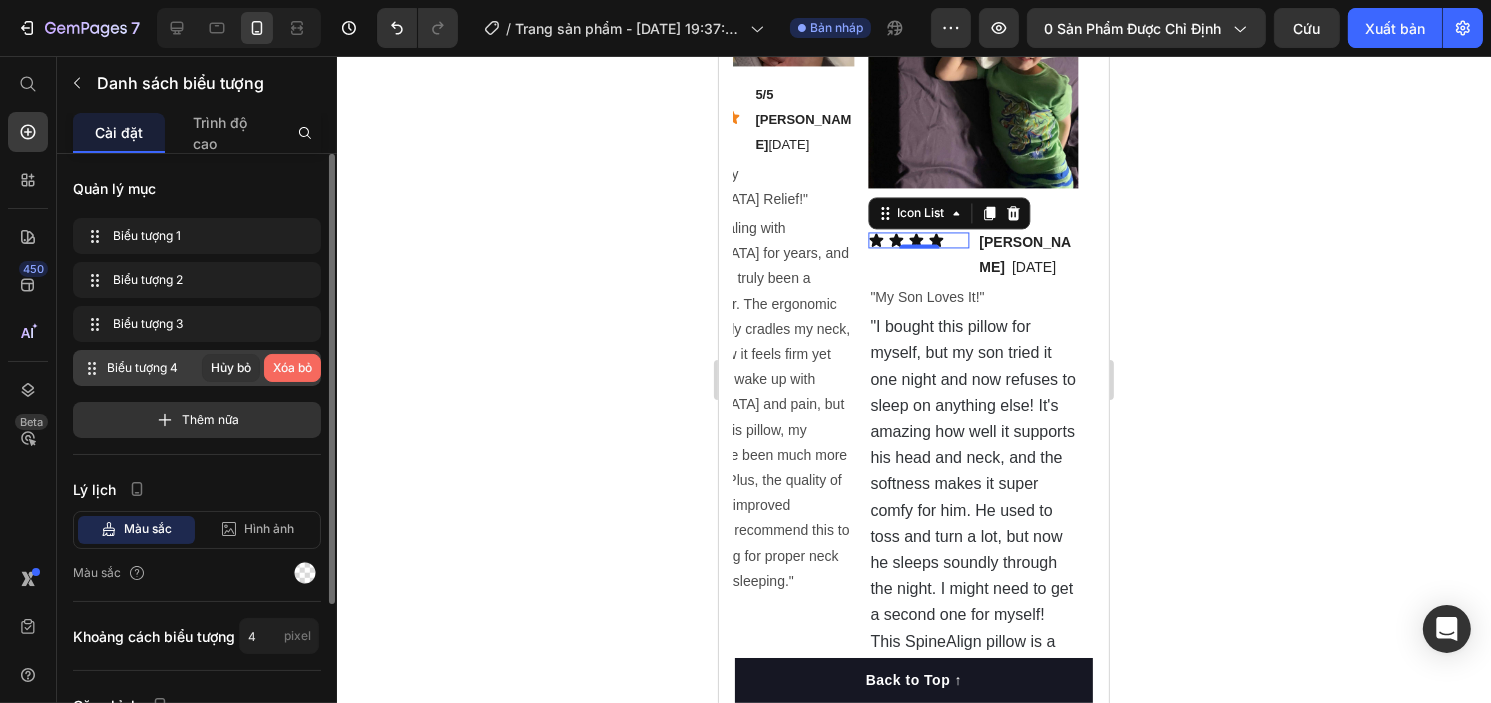 click on "Xóa bỏ" at bounding box center [292, 367] 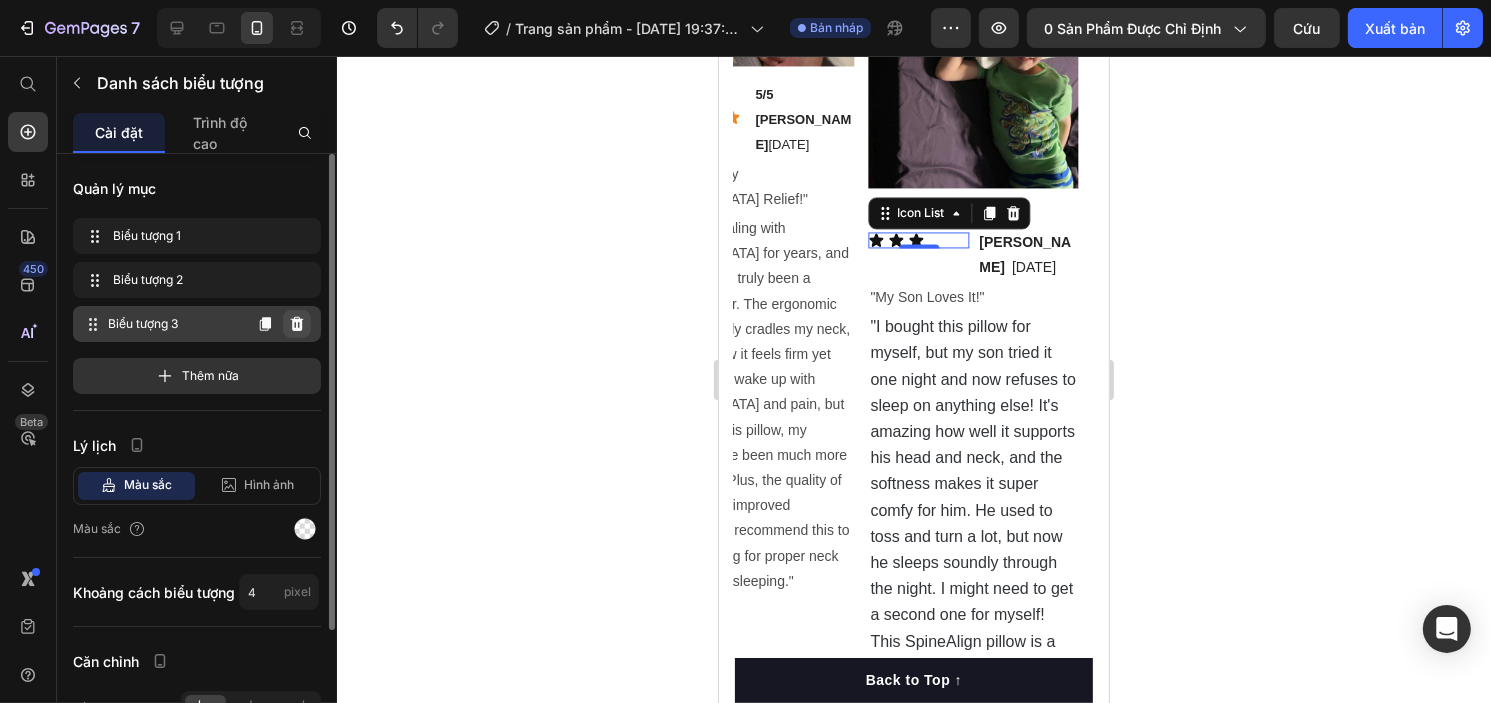 click 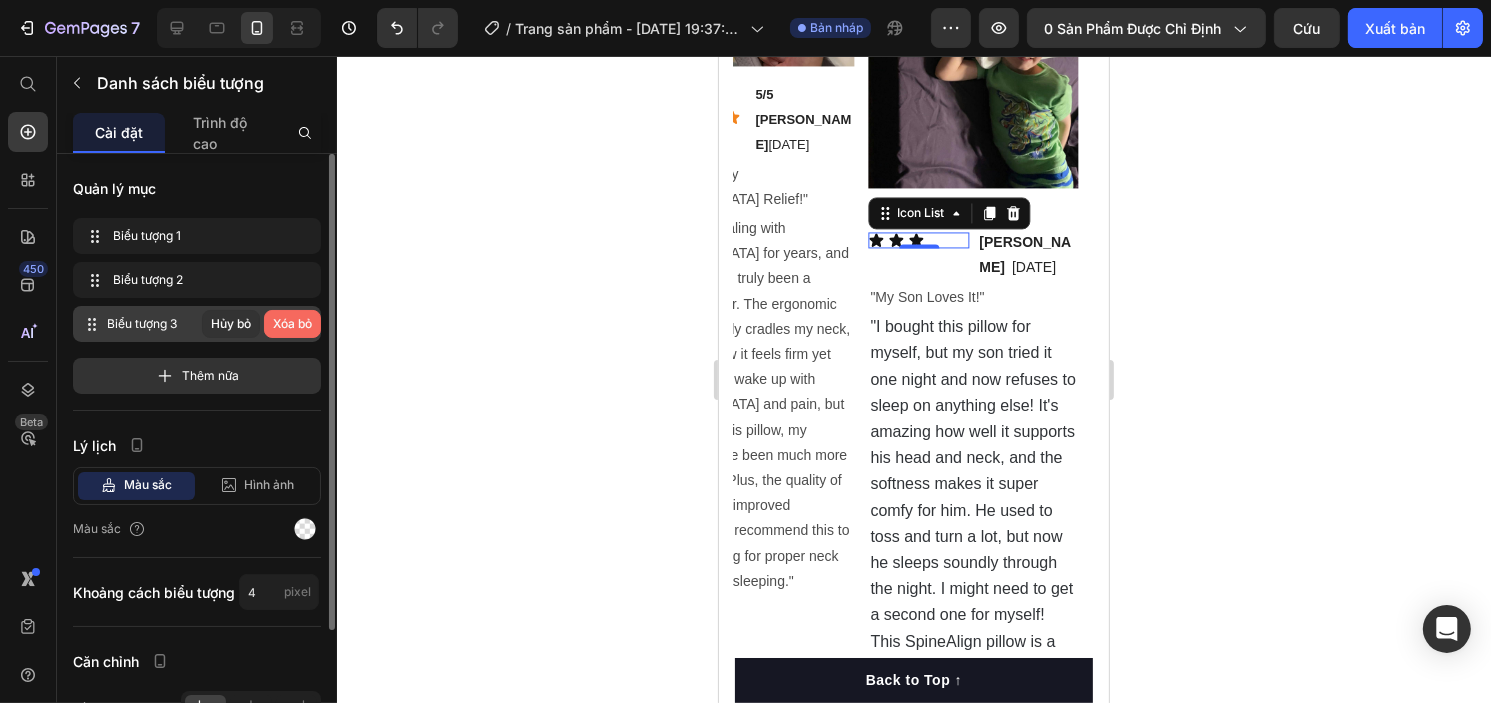 click on "Xóa bỏ" at bounding box center (292, 323) 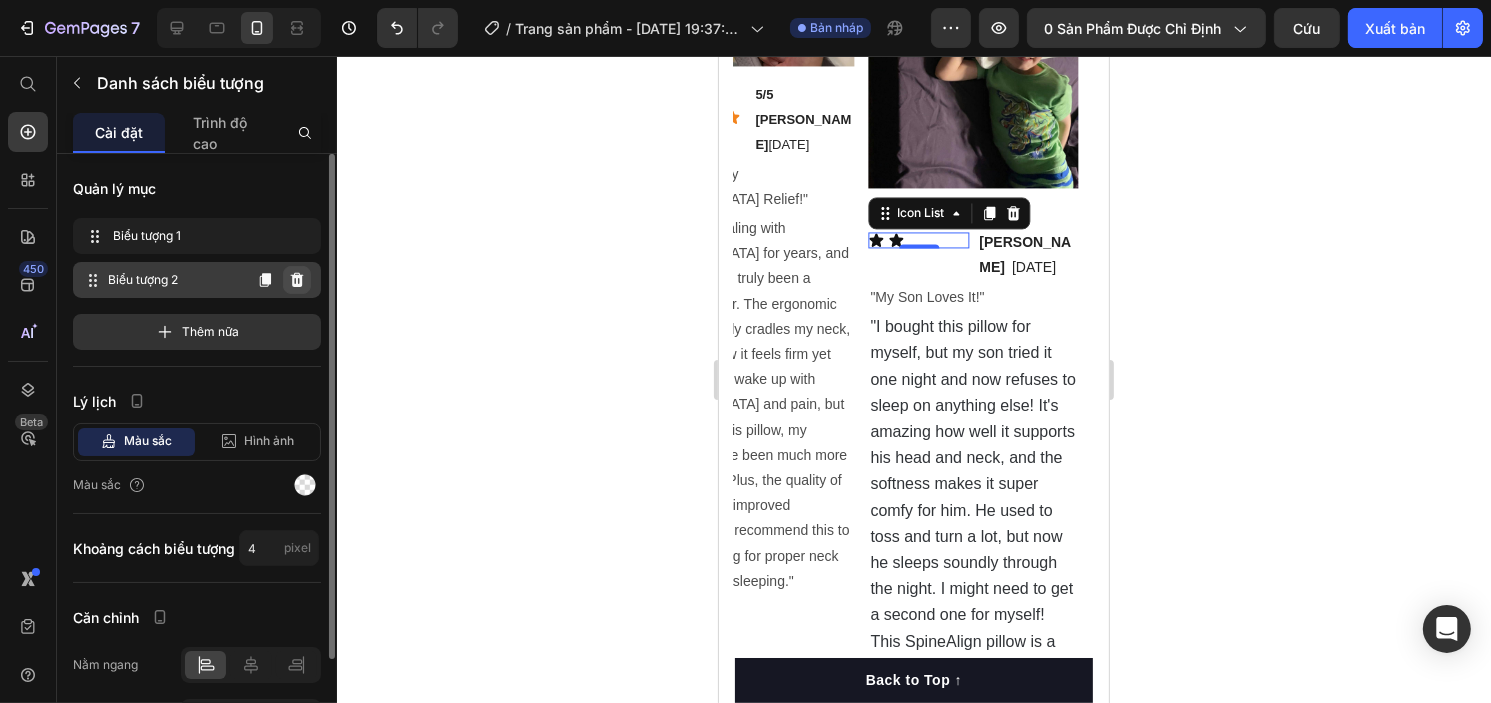 click 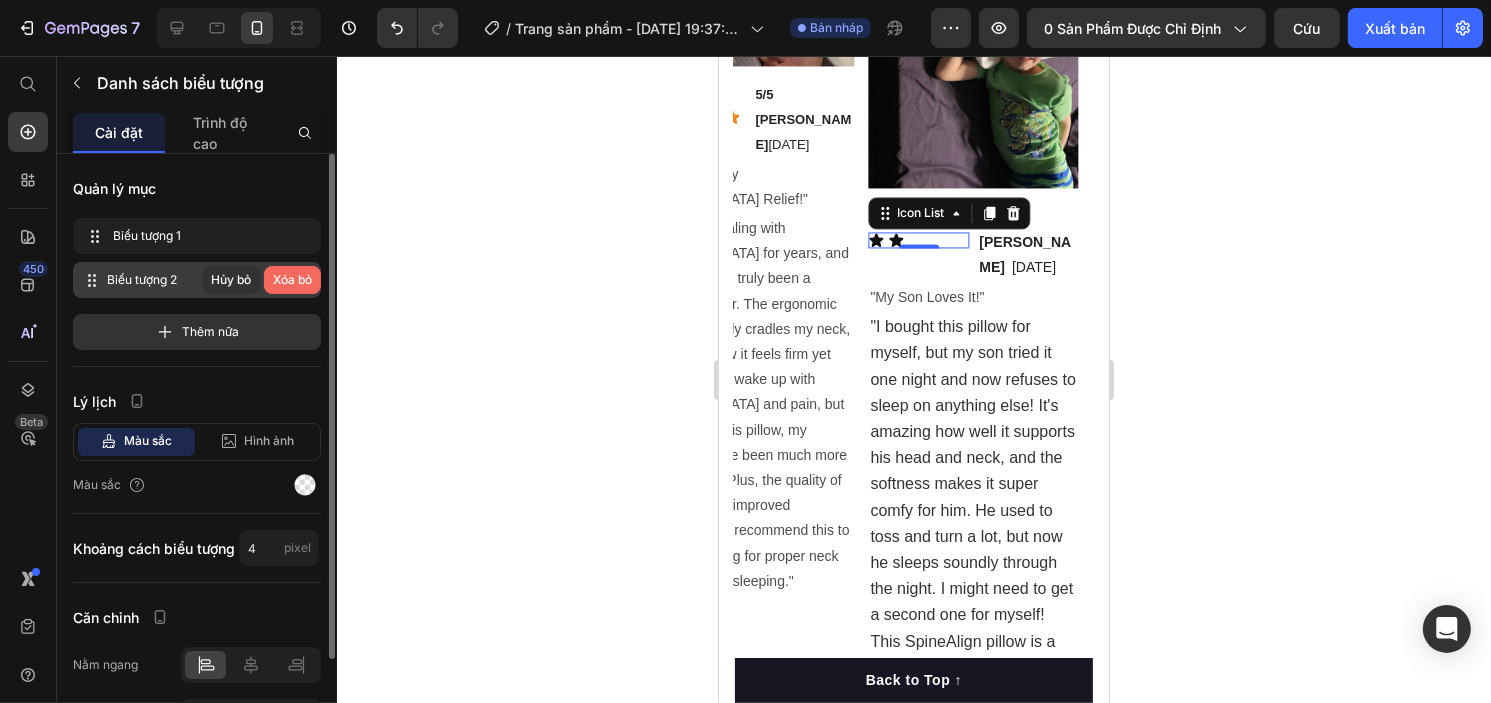 click on "Xóa bỏ" at bounding box center (292, 279) 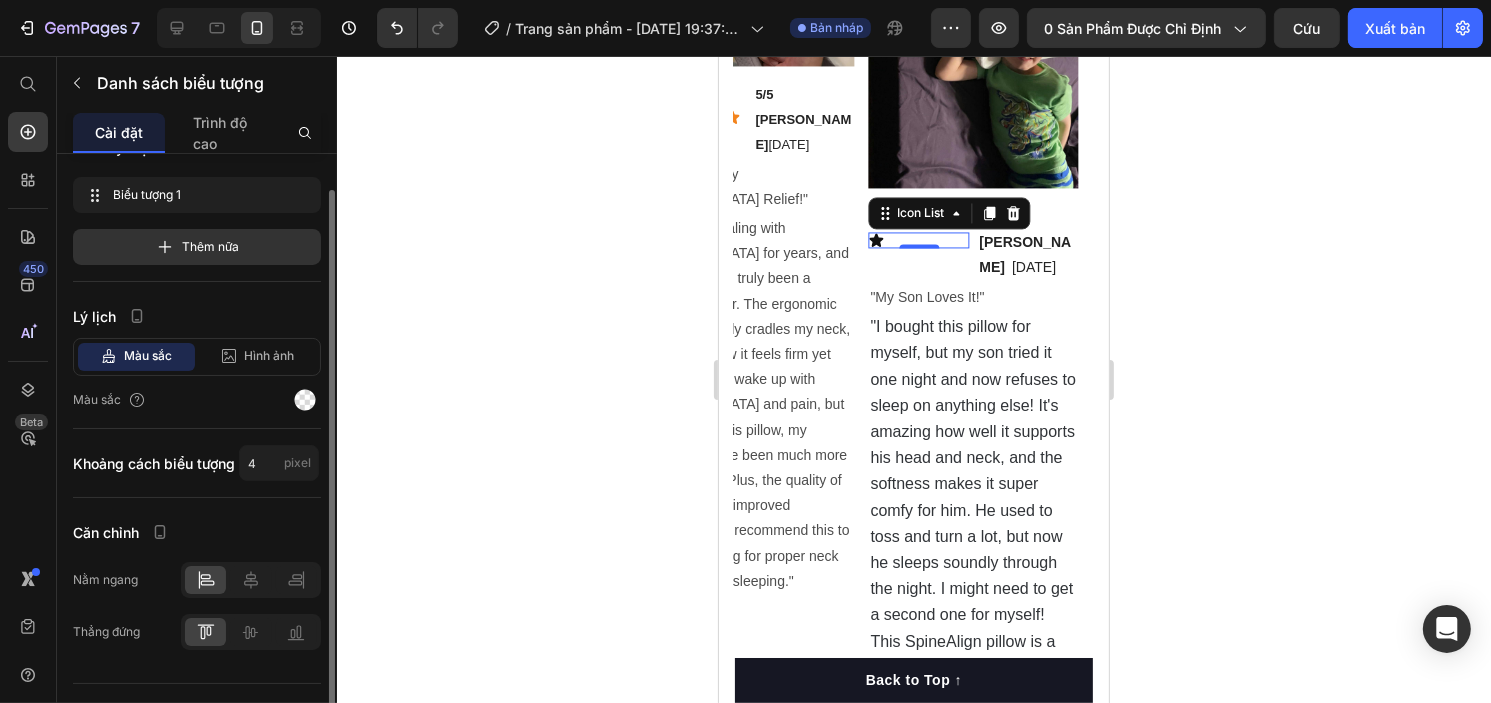 scroll, scrollTop: 42, scrollLeft: 0, axis: vertical 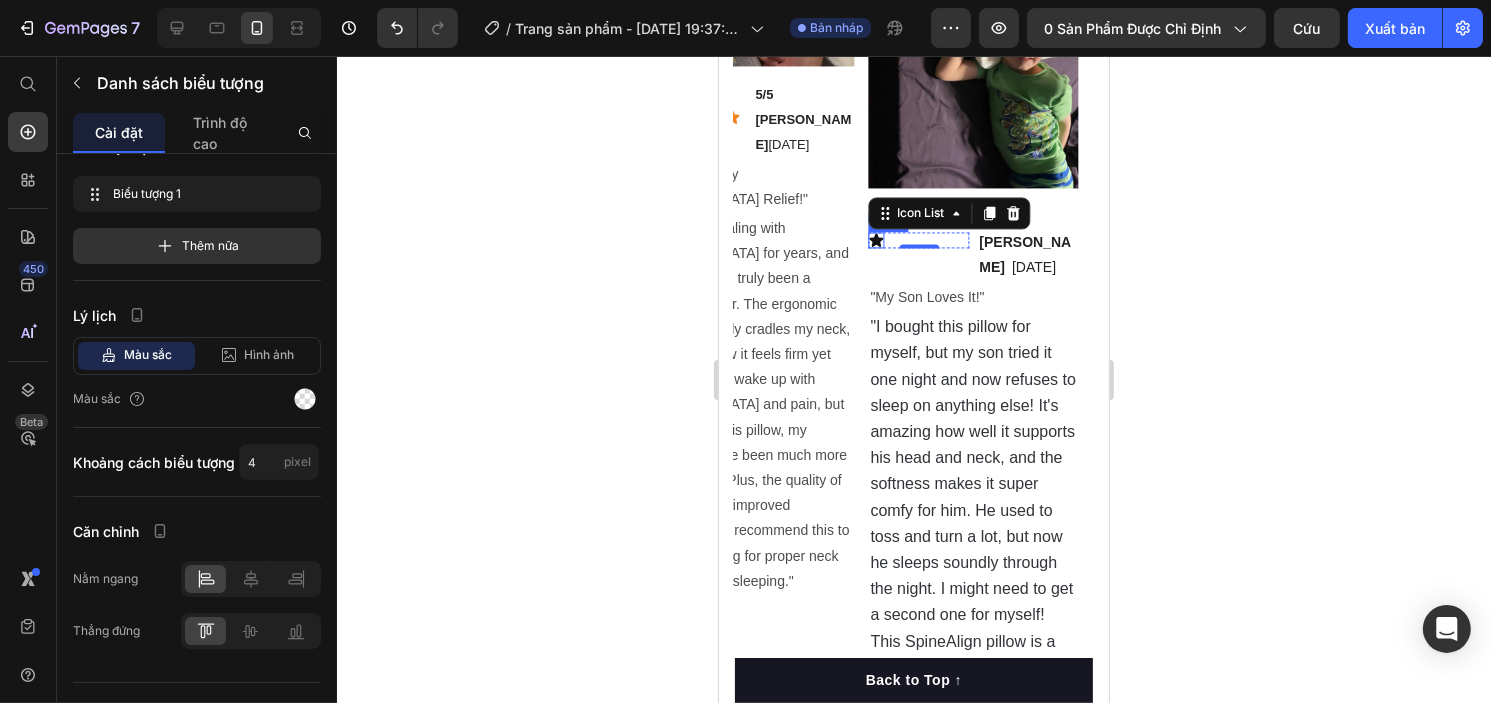 click 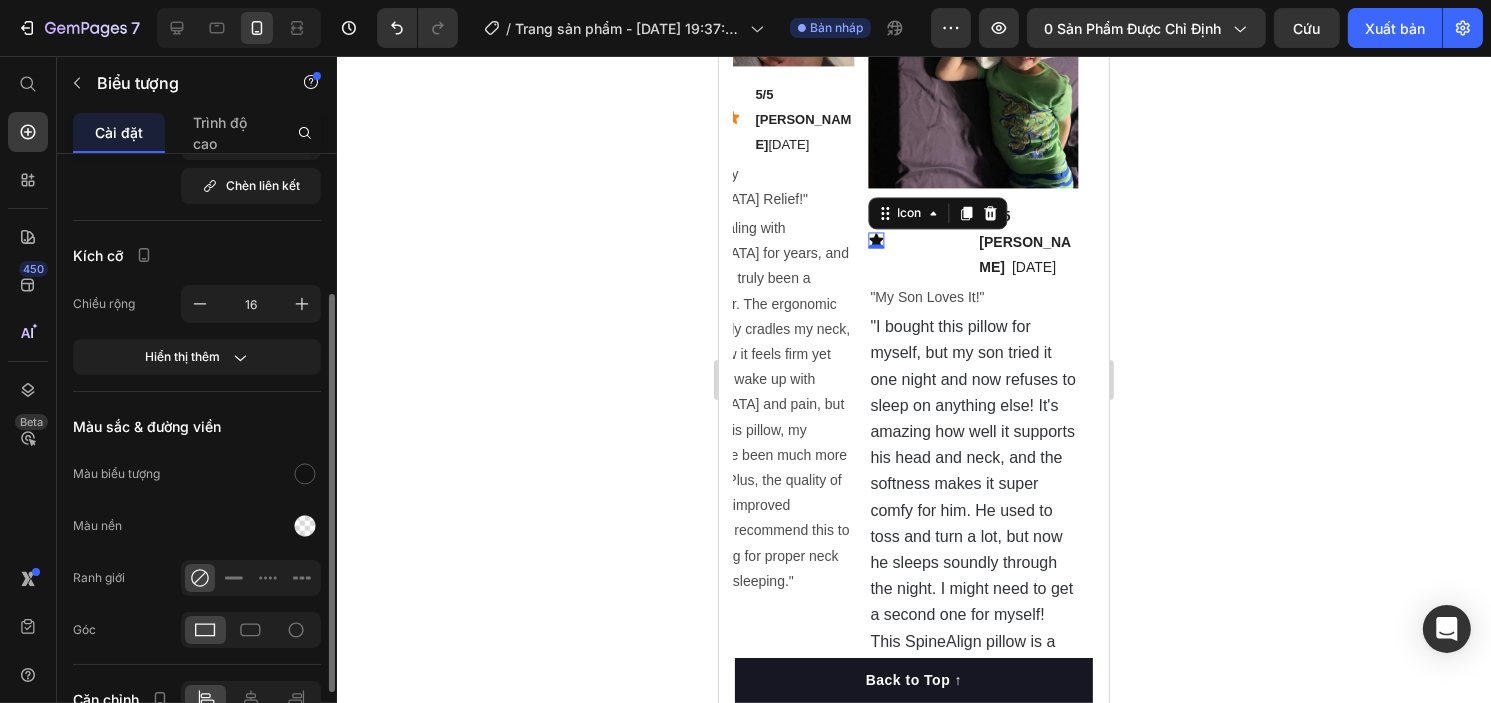 scroll, scrollTop: 212, scrollLeft: 0, axis: vertical 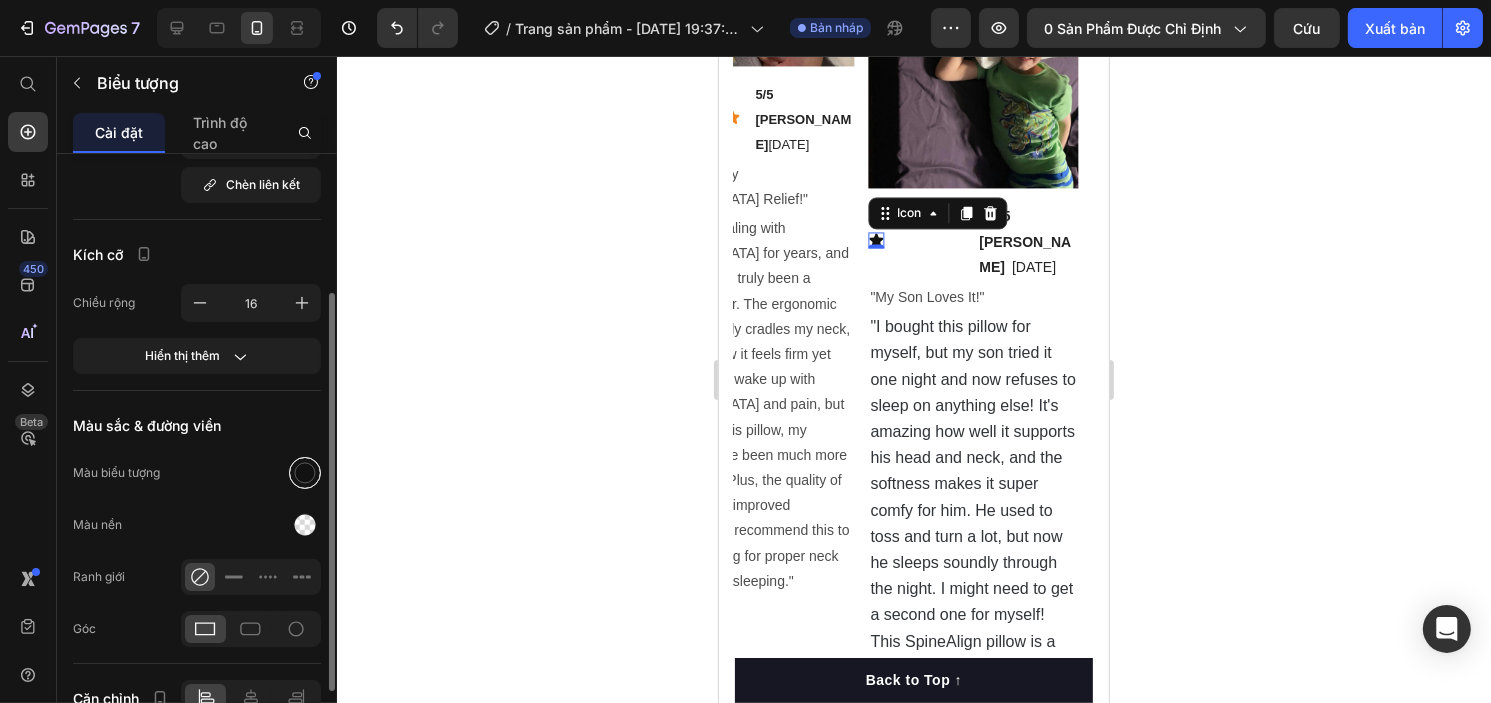 click at bounding box center (305, 473) 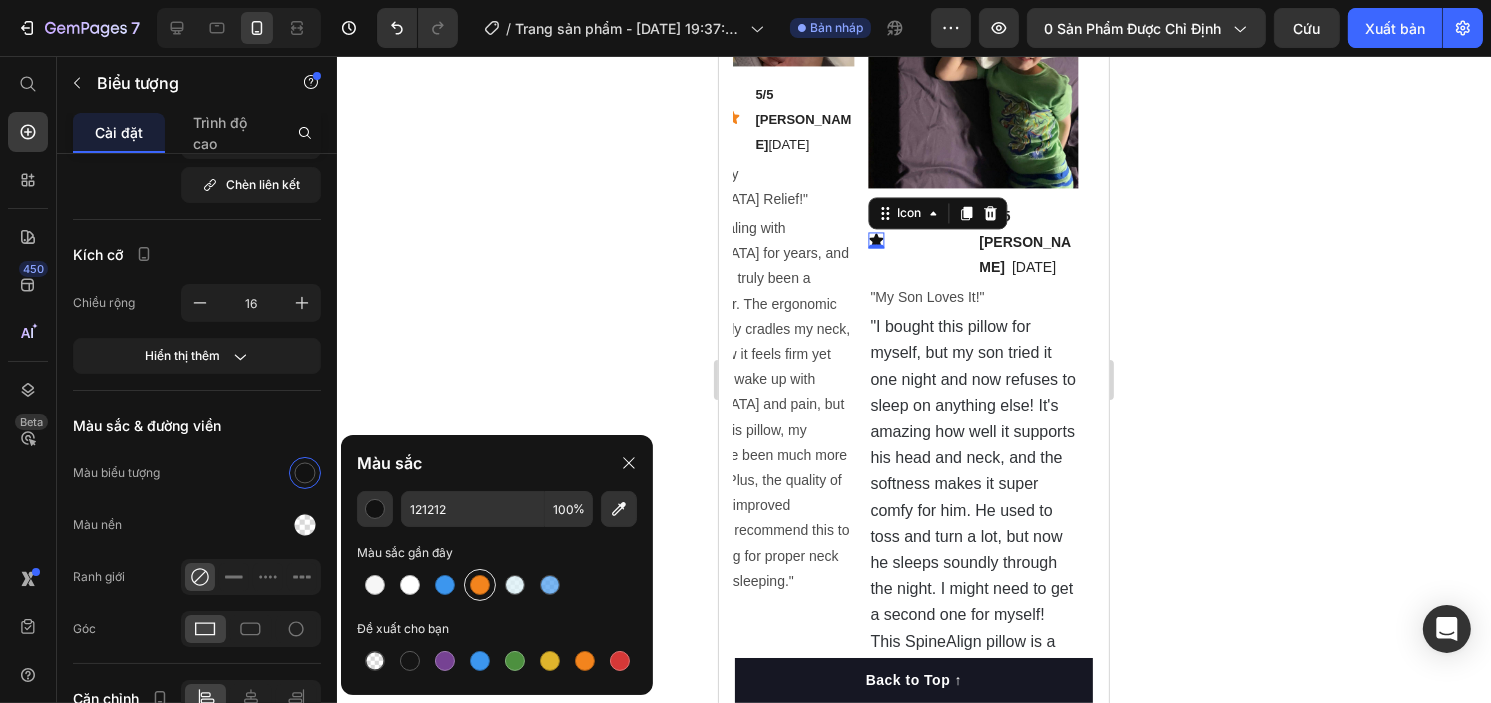 click at bounding box center (480, 585) 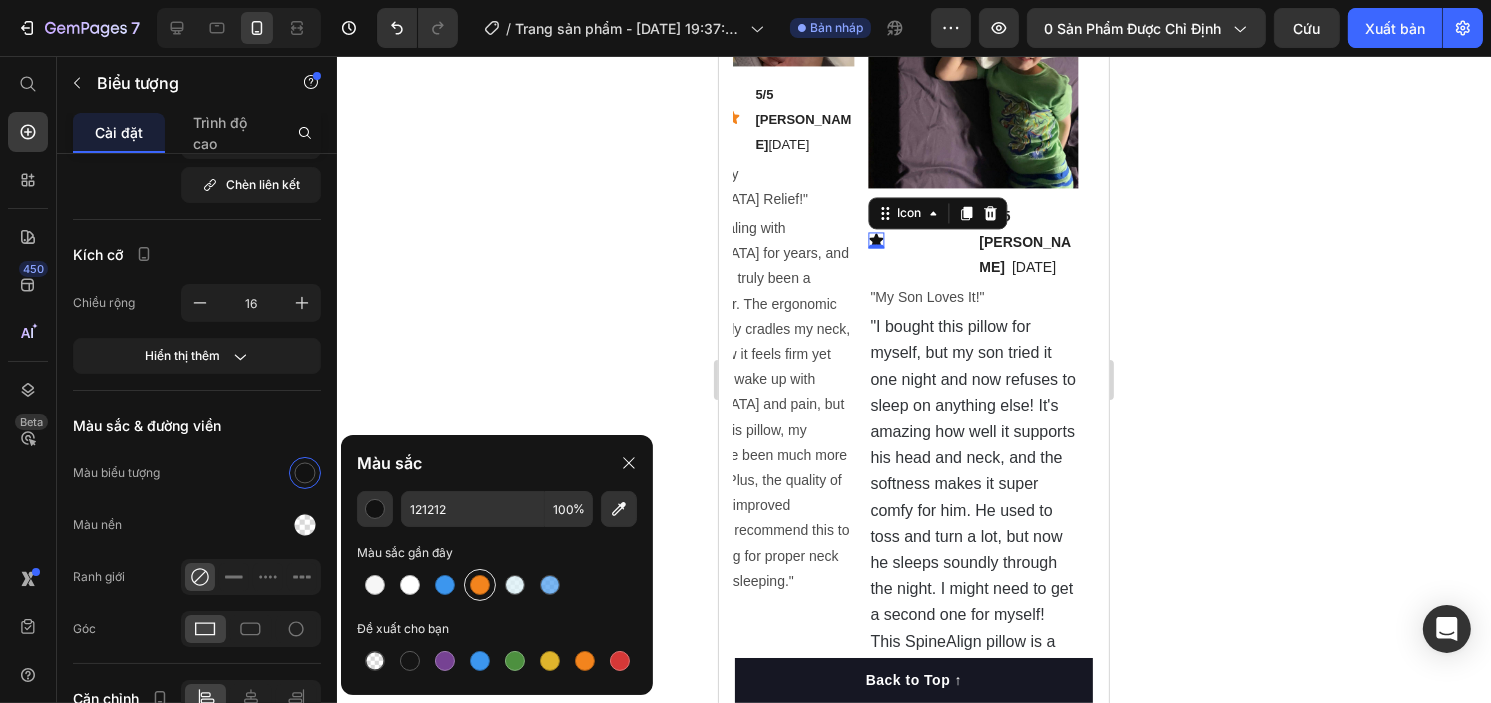type on "F3841D" 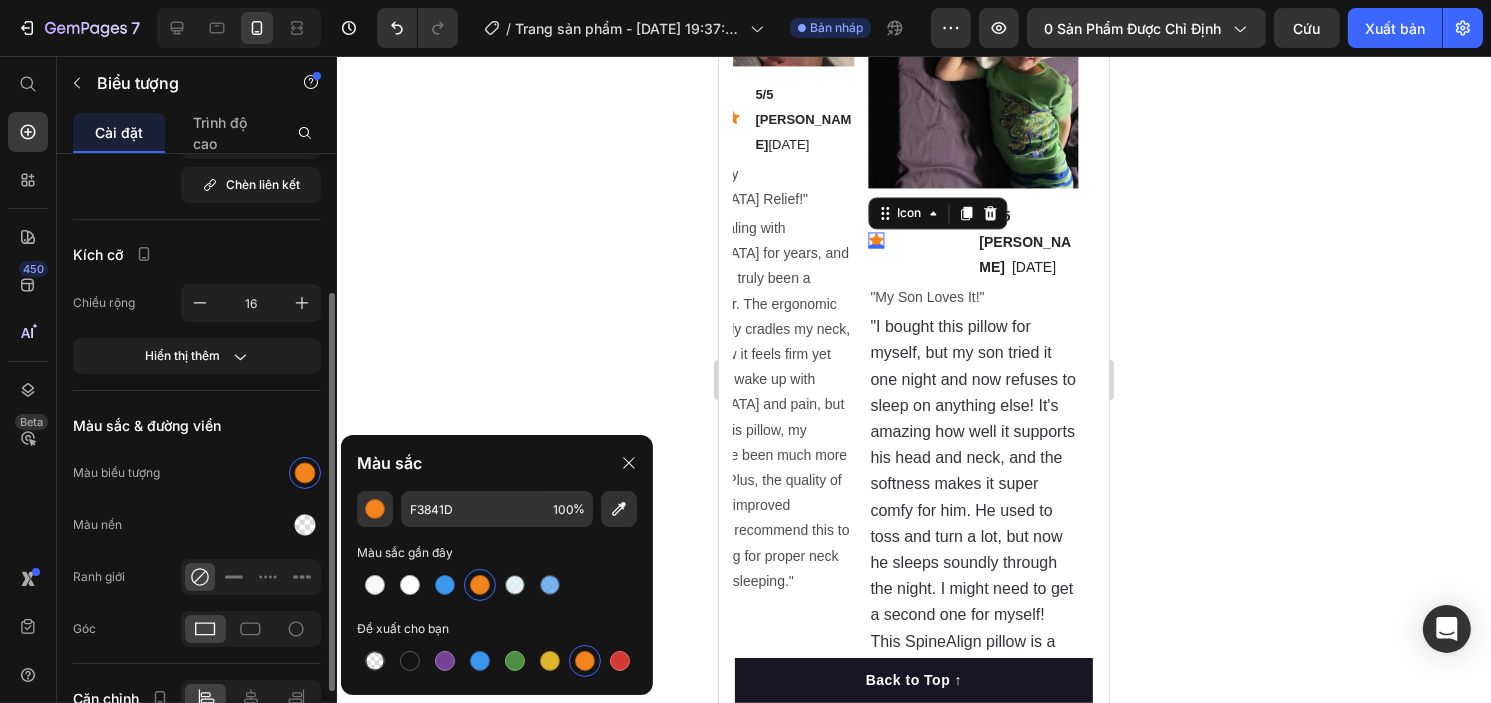 scroll, scrollTop: 0, scrollLeft: 0, axis: both 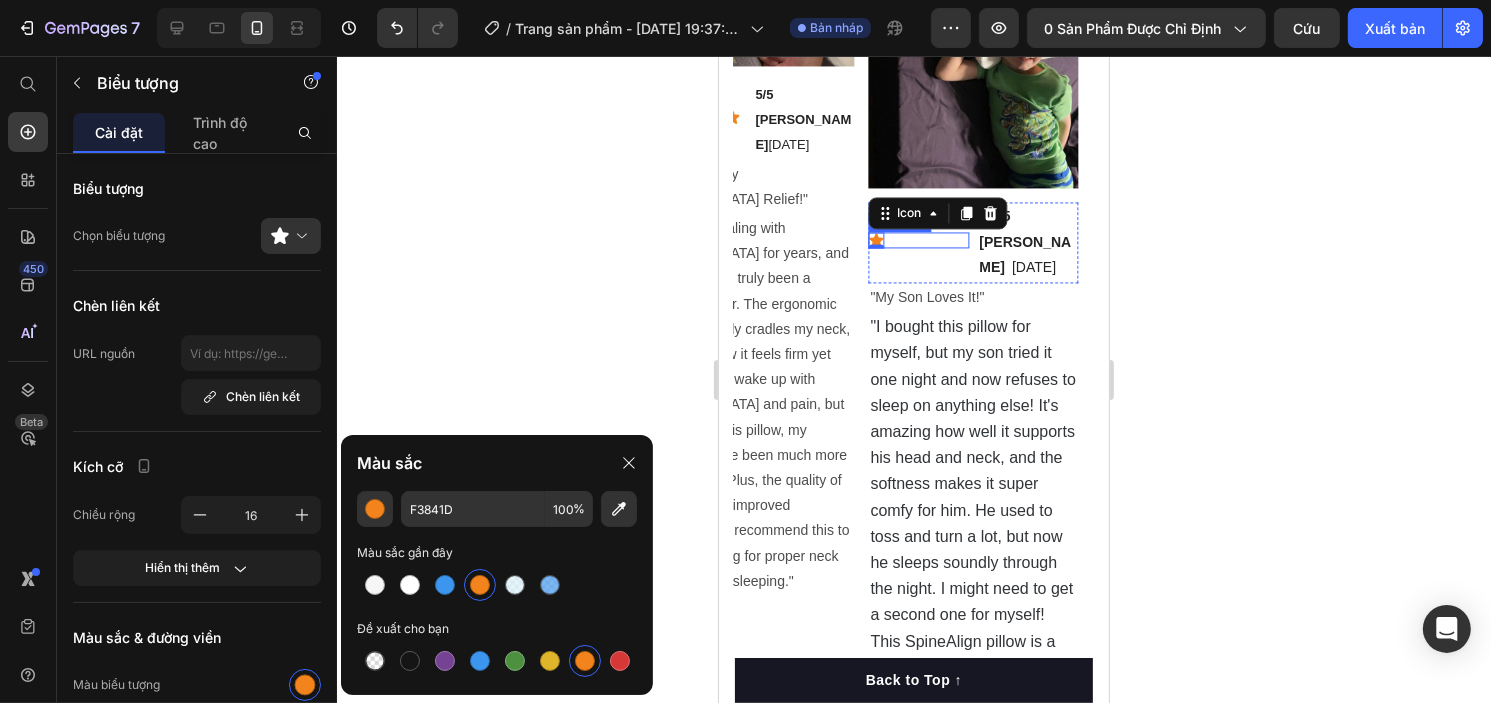 click on "Icon   0" at bounding box center [917, 240] 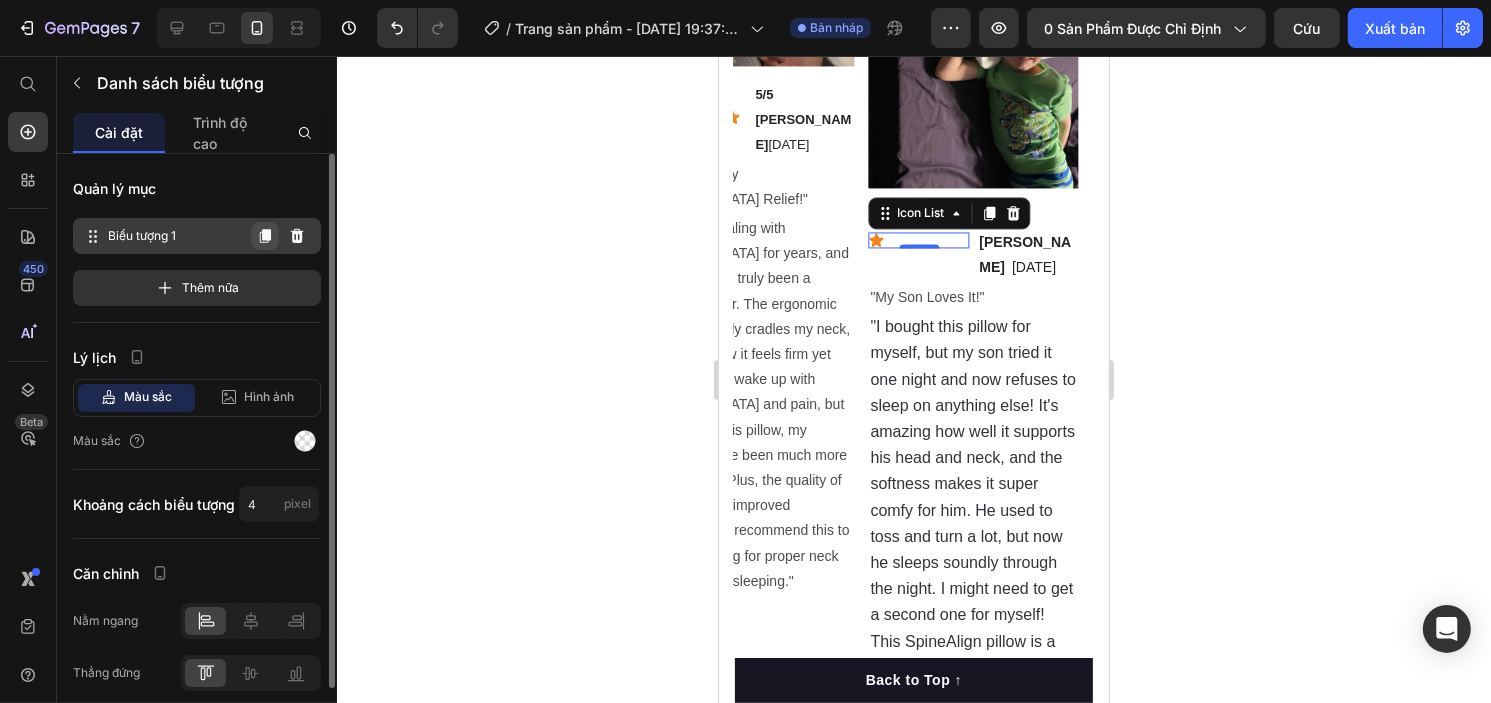 click 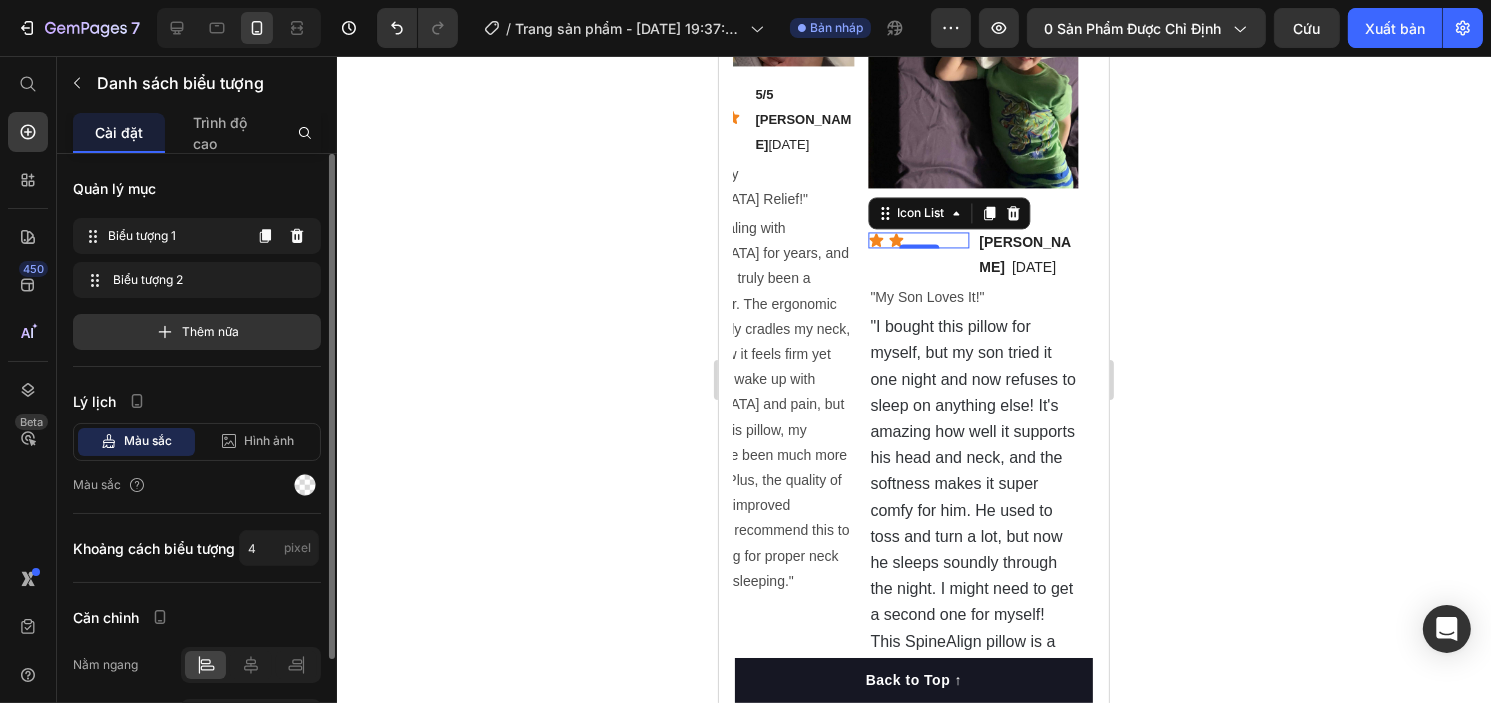 click 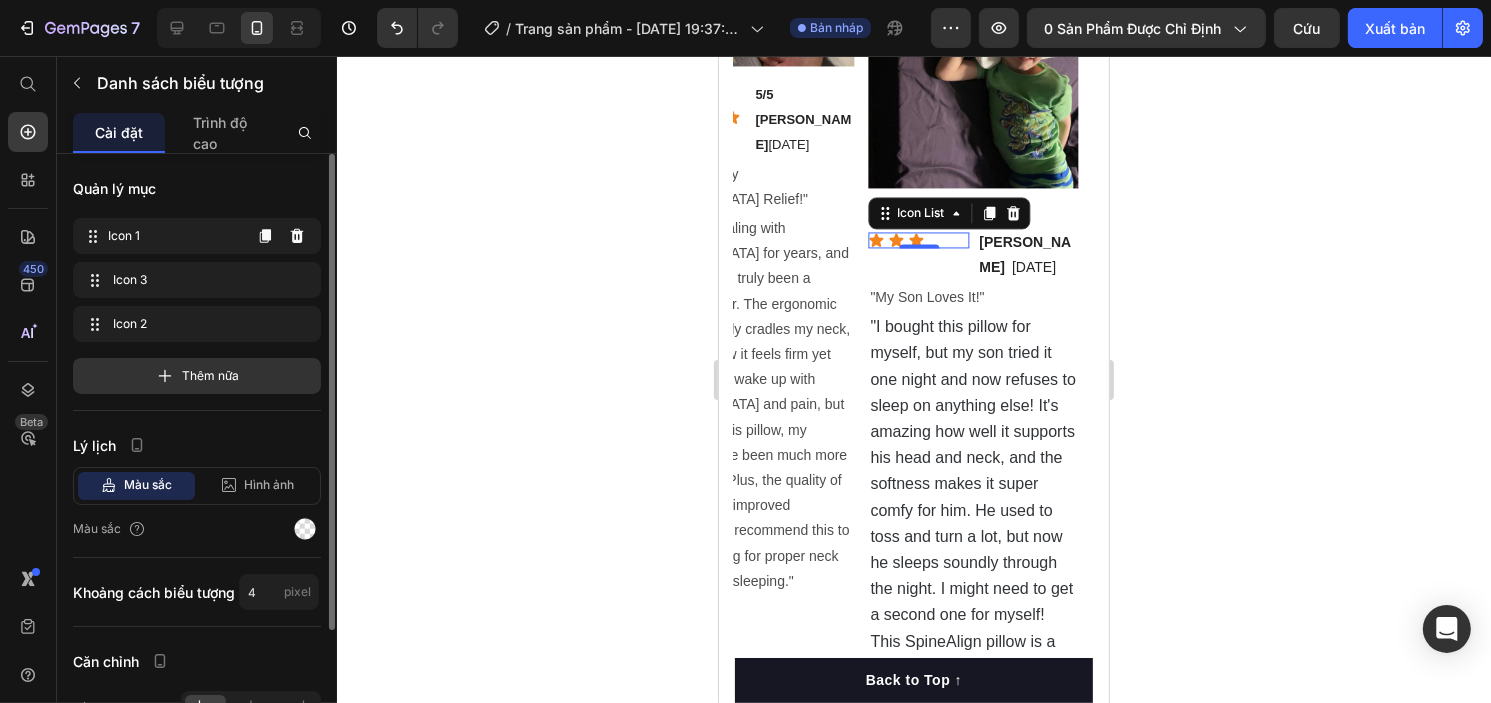 click on "Icon 1 Icon 1" at bounding box center (197, 236) 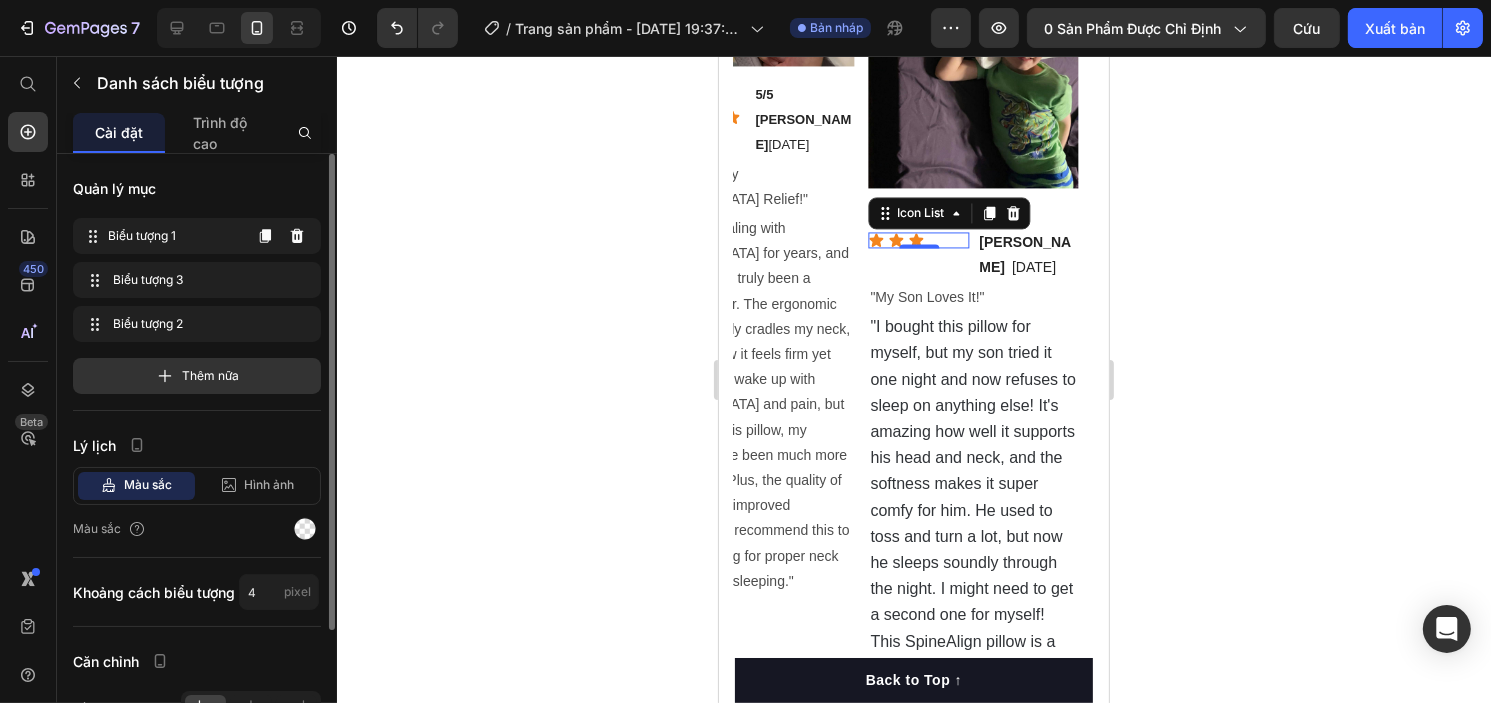 click 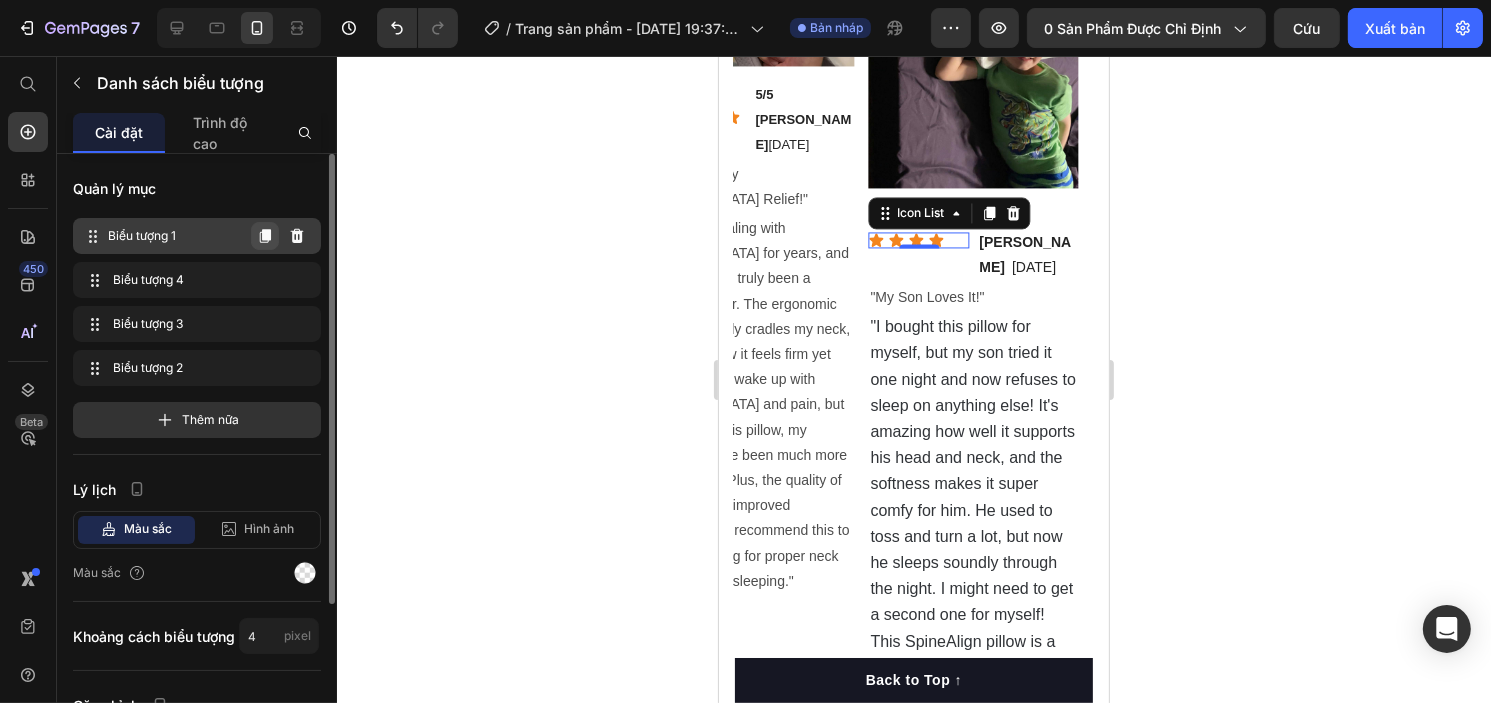 click 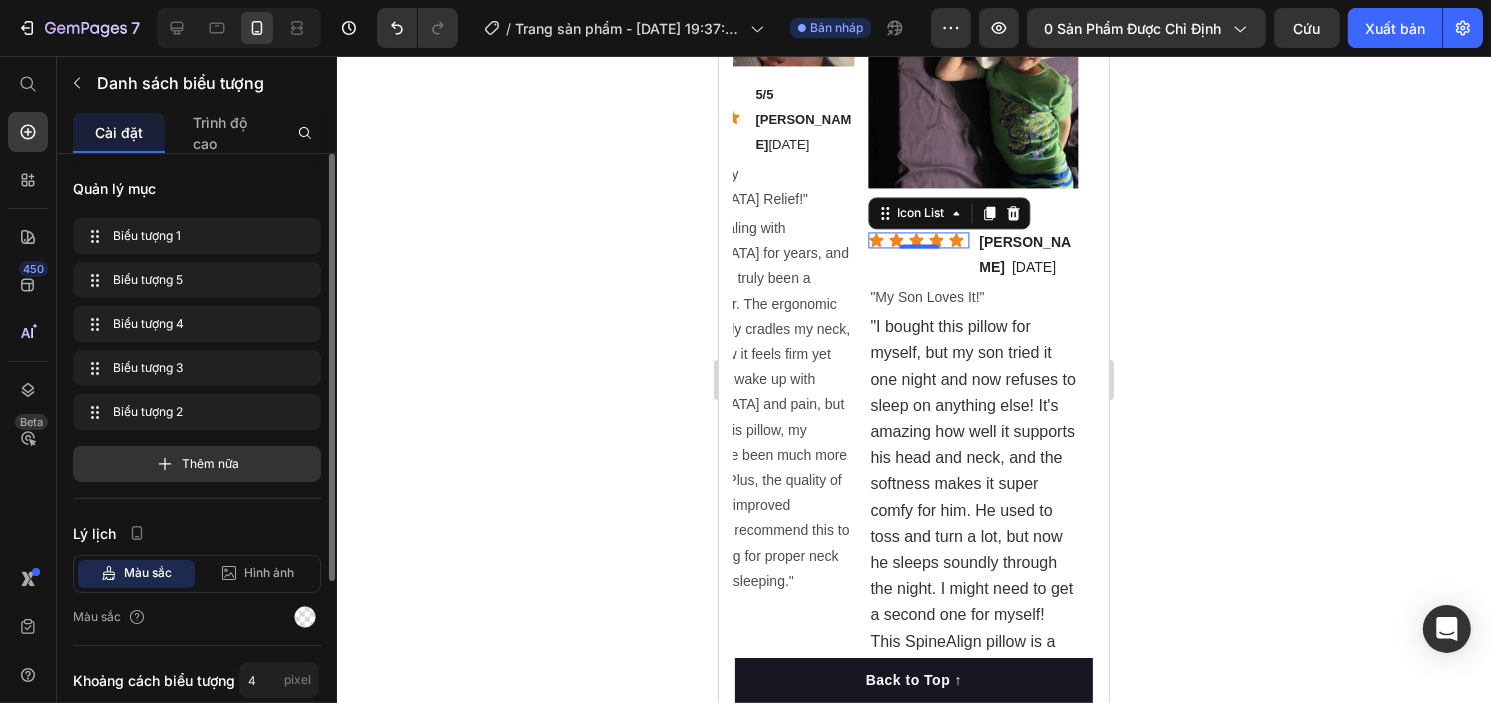 click 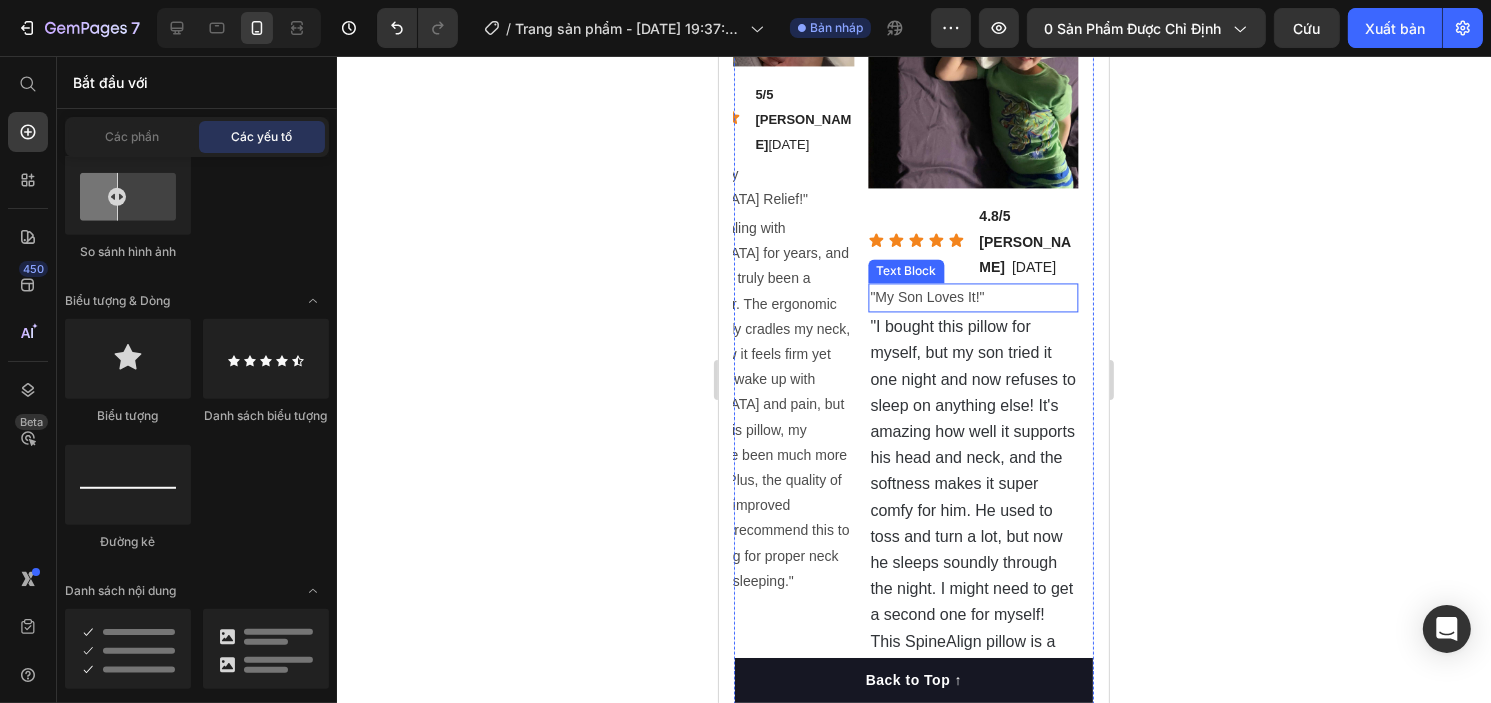 click on ""My Son Loves It!"" at bounding box center [972, 297] 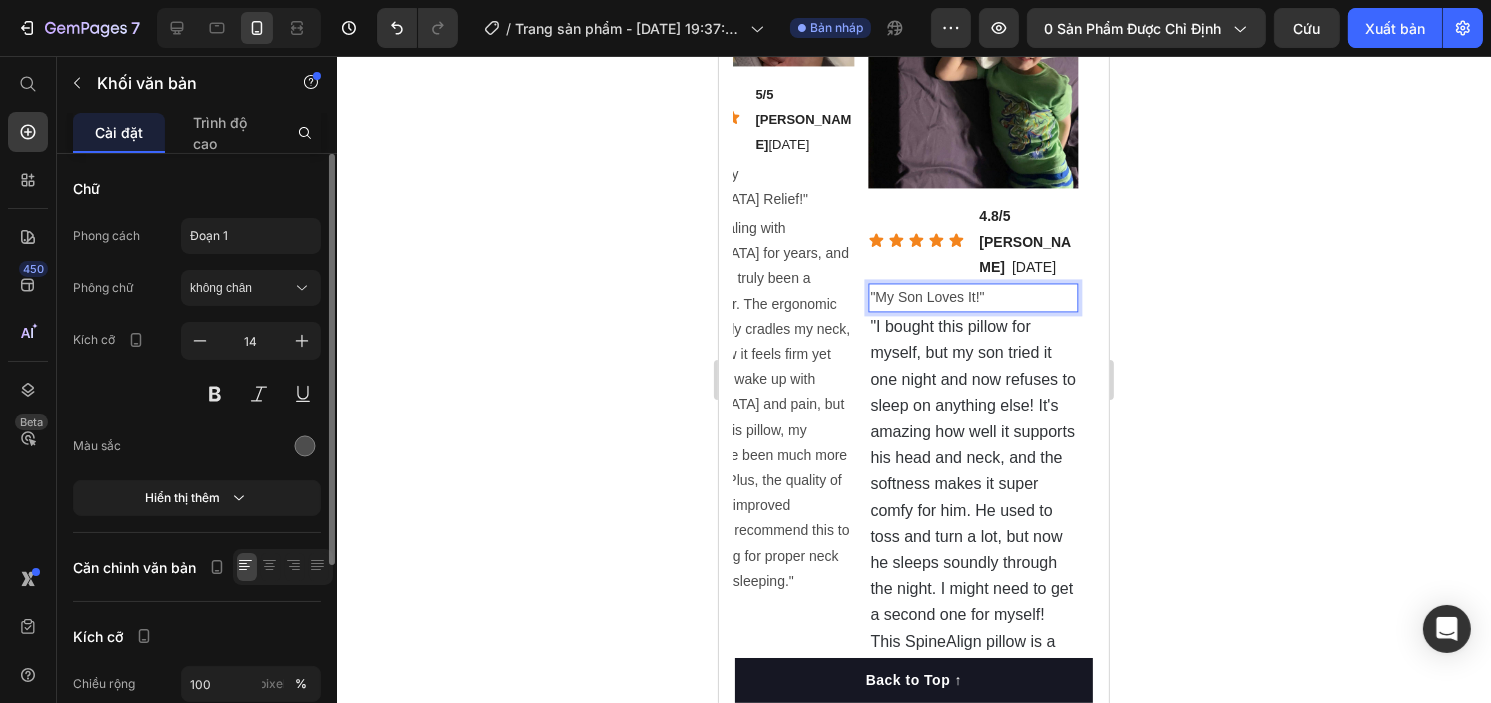 click on ""My Son Loves It!"" at bounding box center (972, 297) 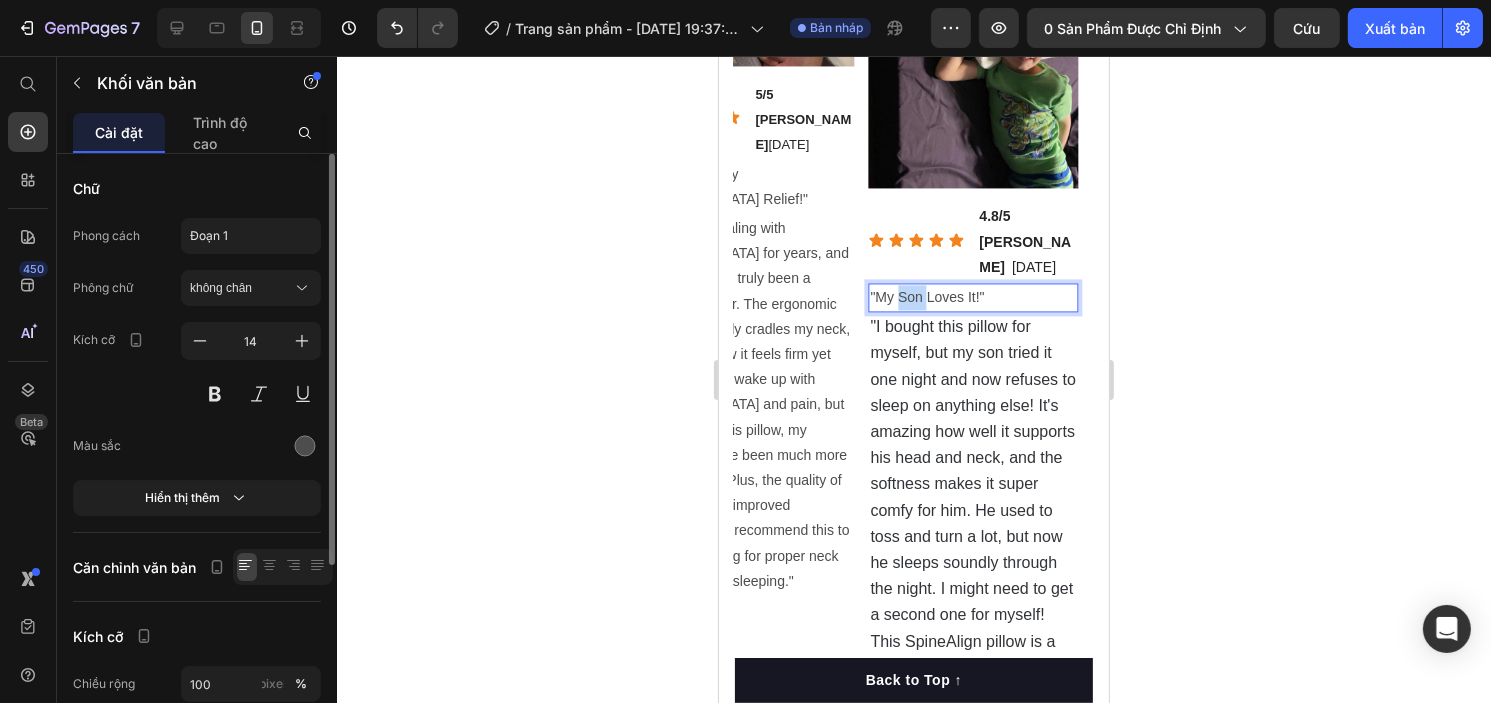 click on ""My Son Loves It!"" at bounding box center [972, 297] 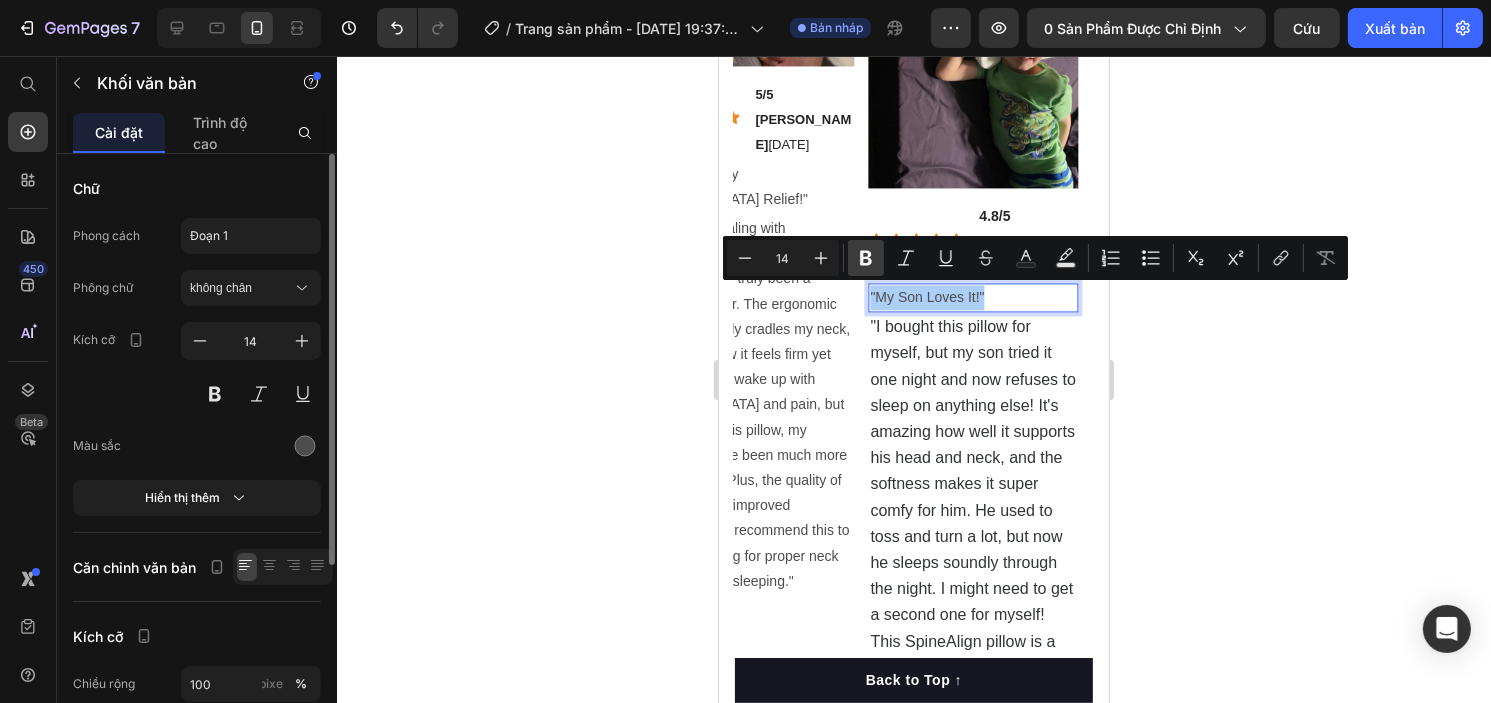 click on "Bold" at bounding box center [866, 258] 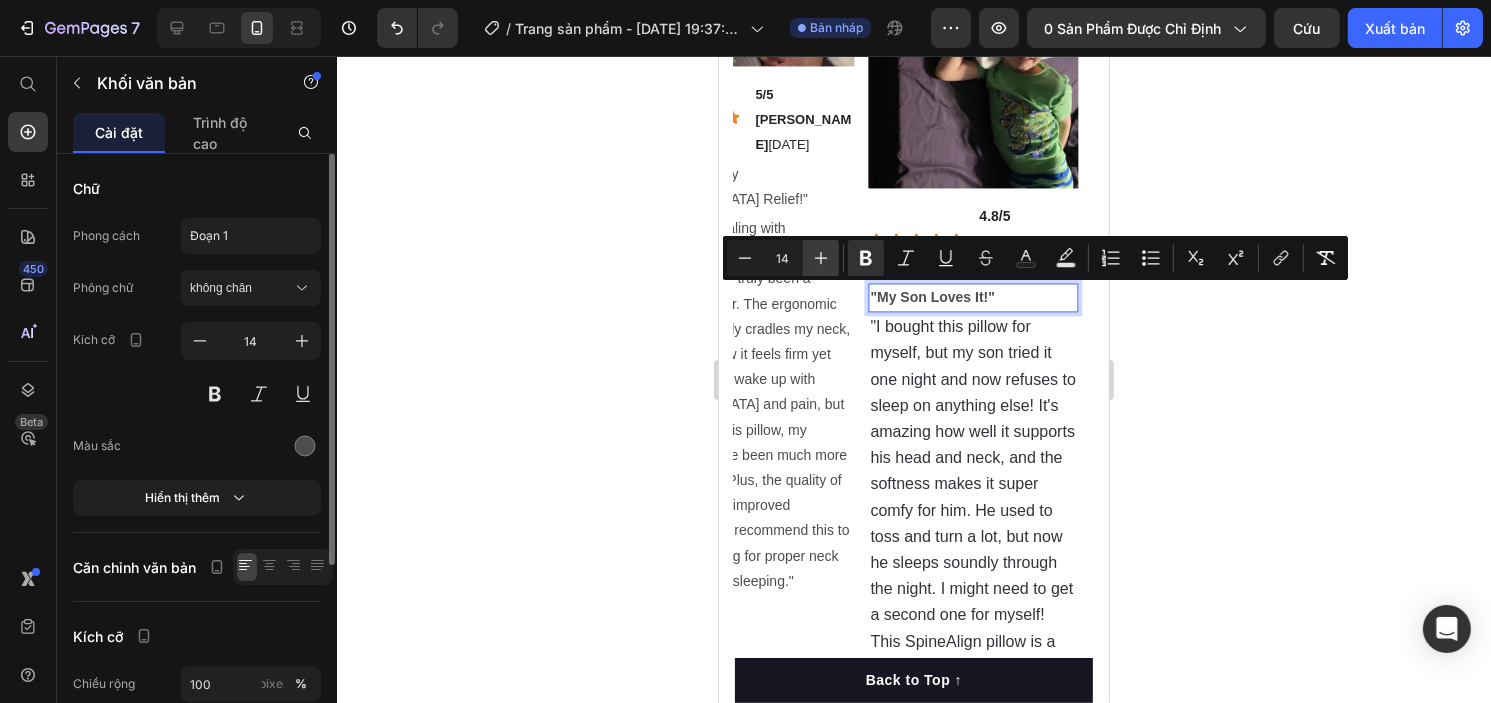 click 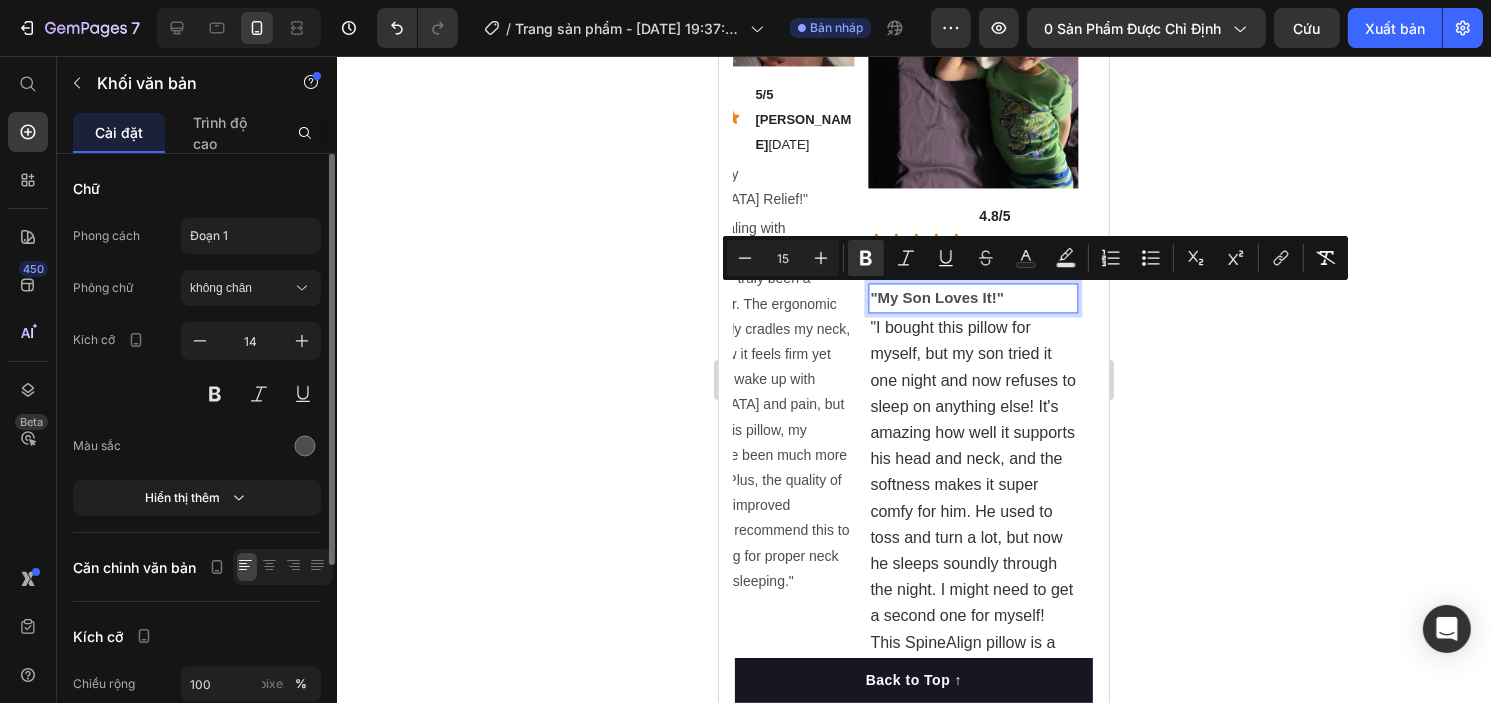 drag, startPoint x: 496, startPoint y: 596, endPoint x: 579, endPoint y: 594, distance: 83.02409 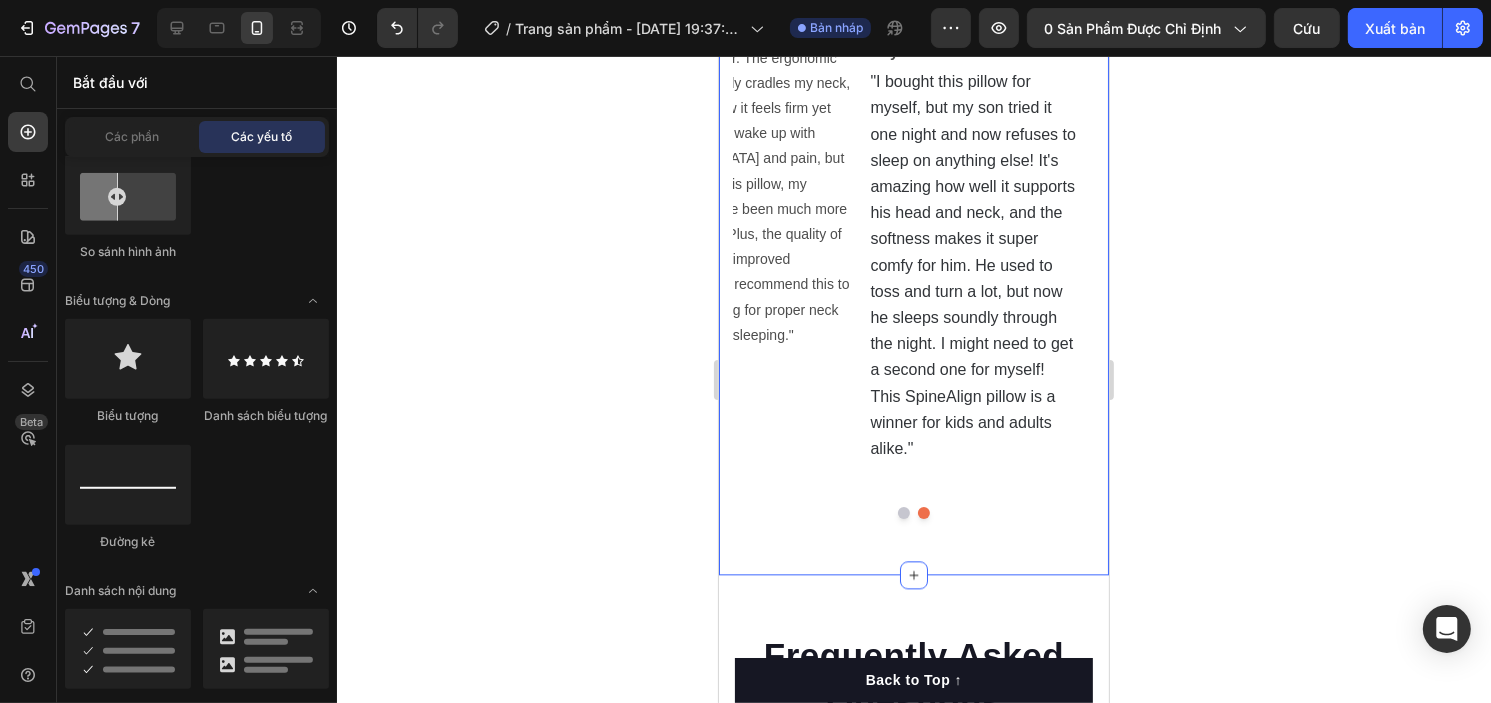 scroll, scrollTop: 4349, scrollLeft: 0, axis: vertical 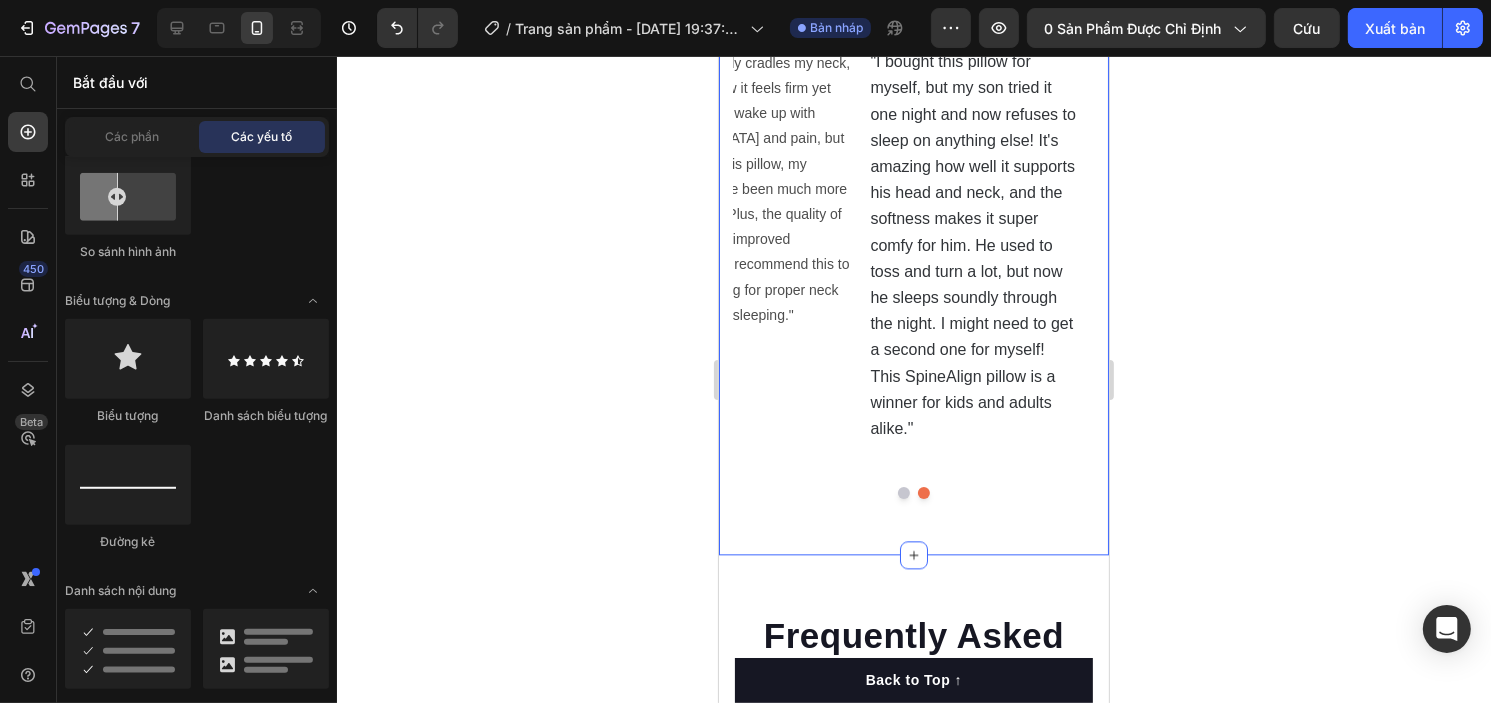 click at bounding box center [903, 493] 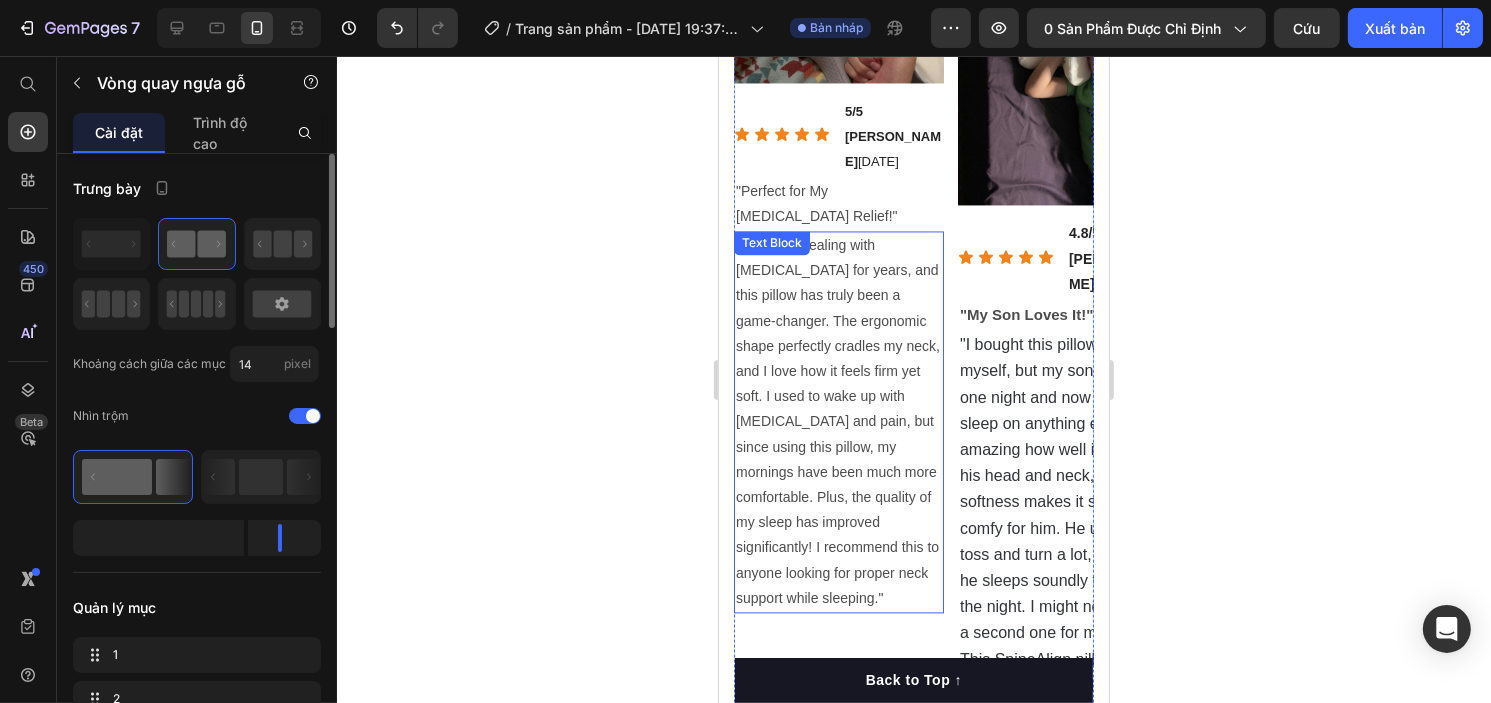 scroll, scrollTop: 4064, scrollLeft: 0, axis: vertical 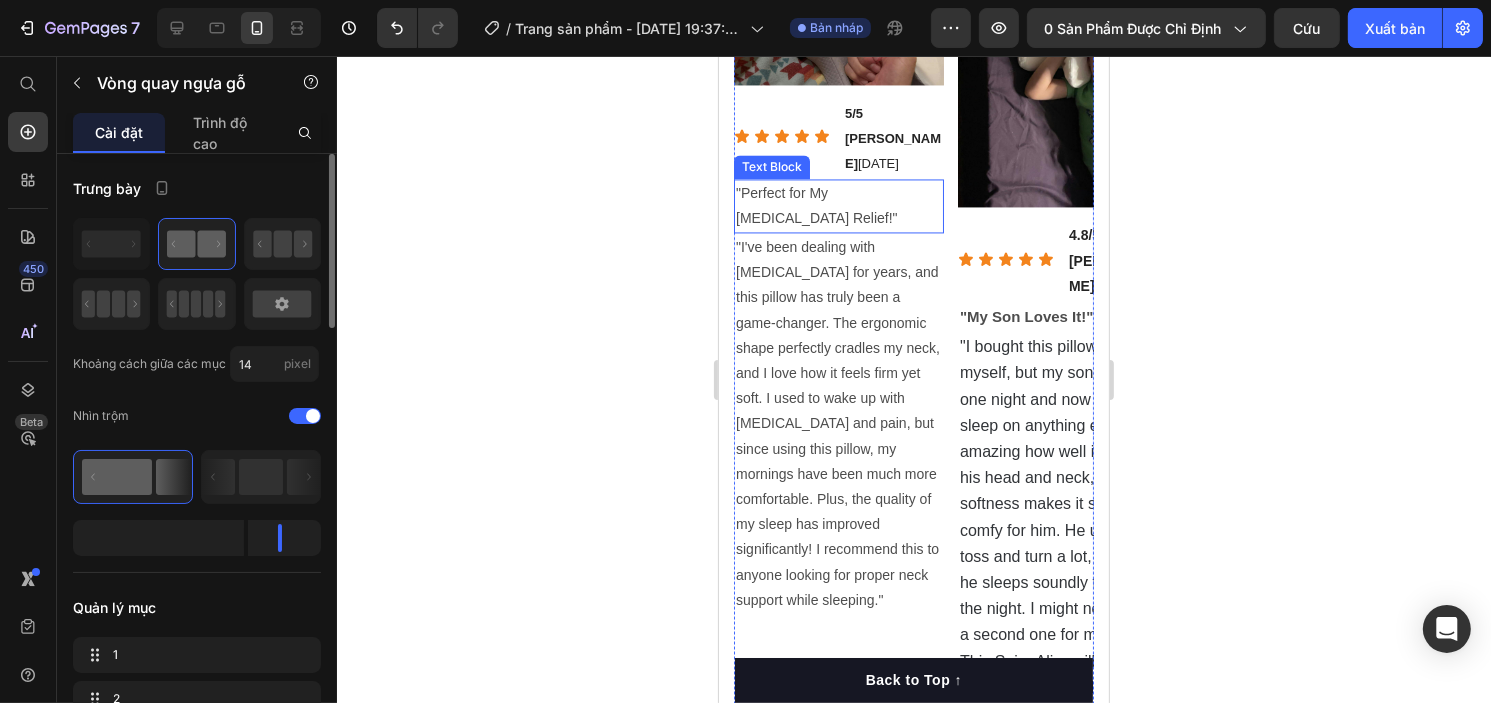 click on ""Perfect for My [MEDICAL_DATA] Relief!"" at bounding box center (838, 206) 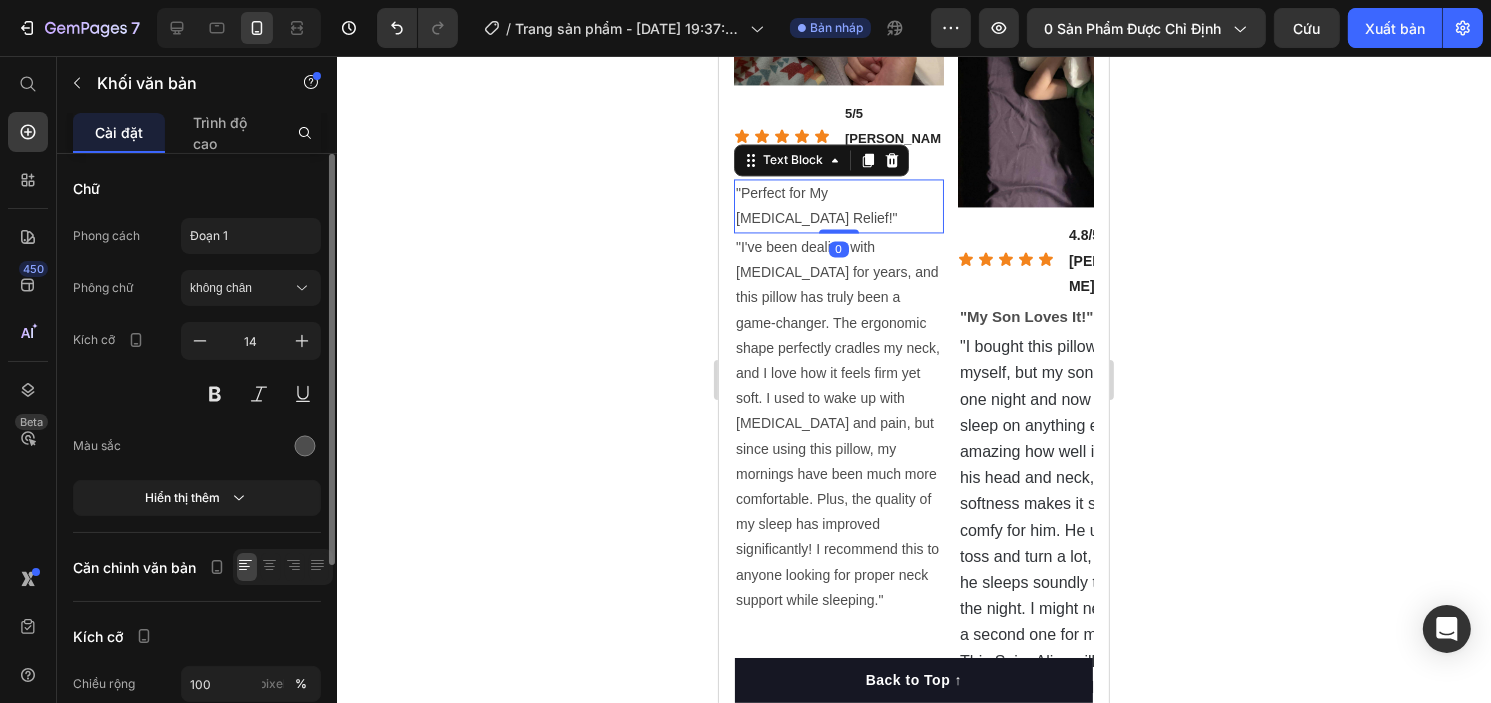 click on ""Perfect for My [MEDICAL_DATA] Relief!"" at bounding box center (838, 206) 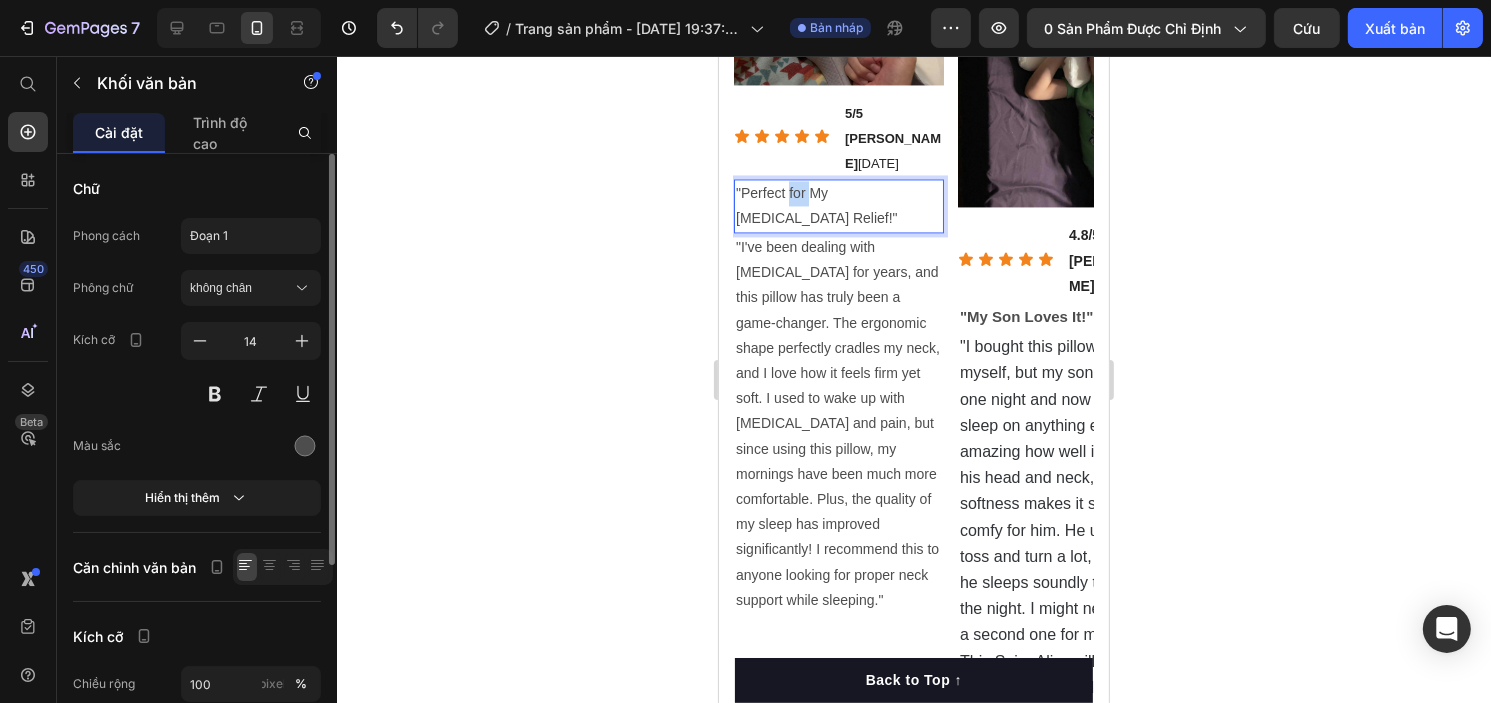 click on ""Perfect for My [MEDICAL_DATA] Relief!"" at bounding box center (838, 206) 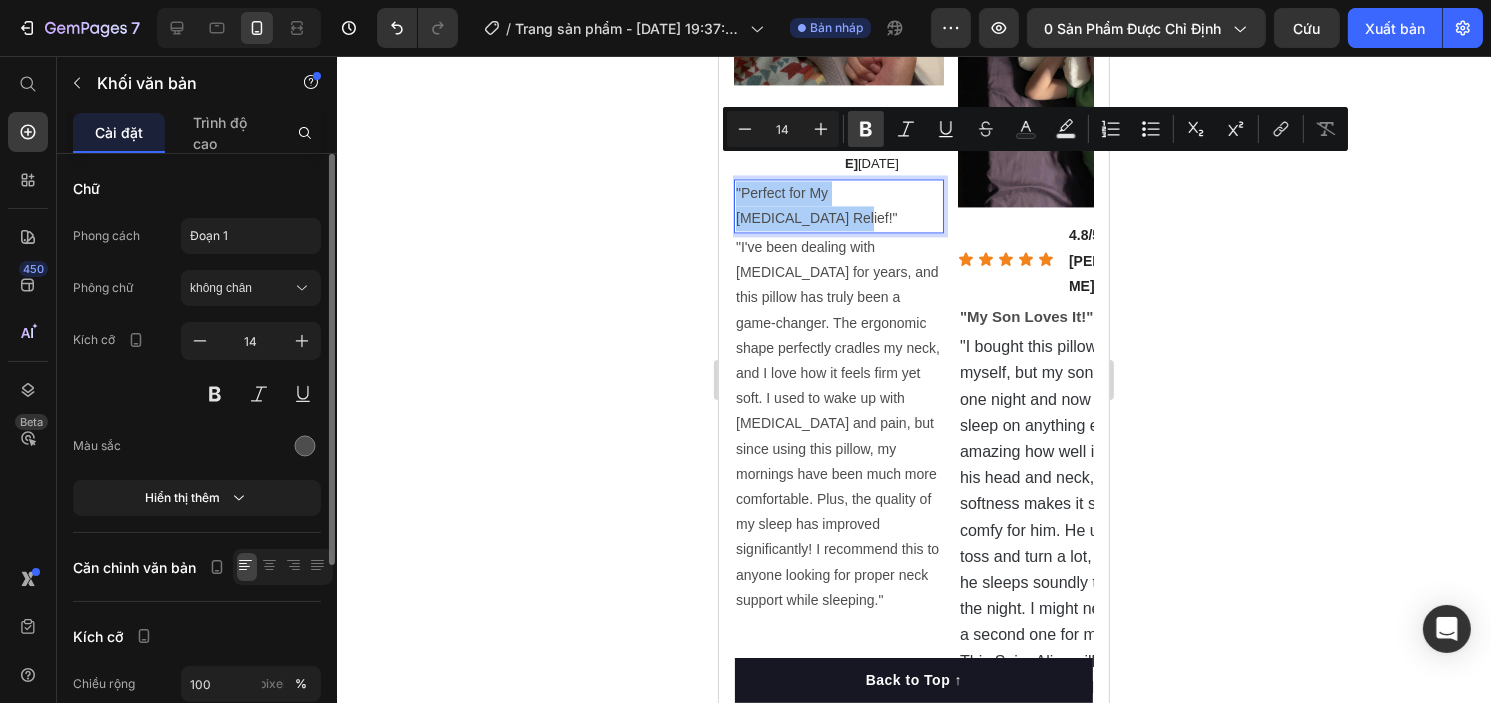 click on "Bold" at bounding box center (866, 129) 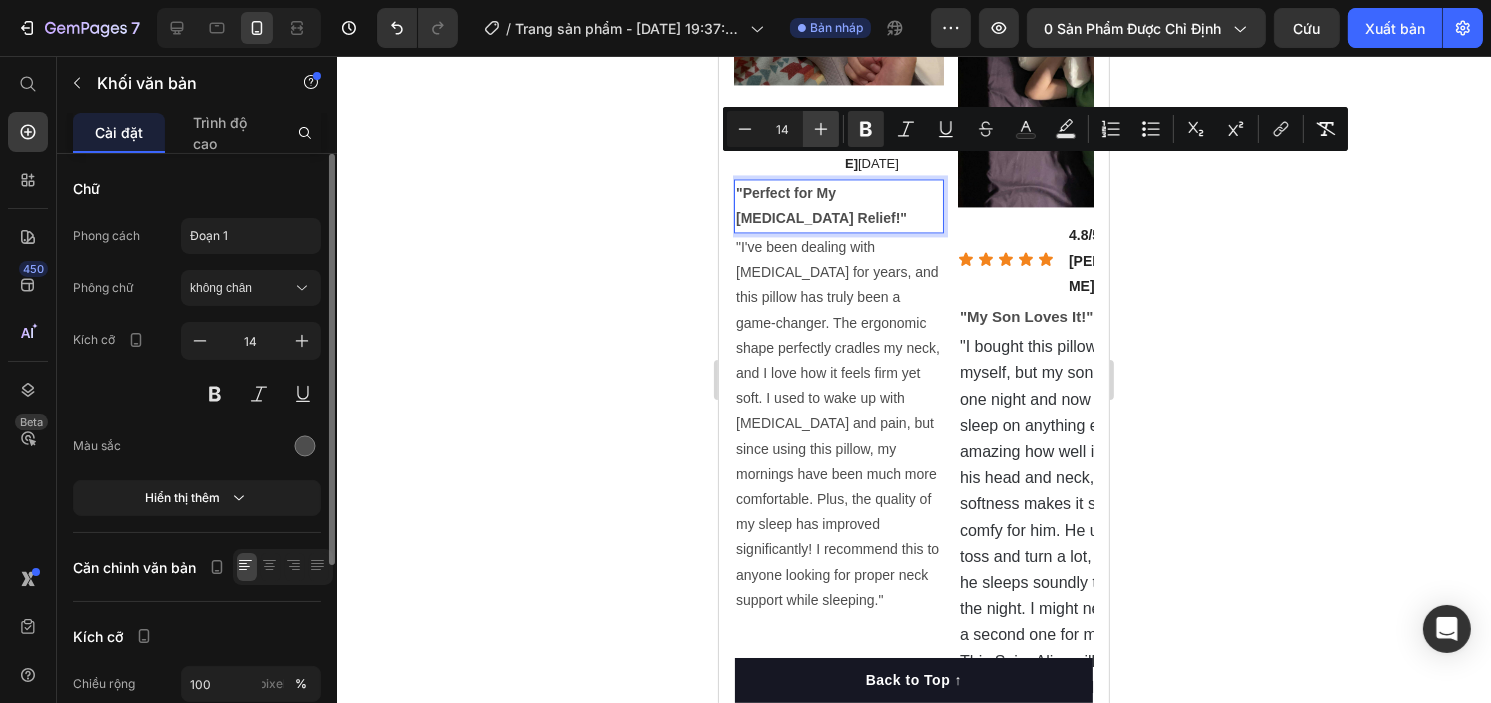click 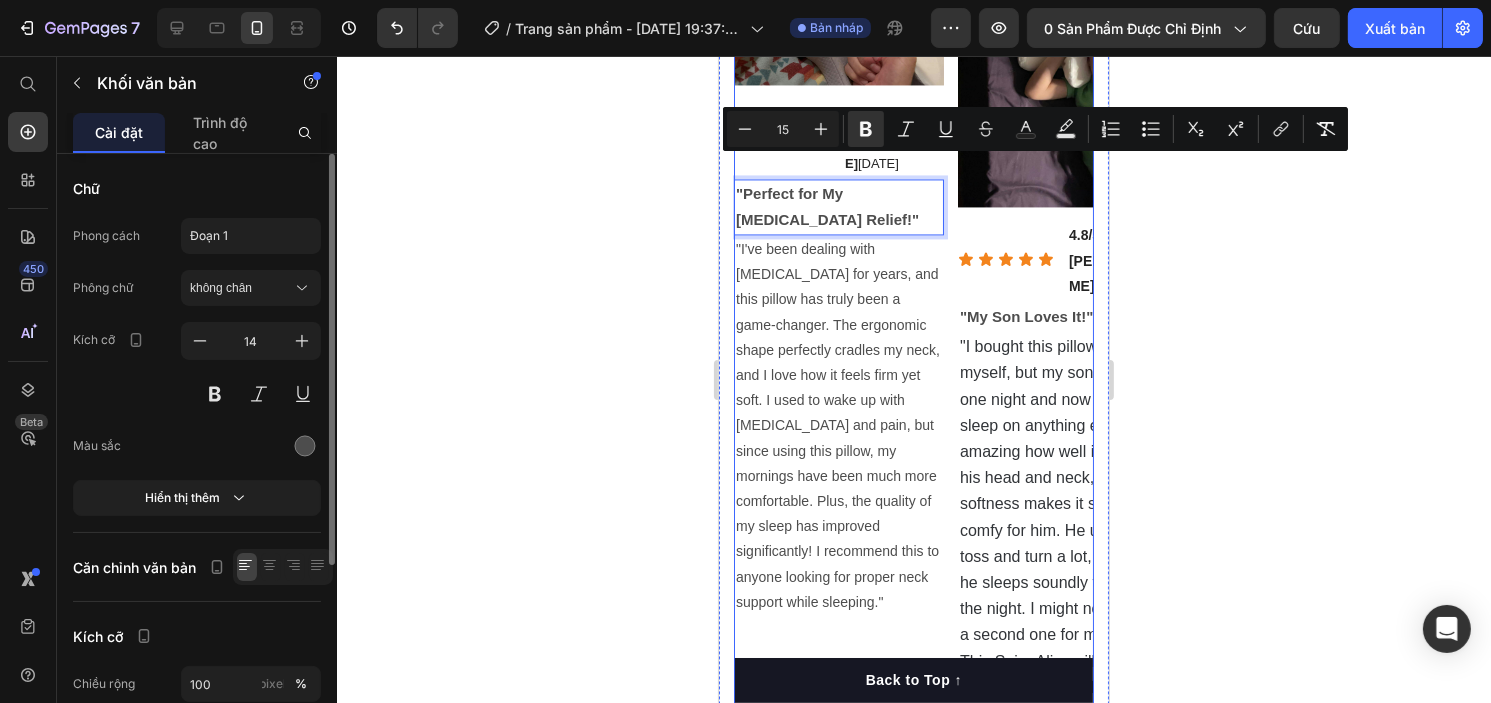 click on "Image Text Block Icon Icon Icon Icon Icon Icon List 5/5  Thomy D.     Sep/19/2023 Text Block Row "Perfect for My Neck Pain Relief!" Text Block   0 "I've been dealing with neck pain for years, and this pillow has truly been a game-changer. The ergonomic shape perfectly cradles my neck, and I love how it feels firm yet soft. I used to wake up with stiffness and pain, but since using this pillow, my mornings have been much more comfortable. Plus, the quality of my sleep has improved significantly! I recommend this to anyone looking for proper neck support while sleeping." Text Block" at bounding box center [838, 341] 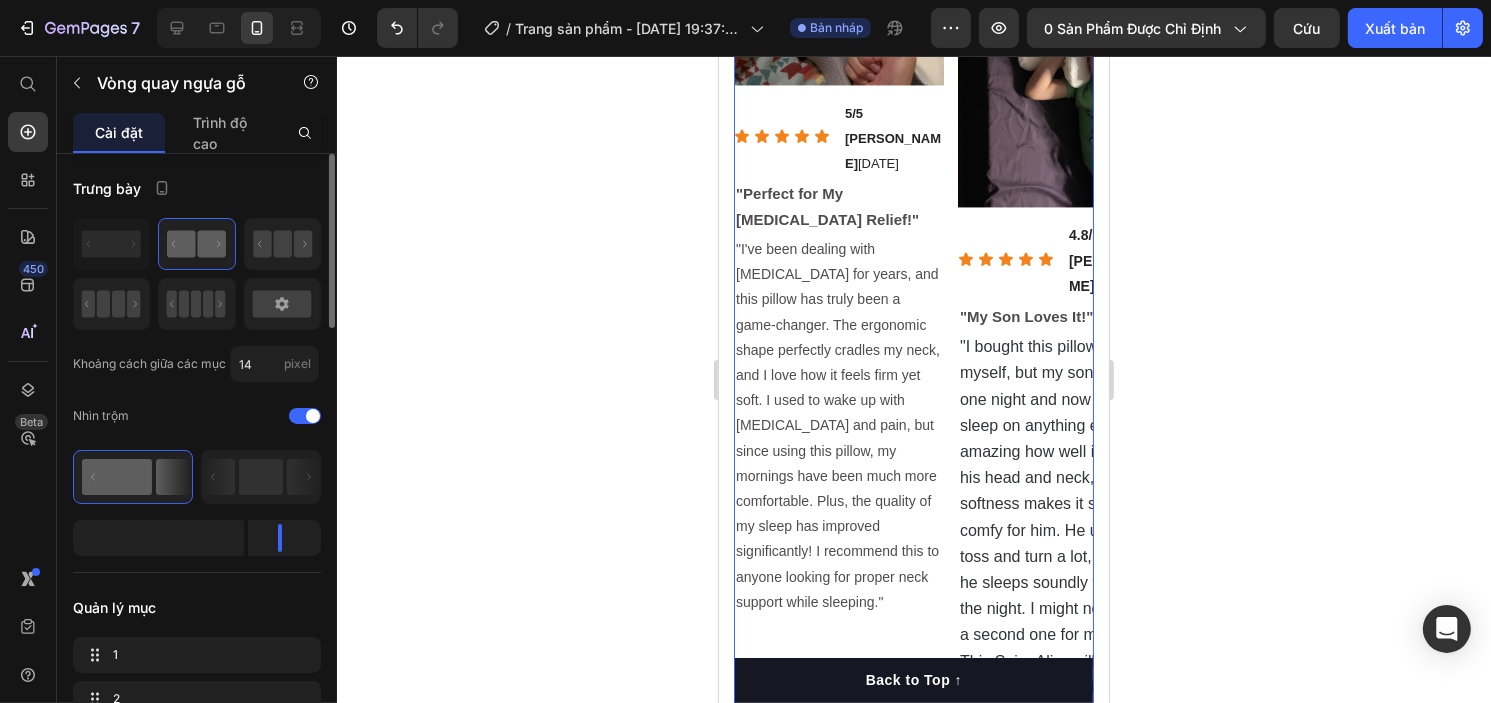 click on "Image Text Block Icon Icon Icon Icon Icon Icon List 5/5  Thomy D.     Sep/19/2023 Text Block Row "Perfect for My Neck Pain Relief!" Text Block "I've been dealing with neck pain for years, and this pillow has truly been a game-changer. The ergonomic shape perfectly cradles my neck, and I love how it feels firm yet soft. I used to wake up with stiffness and pain, but since using this pillow, my mornings have been much more comfortable. Plus, the quality of my sleep has improved significantly! I recommend this to anyone looking for proper neck support while sleeping." Text Block" at bounding box center (838, 341) 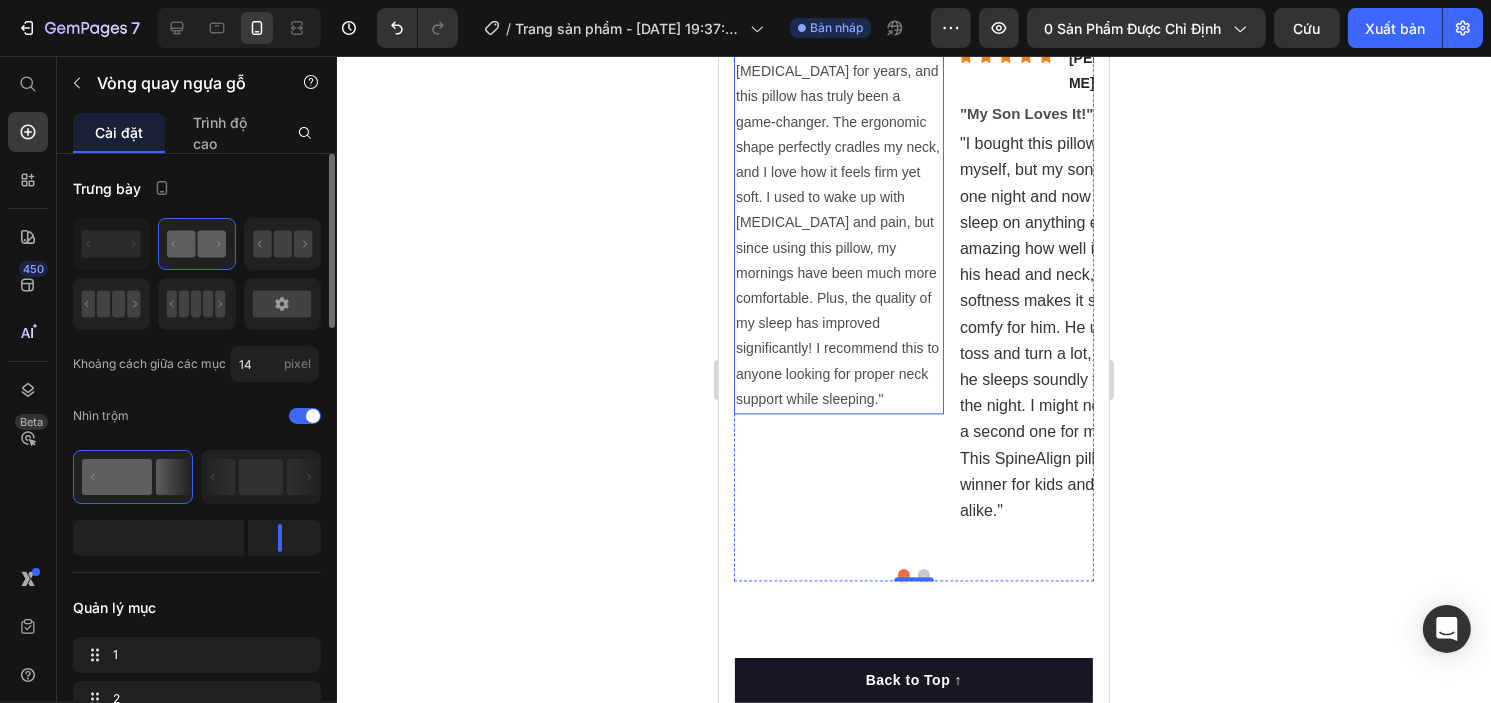 scroll, scrollTop: 4268, scrollLeft: 0, axis: vertical 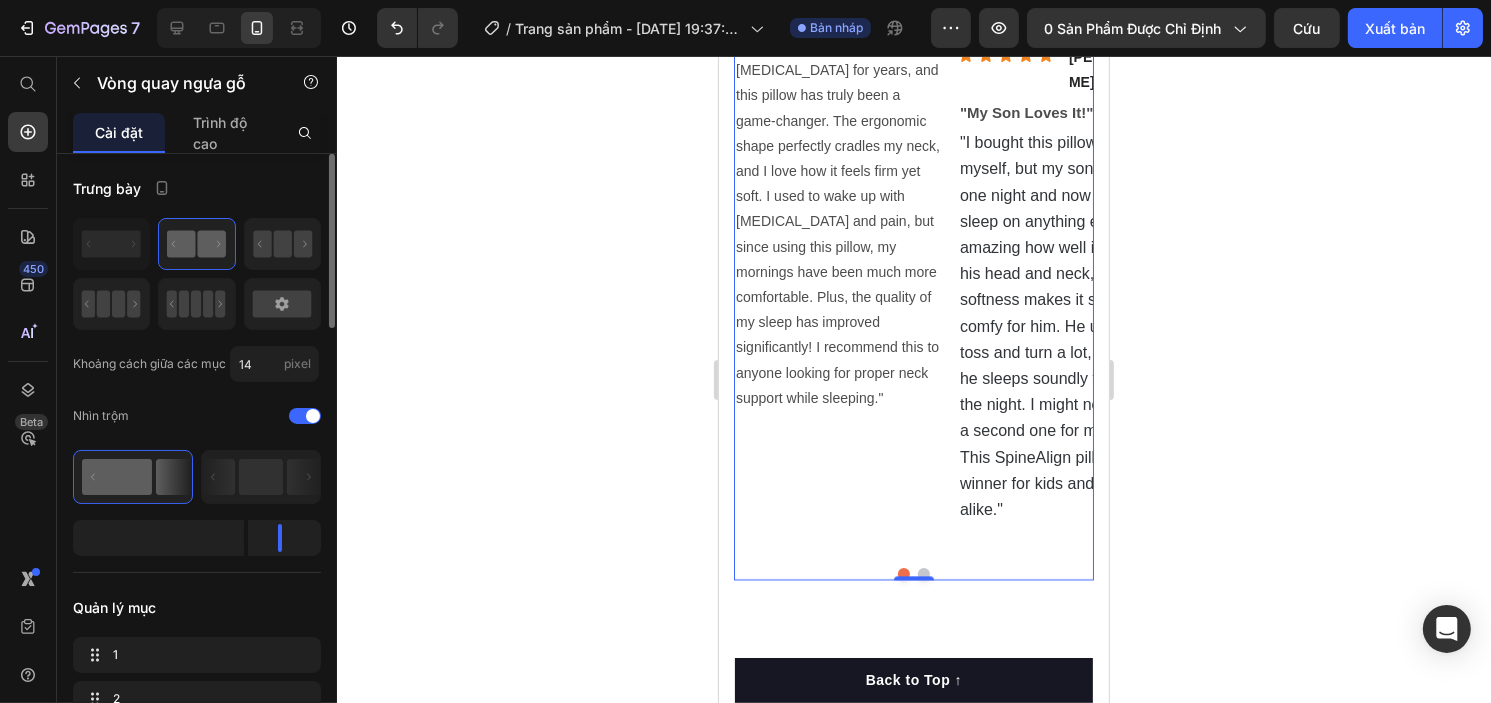 click on "Image Text Block Icon Icon Icon Icon Icon Icon List 5/5  Thomy D.     Sep/19/2023 Text Block Row "Perfect for My Neck Pain Relief!" Text Block "I've been dealing with neck pain for years, and this pillow has truly been a game-changer. The ergonomic shape perfectly cradles my neck, and I love how it feels firm yet soft. I used to wake up with stiffness and pain, but since using this pillow, my mornings have been much more comfortable. Plus, the quality of my sleep has improved significantly! I recommend this to anyone looking for proper neck support while sleeping." Text Block Image Text Block Icon Icon Icon Icon Icon Icon List 4.8/5  Hallie P.      Oct/16/2023 Text Block Row "My Son Loves It!" Text Block Text Block" at bounding box center [913, 151] 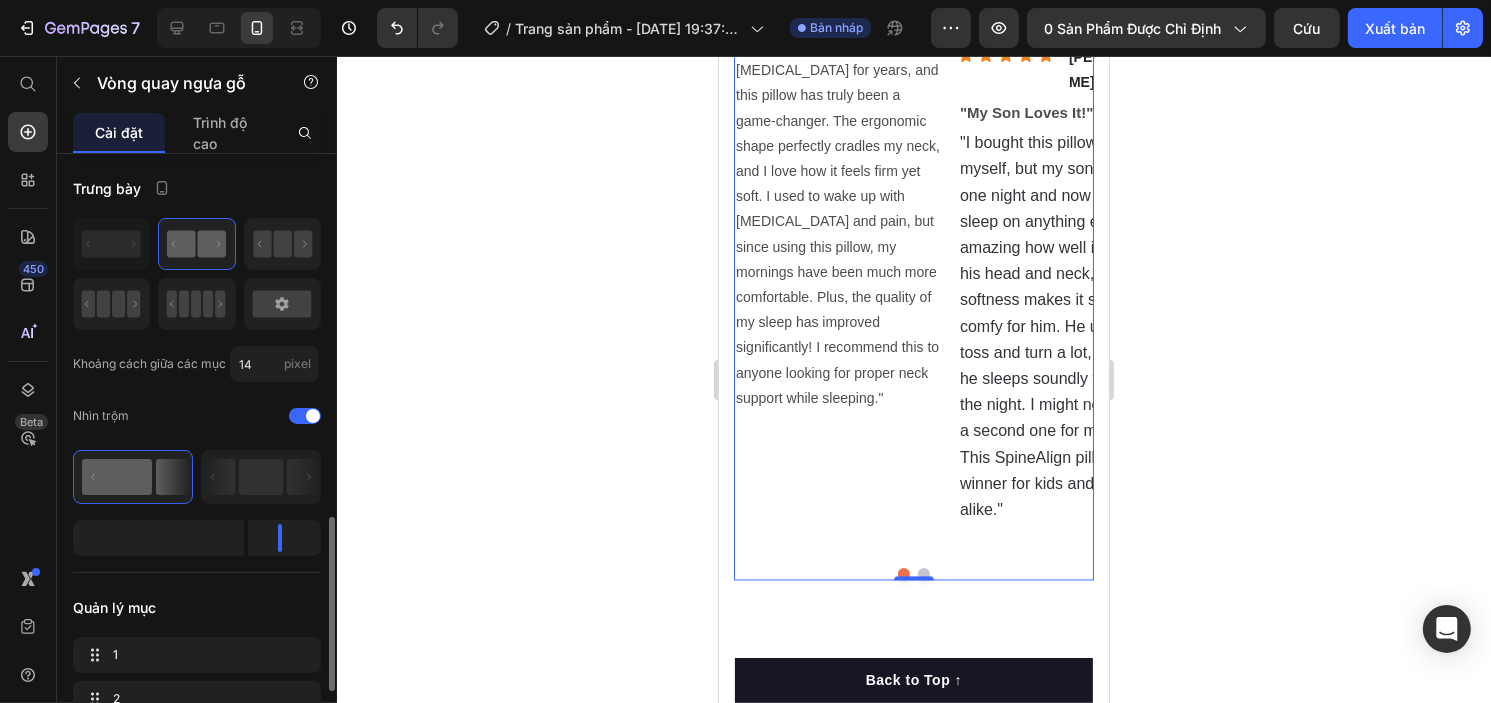 scroll, scrollTop: 282, scrollLeft: 0, axis: vertical 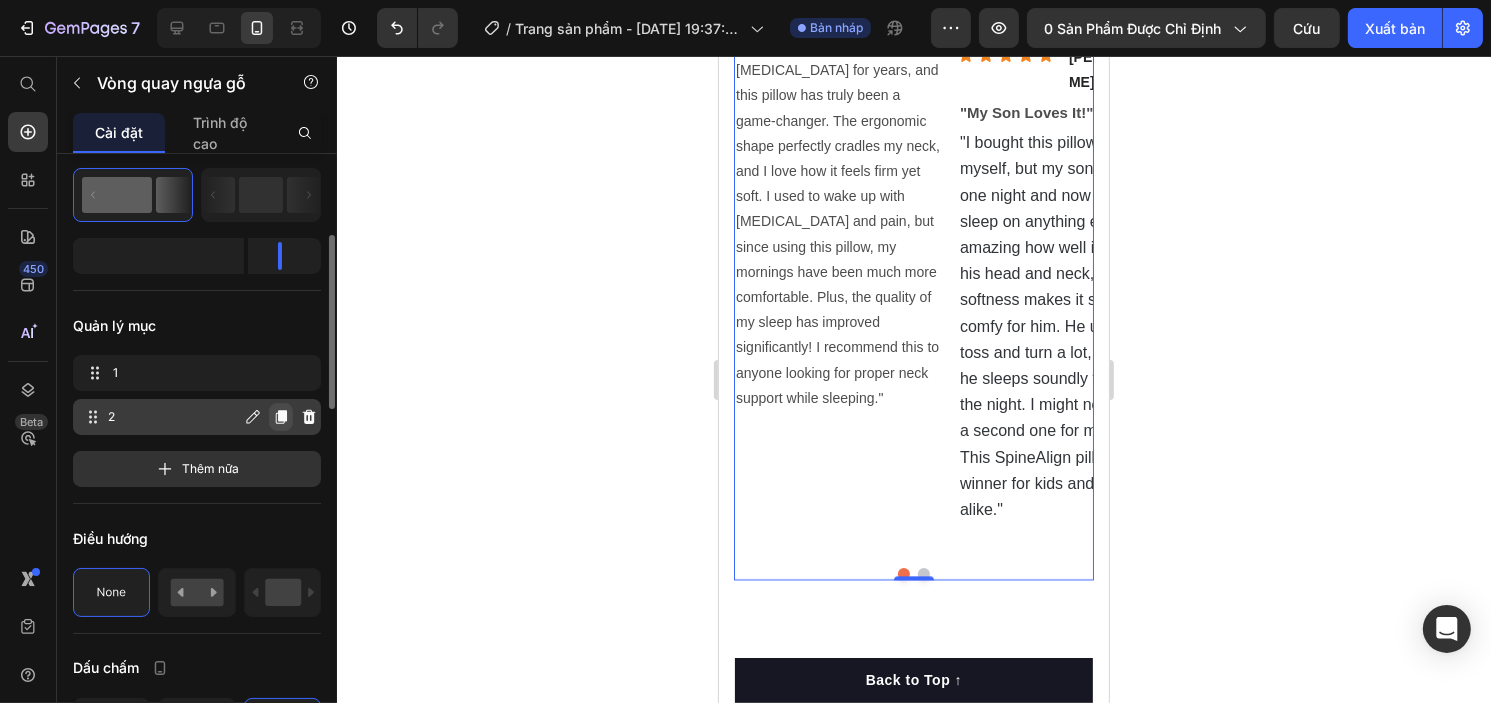 click 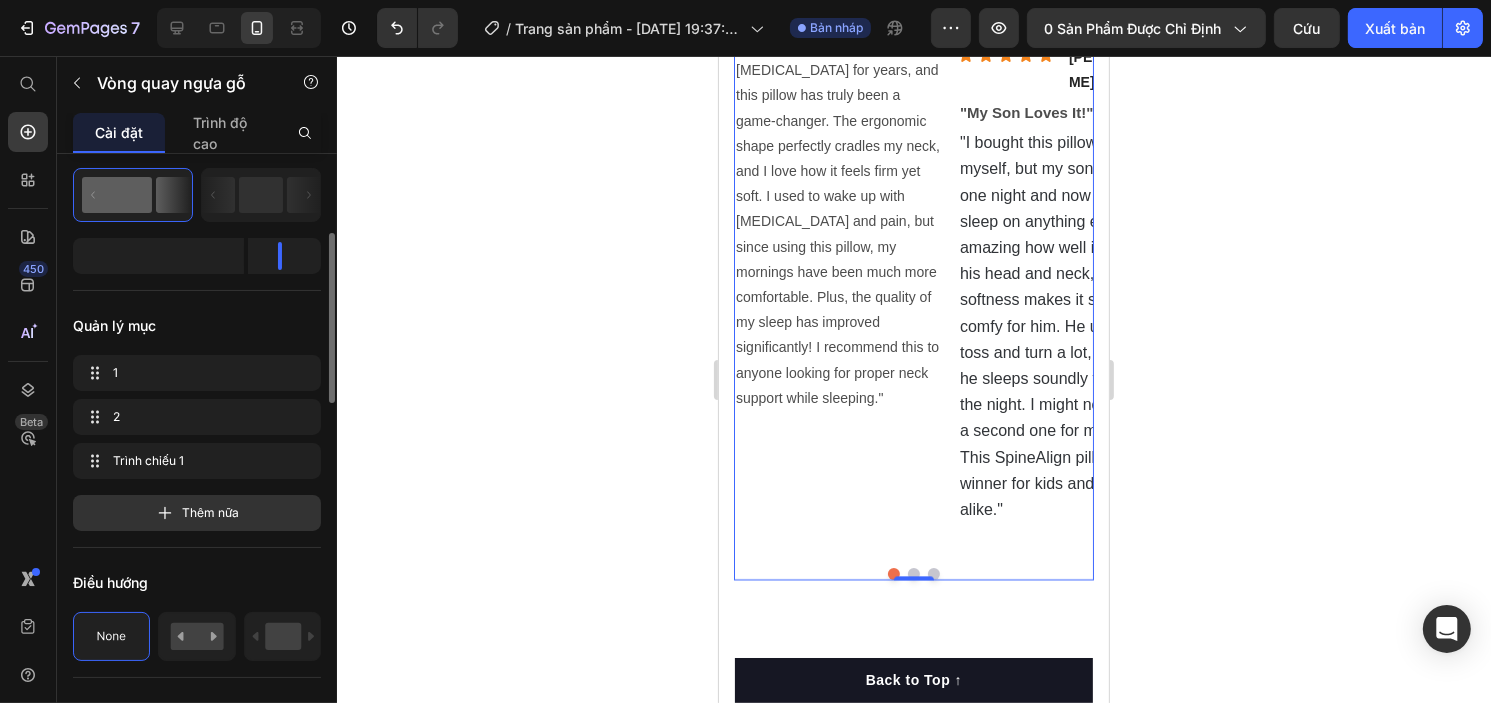 click at bounding box center (933, 574) 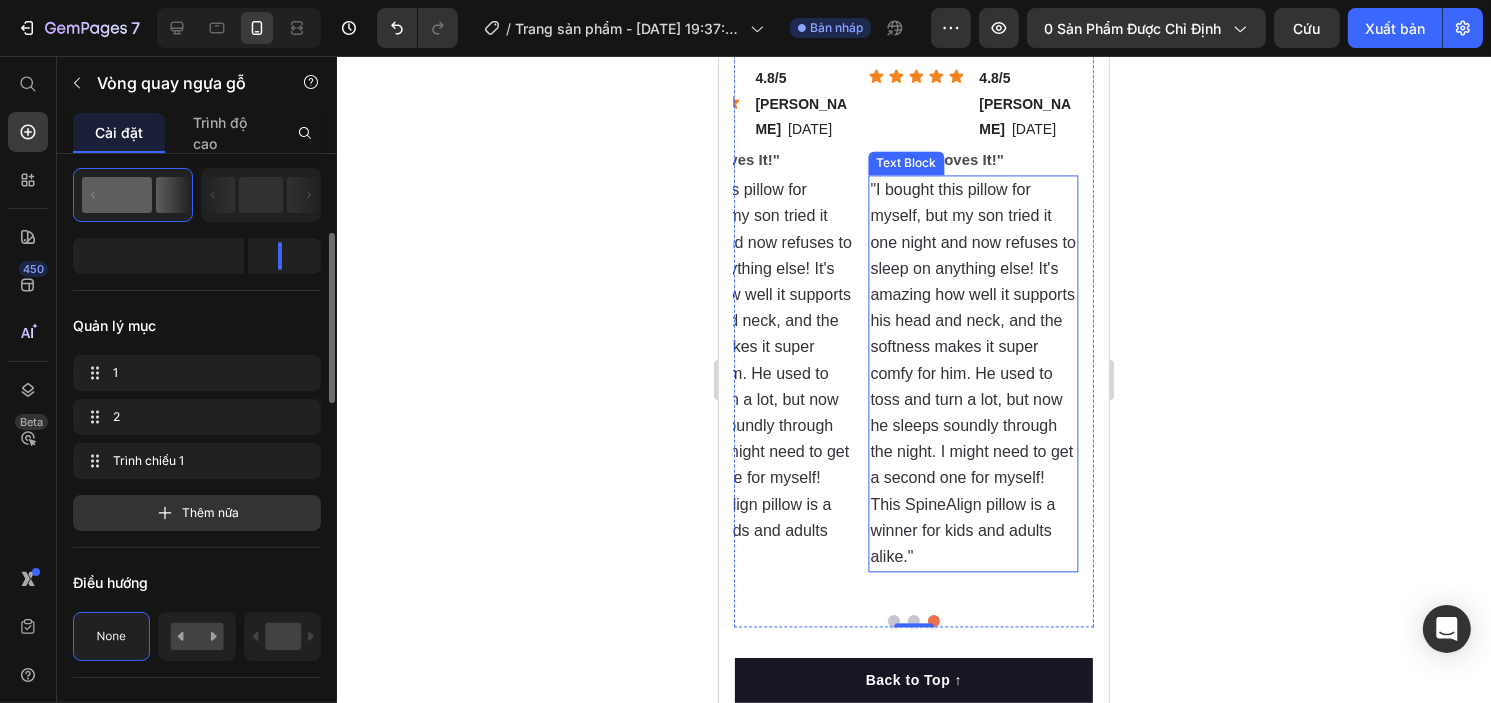 scroll, scrollTop: 3992, scrollLeft: 0, axis: vertical 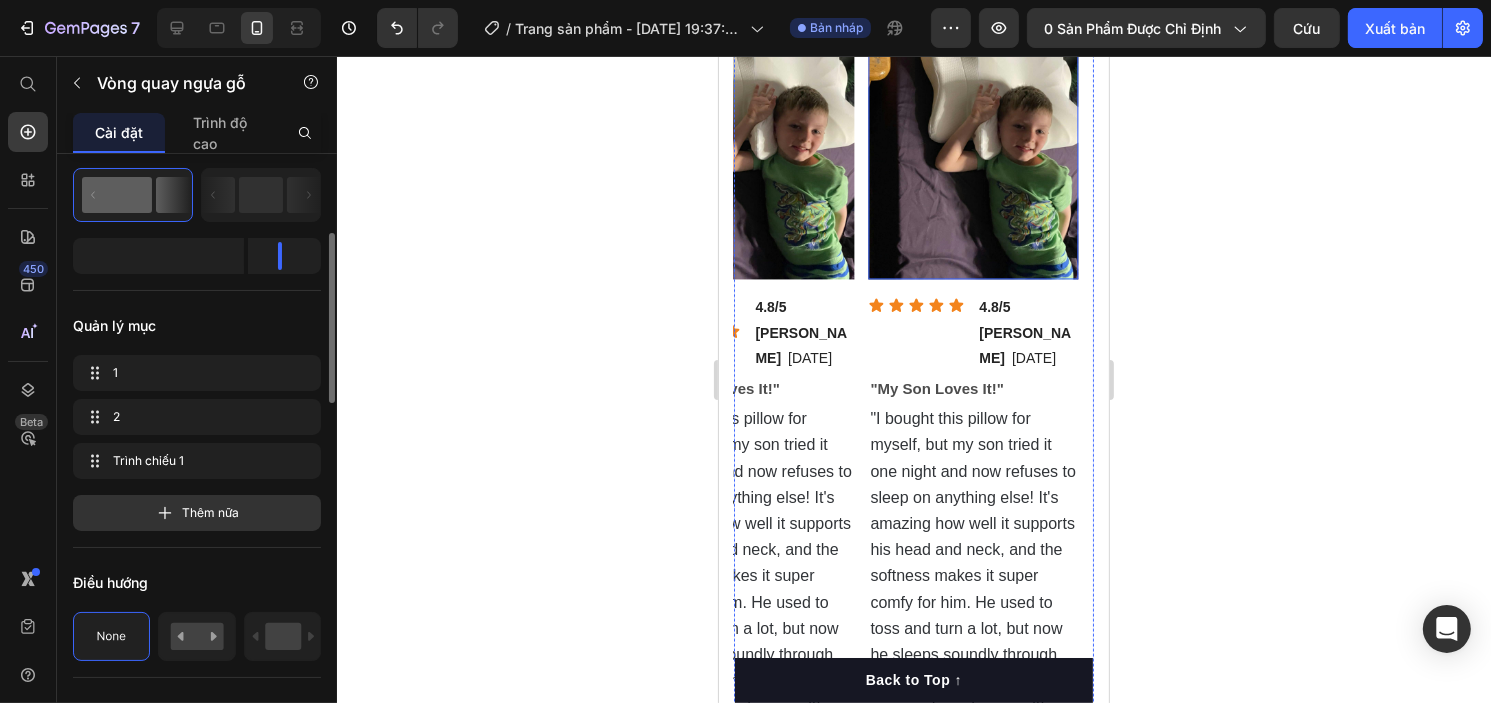 click at bounding box center [972, 139] 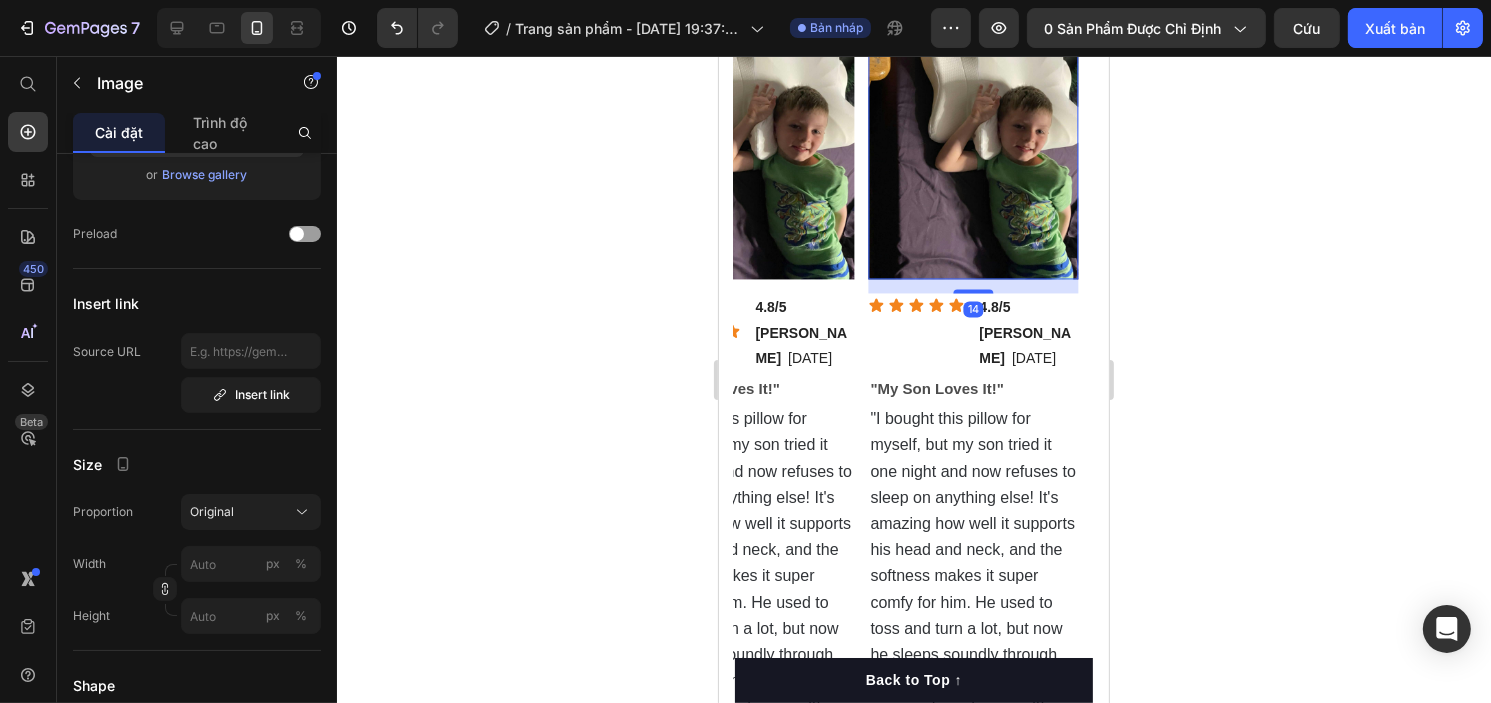 scroll, scrollTop: 0, scrollLeft: 0, axis: both 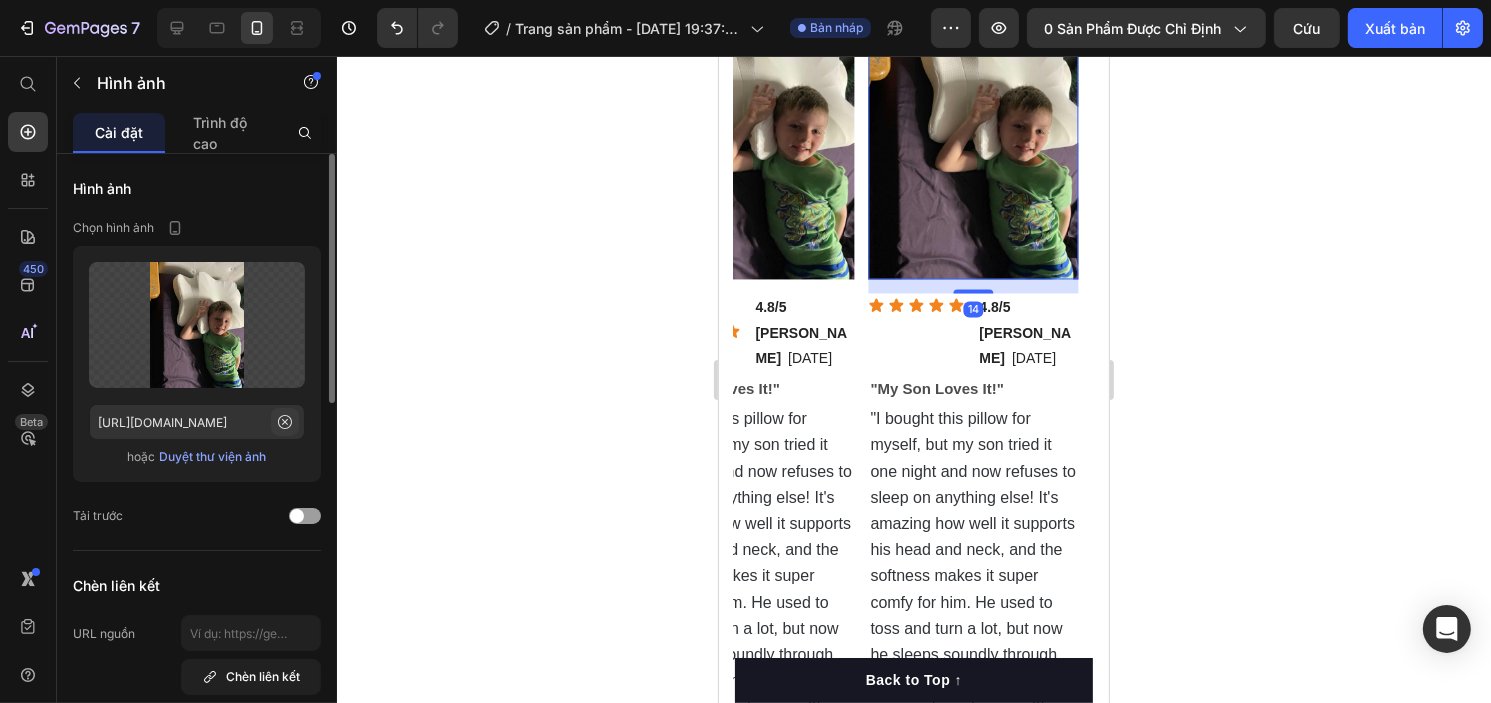 click 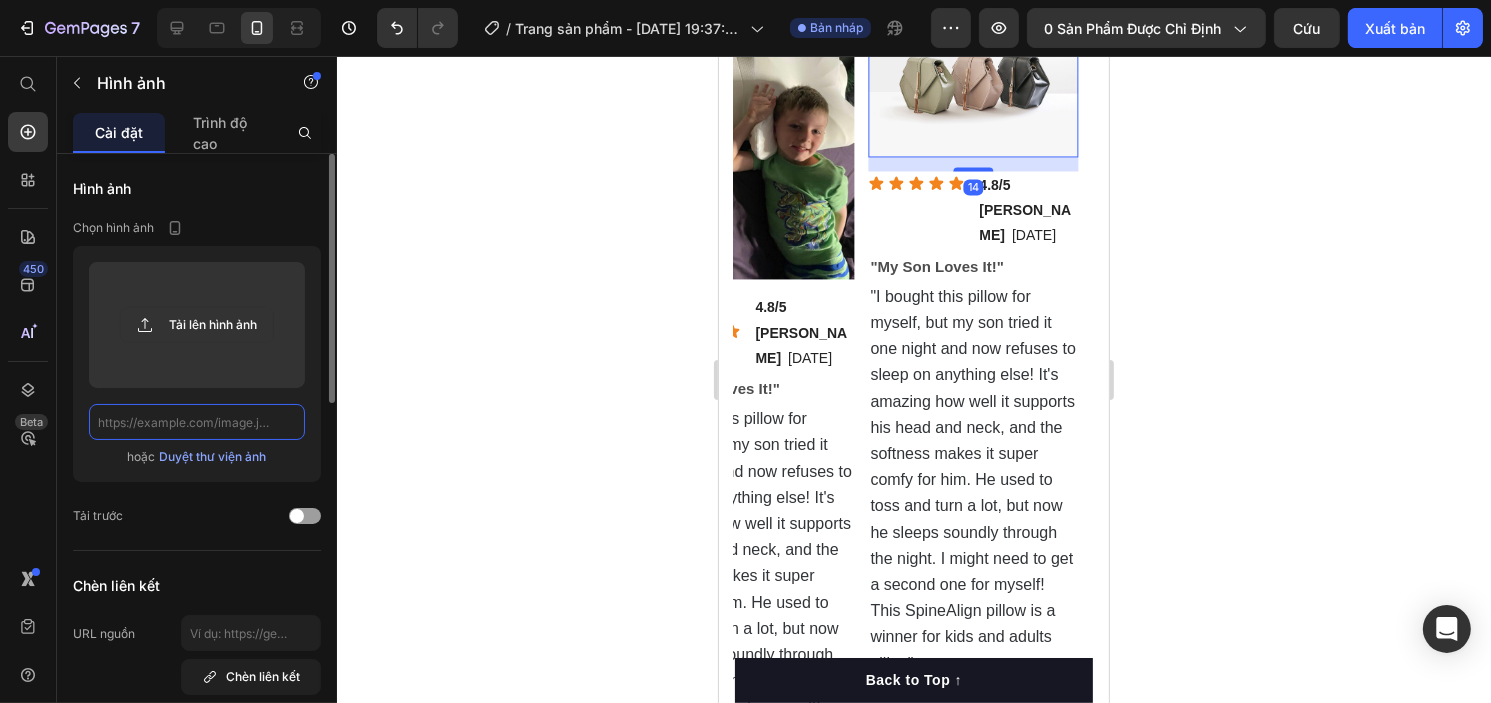 scroll, scrollTop: 0, scrollLeft: 0, axis: both 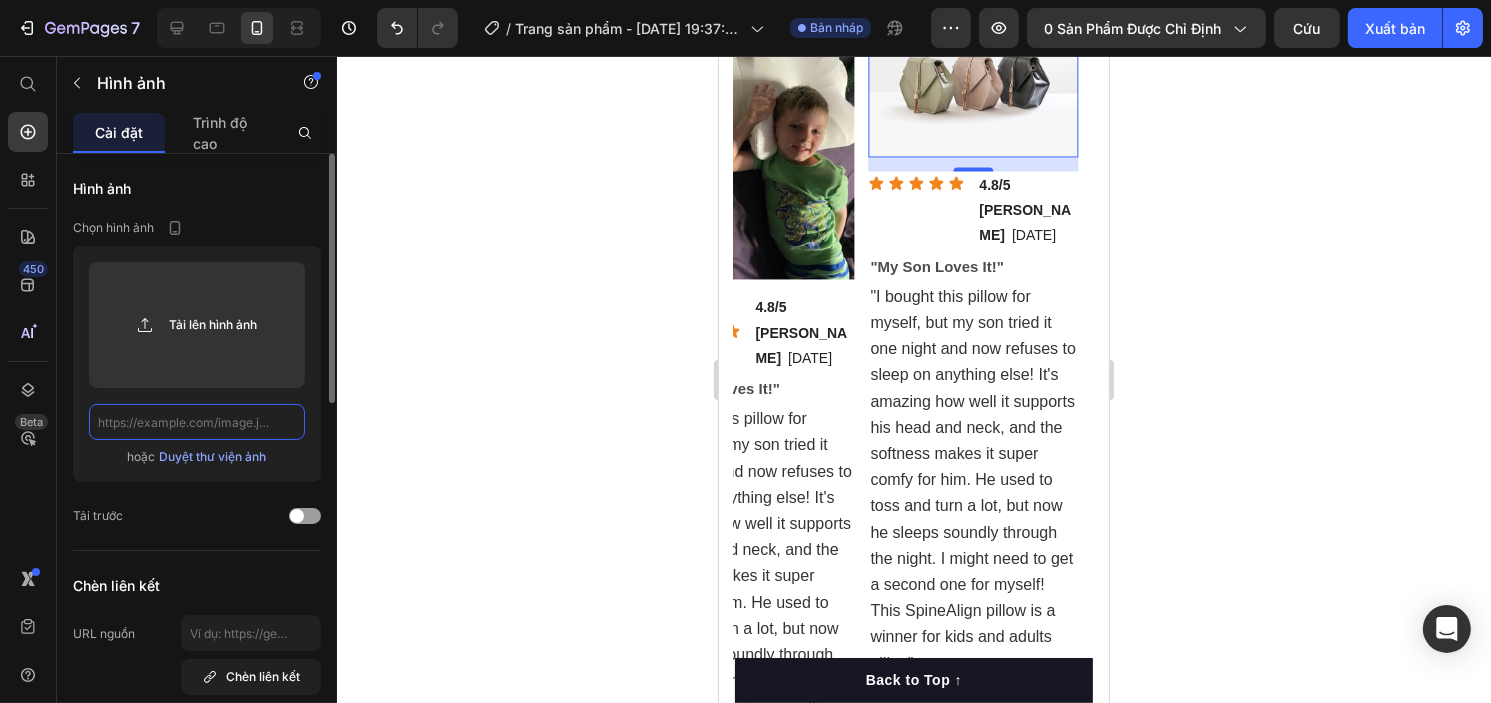 paste on "[URL][DOMAIN_NAME]" 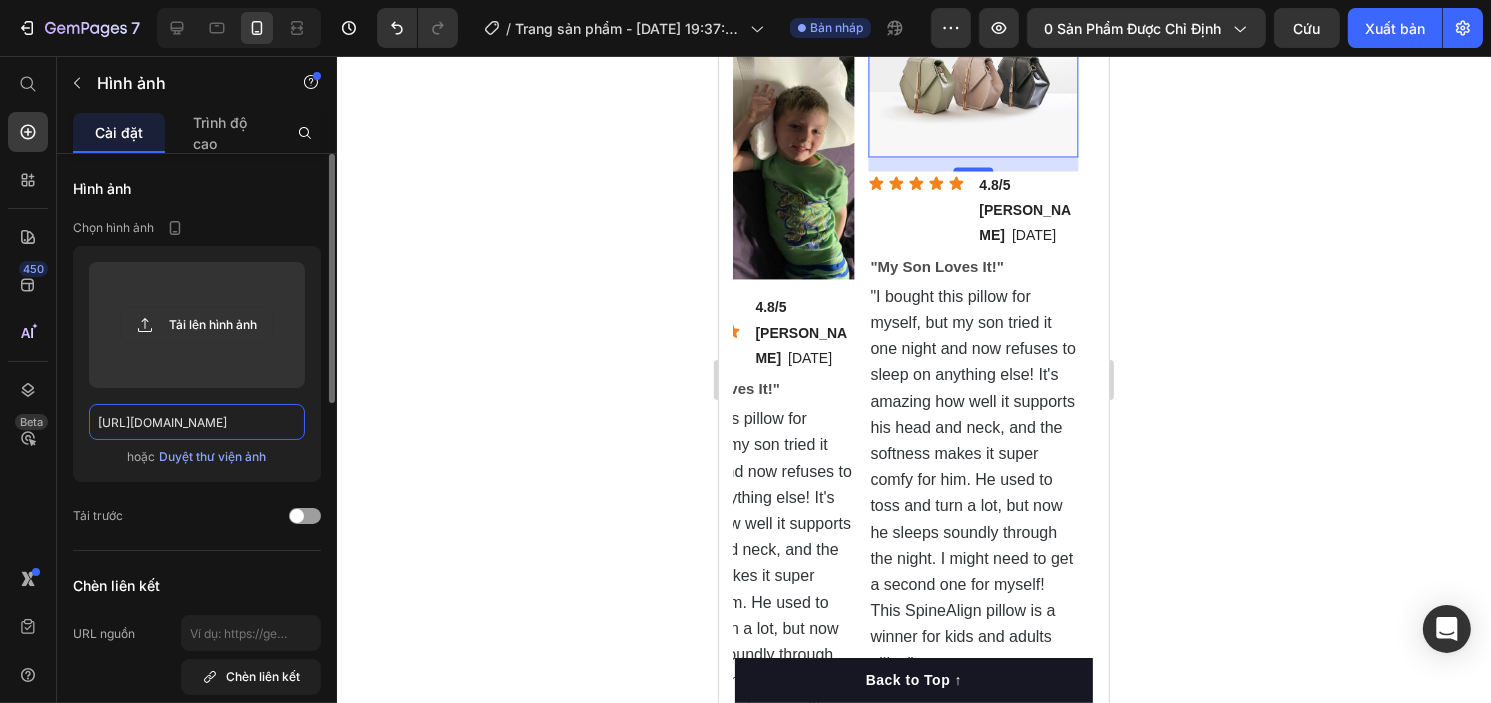 scroll, scrollTop: 0, scrollLeft: 273, axis: horizontal 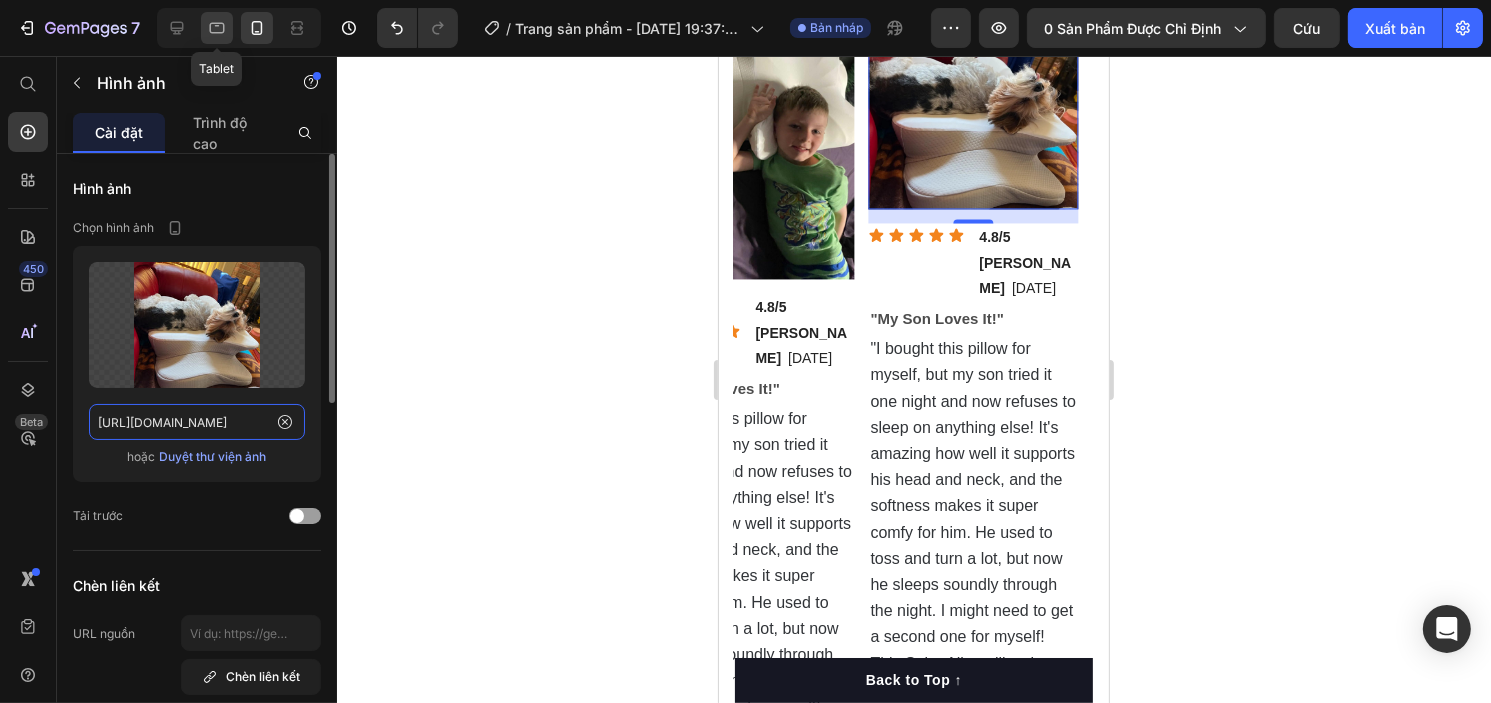 type on "[URL][DOMAIN_NAME]" 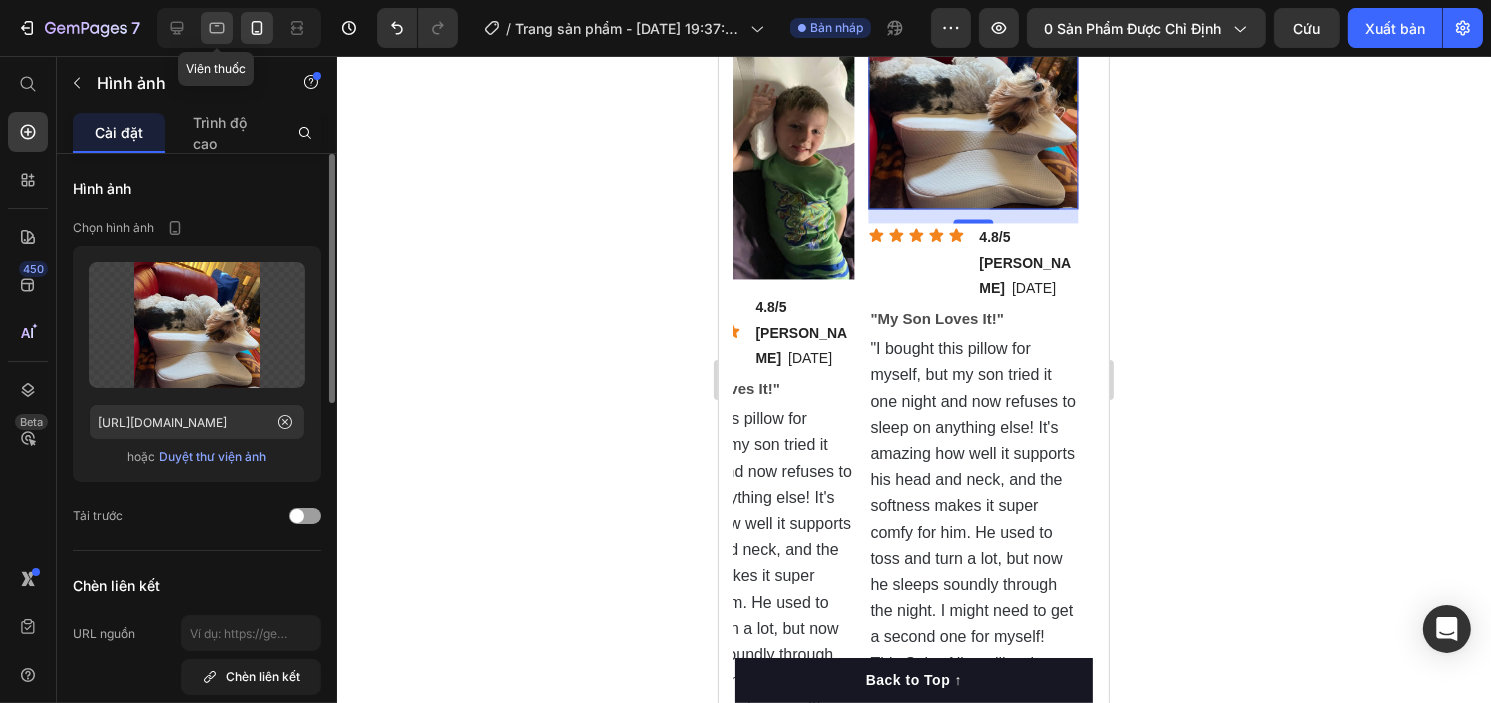 scroll, scrollTop: 0, scrollLeft: 0, axis: both 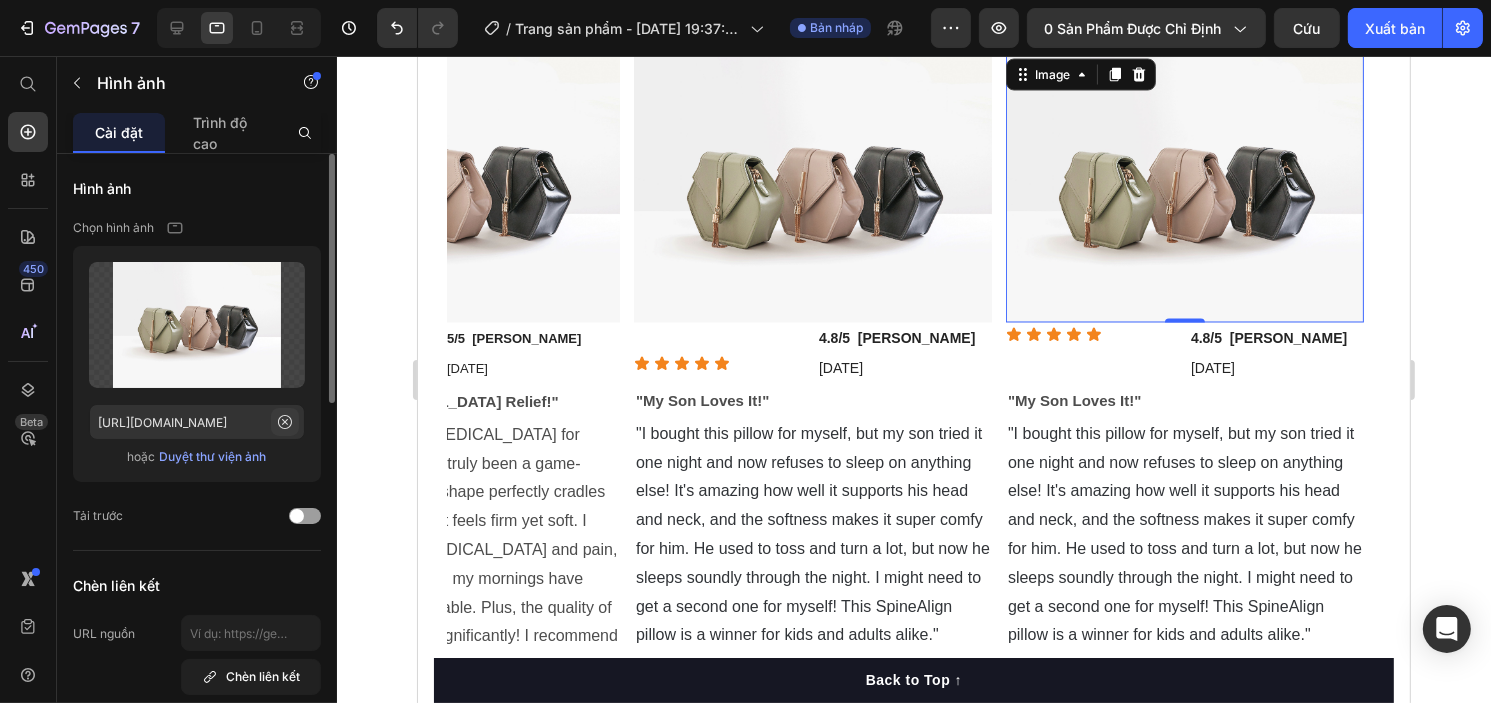 click 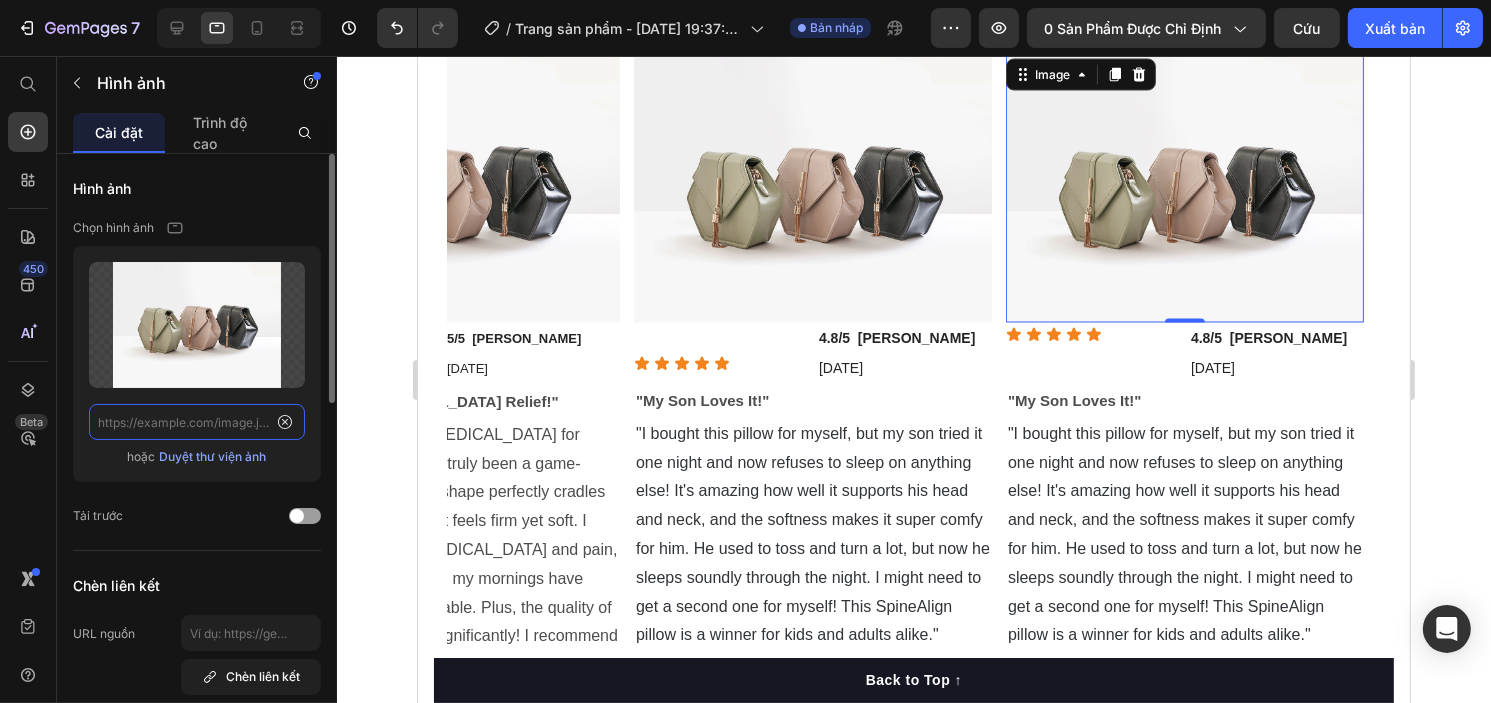 scroll, scrollTop: 0, scrollLeft: 0, axis: both 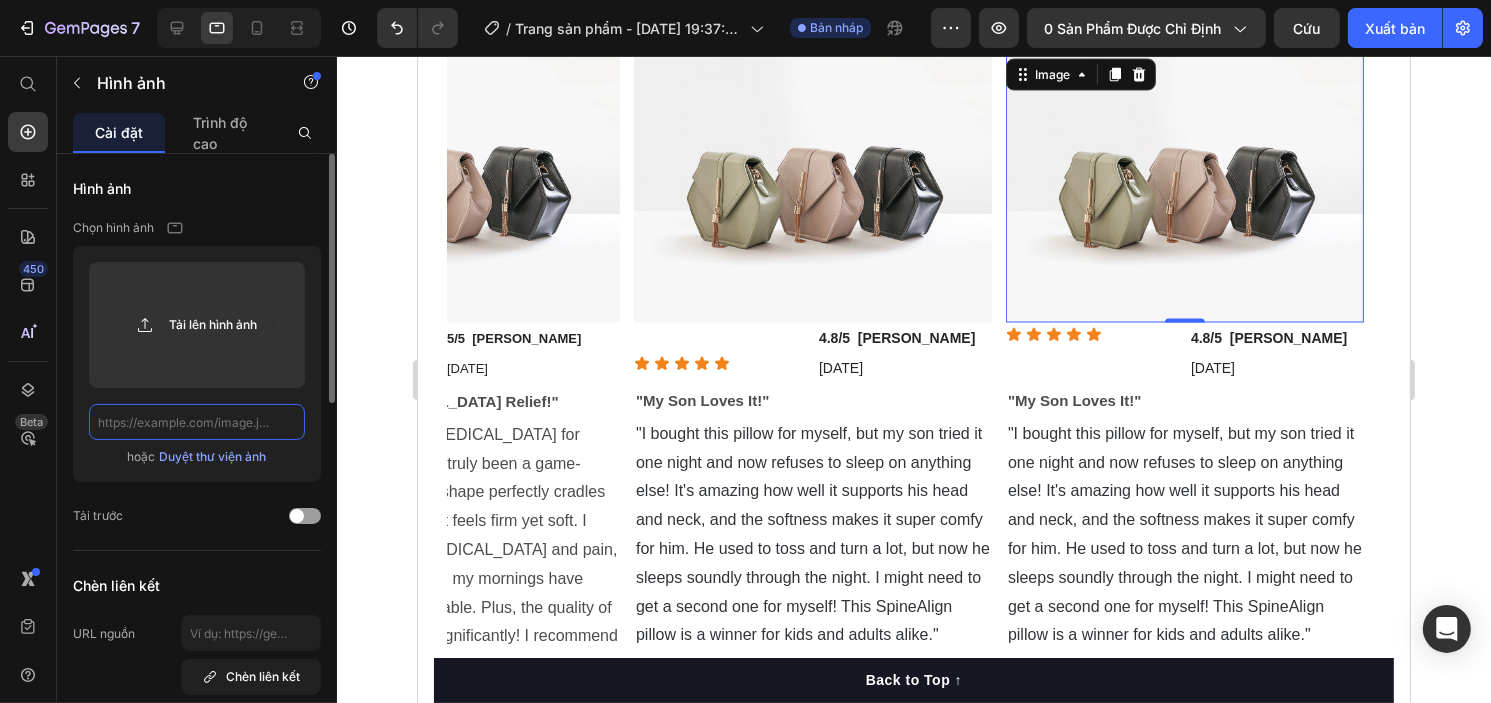 paste on "[URL][DOMAIN_NAME]" 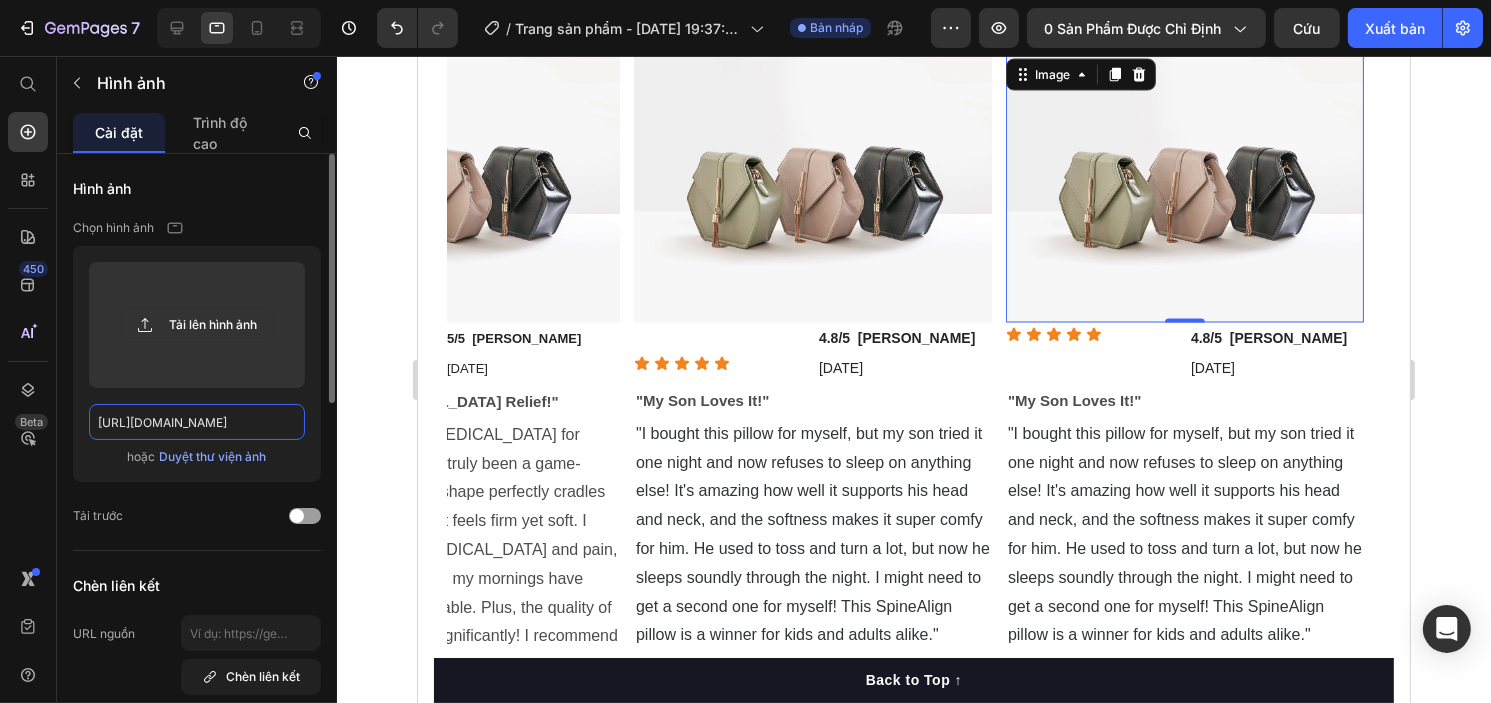scroll, scrollTop: 0, scrollLeft: 273, axis: horizontal 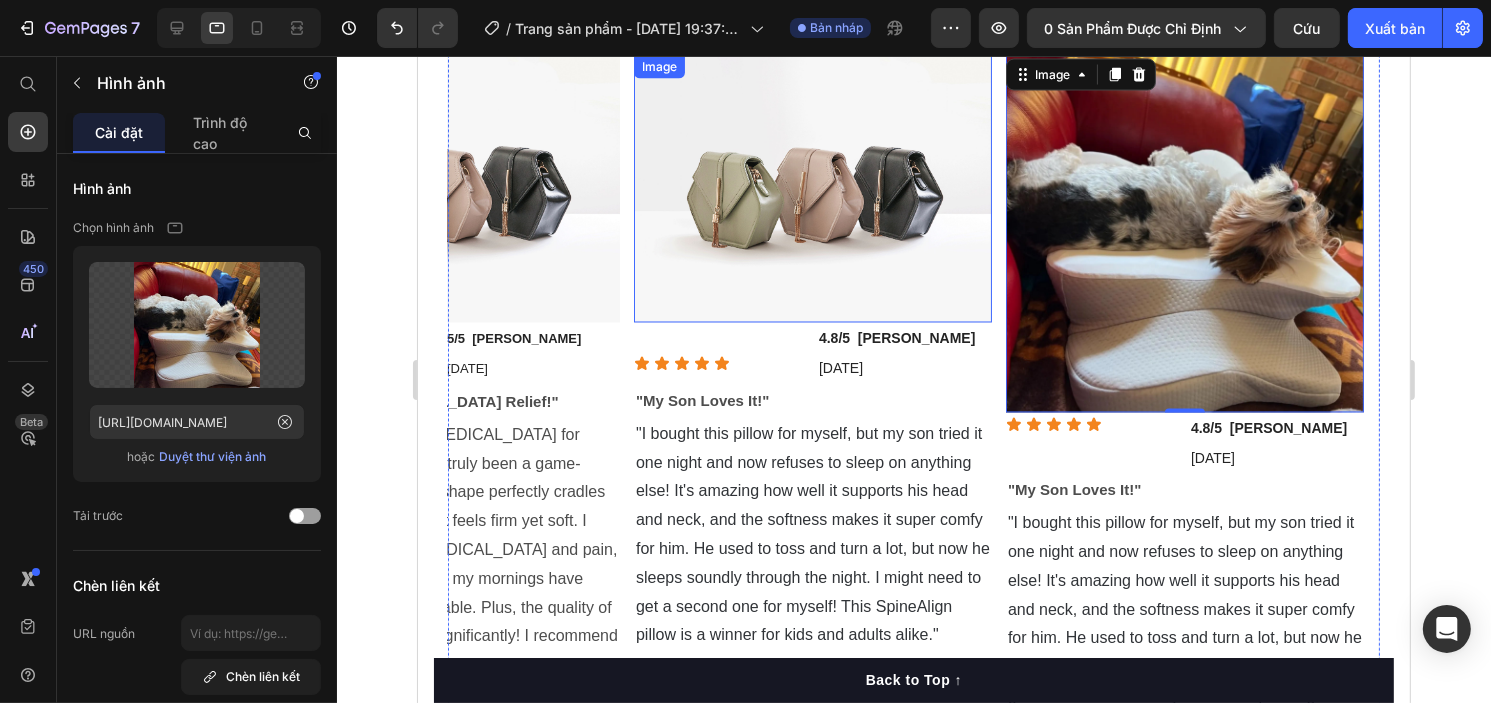 click at bounding box center [812, 189] 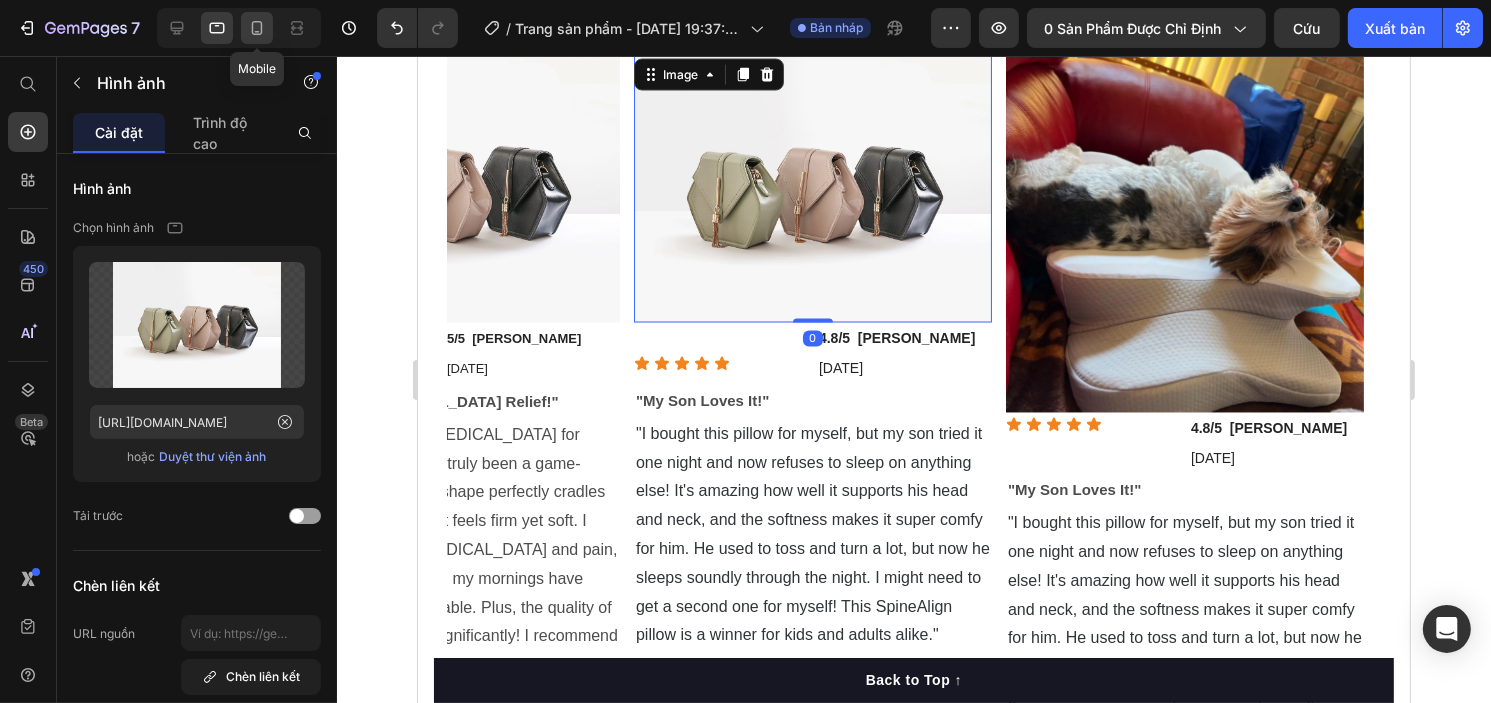click 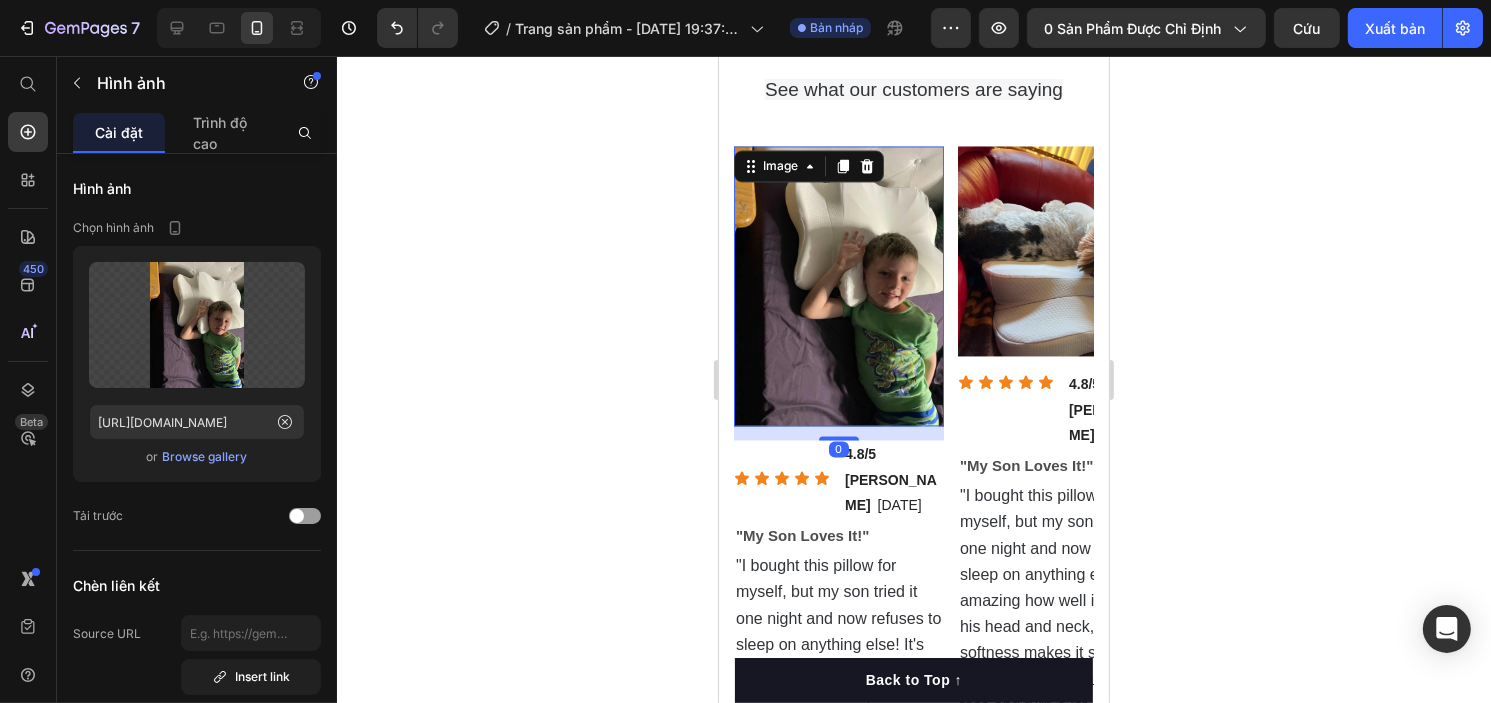 scroll, scrollTop: 3865, scrollLeft: 0, axis: vertical 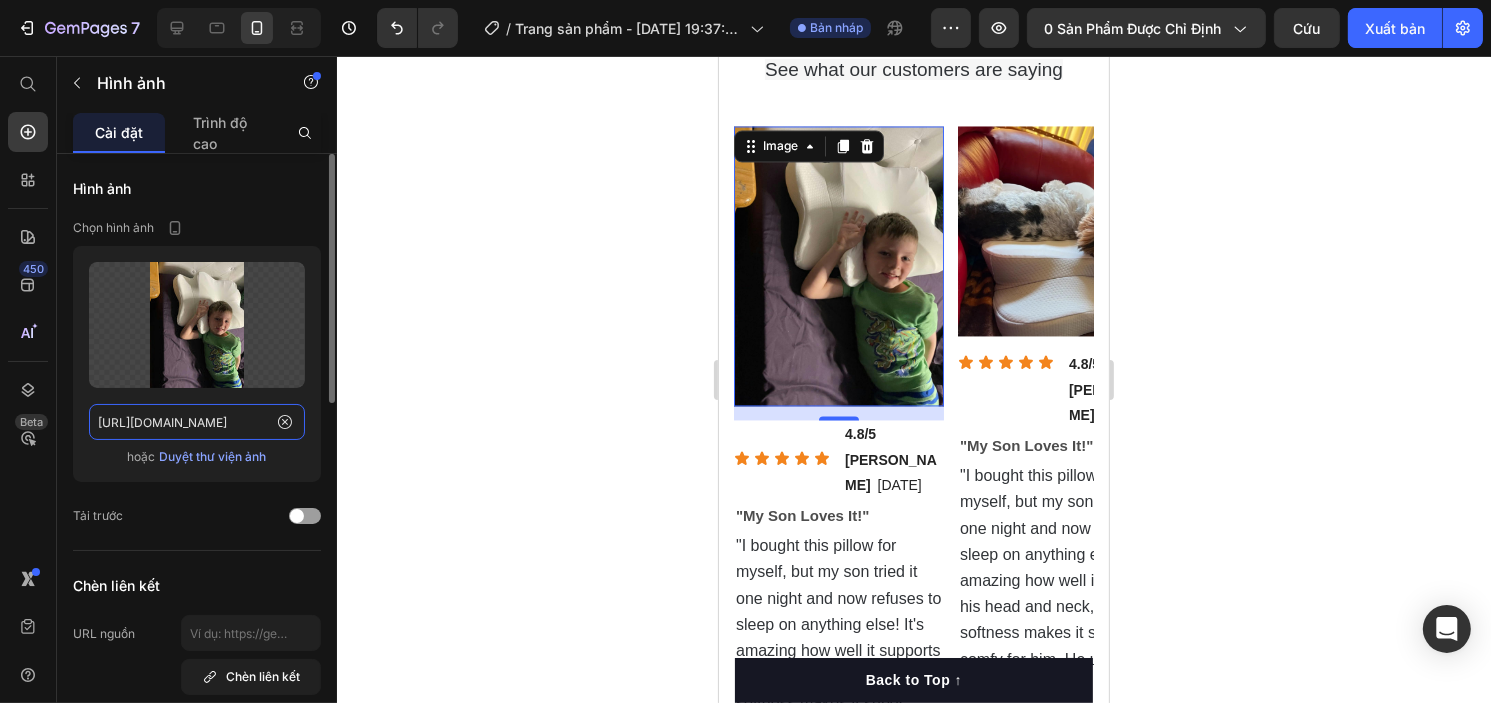 click on "[URL][DOMAIN_NAME]" 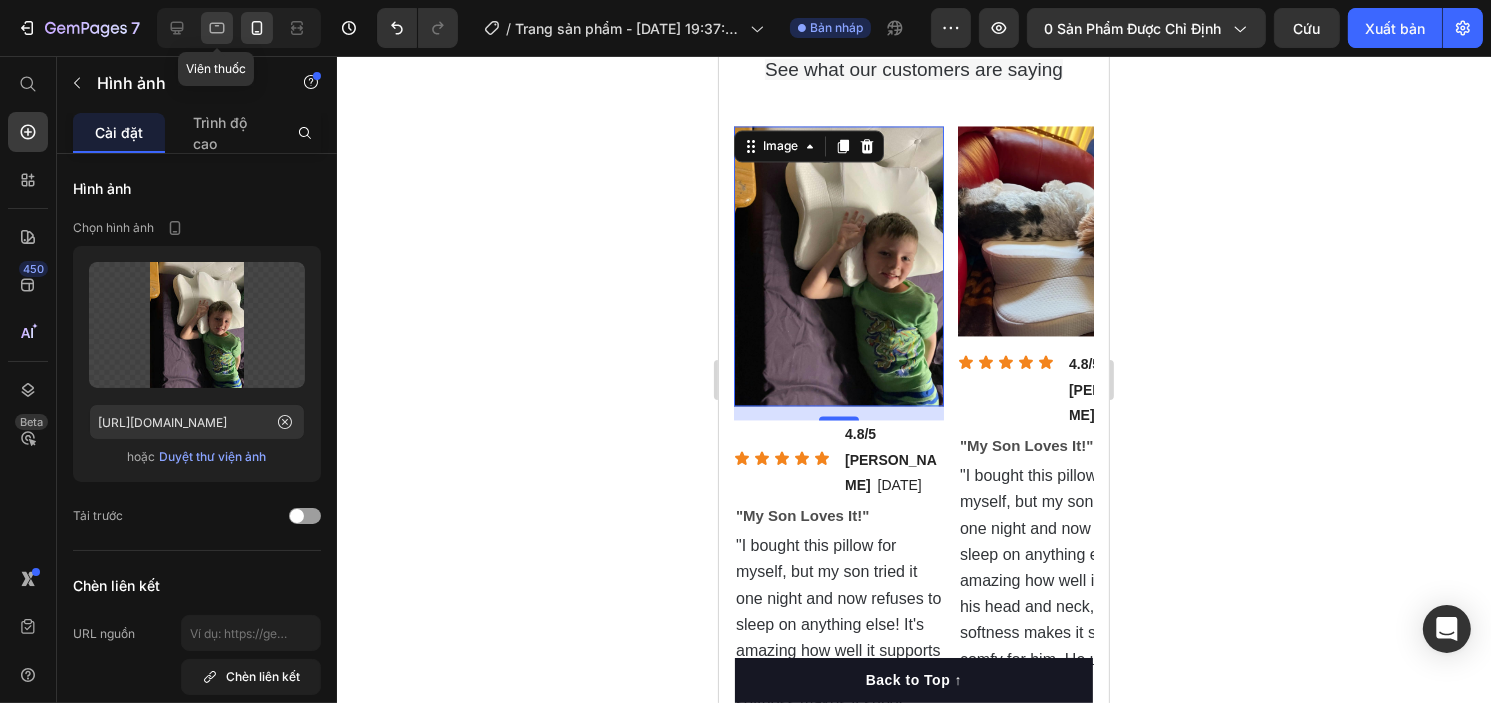 click 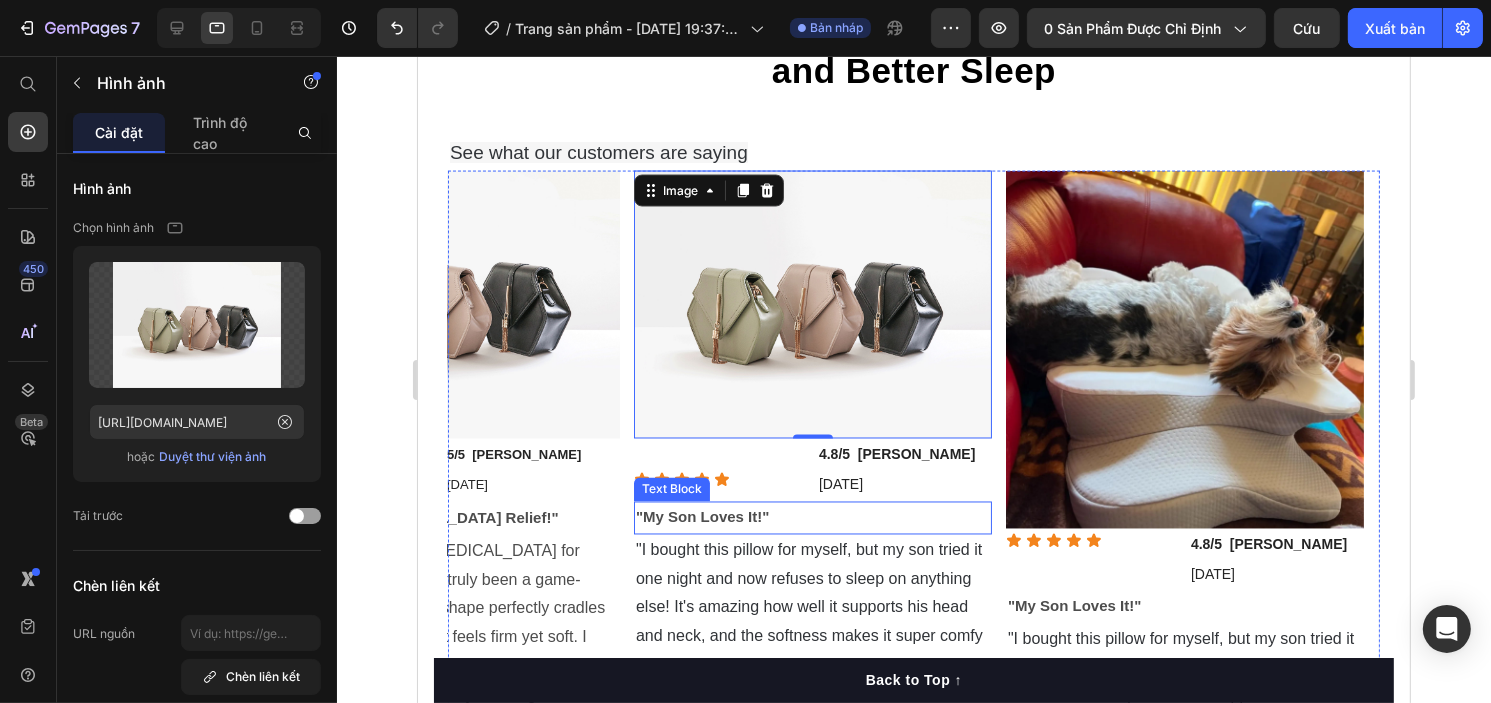 scroll, scrollTop: 3557, scrollLeft: 0, axis: vertical 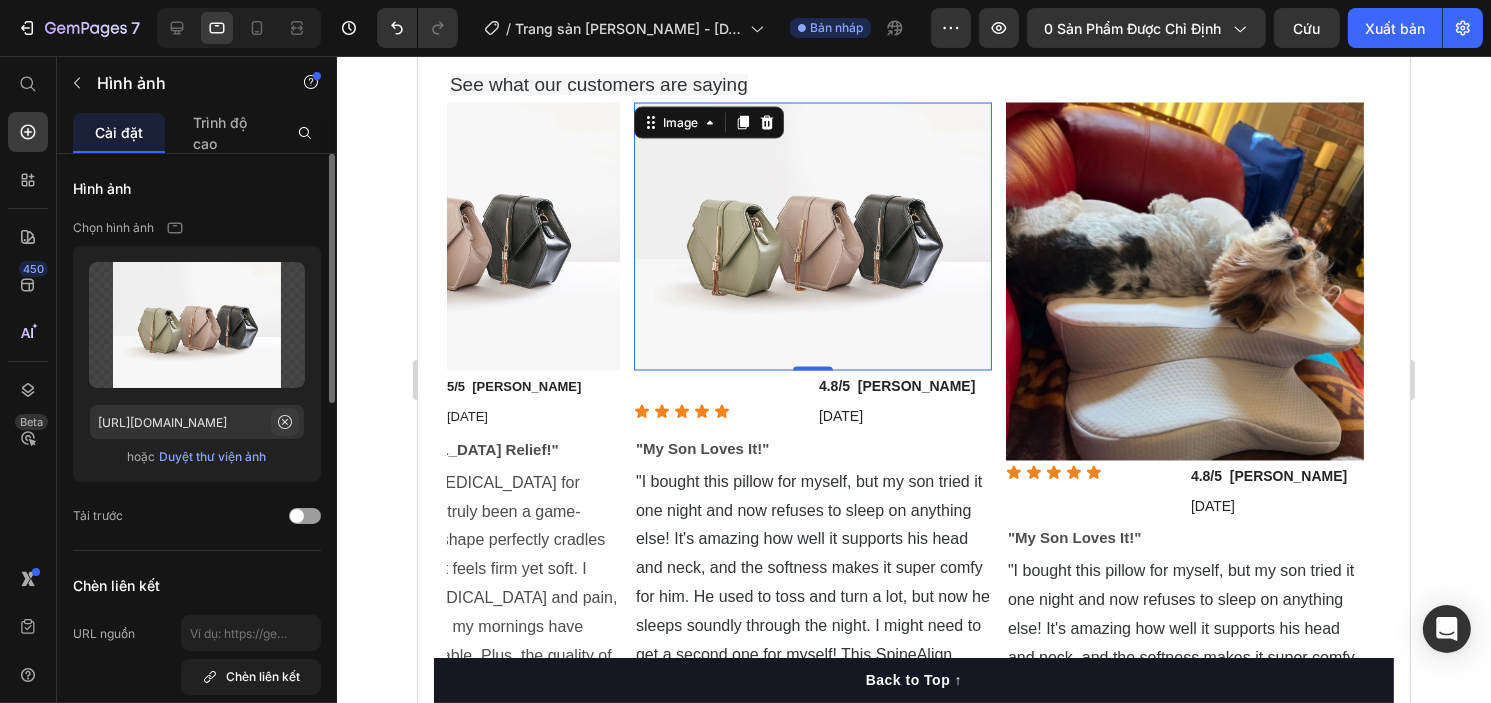 click 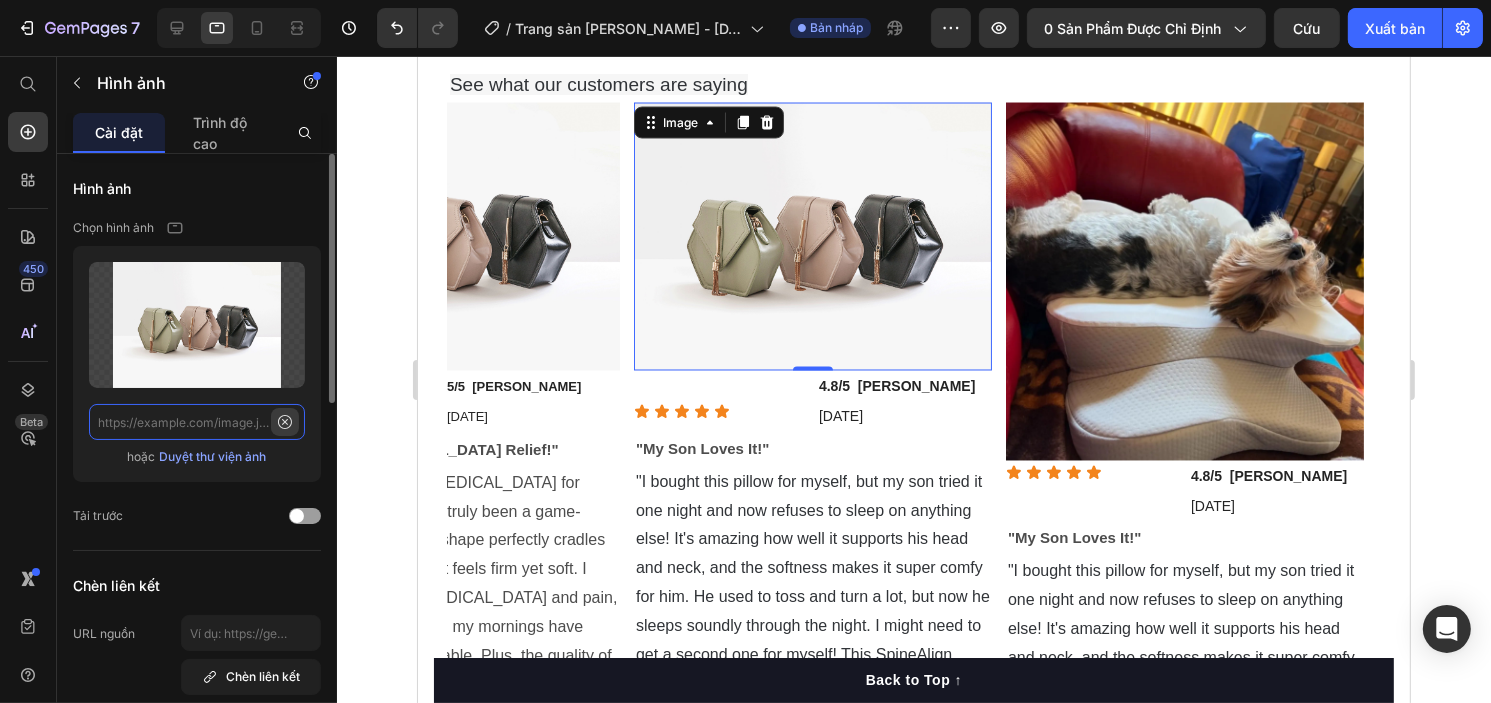 scroll, scrollTop: 0, scrollLeft: 0, axis: both 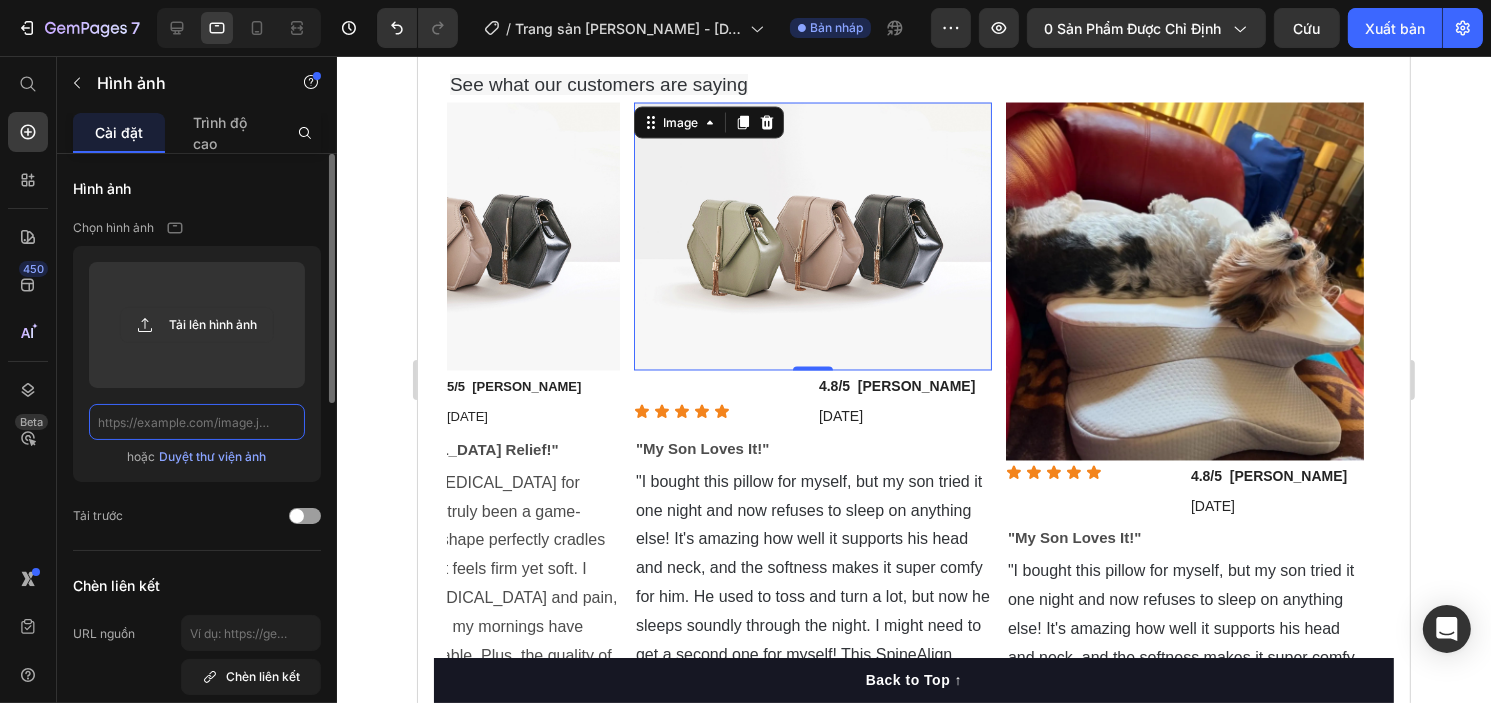 paste on "[URL][DOMAIN_NAME]" 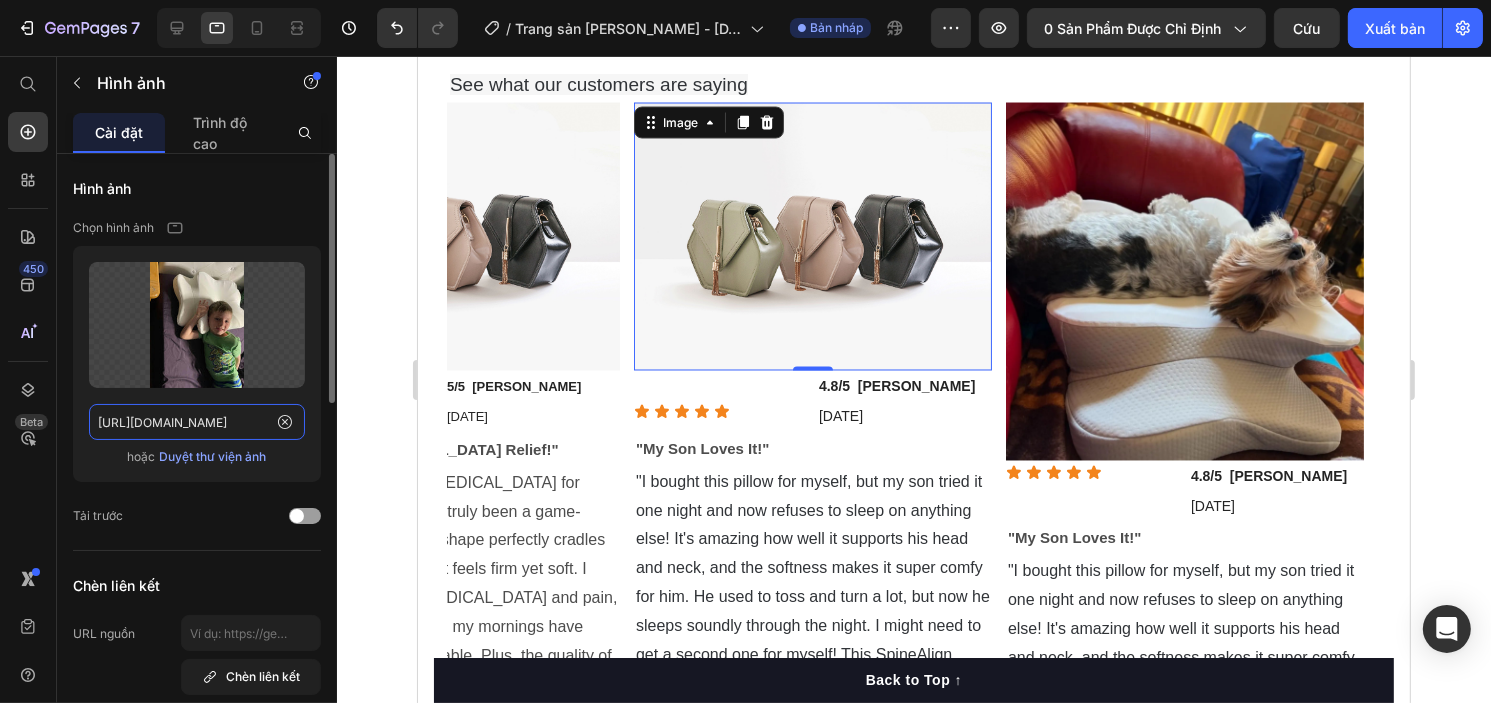 scroll, scrollTop: 0, scrollLeft: 548, axis: horizontal 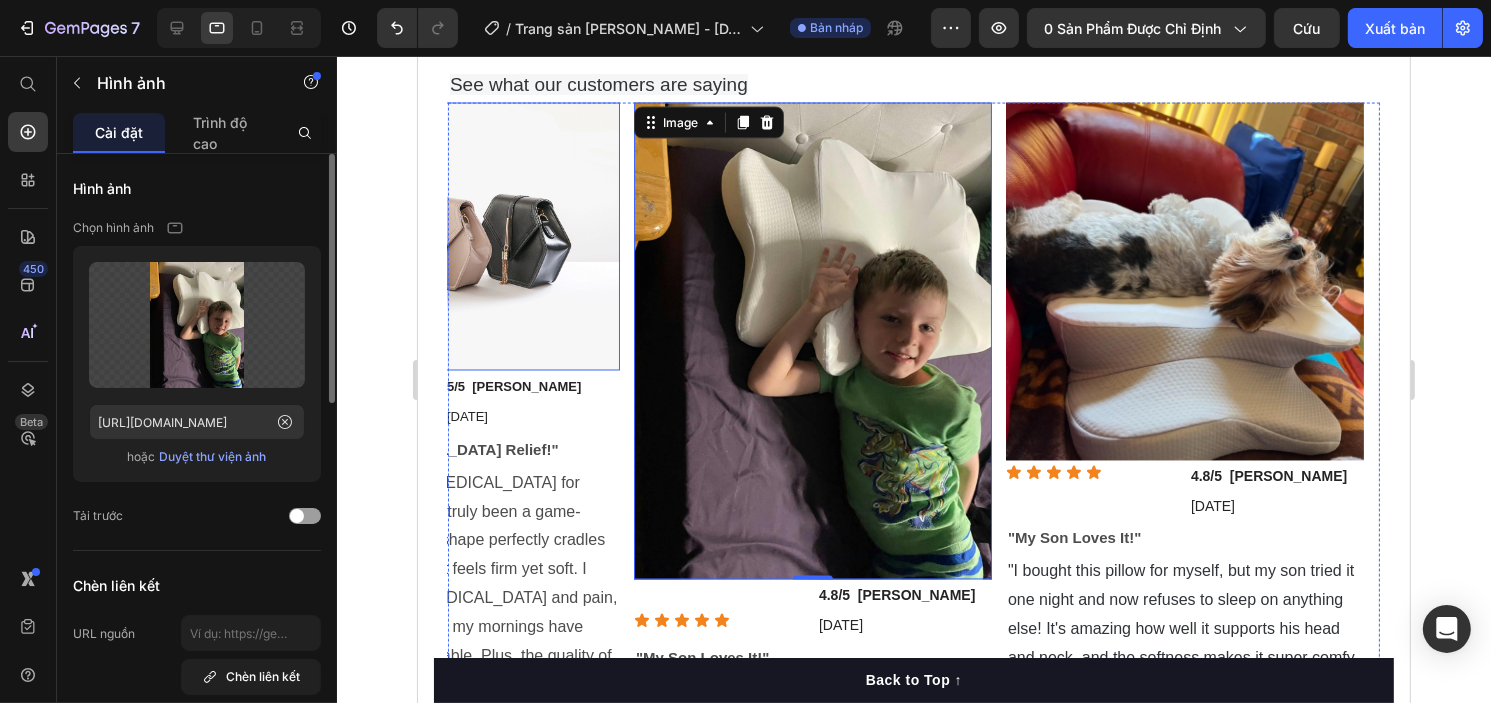 click at bounding box center (440, 237) 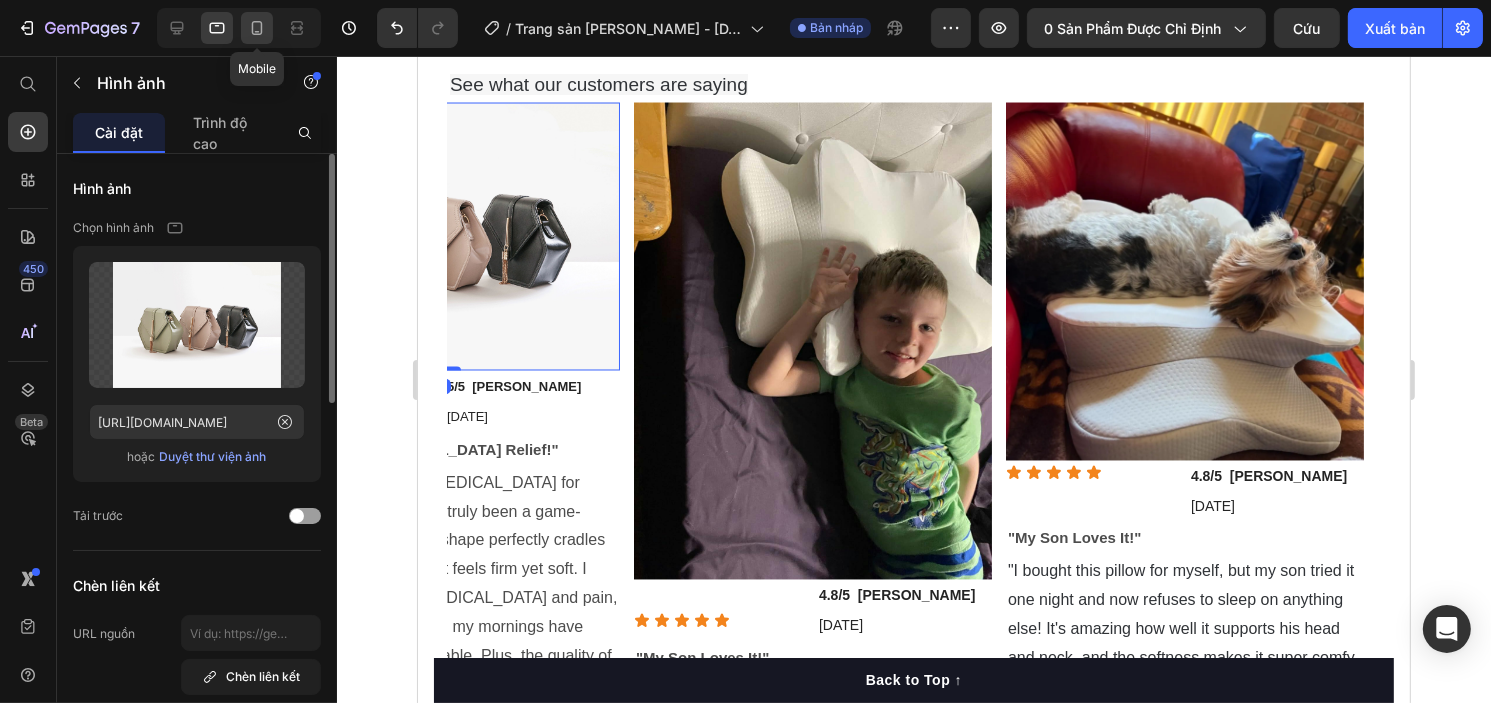 click 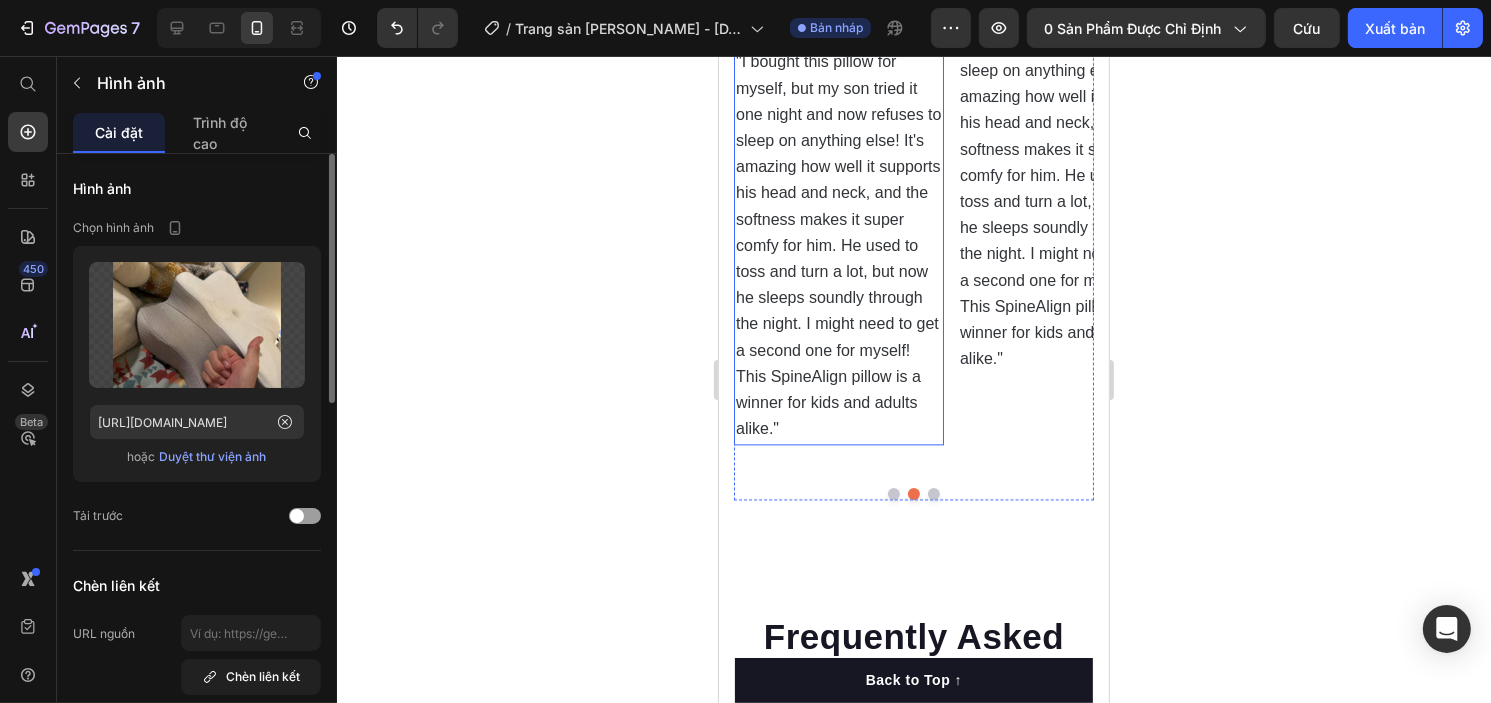 scroll, scrollTop: 4359, scrollLeft: 0, axis: vertical 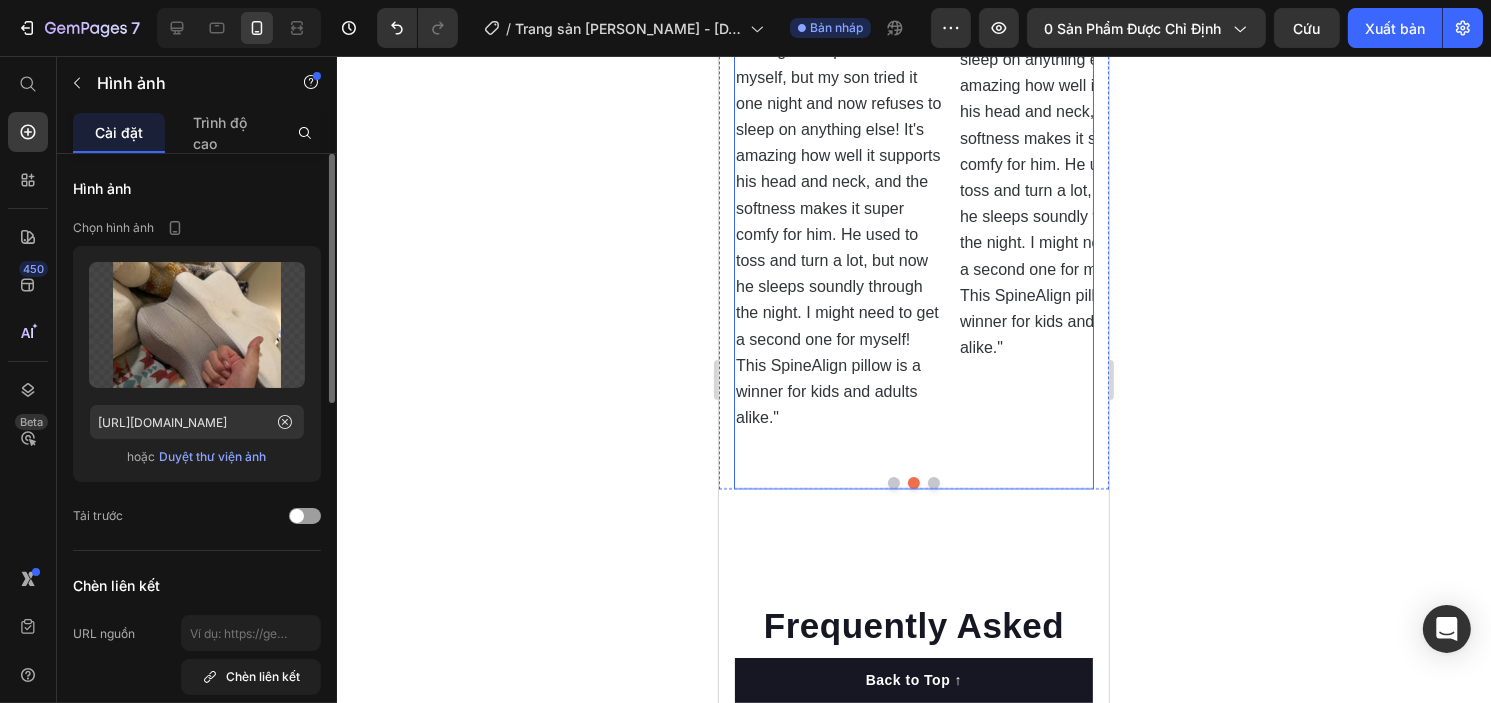 click at bounding box center [893, 483] 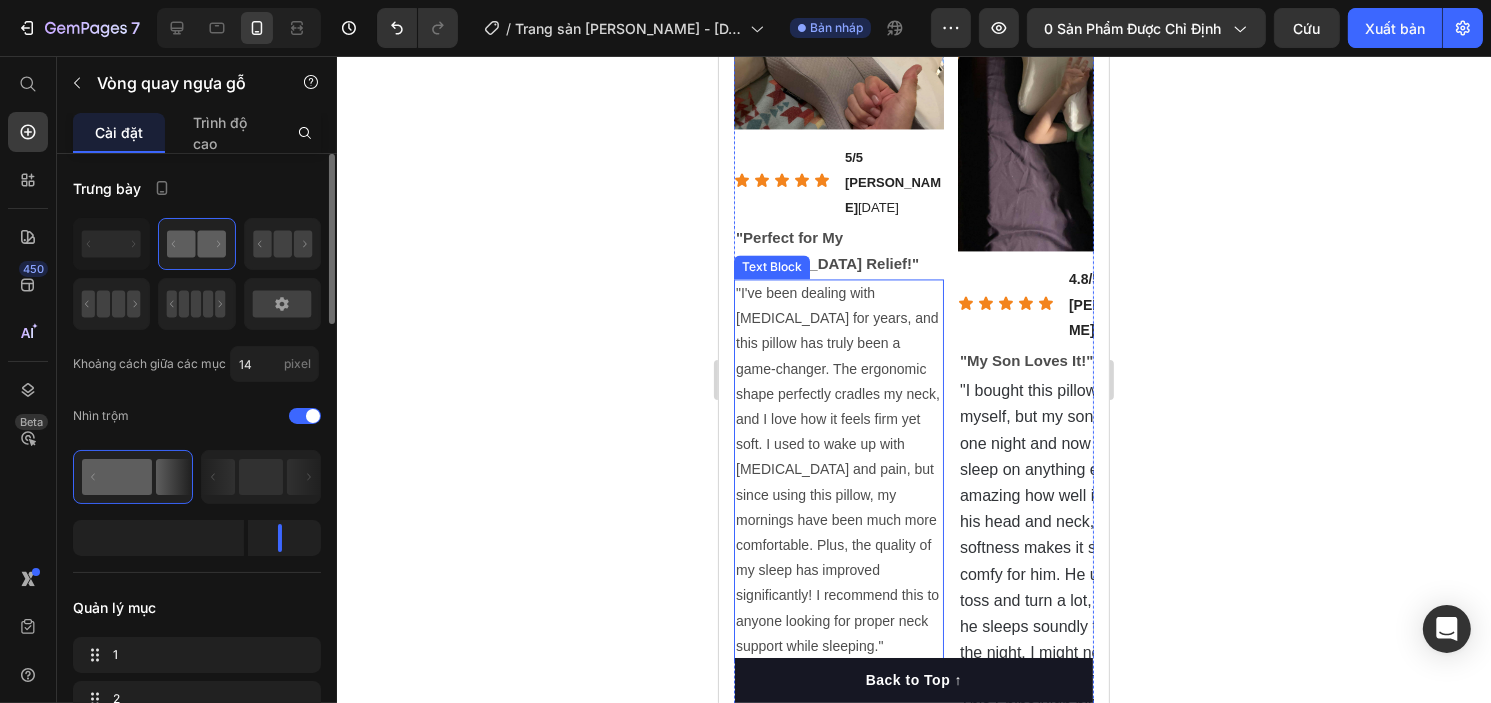 scroll, scrollTop: 4003, scrollLeft: 0, axis: vertical 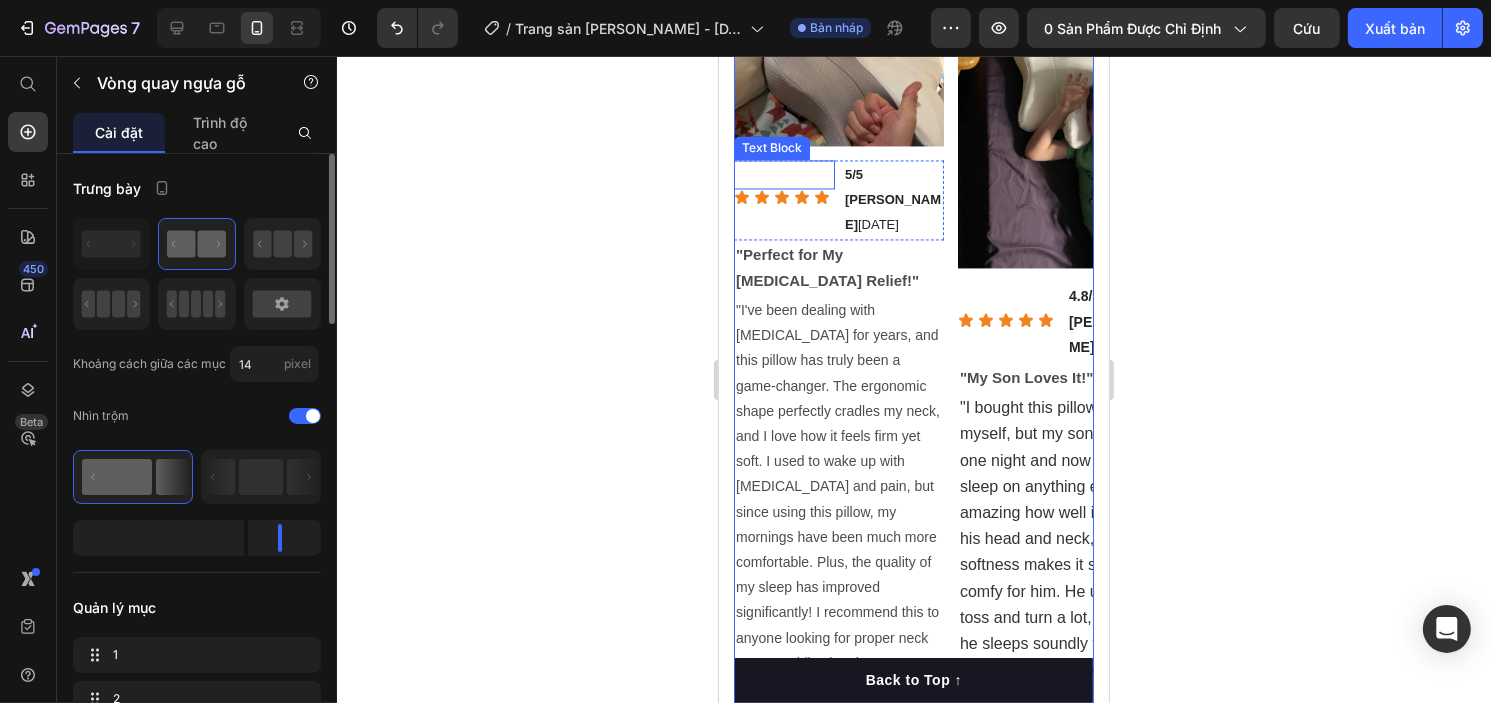 click at bounding box center [838, 67] 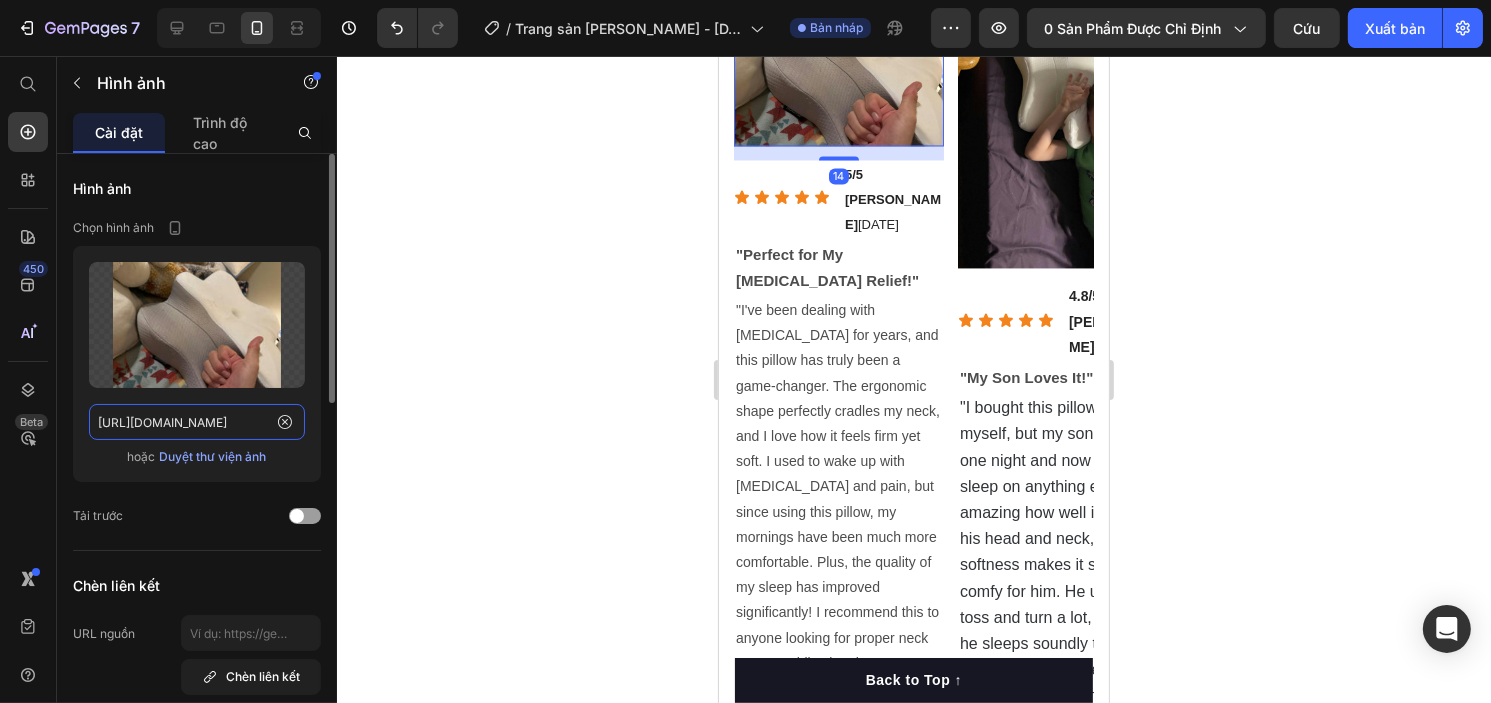 click on "[URL][DOMAIN_NAME]" 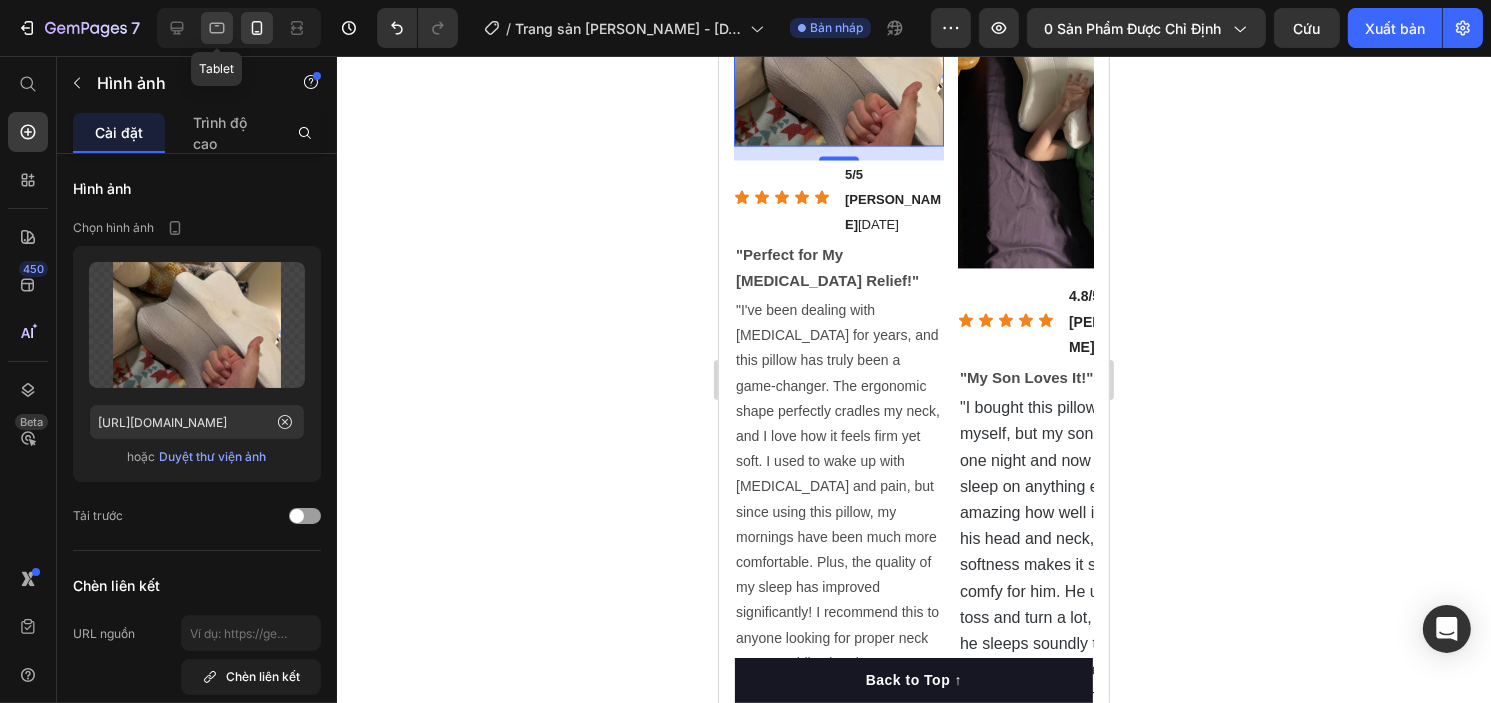 click 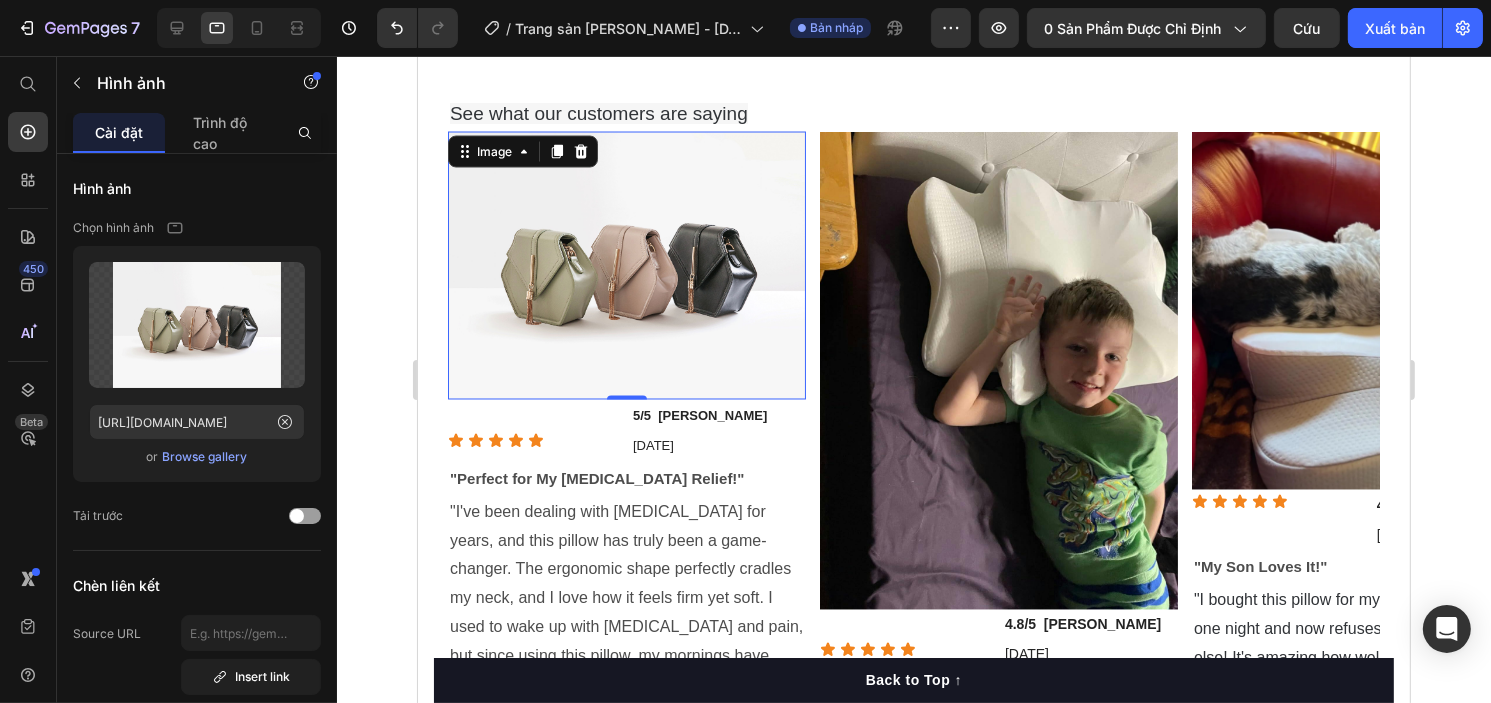 scroll, scrollTop: 3557, scrollLeft: 0, axis: vertical 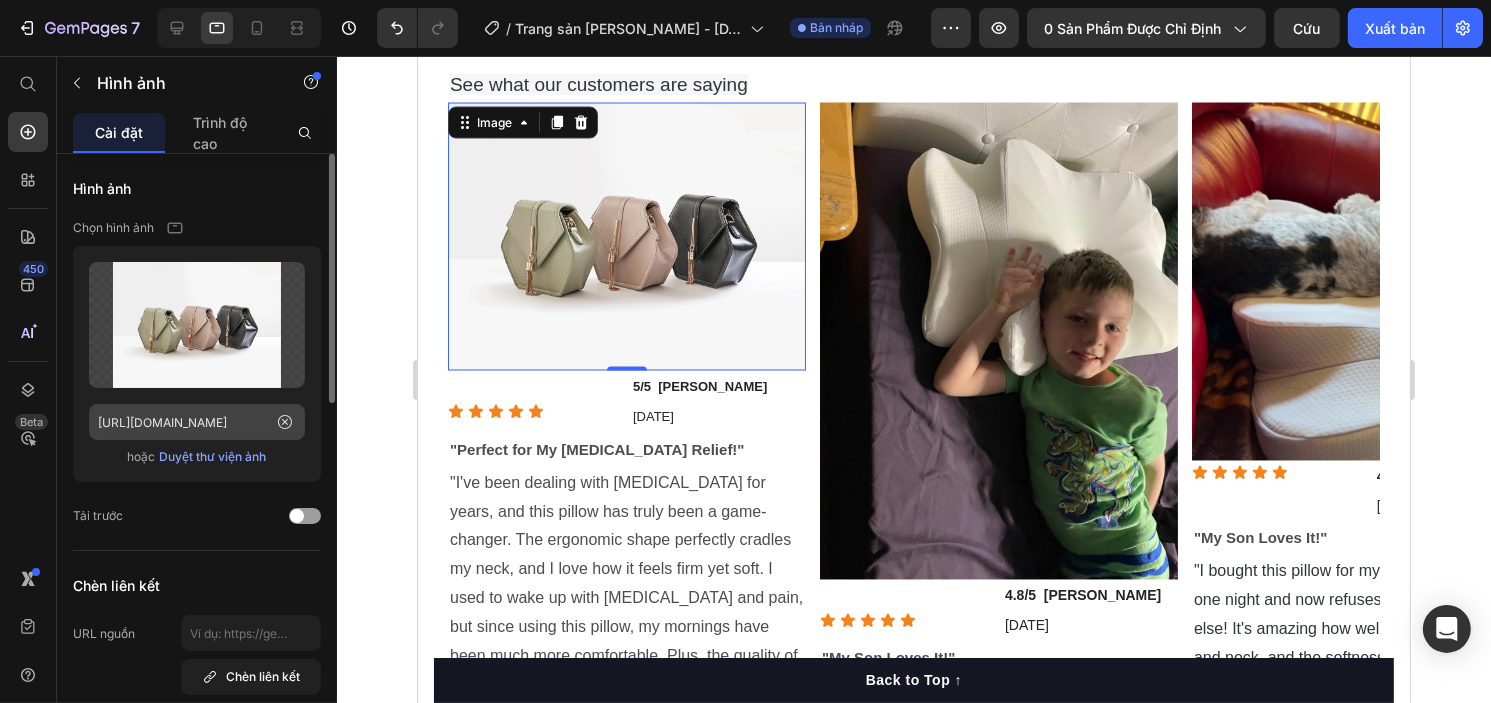 click 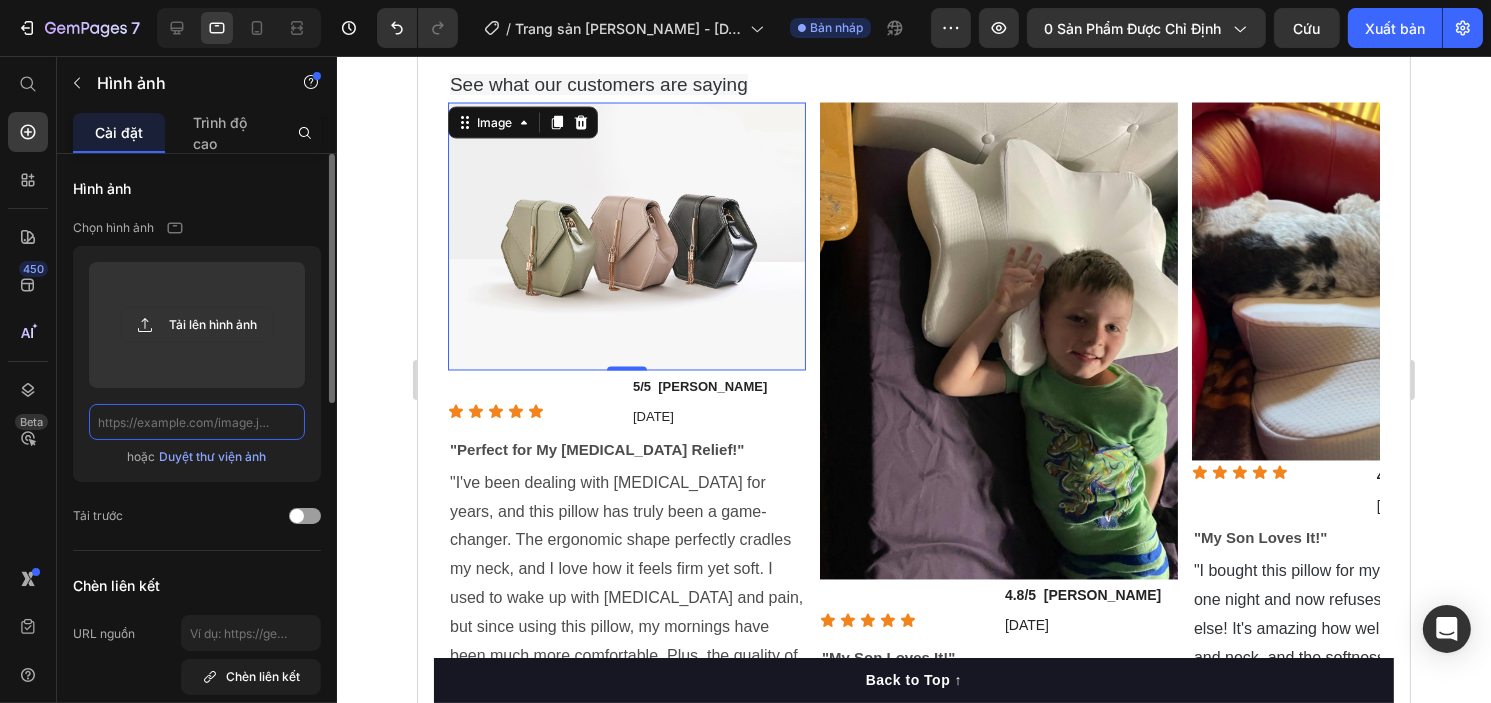 scroll, scrollTop: 0, scrollLeft: 0, axis: both 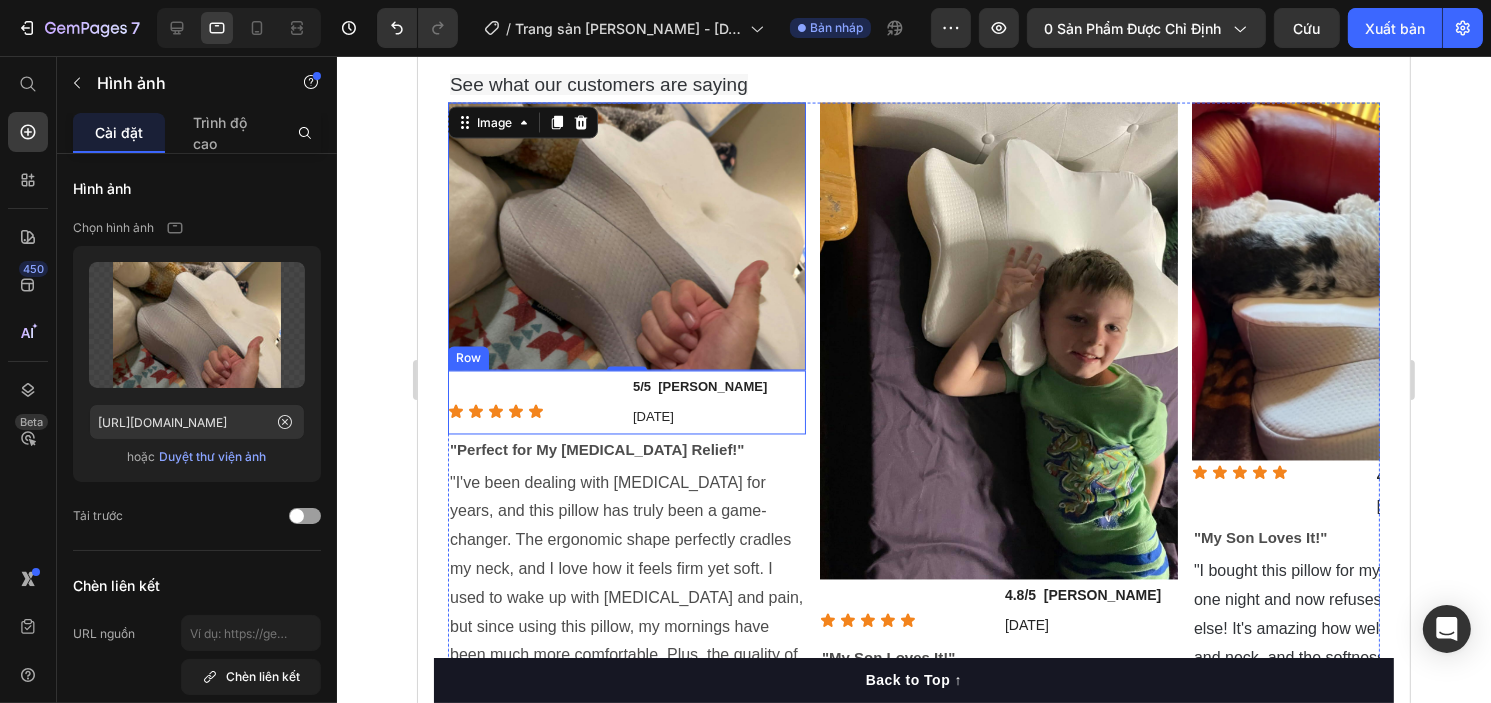 click on "Text Block Icon Icon Icon Icon Icon Icon List" at bounding box center (534, 403) 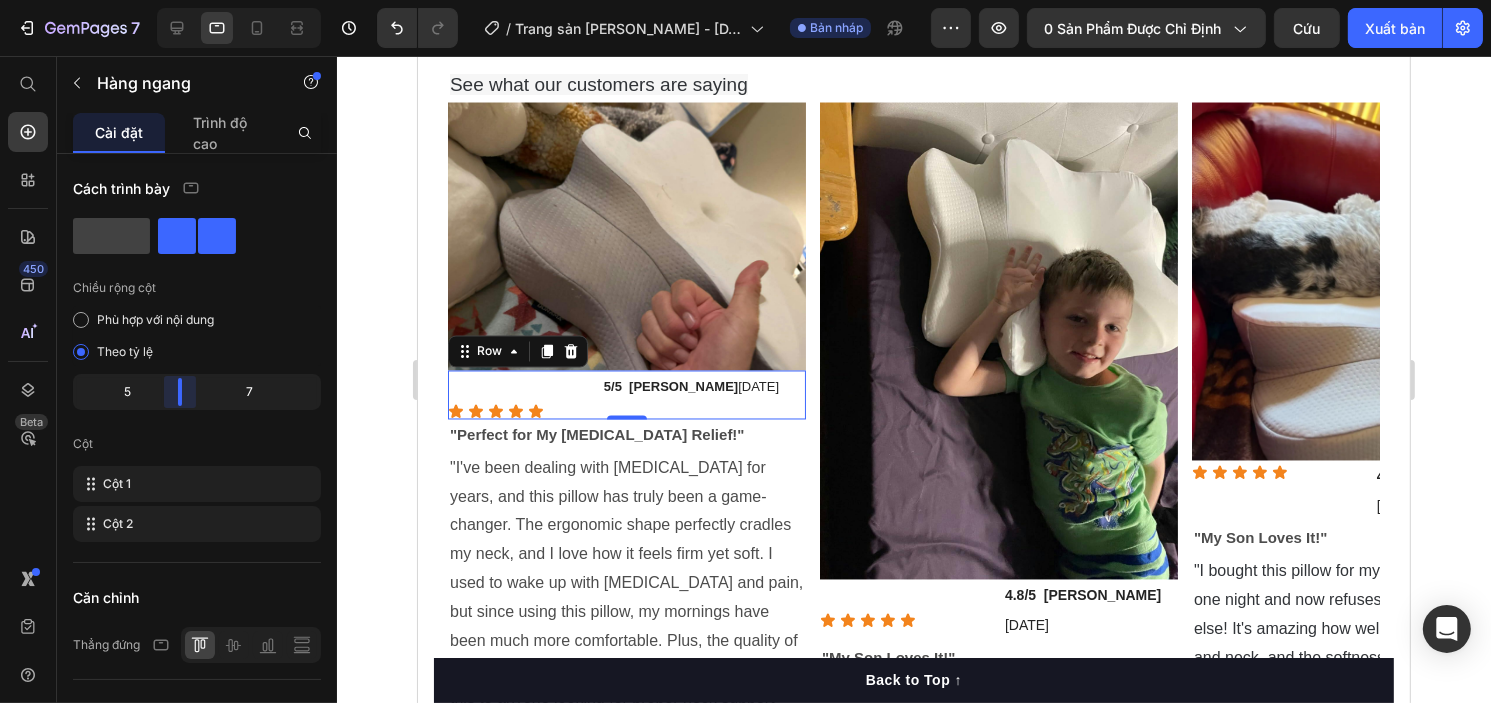 drag, startPoint x: 196, startPoint y: 385, endPoint x: 172, endPoint y: 391, distance: 24.738634 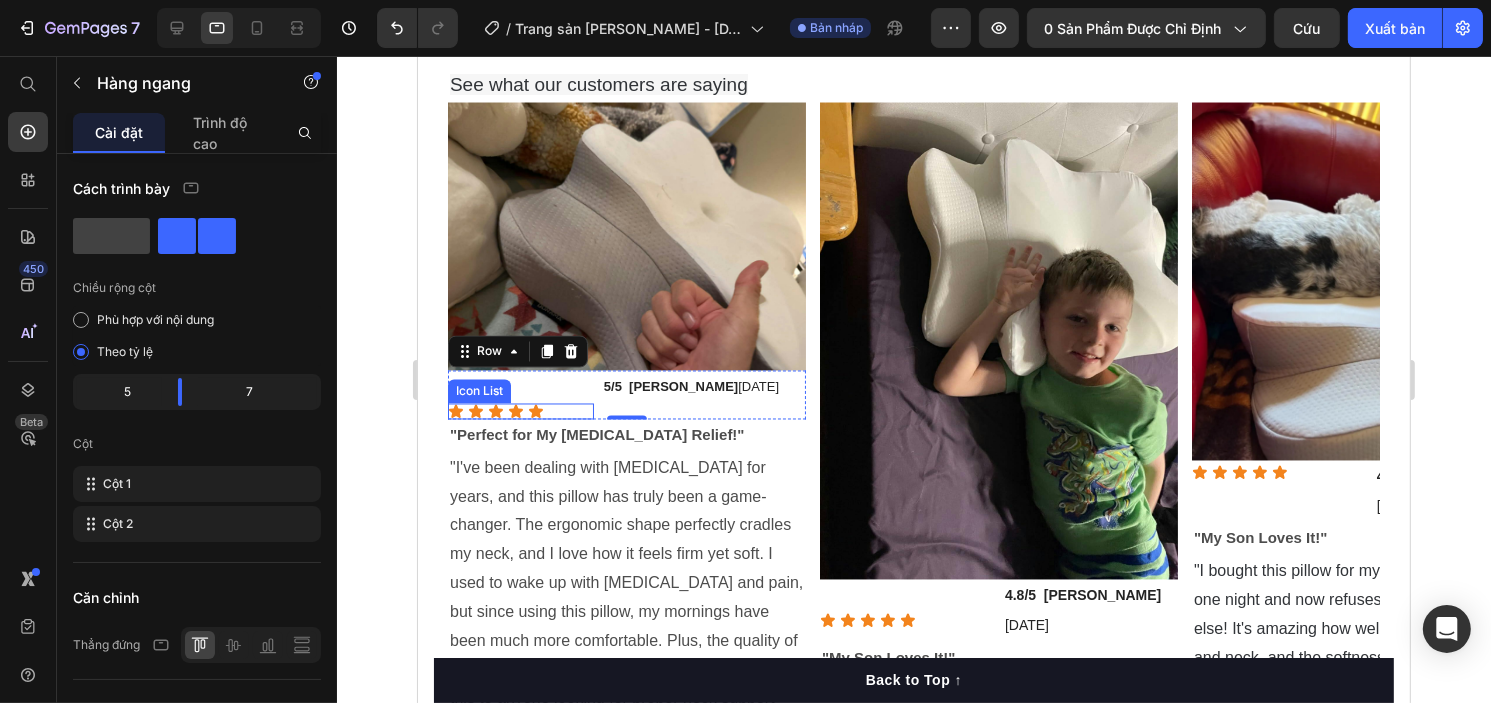 click on "Icon Icon Icon Icon Icon" at bounding box center [520, 412] 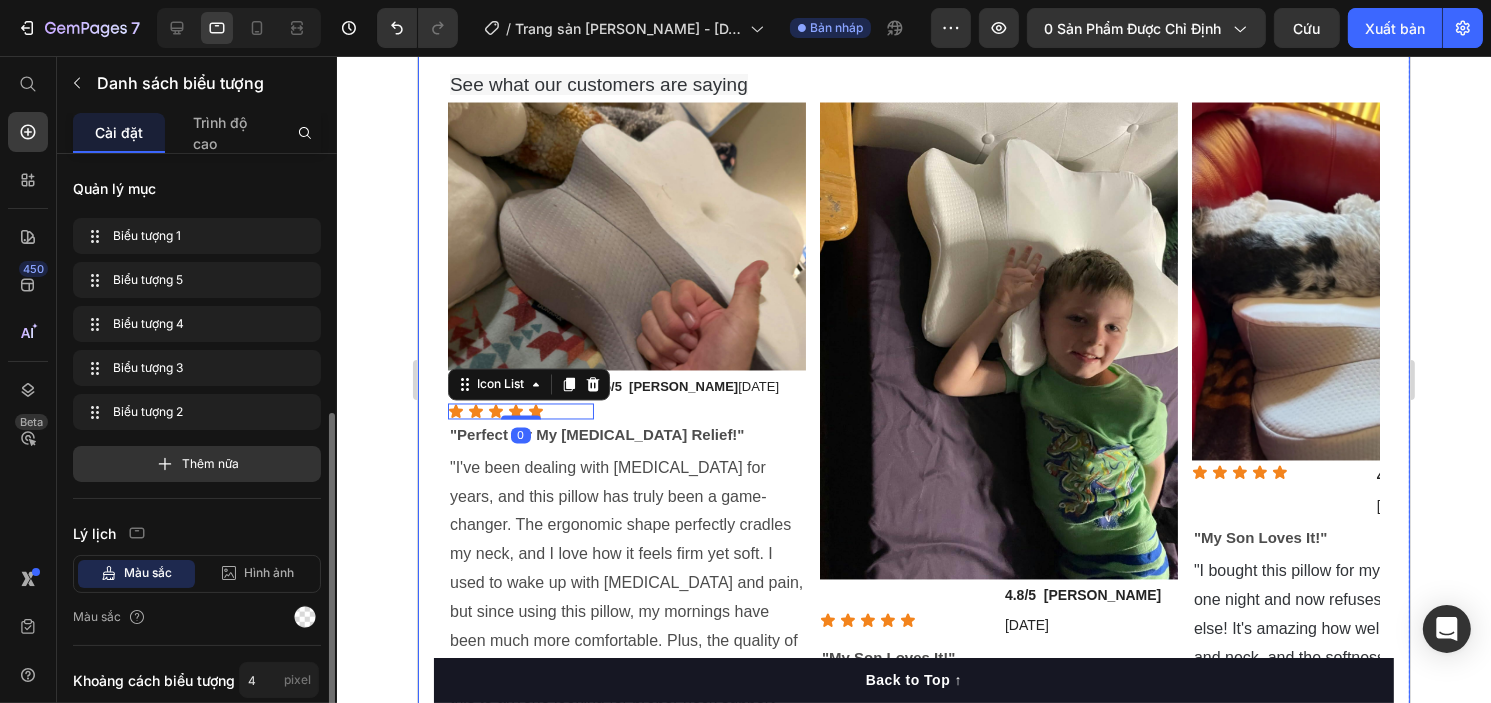 scroll, scrollTop: 252, scrollLeft: 0, axis: vertical 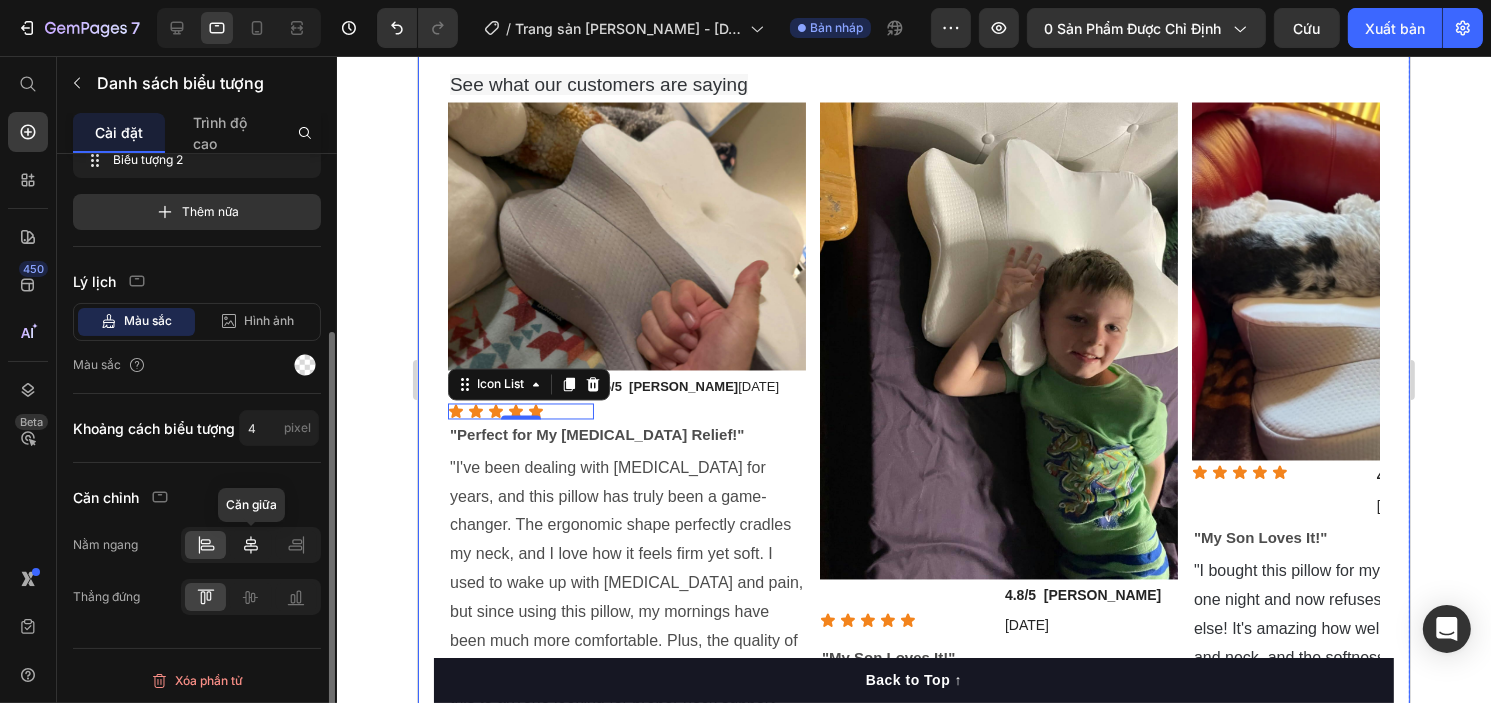 click 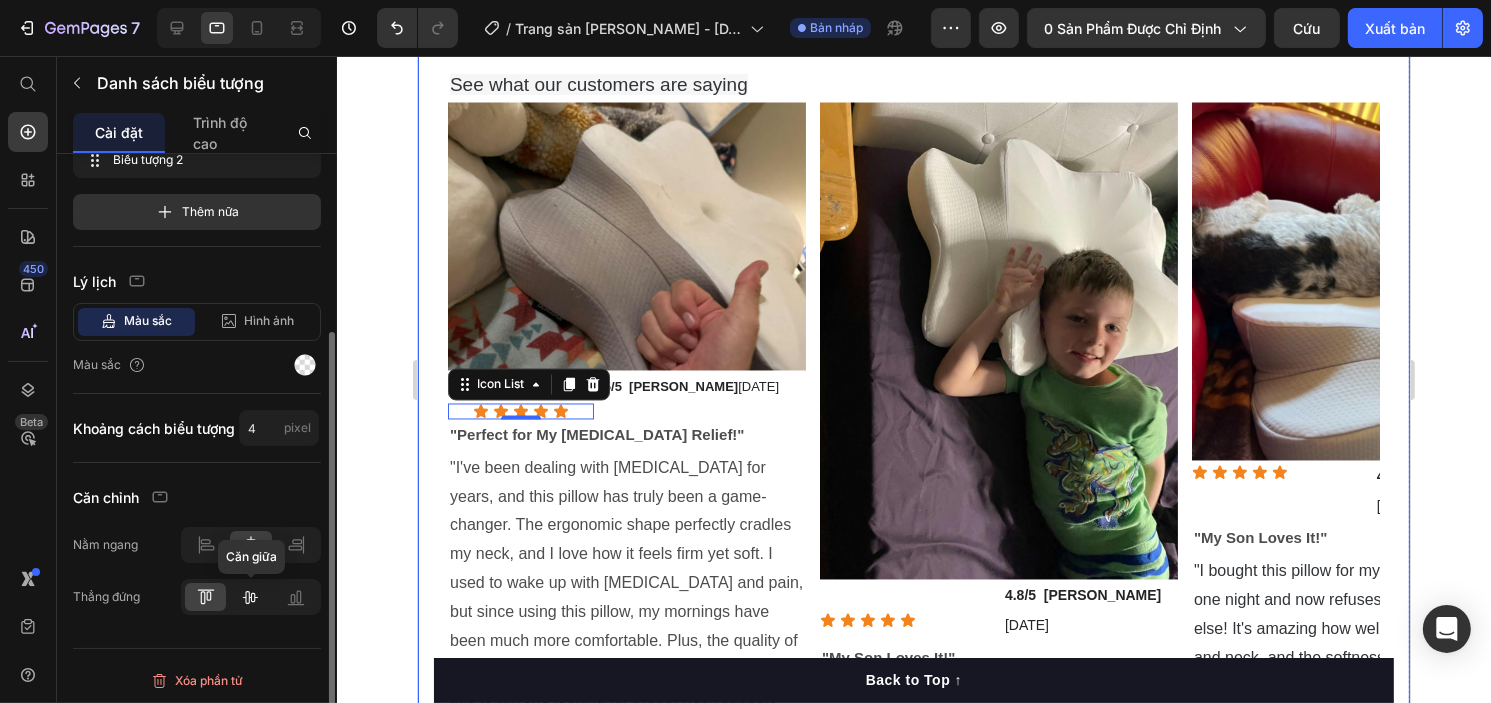 click 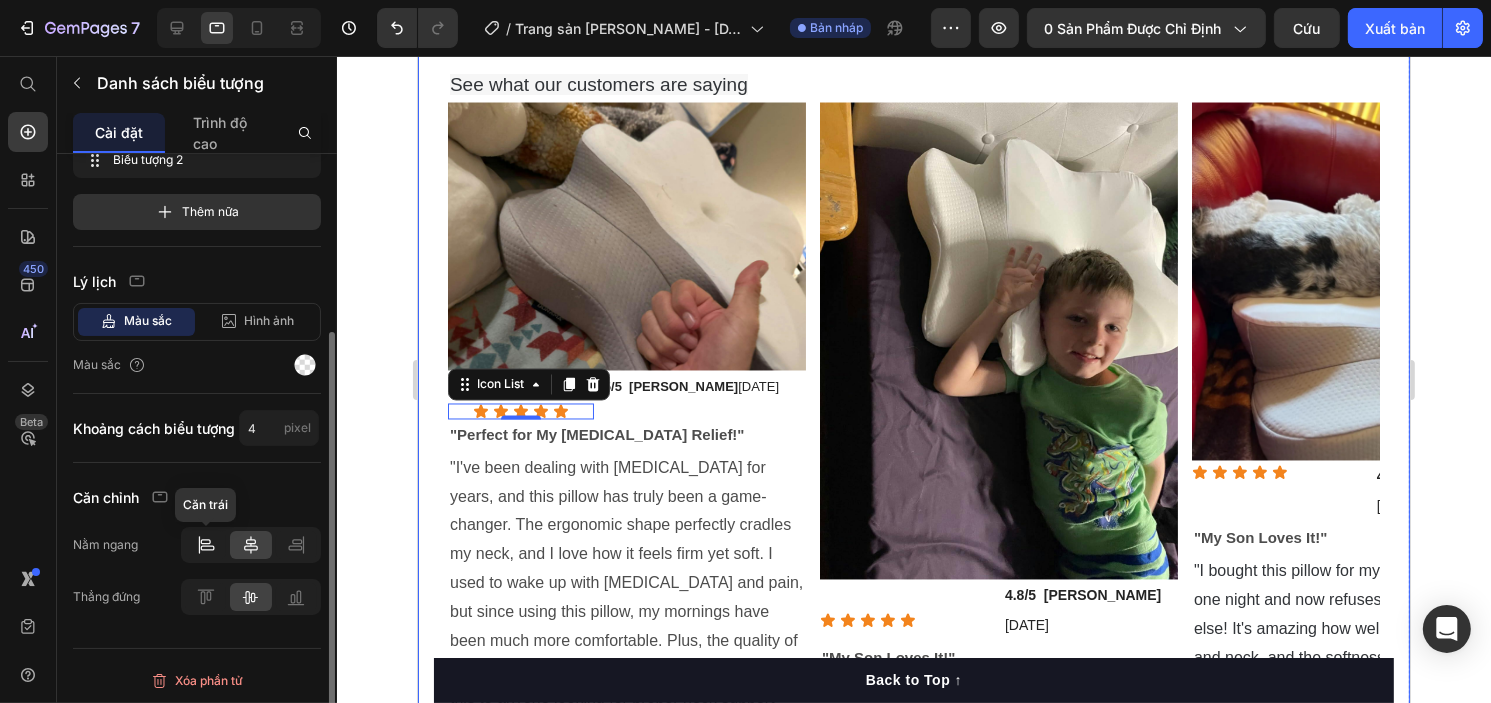 click 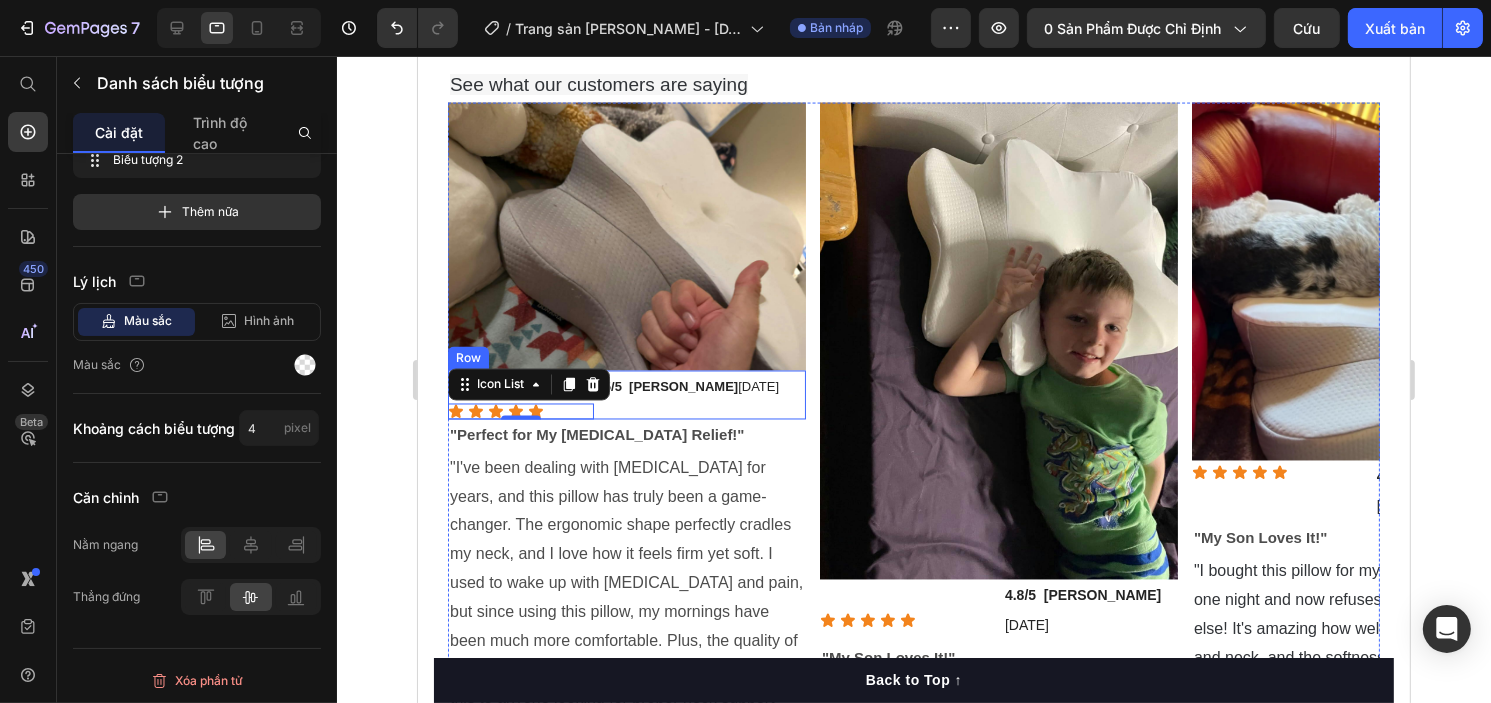 click on "5/5  [PERSON_NAME]     [DATE] Text Block" at bounding box center [703, 395] 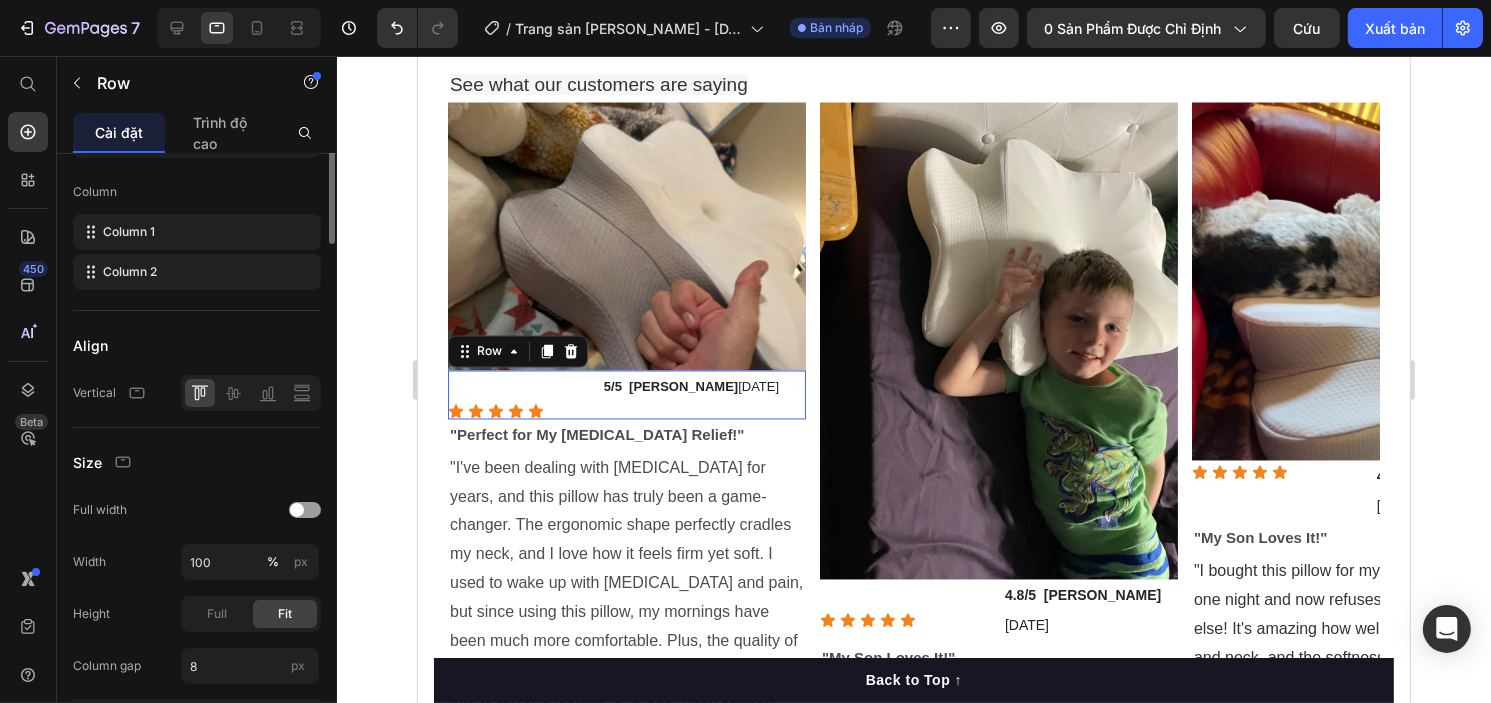 scroll, scrollTop: 0, scrollLeft: 0, axis: both 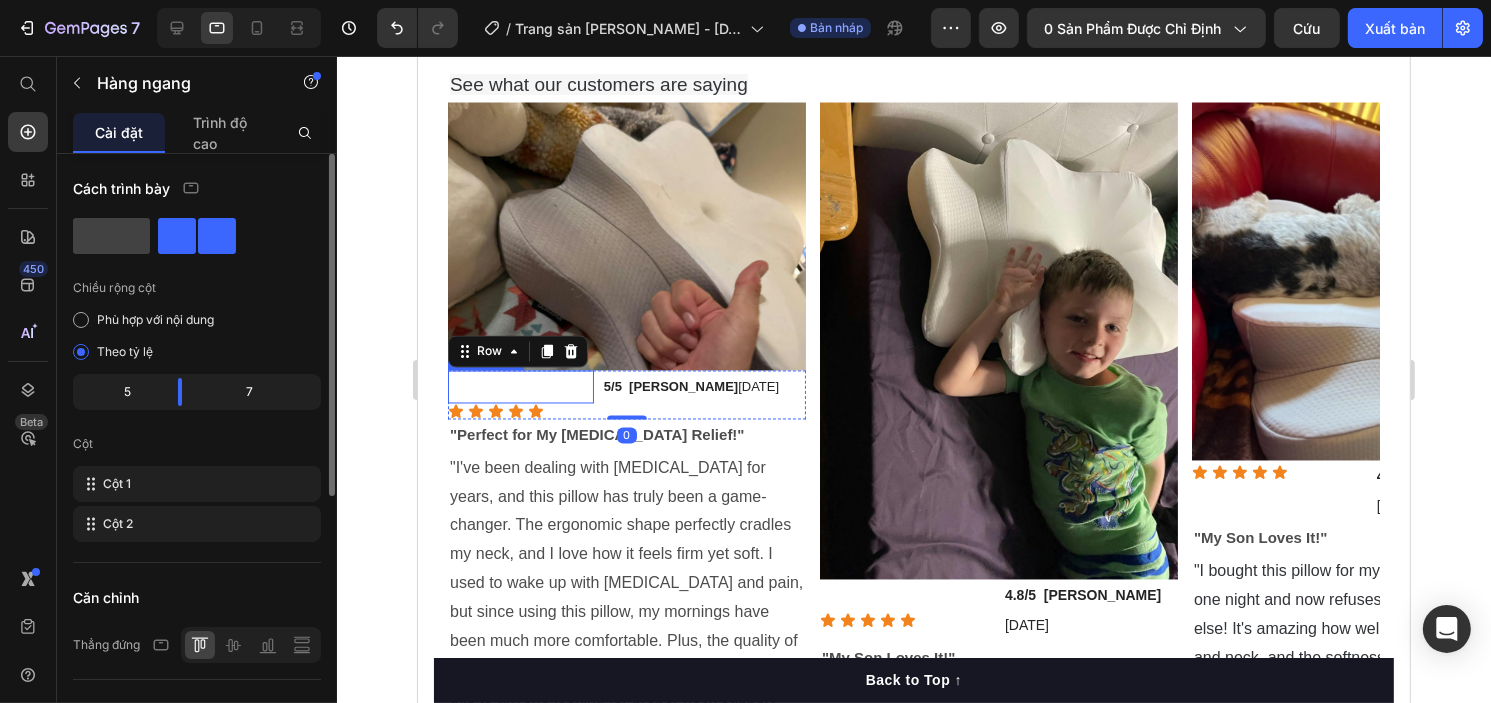 click at bounding box center (520, 387) 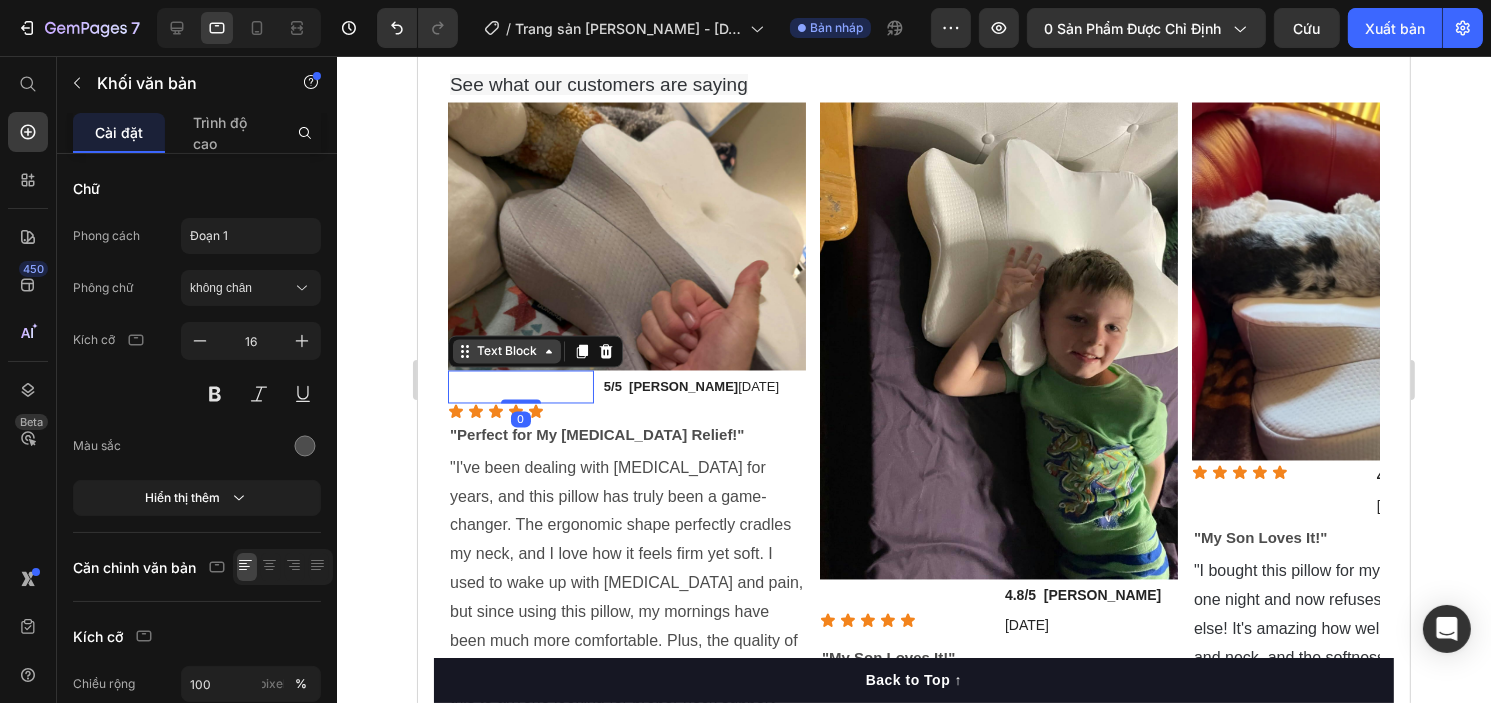 drag, startPoint x: 512, startPoint y: 420, endPoint x: 530, endPoint y: 381, distance: 42.953465 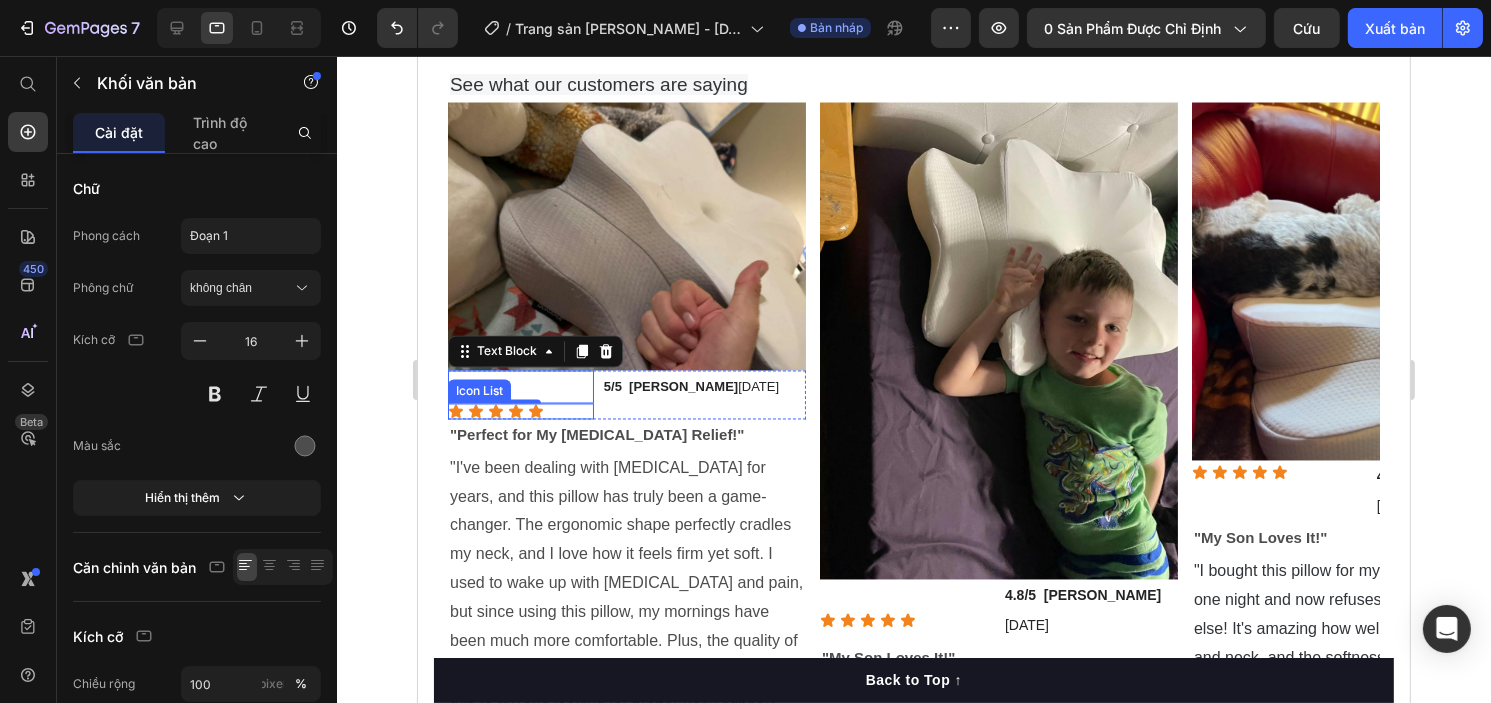 click on "Icon Icon Icon Icon Icon" at bounding box center (520, 412) 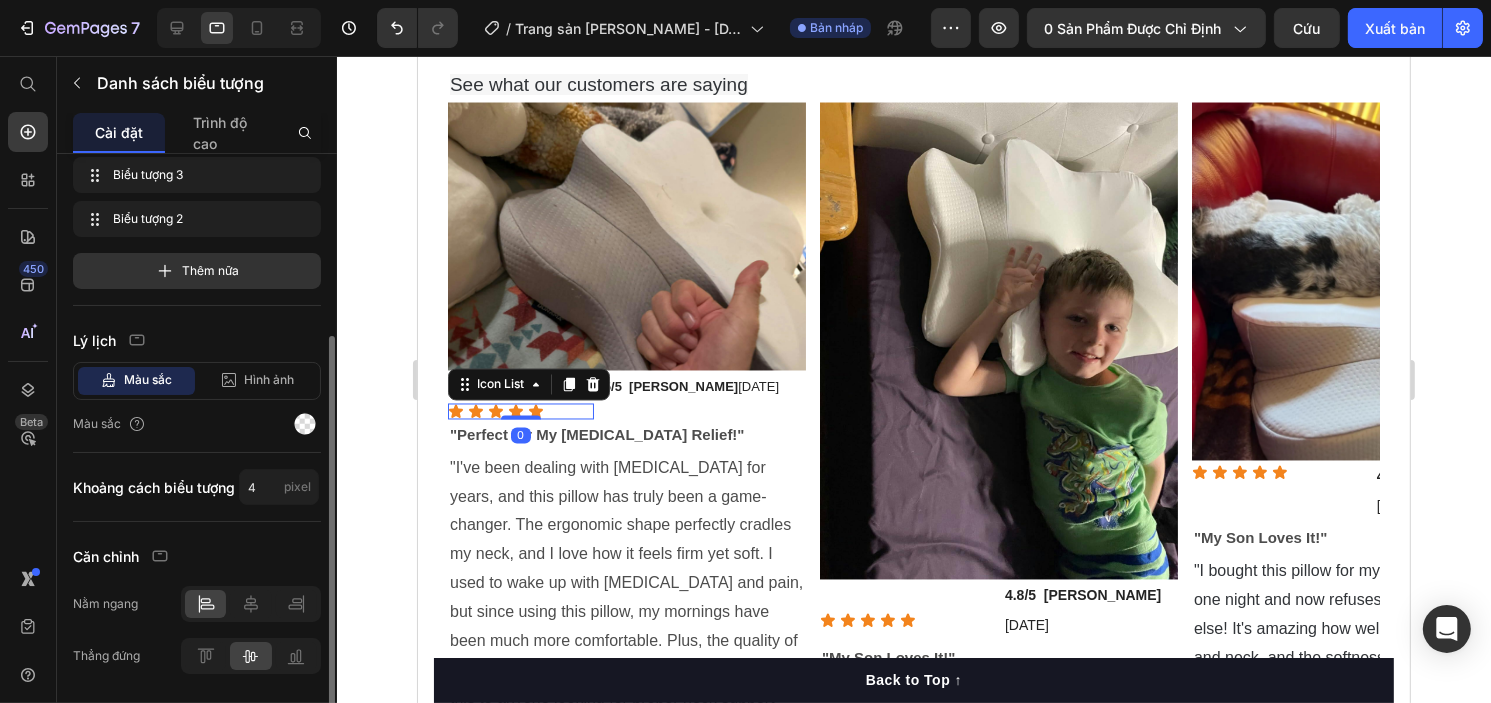 scroll, scrollTop: 252, scrollLeft: 0, axis: vertical 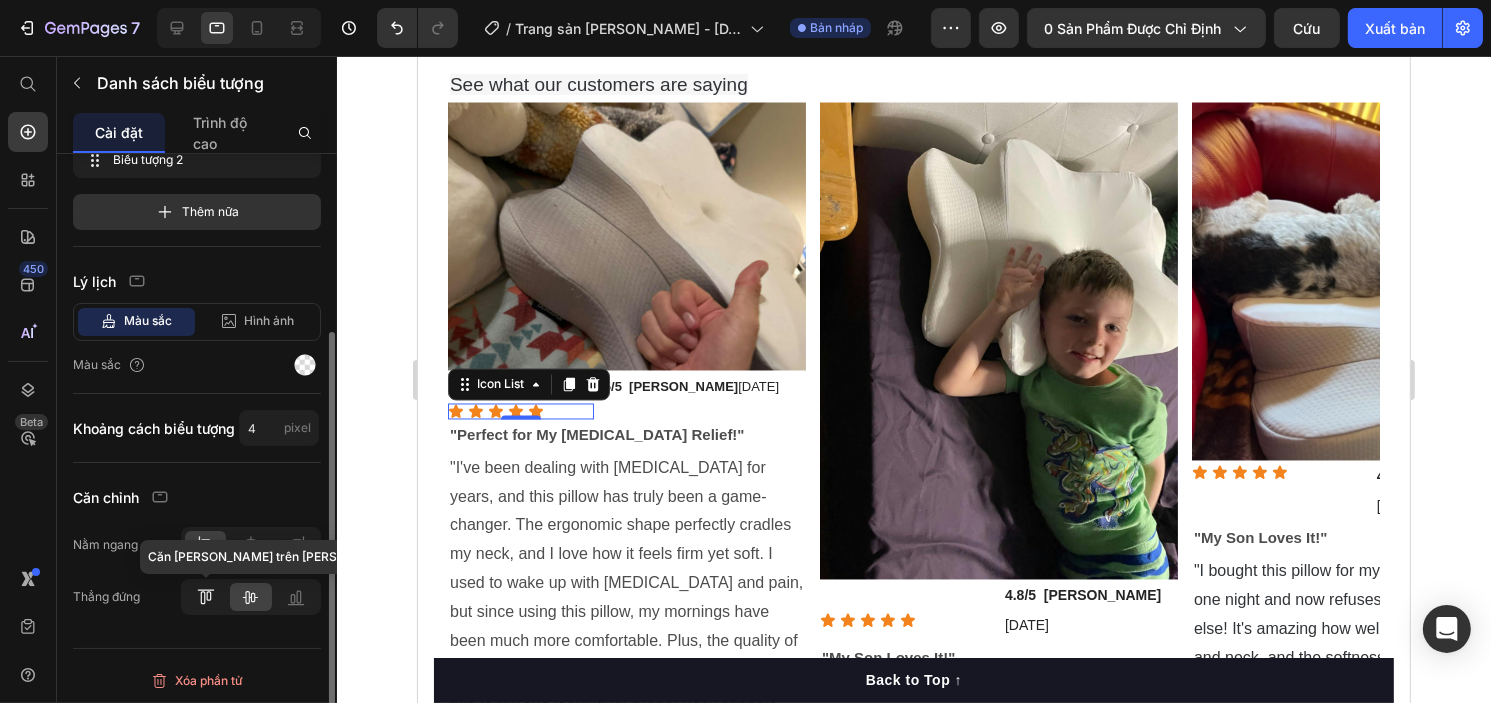 click 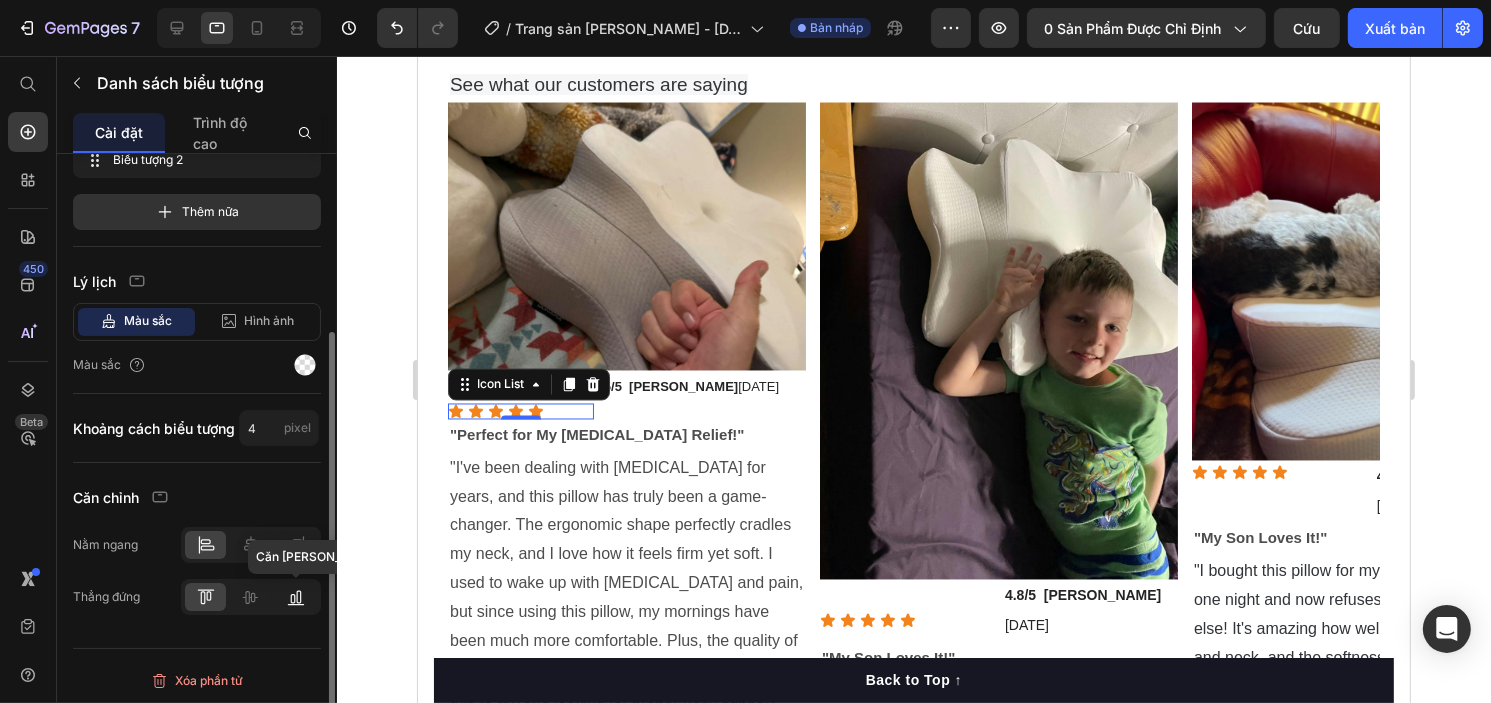 click 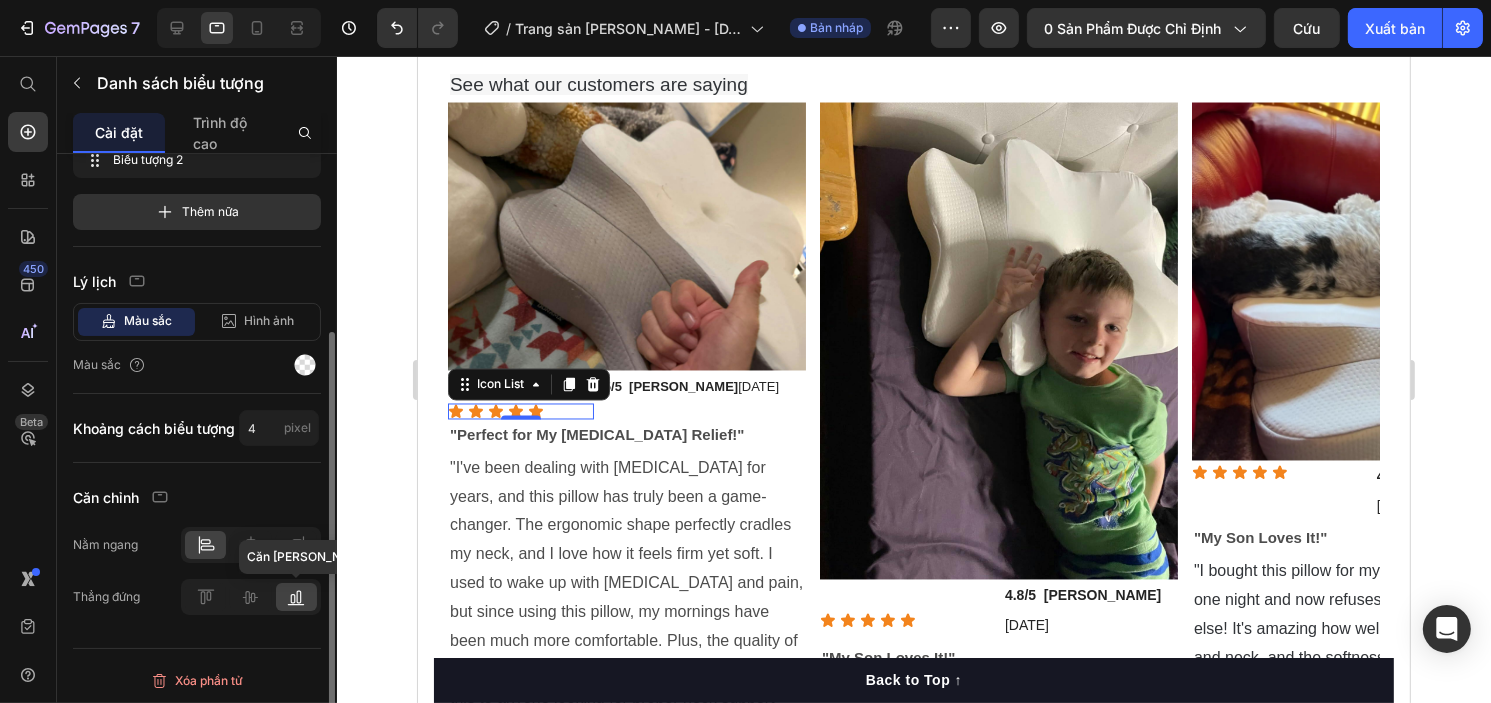 click 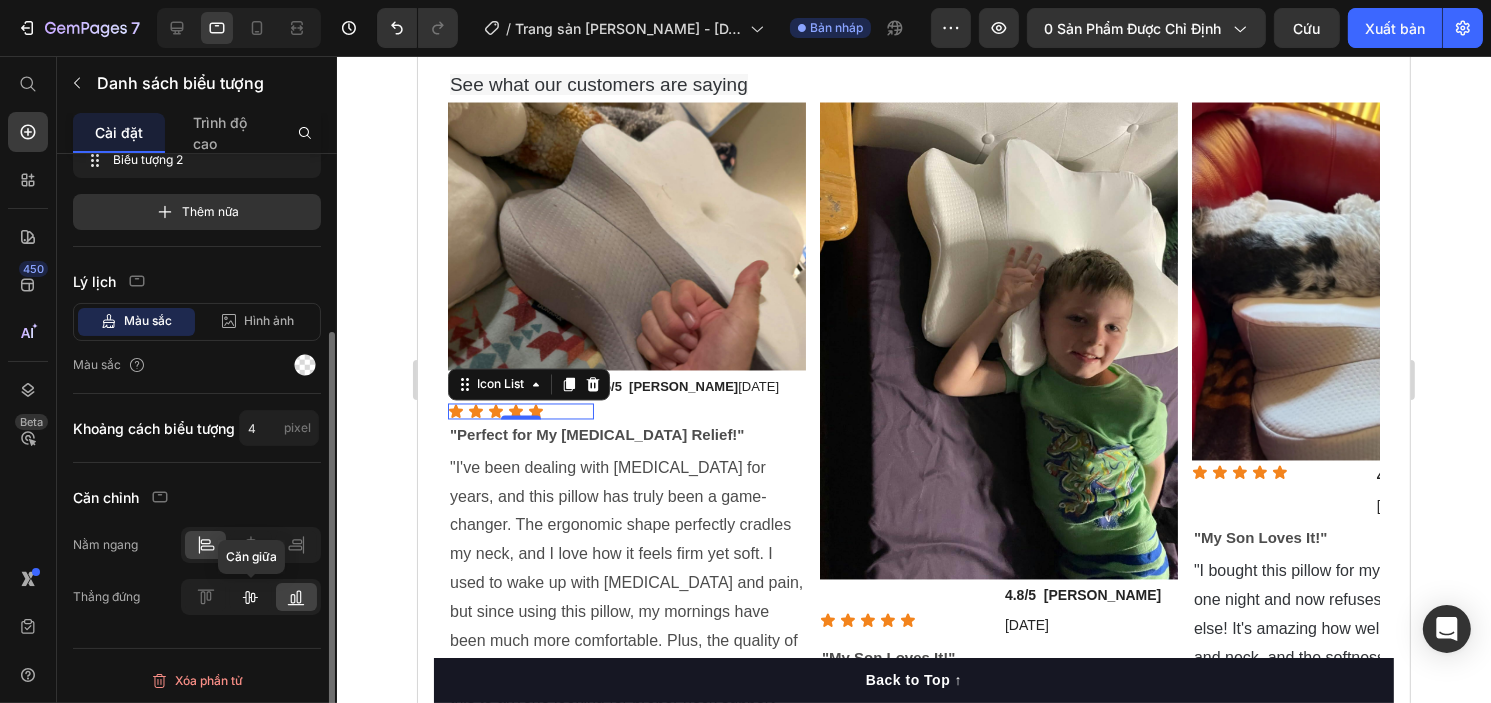 click 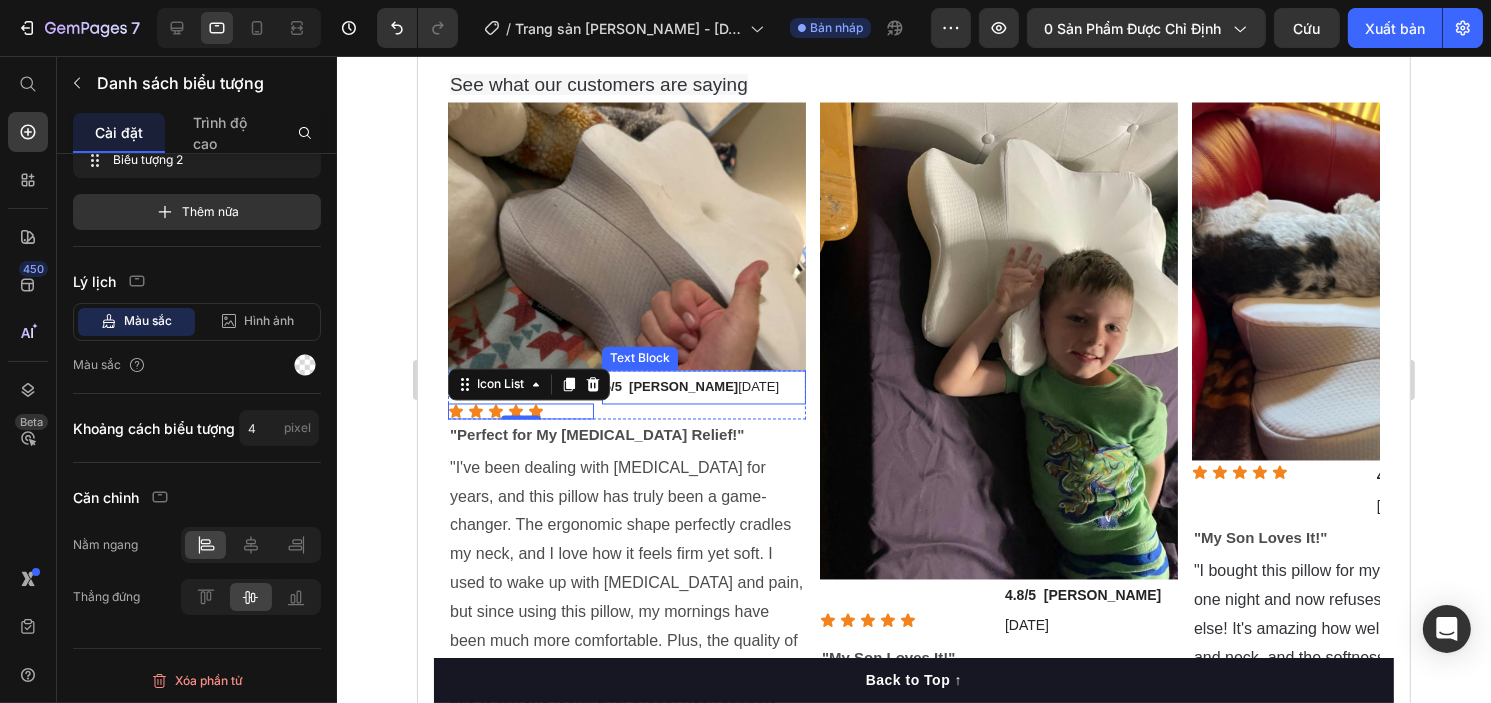click on "5/5  [PERSON_NAME]     [DATE]" at bounding box center [703, 388] 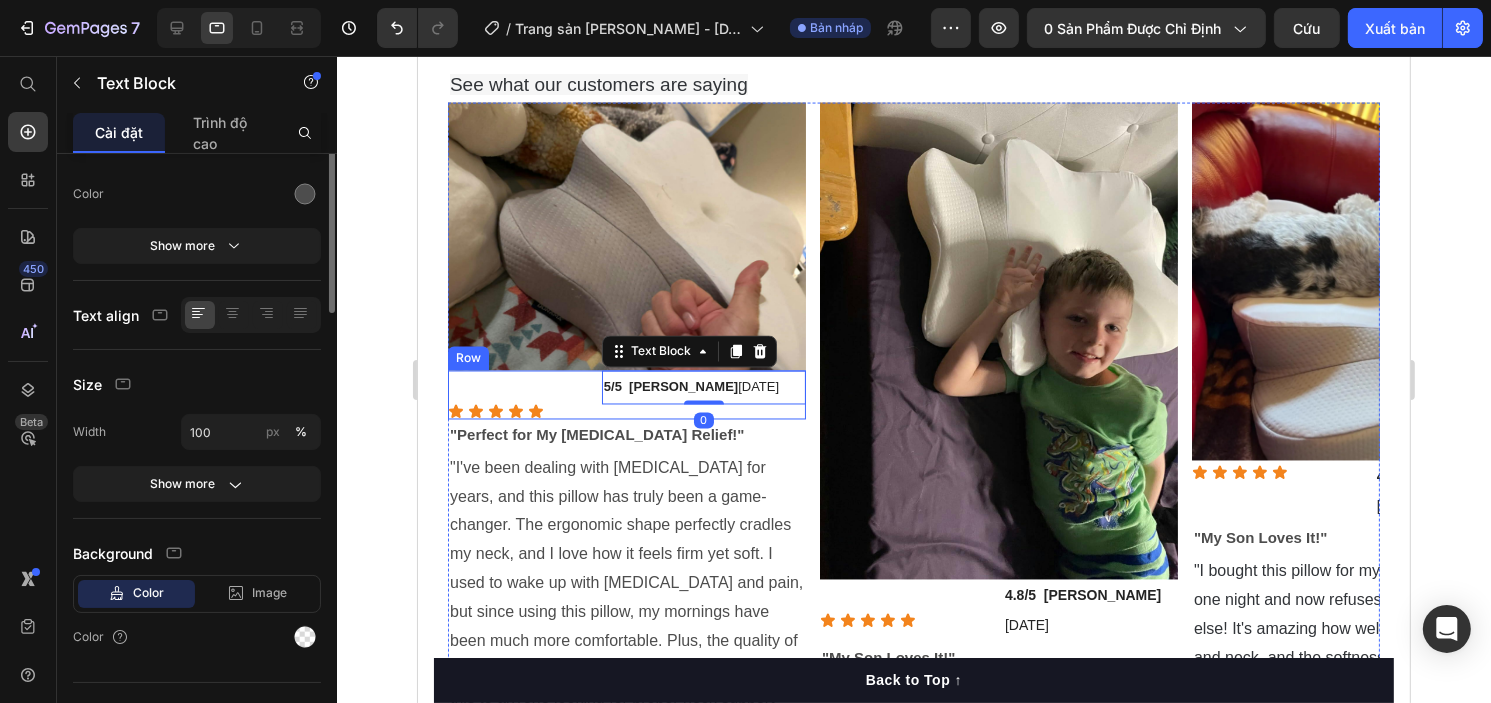 scroll, scrollTop: 0, scrollLeft: 0, axis: both 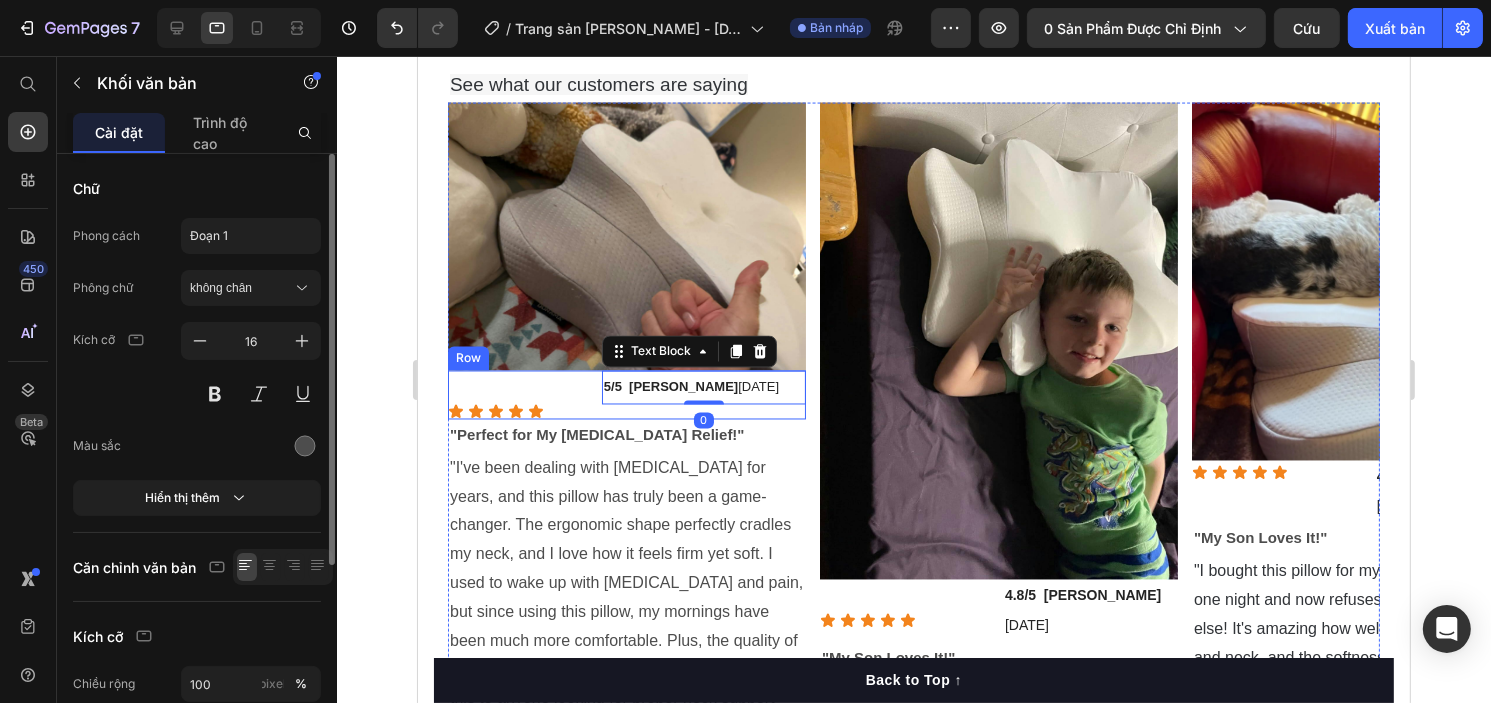 click on "5/5  [PERSON_NAME]     [DATE] Text Block   0" at bounding box center [703, 395] 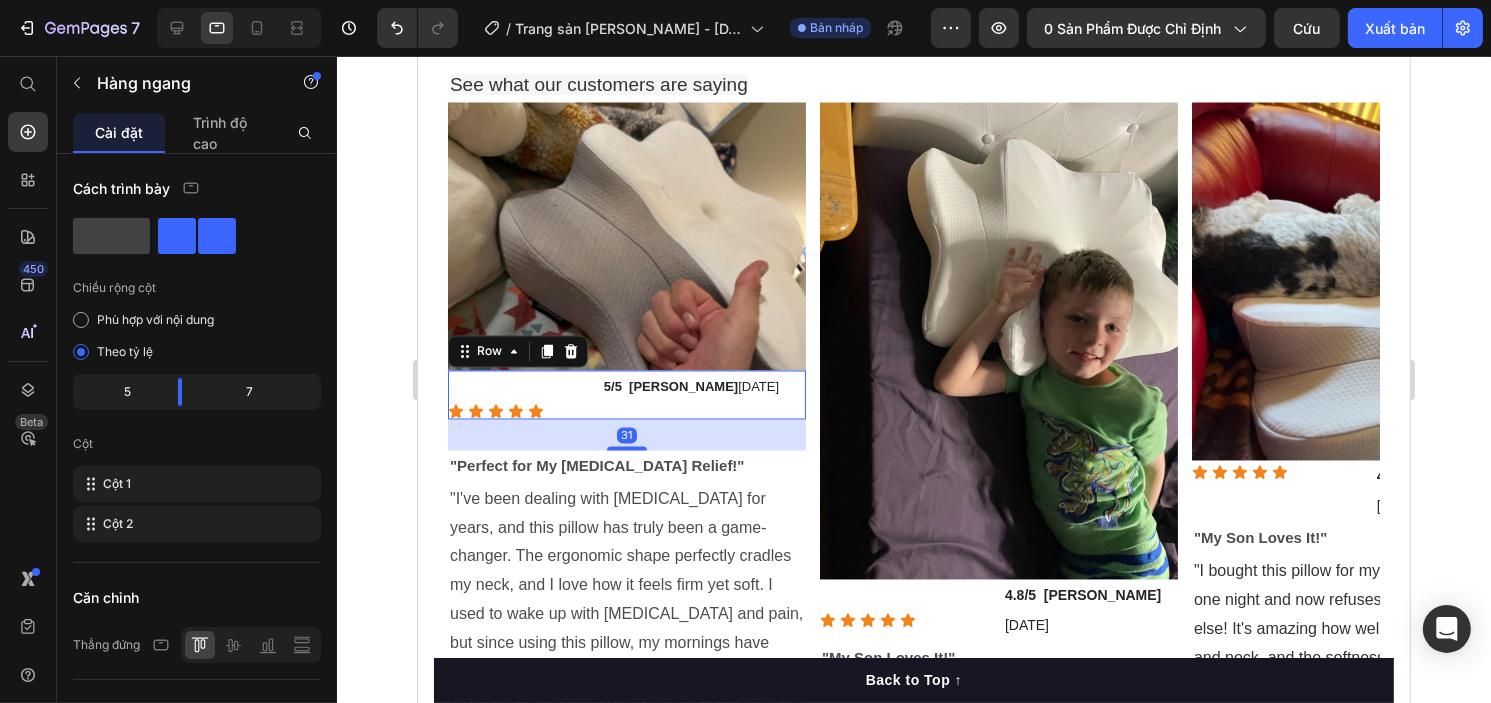 drag, startPoint x: 632, startPoint y: 443, endPoint x: 626, endPoint y: 463, distance: 20.880613 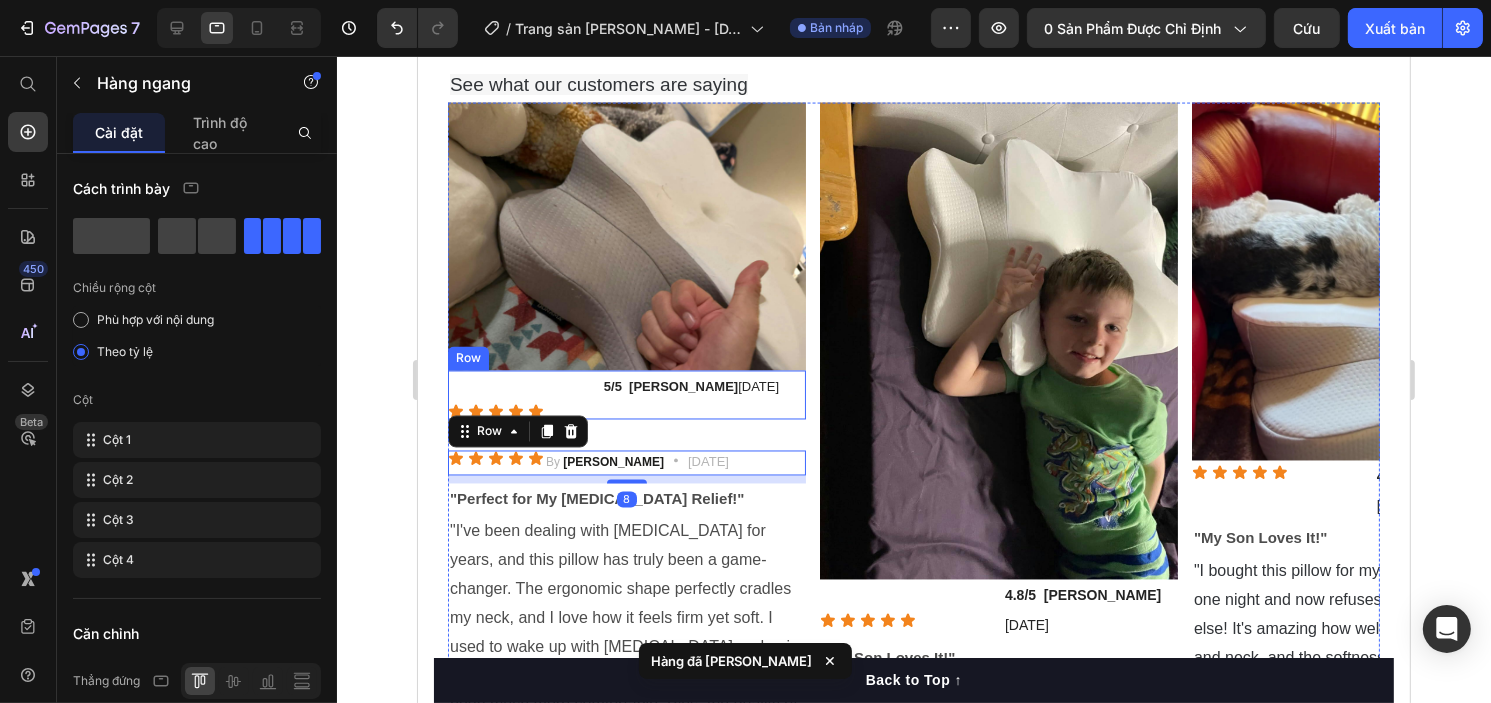 click on "5/5  [PERSON_NAME]     [DATE] Text Block" at bounding box center (703, 395) 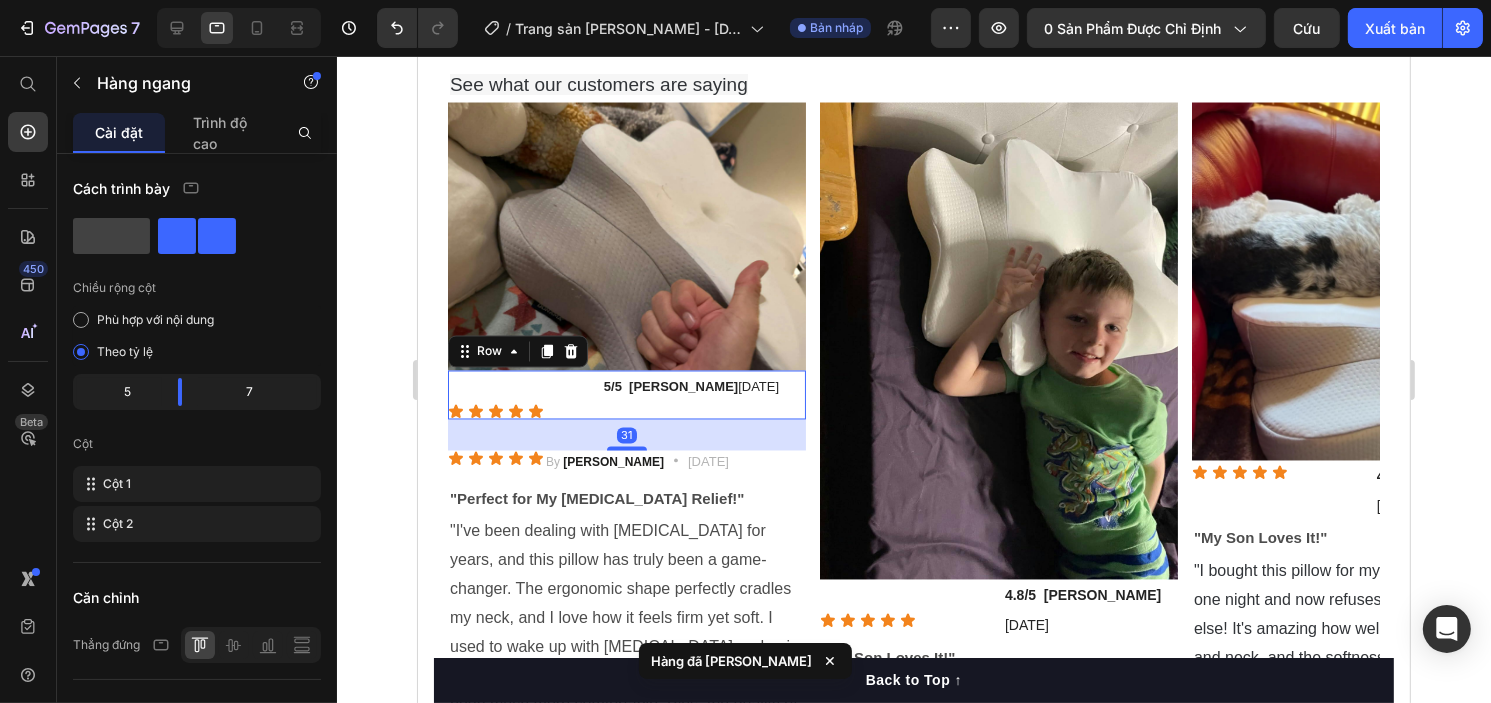 drag, startPoint x: 573, startPoint y: 380, endPoint x: 559, endPoint y: 371, distance: 16.643316 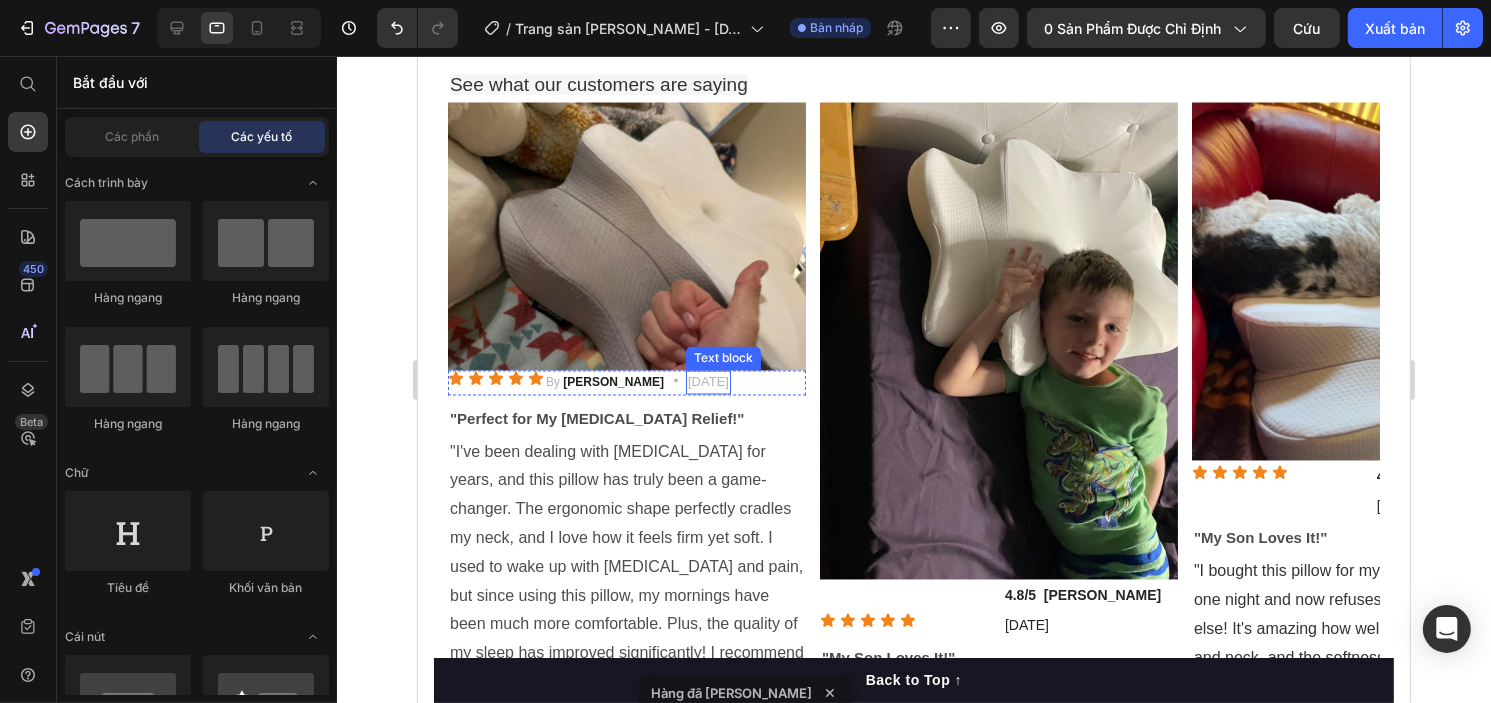 click on "Text block" at bounding box center (722, 359) 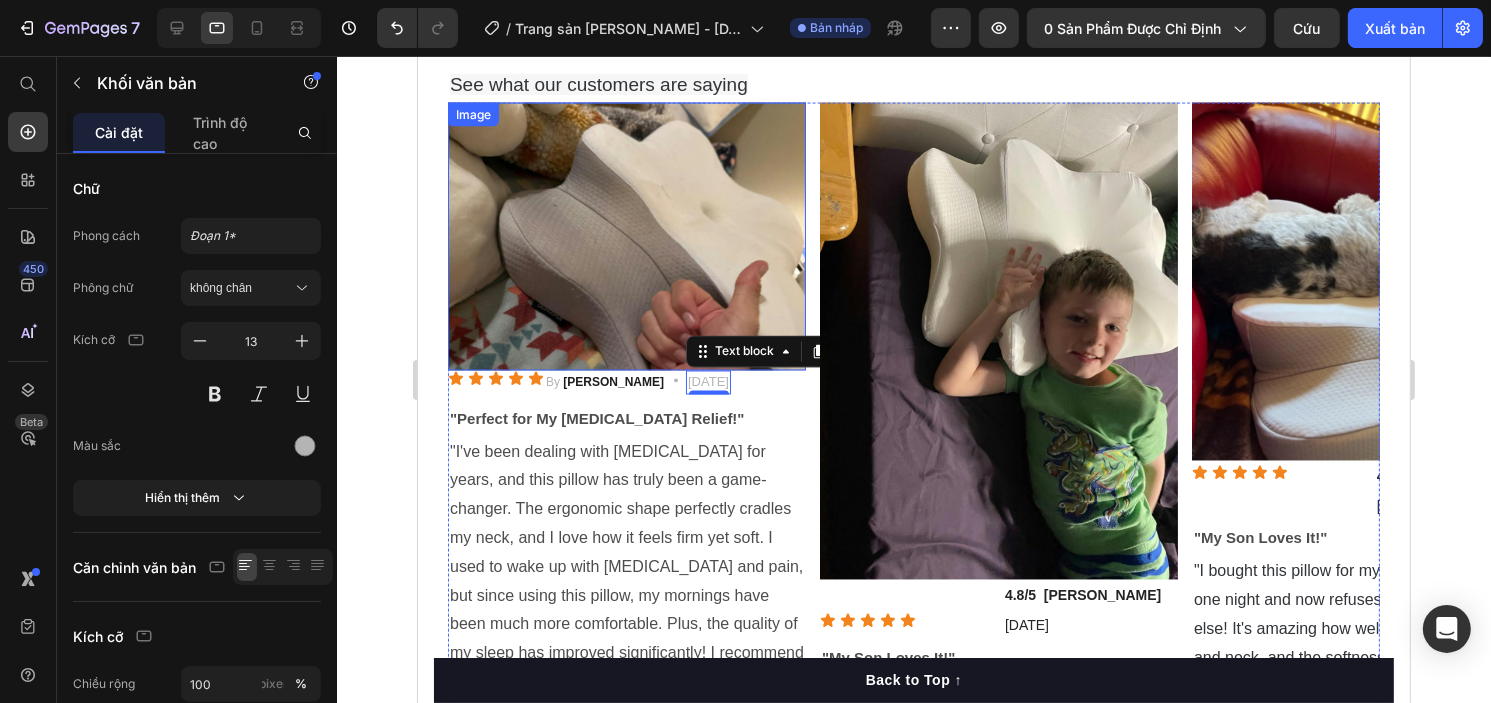 click at bounding box center [626, 237] 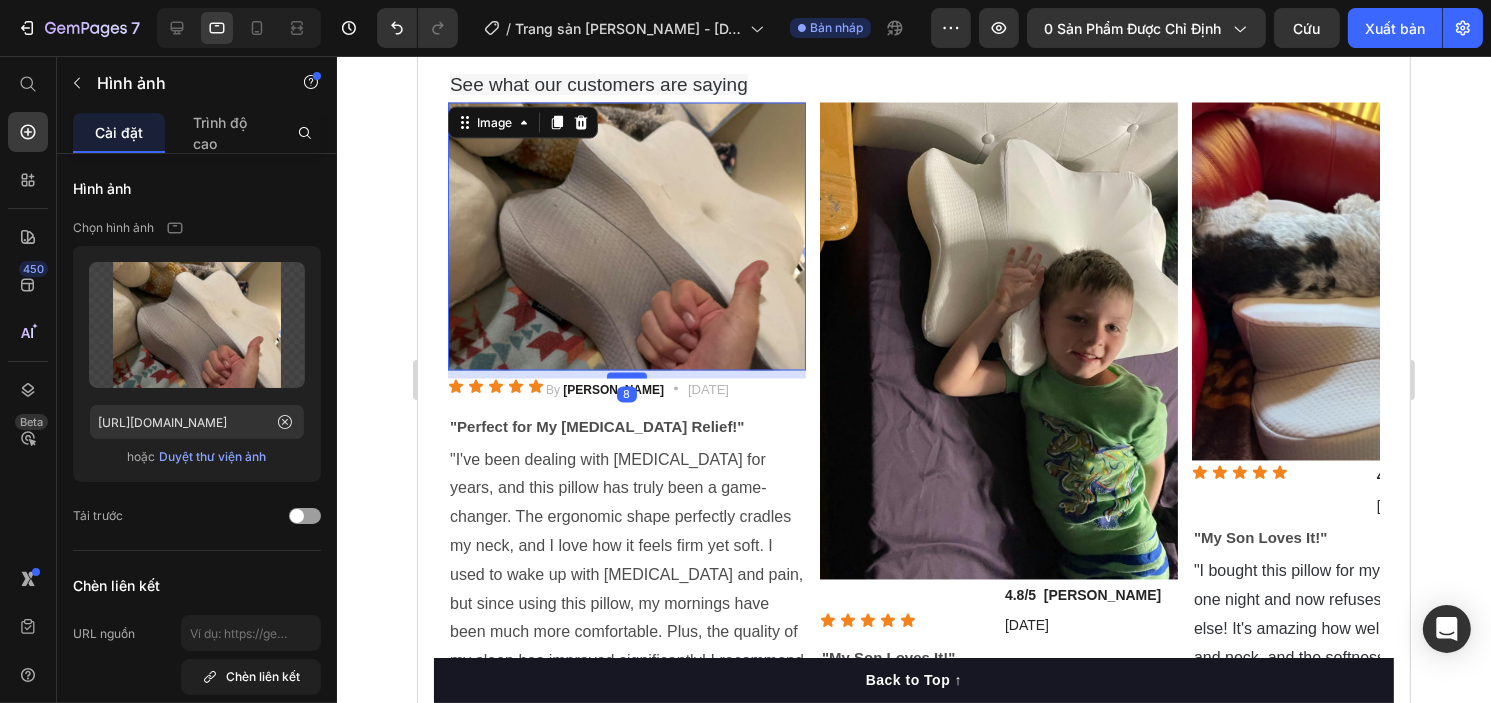 click at bounding box center [626, 376] 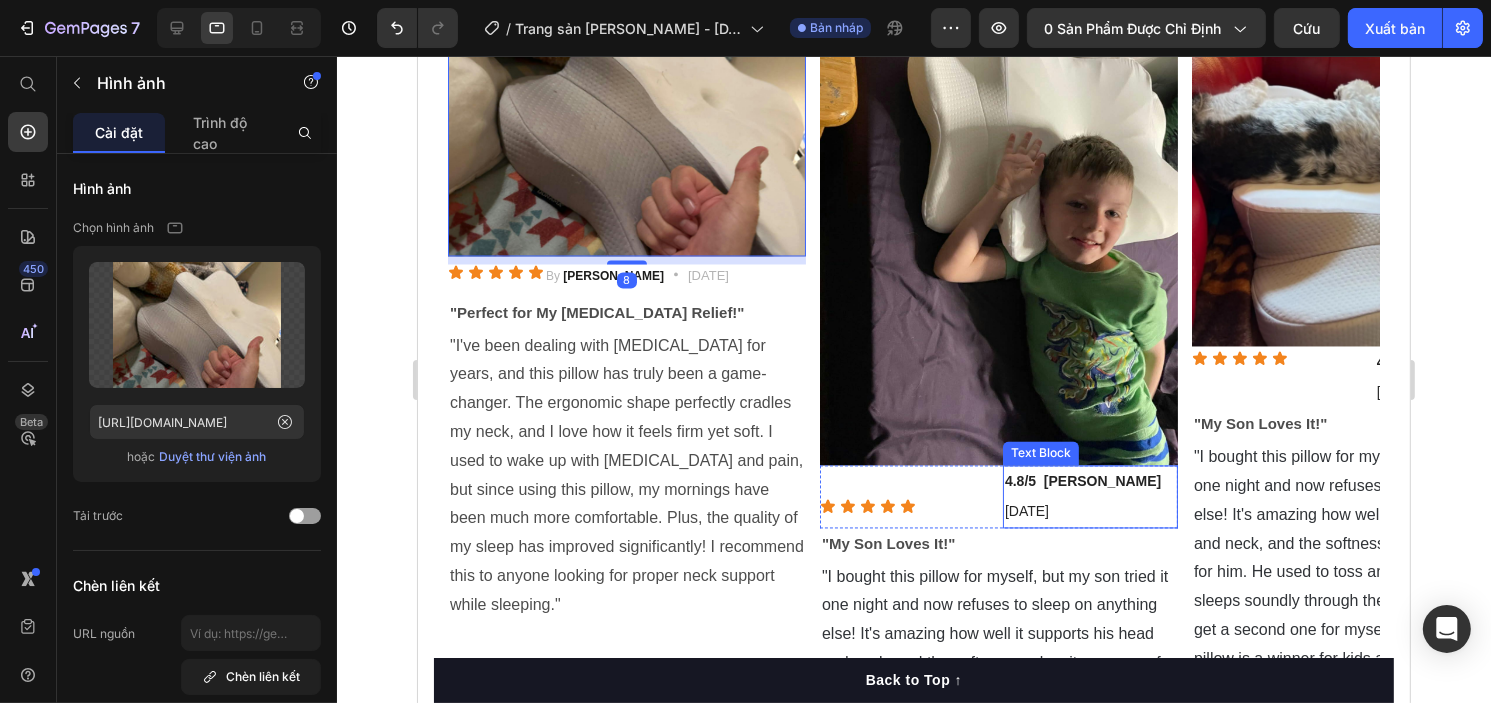 scroll, scrollTop: 3673, scrollLeft: 0, axis: vertical 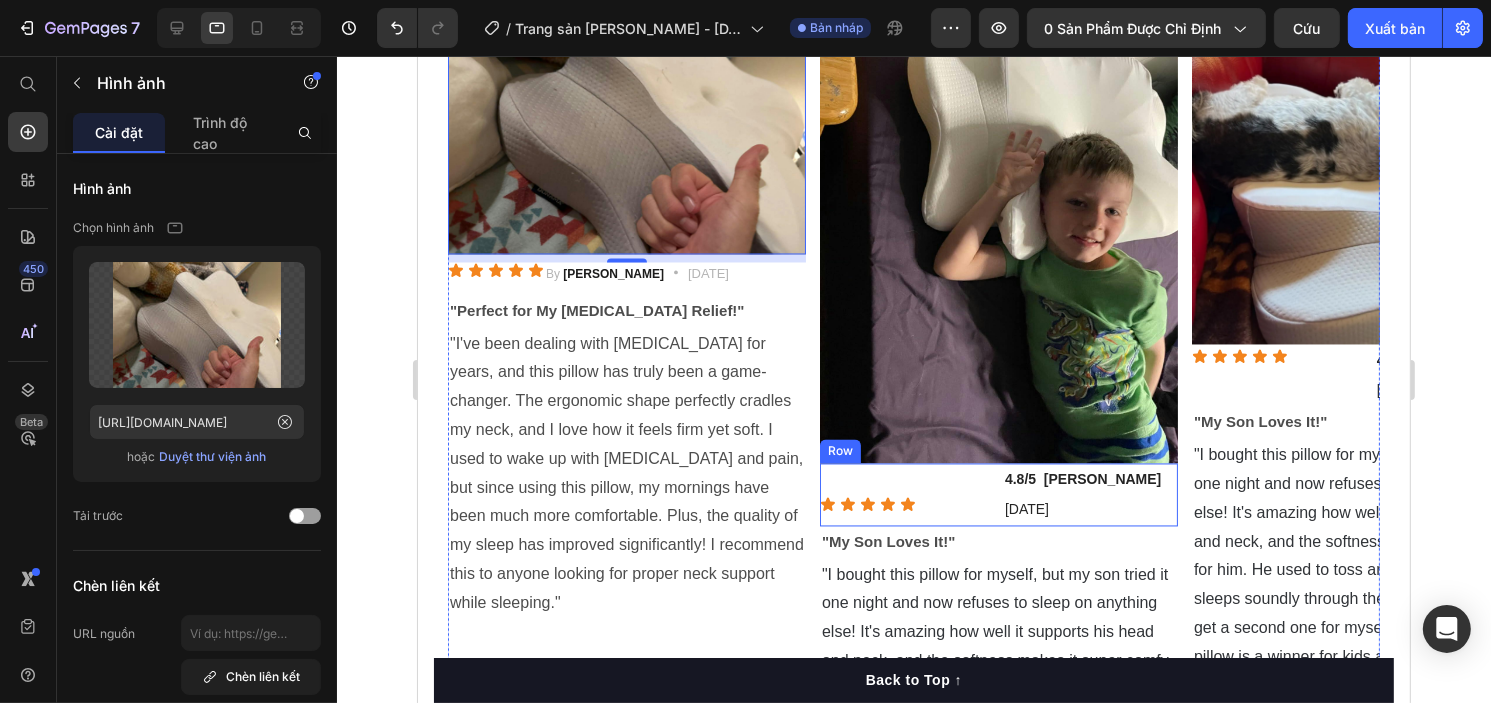 click on "Text Block Icon Icon Icon Icon Icon Icon List" at bounding box center [906, 495] 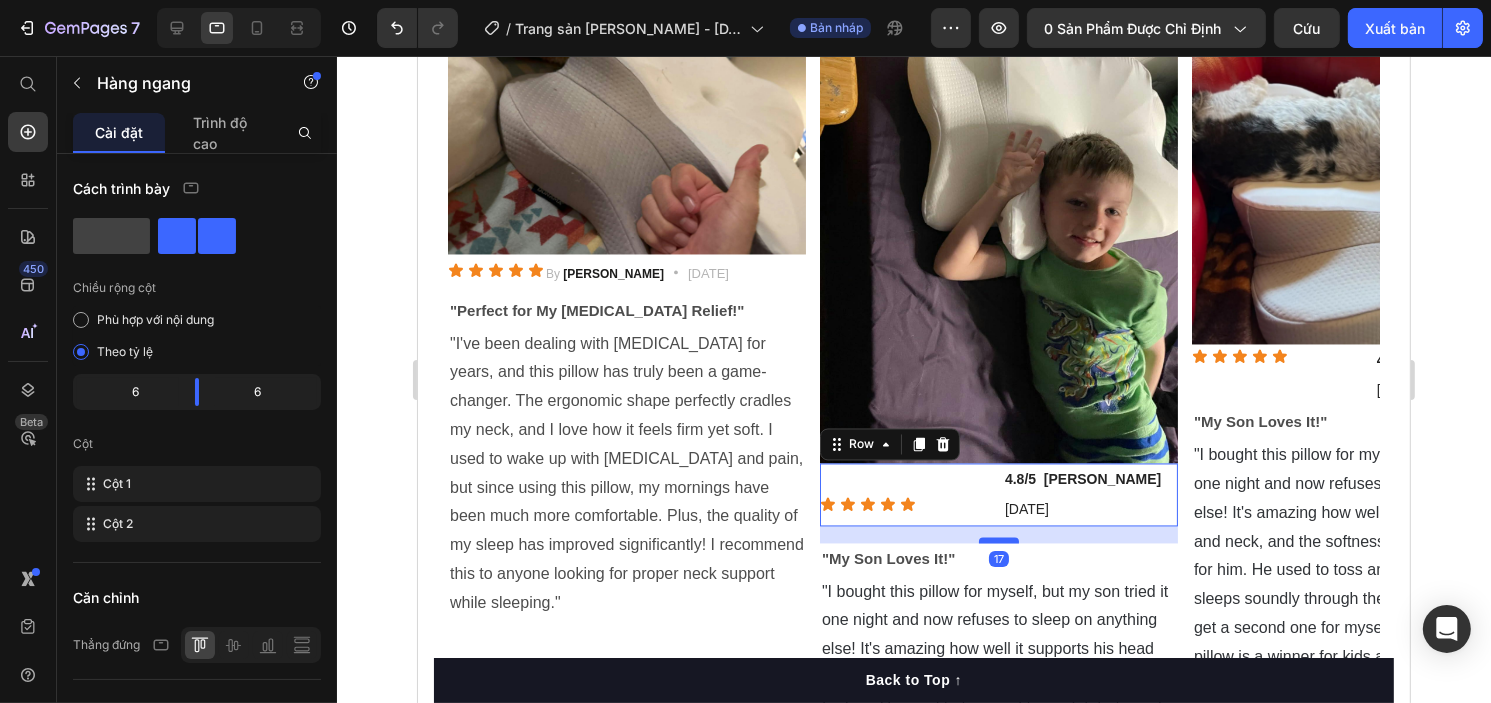drag, startPoint x: 1005, startPoint y: 550, endPoint x: 1005, endPoint y: 567, distance: 17 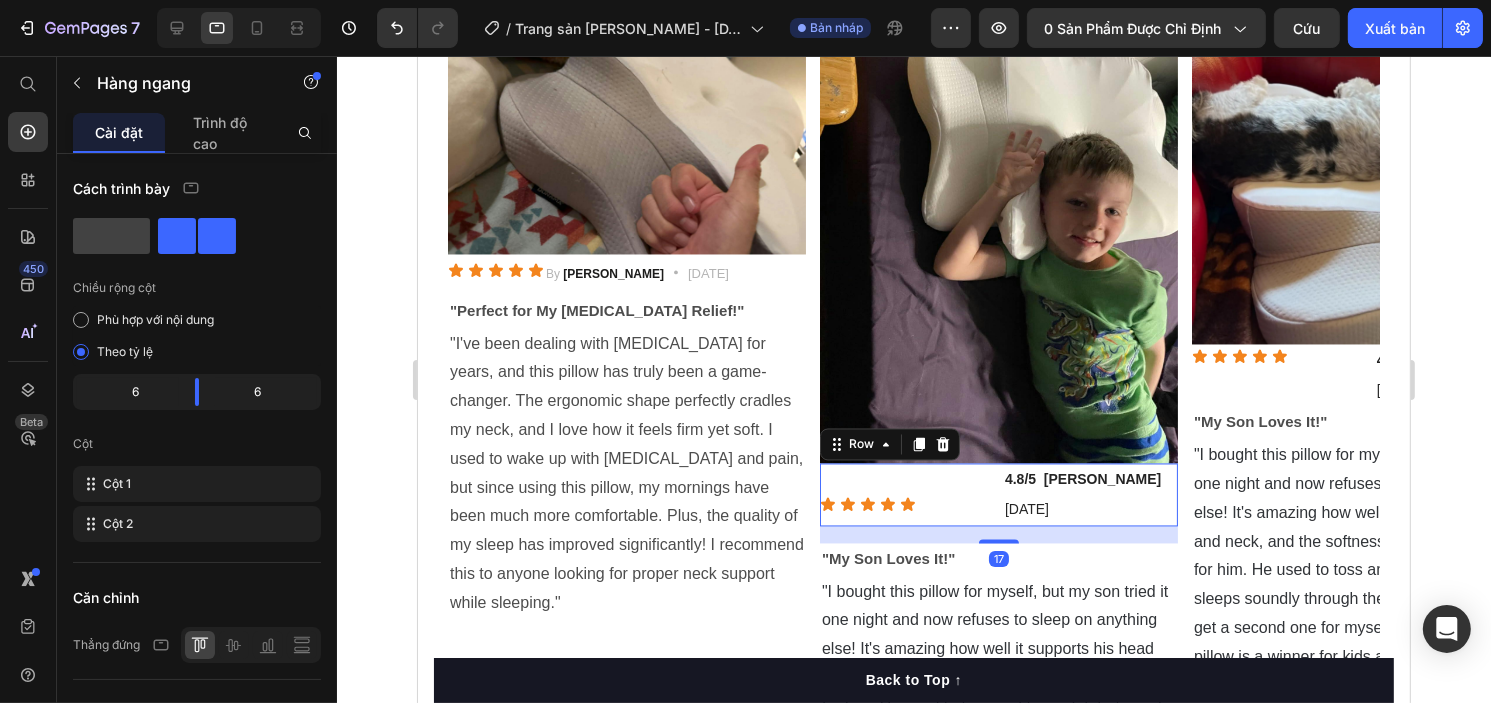 click on "17" at bounding box center (998, 535) 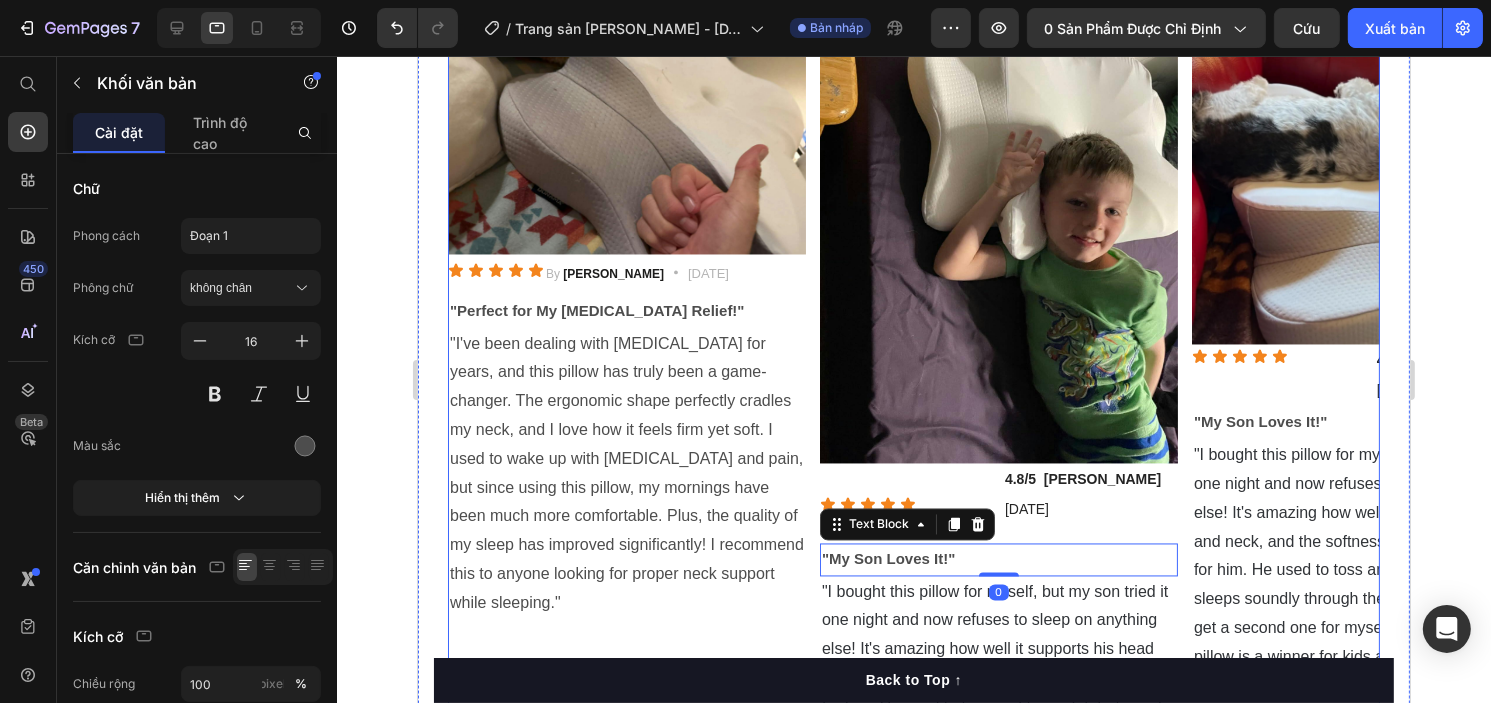 click on "Image Text Block Icon Icon Icon Icon Icon Icon List 4.8/5  [PERSON_NAME]      [DATE] Text Block Row "My Son Loves It!" Text Block   0 "I bought this pillow for myself, but my son tried it one night and now refuses to sleep on anything else! It's amazing how well it supports his head and neck, and the softness makes it super comfy for him. He used to toss and turn a lot, but now he sleeps soundly through the night. I might need to get a second one for myself! This SpineAlign pillow is a winner for kids and adults alike." Text Block" at bounding box center [998, 399] 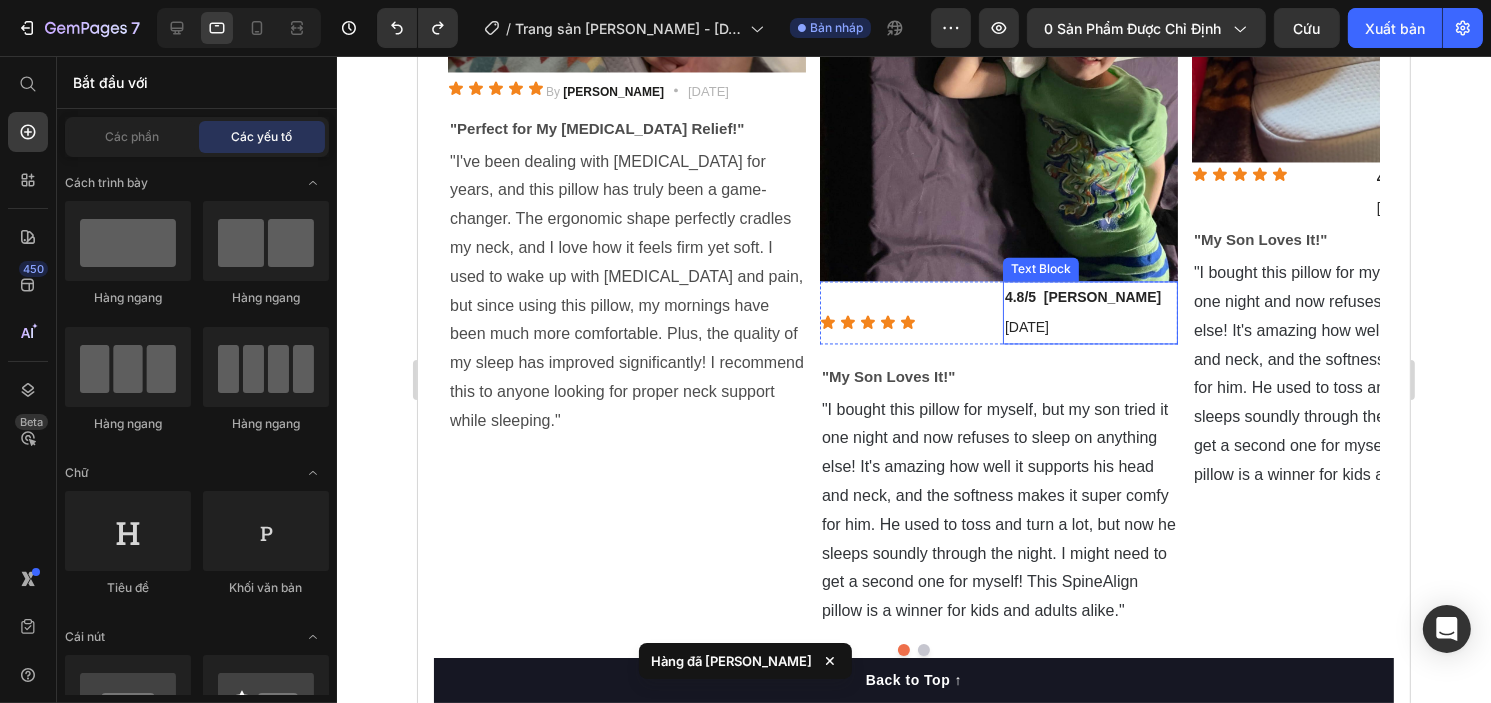 scroll, scrollTop: 3836, scrollLeft: 0, axis: vertical 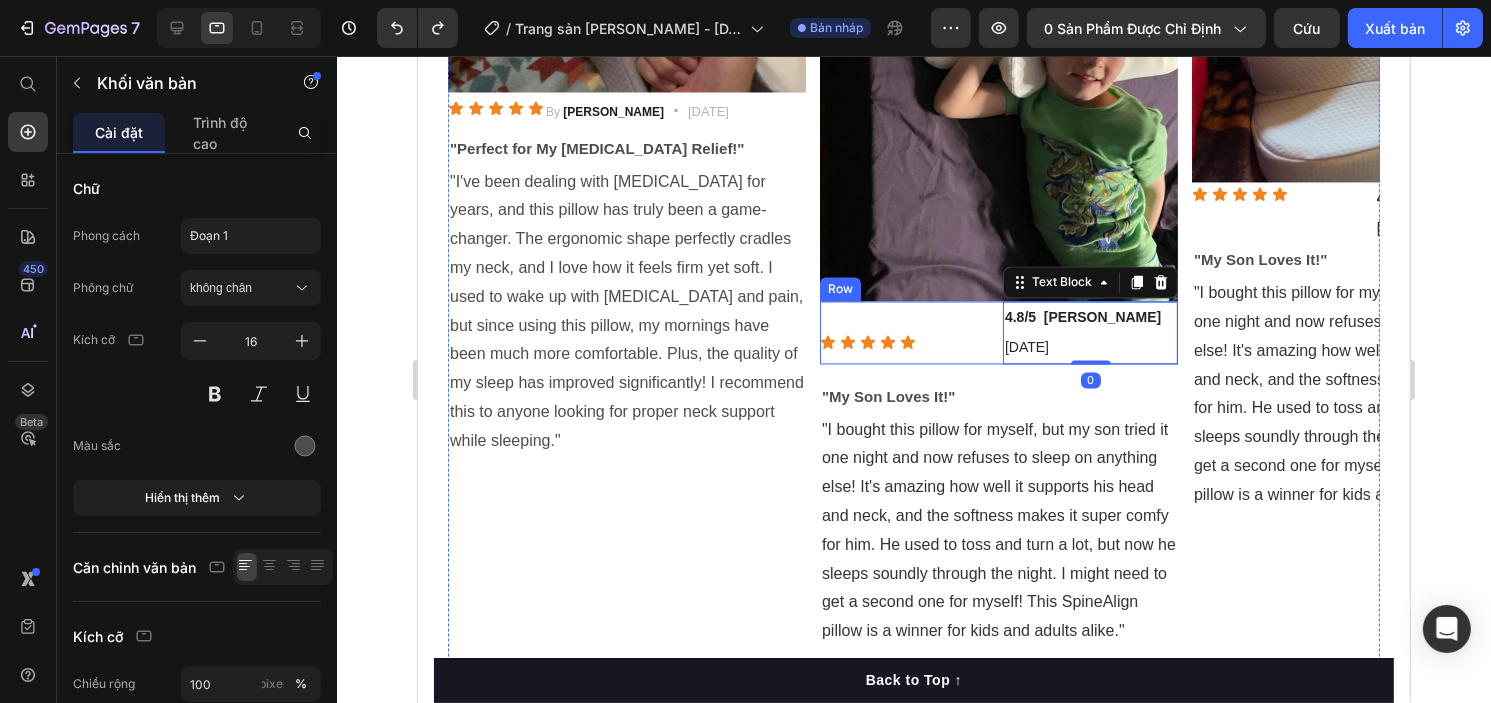 click on "Text Block Icon Icon Icon Icon Icon Icon List" at bounding box center [906, 332] 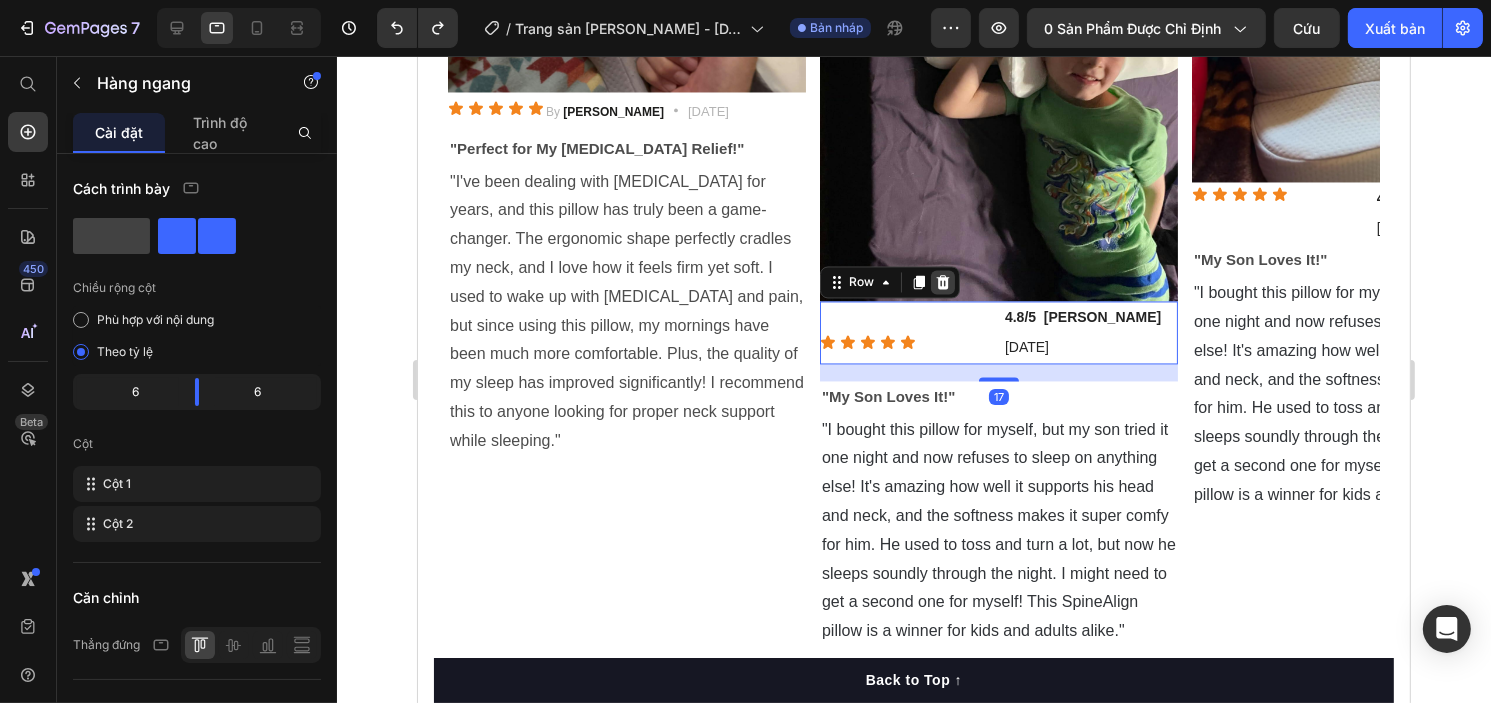 click 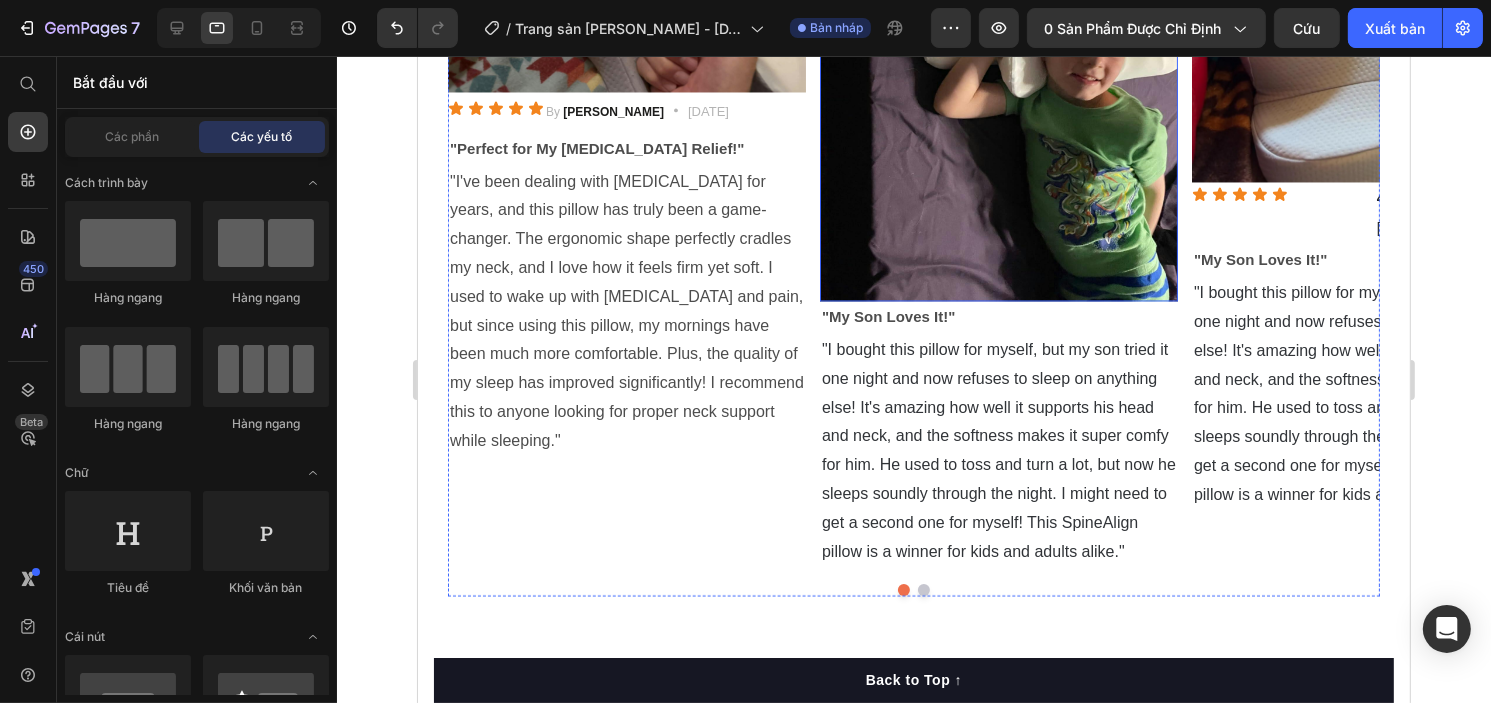 click at bounding box center [998, 62] 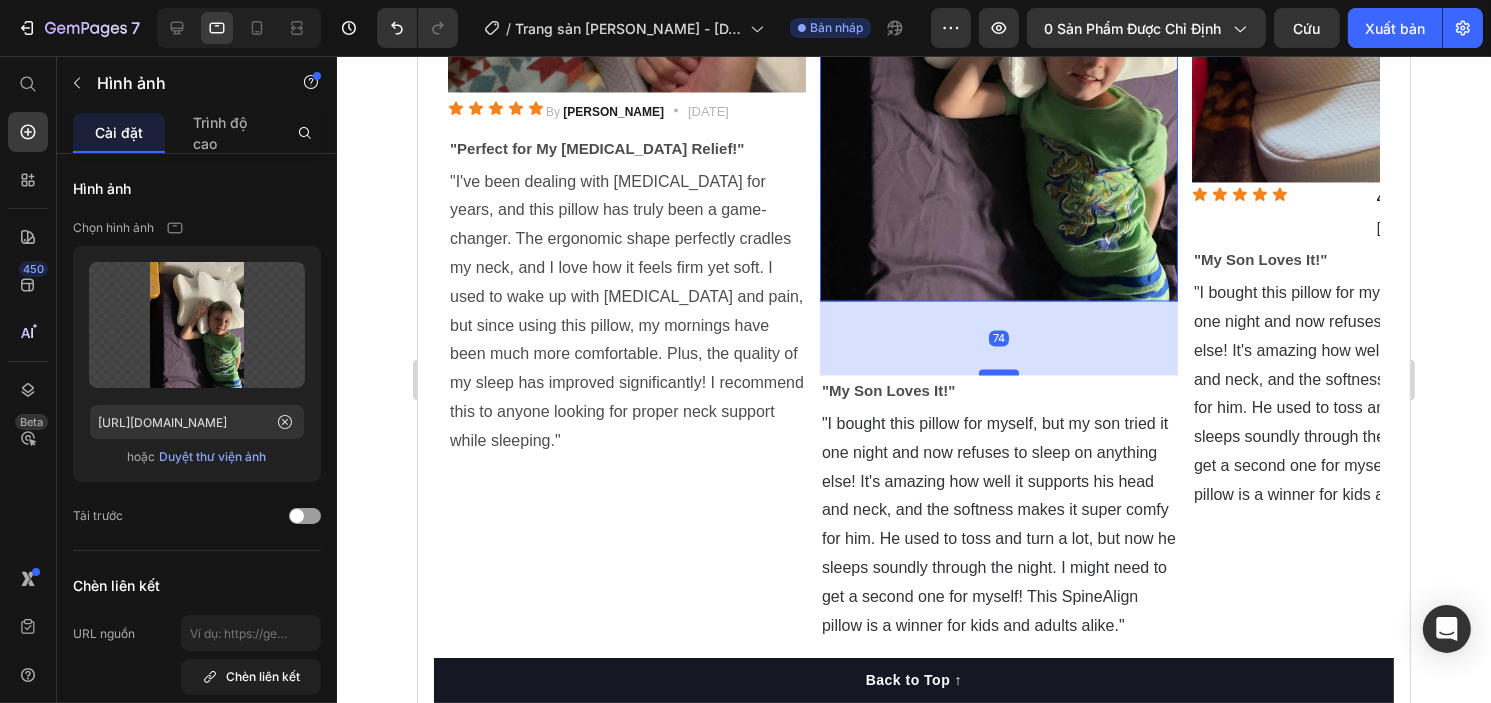 drag, startPoint x: 1010, startPoint y: 321, endPoint x: 986, endPoint y: 402, distance: 84.48077 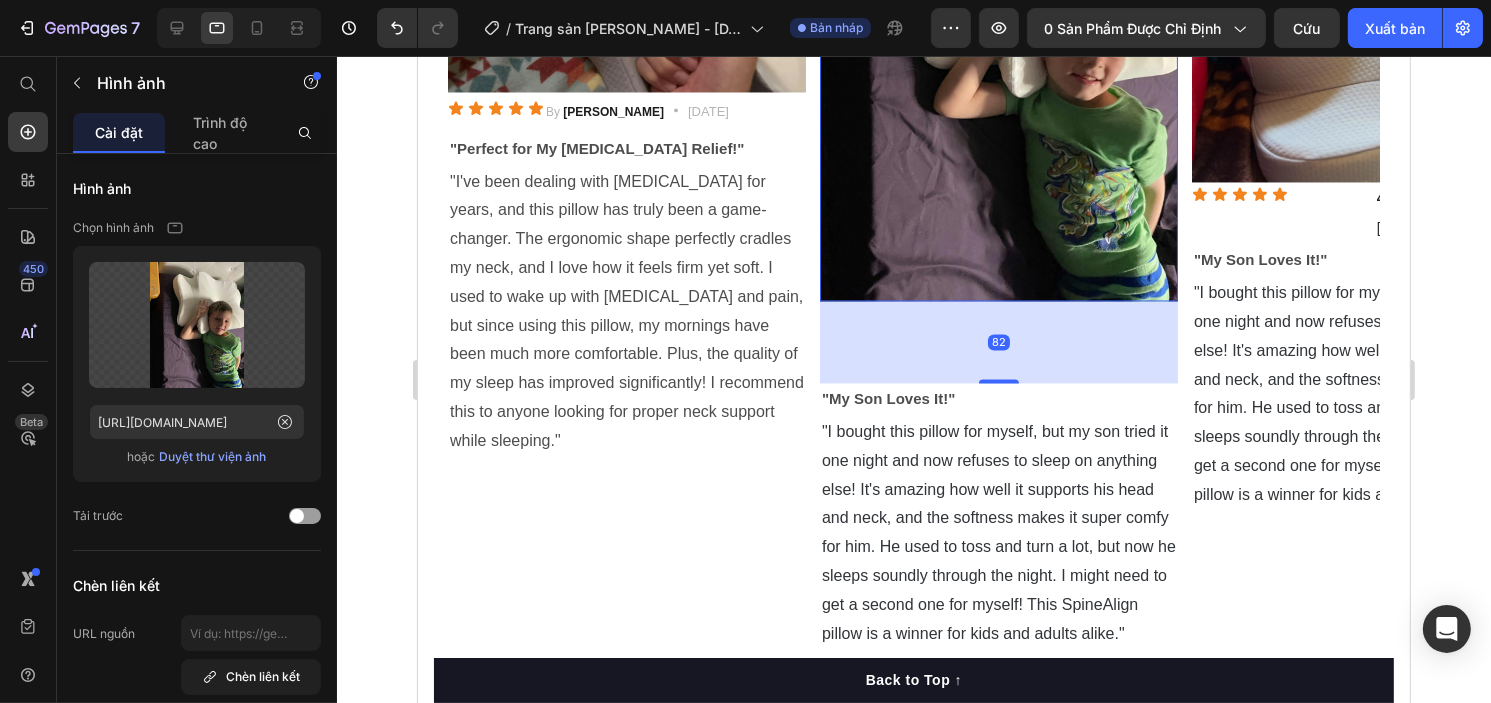 click on "82" at bounding box center [998, 342] 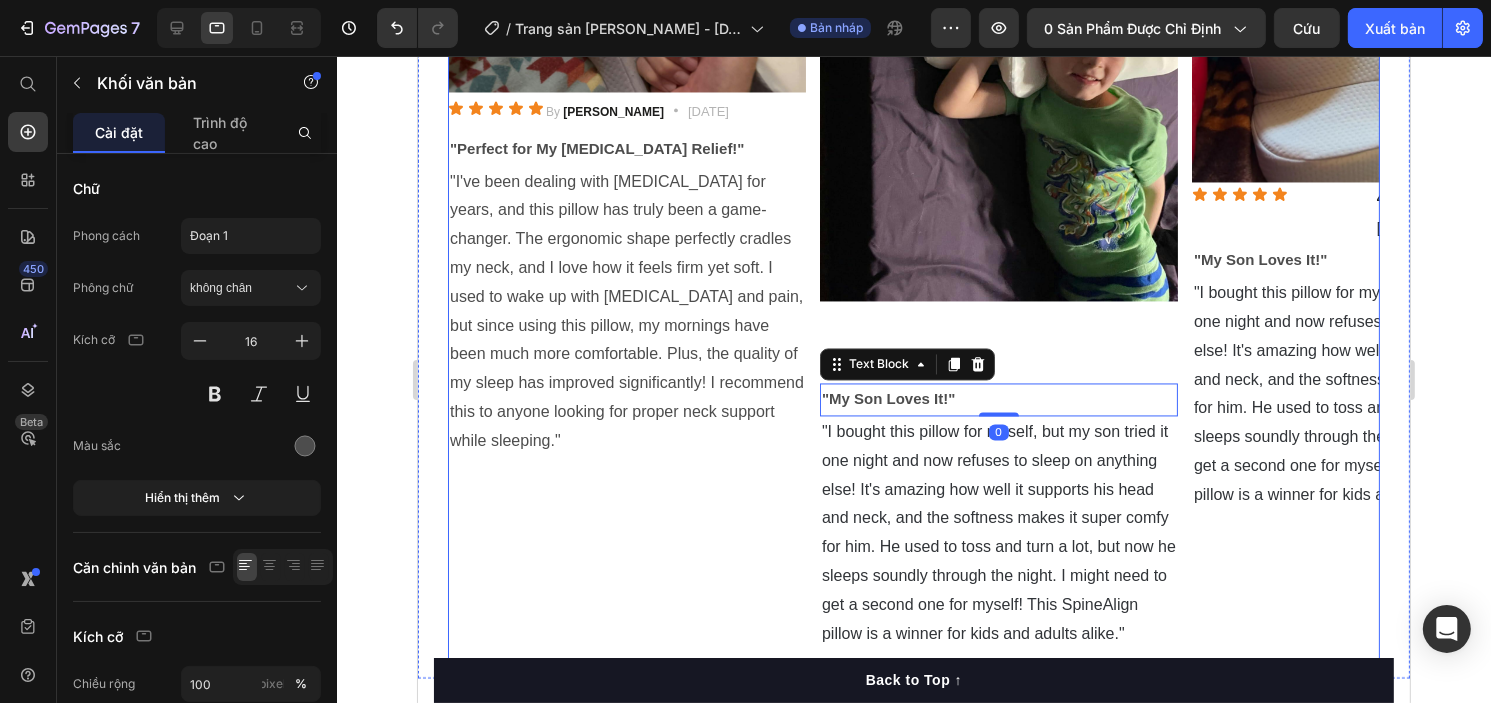 click on "Image "My Son Loves It!" Text Block   0 "I bought this pillow for myself, but my son tried it one night and now refuses to sleep on anything else! It's amazing how well it supports his head and neck, and the softness makes it super comfy for him. He used to toss and turn a lot, but now he sleeps soundly through the night. I might need to get a second one for myself! This SpineAlign pillow is a winner for kids and adults alike." Text Block" at bounding box center (998, 237) 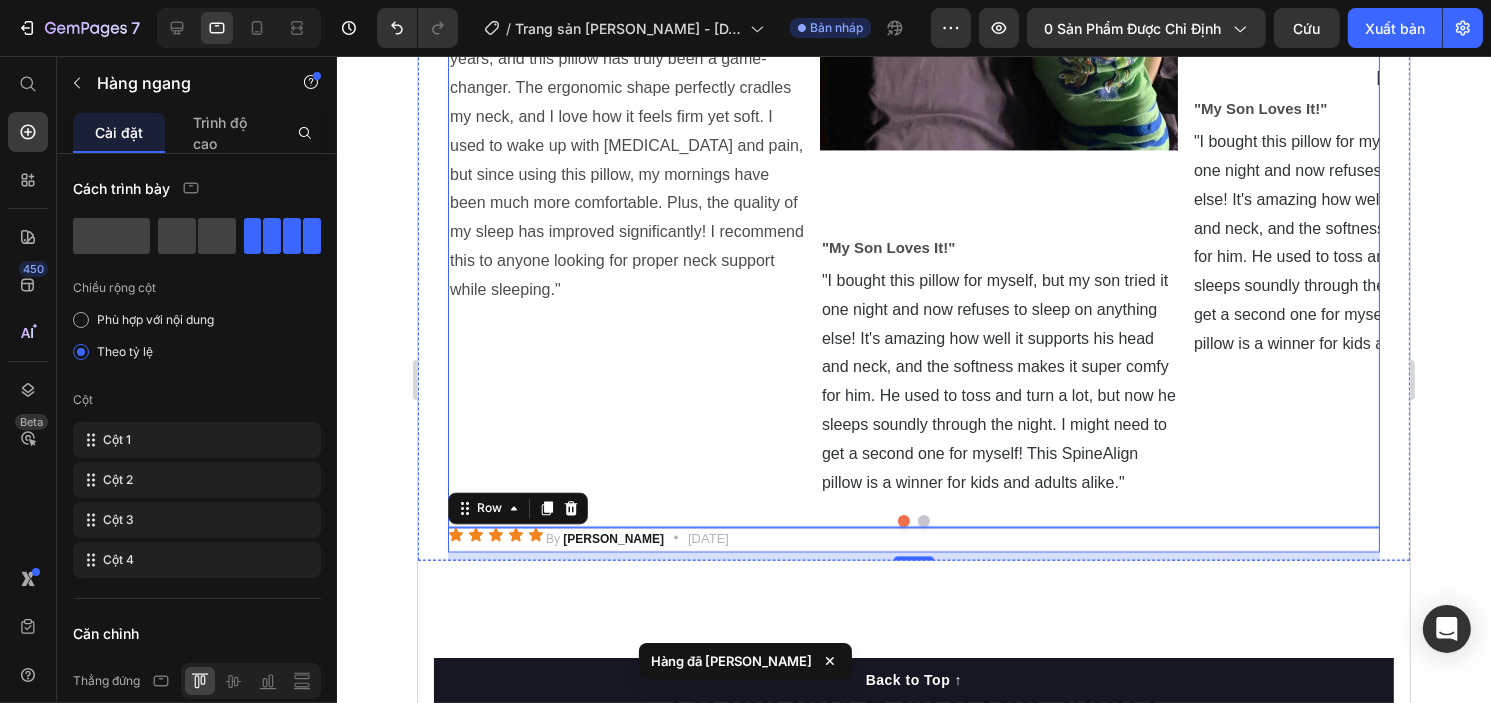 scroll, scrollTop: 4013, scrollLeft: 0, axis: vertical 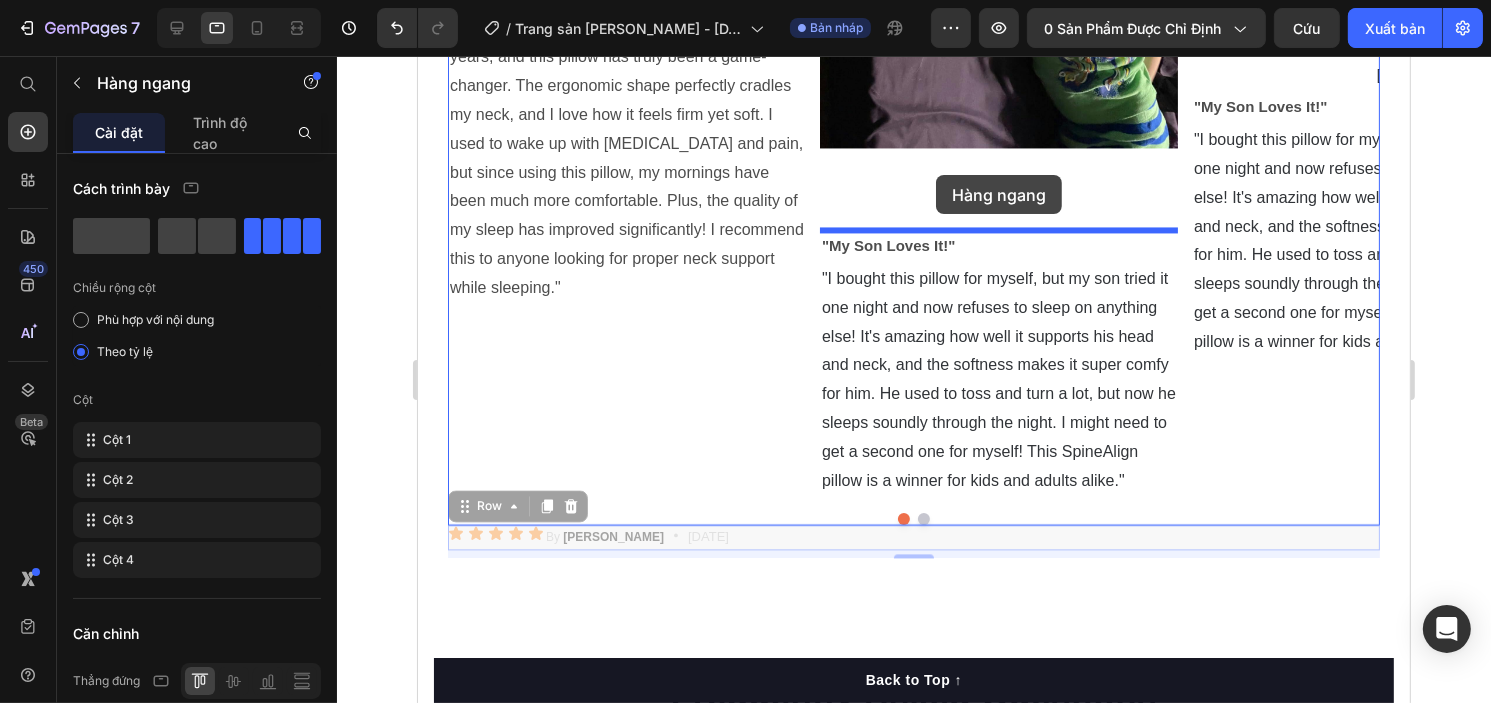 drag, startPoint x: 785, startPoint y: 544, endPoint x: 935, endPoint y: 174, distance: 399.2493 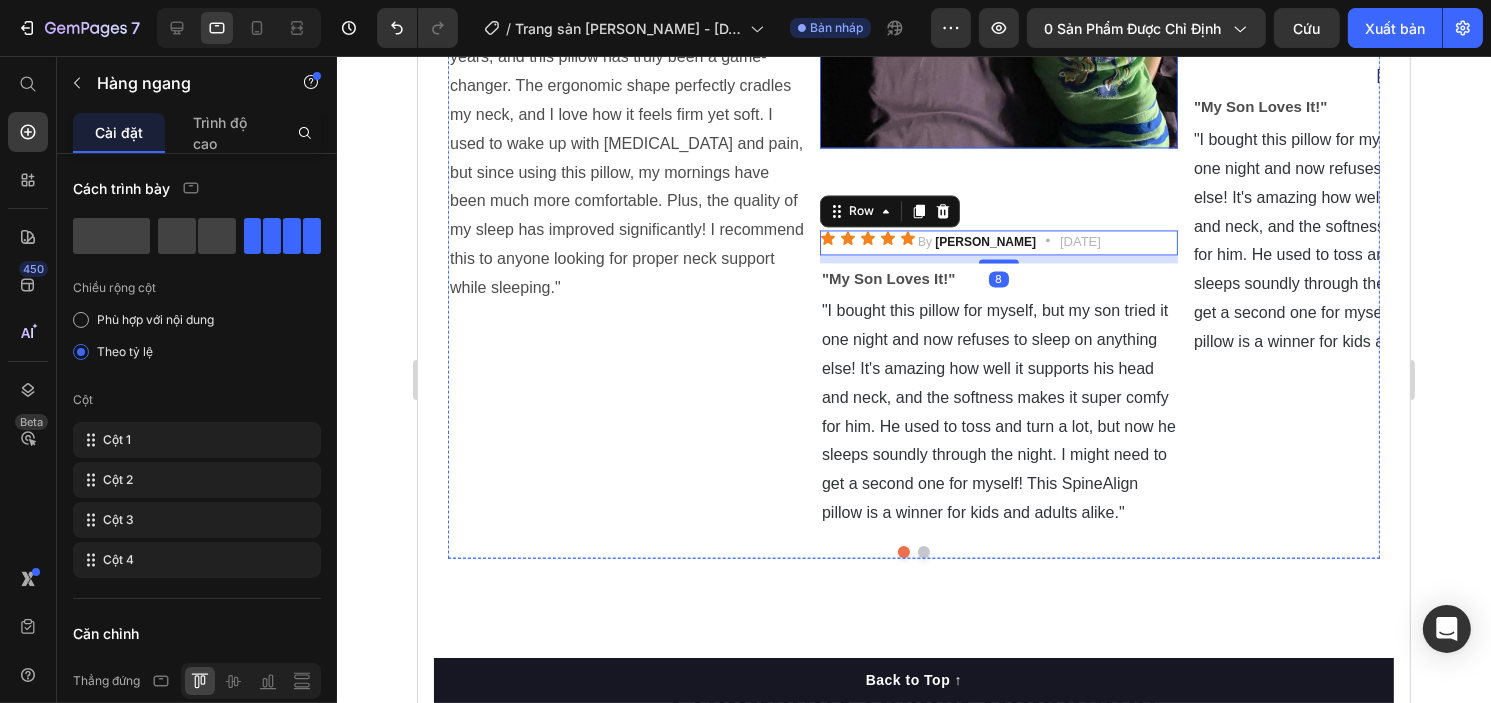 click at bounding box center (998, -91) 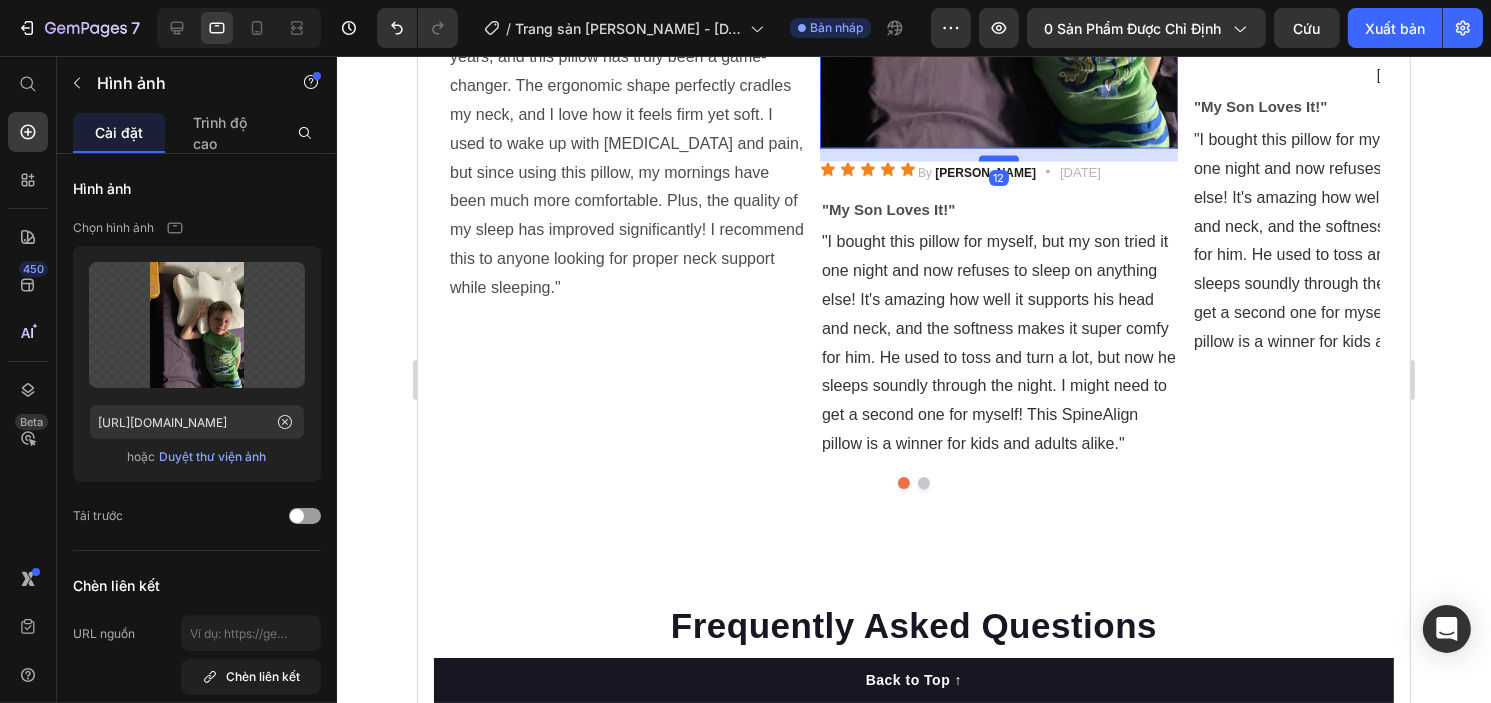 drag, startPoint x: 1010, startPoint y: 228, endPoint x: 1014, endPoint y: 159, distance: 69.115845 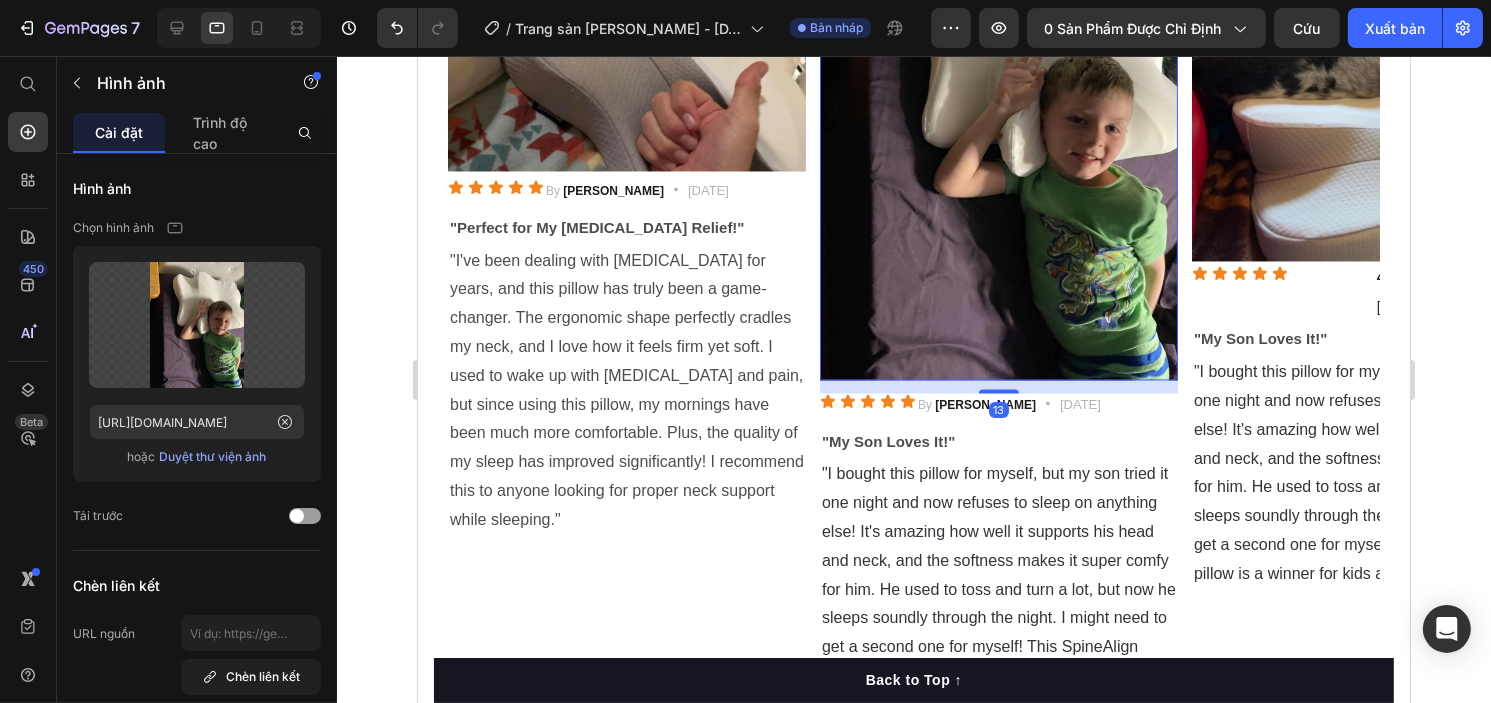 scroll, scrollTop: 3761, scrollLeft: 0, axis: vertical 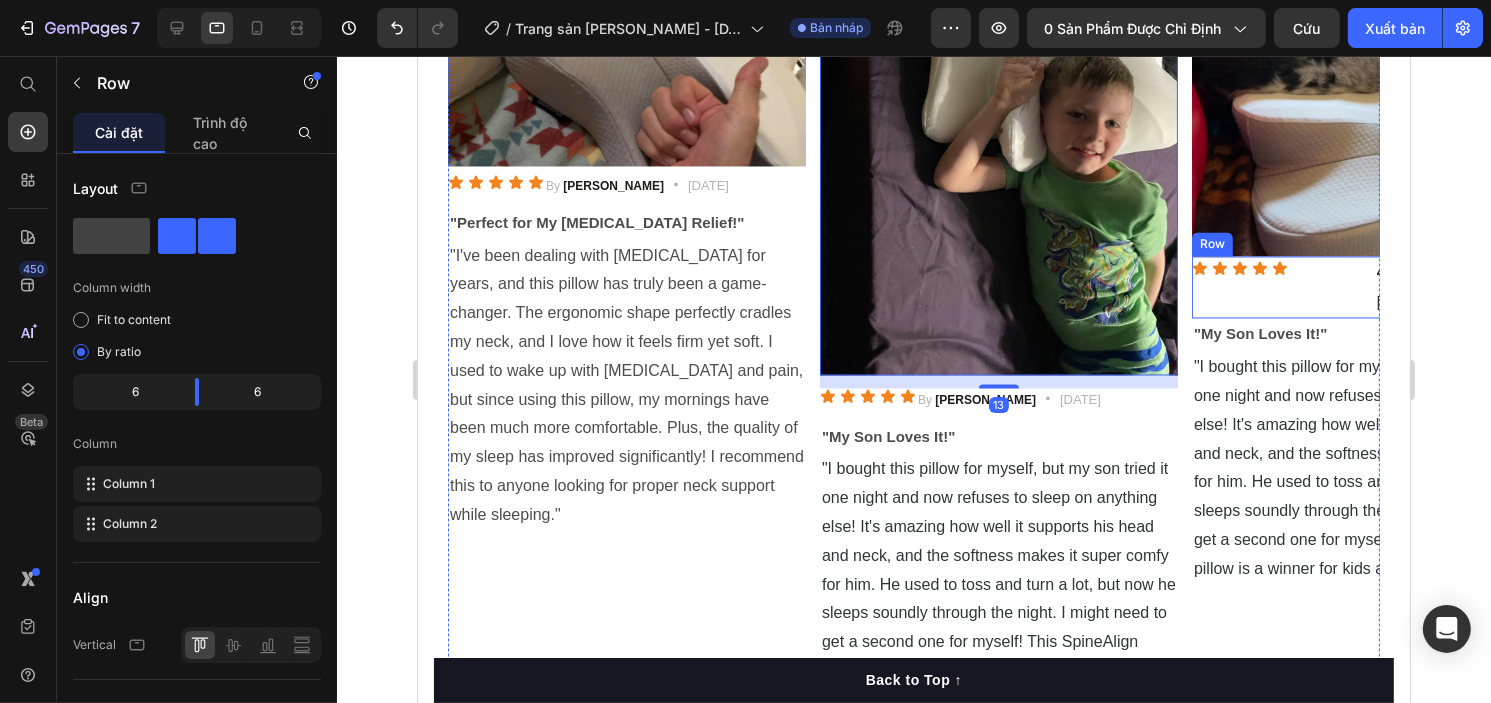 click on "Text Block Icon Icon Icon Icon Icon Icon List" at bounding box center (1278, 288) 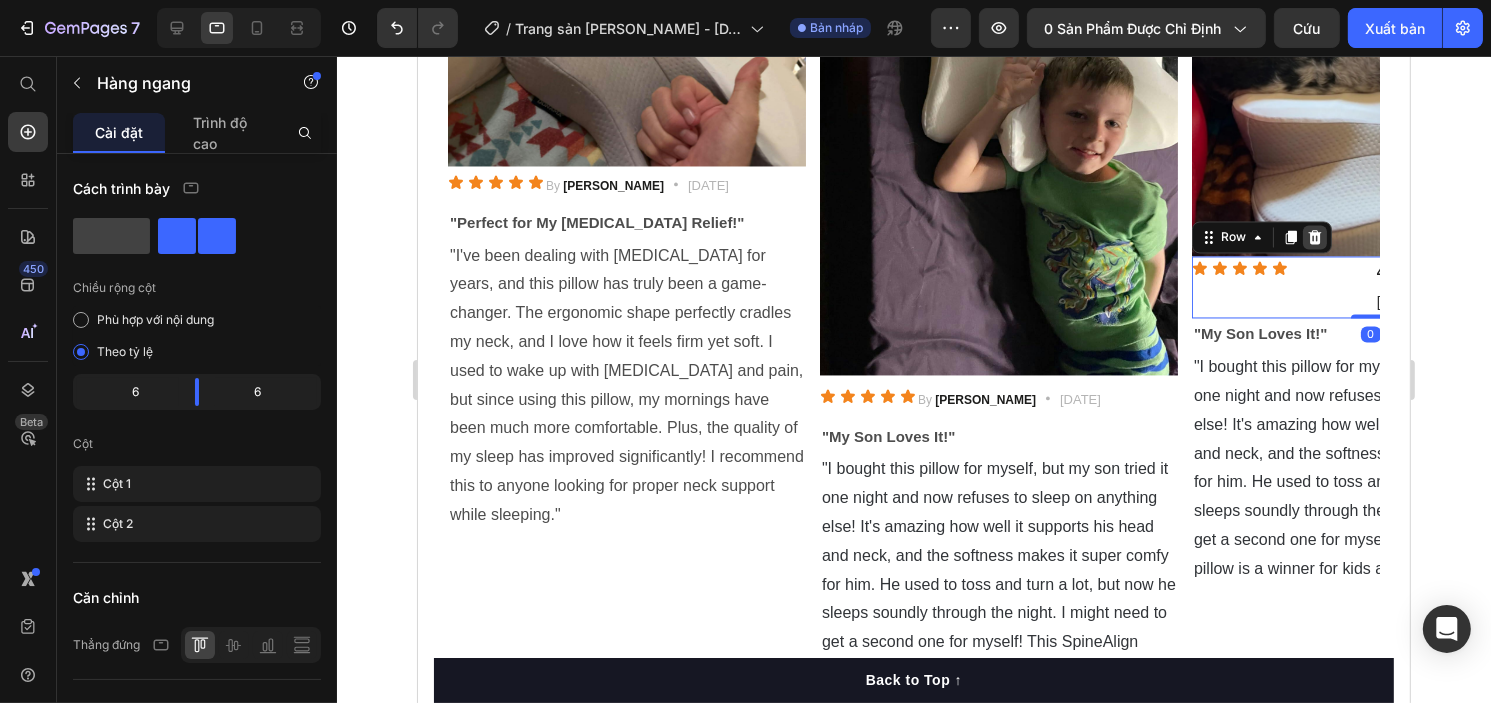 click 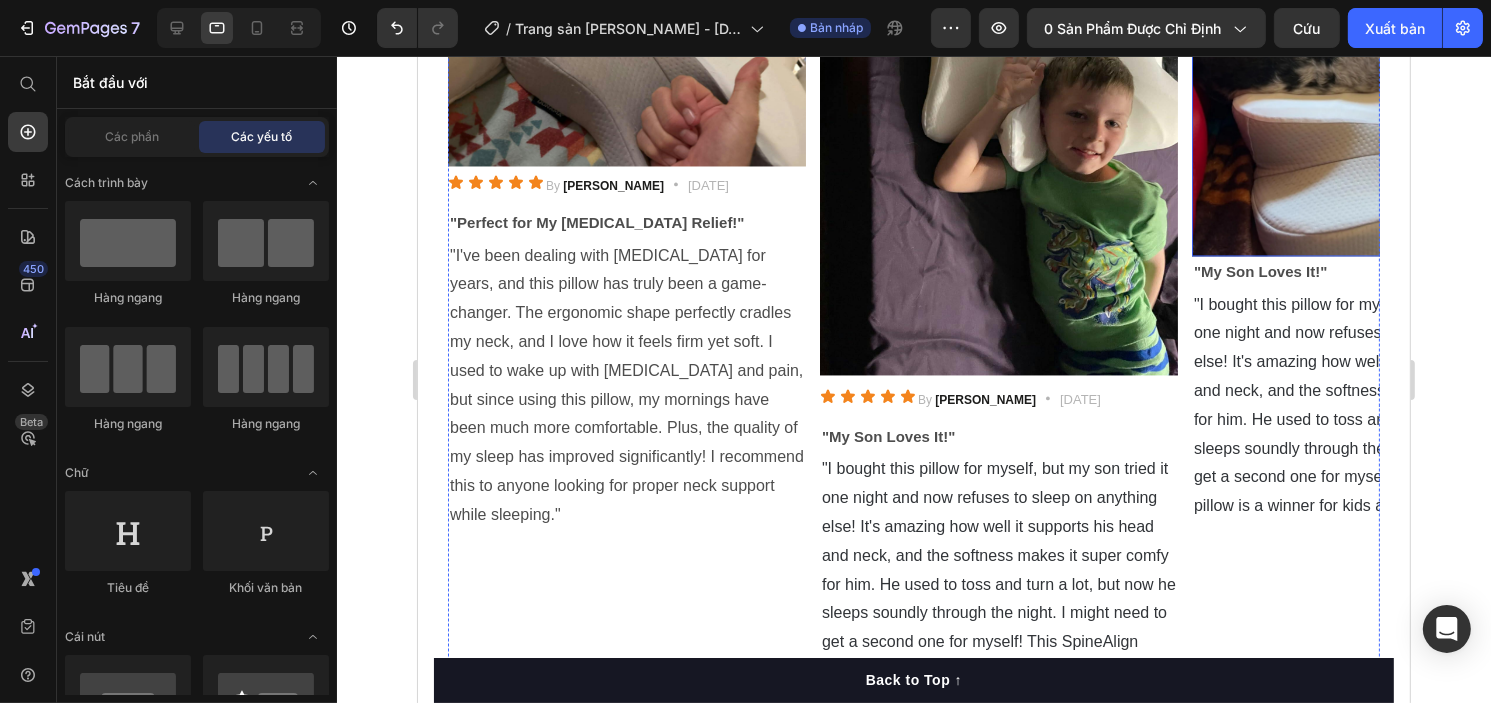 click at bounding box center (1370, 78) 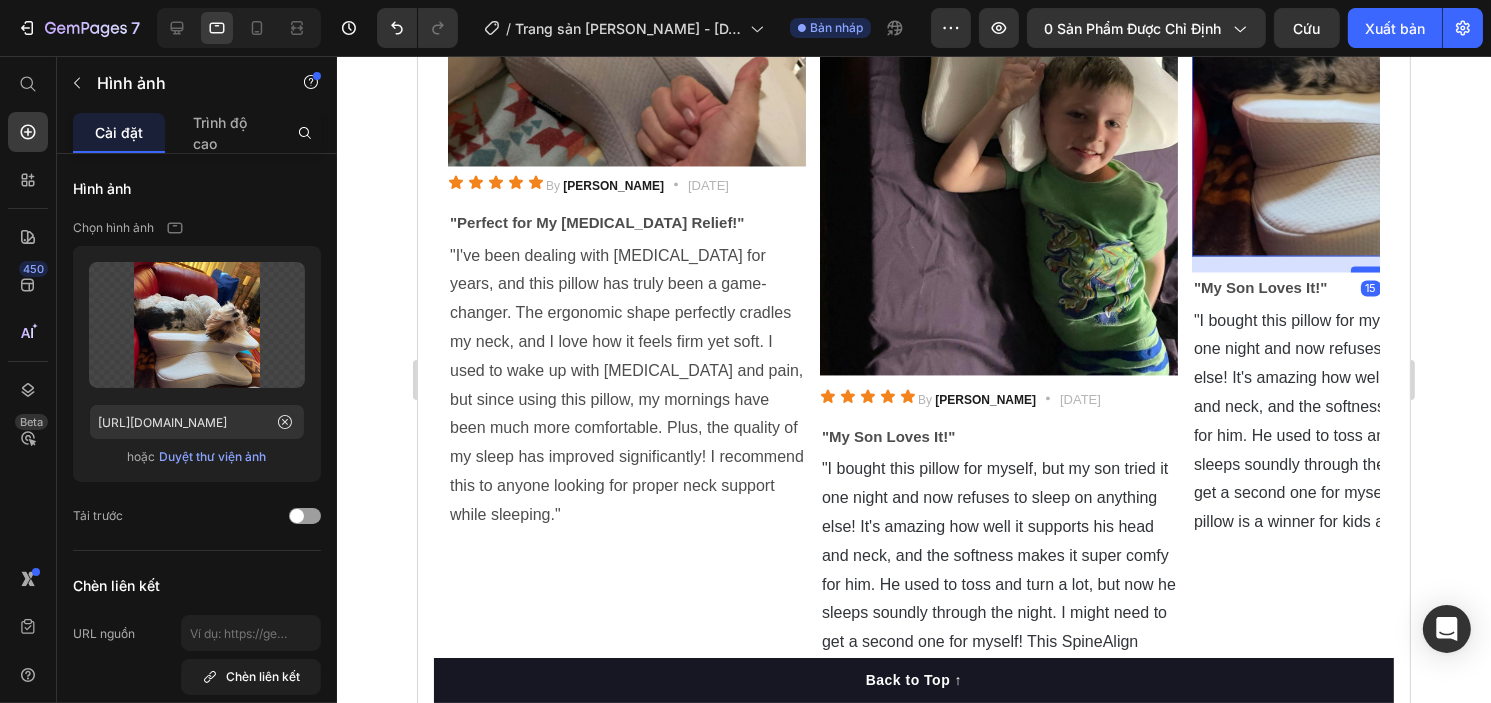 drag, startPoint x: 1358, startPoint y: 277, endPoint x: 1360, endPoint y: 295, distance: 18.110771 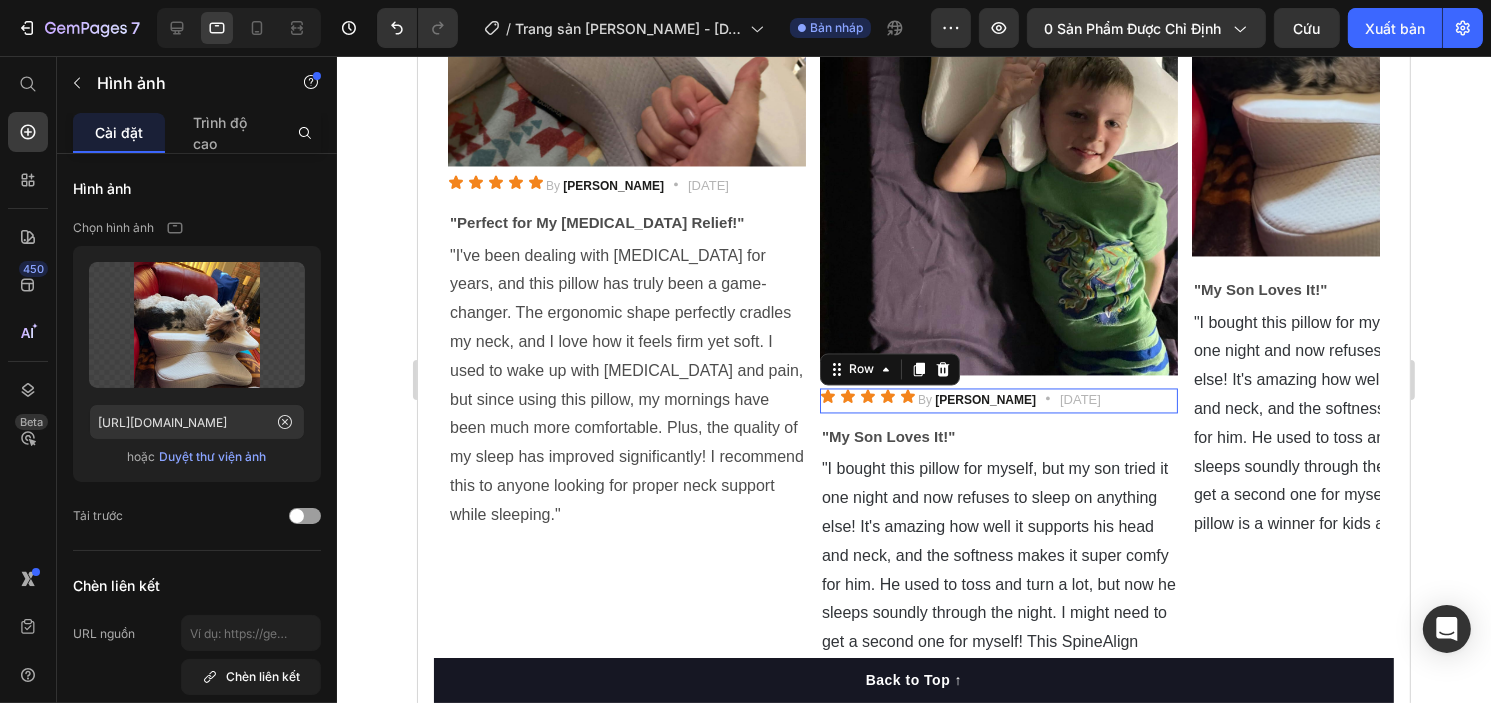 click on "Icon Icon Icon Icon Icon Icon List By   [PERSON_NAME] Text block
Icon [DATE] Text block Row   0" at bounding box center [998, 401] 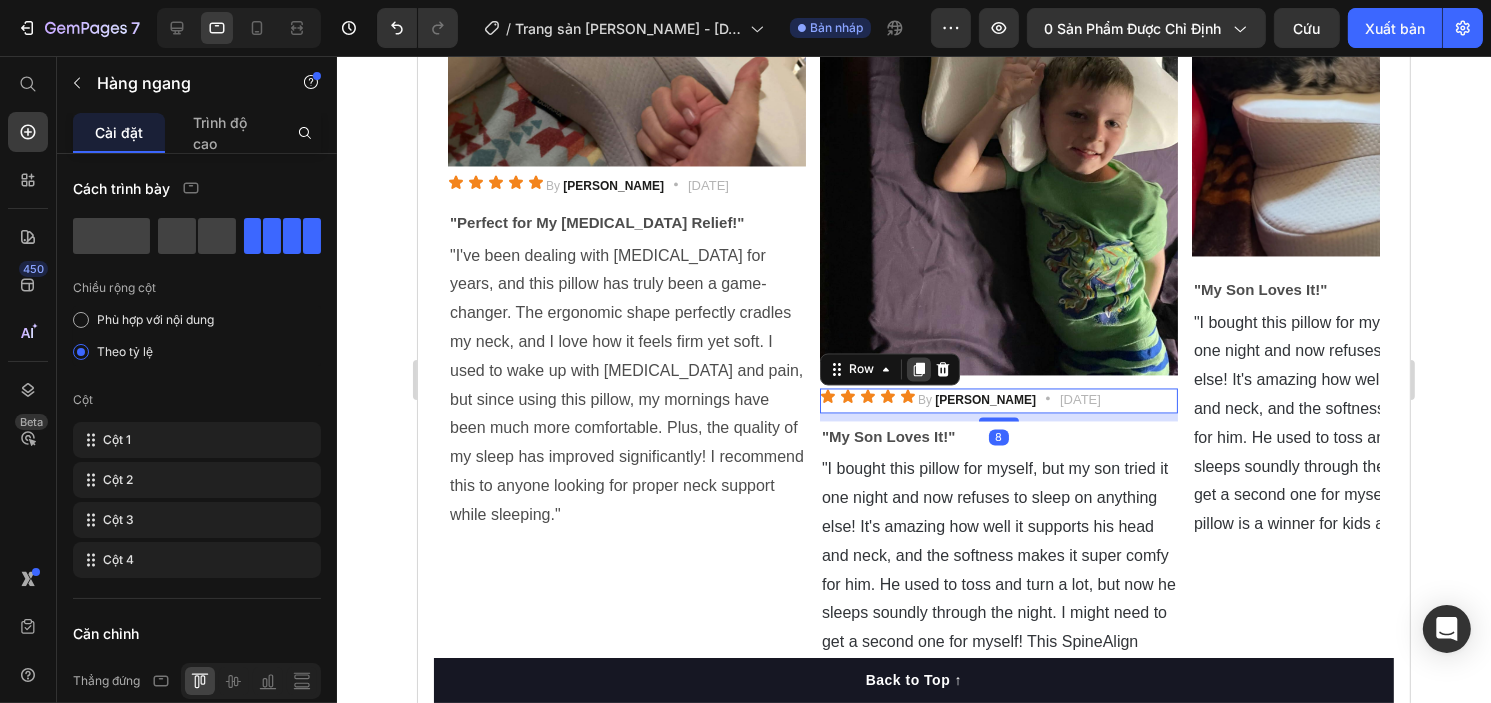 click 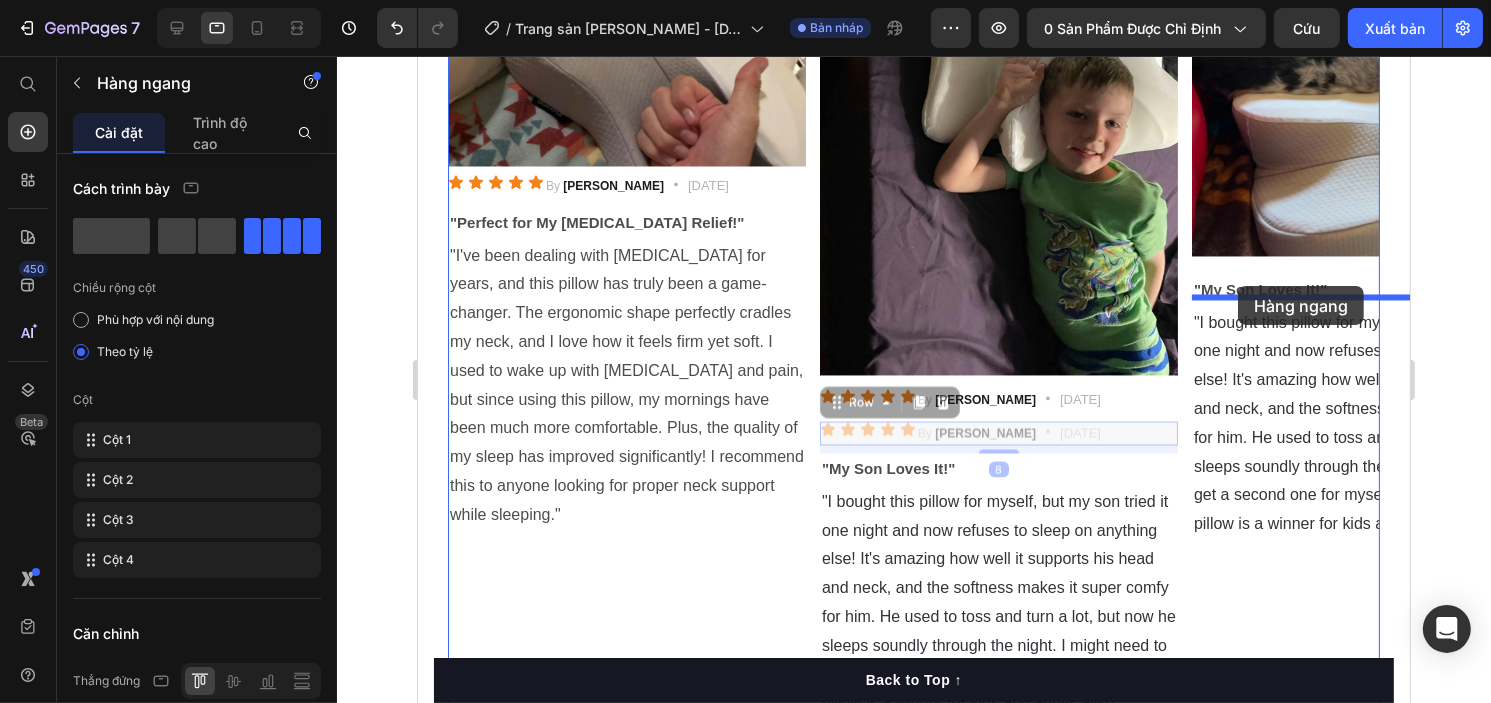 drag, startPoint x: 1144, startPoint y: 458, endPoint x: 1237, endPoint y: 286, distance: 195.53261 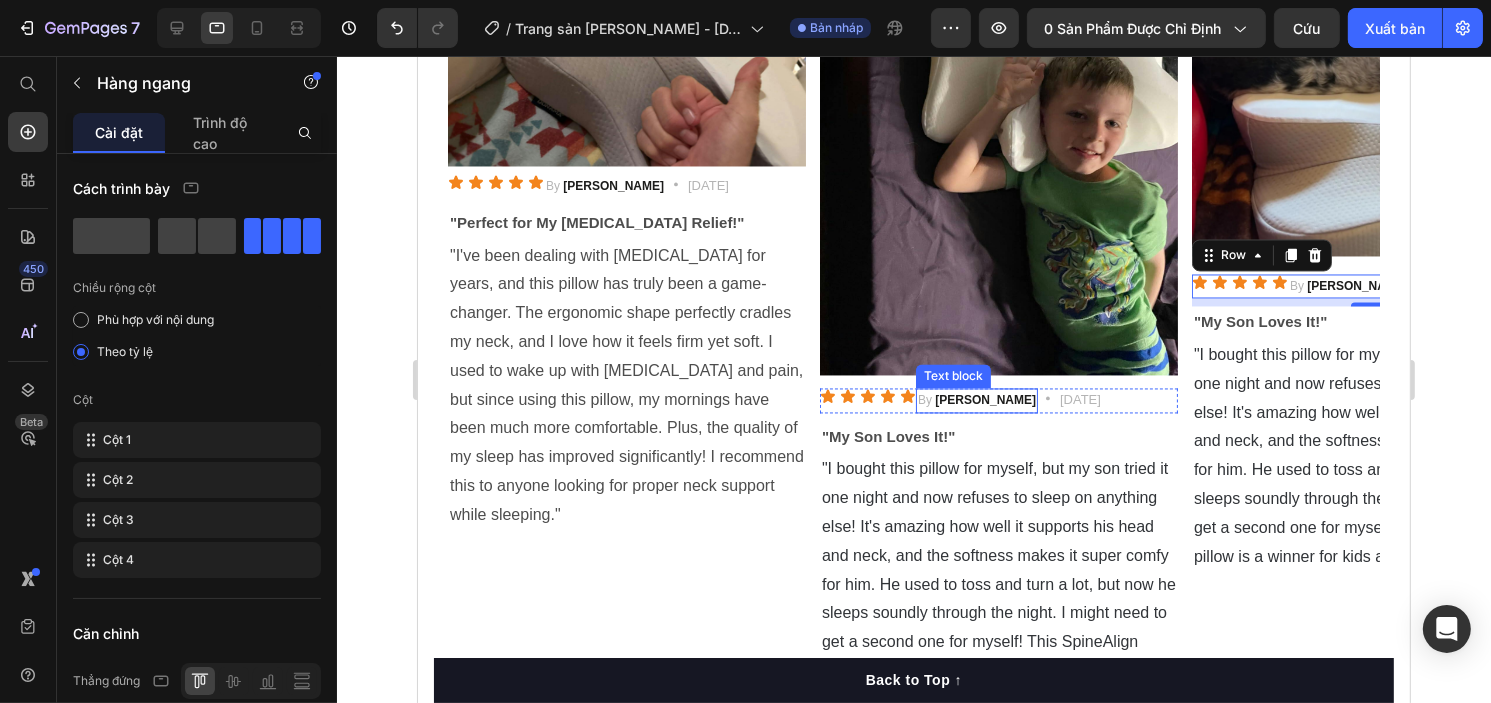 click on "[PERSON_NAME]" at bounding box center [984, 401] 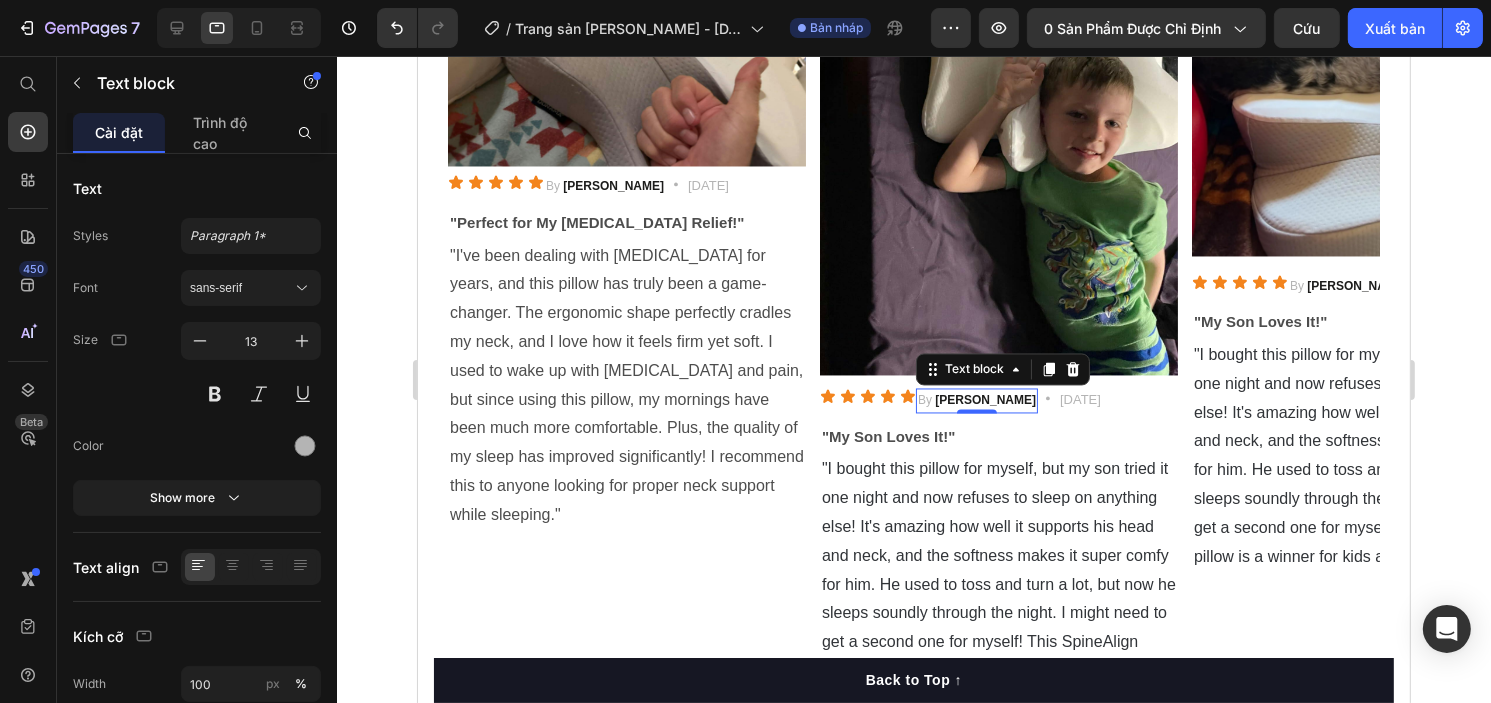 click on "0" at bounding box center (976, 414) 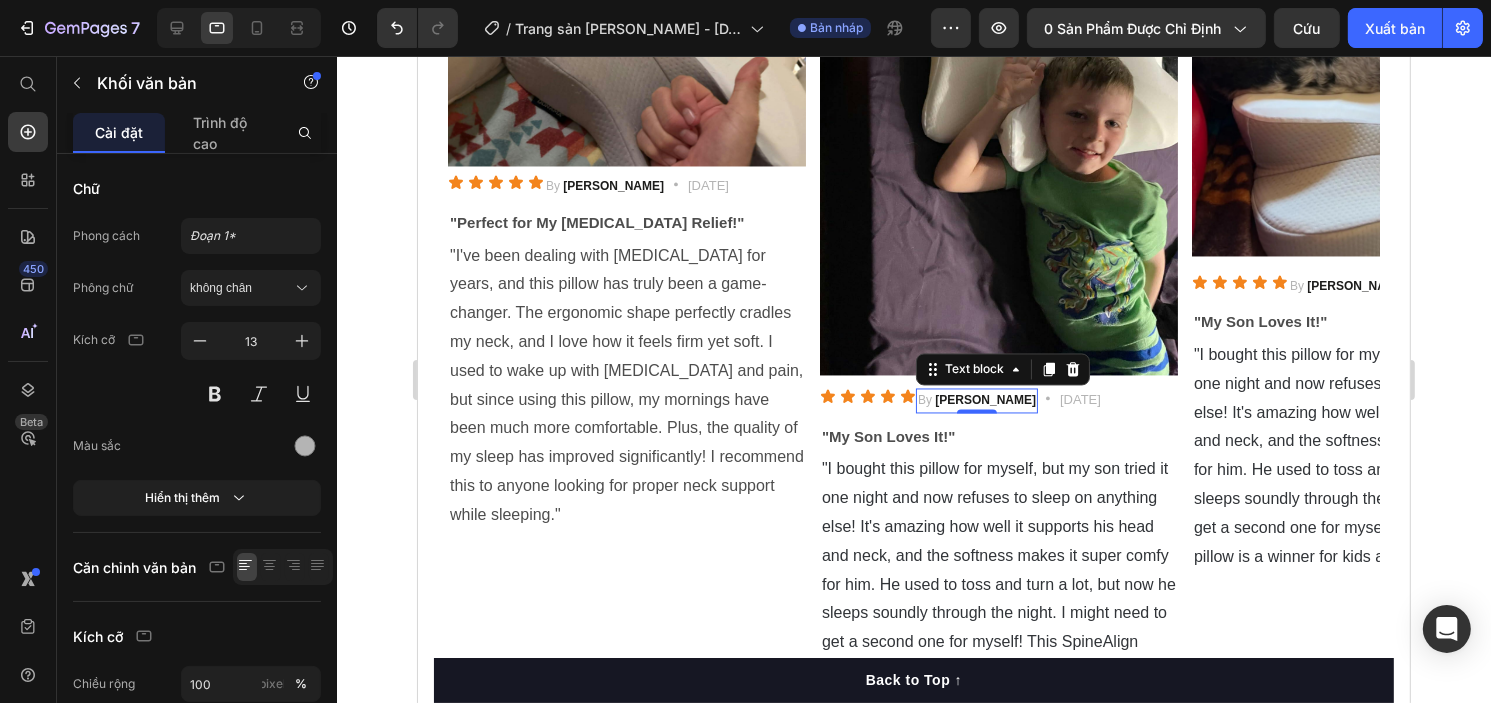 click on "[PERSON_NAME]" at bounding box center [984, 401] 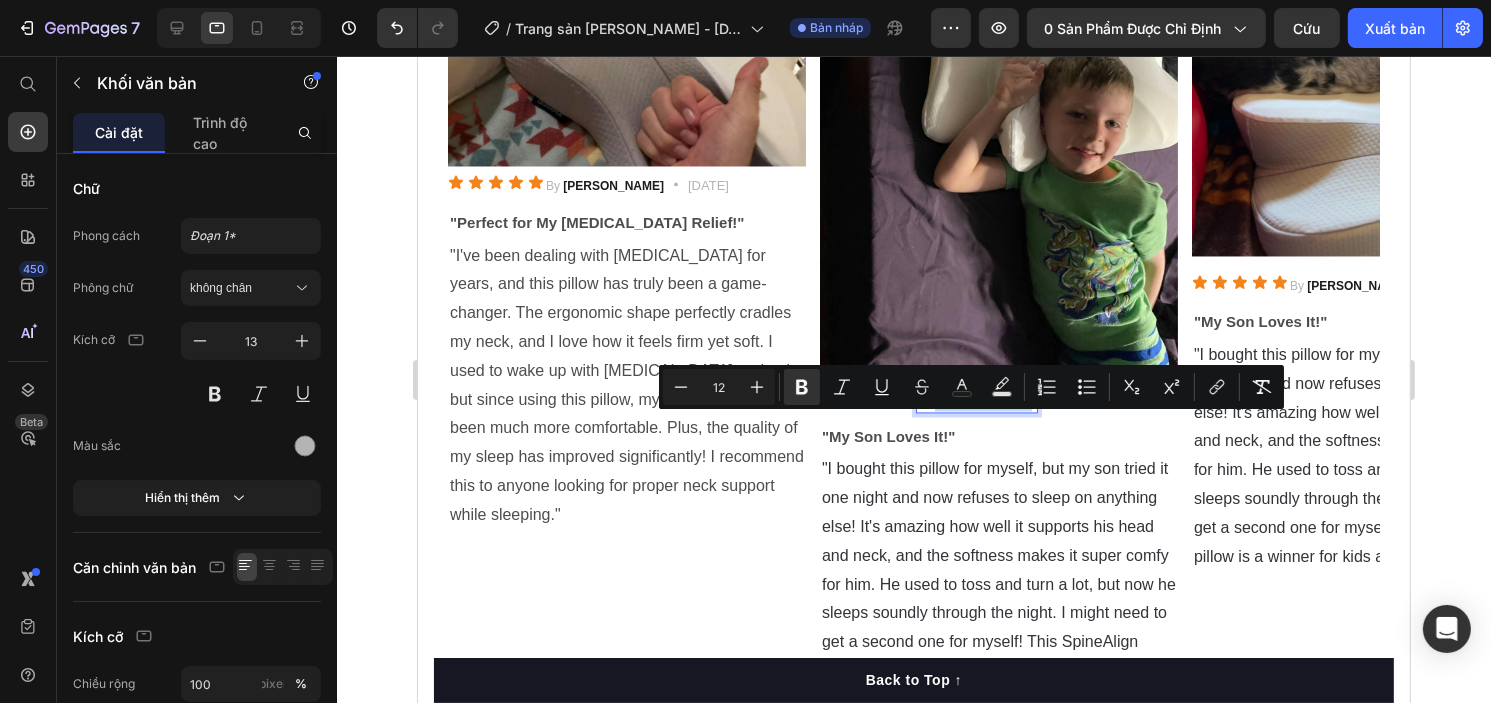 drag, startPoint x: 937, startPoint y: 420, endPoint x: 988, endPoint y: 420, distance: 51 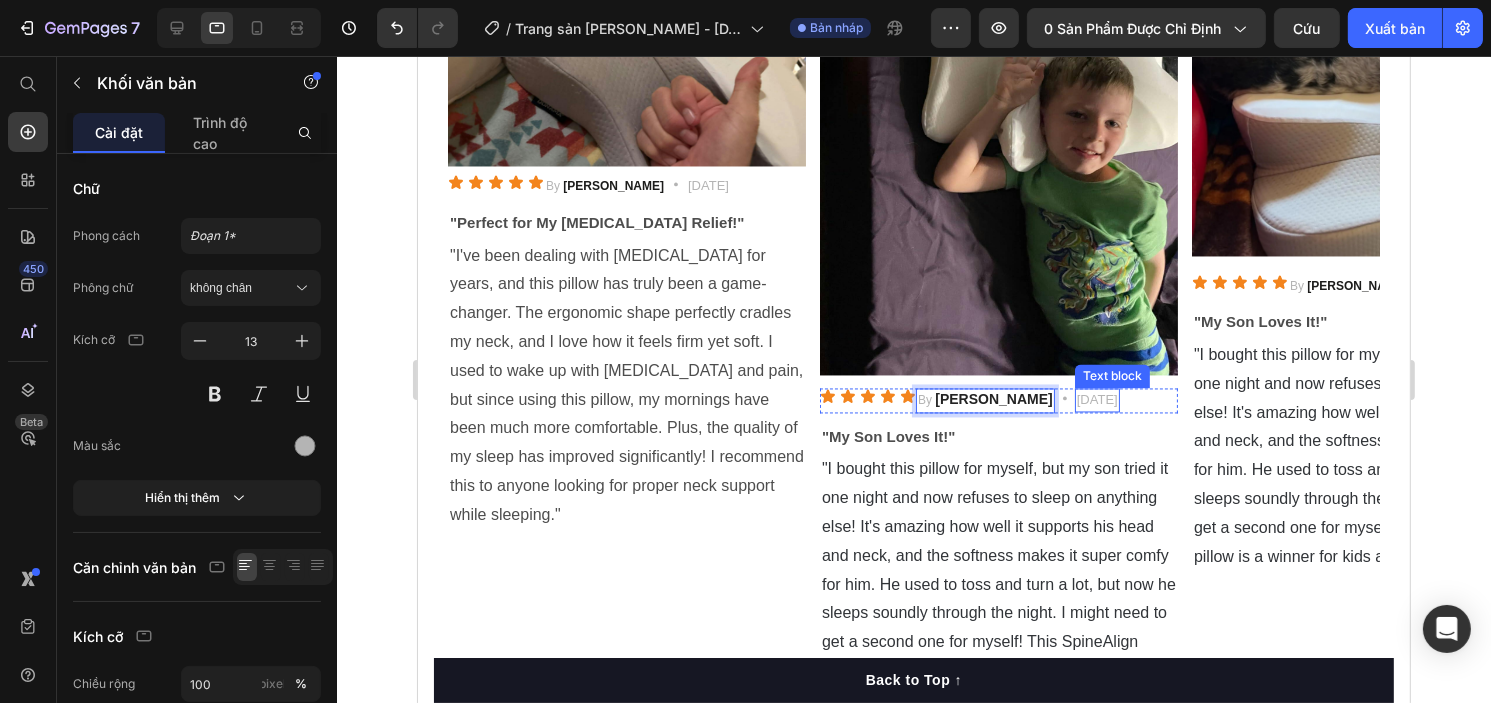 click on "[DATE]" at bounding box center [1096, 401] 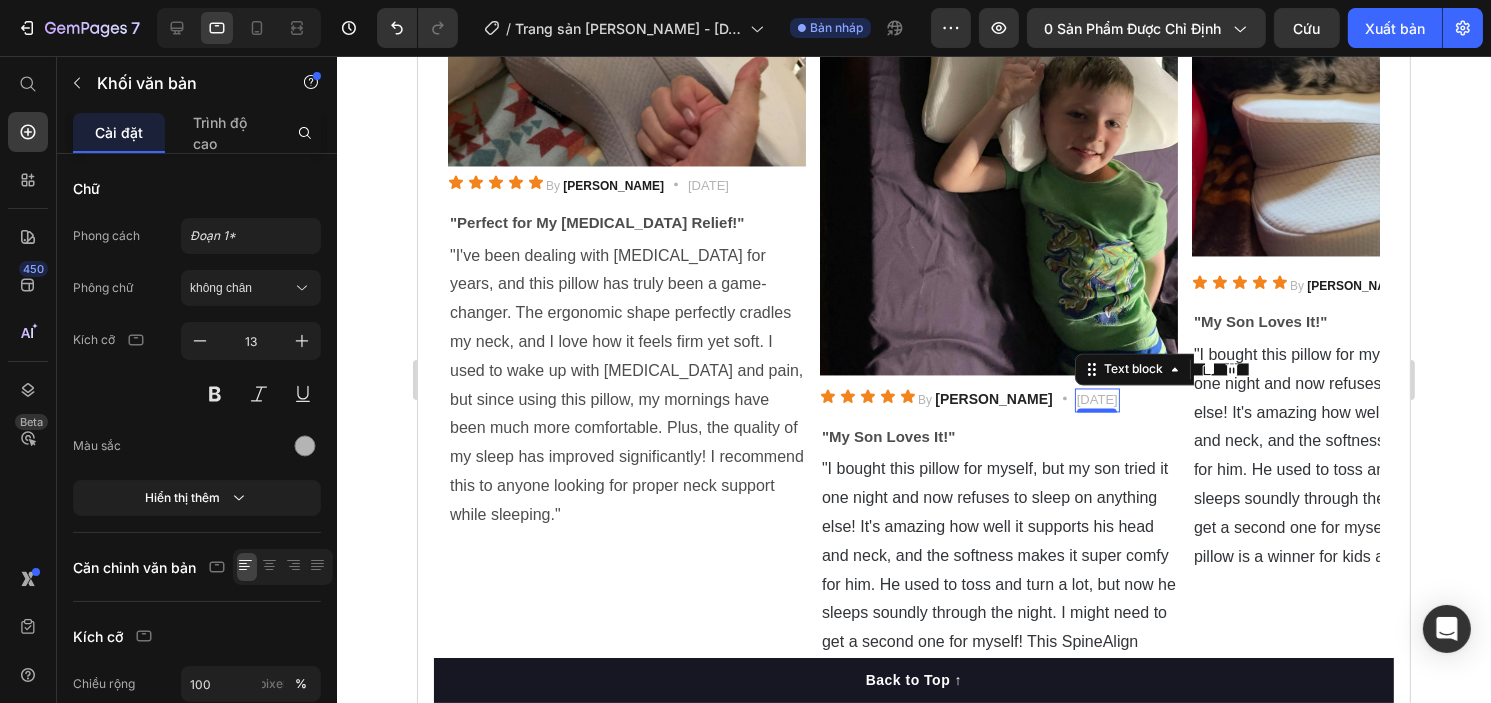 click on "[DATE]" at bounding box center [1096, 401] 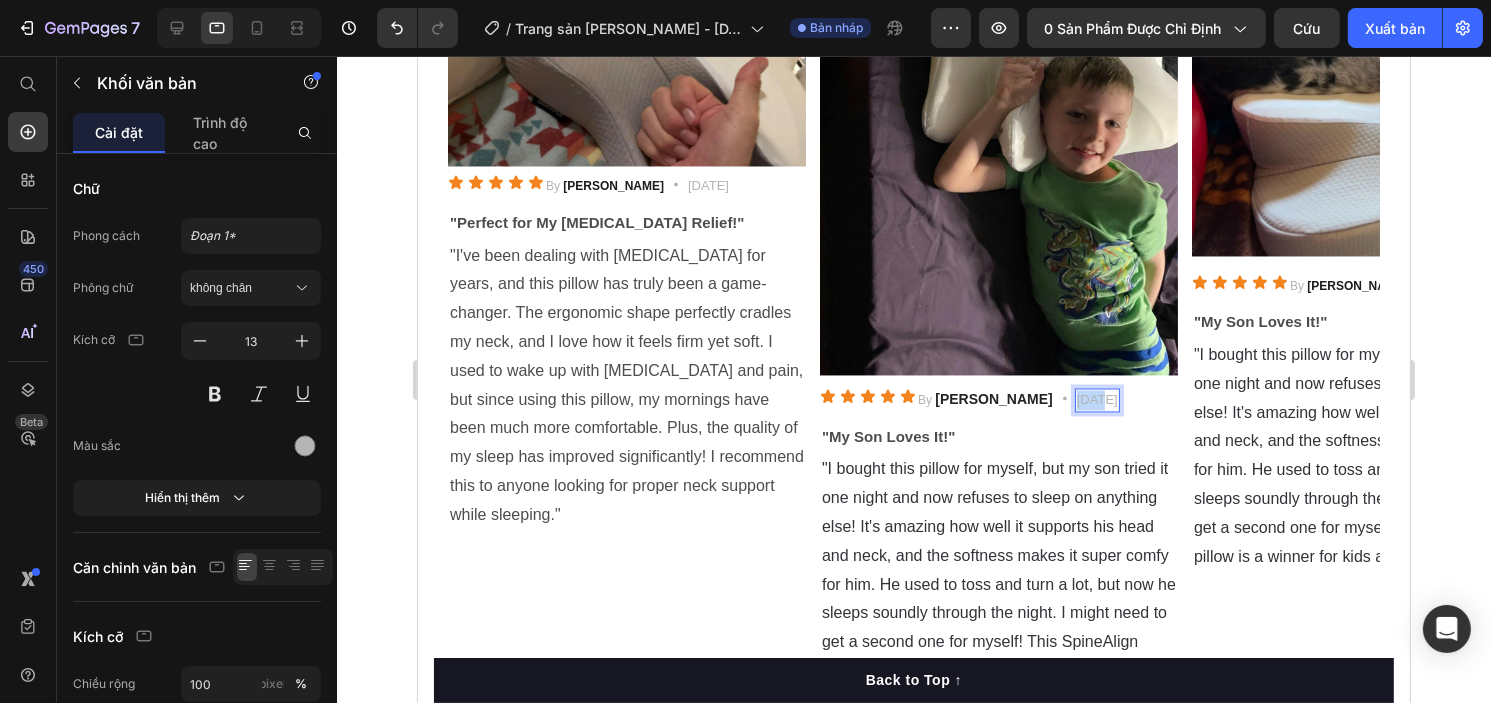 click on "[DATE]" at bounding box center [1096, 401] 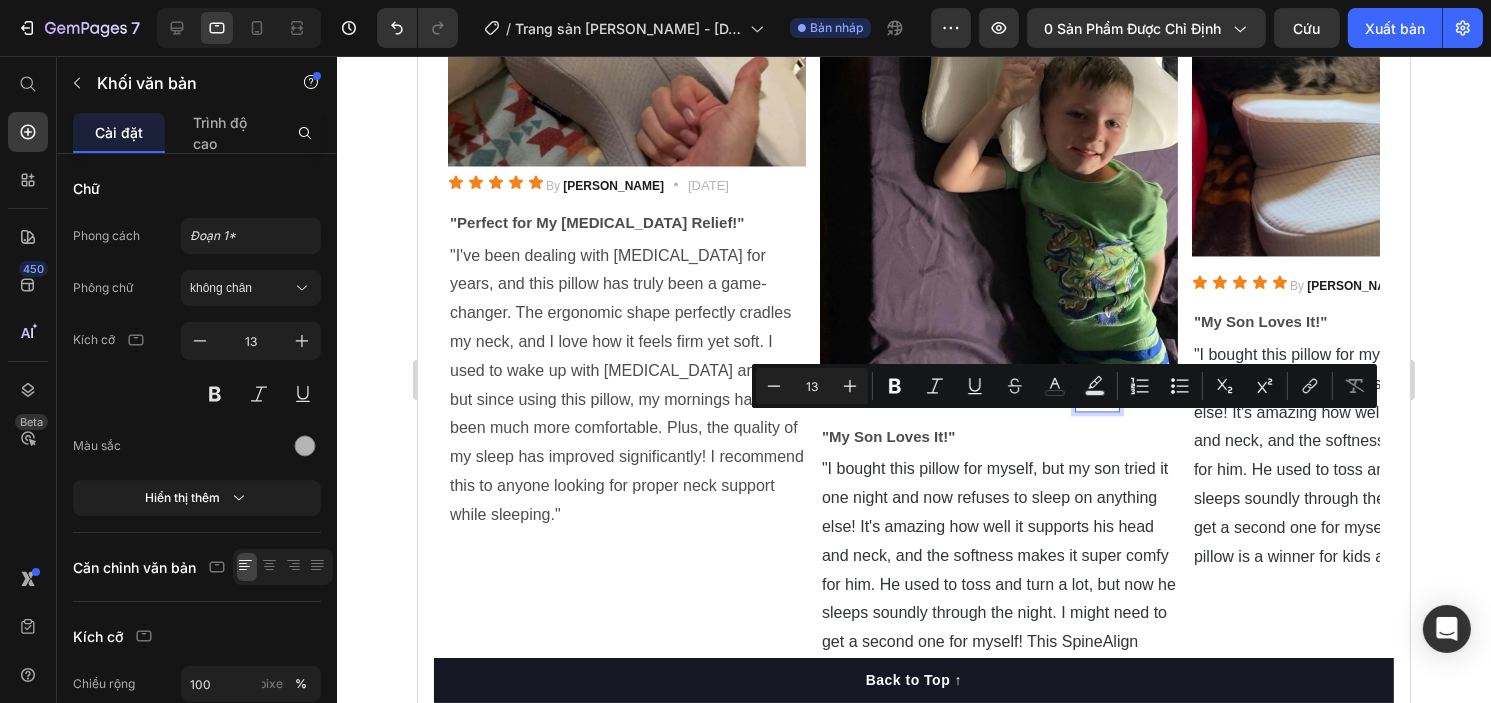 click on "[DATE]" at bounding box center (1096, 401) 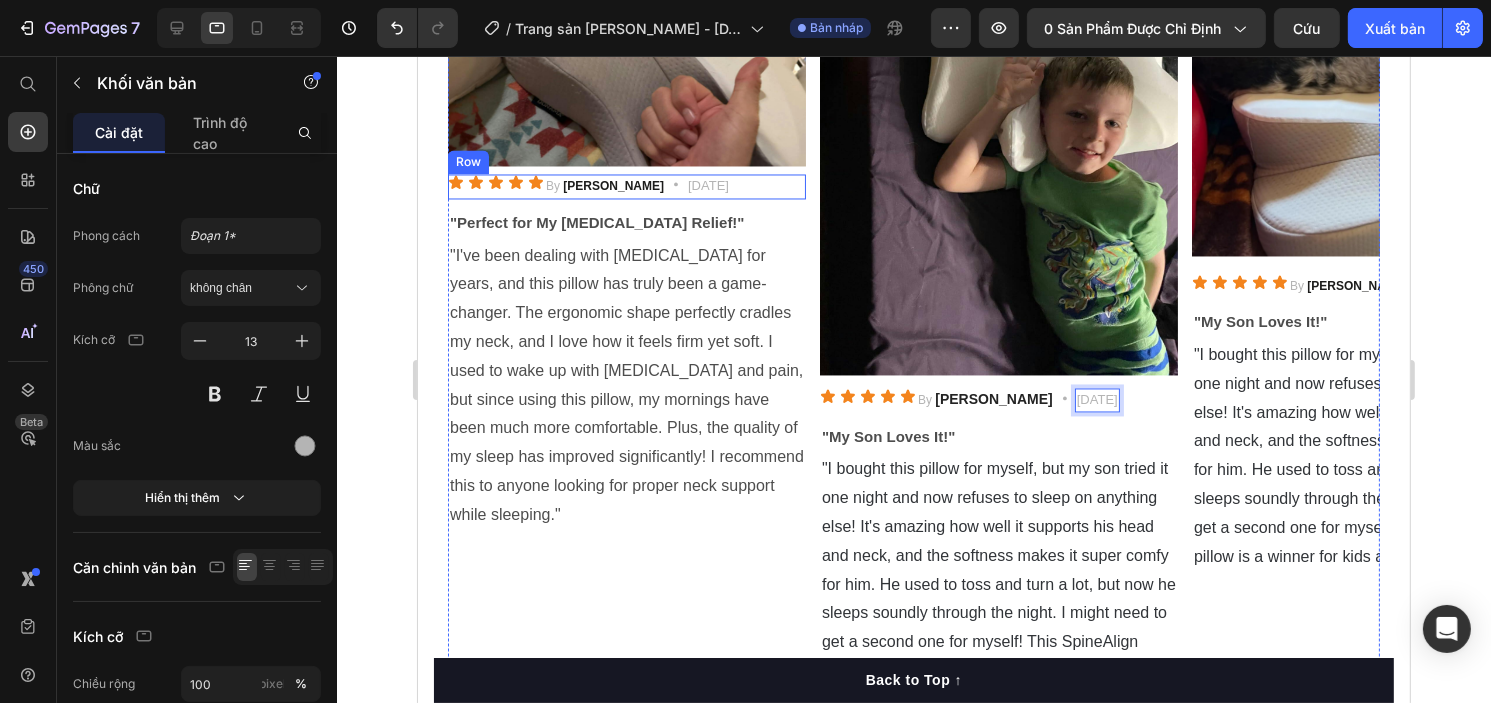 click on "Icon Icon Icon Icon Icon Icon List By   [PERSON_NAME] Text block
Icon [DATE] Text block Row" at bounding box center (626, 187) 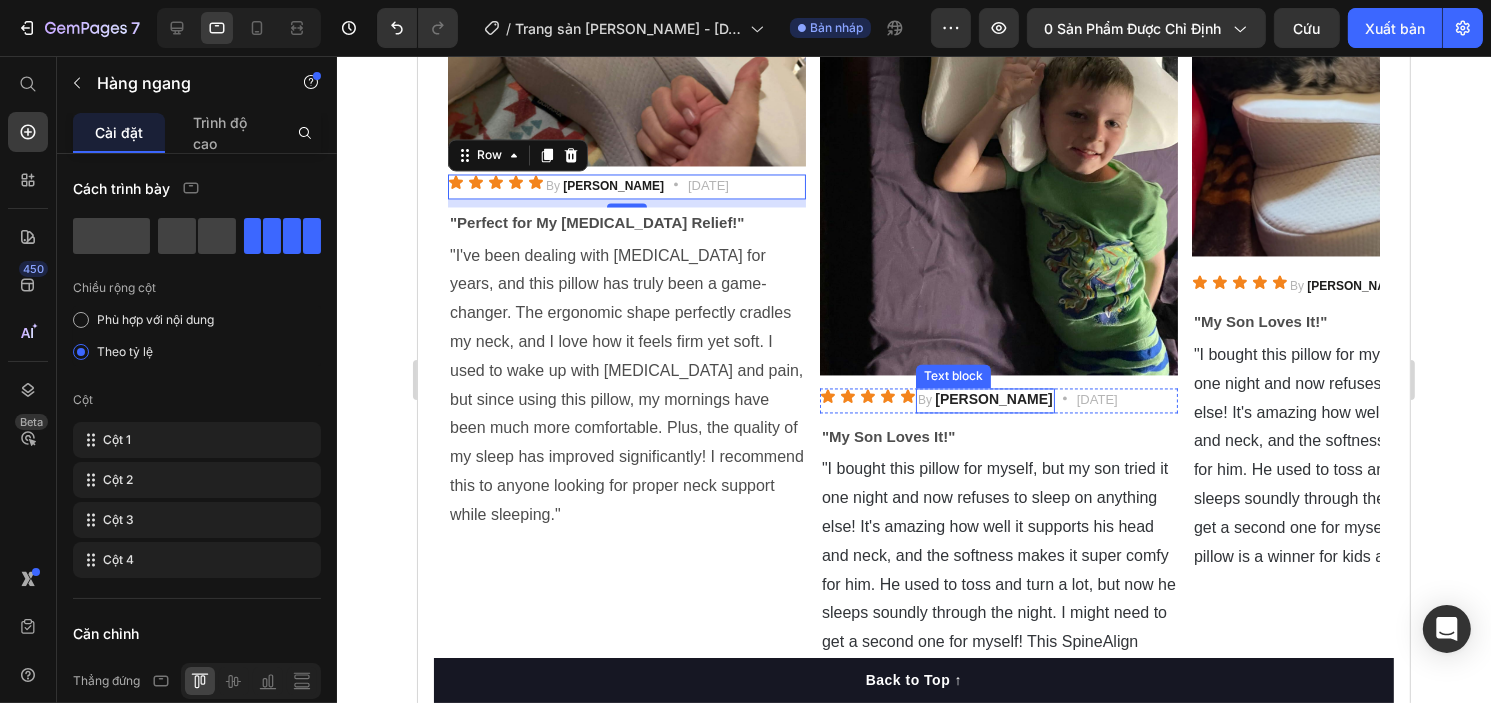 click on "[PERSON_NAME]" at bounding box center (992, 400) 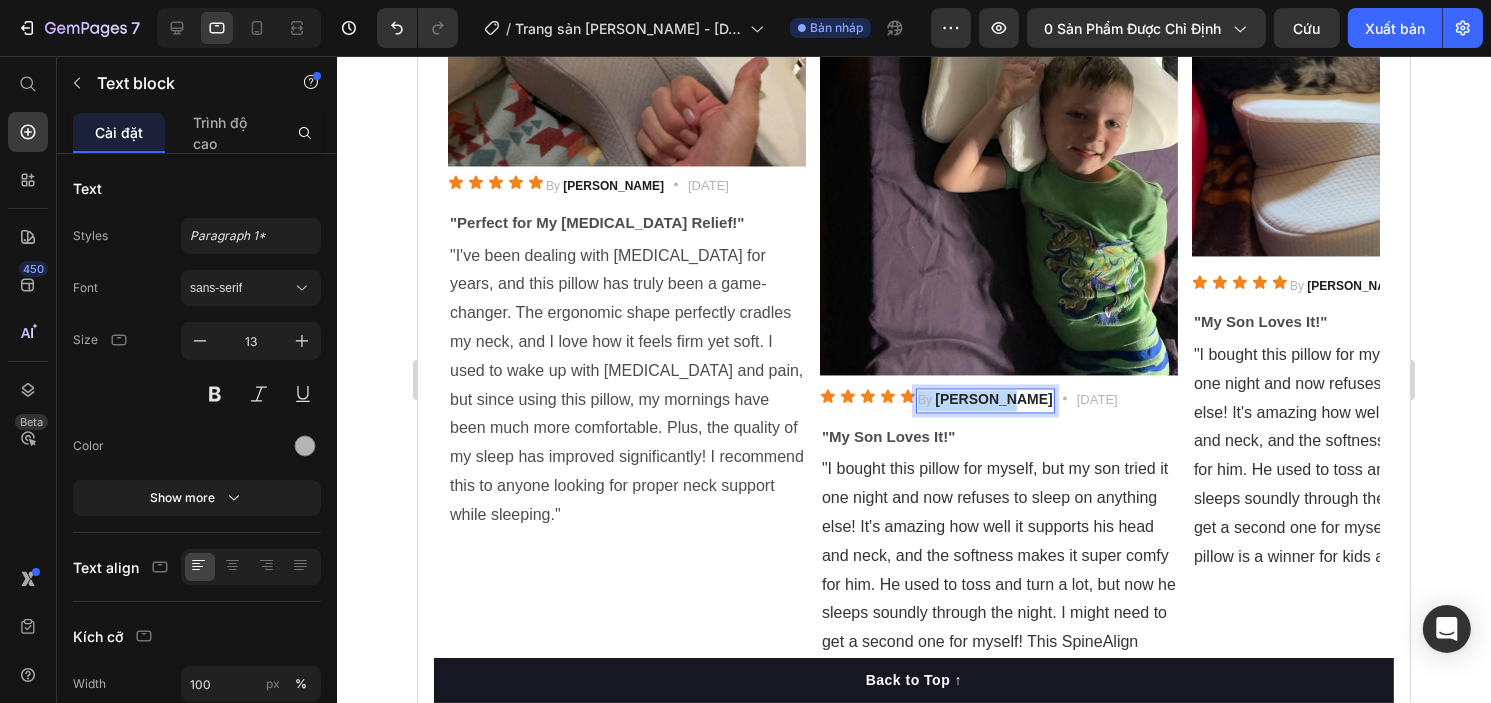 click on "[PERSON_NAME]" at bounding box center (992, 400) 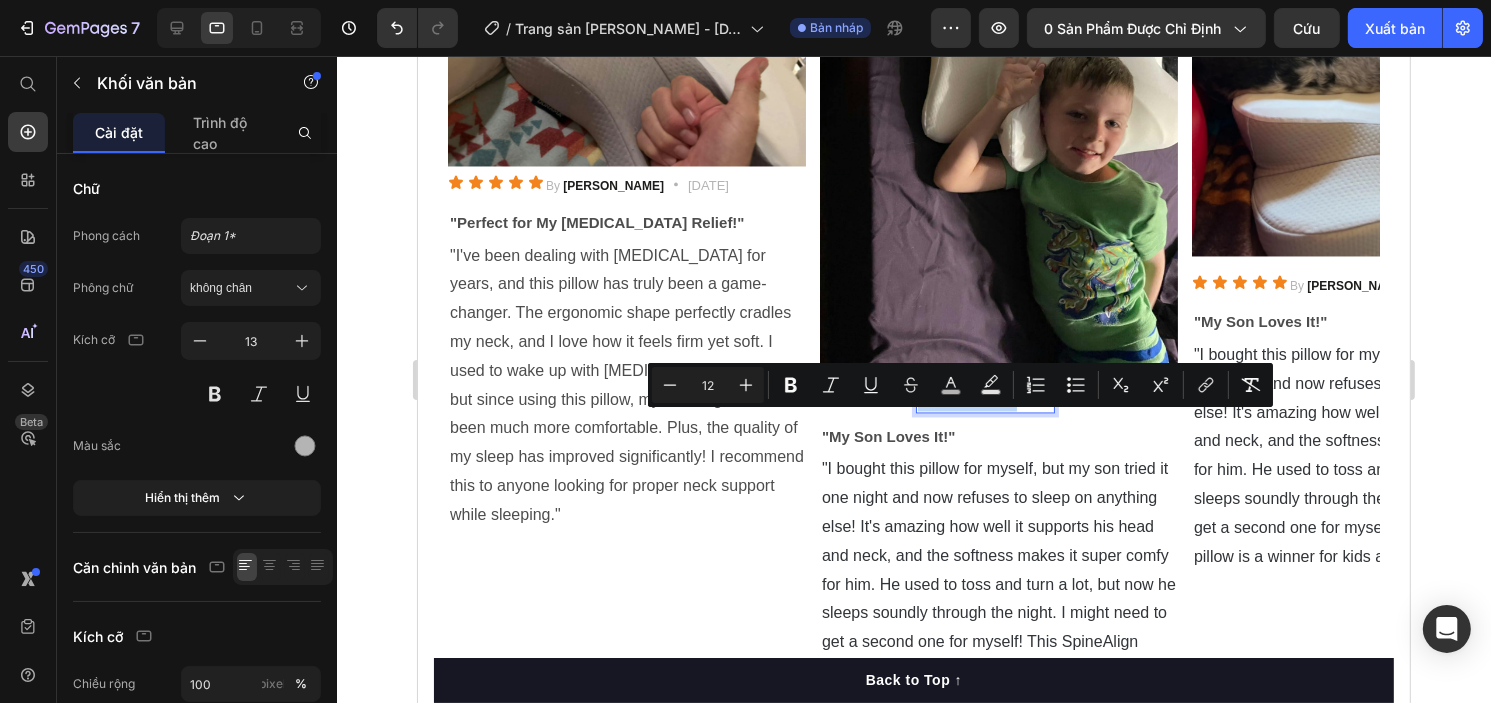 click on "[PERSON_NAME]" at bounding box center [992, 400] 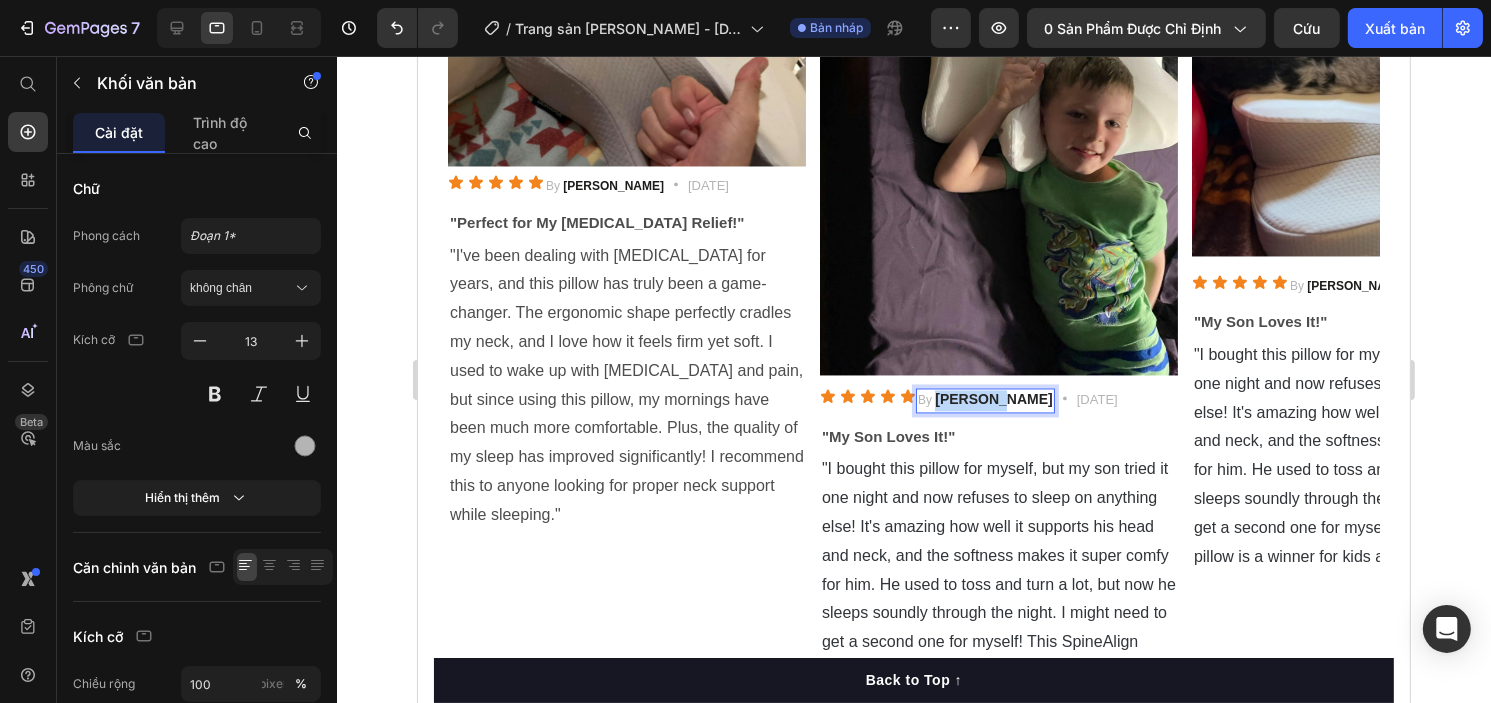 drag, startPoint x: 938, startPoint y: 420, endPoint x: 997, endPoint y: 420, distance: 59 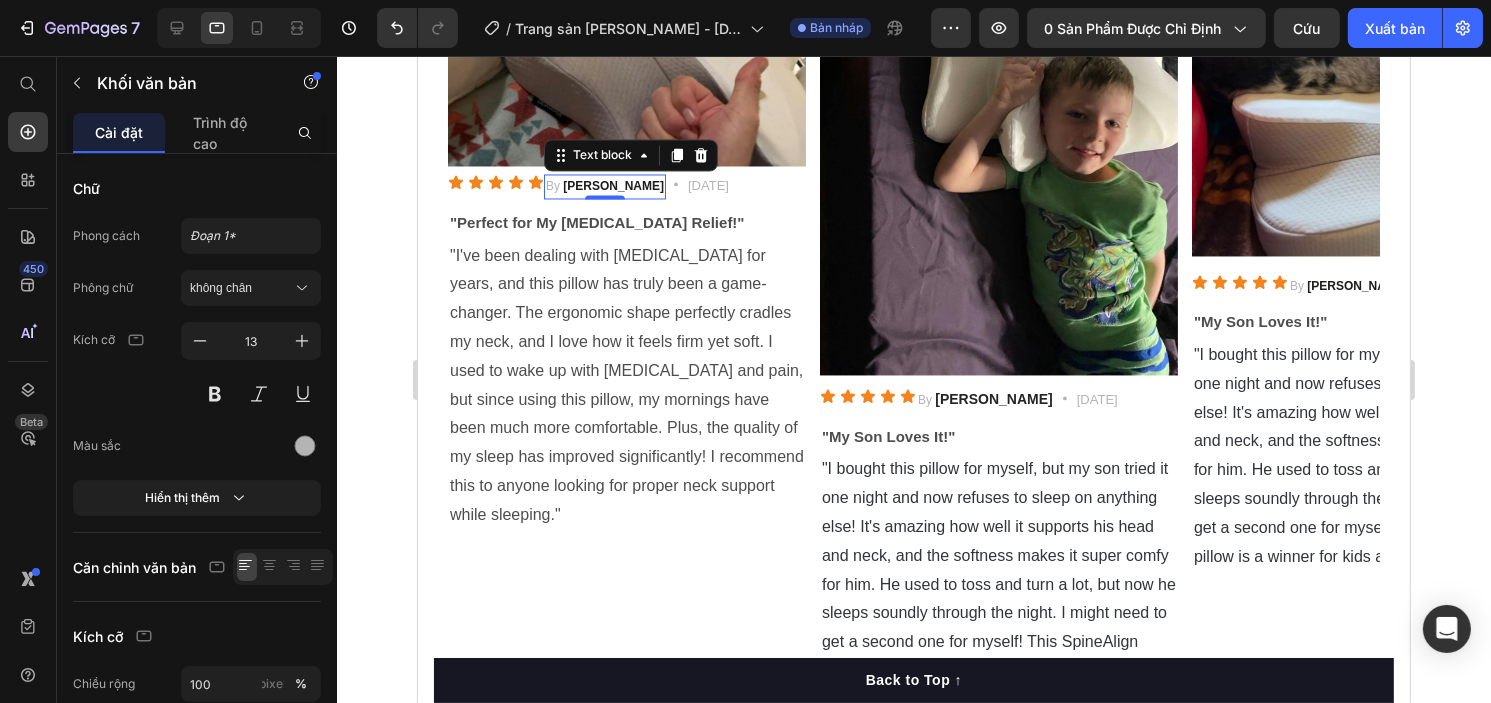 click on "[PERSON_NAME]" at bounding box center [612, 187] 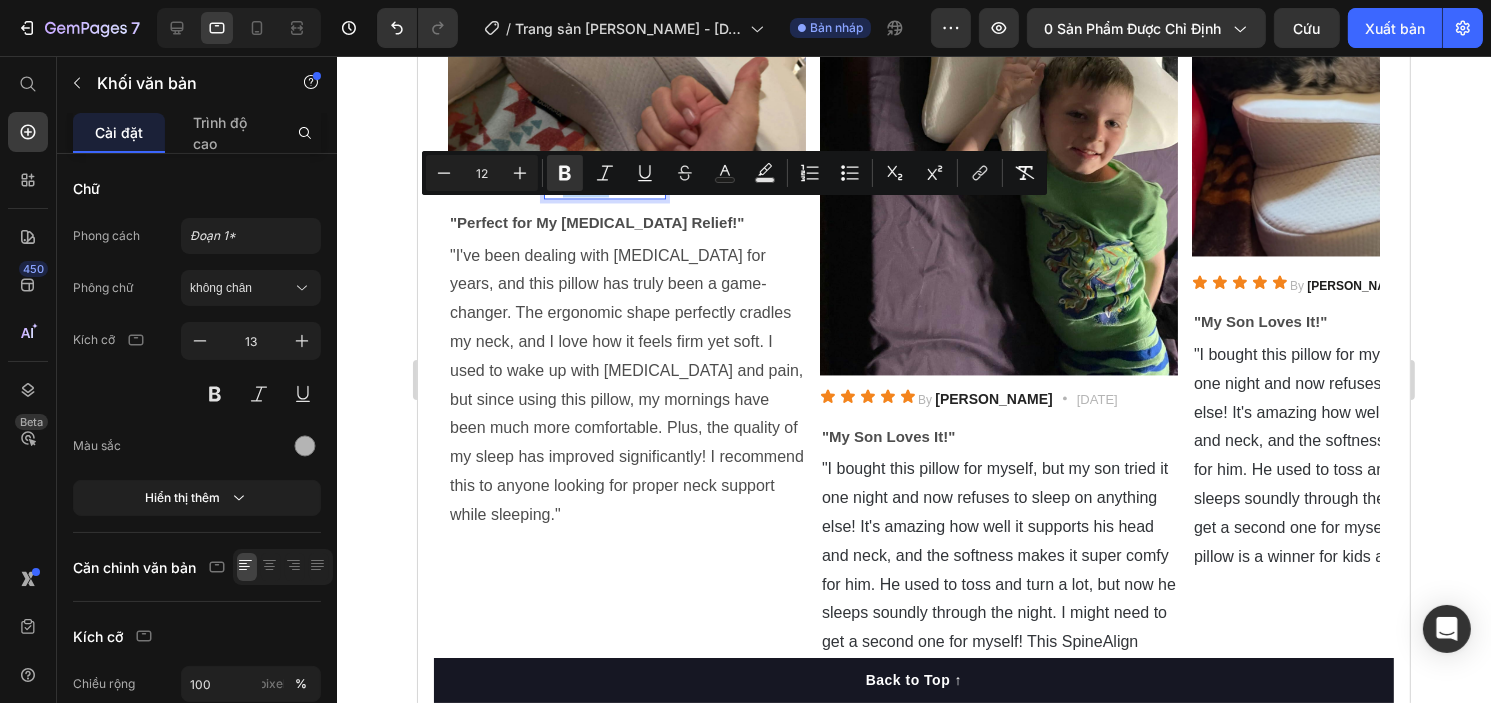 click on "[PERSON_NAME]" at bounding box center (612, 187) 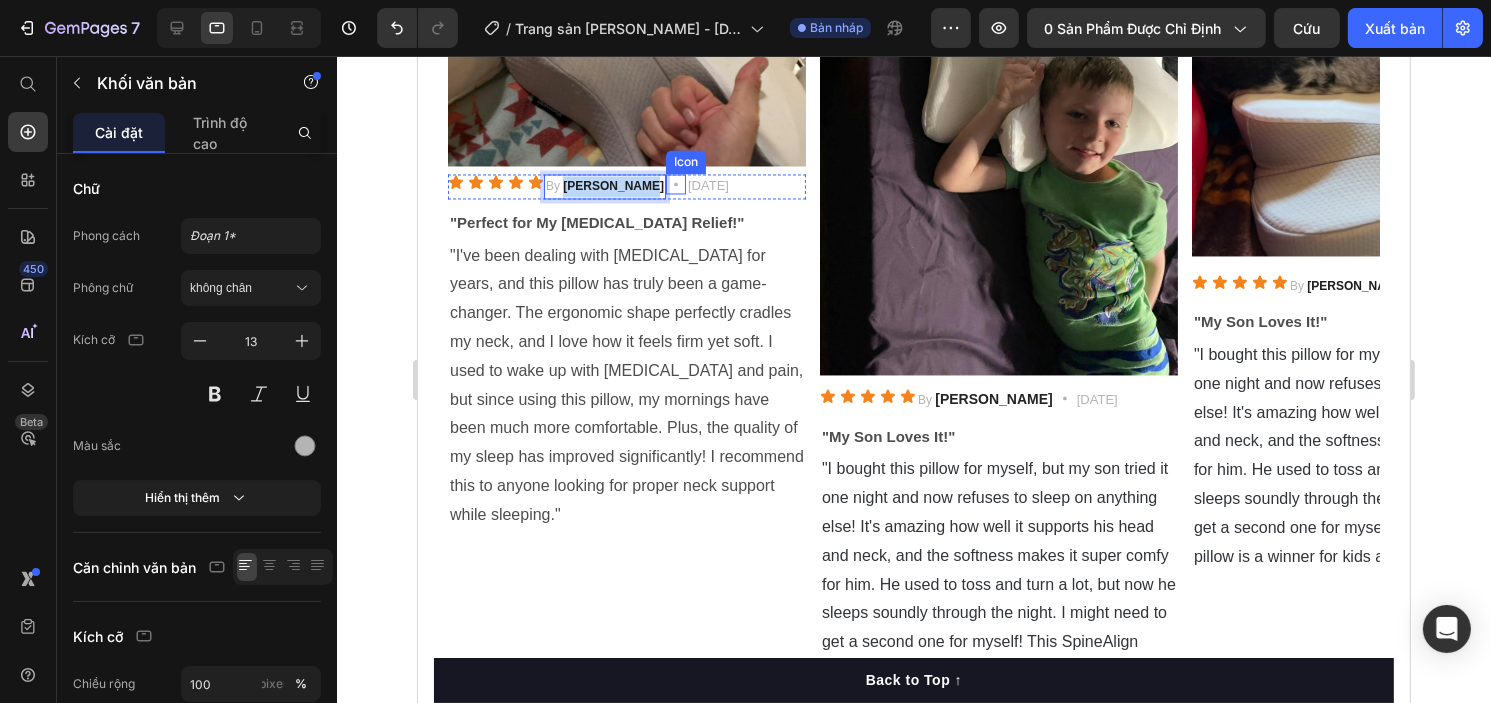 drag, startPoint x: 565, startPoint y: 207, endPoint x: 638, endPoint y: 207, distance: 73 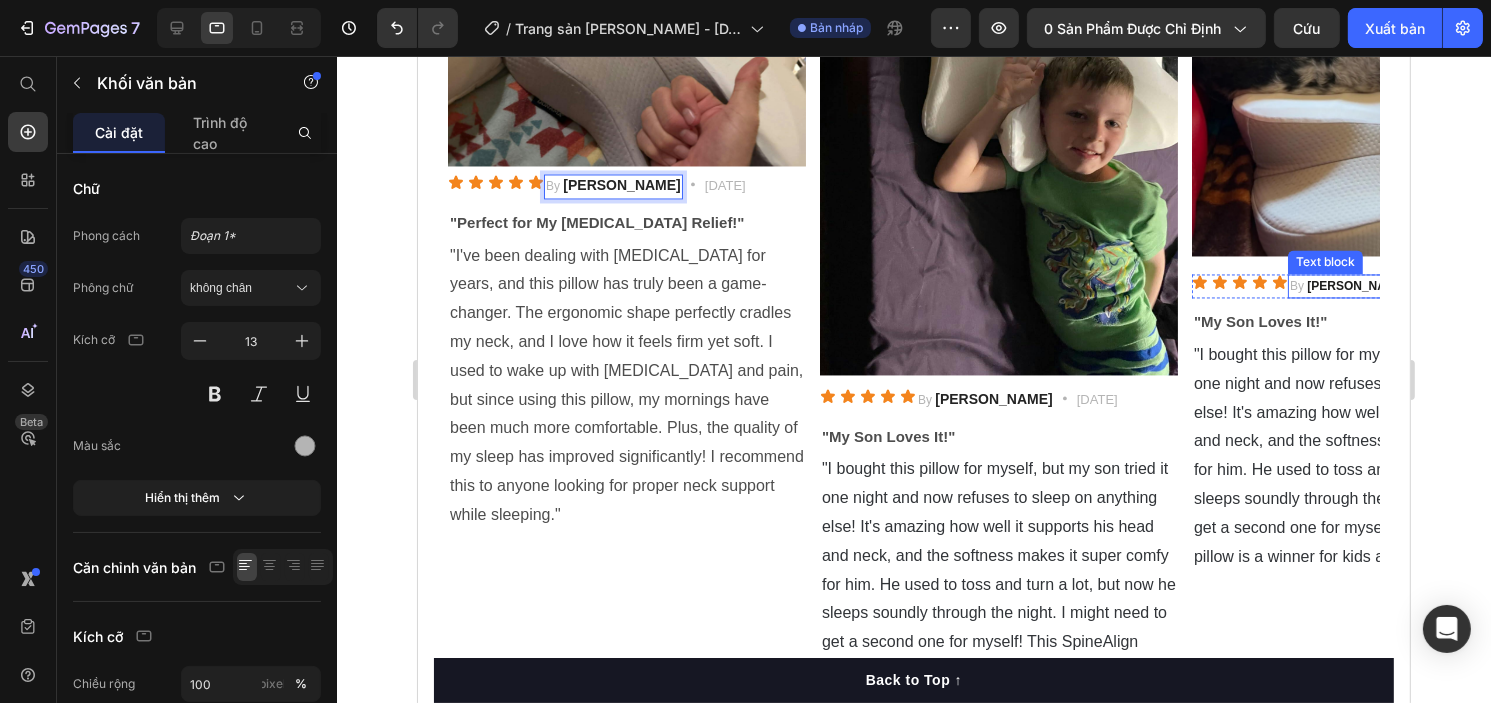 click on "[PERSON_NAME]" at bounding box center [1356, 287] 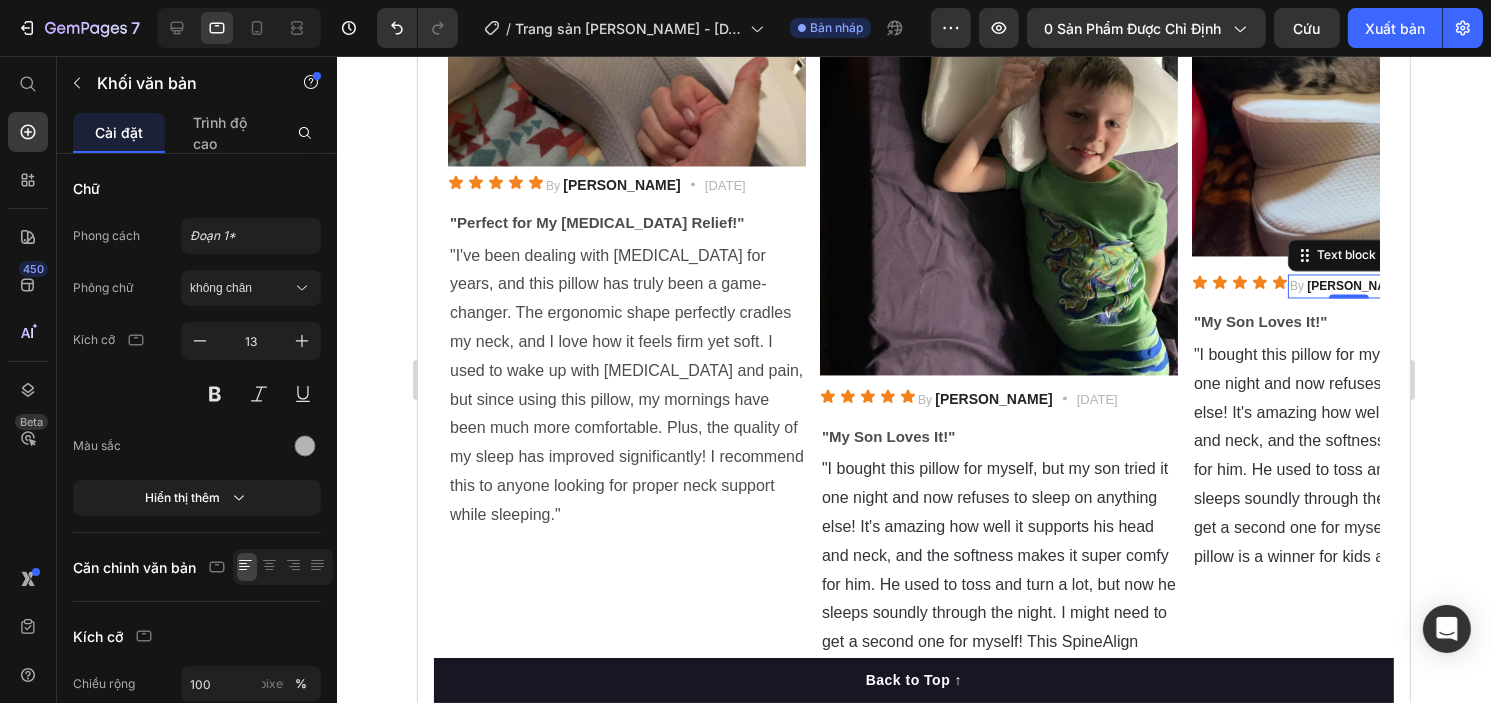 click on "[PERSON_NAME]" at bounding box center [1356, 287] 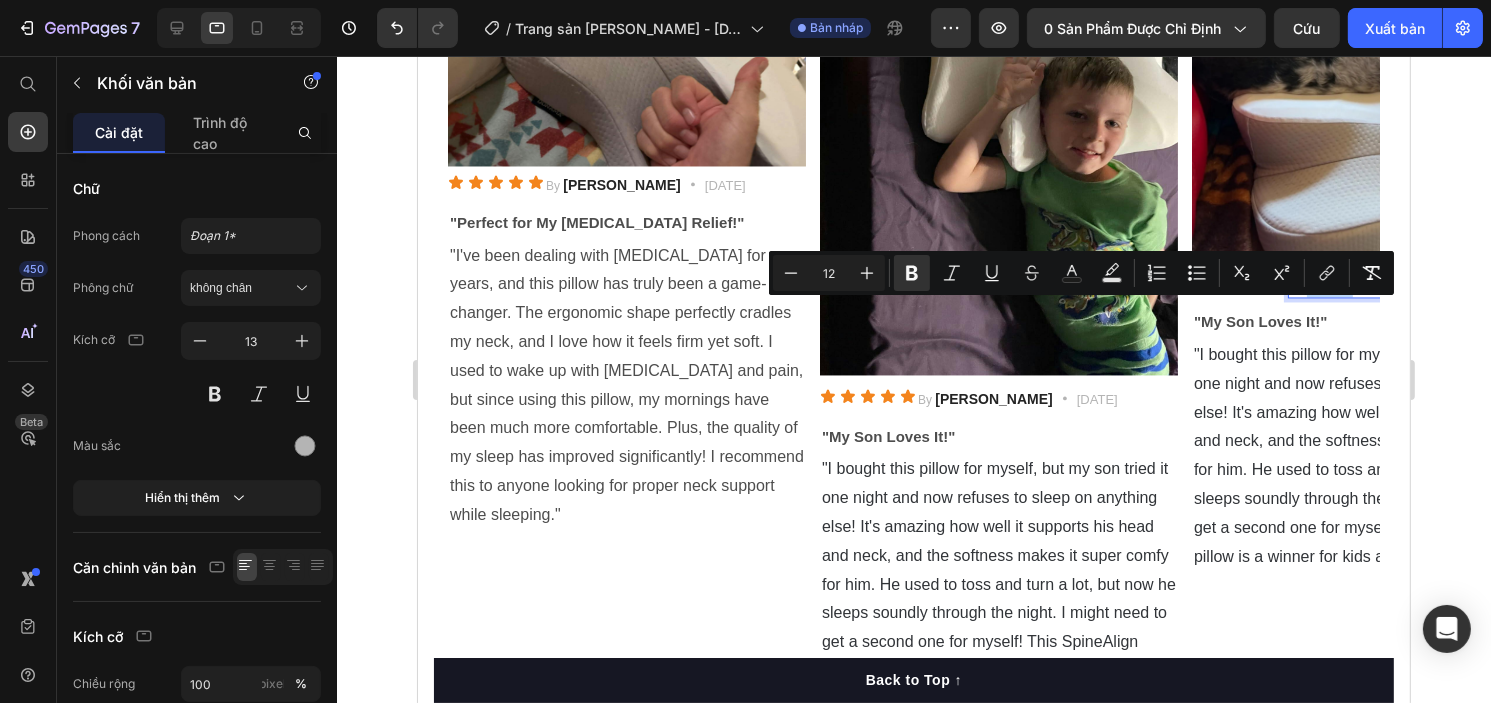 click on "[PERSON_NAME]" at bounding box center (1356, 287) 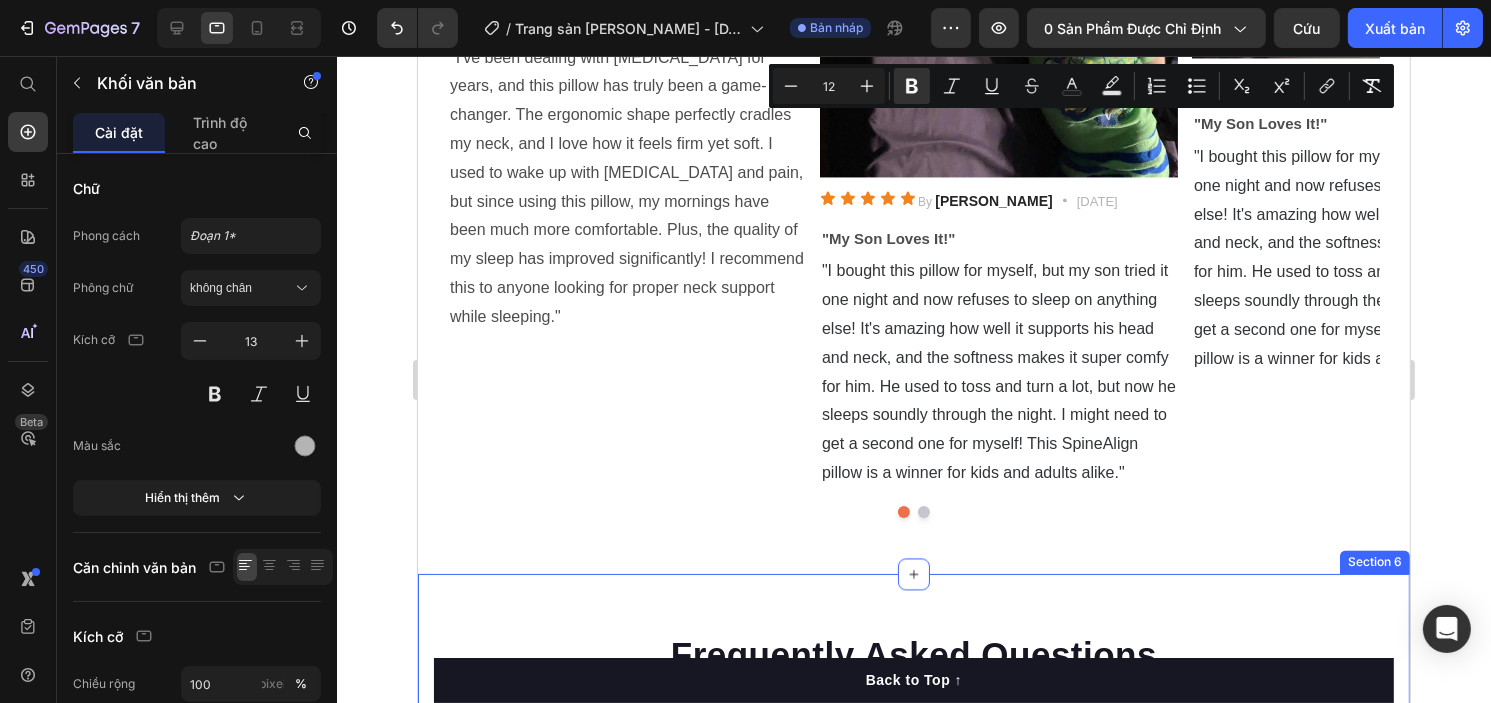 scroll, scrollTop: 3985, scrollLeft: 0, axis: vertical 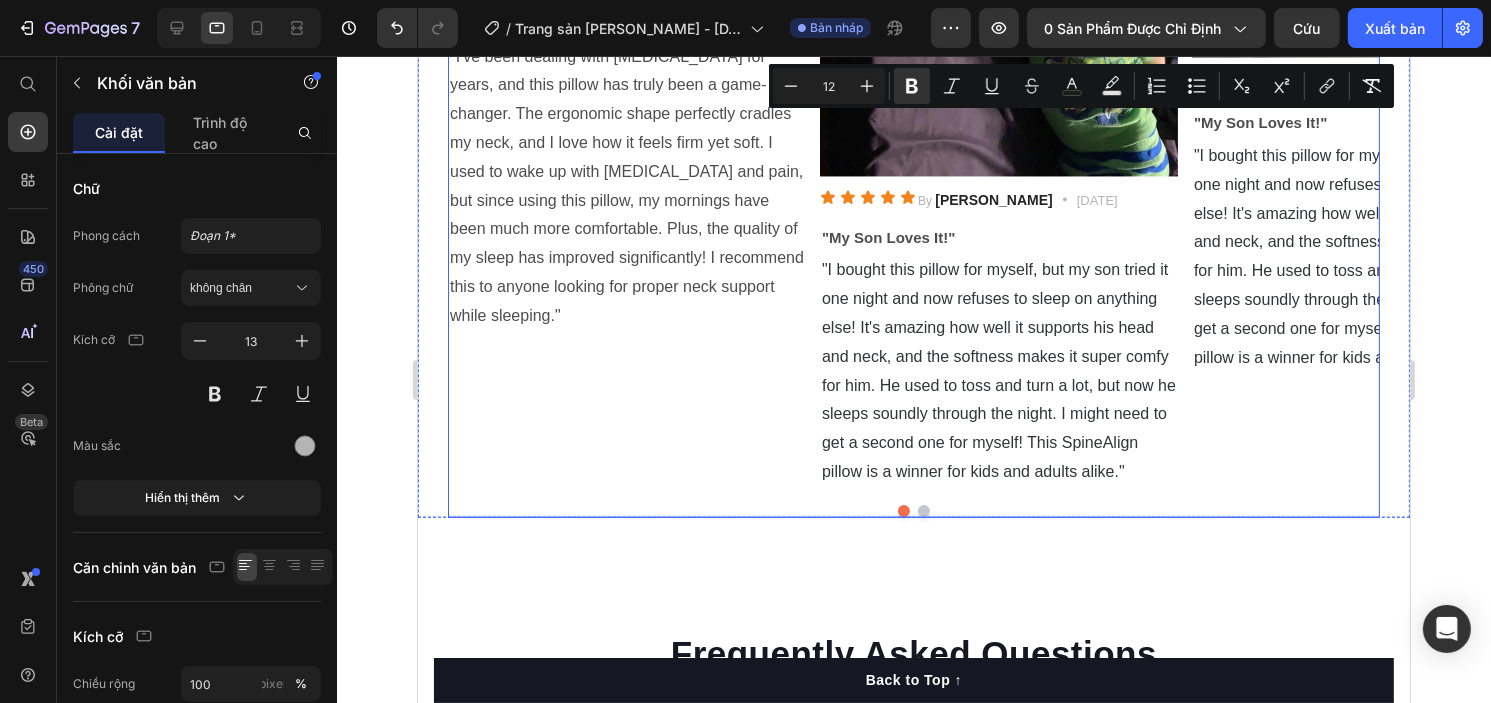 click at bounding box center (923, 511) 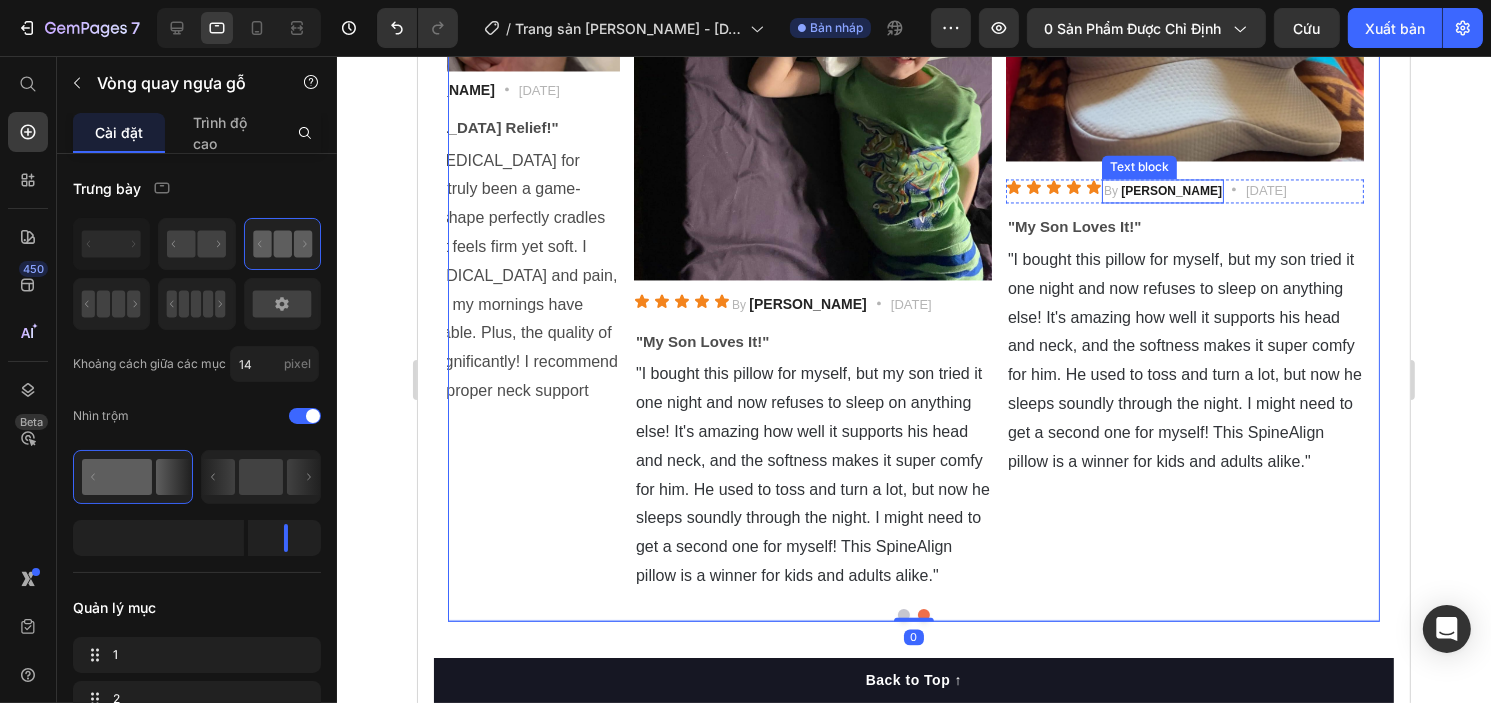 scroll, scrollTop: 3851, scrollLeft: 0, axis: vertical 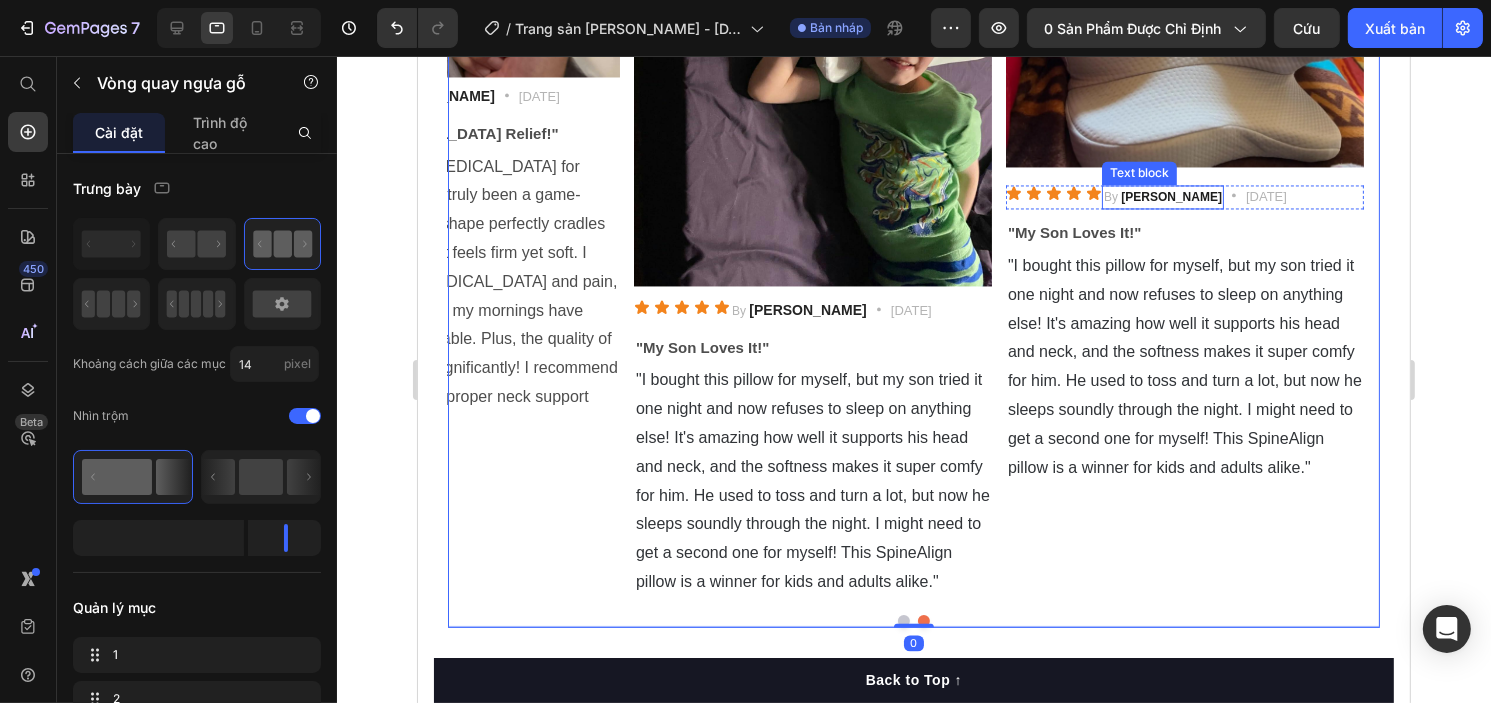 click on "[PERSON_NAME]" at bounding box center [1170, 197] 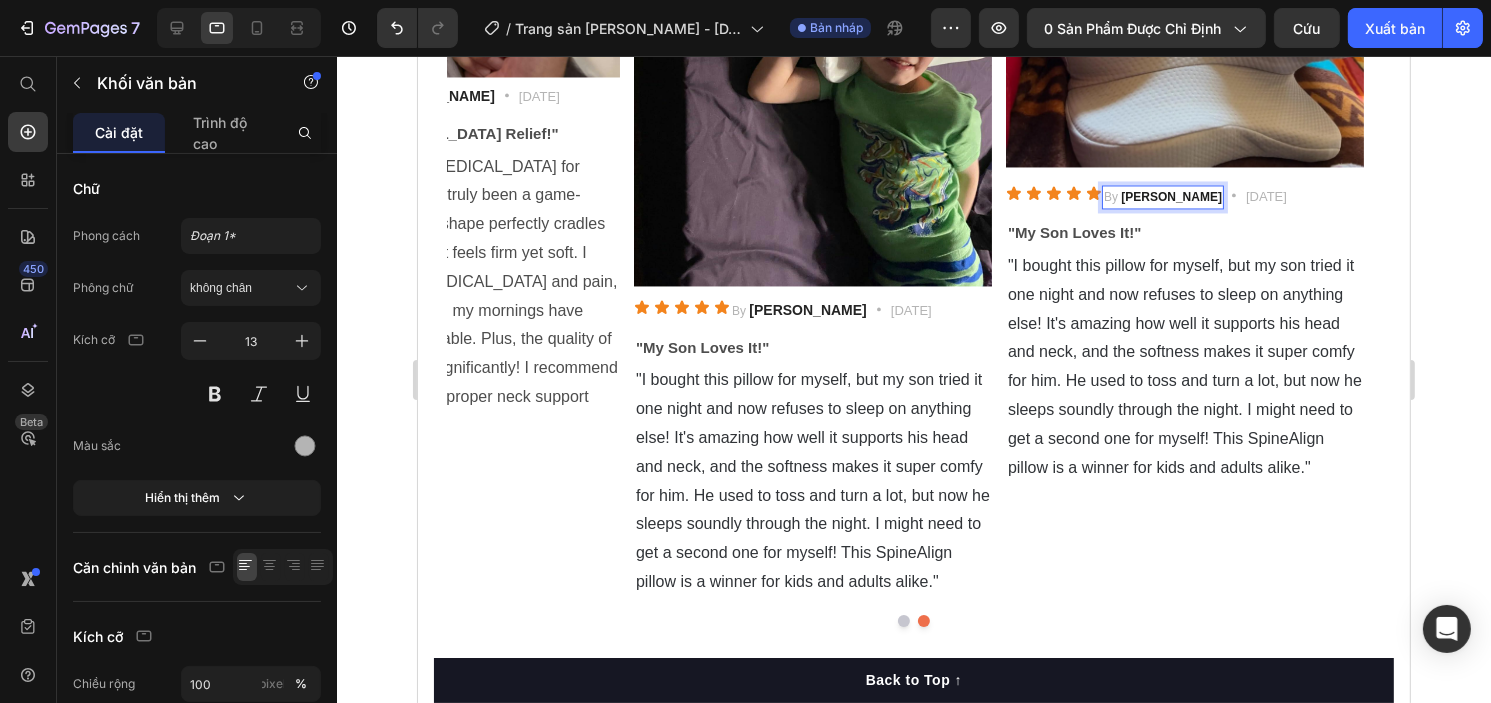 click on "[PERSON_NAME]" at bounding box center (1170, 197) 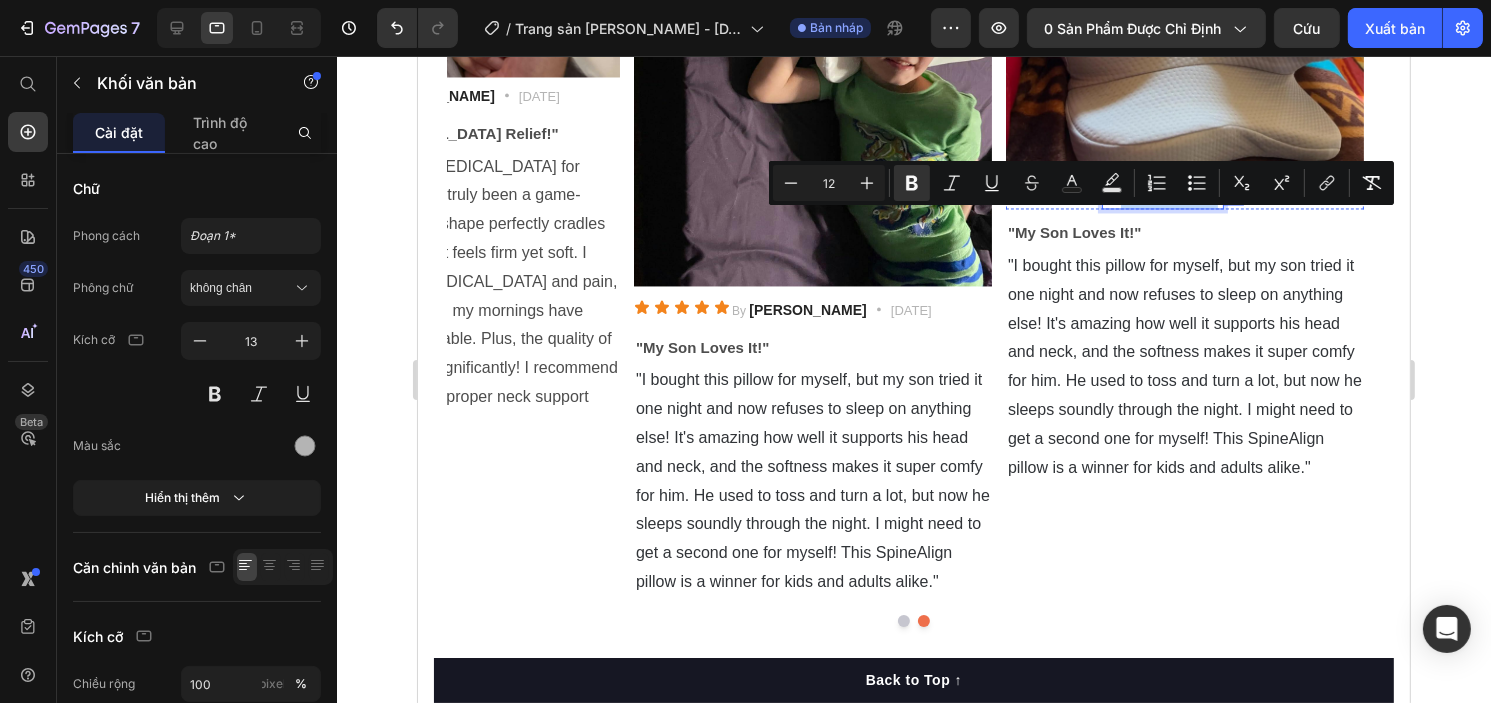 drag, startPoint x: 1123, startPoint y: 217, endPoint x: 1195, endPoint y: 215, distance: 72.02777 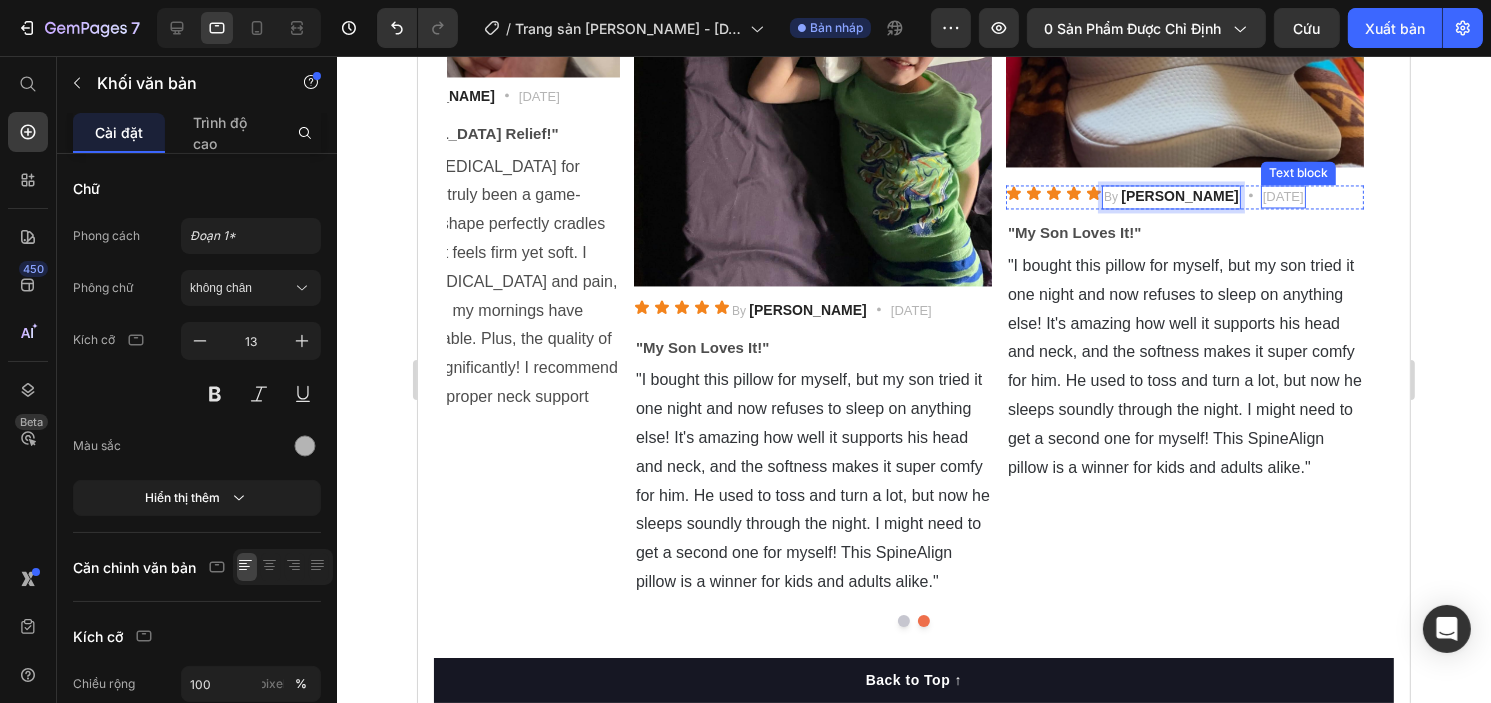 click on "[DATE]" at bounding box center (1282, 197) 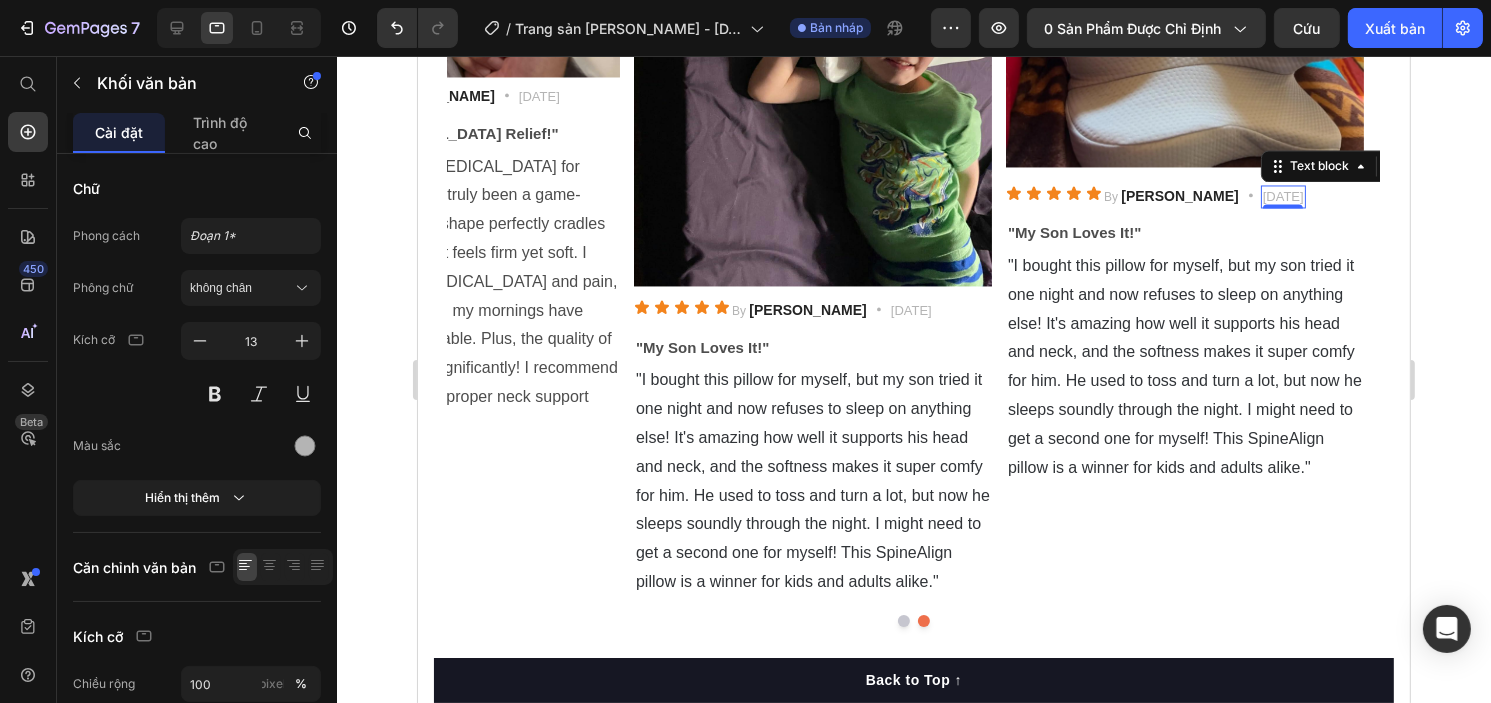 click on "[DATE]" at bounding box center [1282, 197] 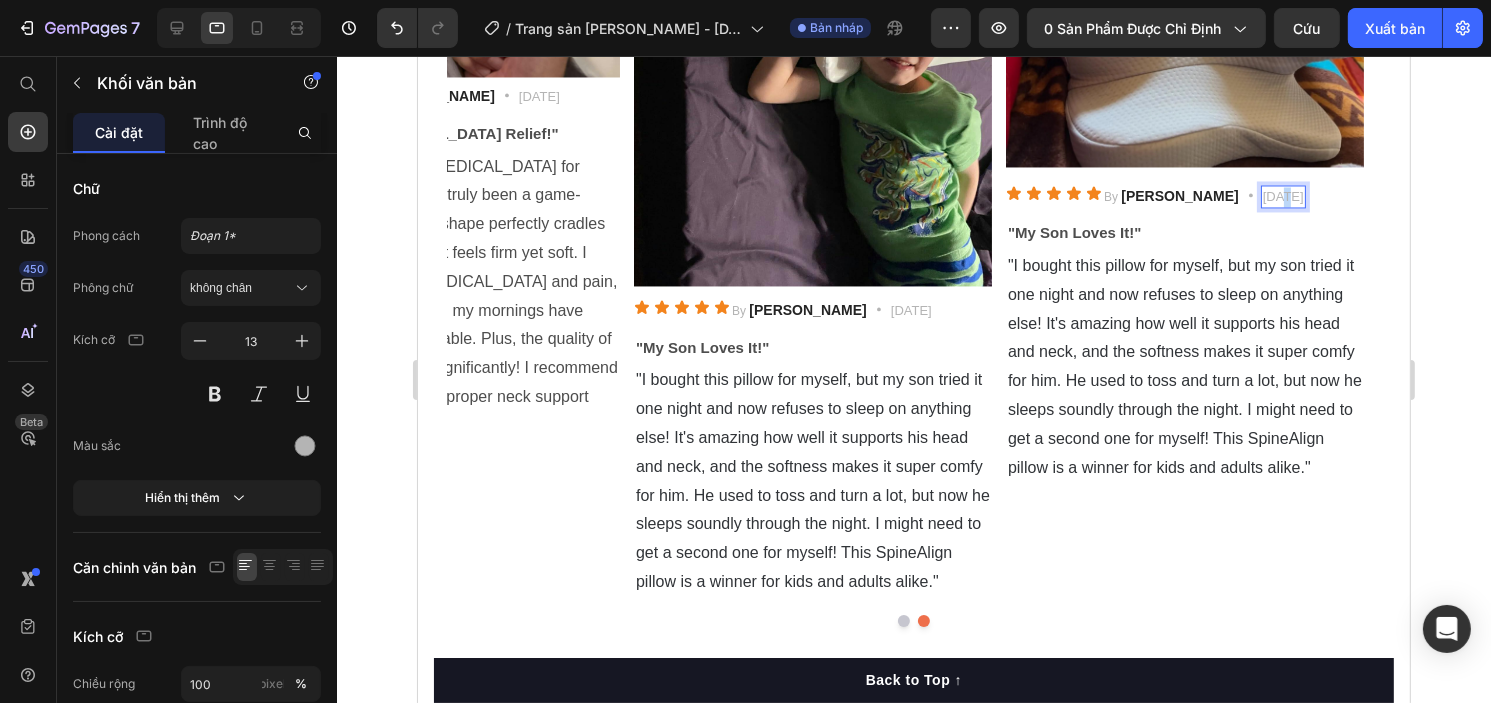 click on "[DATE]" at bounding box center [1282, 197] 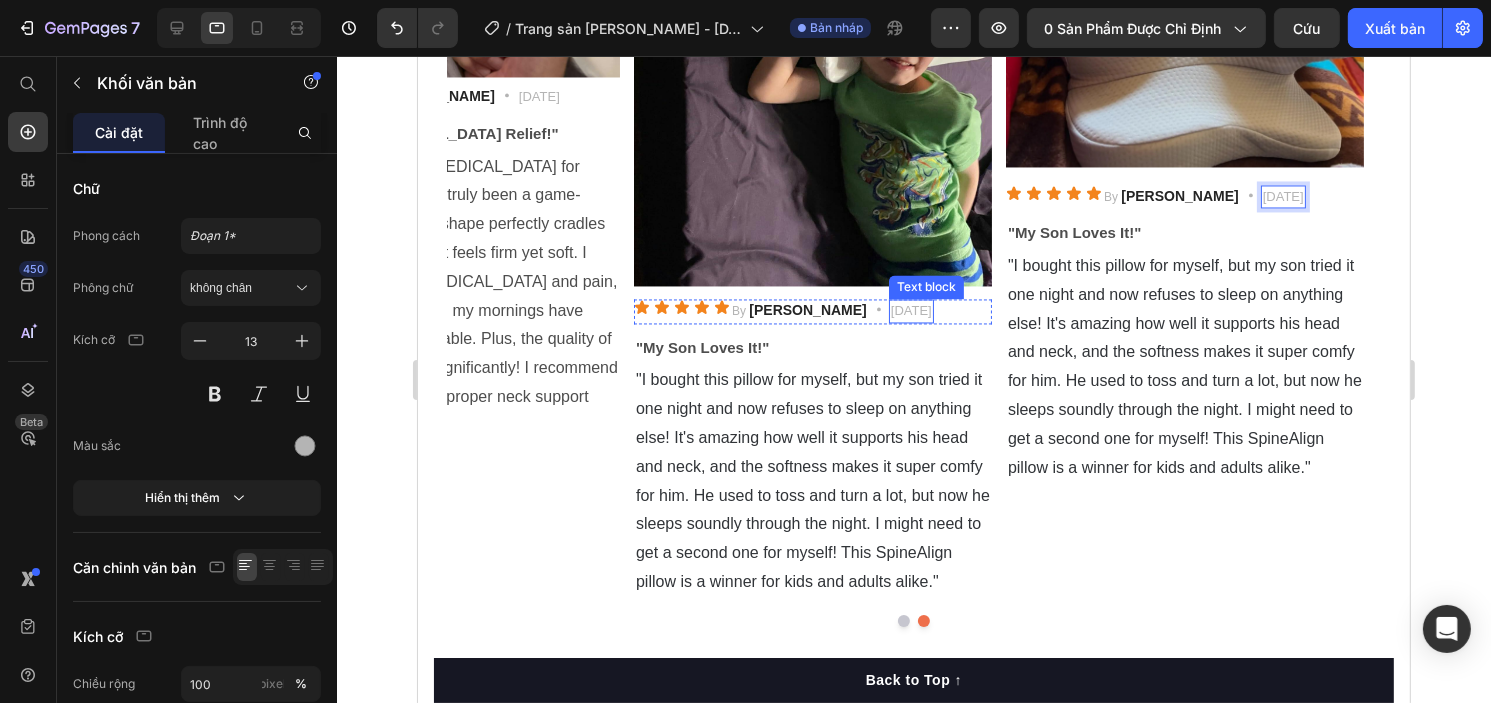 click on "[DATE]" at bounding box center (910, 311) 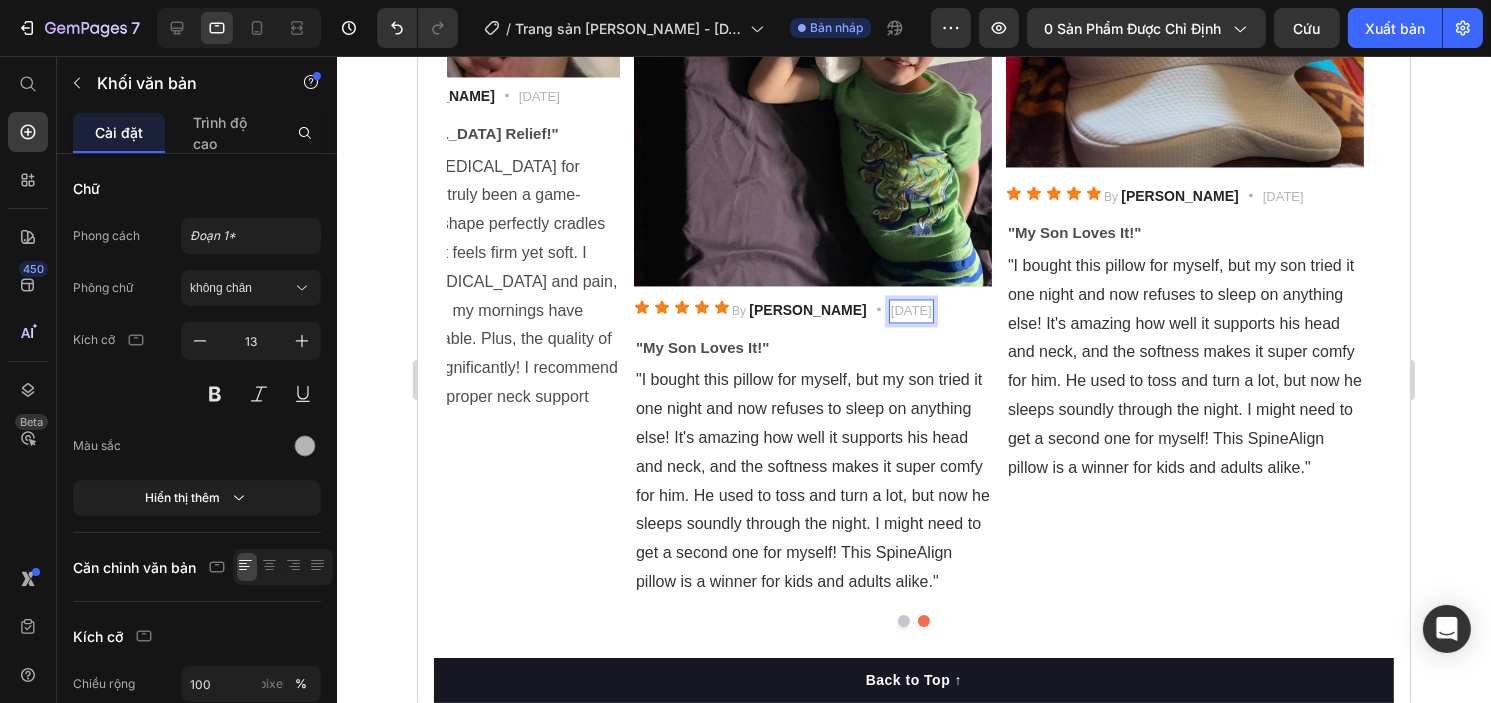 click on "[DATE]" at bounding box center [910, 311] 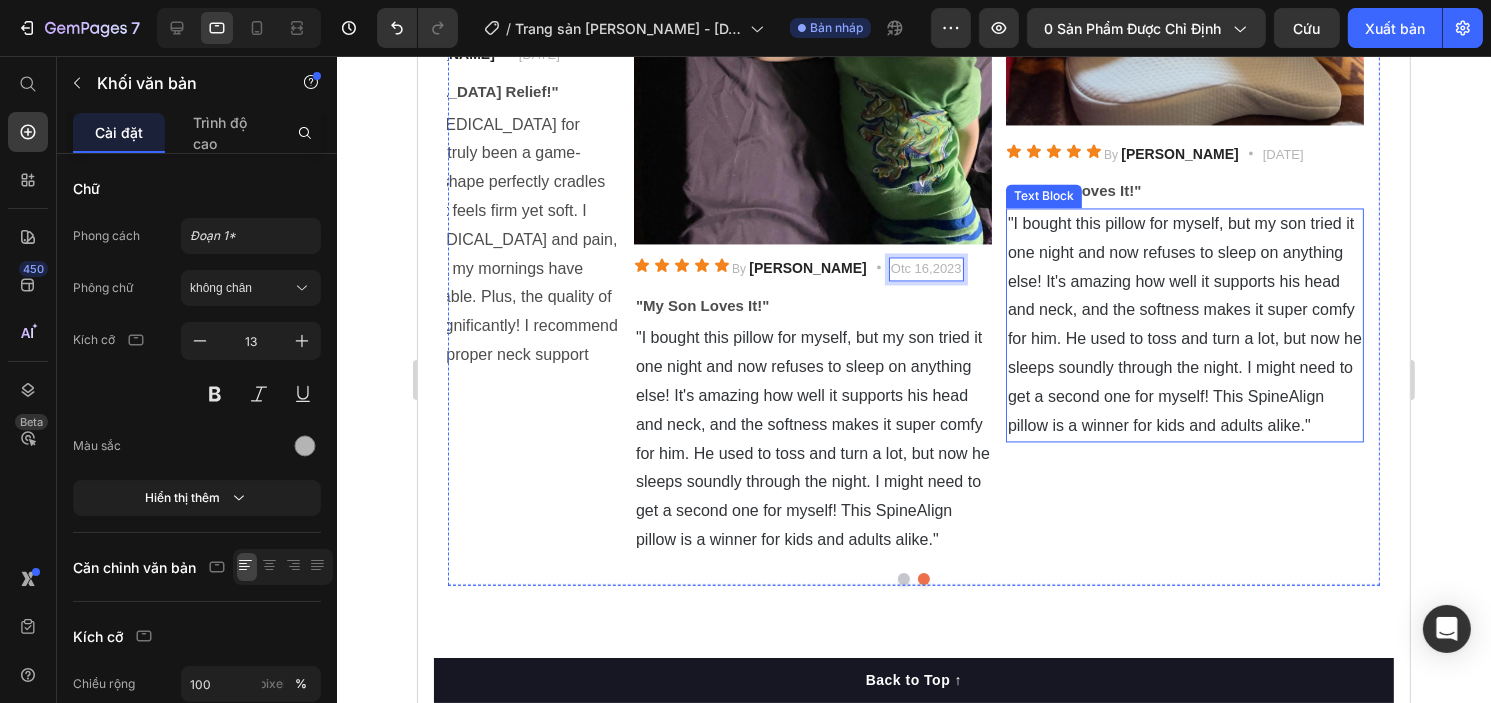 scroll, scrollTop: 3951, scrollLeft: 0, axis: vertical 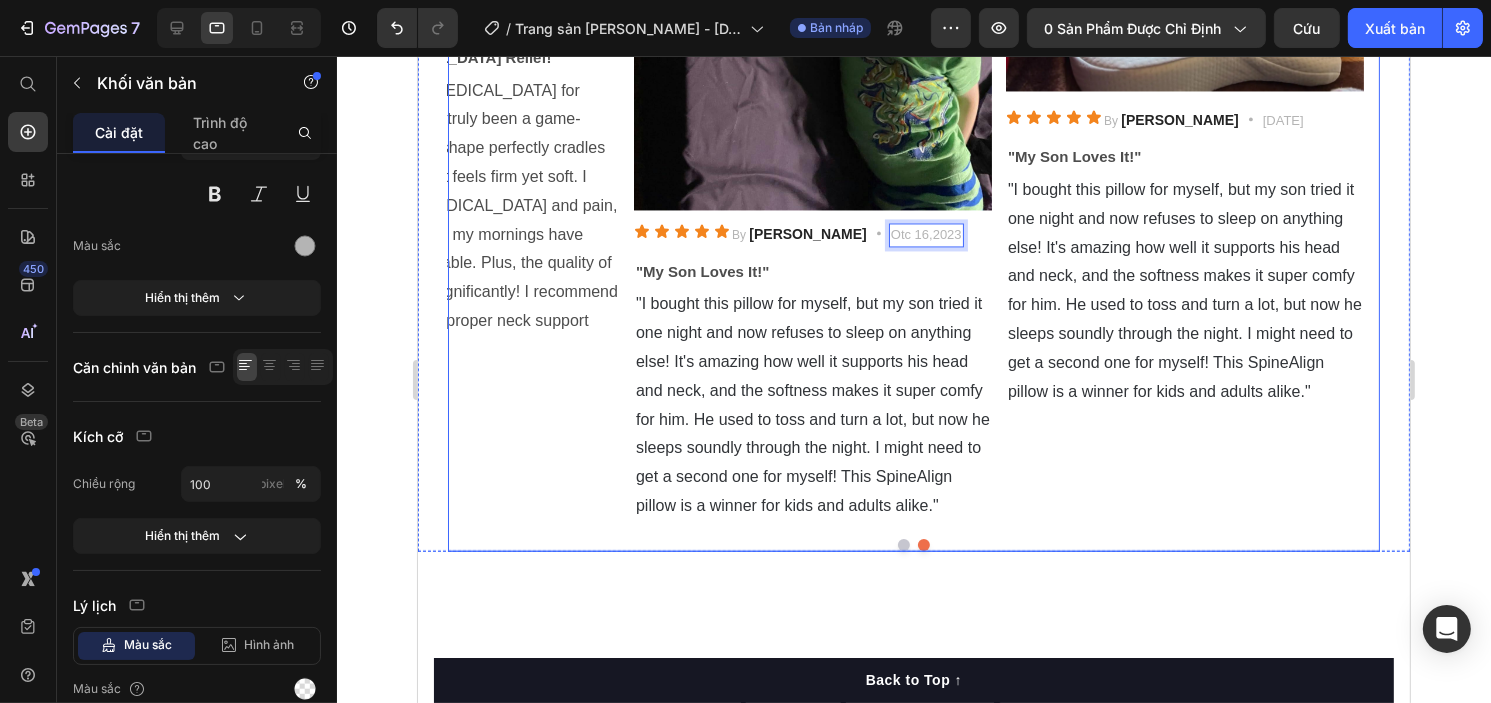 click on "Image Icon Icon Icon Icon Icon Icon List By   [PERSON_NAME] Text block
Icon [DATE] Text block Row "Perfect for My [MEDICAL_DATA] Relief!" Text Block "I've been dealing with [MEDICAL_DATA] for years, and this pillow has truly been a game-changer. The ergonomic shape perfectly cradles my neck, and I love how it feels firm yet soft. I used to wake up with [MEDICAL_DATA] and pain, but since using this pillow, my mornings have been much more comfortable. Plus, the quality of my sleep has improved significantly! I recommend this to anyone looking for proper neck support while sleeping." Text Block Image Icon Icon Icon Icon Icon Icon List By   [PERSON_NAME]  Text block
Icon Otc 16,2023 Text block   0 Row "My Son Loves It!" Text Block Text Block Image Icon Icon Icon Icon Icon Icon List By   [PERSON_NAME] Text block
Icon [DATE] Text block Row "My Son Loves It!" Text Block Text Block" at bounding box center (913, 142) 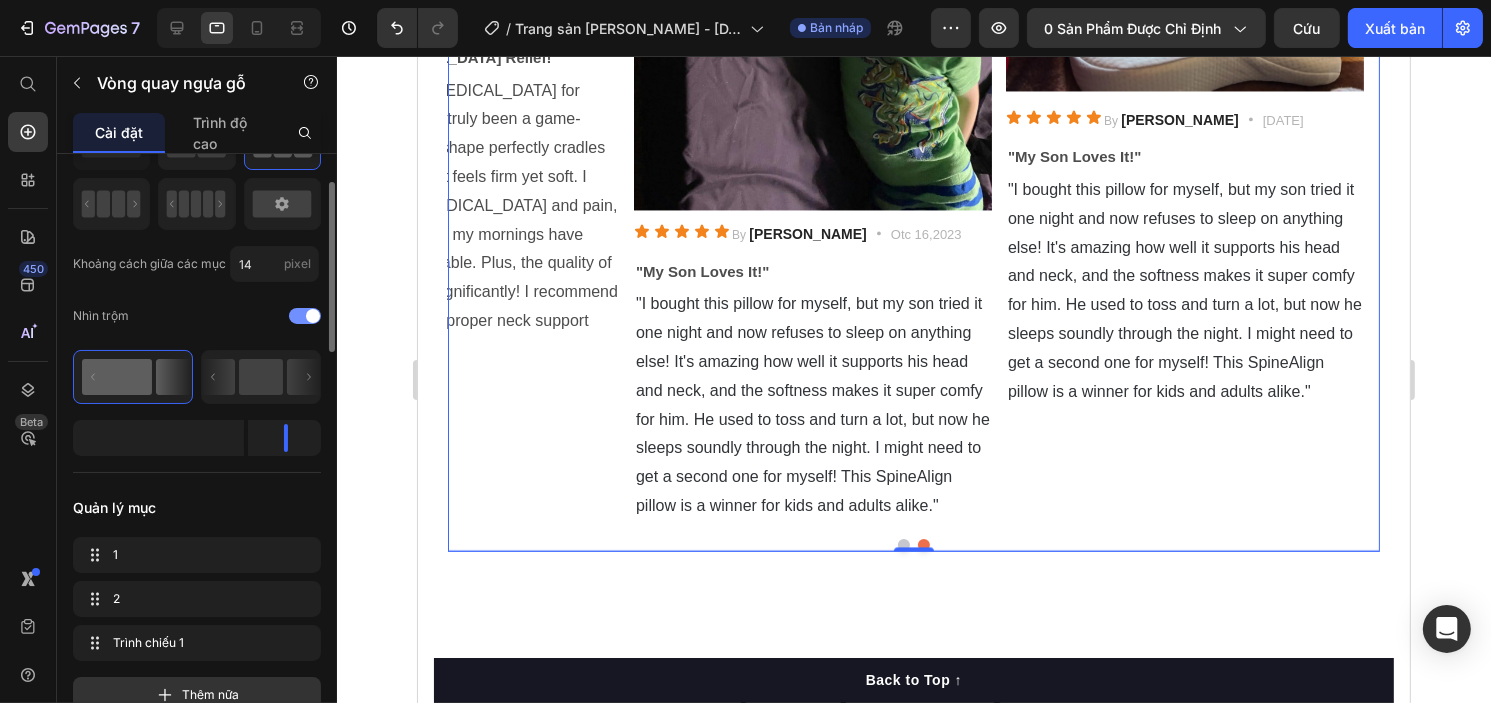 scroll, scrollTop: 0, scrollLeft: 0, axis: both 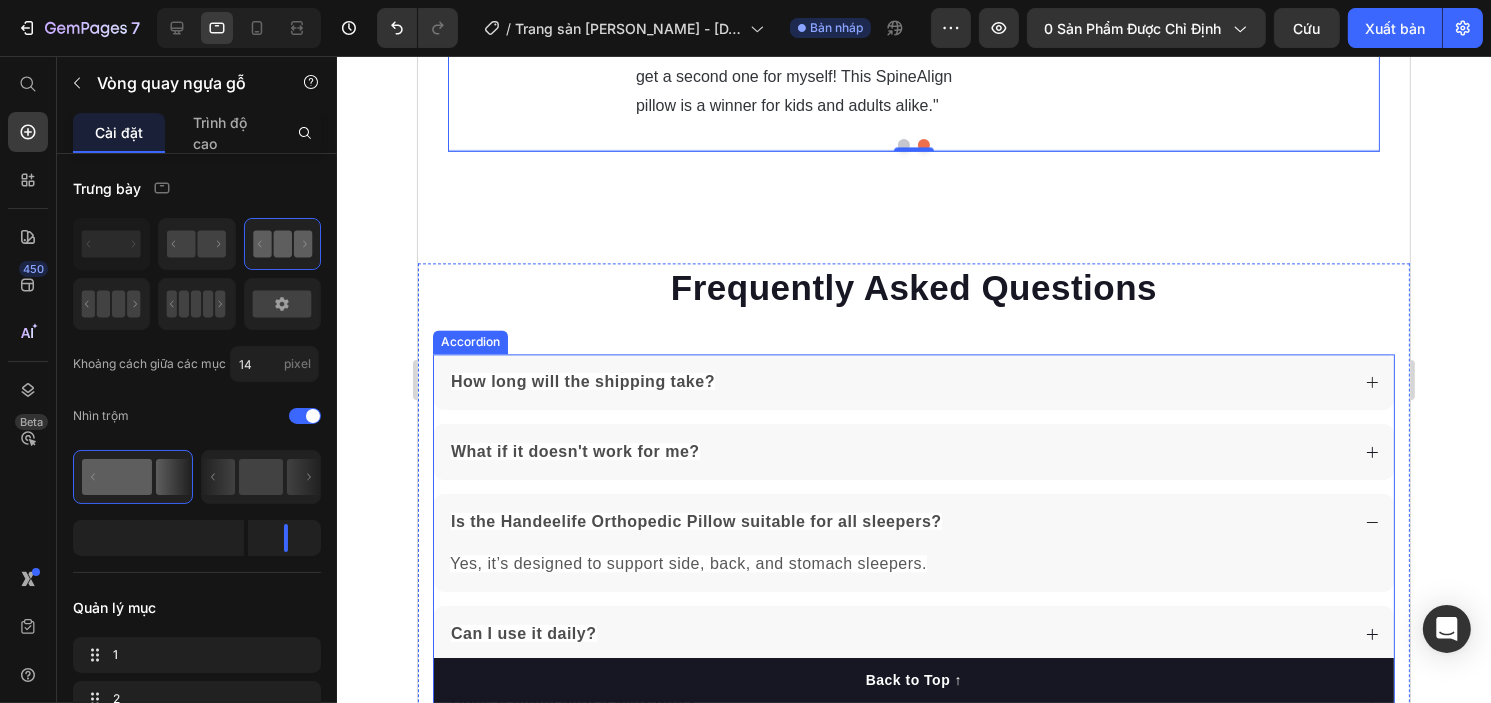 click on "How long will the shipping take?" at bounding box center (582, 382) 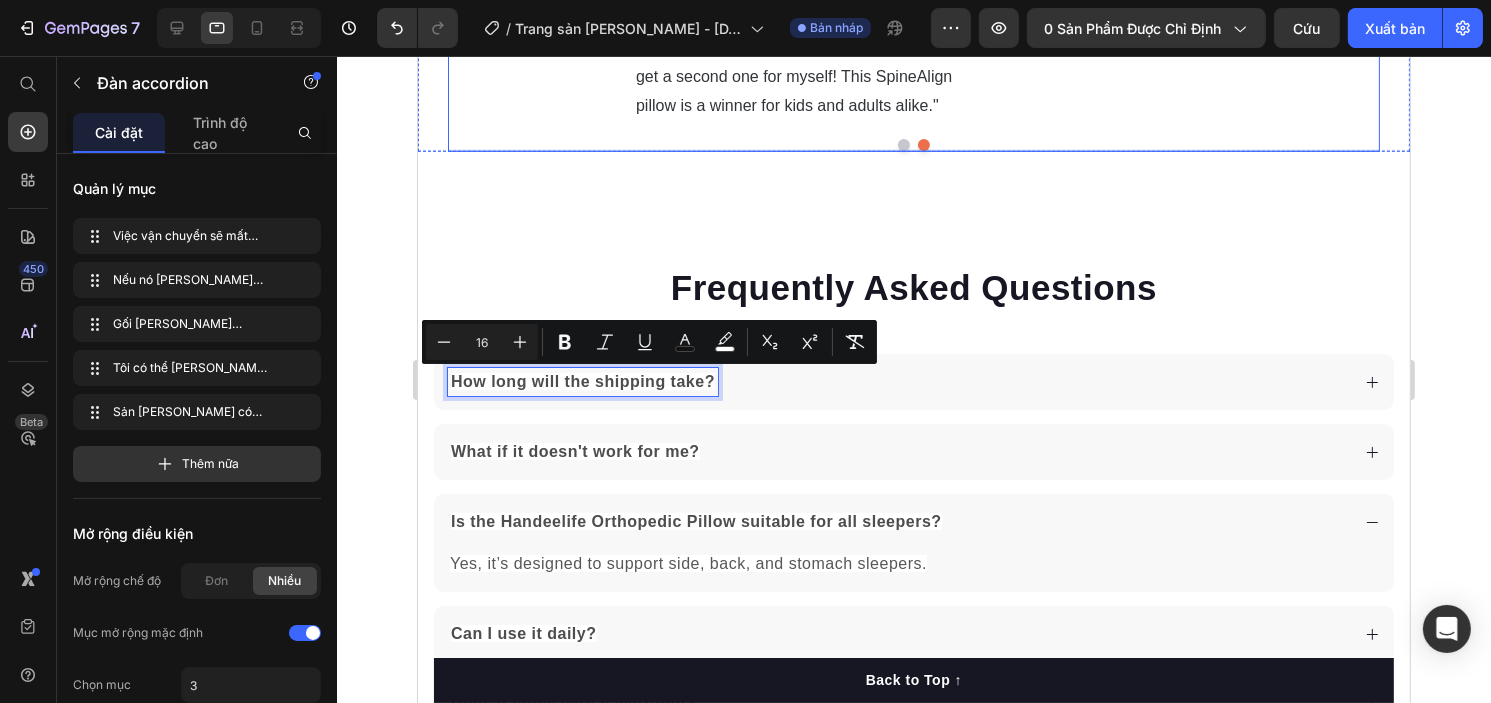 click at bounding box center [913, 145] 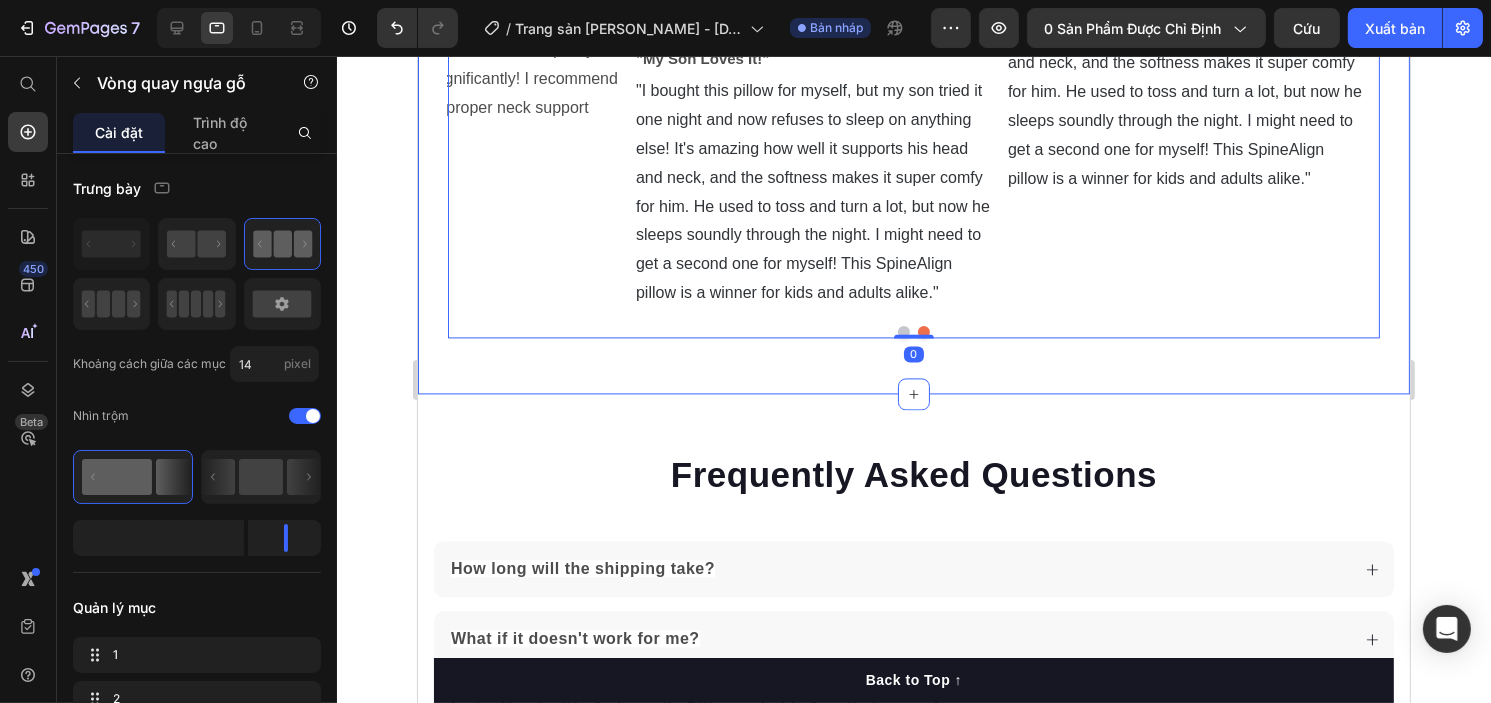 scroll, scrollTop: 4151, scrollLeft: 0, axis: vertical 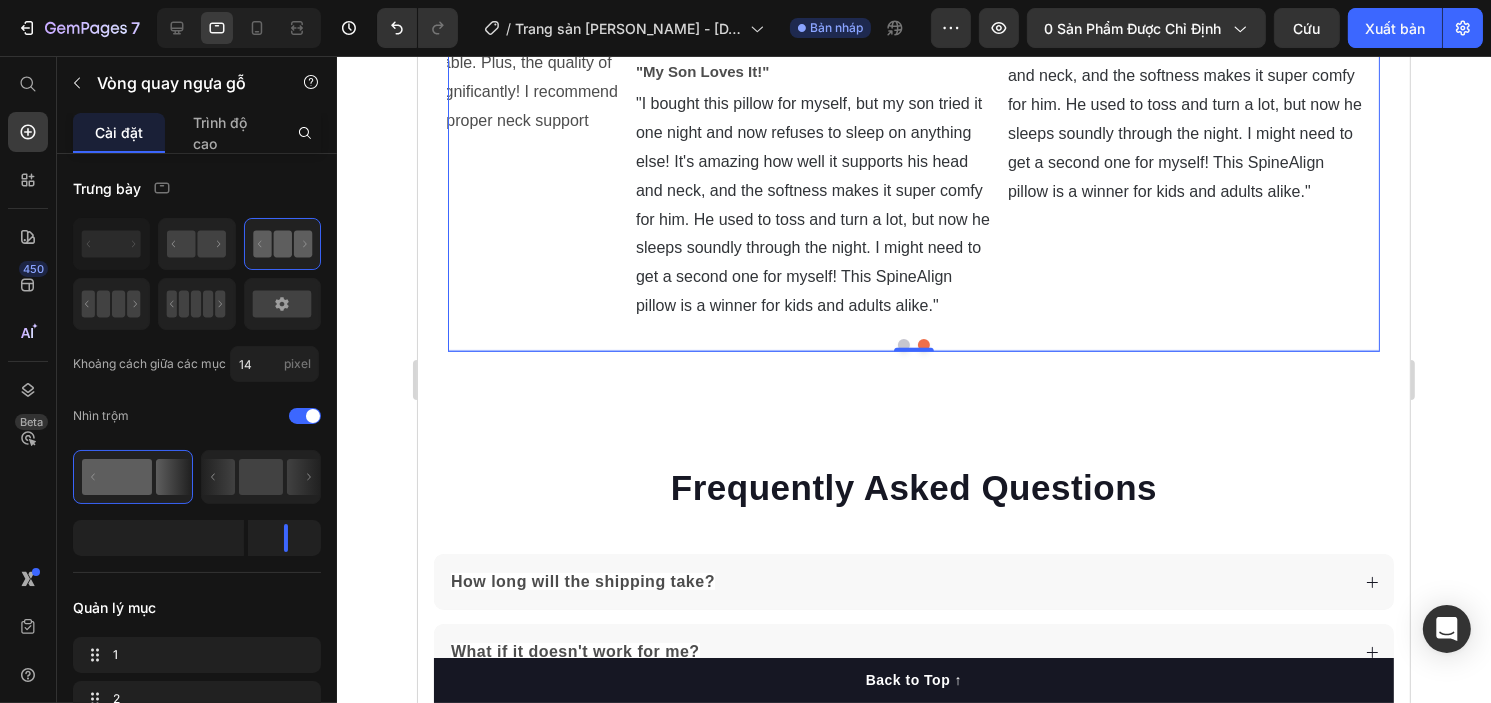click on ""I bought this pillow for myself, but my son tried it one night and now refuses to sleep on anything else! It's amazing how well it supports his head and neck, and the softness makes it super comfy for him. He used to toss and turn a lot, but now he sleeps soundly through the night. I might need to get a second one for myself! This SpineAlign pillow is a winner for kids and adults alike."" at bounding box center [812, 204] 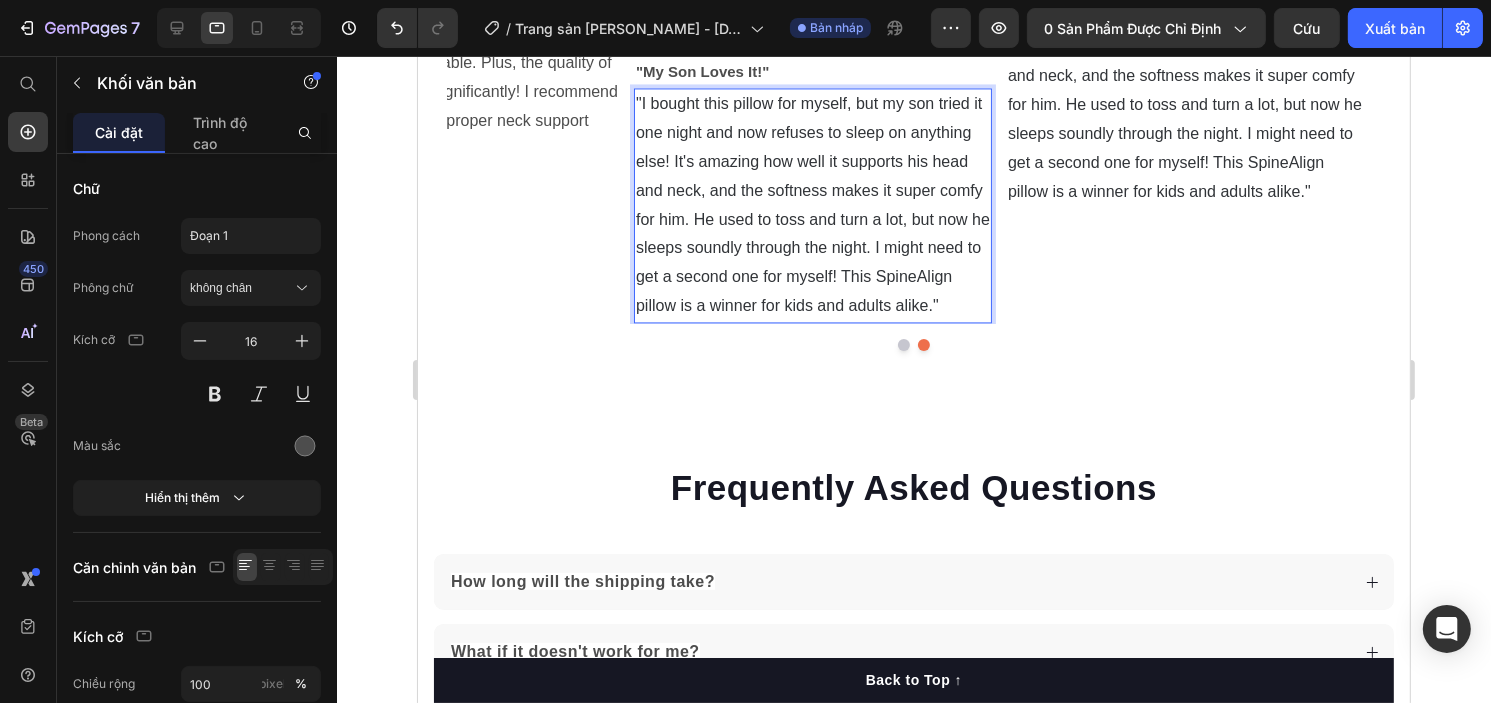 click on ""I bought this pillow for myself, but my son tried it one night and now refuses to sleep on anything else! It's amazing how well it supports his head and neck, and the softness makes it super comfy for him. He used to toss and turn a lot, but now he sleeps soundly through the night. I might need to get a second one for myself! This SpineAlign pillow is a winner for kids and adults alike."" at bounding box center (812, 204) 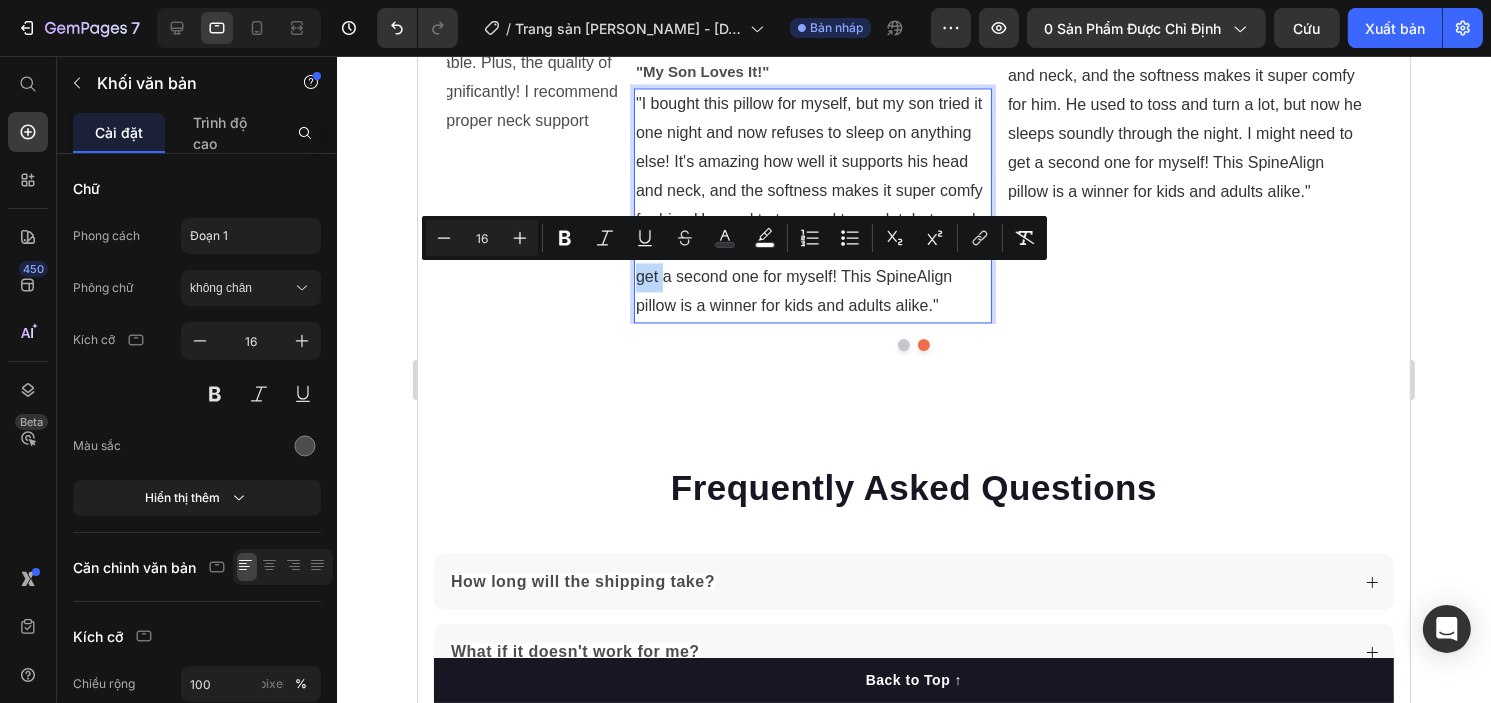 drag, startPoint x: 657, startPoint y: 282, endPoint x: 638, endPoint y: 276, distance: 19.924858 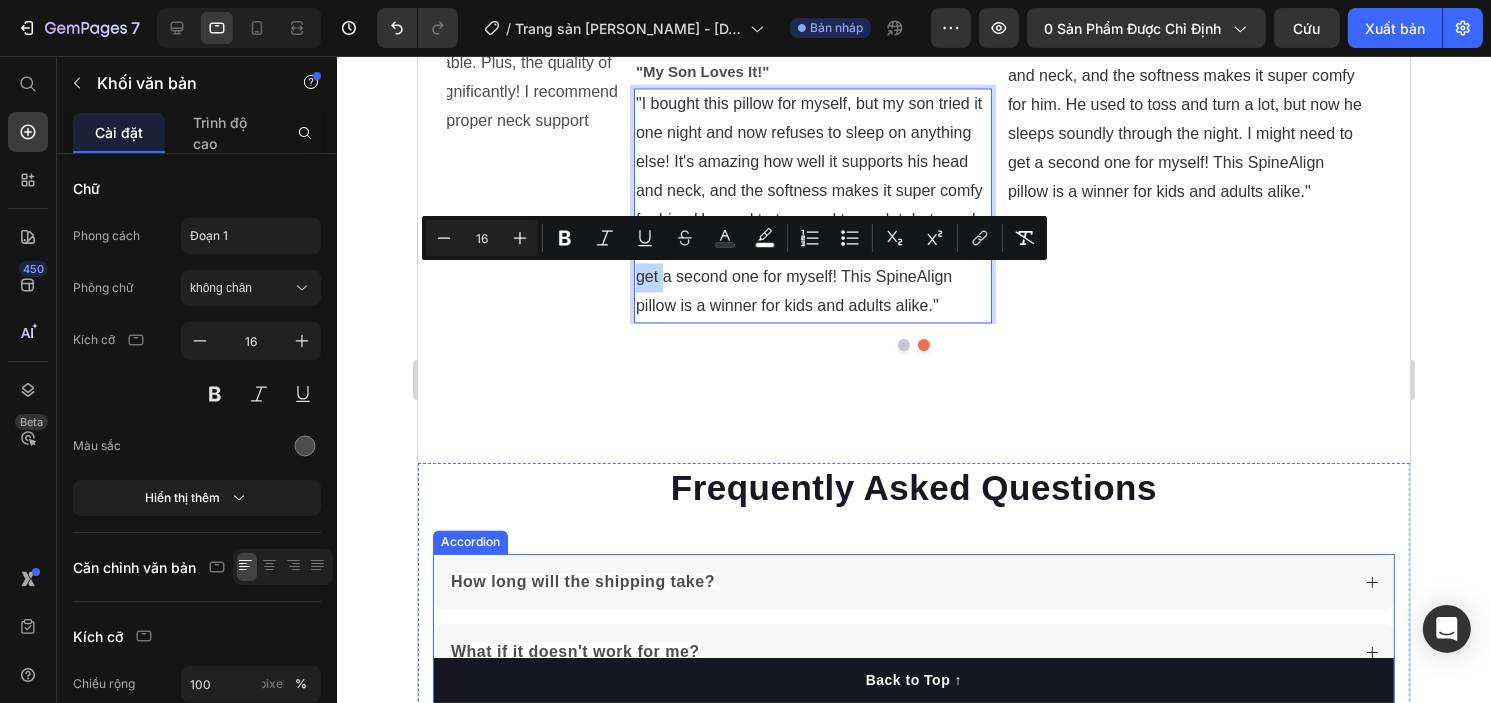 click on "How long will the shipping take?" at bounding box center [913, 582] 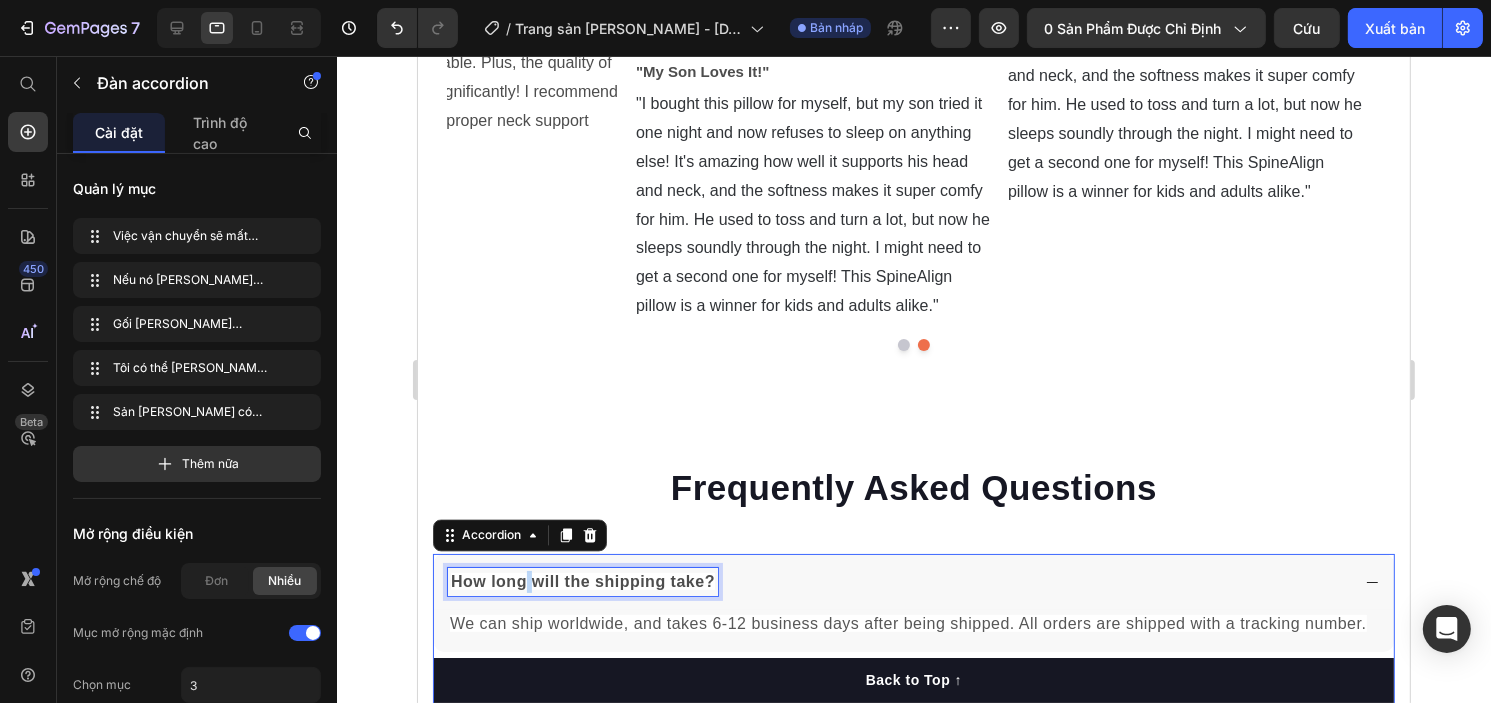 click on "How long will the shipping take?" at bounding box center [582, 581] 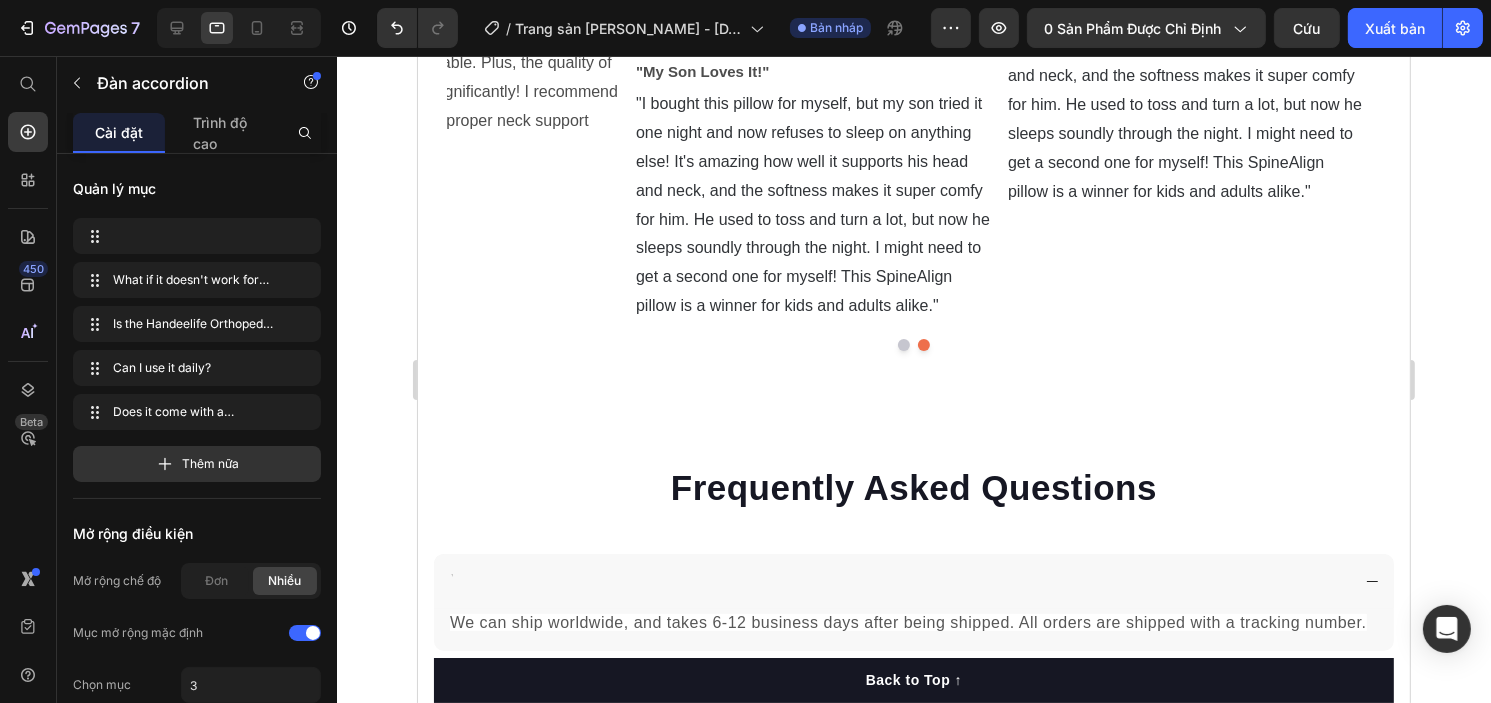 scroll, scrollTop: 4146, scrollLeft: 0, axis: vertical 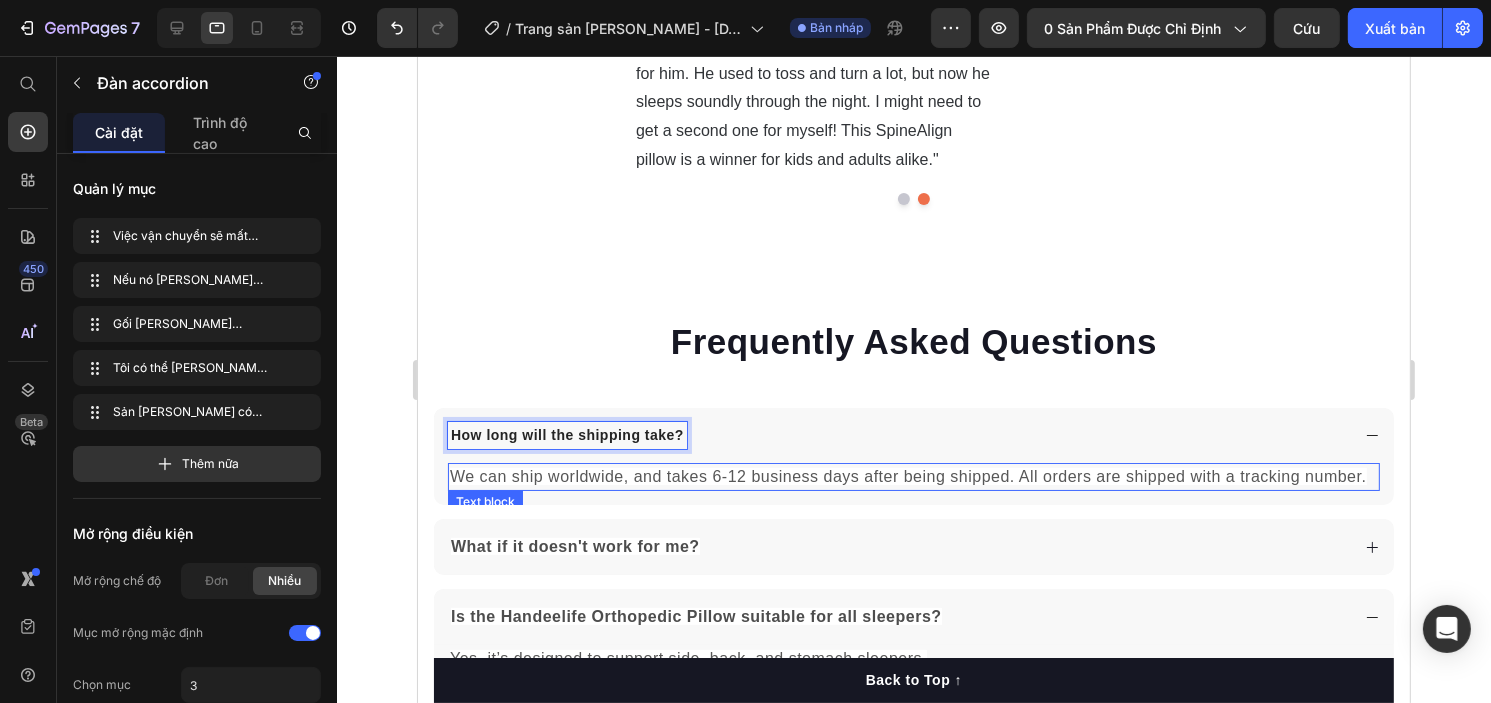 click on "We can ship worldwide, and takes 6-12 business days after being shipped. All orders are shipped with a tracking number." at bounding box center [907, 476] 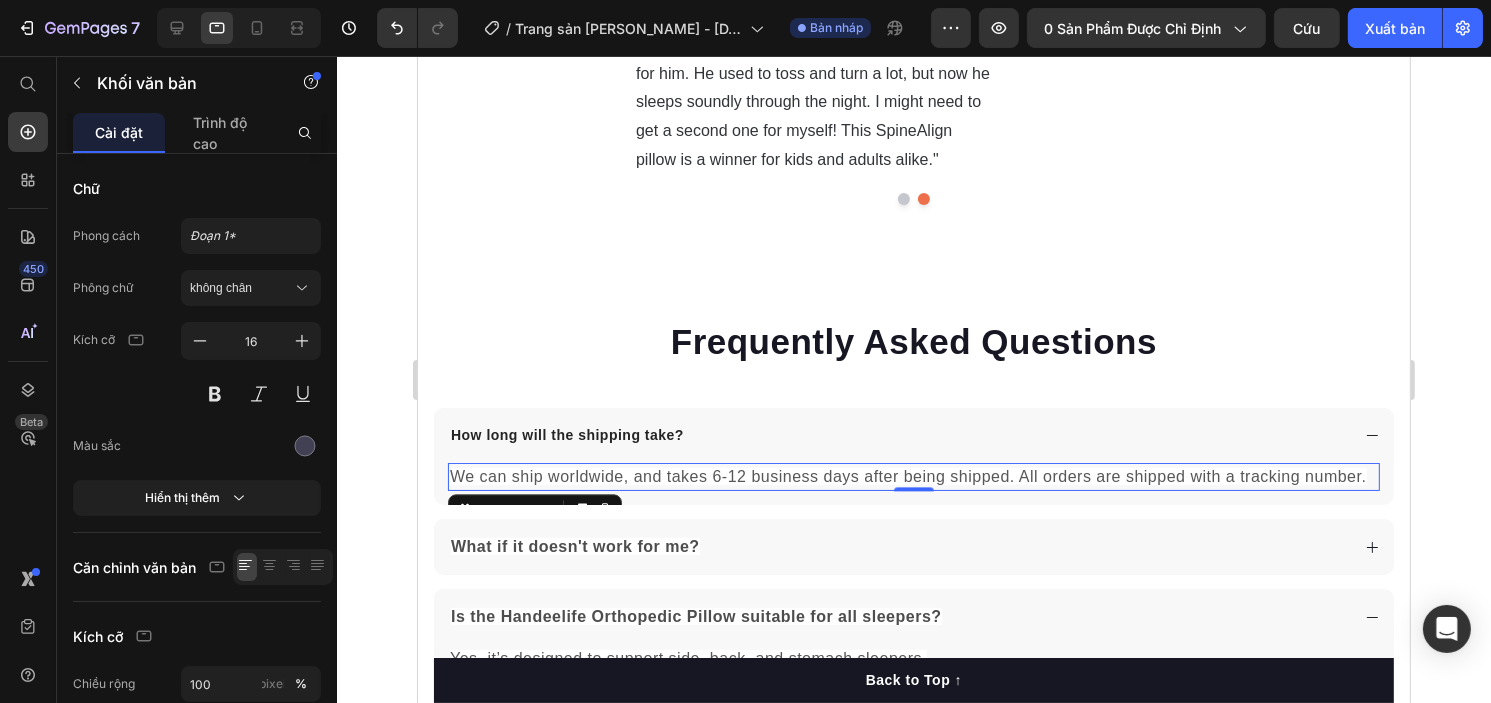 click on "We can ship worldwide, and takes 6-12 business days after being shipped. All orders are shipped with a tracking number." at bounding box center [907, 476] 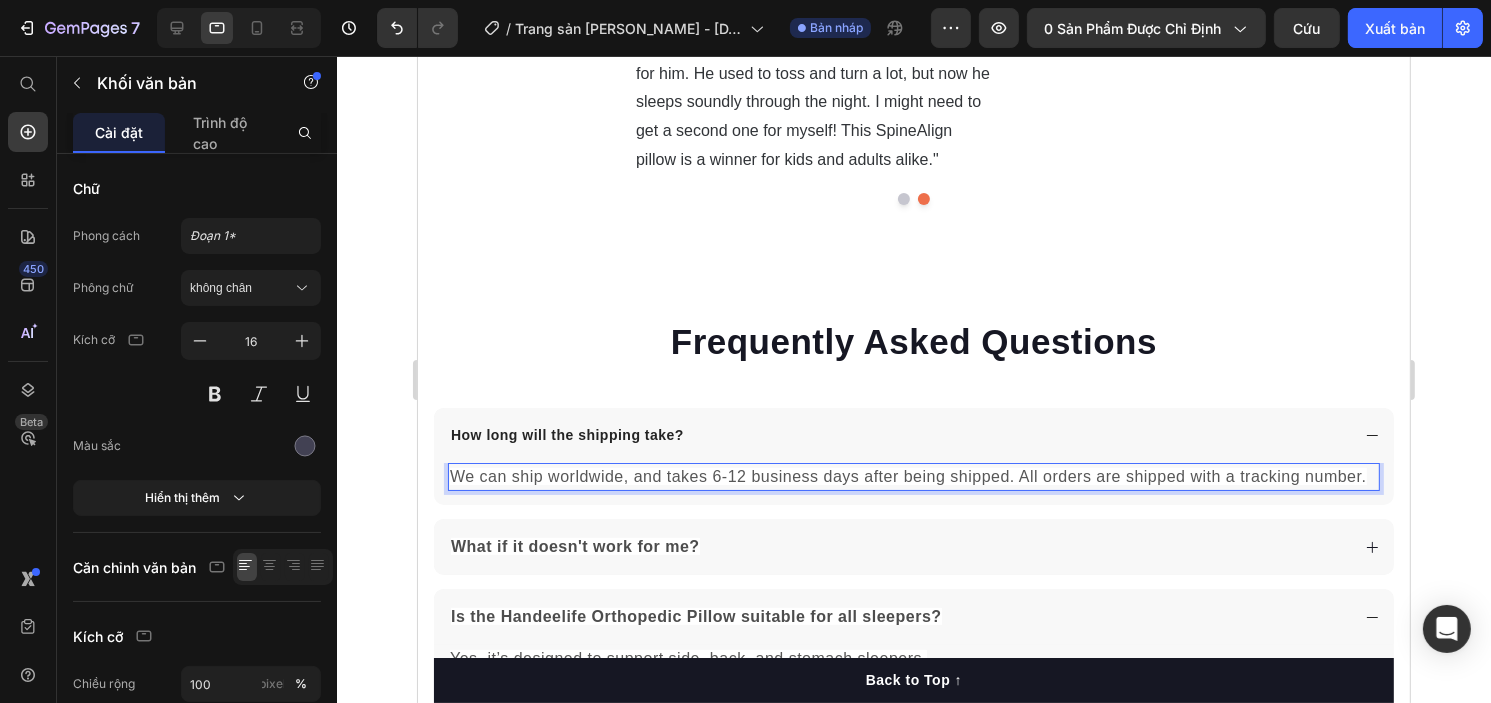 click on "We can ship worldwide, and takes 6-12 business days after being shipped. All orders are shipped with a tracking number." at bounding box center (907, 476) 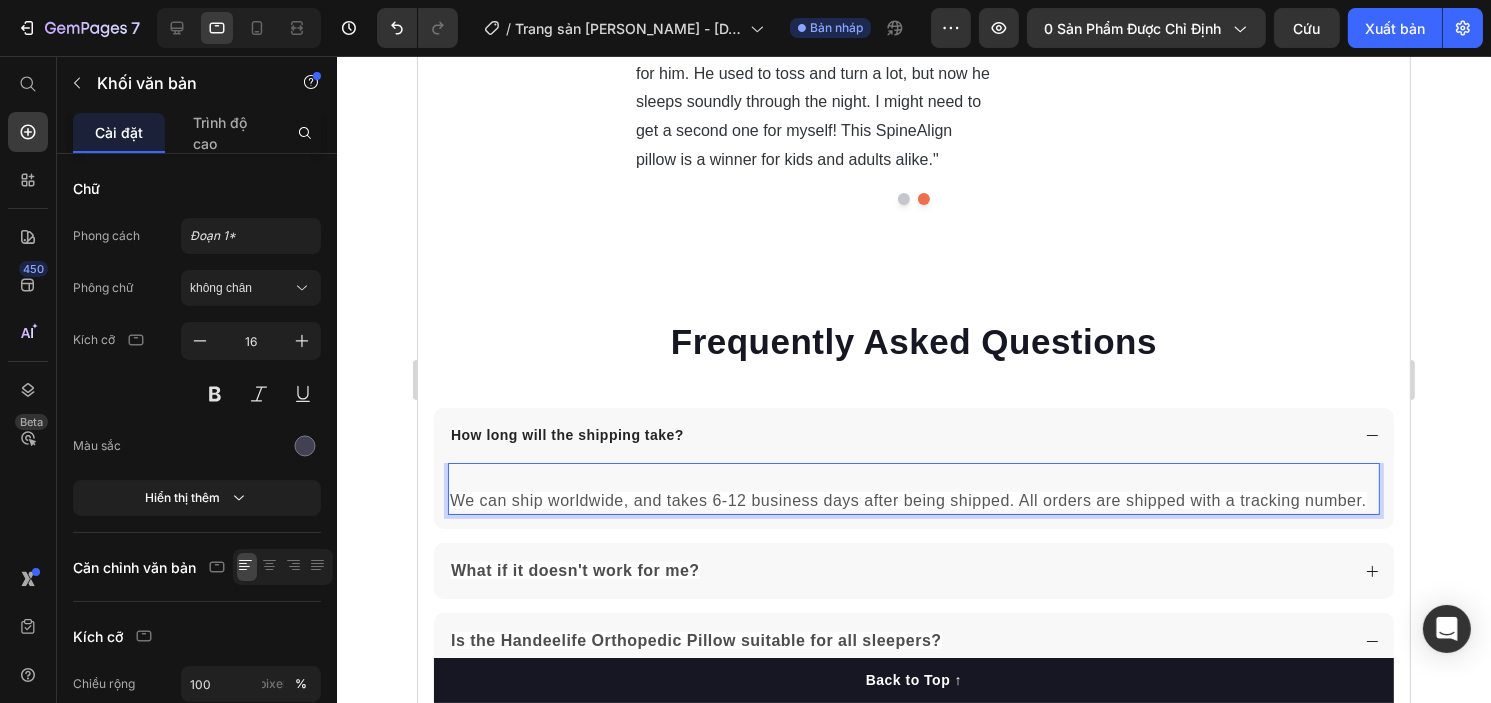 click at bounding box center (913, 477) 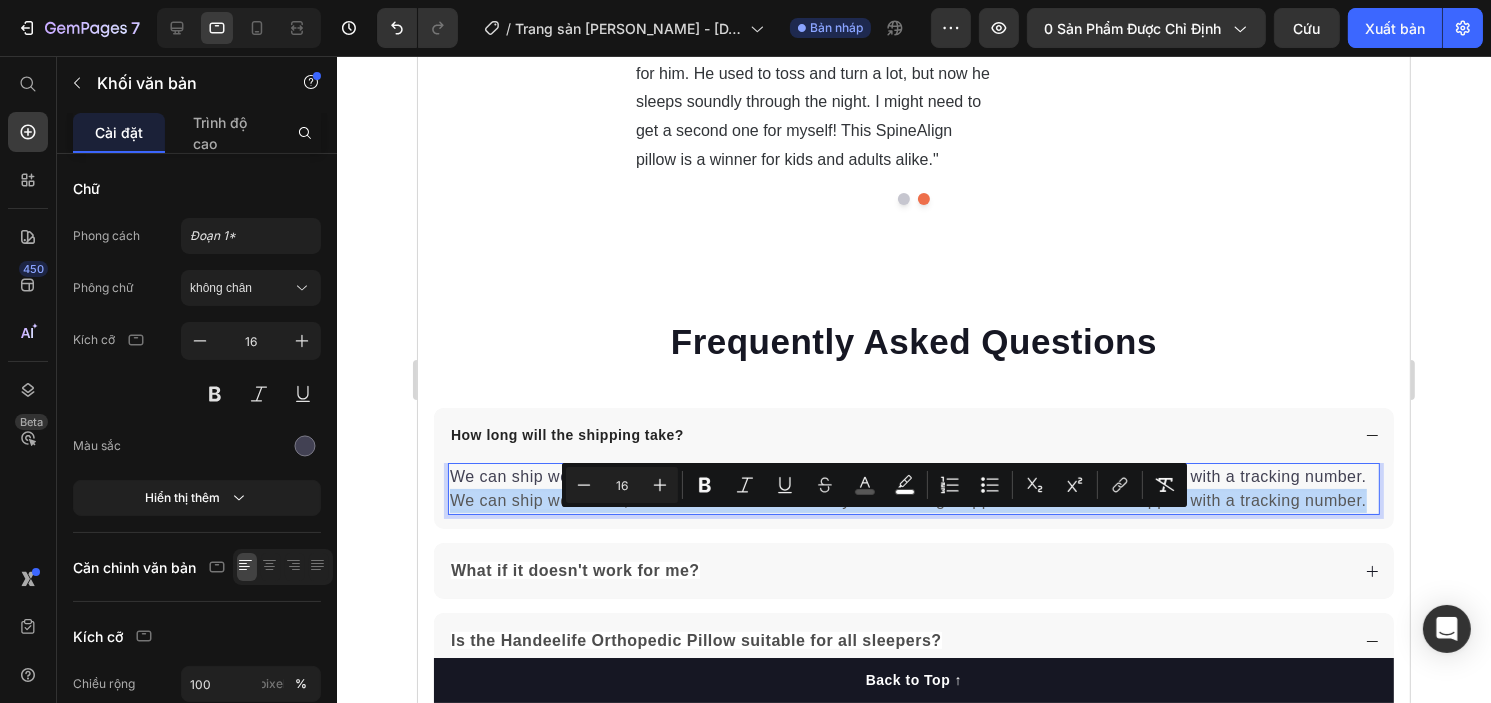 drag, startPoint x: 451, startPoint y: 518, endPoint x: 524, endPoint y: 546, distance: 78.18568 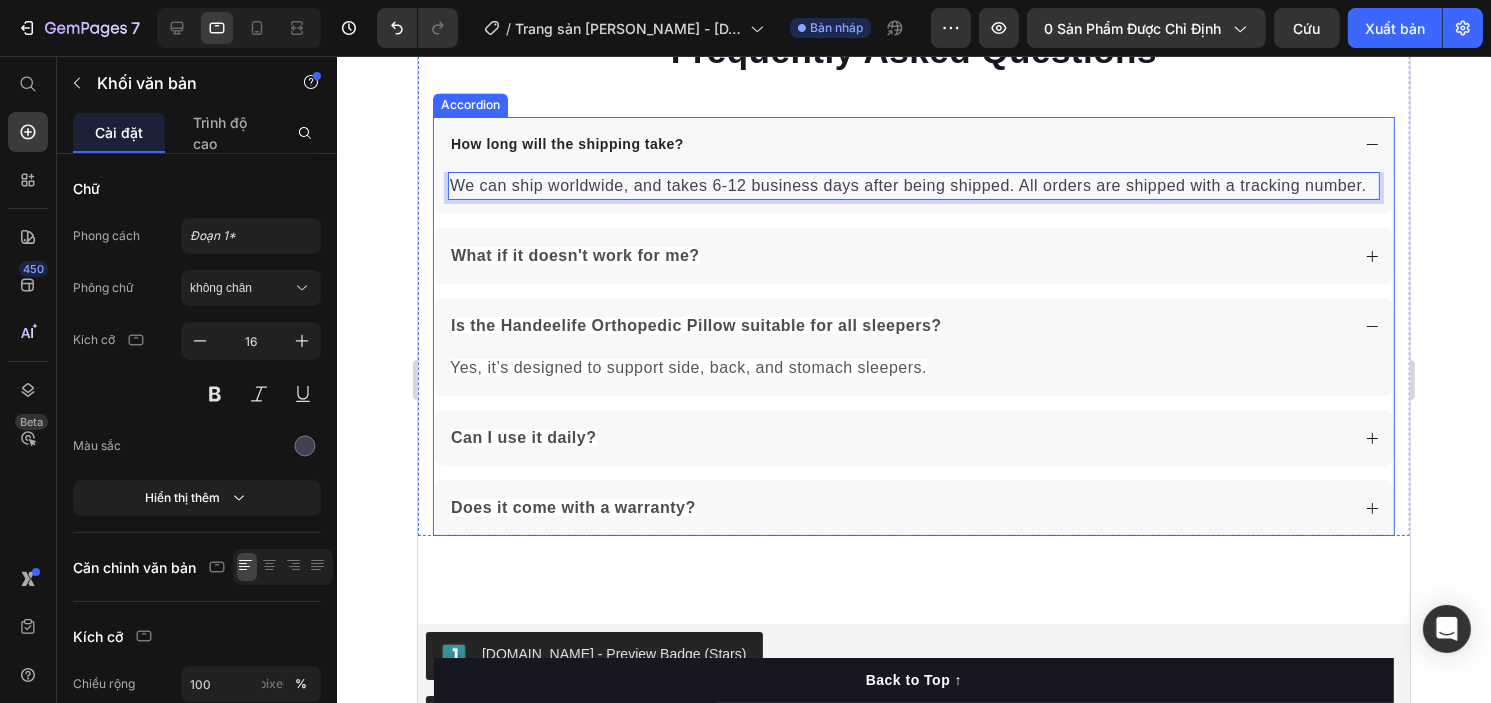 scroll, scrollTop: 4554, scrollLeft: 0, axis: vertical 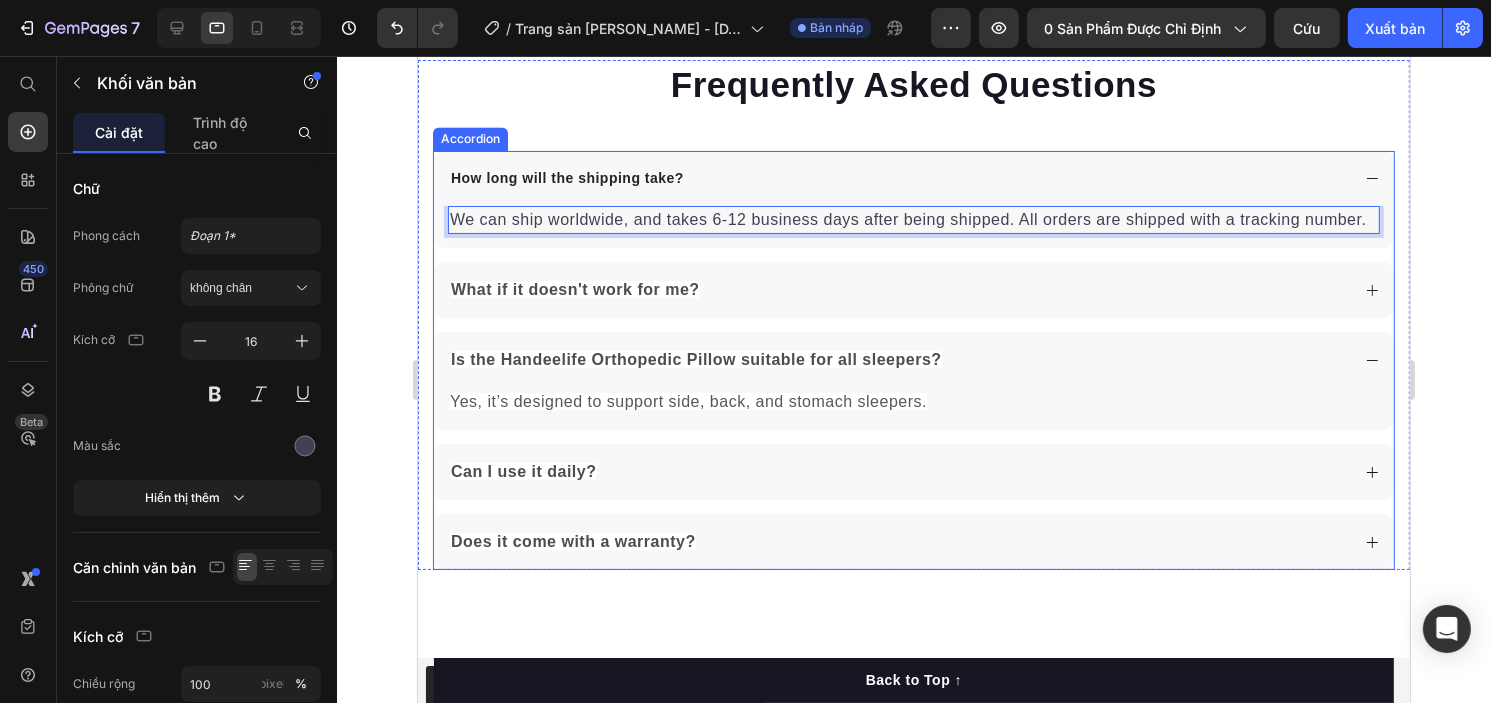 click on "What if it doesn't work for me?" at bounding box center [574, 289] 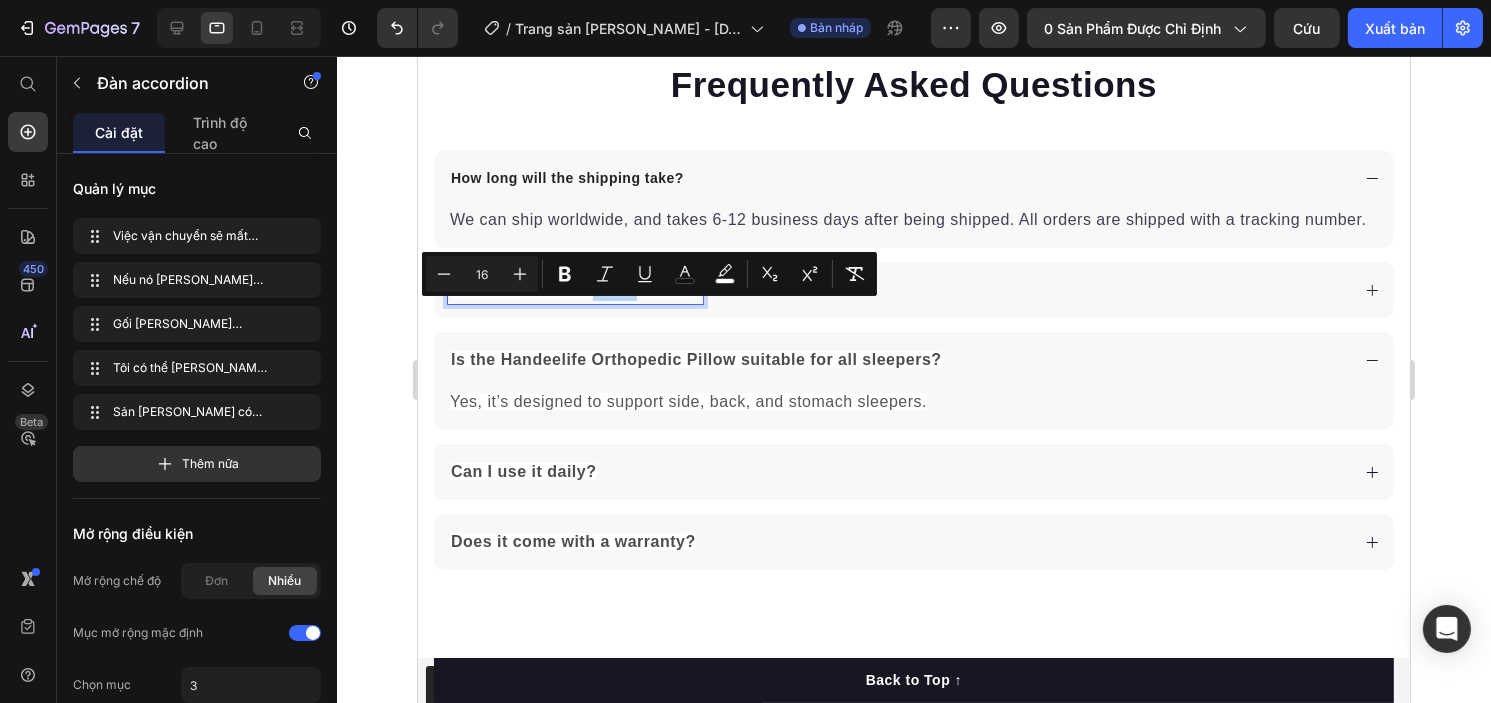 drag, startPoint x: 606, startPoint y: 313, endPoint x: 1022, endPoint y: 312, distance: 416.0012 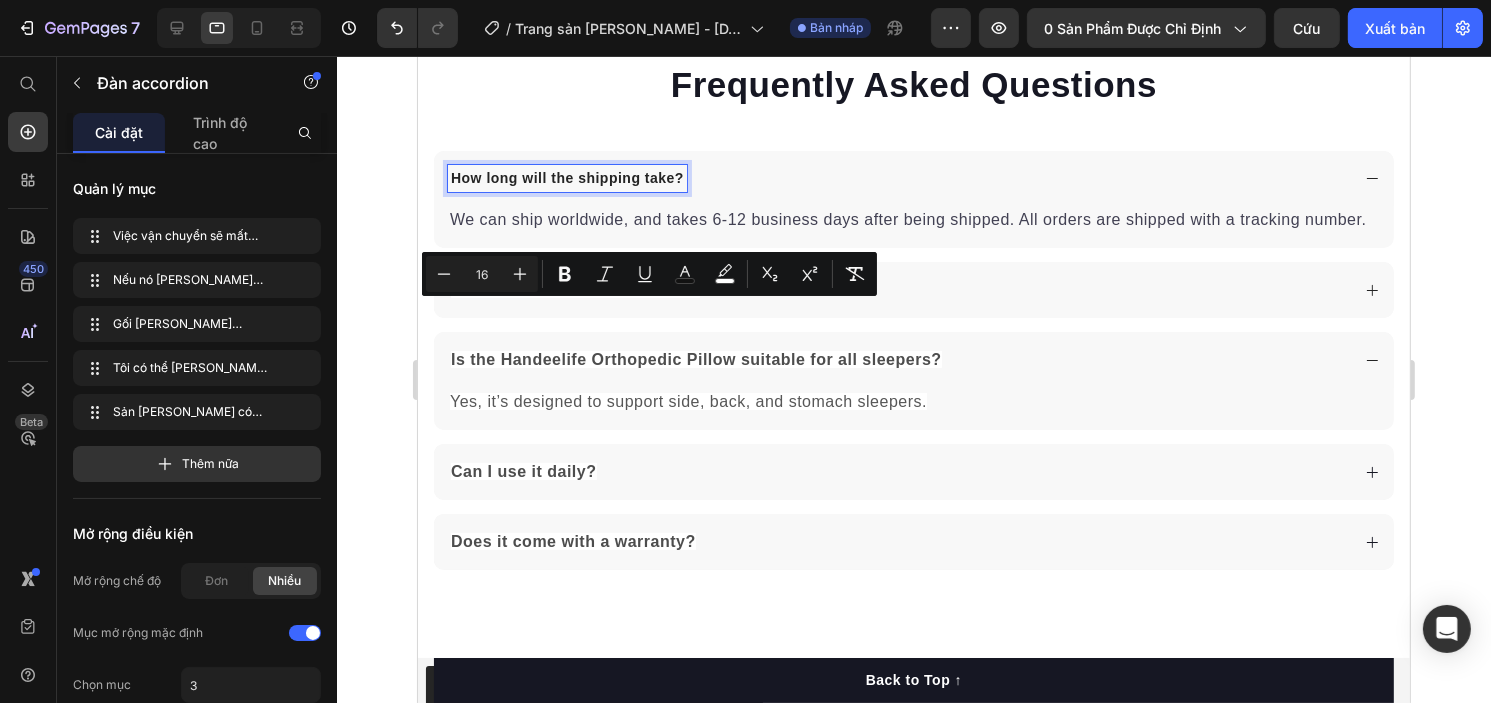 click on "How long will the shipping take?" at bounding box center (566, 178) 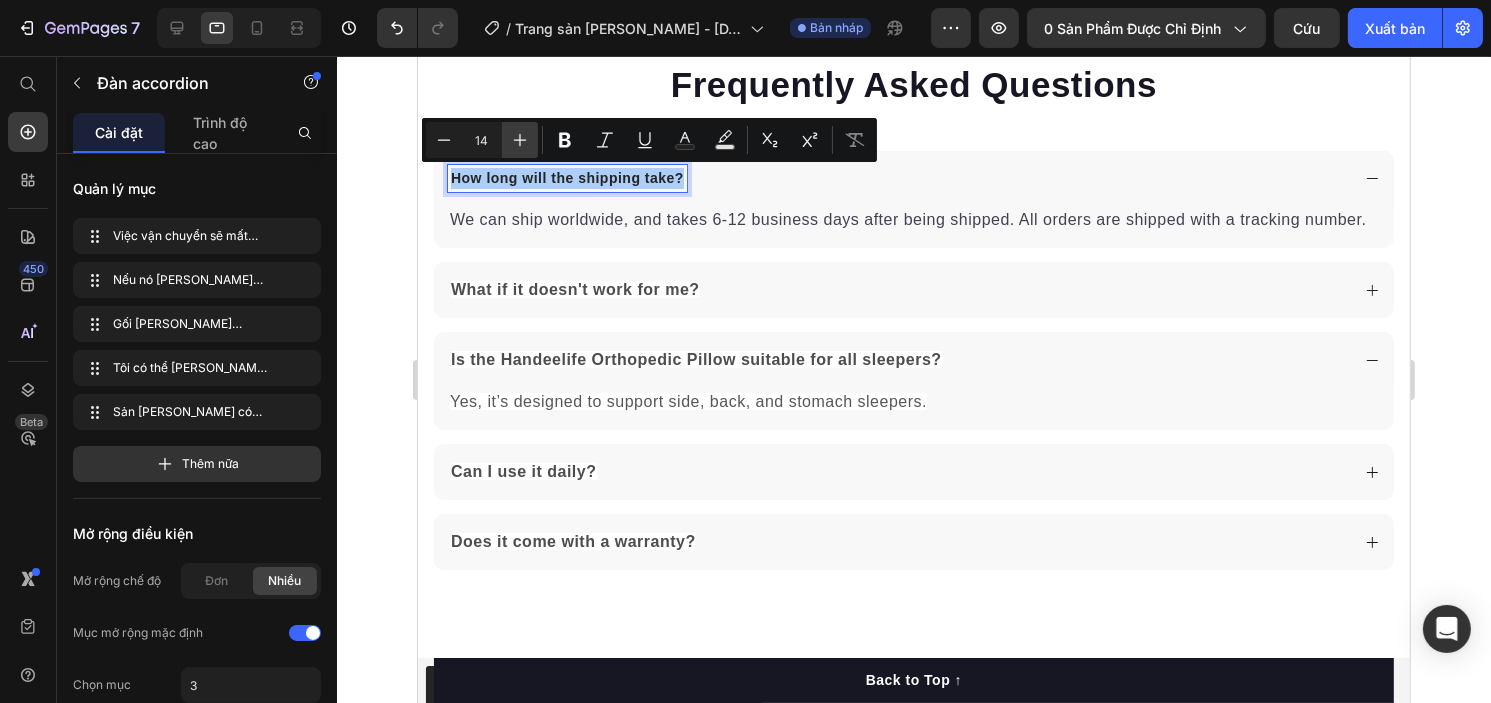click on "Plus" at bounding box center [520, 140] 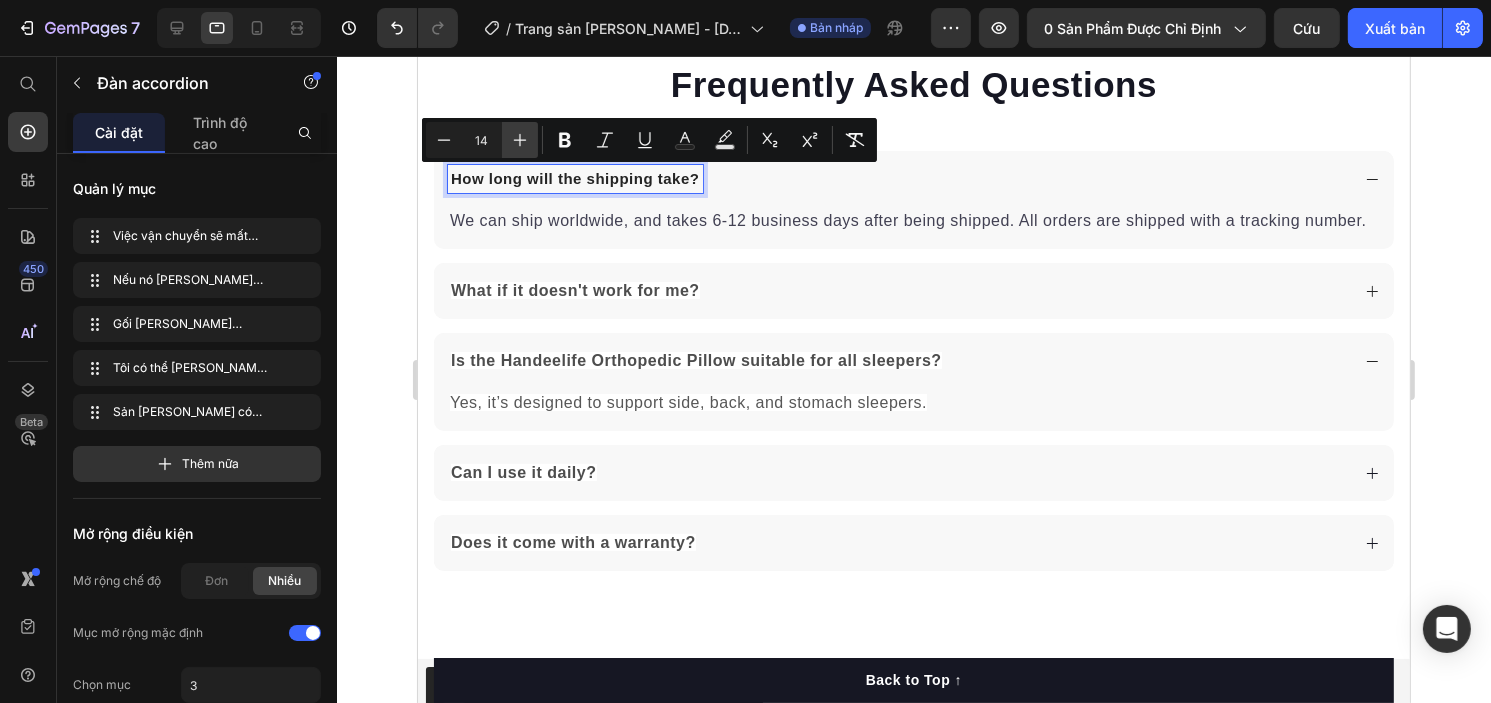 click on "Plus" at bounding box center [520, 140] 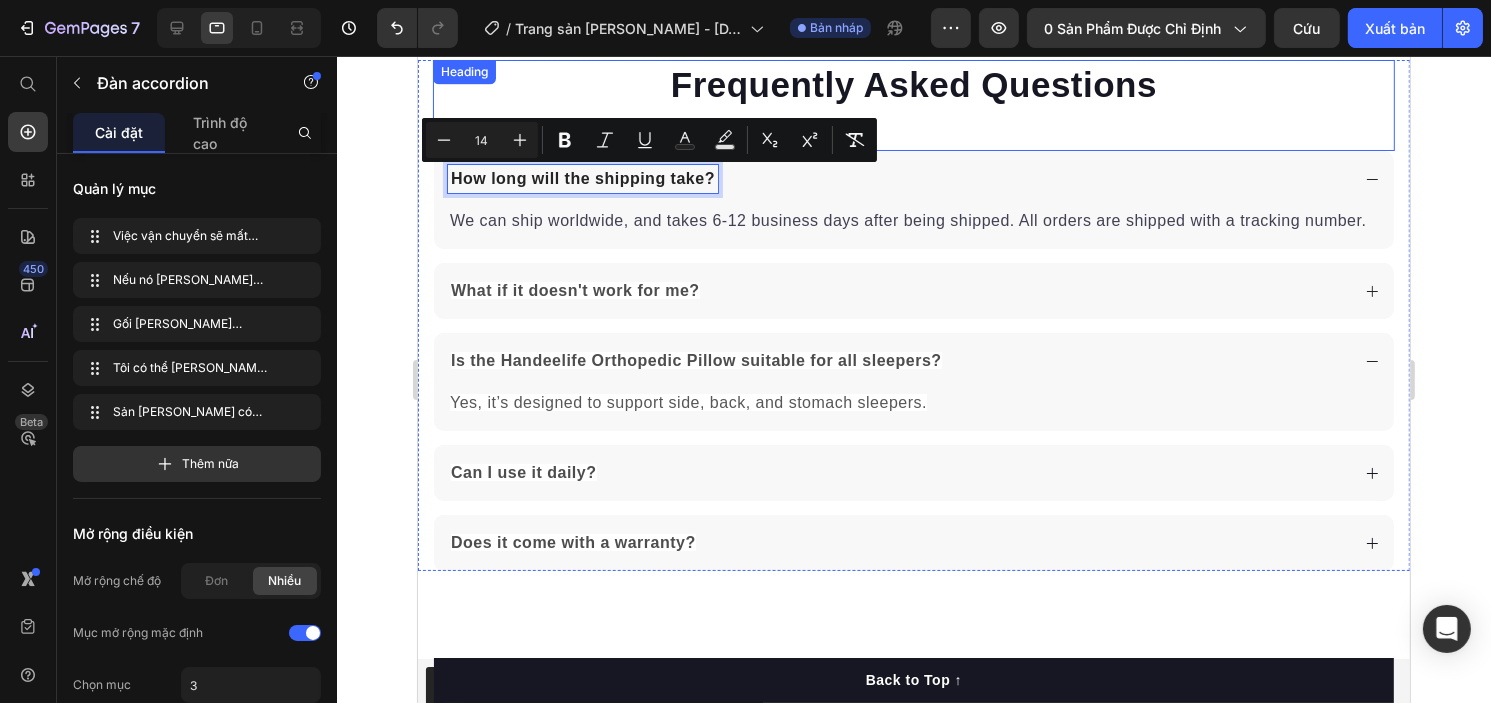 click on "Frequently Asked Questions Heading" at bounding box center [913, 106] 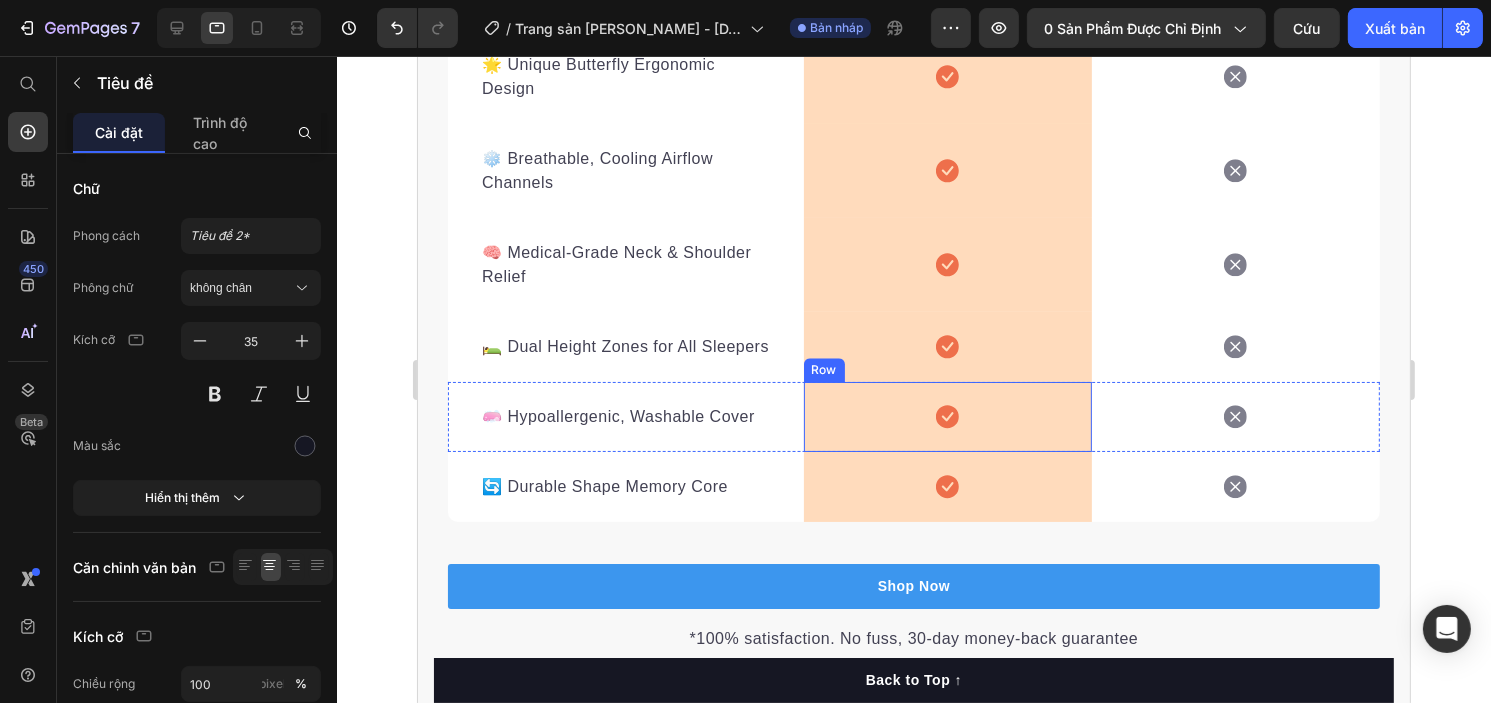 scroll, scrollTop: 4256, scrollLeft: 0, axis: vertical 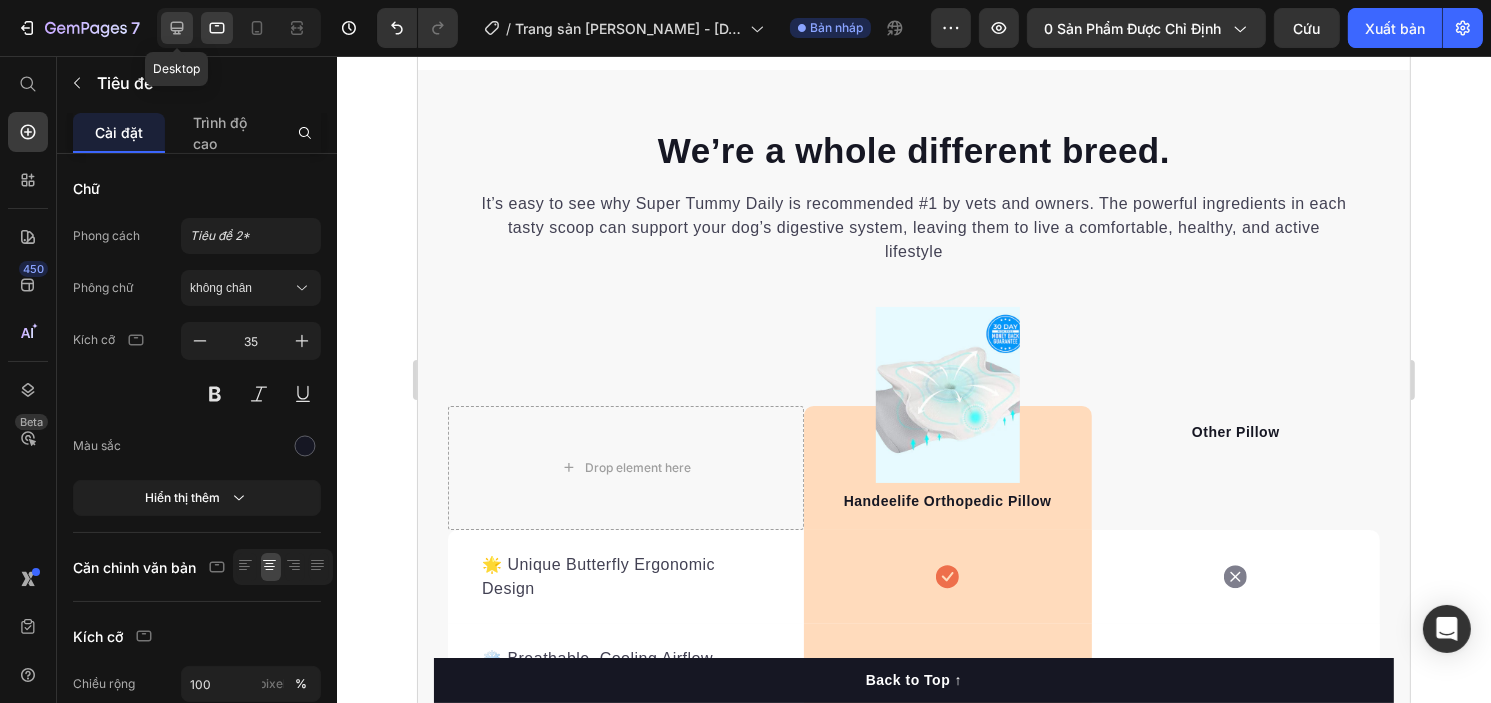 click 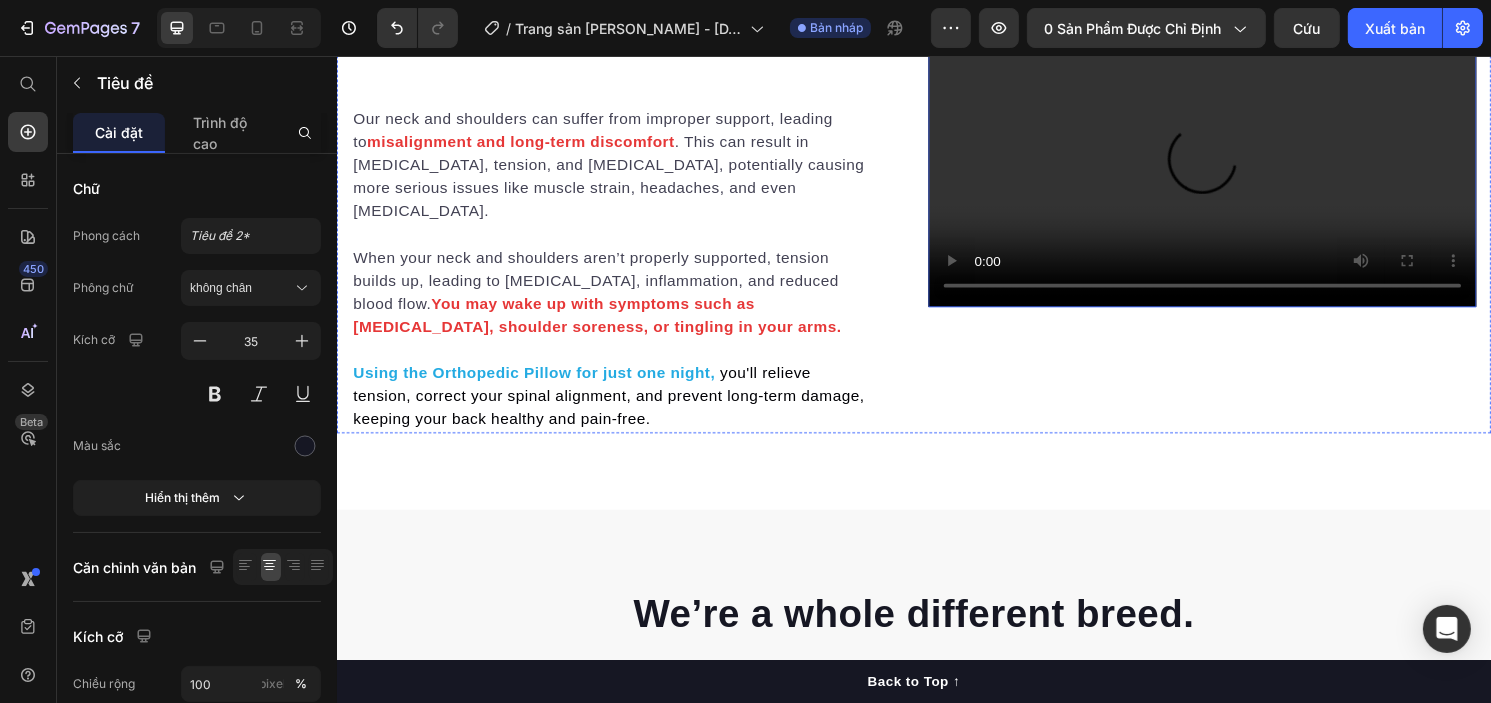 scroll, scrollTop: 1829, scrollLeft: 0, axis: vertical 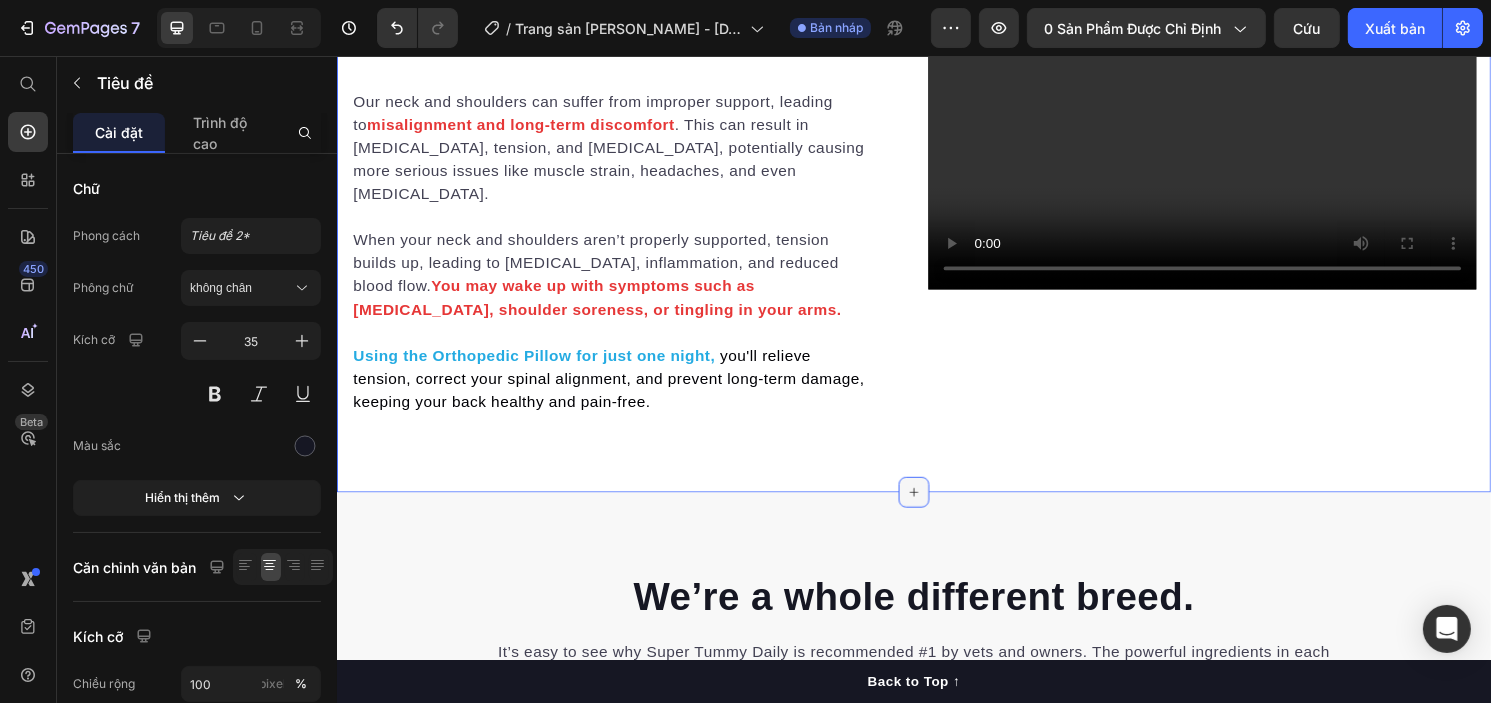 click 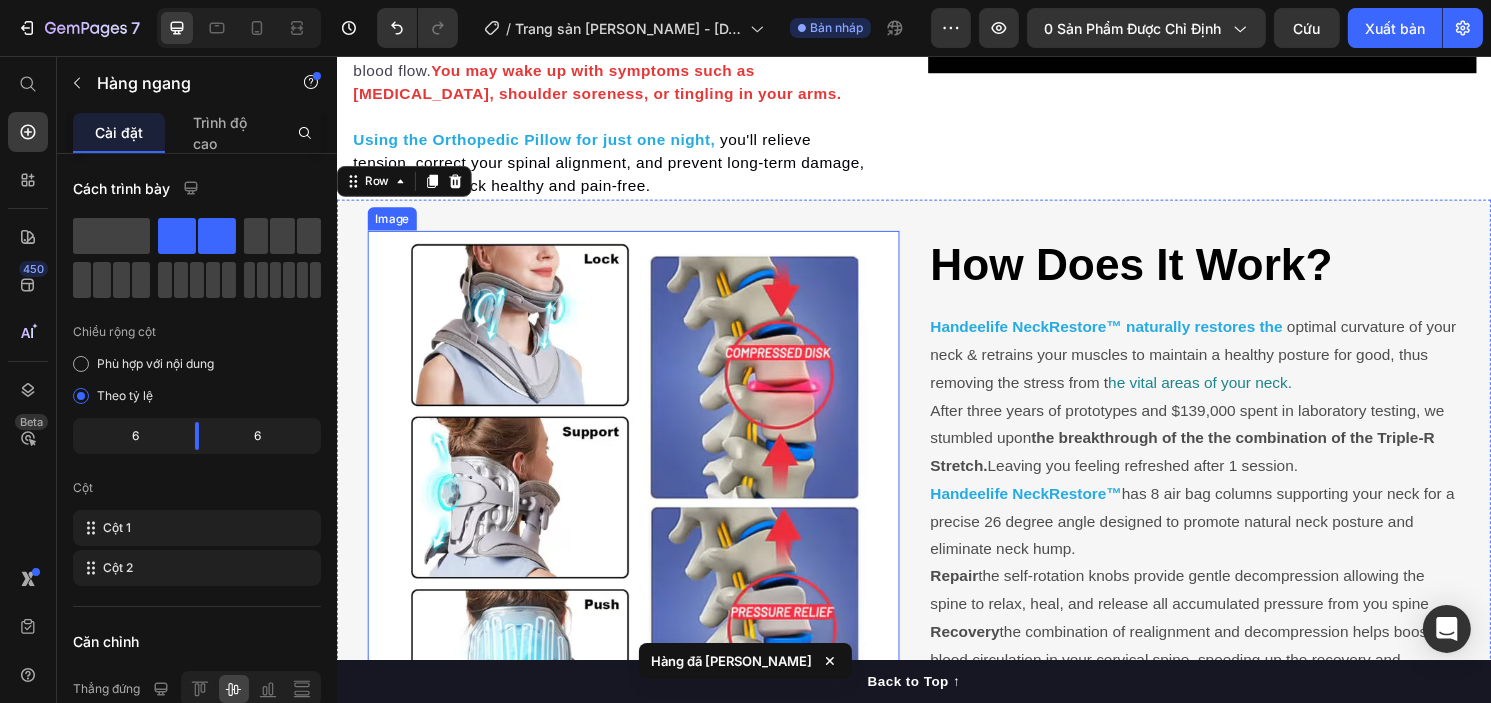 scroll, scrollTop: 2044, scrollLeft: 0, axis: vertical 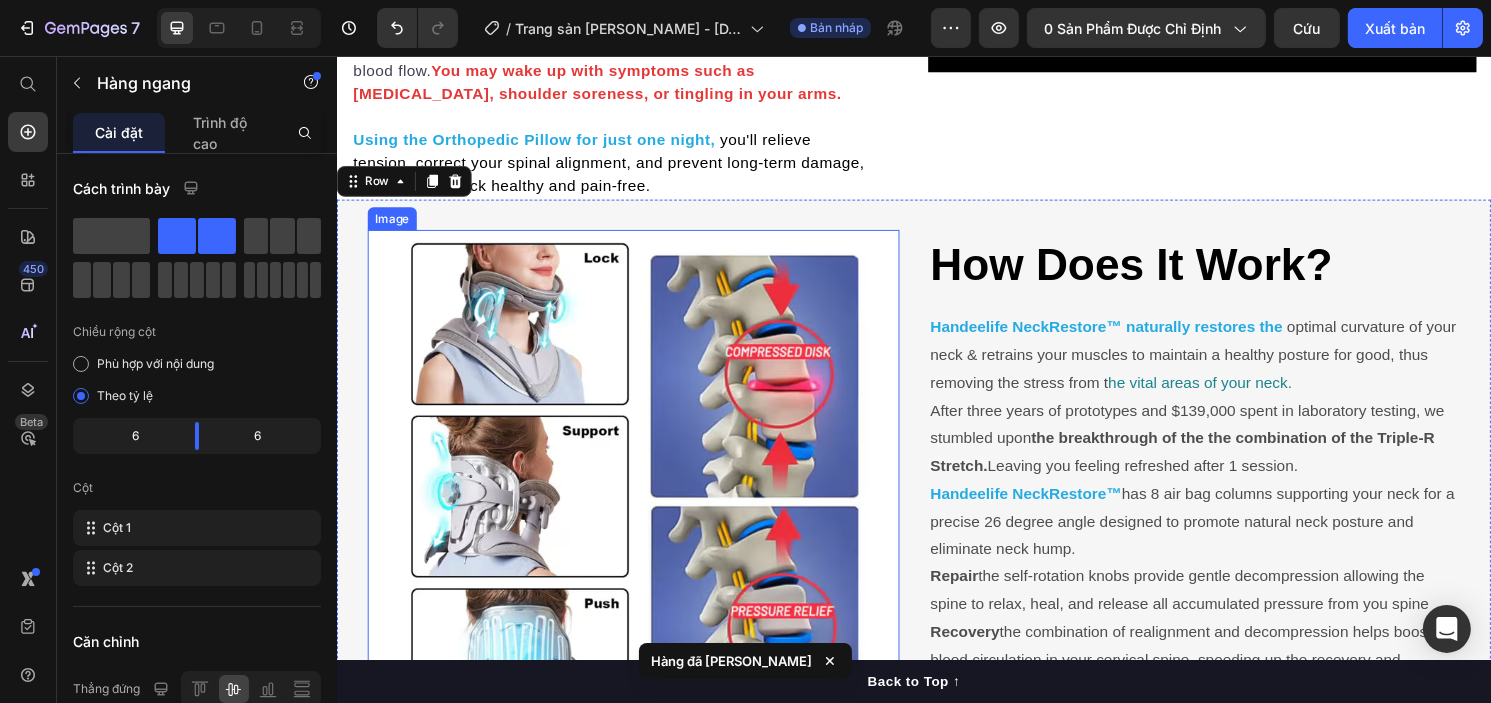 click at bounding box center (644, 513) 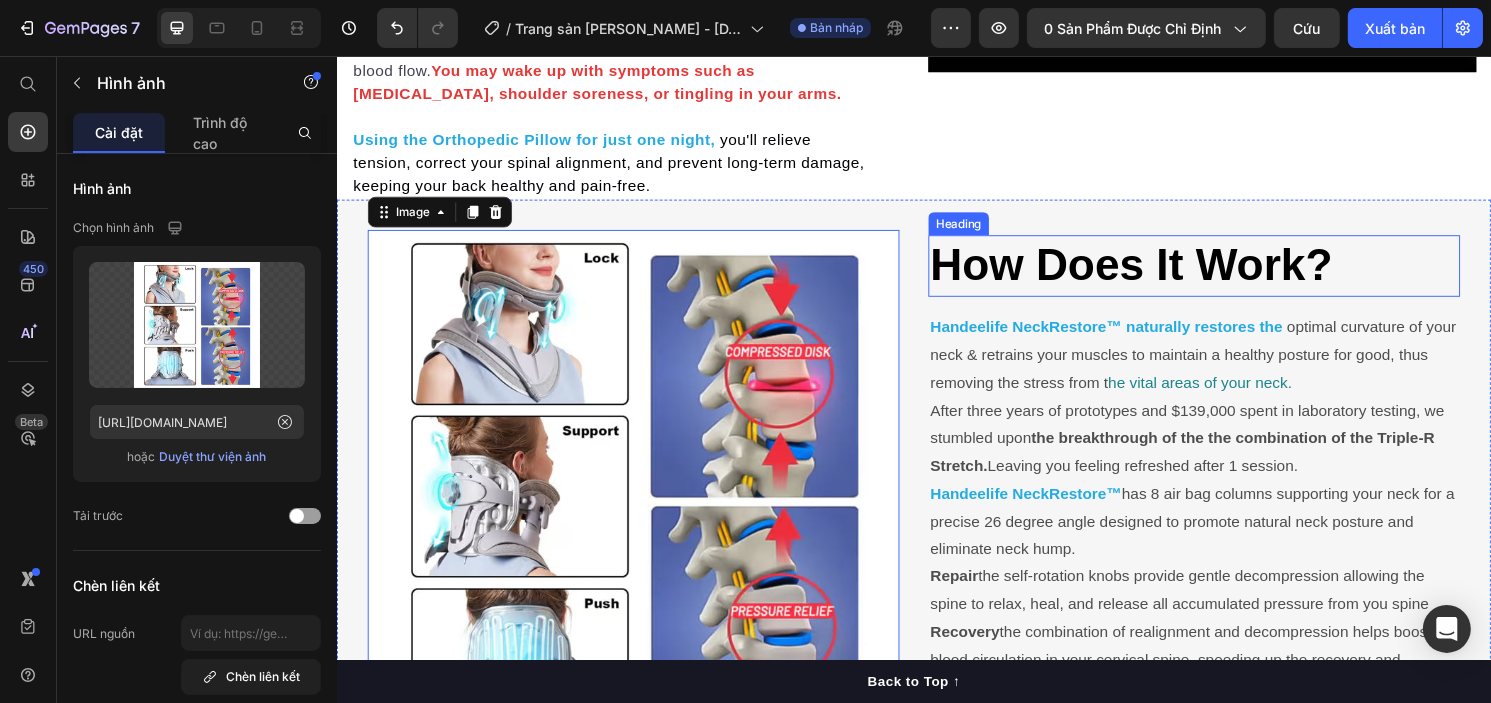 click on "How Does It Work?" at bounding box center (1162, 273) 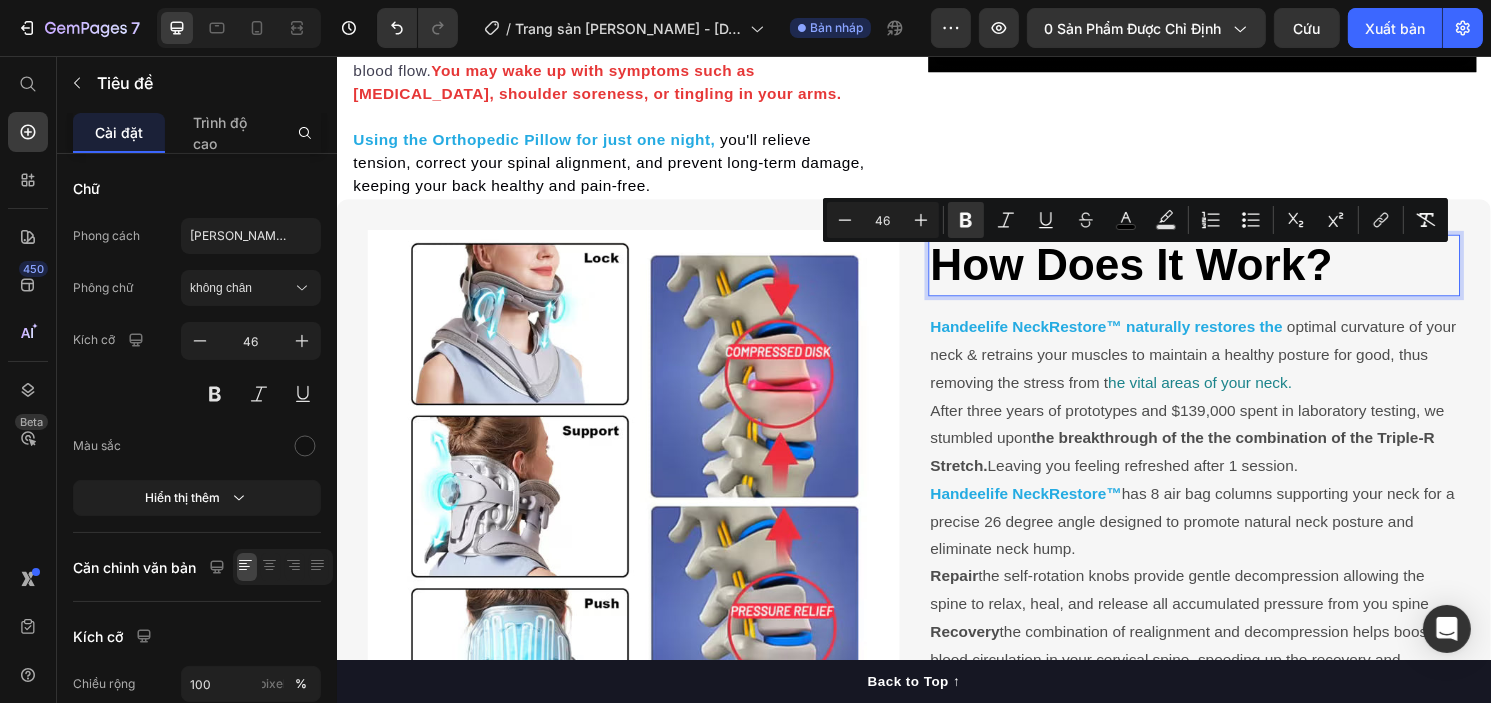 scroll, scrollTop: 2042, scrollLeft: 0, axis: vertical 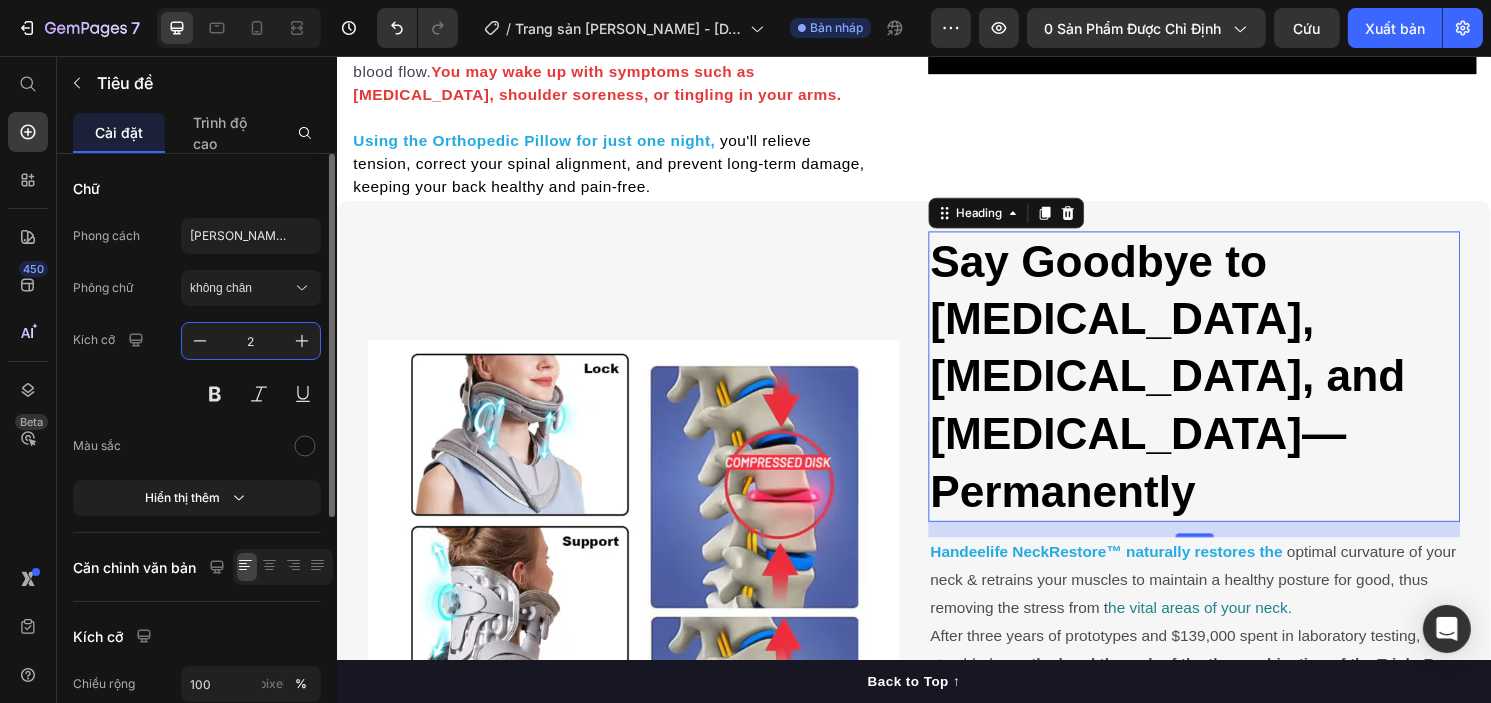 type on "23" 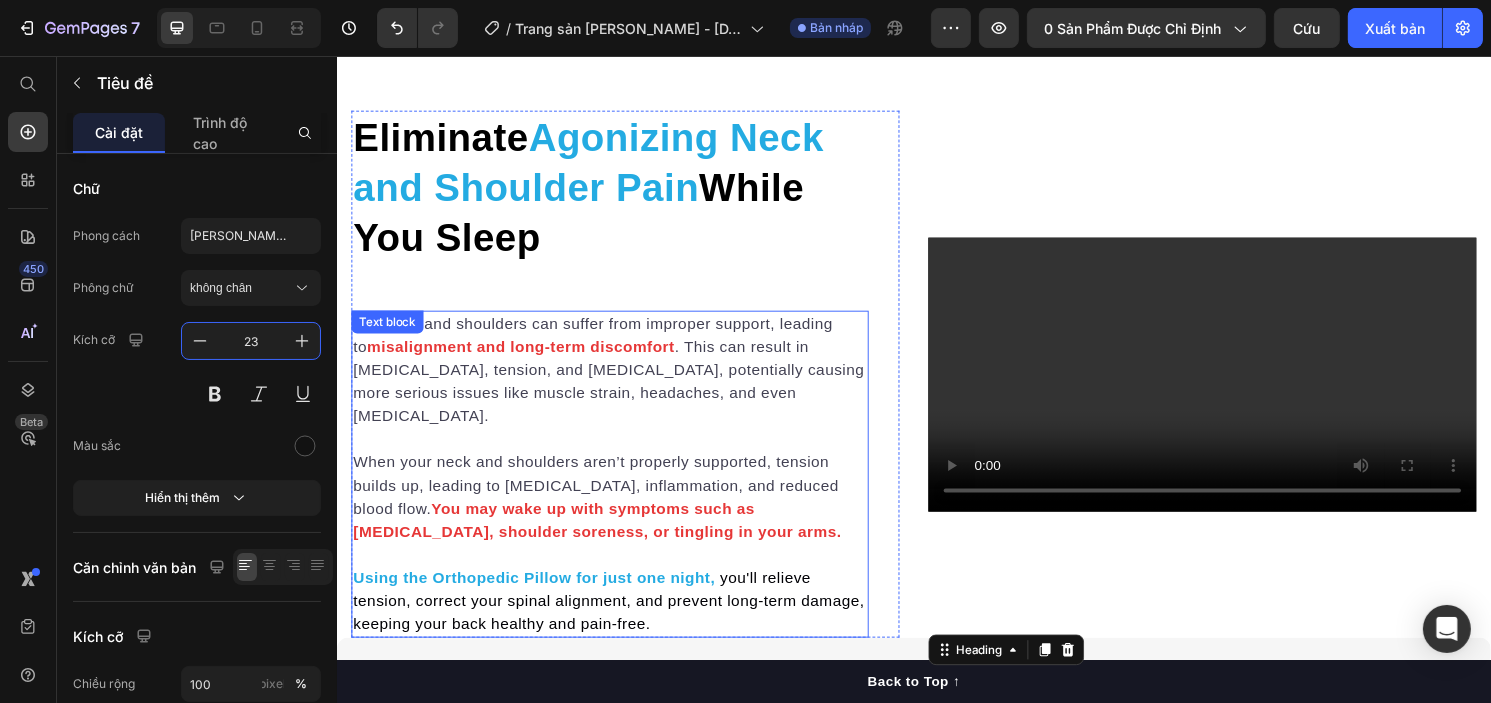 scroll, scrollTop: 1645, scrollLeft: 0, axis: vertical 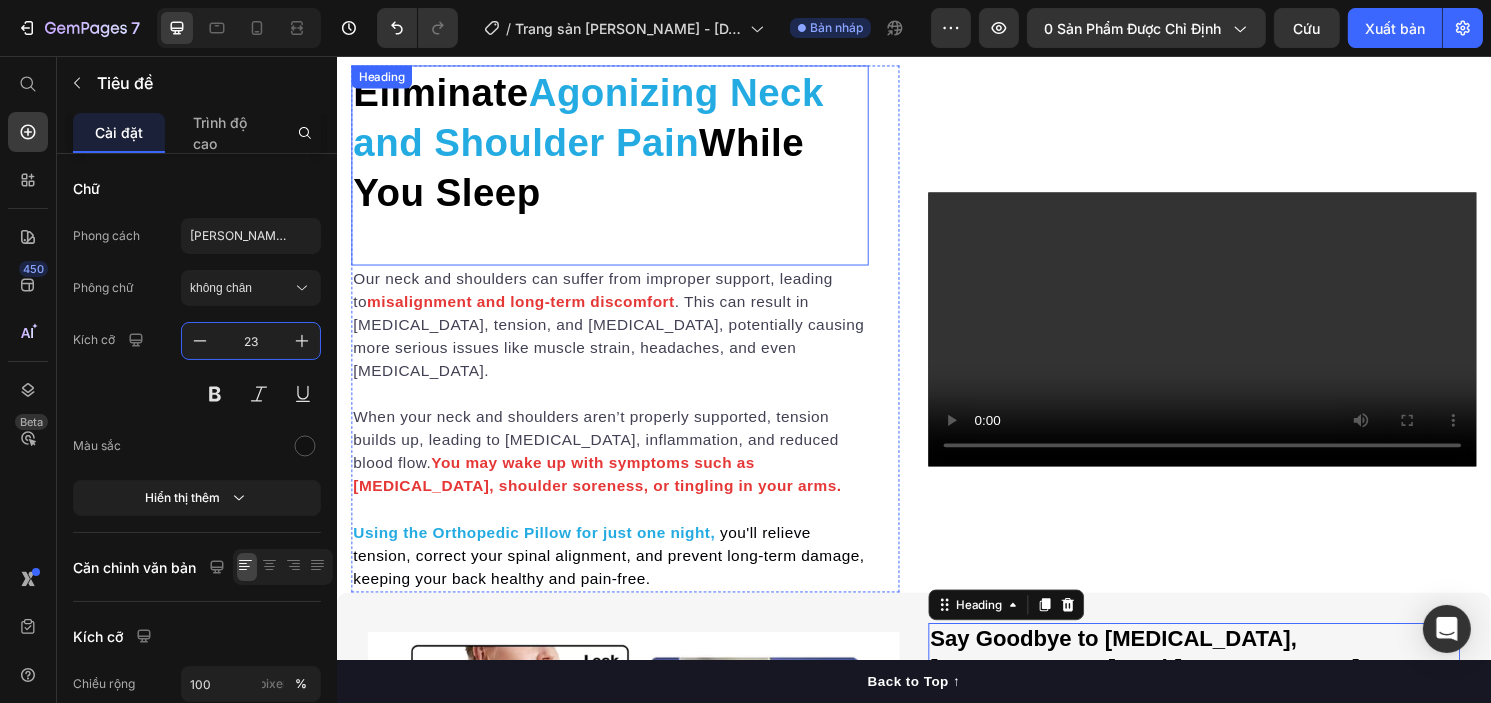 click on "Agonizing Neck and Shoulder Pain" at bounding box center [597, 120] 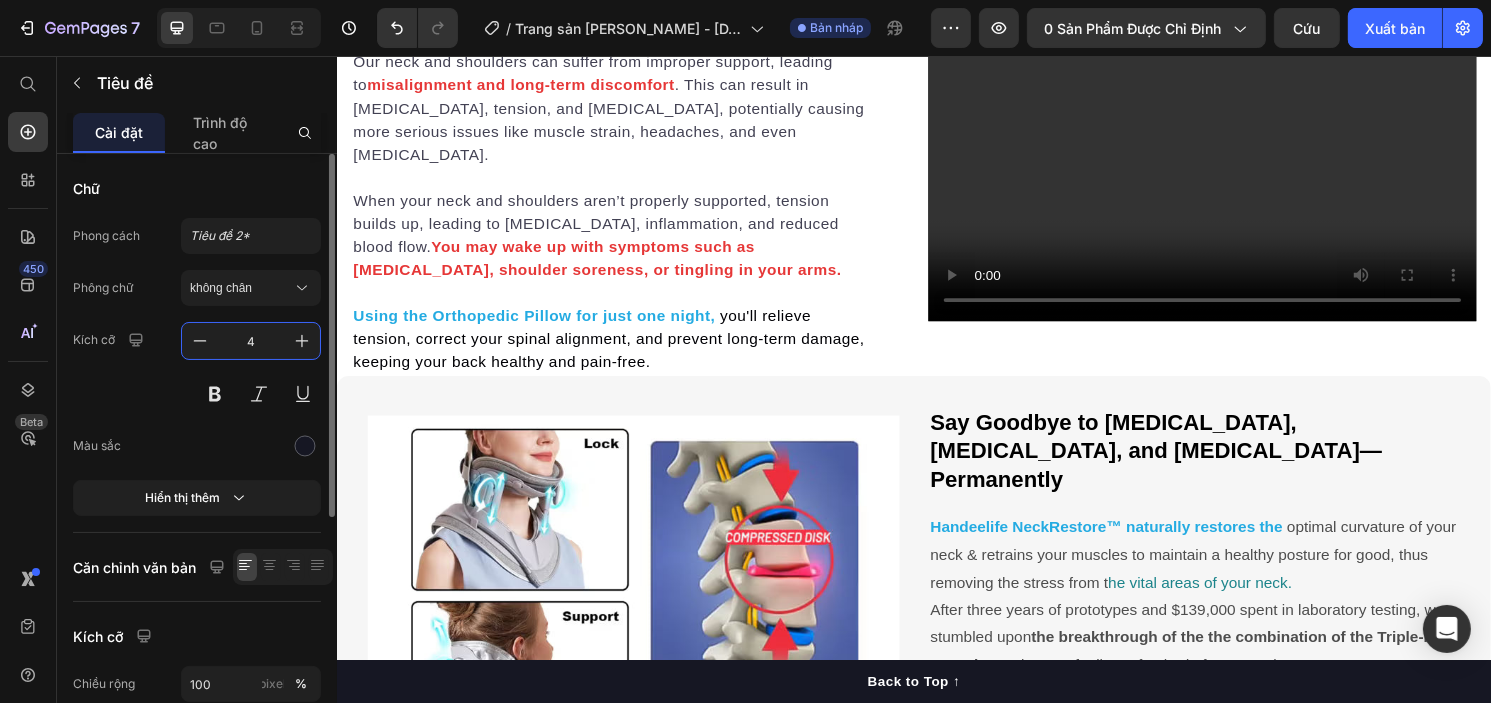 type on "40" 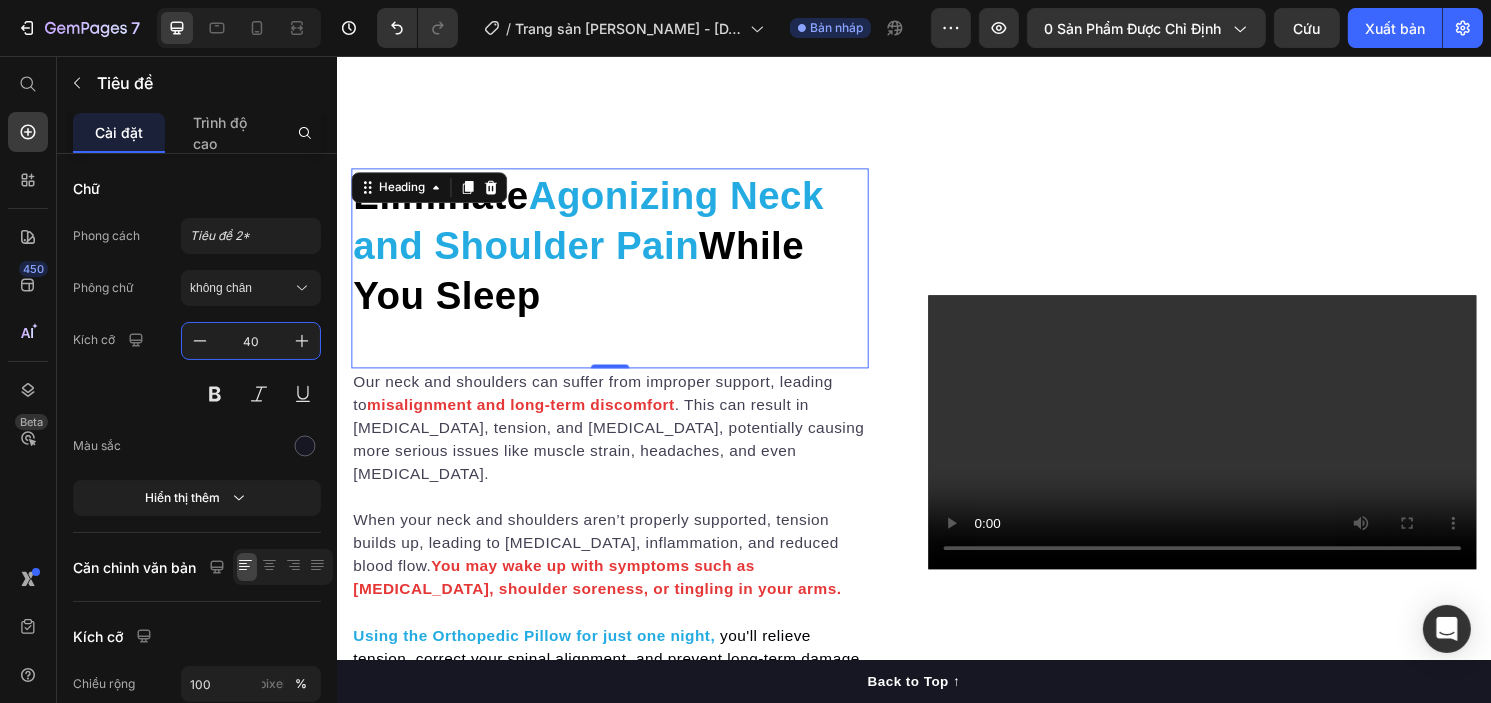 scroll, scrollTop: 1541, scrollLeft: 0, axis: vertical 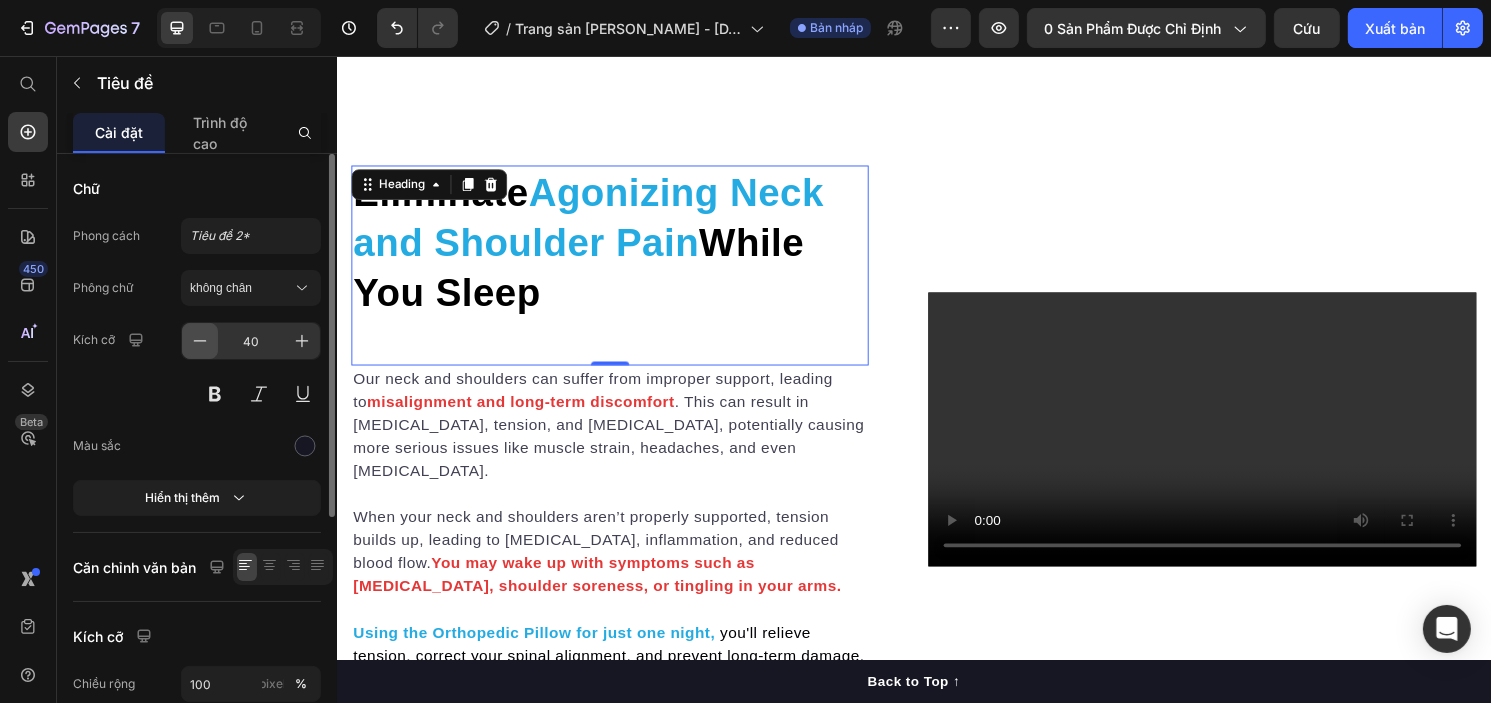 click 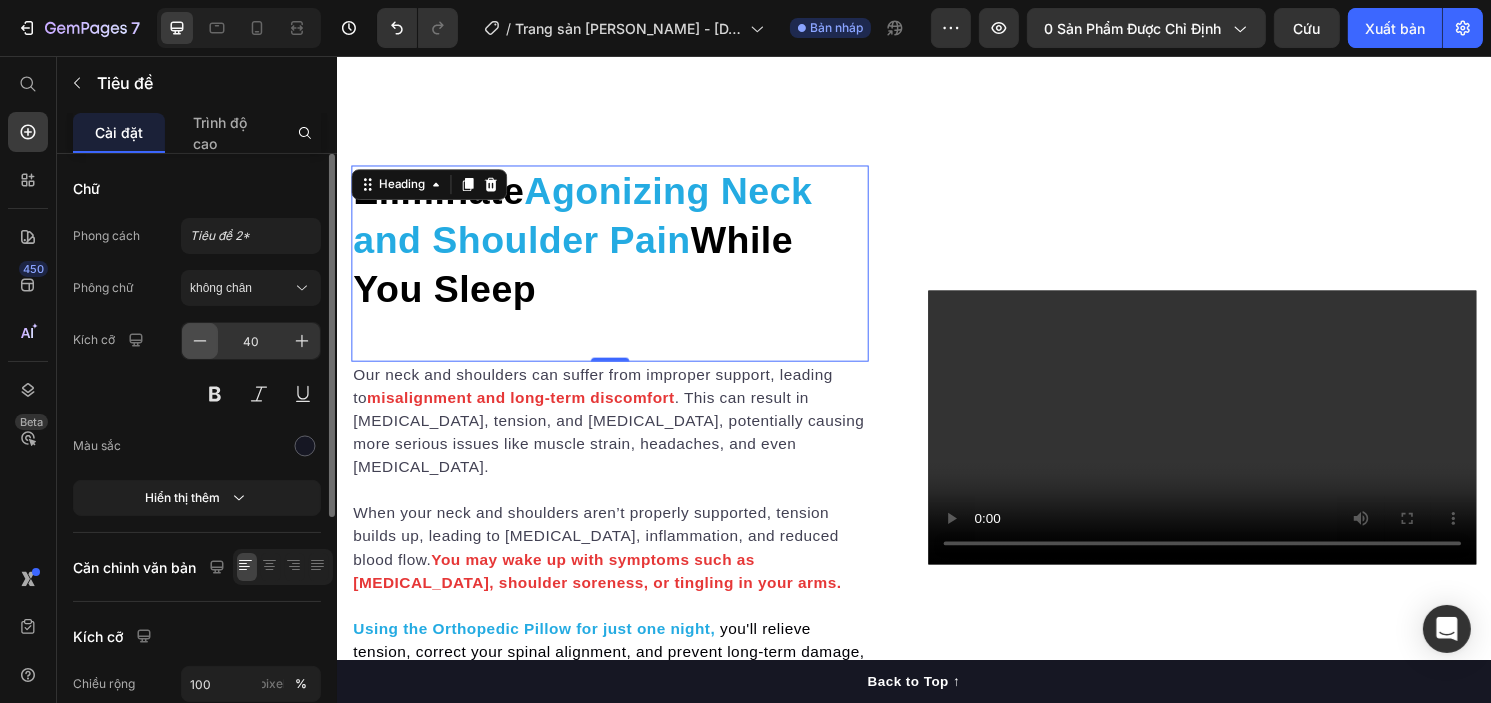 click 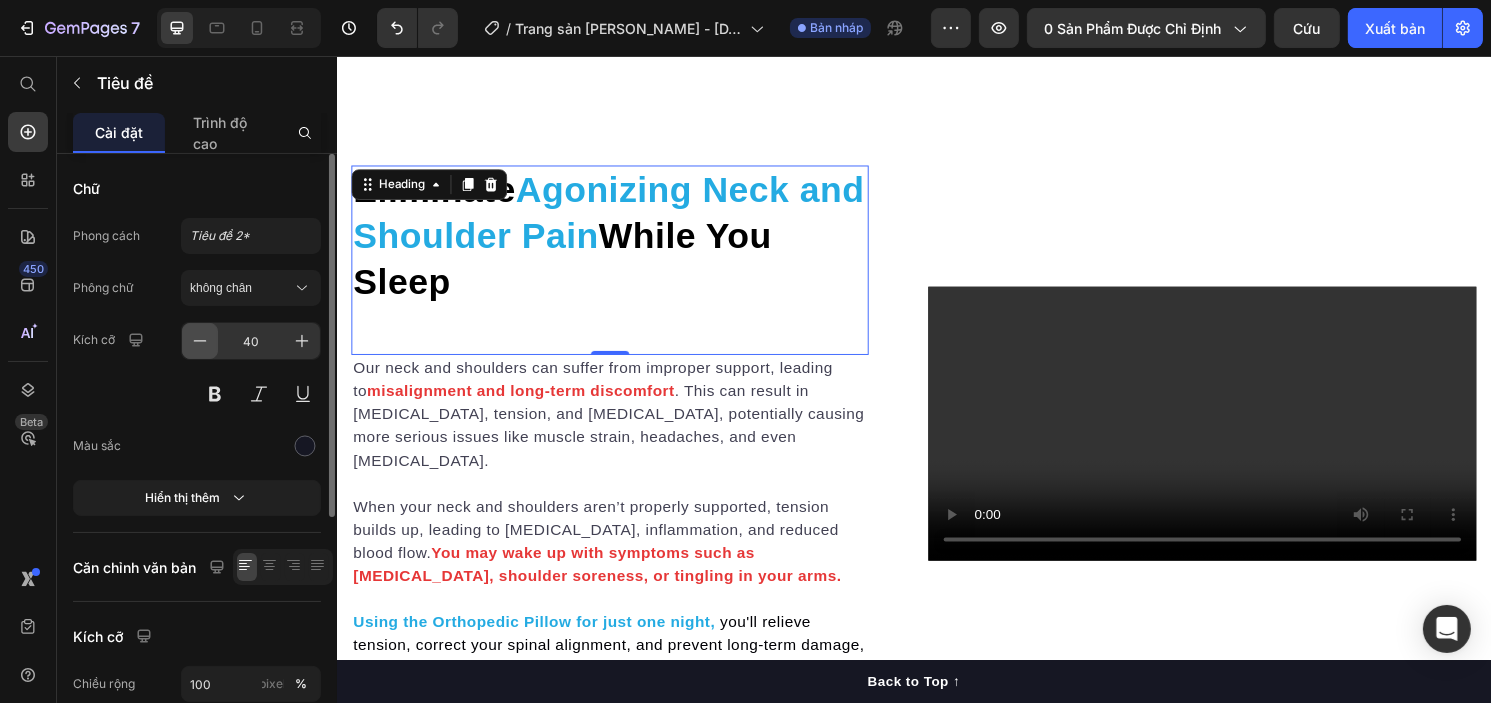 click 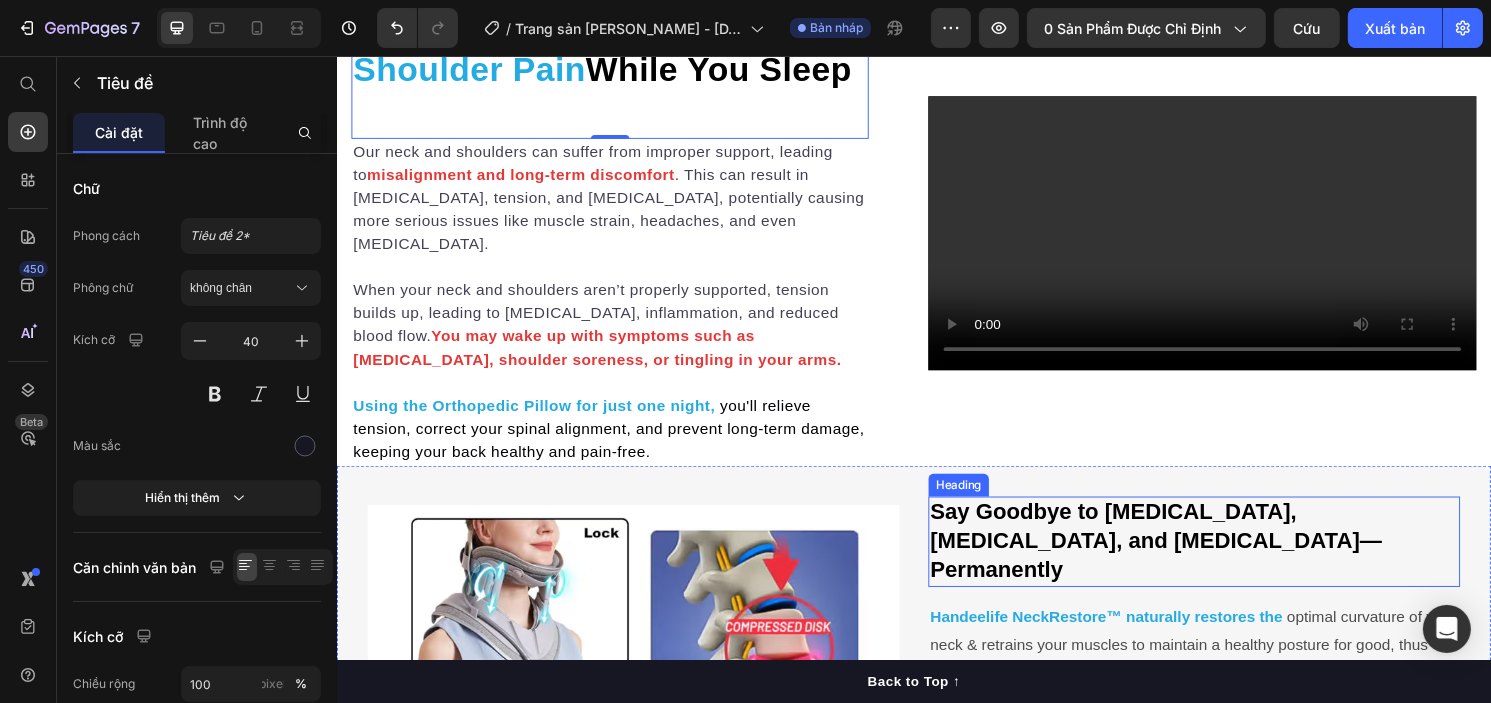scroll, scrollTop: 1805, scrollLeft: 0, axis: vertical 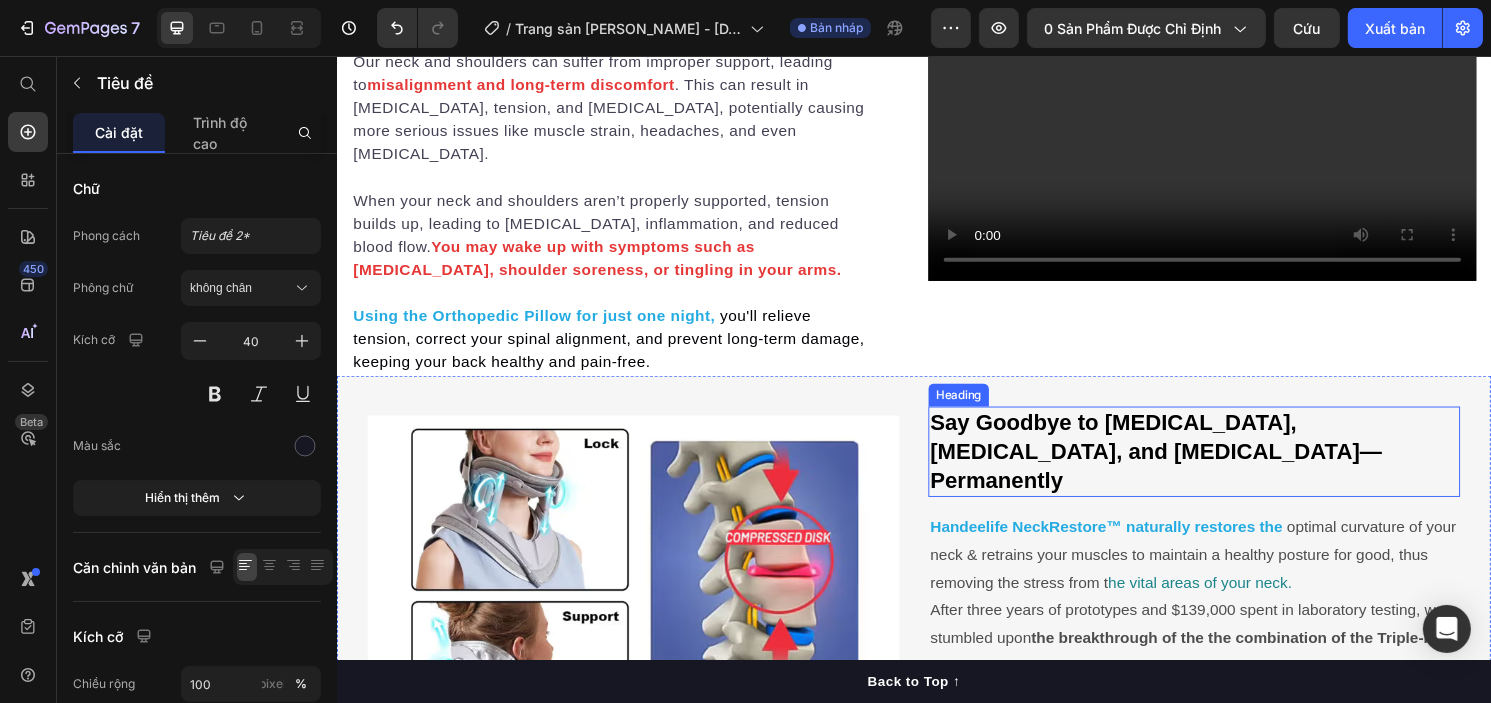 click on "Say Goodbye to [MEDICAL_DATA], [MEDICAL_DATA], and [MEDICAL_DATA]—Permanently" at bounding box center [1188, 467] 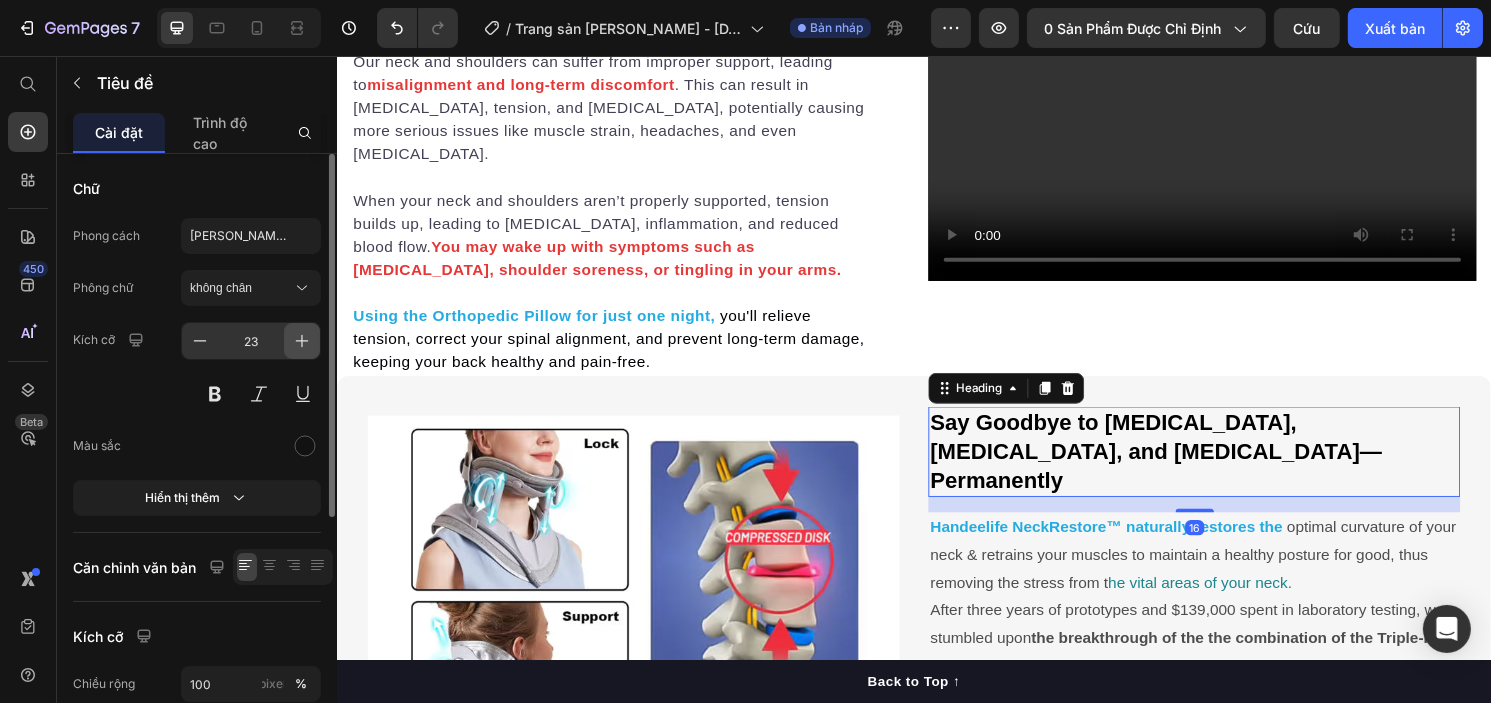 click 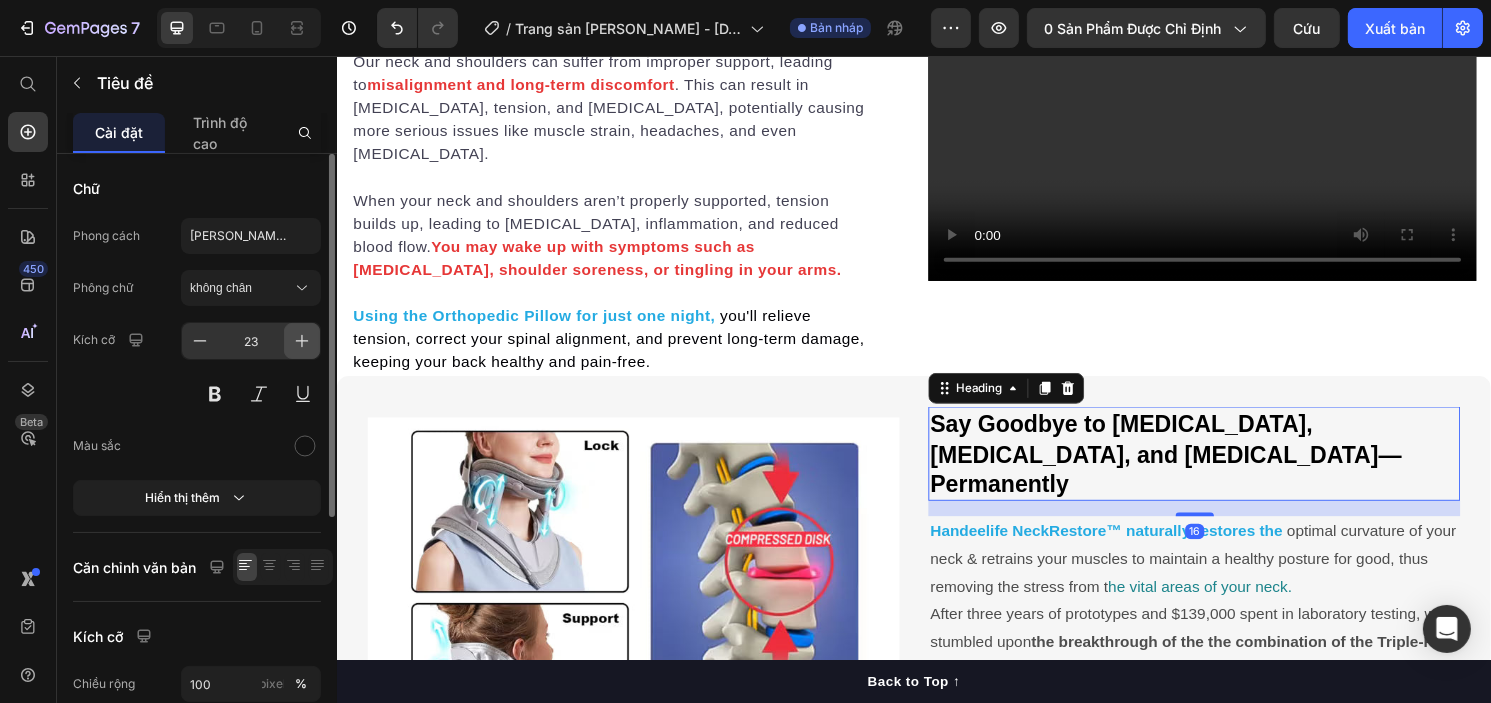 click 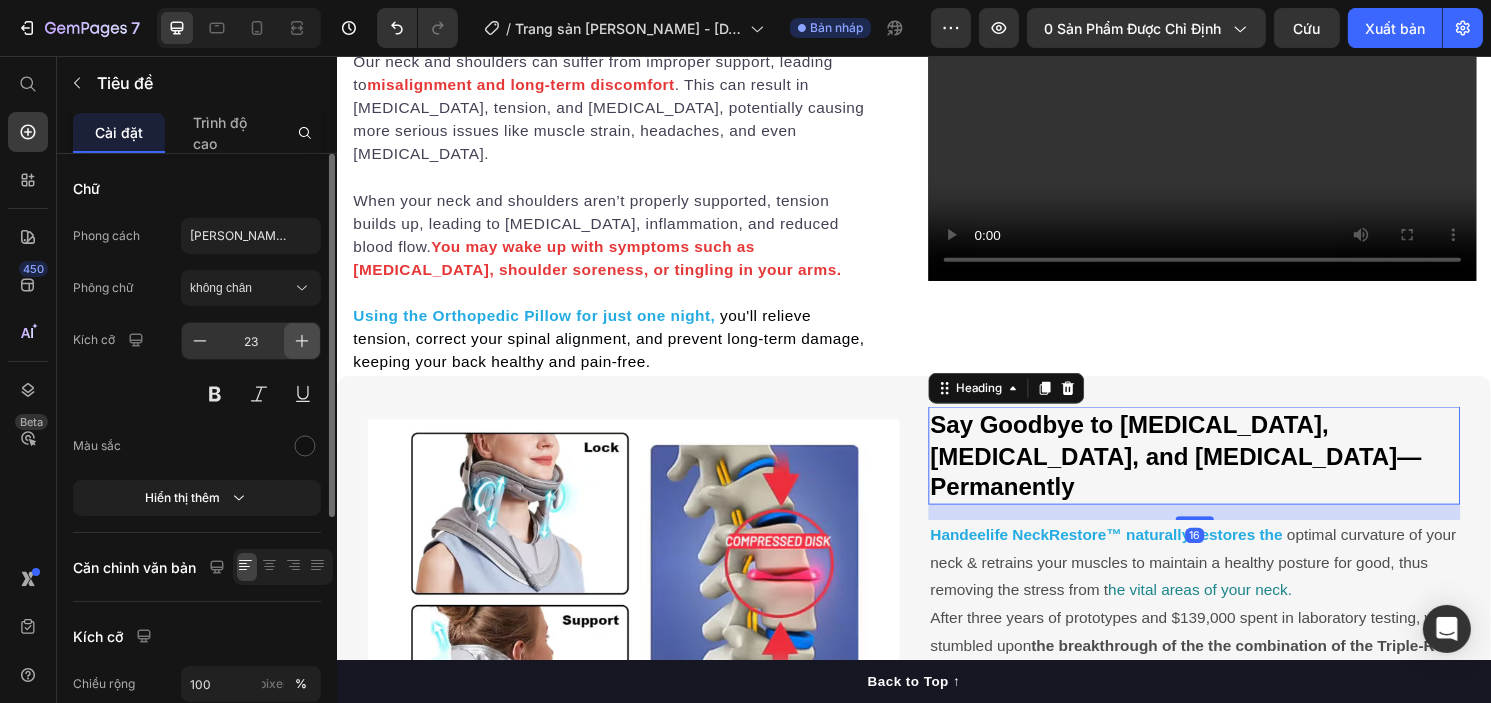 click 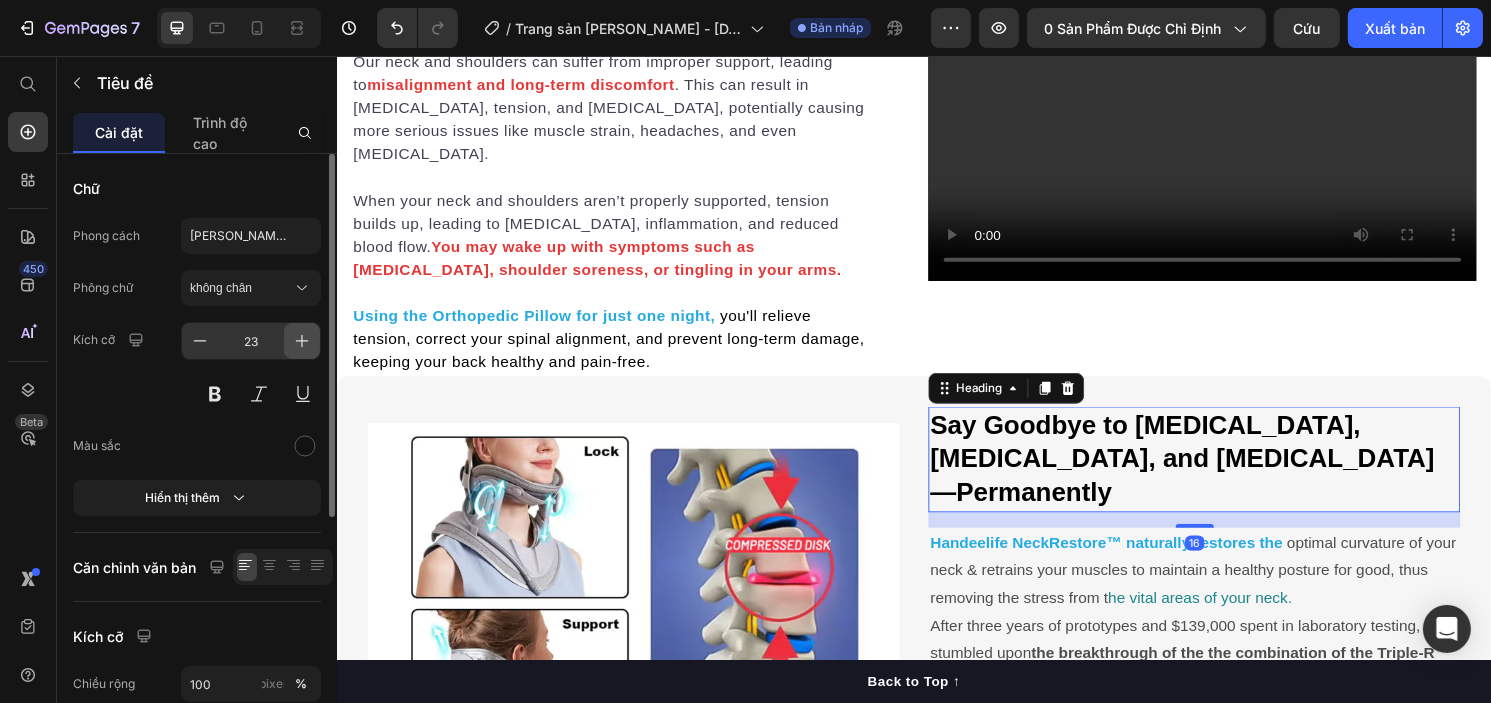click 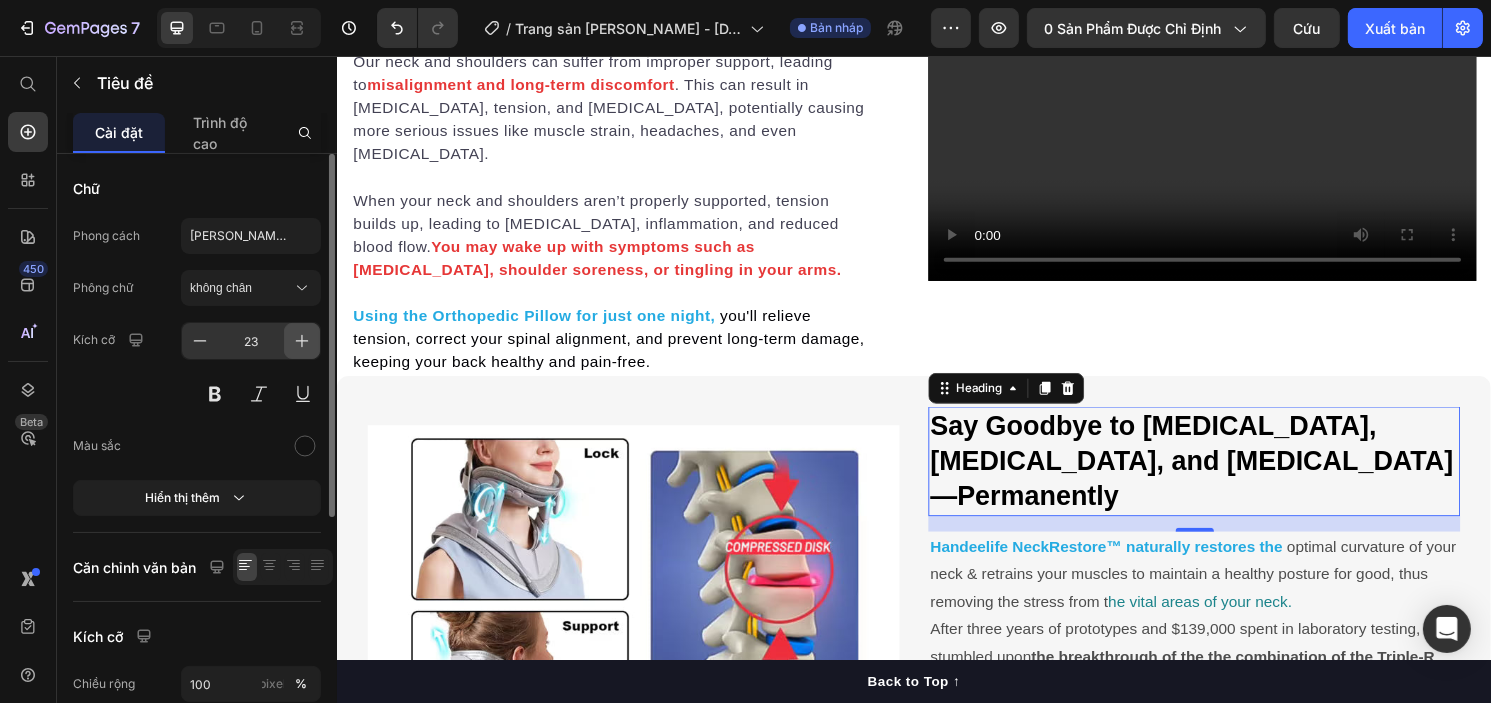 click 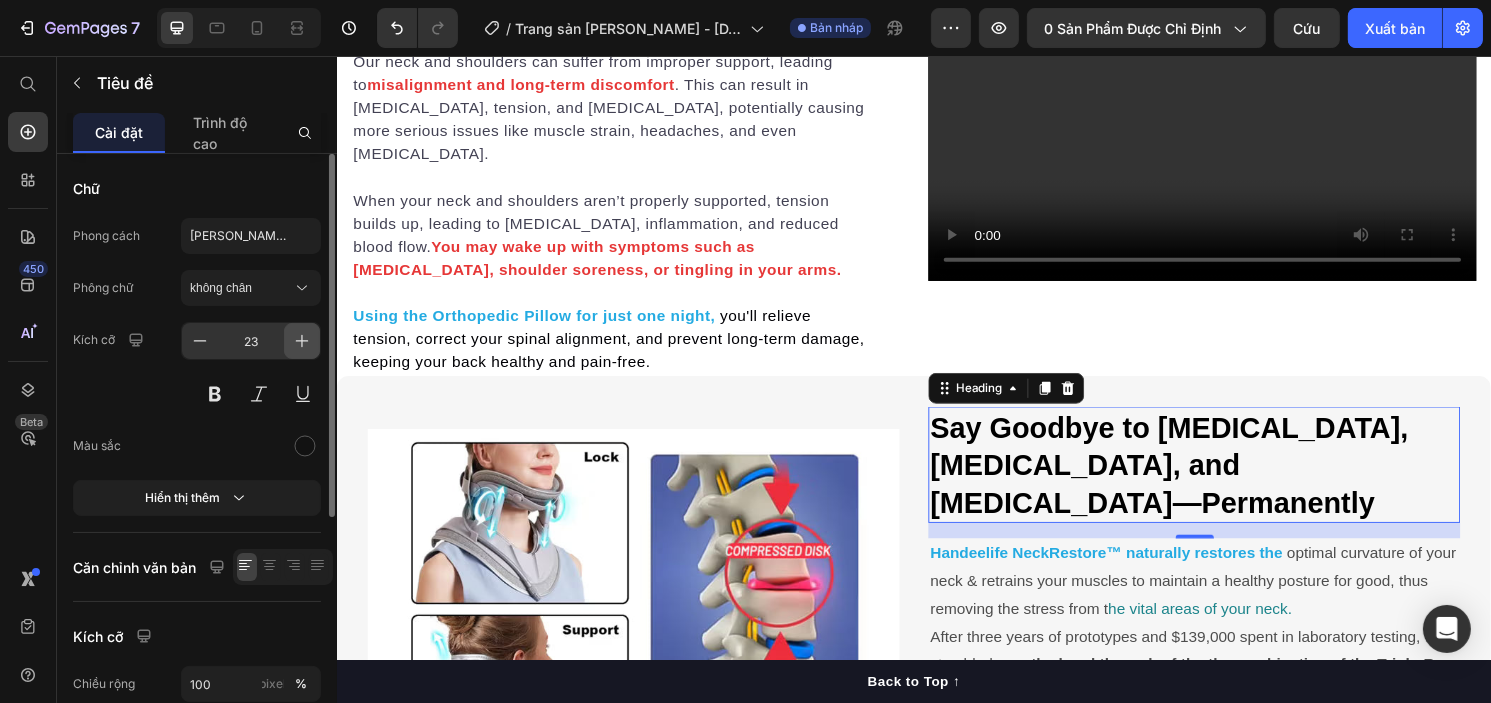click 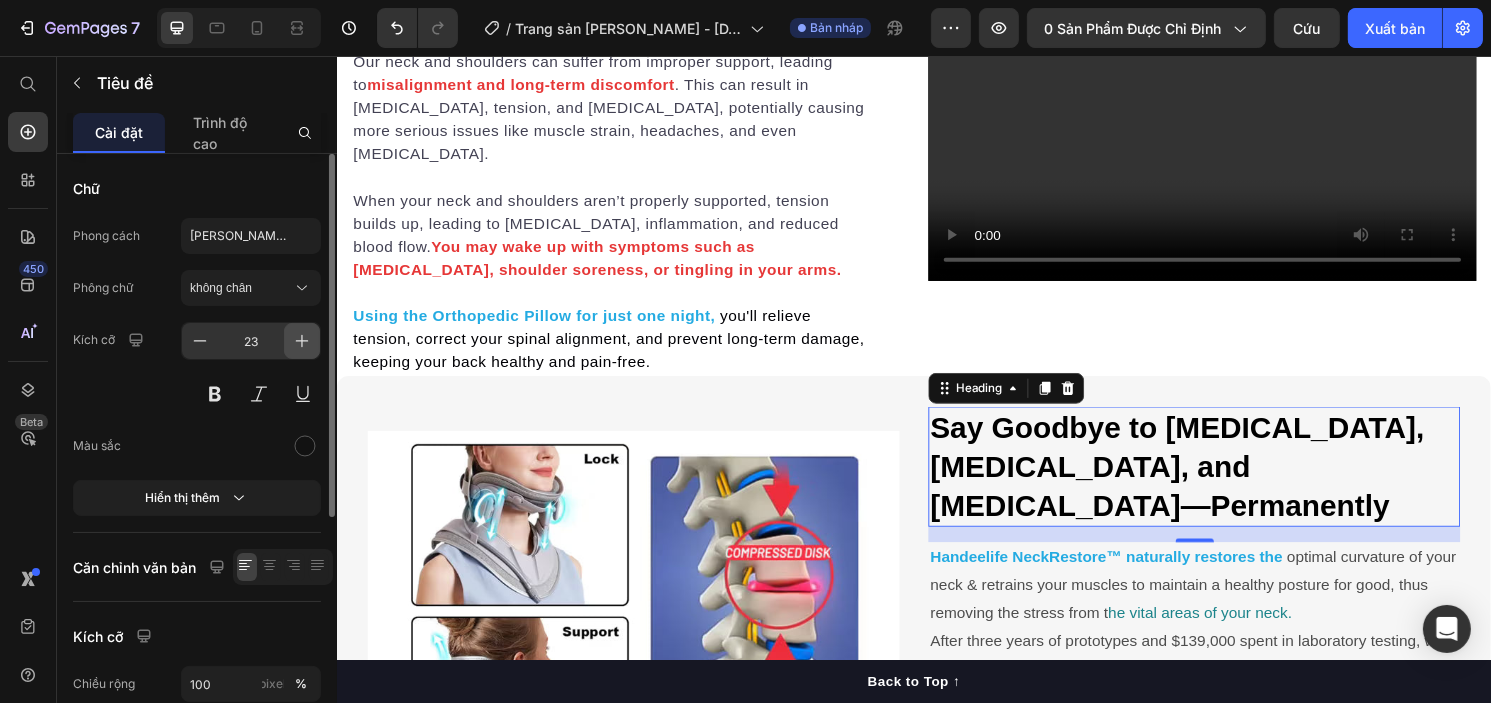 click 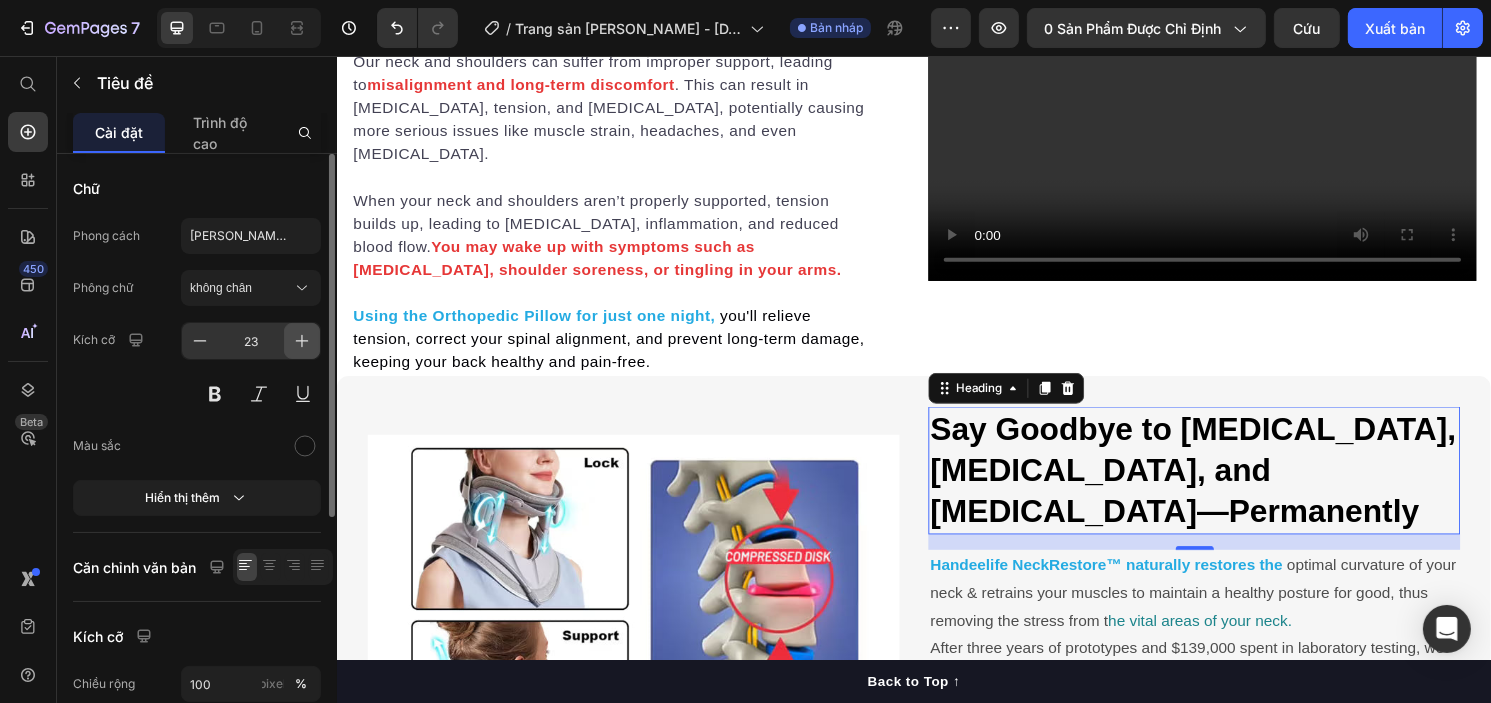 click 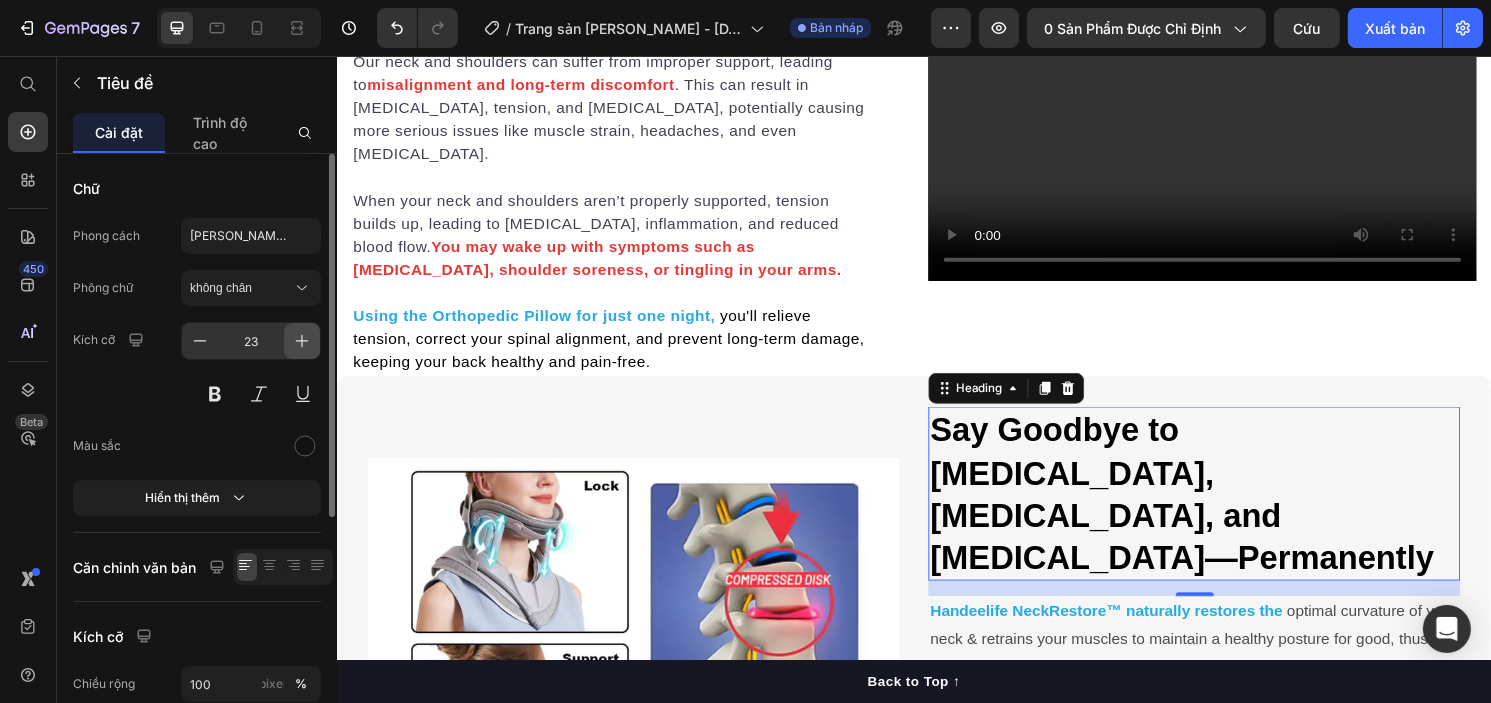 click 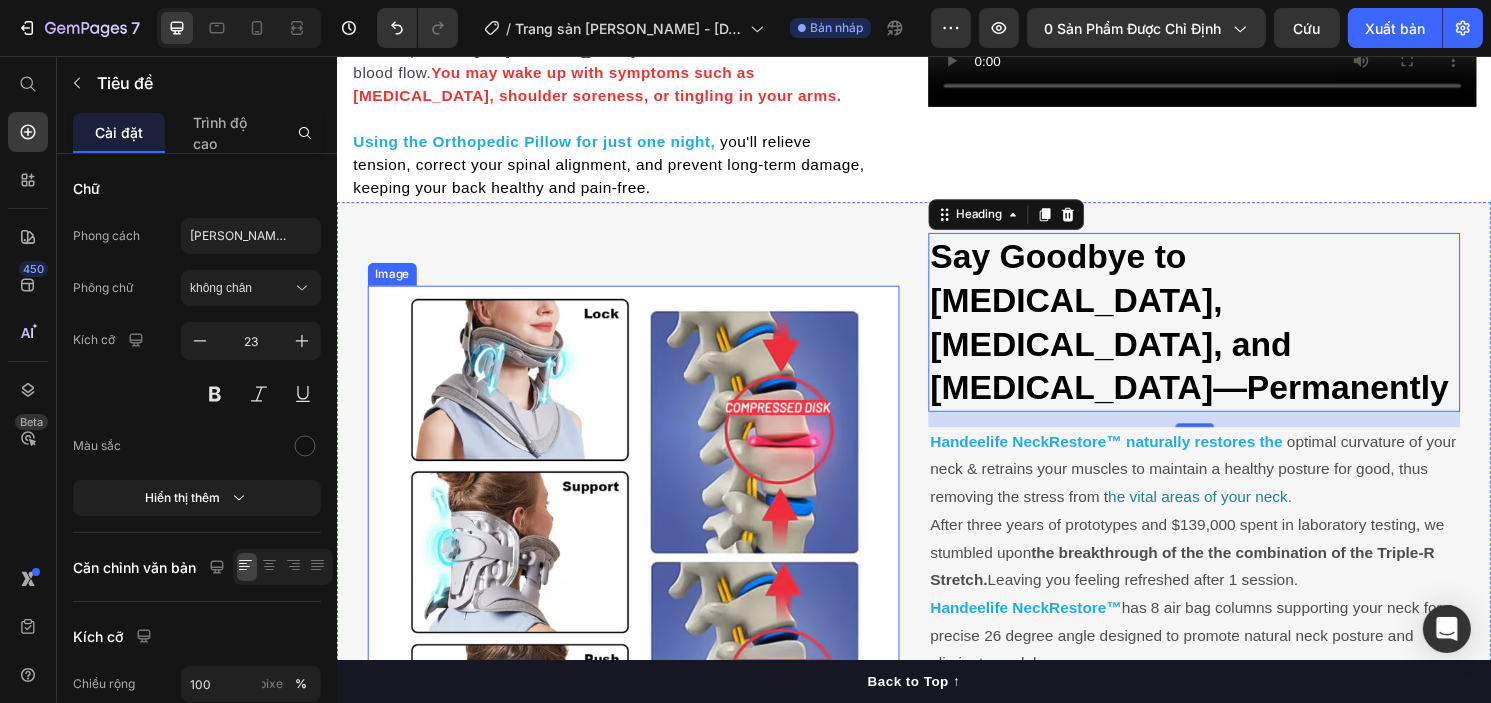 scroll, scrollTop: 1977, scrollLeft: 0, axis: vertical 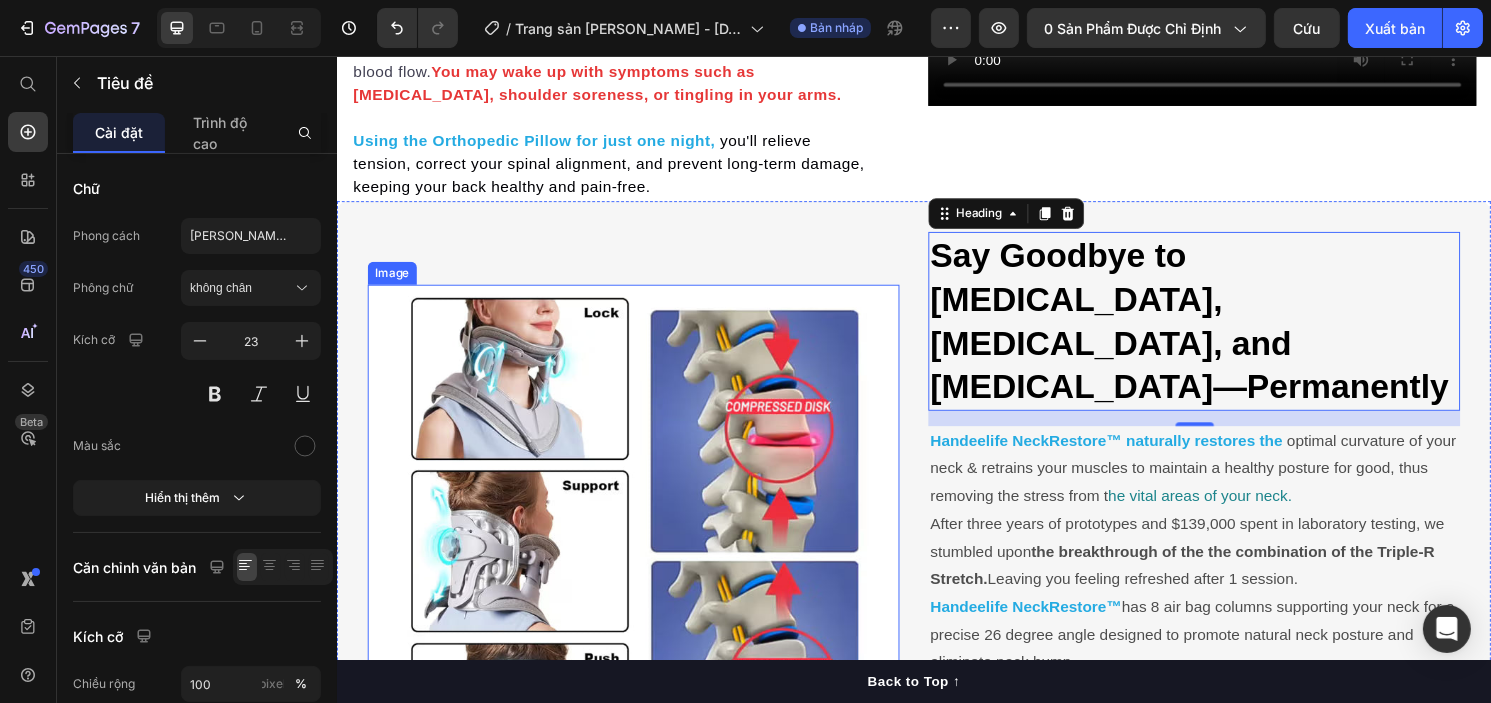 click at bounding box center [644, 570] 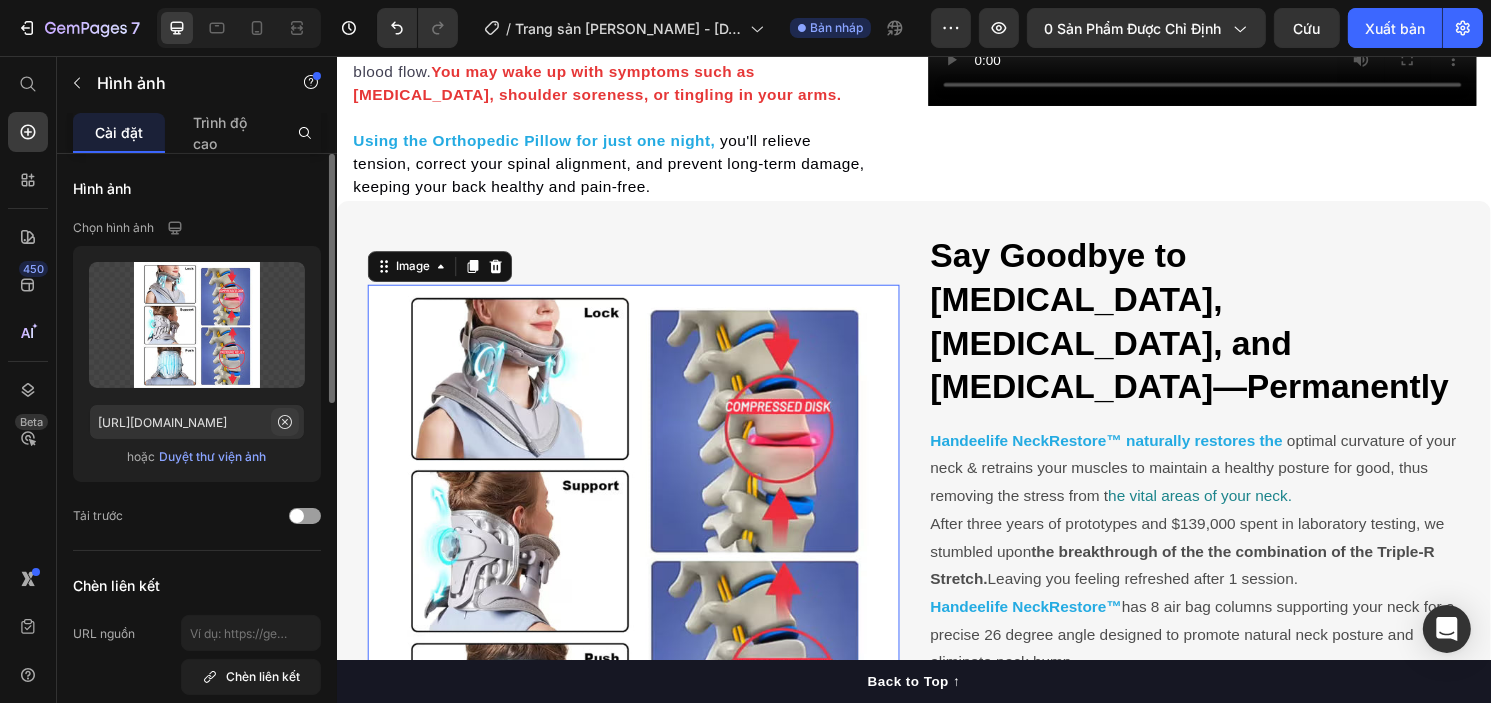 type 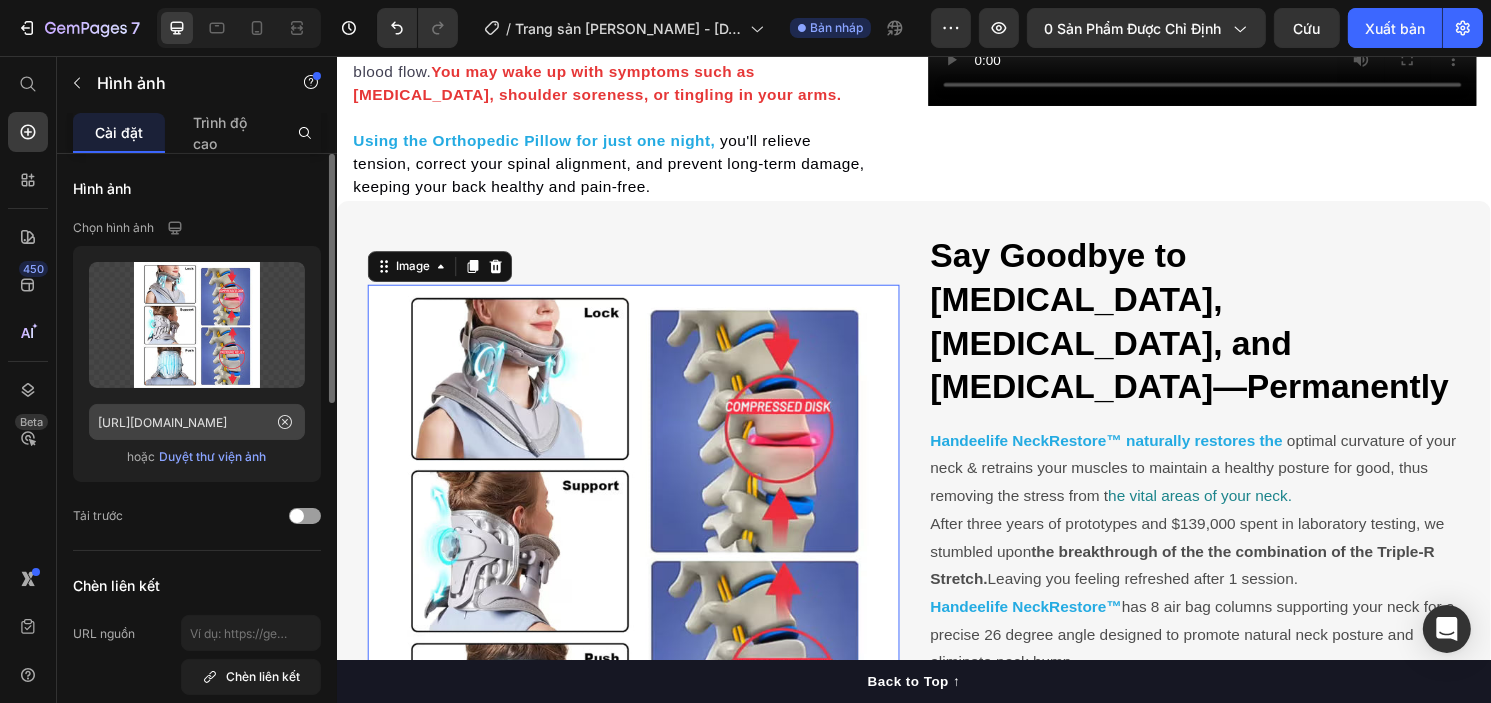 click 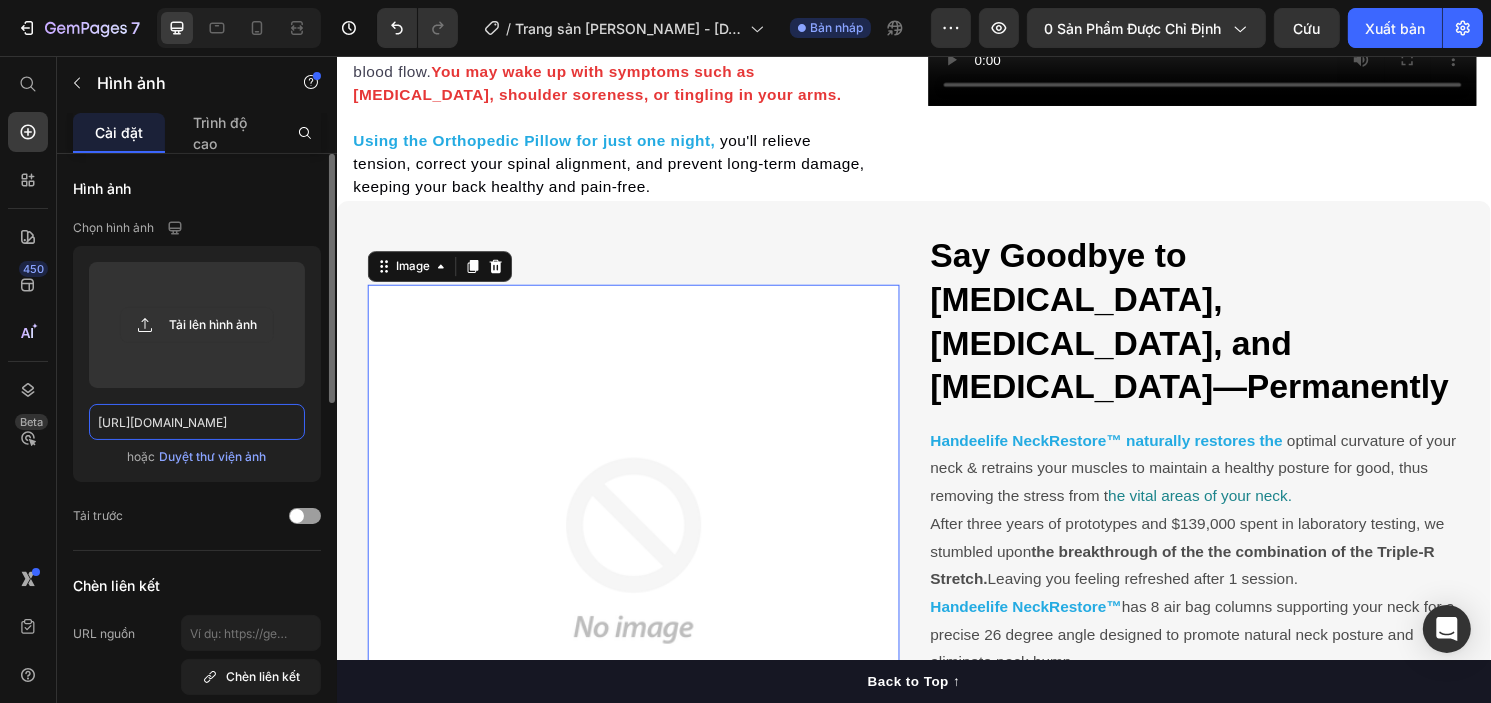 scroll, scrollTop: 0, scrollLeft: 0, axis: both 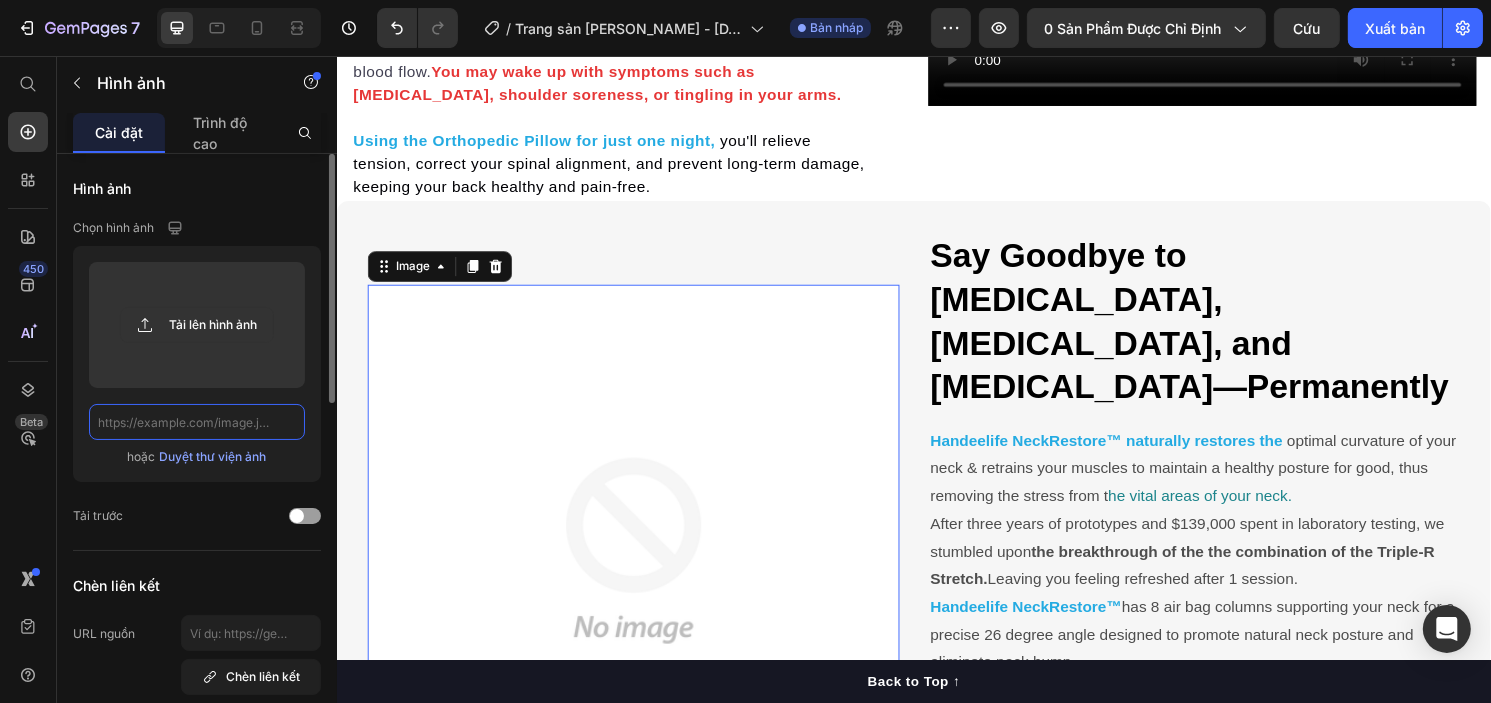 paste on "[URL][DOMAIN_NAME]" 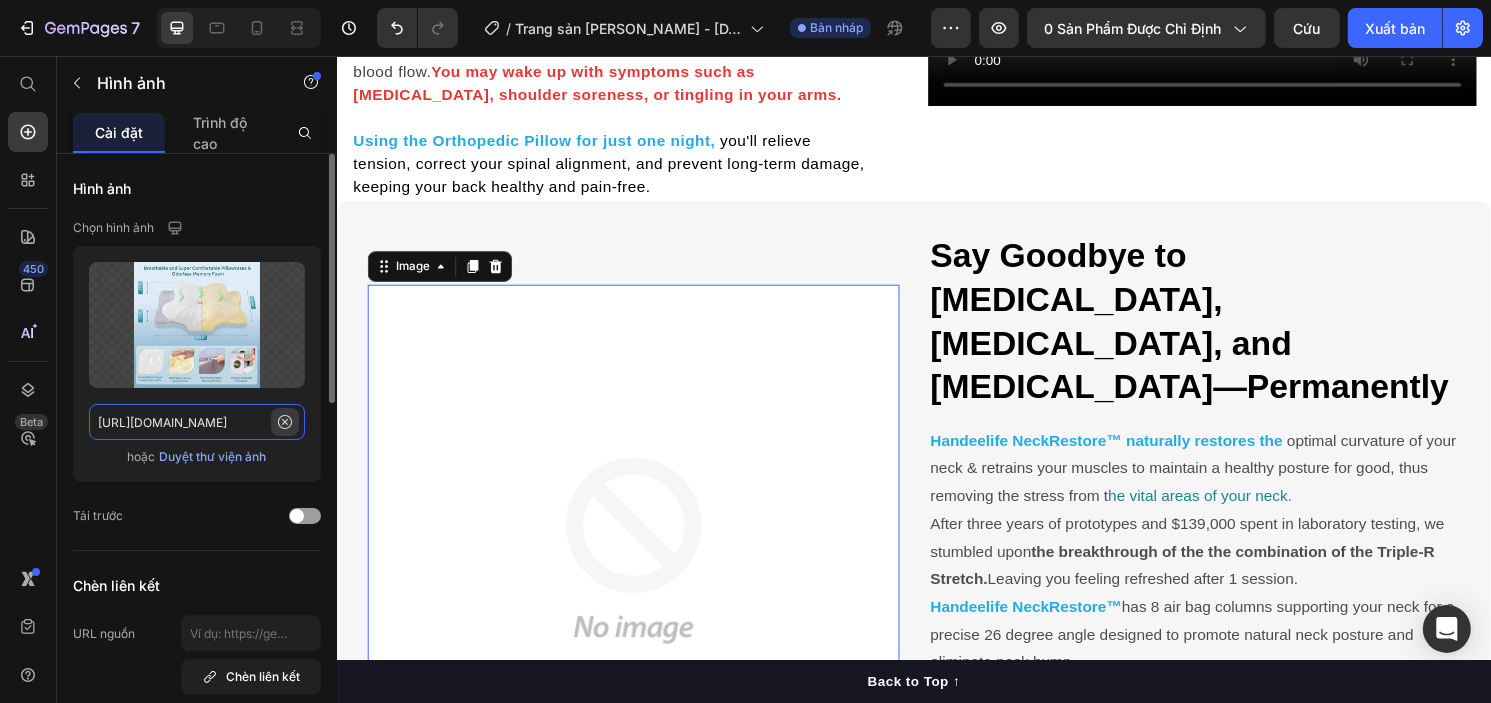 scroll, scrollTop: 0, scrollLeft: 576, axis: horizontal 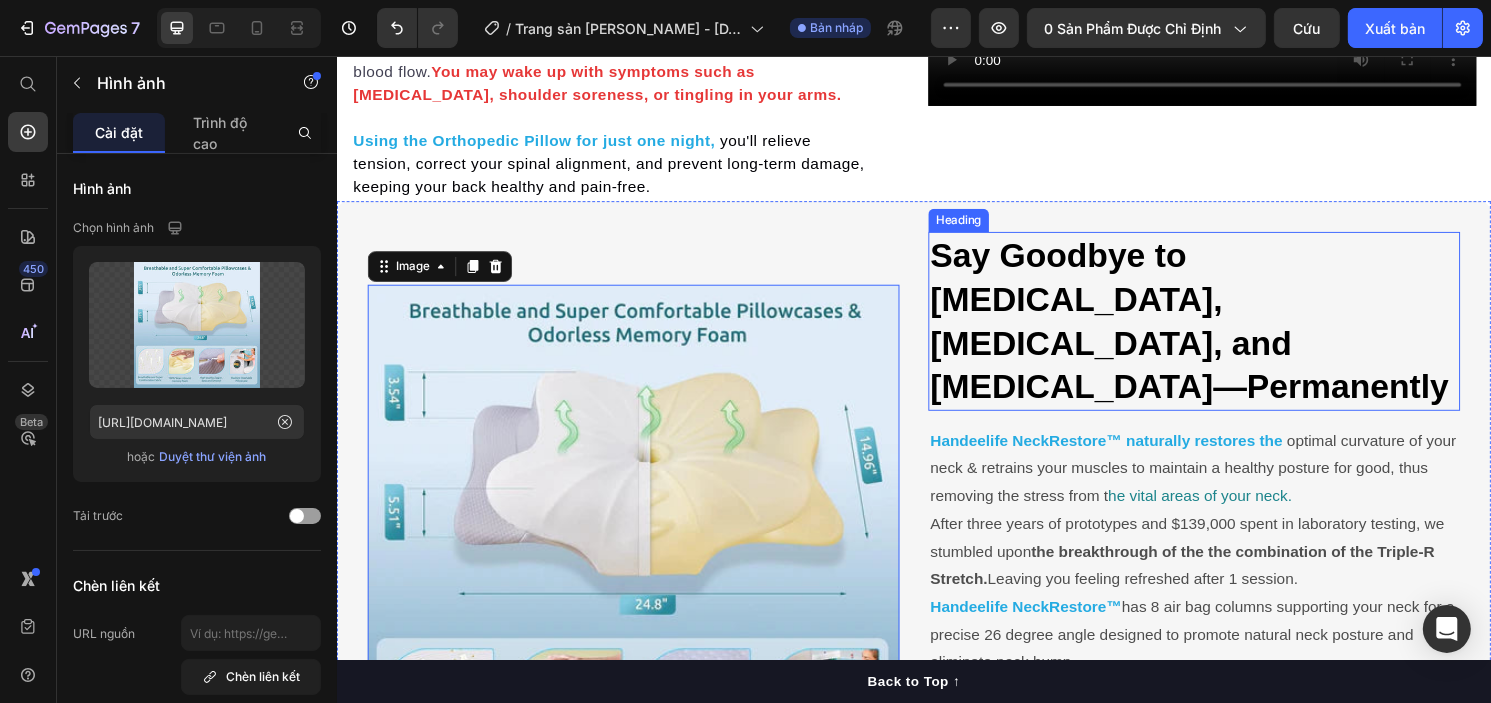 click on "Say Goodbye to [MEDICAL_DATA], [MEDICAL_DATA], and [MEDICAL_DATA]—Permanently" at bounding box center [1222, 332] 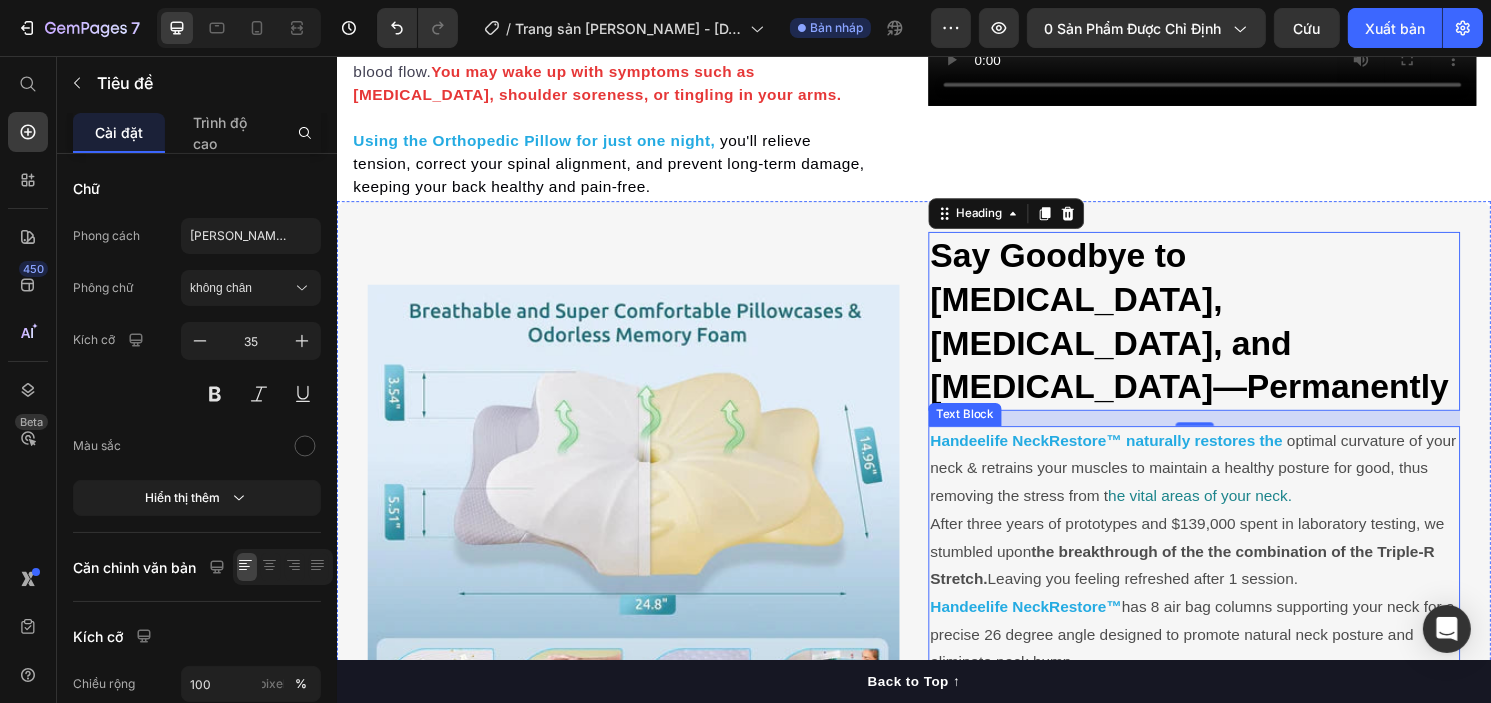 click on "Handeelife NeckRestore™ naturally restores the" at bounding box center (1136, 456) 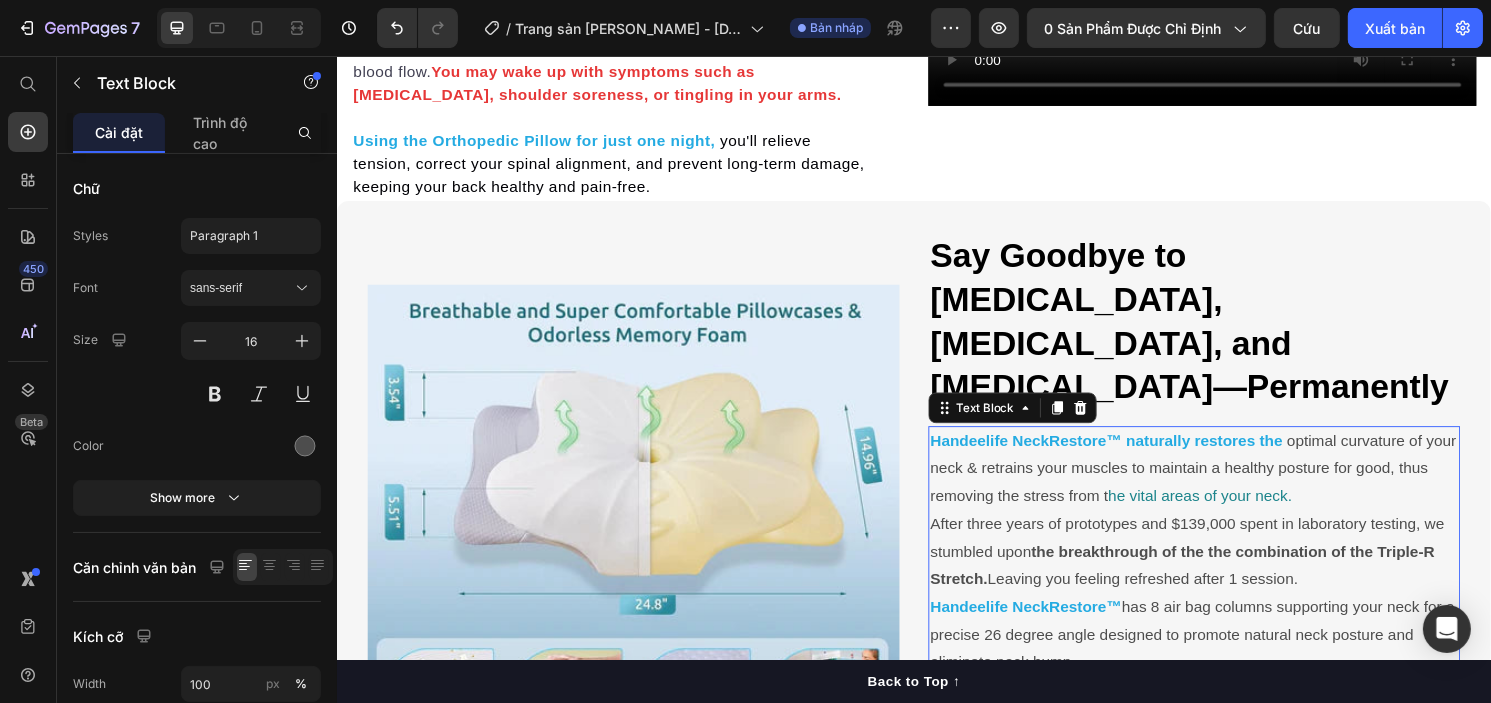click on "Handeelife NeckRestore™ naturally restores the" at bounding box center [1136, 456] 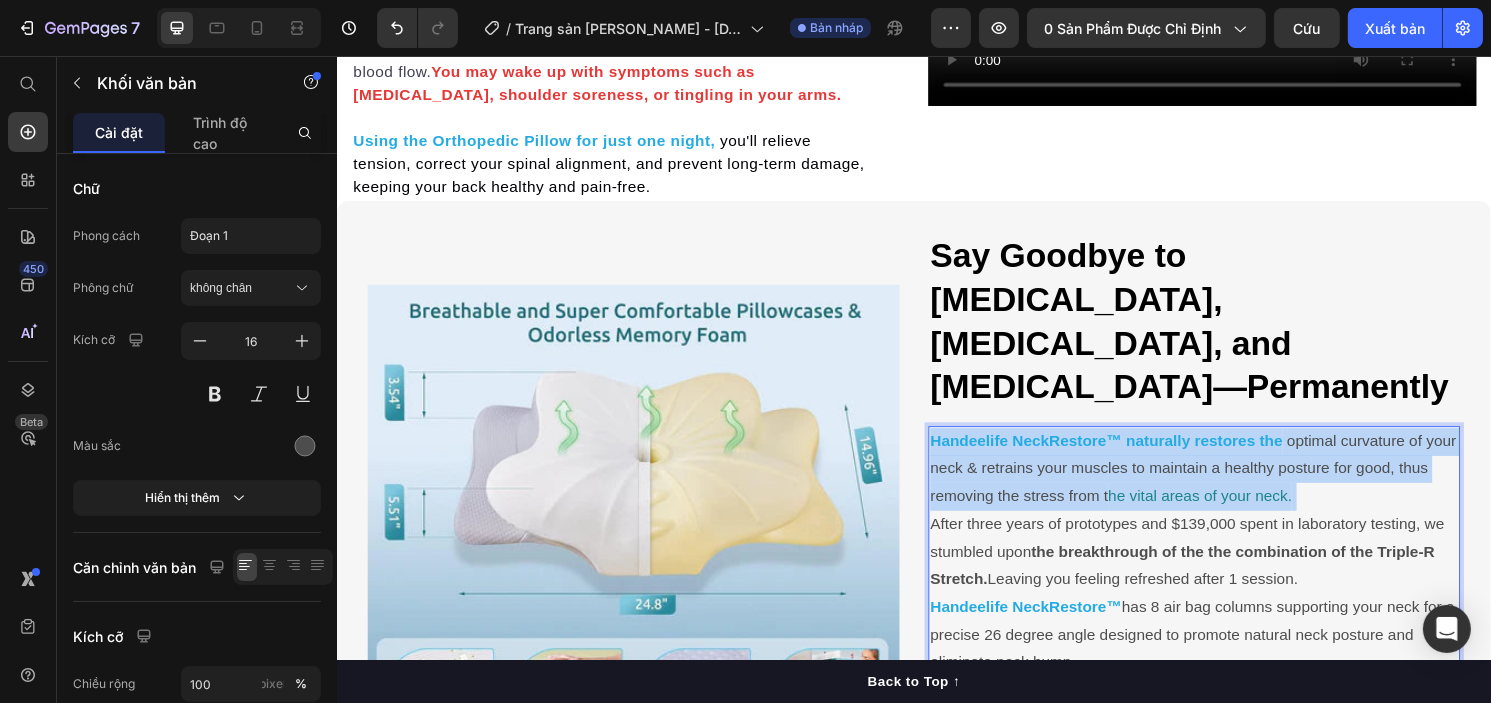 click on "Handeelife NeckRestore™ naturally restores the" at bounding box center (1136, 456) 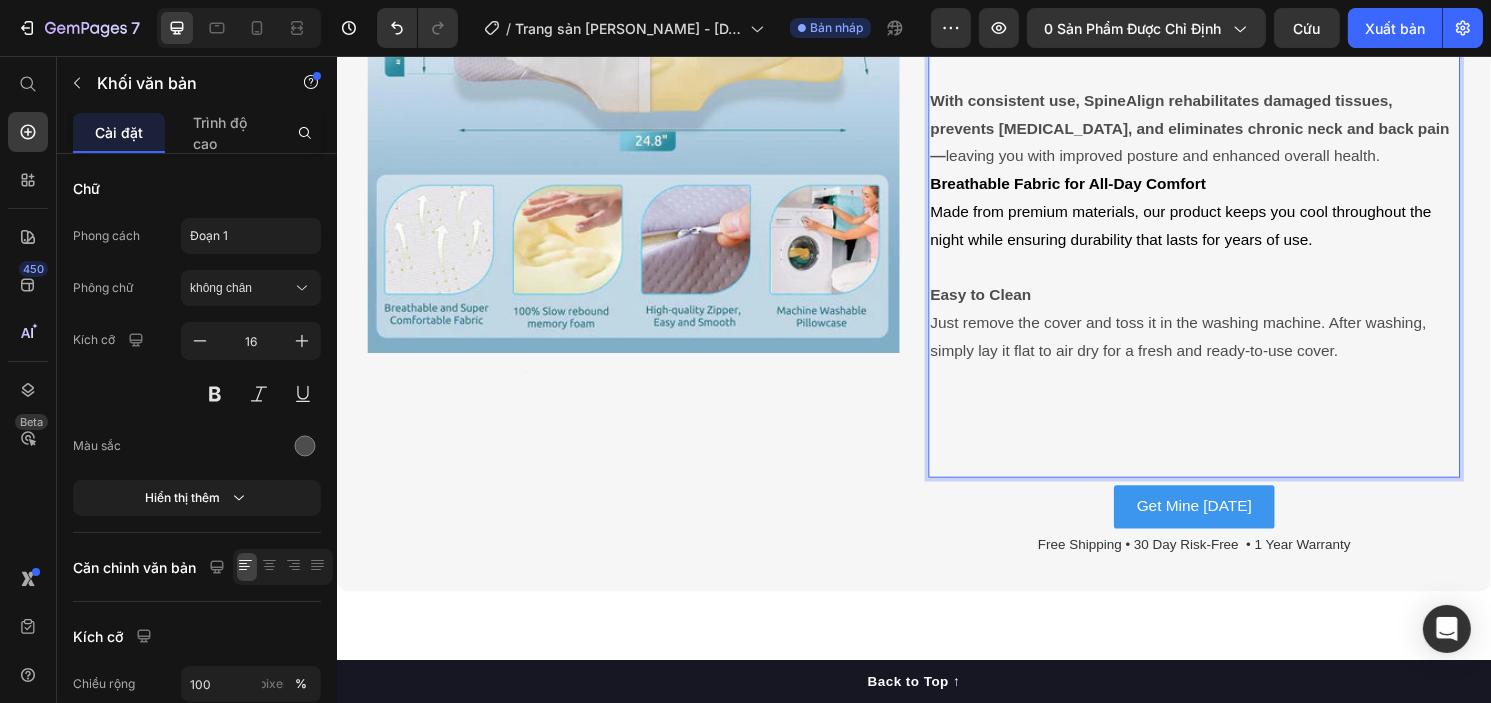 scroll, scrollTop: 2609, scrollLeft: 0, axis: vertical 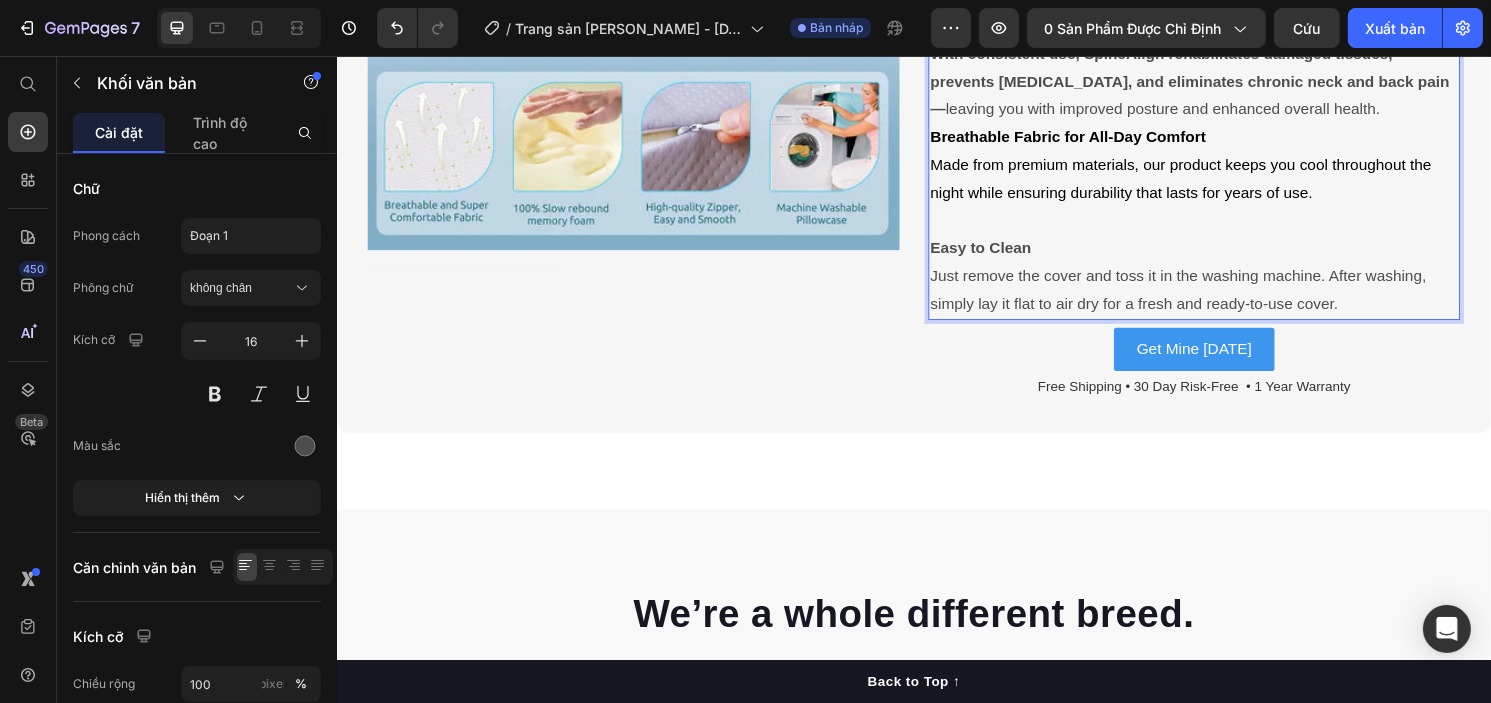 click on "Easy to Clean Just remove the cover and toss it in the washing machine. After washing, simply lay it flat to air dry for a fresh and ready-to-use cover." at bounding box center (1227, 285) 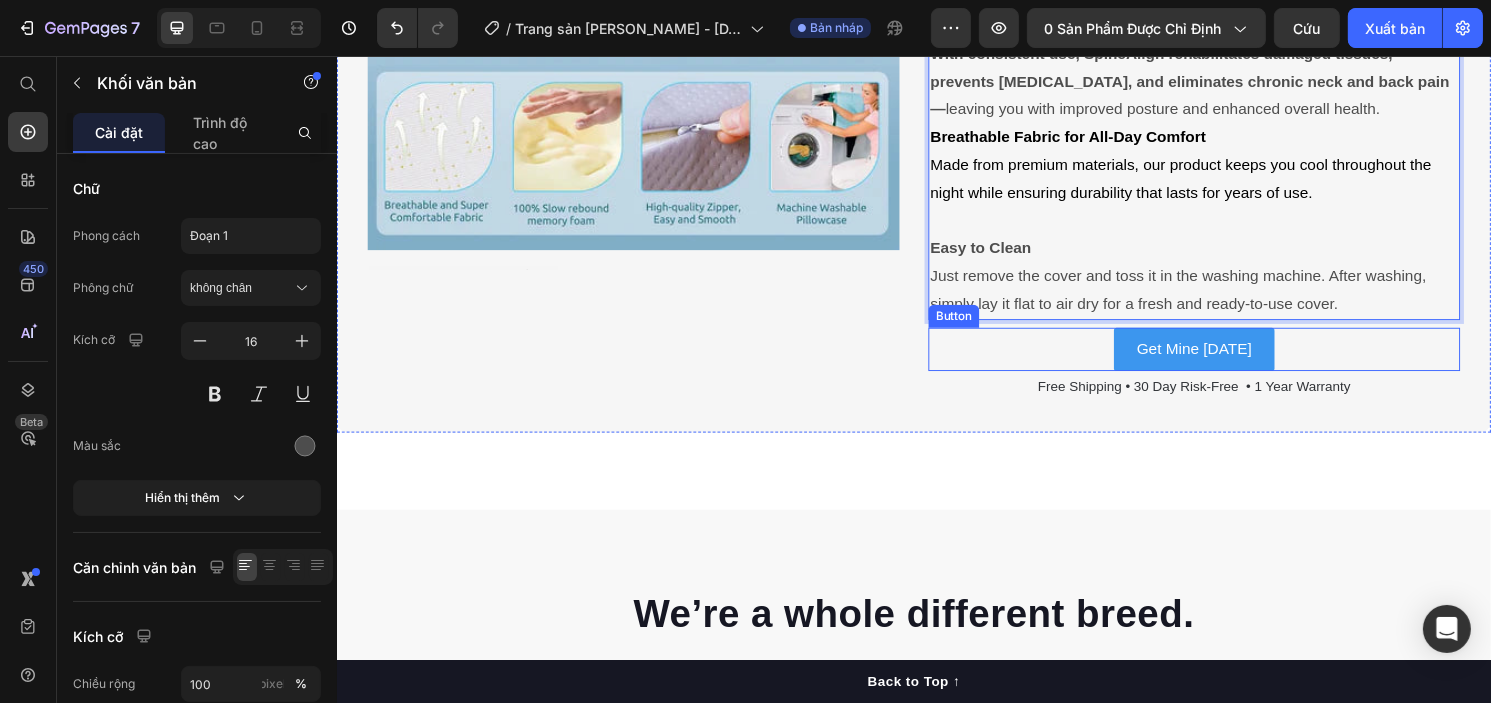 click on "Get Mine [DATE] Button" at bounding box center (1227, 361) 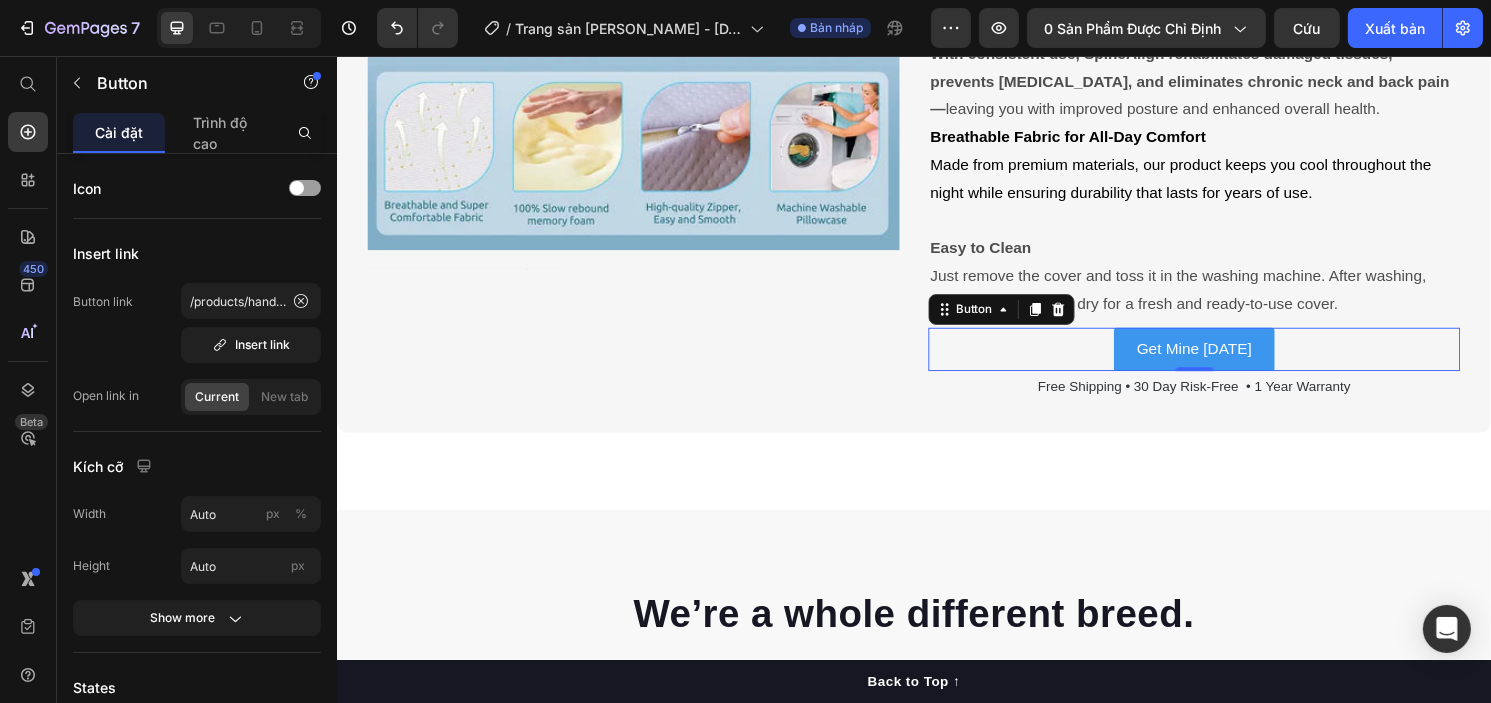 scroll, scrollTop: 0, scrollLeft: 0, axis: both 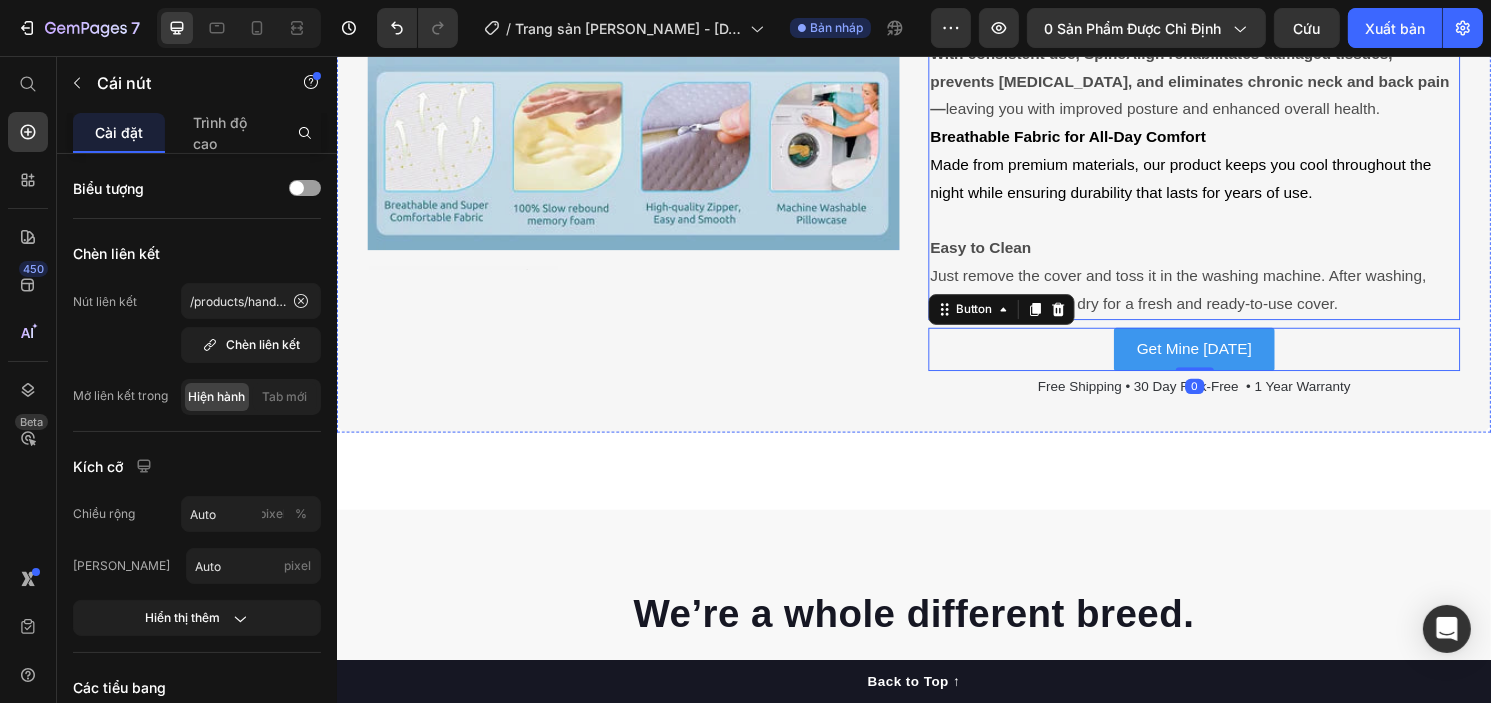 click on "Easy to Clean Just remove the cover and toss it in the washing machine. After washing, simply lay it flat to air dry for a fresh and ready-to-use cover." at bounding box center (1227, 285) 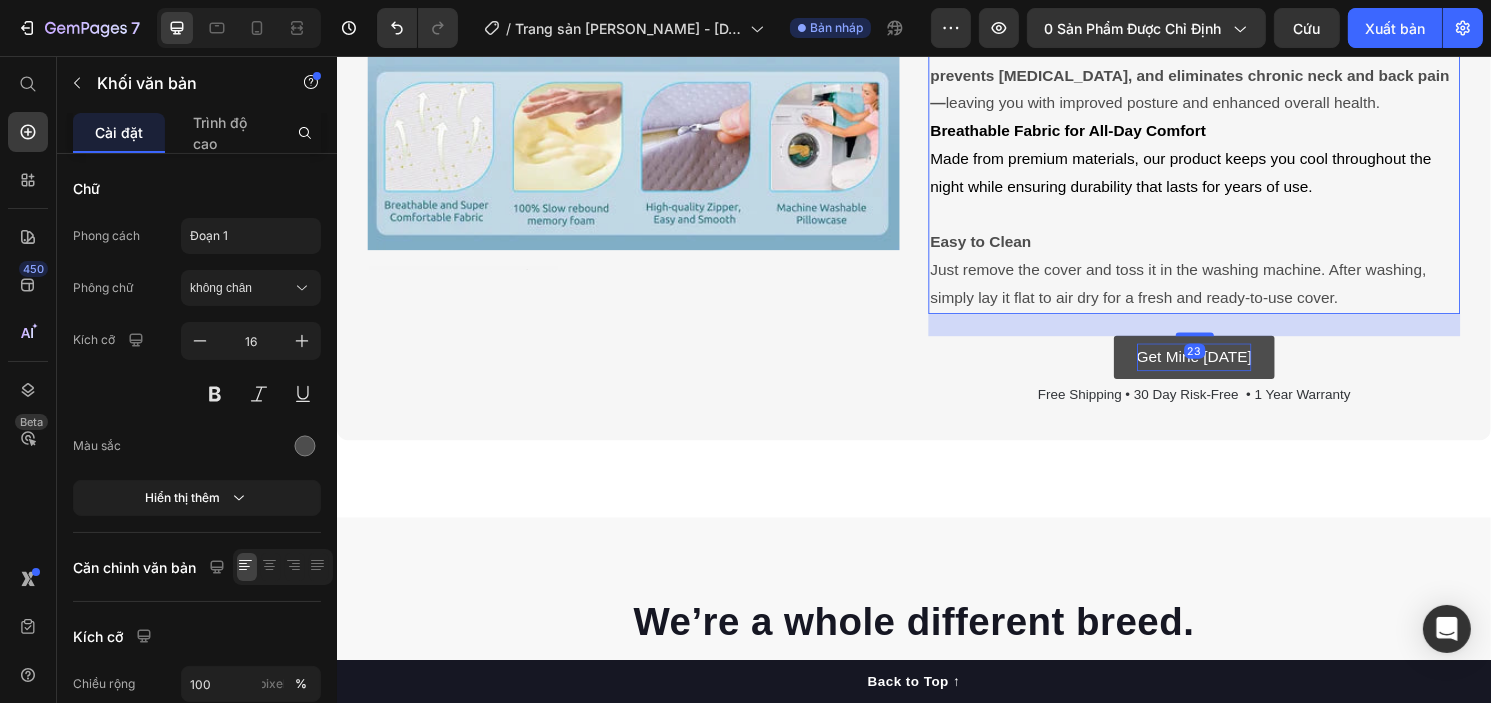 scroll, scrollTop: 2616, scrollLeft: 0, axis: vertical 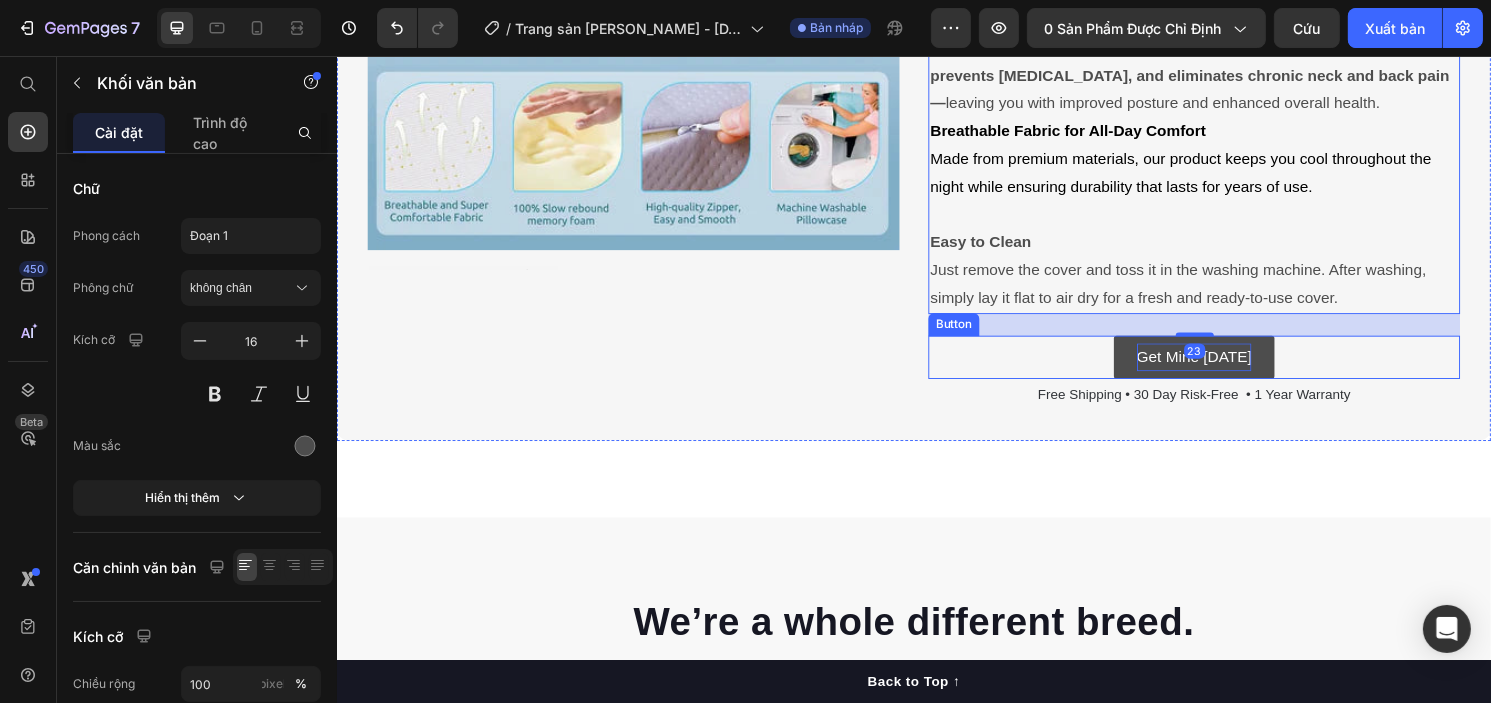 click on "Get Mine [DATE]" at bounding box center [1228, 369] 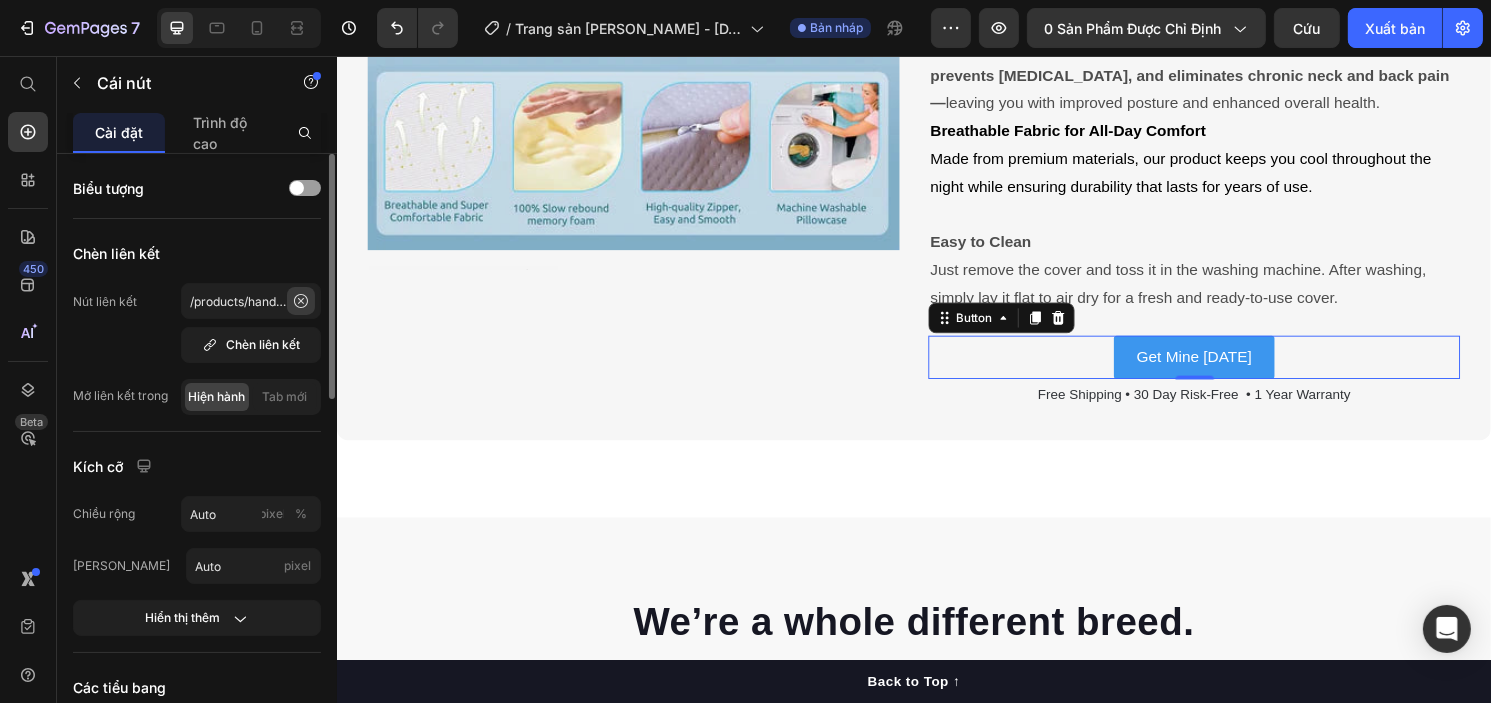 click 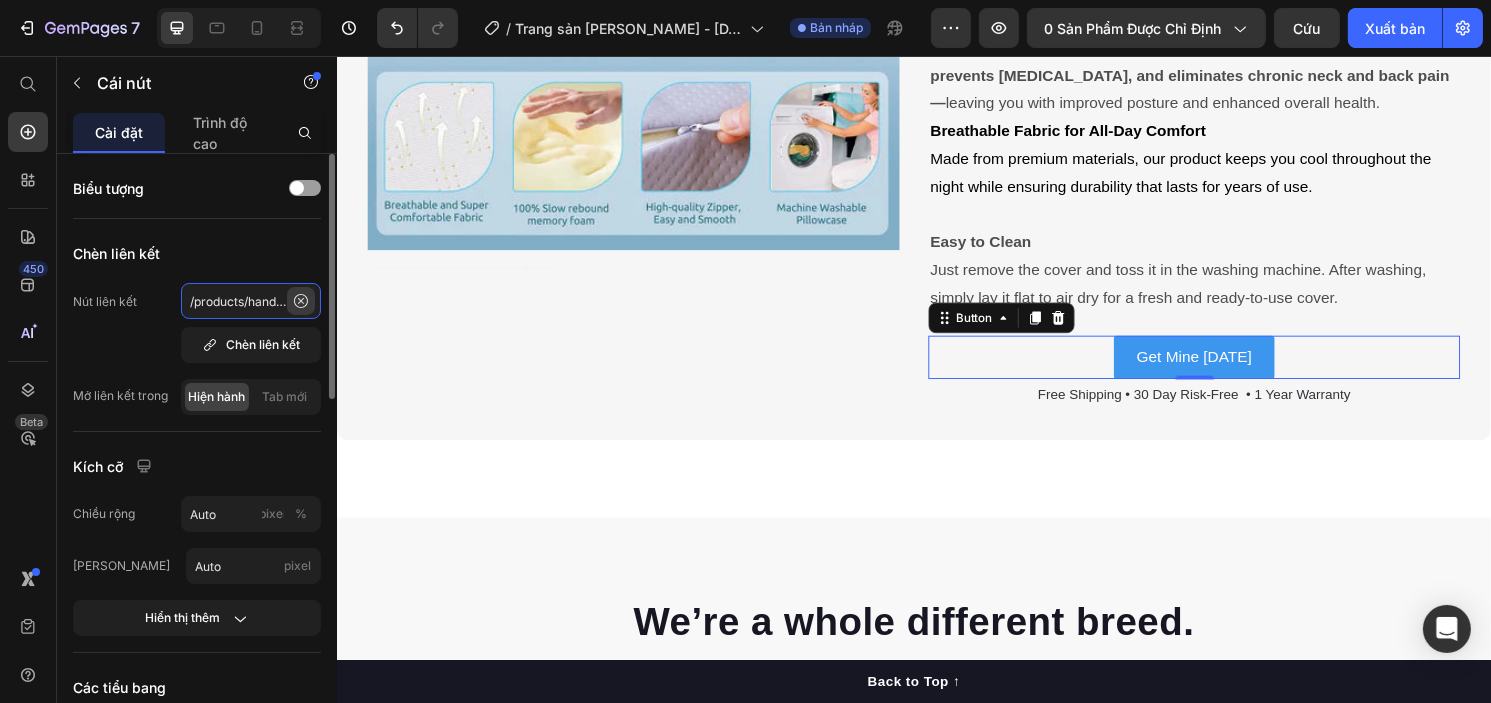 scroll, scrollTop: 0, scrollLeft: 0, axis: both 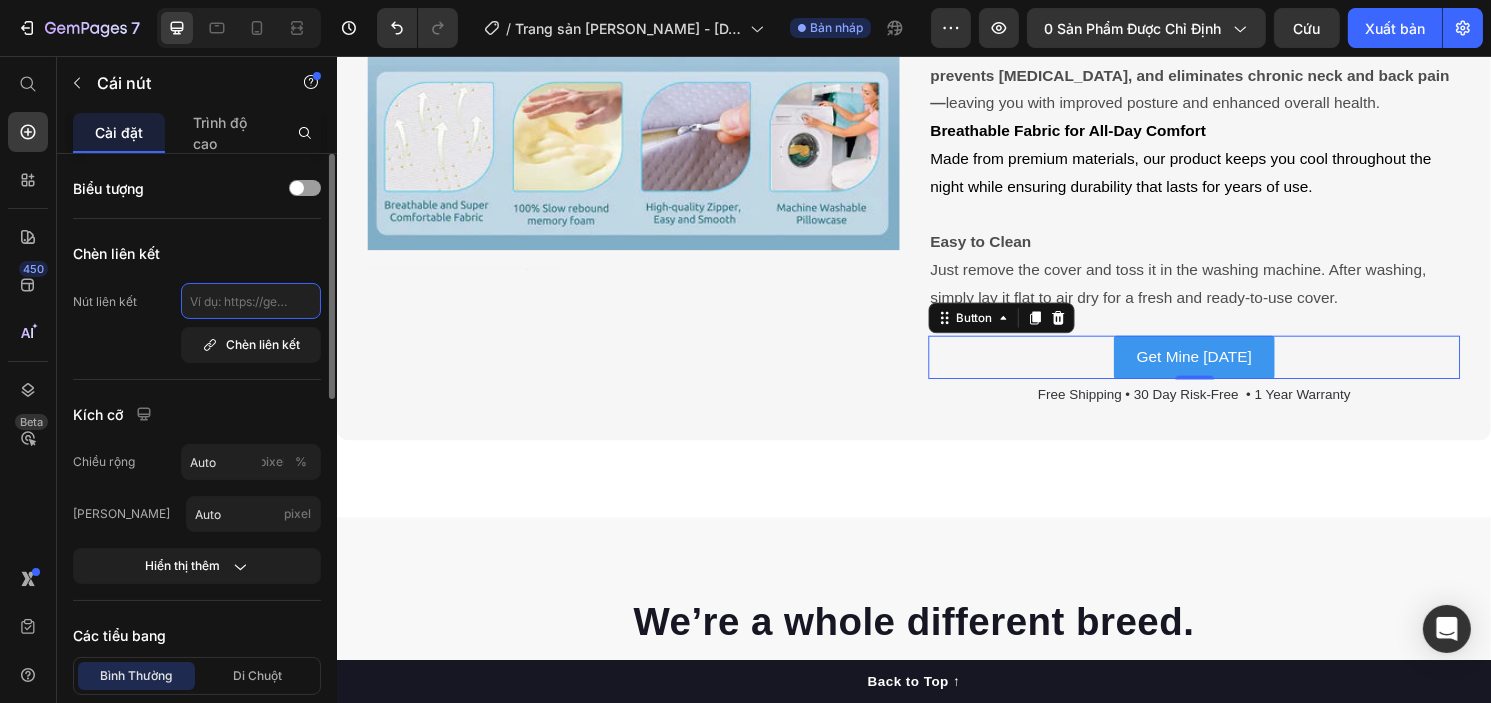 paste on "[URL][DOMAIN_NAME]" 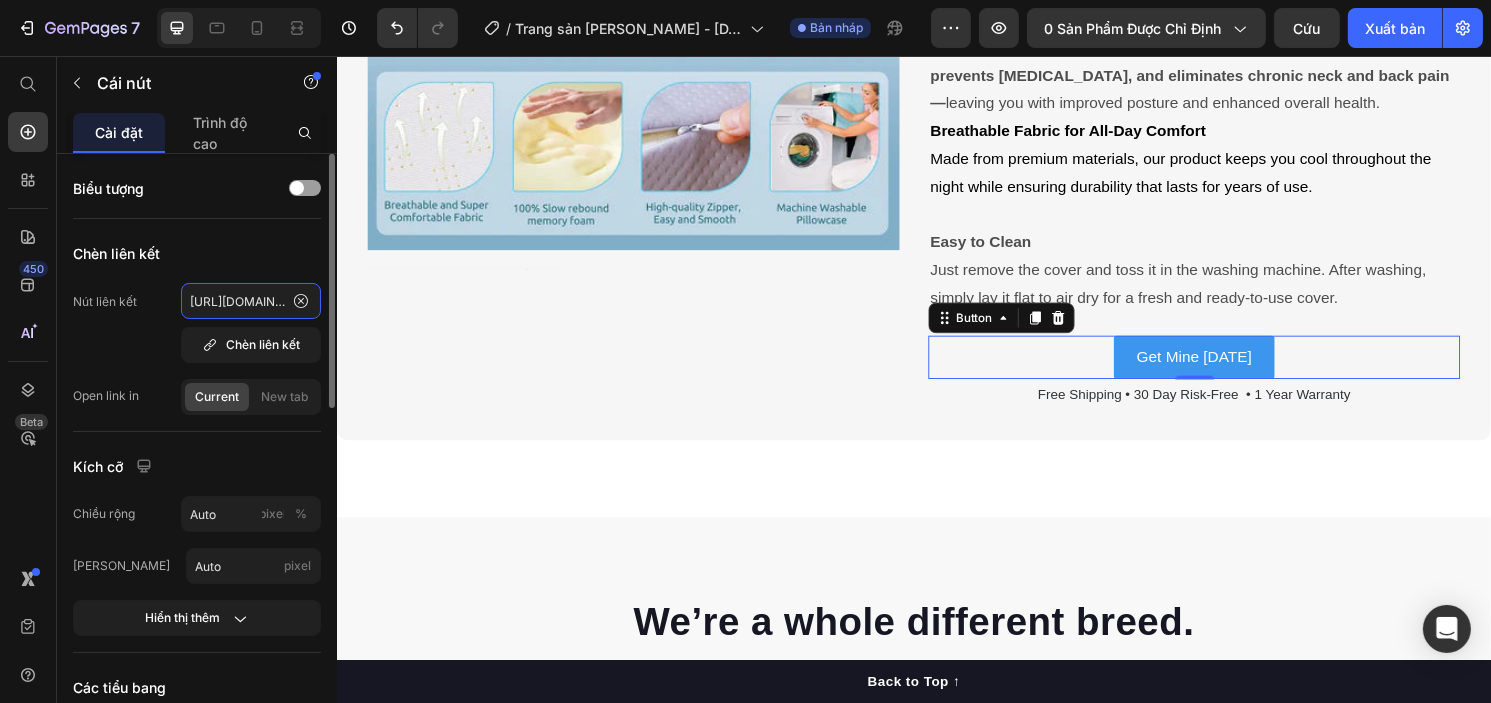 scroll, scrollTop: 0, scrollLeft: 257, axis: horizontal 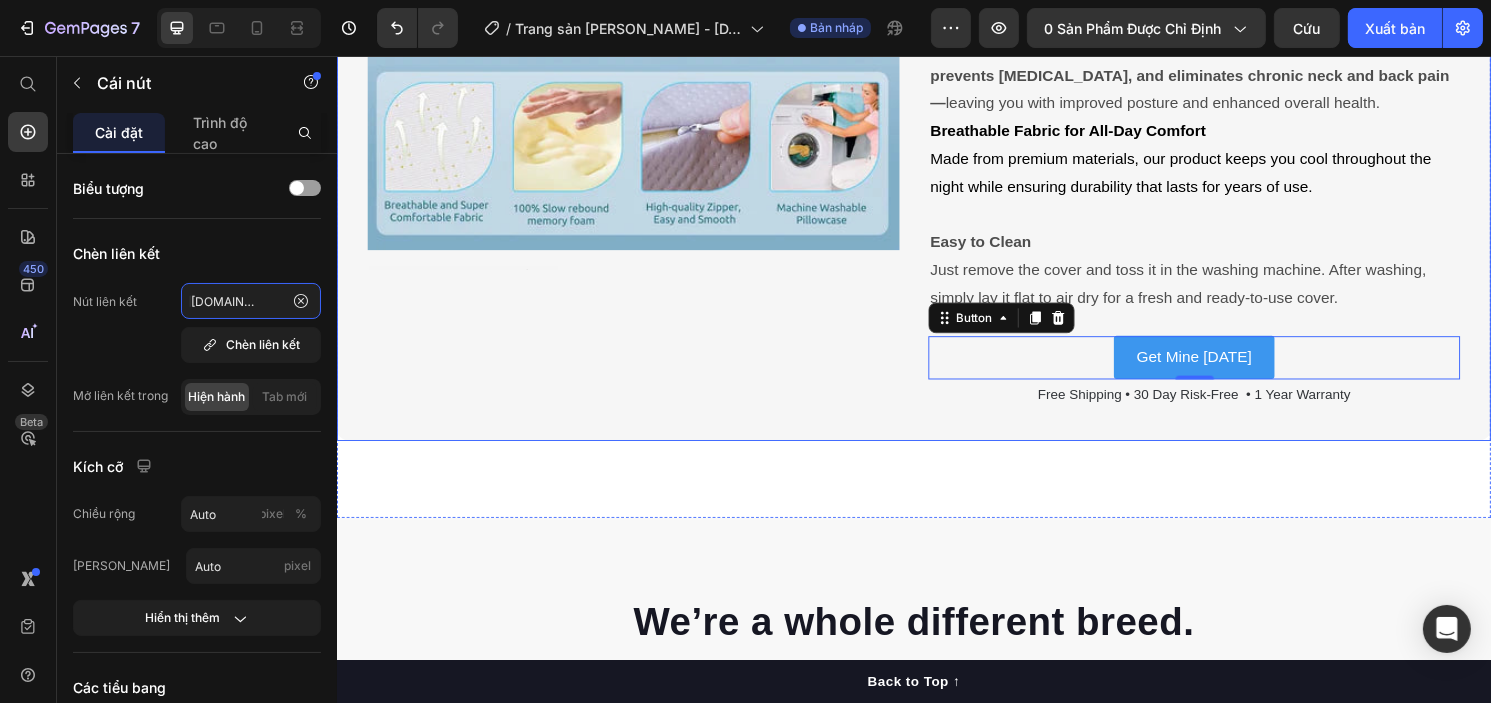 type on "[URL][DOMAIN_NAME]" 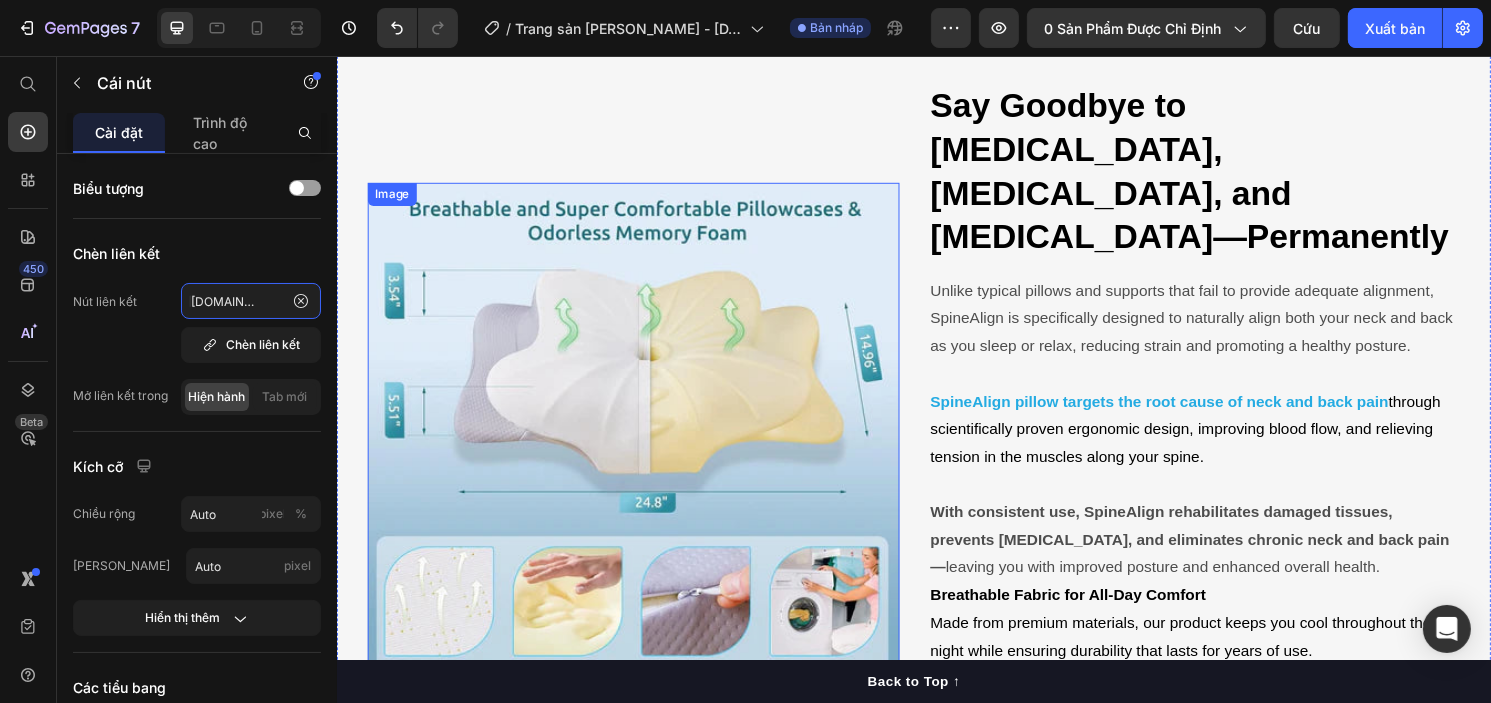 scroll, scrollTop: 2132, scrollLeft: 0, axis: vertical 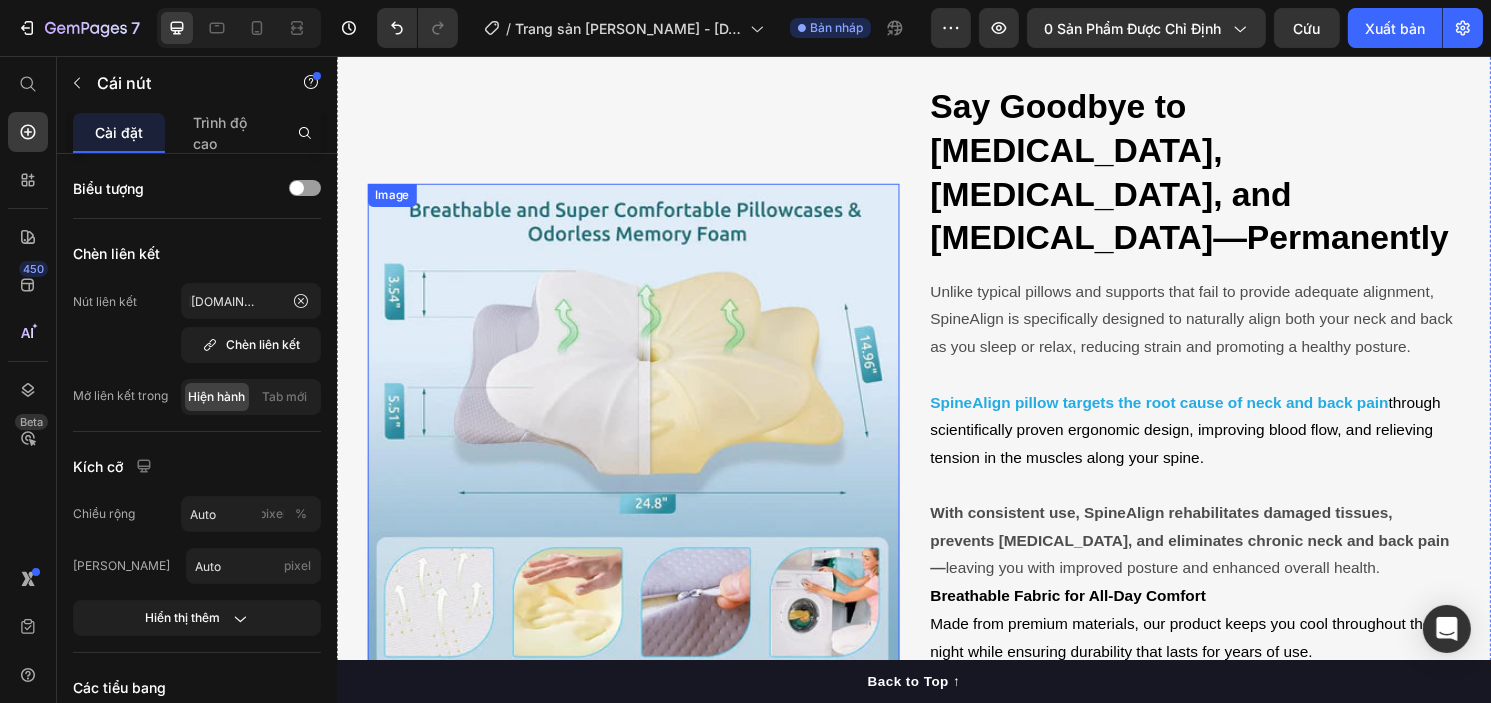 click at bounding box center (644, 465) 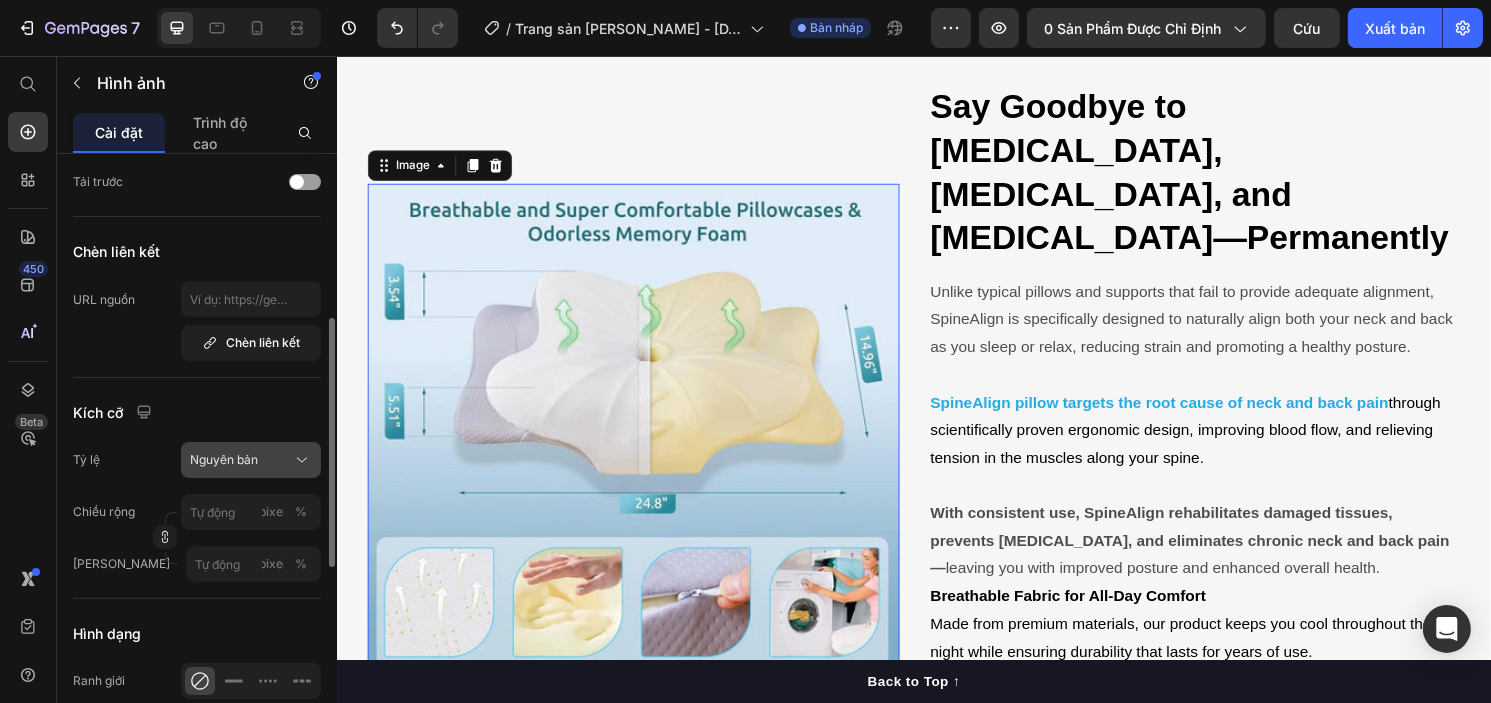 scroll, scrollTop: 353, scrollLeft: 0, axis: vertical 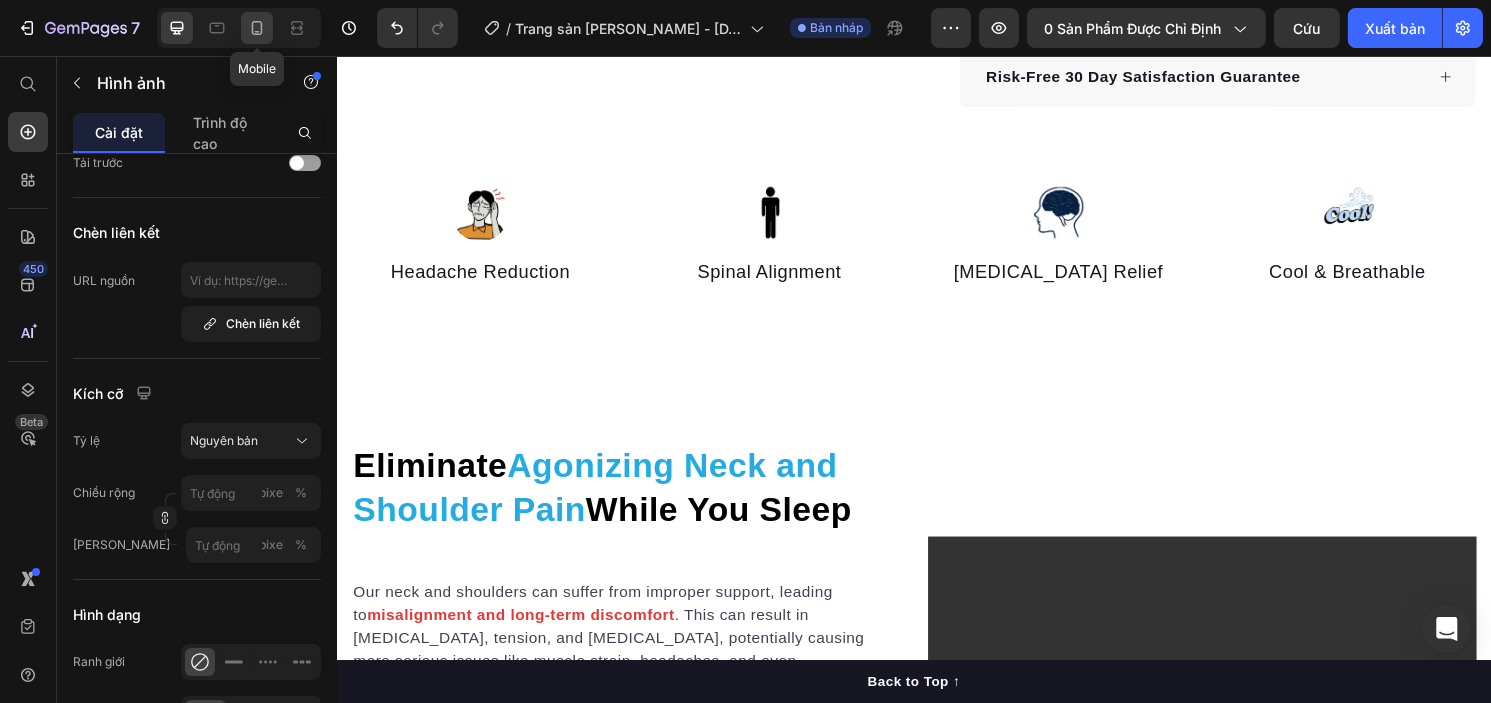 click 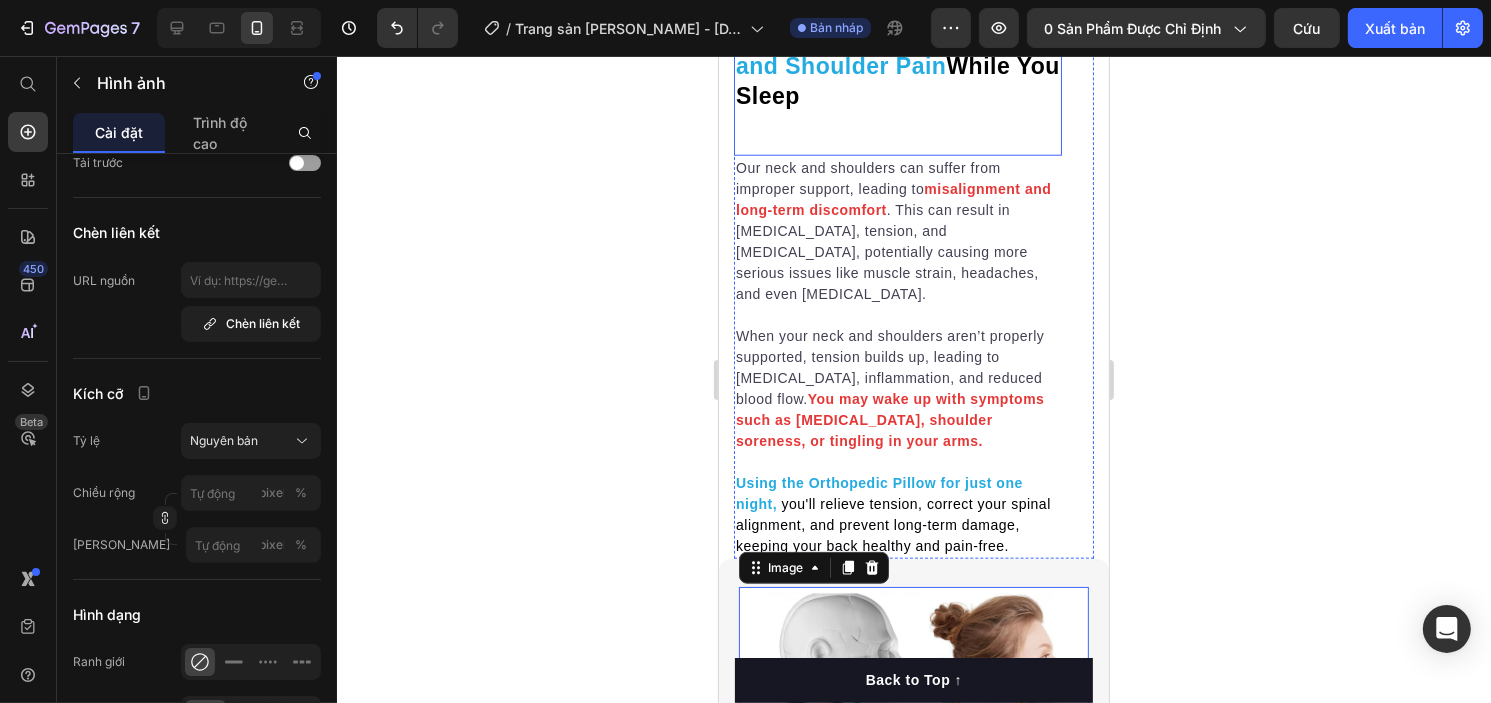 scroll, scrollTop: 2017, scrollLeft: 0, axis: vertical 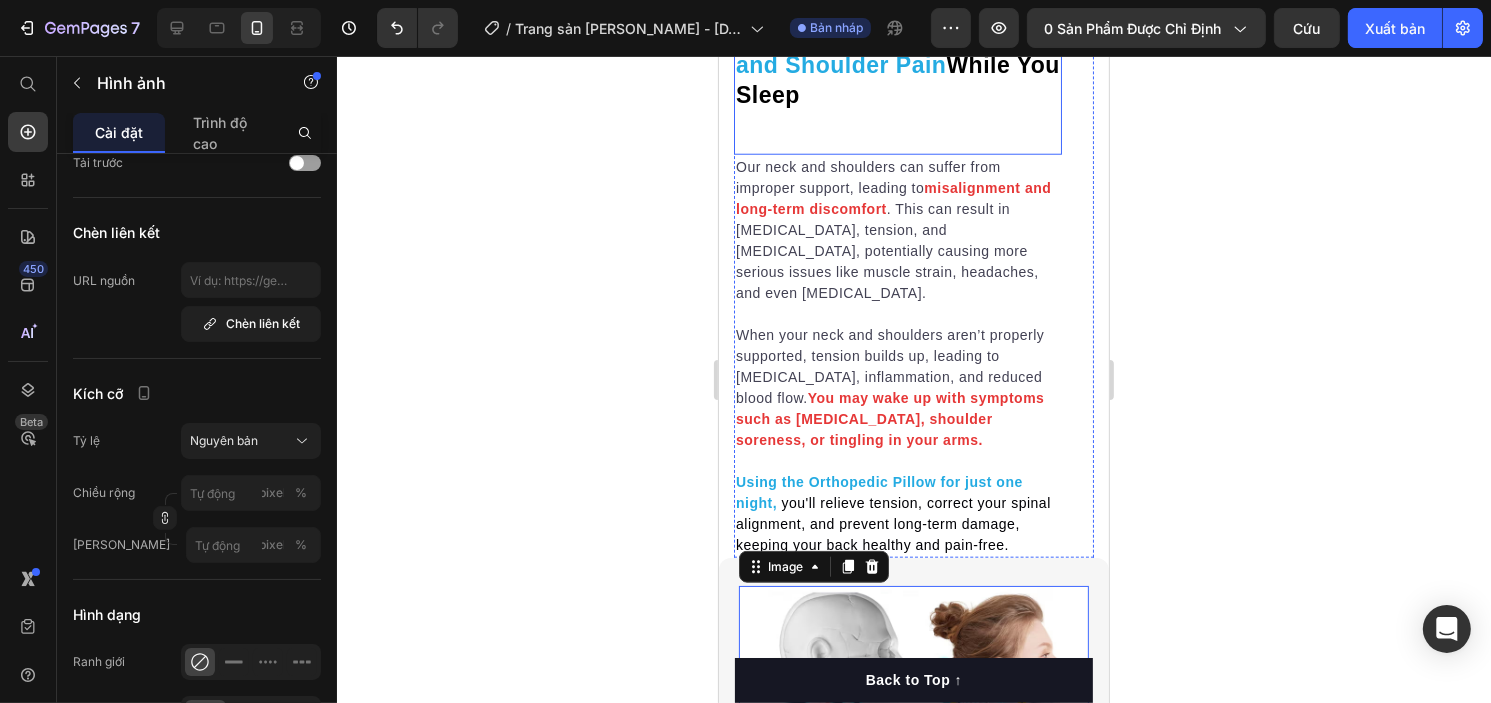 click on "Eliminate  Agonizing Neck and Shoulder Pain  While You Sleep" at bounding box center (897, 66) 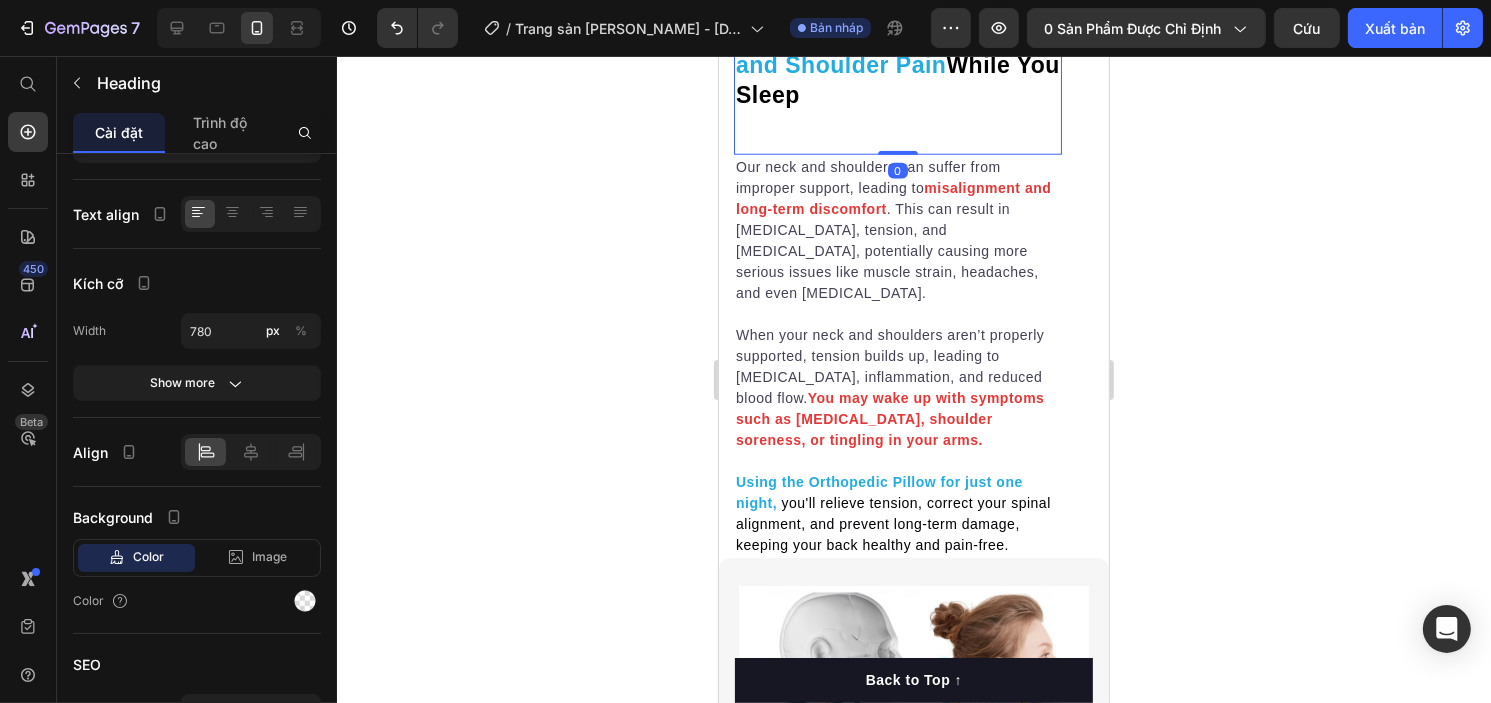 scroll, scrollTop: 0, scrollLeft: 0, axis: both 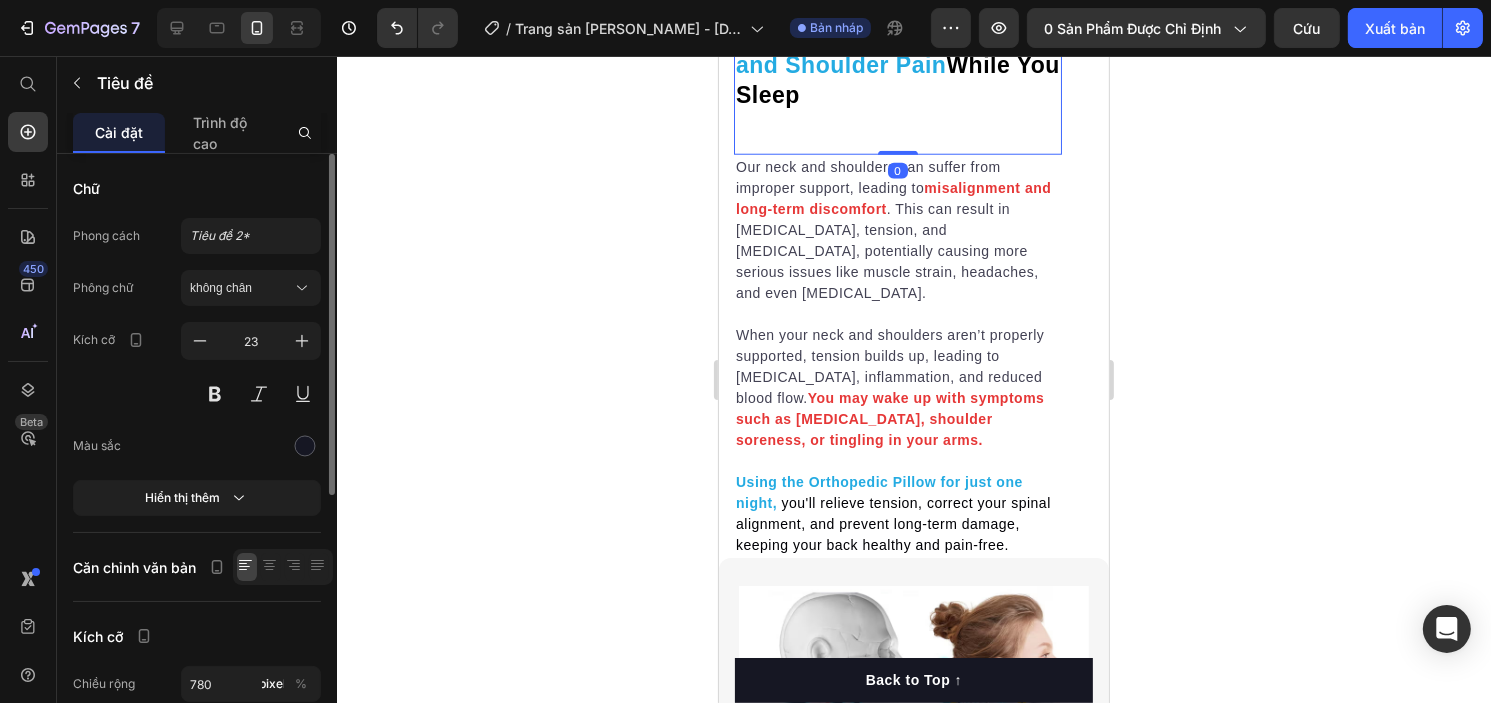 drag, startPoint x: 836, startPoint y: 293, endPoint x: 802, endPoint y: 293, distance: 34 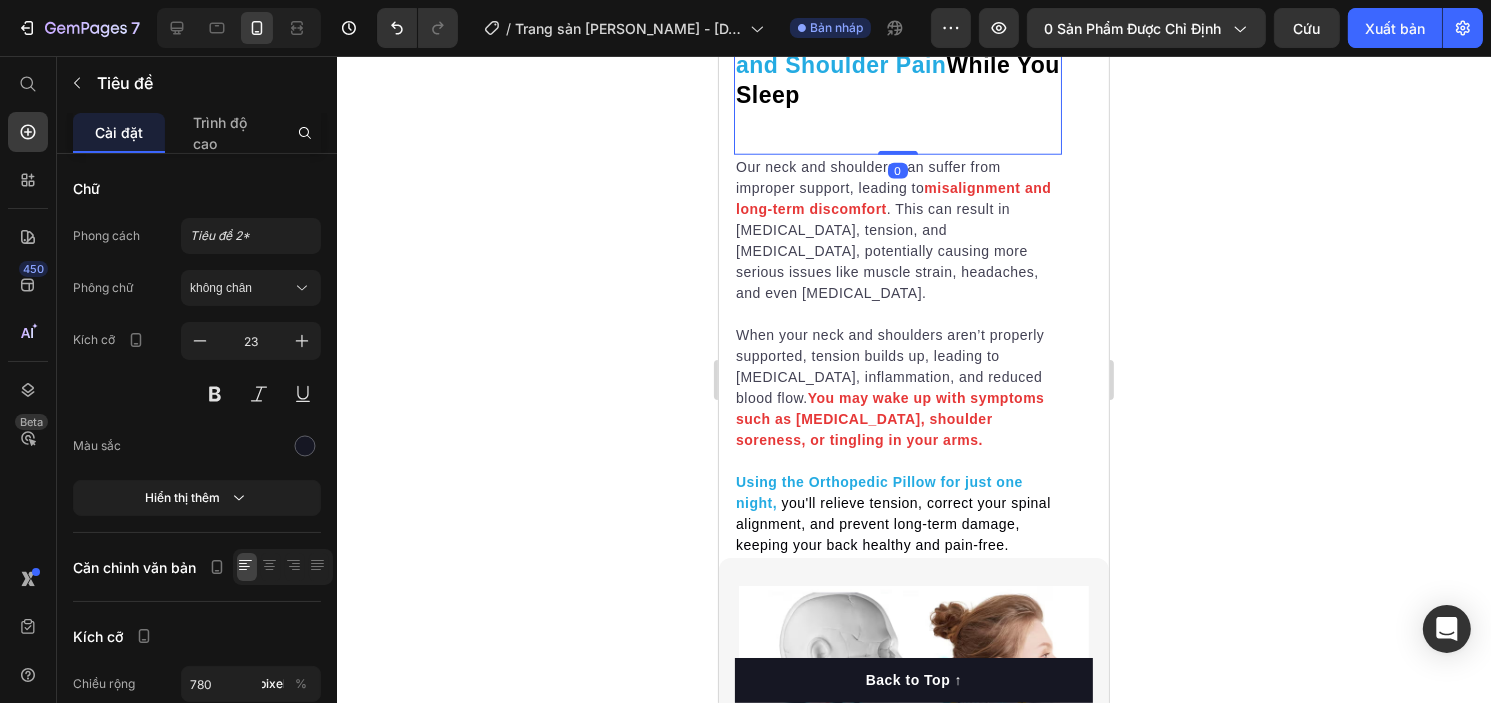 click on "Eliminate  Agonizing Neck and Shoulder Pain  While You Sleep Heading   0" at bounding box center (897, 66) 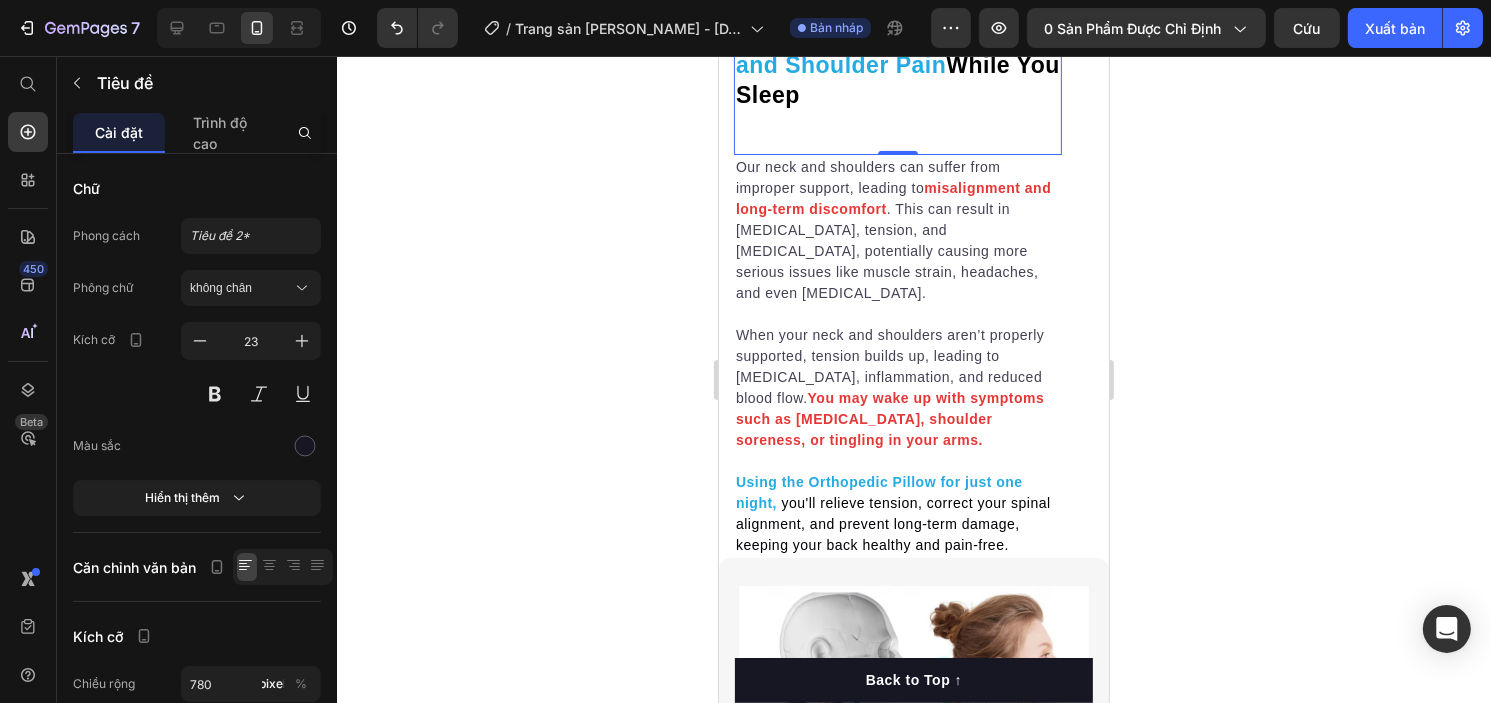 click on "Eliminate  Agonizing Neck and Shoulder Pain  While You Sleep Heading   0" at bounding box center (897, 66) 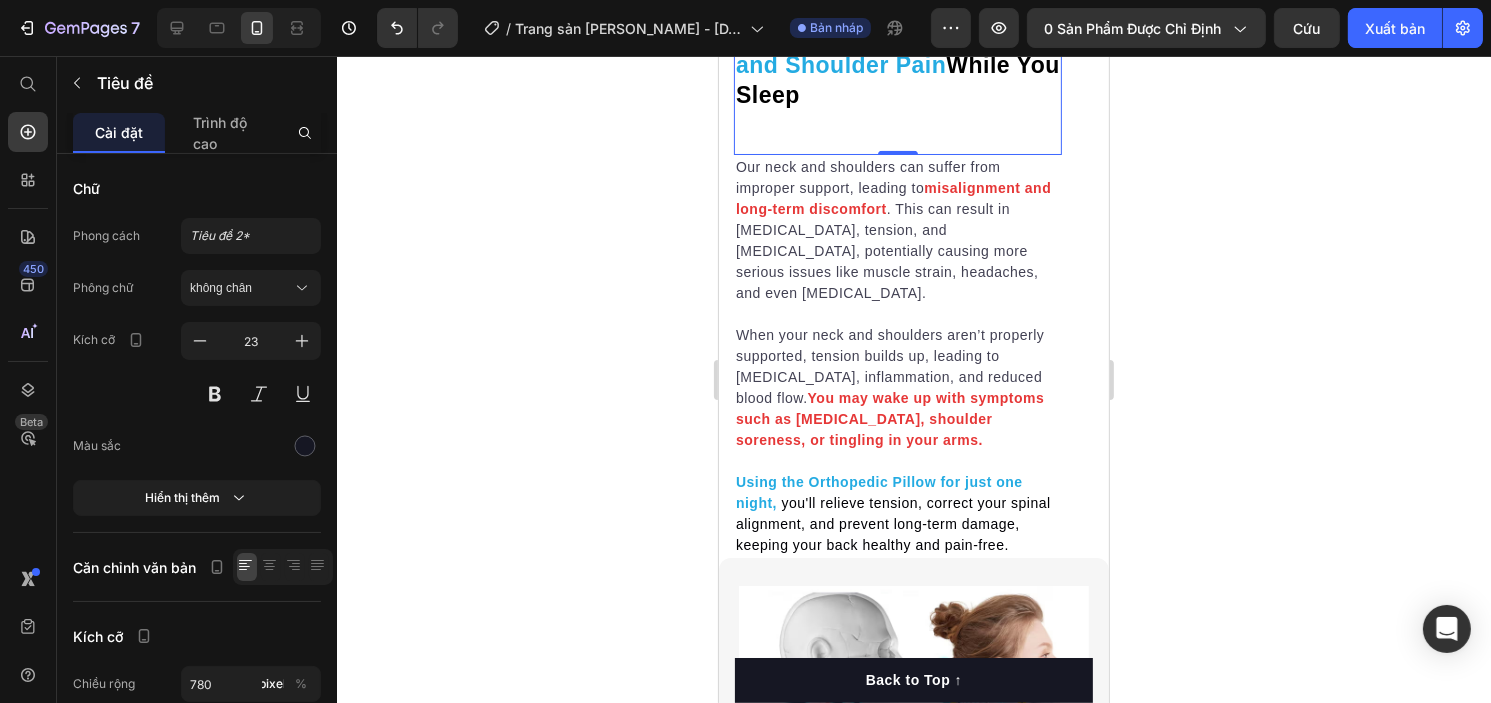 click on "Eliminate  Agonizing Neck and Shoulder Pain  While You Sleep Heading   0" at bounding box center [897, 66] 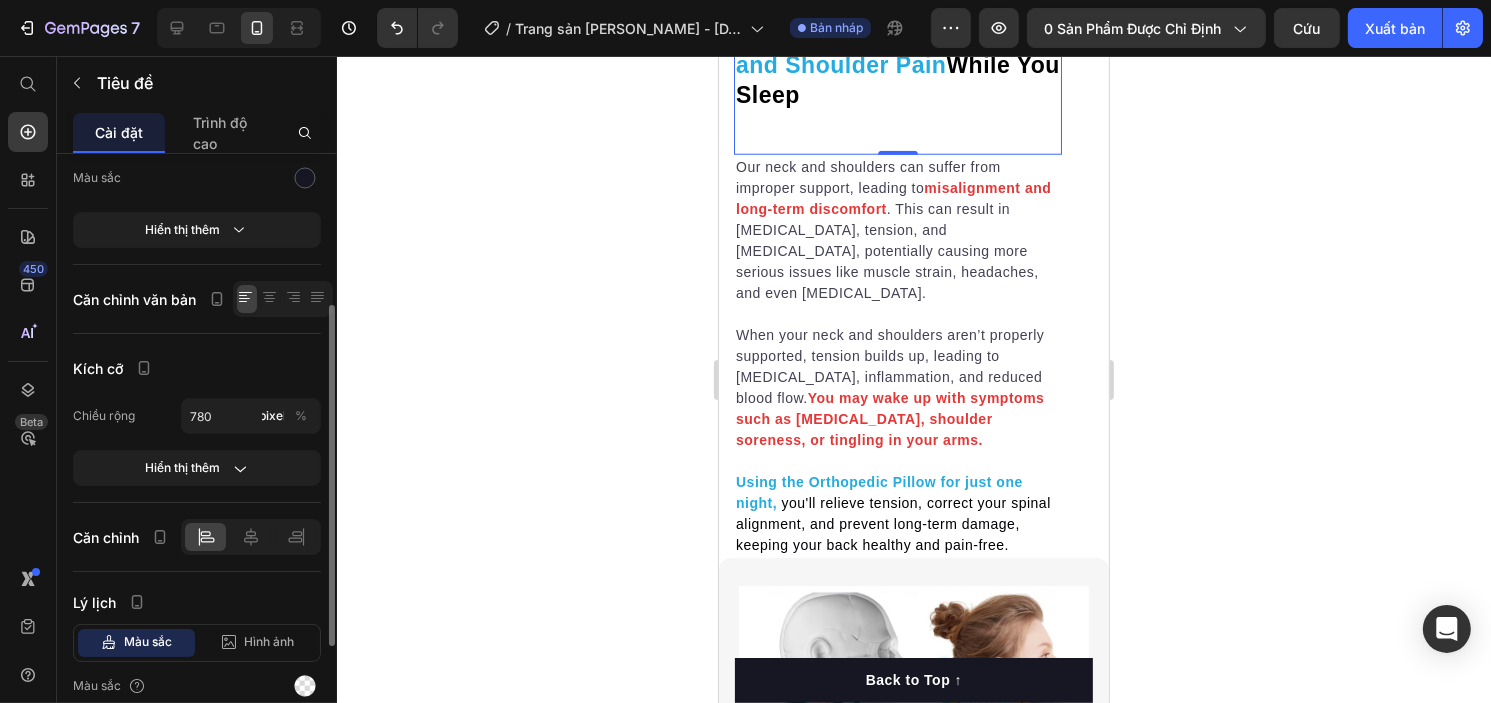 scroll, scrollTop: 336, scrollLeft: 0, axis: vertical 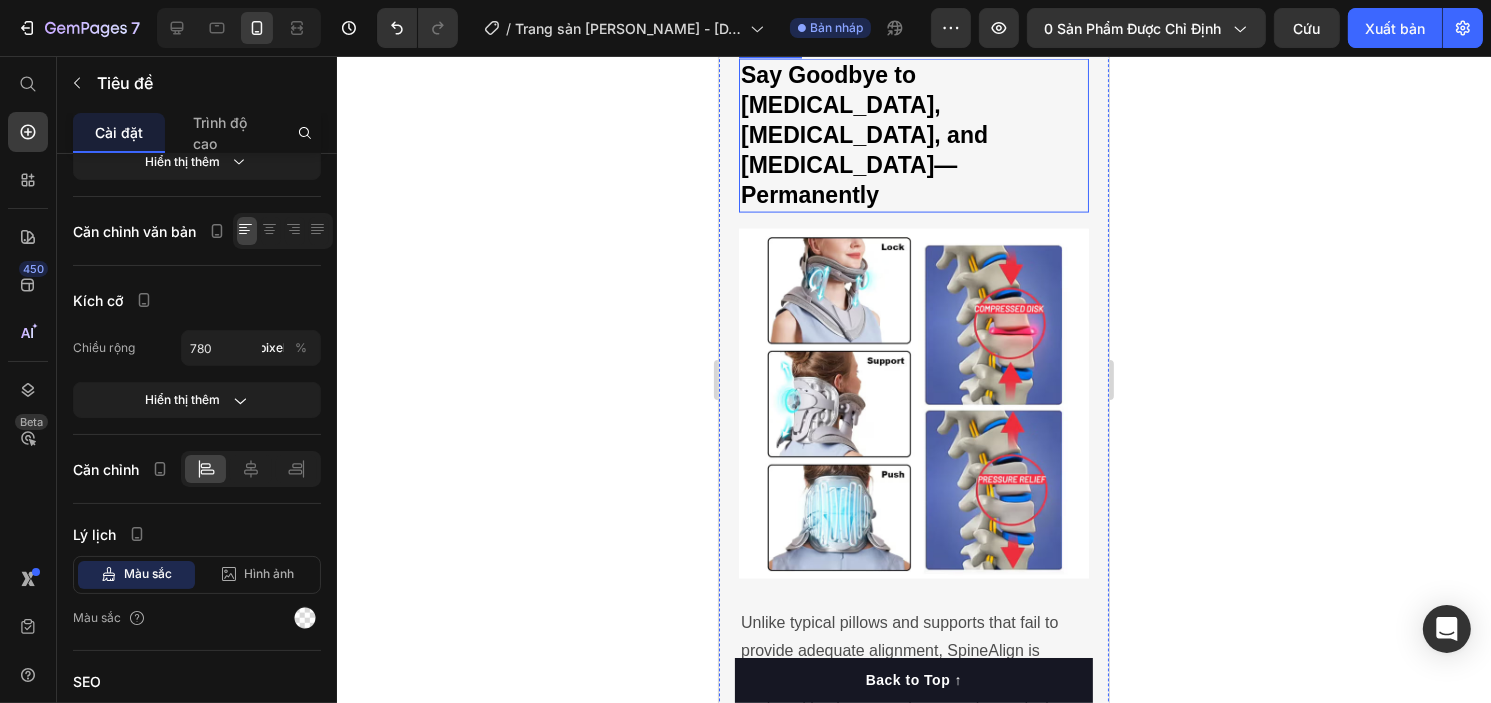 click on "⁠⁠⁠⁠⁠⁠⁠ Say Goodbye to Neck Pain, Stiffness, and Poor Posture—Permanently" at bounding box center (913, 136) 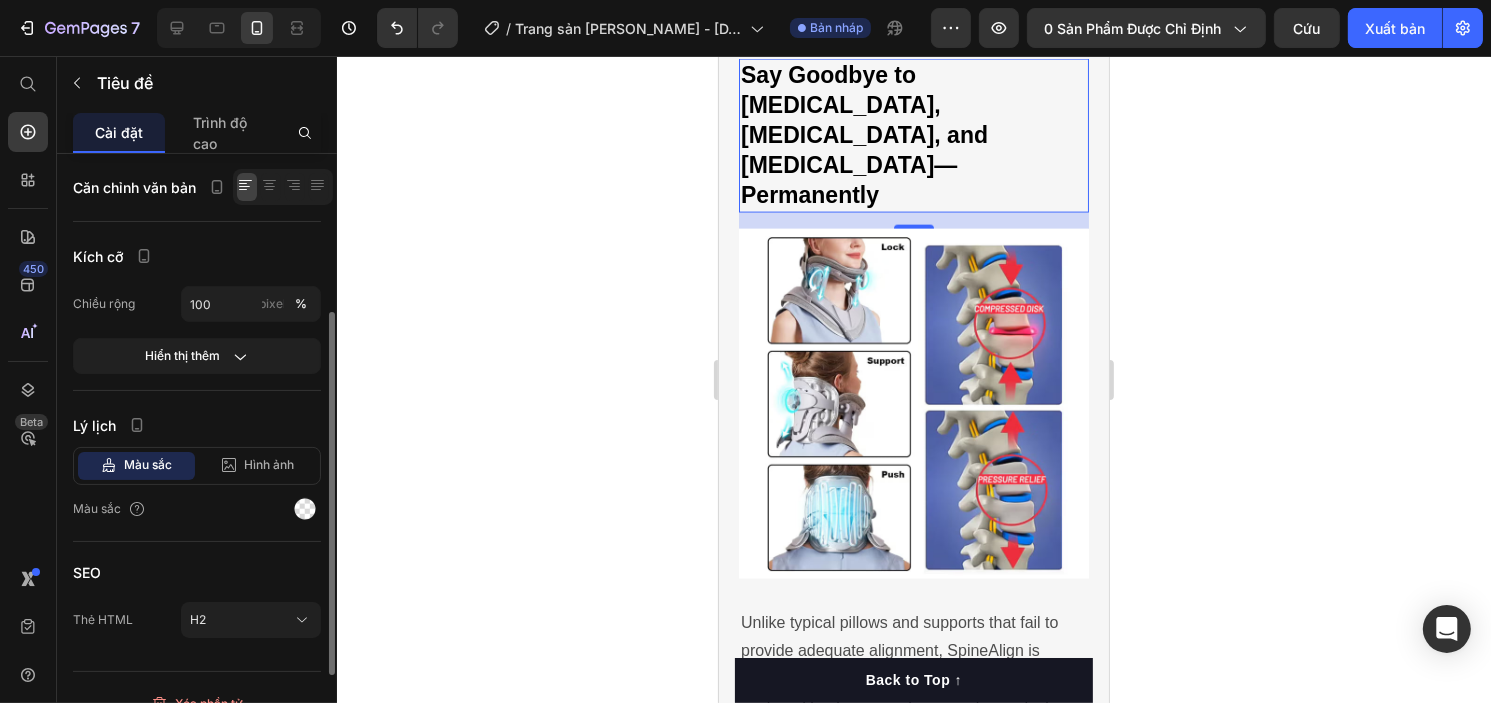 scroll, scrollTop: 326, scrollLeft: 0, axis: vertical 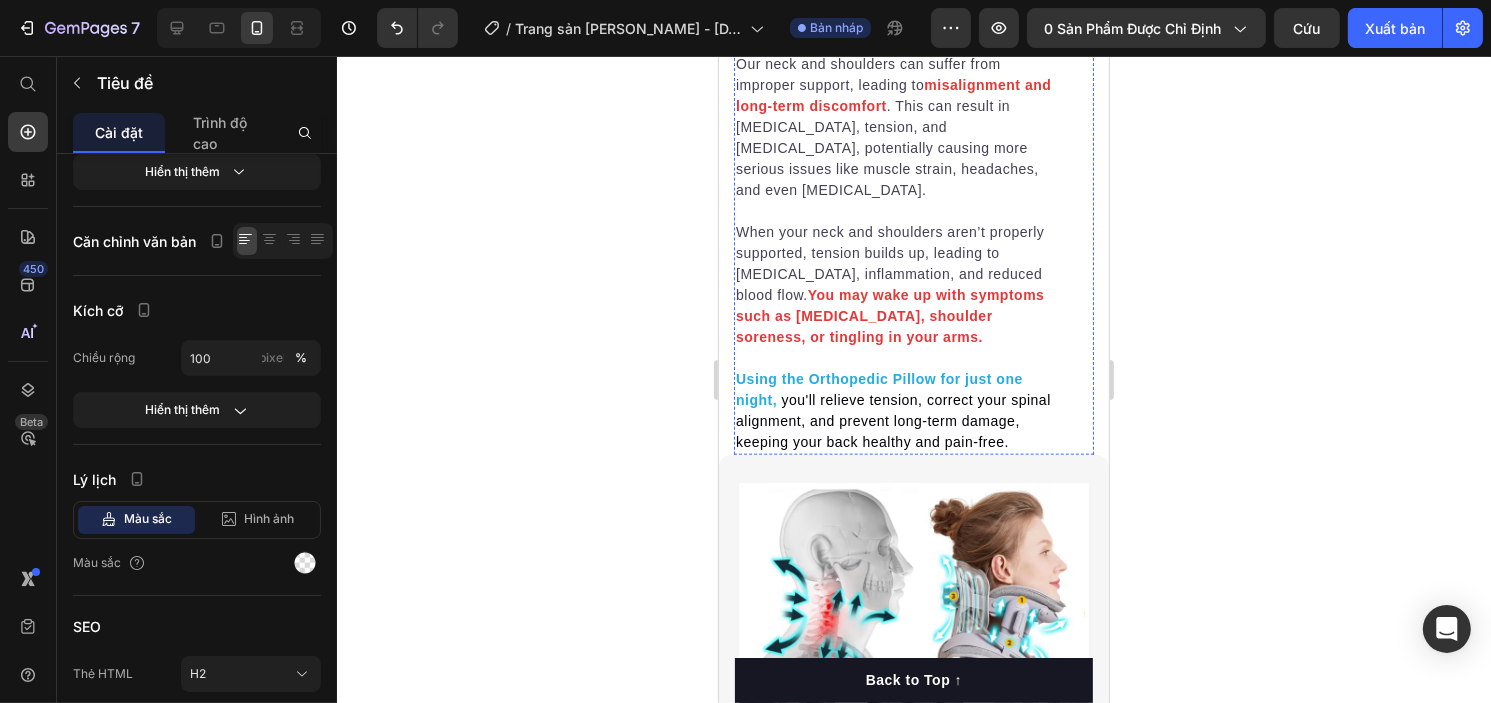 click on "⁠⁠⁠⁠⁠⁠⁠ Eliminate  Agonizing Neck and Shoulder Pain  While You Sleep" at bounding box center (897, -37) 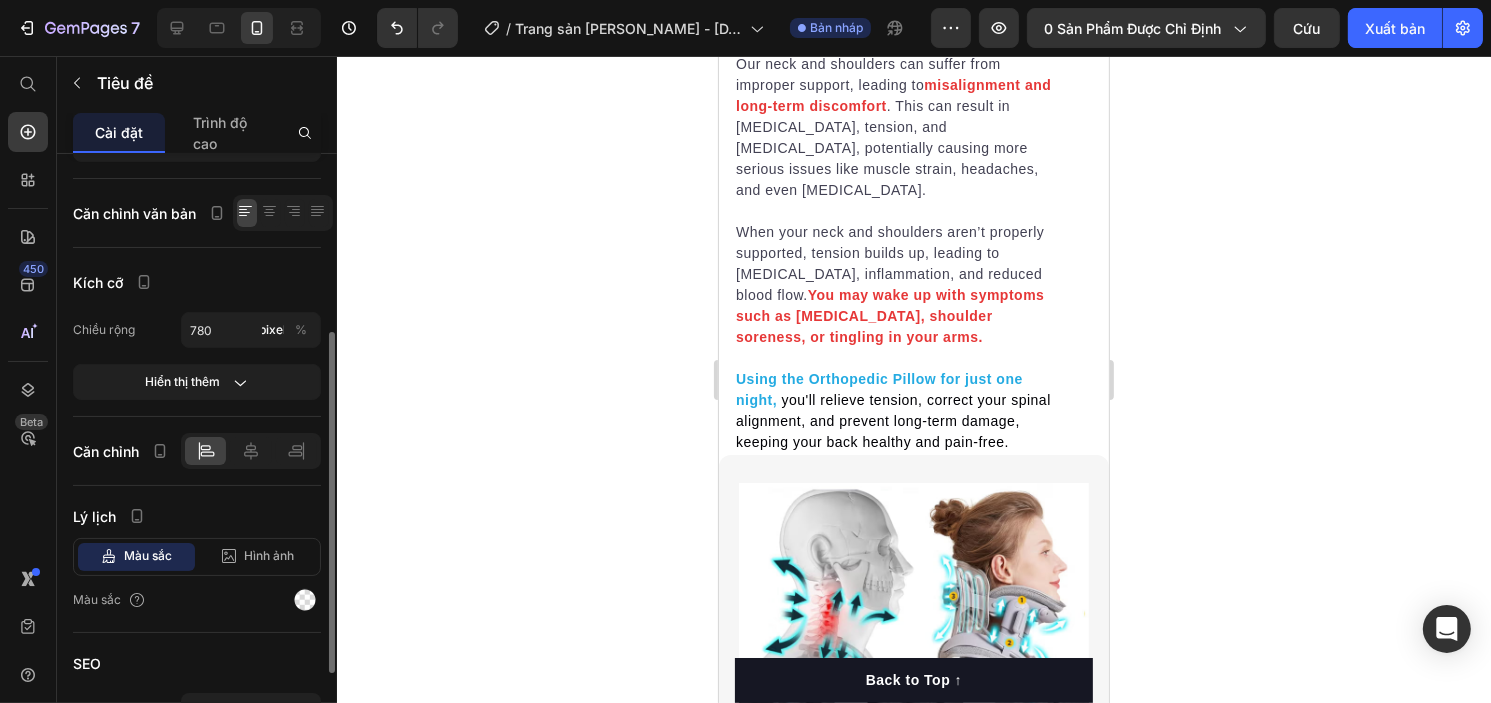 scroll, scrollTop: 334, scrollLeft: 0, axis: vertical 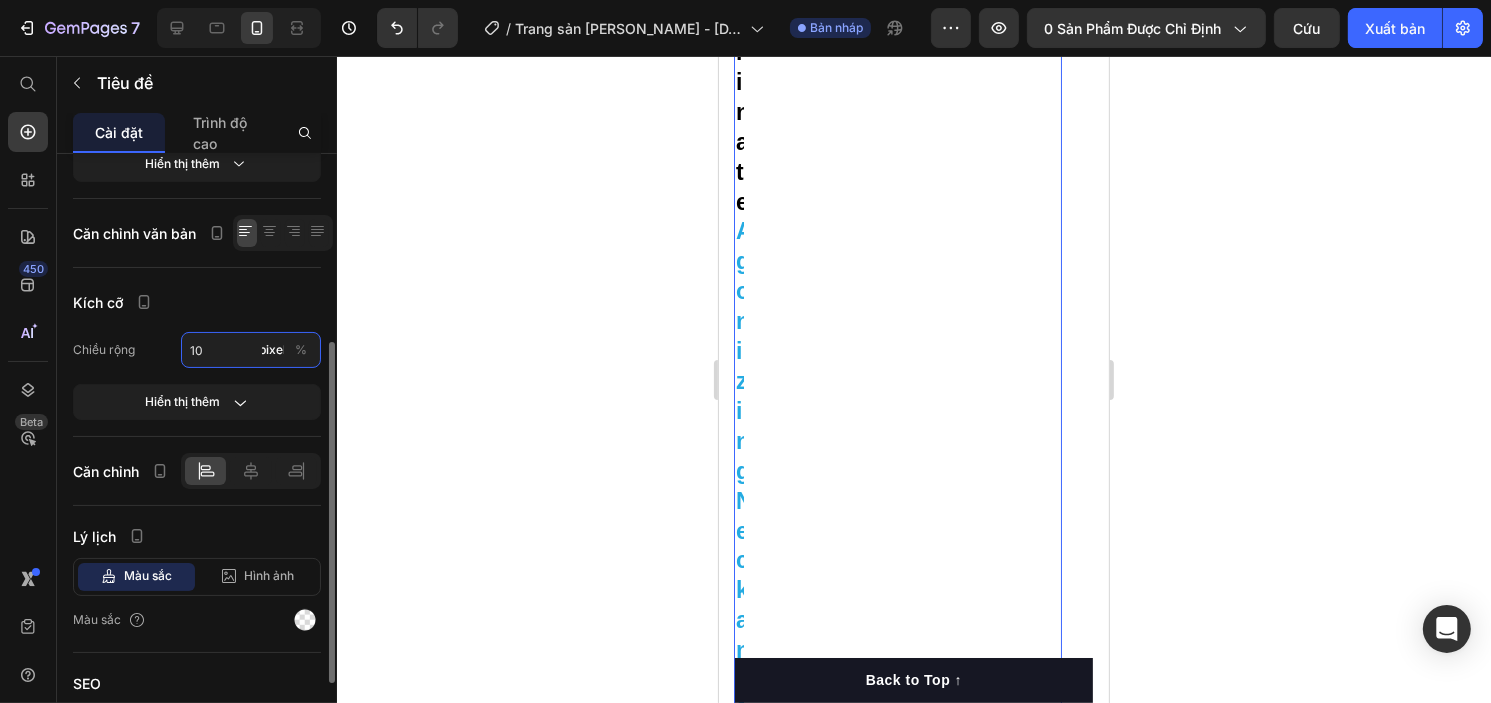type on "1" 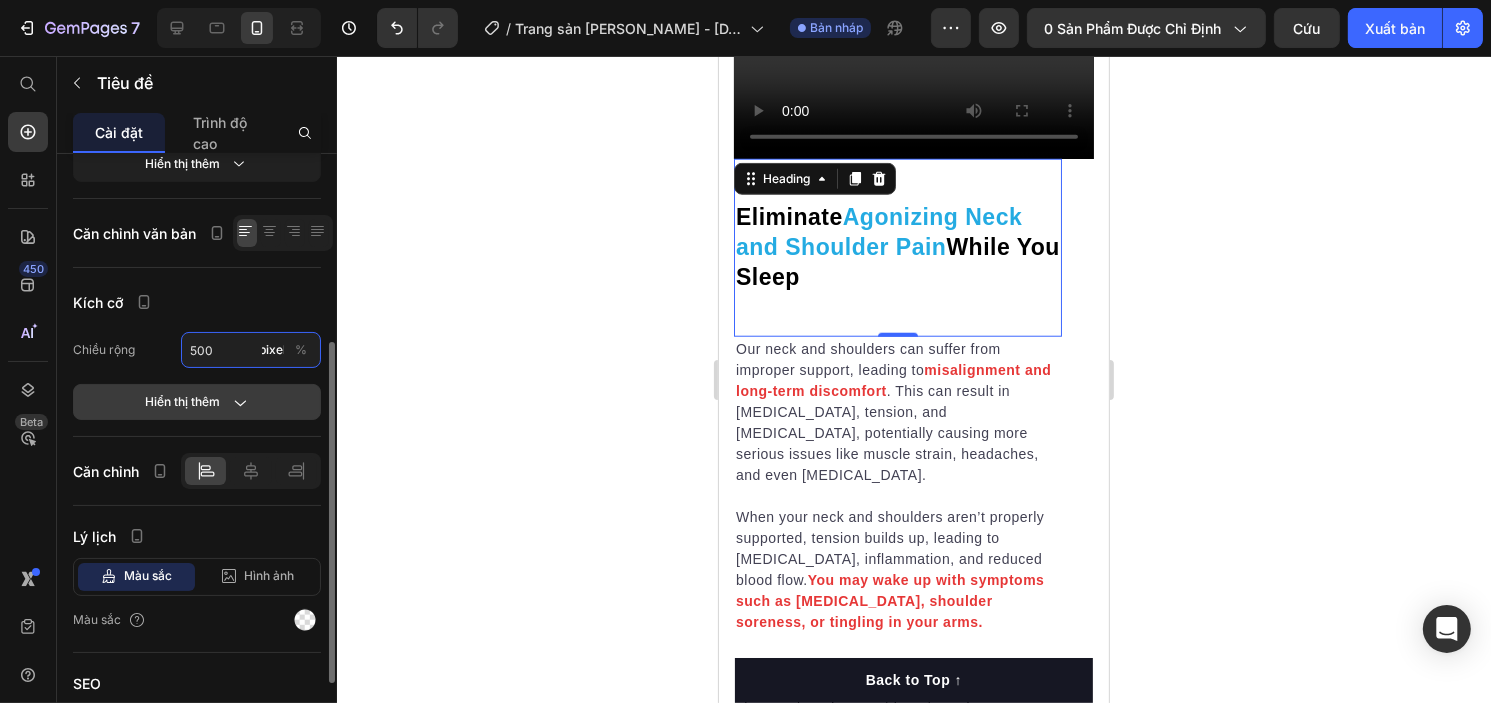 scroll, scrollTop: 1850, scrollLeft: 0, axis: vertical 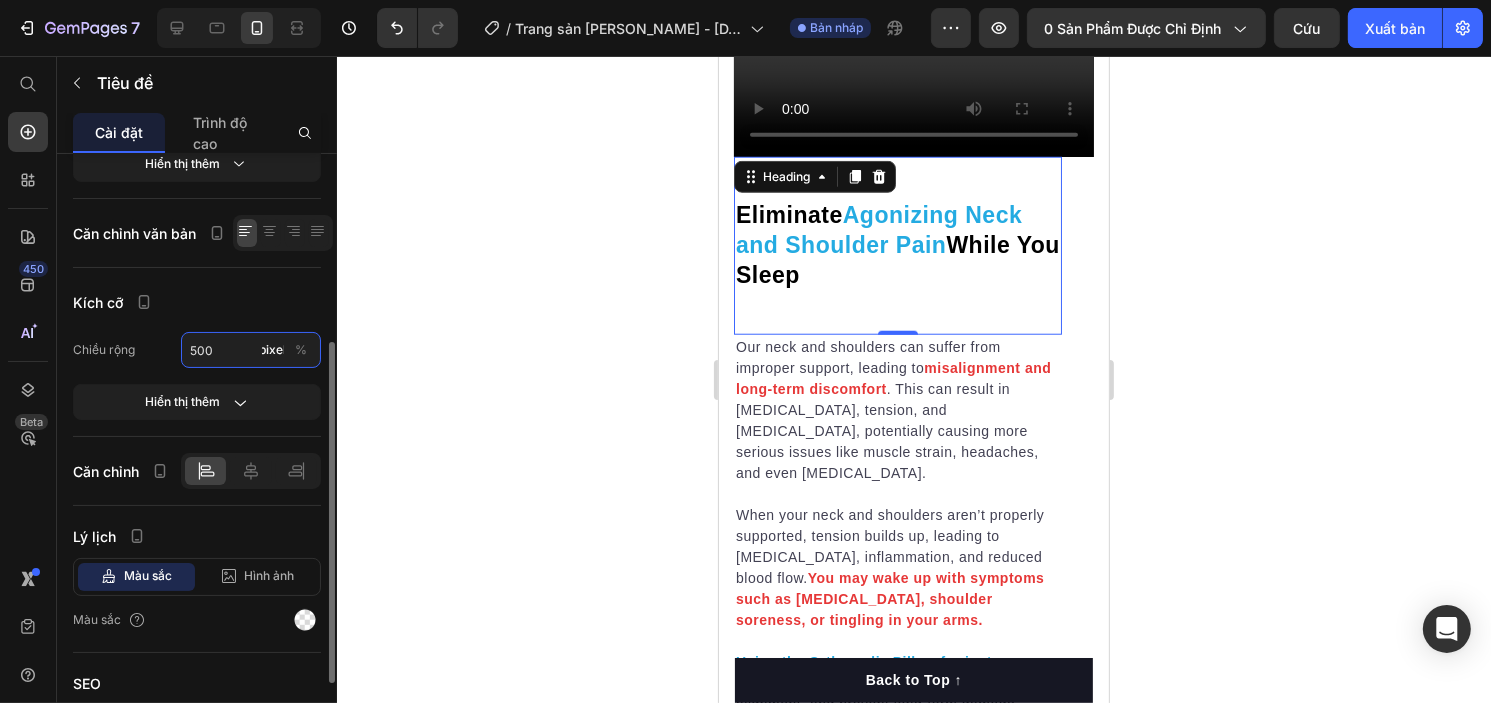 click on "500" at bounding box center (251, 350) 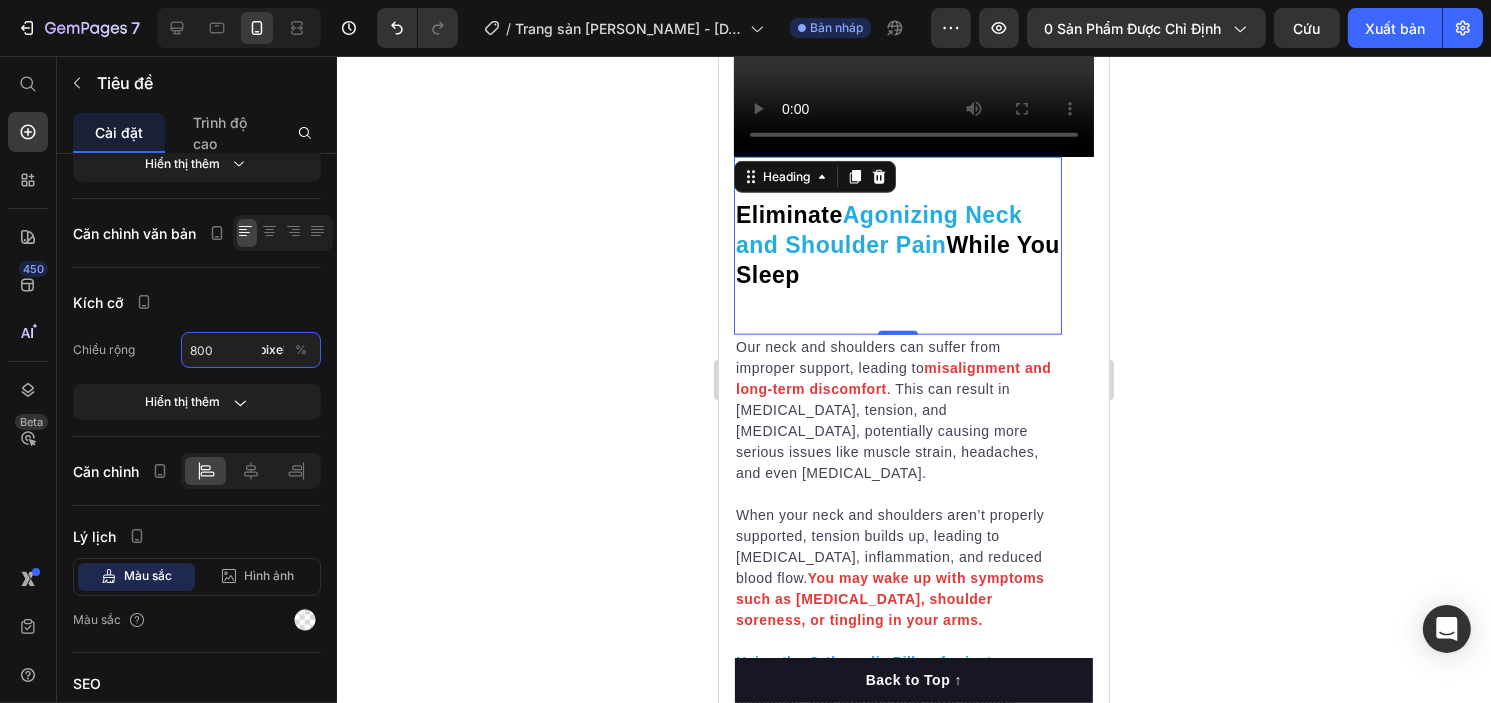 type on "800" 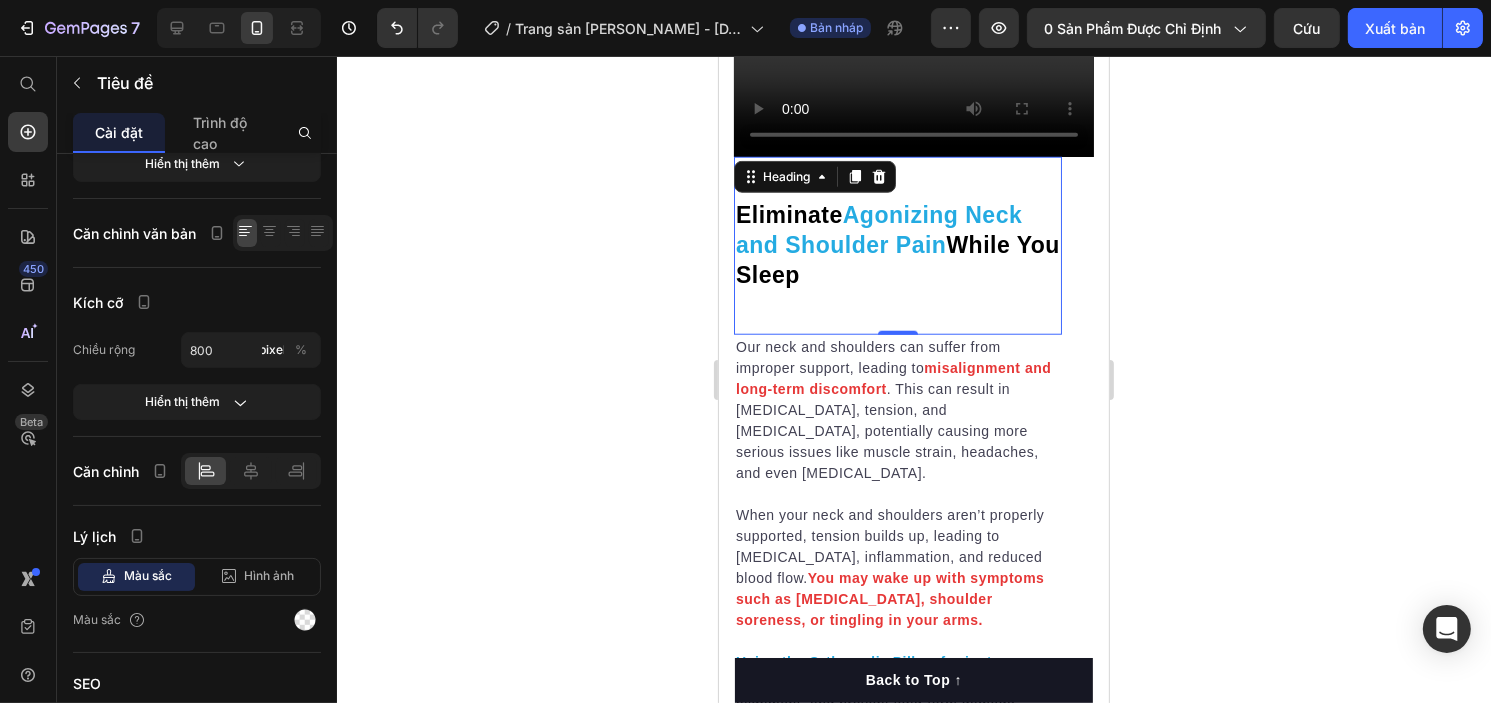 click 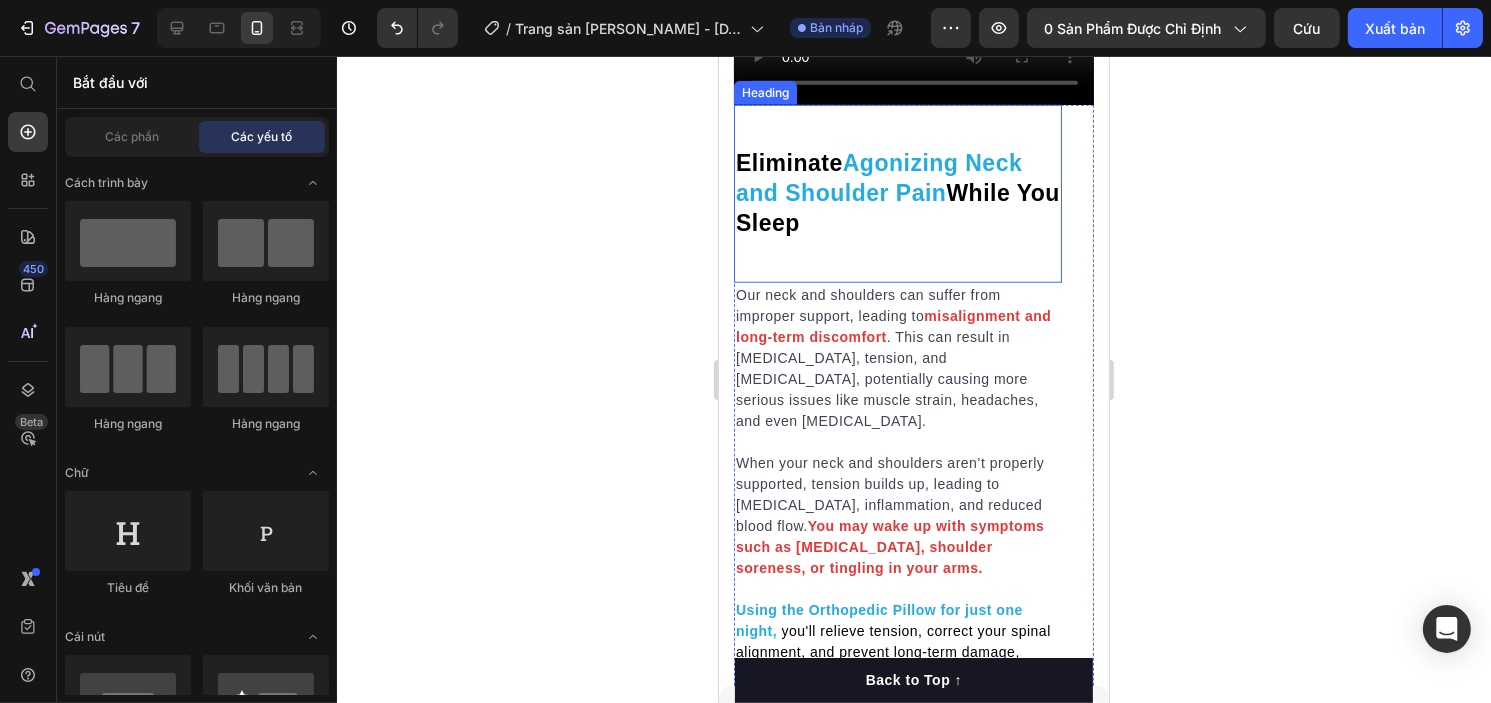 scroll, scrollTop: 1907, scrollLeft: 0, axis: vertical 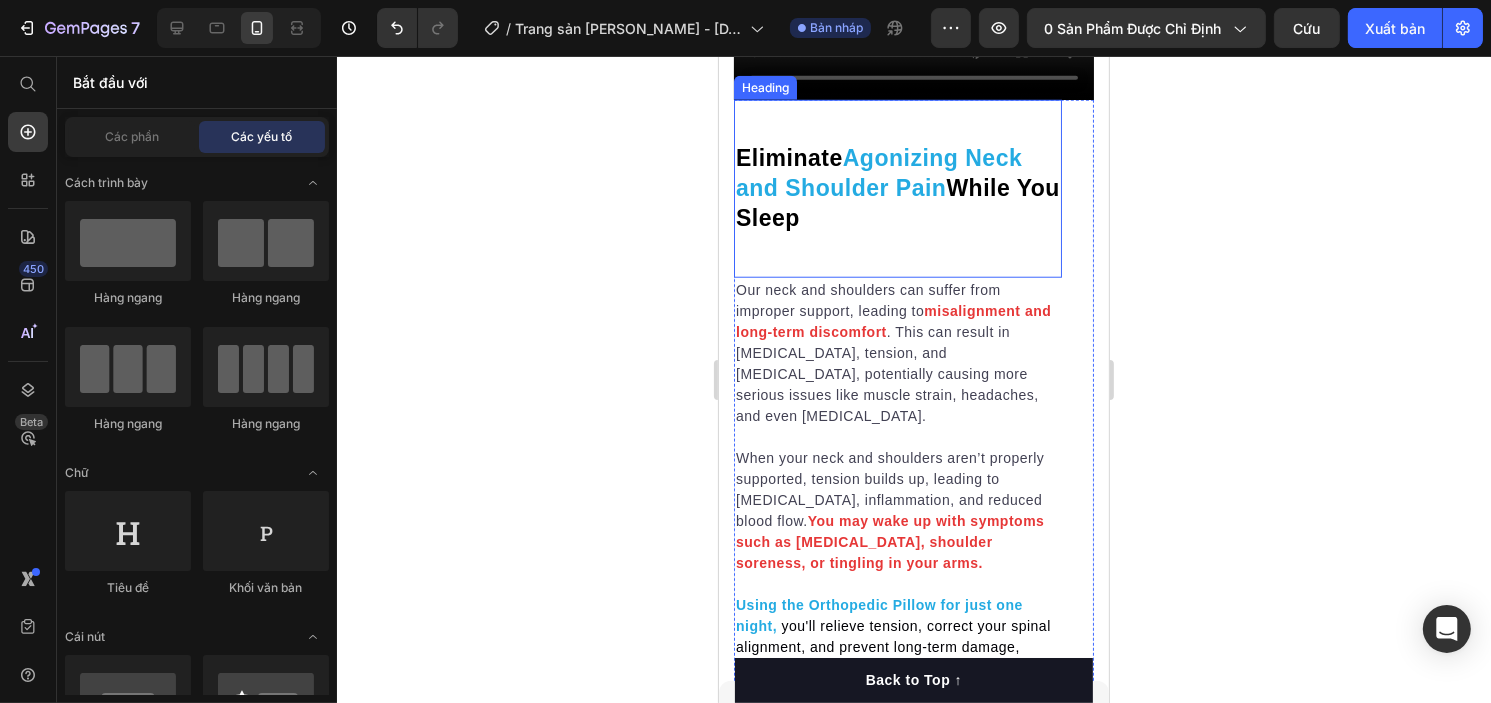 click on "⁠⁠⁠⁠⁠⁠⁠ Eliminate  Agonizing Neck and Shoulder Pain  While You Sleep" at bounding box center [897, 189] 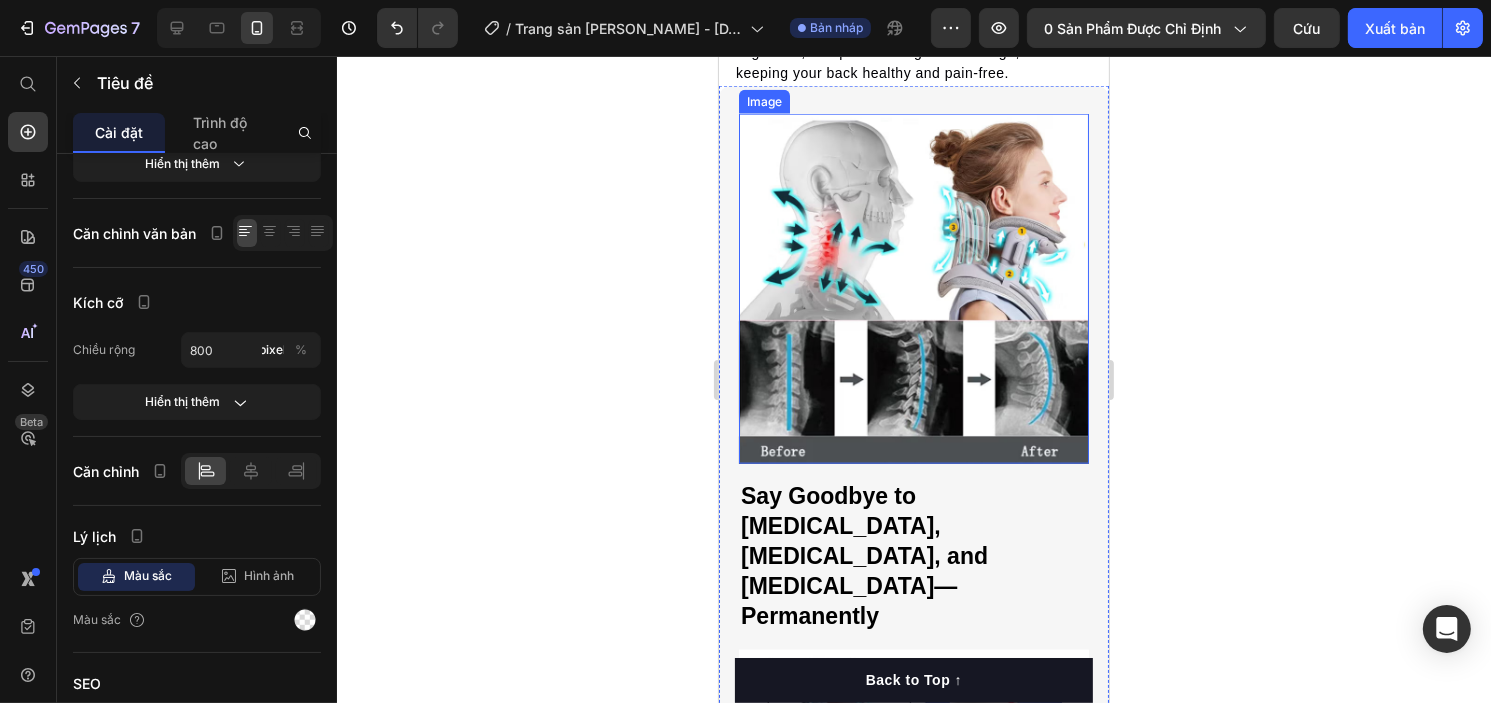 scroll, scrollTop: 2501, scrollLeft: 0, axis: vertical 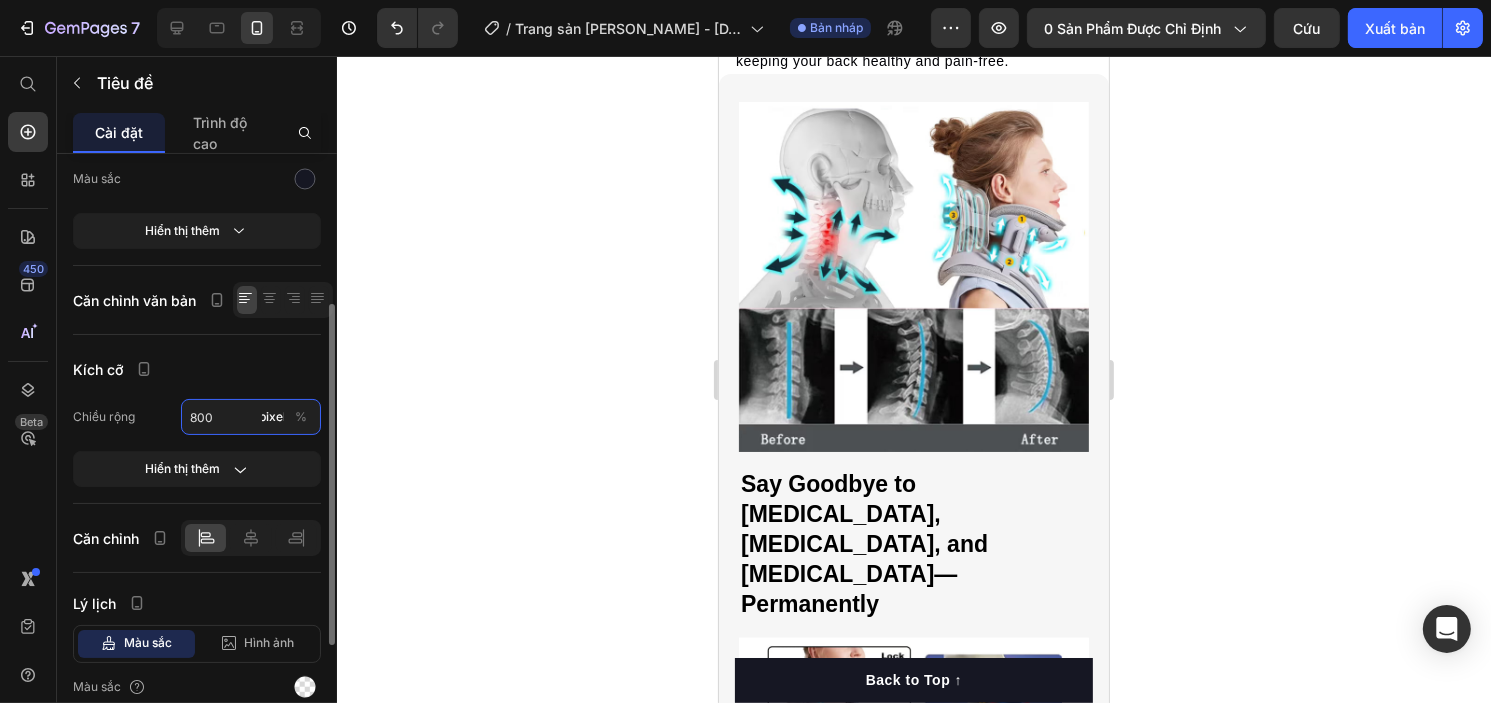 click on "800" at bounding box center (251, 417) 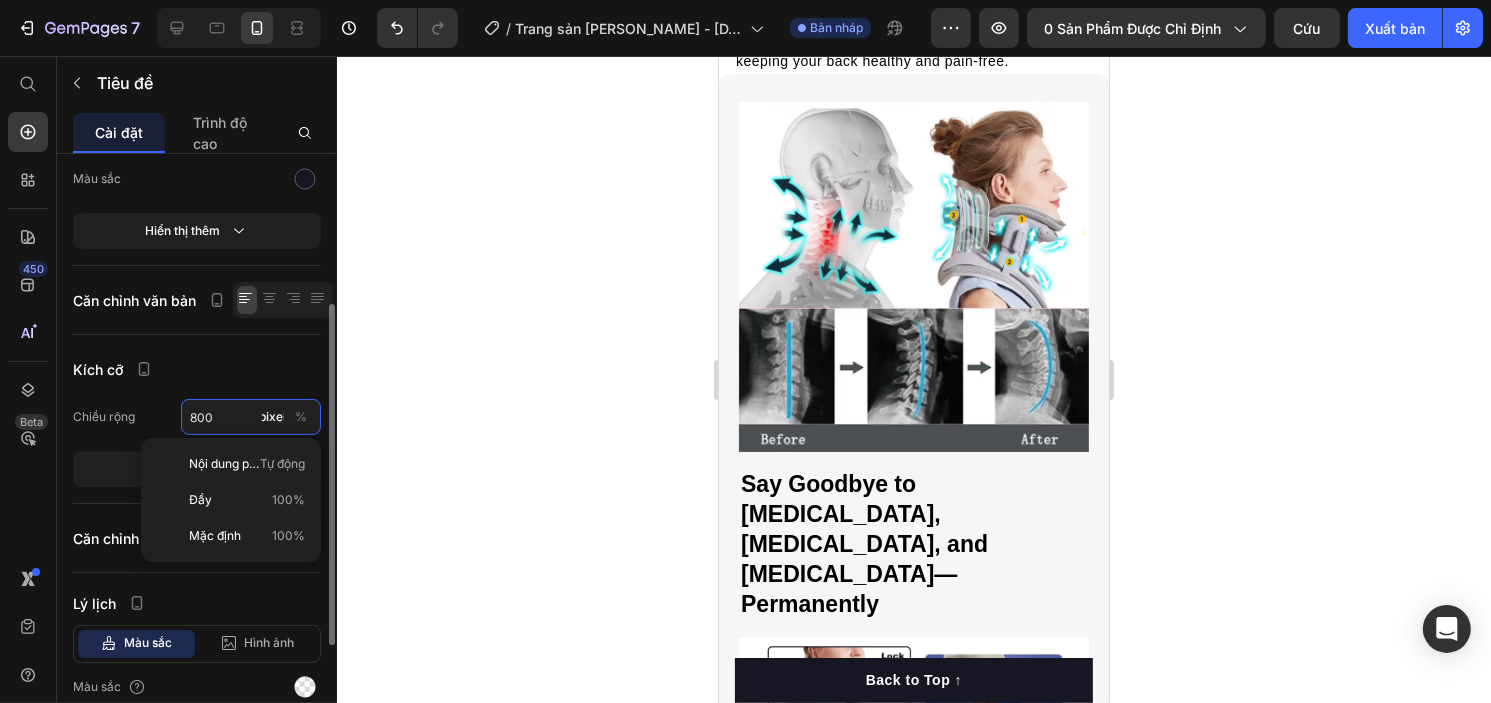 click on "800" at bounding box center [251, 417] 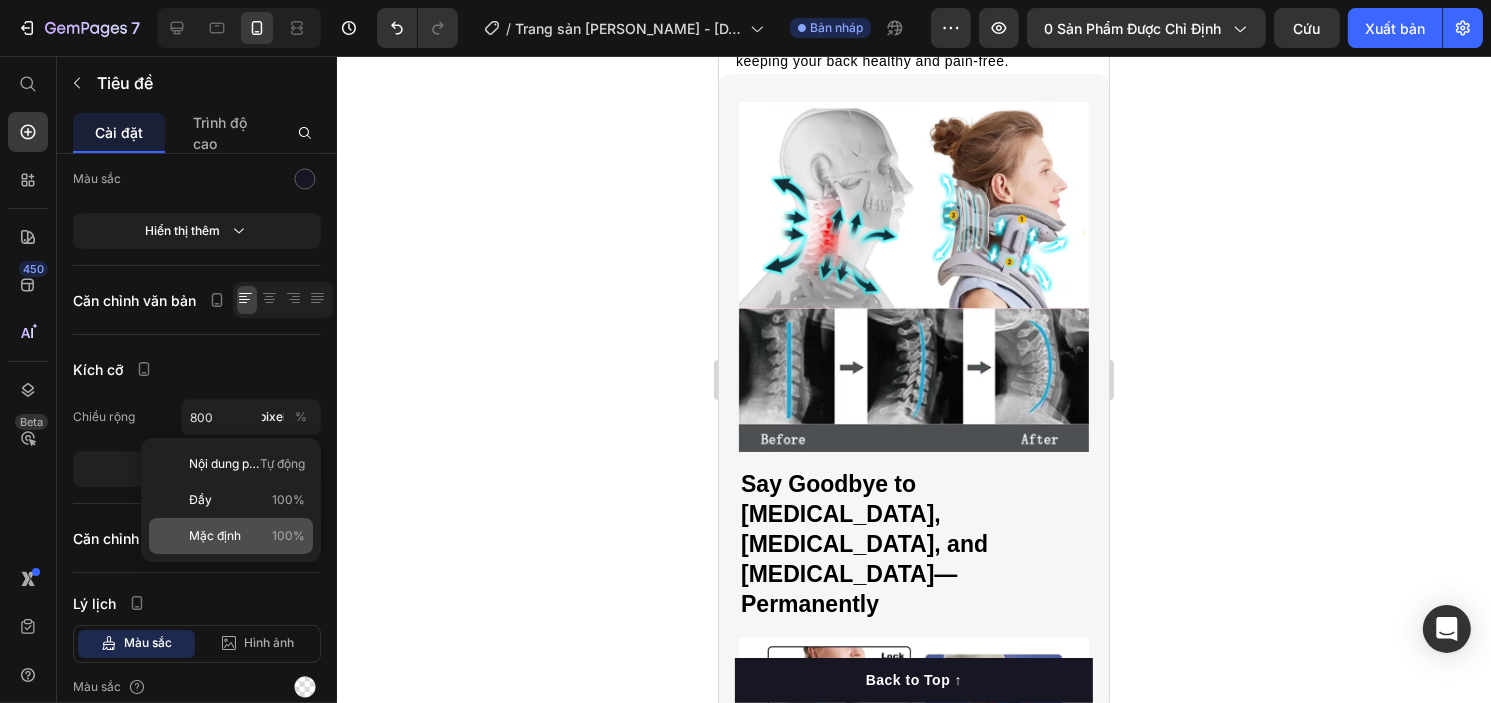 click on "Mặc định" at bounding box center [215, 535] 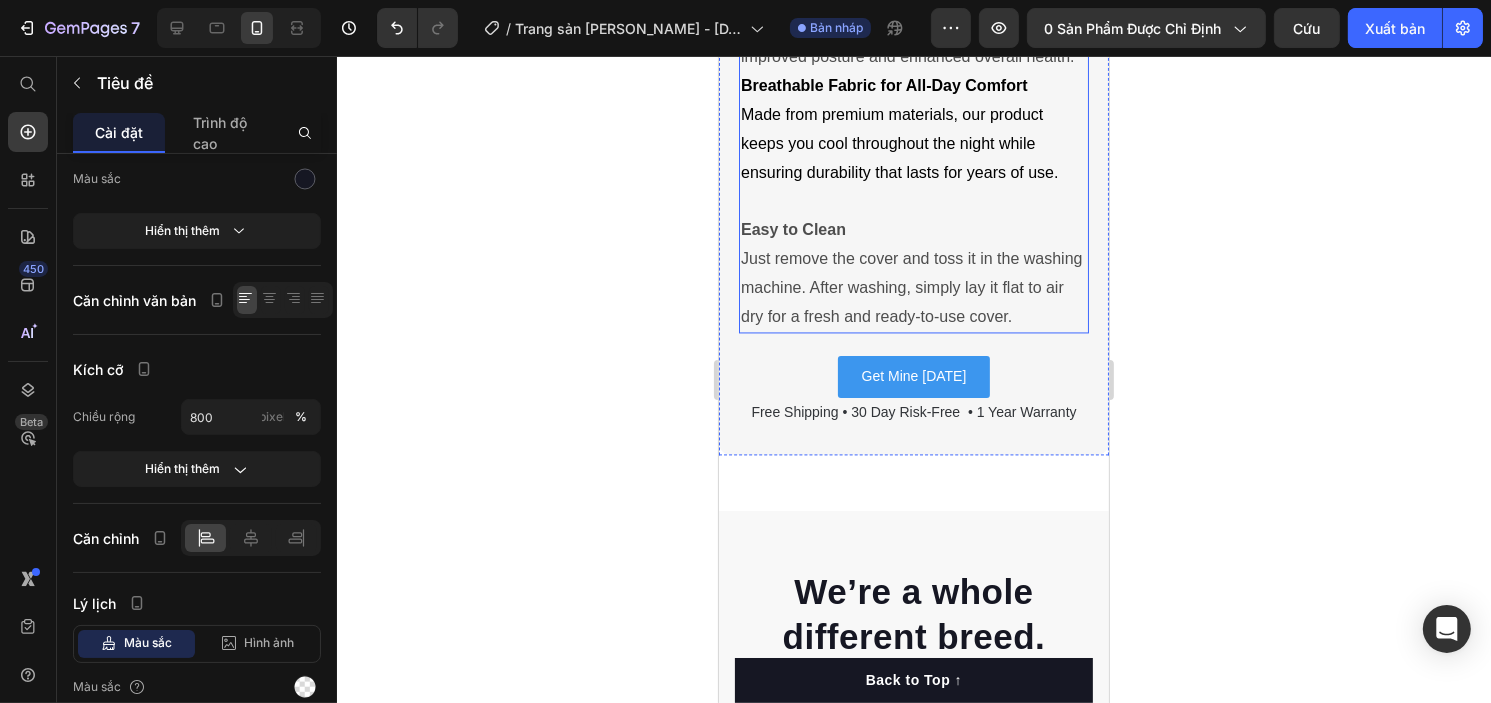scroll, scrollTop: 3940, scrollLeft: 0, axis: vertical 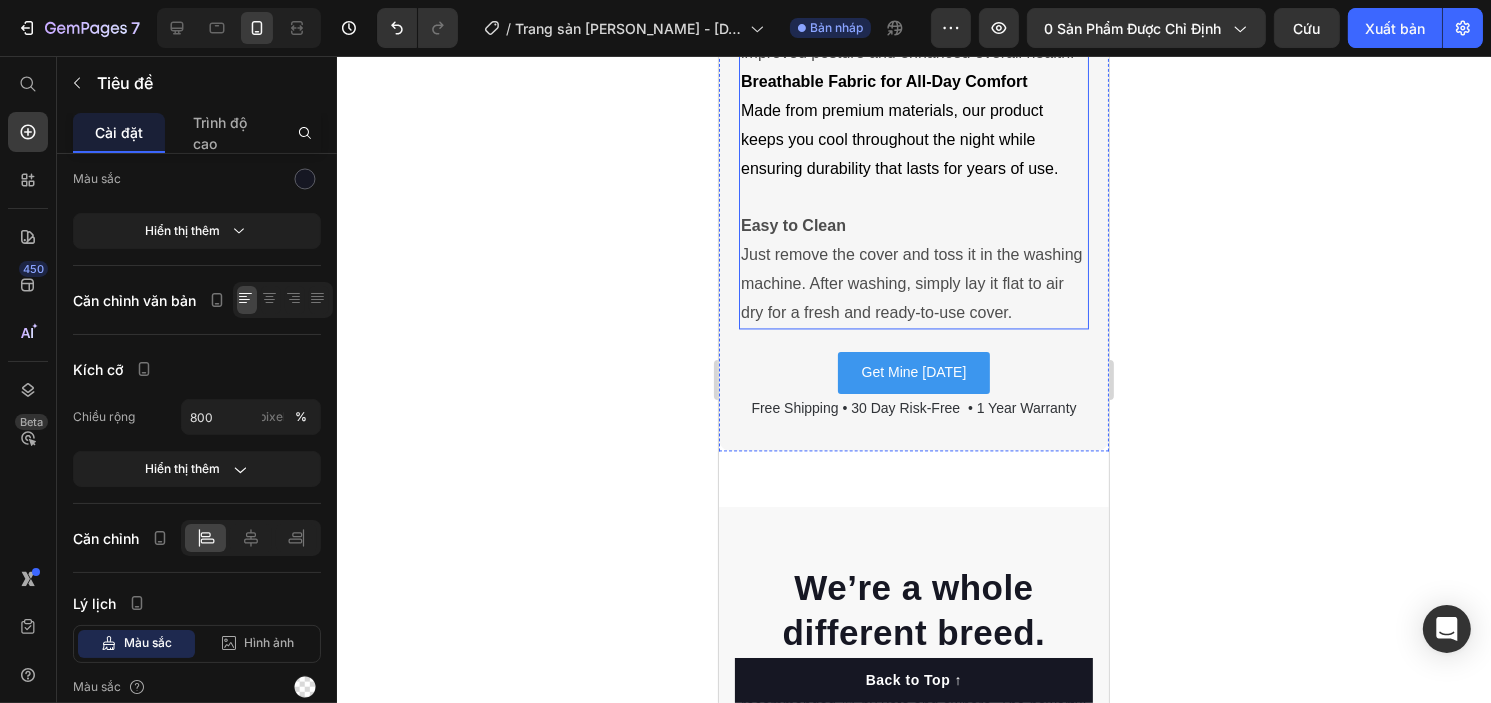 click at bounding box center (913, 197) 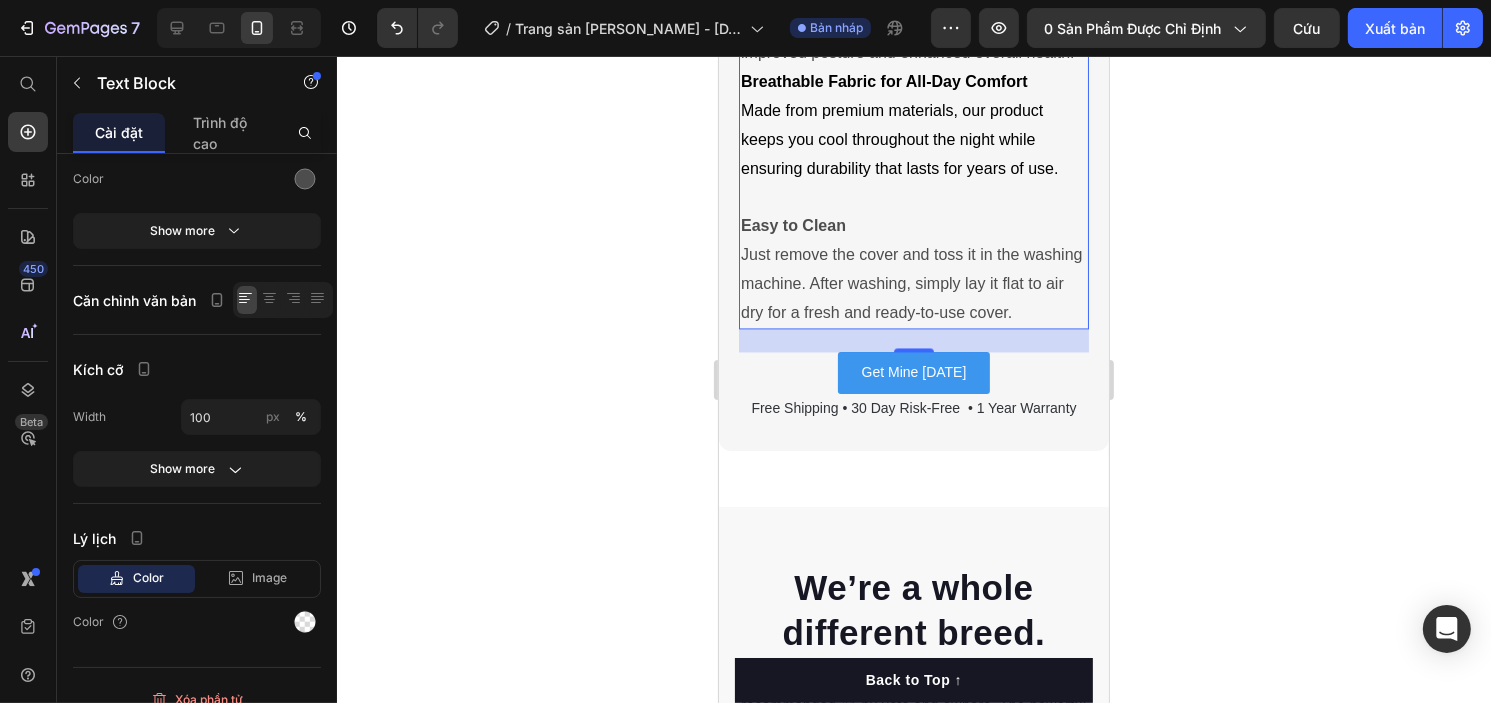 scroll, scrollTop: 0, scrollLeft: 0, axis: both 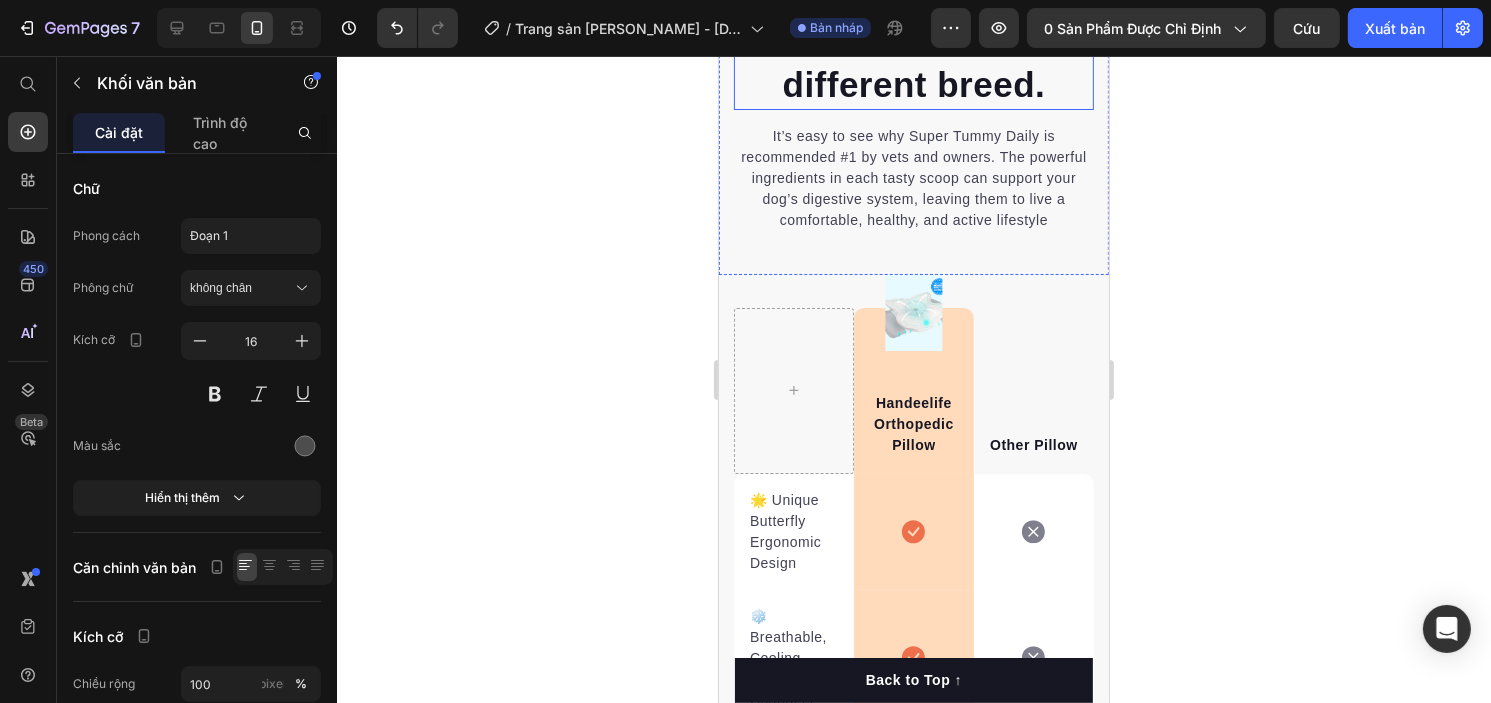 click on "We’re a whole different breed." at bounding box center (913, 62) 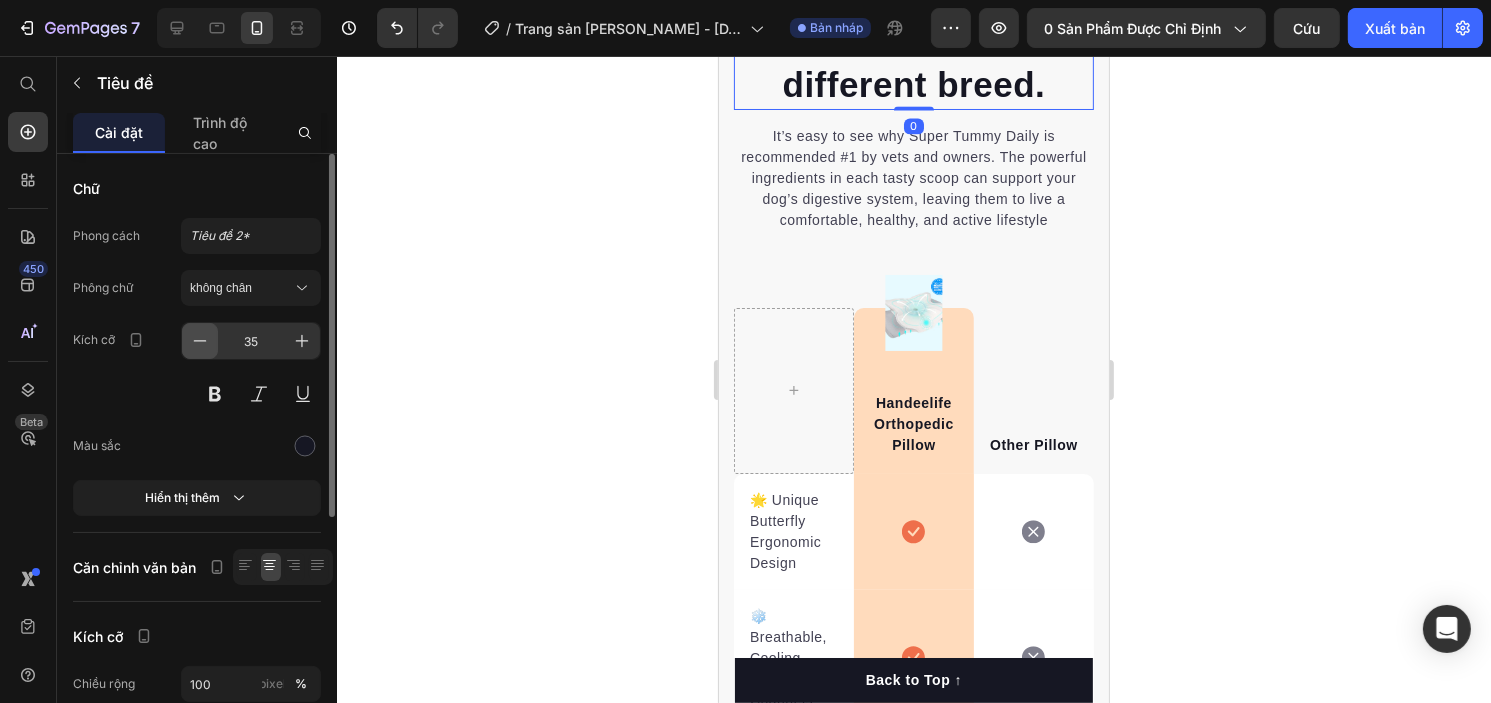 click 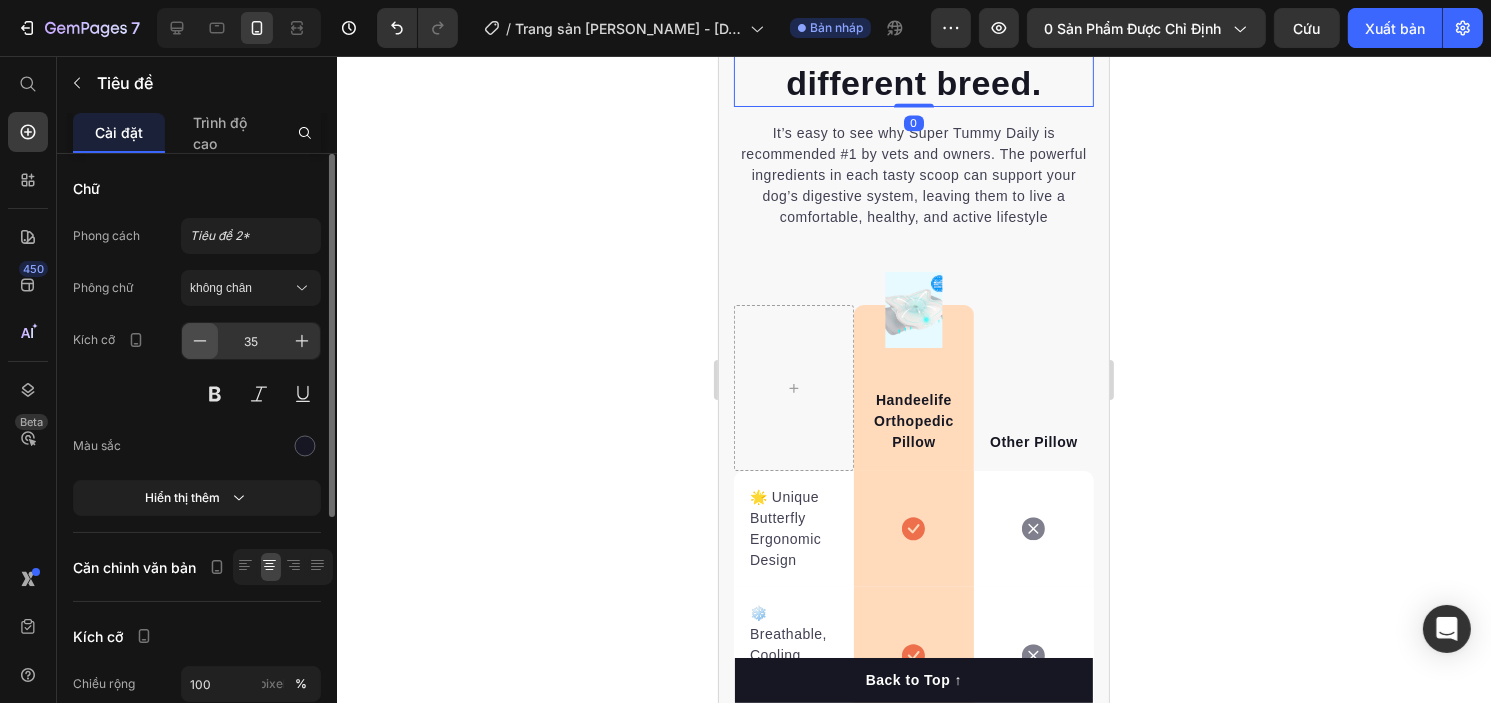 click 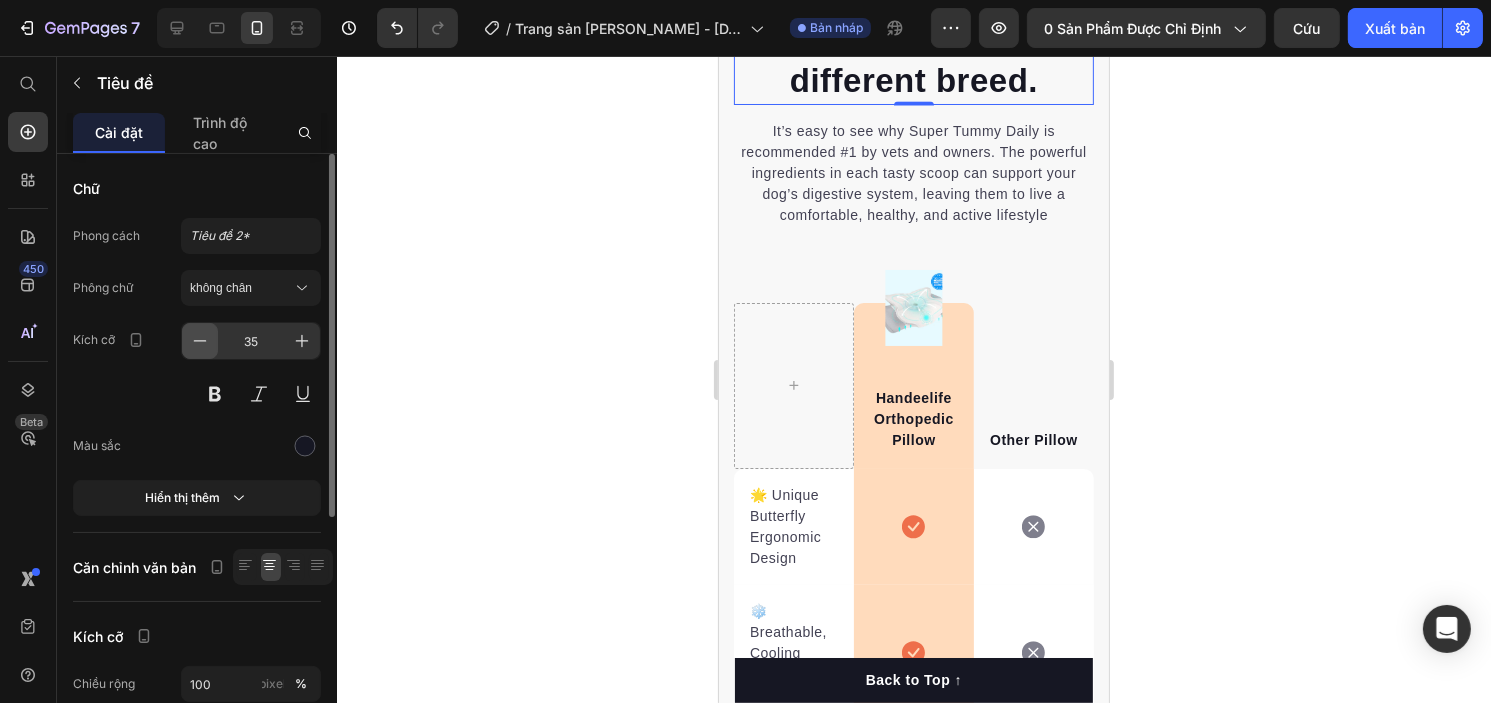 click 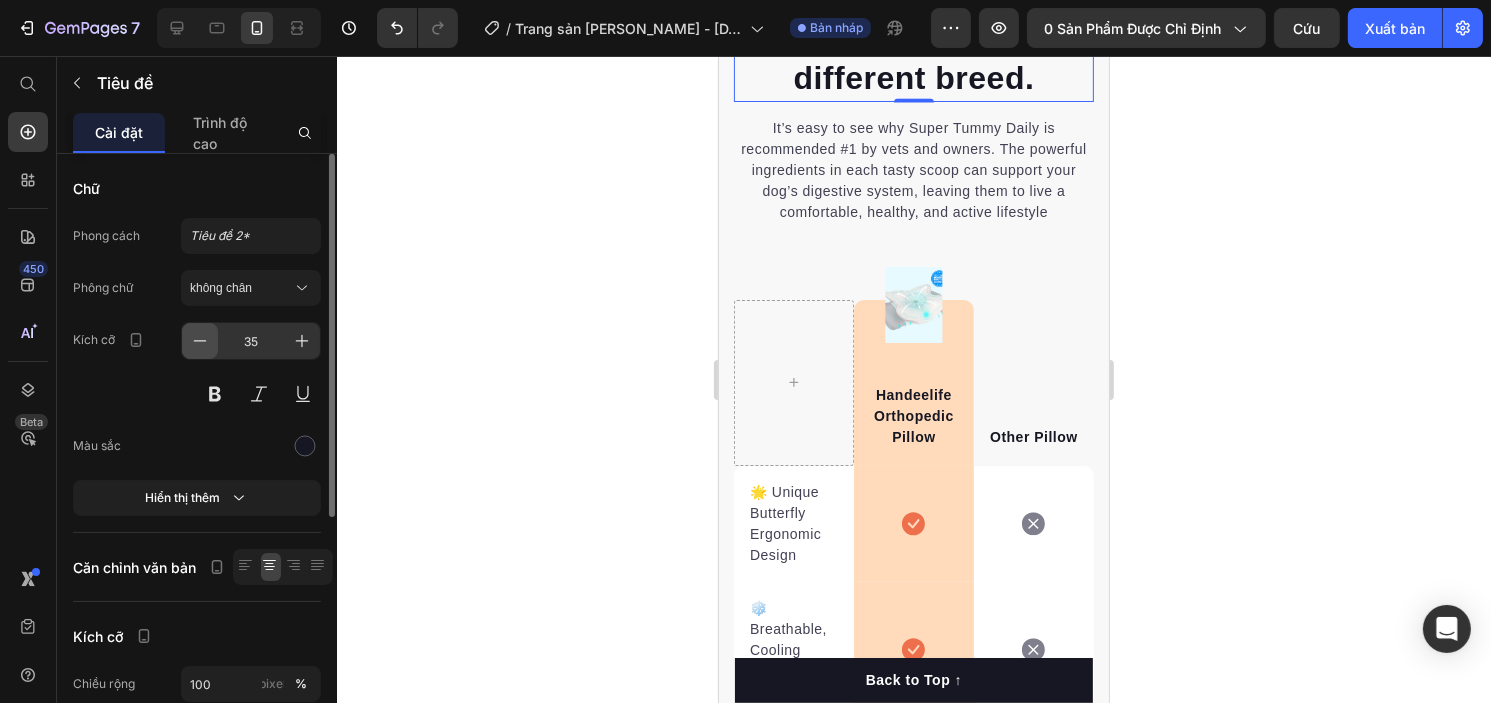 click 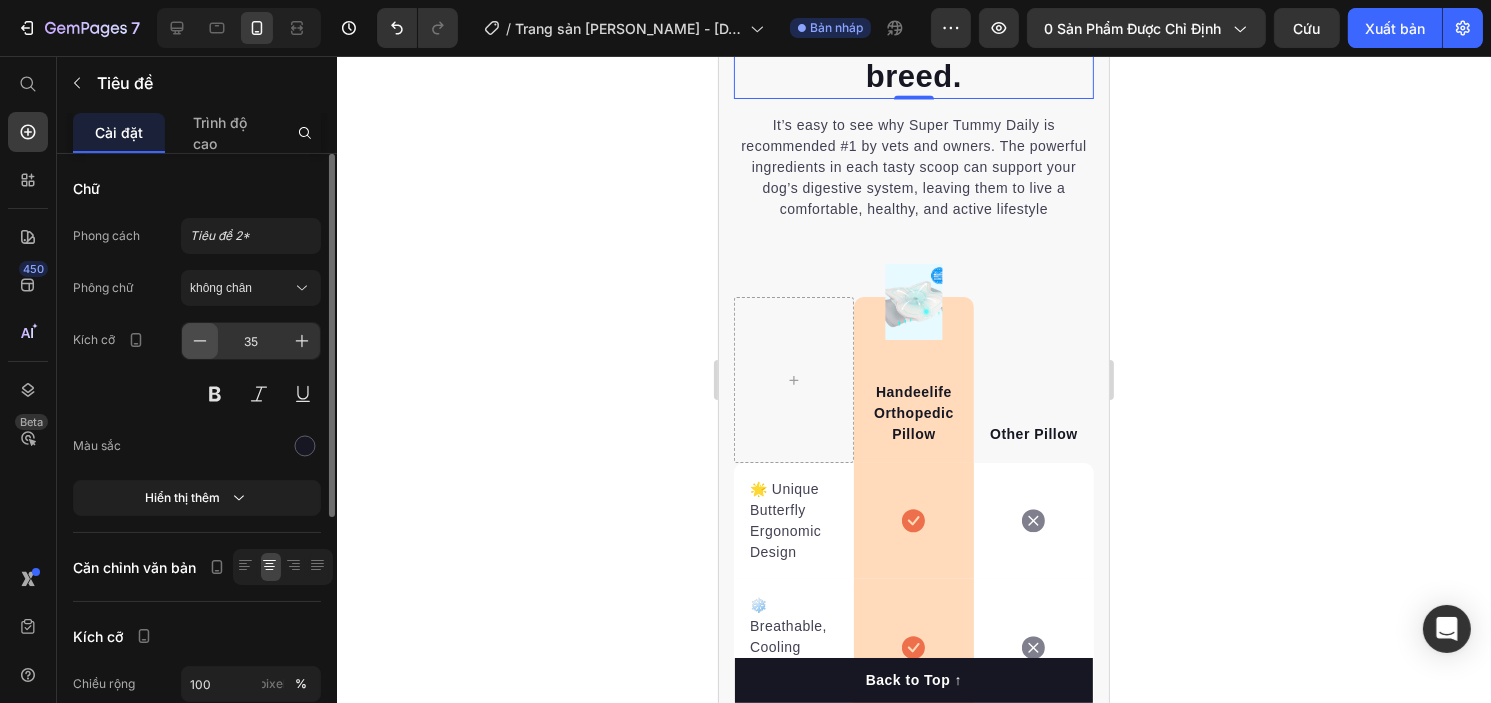 click 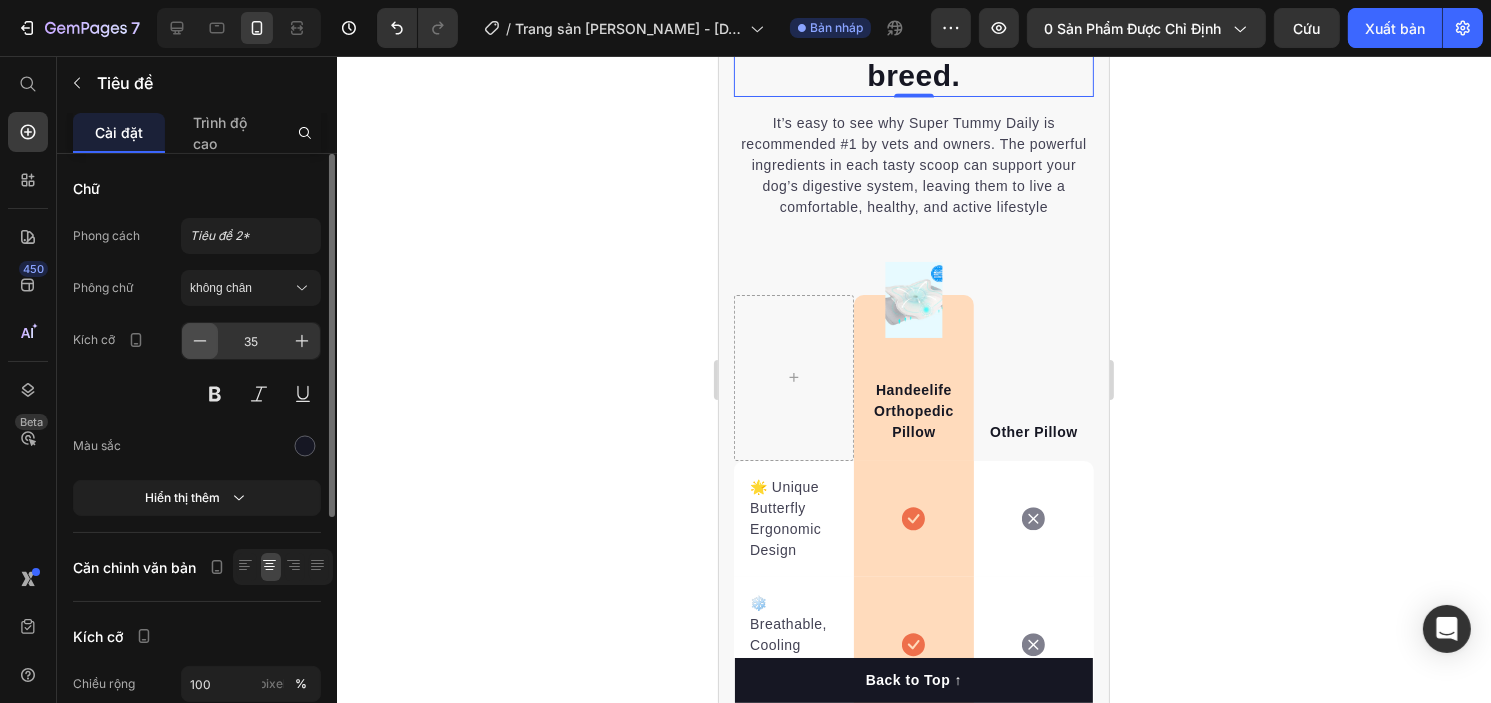 click 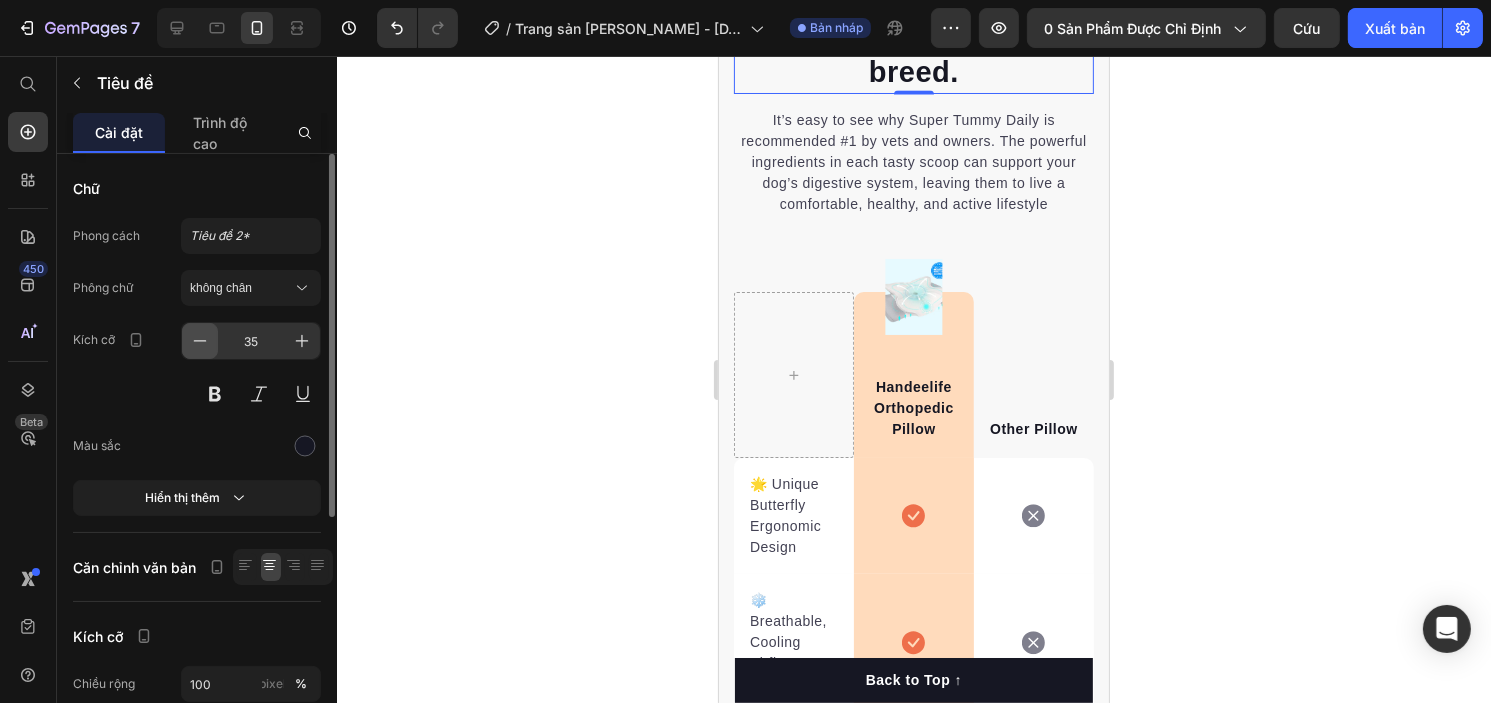 click 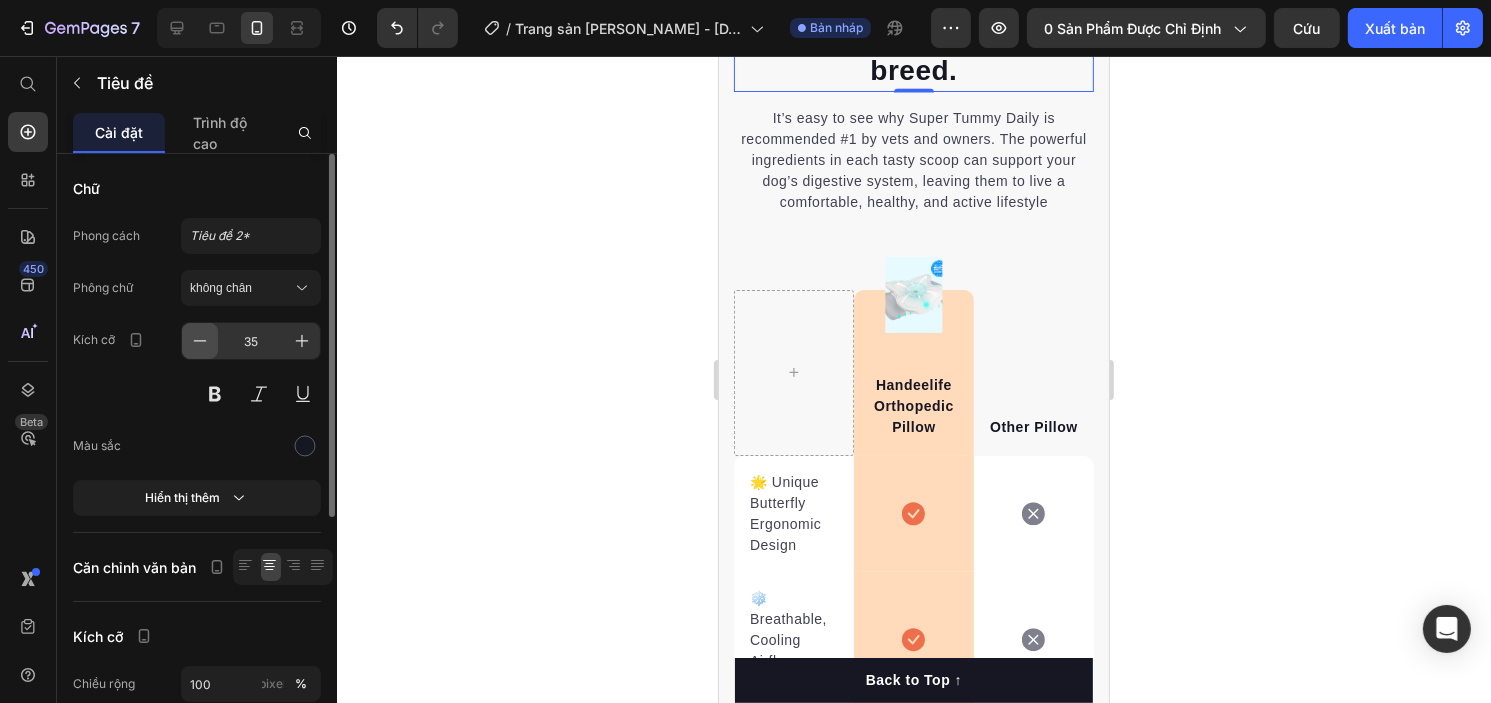 click 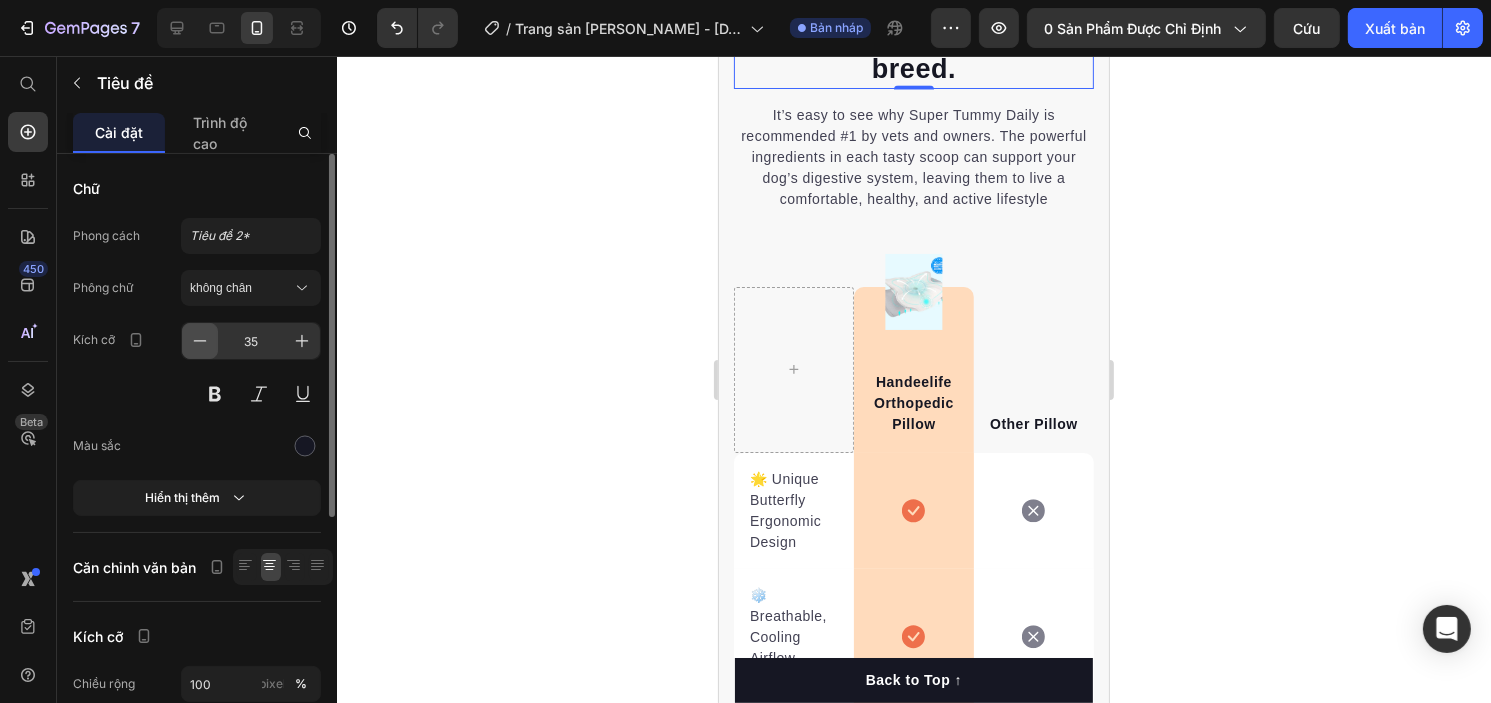 scroll, scrollTop: 4489, scrollLeft: 0, axis: vertical 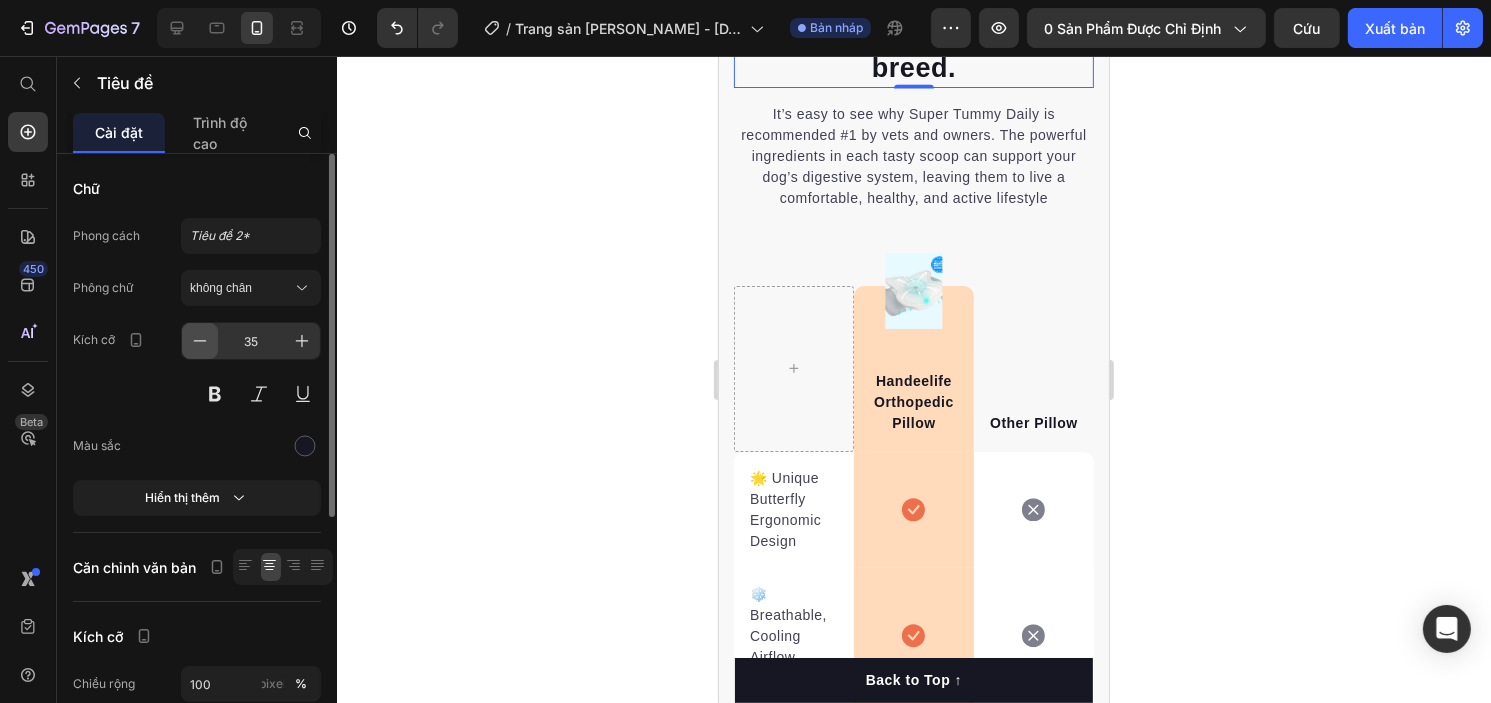 click 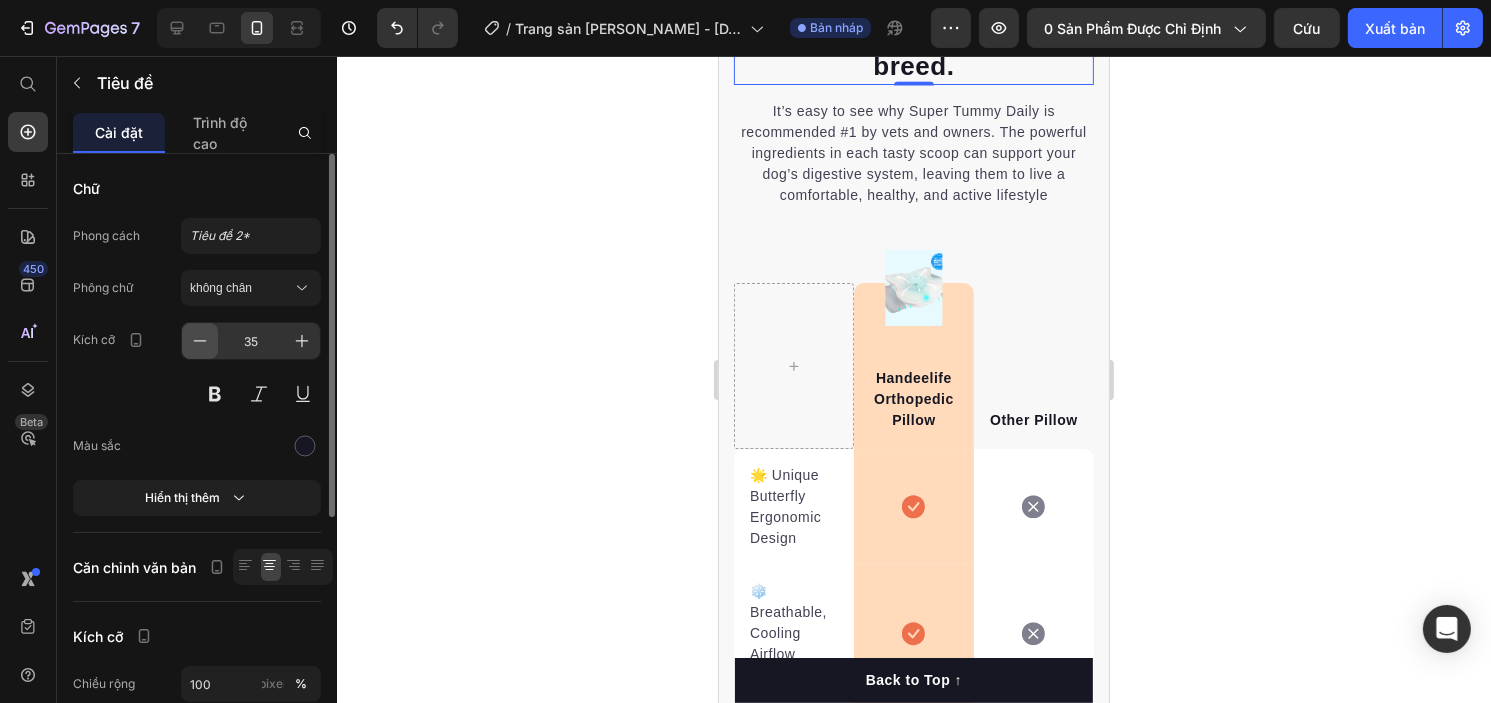 click 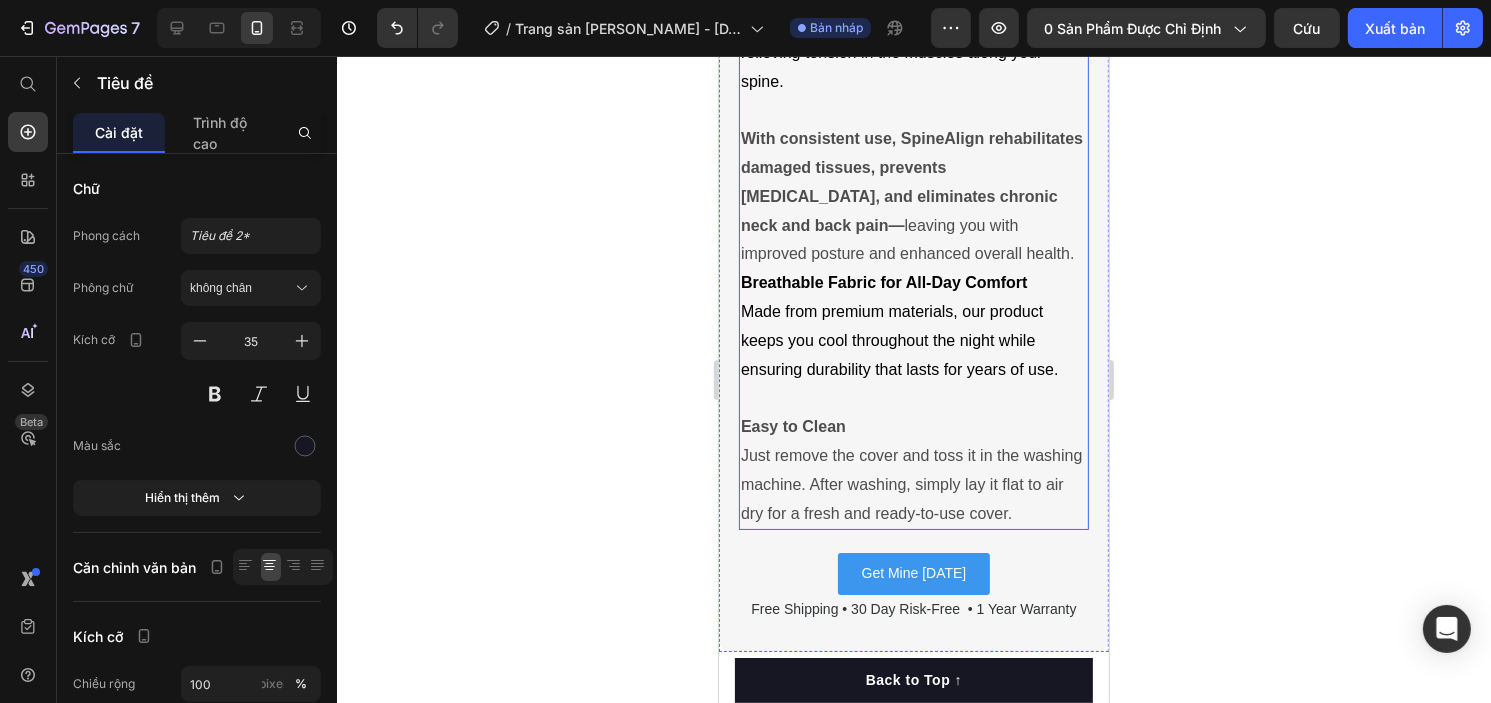 click on "With consistent use, SpineAlign rehabilitates damaged tissues, prevents [MEDICAL_DATA], and eliminates chronic neck and back pain—" at bounding box center [911, 181] 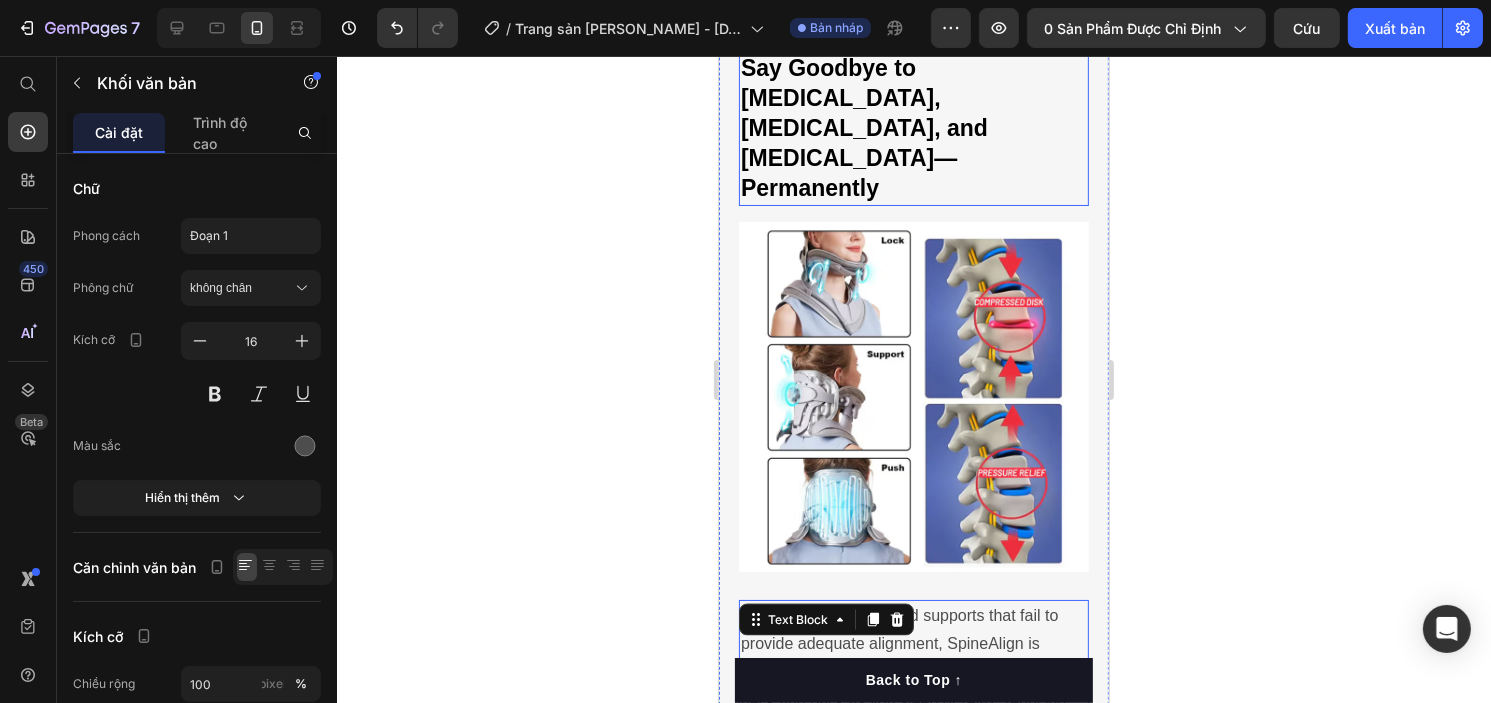 scroll, scrollTop: 2864, scrollLeft: 0, axis: vertical 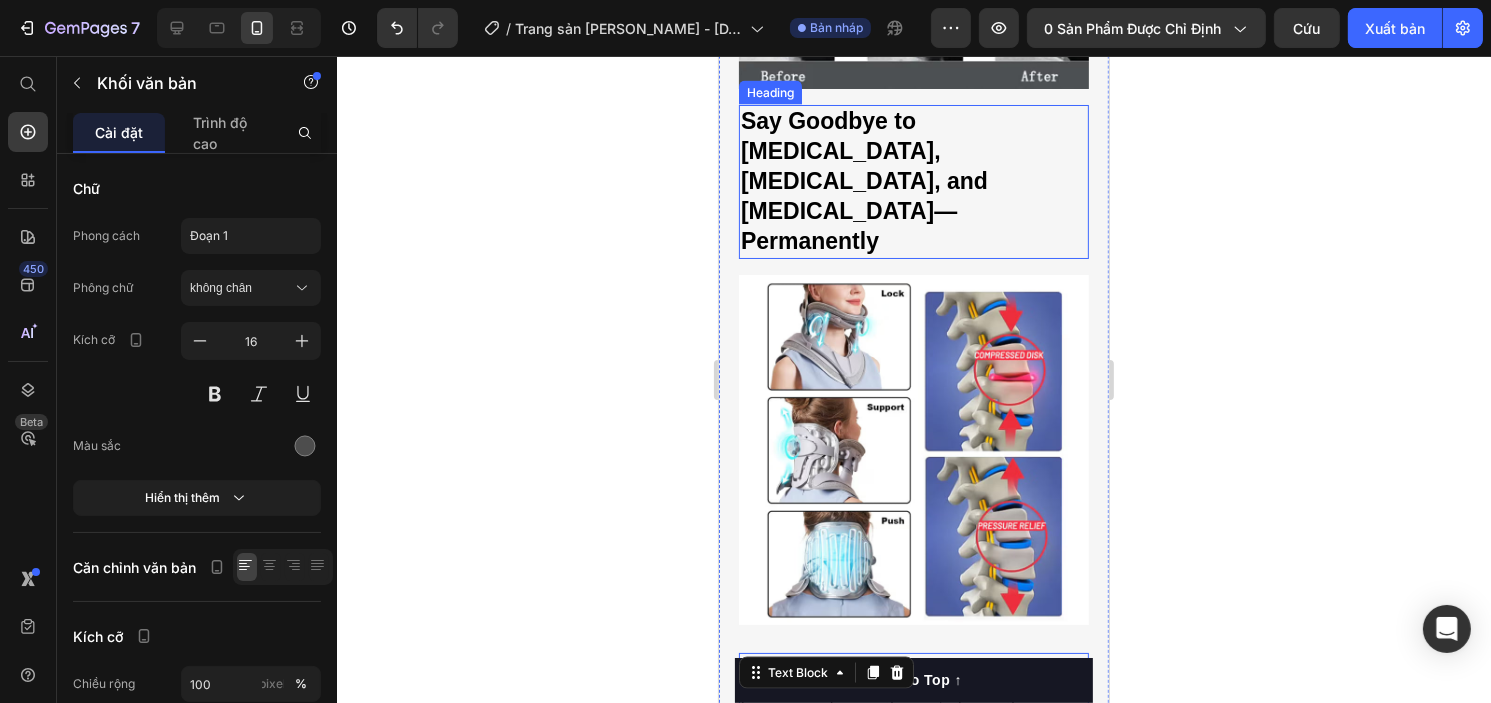 click on "Say Goodbye to [MEDICAL_DATA], [MEDICAL_DATA], and [MEDICAL_DATA]—Permanently" at bounding box center (863, 181) 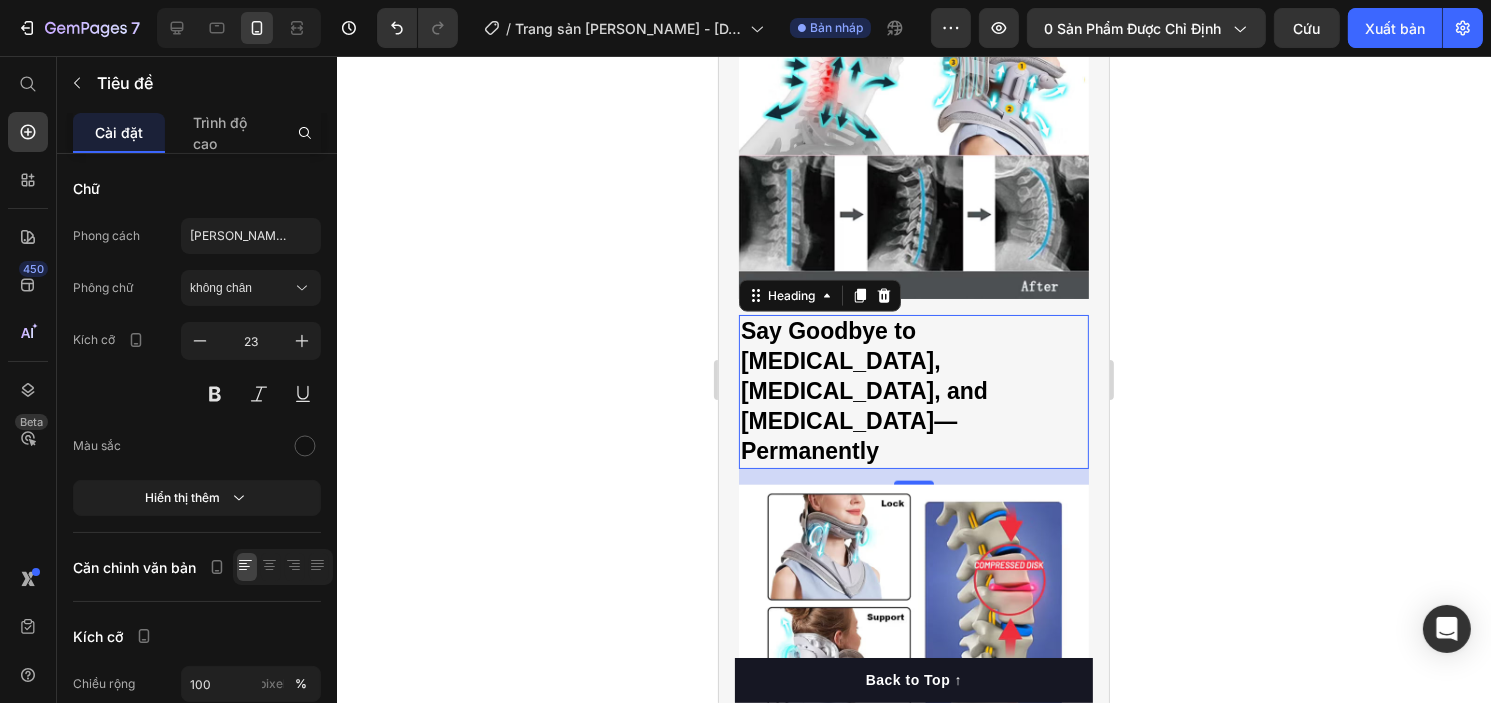 scroll, scrollTop: 2653, scrollLeft: 0, axis: vertical 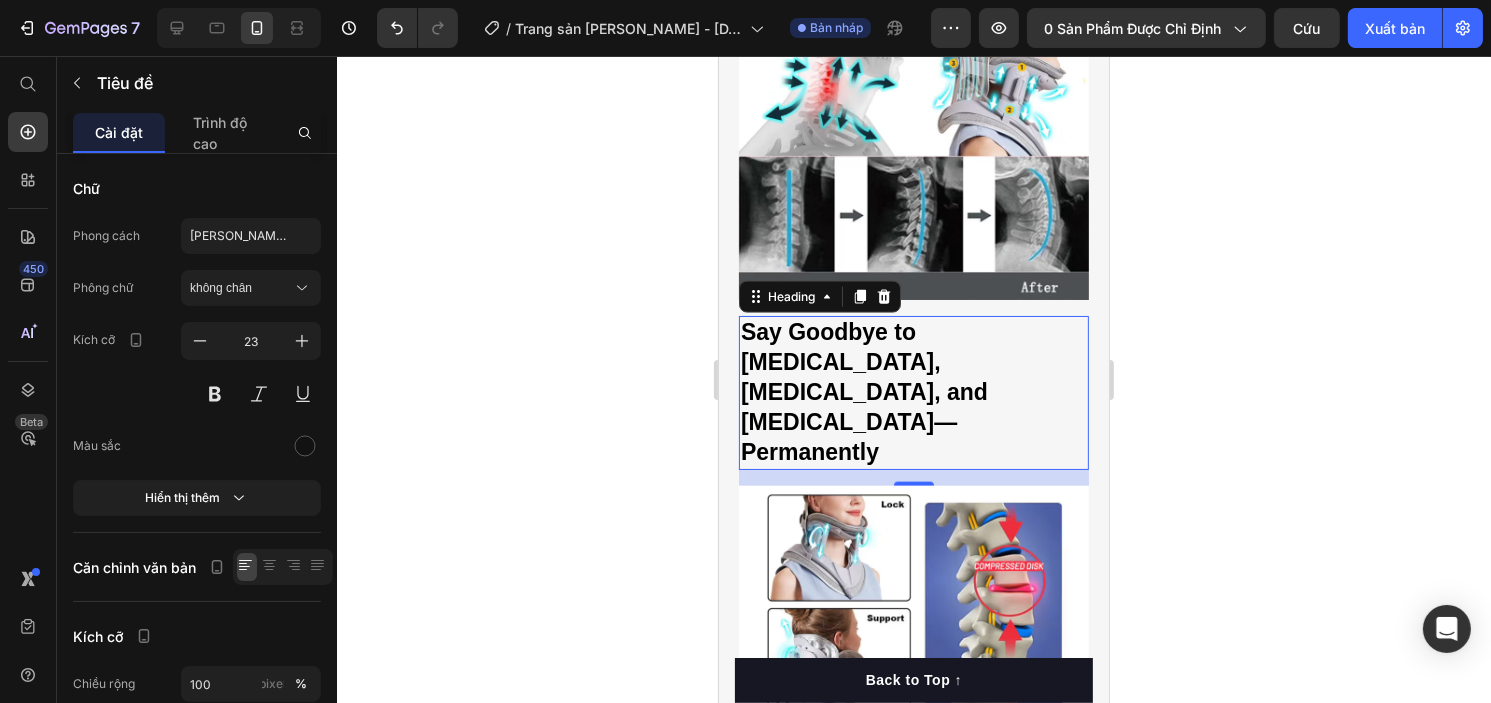 click 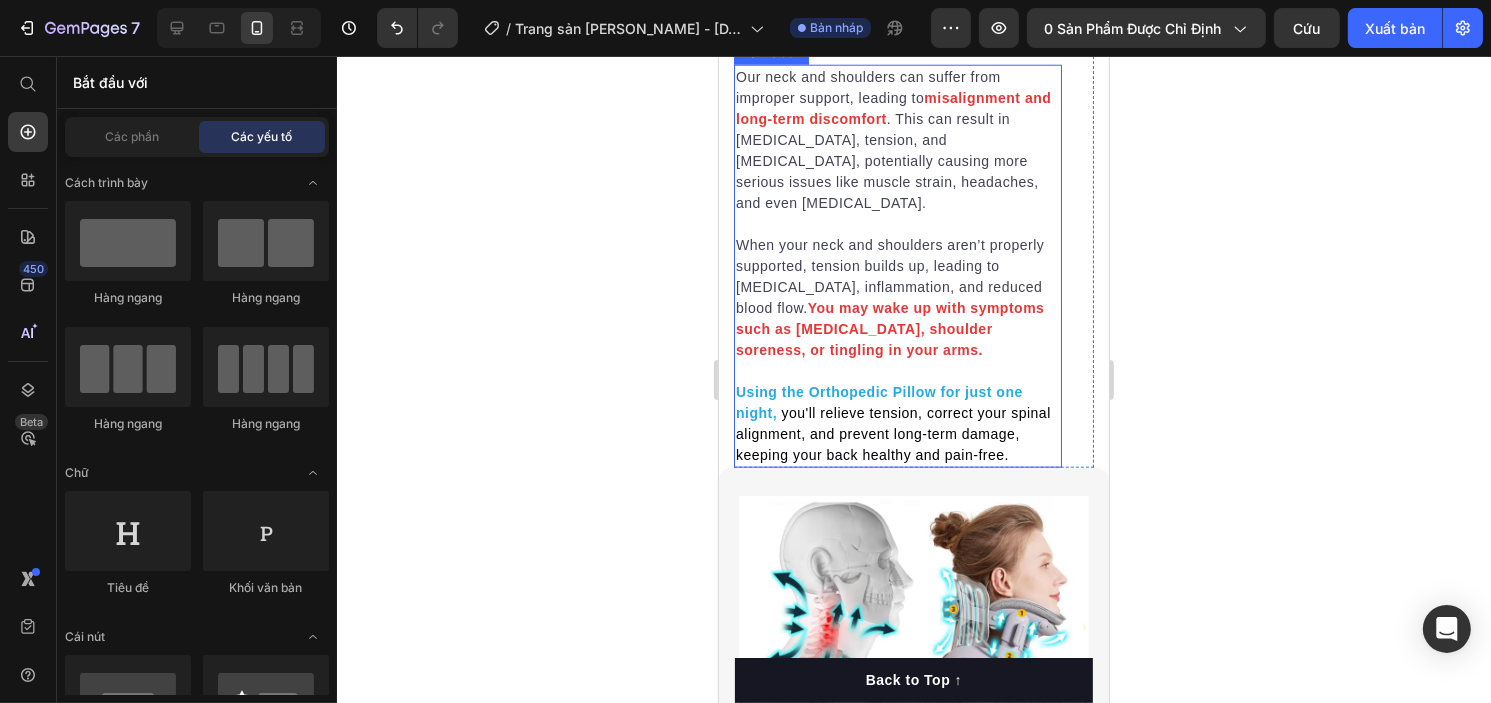 scroll, scrollTop: 2106, scrollLeft: 0, axis: vertical 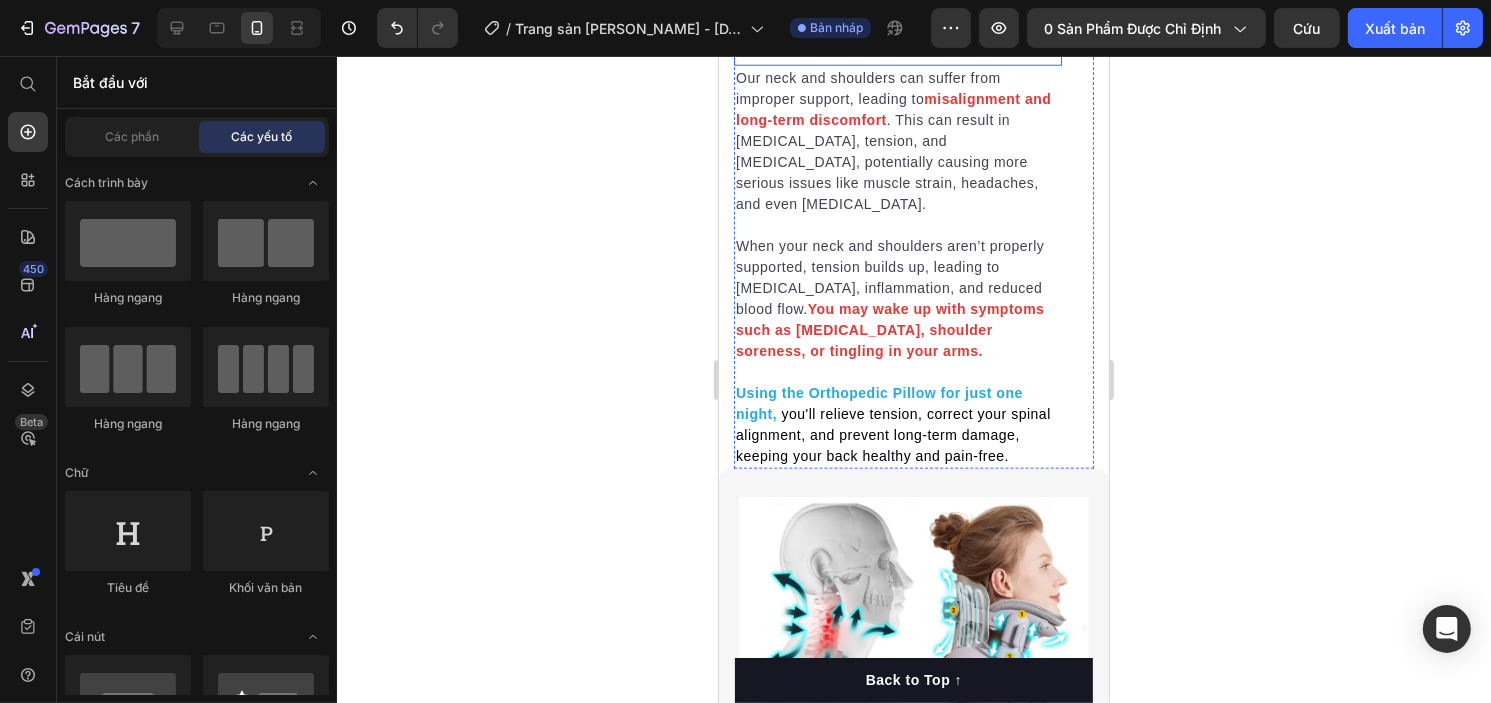 click on "⁠⁠⁠⁠⁠⁠⁠ Eliminate  Agonizing Neck and Shoulder Pain  While You Sleep Heading" at bounding box center (897, -23) 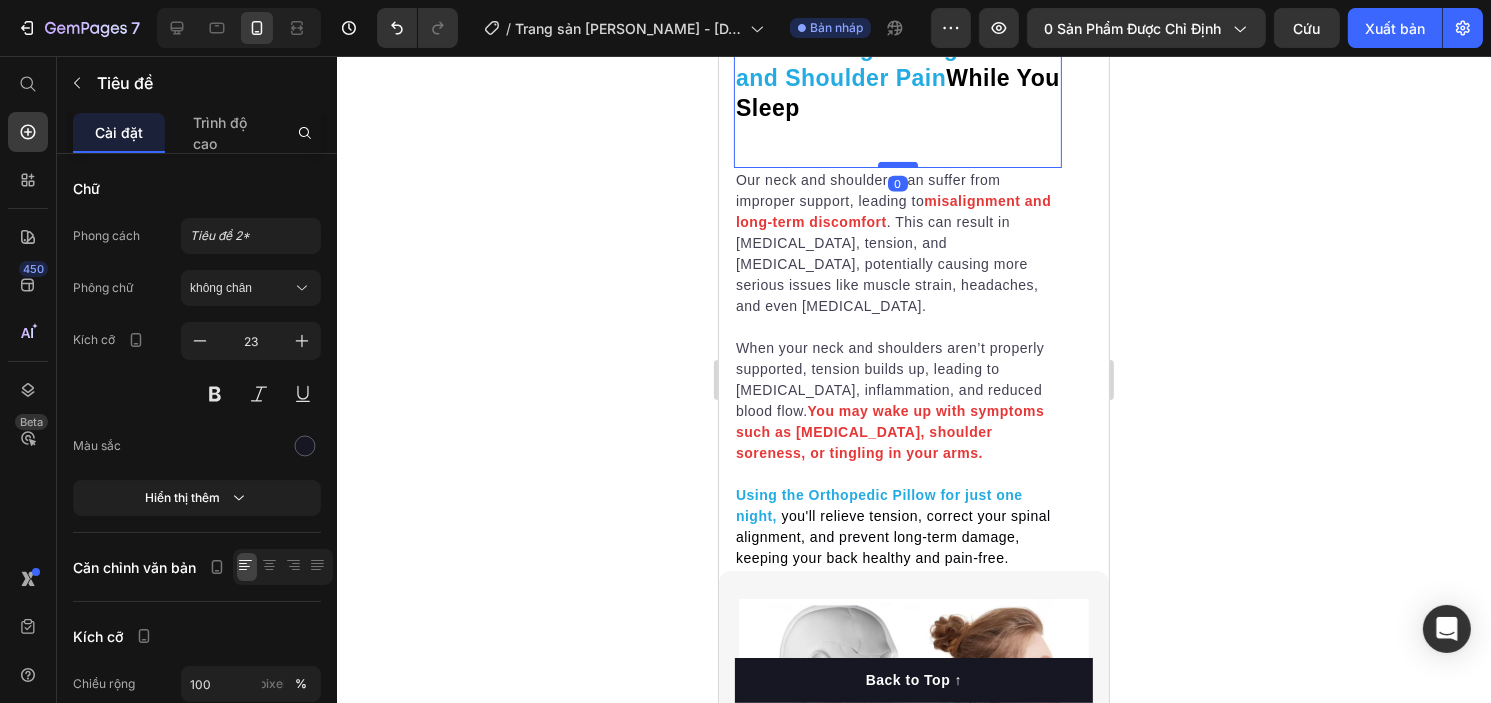 scroll, scrollTop: 1990, scrollLeft: 0, axis: vertical 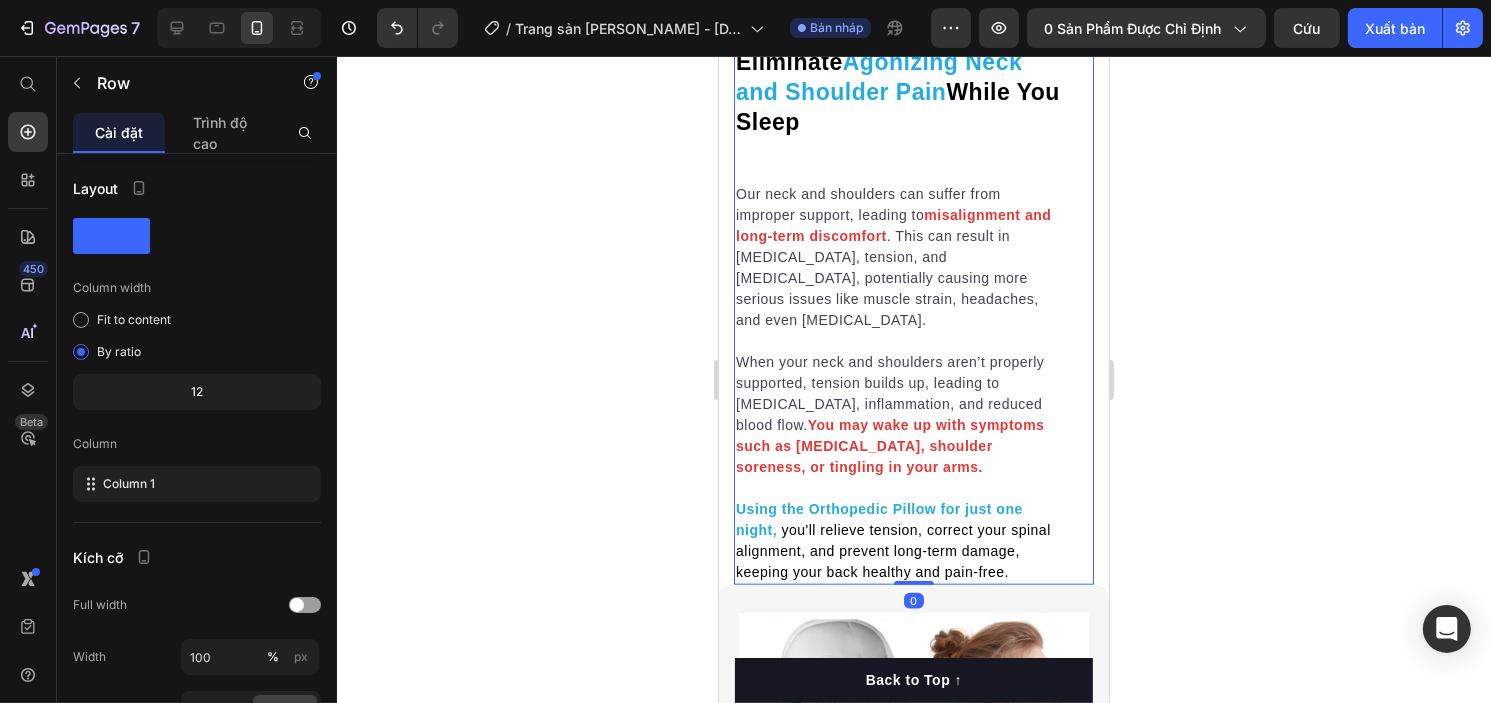 click on "⁠⁠⁠⁠⁠⁠⁠ Eliminate  Agonizing Neck and Shoulder Pain  While You Sleep Heading Our neck and shoulders can suffer from improper support, leading to  misalignment and long-term discomfort . This can result in chronic pain, tension, and poor posture, potentially causing more serious issues like muscle strain, headaches, and even nerve compression.   When your neck and shoulders aren’t properly supported, tension builds up, leading to stiffness, inflammation, and reduced blood flow.  You may wake up with symptoms such as neck pain, shoulder soreness, or tingling in your arms.   Using the Orthopedic Pillow for just one night,   you'll relieve tension, correct your spinal alignment, and prevent long-term damage, keeping your back healthy and pain-free. Text block Row   0" at bounding box center [913, 294] 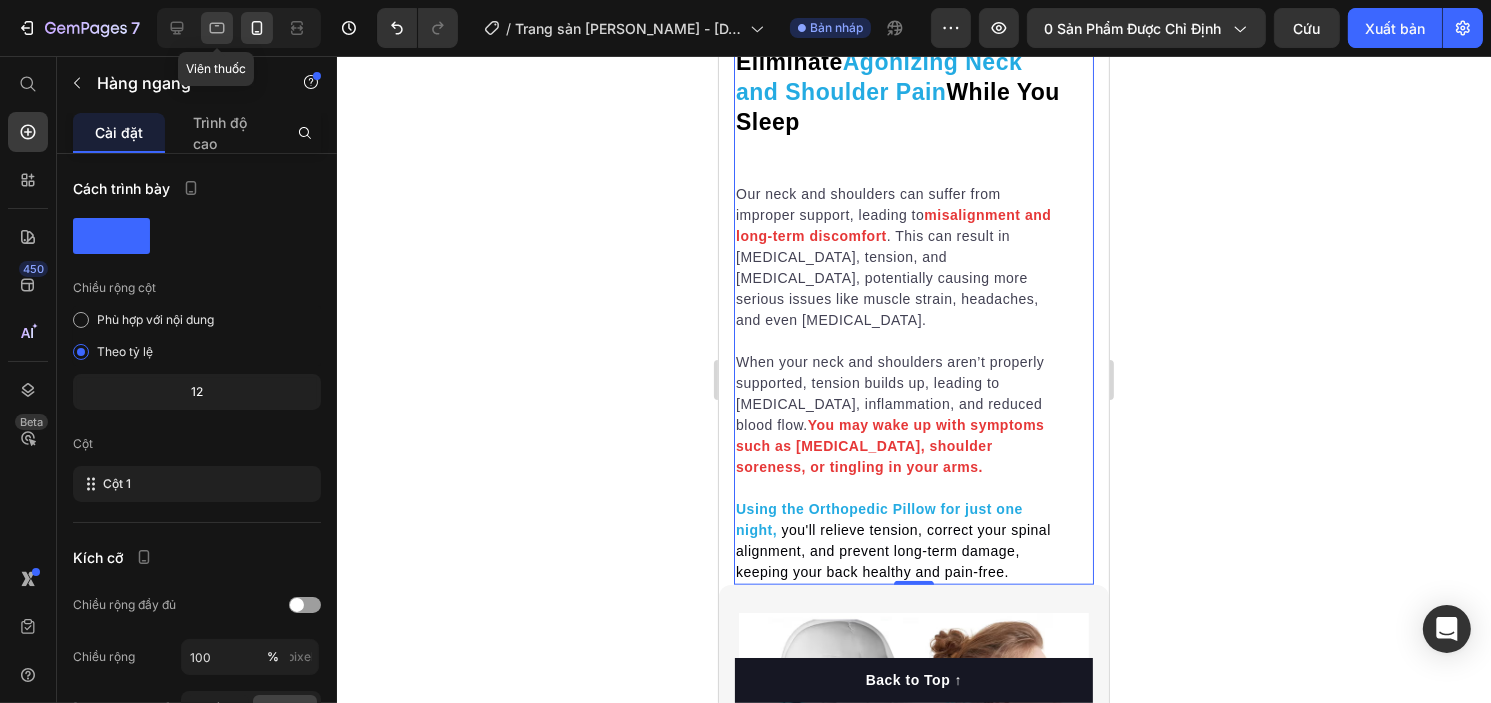 click 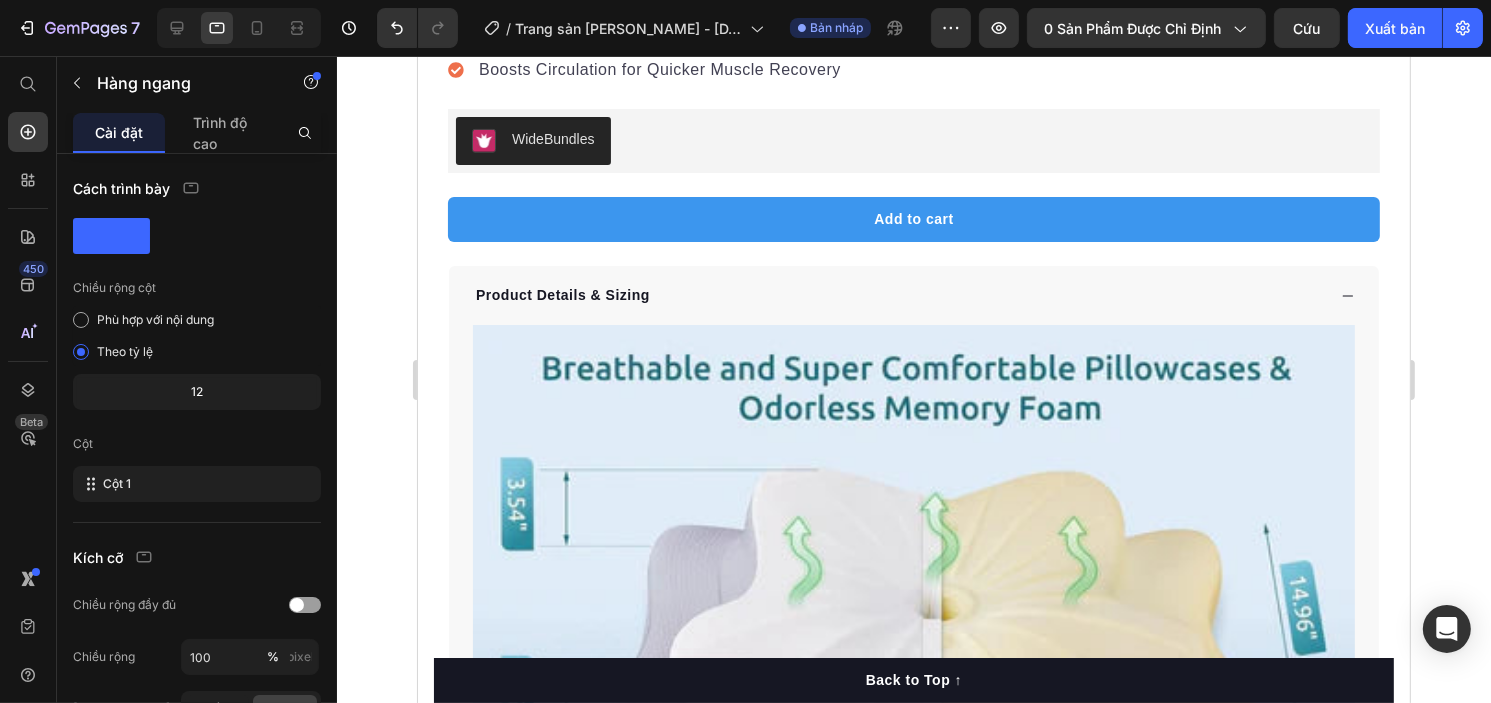scroll, scrollTop: 1802, scrollLeft: 0, axis: vertical 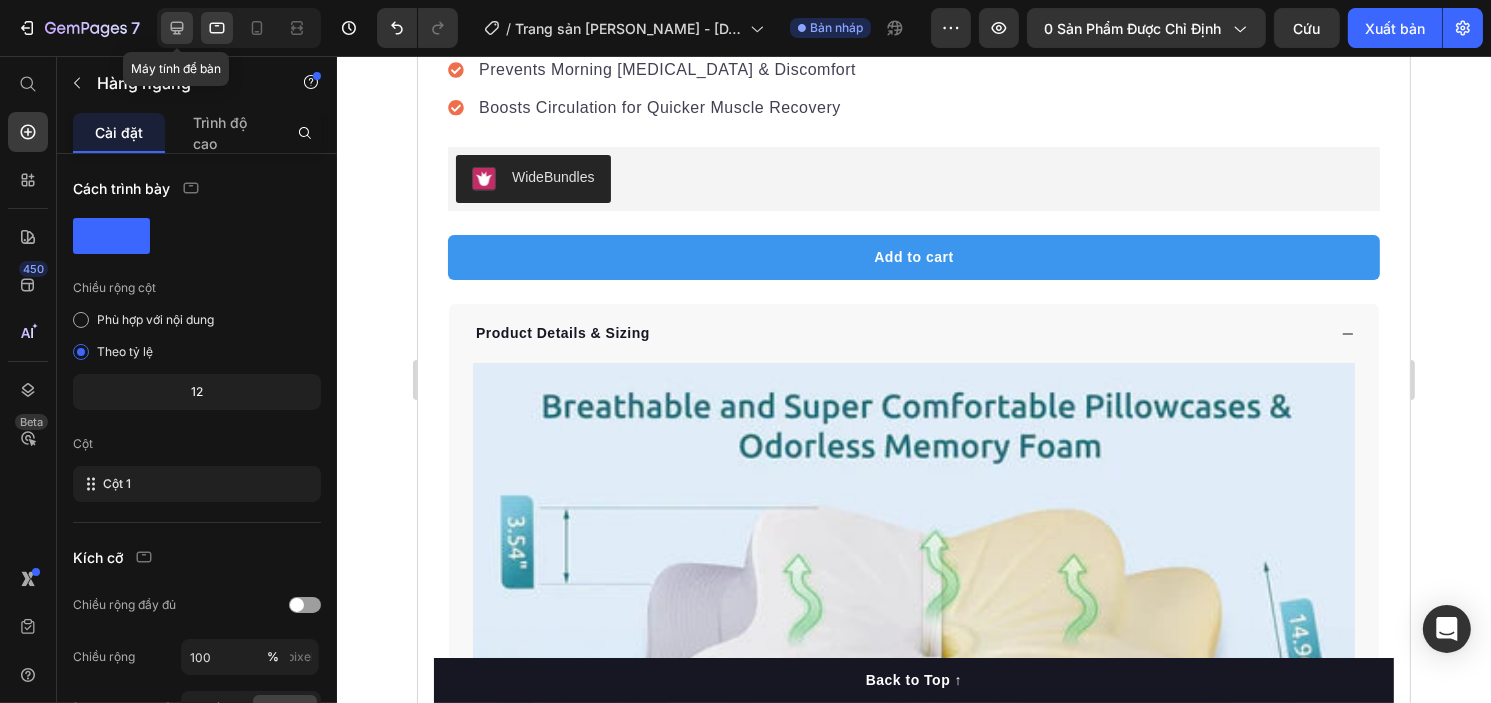 click 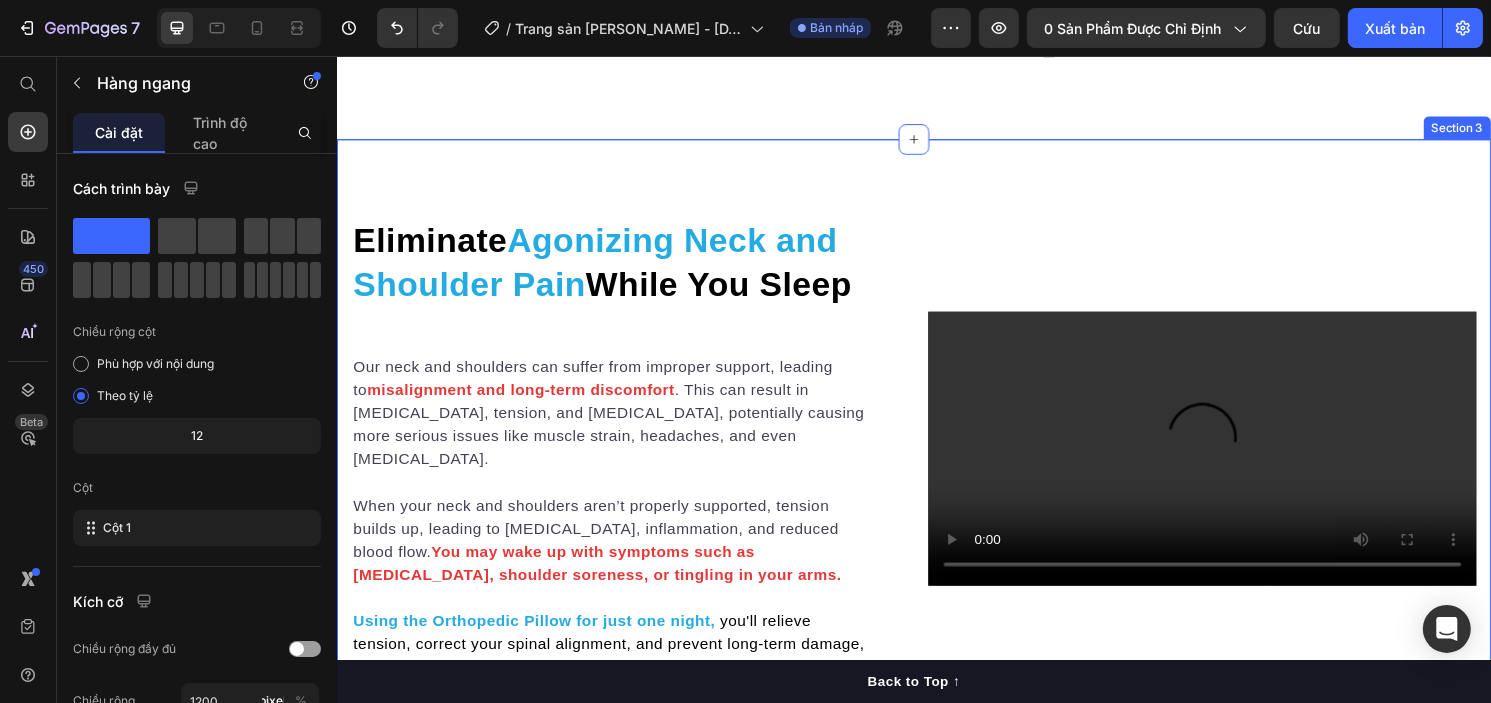 scroll, scrollTop: 1475, scrollLeft: 0, axis: vertical 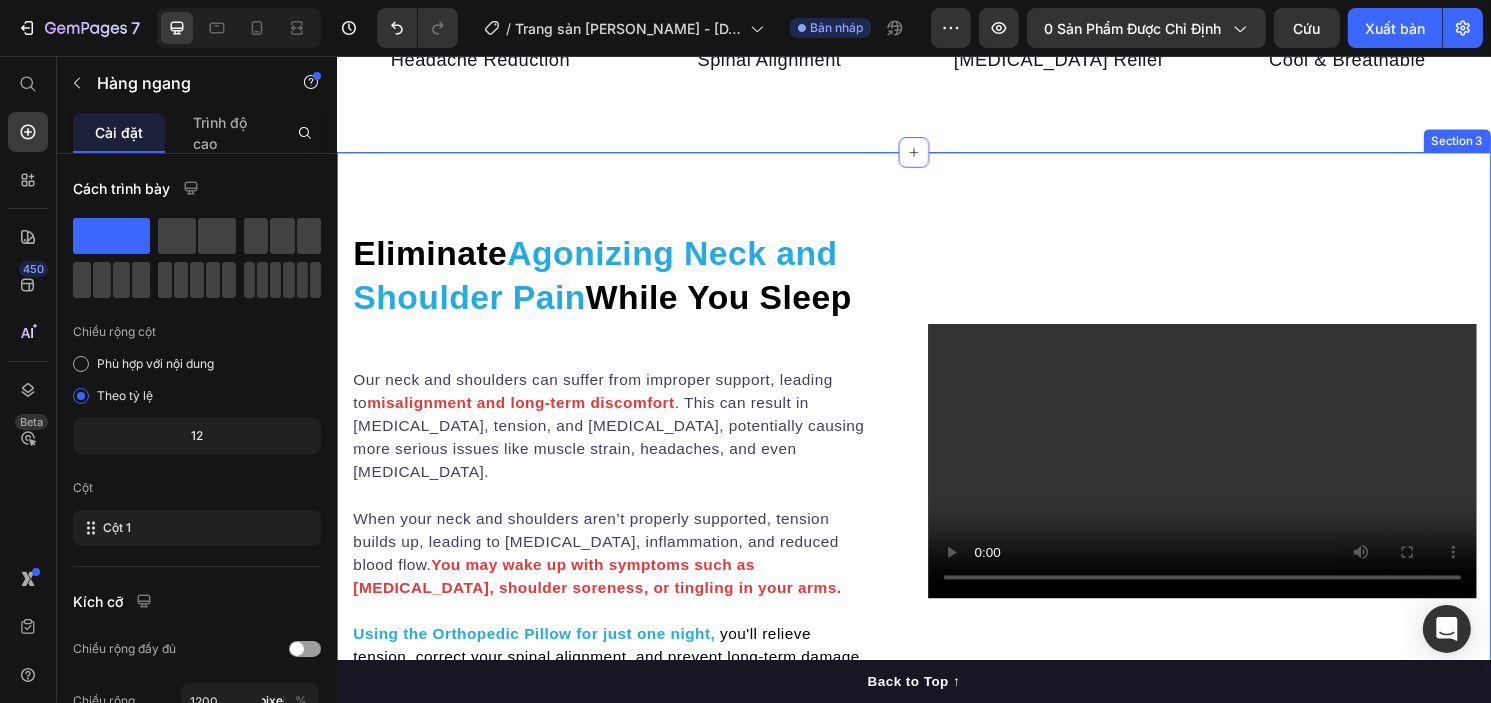 click on "Eliminate  Agonizing Neck and Shoulder Pain  While You Sleep Heading Our neck and shoulders can suffer from improper support, leading to  misalignment and long-term discomfort . This can result in chronic pain, tension, and poor posture, potentially causing more serious issues like muscle strain, headaches, and even nerve compression.   When your neck and shoulders aren’t properly supported, tension builds up, leading to stiffness, inflammation, and reduced blood flow.  You may wake up with symptoms such as neck pain, shoulder soreness, or tingling in your arms.   Using the Orthopedic Pillow for just one night,   you'll relieve tension, correct your spinal alignment, and prevent long-term damage, keeping your back healthy and pain-free. Text block Row Video Row Image Text Block Row Say Goodbye to Neck Pain, Stiffness, and Poor Posture—Permanently Heading Image   SpineAlign pillow targets the root cause of neck and back pain   leaving you with improved posture and enhanced overall health.   Button" at bounding box center (936, 922) 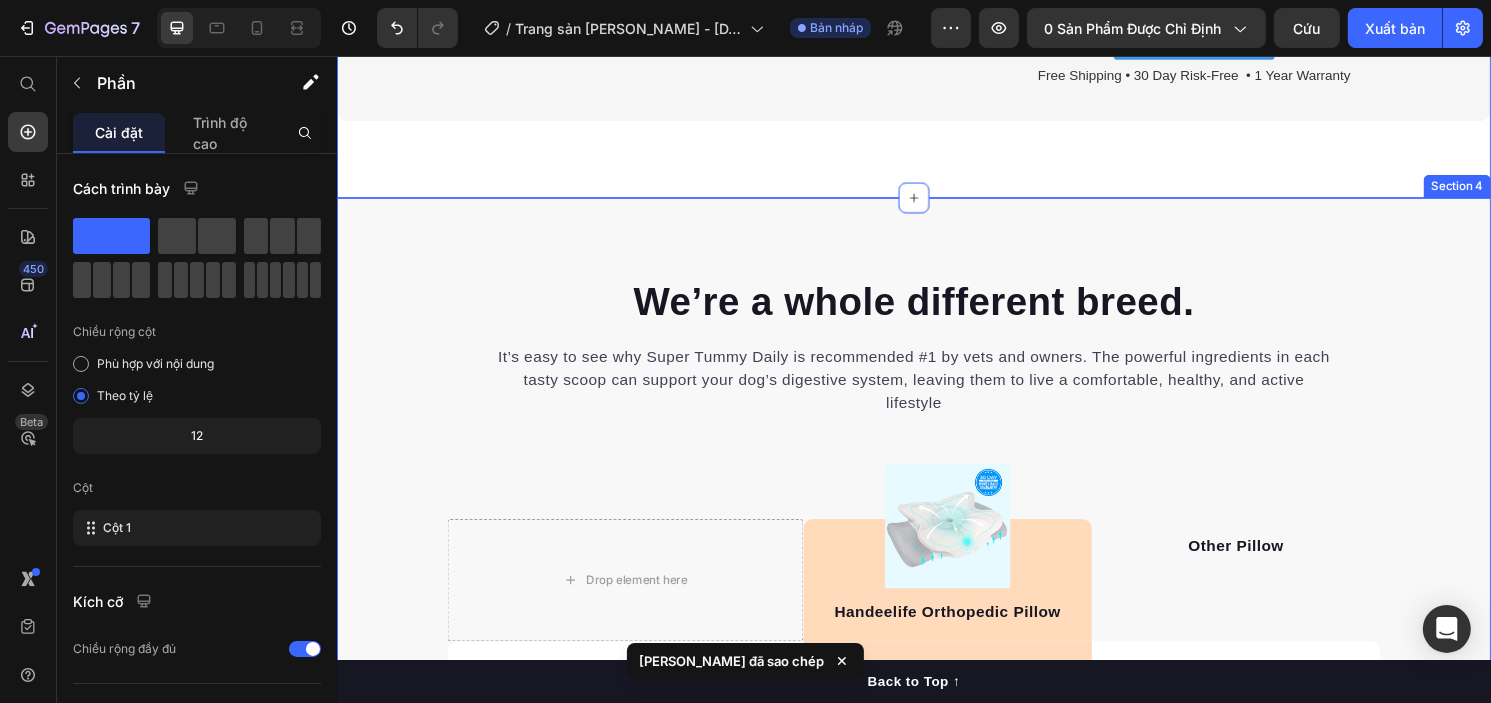 scroll, scrollTop: 2953, scrollLeft: 0, axis: vertical 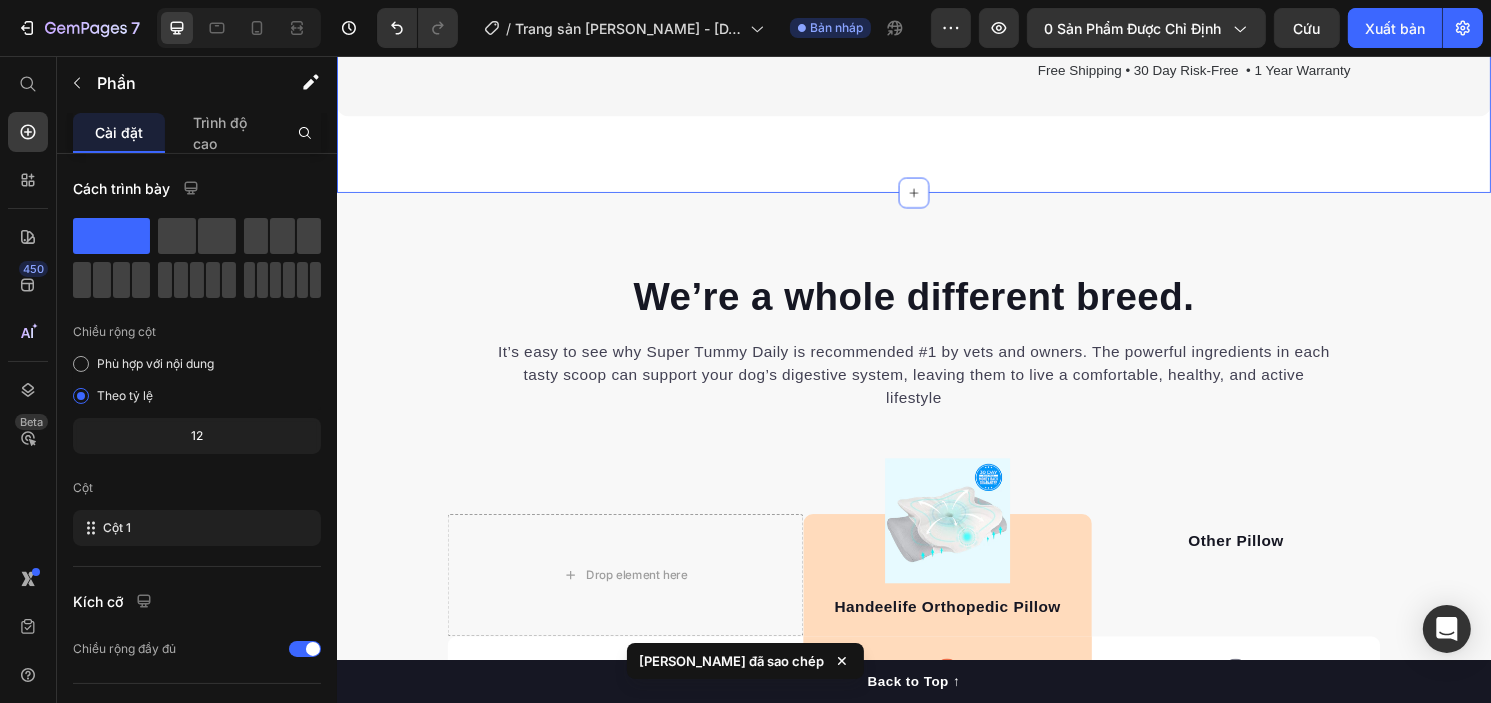 click on "Eliminate  Agonizing Neck and Shoulder Pain  While You Sleep Heading Our neck and shoulders can suffer from improper support, leading to  misalignment and long-term discomfort . This can result in chronic pain, tension, and poor posture, potentially causing more serious issues like muscle strain, headaches, and even nerve compression.   When your neck and shoulders aren’t properly supported, tension builds up, leading to stiffness, inflammation, and reduced blood flow.  You may wake up with symptoms such as neck pain, shoulder soreness, or tingling in your arms.   Using the Orthopedic Pillow for just one night,   you'll relieve tension, correct your spinal alignment, and prevent long-term damage, keeping your back healthy and pain-free. Text block Row Video Row Image Text Block Row Say Goodbye to Neck Pain, Stiffness, and Poor Posture—Permanently Heading Image   SpineAlign pillow targets the root cause of neck and back pain   leaving you with improved posture and enhanced overall health.   Button" at bounding box center (936, -566) 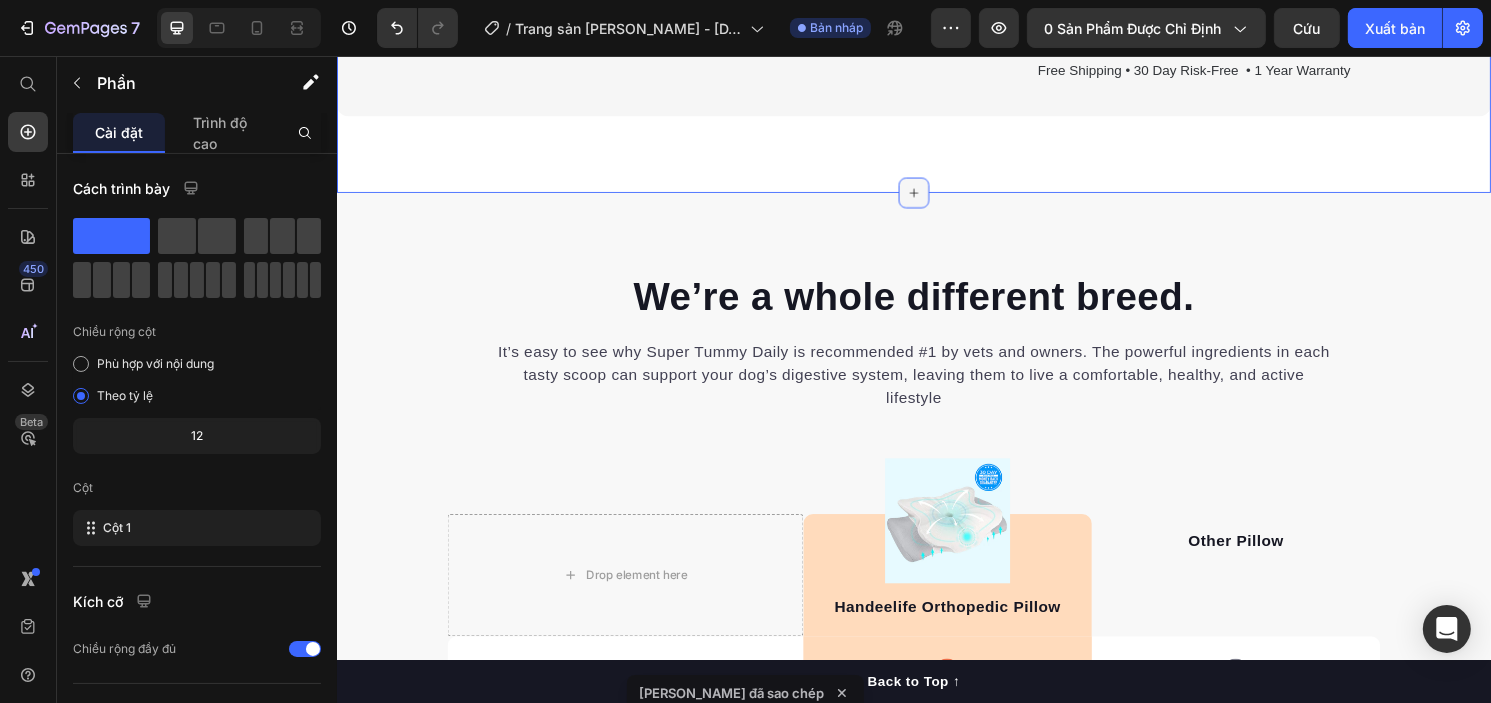 click at bounding box center [936, 199] 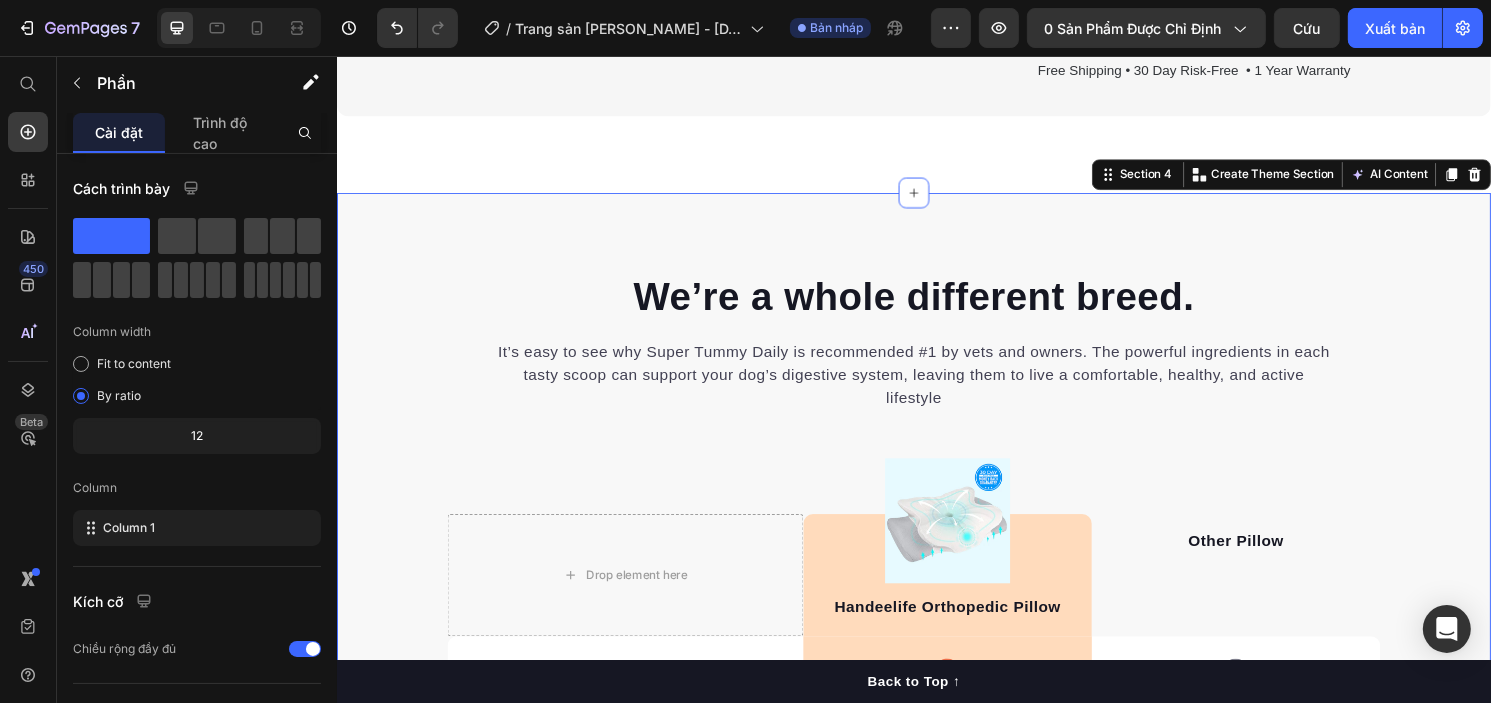 click on "We’re a whole different breed. Heading It’s easy to see why Super Tummy Daily is recommended #1 by vets and owners. The powerful ingredients in each tasty scoop can support your dog’s digestive system, leaving them to live a comfortable, healthy, and active lifestyle Text block Row
Drop element here Image Handeelife Orthopedic Pillow Text block Row Other Pillow Text block Row 🌟 Unique Butterfly Ergonomic Design Text block
Icon Row
Icon Row ❄️ Breathable, Cooling Airflow Channels Text block
Icon Row
Icon Row 🧠 Medical-Grade Neck & Shoulder Relief Text block
Icon Row
Icon Row 🛌 Dual Height Zones for All Sleepers Text block
Icon Row
Icon Row 🧼 Hypoallergenic, Washable Cover Text block
Icon Row
Icon Row 🔄 Durable Shape Memory Core Text block
Icon Row
Icon Row Row Shop Now Button *100% satisfaction. No fuss, 30-day money-back guarantee Row" at bounding box center [936, 773] 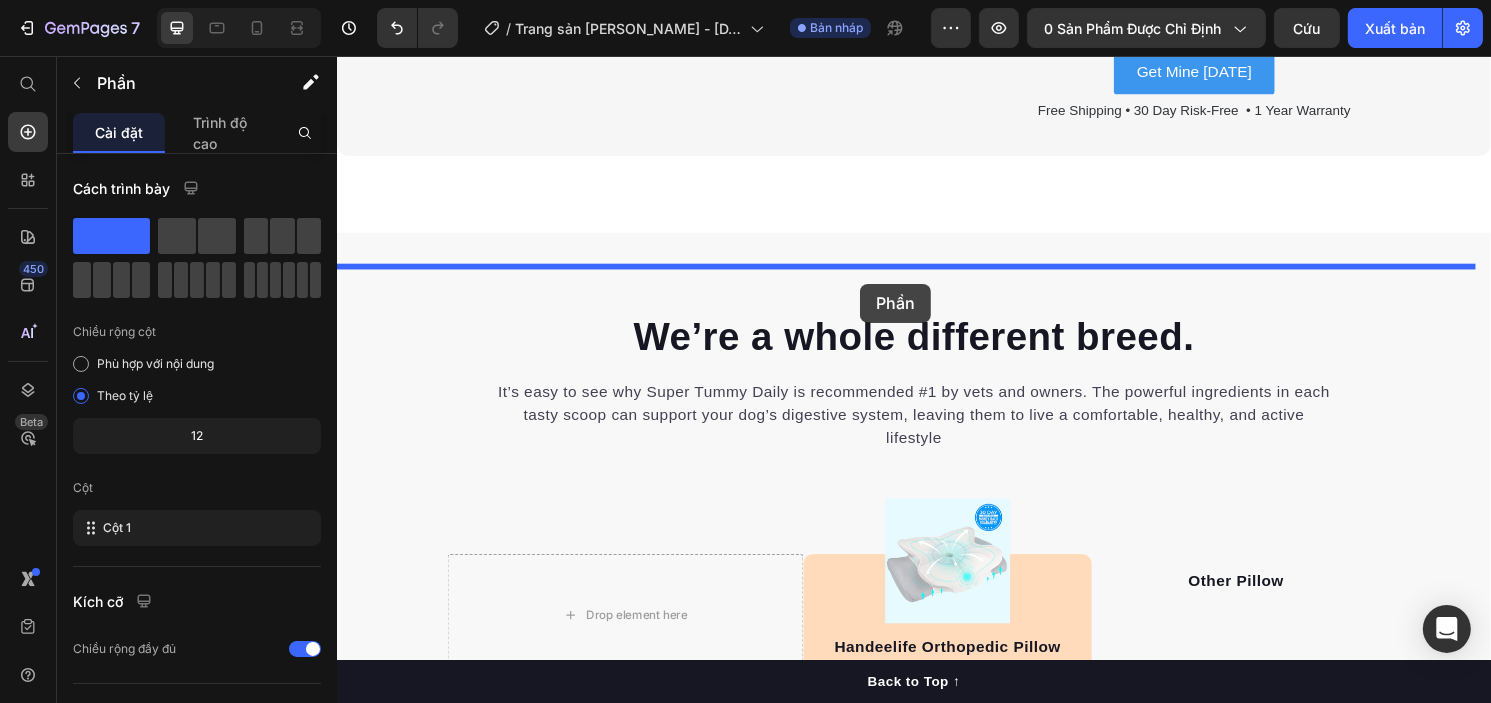 scroll, scrollTop: 2916, scrollLeft: 0, axis: vertical 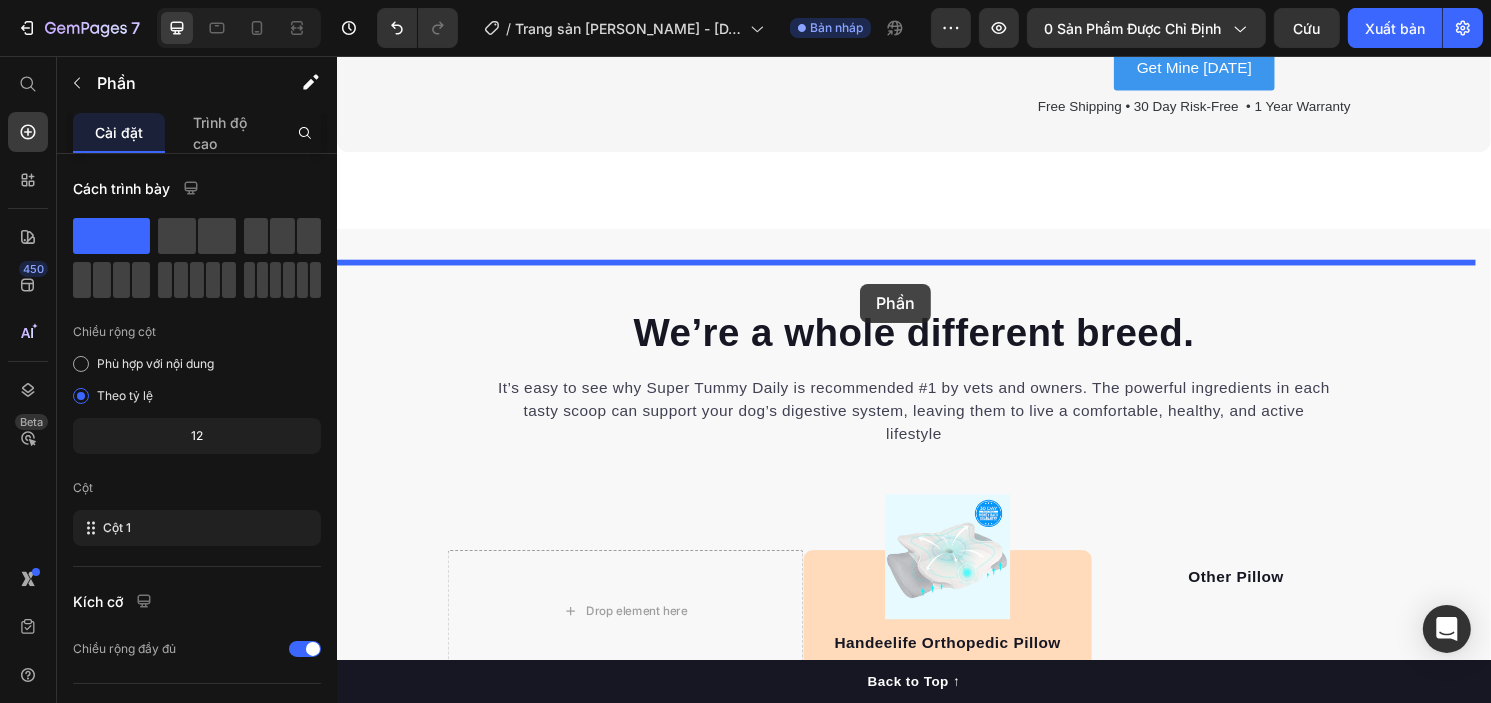 drag, startPoint x: 859, startPoint y: 266, endPoint x: 880, endPoint y: 293, distance: 34.20526 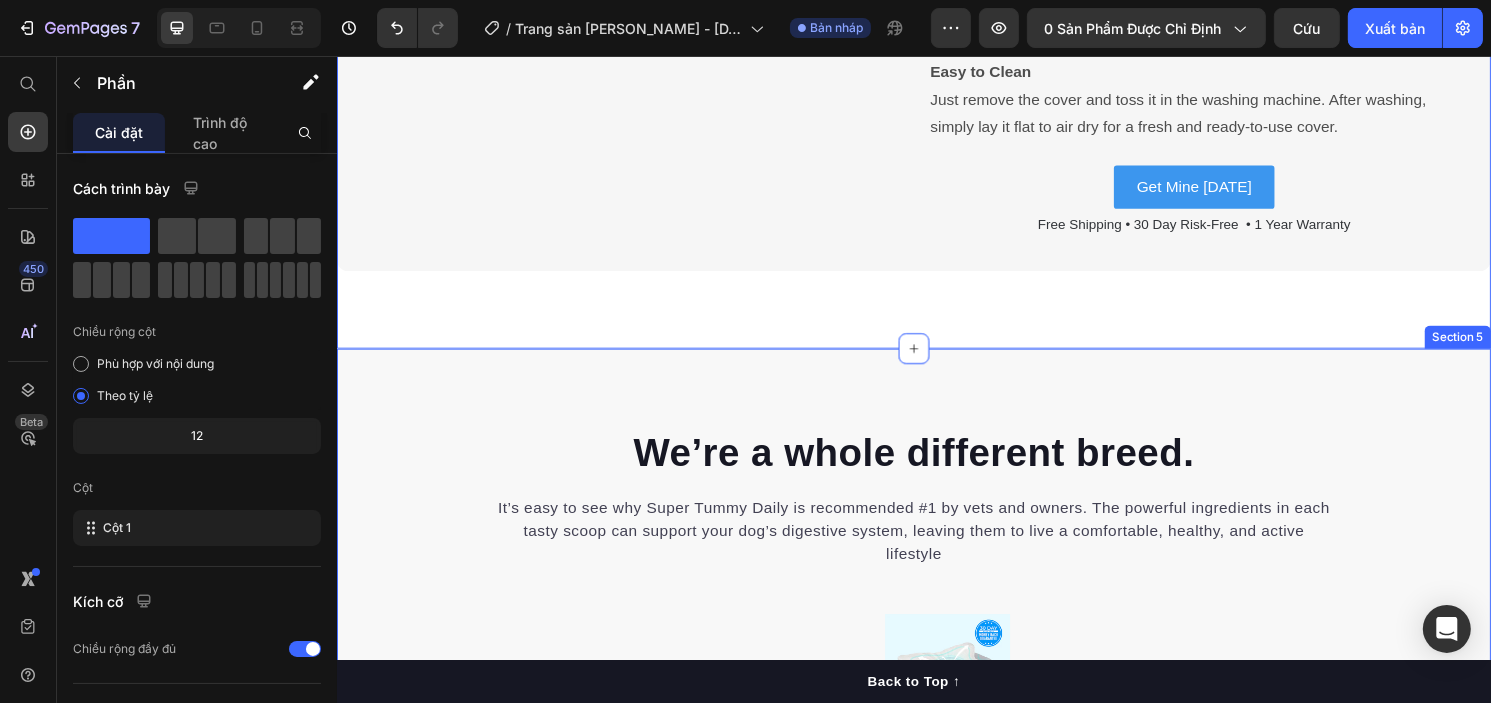 scroll, scrollTop: 4450, scrollLeft: 0, axis: vertical 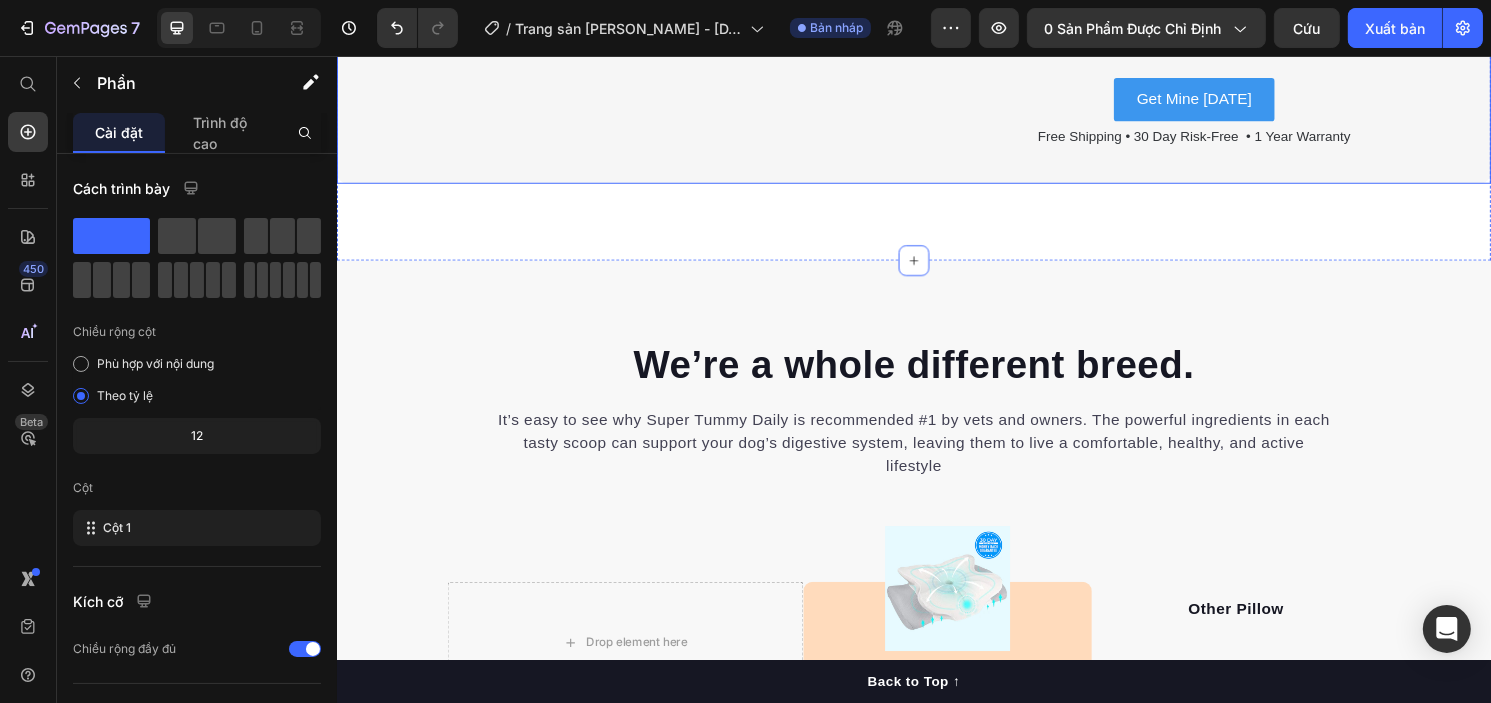 click on "Image Text Block Row Say Goodbye to Neck Pain, Stiffness, and Poor Posture—Permanently Heading Image Unlike typical pillows and supports that fail to provide adequate alignment, SpineAlign is specifically designed to naturally align both your neck and back as you sleep or relax, reducing strain and promoting a healthy posture.   SpineAlign pillow targets the root cause of neck and back pain through scientifically proven ergonomic design, improving blood flow, and relieving tension in the muscles along your spine.   With consistent use, SpineAlign rehabilitates damaged tissues, prevents stiffness, and eliminates chronic neck and back pain— leaving you with improved posture and enhanced overall health. Breathable Fabric for All-Day Comfort Made from premium materials, our product keeps you cool throughout the night while ensuring durability that lasts for years of use.   Easy to Clean Text Block Get Mine Today Button Free Shipping • 30 Day Risk-Free  • 1 Year Warranty Text Block Row" at bounding box center [936, -256] 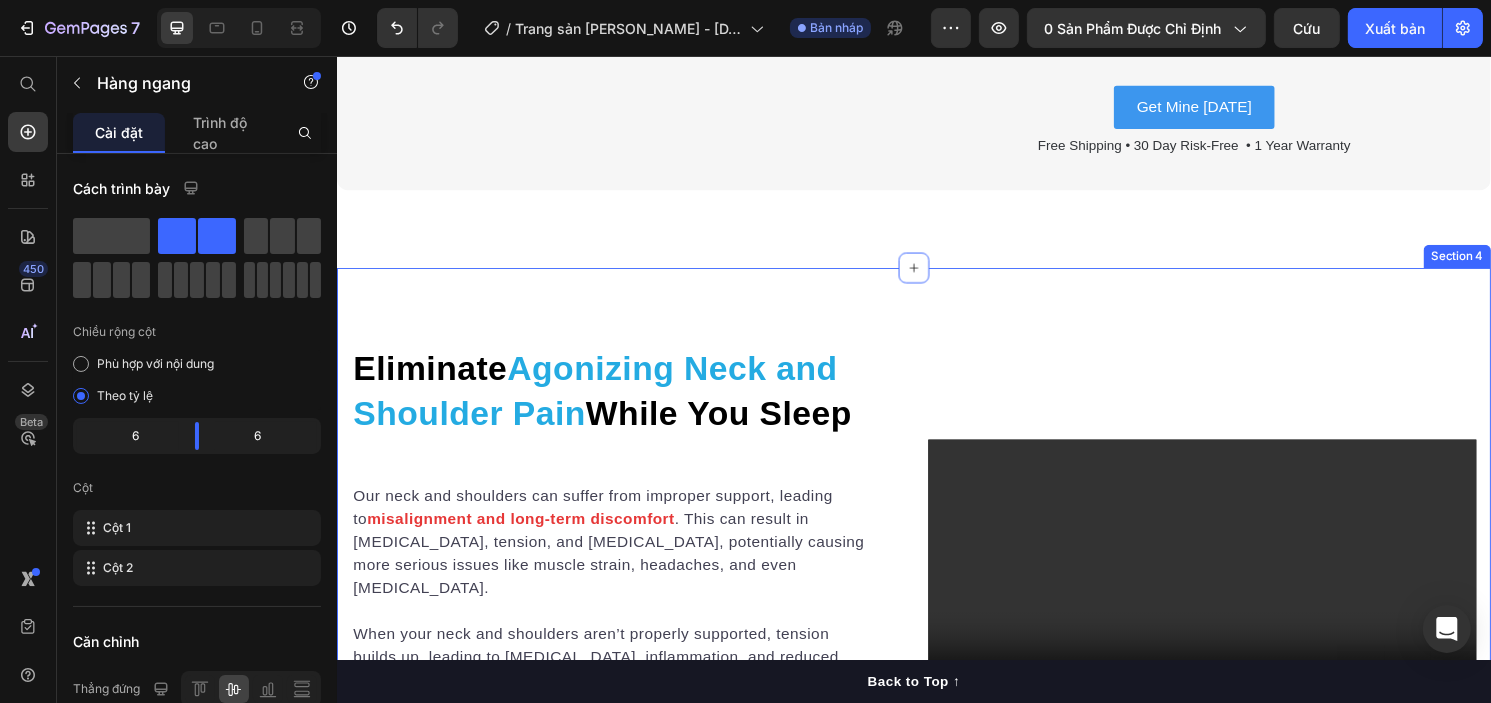 scroll, scrollTop: 2863, scrollLeft: 0, axis: vertical 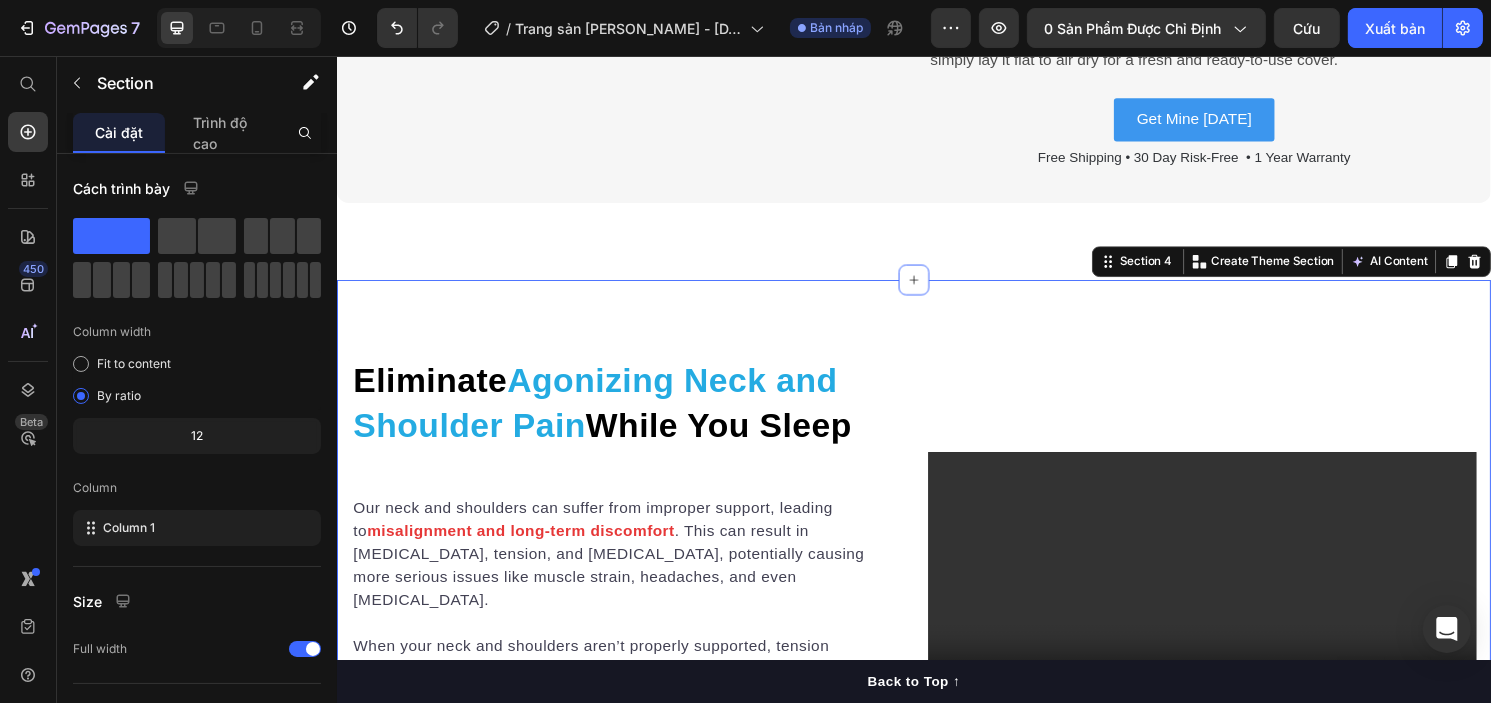 click on "Eliminate  Agonizing Neck and Shoulder Pain  While You Sleep Heading Our neck and shoulders can suffer from improper support, leading to  misalignment and long-term discomfort . This can result in chronic pain, tension, and poor posture, potentially causing more serious issues like muscle strain, headaches, and even nerve compression.   When your neck and shoulders aren’t properly supported, tension builds up, leading to stiffness, inflammation, and reduced blood flow.  You may wake up with symptoms such as neck pain, shoulder soreness, or tingling in your arms.   Using the Orthopedic Pillow for just one night,   you'll relieve tension, correct your spinal alignment, and prevent long-term damage, keeping your back healthy and pain-free. Text block Row Video Row Image Text Block Row Say Goodbye to Neck Pain, Stiffness, and Poor Posture—Permanently Heading Image   SpineAlign pillow targets the root cause of neck and back pain   leaving you with improved posture and enhanced overall health.   Button" at bounding box center [936, 1055] 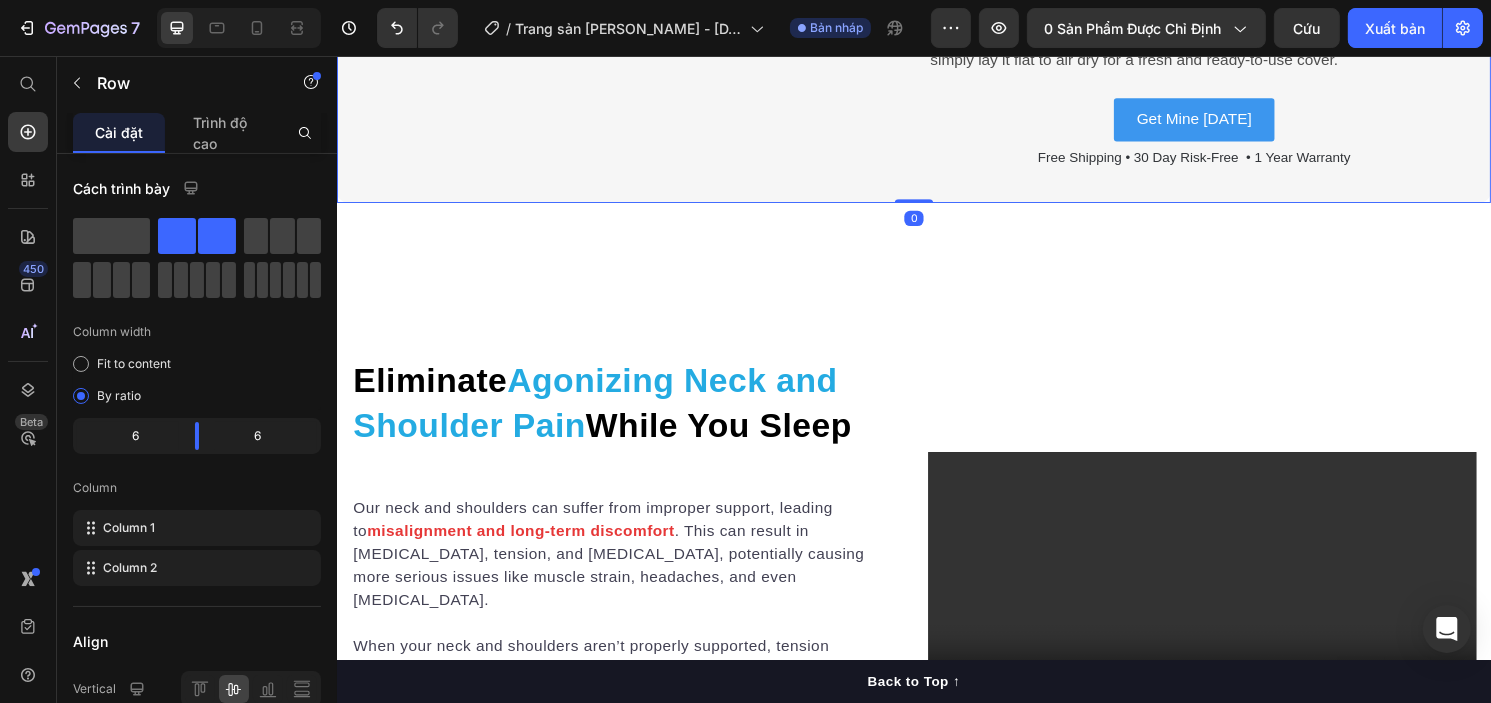 click on "Image Text Block Row Say Goodbye to Neck Pain, Stiffness, and Poor Posture—Permanently Heading Image Unlike typical pillows and supports that fail to provide adequate alignment, SpineAlign is specifically designed to naturally align both your neck and back as you sleep or relax, reducing strain and promoting a healthy posture.   SpineAlign pillow targets the root cause of neck and back pain through scientifically proven ergonomic design, improving blood flow, and relieving tension in the muscles along your spine.   With consistent use, SpineAlign rehabilitates damaged tissues, prevents stiffness, and eliminates chronic neck and back pain— leaving you with improved posture and enhanced overall health. Breathable Fabric for All-Day Comfort Made from premium materials, our product keeps you cool throughout the night while ensuring durability that lasts for years of use.   Easy to Clean Text Block Get Mine Today Button Free Shipping • 30 Day Risk-Free  • 1 Year Warranty Text Block Row   0" at bounding box center (936, -235) 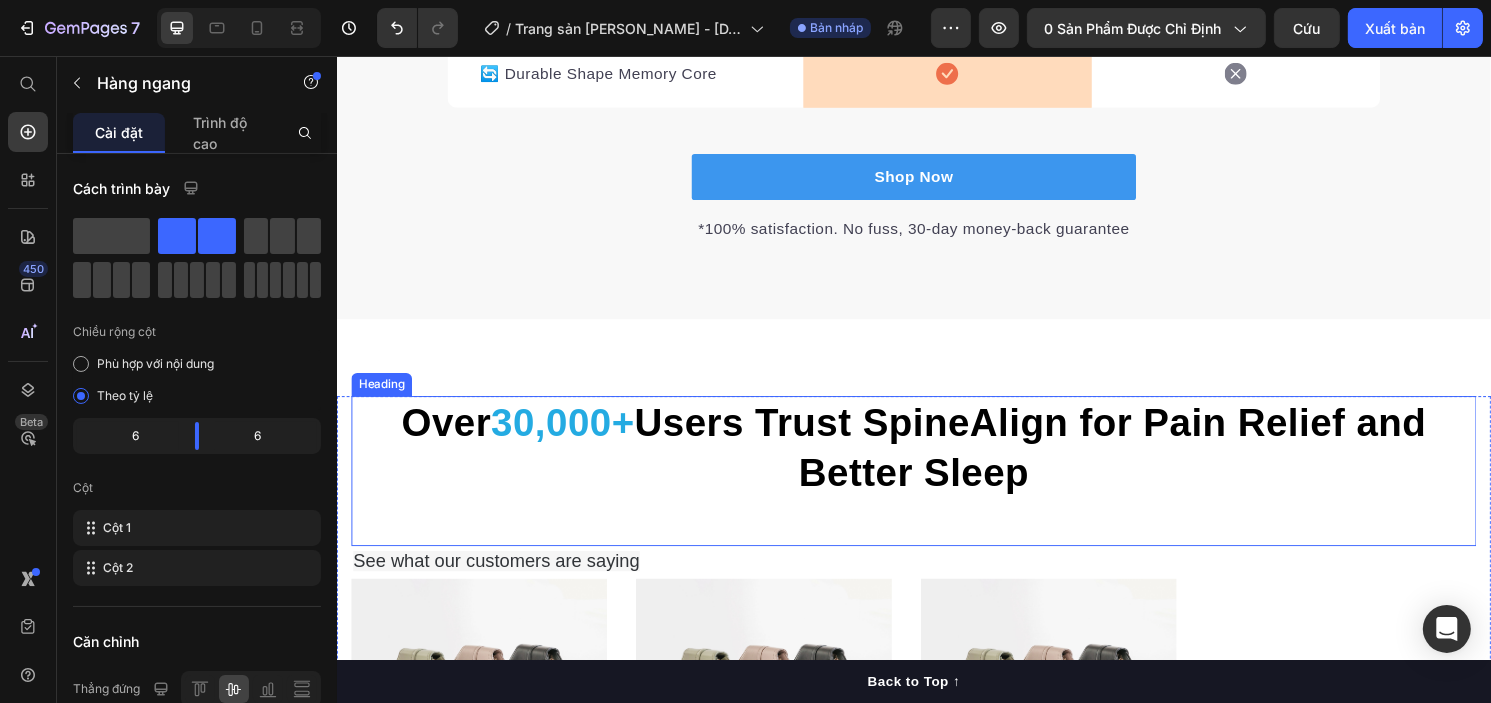 scroll, scrollTop: 5591, scrollLeft: 0, axis: vertical 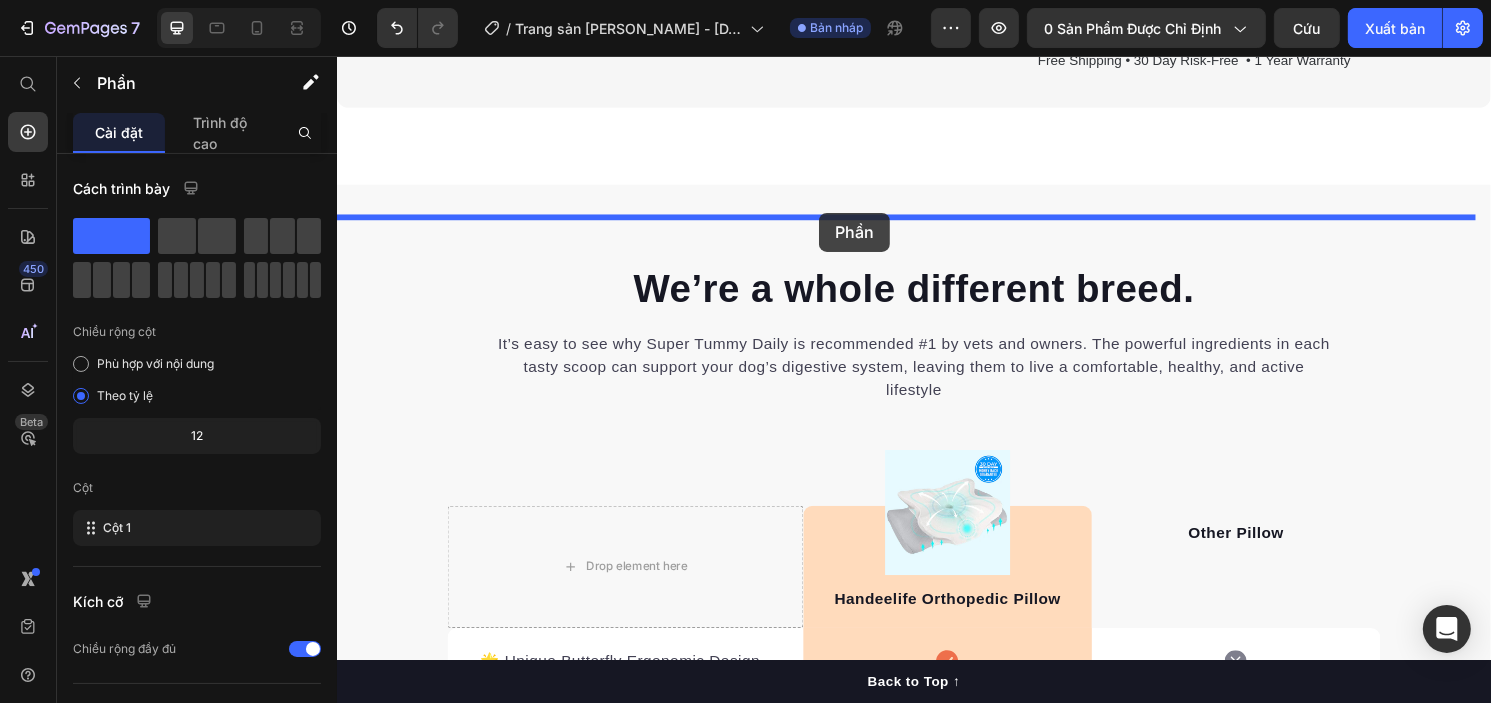 drag, startPoint x: 827, startPoint y: 330, endPoint x: 837, endPoint y: 219, distance: 111.44954 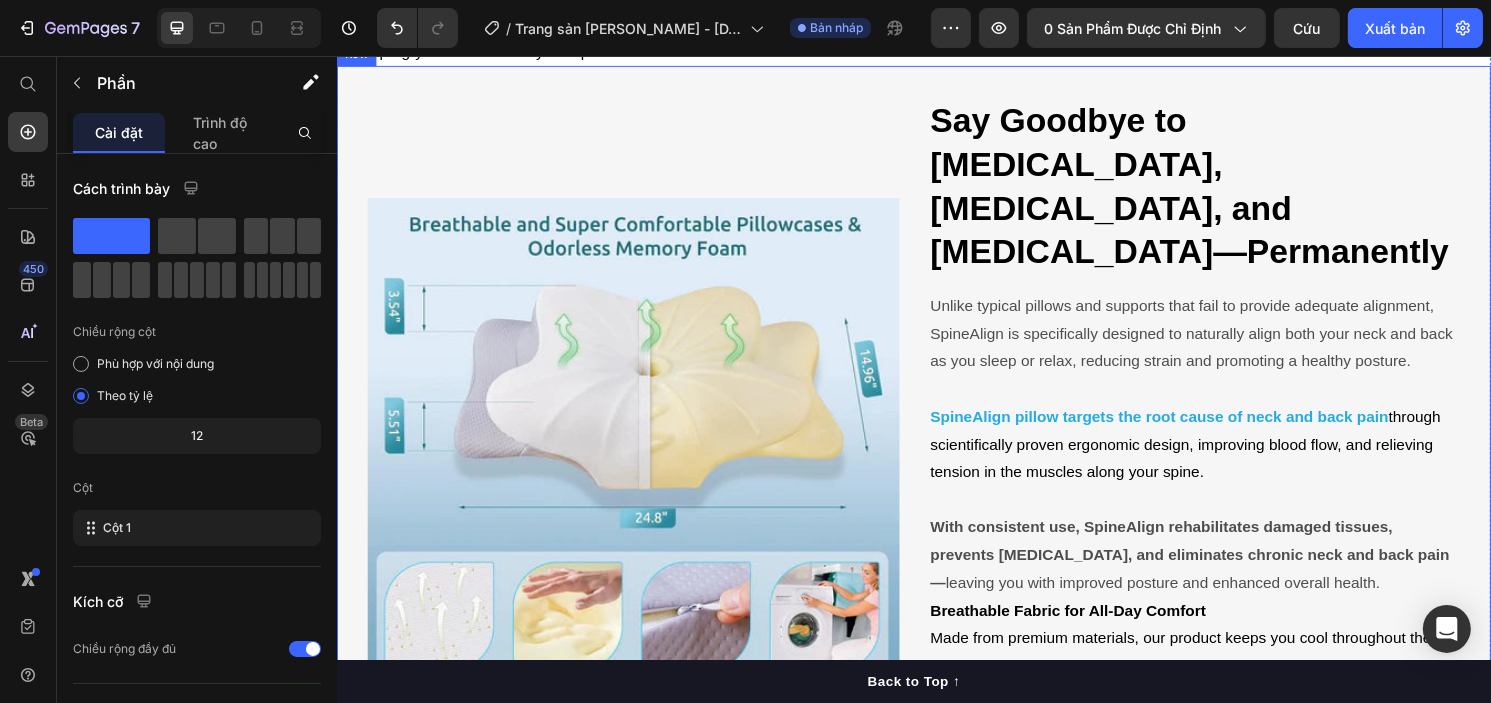 scroll, scrollTop: 3685, scrollLeft: 0, axis: vertical 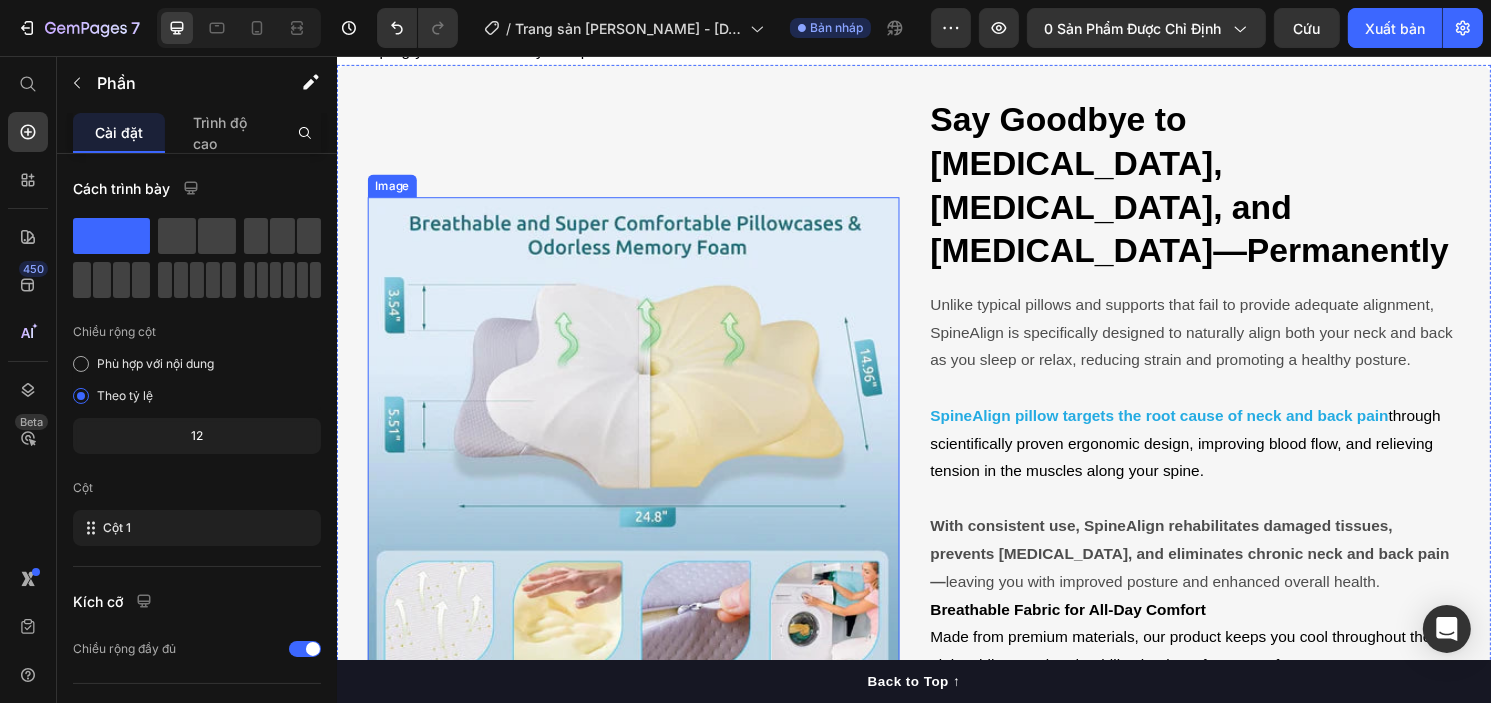 click at bounding box center [644, 479] 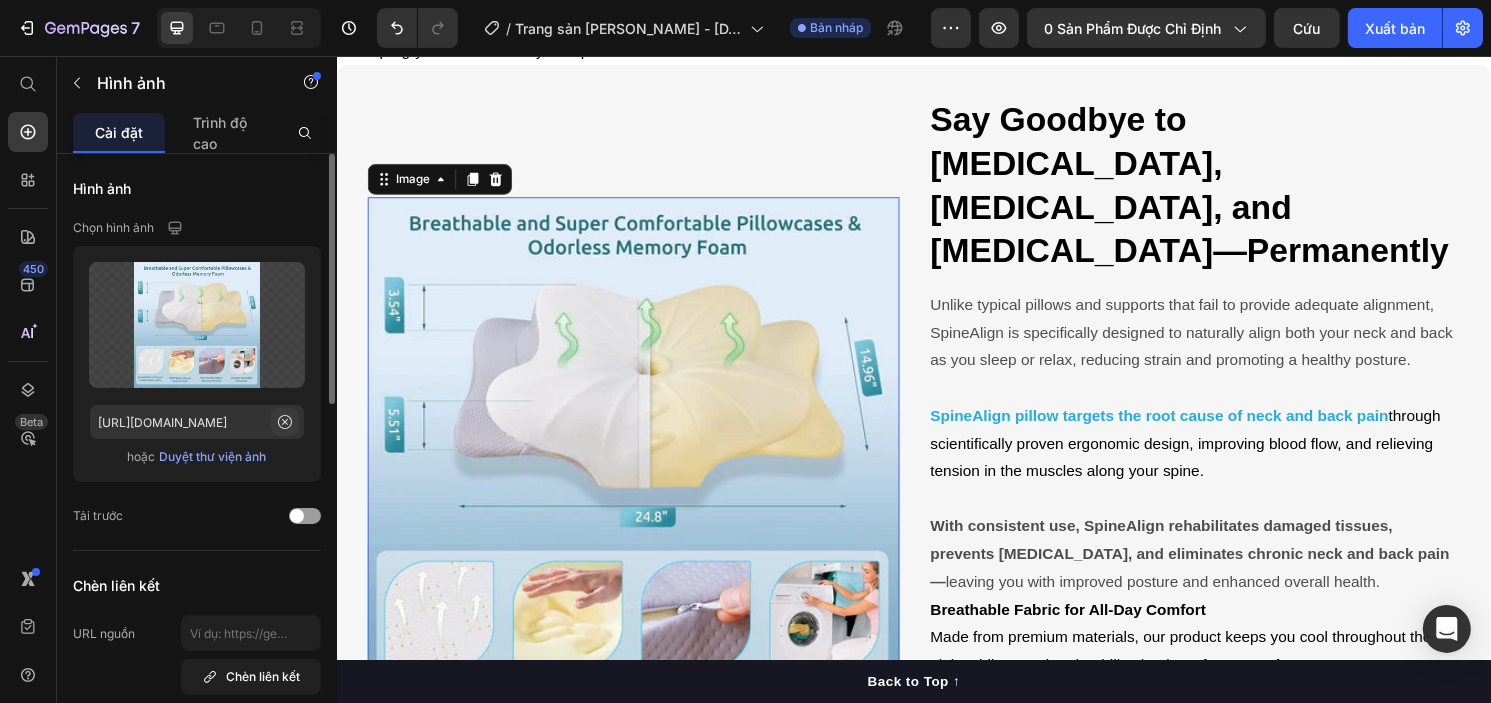 click 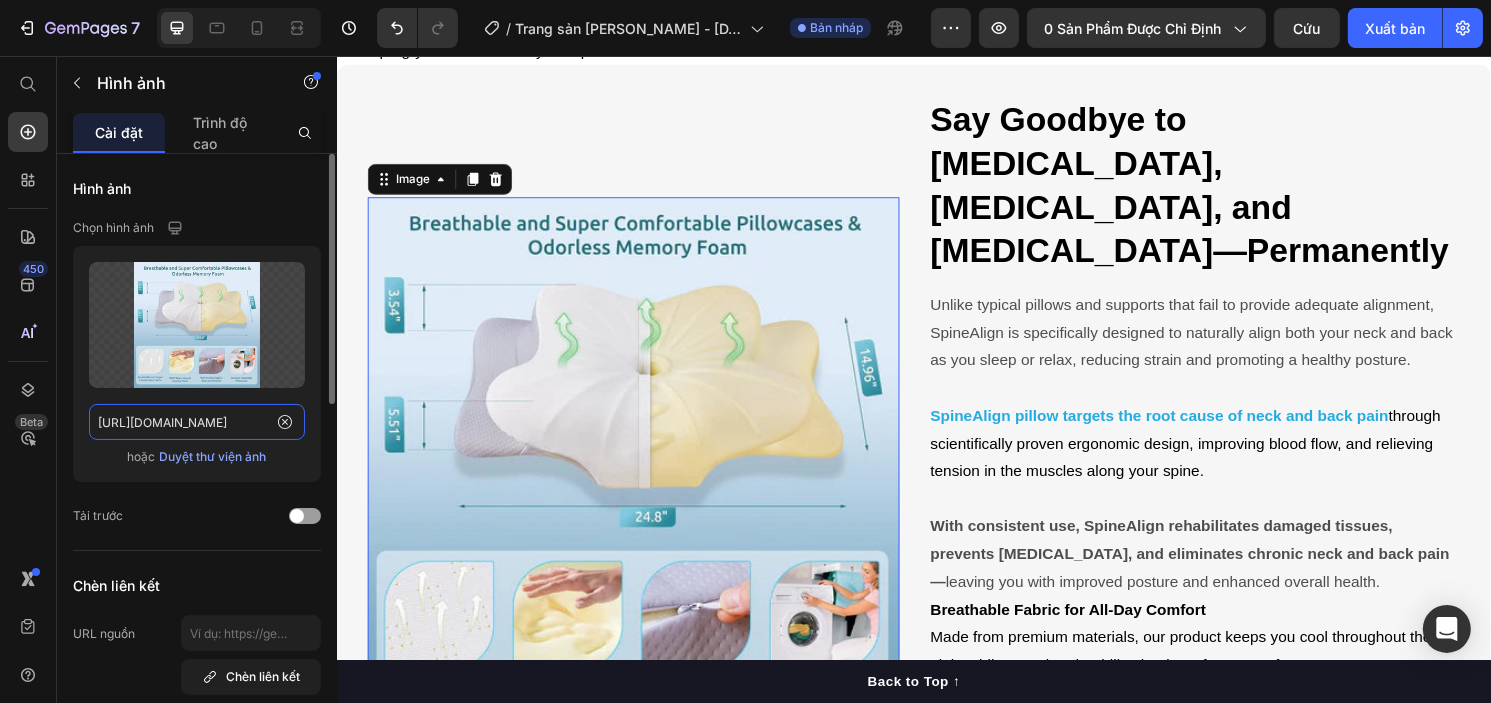 scroll, scrollTop: 0, scrollLeft: 0, axis: both 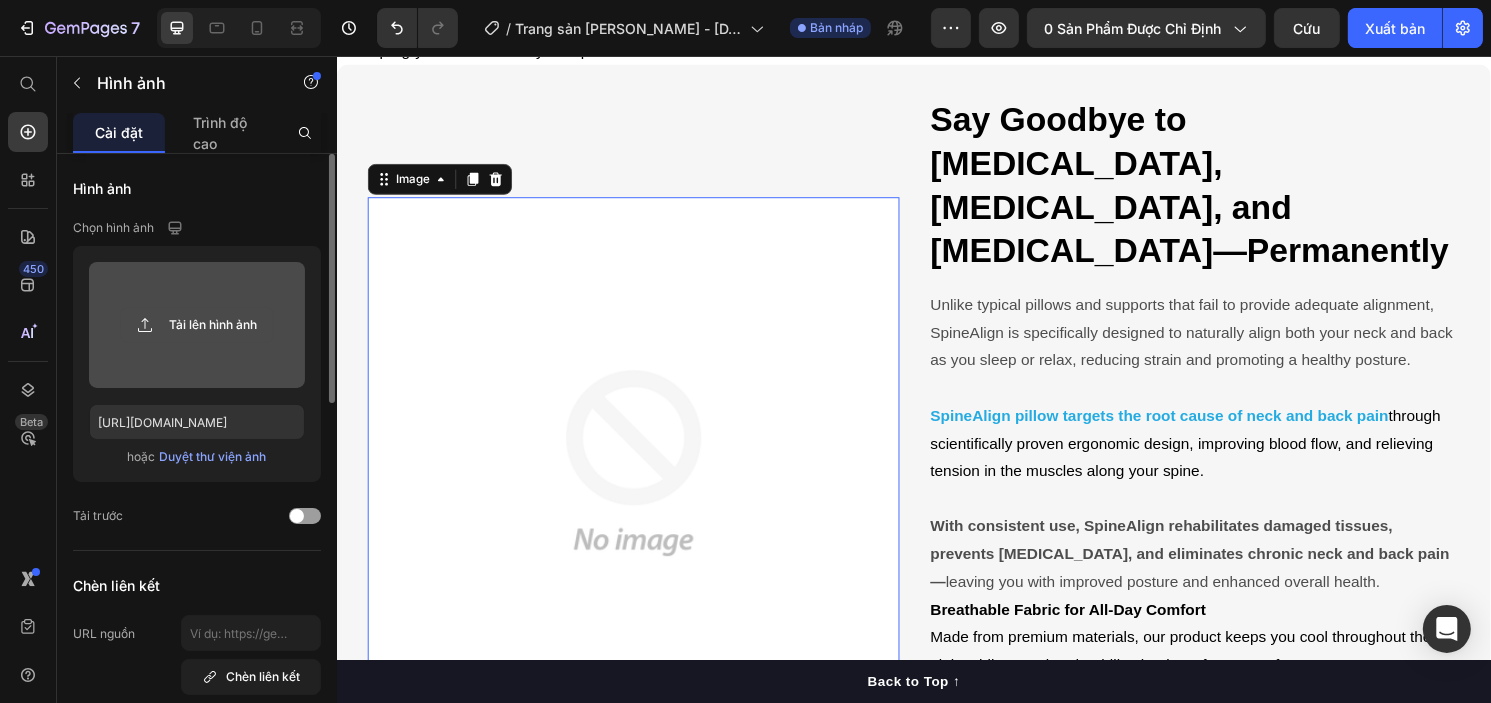 click 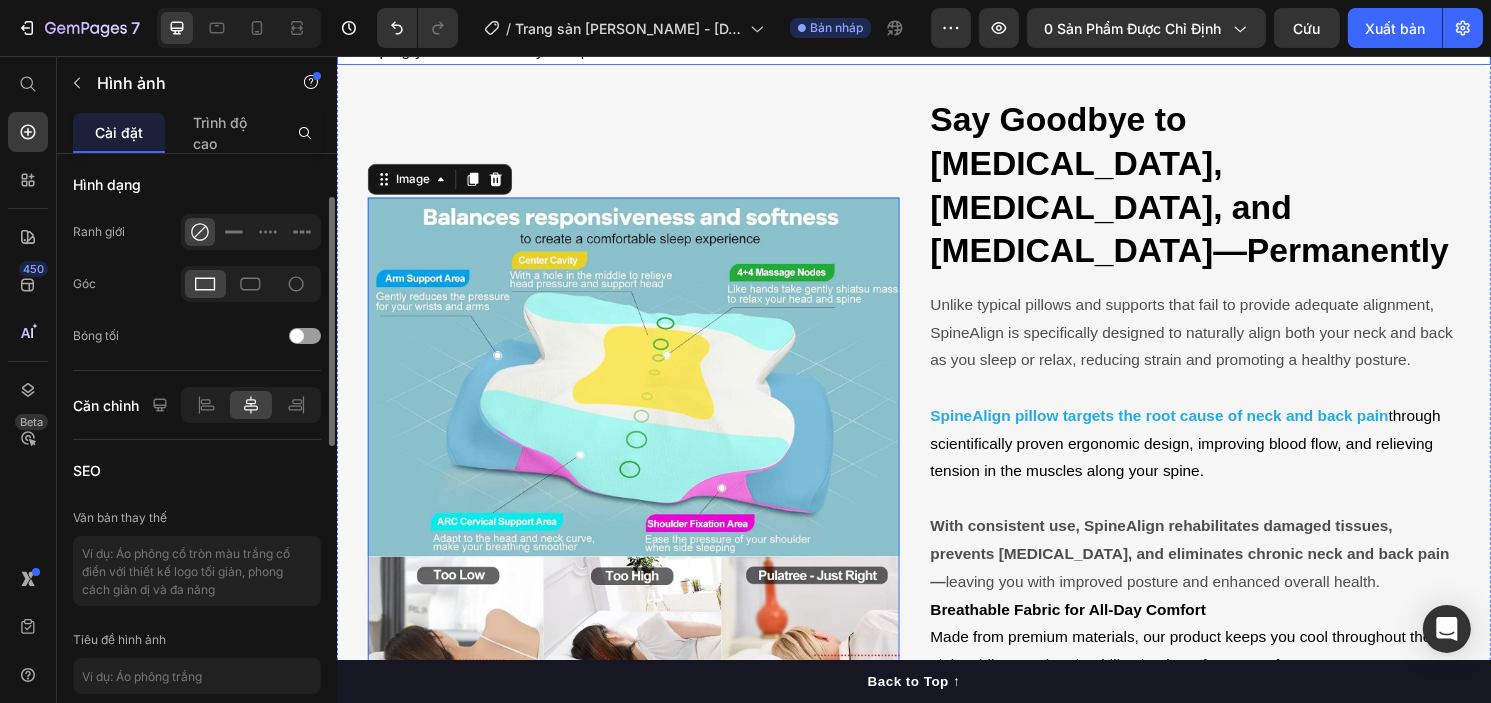 scroll, scrollTop: 585, scrollLeft: 0, axis: vertical 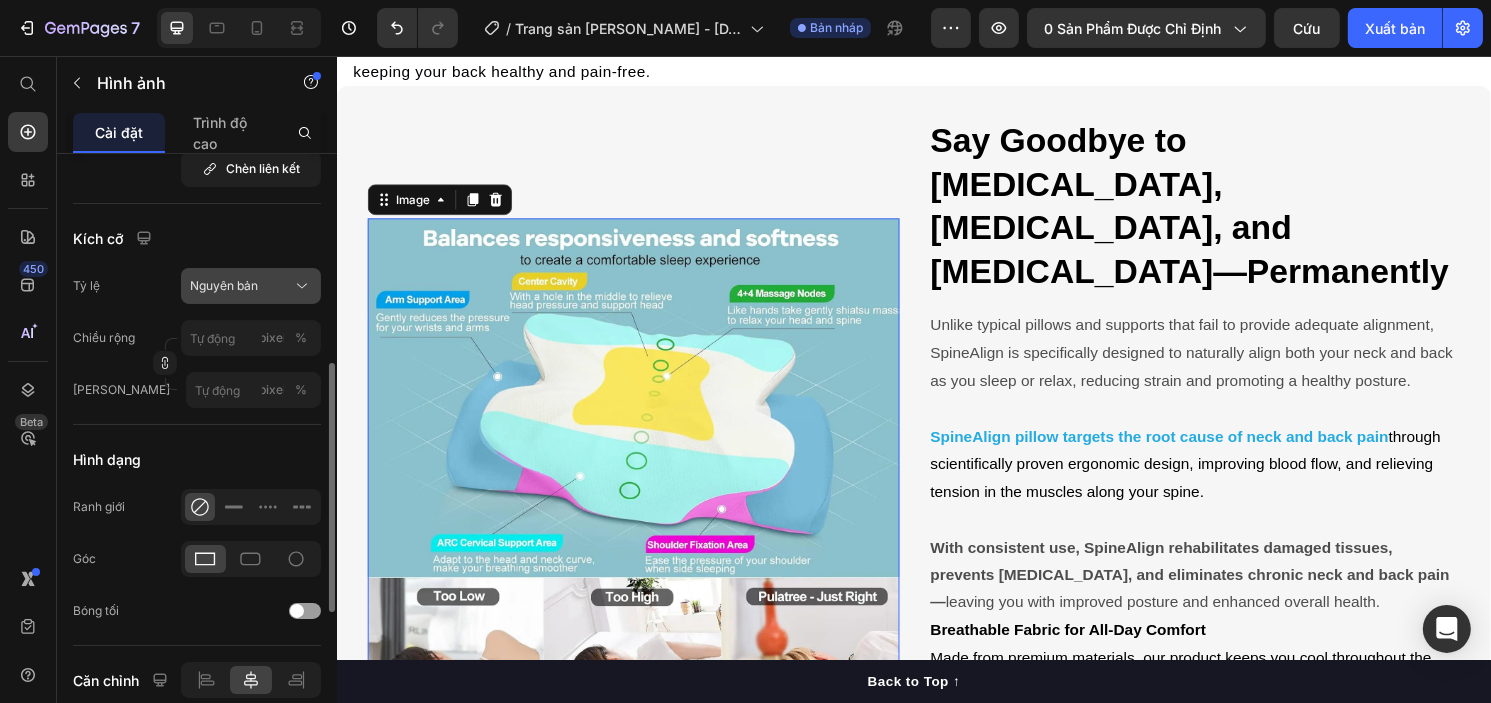 click on "Nguyên bản" at bounding box center (224, 285) 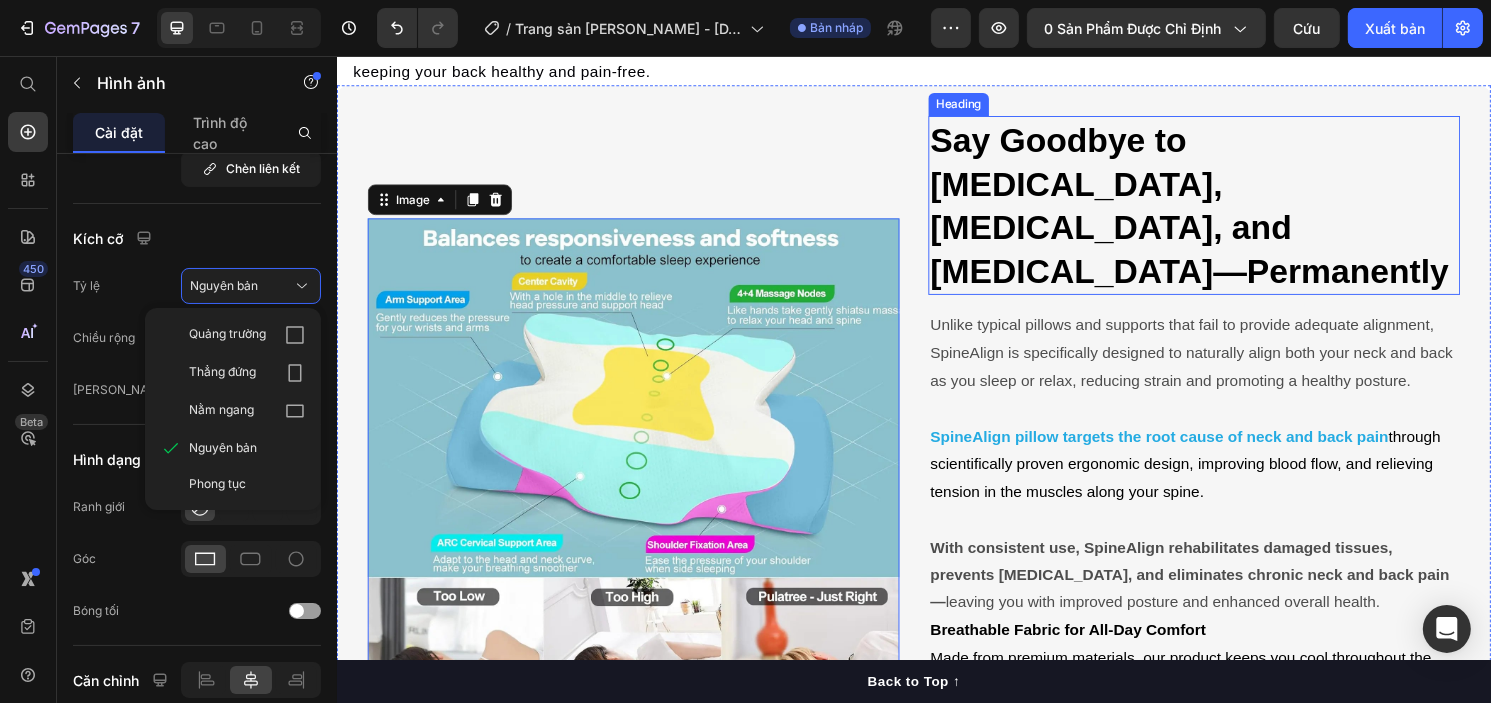 click on "Say Goodbye to [MEDICAL_DATA], [MEDICAL_DATA], and [MEDICAL_DATA]—Permanently" at bounding box center [1222, 212] 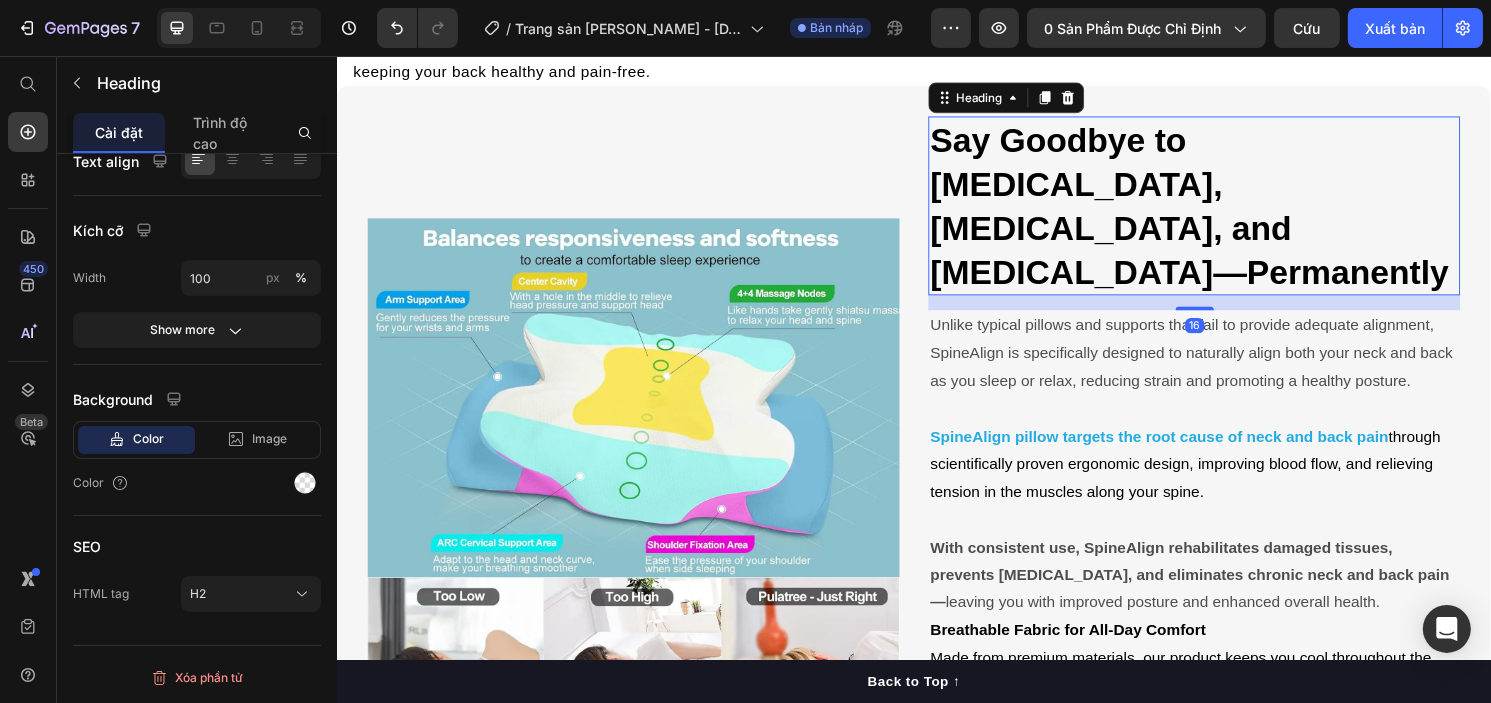 scroll, scrollTop: 0, scrollLeft: 0, axis: both 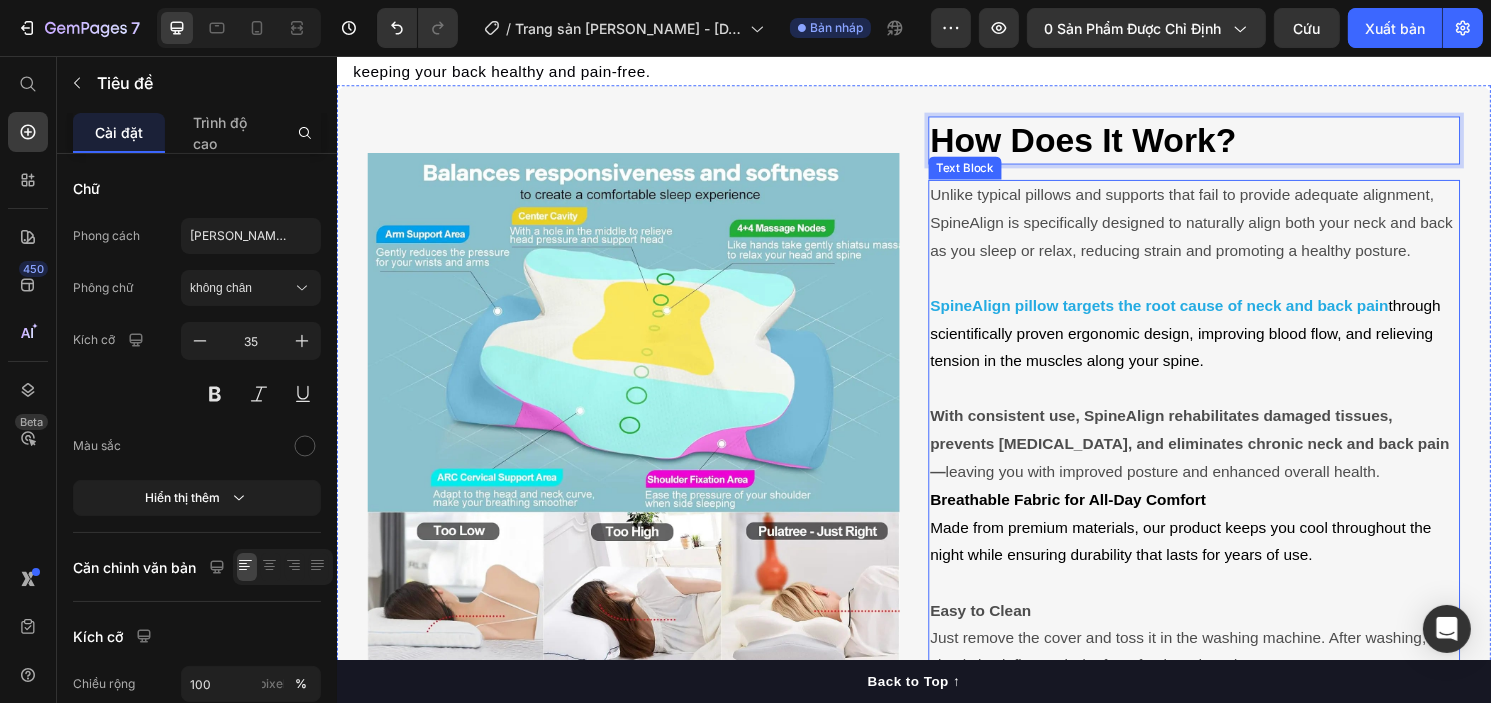 click on "Unlike typical pillows and supports that fail to provide adequate alignment, SpineAlign is specifically designed to naturally align both your neck and back as you sleep or relax, reducing strain and promoting a healthy posture." at bounding box center [1227, 230] 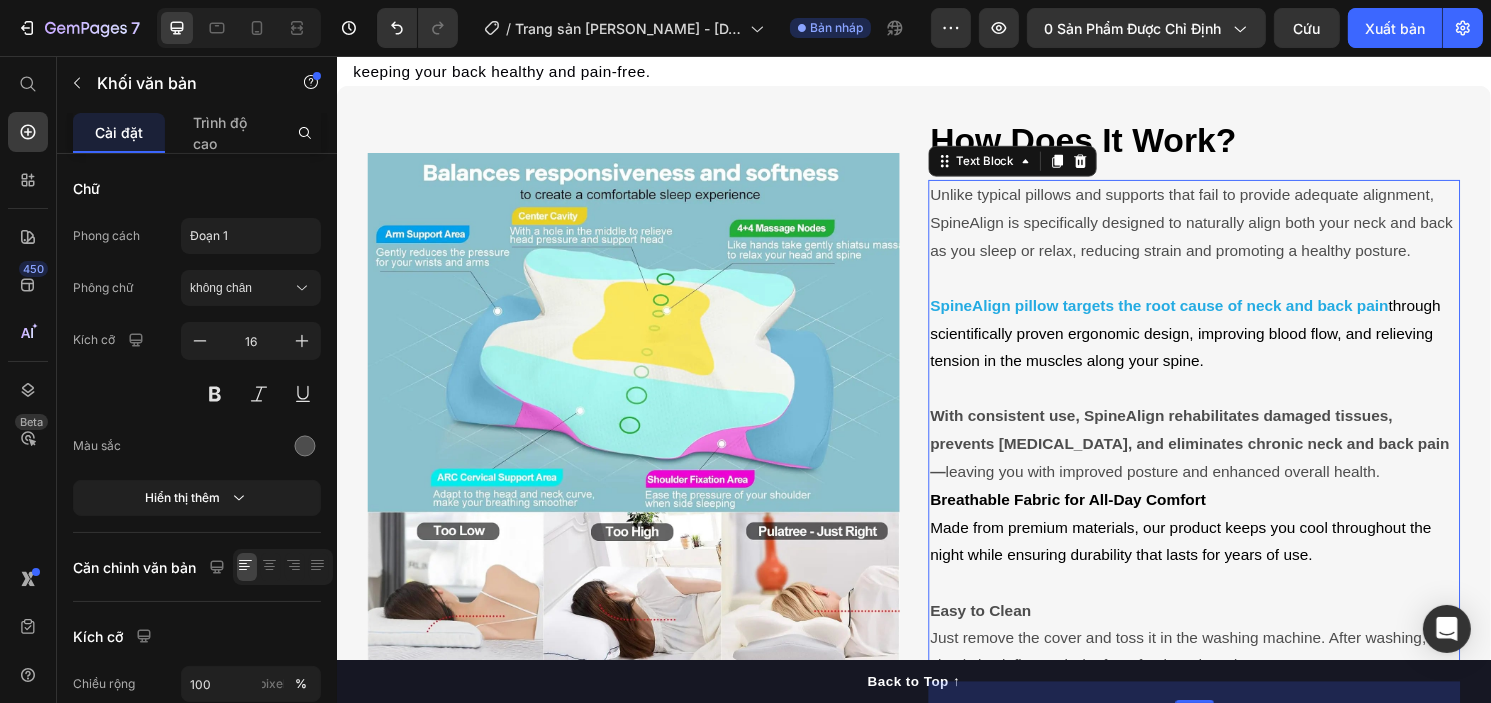 click on "Unlike typical pillows and supports that fail to provide adequate alignment, SpineAlign is specifically designed to naturally align both your neck and back as you sleep or relax, reducing strain and promoting a healthy posture." at bounding box center [1227, 230] 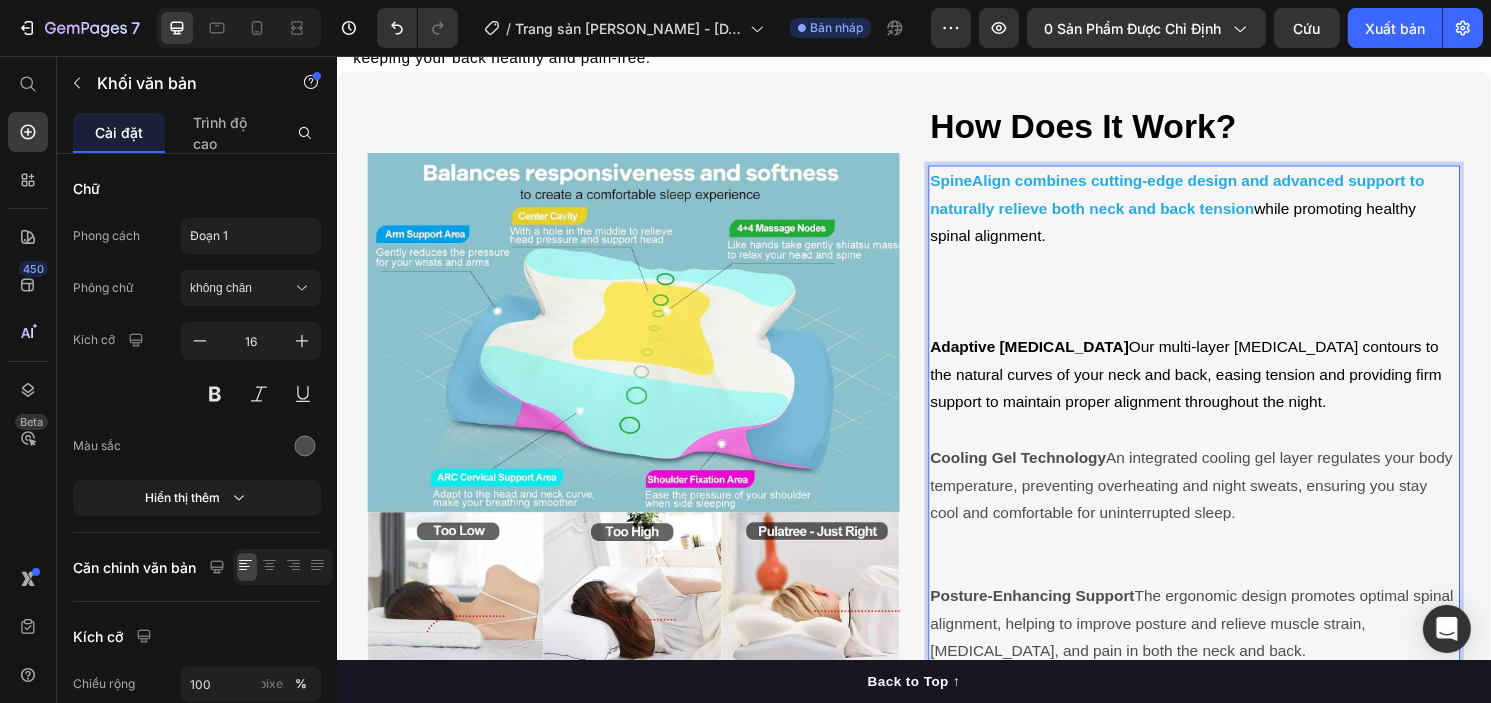 scroll, scrollTop: 3766, scrollLeft: 0, axis: vertical 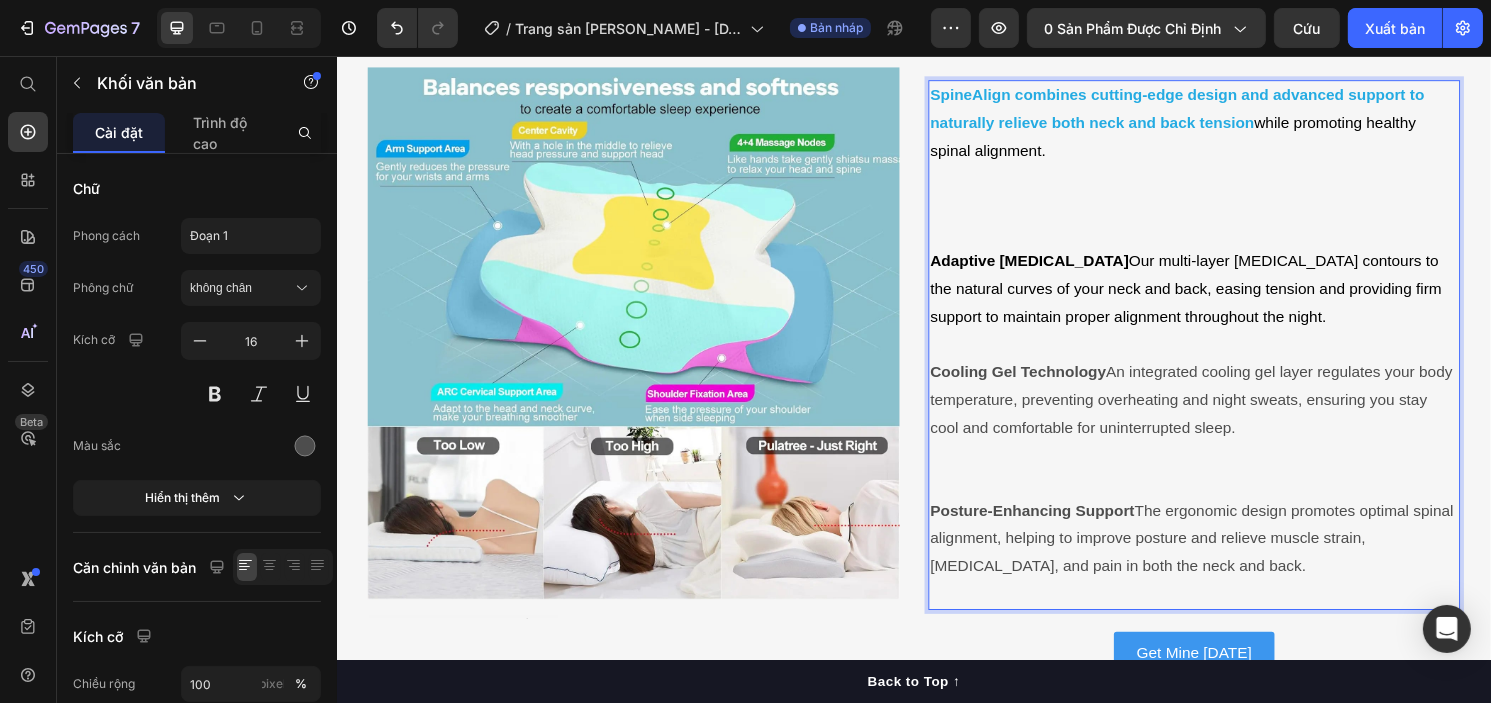 drag, startPoint x: 1047, startPoint y: 330, endPoint x: 1040, endPoint y: 305, distance: 25.96151 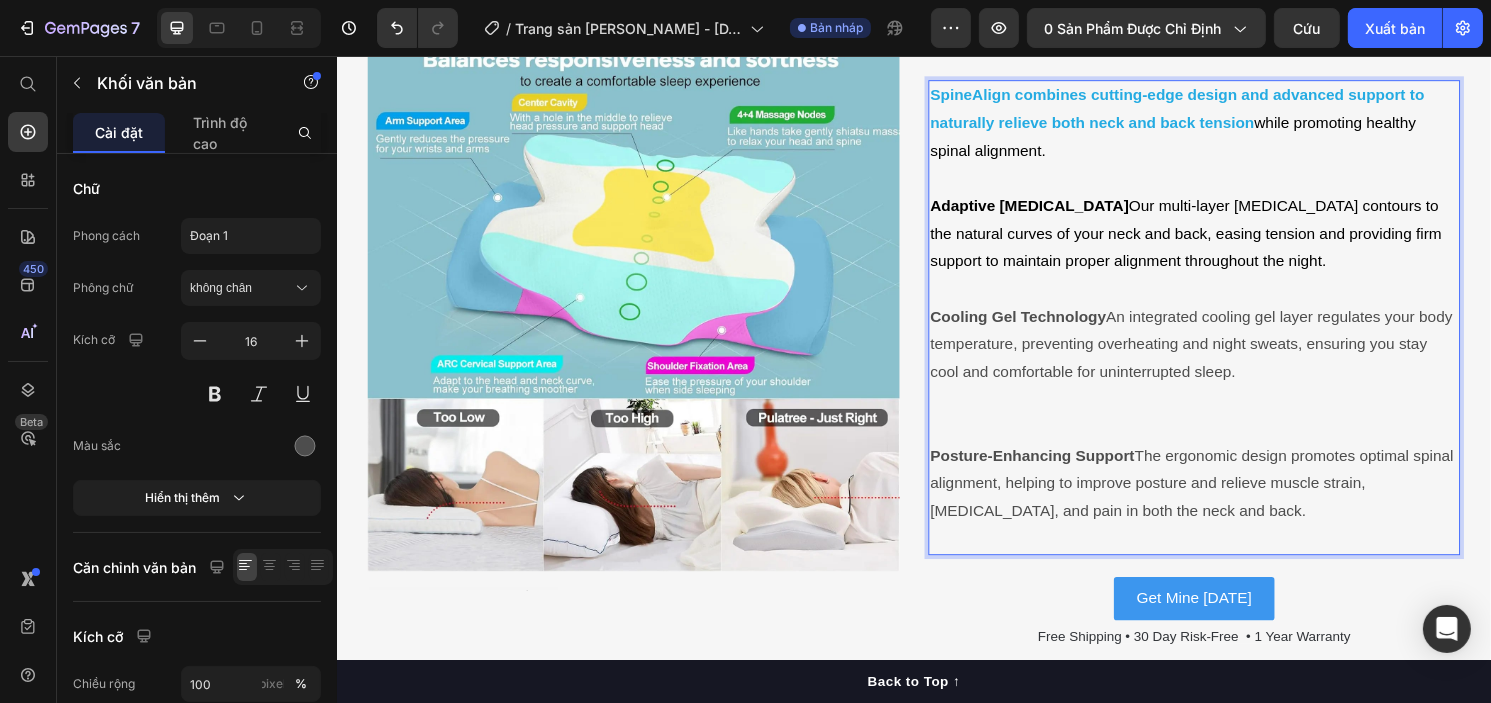 click at bounding box center (1227, 443) 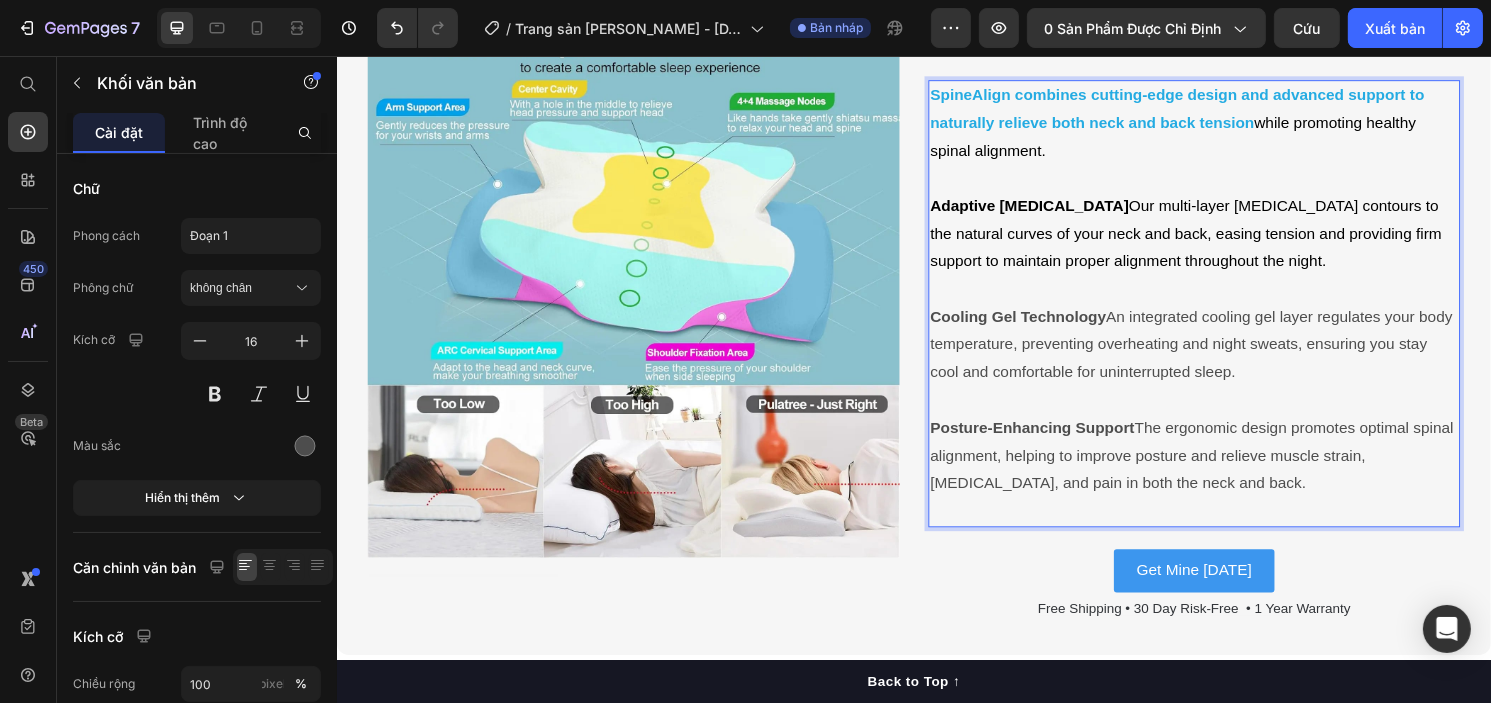 click on "while promoting healthy spinal alignment." at bounding box center (1205, 140) 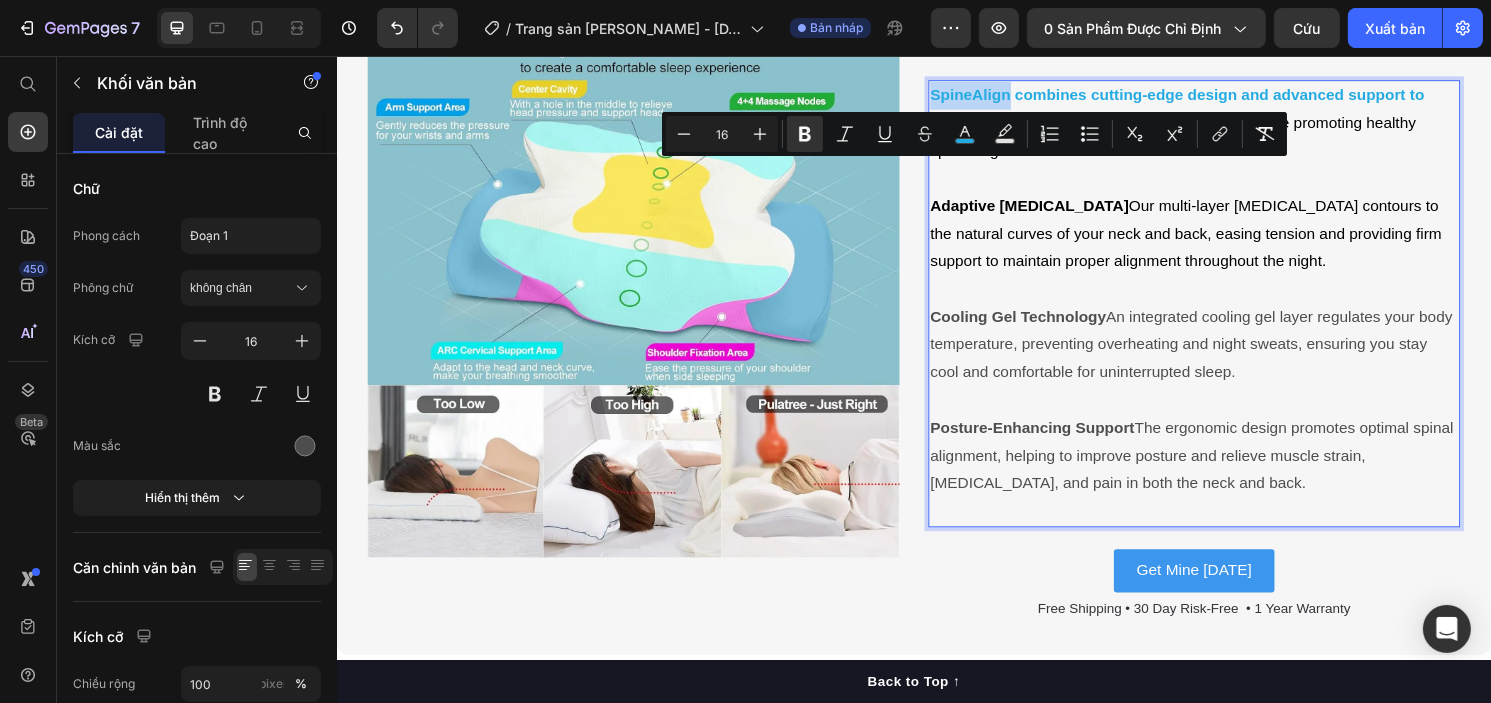 drag, startPoint x: 1027, startPoint y: 176, endPoint x: 946, endPoint y: 182, distance: 81.22192 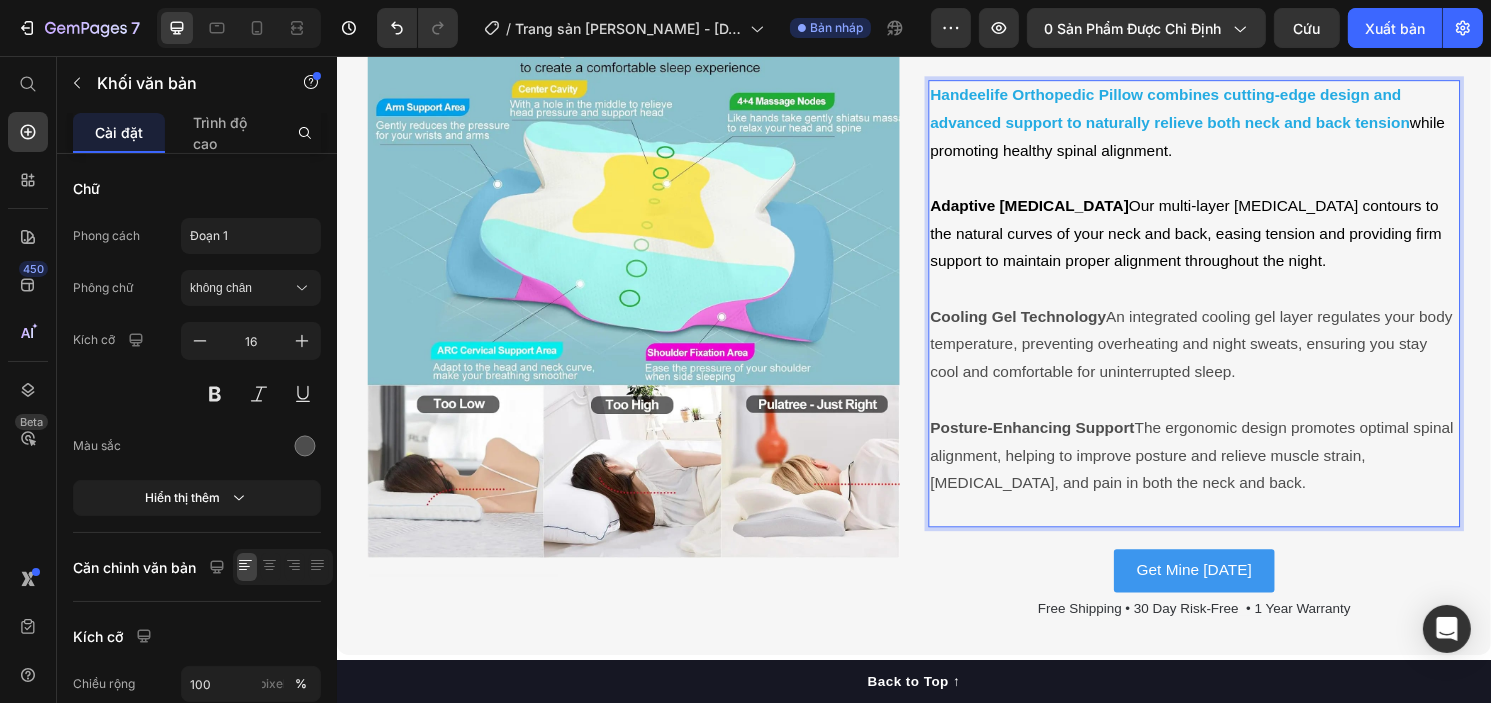 click on "Cooling Gel Technology" at bounding box center [1044, 327] 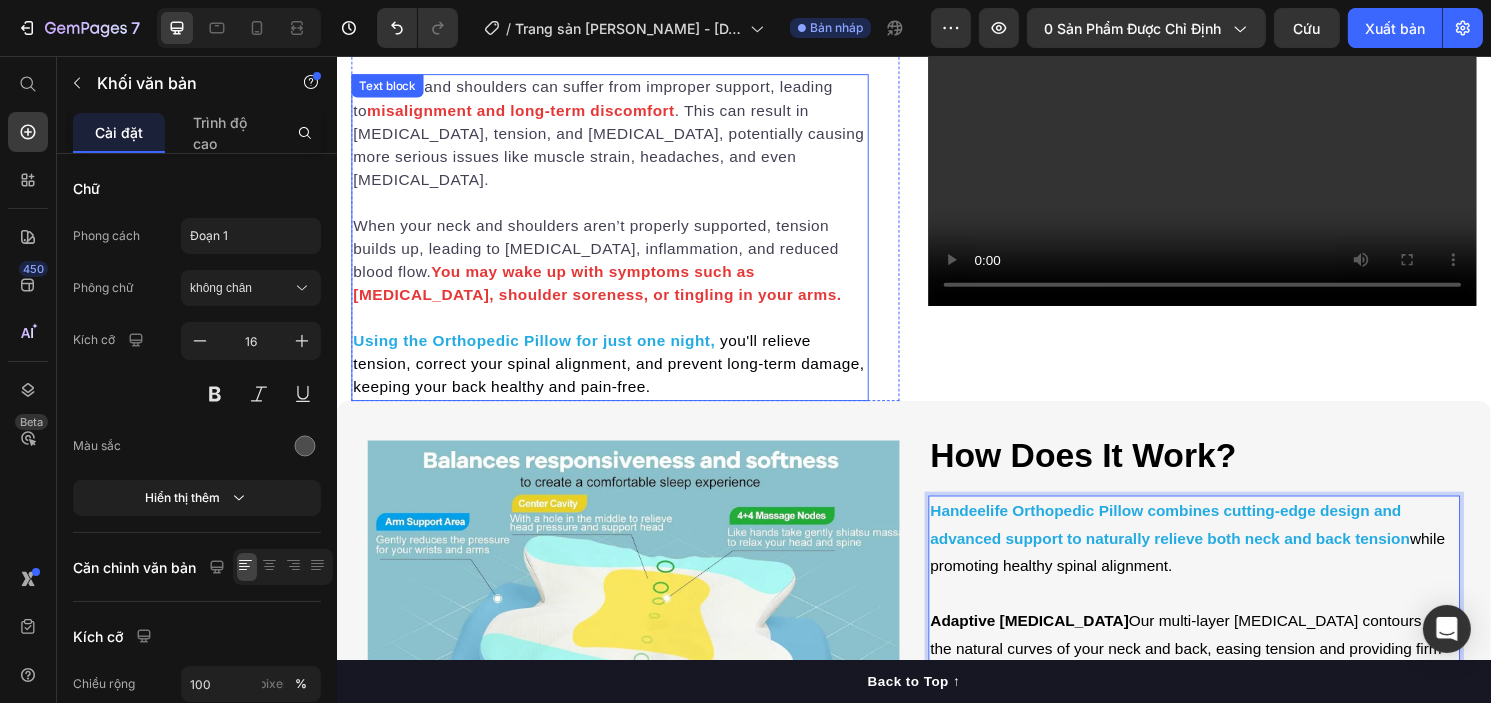 scroll, scrollTop: 3301, scrollLeft: 0, axis: vertical 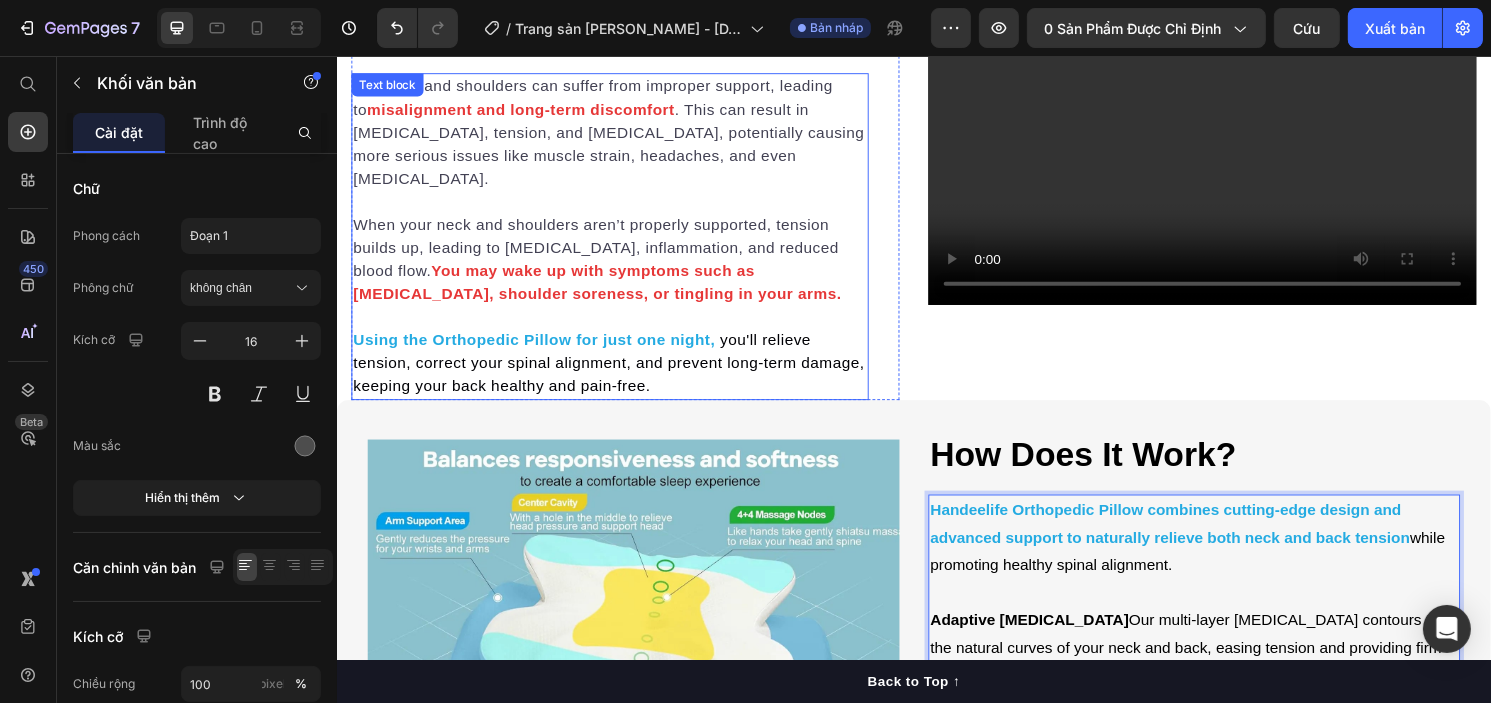 click on "misalignment and long-term discomfort" at bounding box center [527, 111] 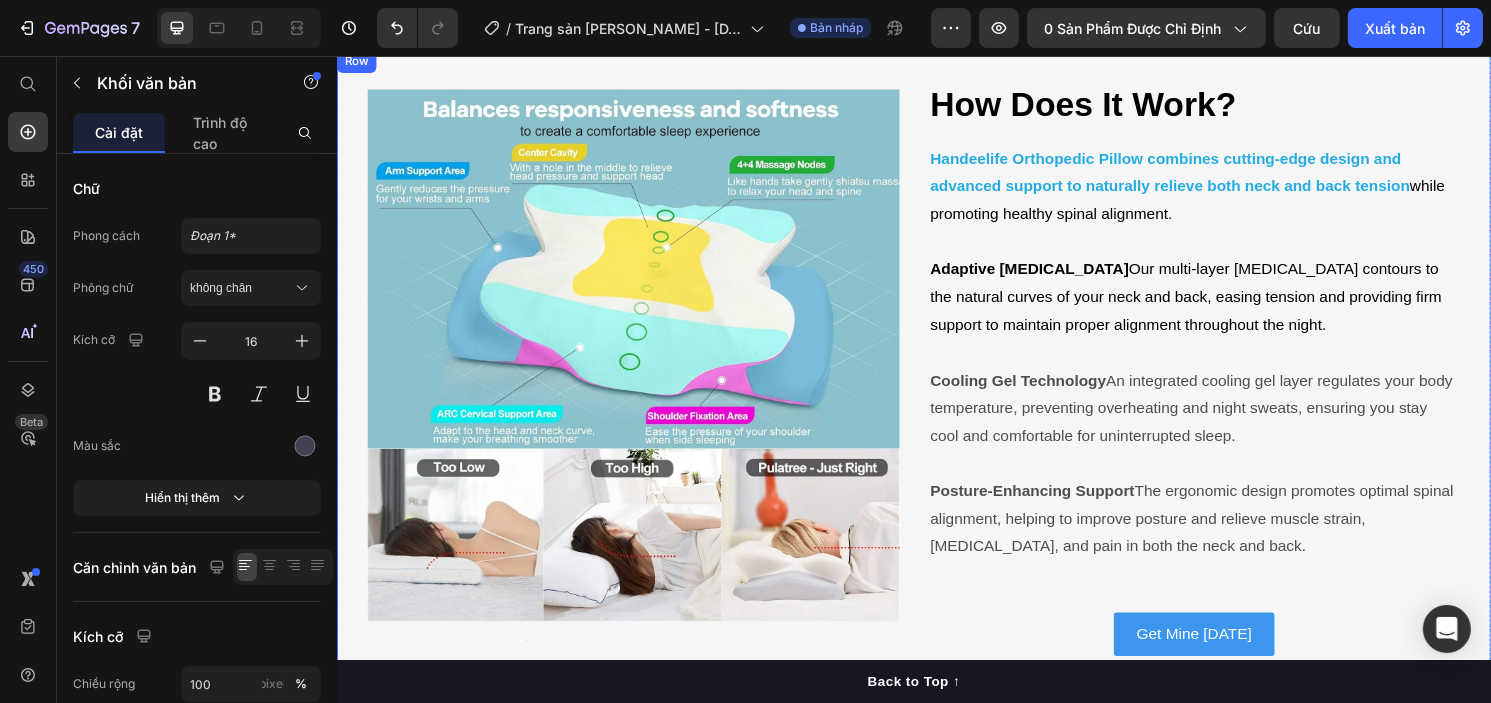 scroll, scrollTop: 3693, scrollLeft: 0, axis: vertical 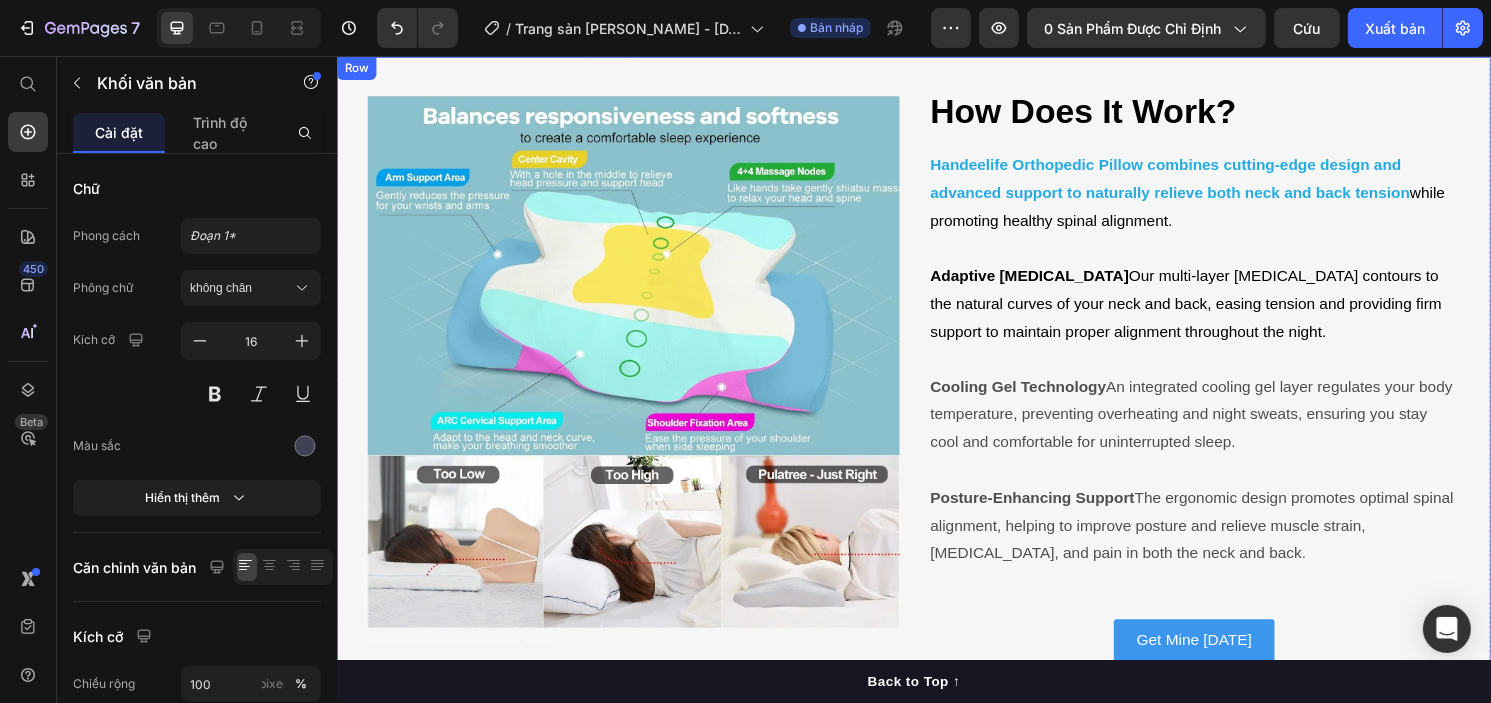 click on "Image Text Block Row ⁠⁠⁠⁠⁠⁠⁠ How Does It Work? Heading Image Handeelife Orthopedic Pillow combines cutting-edge design and advanced support to naturally relieve both neck and back tension  while promoting healthy spinal alignment. Adaptive Memory Foam  Our multi-layer memory foam contours to the natural curves of your neck and back, easing tension and providing firm support to maintain proper alignment throughout the night. Cooling Gel Technology  An integrated cooling gel layer regulates your body temperature, preventing overheating and night sweats, ensuring you stay cool and comfortable for uninterrupted sleep. Posture-Enhancing Support  The ergonomic design promotes optimal spinal alignment, helping to improve posture and relieve muscle strain, stiffness, and pain in both the neck and back. Text Block Get Mine Today Button Free Shipping • 30 Day Risk-Free  • 1 Year Warranty Text Block Row" at bounding box center [936, 404] 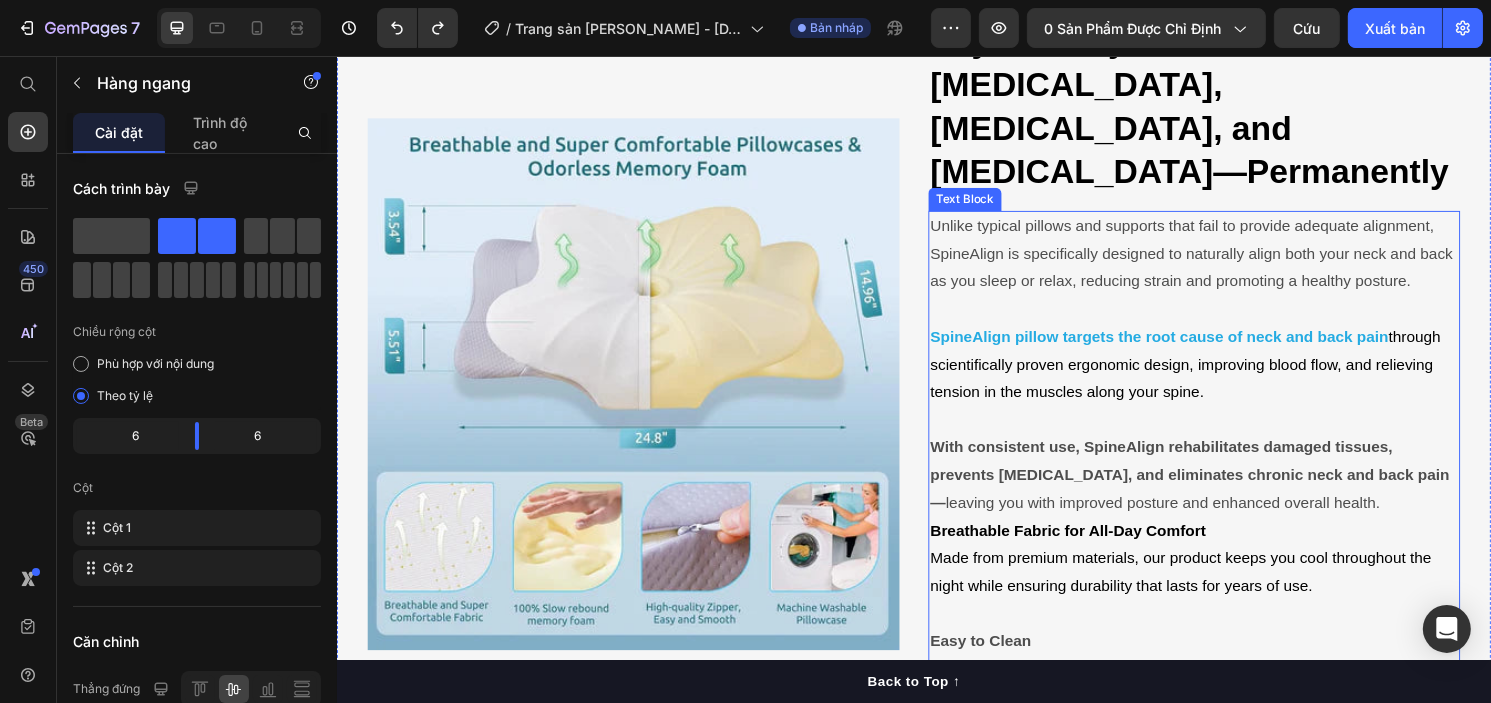 scroll, scrollTop: 3766, scrollLeft: 0, axis: vertical 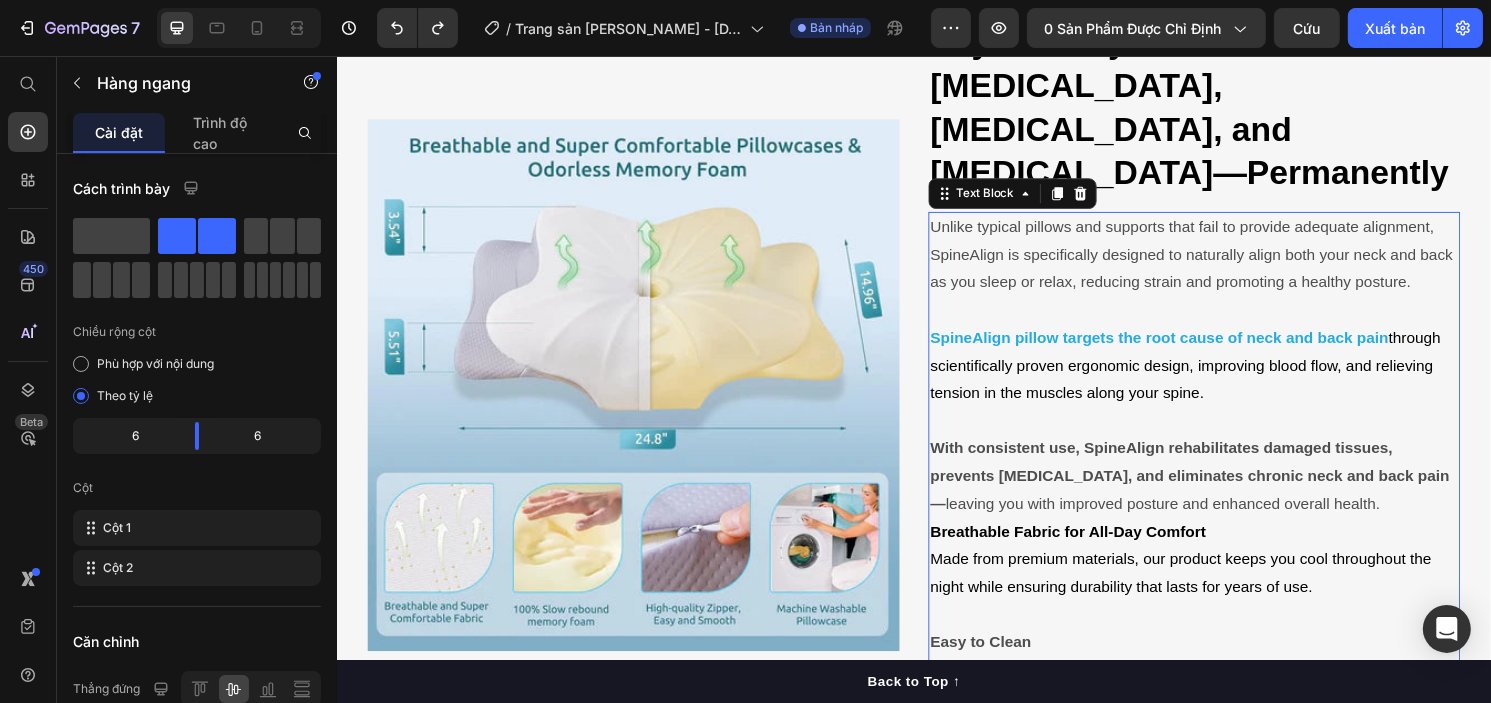 click on "SpineAlign pillow targets the root cause of neck and back pain" at bounding box center [1191, 348] 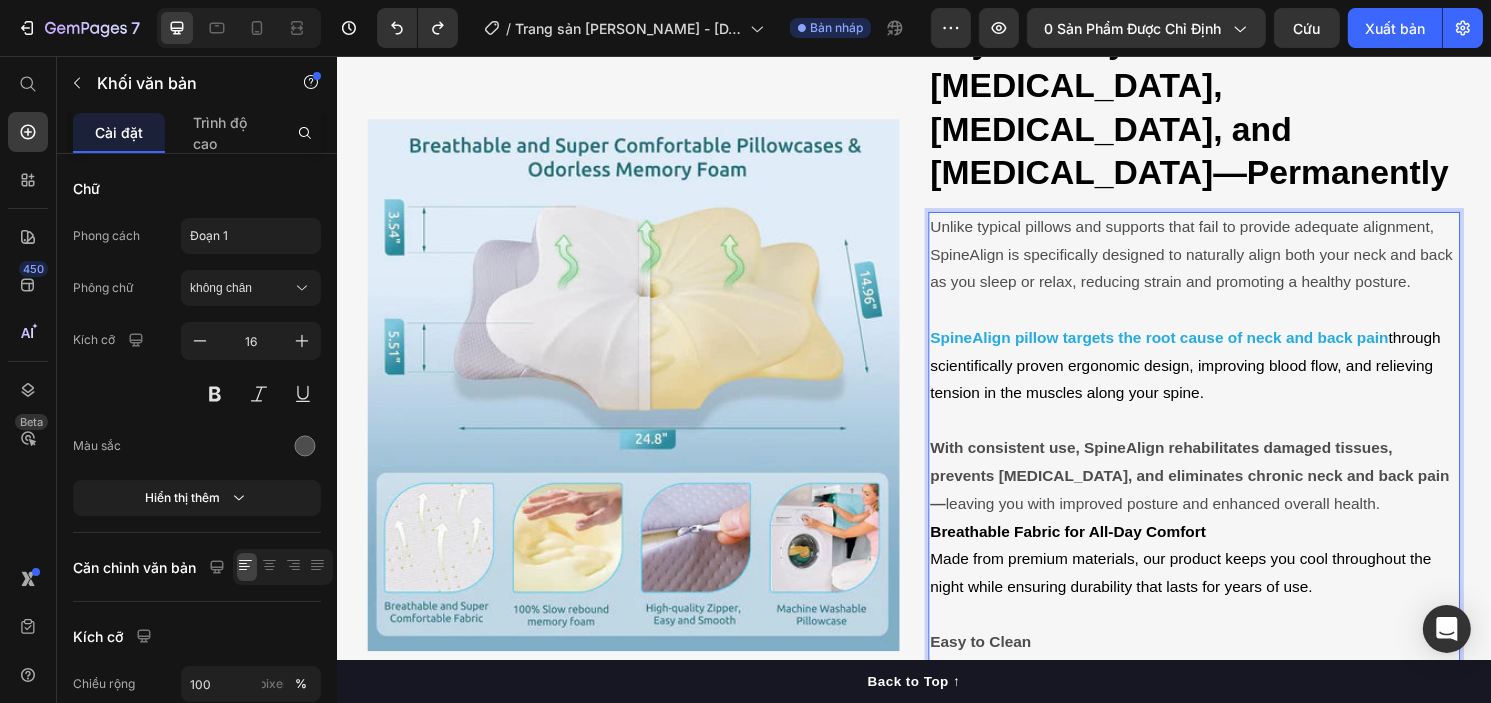 click on "SpineAlign pillow targets the root cause of neck and back pain" at bounding box center [1191, 348] 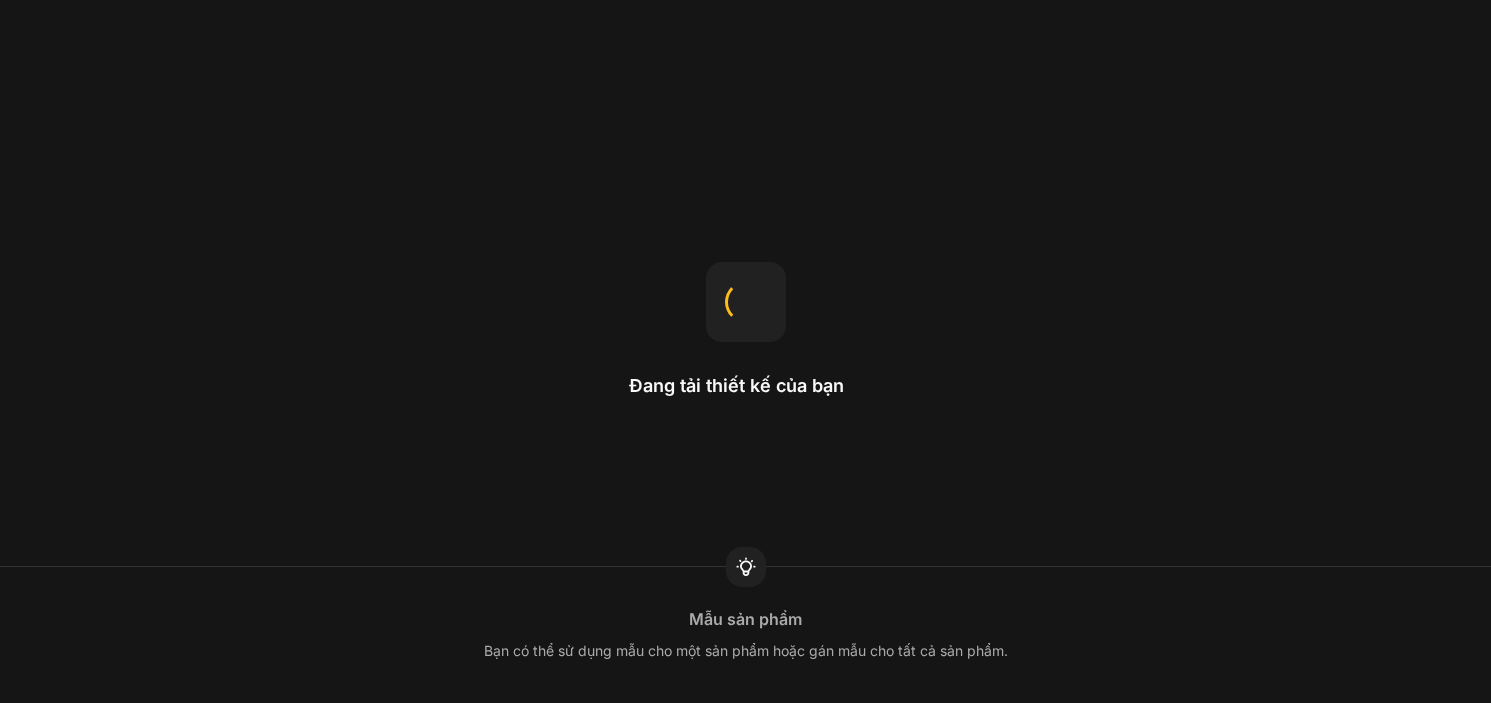 scroll, scrollTop: 0, scrollLeft: 0, axis: both 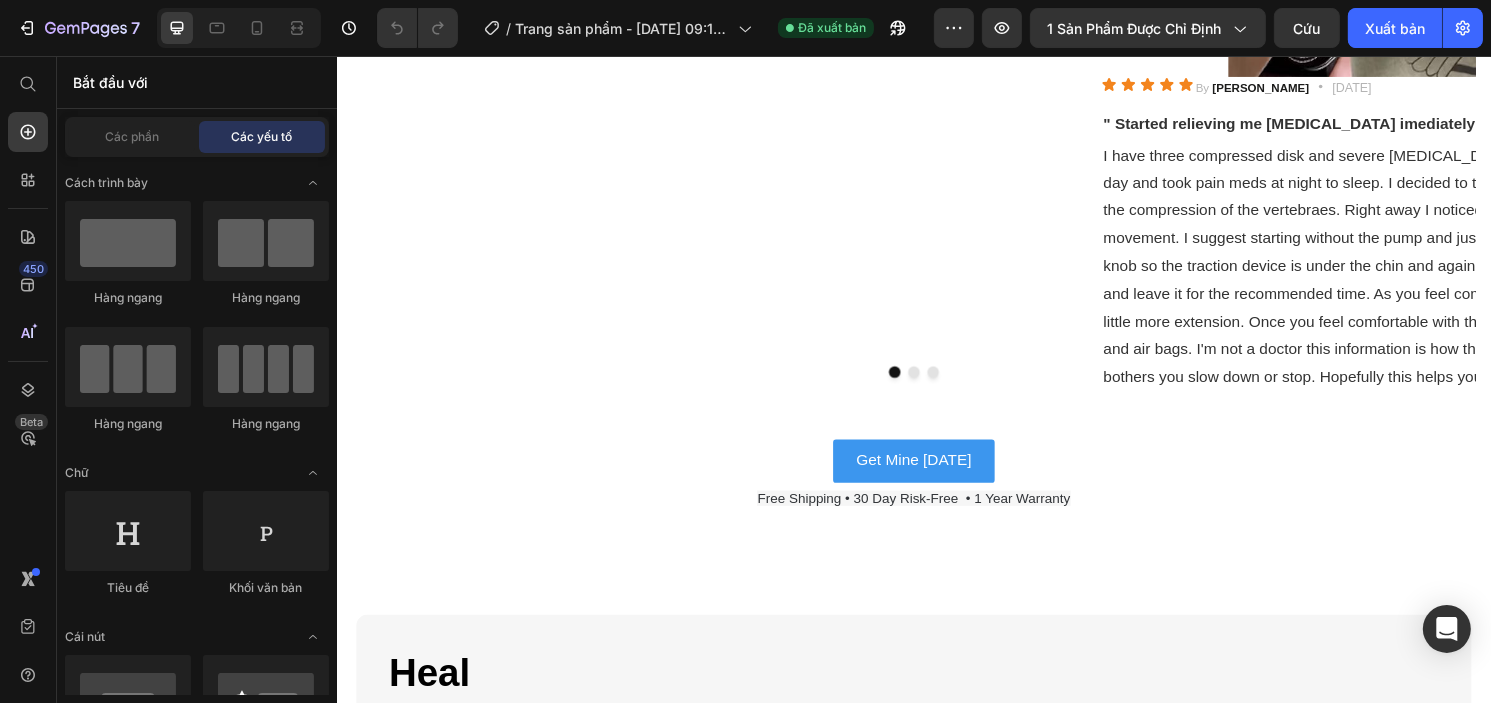 click on "Icon Icon Icon Icon Icon Icon List By   [PERSON_NAME] Text block
Icon [DATE] Text block Row" at bounding box center [733, -410] 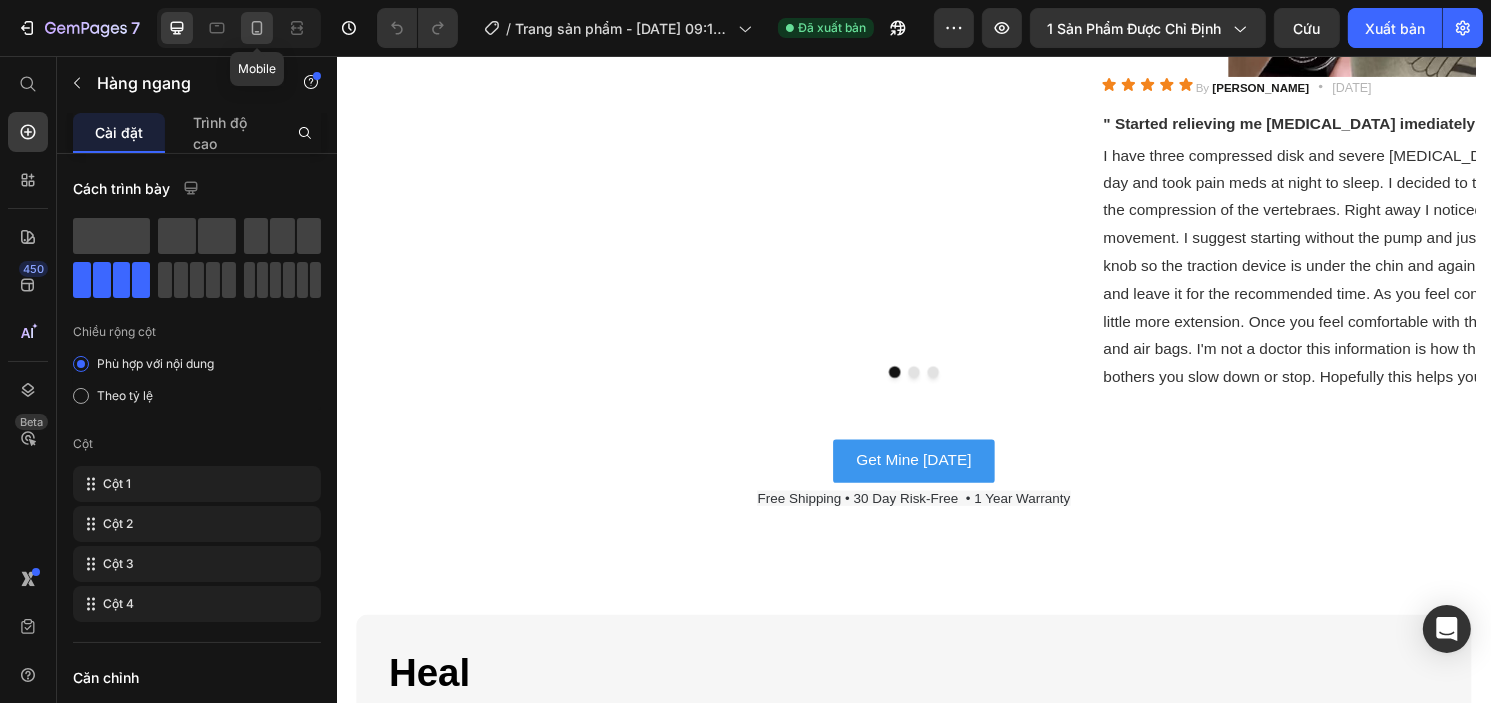 click 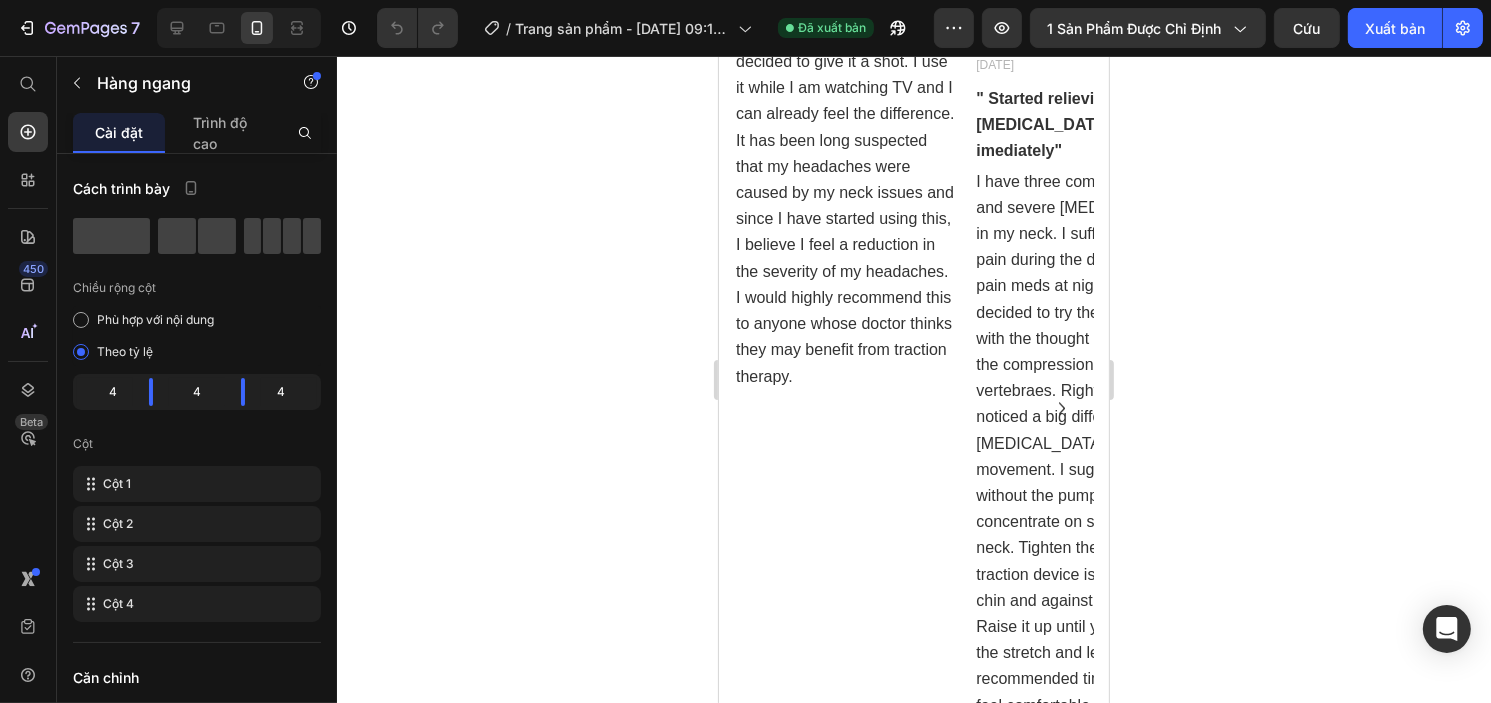scroll, scrollTop: 4247, scrollLeft: 0, axis: vertical 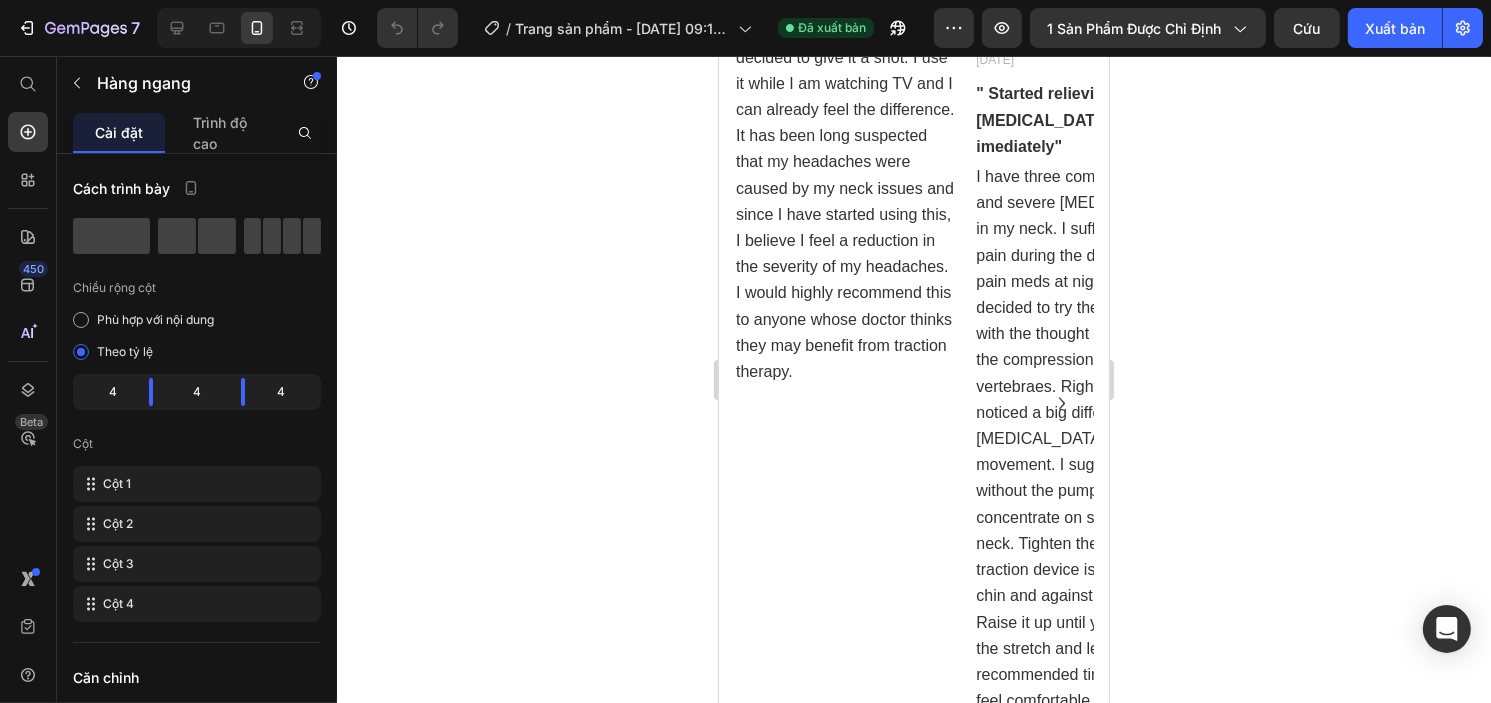 click on "[PERSON_NAME]" at bounding box center [879, -195] 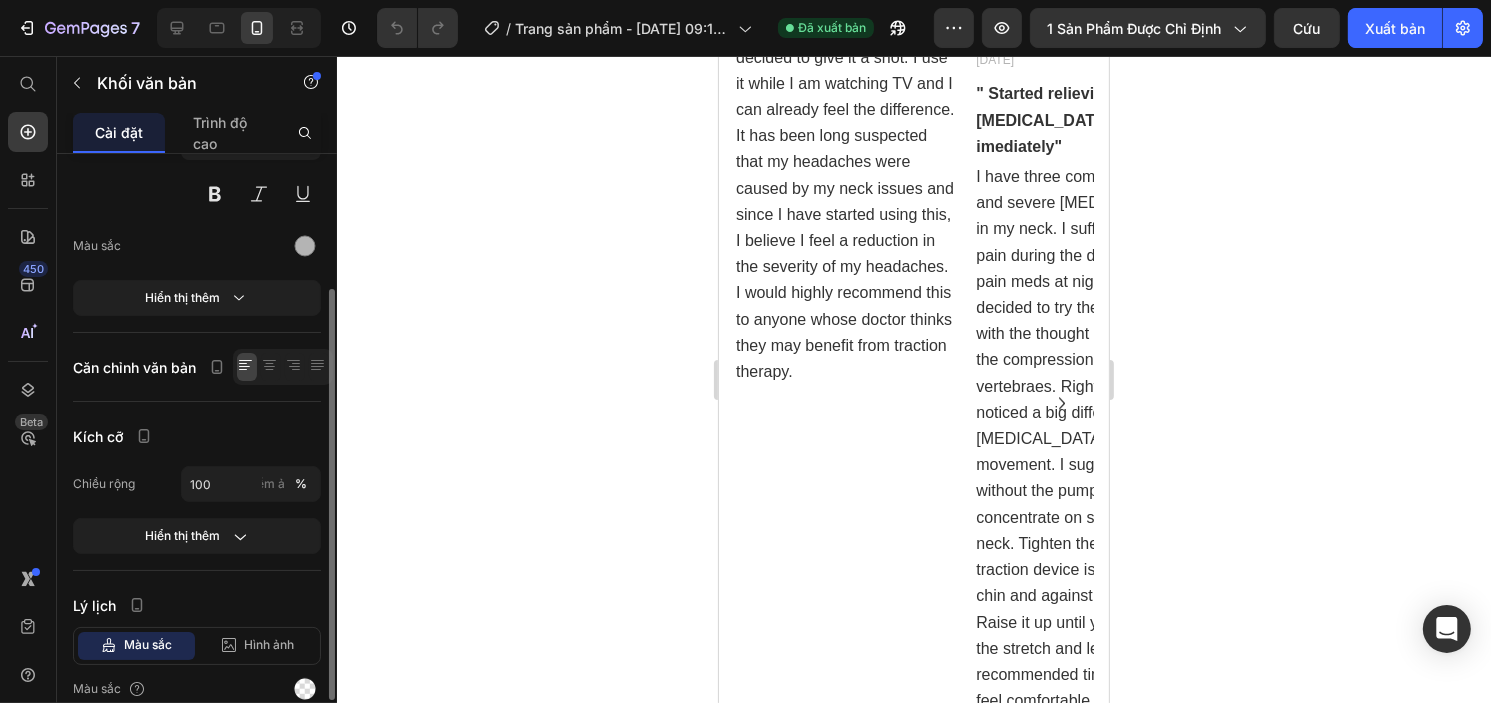 scroll, scrollTop: 286, scrollLeft: 0, axis: vertical 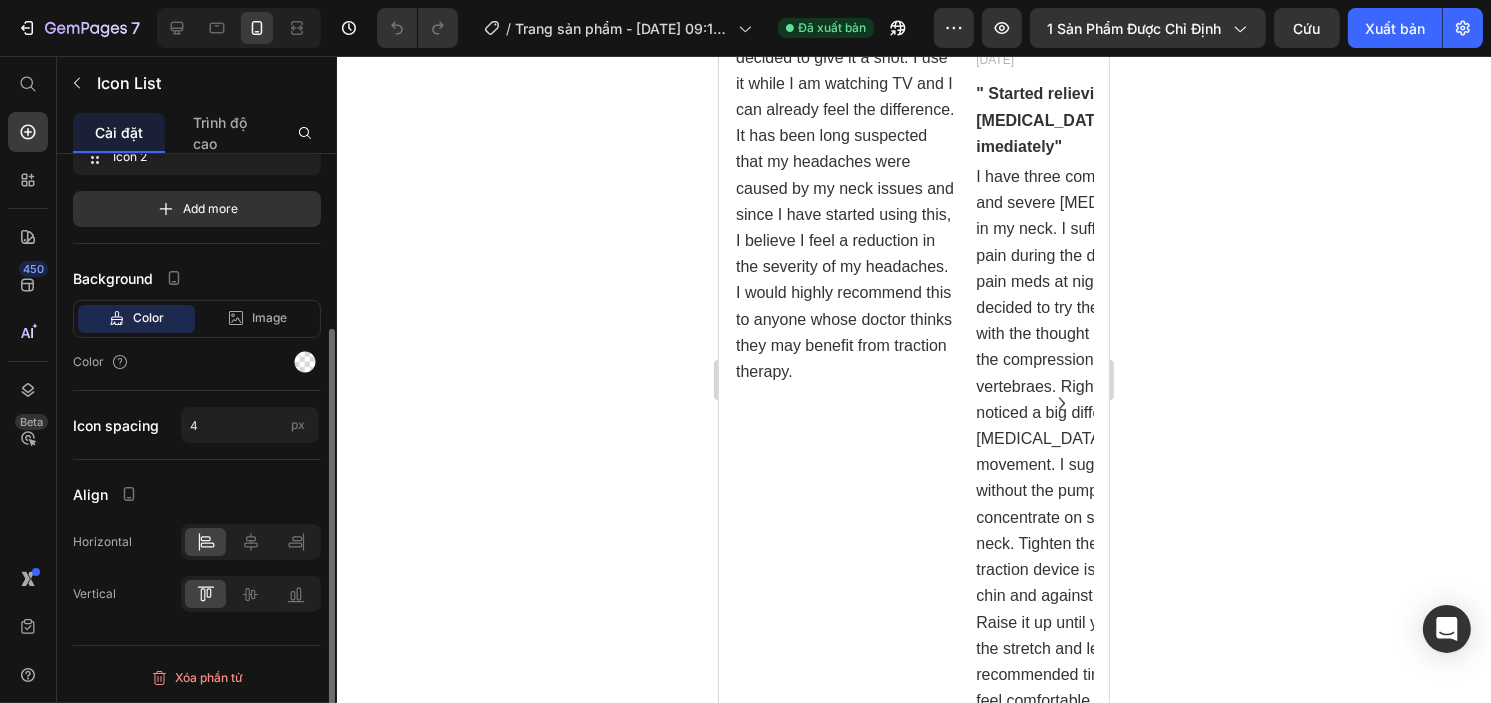 click on "Icon Icon Icon Icon Icon" at bounding box center (781, -207) 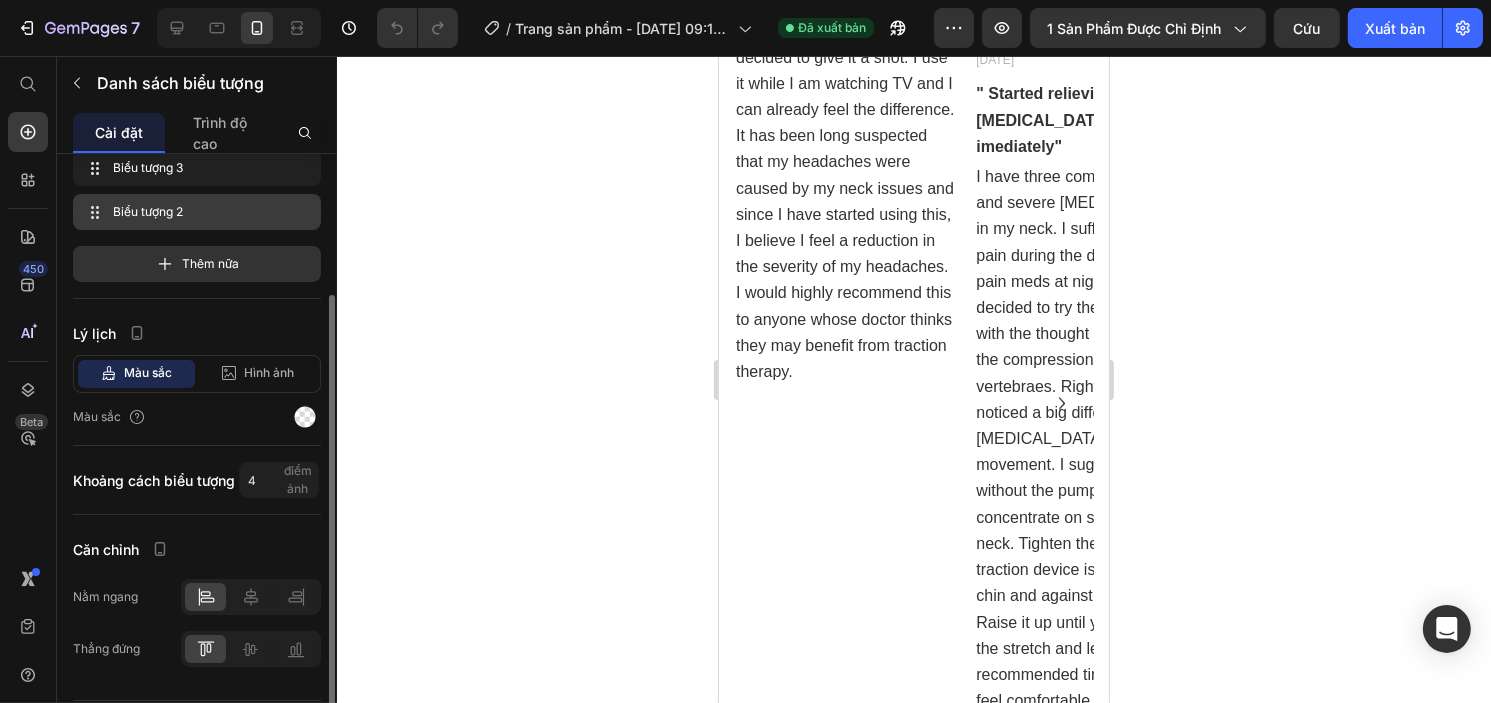 scroll, scrollTop: 252, scrollLeft: 0, axis: vertical 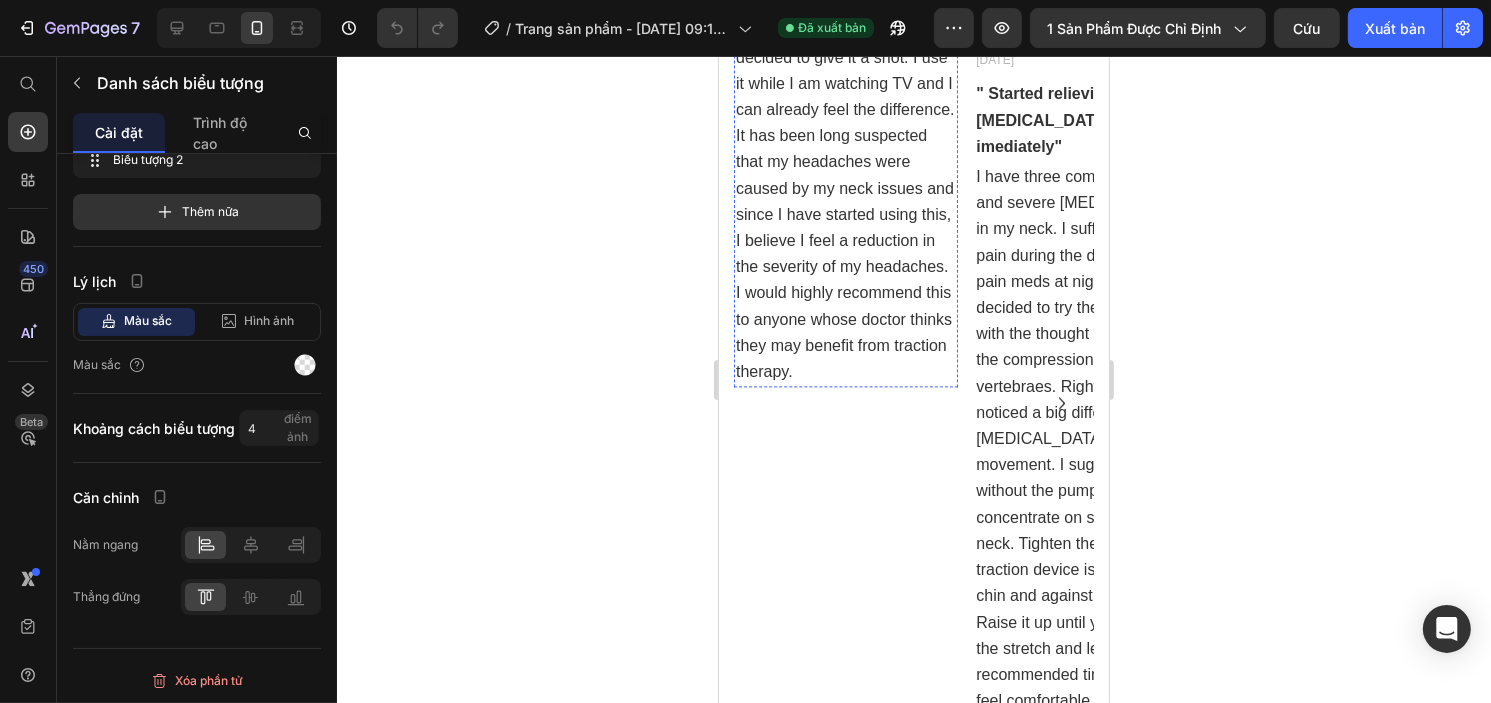 click on "Icon Icon Icon Icon Icon Icon List   0 By   [PERSON_NAME] Text block
Icon [DATE] Text block Row" at bounding box center (845, -184) 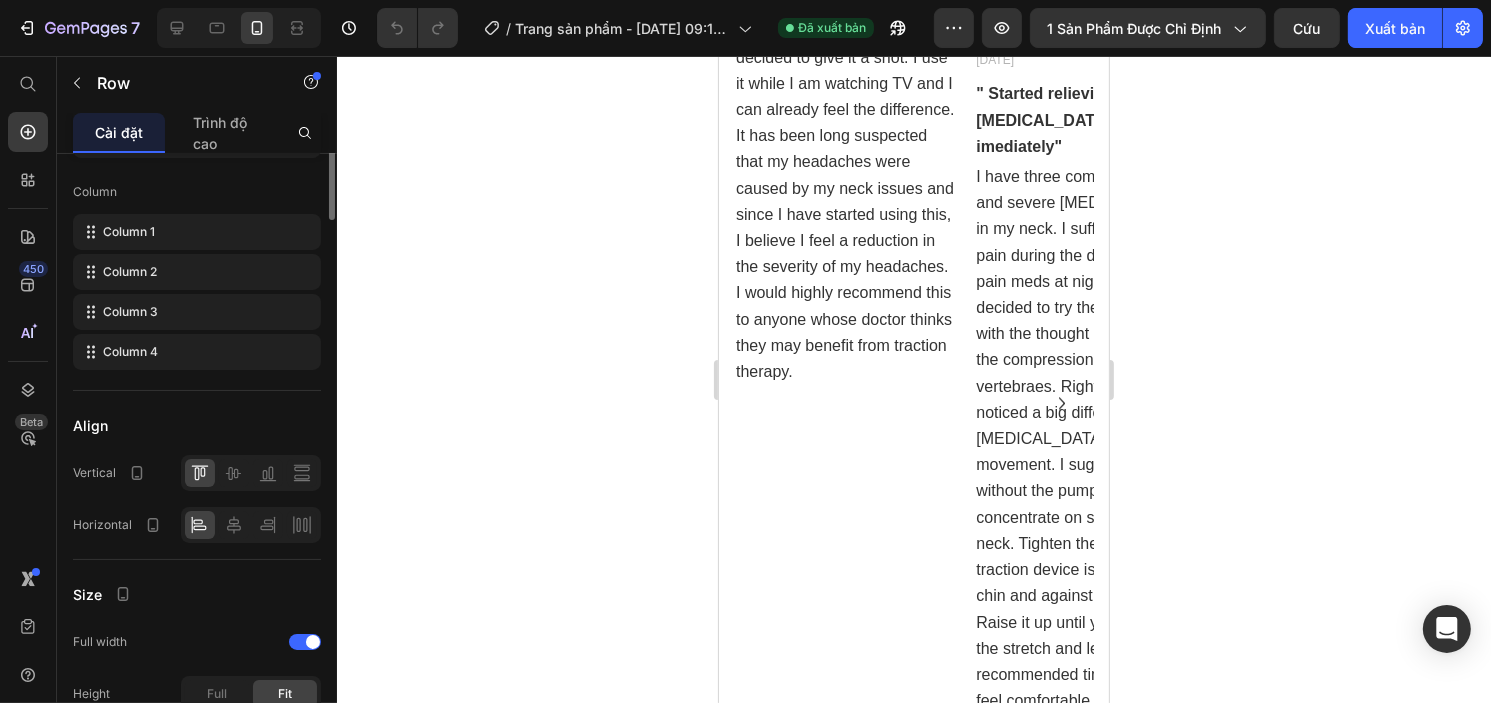 scroll, scrollTop: 0, scrollLeft: 0, axis: both 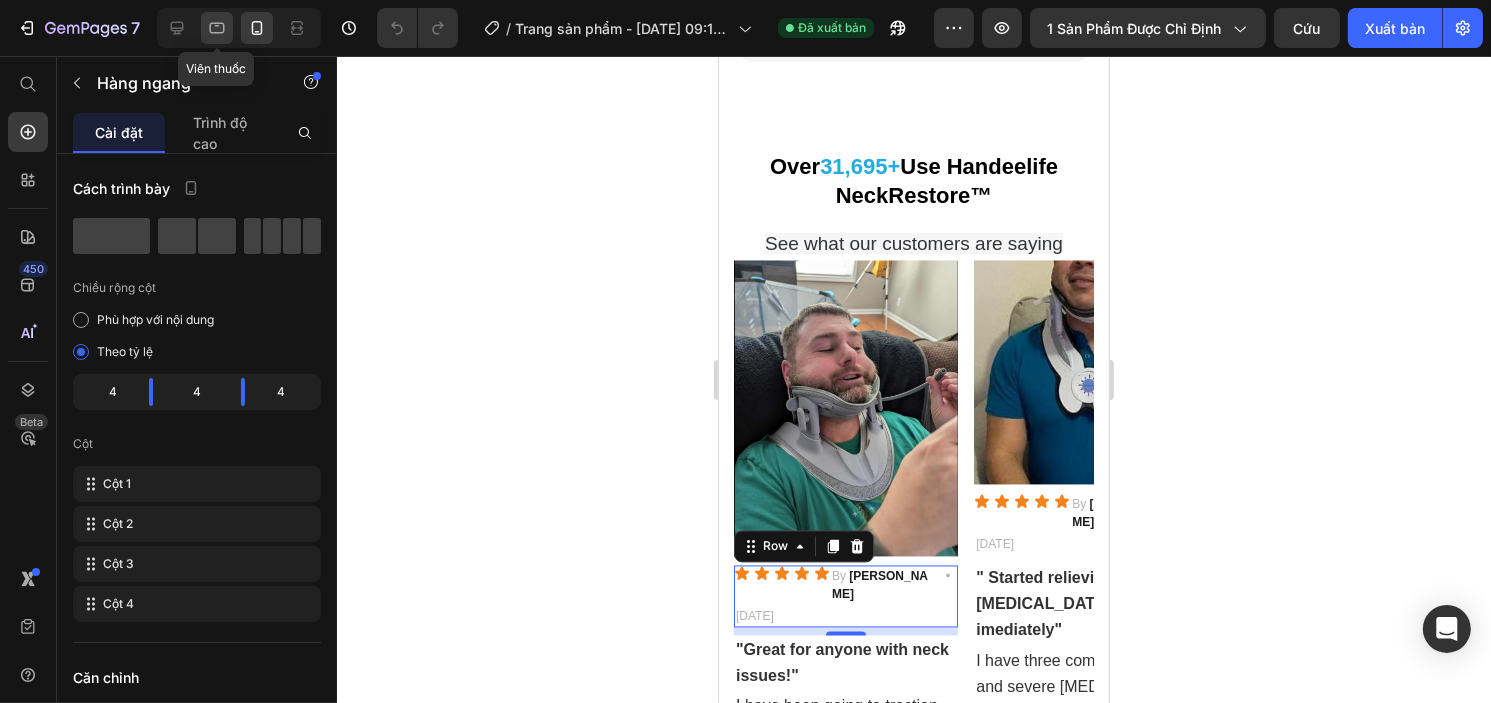 click 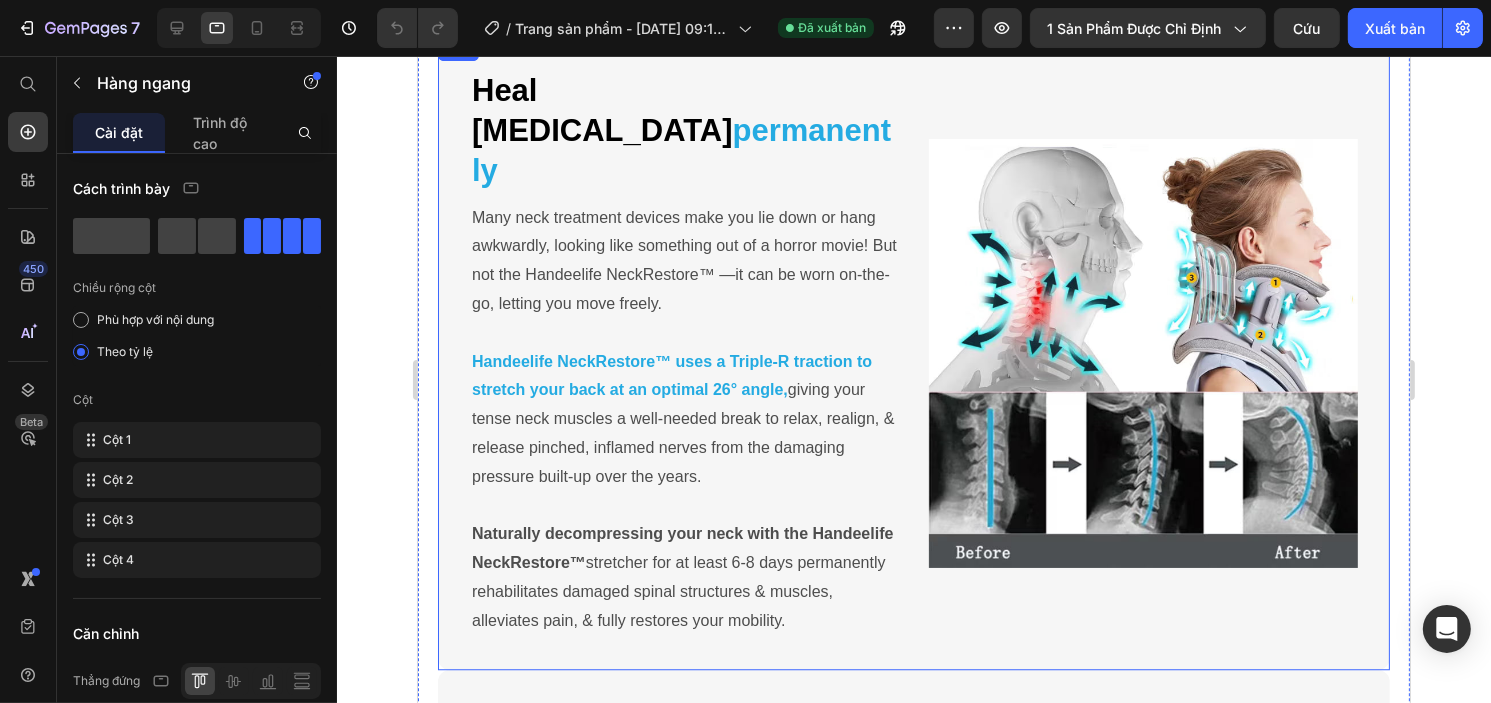 scroll, scrollTop: 5191, scrollLeft: 0, axis: vertical 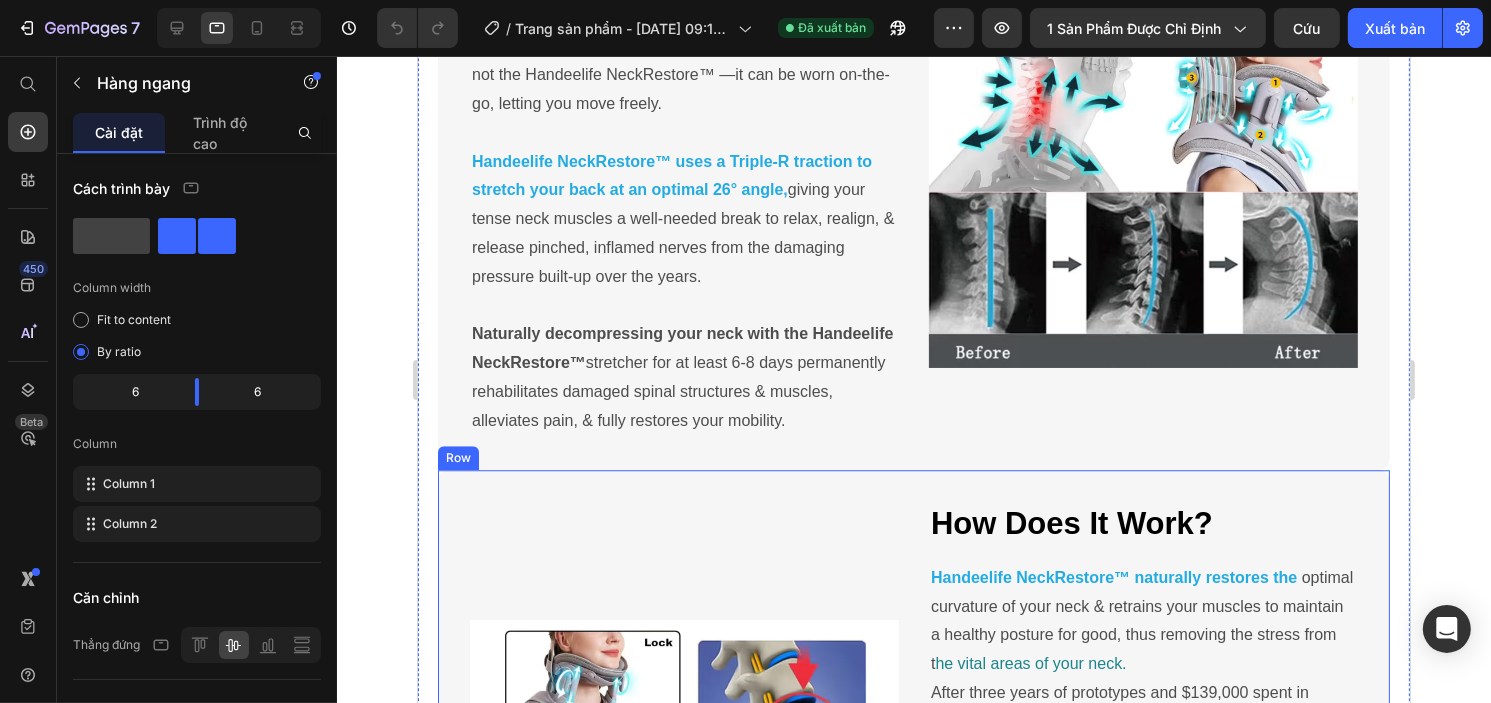 click on "Image Text Block Row" at bounding box center [683, 865] 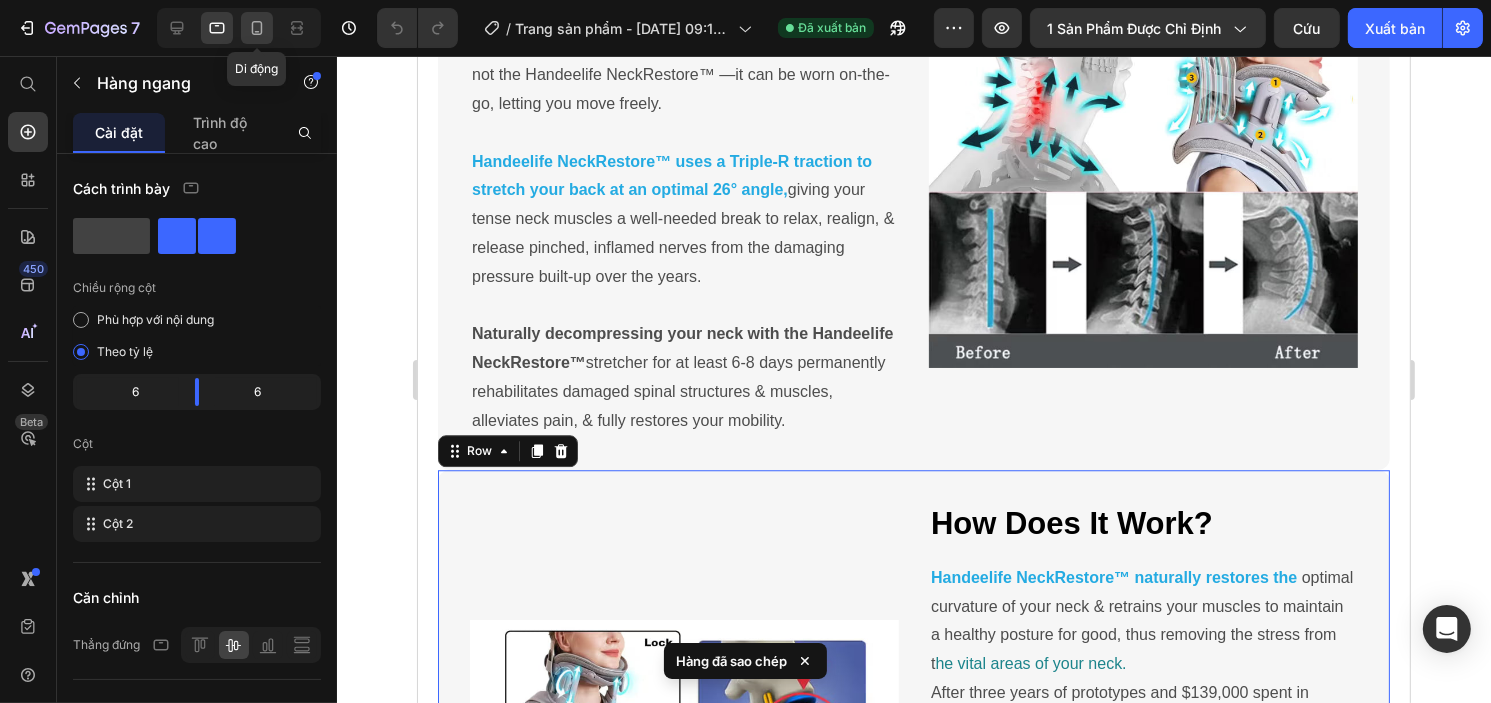 click 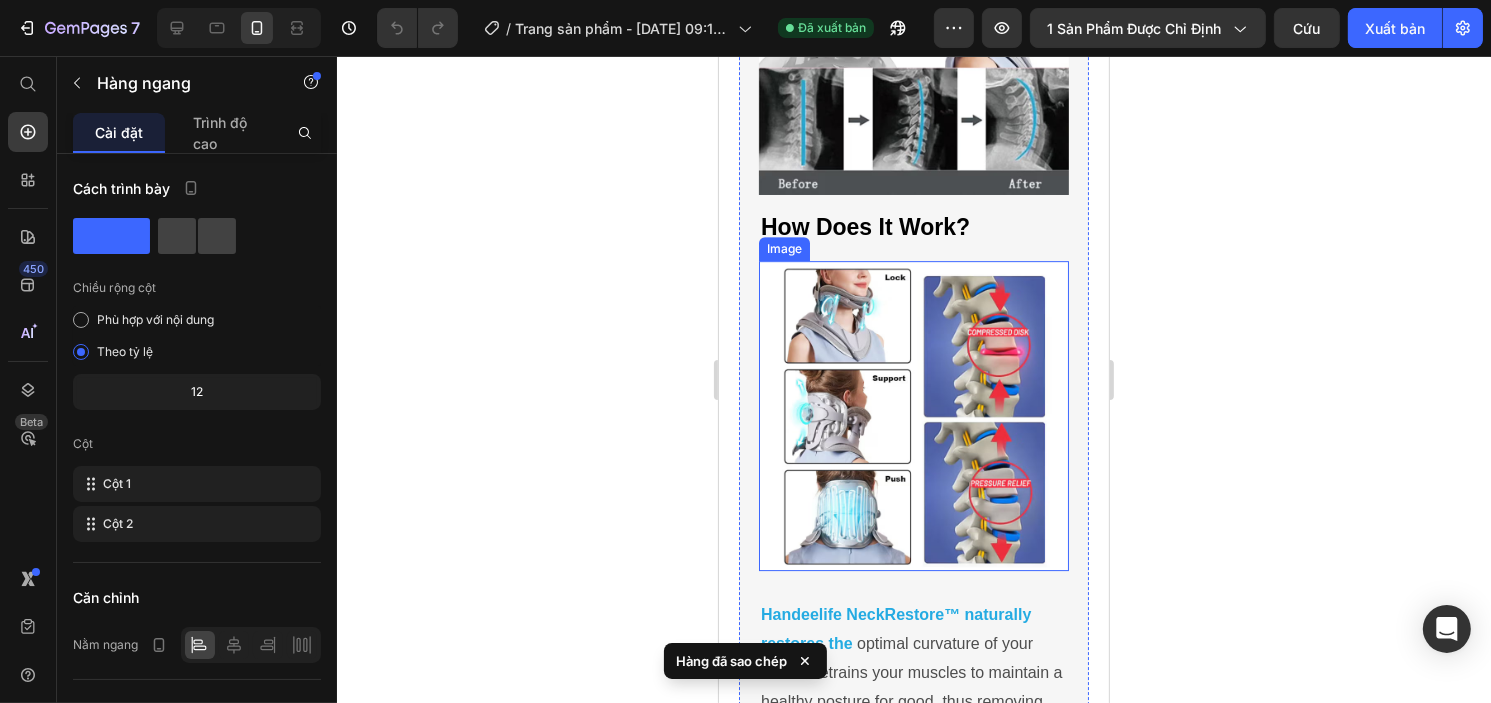 scroll, scrollTop: 6291, scrollLeft: 0, axis: vertical 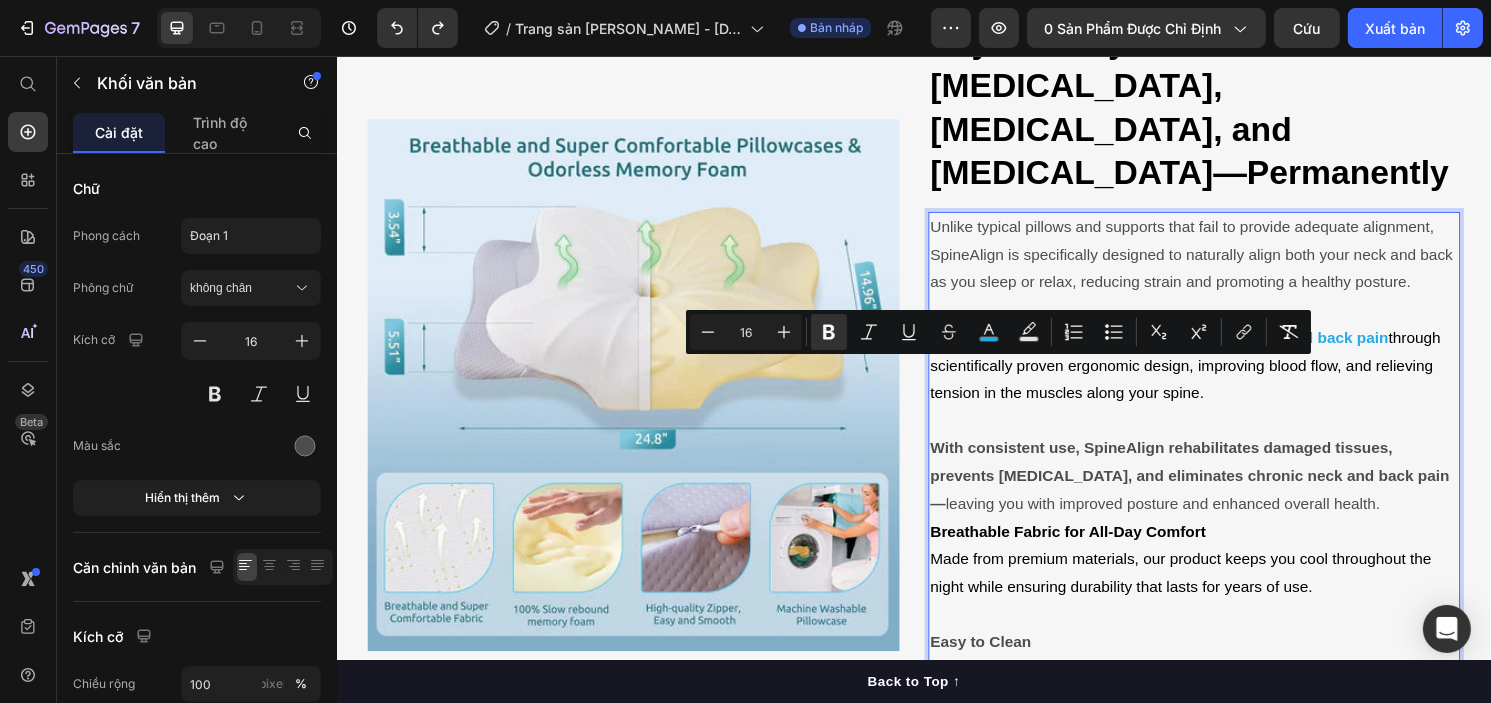 drag, startPoint x: 1078, startPoint y: 385, endPoint x: 943, endPoint y: 384, distance: 135.00371 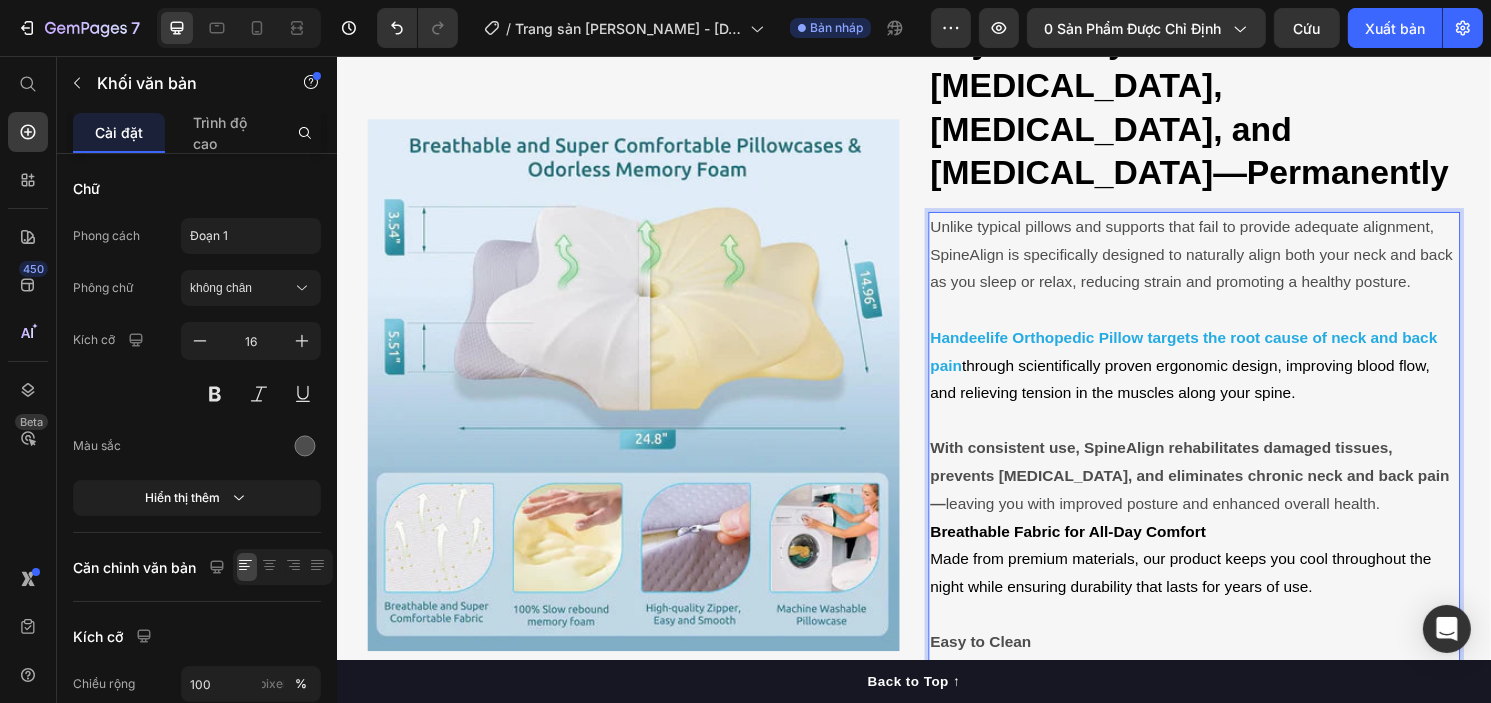 click on "through scientifically proven ergonomic design, improving blood flow, and relieving tension in the muscles along your spine." at bounding box center [1212, 392] 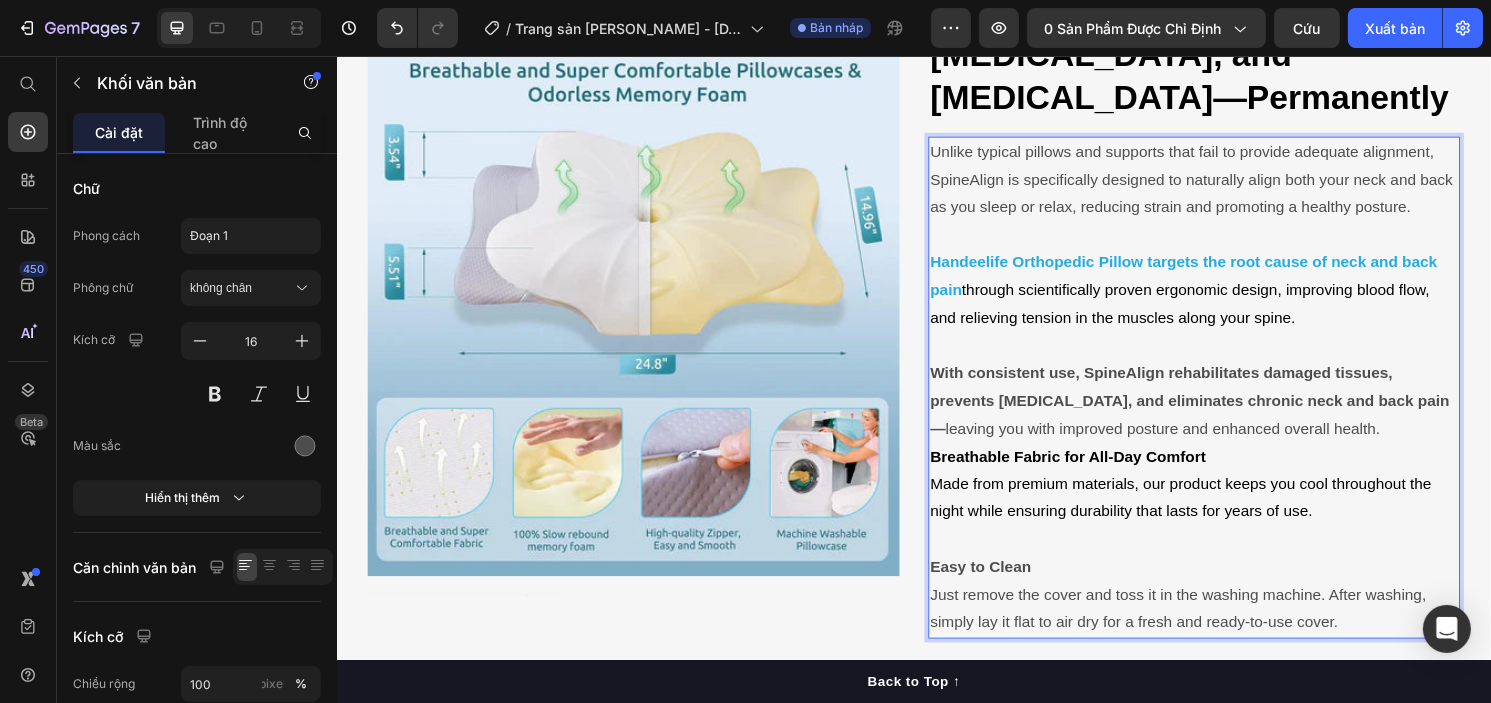 scroll, scrollTop: 3844, scrollLeft: 0, axis: vertical 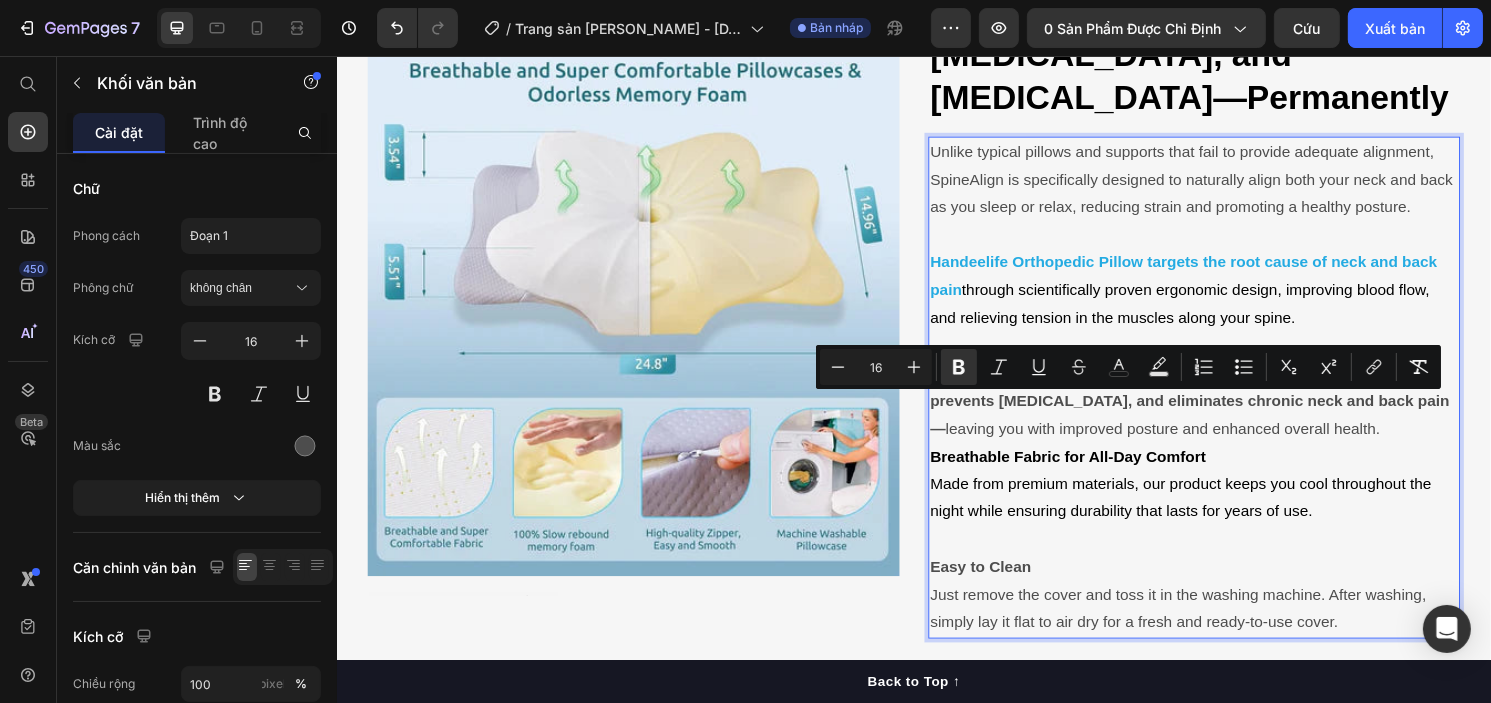 drag, startPoint x: 1182, startPoint y: 415, endPoint x: 1102, endPoint y: 415, distance: 80 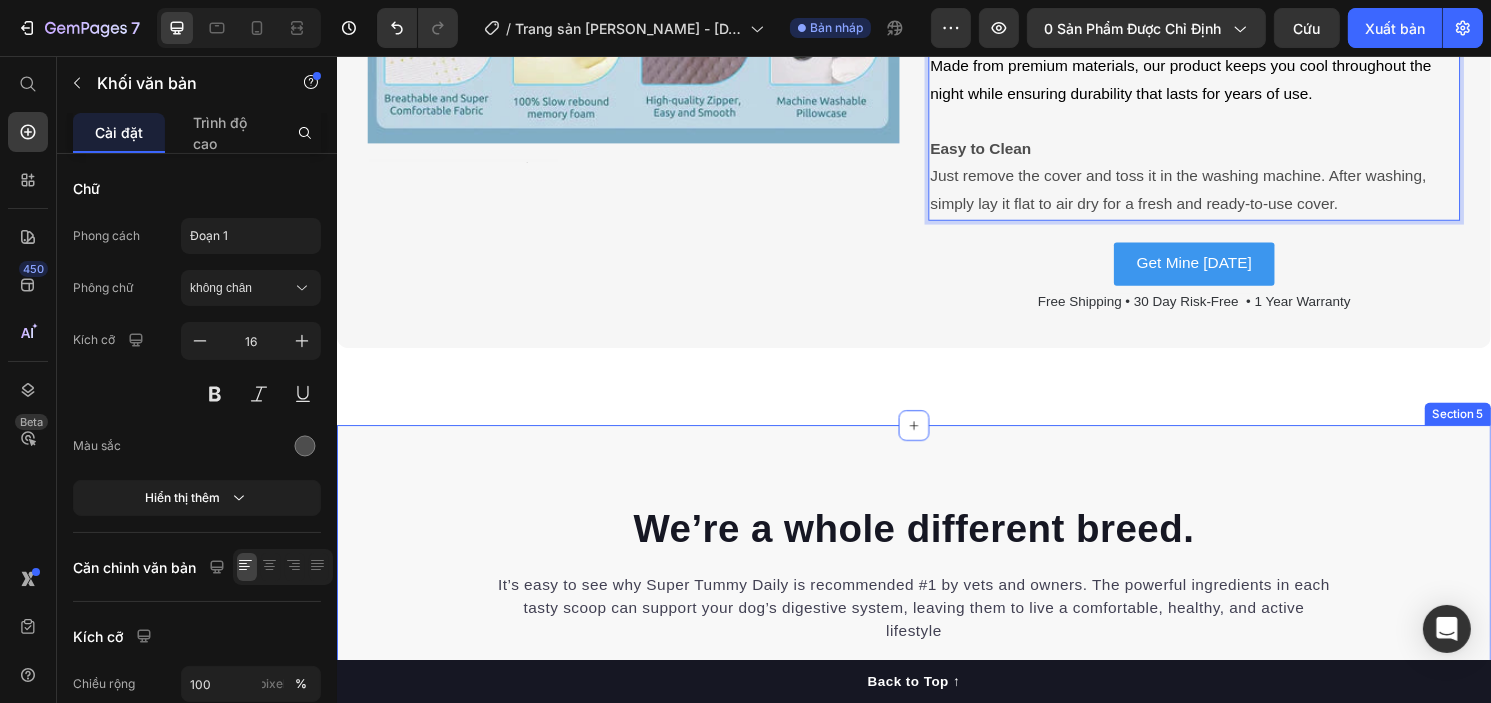 scroll, scrollTop: 4320, scrollLeft: 0, axis: vertical 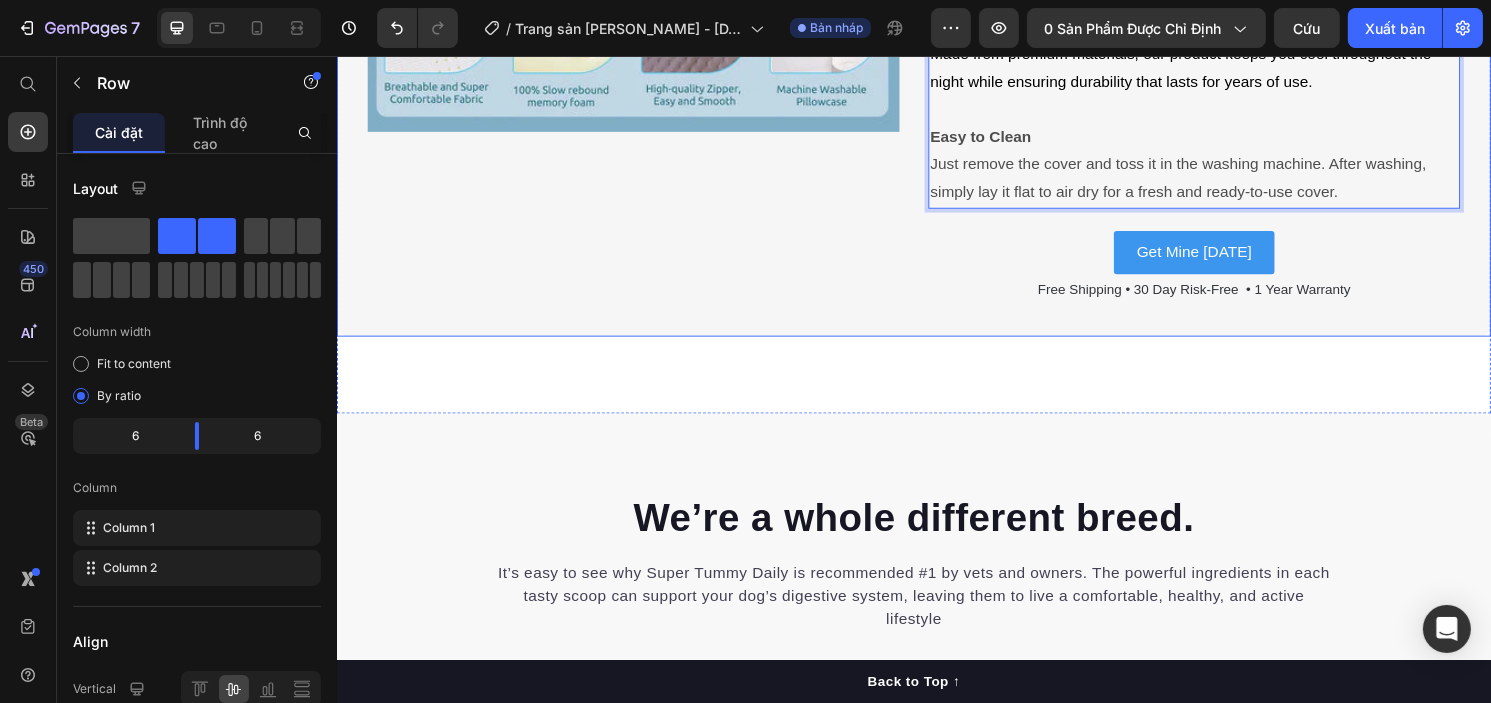 click on "Image Text Block Row Say Goodbye to [MEDICAL_DATA], [MEDICAL_DATA], and [MEDICAL_DATA]—Permanently Heading Image Unlike typical pillows and supports that fail to provide adequate alignment, SpineAlign is specifically designed to naturally align both your neck and back as you sleep or relax, reducing strain and promoting a healthy posture. Handeelife Orthopedic Pillow targets the root cause of neck and back pain  through scientifically proven ergonomic design, improving blood flow, and relieving tension in the muscles along your spine. With consistent use, Handeelife Orthopedic Pillow rehabilitates damaged tissues, prevents [MEDICAL_DATA], and eliminates chronic neck and back pain— leaving you with improved posture and enhanced overall health. Breathable Fabric for All-Day Comfort Made from premium materials, our product keeps you cool throughout the night while ensuring durability that lasts for years of use. Easy to Clean Text Block   23 Get Mine [DATE] Button Free Shipping • 30 Day Risk-Free  • 1 Year Warranty Row" at bounding box center [936, -111] 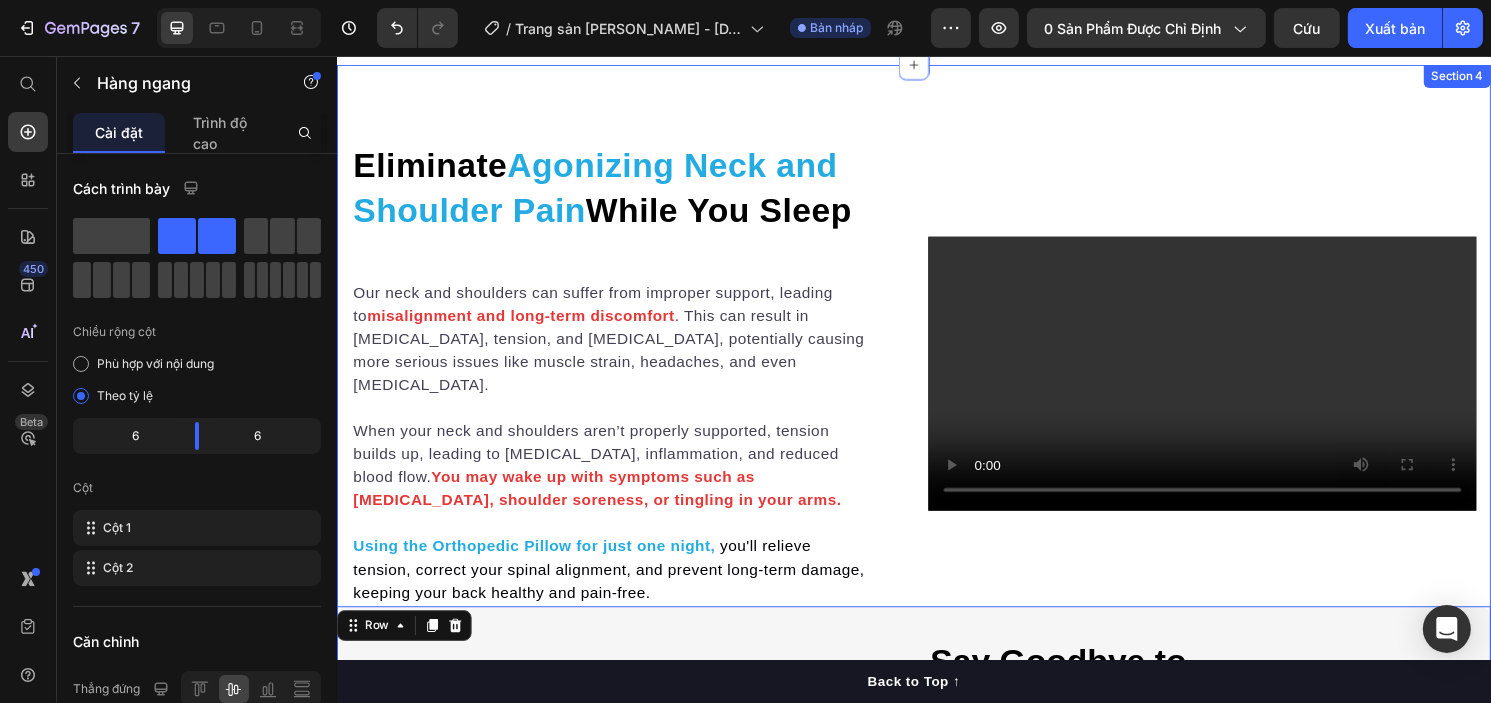scroll, scrollTop: 3088, scrollLeft: 0, axis: vertical 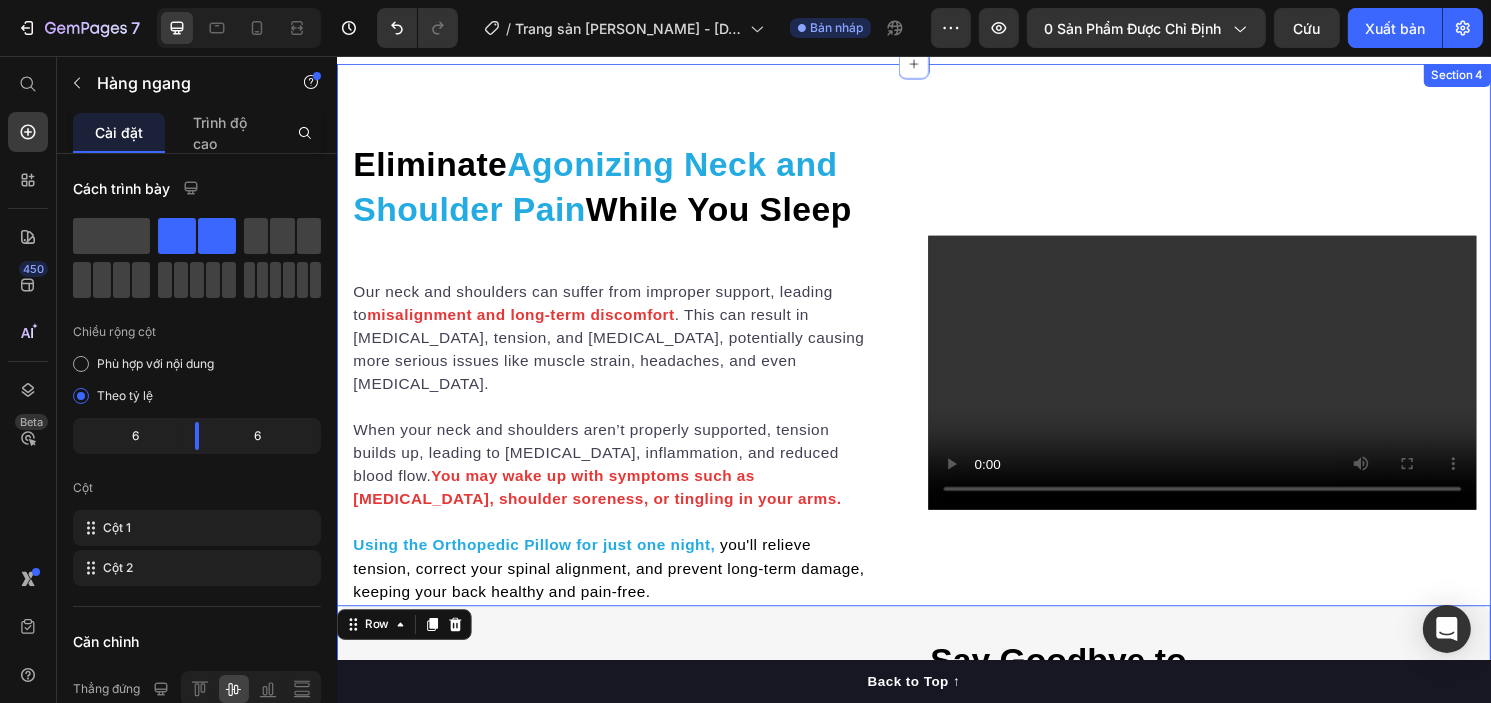 click on "Eliminate  Agonizing Neck and Shoulder Pain  While You Sleep Heading Our neck and shoulders can suffer from improper support, leading to  misalignment and long-term discomfort . This can result in [MEDICAL_DATA], tension, and [MEDICAL_DATA], potentially causing more serious issues like muscle strain, headaches, and even [MEDICAL_DATA].   When your neck and shoulders aren’t properly supported, tension builds up, leading to [MEDICAL_DATA], inflammation, and reduced blood flow.  You may wake up with symptoms such as [MEDICAL_DATA], shoulder soreness, or tingling in your arms.   Using the Orthopedic Pillow for just one night,   you'll relieve tension, correct your spinal alignment, and prevent long-term damage, keeping your back healthy and pain-free. Text block Row Video Row Image Text Block Row Say Goodbye to [MEDICAL_DATA], [MEDICAL_DATA], and [MEDICAL_DATA]—Permanently Heading Image Handeelife Orthopedic Pillow targets the root cause of neck and back pain  leaving you with improved posture and enhanced overall health. Button" at bounding box center [936, 844] 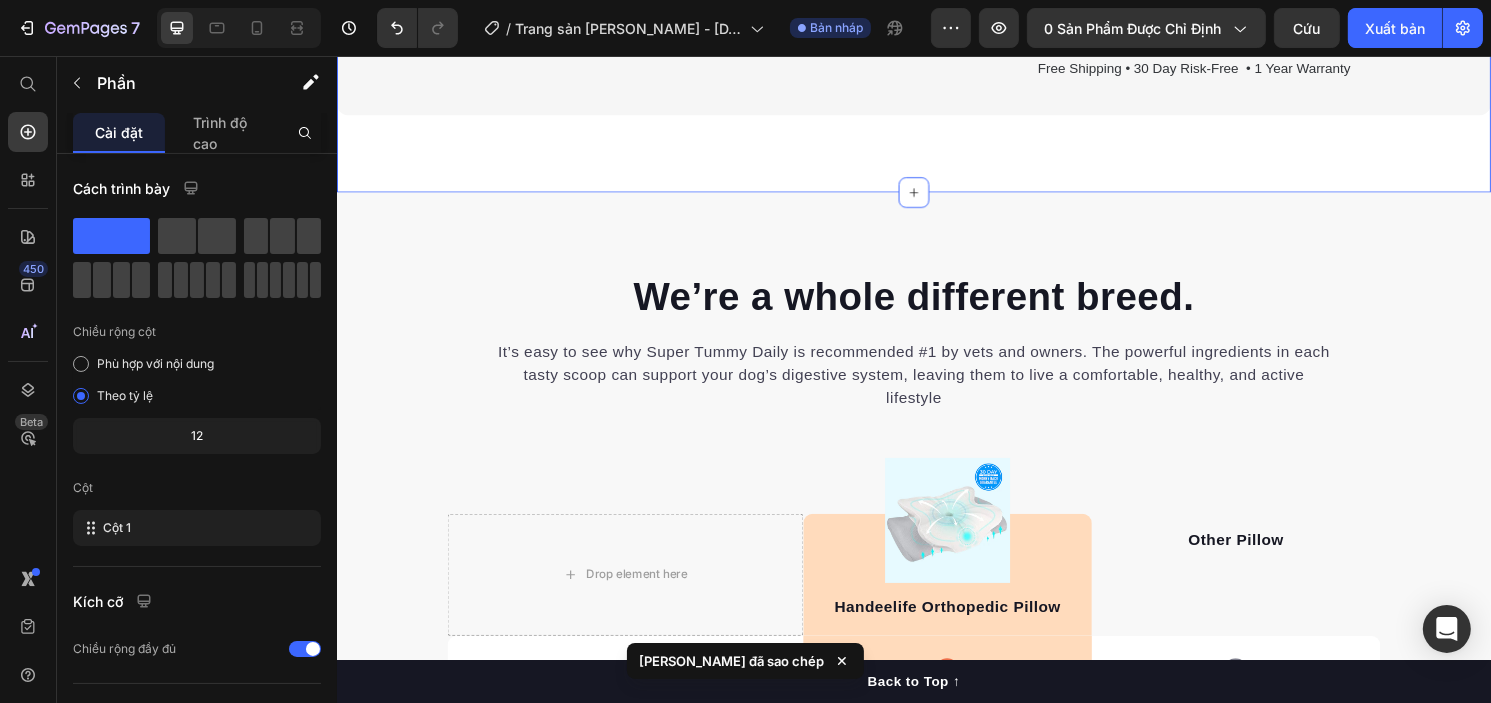 scroll, scrollTop: 4548, scrollLeft: 0, axis: vertical 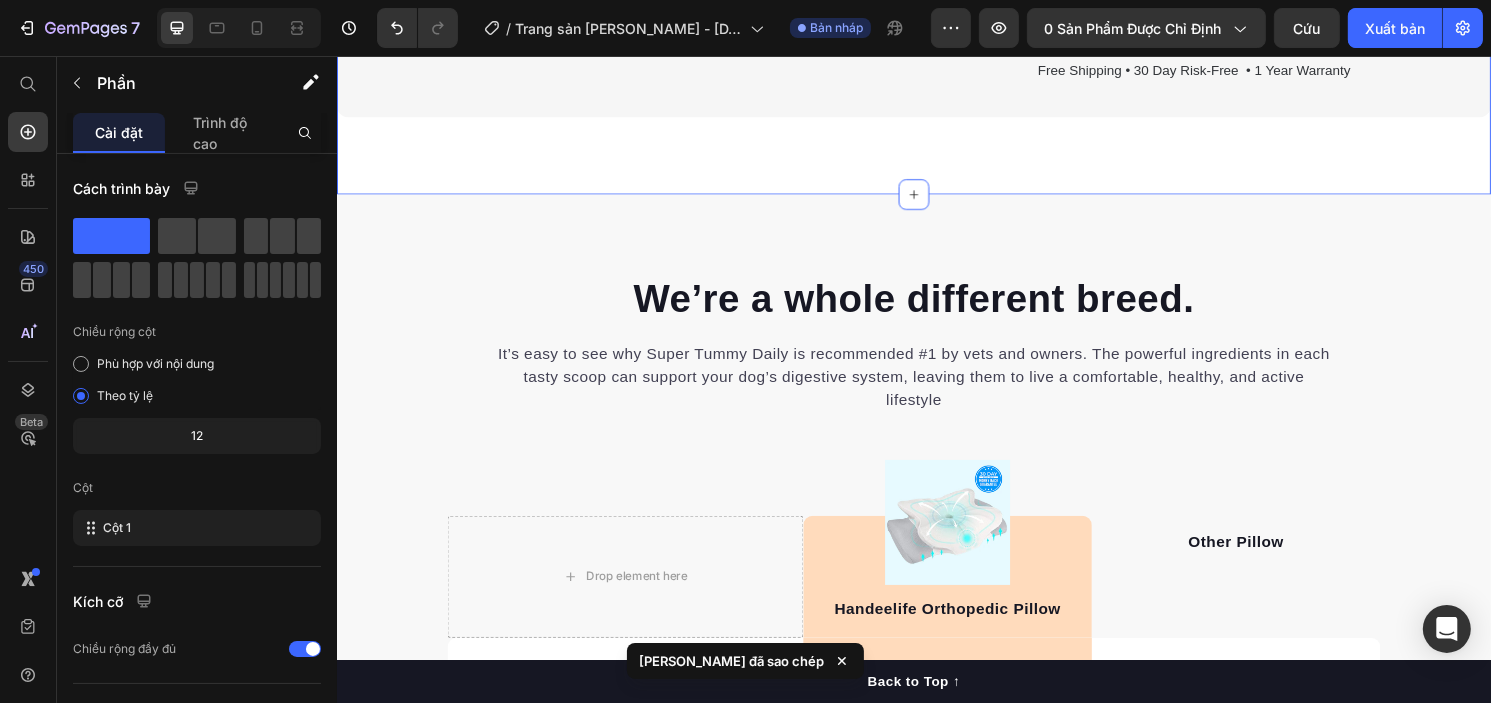 click on "Eliminate  Agonizing Neck and Shoulder Pain  While You Sleep Heading Our neck and shoulders can suffer from improper support, leading to  misalignment and long-term discomfort . This can result in [MEDICAL_DATA], tension, and [MEDICAL_DATA], potentially causing more serious issues like muscle strain, headaches, and even [MEDICAL_DATA].   When your neck and shoulders aren’t properly supported, tension builds up, leading to [MEDICAL_DATA], inflammation, and reduced blood flow.  You may wake up with symptoms such as [MEDICAL_DATA], shoulder soreness, or tingling in your arms.   Using the Orthopedic Pillow for just one night,   you'll relieve tension, correct your spinal alignment, and prevent long-term damage, keeping your back healthy and pain-free. Text block Row Video Row Image Text Block Row Say Goodbye to [MEDICAL_DATA], [MEDICAL_DATA], and [MEDICAL_DATA]—Permanently Heading Image Handeelife Orthopedic Pillow targets the root cause of neck and back pain  leaving you with improved posture and enhanced overall health. Button" at bounding box center [936, -581] 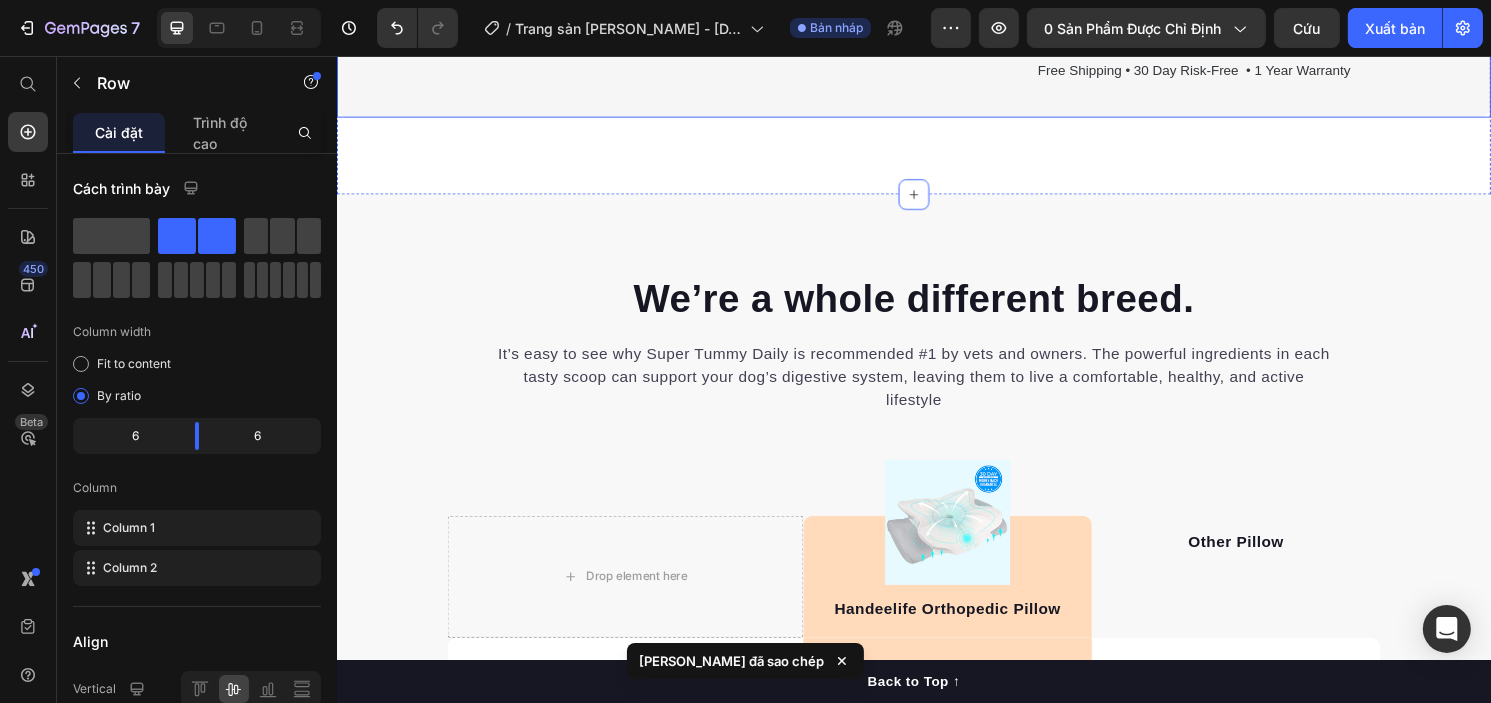 click on "Image Text Block Row Say Goodbye to [MEDICAL_DATA], [MEDICAL_DATA], and [MEDICAL_DATA]—Permanently Heading Image Unlike typical pillows and supports that fail to provide adequate alignment, SpineAlign is specifically designed to naturally align both your neck and back as you sleep or relax, reducing strain and promoting a healthy posture. Handeelife Orthopedic Pillow targets the root cause of neck and back pain  through scientifically proven ergonomic design, improving blood flow, and relieving tension in the muscles along your spine. With consistent use, Handeelife Orthopedic Pillow rehabilitates damaged tissues, prevents [MEDICAL_DATA], and eliminates chronic neck and back pain— leaving you with improved posture and enhanced overall health. Breathable Fabric for All-Day Comfort Made from premium materials, our product keeps you cool throughout the night while ensuring durability that lasts for years of use. Easy to Clean Text Block Get Mine [DATE] Button Free Shipping • 30 Day Risk-Free  • 1 Year Warranty Text Block" at bounding box center [936, -339] 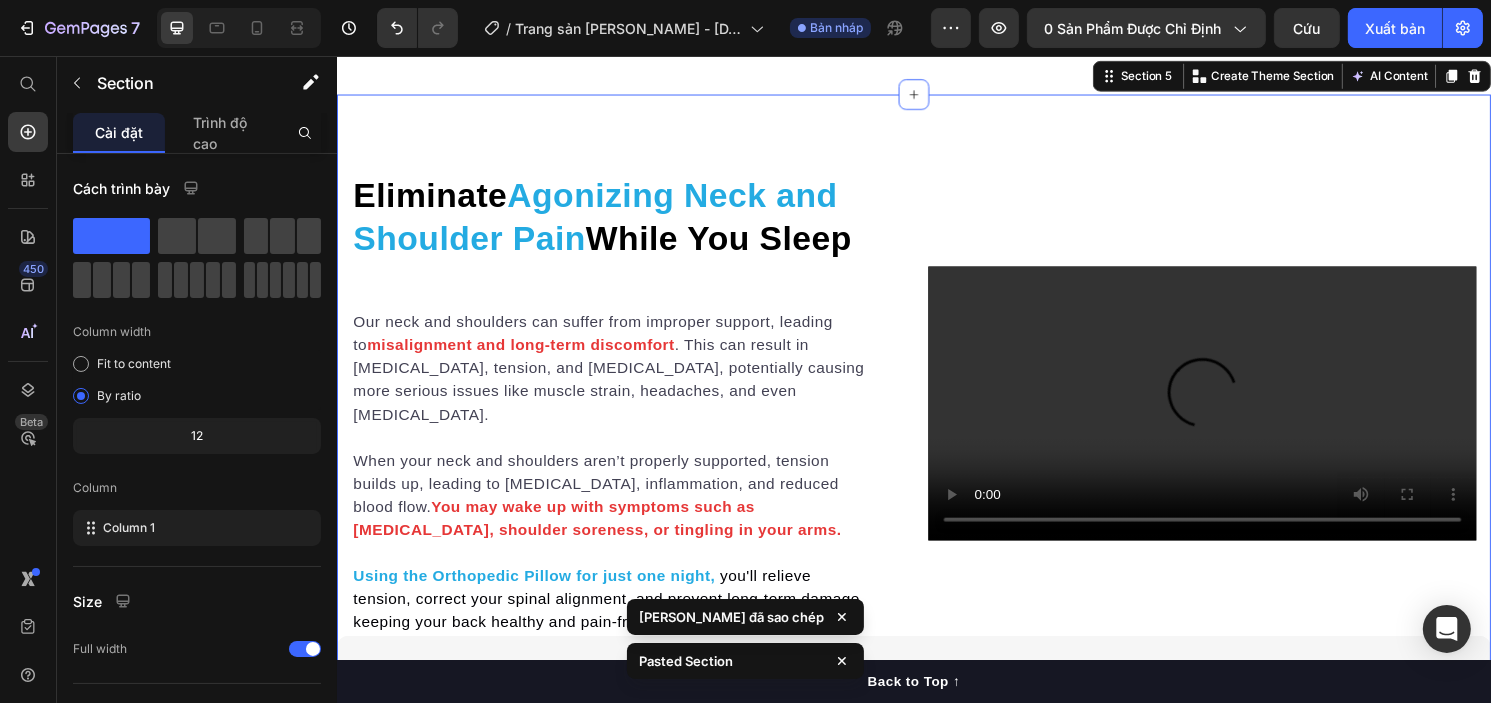 scroll, scrollTop: 4656, scrollLeft: 0, axis: vertical 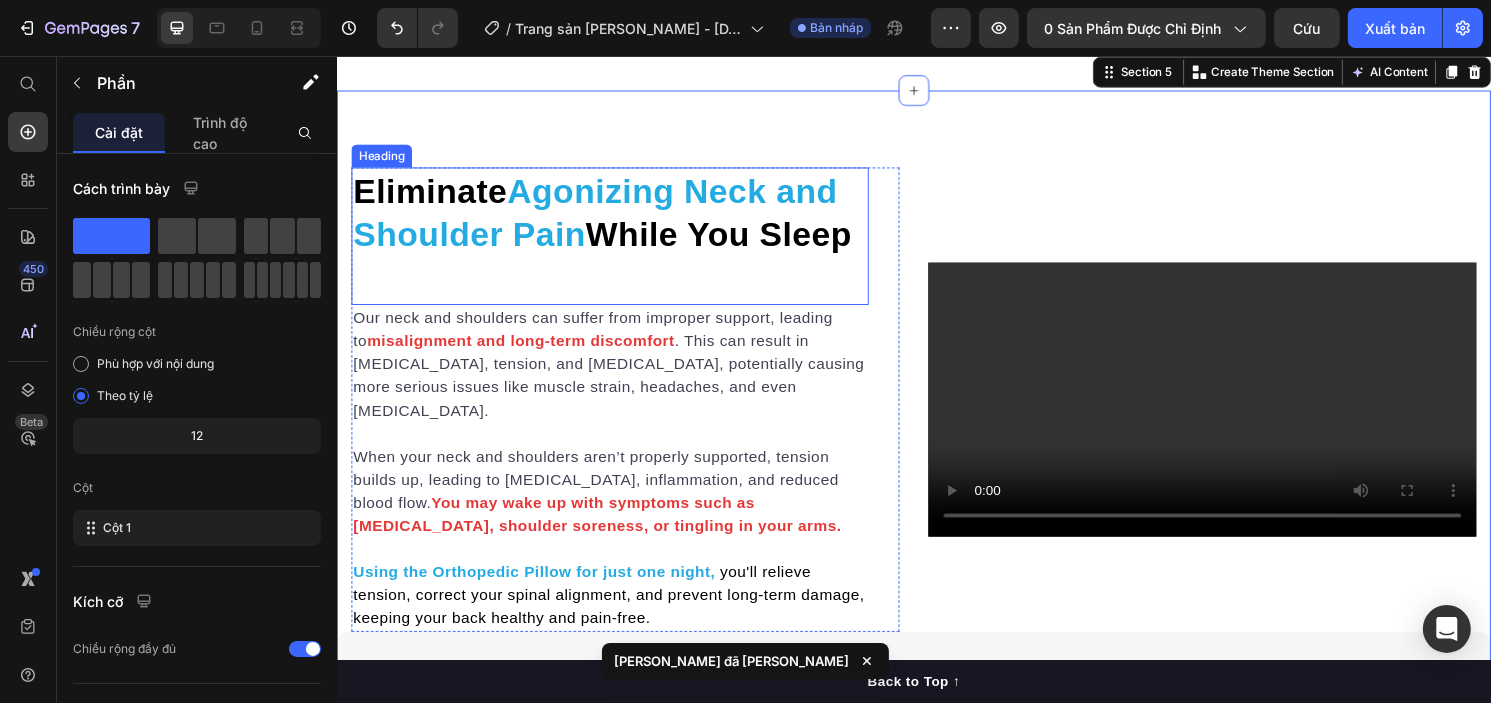 click on "Agonizing Neck and Shoulder Pain" at bounding box center (605, 219) 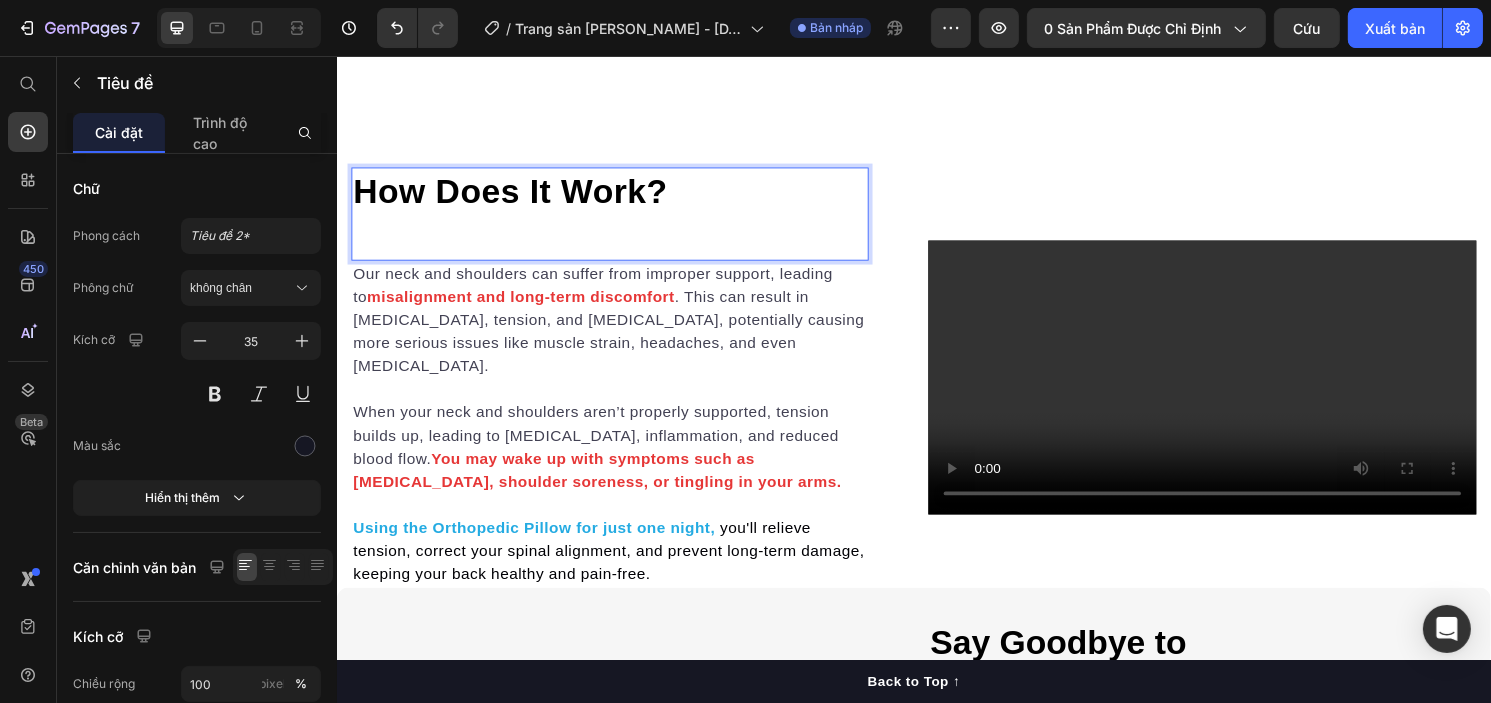 scroll, scrollTop: 4701, scrollLeft: 0, axis: vertical 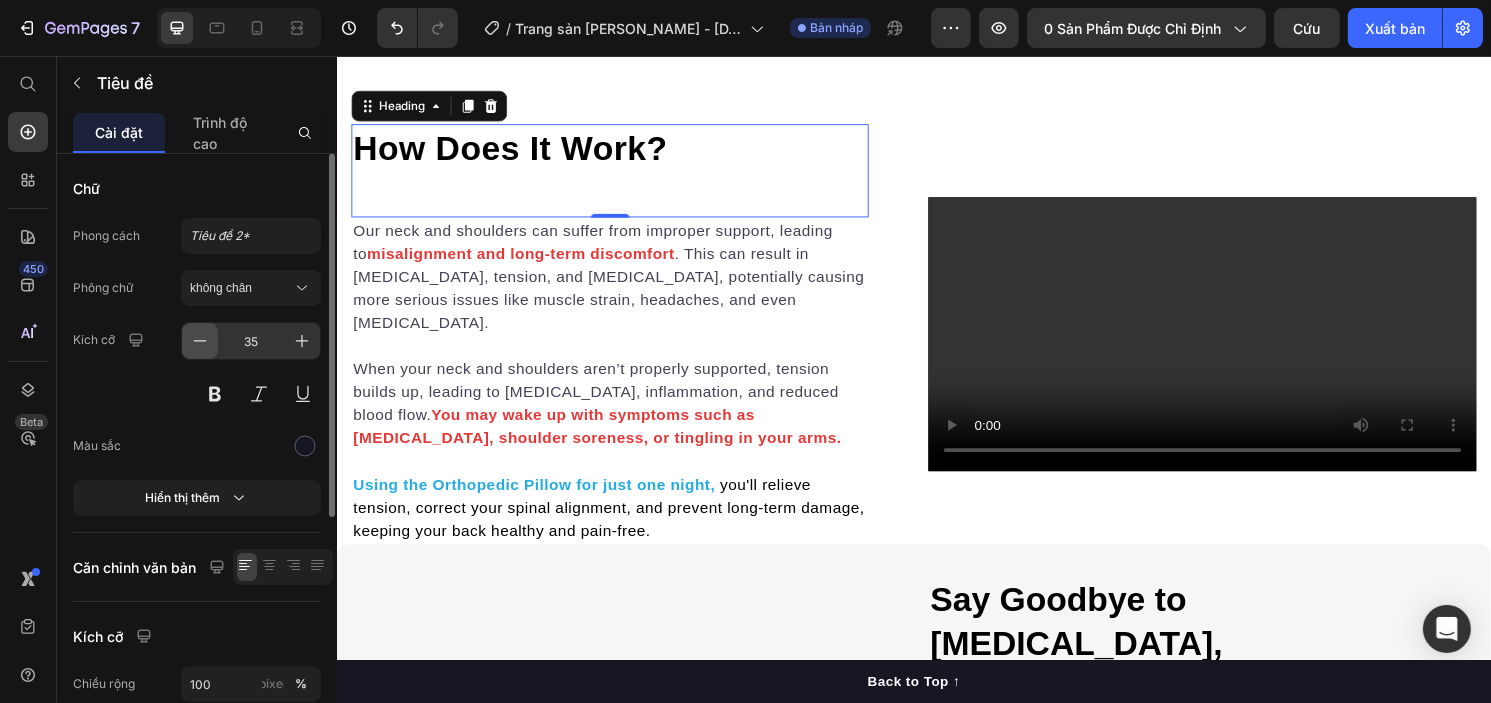 click at bounding box center (200, 341) 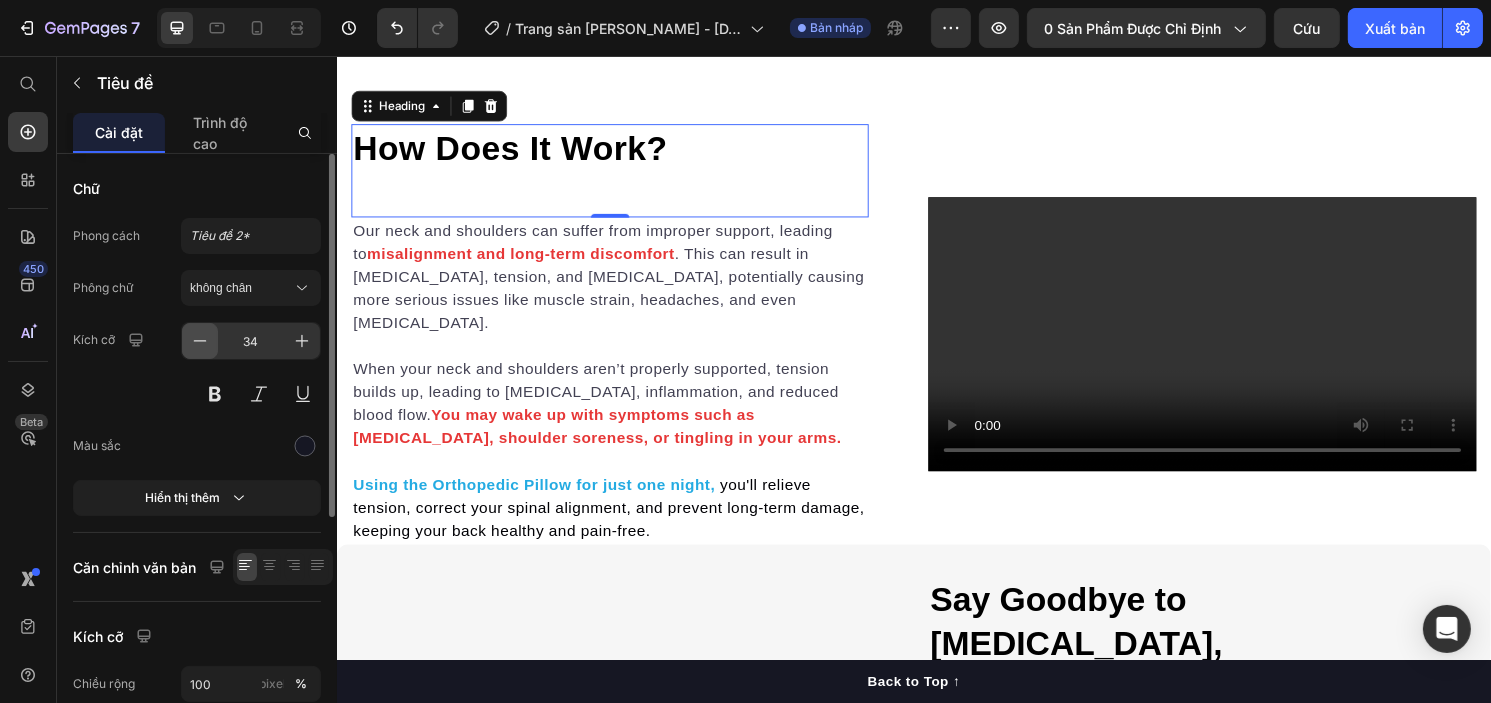 click at bounding box center (200, 341) 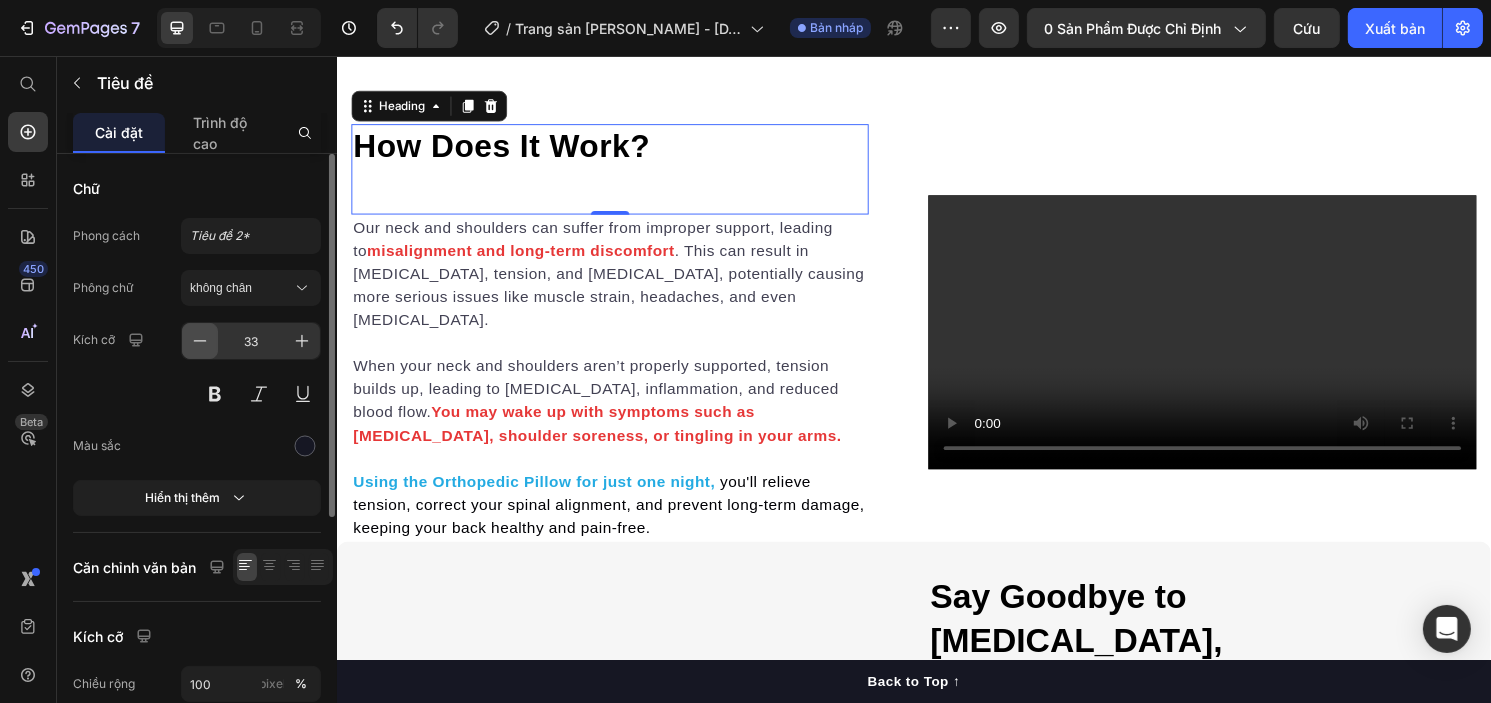 click at bounding box center (200, 341) 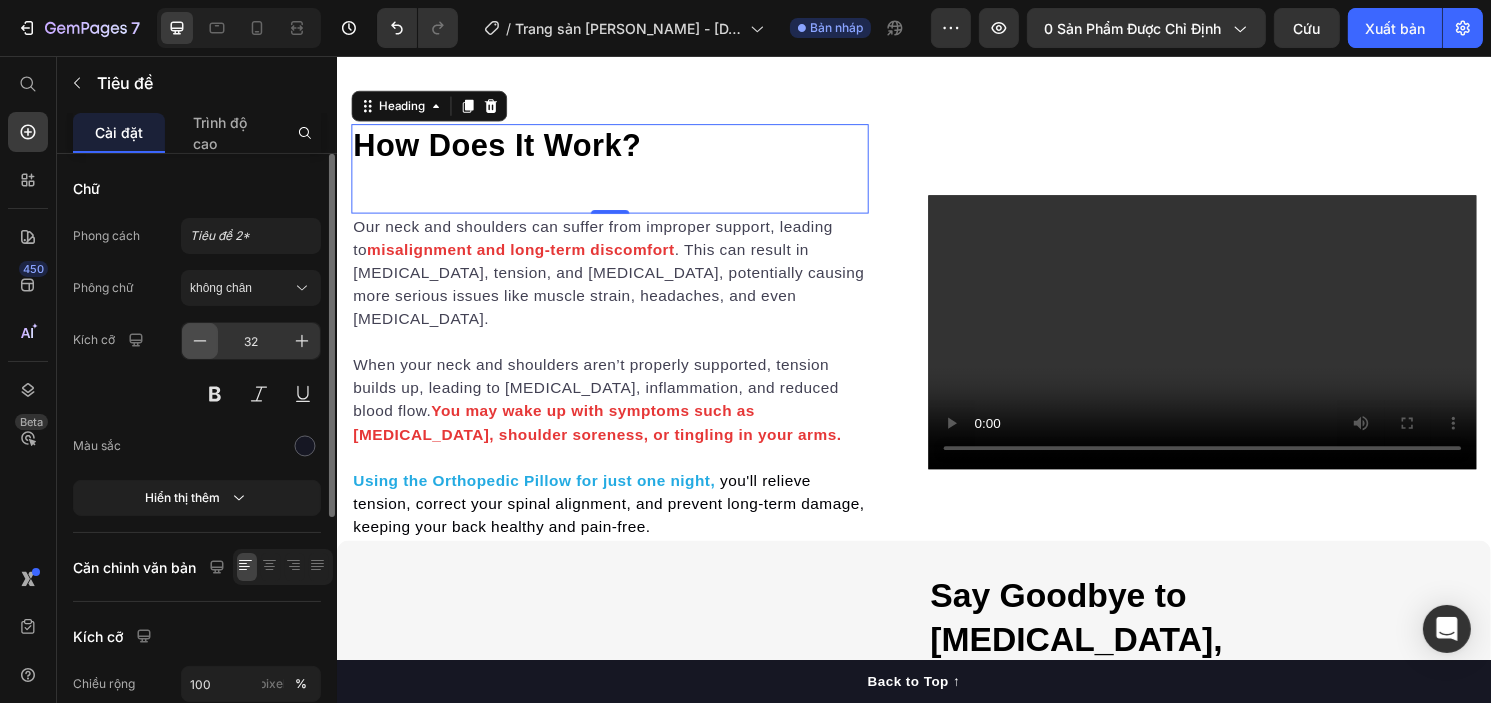 click at bounding box center [200, 341] 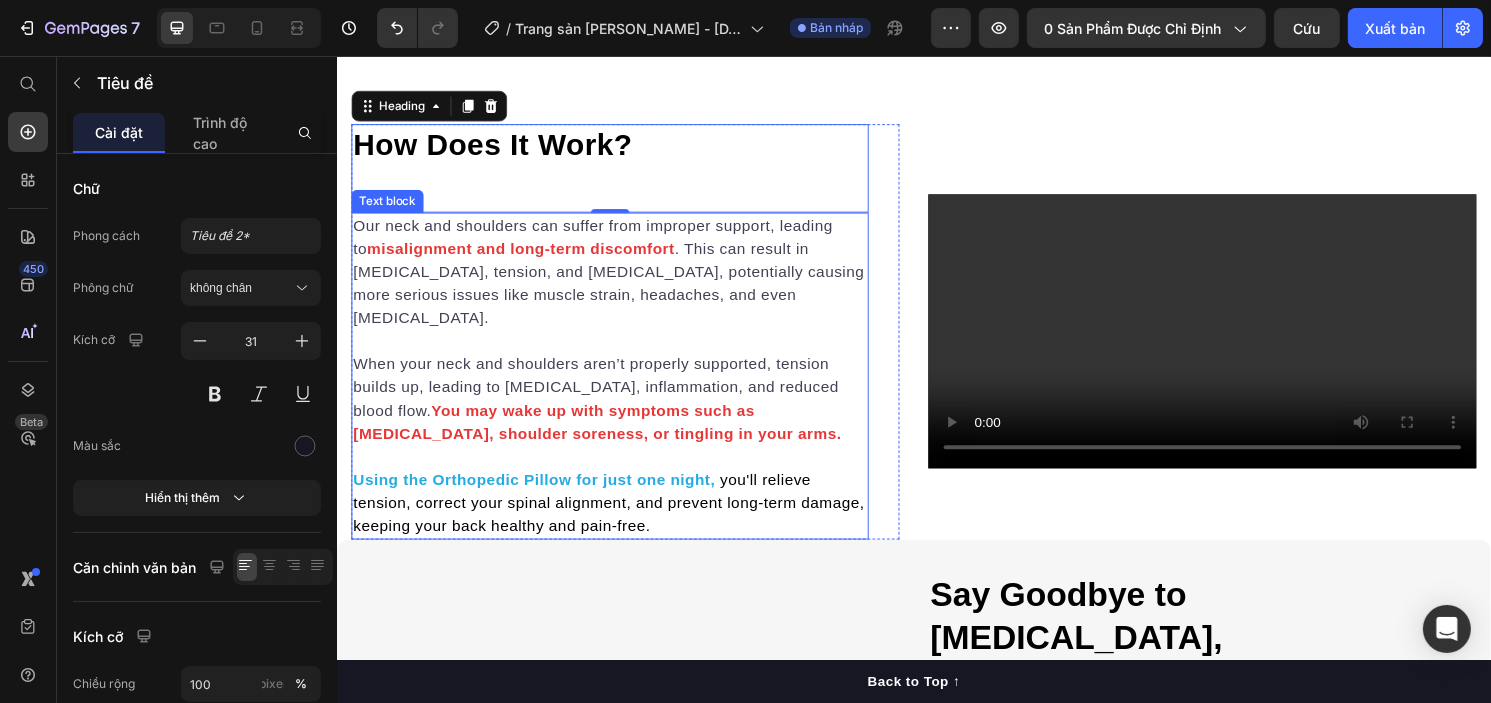 click on "Our neck and shoulders can suffer from improper support, leading to  misalignment and long-term discomfort . This can result in [MEDICAL_DATA], tension, and [MEDICAL_DATA], potentially causing more serious issues like muscle strain, headaches, and even [MEDICAL_DATA]." at bounding box center (620, 281) 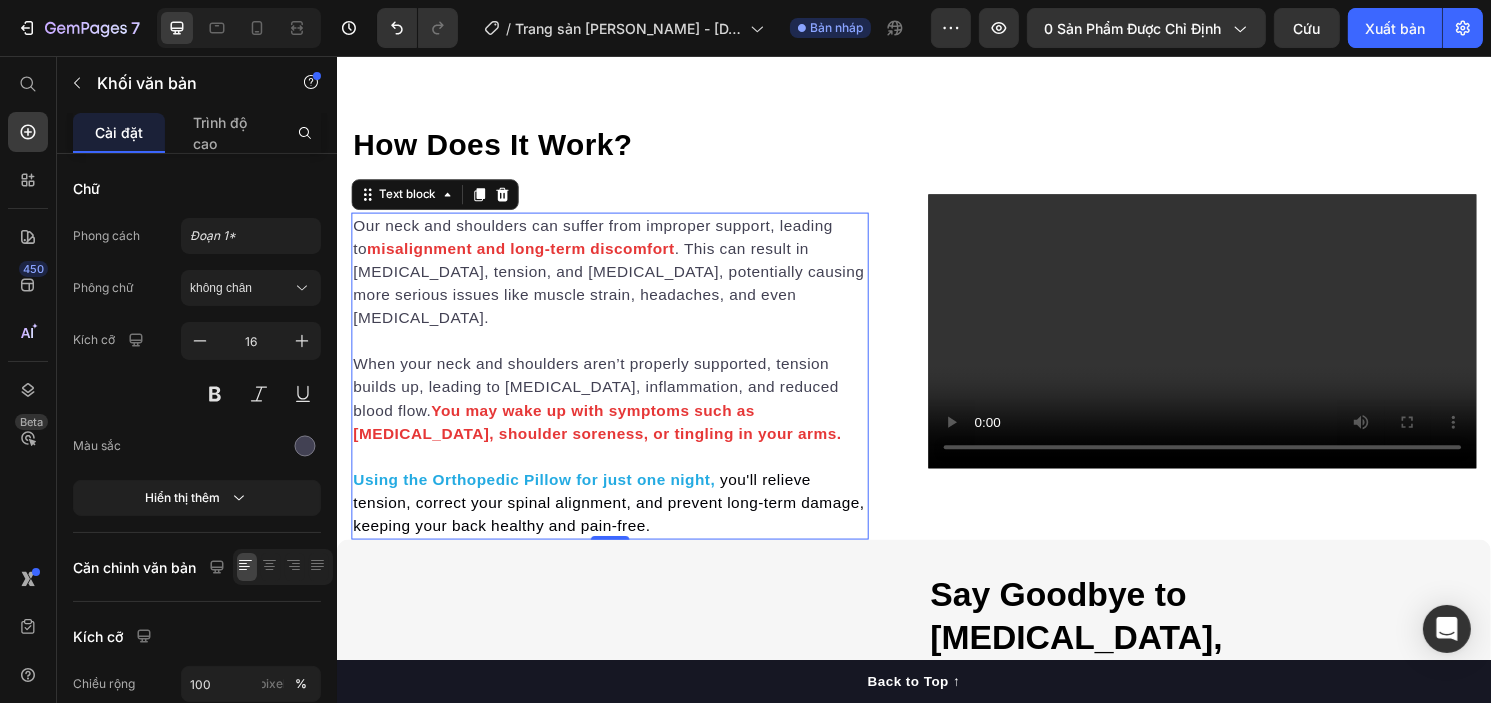 click on "misalignment and long-term discomfort" at bounding box center (527, 256) 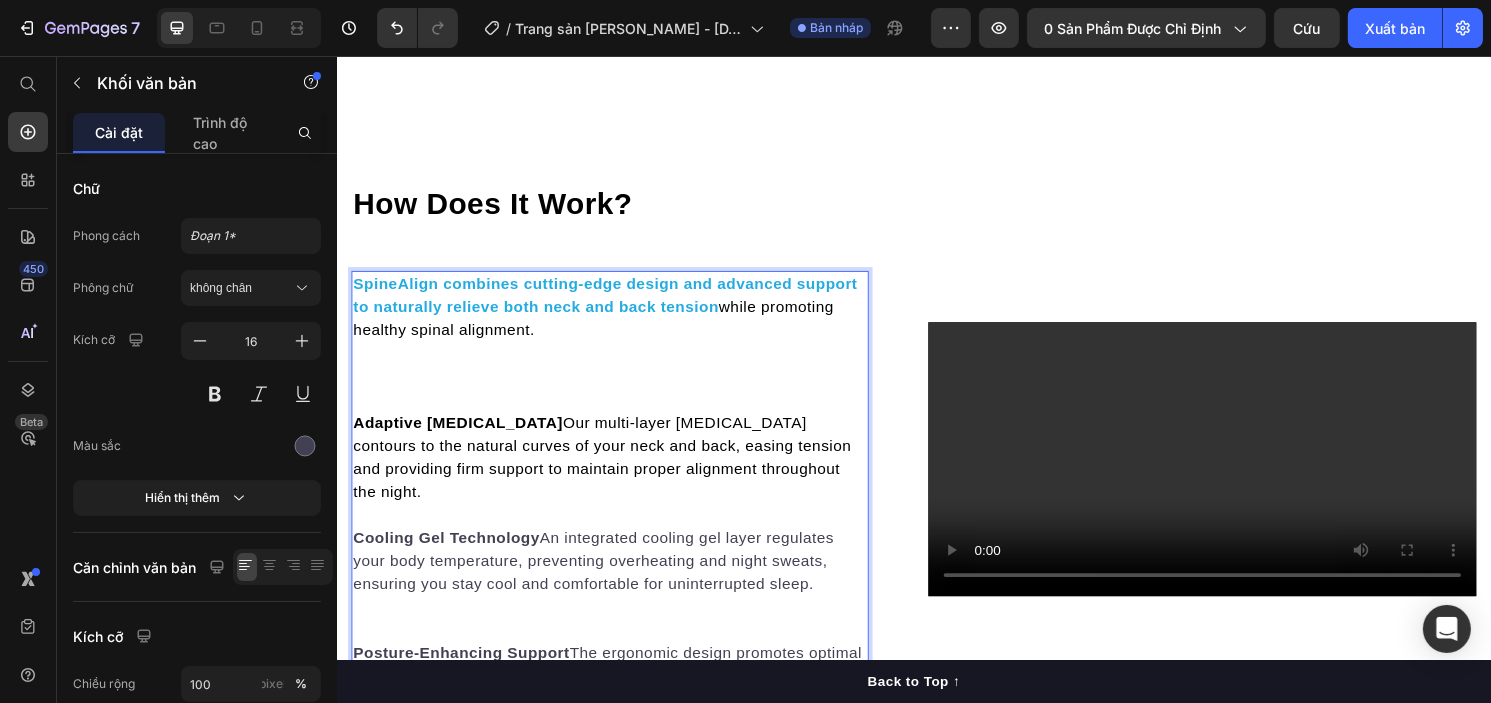 scroll, scrollTop: 4727, scrollLeft: 0, axis: vertical 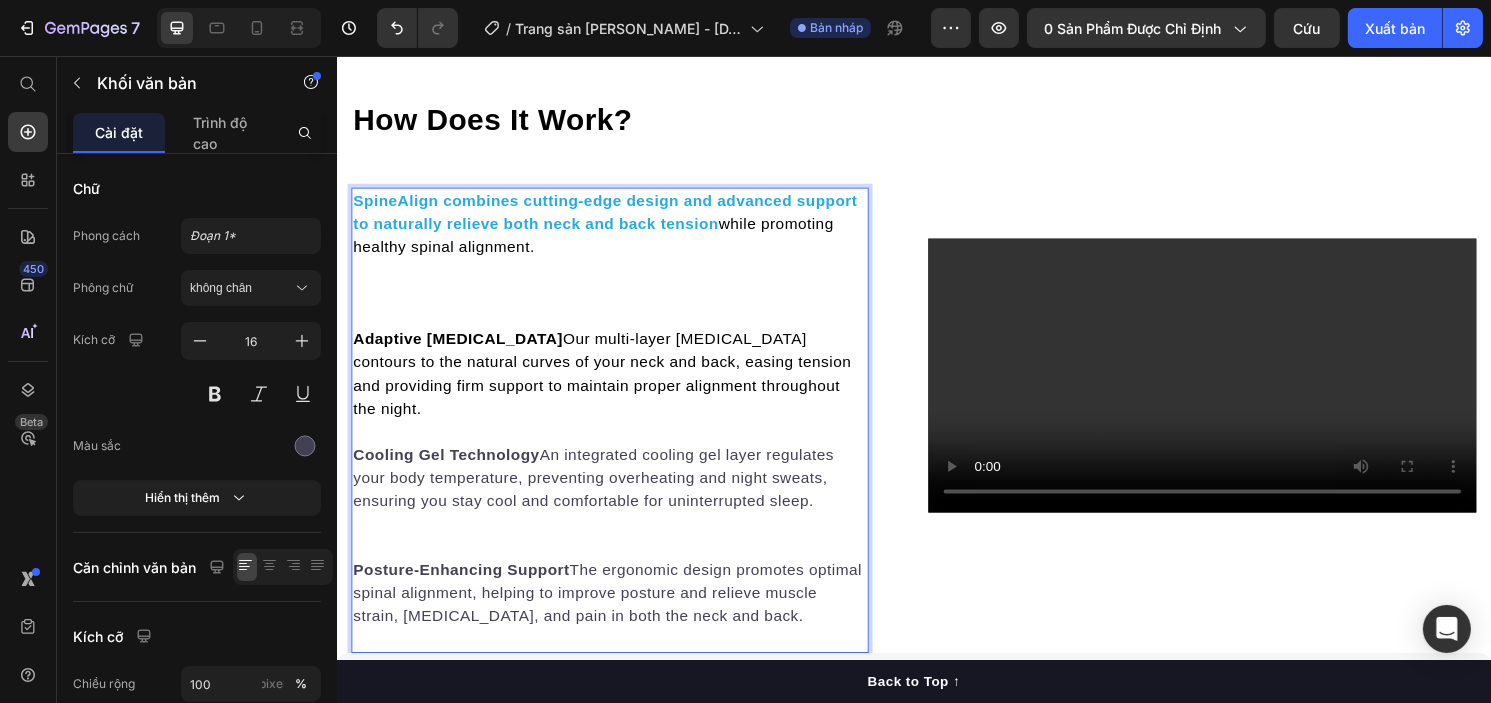 click at bounding box center (620, 291) 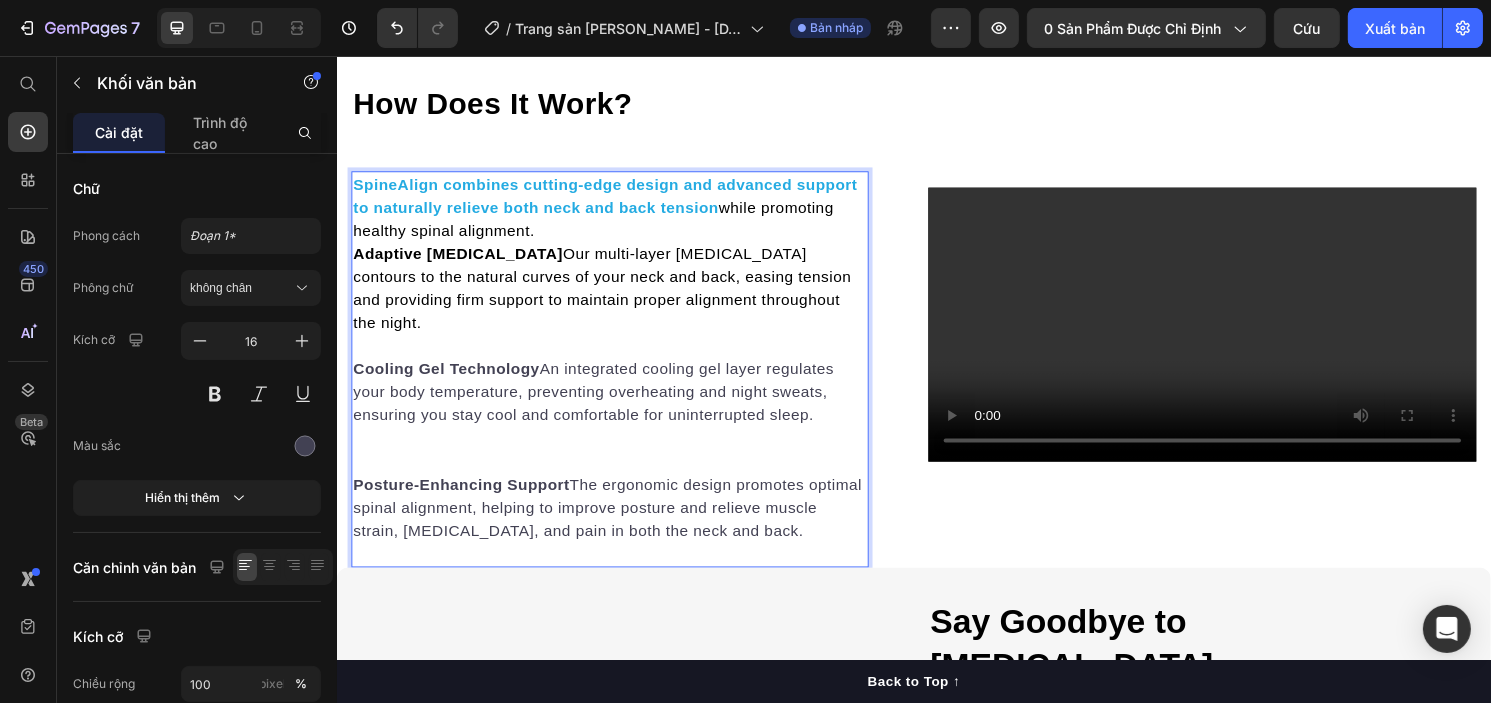 scroll, scrollTop: 4756, scrollLeft: 0, axis: vertical 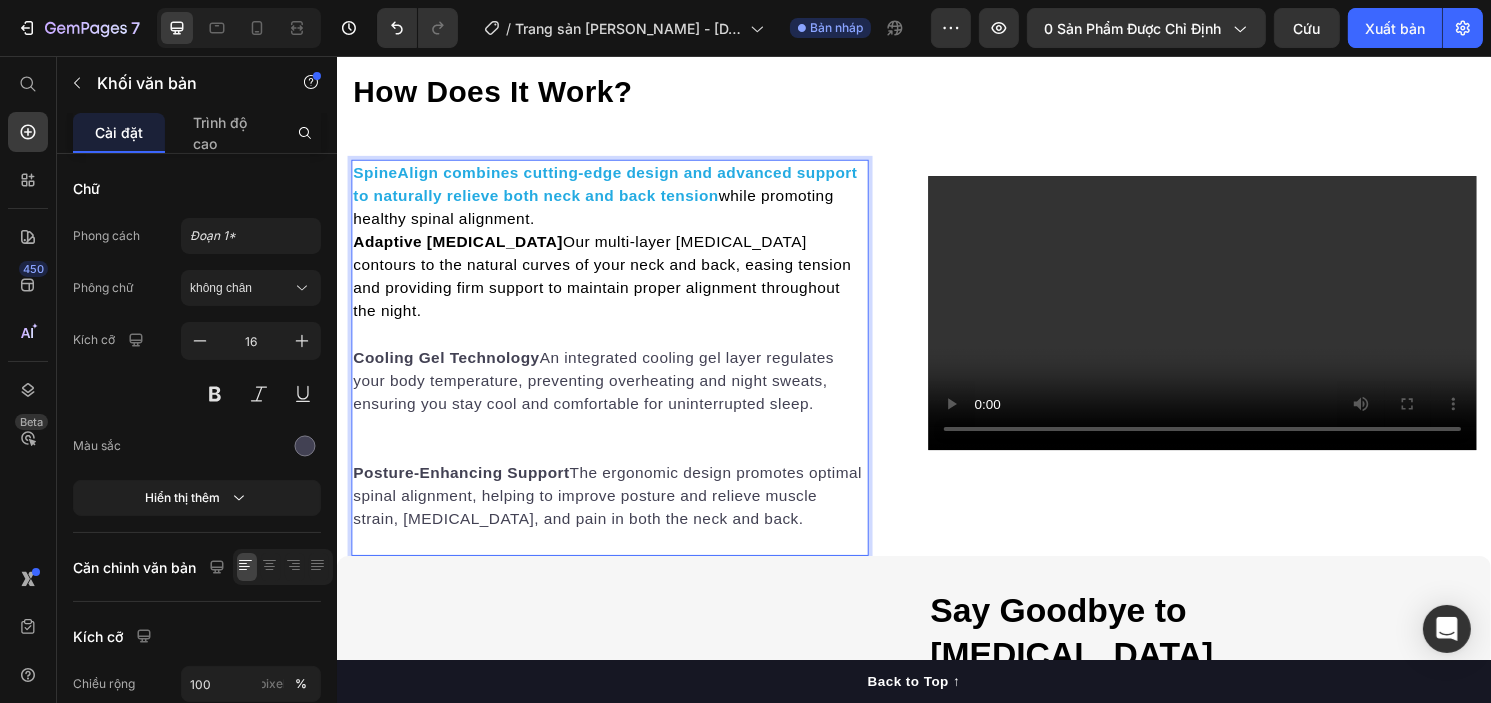 click at bounding box center (620, 346) 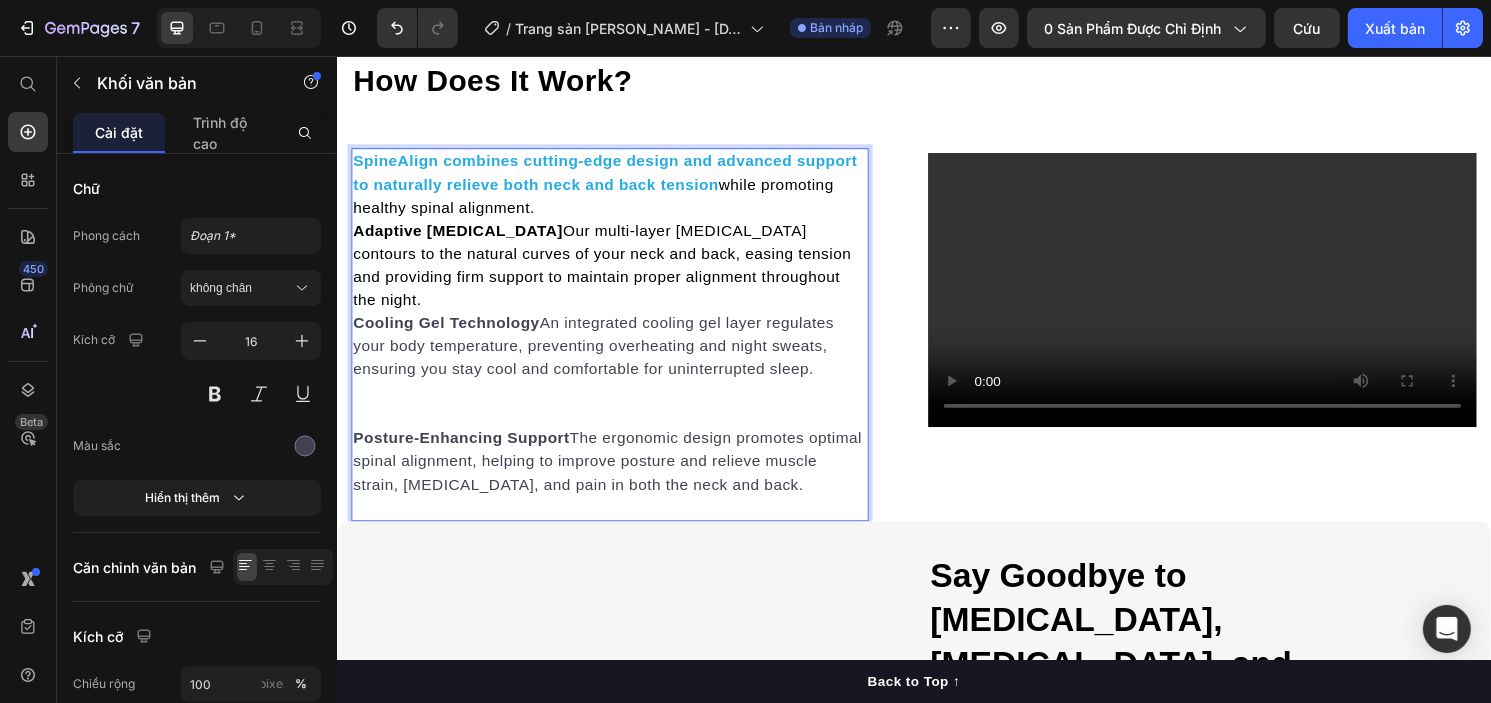 click at bounding box center [620, 430] 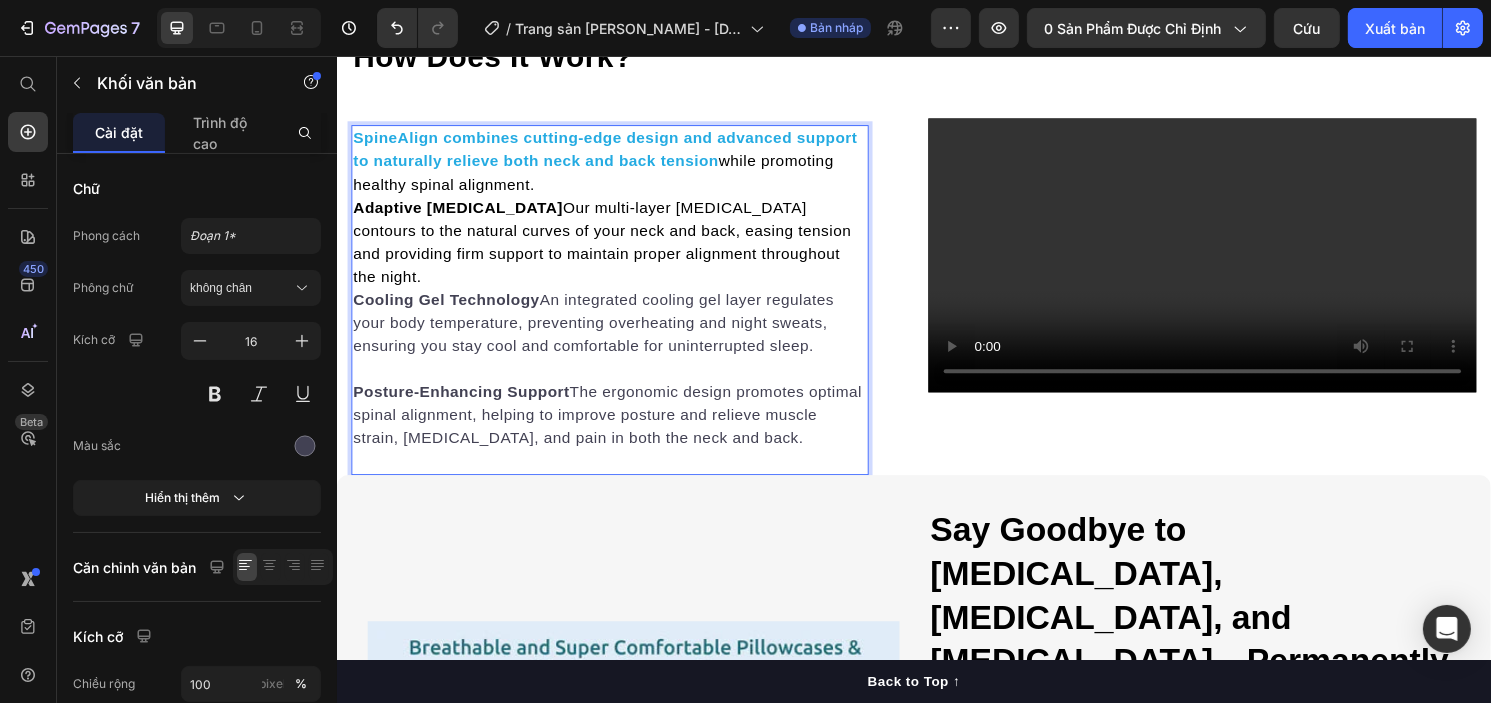 scroll, scrollTop: 4780, scrollLeft: 0, axis: vertical 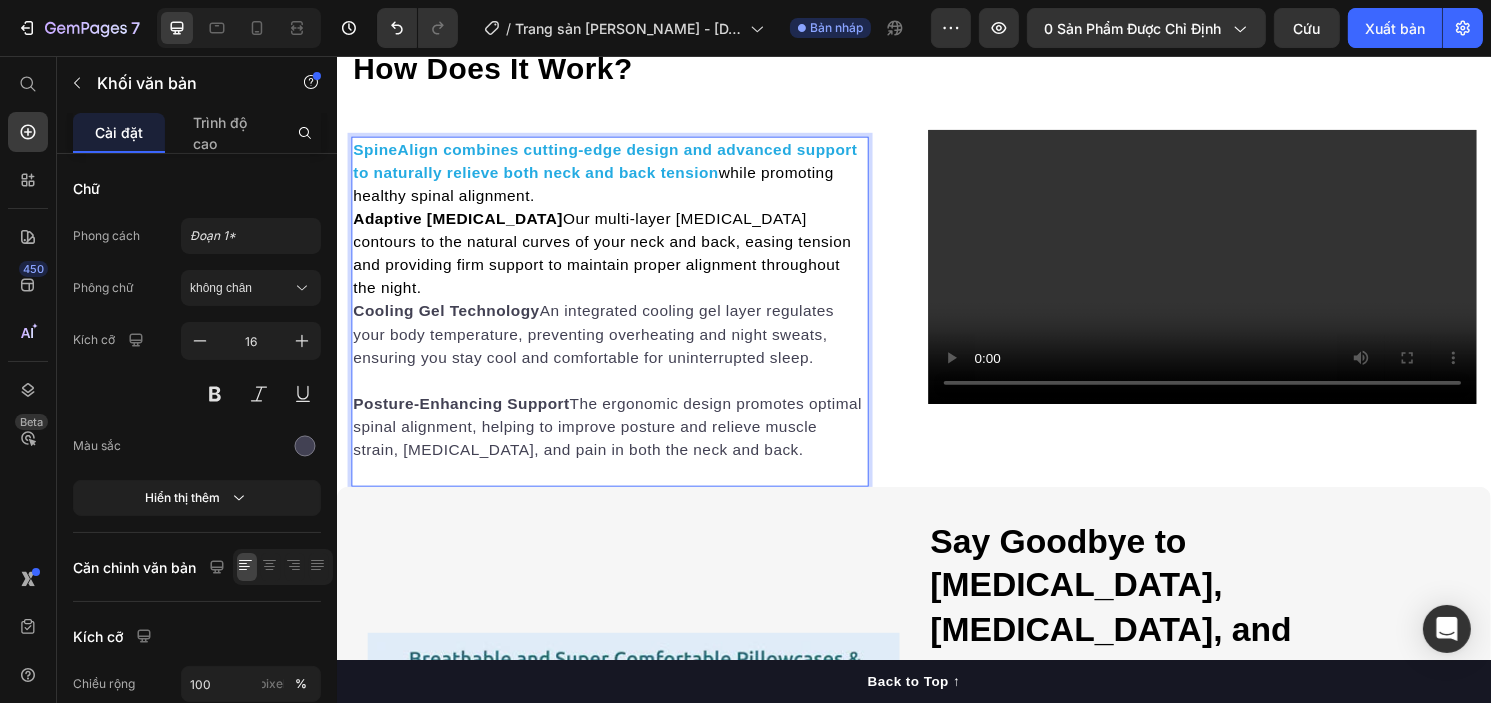 click on "Adaptive [MEDICAL_DATA]  Our multi-layer [MEDICAL_DATA] contours to the natural curves of your neck and back, easing tension and providing firm support to maintain proper alignment throughout the night." at bounding box center (620, 262) 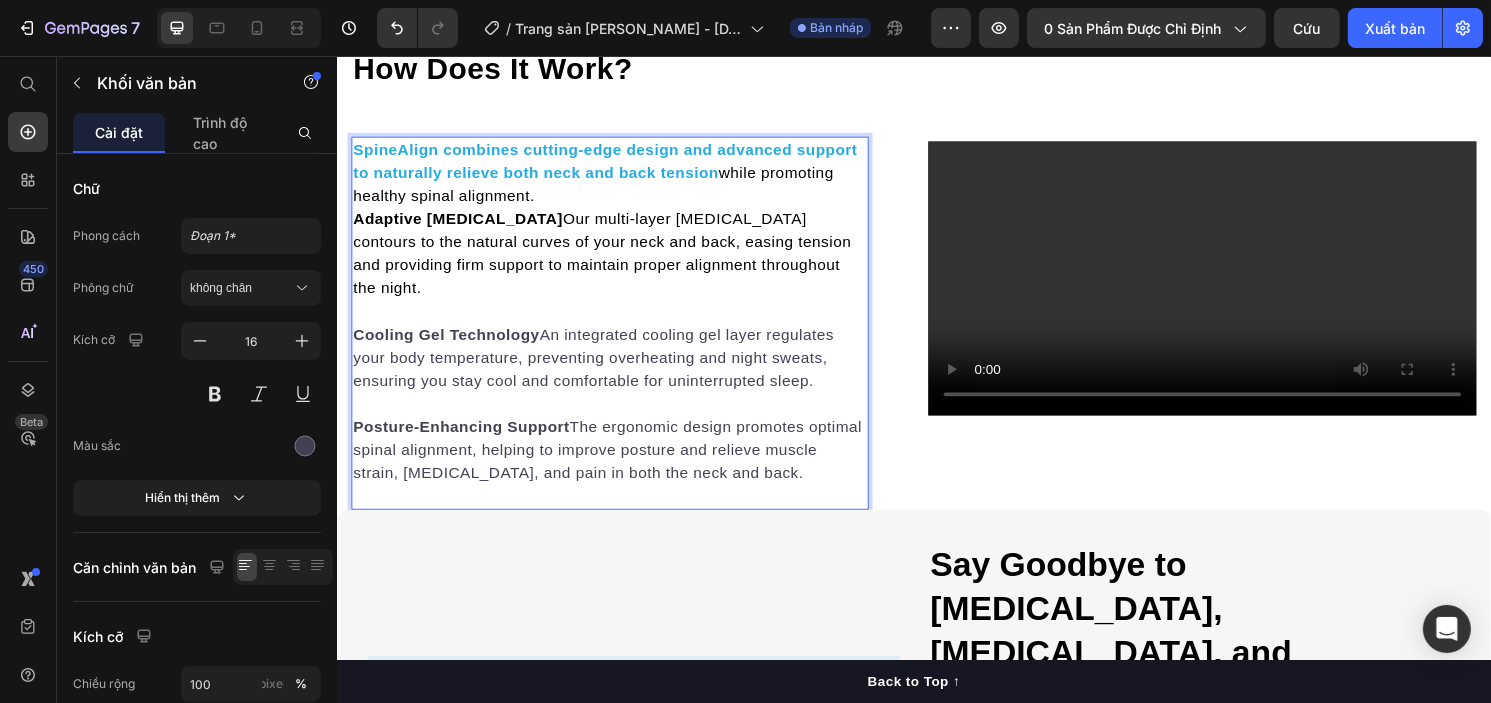scroll, scrollTop: 4768, scrollLeft: 0, axis: vertical 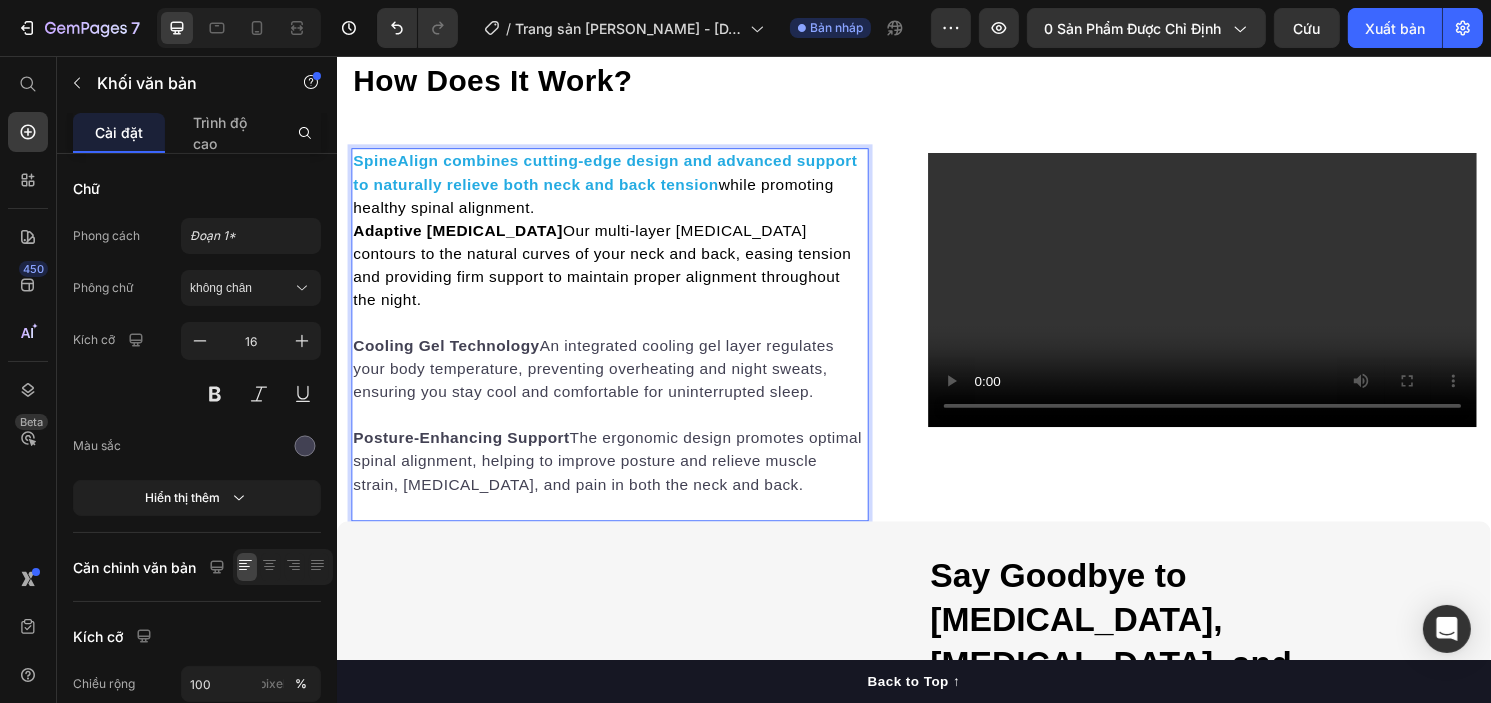 click on "SpineAlign combines cutting-edge design and advanced support to naturally relieve both neck and back tension while promoting healthy spinal alignment." at bounding box center [620, 190] 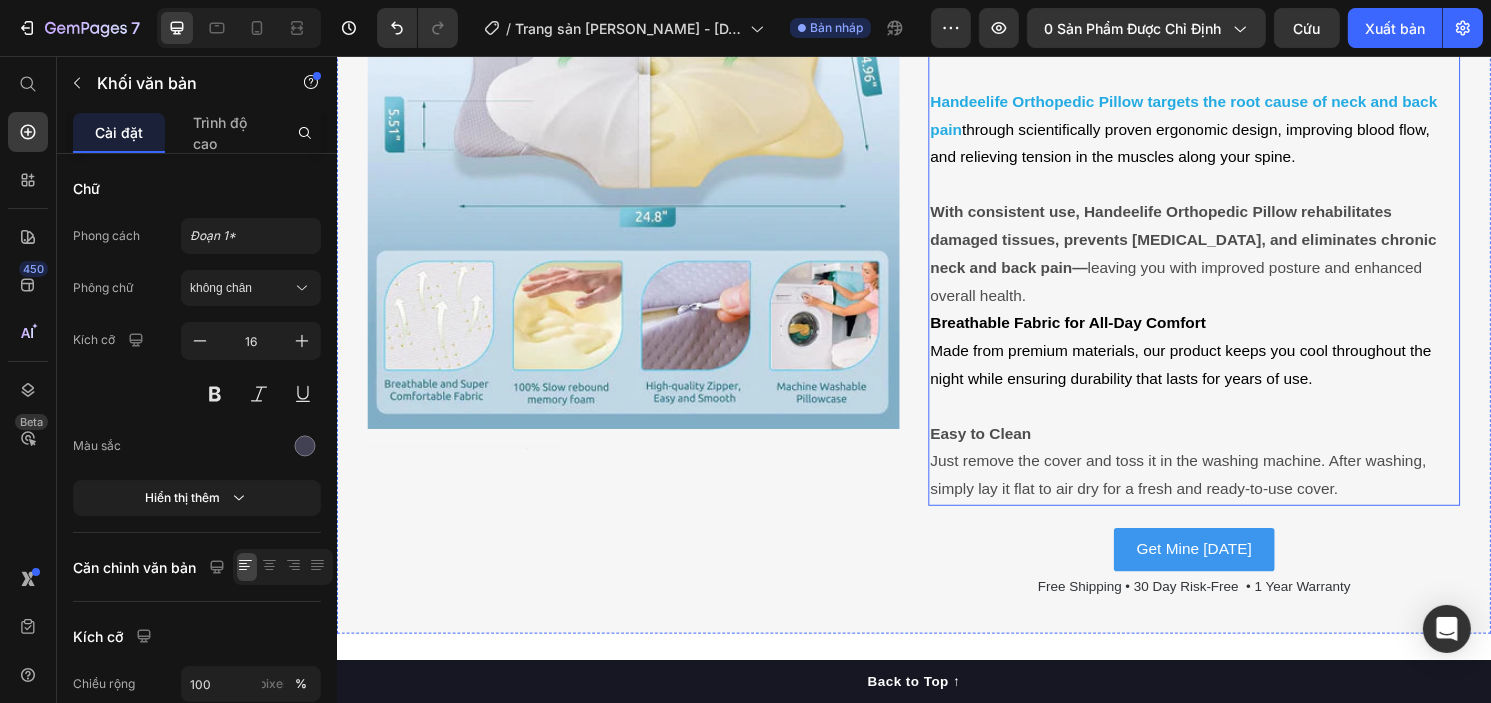 scroll, scrollTop: 4008, scrollLeft: 0, axis: vertical 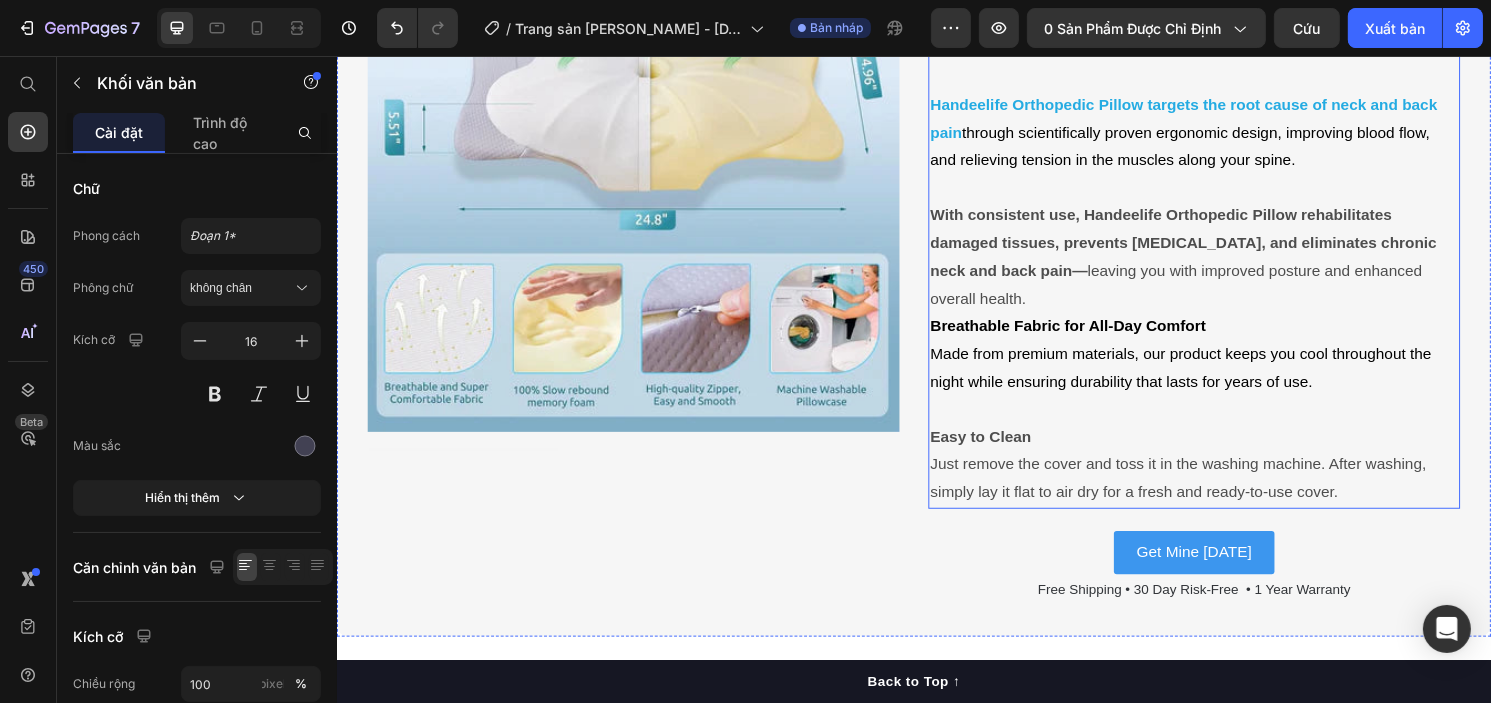 click on "Handeelife Orthopedic Pillow targets the root cause of neck and back pain  through scientifically proven ergonomic design, improving blood flow, and relieving tension in the muscles along your spine." at bounding box center (1227, 136) 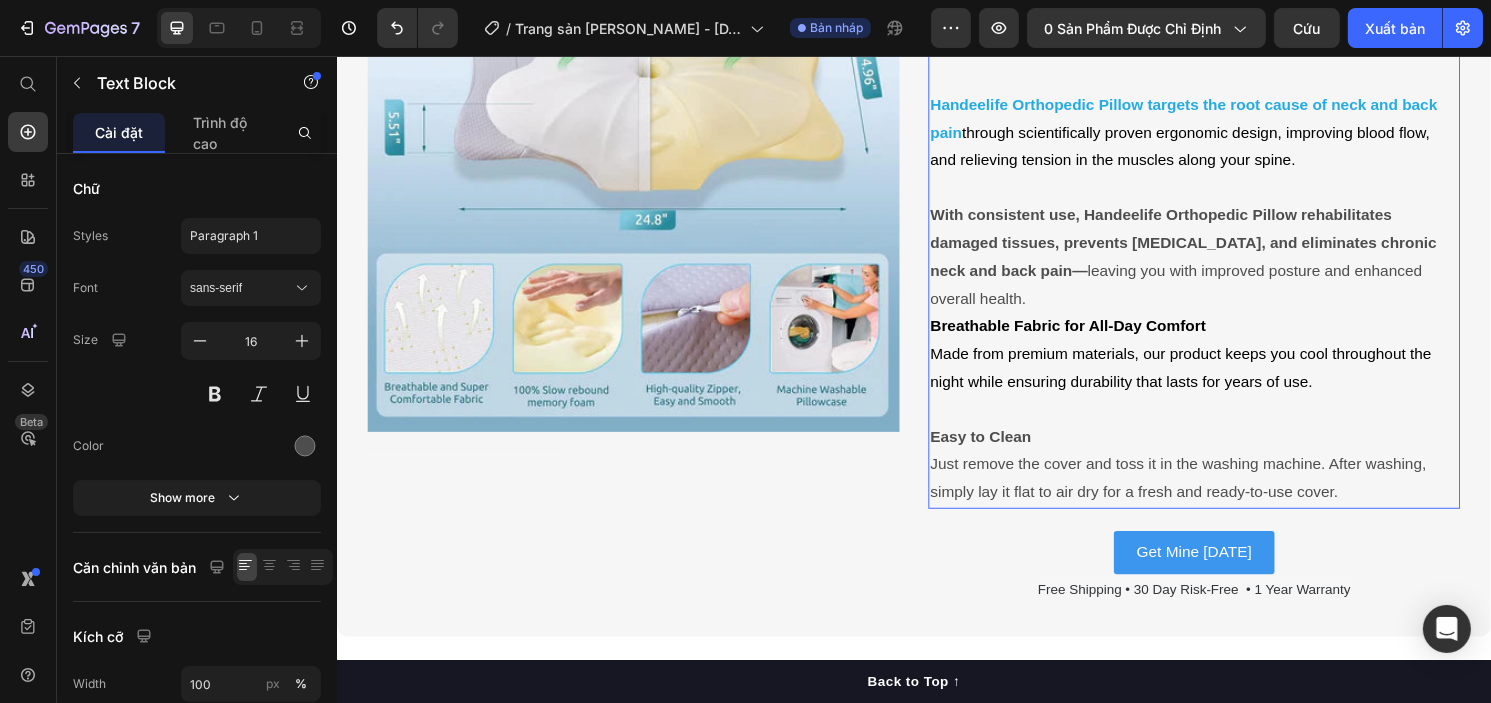 scroll, scrollTop: 0, scrollLeft: 0, axis: both 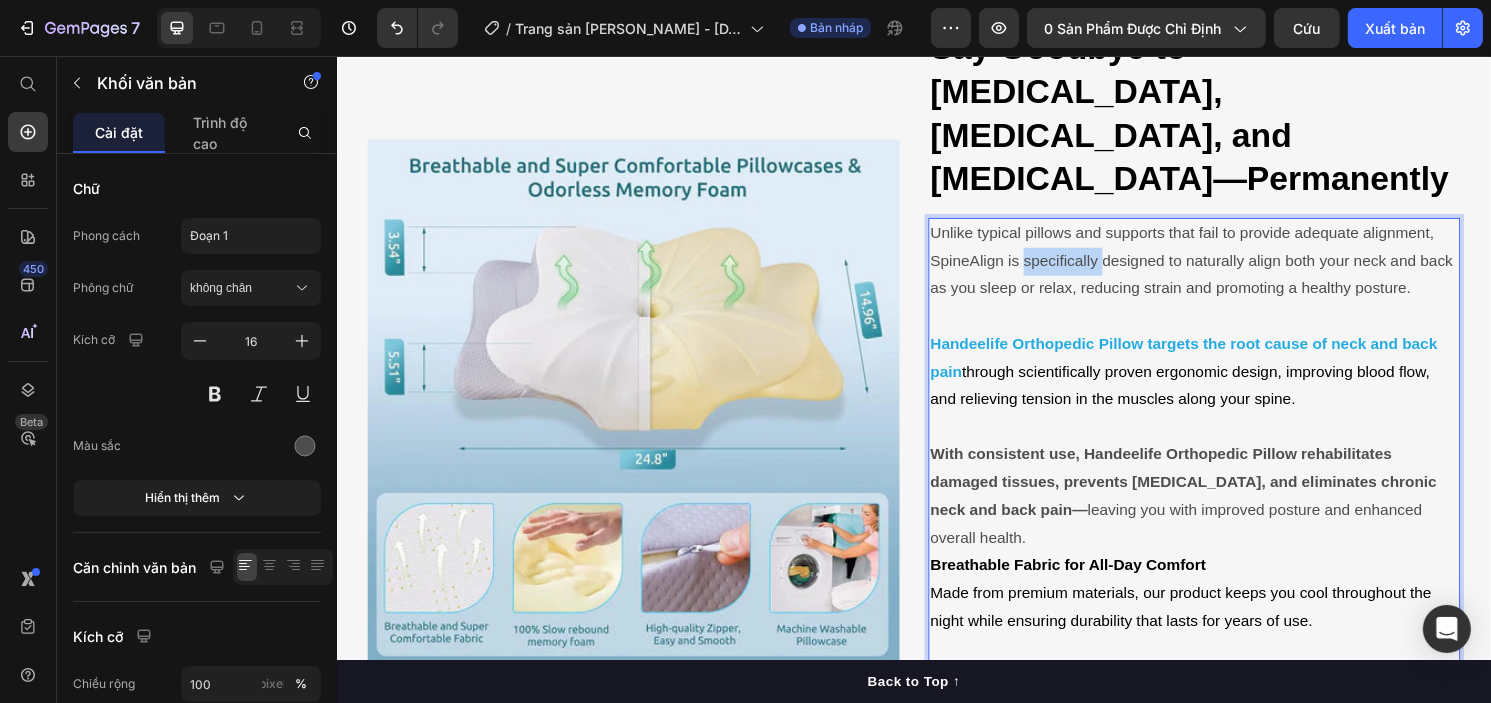 click on "Say Goodbye to [MEDICAL_DATA], [MEDICAL_DATA], and [MEDICAL_DATA]—Permanently Heading Image Unlike typical pillows and supports that fail to provide adequate alignment, SpineAlign is specifically designed to naturally align both your neck and back as you sleep or relax, reducing strain and promoting a healthy posture. Handeelife Orthopedic Pillow targets the root cause of neck and back pain  through scientifically proven ergonomic design, improving blood flow, and relieving tension in the muscles along your spine. With consistent use, Handeelife Orthopedic Pillow rehabilitates damaged tissues, prevents [MEDICAL_DATA], and eliminates chronic neck and back pain— leaving you with improved posture and enhanced overall health. Breathable Fabric for All-Day Comfort Made from premium materials, our product keeps you cool throughout the night while ensuring durability that lasts for years of use. Easy to Clean Text Block   23 Get Mine [DATE] Button Free Shipping • 30 Day Risk-Free  • 1 Year Warranty Text Block" at bounding box center (1227, 450) 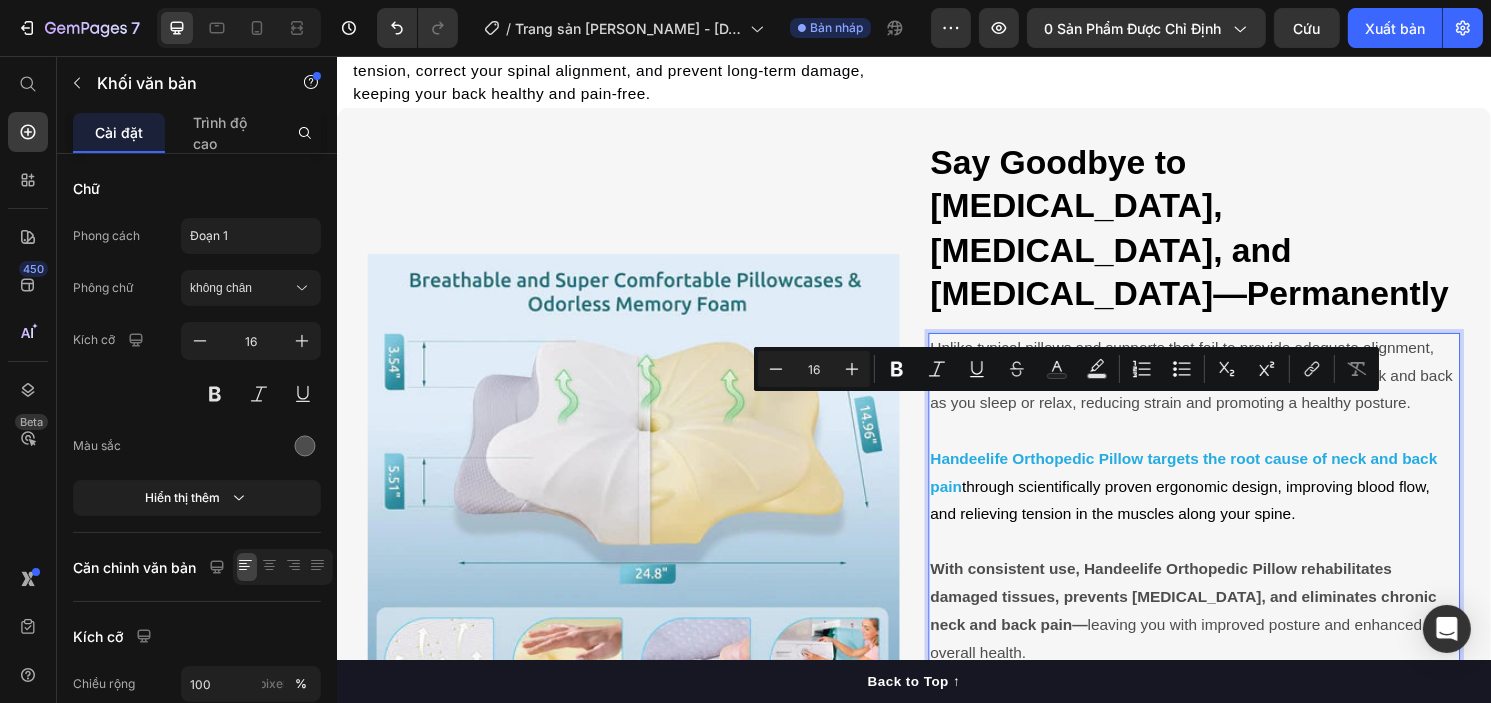scroll, scrollTop: 3642, scrollLeft: 0, axis: vertical 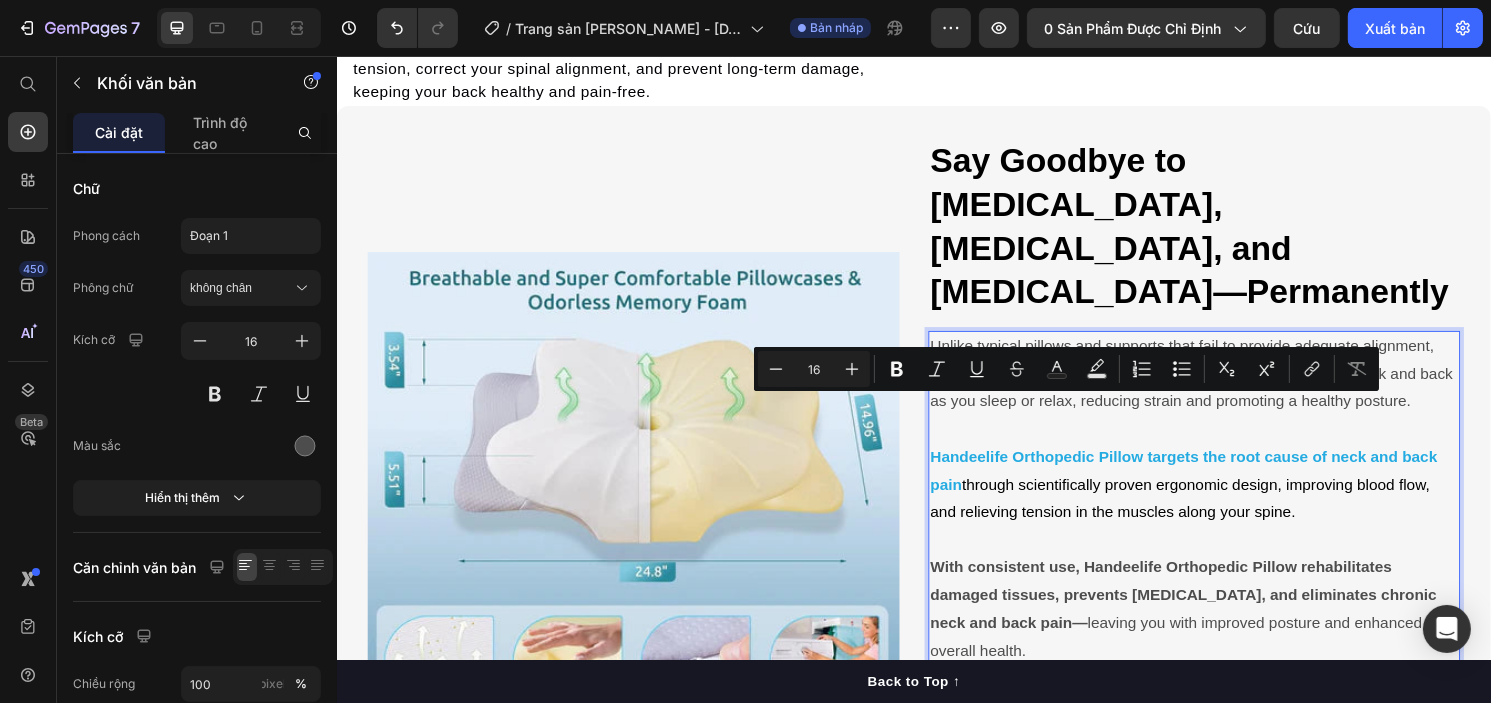 click at bounding box center [1227, 444] 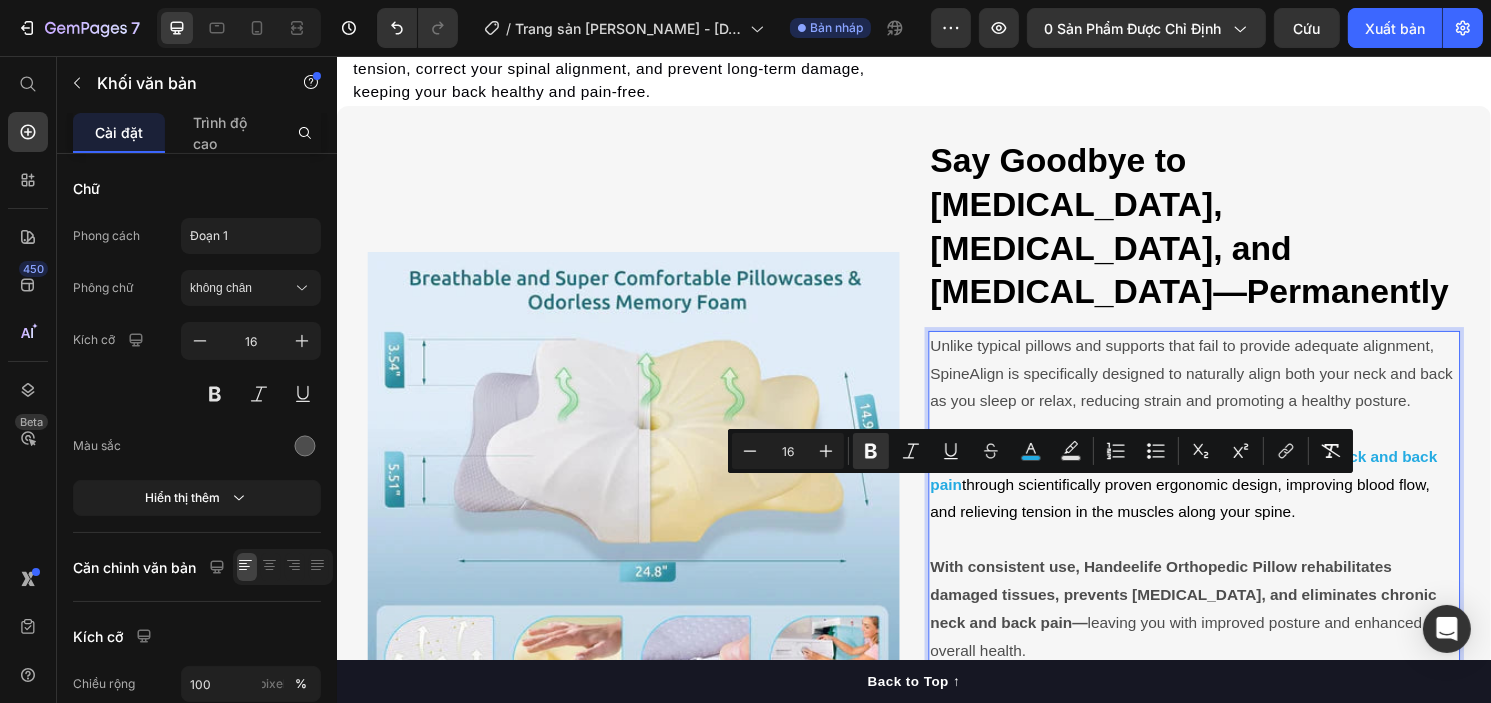 drag, startPoint x: 1165, startPoint y: 505, endPoint x: 948, endPoint y: 507, distance: 217.00922 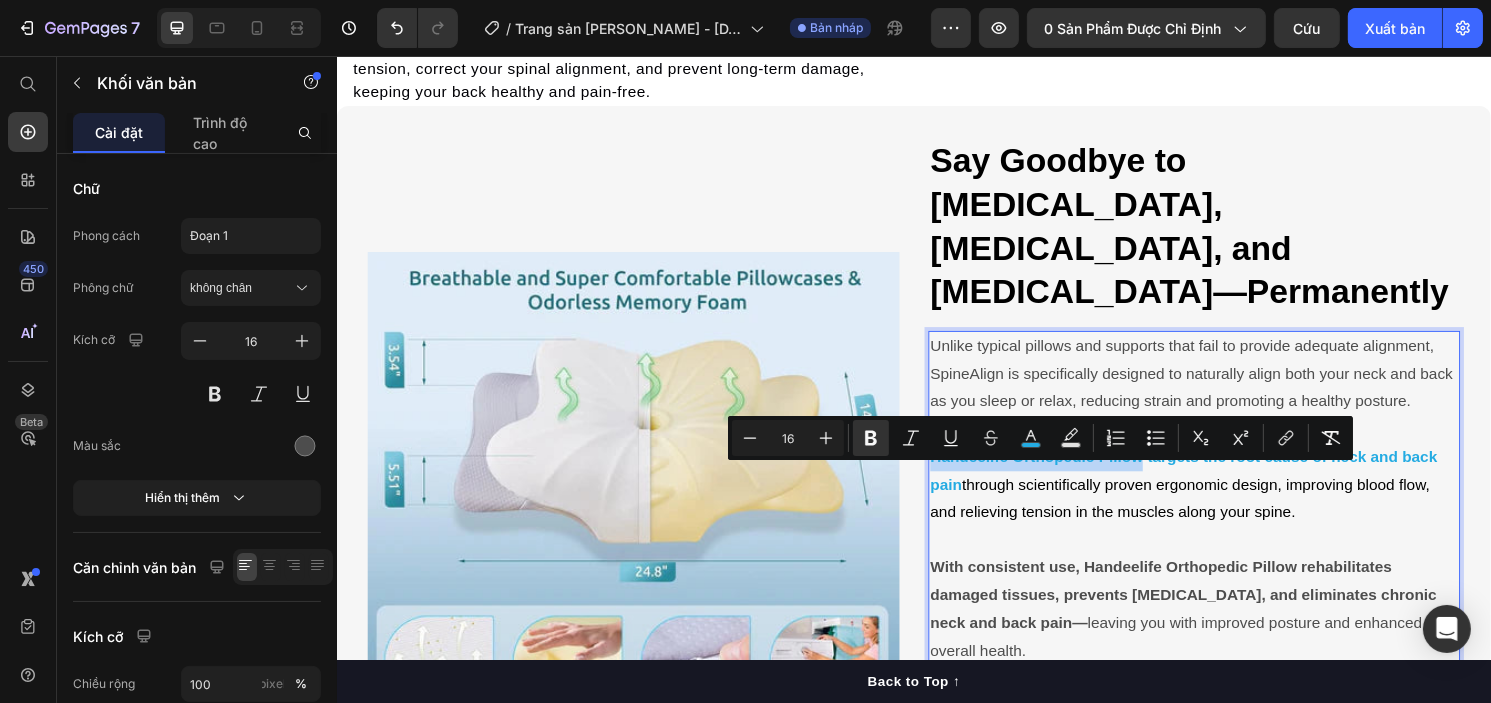scroll, scrollTop: 3660, scrollLeft: 0, axis: vertical 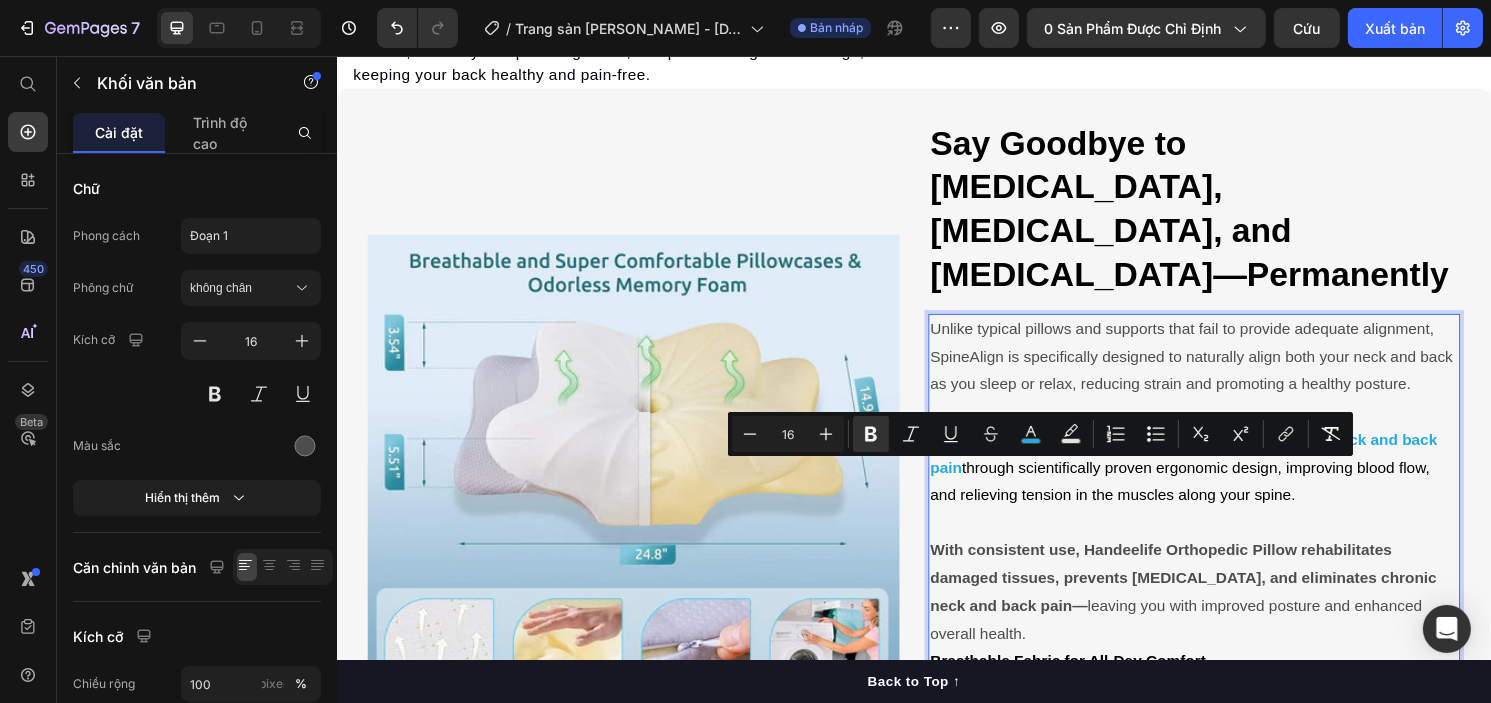 click on "Unlike typical pillows and supports that fail to provide adequate alignment, SpineAlign is specifically designed to naturally align both your neck and back as you sleep or relax, reducing strain and promoting a healthy posture." at bounding box center [1227, 369] 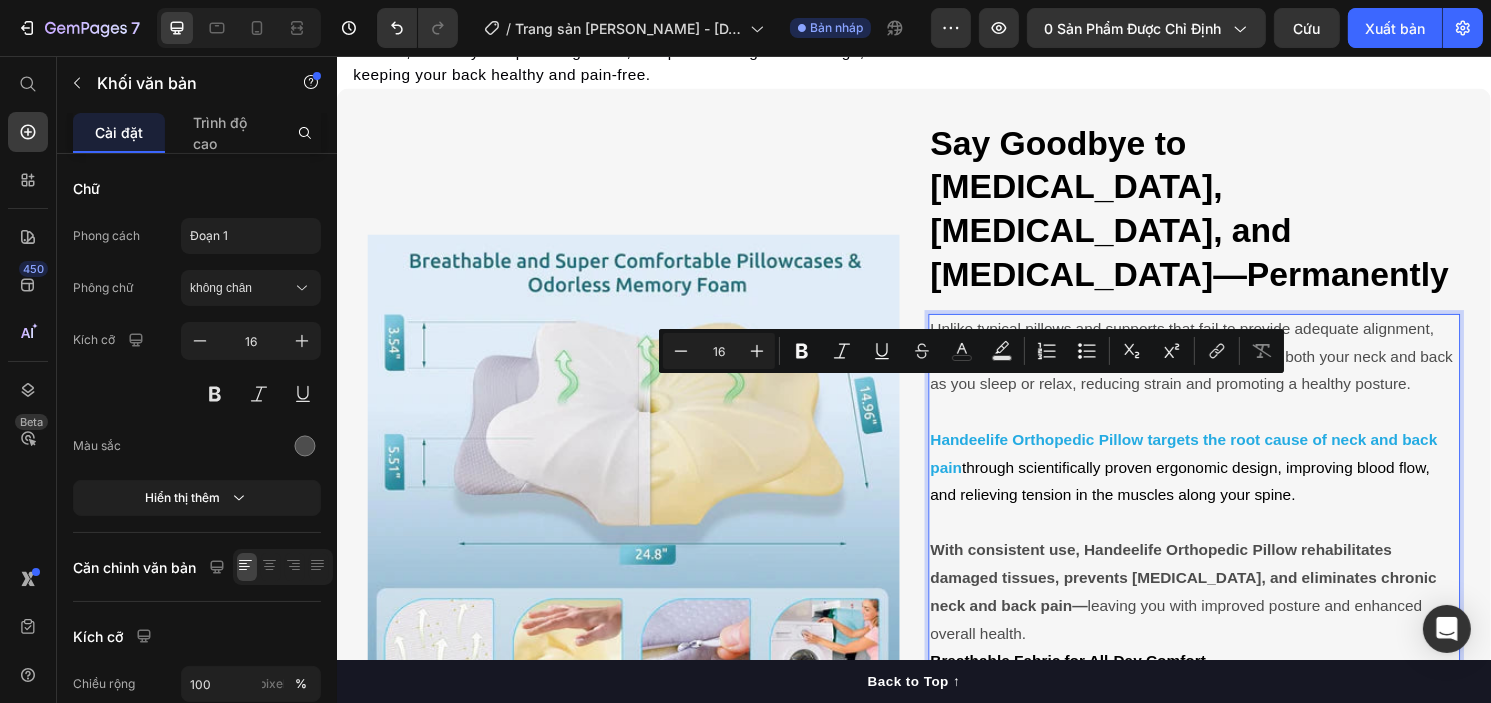 drag, startPoint x: 1020, startPoint y: 402, endPoint x: 945, endPoint y: 399, distance: 75.059975 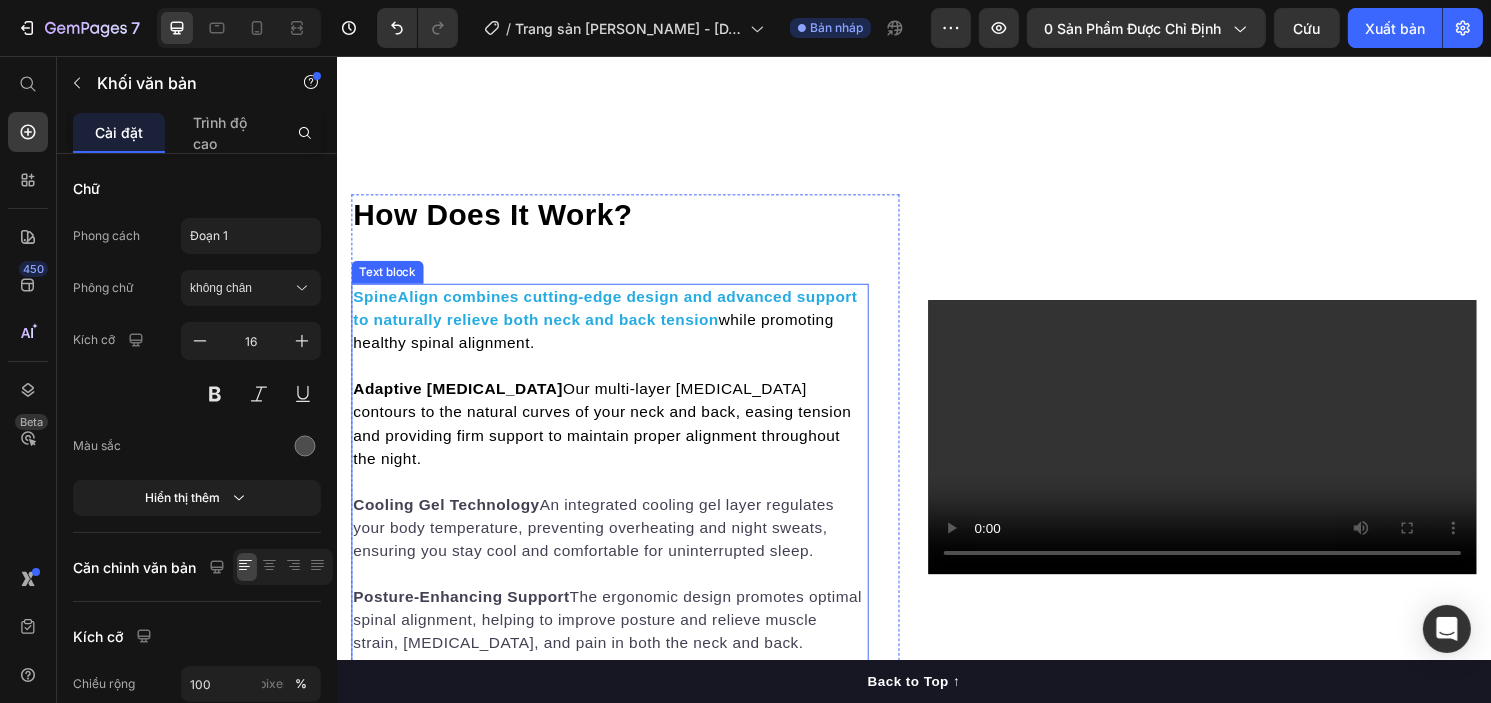 scroll, scrollTop: 4658, scrollLeft: 0, axis: vertical 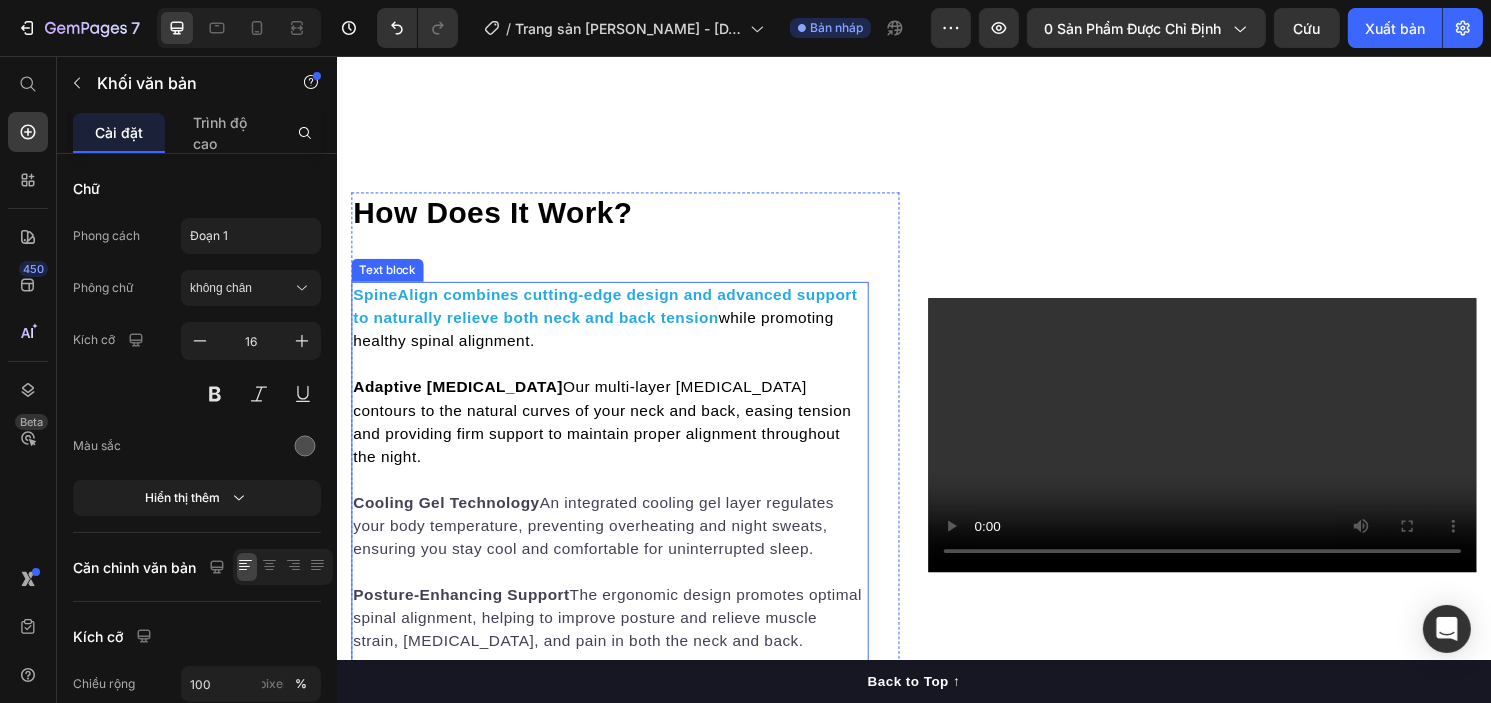 click on "while promoting healthy spinal alignment." at bounding box center [603, 340] 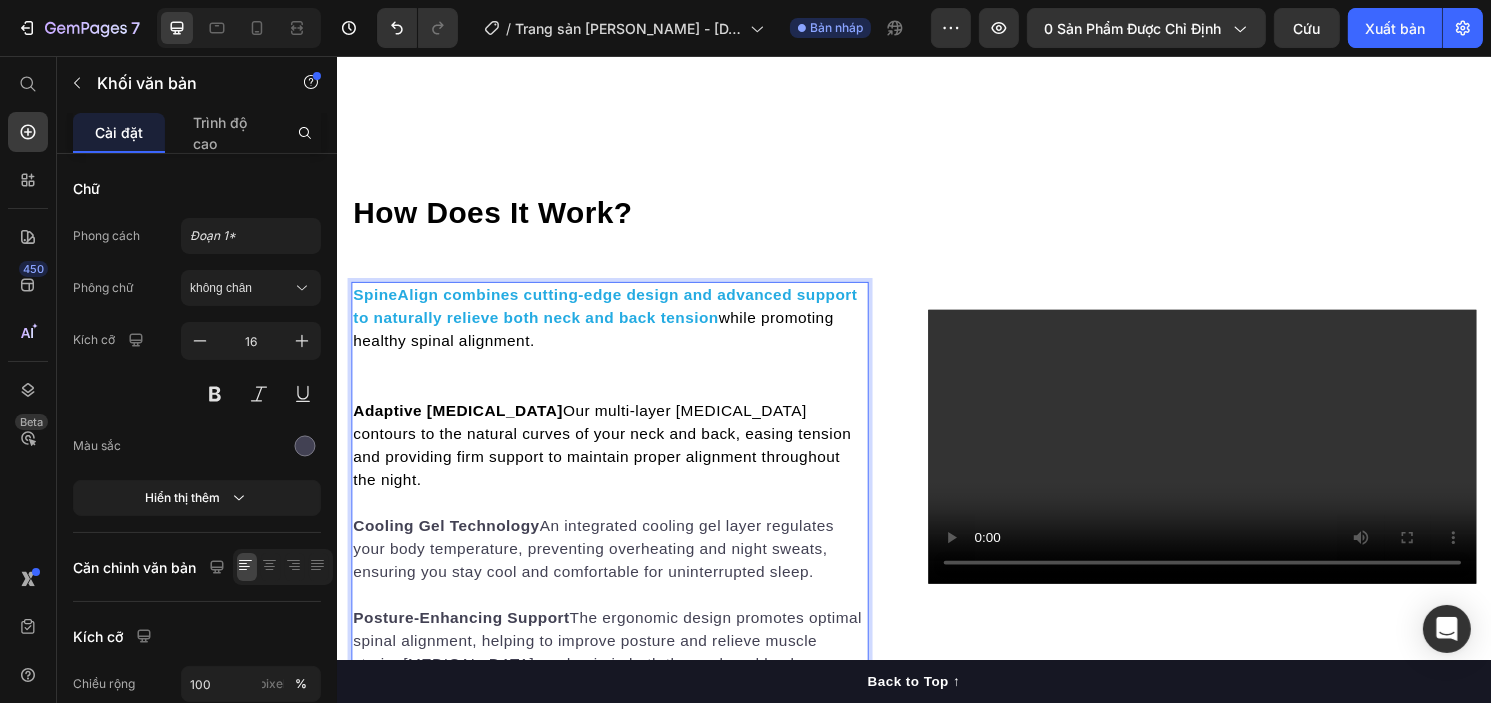 click on "SpineAlign combines cutting-edge design and advanced support to naturally relieve both neck and back tension" at bounding box center [615, 316] 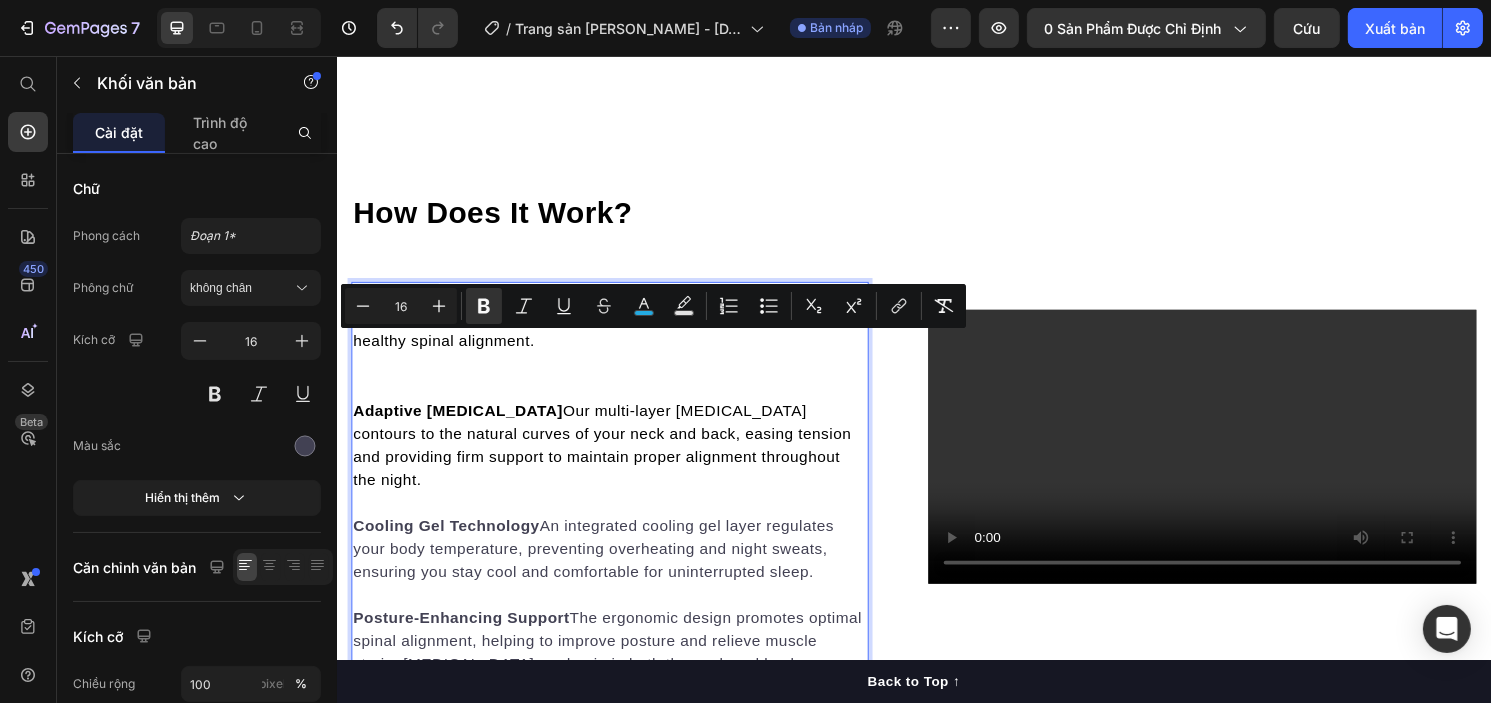 drag, startPoint x: 438, startPoint y: 358, endPoint x: 353, endPoint y: 365, distance: 85.28775 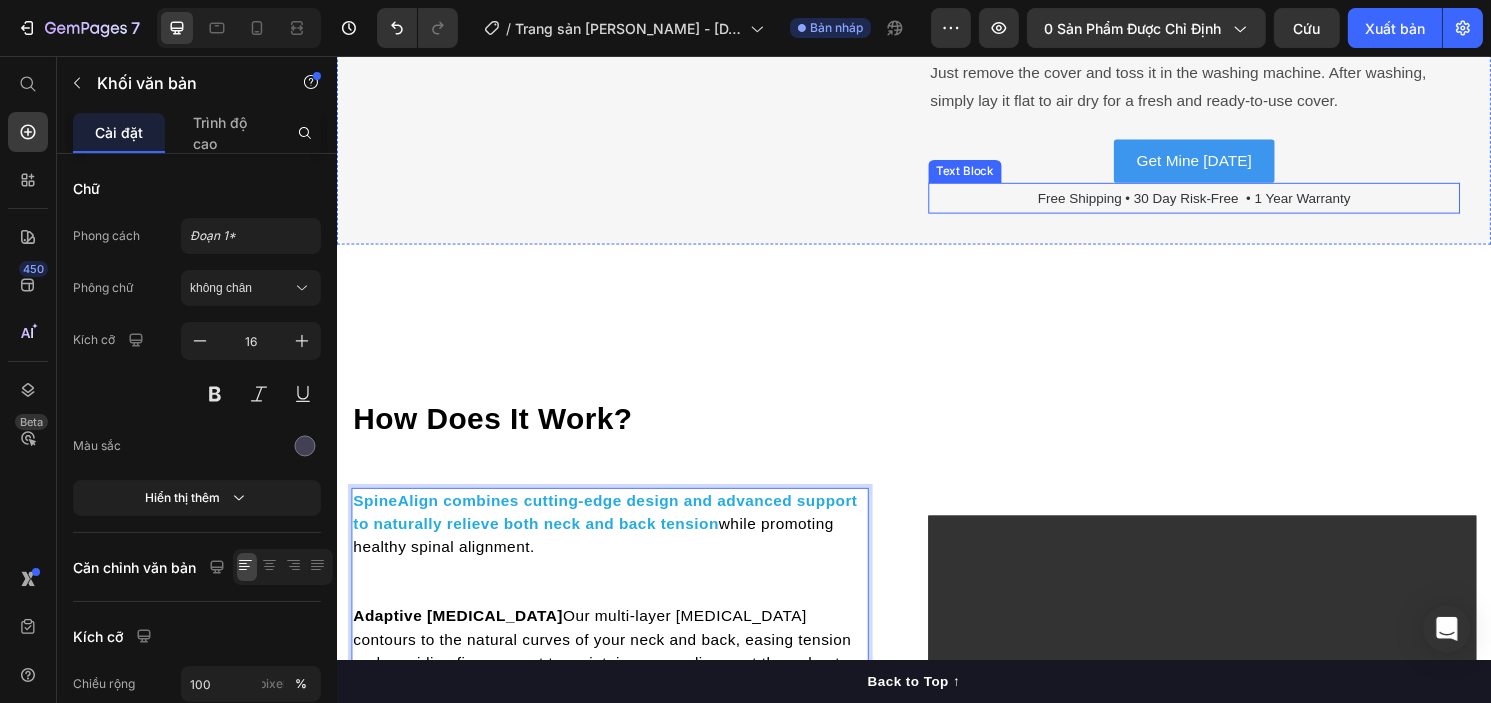 scroll, scrollTop: 4370, scrollLeft: 0, axis: vertical 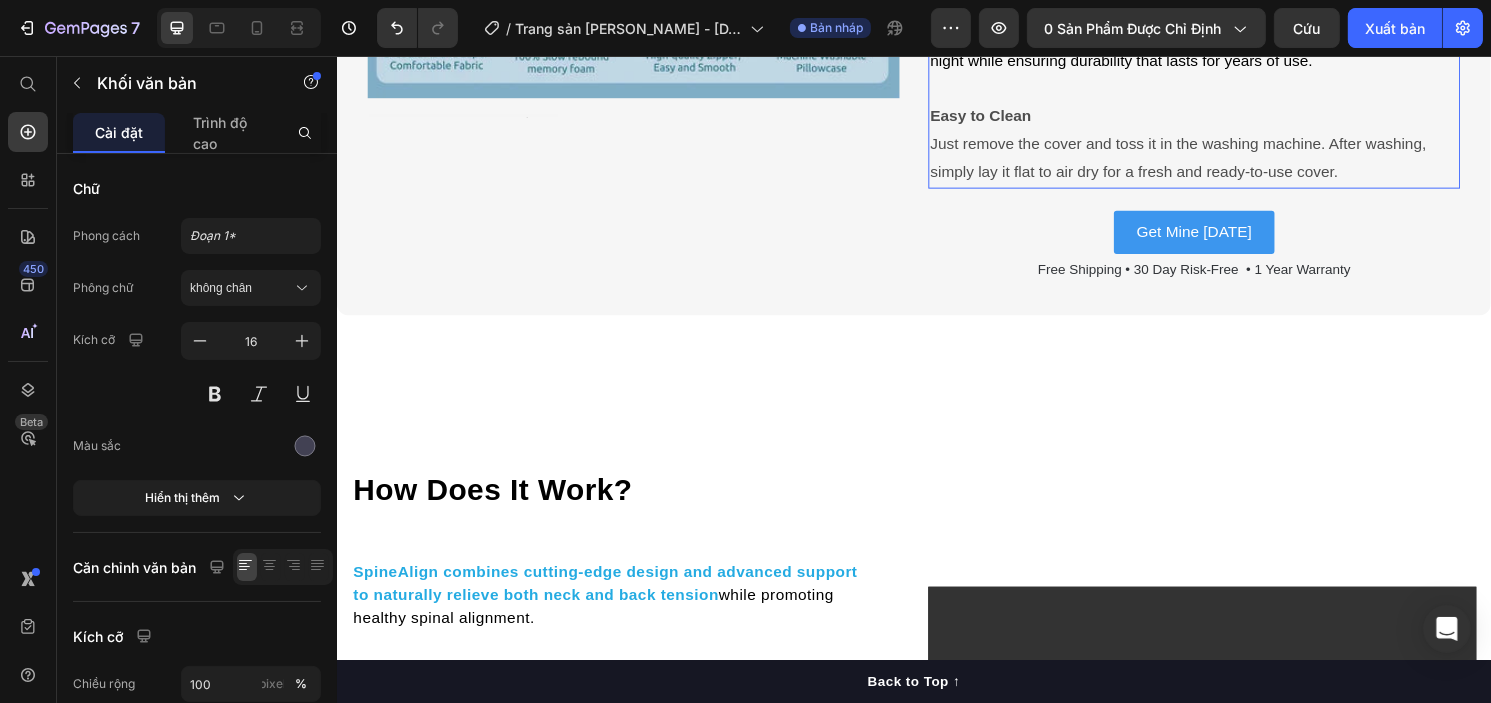 click on "Easy to Clean Just remove the cover and toss it in the washing machine. After washing, simply lay it flat to air dry for a fresh and ready-to-use cover." at bounding box center [1227, 148] 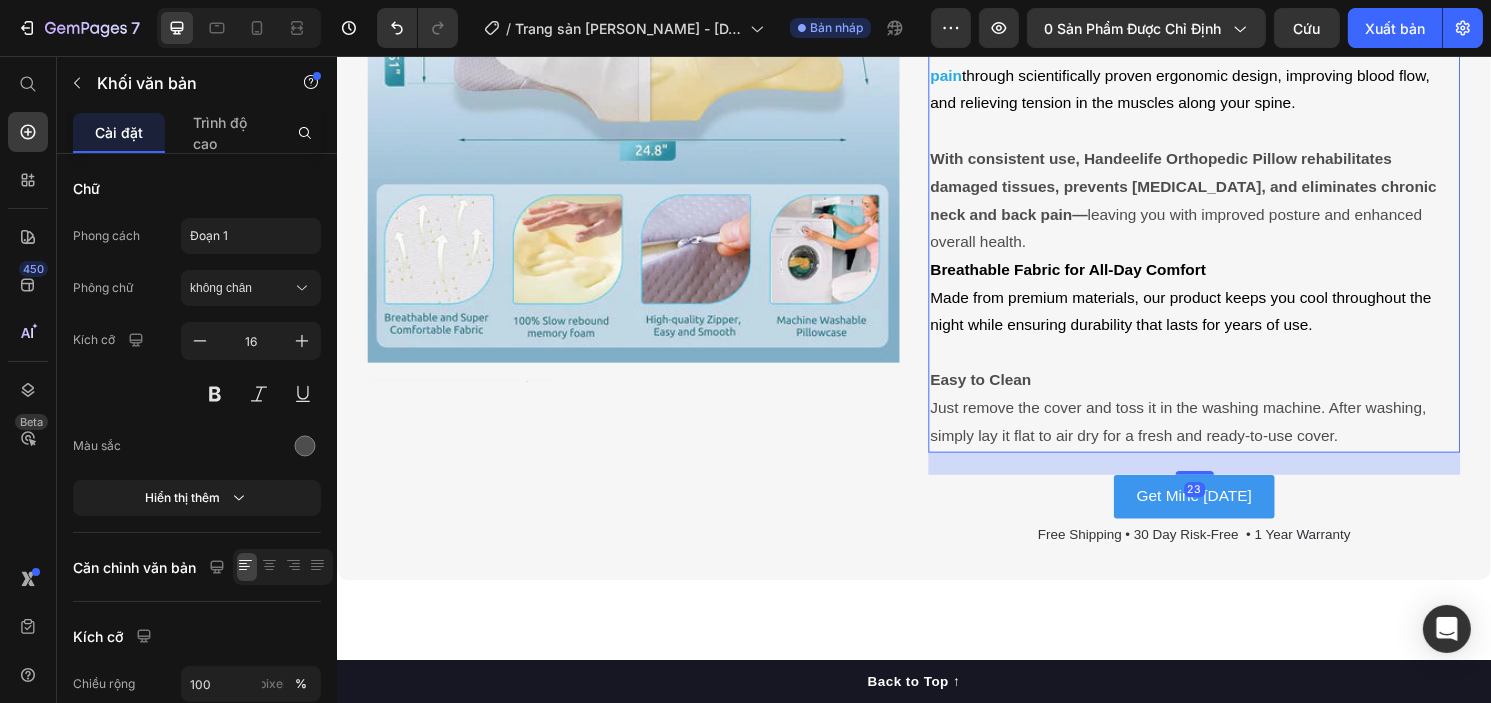 scroll, scrollTop: 4088, scrollLeft: 0, axis: vertical 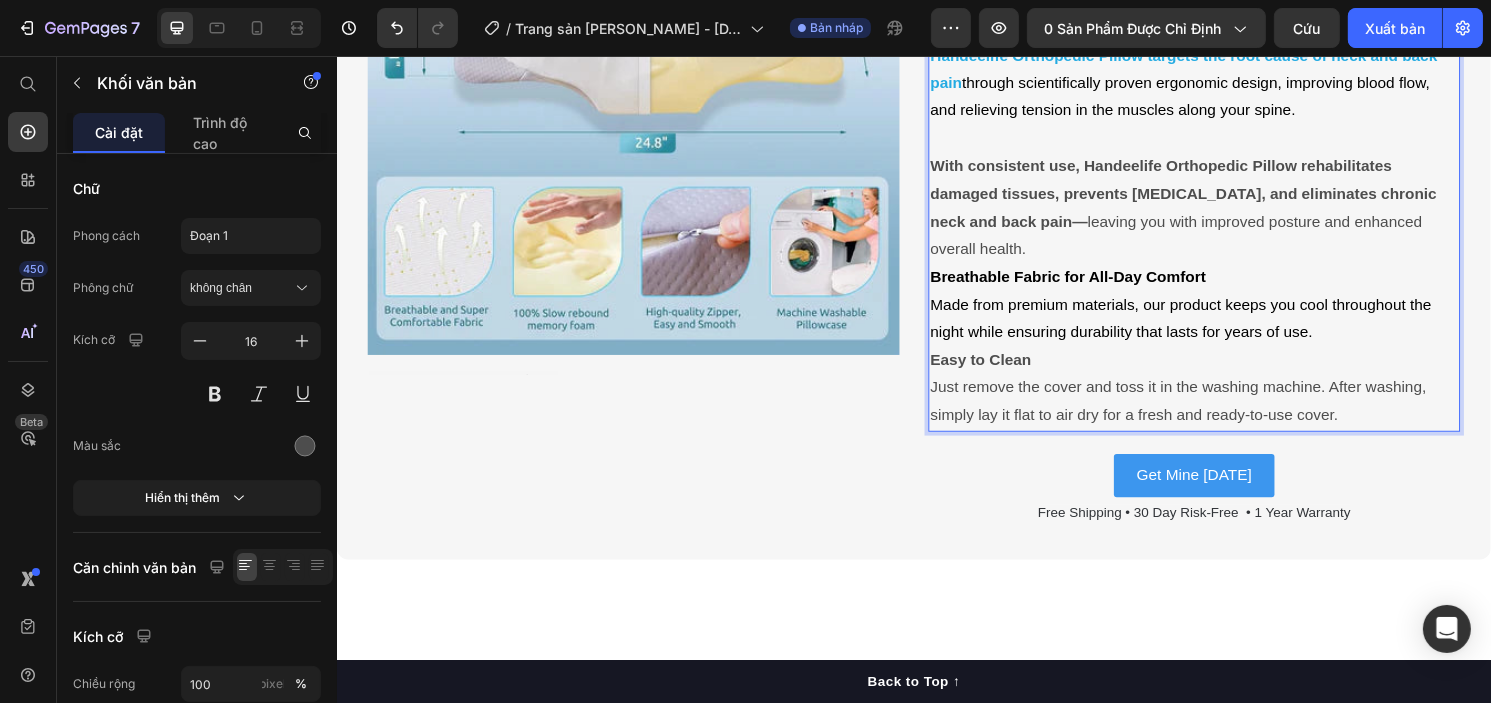 click at bounding box center [1227, 142] 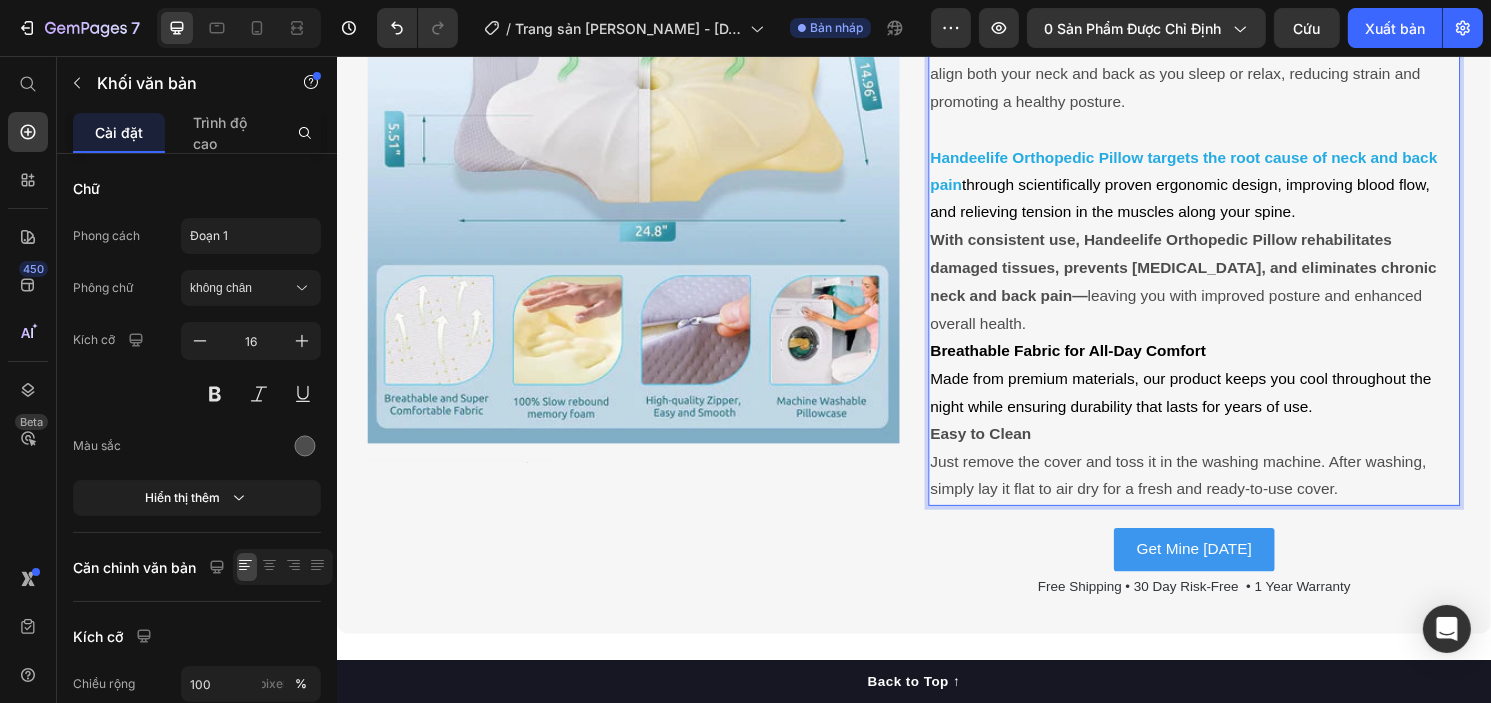 scroll, scrollTop: 3983, scrollLeft: 0, axis: vertical 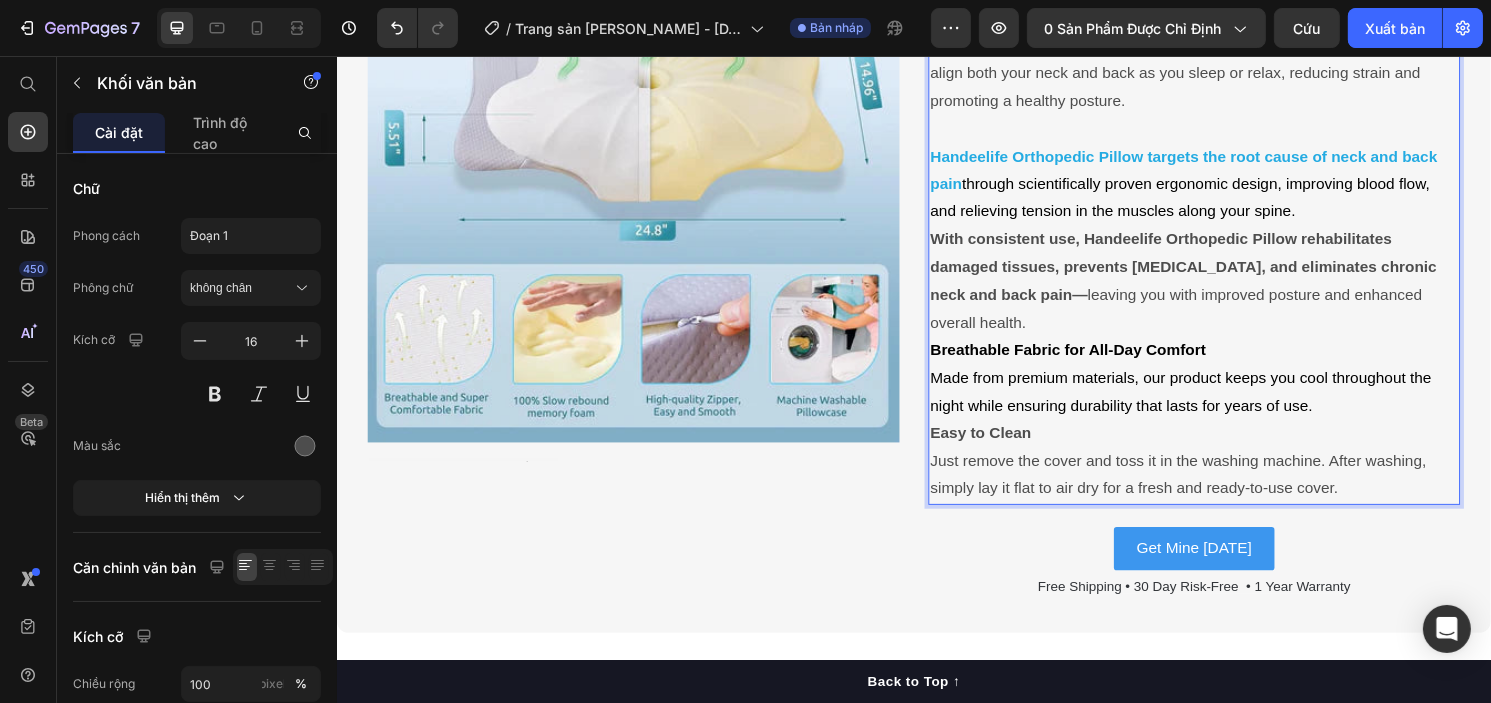 click at bounding box center (1227, 132) 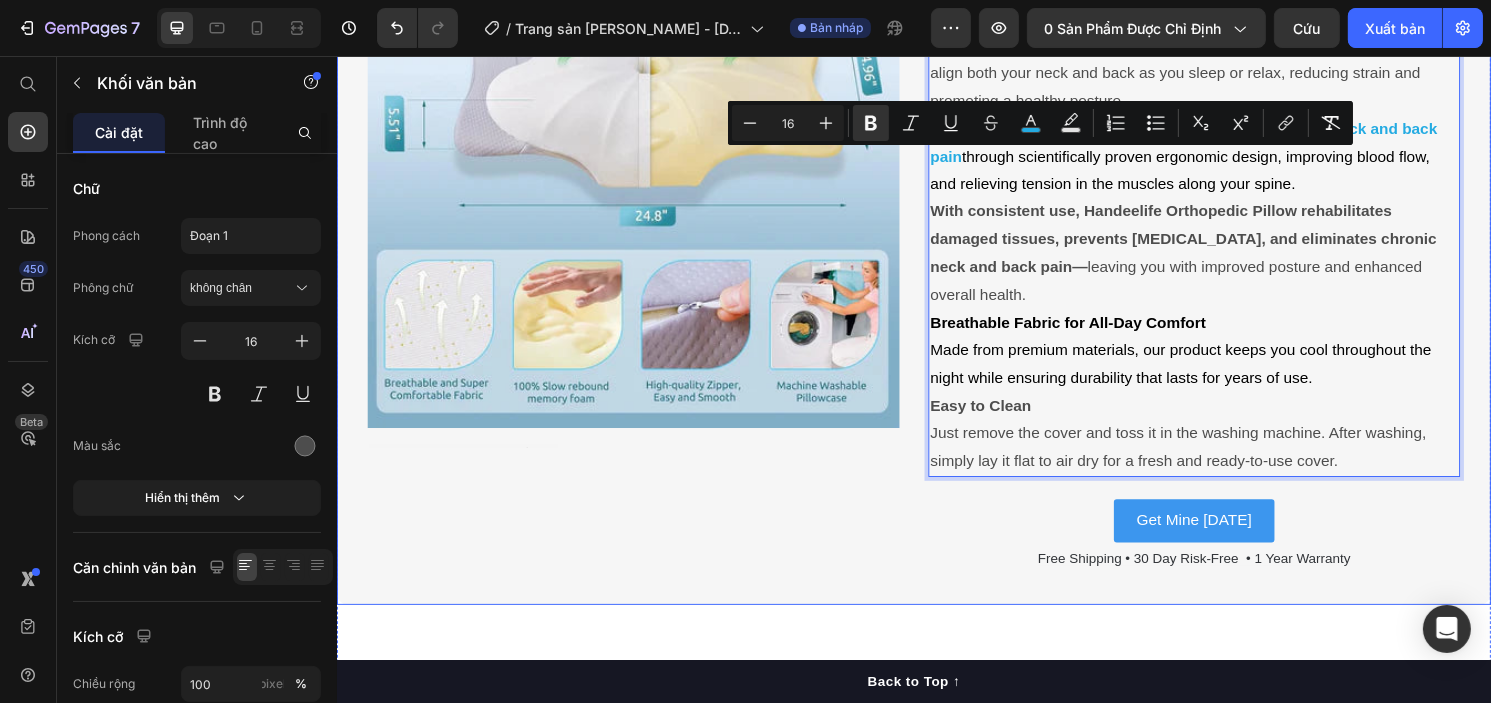 drag, startPoint x: 1162, startPoint y: 170, endPoint x: 941, endPoint y: 167, distance: 221.02036 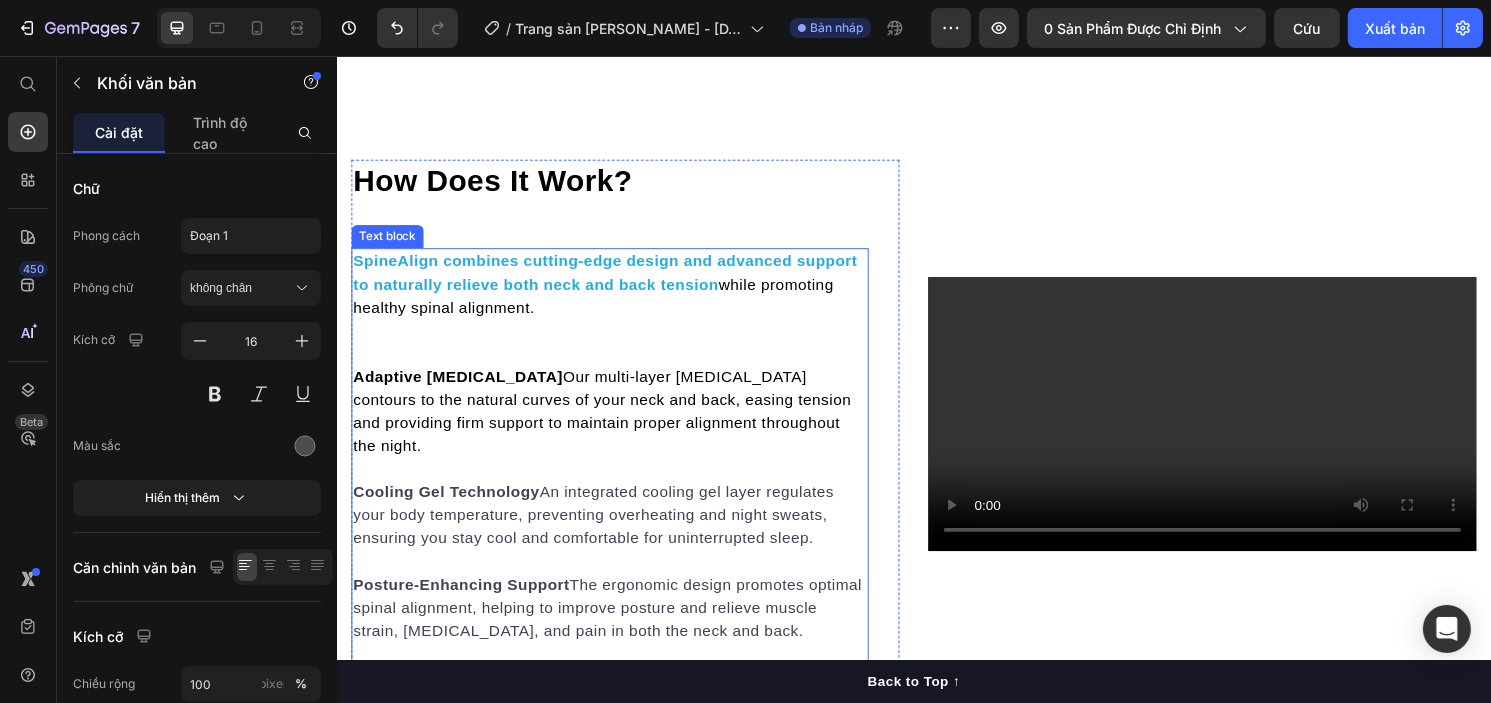 scroll, scrollTop: 4607, scrollLeft: 0, axis: vertical 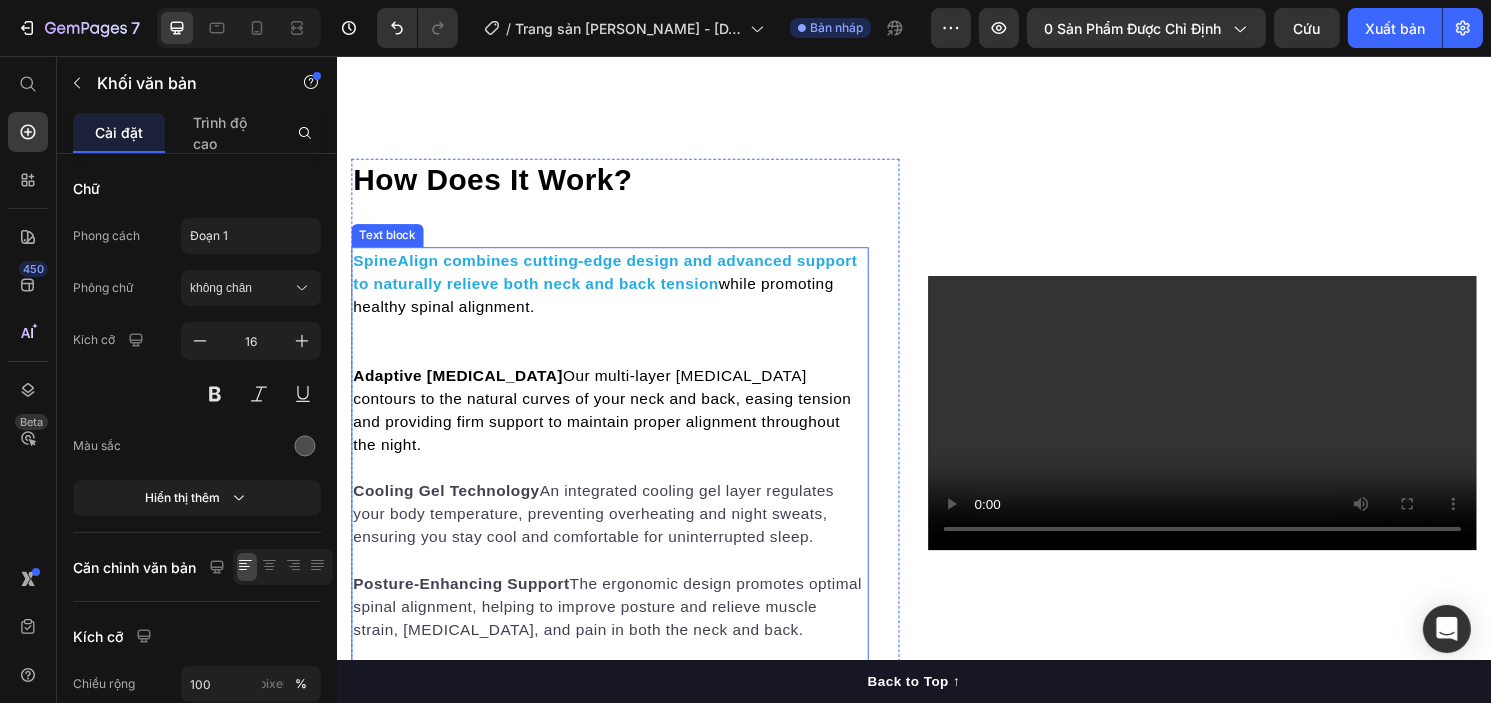 click on "SpineAlign combines cutting-edge design and advanced support to naturally relieve both neck and back tension" at bounding box center [615, 280] 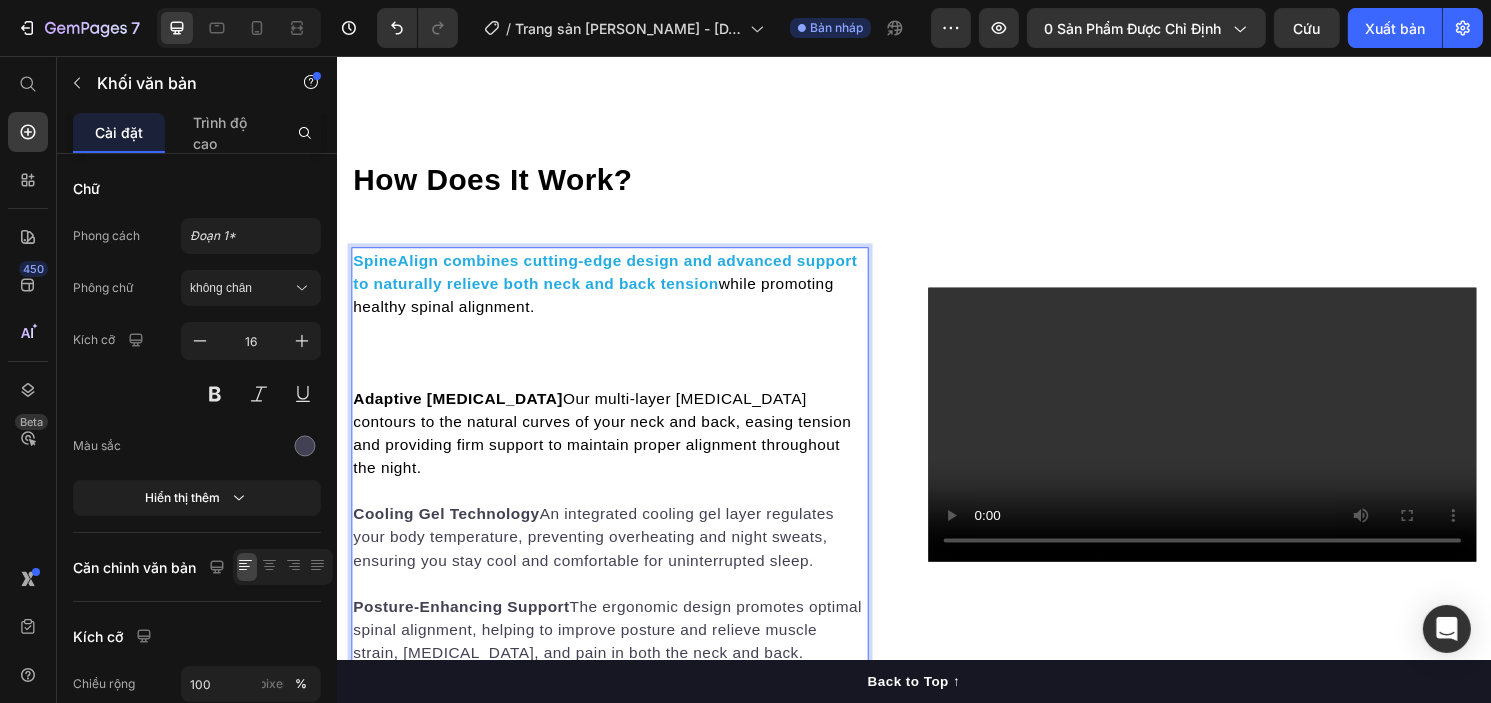 click on "SpineAlign combines cutting-edge design and advanced support to naturally relieve both neck and back tension" at bounding box center (615, 280) 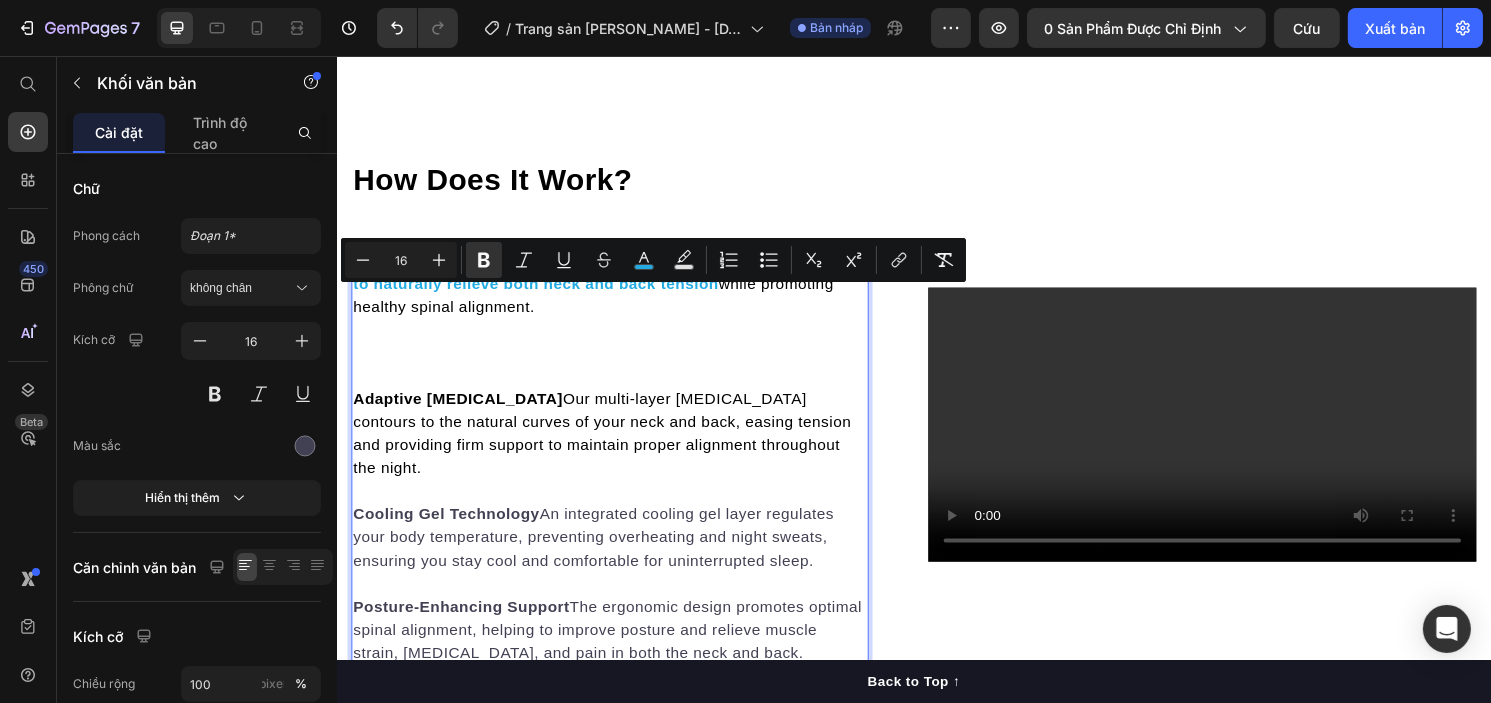 drag, startPoint x: 438, startPoint y: 306, endPoint x: 383, endPoint y: 302, distance: 55.145264 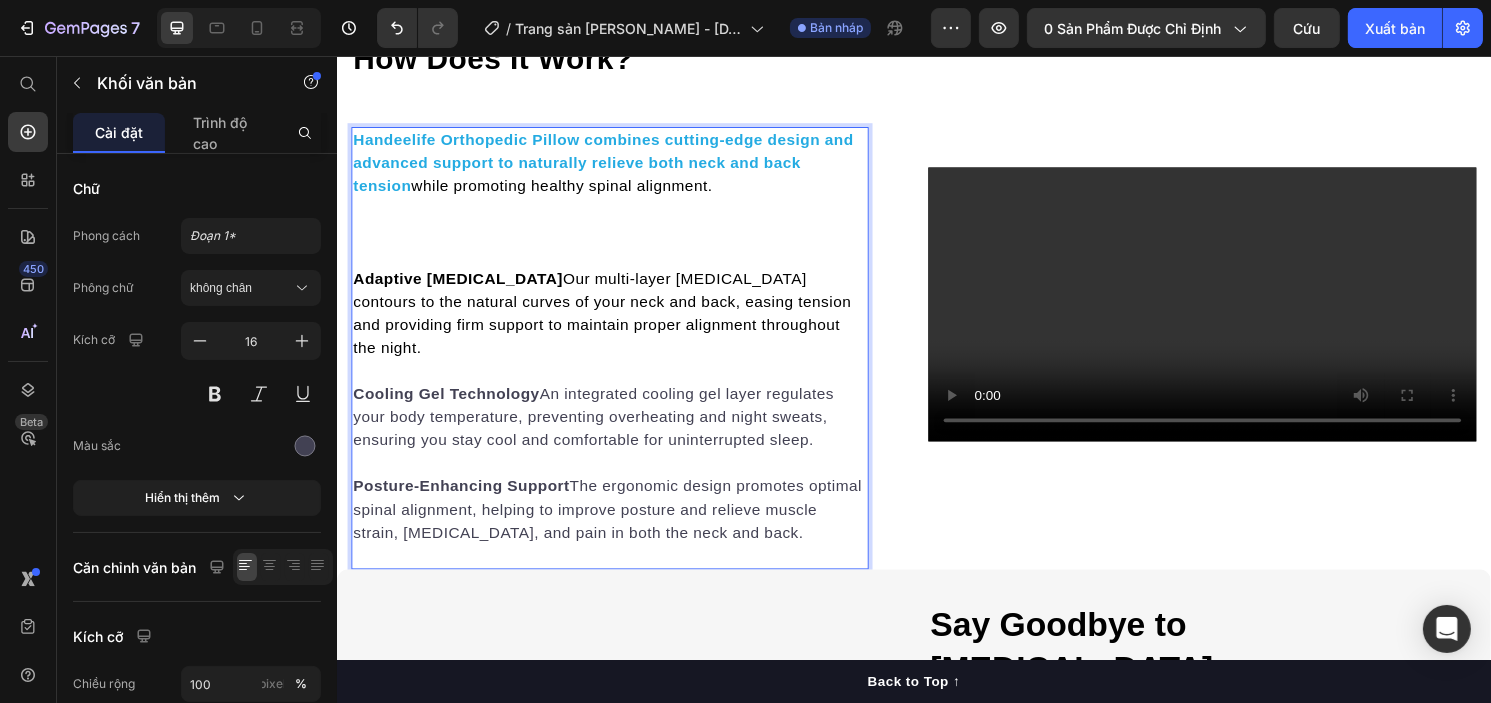 scroll, scrollTop: 4732, scrollLeft: 0, axis: vertical 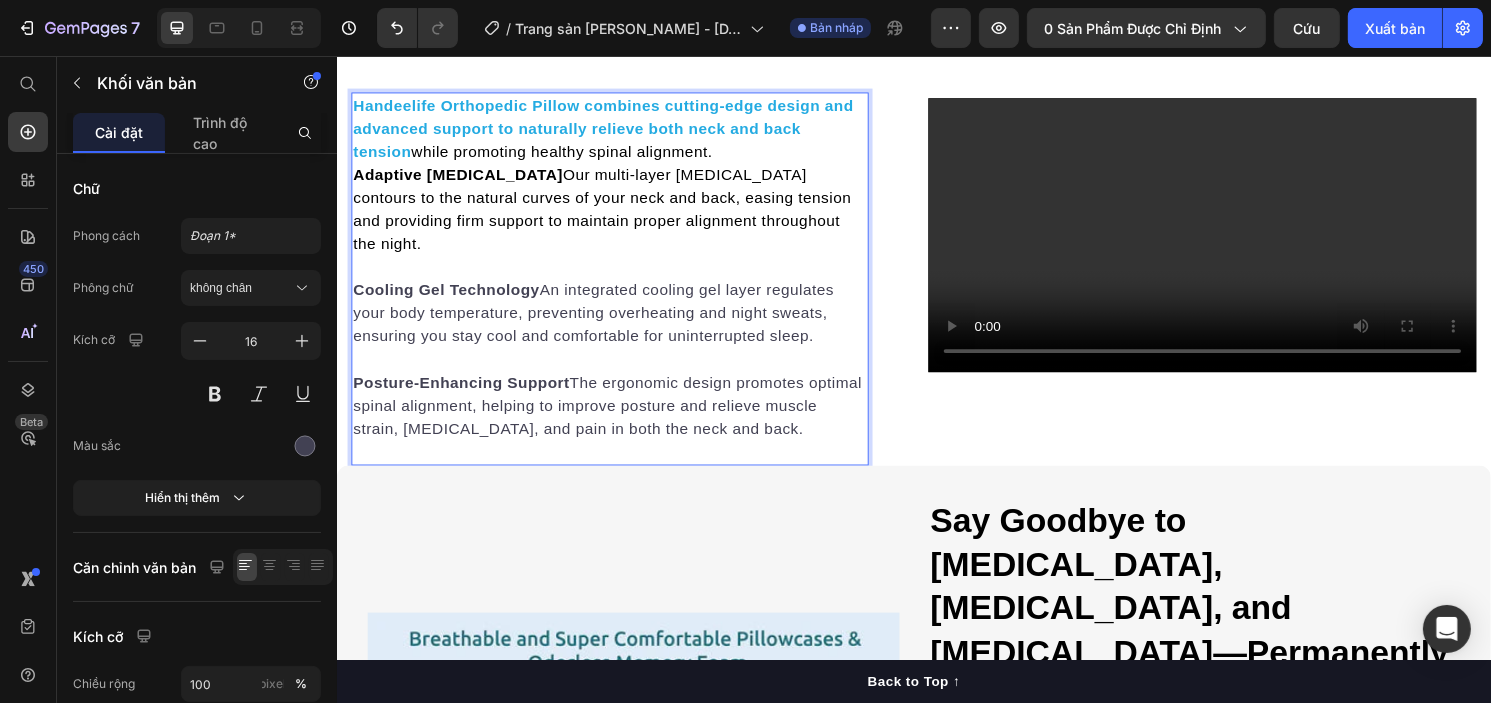click at bounding box center [620, 276] 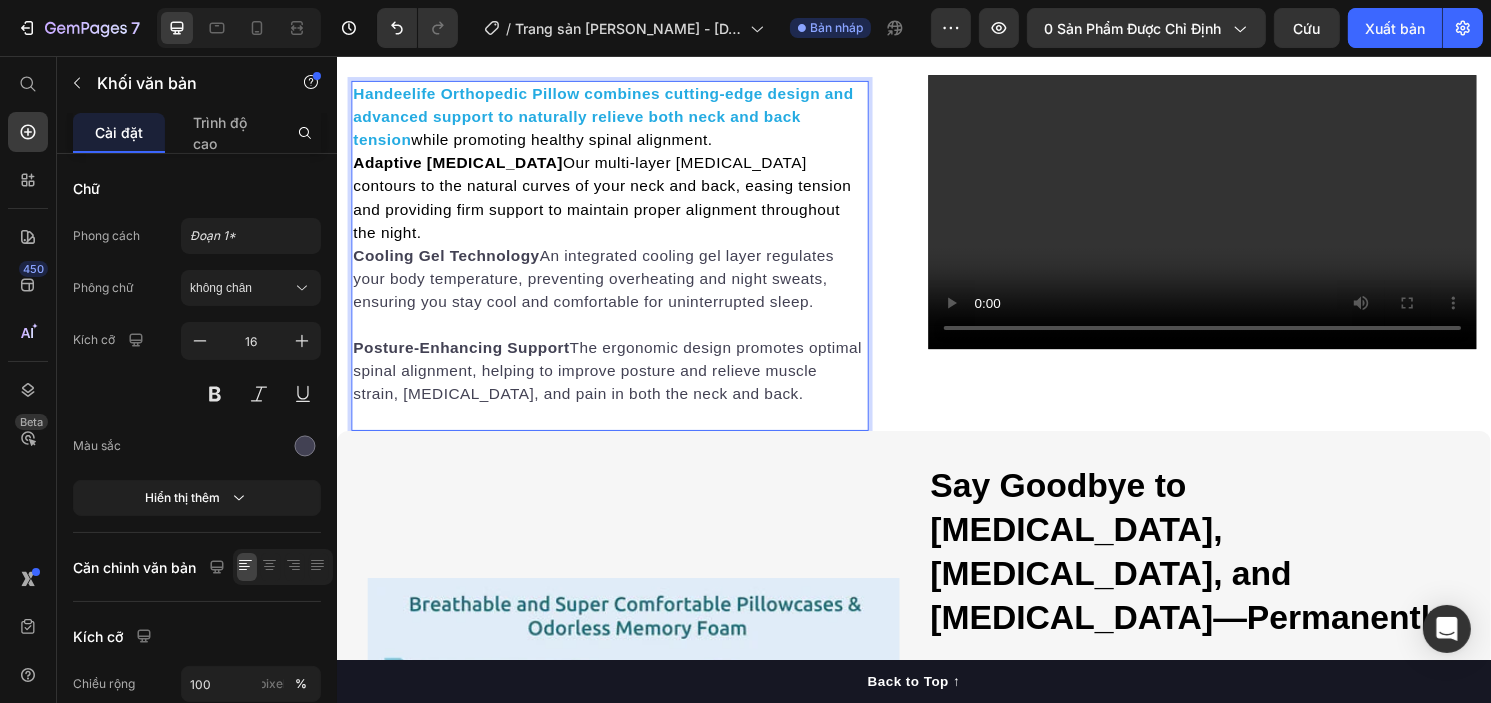 click at bounding box center [620, 336] 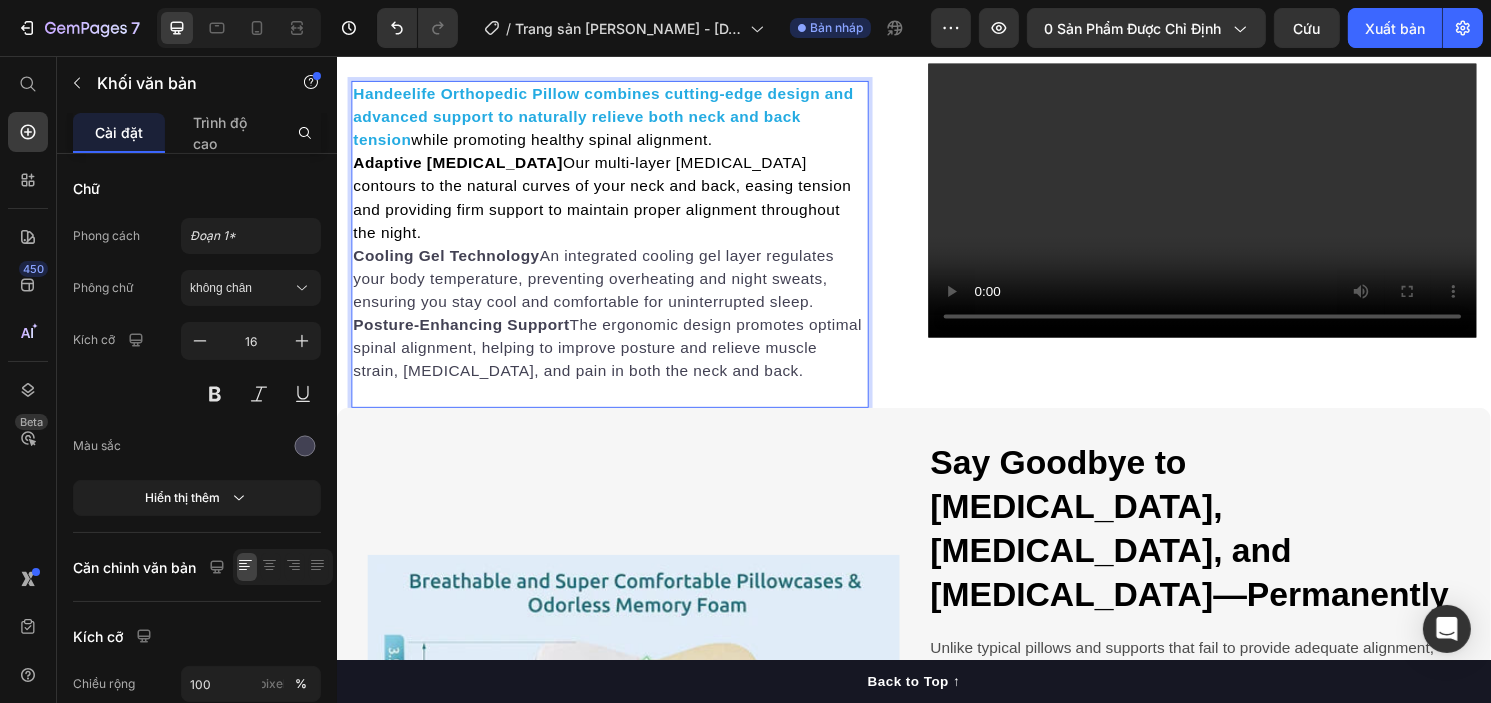 scroll, scrollTop: 4792, scrollLeft: 0, axis: vertical 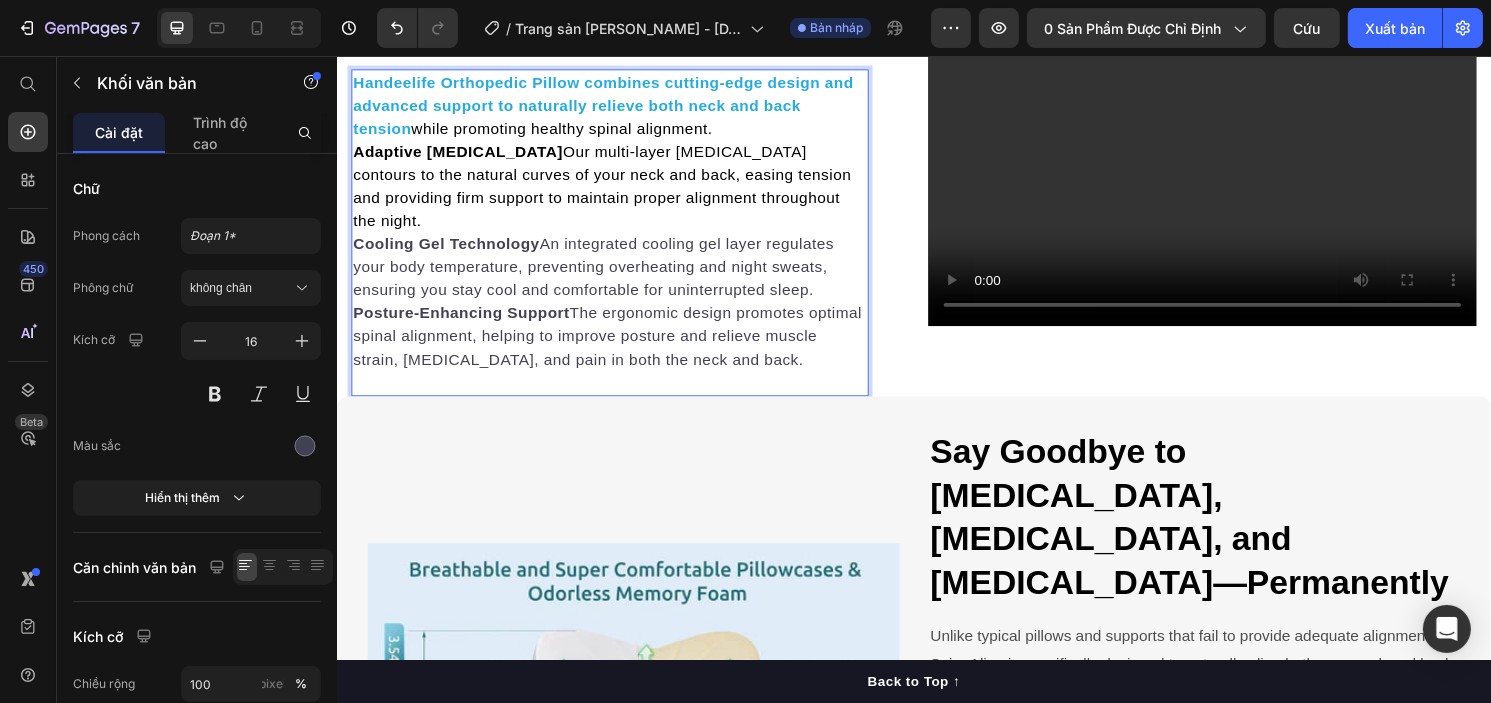 click on "while promoting healthy spinal alignment." at bounding box center (569, 131) 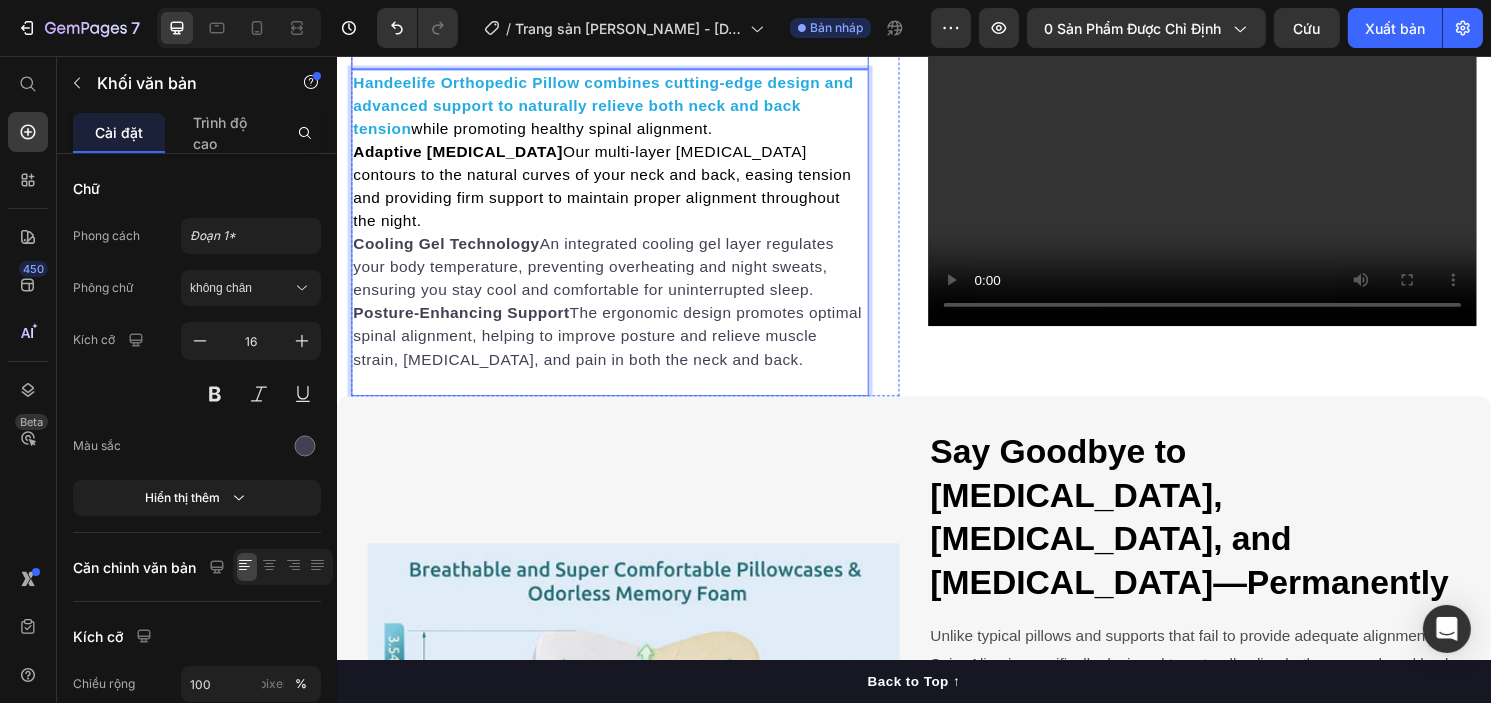 click on "⁠⁠⁠⁠⁠⁠⁠ How Does It Work? Heading" at bounding box center [620, 24] 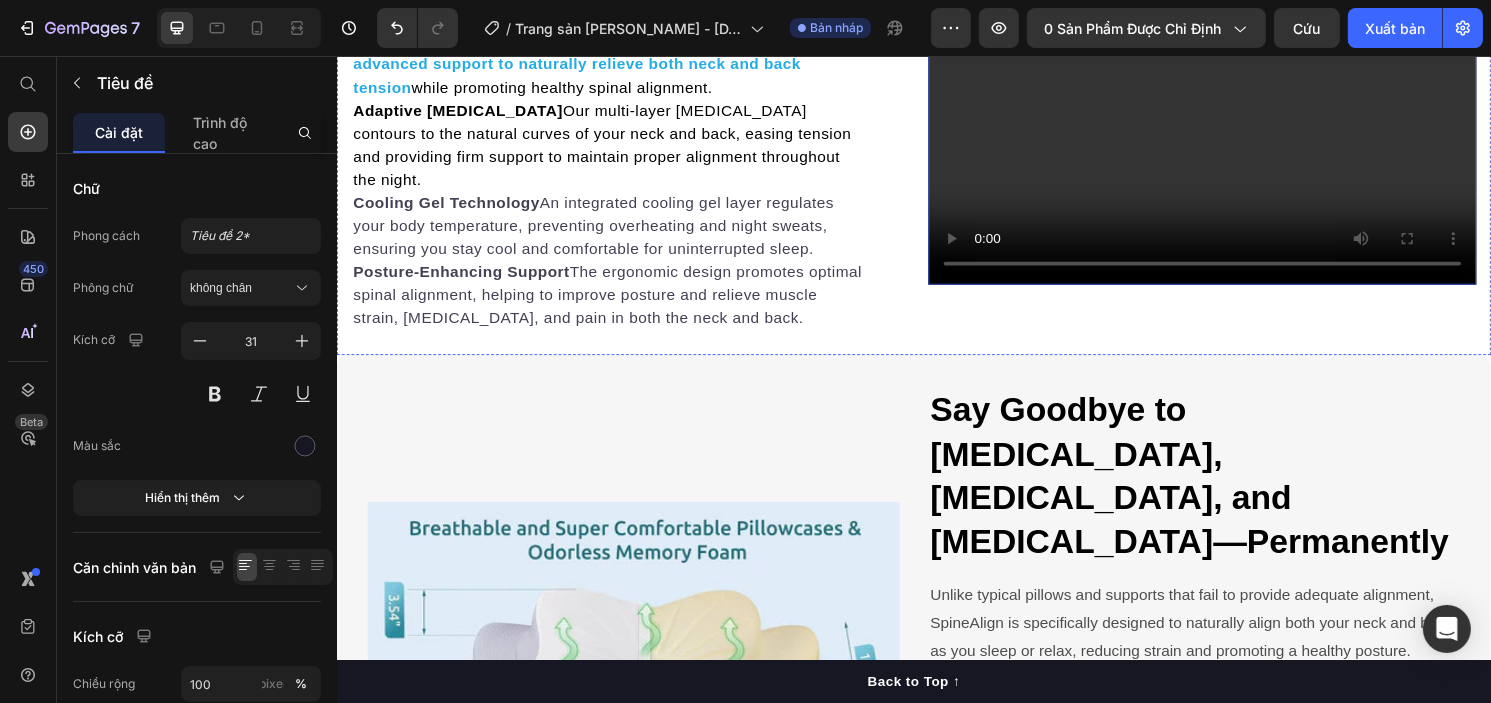 scroll, scrollTop: 4836, scrollLeft: 0, axis: vertical 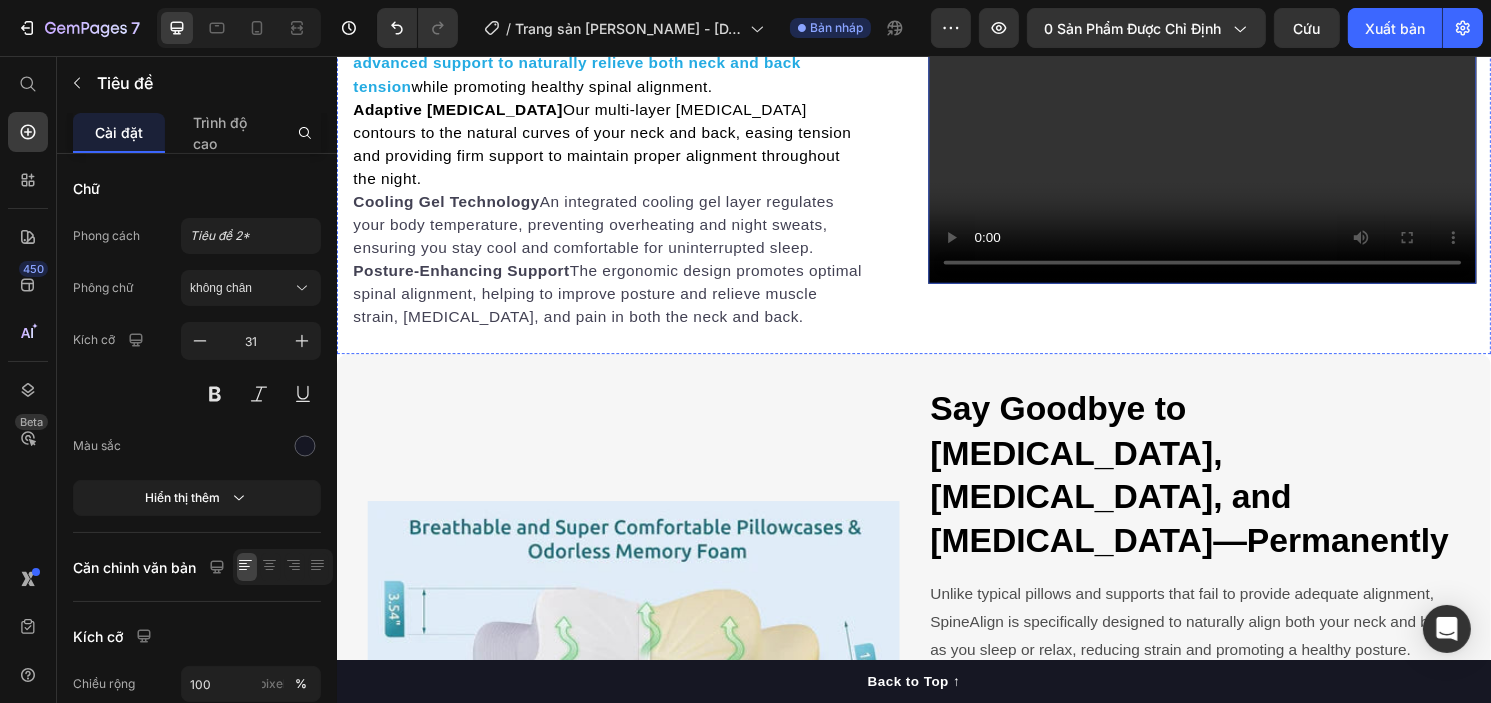 click at bounding box center (1236, 150) 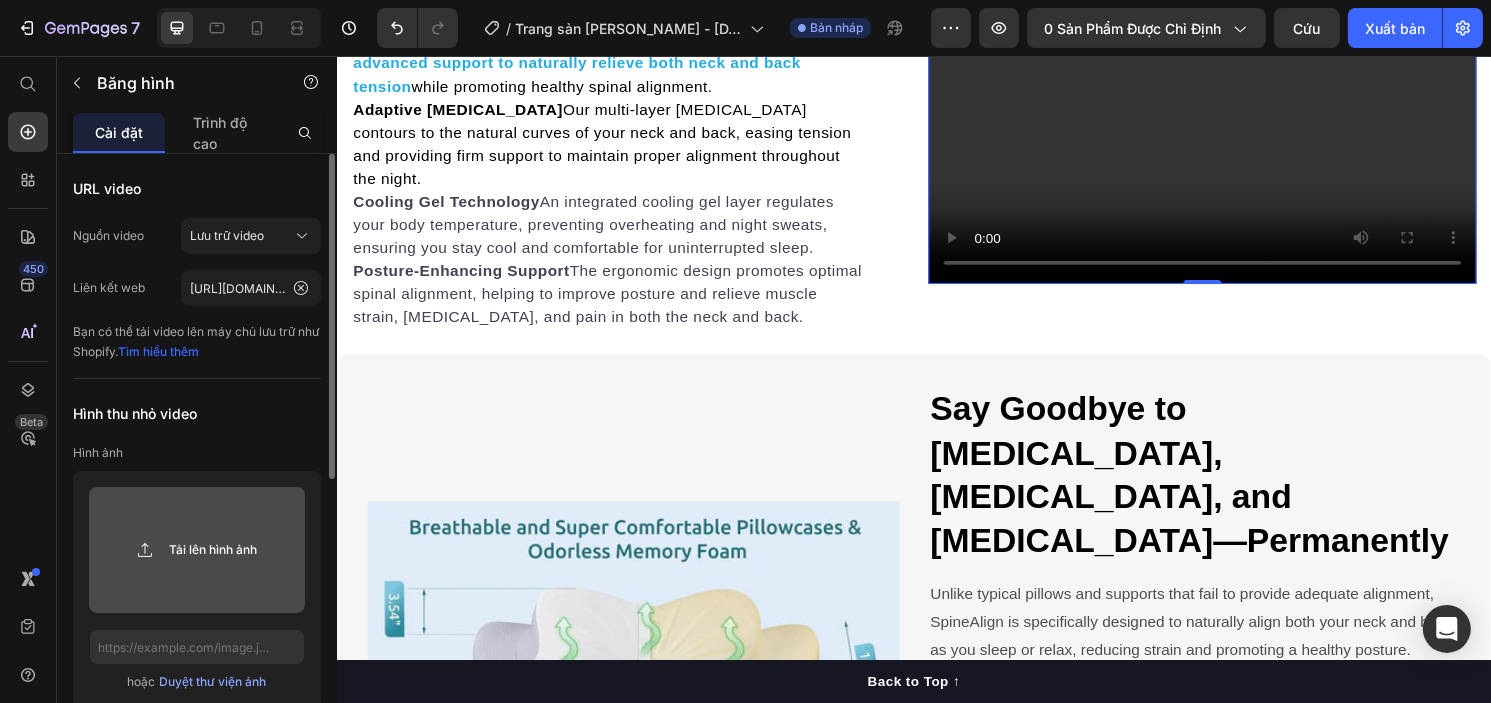 click 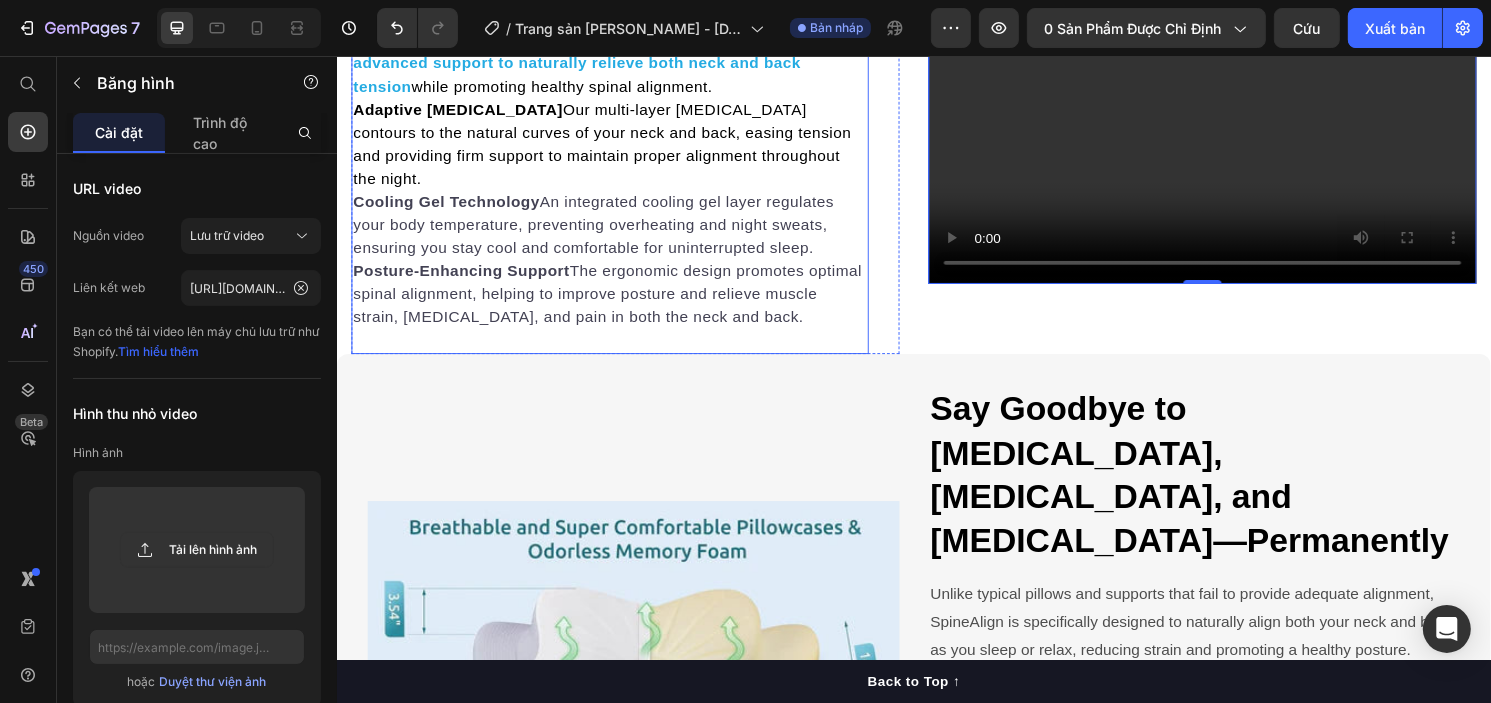scroll, scrollTop: 3, scrollLeft: 0, axis: vertical 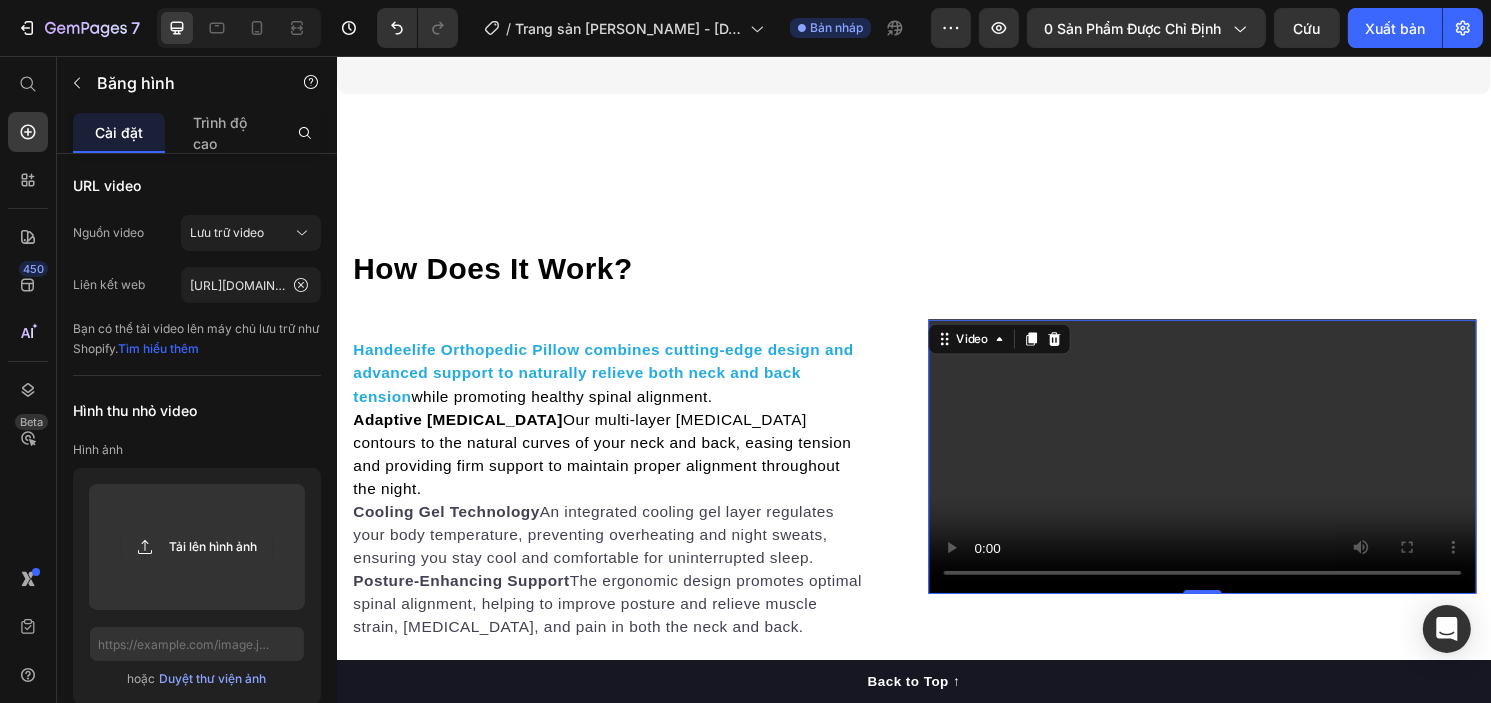 click at bounding box center (1236, 472) 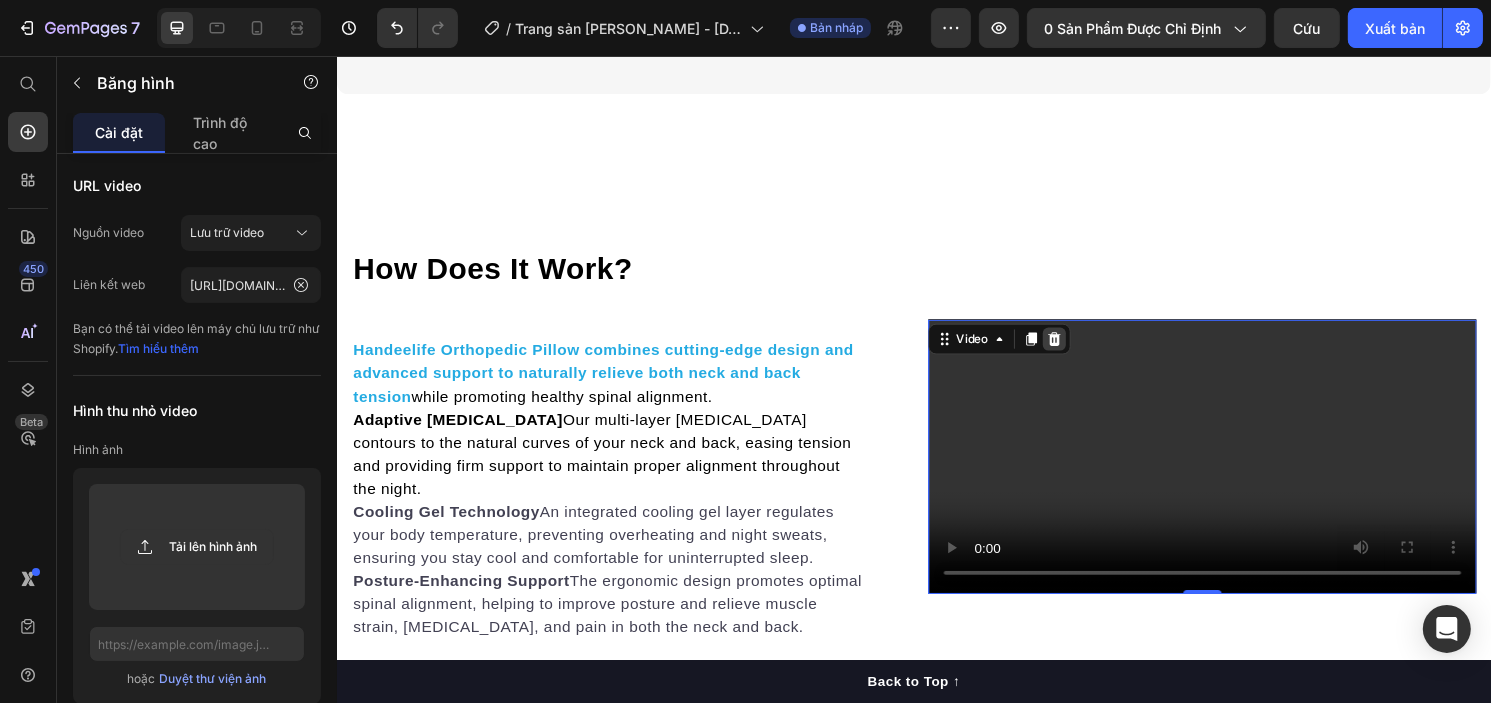 click 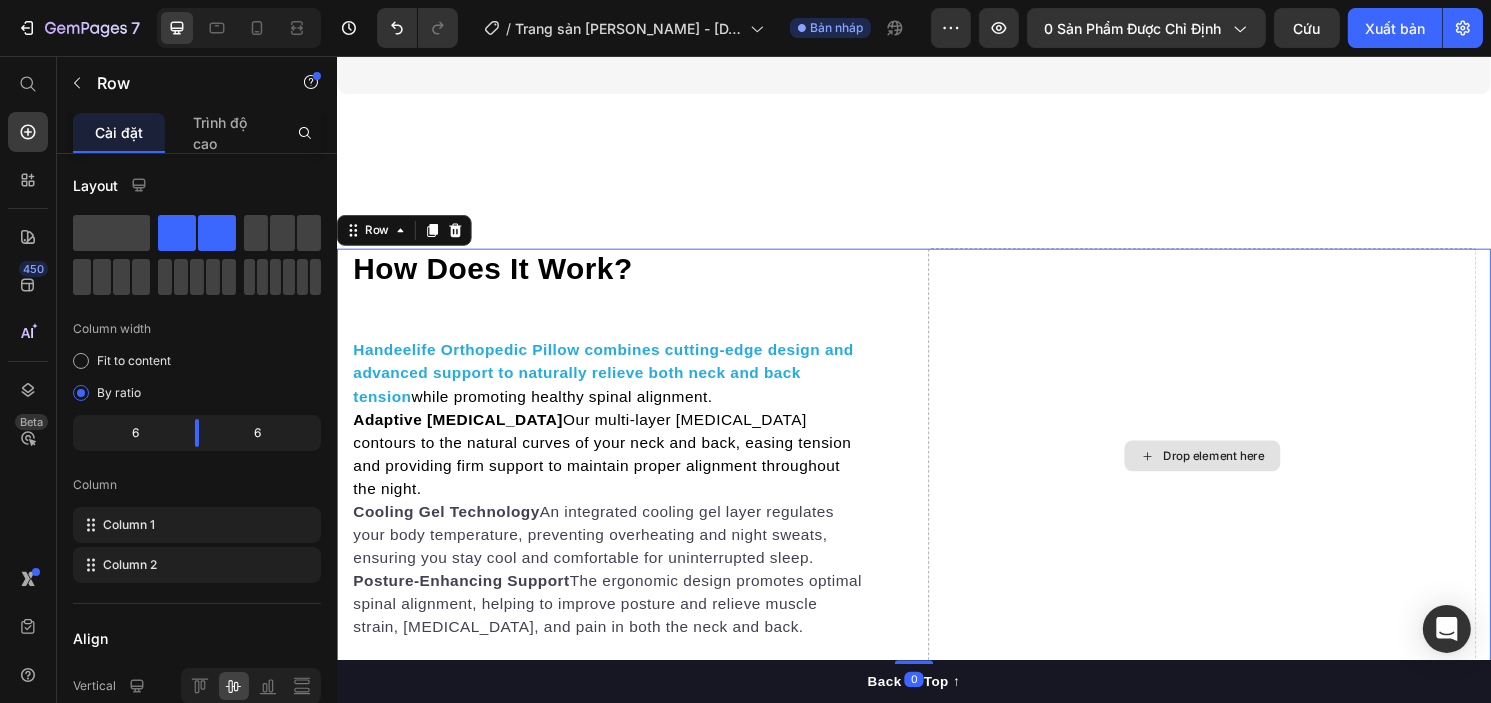 click on "Drop element here" at bounding box center (1236, 472) 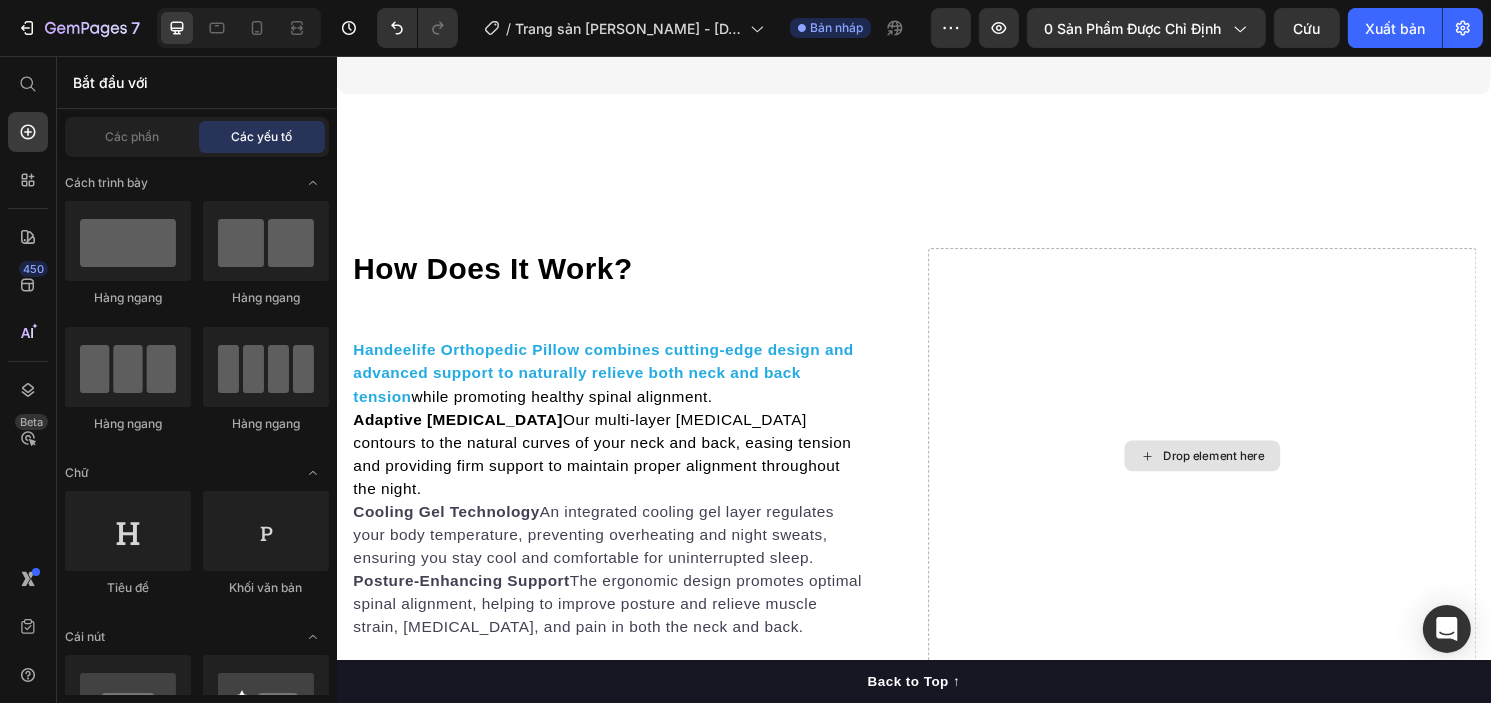 click 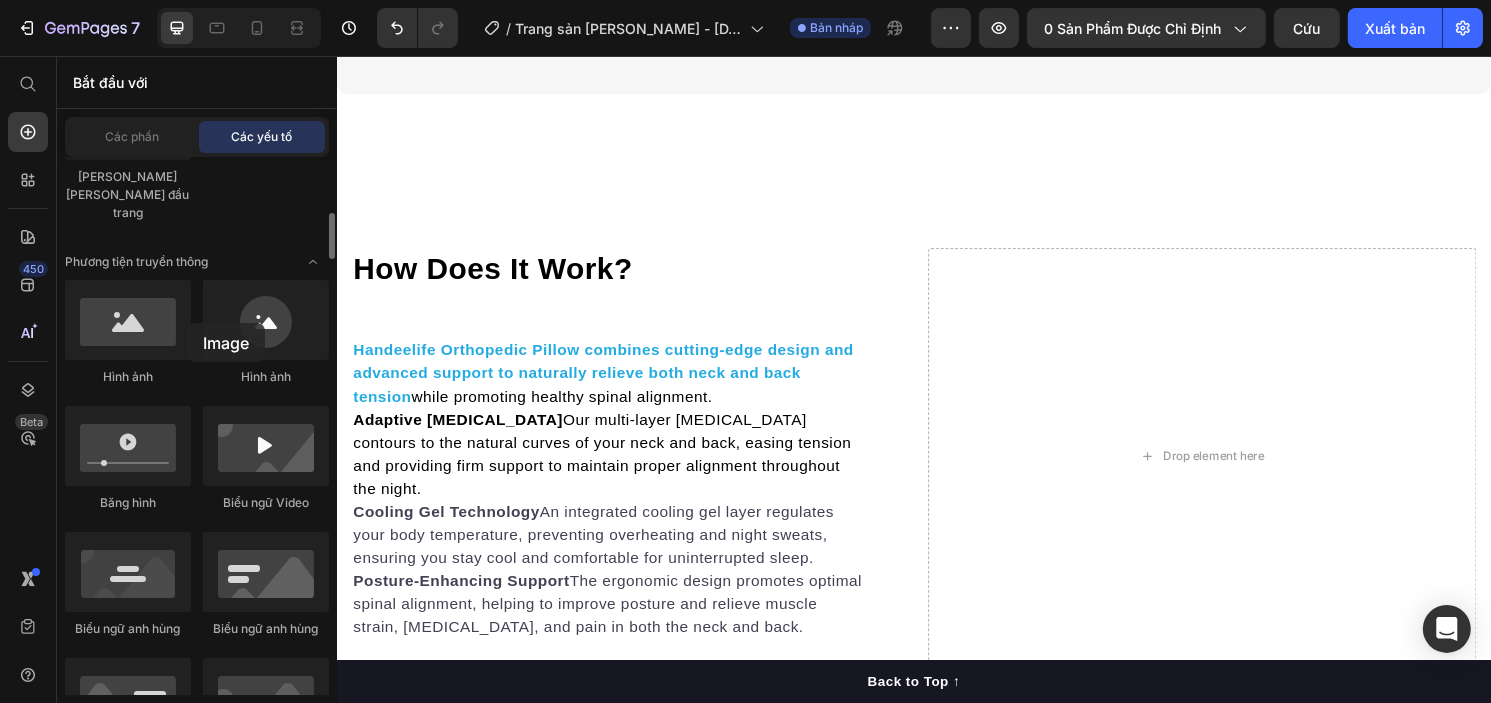 scroll, scrollTop: 697, scrollLeft: 0, axis: vertical 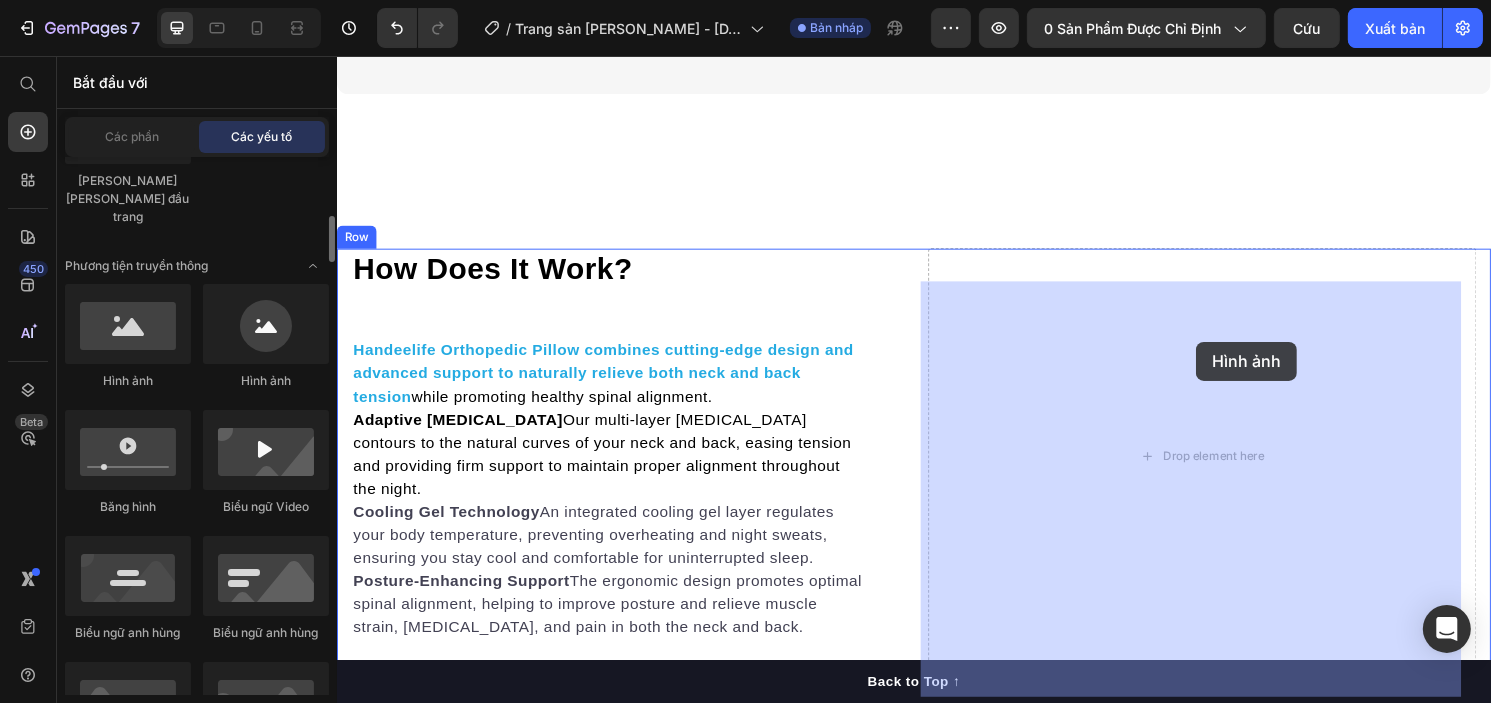 drag, startPoint x: 523, startPoint y: 379, endPoint x: 1225, endPoint y: 349, distance: 702.64075 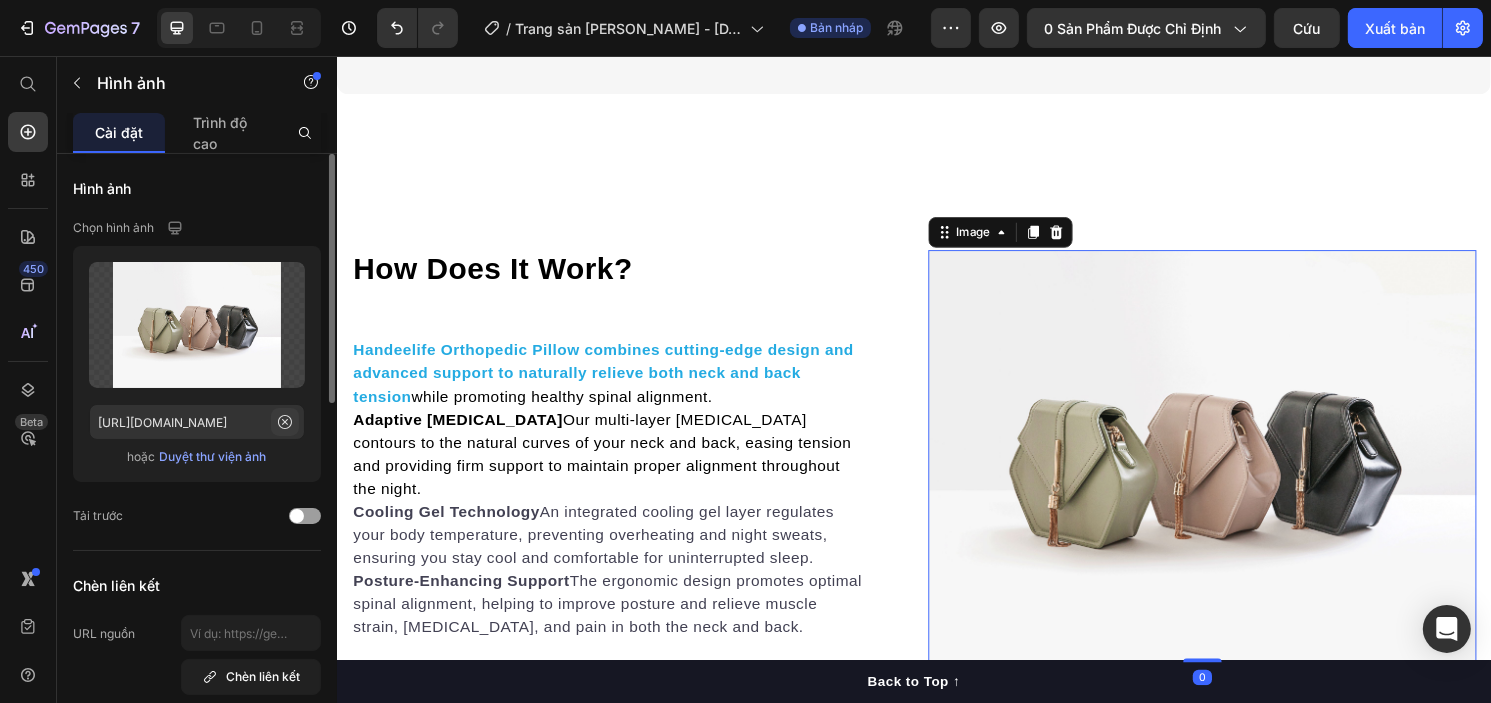 click 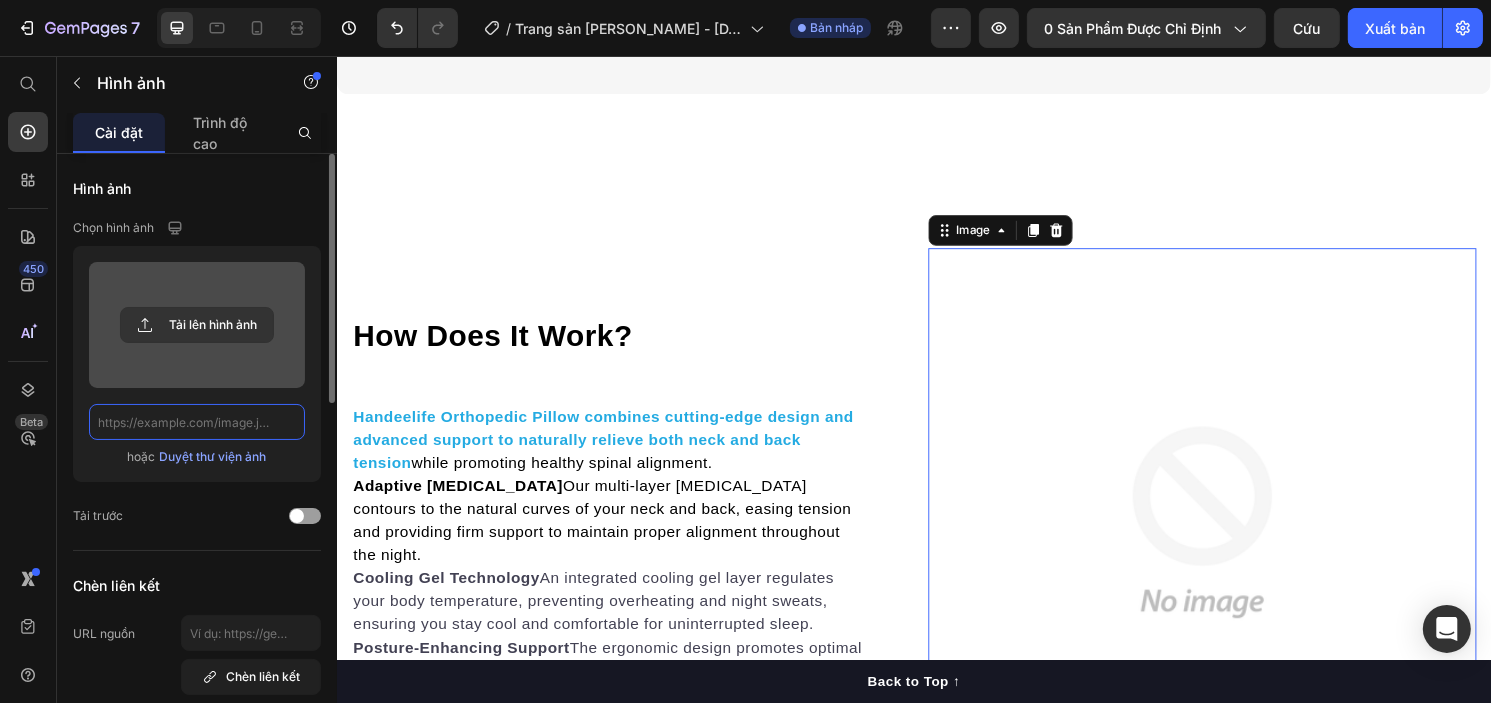 scroll, scrollTop: 0, scrollLeft: 0, axis: both 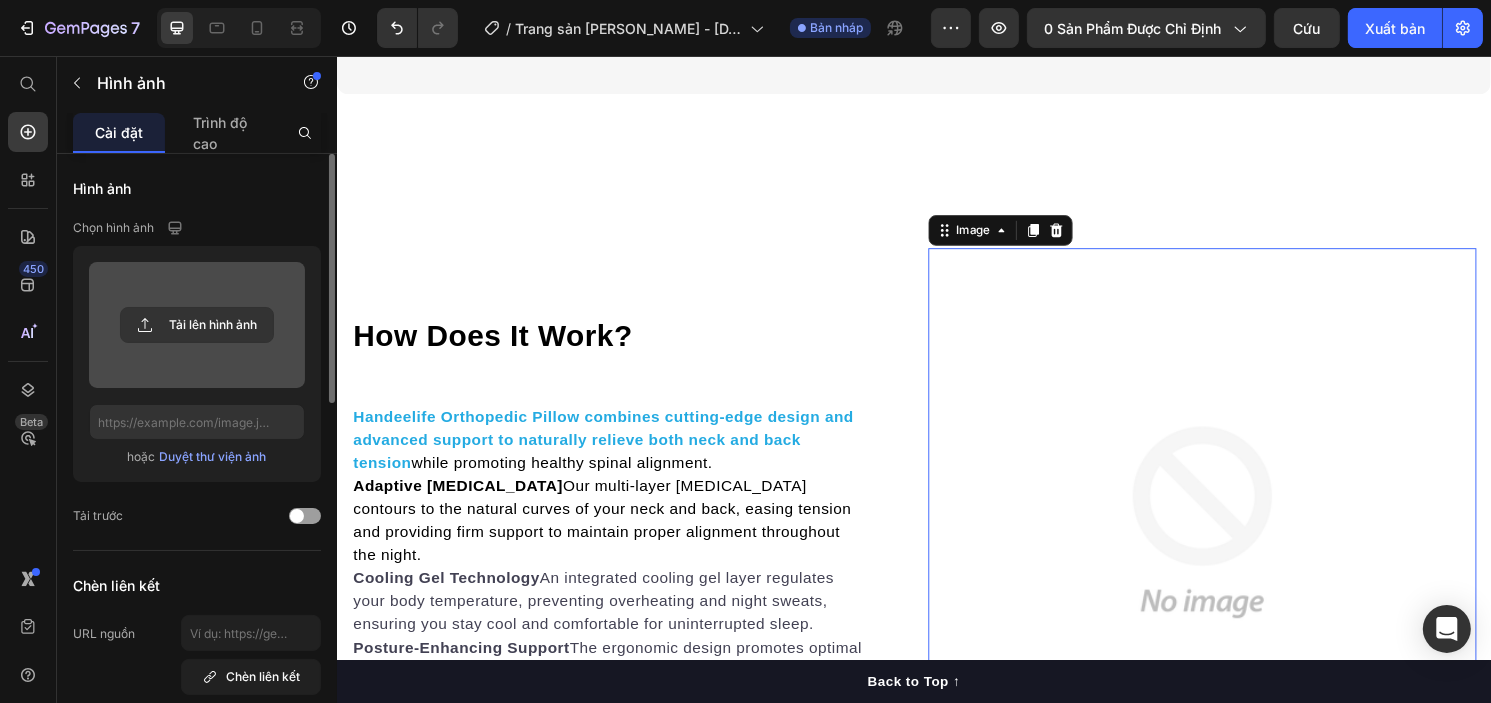 click at bounding box center [197, 325] 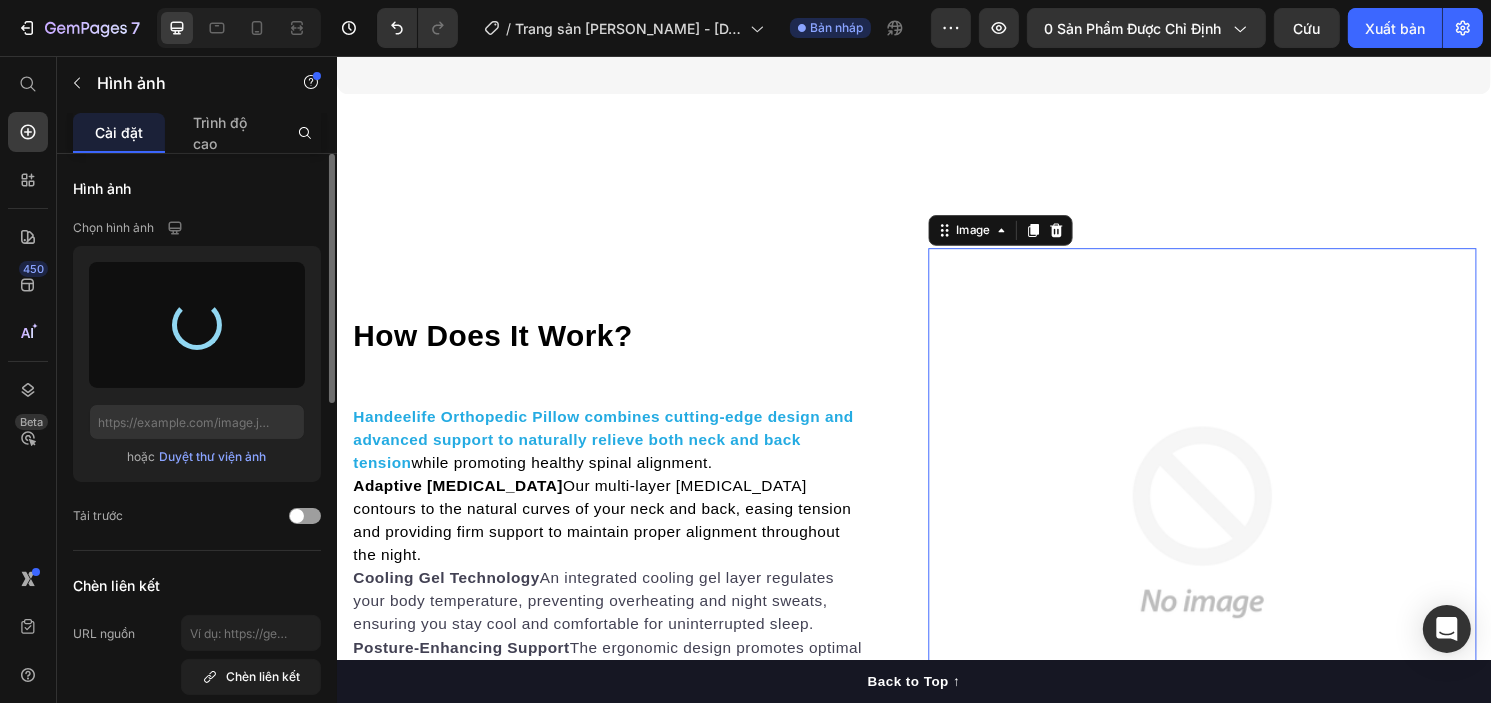 type on "[URL][DOMAIN_NAME]" 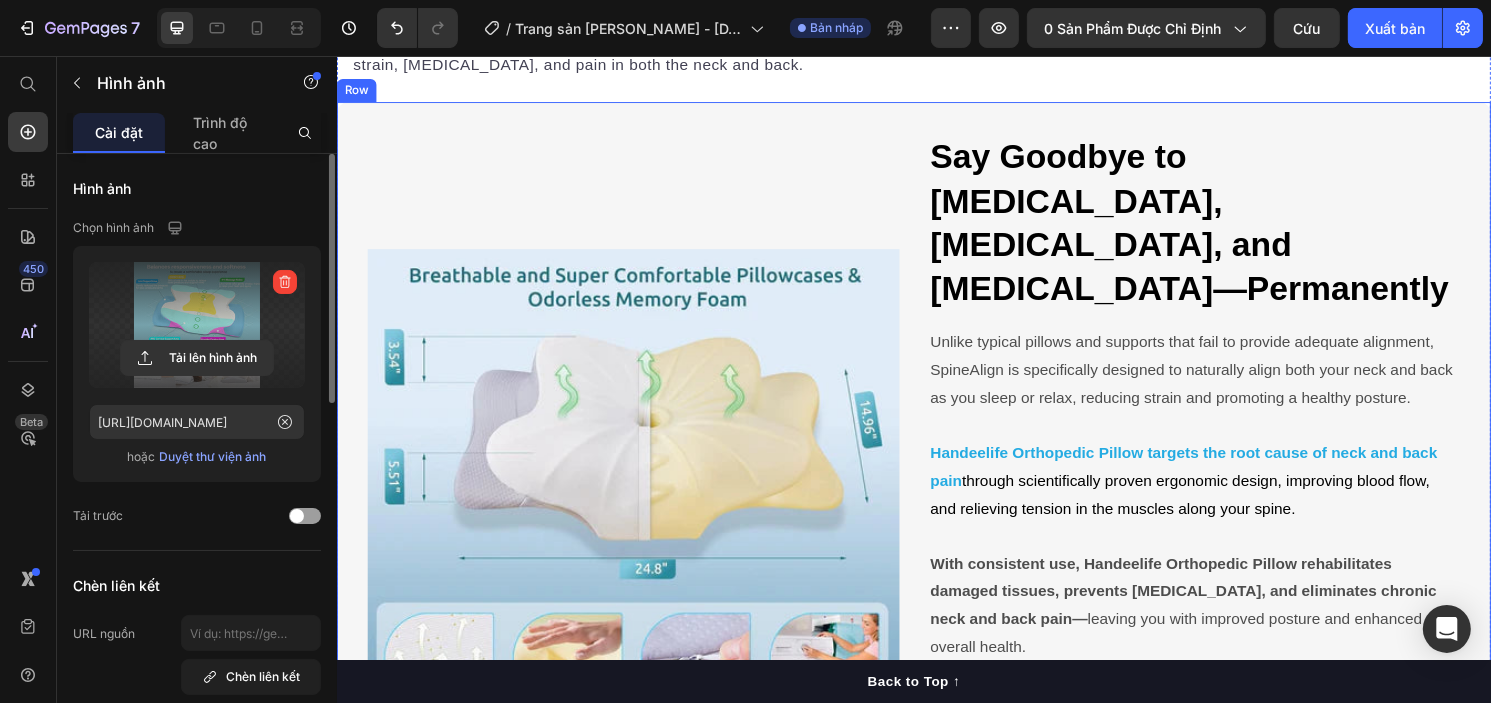 scroll, scrollTop: 5162, scrollLeft: 0, axis: vertical 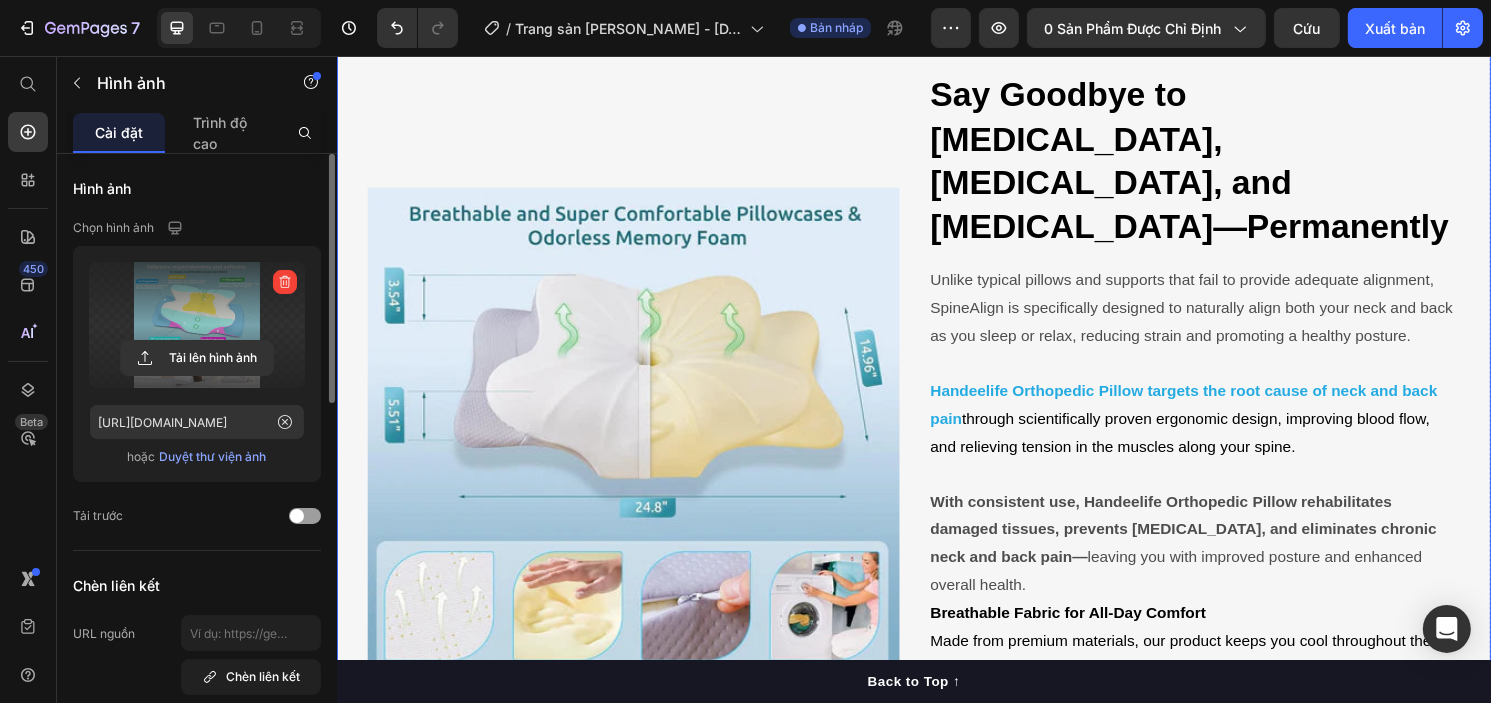 click on "Image Text Block Row" at bounding box center (644, 499) 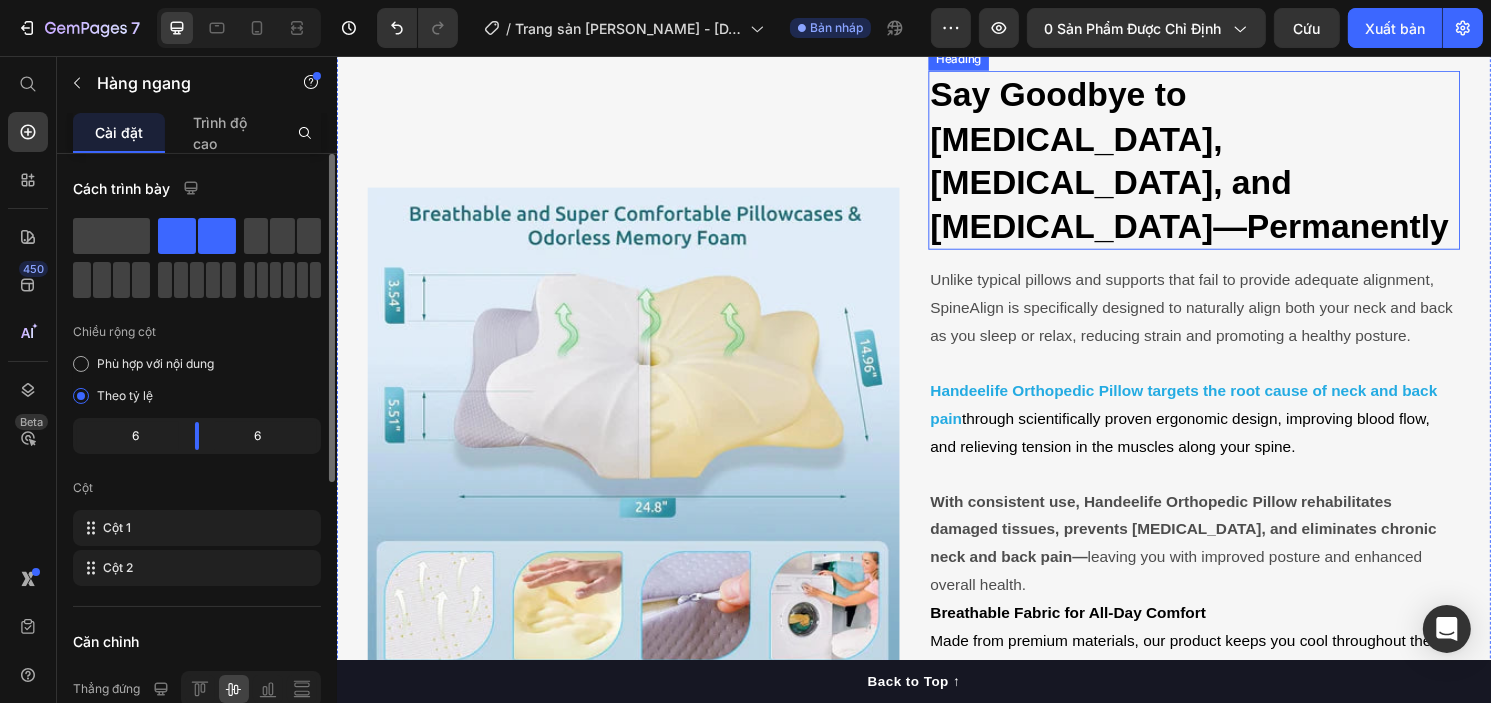 click on "Say Goodbye to [MEDICAL_DATA], [MEDICAL_DATA], and [MEDICAL_DATA]—Permanently" at bounding box center (1222, 165) 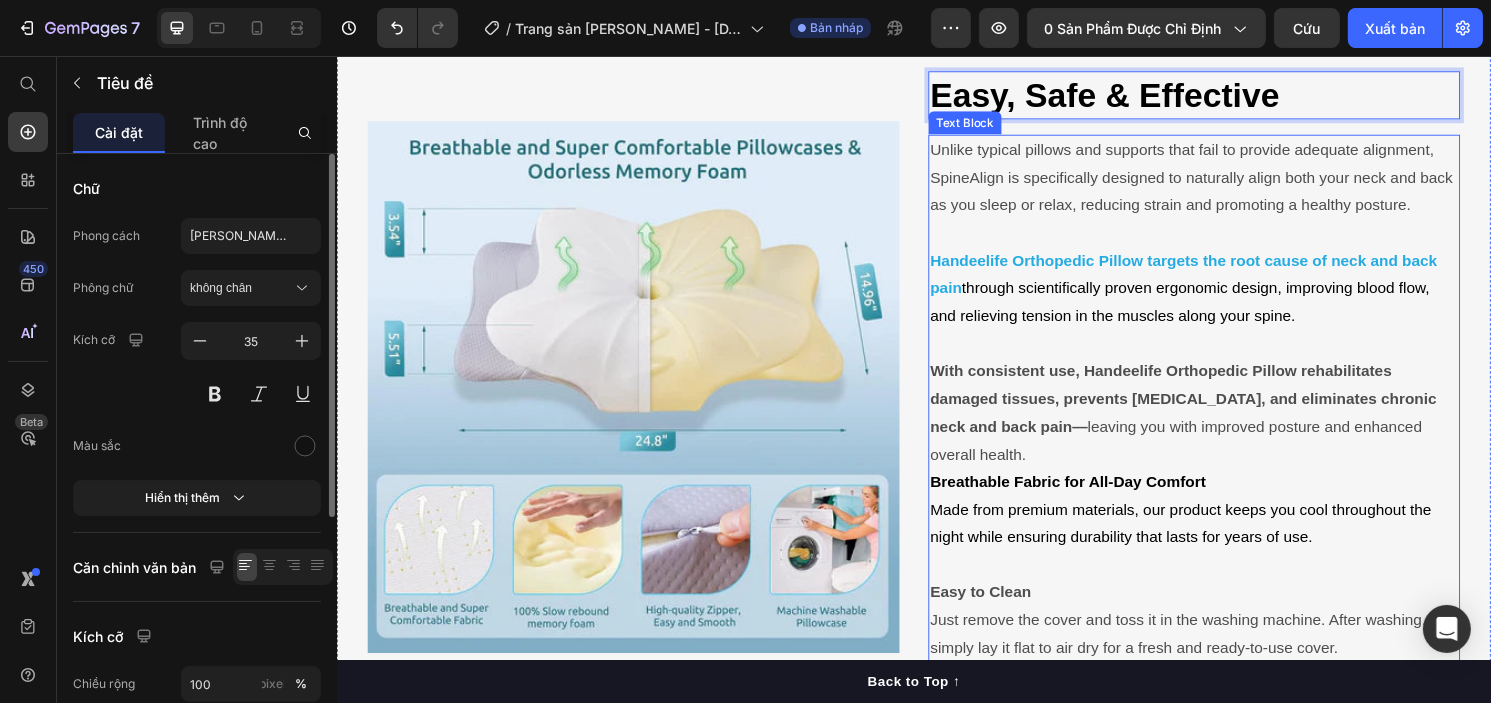click on "Unlike typical pillows and supports that fail to provide adequate alignment, SpineAlign is specifically designed to naturally align both your neck and back as you sleep or relax, reducing strain and promoting a healthy posture." at bounding box center (1227, 183) 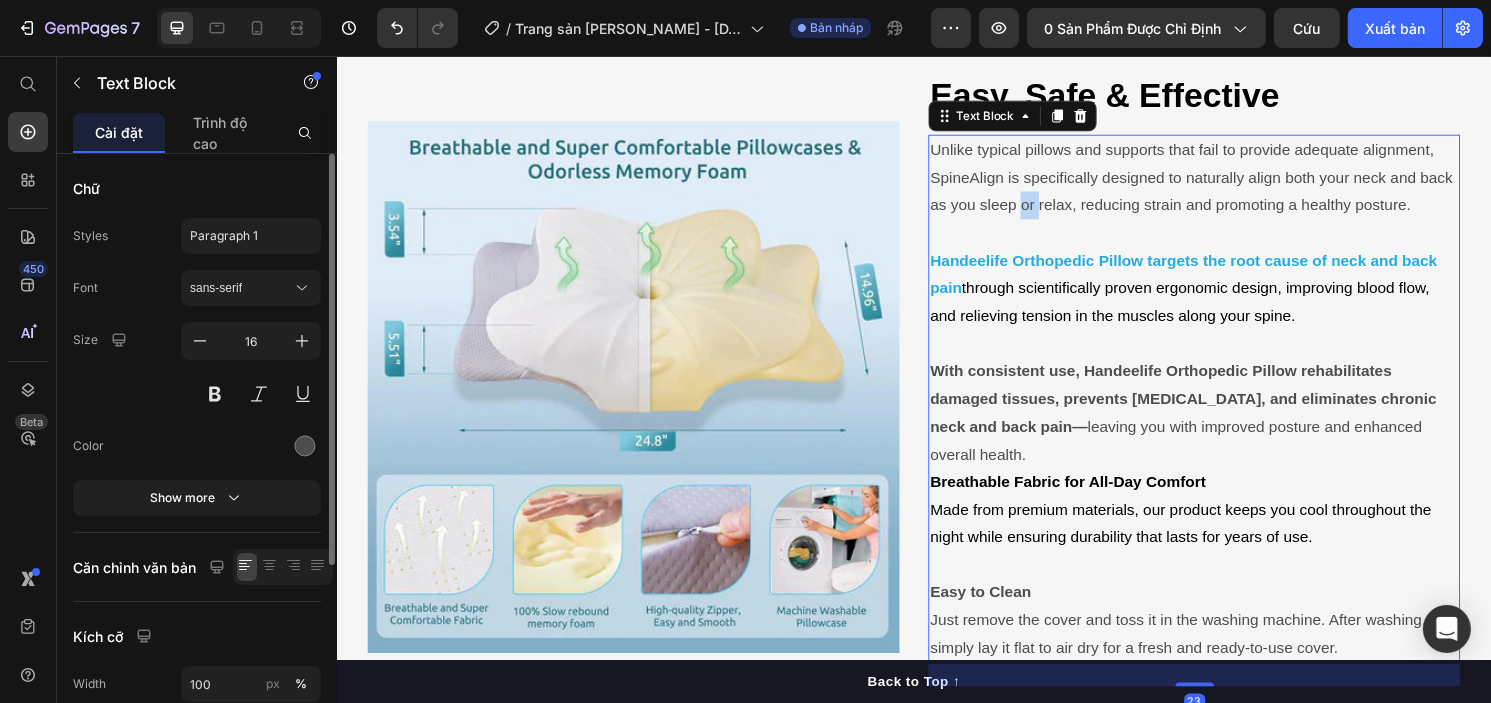 click on "Unlike typical pillows and supports that fail to provide adequate alignment, SpineAlign is specifically designed to naturally align both your neck and back as you sleep or relax, reducing strain and promoting a healthy posture." at bounding box center [1227, 183] 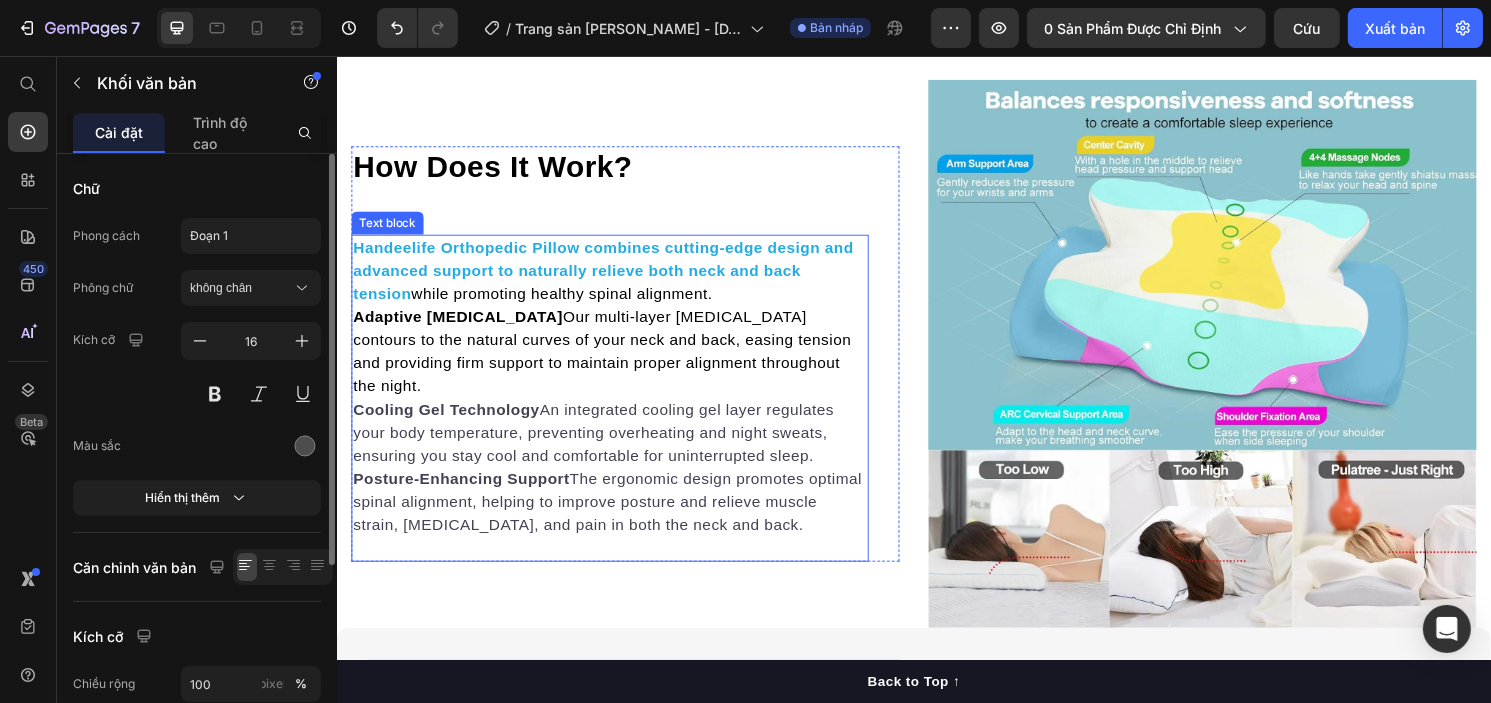 scroll, scrollTop: 4680, scrollLeft: 0, axis: vertical 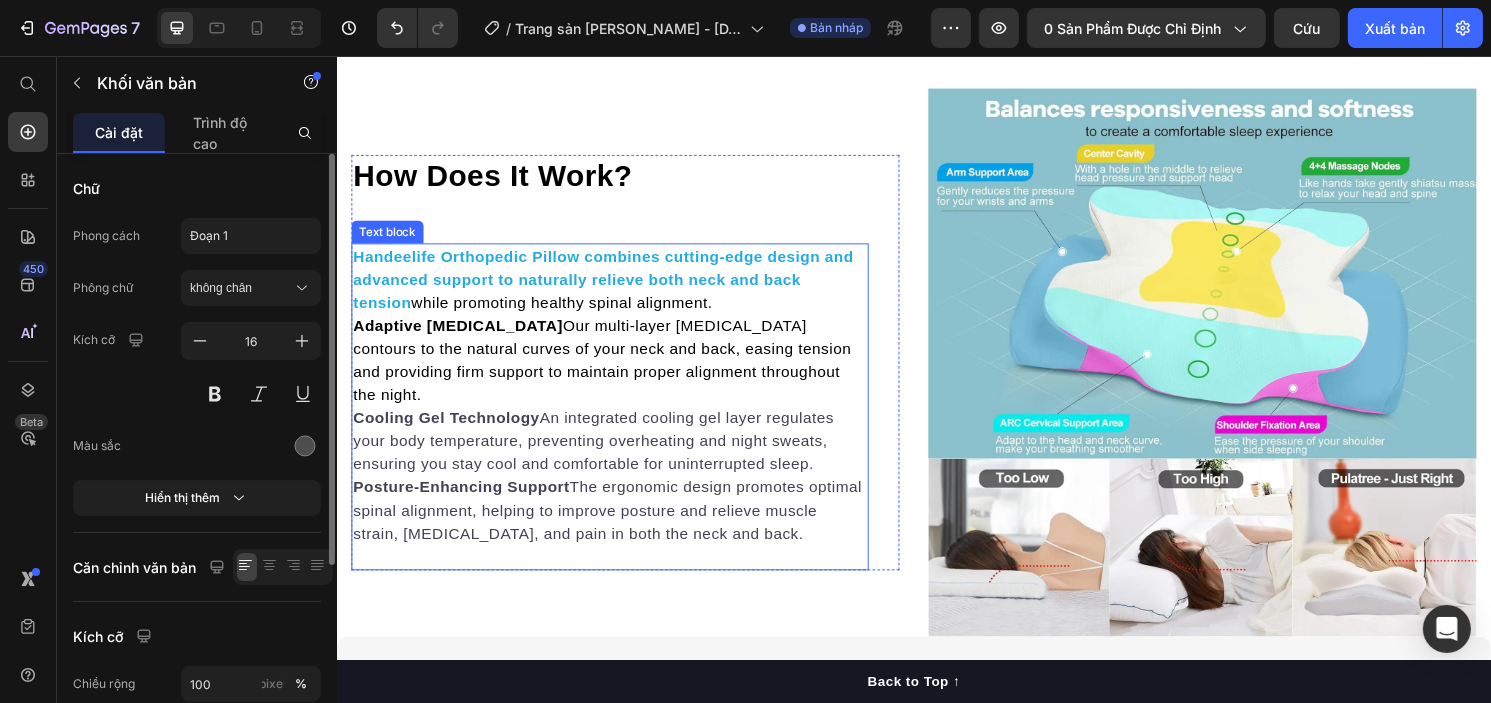 click on "Handeelife Orthopedic Pillow combines cutting-edge design and advanced support to naturally relieve both neck and back tension" at bounding box center [613, 288] 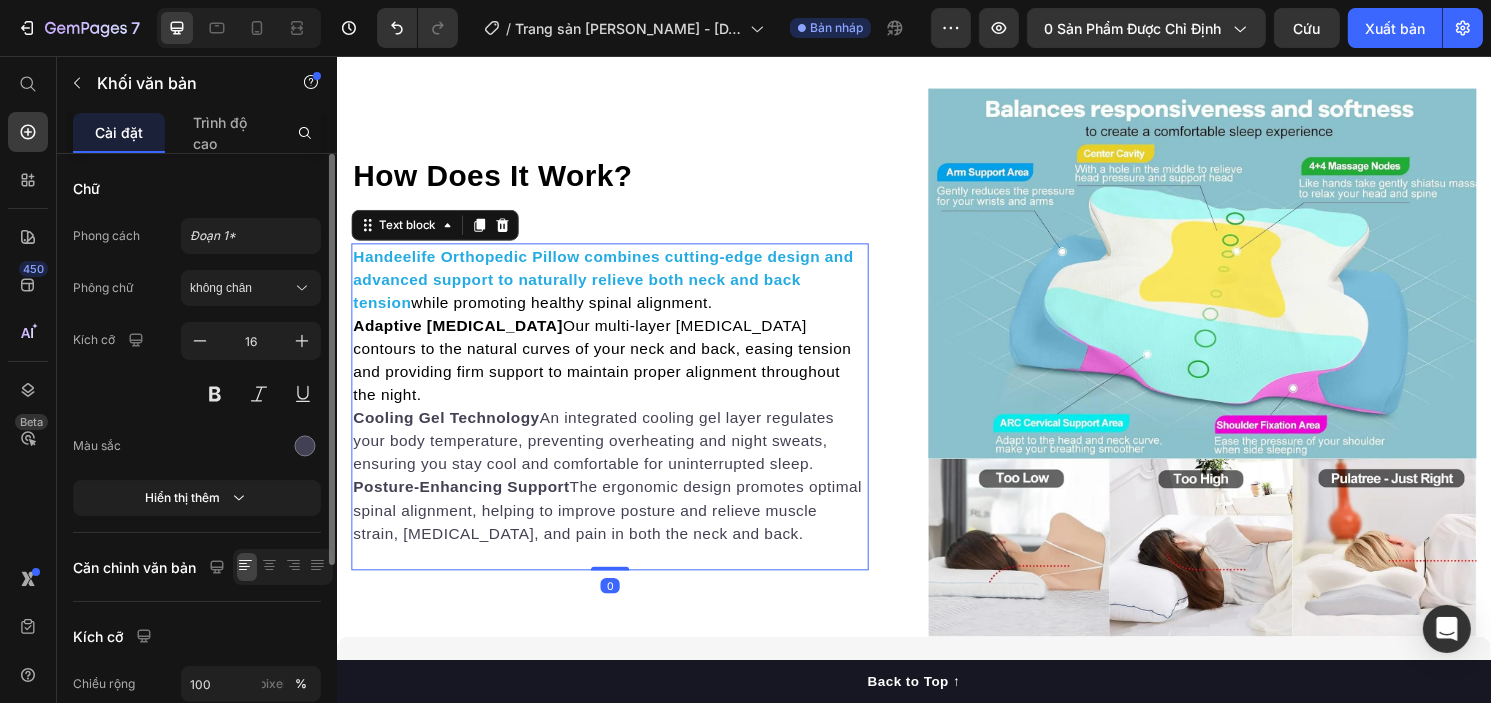 click on "Handeelife Orthopedic Pillow combines cutting-edge design and advanced support to naturally relieve both neck and back tension" at bounding box center [613, 288] 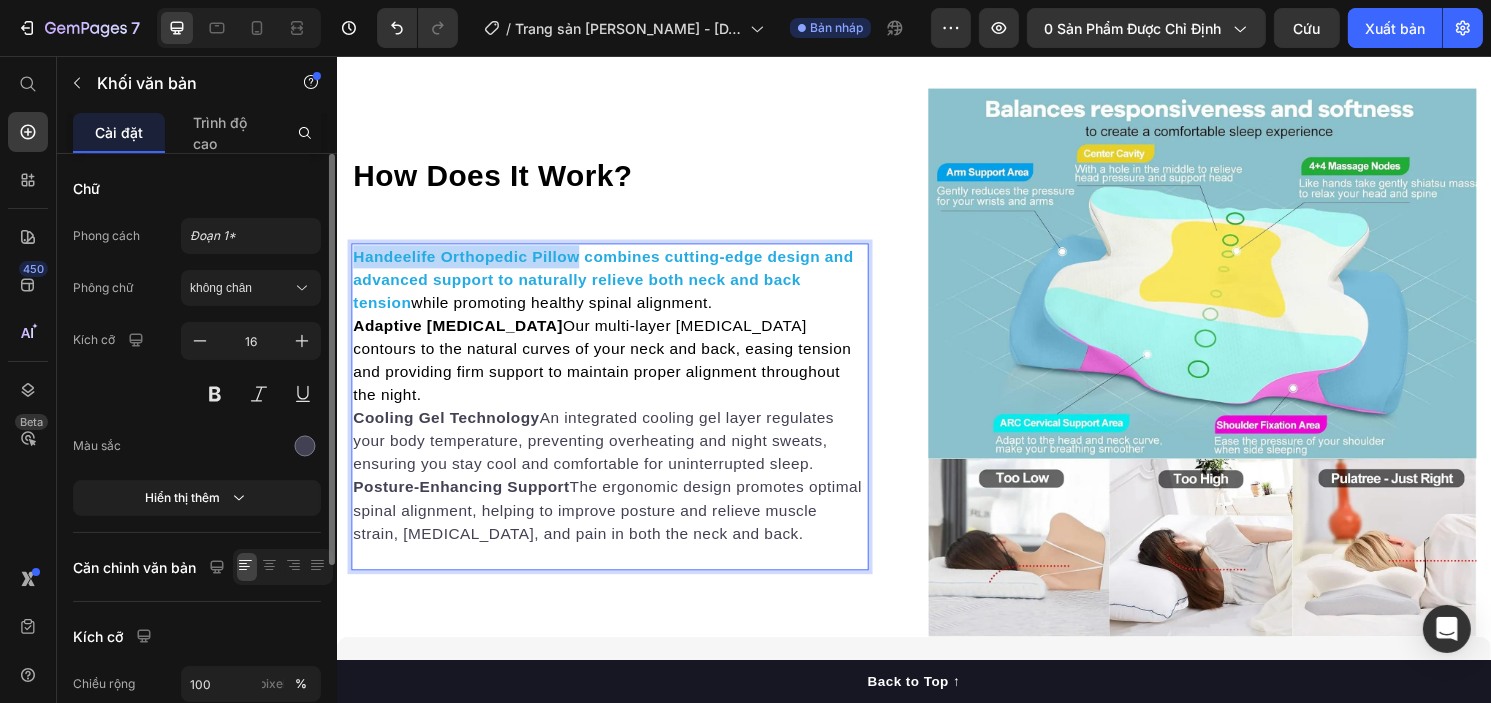 drag, startPoint x: 584, startPoint y: 293, endPoint x: 351, endPoint y: 293, distance: 233 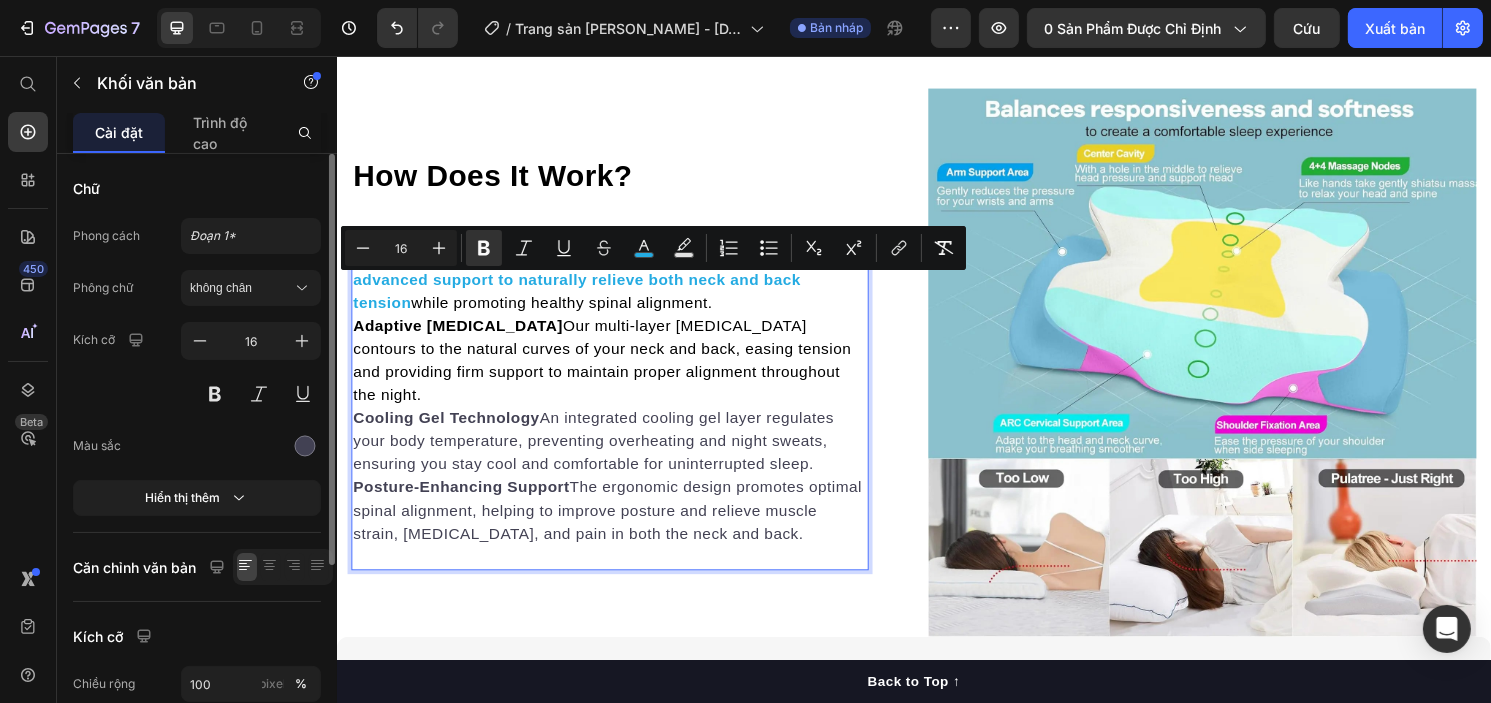 copy on "Handeelife Orthopedic Pillow" 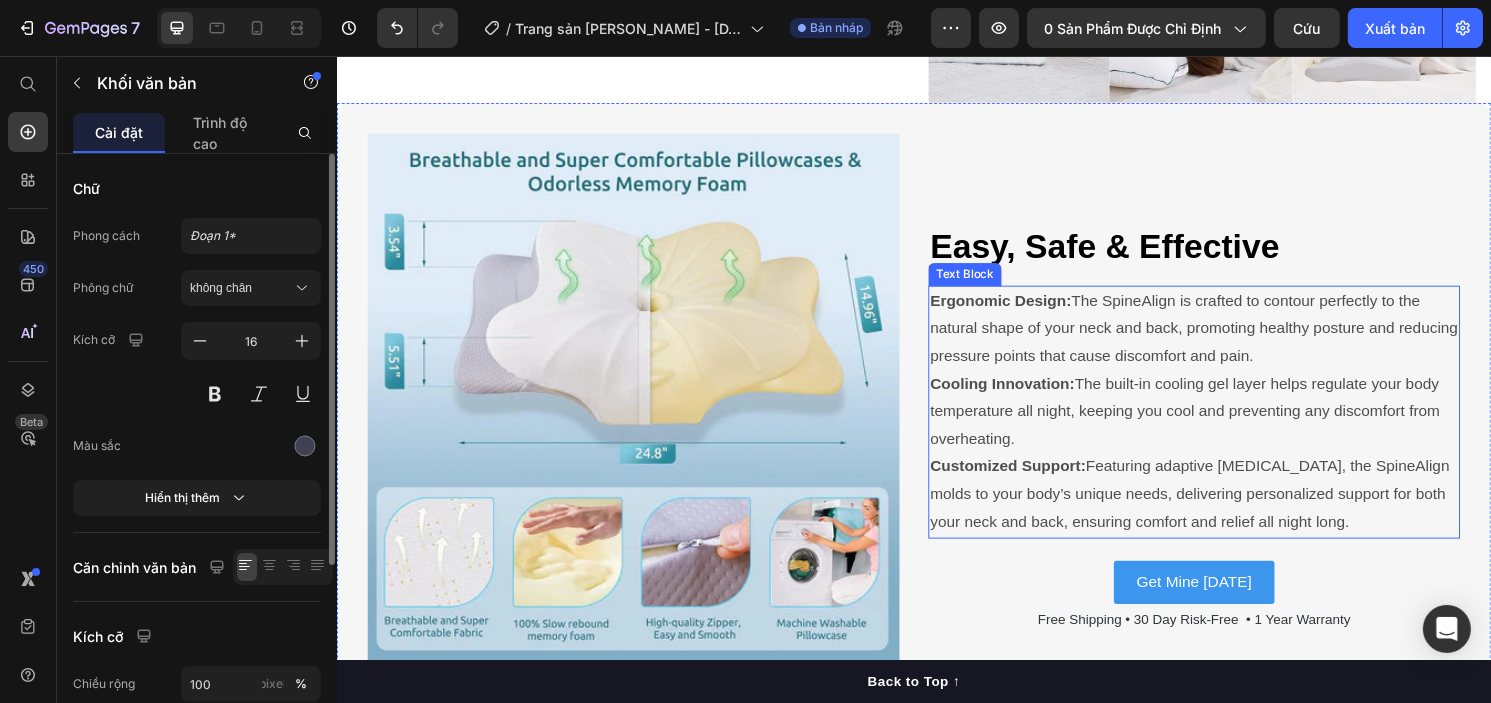 scroll, scrollTop: 5270, scrollLeft: 0, axis: vertical 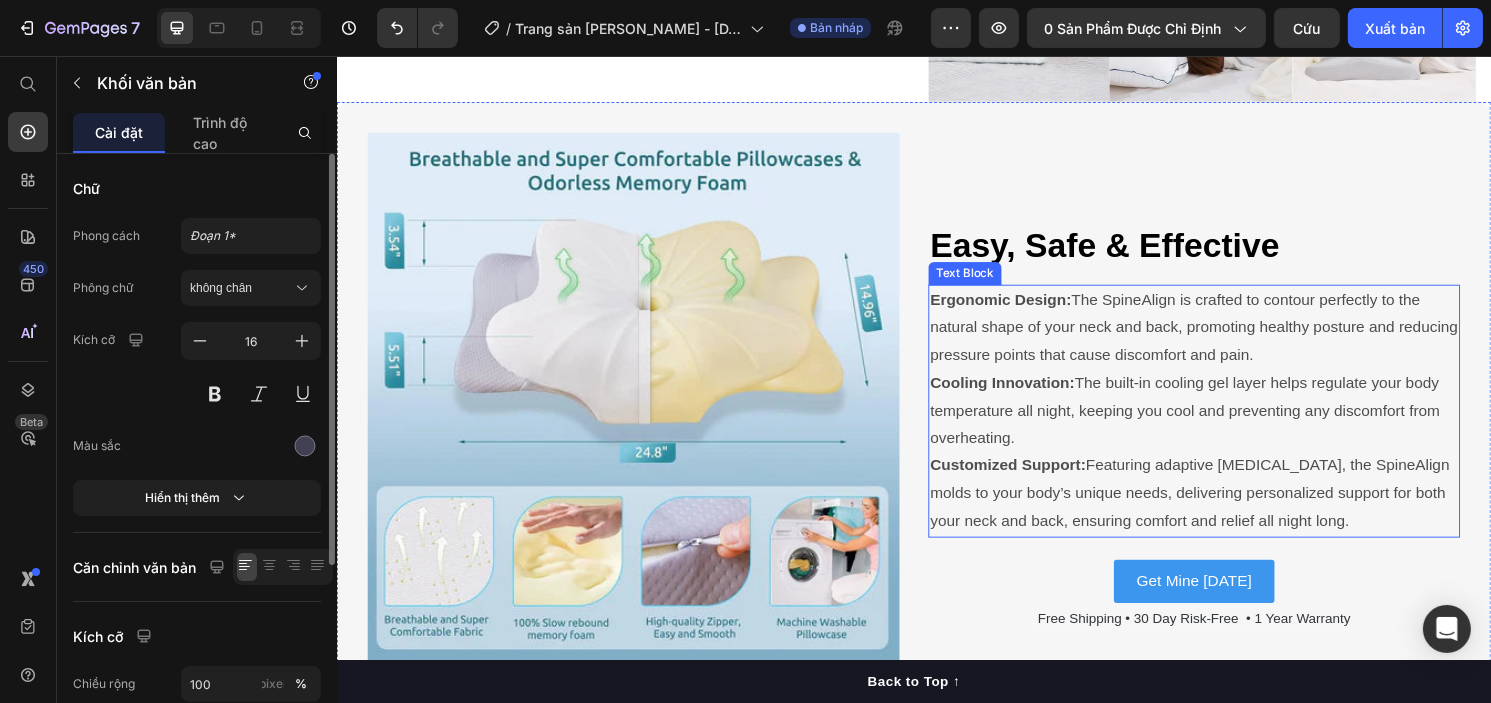 click on "Ergonomic Design:" at bounding box center [1026, 309] 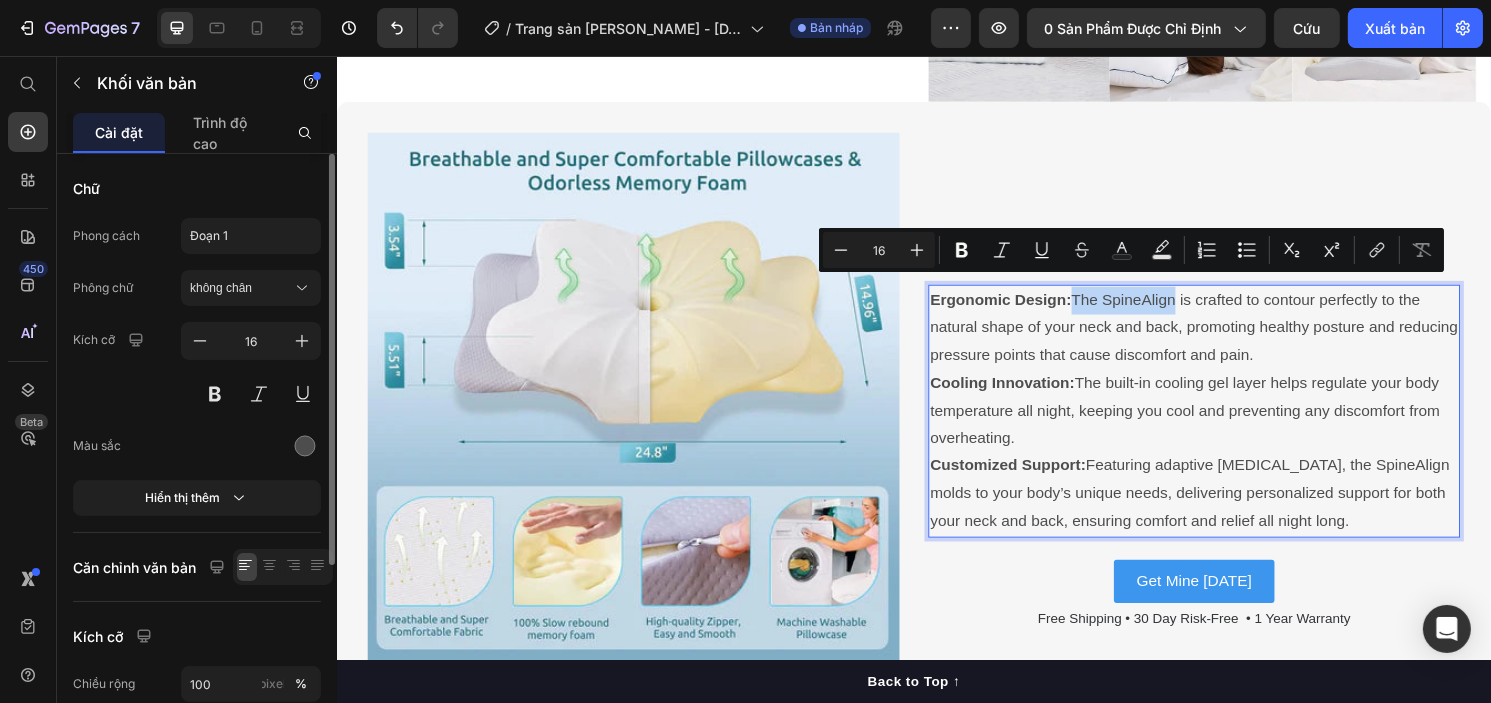 drag, startPoint x: 1202, startPoint y: 298, endPoint x: 1098, endPoint y: 302, distance: 104.0769 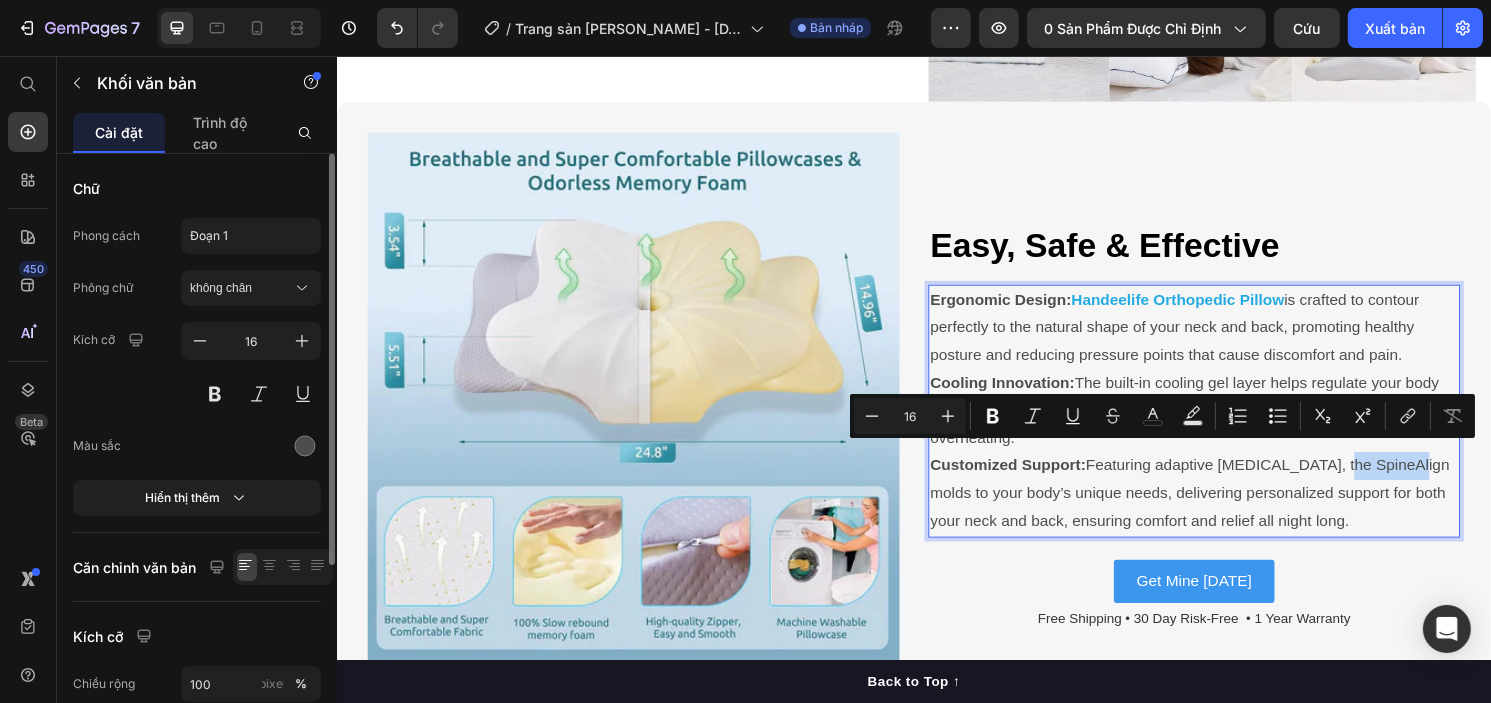 drag, startPoint x: 1383, startPoint y: 466, endPoint x: 1457, endPoint y: 467, distance: 74.00676 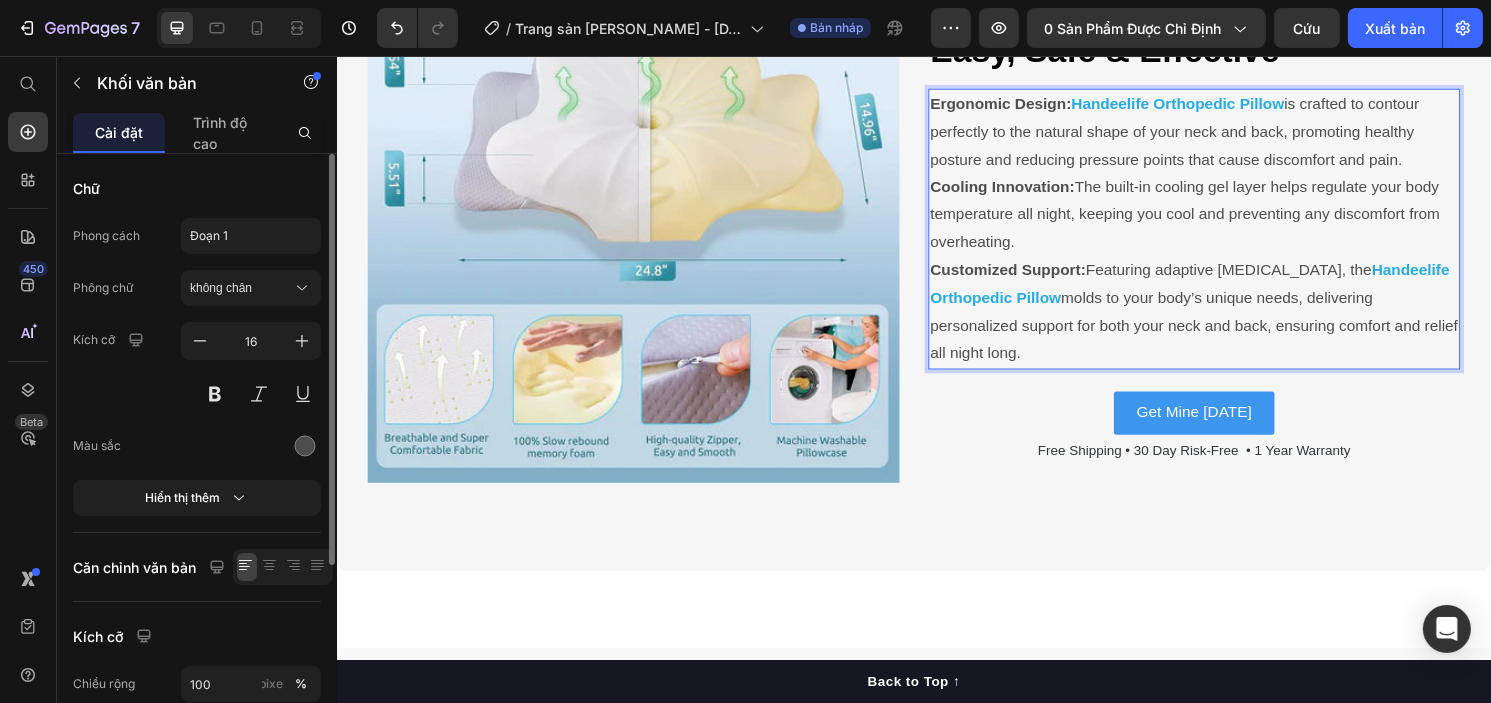 scroll, scrollTop: 5460, scrollLeft: 0, axis: vertical 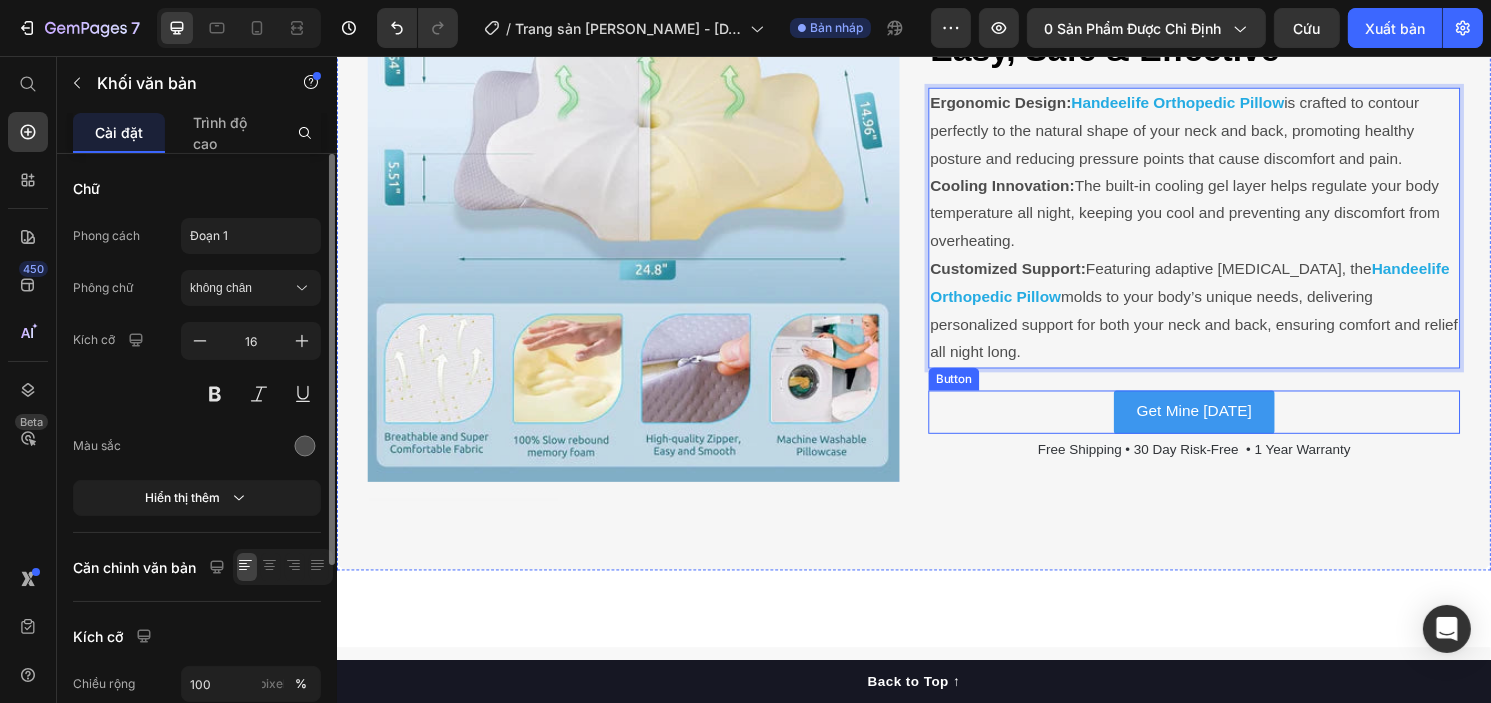 click on "Get Mine [DATE] Button" at bounding box center (1227, 426) 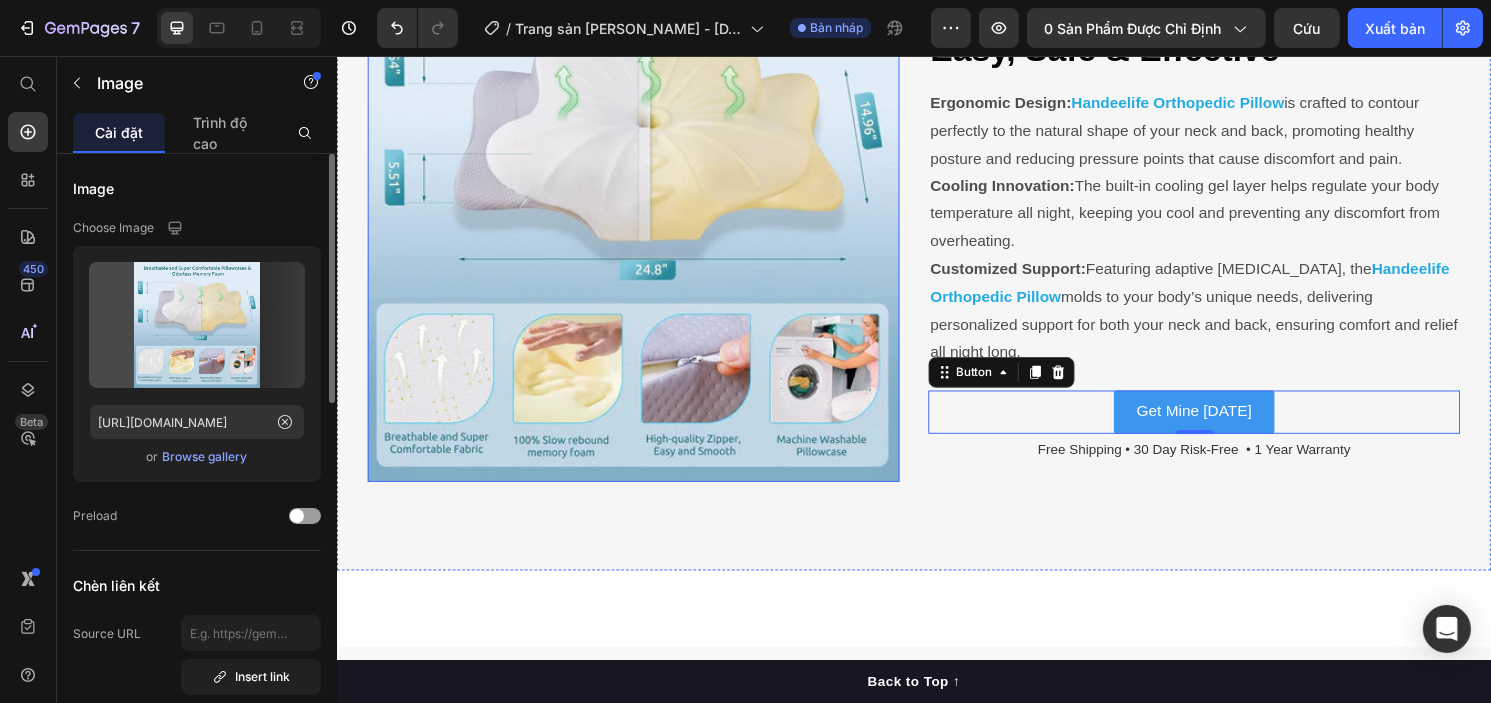 click at bounding box center (644, 222) 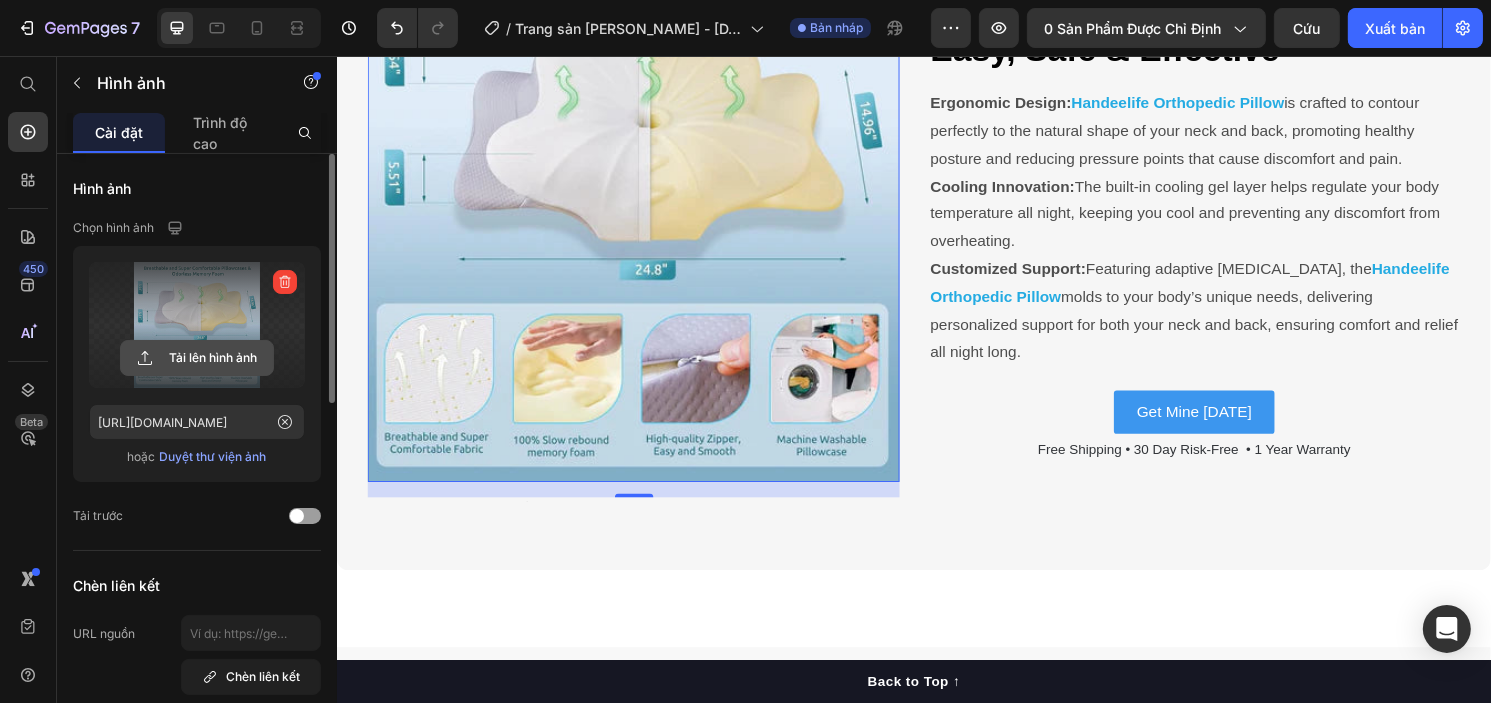 click 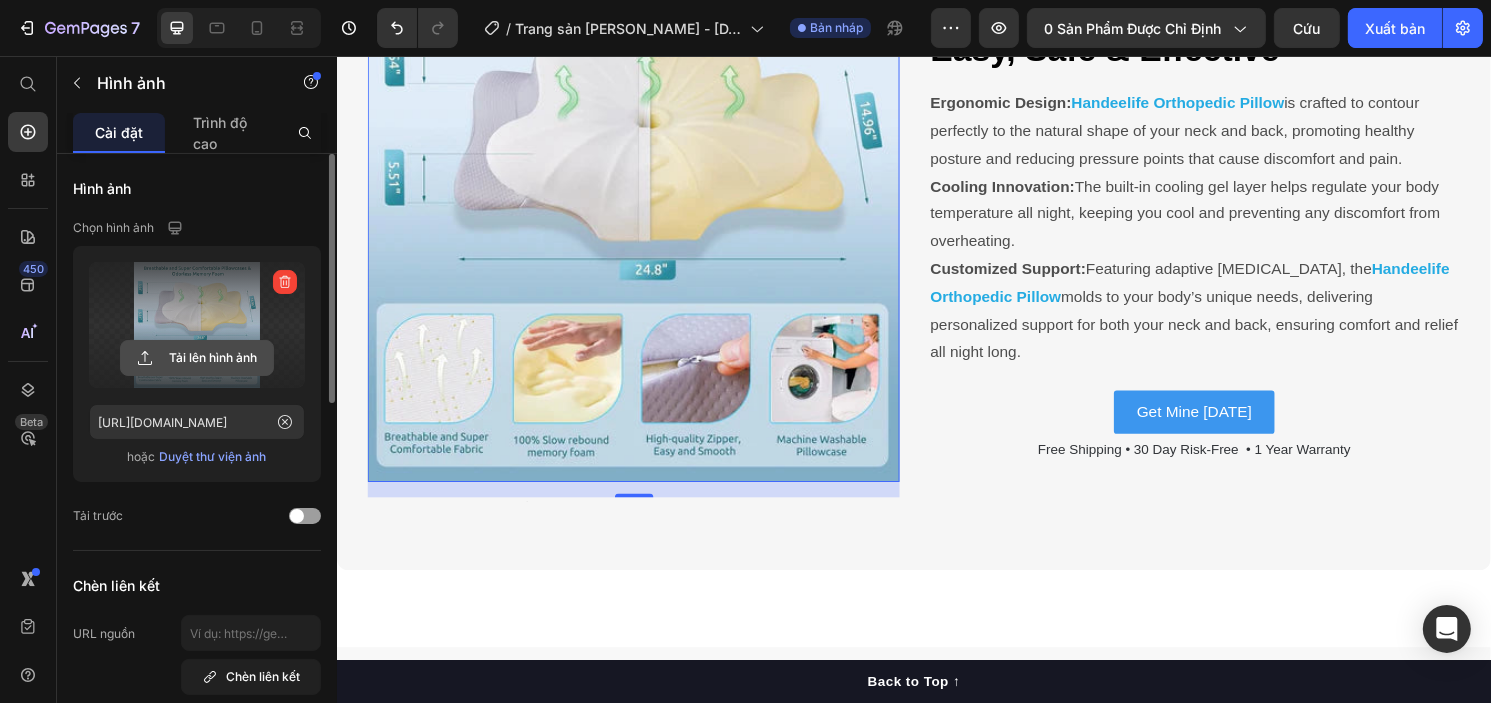 click 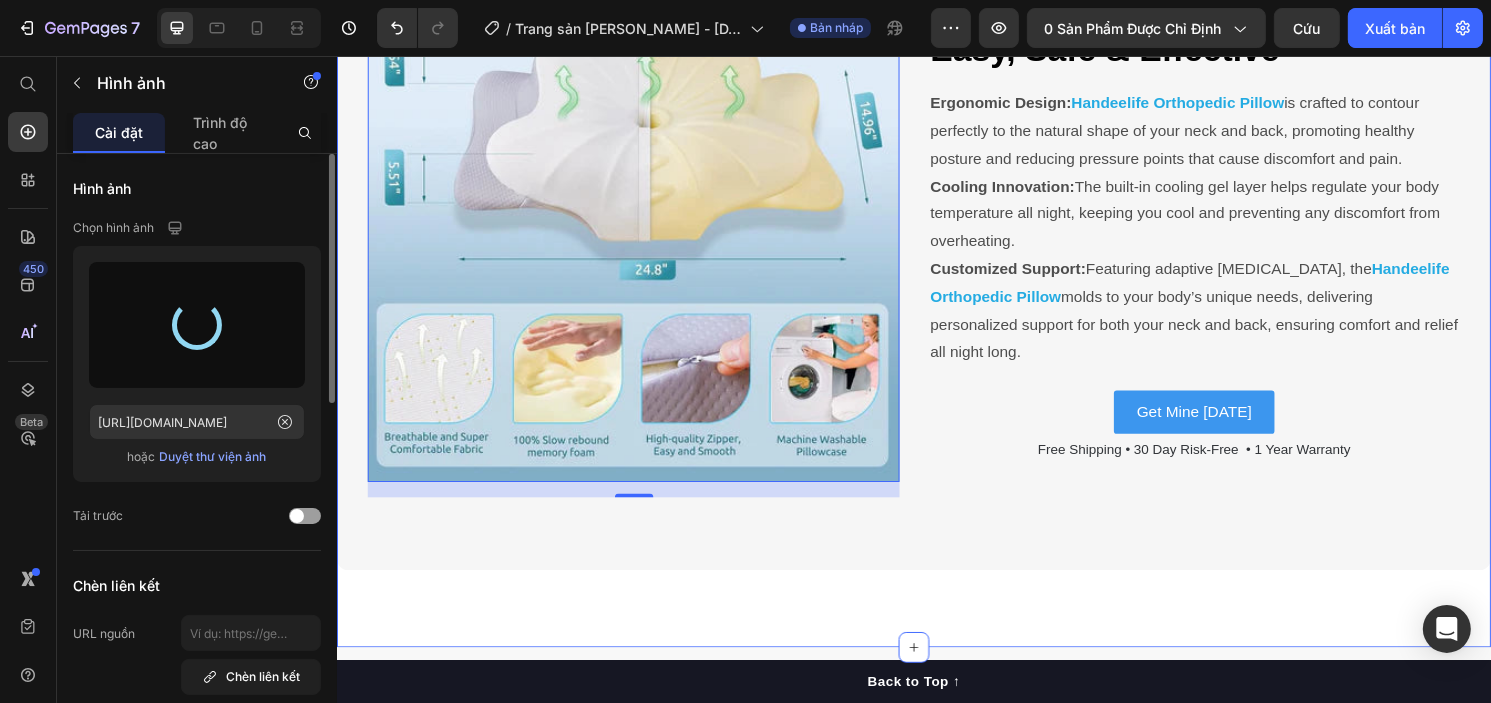 type on "[URL][DOMAIN_NAME]" 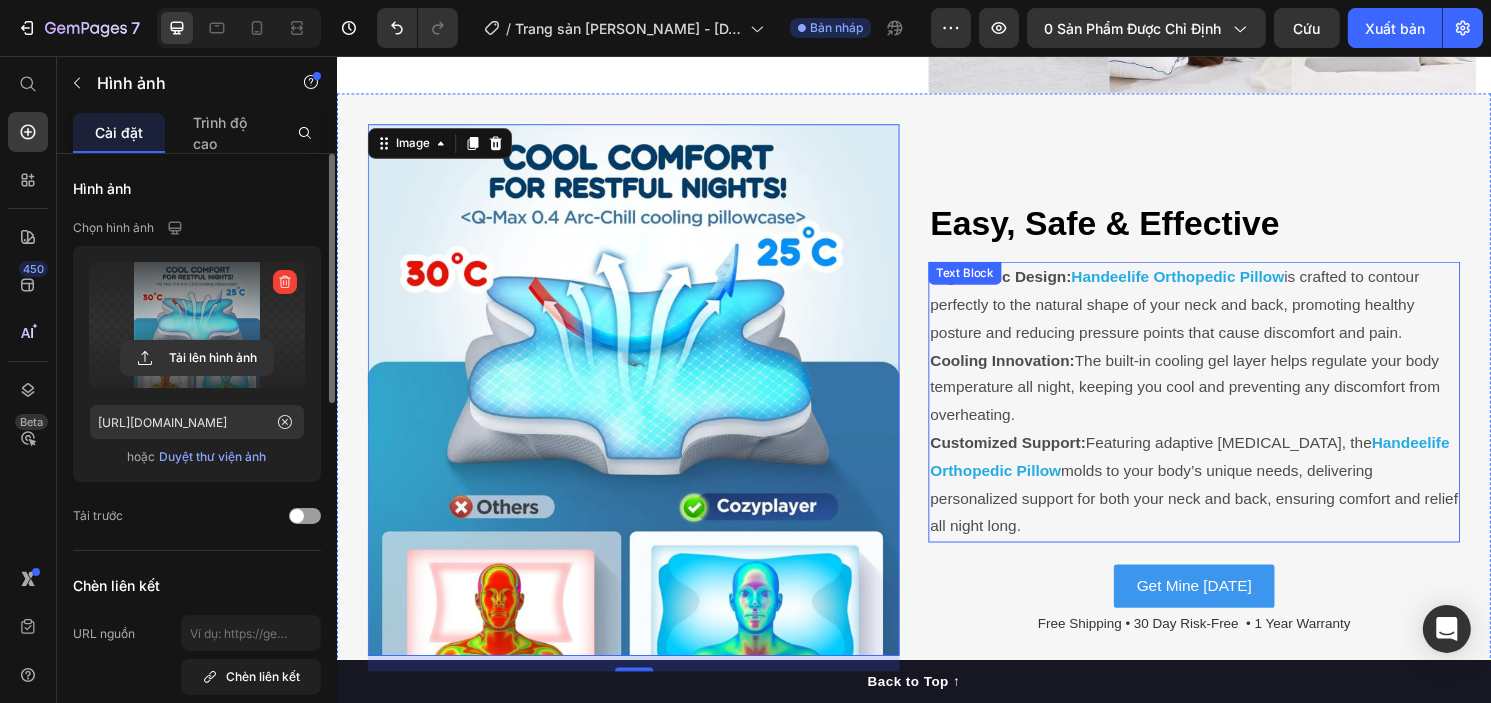 scroll, scrollTop: 5260, scrollLeft: 0, axis: vertical 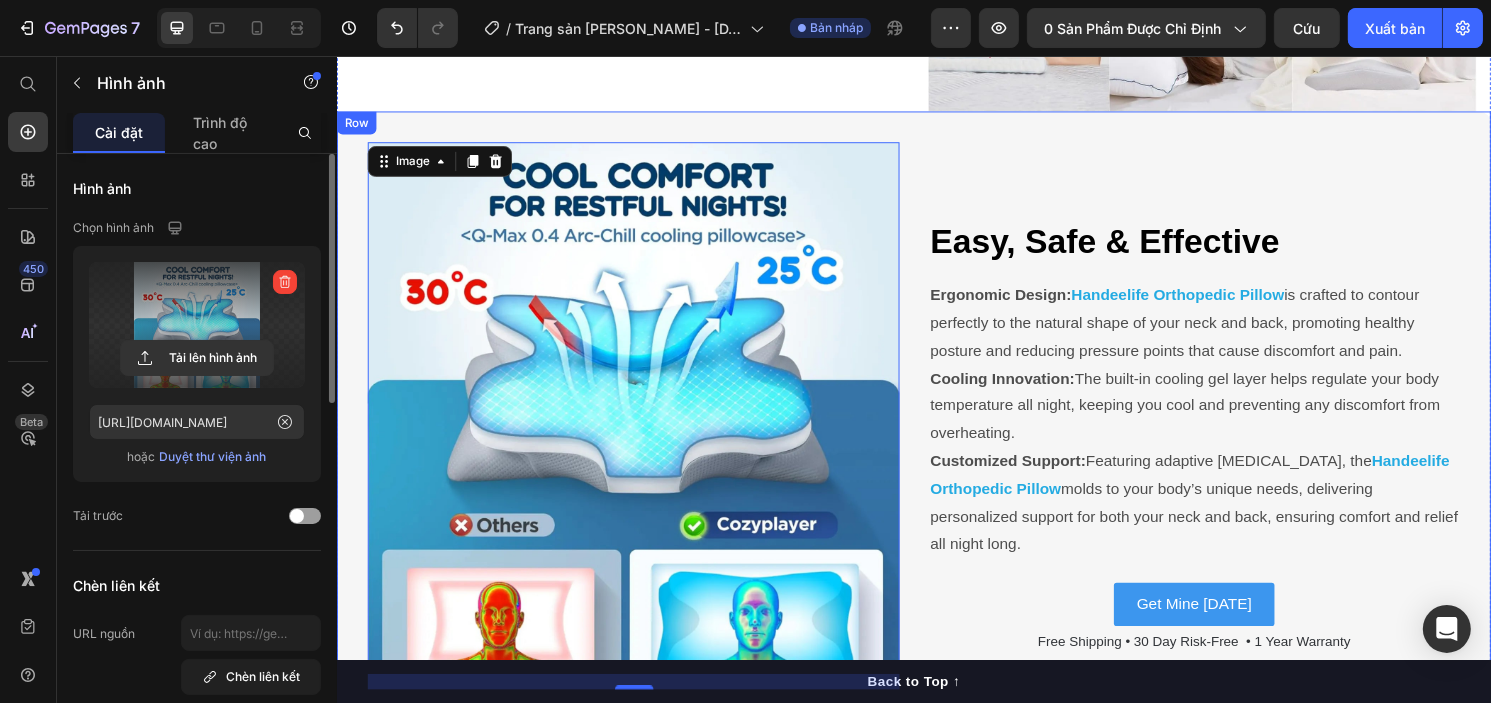 click on "⁠⁠⁠⁠⁠⁠⁠ Easy, Safe & Effective  Heading Image Ergonomic Design:  Handeelife Orthopedic Pillow  is crafted to contour perfectly to the natural shape of your neck and back, promoting healthy posture and reducing pressure points that cause discomfort and pain. Cooling Innovation:  The built-in cooling gel layer helps regulate your body temperature all night, keeping you cool and preventing any discomfort from overheating. Customized Support:  Featuring adaptive [MEDICAL_DATA], the  Handeelife Orthopedic Pillow  molds to your body’s unique needs, delivering personalized support for both your neck and back, ensuring comfort and relief all night long. Text Block Get Mine [DATE] Button Free Shipping • 30 Day Risk-Free  • 1 Year Warranty Text Block" at bounding box center [1227, 452] 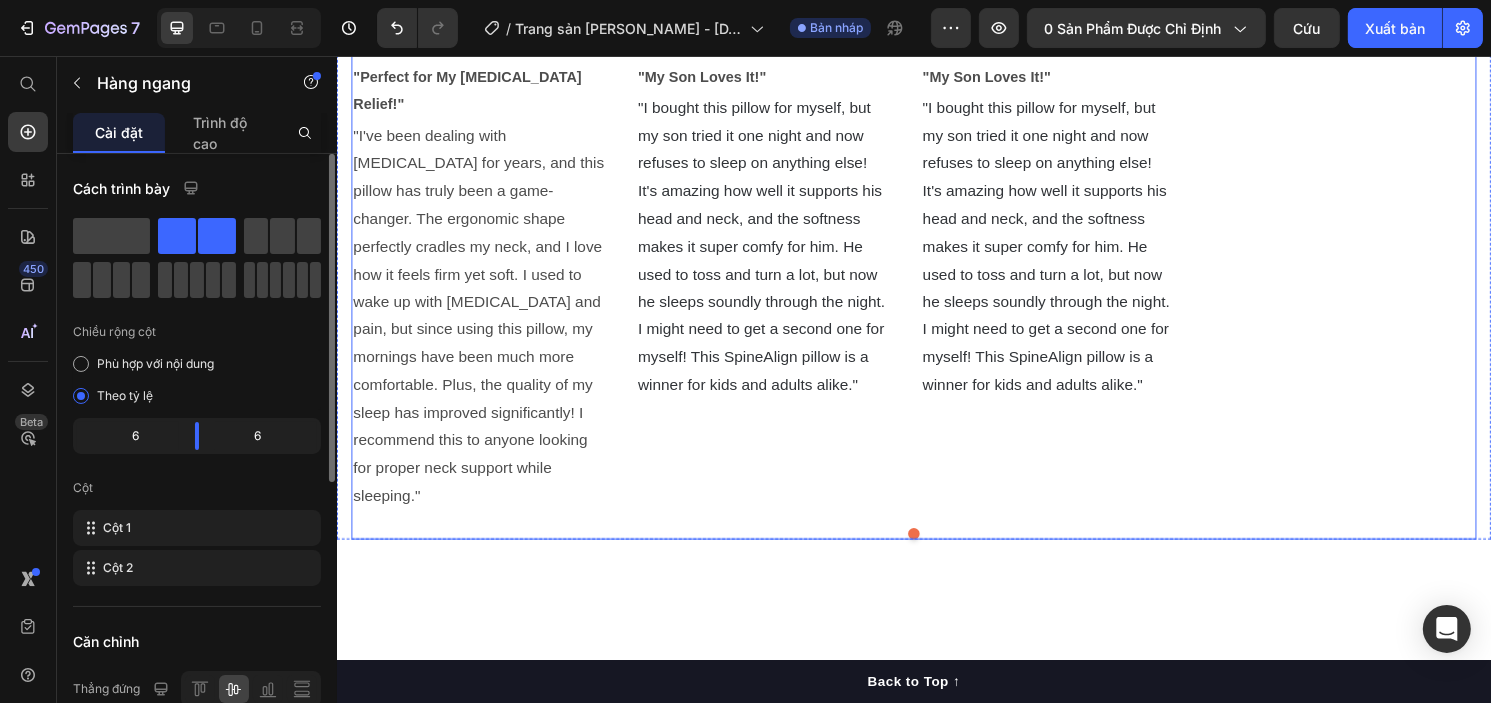 scroll, scrollTop: 7560, scrollLeft: 0, axis: vertical 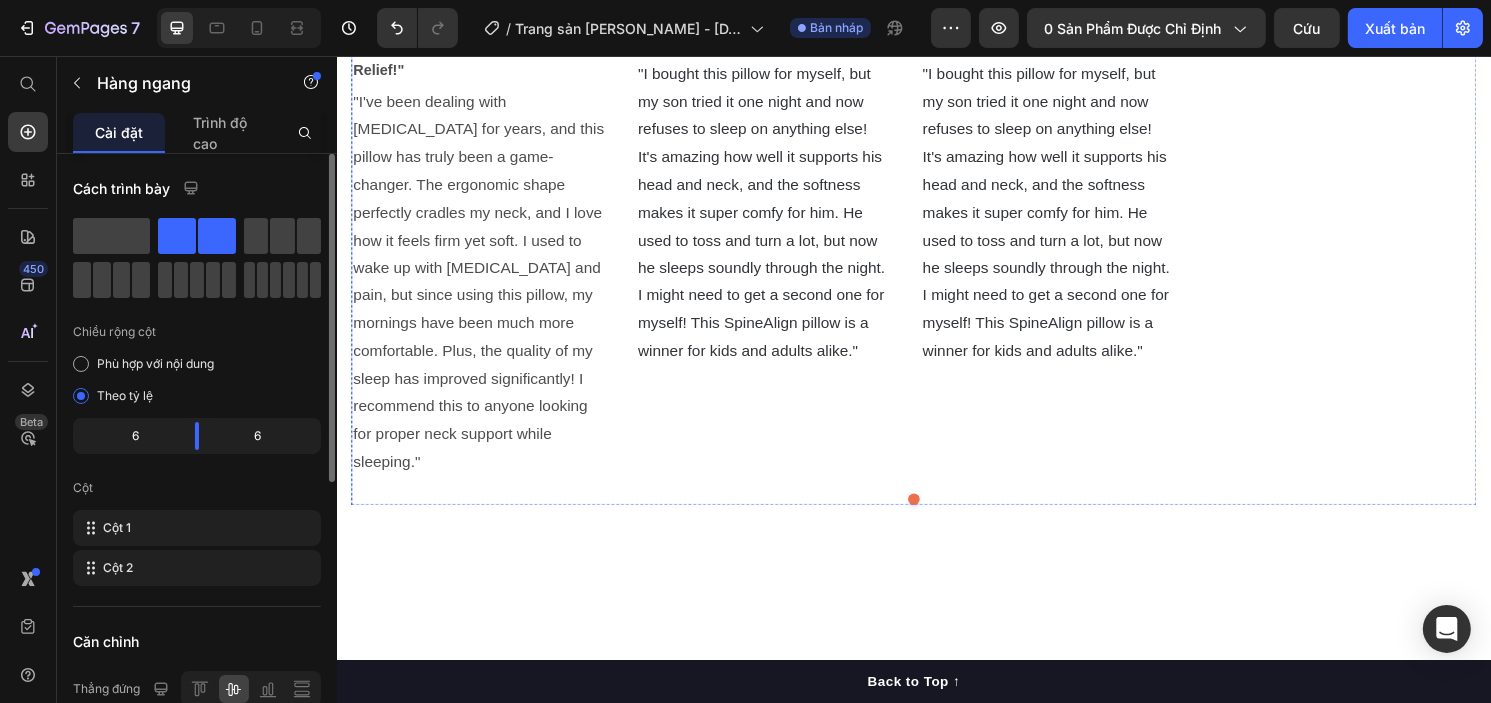 click at bounding box center (484, -26) 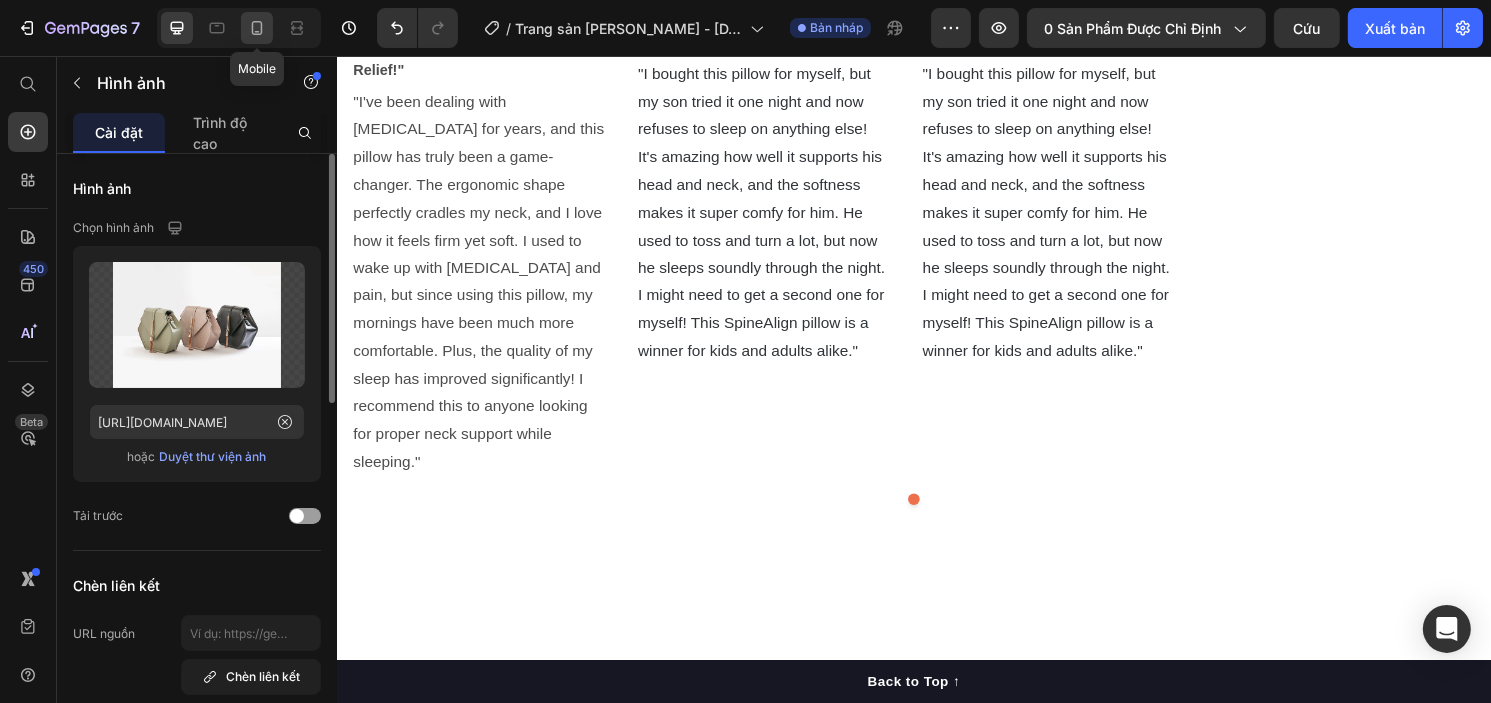click 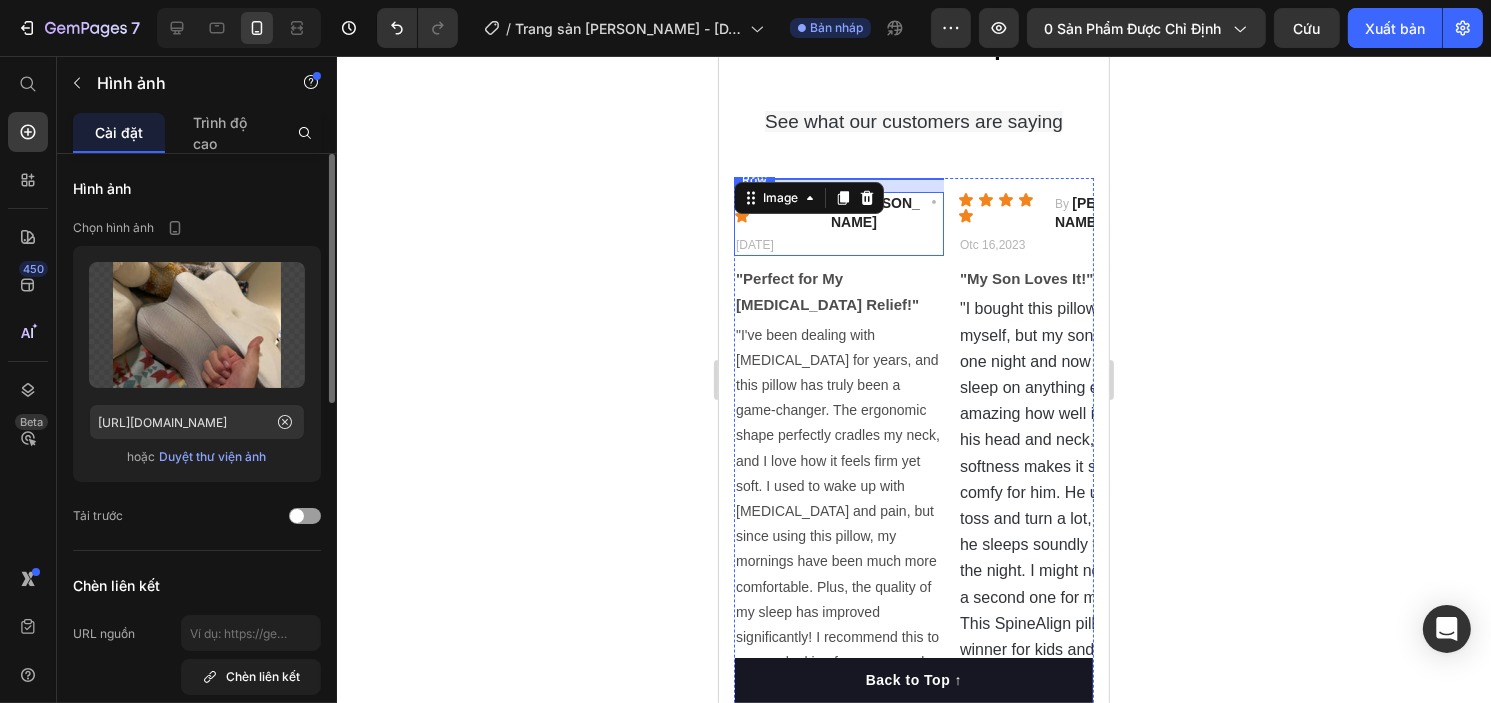 scroll, scrollTop: 7480, scrollLeft: 0, axis: vertical 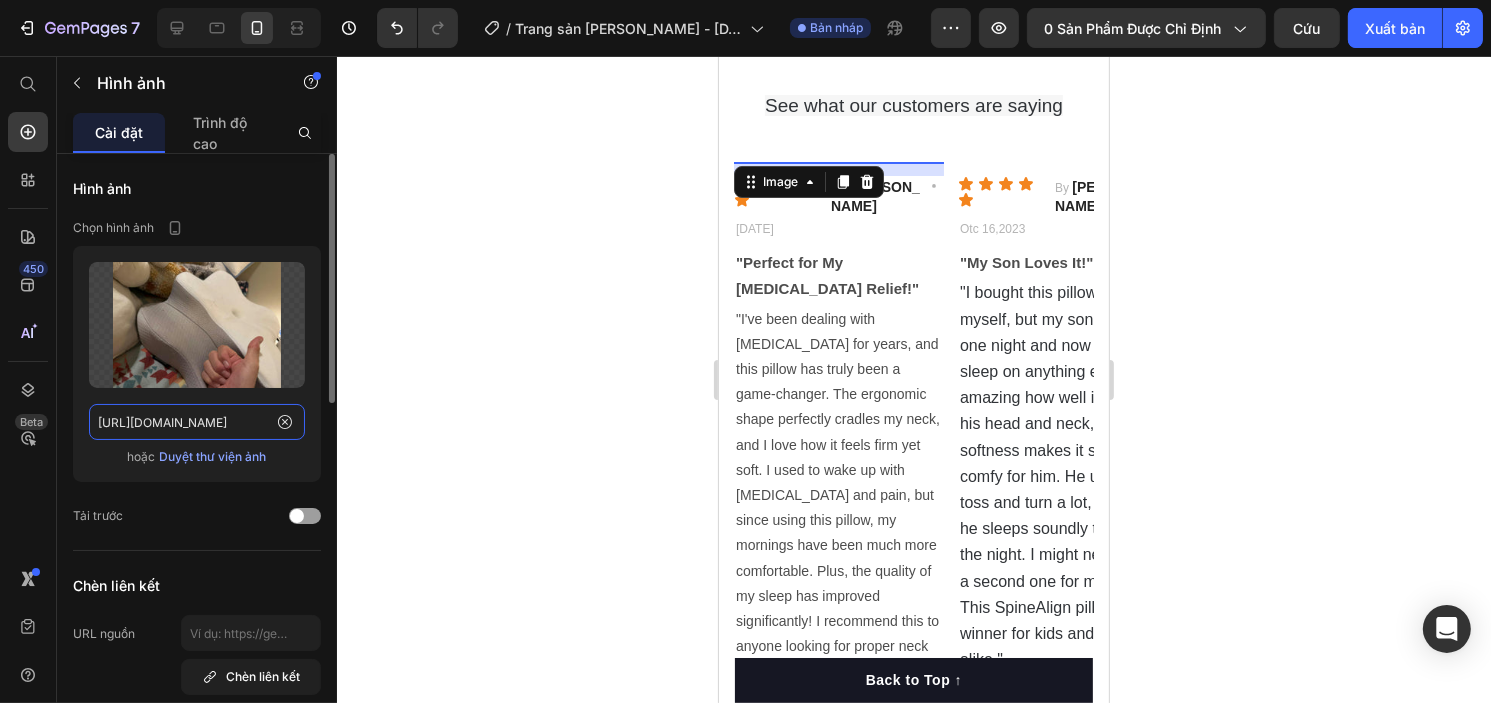 click on "[URL][DOMAIN_NAME]" 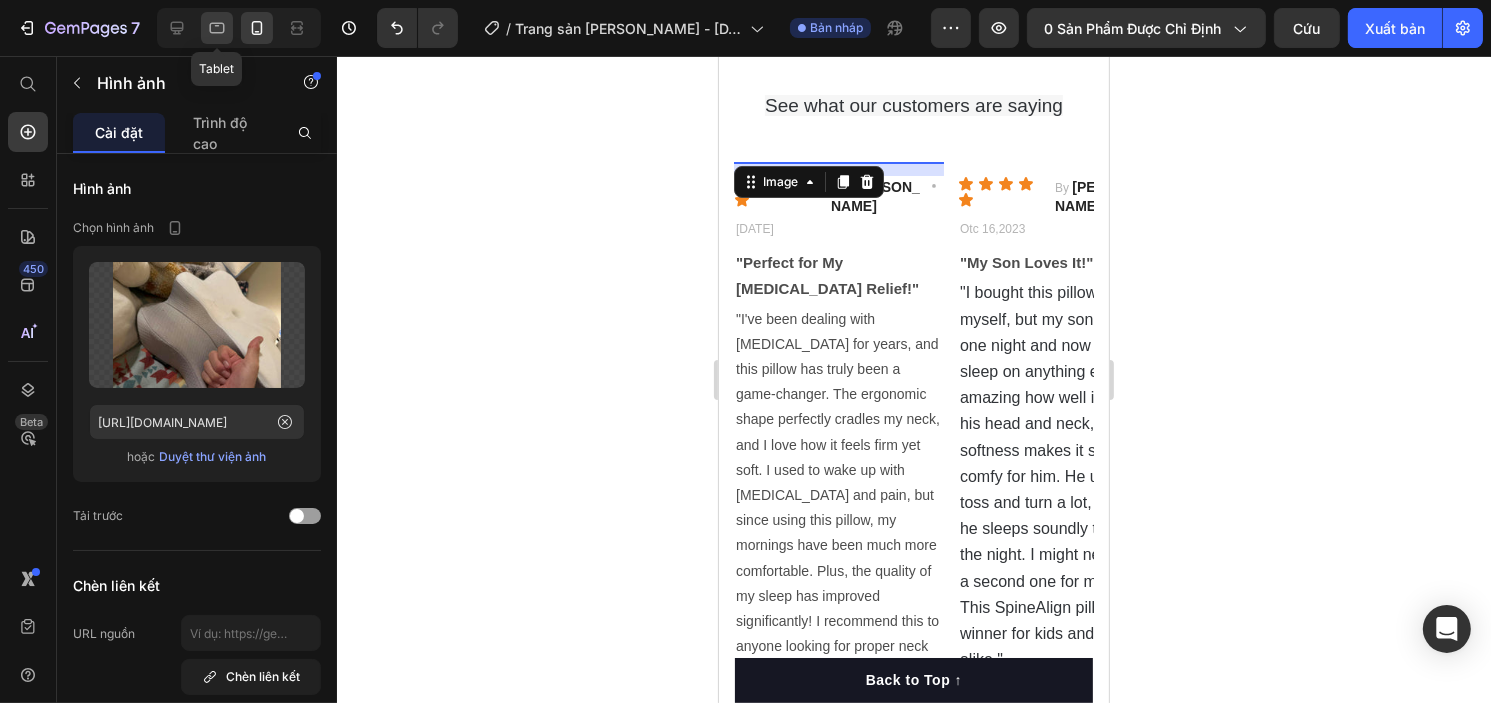 click 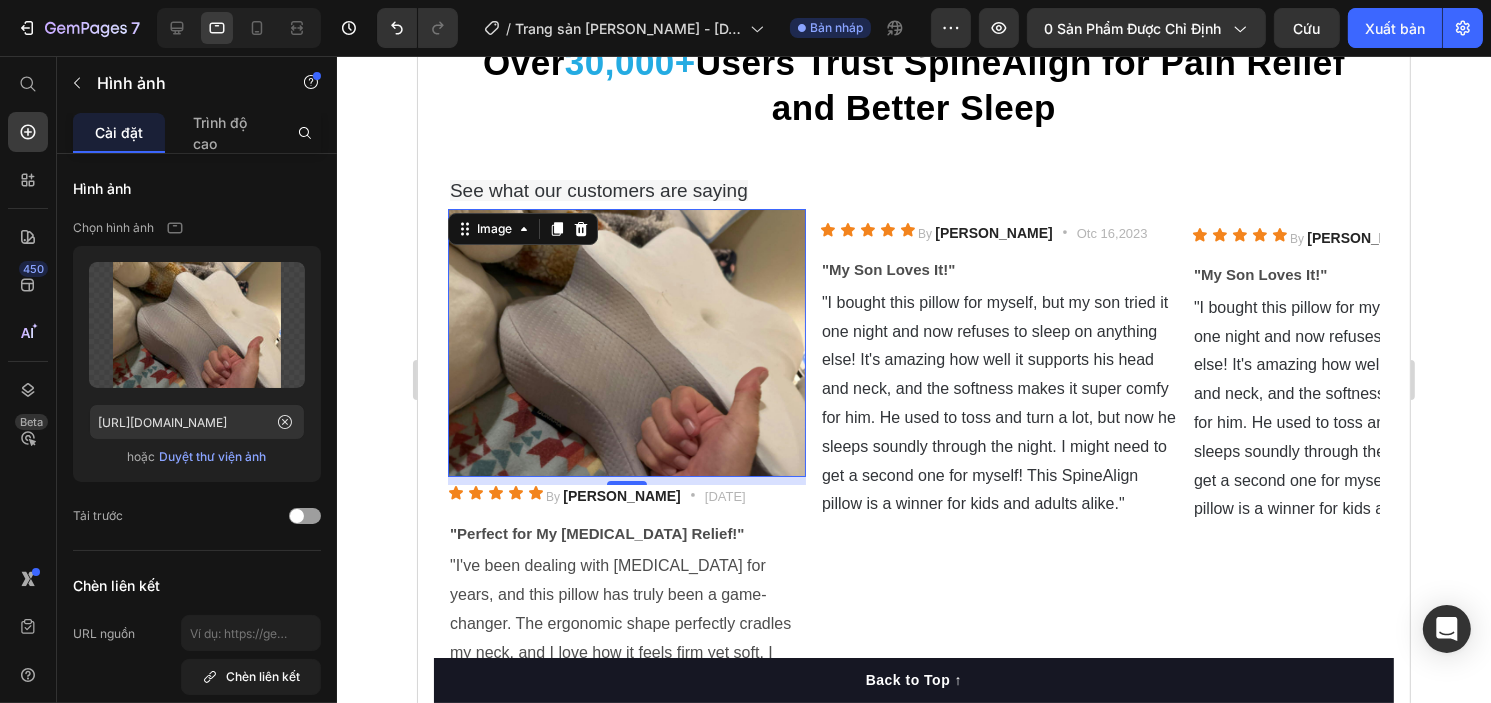 scroll, scrollTop: 7234, scrollLeft: 0, axis: vertical 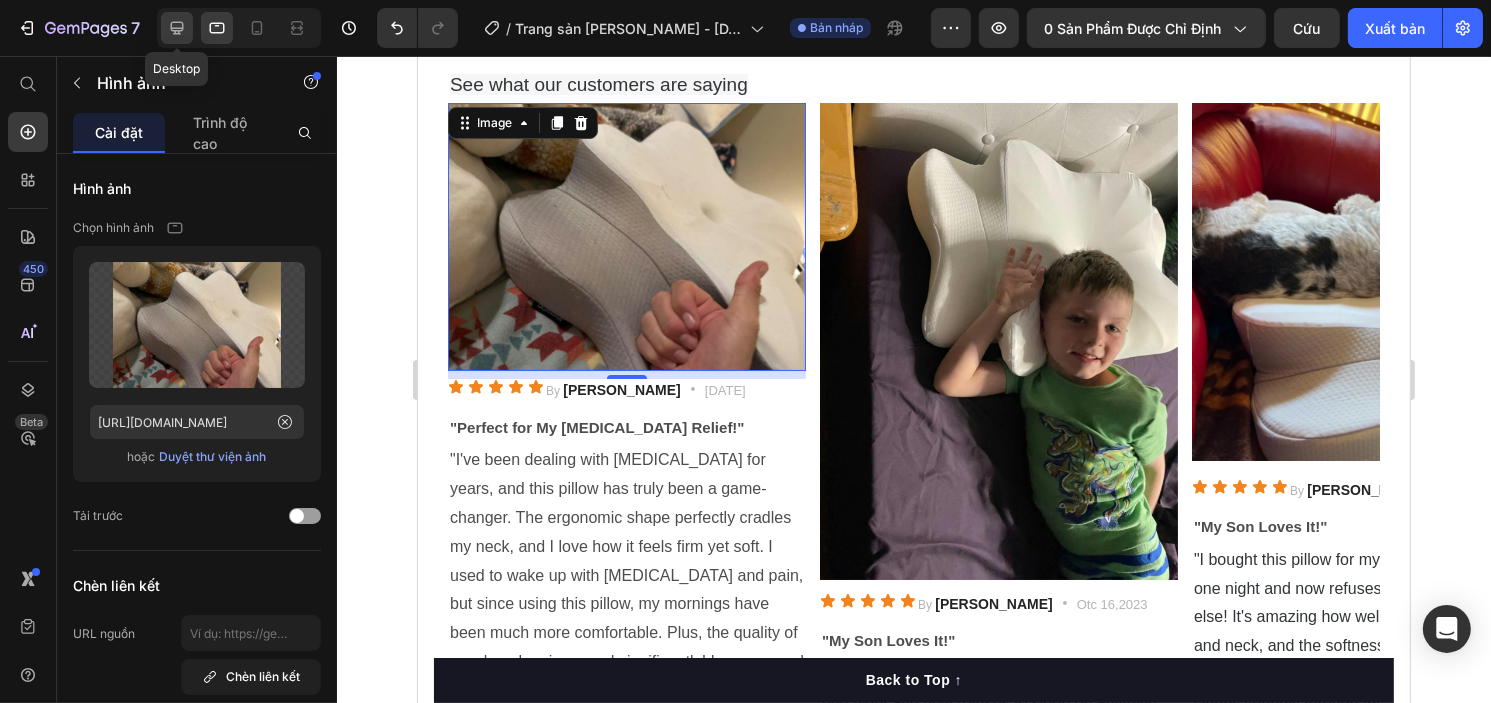 click 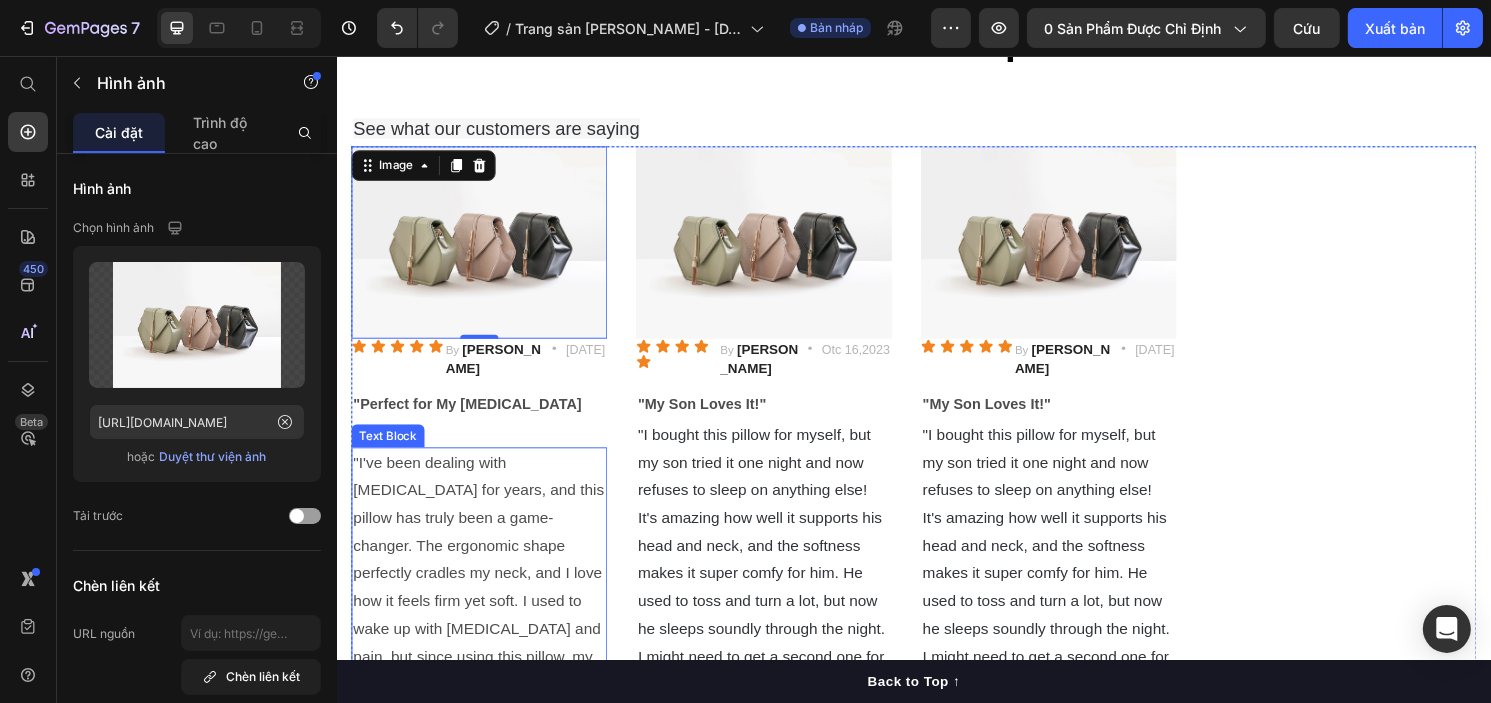 scroll, scrollTop: 7408, scrollLeft: 0, axis: vertical 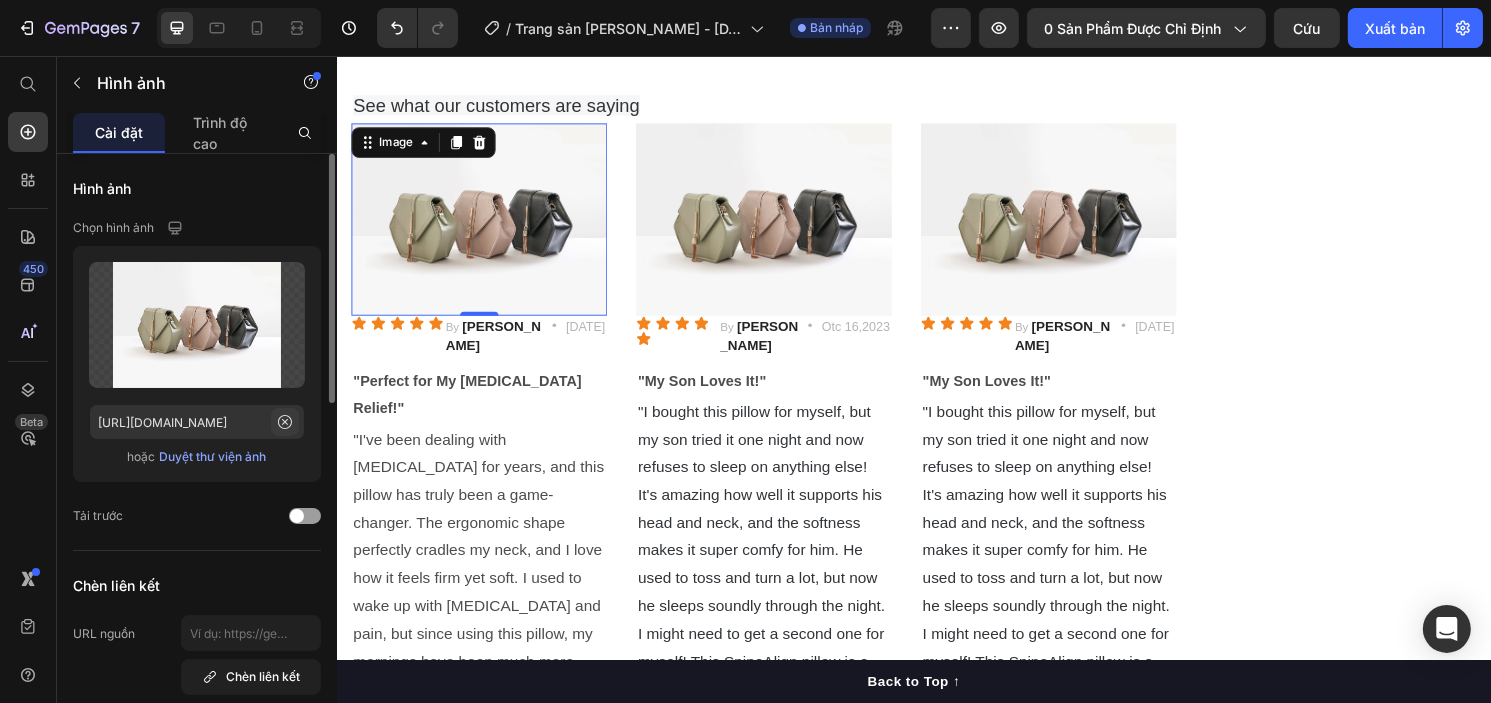 click 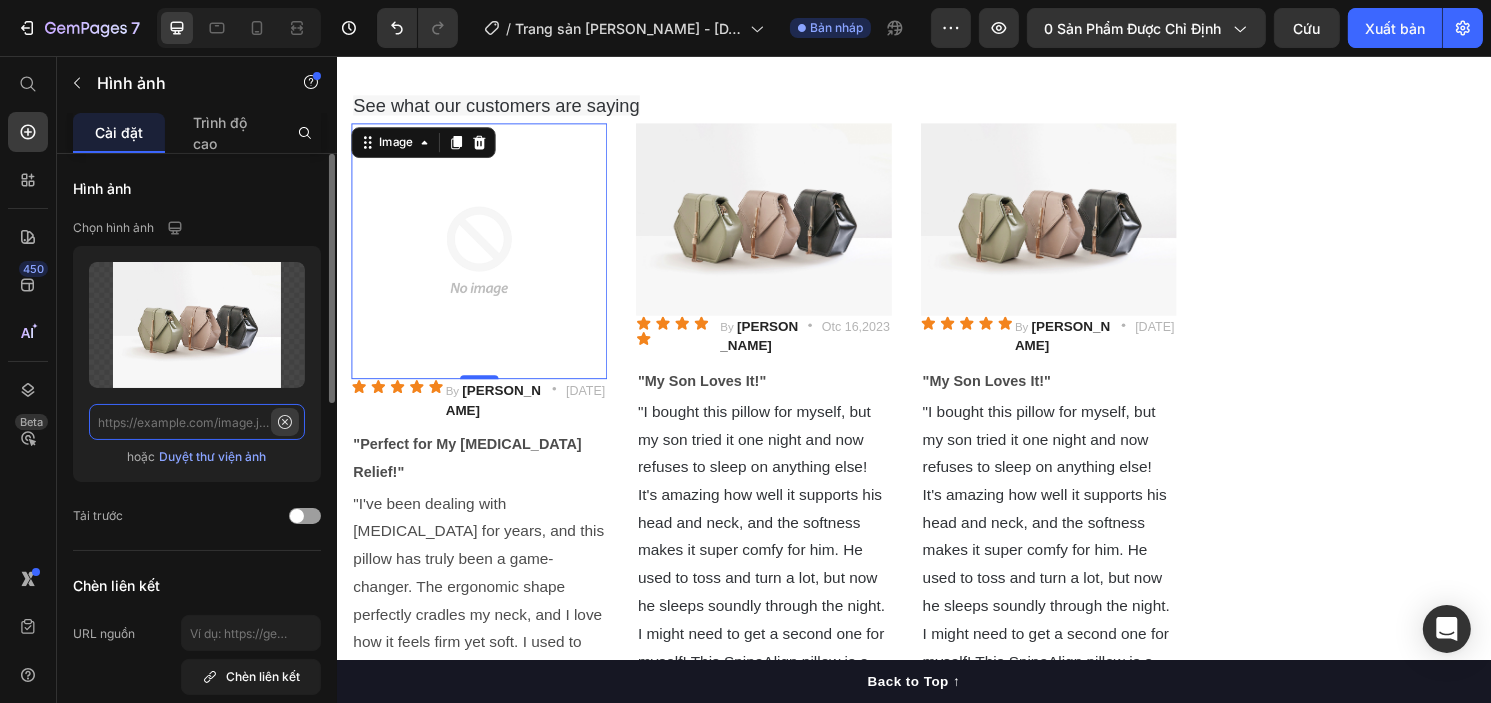 scroll, scrollTop: 0, scrollLeft: 0, axis: both 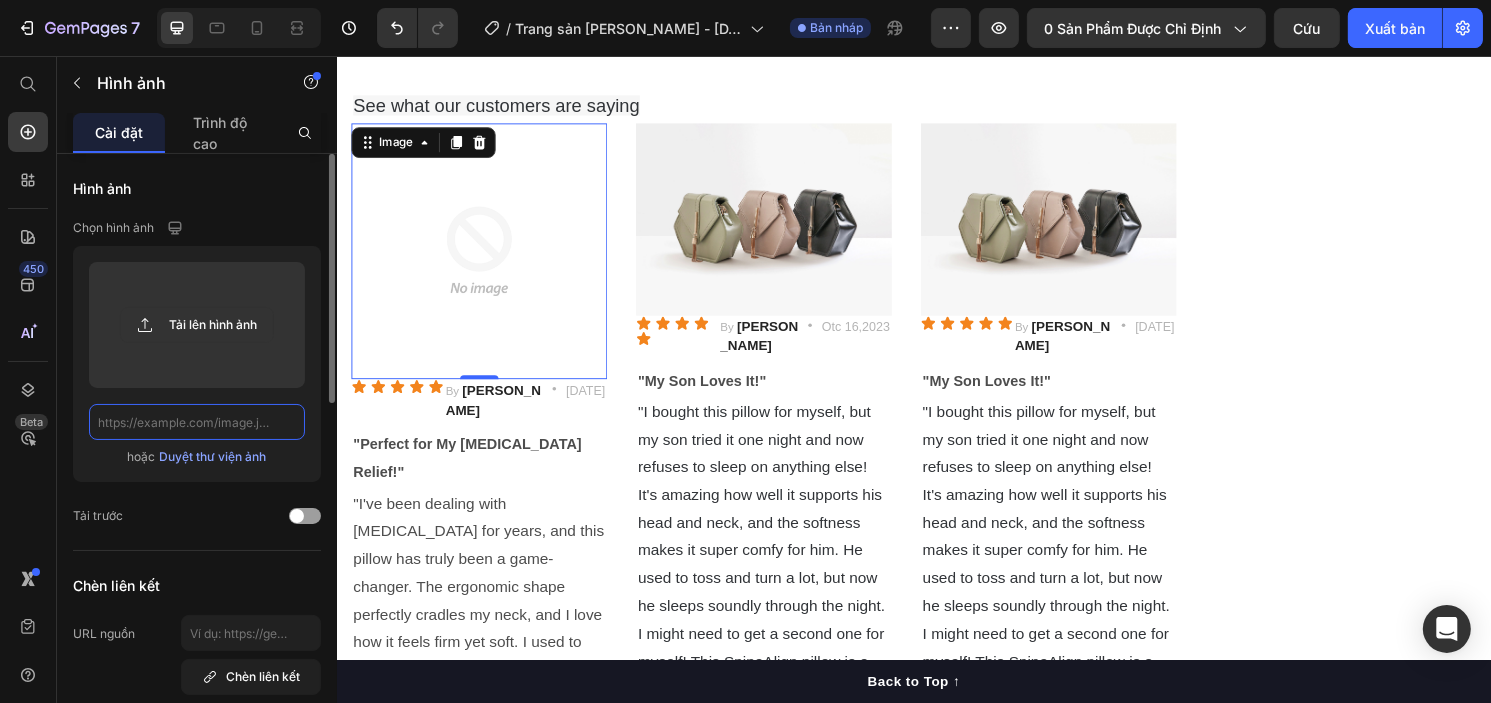 paste on "[URL][DOMAIN_NAME]" 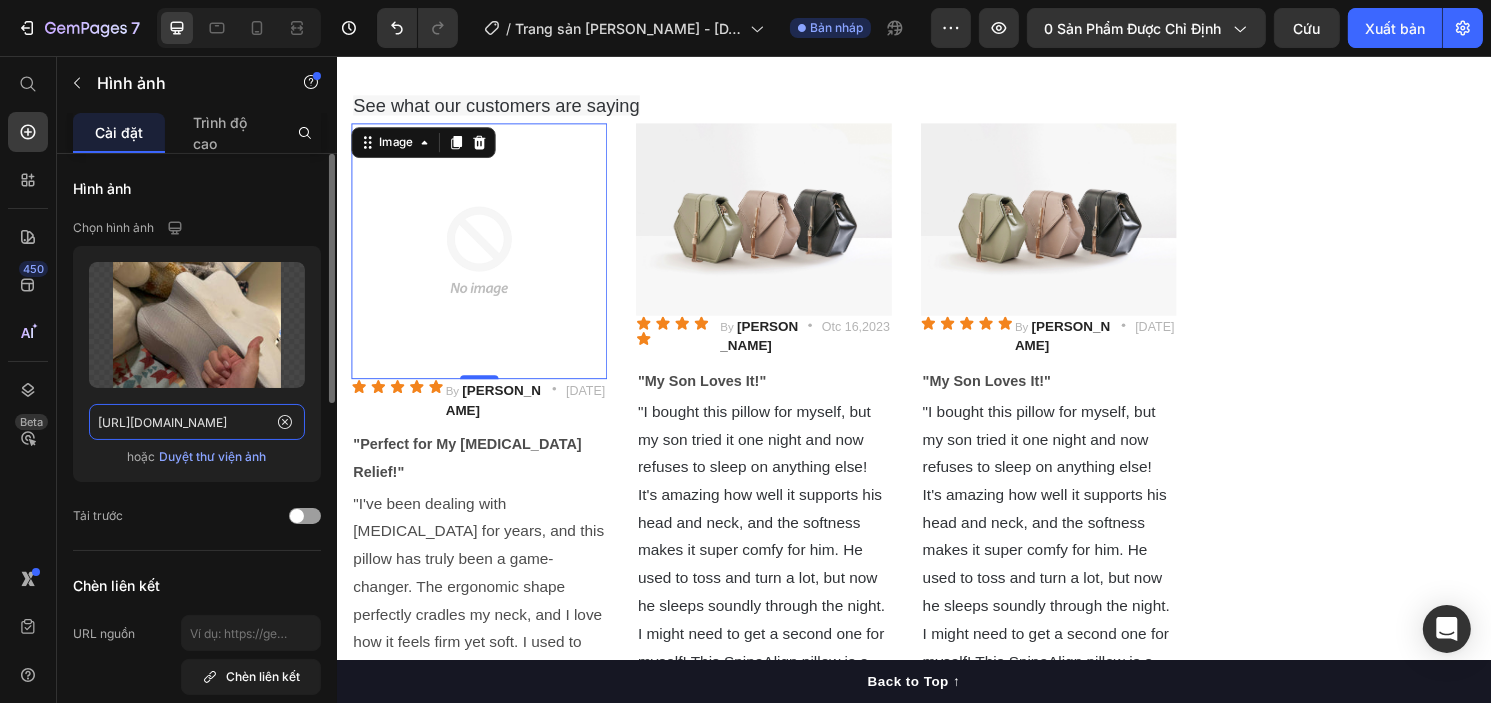 scroll, scrollTop: 0, scrollLeft: 544, axis: horizontal 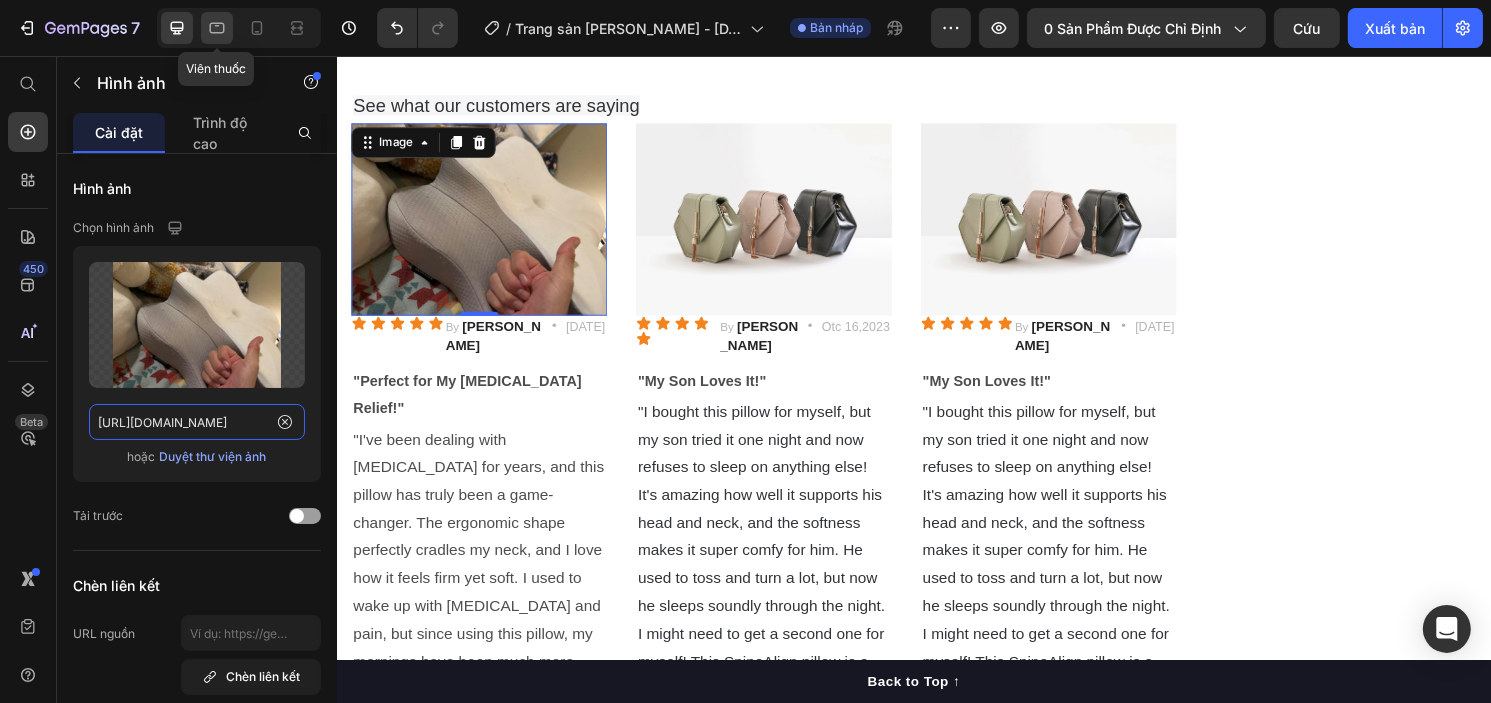 type on "[URL][DOMAIN_NAME]" 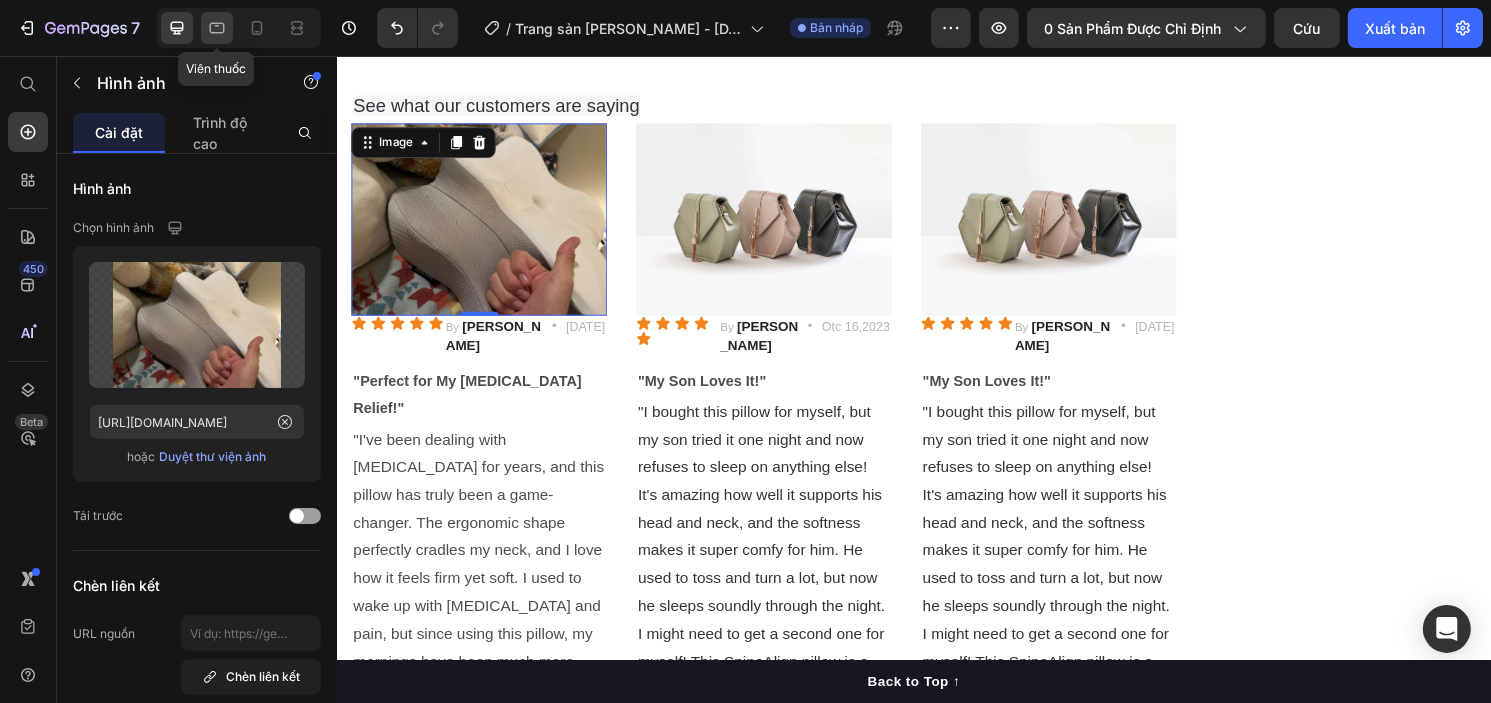 scroll, scrollTop: 0, scrollLeft: 0, axis: both 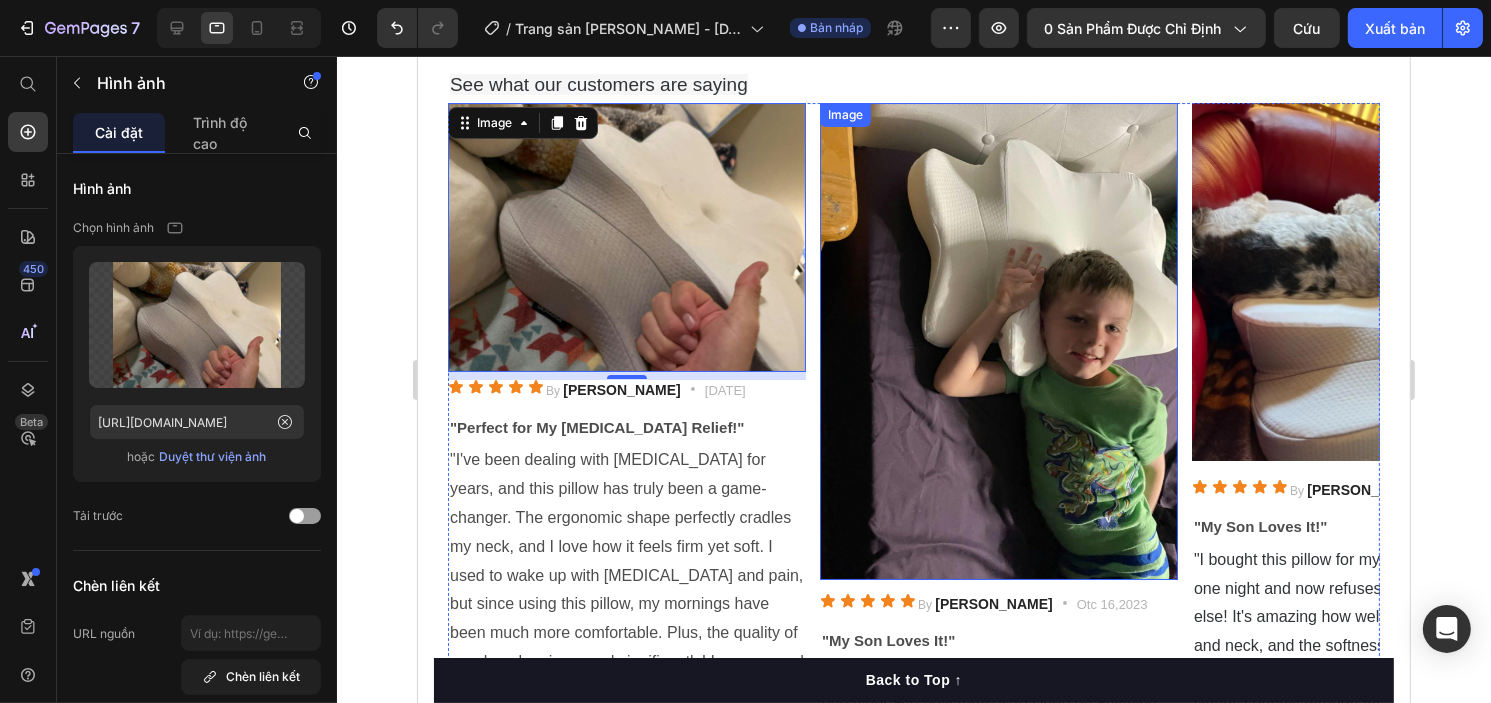 click at bounding box center (998, 341) 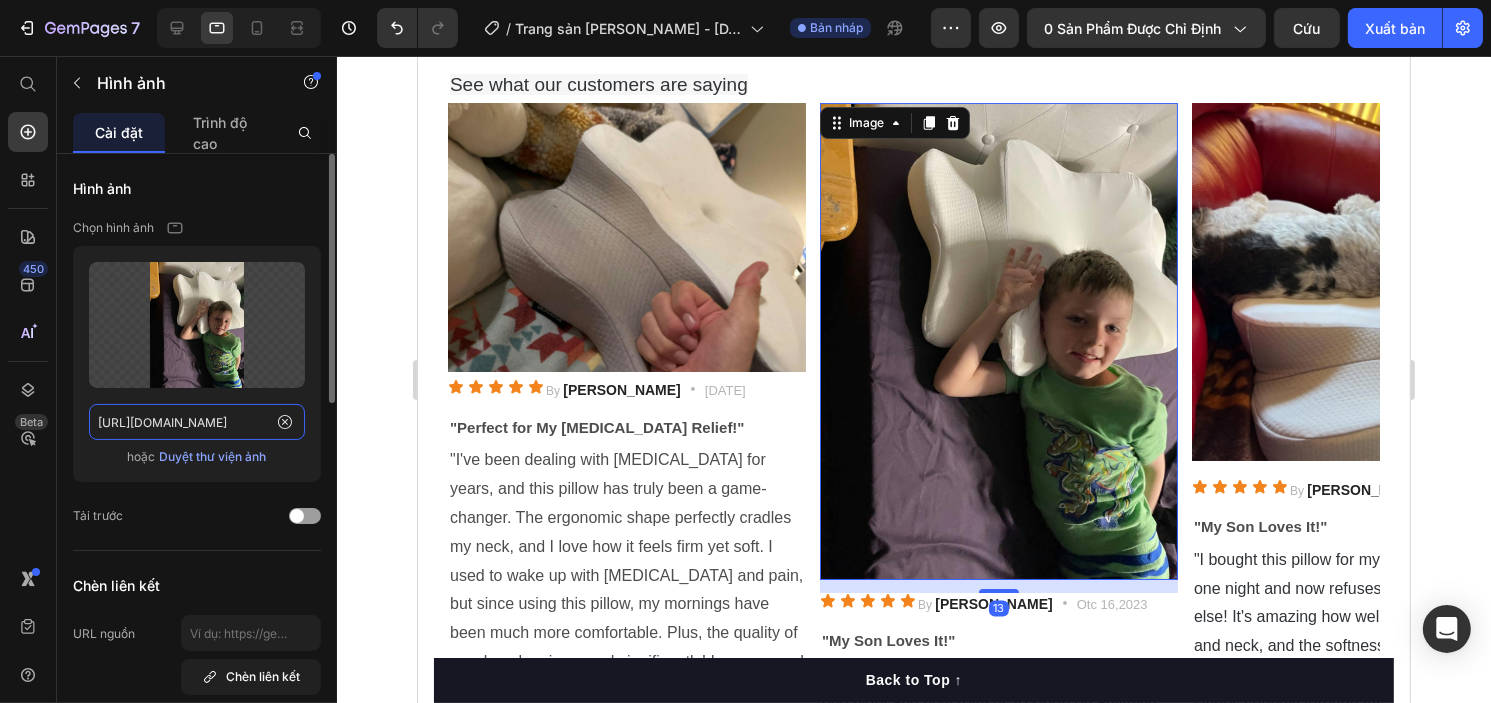click on "[URL][DOMAIN_NAME]" 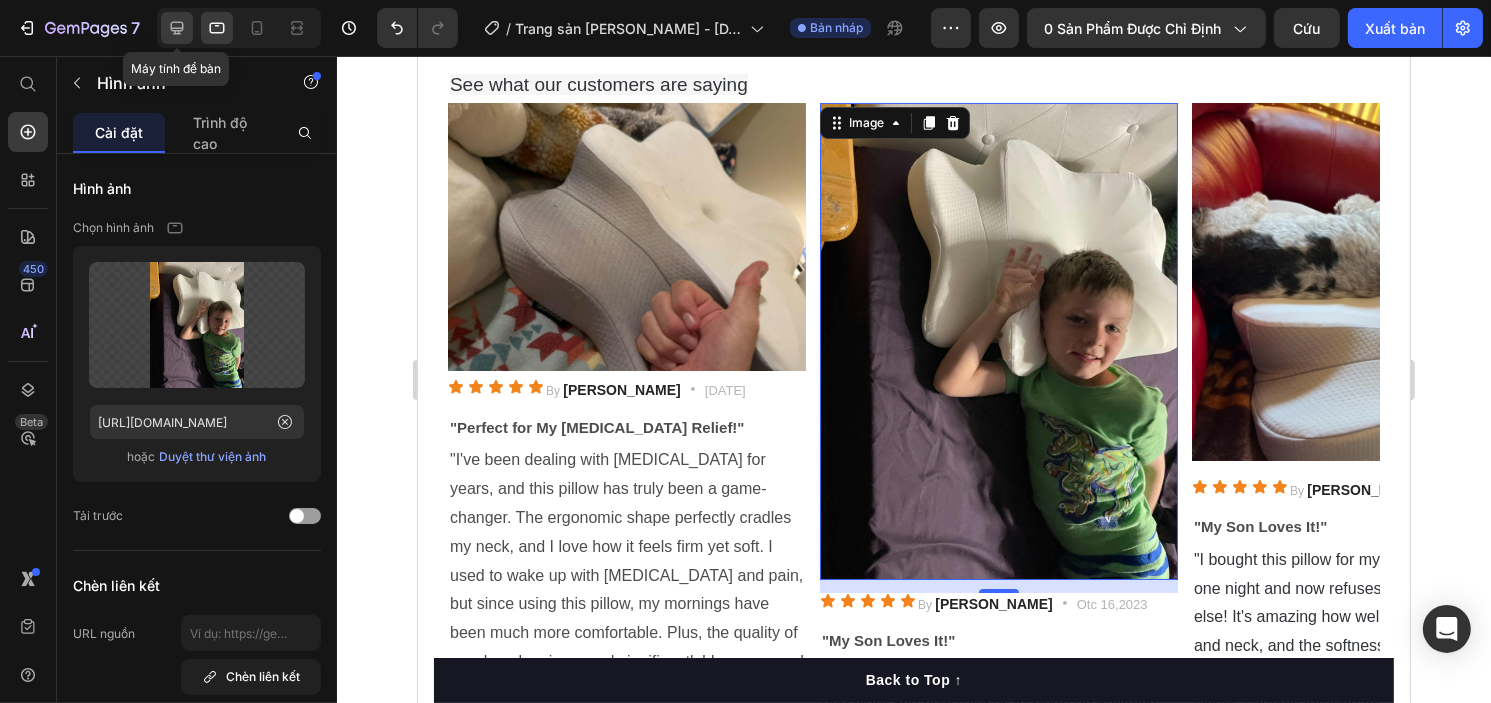 click 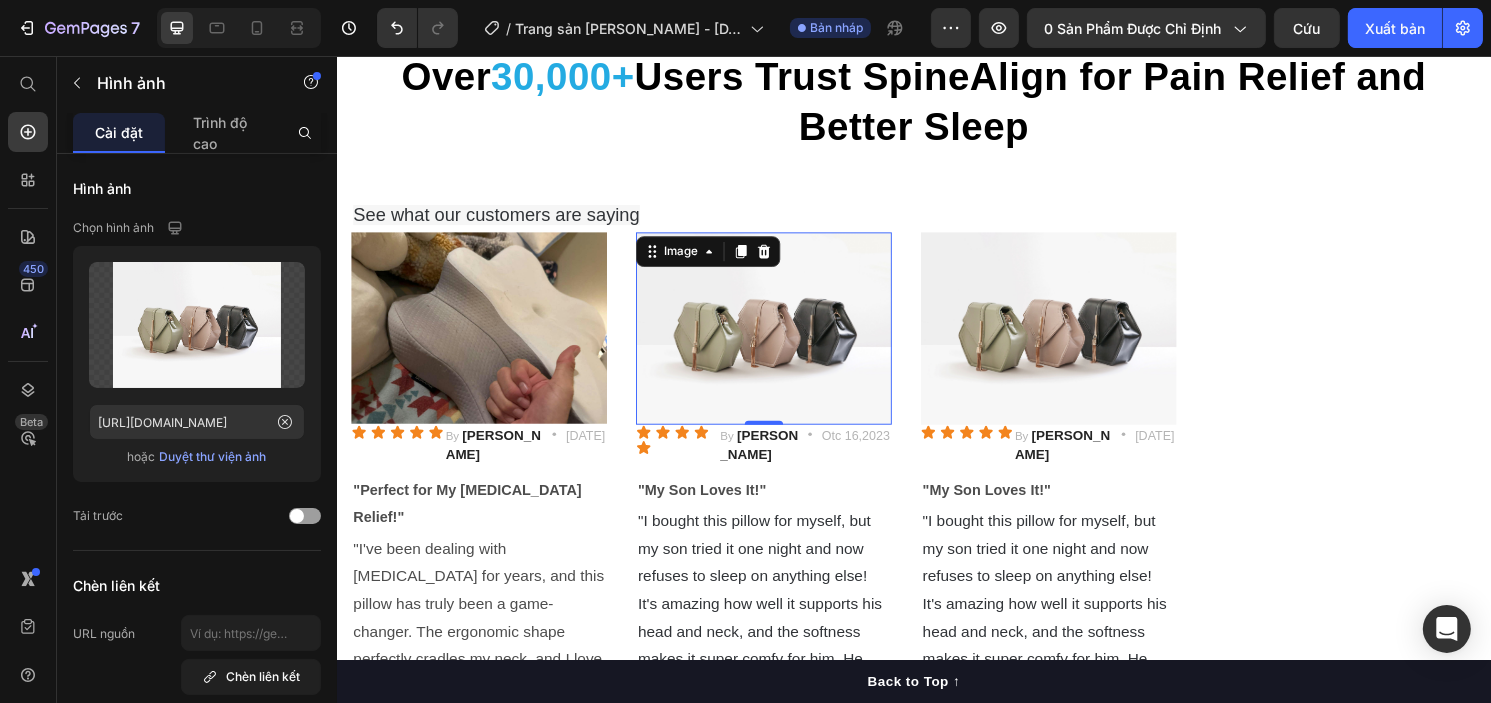 scroll, scrollTop: 7408, scrollLeft: 0, axis: vertical 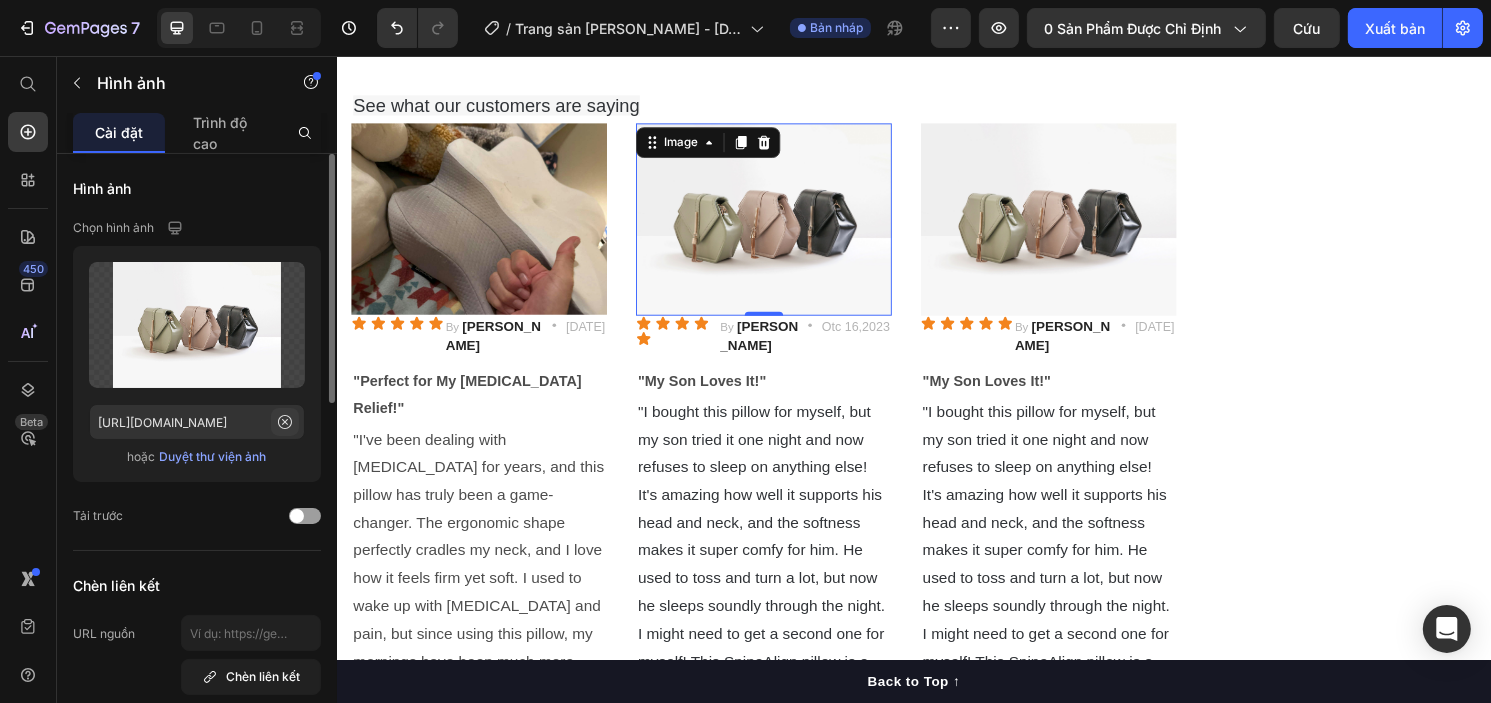 click 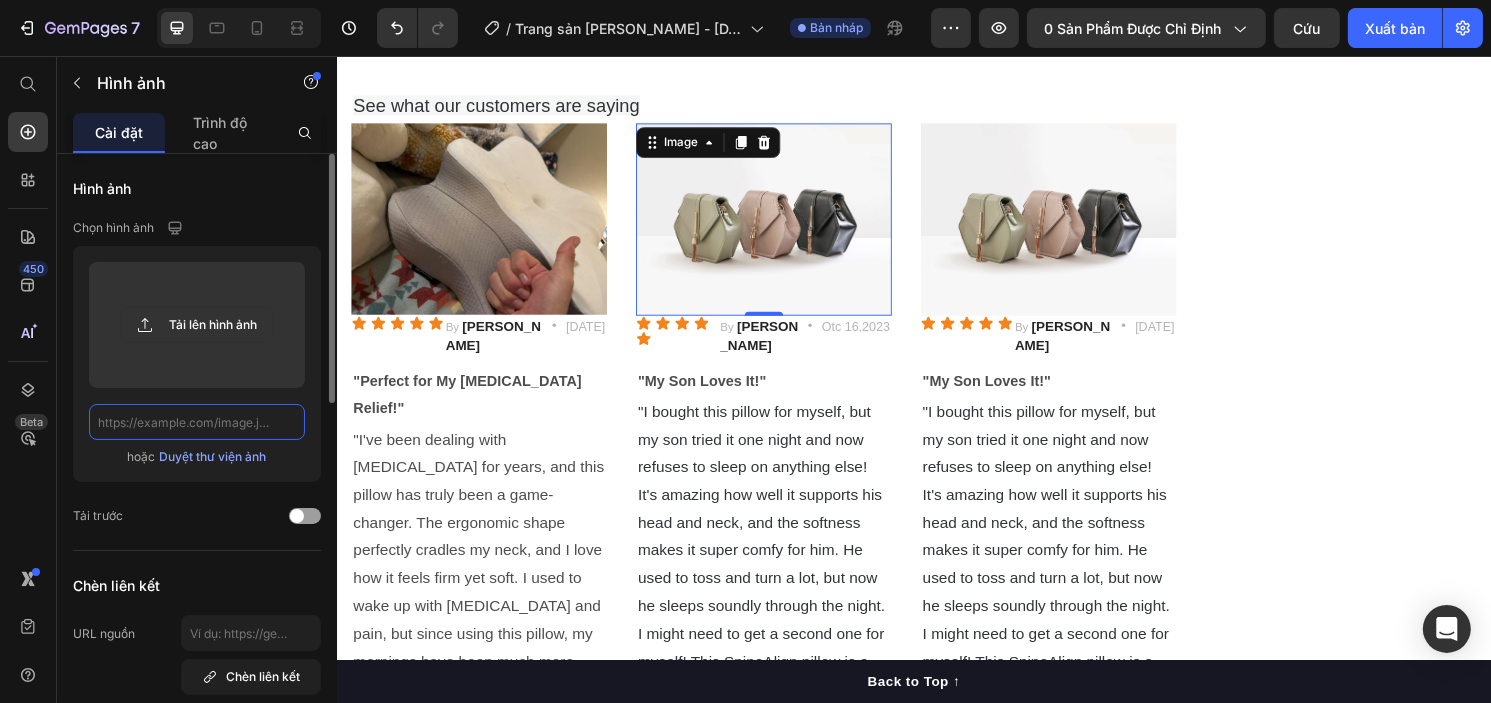 scroll, scrollTop: 0, scrollLeft: 0, axis: both 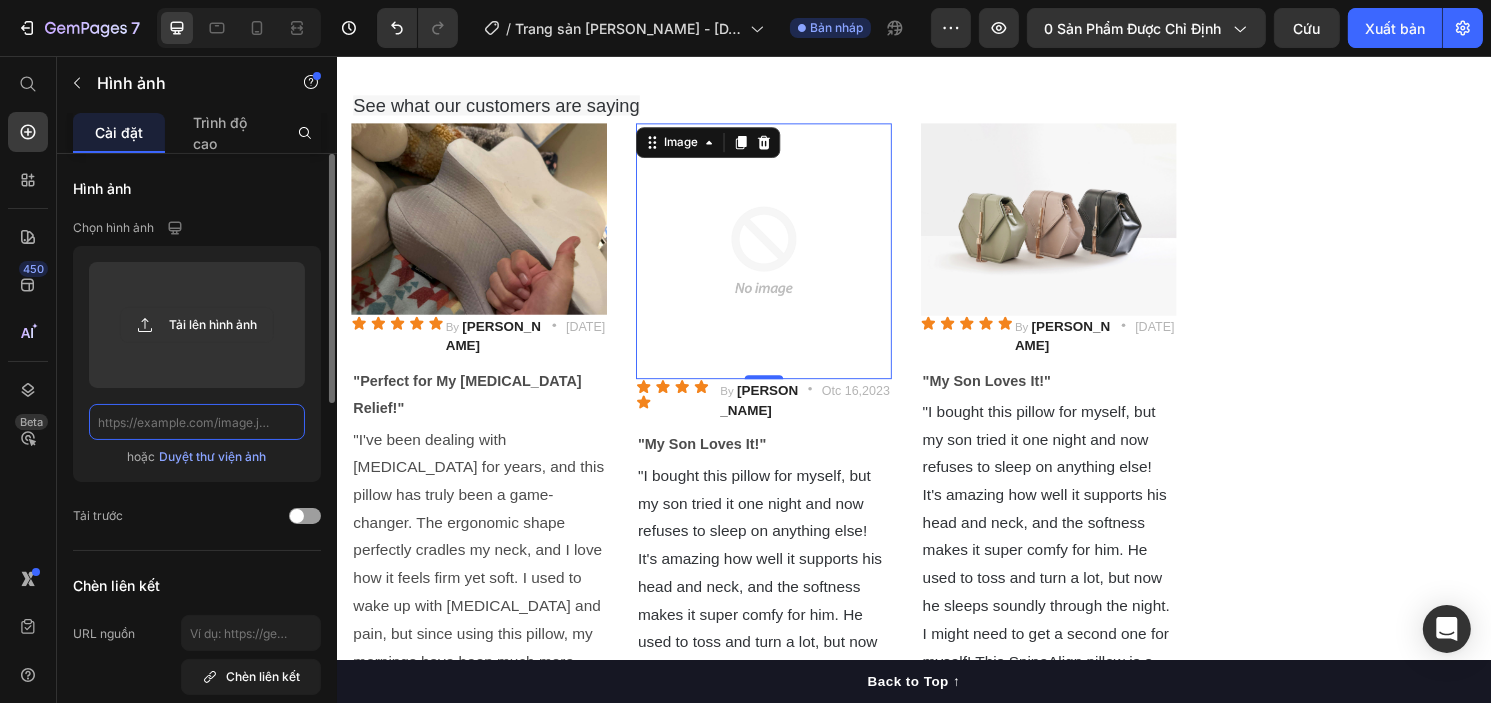 paste on "[URL][DOMAIN_NAME]" 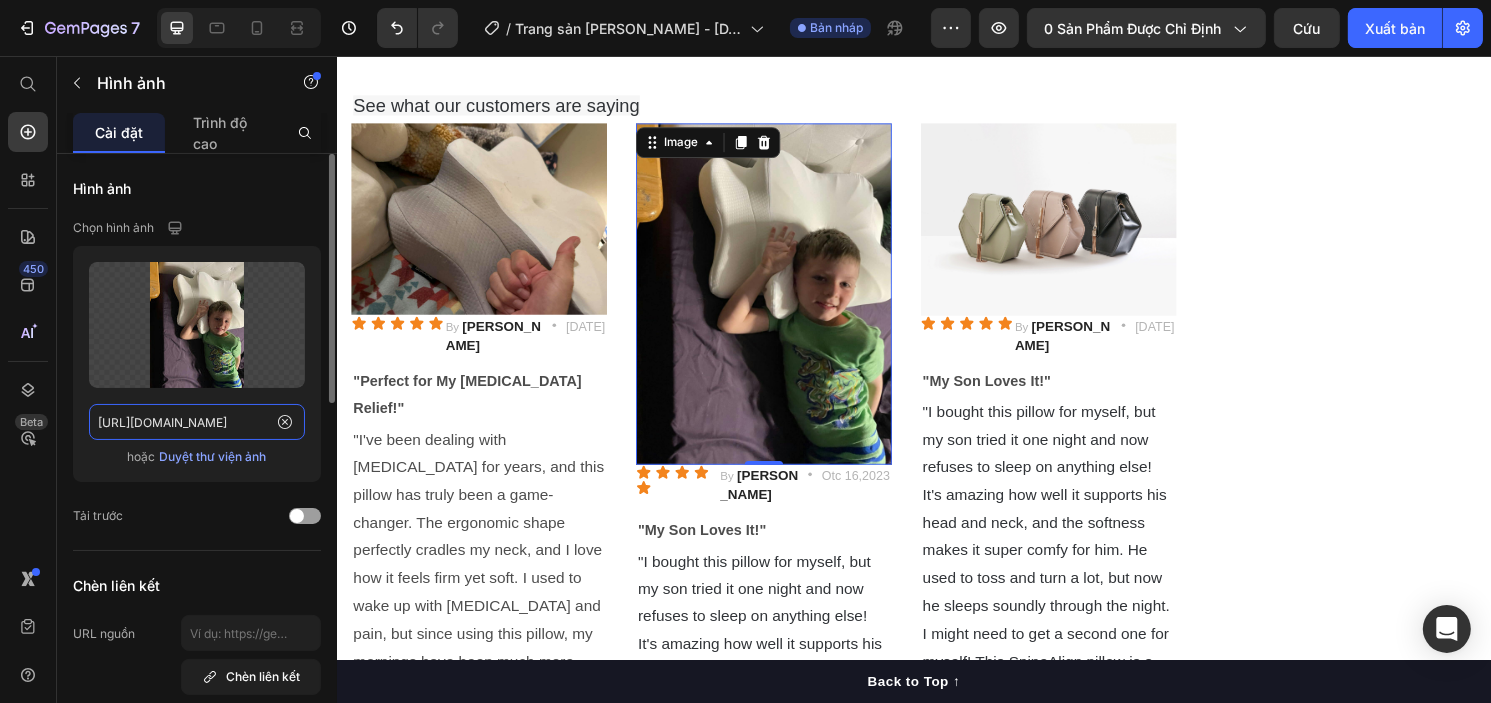 scroll, scrollTop: 0, scrollLeft: 548, axis: horizontal 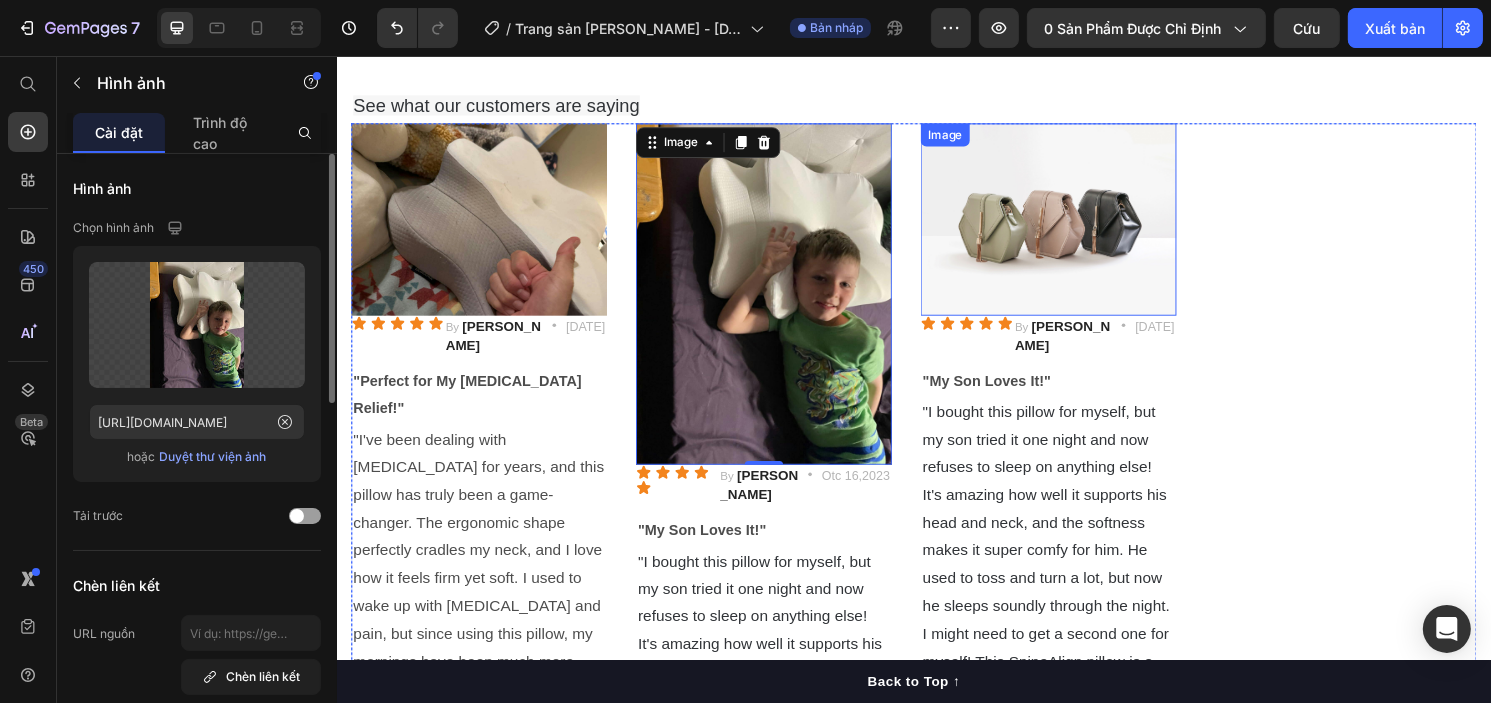 click at bounding box center (1076, 226) 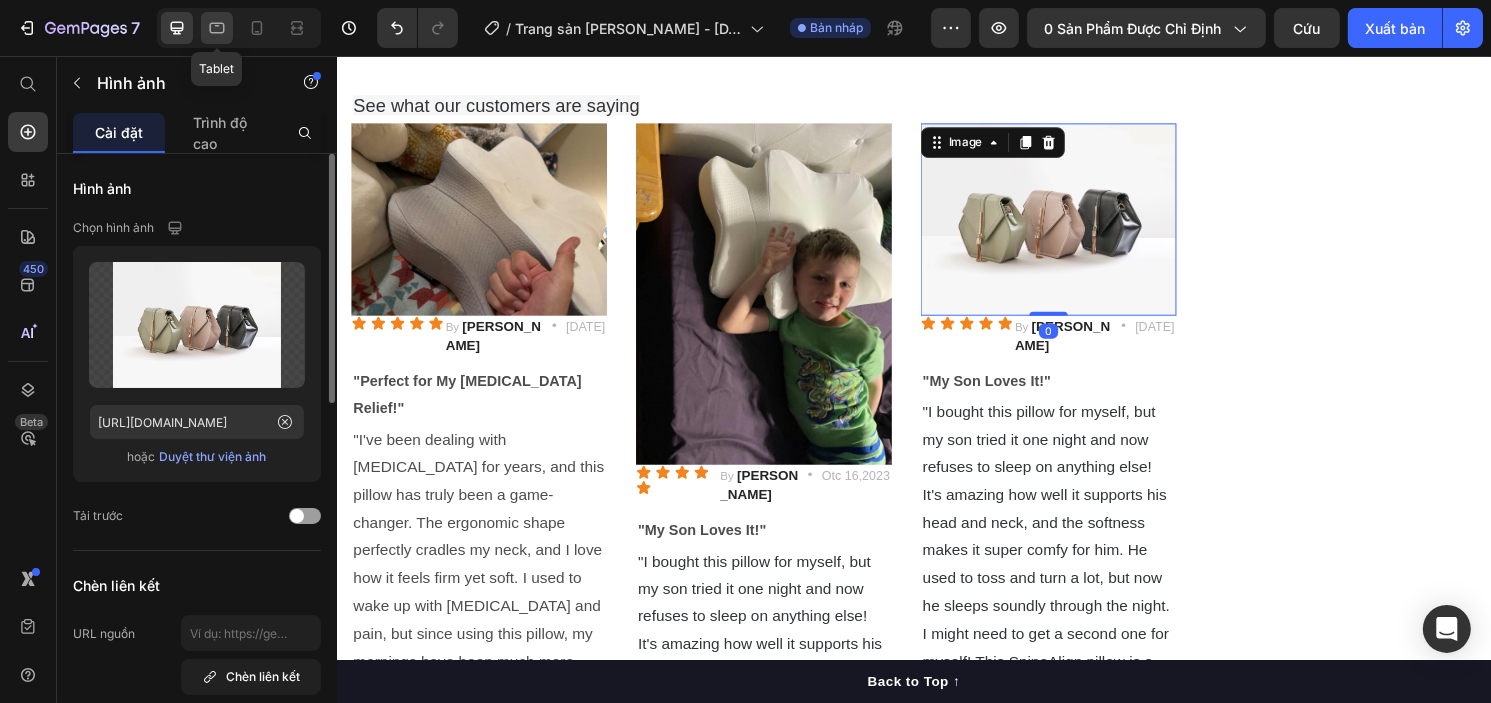 click 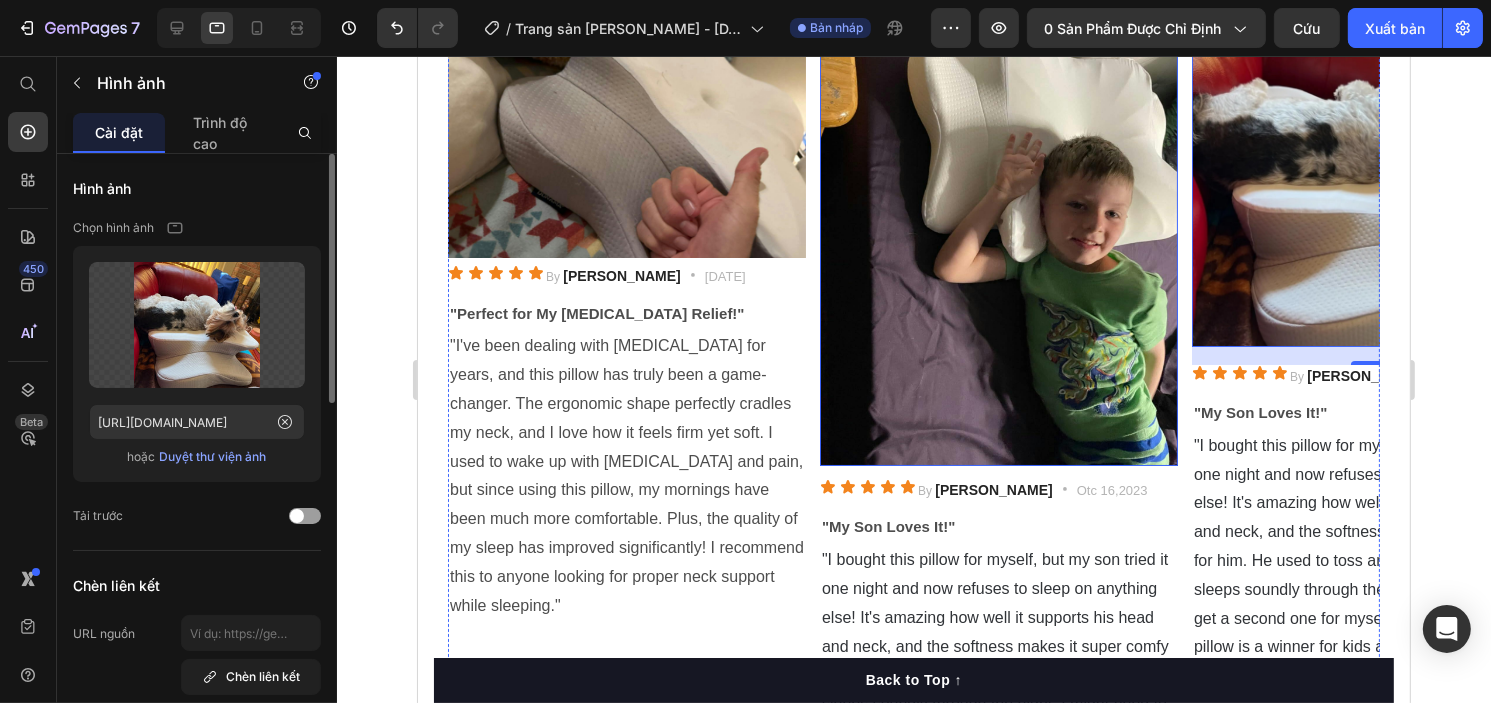 scroll, scrollTop: 7234, scrollLeft: 0, axis: vertical 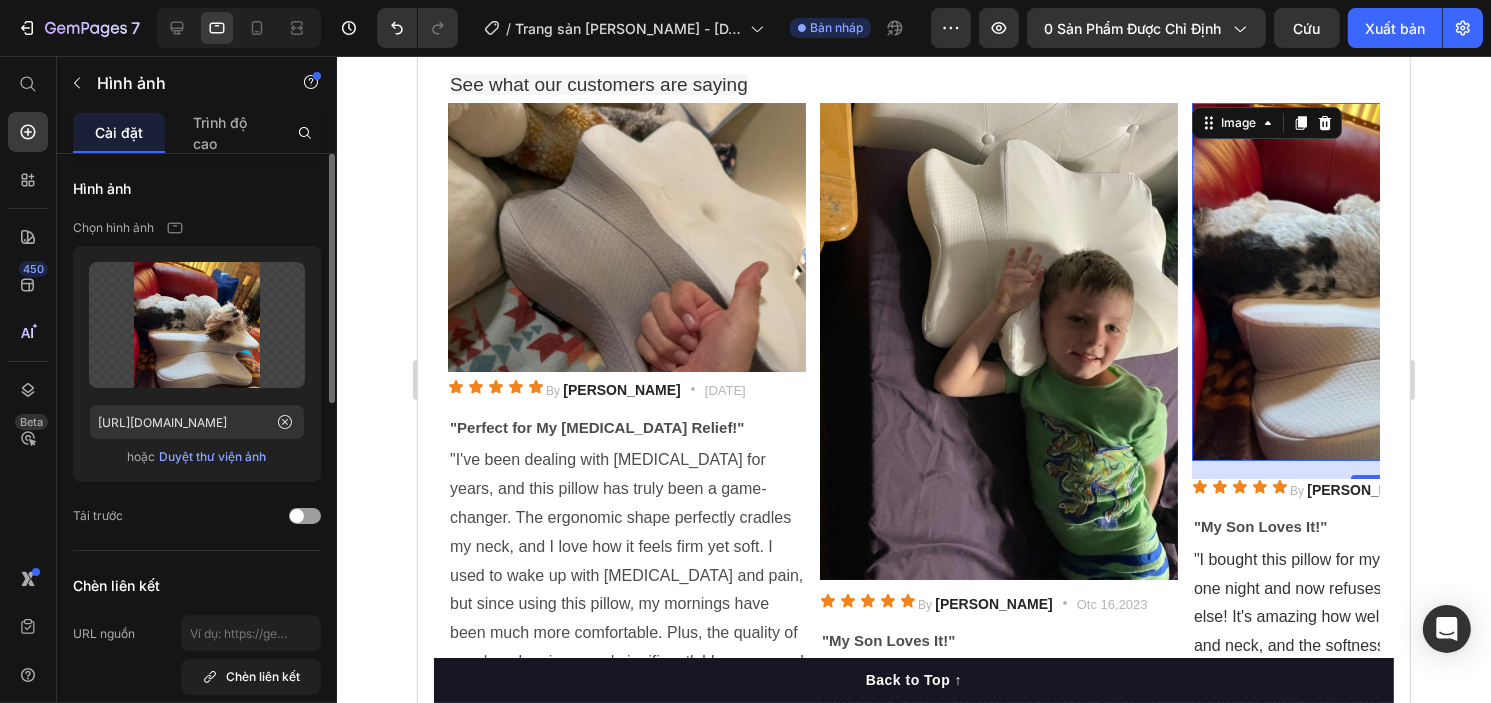 click at bounding box center [1370, 282] 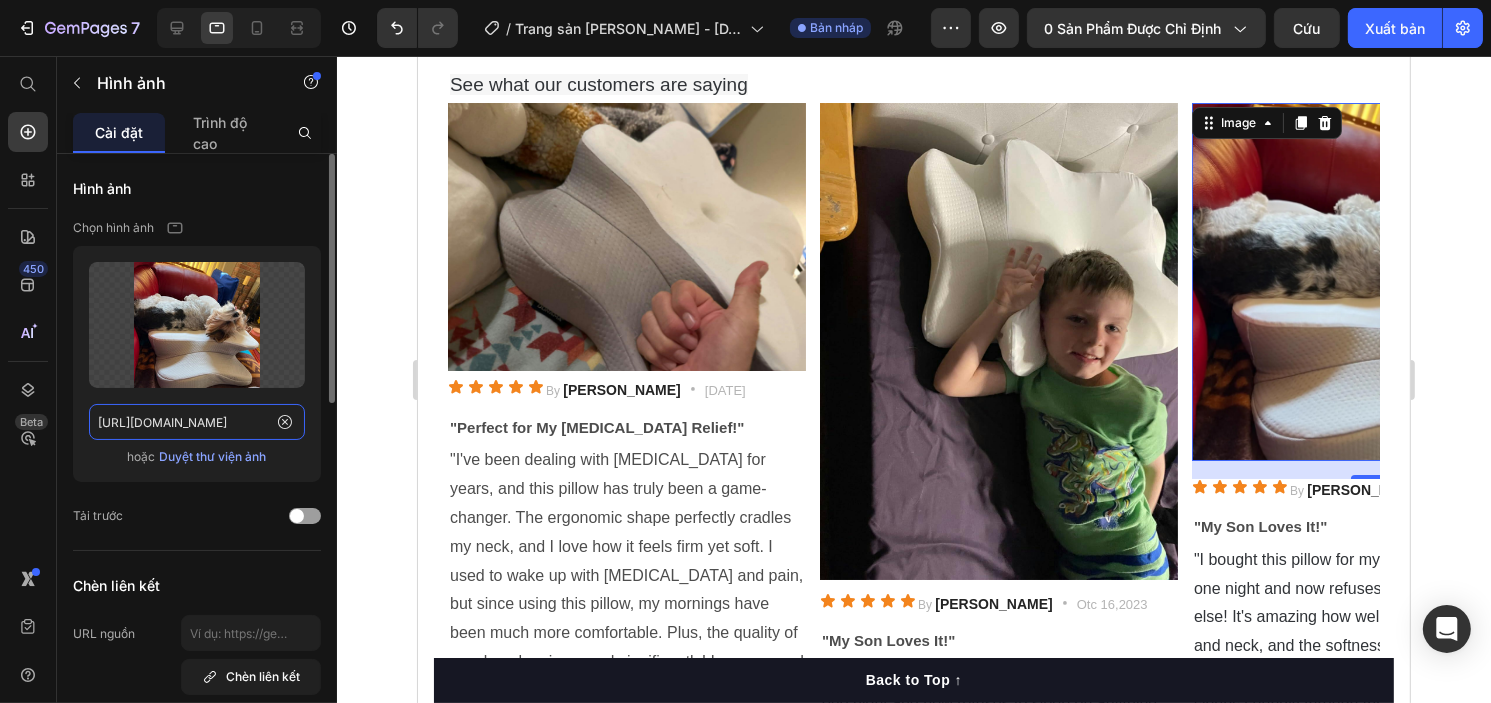 click on "[URL][DOMAIN_NAME]" 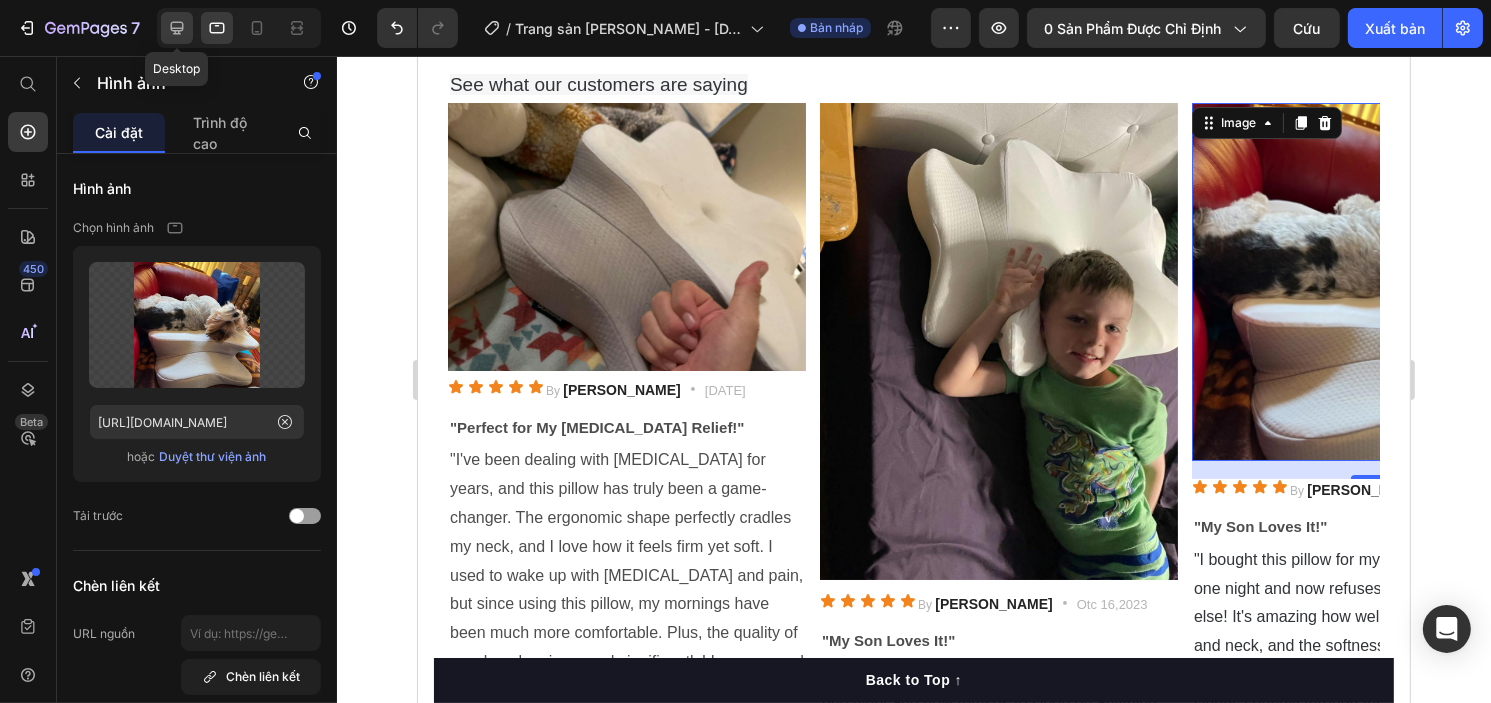 click 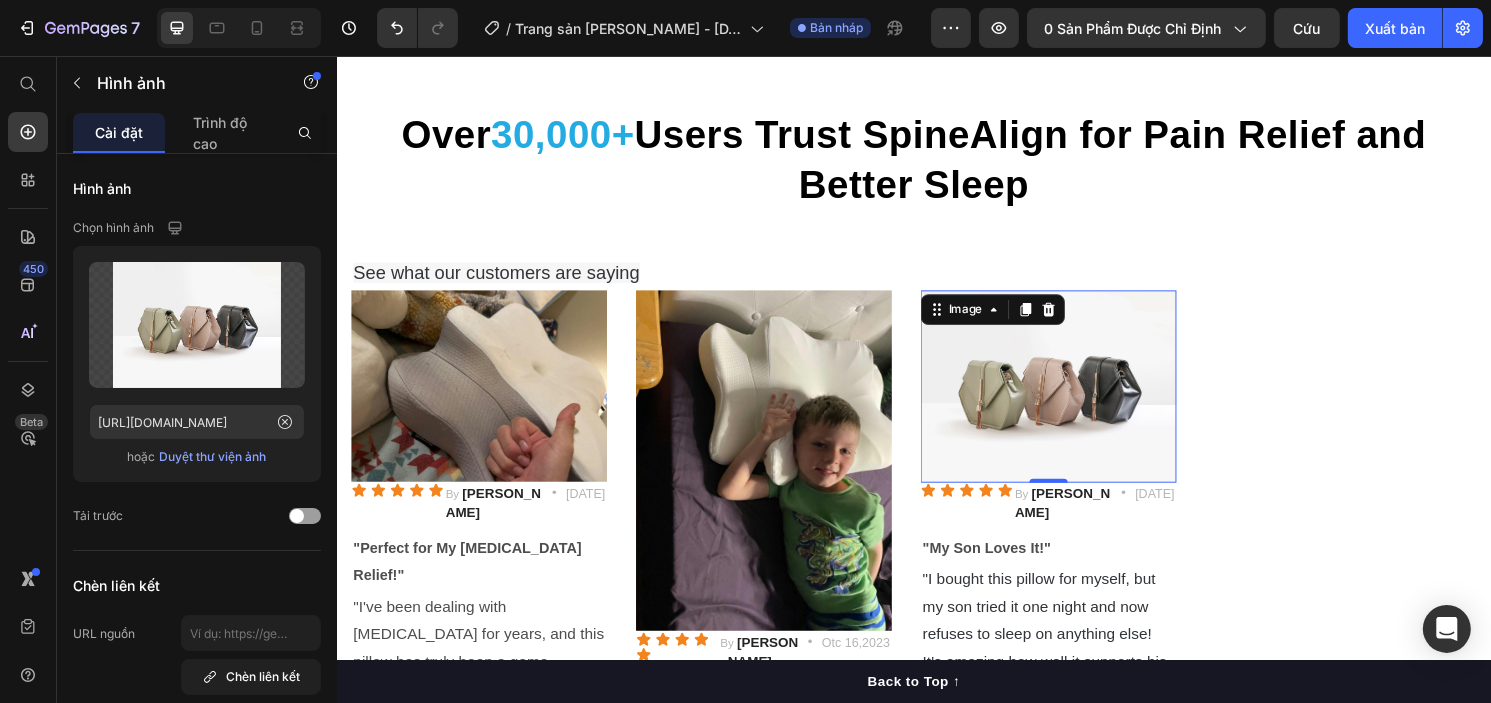 scroll, scrollTop: 7408, scrollLeft: 0, axis: vertical 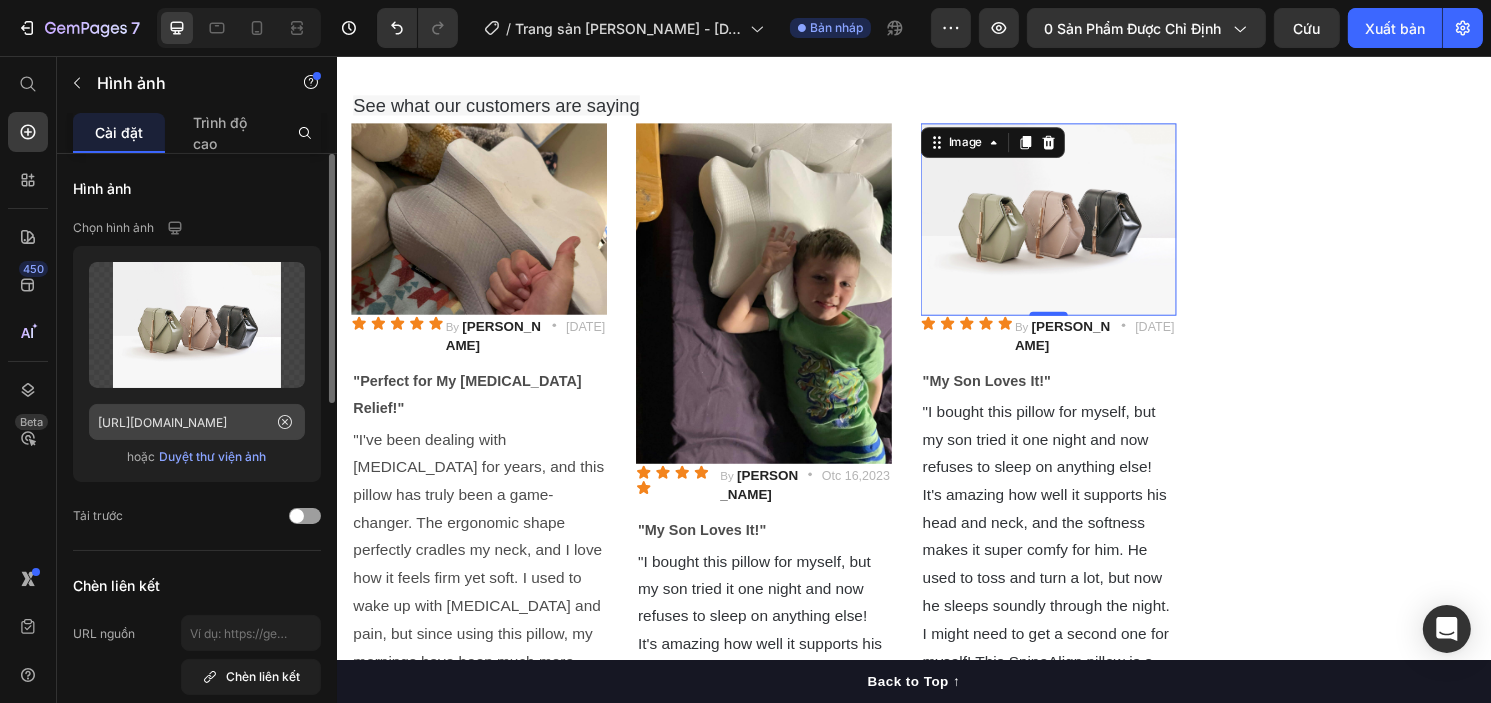 click 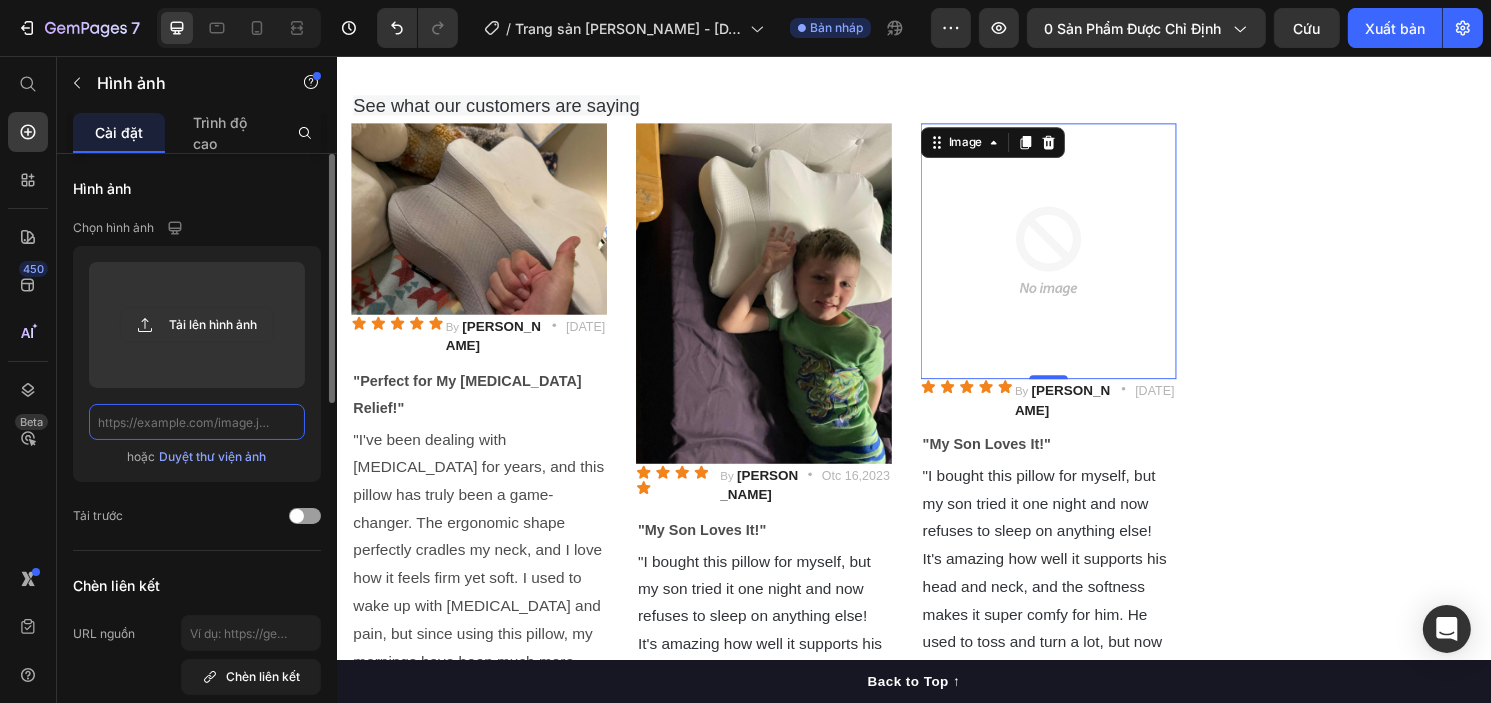 scroll, scrollTop: 0, scrollLeft: 0, axis: both 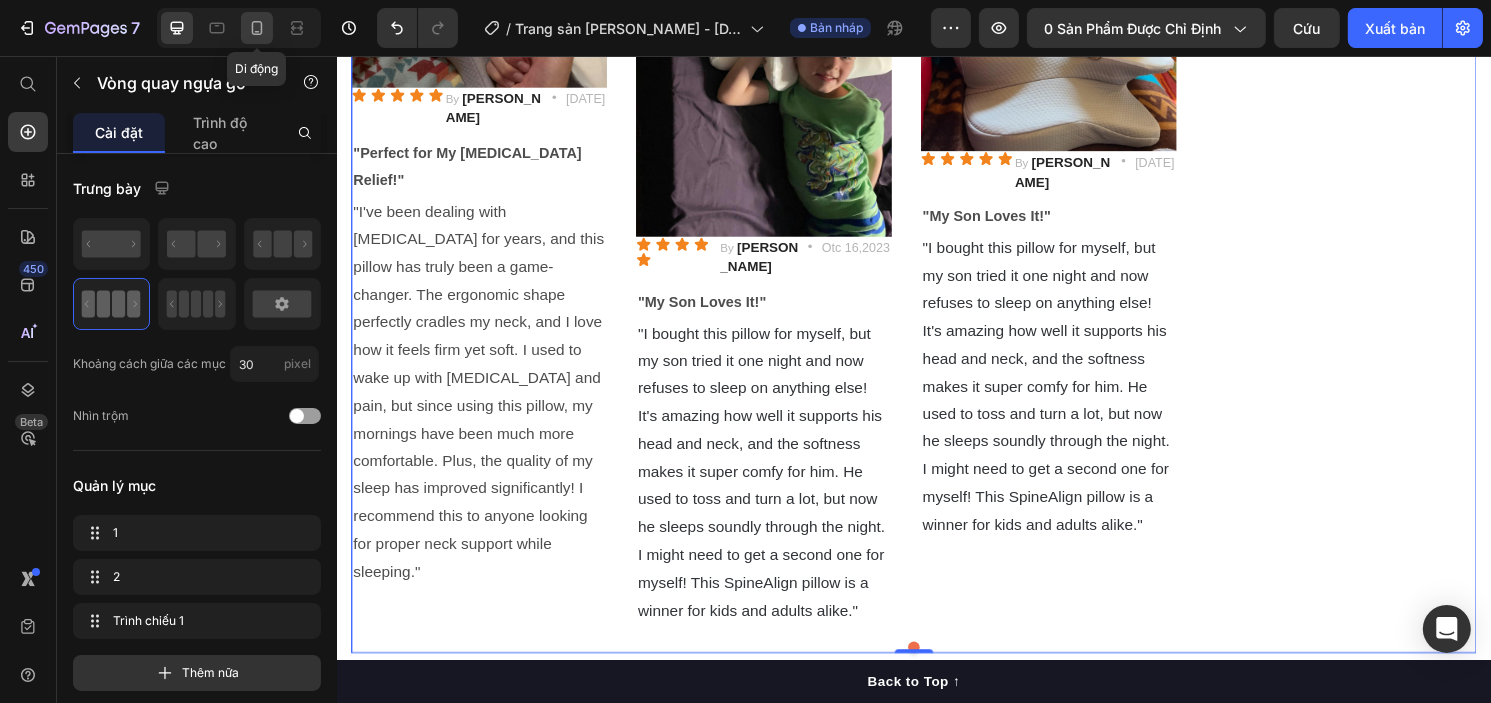 click 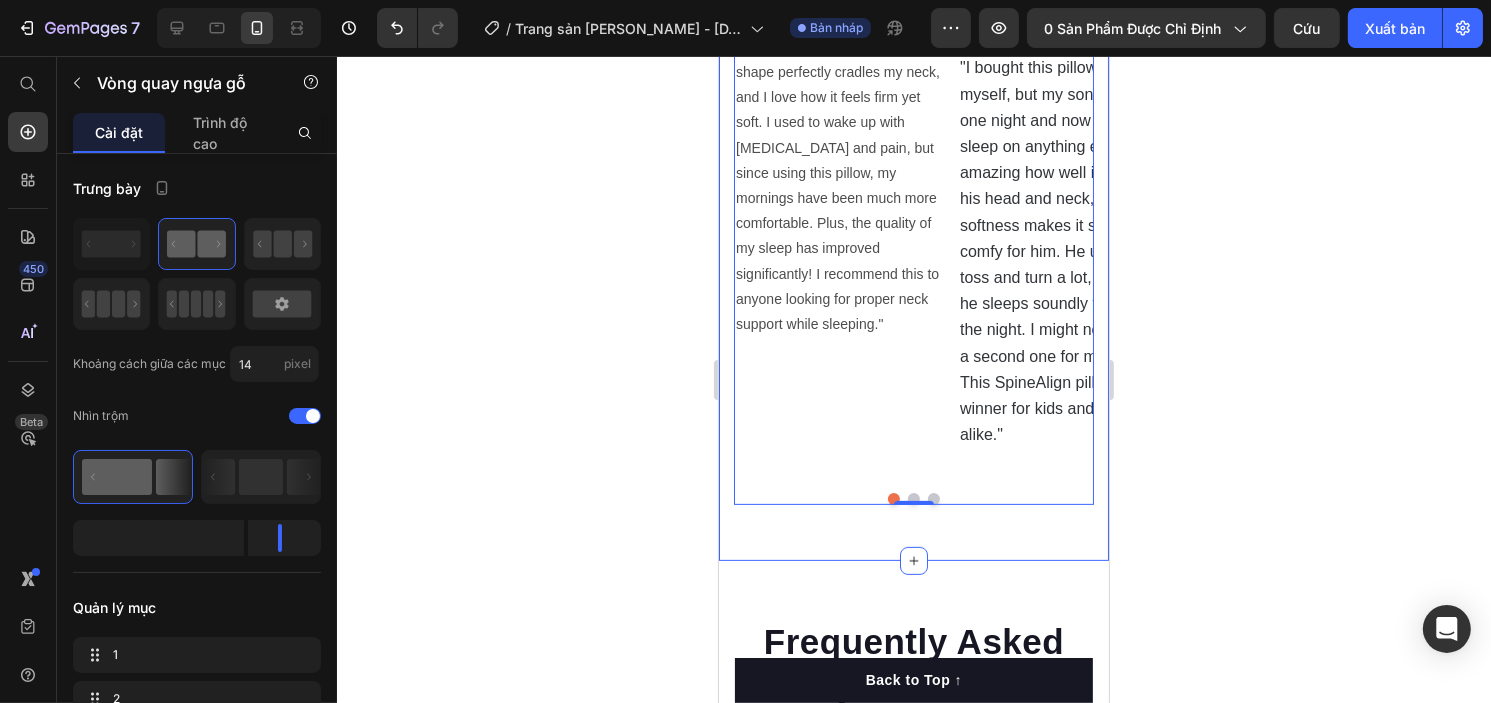 scroll, scrollTop: 7990, scrollLeft: 0, axis: vertical 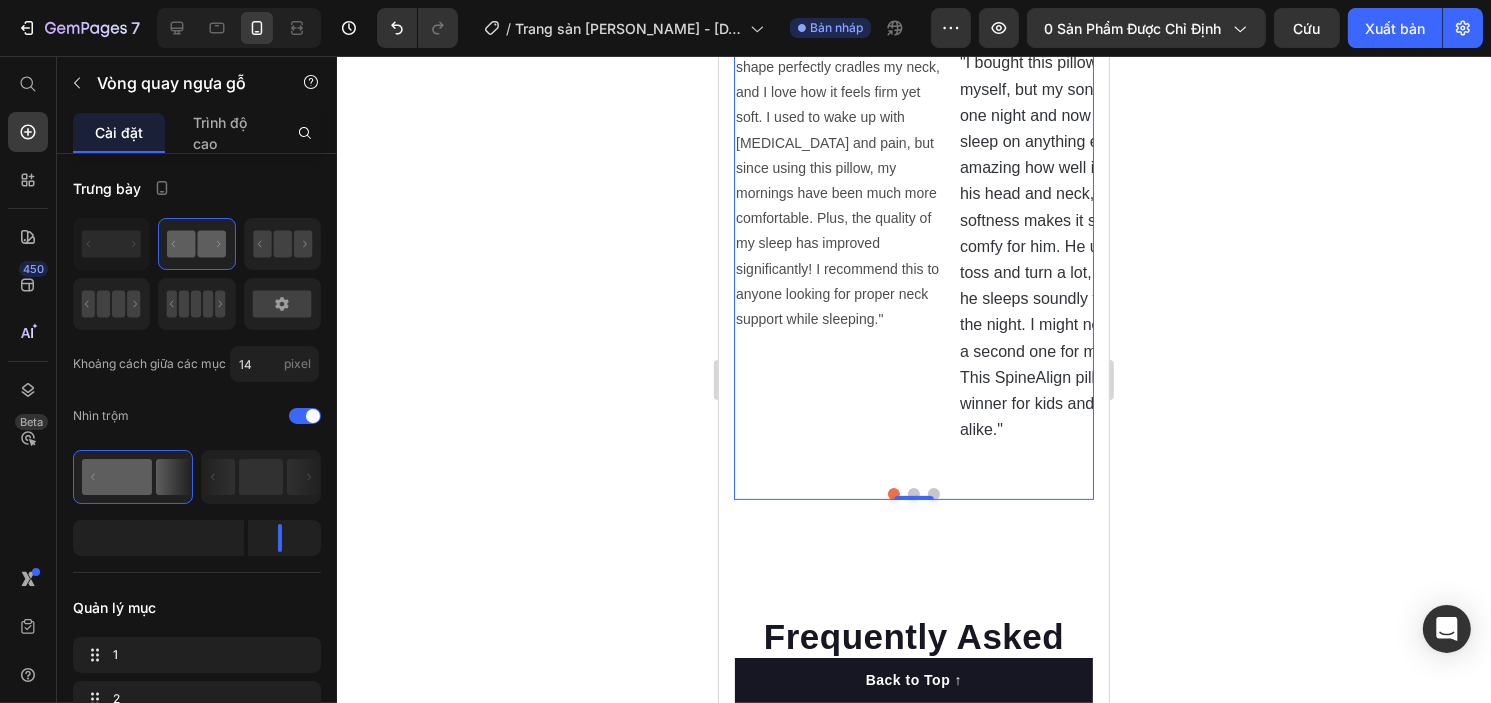 click on "Image Icon Icon Icon Icon Icon Icon List By   [PERSON_NAME] Text block
Icon [DATE] Text block Row "Perfect for My [MEDICAL_DATA] Relief!" Text Block "I've been dealing with [MEDICAL_DATA] for years, and this pillow has truly been a game-changer. The ergonomic shape perfectly cradles my neck, and I love how it feels firm yet soft. I used to wake up with [MEDICAL_DATA] and pain, but since using this pillow, my mornings have been much more comfortable. Plus, the quality of my sleep has improved significantly! I recommend this to anyone looking for proper neck support while sleeping." Text Block Image Icon Icon Icon Icon Icon Icon List By   [PERSON_NAME]  Text block
Icon Otc 16,2023 Text block Row "My Son Loves It!" Text Block Text Block Image Icon Icon Icon Icon Icon Icon List By   [PERSON_NAME] Text block
Icon [DATE] Text block Row "My Son Loves It!" Text Block Text Block" at bounding box center [913, 76] 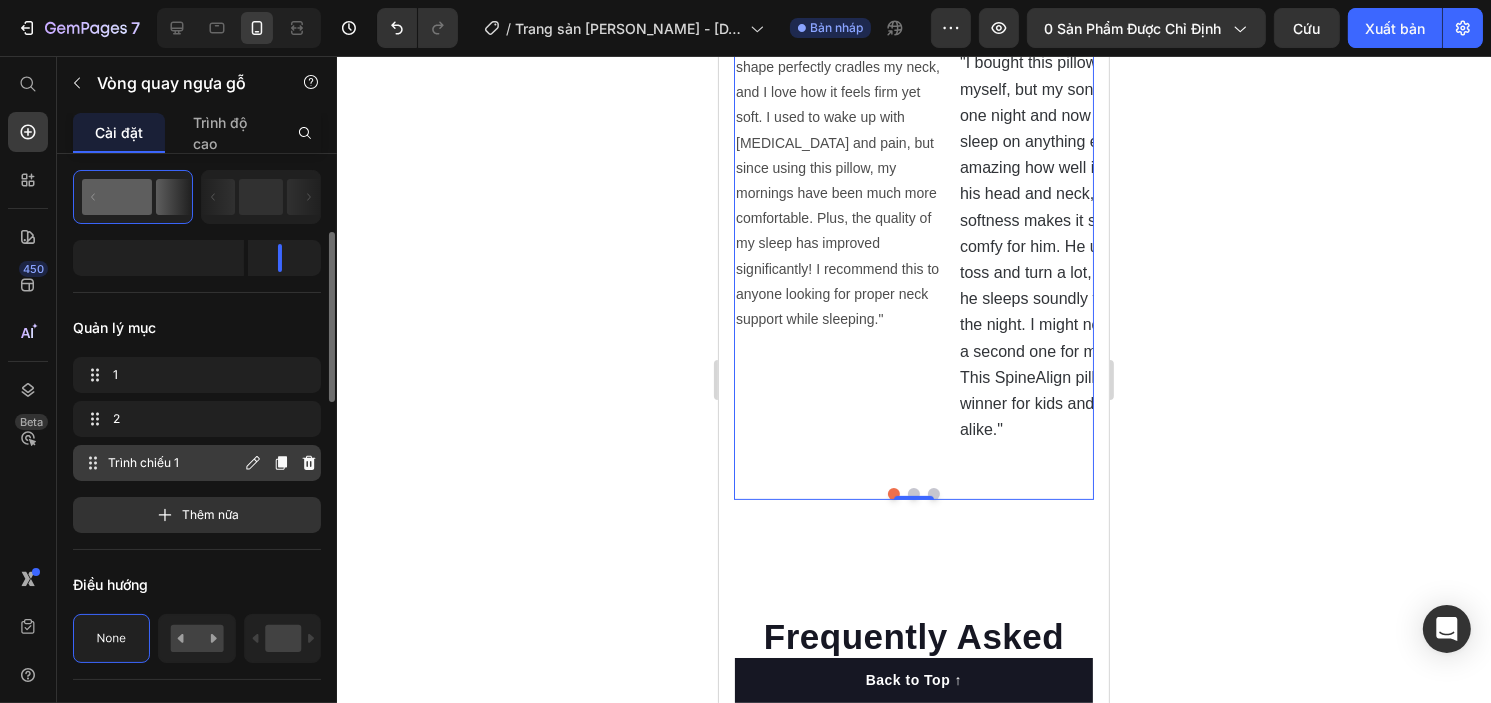 scroll, scrollTop: 280, scrollLeft: 0, axis: vertical 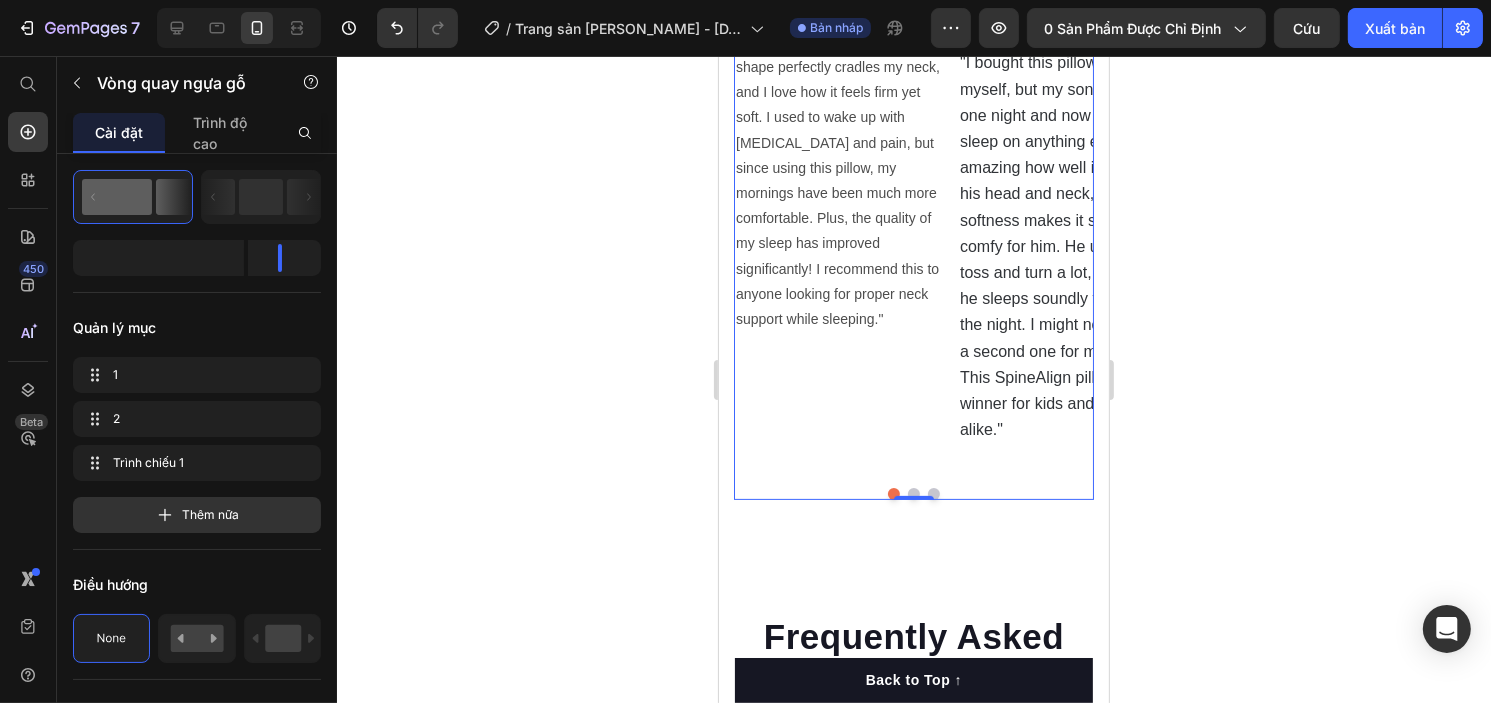 click at bounding box center [933, 494] 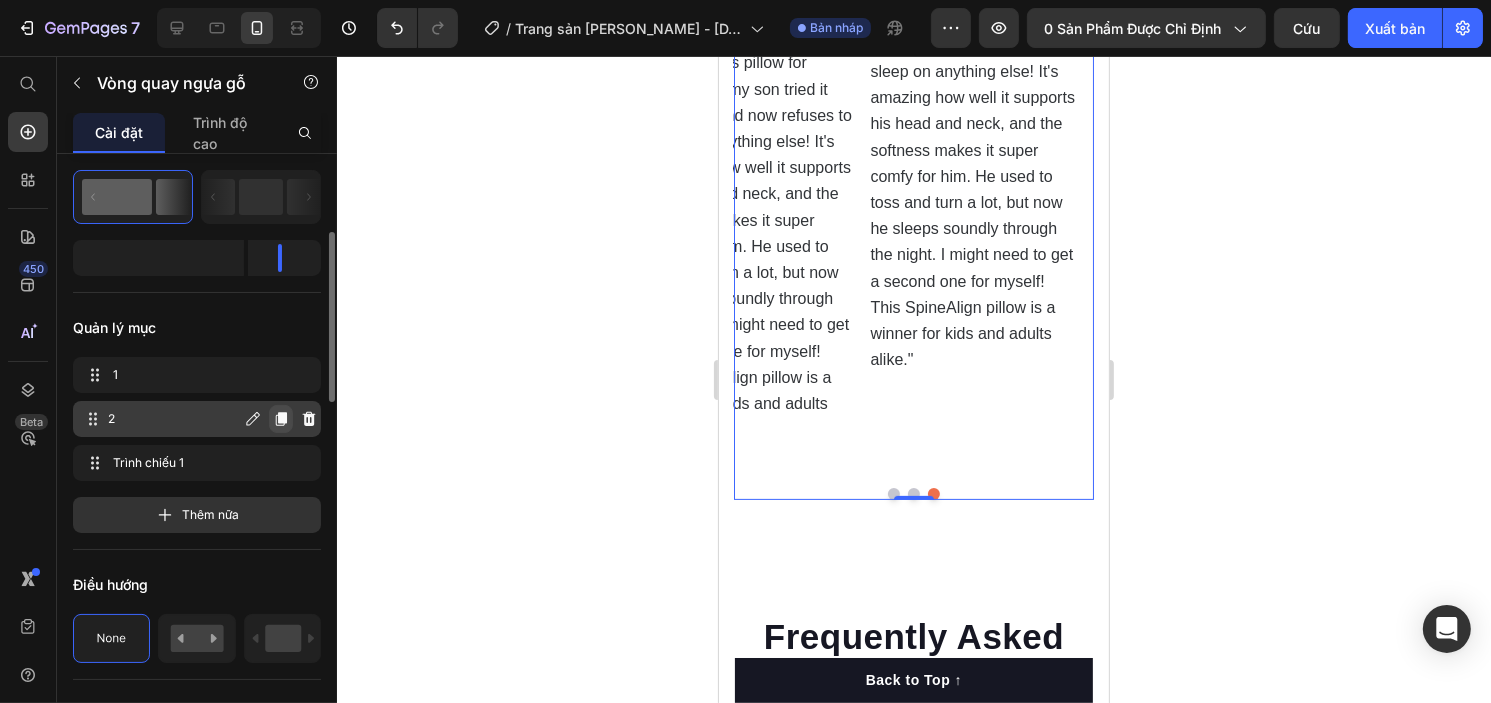 click 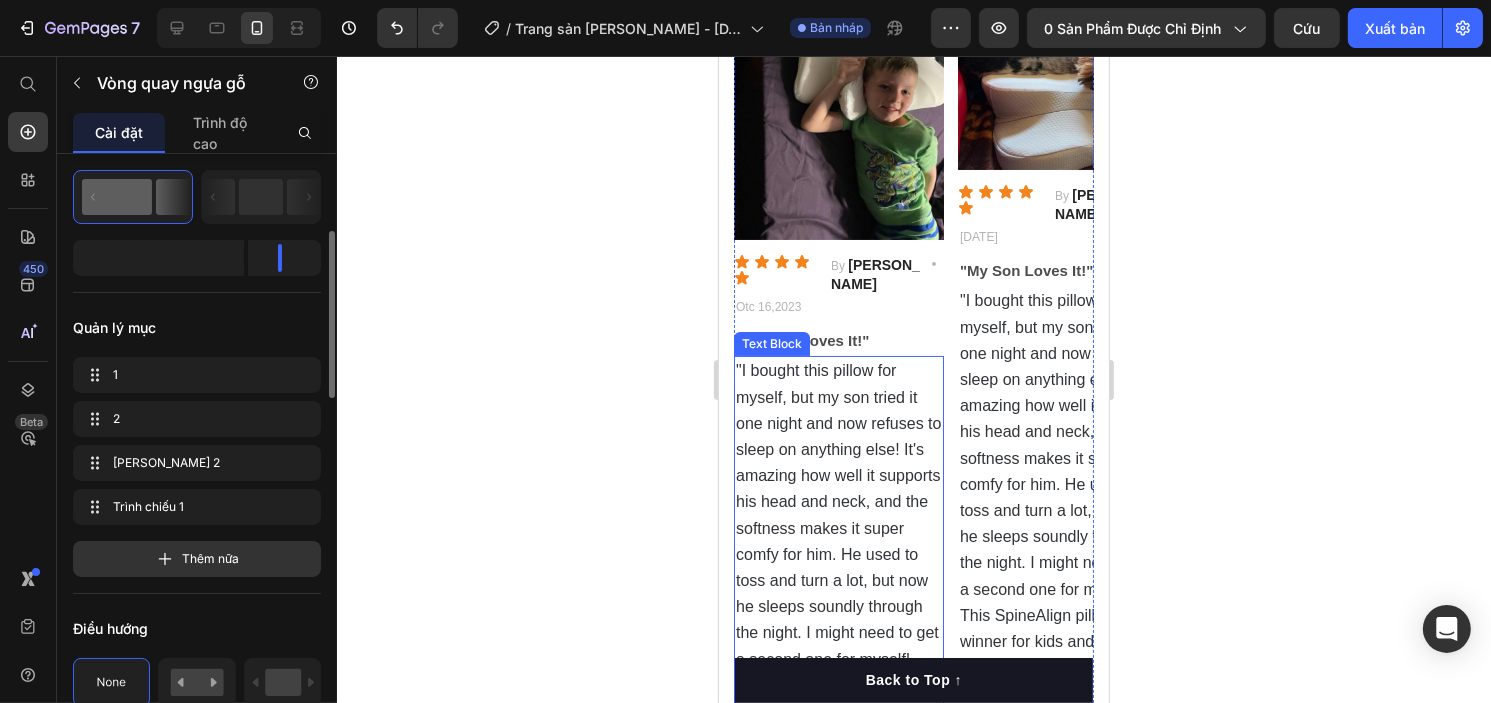 scroll, scrollTop: 7834, scrollLeft: 0, axis: vertical 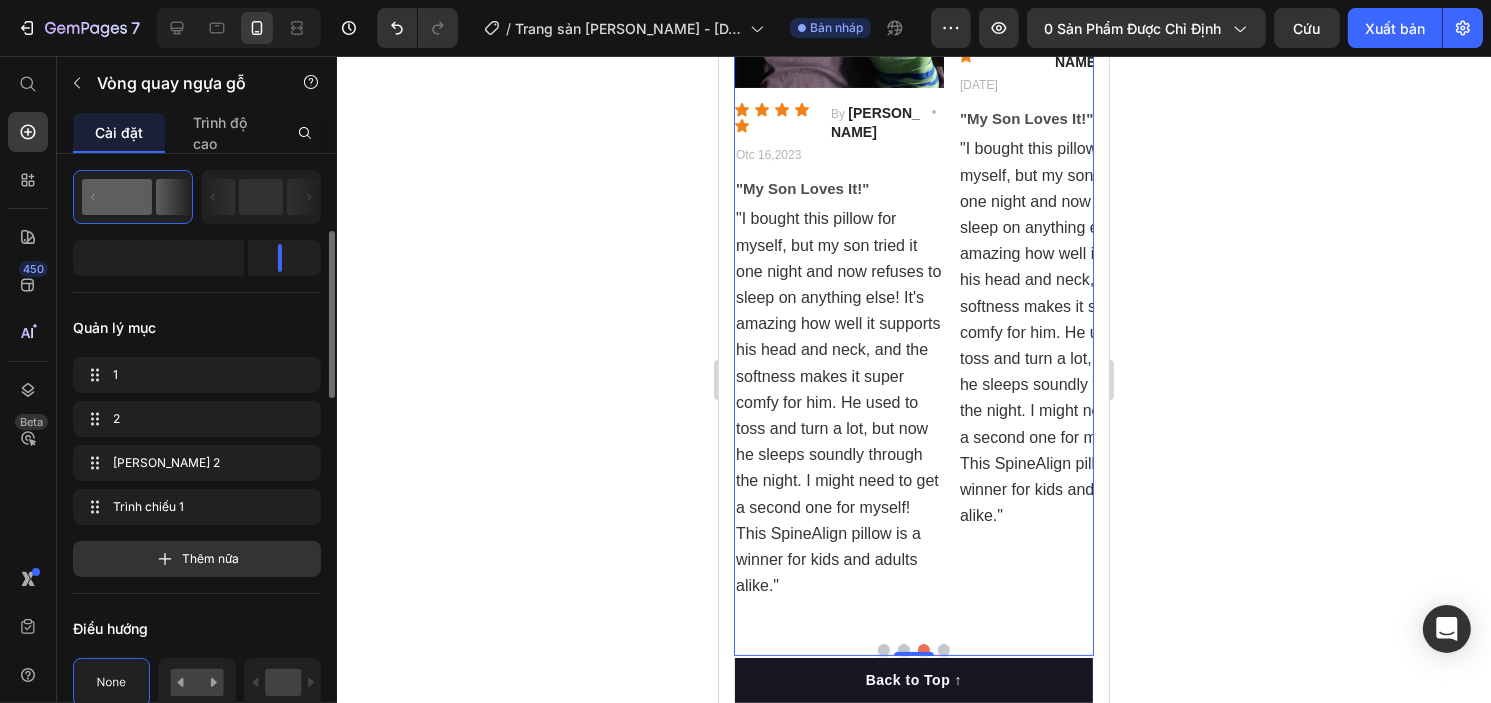 click at bounding box center (883, 650) 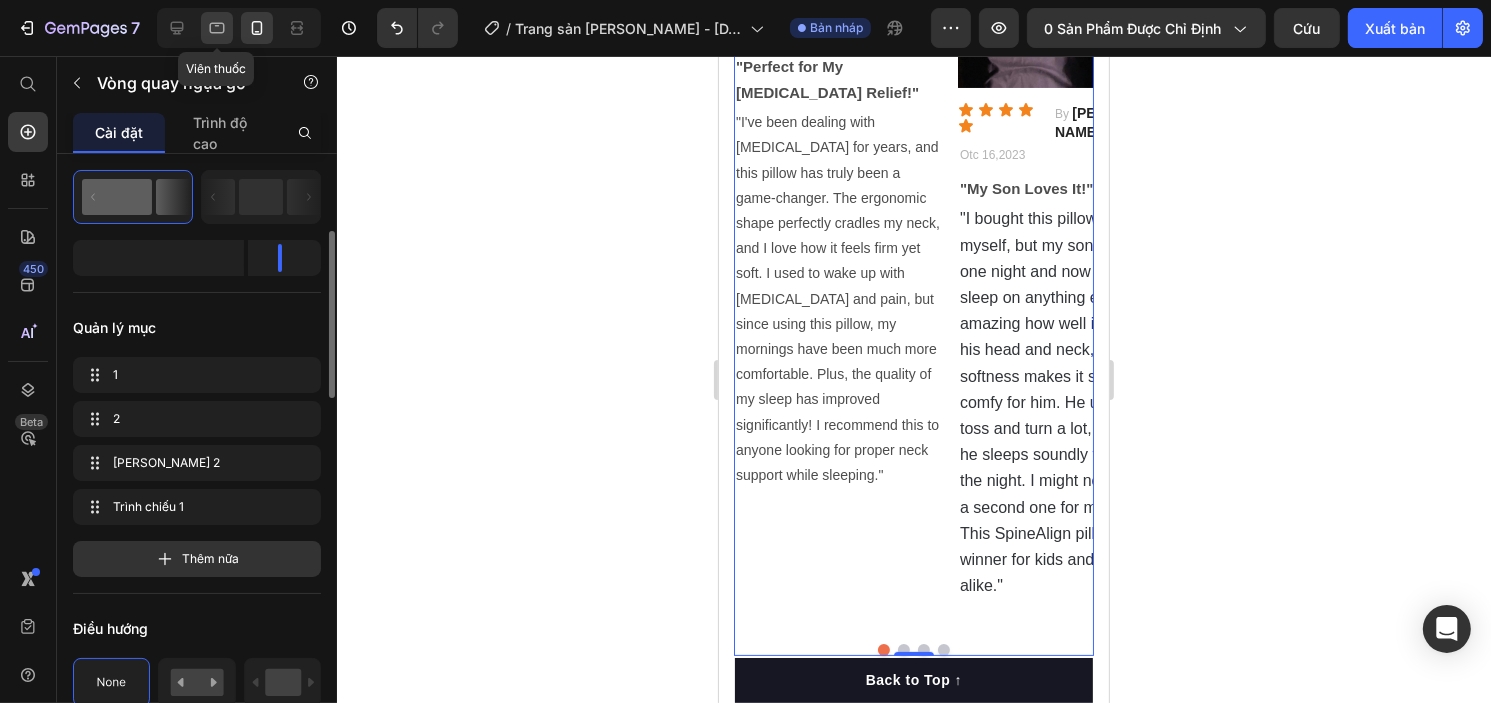 click 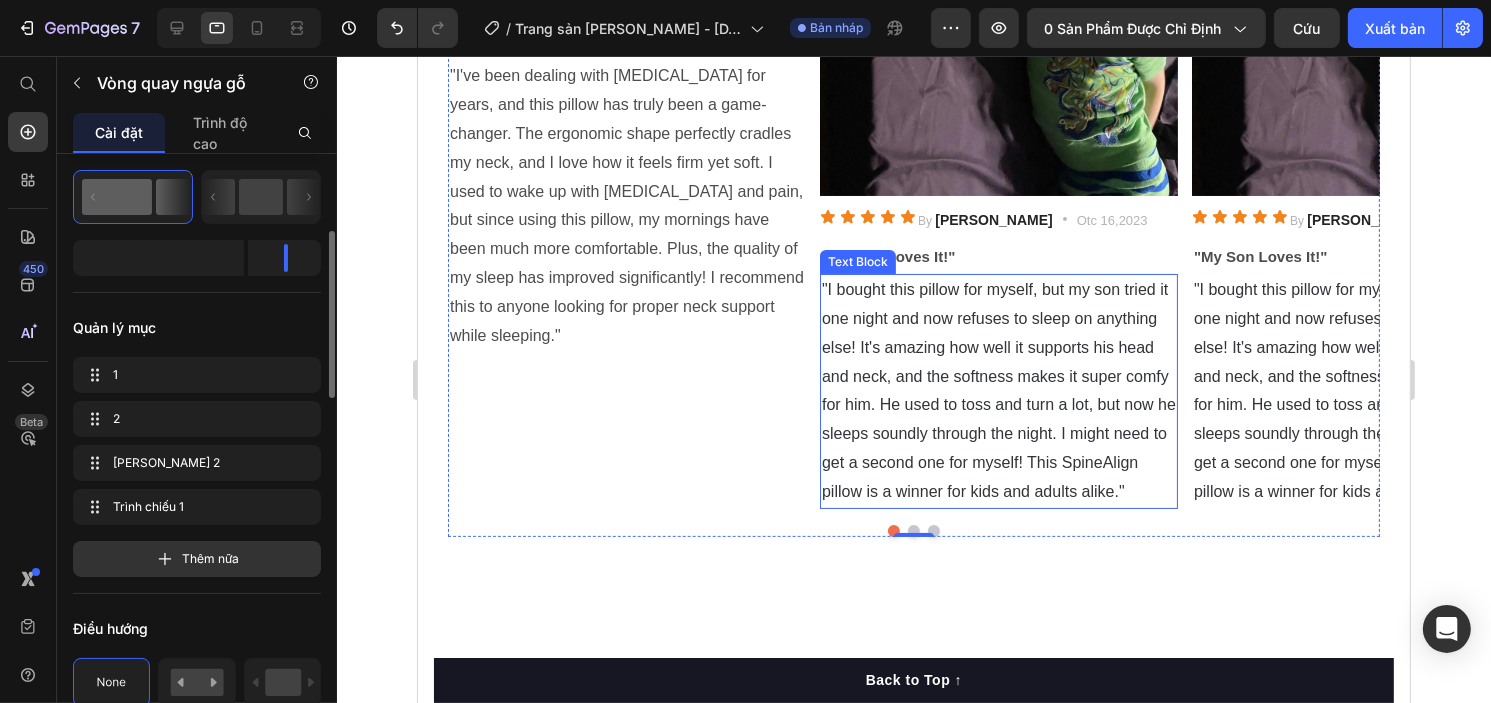 scroll, scrollTop: 7650, scrollLeft: 0, axis: vertical 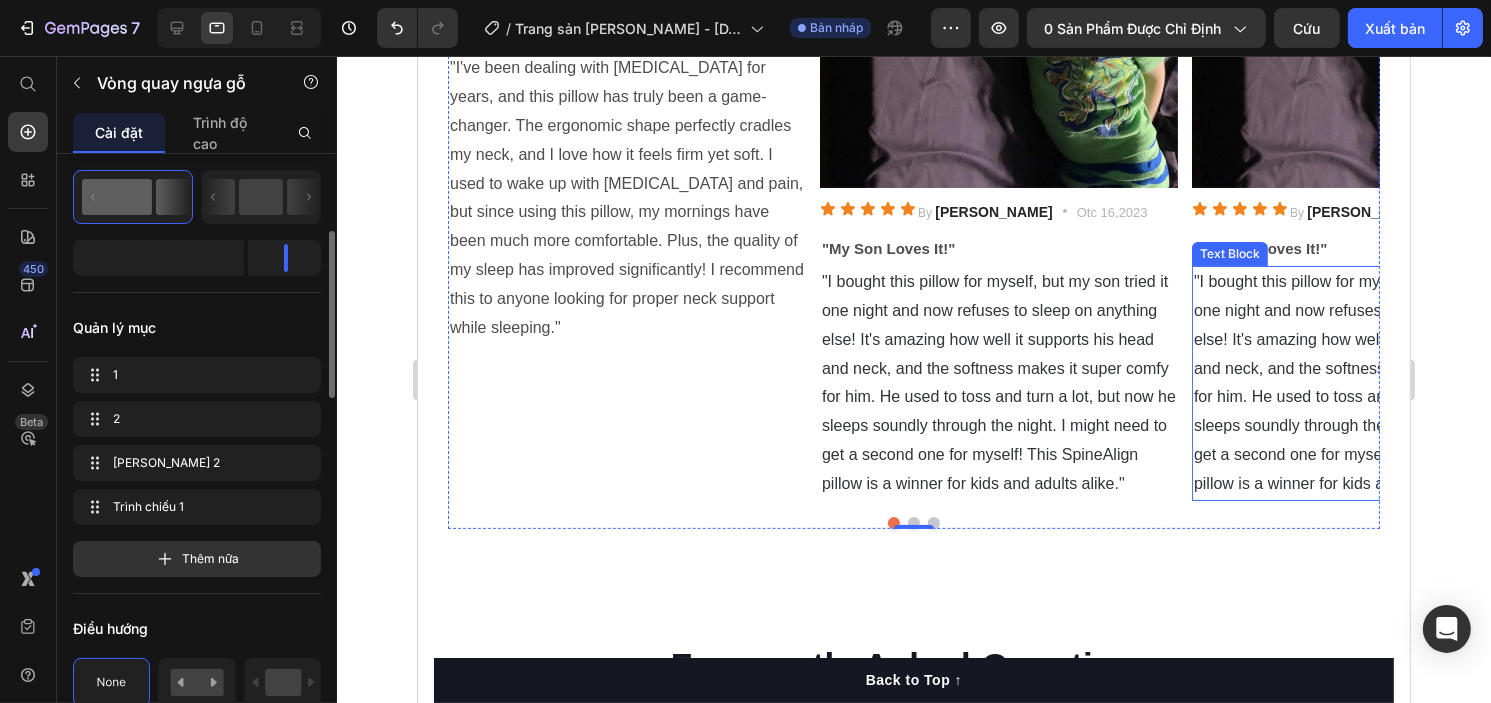 click on ""I bought this pillow for myself, but my son tried it one night and now refuses to sleep on anything else! It's amazing how well it supports his head and neck, and the softness makes it super comfy for him. He used to toss and turn a lot, but now he sleeps soundly through the night. I might need to get a second one for myself! This SpineAlign pillow is a winner for kids and adults alike."" at bounding box center [1370, 382] 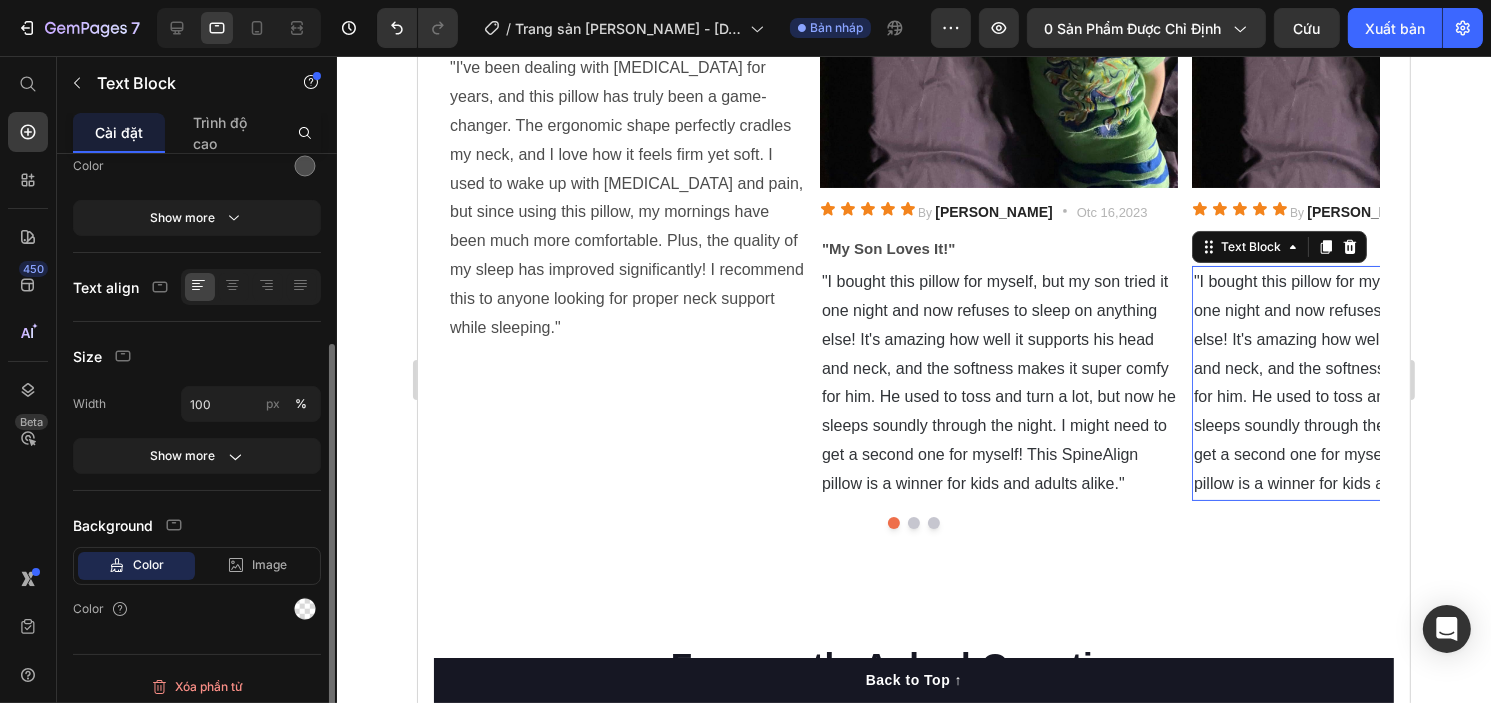 scroll, scrollTop: 0, scrollLeft: 0, axis: both 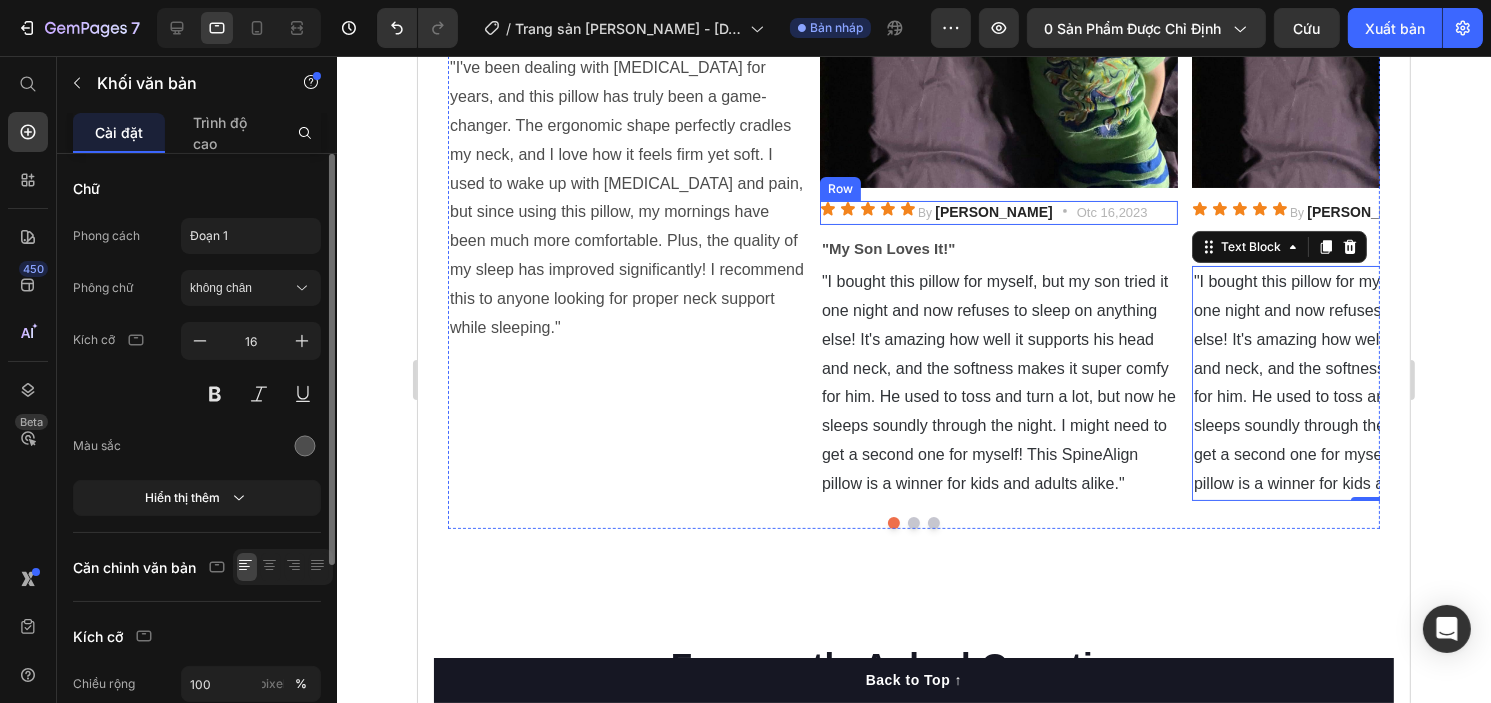 click on "Icon Icon Icon Icon Icon Icon List By   [PERSON_NAME]  Text block
Icon Otc 16,2023 Text block Row" at bounding box center (998, 213) 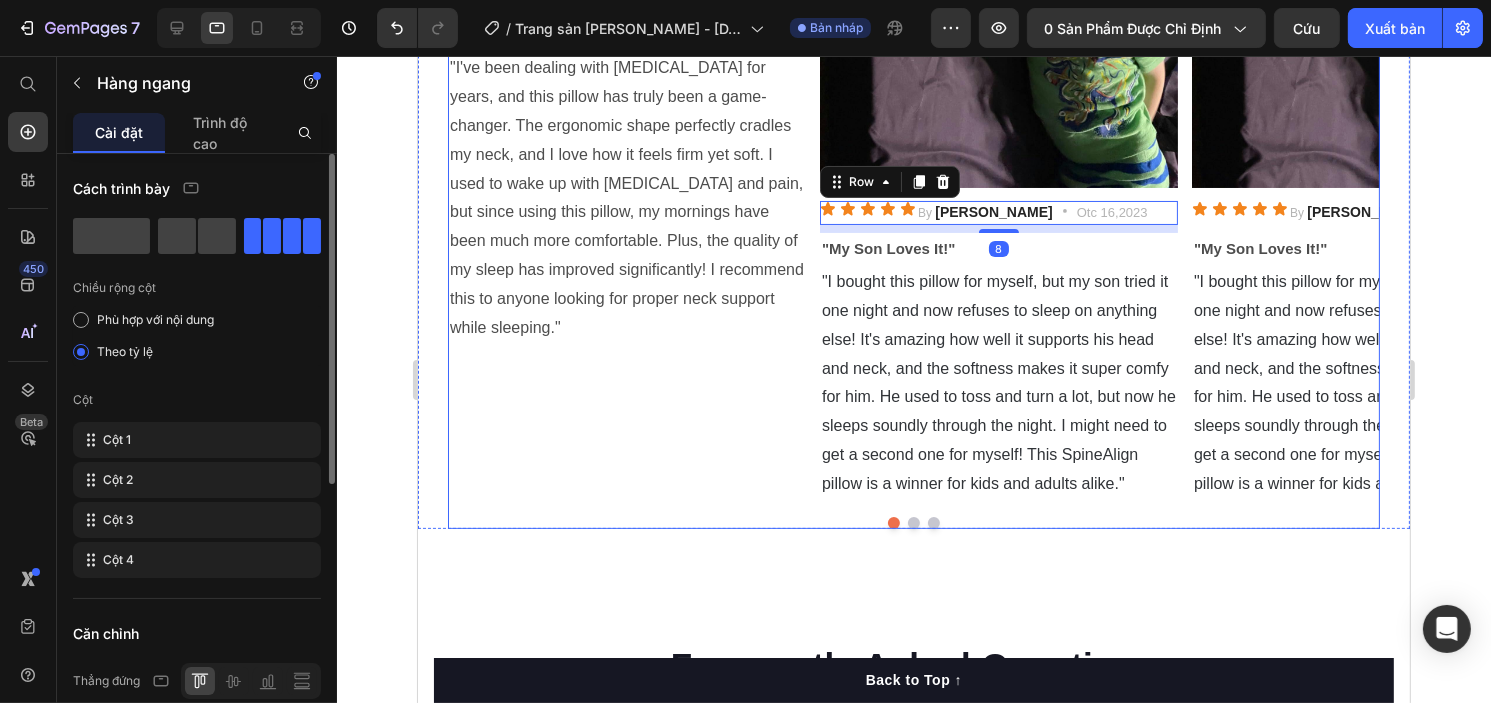 click on ""My Son Loves It!"" at bounding box center (1259, 248) 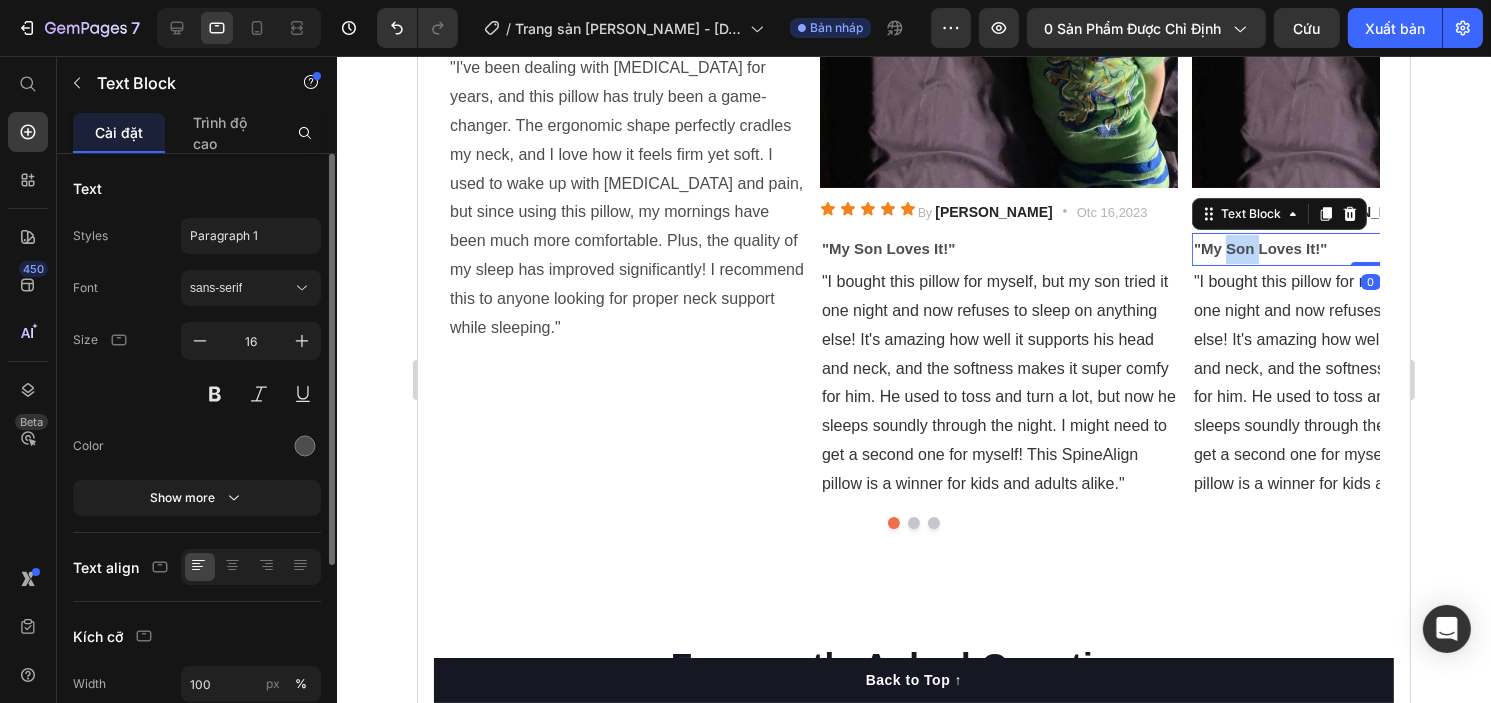 click on ""My Son Loves It!"" at bounding box center (1259, 248) 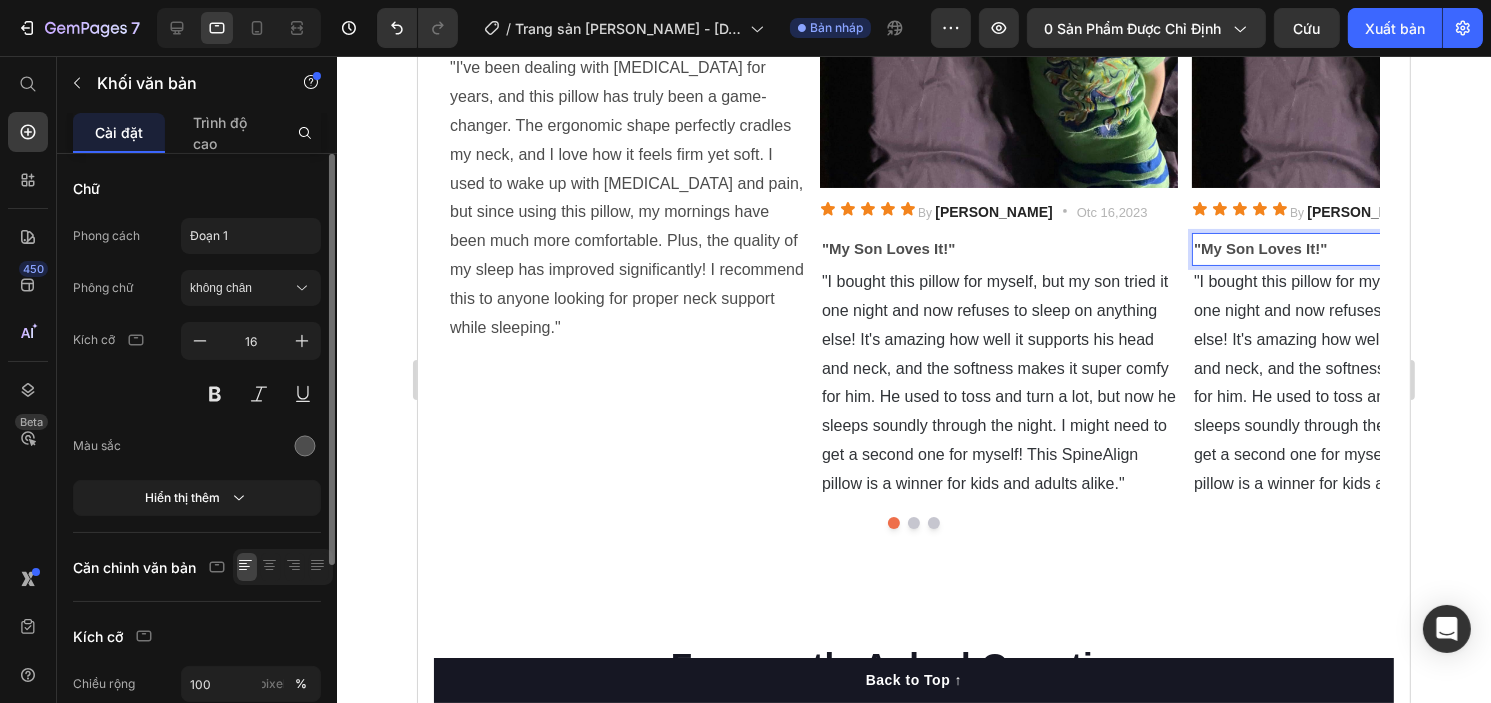 click on ""My Son Loves It!"" at bounding box center [1259, 248] 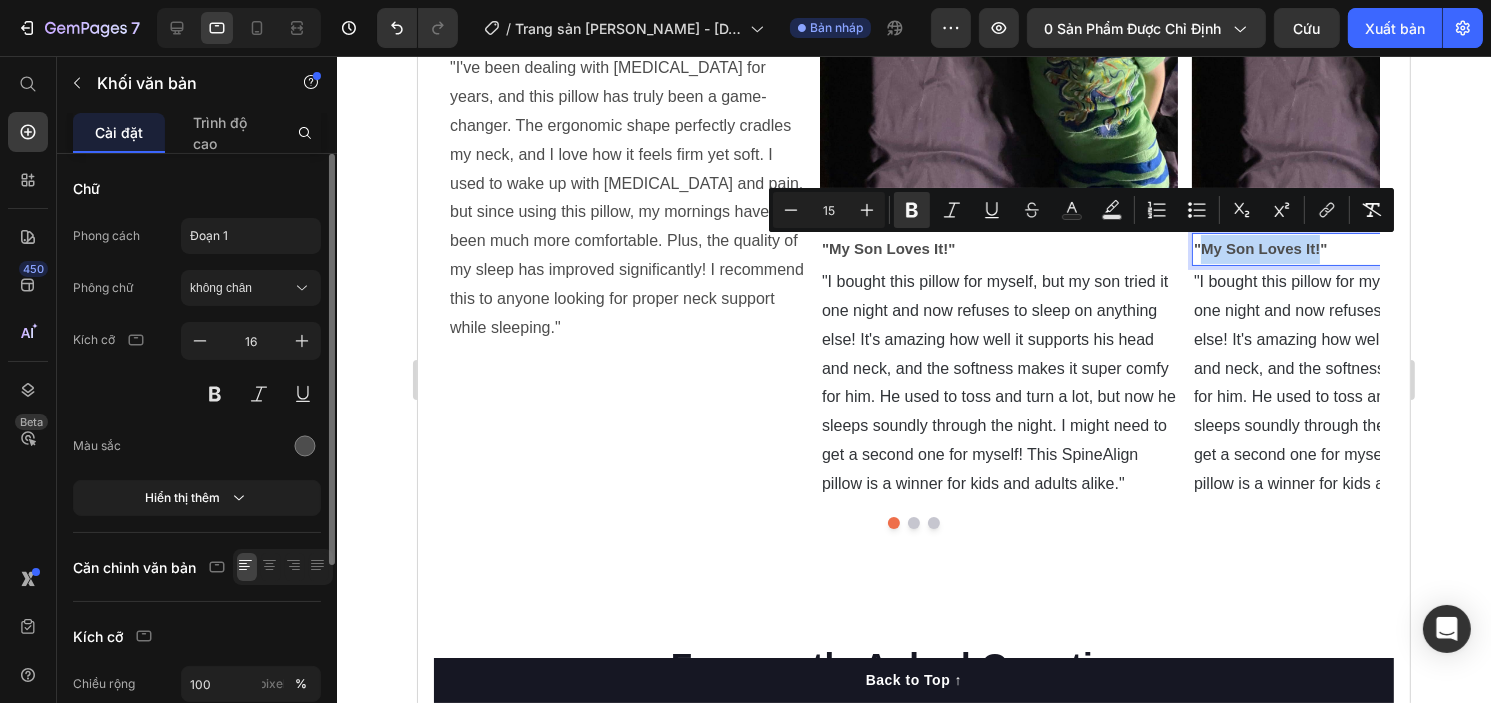 drag, startPoint x: 1203, startPoint y: 246, endPoint x: 1318, endPoint y: 249, distance: 115.03912 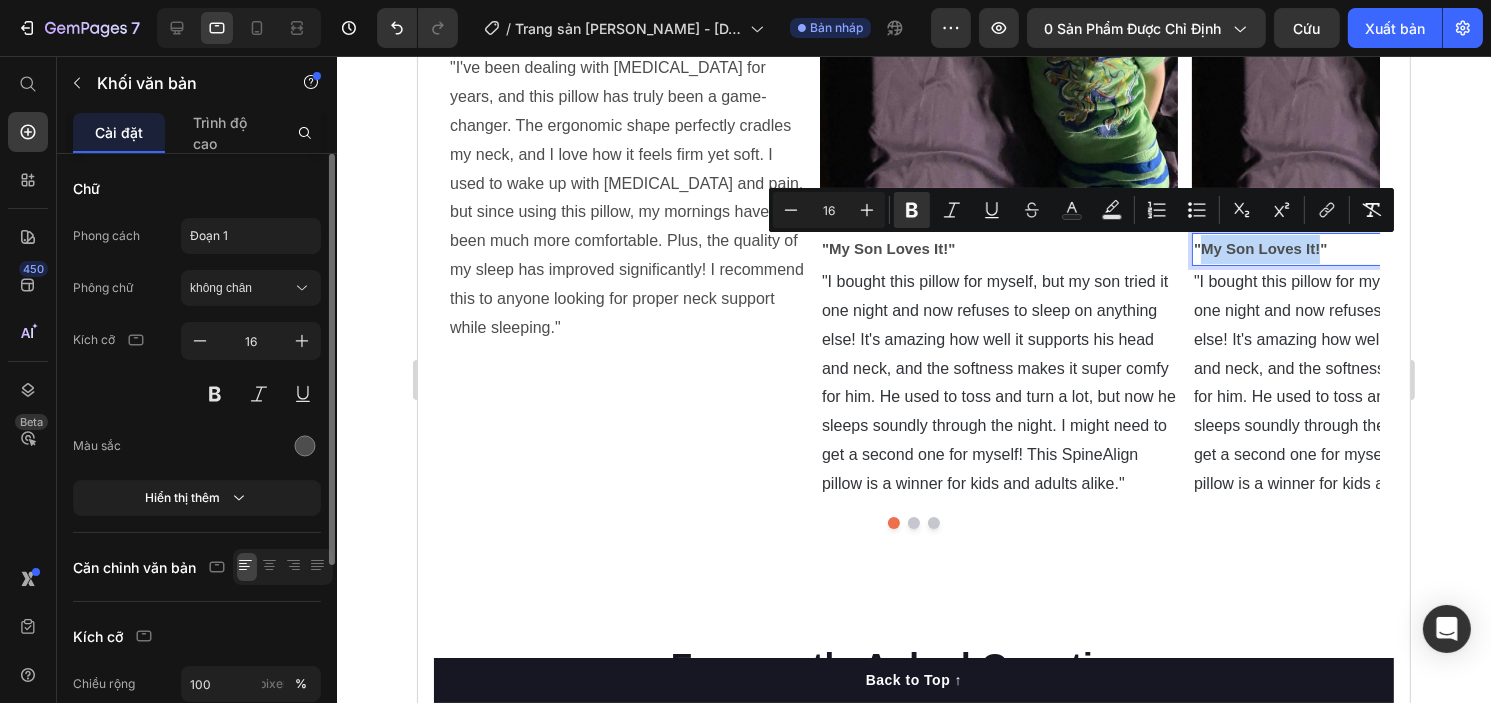 scroll, scrollTop: 0, scrollLeft: 48, axis: horizontal 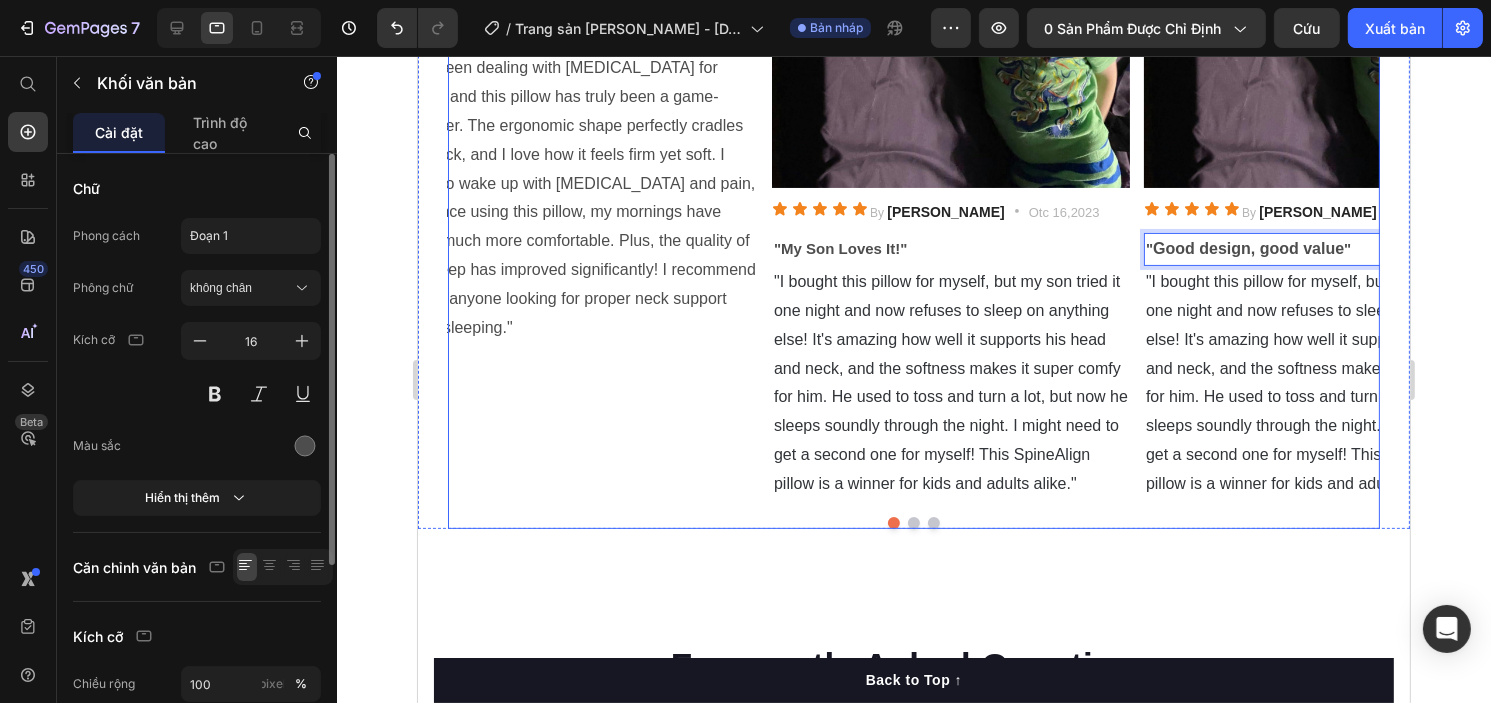 click on "[PERSON_NAME]" at bounding box center [1316, 212] 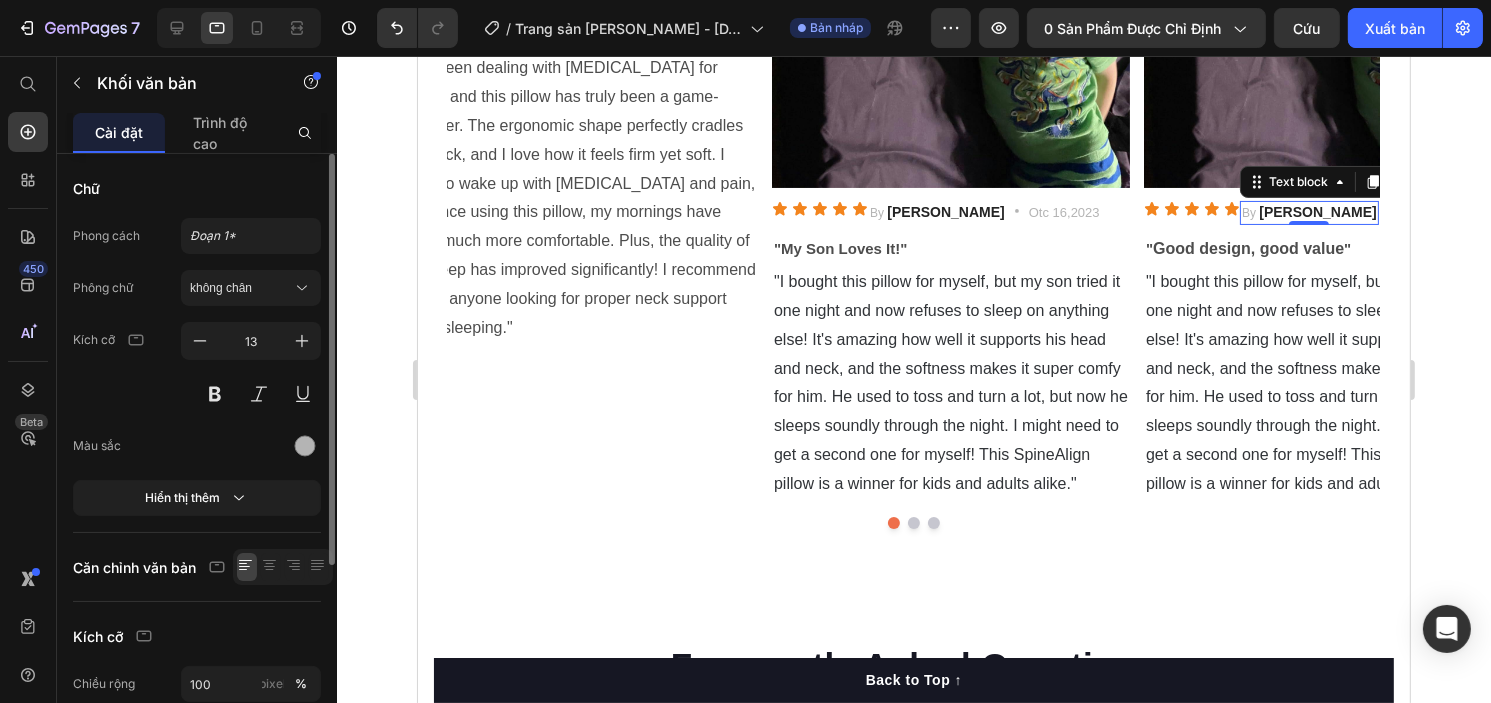 click on "[PERSON_NAME]" at bounding box center (1316, 212) 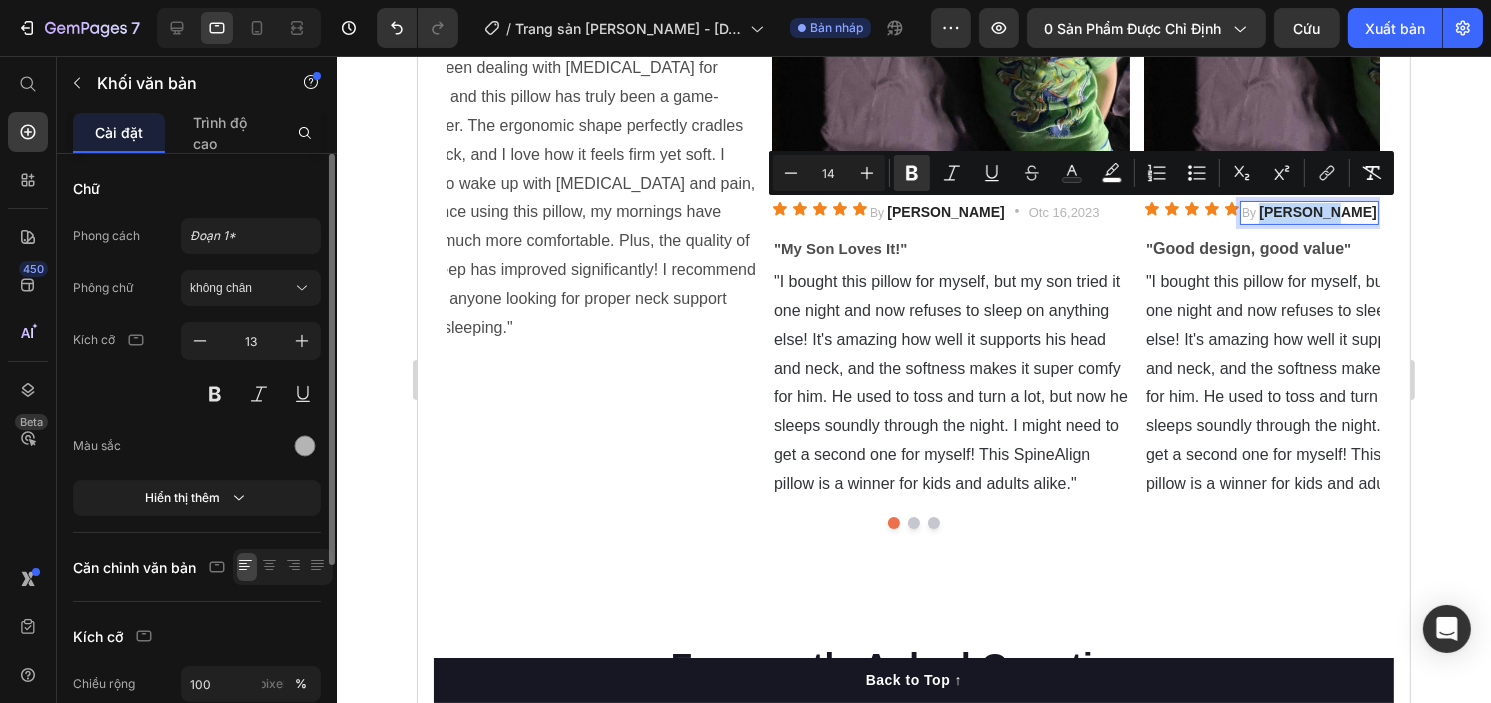 drag, startPoint x: 1262, startPoint y: 207, endPoint x: 1306, endPoint y: 207, distance: 44 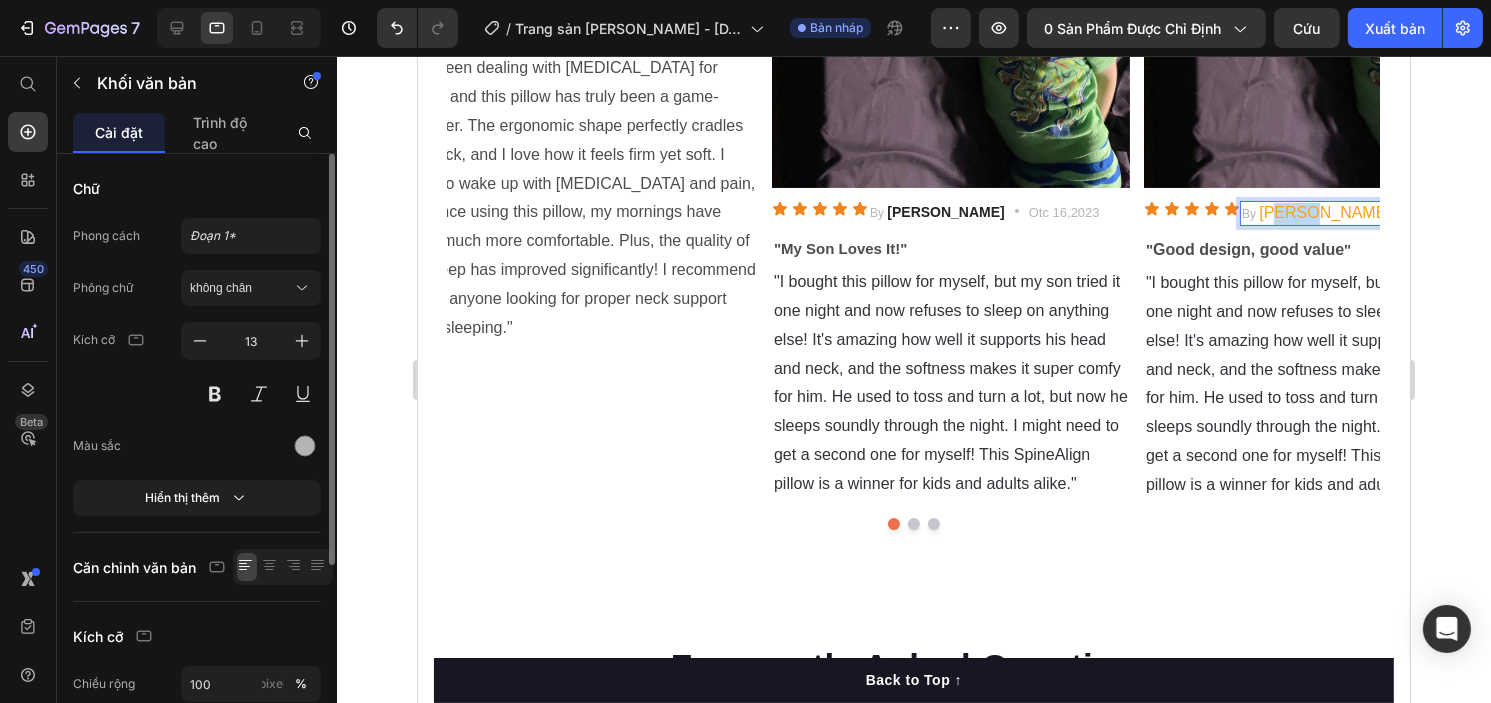 drag, startPoint x: 1306, startPoint y: 211, endPoint x: 1279, endPoint y: 211, distance: 27 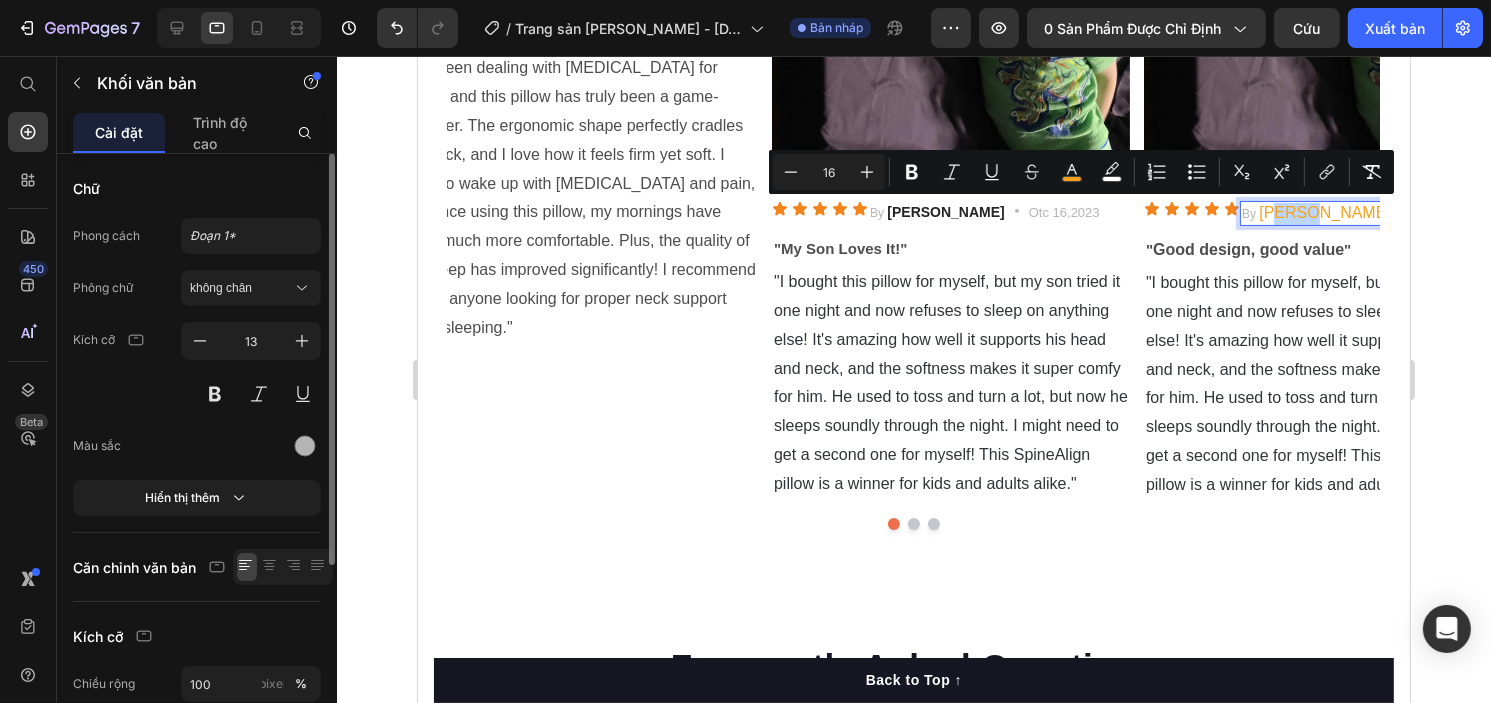 click on "[PERSON_NAME]" at bounding box center [1324, 212] 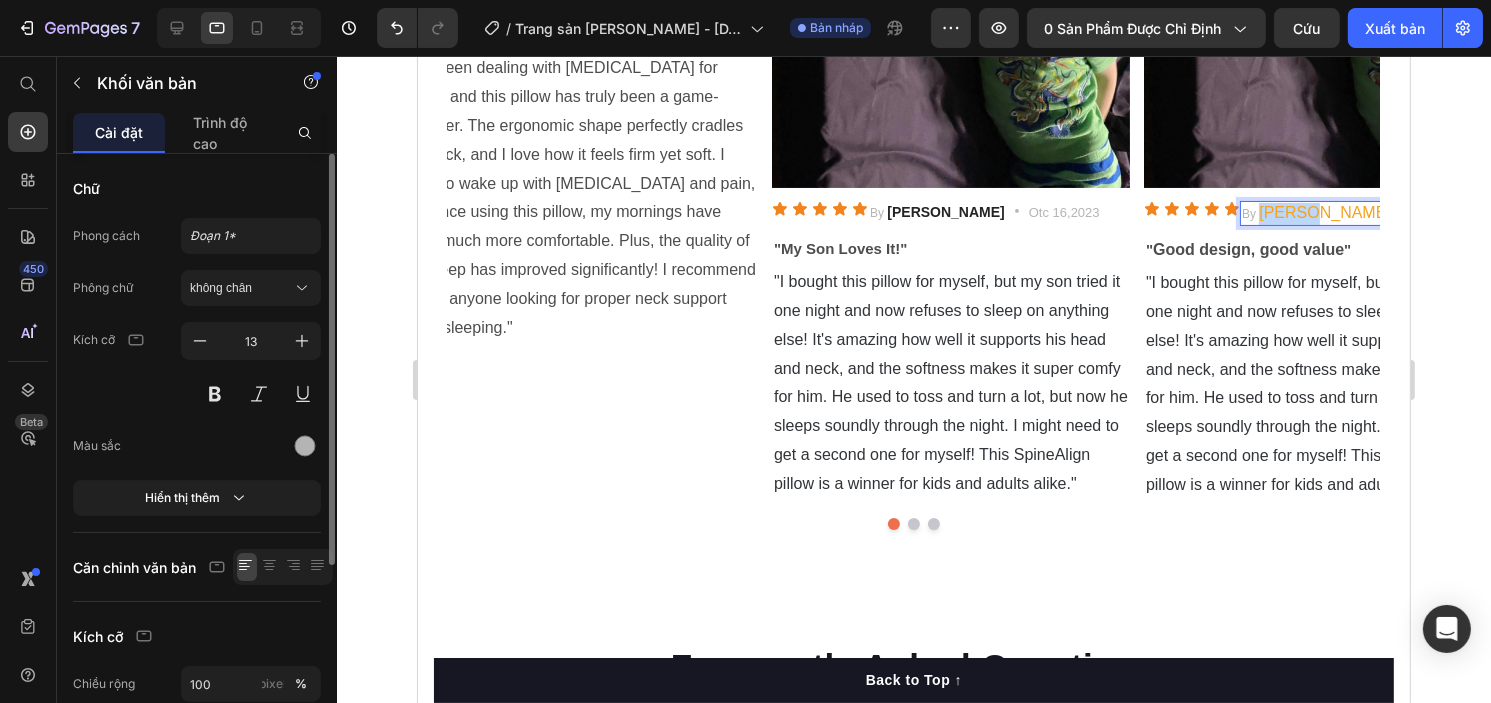 drag, startPoint x: 1260, startPoint y: 212, endPoint x: 1311, endPoint y: 212, distance: 51 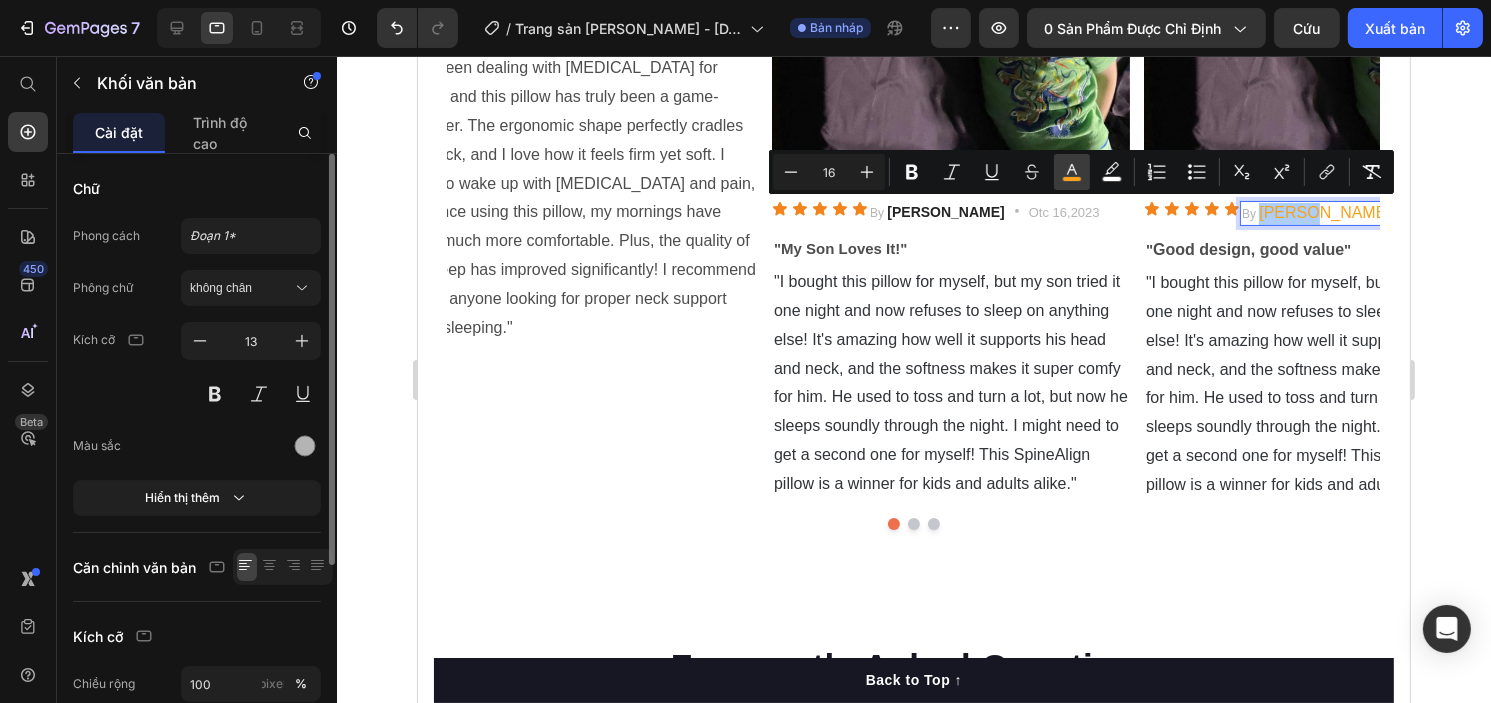 click on "color" at bounding box center (1072, 172) 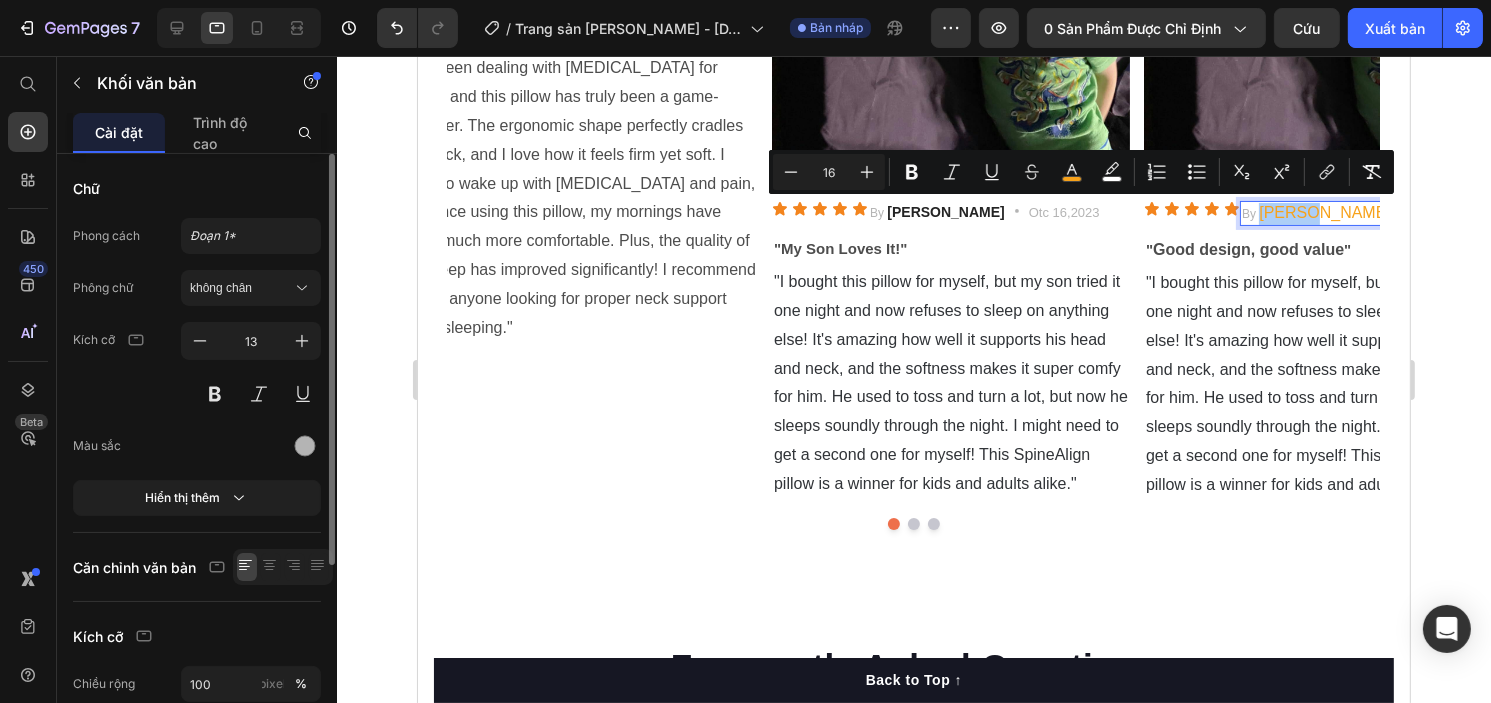 type on "F7A21A" 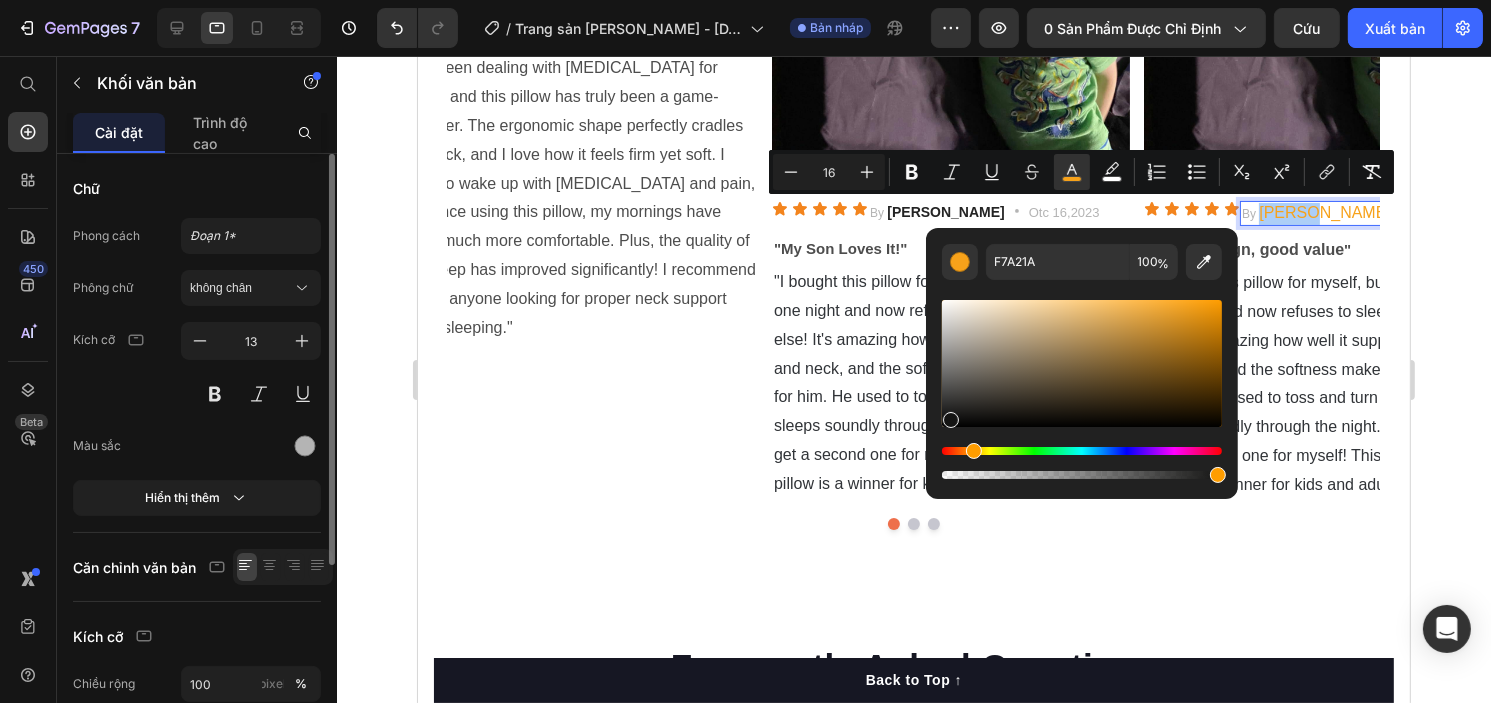 click at bounding box center (1082, 363) 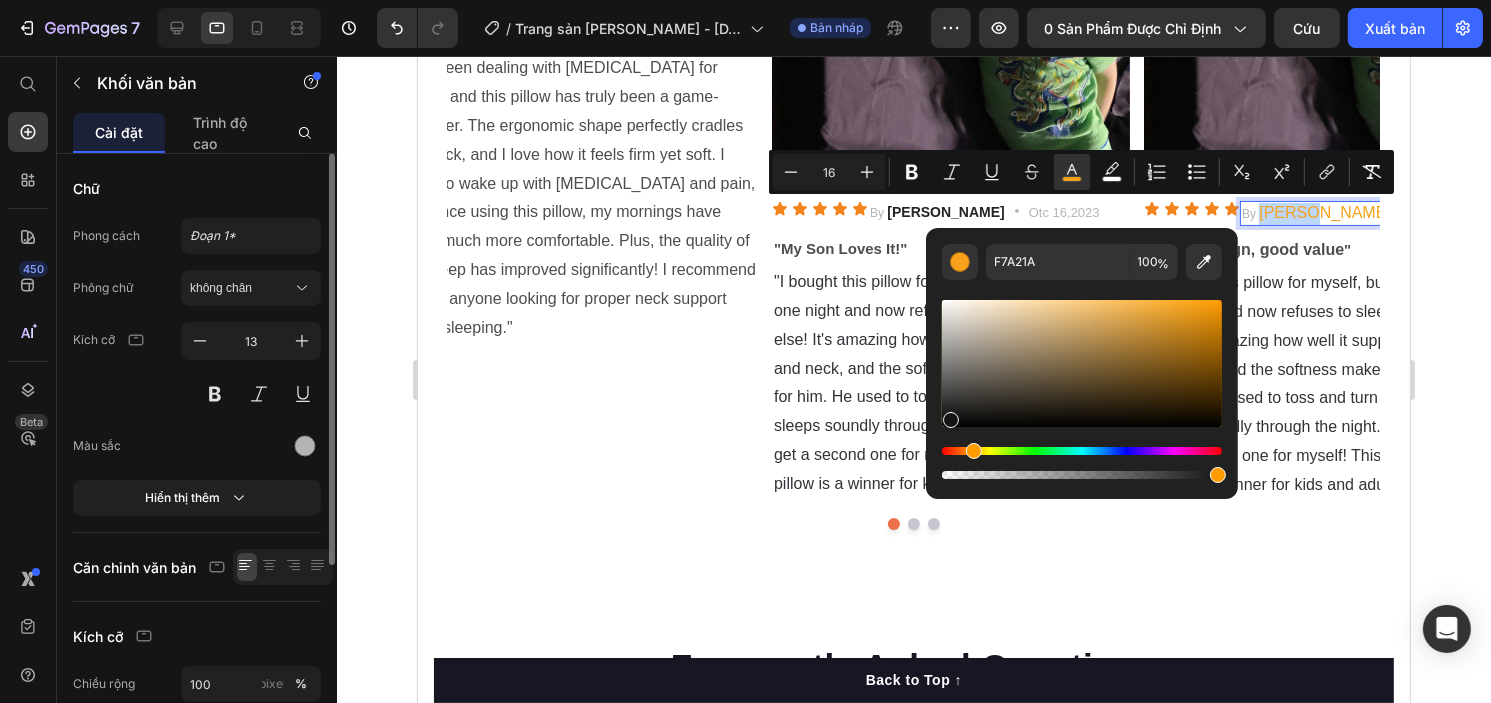type on "141413" 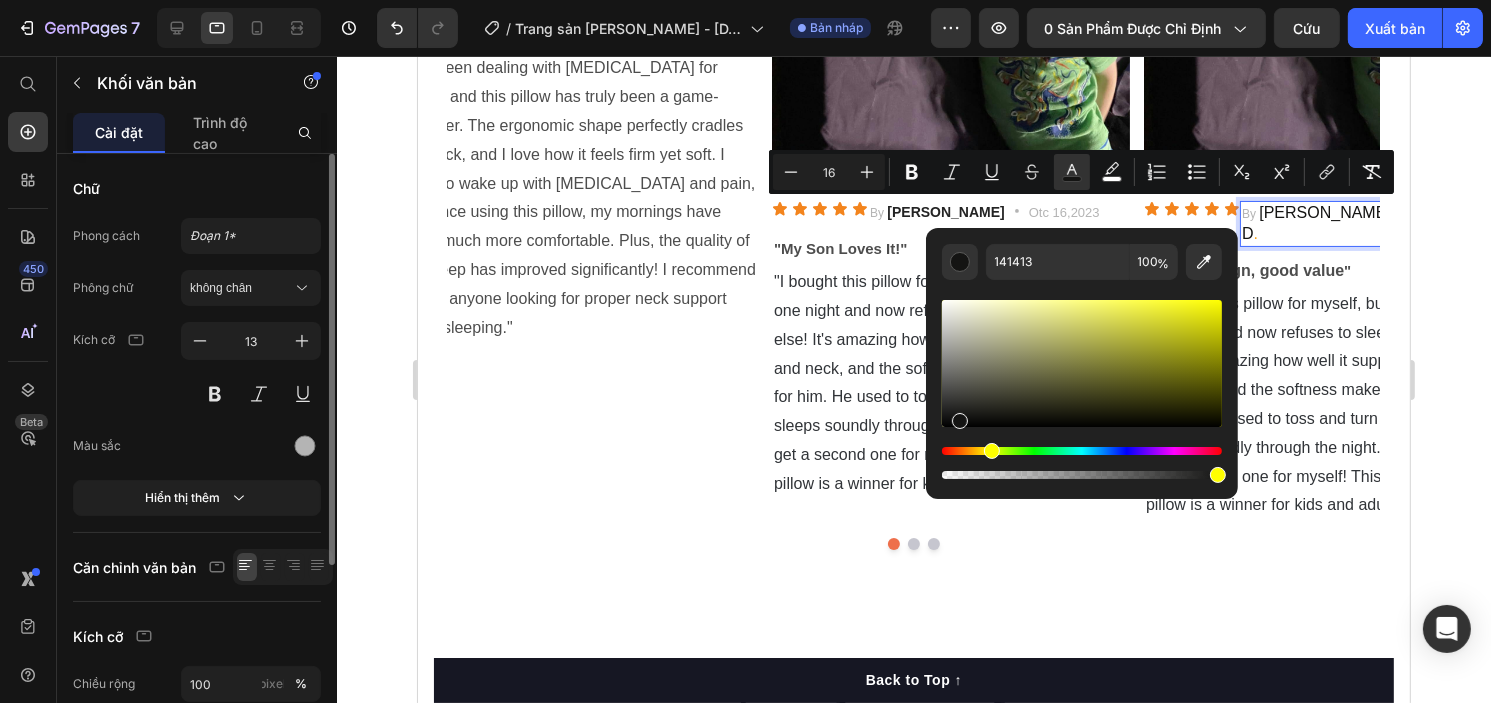 click at bounding box center [1259, 234] 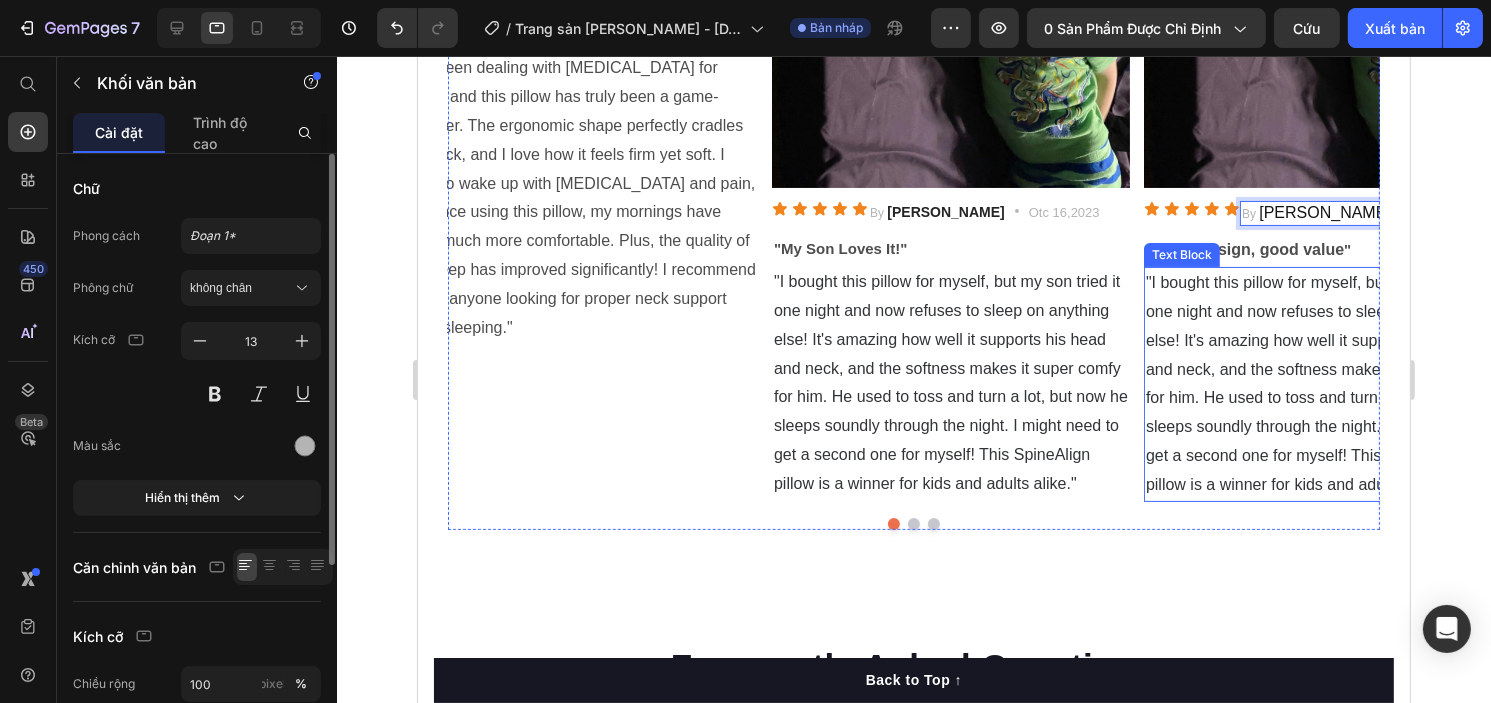 click on ""I bought this pillow for myself, but my son tried it one night and now refuses to sleep on anything else! It's amazing how well it supports his head and neck, and the softness makes it super comfy for him. He used to toss and turn a lot, but now he sleeps soundly through the night. I might need to get a second one for myself! This SpineAlign pillow is a winner for kids and adults alike."" at bounding box center (1322, 384) 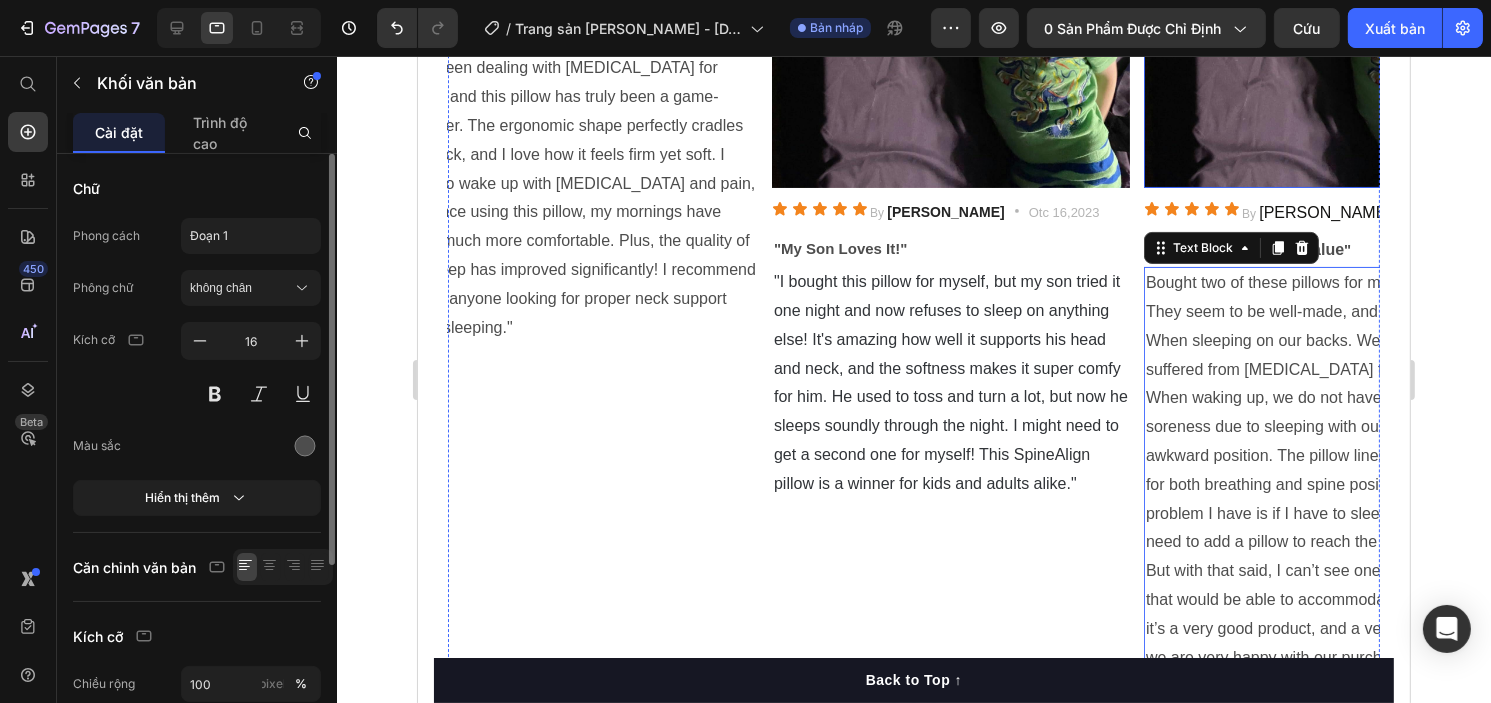 click at bounding box center [1322, -51] 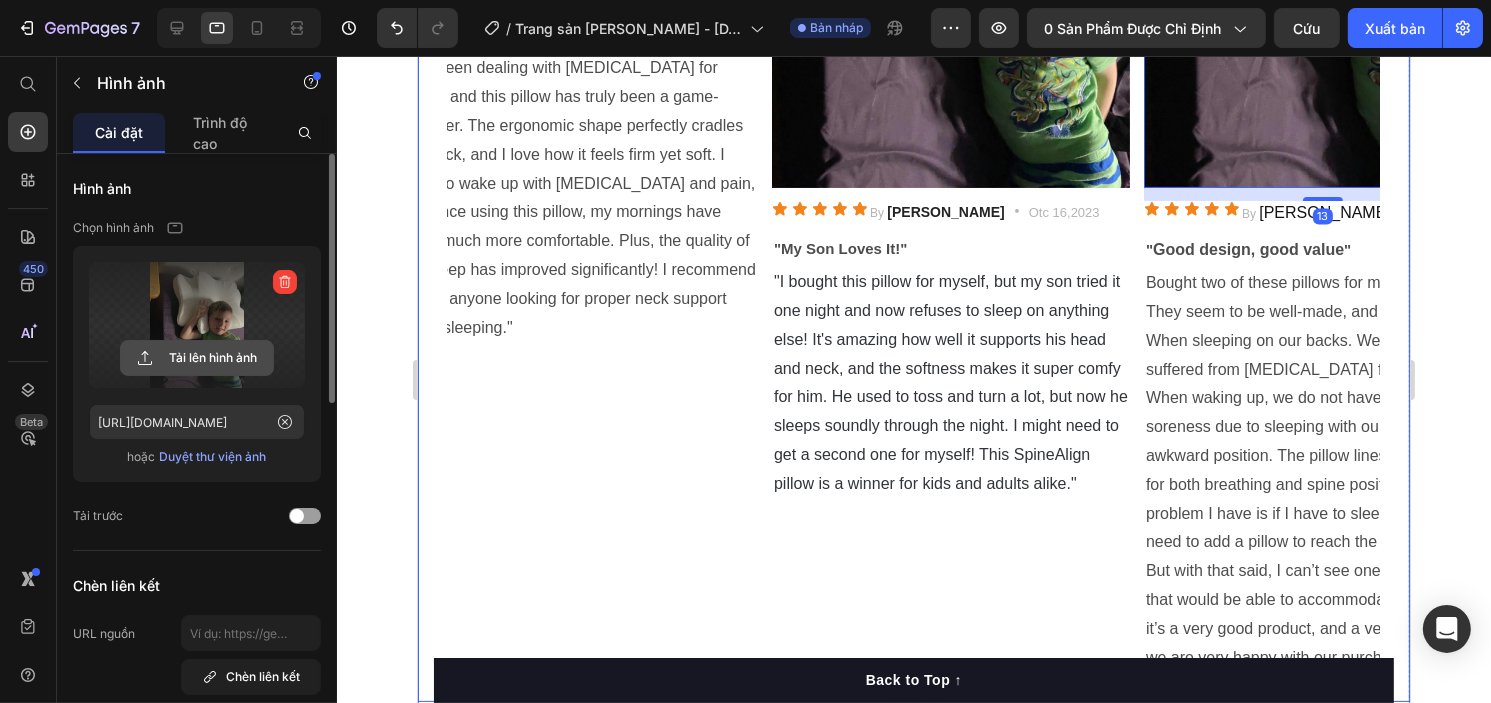 click 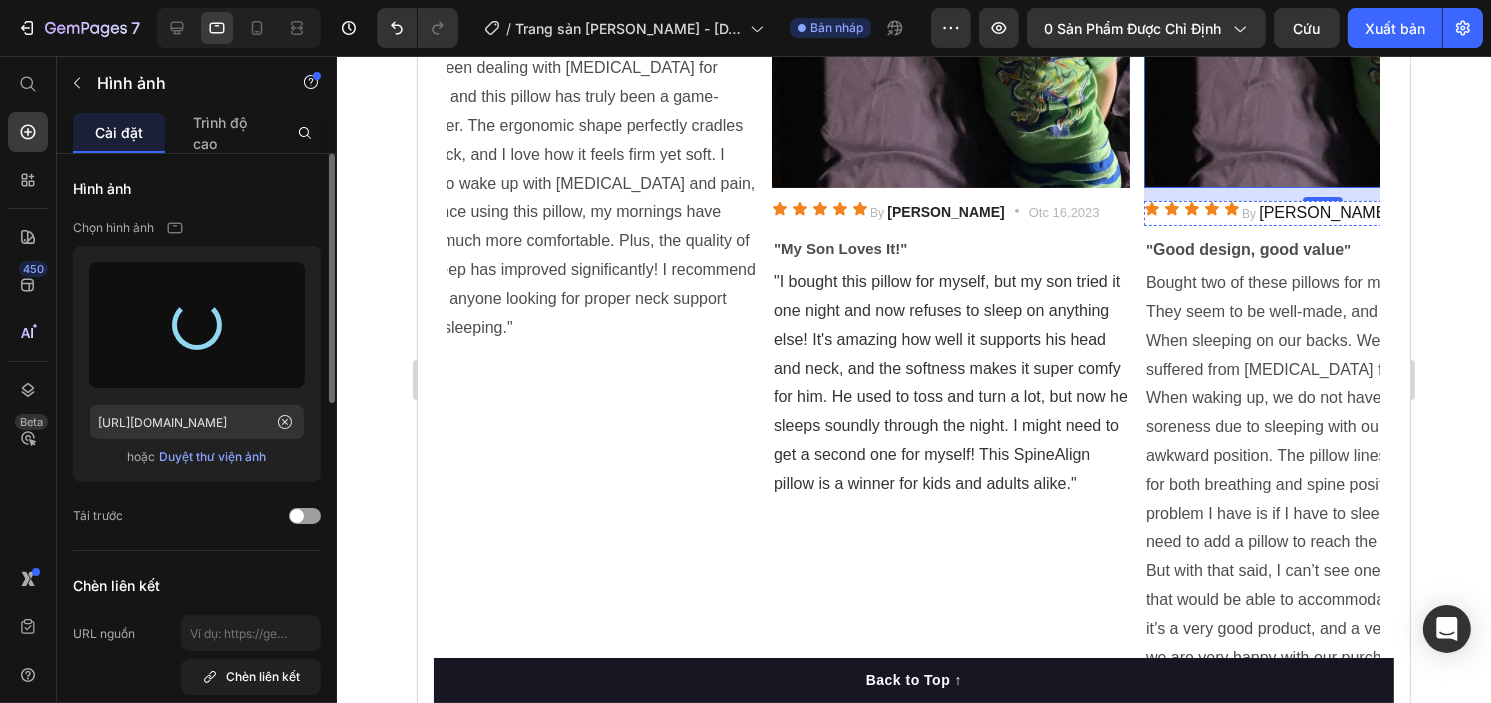 click on "Otc 16,2023" at bounding box center (1453, 213) 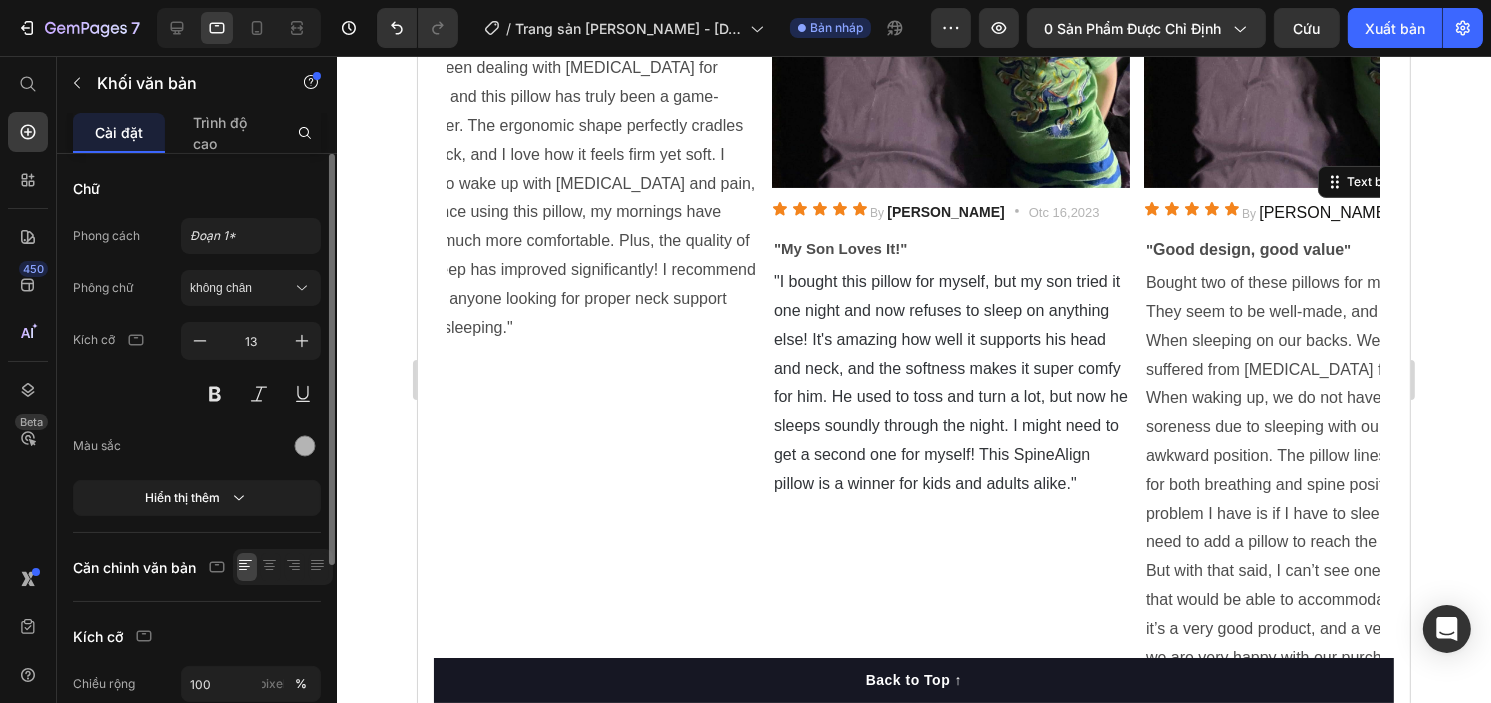 click on "Otc 16,2023" at bounding box center (1453, 213) 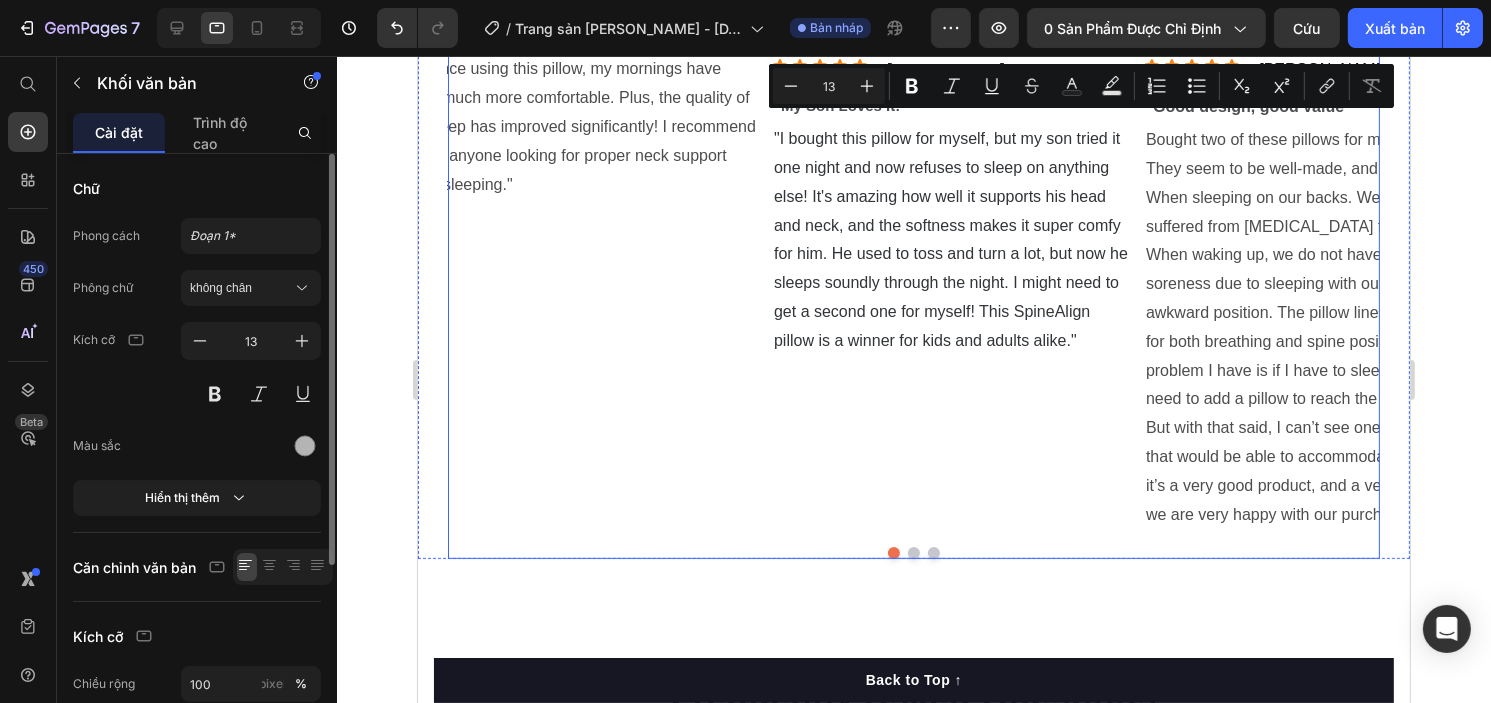 scroll, scrollTop: 7794, scrollLeft: 0, axis: vertical 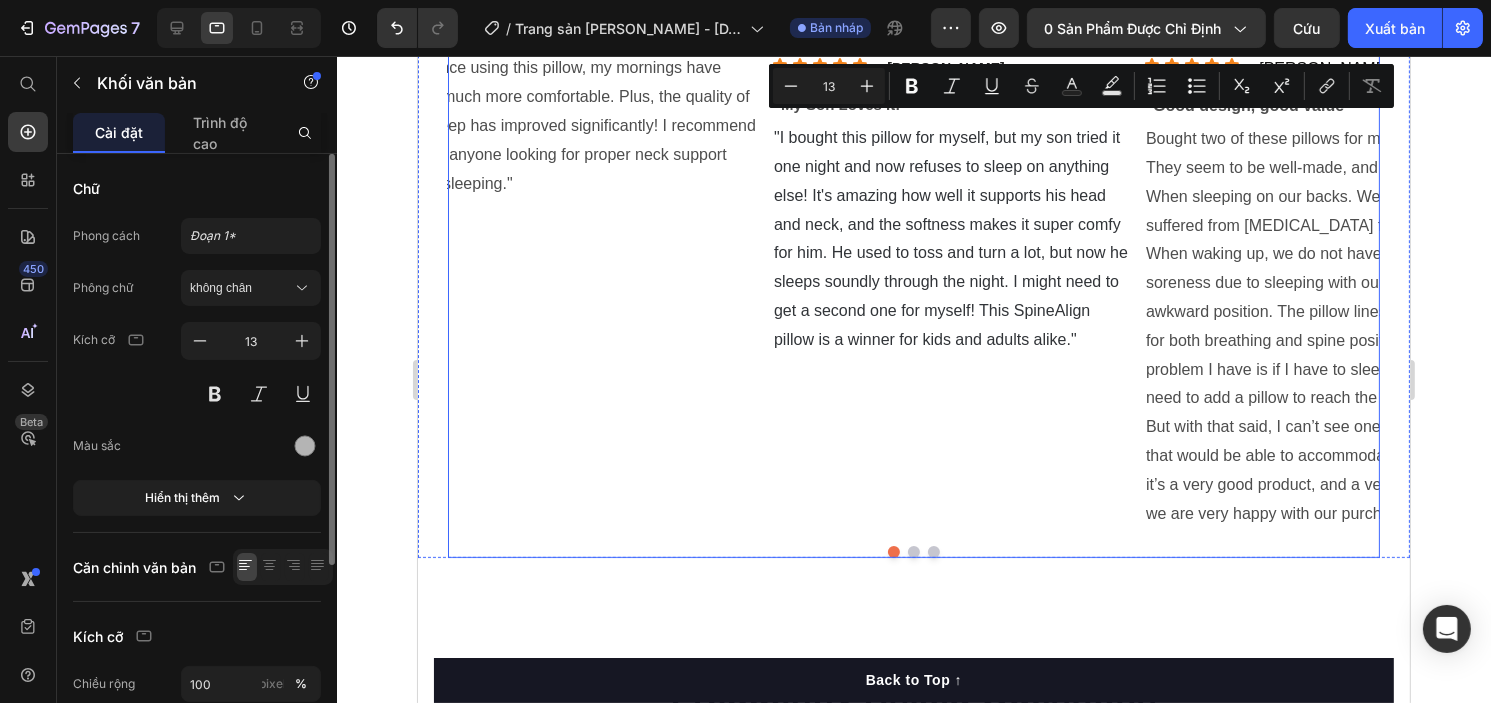 click at bounding box center [913, 552] 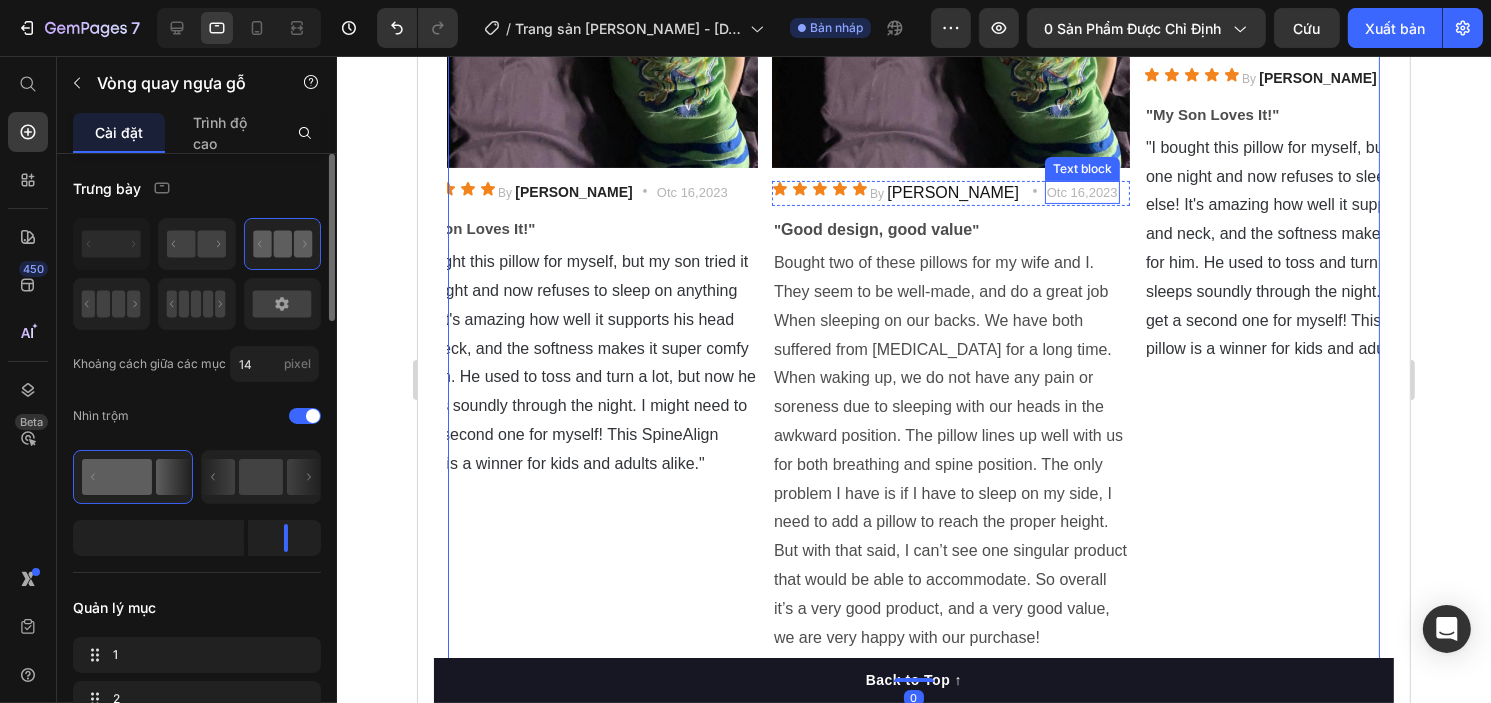 scroll, scrollTop: 7662, scrollLeft: 0, axis: vertical 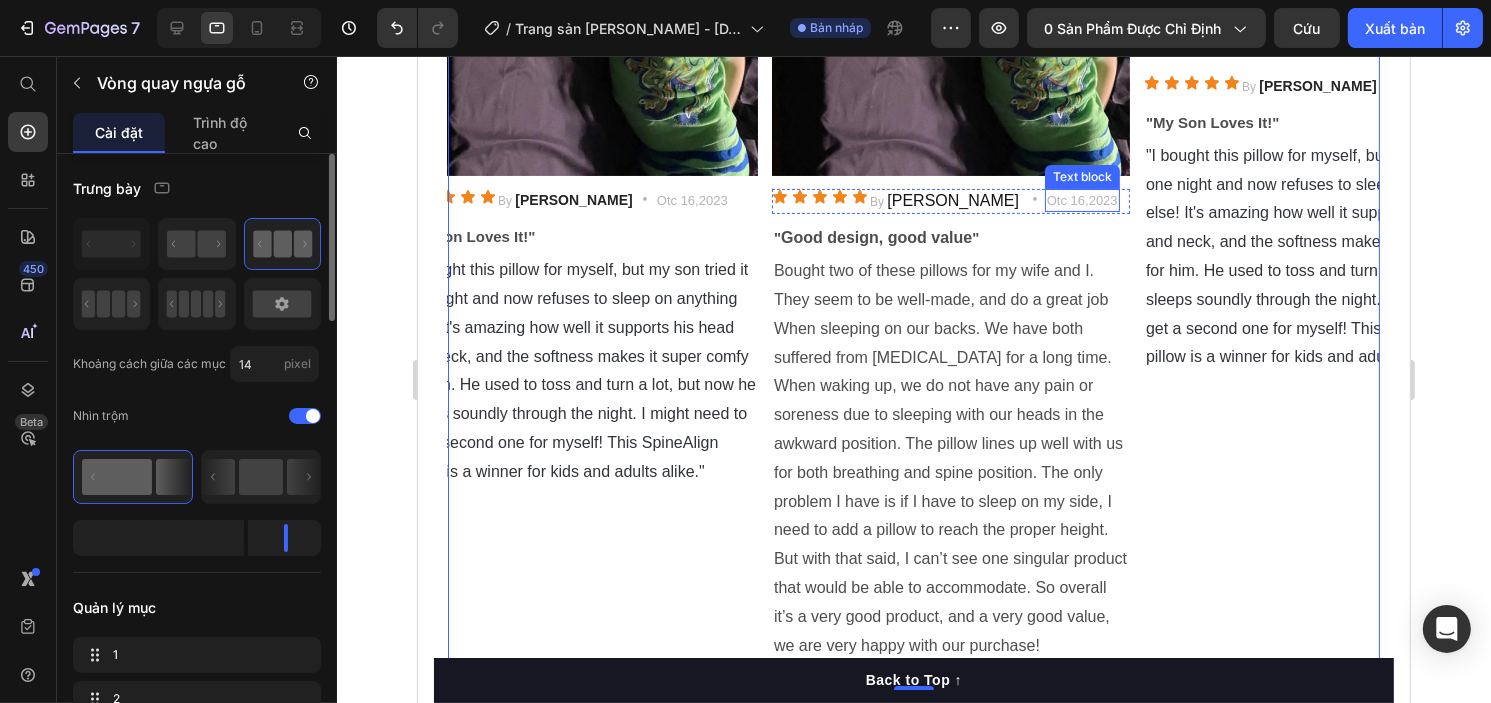 click on "Otc 16,2023" at bounding box center (1081, 201) 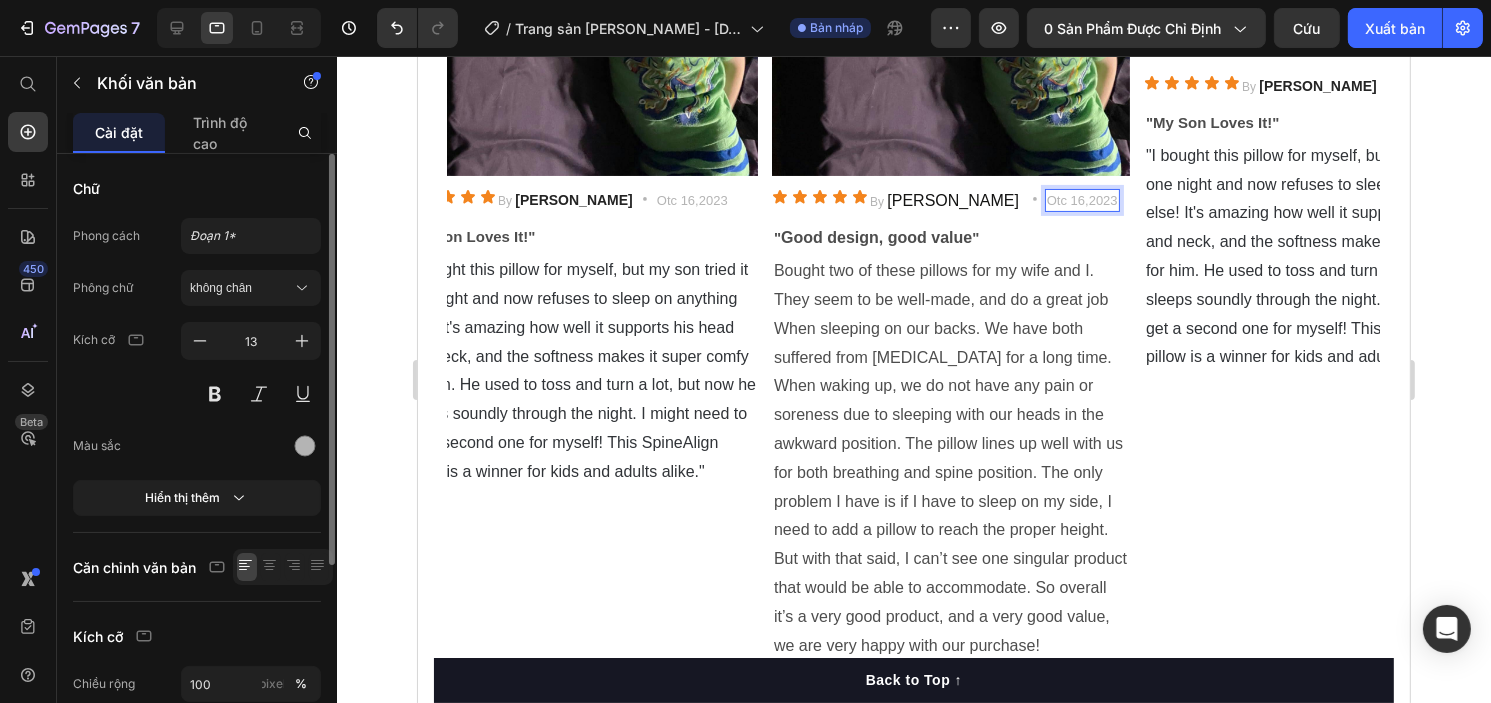 click on "Otc 16,2023" at bounding box center (1081, 201) 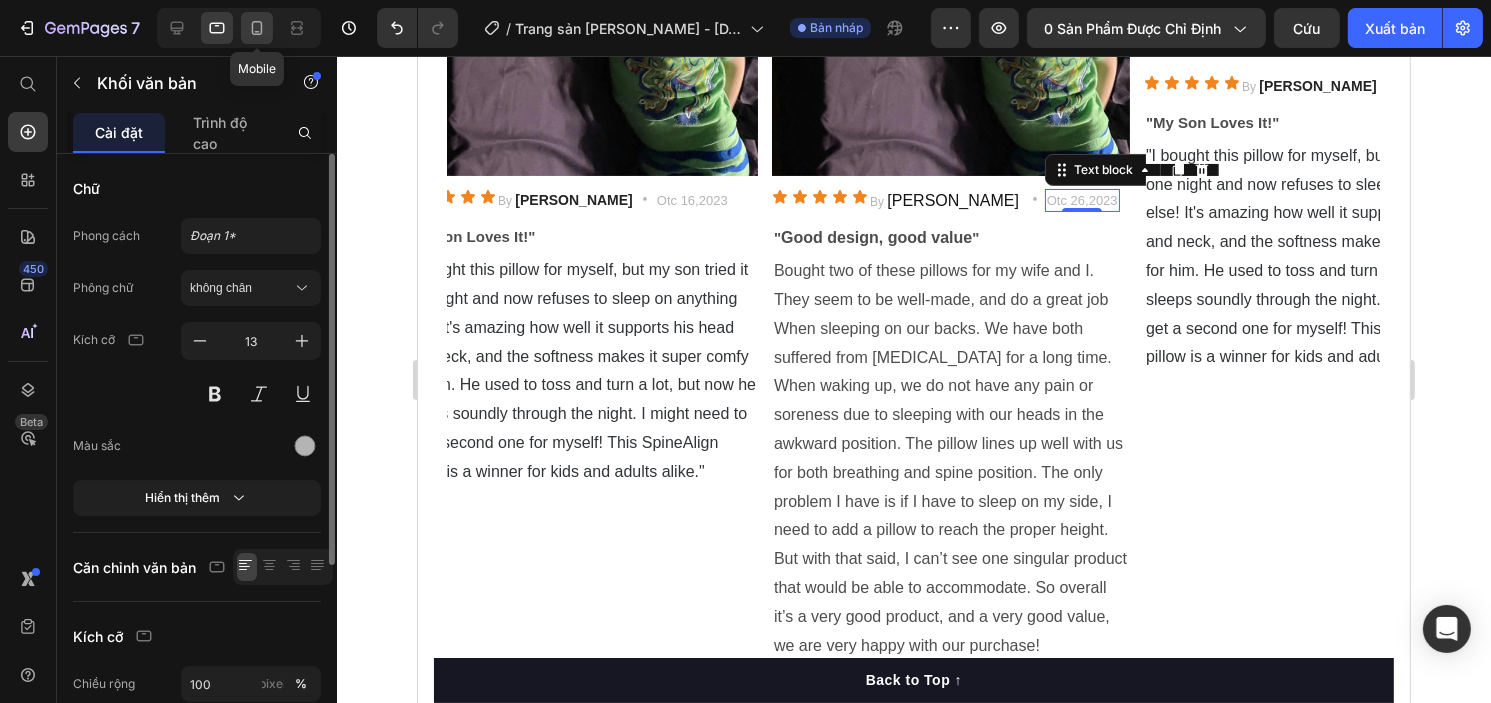 click 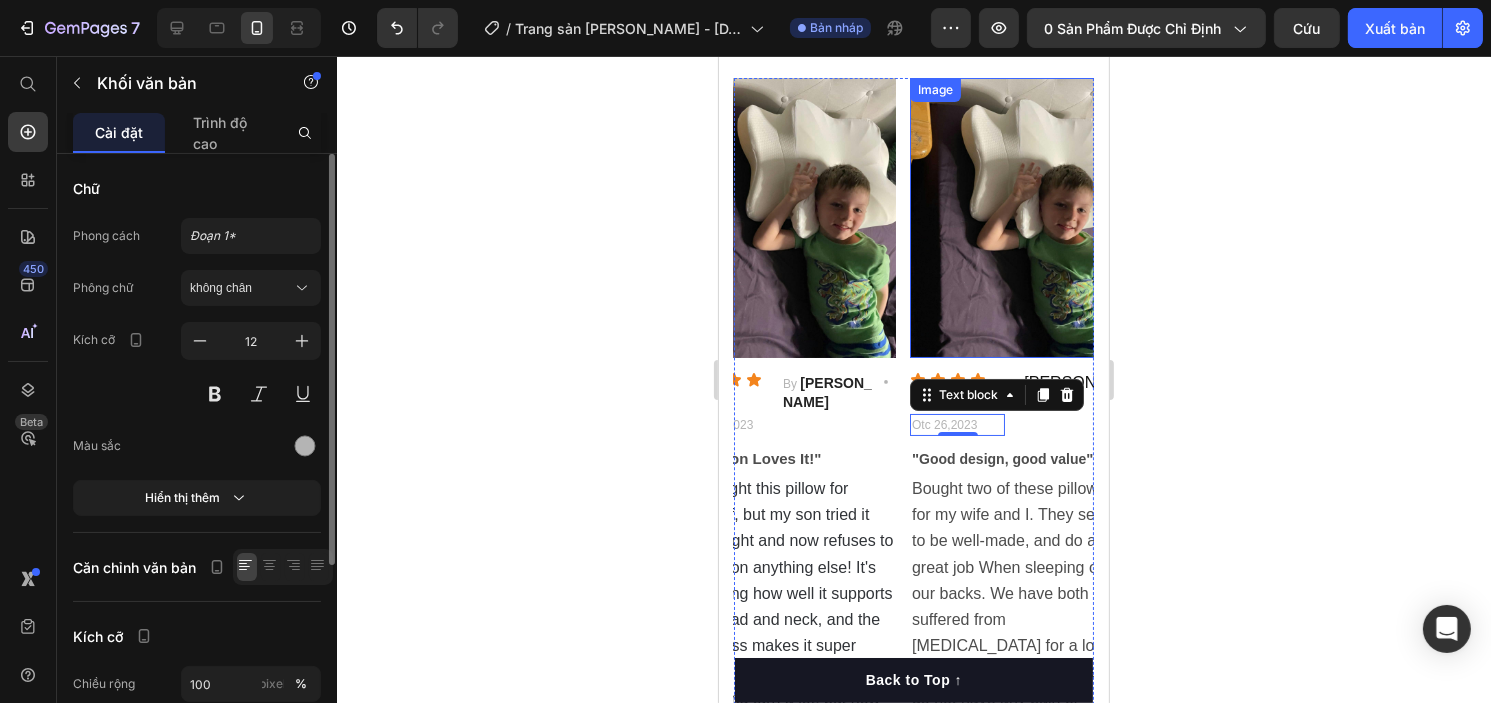 scroll, scrollTop: 7533, scrollLeft: 0, axis: vertical 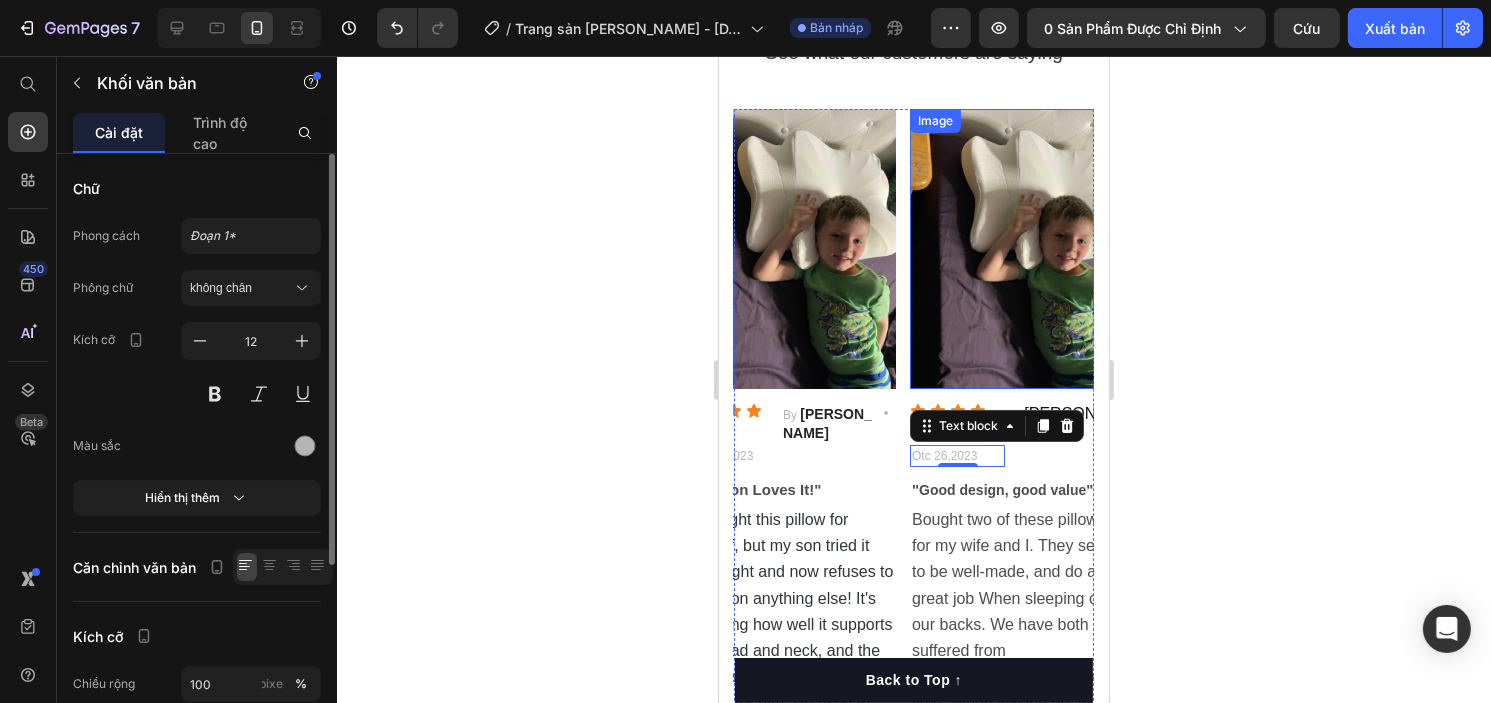 click at bounding box center [1014, 249] 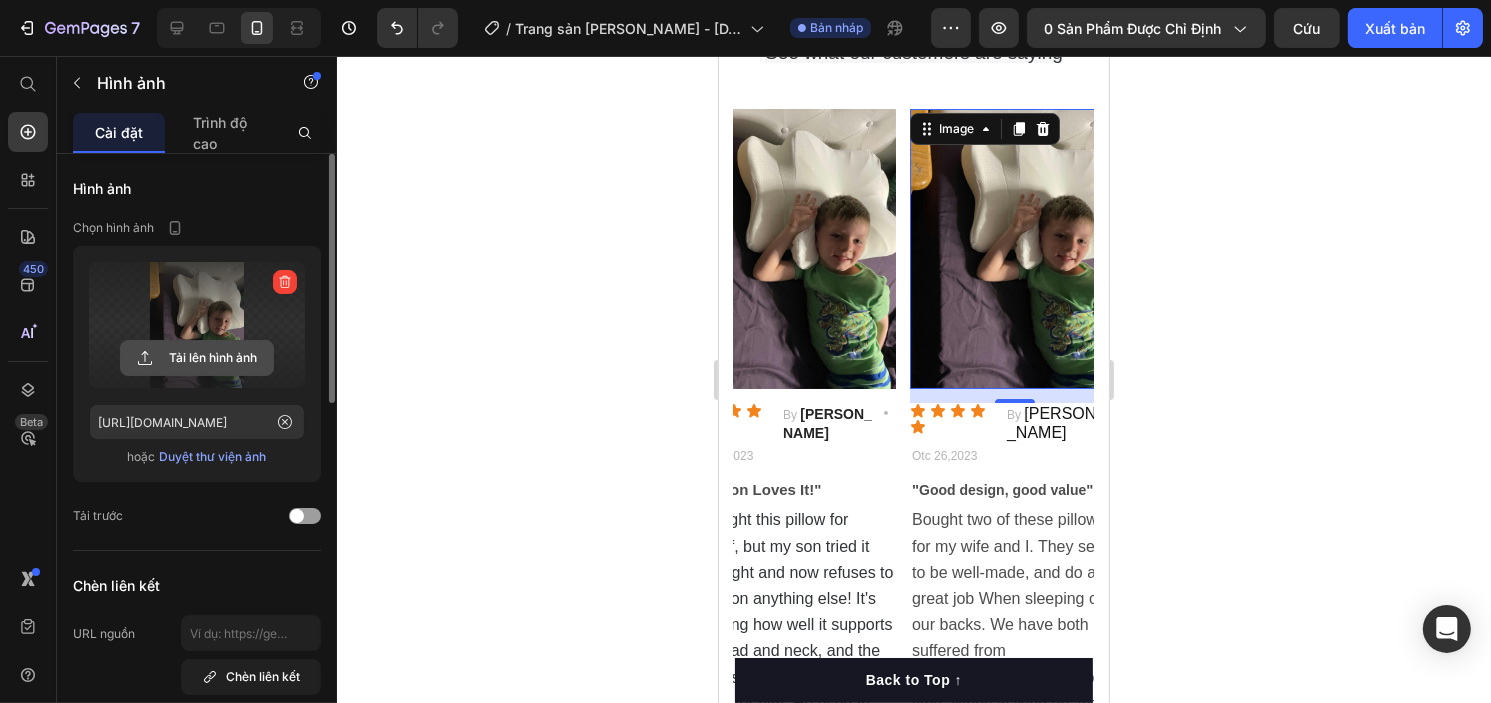 click 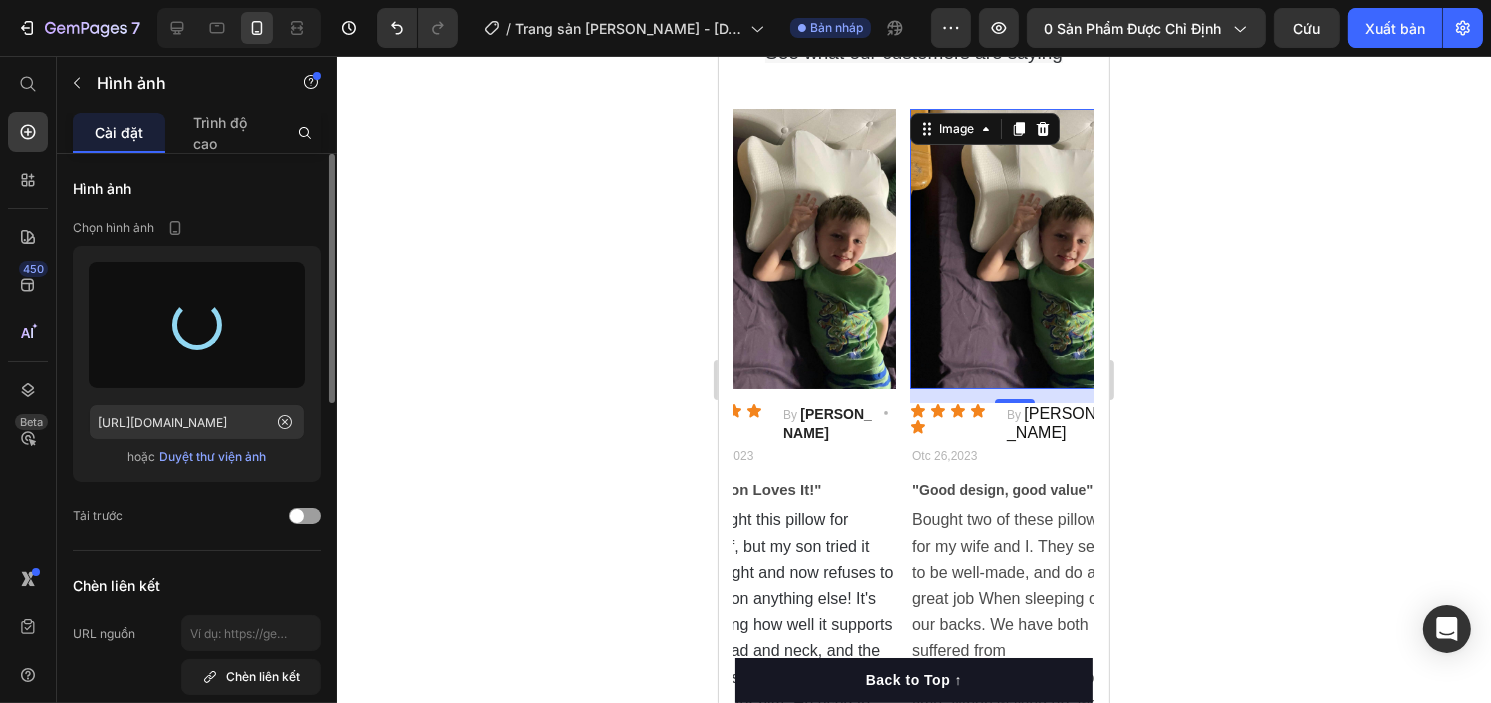 type on "[URL][DOMAIN_NAME]" 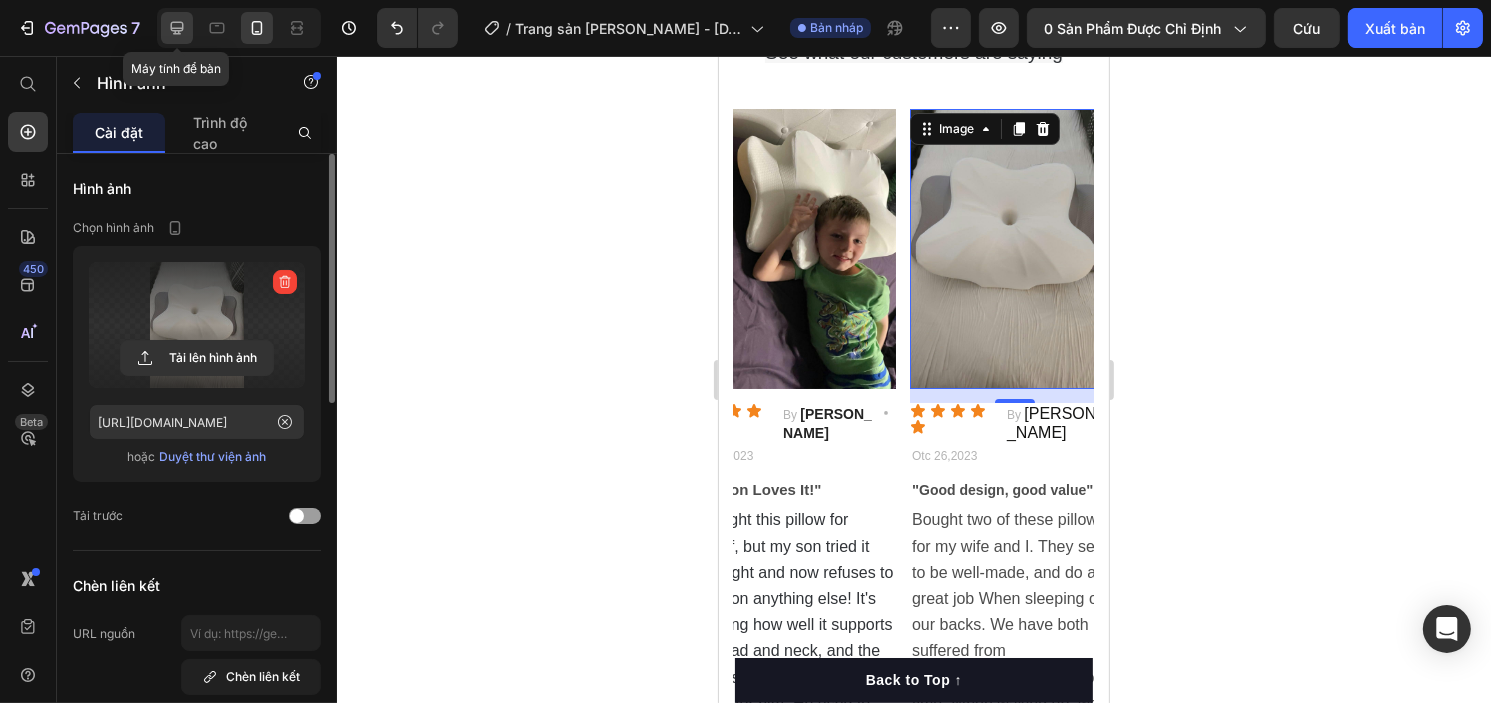 click 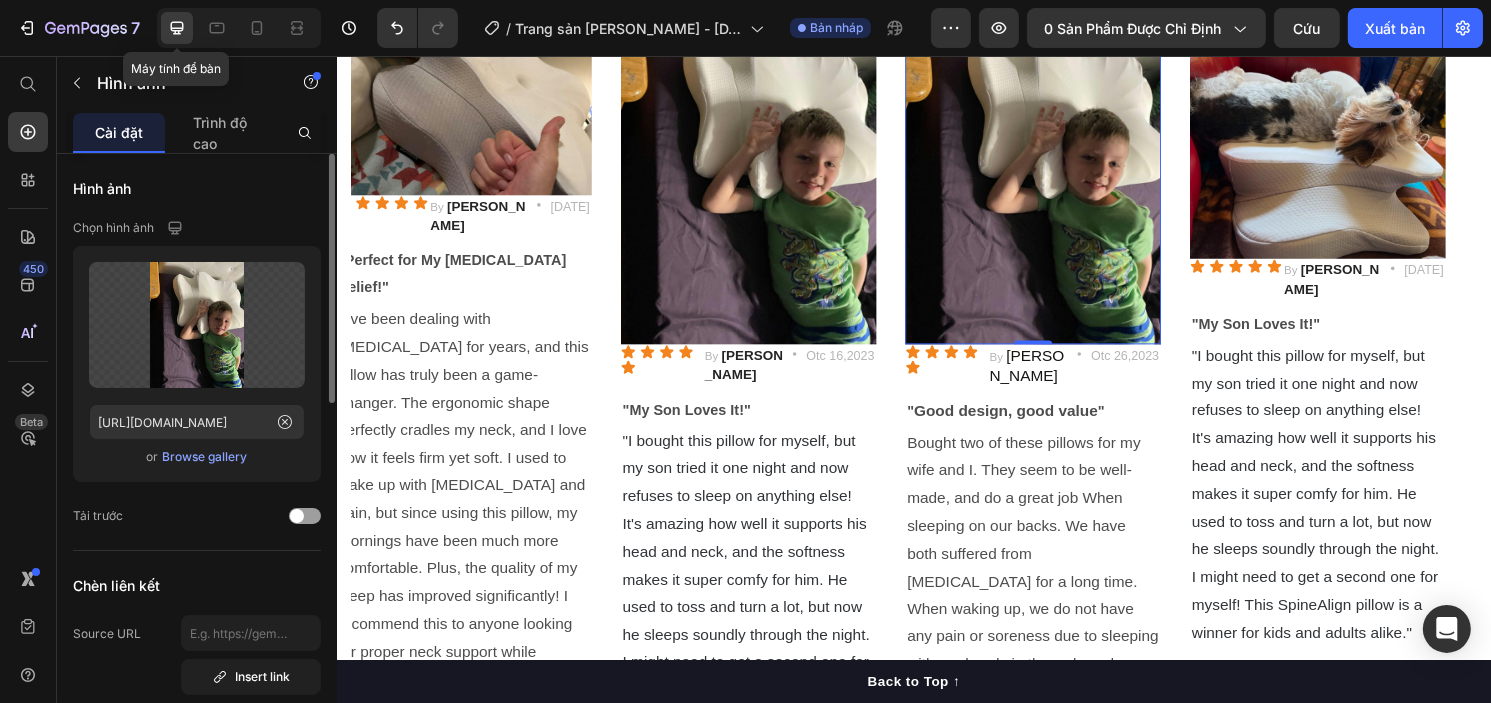 scroll, scrollTop: 0, scrollLeft: 0, axis: both 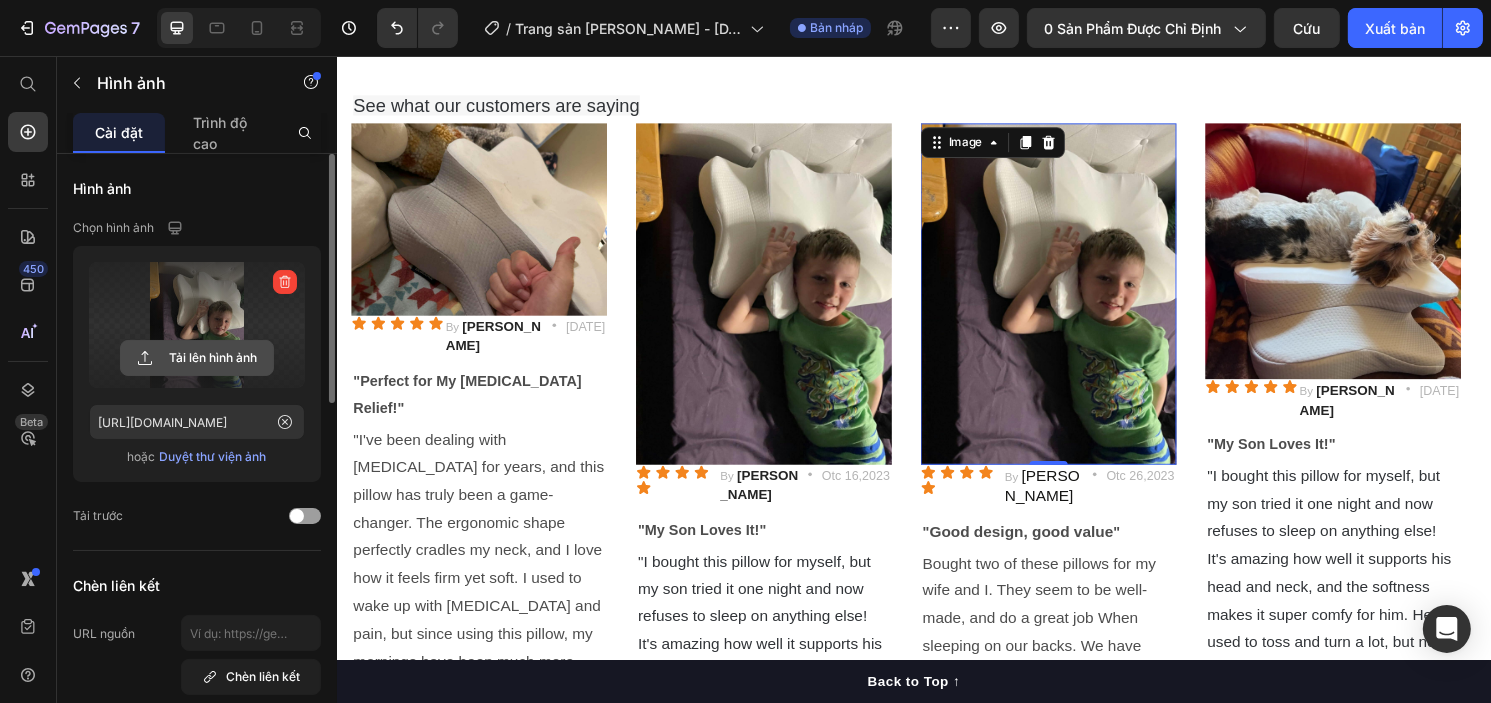 click 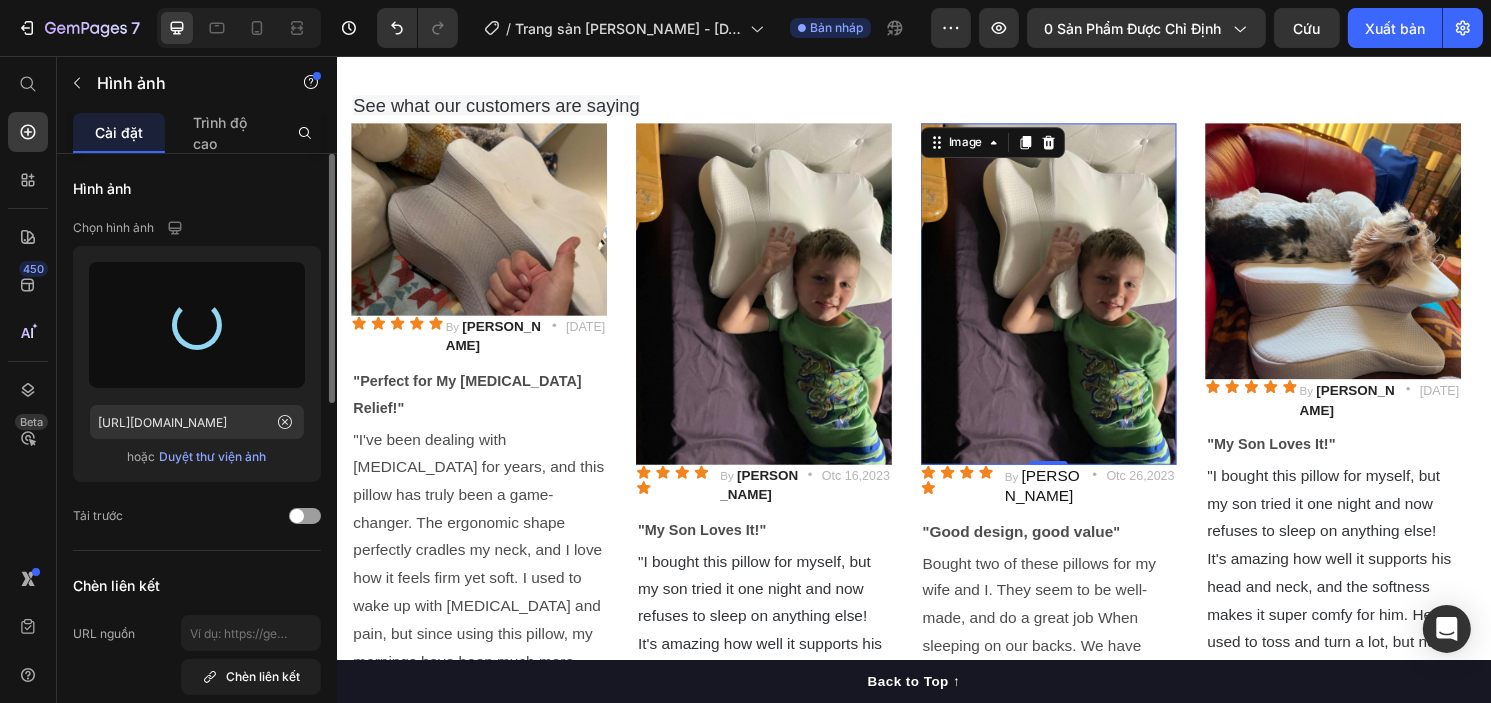 type on "[URL][DOMAIN_NAME]" 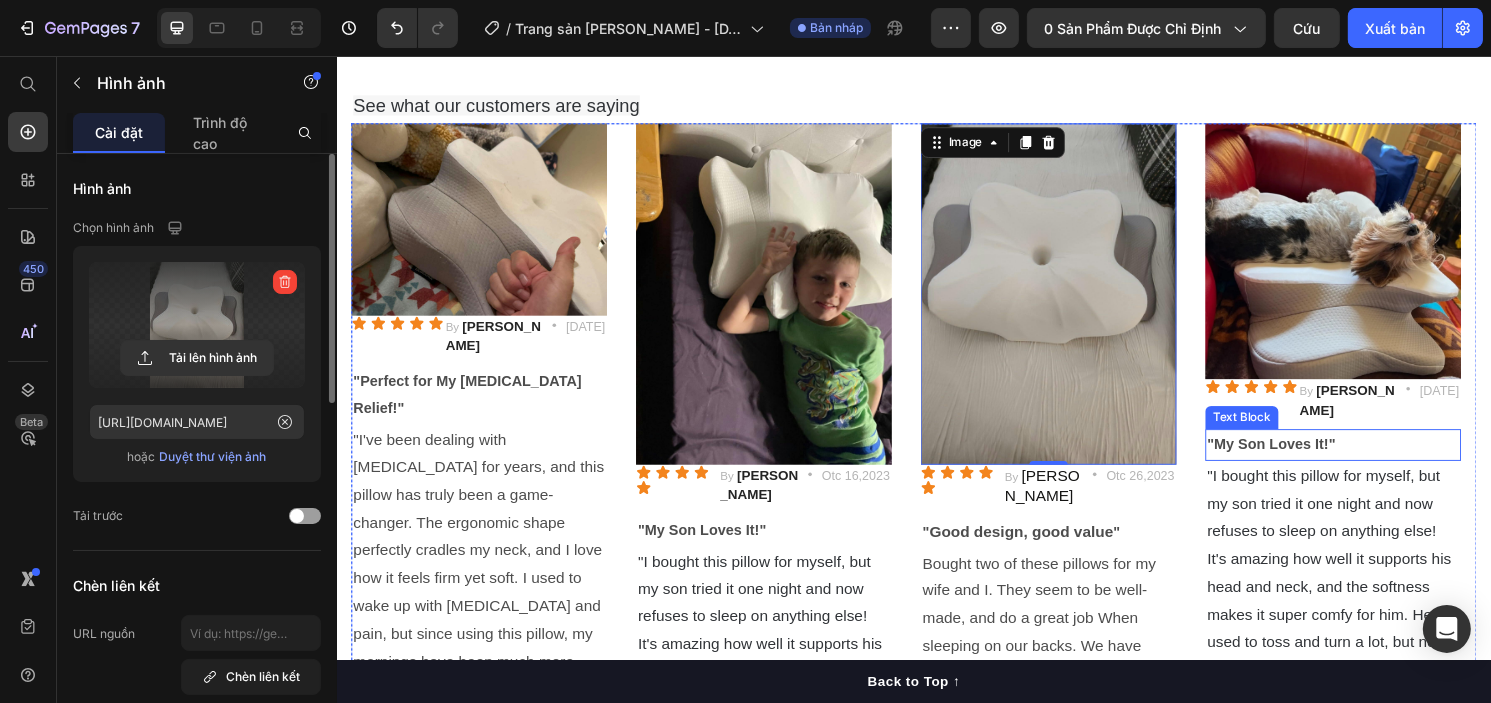 click on ""My Son Loves It!"" at bounding box center [1307, 459] 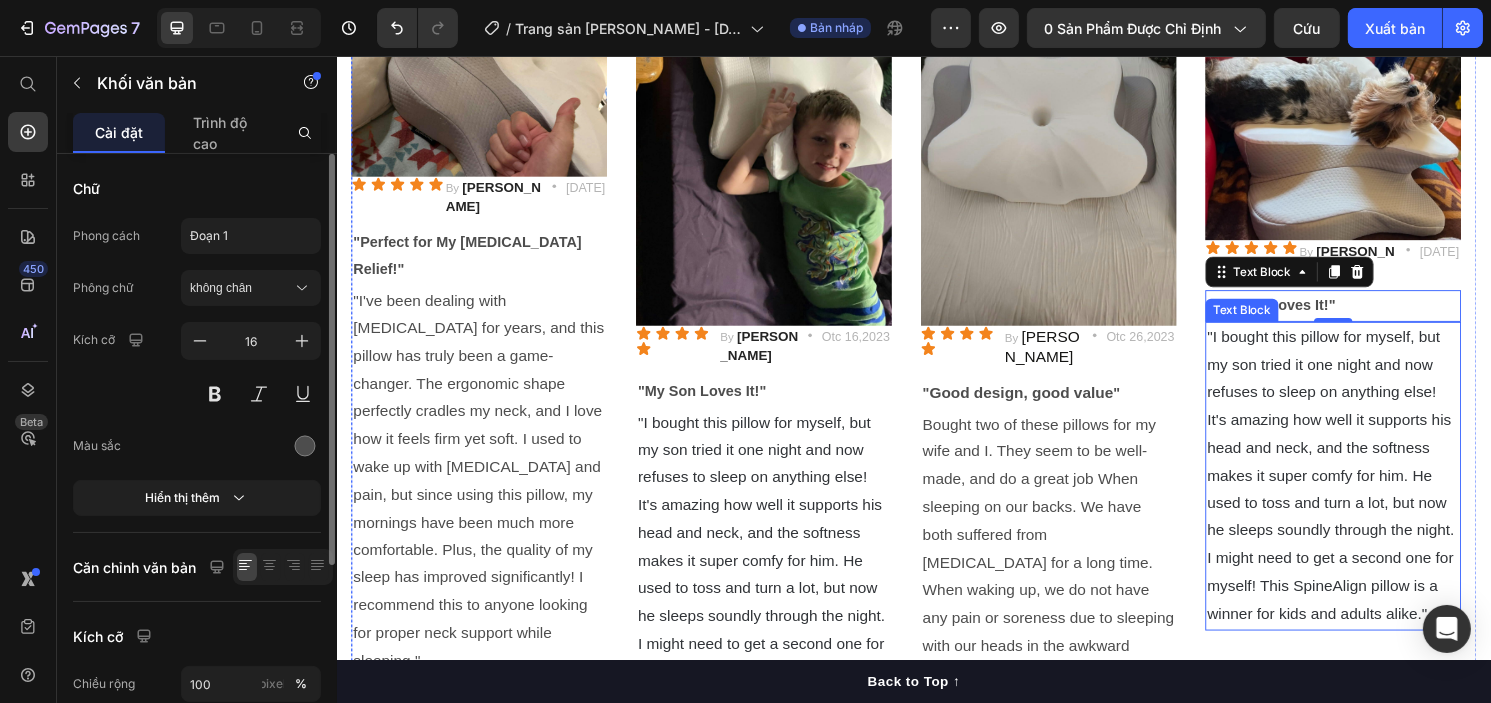 scroll, scrollTop: 7552, scrollLeft: 0, axis: vertical 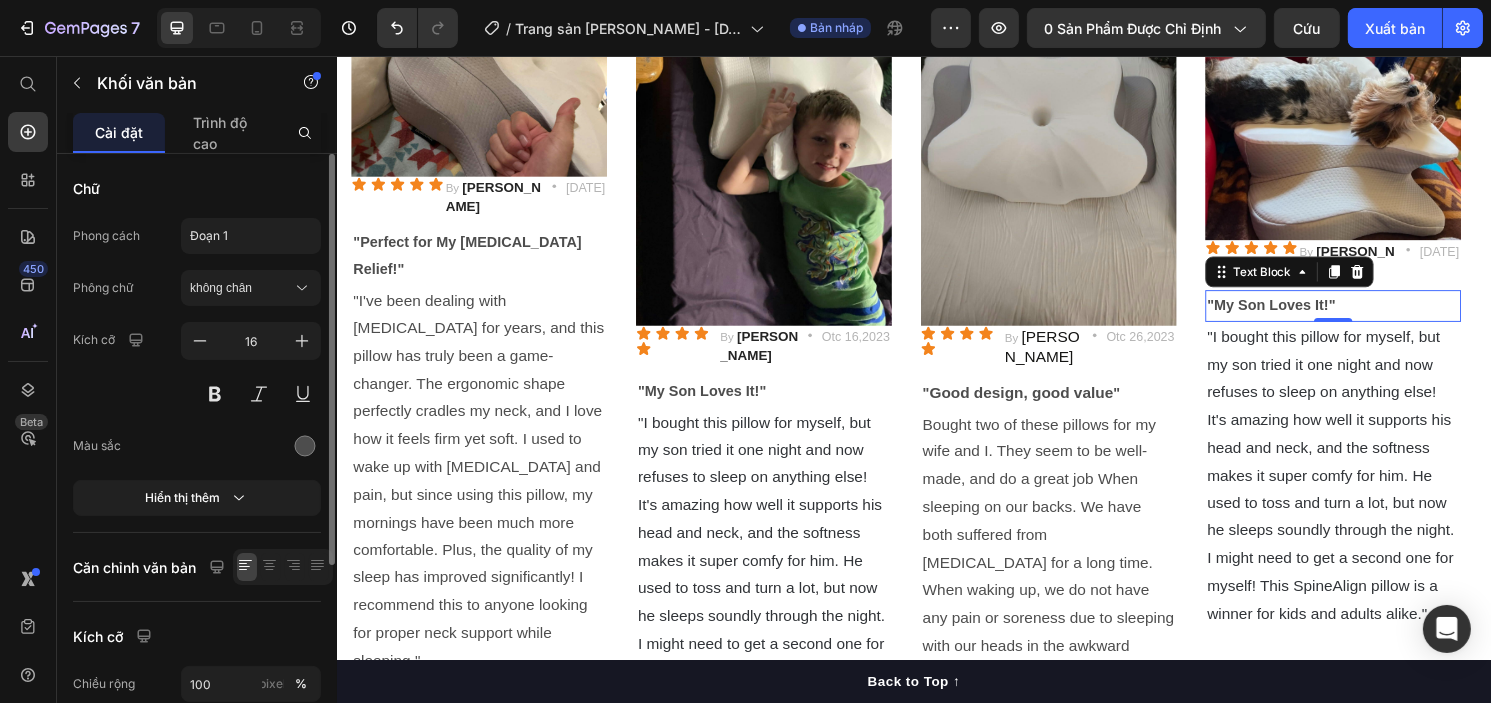 click on ""My Son Loves It!"" at bounding box center [1307, 315] 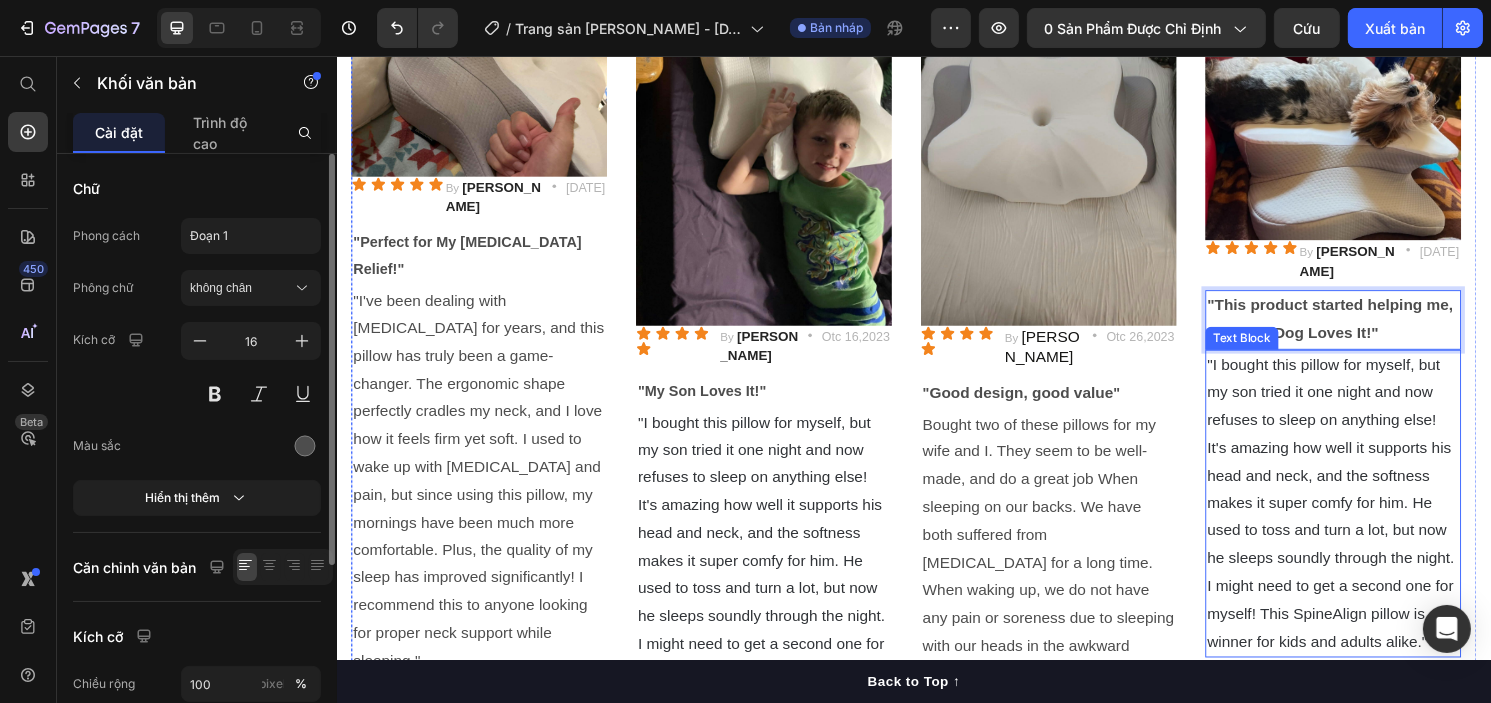 click on ""I bought this pillow for myself, but my son tried it one night and now refuses to sleep on anything else! It's amazing how well it supports his head and neck, and the softness makes it super comfy for him. He used to toss and turn a lot, but now he sleeps soundly through the night. I might need to get a second one for myself! This SpineAlign pillow is a winner for kids and adults alike."" at bounding box center [1369, 521] 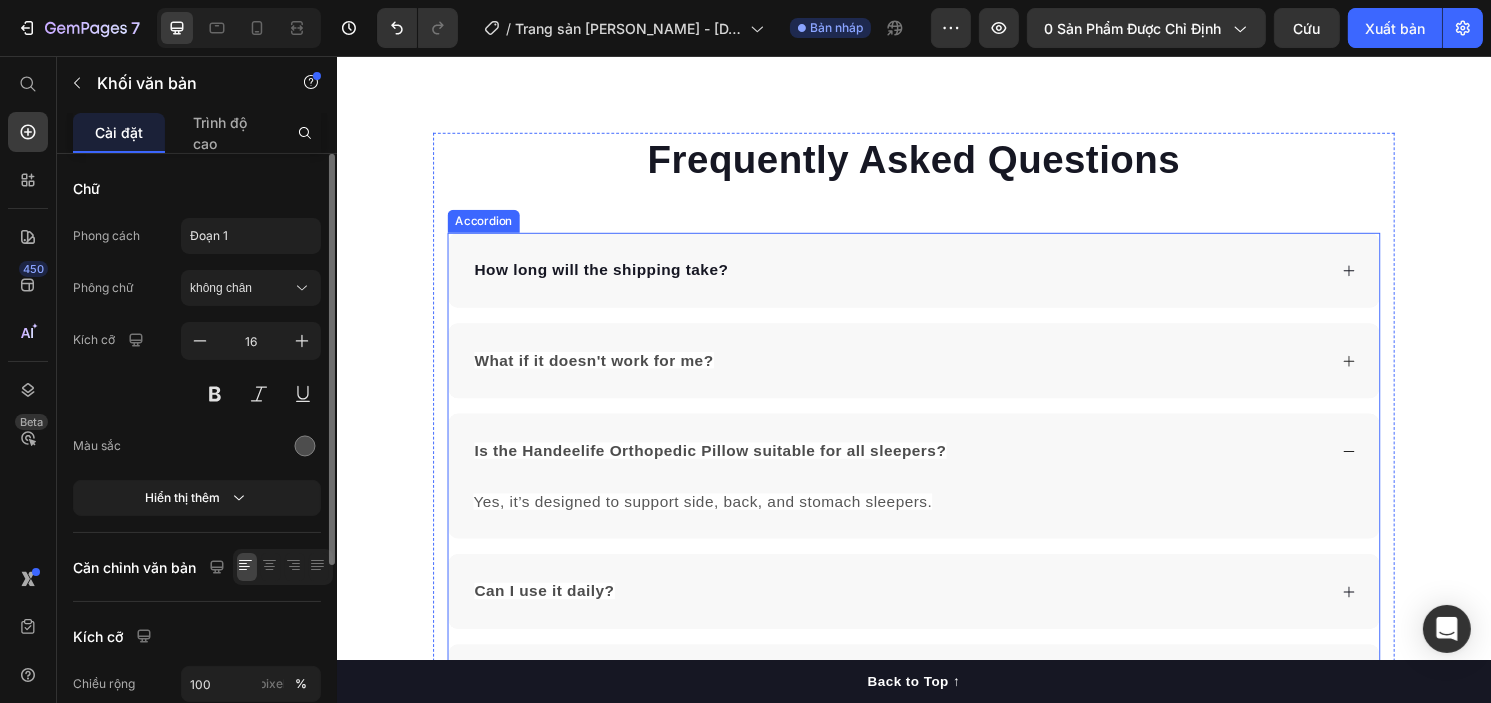 scroll, scrollTop: 8610, scrollLeft: 0, axis: vertical 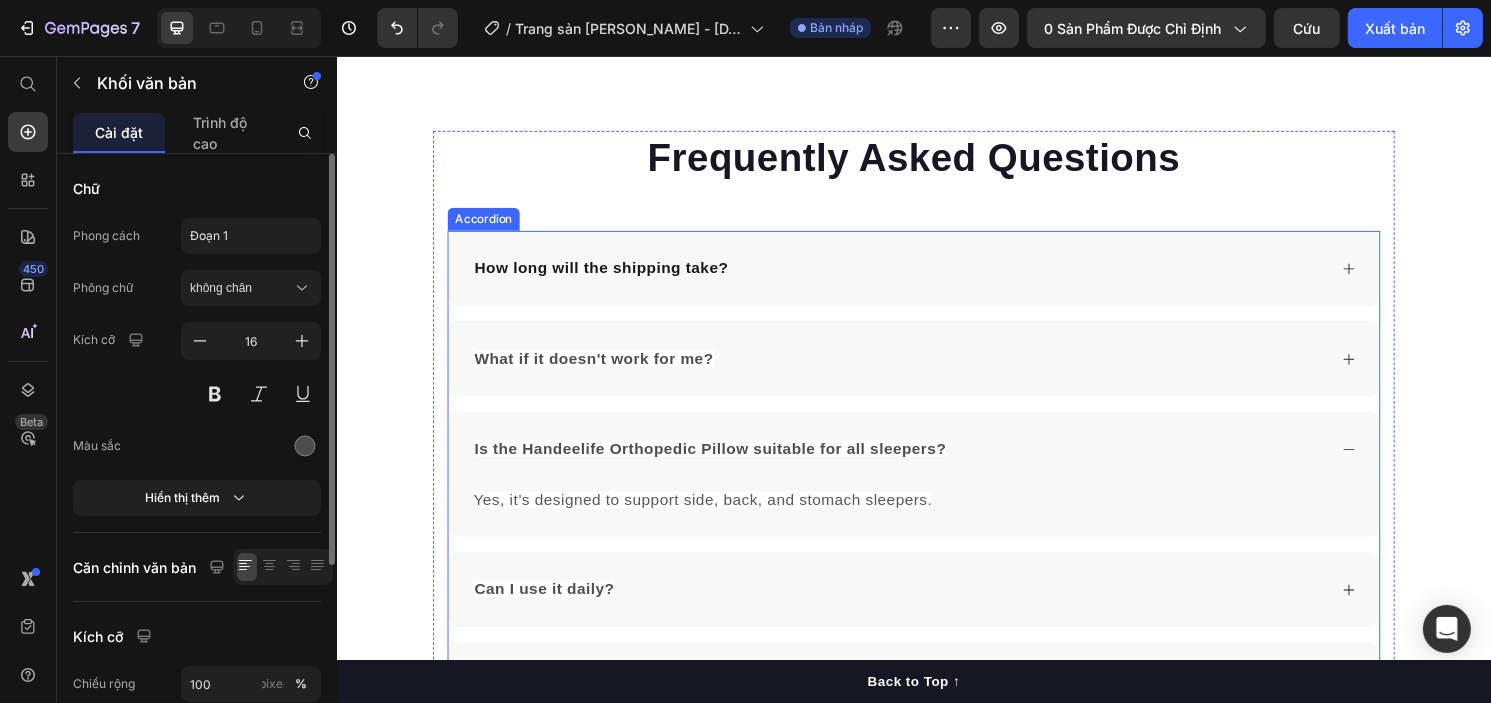 click on "What if it doesn't work for me?" at bounding box center (603, 370) 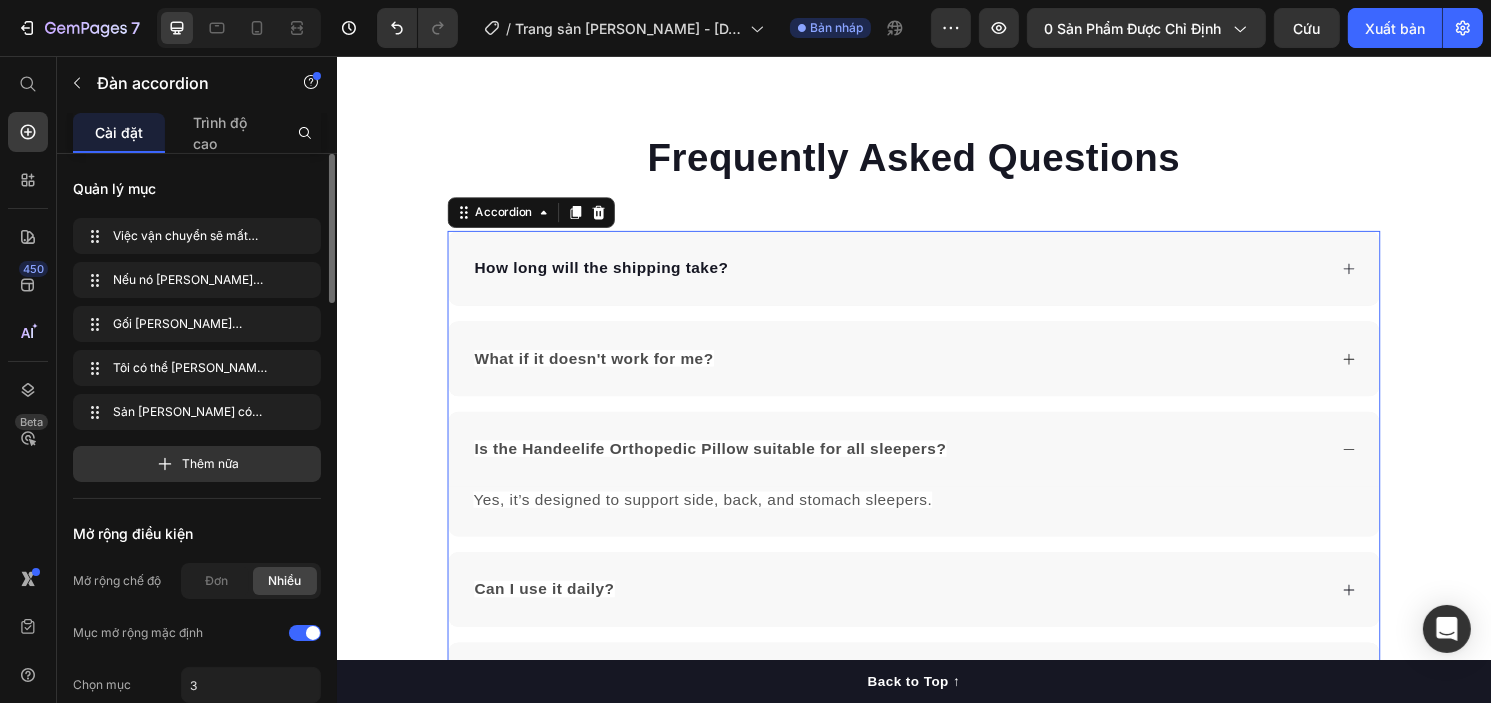 click on "What if it doesn't work for me?" at bounding box center (920, 371) 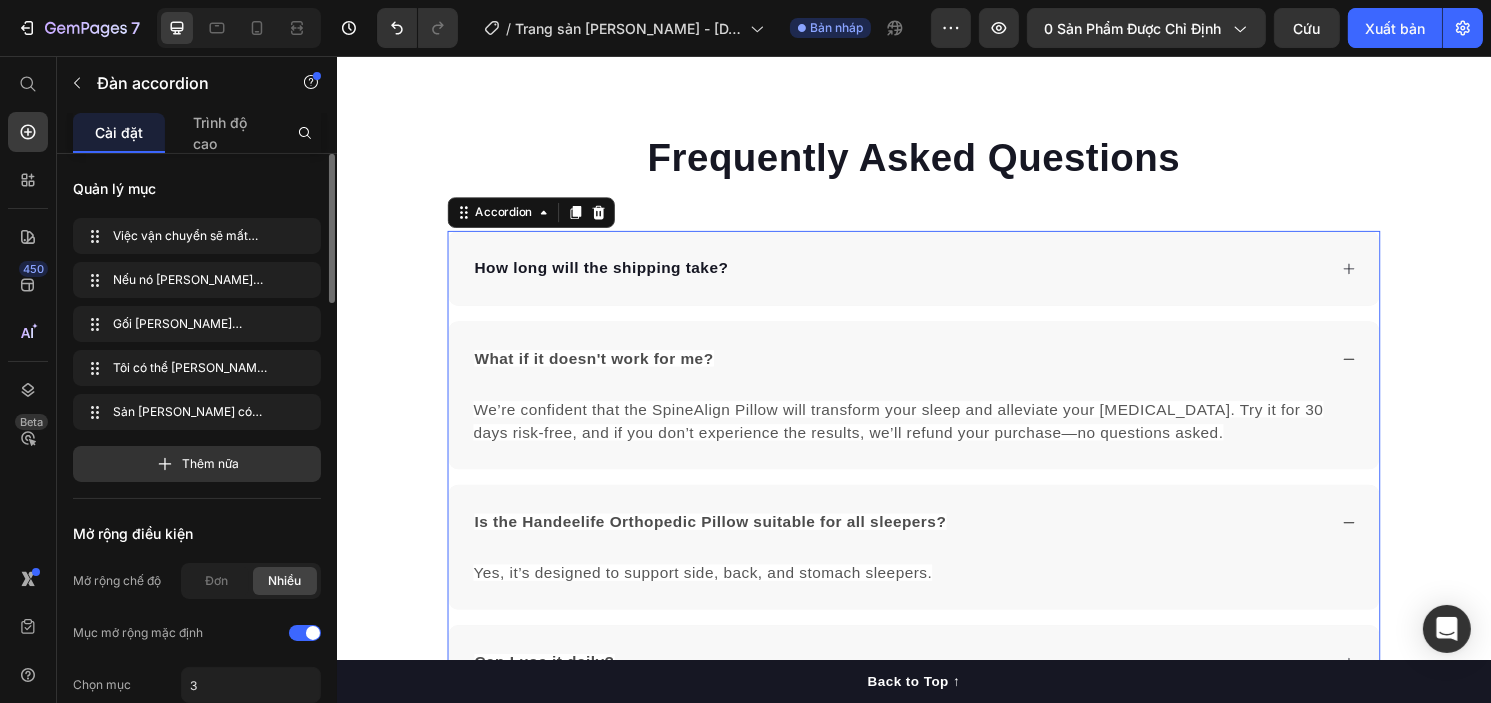 click on "What if it doesn't work for me?" at bounding box center (603, 370) 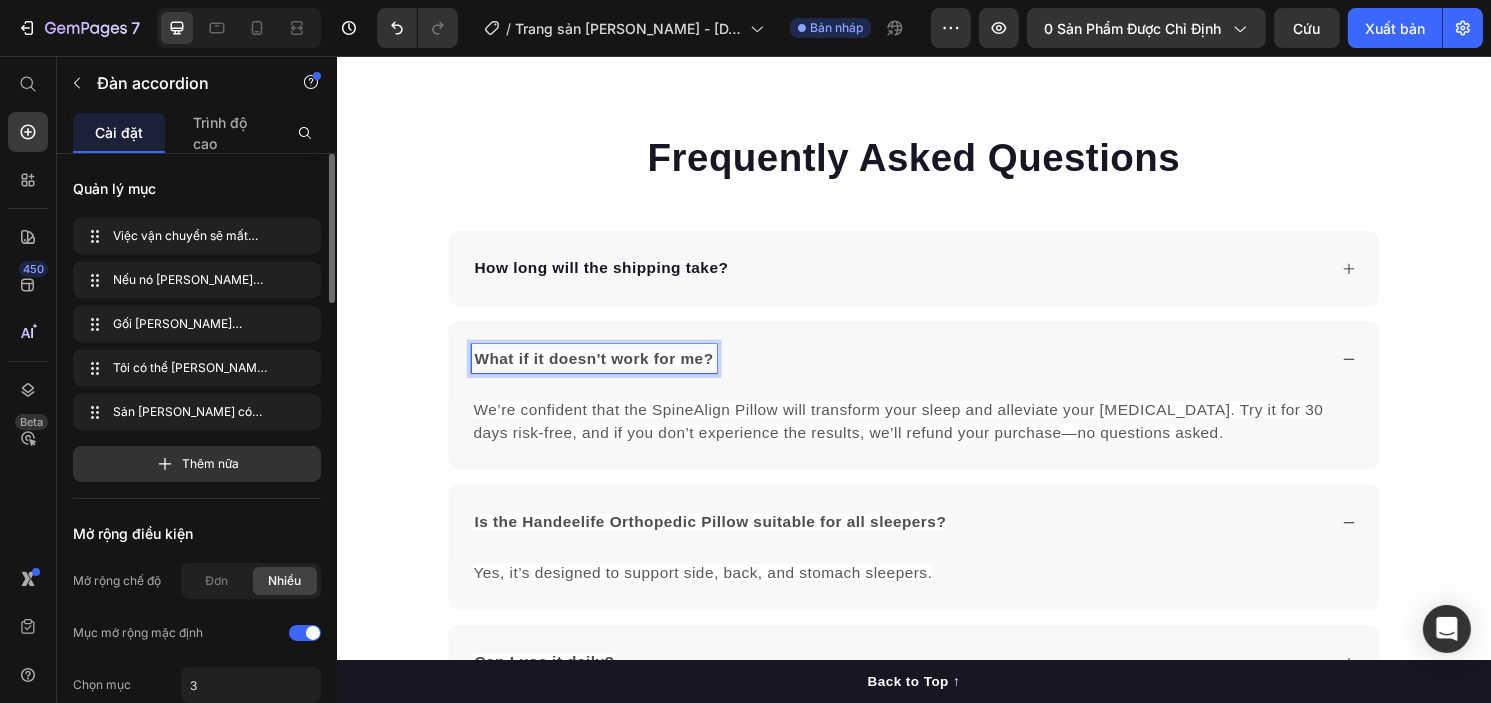 click on "What if it doesn't work for me?" at bounding box center (603, 370) 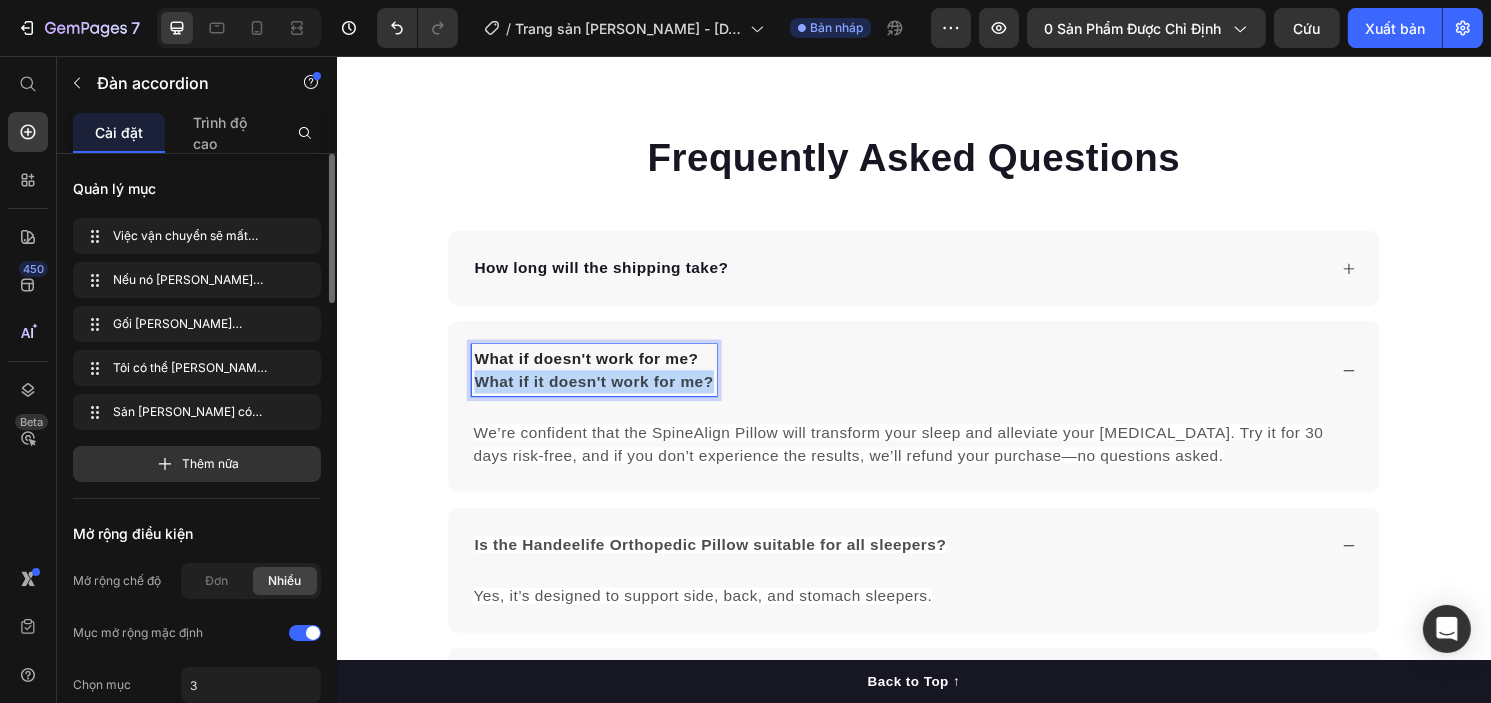 drag, startPoint x: 472, startPoint y: 351, endPoint x: 733, endPoint y: 351, distance: 261 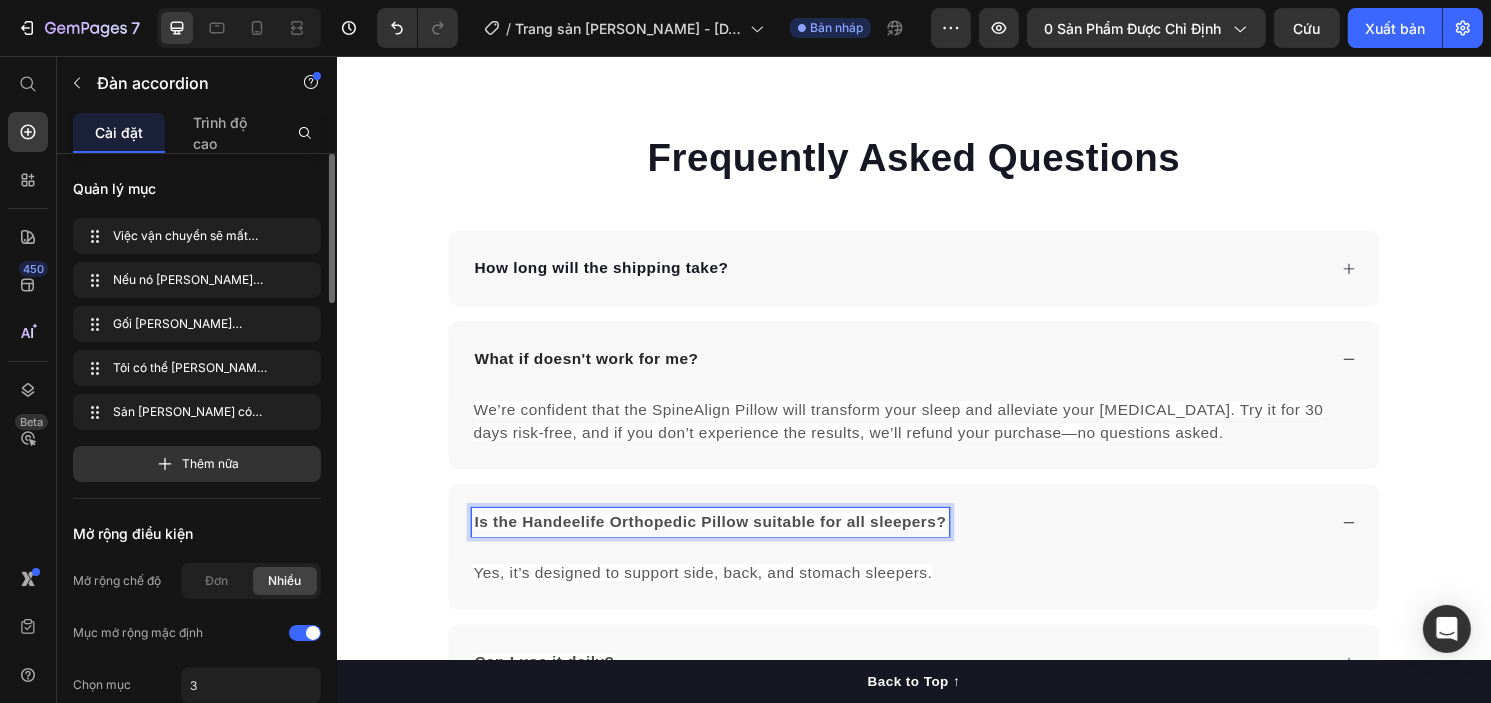click on "Is the Handeelife Orthopedic Pillow suitable for all sleepers?" at bounding box center [724, 540] 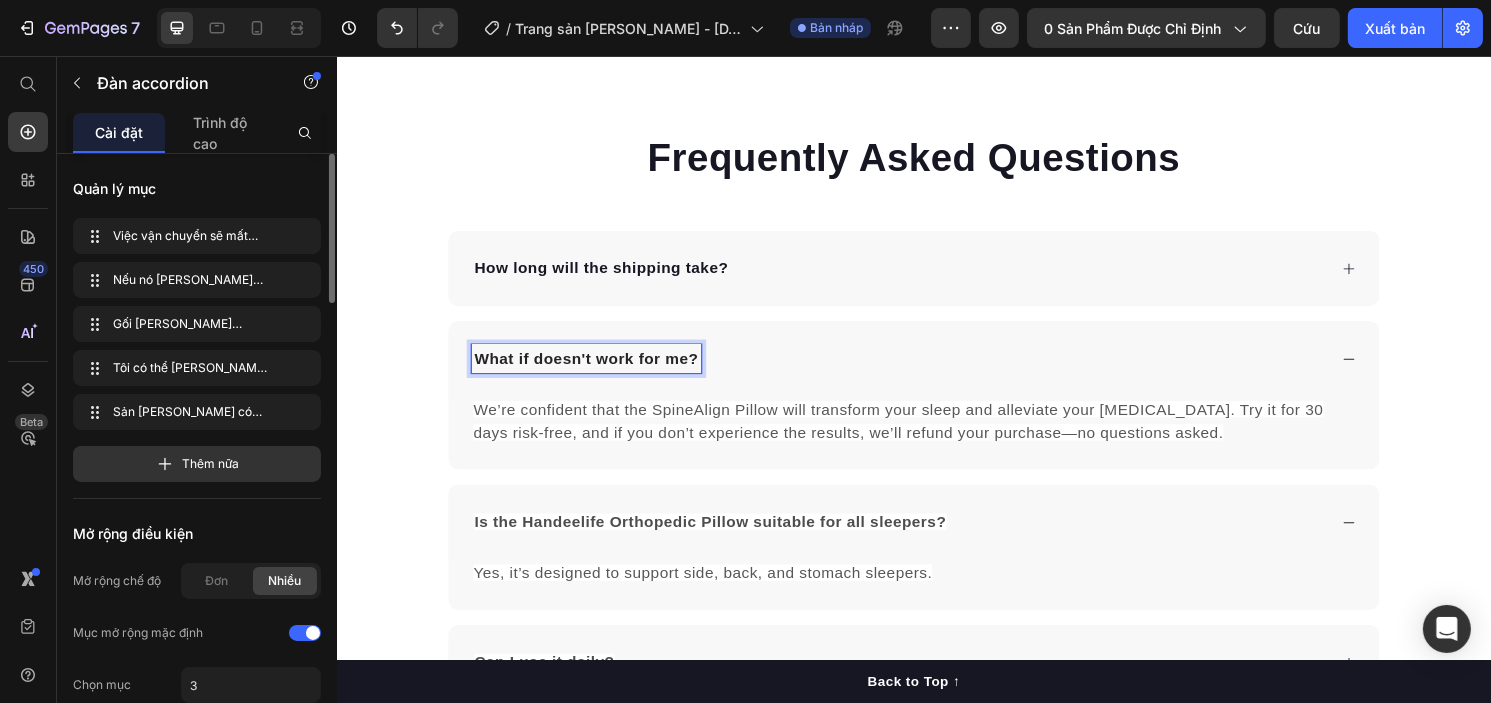 click on "What if doesn't work for me?" at bounding box center (595, 371) 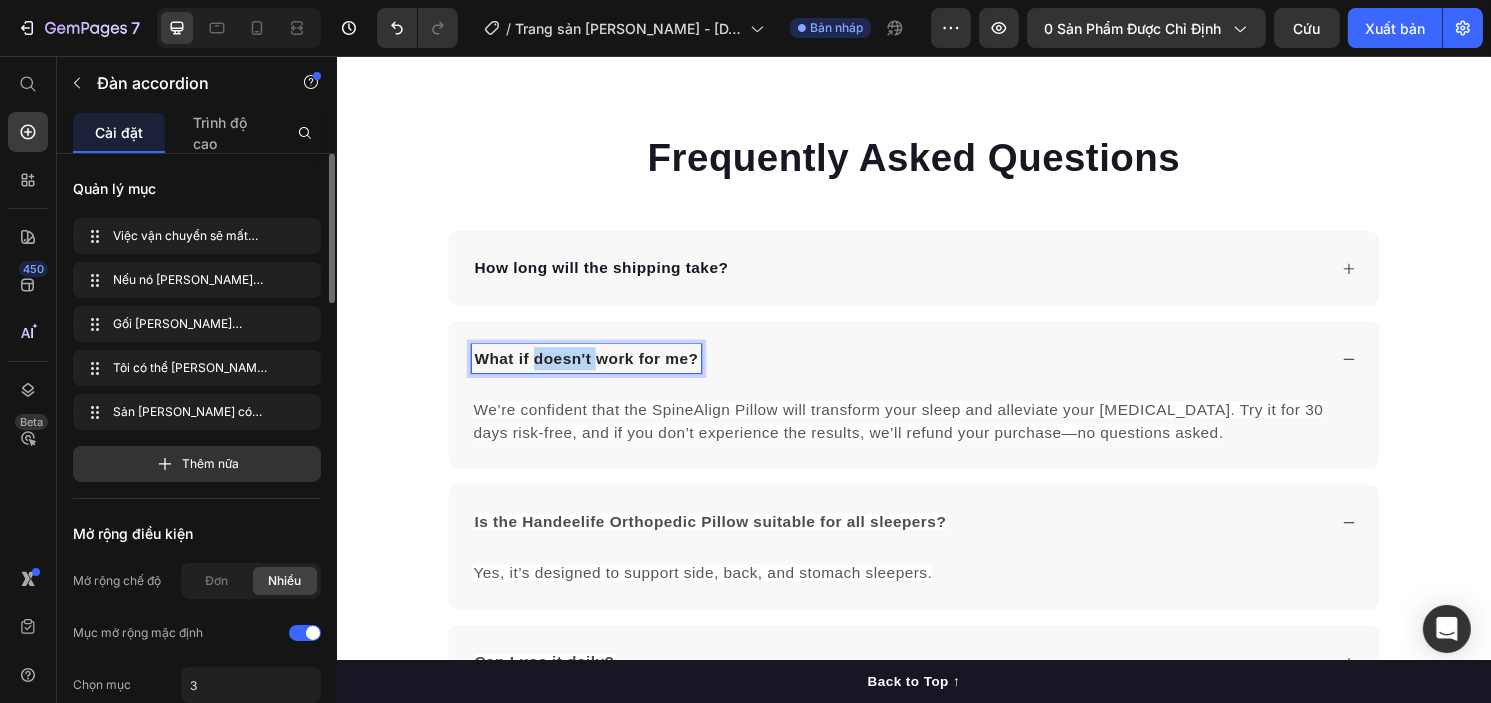 click on "What if doesn't work for me?" at bounding box center (595, 371) 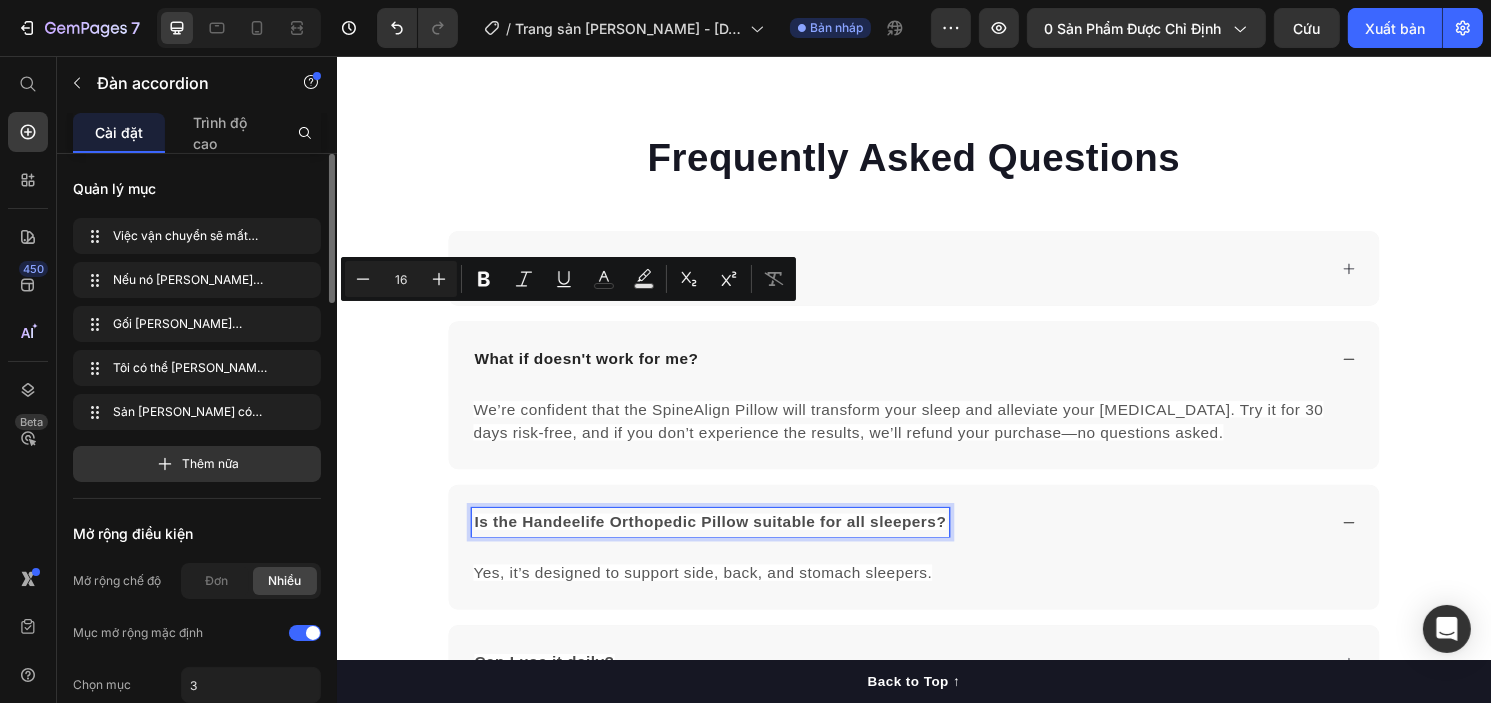 click on "Is the Handeelife Orthopedic Pillow suitable for all sleepers?" at bounding box center (724, 541) 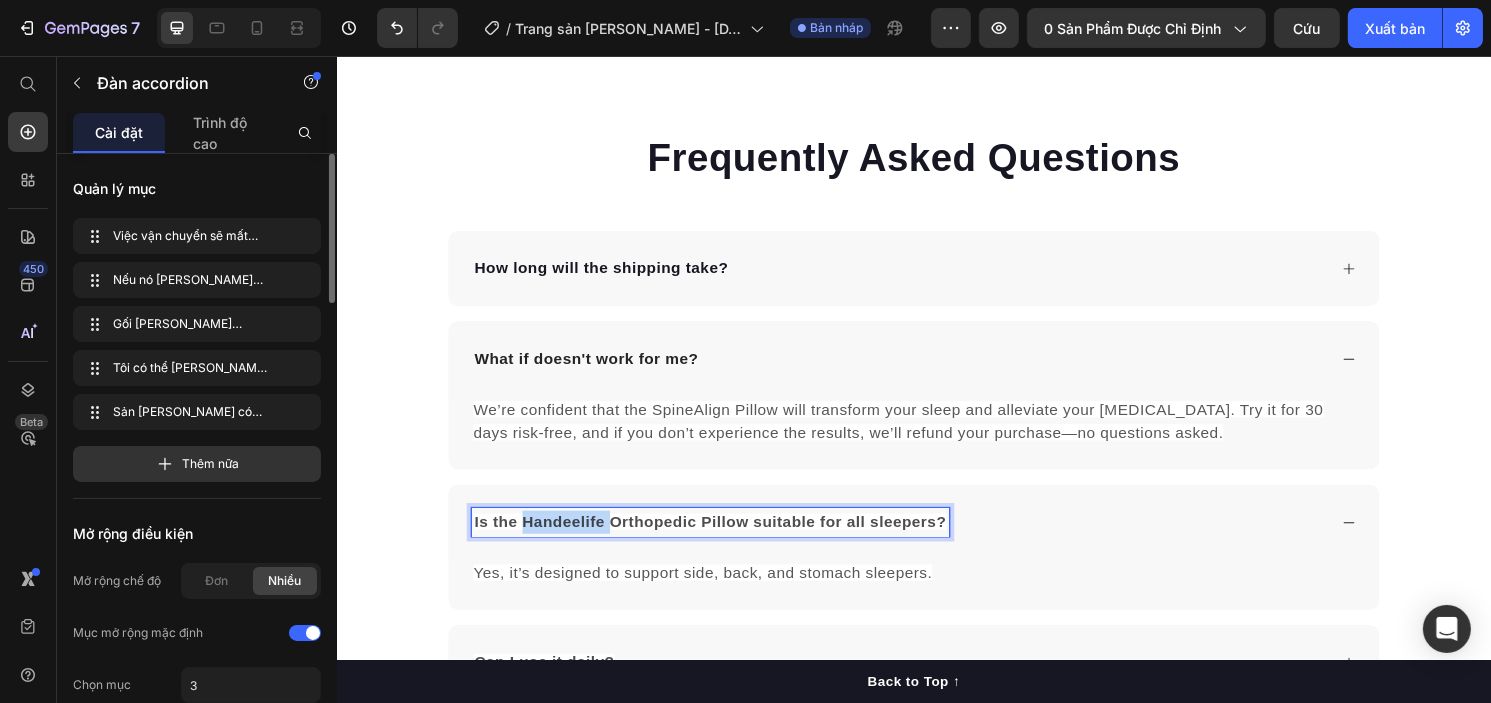 click on "Is the Handeelife Orthopedic Pillow suitable for all sleepers?" at bounding box center (724, 541) 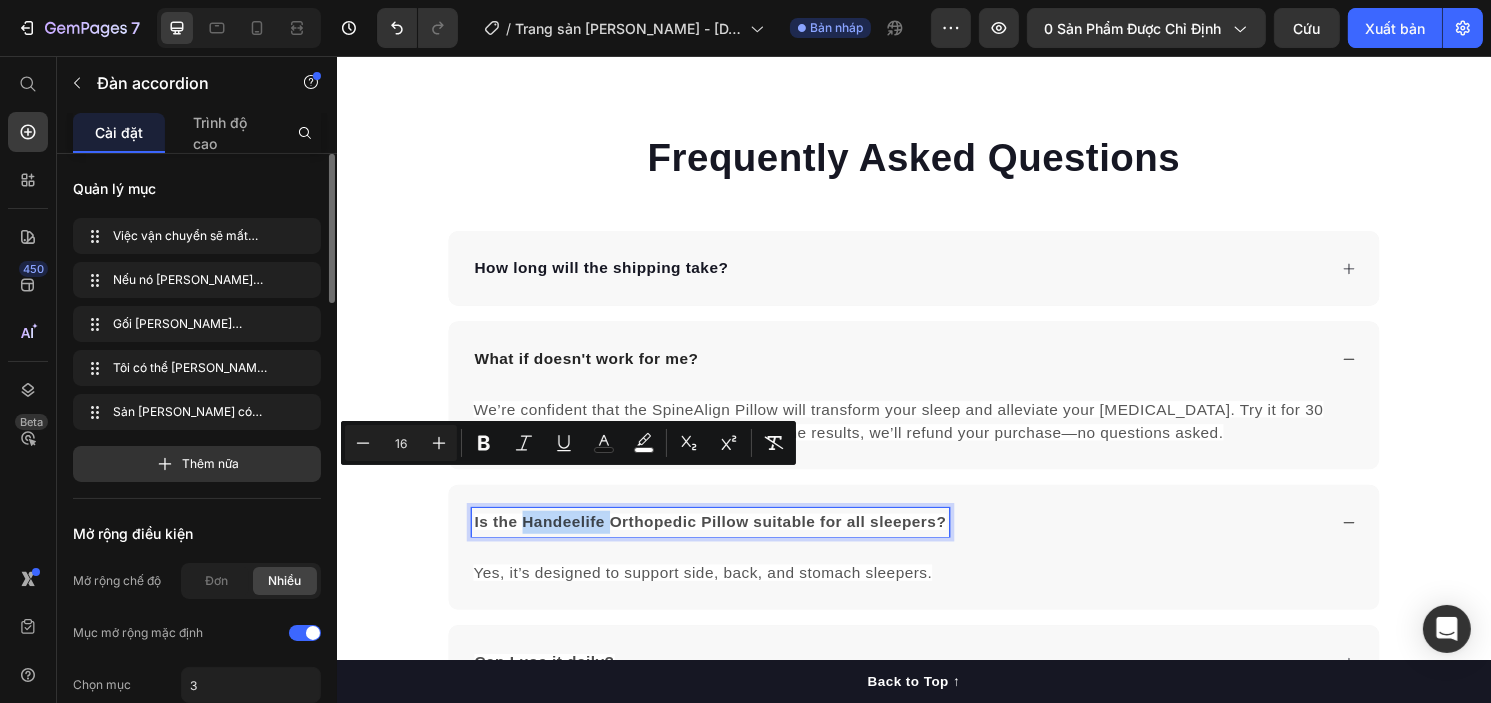 click on "Is the Handeelife Orthopedic Pillow suitable for all sleepers?" at bounding box center [724, 540] 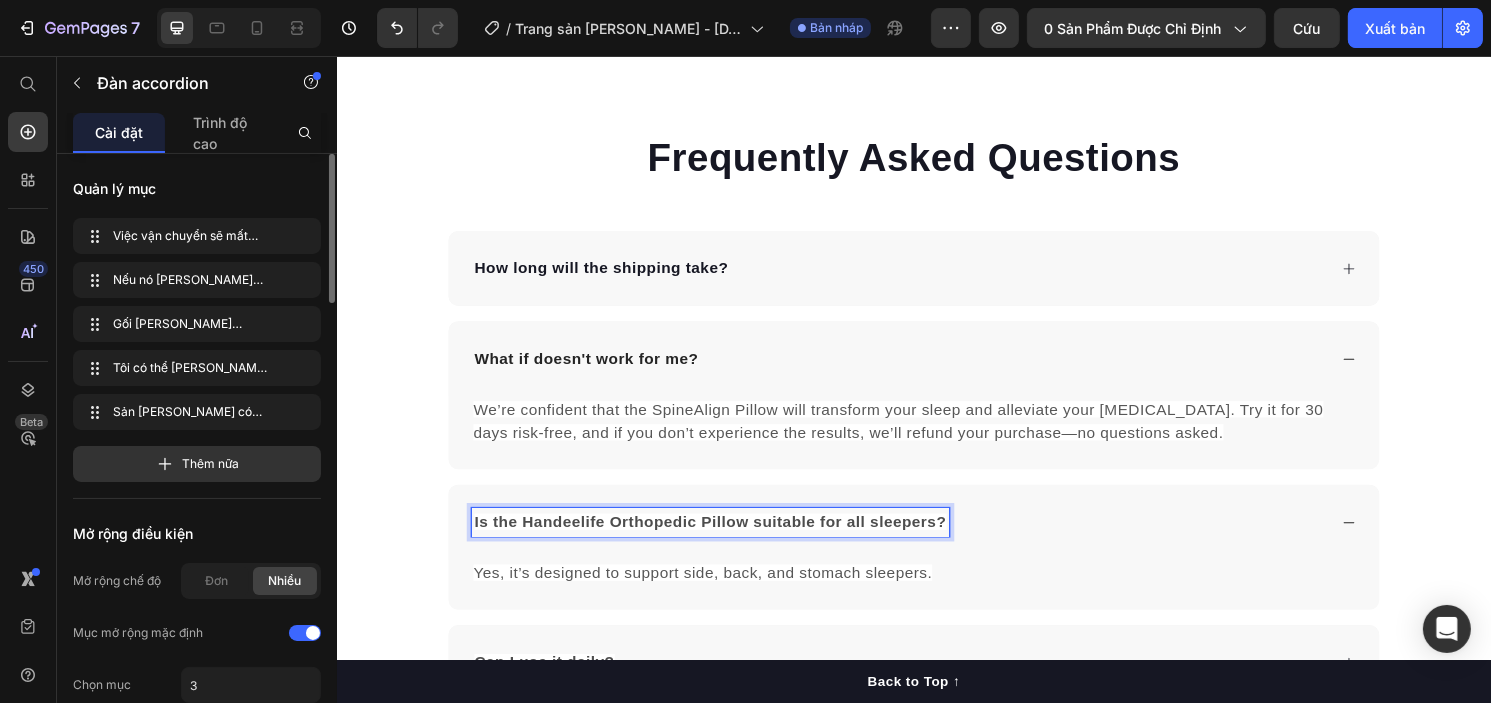 click on "Is the Handeelife Orthopedic Pillow suitable for all sleepers?" at bounding box center (724, 540) 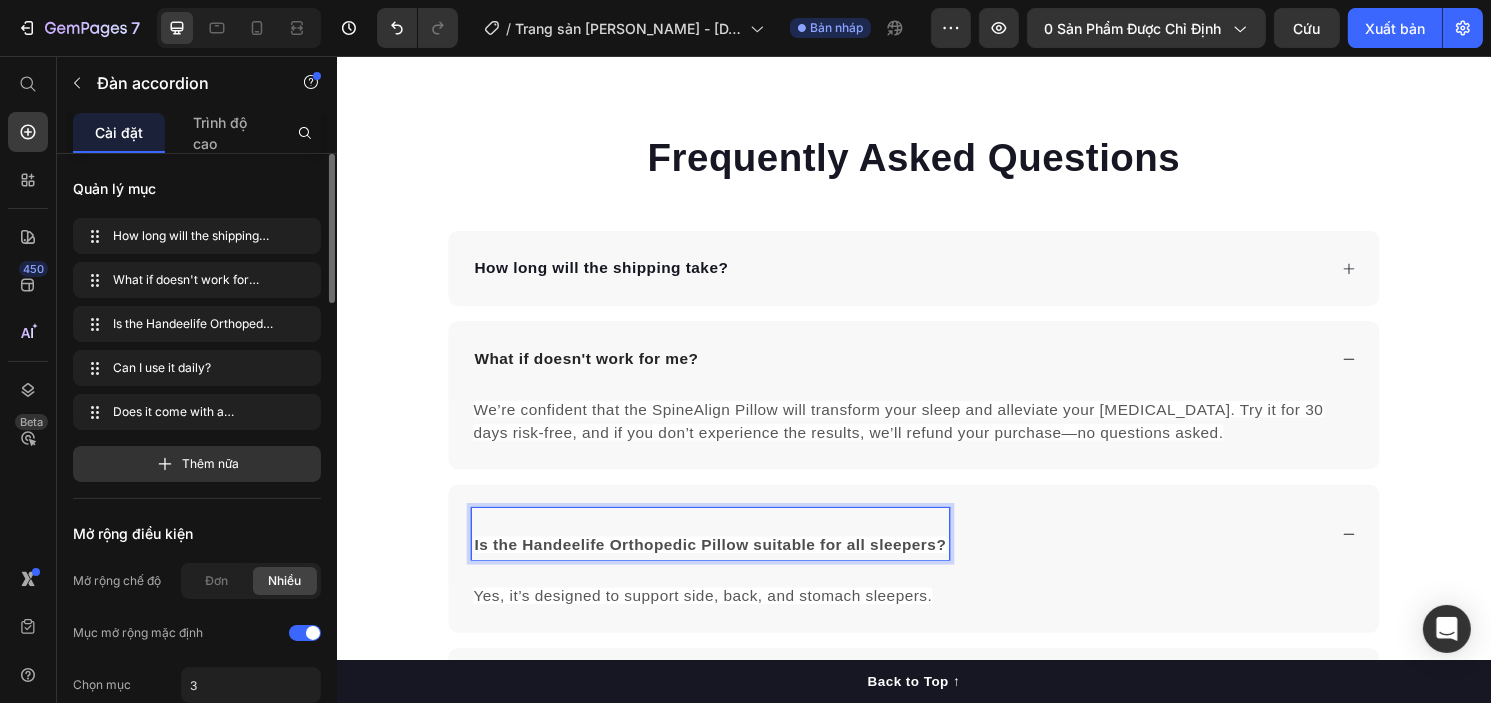 click at bounding box center [724, 541] 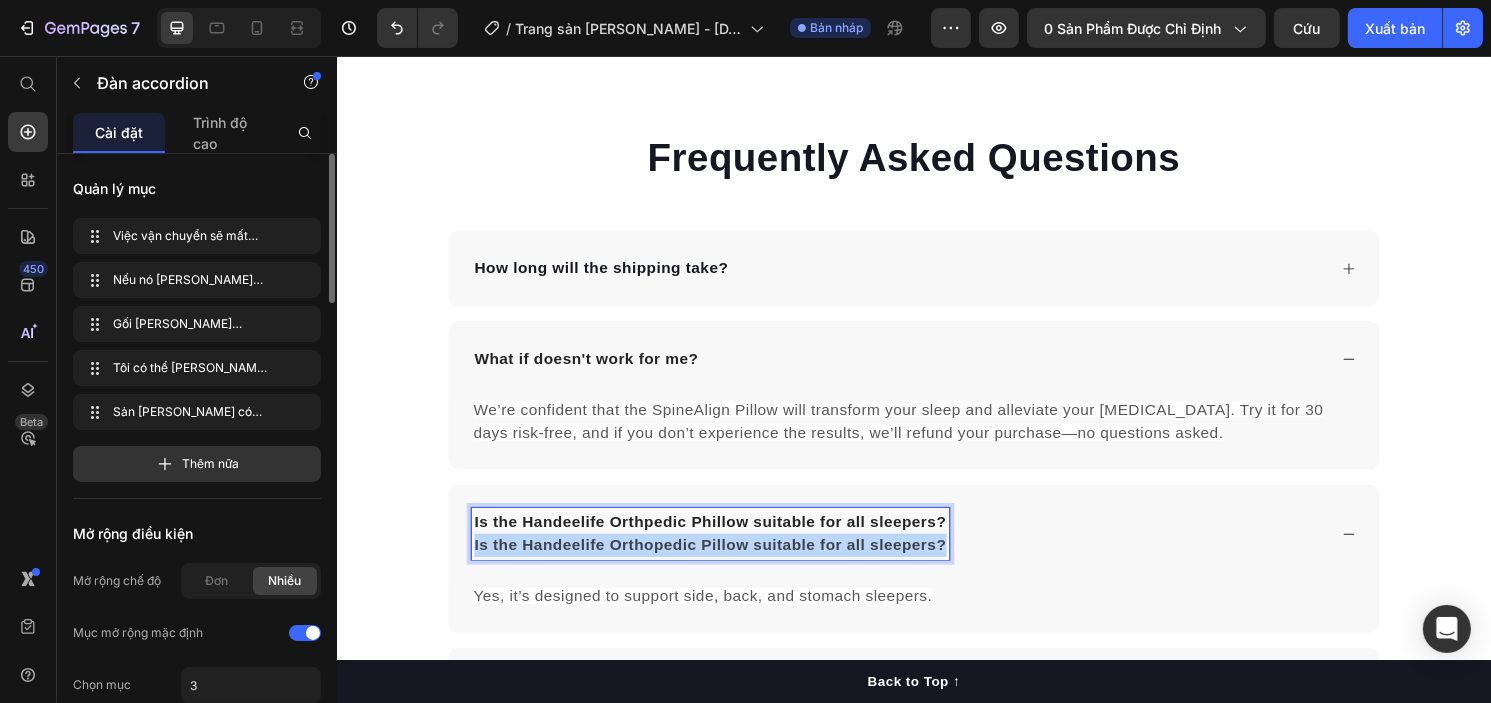 drag, startPoint x: 470, startPoint y: 523, endPoint x: 973, endPoint y: 523, distance: 503 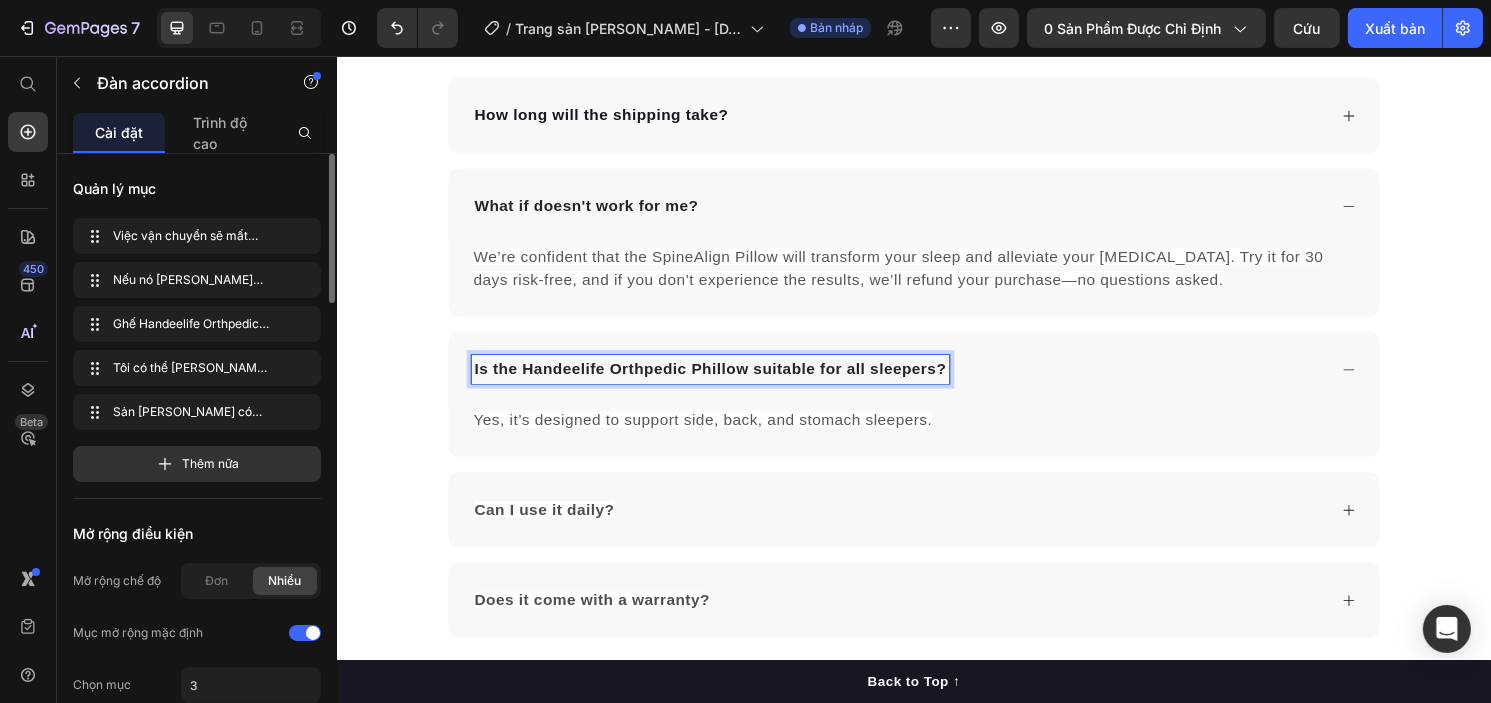 scroll, scrollTop: 8770, scrollLeft: 0, axis: vertical 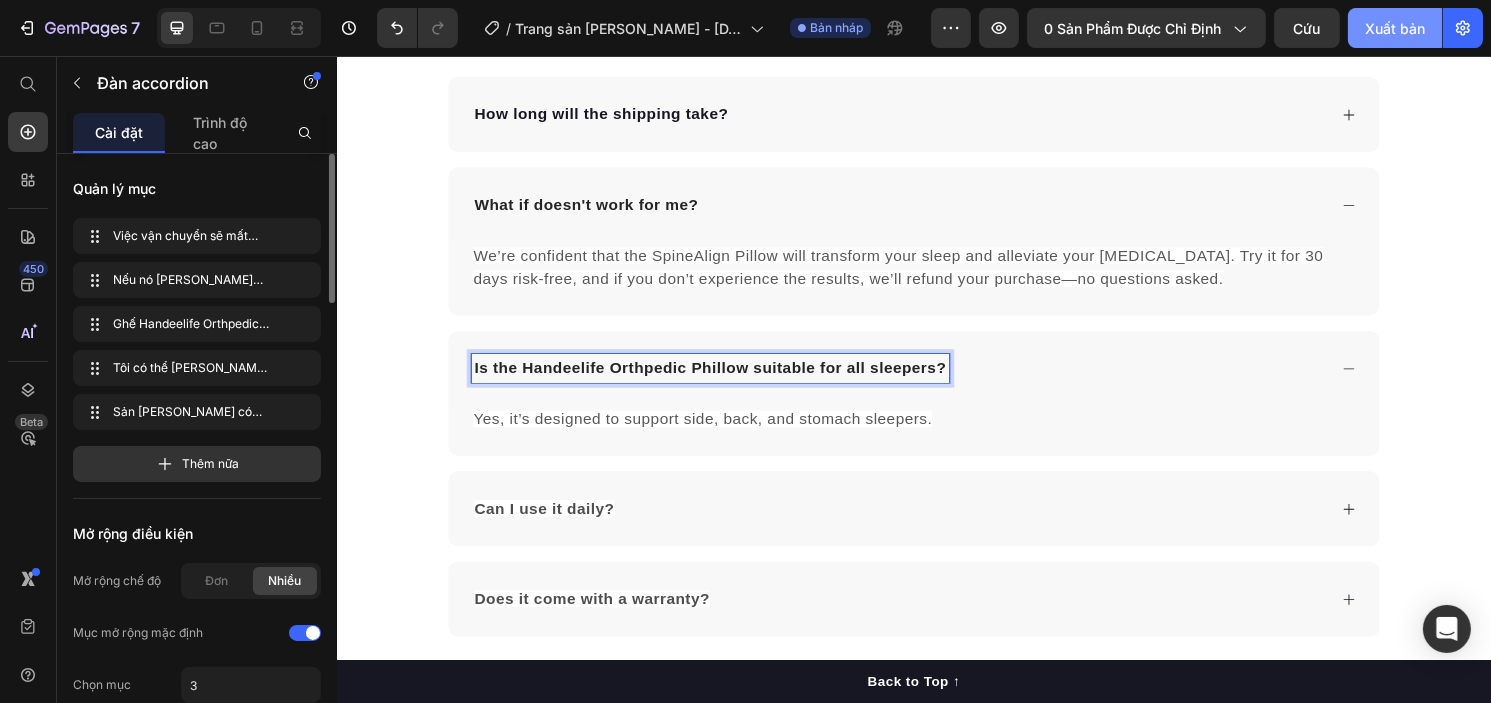 click on "Xuất bản" at bounding box center (1395, 28) 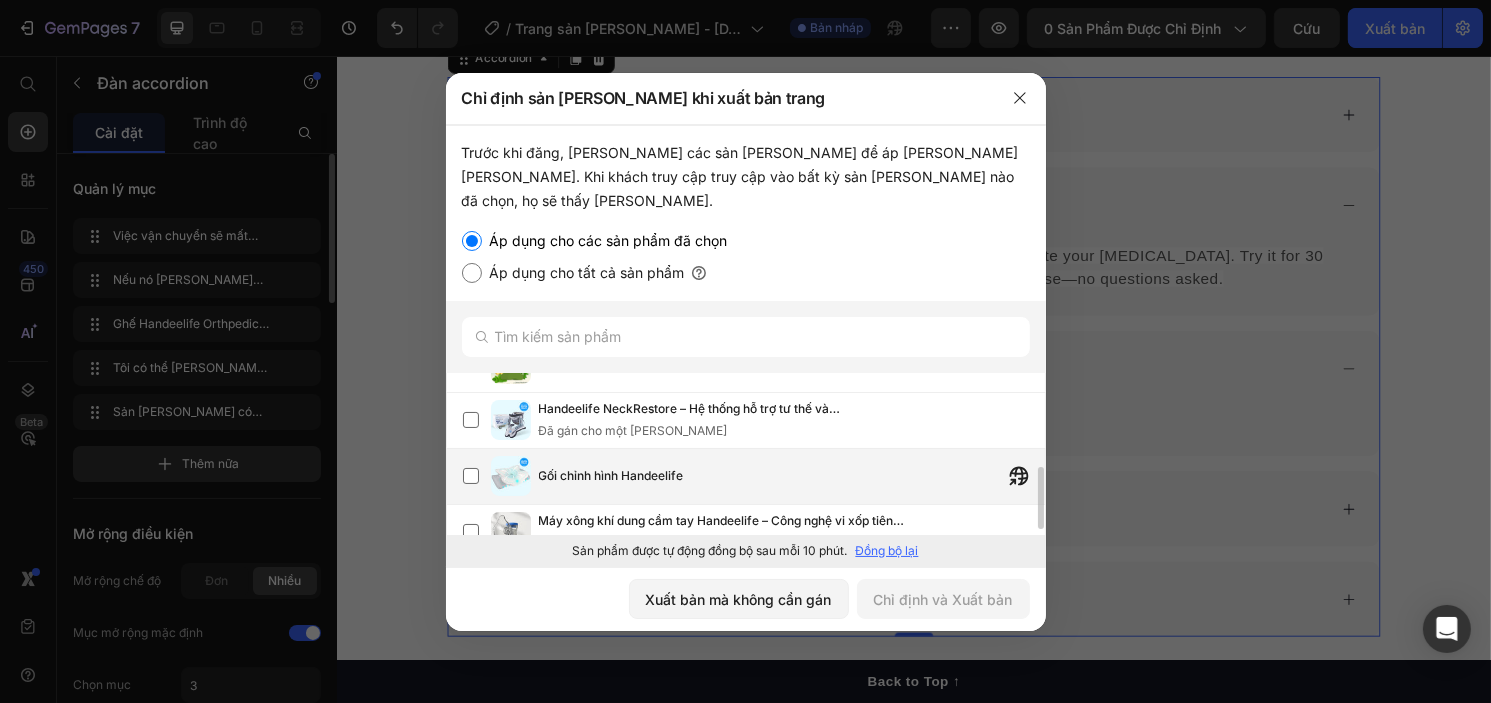 scroll, scrollTop: 266, scrollLeft: 0, axis: vertical 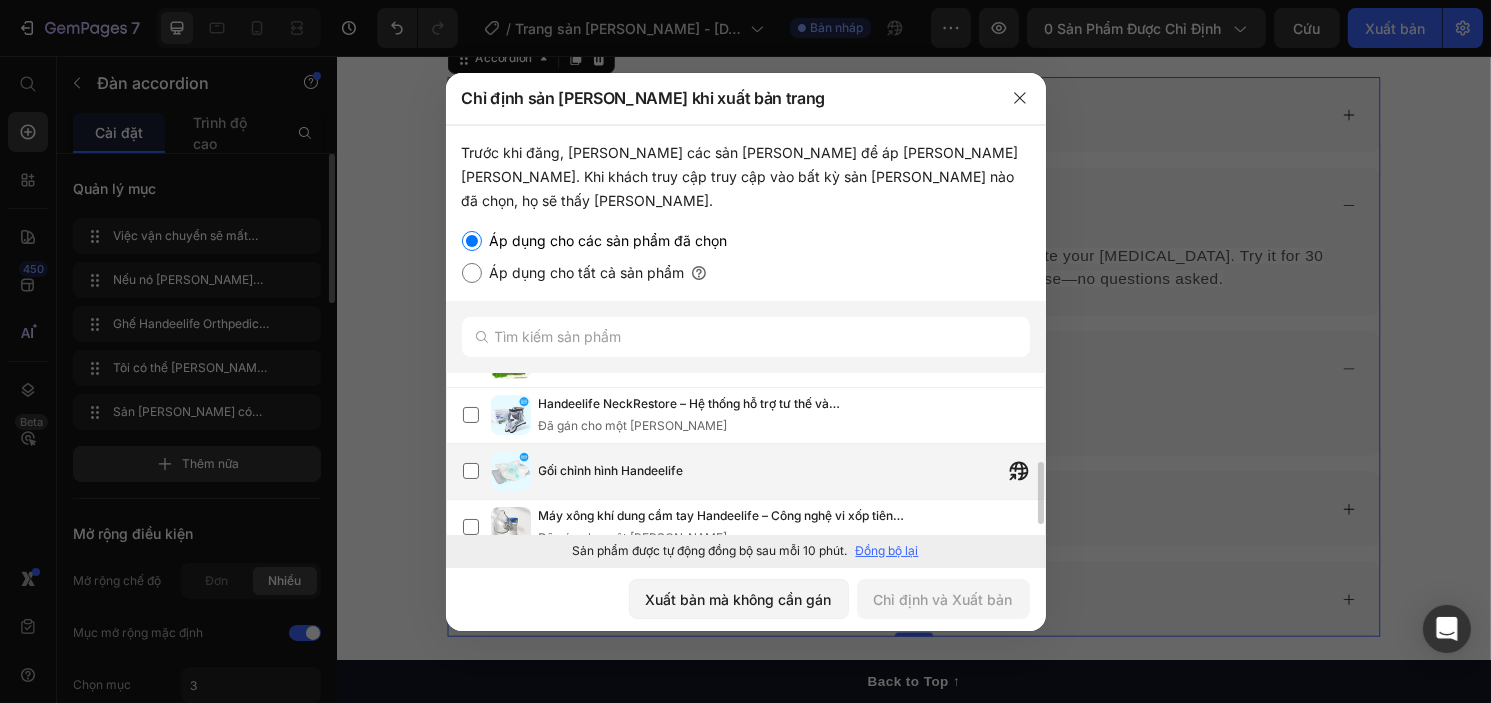 click on "Gối chỉnh hình Handeelife" at bounding box center [792, 471] 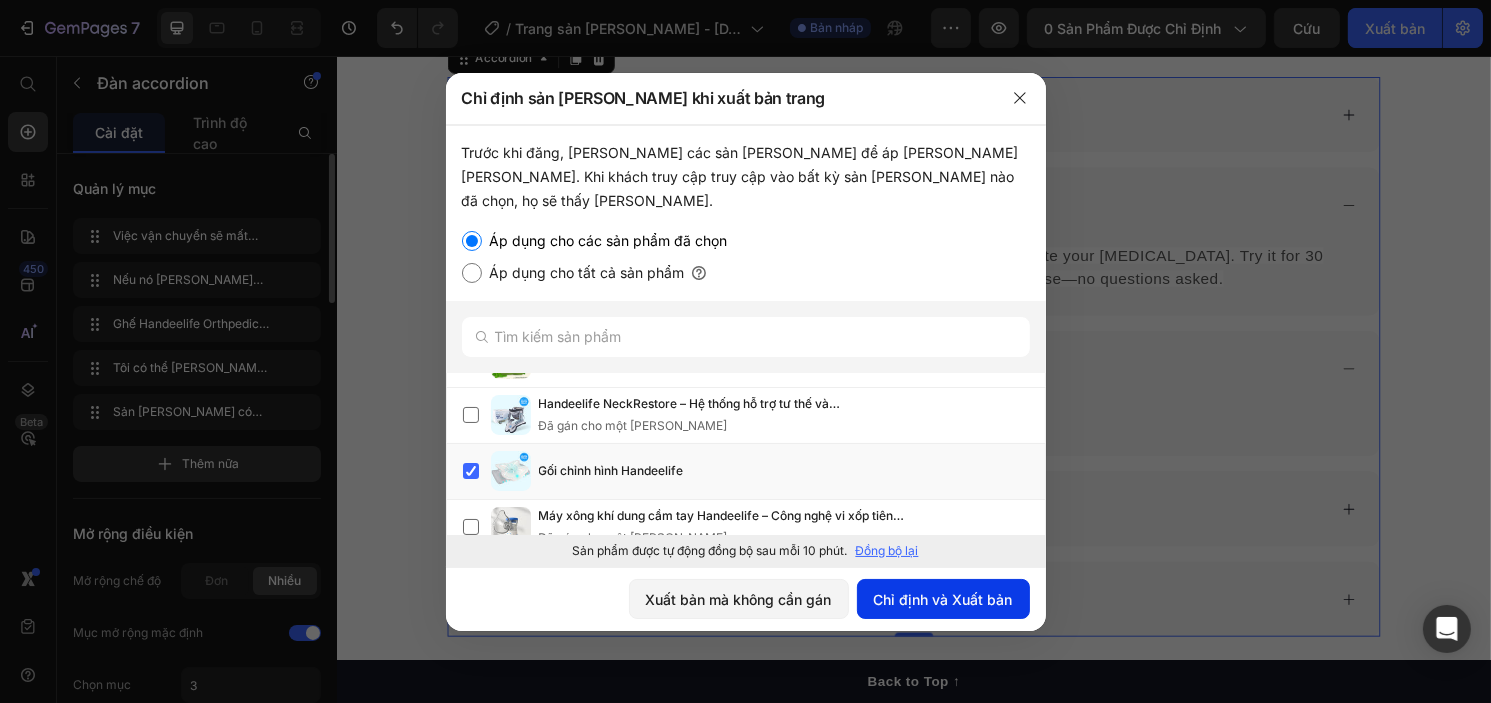click on "Chỉ định và Xuất bản" at bounding box center (943, 599) 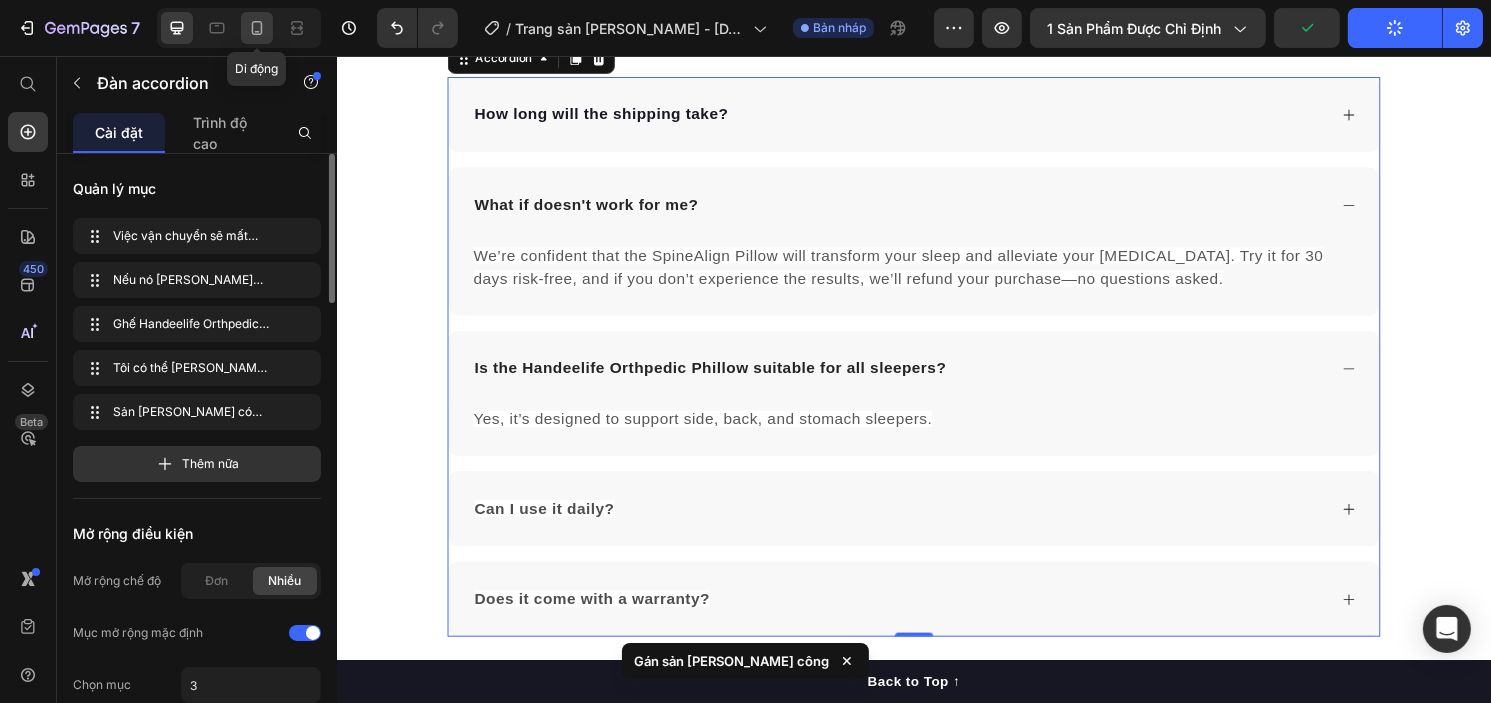 click 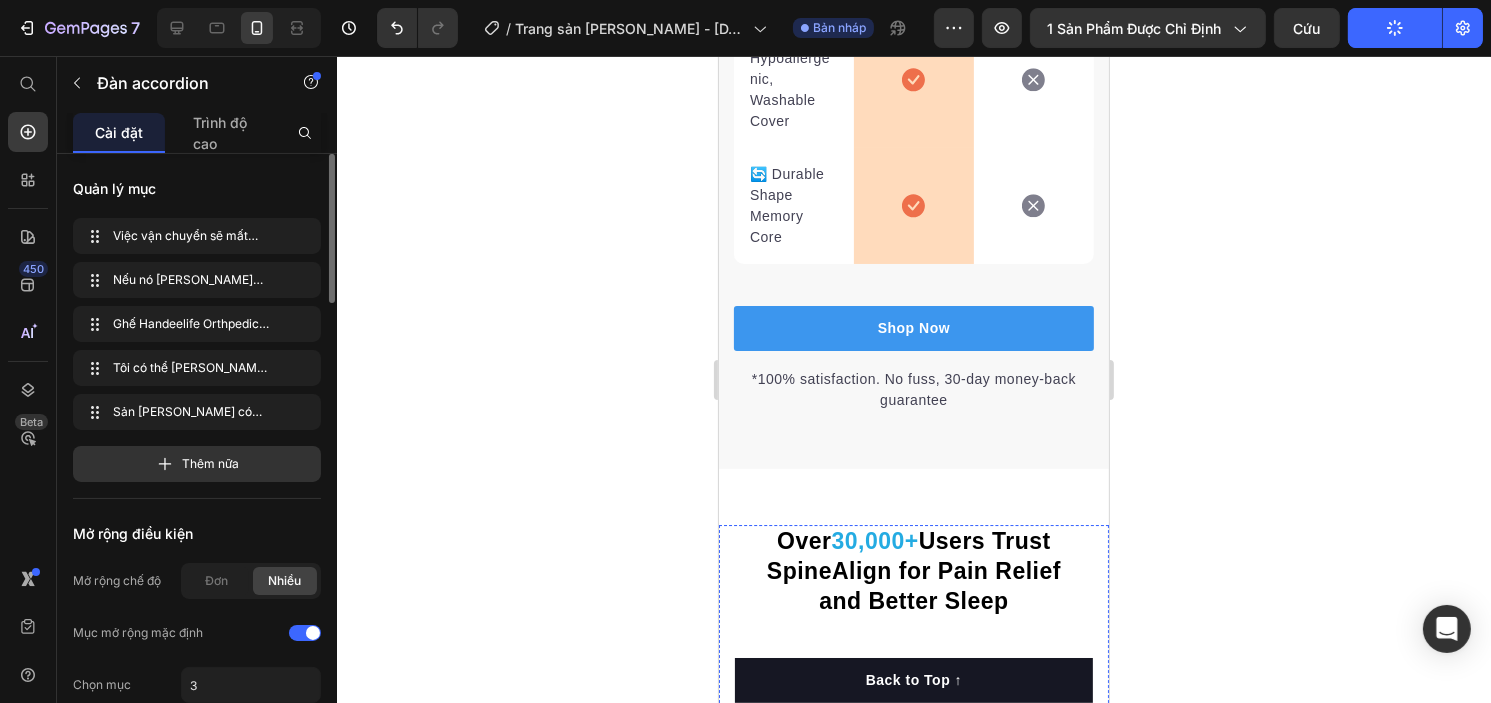 scroll, scrollTop: 6969, scrollLeft: 0, axis: vertical 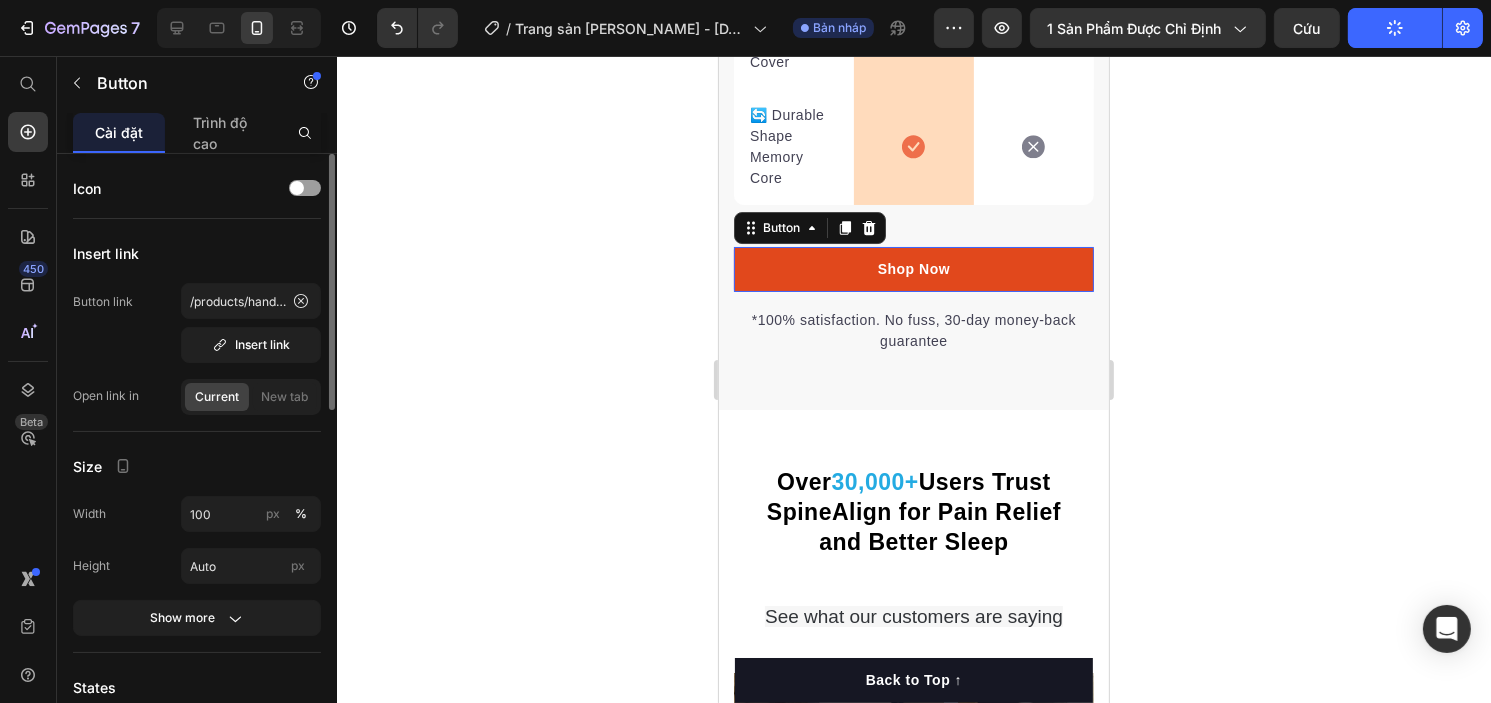 click on "We’re a whole different breed. Heading It’s easy to see why Super Tummy Daily is recommended #1 by vets and owners. The powerful ingredients in each tasty scoop can support your dog’s digestive system, leaving them to live a comfortable, healthy, and active lifestyle Text block Row
Image Handeelife Orthopedic Pillow Text block Row Other Pillow Text block Row 🌟 Unique Butterfly Ergonomic Design Text block
Icon Row
Icon Row ❄️ Breathable, Cooling Airflow Channels Text block
Icon Row
Icon Row 🧠 Medical-Grade Neck & Shoulder Relief Text block
Icon Row
Icon Row 🛌 Dual Height Zones for All Sleepers Text block
Icon Row
Icon Row 🧼 Hypoallergenic, Washable Cover Text block
Icon Row
Icon Row 🔄 Durable Shape Memory Core Text block
Icon Row
Icon Row Row Shop Now Button   0 *100% satisfaction. No fuss, 30-day money-back guarantee Text block Row Over" at bounding box center [913, -2015] 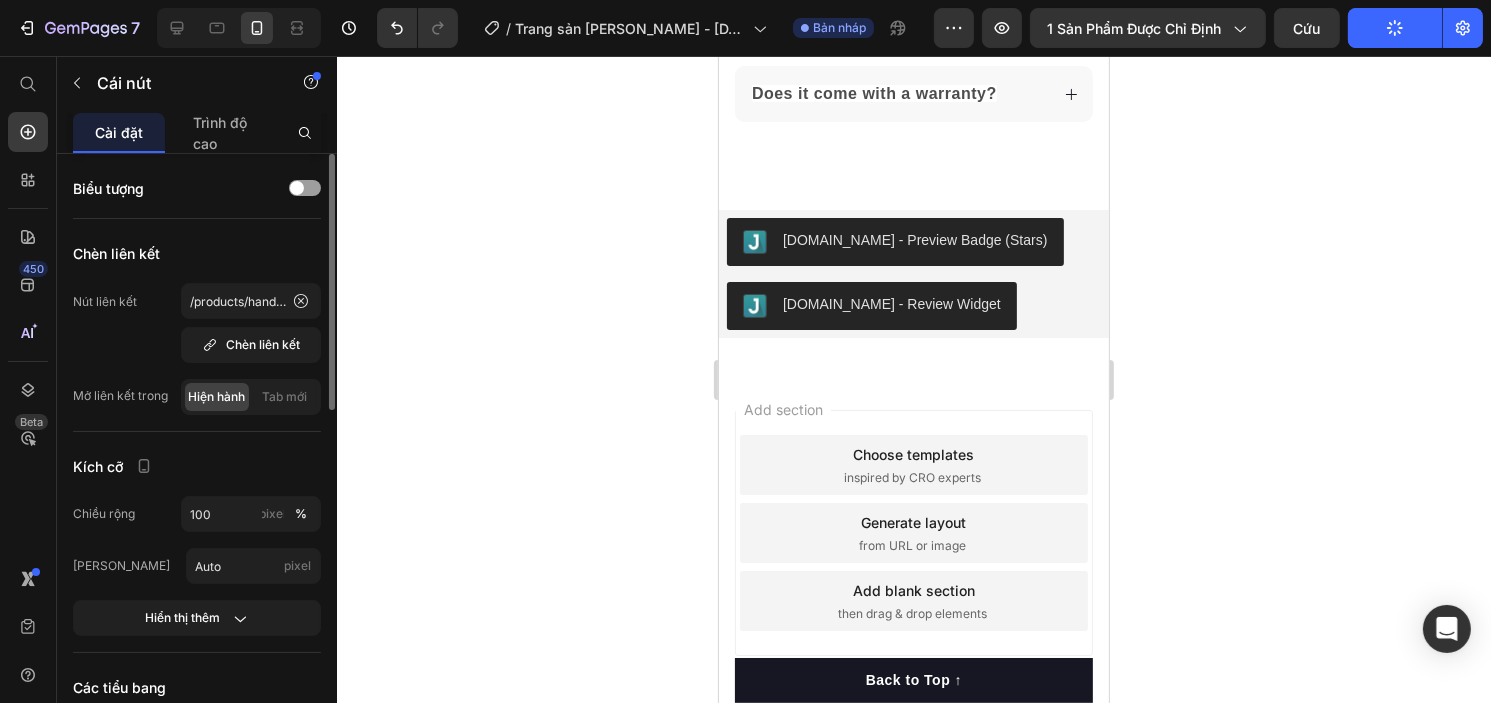 scroll, scrollTop: 9250, scrollLeft: 0, axis: vertical 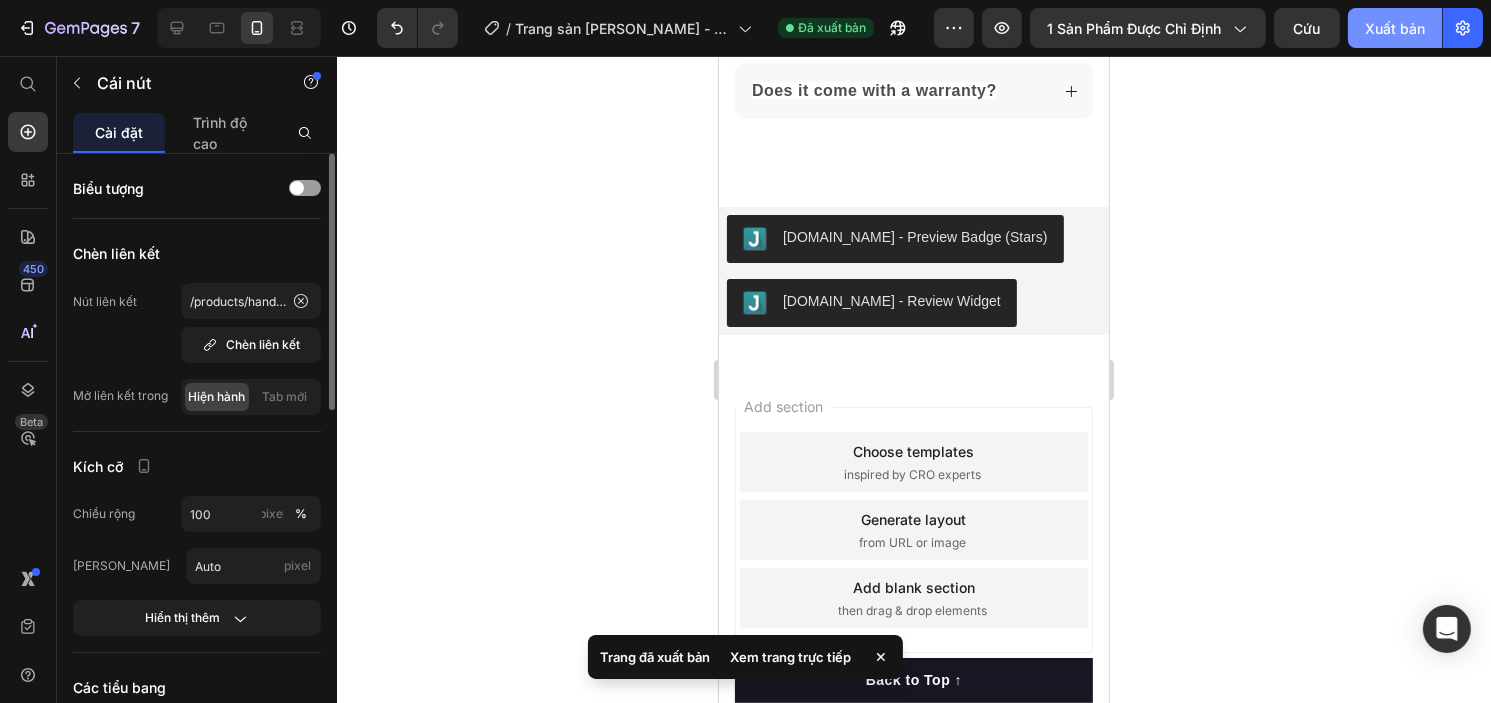 click on "Xuất bản" at bounding box center [1395, 28] 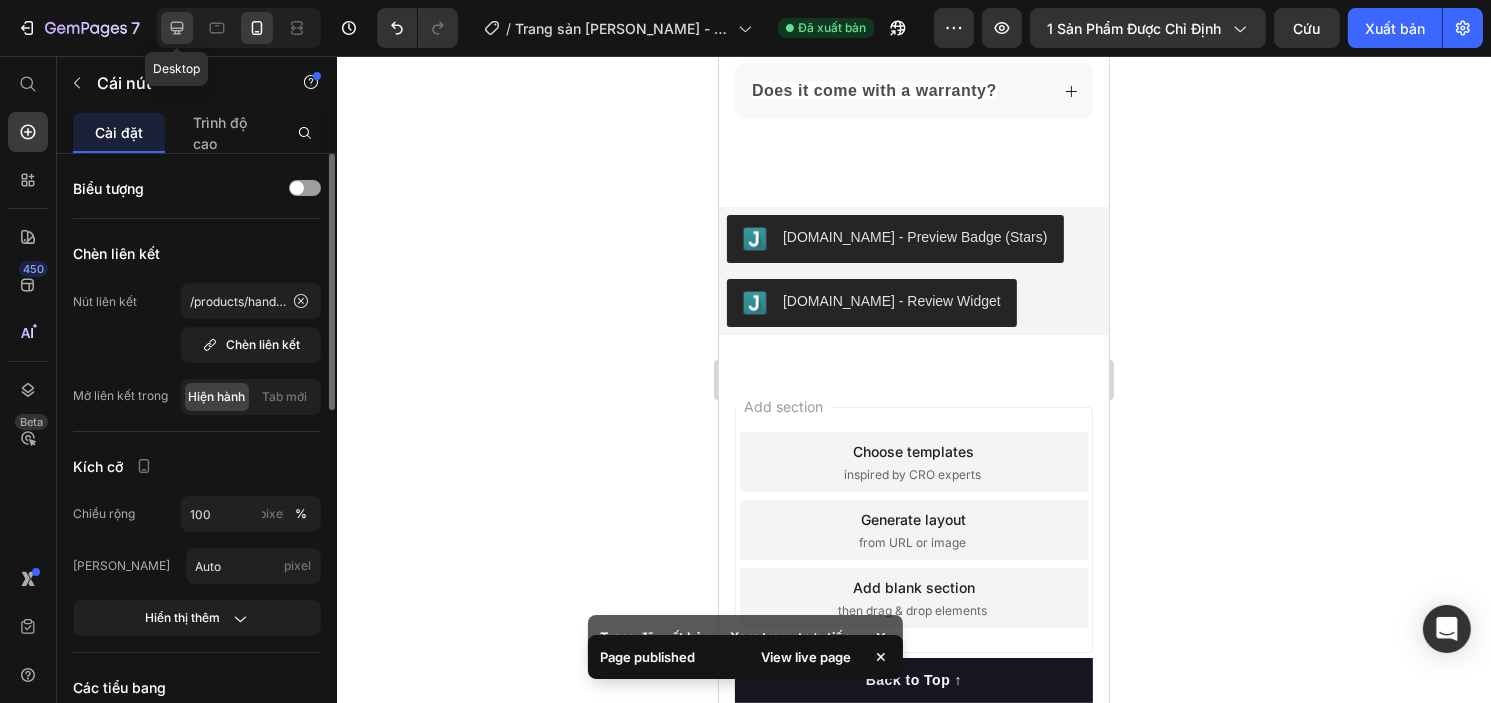 click 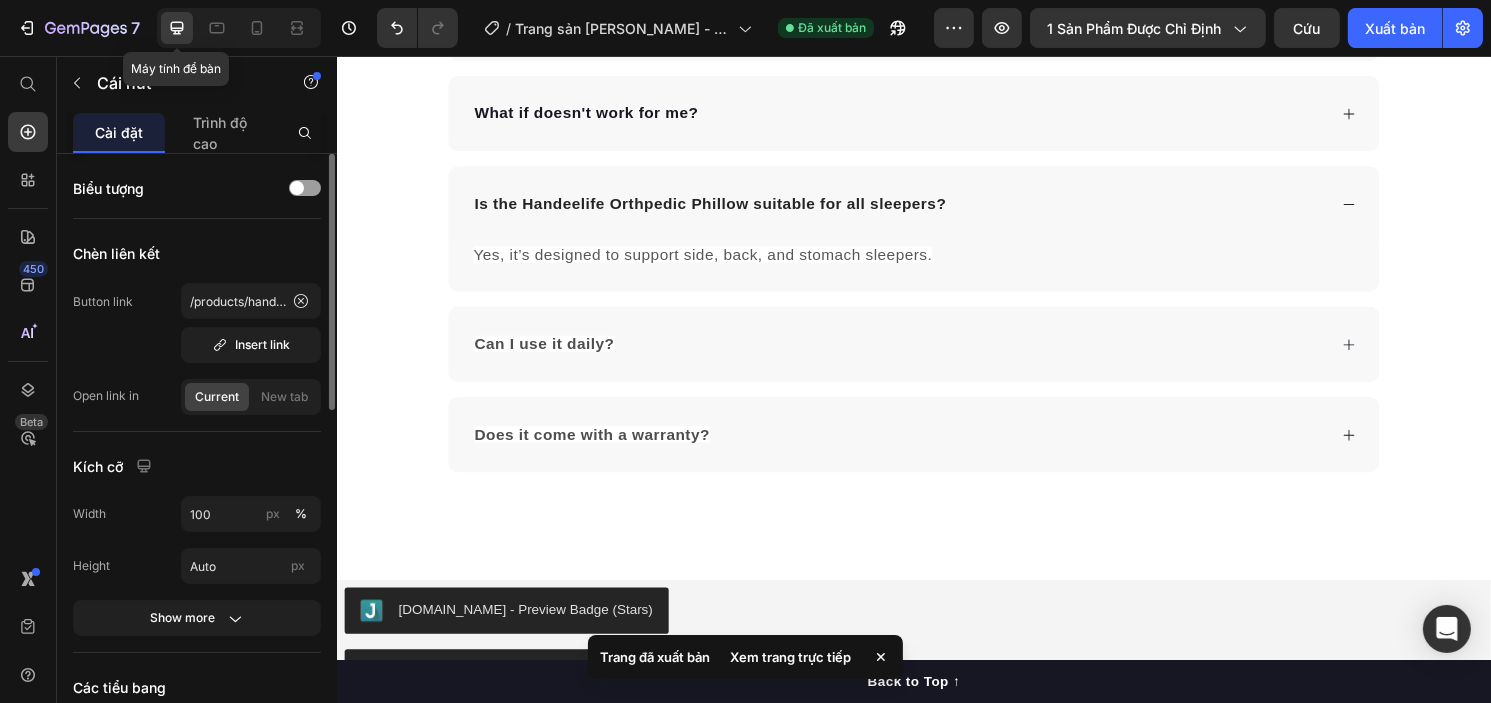 scroll, scrollTop: 8970, scrollLeft: 0, axis: vertical 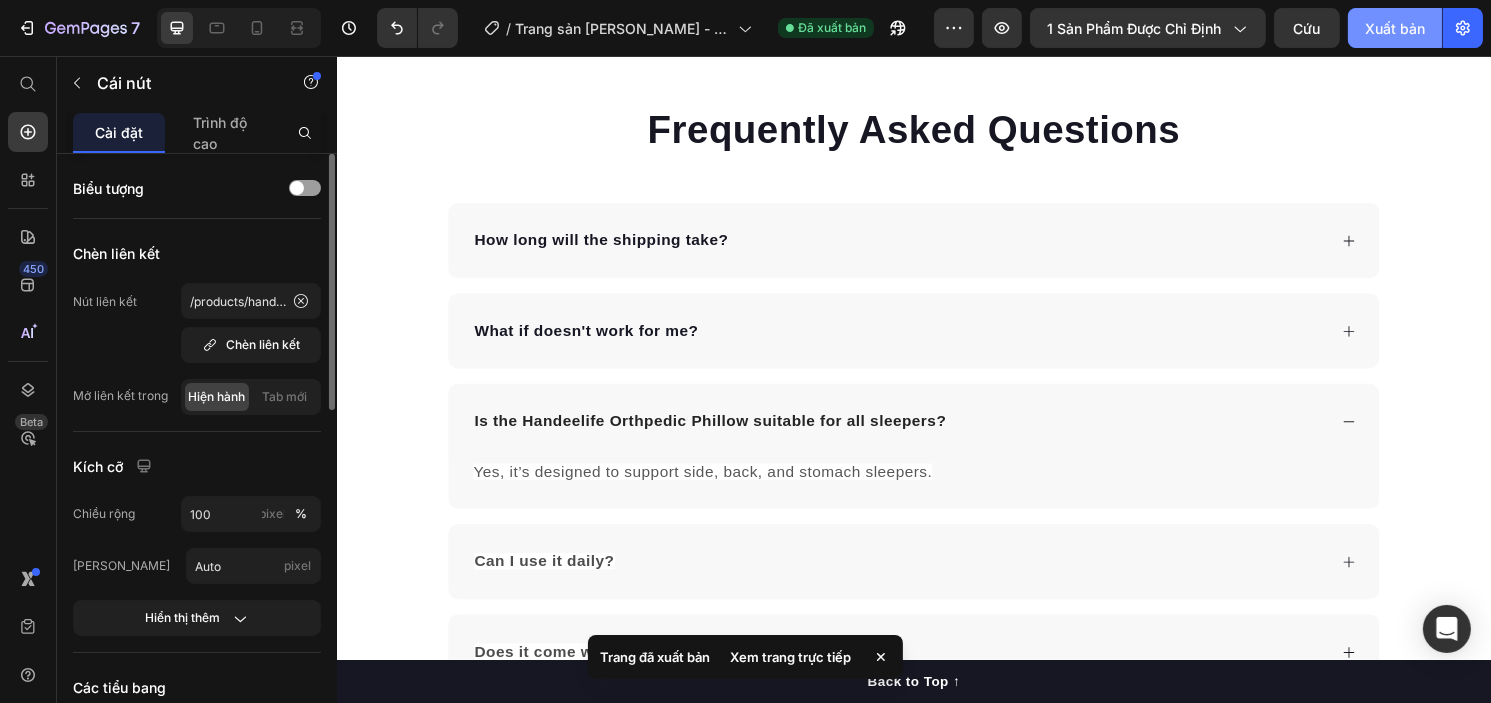 click on "Xuất bản" at bounding box center [1395, 28] 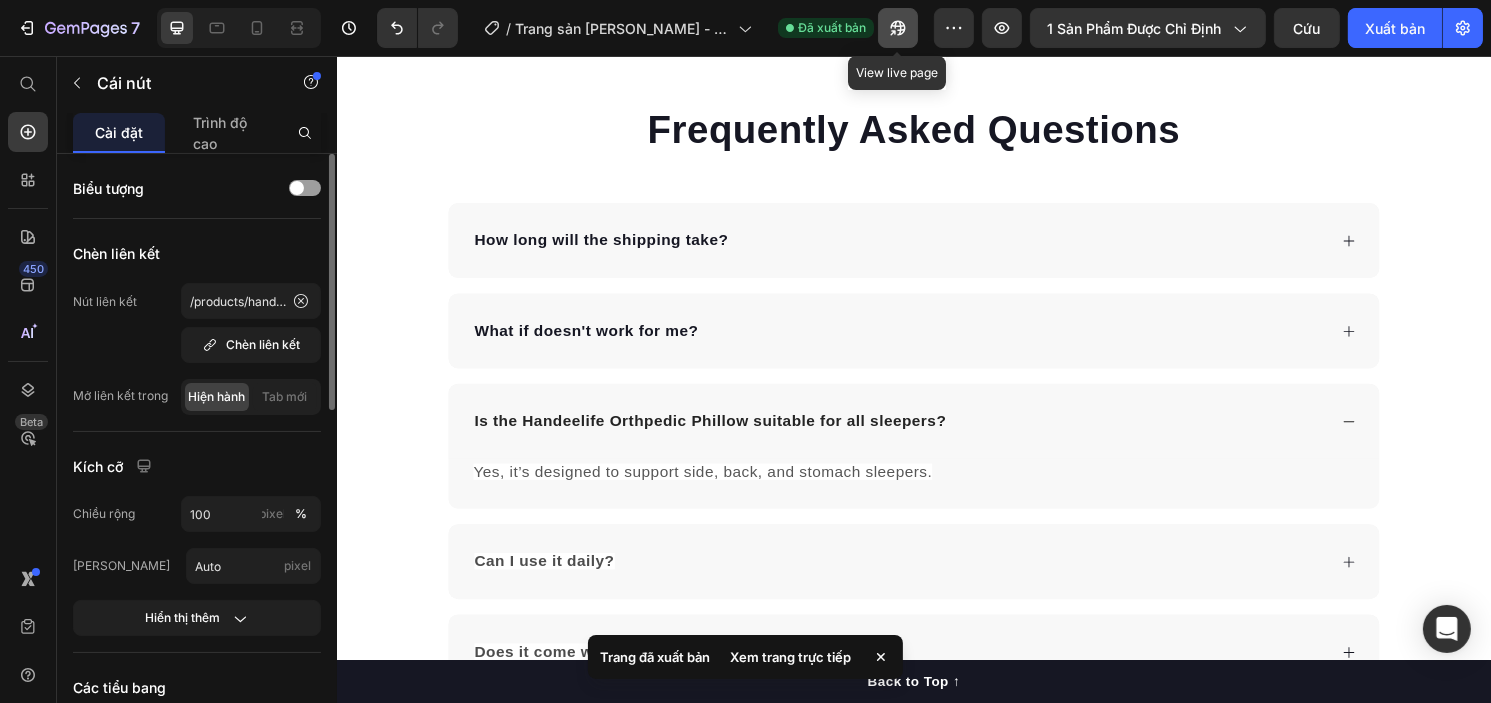 click 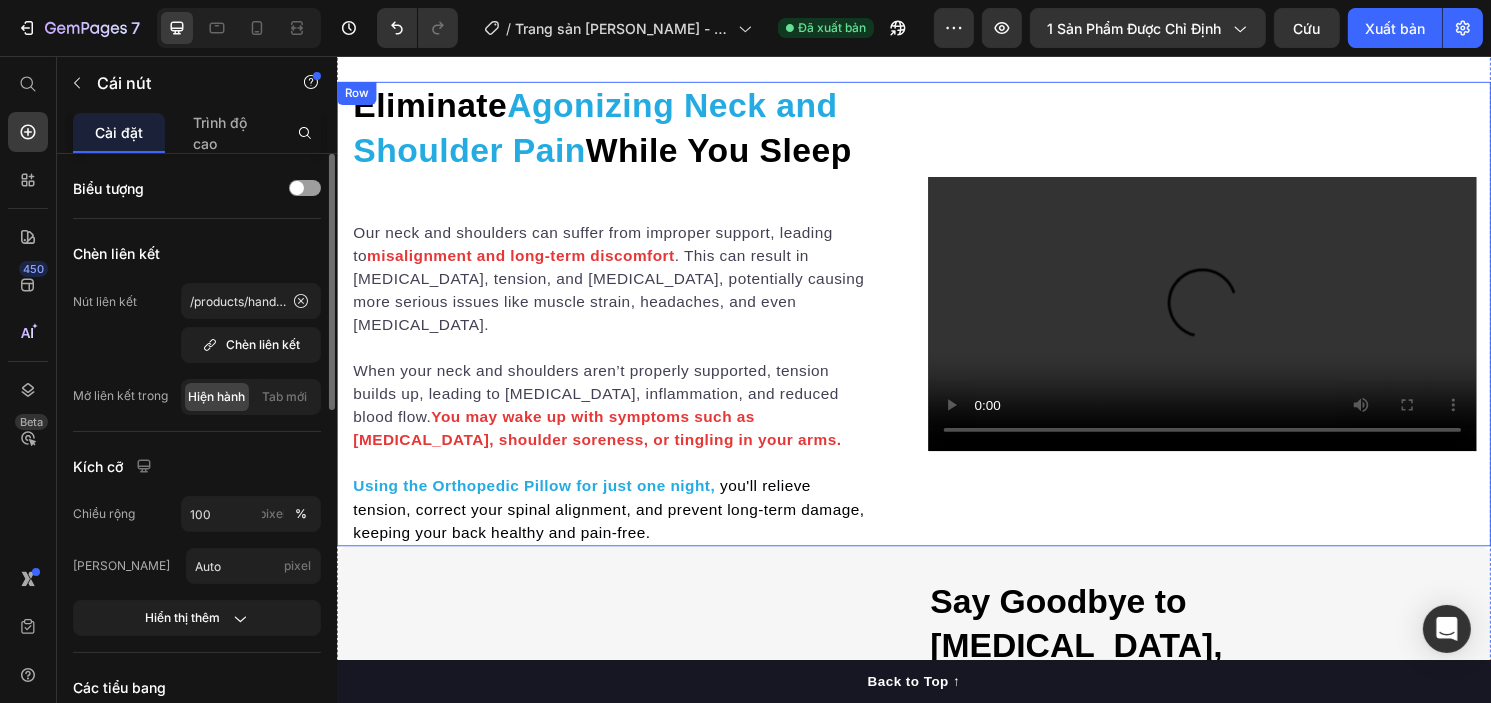 scroll, scrollTop: 3032, scrollLeft: 0, axis: vertical 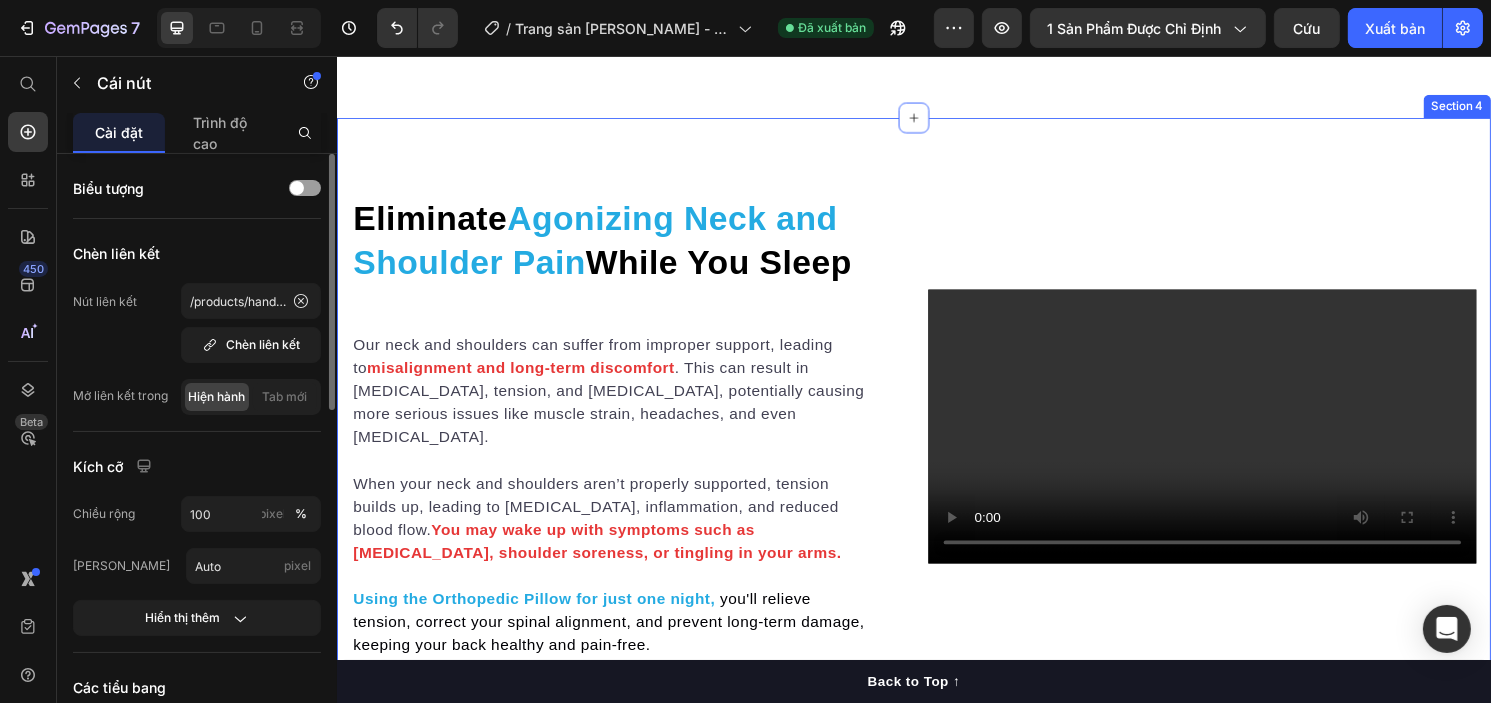 click on "Eliminate  Agonizing Neck and Shoulder Pain  While You Sleep Heading Our neck and shoulders can suffer from improper support, leading to  misalignment and long-term discomfort . This can result in [MEDICAL_DATA], tension, and [MEDICAL_DATA], potentially causing more serious issues like muscle strain, headaches, and even [MEDICAL_DATA].   When your neck and shoulders aren’t properly supported, tension builds up, leading to [MEDICAL_DATA], inflammation, and reduced blood flow.  You may wake up with symptoms such as [MEDICAL_DATA], shoulder soreness, or tingling in your arms.   Using the Orthopedic Pillow for just one night,   you'll relieve tension, correct your spinal alignment, and prevent long-term damage, keeping your back healthy and pain-free. Text block Row Video Row Image Text Block Row Say Goodbye to [MEDICAL_DATA], [MEDICAL_DATA], and [MEDICAL_DATA]—Permanently Heading Image Unlike typical pillows and supports that fail to provide adequate alignment,  Handeelife Orthopedic Pillow Breathable Fabric for All-Day Comfort" at bounding box center [936, 871] 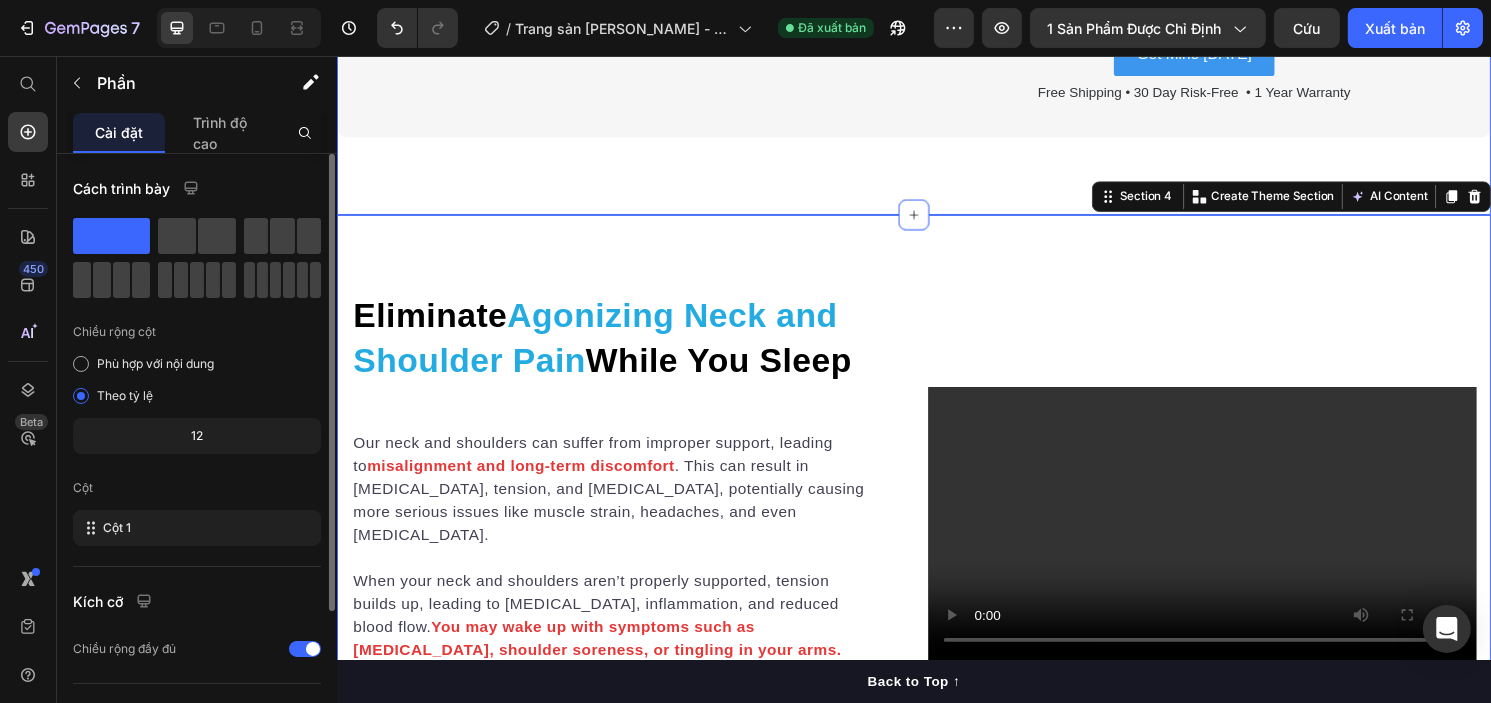 scroll, scrollTop: 2932, scrollLeft: 0, axis: vertical 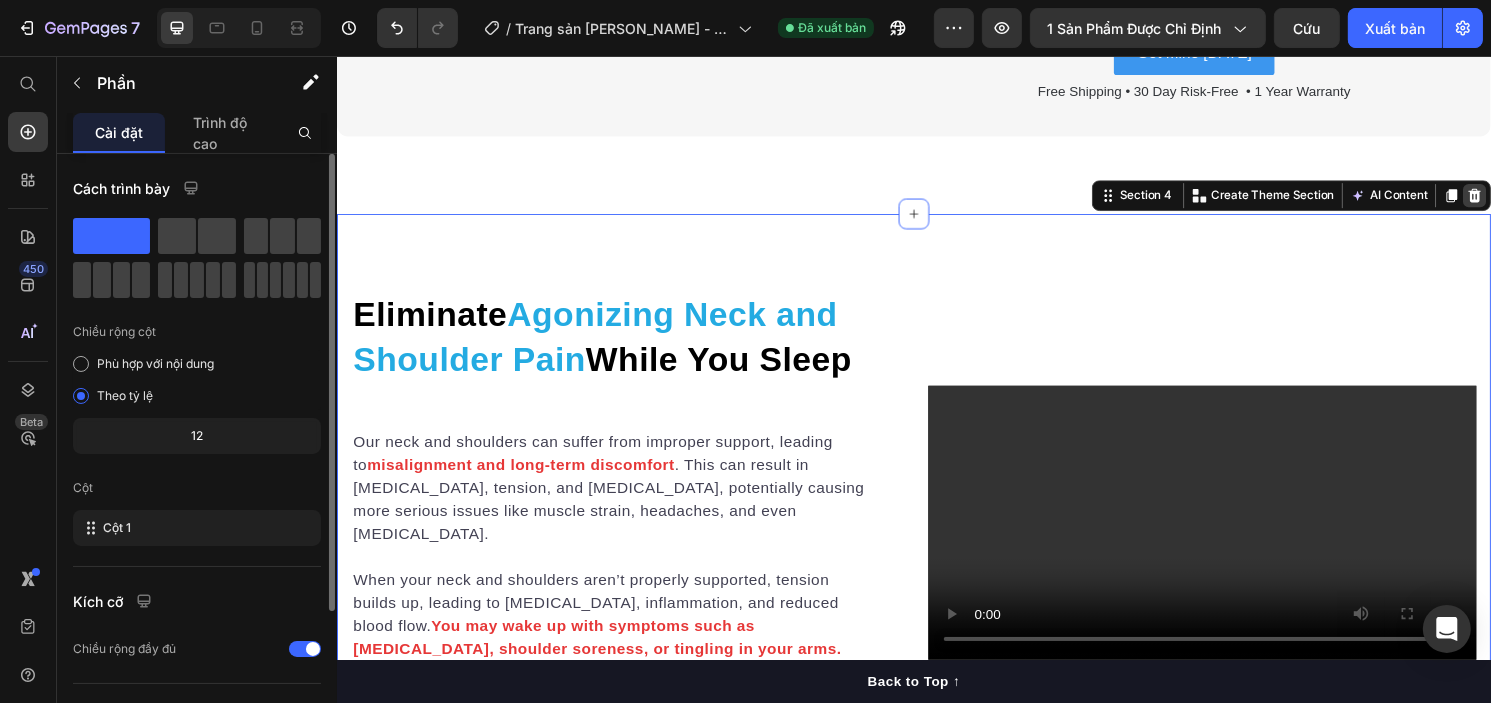 click 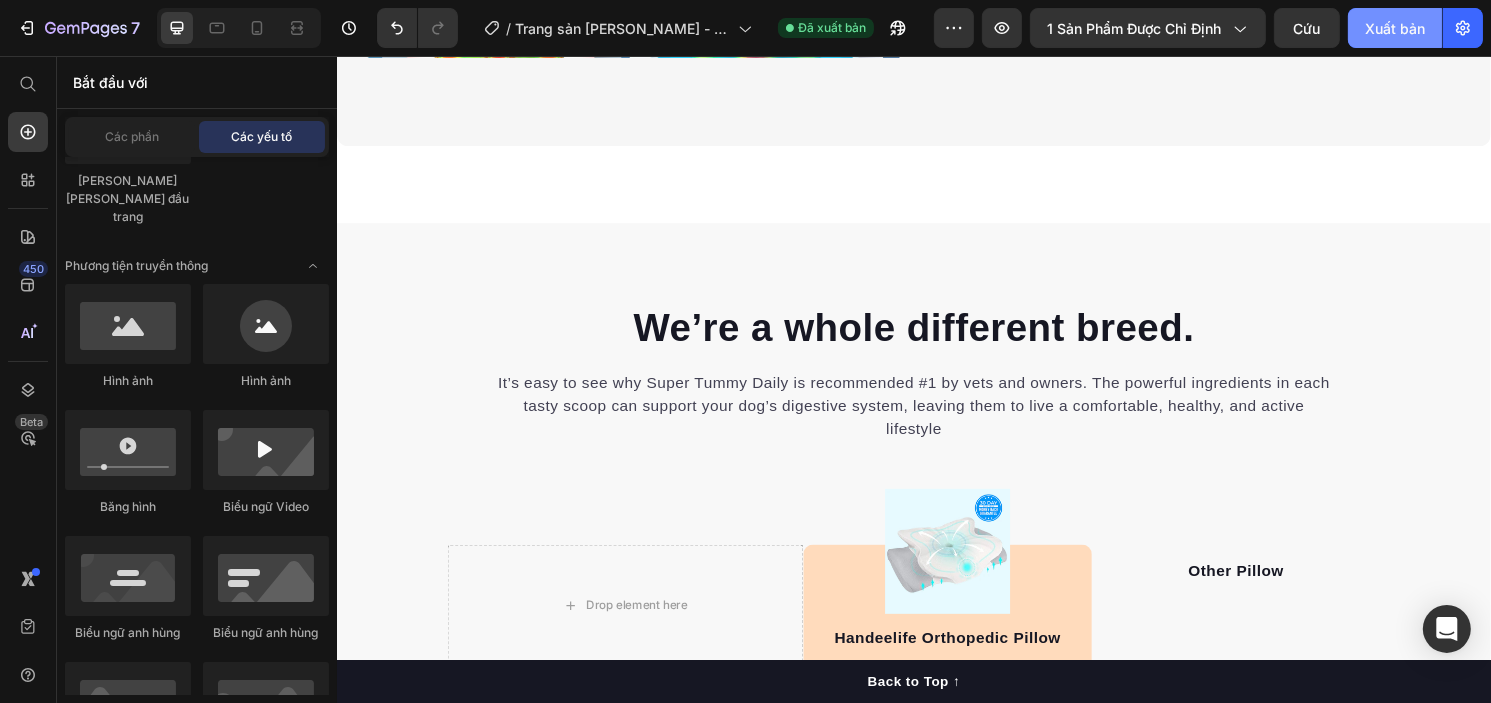 scroll, scrollTop: 4532, scrollLeft: 0, axis: vertical 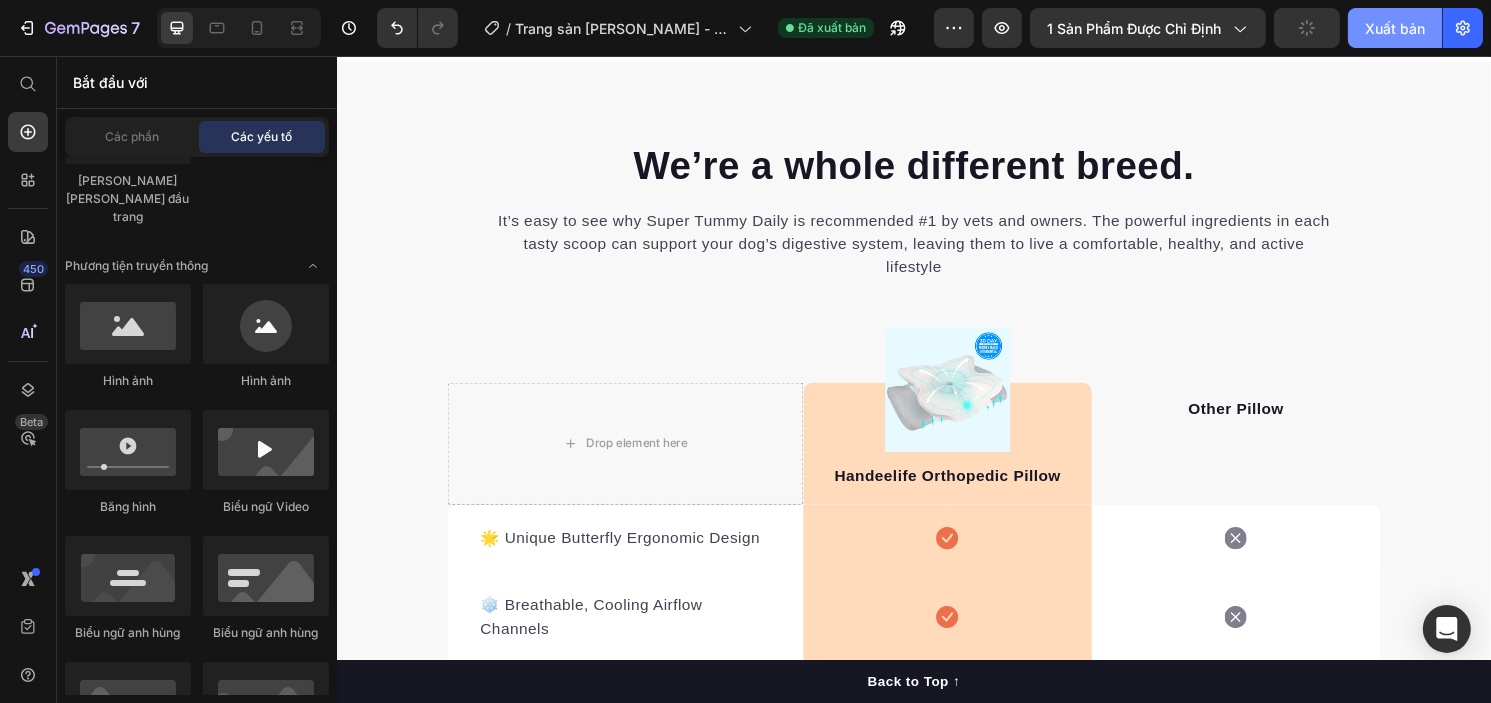 click on "Xuất bản" at bounding box center [1395, 28] 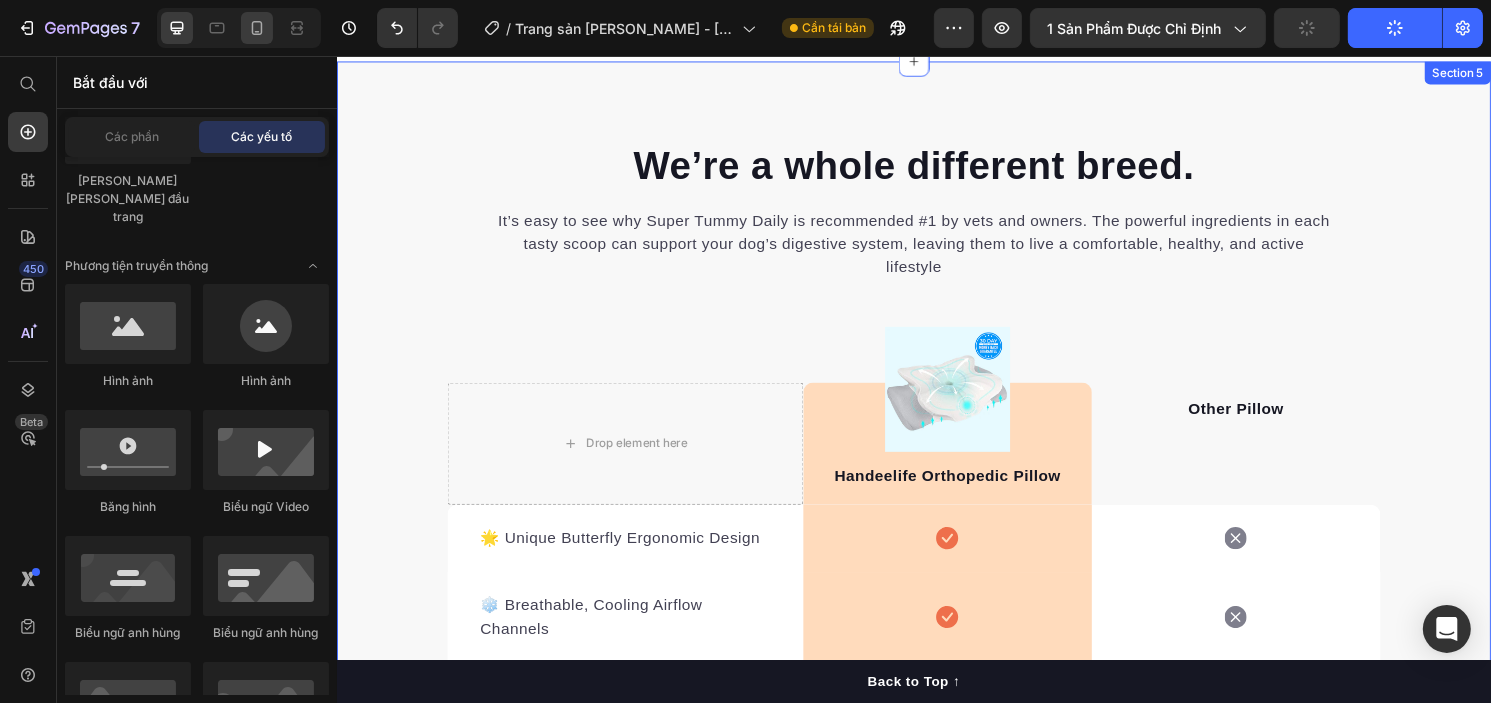 click 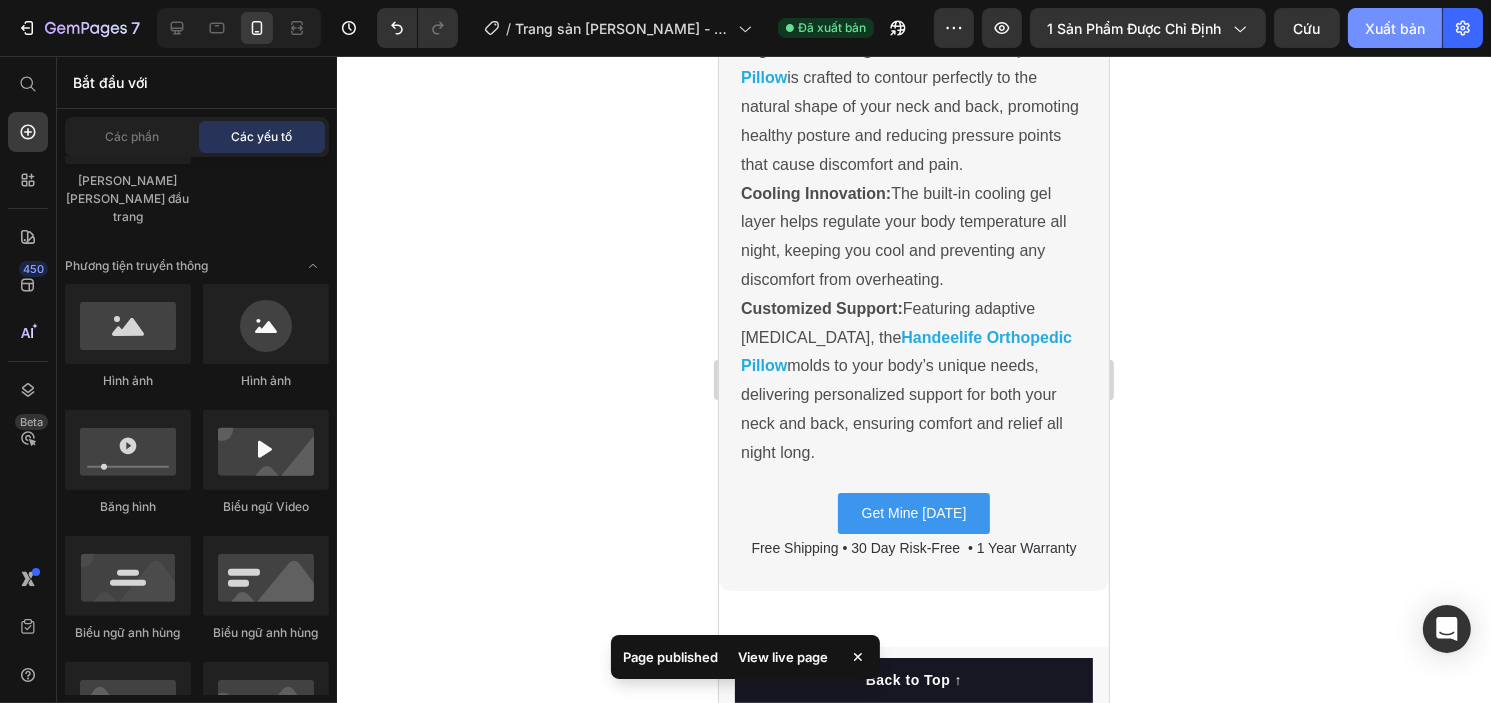 click on "Xuất bản" at bounding box center (1395, 28) 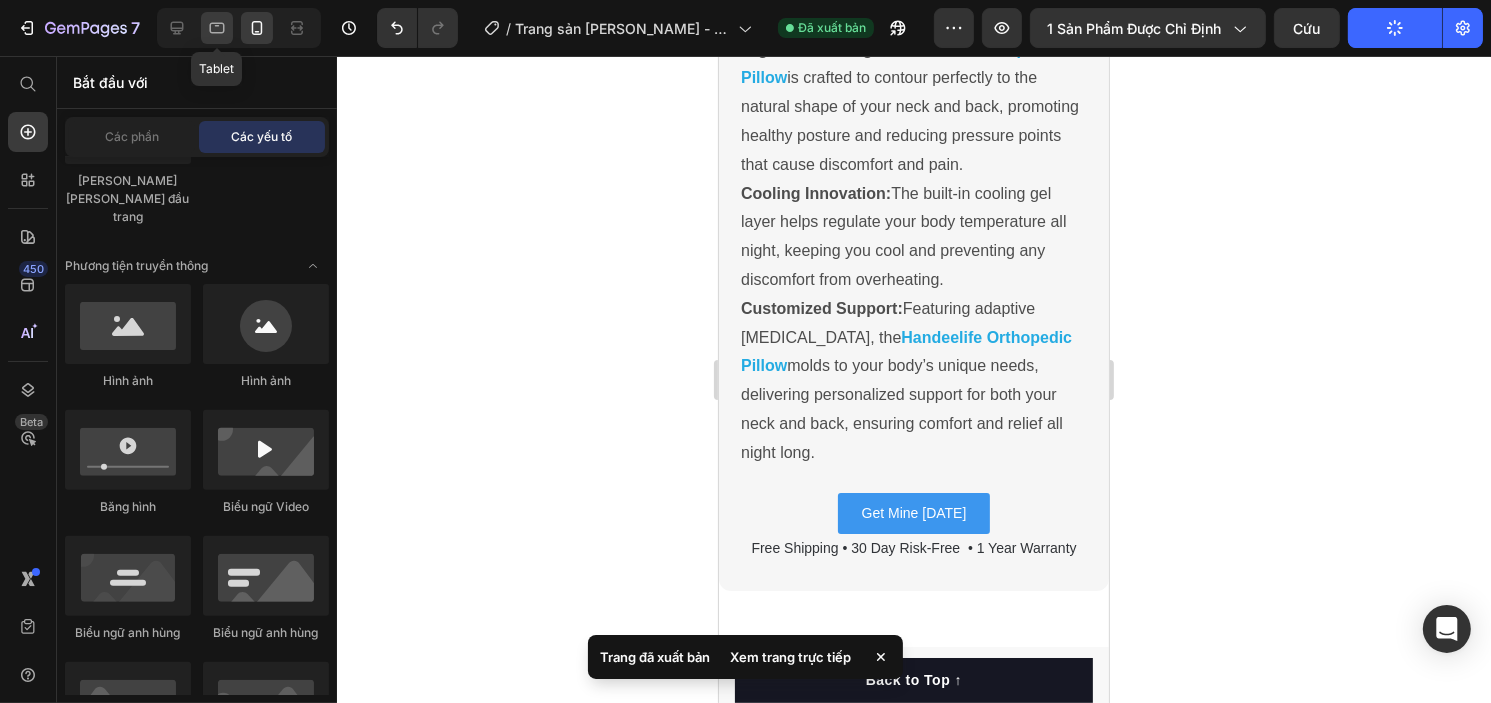 click 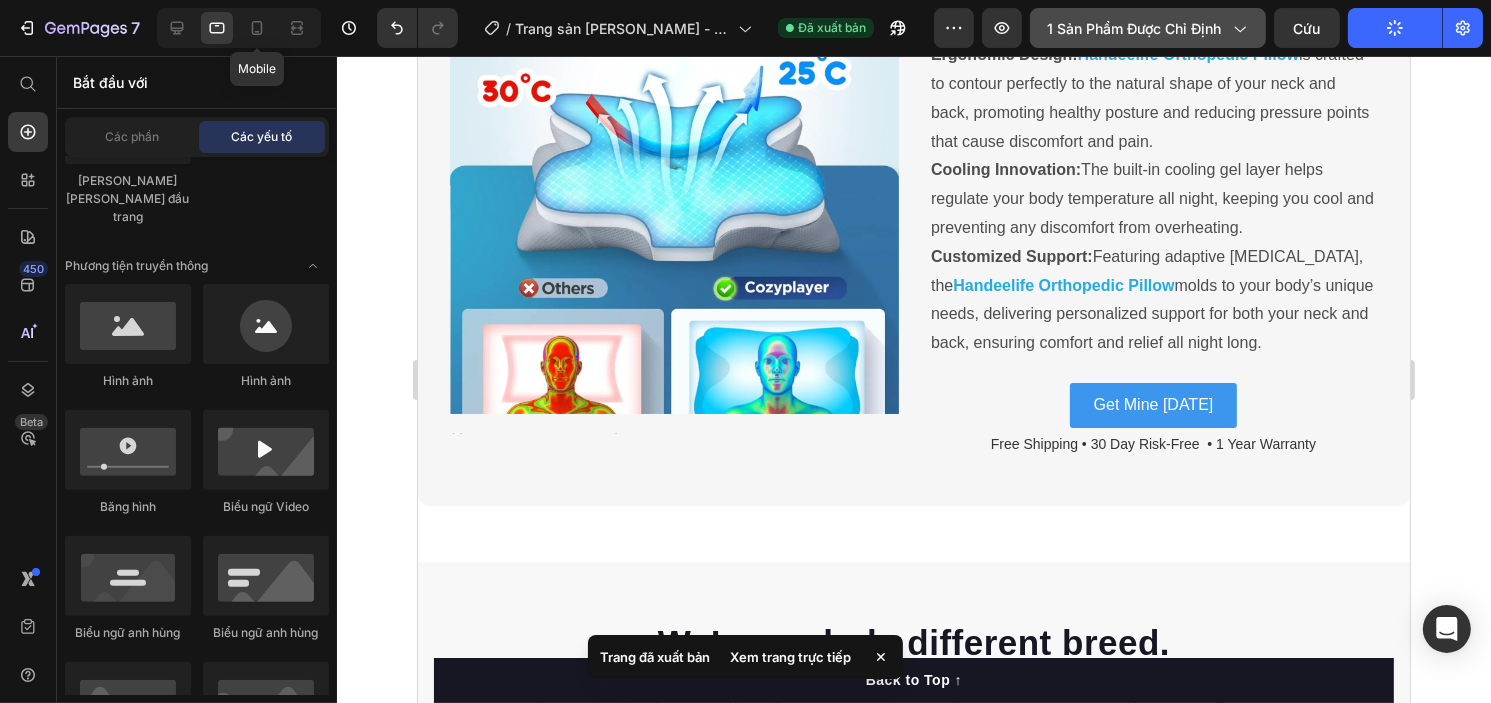 scroll, scrollTop: 4695, scrollLeft: 0, axis: vertical 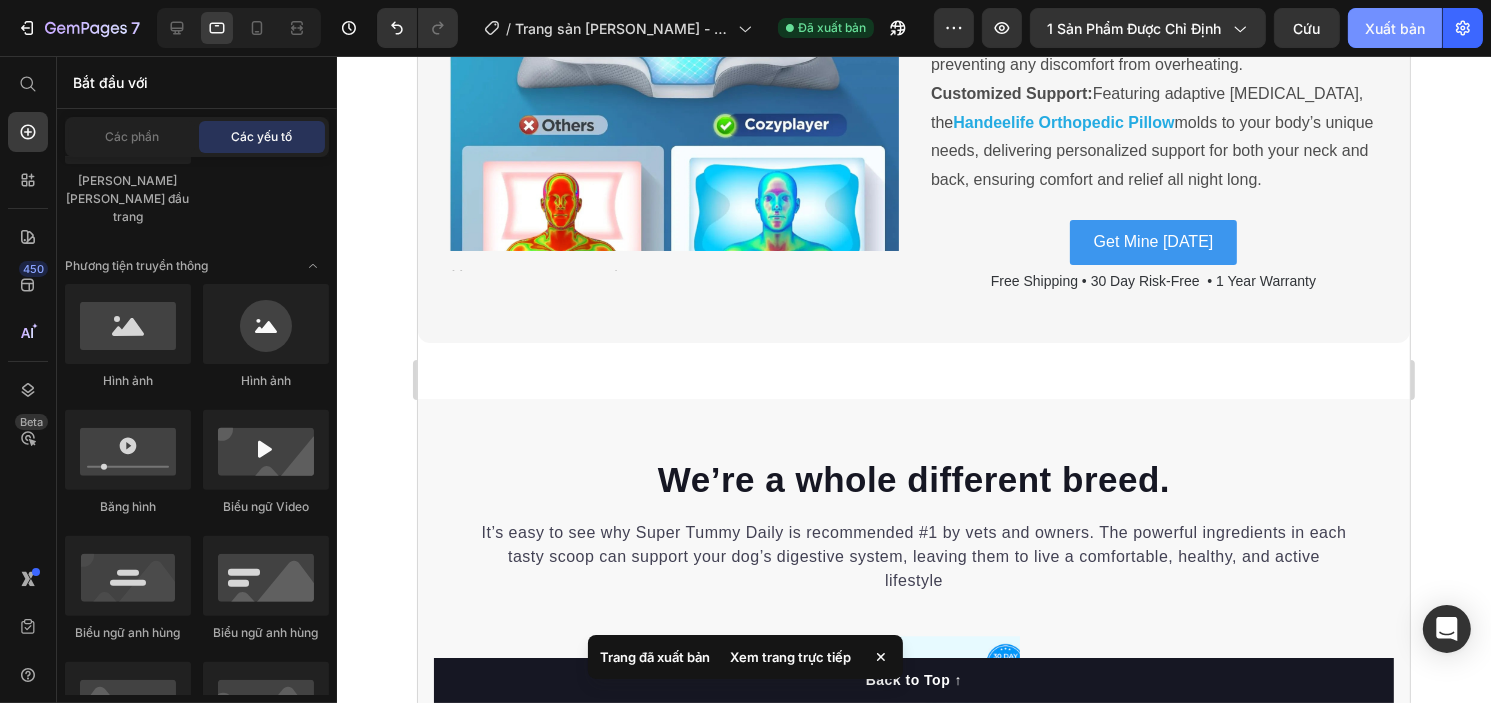 click on "Xuất bản" at bounding box center [1395, 28] 